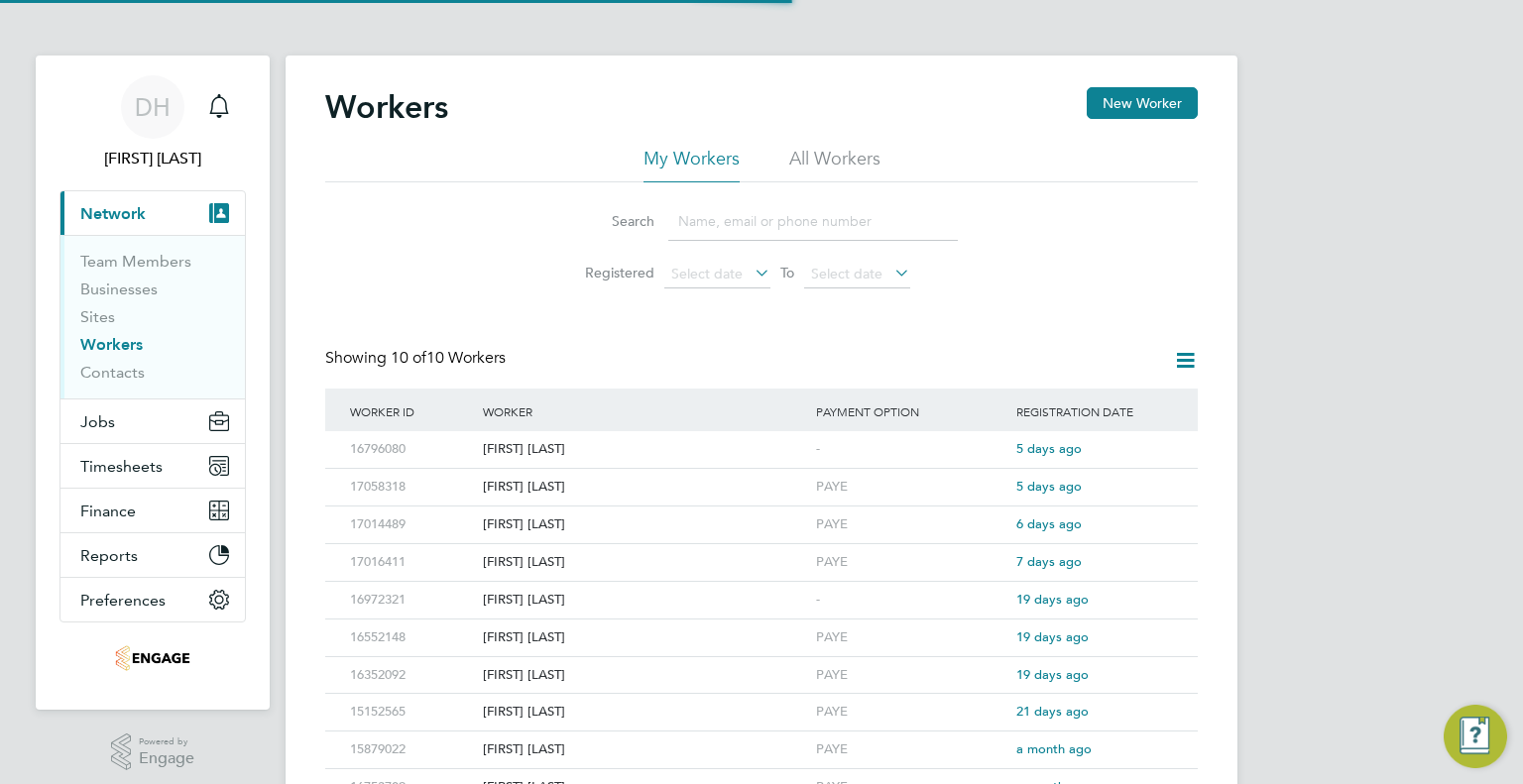 scroll, scrollTop: 0, scrollLeft: 0, axis: both 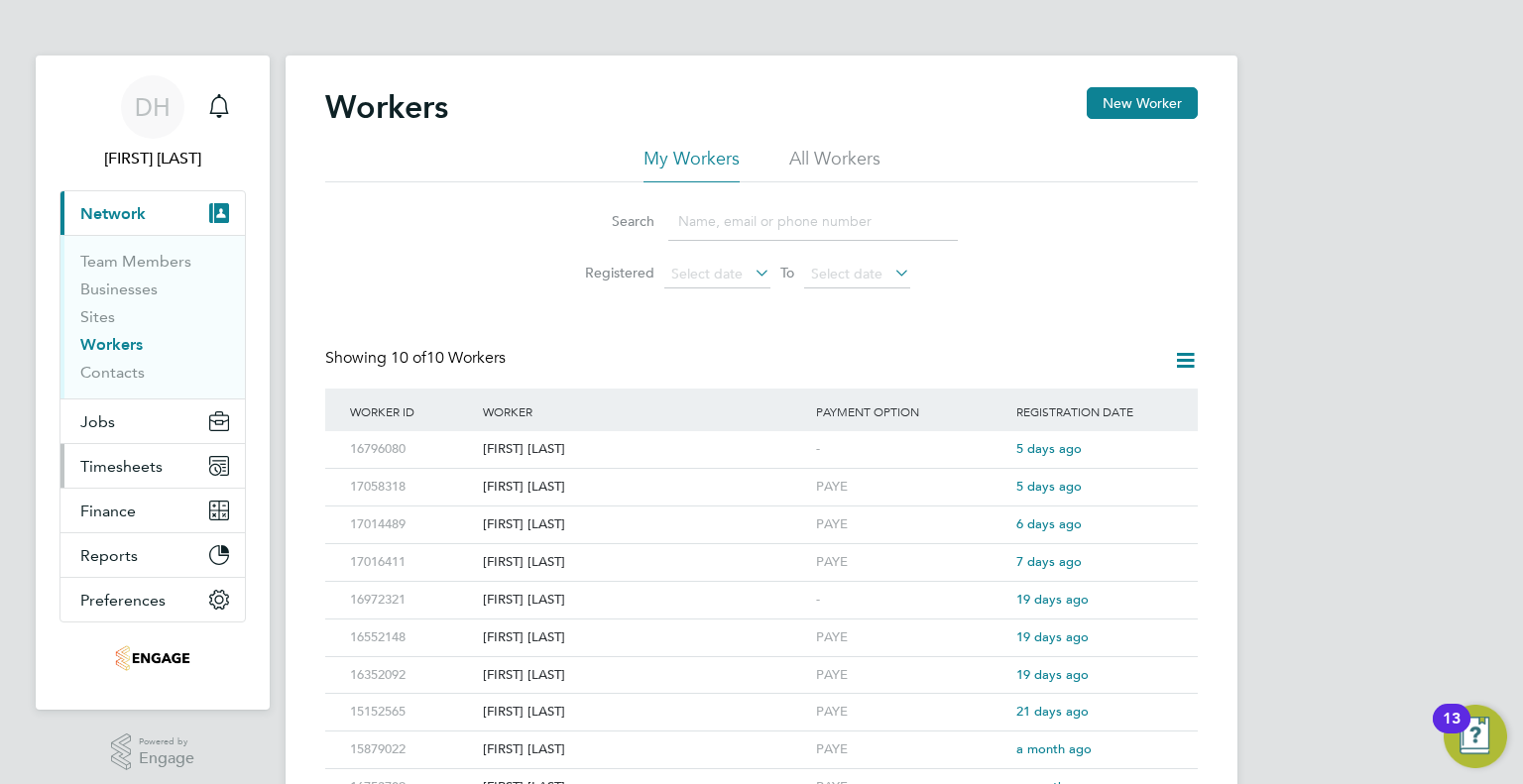 click on "Timesheets" at bounding box center (121, 466) 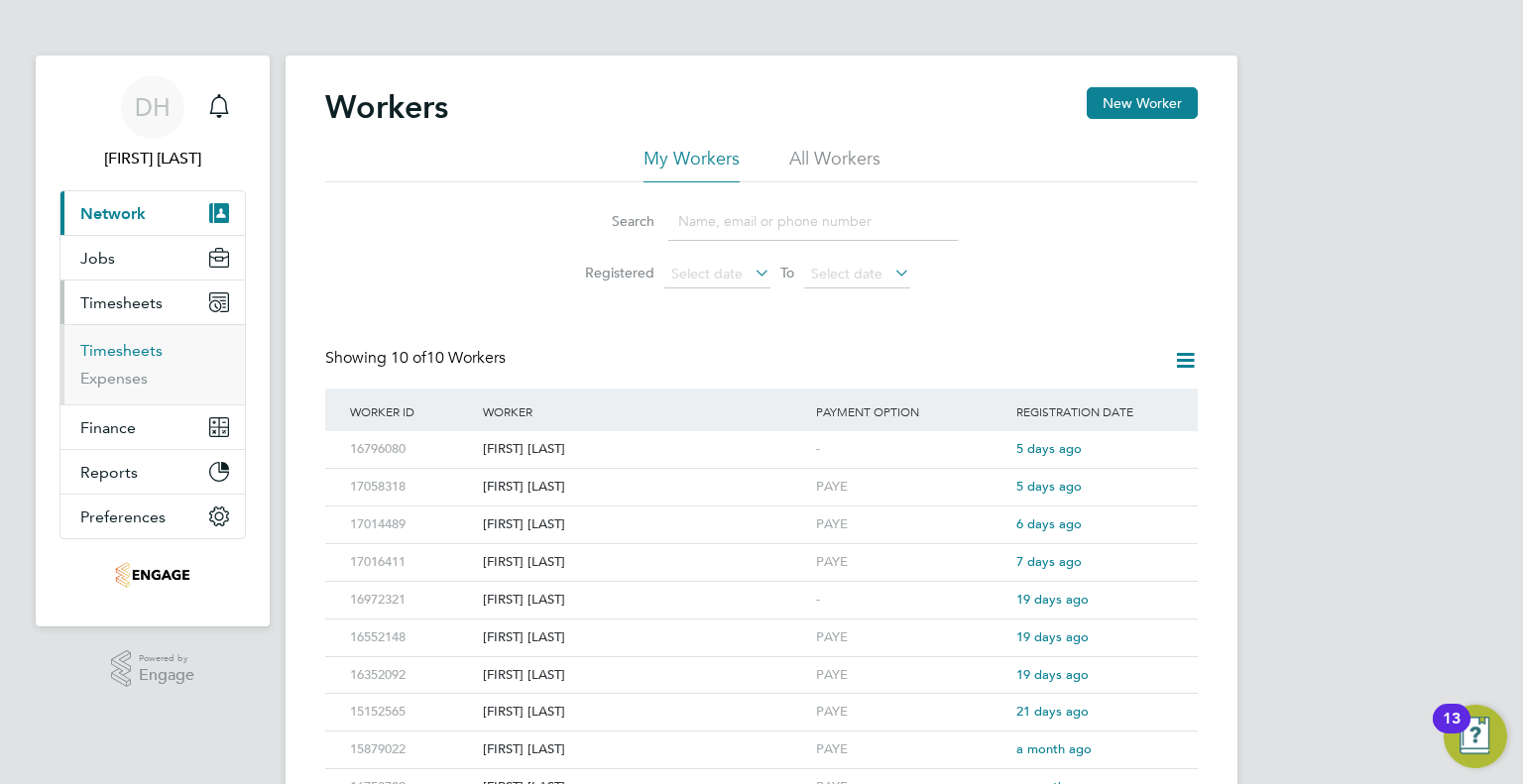 click on "Timesheets" at bounding box center [121, 350] 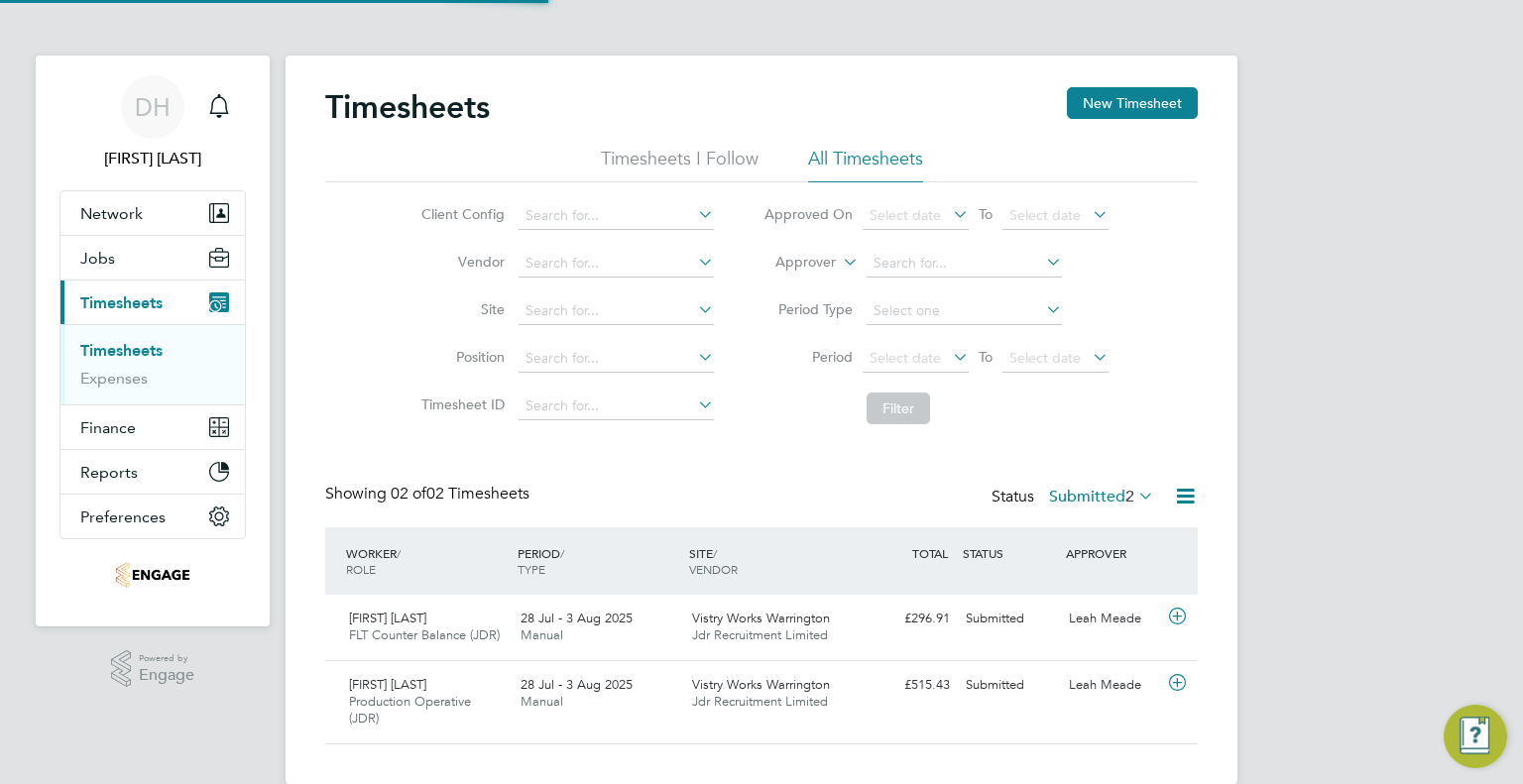 scroll, scrollTop: 9, scrollLeft: 10, axis: both 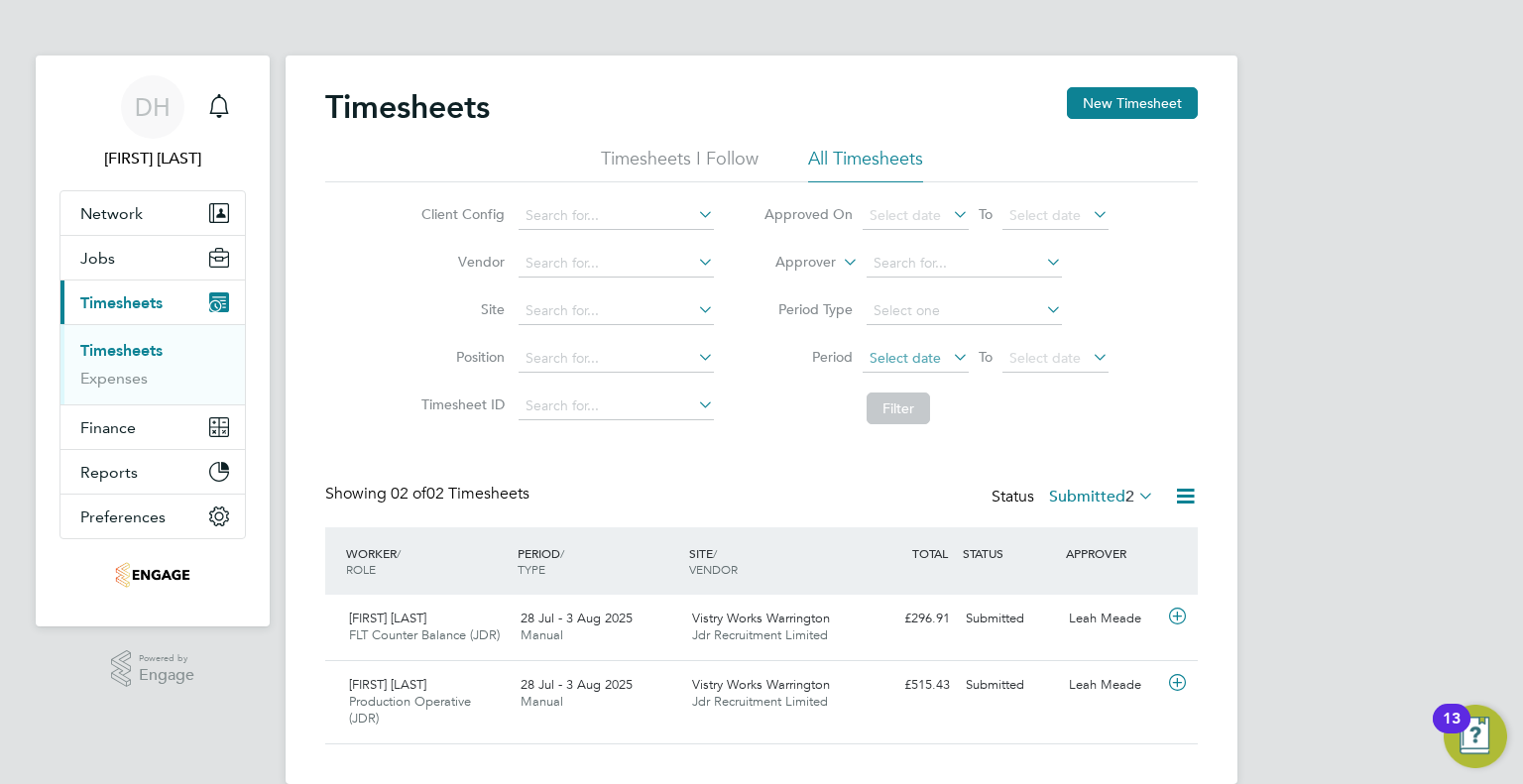 click on "Select date" 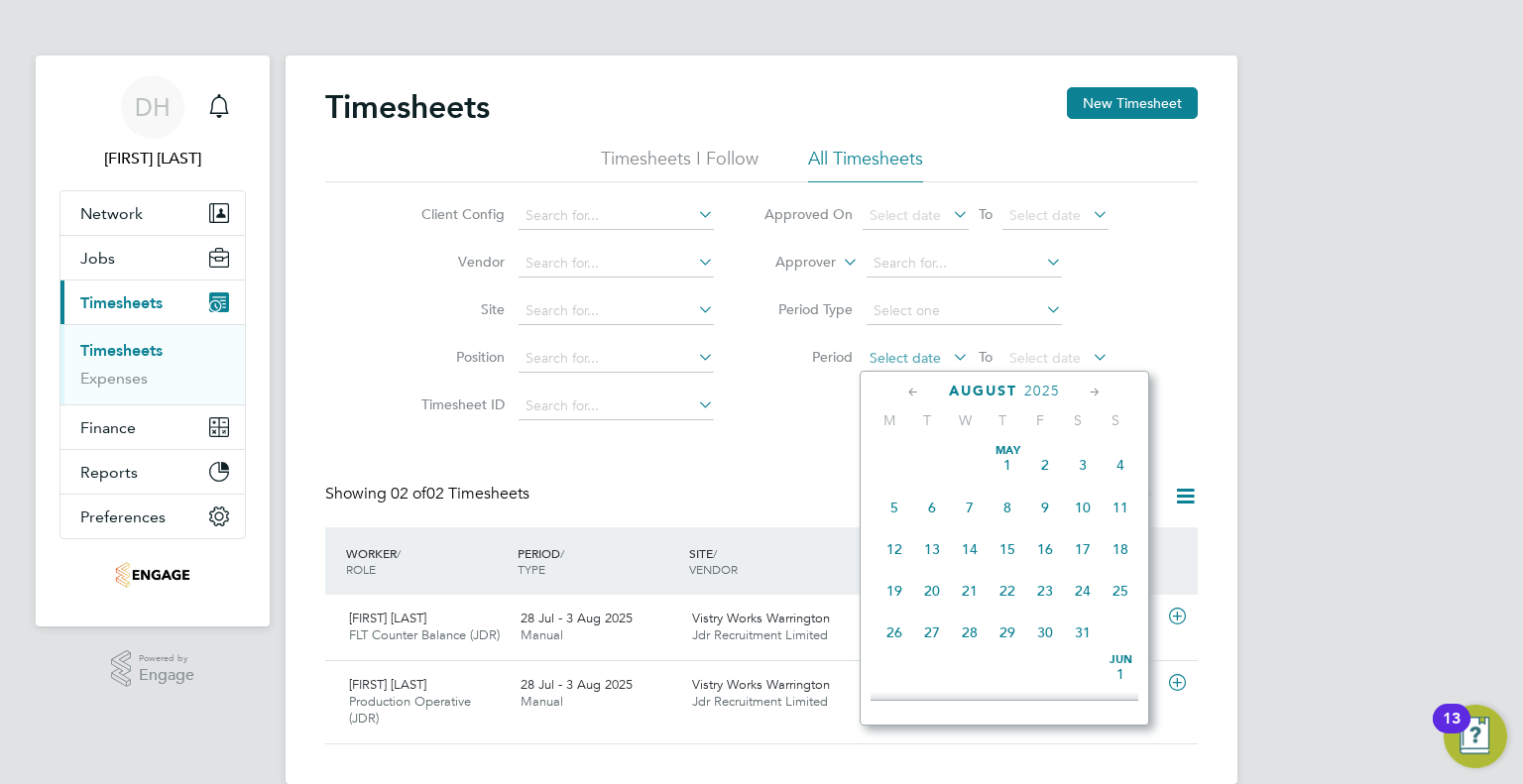 scroll, scrollTop: 646, scrollLeft: 0, axis: vertical 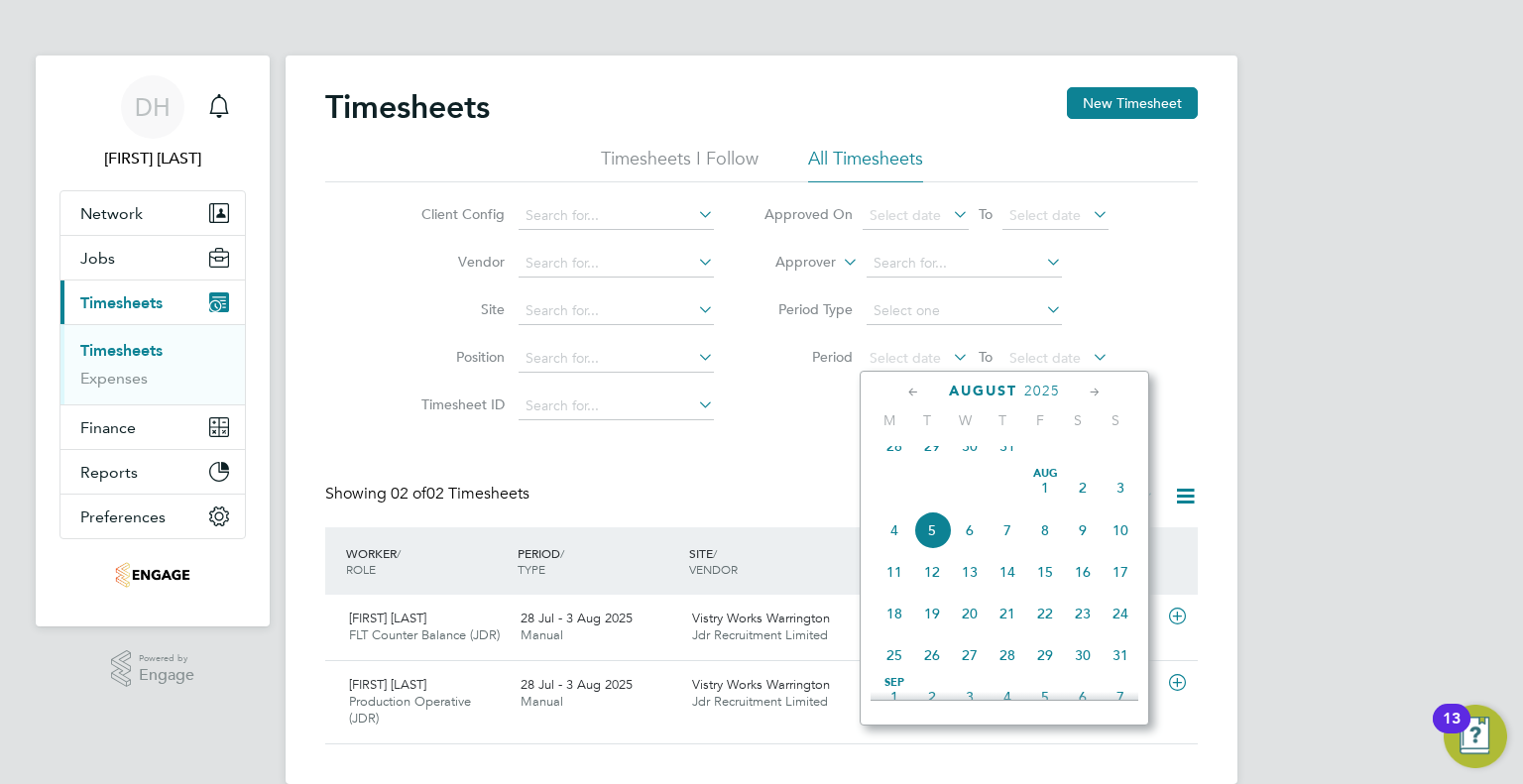 click on "28" 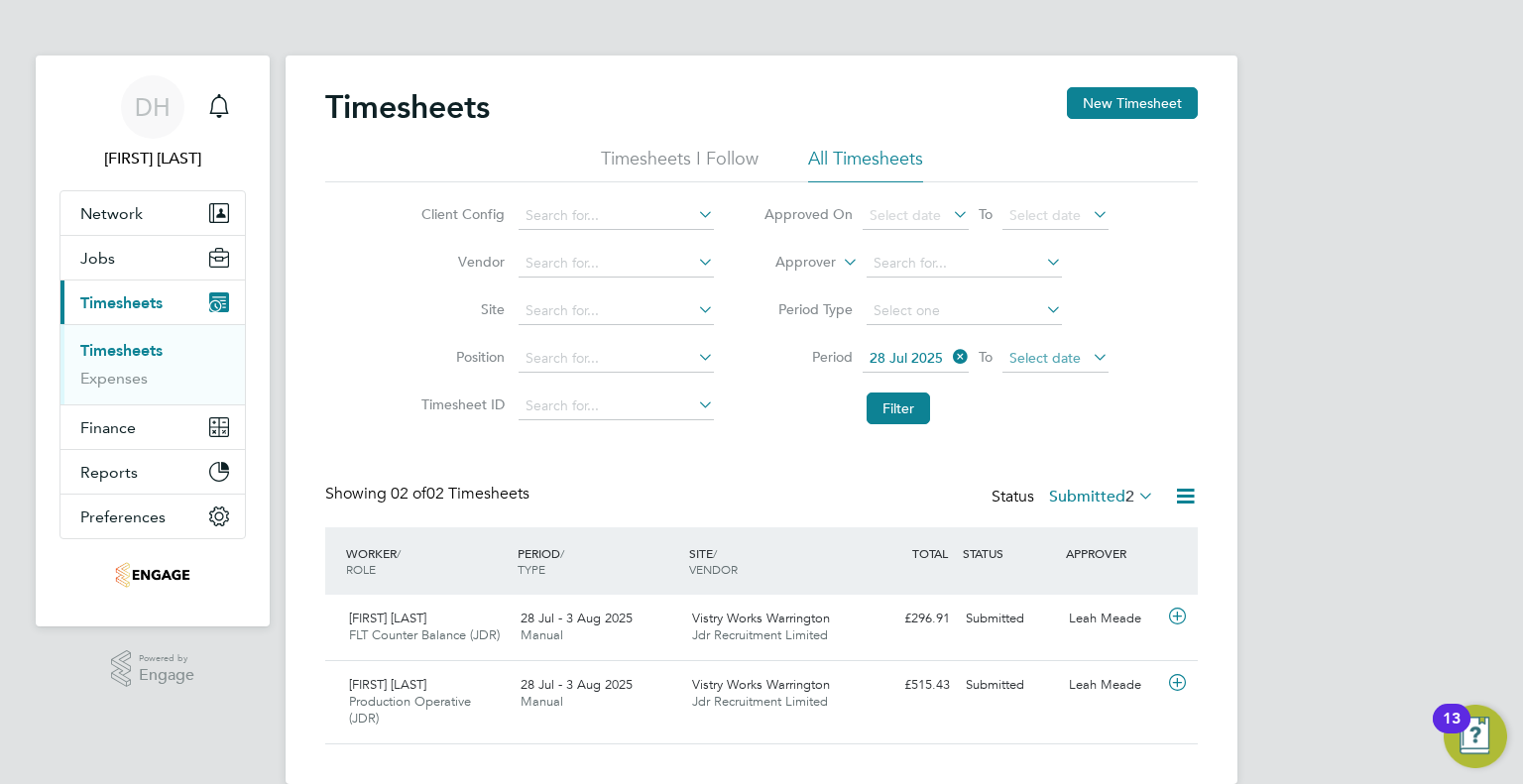 click on "Select date" 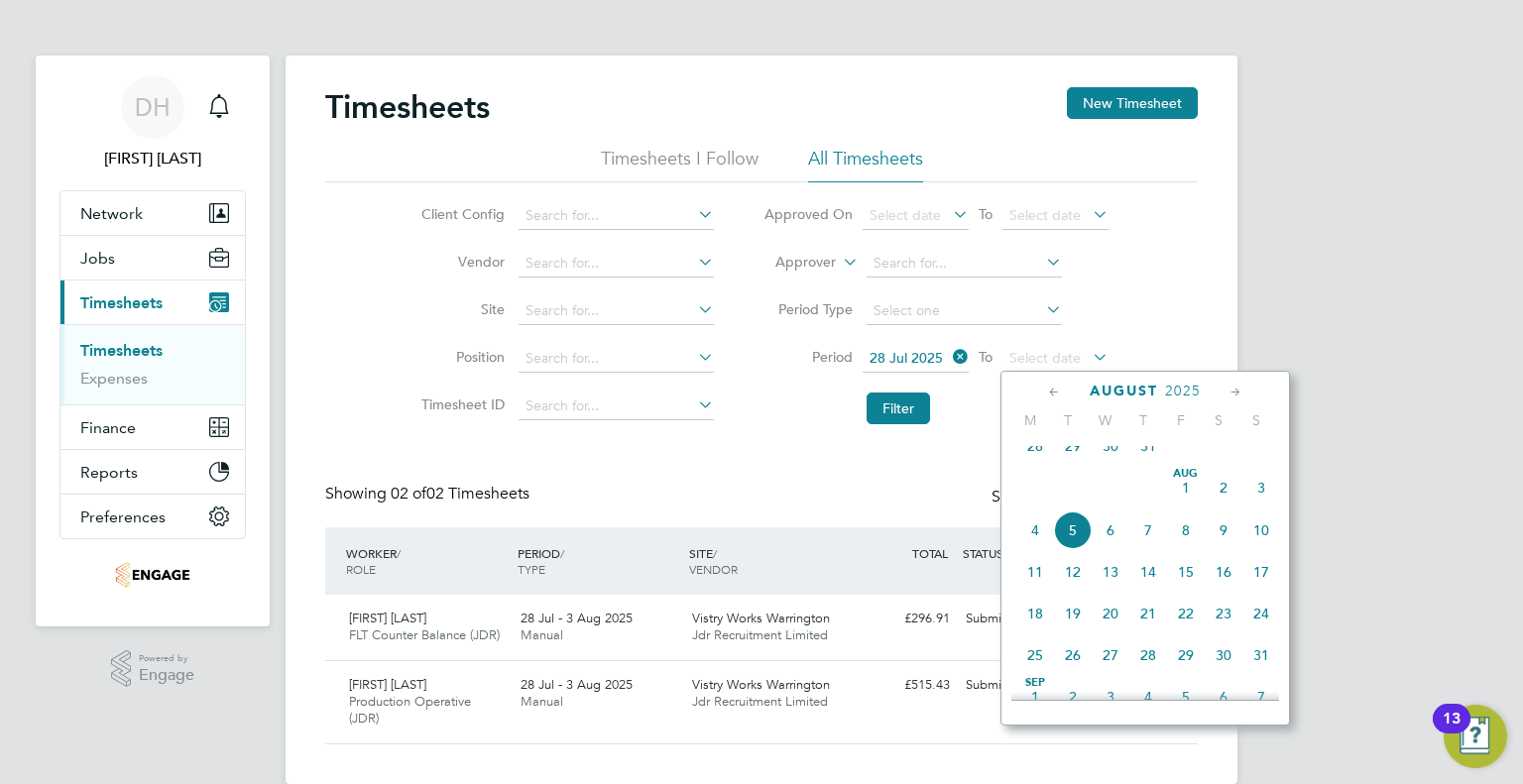 click on "3" 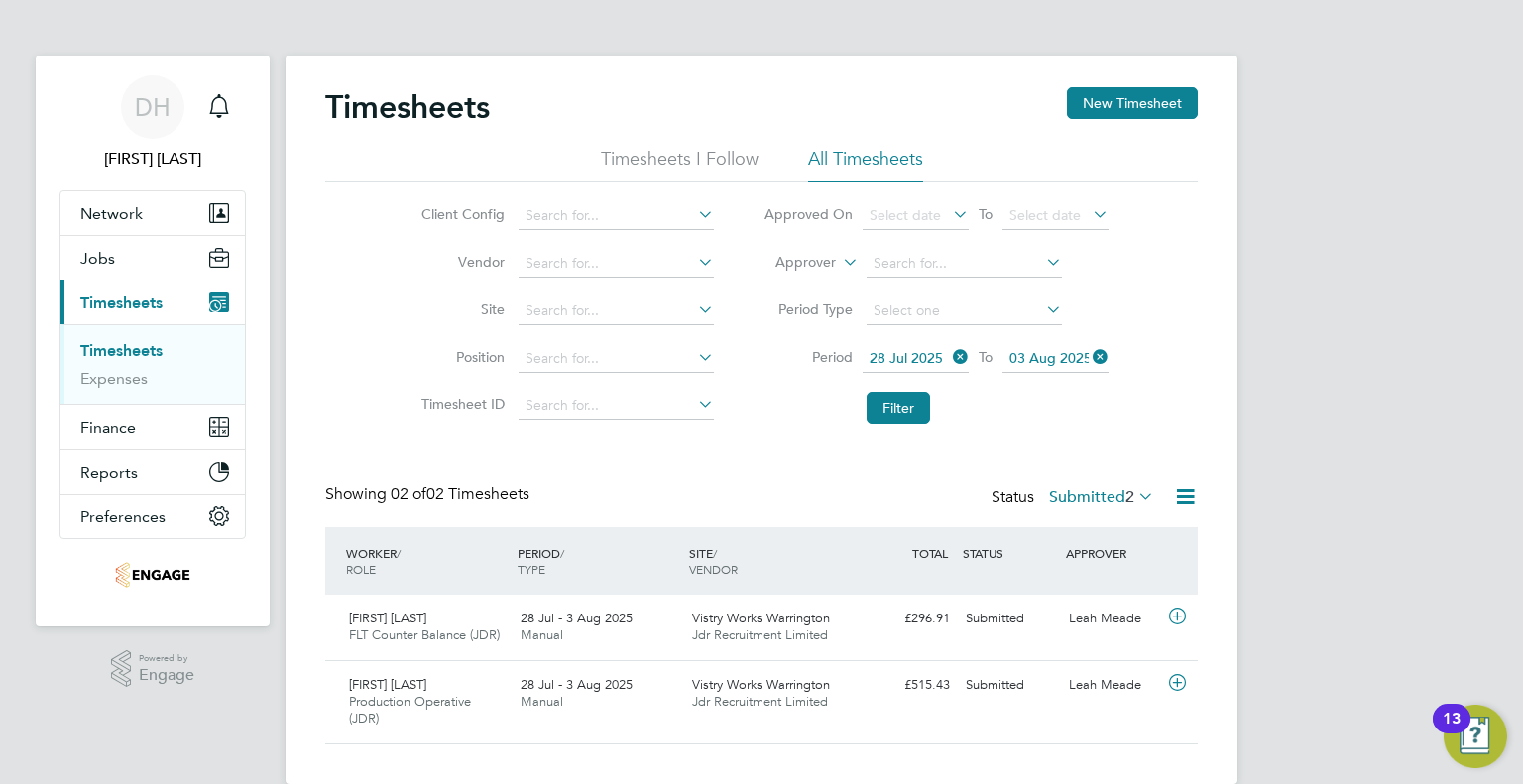 click on "Filter" 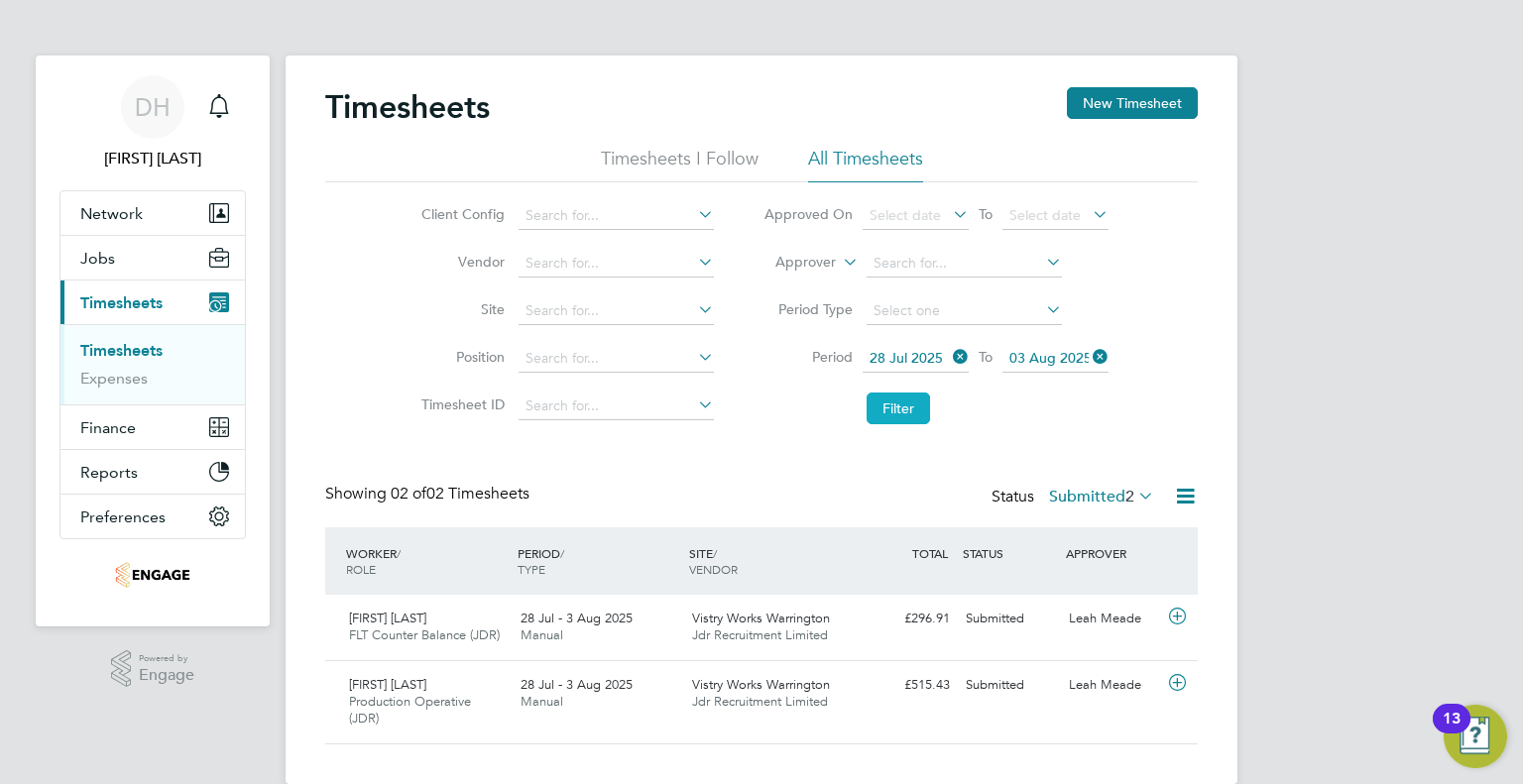 click on "Filter" 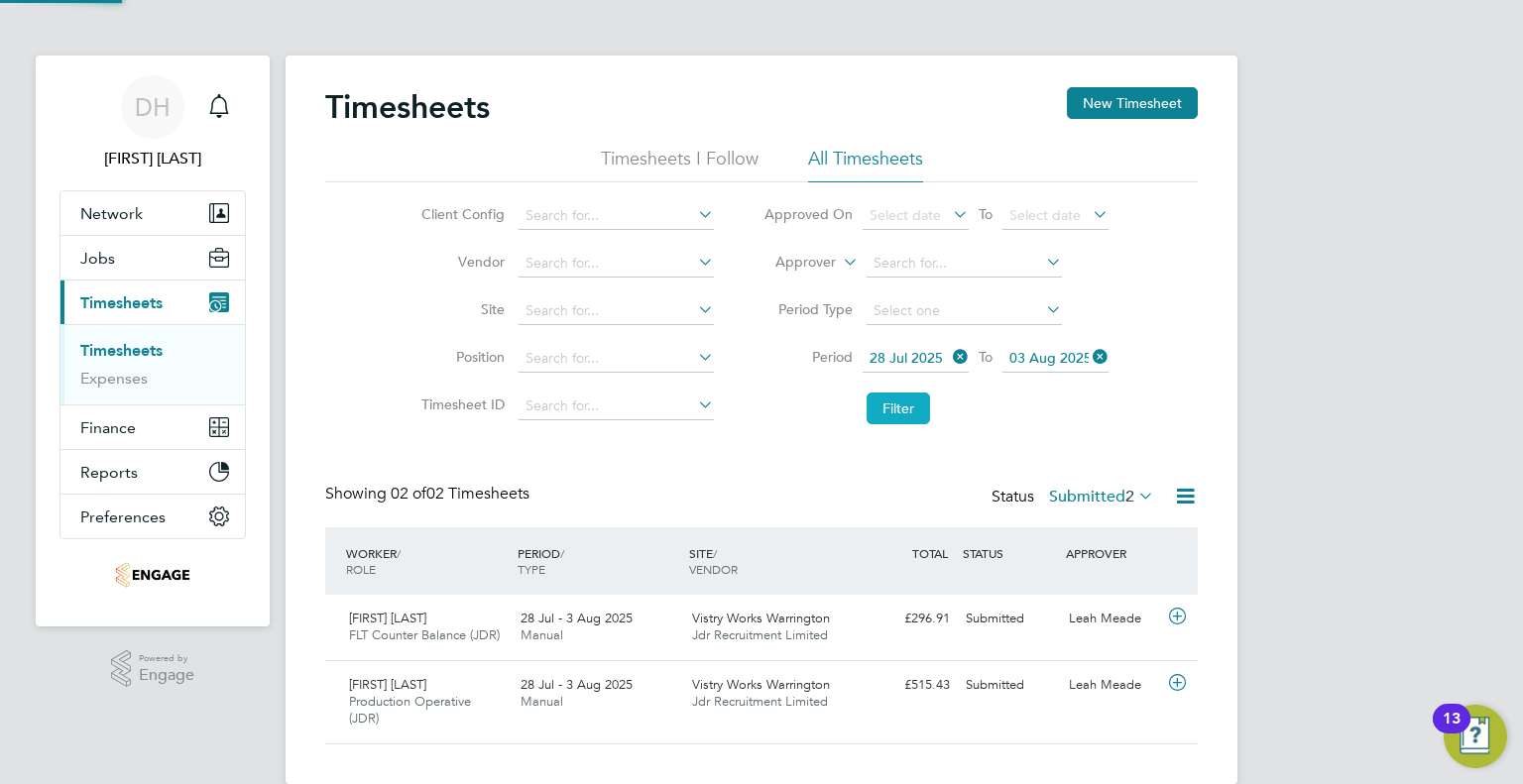 scroll, scrollTop: 9, scrollLeft: 10, axis: both 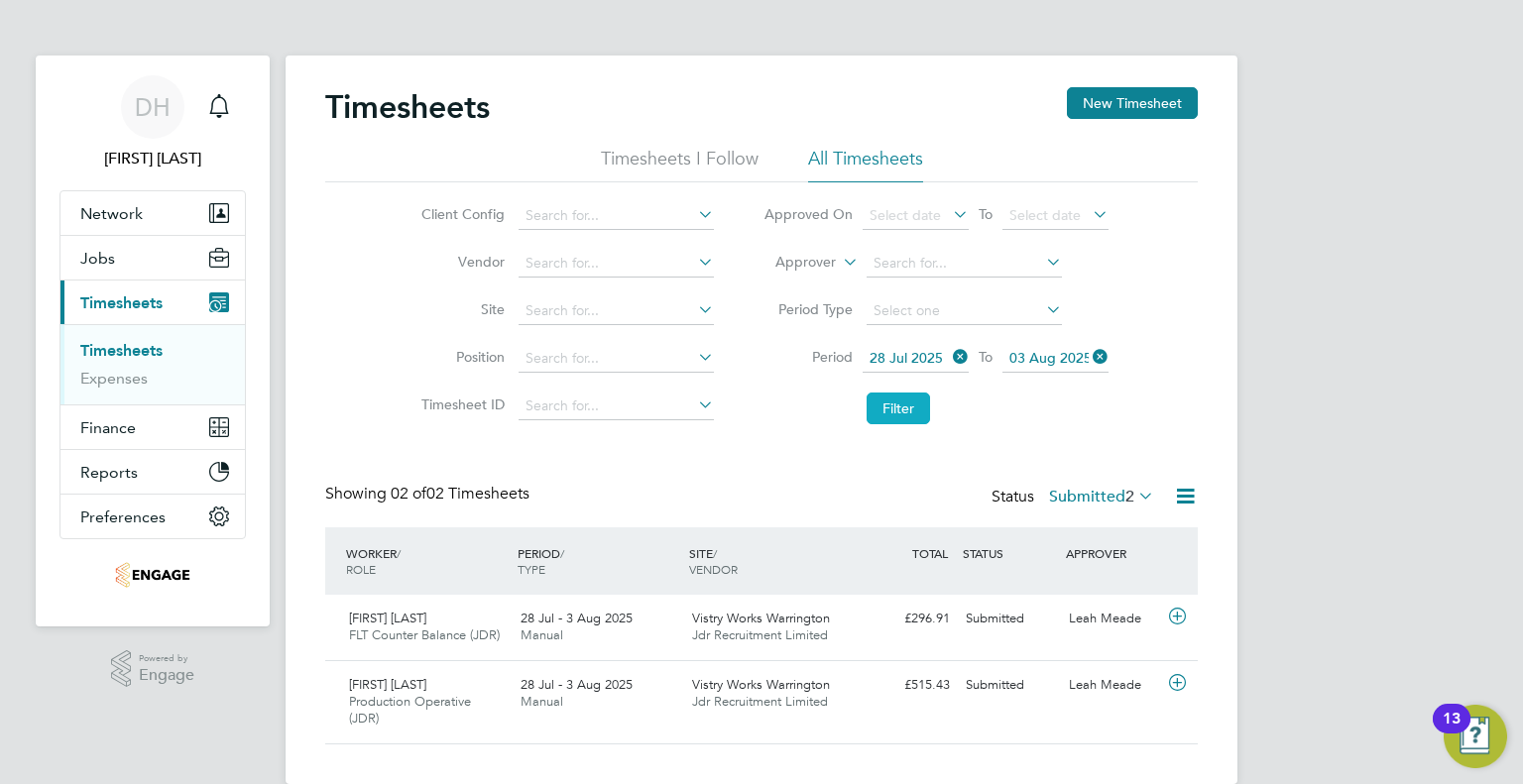 click on "Filter" 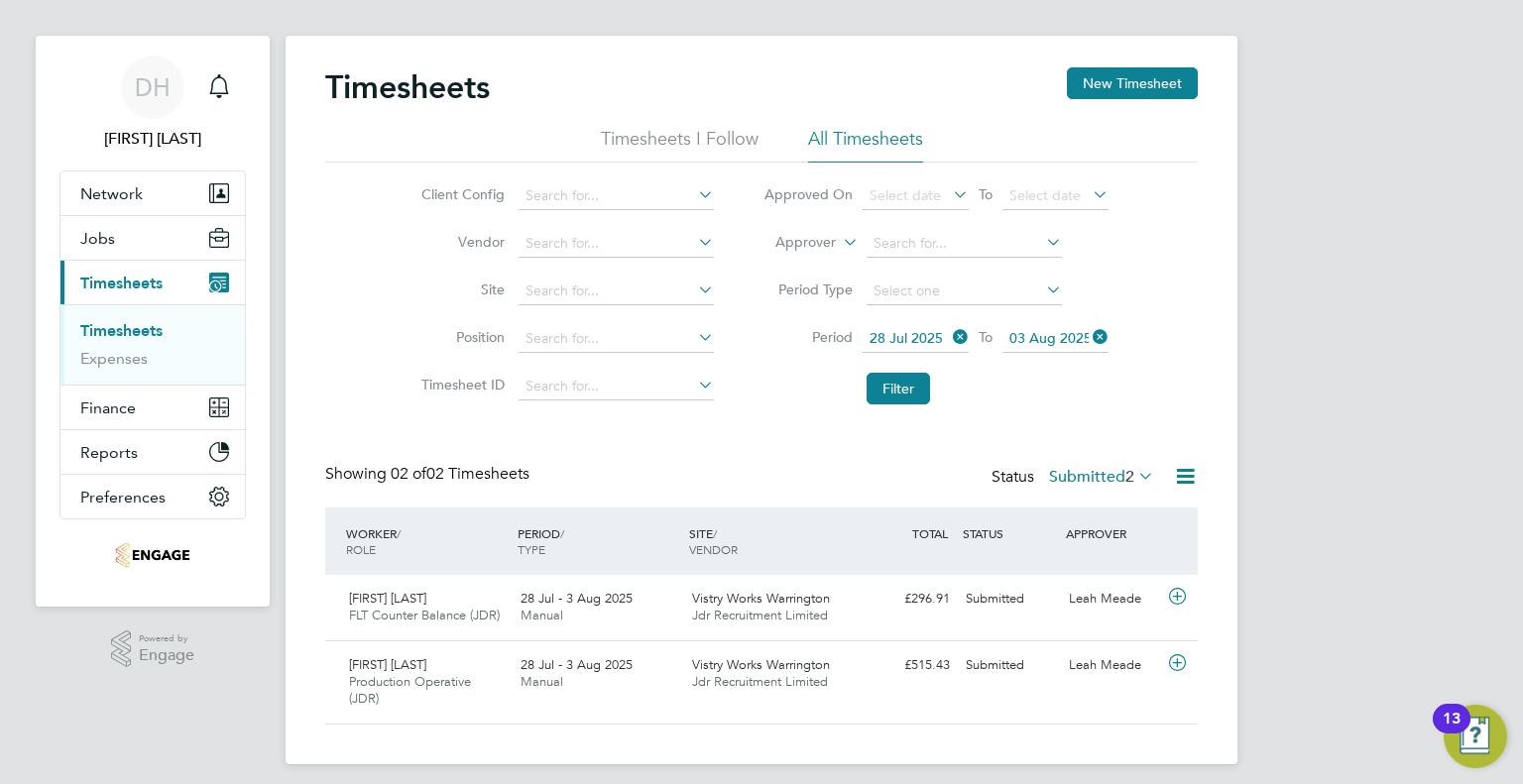 scroll, scrollTop: 30, scrollLeft: 0, axis: vertical 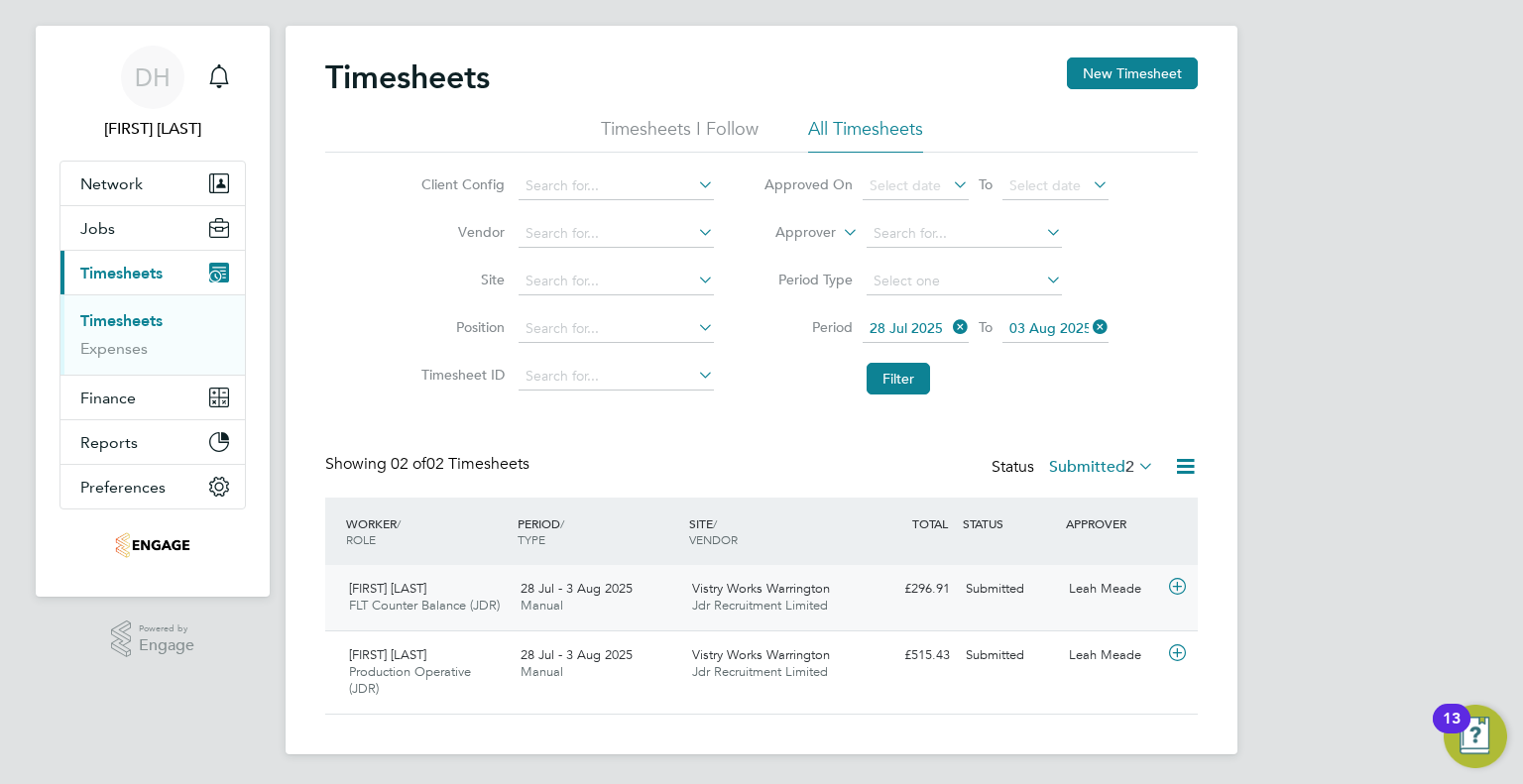 click 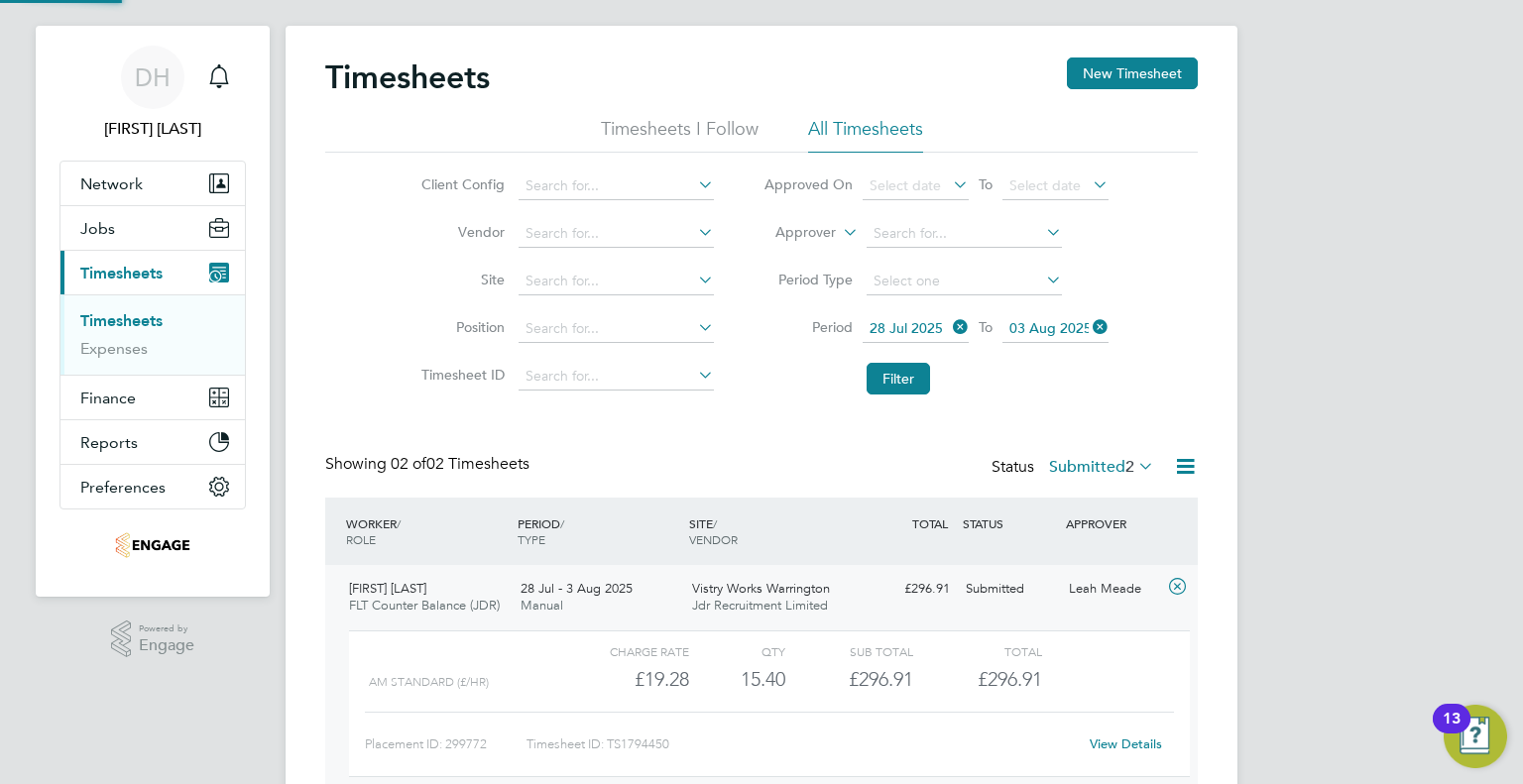scroll, scrollTop: 9, scrollLeft: 9, axis: both 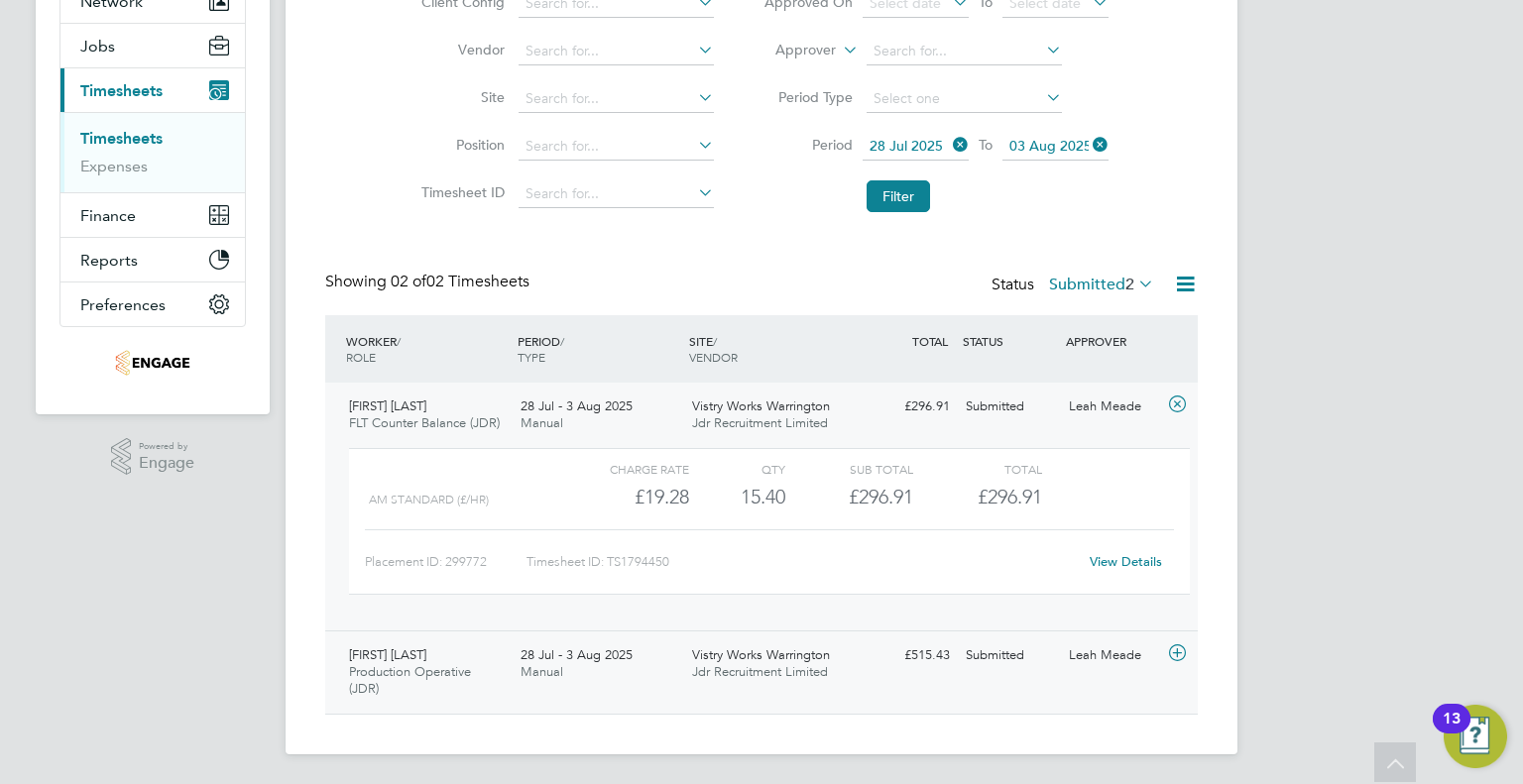 click 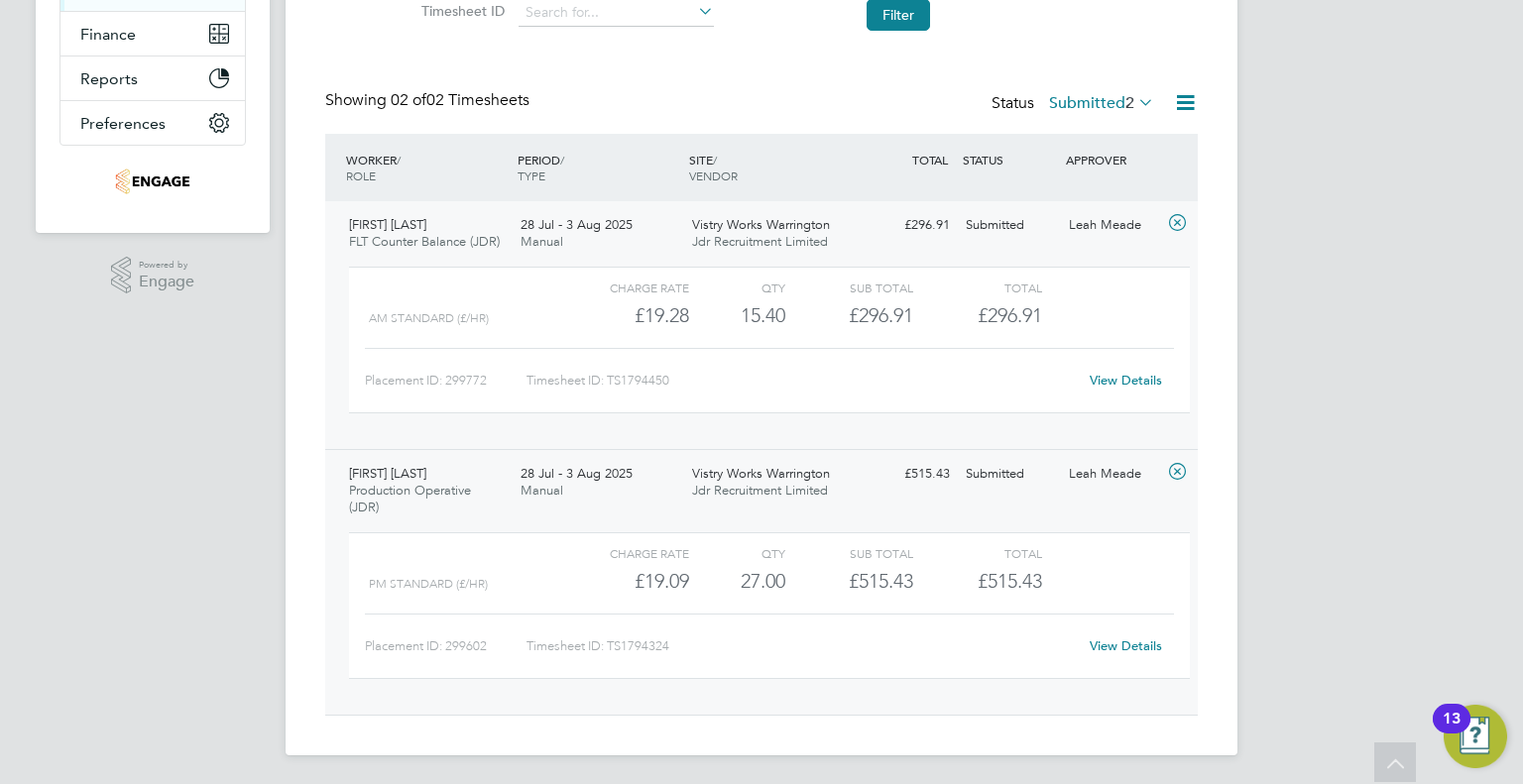 click on "View Details" 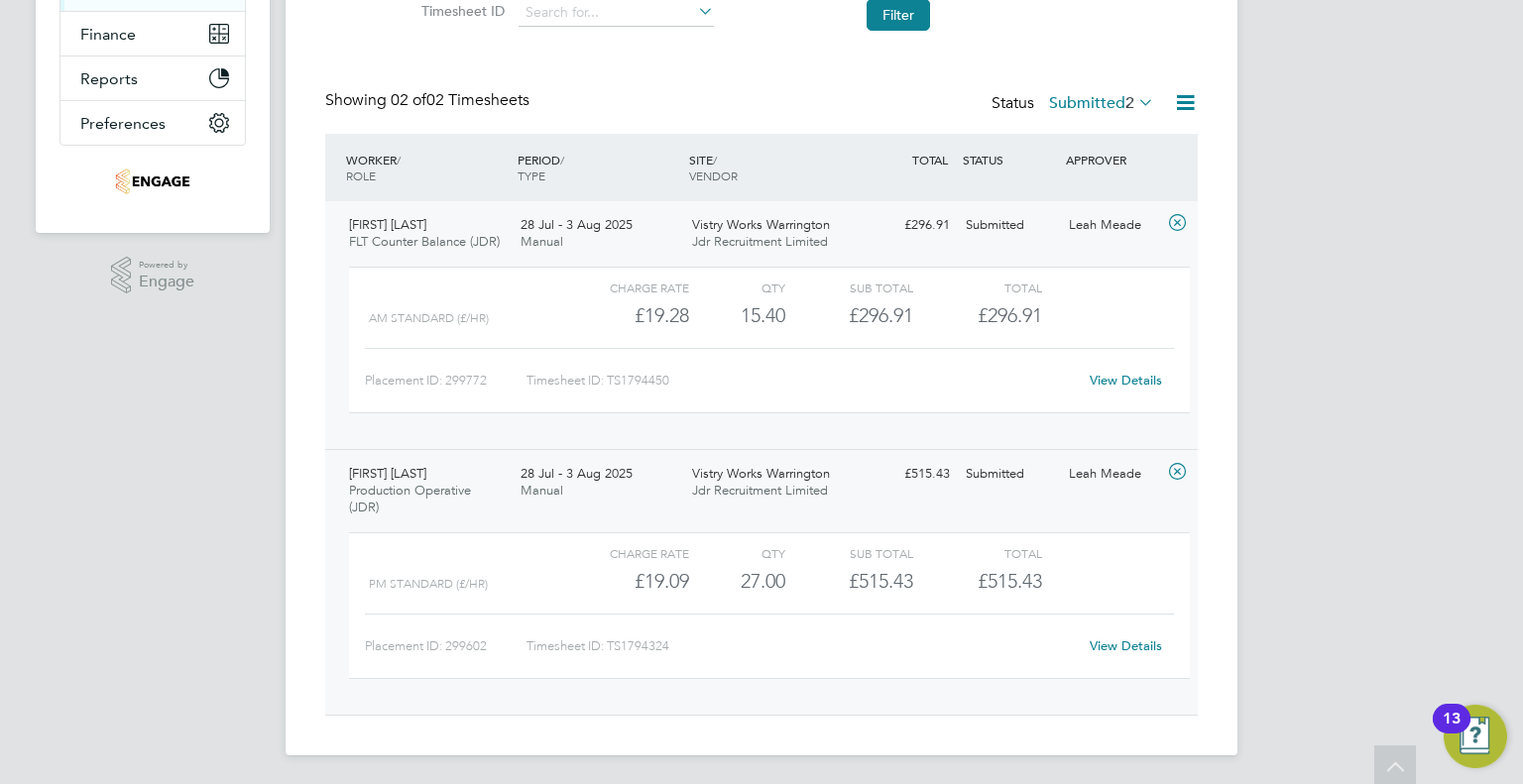 scroll, scrollTop: 0, scrollLeft: 0, axis: both 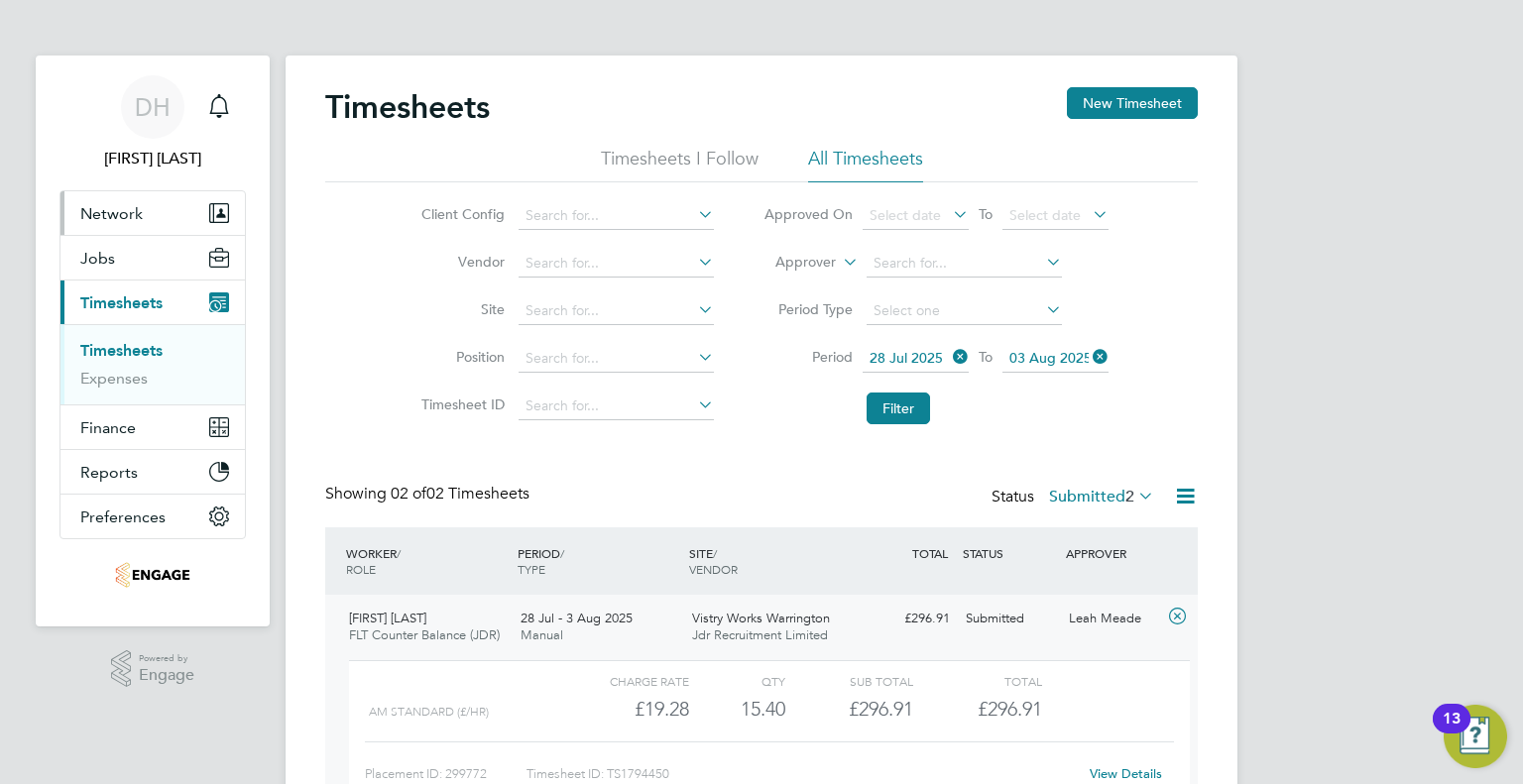 click on "Network" at bounding box center (153, 213) 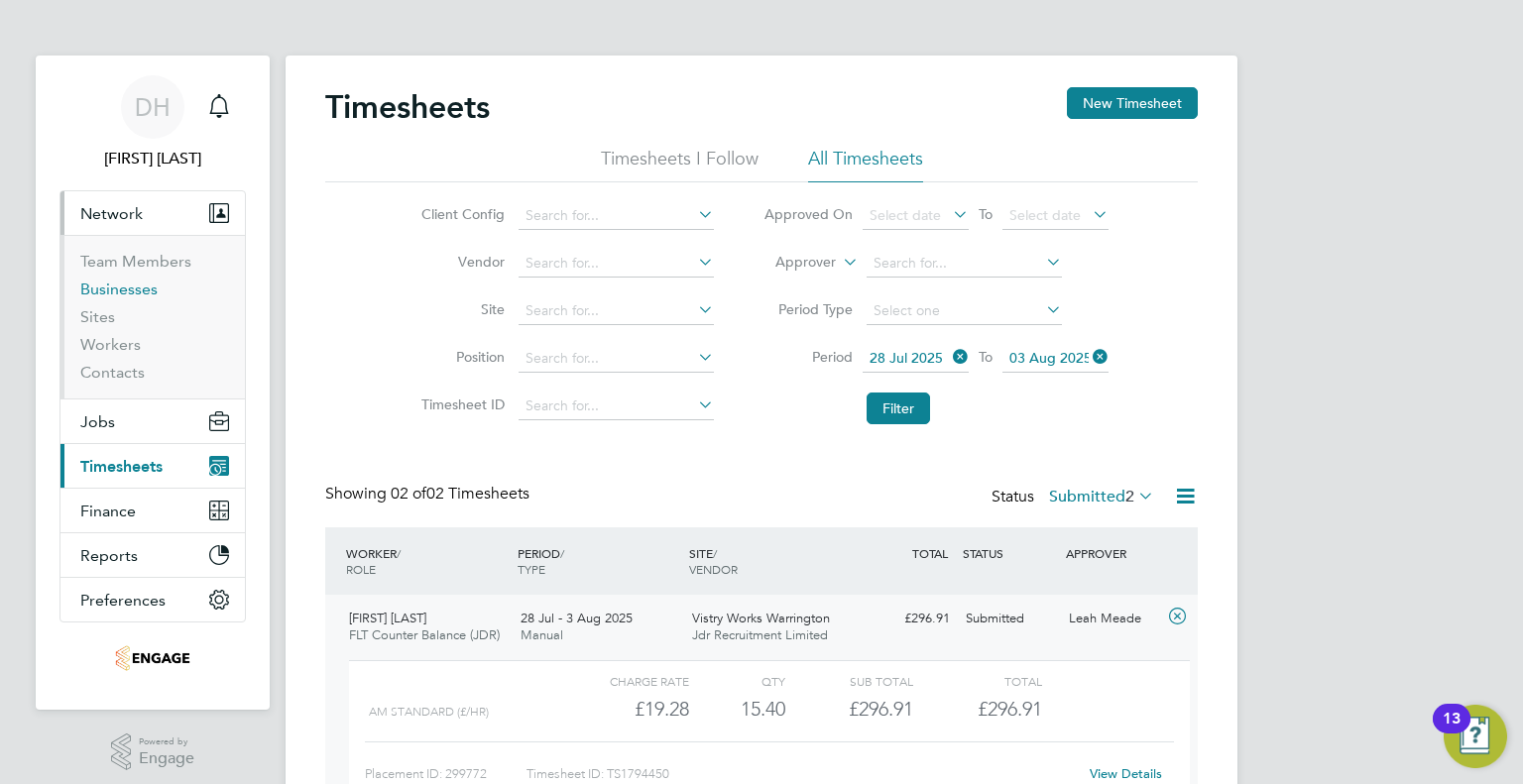 click on "Businesses" at bounding box center (119, 288) 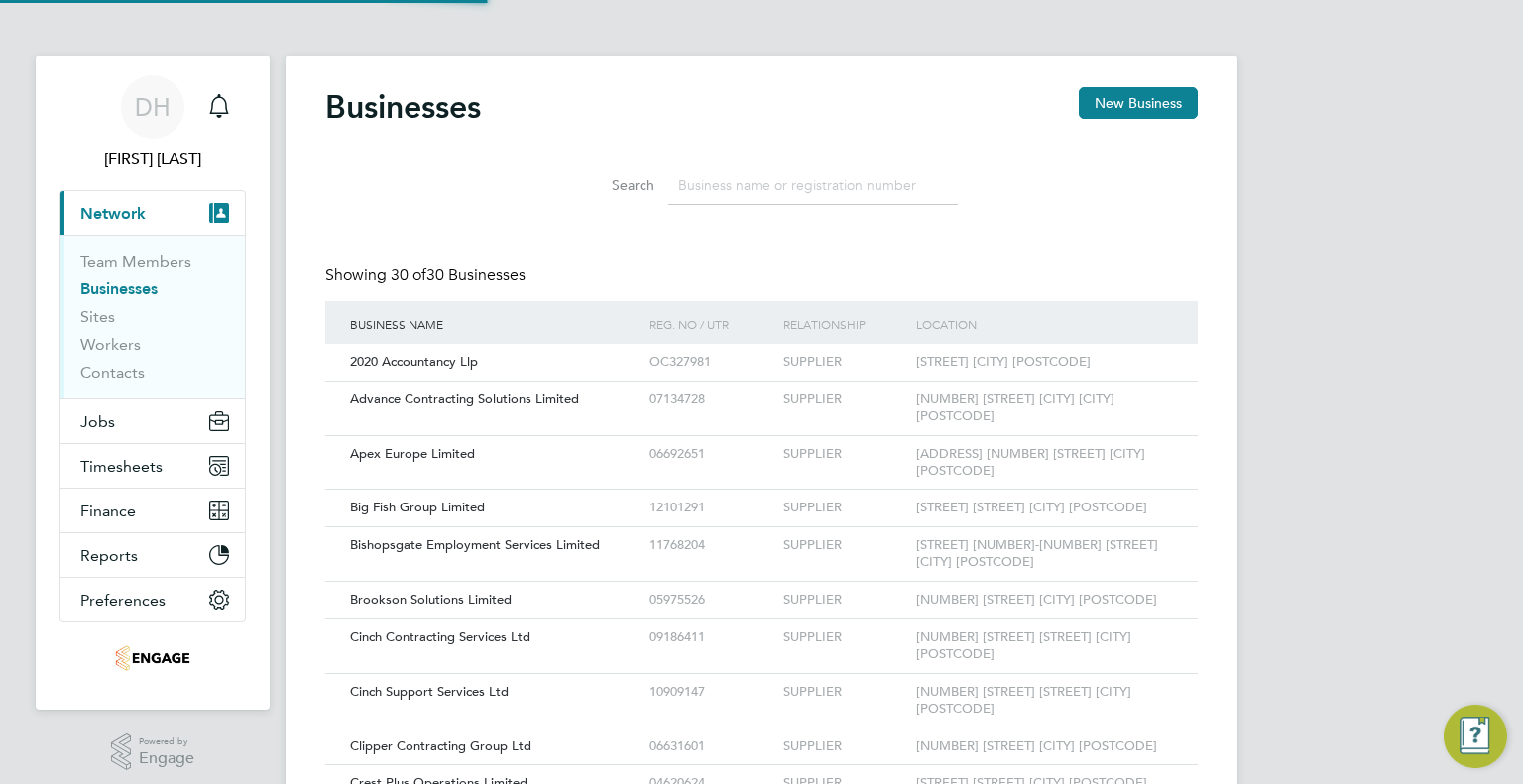 scroll, scrollTop: 10, scrollLeft: 9, axis: both 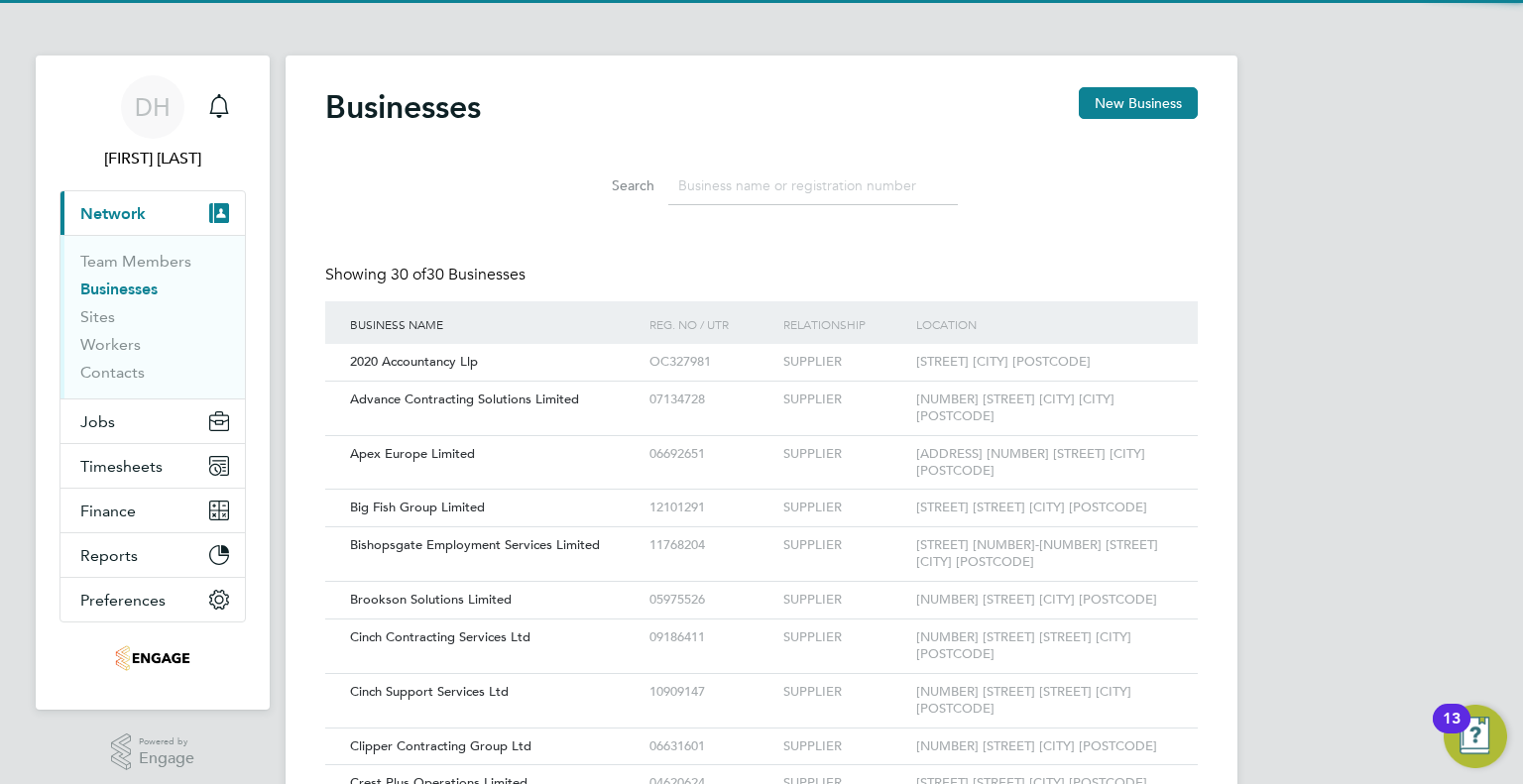 click 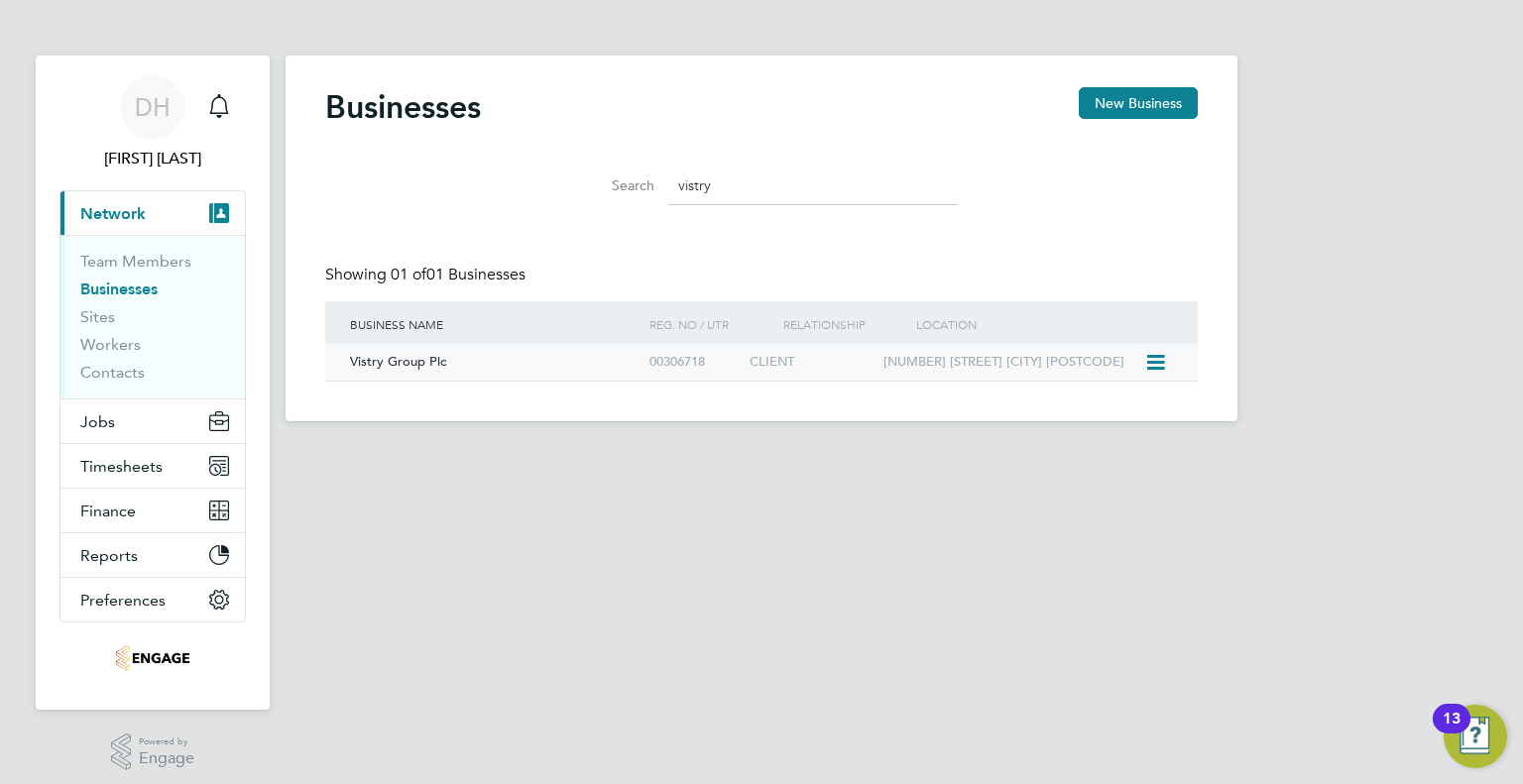 type on "vistry" 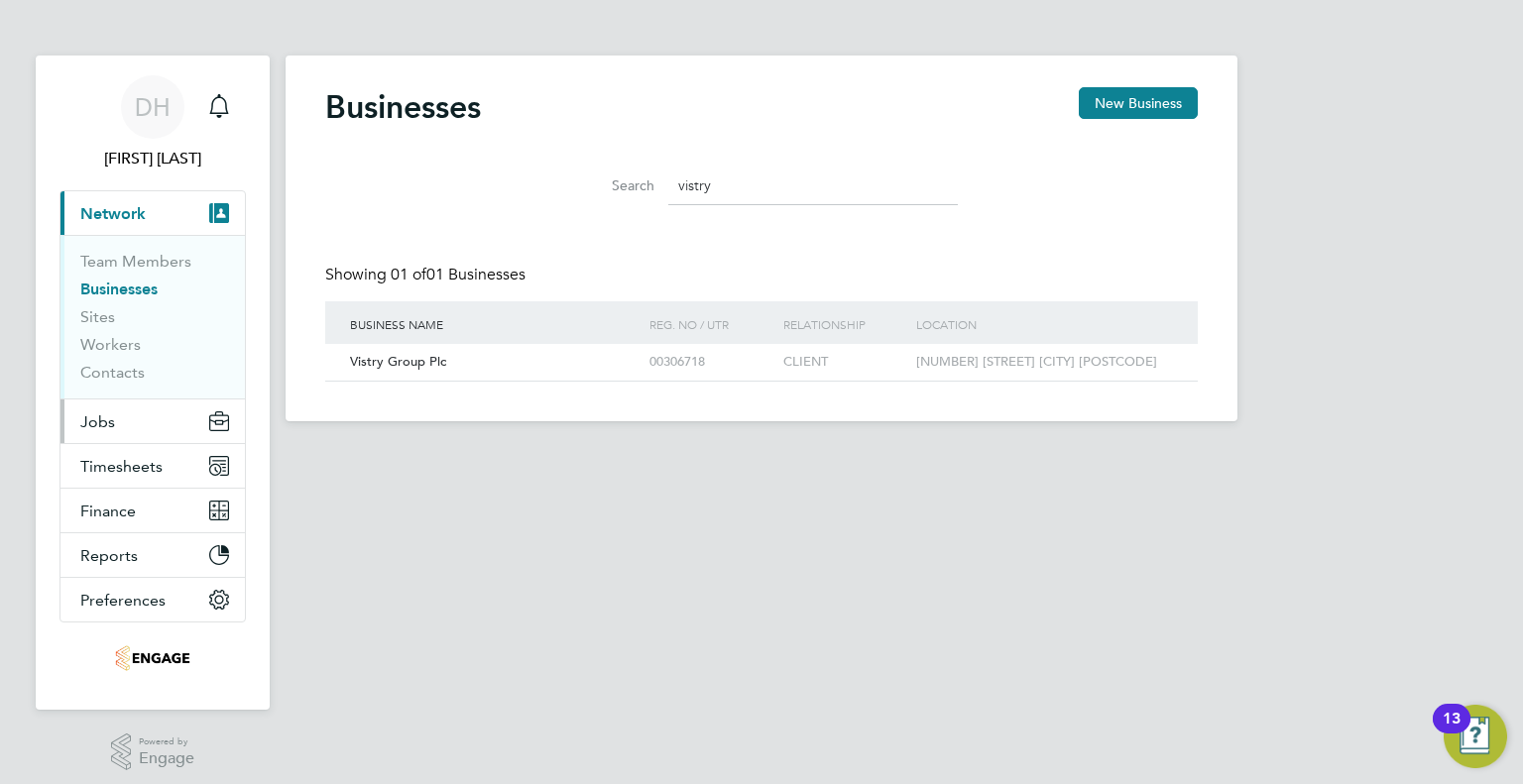 click on "Jobs" at bounding box center [97, 421] 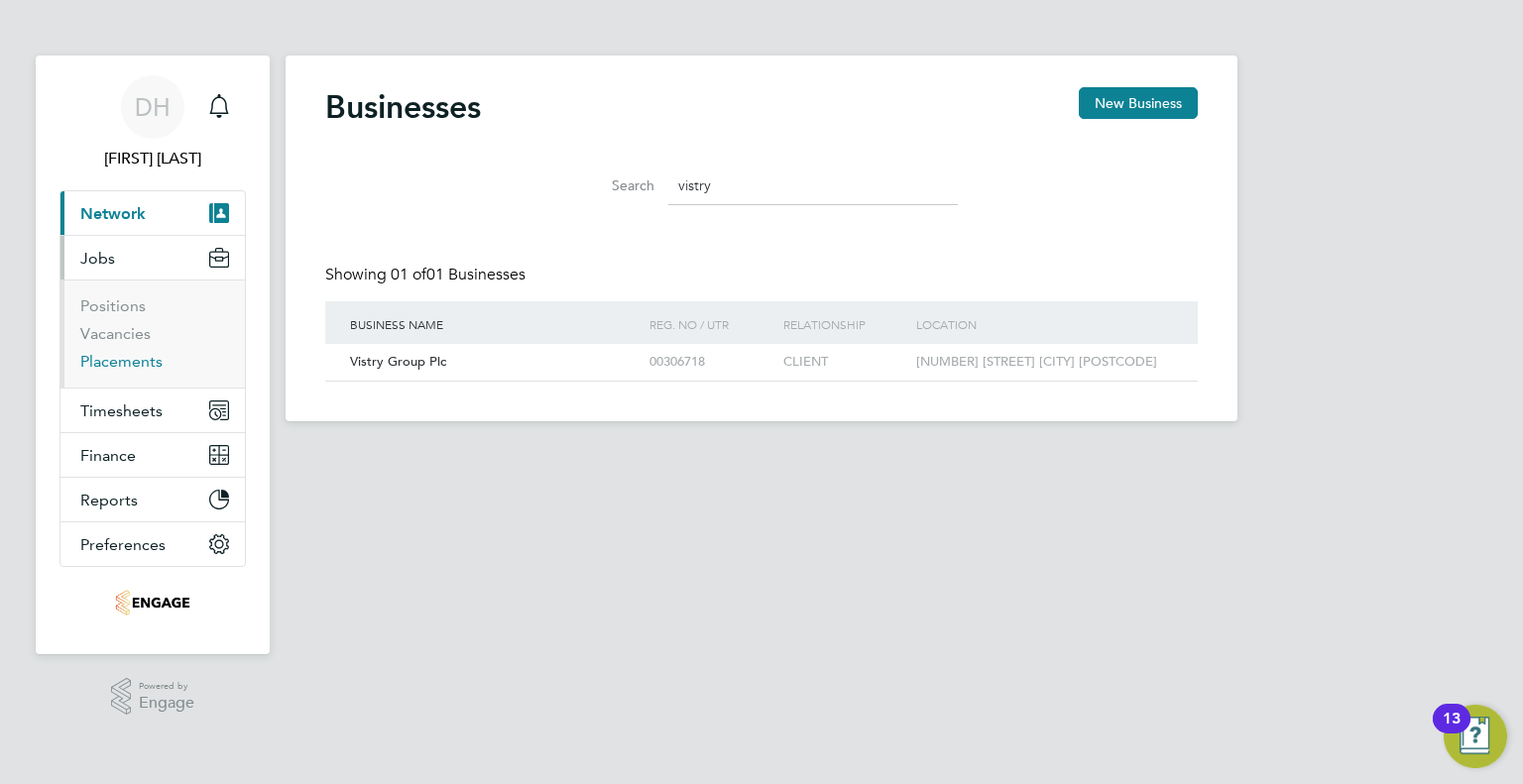 click on "Placements" at bounding box center [121, 361] 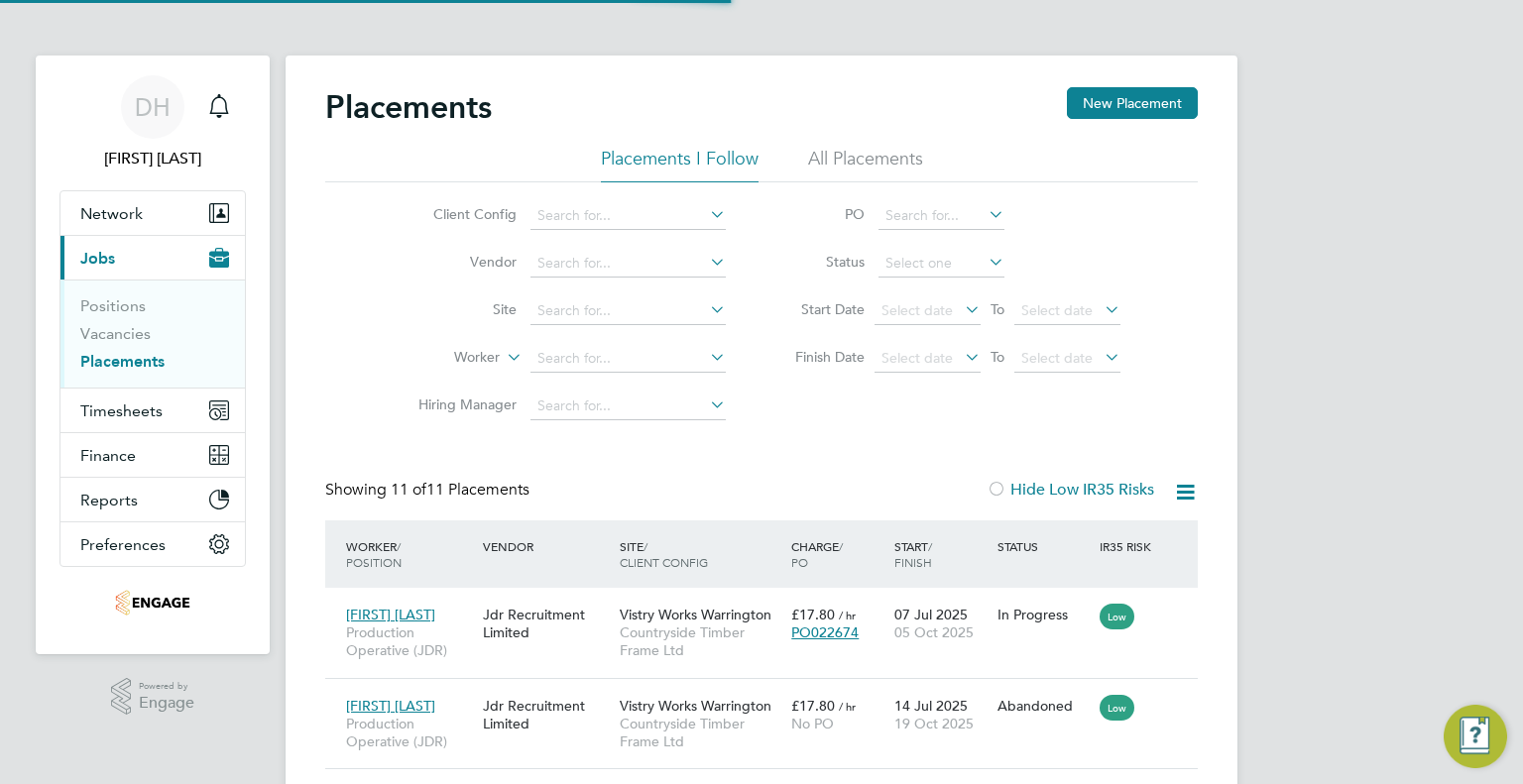 scroll, scrollTop: 10, scrollLeft: 9, axis: both 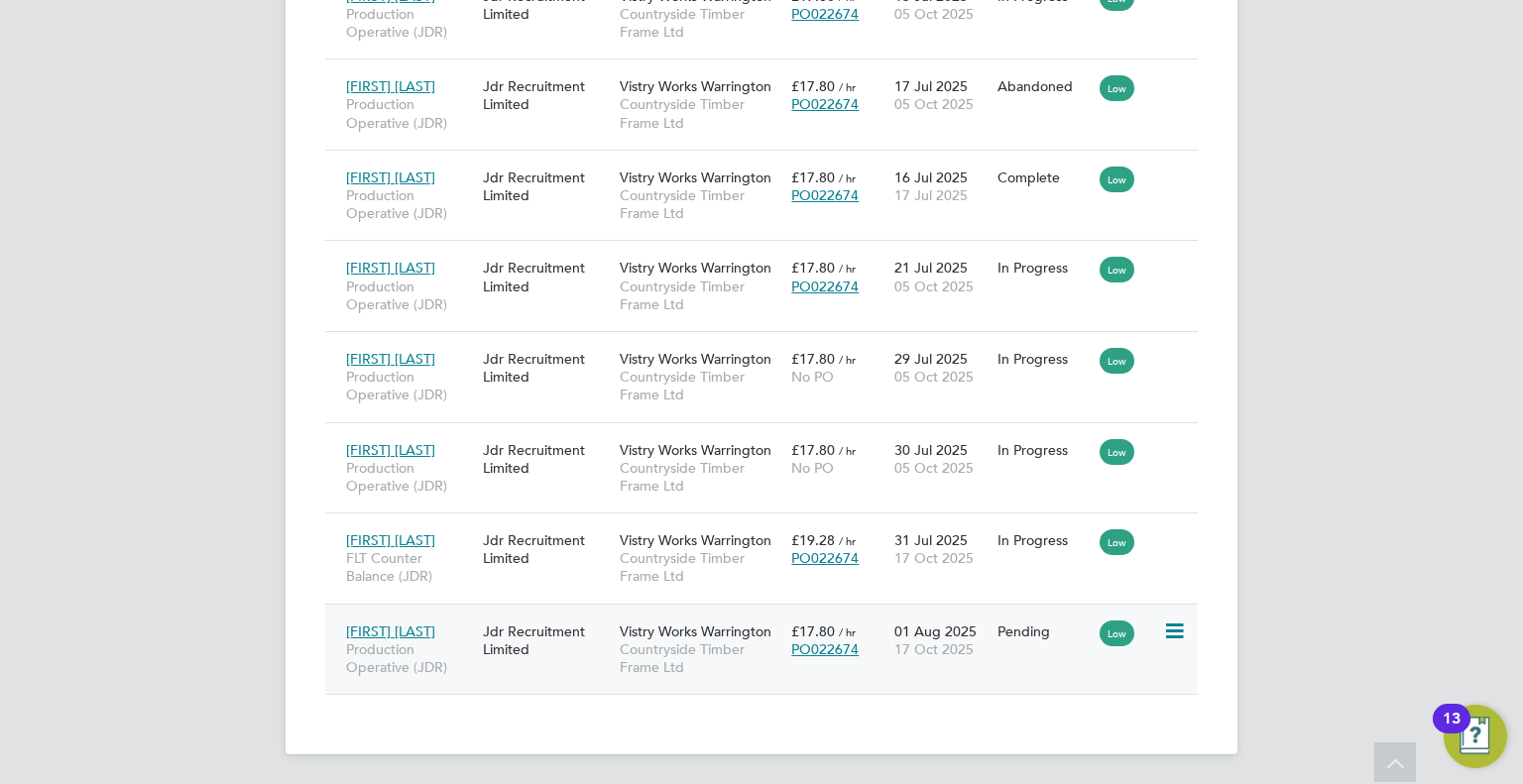 click on "Ian Brumskill Production Operative (JDR) Jdr Recruitment Limited Vistry Works Warrington Countryside Timber Frame Ltd £17.80   / hr PO022674 01 Aug 2025 17 Oct 2025 Pending Low" 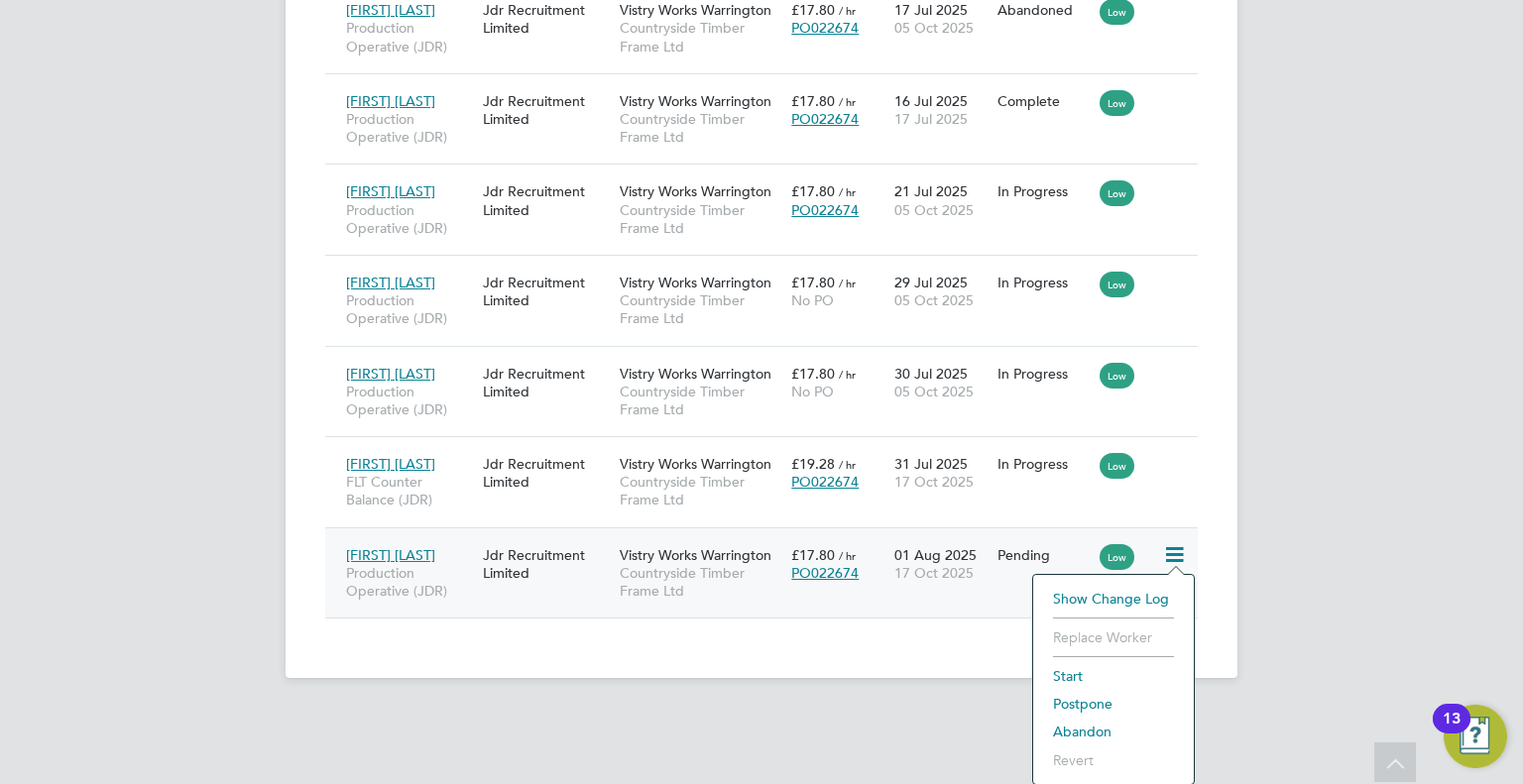click on "Placements New Placement Placements I Follow All Placements Client Config   Vendor     Site     Worker     Hiring Manager   PO   Status   Start Date
Select date
To
Select date
Finish Date
Select date
To
Select date
Showing   11 of  11 Placements Hide Low IR35 Risks Worker  / Position Vendor Site / Client Config Charge  / PO Start  / Finish Status IR35 Risk Denis Biela Production Operative (JDR) Jdr Recruitment Limited Vistry Works Warrington Countryside Timber Frame Ltd £17.80   / hr PO022674 07 Jul 2025 05 Oct 2025 In Progress Low Karl Harrison Production Operative (JDR) Jdr Recruitment Limited Vistry Works Warrington Countryside Timber Frame Ltd £17.80   / hr No PO 14 Jul 2025 19 Oct 2025 Abandoned Low Karl Harrison FLT Counter Balance (JDR) Jdr Recruitment Limited Vistry Works Warrington Countryside Timber Frame Ltd £19.28   / hr PO022674 14 Jul 2025 23 Jul 2025 Complete Low Liam Thompson Production Operative (JDR) Jdr Recruitment Limited £17.80   / hr Low" 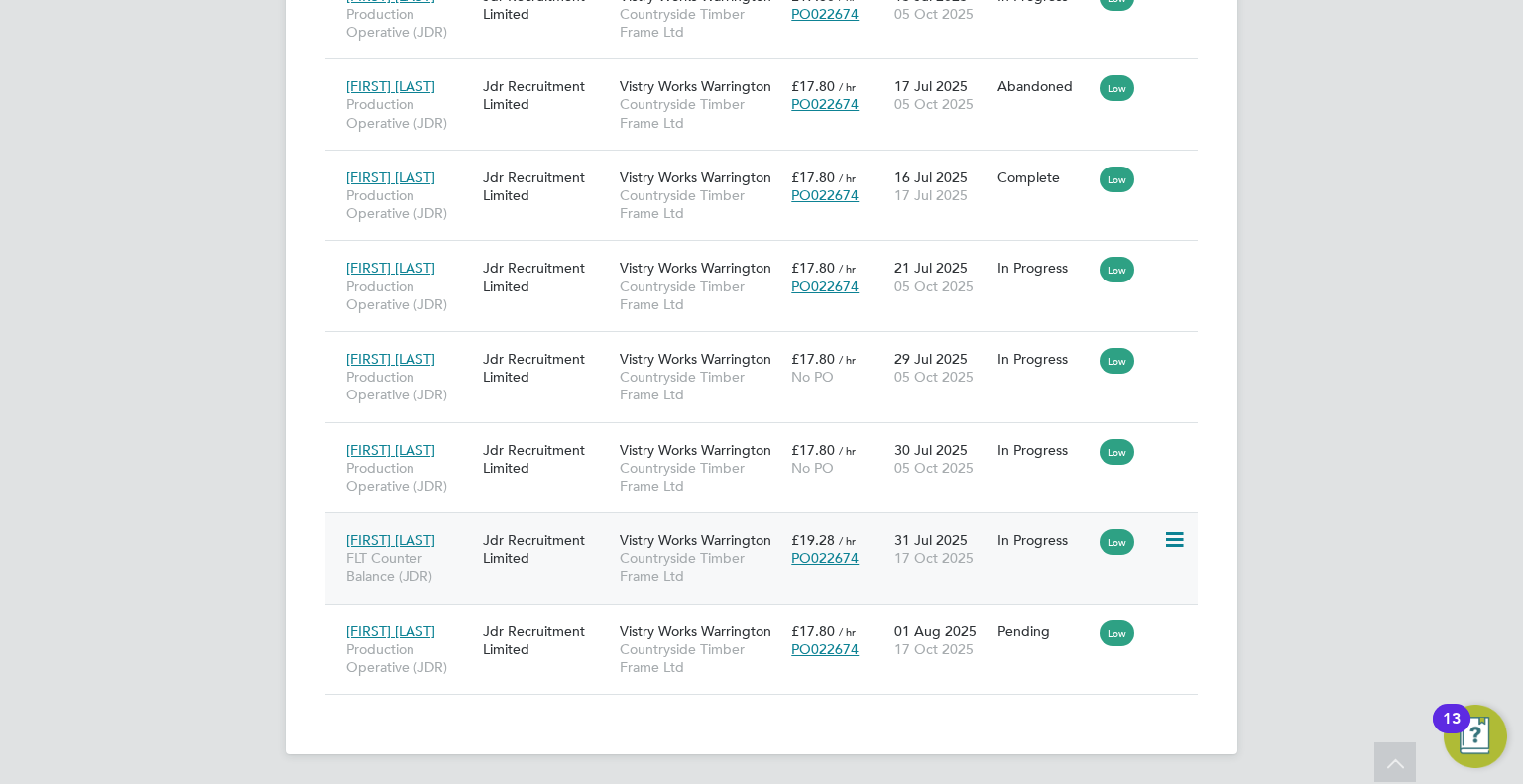 click 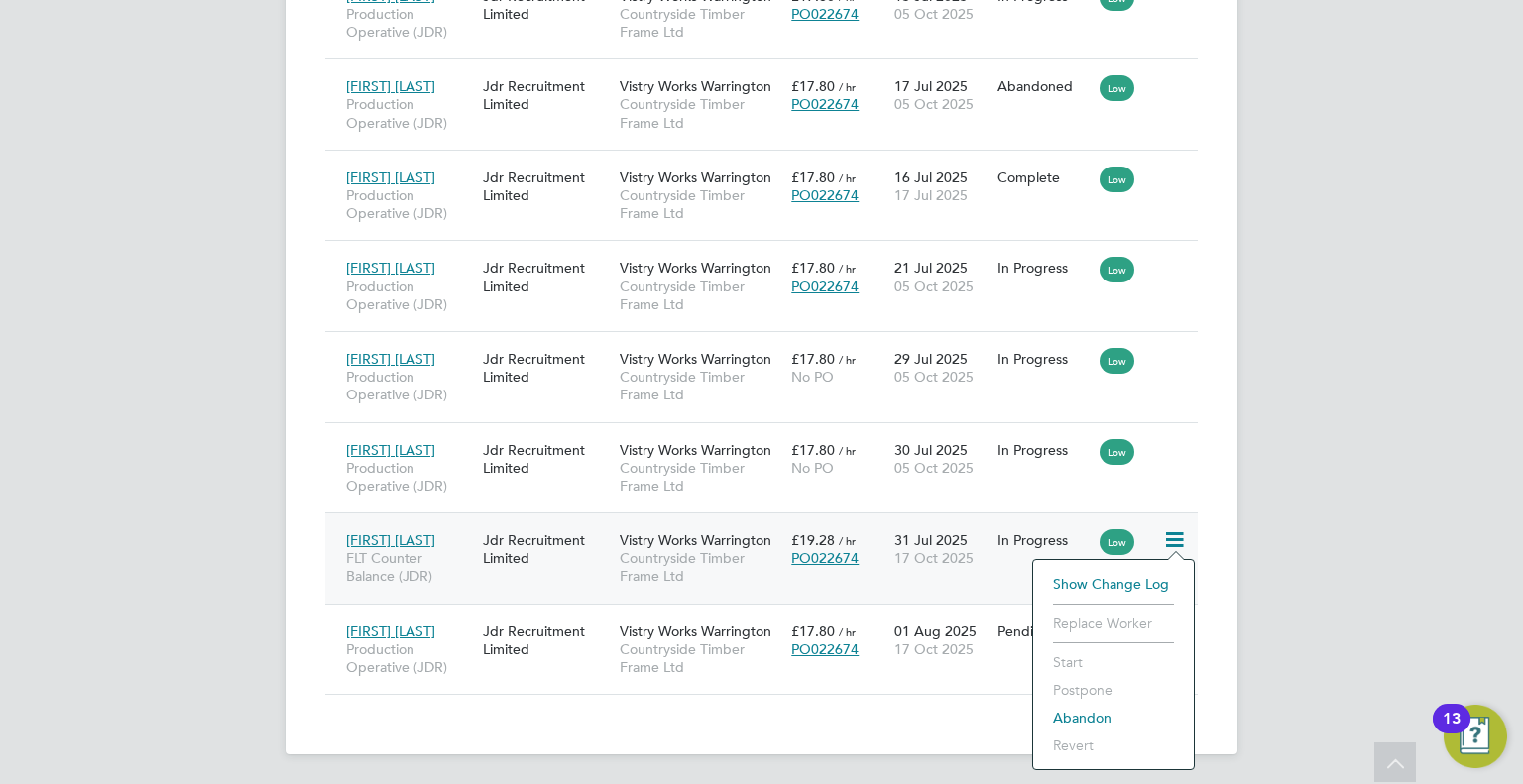 click on "Vistry Works Warrington Countryside Timber Frame Ltd" 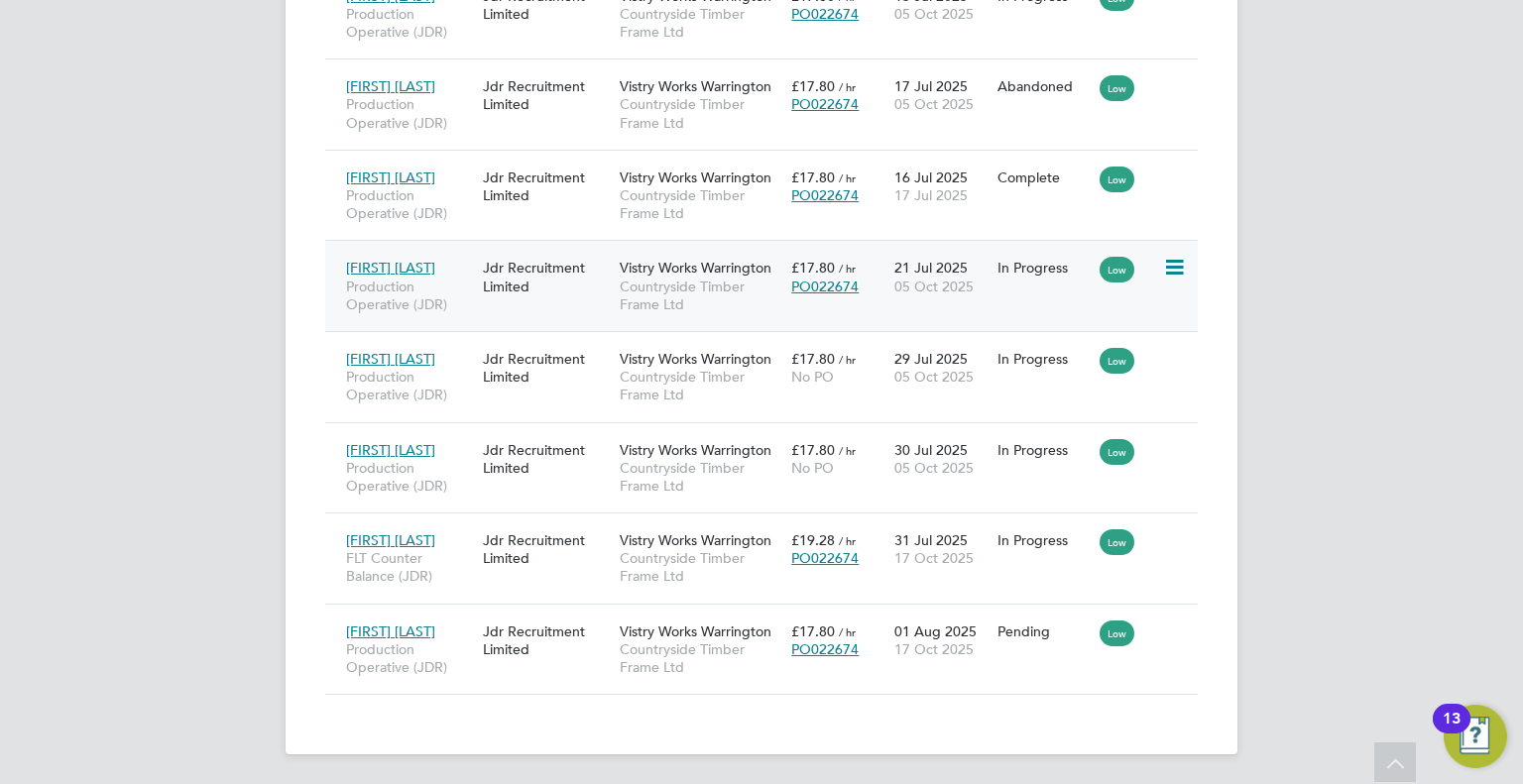 click on "Countryside Timber Frame Ltd" 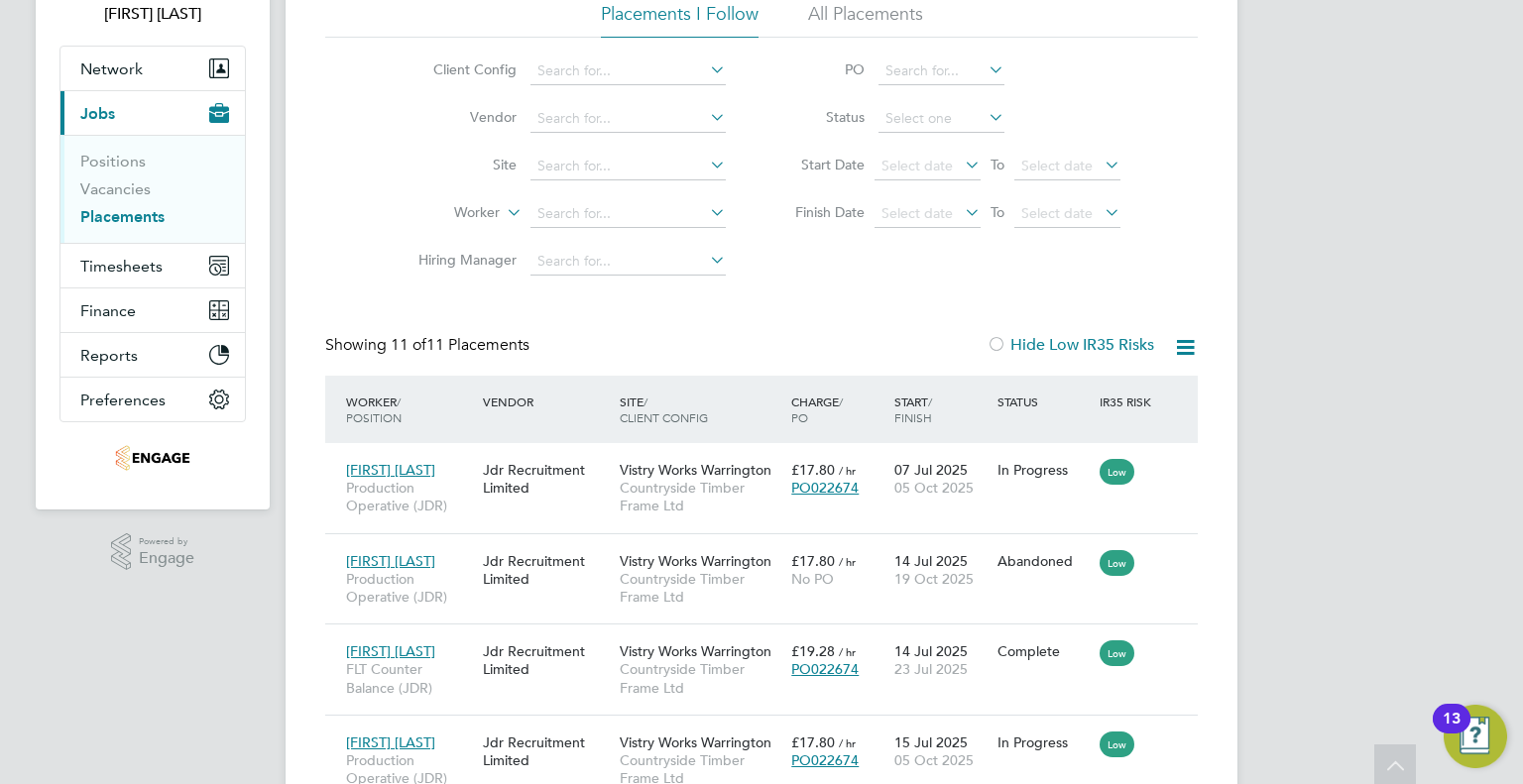 scroll, scrollTop: 0, scrollLeft: 0, axis: both 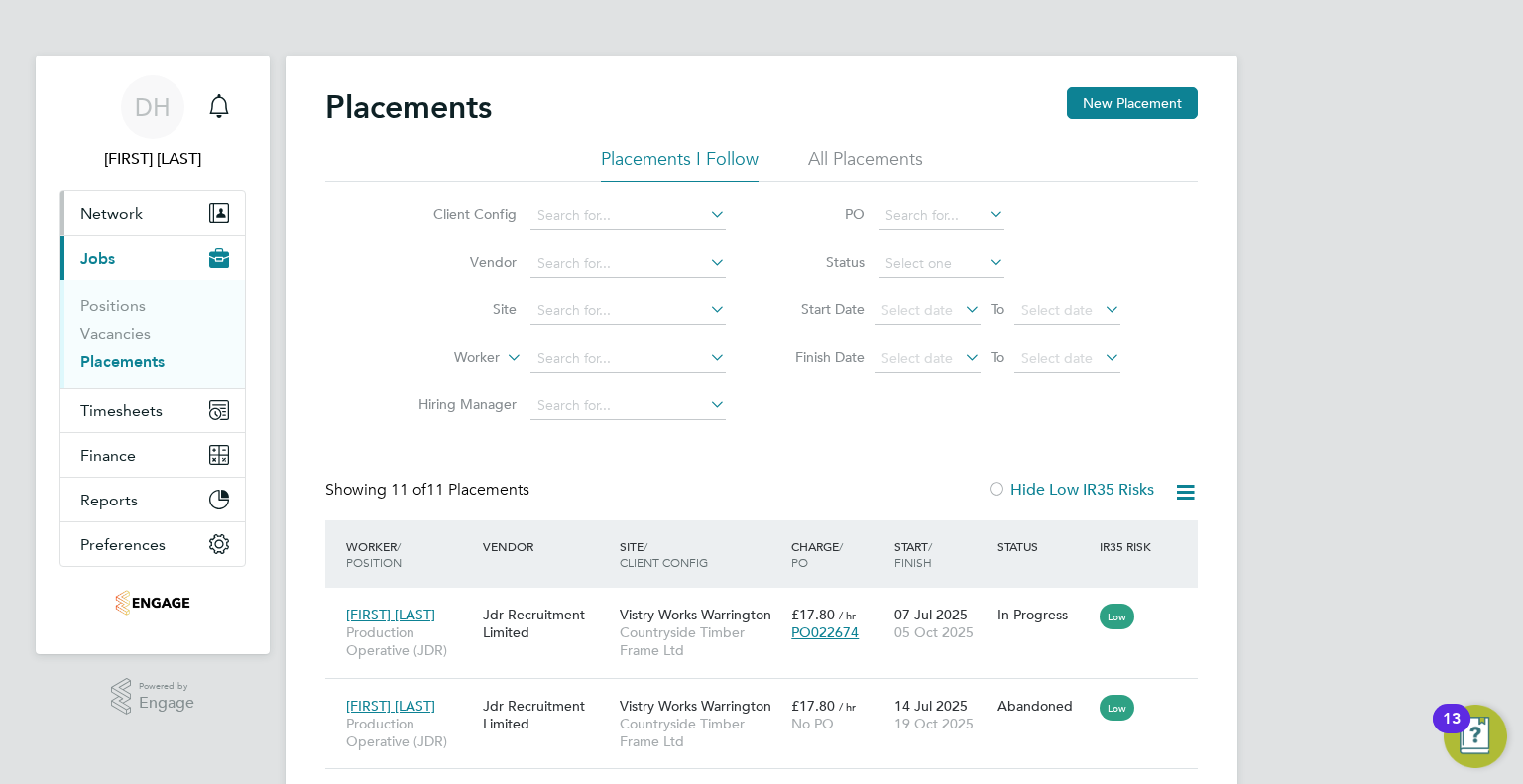 click on "Network" at bounding box center (153, 213) 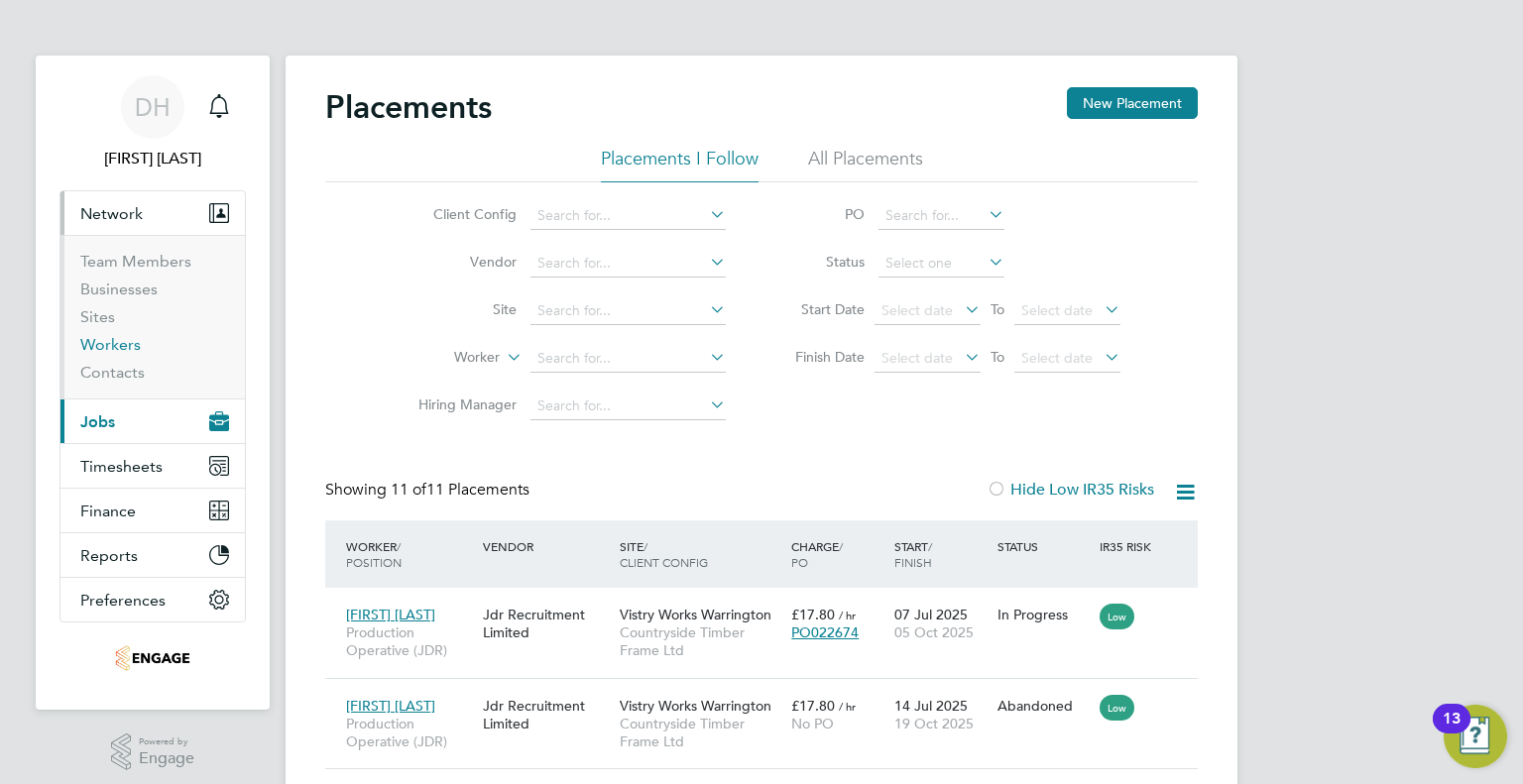 click on "Workers" at bounding box center (110, 344) 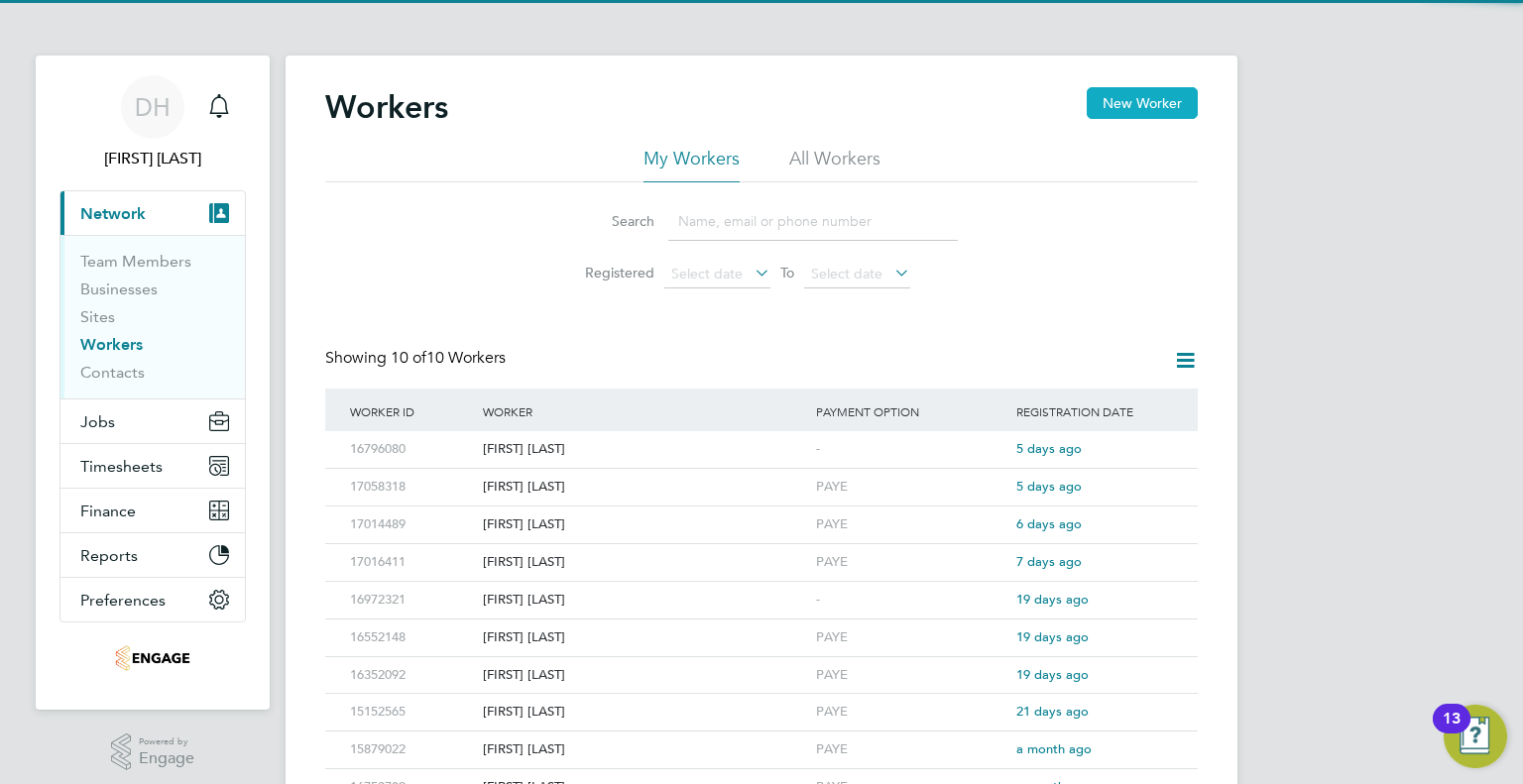 click on "New Worker" 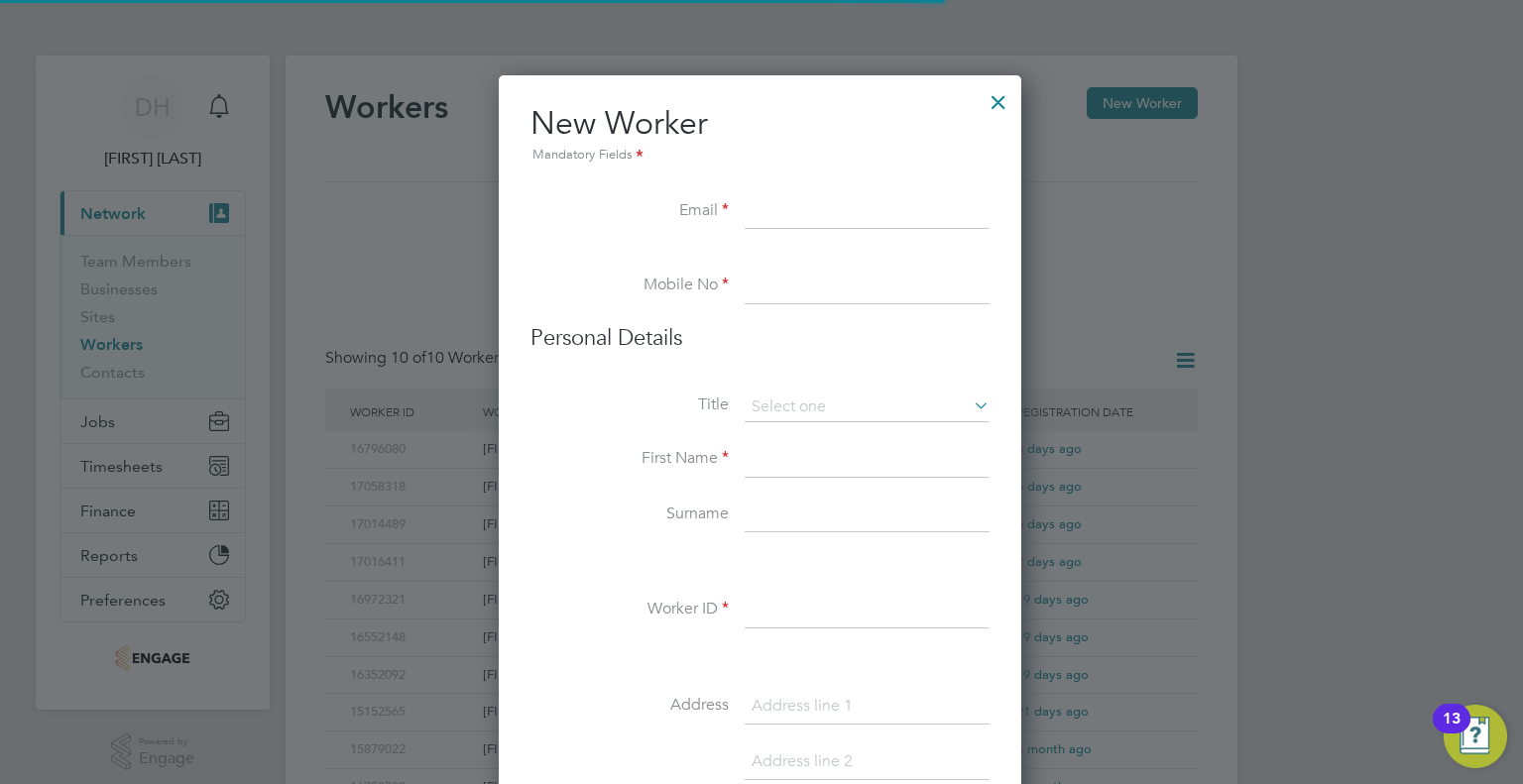 scroll, scrollTop: 10, scrollLeft: 10, axis: both 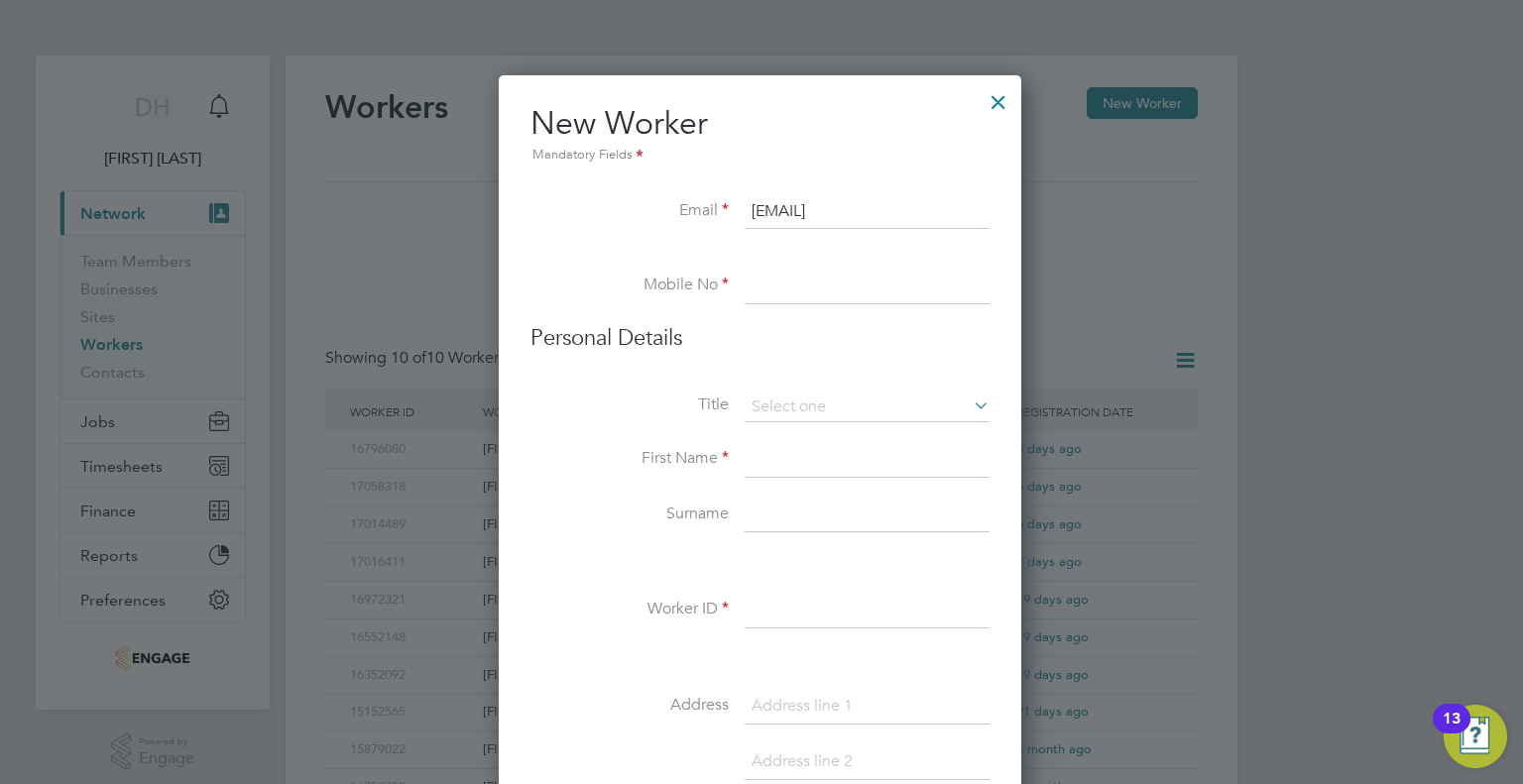 type on "soens1985@gmail.com" 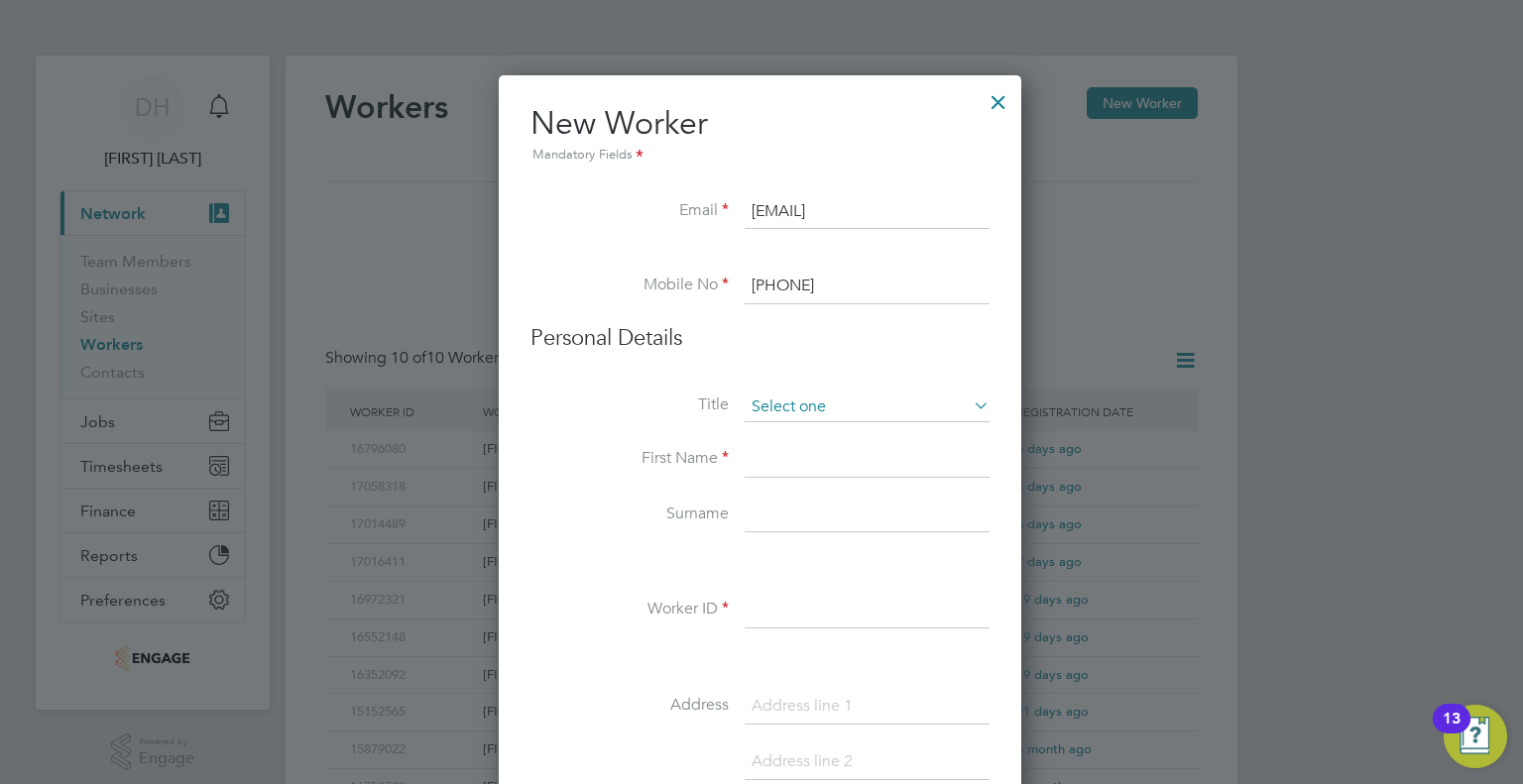type on "00000000000" 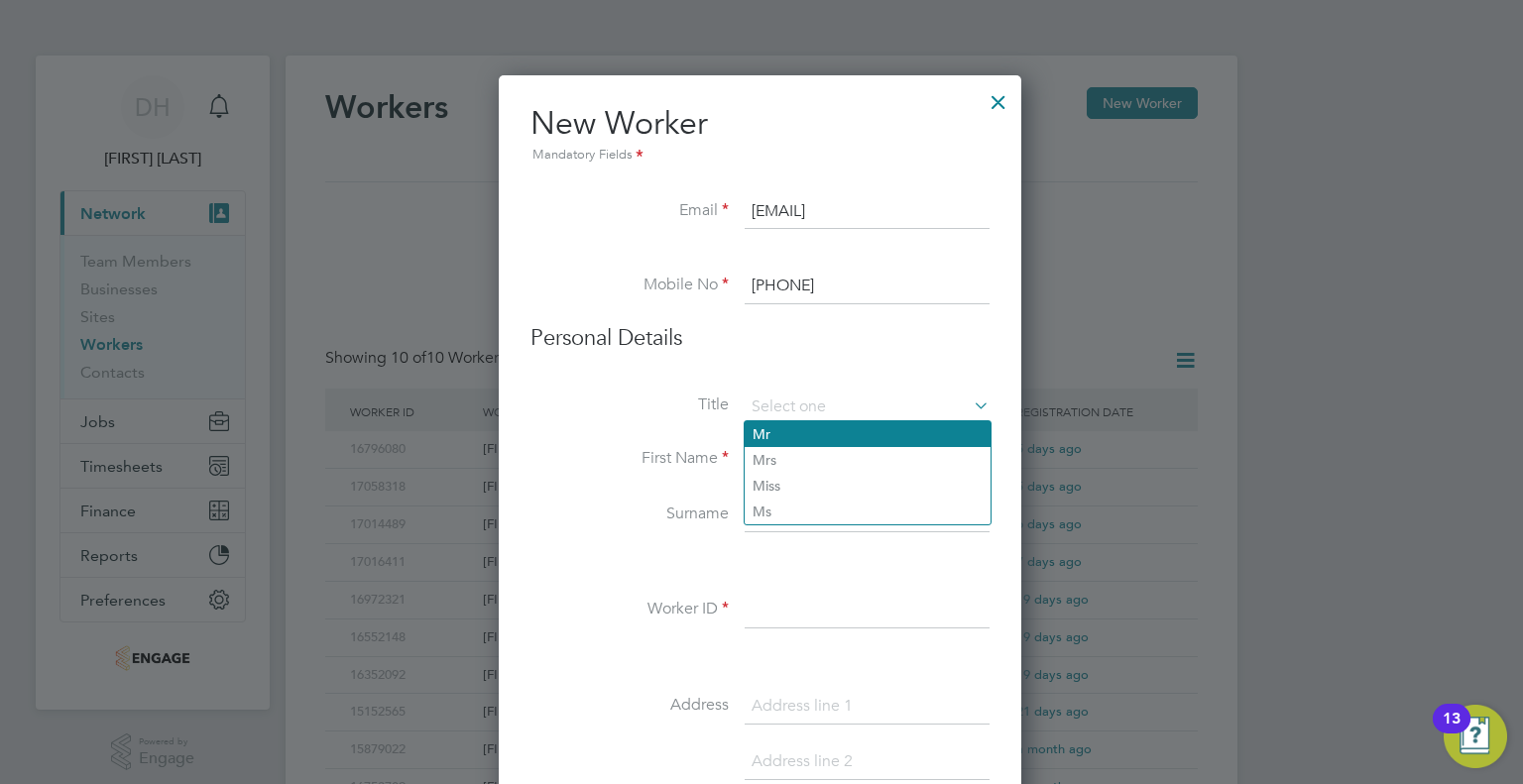 click on "Mr" 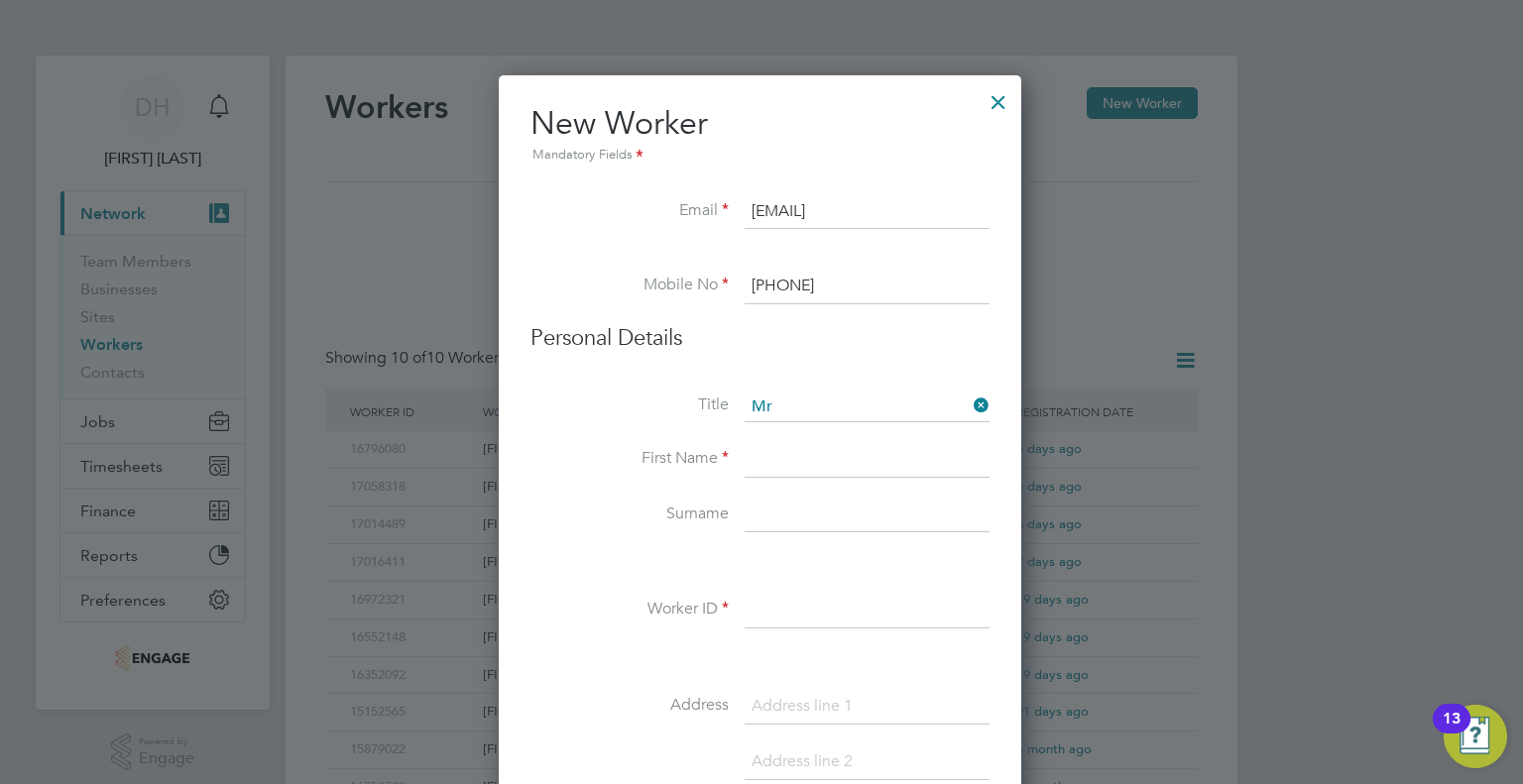 click at bounding box center [867, 460] 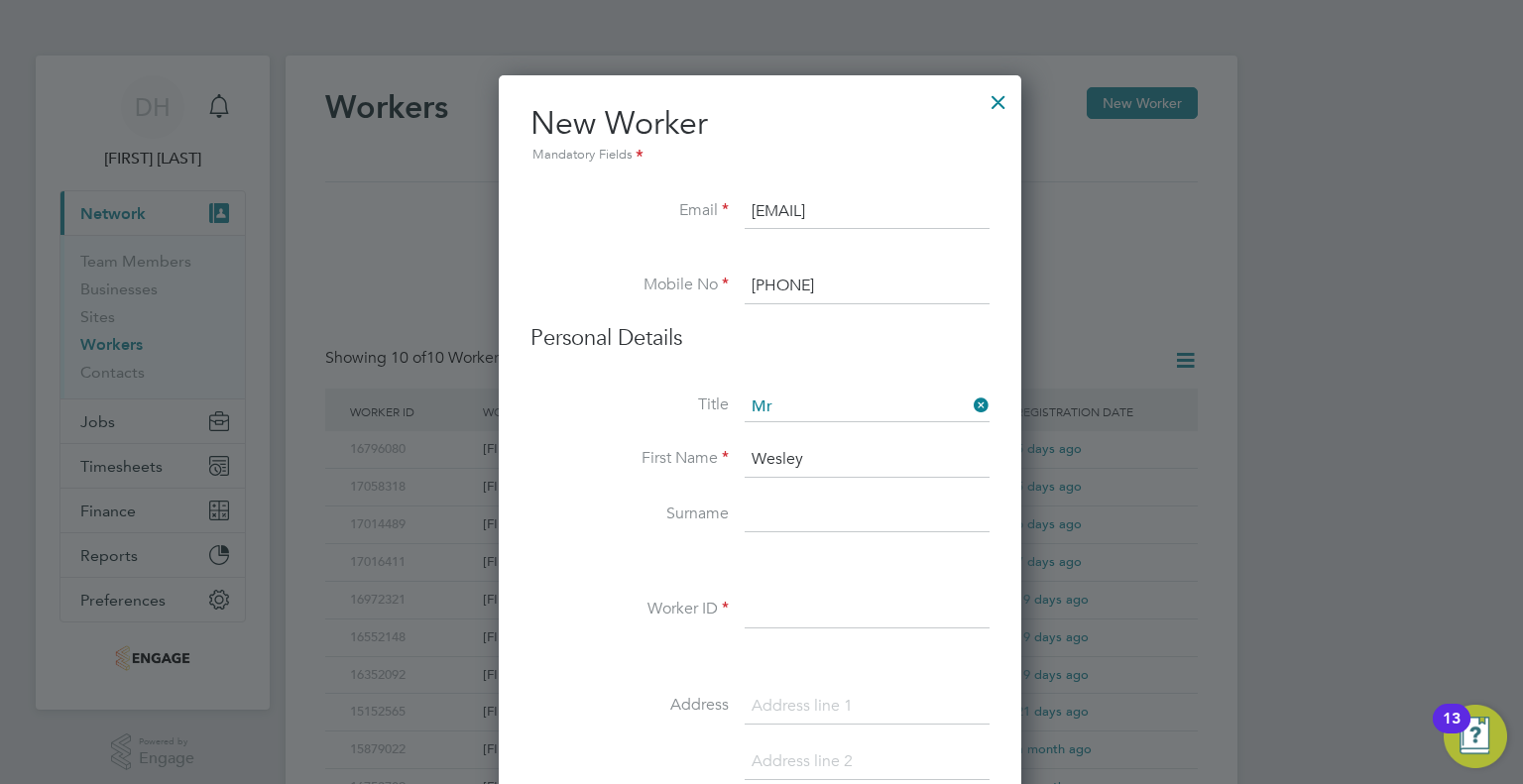 type on "Wesley" 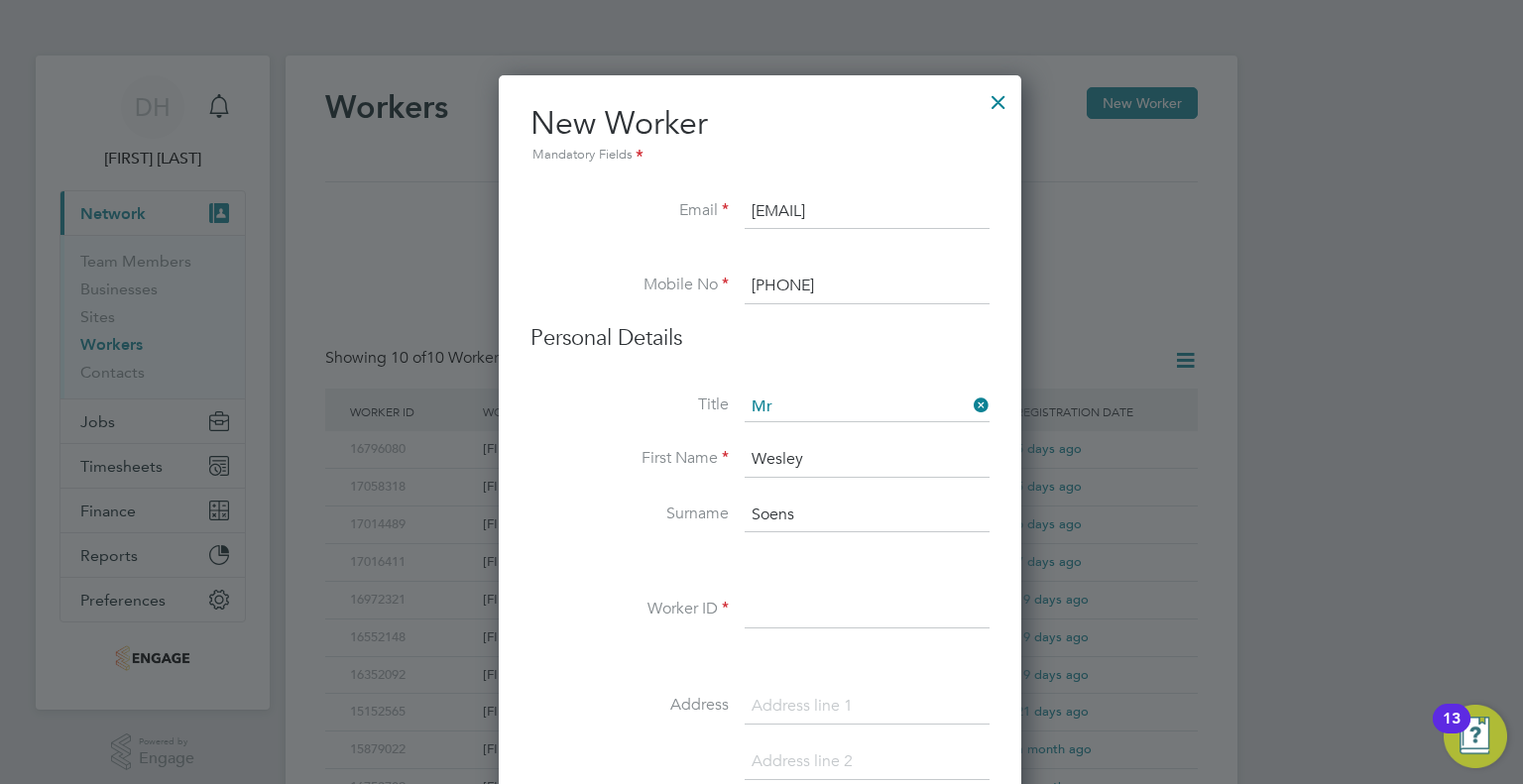 type on "Soens" 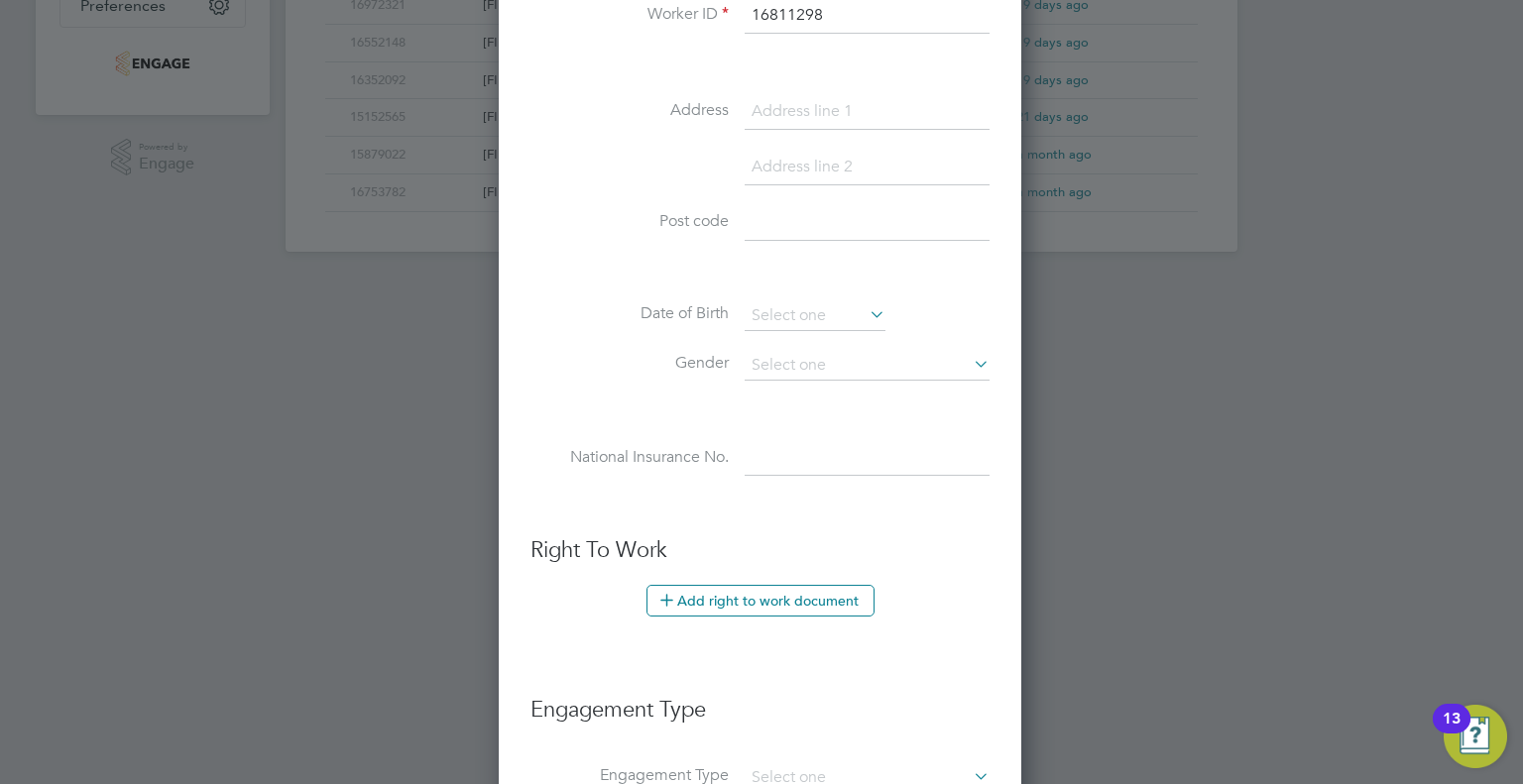 scroll, scrollTop: 694, scrollLeft: 0, axis: vertical 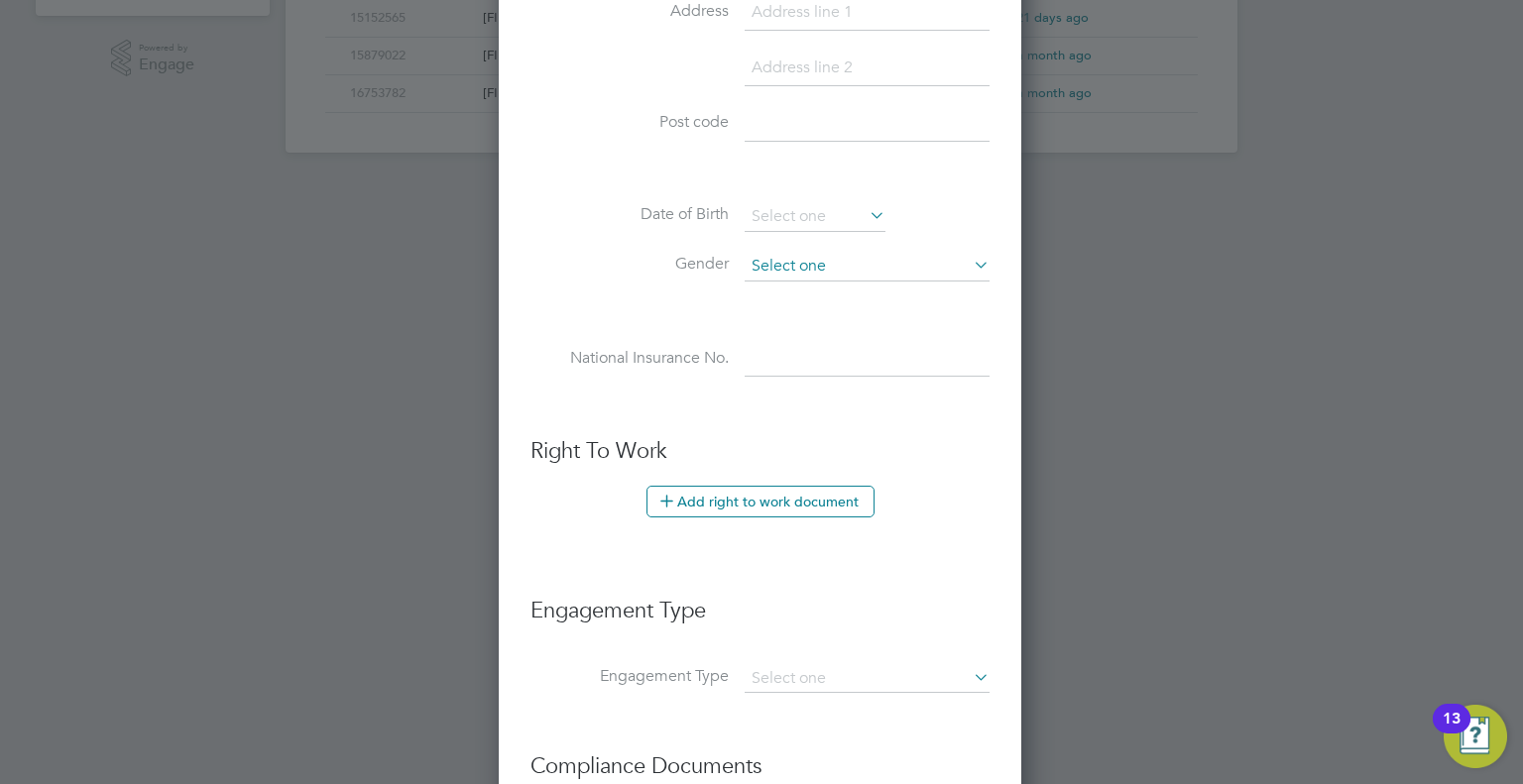 type on "16811298" 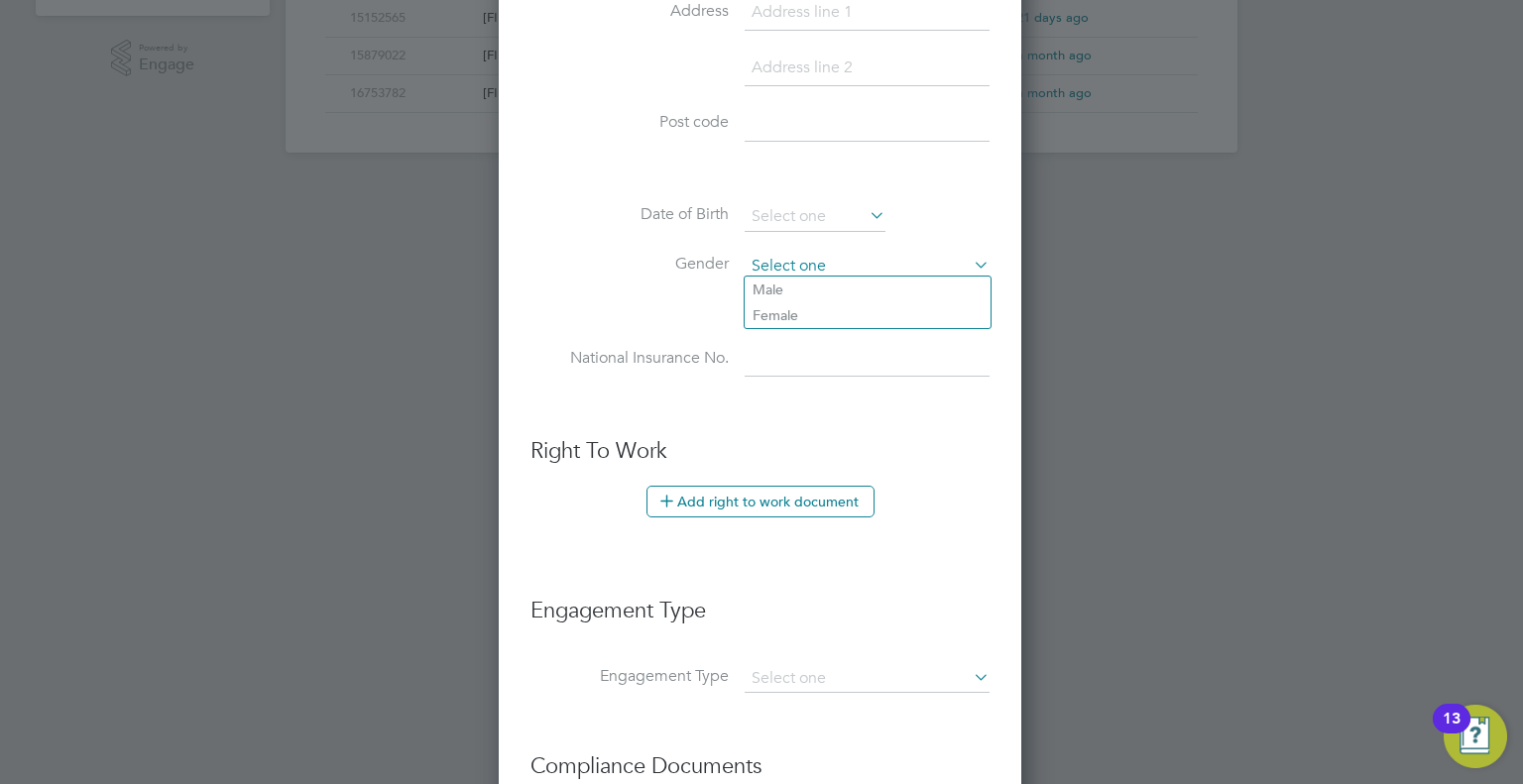 click at bounding box center (867, 267) 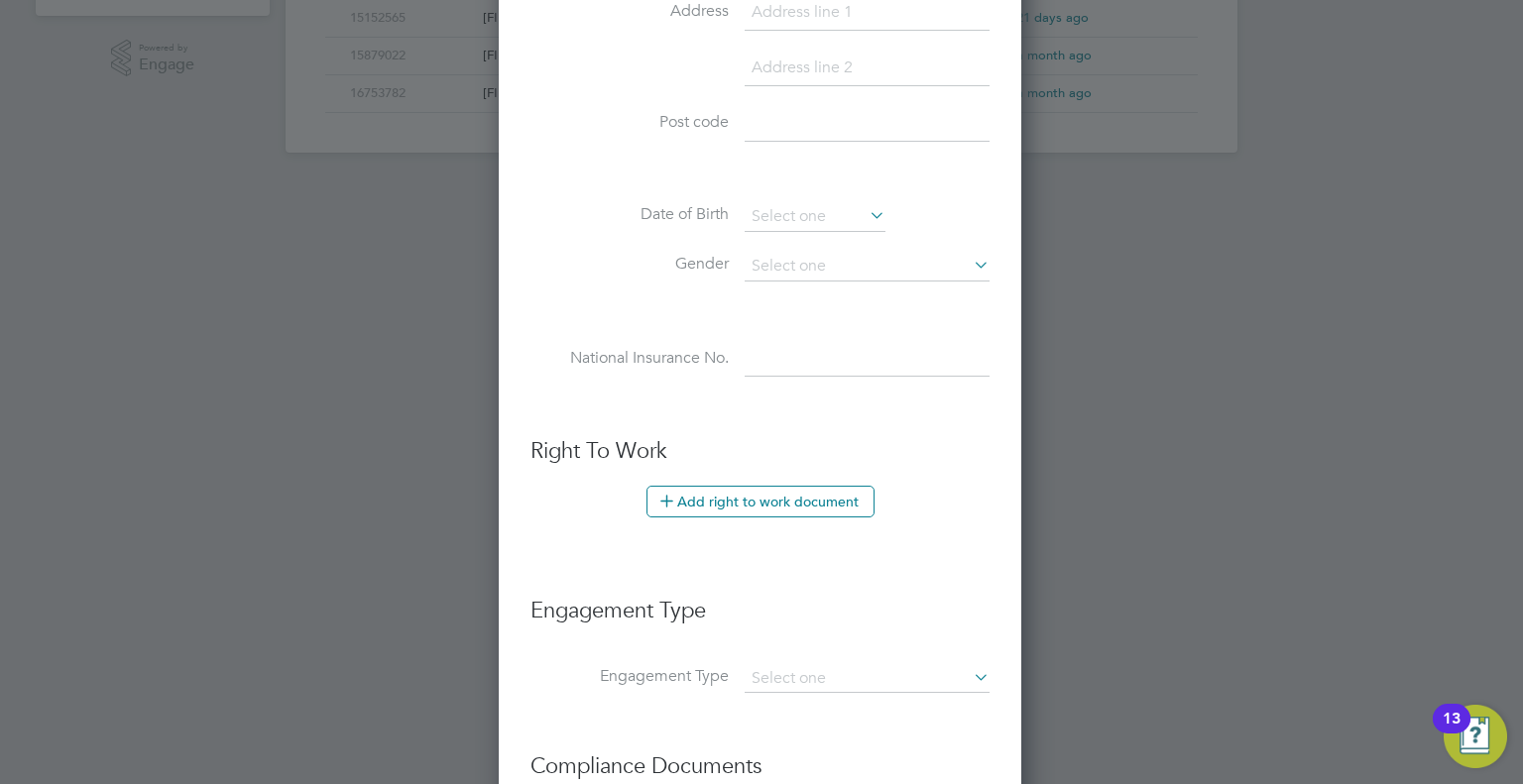 click on "Male" 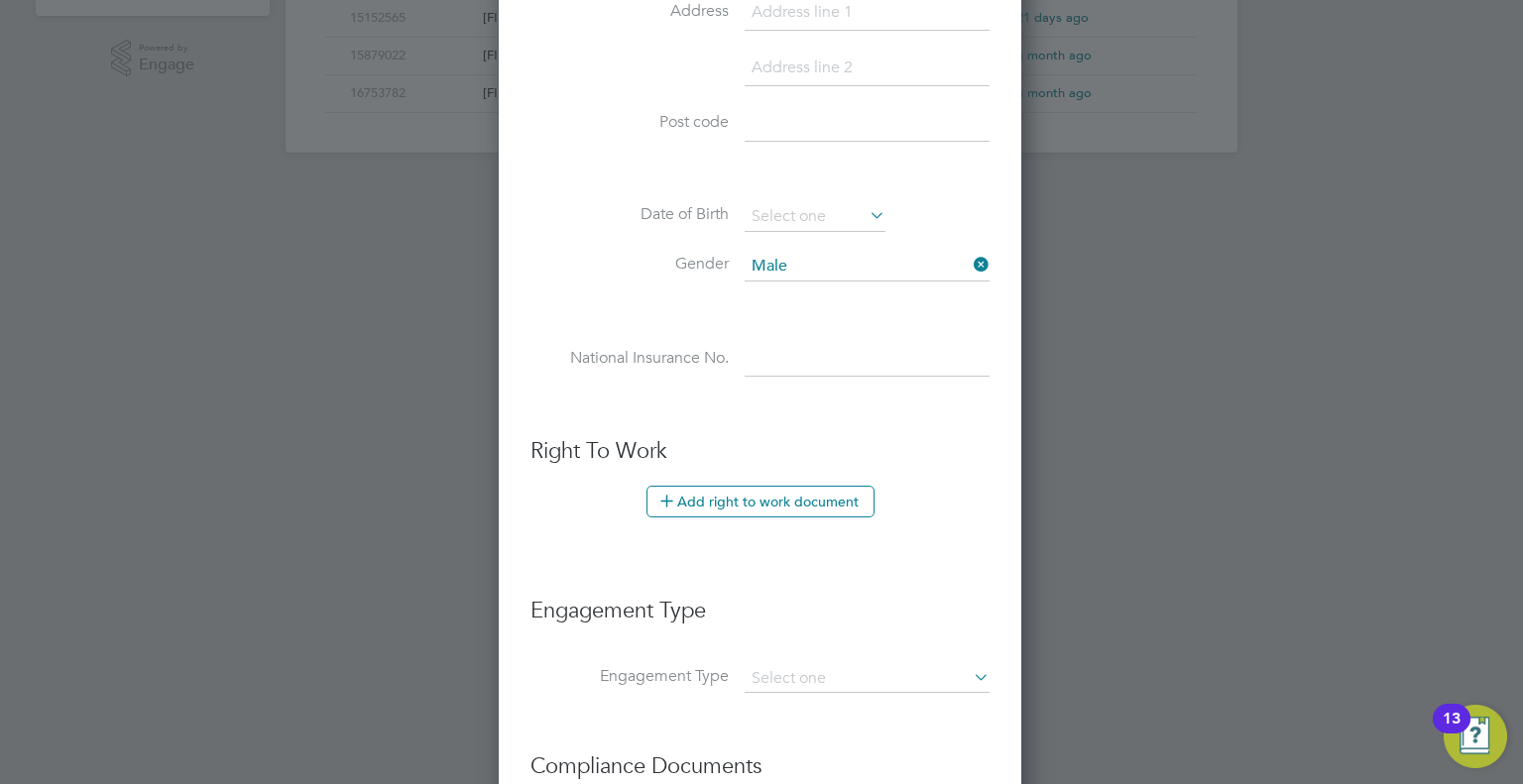 click on "National Insurance No." at bounding box center (760, 370) 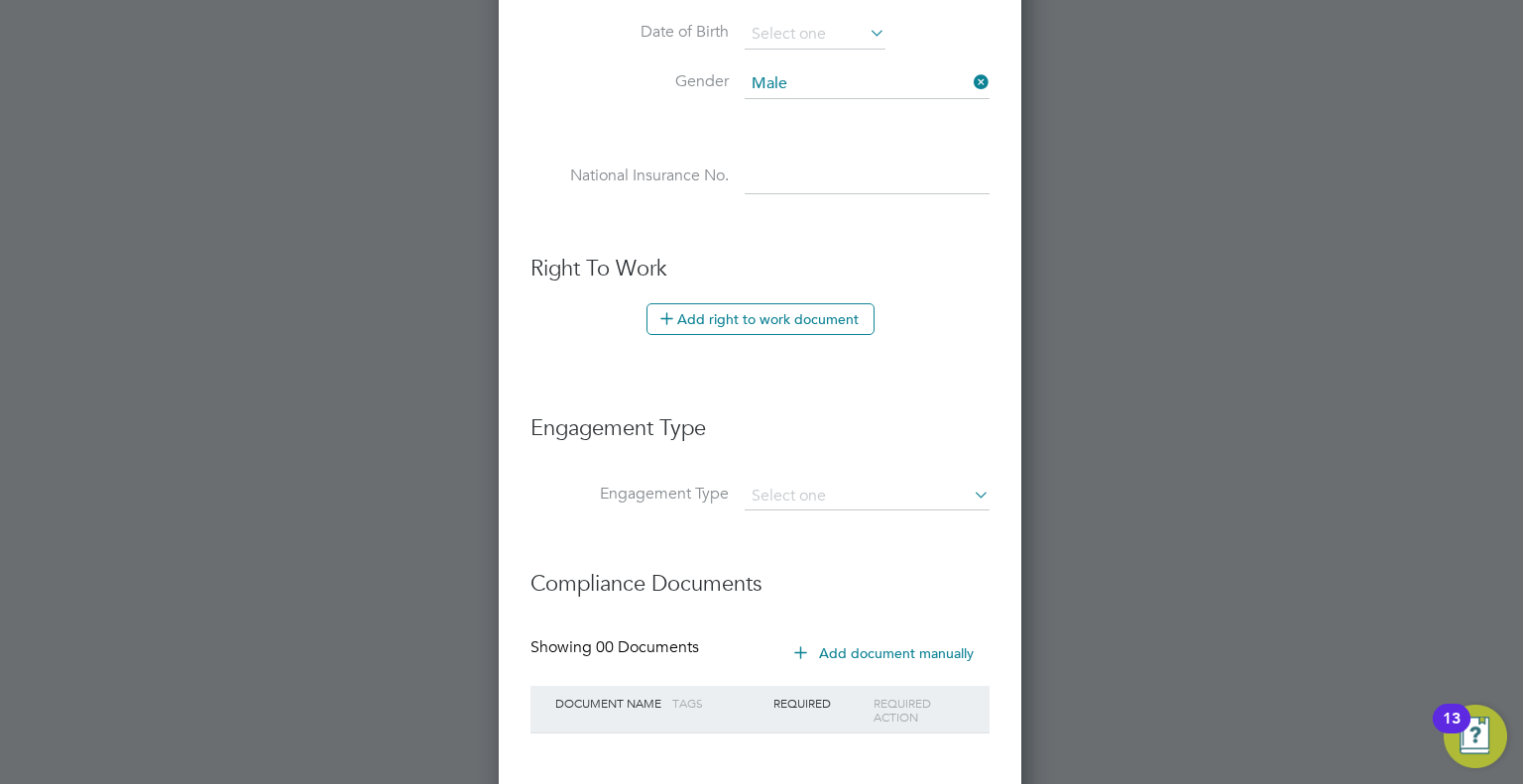 scroll, scrollTop: 970, scrollLeft: 0, axis: vertical 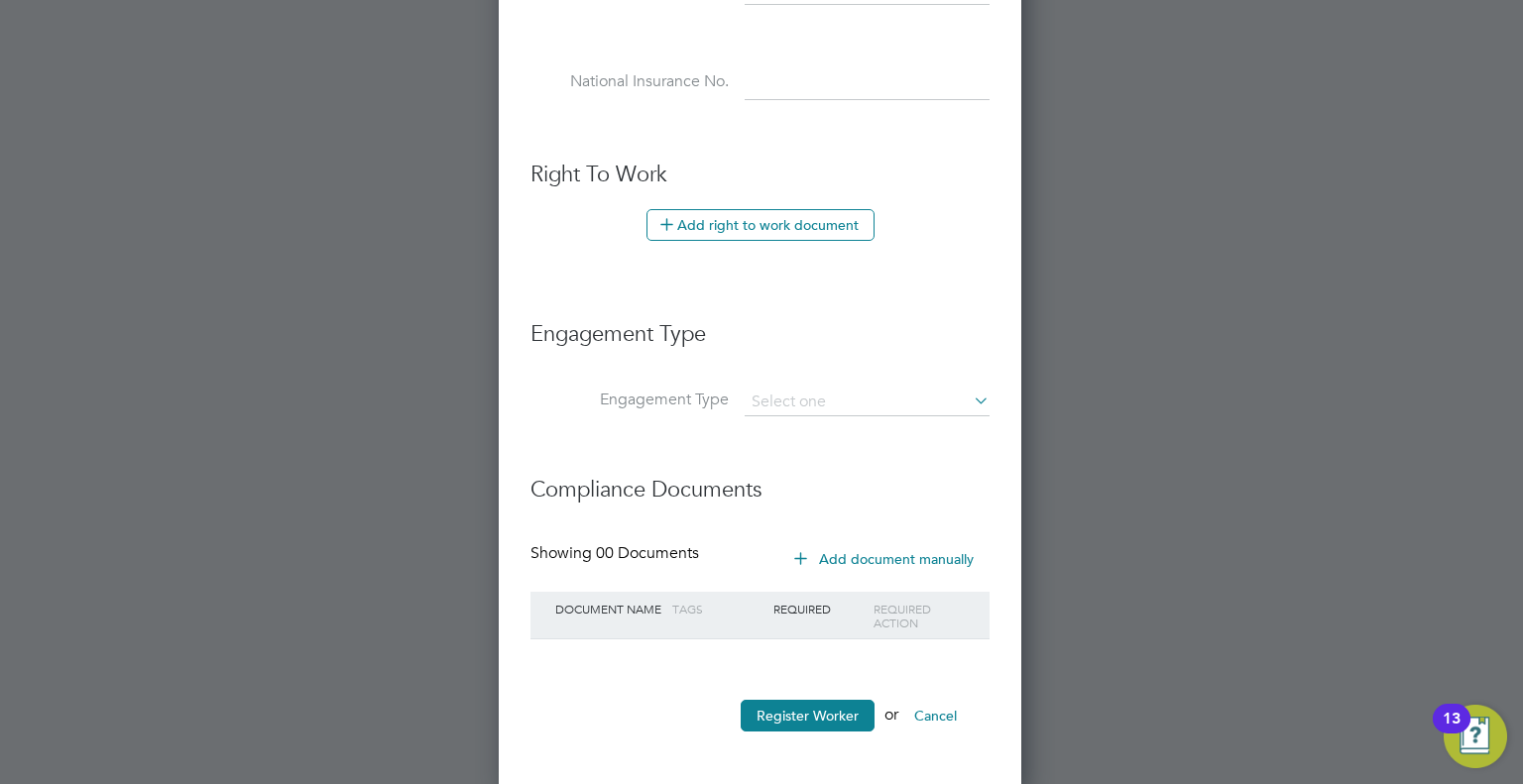 click on "Engagement Type" at bounding box center [760, 344] 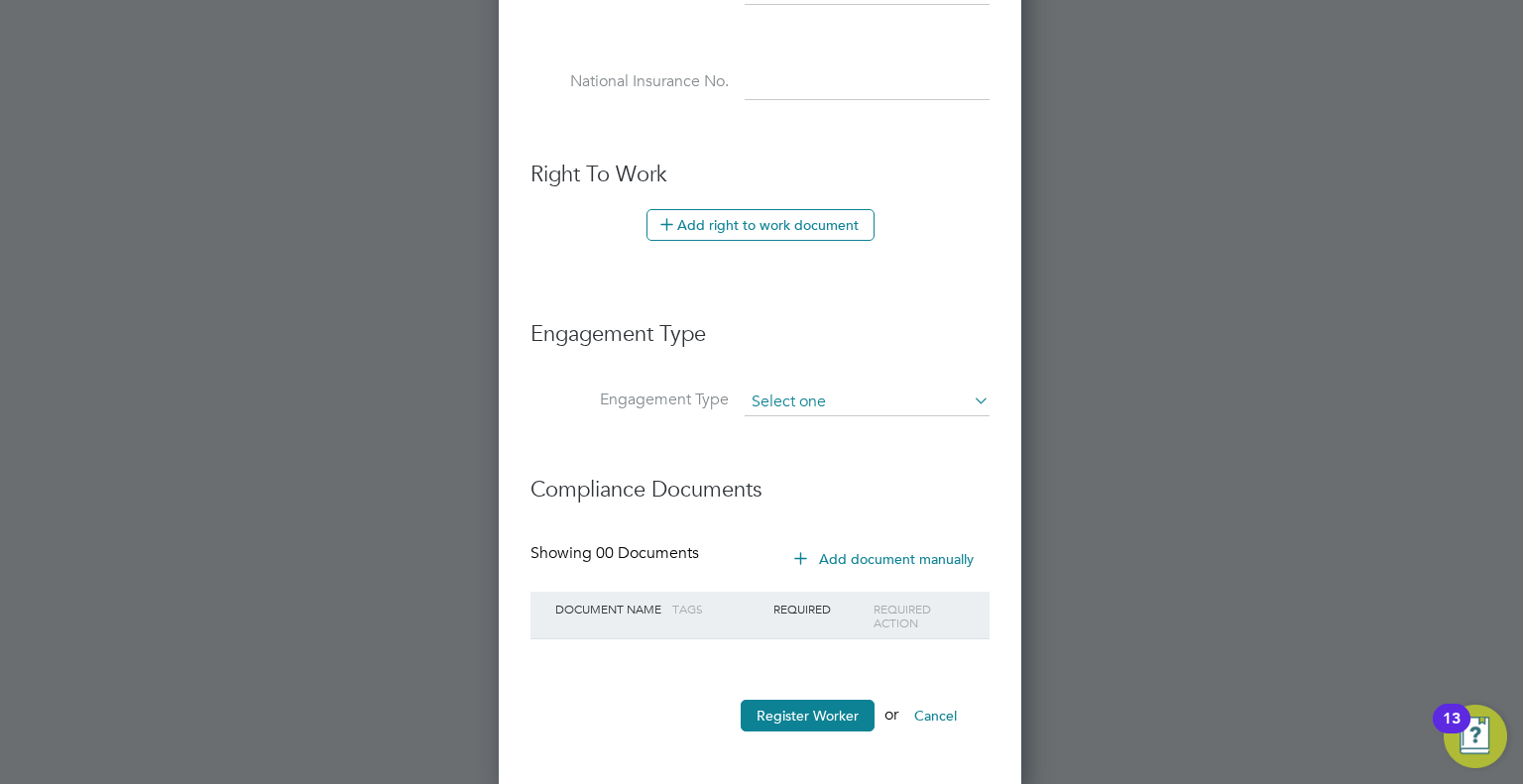 click at bounding box center [867, 402] 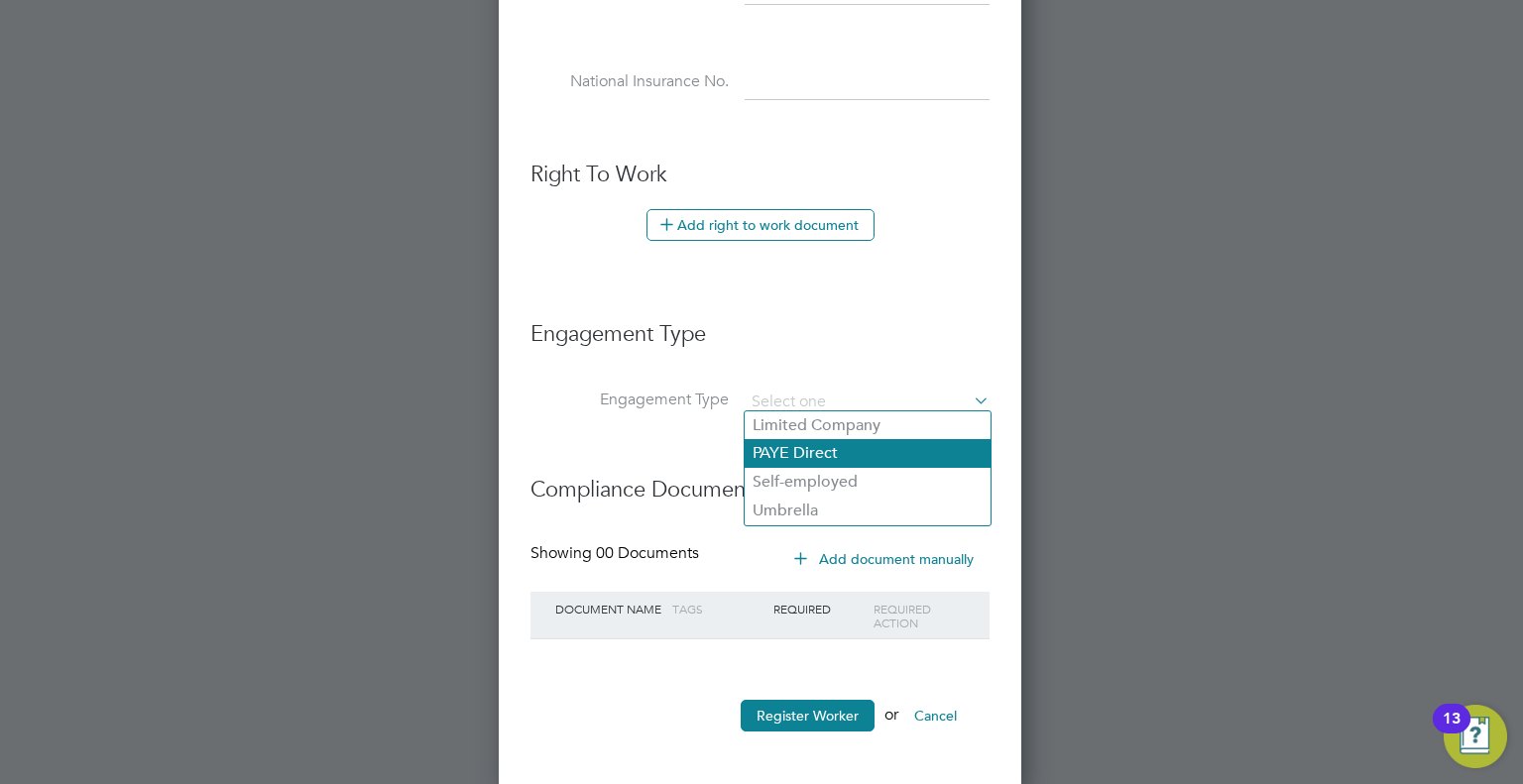 click on "PAYE Direct" 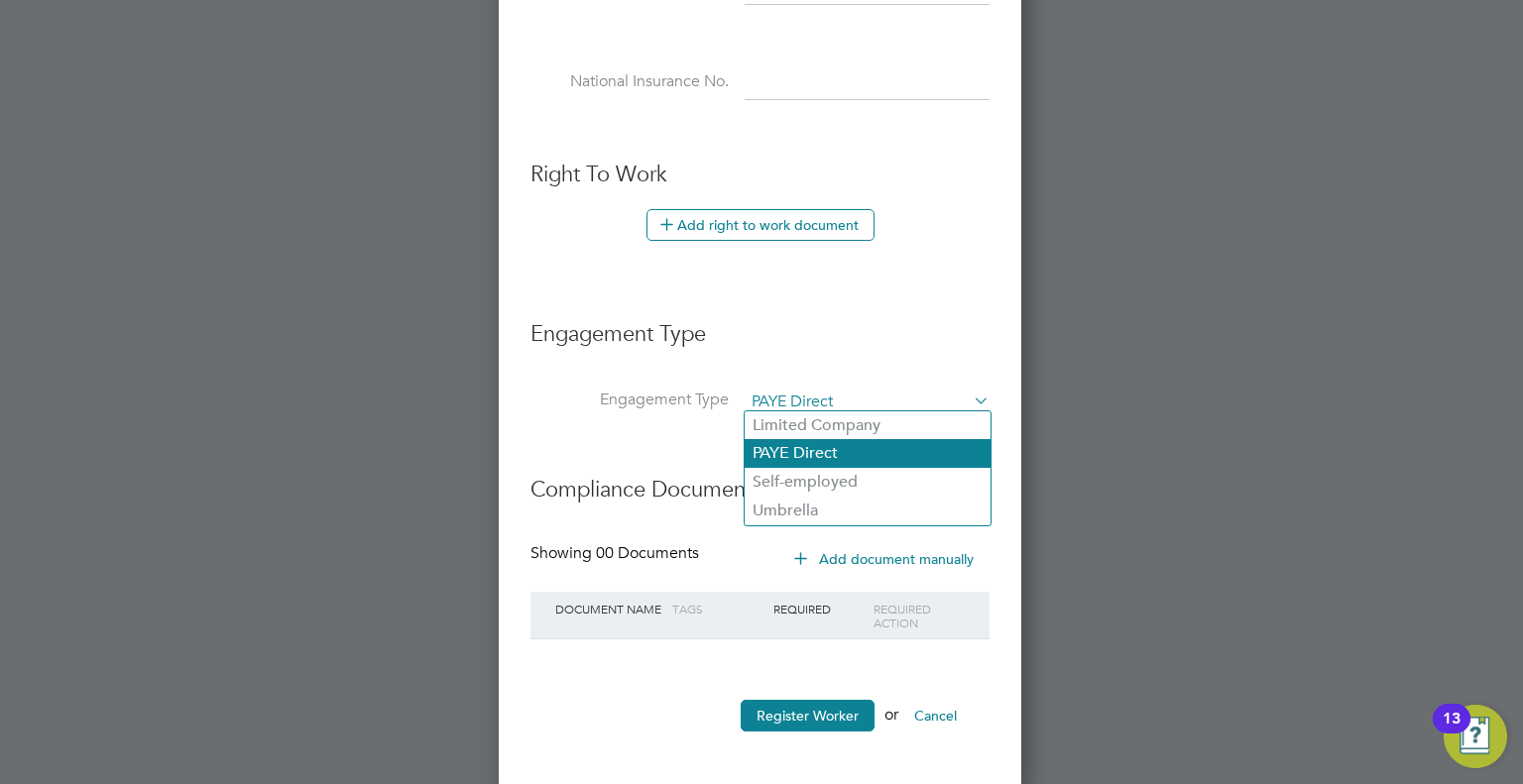 scroll, scrollTop: 9, scrollLeft: 9, axis: both 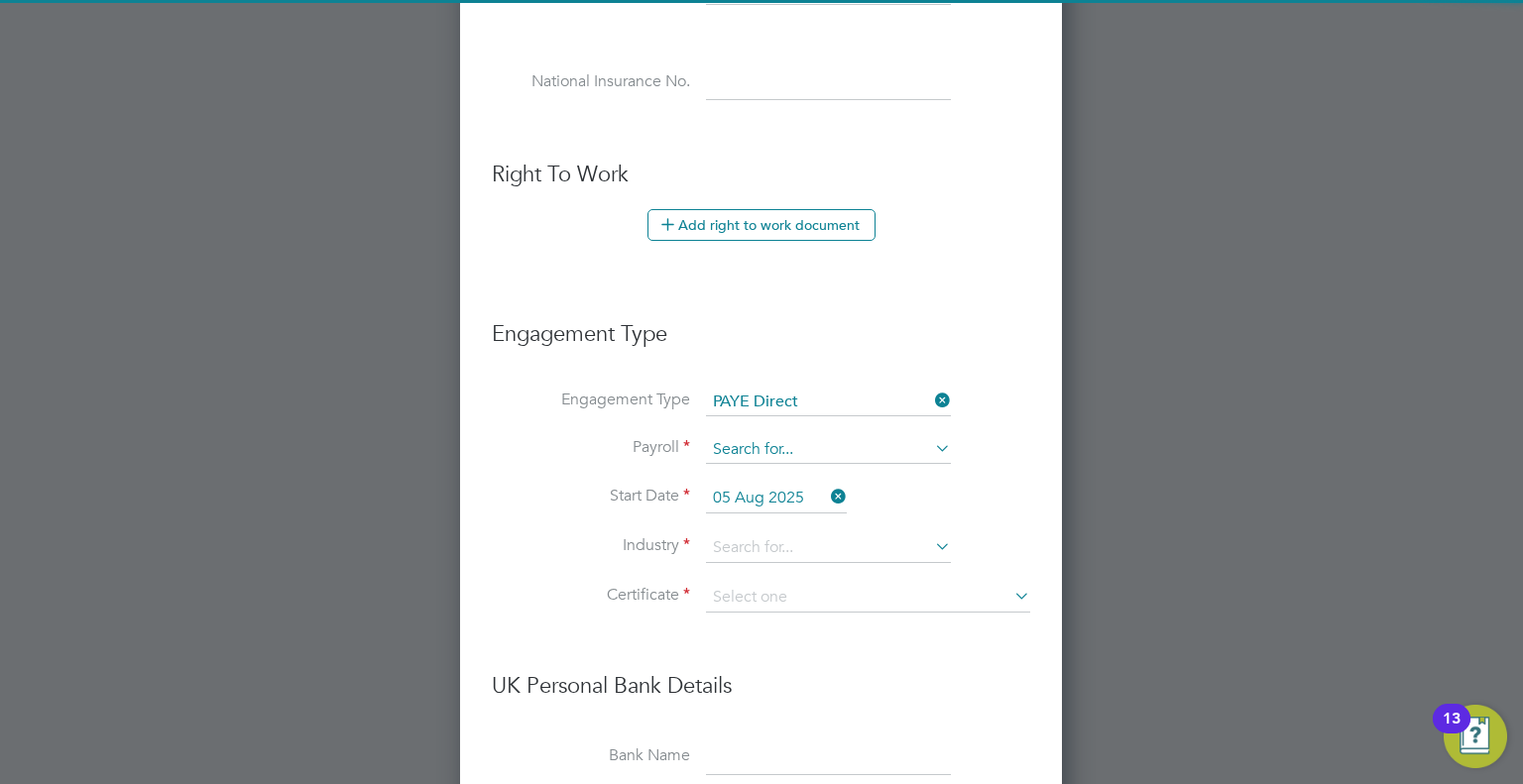 click at bounding box center [828, 450] 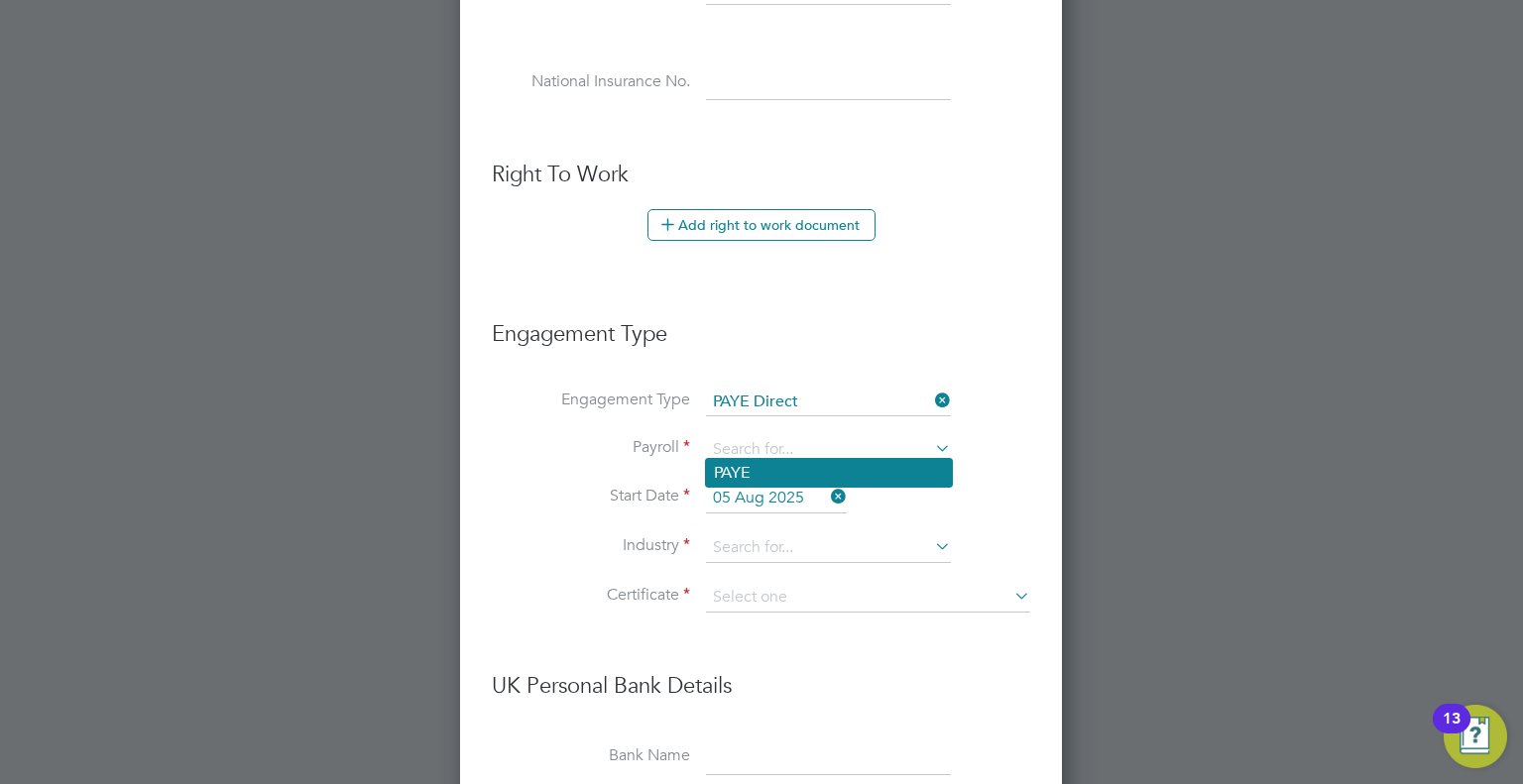 click on "PAYE" 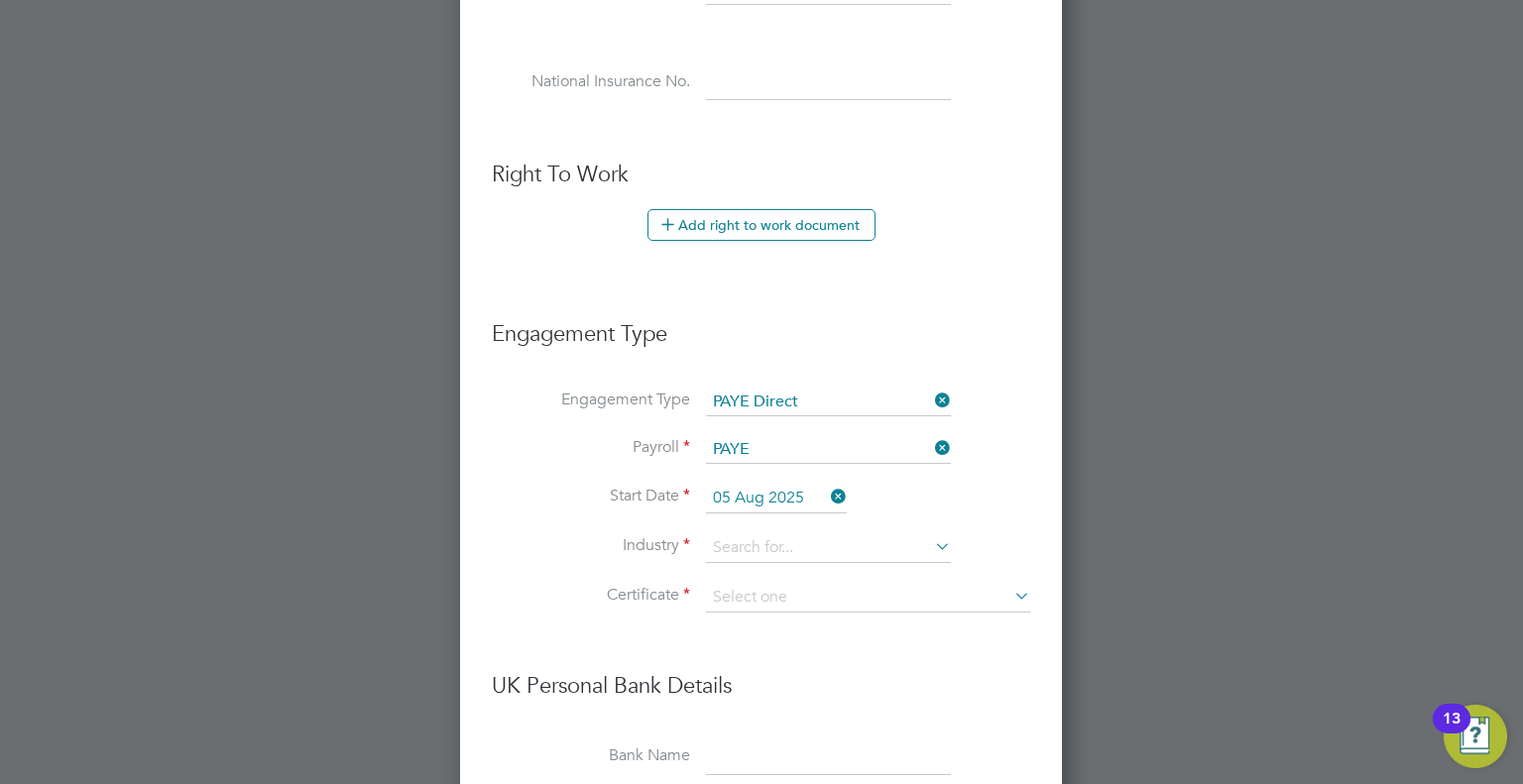 click on "05 Aug 2025" at bounding box center [776, 499] 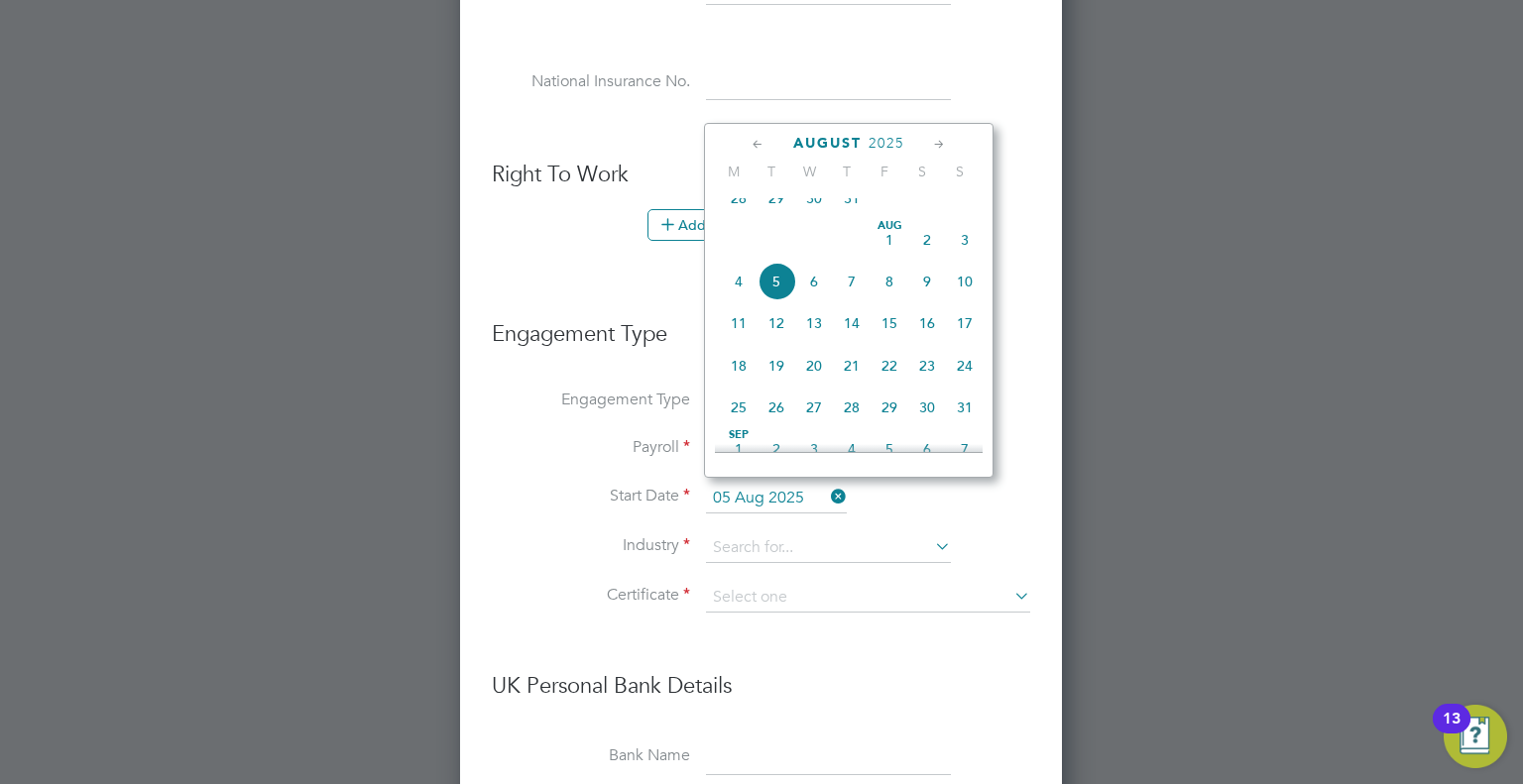 click on "28" 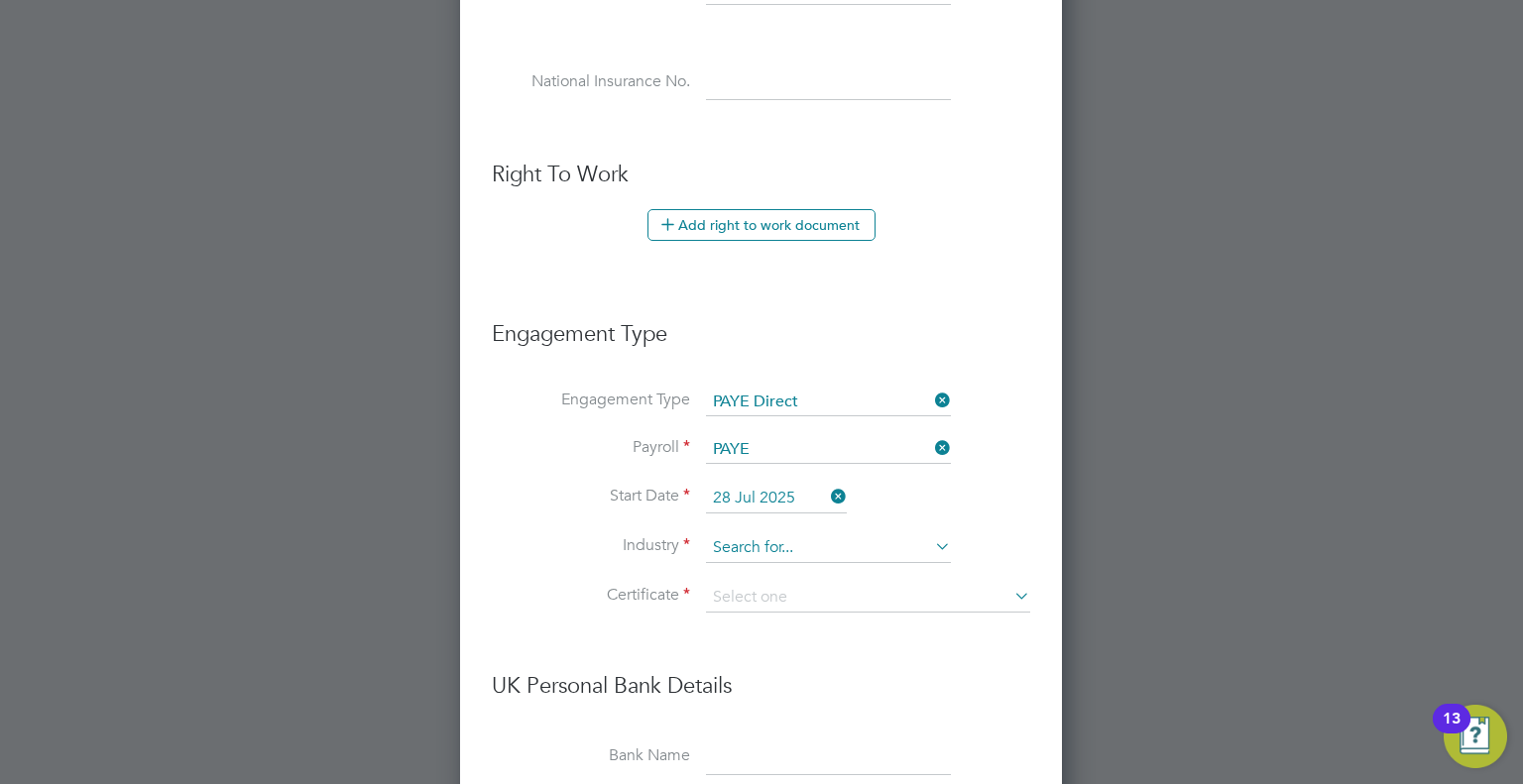 click at bounding box center [828, 548] 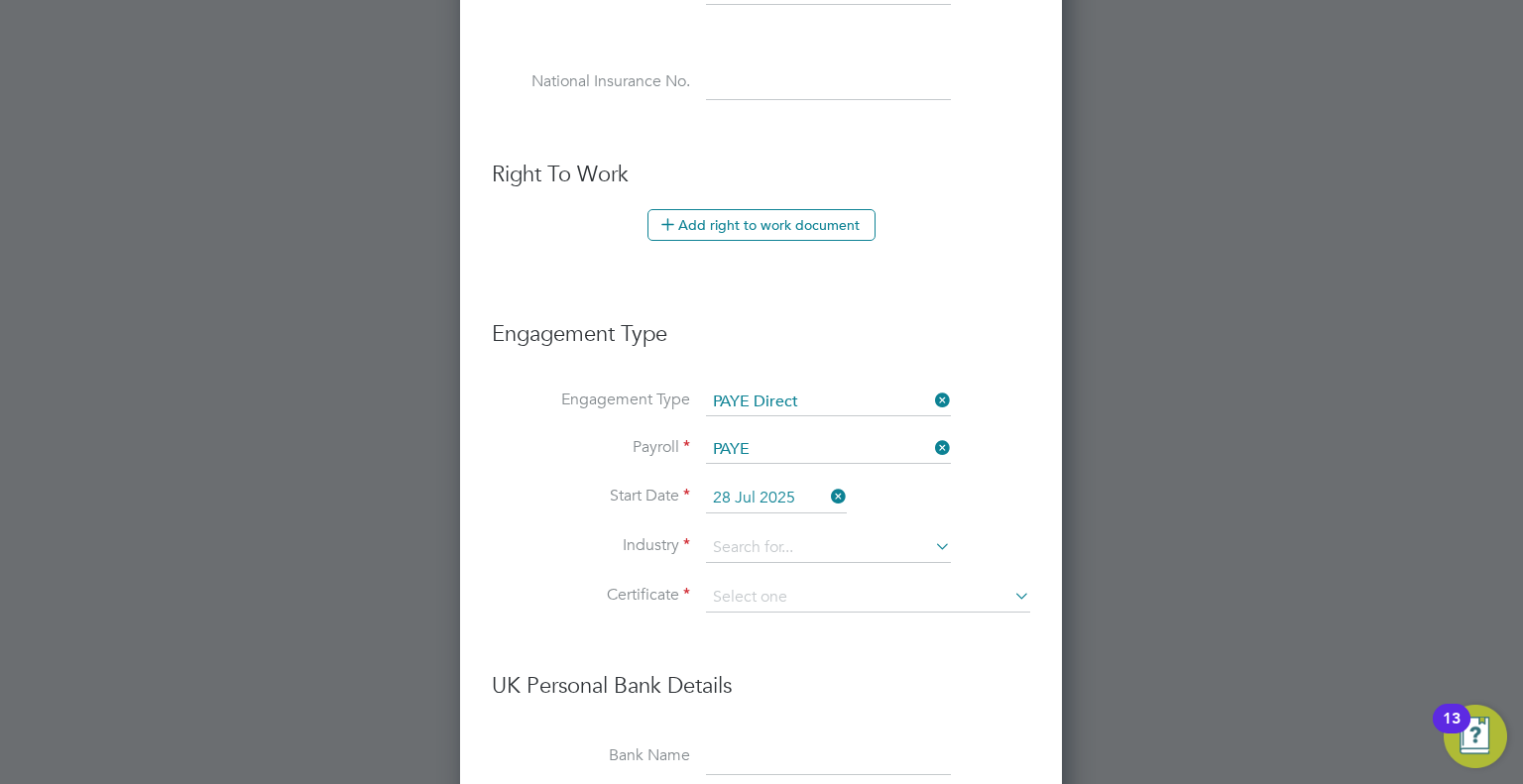 click on "Construction" 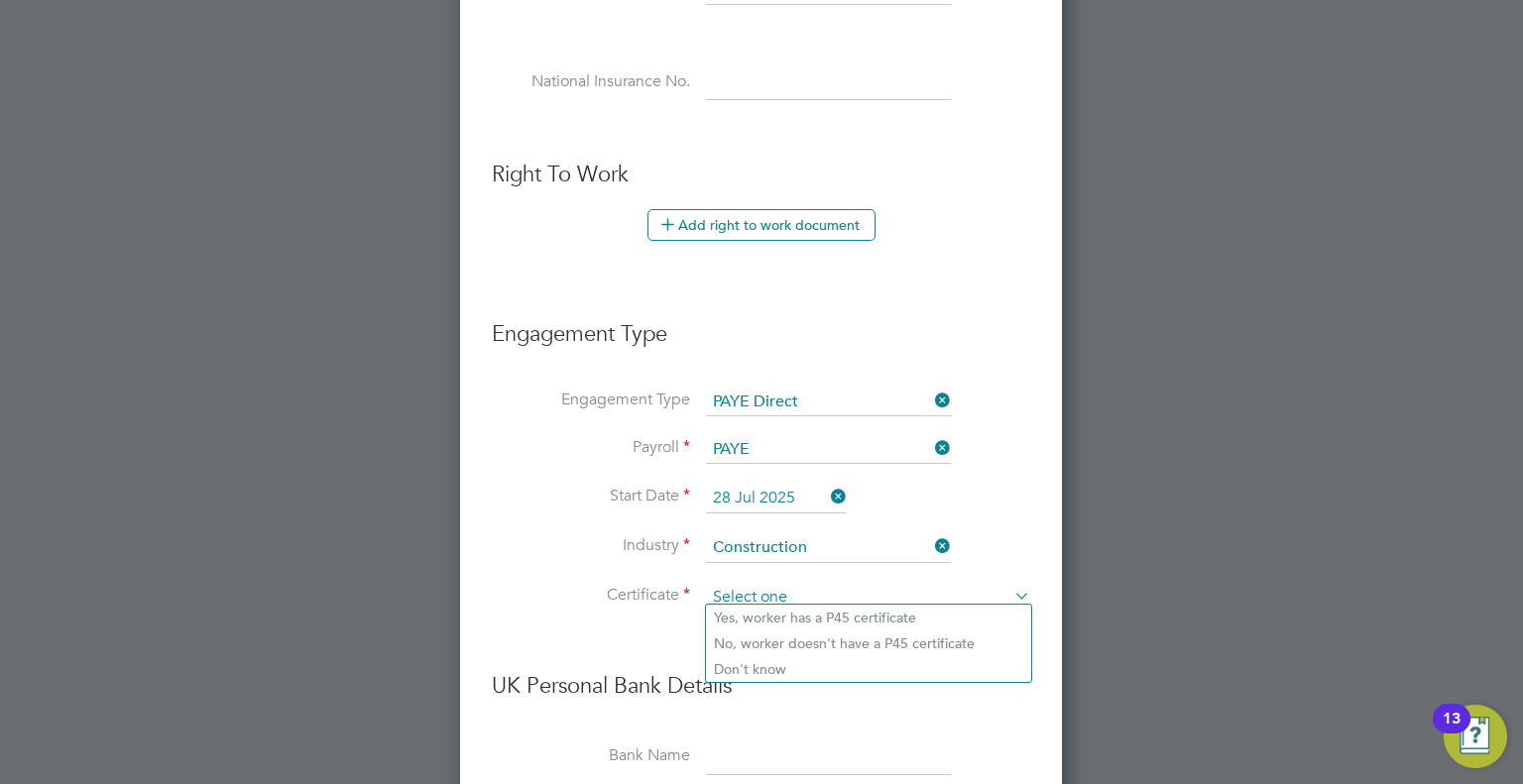 click at bounding box center [868, 598] 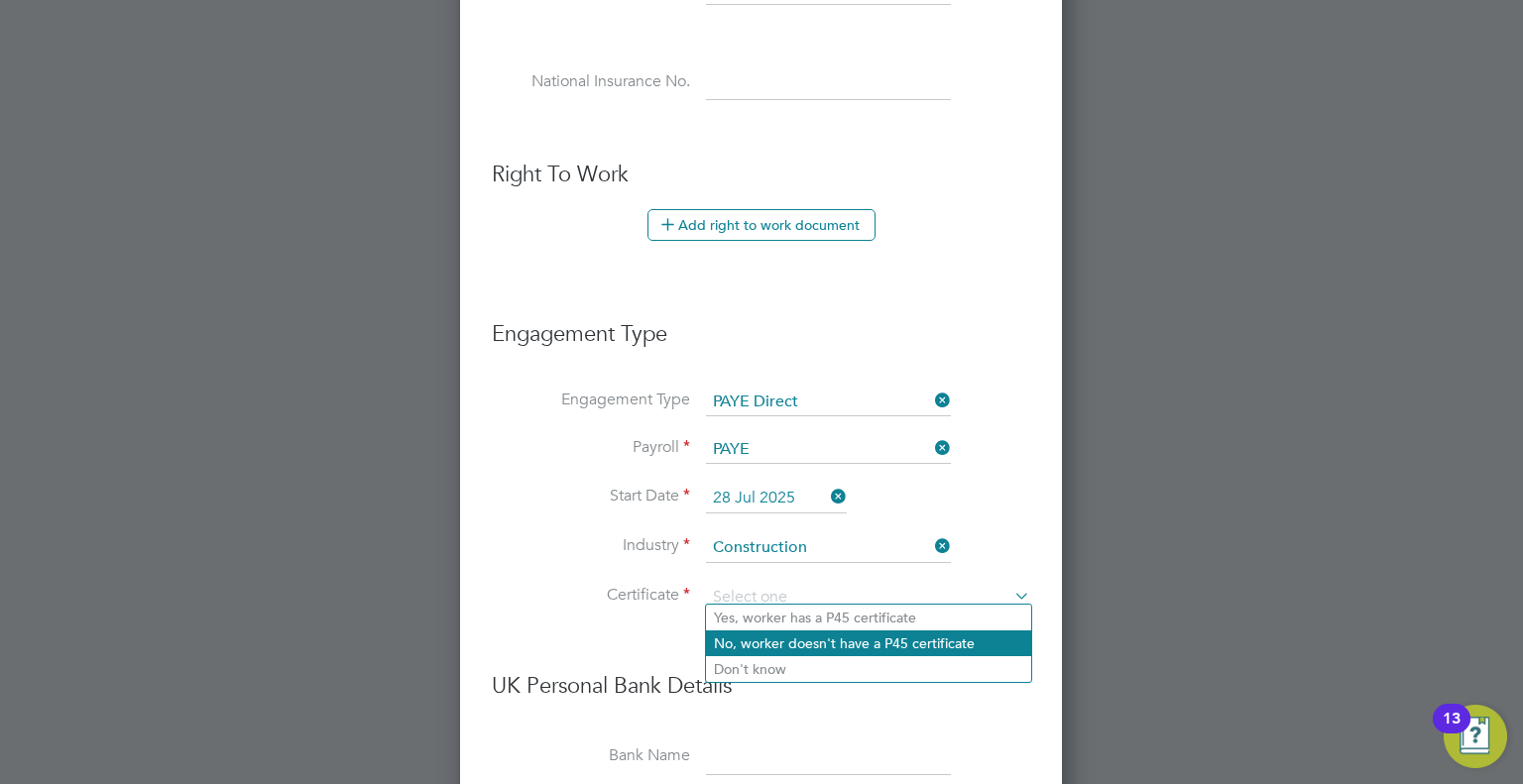 click on "No, worker doesn't have a P45 certificate" 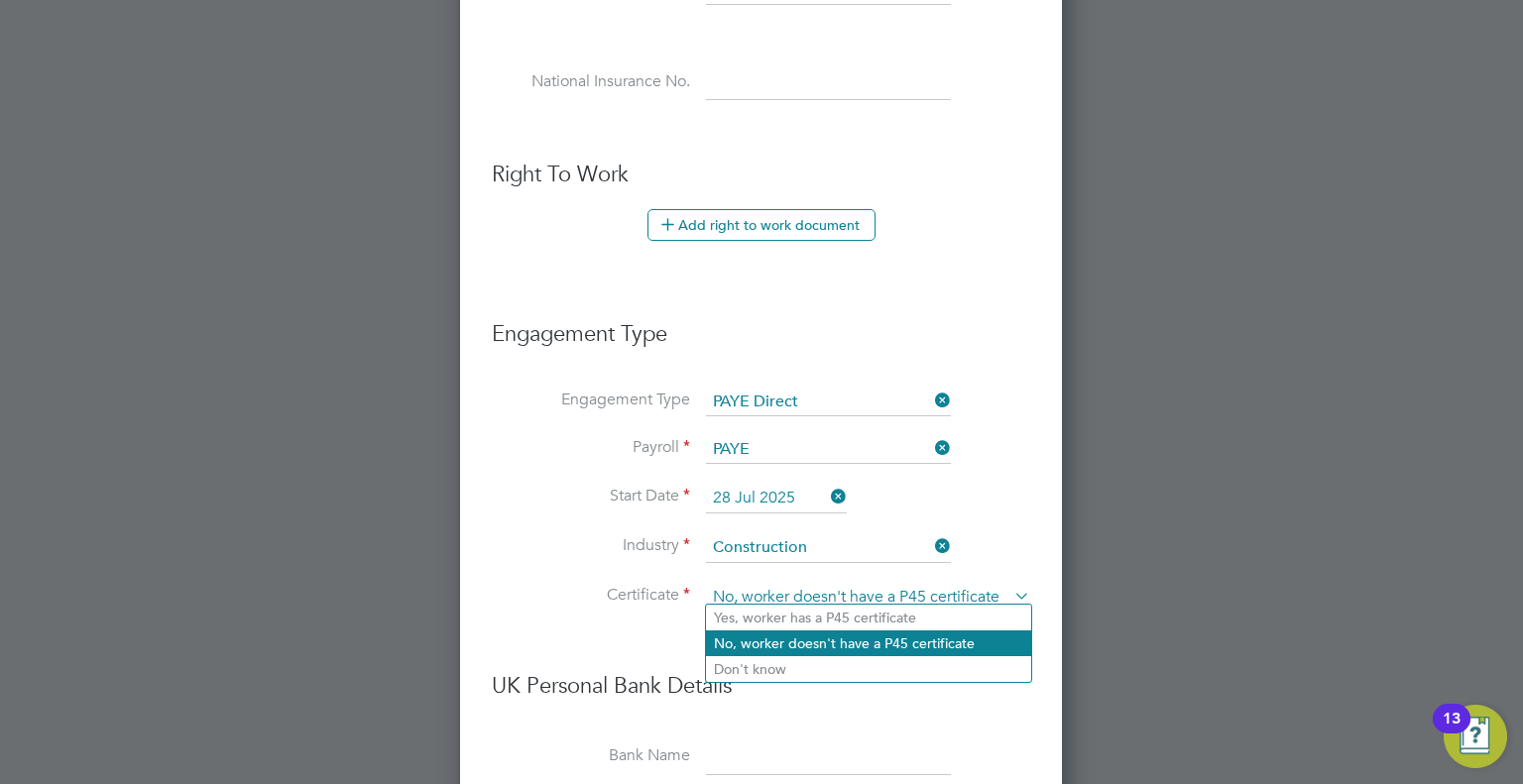 scroll, scrollTop: 10, scrollLeft: 9, axis: both 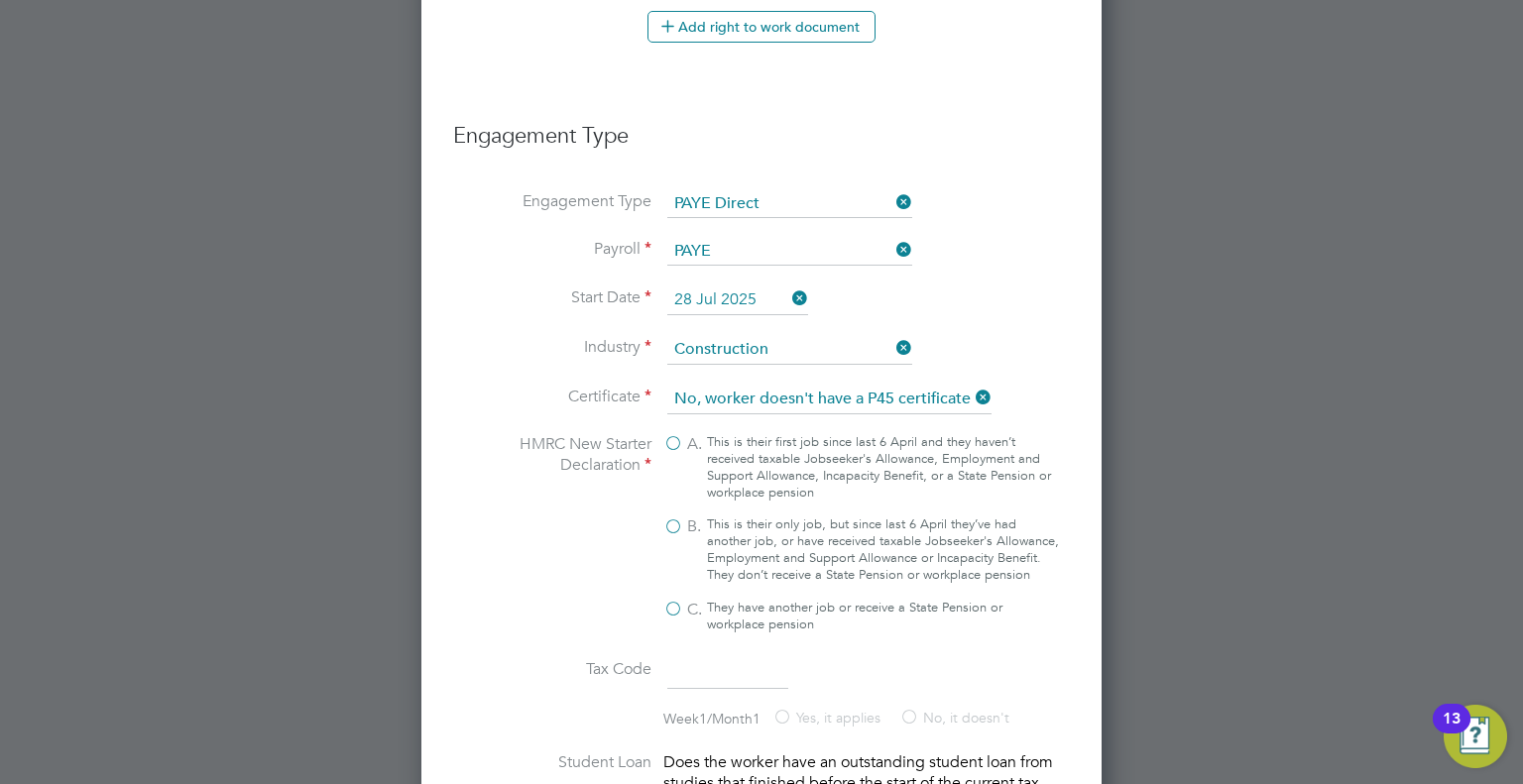 click on "B. This is their only job, but since last 6 April they’ve had another job, or have received taxable Jobseeker's Allowance, Employment and Support Allowance or Incapacity Benefit. They don’t receive a State Pension or workplace pension" at bounding box center (862, 550) 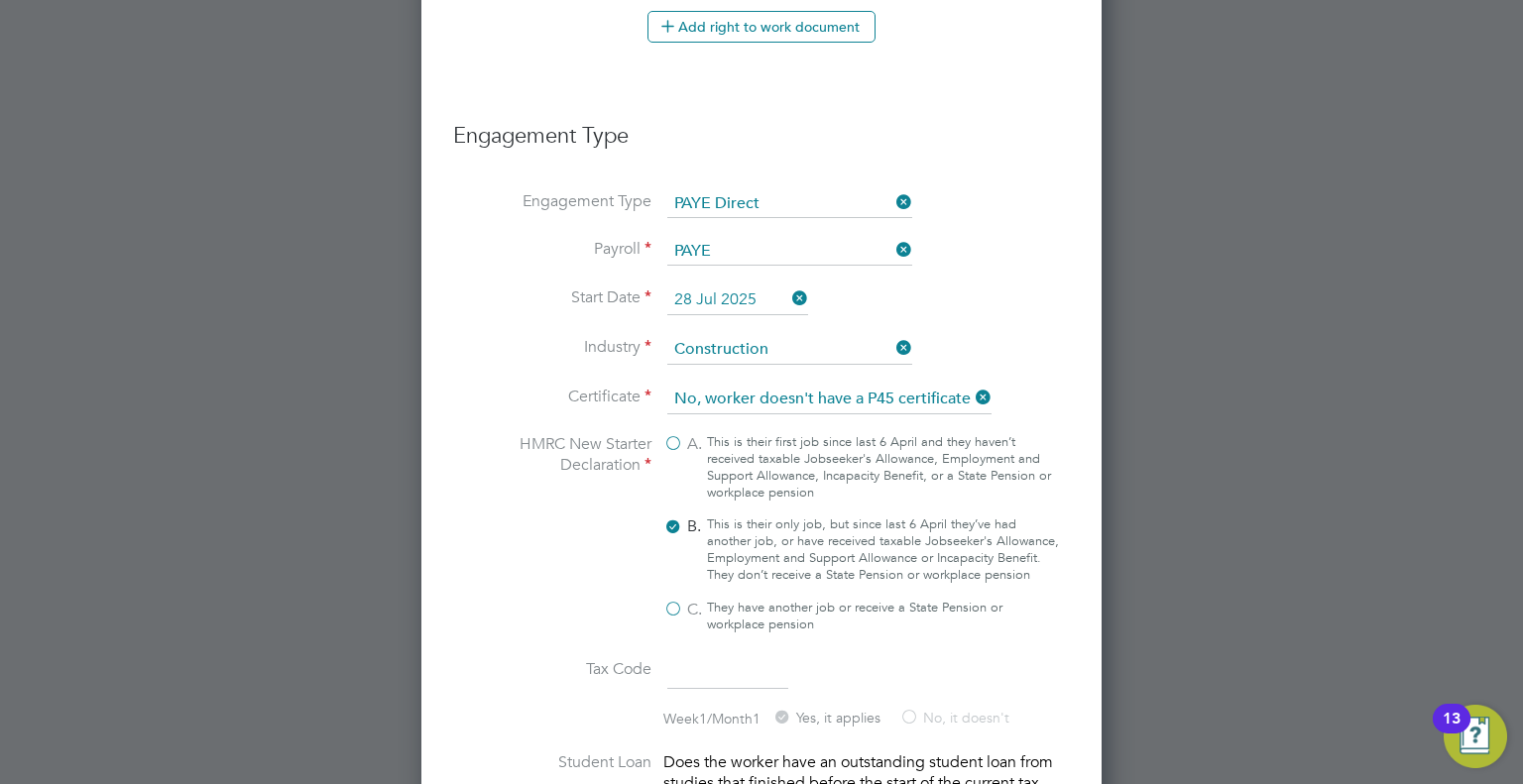 type on "1257L" 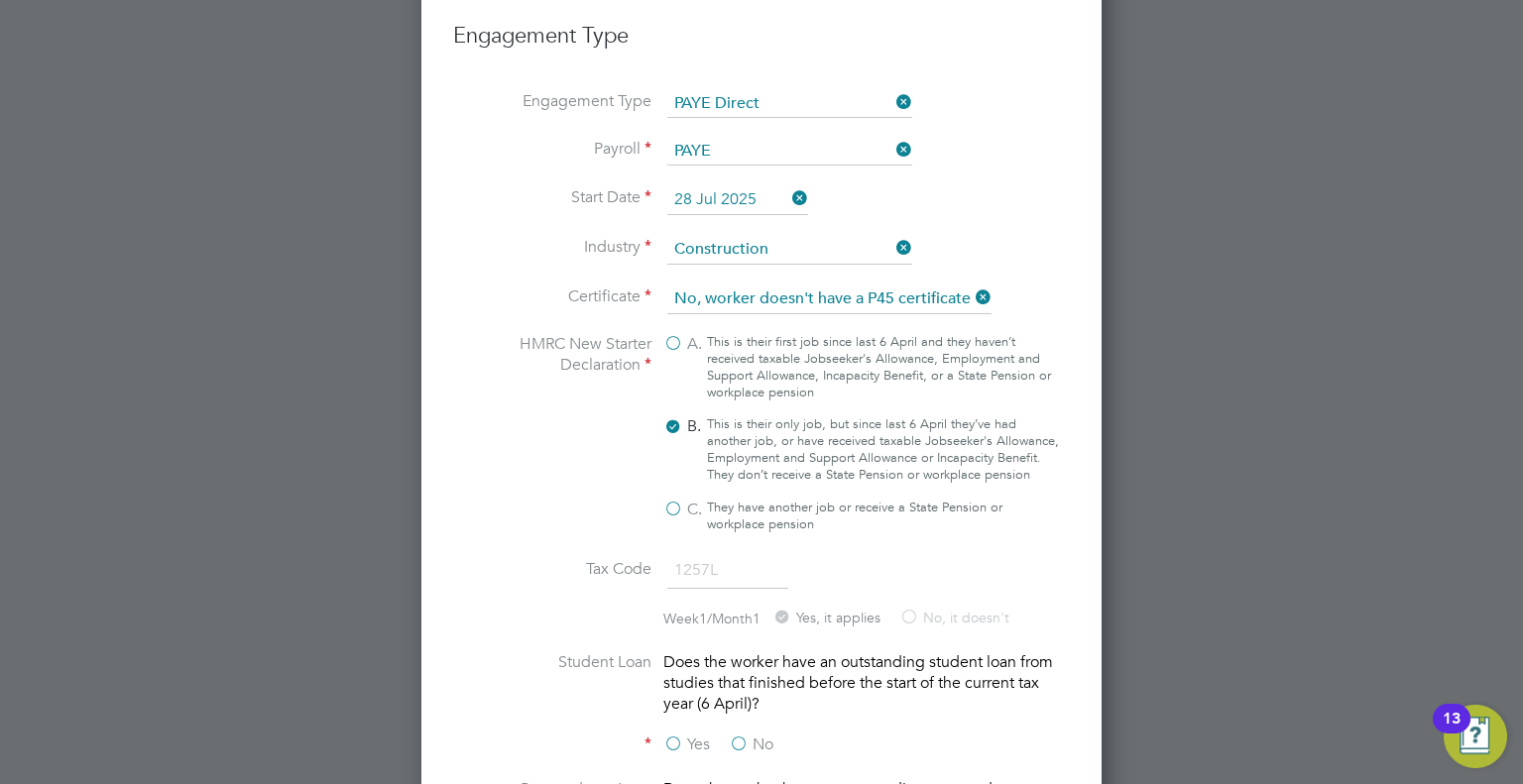 scroll, scrollTop: 1565, scrollLeft: 0, axis: vertical 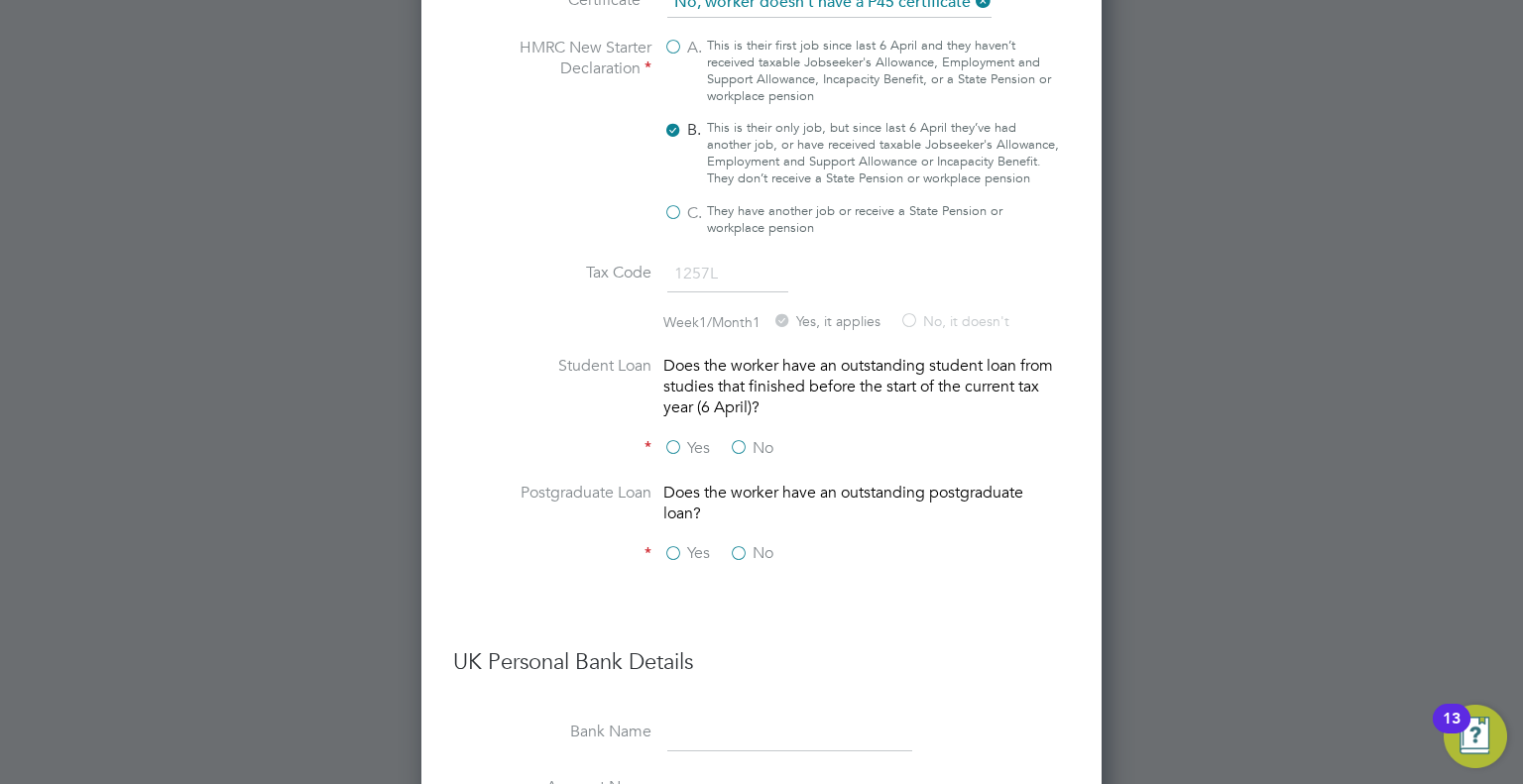 click on "No" at bounding box center (751, 448) 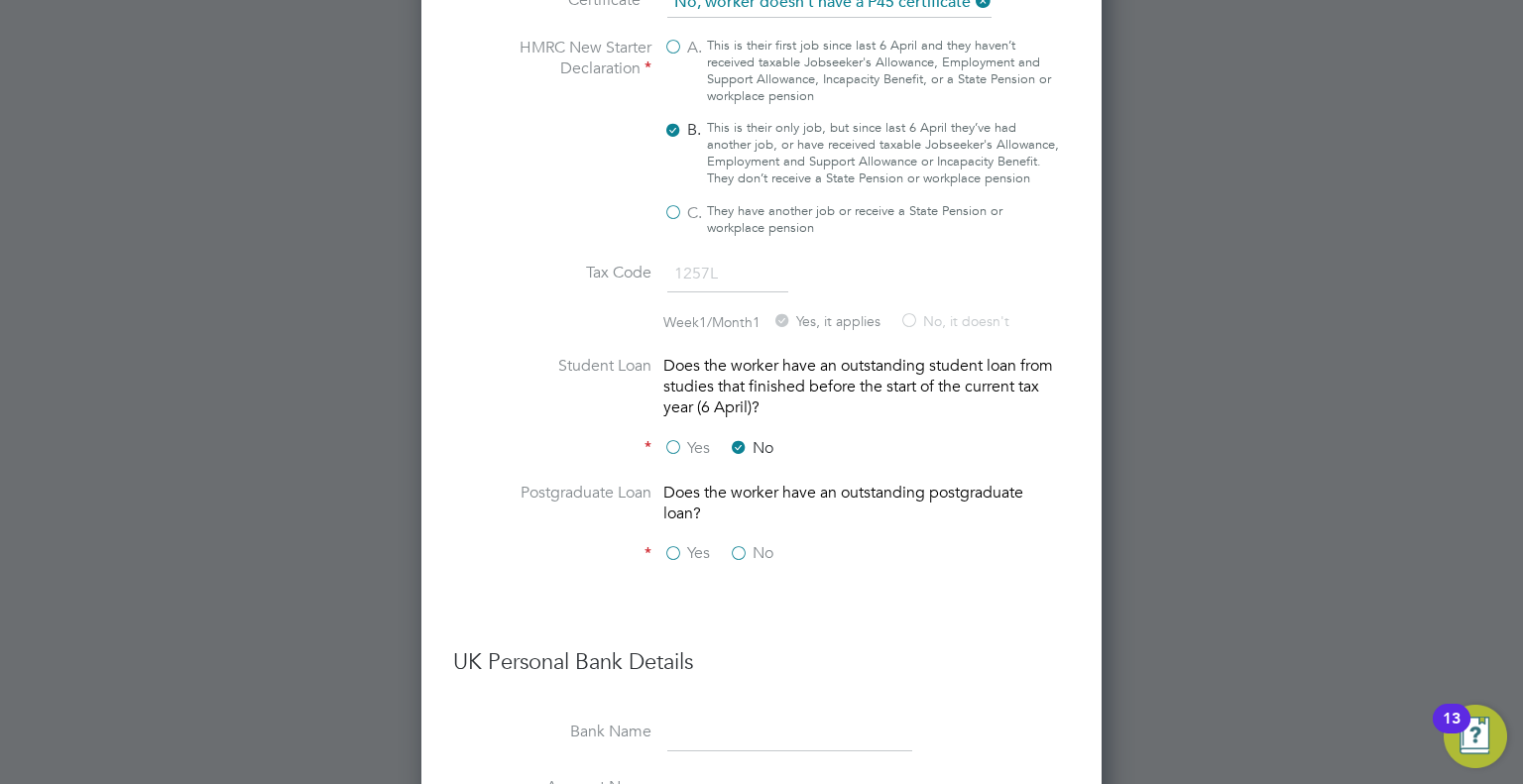 click on "No" at bounding box center [751, 553] 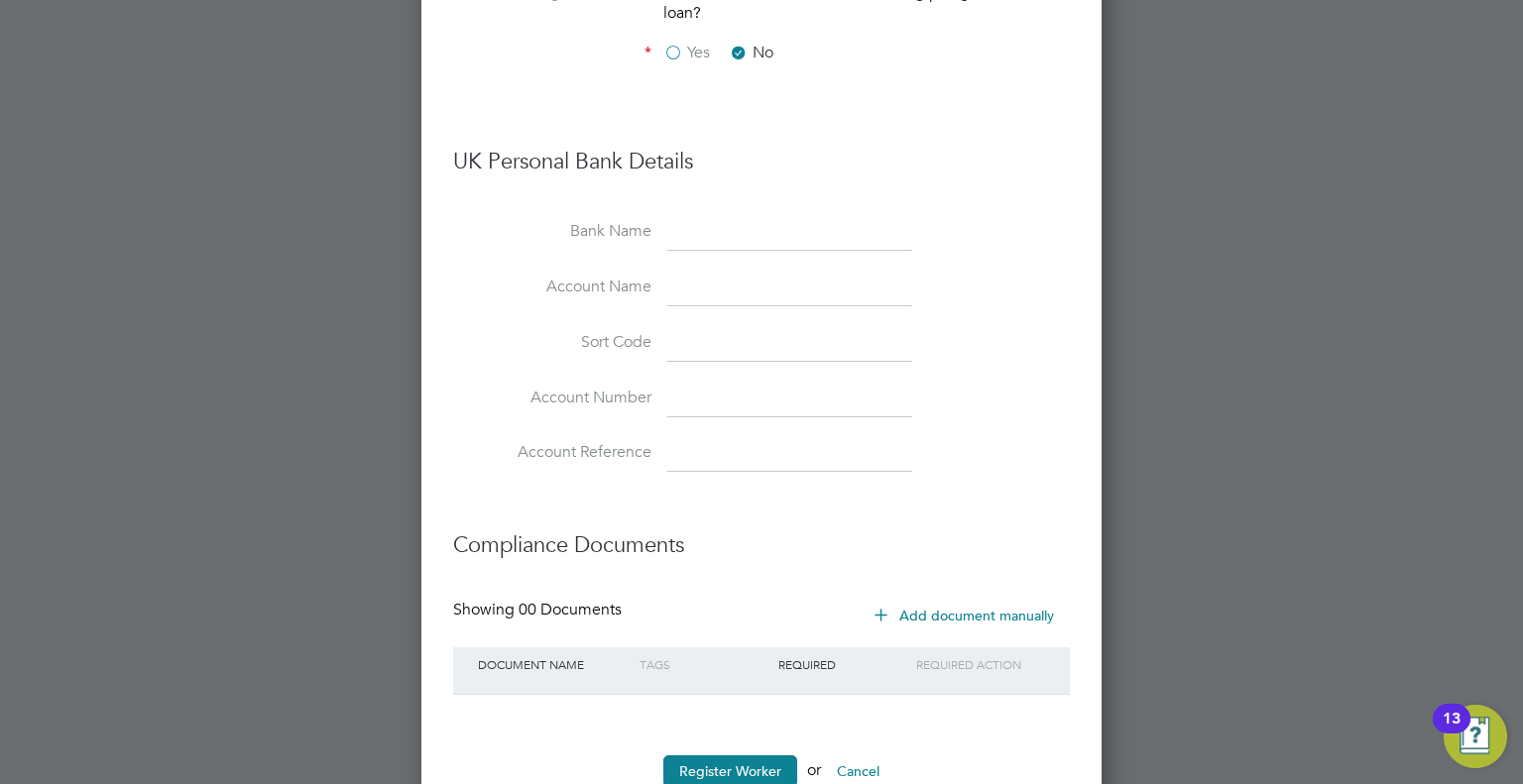 scroll, scrollTop: 2134, scrollLeft: 0, axis: vertical 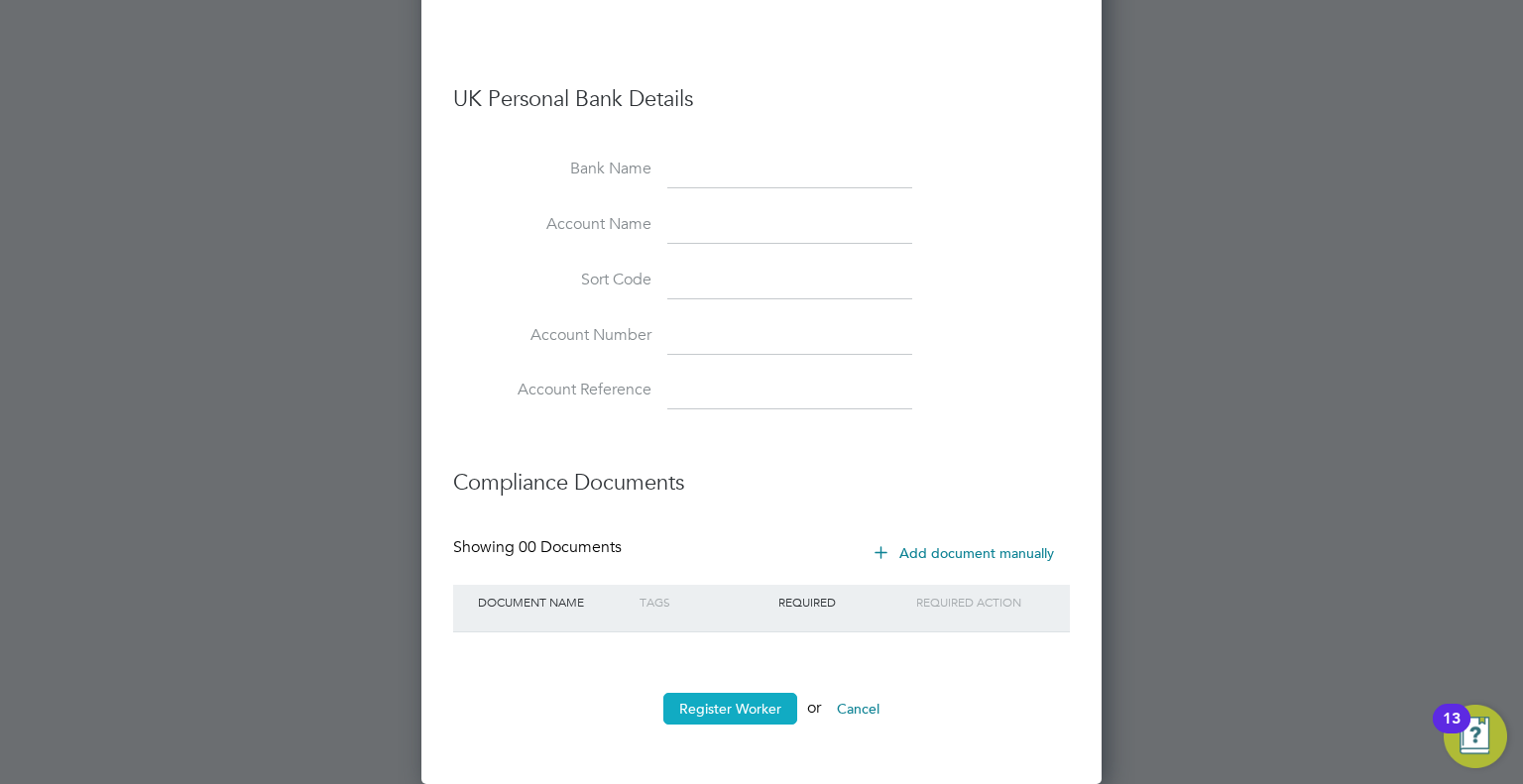 click on "Register Worker" at bounding box center [730, 709] 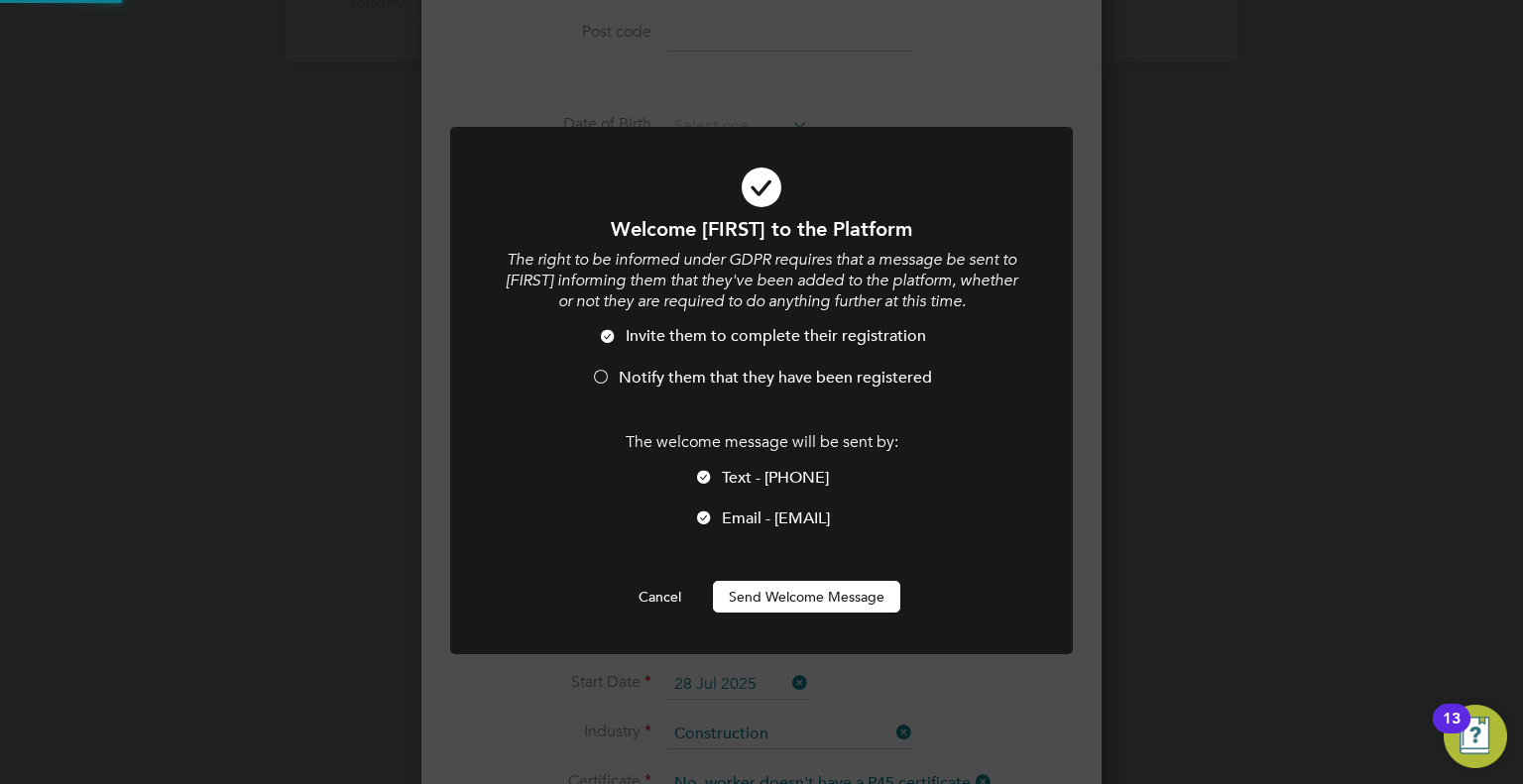 scroll, scrollTop: 0, scrollLeft: 0, axis: both 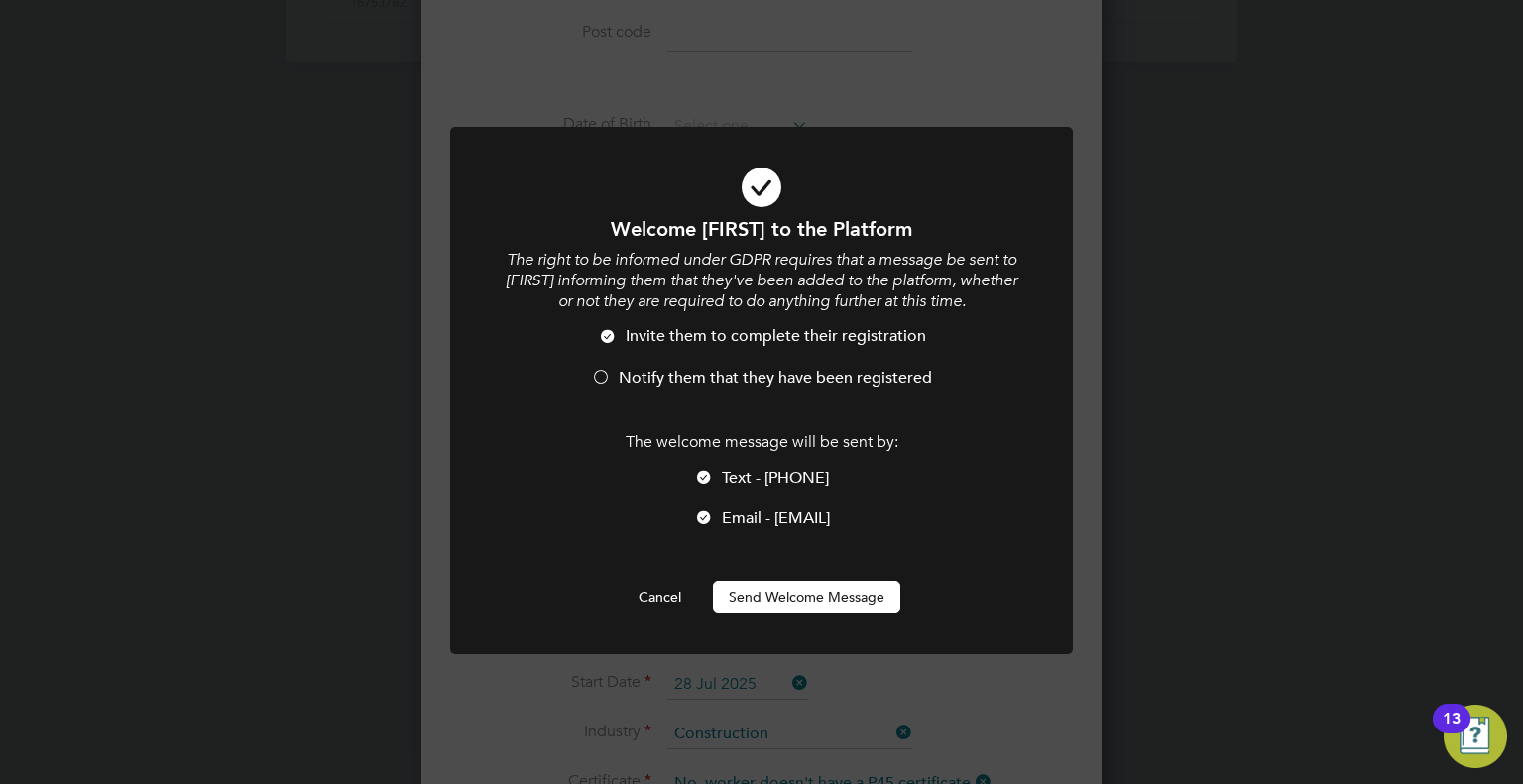 click on "Notify them that they have been registered" at bounding box center (775, 378) 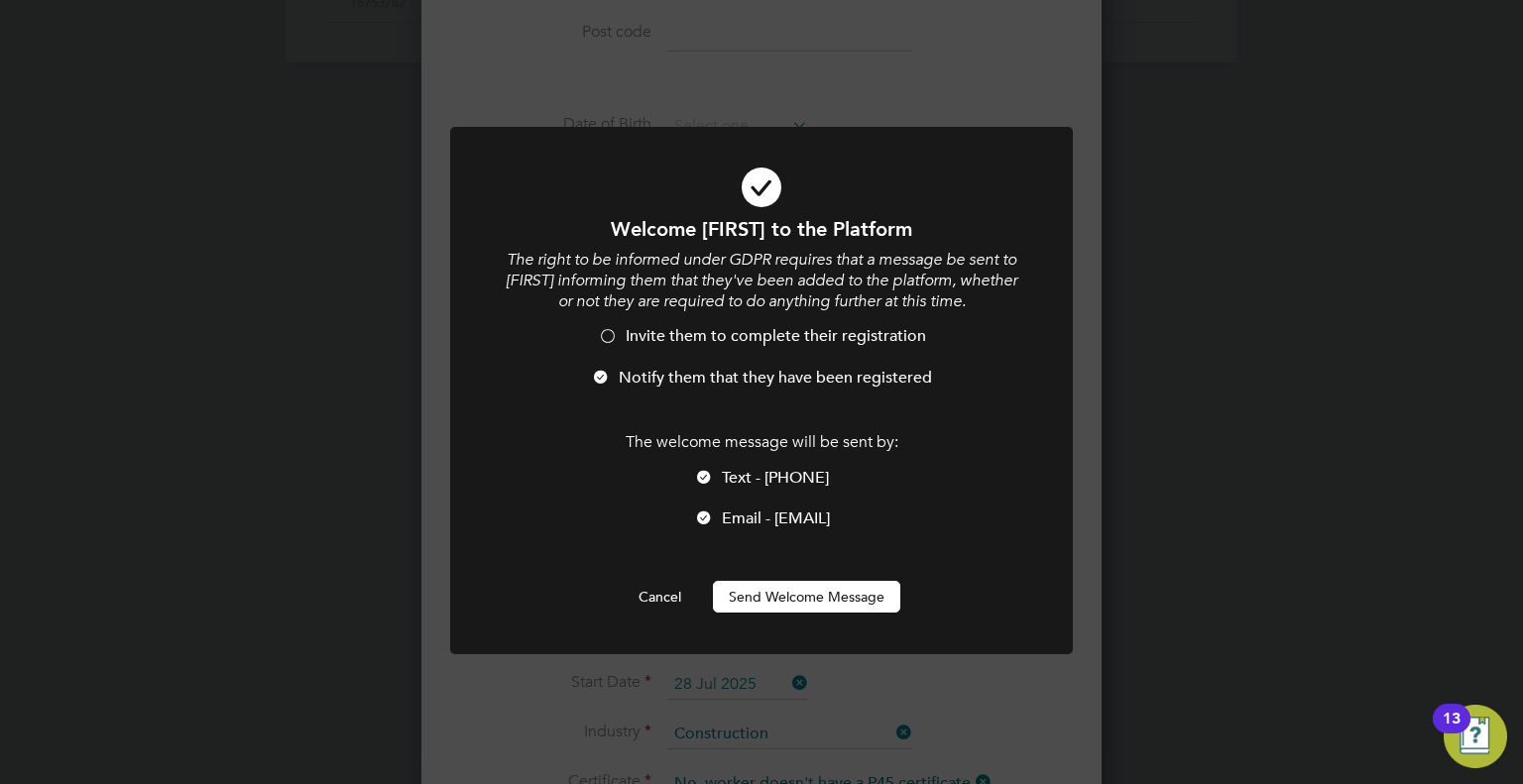 click at bounding box center [704, 479] 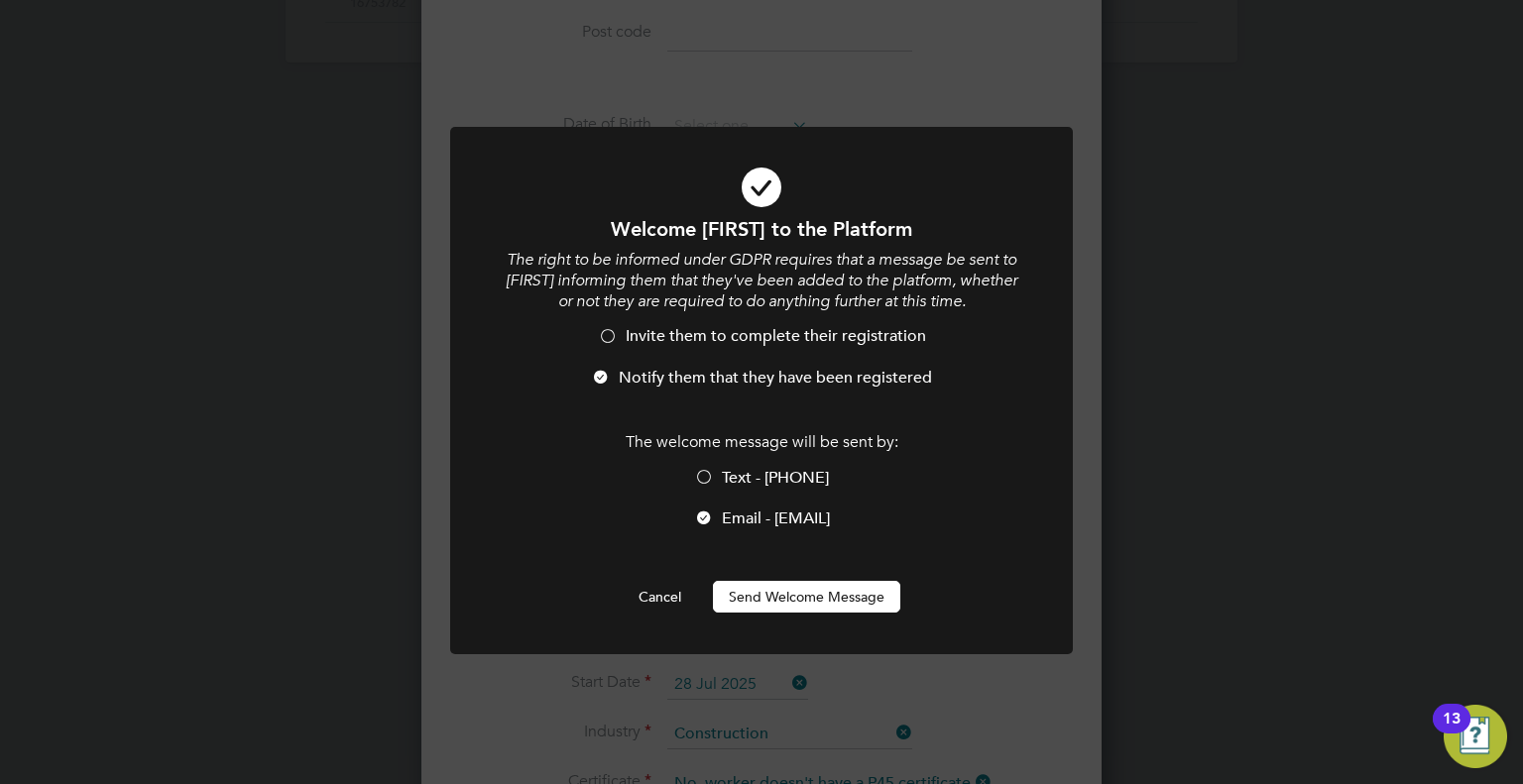 click on "Send Welcome Message" at bounding box center [806, 597] 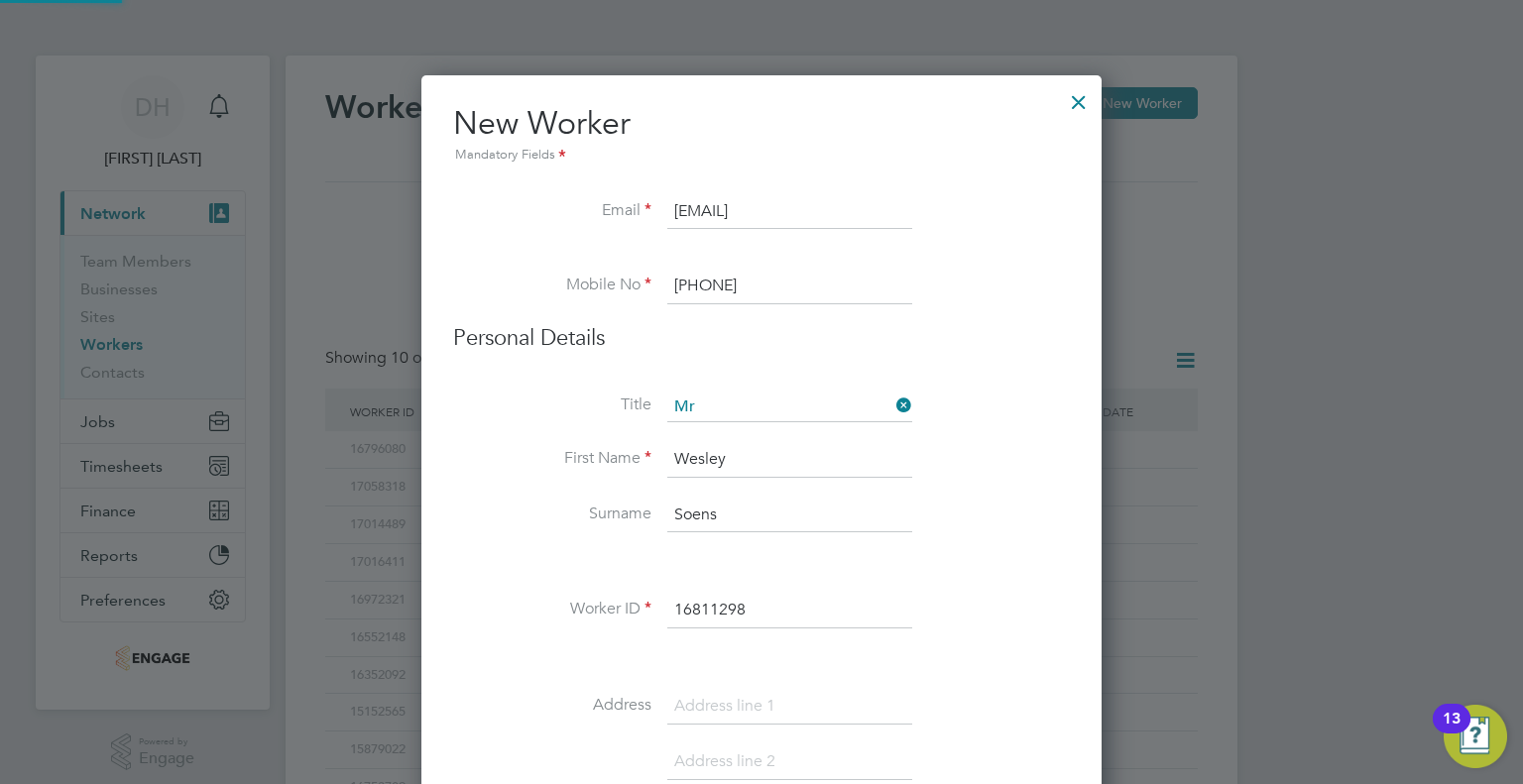 scroll, scrollTop: 784, scrollLeft: 0, axis: vertical 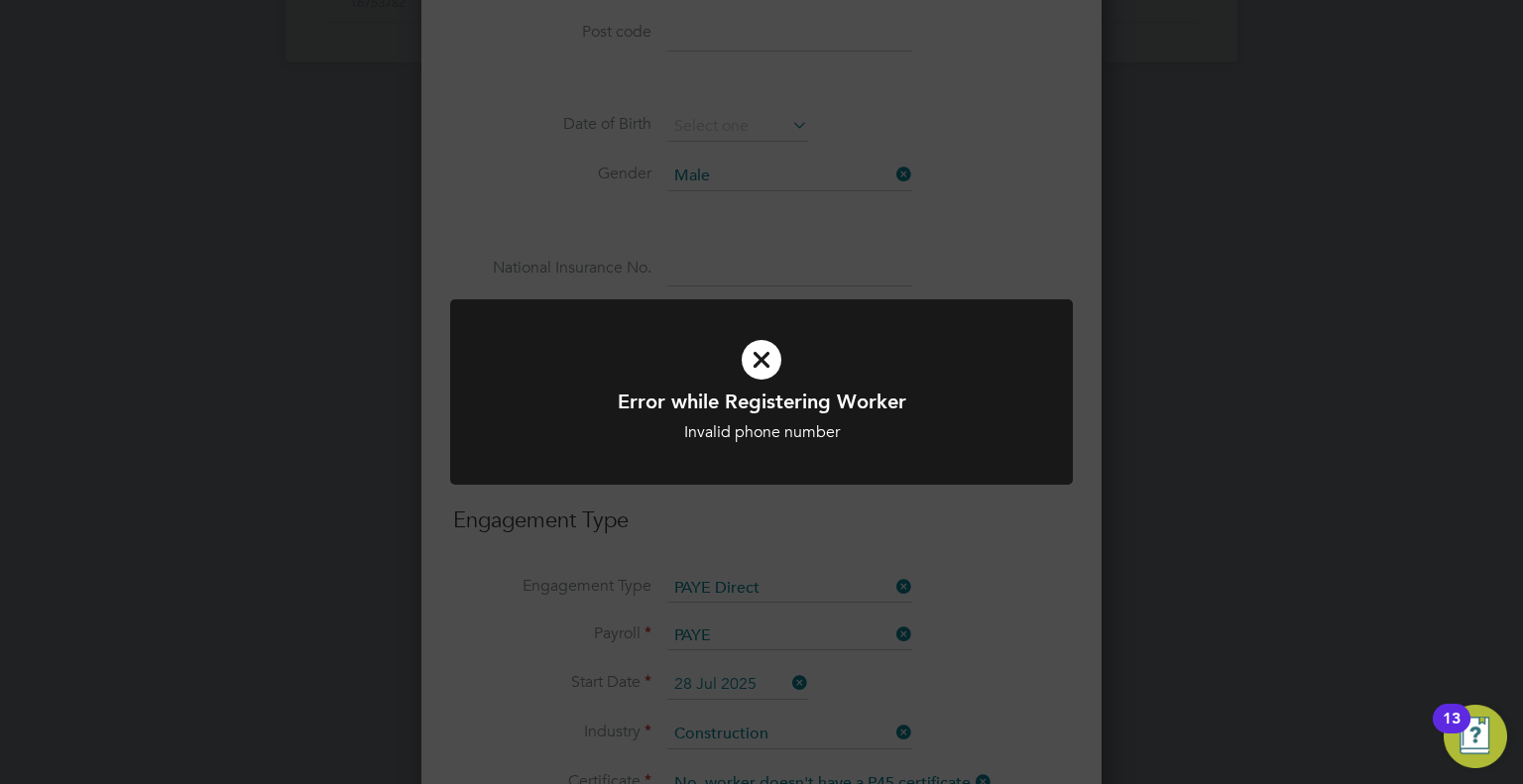 click at bounding box center (762, 360) 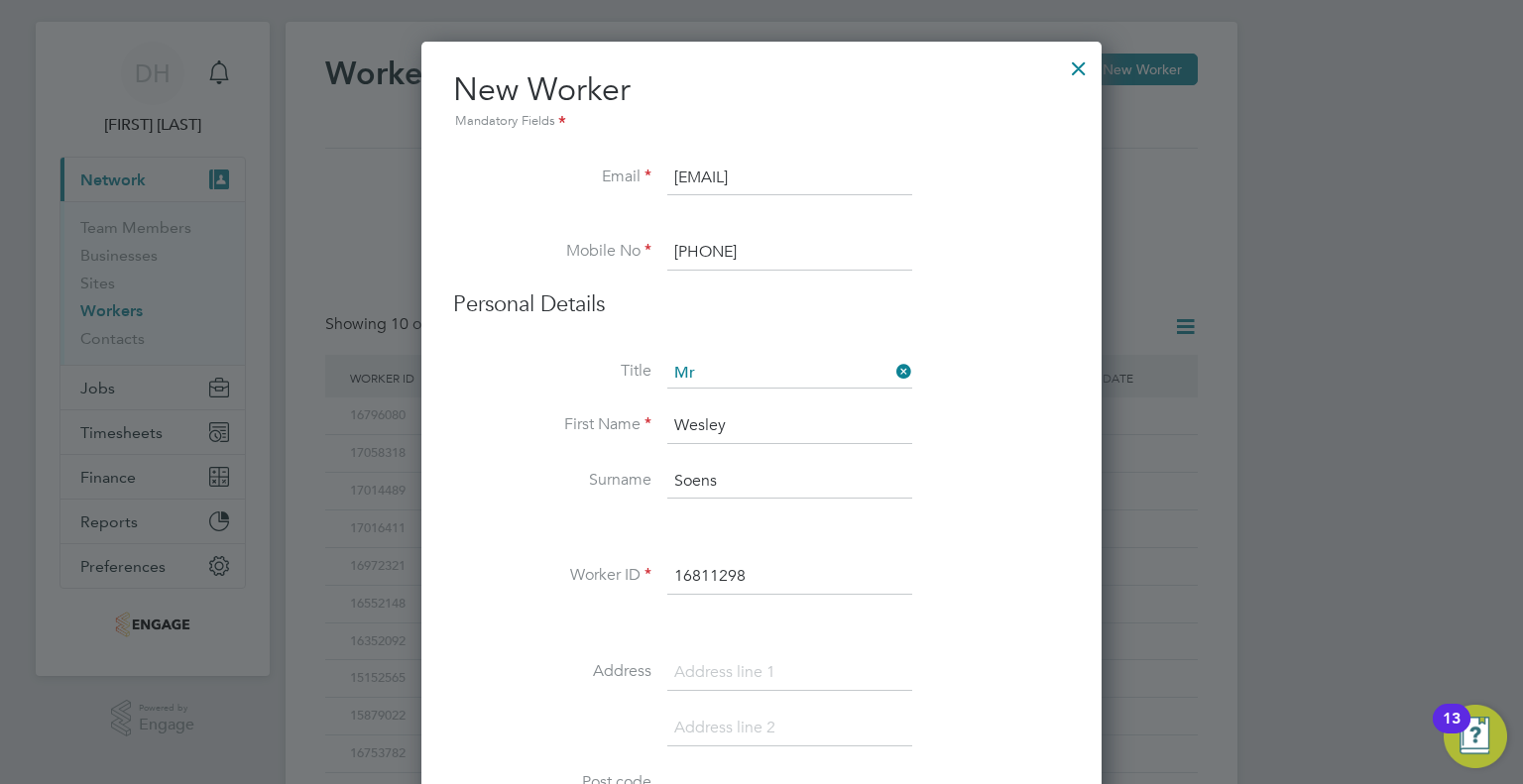 scroll, scrollTop: 0, scrollLeft: 0, axis: both 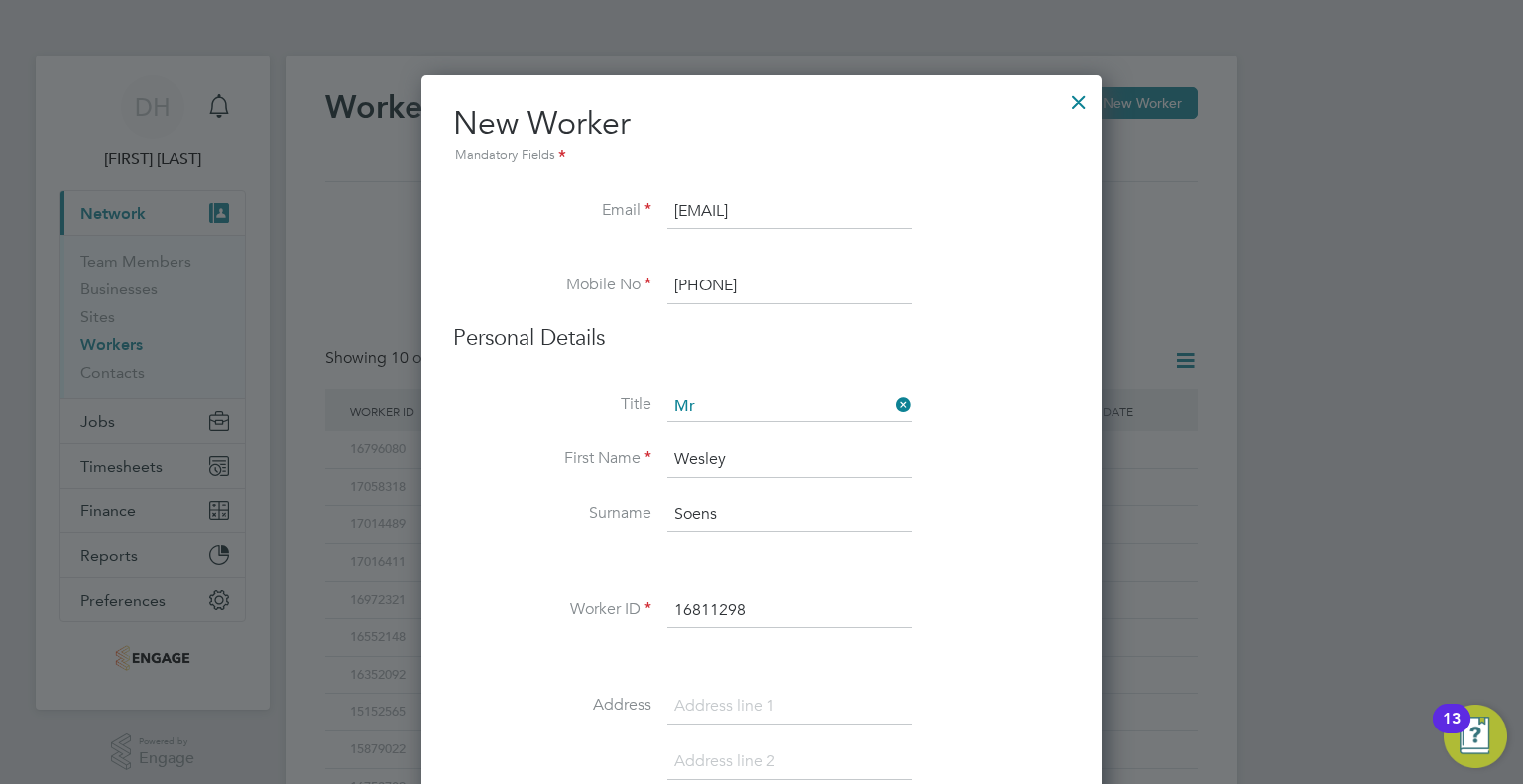 drag, startPoint x: 834, startPoint y: 273, endPoint x: 803, endPoint y: 269, distance: 31.257 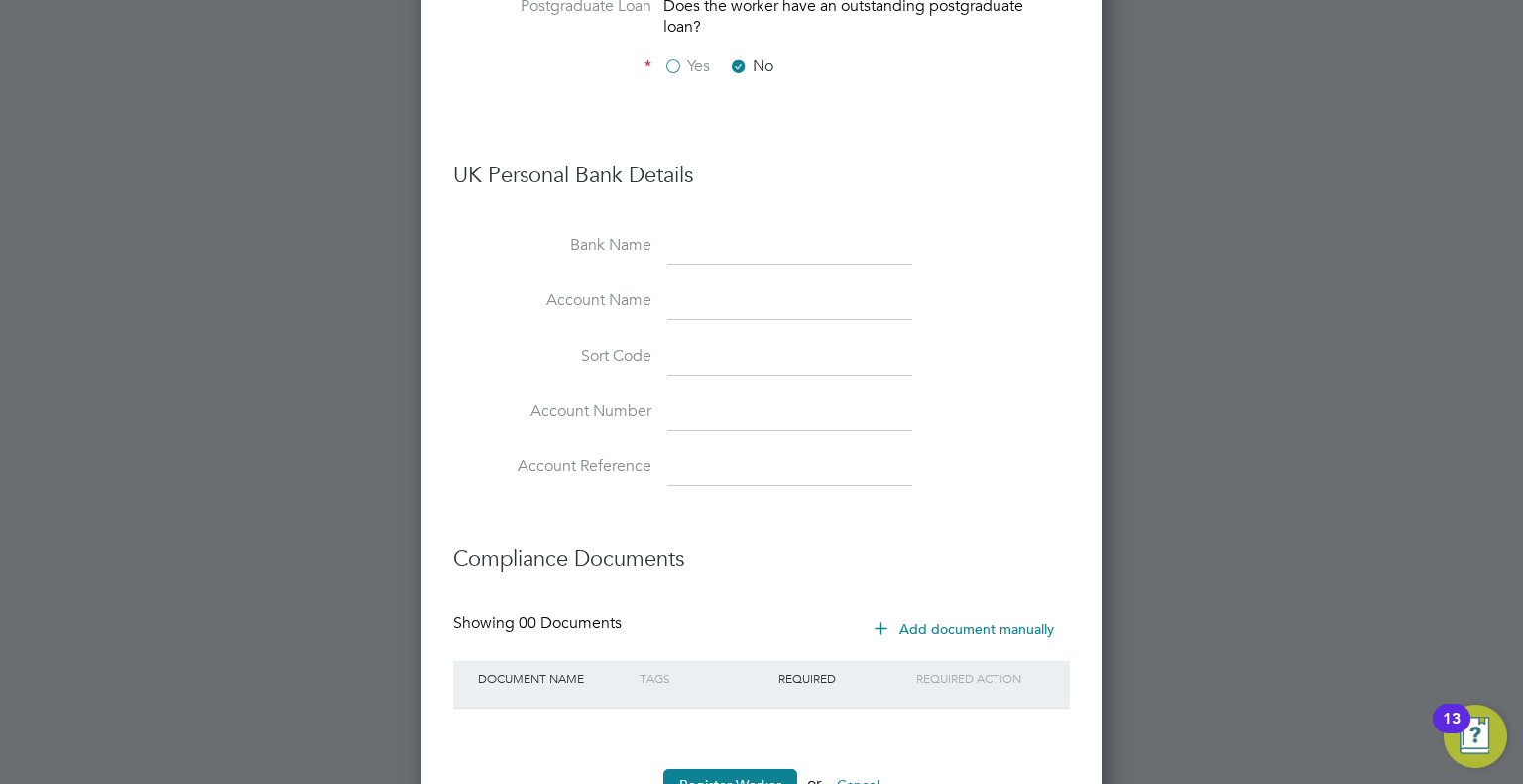 scroll, scrollTop: 2134, scrollLeft: 0, axis: vertical 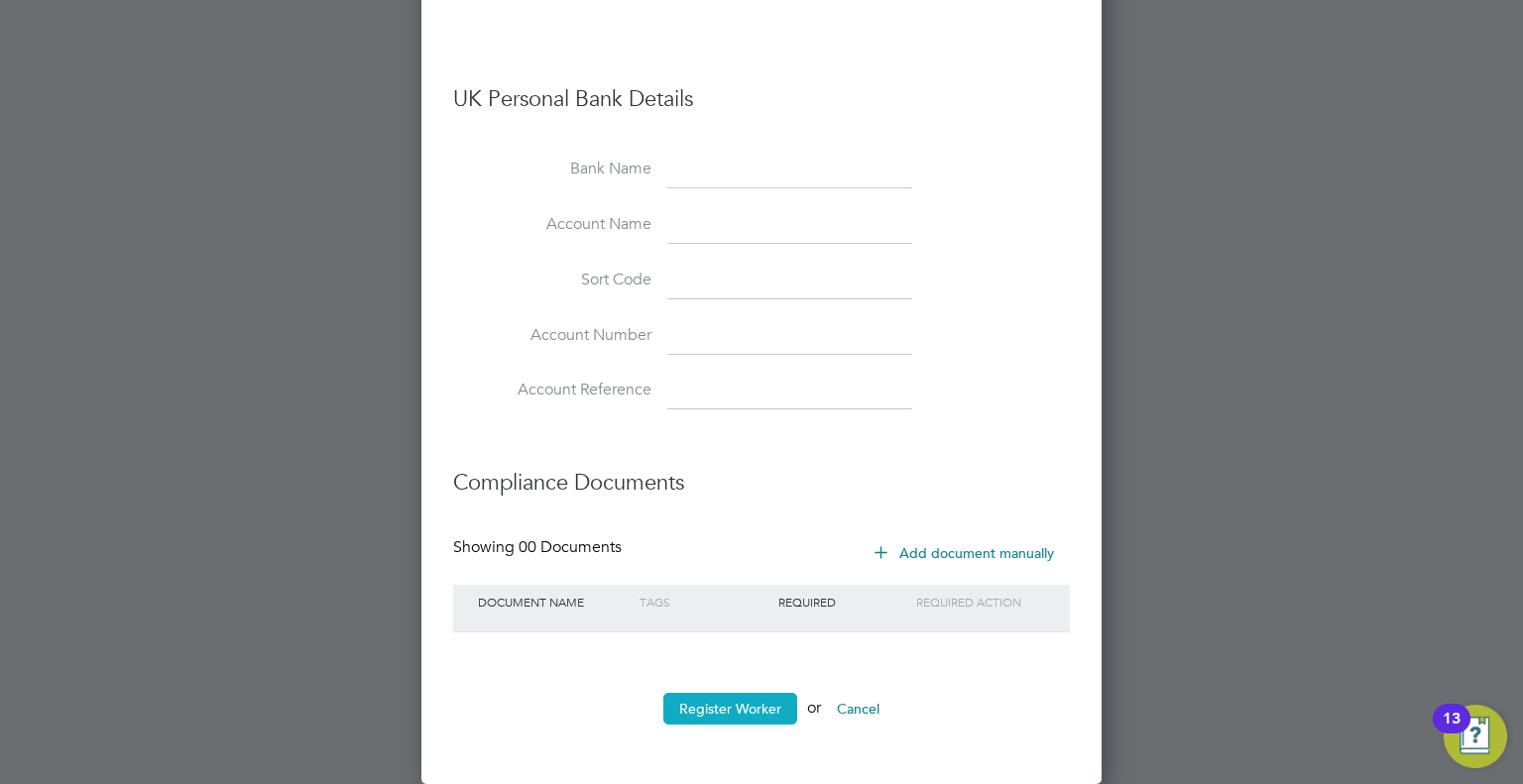 type on "07927982064" 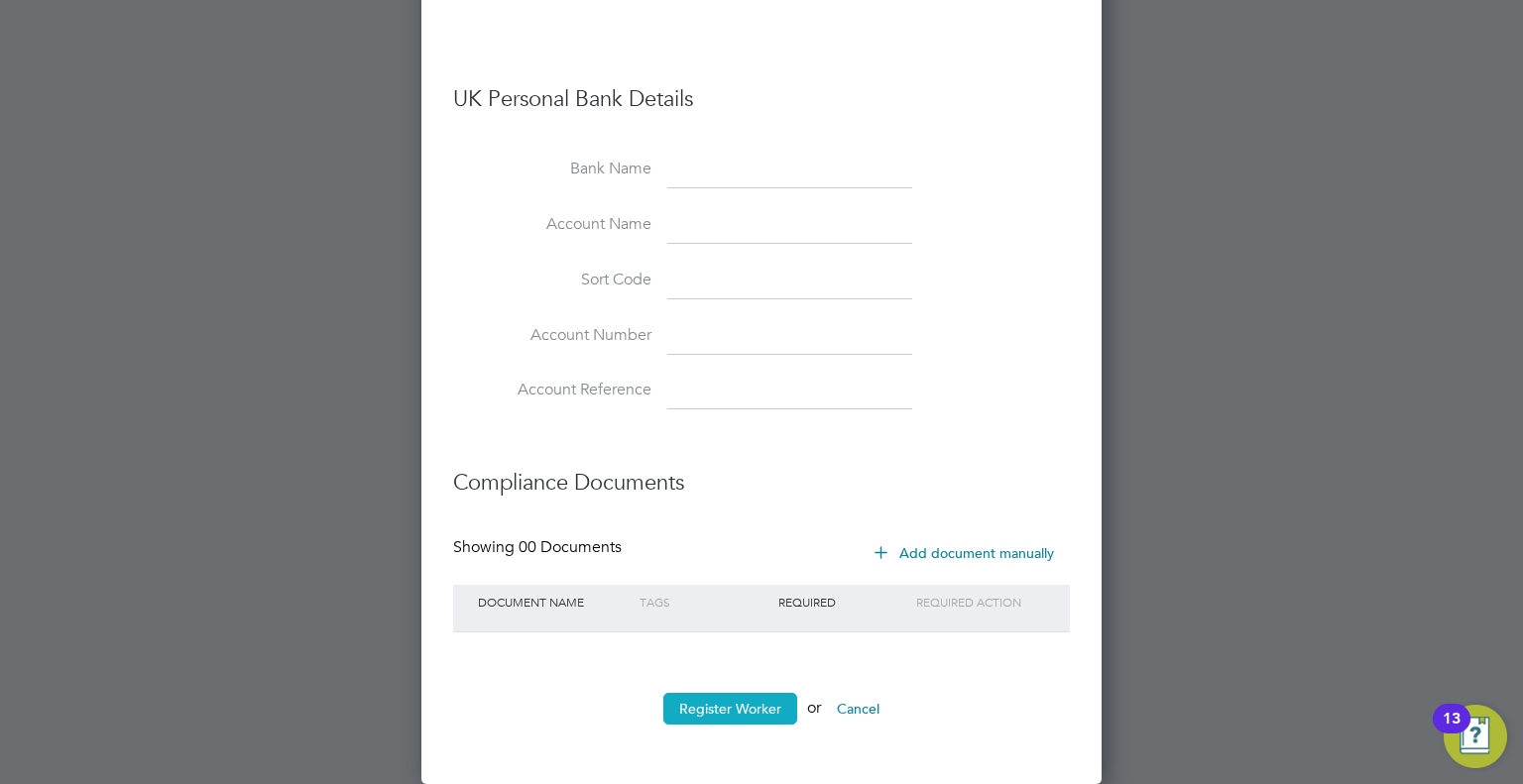 click on "Register Worker" at bounding box center [730, 709] 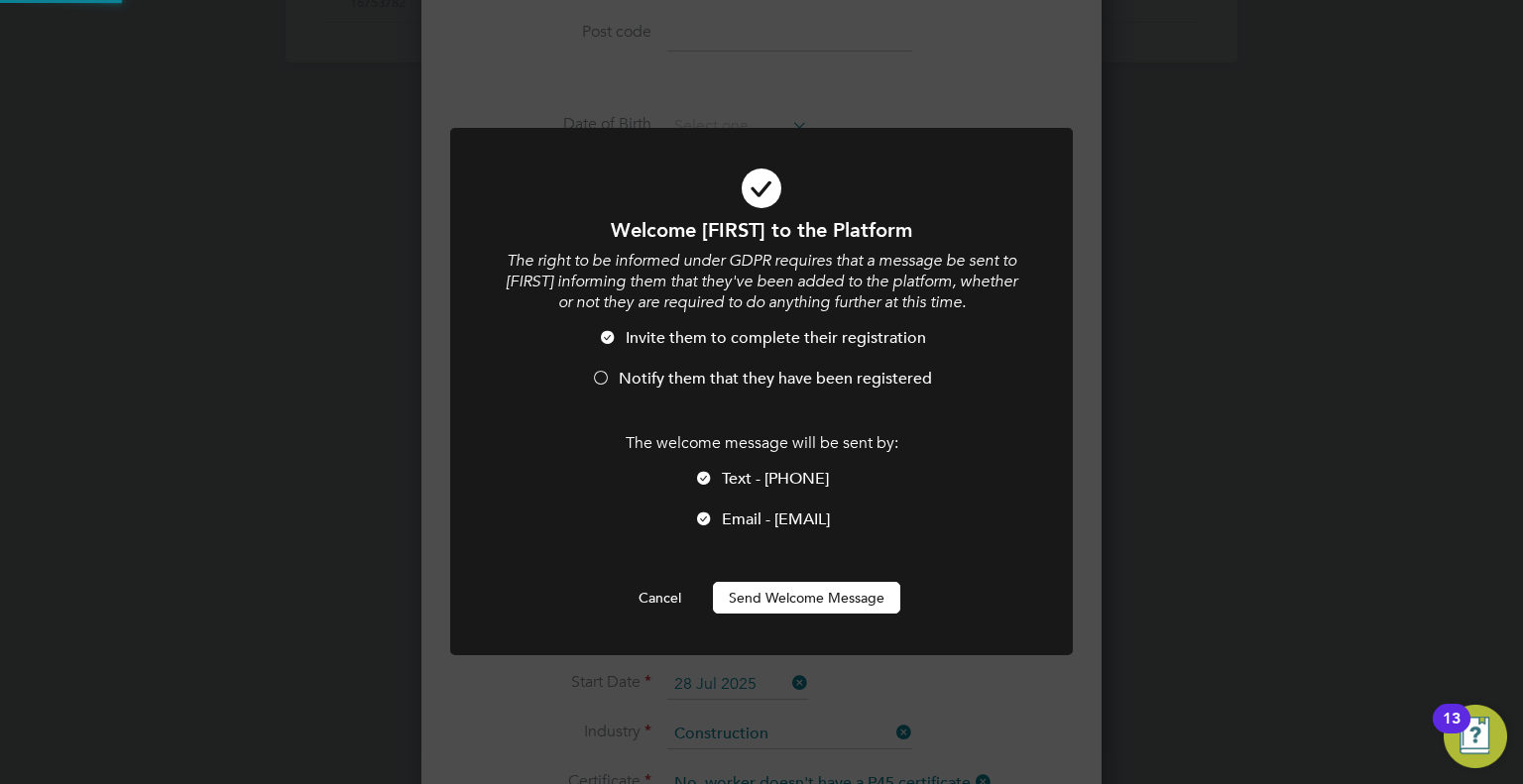 scroll, scrollTop: 0, scrollLeft: 0, axis: both 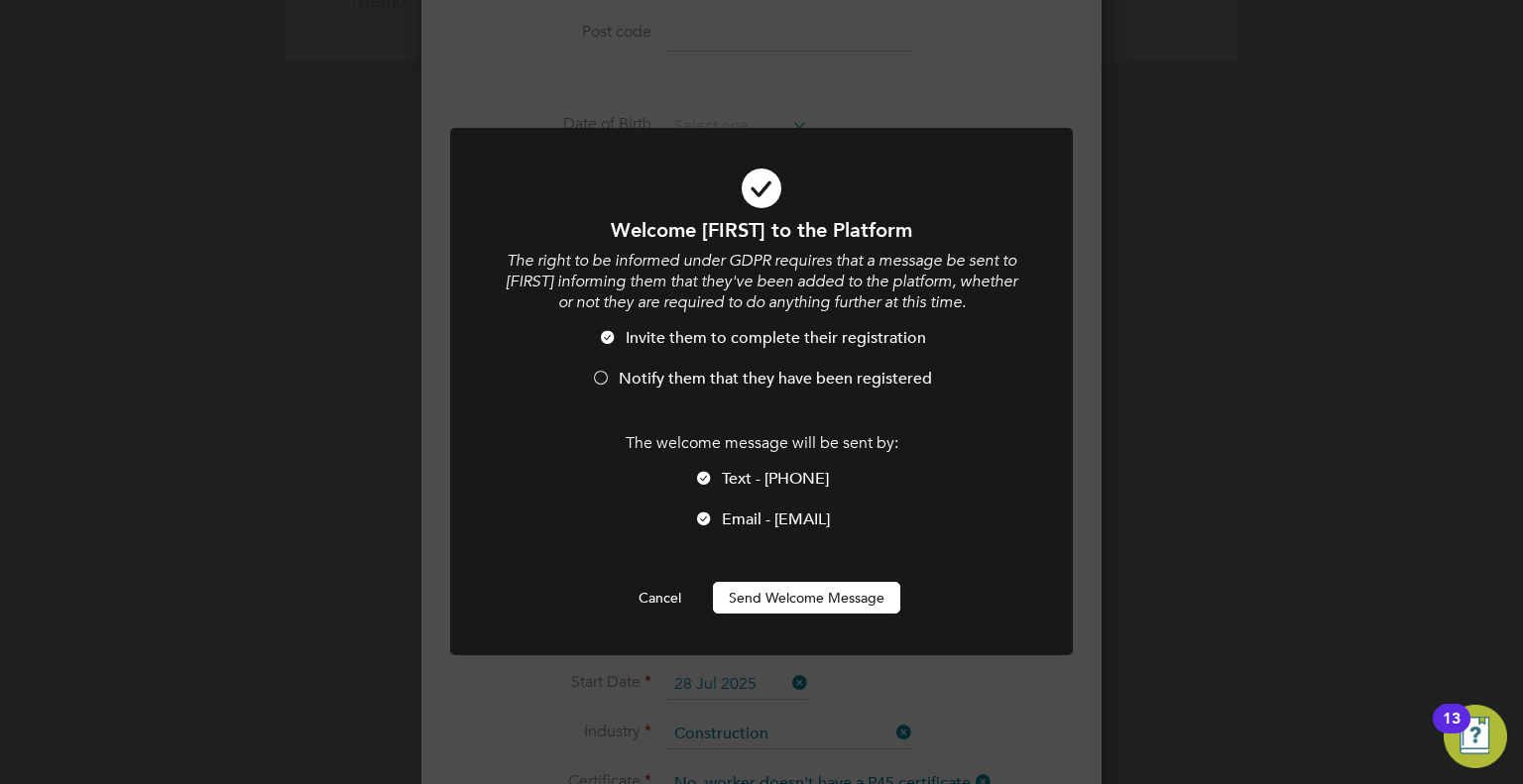 click on "Notify them that they have been registered" at bounding box center (762, 389) 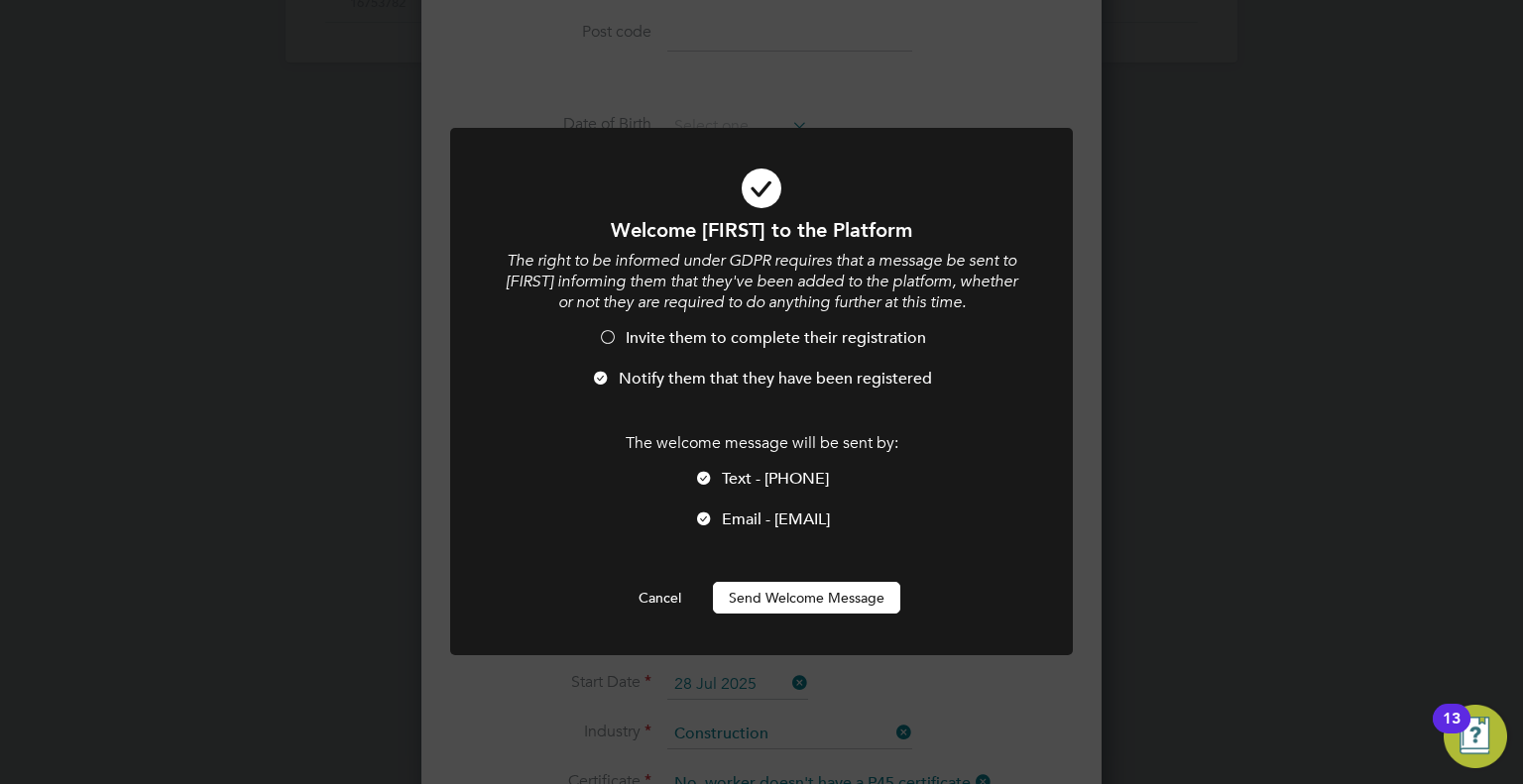 click on "Notify them that they have been registered" at bounding box center (775, 379) 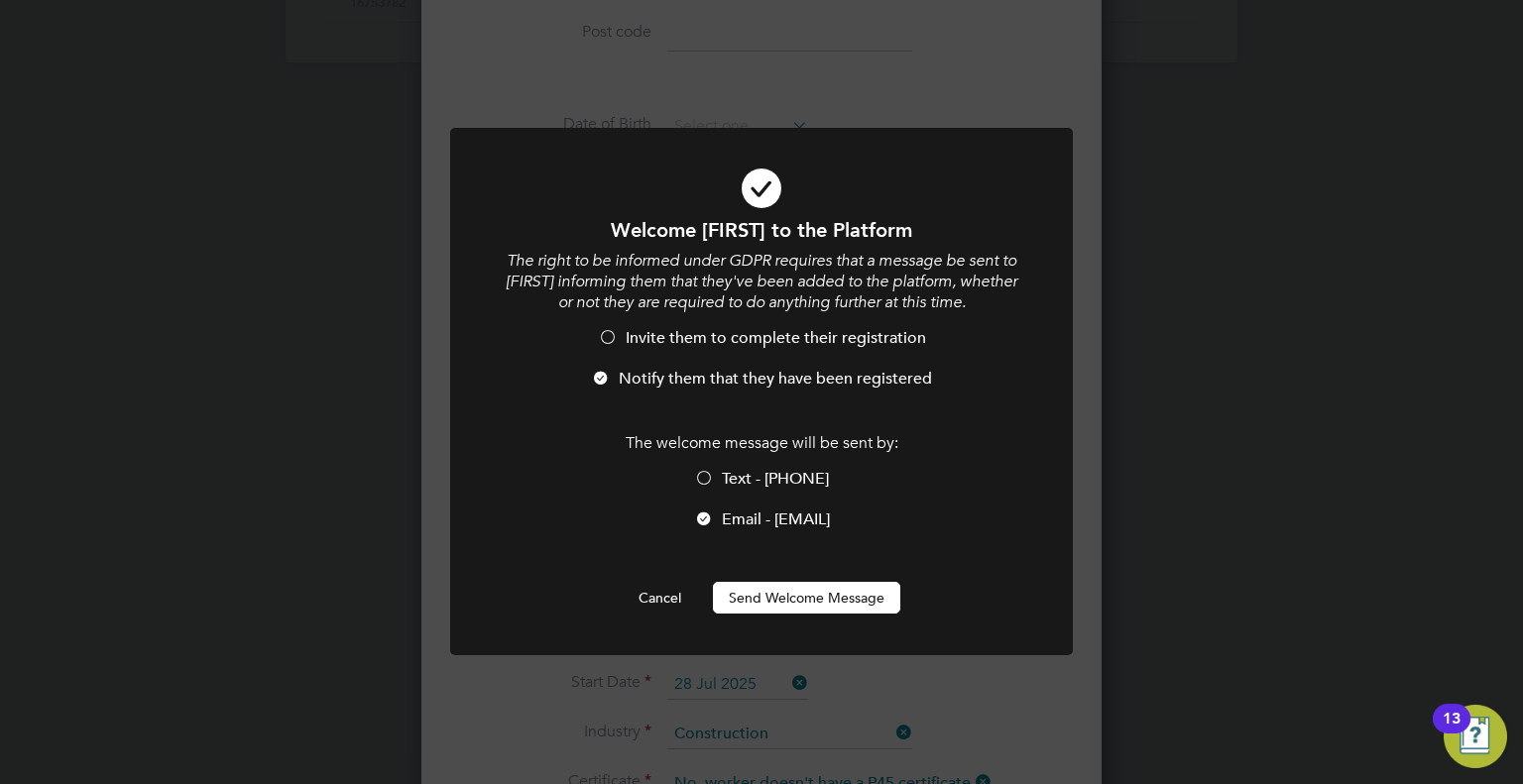 click on "Send Welcome Message" at bounding box center [806, 598] 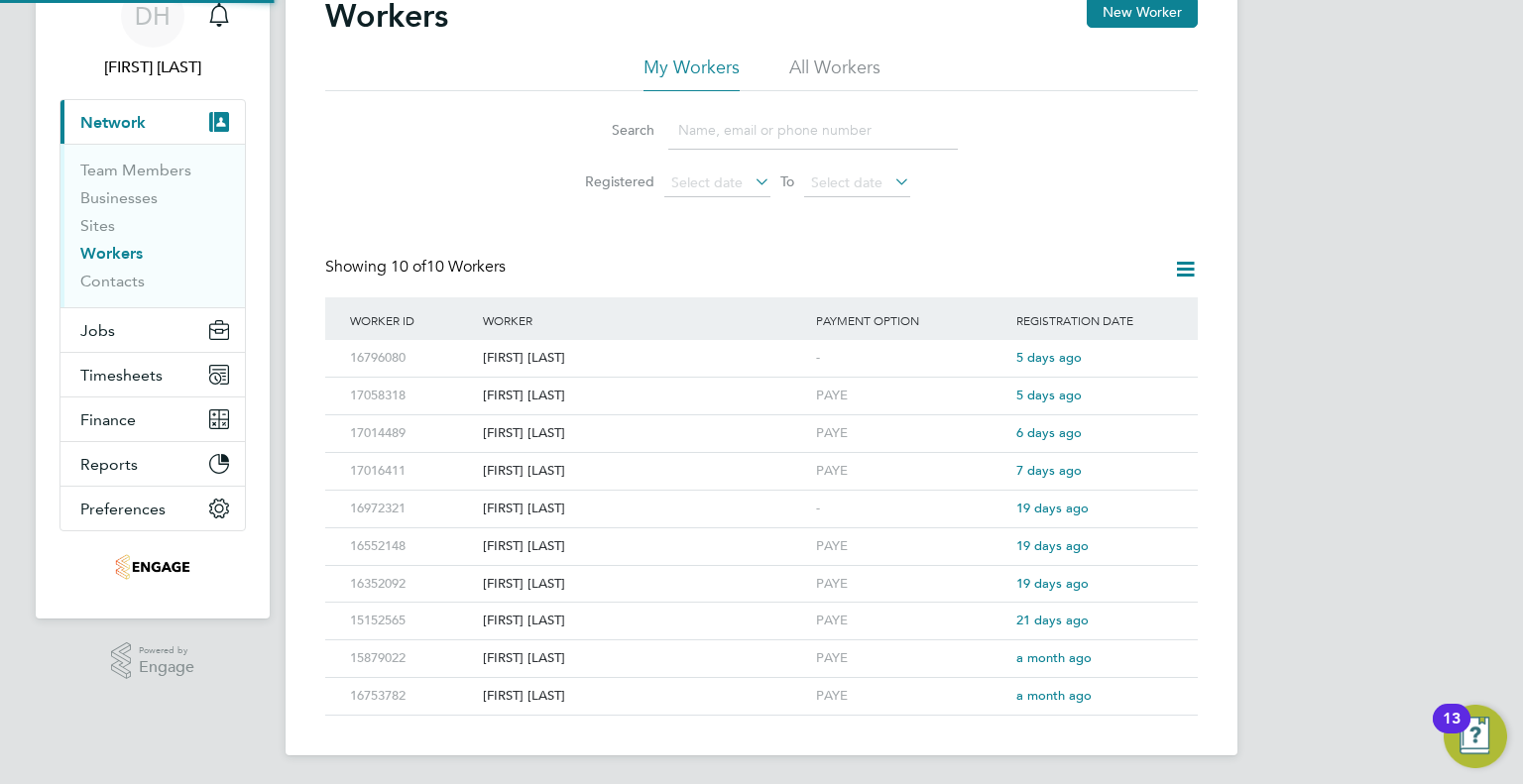 scroll, scrollTop: 0, scrollLeft: 0, axis: both 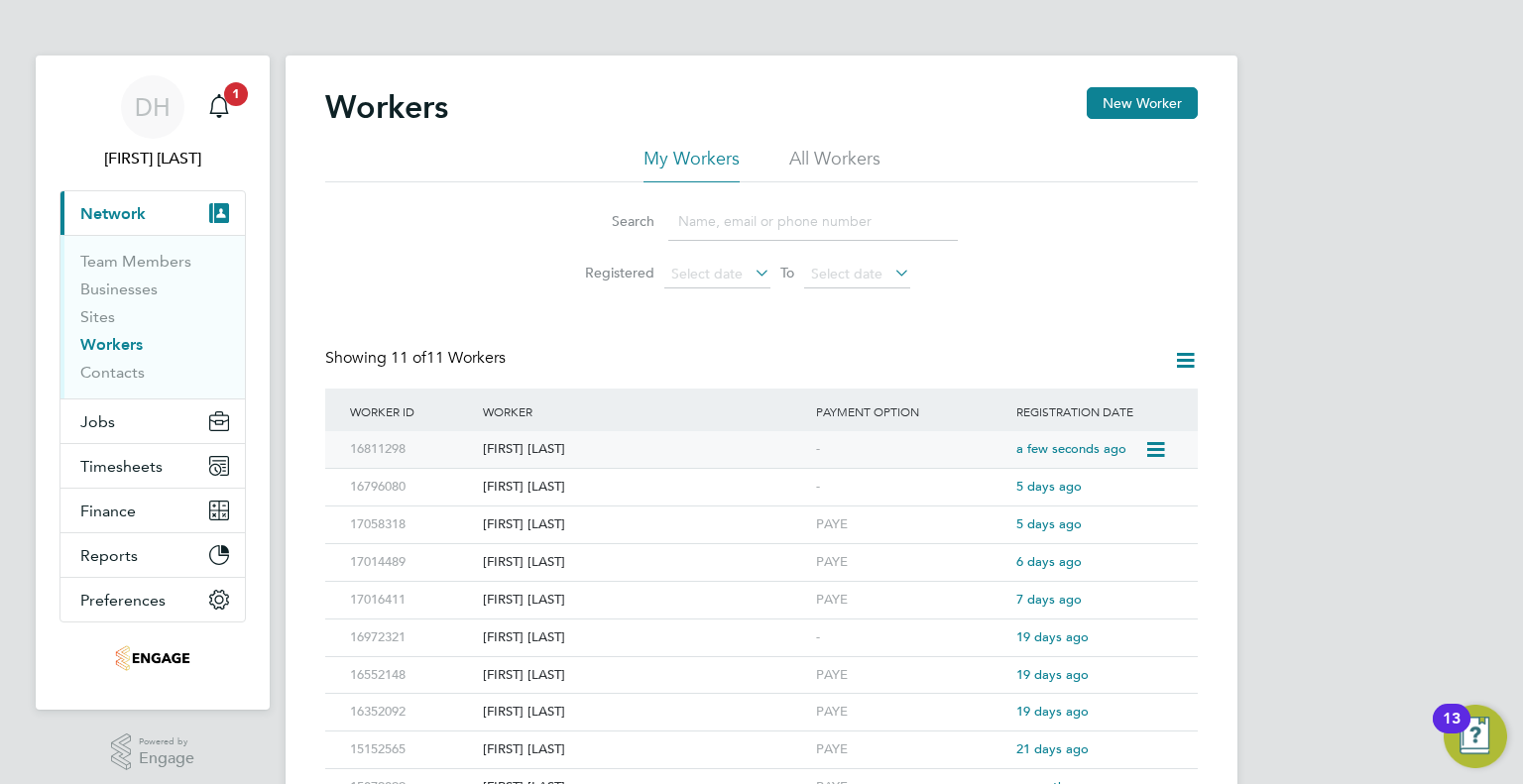 click on "Wesley Soens" 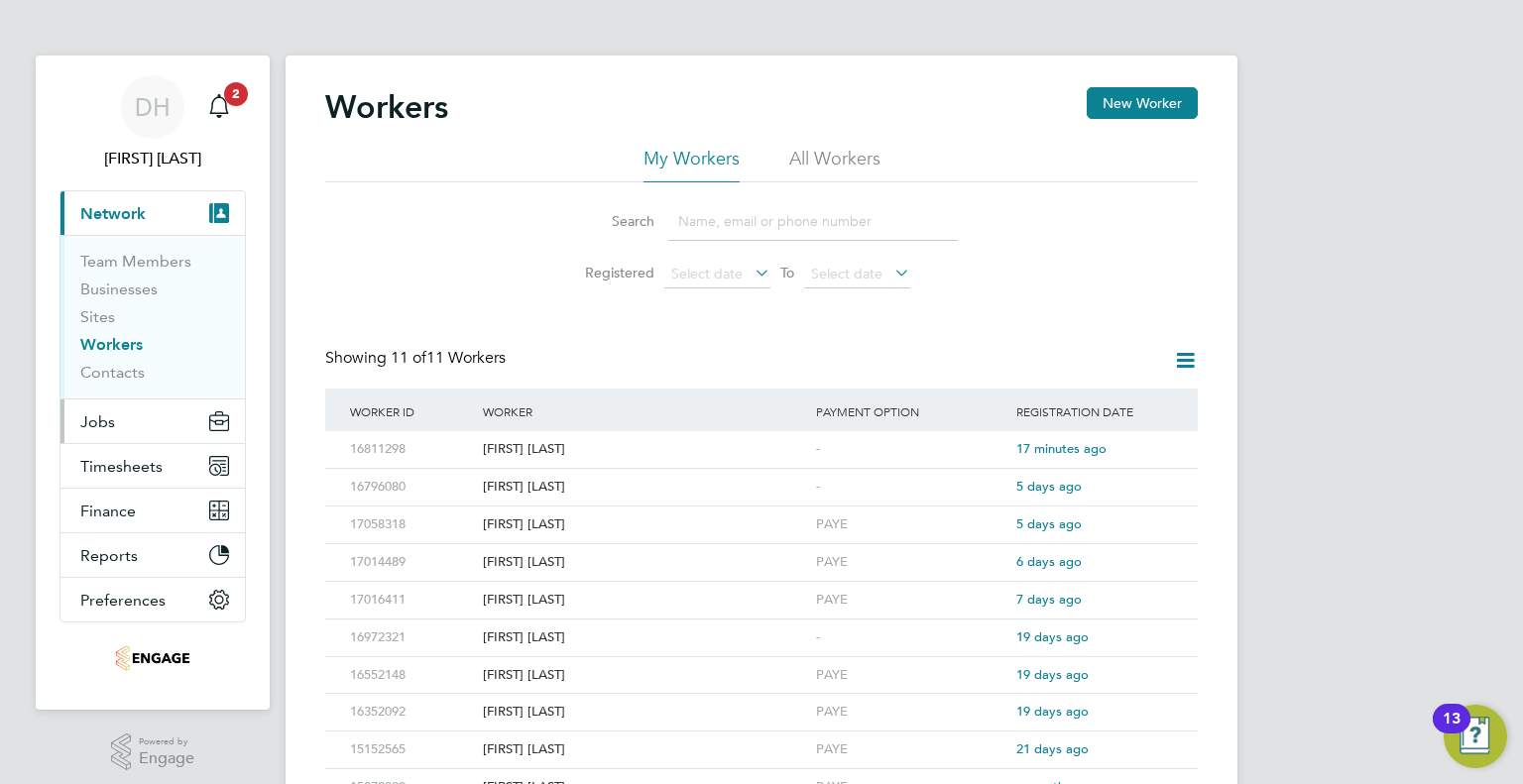 click on "Jobs" at bounding box center [97, 421] 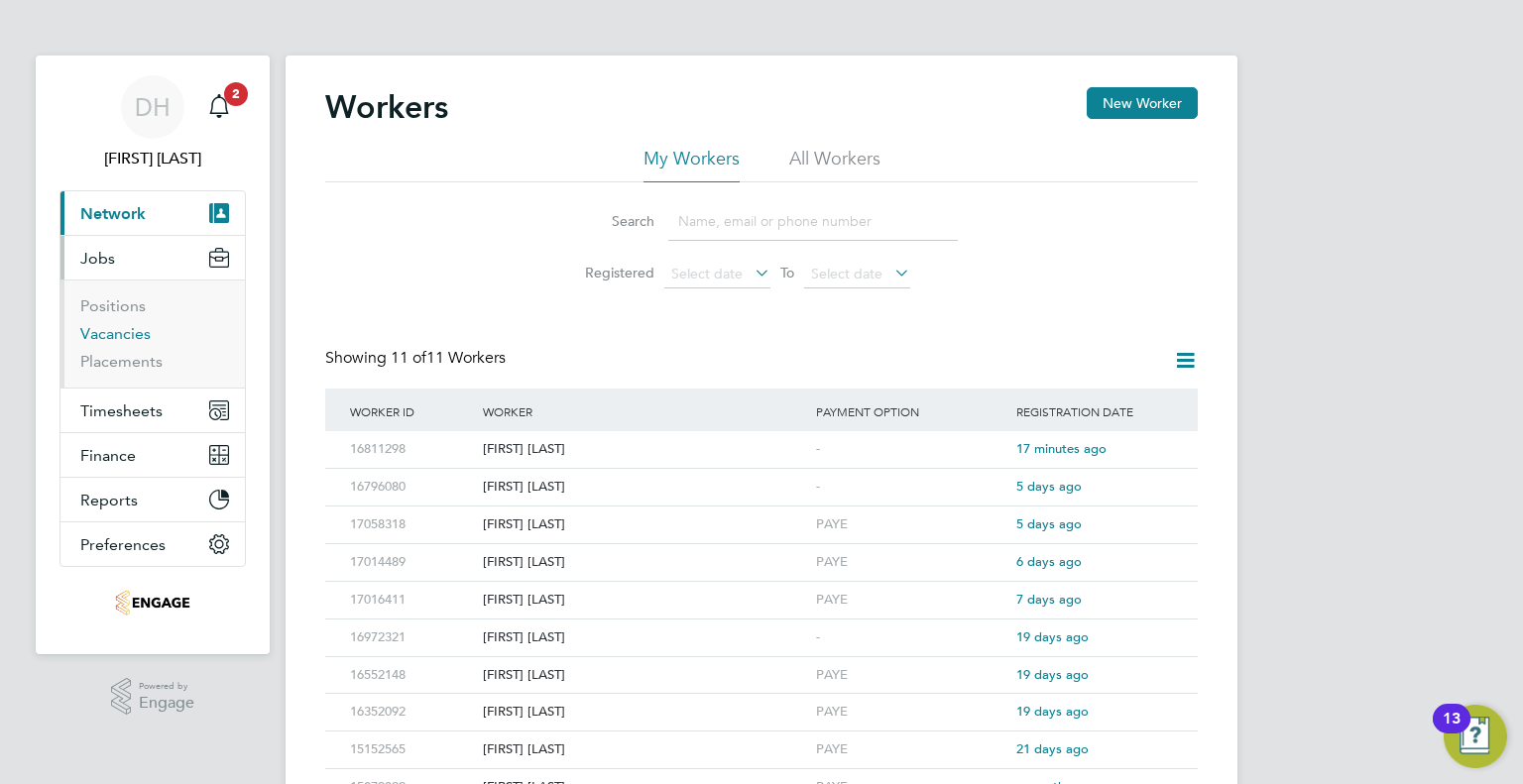 click on "Vacancies" at bounding box center [115, 333] 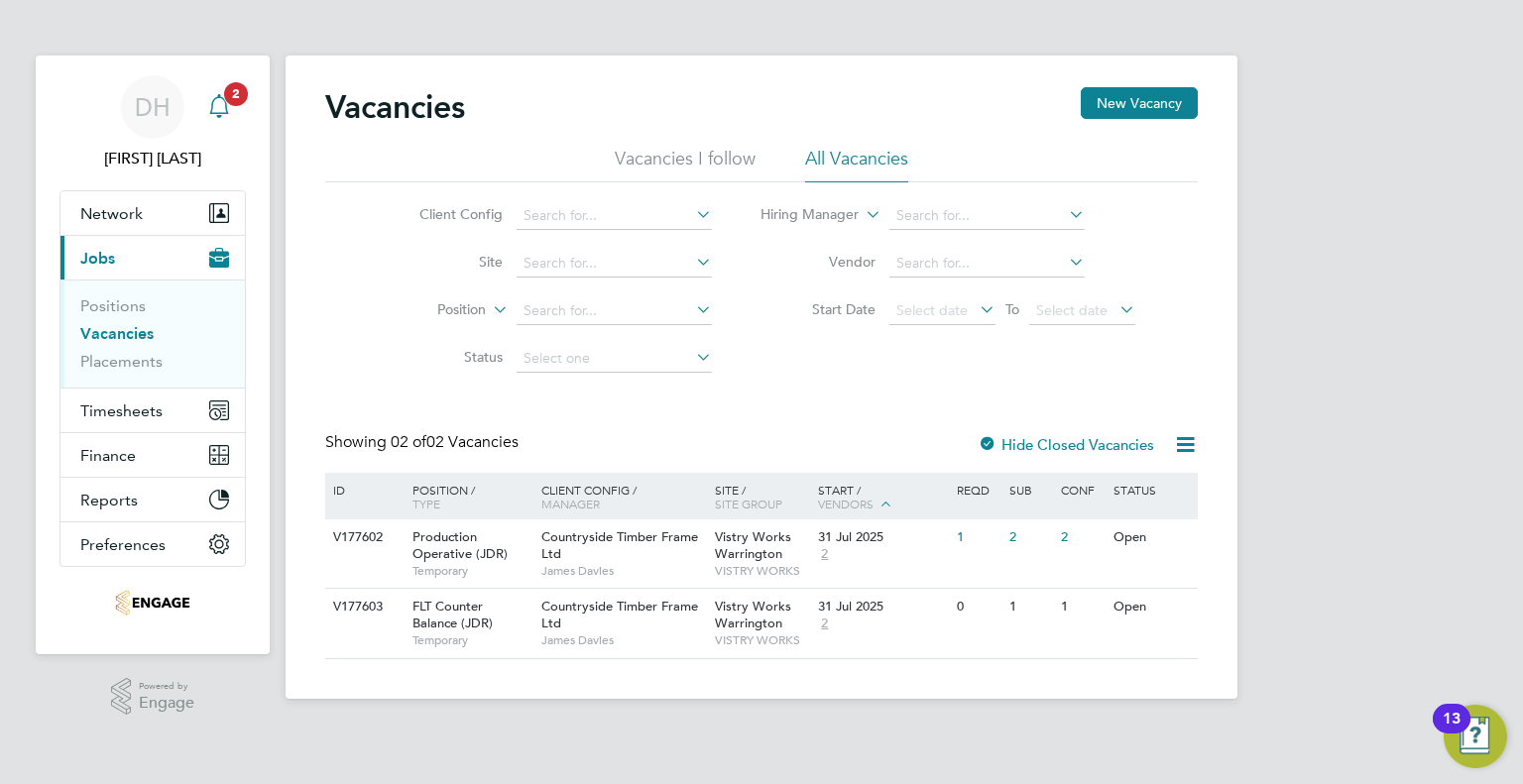 click 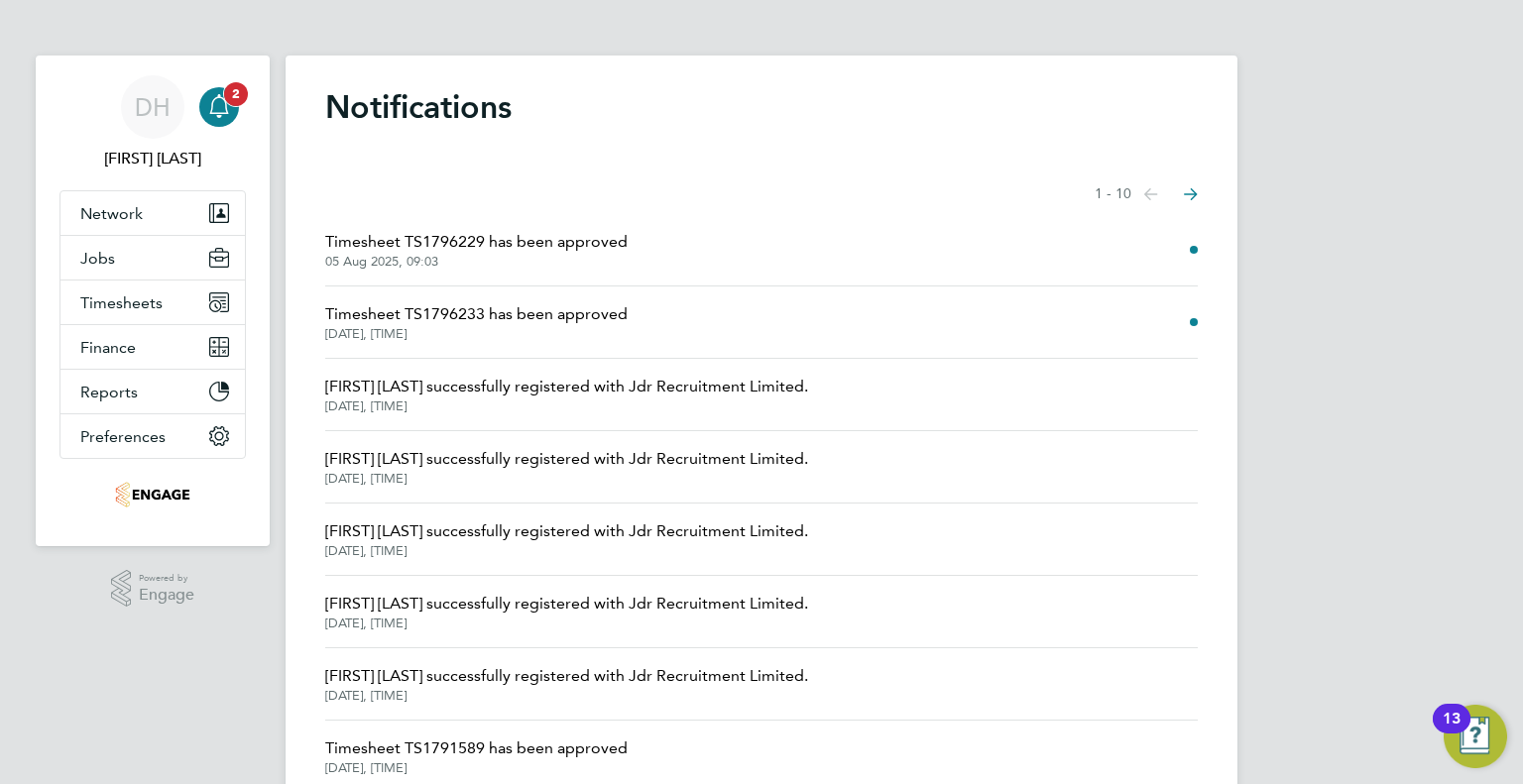click 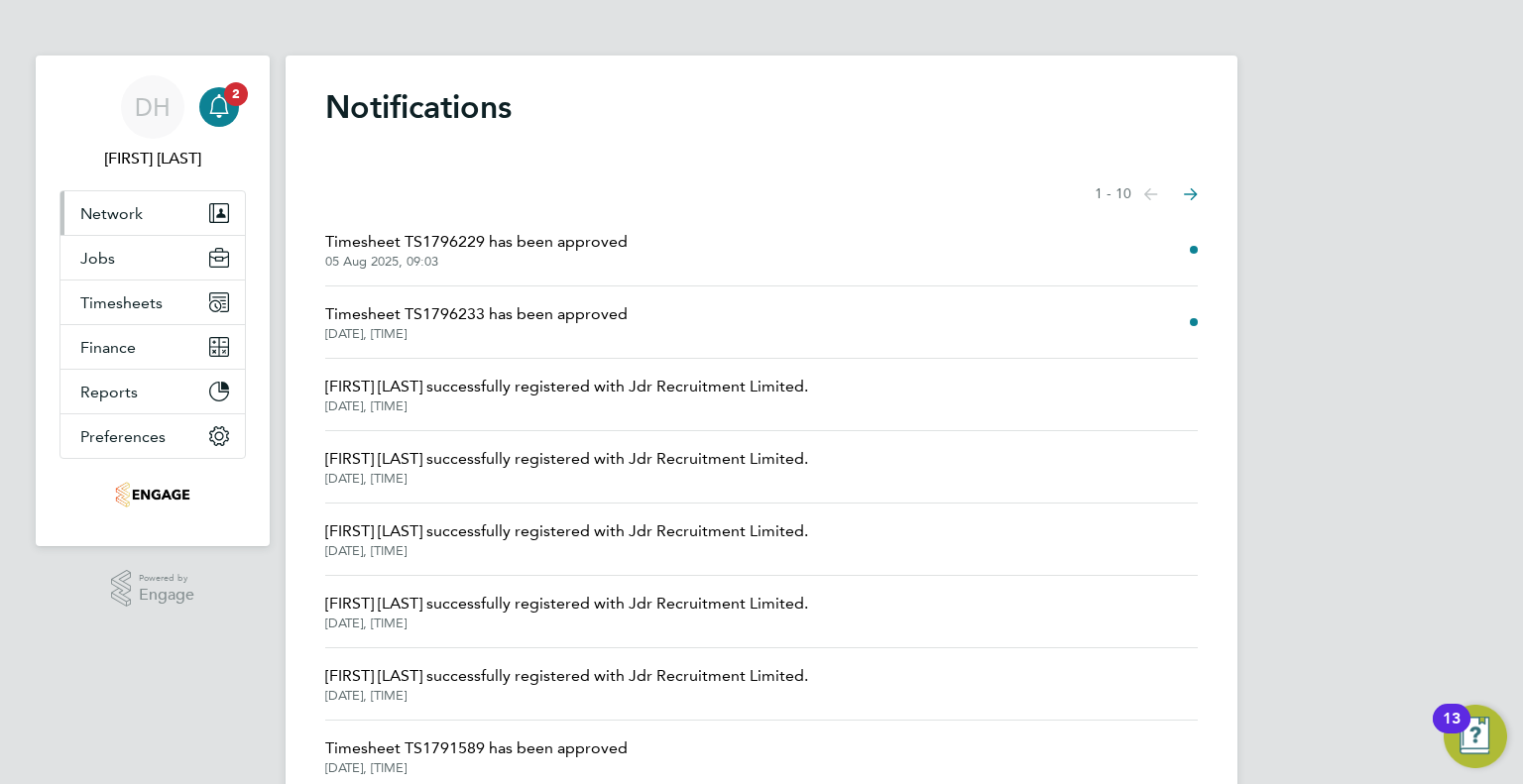 click on "Network" at bounding box center (111, 213) 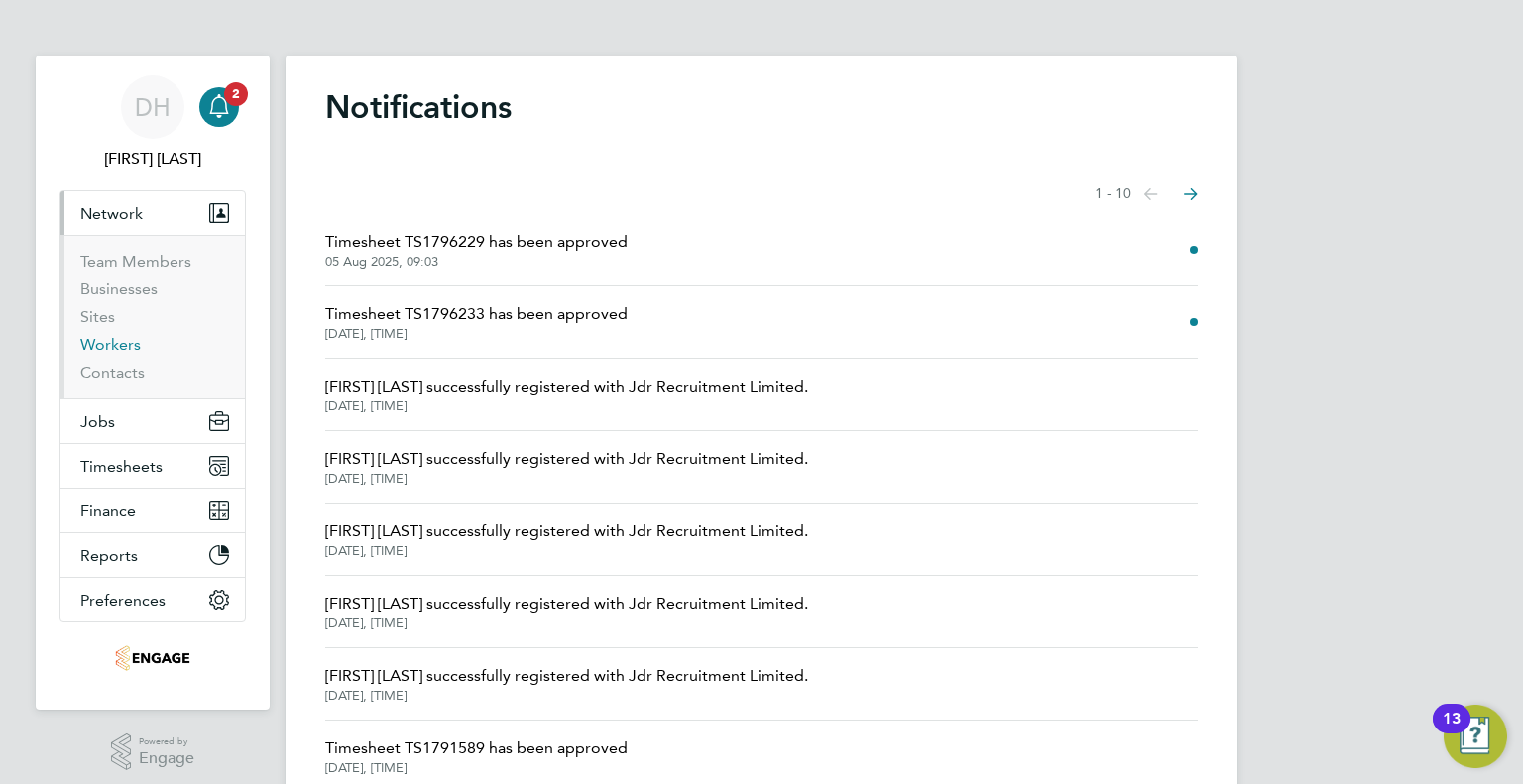 click on "Workers" at bounding box center (110, 344) 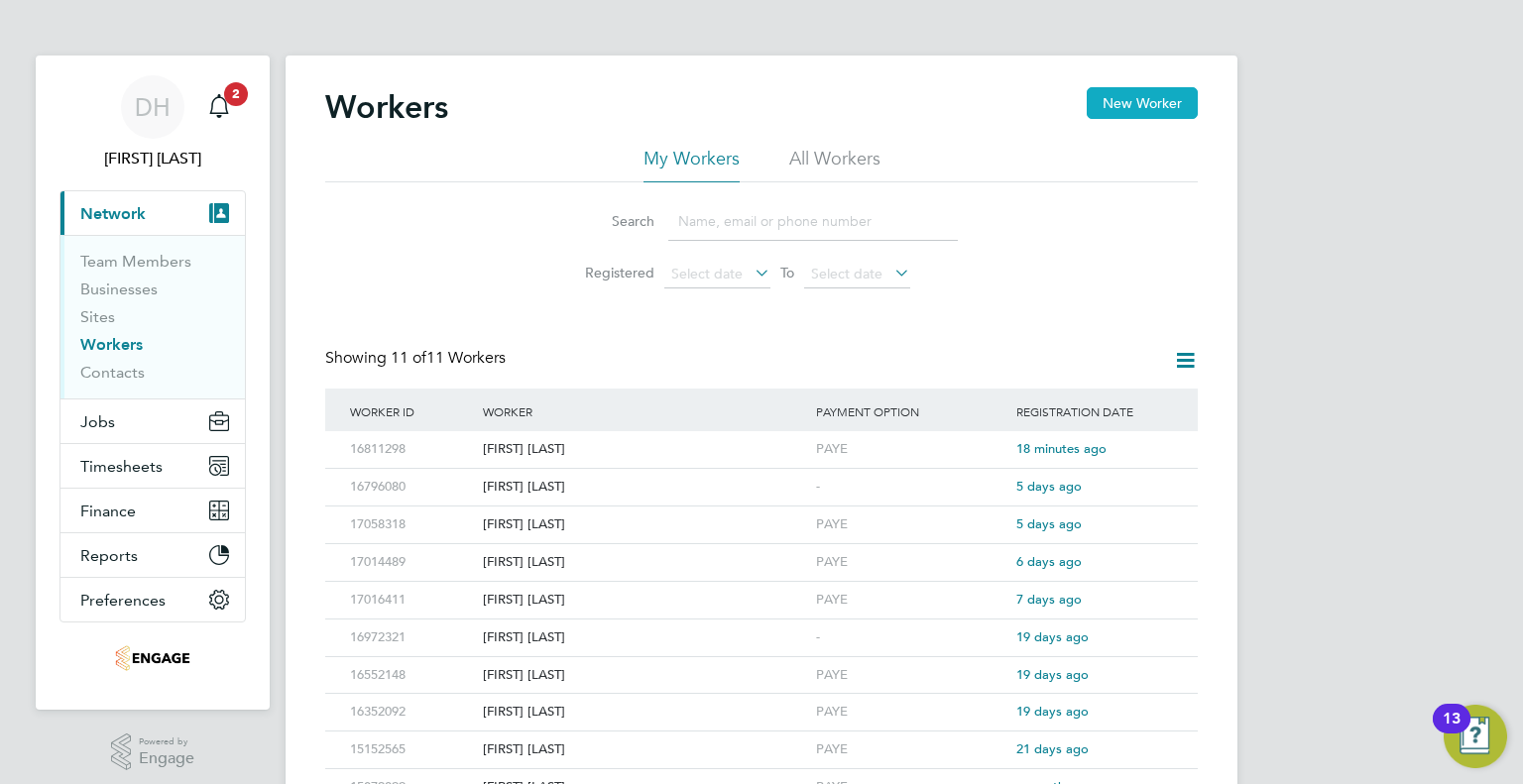 click on "New Worker" 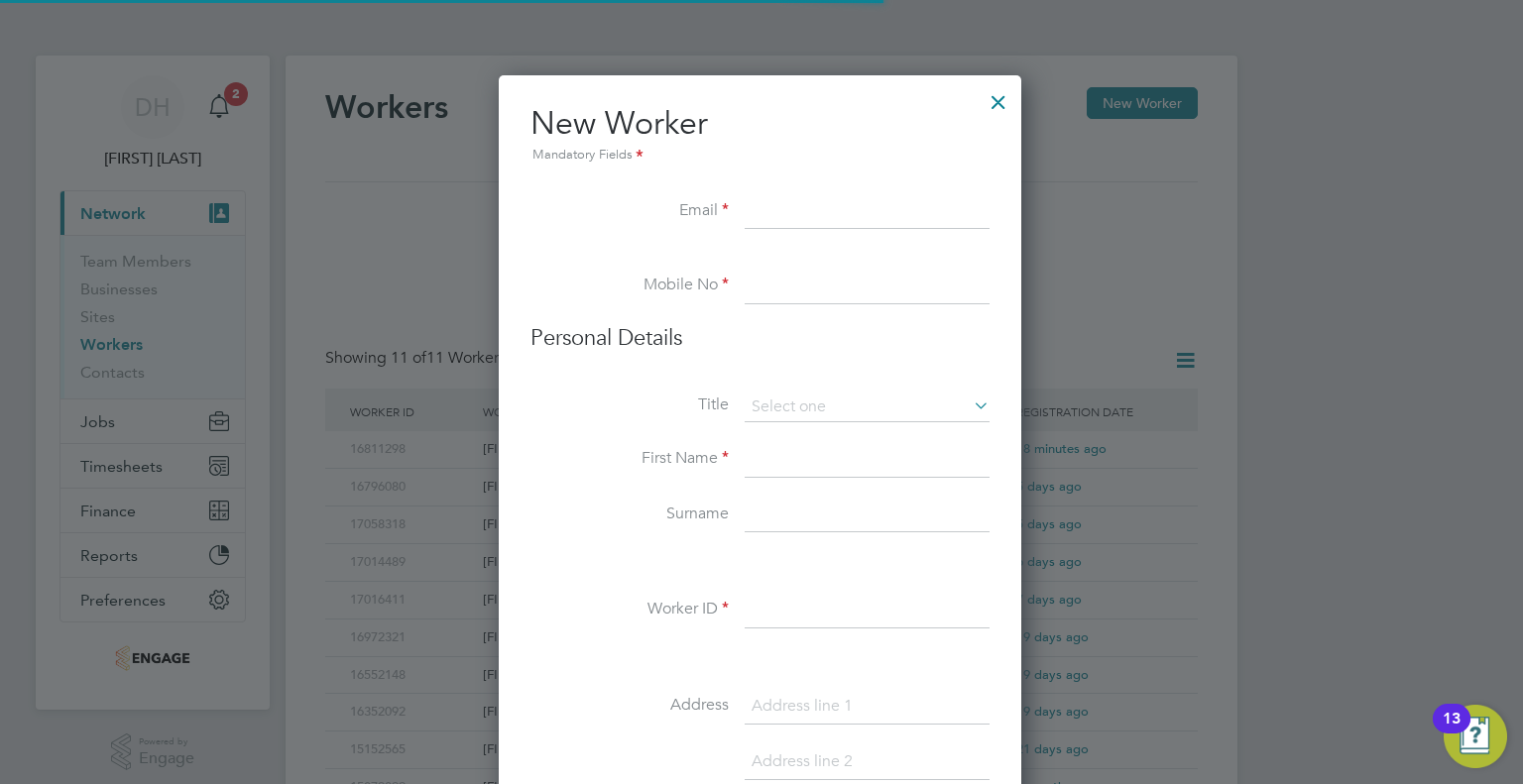 scroll, scrollTop: 10, scrollLeft: 10, axis: both 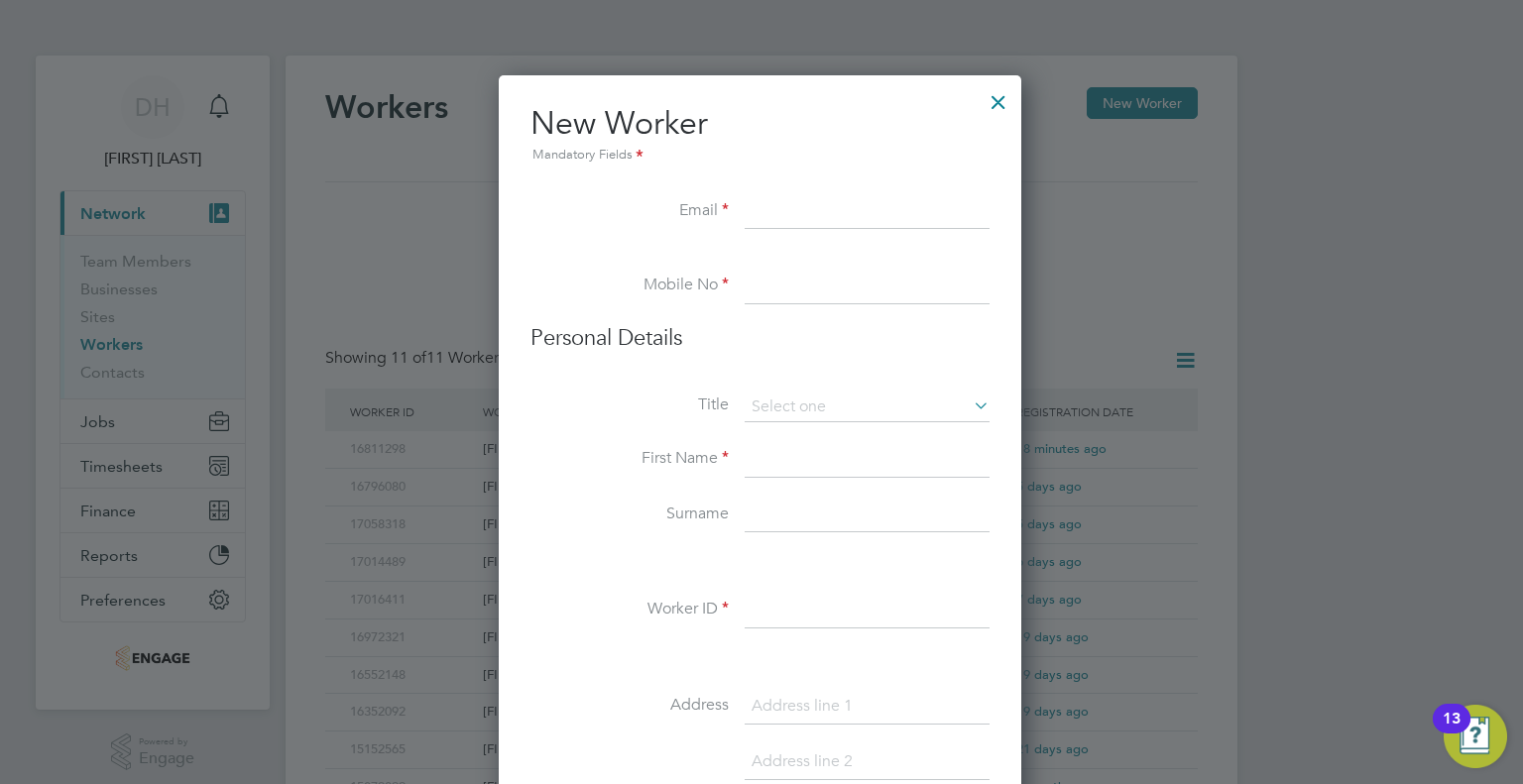 click at bounding box center (760, 259) 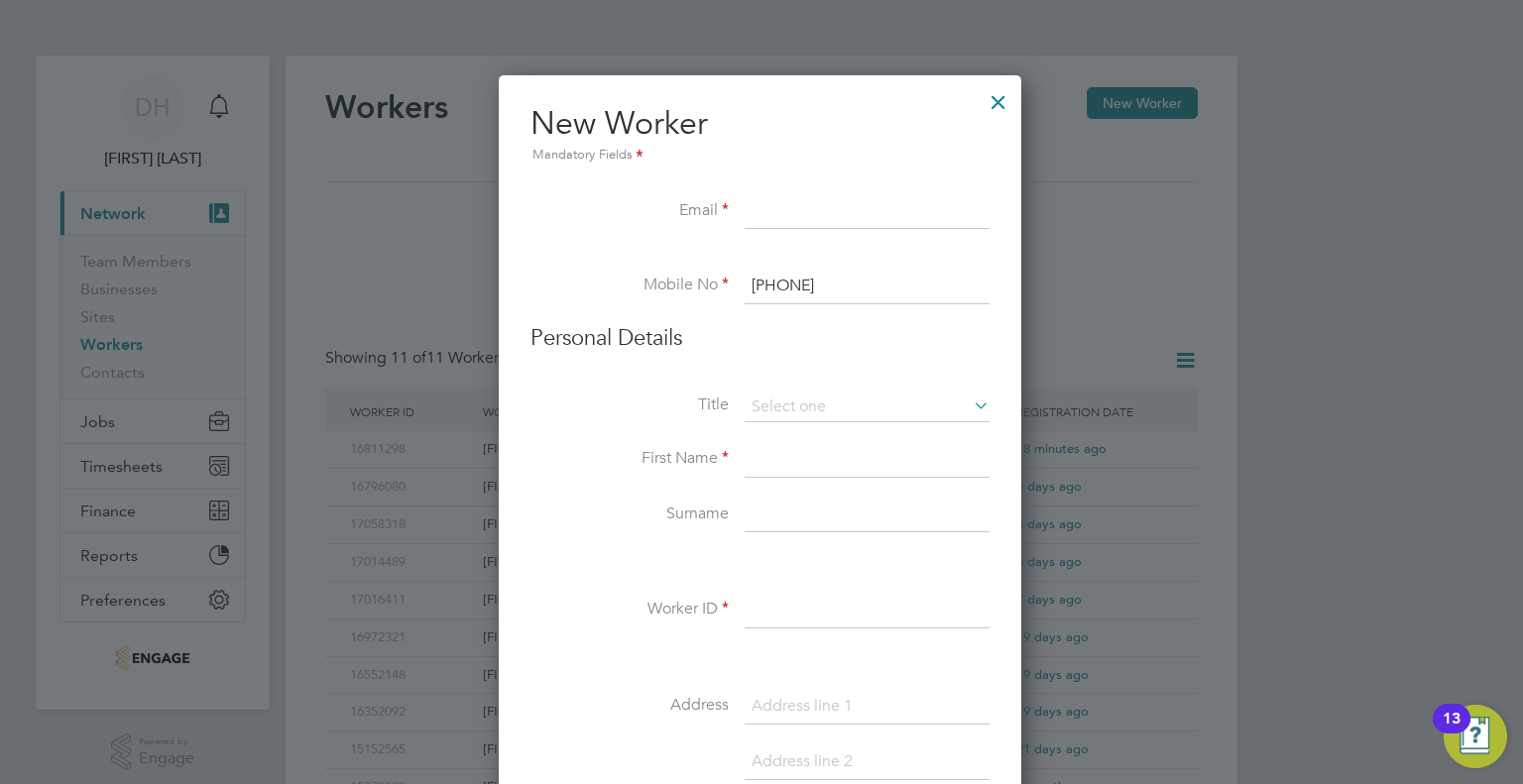 type on "+44 7847 358181" 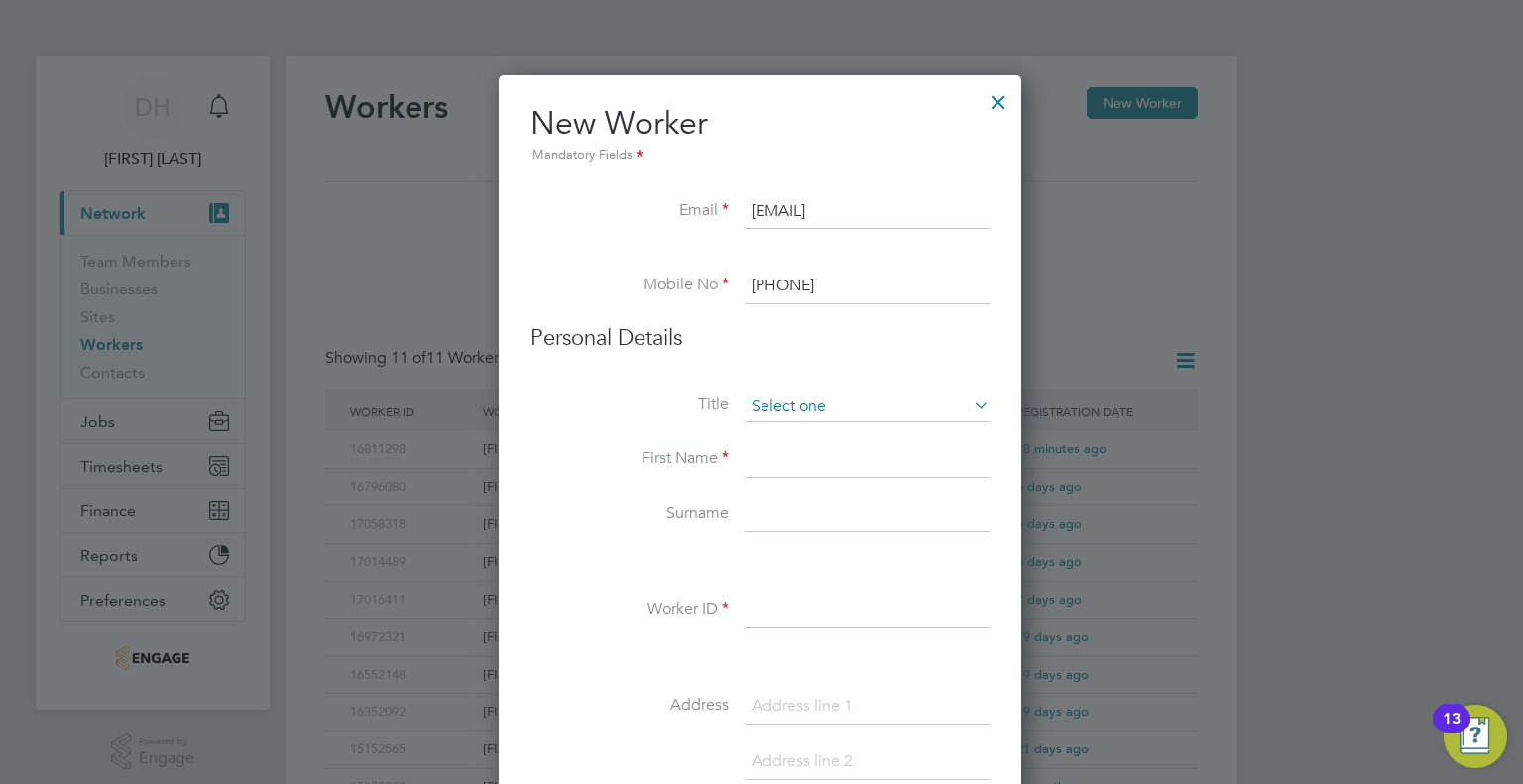 type on "aidancronin584@gmail.com" 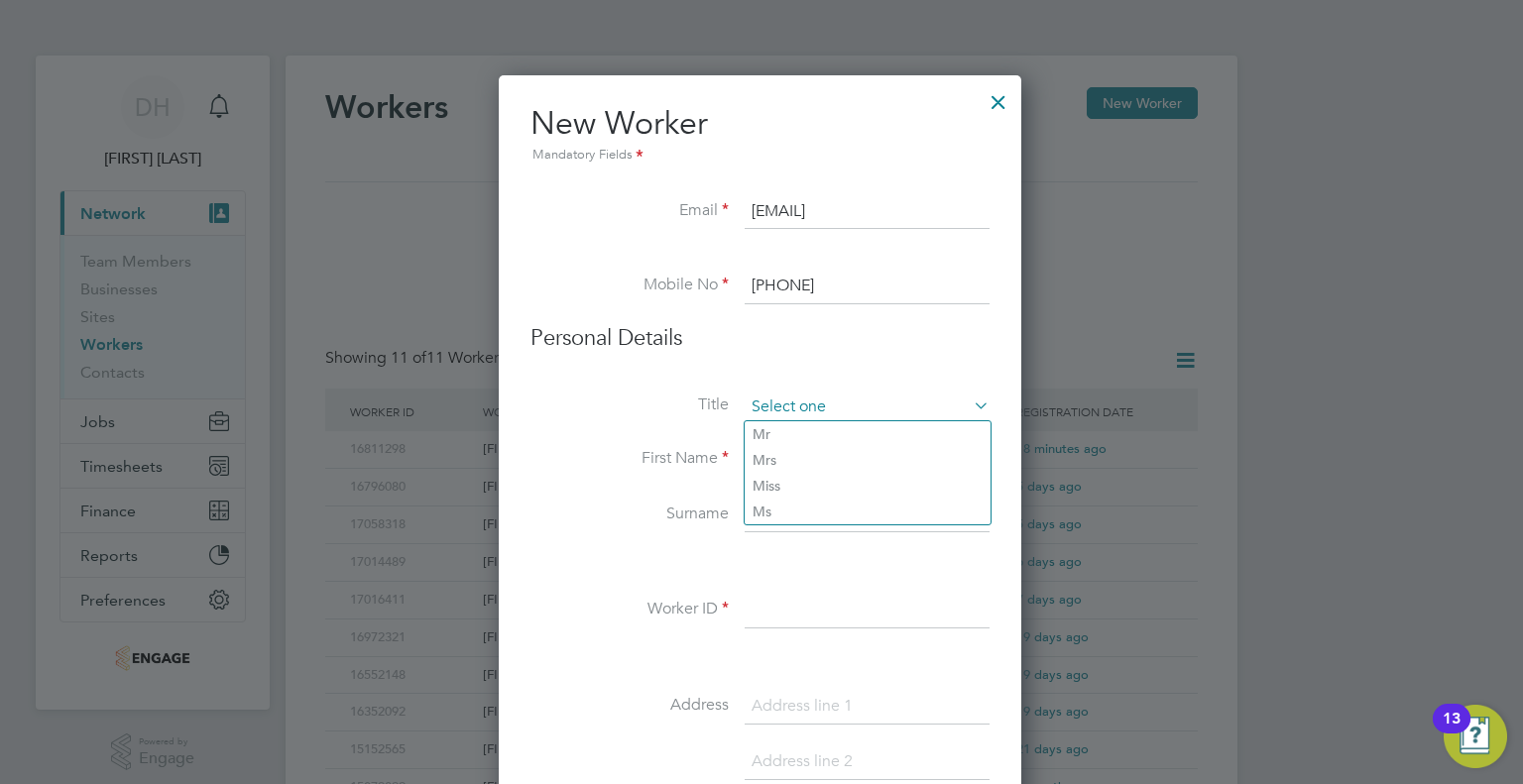 click at bounding box center (867, 407) 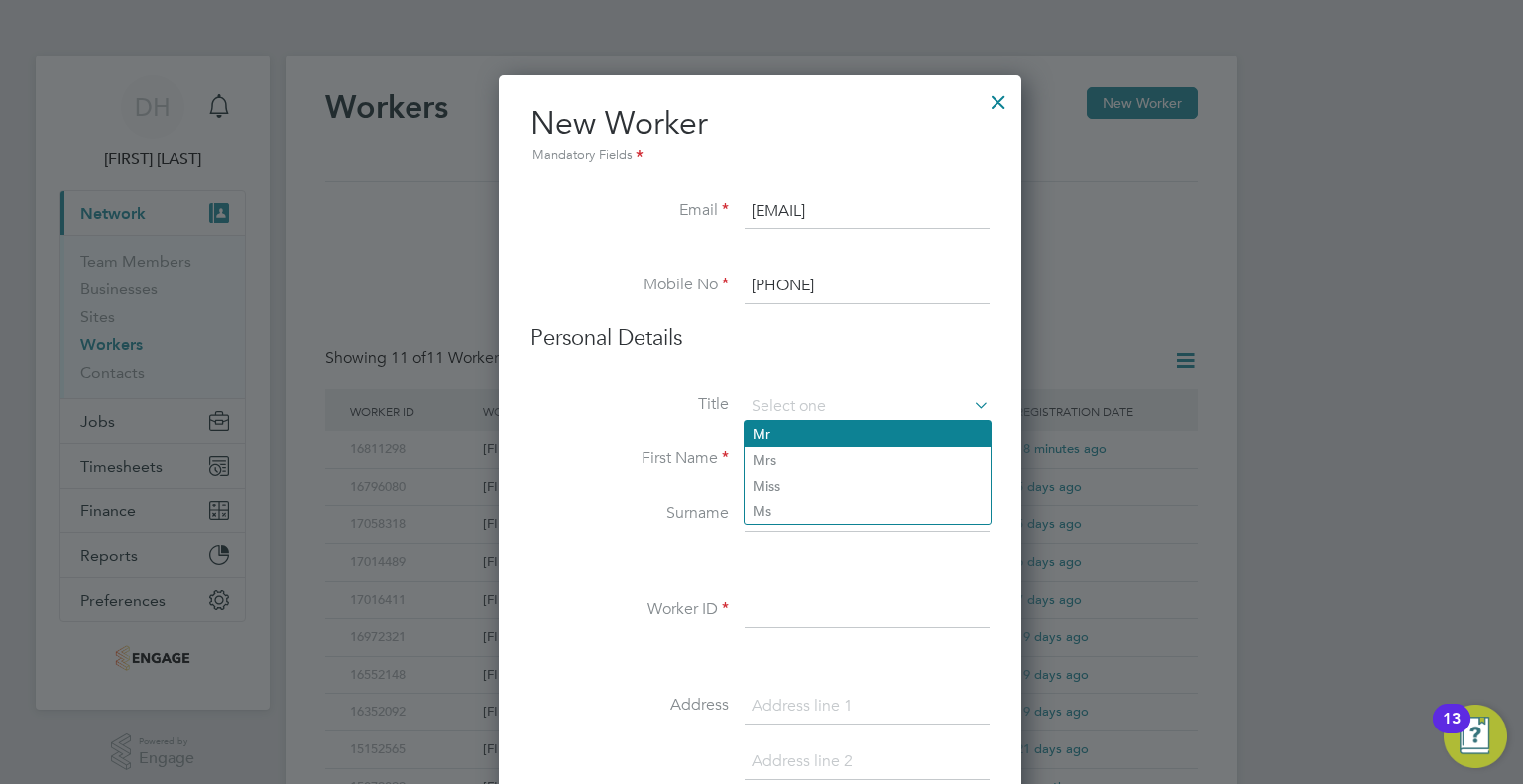click on "Mr" 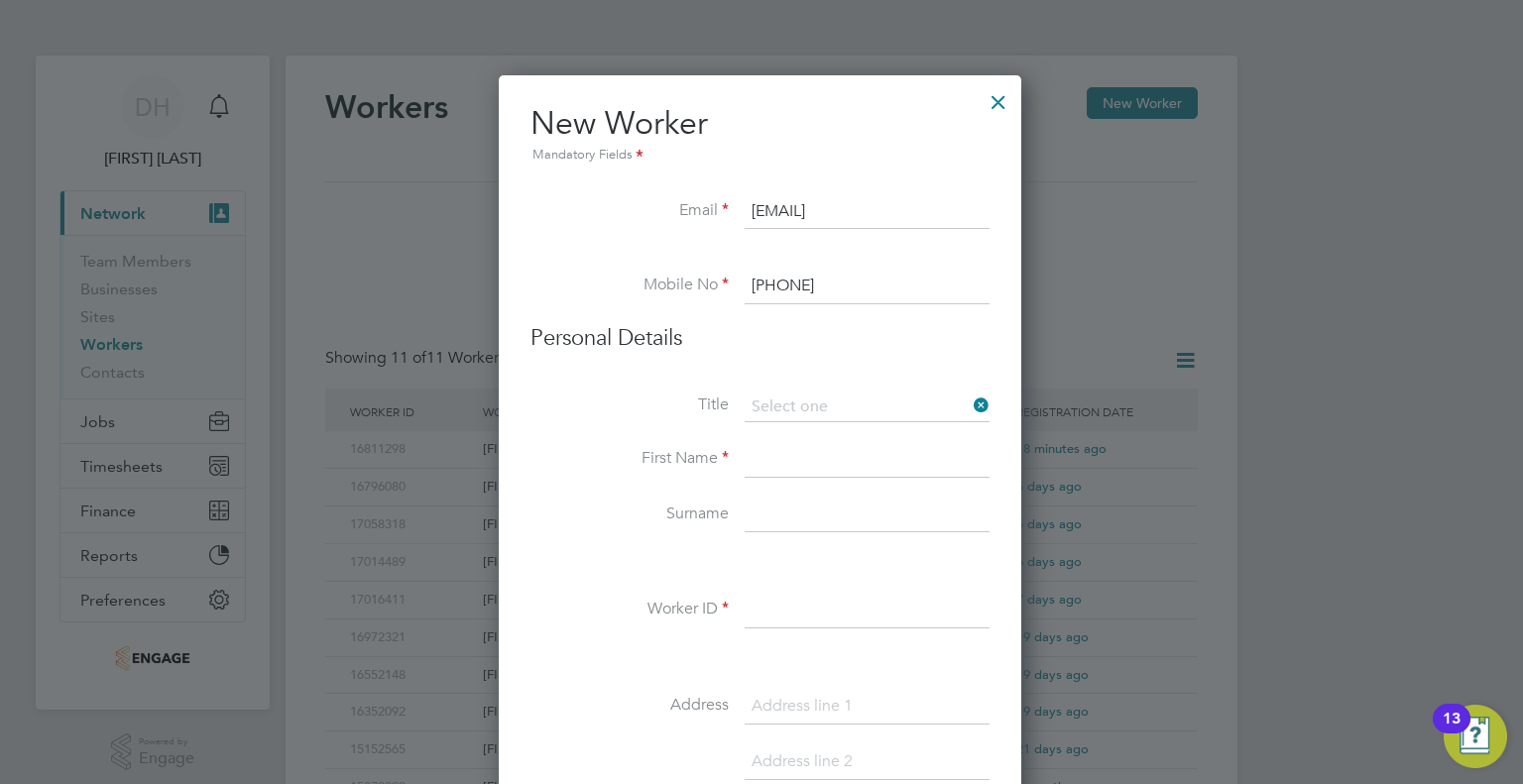 type on "Mr" 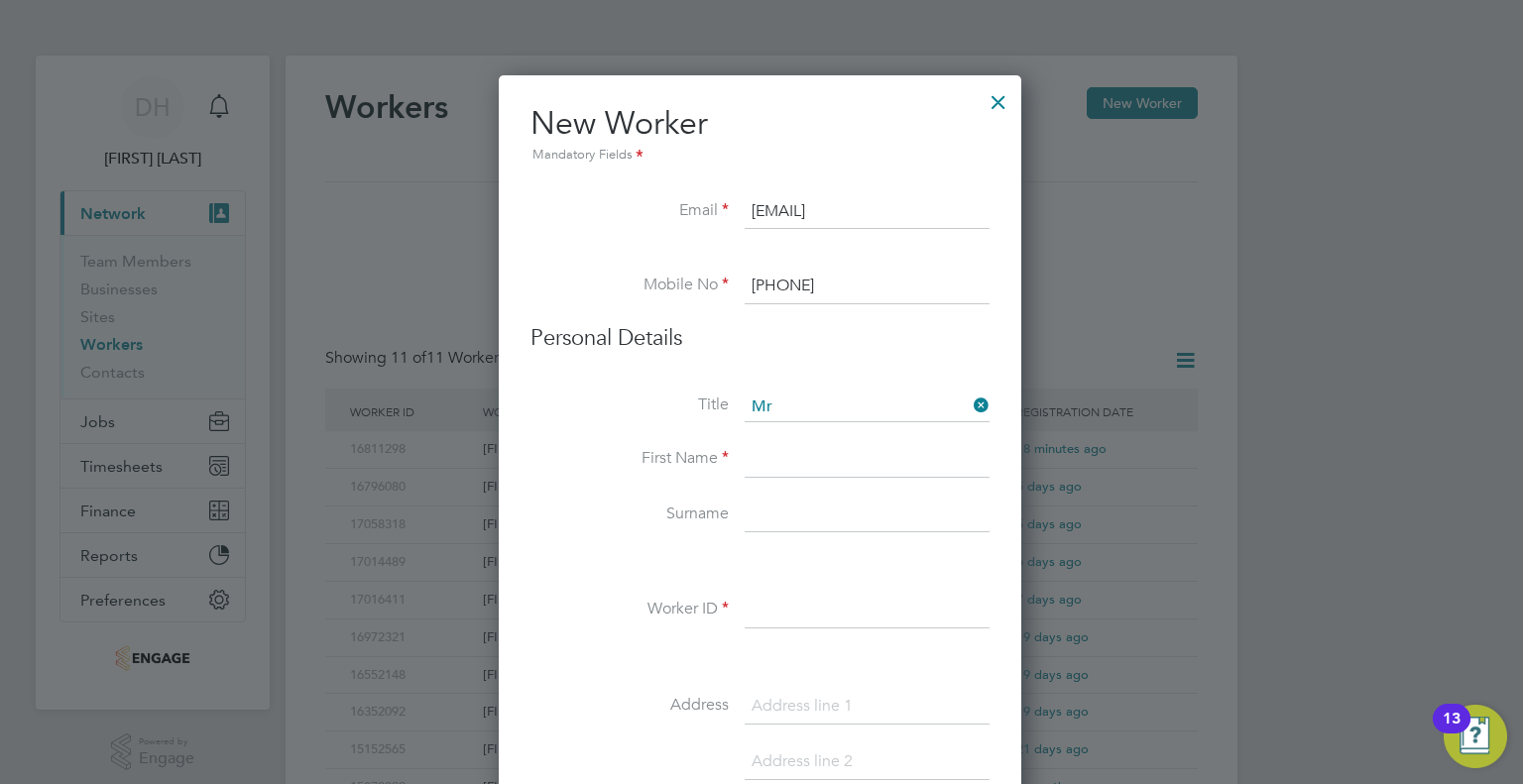 click on "First Name" at bounding box center [760, 470] 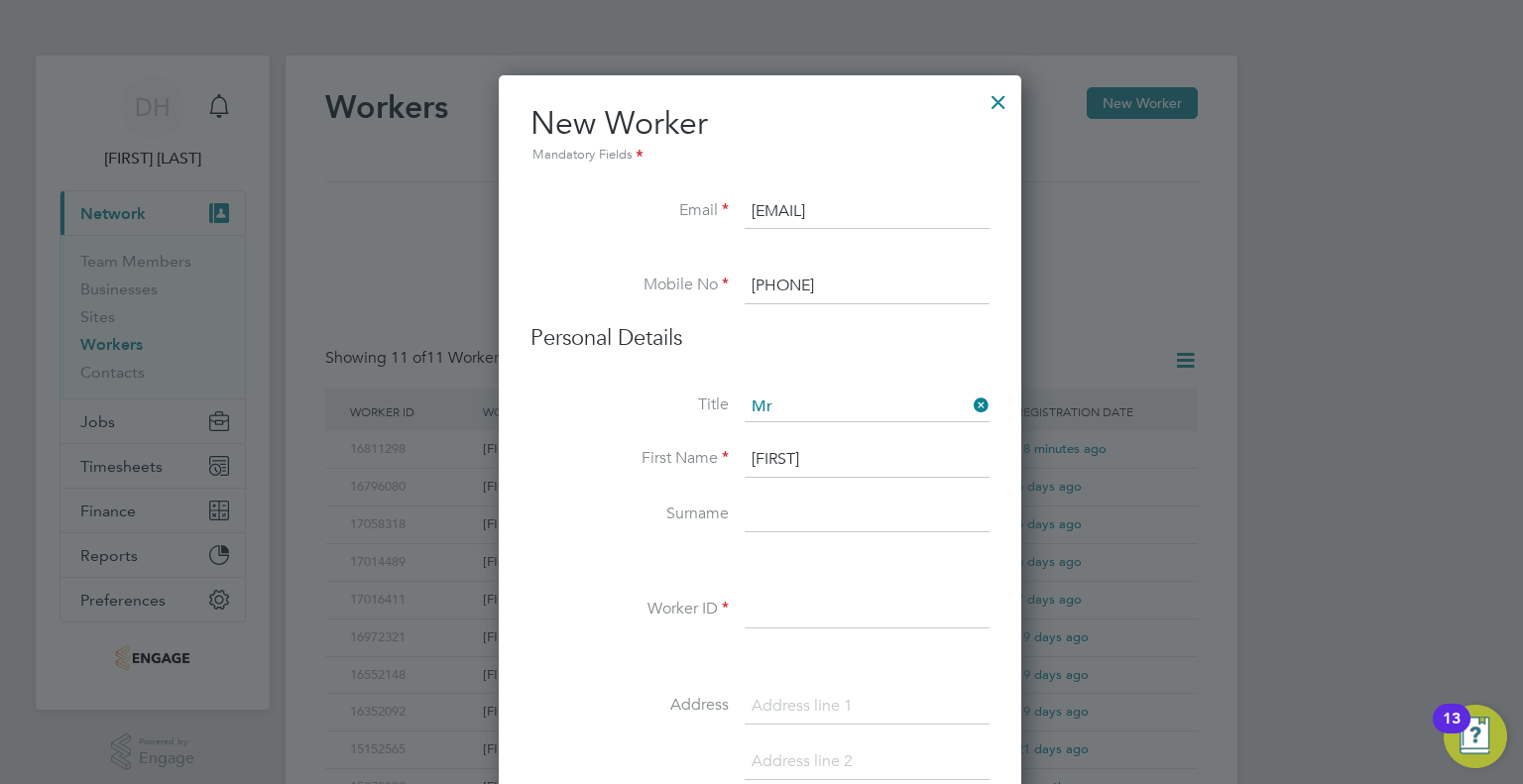 type on "Aidan" 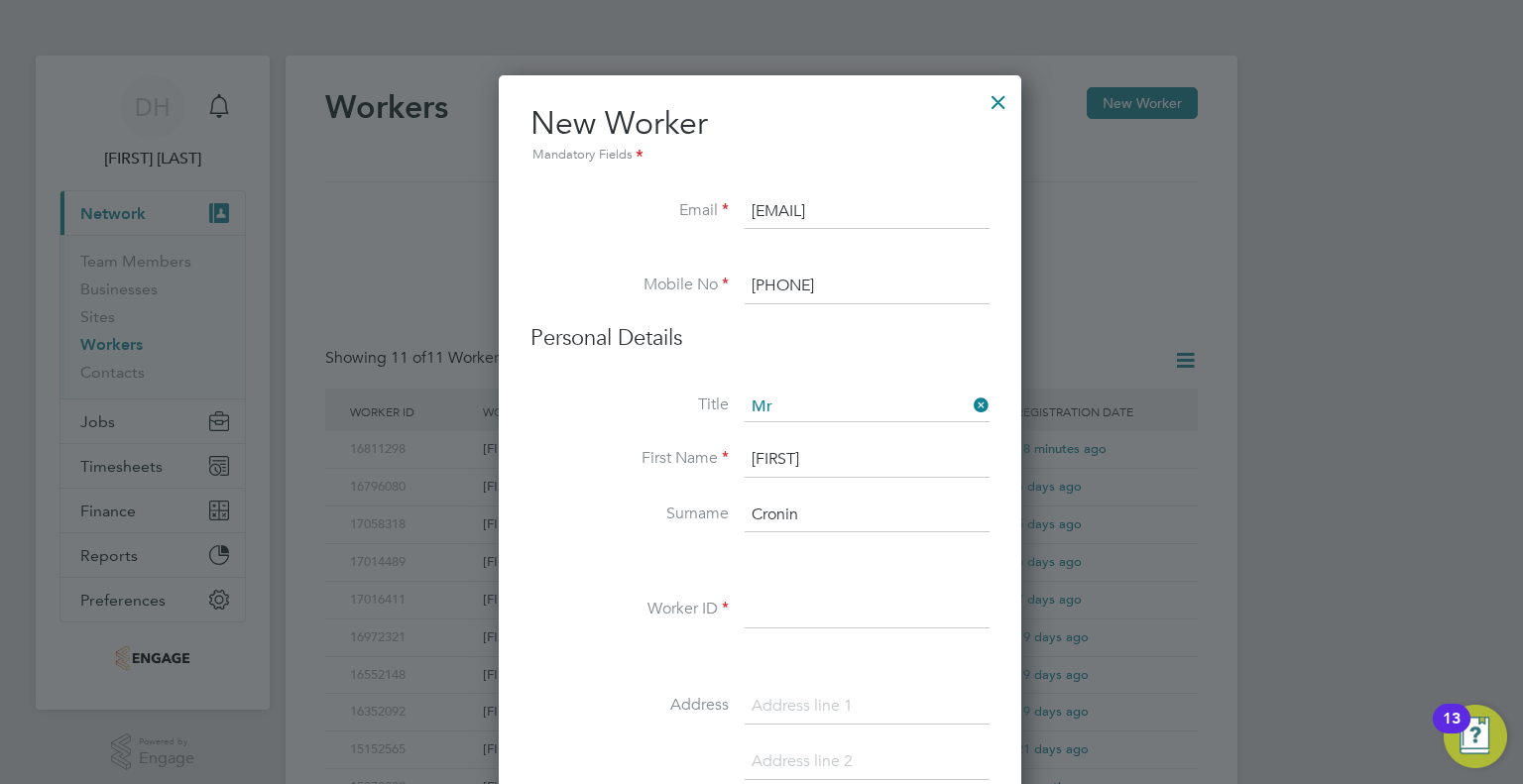 type on "Cronin" 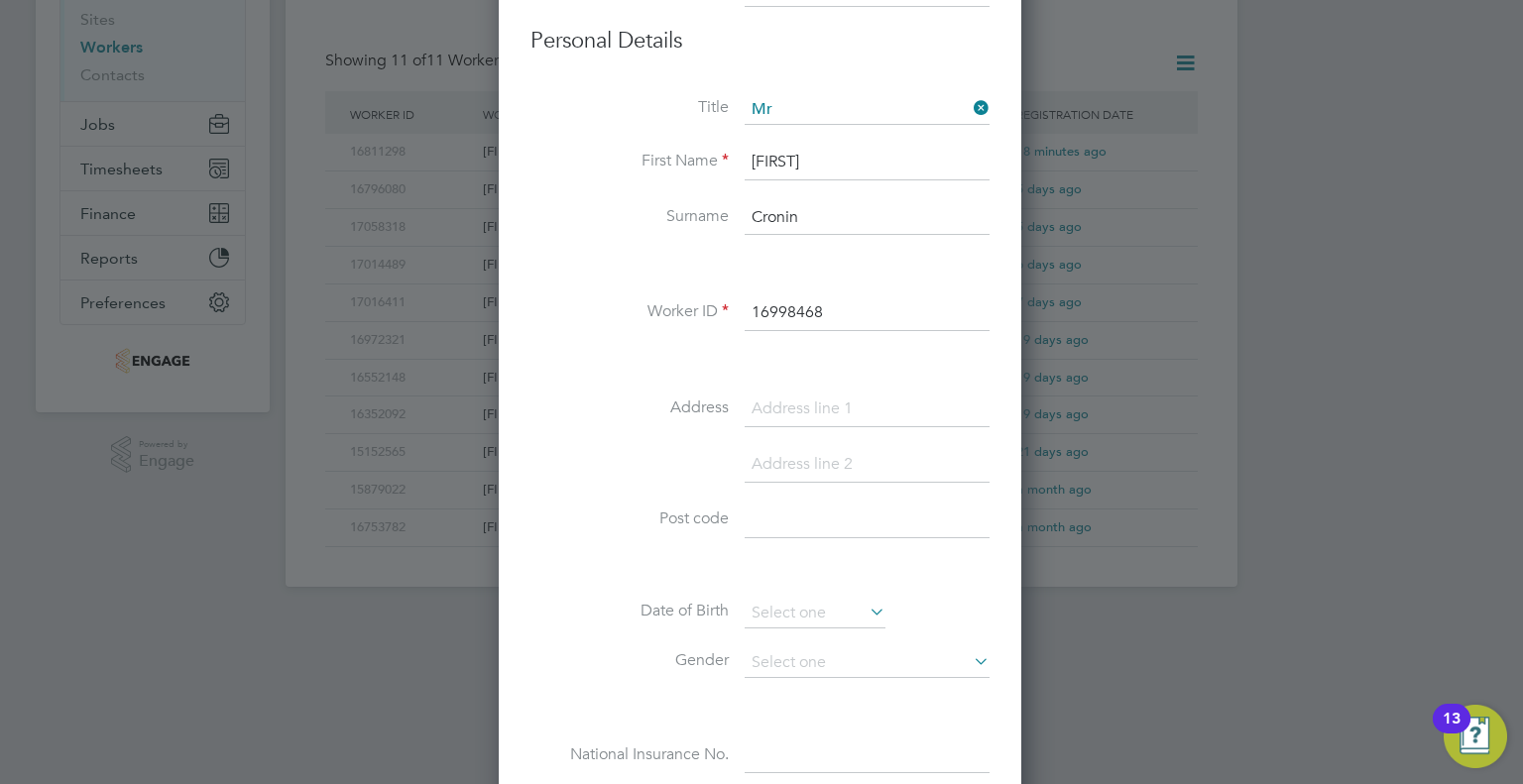 scroll, scrollTop: 595, scrollLeft: 0, axis: vertical 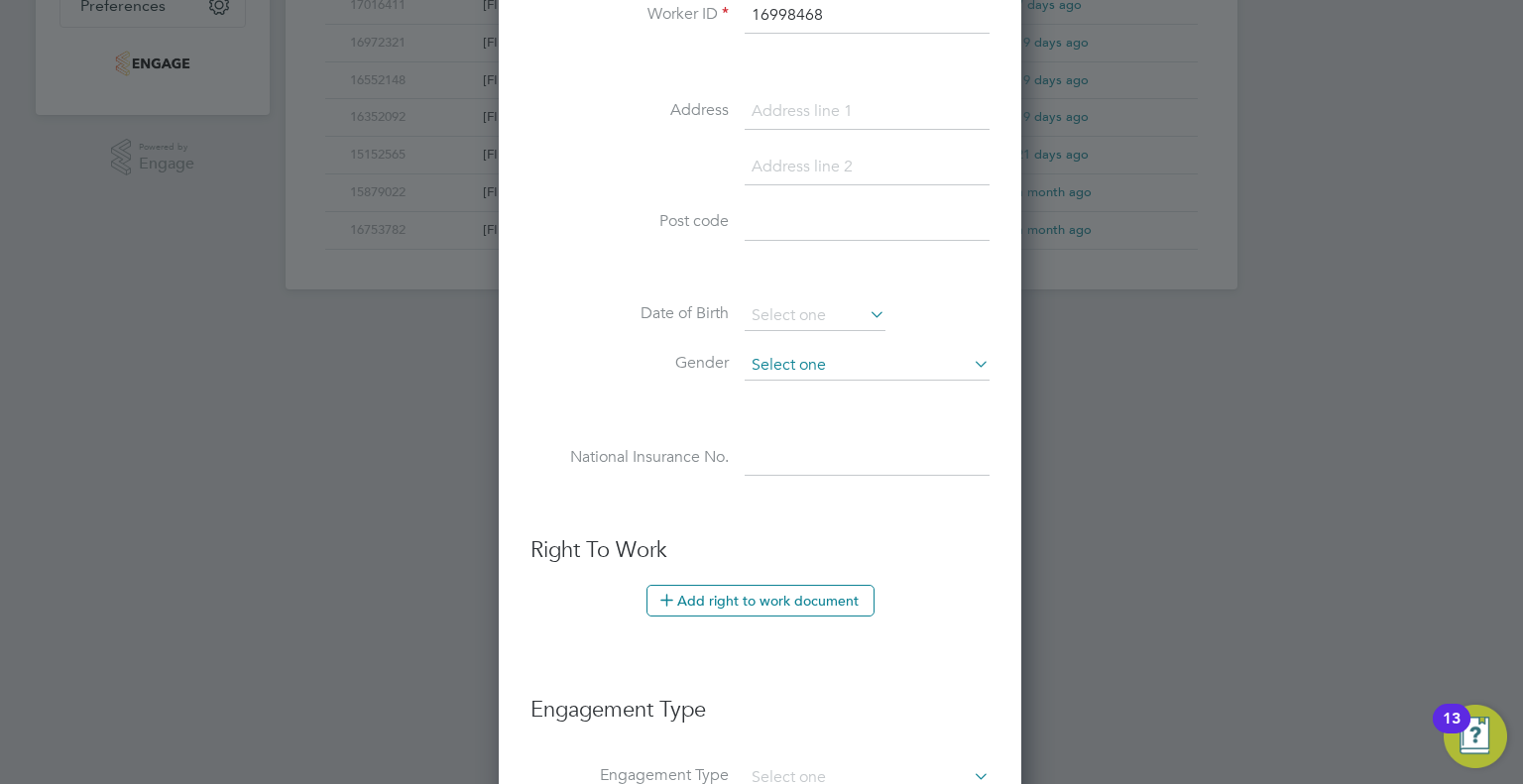 type on "16998468" 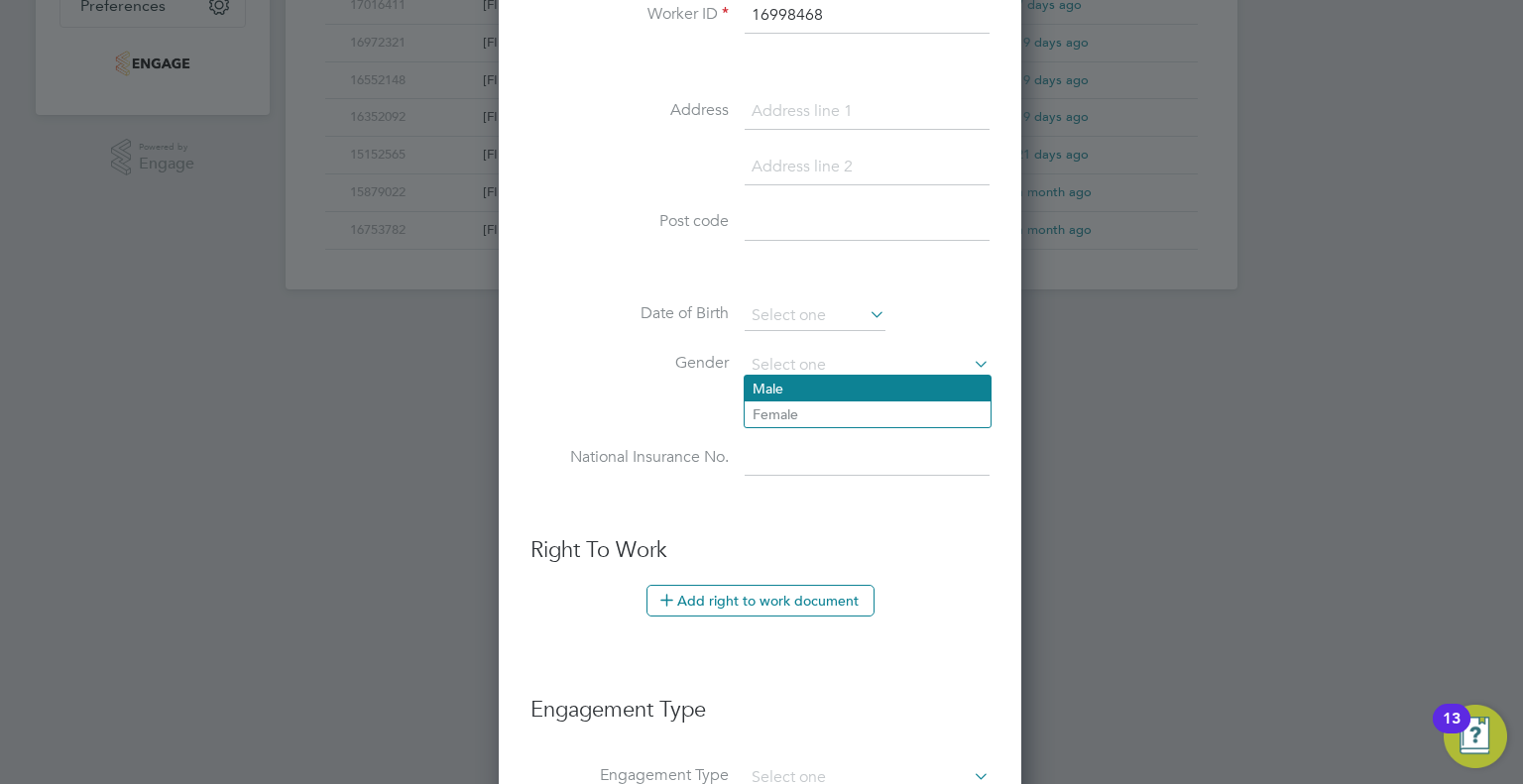 click on "Male" 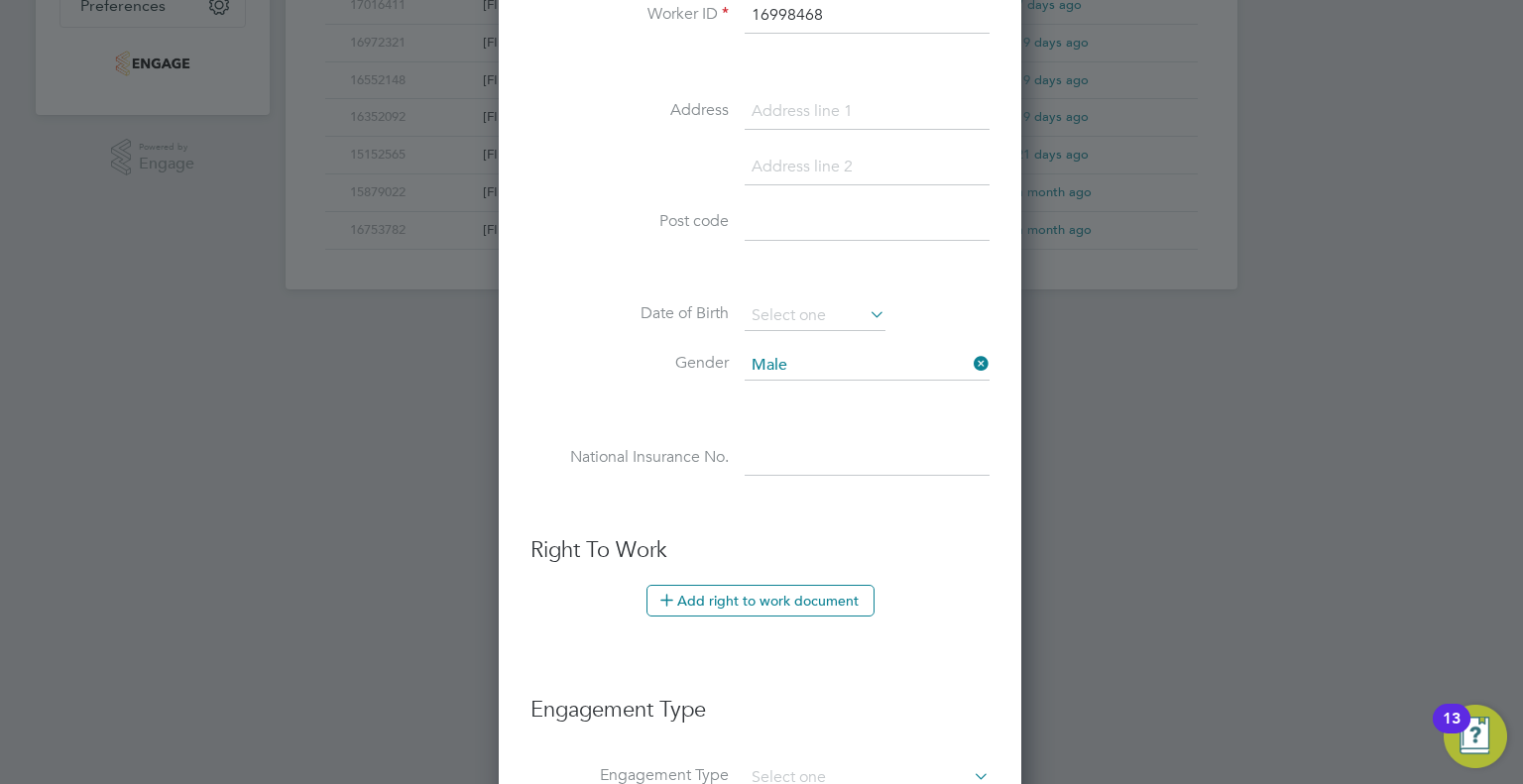 click on "National Insurance No." at bounding box center [760, 469] 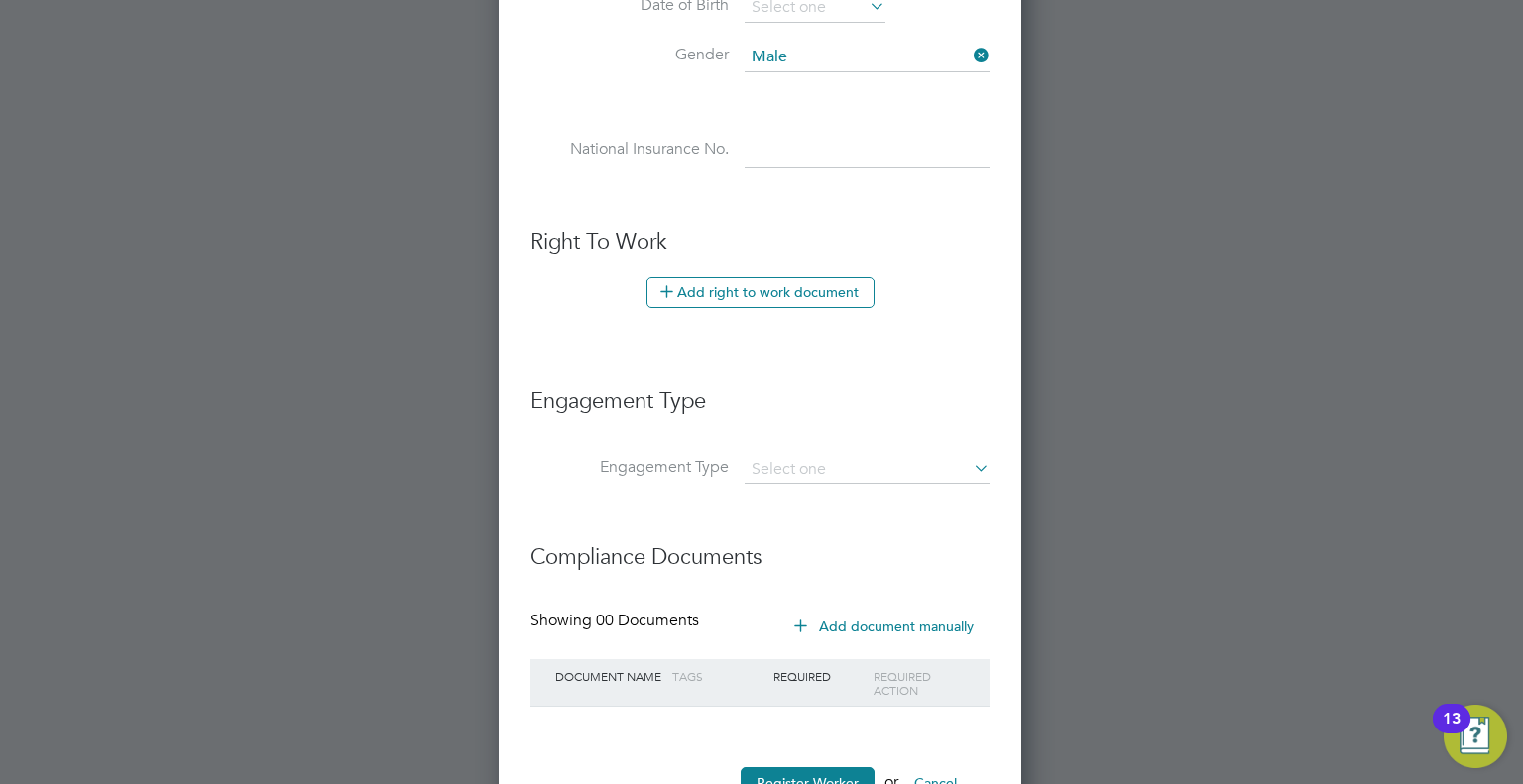 scroll, scrollTop: 871, scrollLeft: 0, axis: vertical 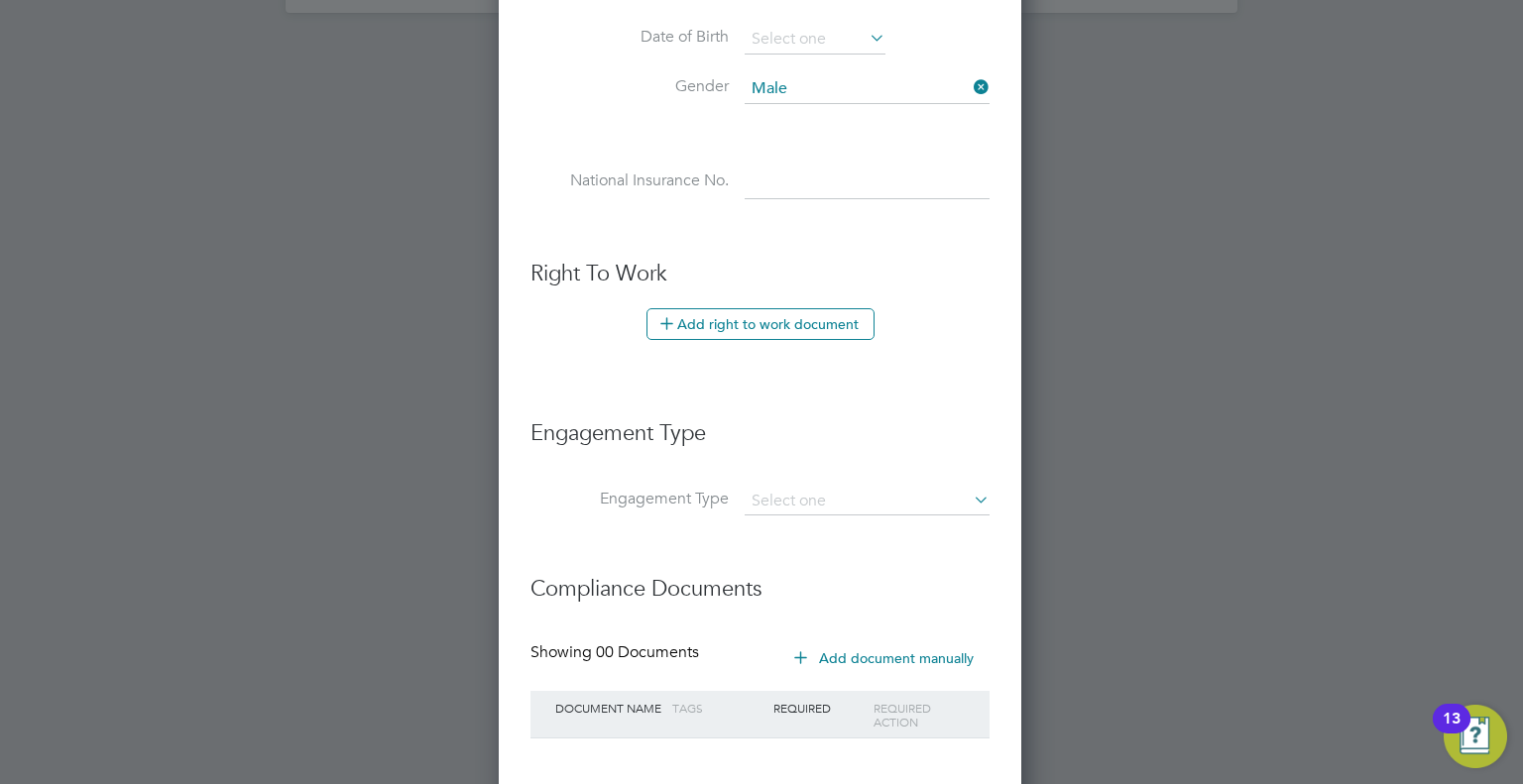 click on "Engagement Type" at bounding box center [760, 443] 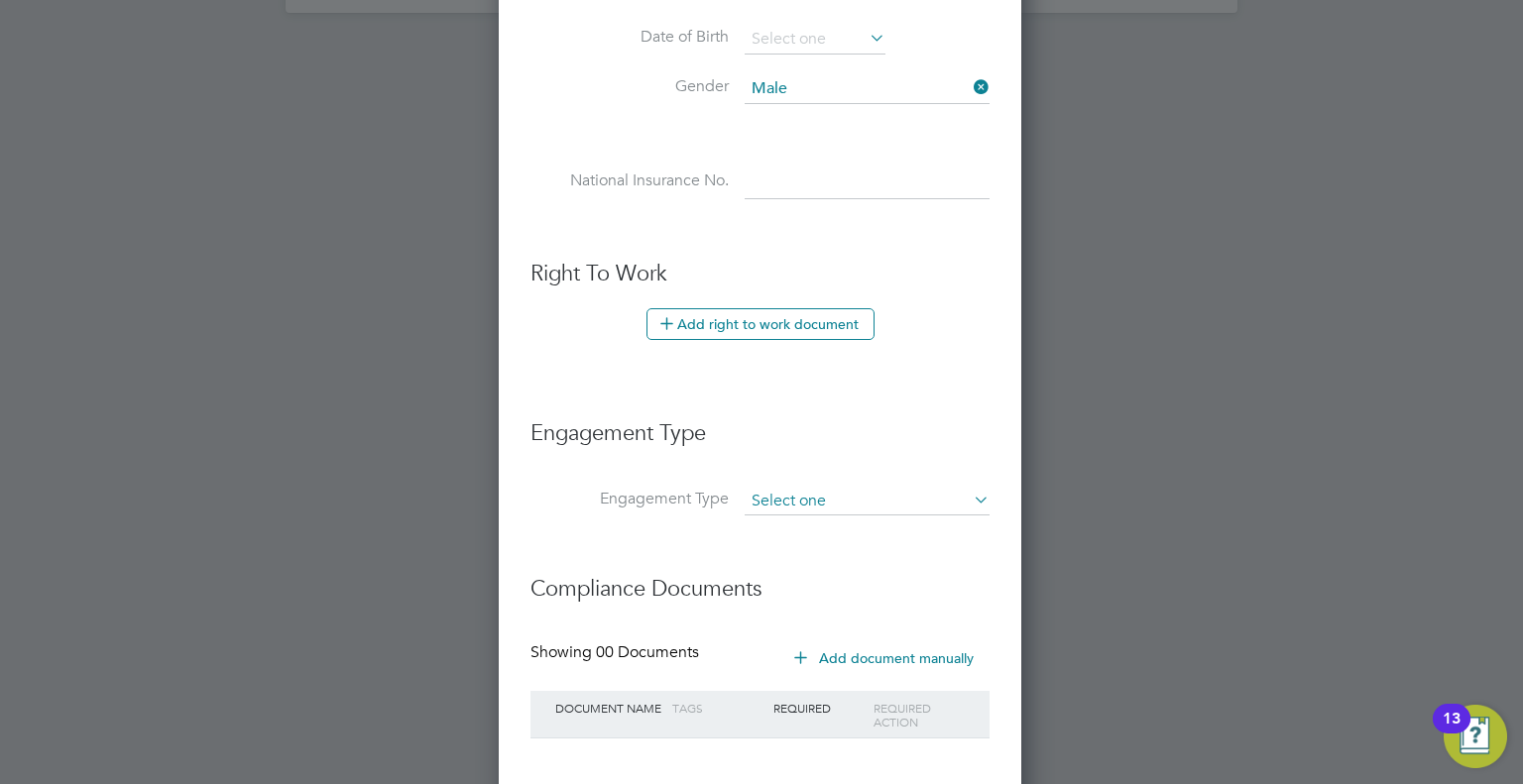 click at bounding box center (867, 502) 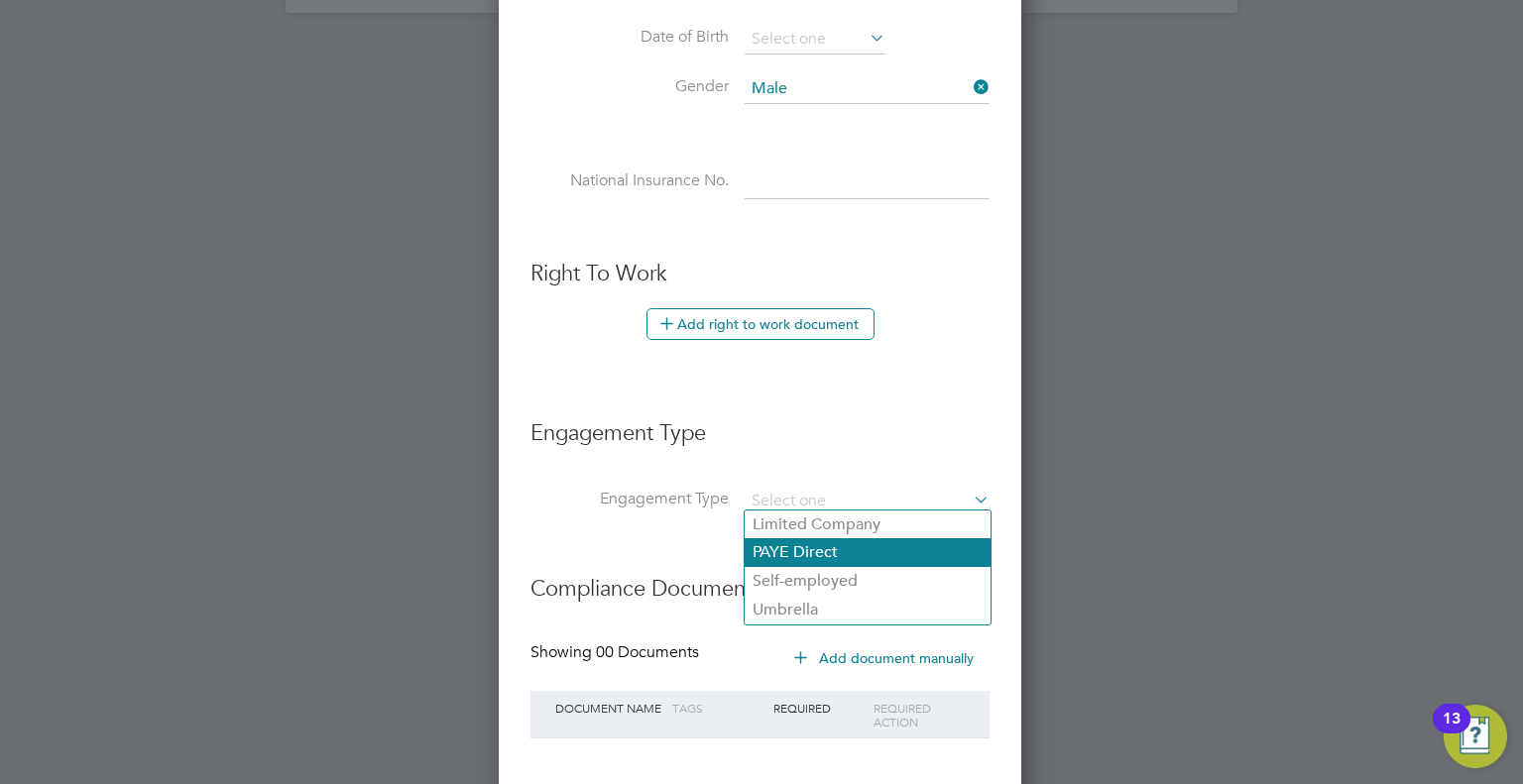 click on "PAYE Direct" 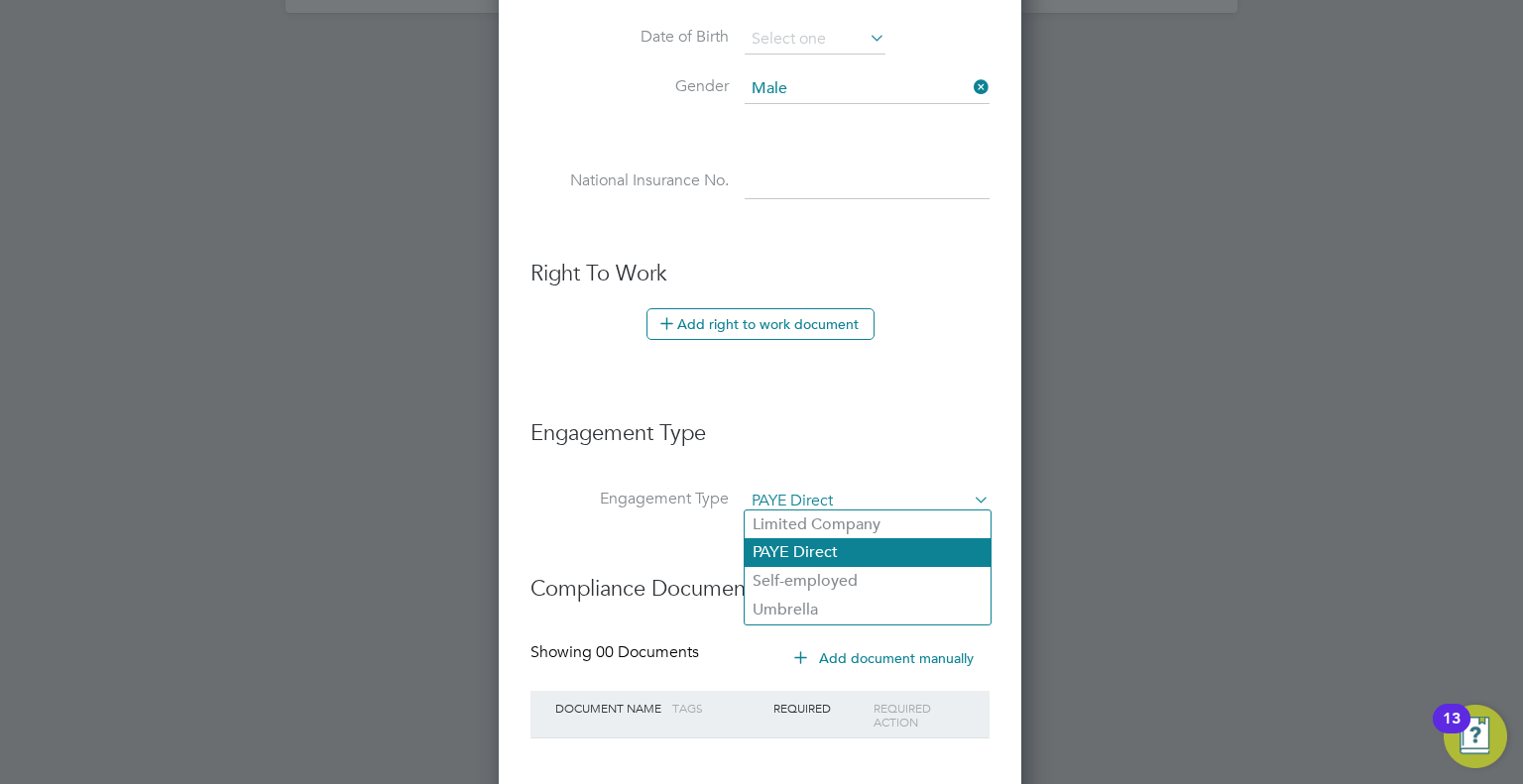 scroll, scrollTop: 0, scrollLeft: 9, axis: horizontal 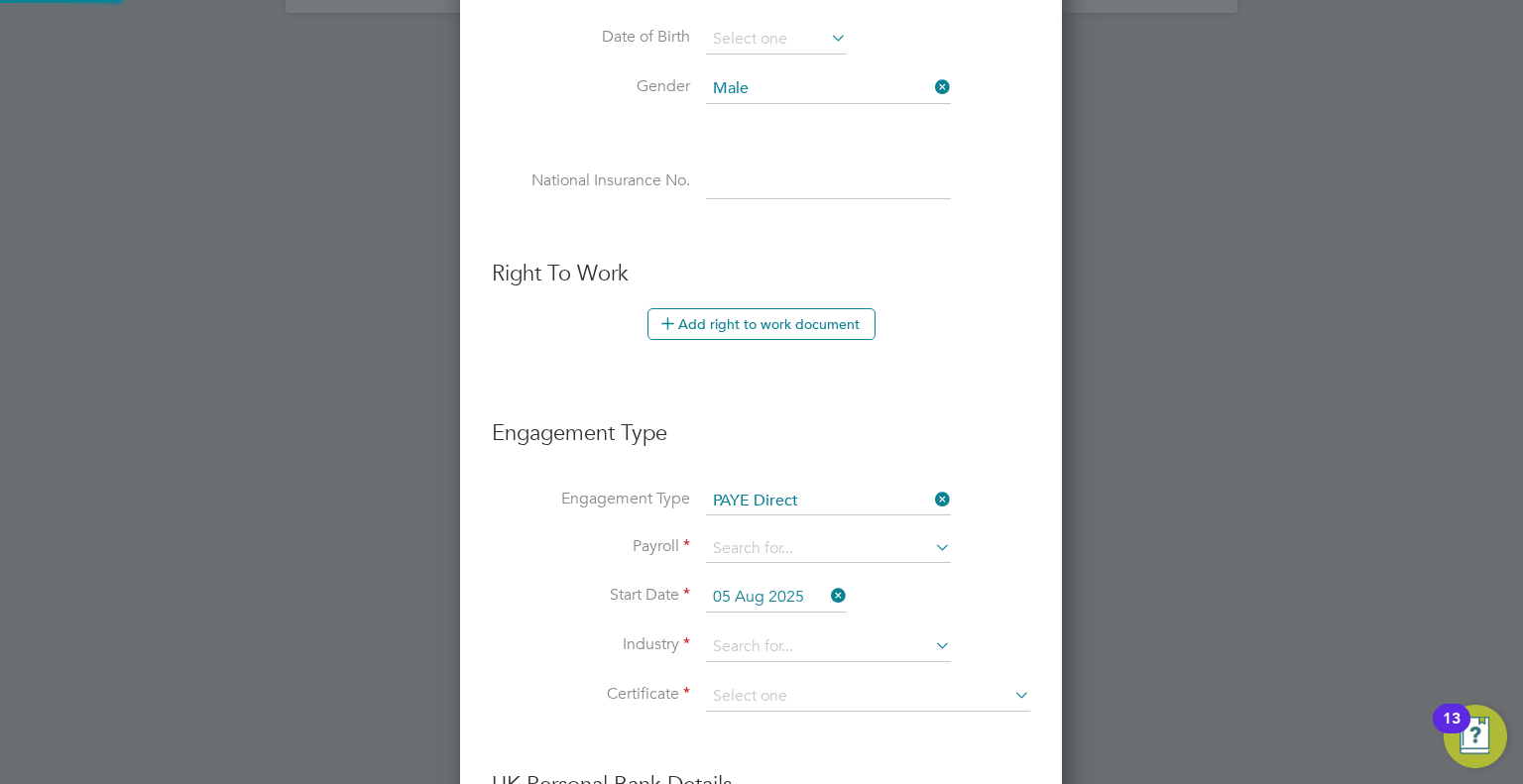 click on "Payroll" at bounding box center (761, 559) 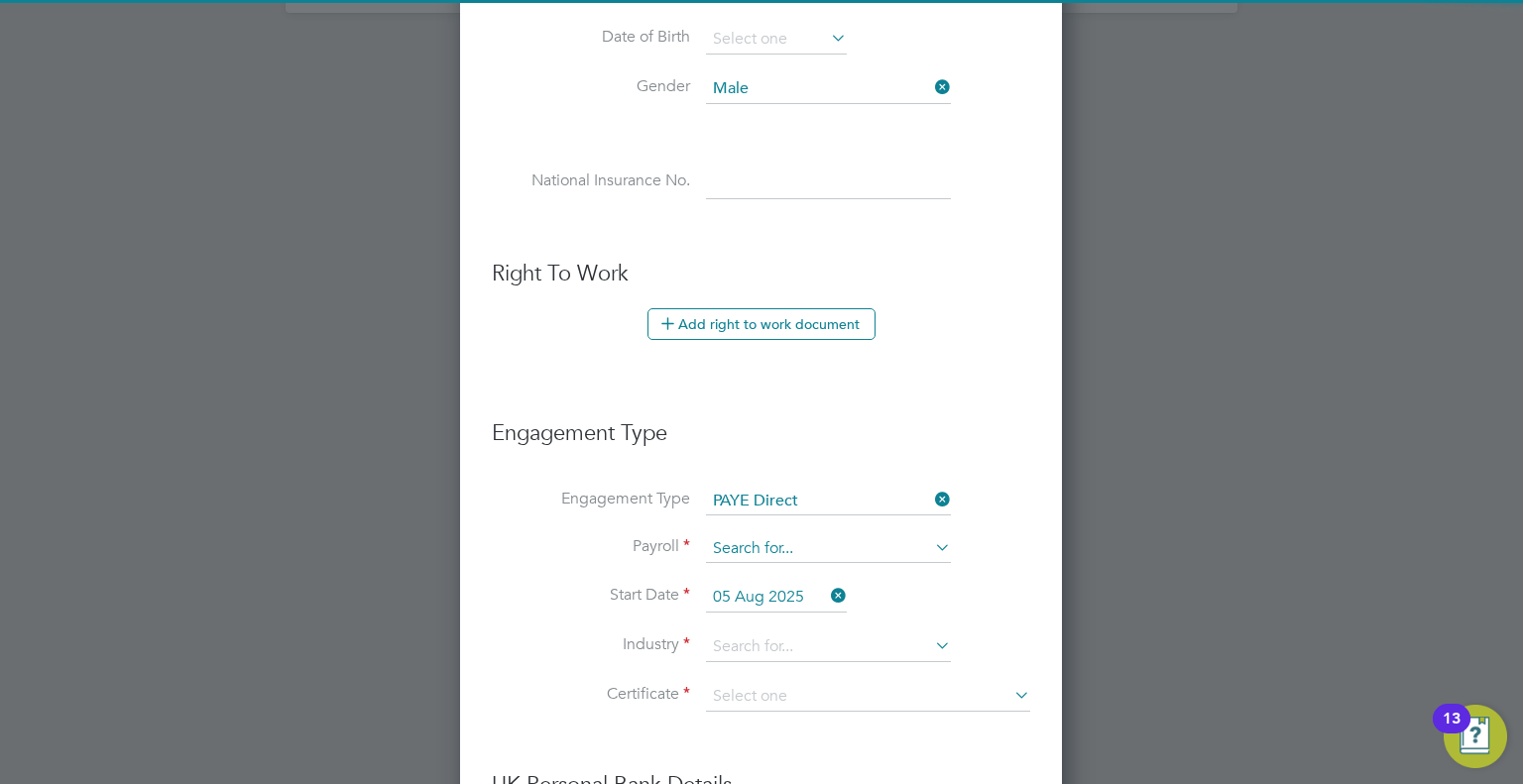 click at bounding box center (828, 549) 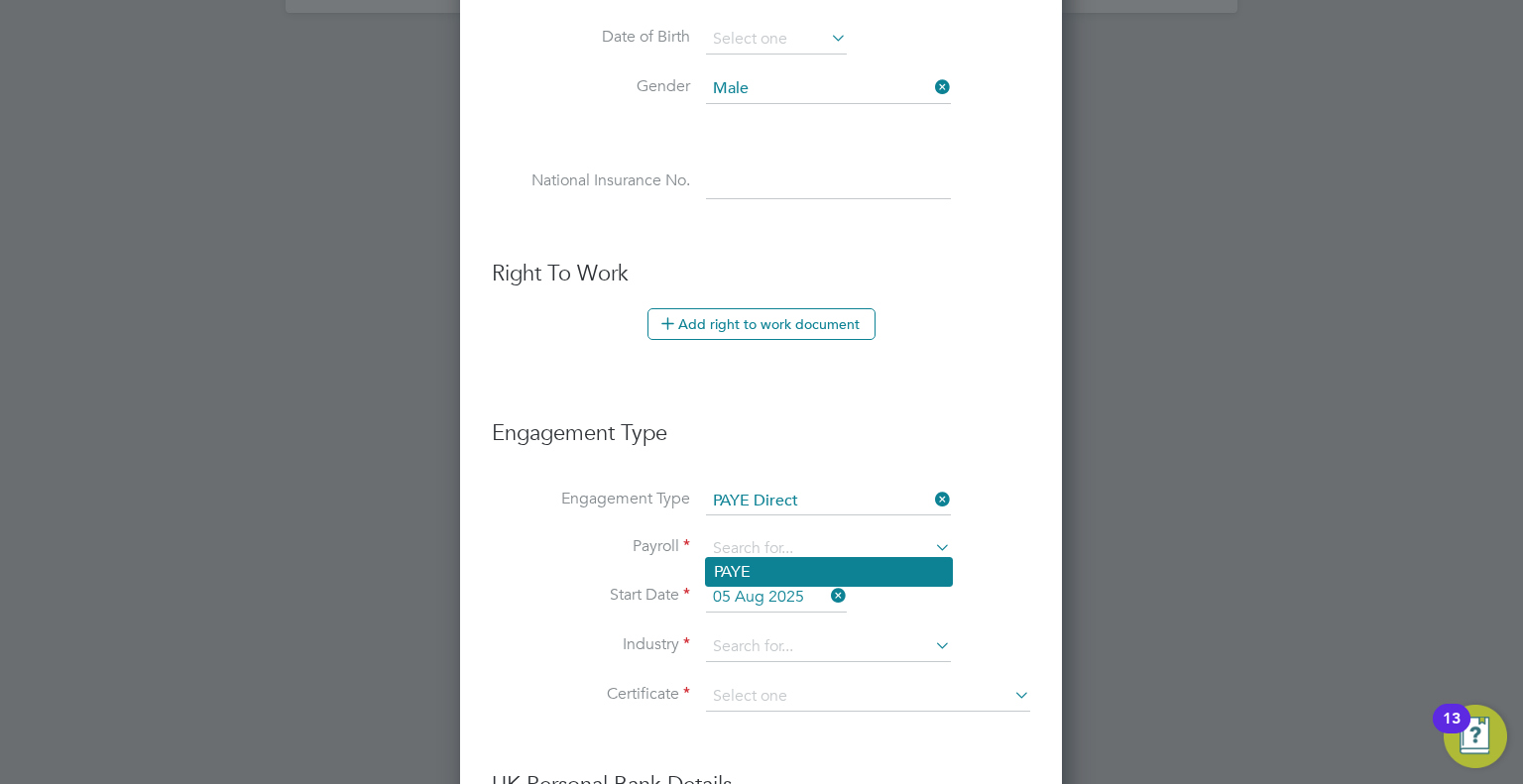 click on "PAYE" 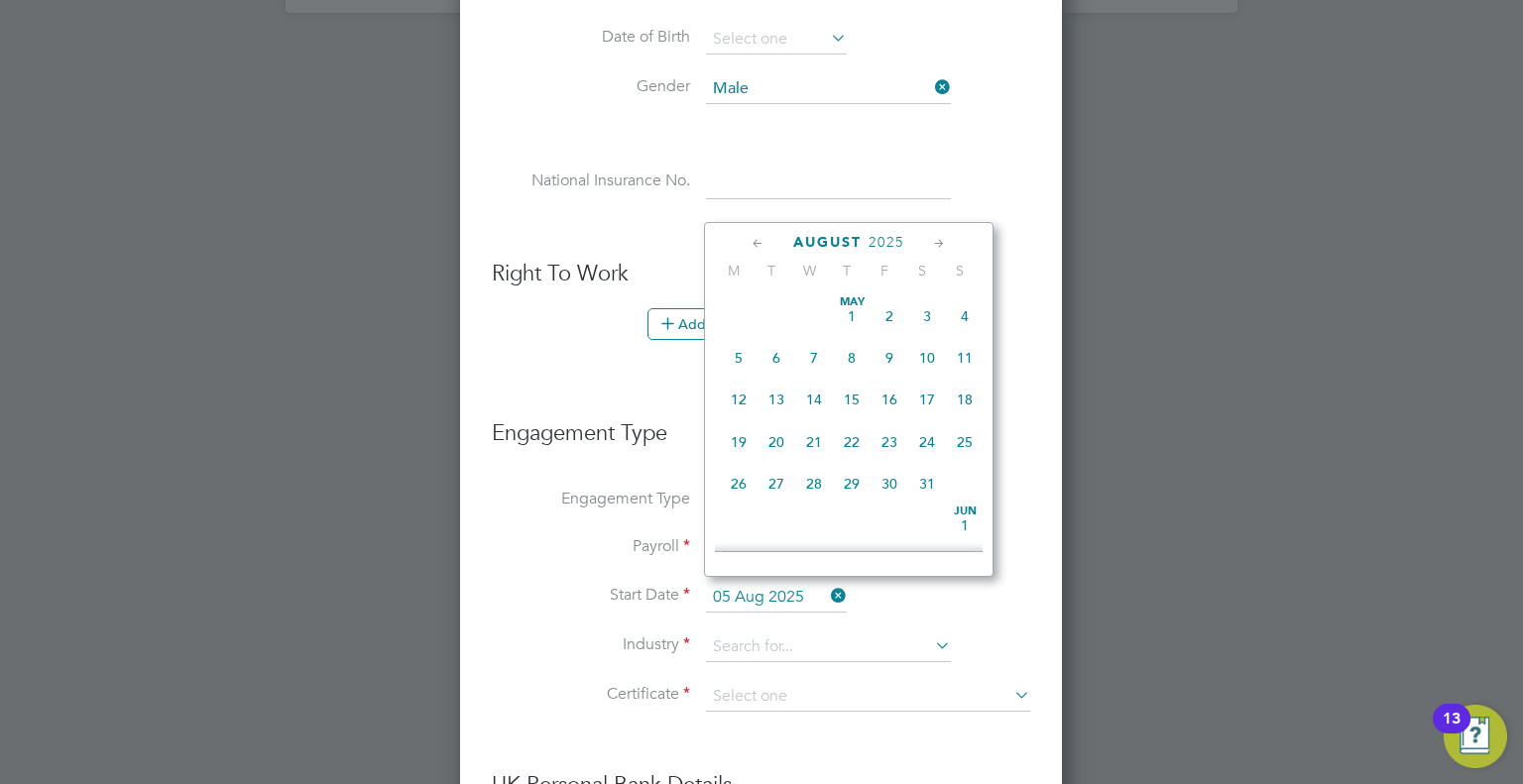 click on "05 Aug 2025" at bounding box center (776, 598) 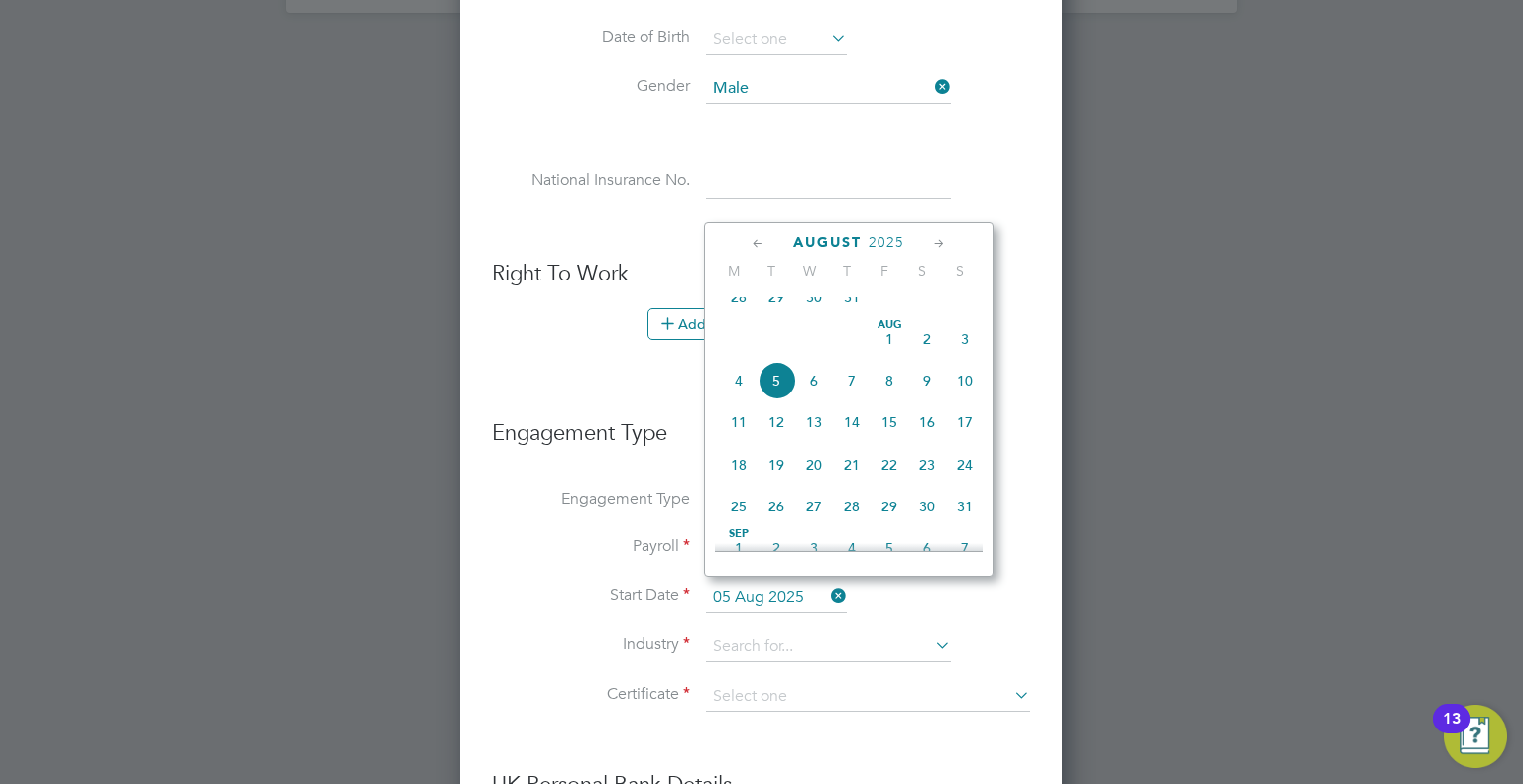 click on "4" 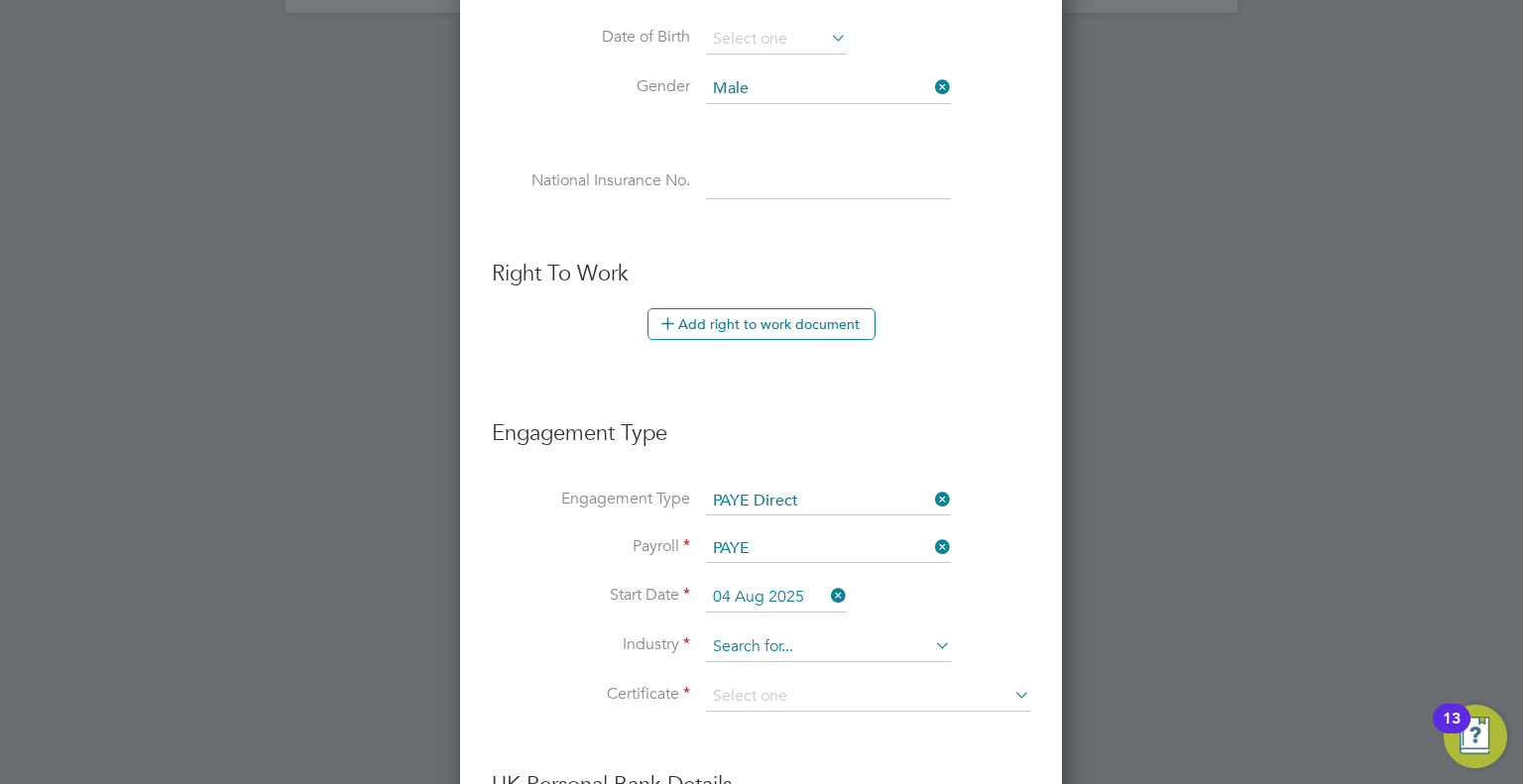 click at bounding box center [828, 647] 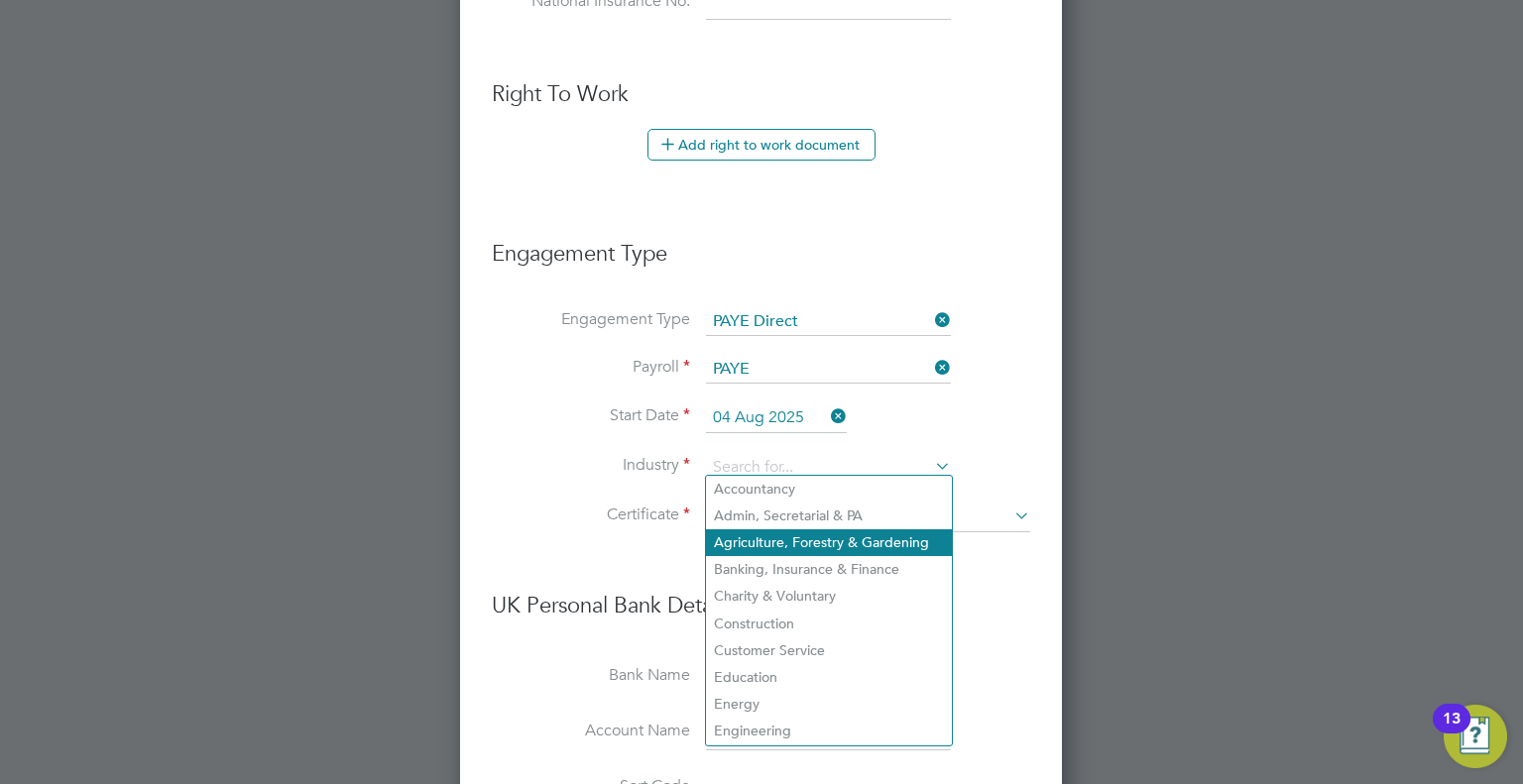 scroll, scrollTop: 1069, scrollLeft: 0, axis: vertical 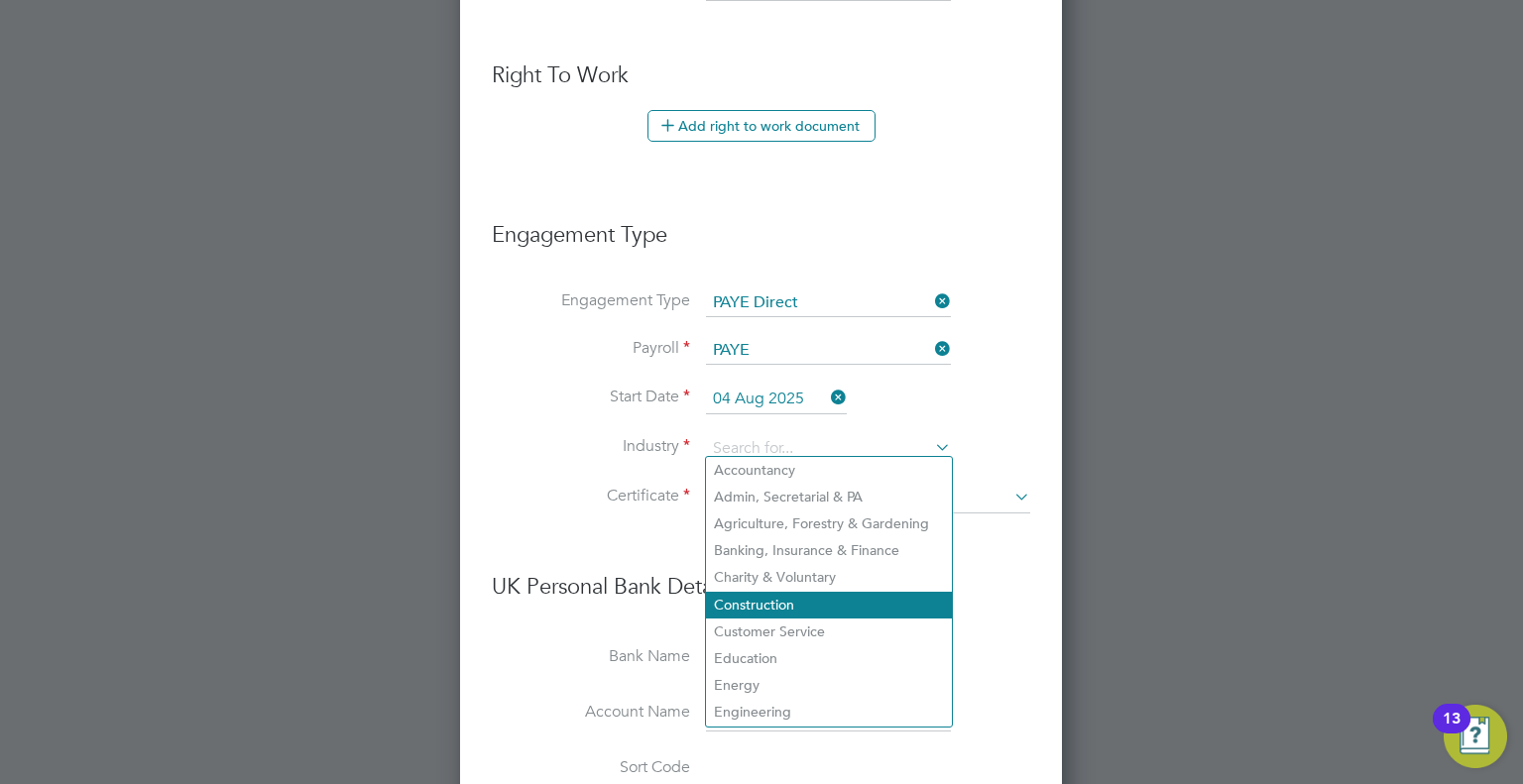click on "Construction" 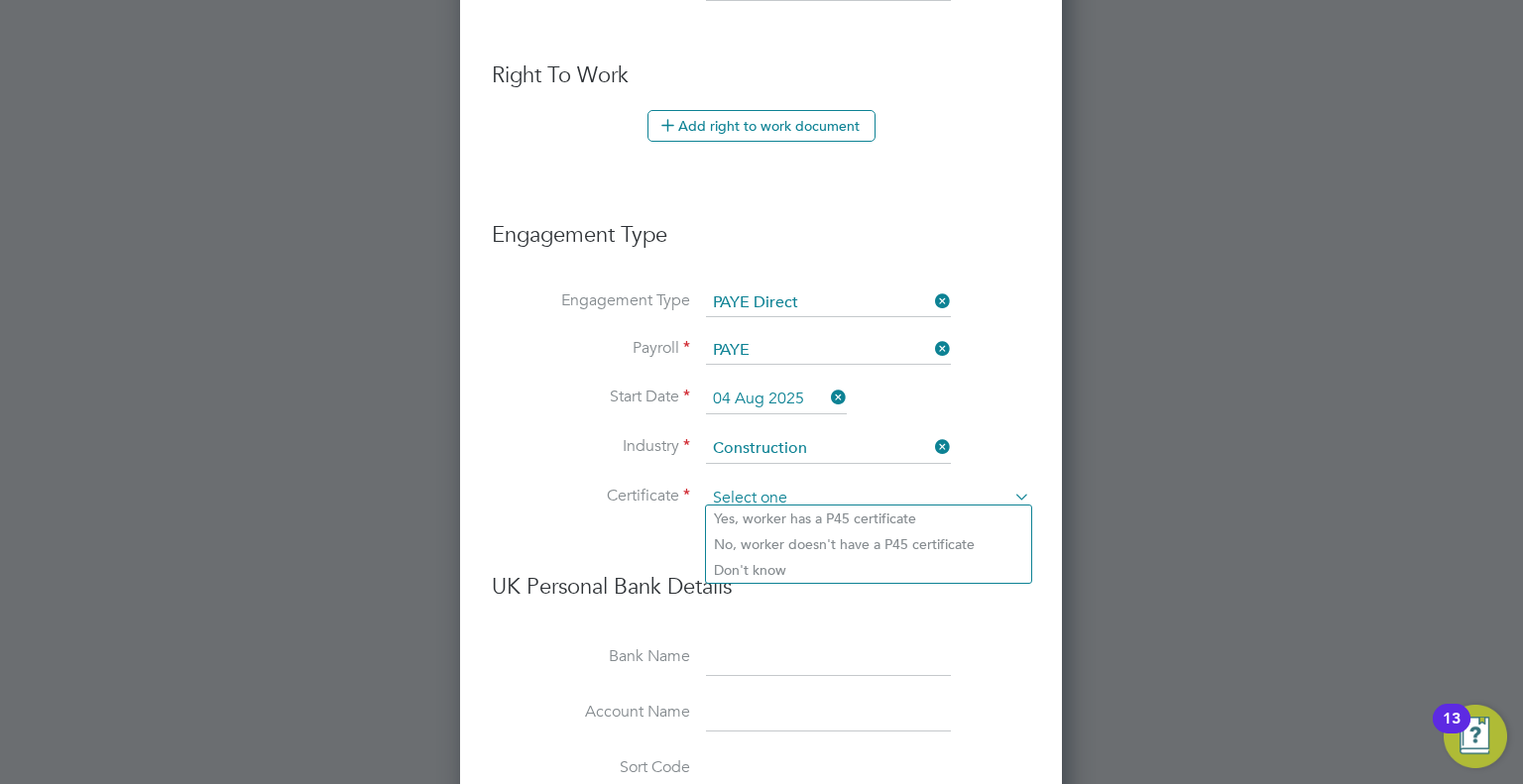 click at bounding box center [868, 499] 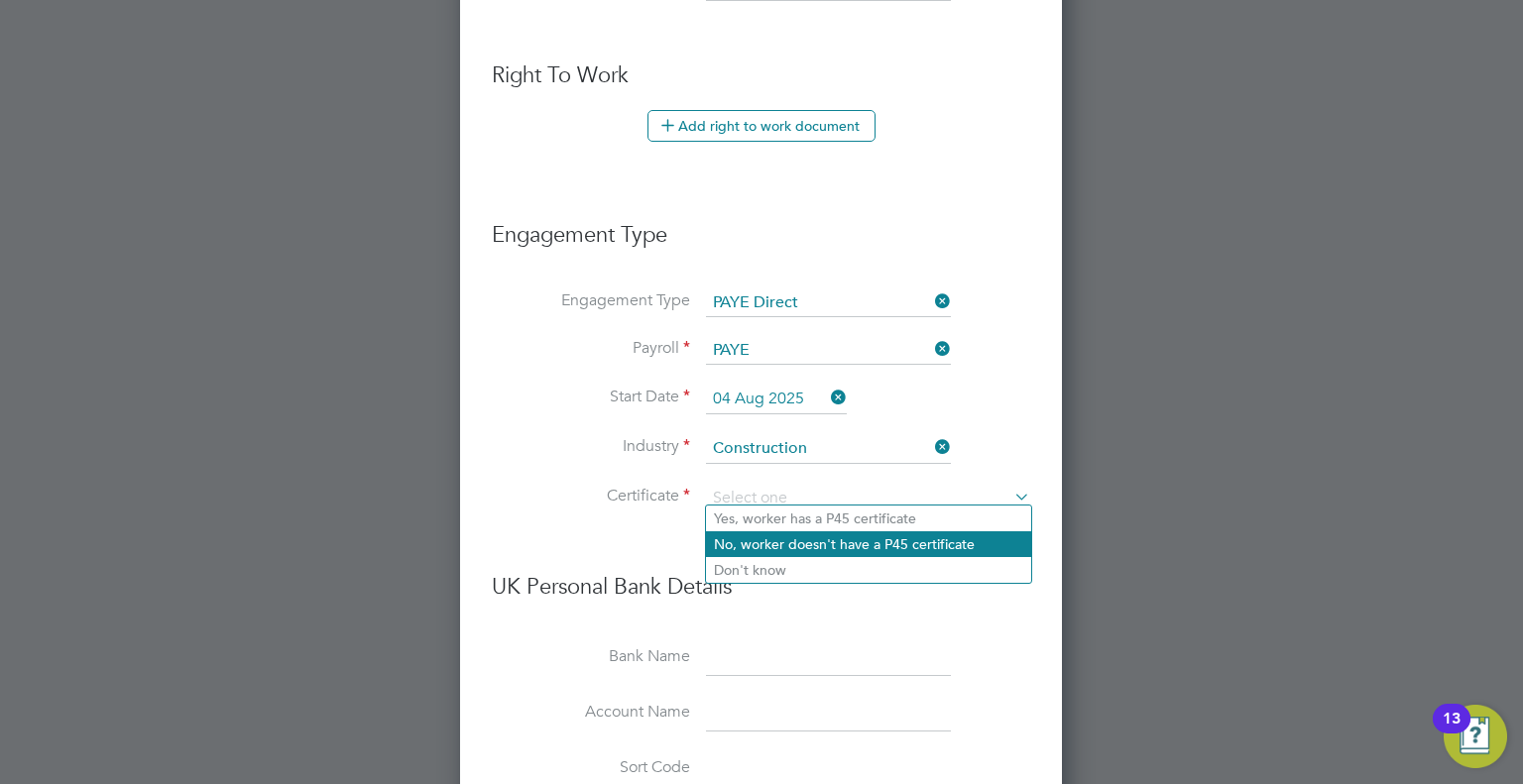 click on "No, worker doesn't have a P45 certificate" 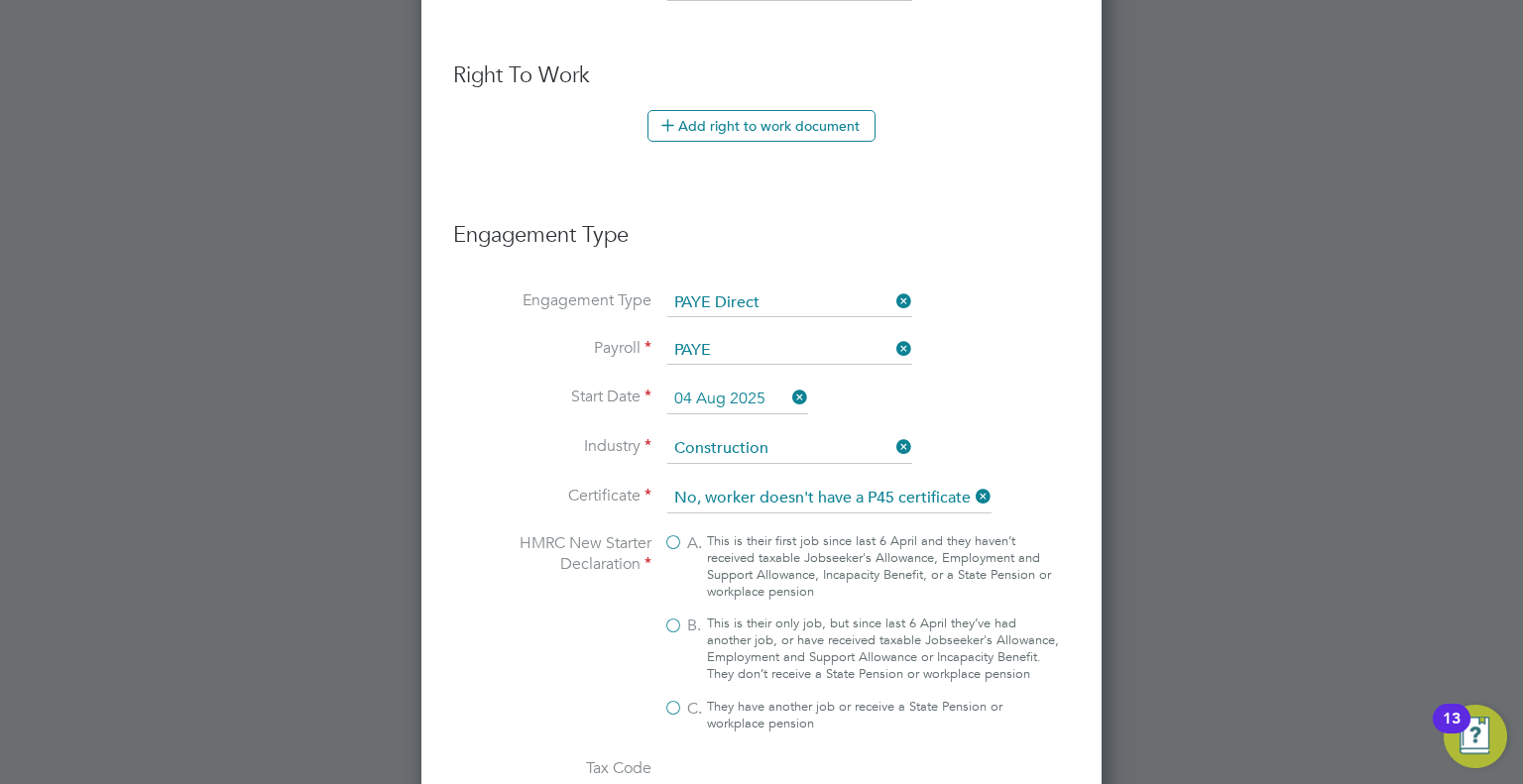 scroll, scrollTop: 10, scrollLeft: 9, axis: both 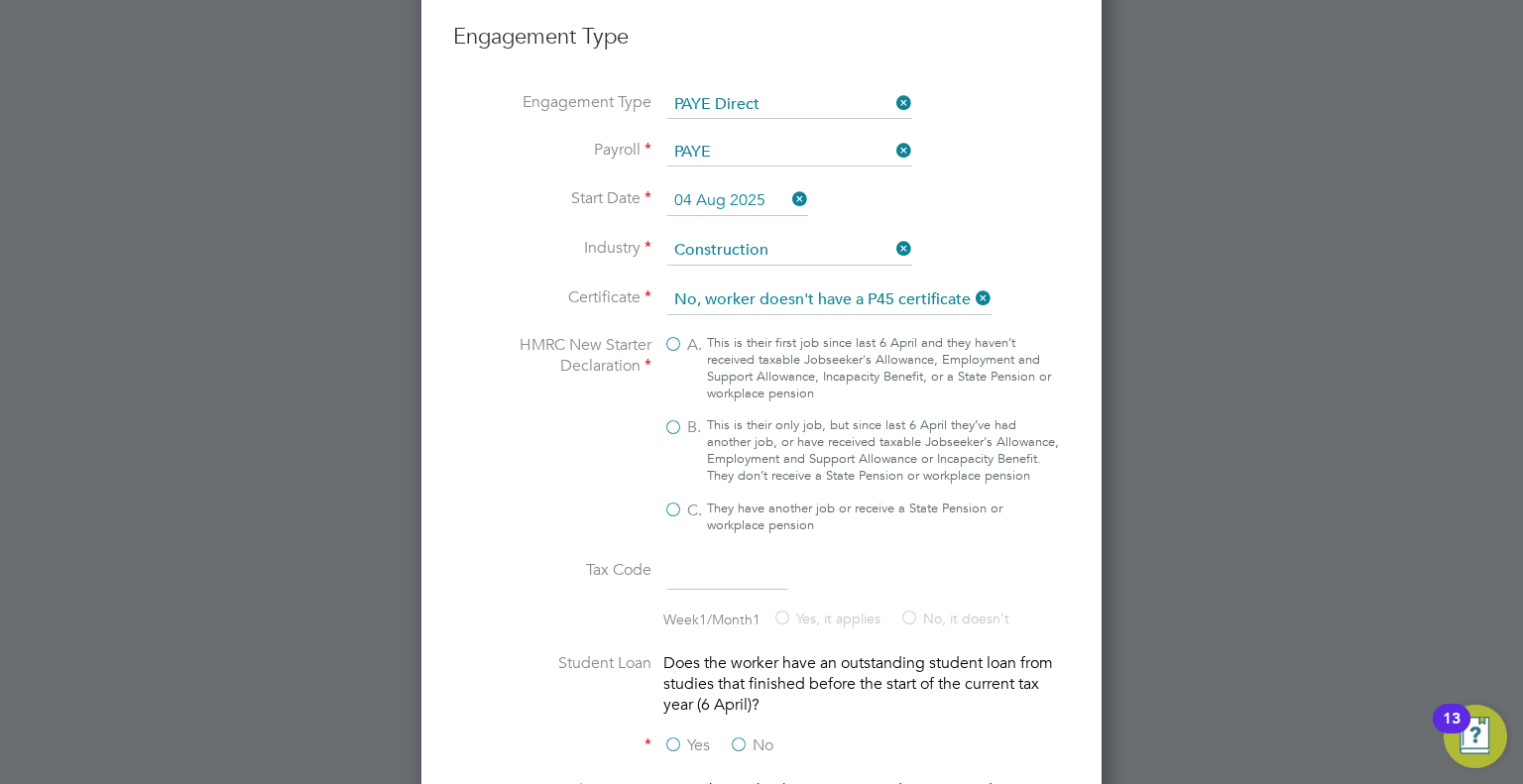 click on "B. This is their only job, but since last 6 April they’ve had another job, or have received taxable Jobseeker's Allowance, Employment and Support Allowance or Incapacity Benefit. They don’t receive a State Pension or workplace pension" at bounding box center (862, 451) 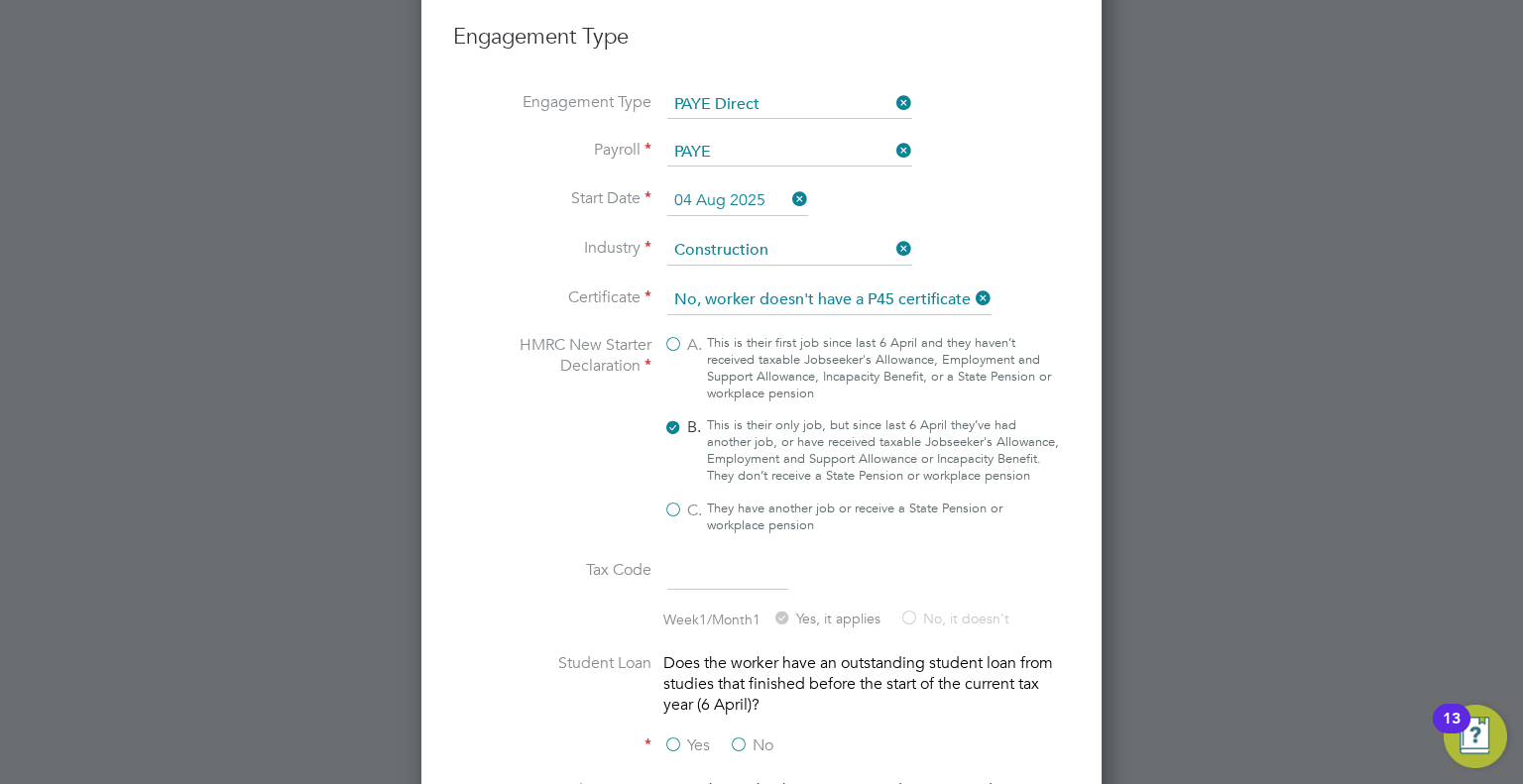 type on "1257L" 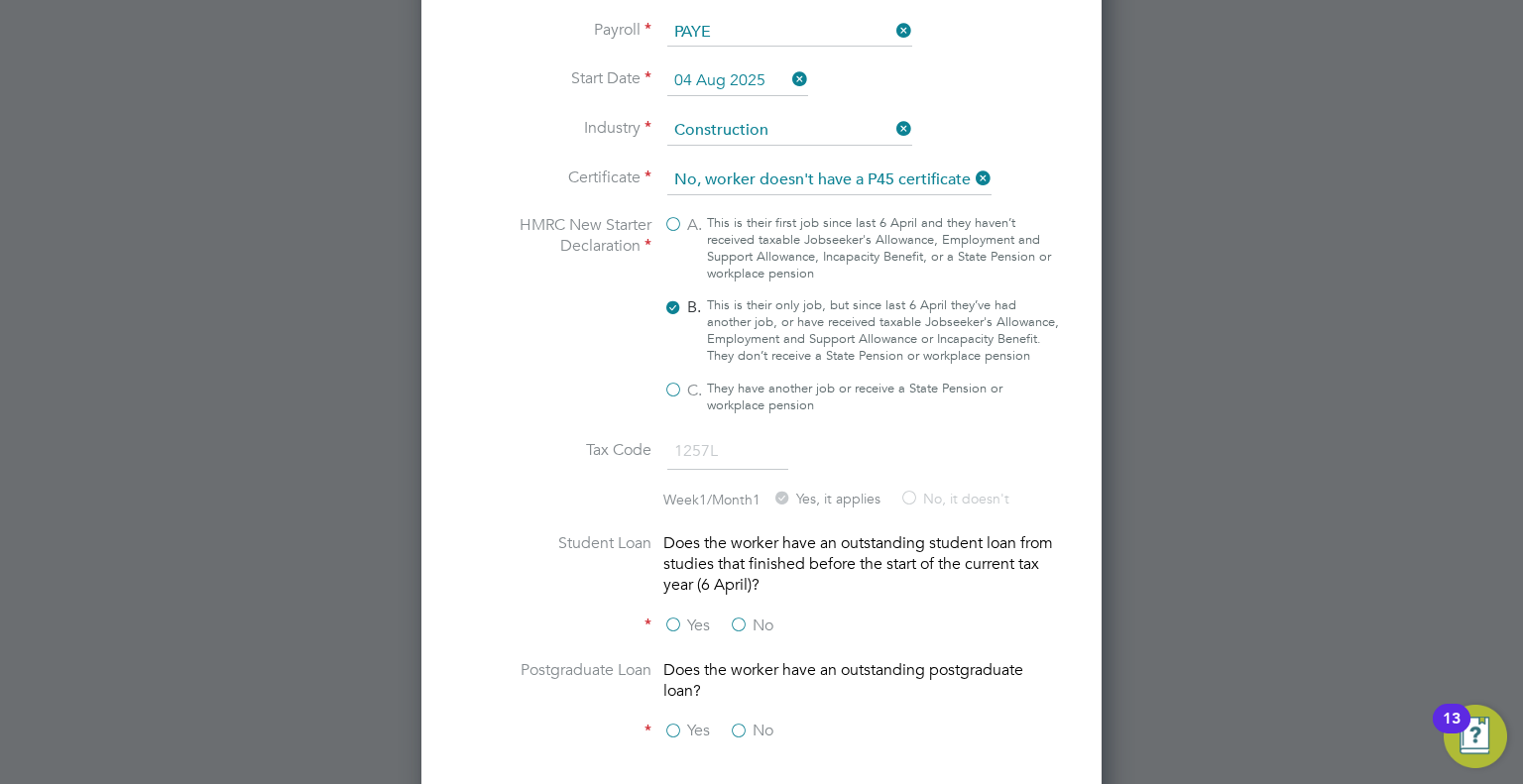 scroll, scrollTop: 1565, scrollLeft: 0, axis: vertical 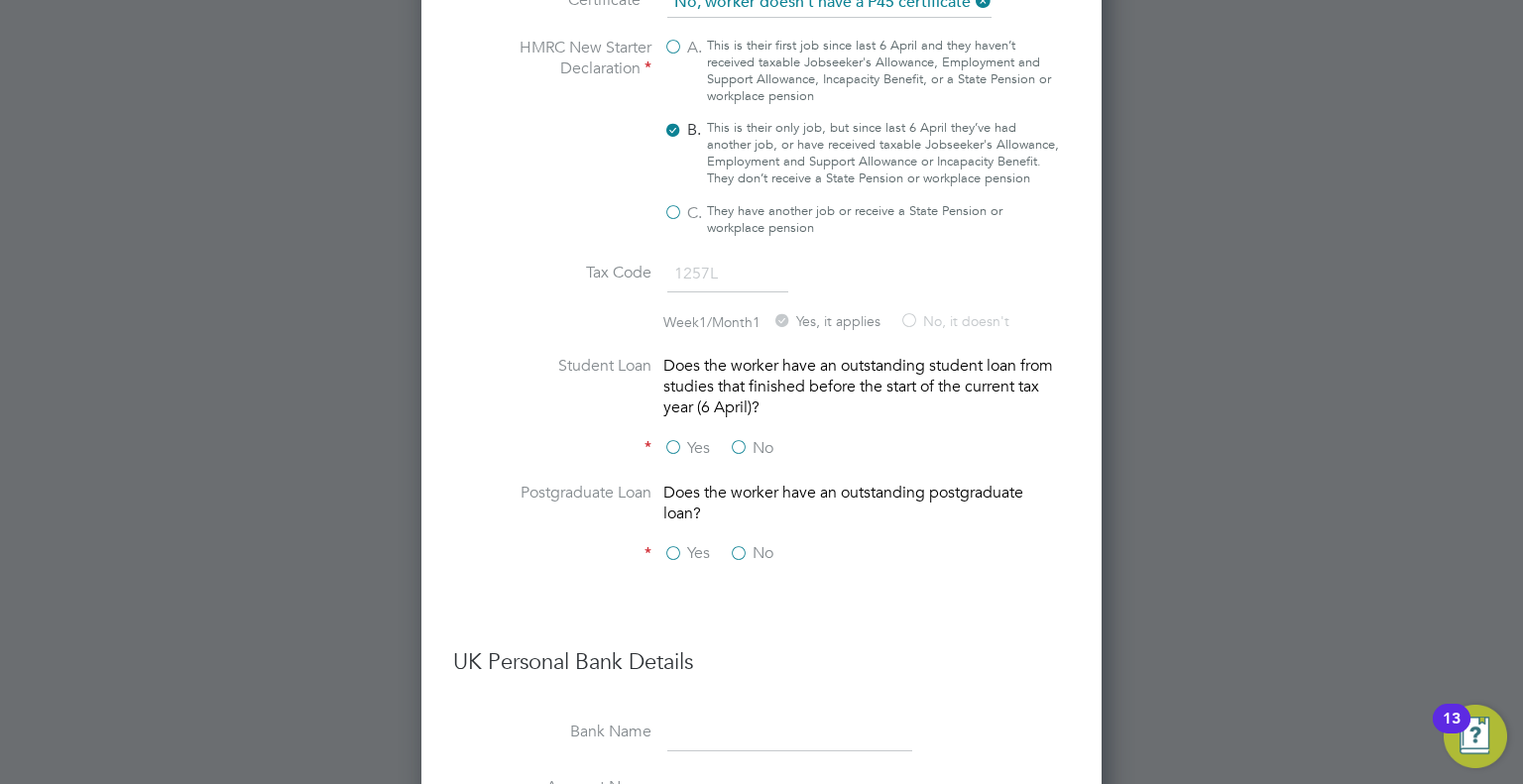 click on "No" at bounding box center [751, 448] 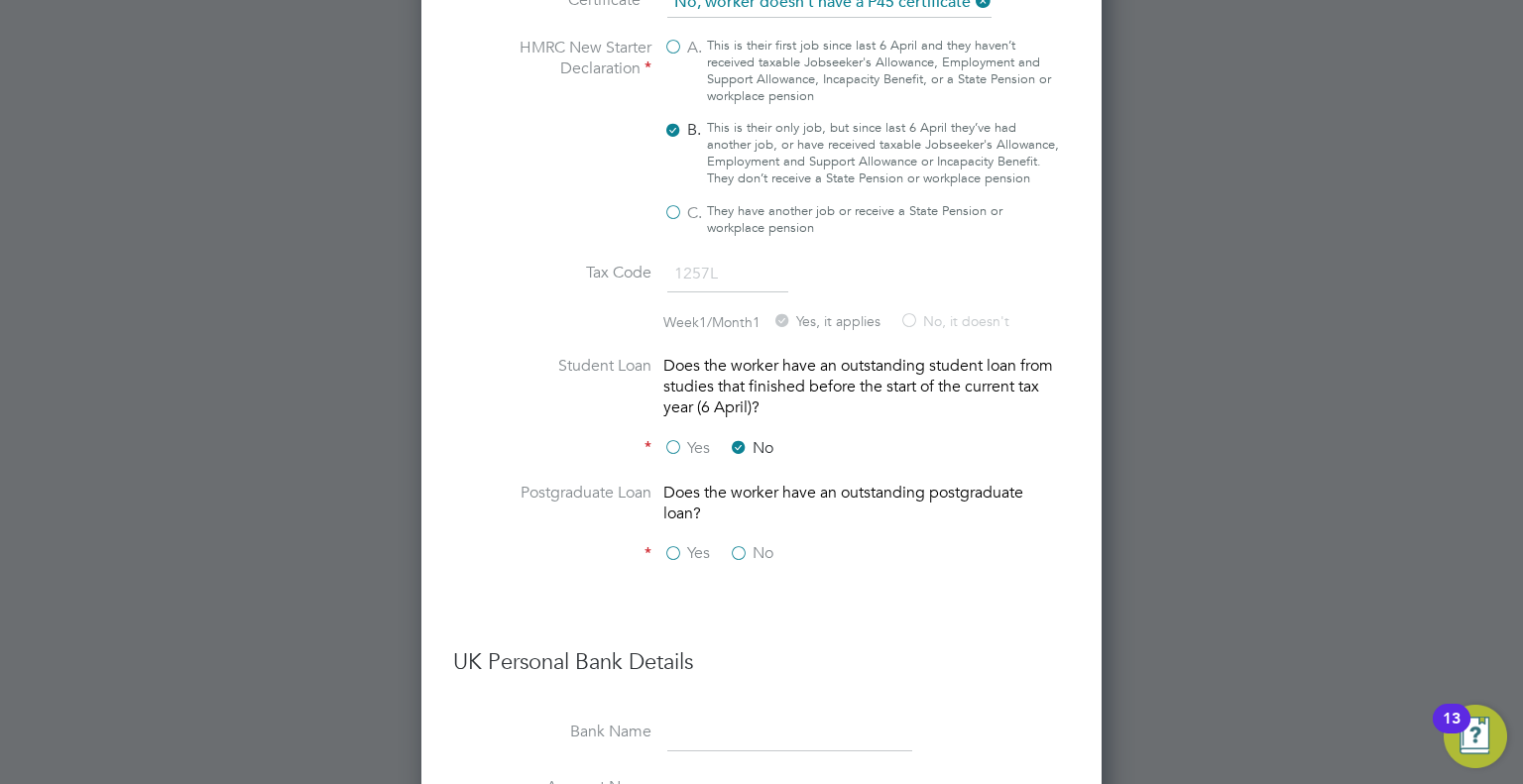 click on "No" at bounding box center (751, 553) 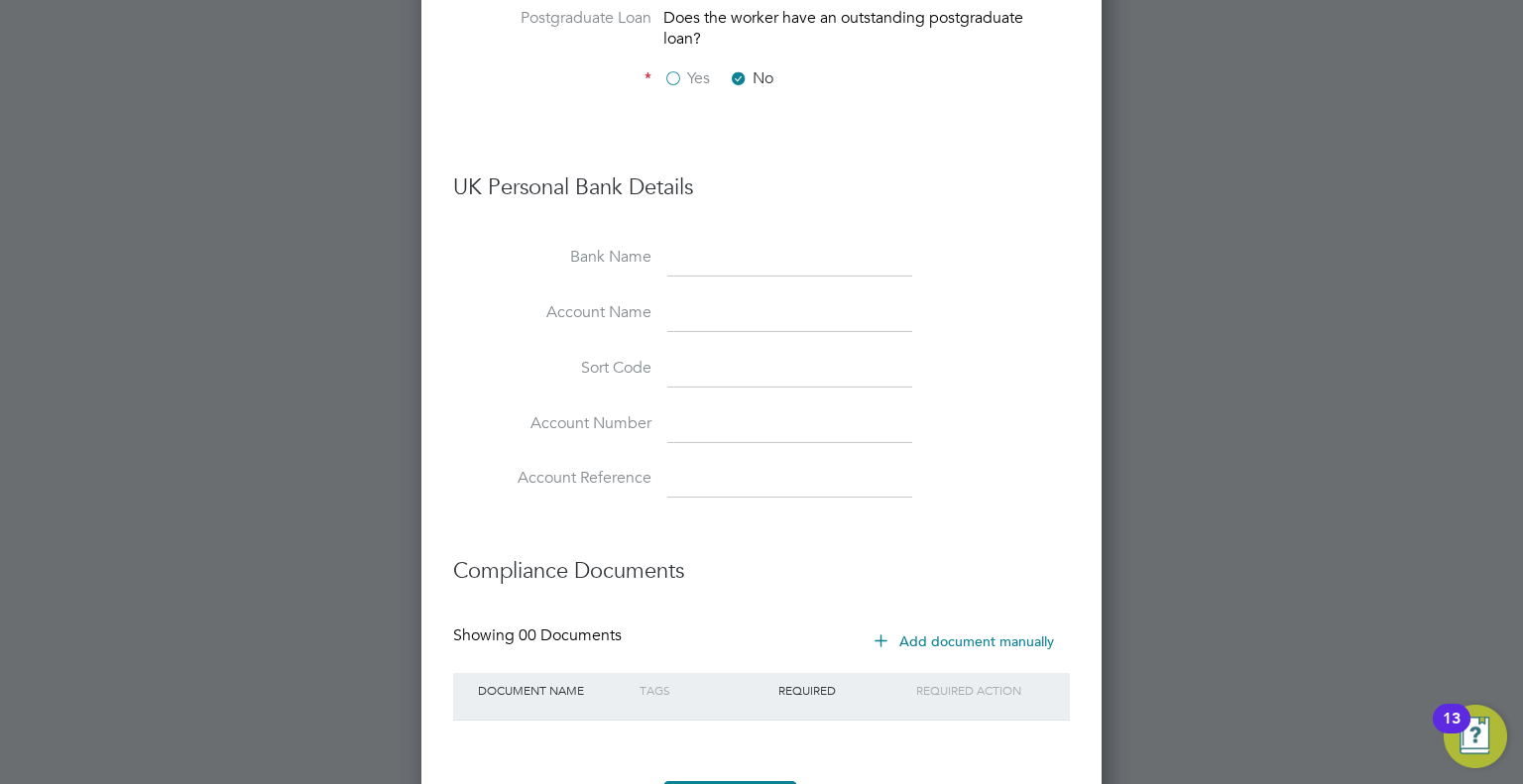 scroll, scrollTop: 2134, scrollLeft: 0, axis: vertical 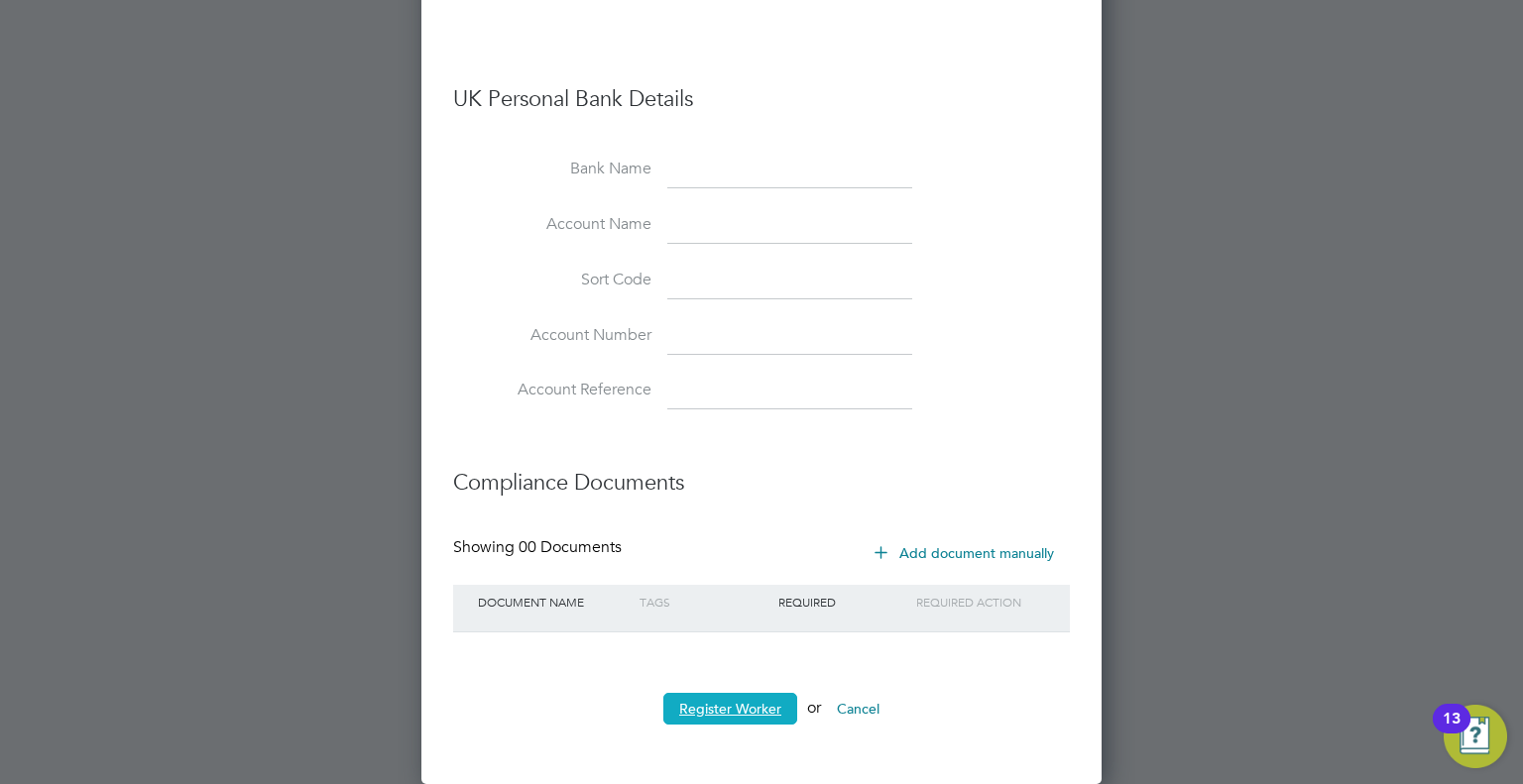 click on "Register Worker" at bounding box center (730, 709) 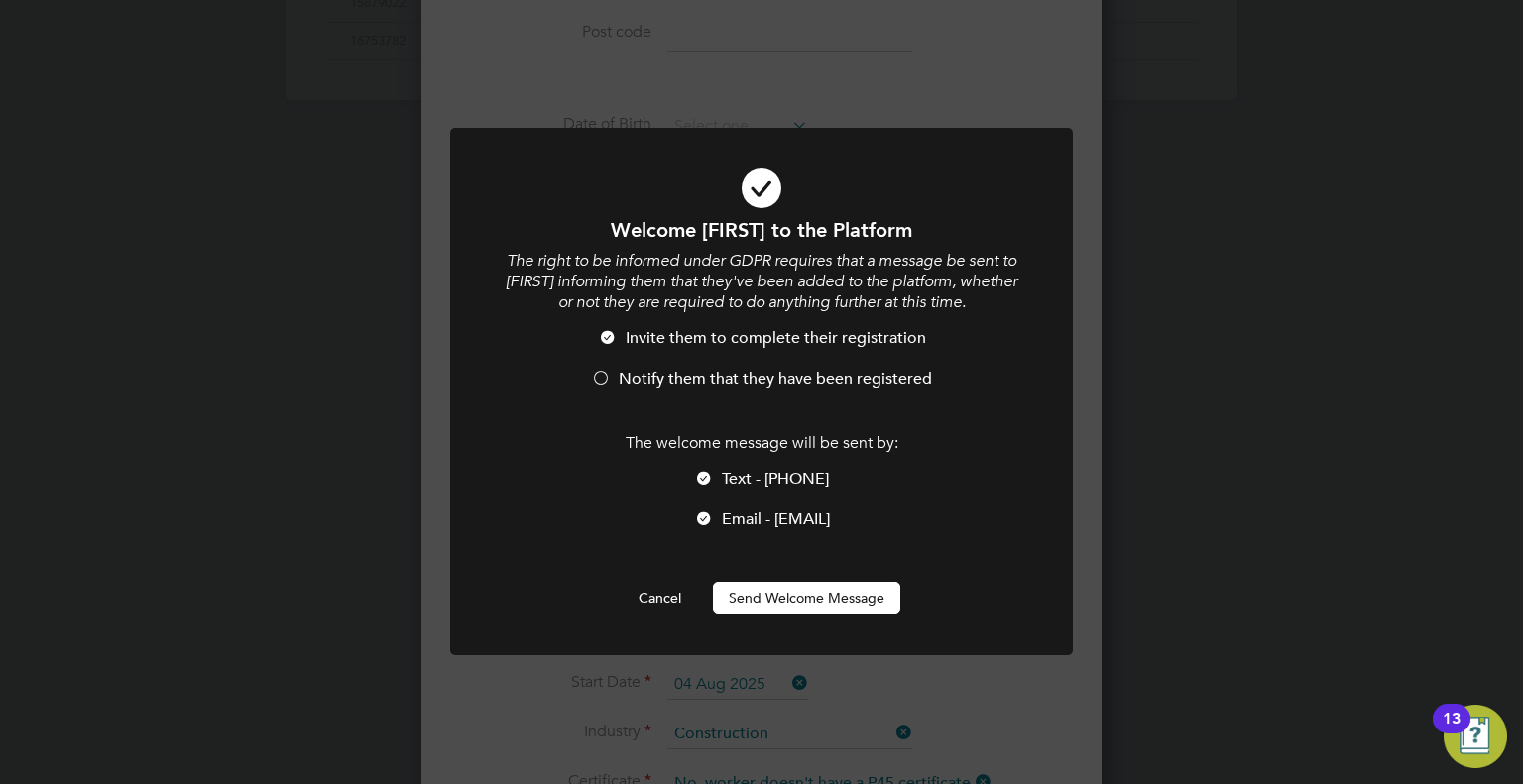 click on "Notify them that they have been registered" at bounding box center [775, 379] 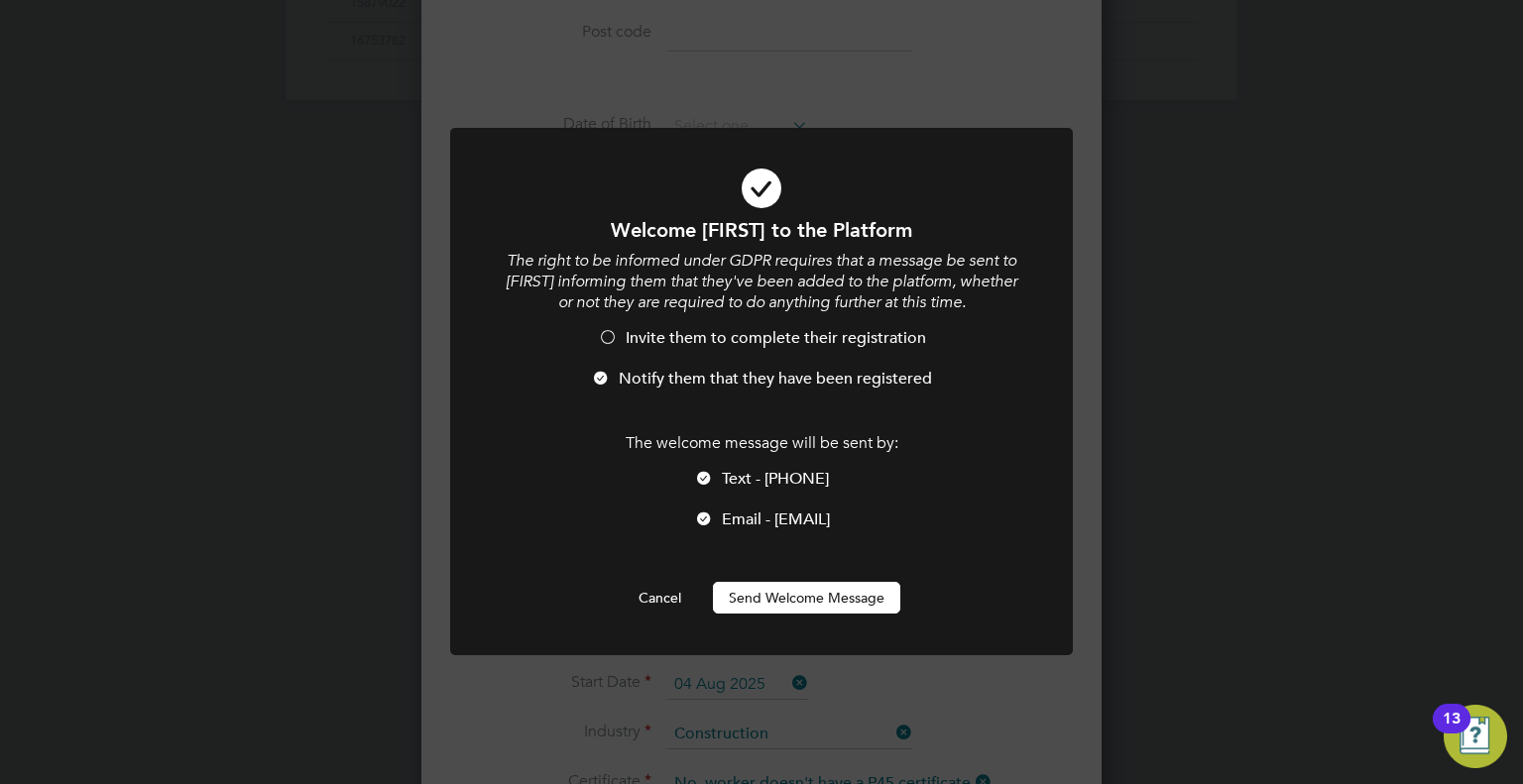 click at bounding box center (704, 480) 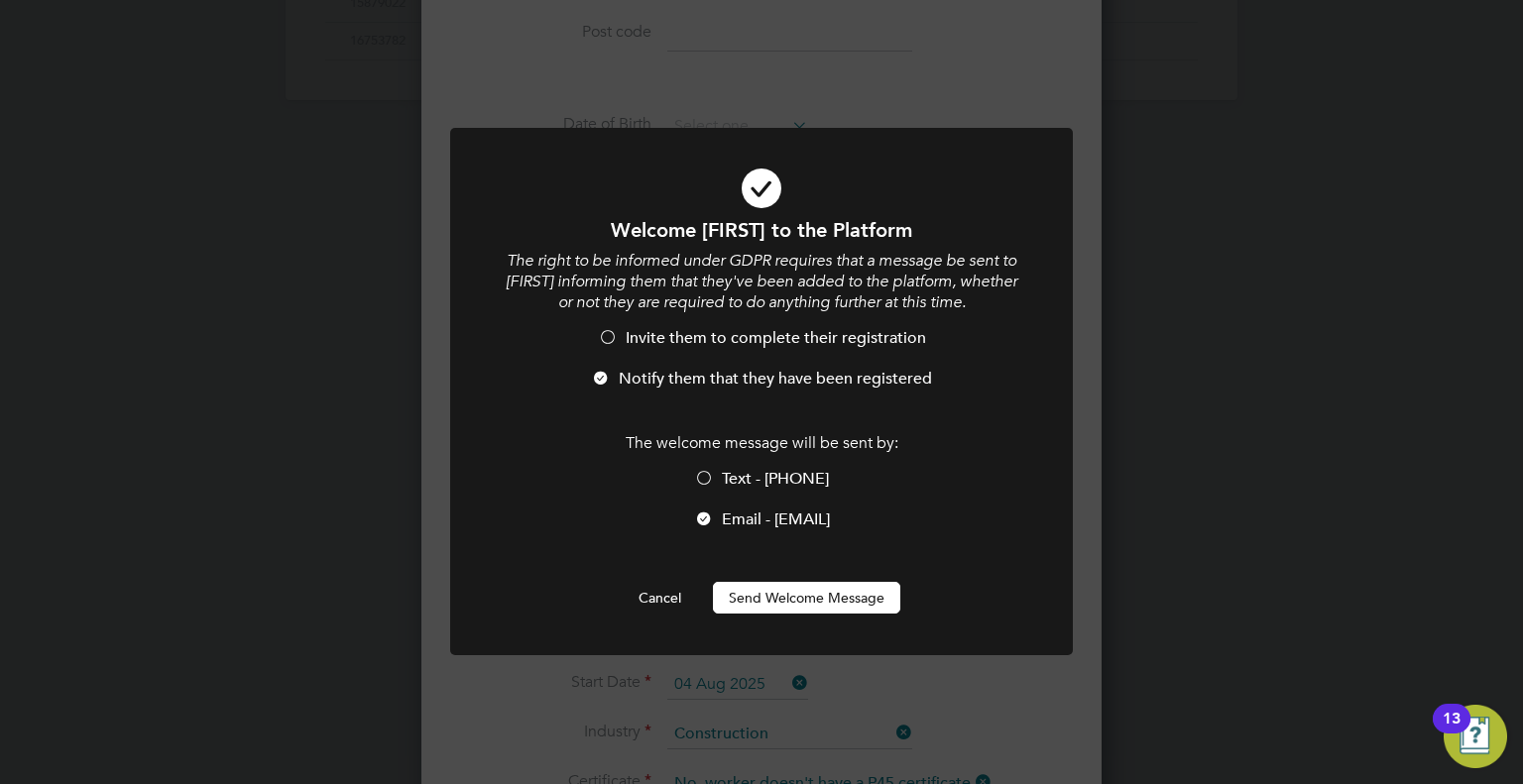 click on "Send Welcome Message" at bounding box center (806, 598) 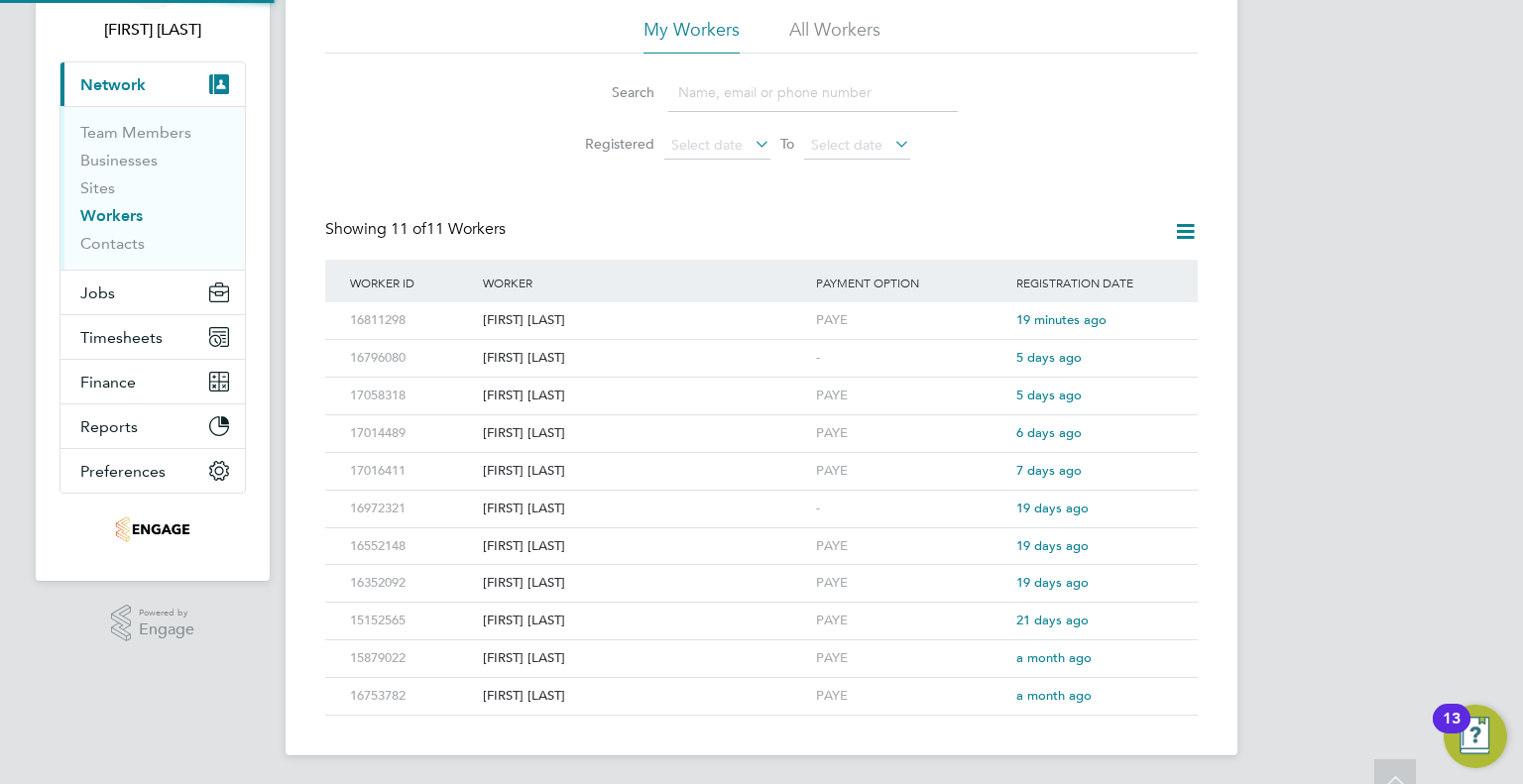 scroll, scrollTop: 0, scrollLeft: 0, axis: both 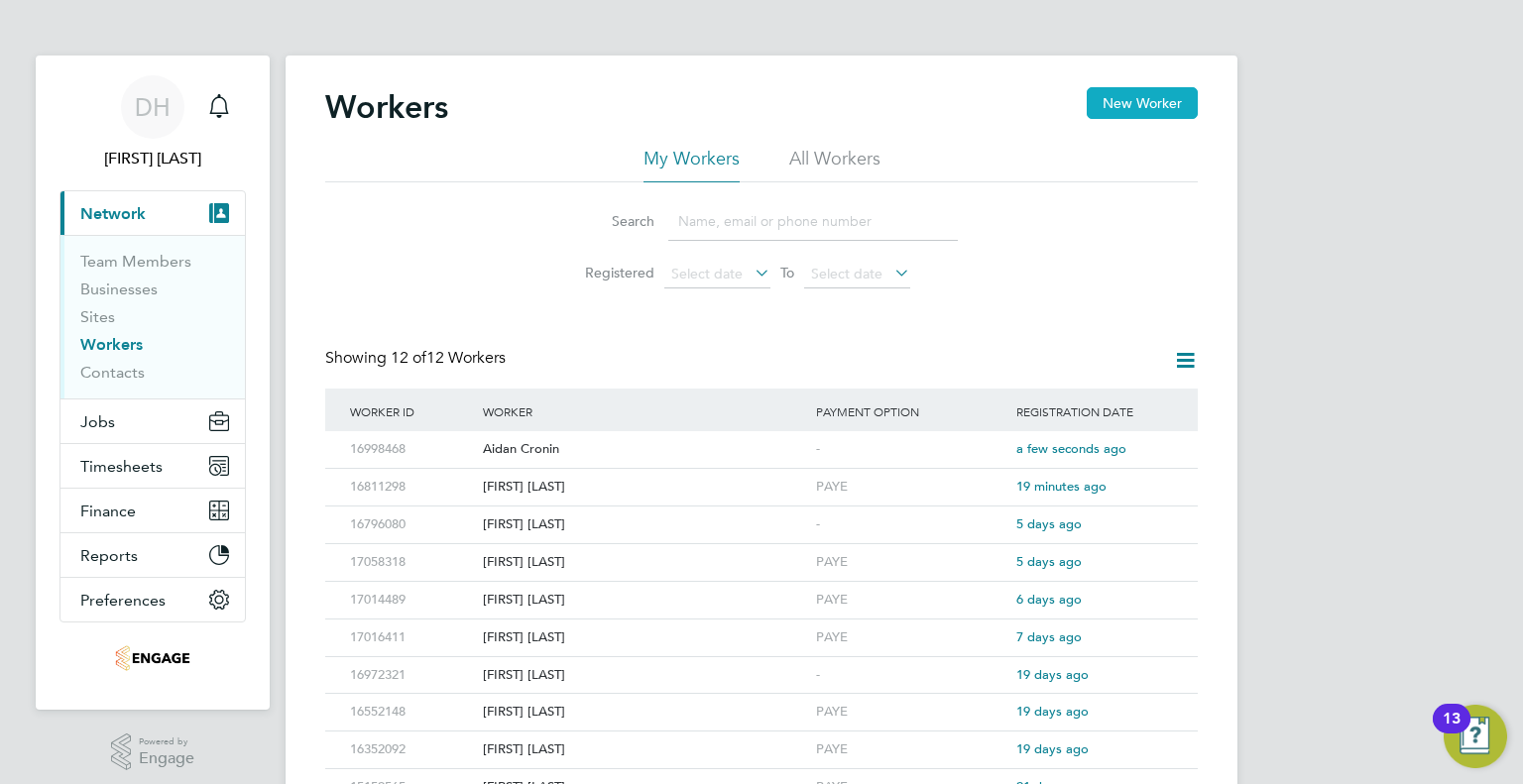 click on "New Worker" 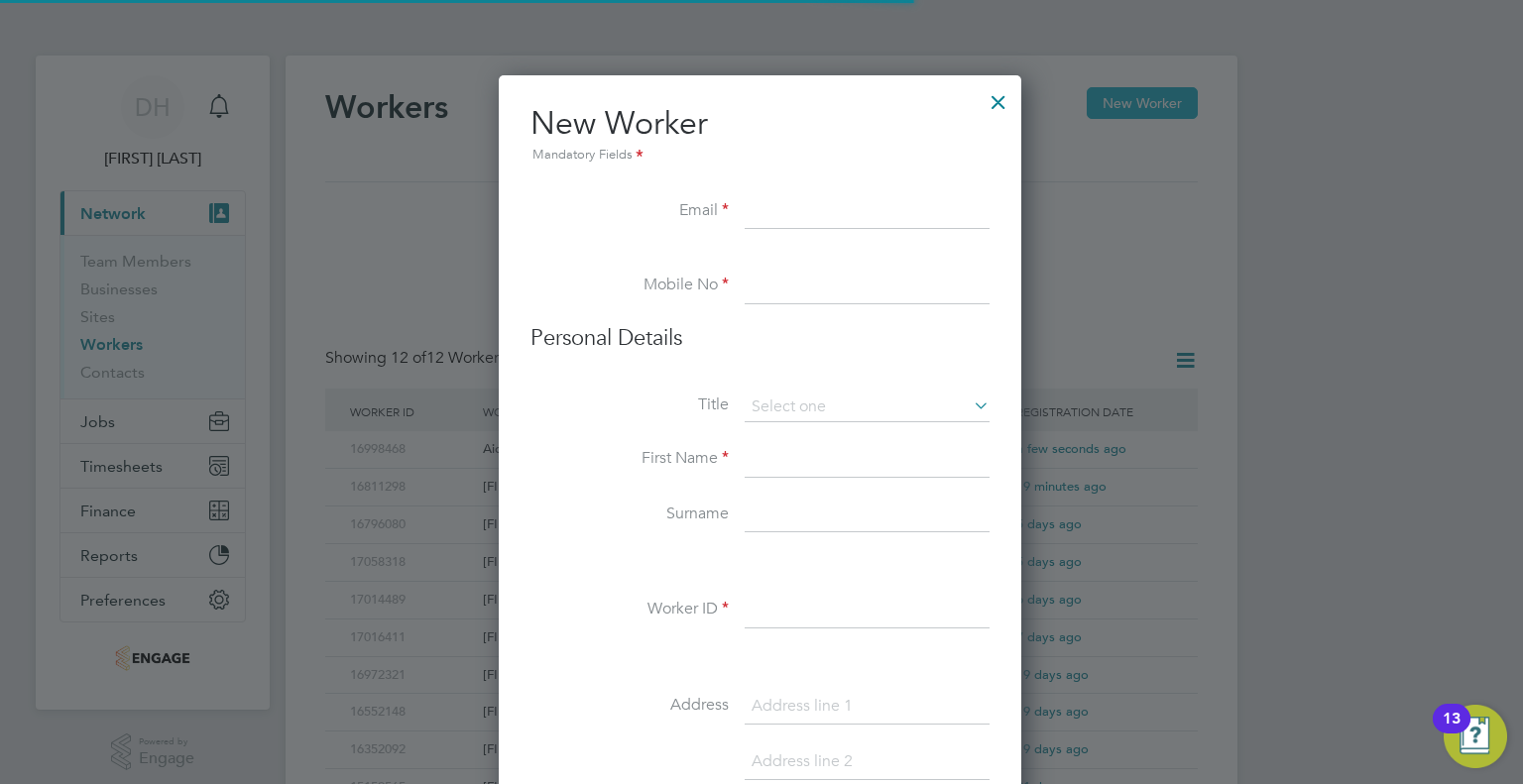 scroll, scrollTop: 10, scrollLeft: 10, axis: both 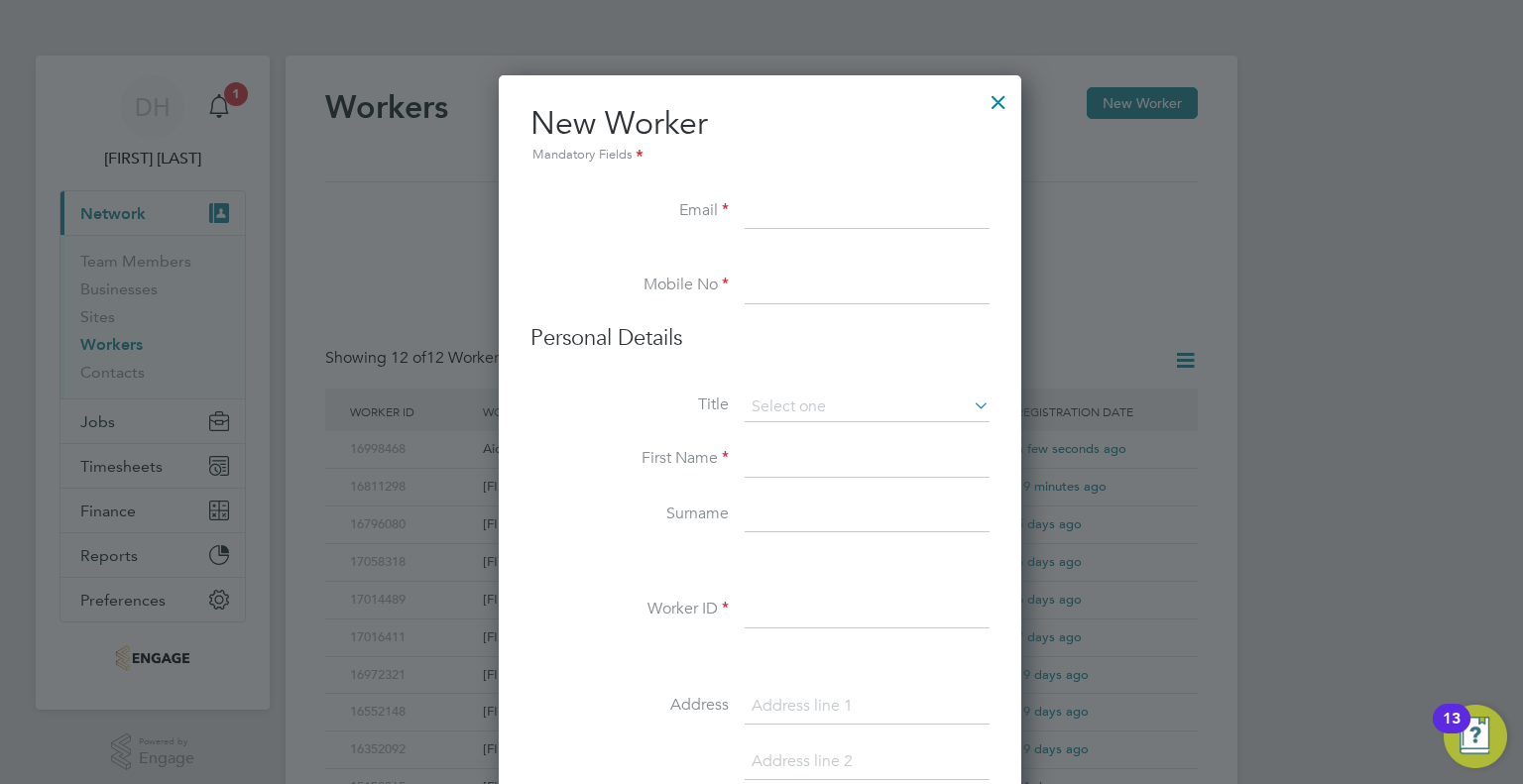 paste on "lucas.sherratt@gmail.com" 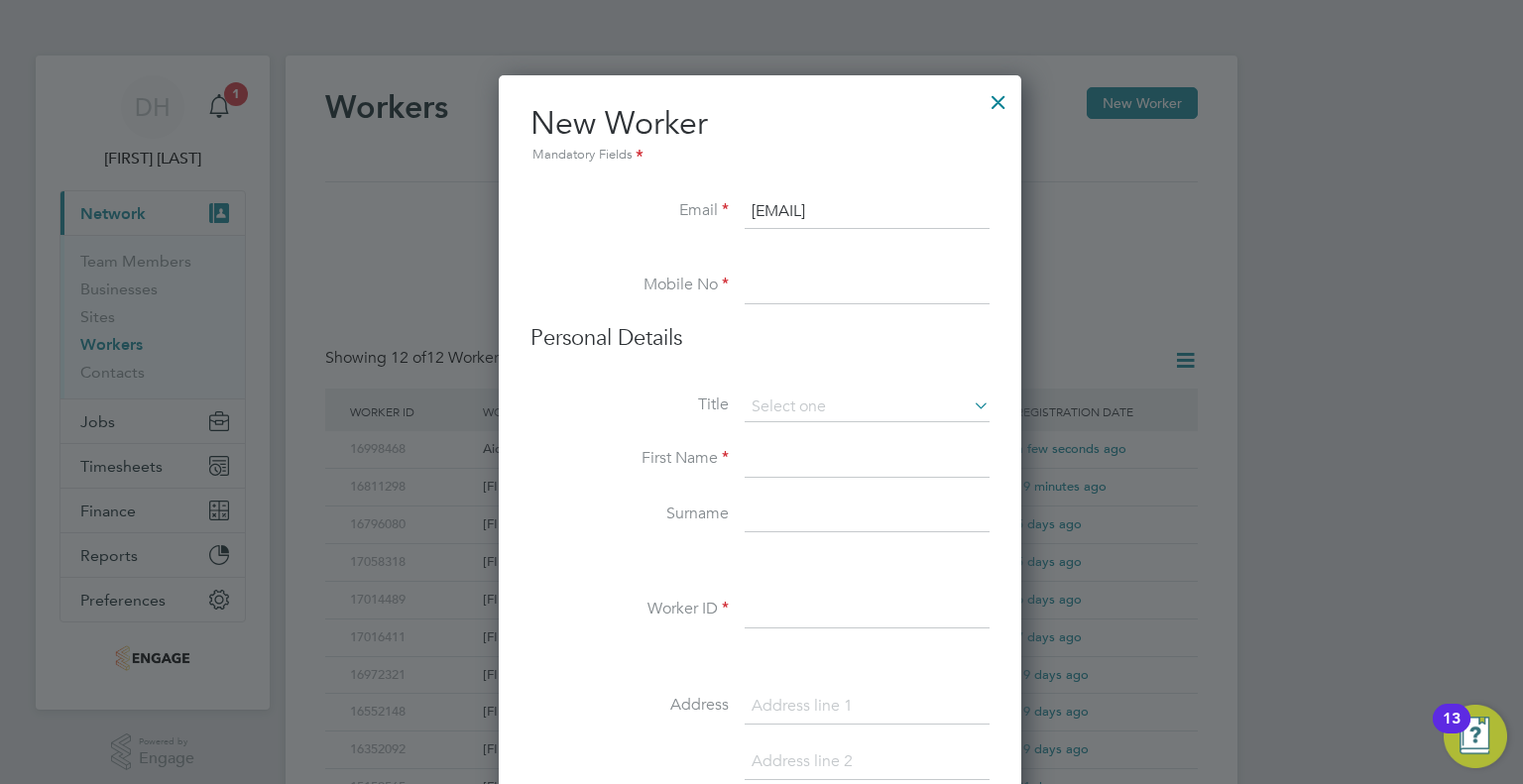 type on "lucas.sherratt@gmail.com" 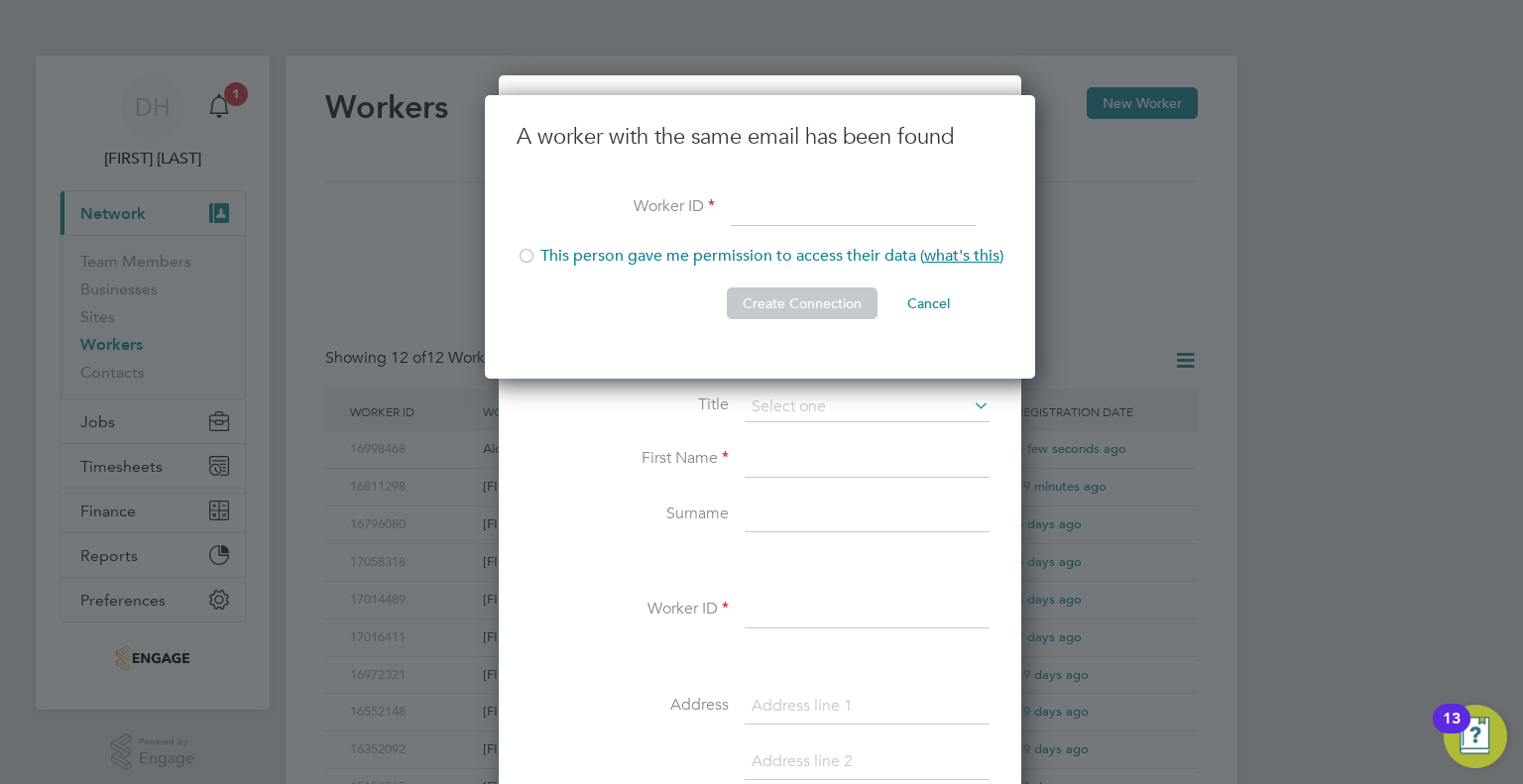 scroll, scrollTop: 9, scrollLeft: 9, axis: both 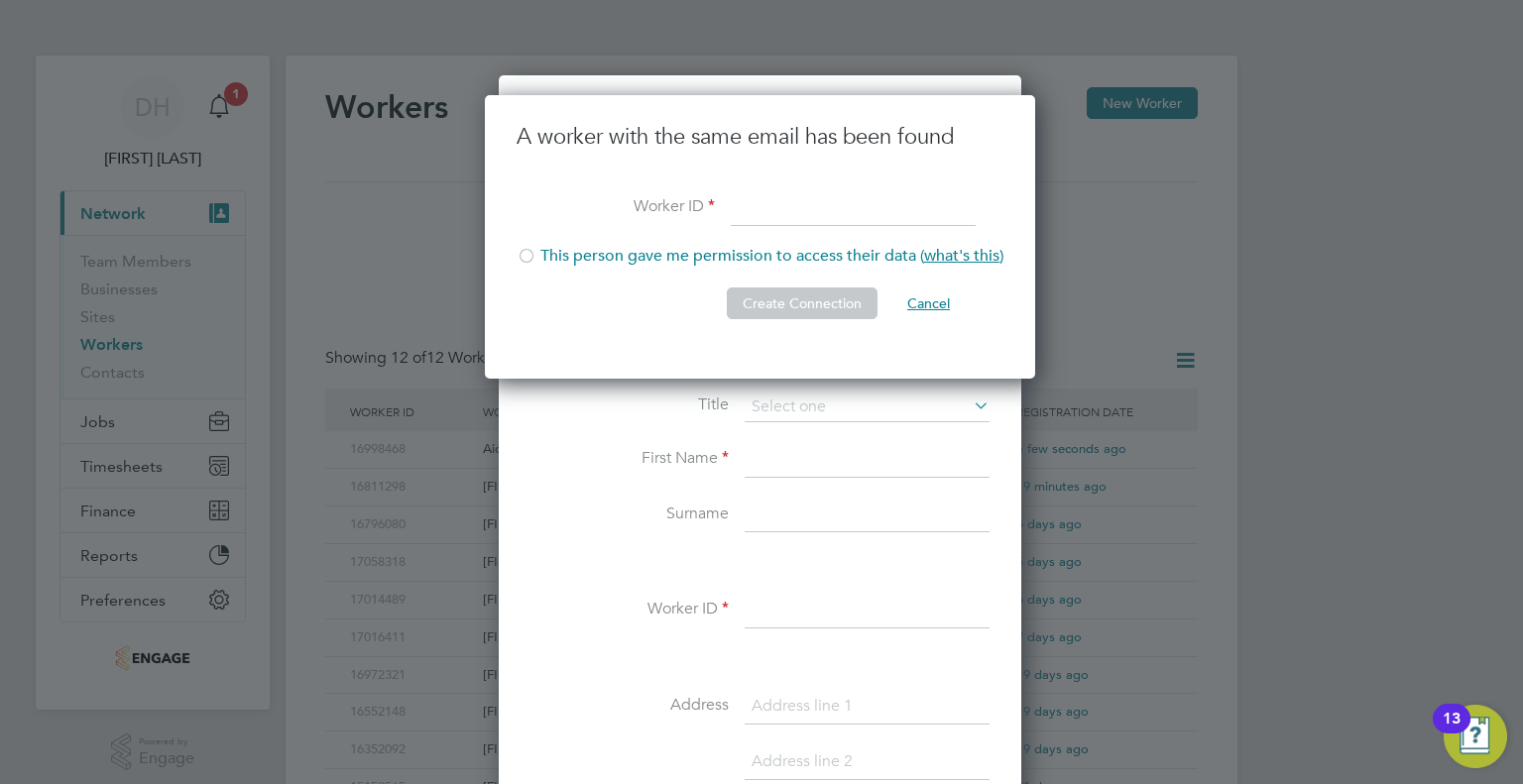 click on "Cancel" 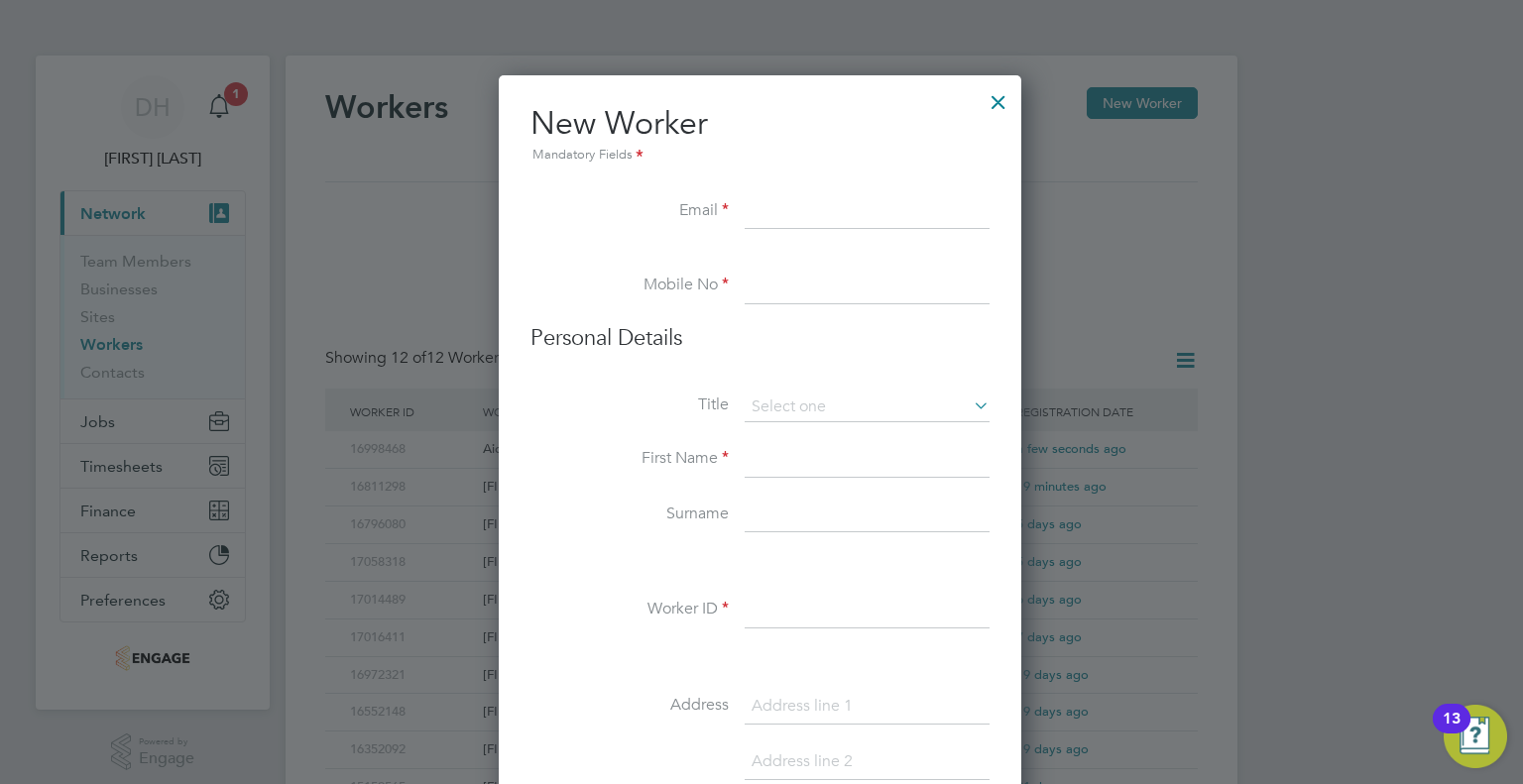 click at bounding box center [867, 212] 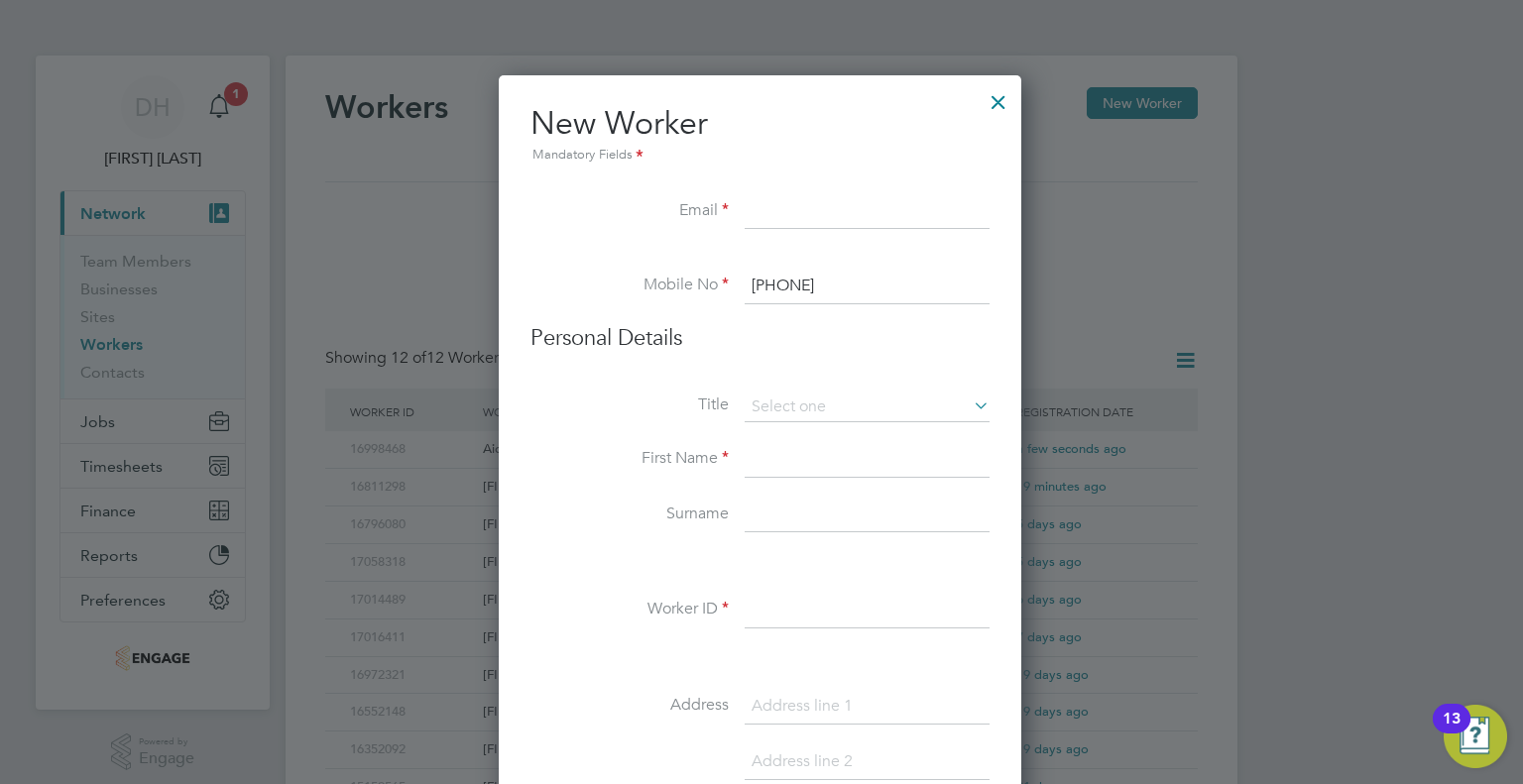 type on "07554428955" 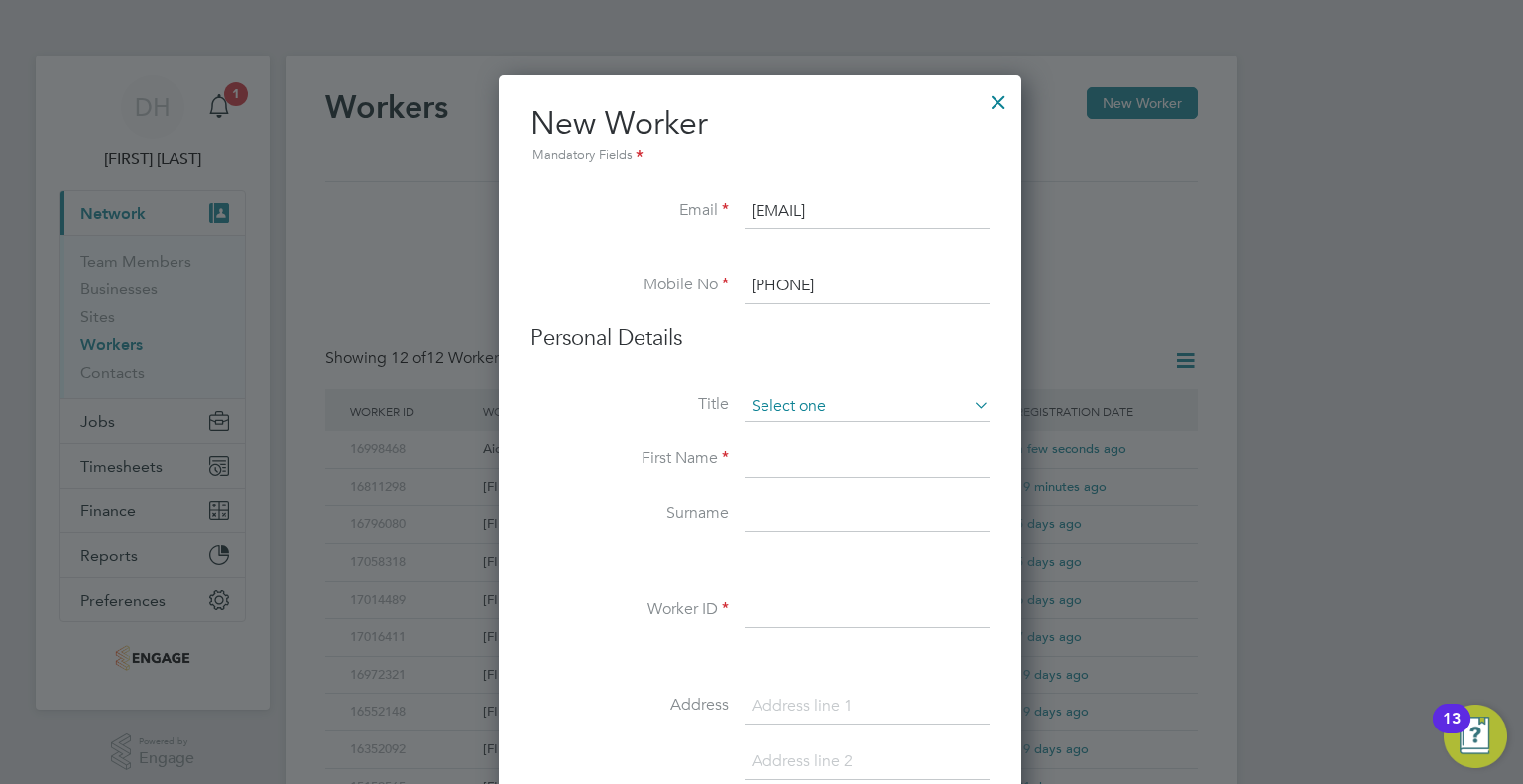 type on "lucas.sherratt@gmail.com" 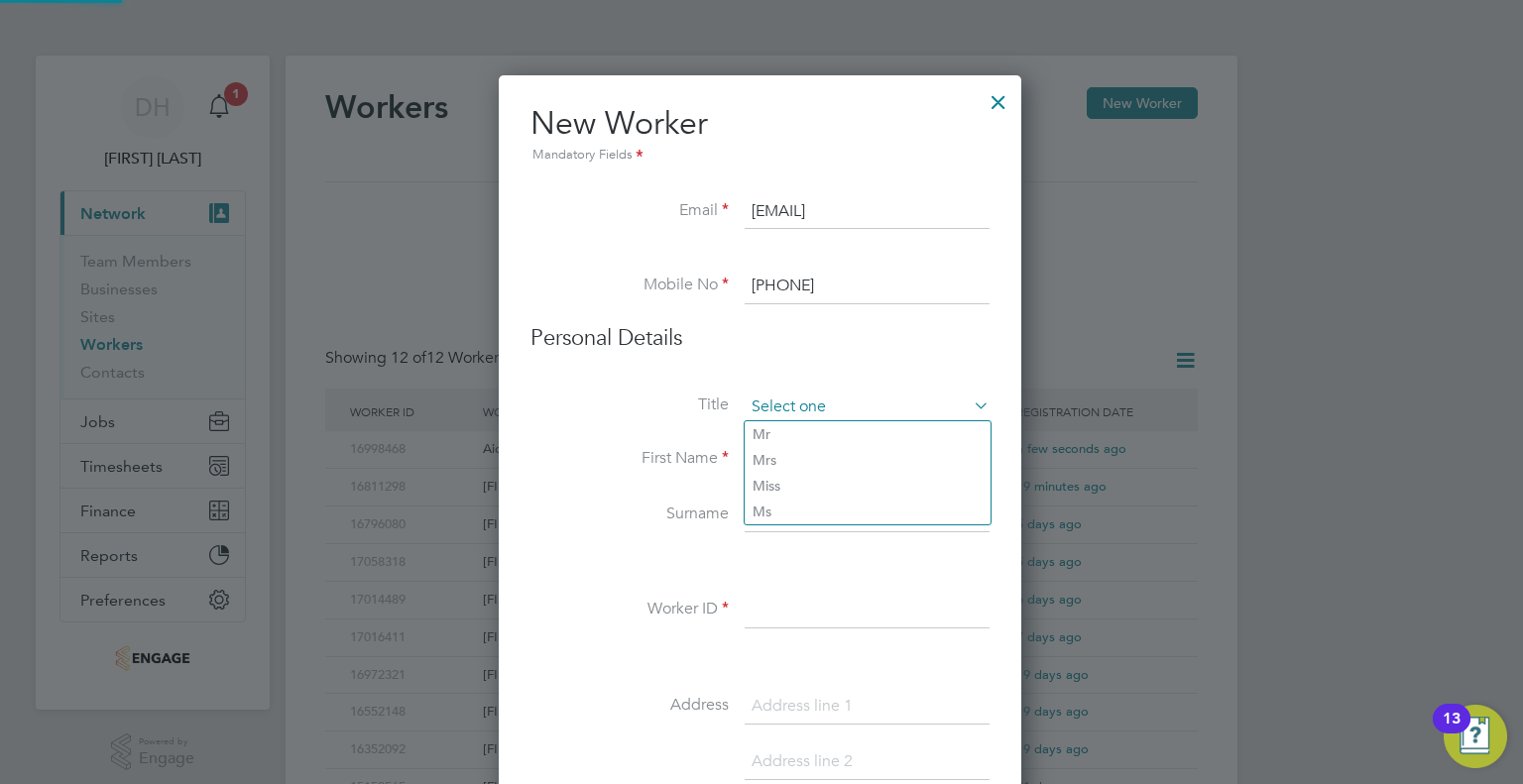 click at bounding box center (867, 407) 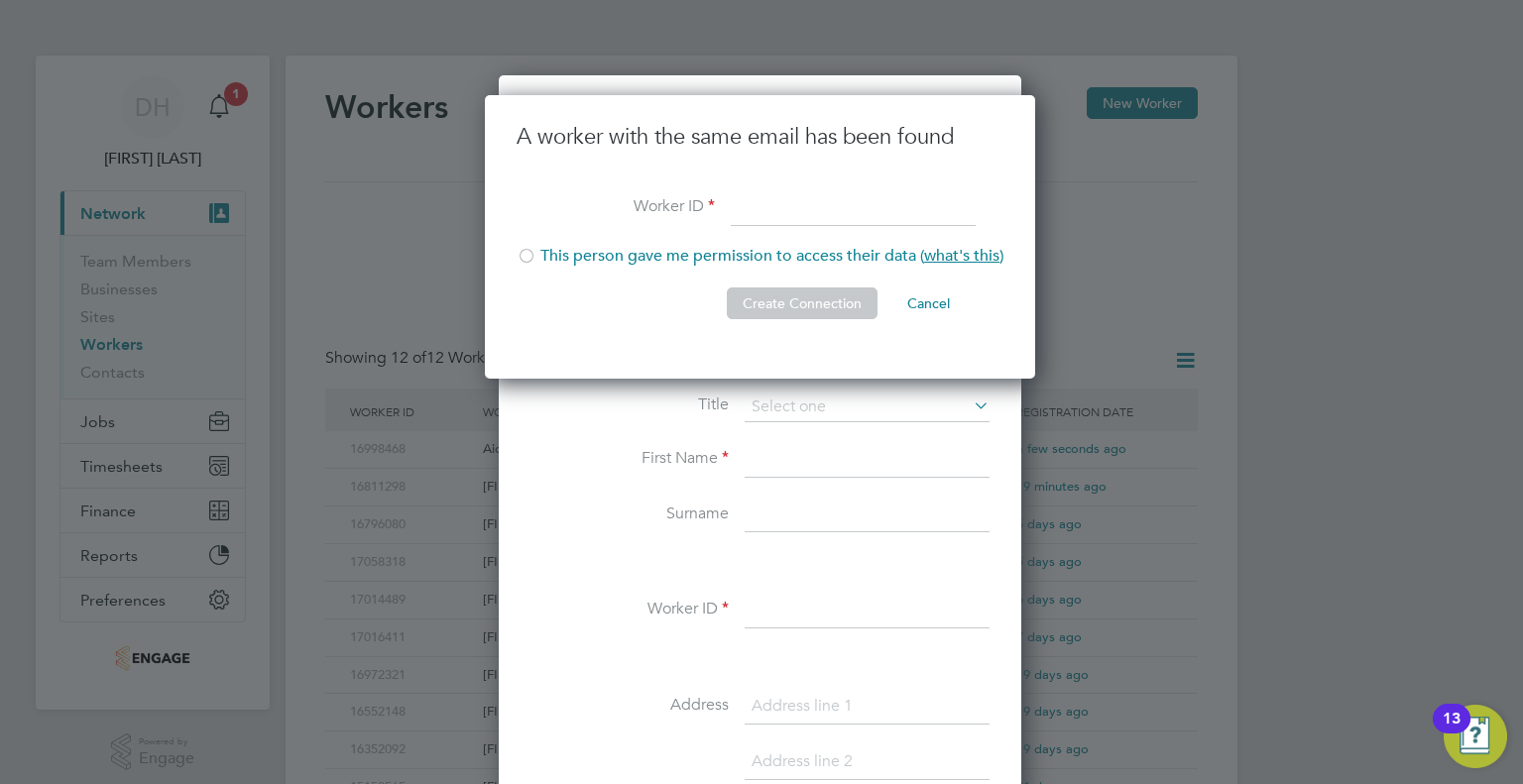 click on "Cancel" 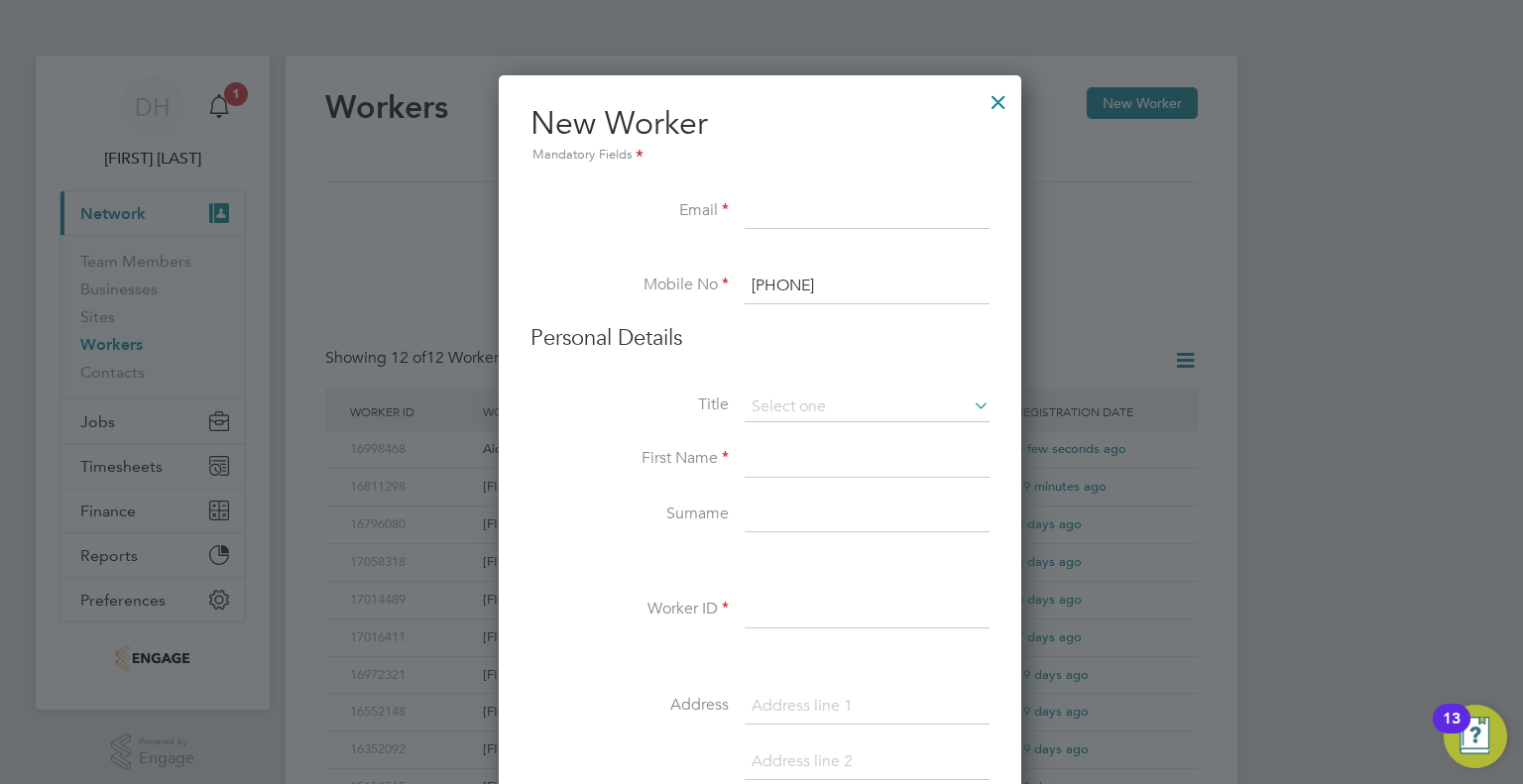 click at bounding box center (867, 212) 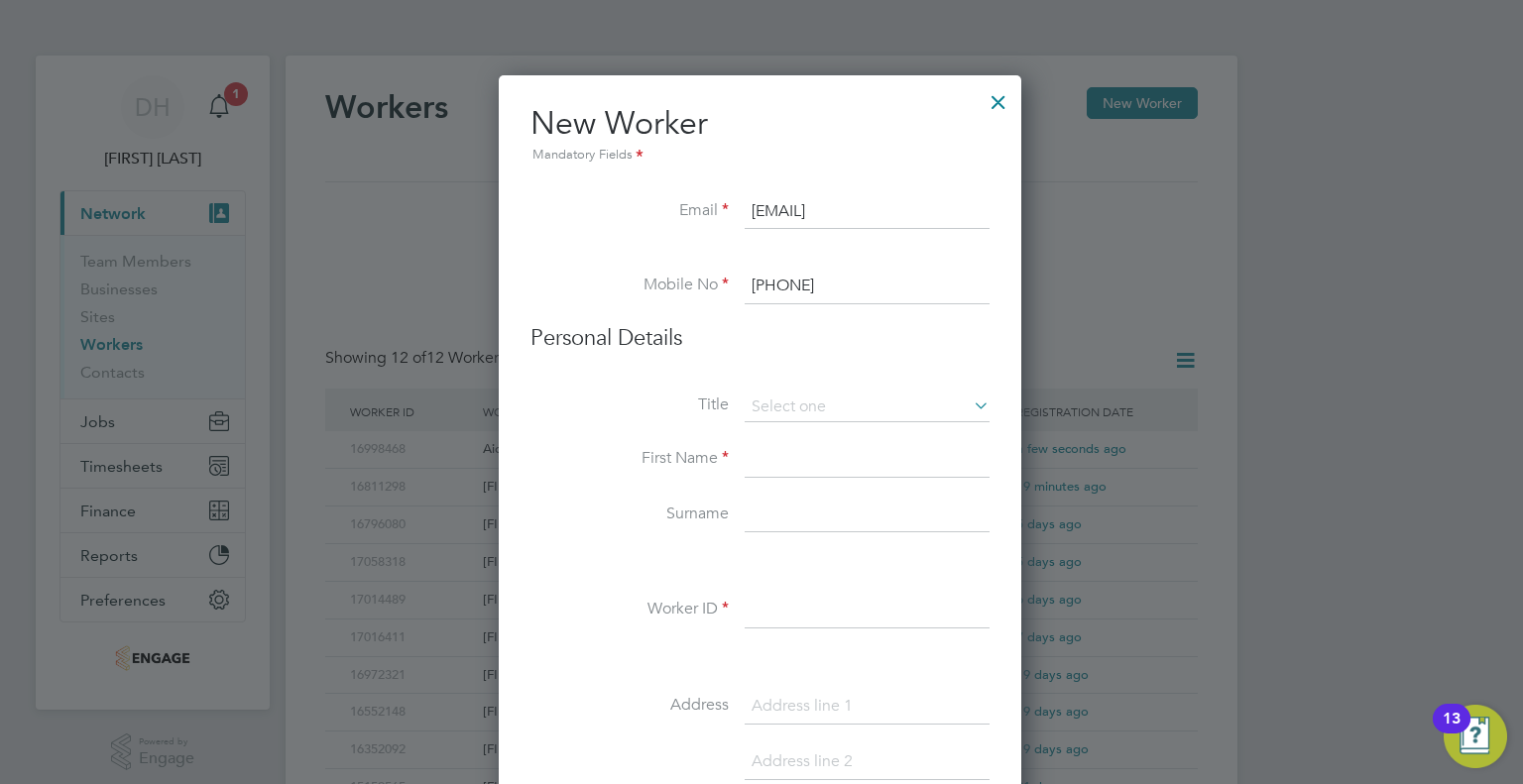 type on "lucas.sherratt@gmail.com" 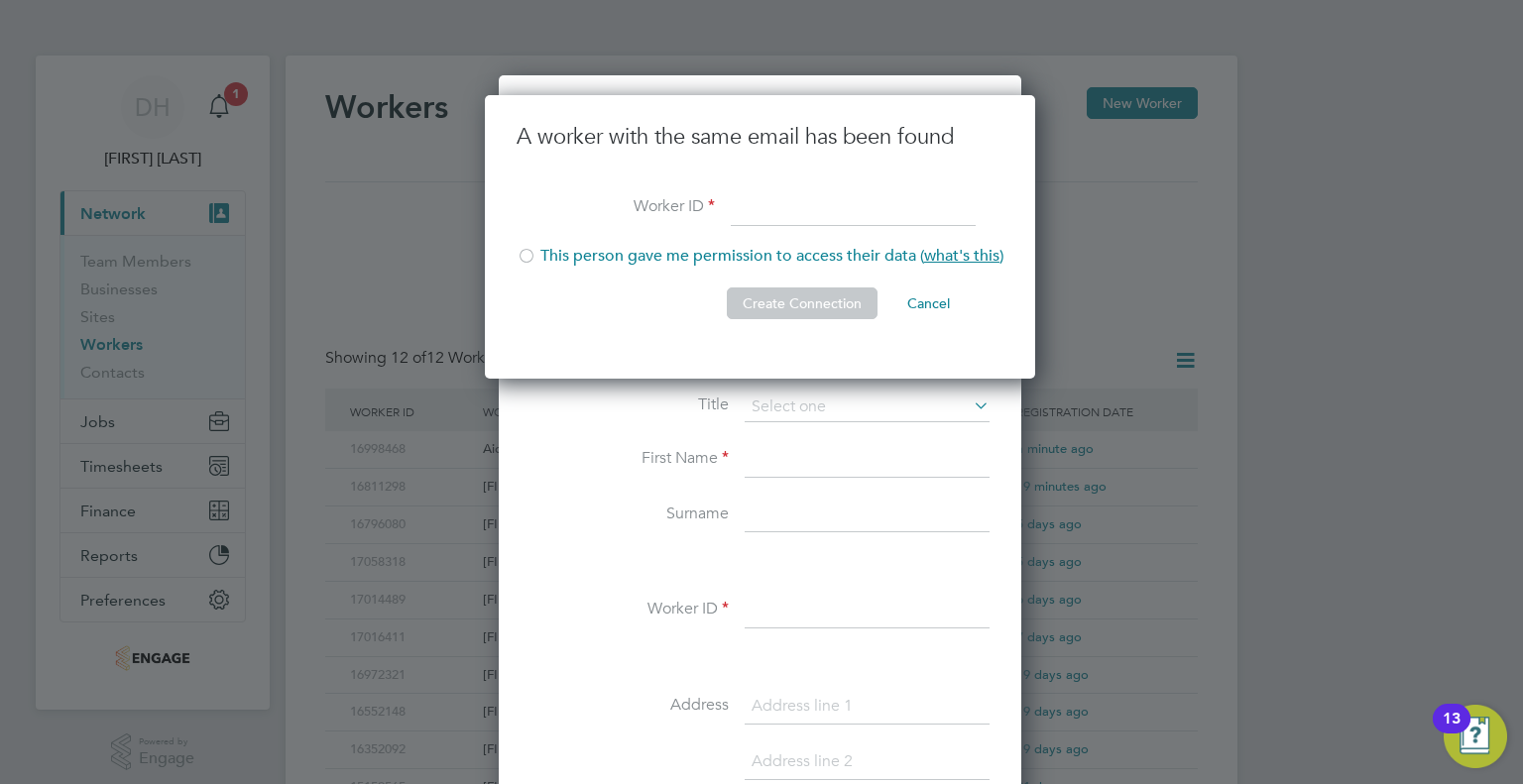 click on "Cancel" 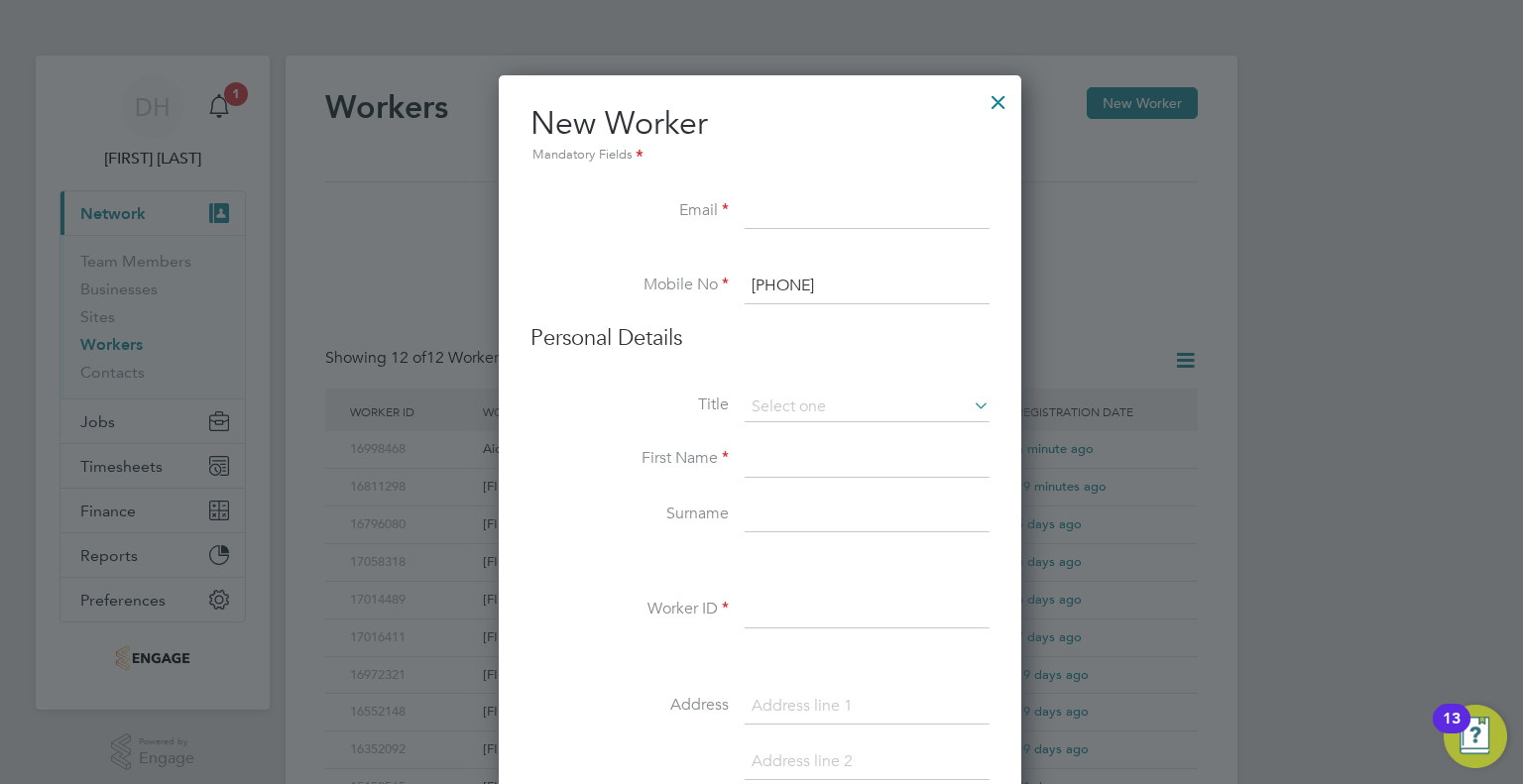 click at bounding box center [998, 97] 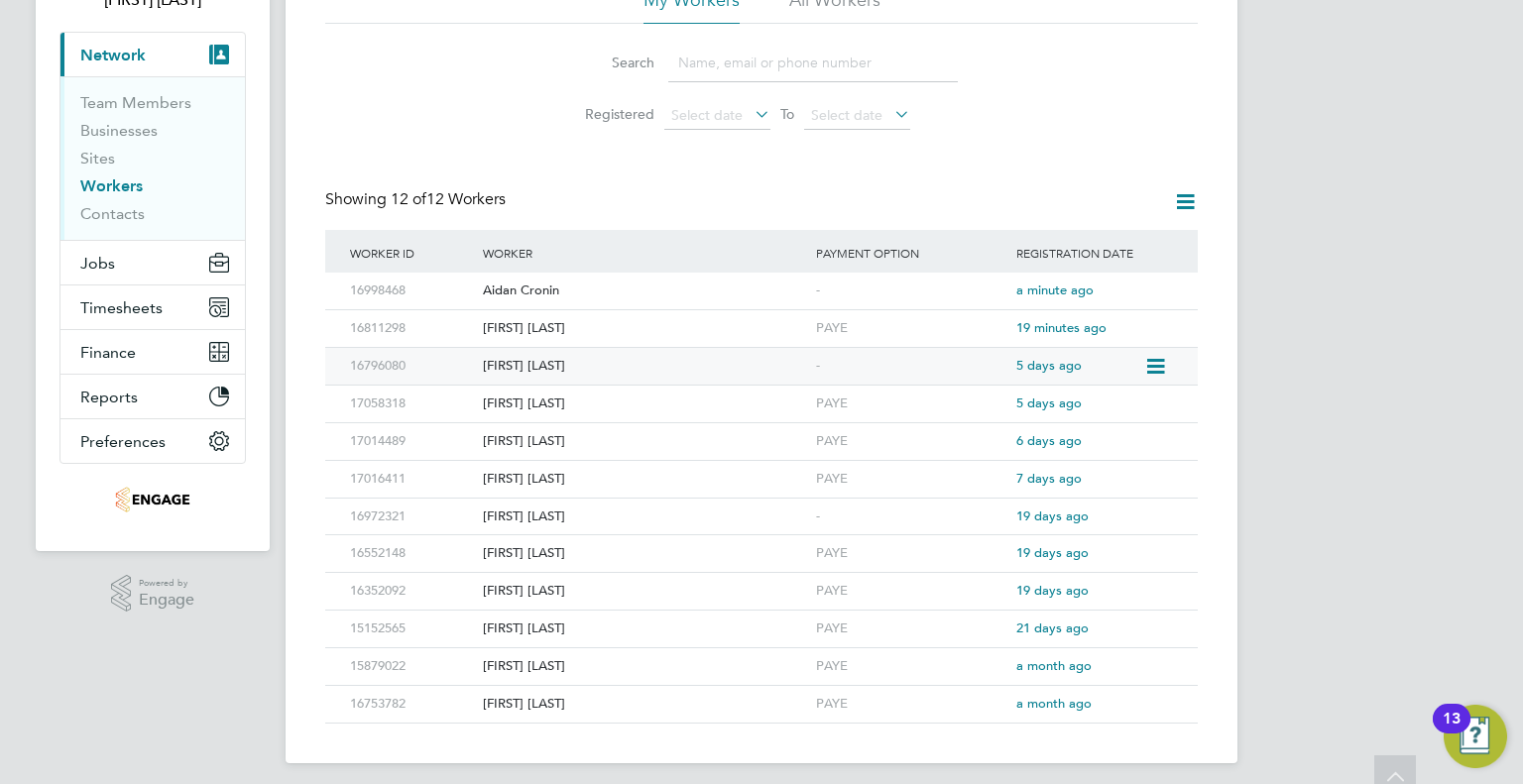 scroll, scrollTop: 167, scrollLeft: 0, axis: vertical 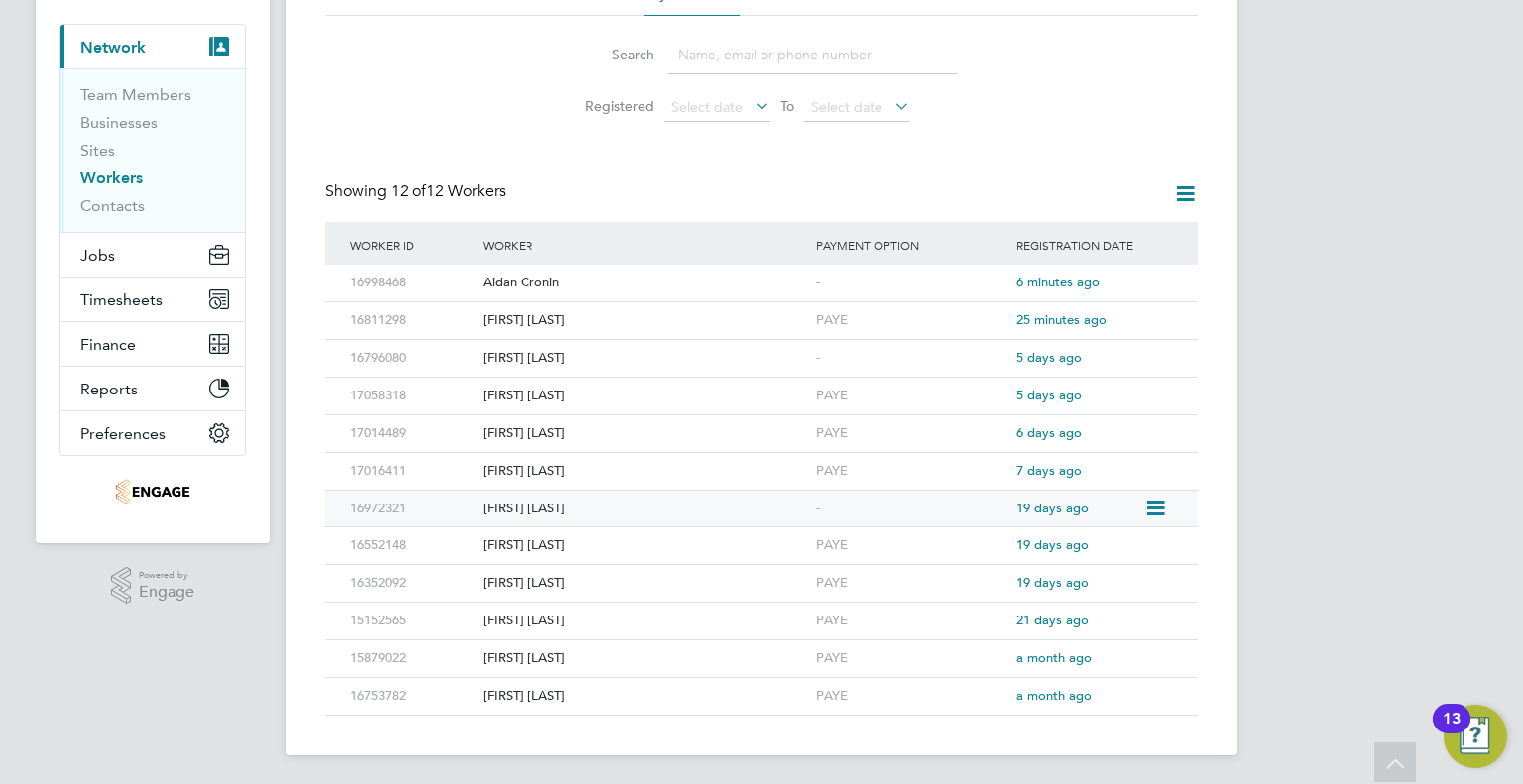 click on "[FIRST] [LAST]" 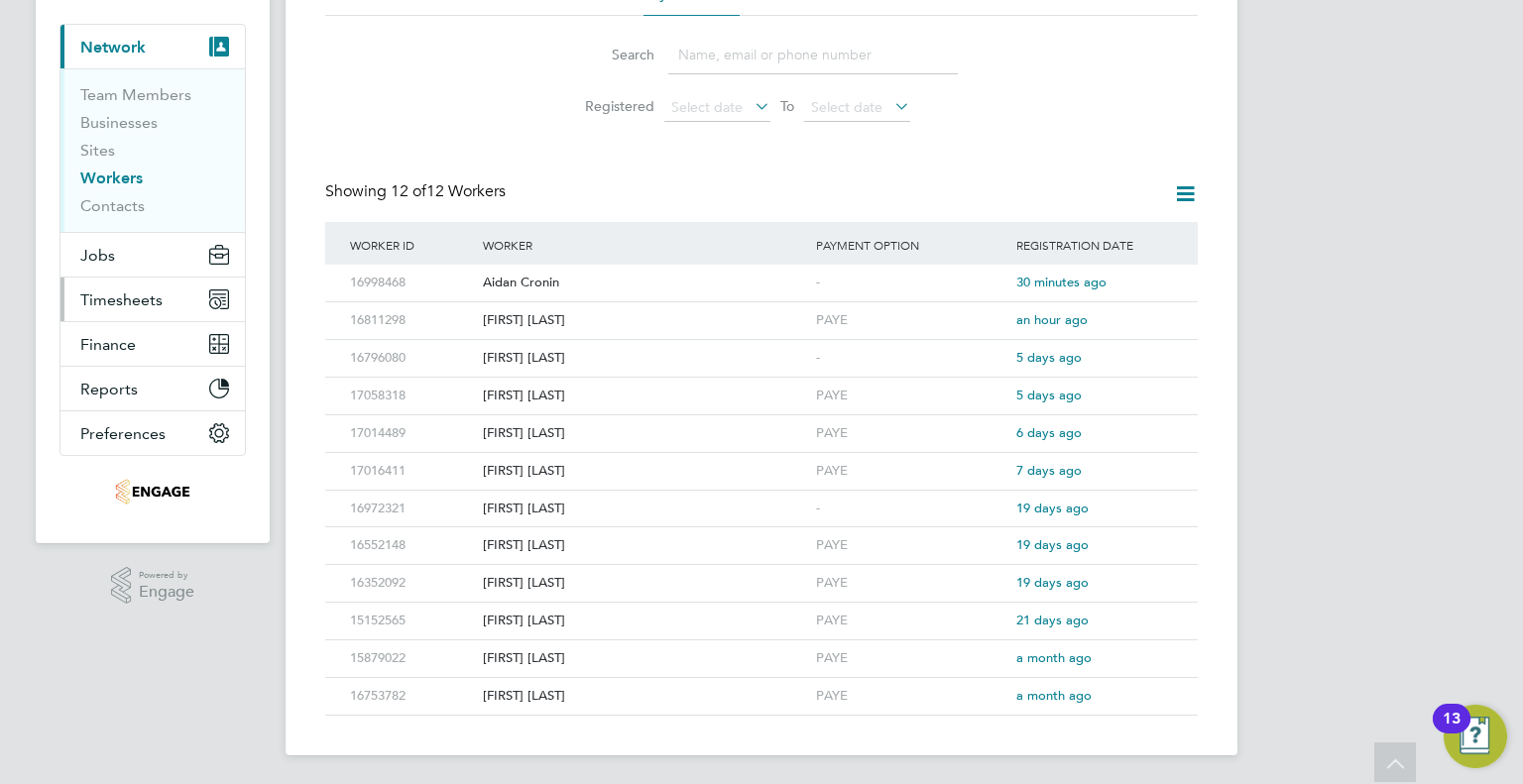 click on "Timesheets" at bounding box center [121, 299] 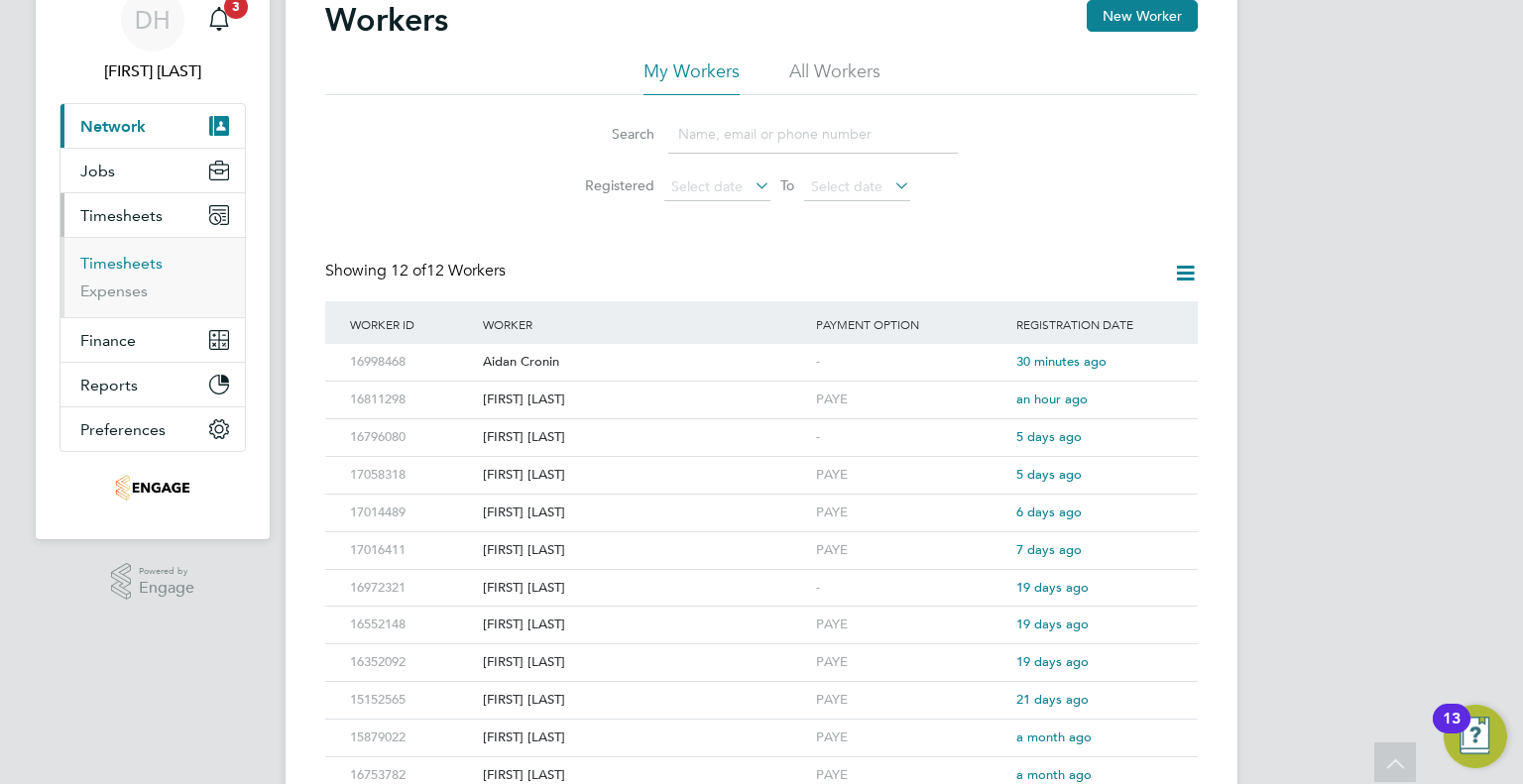 scroll, scrollTop: 0, scrollLeft: 0, axis: both 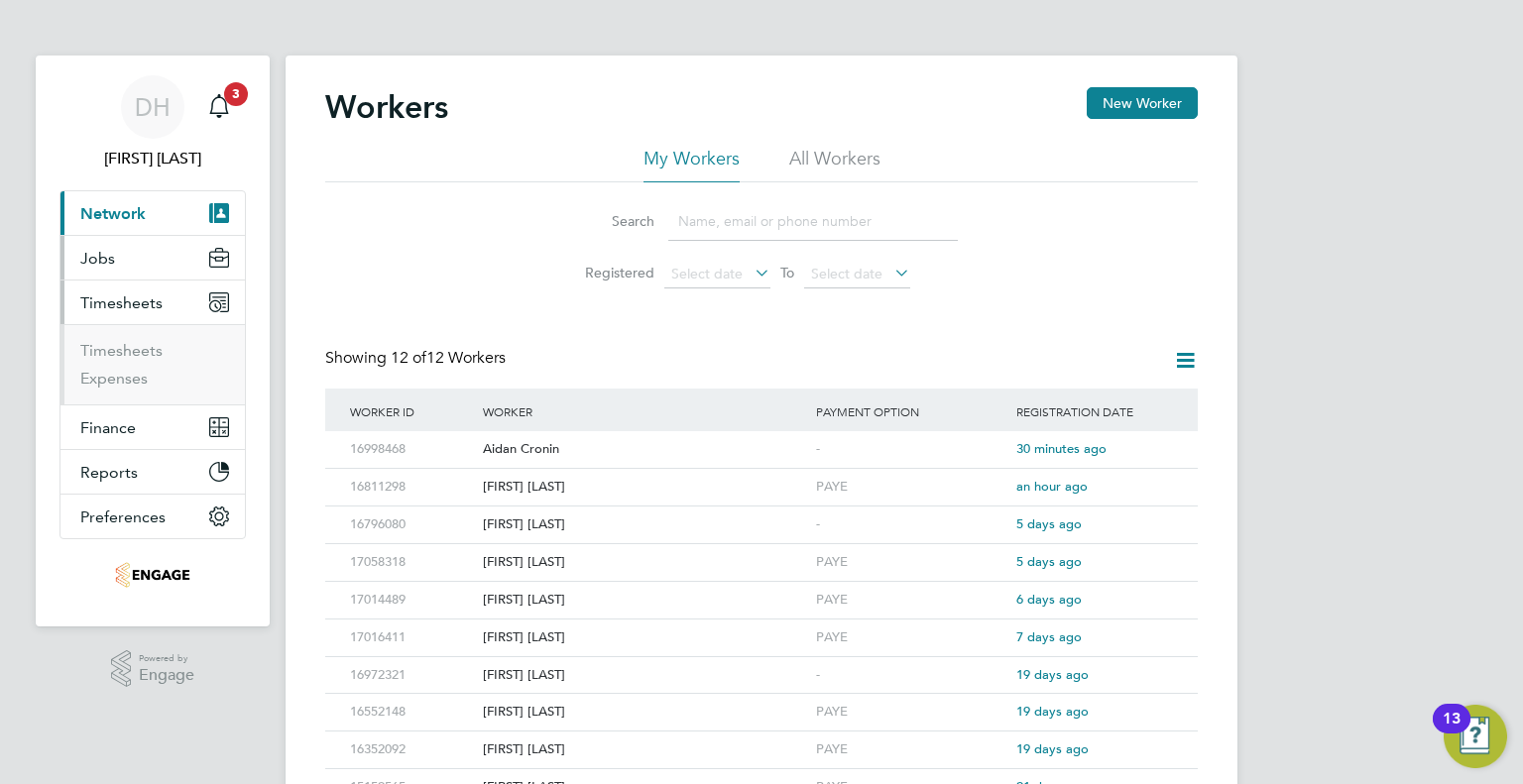 click on "Jobs" at bounding box center (97, 258) 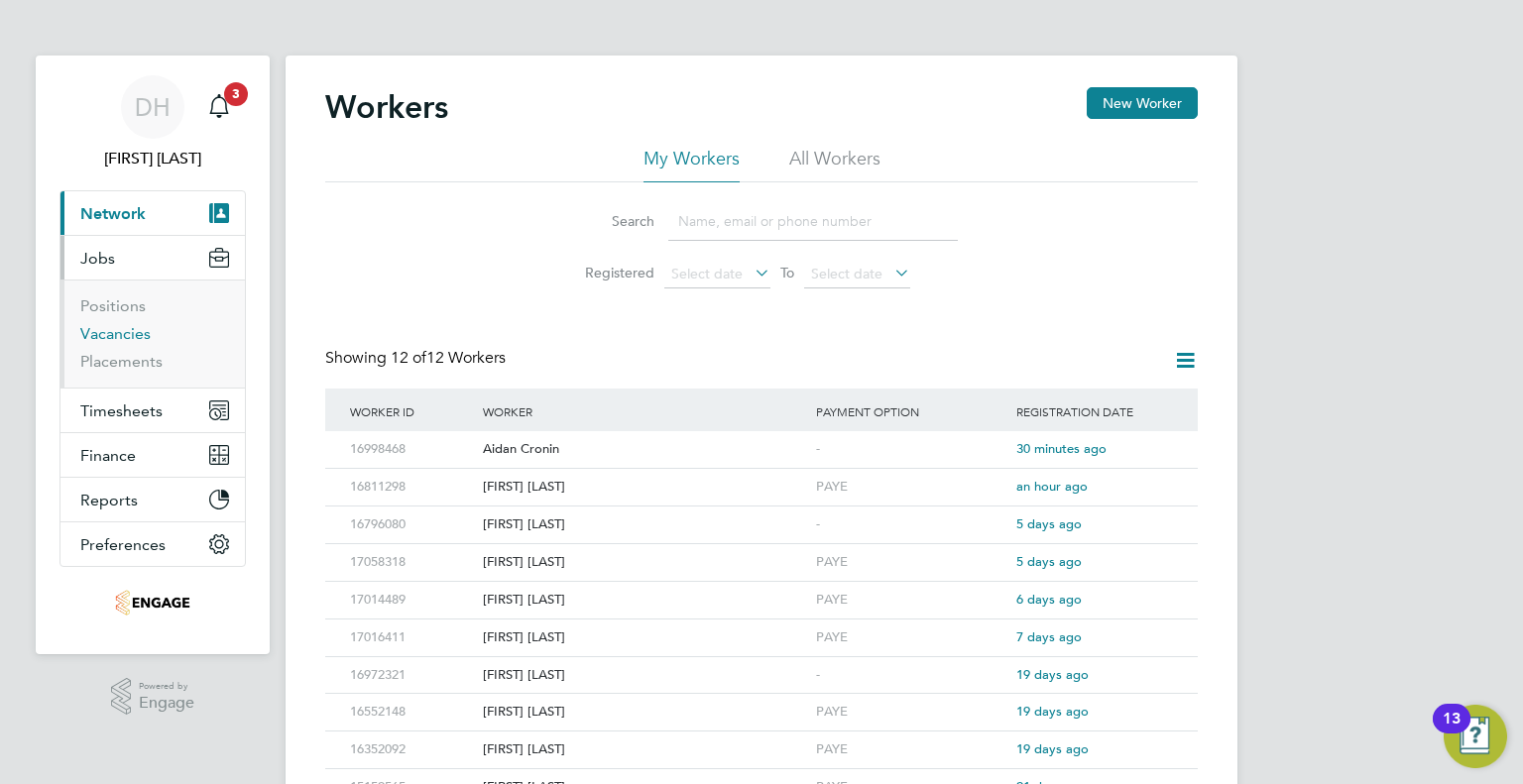 click on "Vacancies" at bounding box center (115, 333) 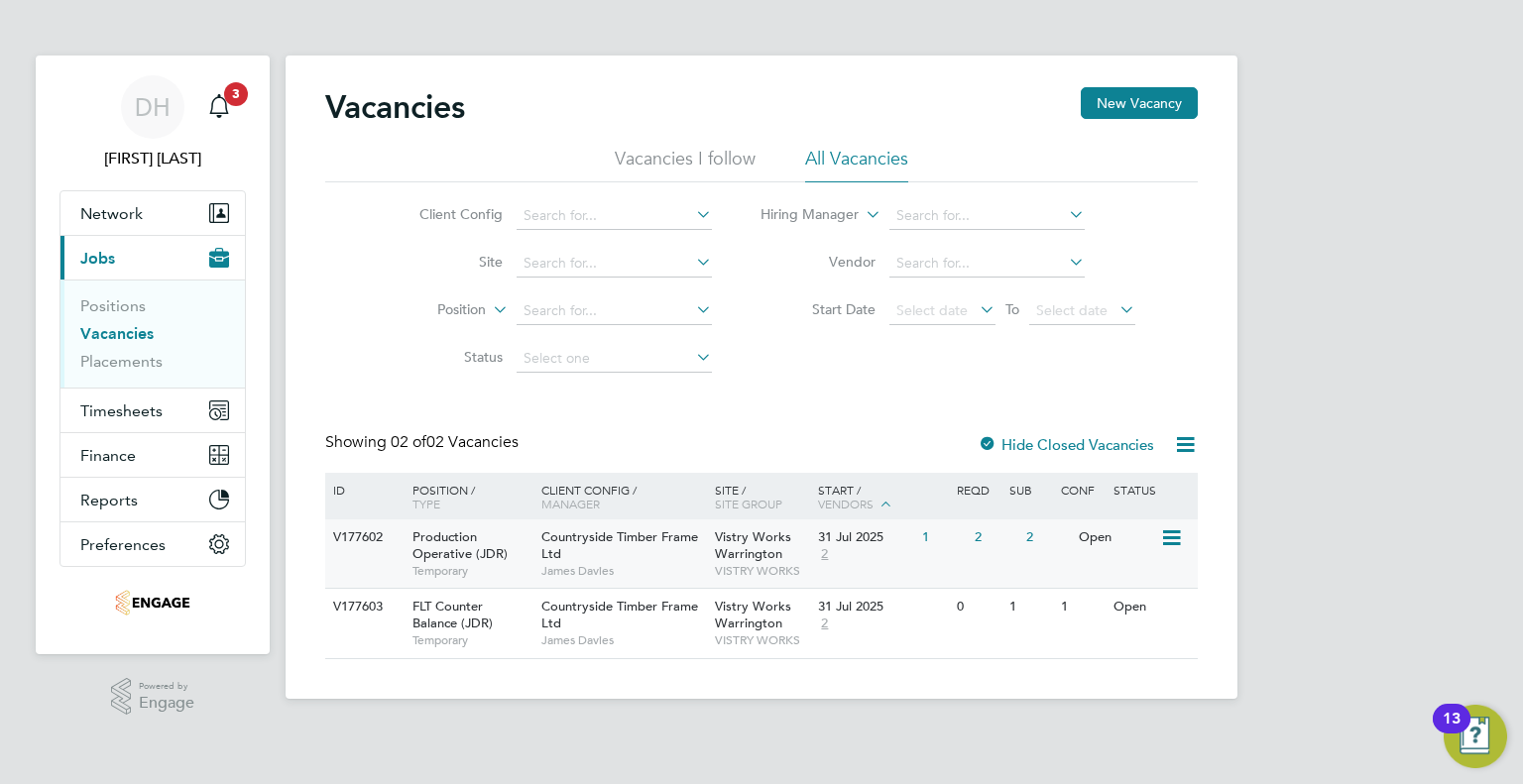 click on "1" 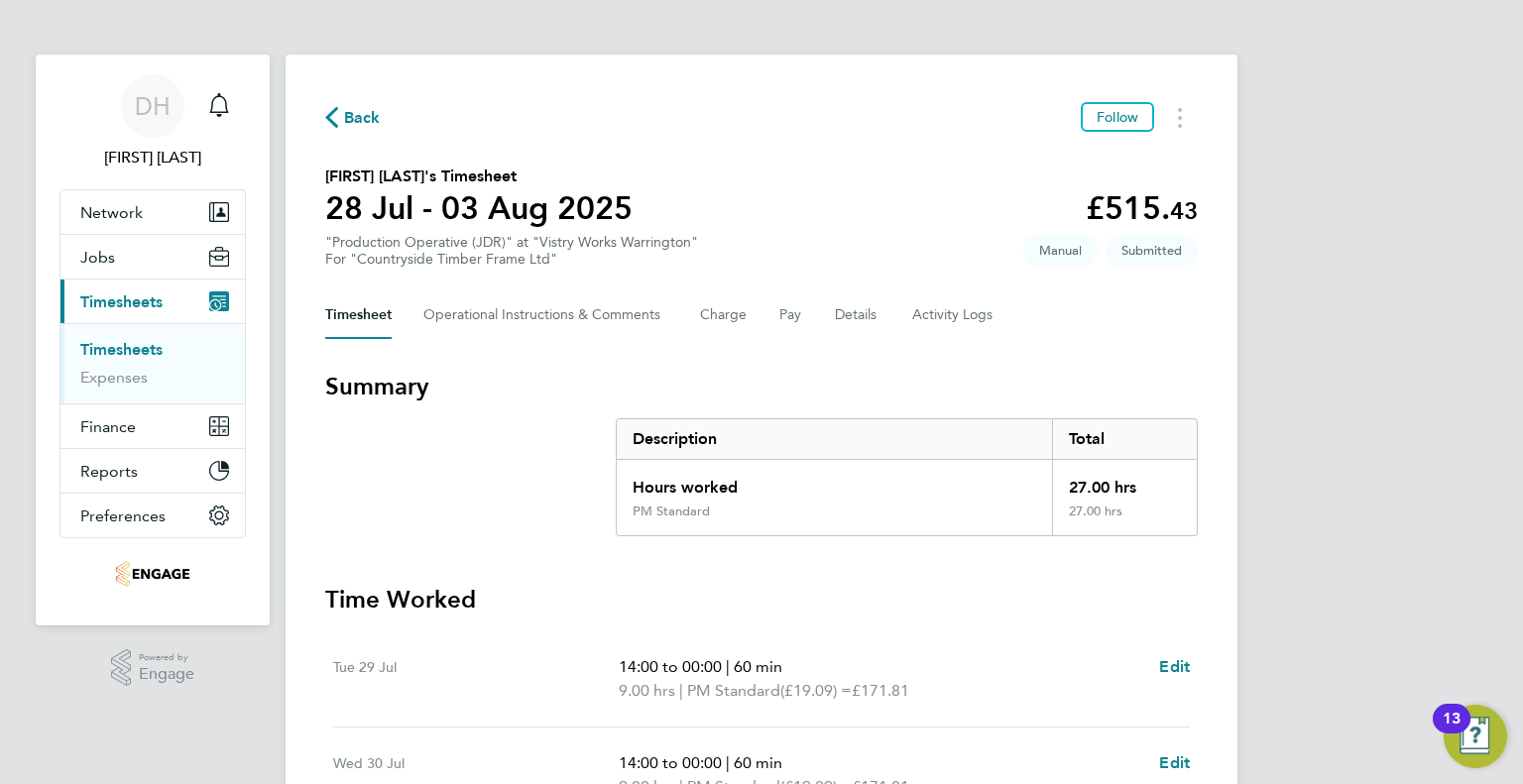 scroll, scrollTop: 0, scrollLeft: 0, axis: both 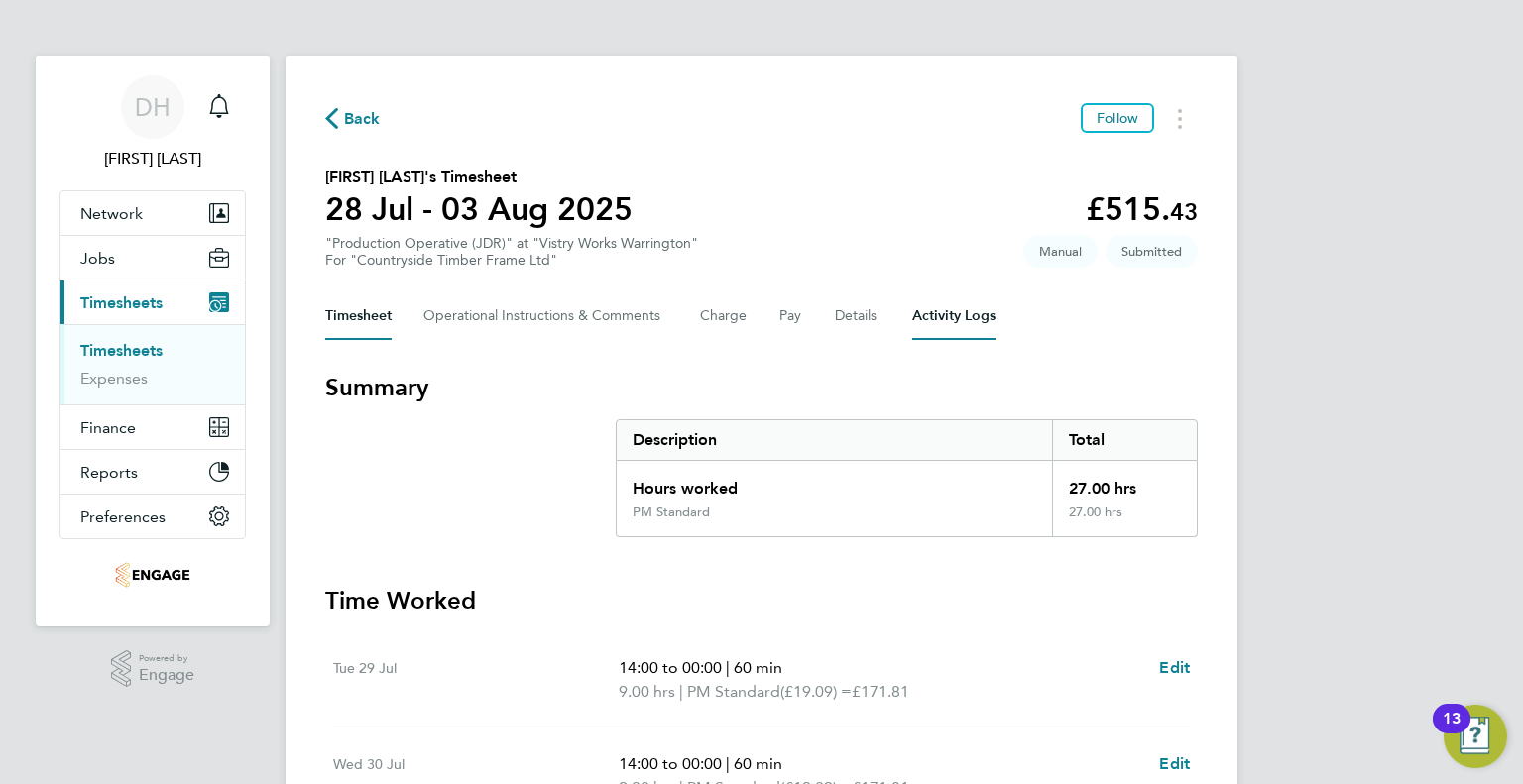 click on "Activity Logs" at bounding box center [954, 316] 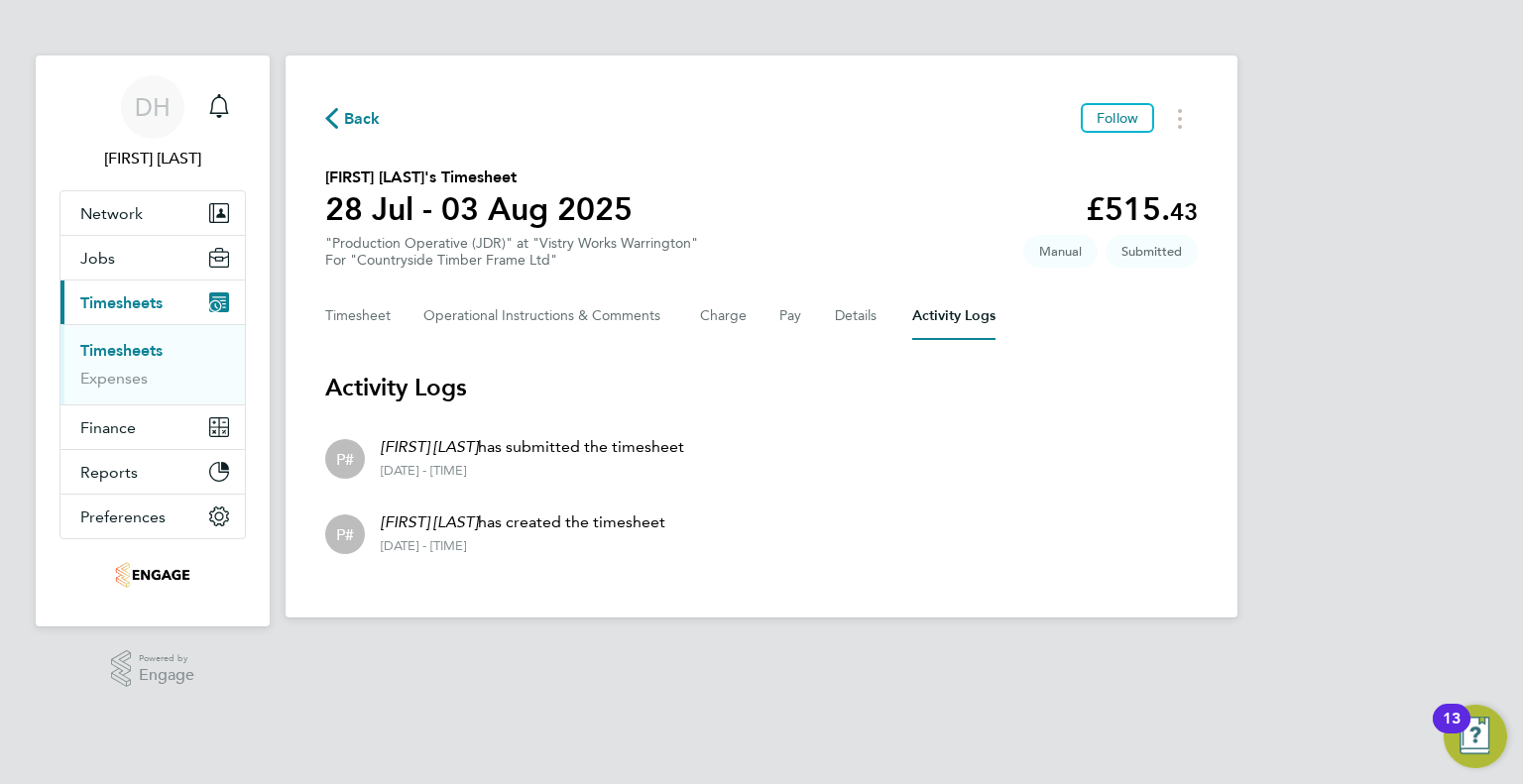 click on "Back  Follow
[FIRST] [LAST]'s Timesheet   [DATE] - [DATE]   £515. 43  "Production Operative (JDR)" at "Vistry Works [CITY]"  For "Countryside Timber Frame Ltd"  Submitted   Manual   Timesheet   Operational Instructions & Comments   Charge   Pay   Details   Activity Logs   Activity Logs   P#  [FIRST] [LAST]  has submitted the timesheet  [DATE] - [TIME]   P#  [FIRST] [LAST]  has created the timesheet  [DATE] - [TIME]" 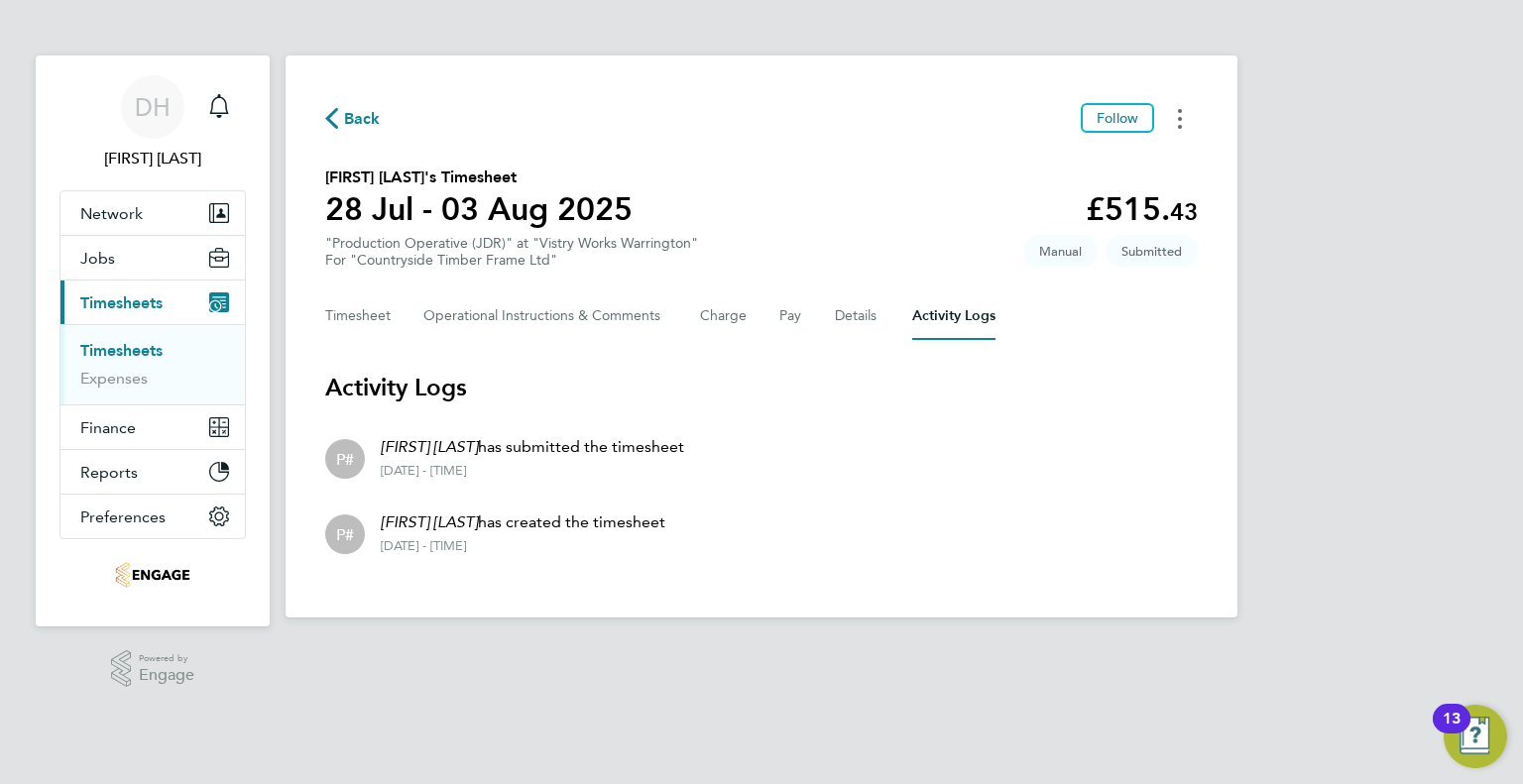 click 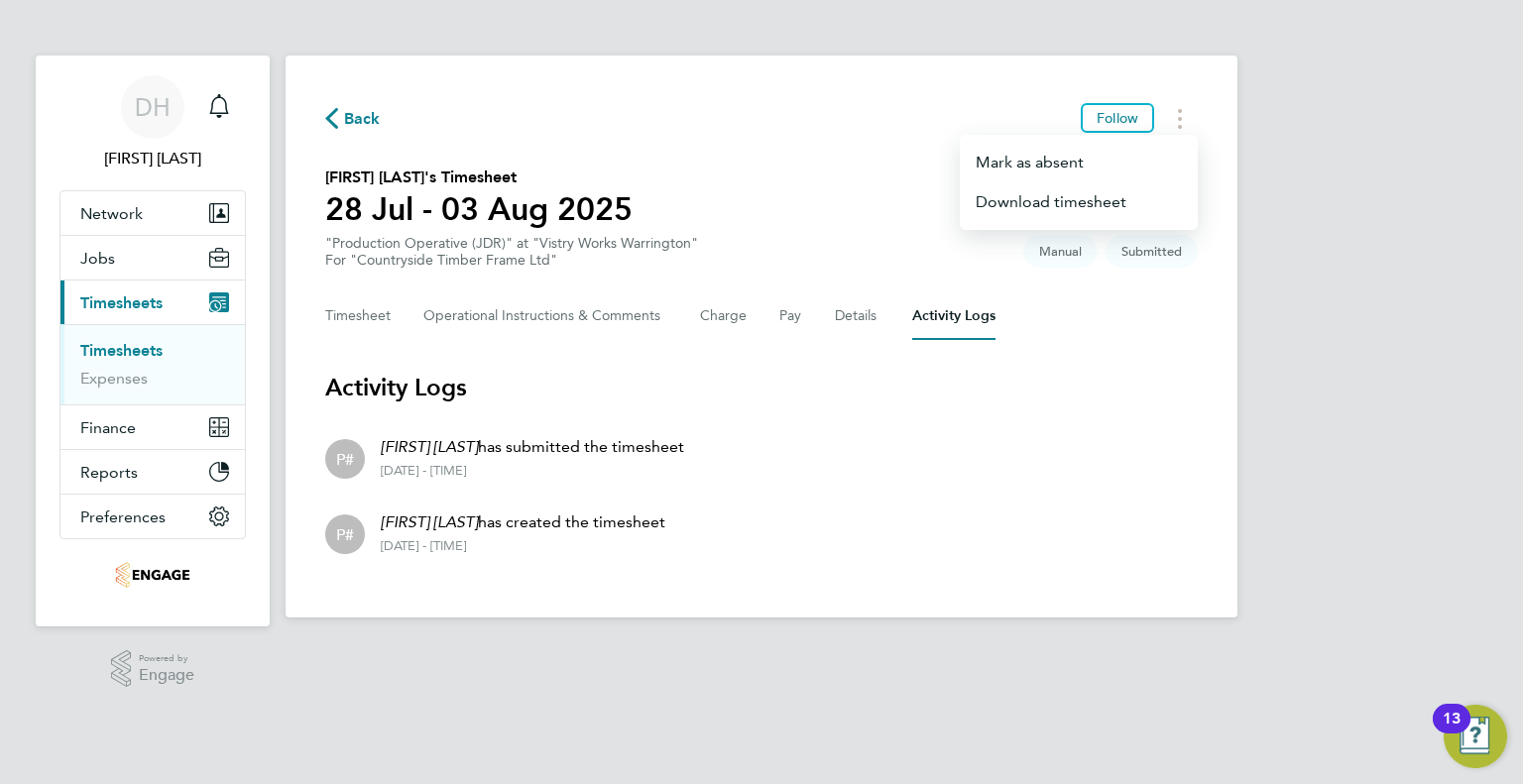 click on "Kacper Czarniecki's Timesheet   28 Jul - 03 Aug 2025   £515. 43  "Production Operative (JDR)" at "Vistry Works Warrington"  For "Countryside Timber Frame Ltd"  Submitted   Manual" 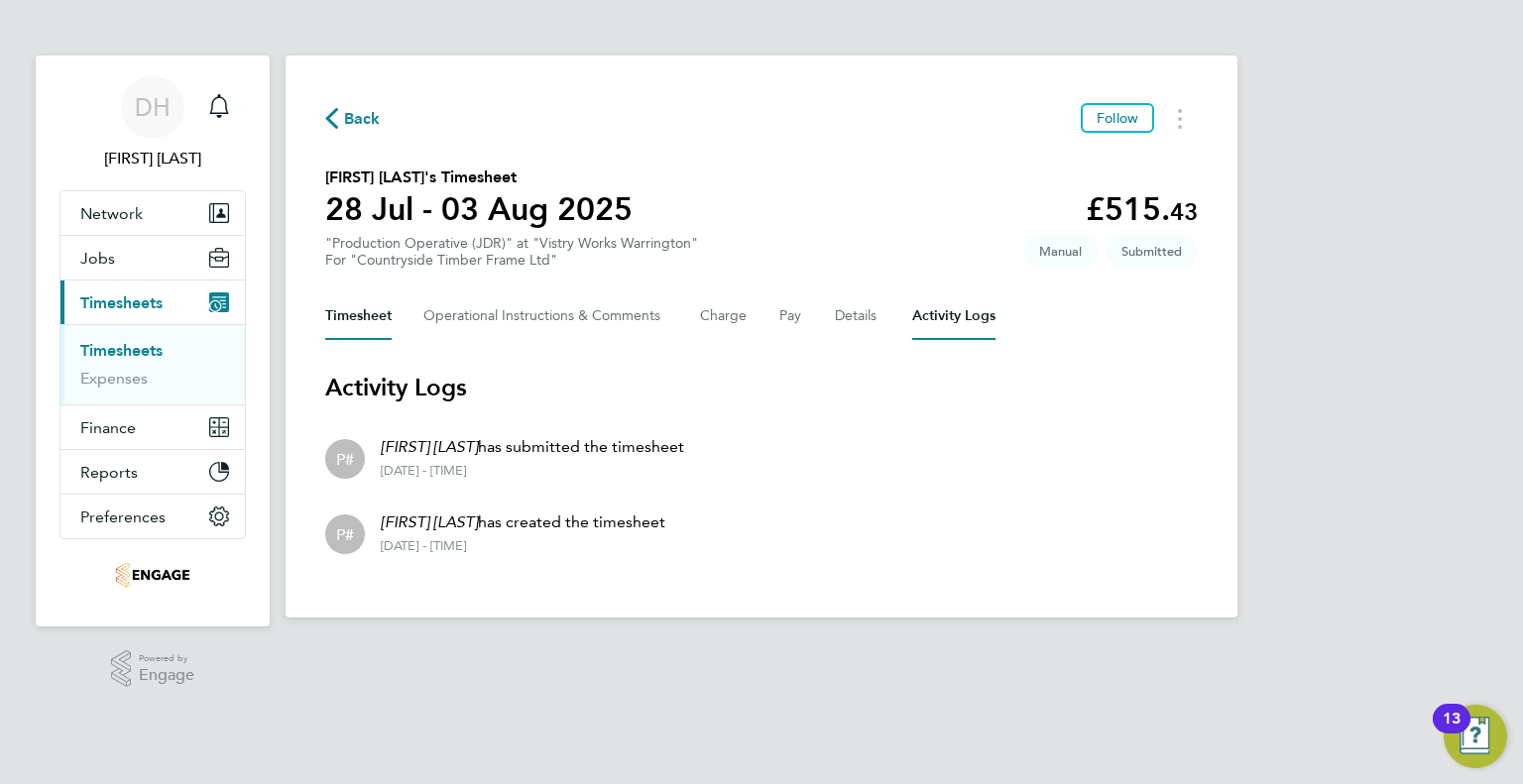 click on "Timesheet" at bounding box center (358, 316) 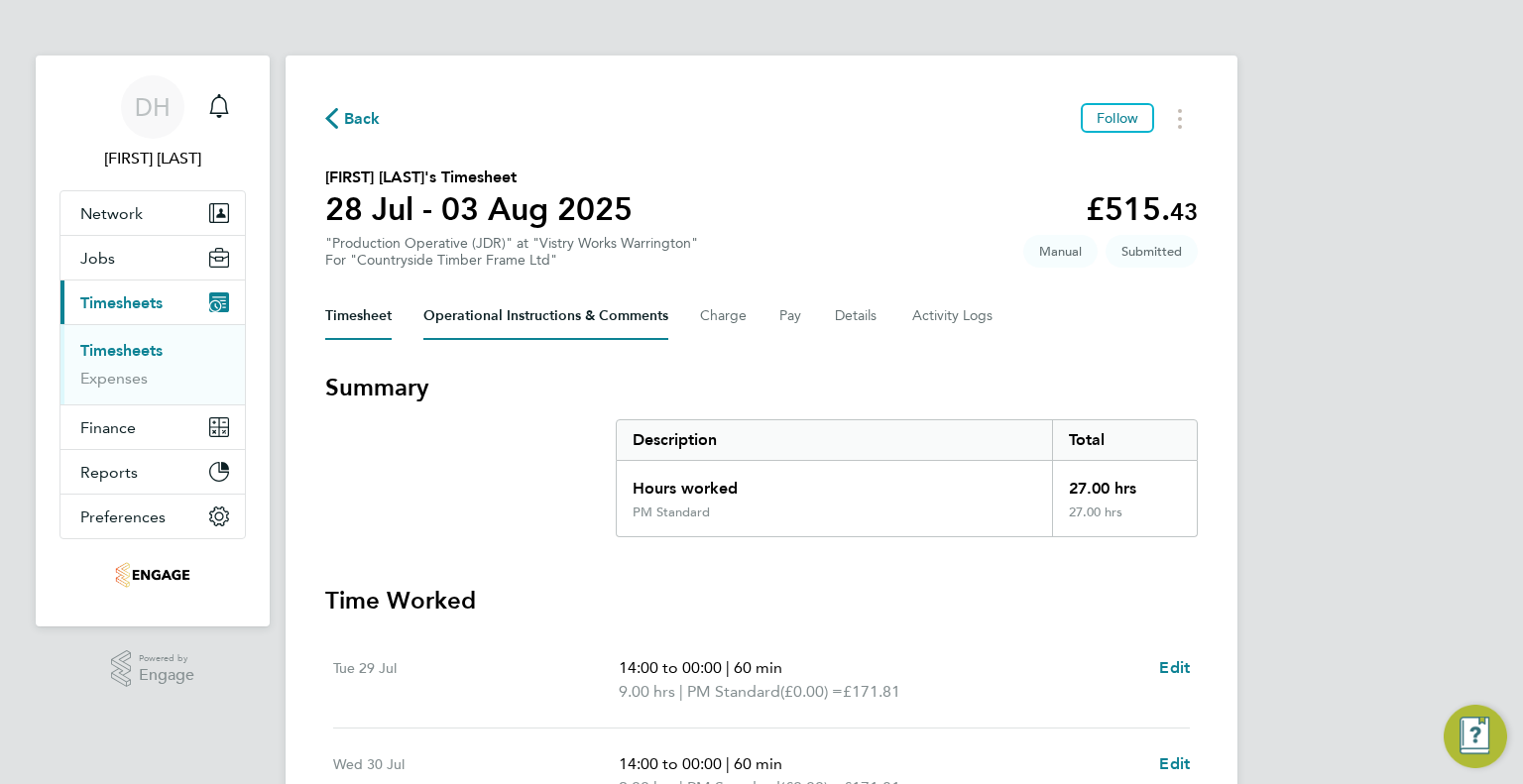 click on "Operational Instructions & Comments" at bounding box center [545, 316] 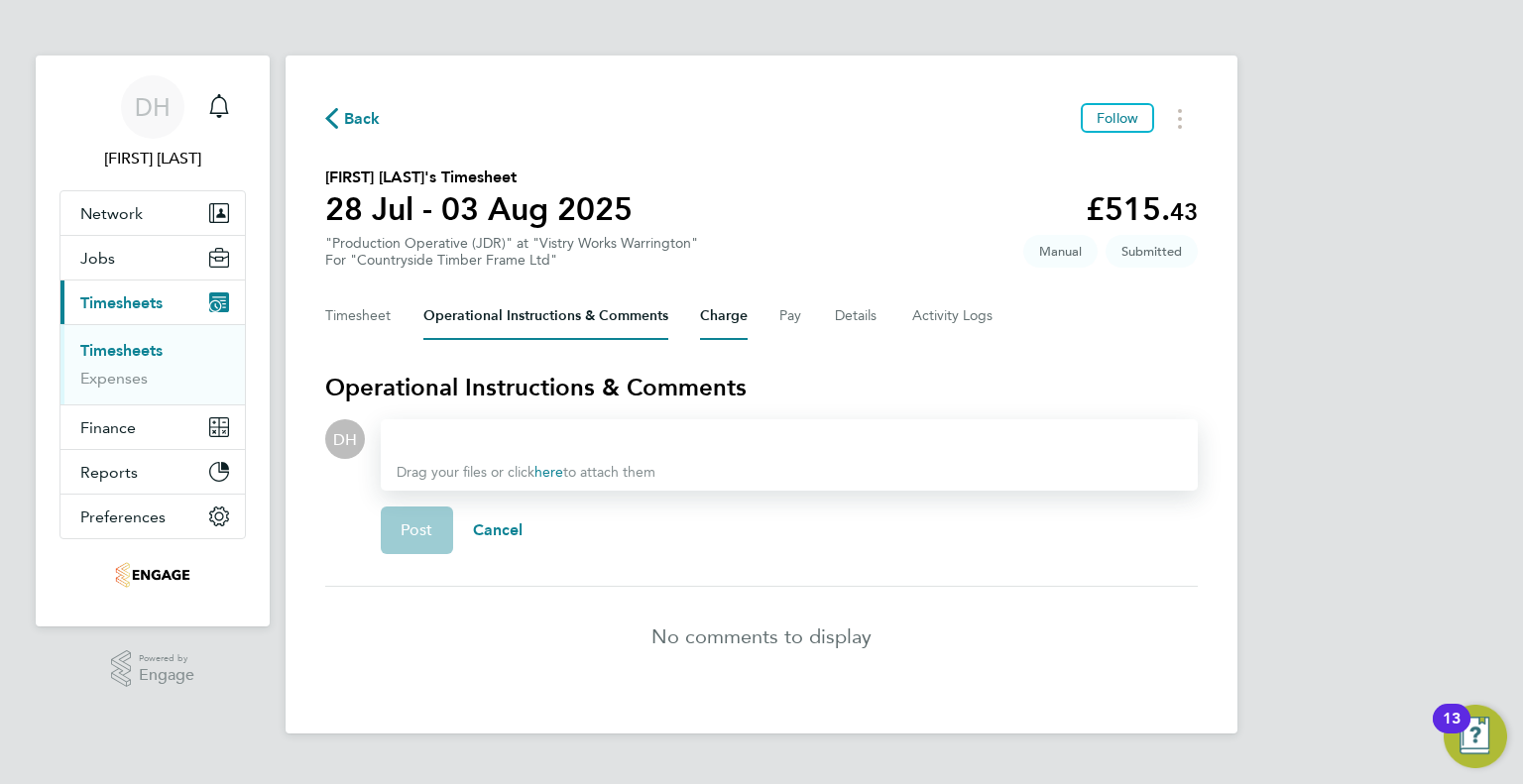 click on "Charge" at bounding box center (724, 316) 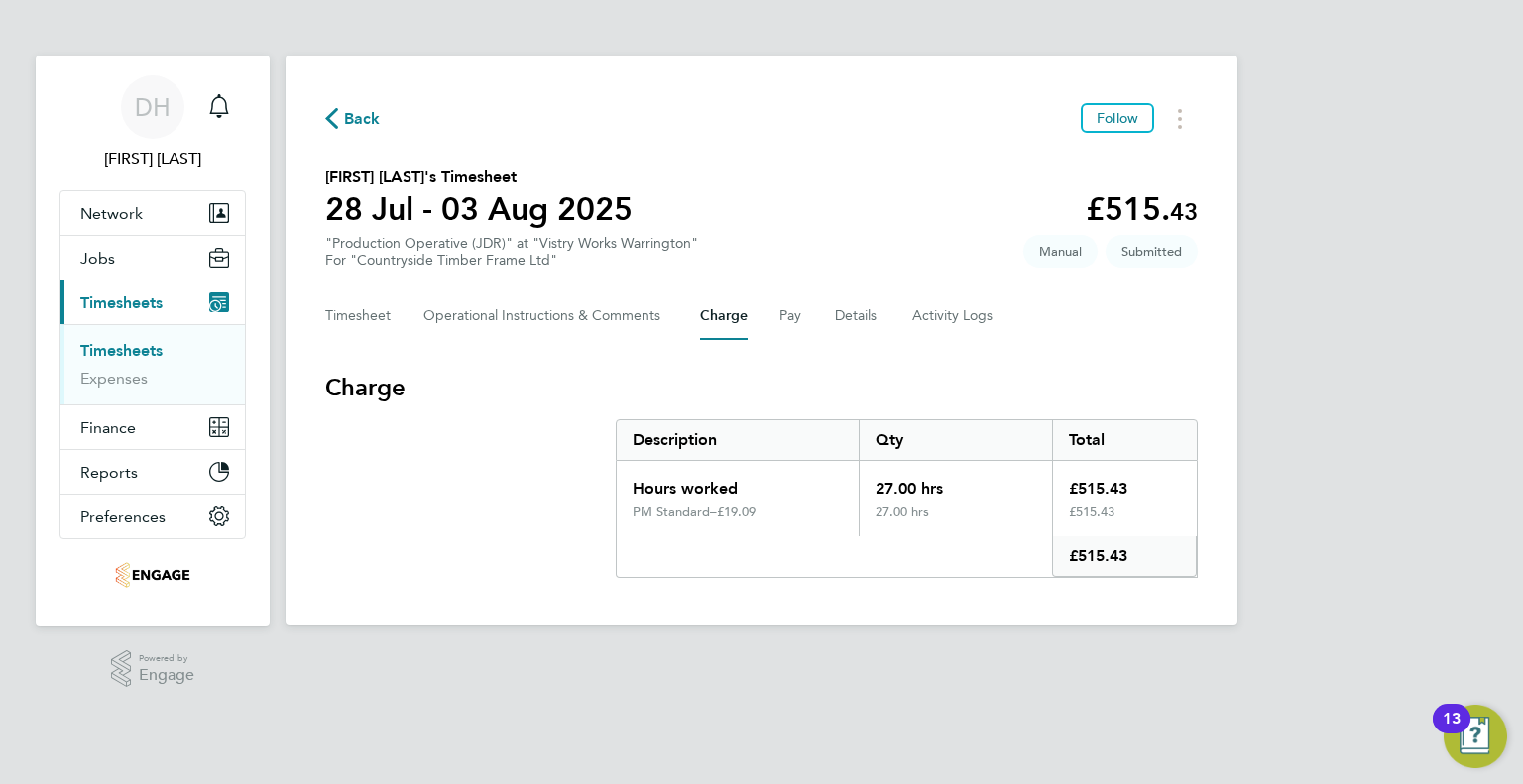 click on "Timesheets" at bounding box center (121, 350) 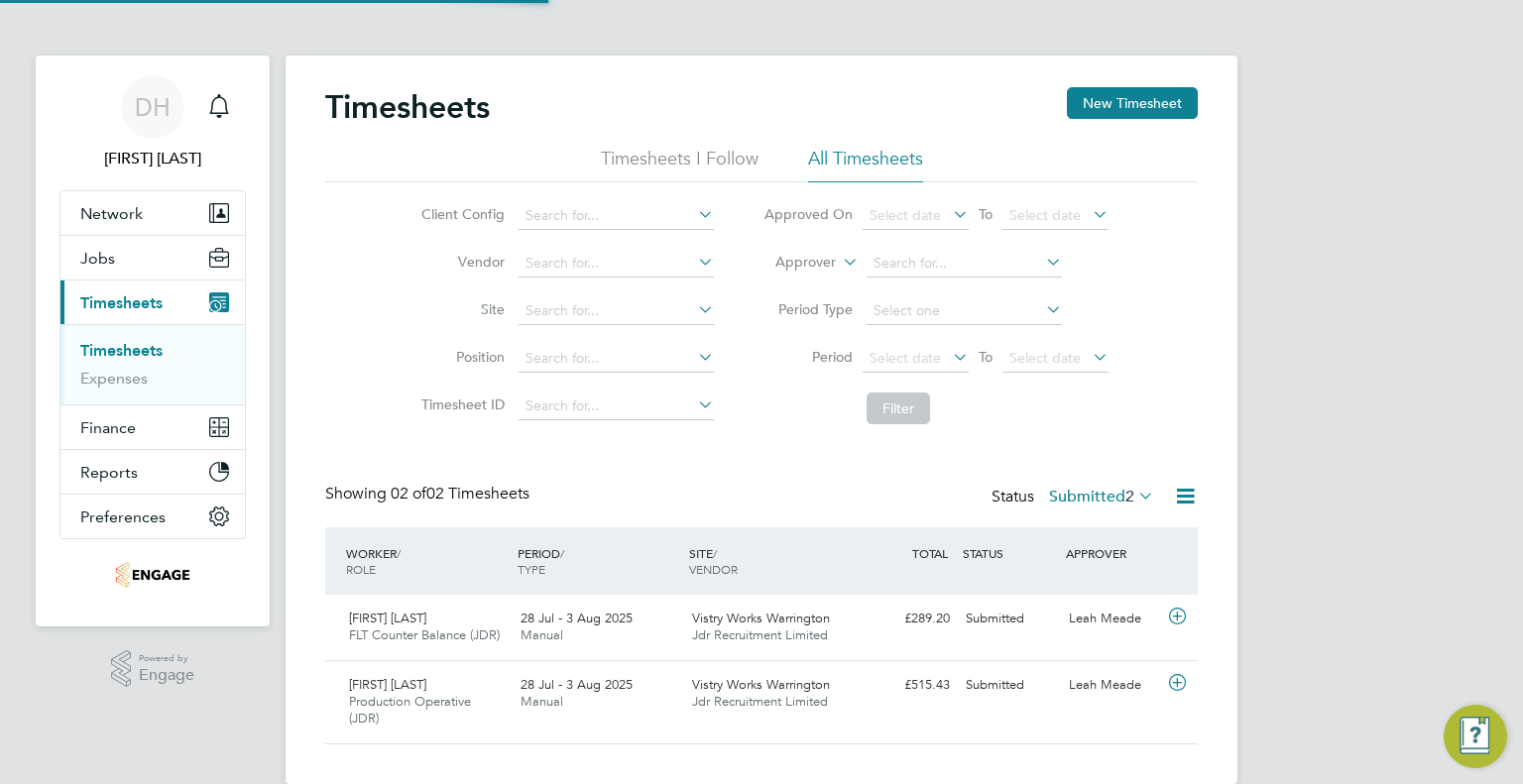 scroll, scrollTop: 9, scrollLeft: 10, axis: both 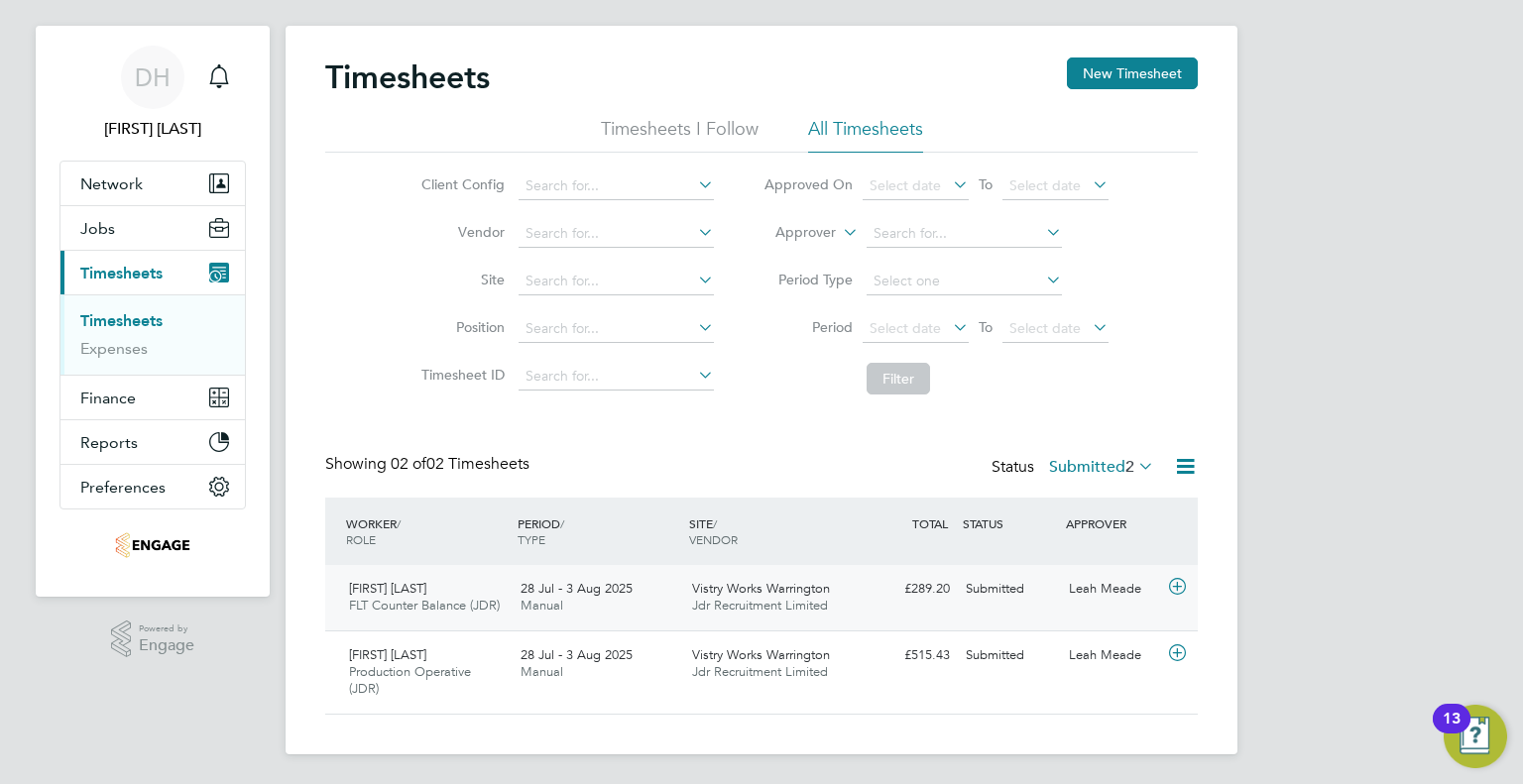 click 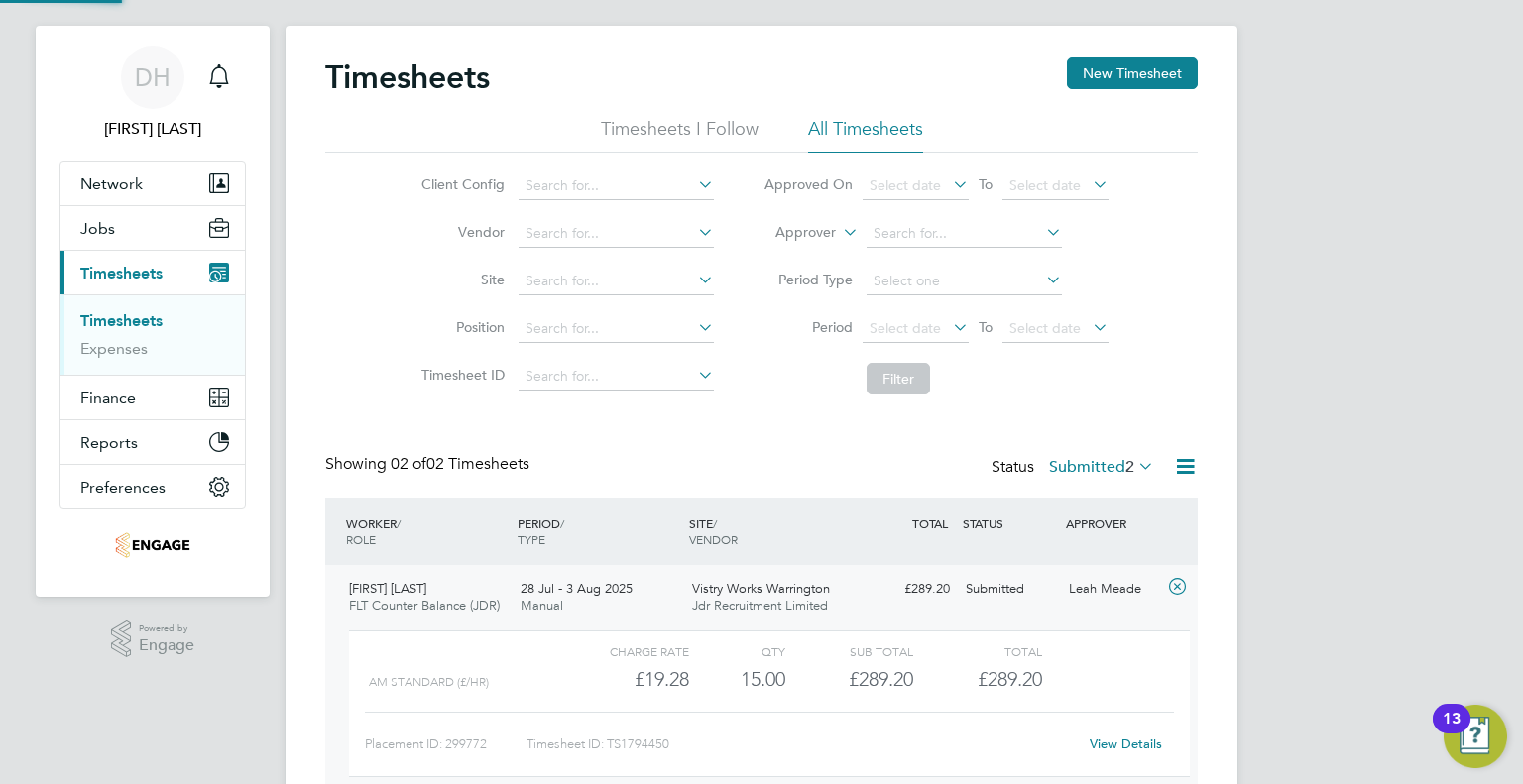 scroll, scrollTop: 9, scrollLeft: 9, axis: both 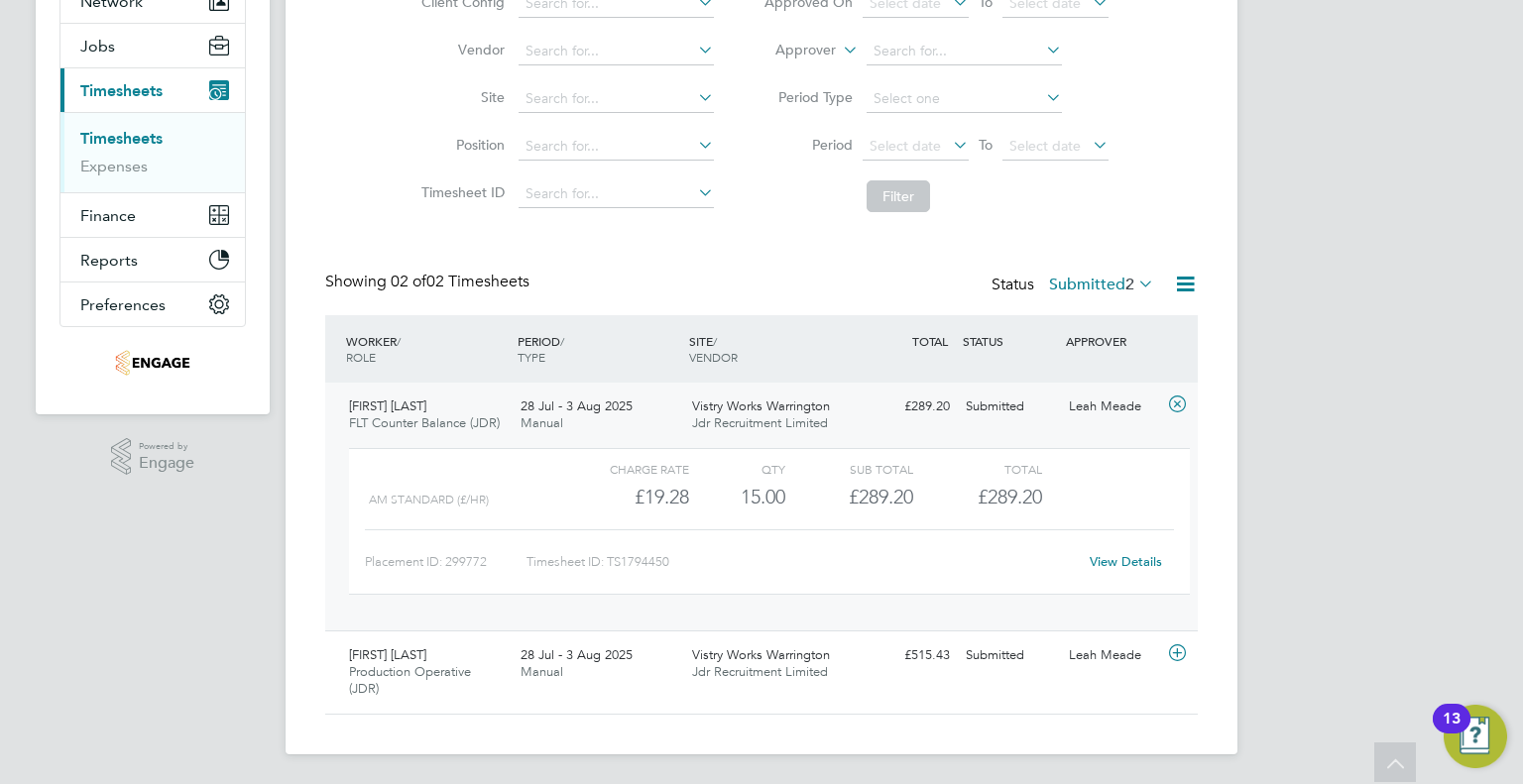 click on "View Details" 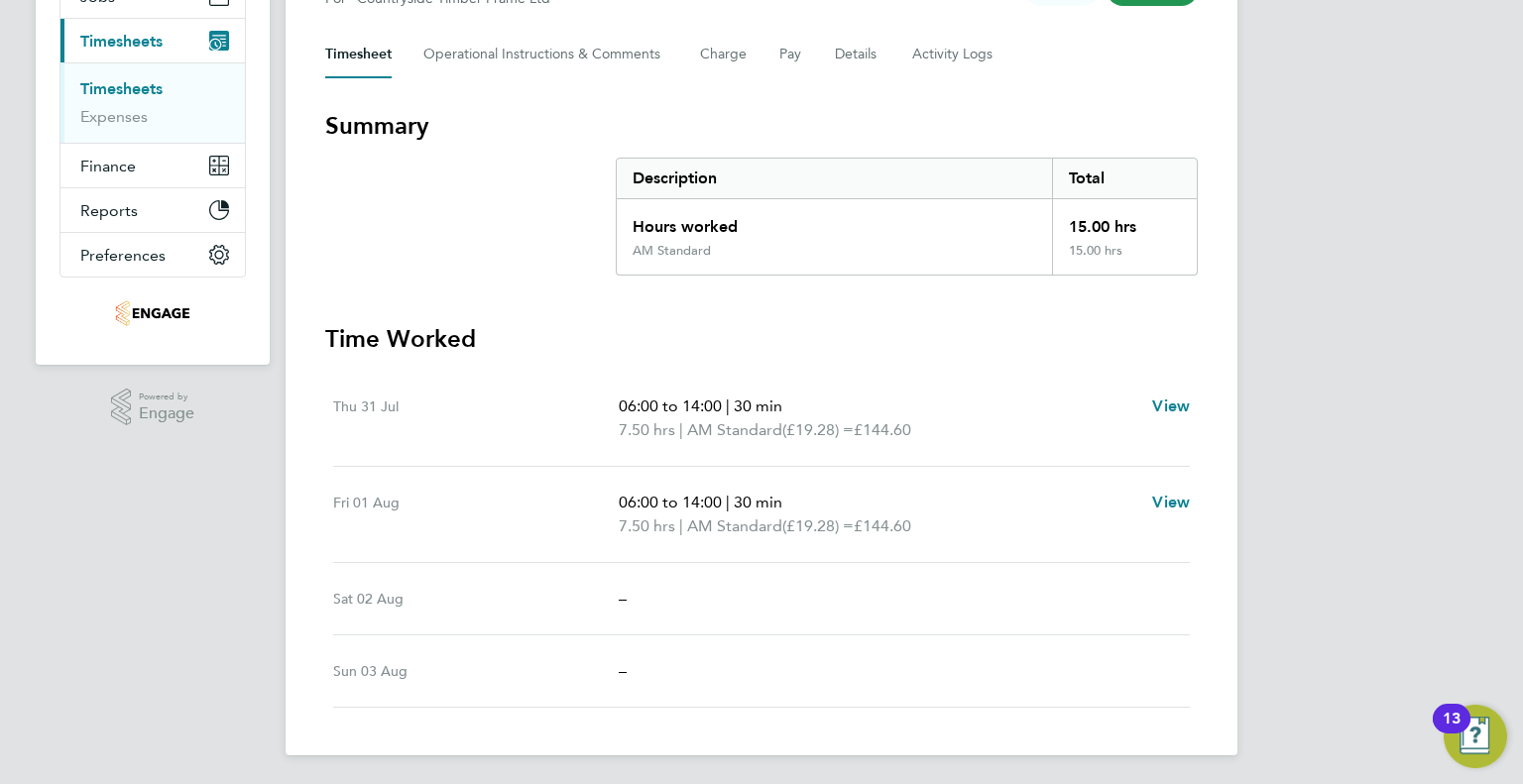 scroll, scrollTop: 0, scrollLeft: 0, axis: both 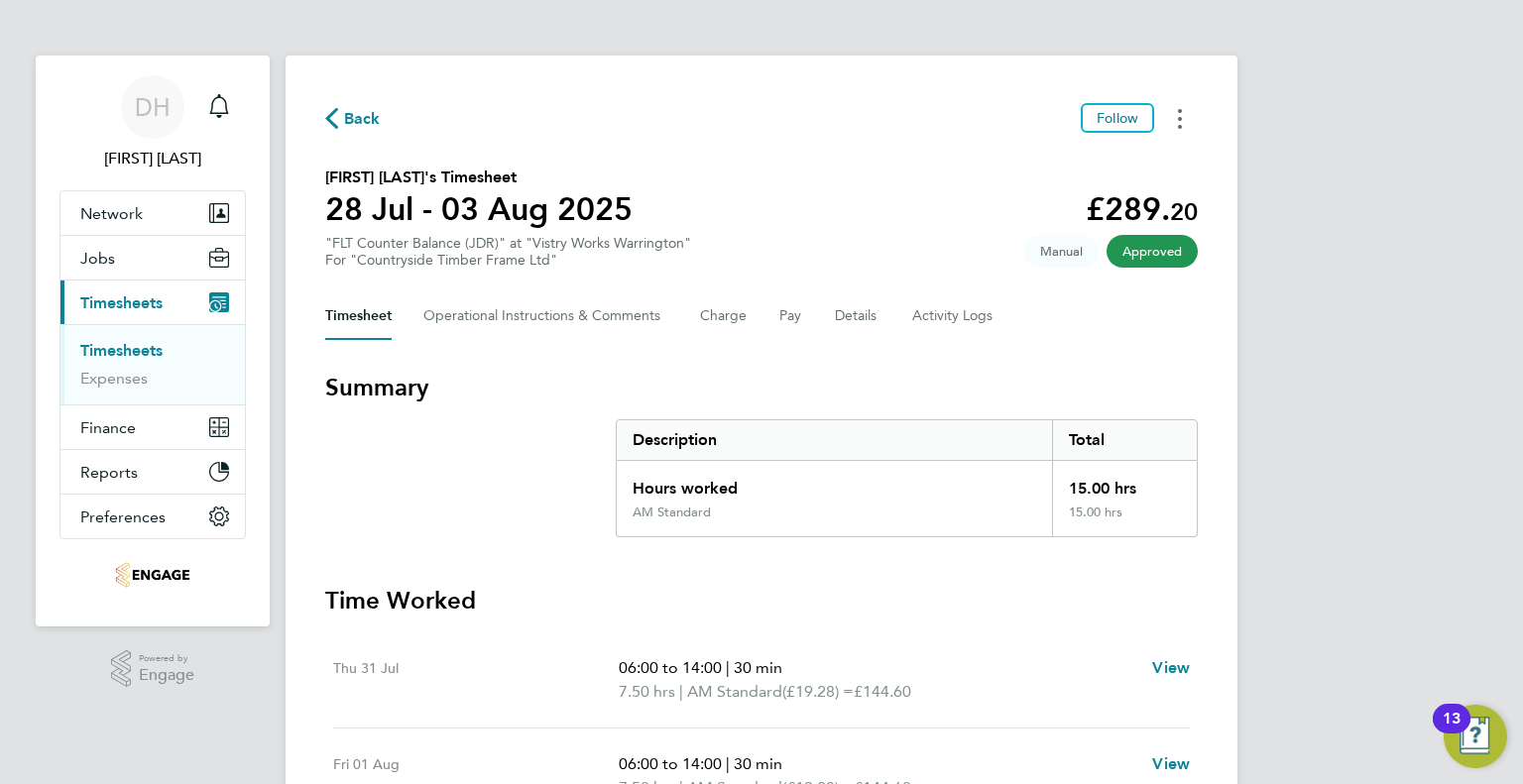 click 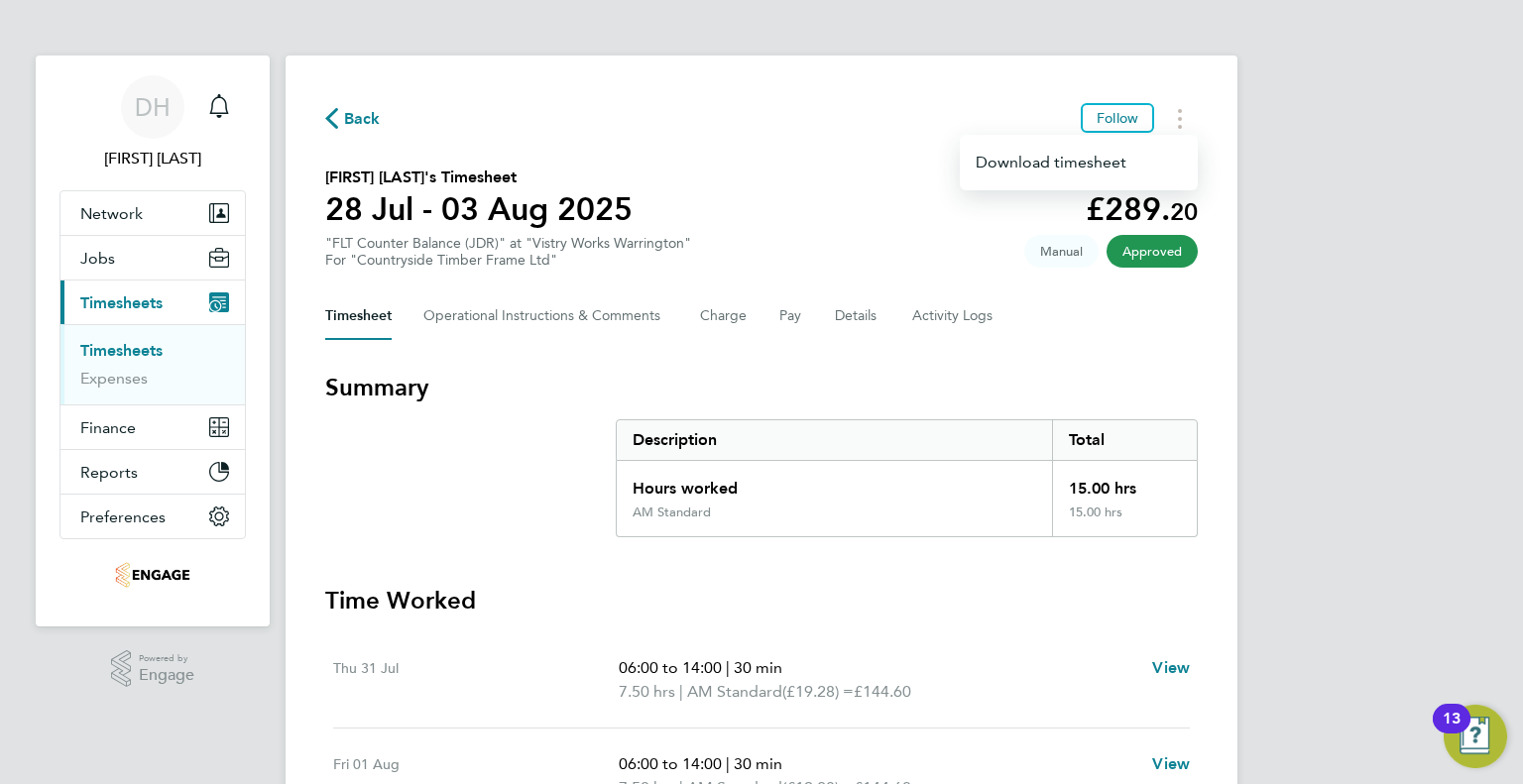 click on "Back  Follow
Download timesheet   Dale Parry's Timesheet   28 Jul - 03 Aug 2025   £289. 20  "FLT Counter Balance (JDR)" at "Vistry Works Warrington"  For "Countryside Timber Frame Ltd"  Approved   Manual   Timesheet   Operational Instructions & Comments   Charge   Pay   Details   Activity Logs   Summary   Description   Total   Hours worked   15.00 hrs   AM Standard   15.00 hrs   Time Worked   Thu 31 Jul   06:00 to 14:00   |   30 min   7.50 hrs   |   AM Standard   (£19.28) =   £144.60   View   Fri 01 Aug   06:00 to 14:00   |   30 min   7.50 hrs   |   AM Standard   (£19.28) =   £144.60   View   Sat 02 Aug   –   Sun 03 Aug   –" 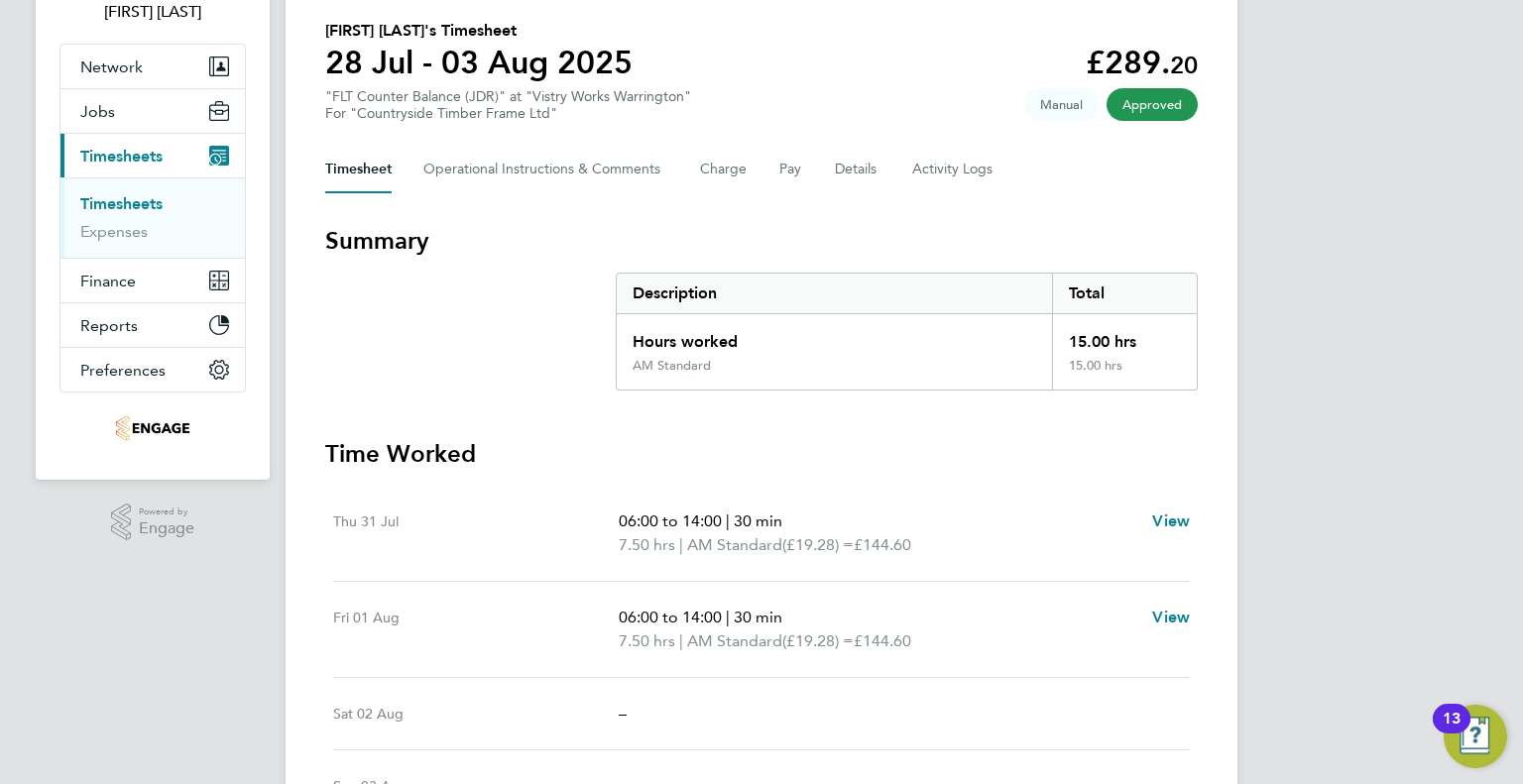 scroll, scrollTop: 262, scrollLeft: 0, axis: vertical 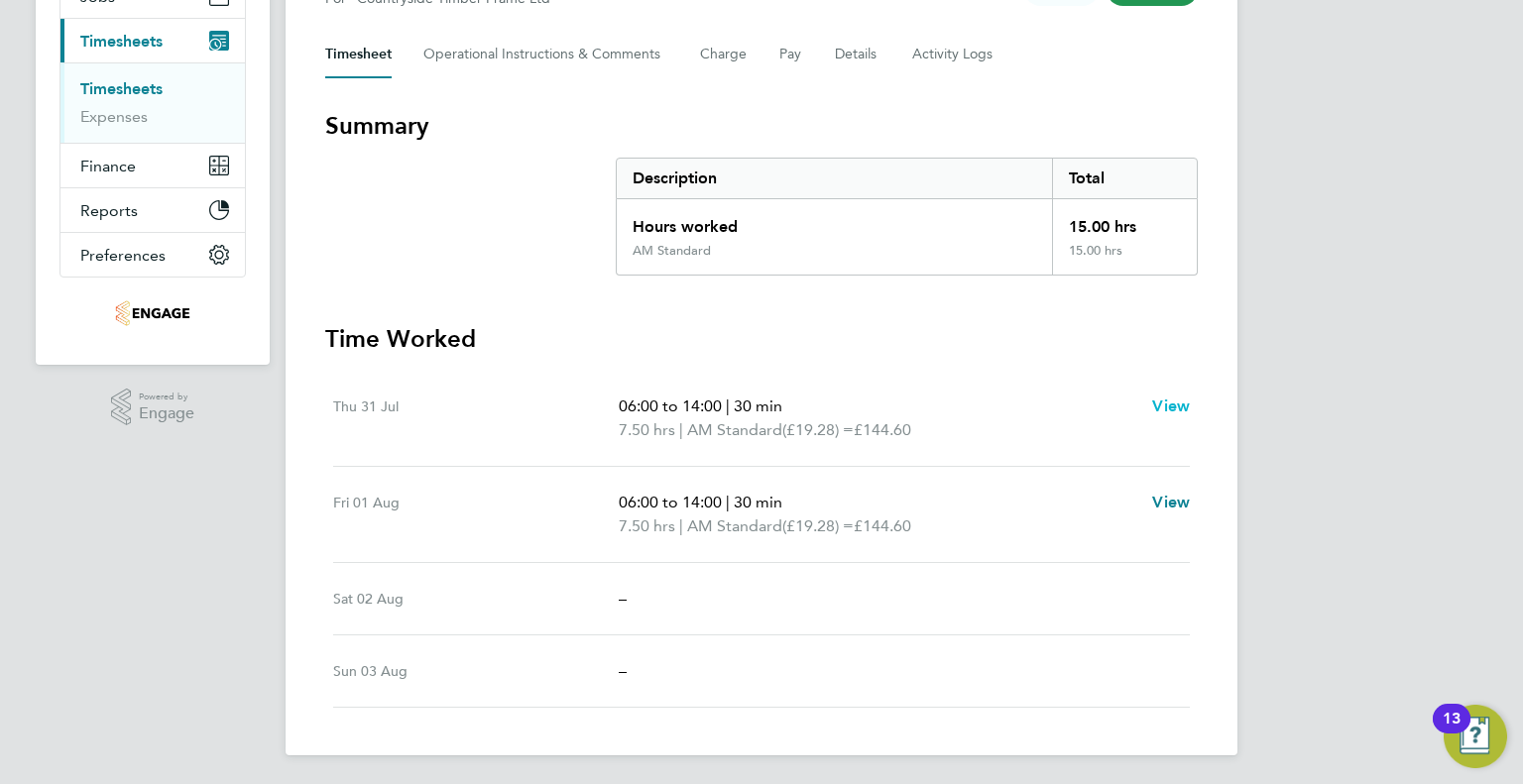 click on "View" at bounding box center [1171, 405] 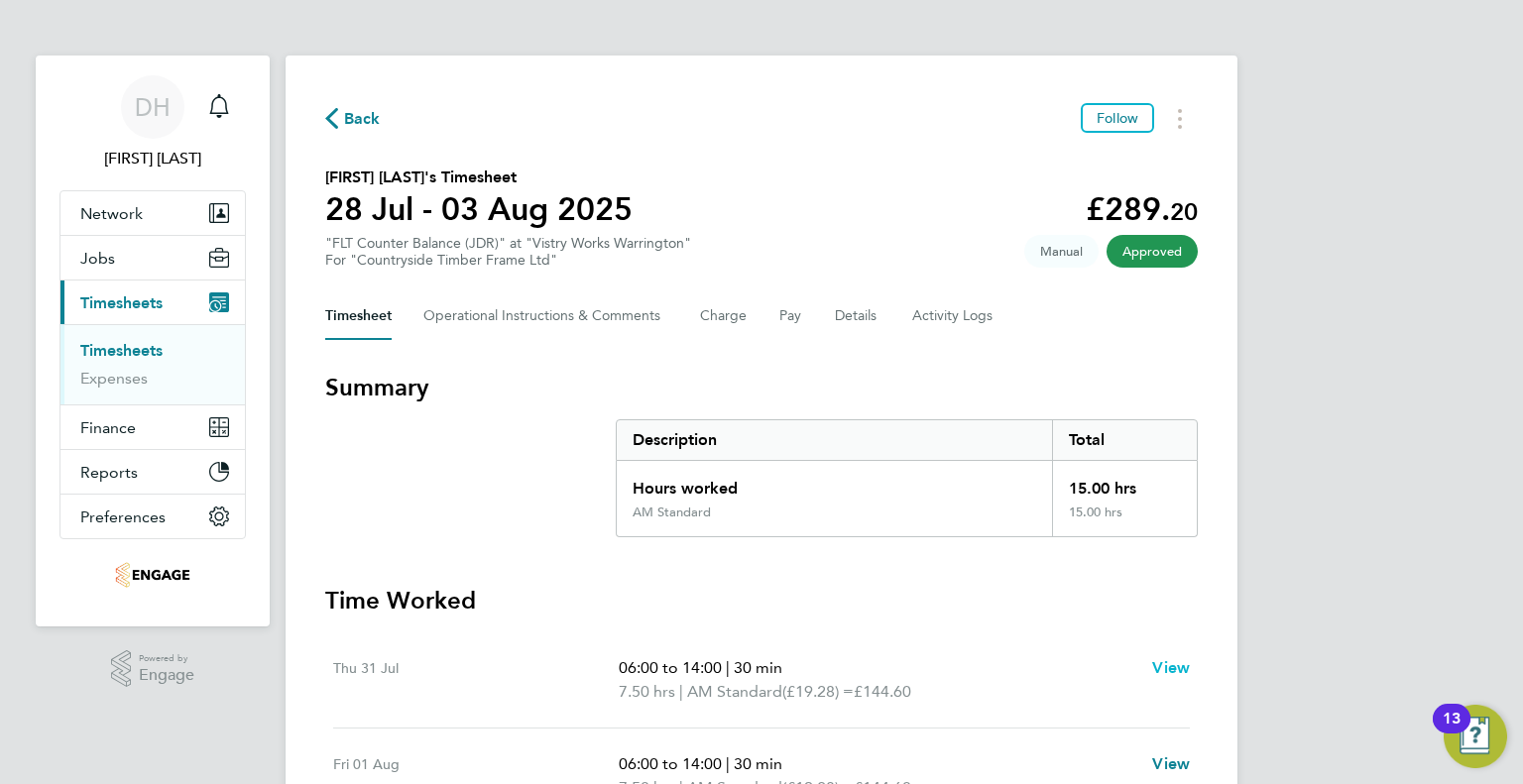 select on "30" 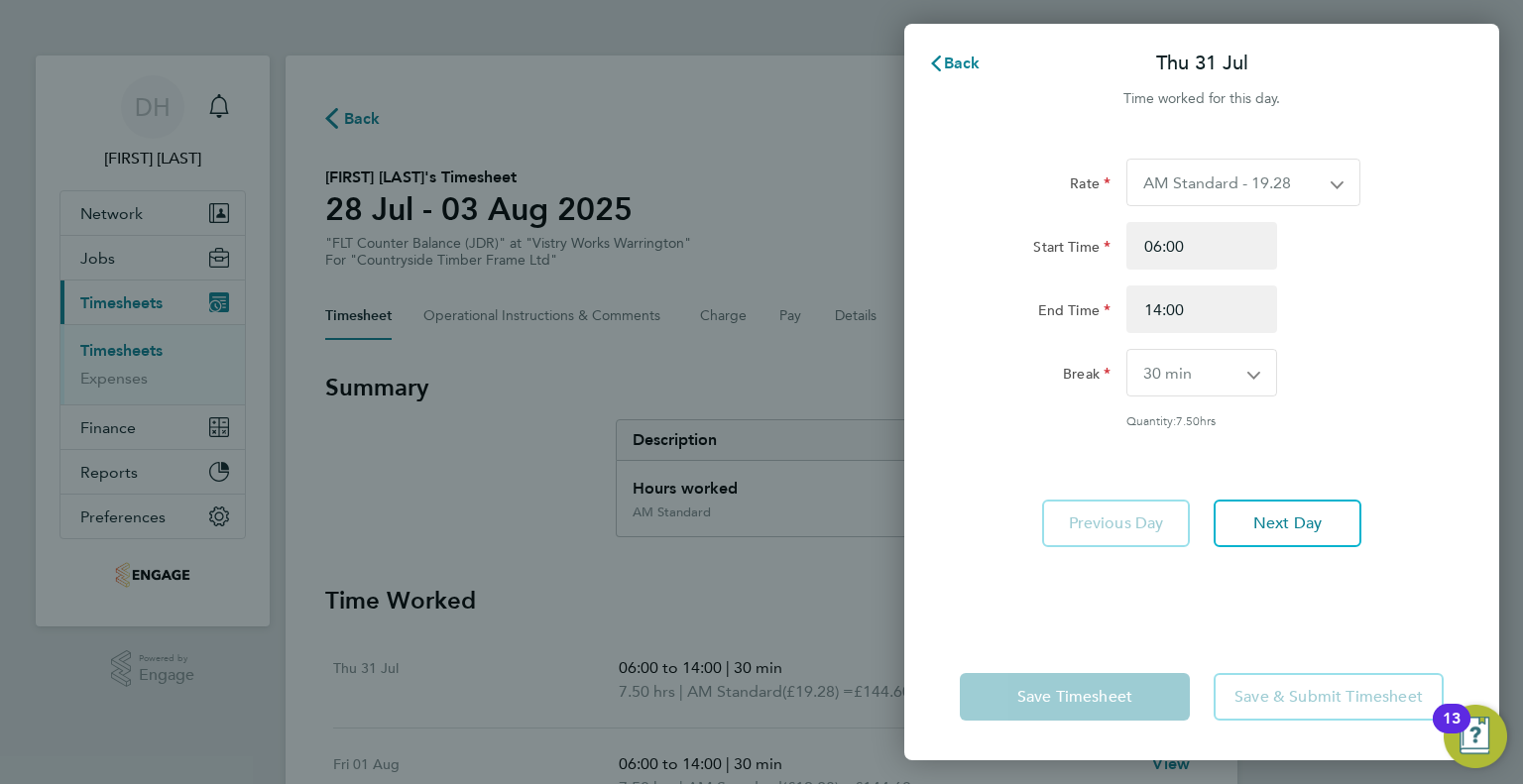 click on "Back  Thu 31 Jul   Time worked for this day.  Rate  AM Standard - 19.28   PM Standard - 21.02   PM OT 1 - 31.52   PM OT 2 - 42.03   OT1 AM - 28.92   OT2 AM - 38.56
Start Time 06:00 End Time 14:00 Break  0 min   15 min   30 min   45 min   60 min   75 min   90 min
Quantity:  7.50  hrs   Previous Day   Next Day   Save Timesheet   Save & Submit Timesheet" 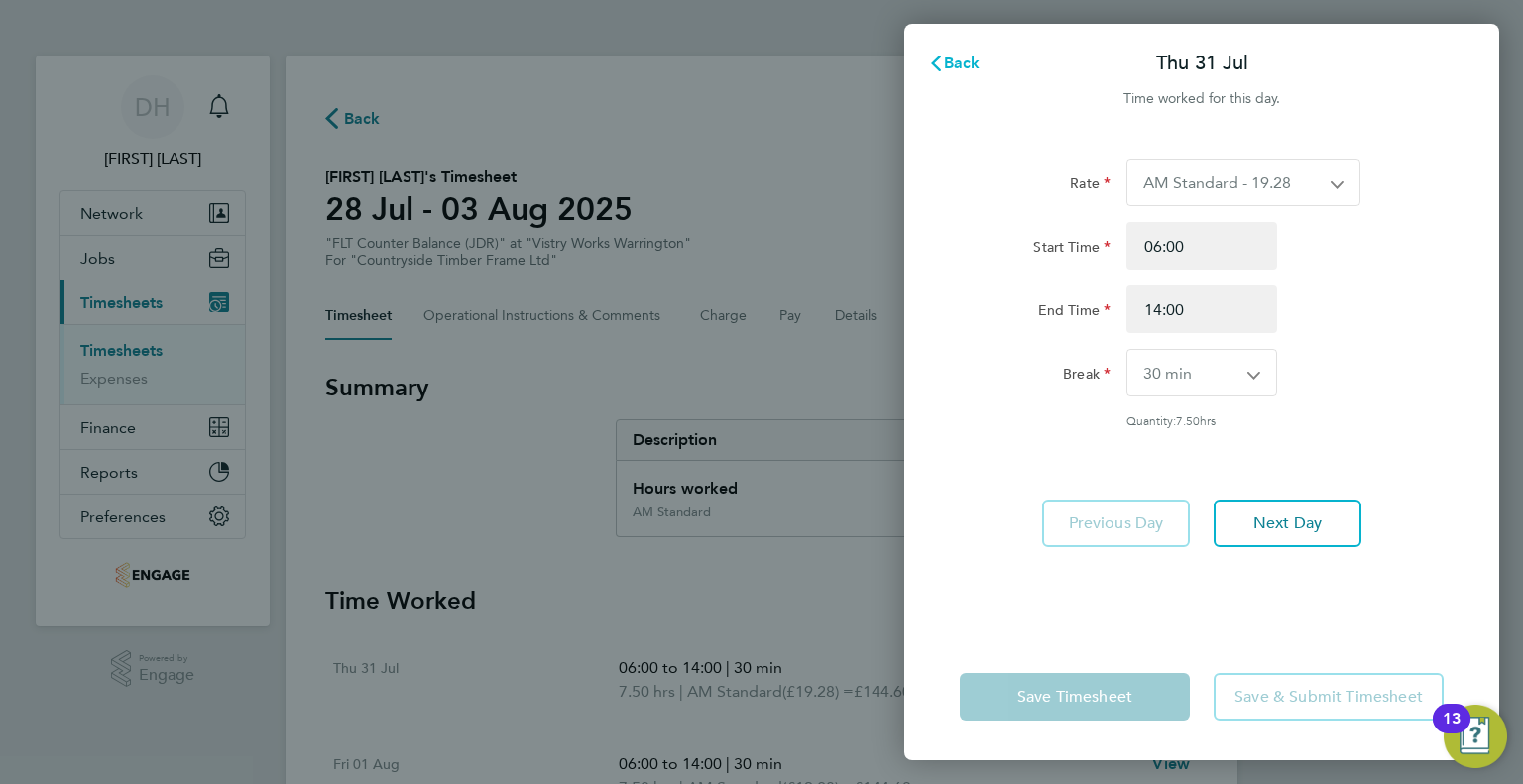 click on "Back" 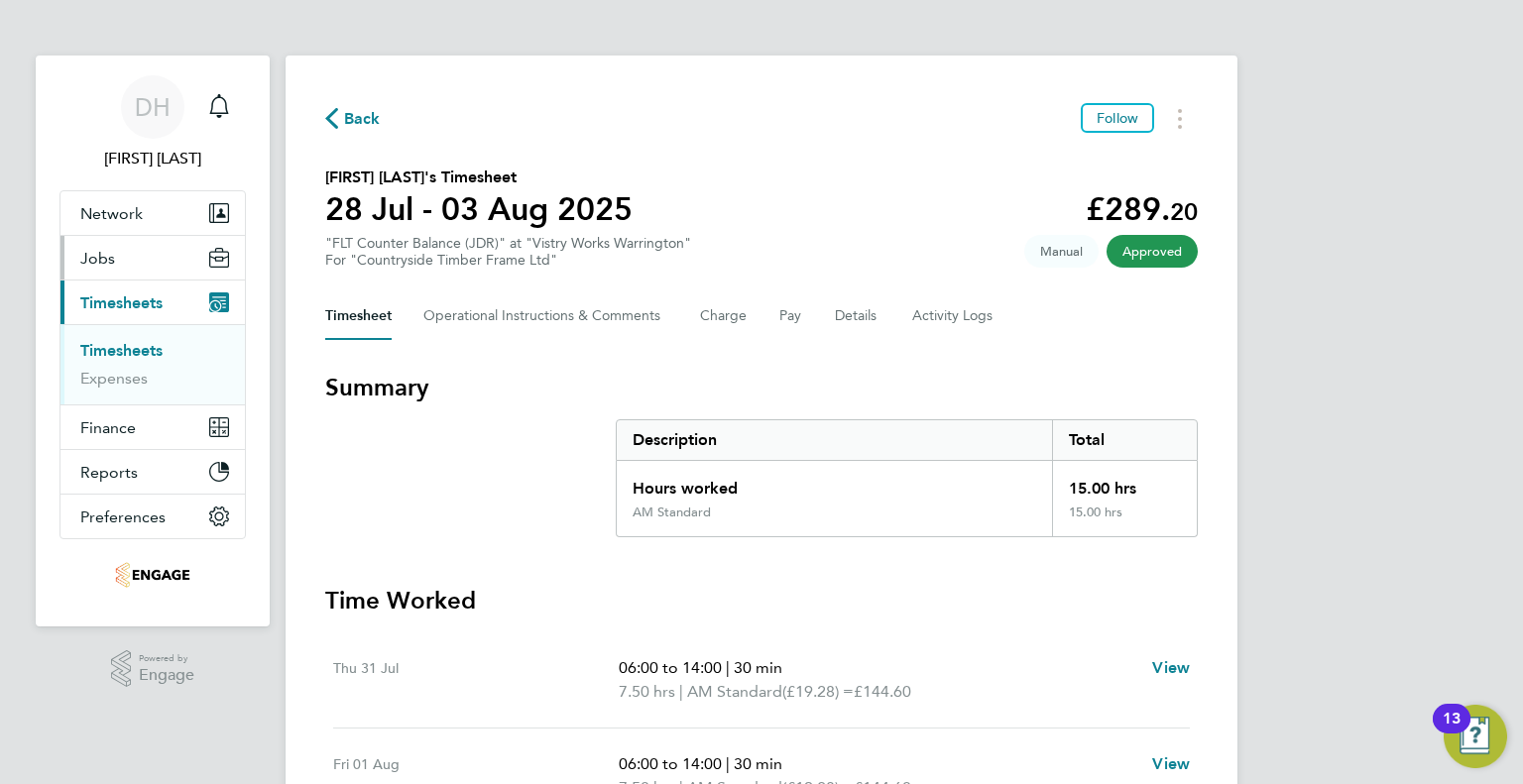 click on "Jobs" at bounding box center (97, 258) 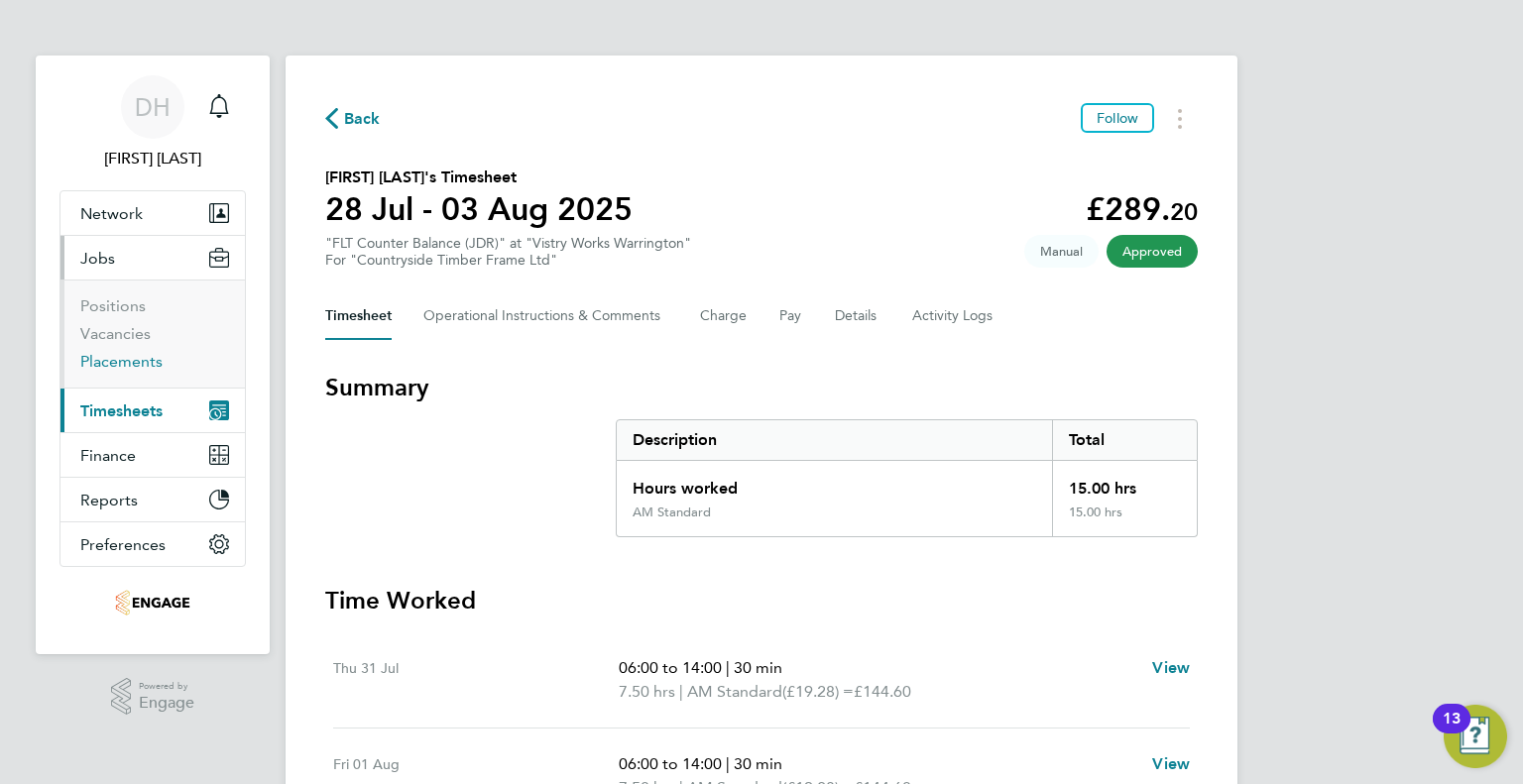 click on "Placements" at bounding box center (121, 361) 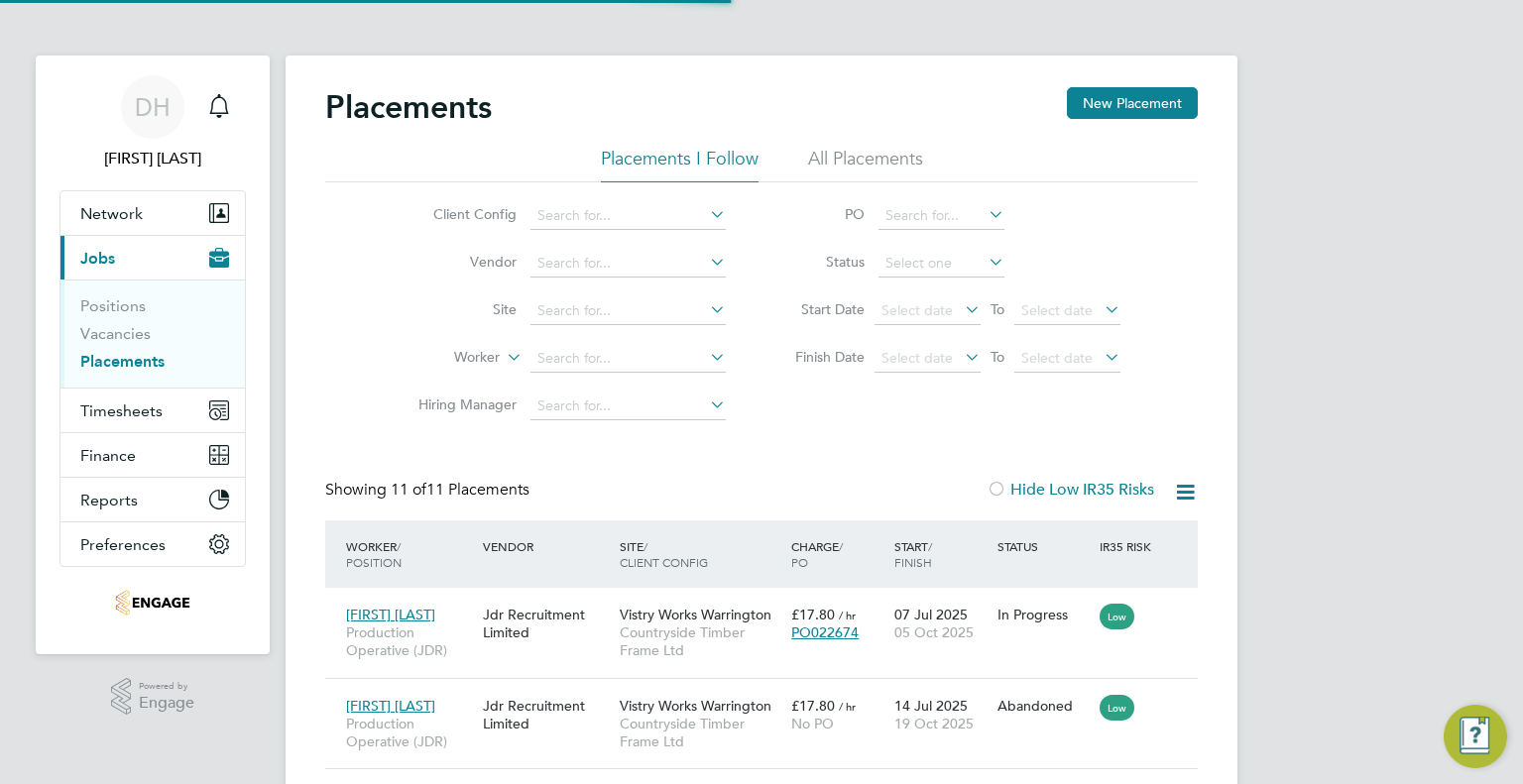 scroll, scrollTop: 10, scrollLeft: 9, axis: both 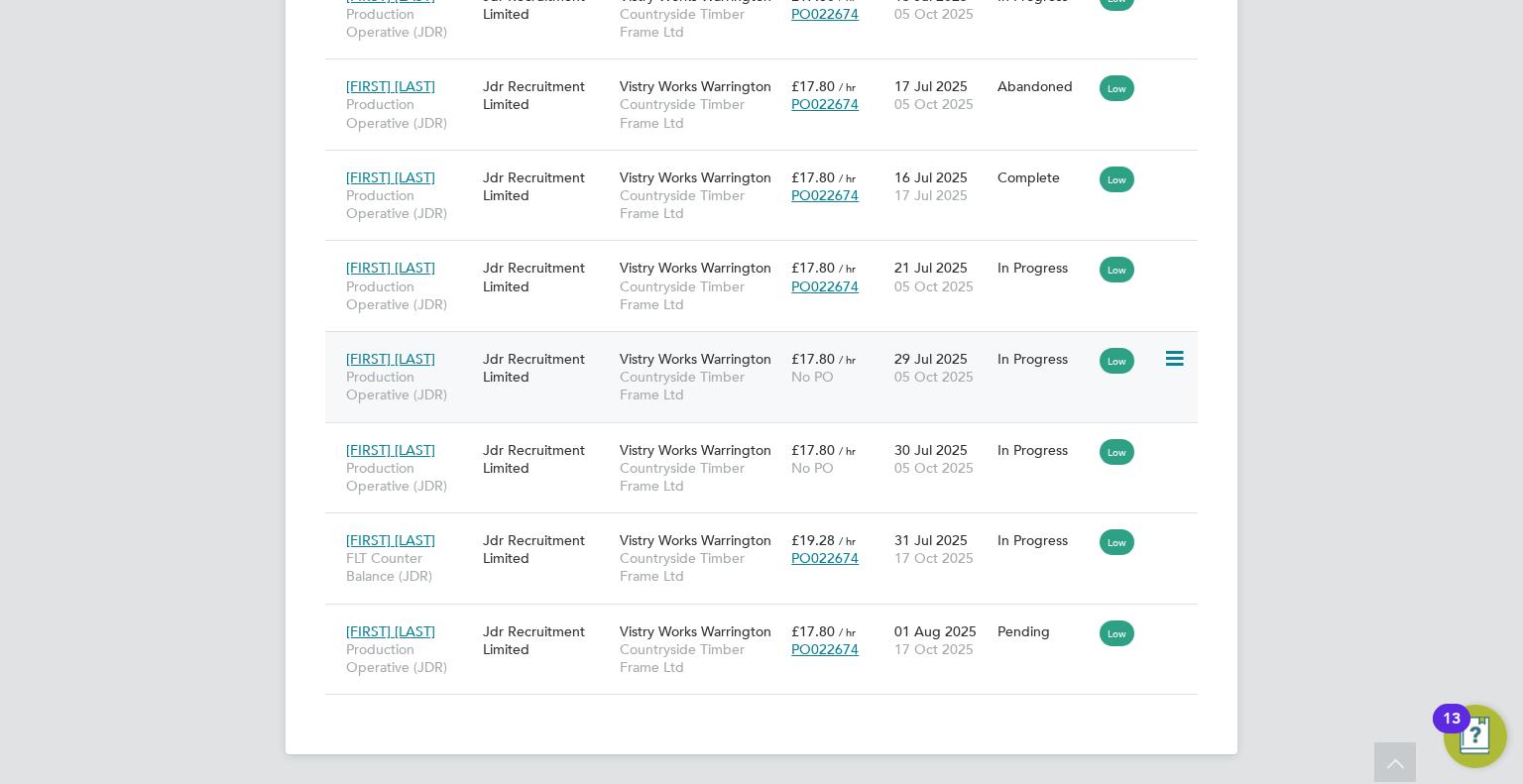 click 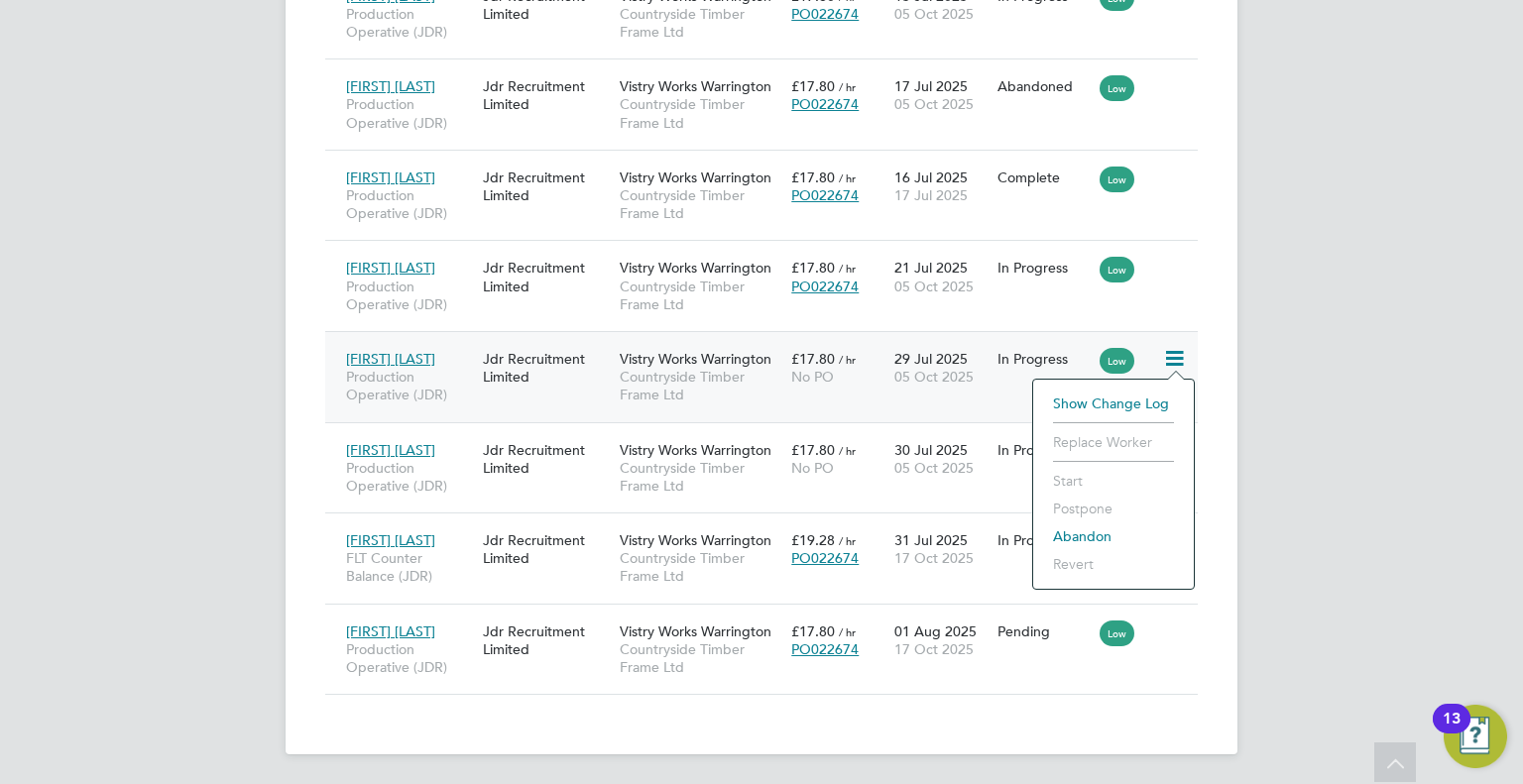 click on "Countryside Timber Frame Ltd" 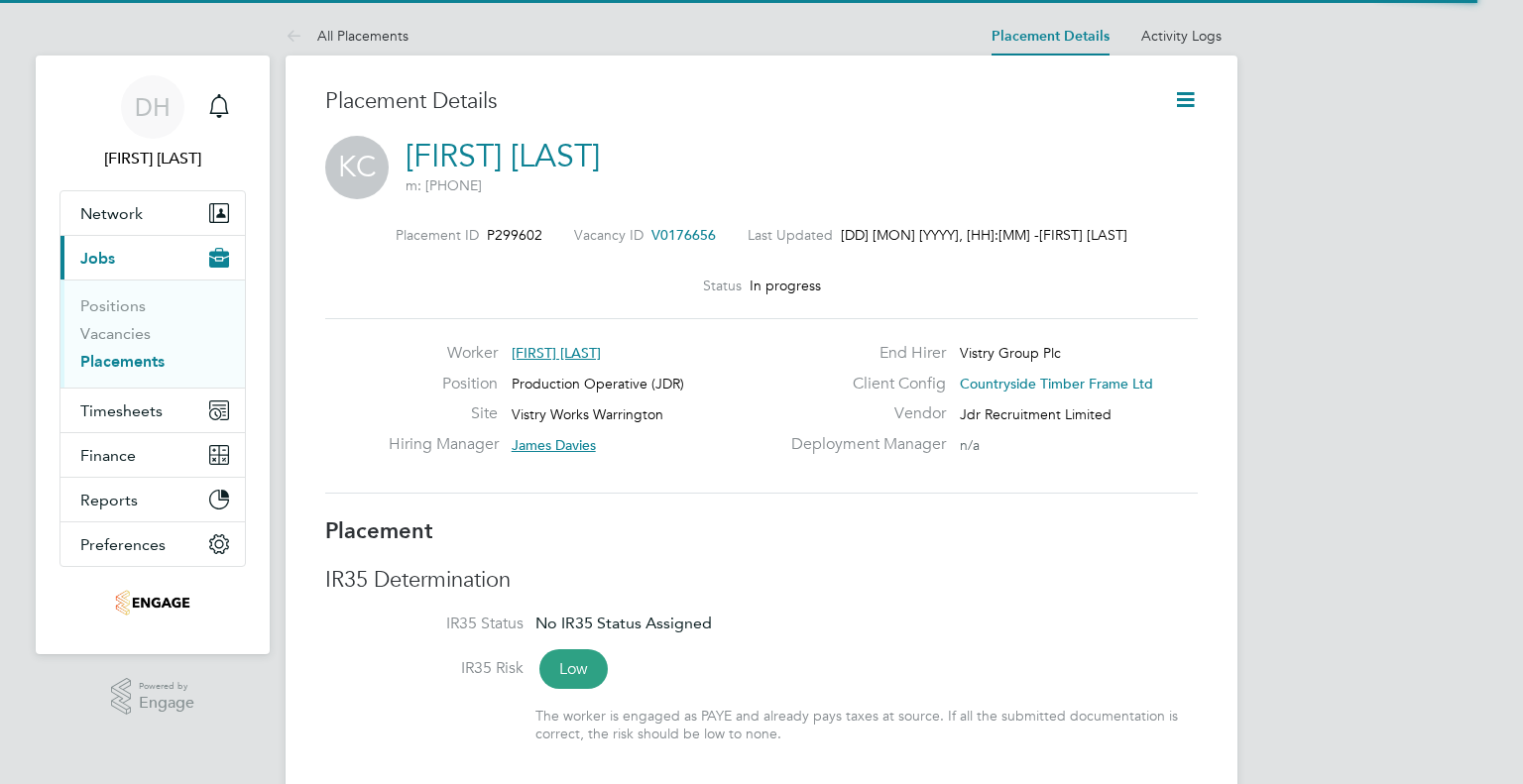 scroll, scrollTop: 0, scrollLeft: 0, axis: both 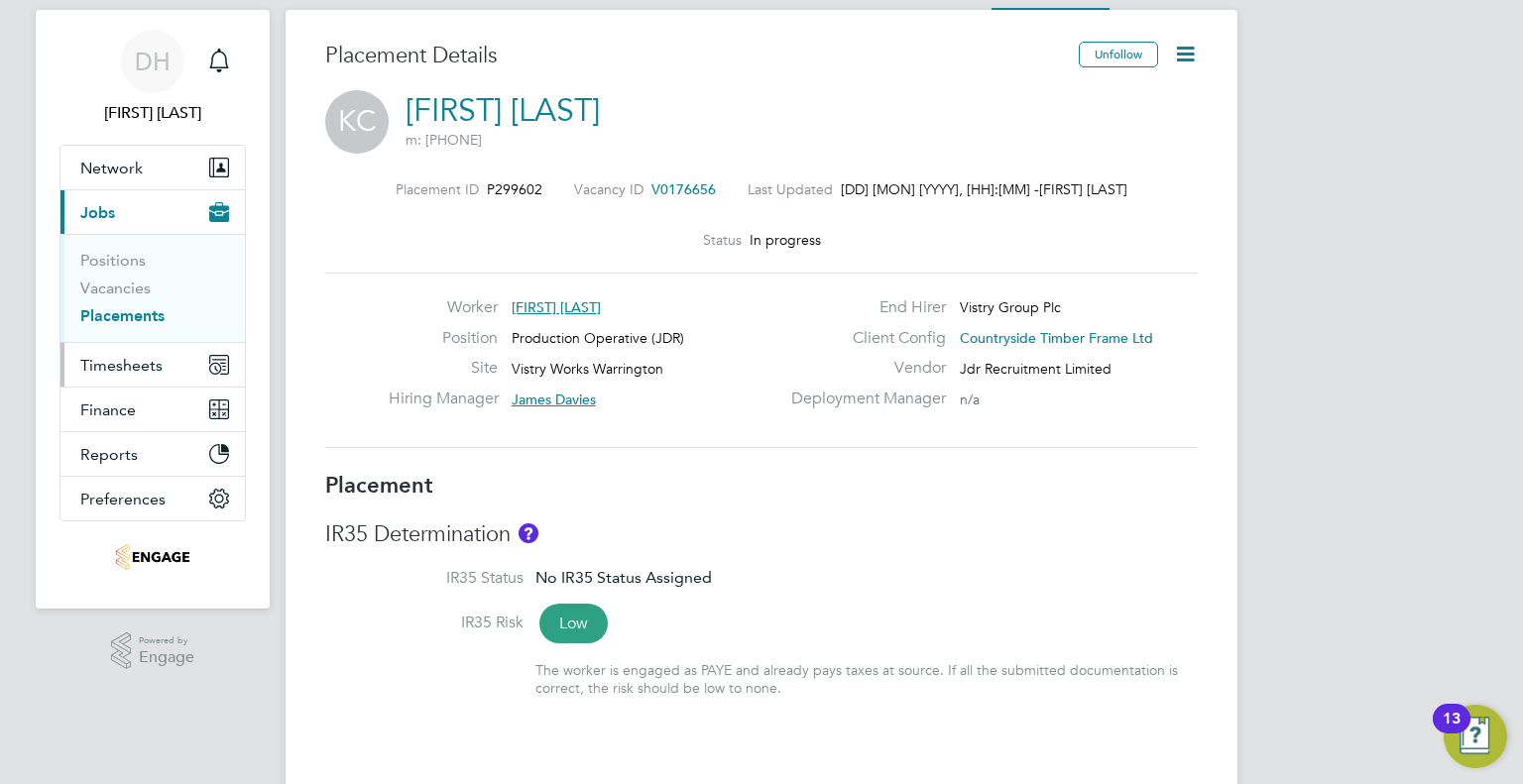 click on "Timesheets" at bounding box center (121, 365) 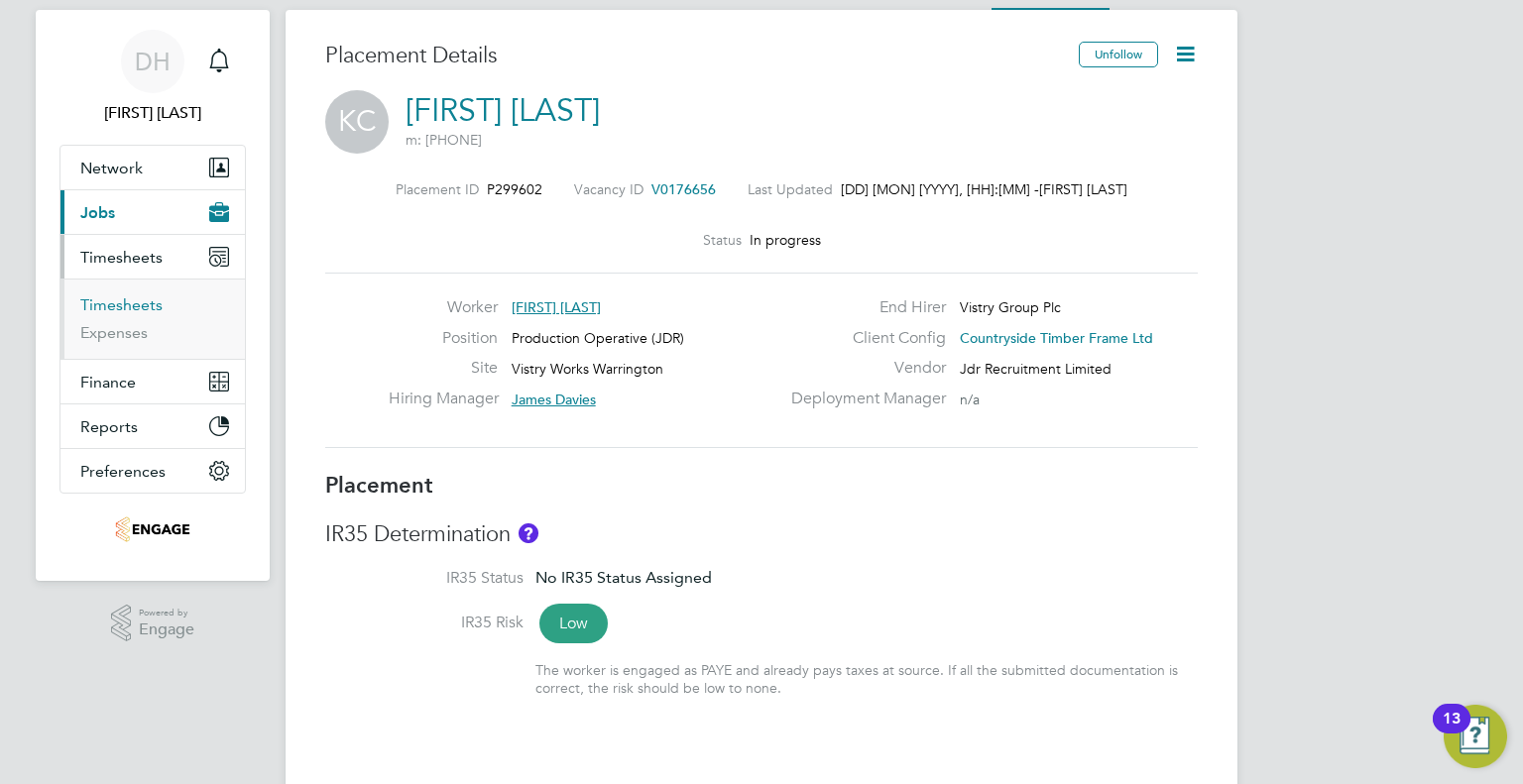 click on "Timesheets" at bounding box center [121, 304] 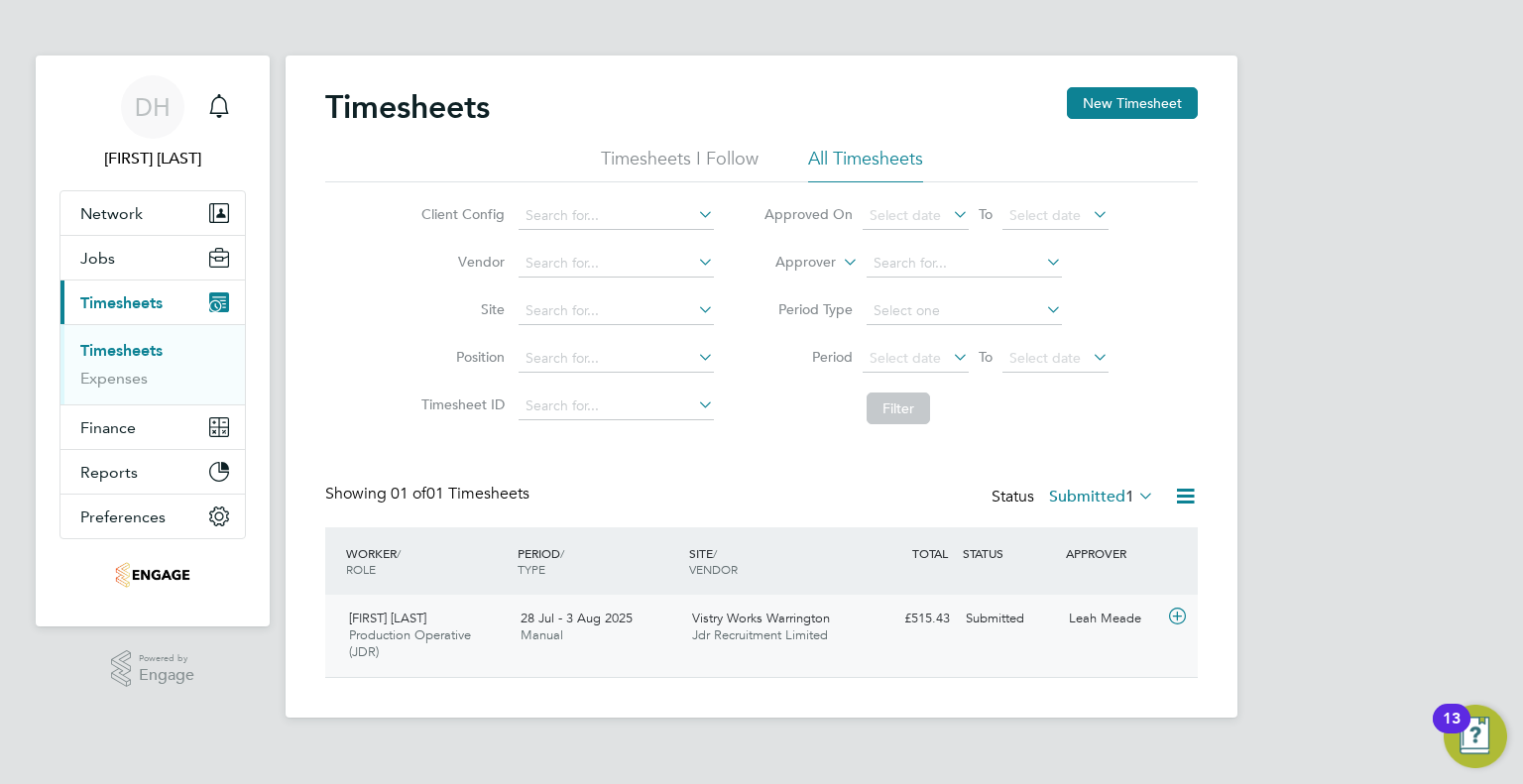 click 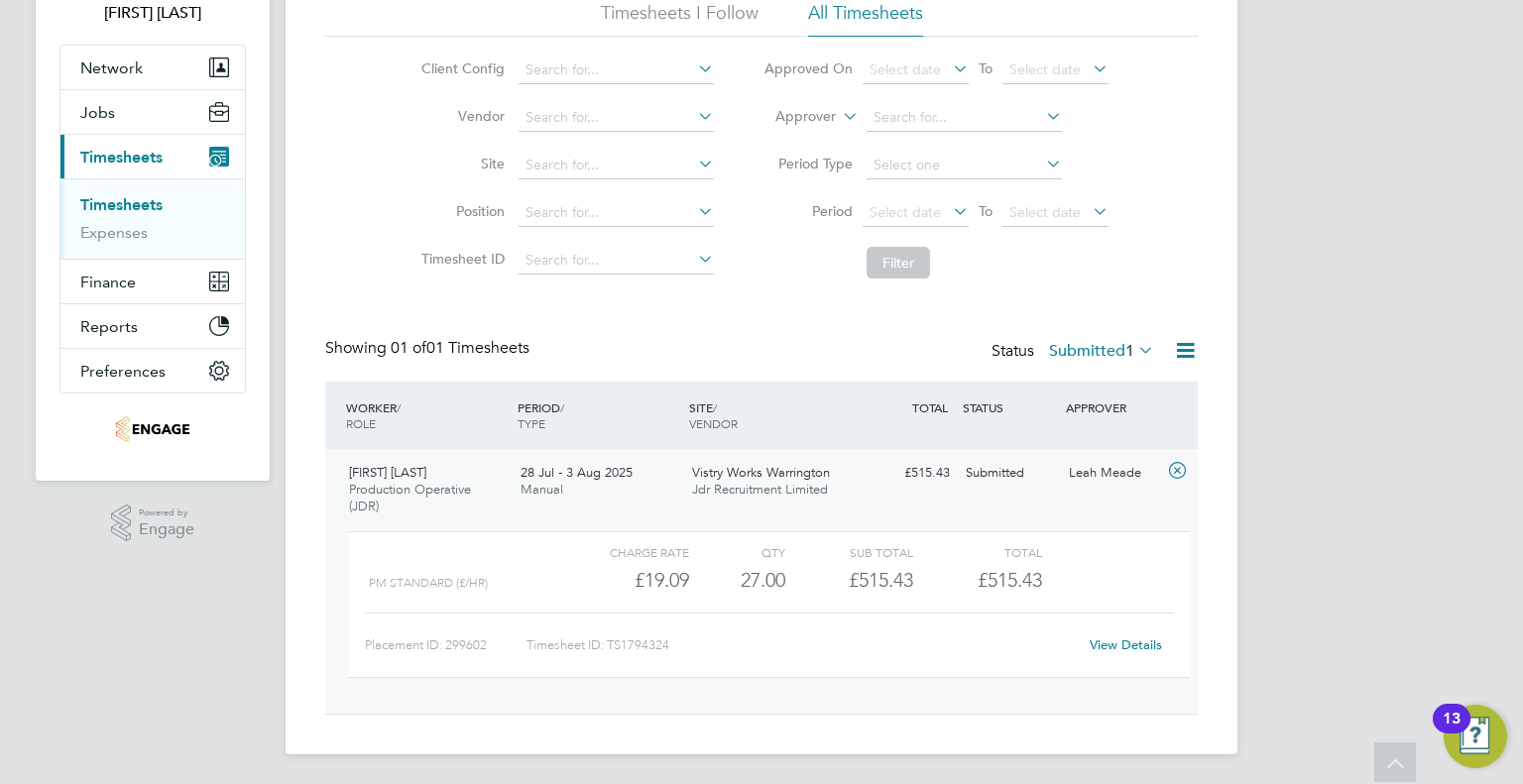 click on "View Details" 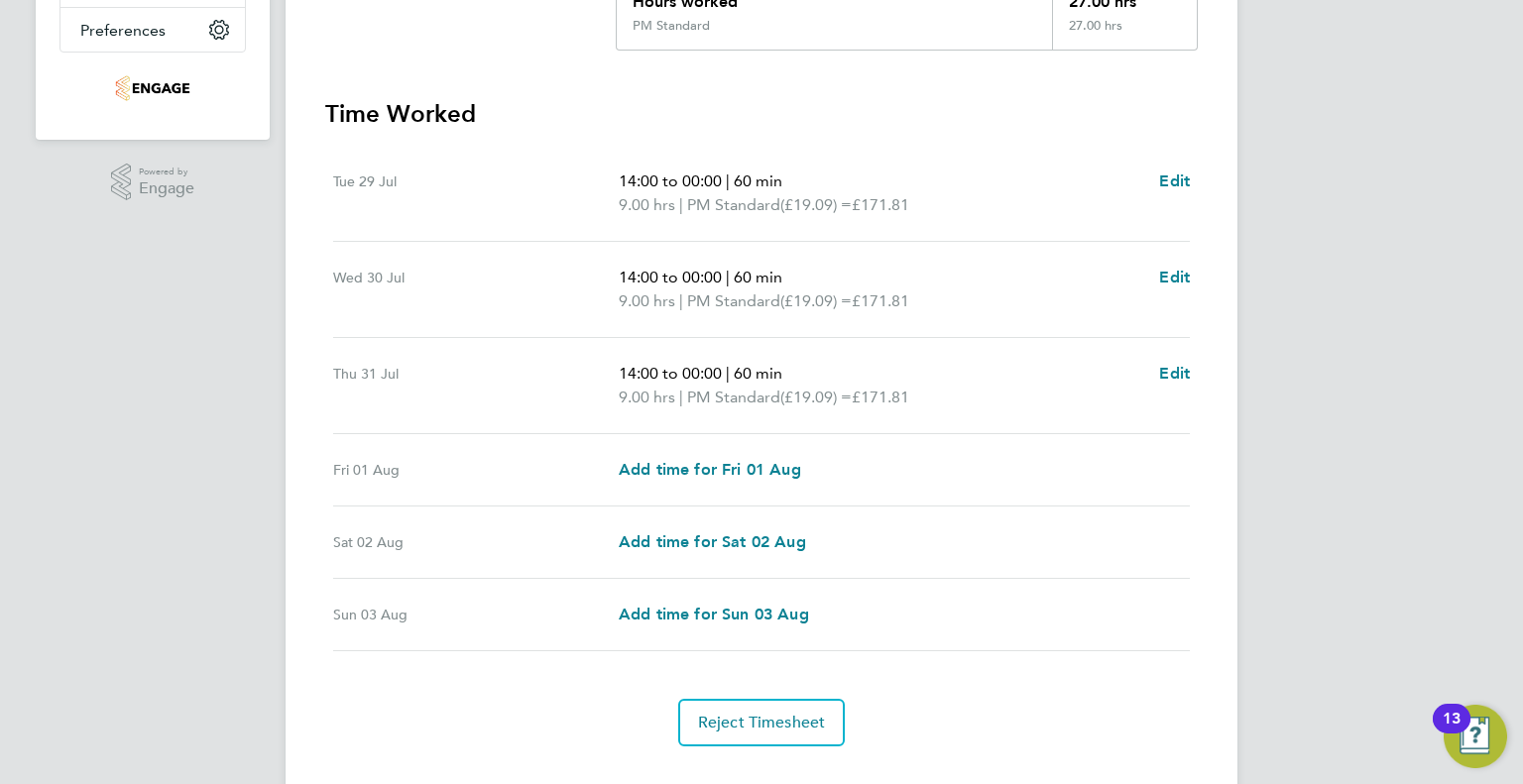 scroll, scrollTop: 496, scrollLeft: 0, axis: vertical 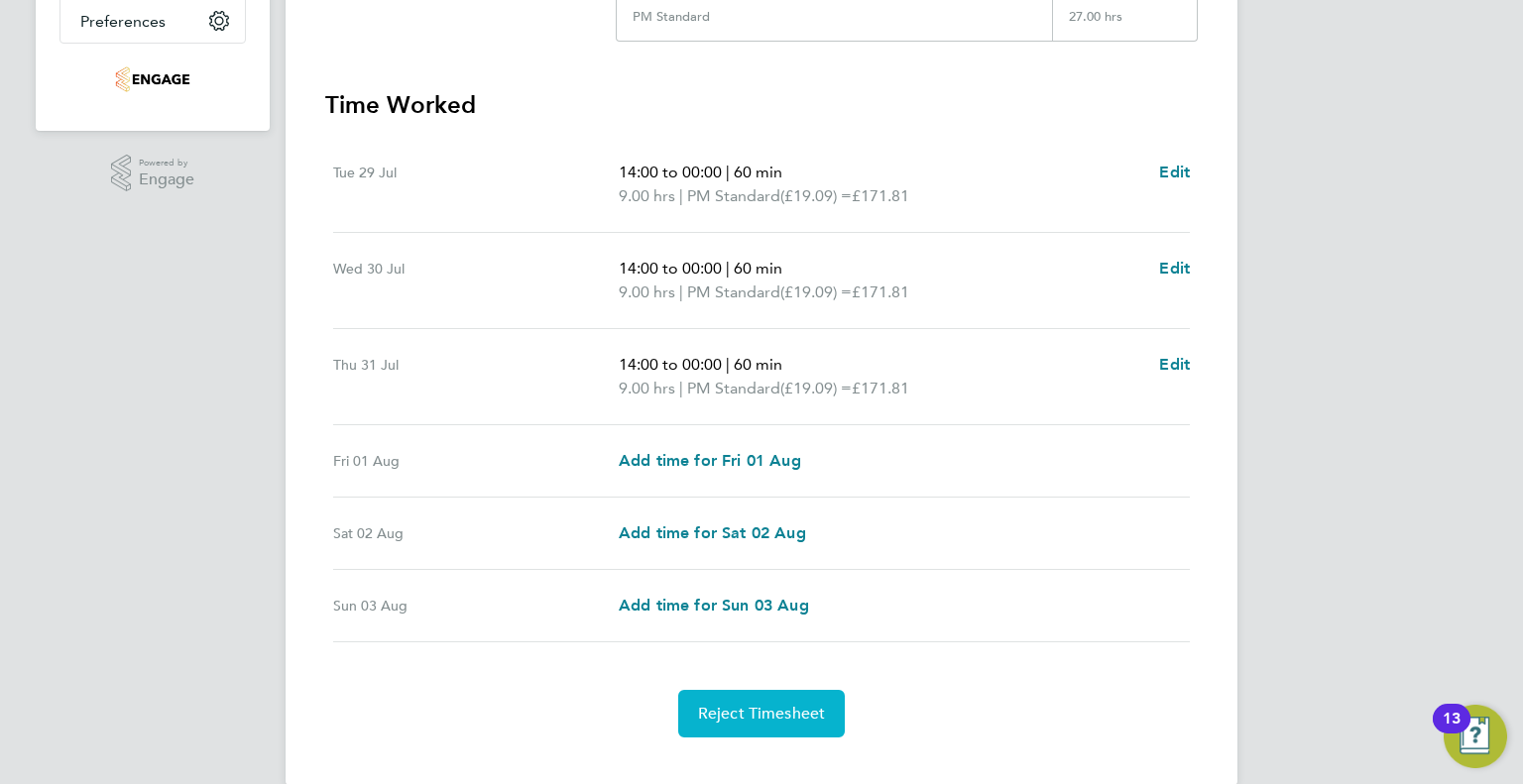 click on "Reject Timesheet" 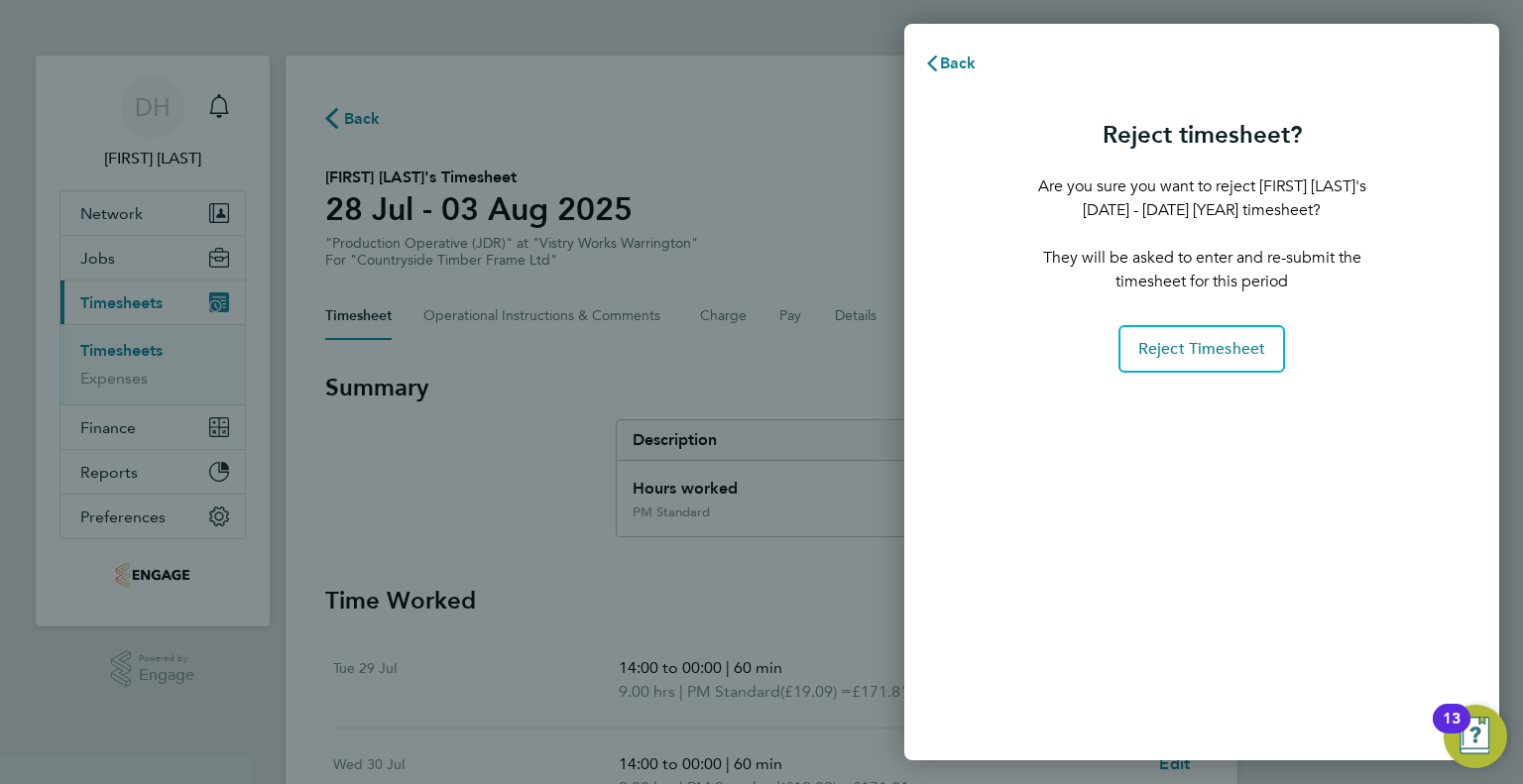 scroll, scrollTop: 0, scrollLeft: 0, axis: both 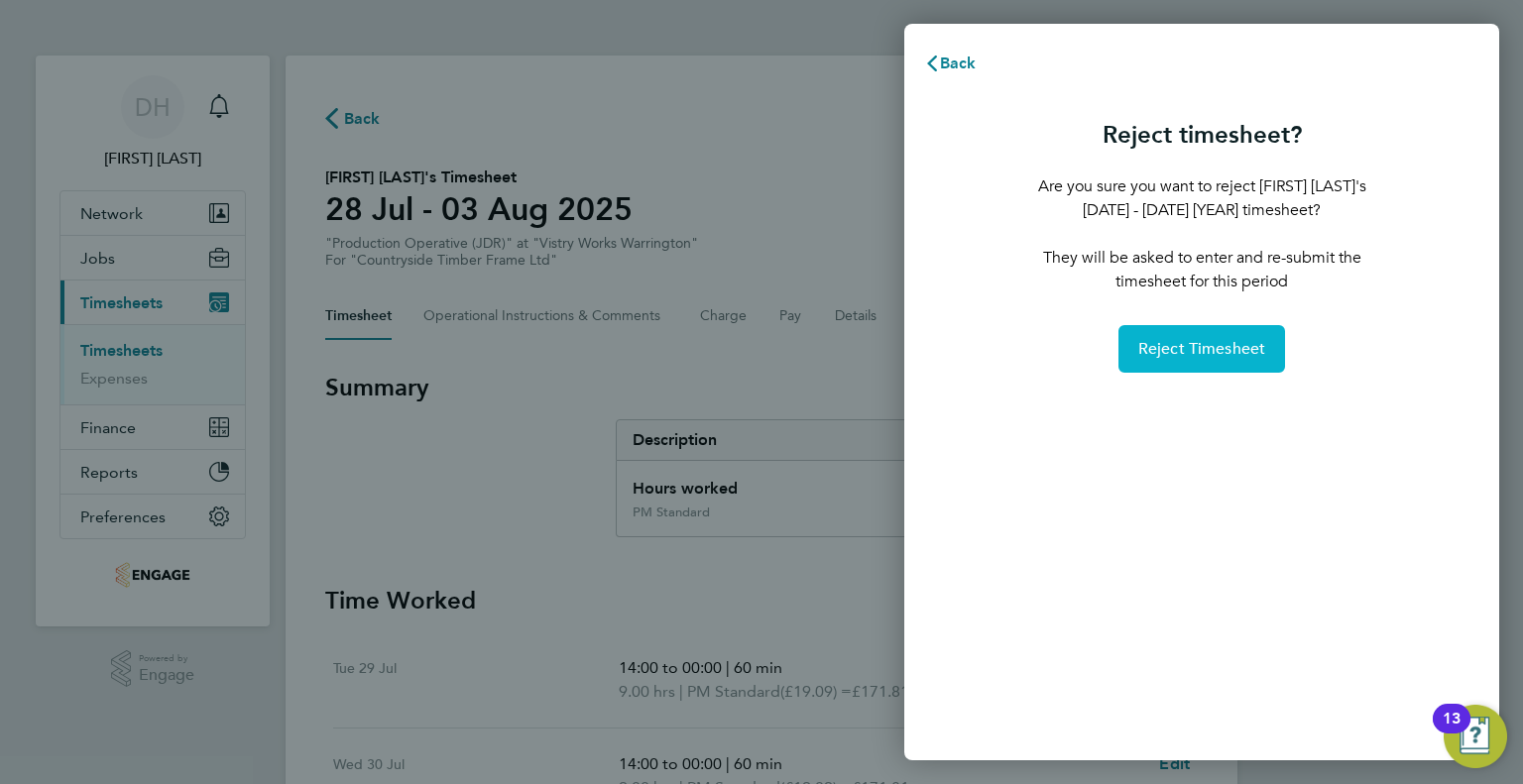 click on "Reject Timesheet" 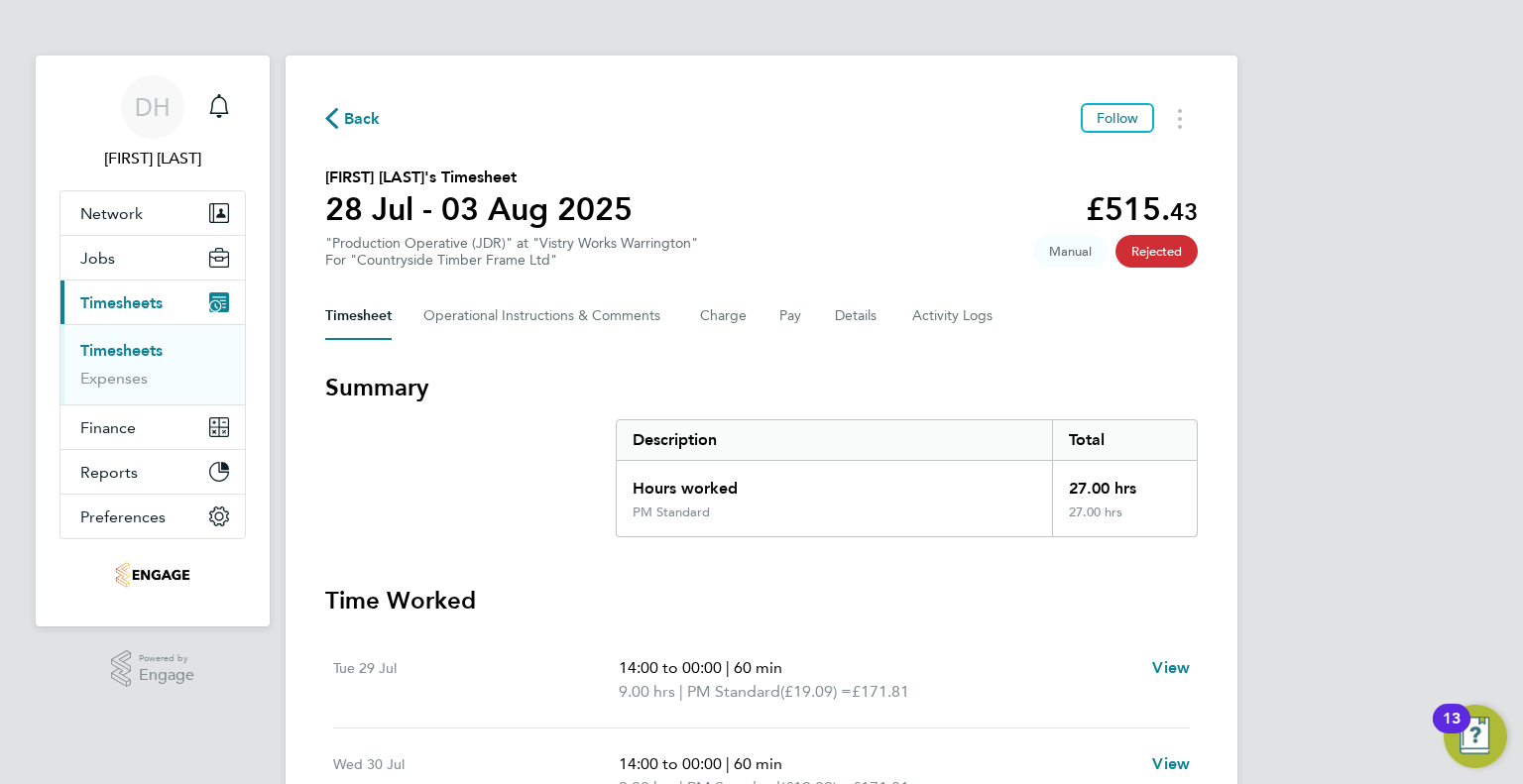 click on "Timesheets" at bounding box center (121, 350) 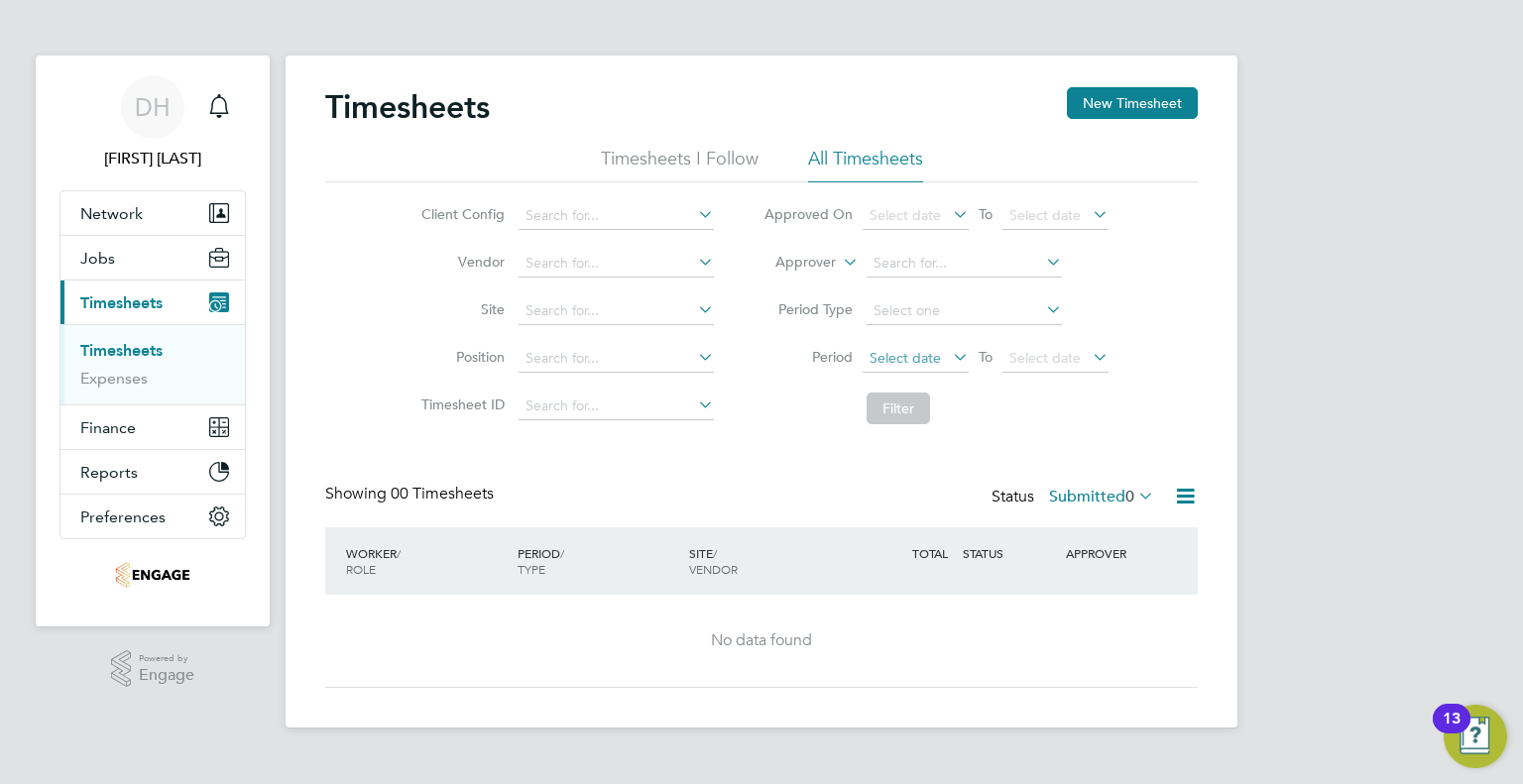 click on "Select date" 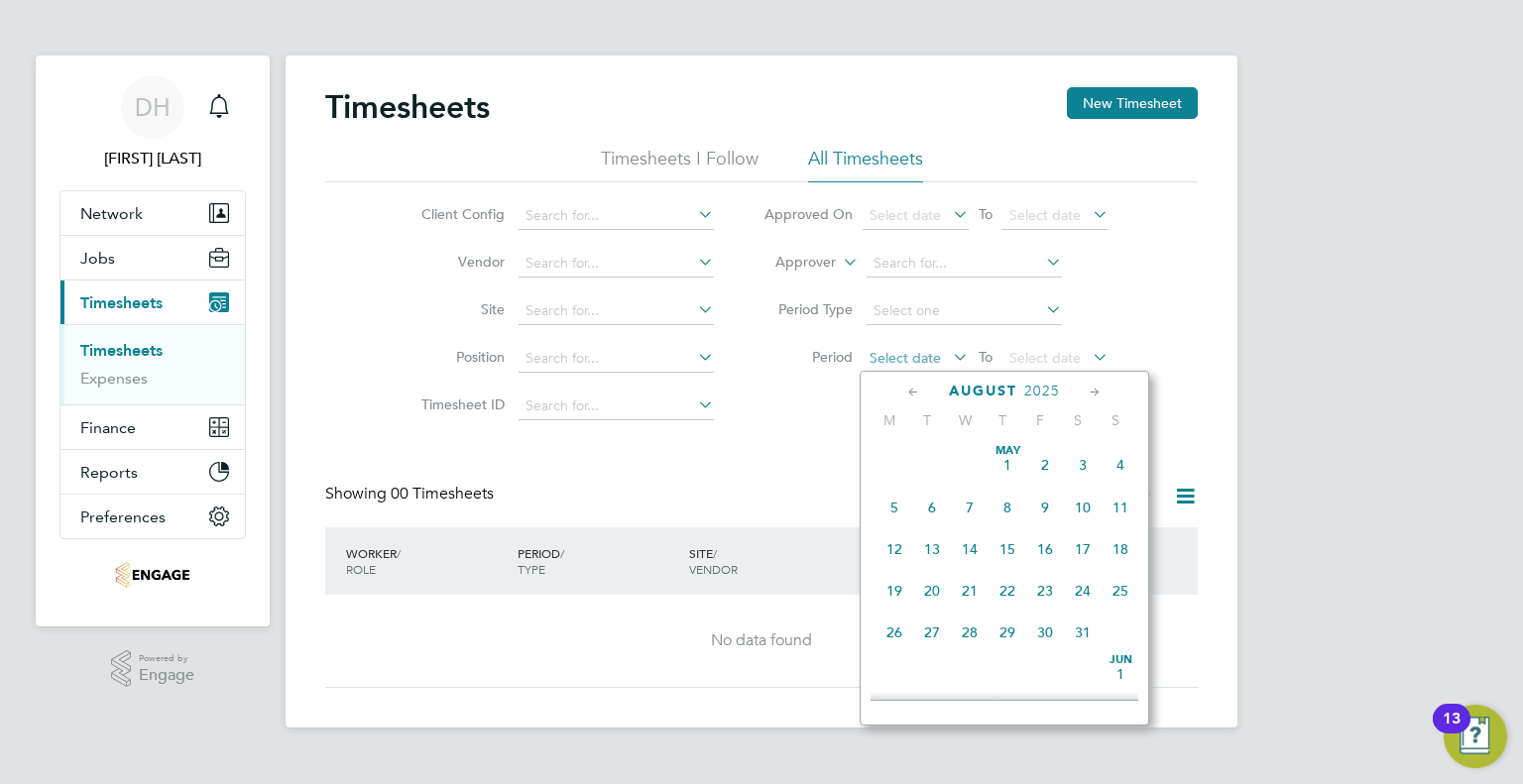 scroll, scrollTop: 646, scrollLeft: 0, axis: vertical 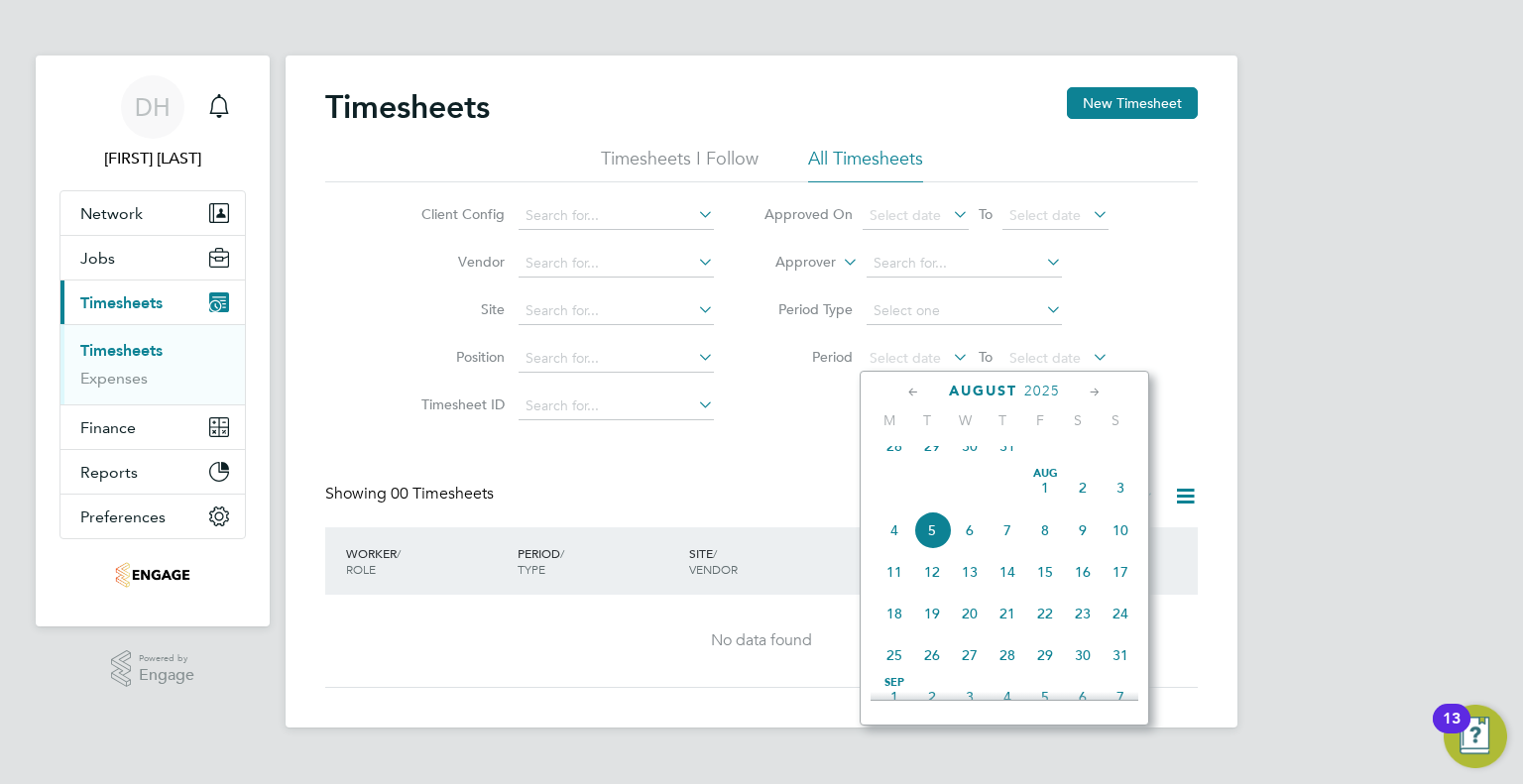 click on "28" 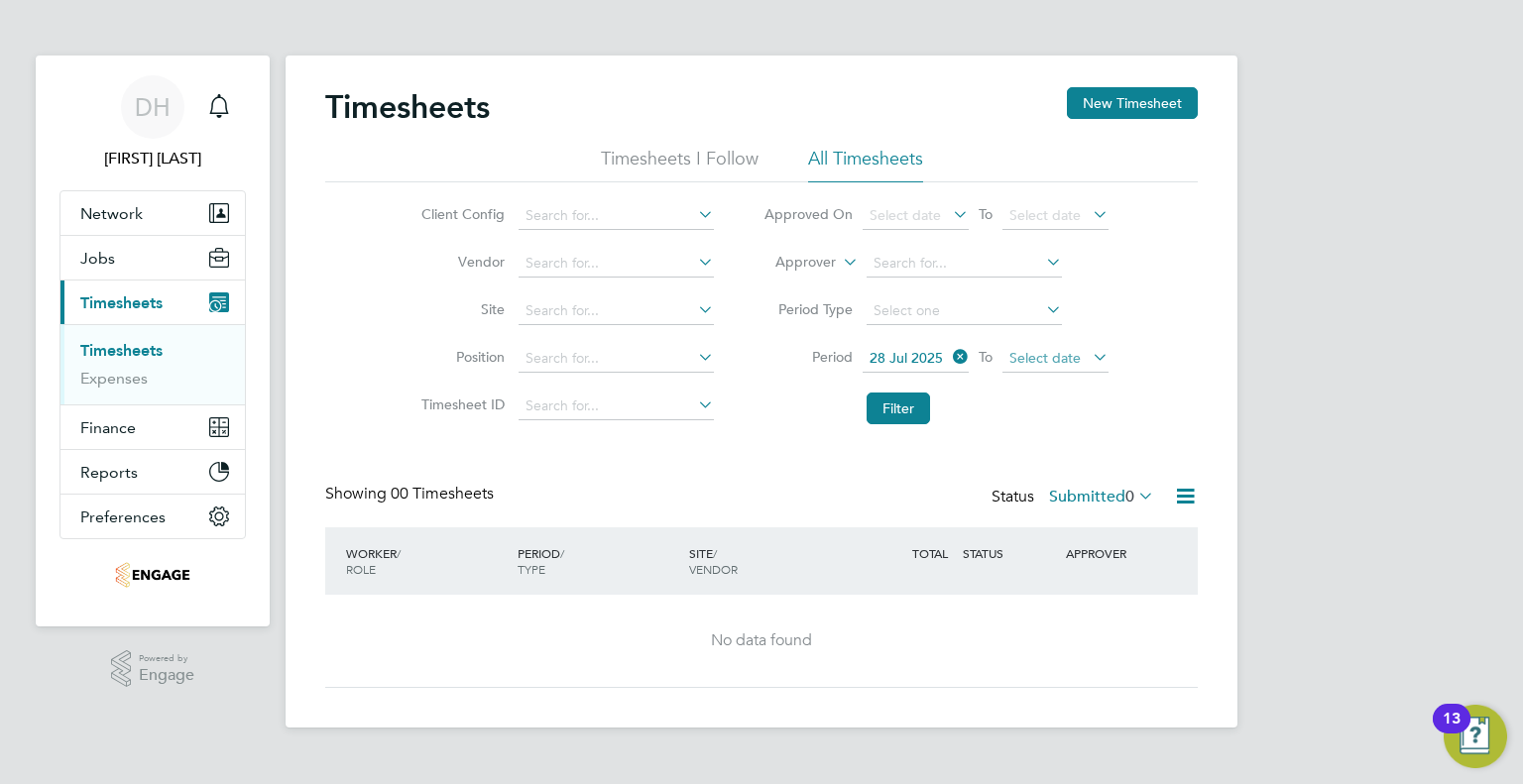 click on "Select date" 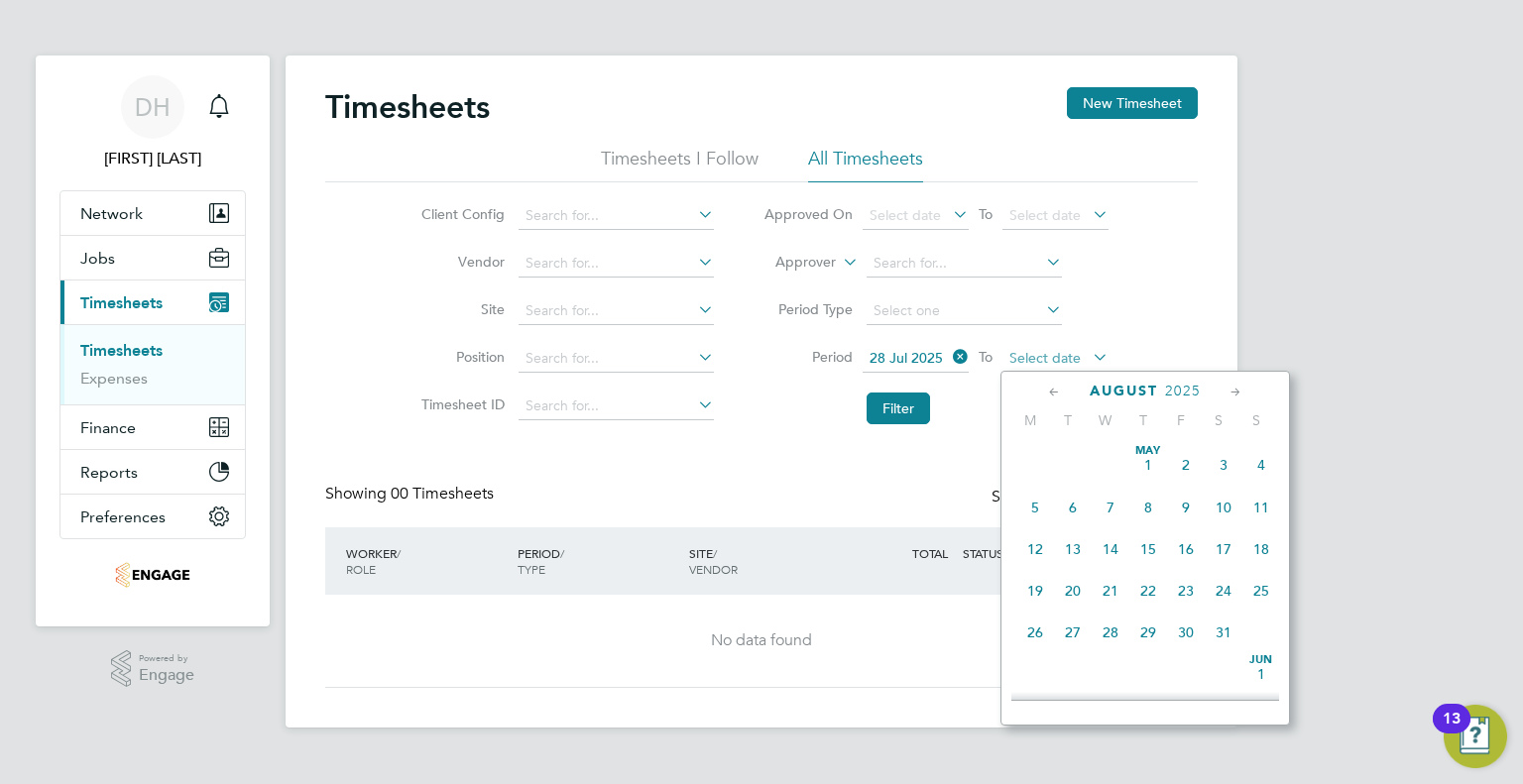 scroll, scrollTop: 646, scrollLeft: 0, axis: vertical 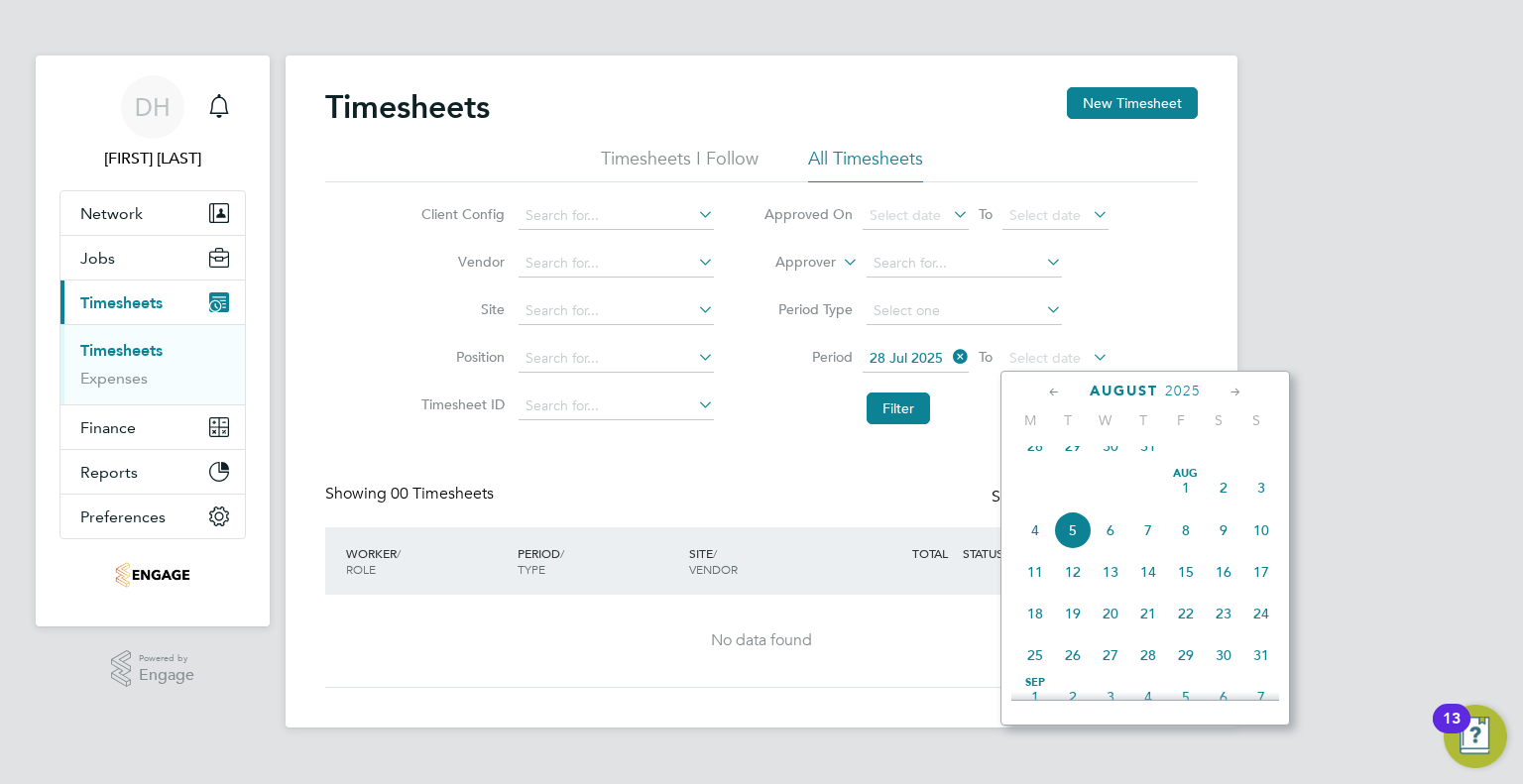 click on "3" 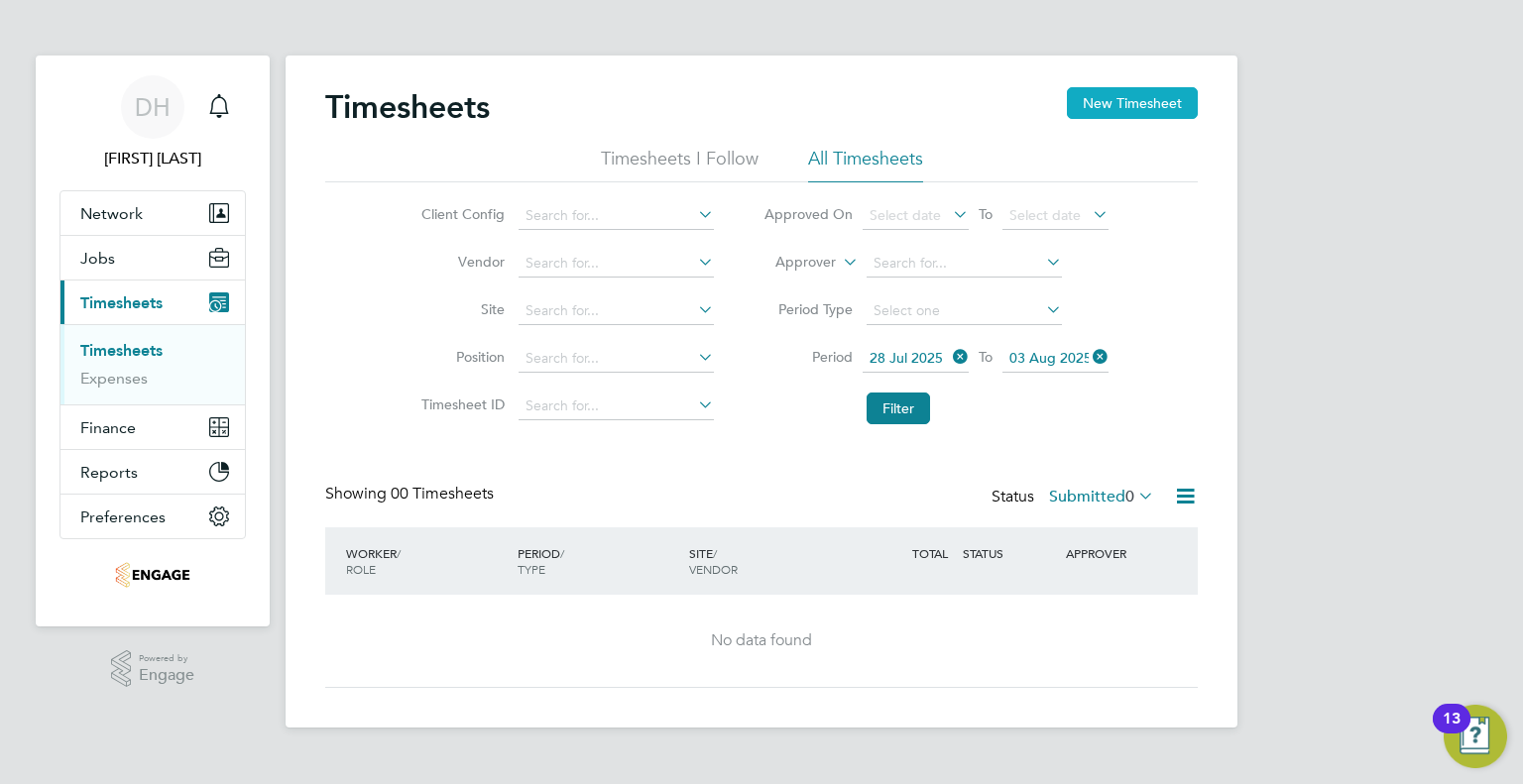 click on "New Timesheet" 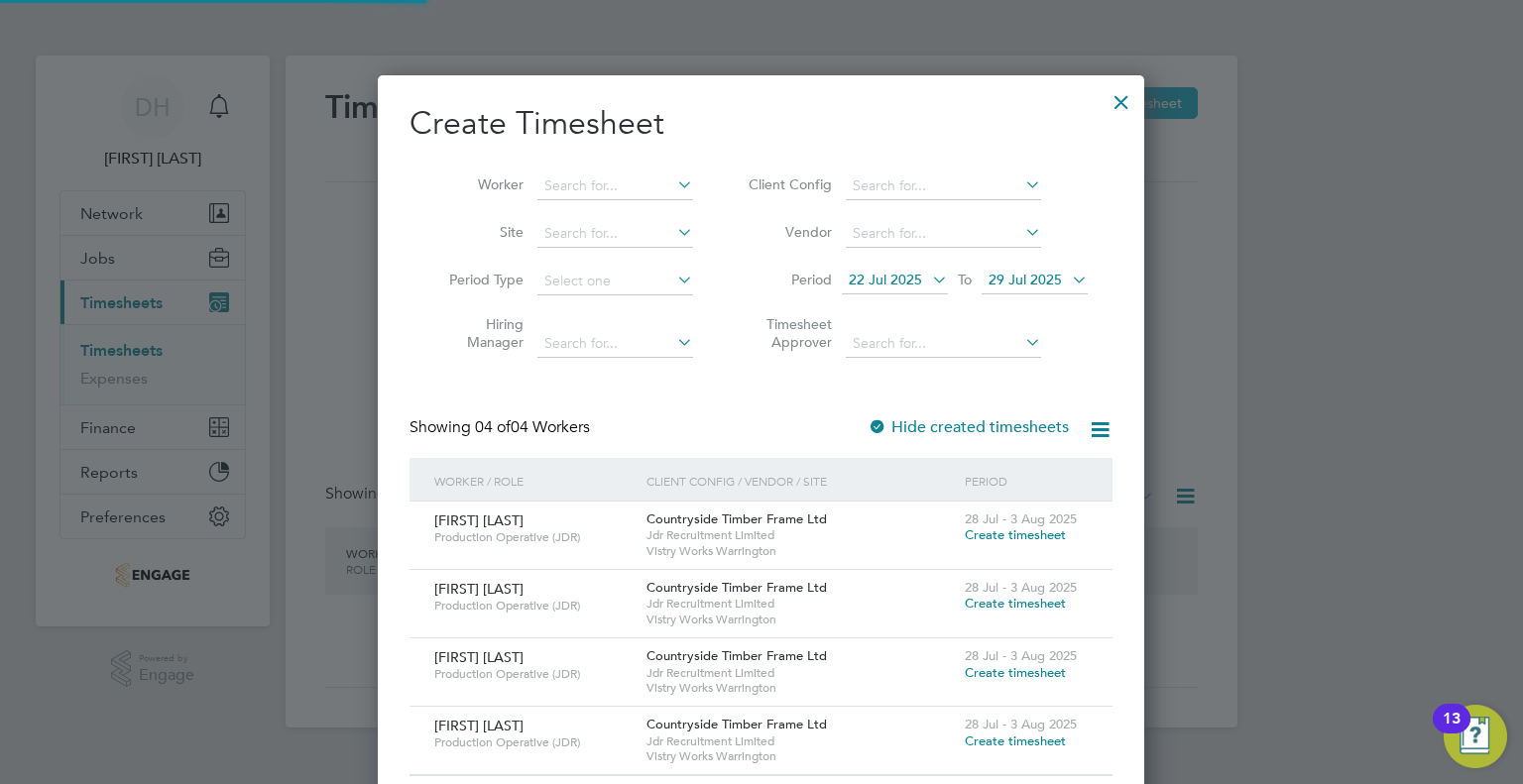 scroll, scrollTop: 10, scrollLeft: 10, axis: both 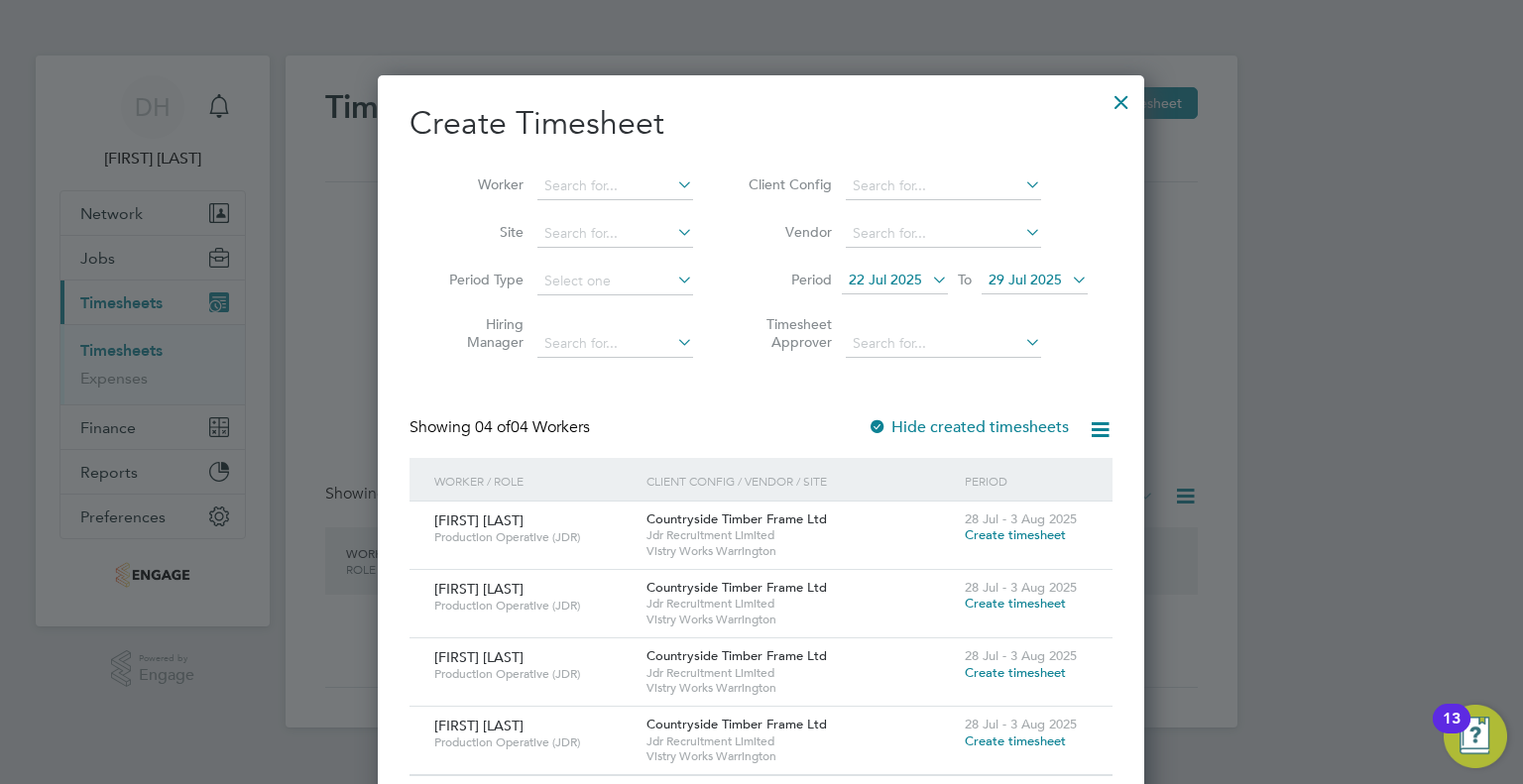 click at bounding box center (1121, 97) 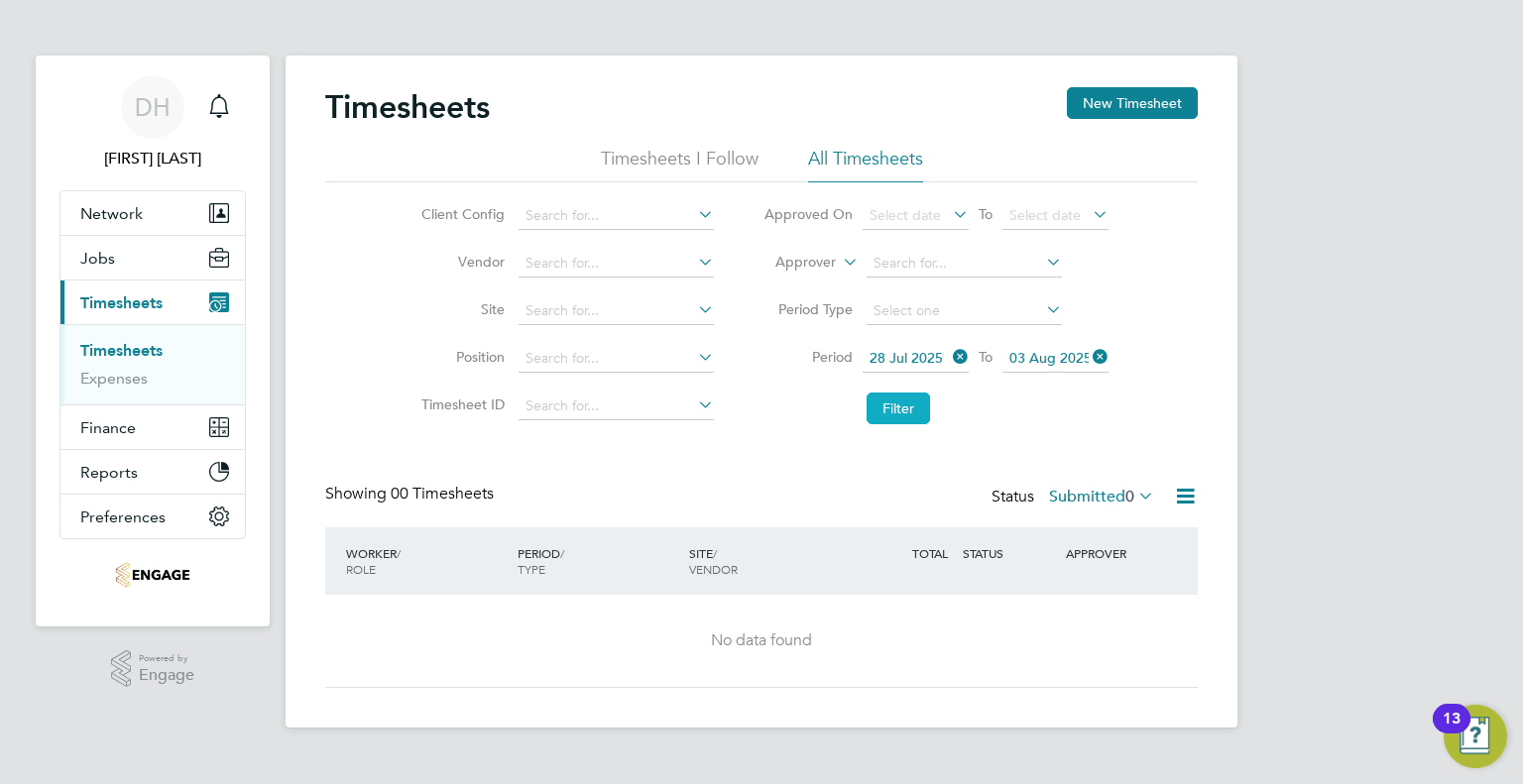 click on "Filter" 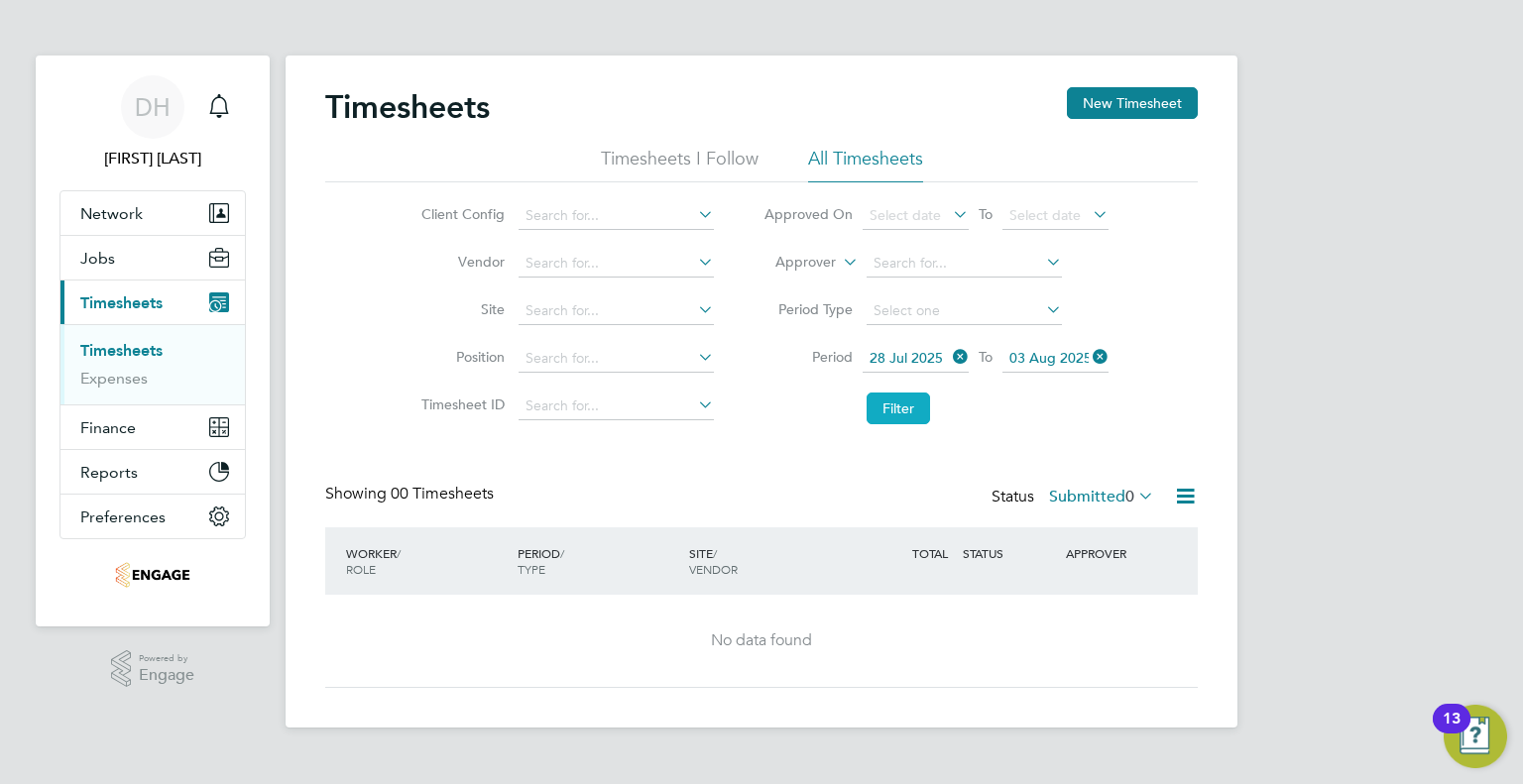 click on "Filter" 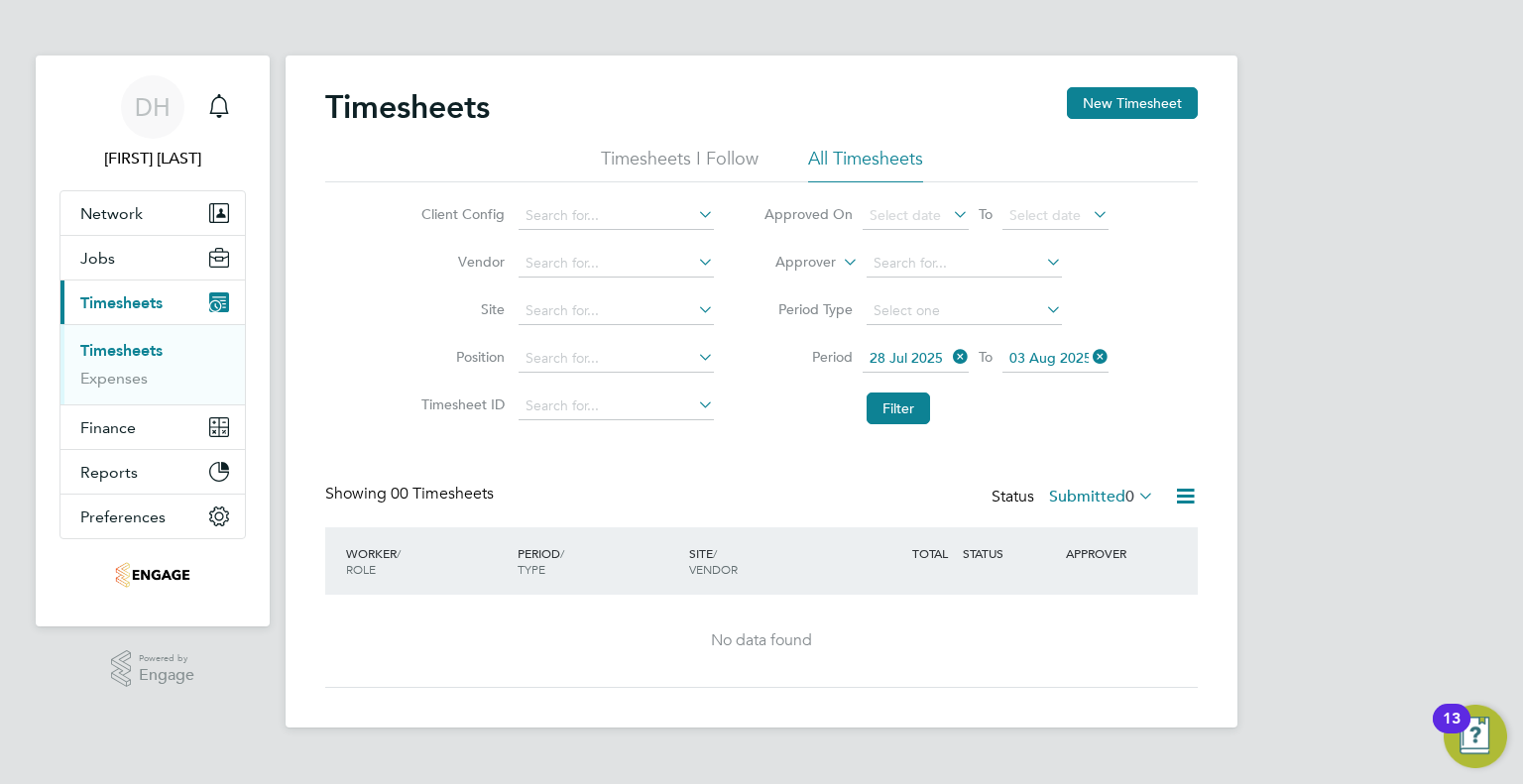 click on "Timesheets I Follow" 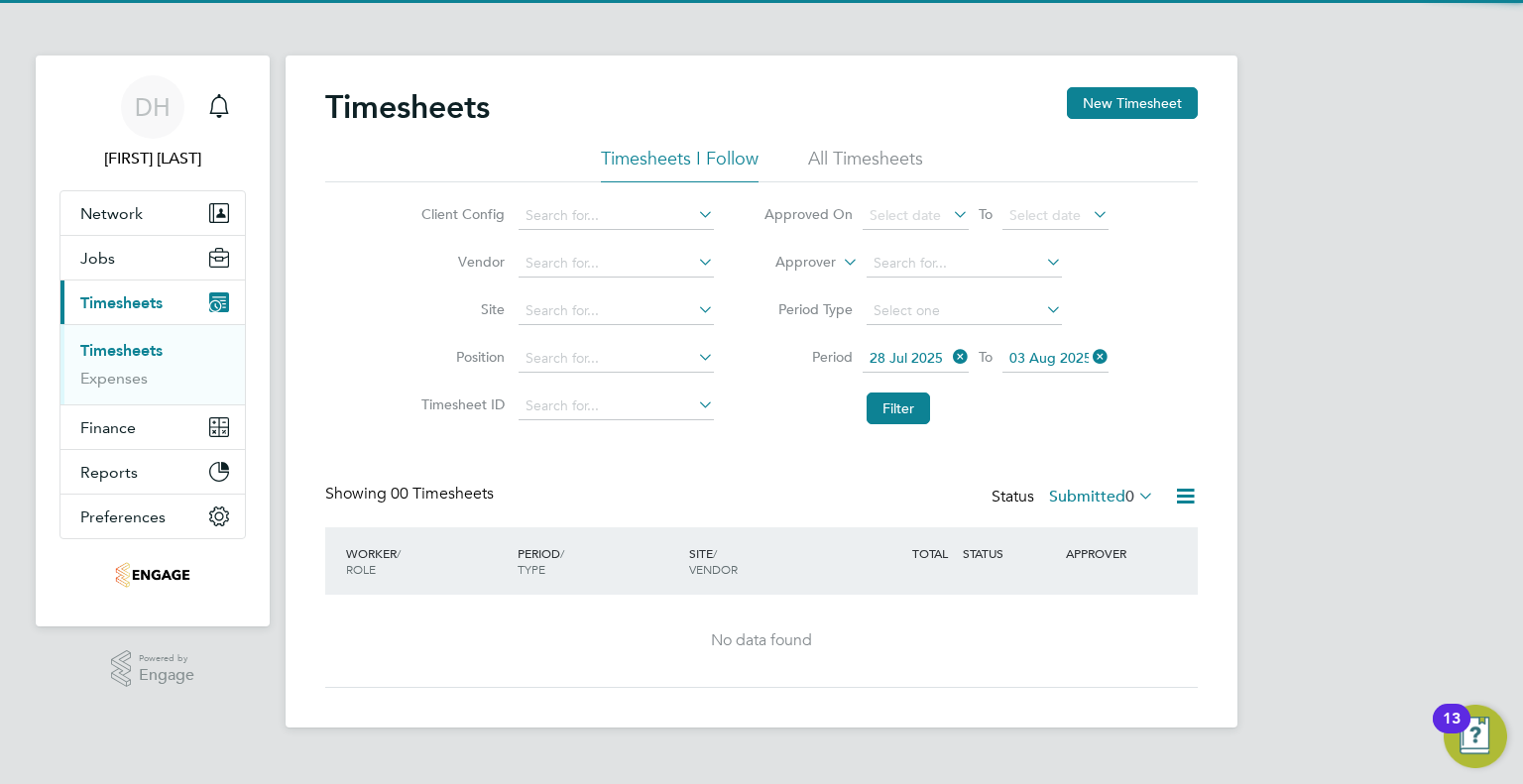click on "Timesheets New Timesheet" 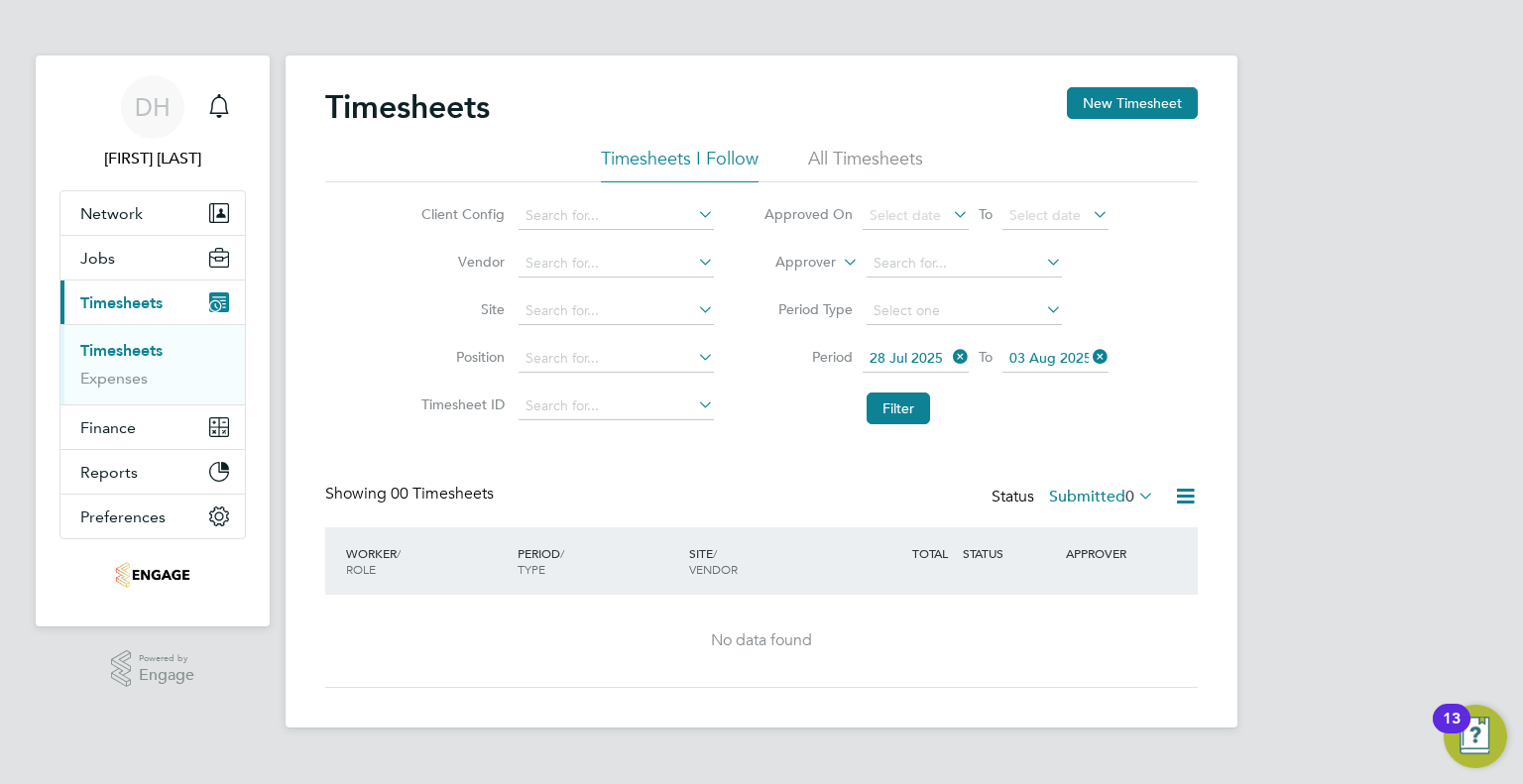 click on "All Timesheets" 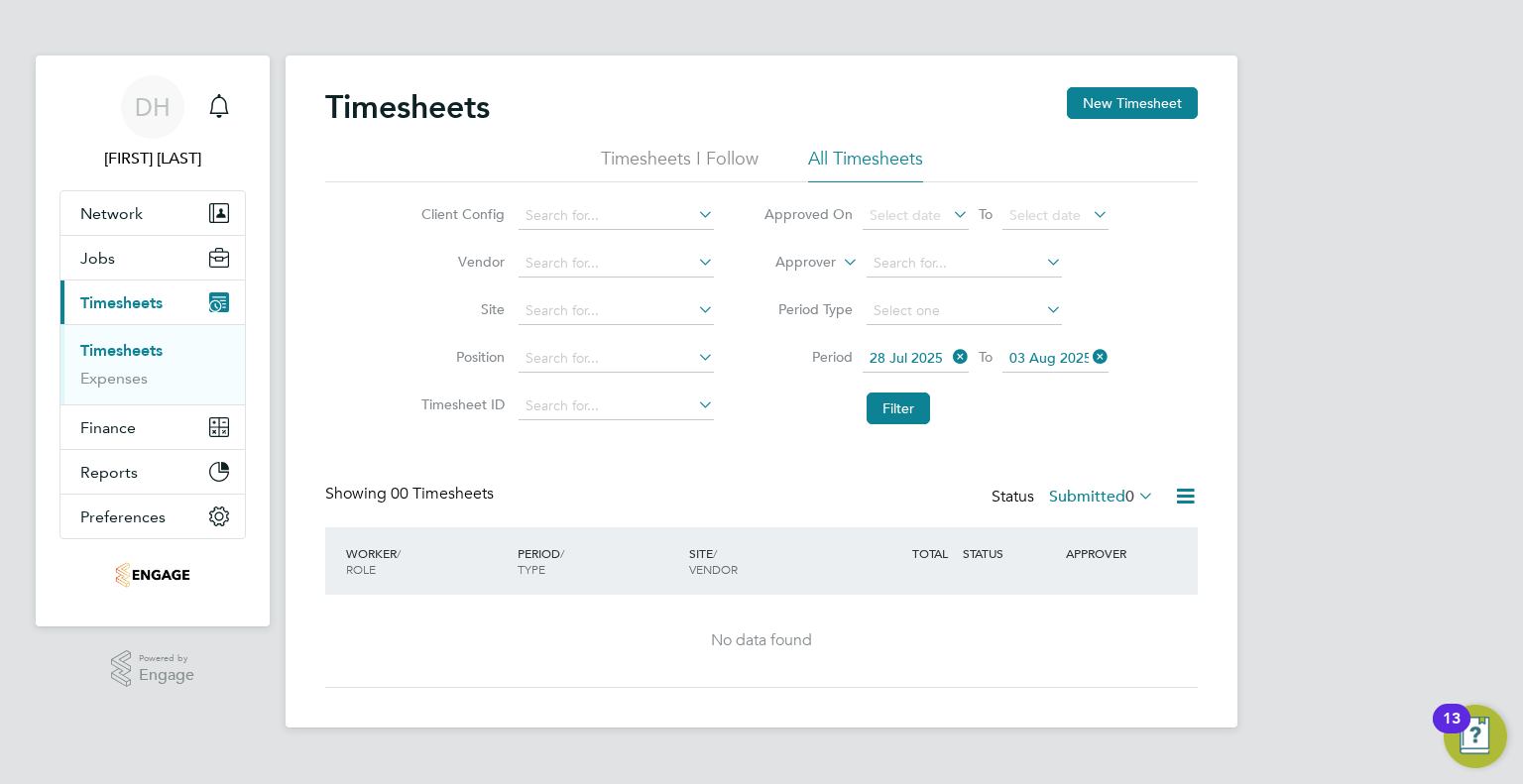click on "Timesheets" at bounding box center (121, 350) 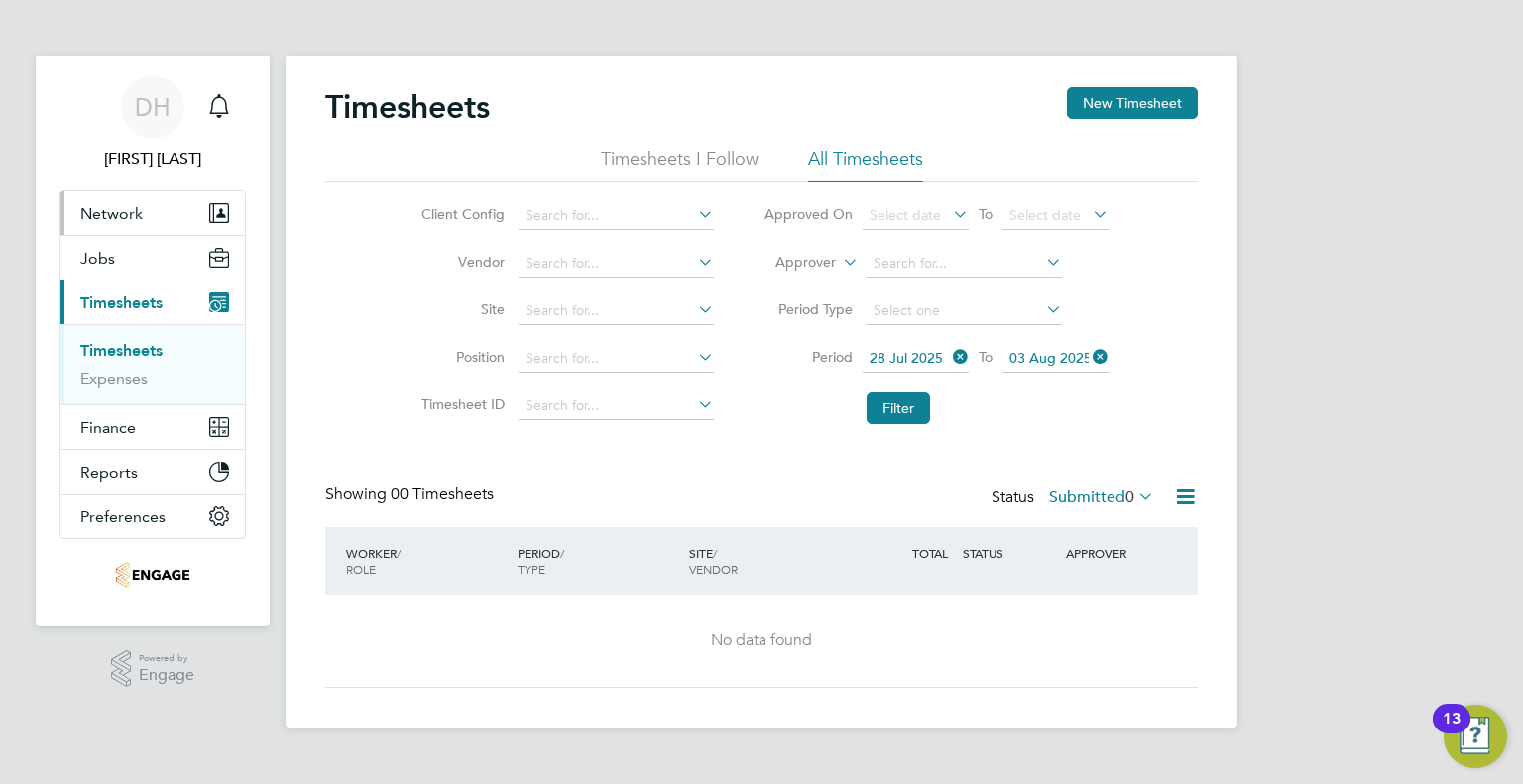click on "Network" at bounding box center (111, 213) 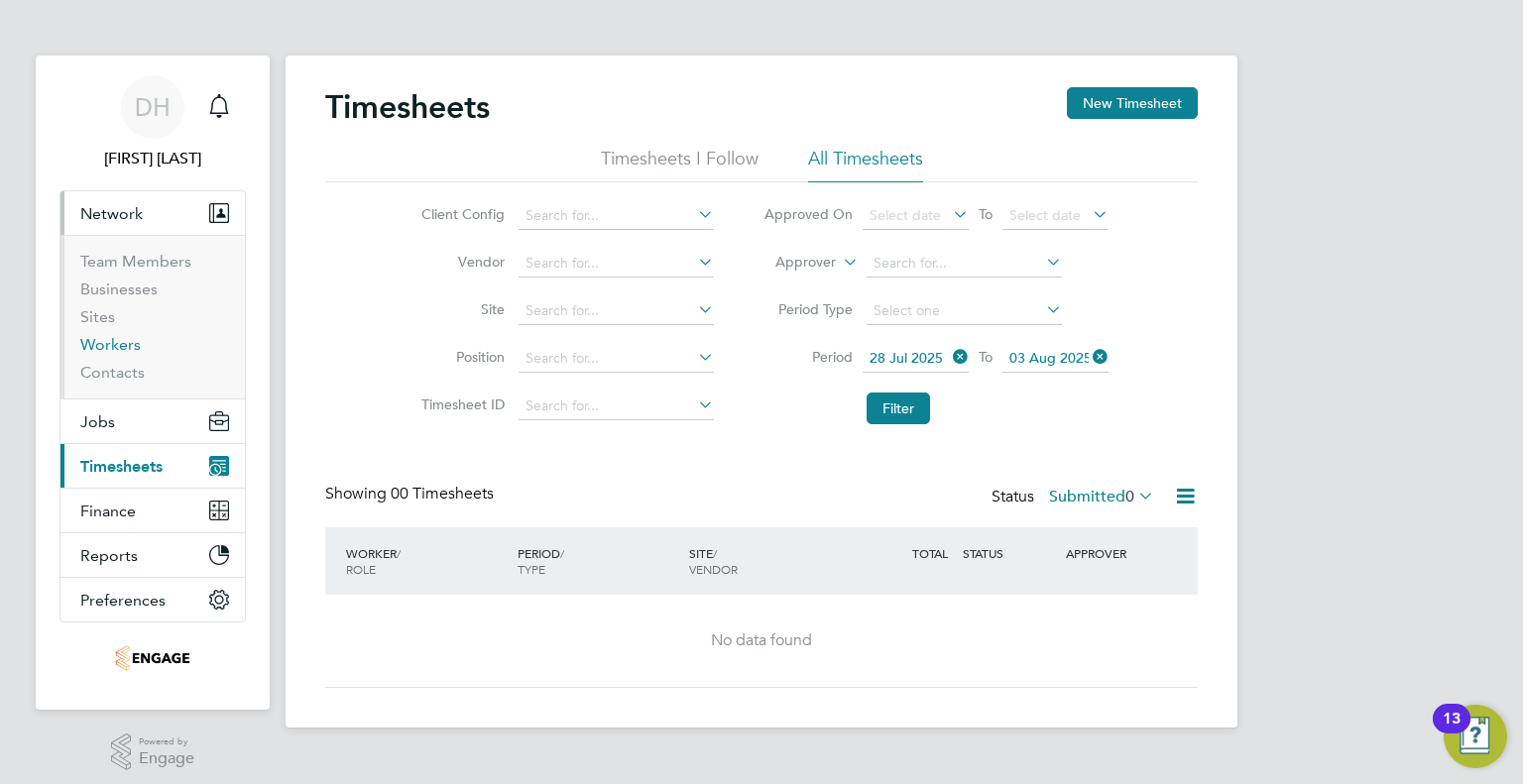 click on "Workers" at bounding box center (110, 344) 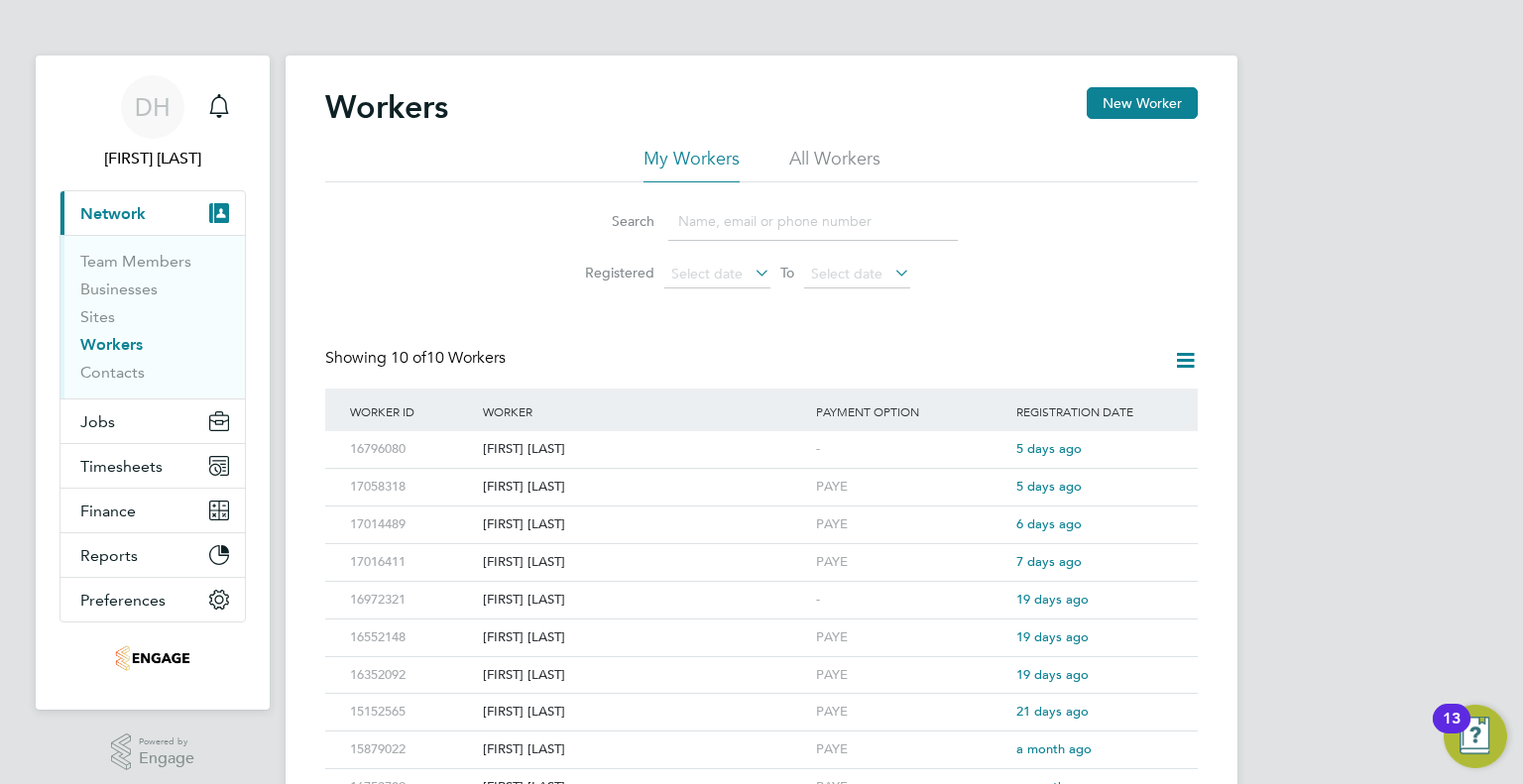 click 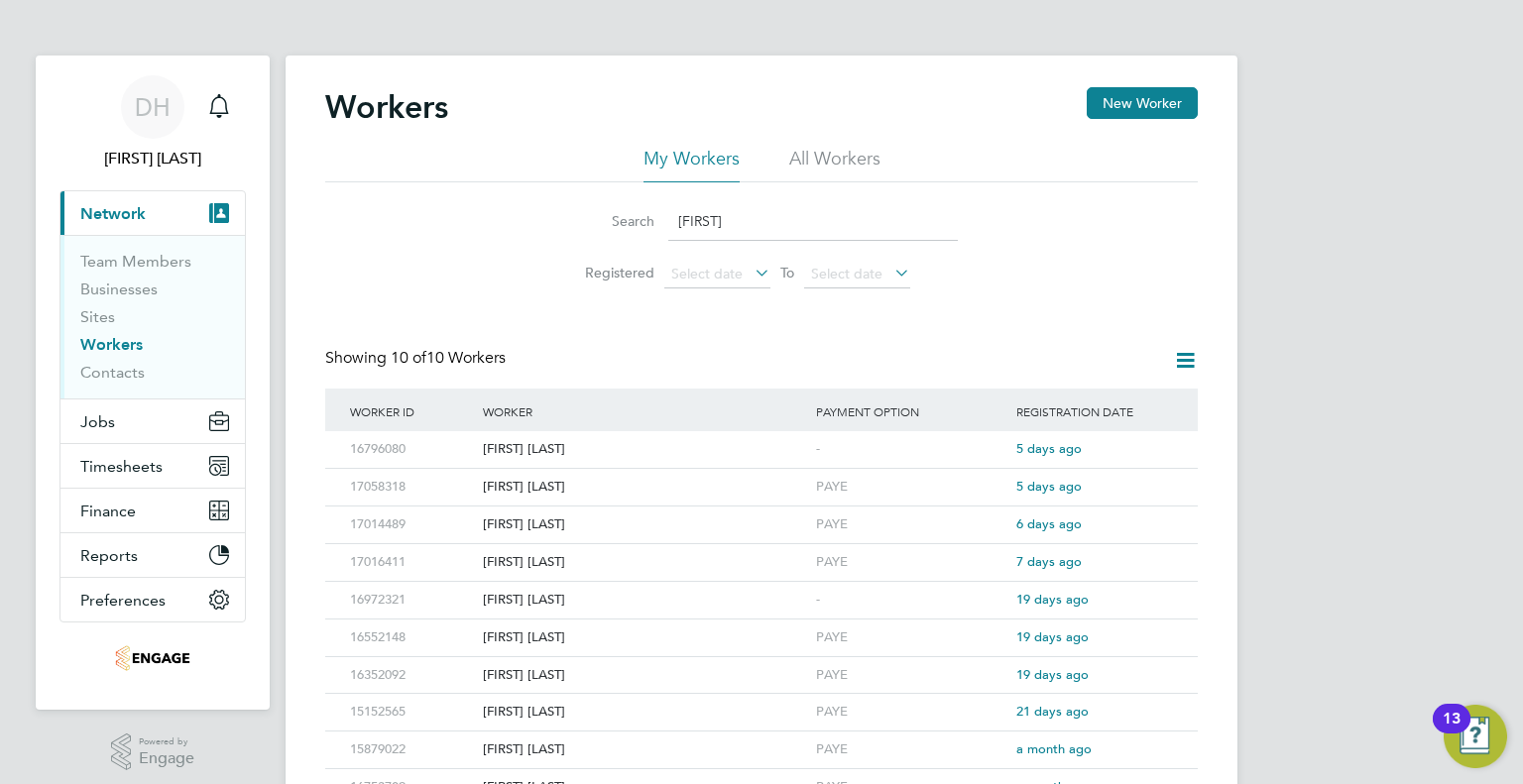 type on "kacper" 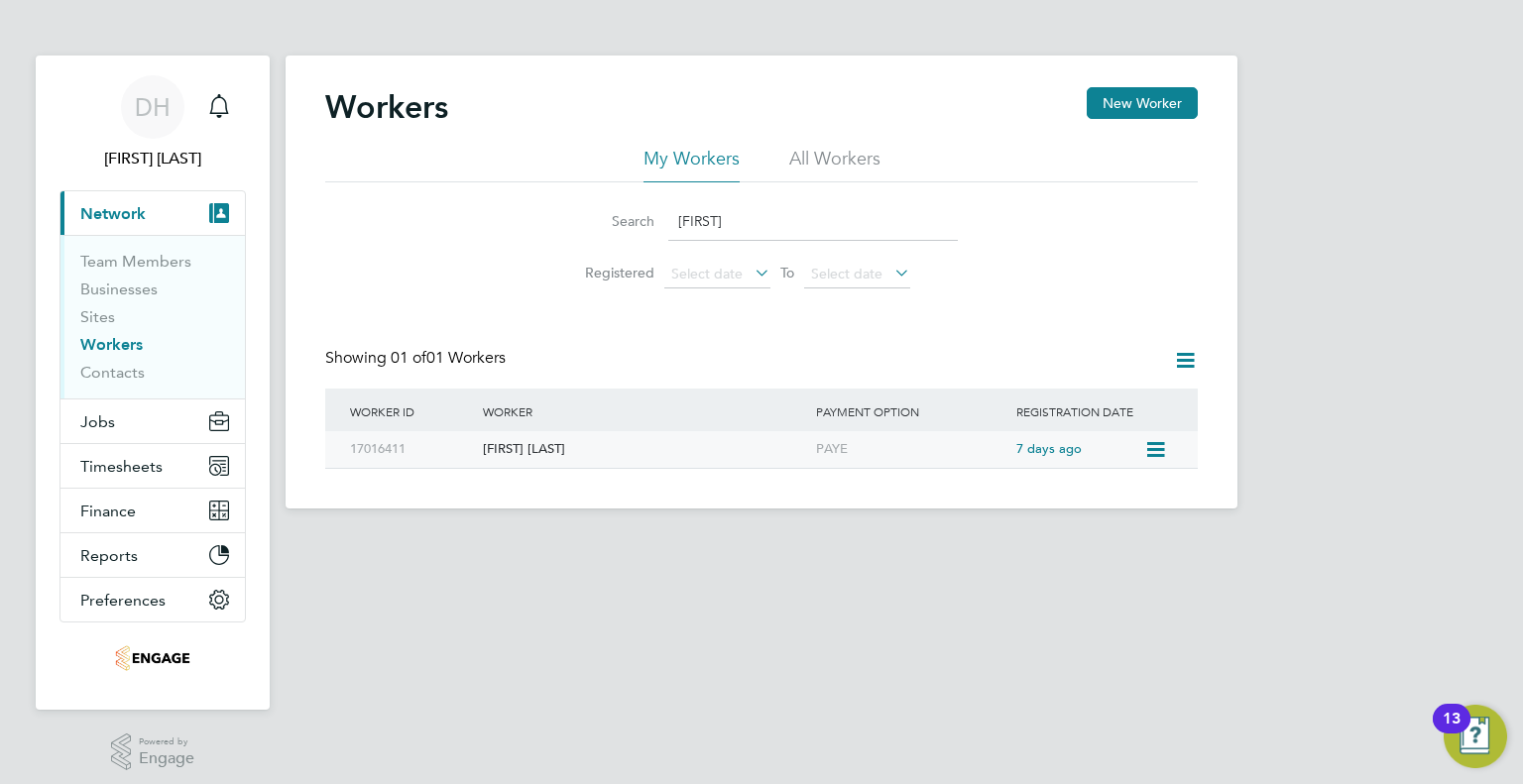 click on "7 days ago" 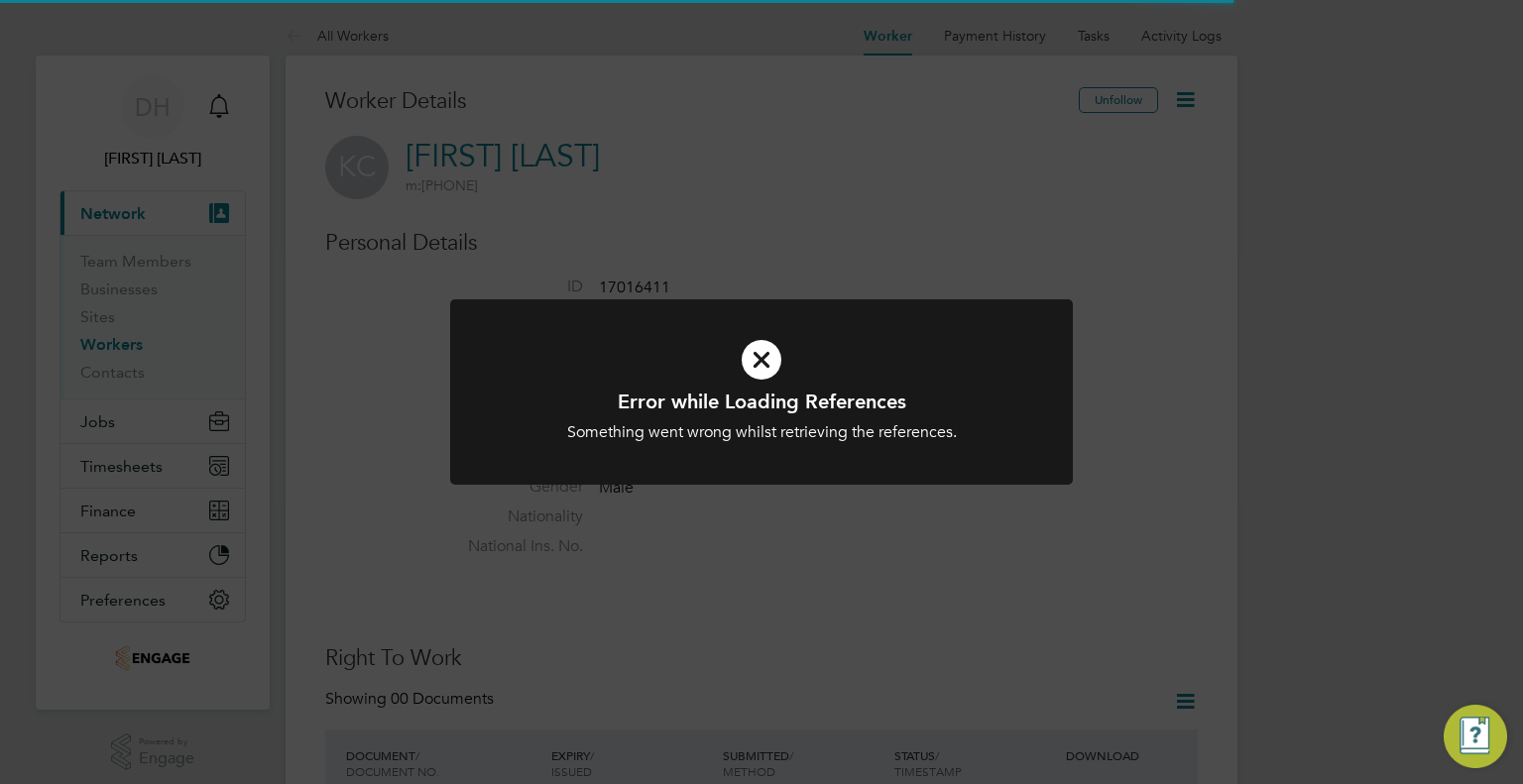 scroll, scrollTop: 0, scrollLeft: 0, axis: both 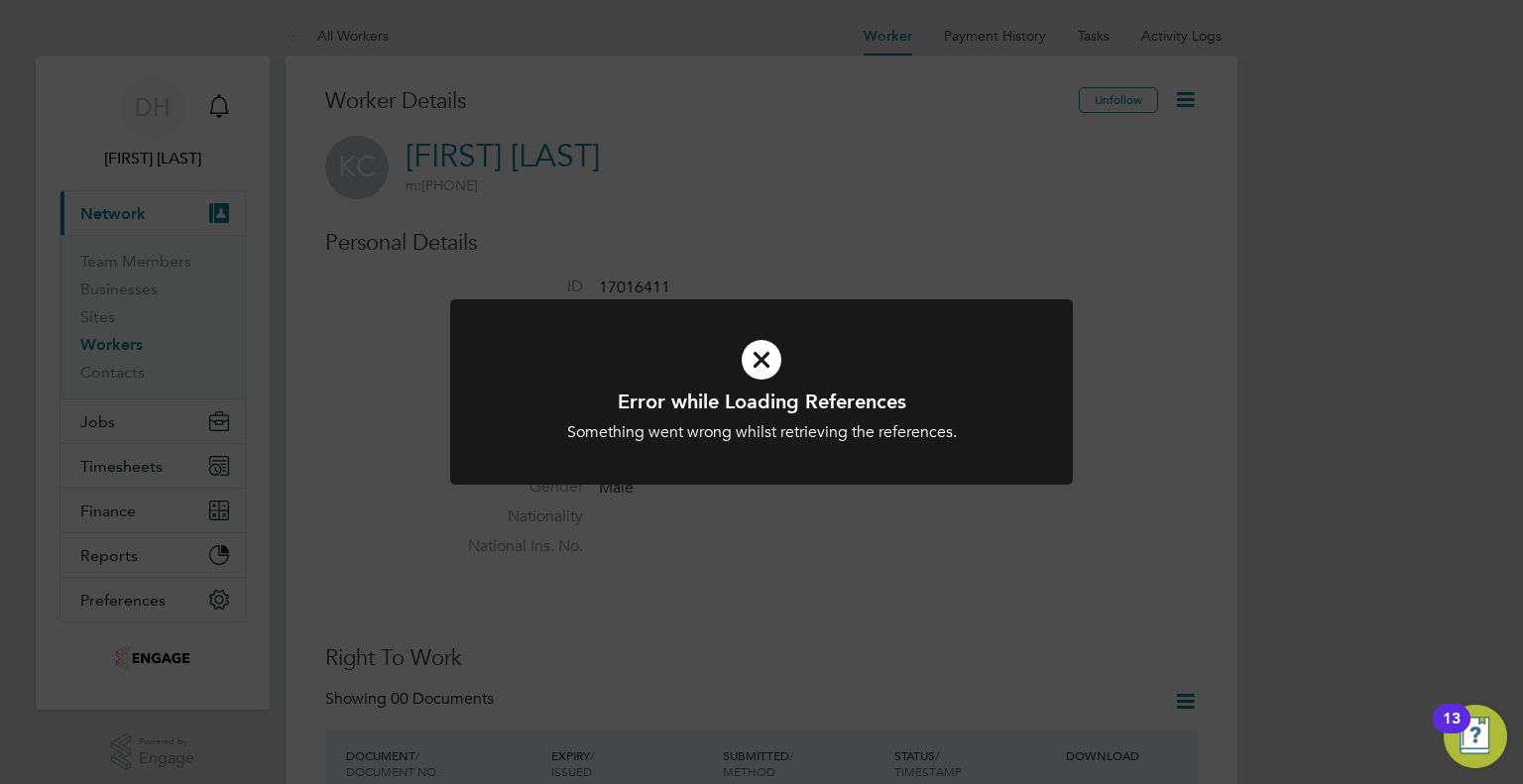 click at bounding box center [762, 360] 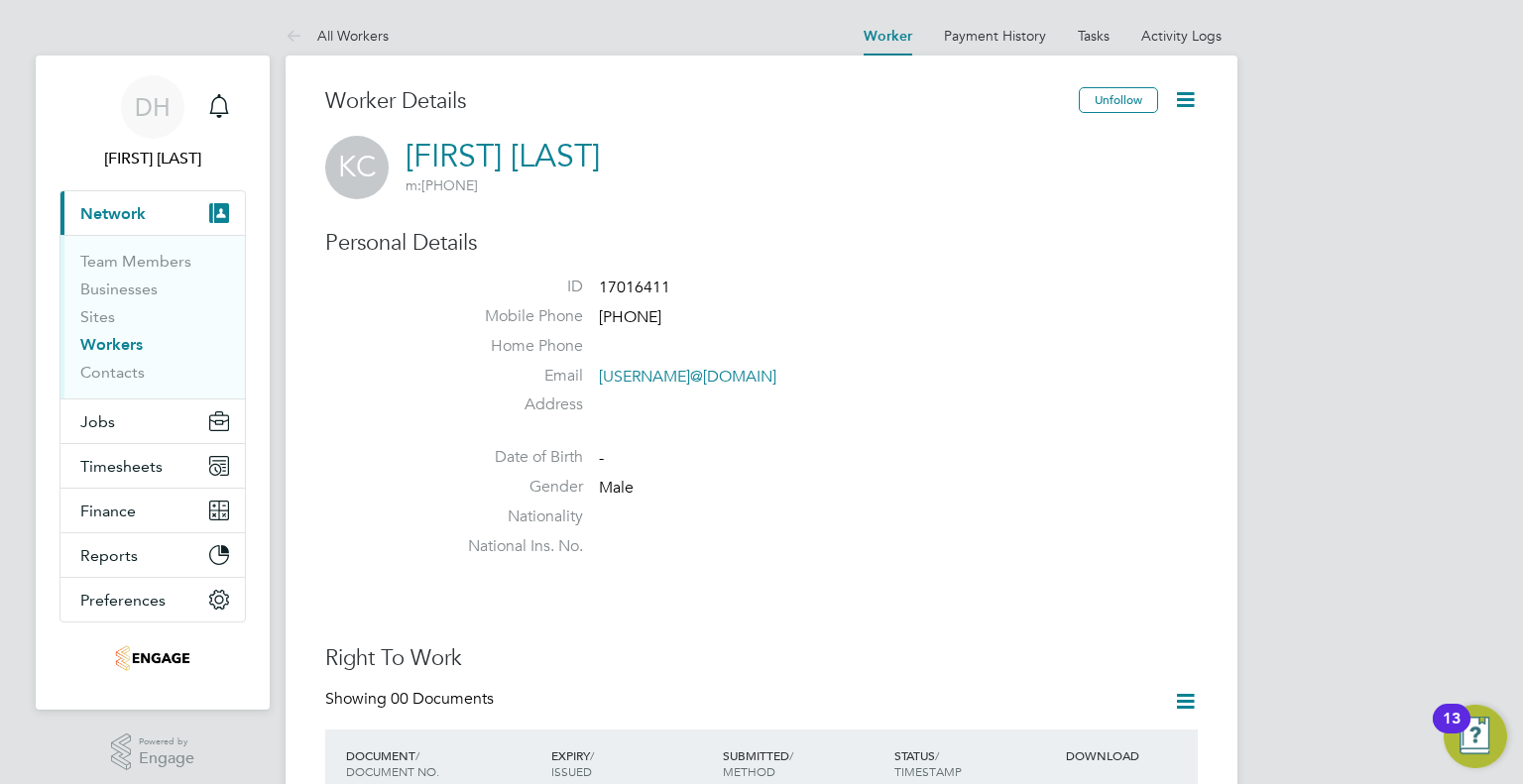 click 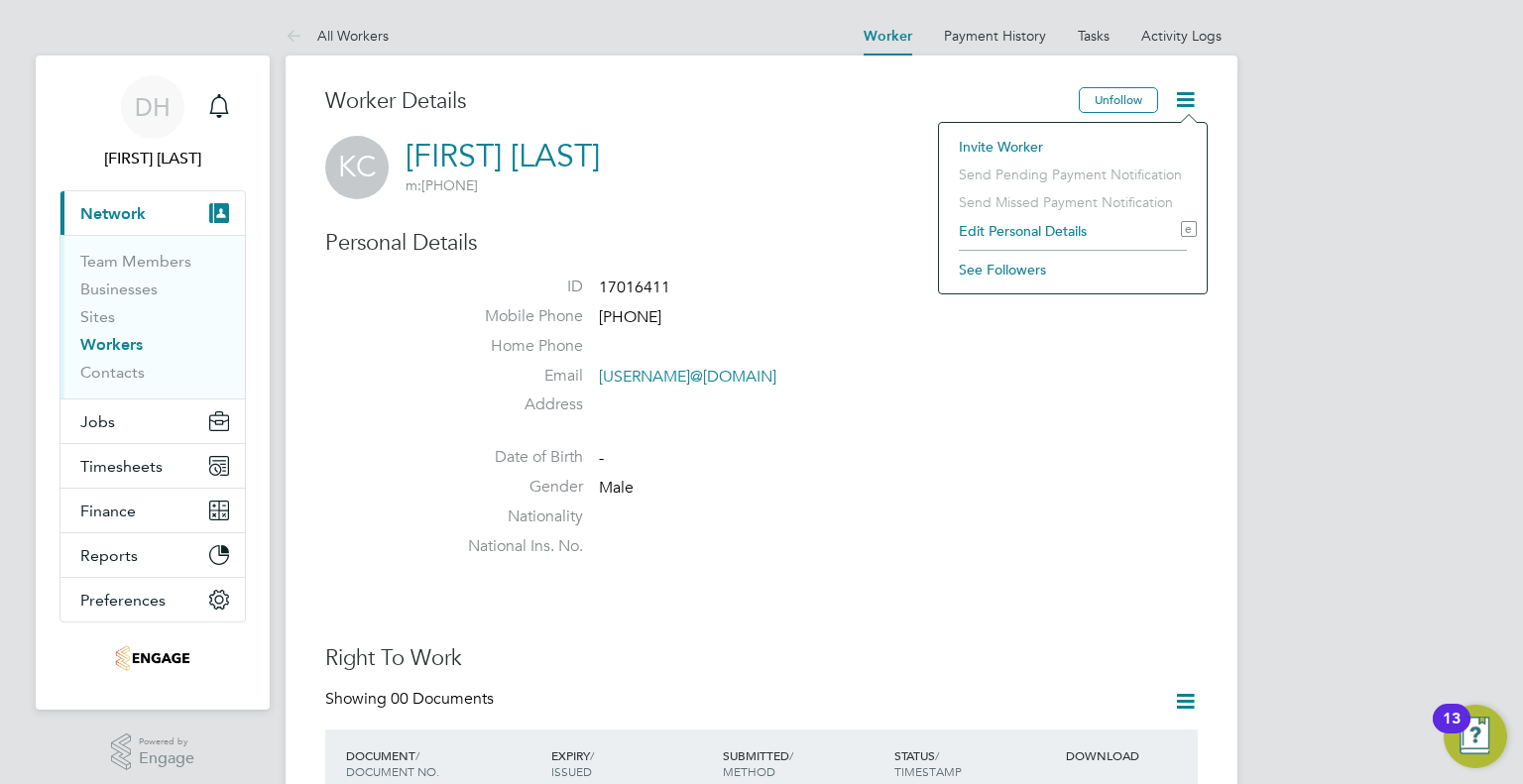 click on "Nationality" 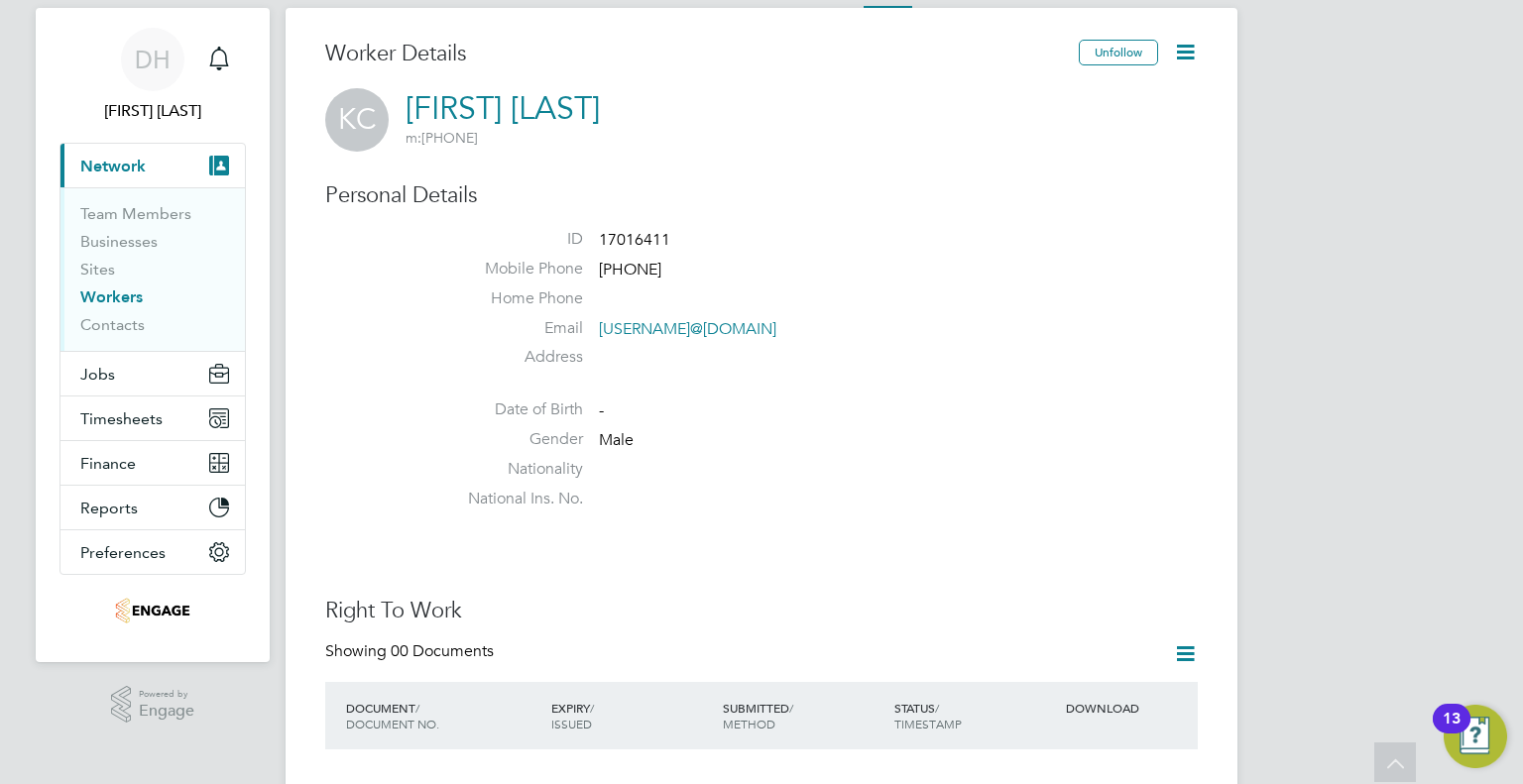scroll, scrollTop: 0, scrollLeft: 0, axis: both 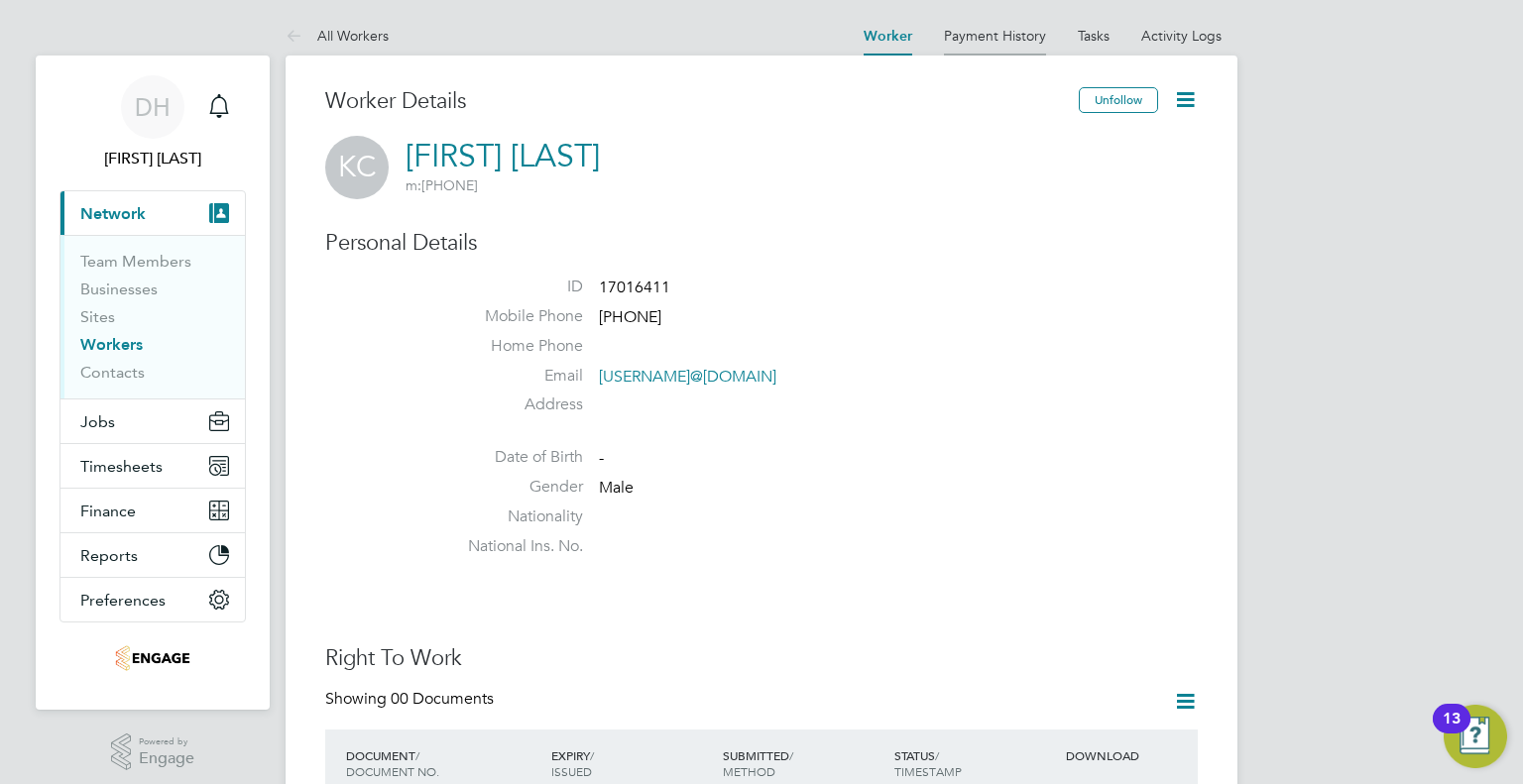 click on "Payment History" at bounding box center [995, 36] 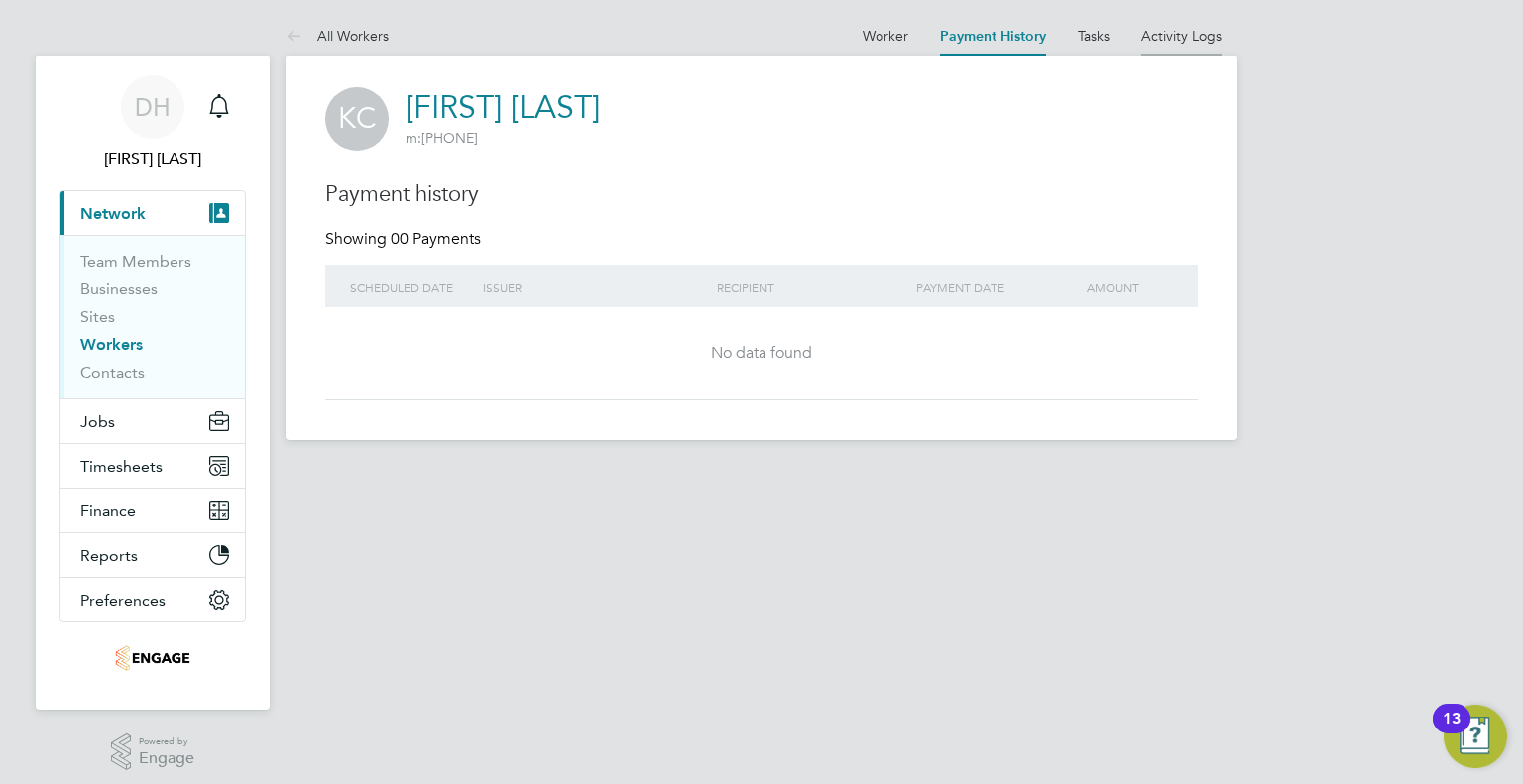 click on "Activity Logs" at bounding box center (1181, 36) 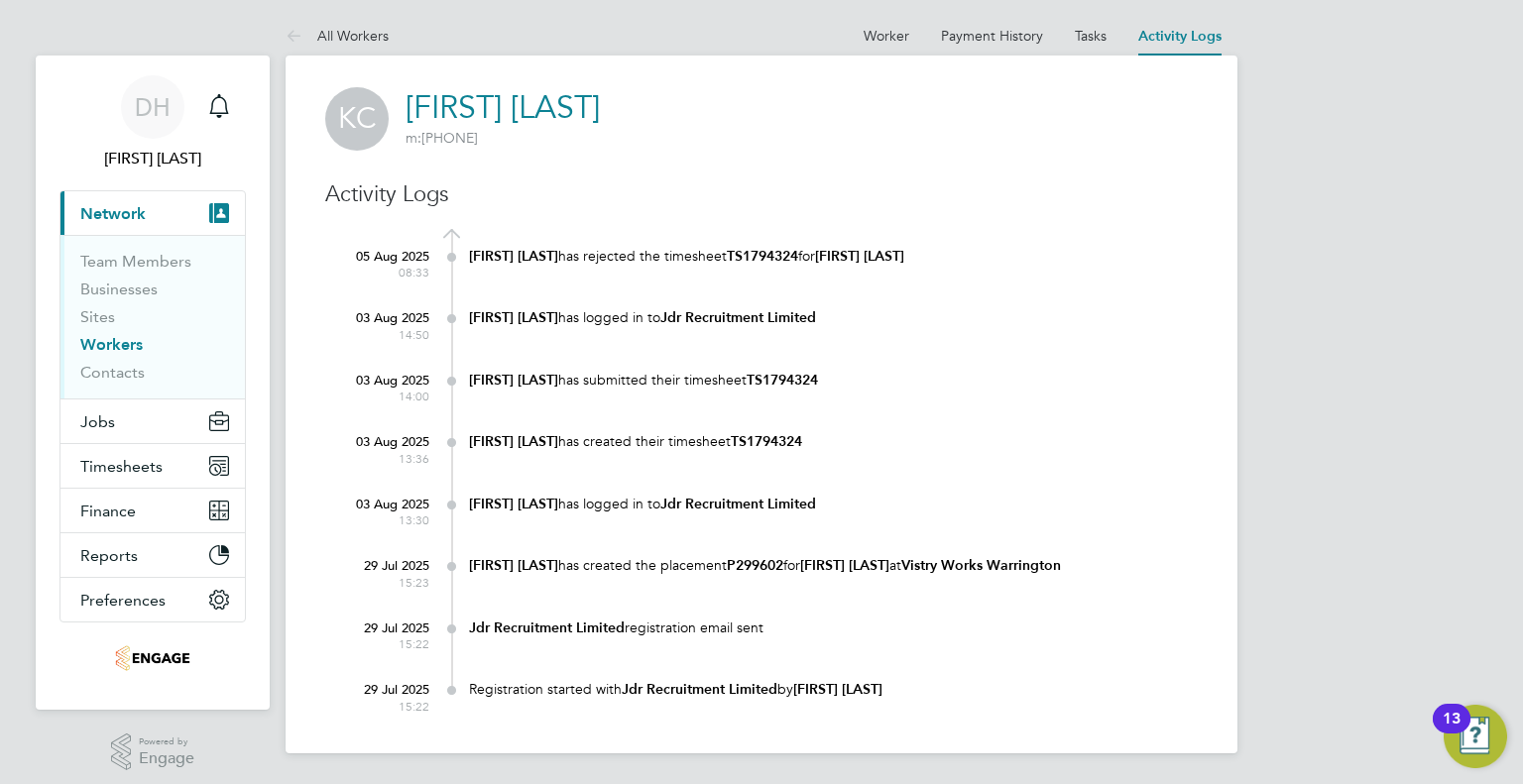 click on "13" at bounding box center (1452, 731) 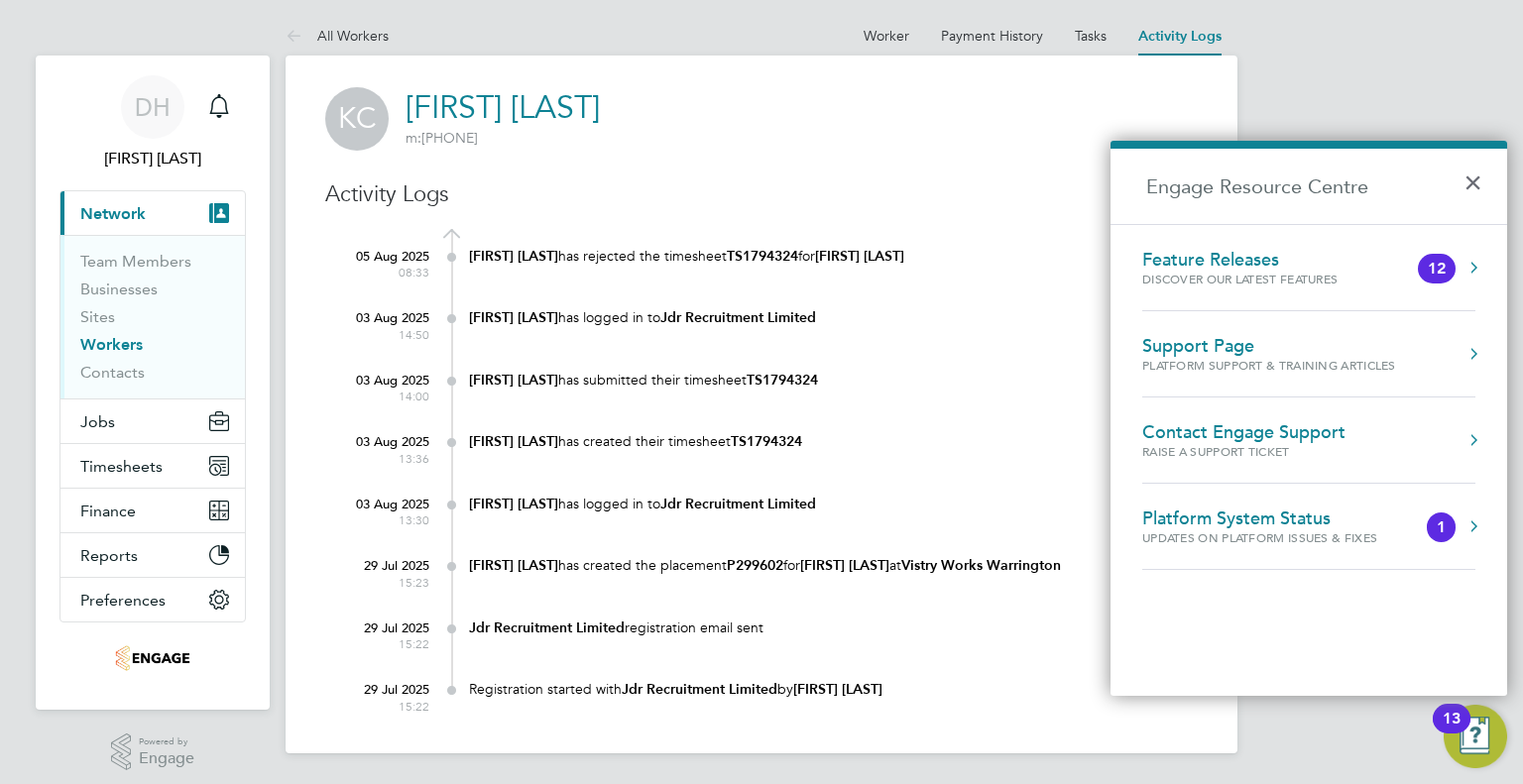 click on "Support Page" at bounding box center (1269, 346) 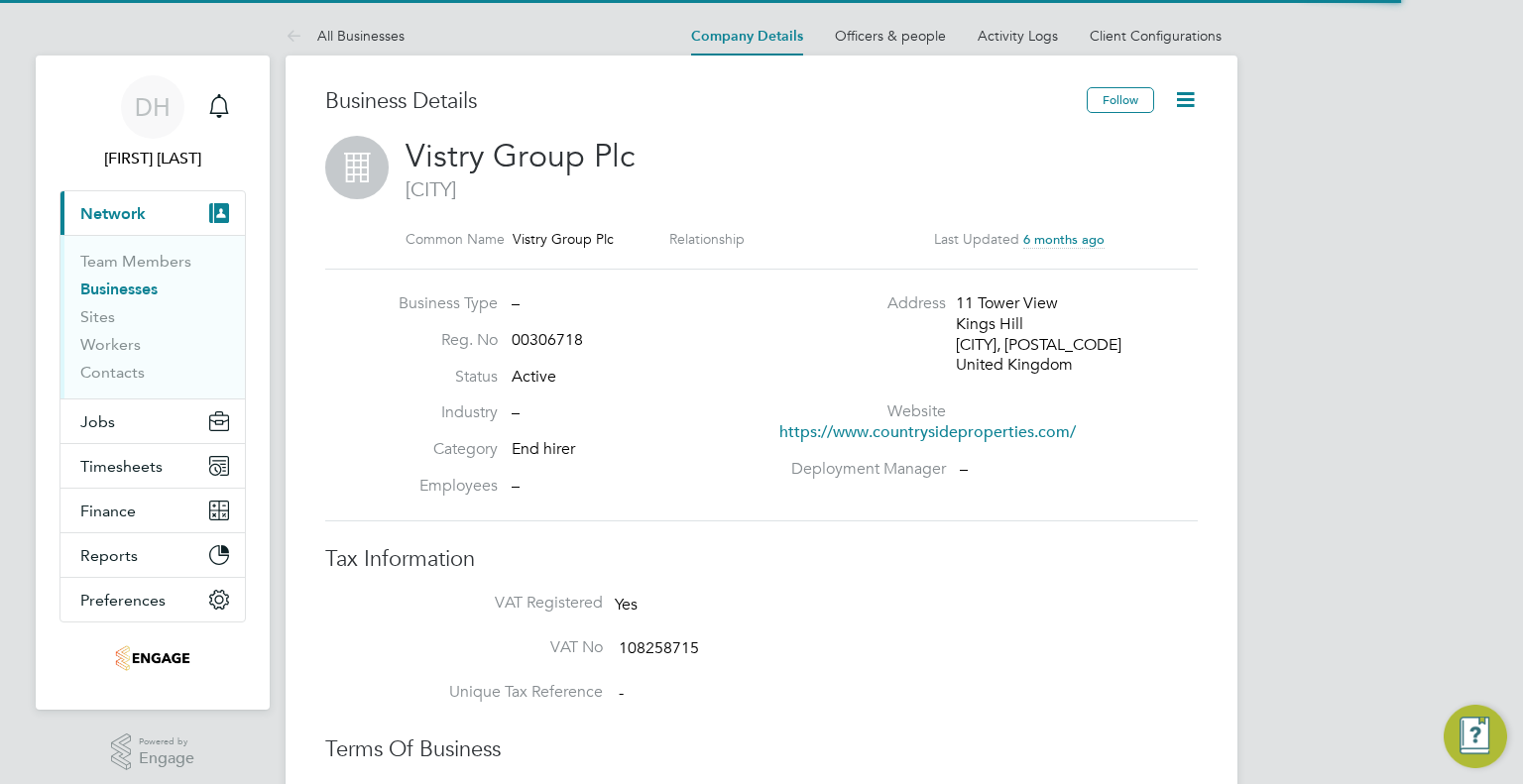 scroll, scrollTop: 0, scrollLeft: 0, axis: both 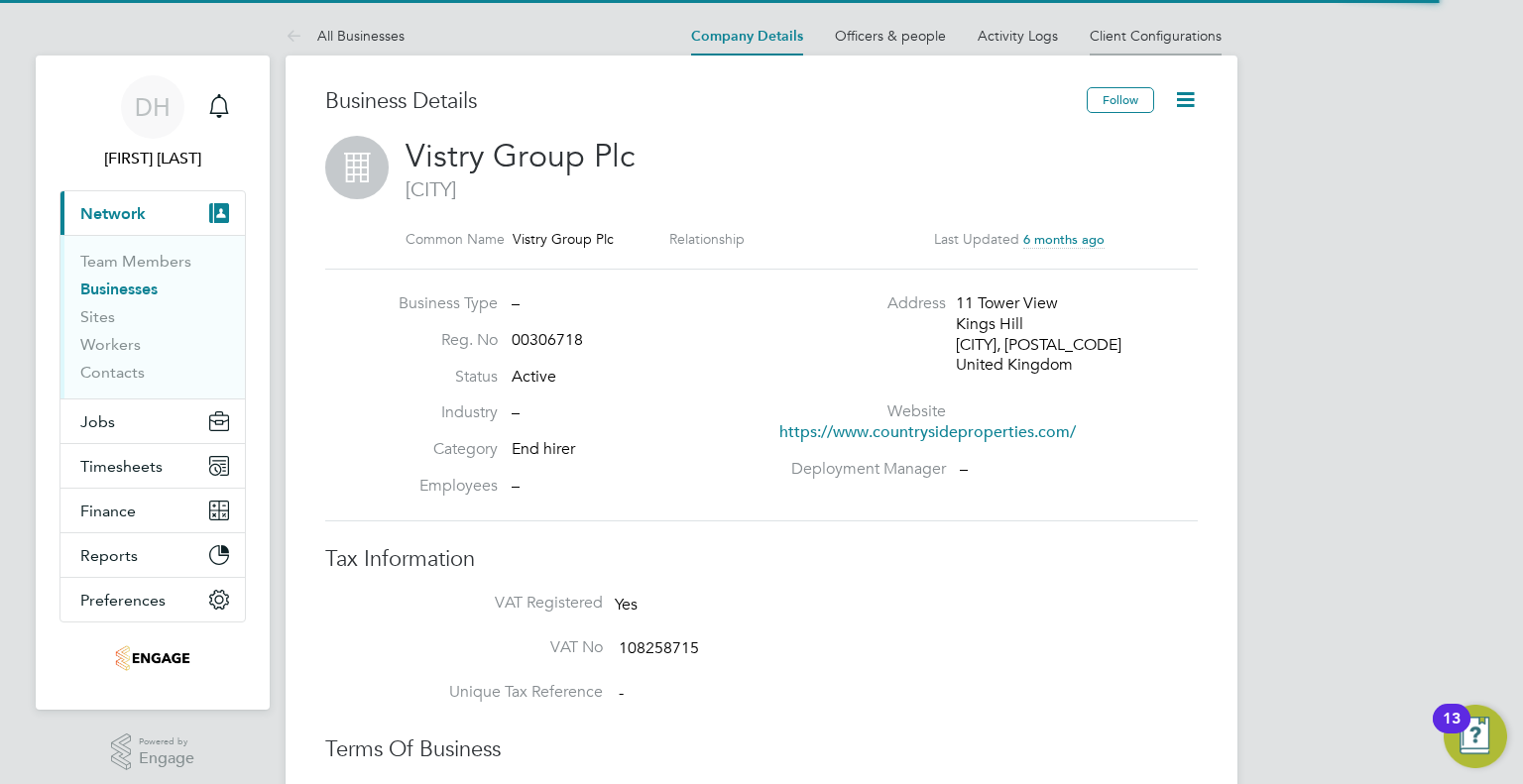 click on "Client Configurations" at bounding box center [1155, 36] 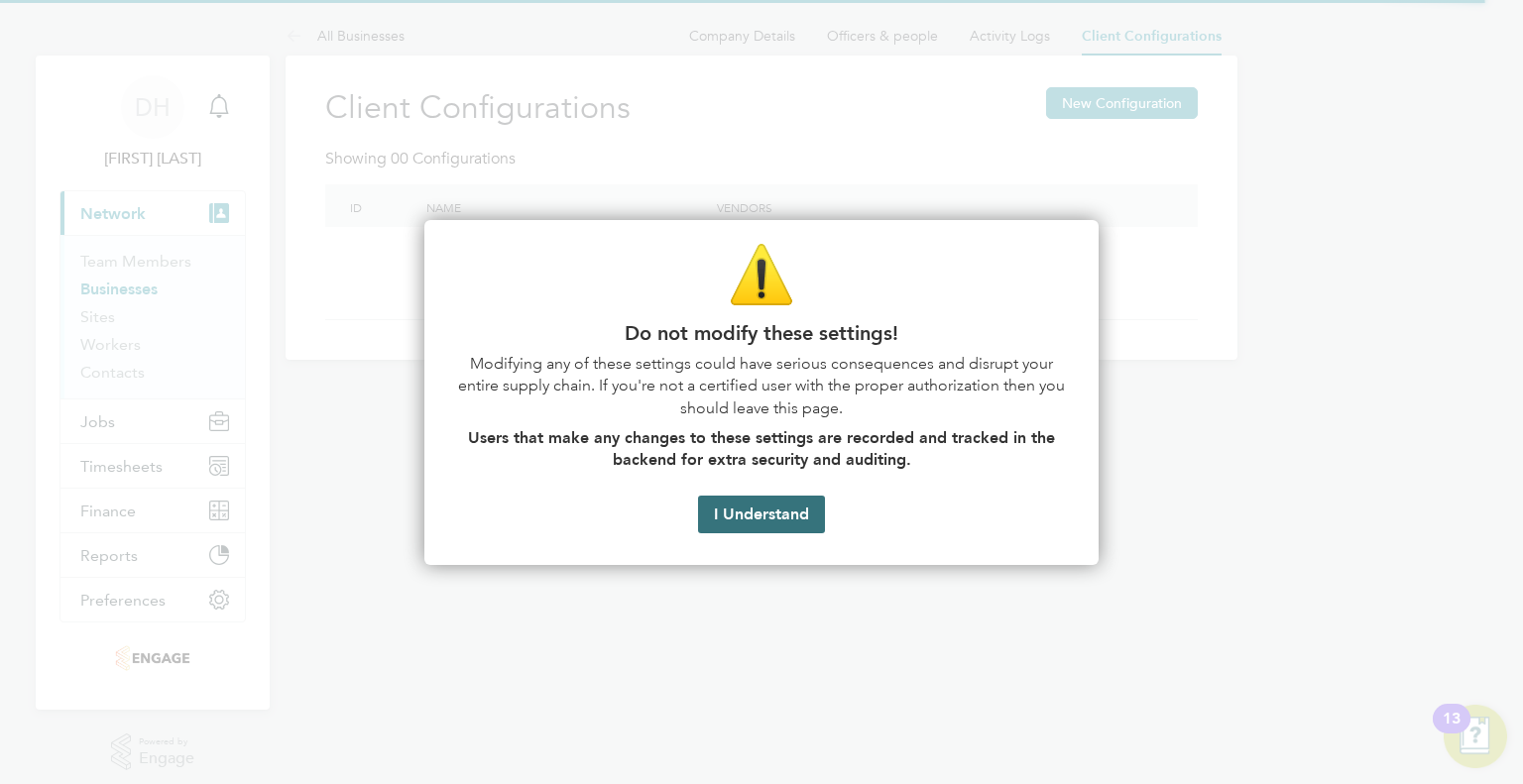 click on "I Understand" at bounding box center [762, 514] 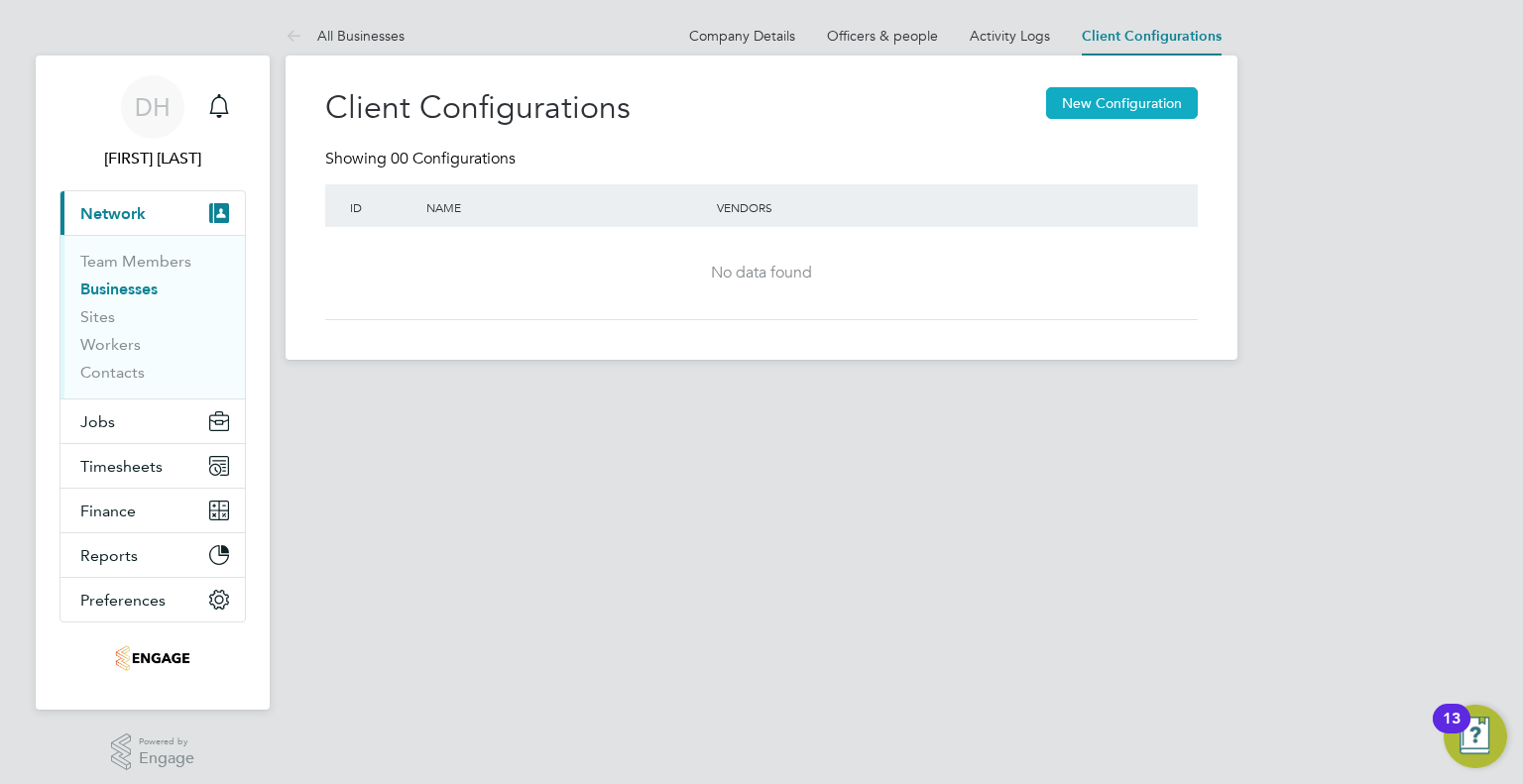 click on "New Configuration" 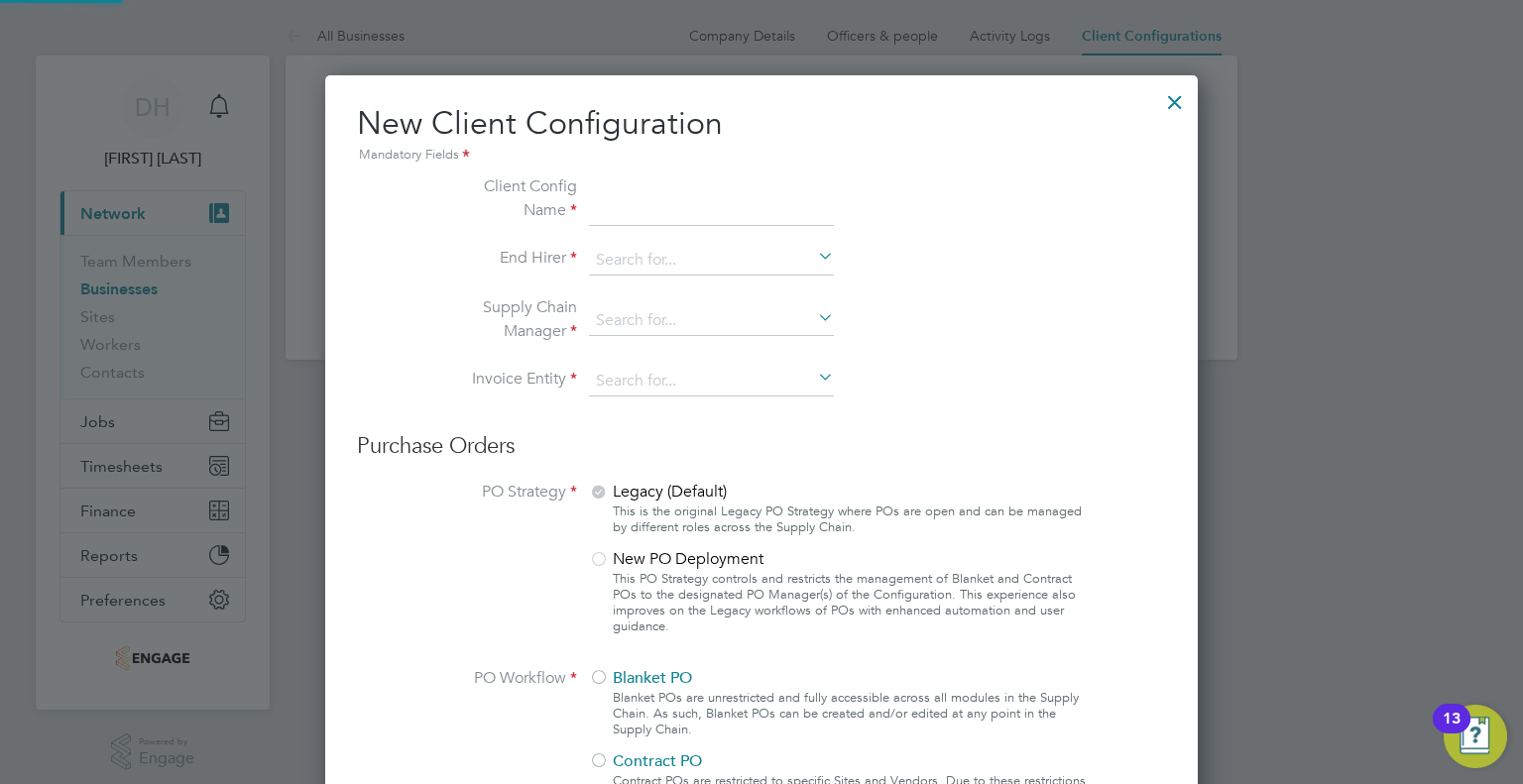 scroll, scrollTop: 10, scrollLeft: 10, axis: both 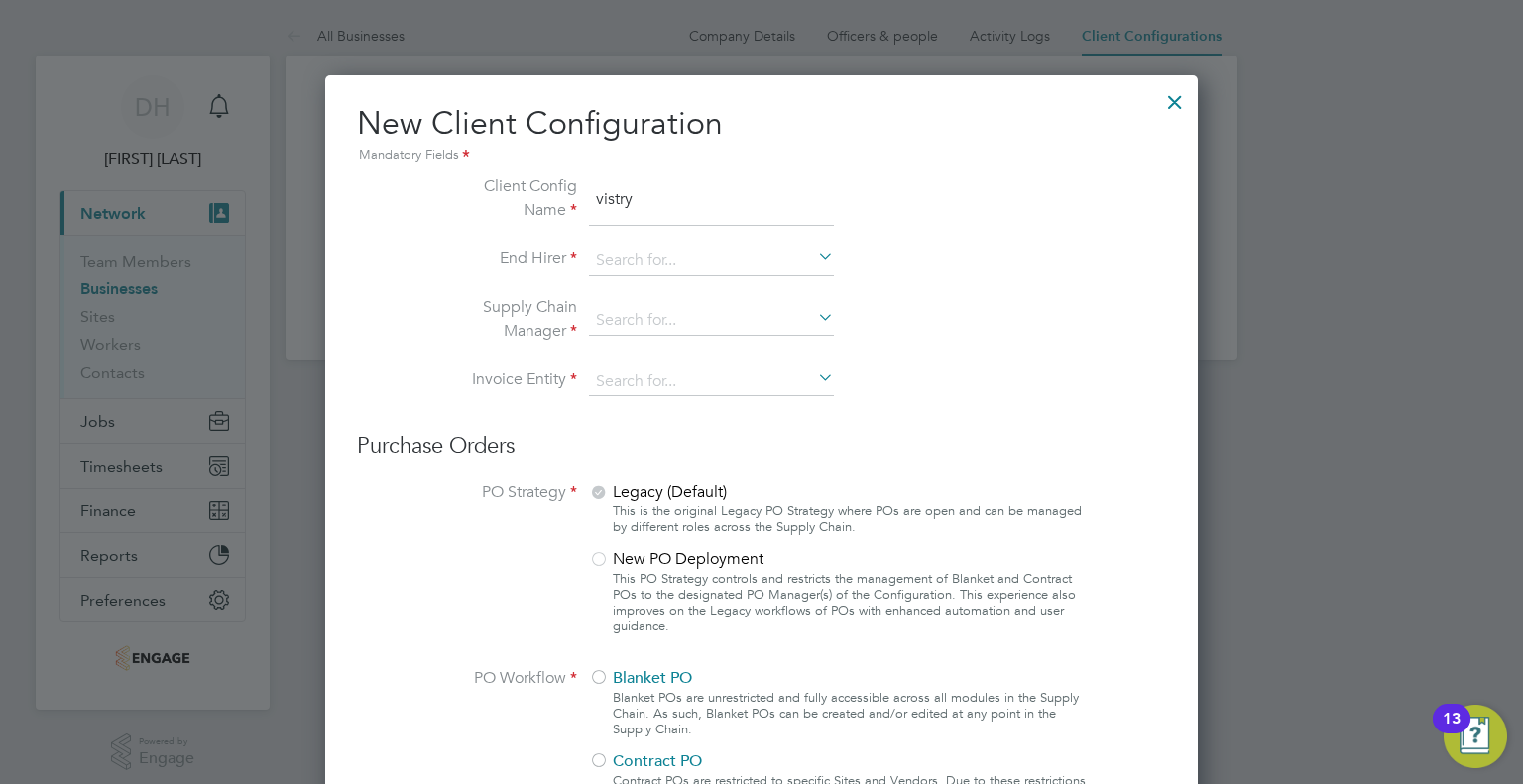 type on "Vistry Group" 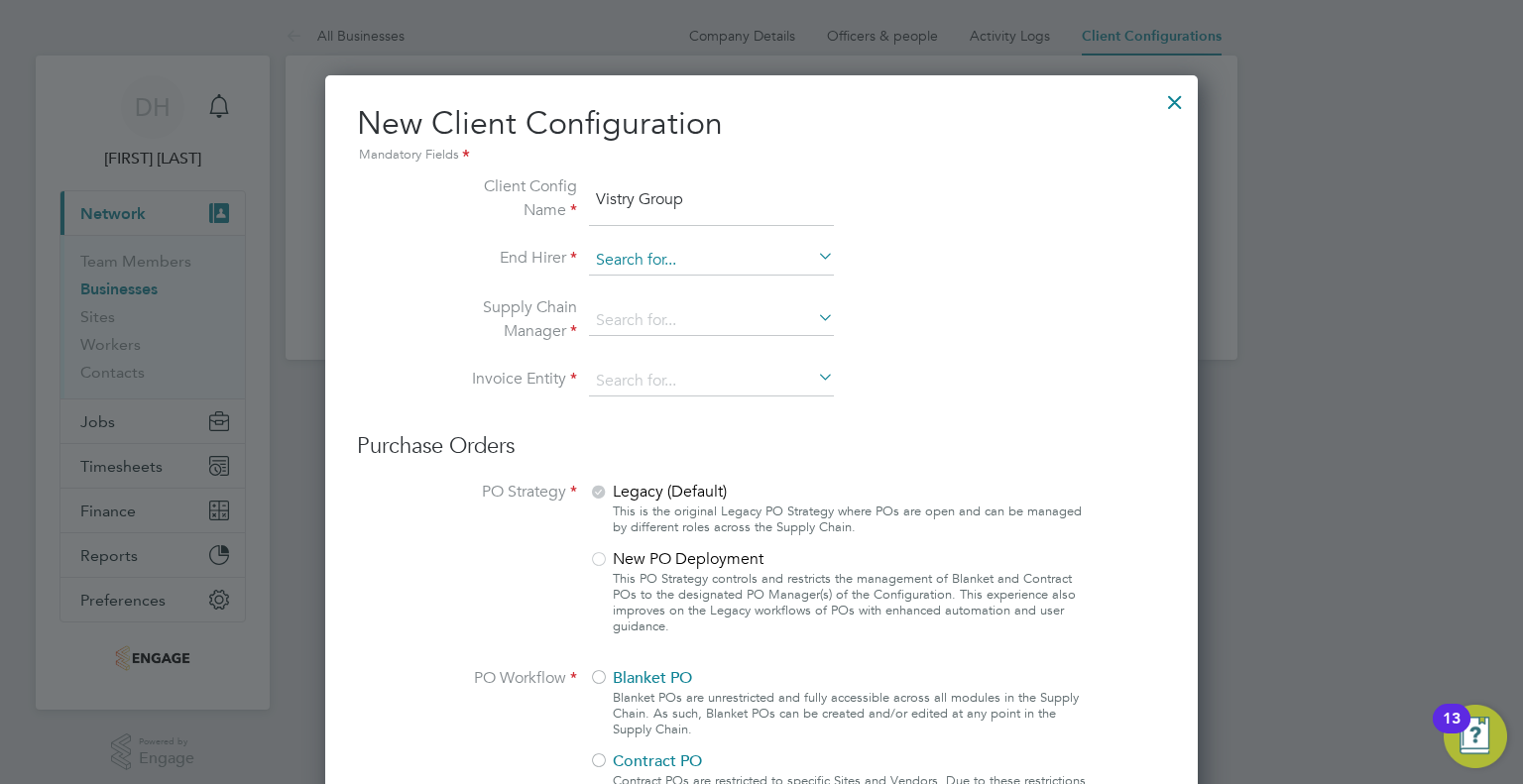 click at bounding box center (711, 261) 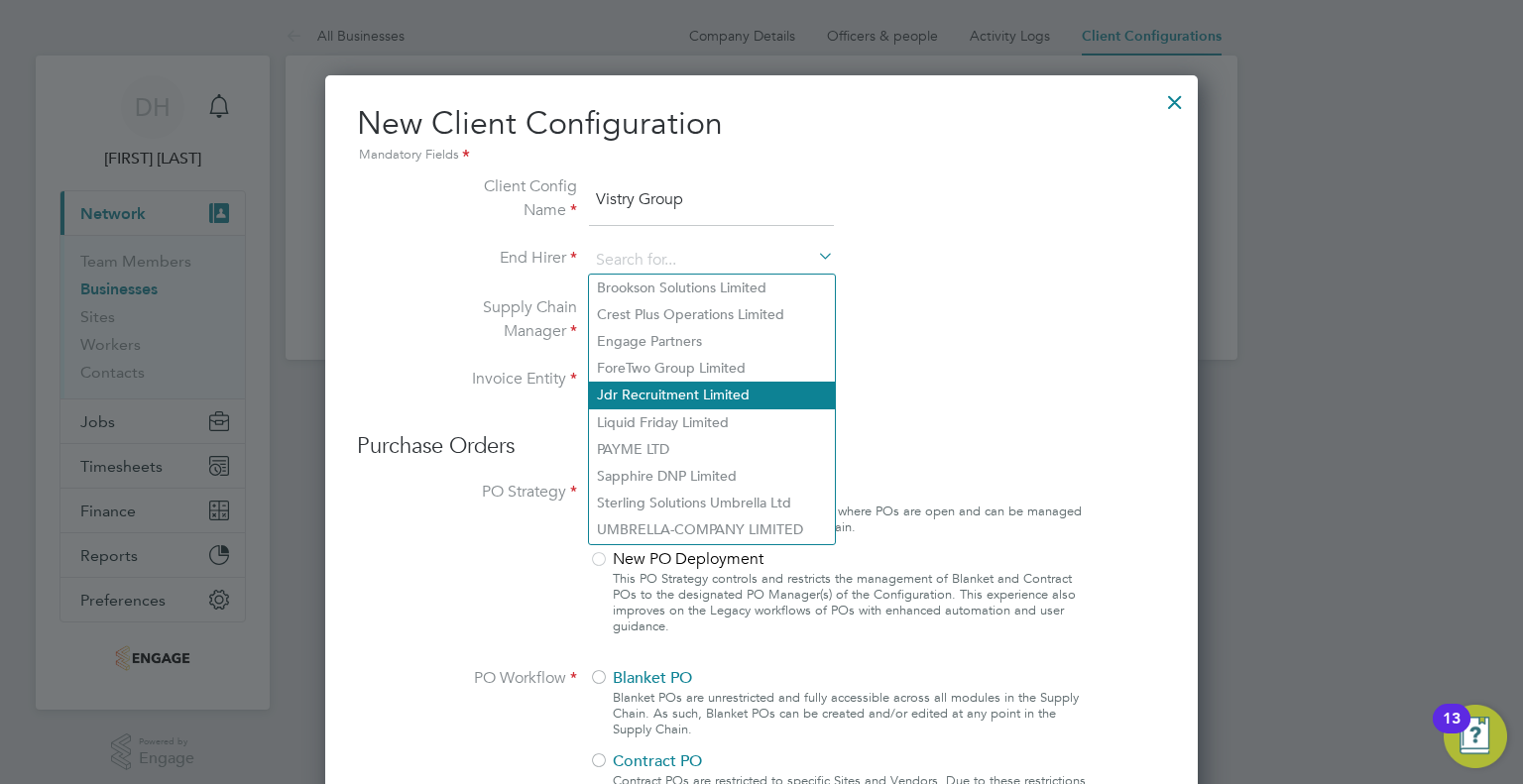 click on "Jdr Recruitment Limited" 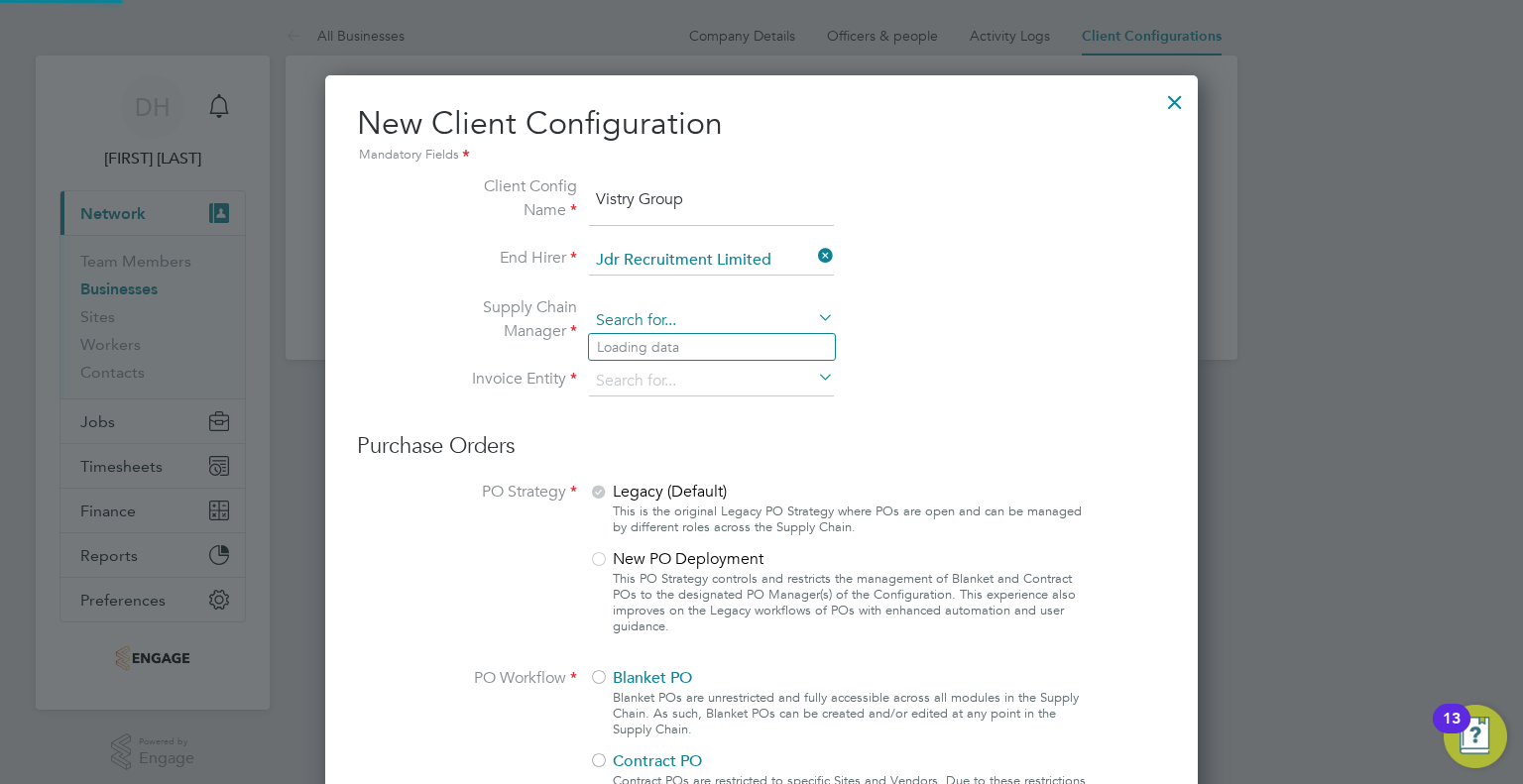 click at bounding box center [711, 321] 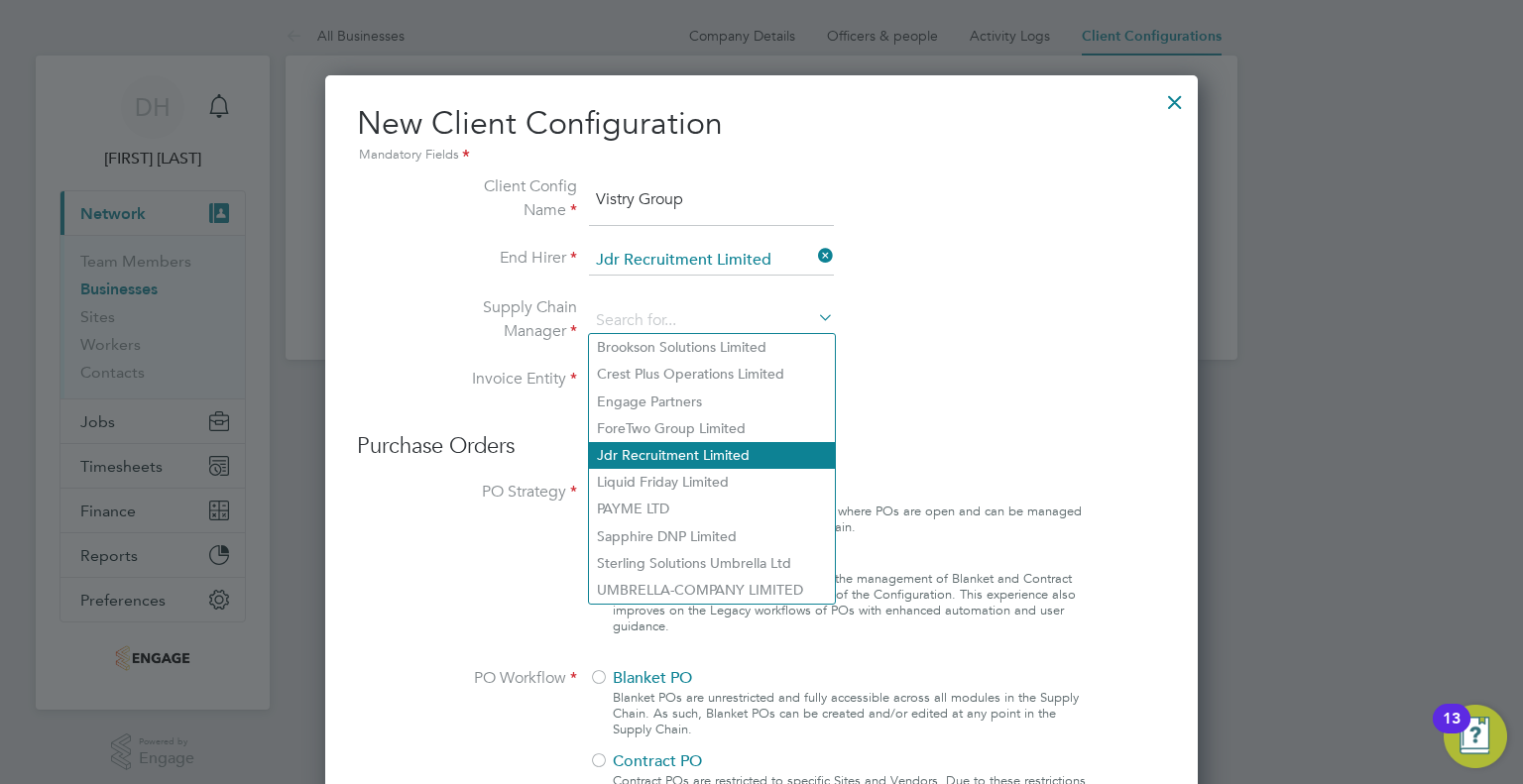click on "Jdr Recruitment Limited" 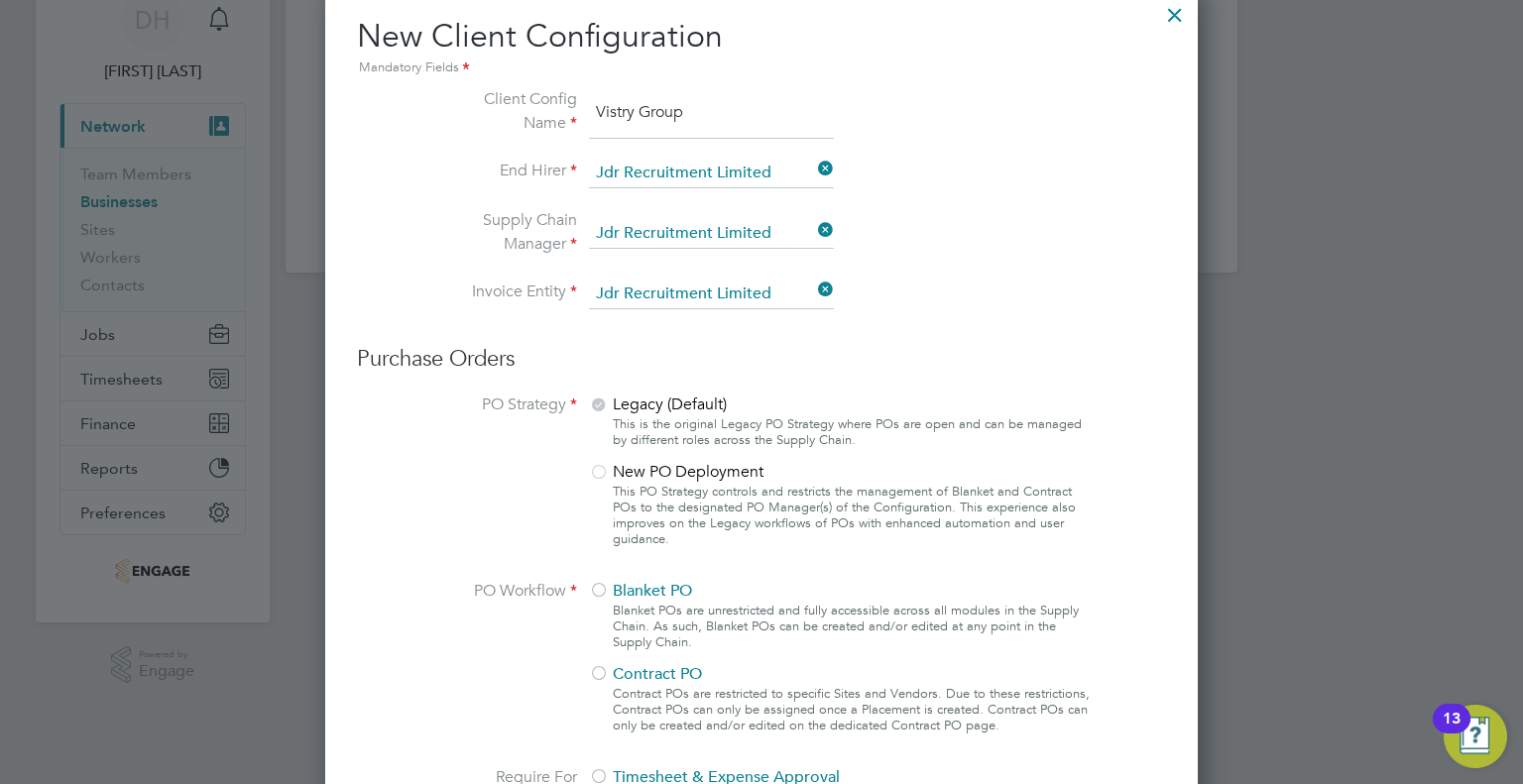 scroll, scrollTop: 0, scrollLeft: 0, axis: both 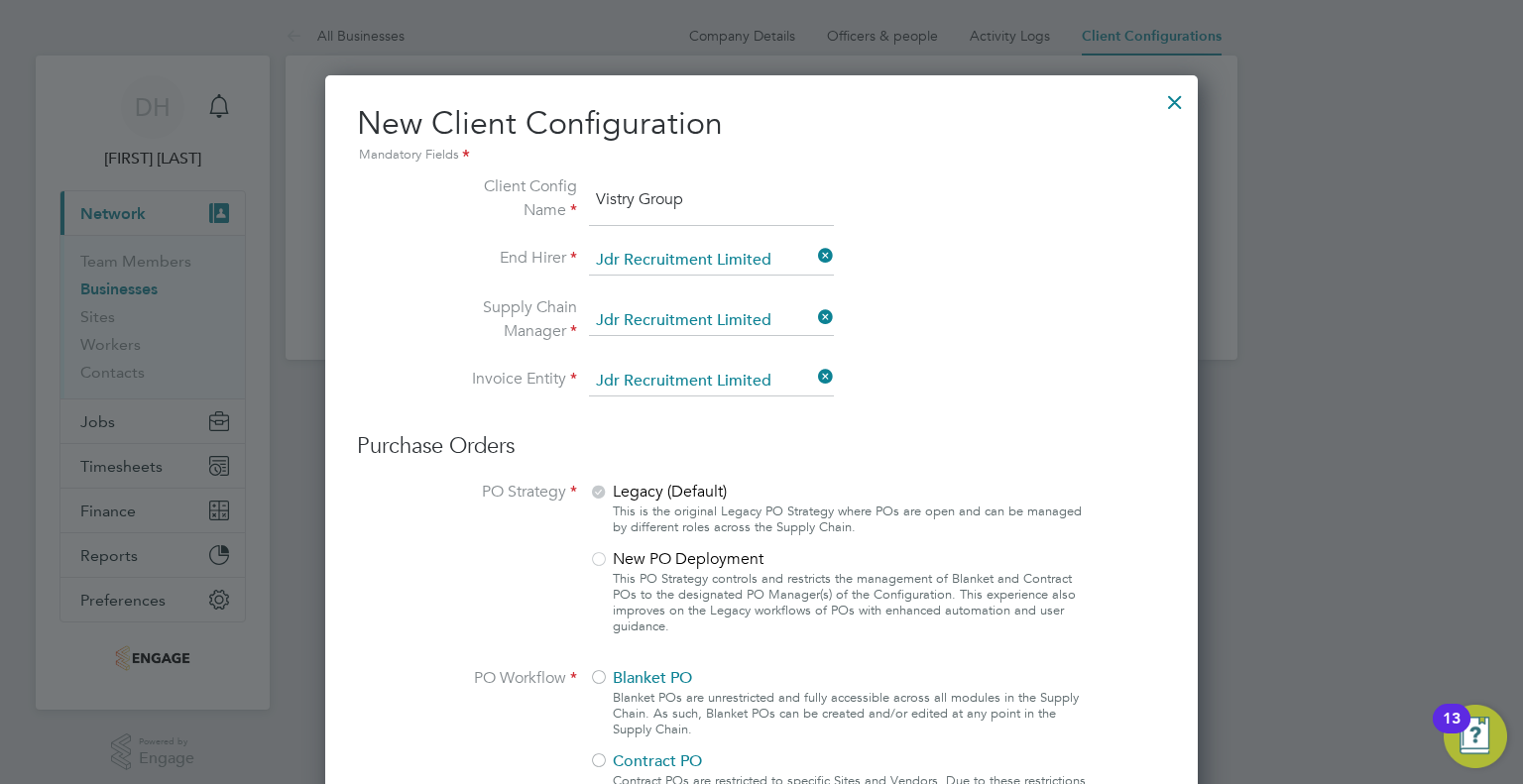 click at bounding box center [1175, 97] 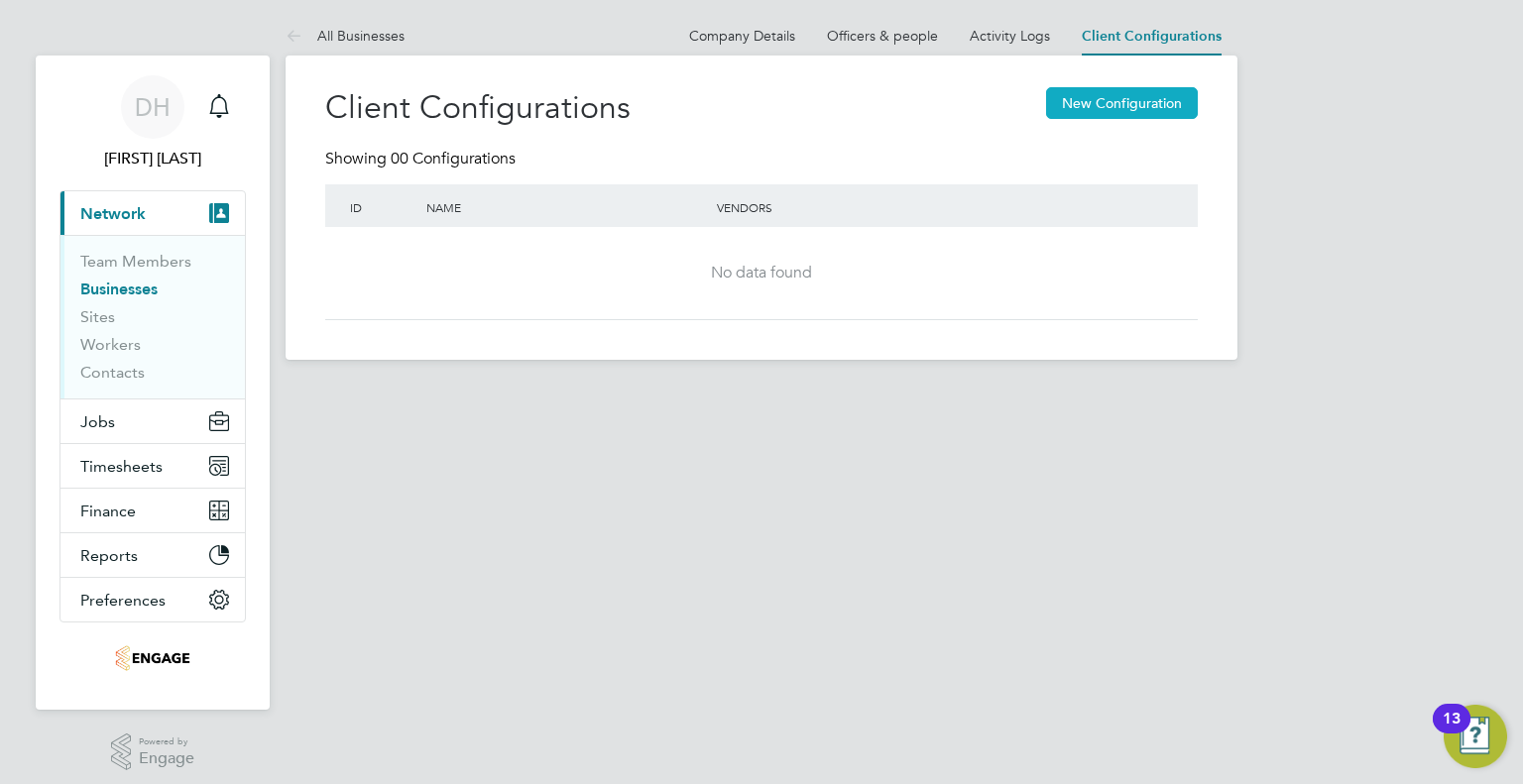 click on "New Configuration" 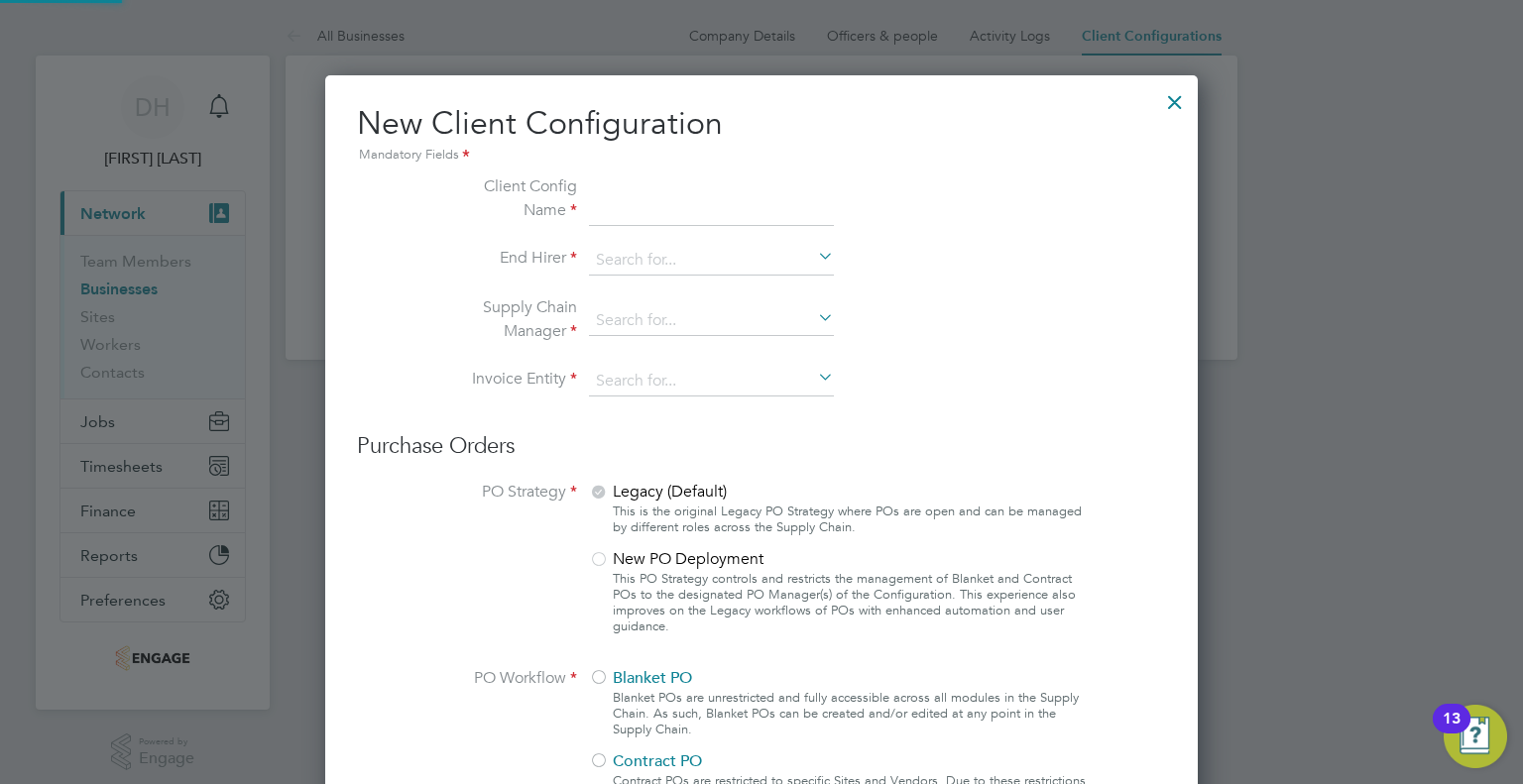 scroll, scrollTop: 10, scrollLeft: 10, axis: both 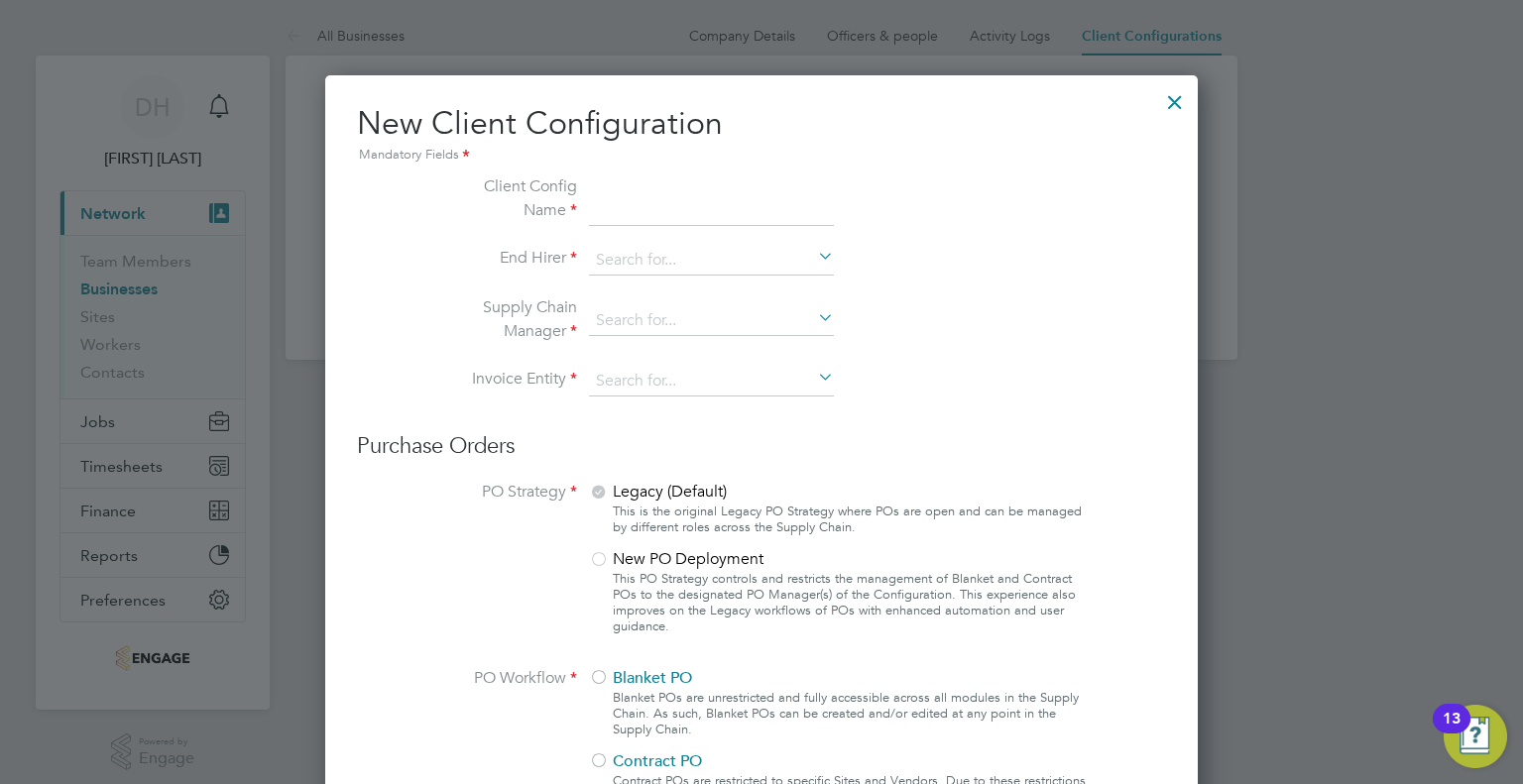 click at bounding box center [1175, 97] 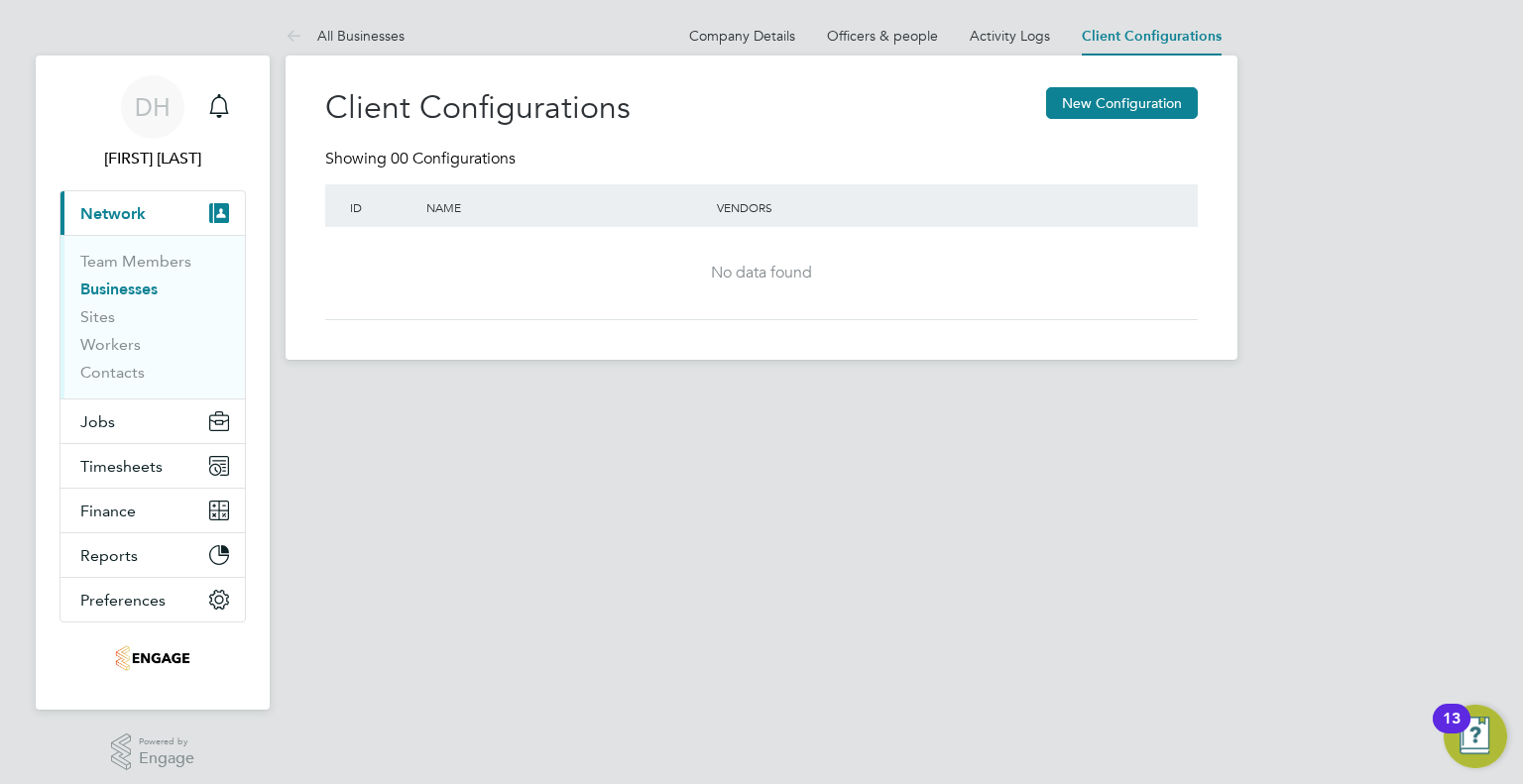 click on "No data found" 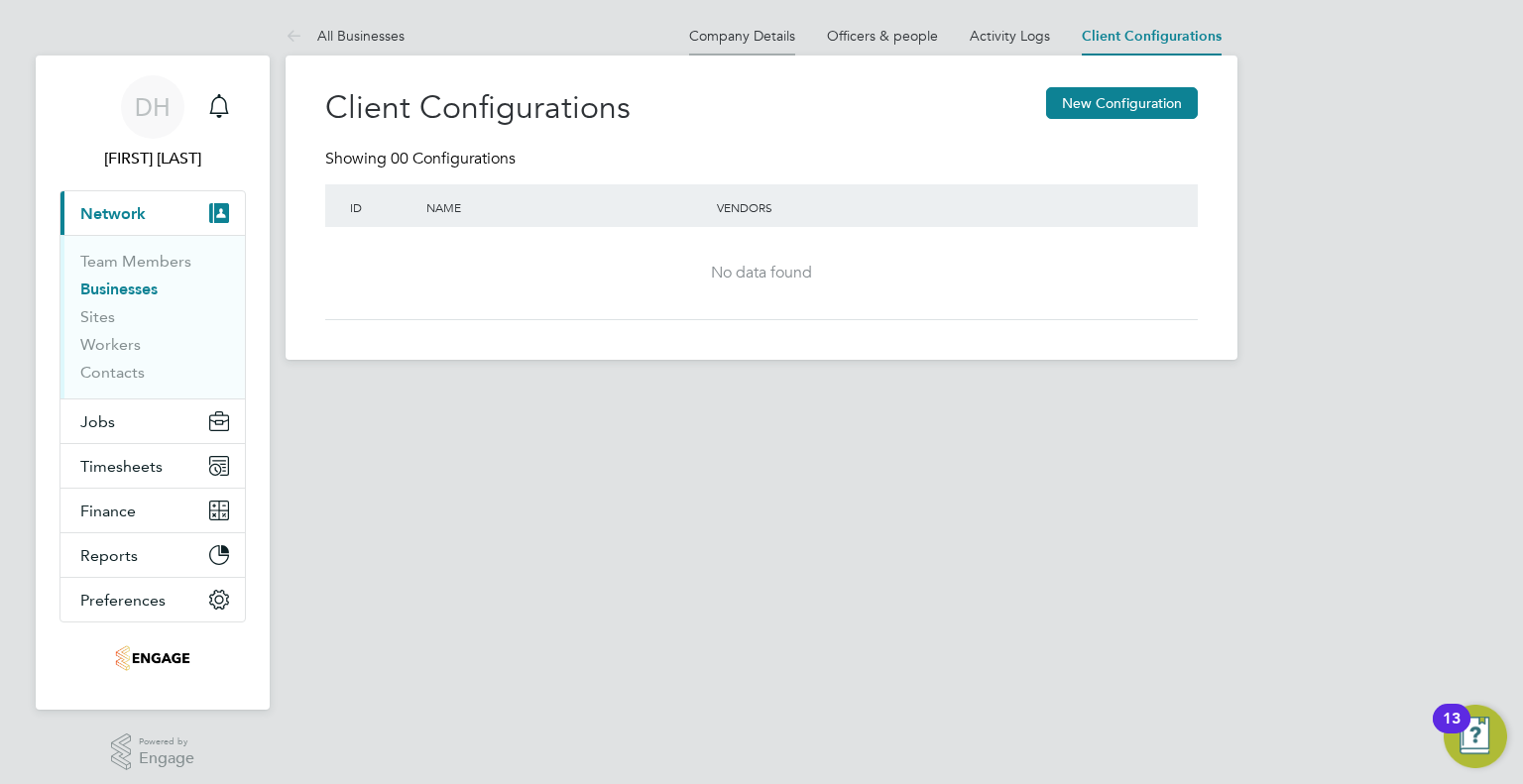 click on "Company Details" at bounding box center (742, 36) 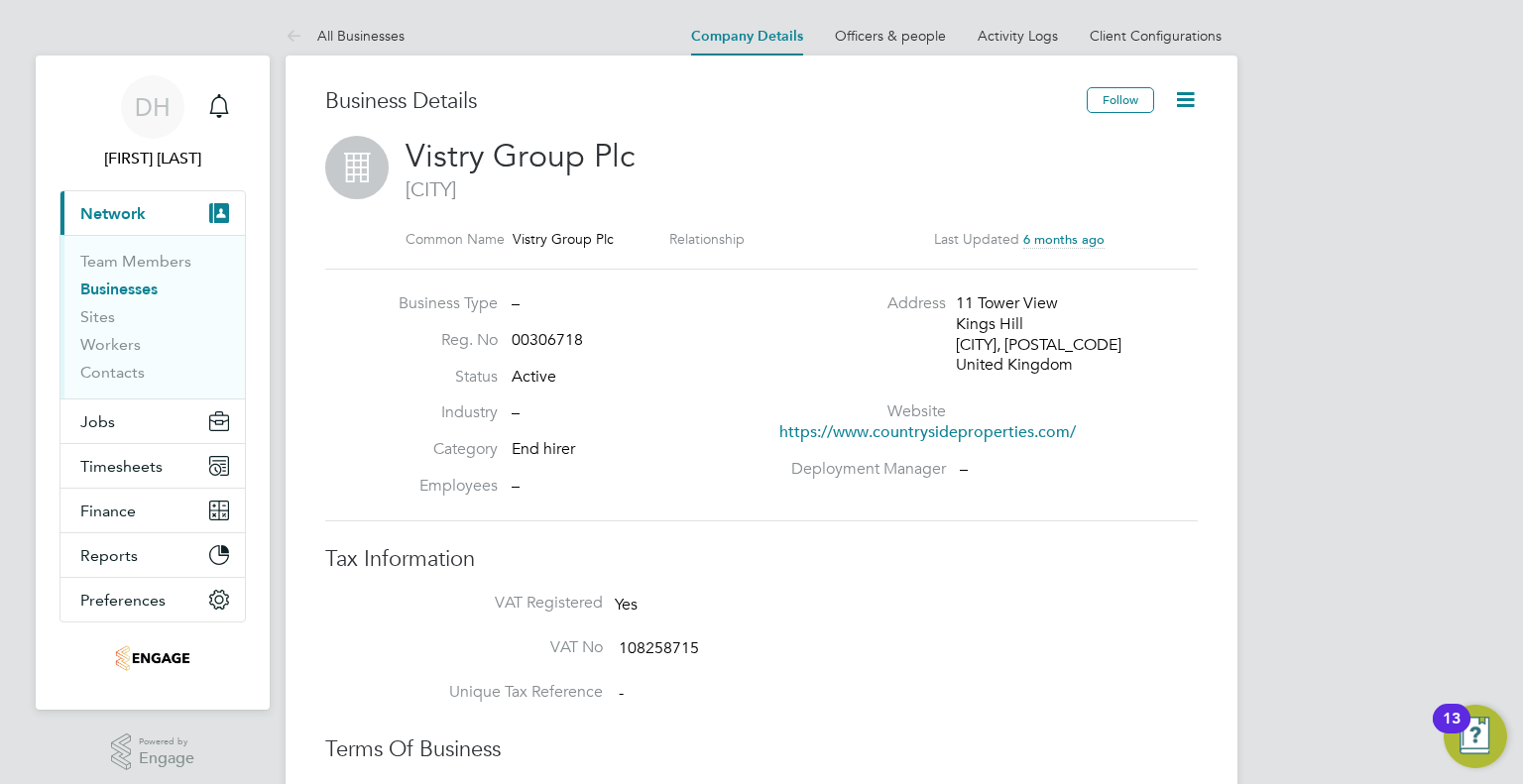 click 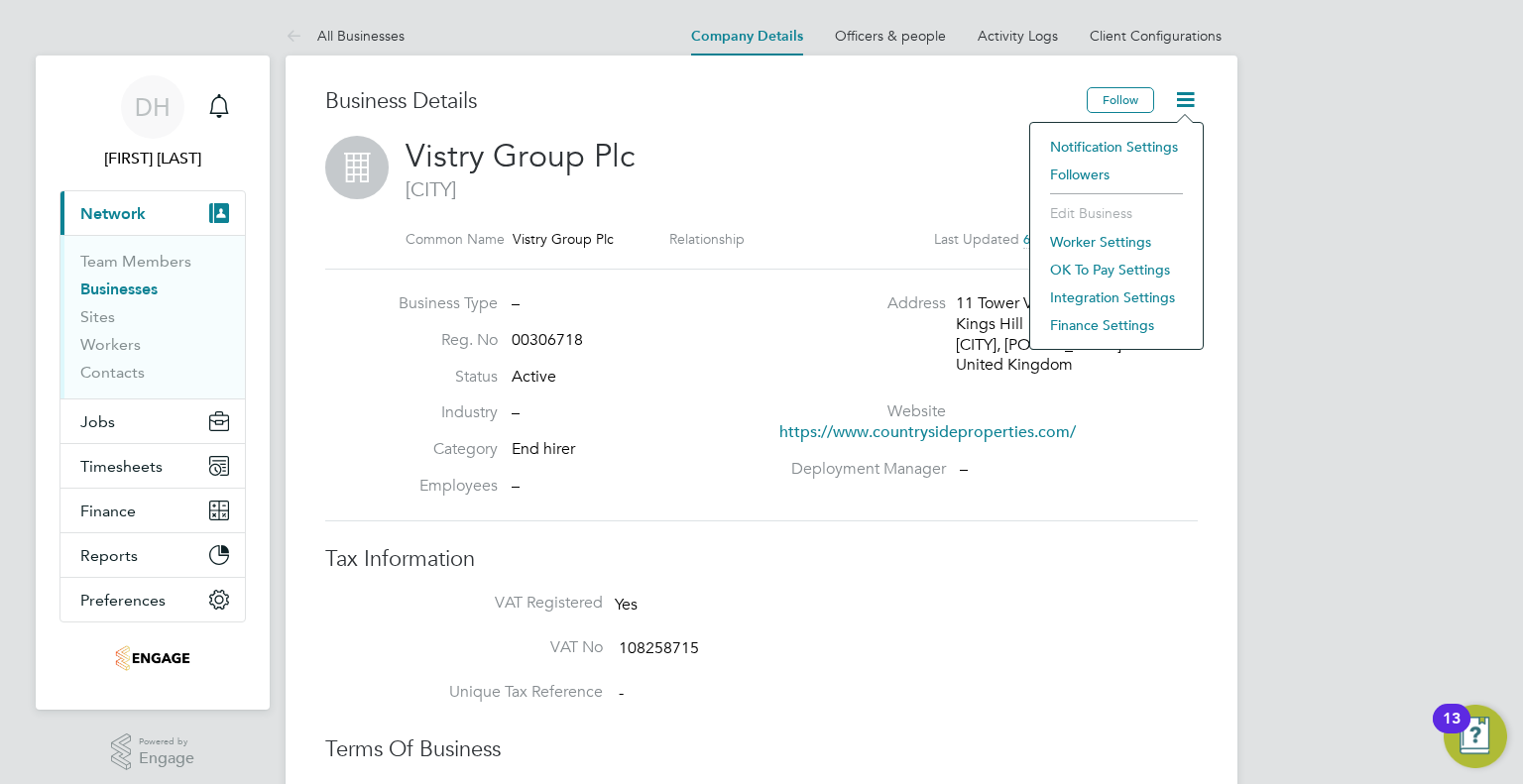 click on "Worker Settings" 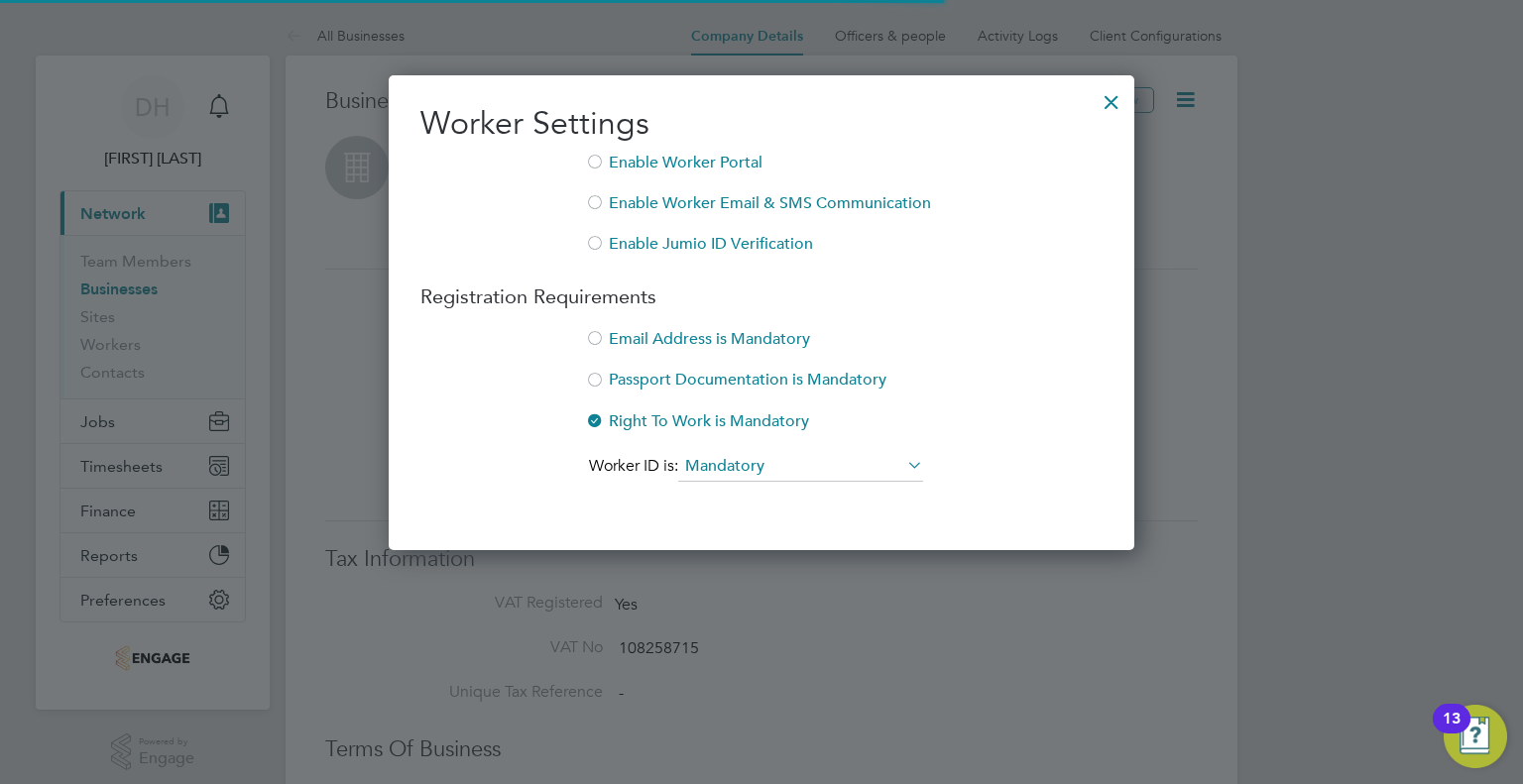 scroll, scrollTop: 10, scrollLeft: 10, axis: both 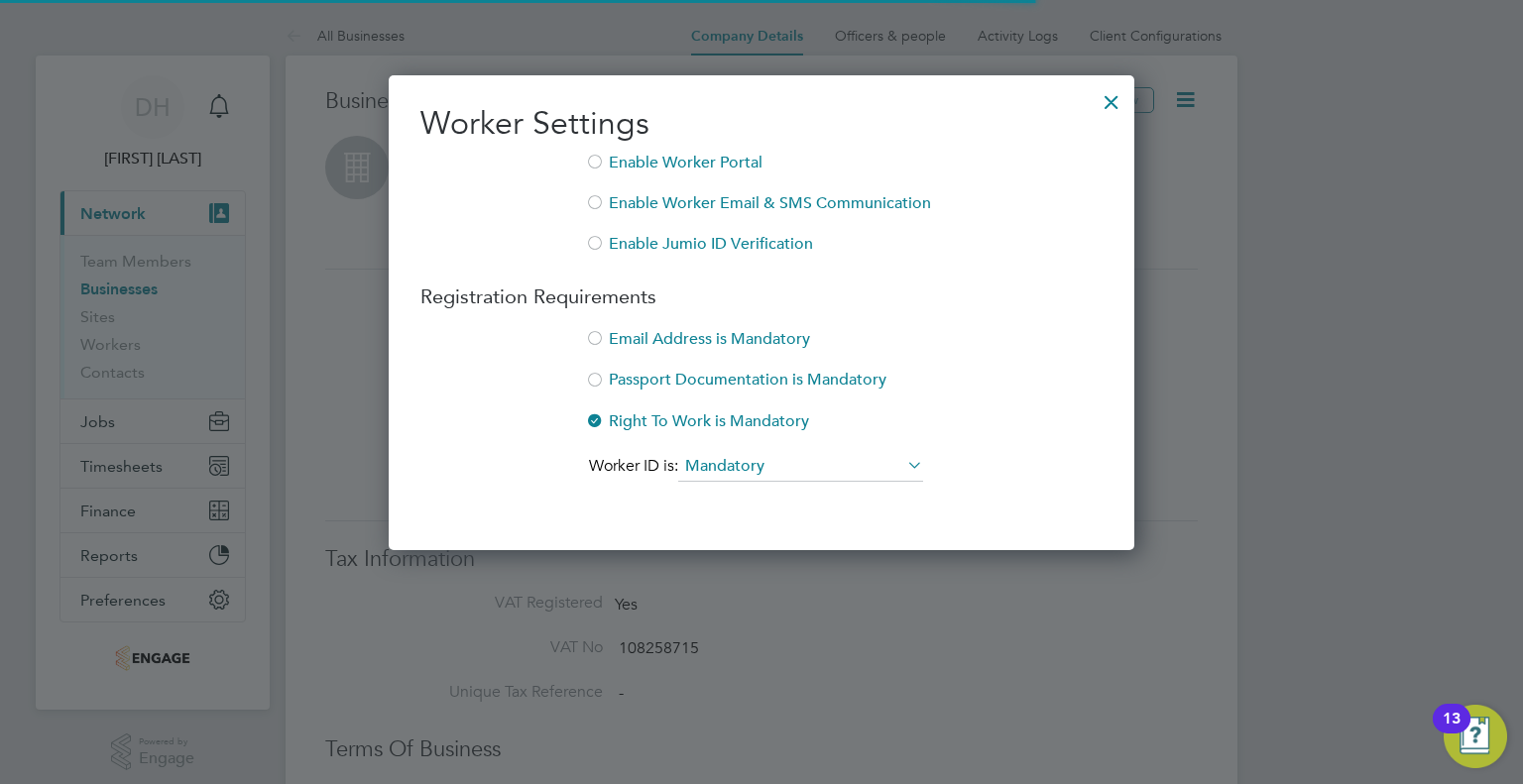 click at bounding box center (1112, 97) 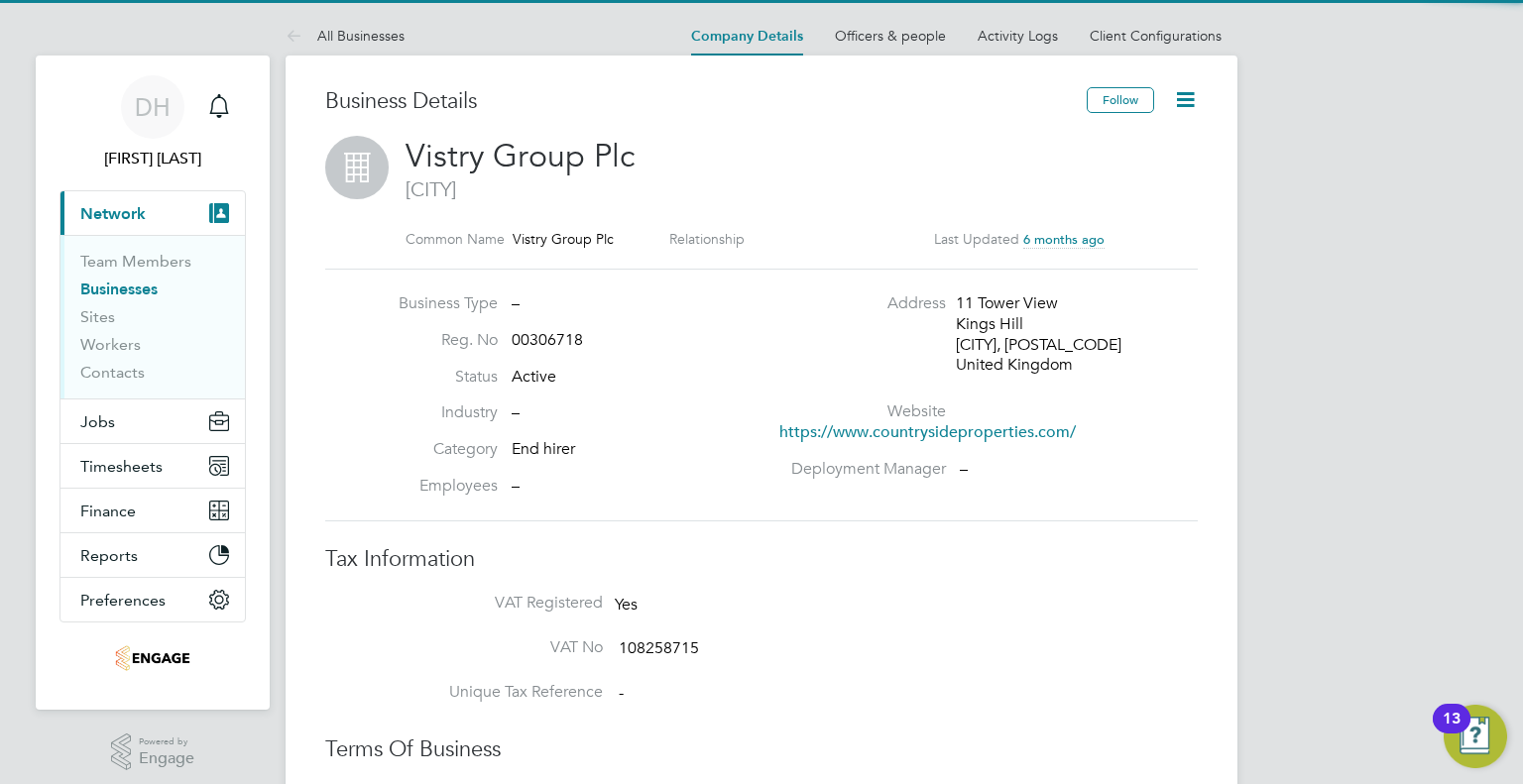 click 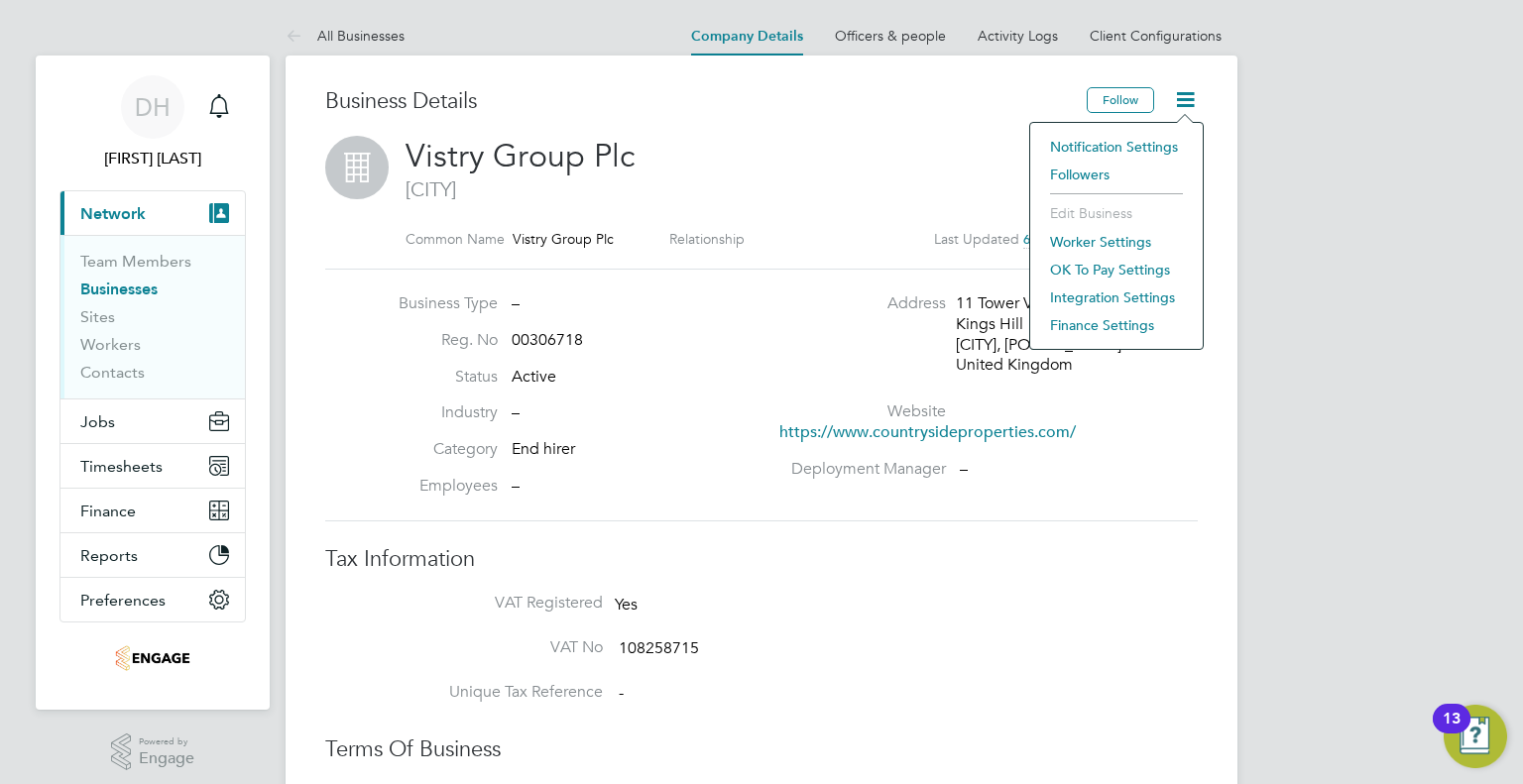 click on "Notification Settings" 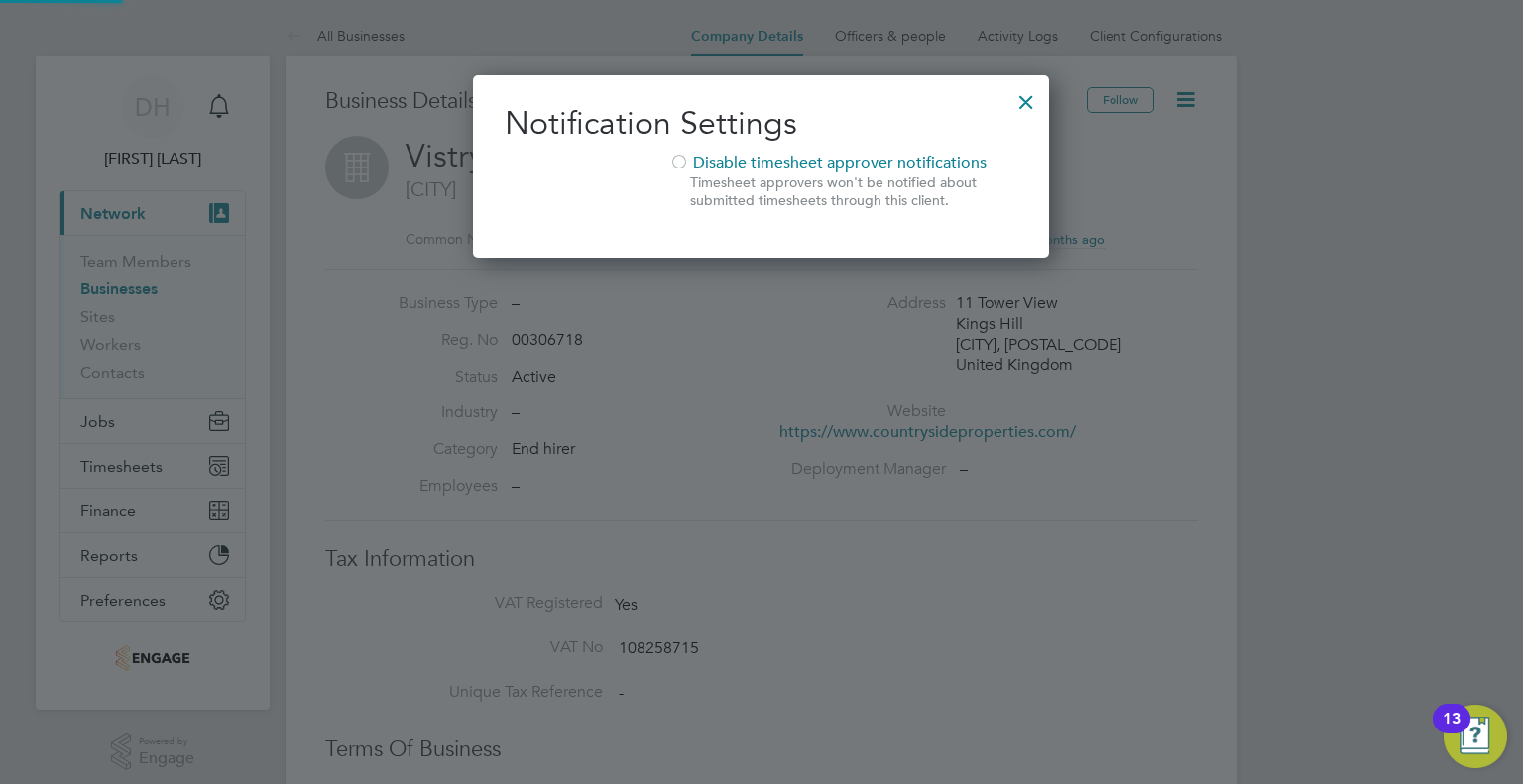 scroll, scrollTop: 9, scrollLeft: 9, axis: both 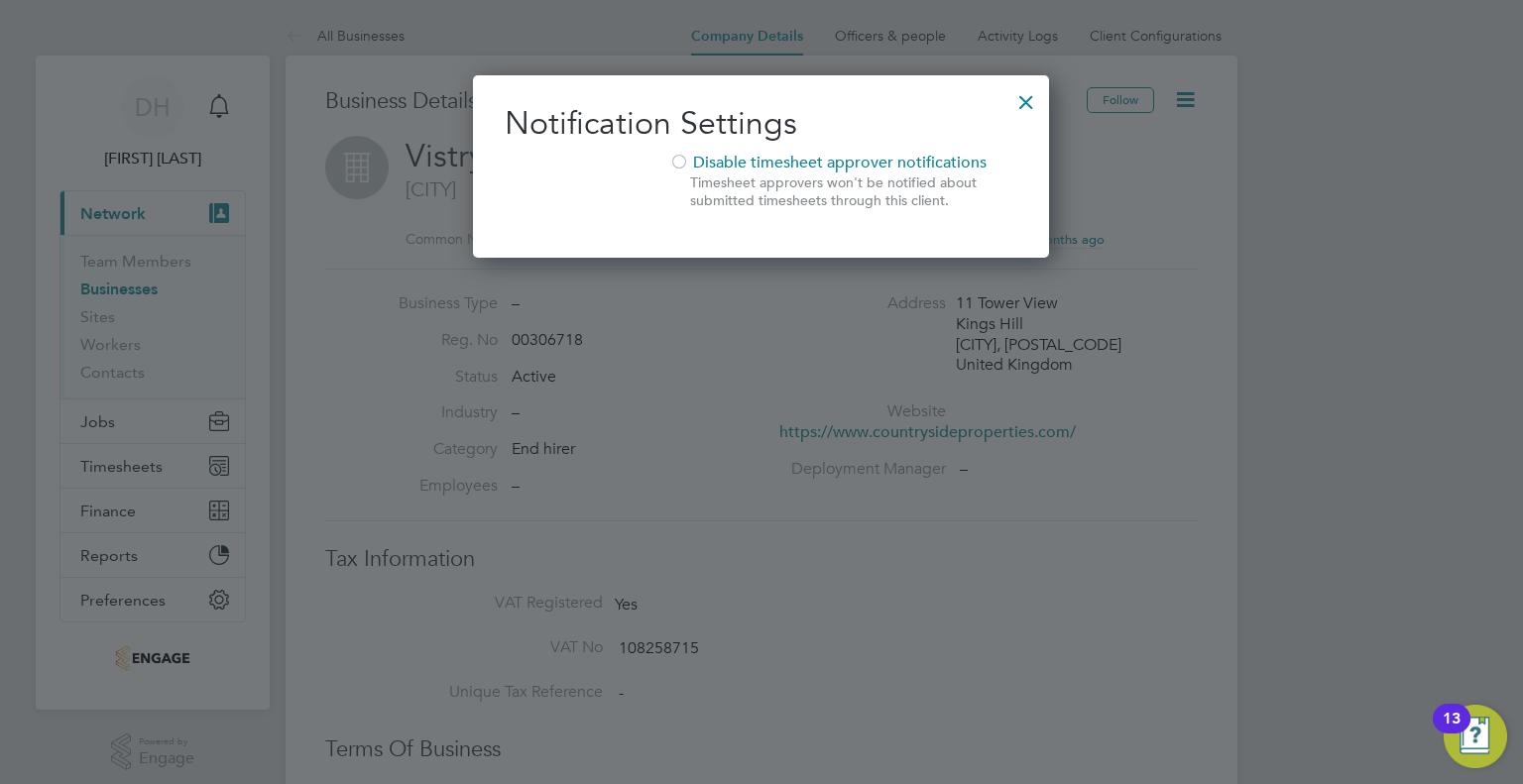 click at bounding box center (1026, 97) 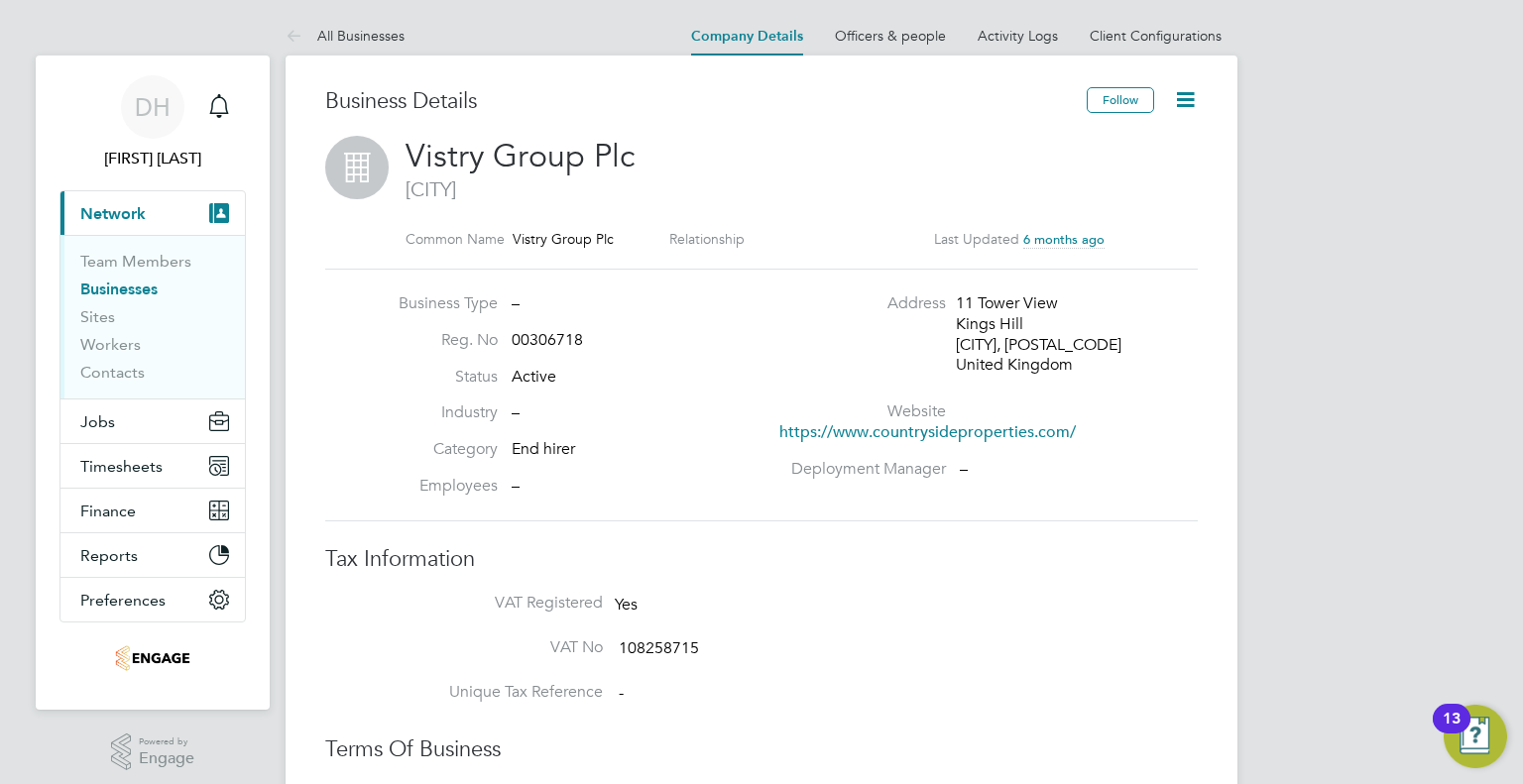 click on "Company Details" at bounding box center [747, 36] 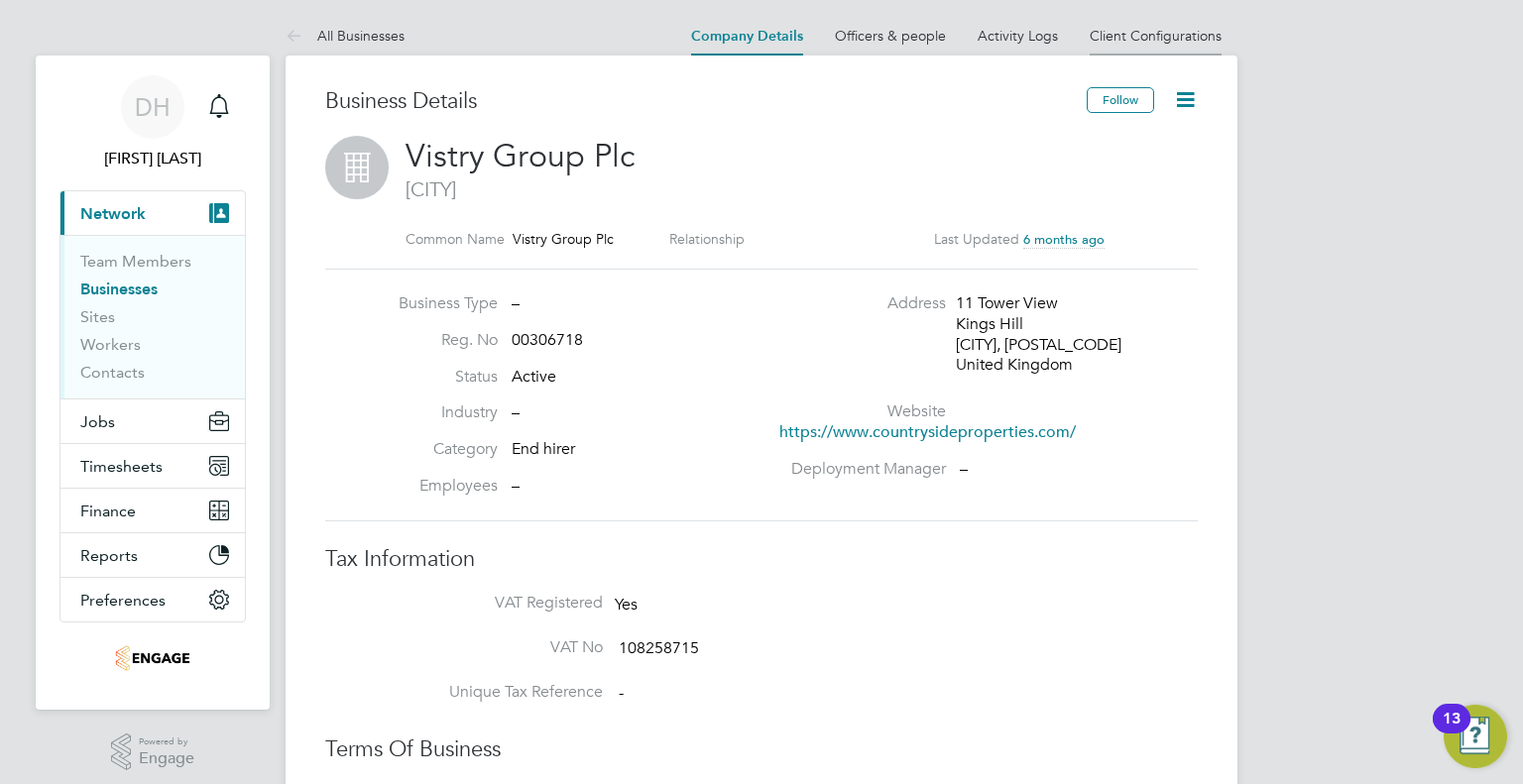 click on "Client Configurations" at bounding box center (1155, 36) 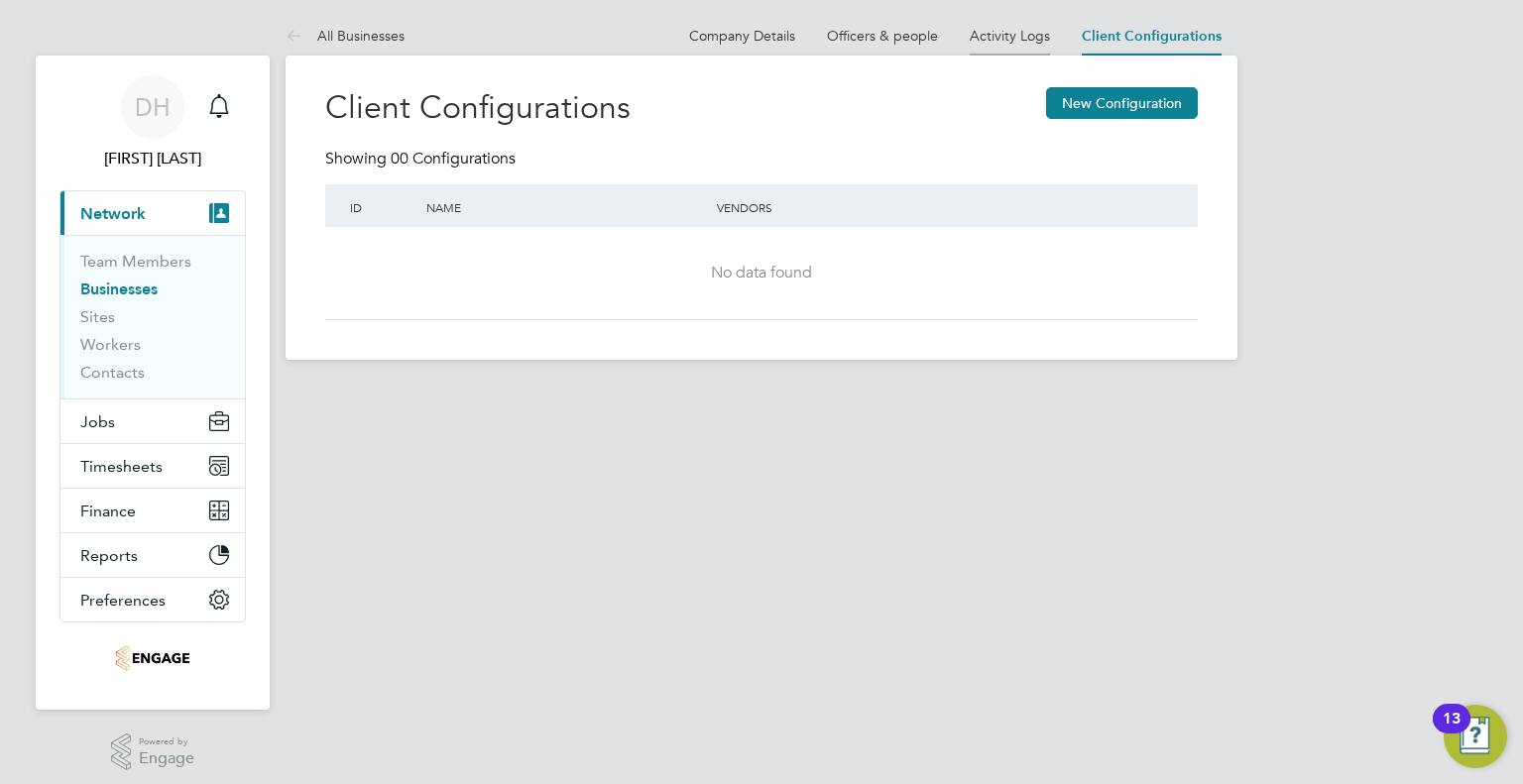 click on "Activity Logs" at bounding box center [1009, 36] 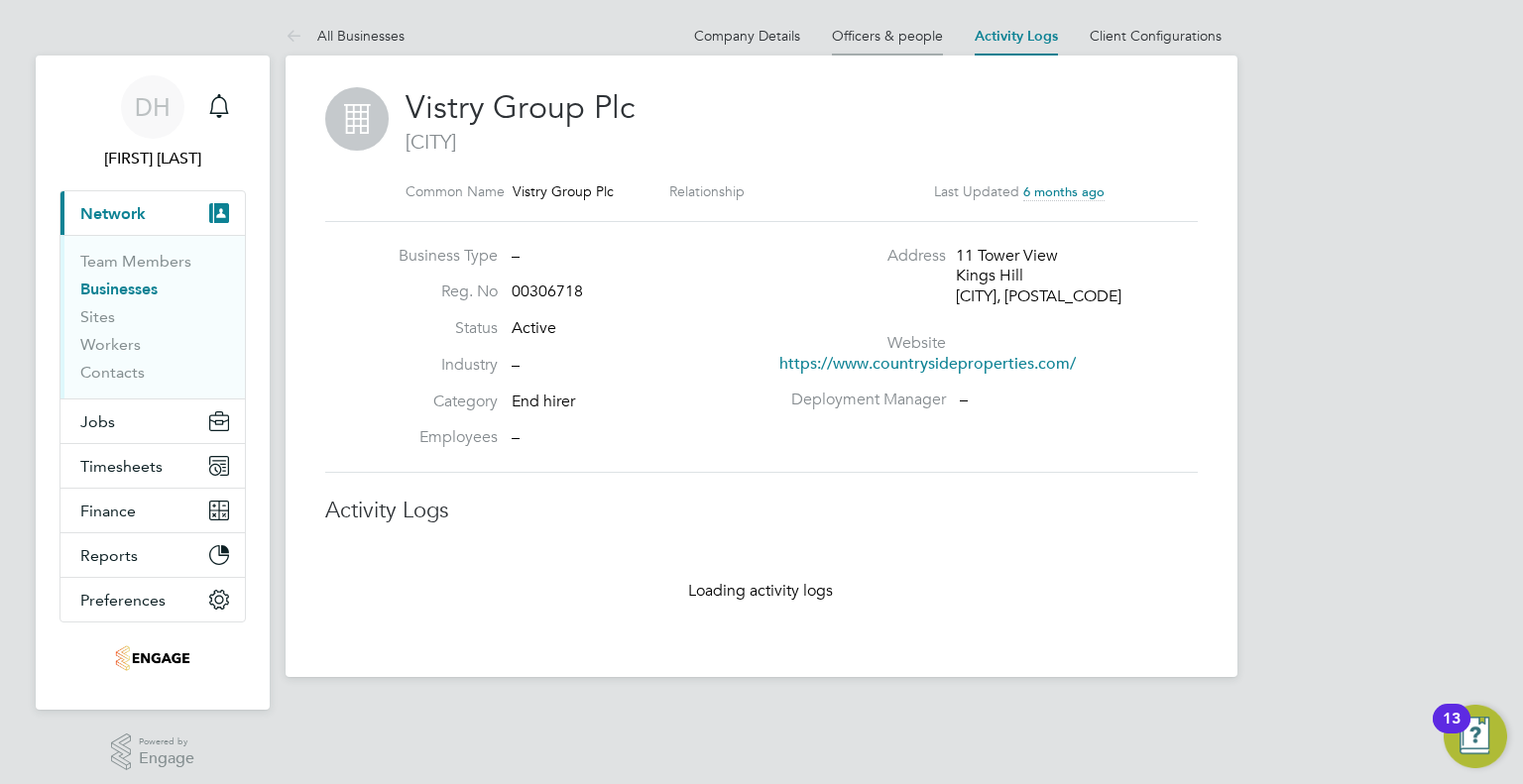click on "Officers & people" at bounding box center (887, 36) 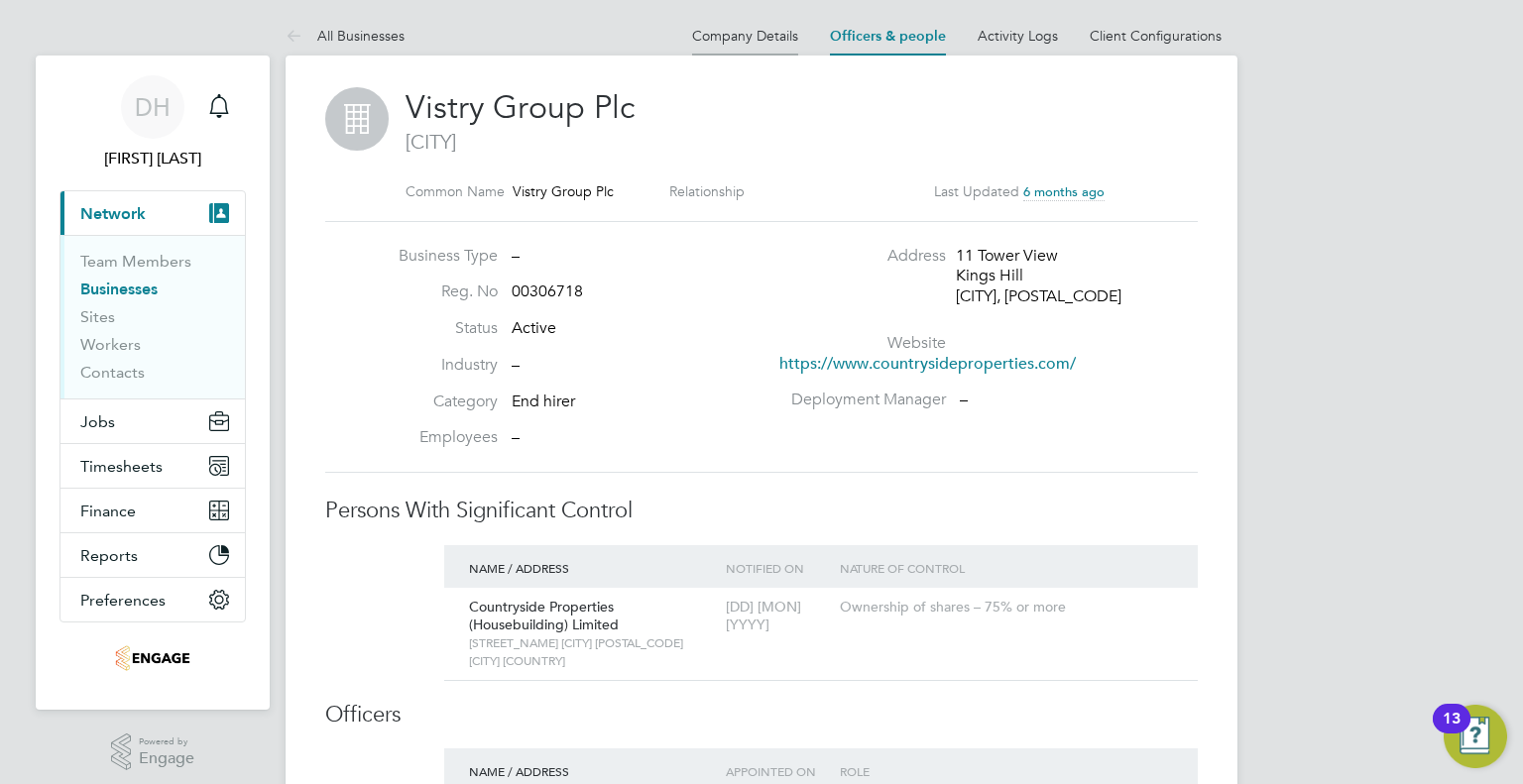 click on "Company Details" at bounding box center (745, 36) 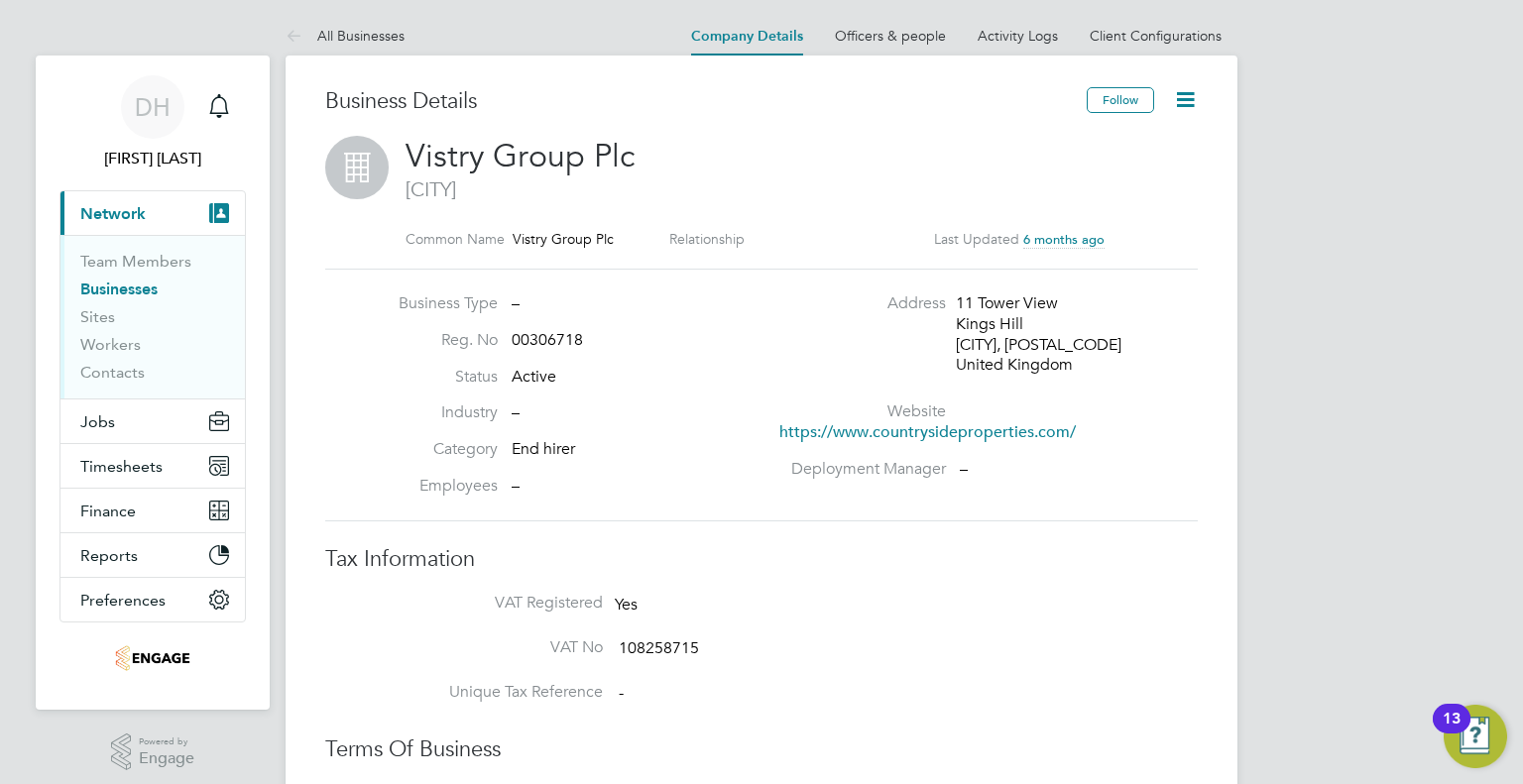 click 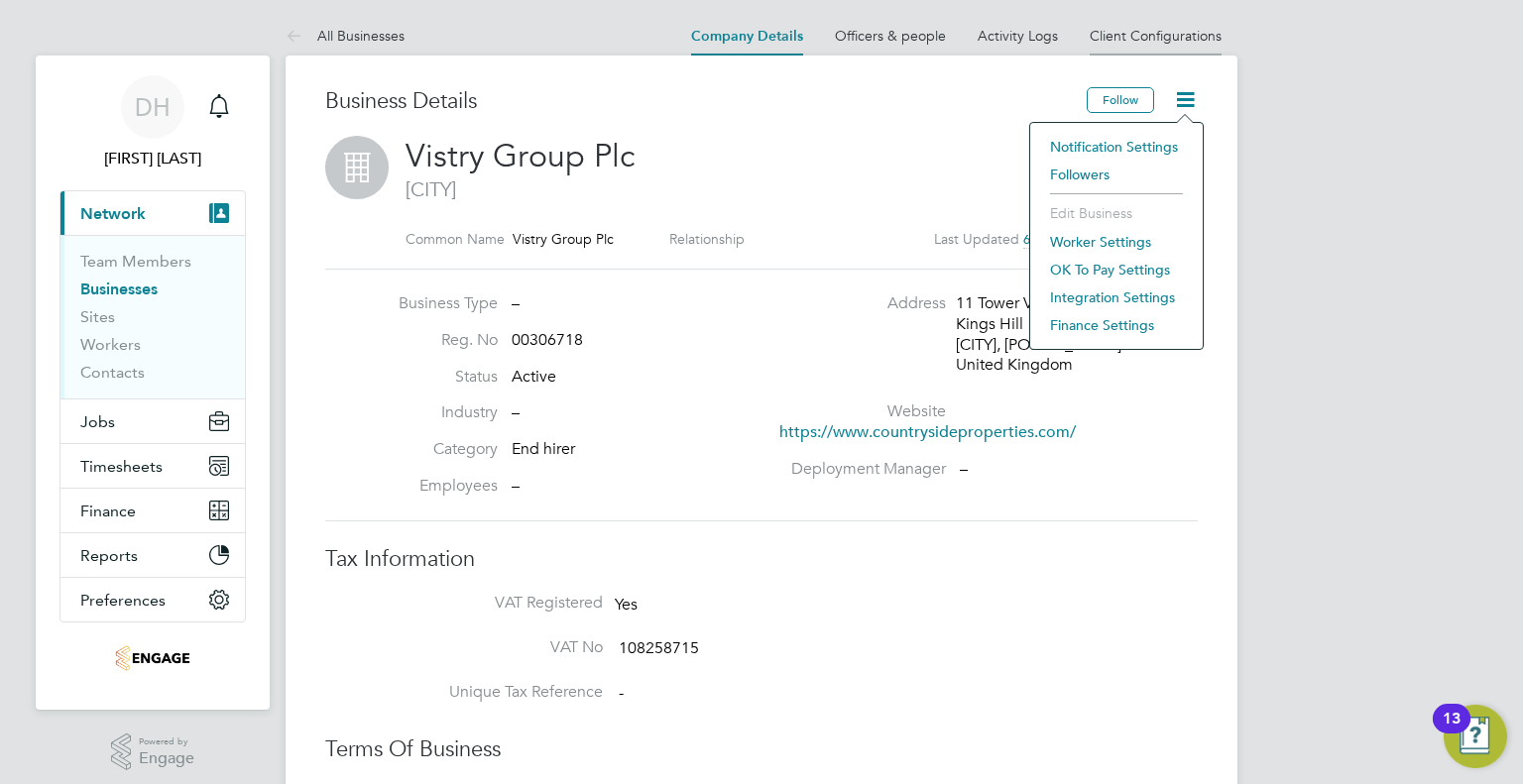 click on "Client Configurations" at bounding box center [1155, 36] 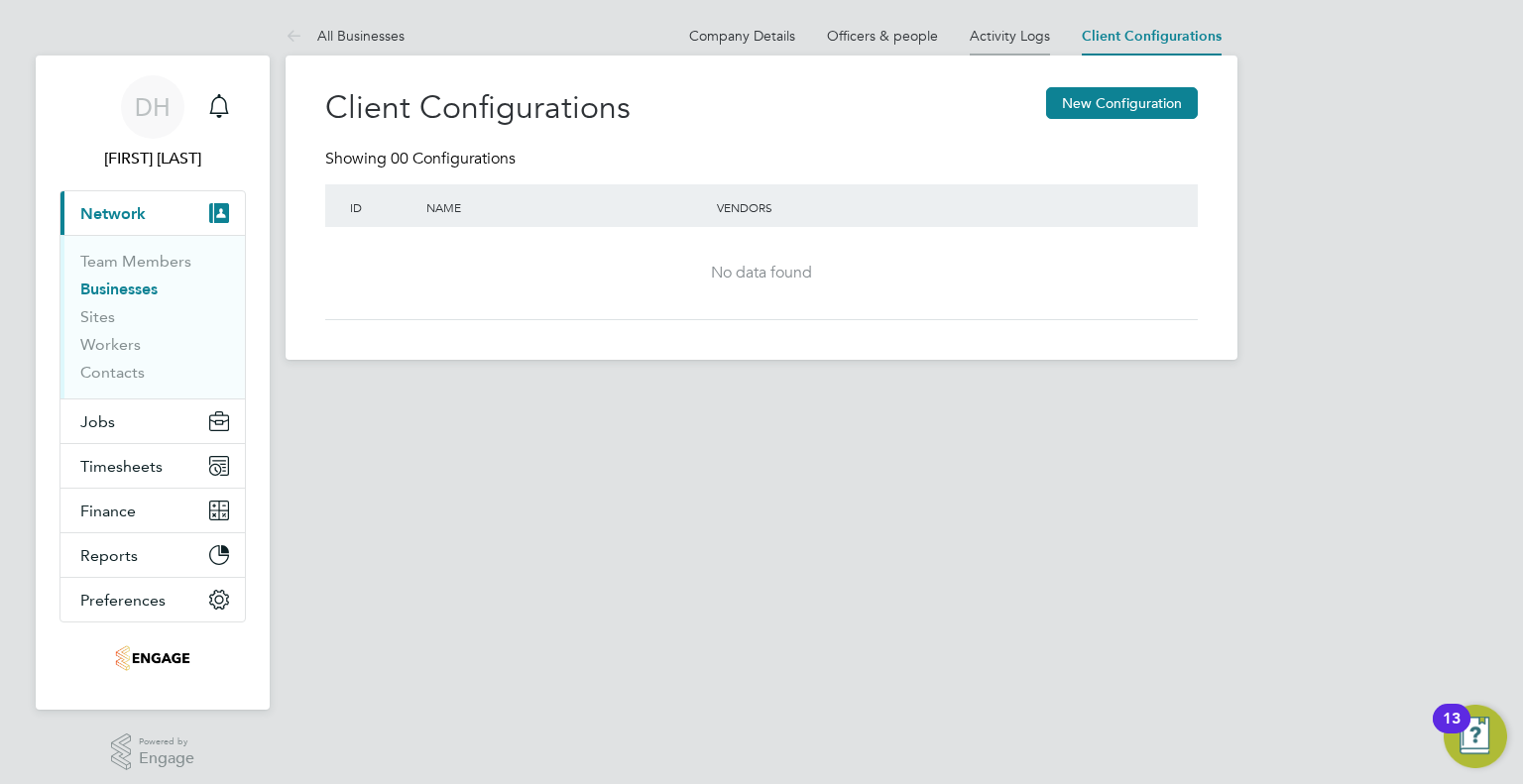 click on "Activity Logs" at bounding box center [1009, 36] 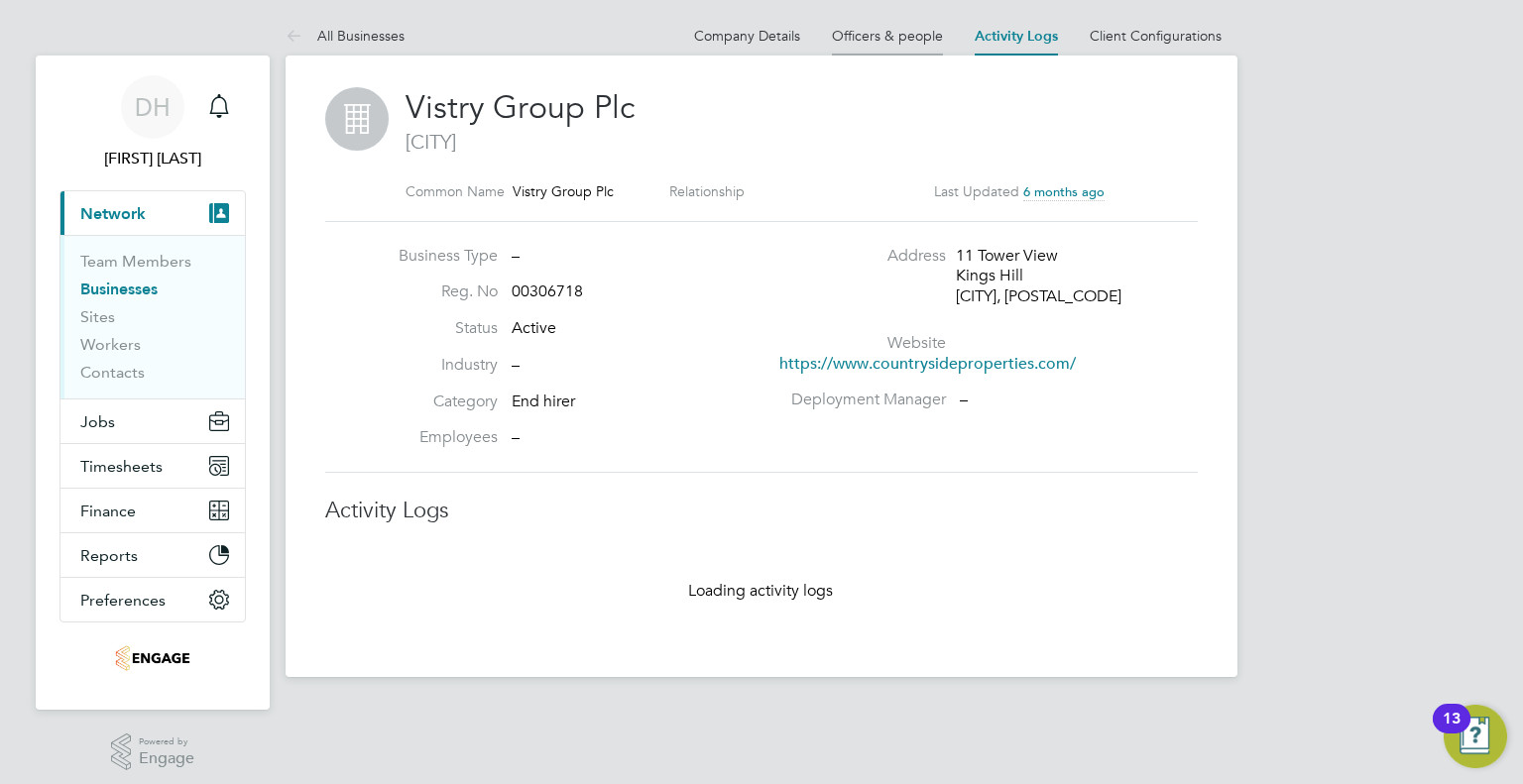 click on "Officers & people" at bounding box center (887, 36) 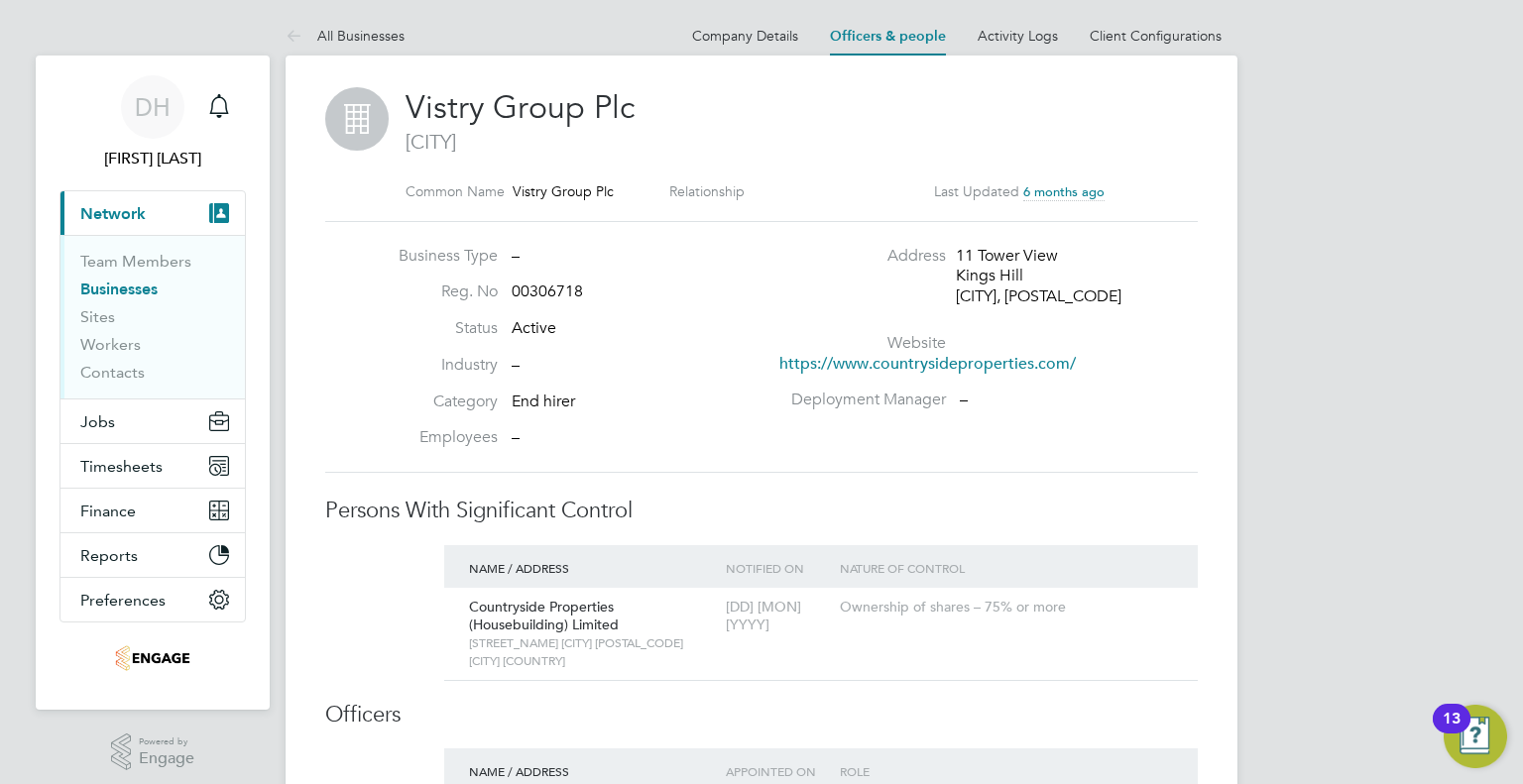 click on "Company Details" at bounding box center (745, 34) 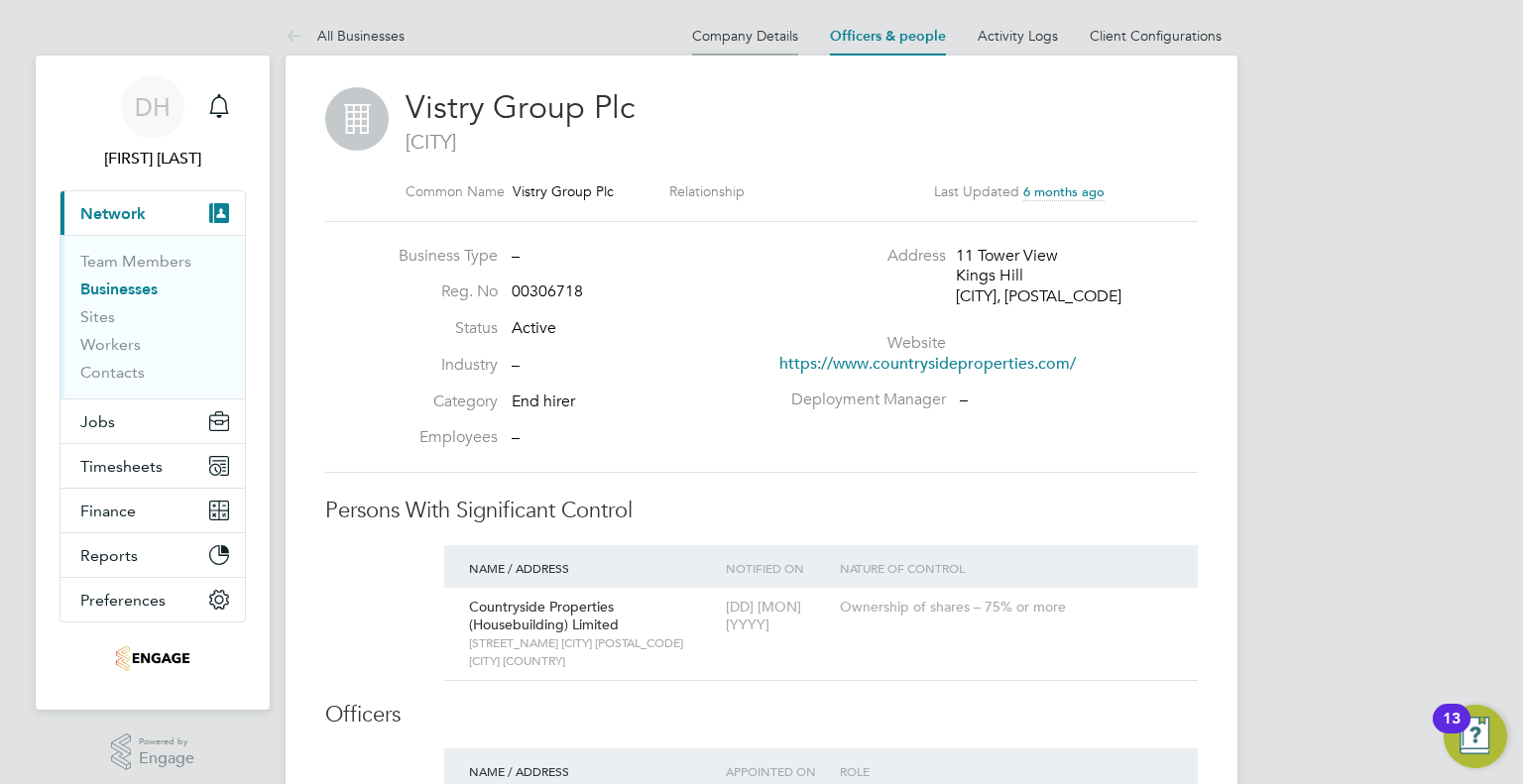 click on "Company Details" at bounding box center [745, 36] 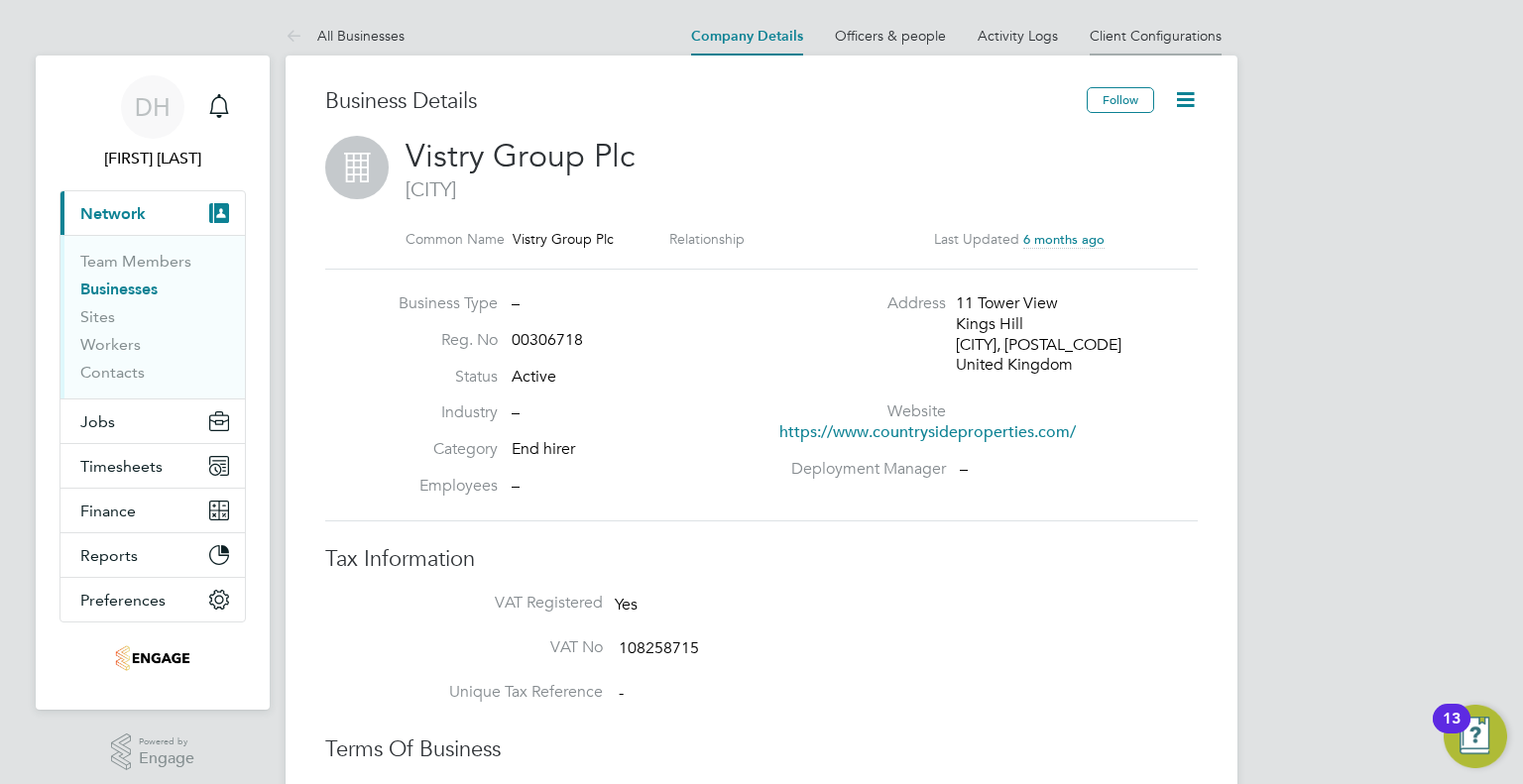 click on "Client Configurations" at bounding box center [1155, 36] 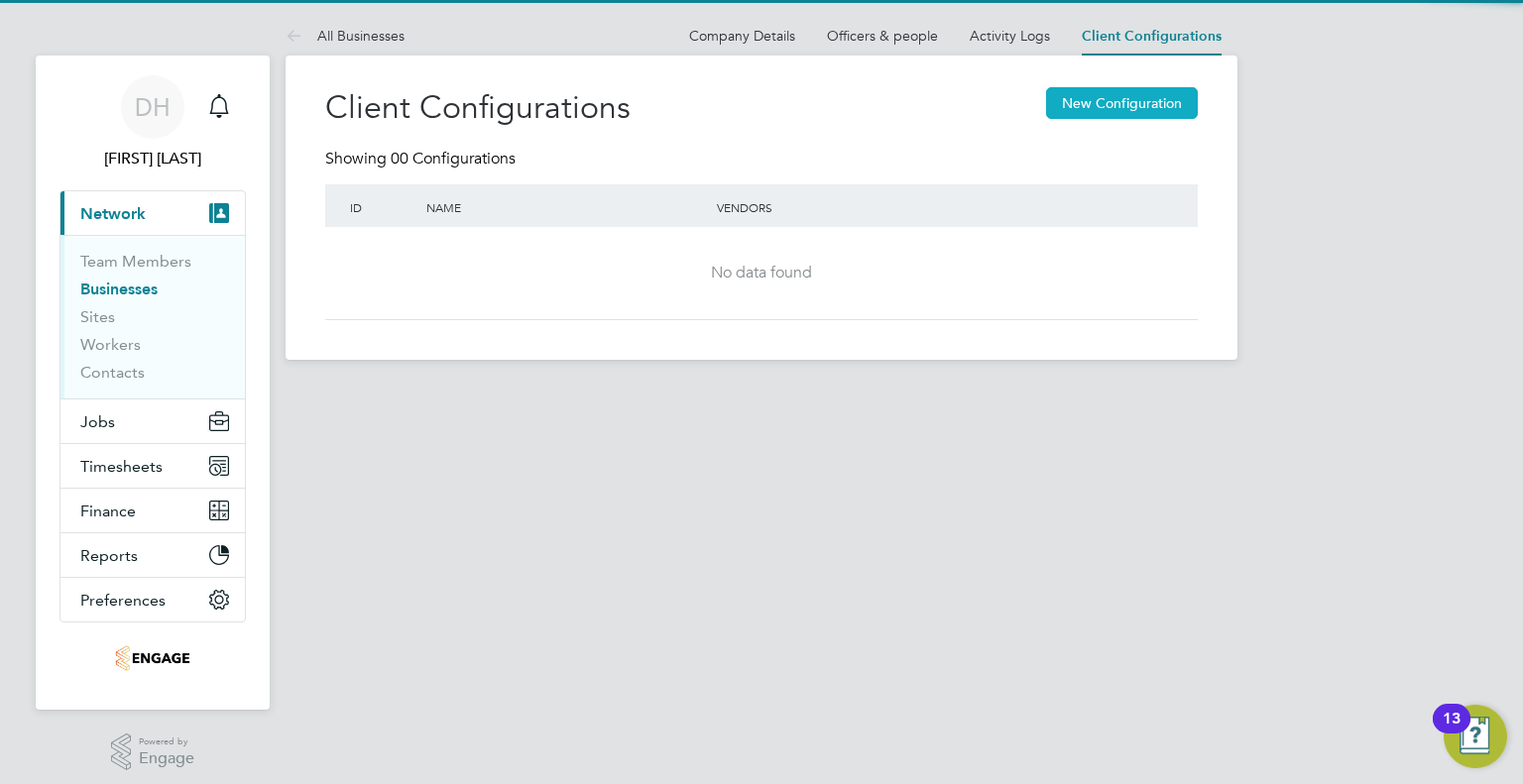 click on "New Configuration" 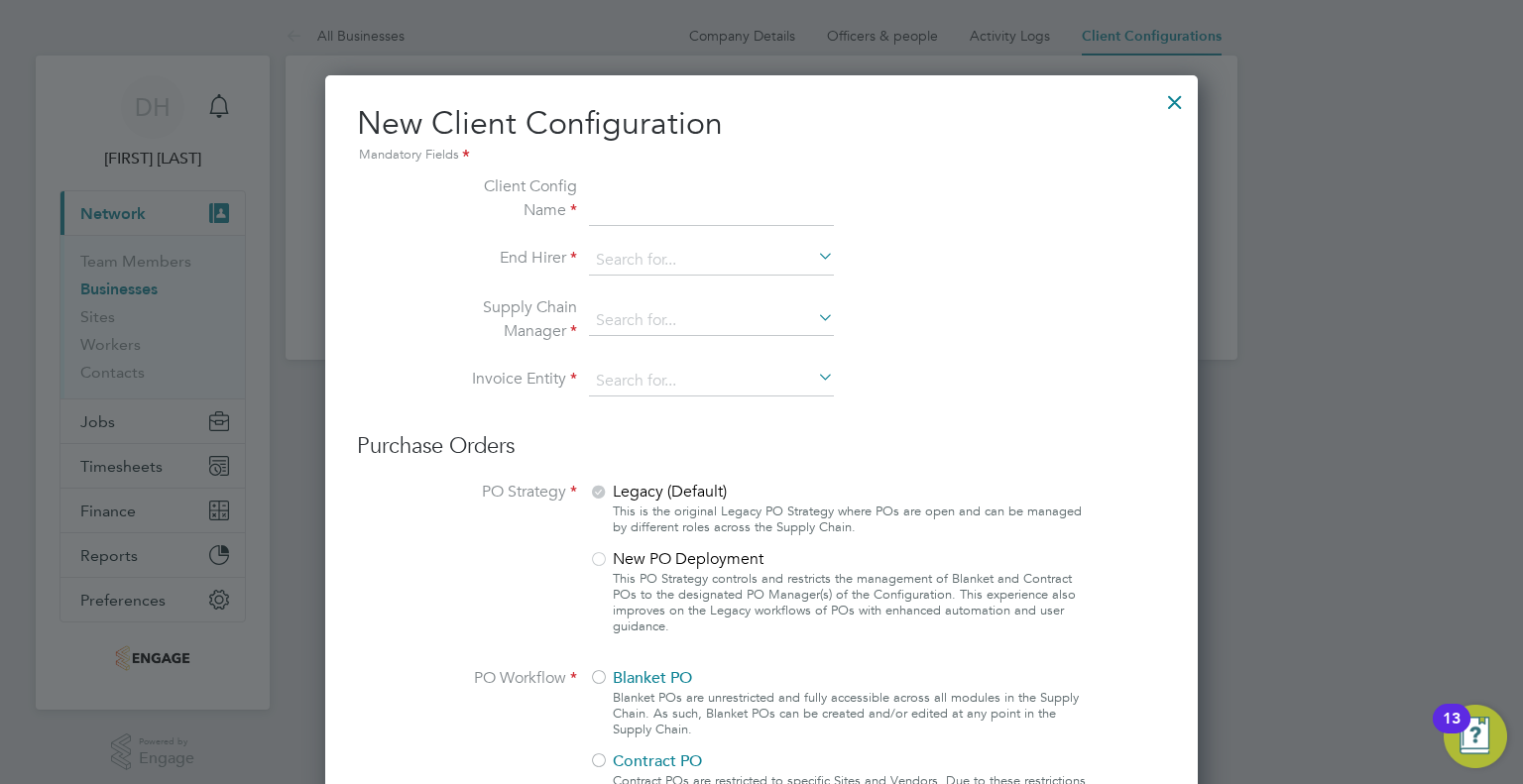scroll, scrollTop: 10, scrollLeft: 10, axis: both 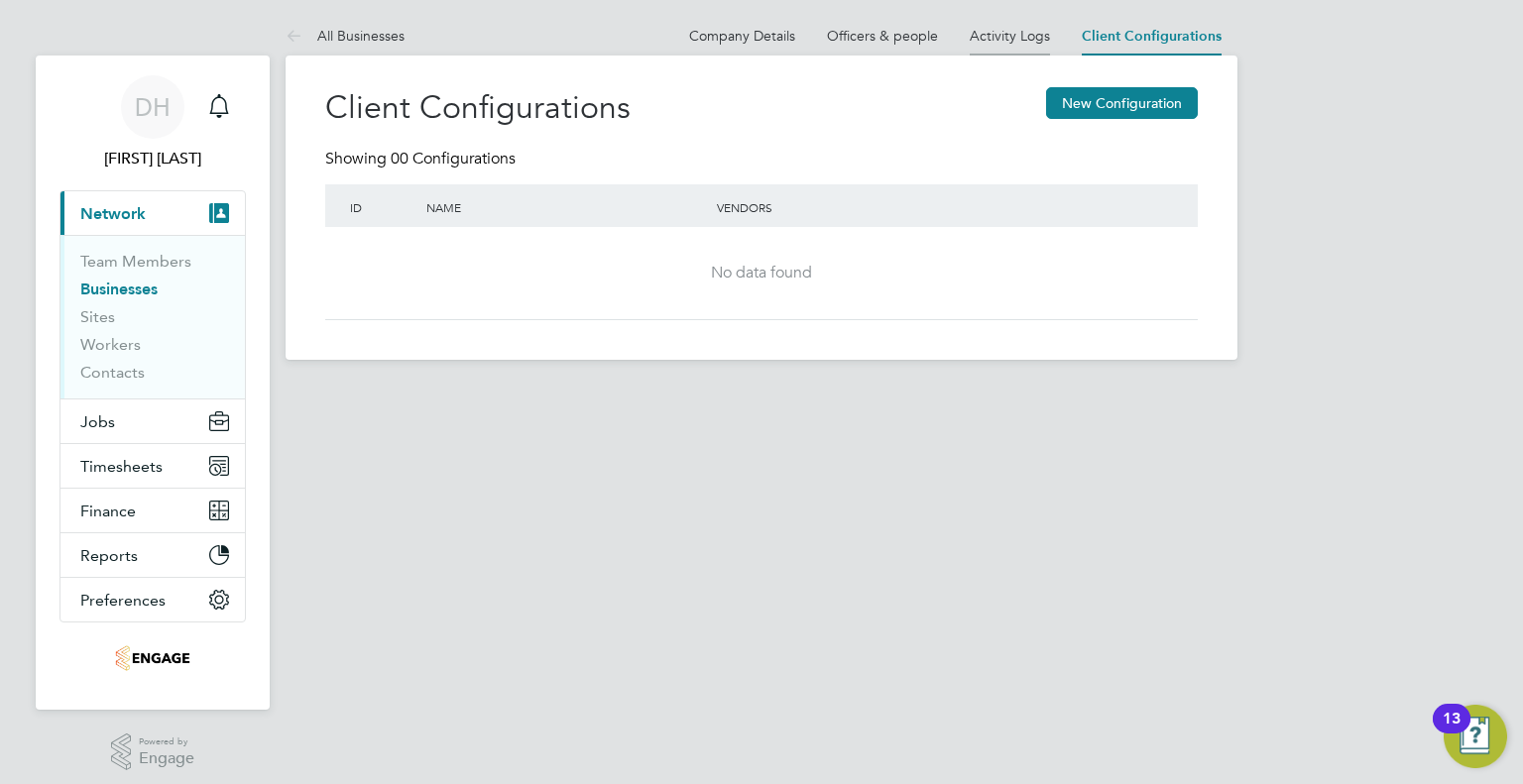 click on "Activity Logs" at bounding box center (1009, 36) 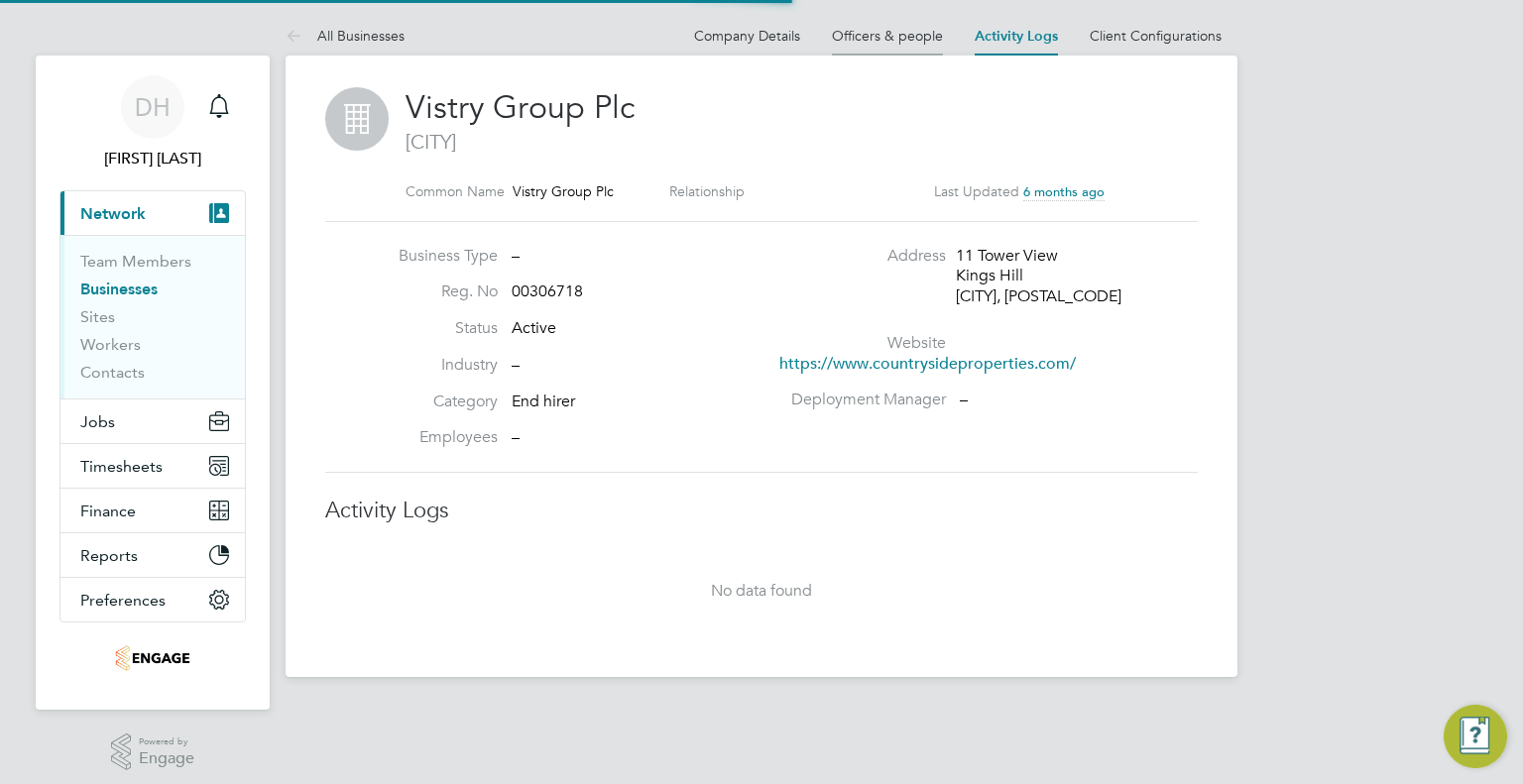 click on "Officers & people" at bounding box center [887, 36] 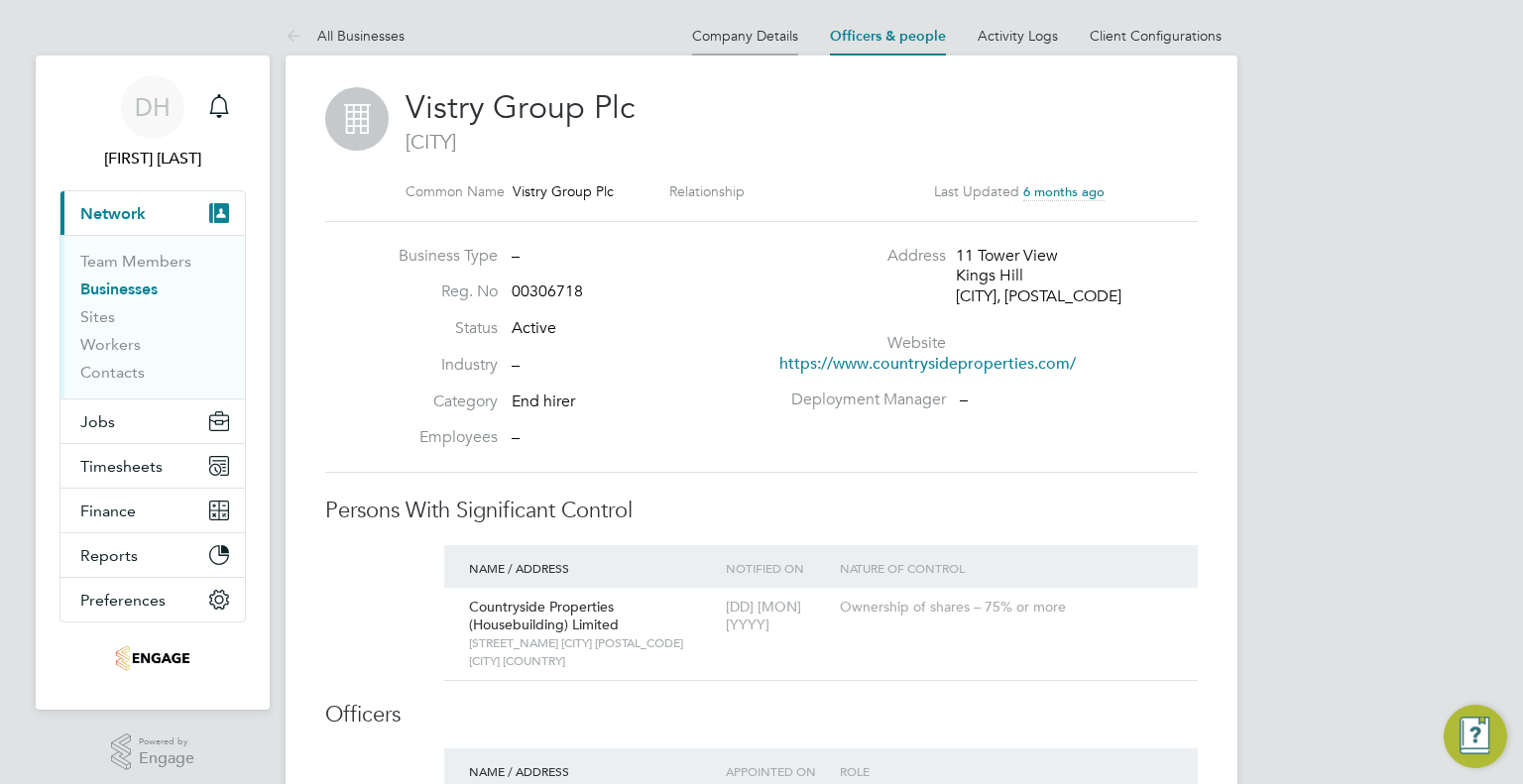 click on "Company Details" at bounding box center (745, 36) 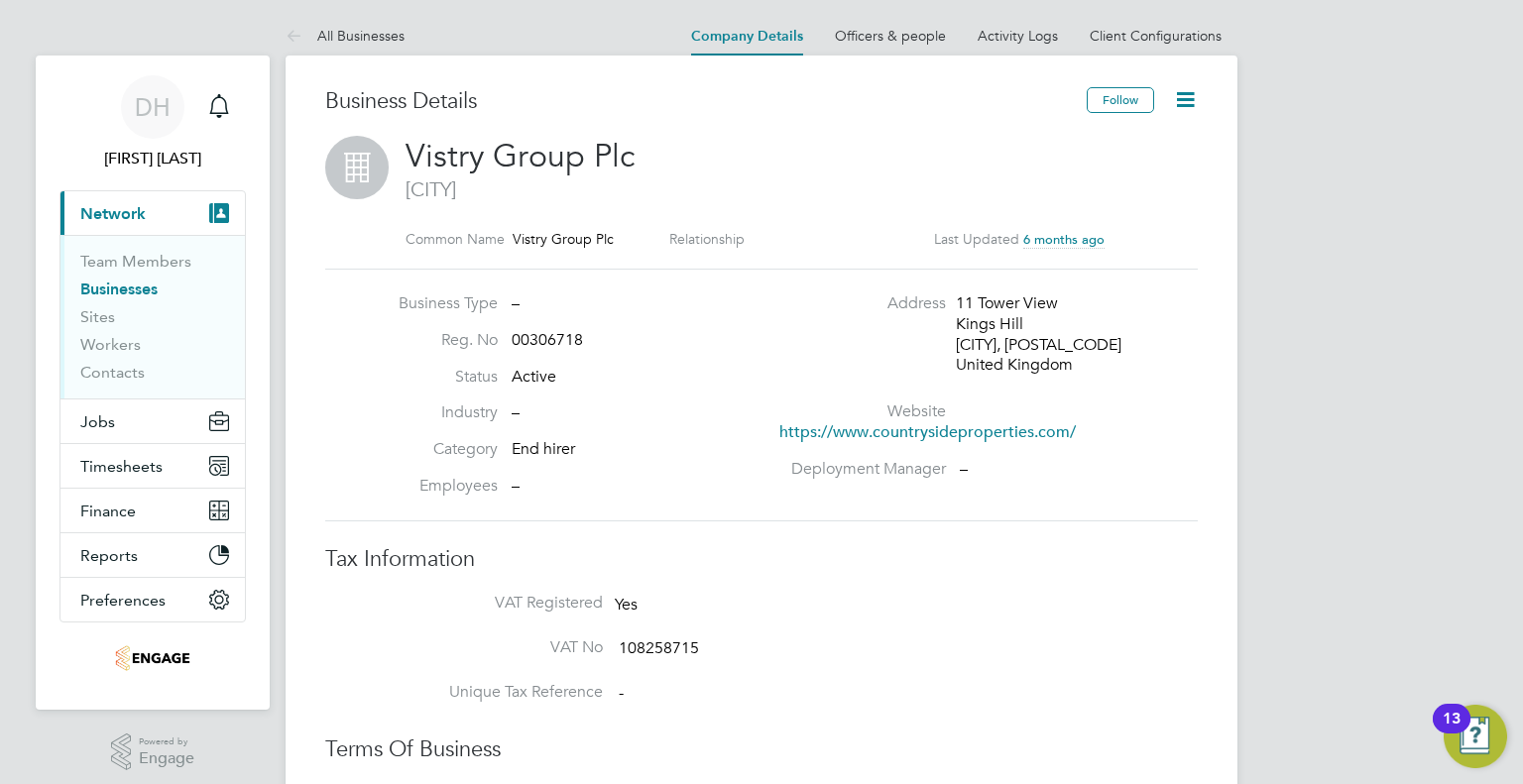 click on "Business Details Follow     Vistry Group Plc   West Malling Common Name   Vistry Group Plc Relationship   Last Updated 6 months ago Business Type   – Reg. No   00306718 Status   Active Industry   – Category   End hirer Employees   – Address 11 Tower View Kings Hill West Malling, ME19 4UY United Kingdom Website   https://www.countrysideproperties.com/   Deployment Manager       – Tax Information VAT Registered Yes VAT No   108258715 Unique Tax Reference   - Terms Of Business Payment Terms   30   days from     date of invoice Self Billing   No -  Compliance Documents Document  / Document no. Expiry date  / Issue date Submission date / Method Status This business does not need to supply additional documents.  Create New Document Solutions The Engage solutions used by this business. Engage solutions   Vendor Management System             Web Address Platform URL https://countryside-properties.app.engagetech.net Worker URL https://countryside-properties.engagetech.net Contact Information For Workers" 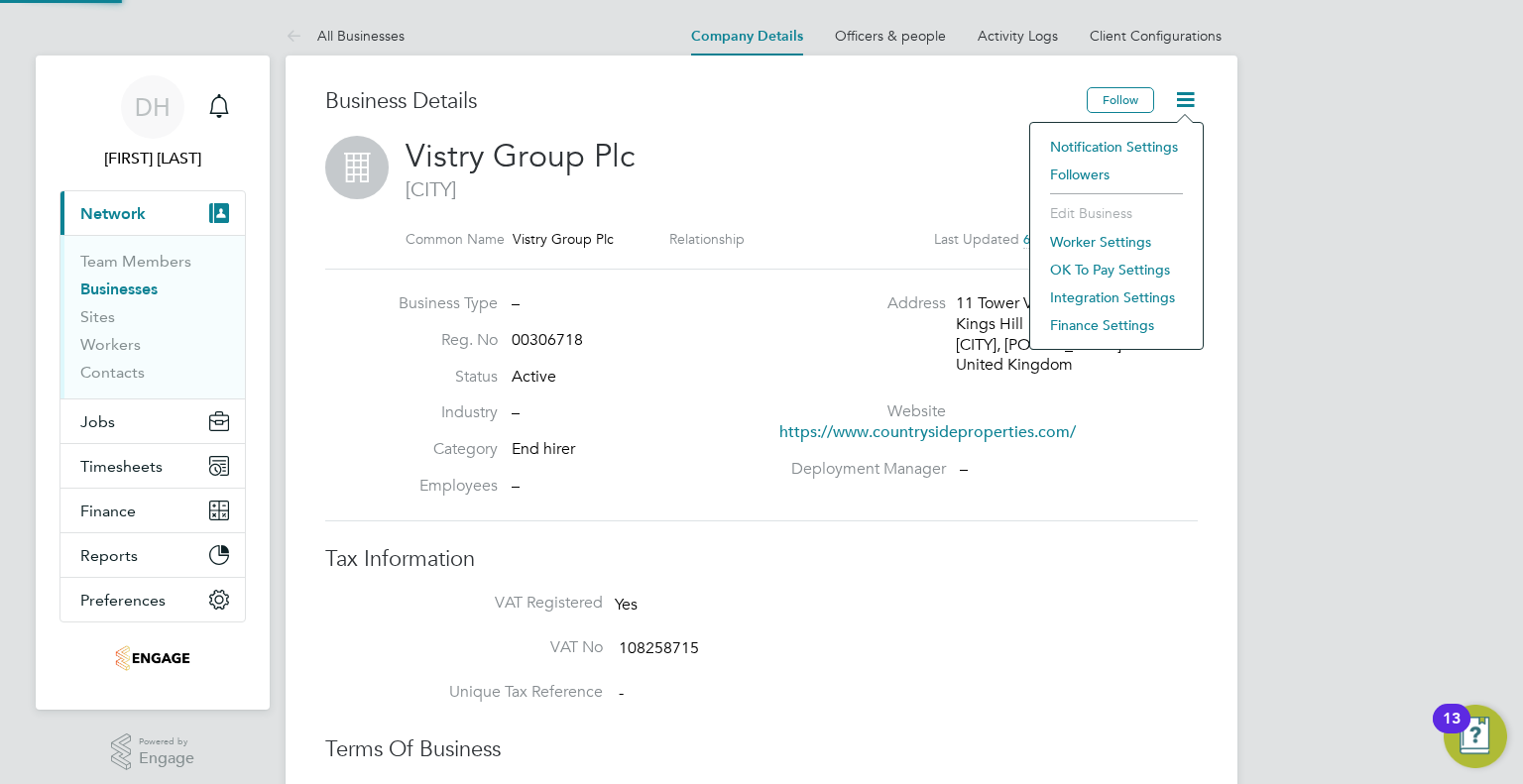 click on "Worker Settings" 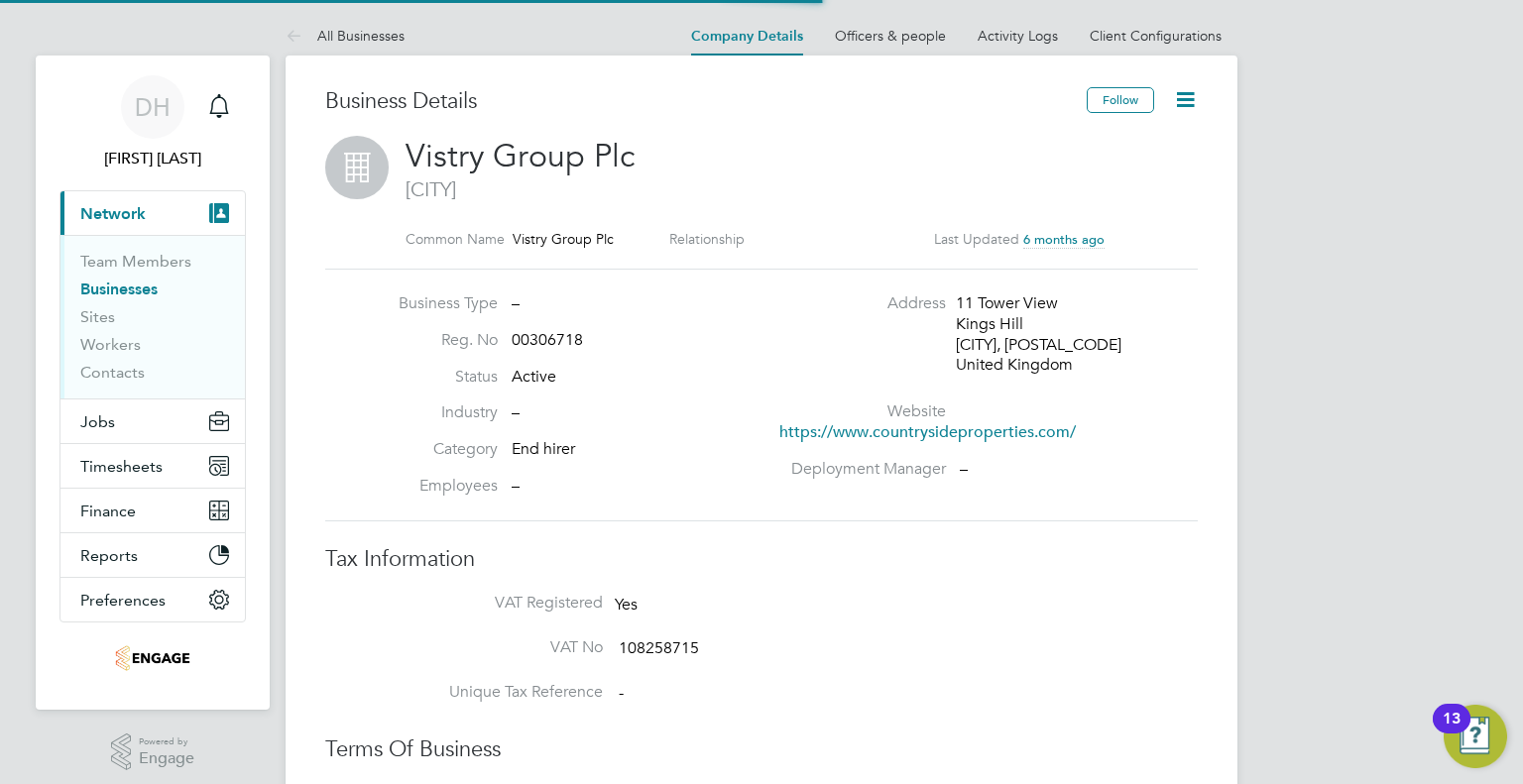 type on "Mandatory" 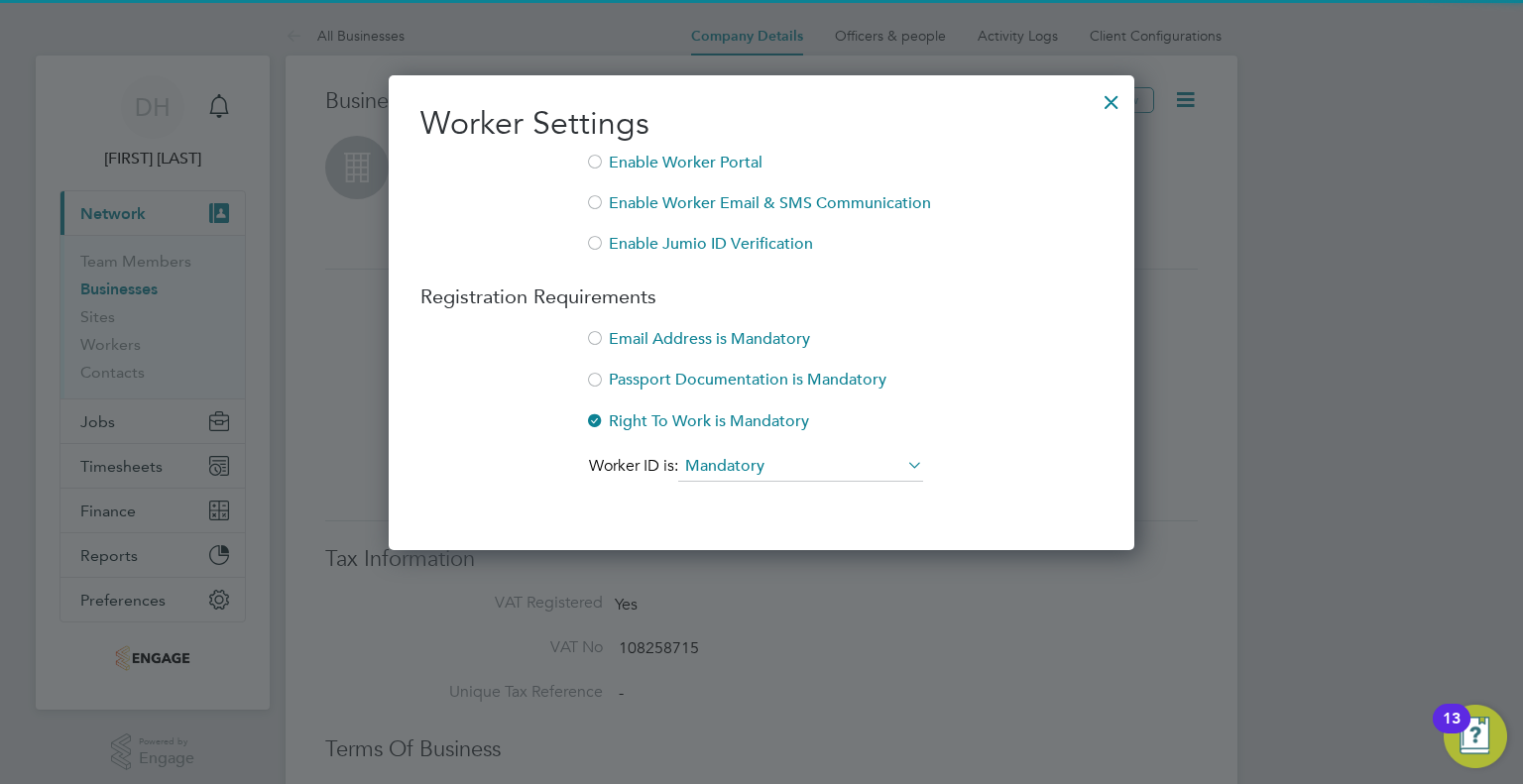 scroll, scrollTop: 10, scrollLeft: 10, axis: both 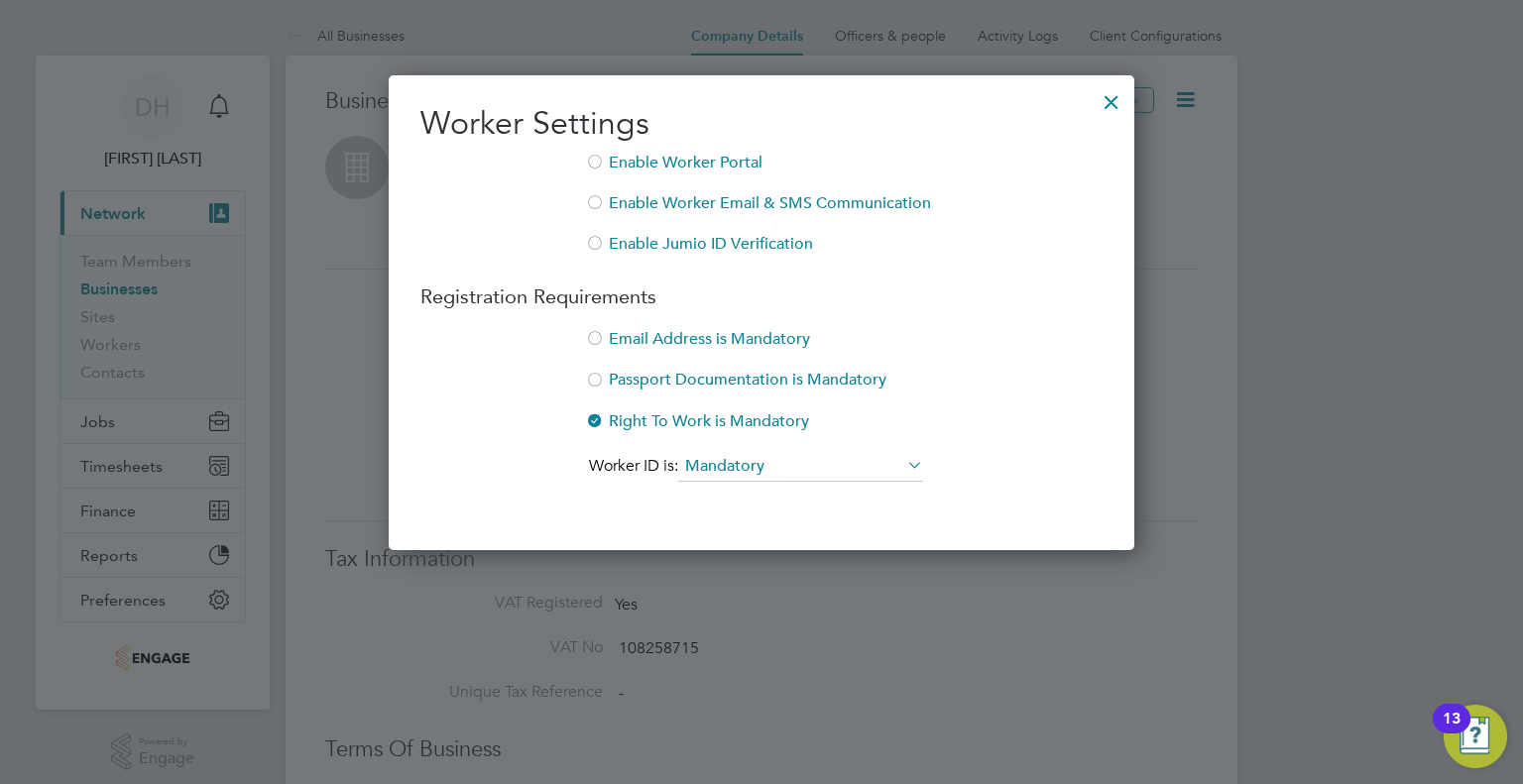 click at bounding box center (1112, 97) 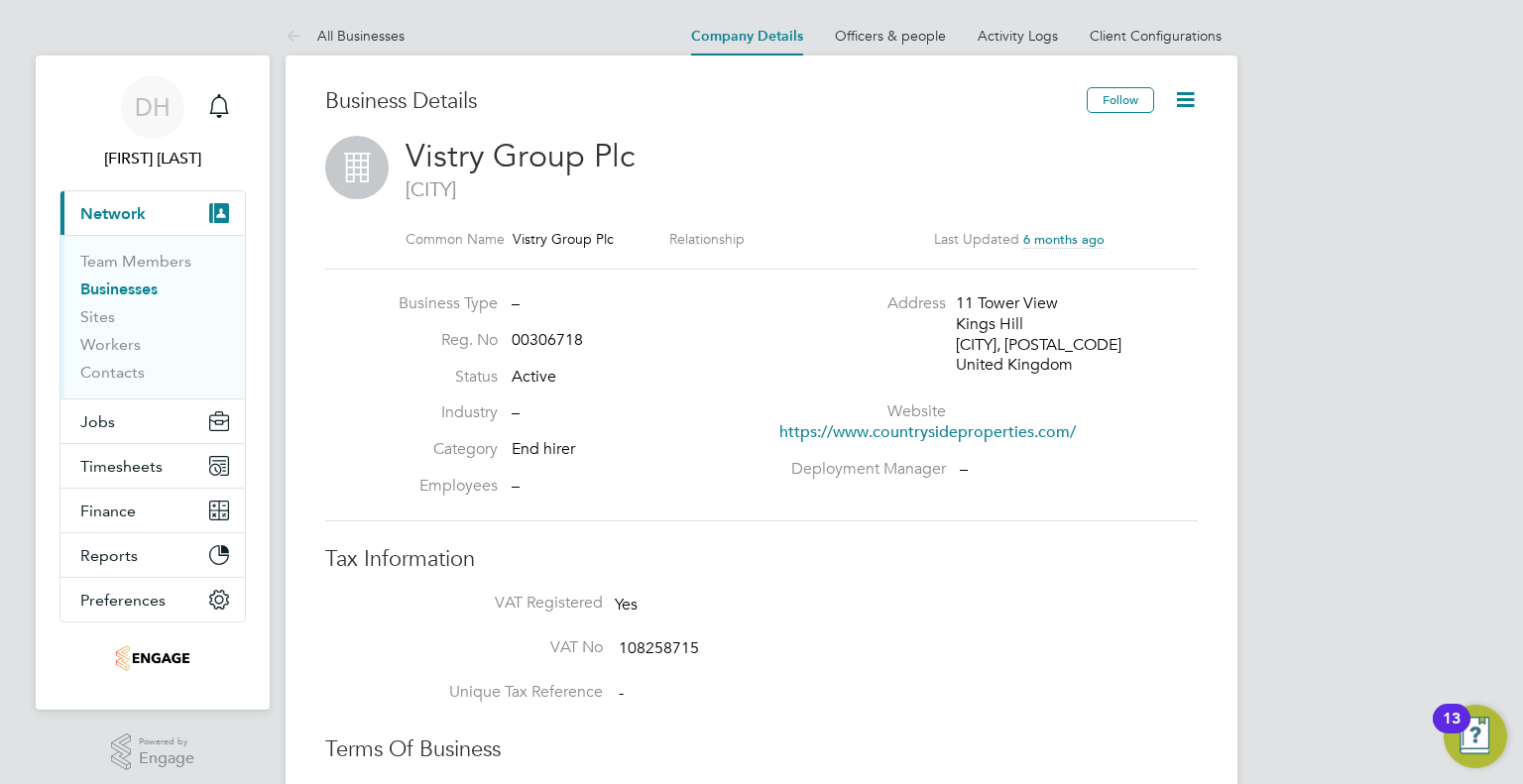 click 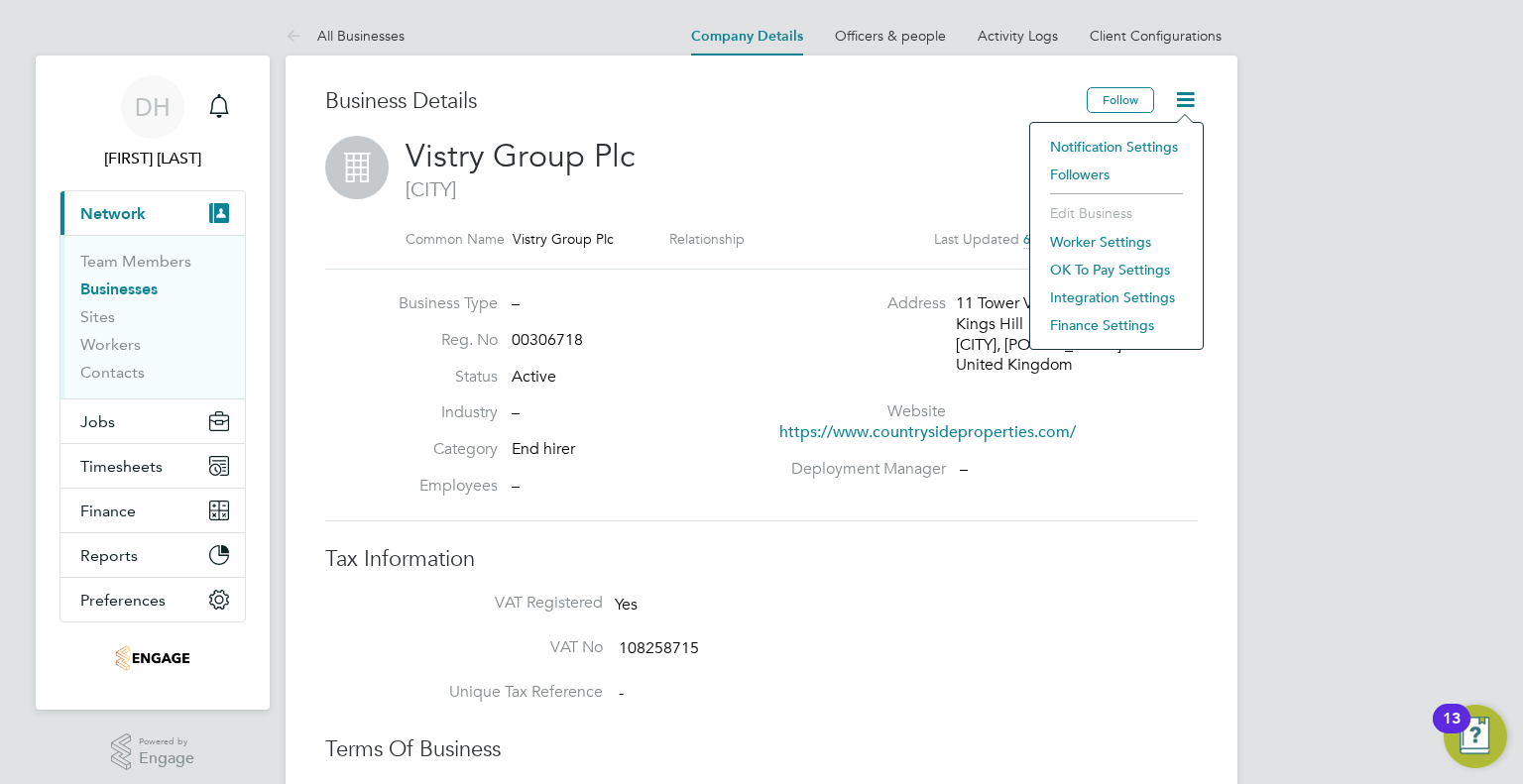 click on "OK To Pay Settings" 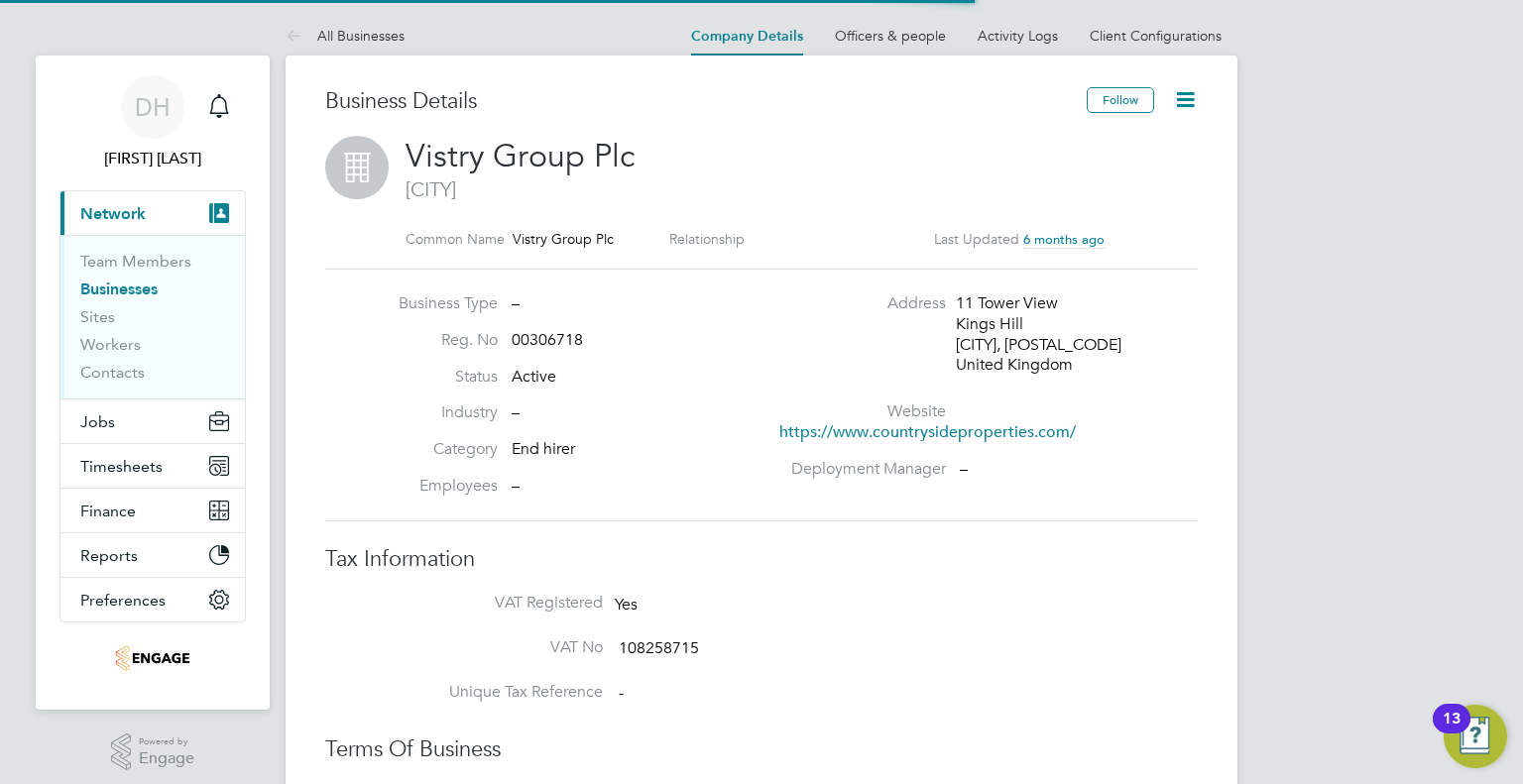 scroll, scrollTop: 9, scrollLeft: 10, axis: both 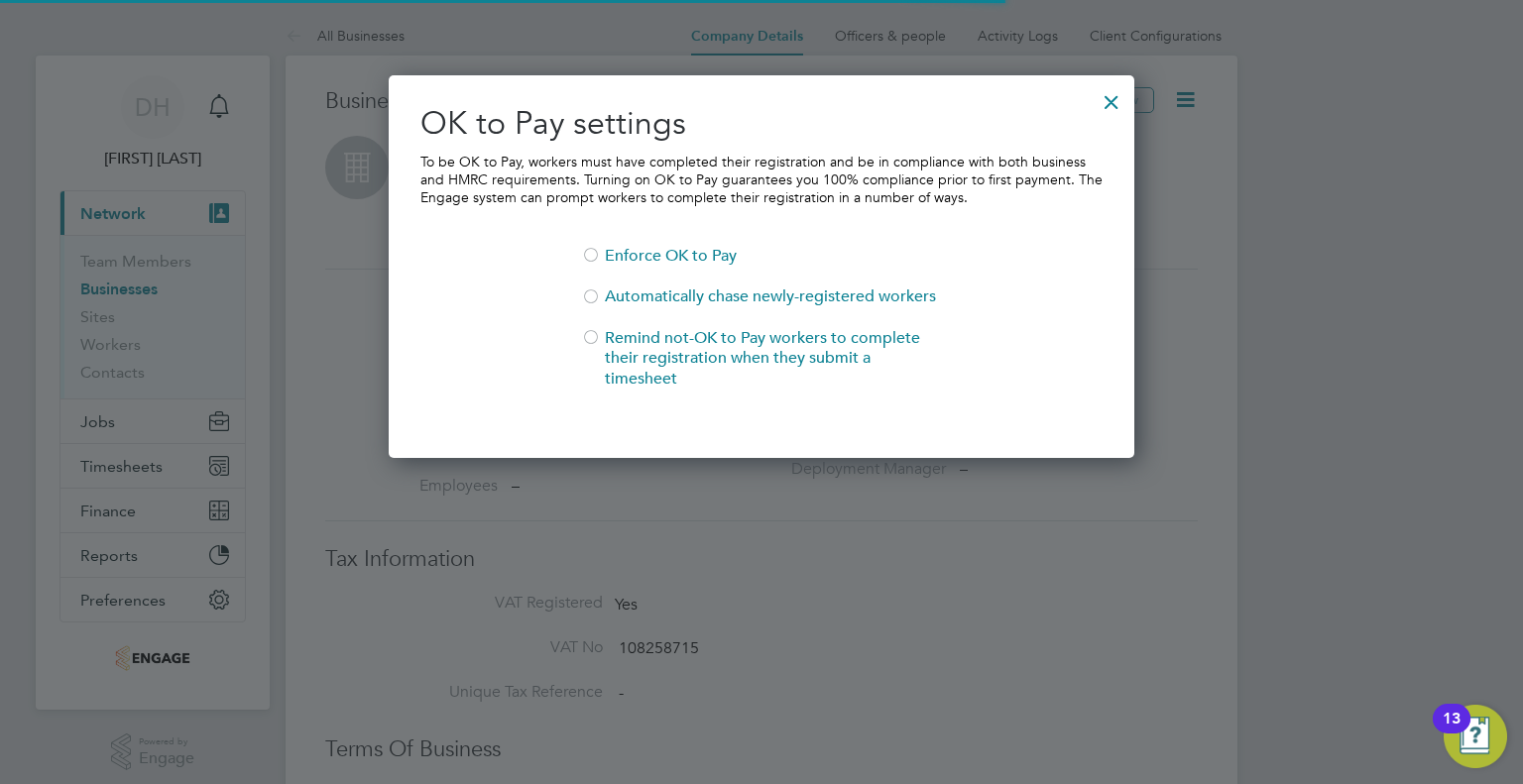 click at bounding box center [1112, 97] 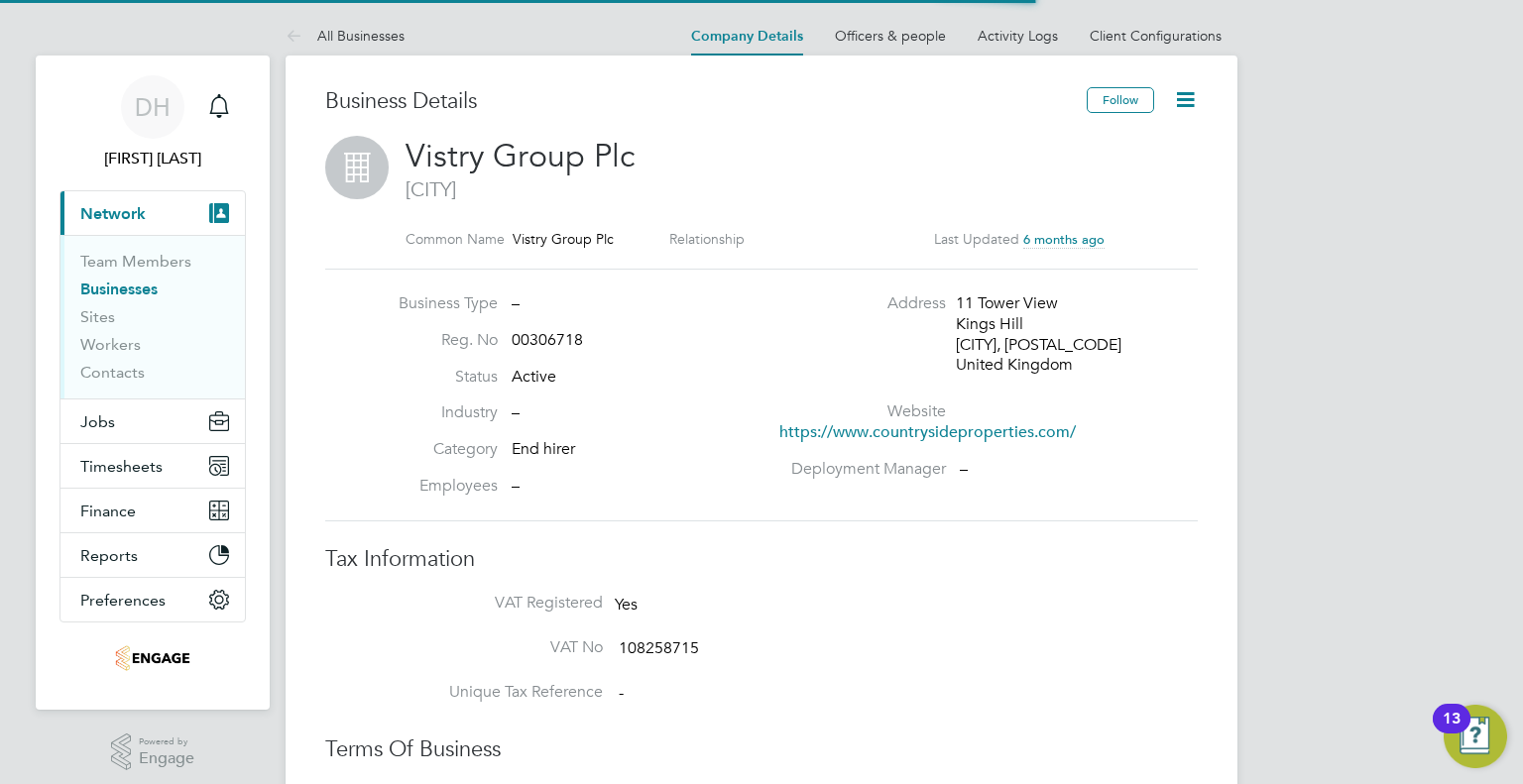 click 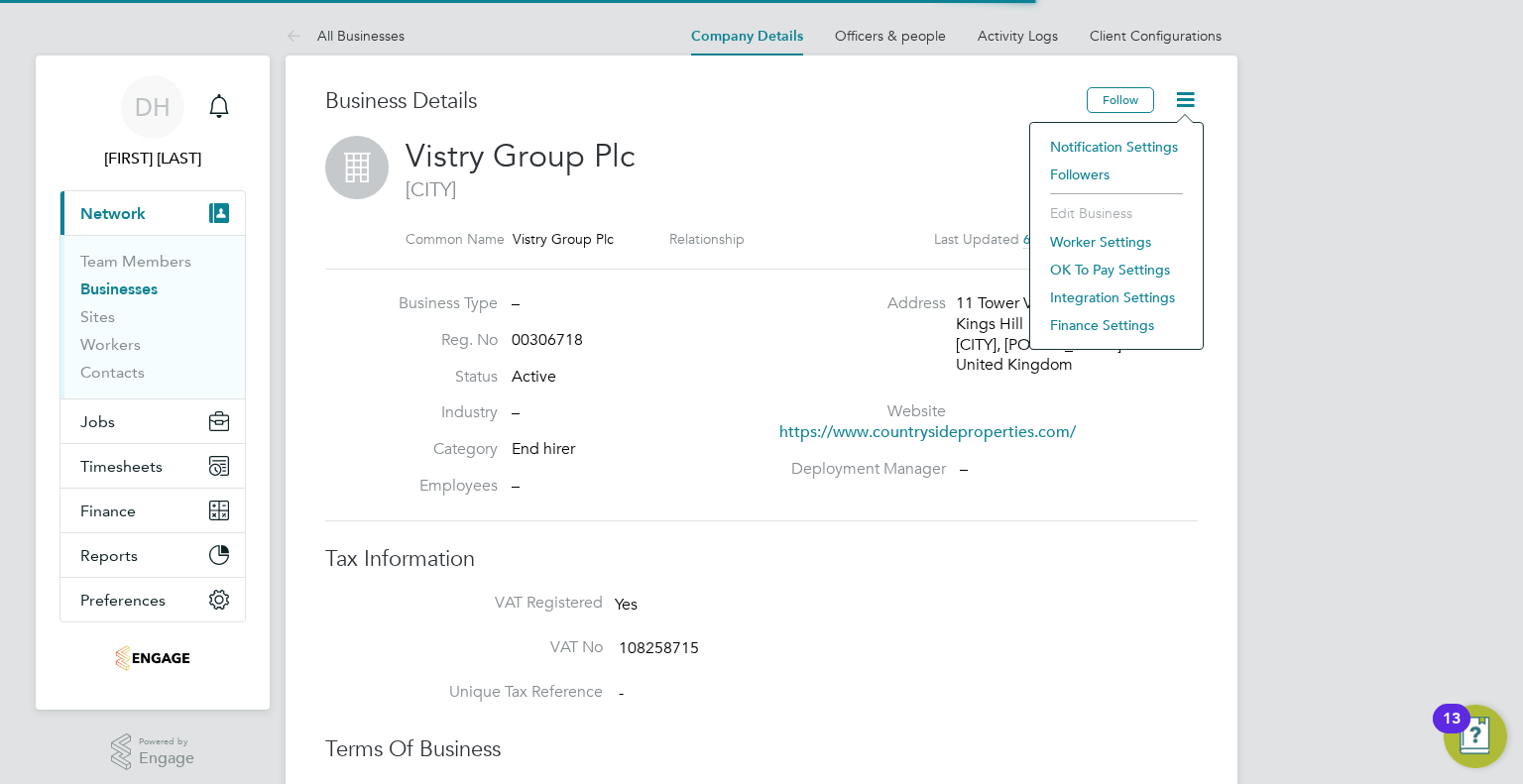 click on "Integration Settings" 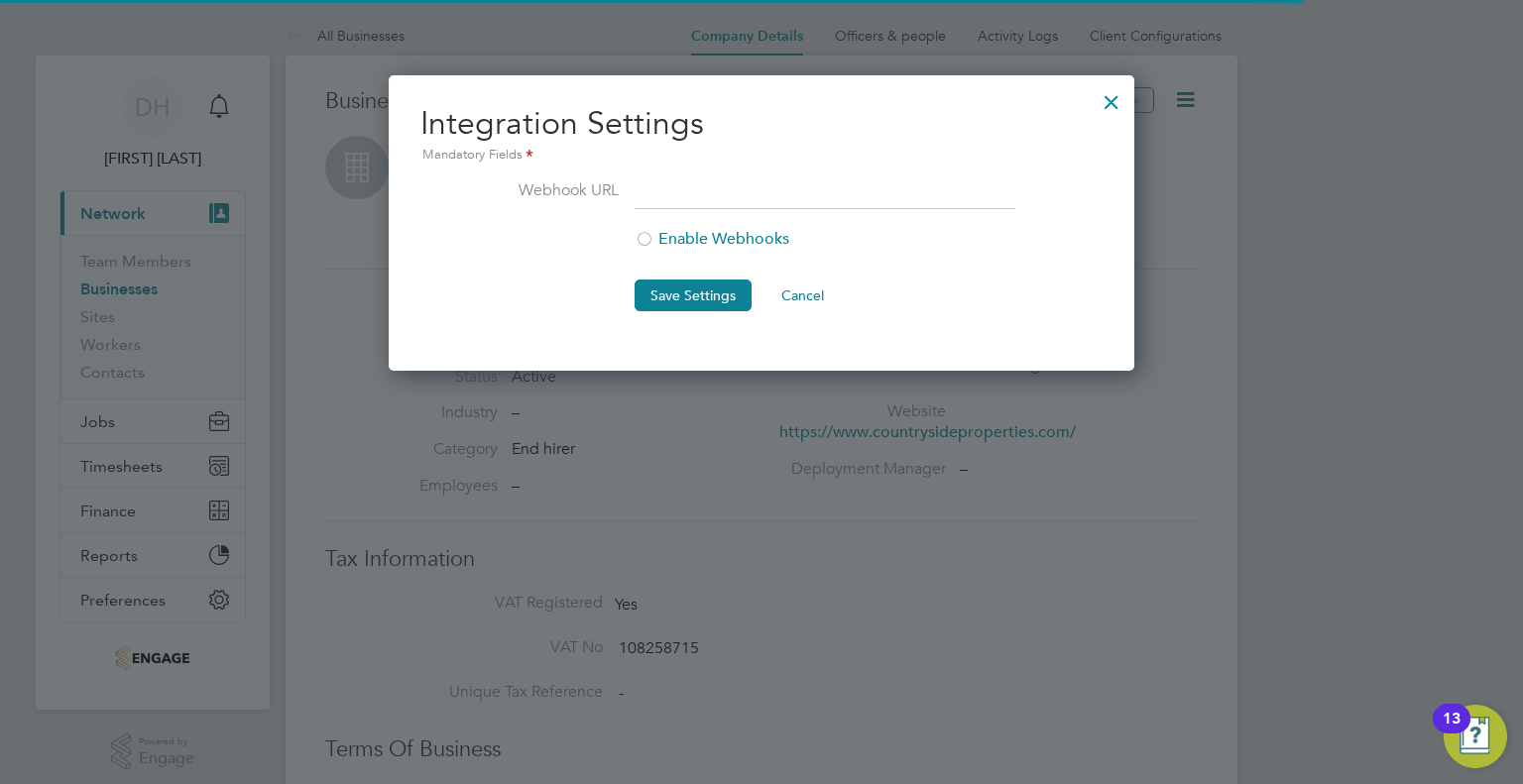 scroll, scrollTop: 10, scrollLeft: 10, axis: both 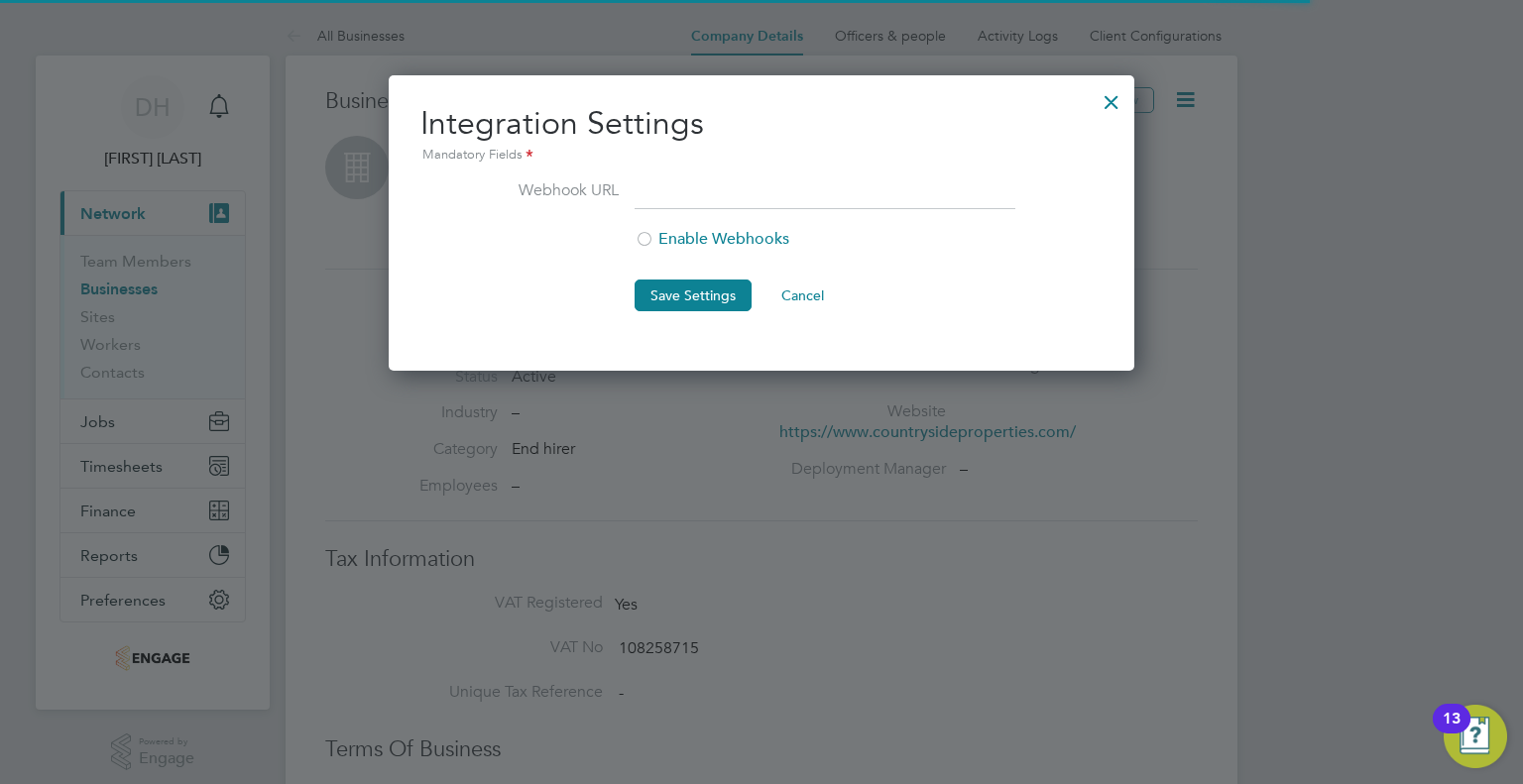 click at bounding box center [1112, 97] 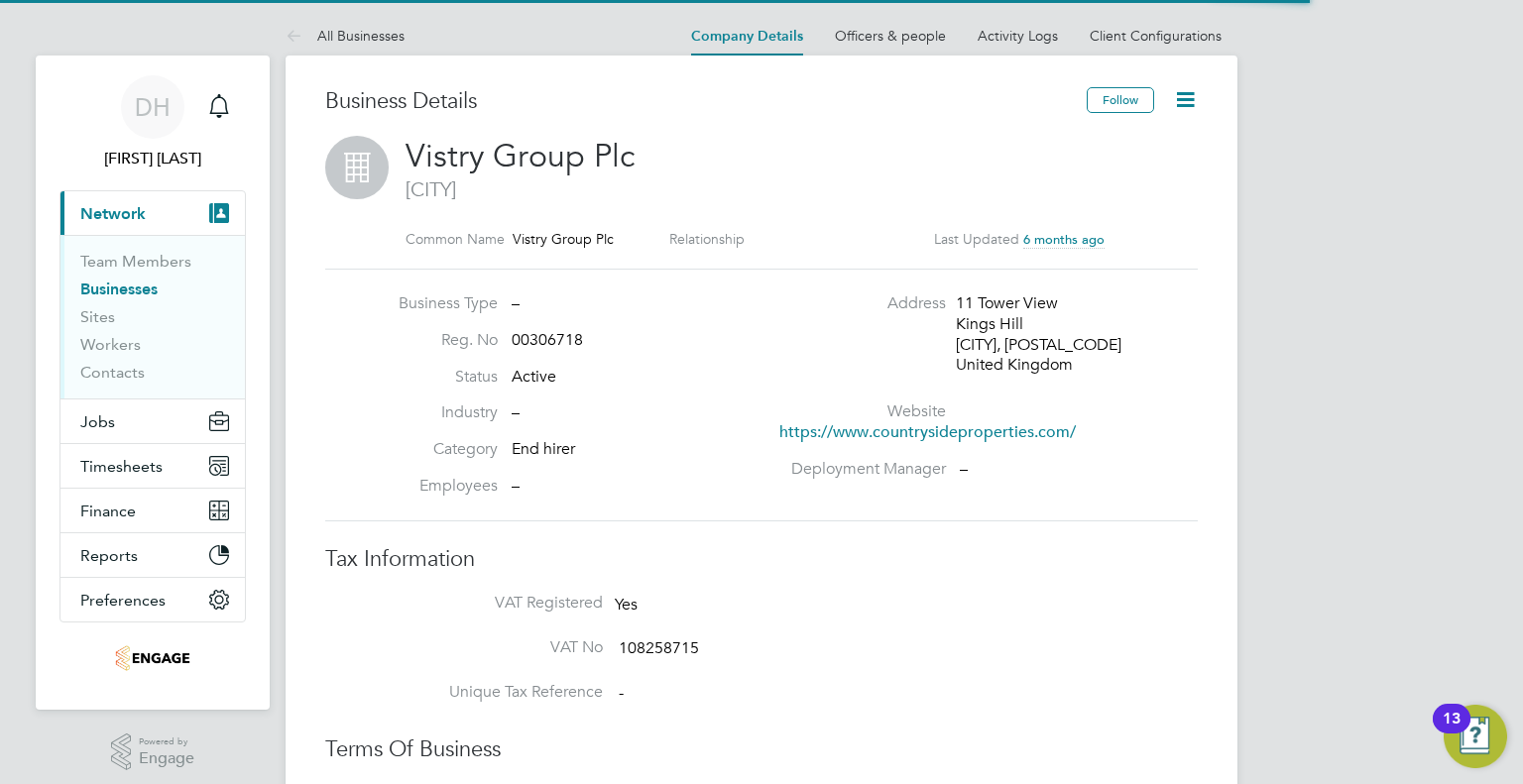 click on "Business Details Follow     Vistry Group Plc   West Malling Common Name   Vistry Group Plc Relationship   Last Updated 6 months ago Business Type   – Reg. No   00306718 Status   Active Industry   – Category   End hirer Employees   – Address 11 Tower View Kings Hill West Malling, ME19 4UY United Kingdom Website   https://www.countrysideproperties.com/   Deployment Manager       – Tax Information VAT Registered Yes VAT No   108258715 Unique Tax Reference   - Terms Of Business Payment Terms   30   days from     date of invoice Self Billing   No -  Compliance Documents Document  / Document no. Expiry date  / Issue date Submission date / Method Status This business does not need to supply additional documents.  Create New Document Solutions The Engage solutions used by this business. Engage solutions   Vendor Management System             Web Address Platform URL https://countryside-properties.app.engagetech.net Worker URL https://countryside-properties.engagetech.net Contact Information For Workers" 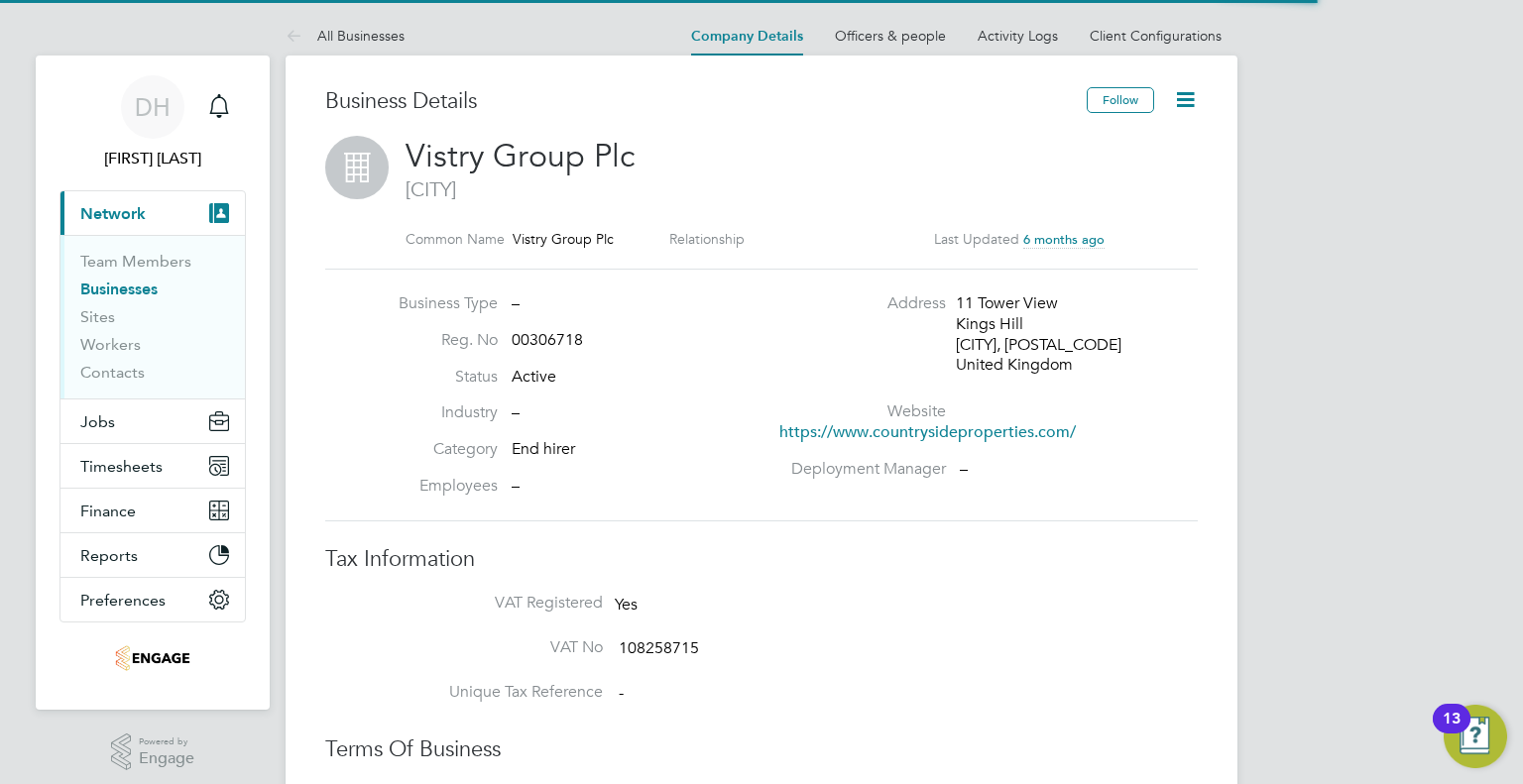 click 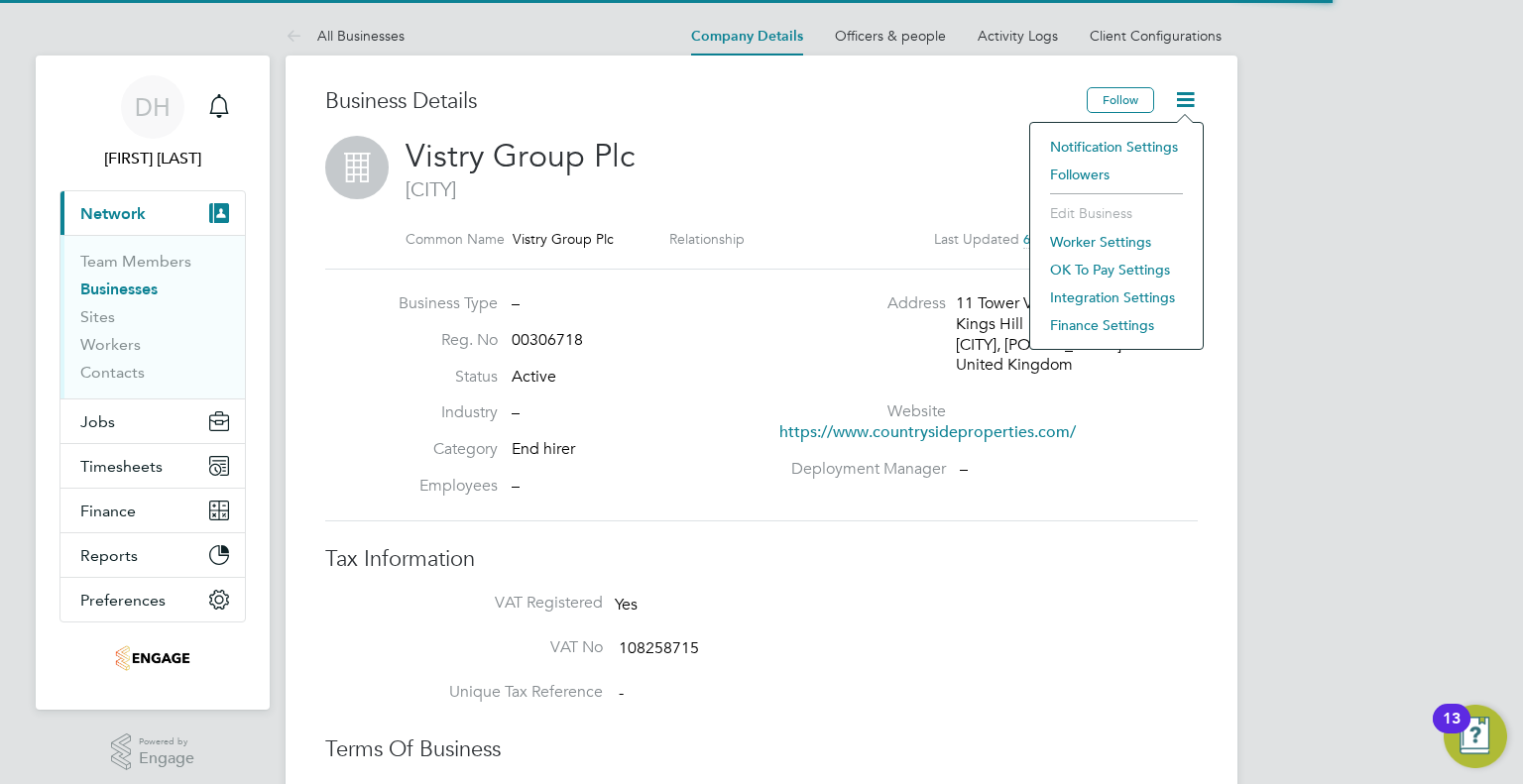 click on "Finance Settings" 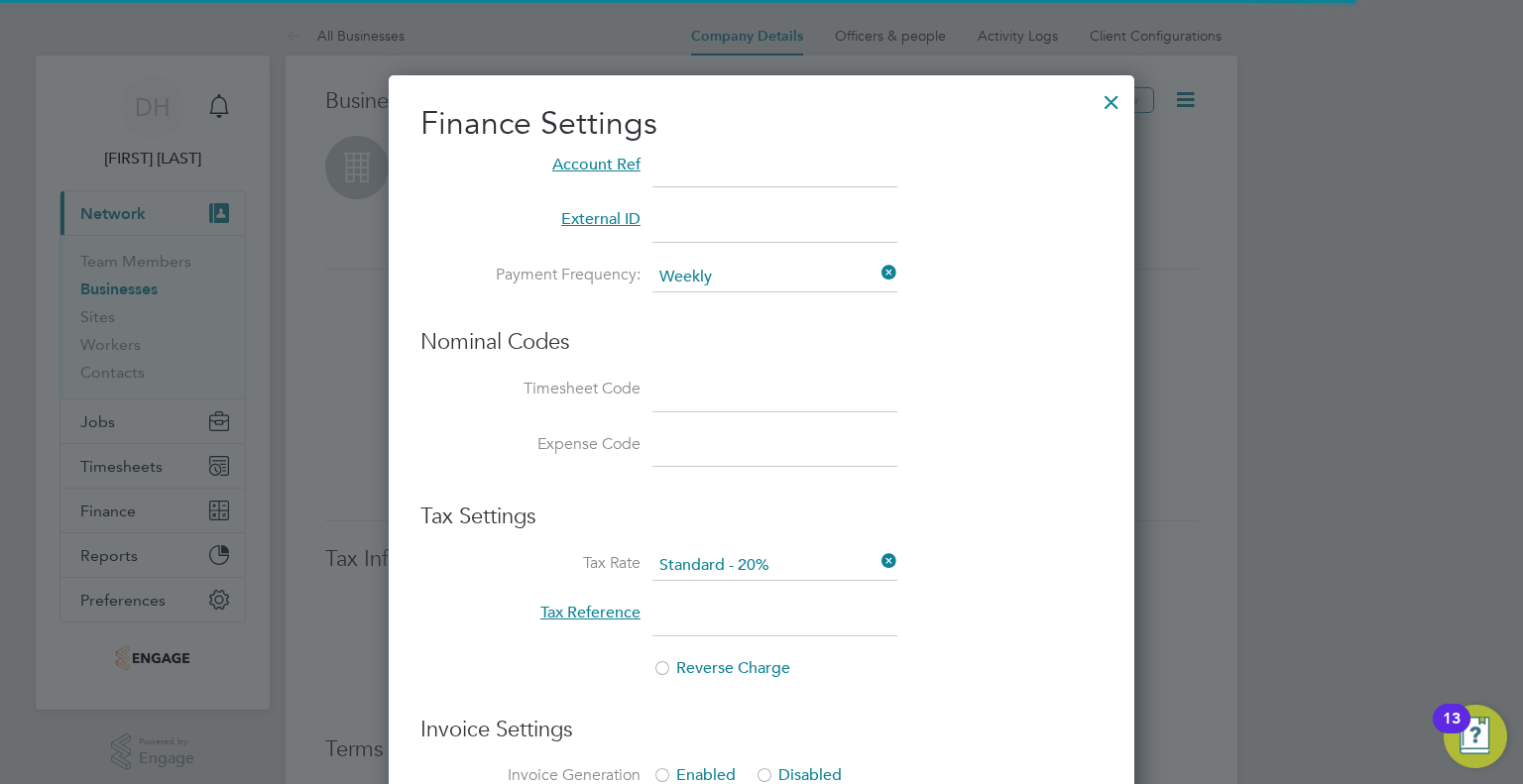scroll, scrollTop: 10, scrollLeft: 10, axis: both 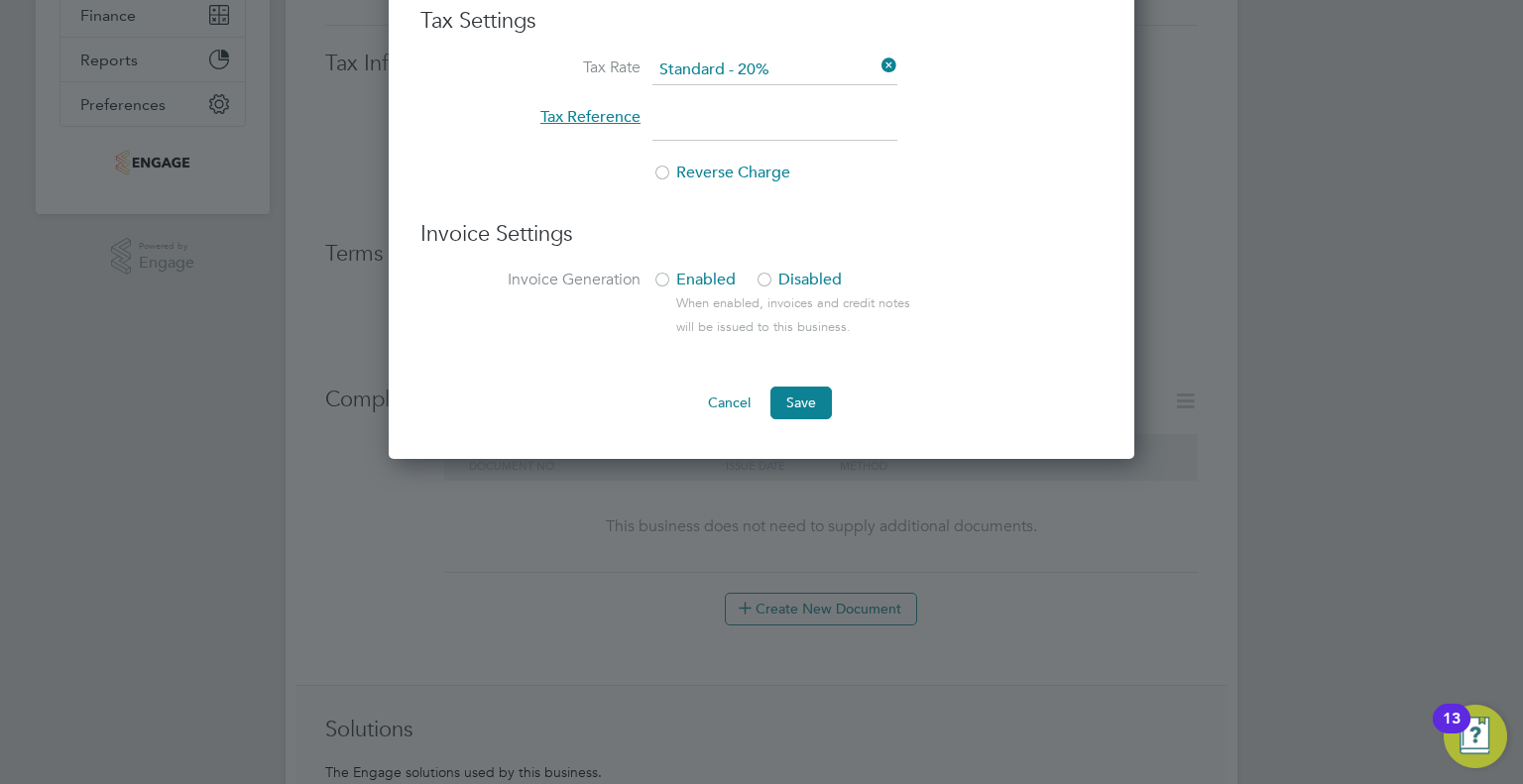 click on "Cancel" at bounding box center [729, 402] 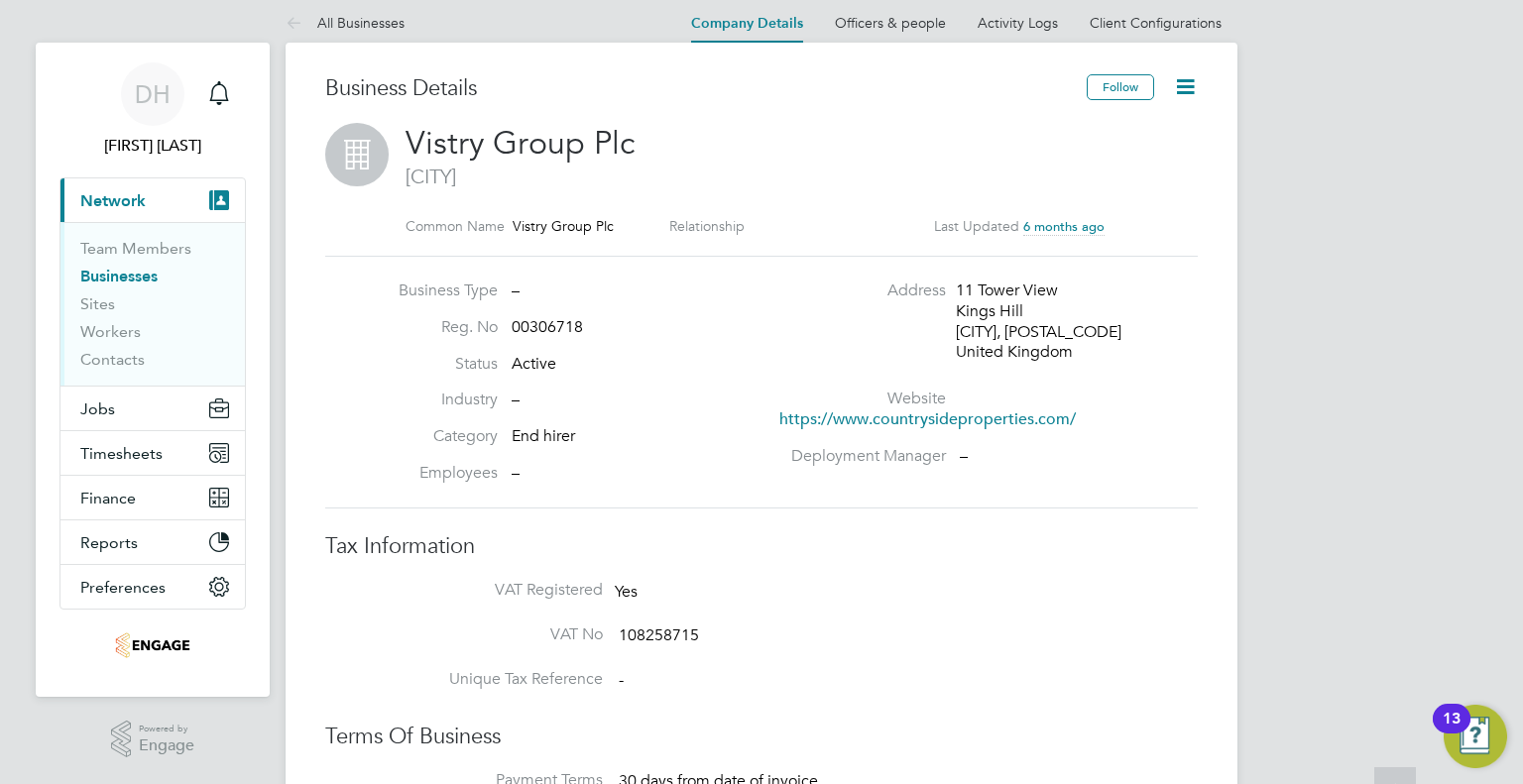 scroll, scrollTop: 0, scrollLeft: 0, axis: both 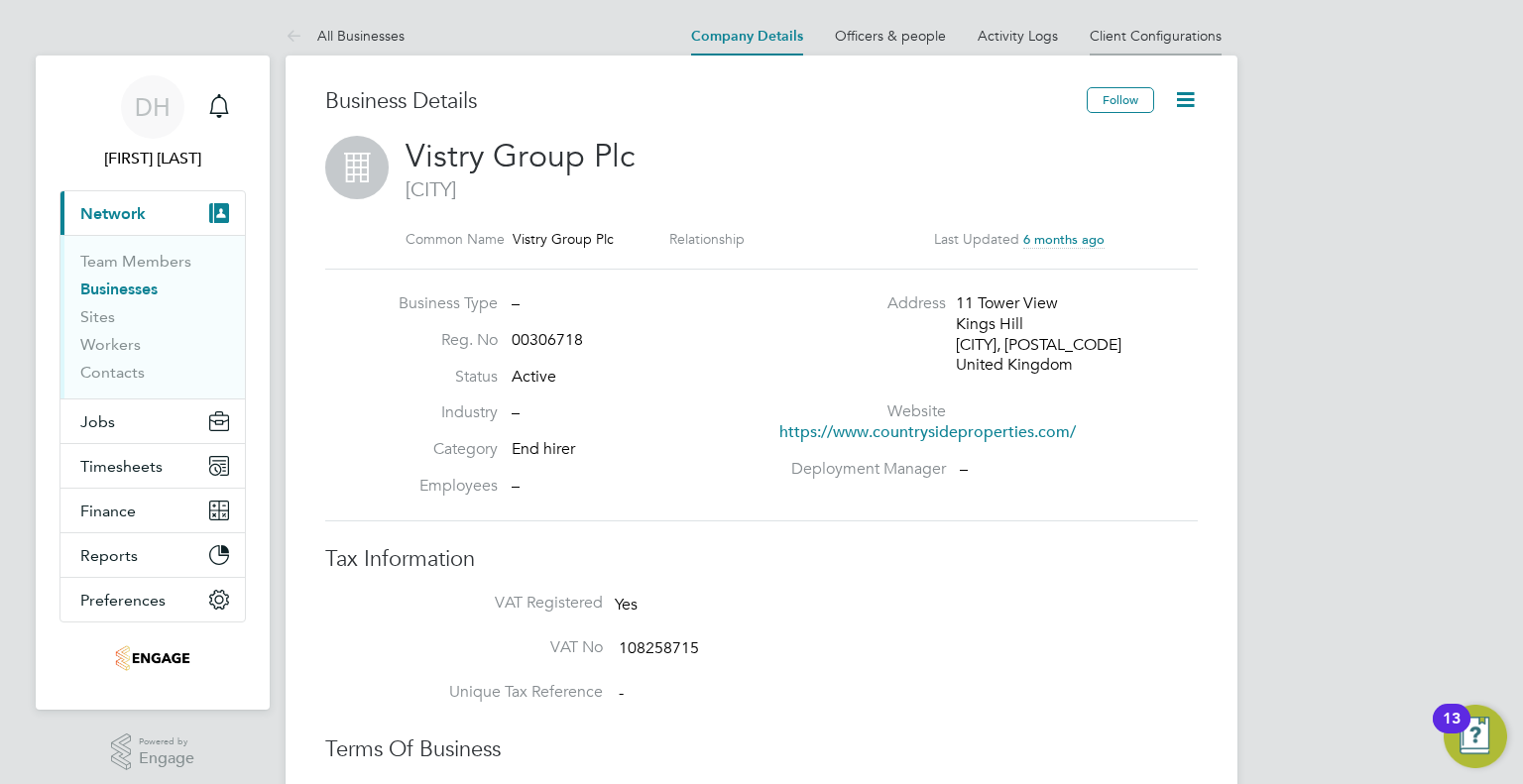 click on "Client Configurations" at bounding box center (1155, 36) 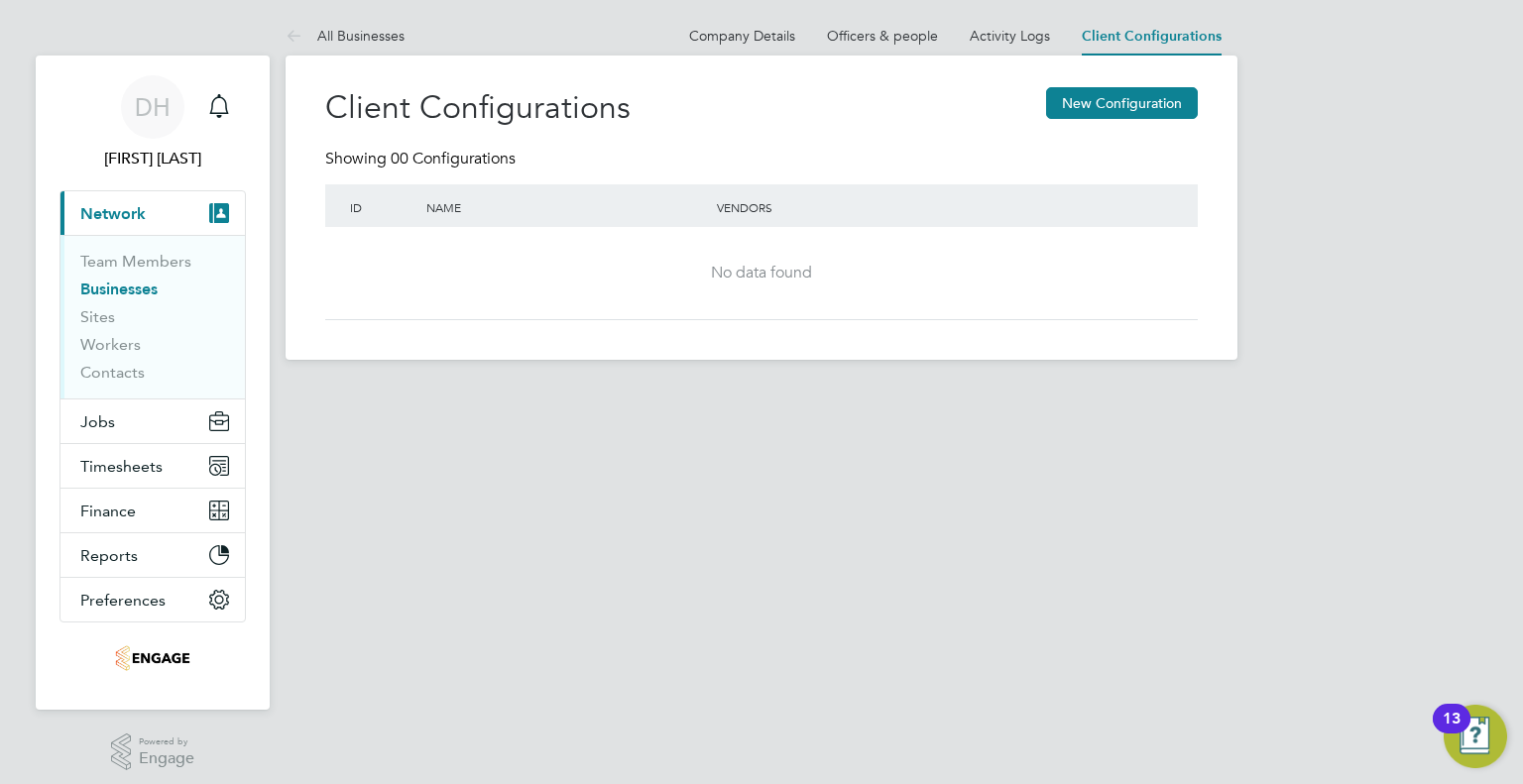 click on "Client Configurations New Configuration" 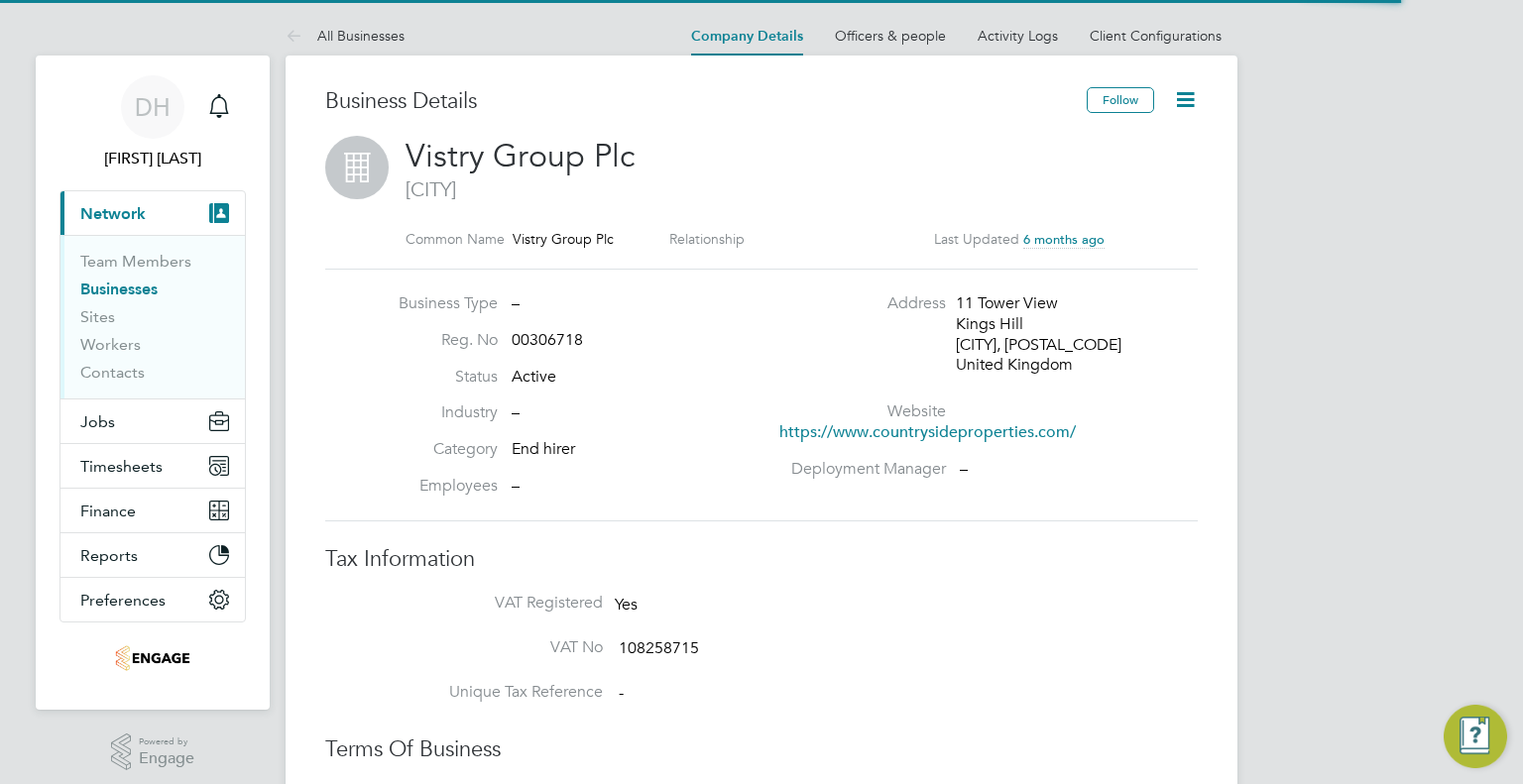 scroll, scrollTop: 0, scrollLeft: 0, axis: both 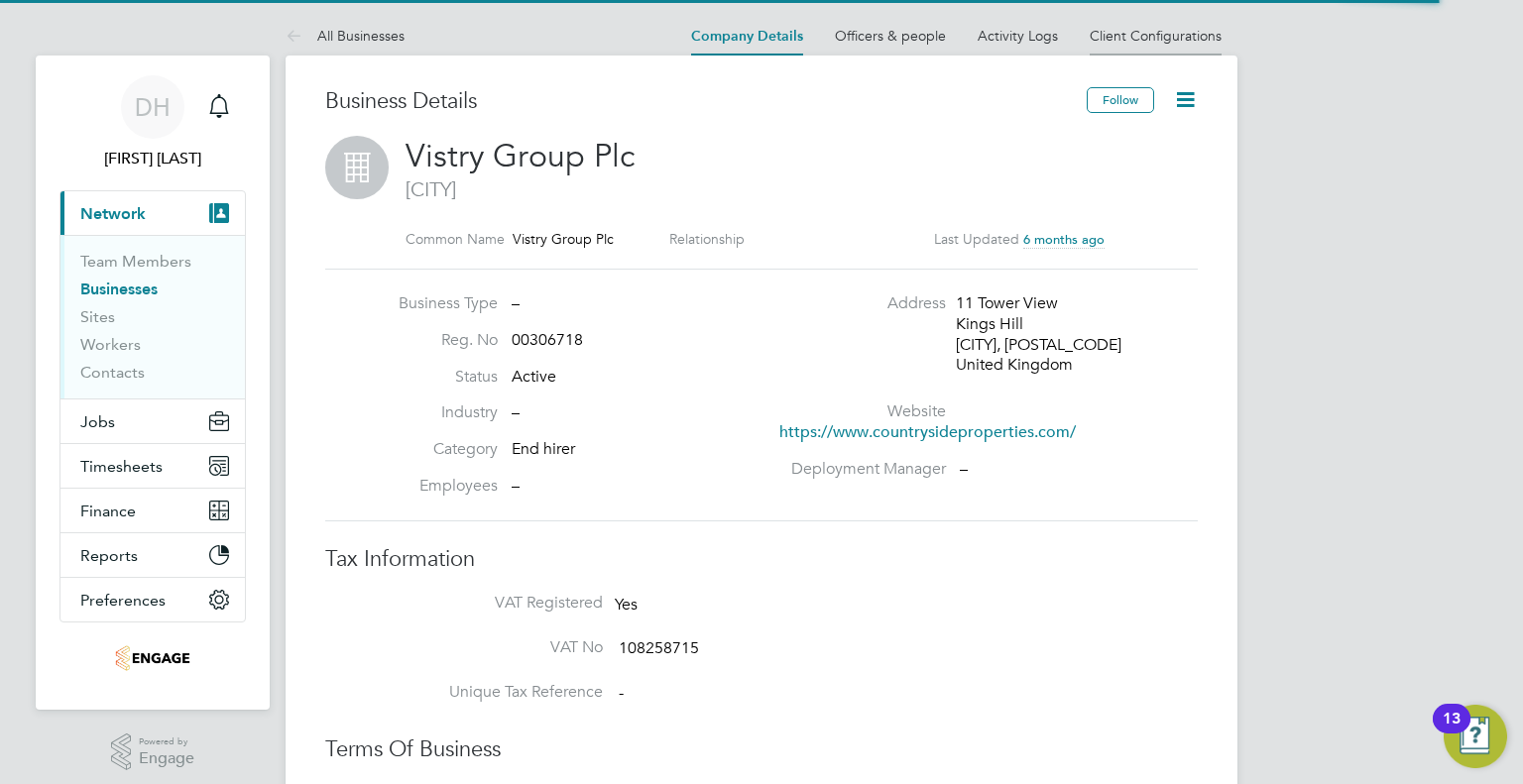 click on "Client Configurations" at bounding box center [1155, 36] 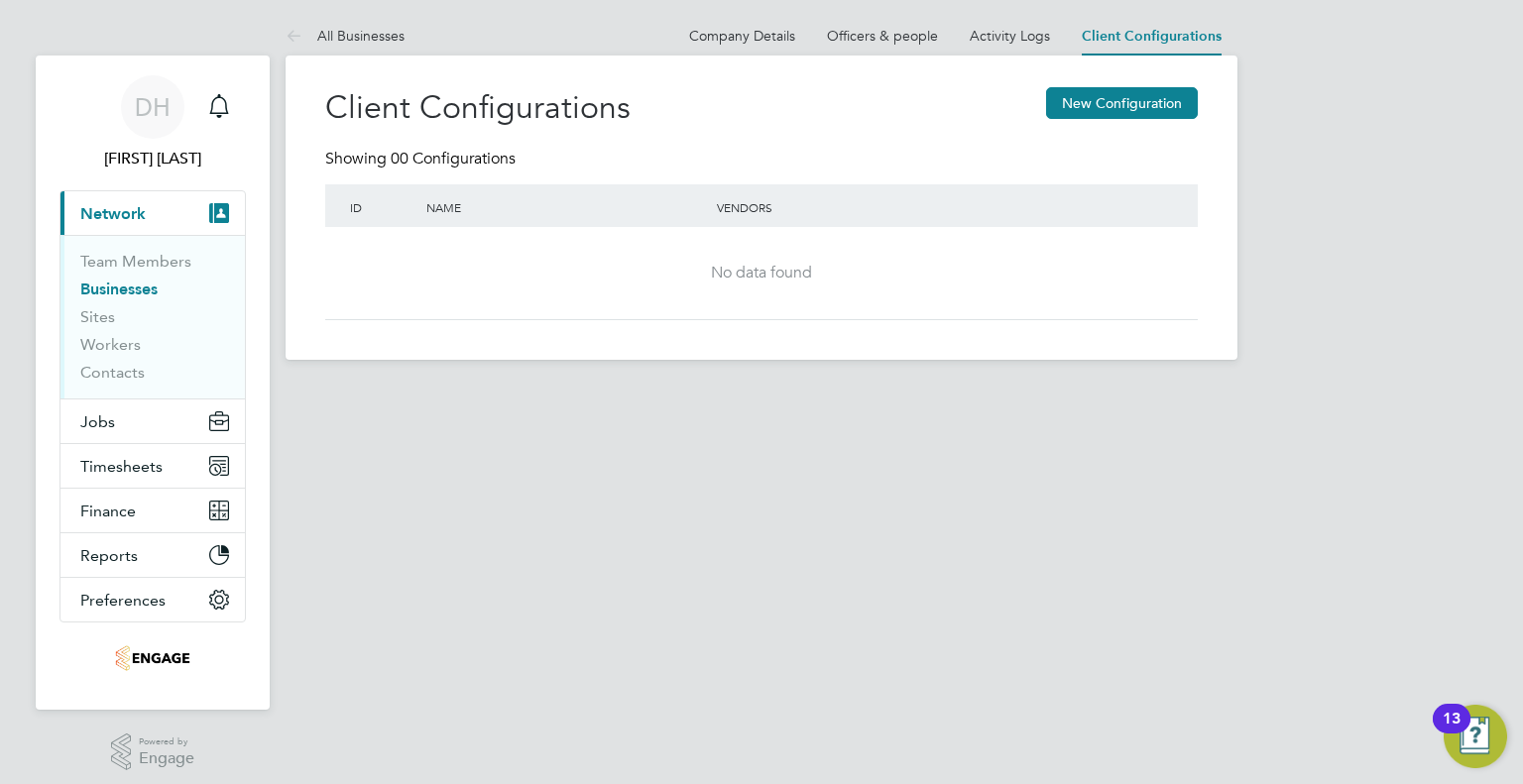 click on "No data found" 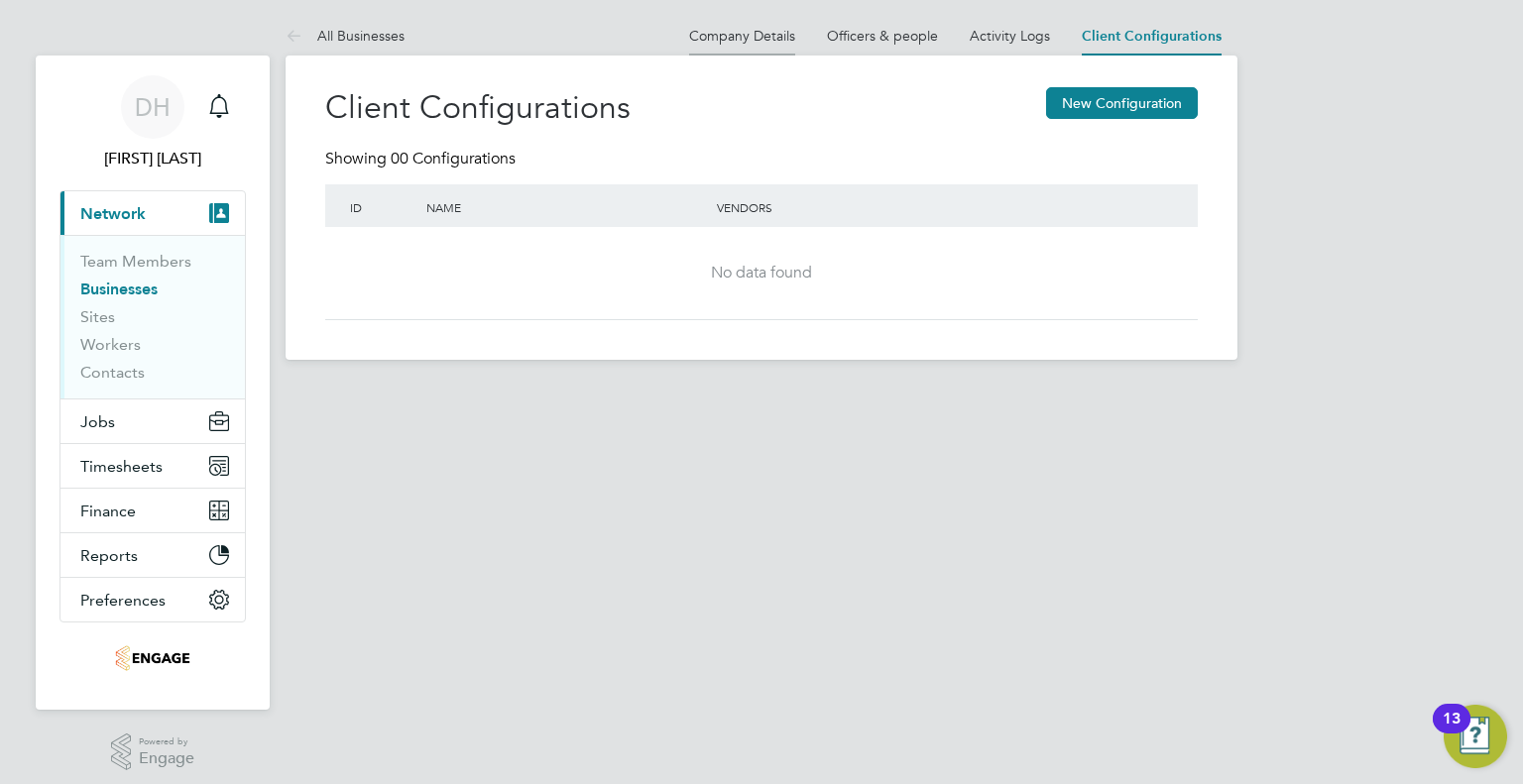 drag, startPoint x: 825, startPoint y: 49, endPoint x: 777, endPoint y: 48, distance: 48.010416 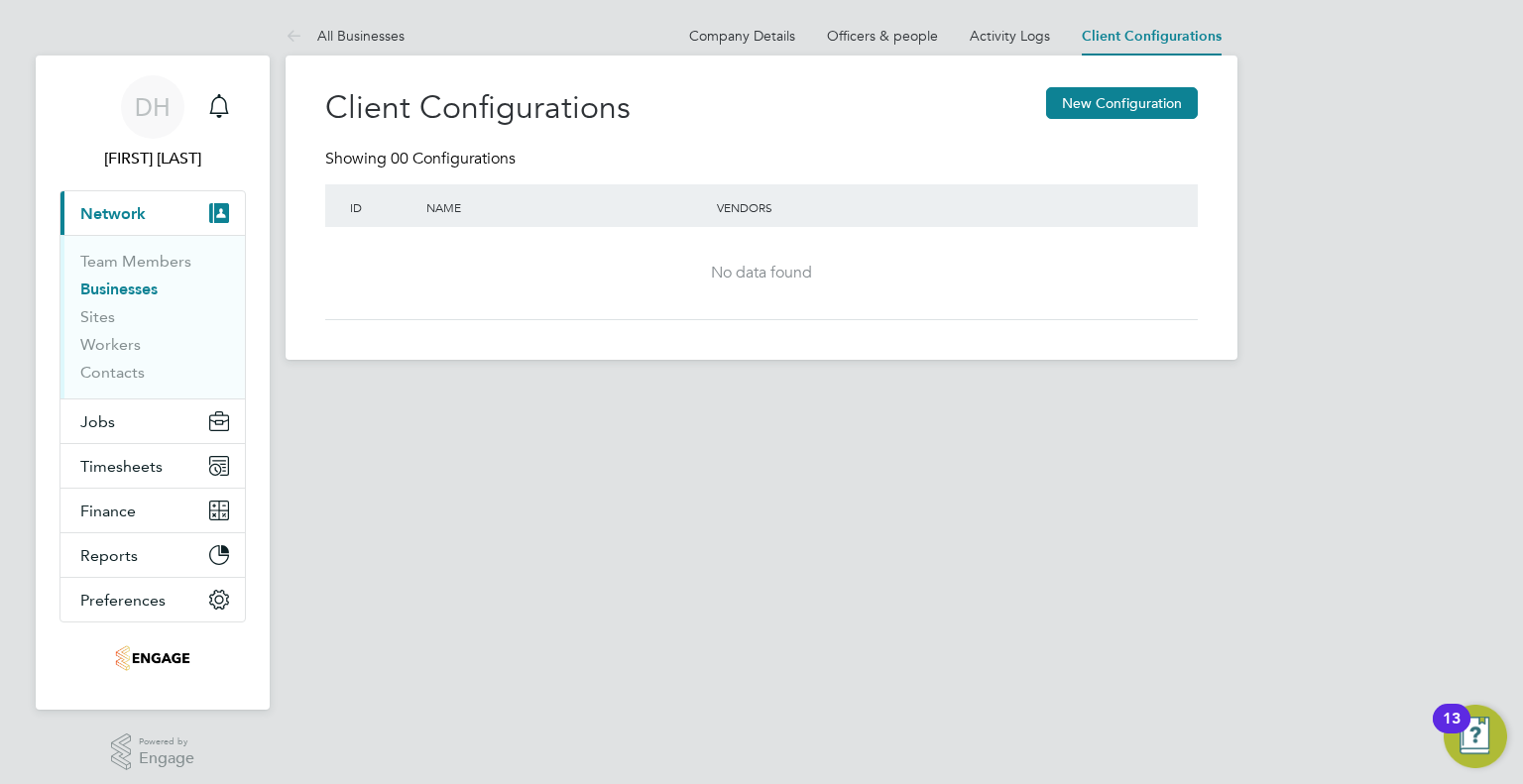 click on "Client Configurations" at bounding box center [1151, 36] 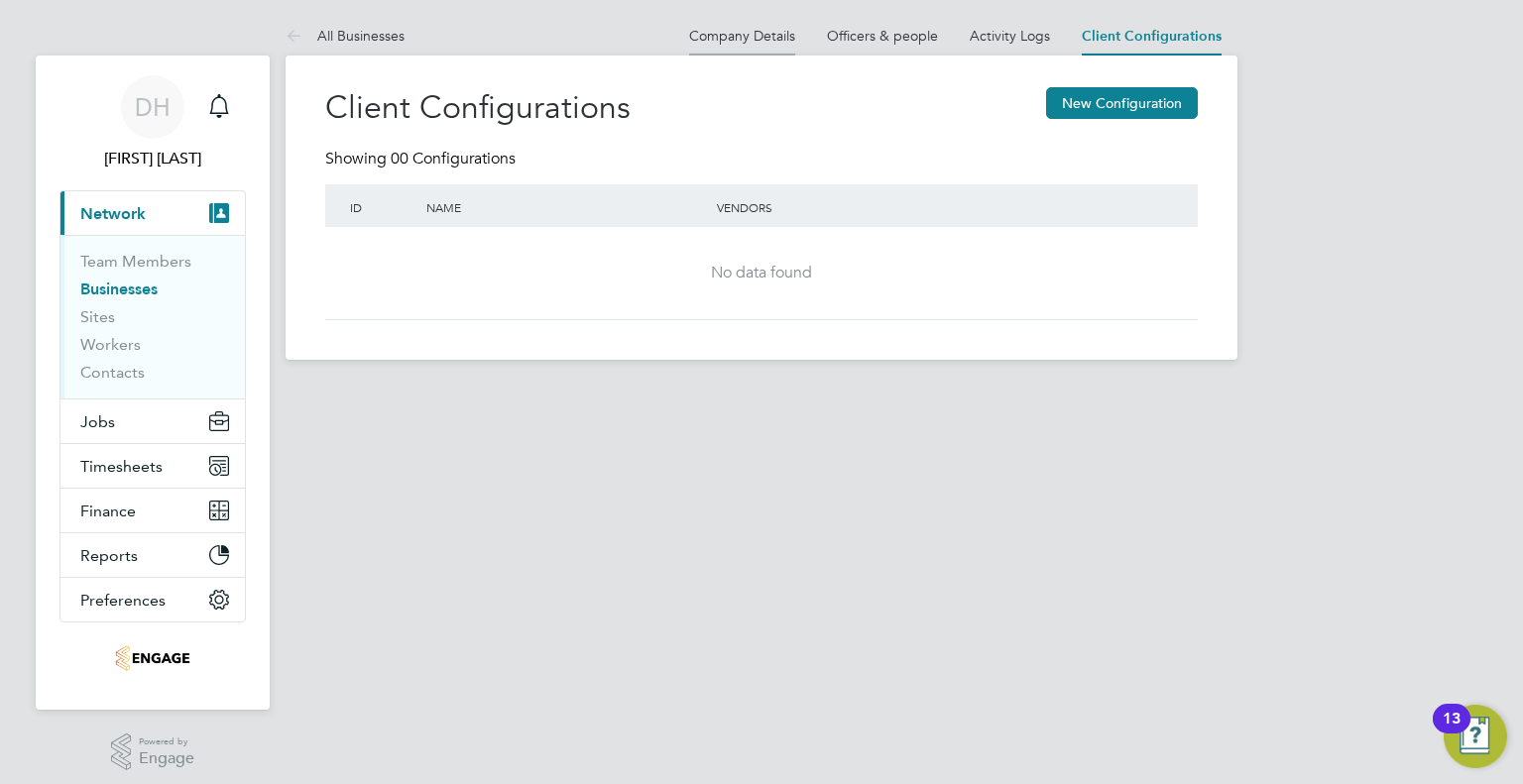 click on "Company Details" at bounding box center (742, 36) 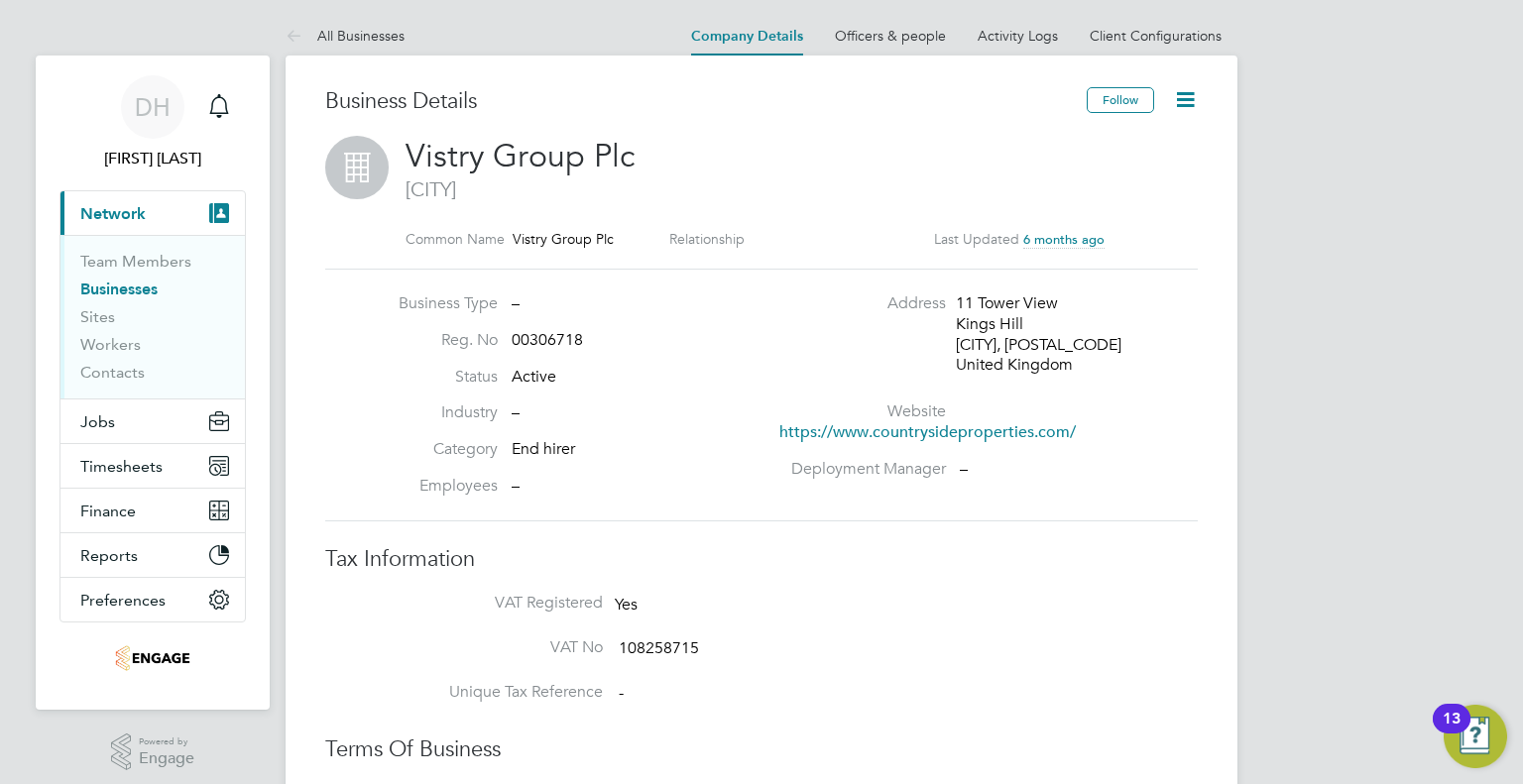 click on "Businesses" at bounding box center (119, 288) 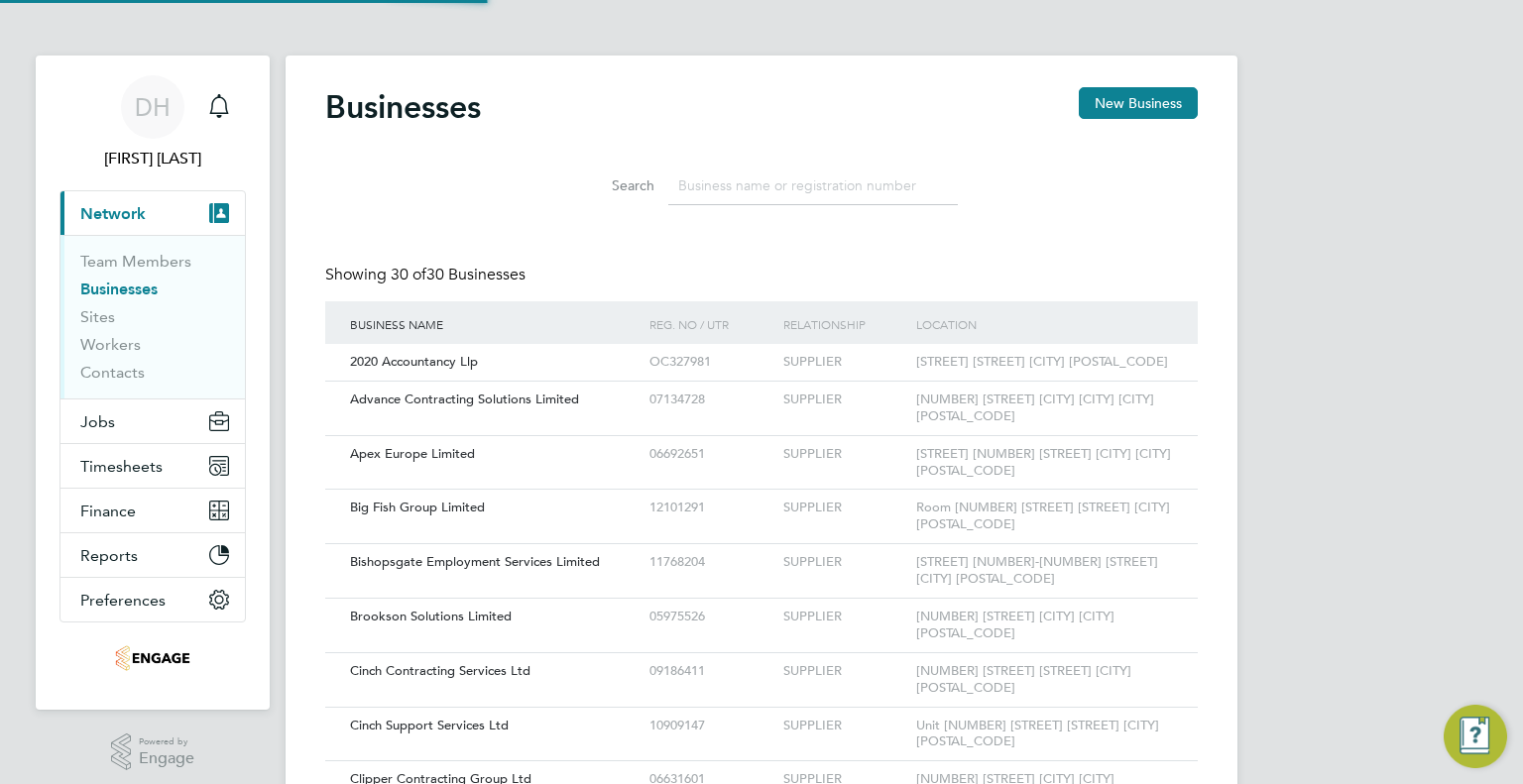 scroll, scrollTop: 10, scrollLeft: 9, axis: both 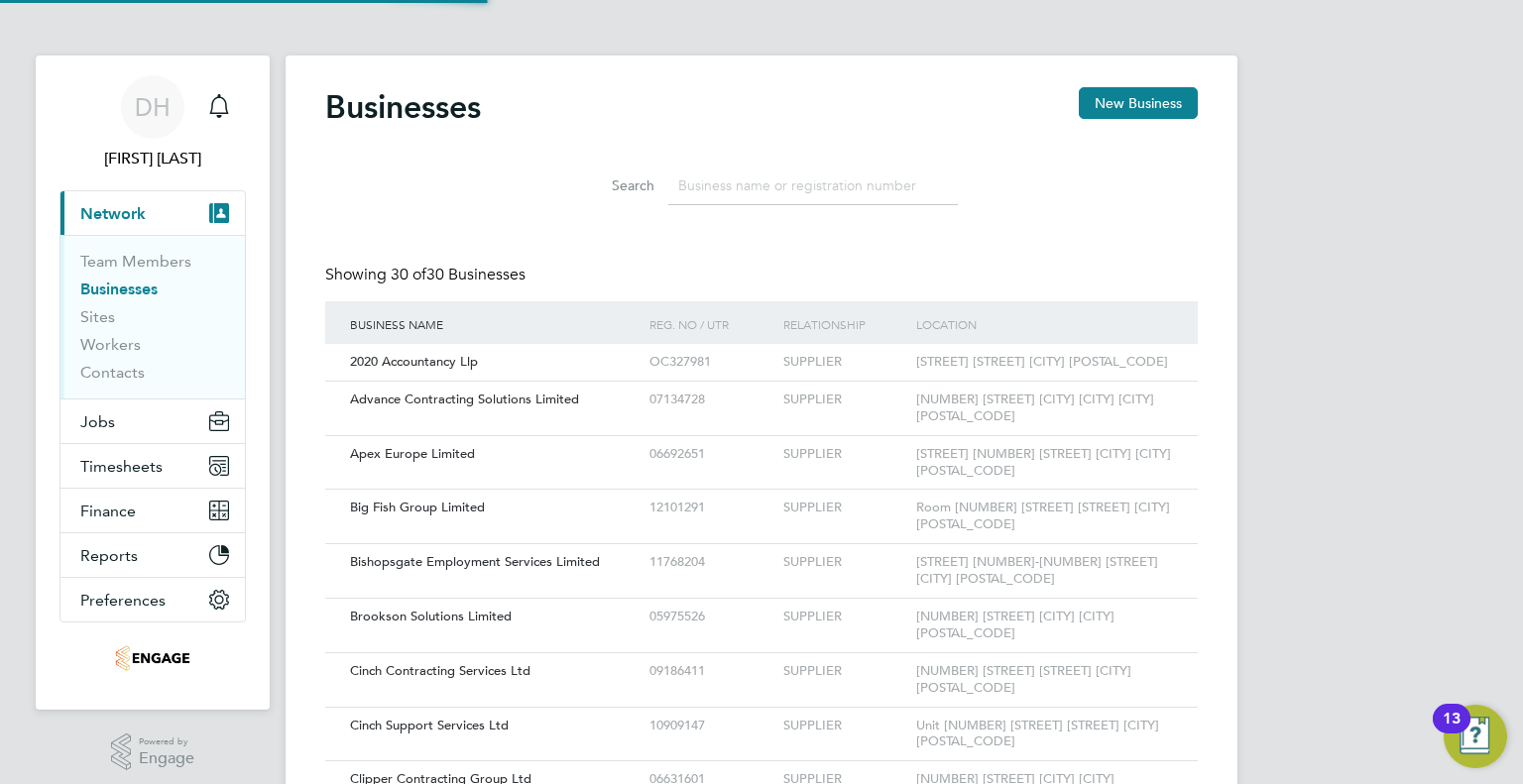 click 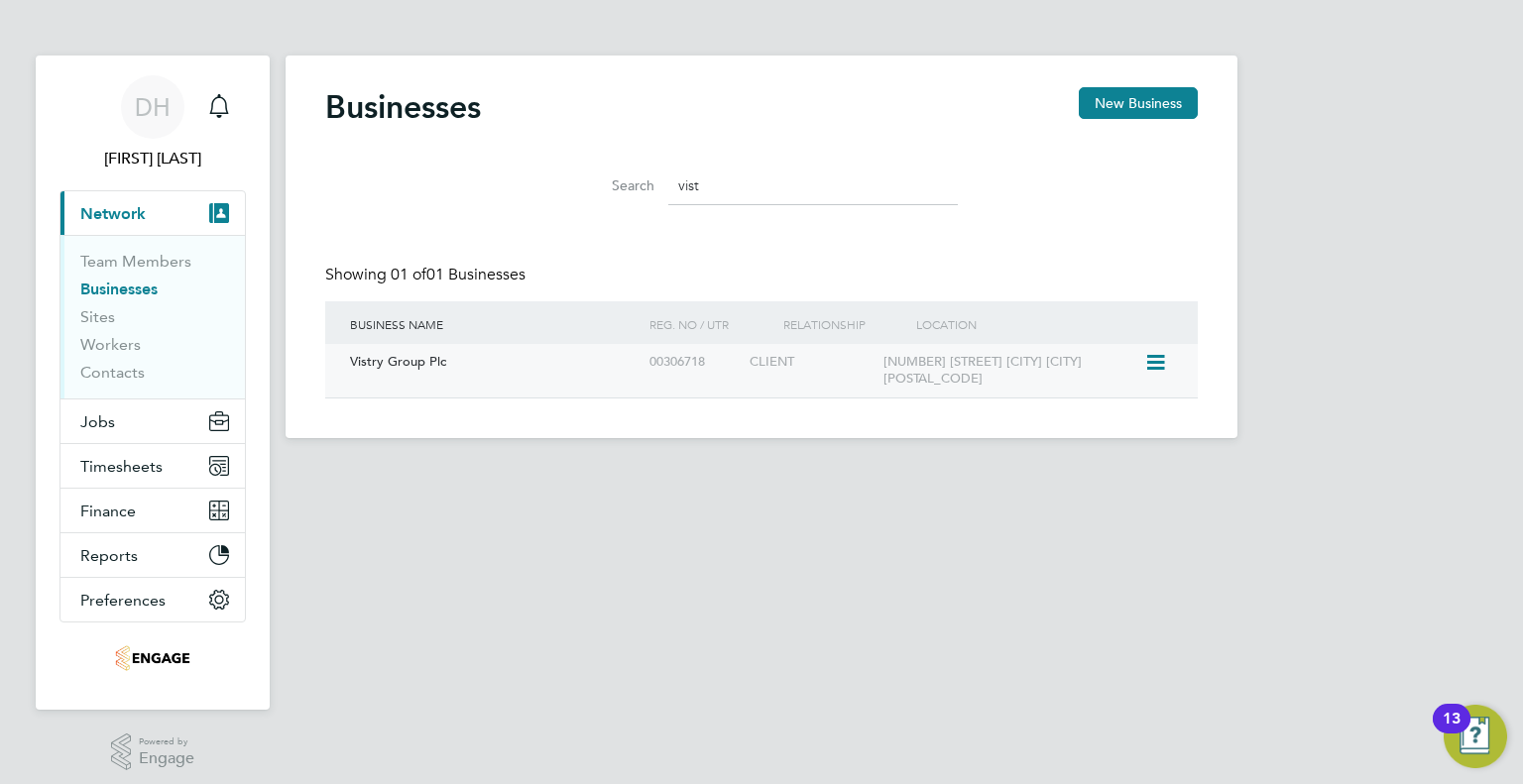 type on "vist" 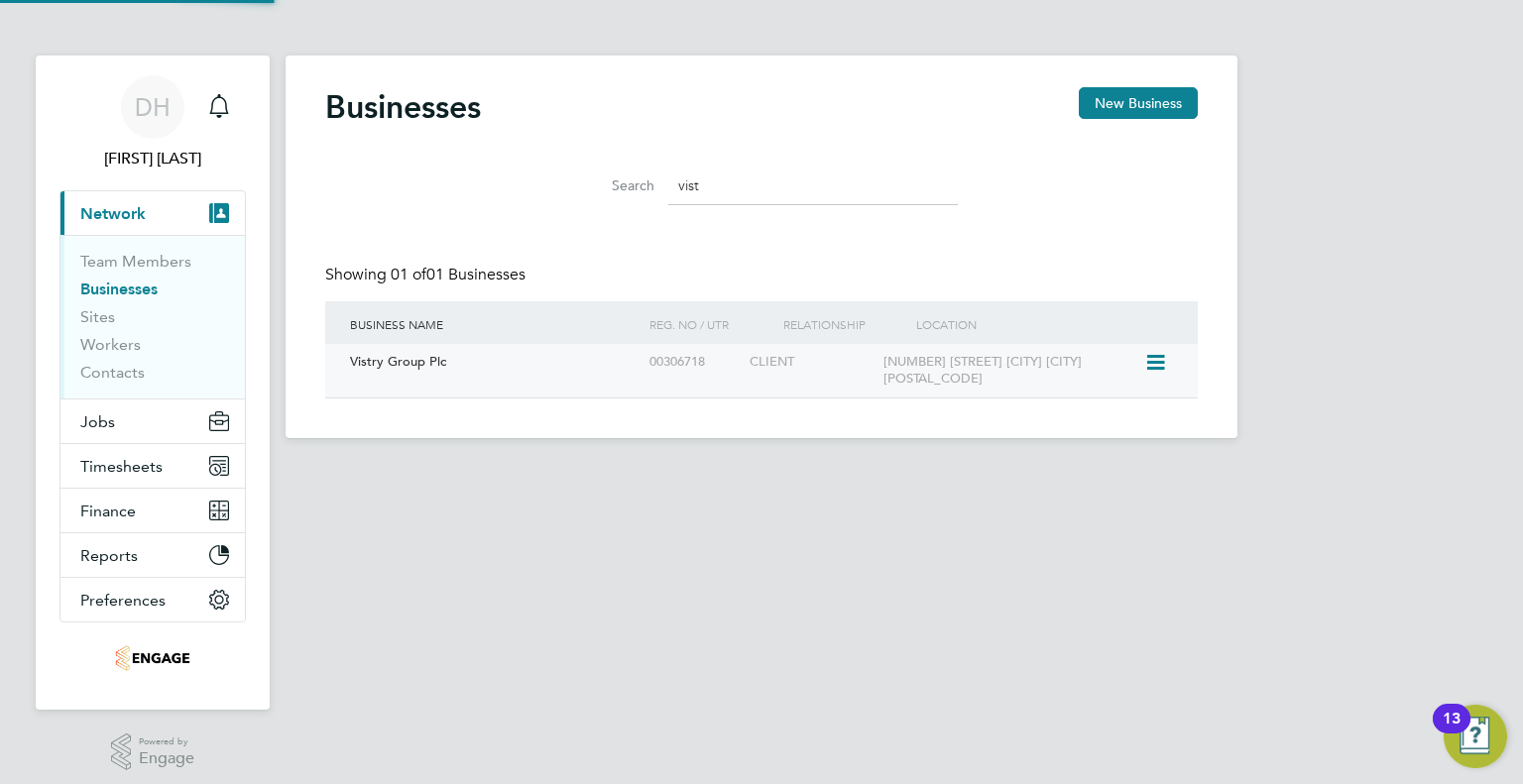click 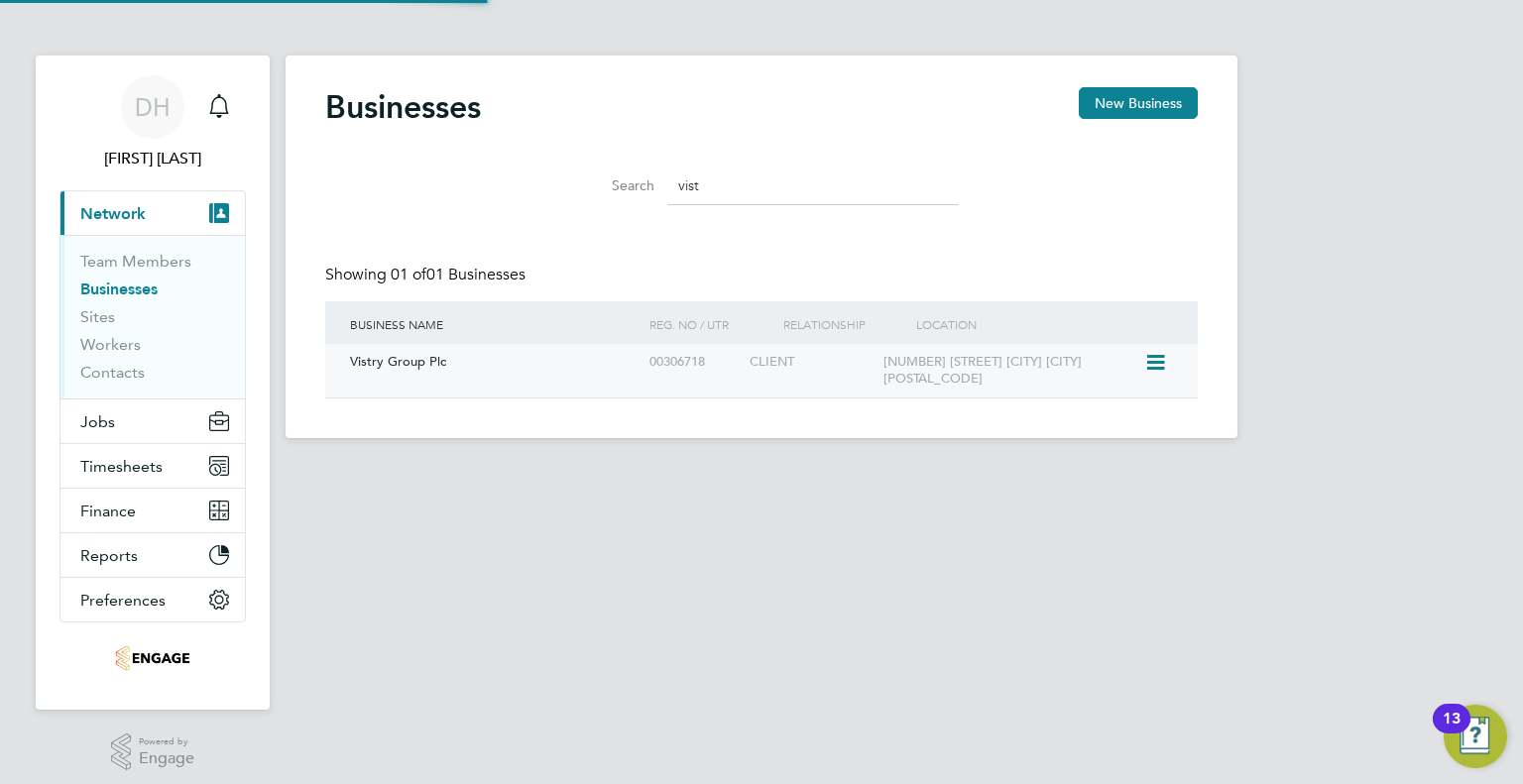 click 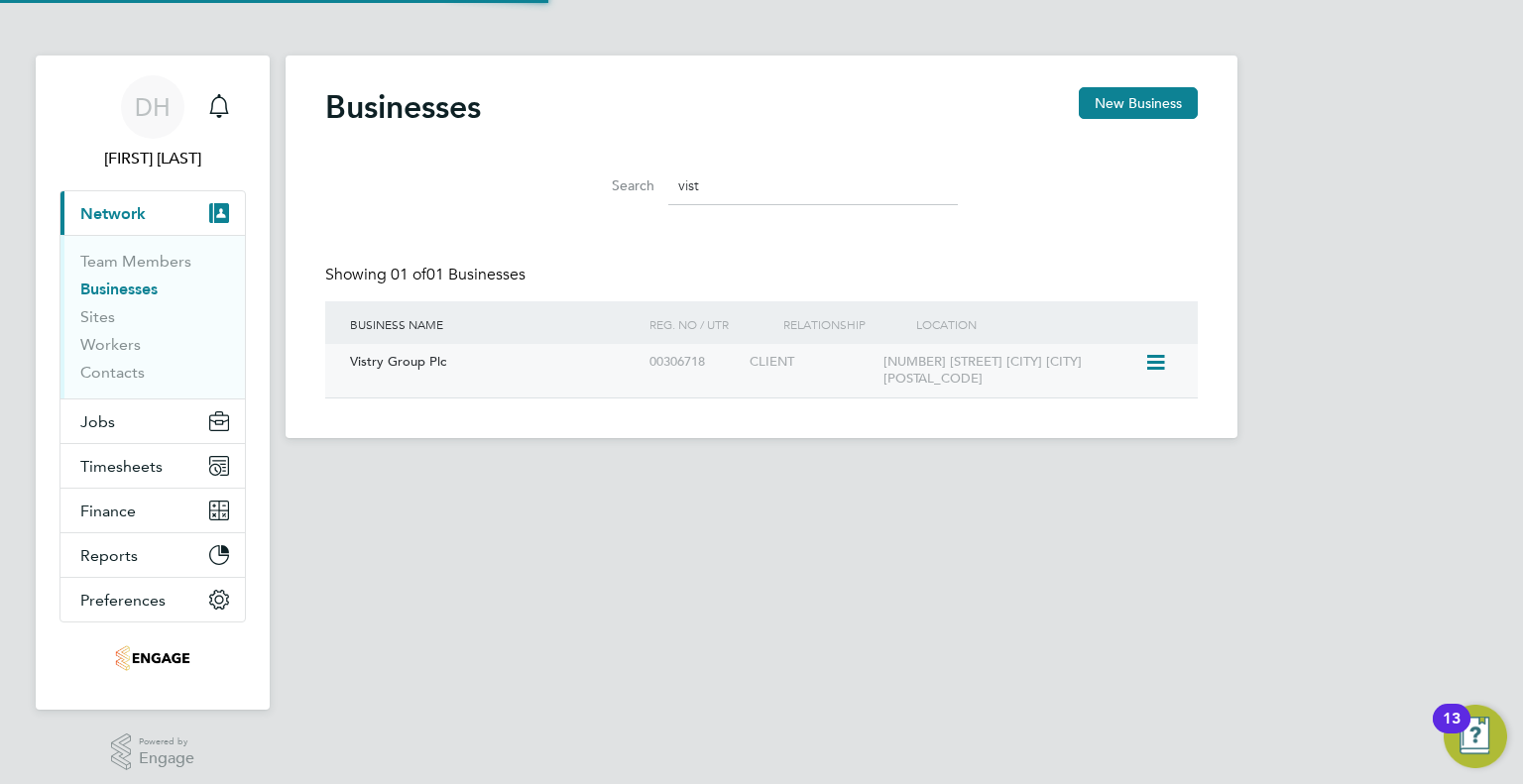 click 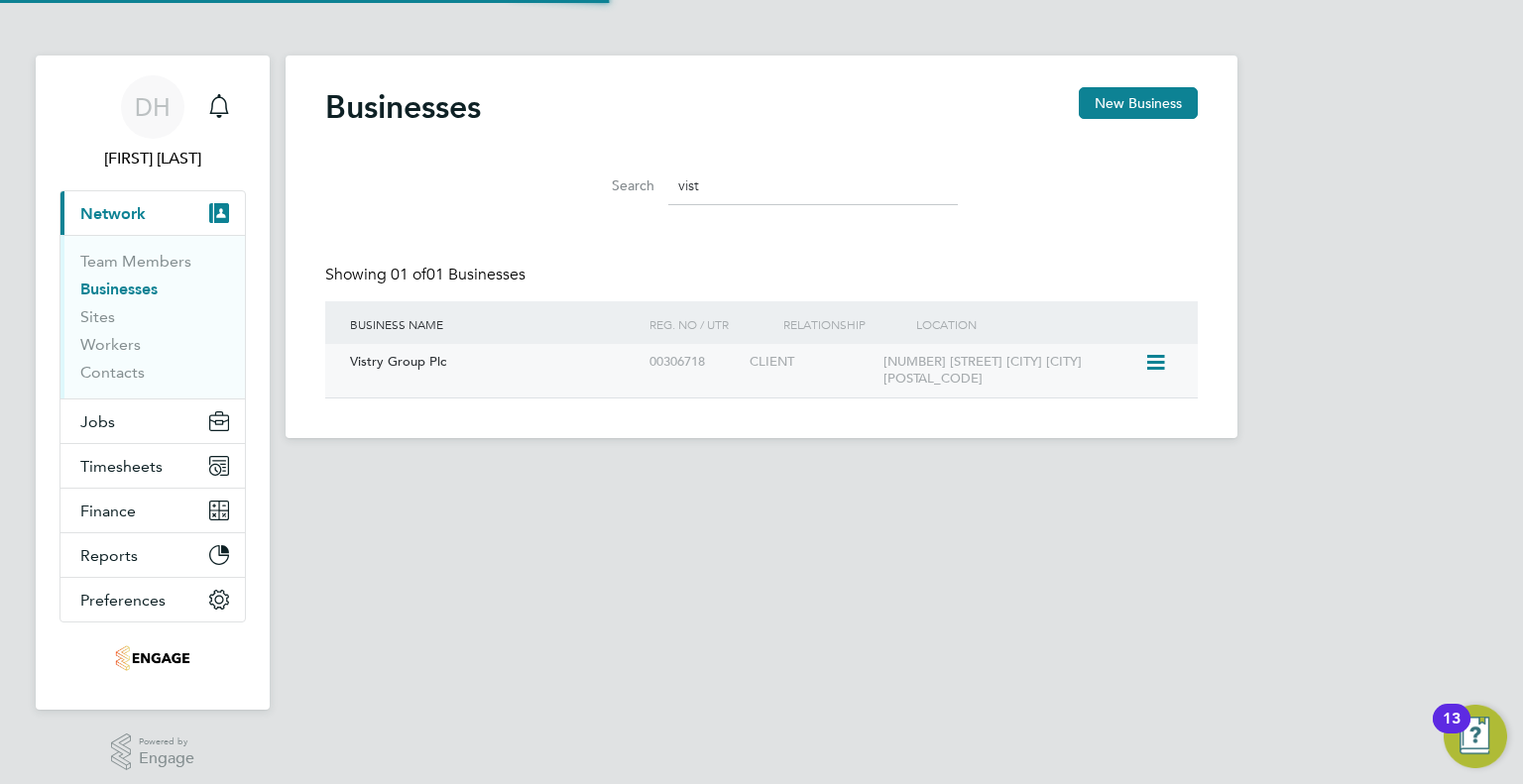 click 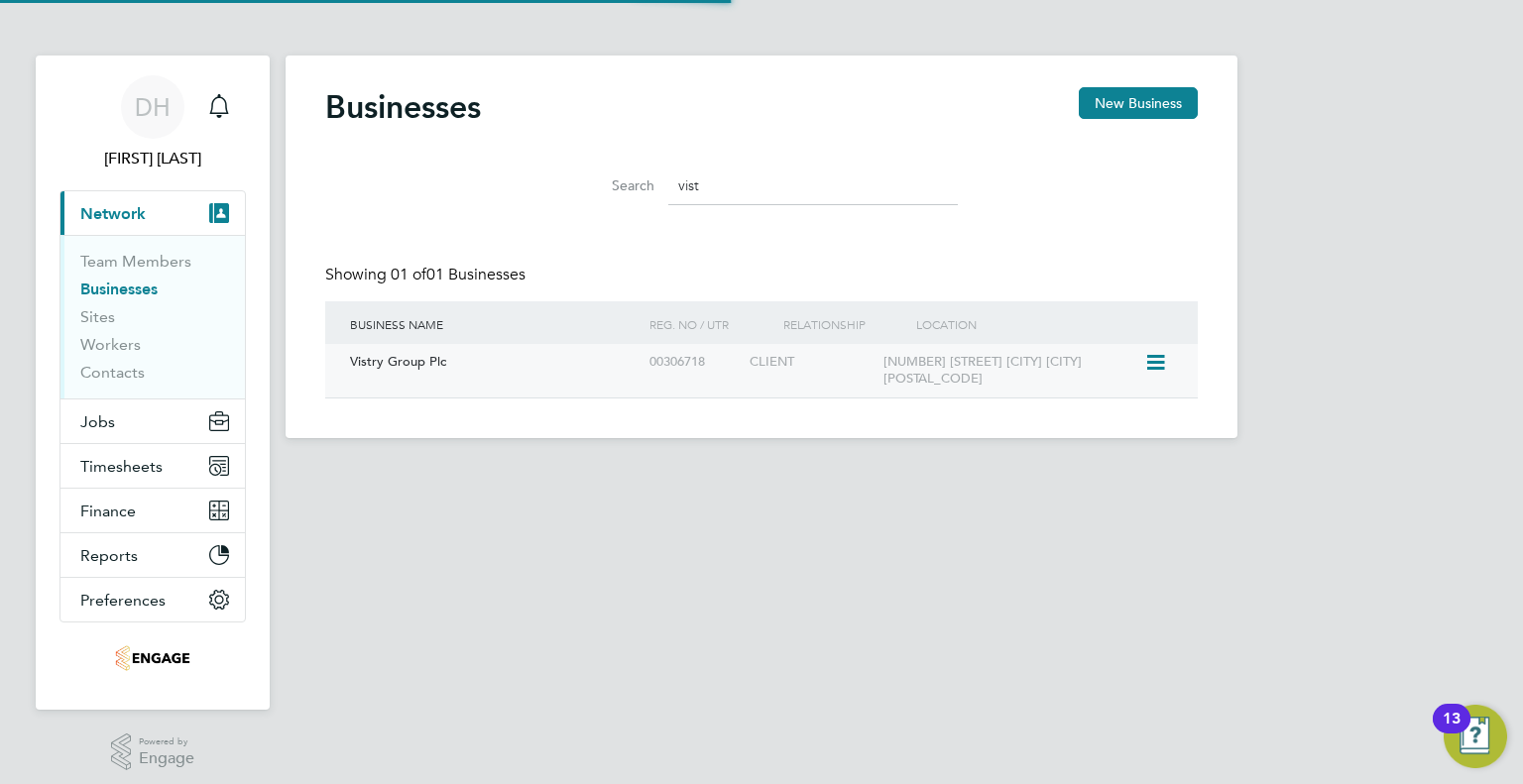 click 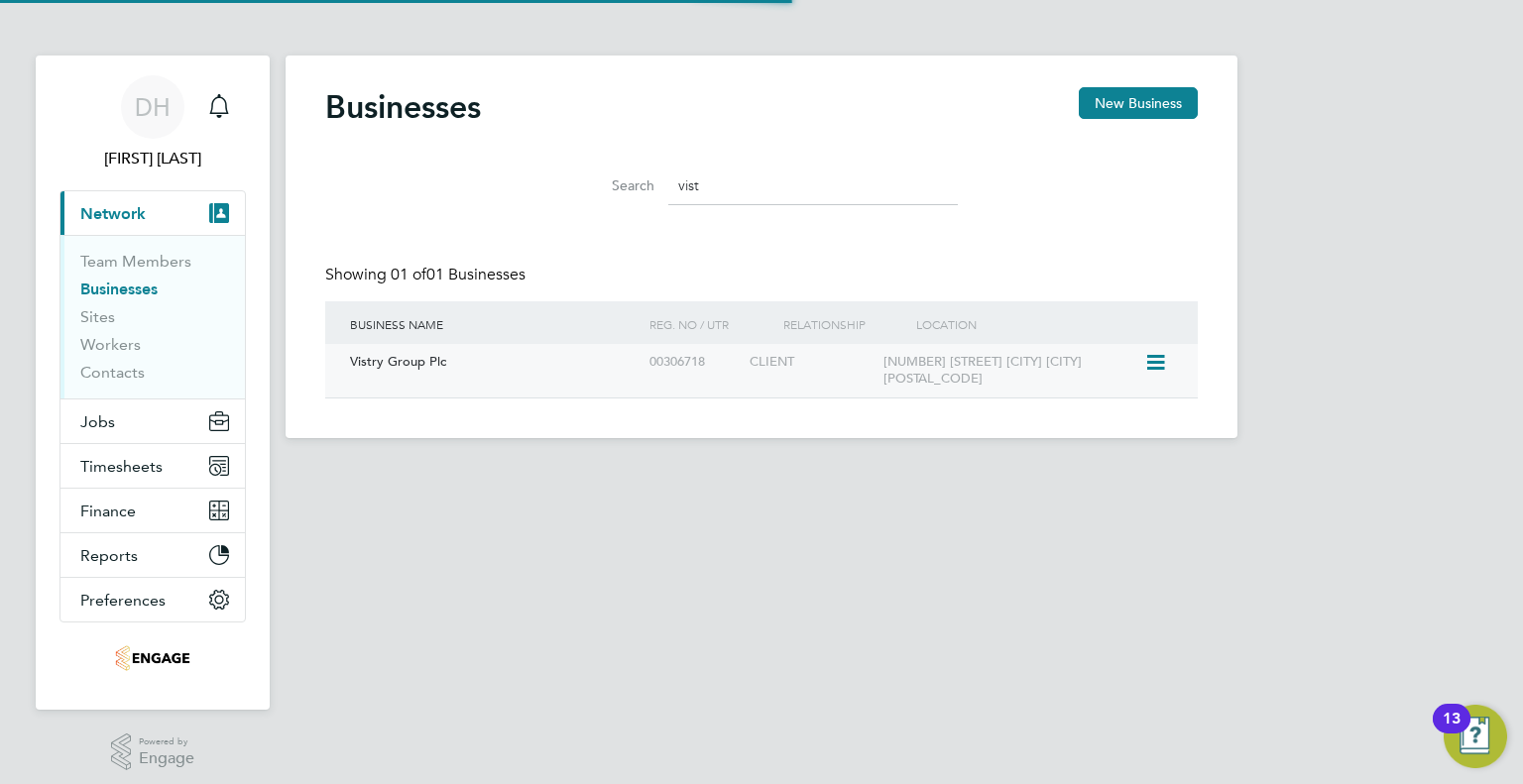 click 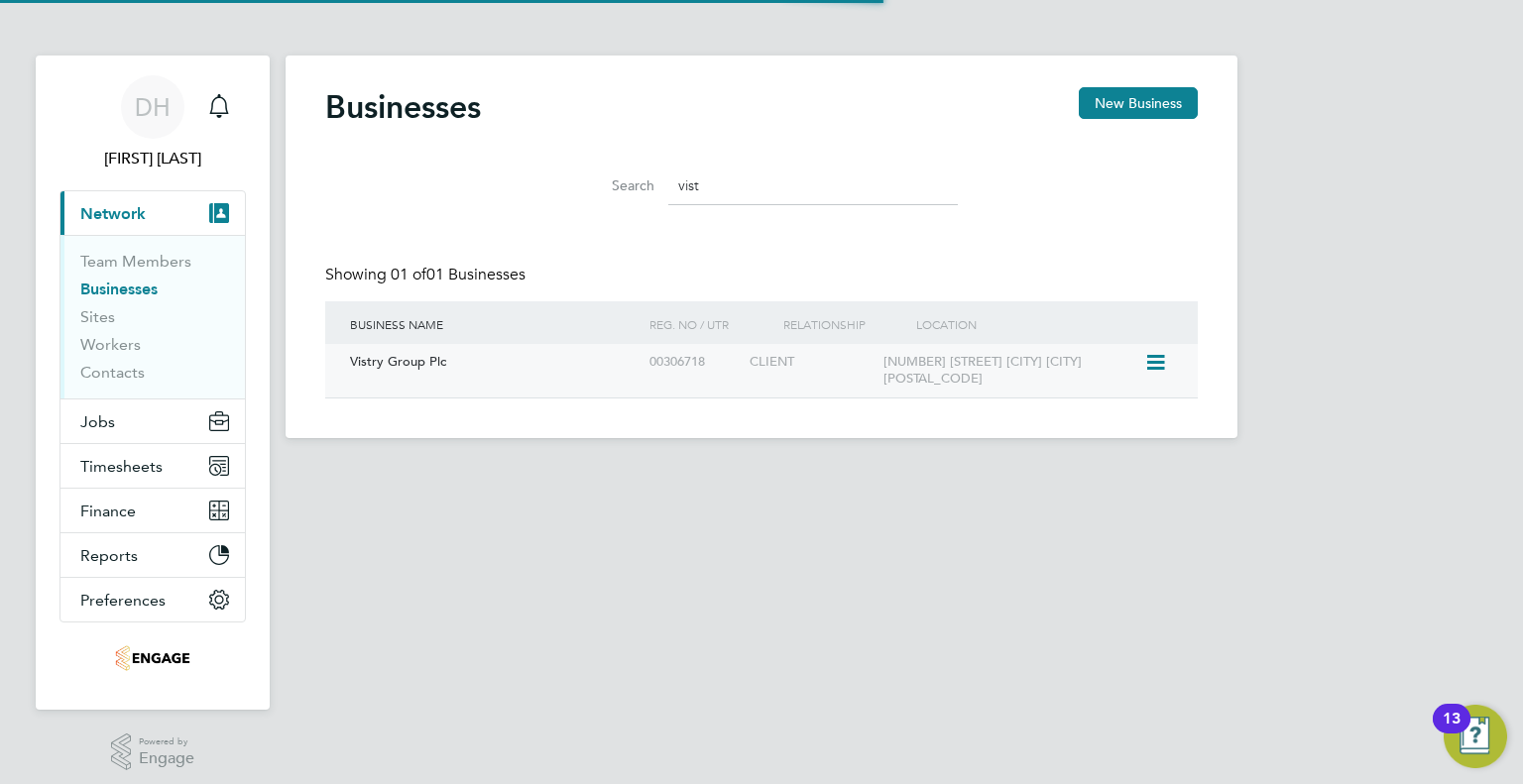 click 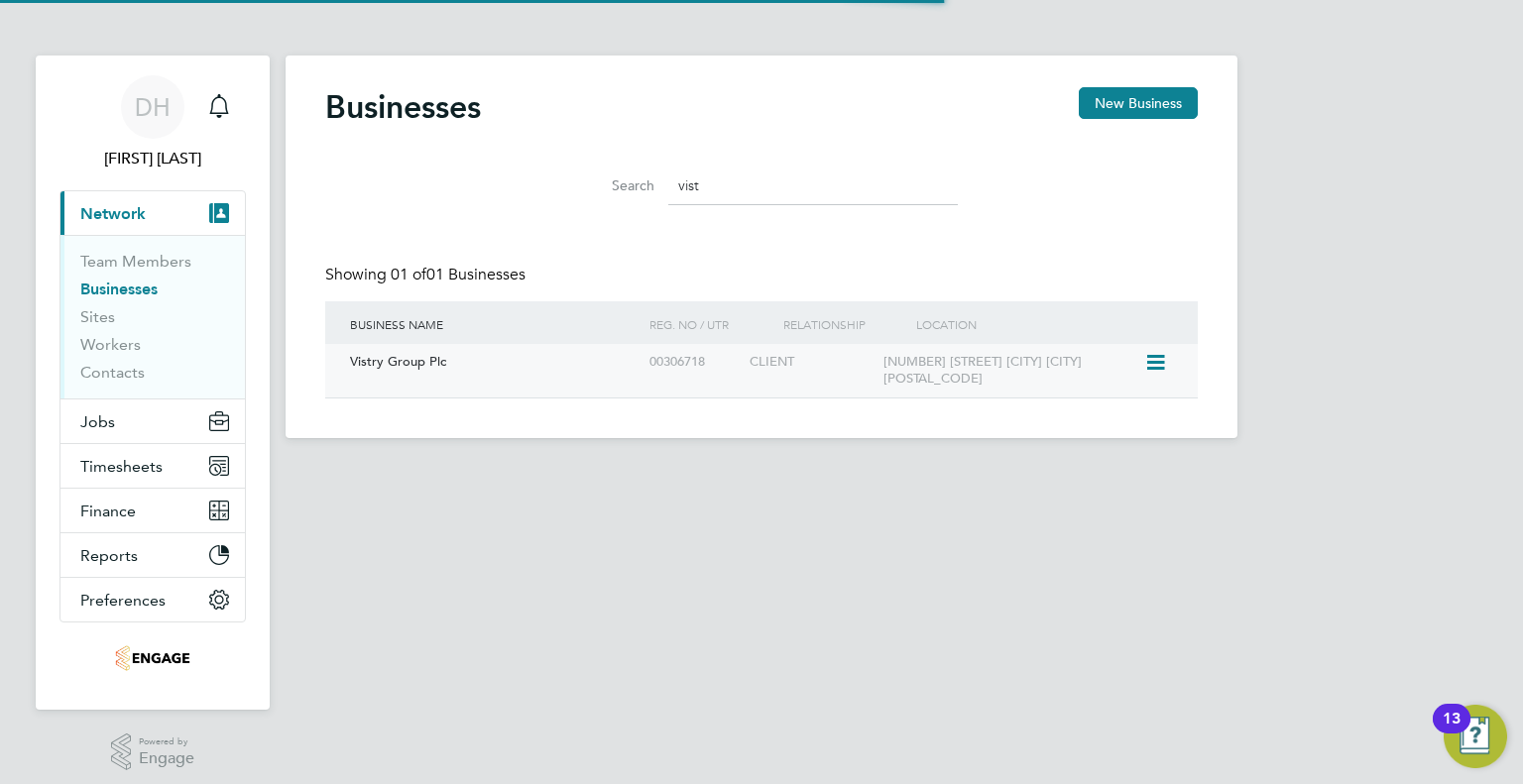 click 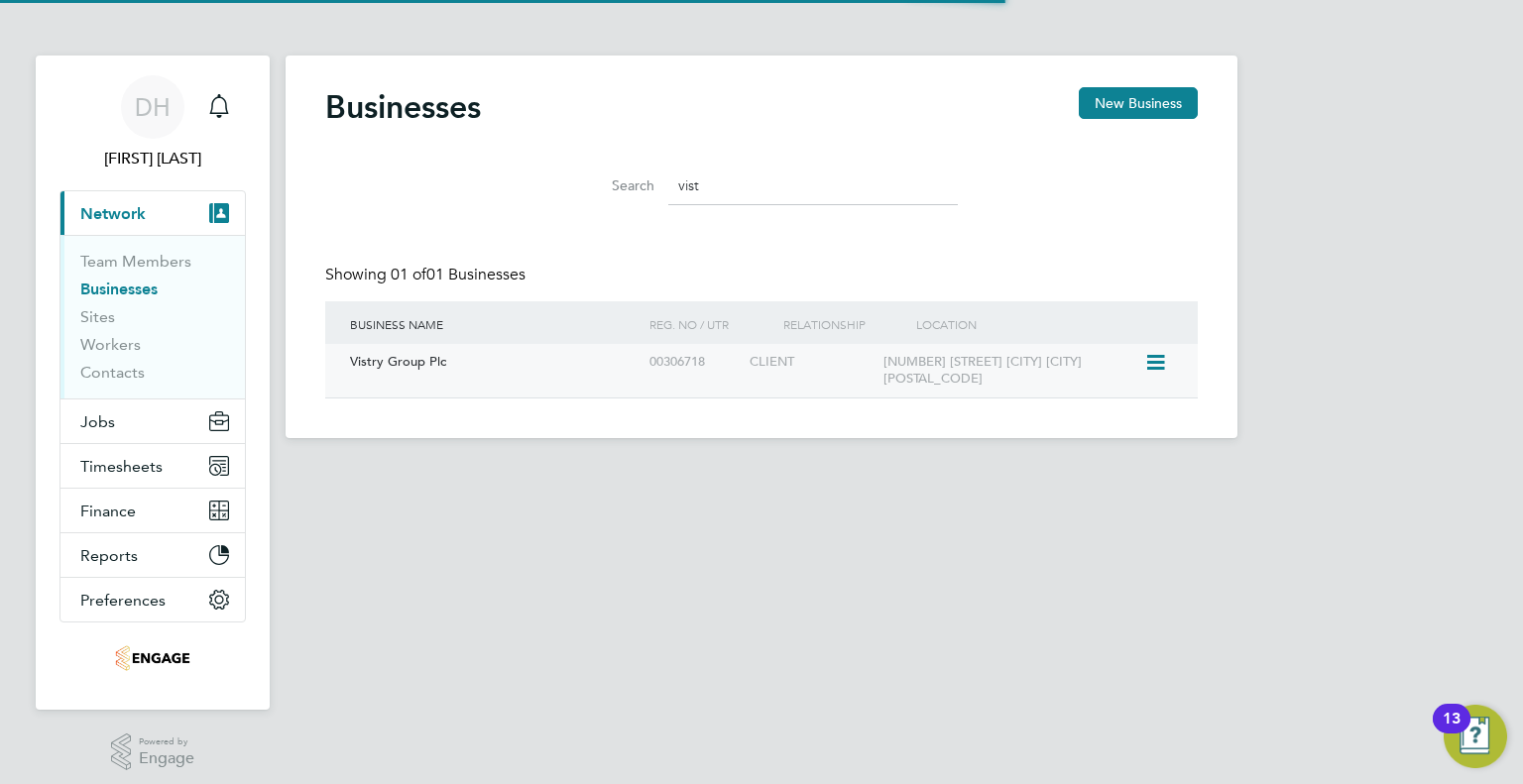 click 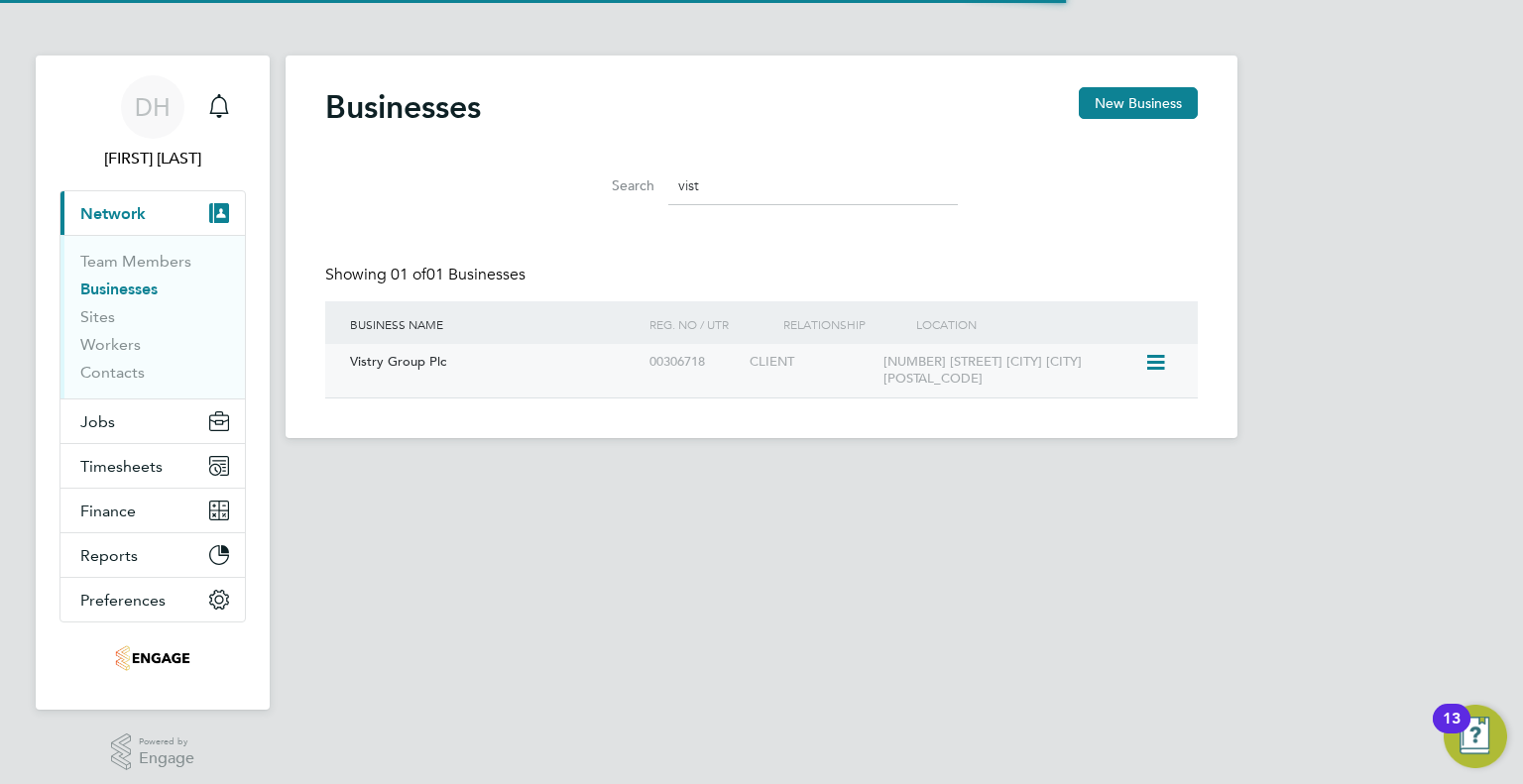 click on "Vistry Group Plc 00306718 CLIENT 11 Tower View
Kings Hill
West Malling
ME19 4UY" 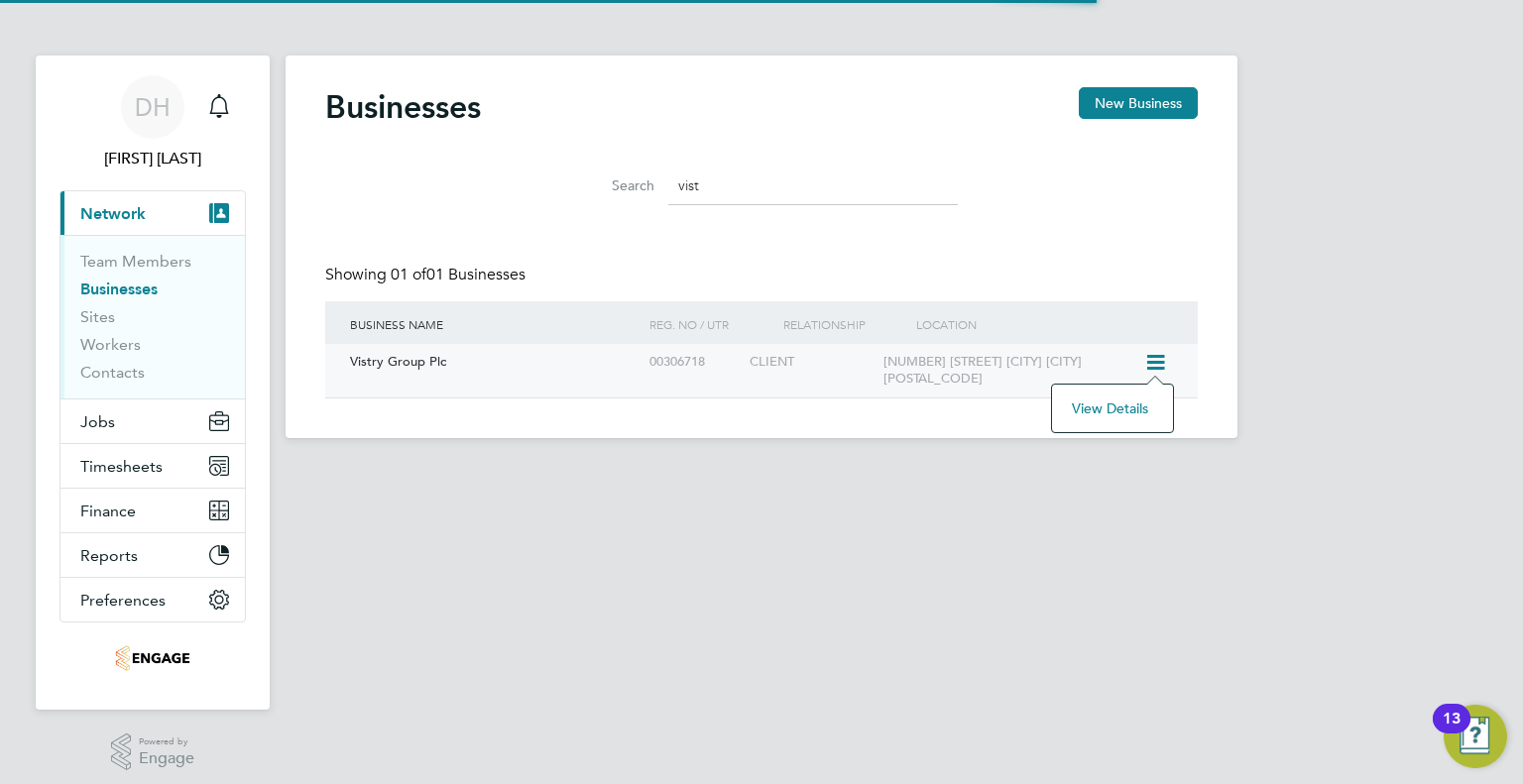 click on "Vistry Group Plc" 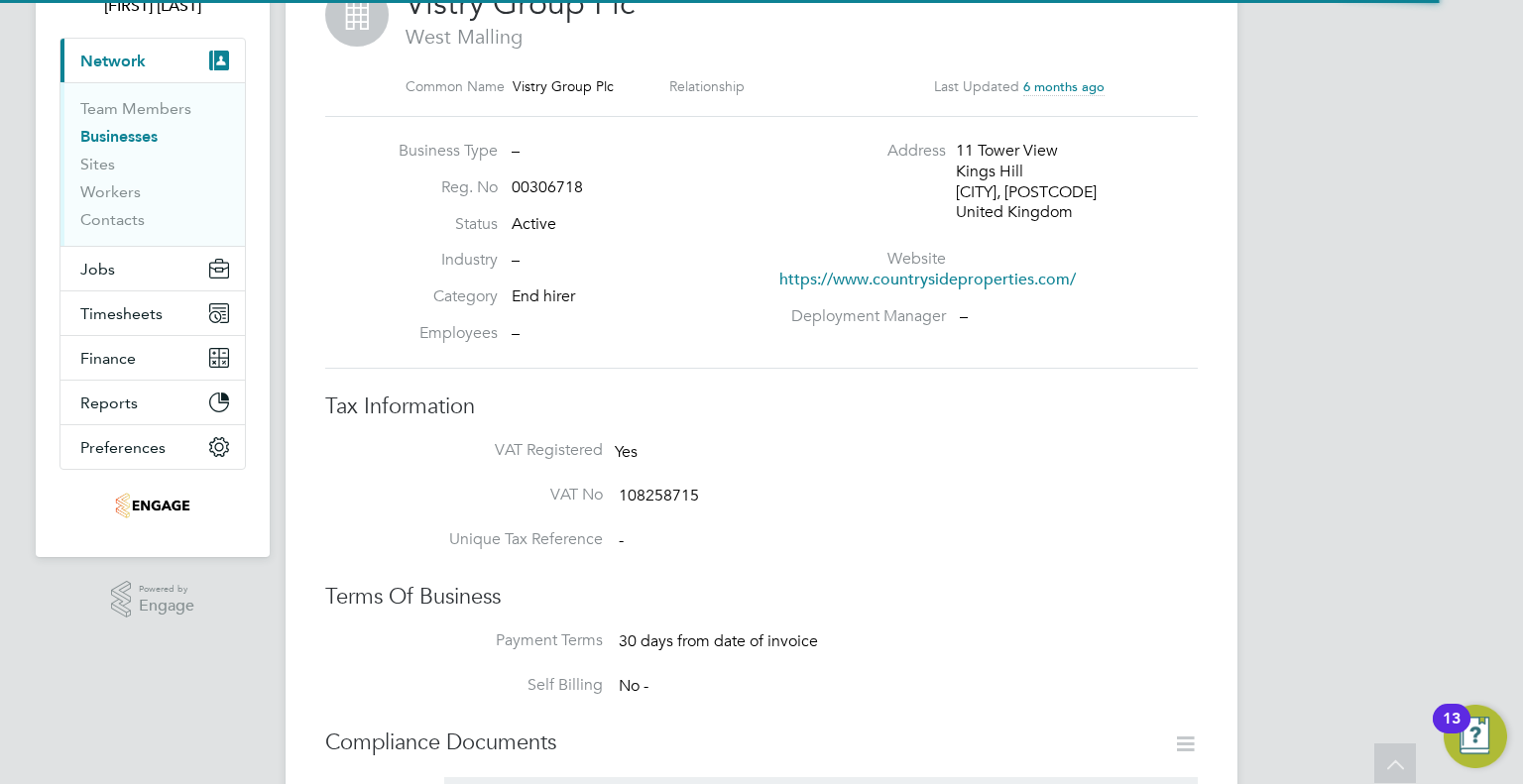 scroll, scrollTop: 0, scrollLeft: 0, axis: both 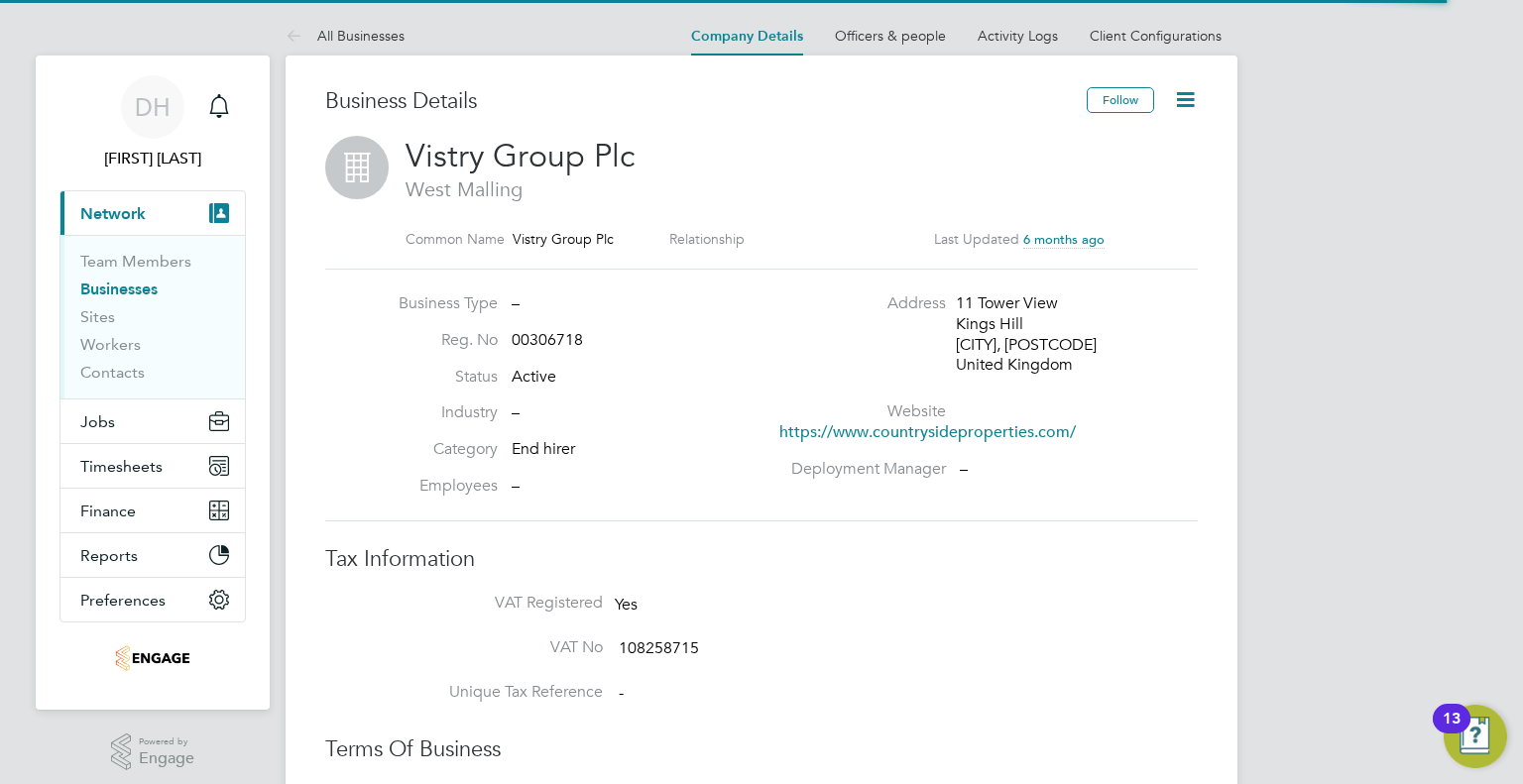 click on "Vistry Group Plc   West Malling Common Name   Vistry Group Plc Relationship   Last Updated 6 months ago Business Type   – Reg. No   00306718 Status   Active Industry   – Category   End hirer Employees   – Address 11 Tower View Kings Hill West Malling, ME19 4UY United Kingdom Website   https://www.countrysideproperties.com/   Deployment Manager       – Tax Information VAT Registered Yes VAT No   108258715 Unique Tax Reference   - Terms Of Business Payment Terms   30   days from     date of invoice Self Billing   No -  Compliance Documents Document  / Document no. Expiry date  / Issue date Submission date / Method Status This business does not need to supply additional documents.  Create New Document Solutions The Engage solutions used by this business. Engage solutions   Vendor Management System" 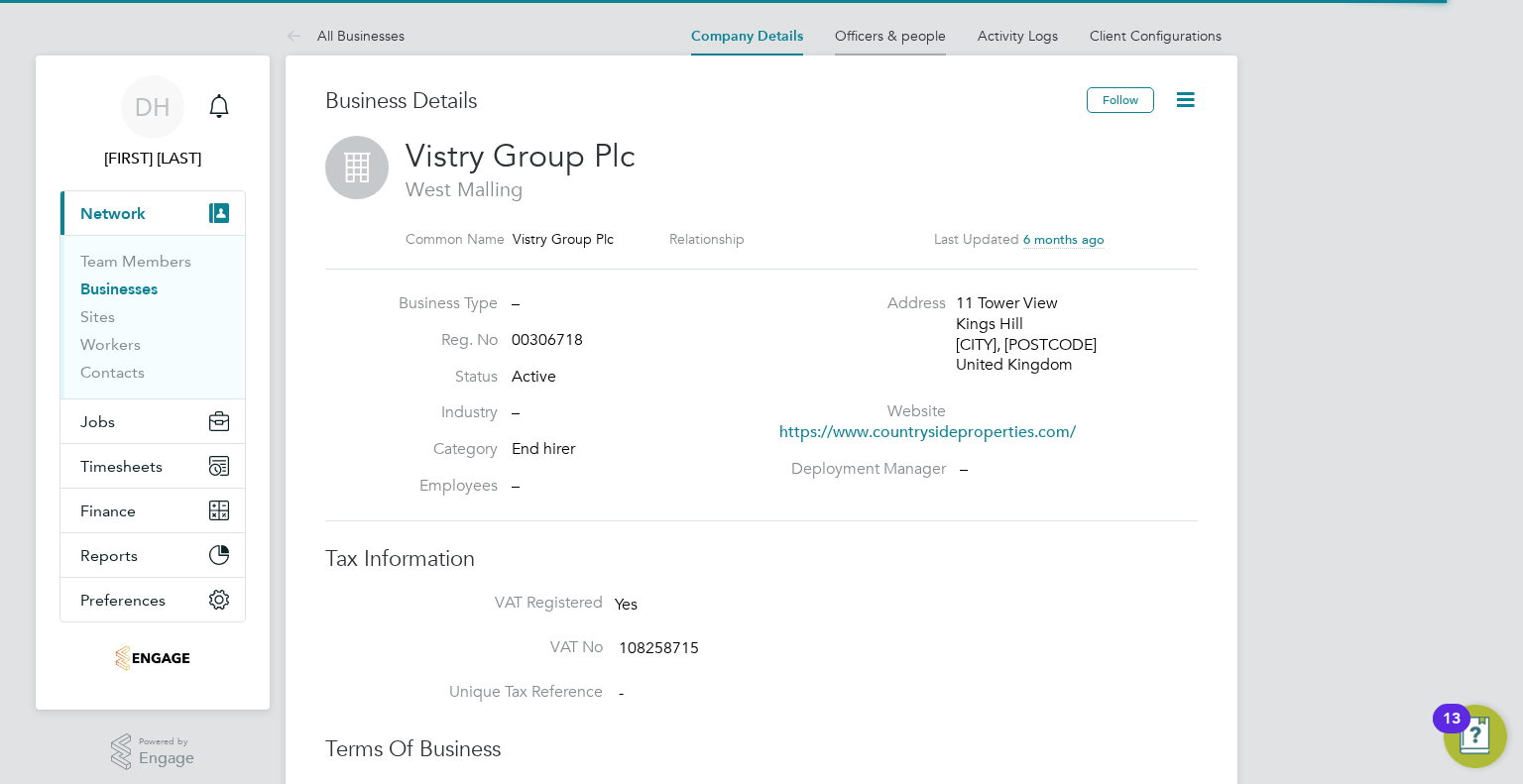 click on "Officers & people" at bounding box center [890, 36] 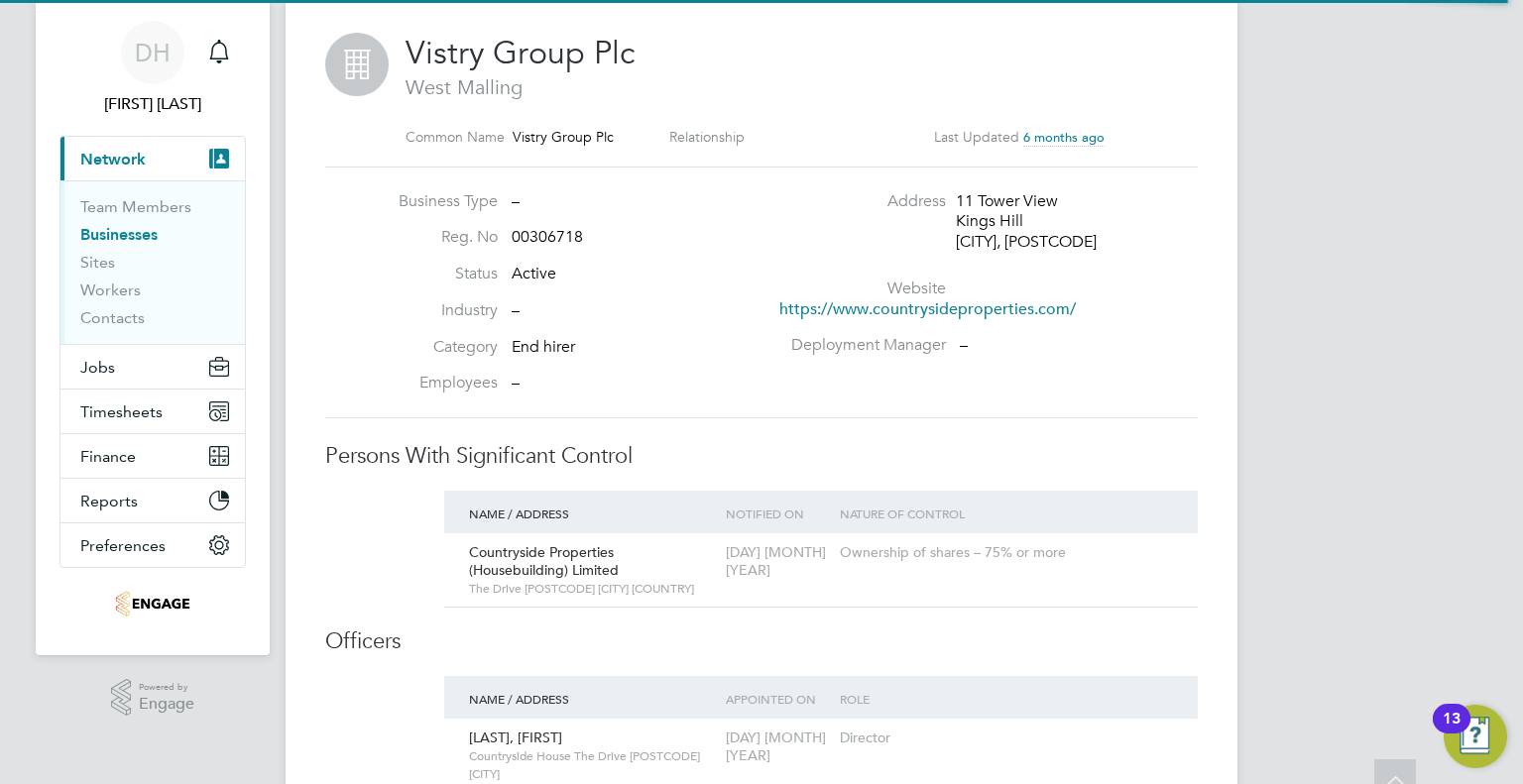scroll, scrollTop: 0, scrollLeft: 0, axis: both 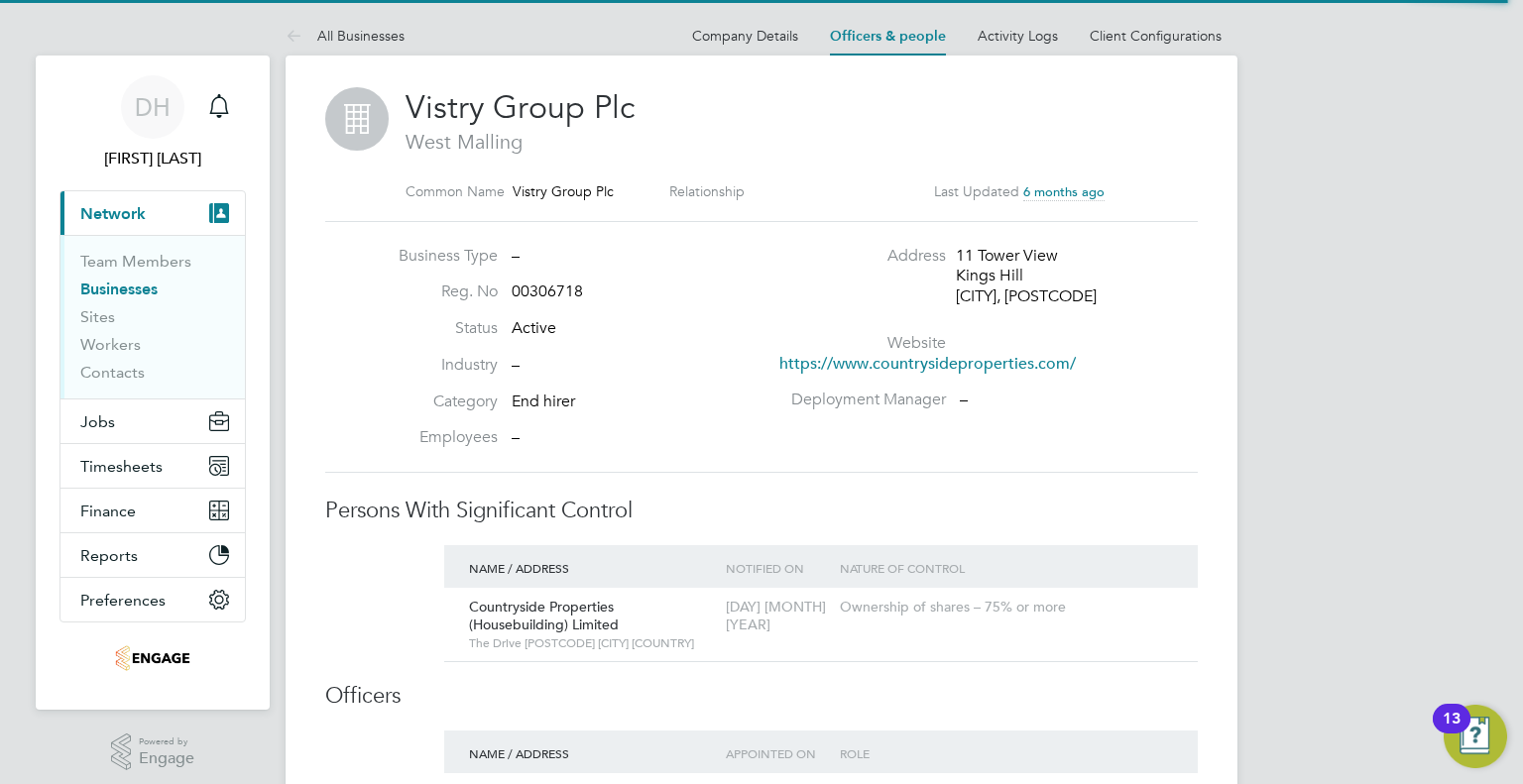 click on "Activity Logs" at bounding box center [1017, 36] 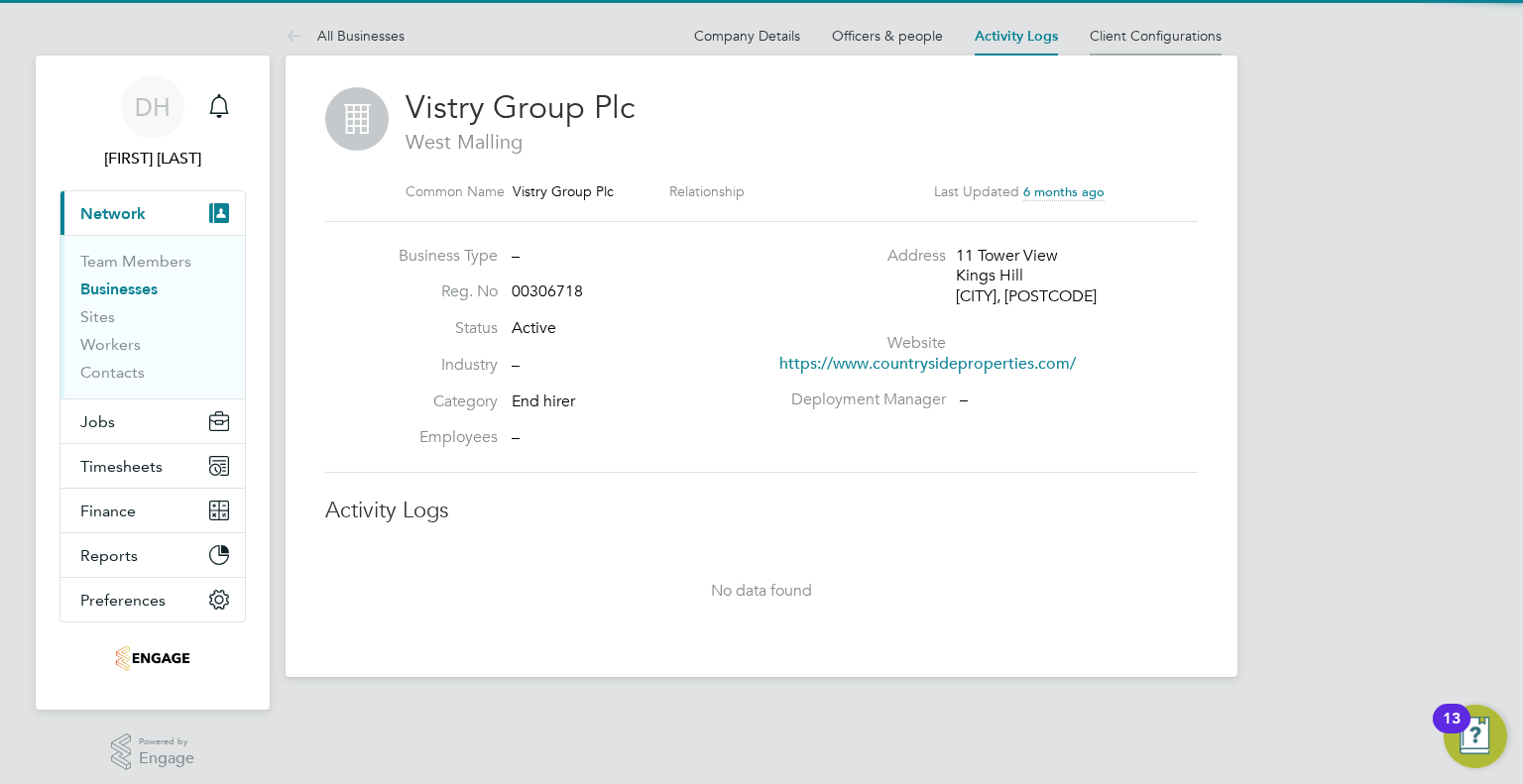 click on "Client Configurations" at bounding box center (1155, 36) 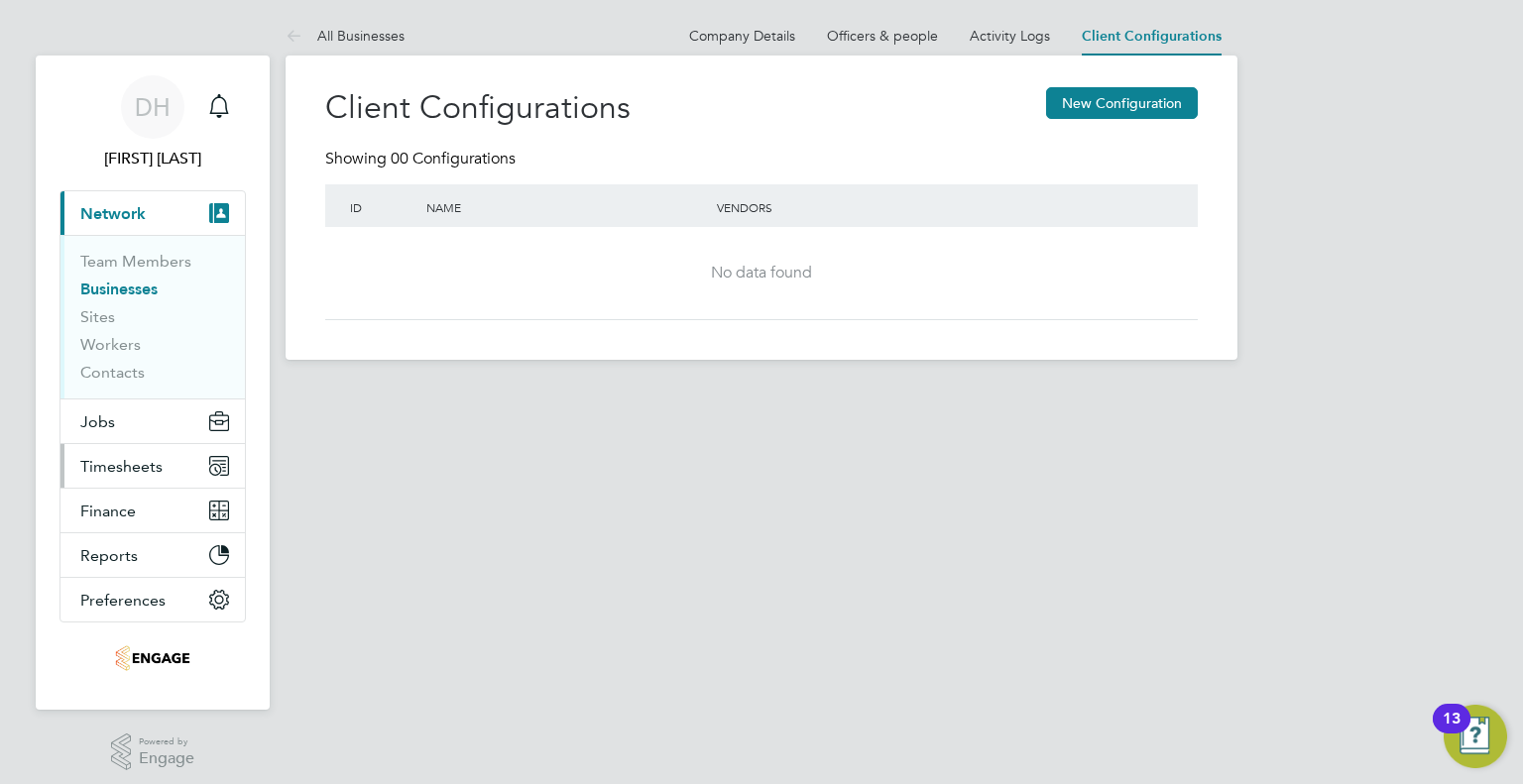click on "Timesheets" at bounding box center [121, 466] 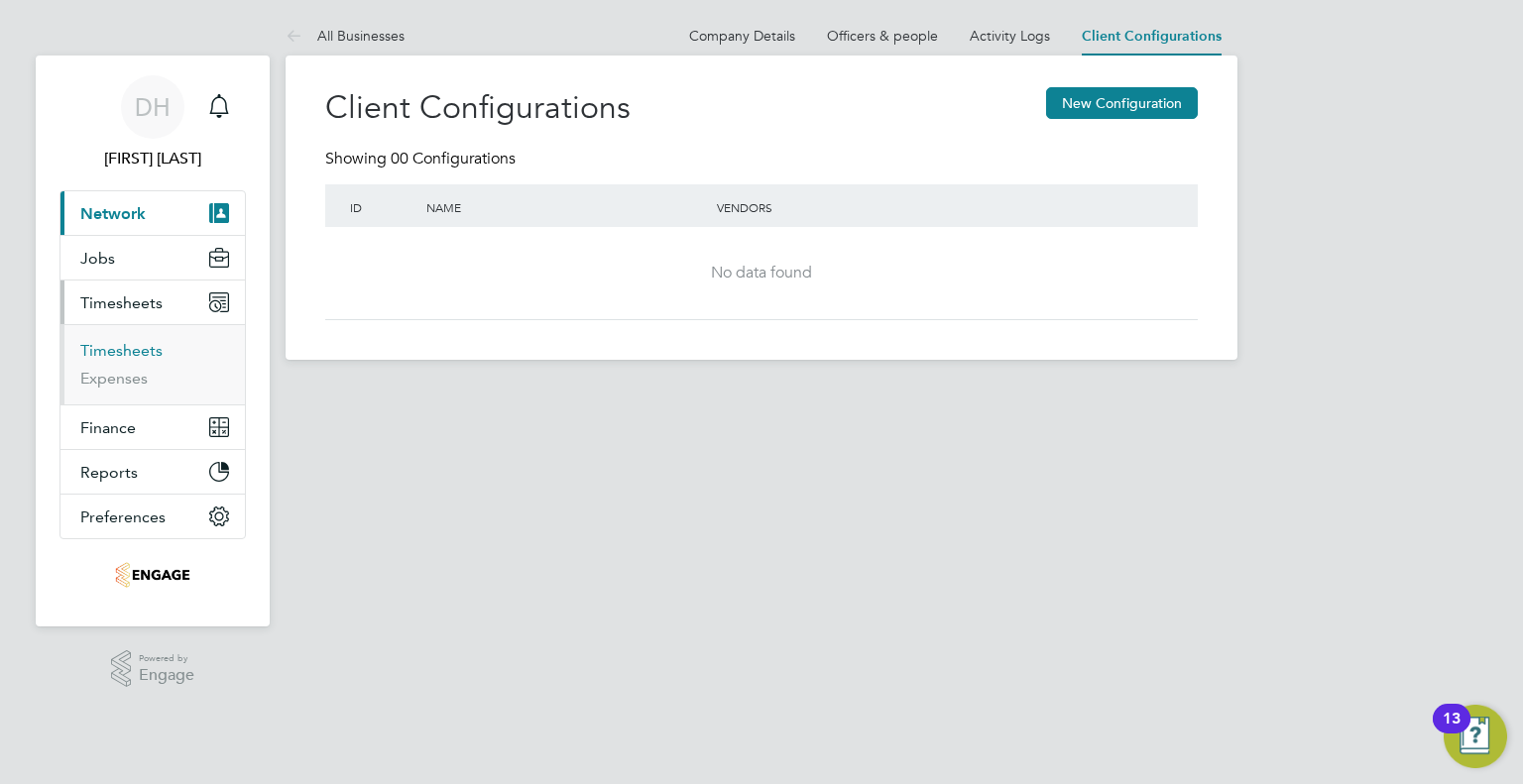 click on "Timesheets" at bounding box center [121, 350] 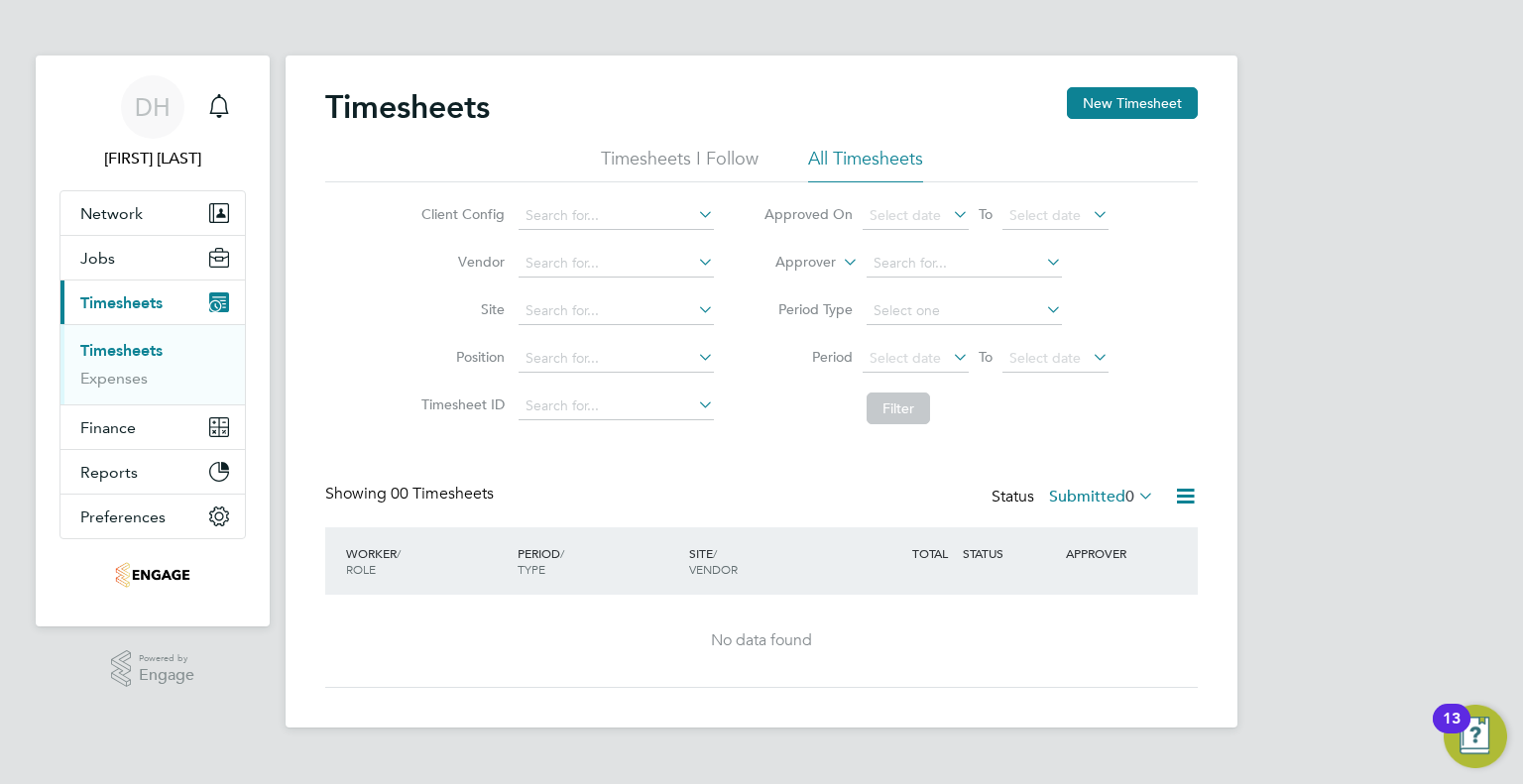click on "Submitted  0" 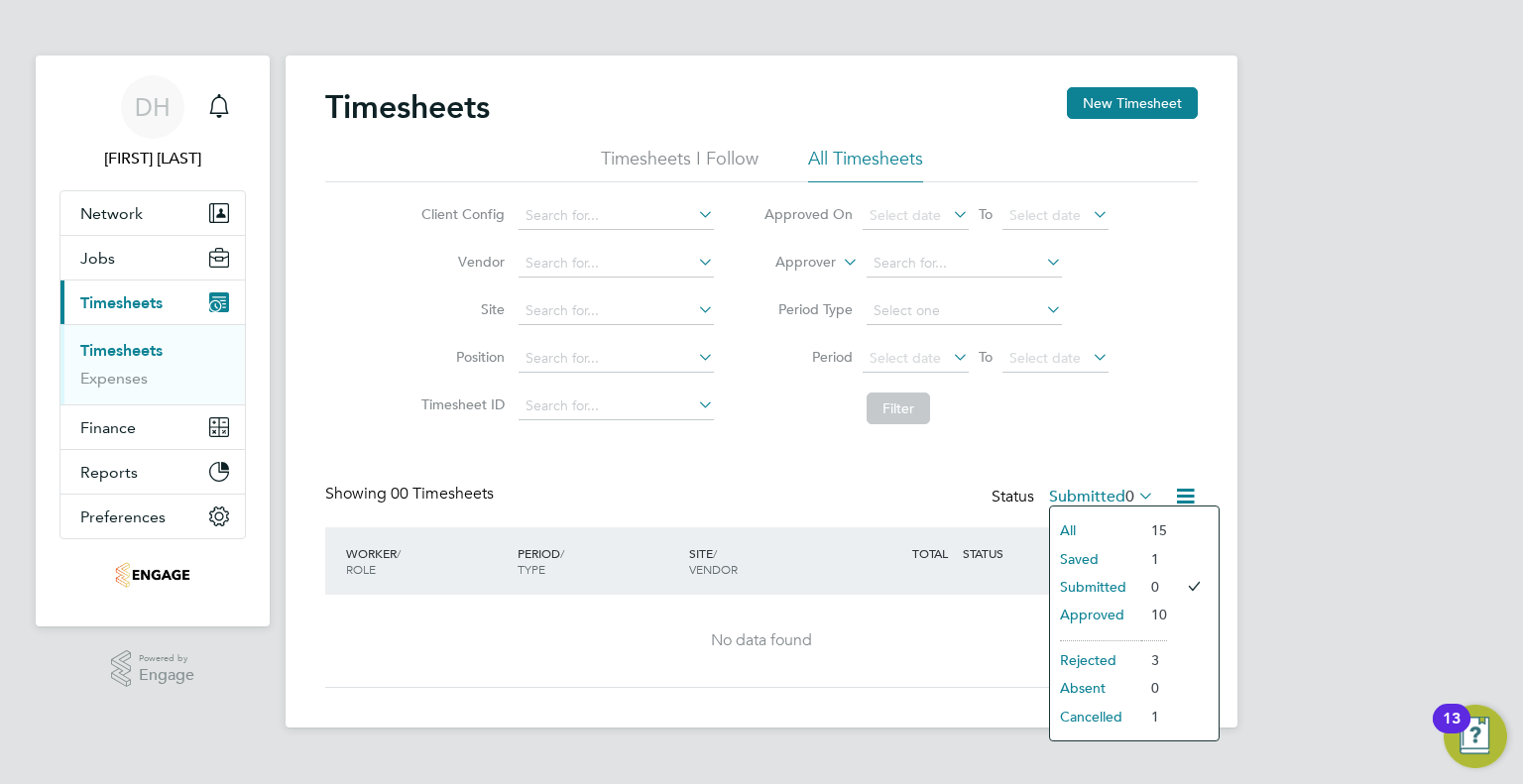 click on "Saved" 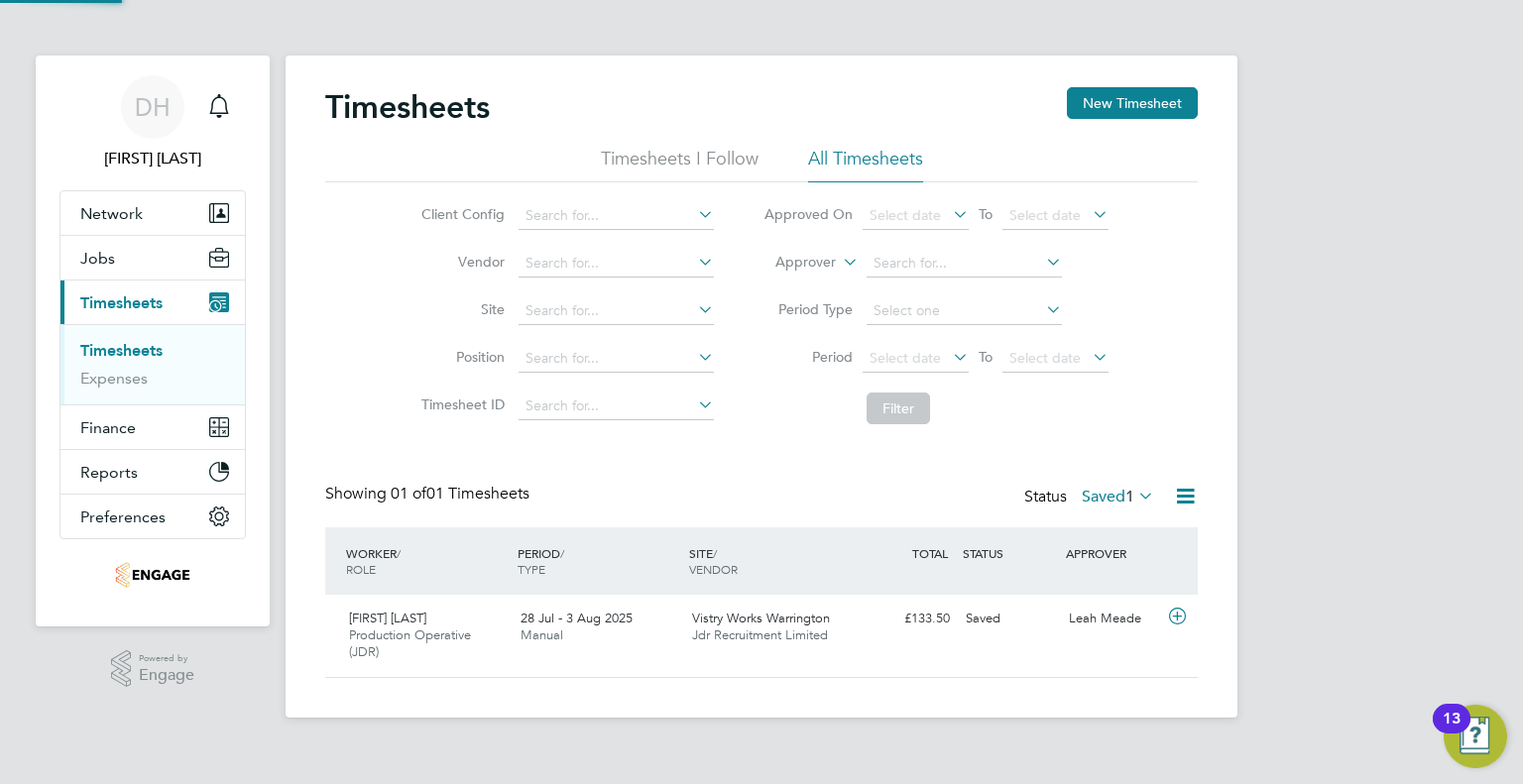 scroll, scrollTop: 10, scrollLeft: 10, axis: both 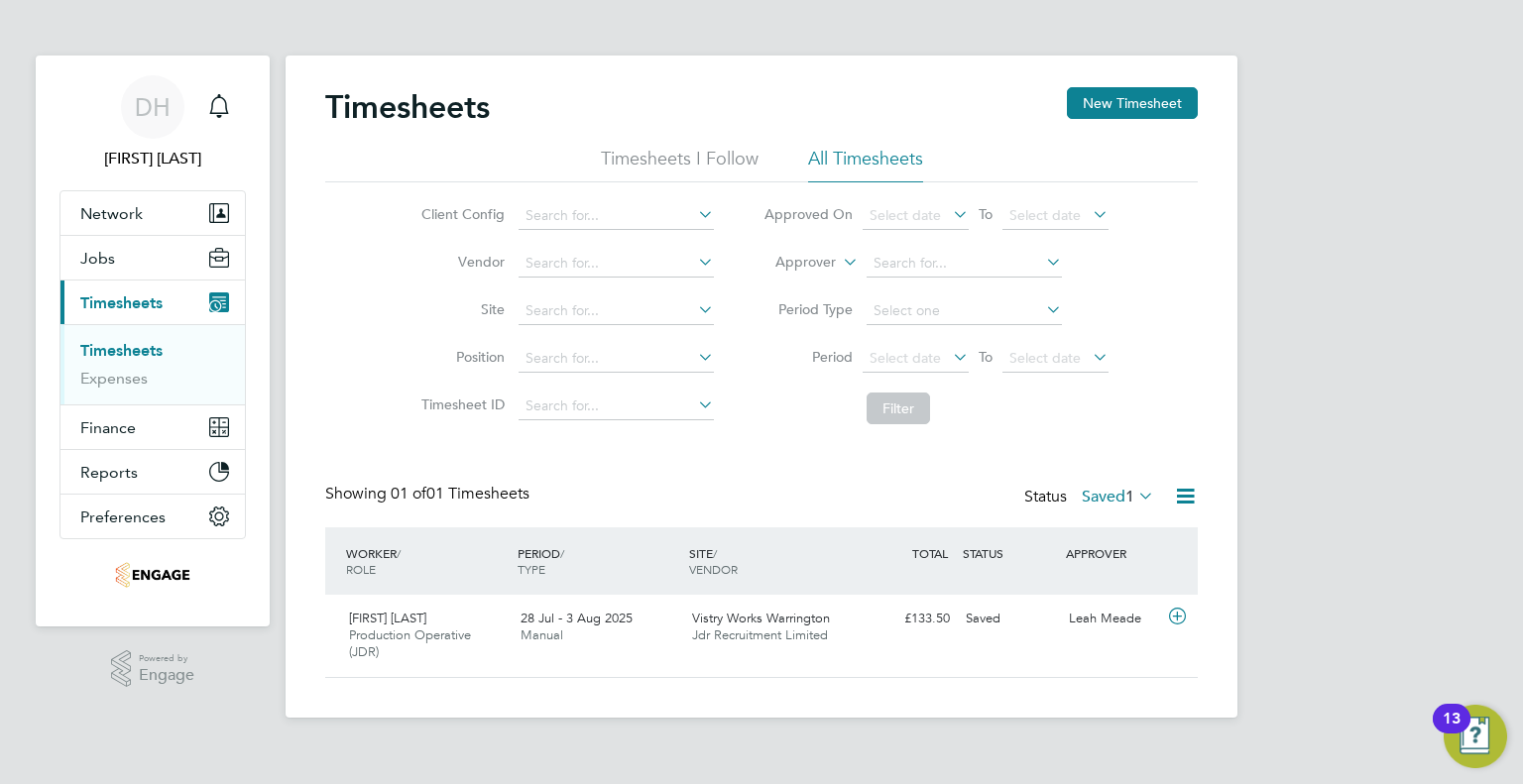 click 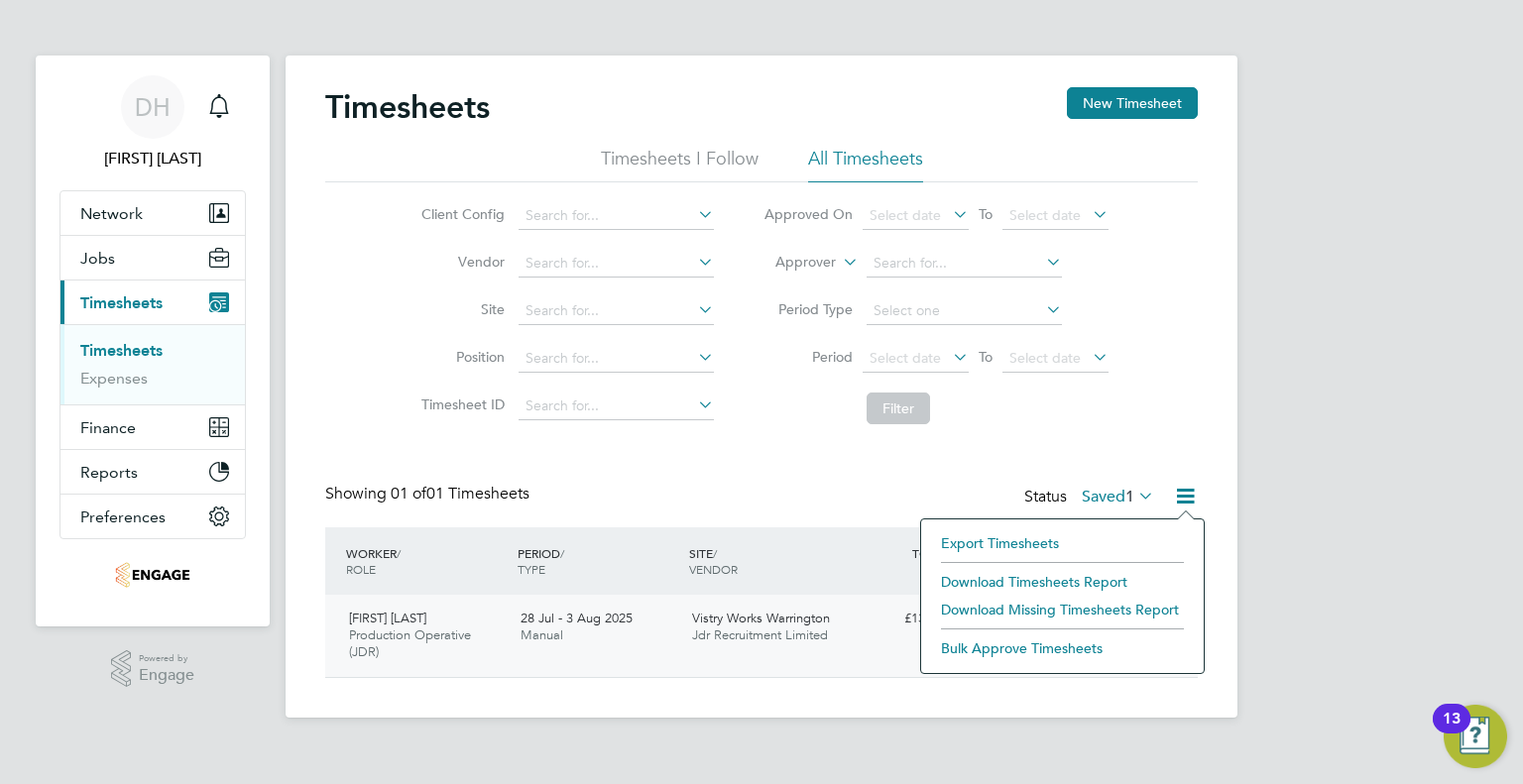 click on "Vistry Works Warrington" 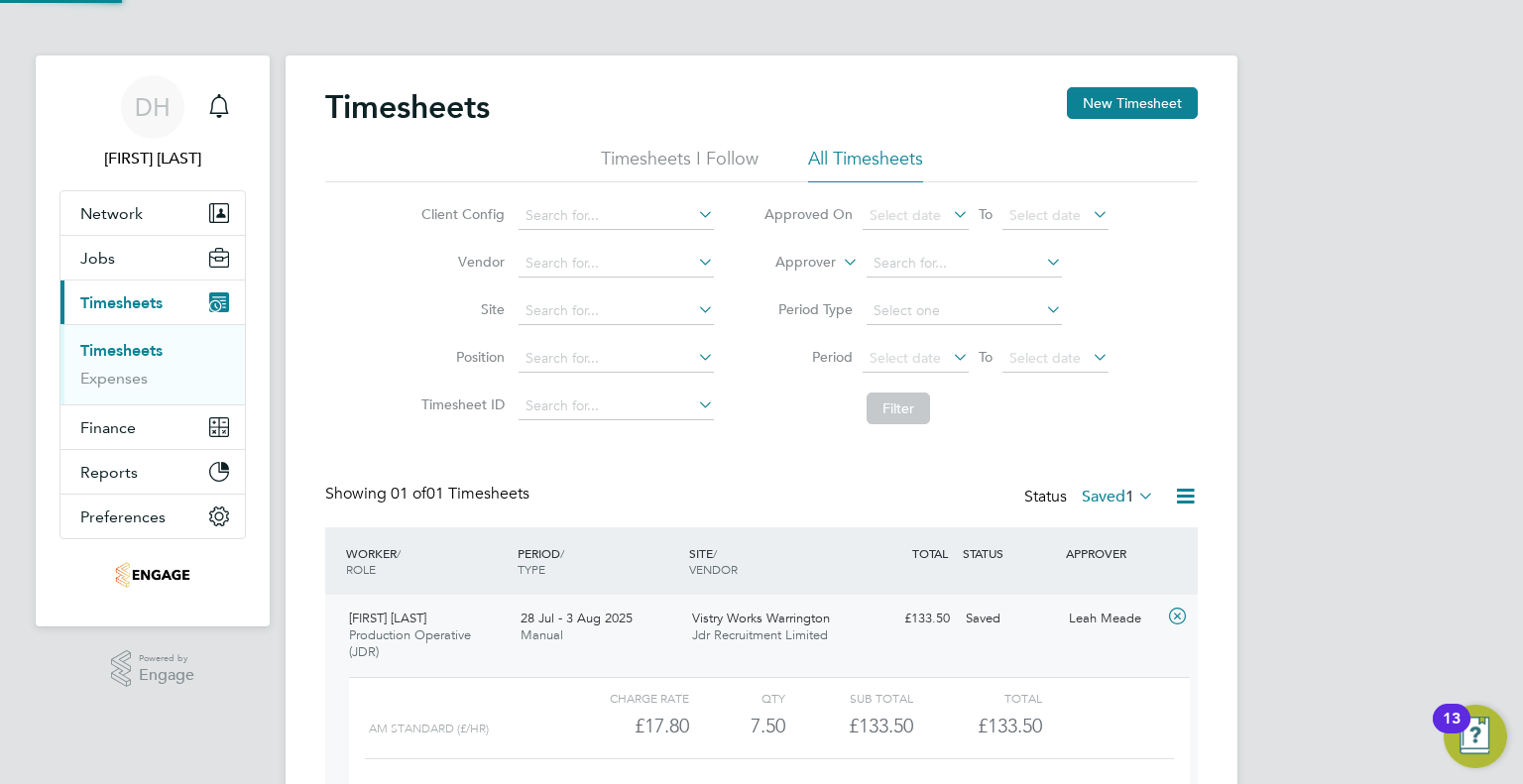 scroll, scrollTop: 9, scrollLeft: 9, axis: both 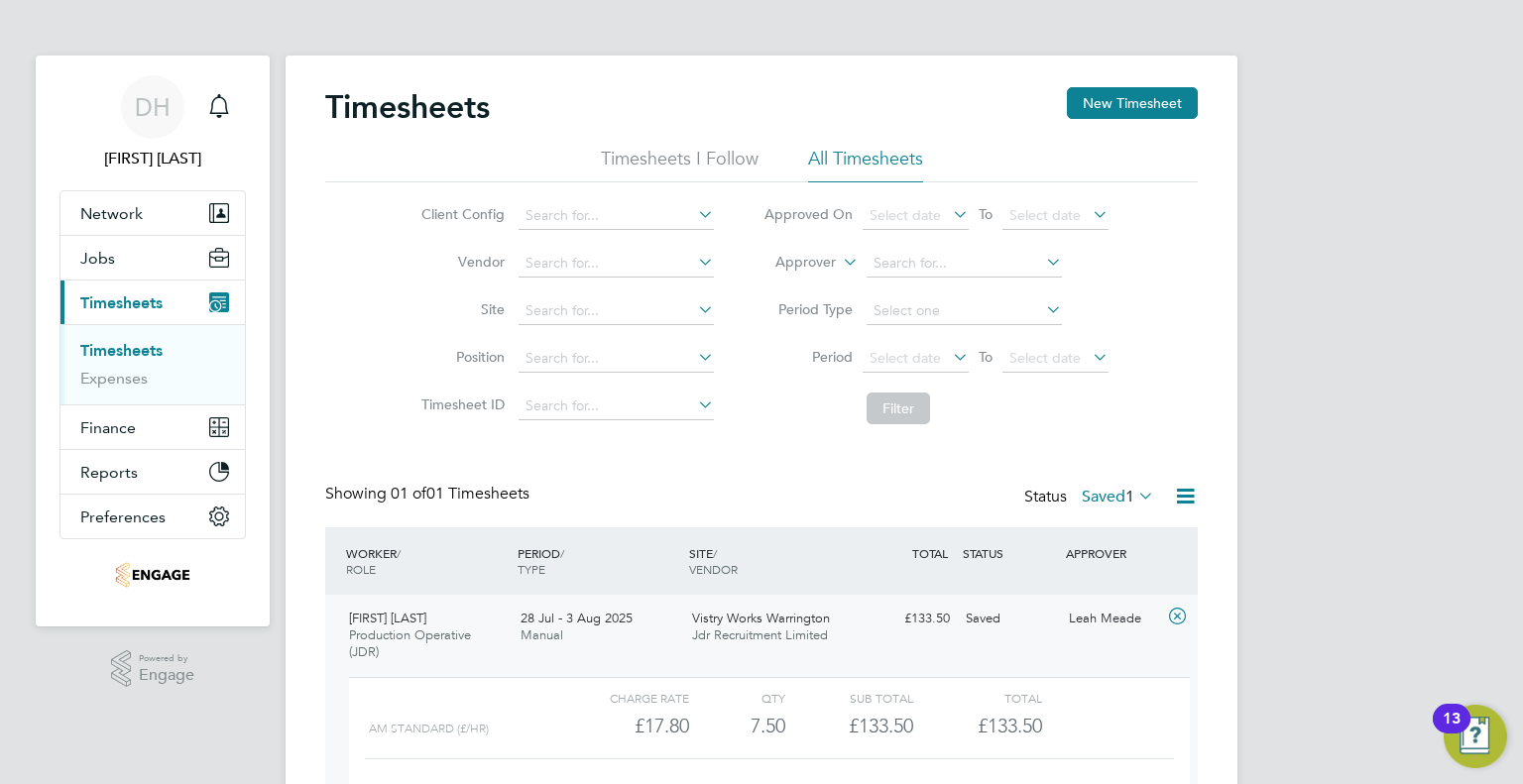 click on "Saved  1" 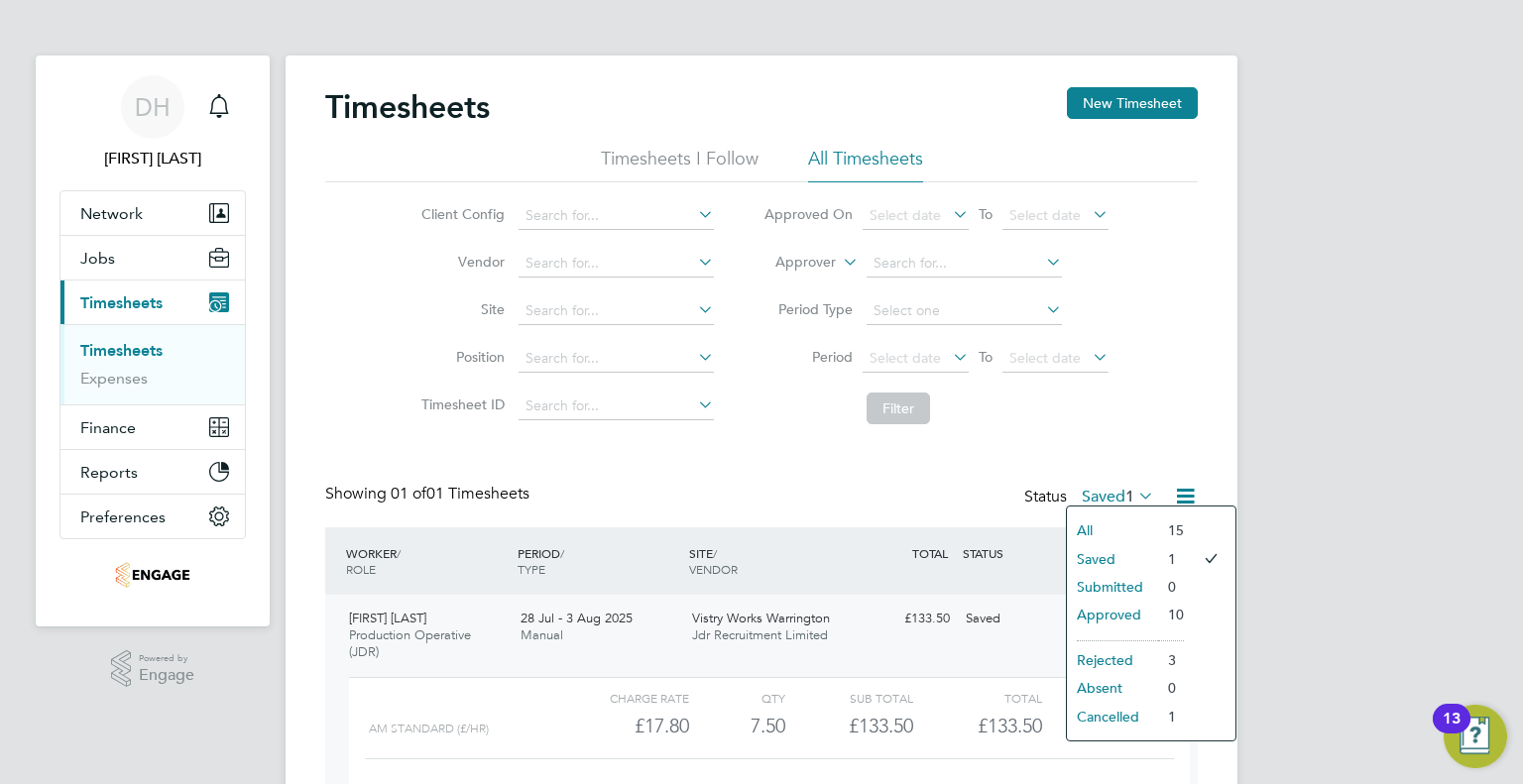 click on "All" 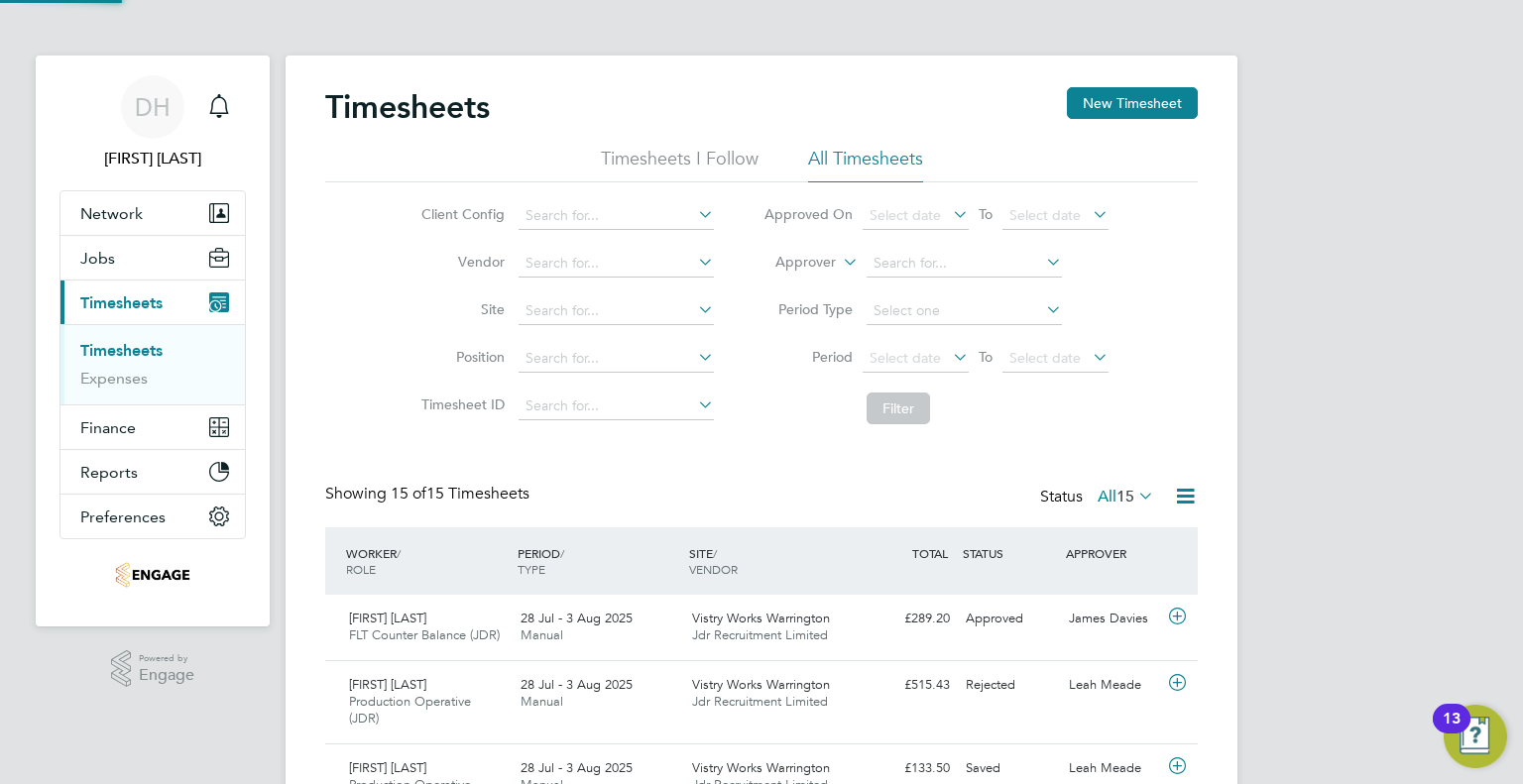 scroll, scrollTop: 9, scrollLeft: 10, axis: both 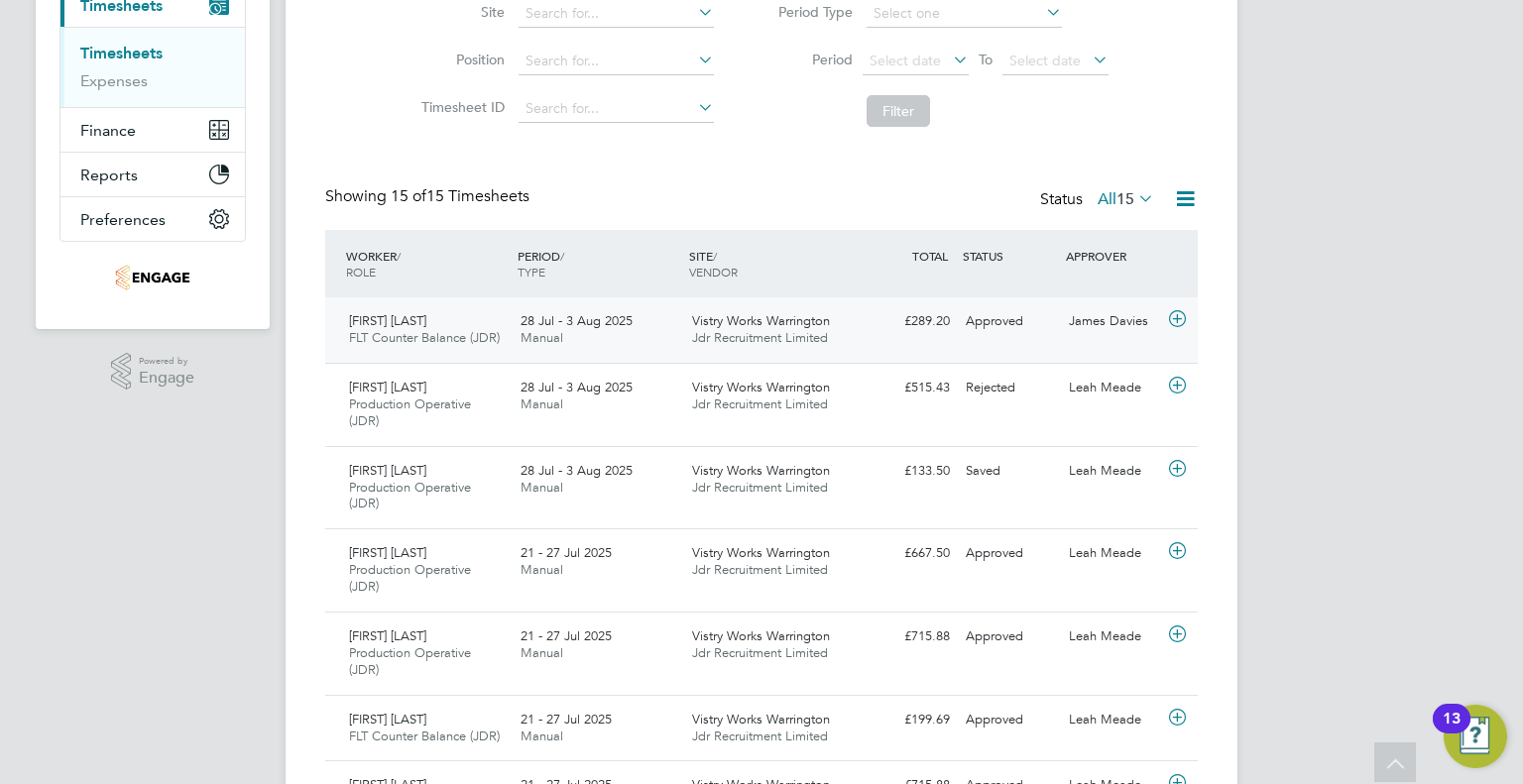 click 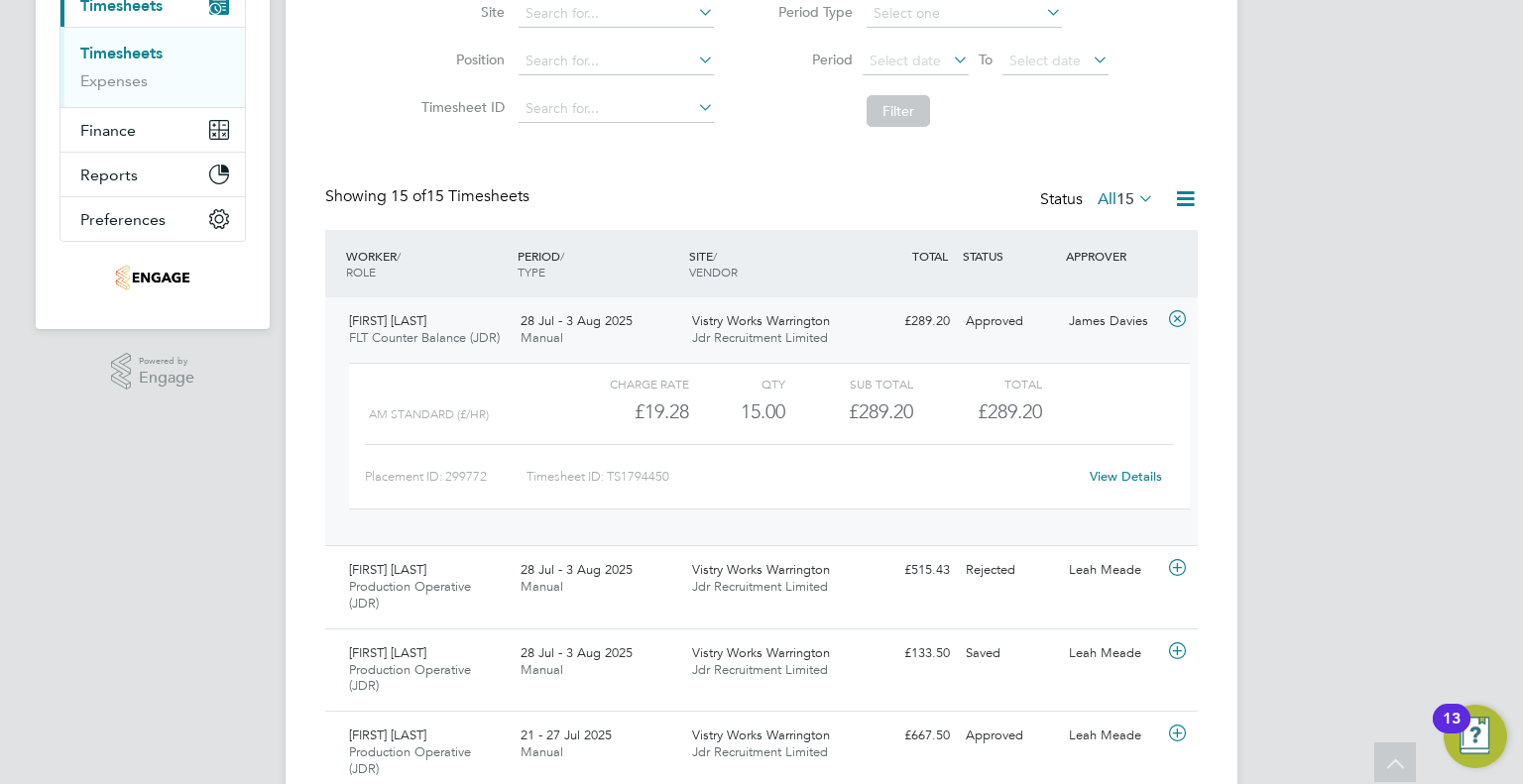 click on "FLT Counter Balance (JDR)" 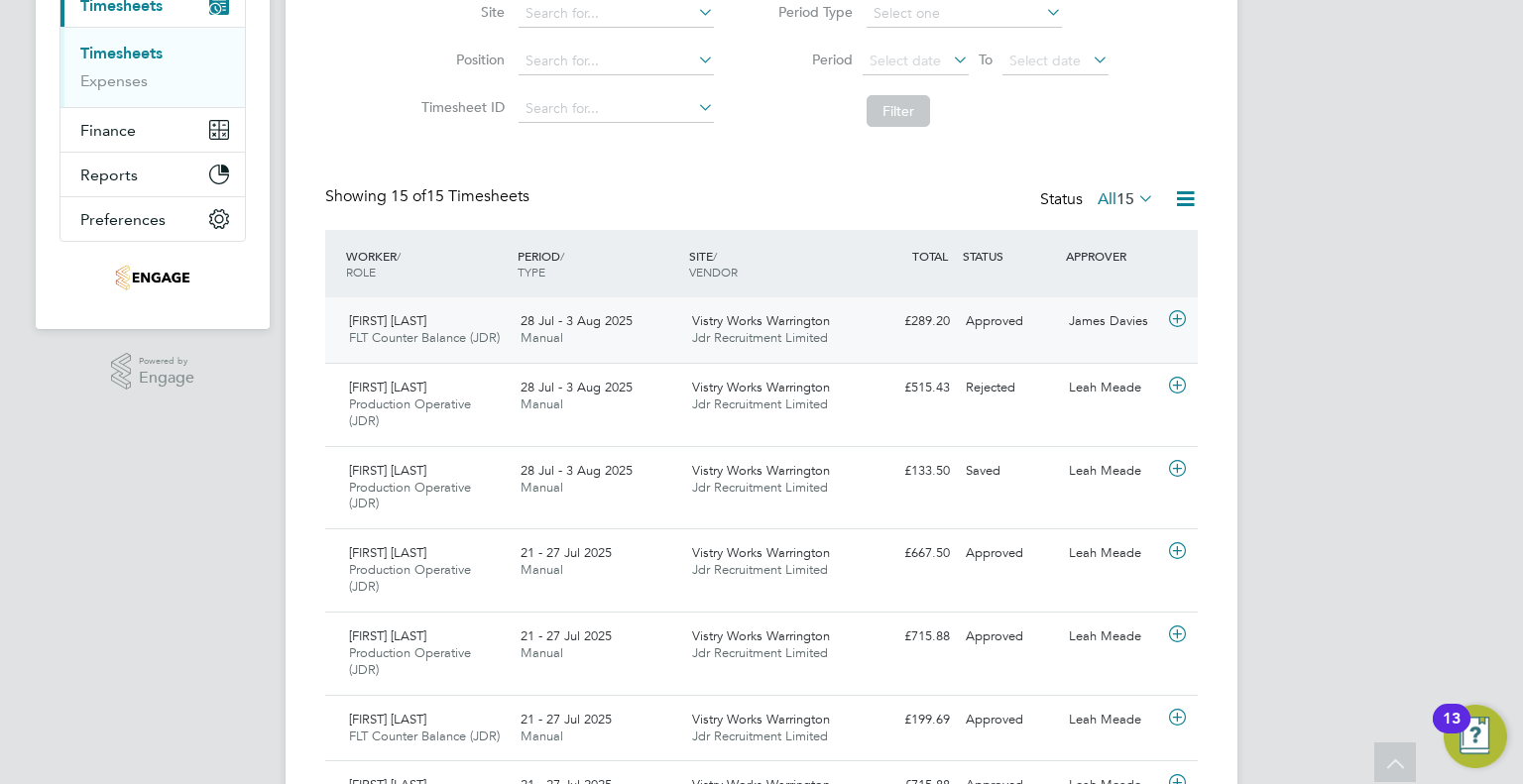 click on "FLT Counter Balance (JDR)" 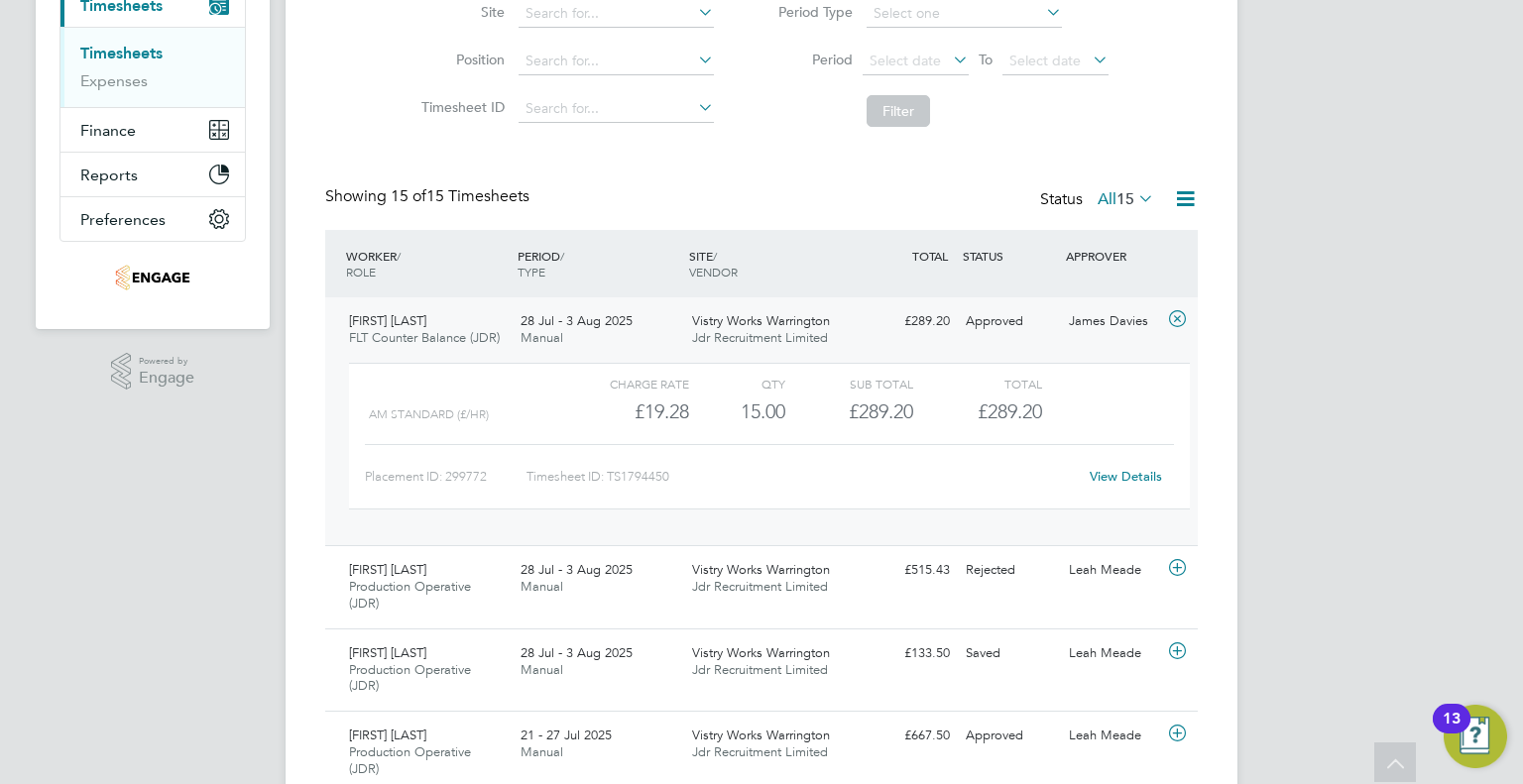 click on "View Details" 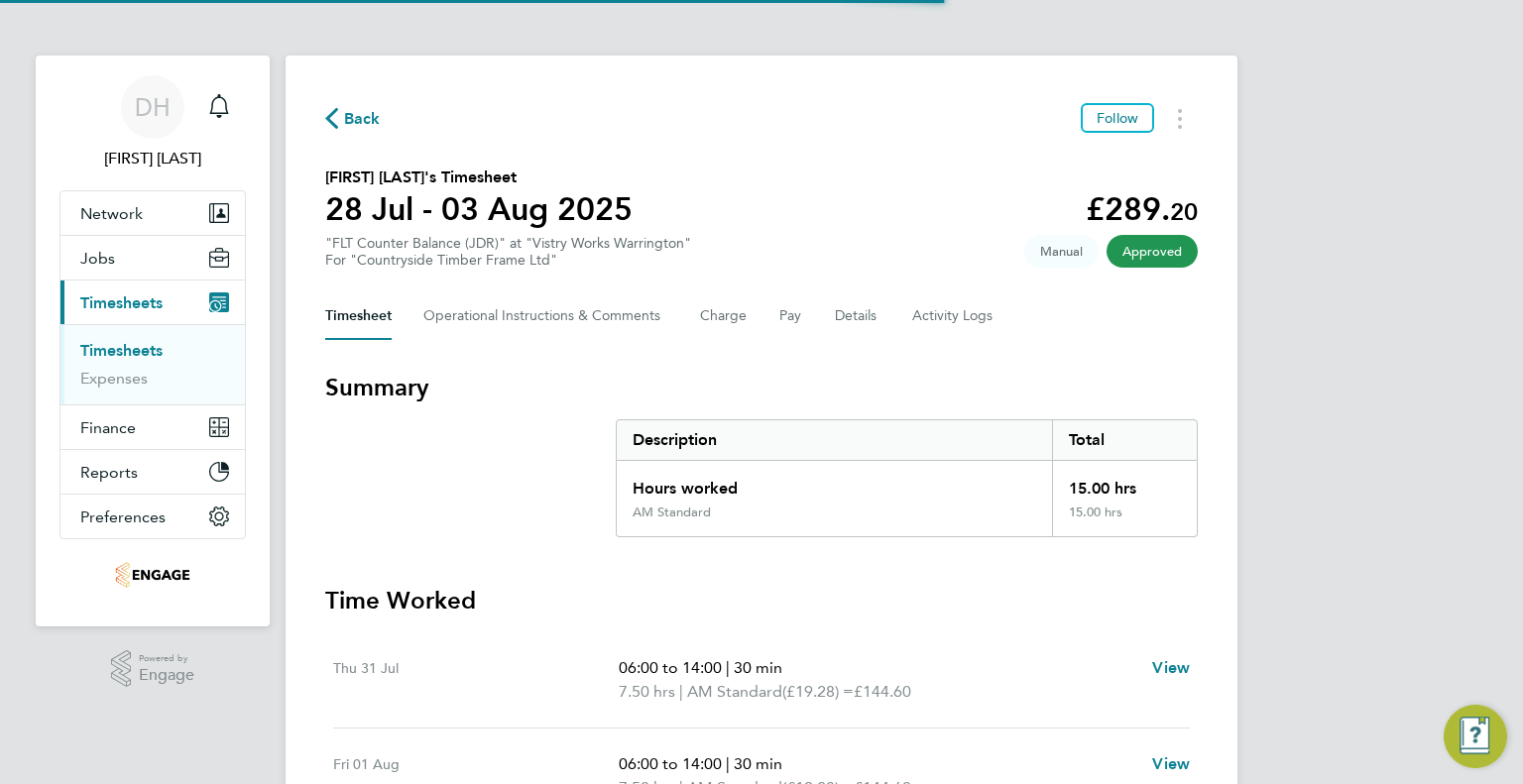 scroll, scrollTop: 0, scrollLeft: 0, axis: both 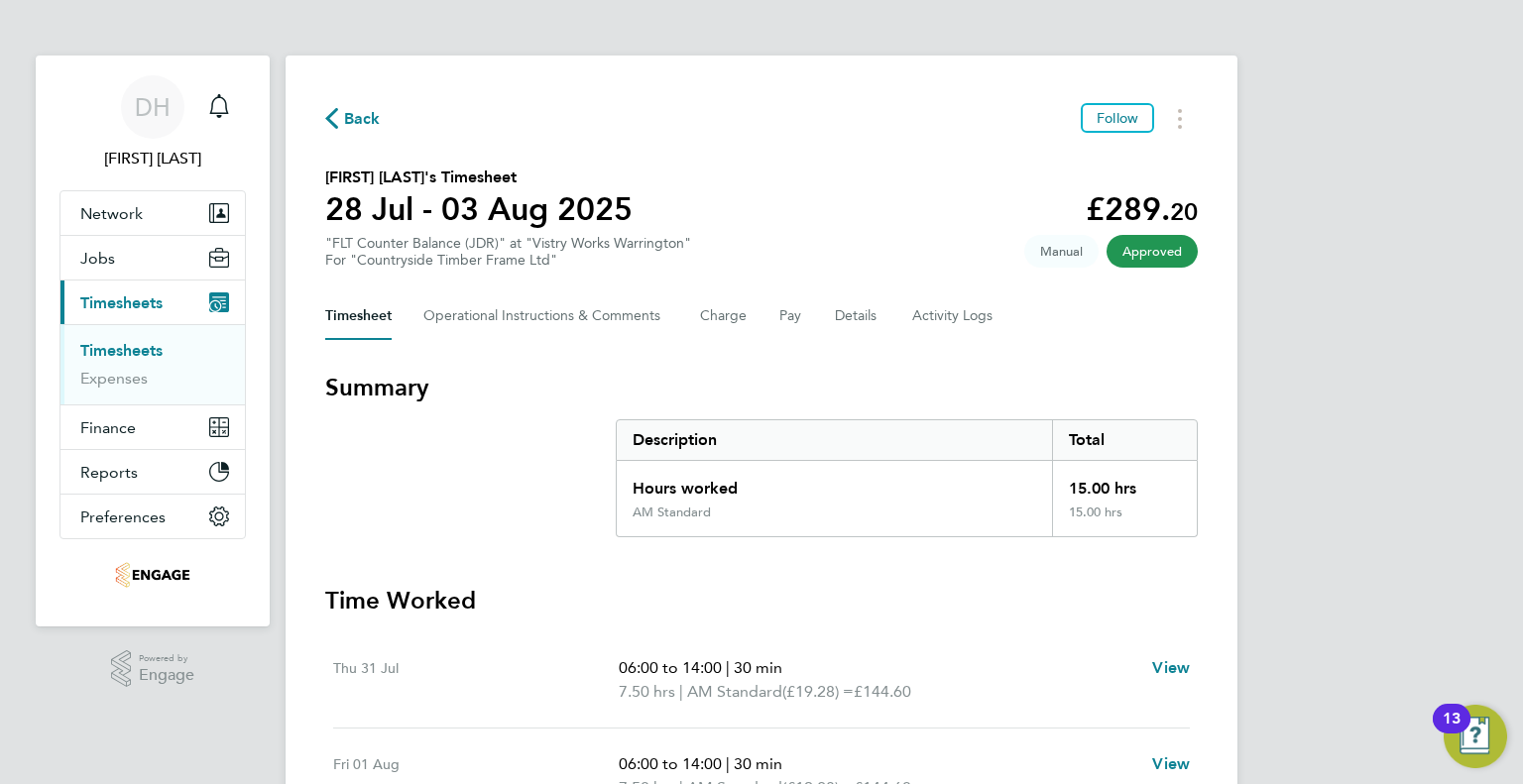 click on "Current page:   Timesheets" at bounding box center (153, 302) 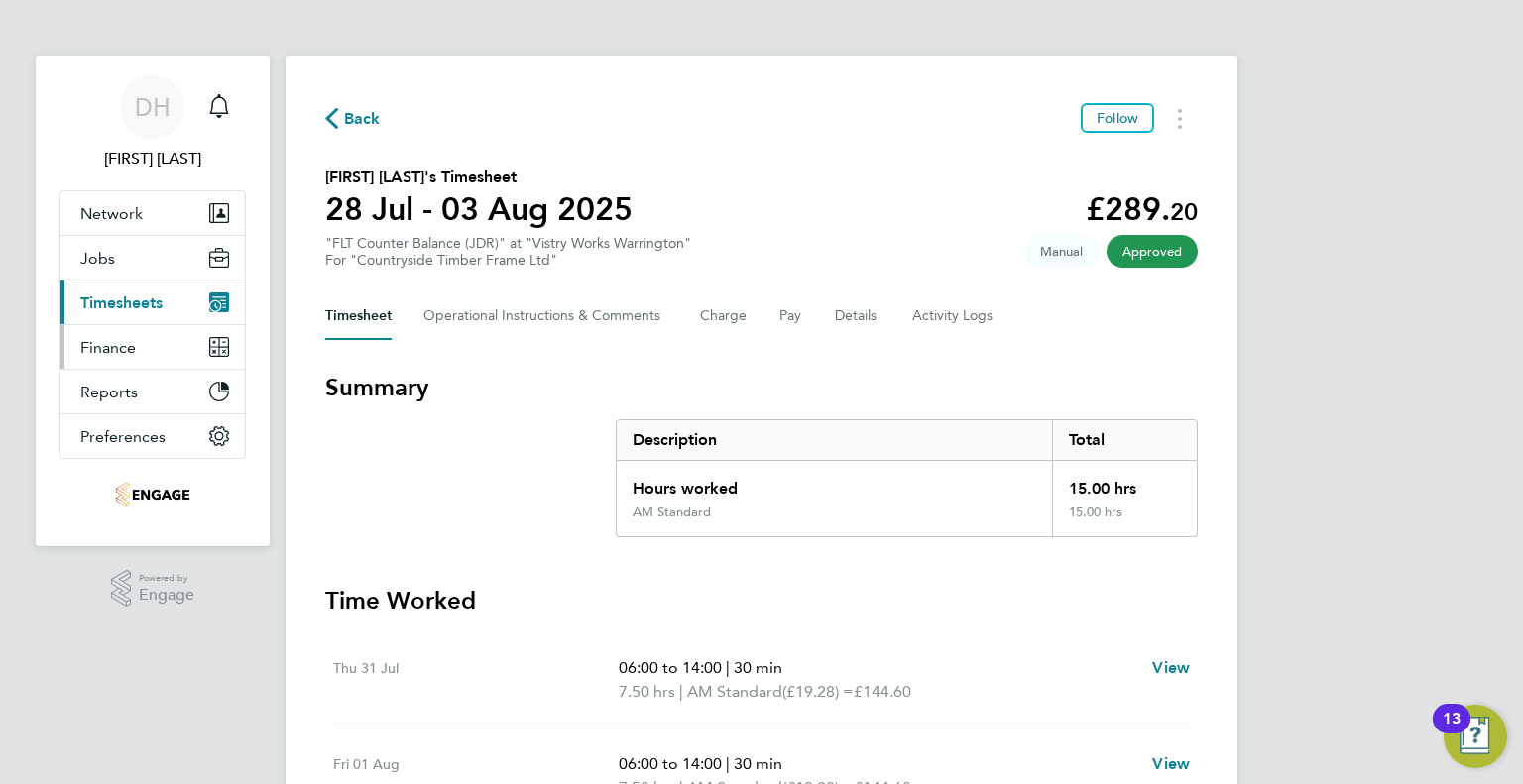 click on "Finance" at bounding box center (108, 347) 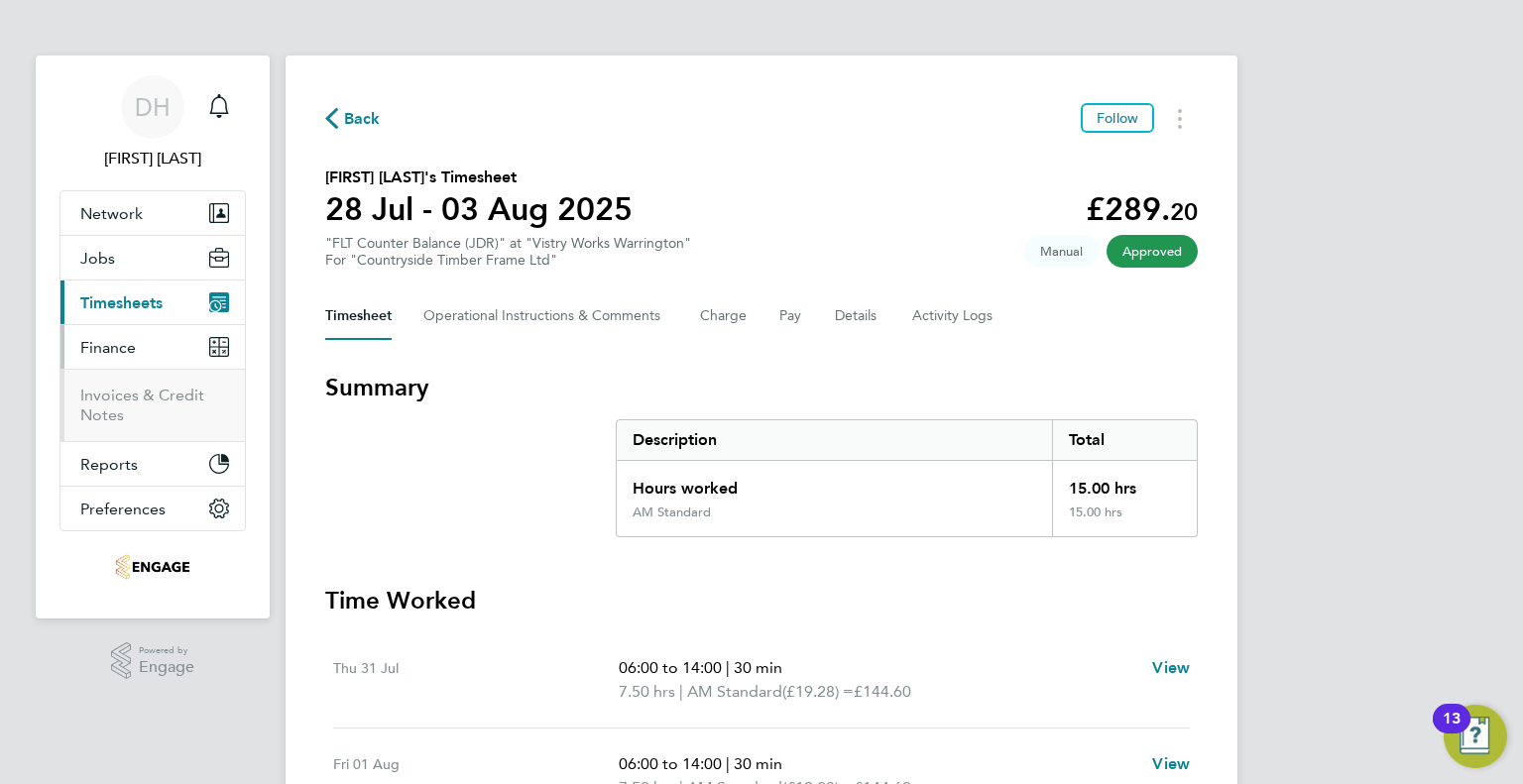 click on "Timesheets" at bounding box center (121, 302) 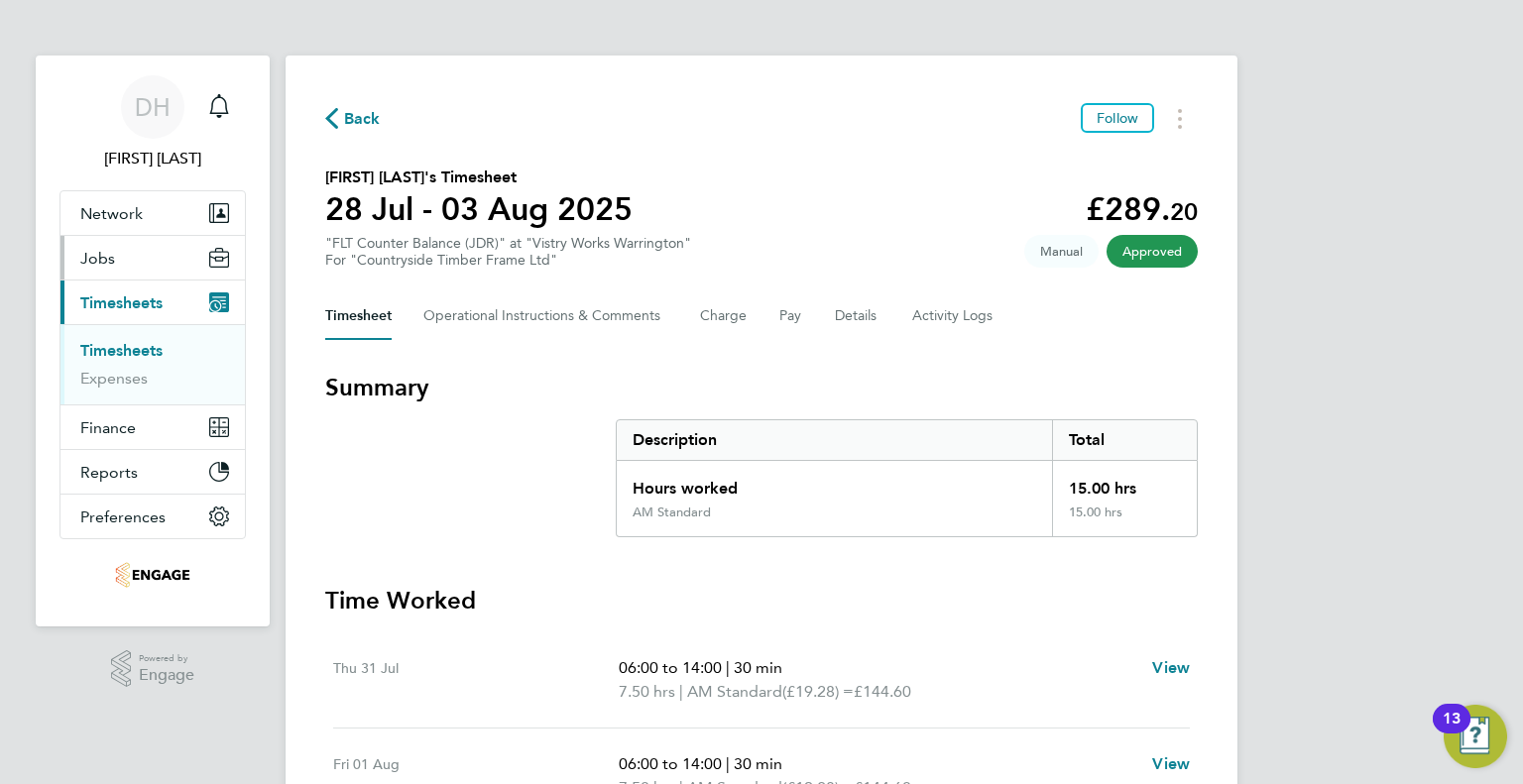 click on "Jobs" at bounding box center [153, 258] 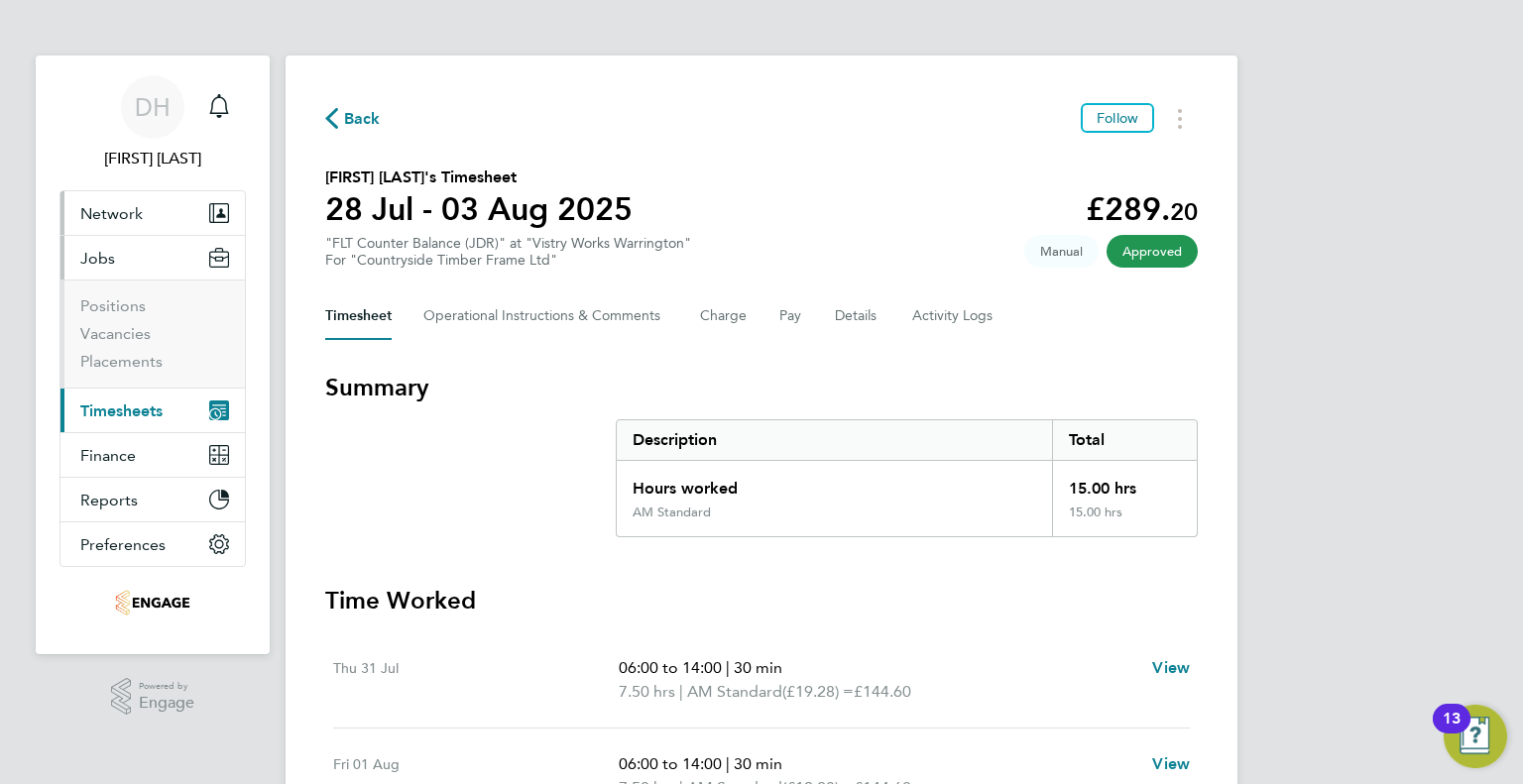 click on "Network" at bounding box center [111, 213] 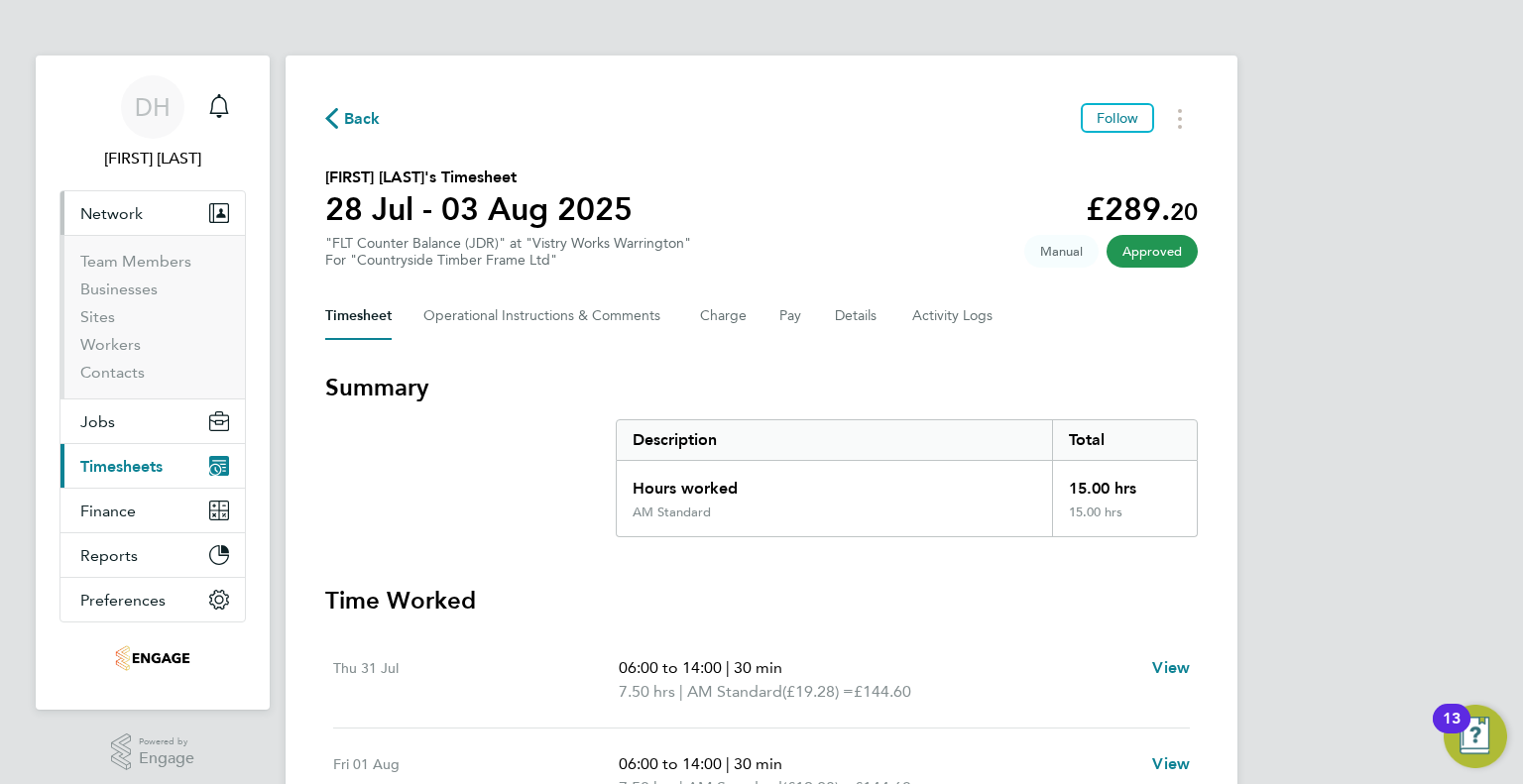 click on "Businesses" at bounding box center (155, 293) 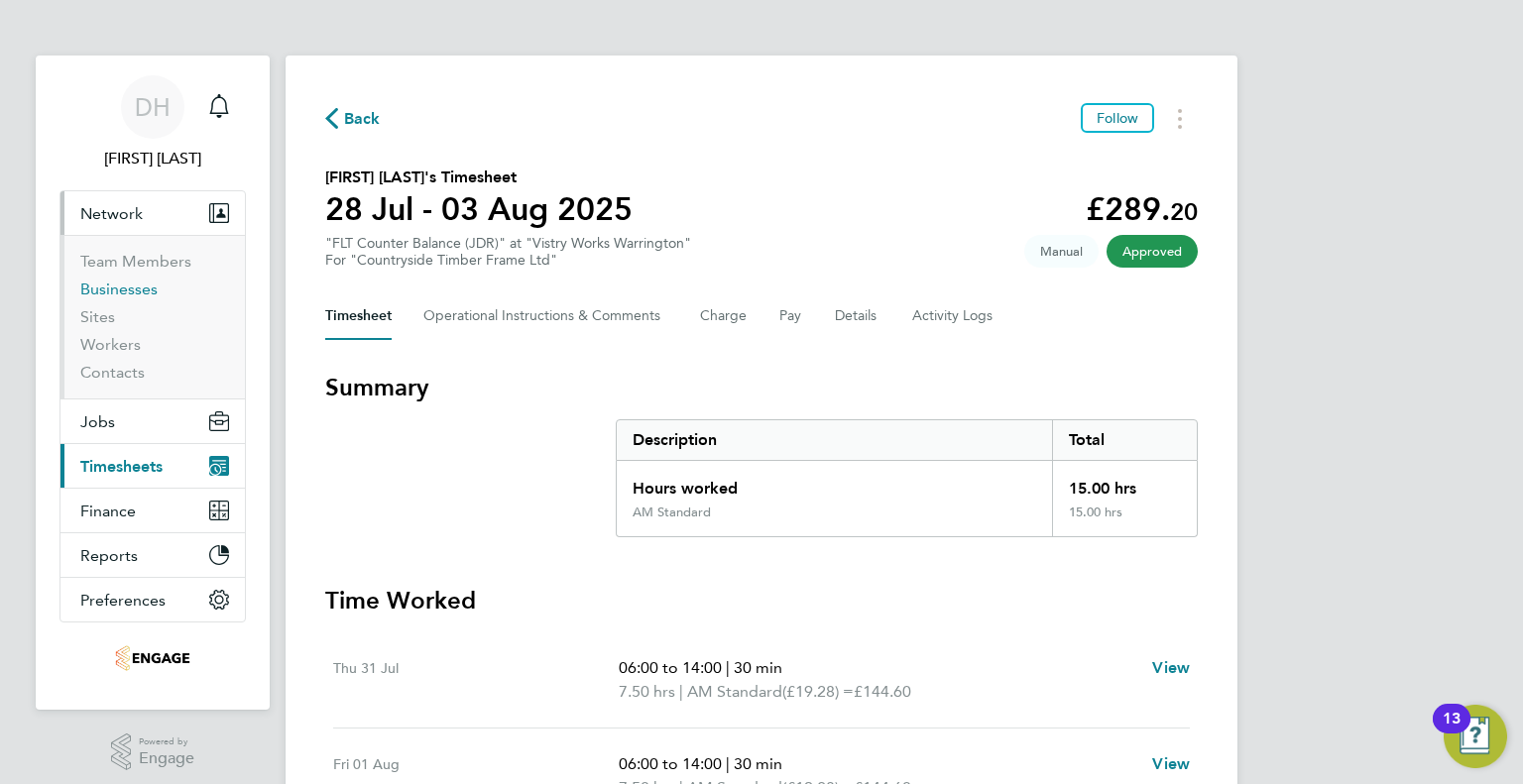 click on "Businesses" at bounding box center [119, 288] 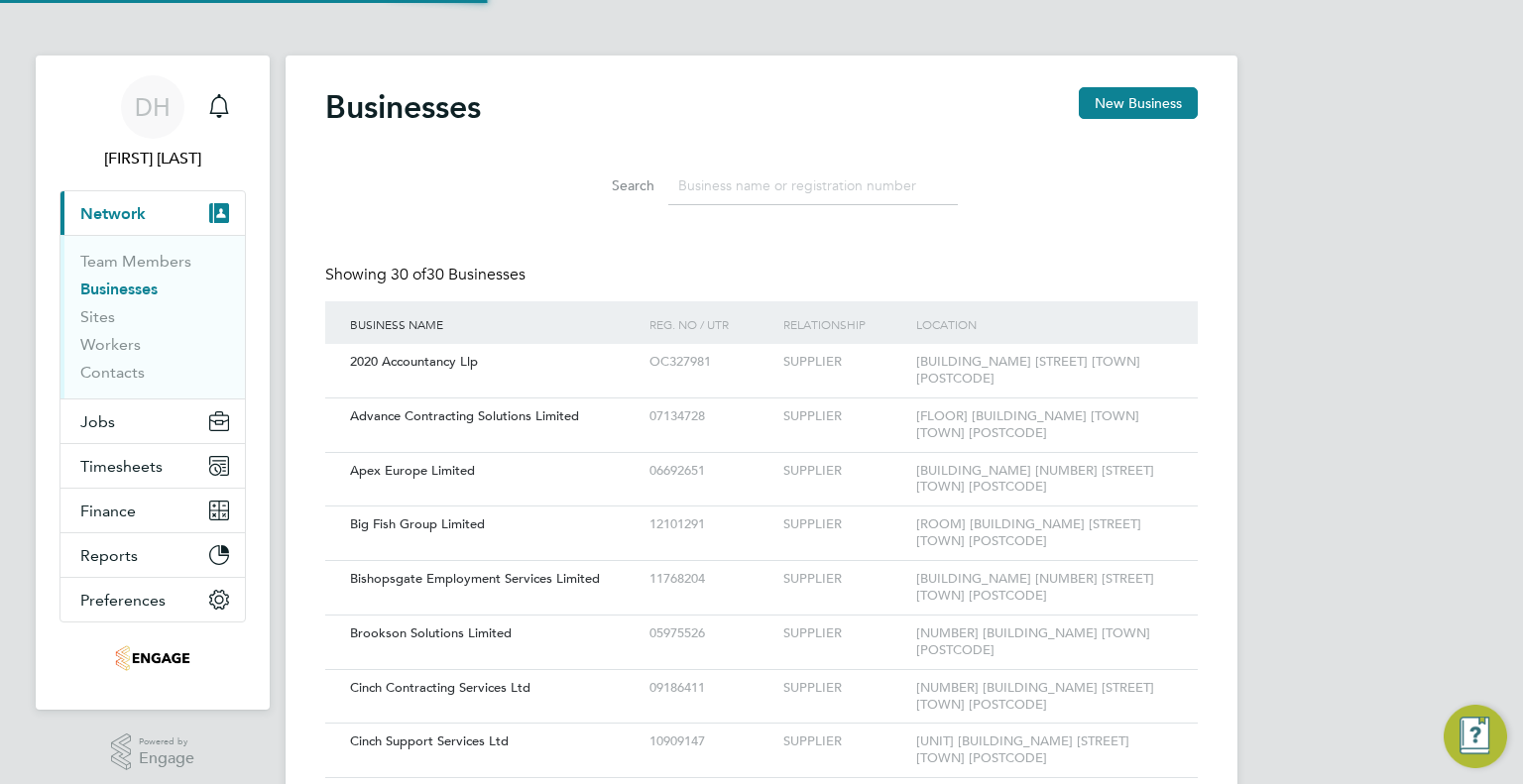 scroll, scrollTop: 10, scrollLeft: 9, axis: both 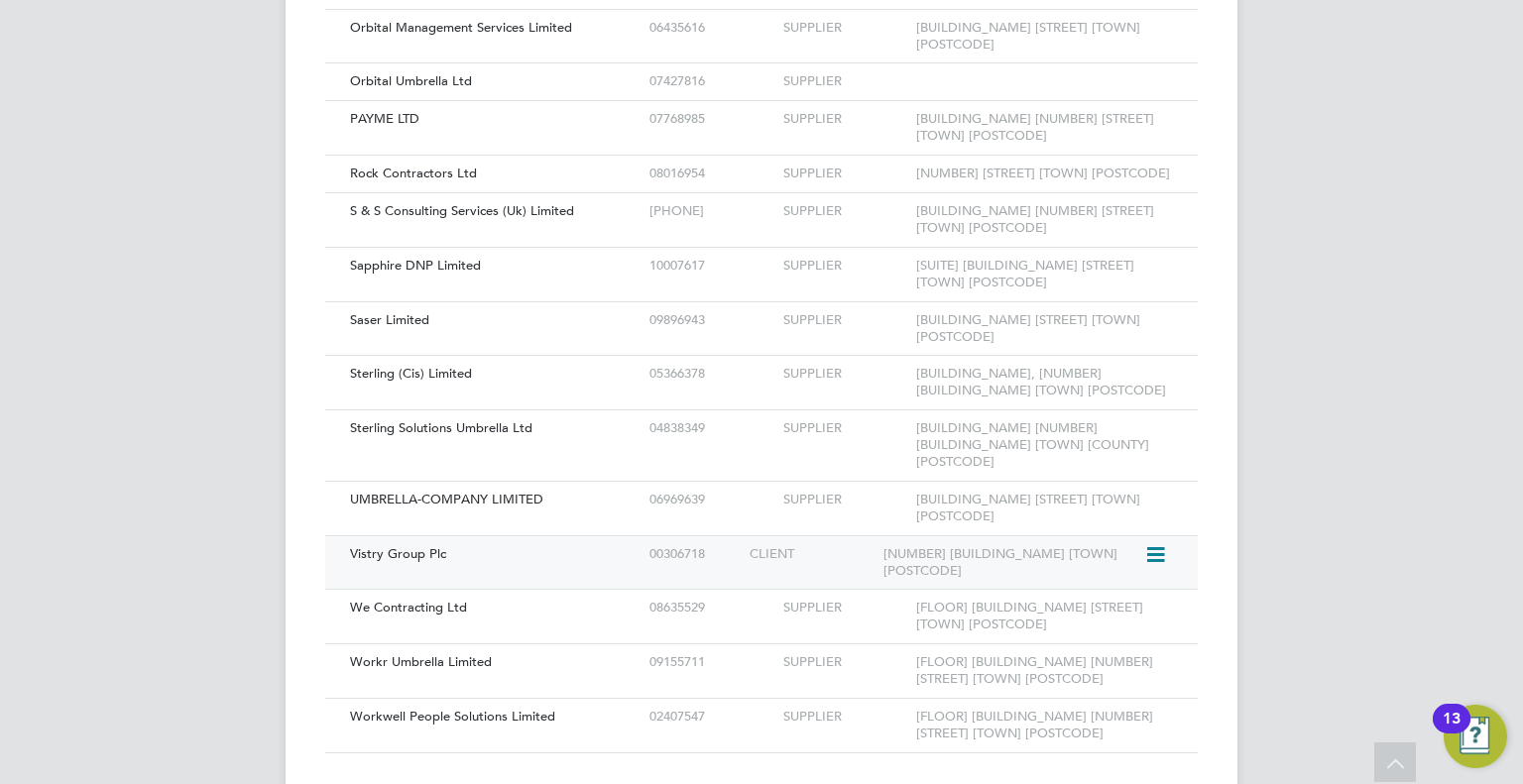 click on "Vistry Group Plc" 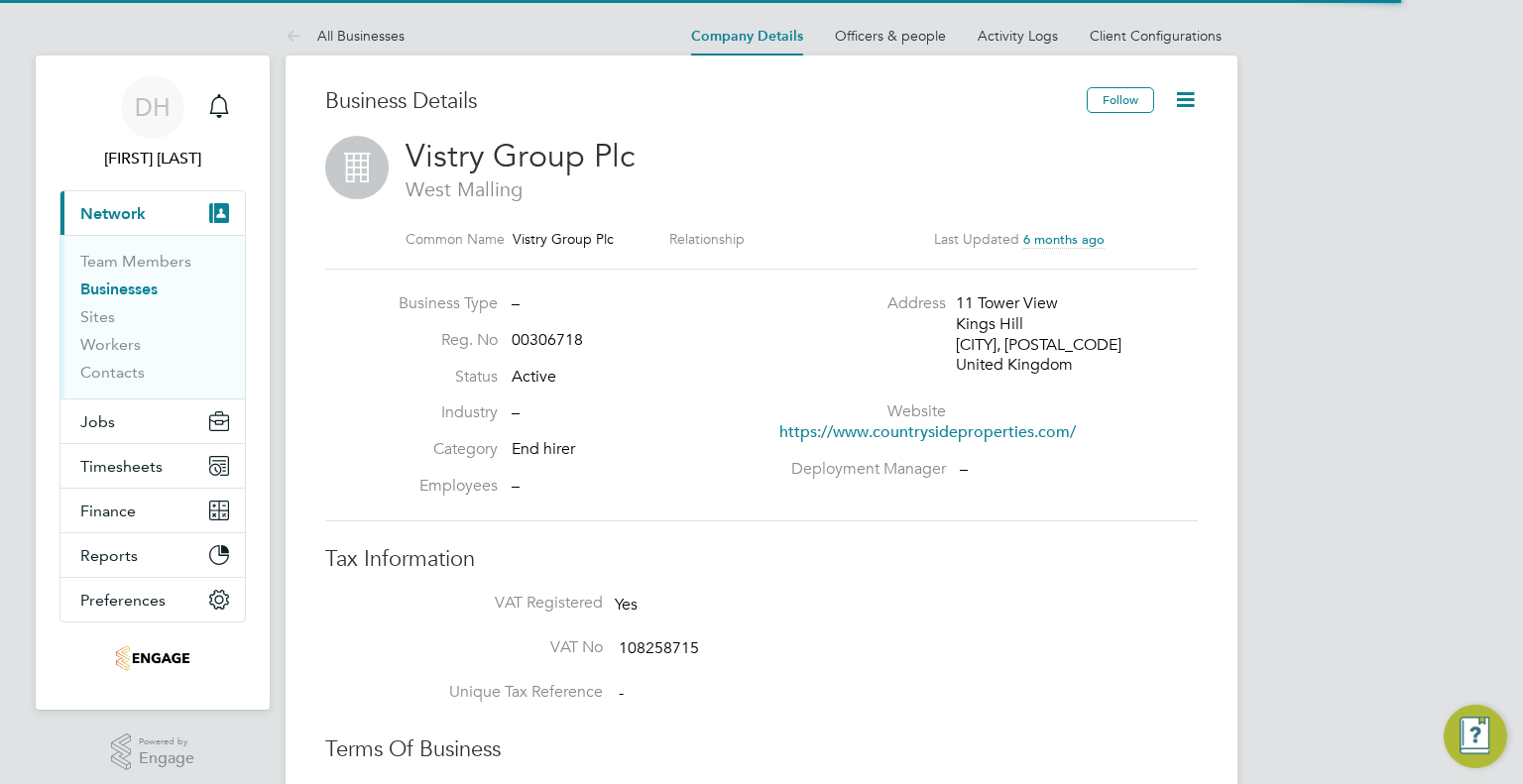 scroll, scrollTop: 0, scrollLeft: 0, axis: both 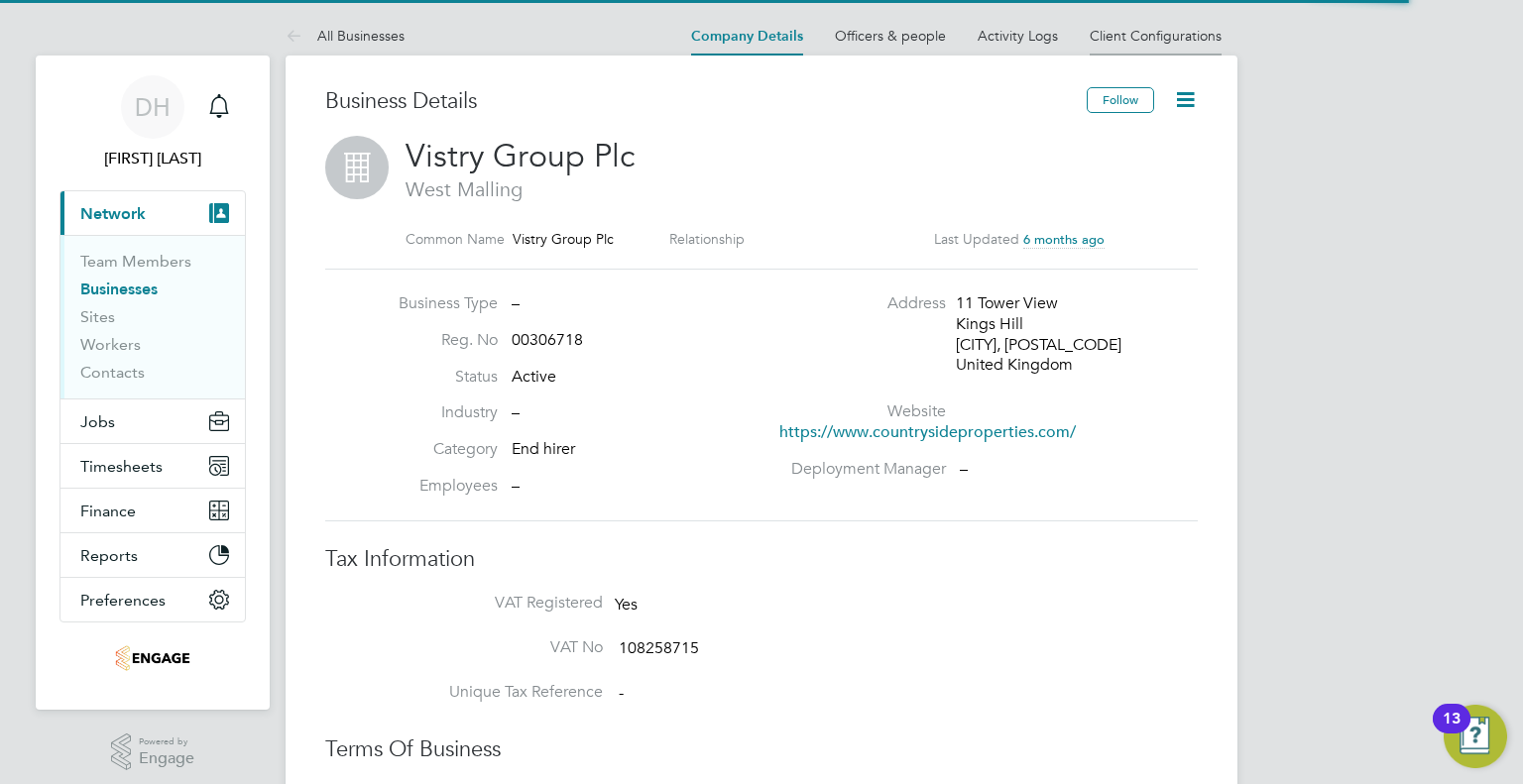 click on "Client Configurations" at bounding box center (1155, 36) 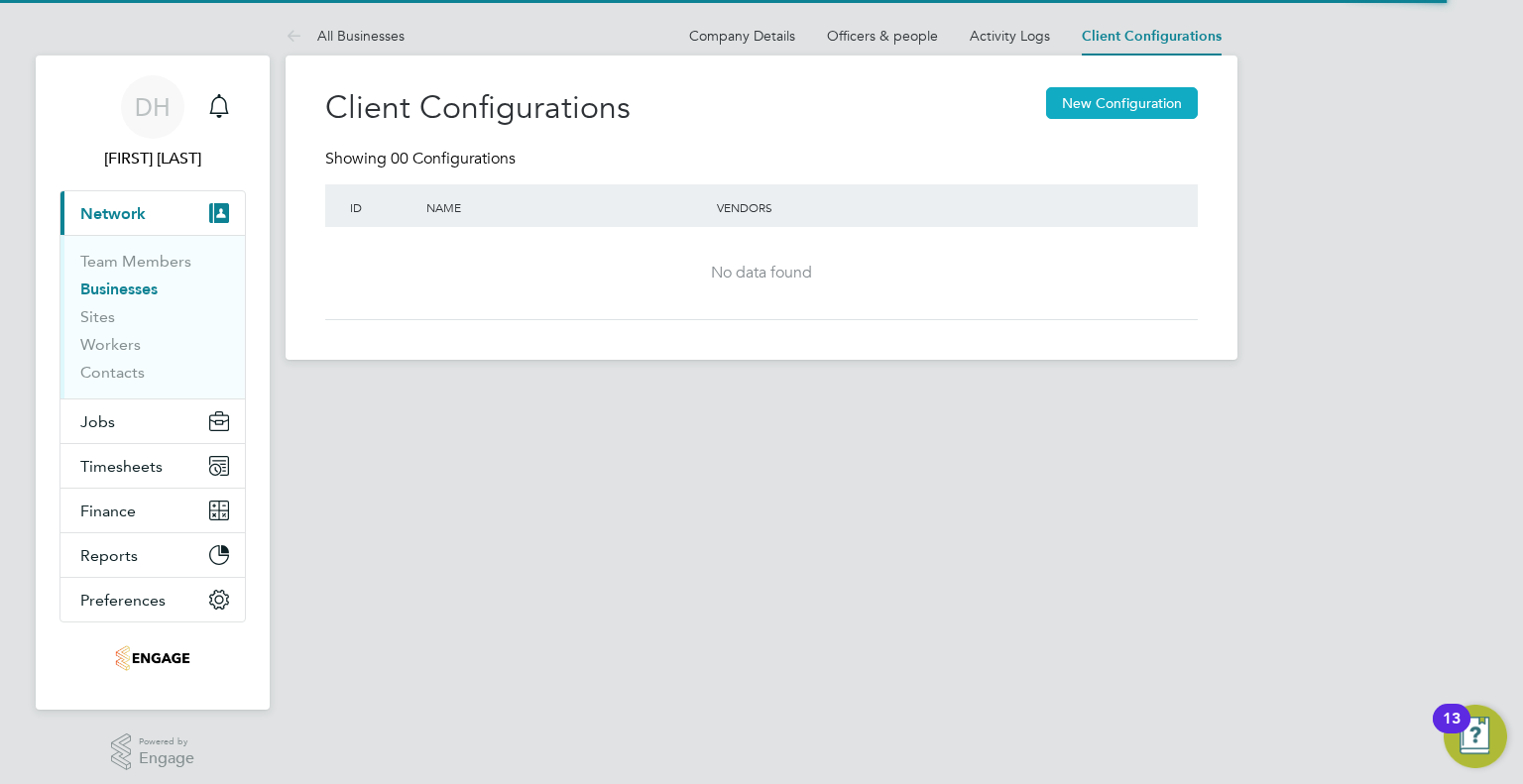 click on "New Configuration" 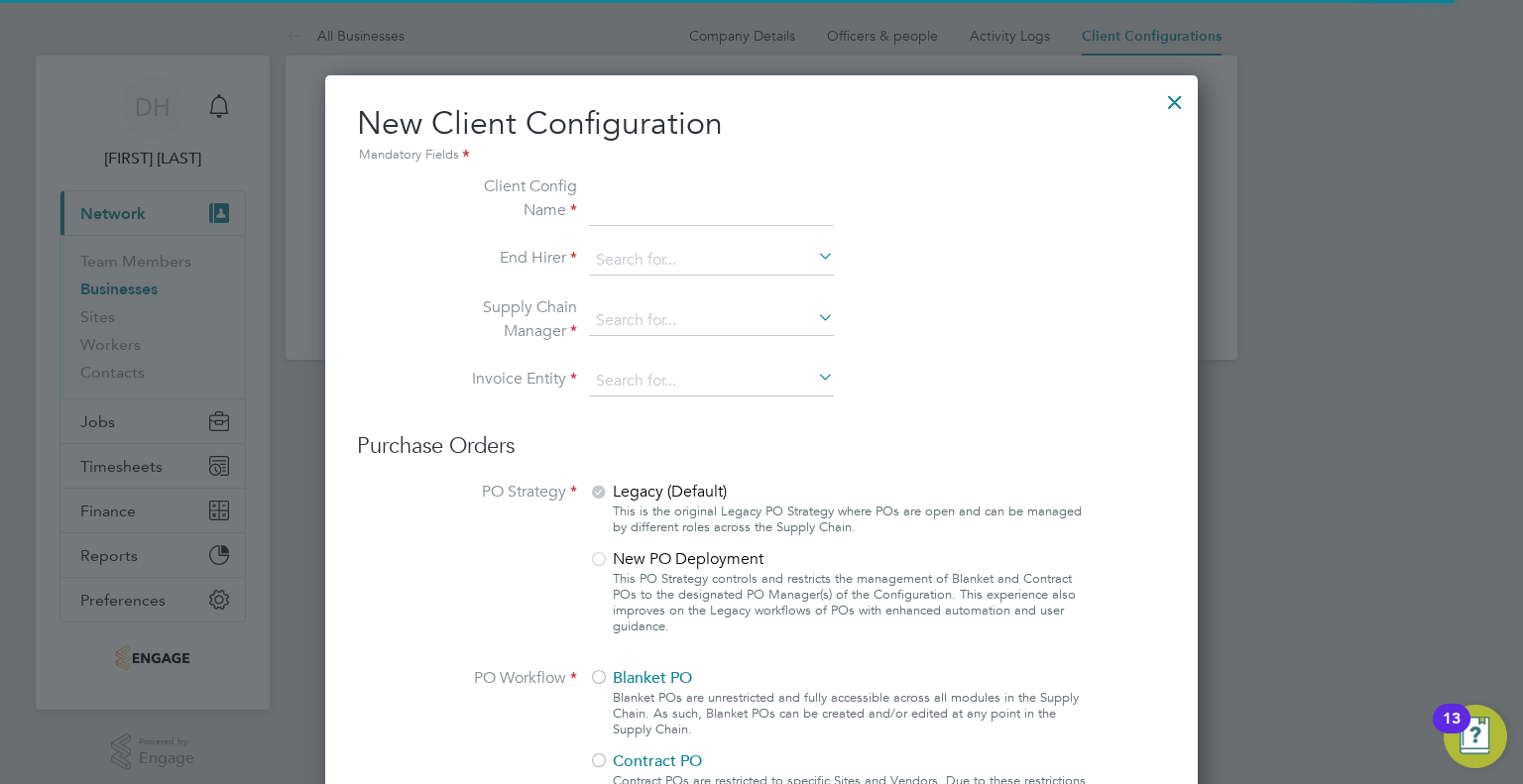 scroll, scrollTop: 10, scrollLeft: 10, axis: both 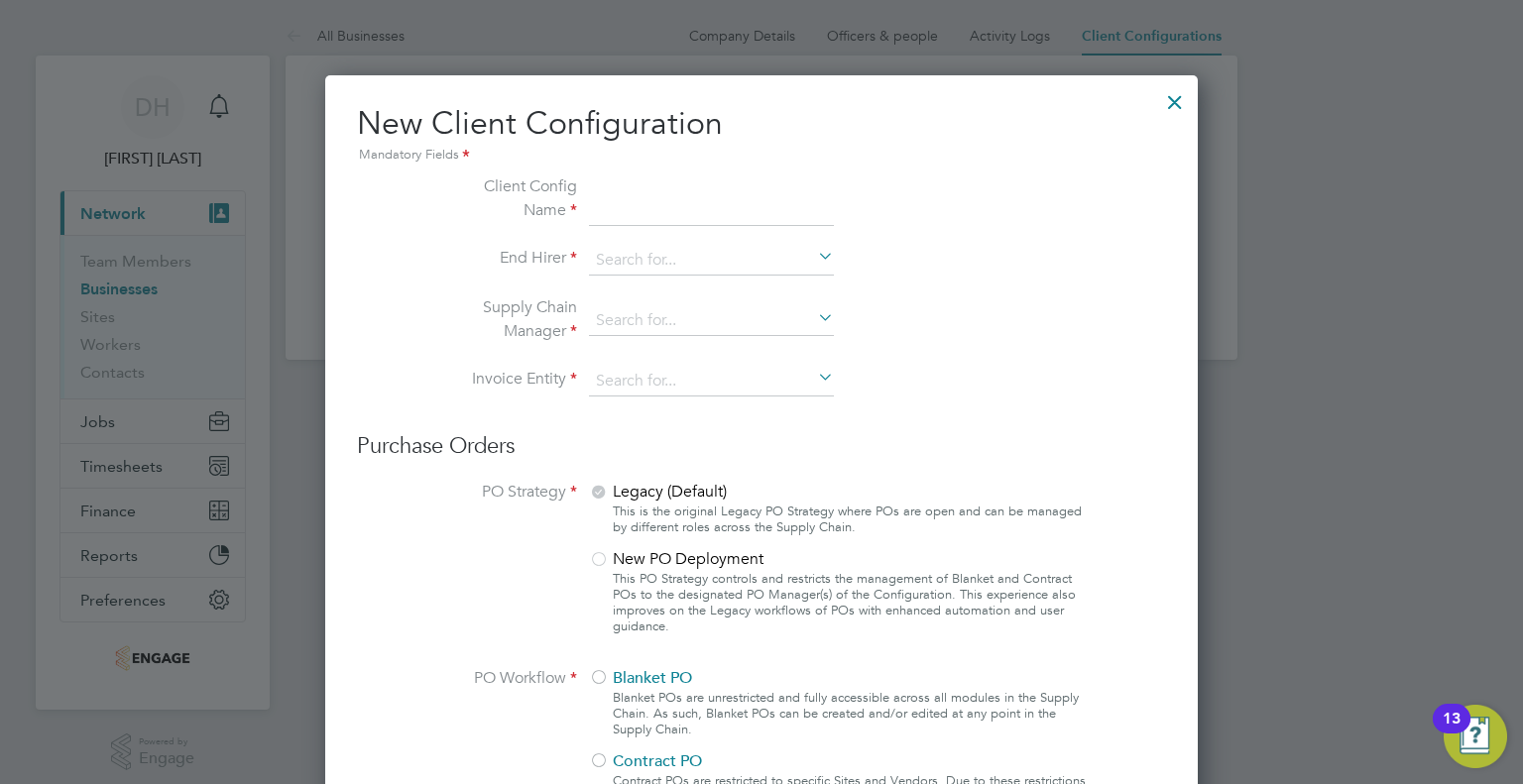 click at bounding box center [1175, 97] 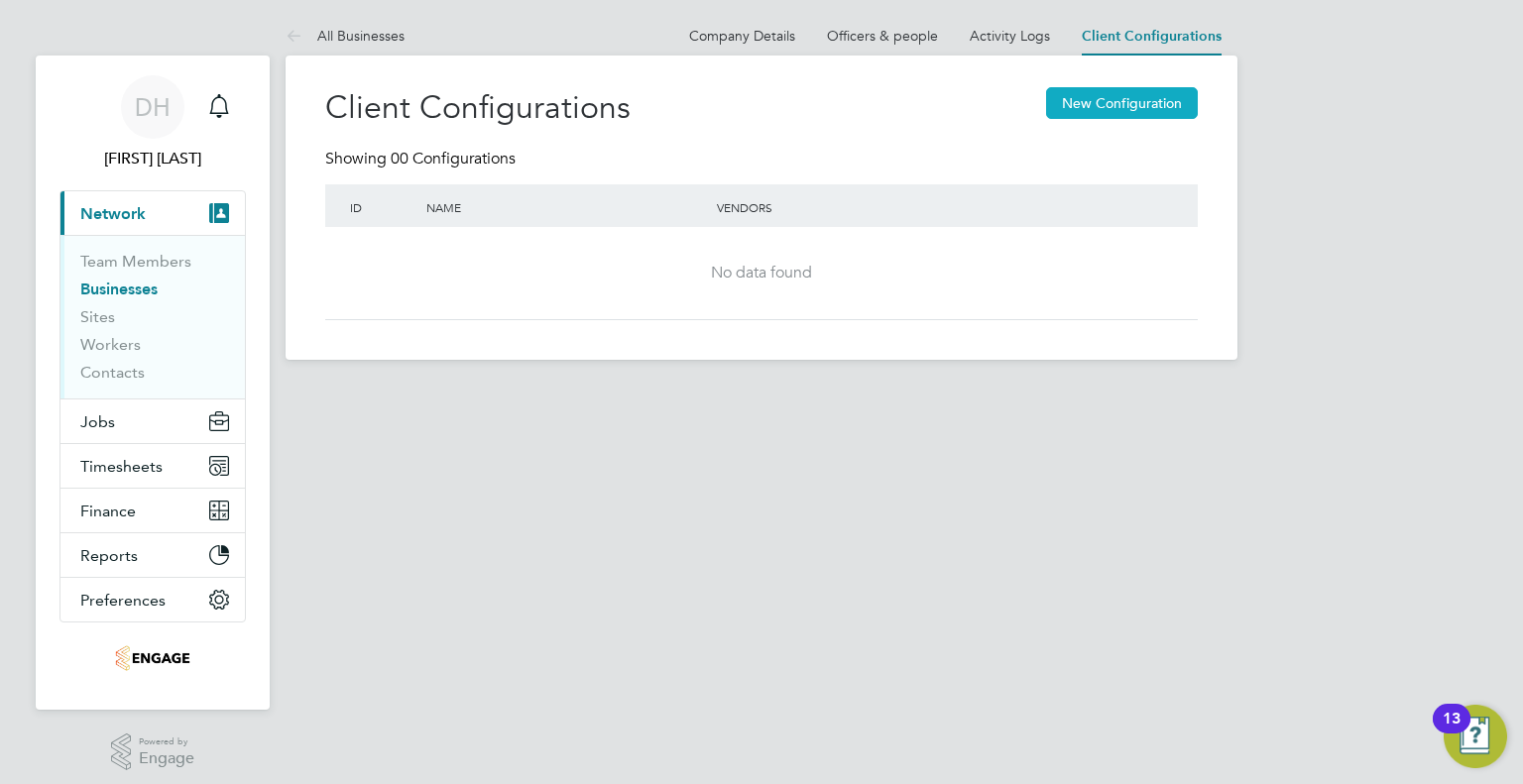 click on "New Configuration" 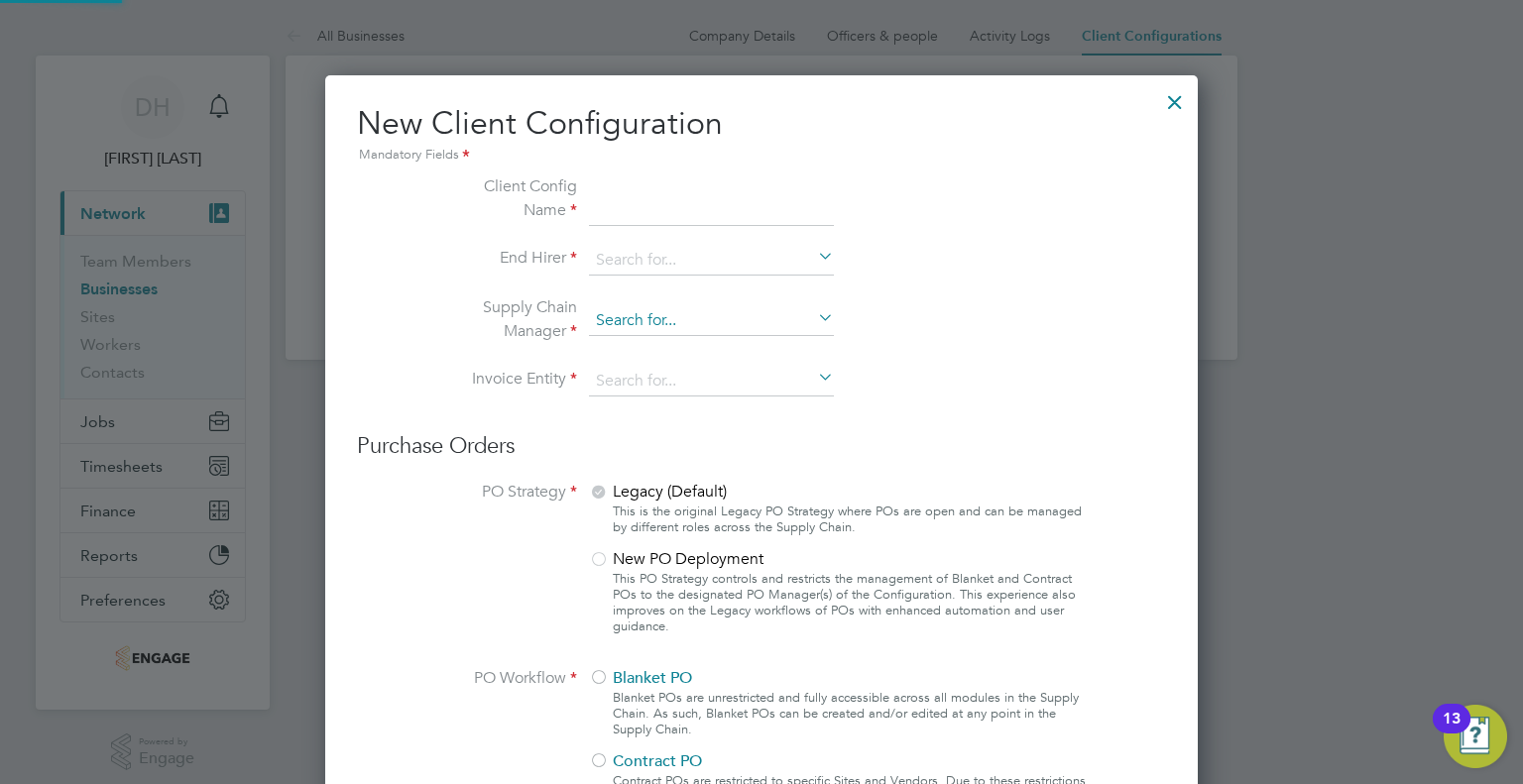 scroll, scrollTop: 10, scrollLeft: 10, axis: both 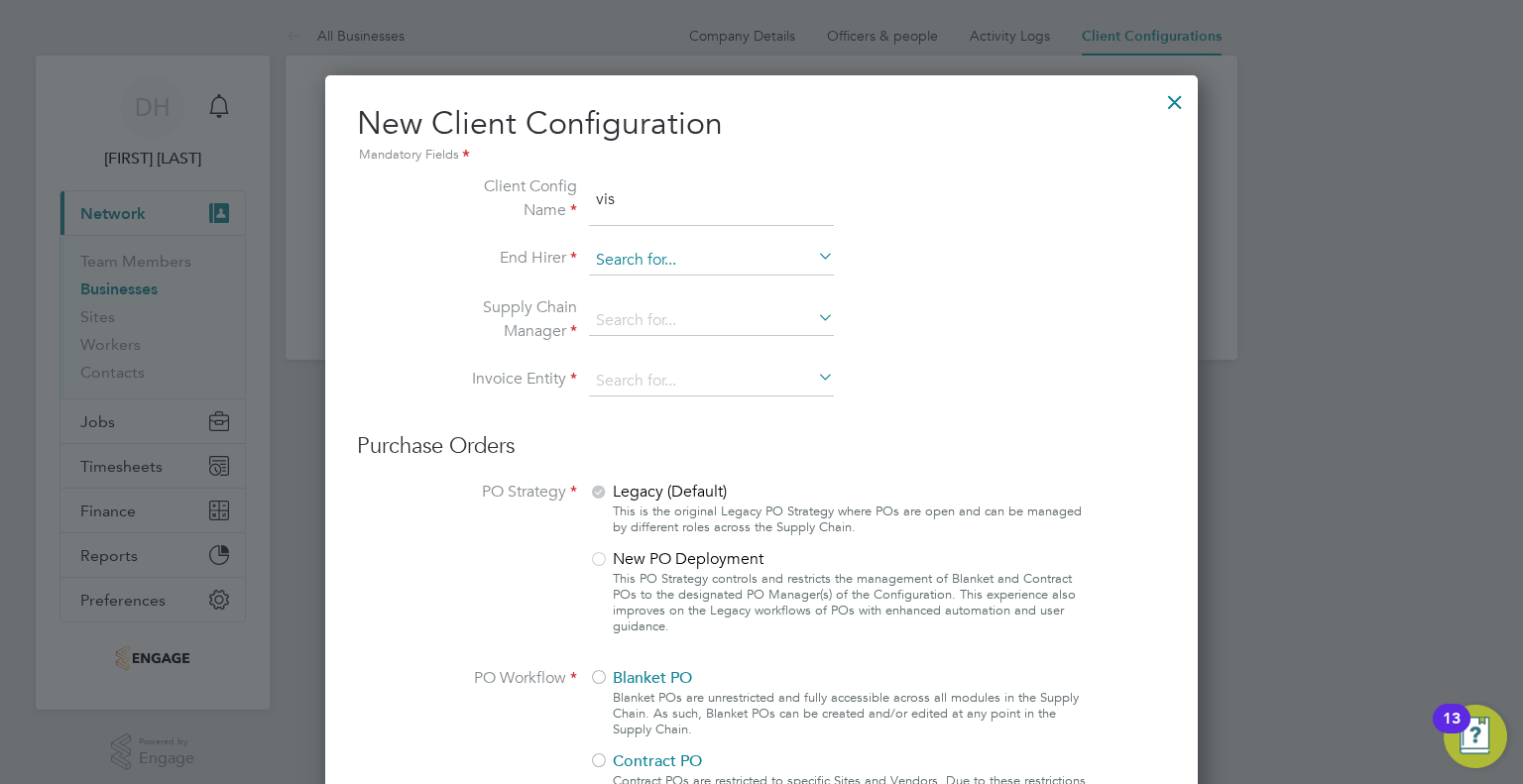 type on "Vistry Group" 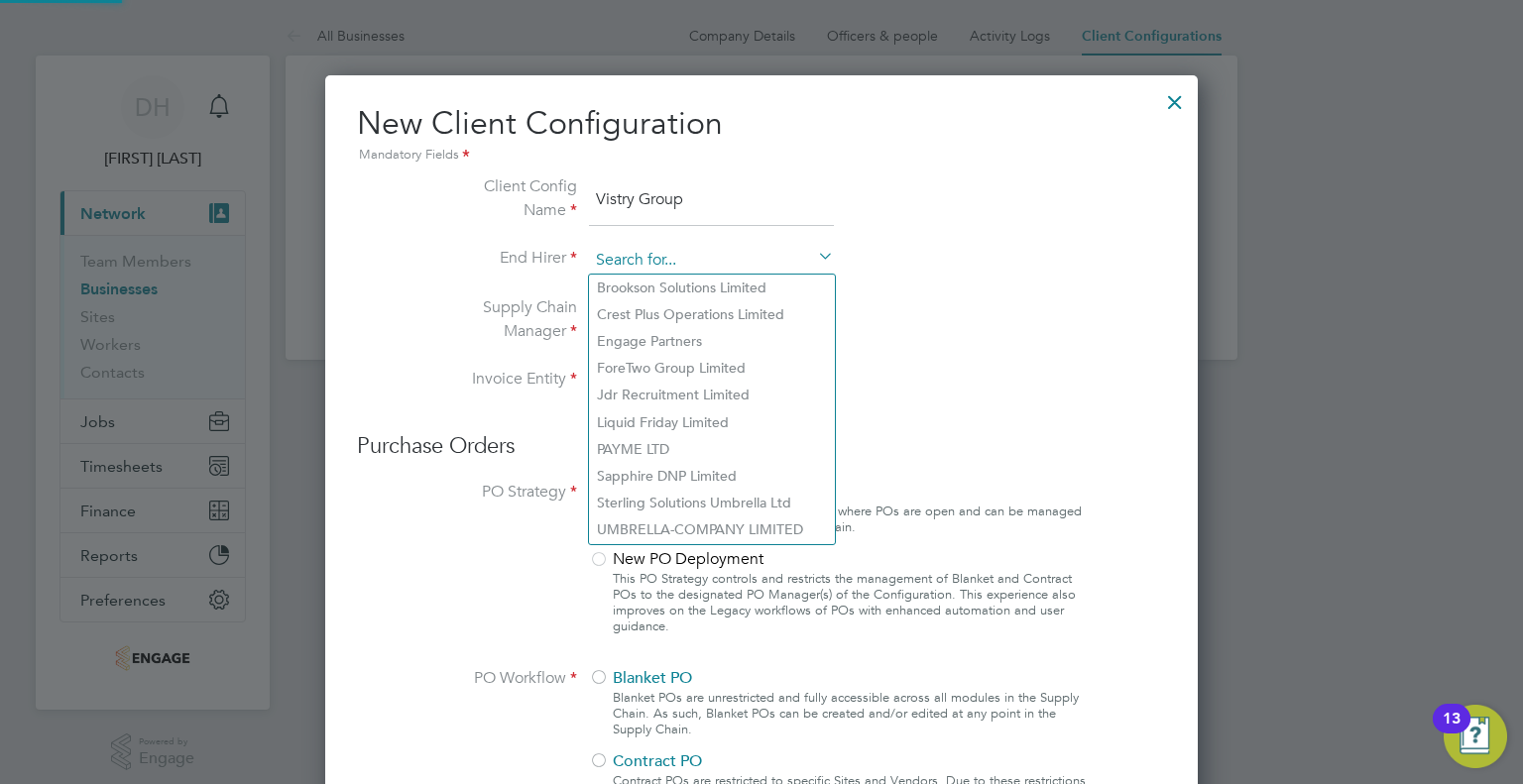 click at bounding box center [711, 261] 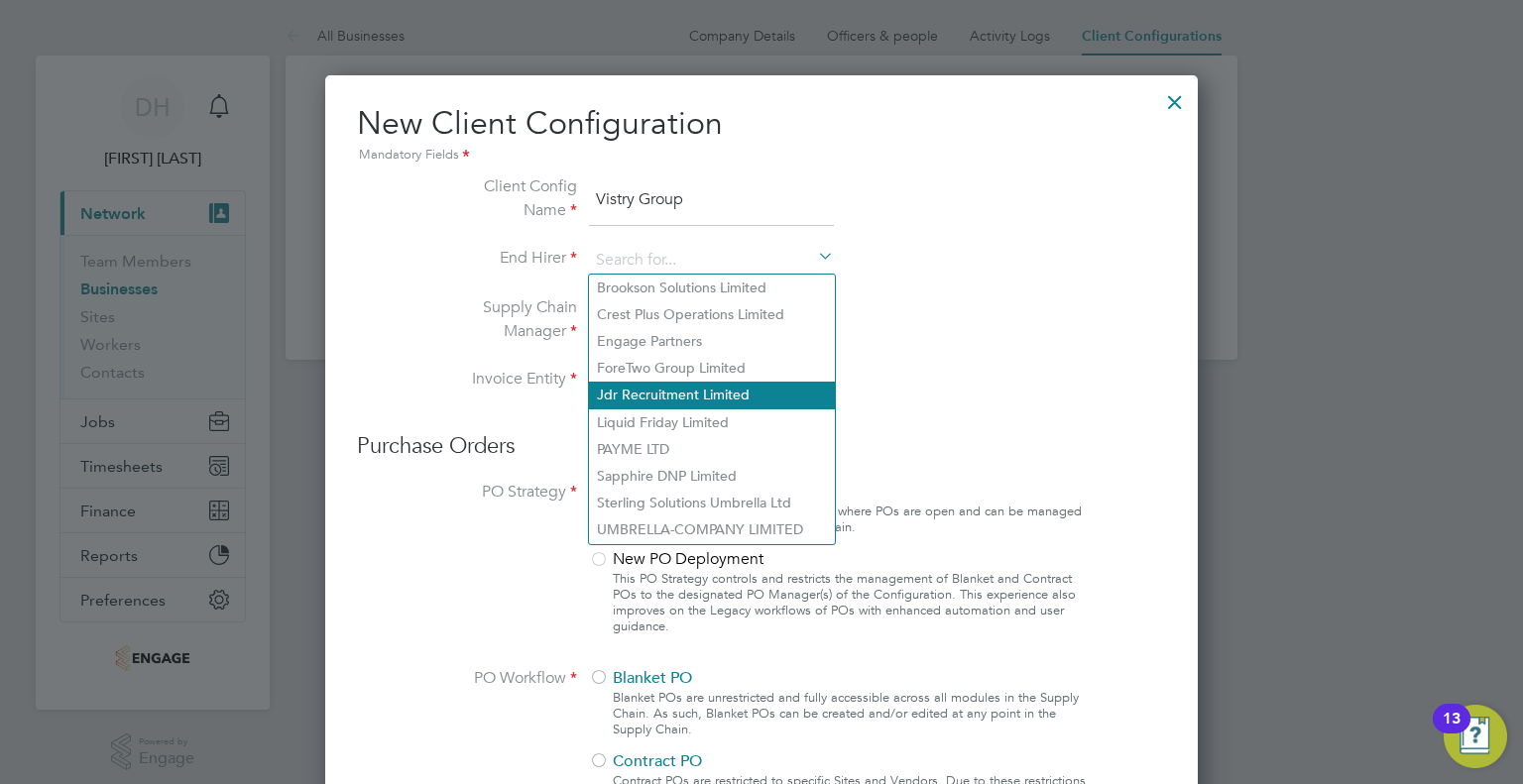 click on "Jdr Recruitment Limited" 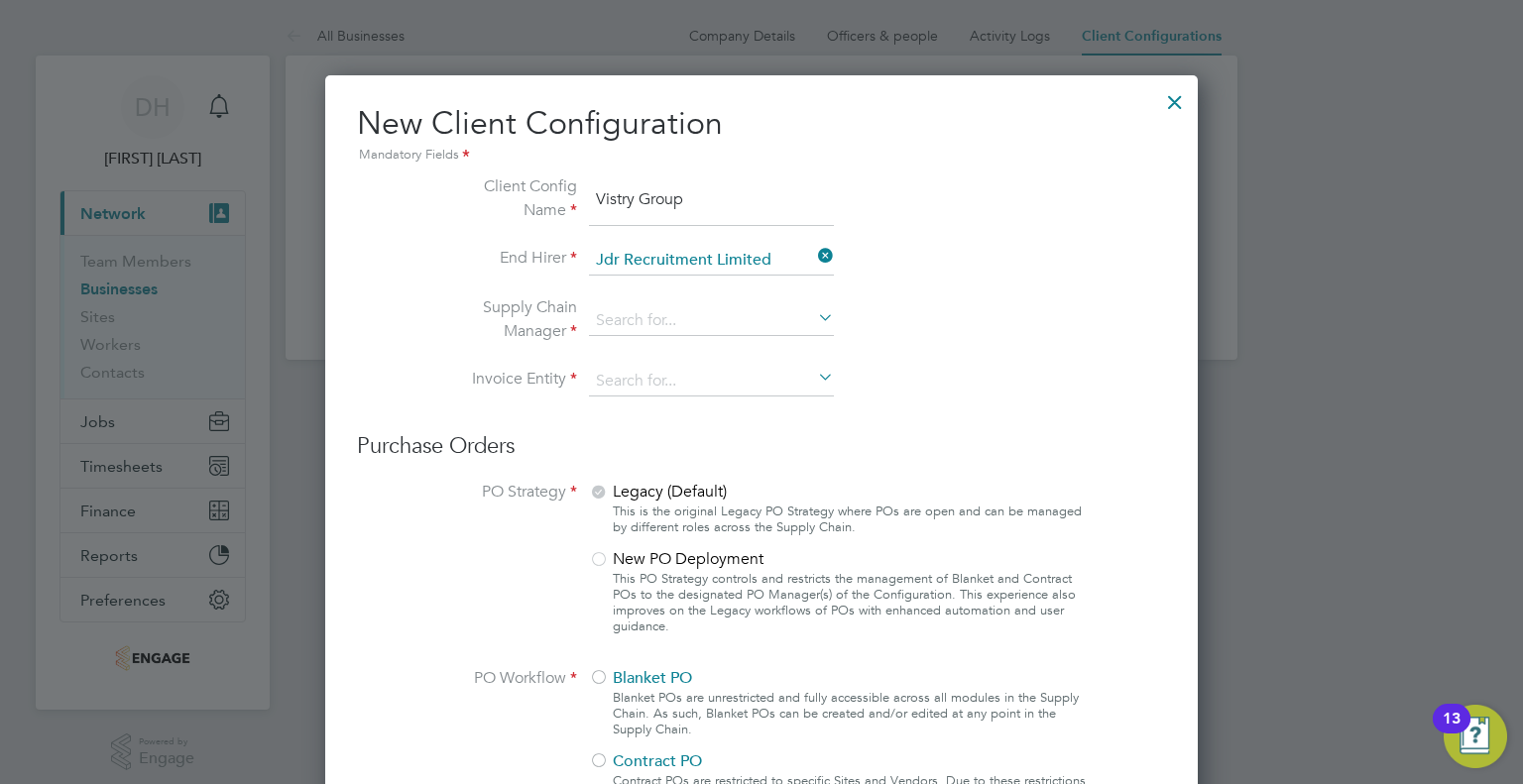 click on "Supply Chain Manager" at bounding box center (762, 331) 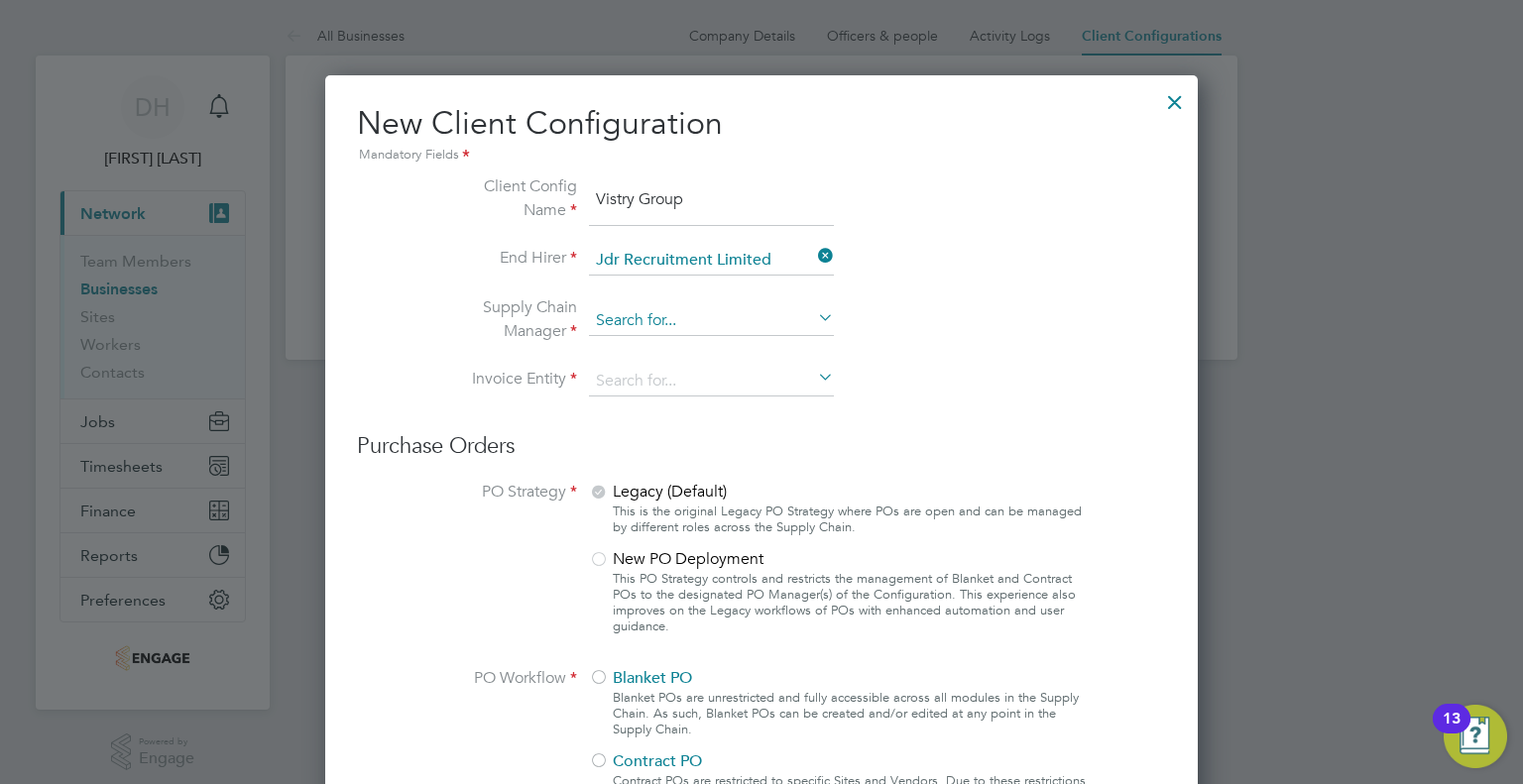 click at bounding box center [711, 321] 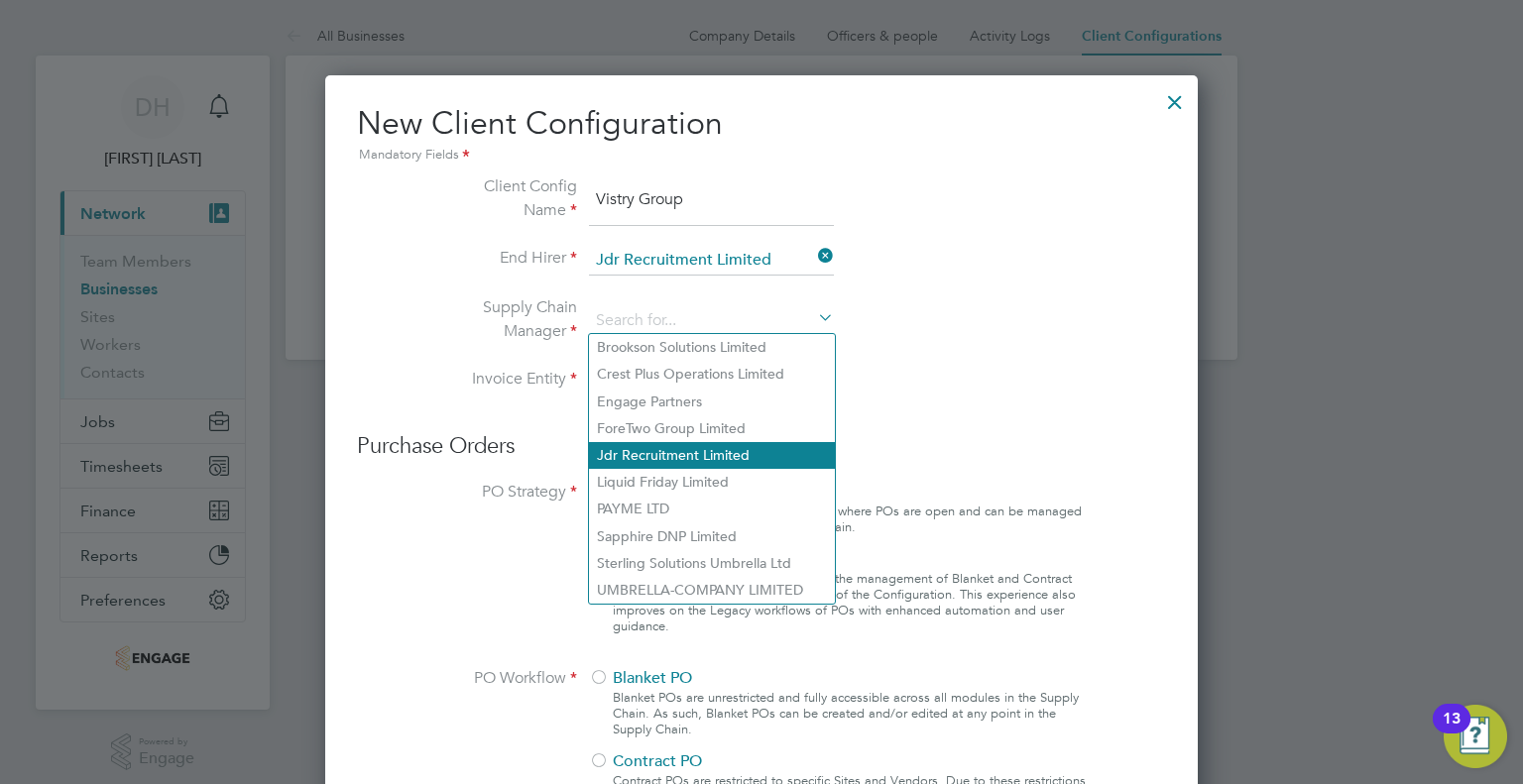 click on "Jdr Recruitment Limited" 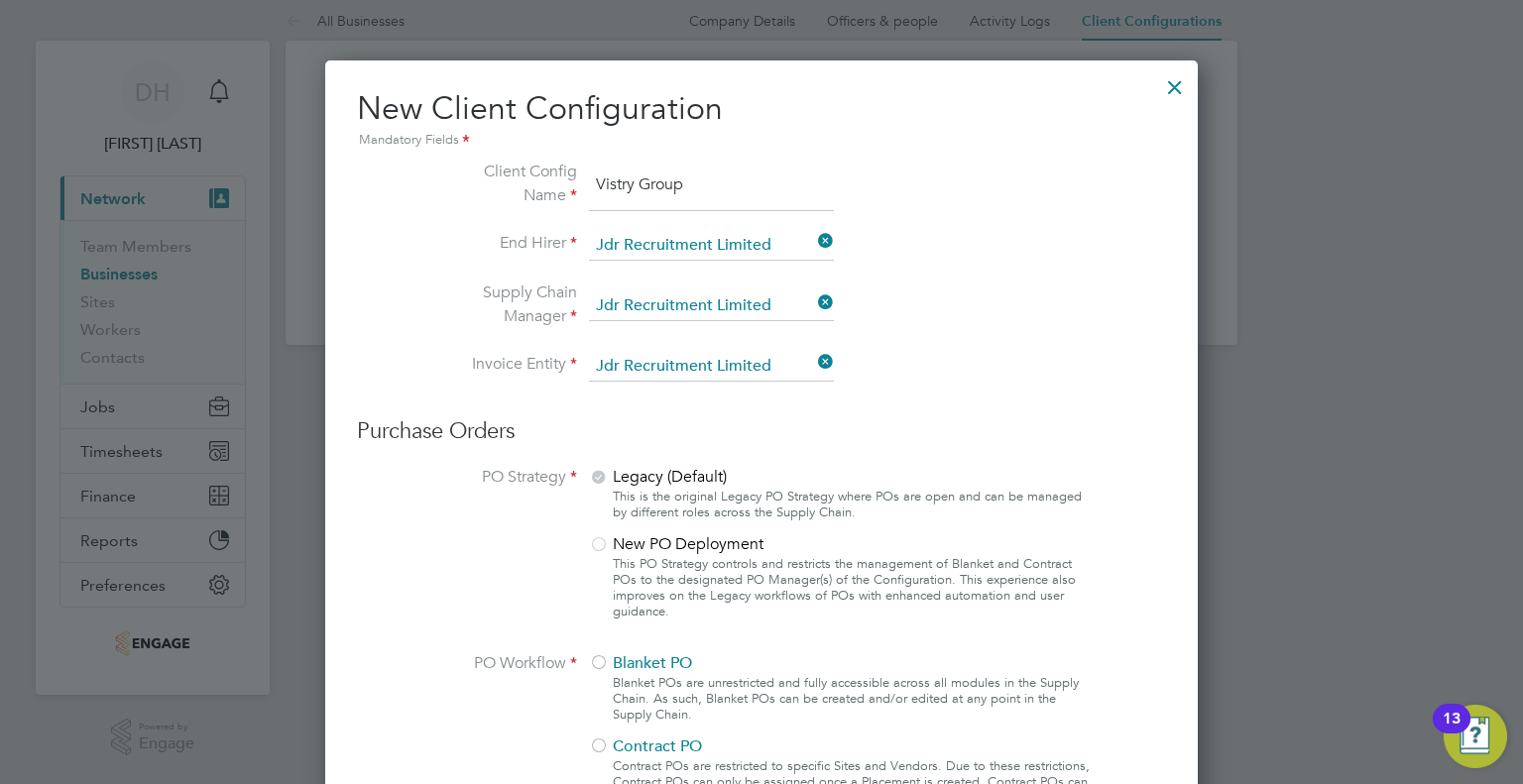 scroll, scrollTop: 0, scrollLeft: 0, axis: both 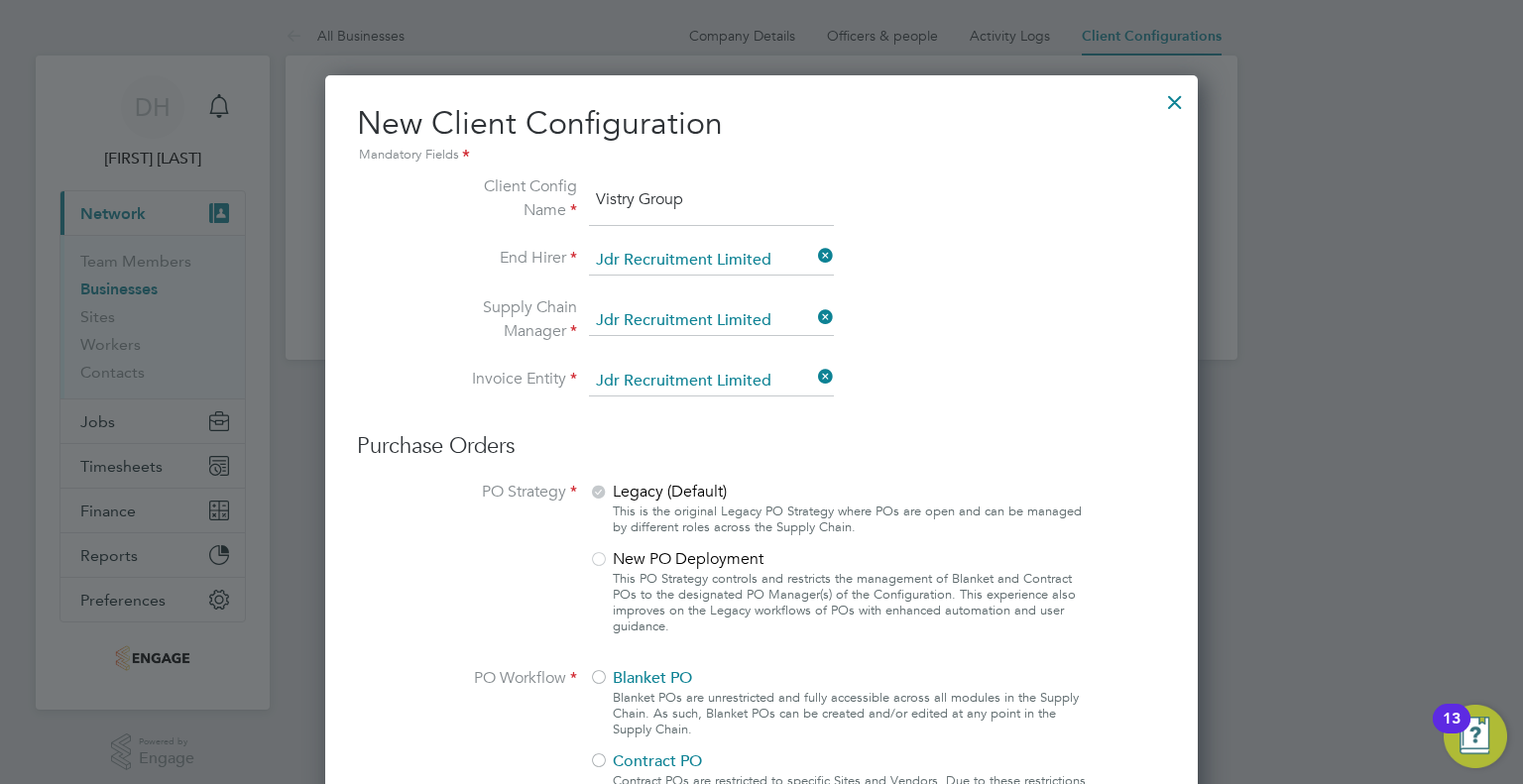 click at bounding box center (1175, 97) 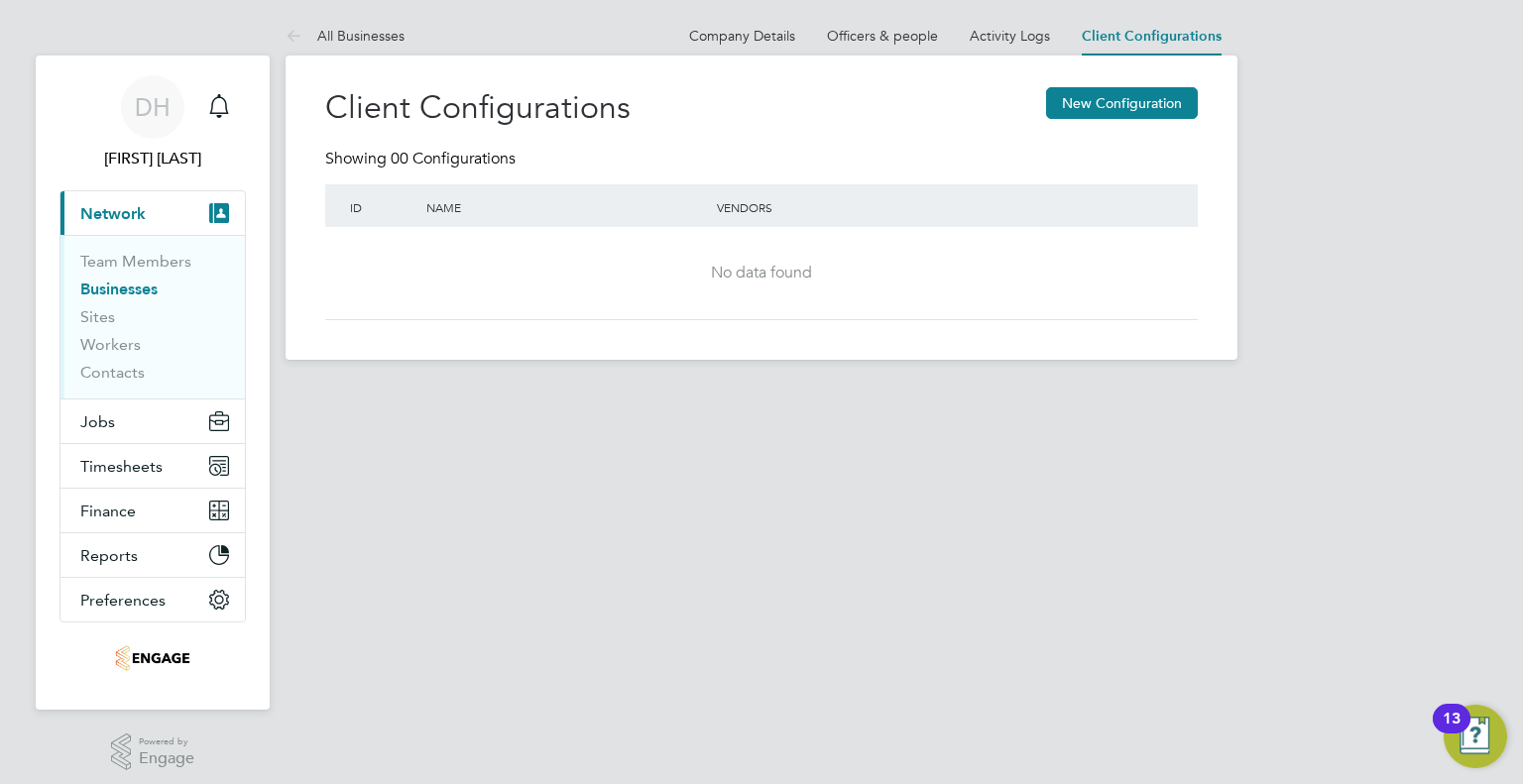 click on "No data found" 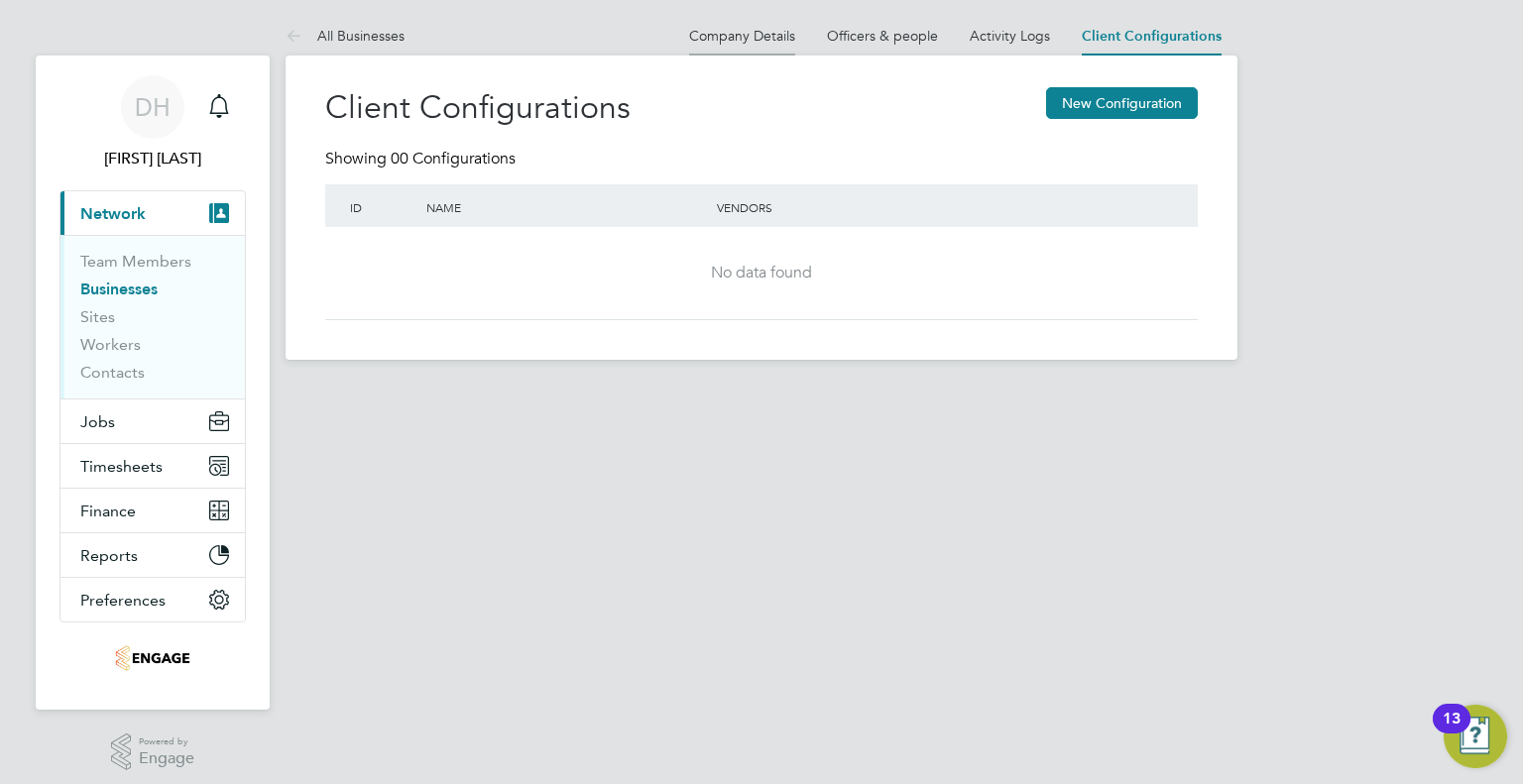 click on "Company Details" at bounding box center [742, 36] 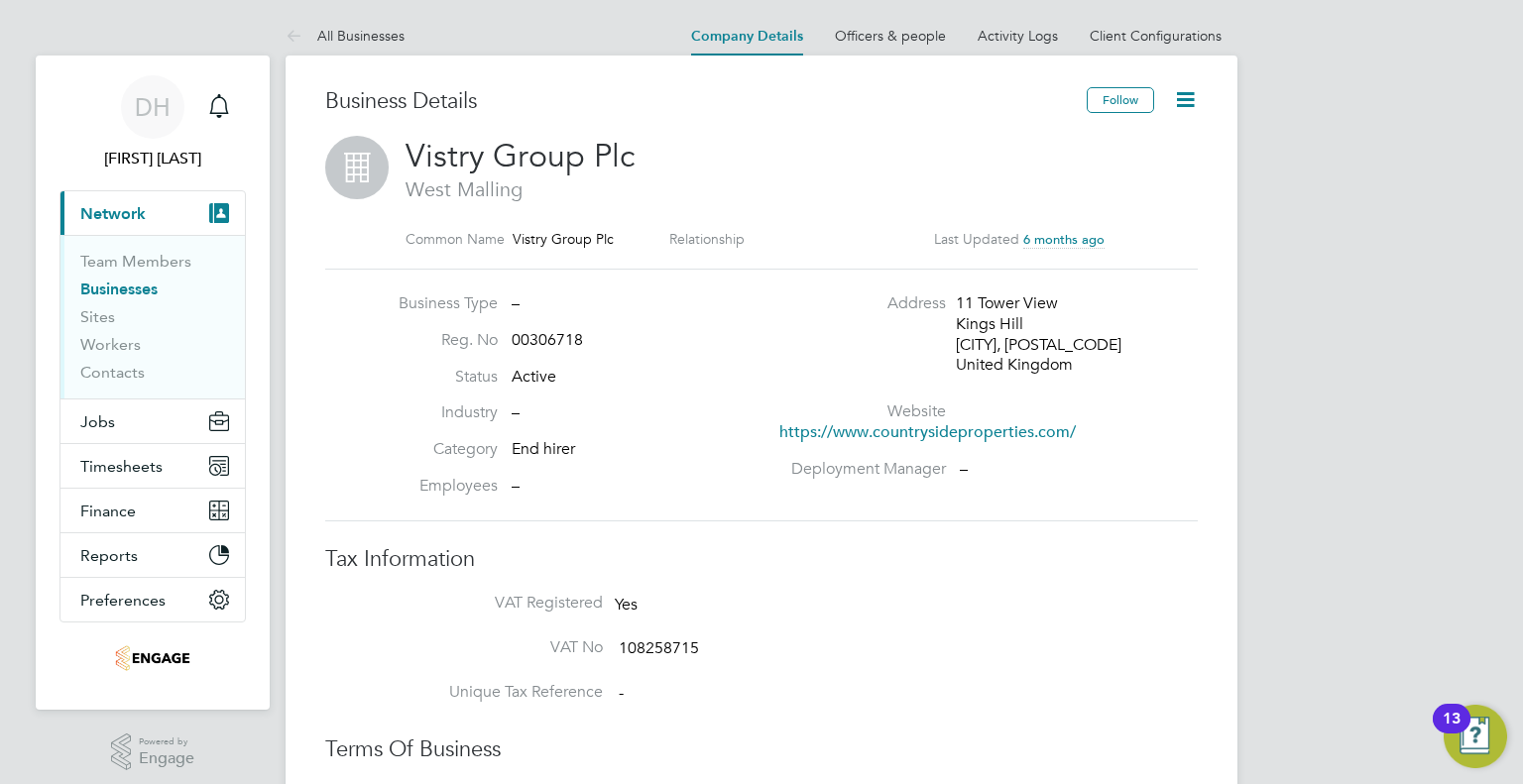 click 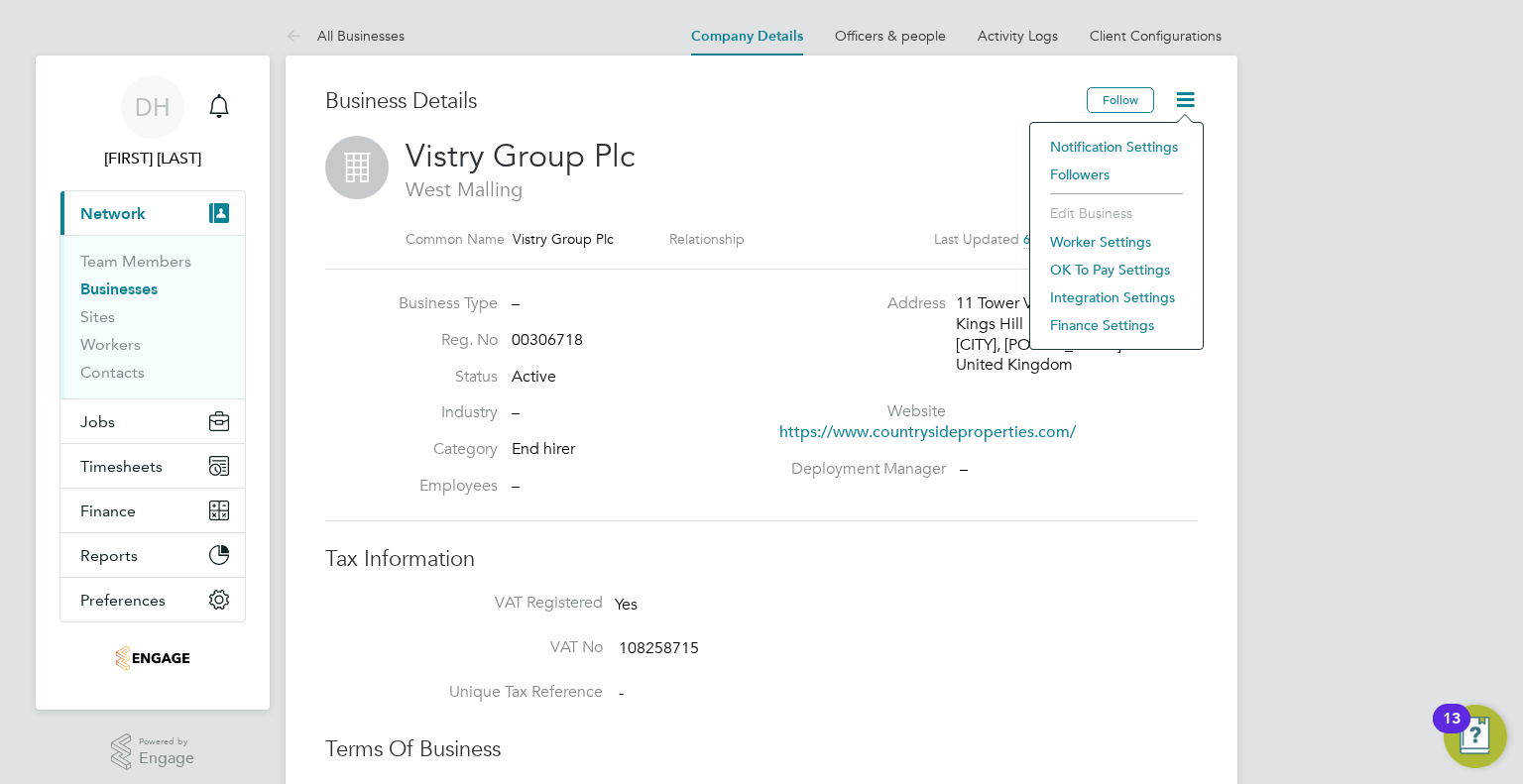 click on "Notification Settings" 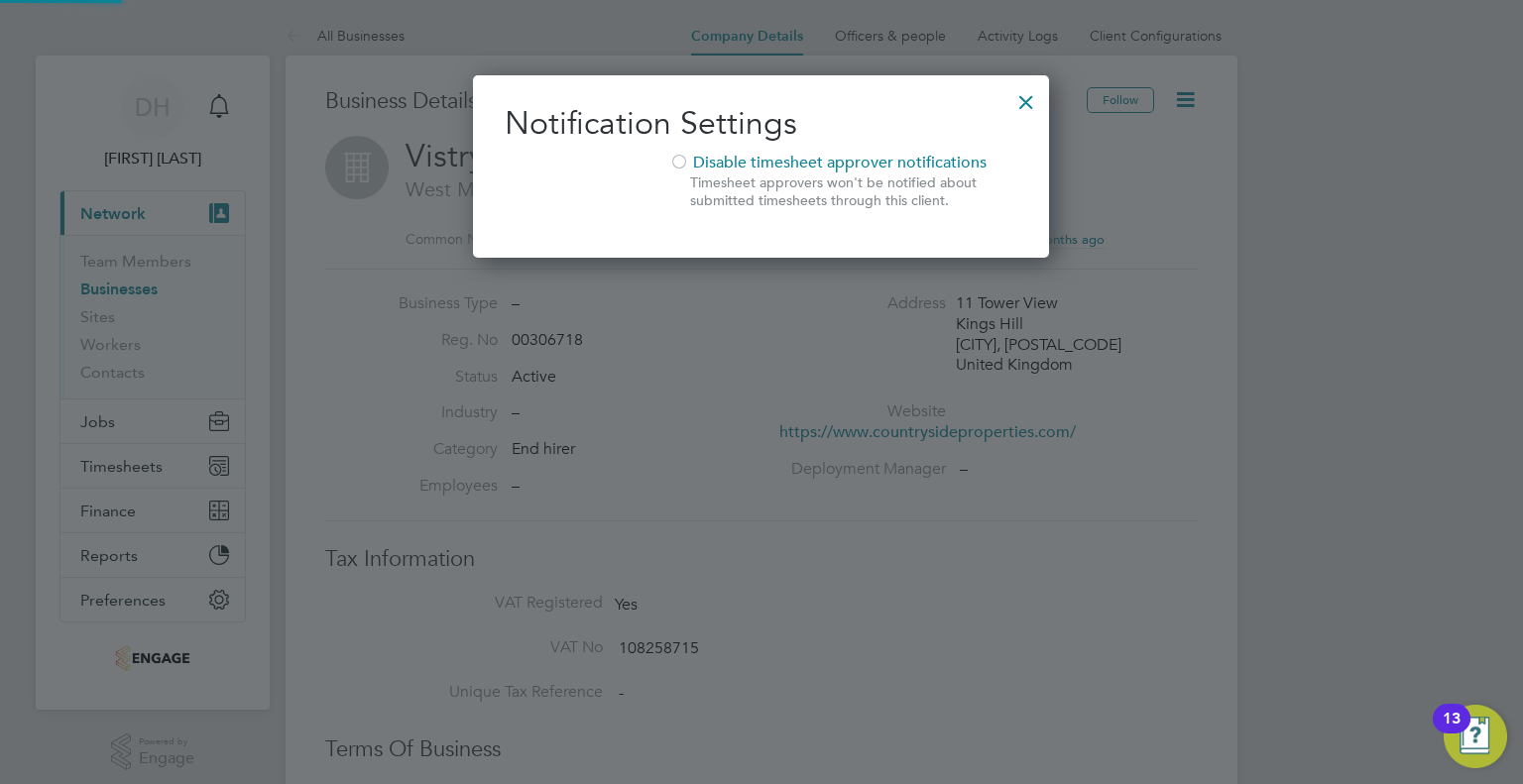 scroll, scrollTop: 9, scrollLeft: 9, axis: both 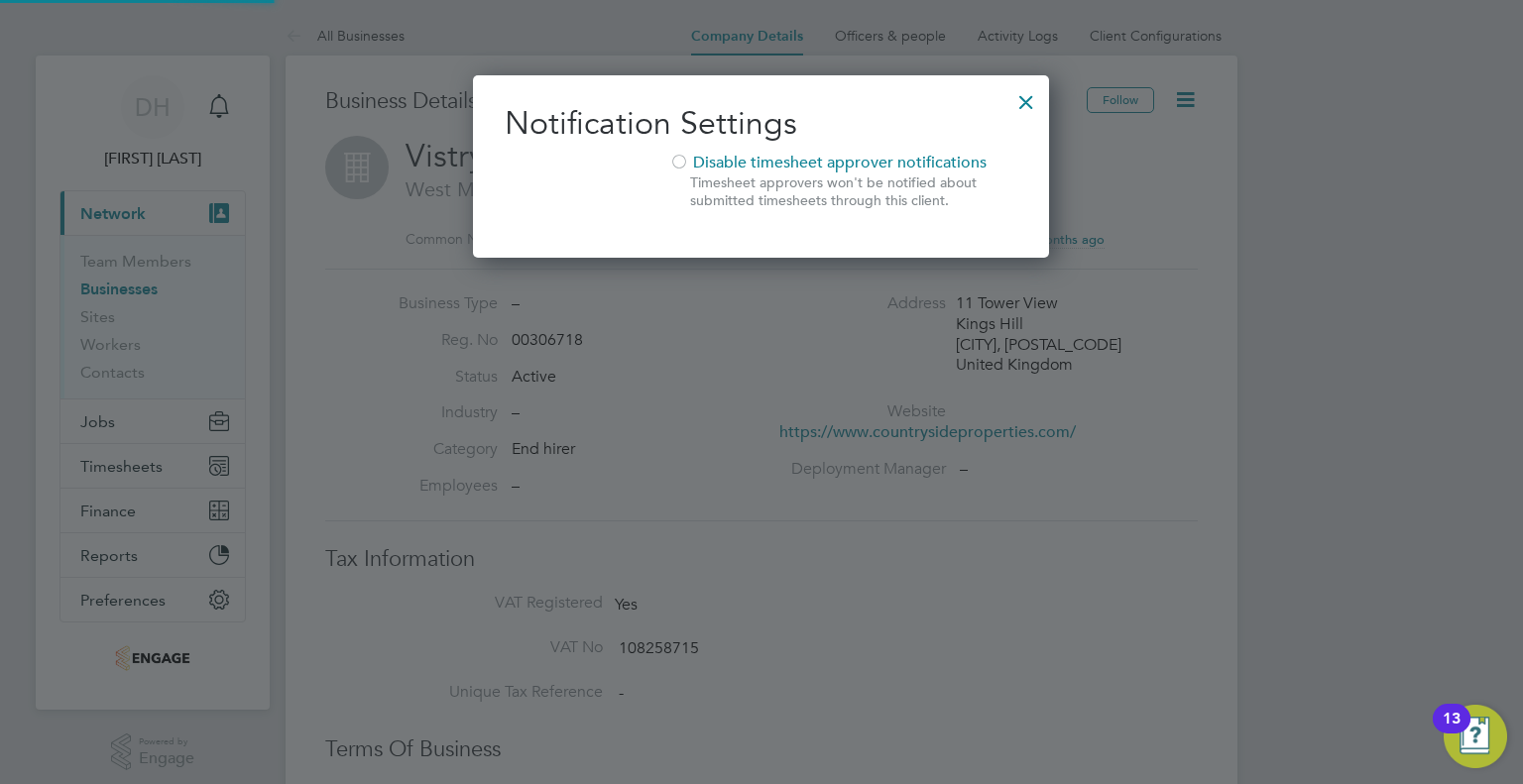 click at bounding box center [1026, 97] 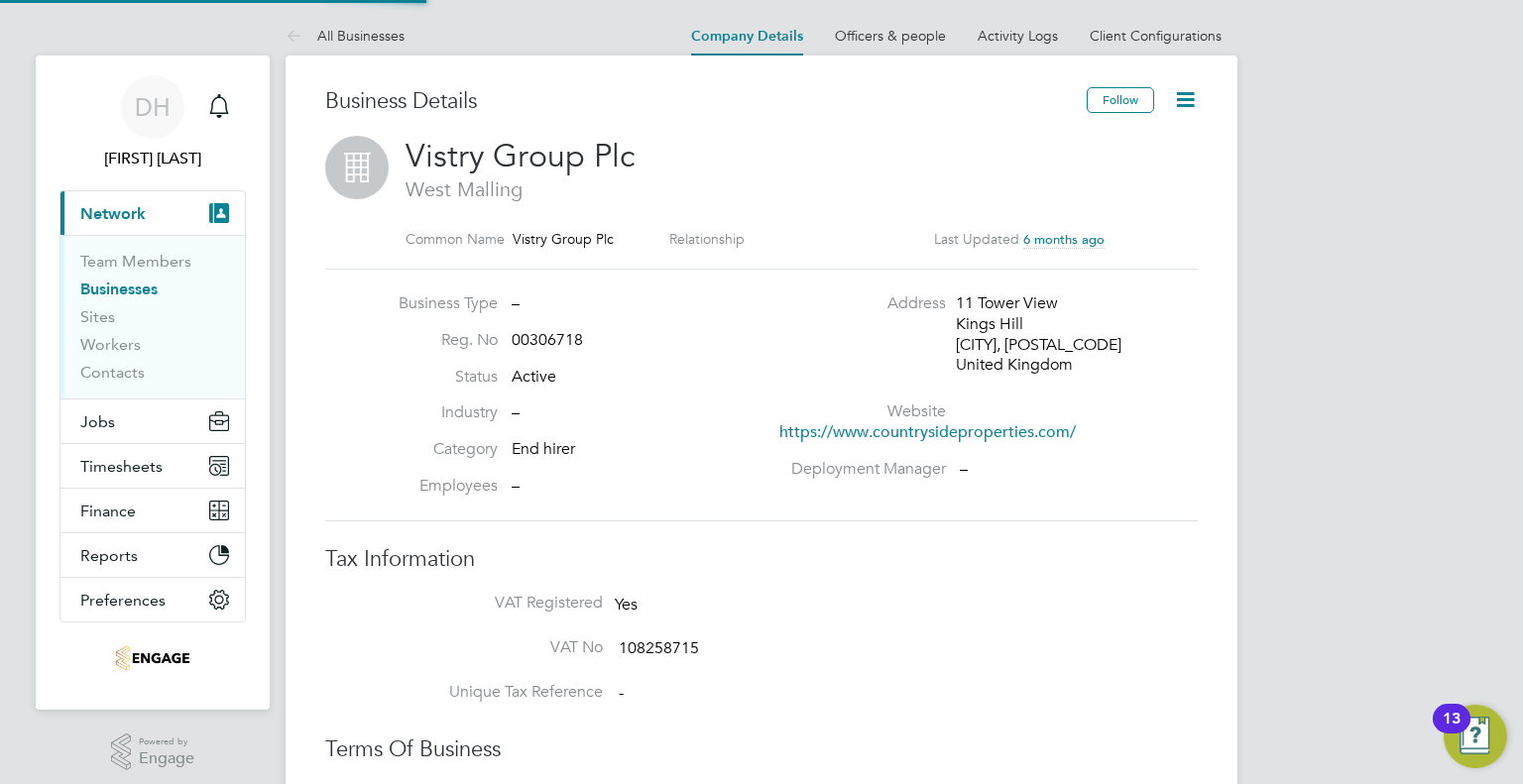 click 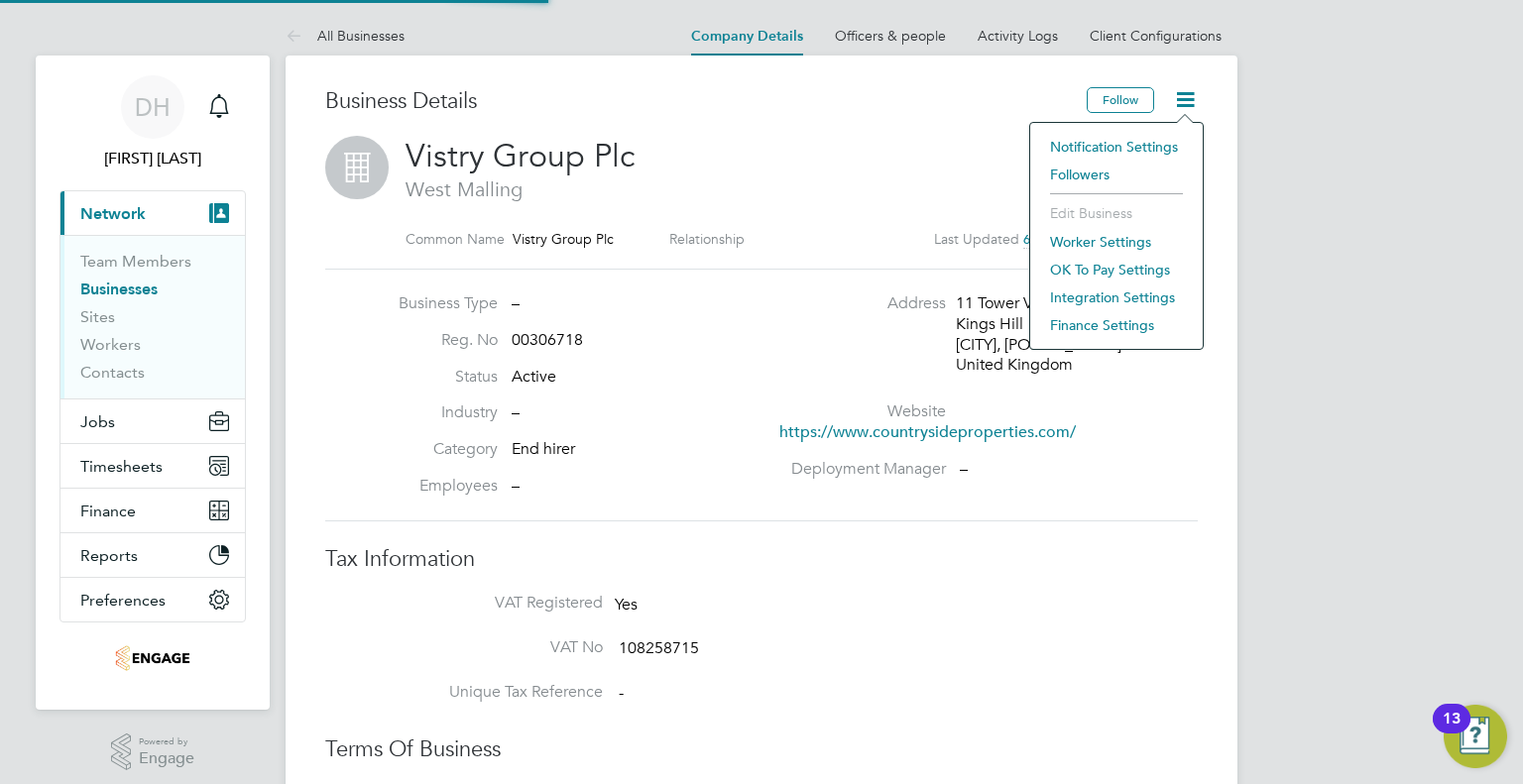 click on "Finance Settings" 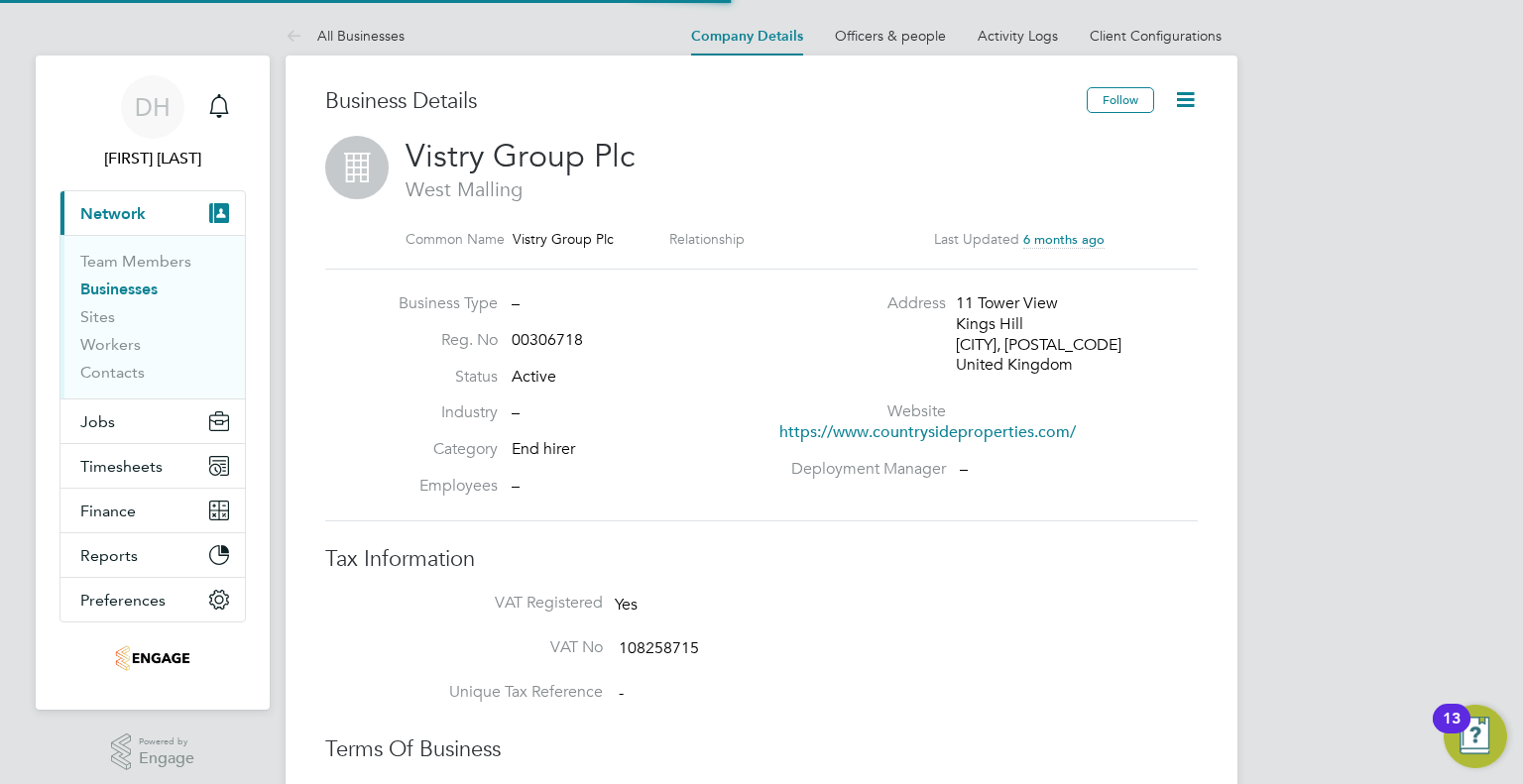 scroll, scrollTop: 10, scrollLeft: 10, axis: both 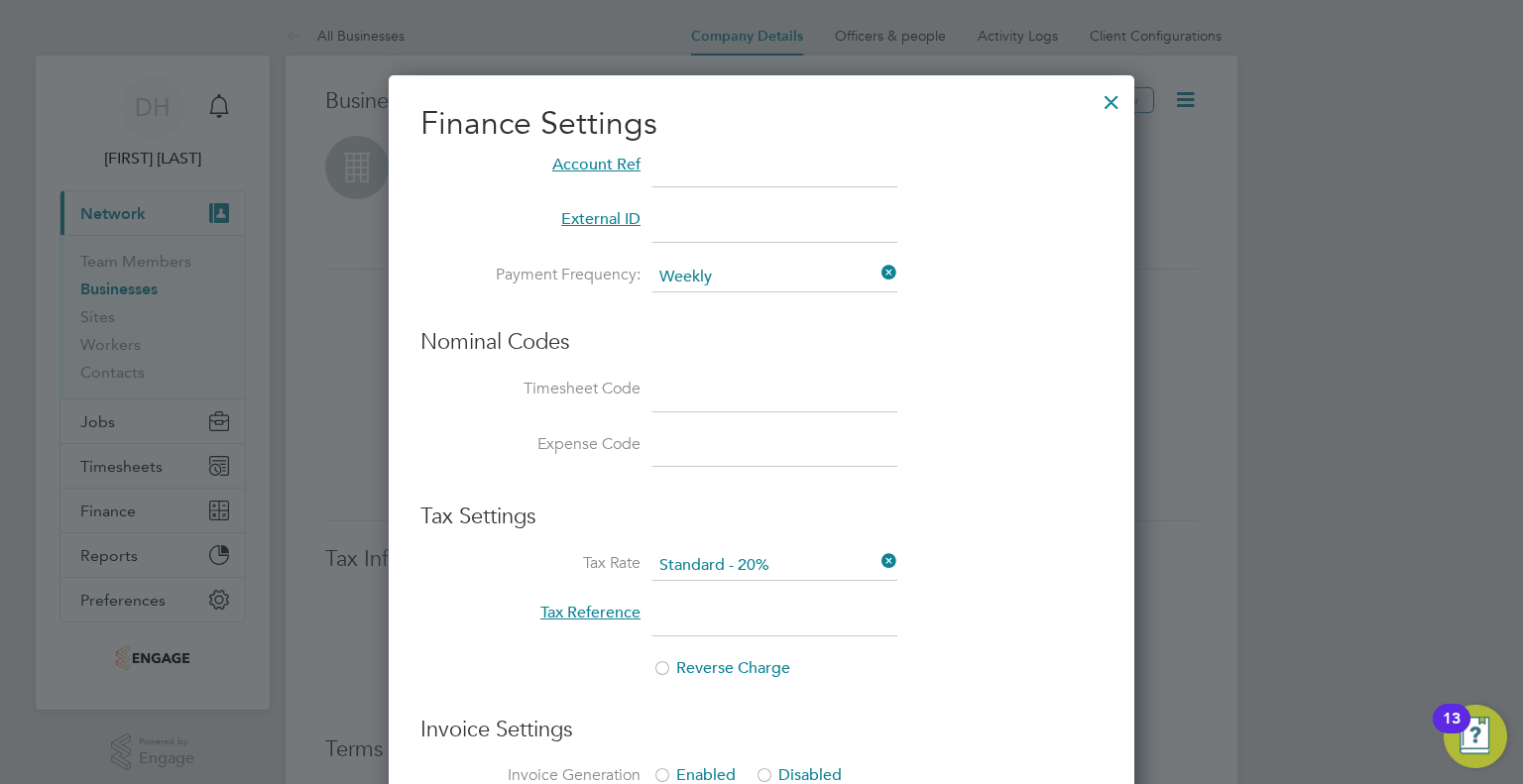 click at bounding box center [1112, 97] 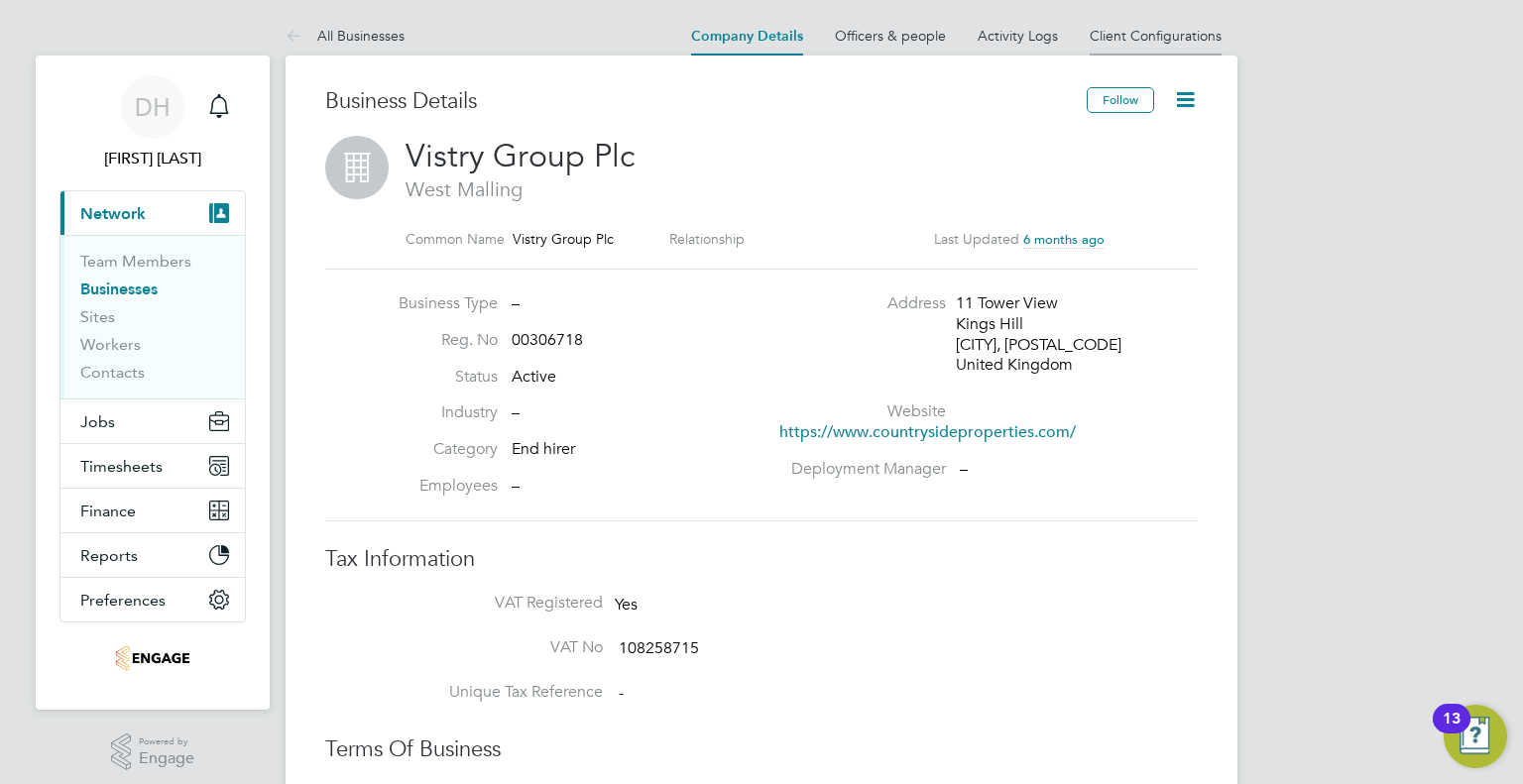 click on "Client Configurations" at bounding box center (1155, 36) 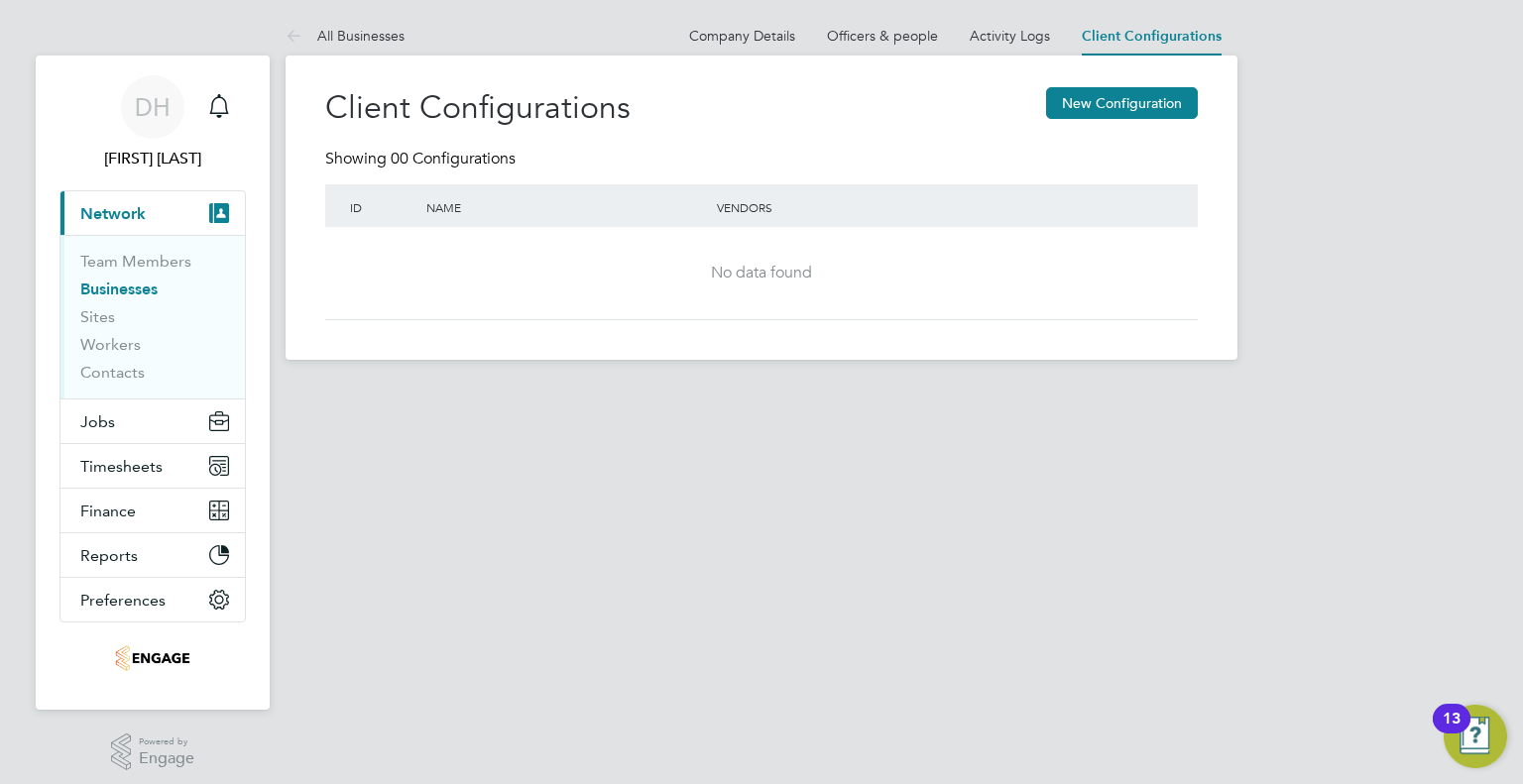 click on "Company Details" at bounding box center (742, 34) 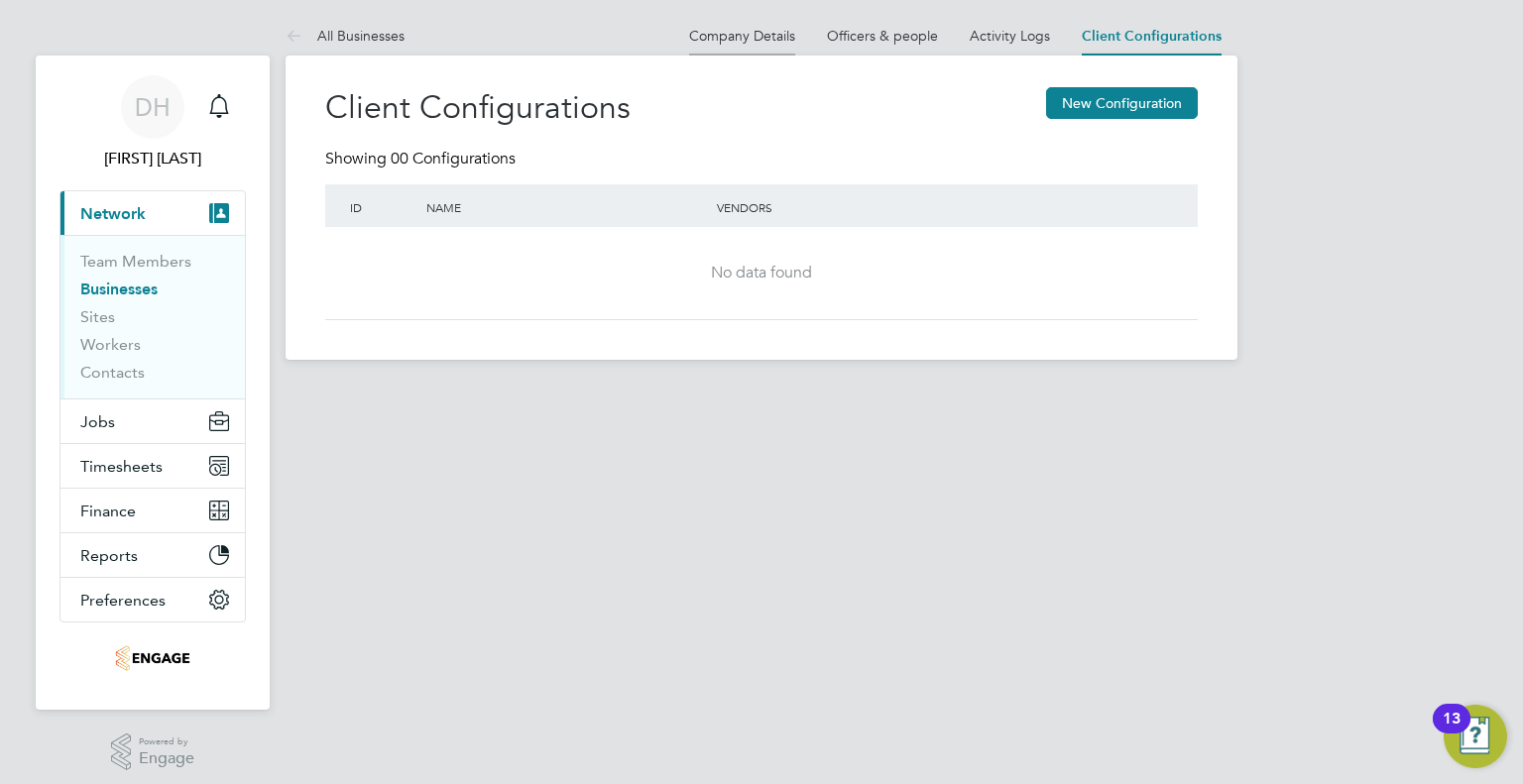 click on "Company Details" at bounding box center [742, 36] 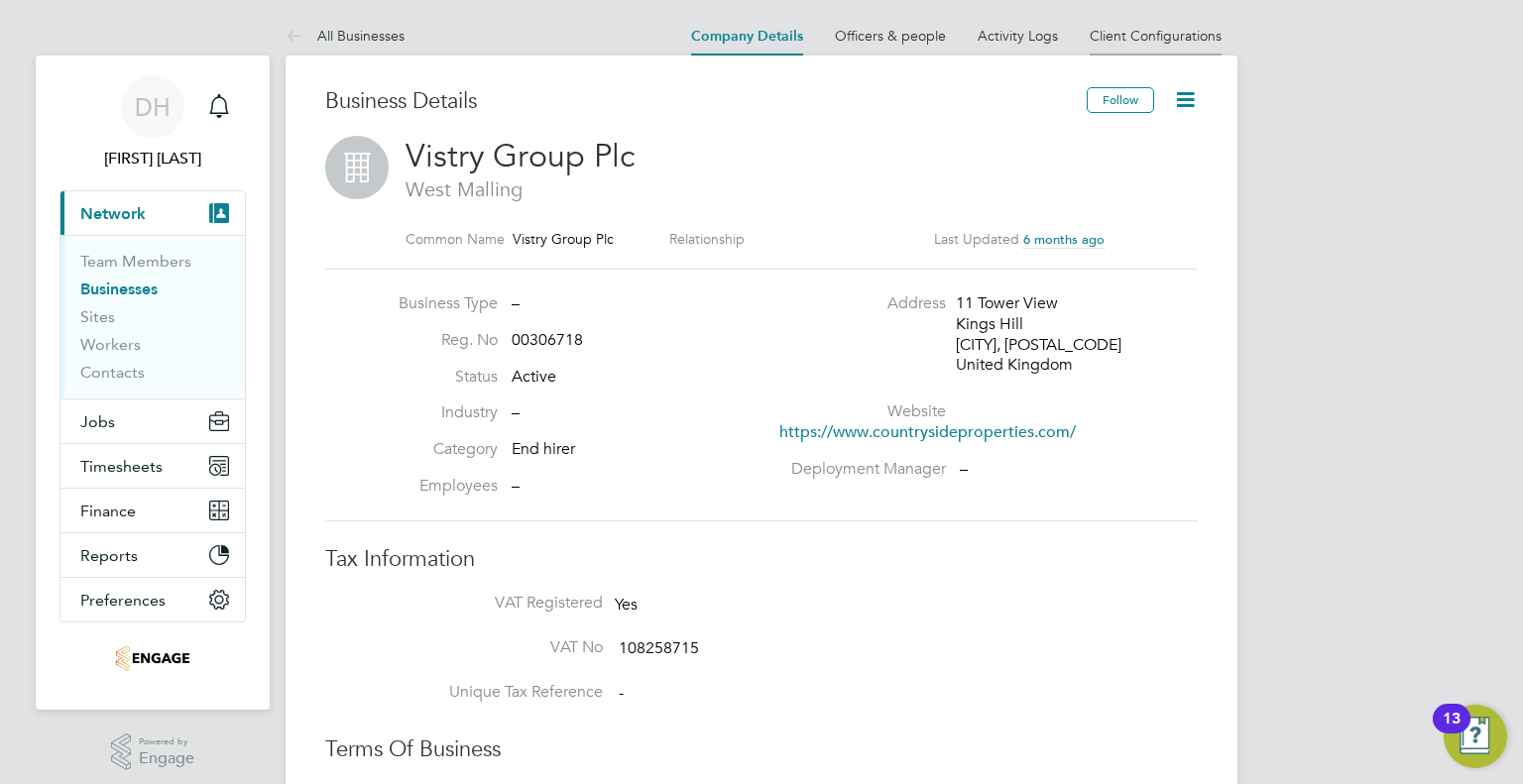click on "Client Configurations" at bounding box center (1155, 36) 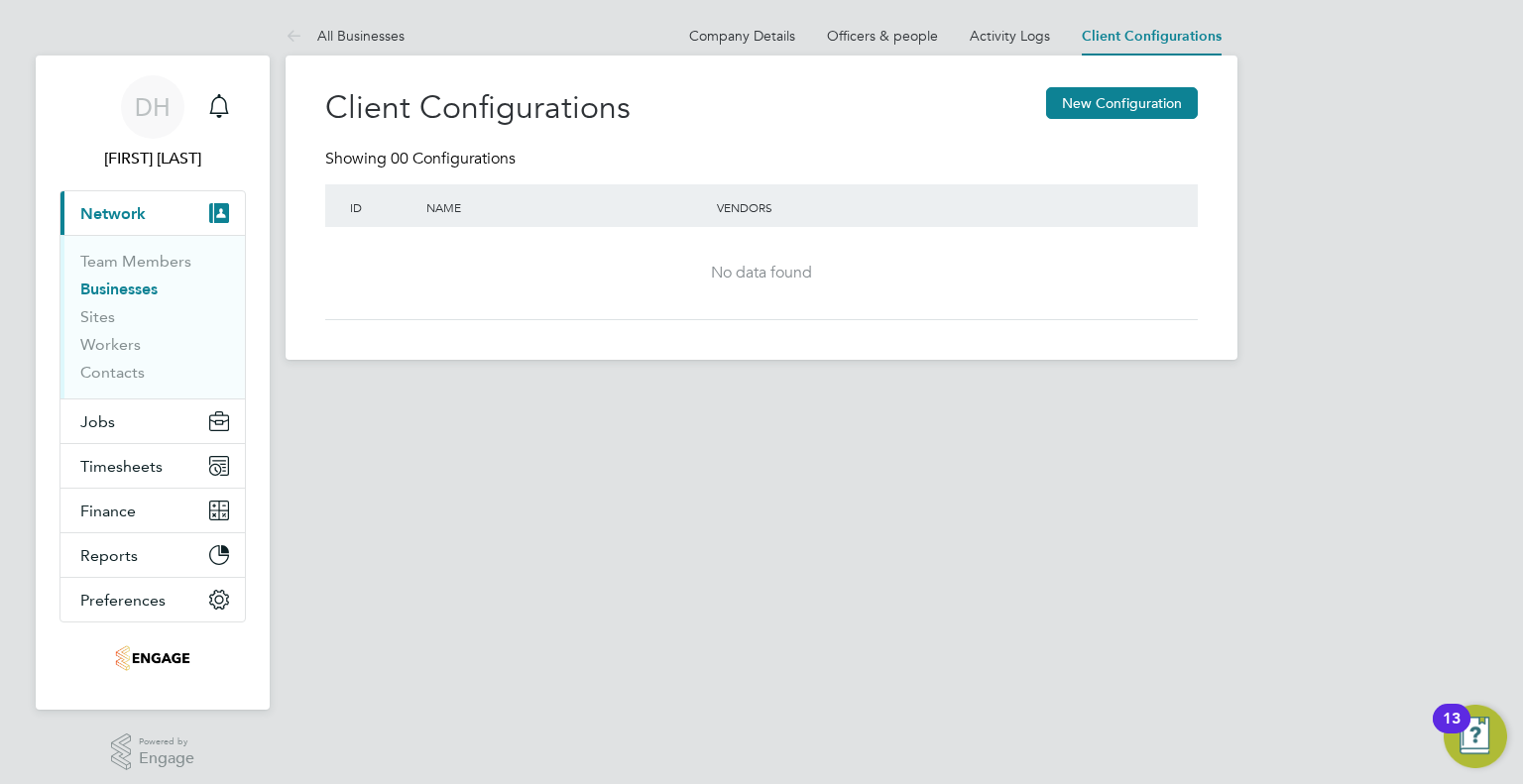 click on "No data found" 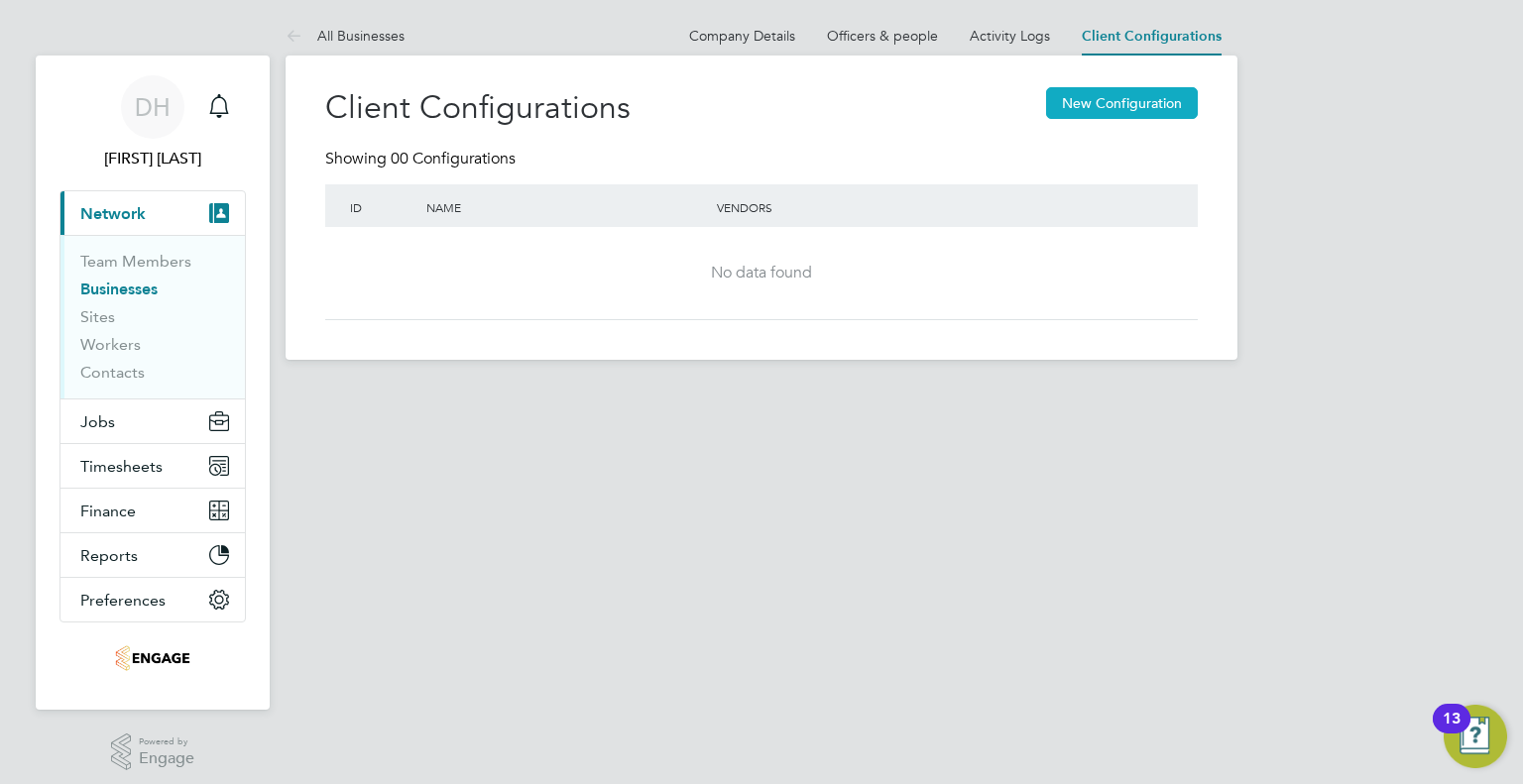 click on "New Configuration" 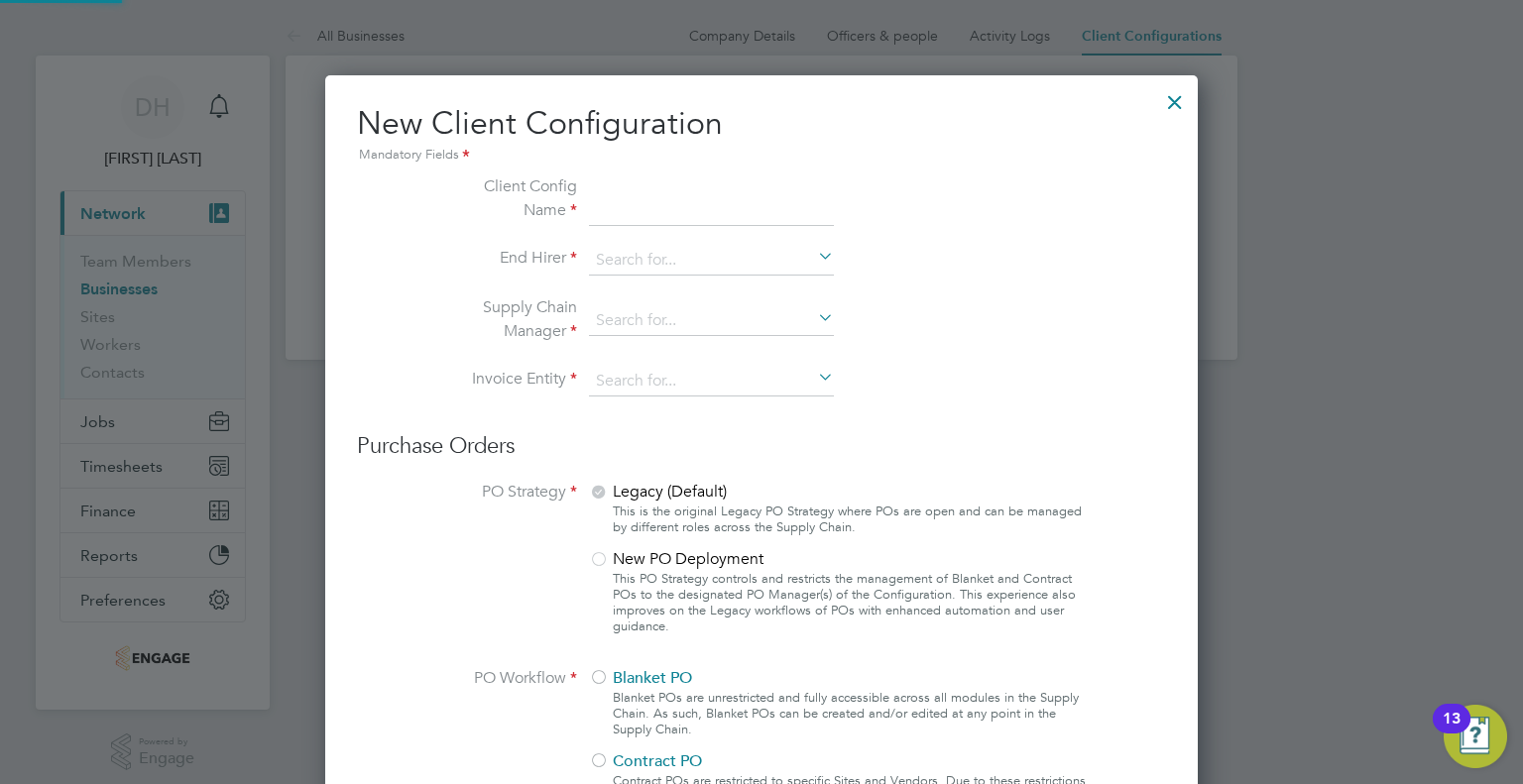 scroll, scrollTop: 10, scrollLeft: 10, axis: both 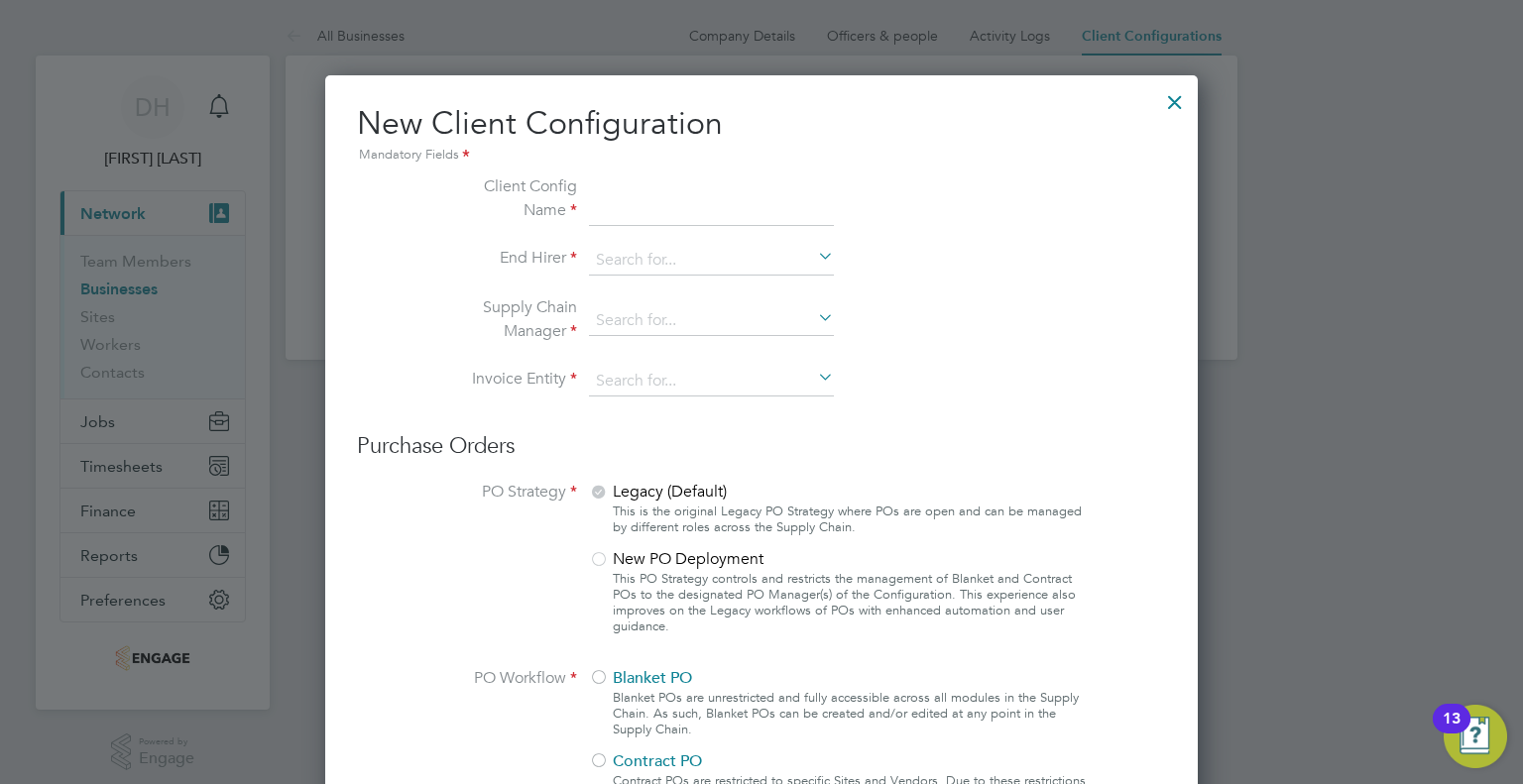 click at bounding box center [1175, 97] 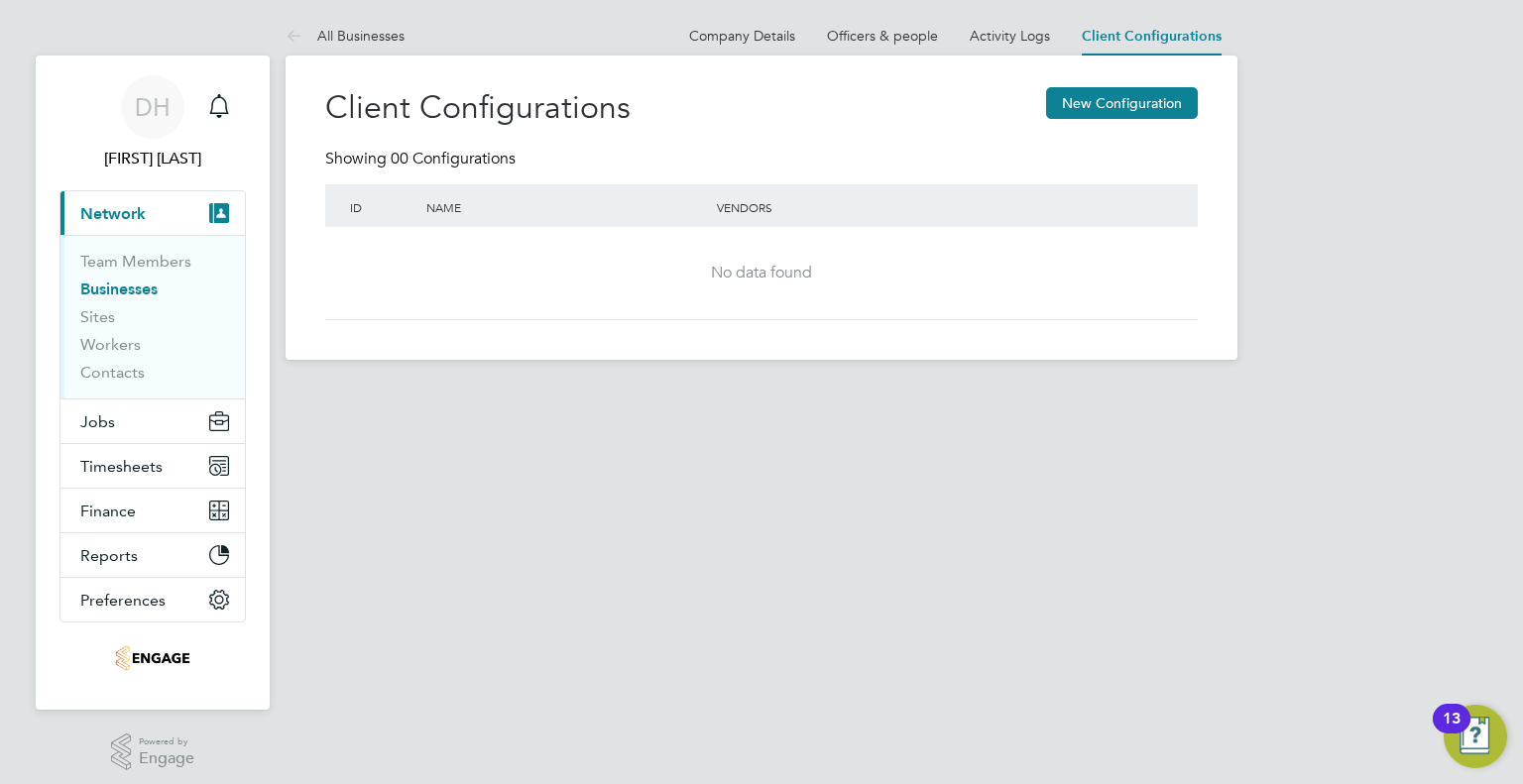 click on "Businesses" at bounding box center [119, 288] 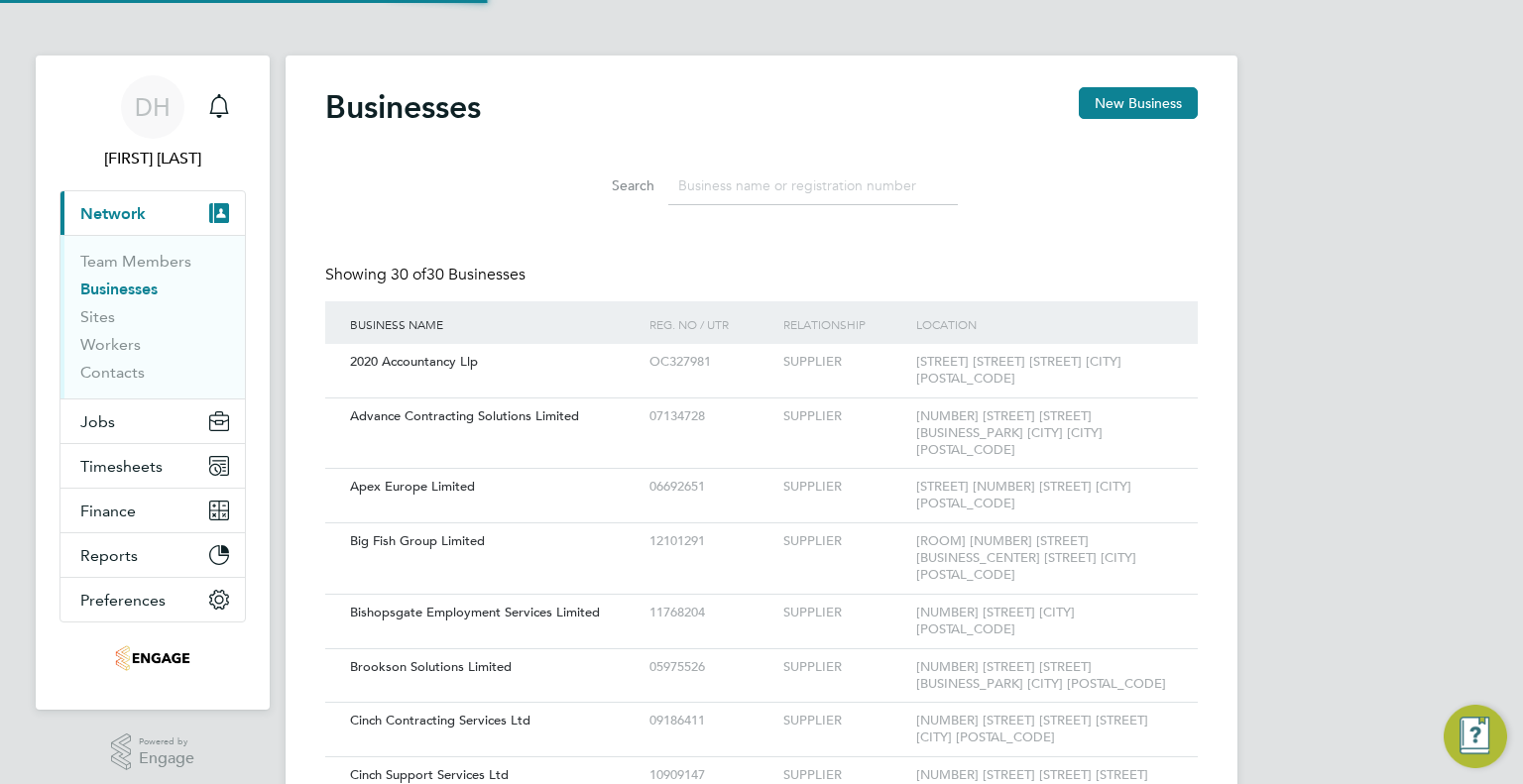 scroll, scrollTop: 10, scrollLeft: 9, axis: both 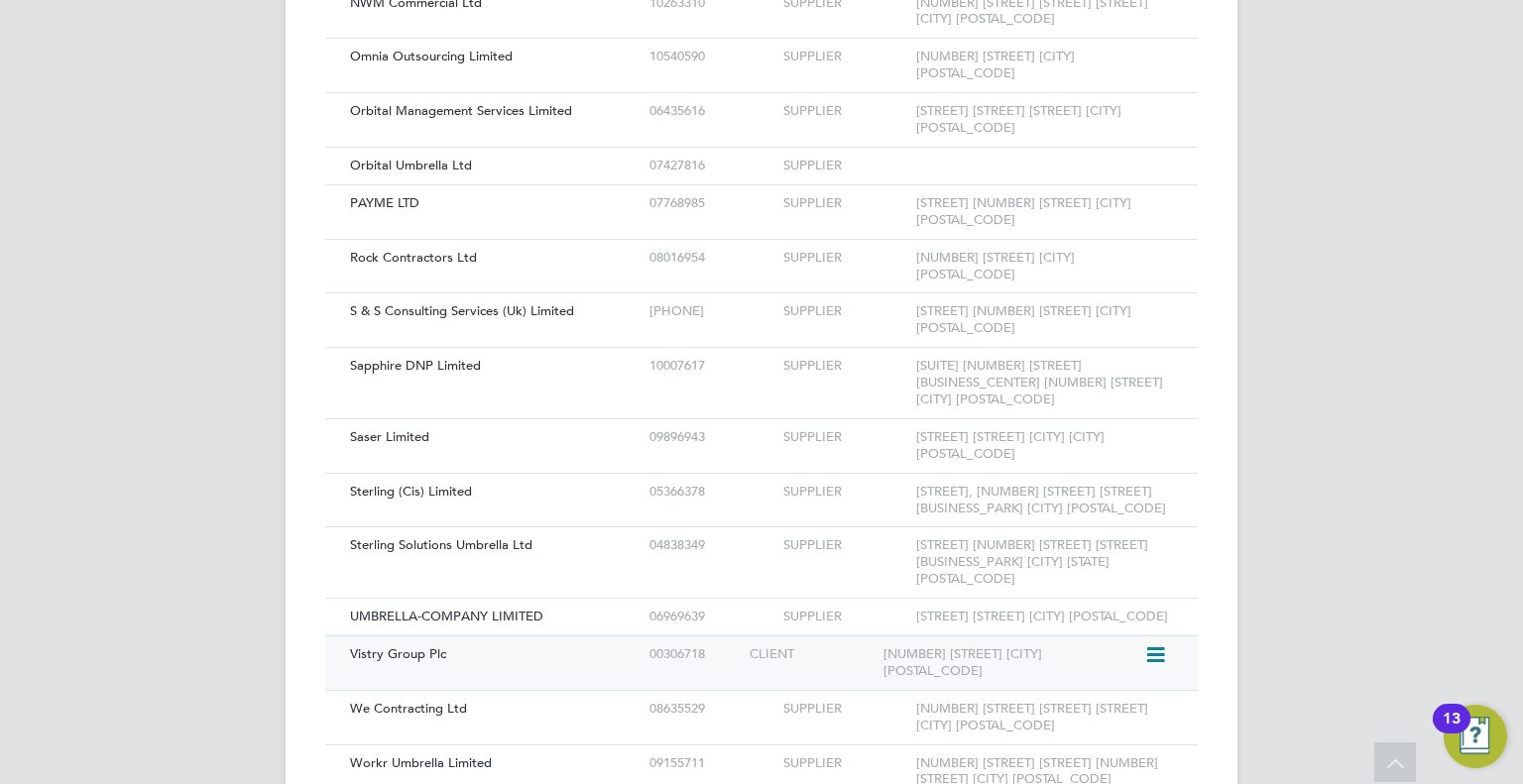 click on "Vistry Group Plc" 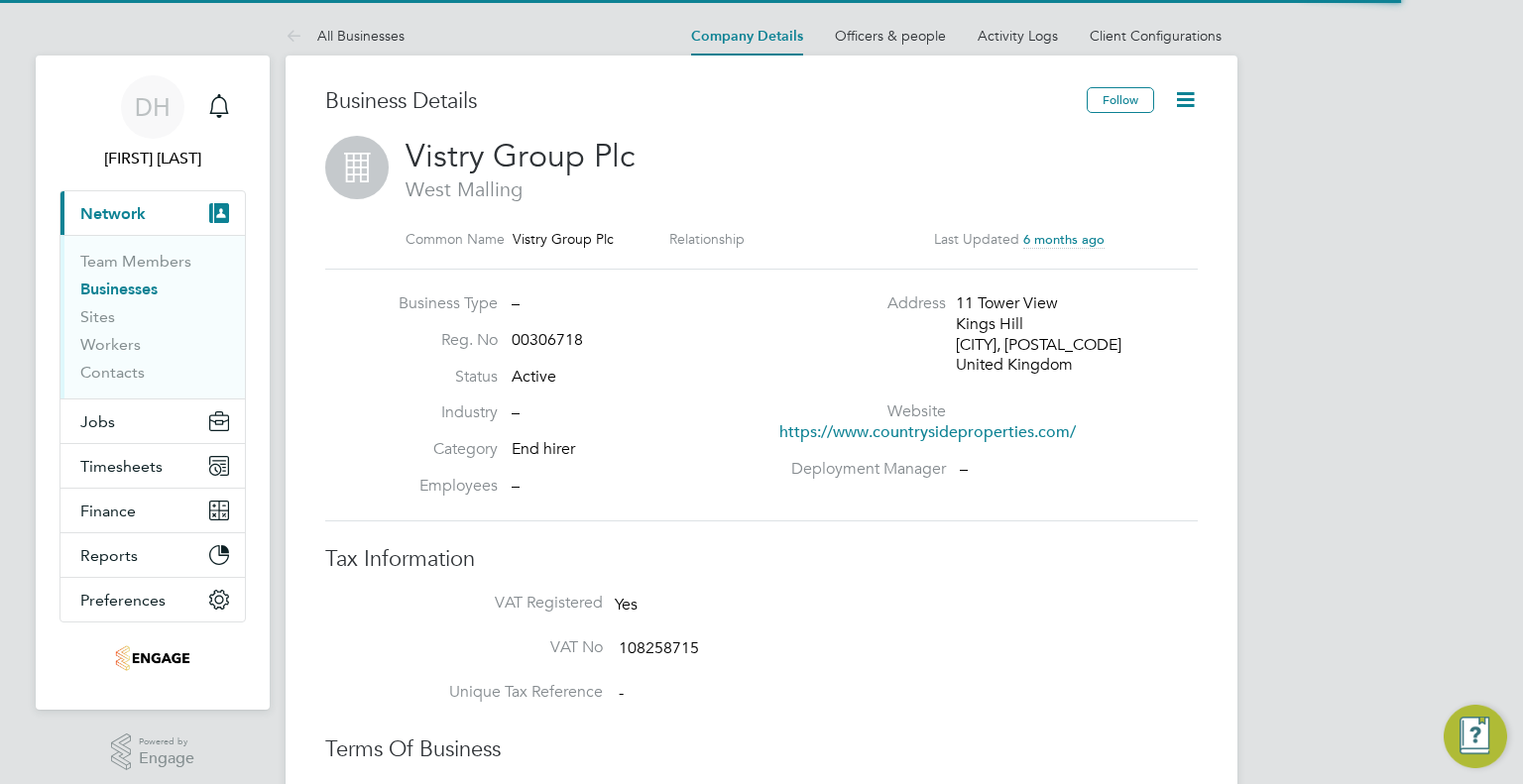 scroll, scrollTop: 0, scrollLeft: 0, axis: both 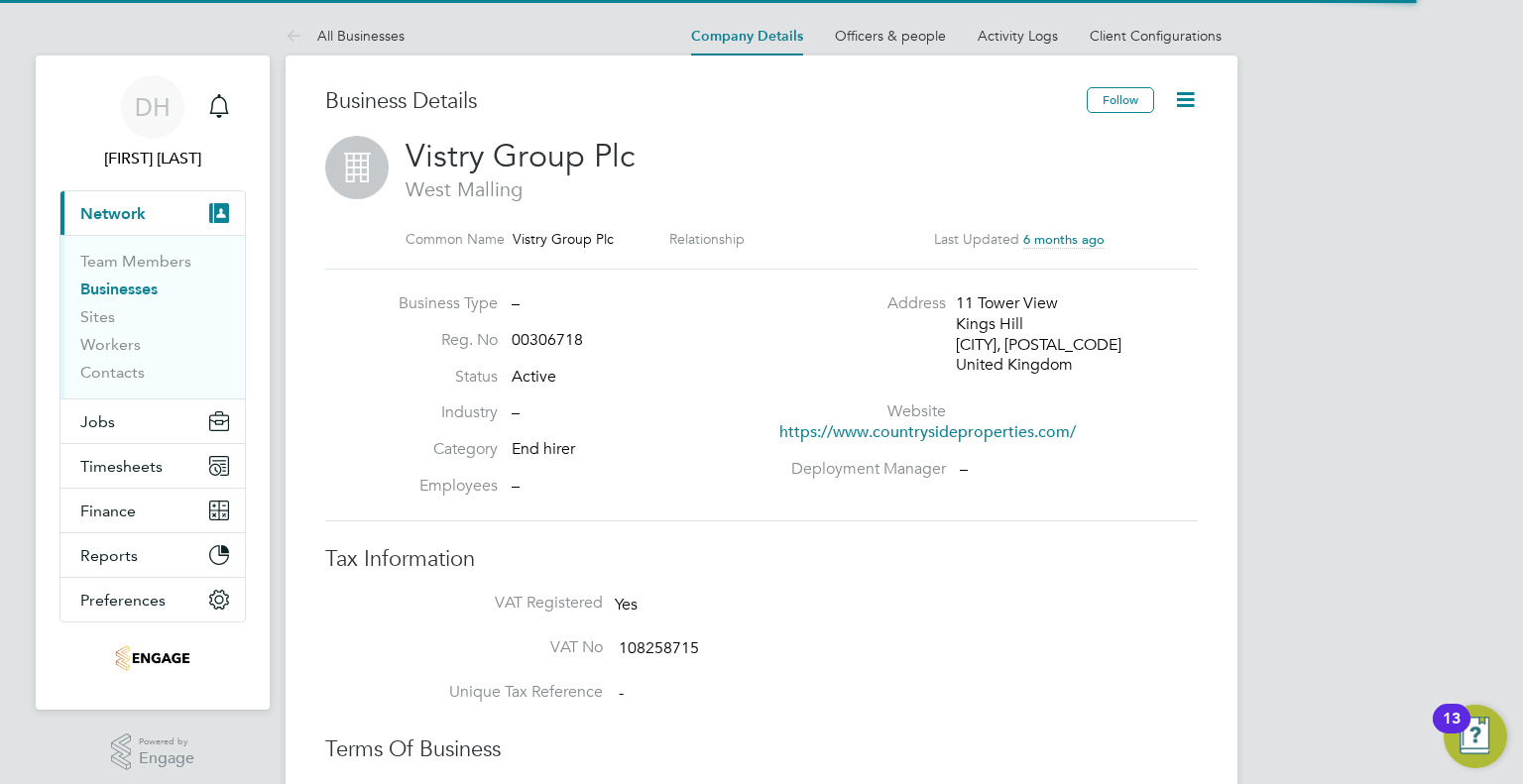 click on "Business Details Follow     Vistry Group Plc   [CITY] Common Name   Vistry Group Plc Relationship   Last Updated 6 months ago Business Type   – Reg. No   00306718 Status   Active Industry   – Category   End hirer Employees   – Address 11 Tower View Kings Hill [CITY], [POSTAL_CODE] United Kingdom Website   https://www.countryside-properties.com/   Deployment Manager       – Tax Information VAT Registered Yes VAT No   108258715 Unique Tax Reference   - Terms Of Business Payment Terms   30   days from     date of invoice Self Billing   No -  Compliance Documents Document  / Document no. Expiry date  / Issue date Submission date / Method Status This business does not need to supply additional documents.  Create New Document Solutions The Engage solutions used by this business. Engage solutions   Vendor Management System             Web Address Platform URL https://countryside-properties.app.engagetech.net Worker URL https://countryside-properties.engagetech.net Contact Information For Workers" 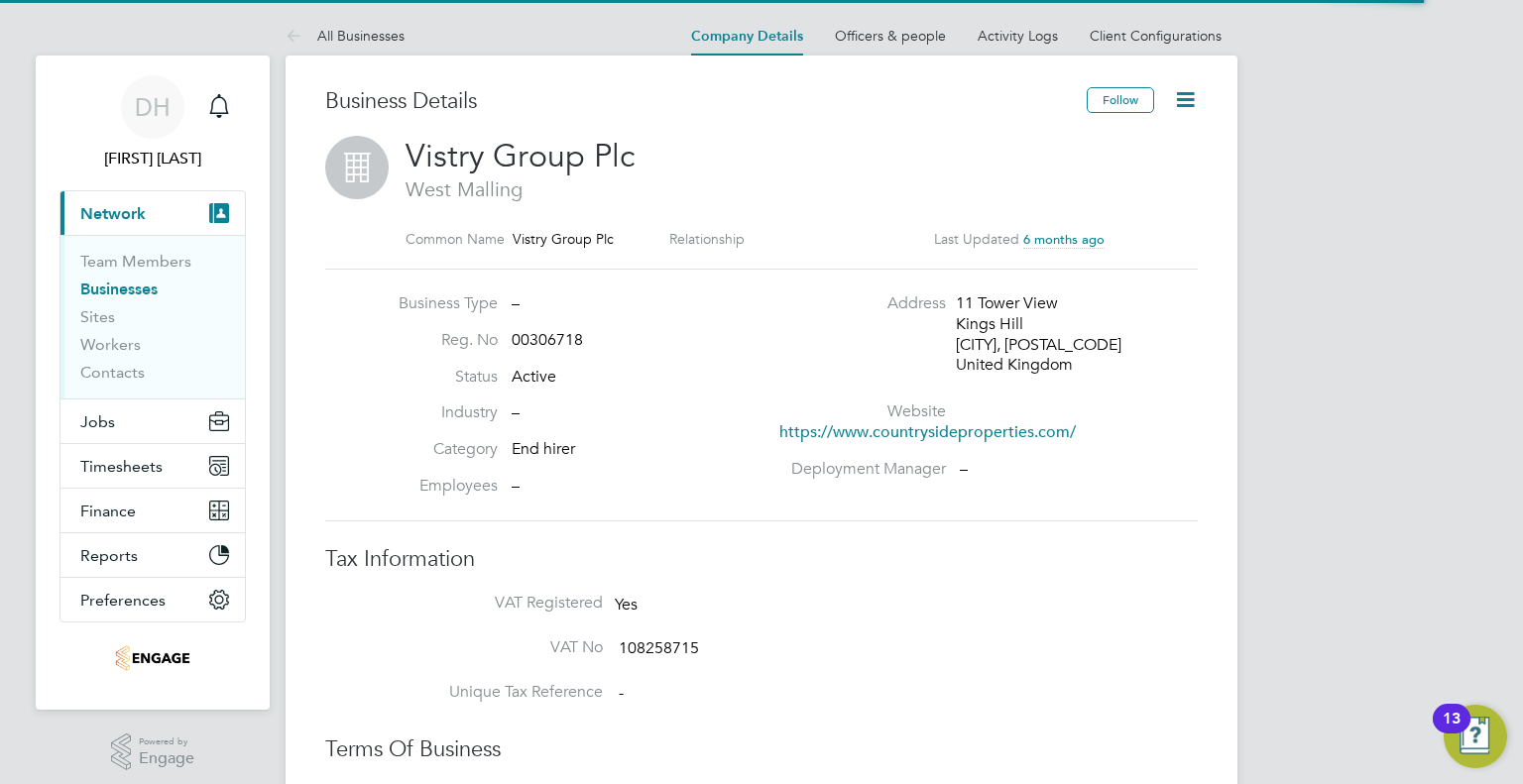 click 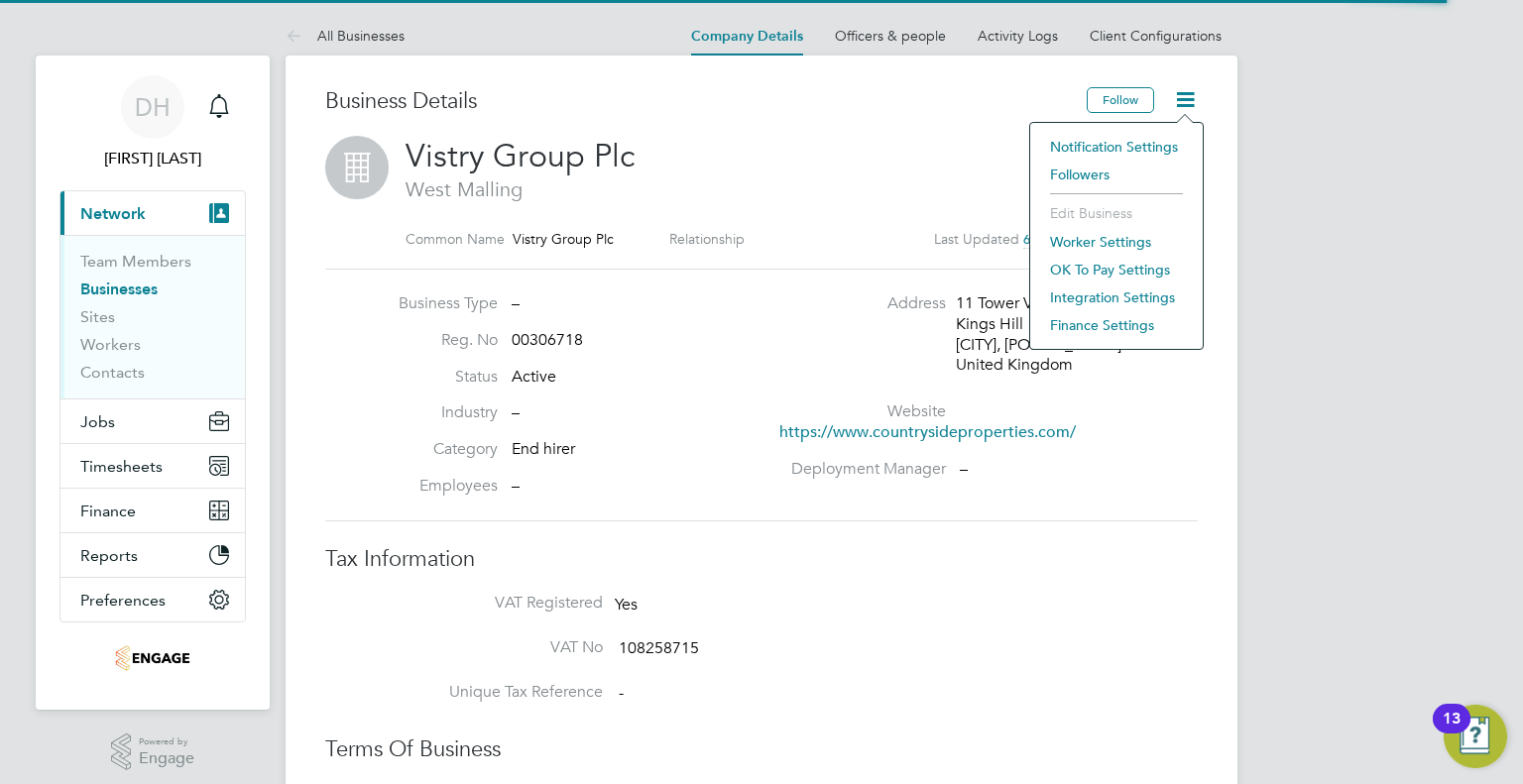click on "West Malling" 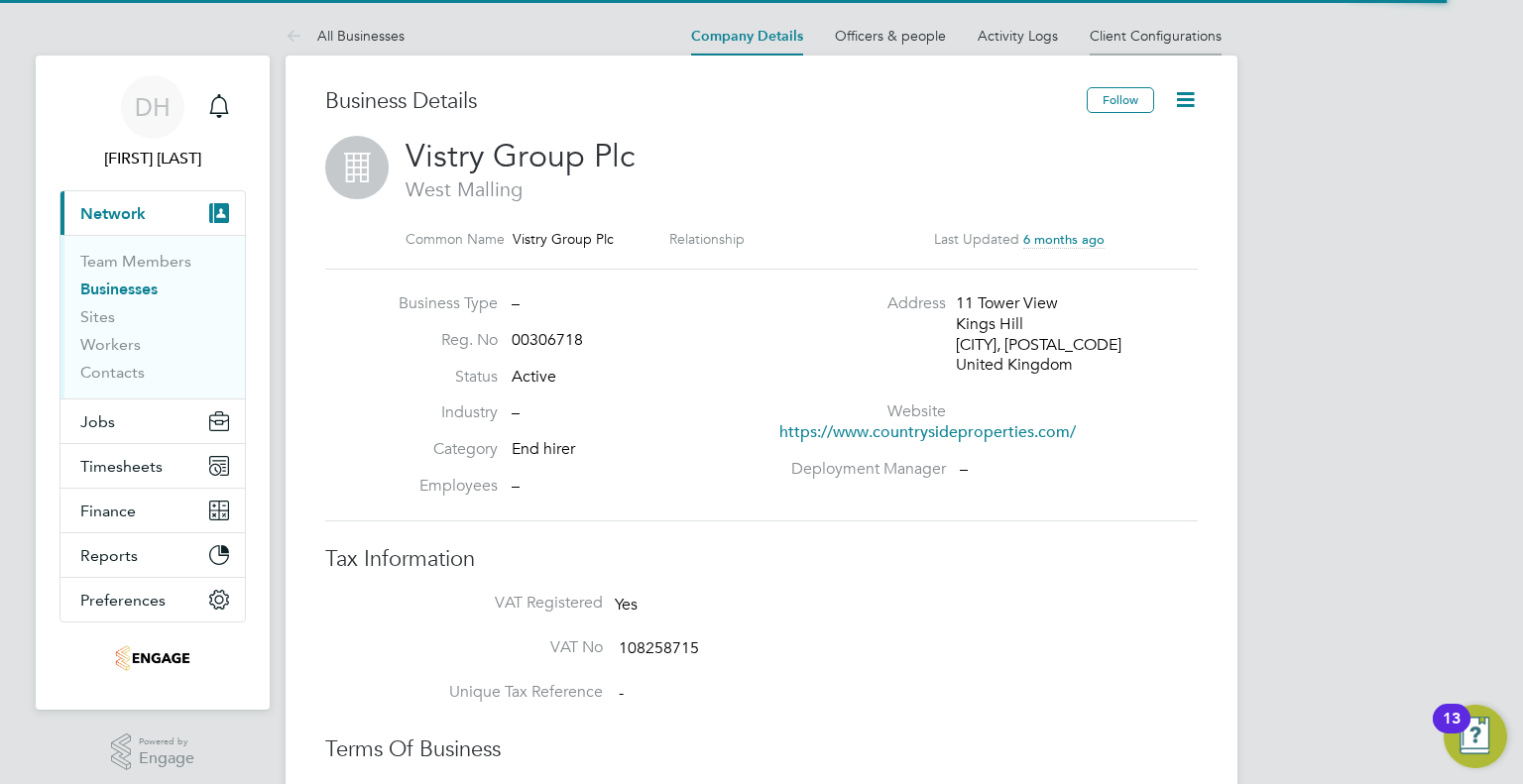 click on "Client Configurations" at bounding box center [1155, 36] 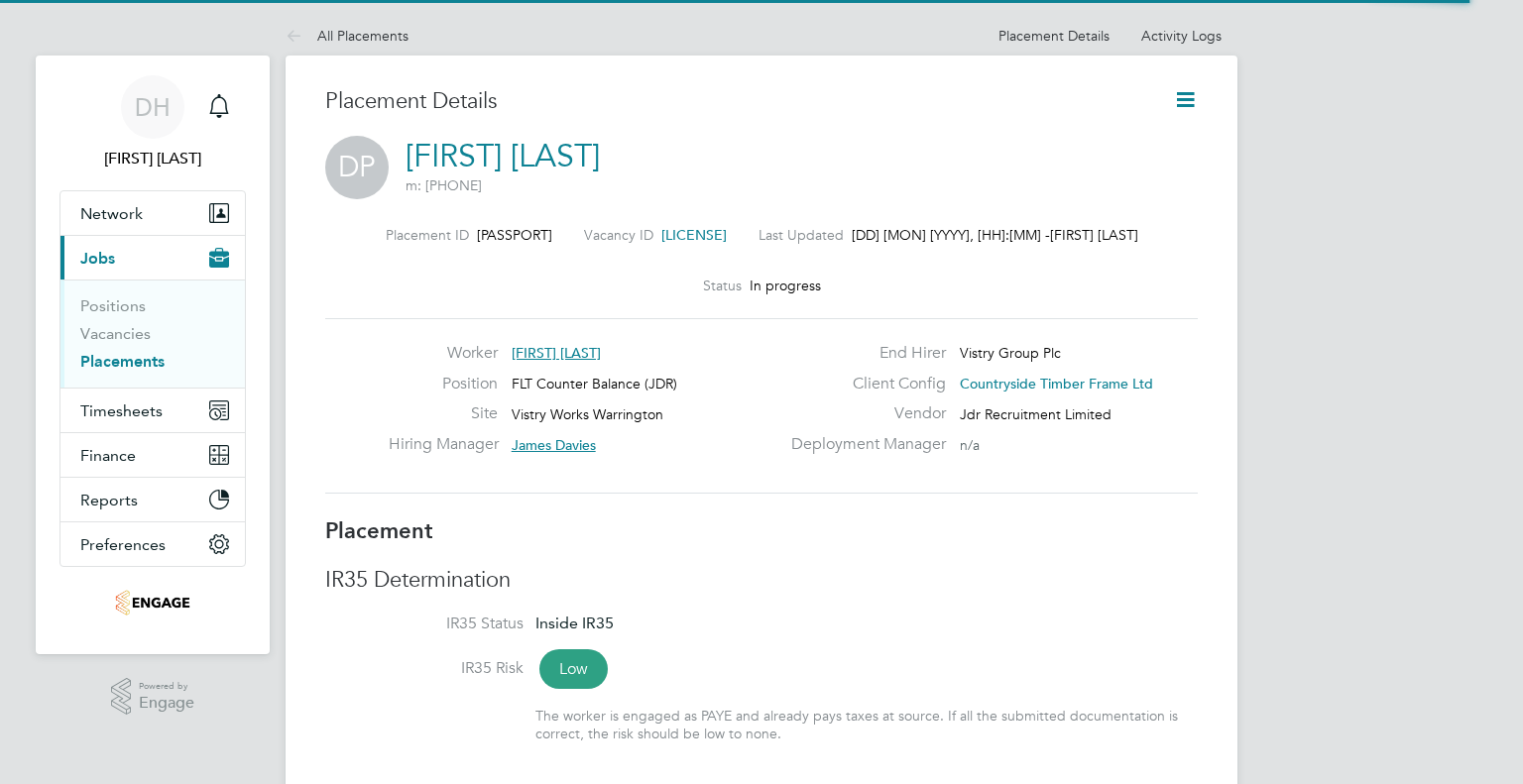 scroll, scrollTop: 0, scrollLeft: 0, axis: both 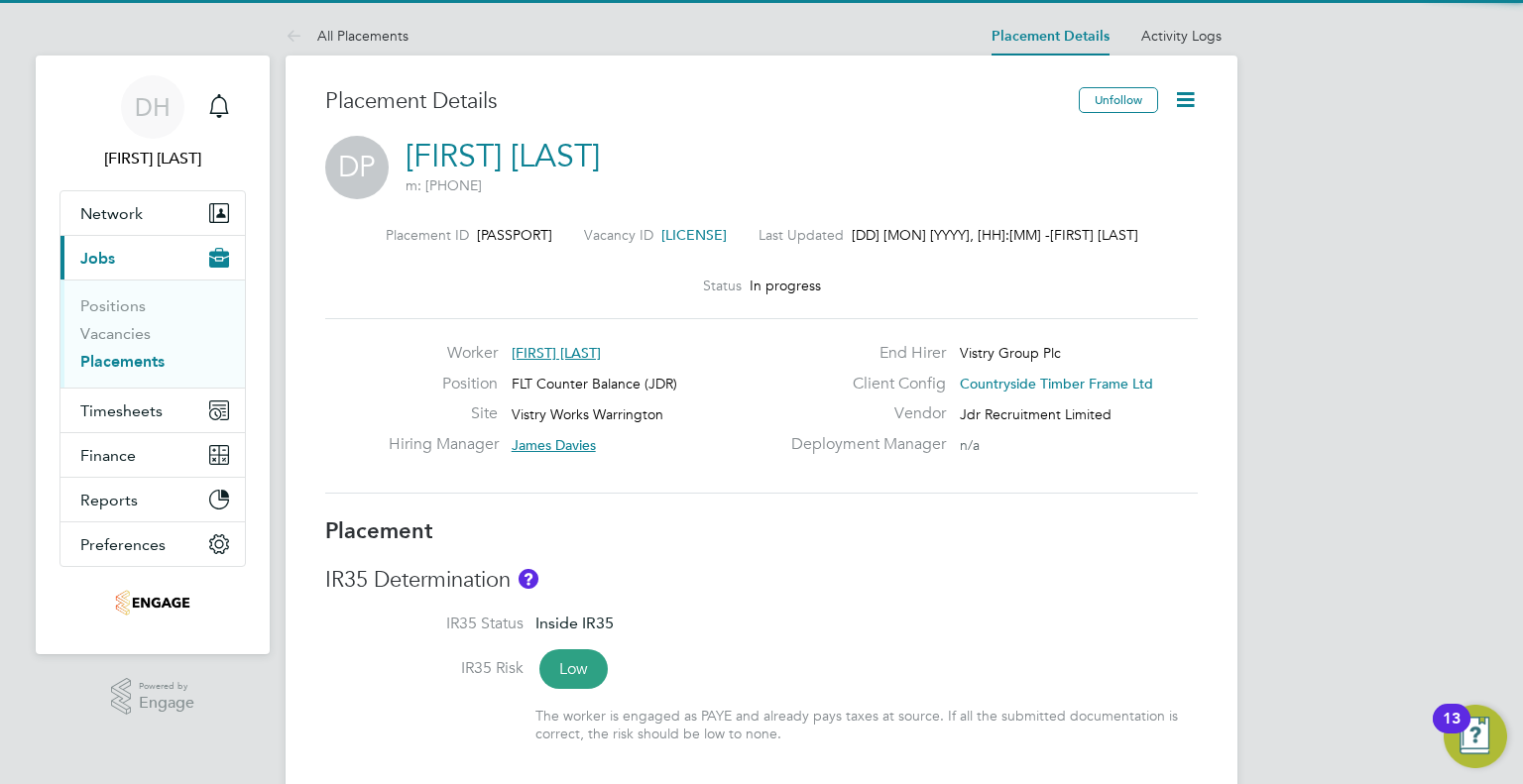 click 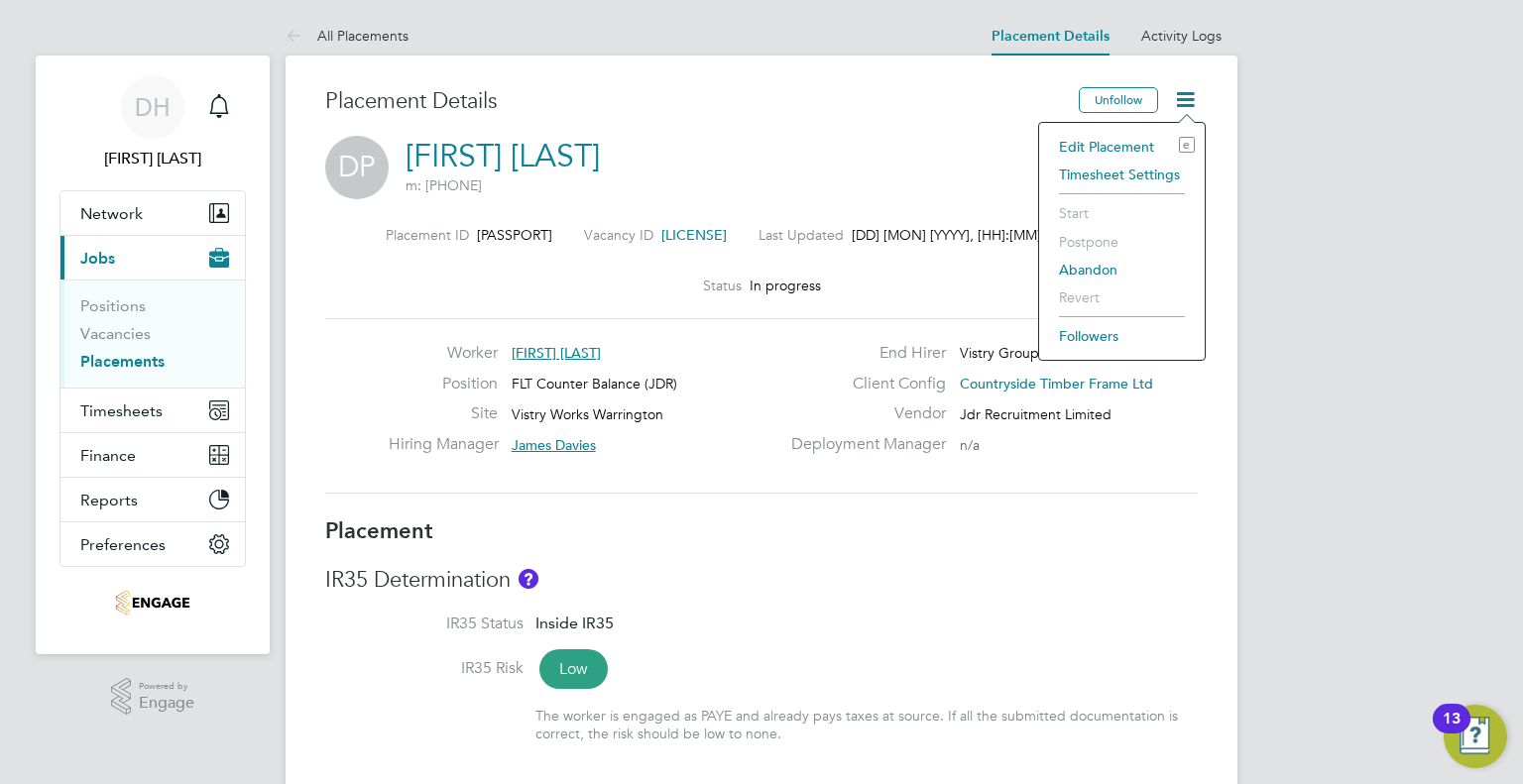 click on "Timesheet Settings" 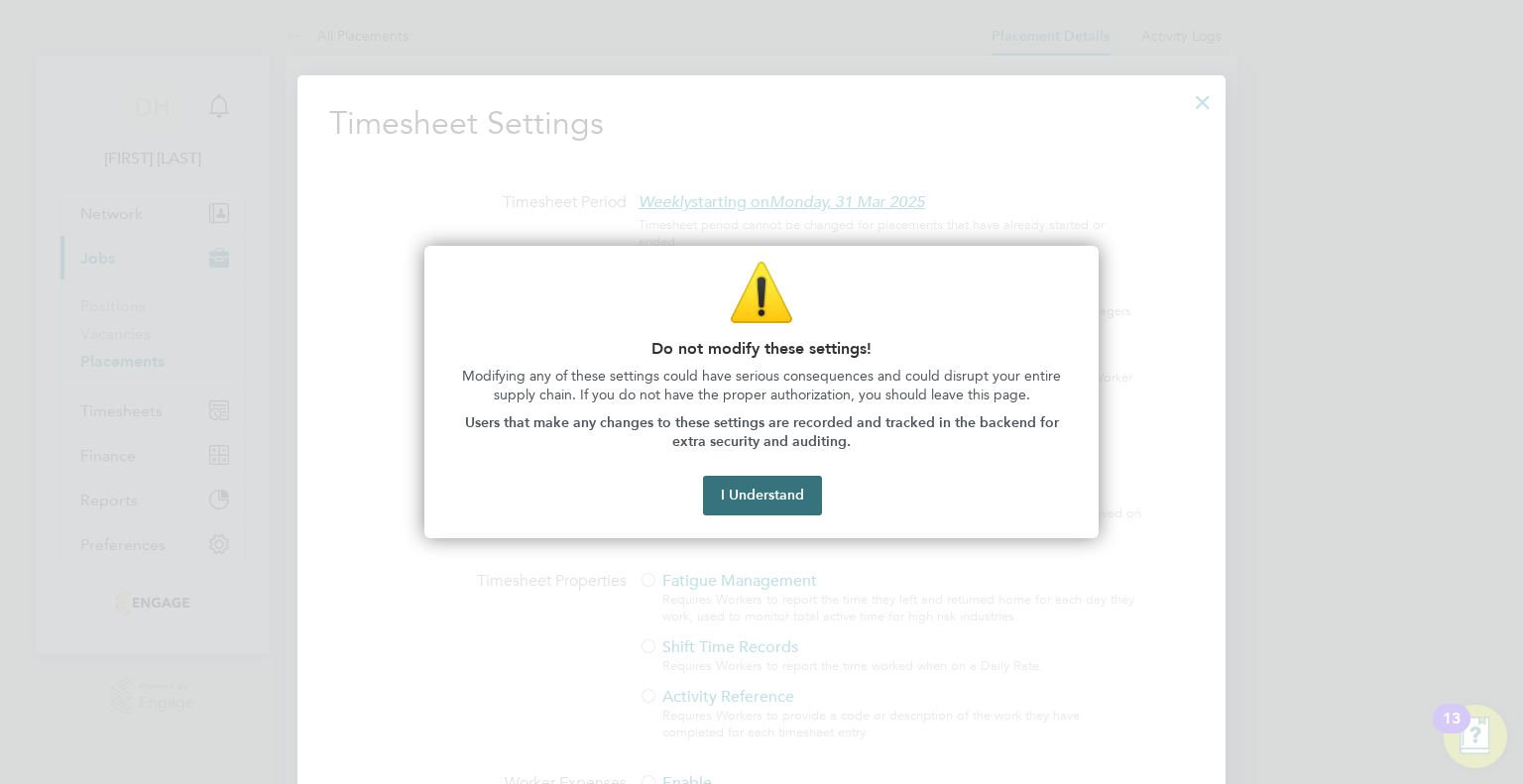 click on "I Understand" at bounding box center [762, 496] 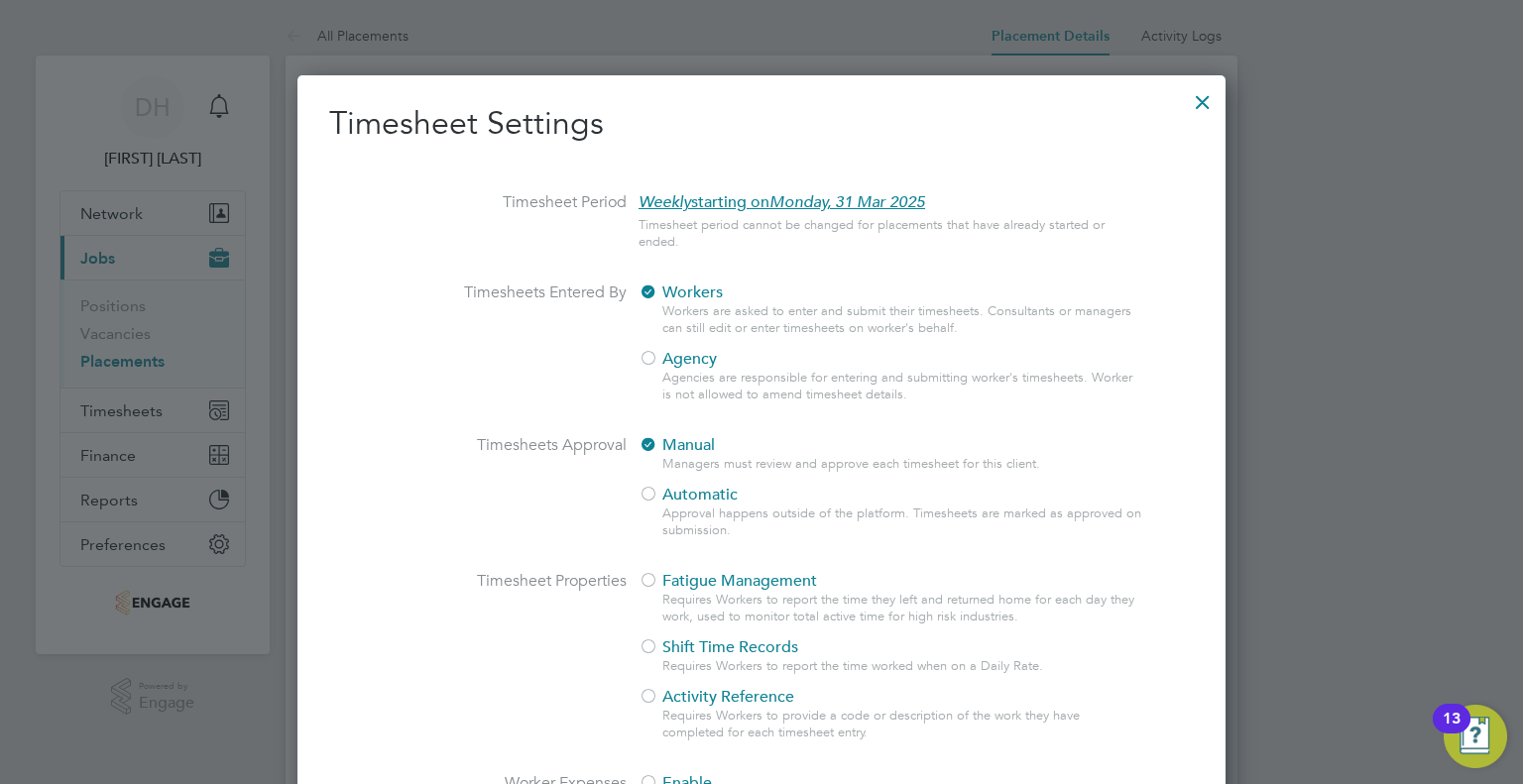 click at bounding box center (648, 360) 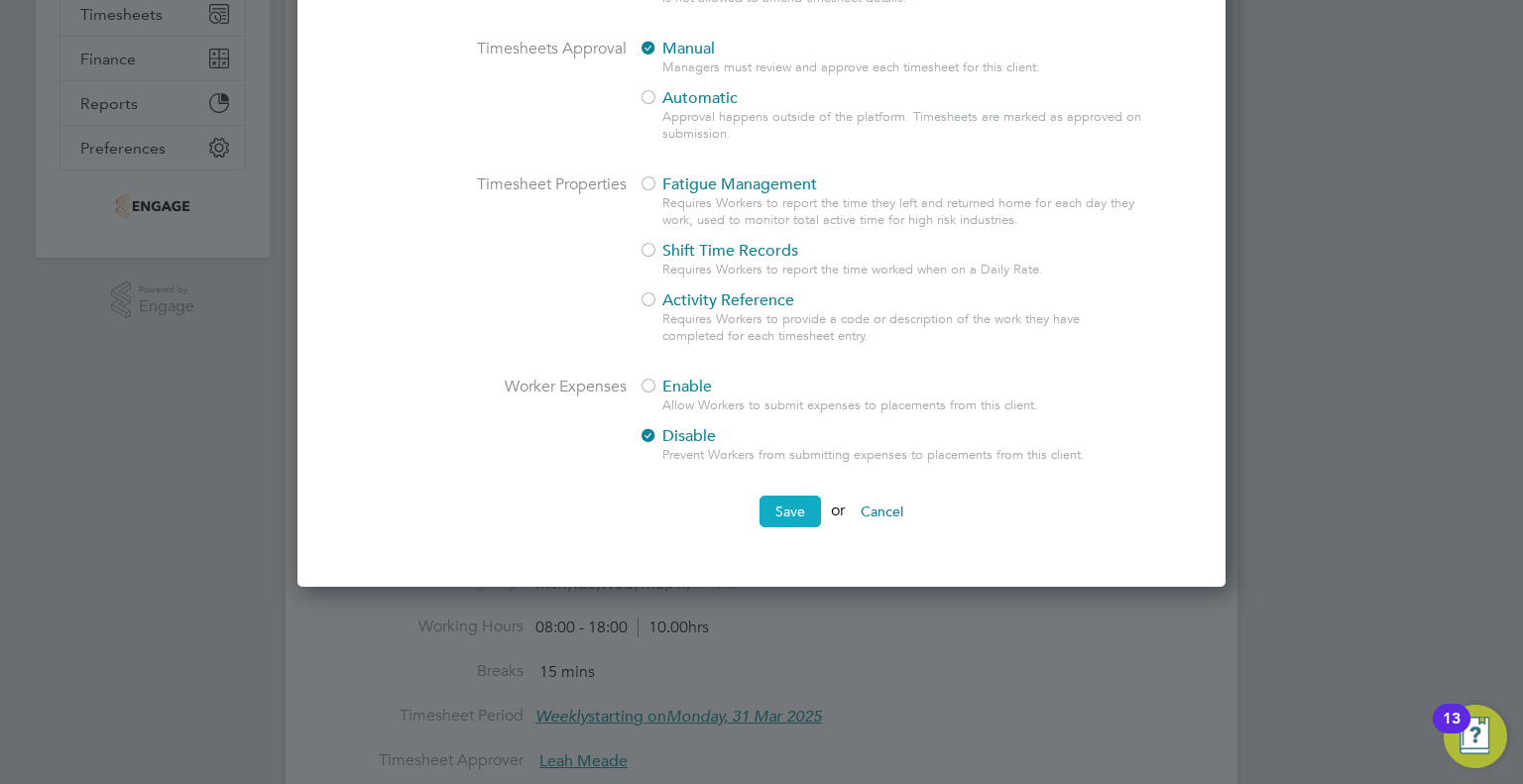 click on "Save" at bounding box center [790, 511] 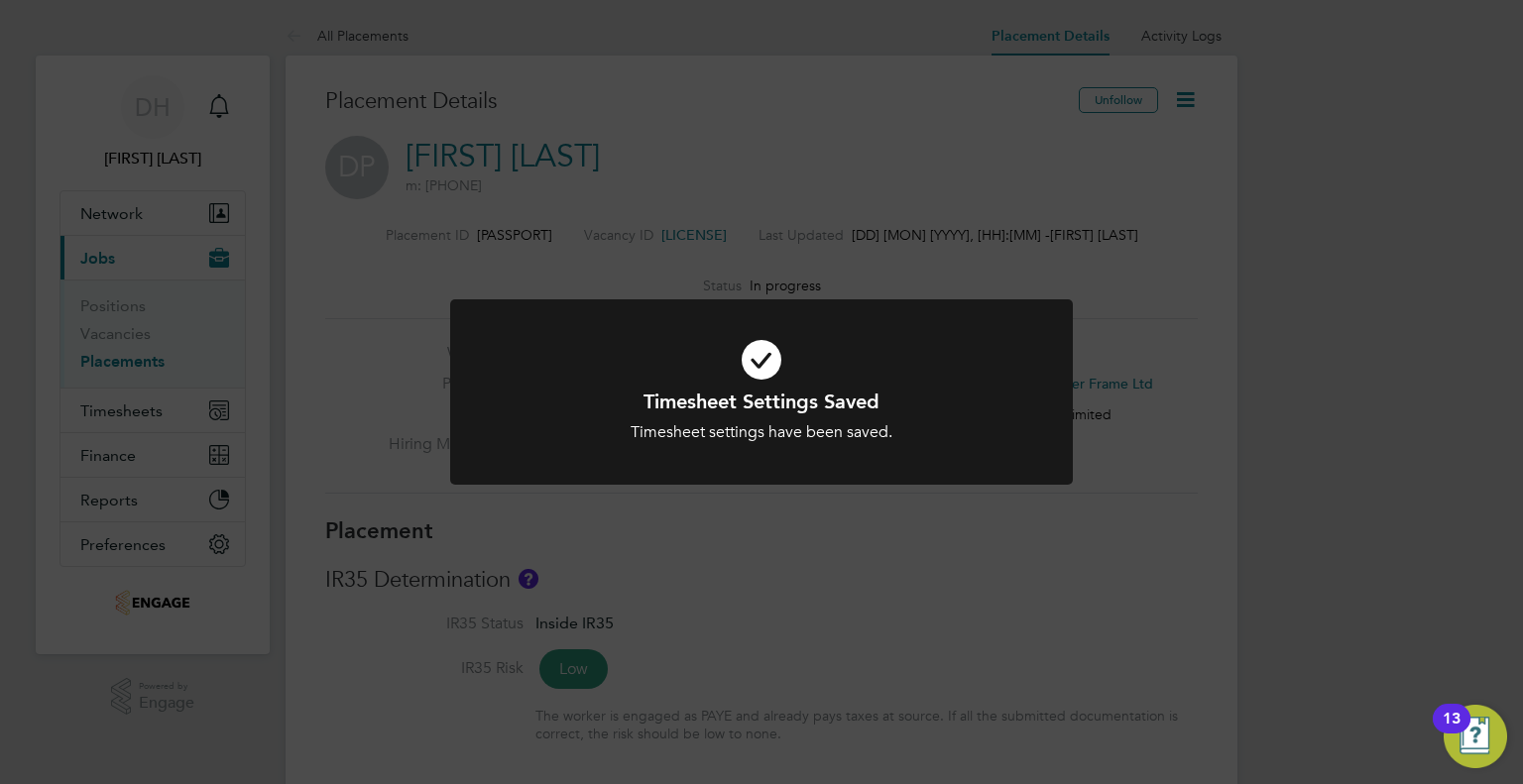 click on "Timesheet Settings Saved Timesheet settings have been saved. Cancel Okay" 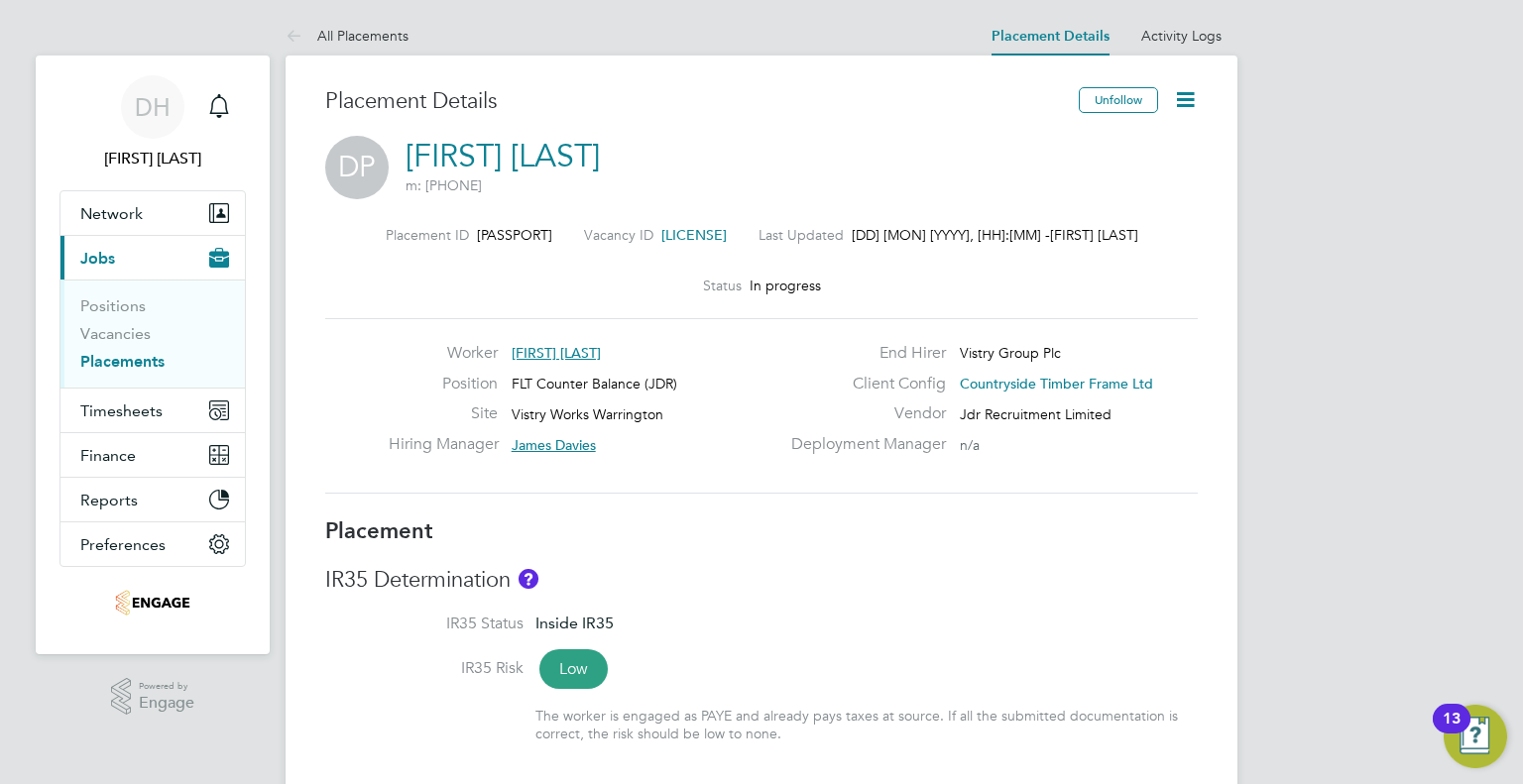 click on "Placements" at bounding box center (122, 361) 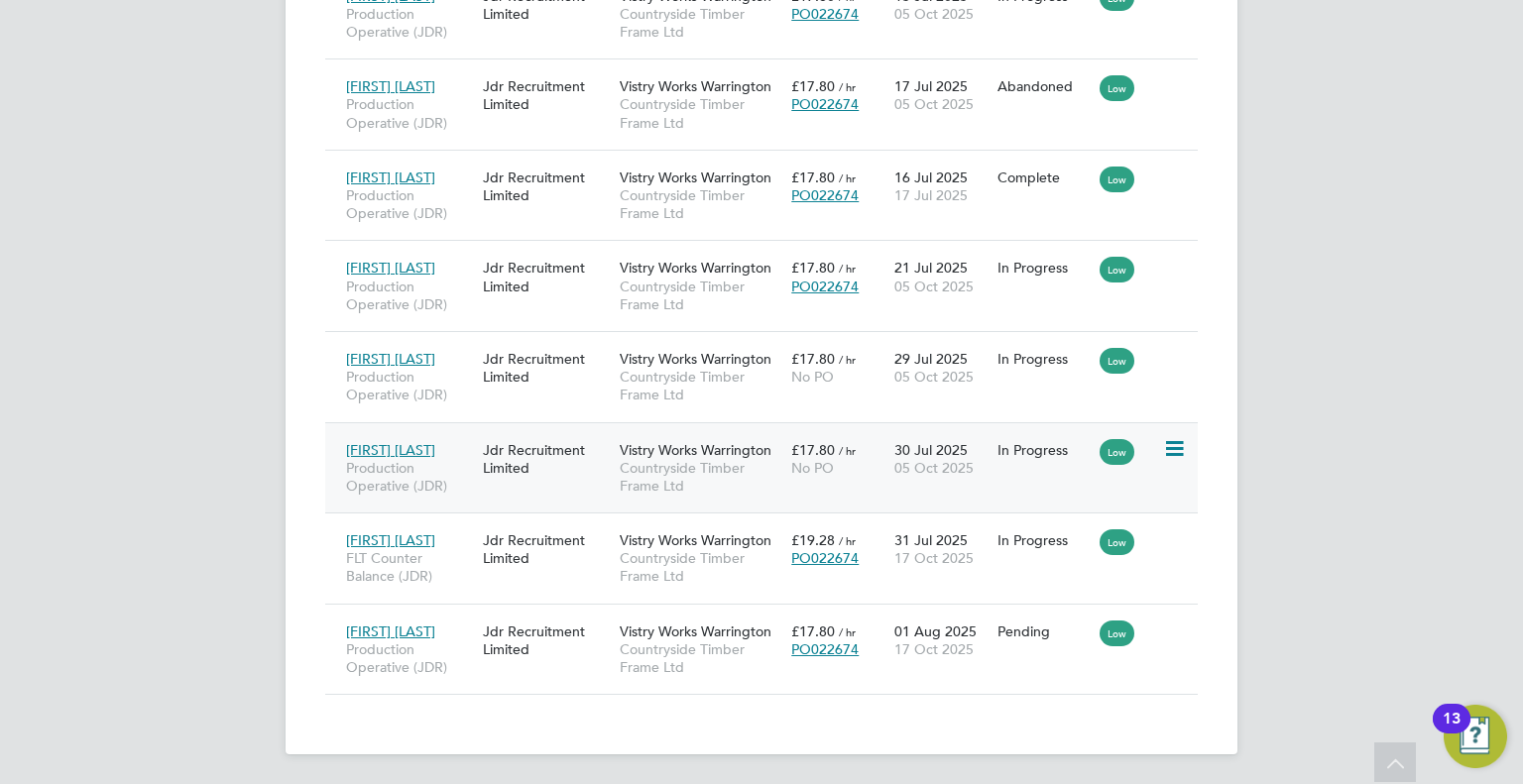 click on "Low" 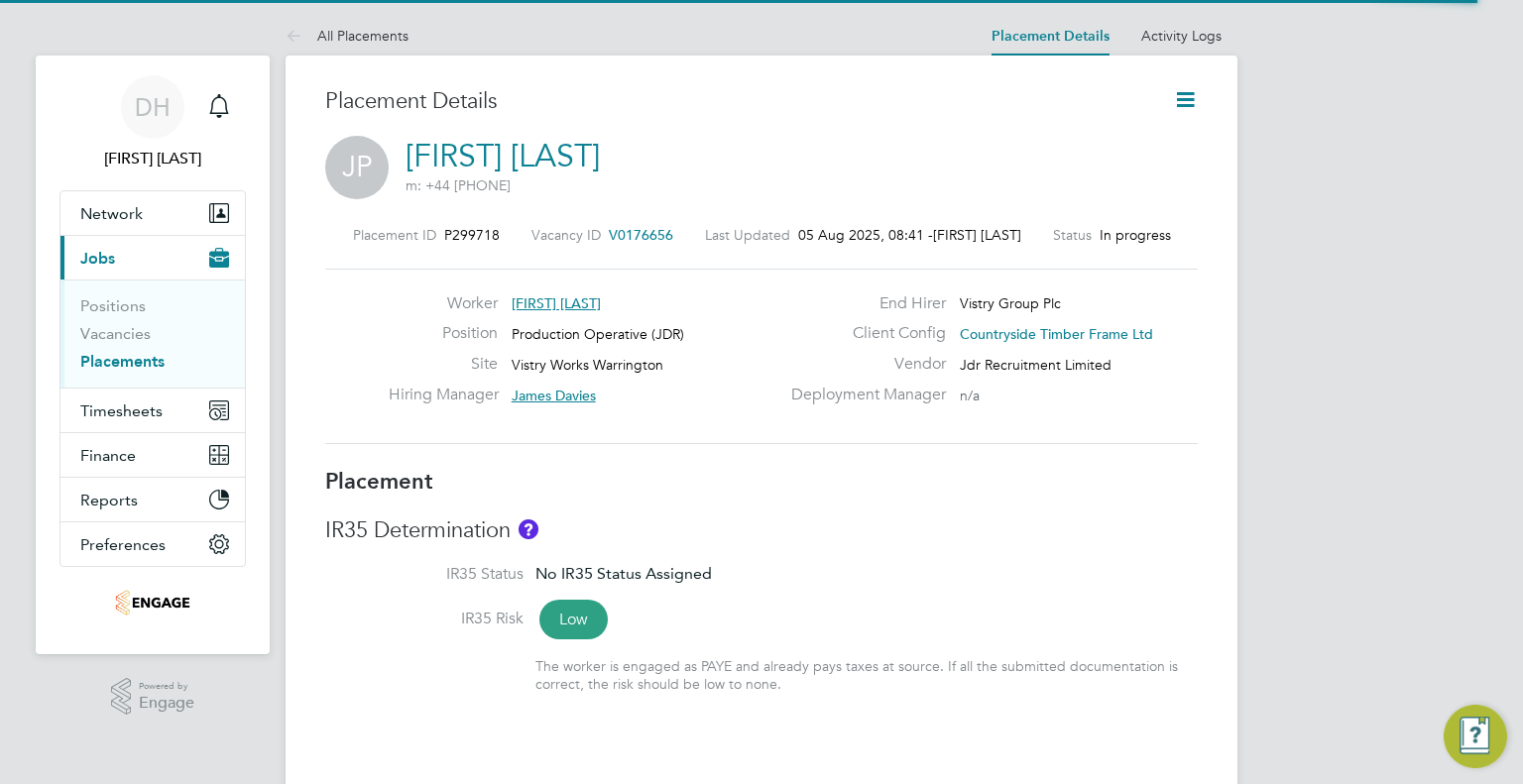 scroll, scrollTop: 0, scrollLeft: 0, axis: both 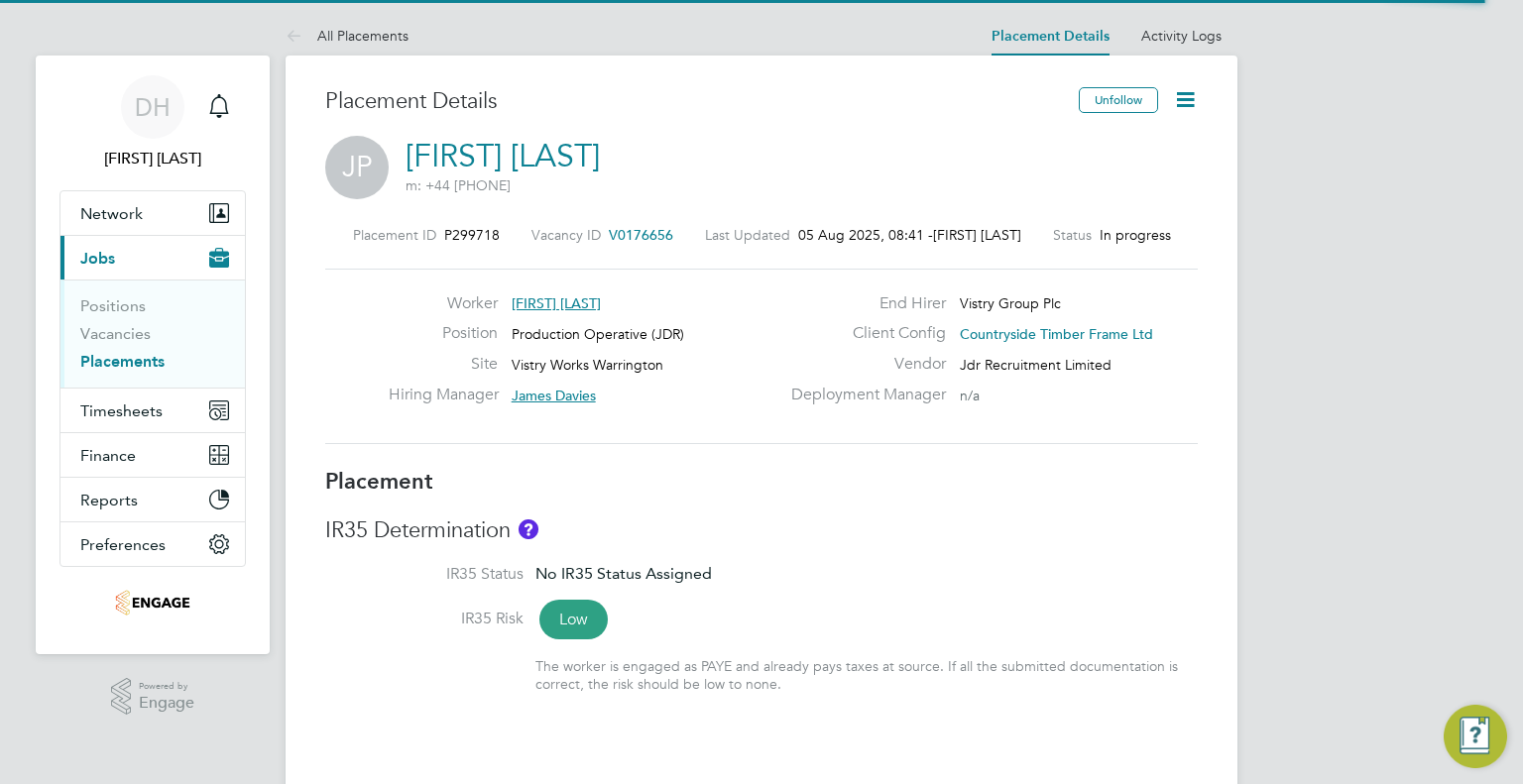 click 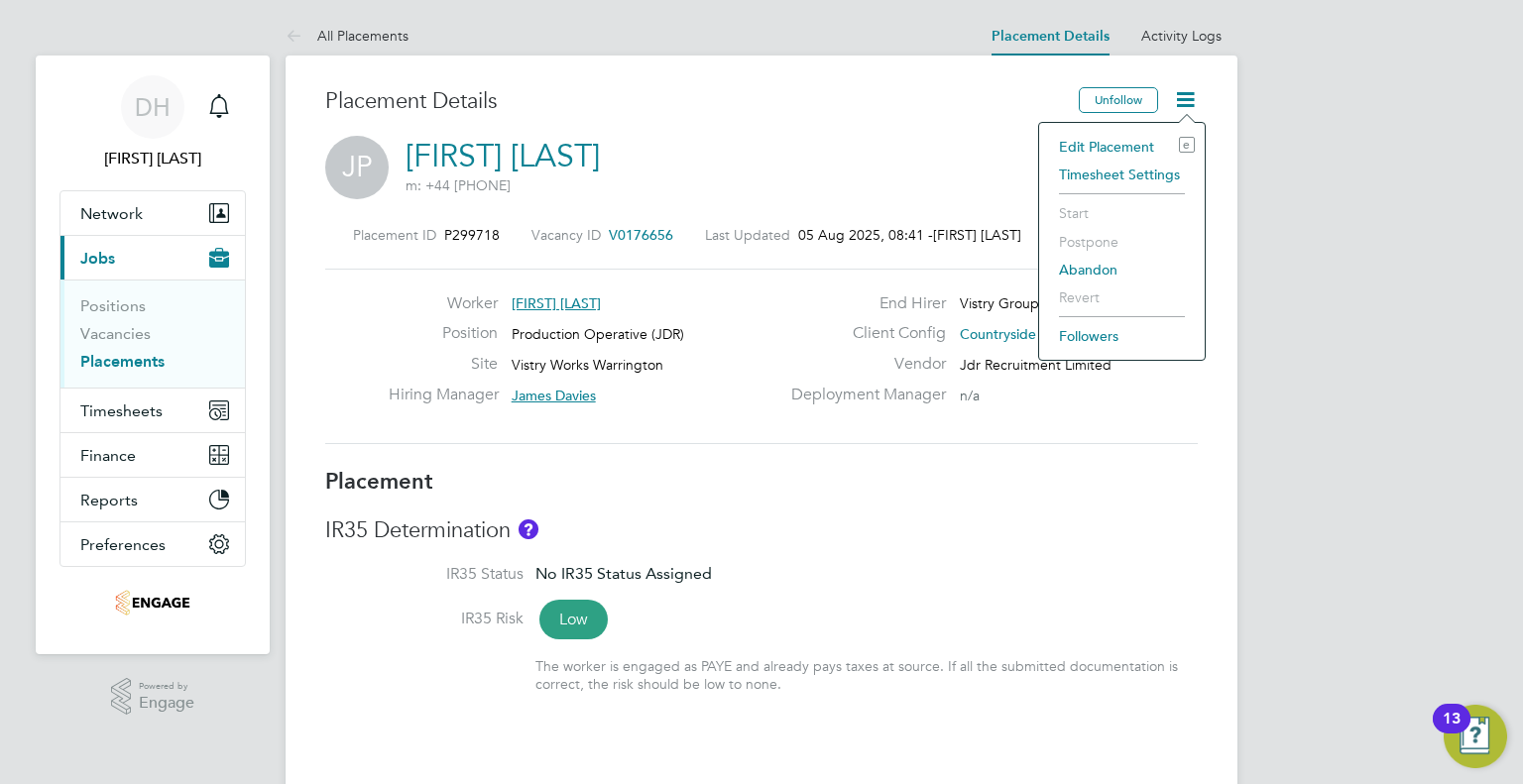 click on "Timesheet Settings" 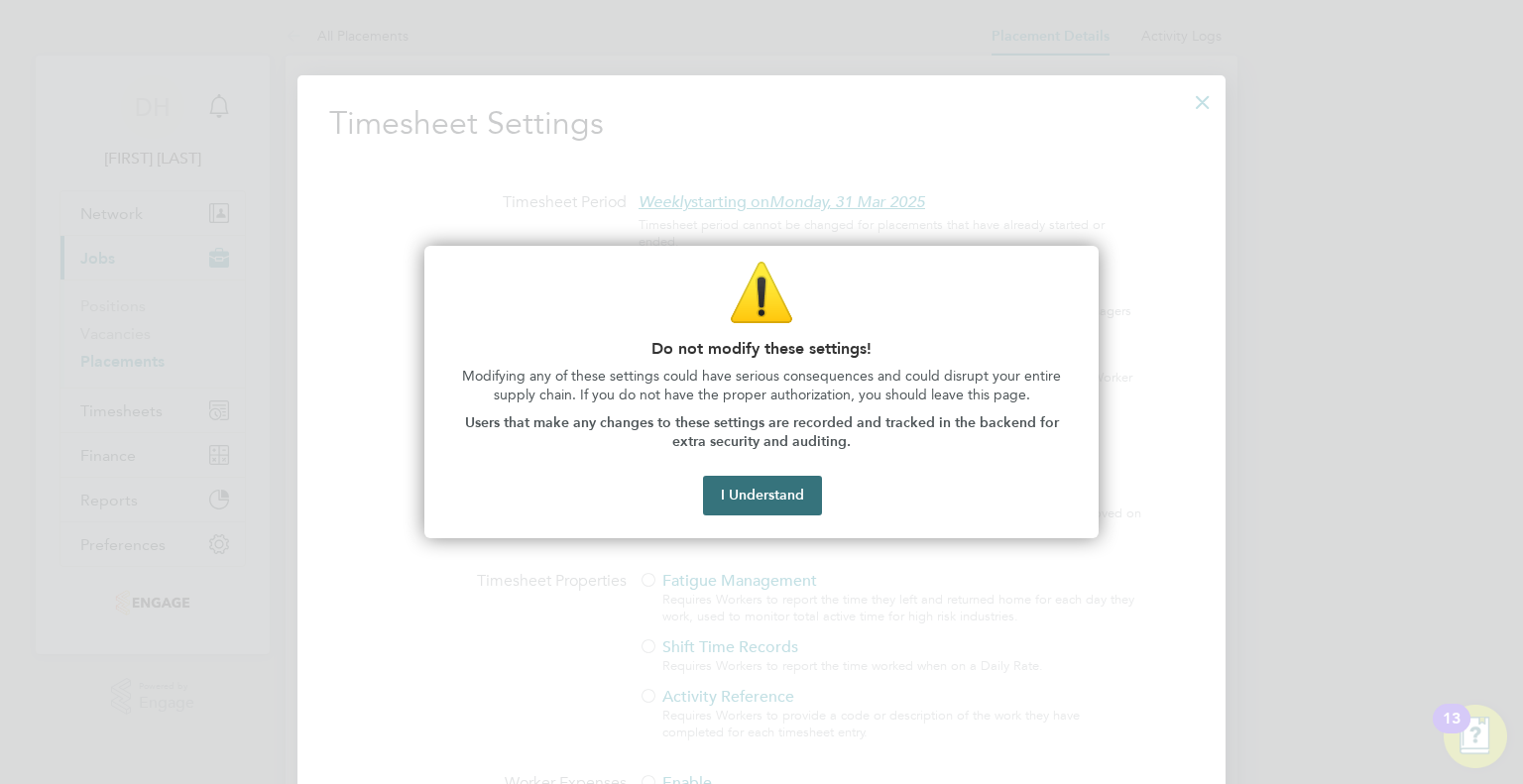 click on "I Understand" at bounding box center (762, 496) 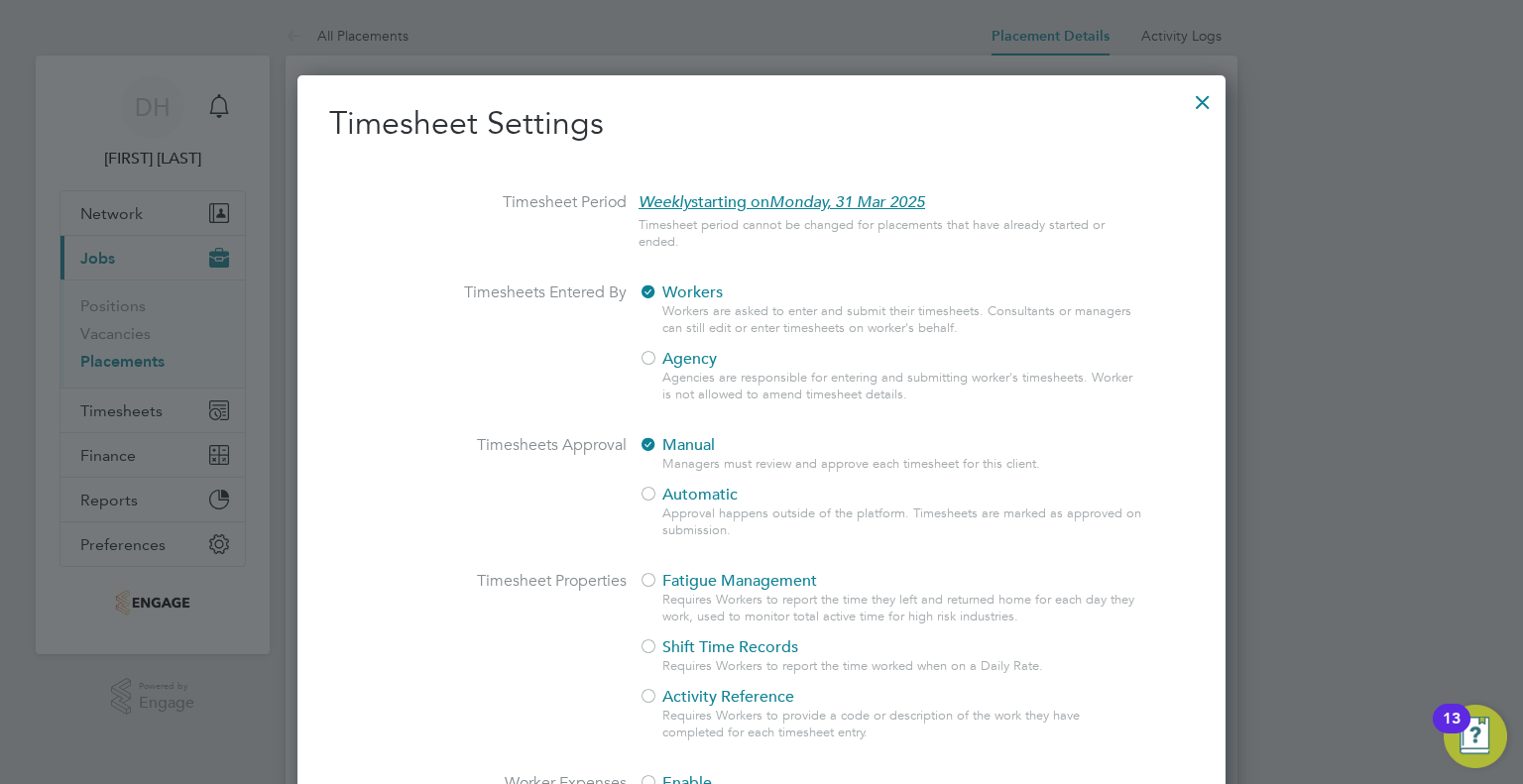 click on "Workers Workers are asked to enter and submit their timesheets. Consultants or managers can still edit or enter timesheets on worker's behalf. Agency Agencies are responsible for entering and submitting worker's timesheets. Worker is not allowed to amend timesheet details." at bounding box center [891, 349] 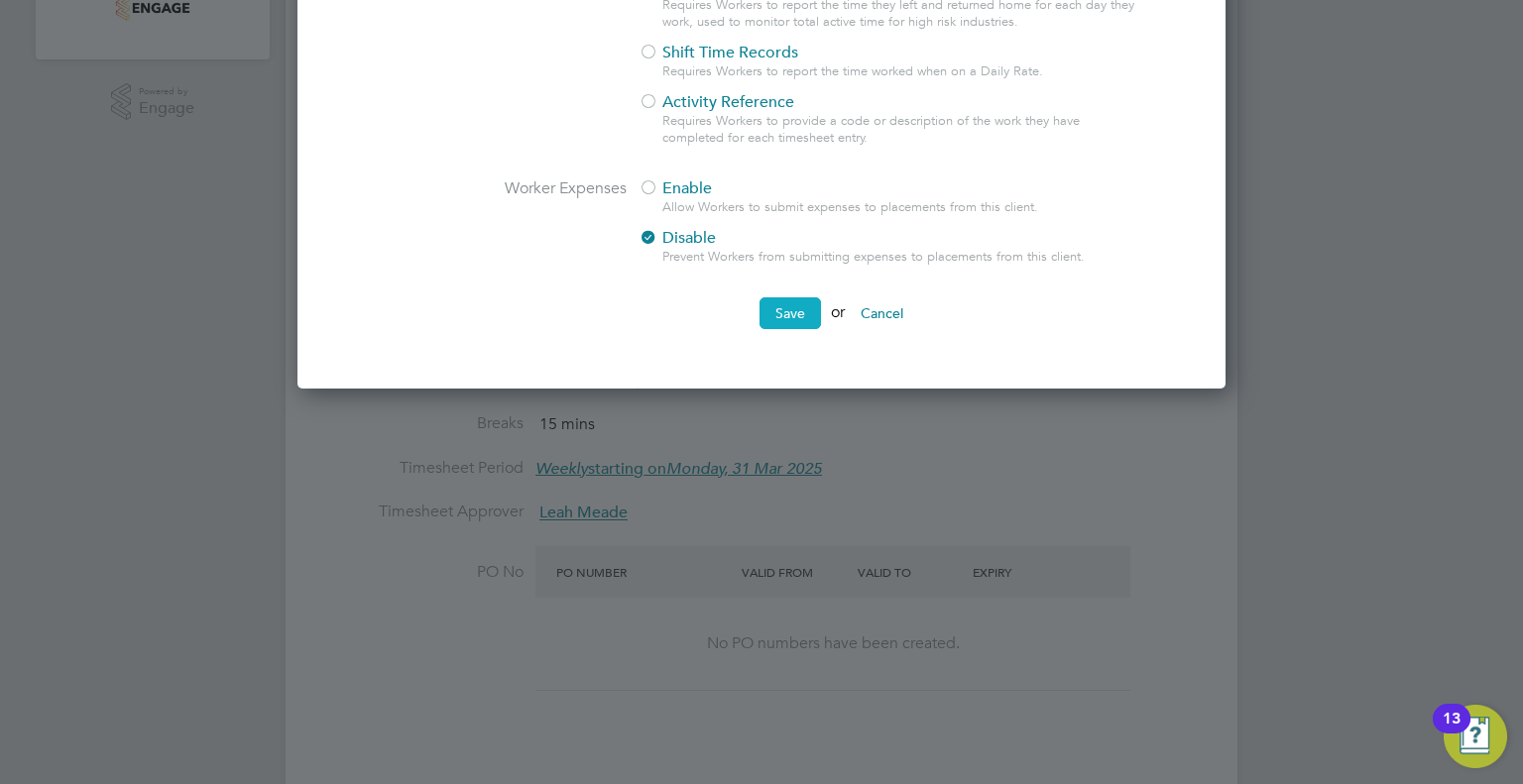 click on "Save" at bounding box center [790, 313] 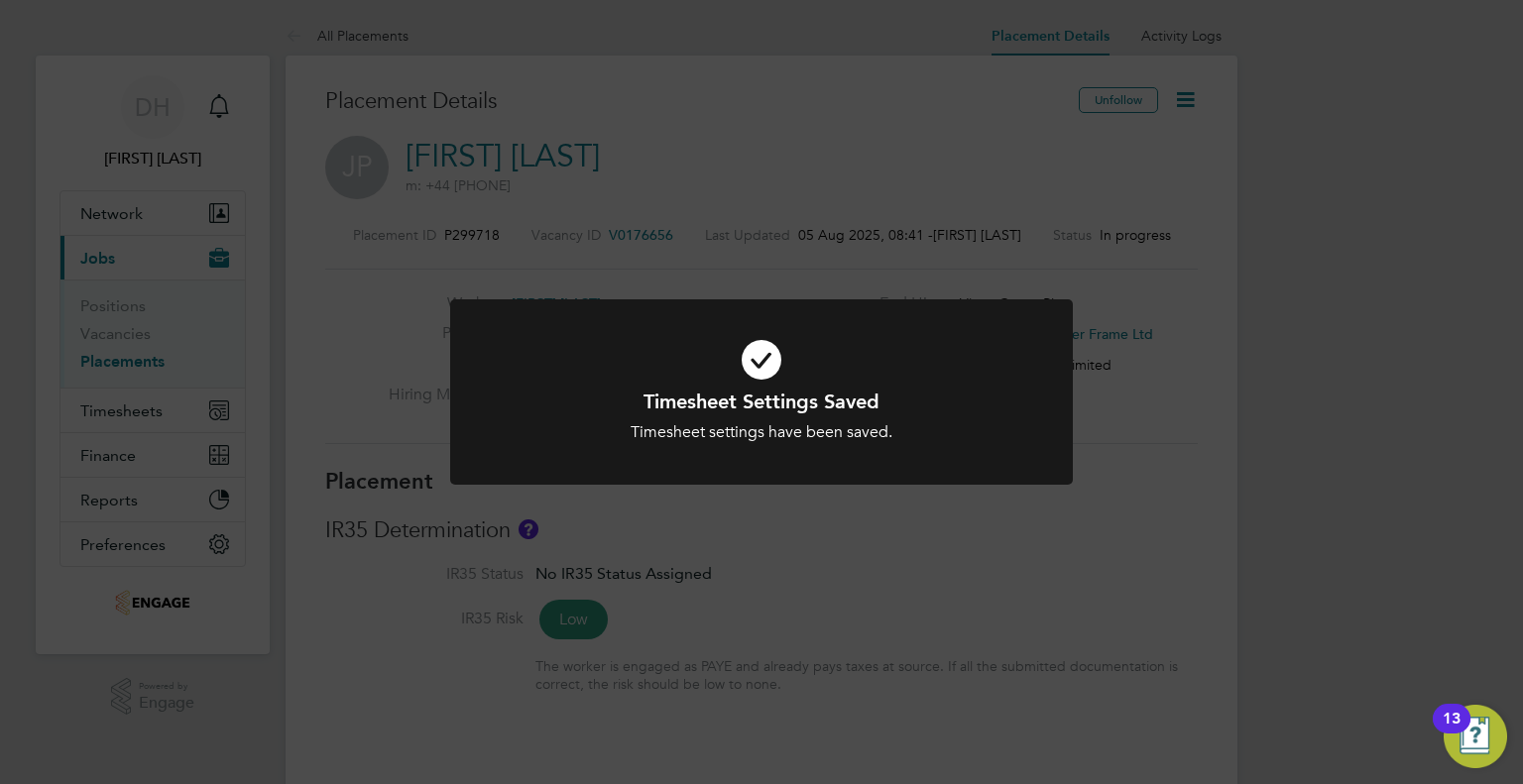 click on "Timesheet Settings Saved Timesheet settings have been saved. Cancel Okay" 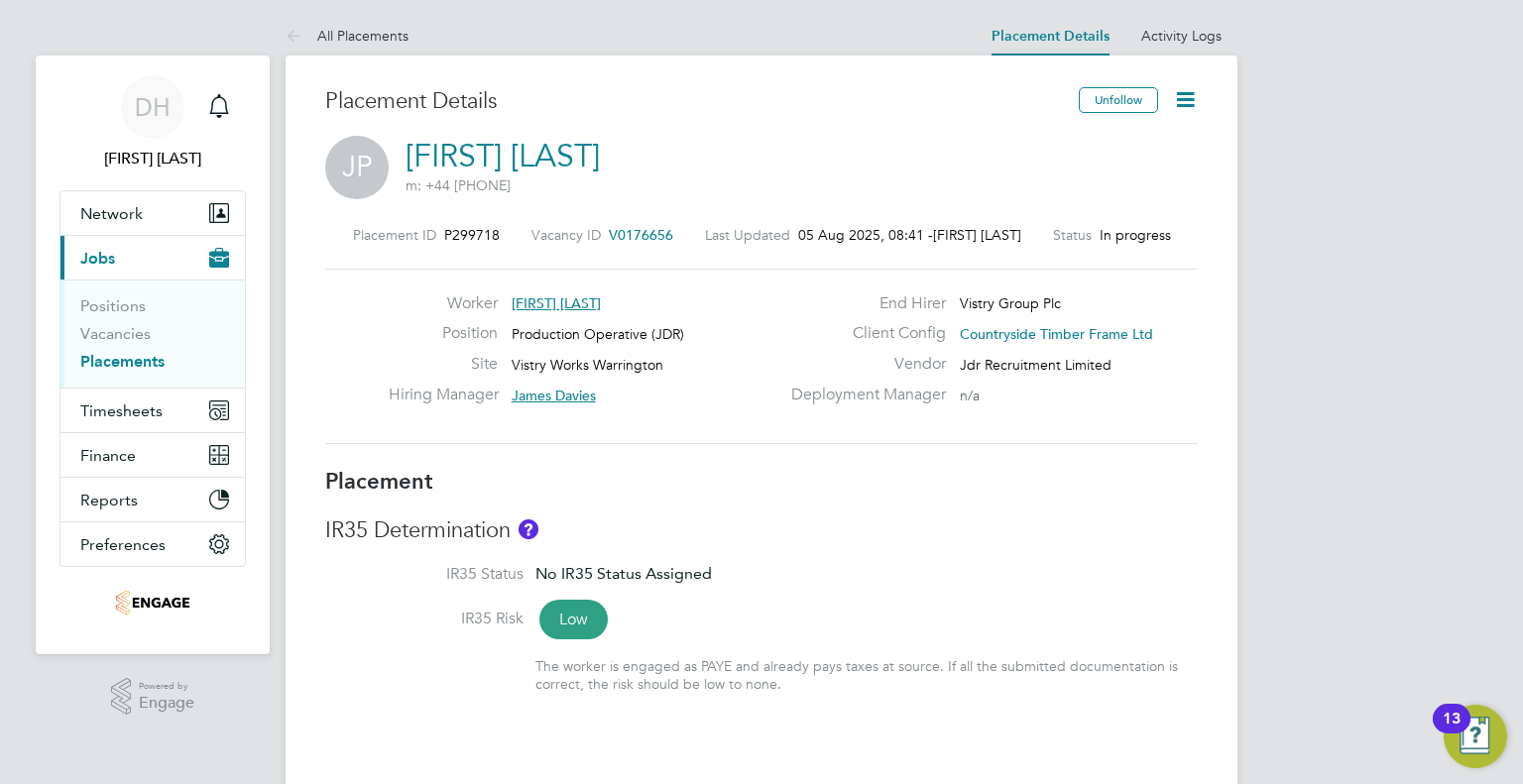 click on "Placements" at bounding box center (122, 361) 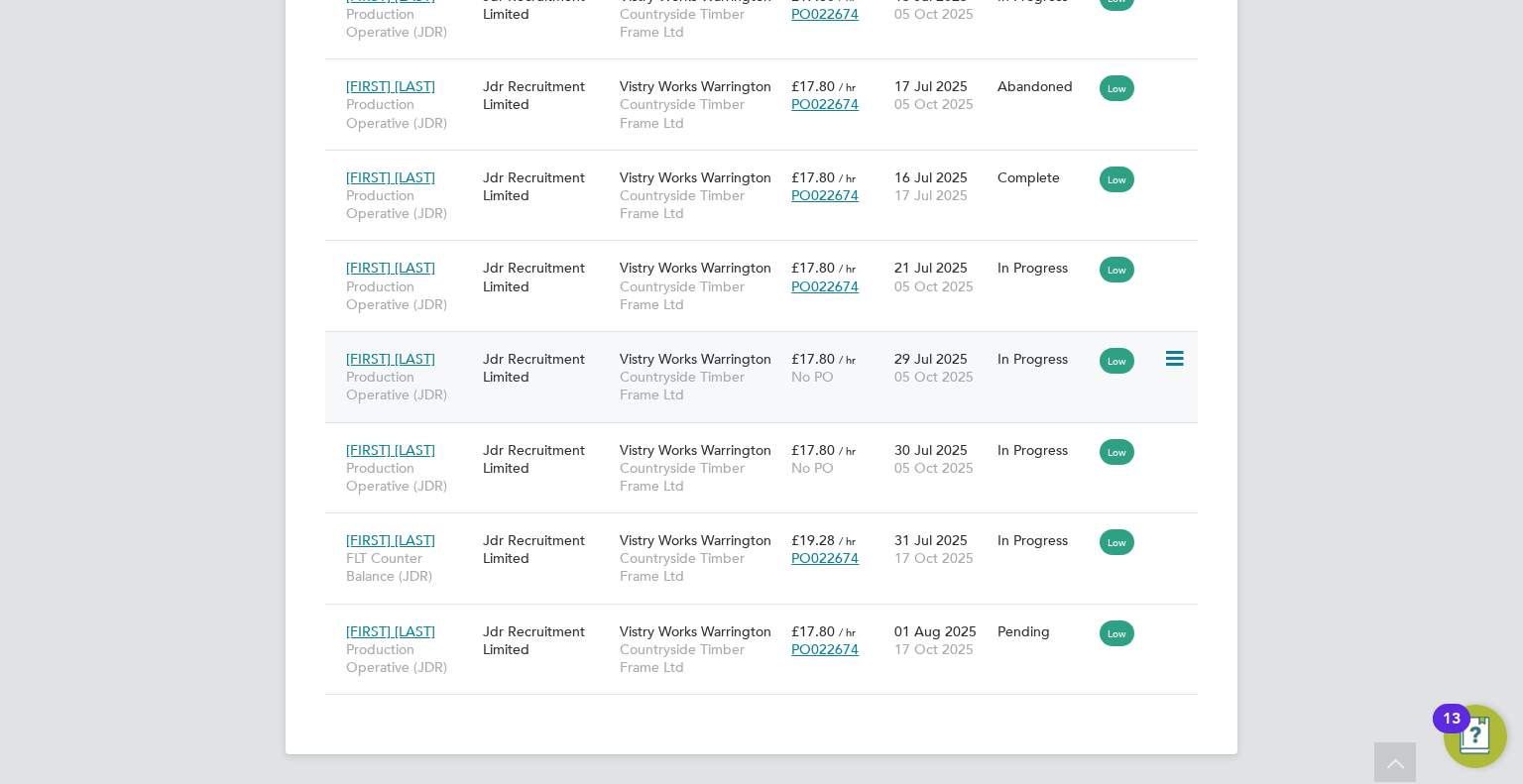 click 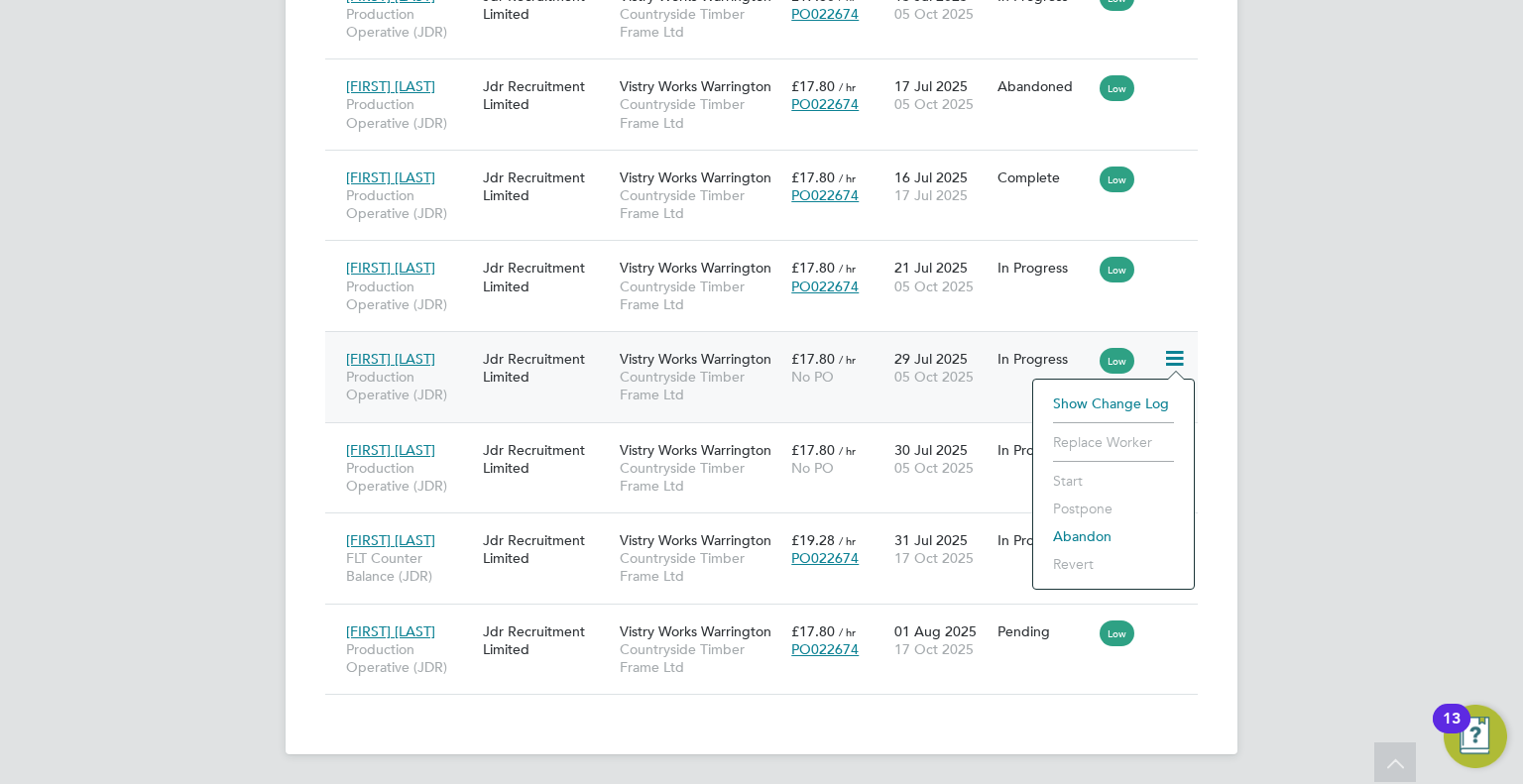 click on "Kacper Czarniecki Production Operative (JDR) Jdr Recruitment Limited Vistry Works Warrington Countryside Timber Frame Ltd £17.80   / hr No PO 29 Jul 2025 05 Oct 2025 In Progress Low" 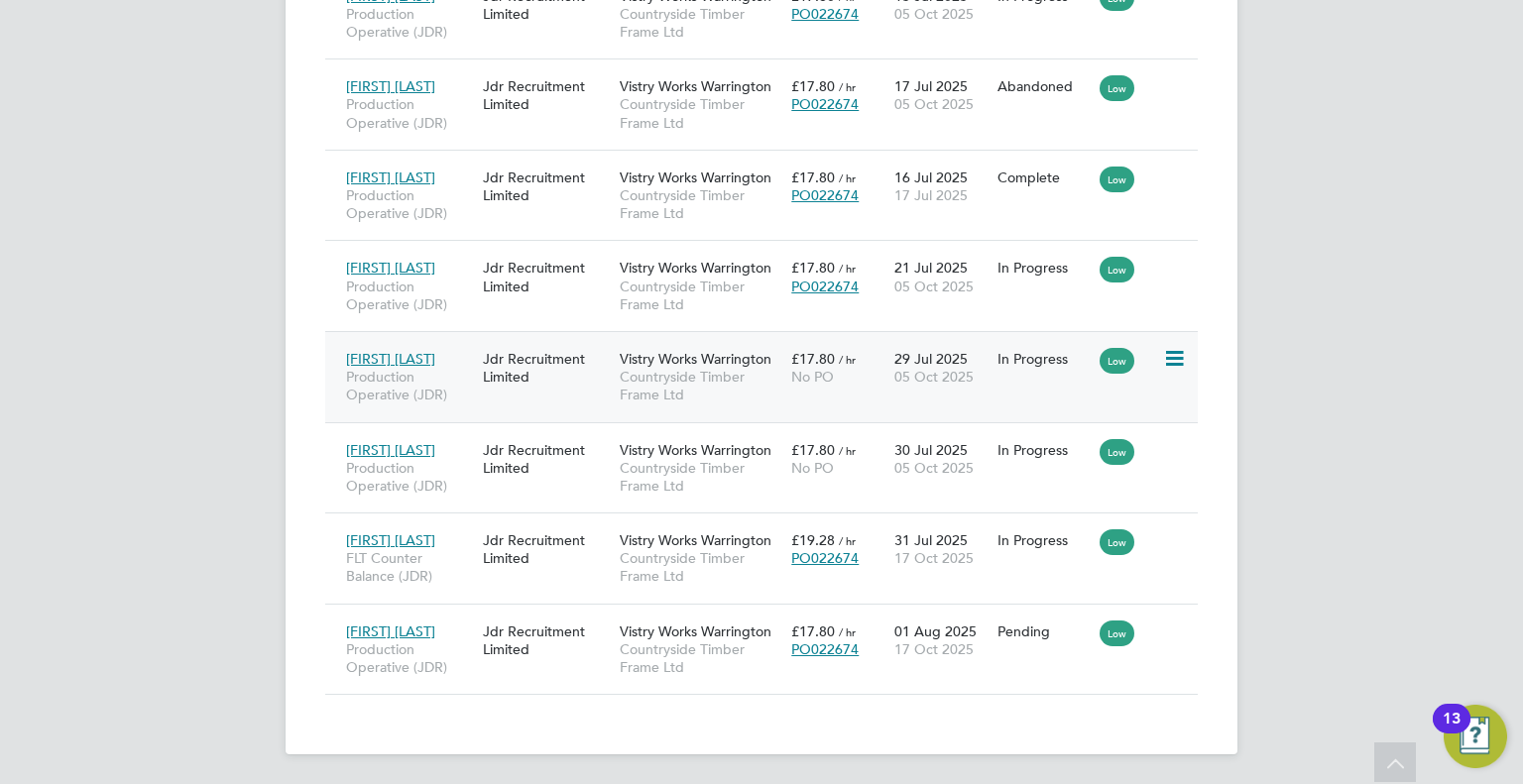 click on "Kacper Czarniecki Production Operative (JDR) Jdr Recruitment Limited Vistry Works Warrington Countryside Timber Frame Ltd £17.80   / hr No PO 29 Jul 2025 05 Oct 2025 In Progress Low" 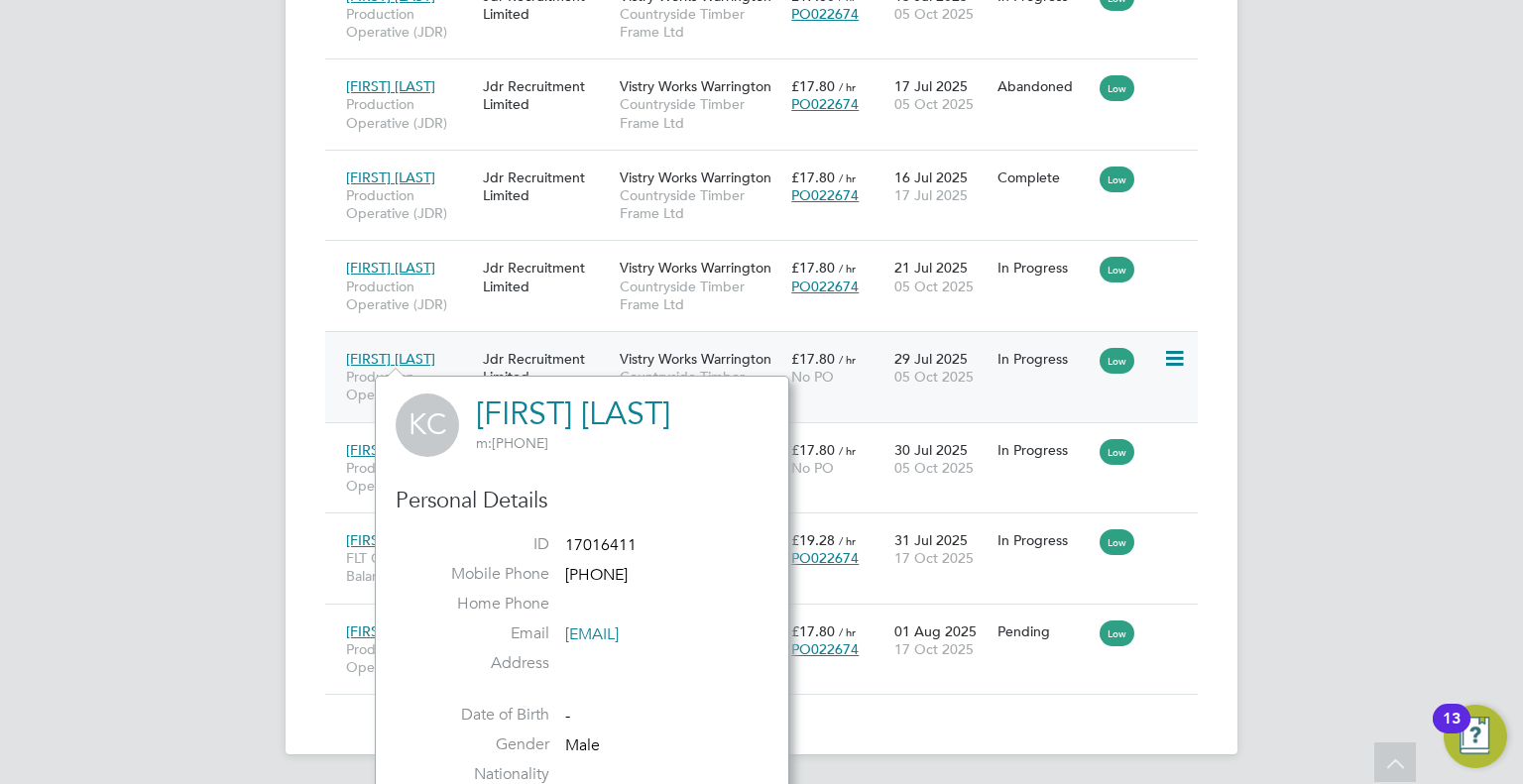 click on "Kacper Czarniecki Production Operative (JDR)" 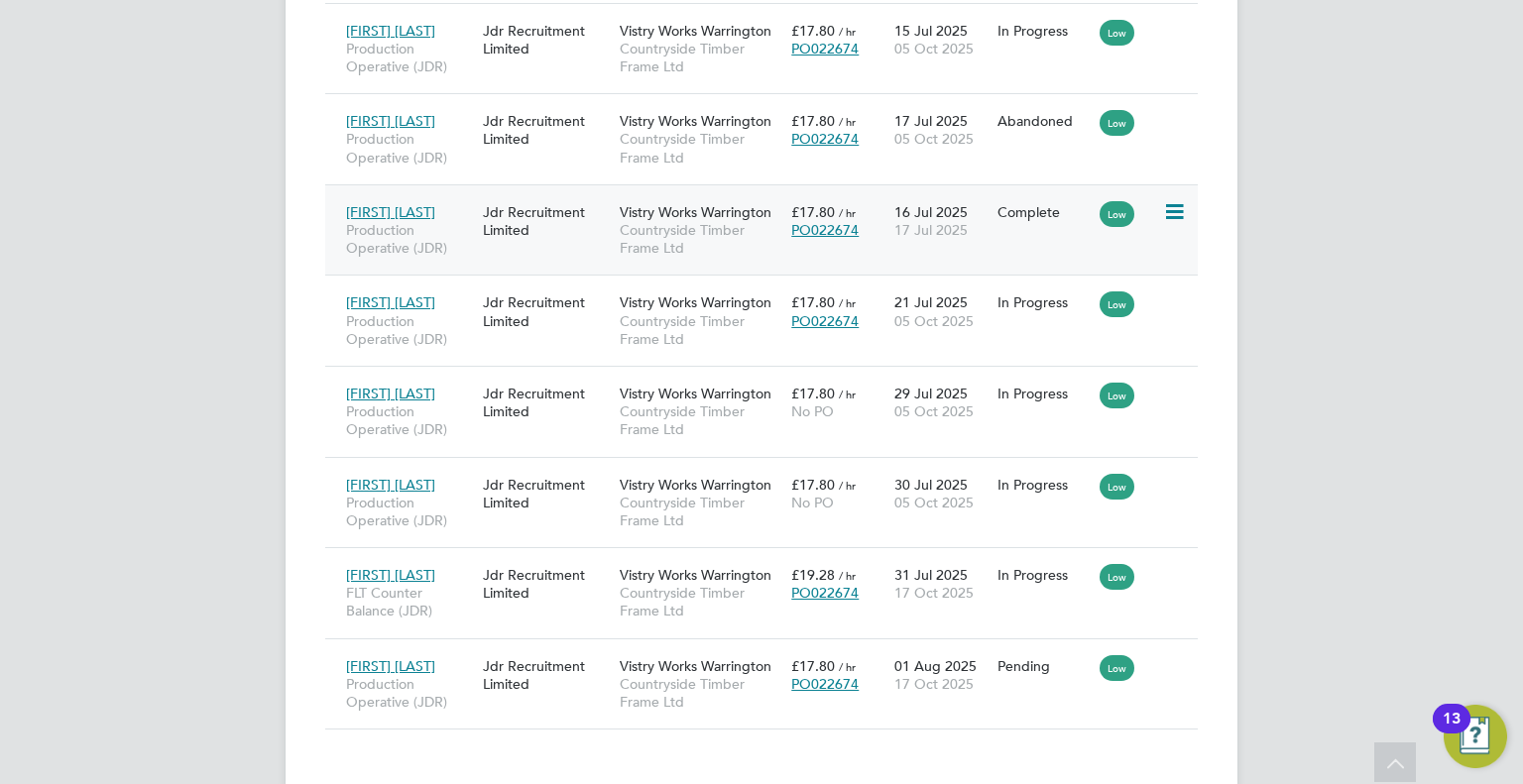 scroll, scrollTop: 891, scrollLeft: 0, axis: vertical 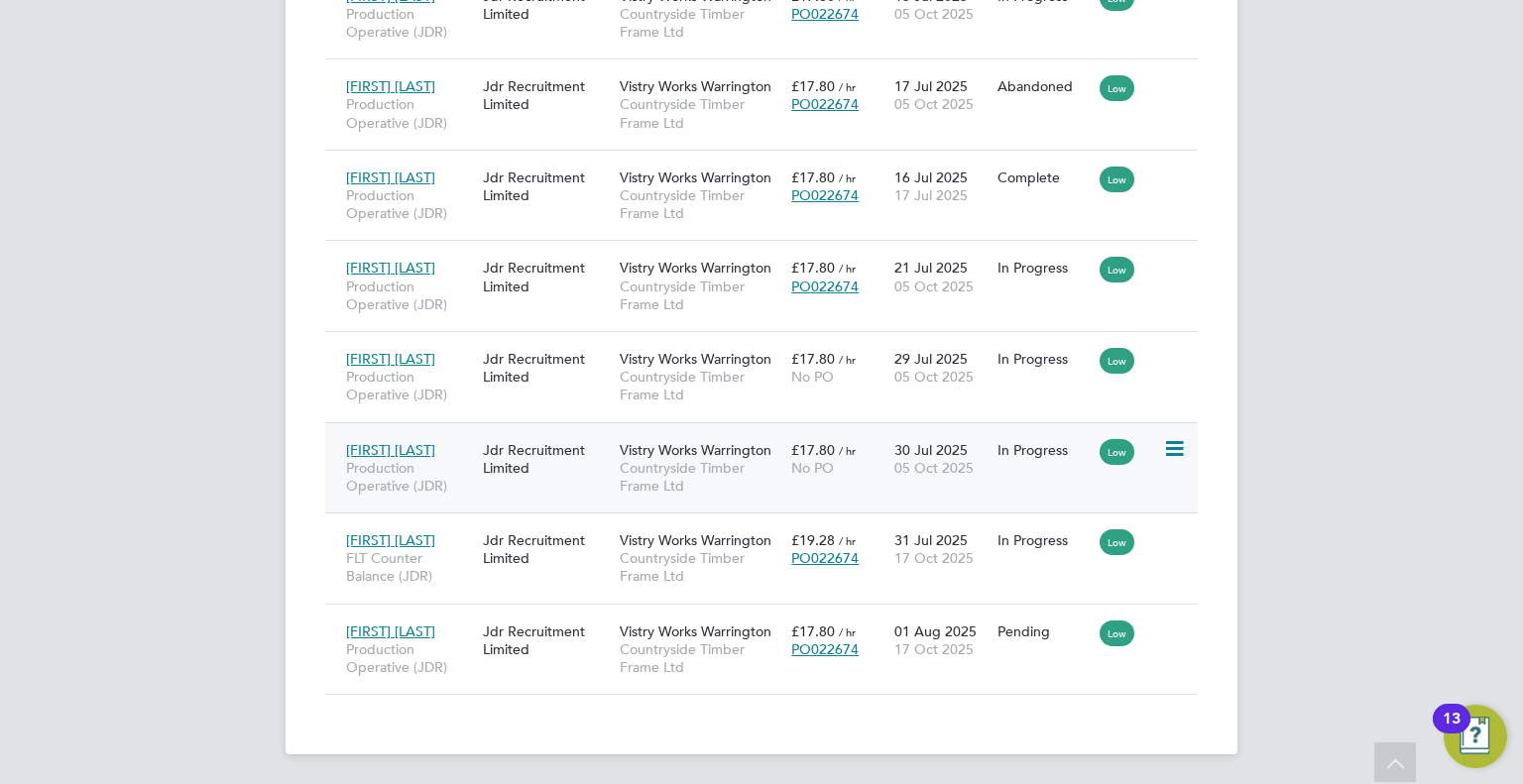 click on "Jdr Recruitment Limited" 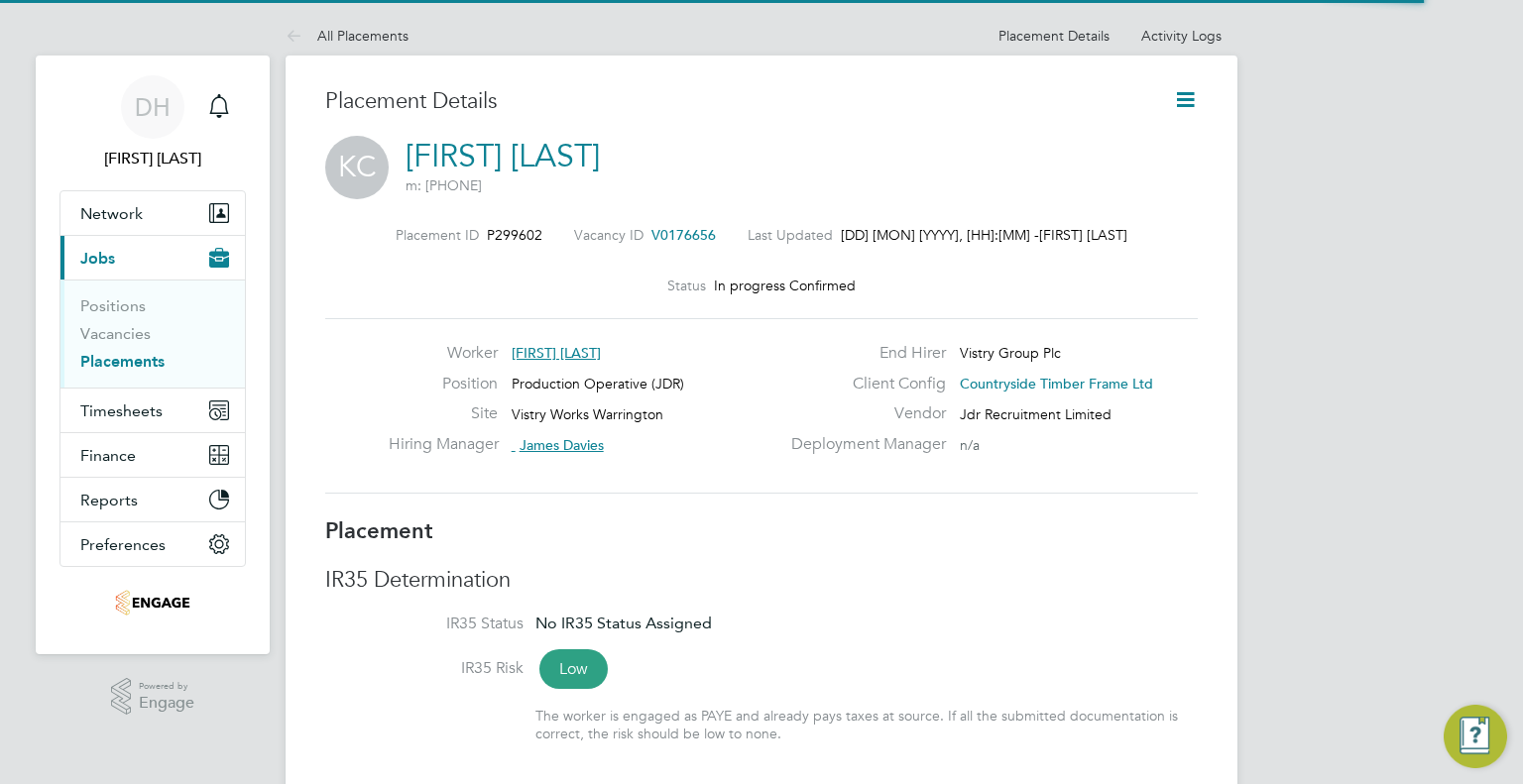click 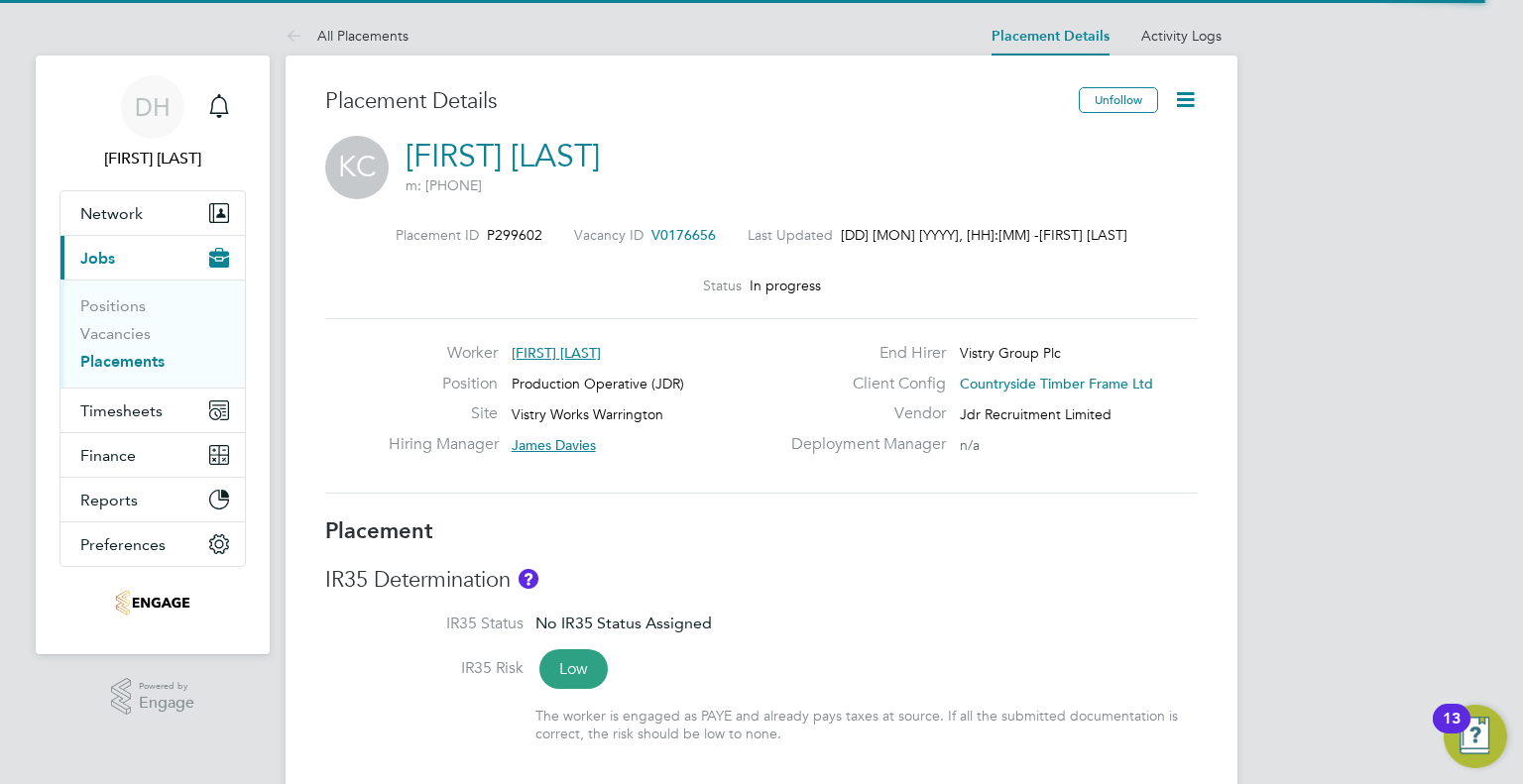click 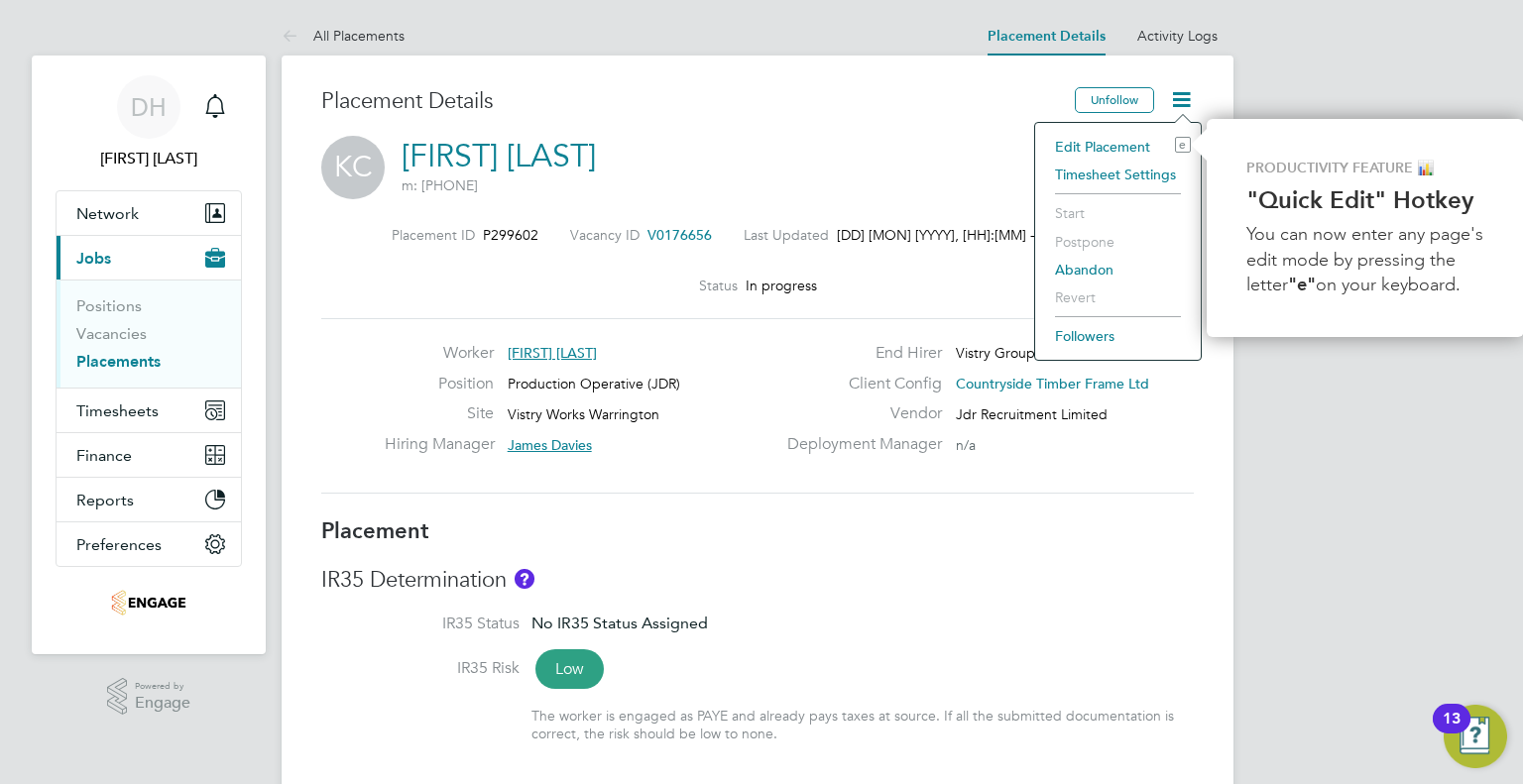 click on "Timesheet Settings" 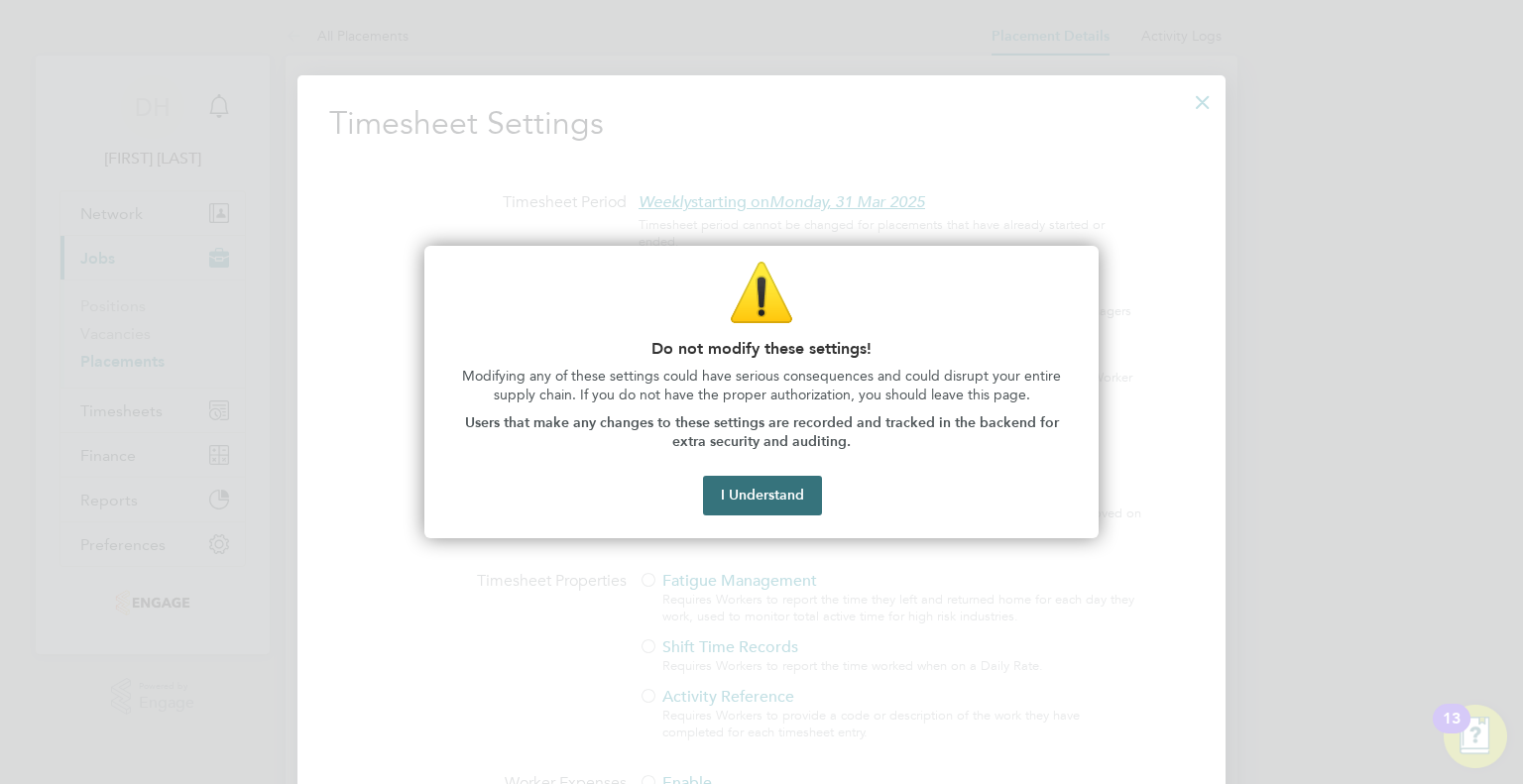 click on "I Understand" at bounding box center (762, 496) 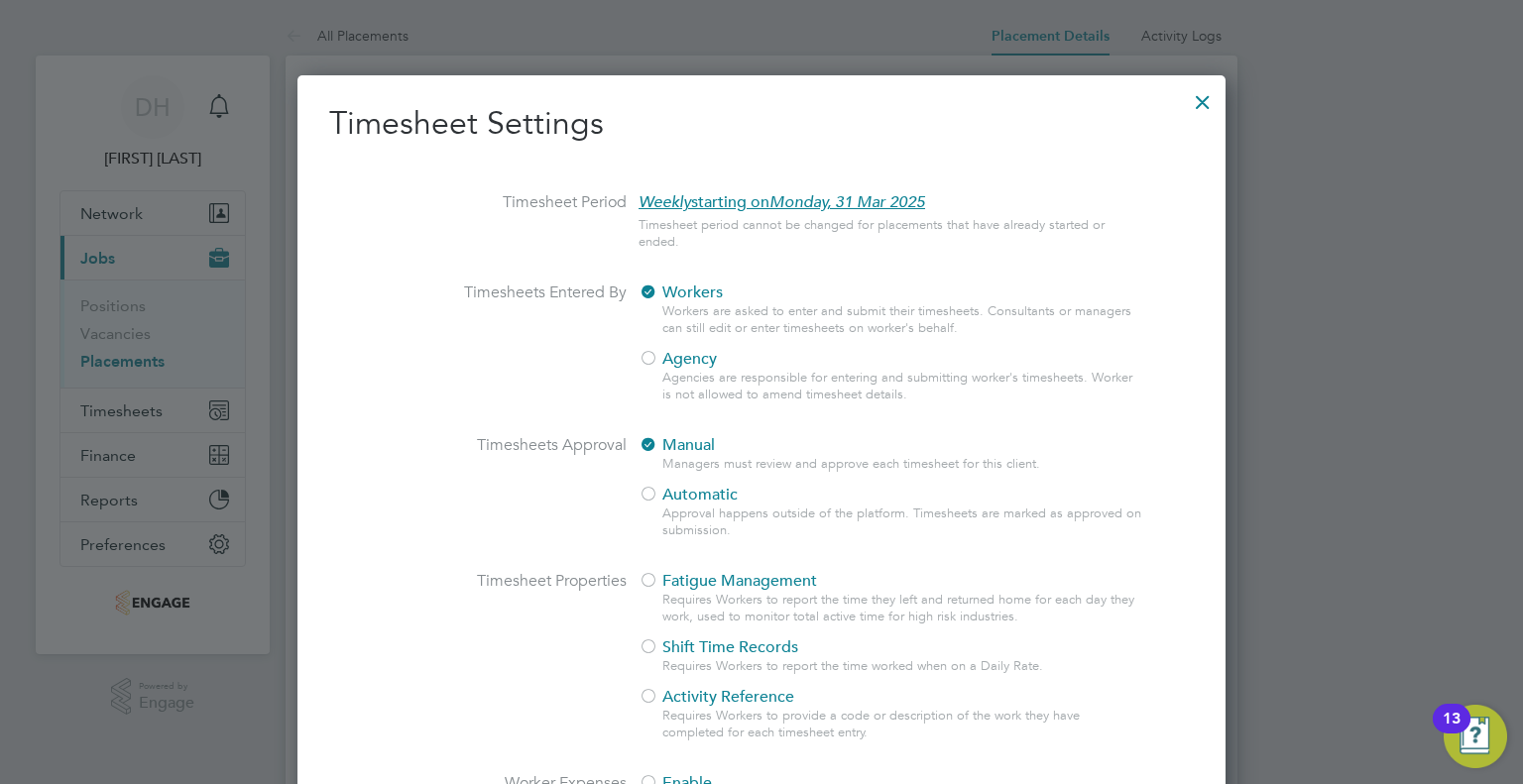 click on "Agency" at bounding box center [677, 359] 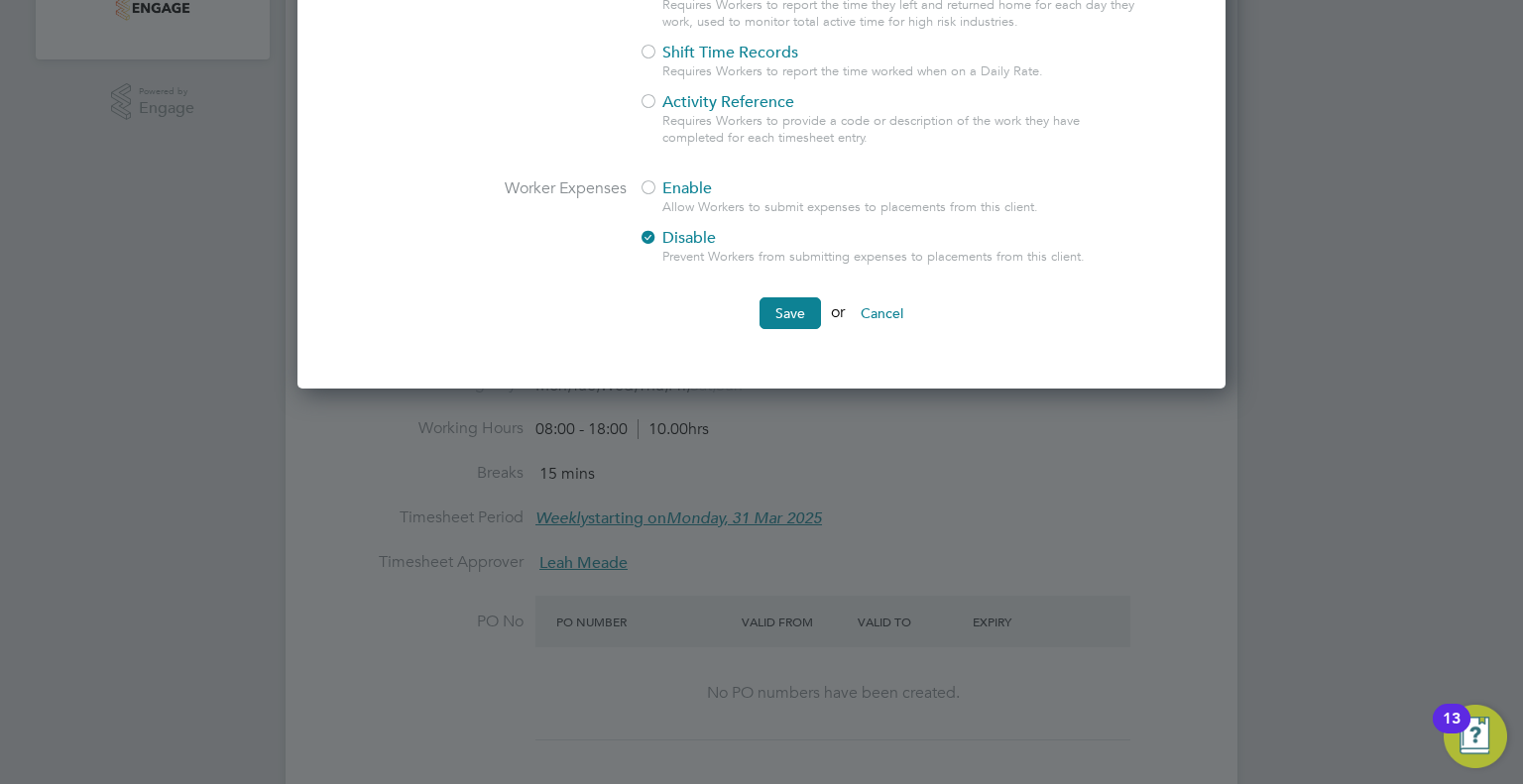 click on "Worker Expenses Enable Allow Workers to submit expenses to placements from this client. Disable Prevent Workers from submitting expenses to placements from this client." at bounding box center (762, 238) 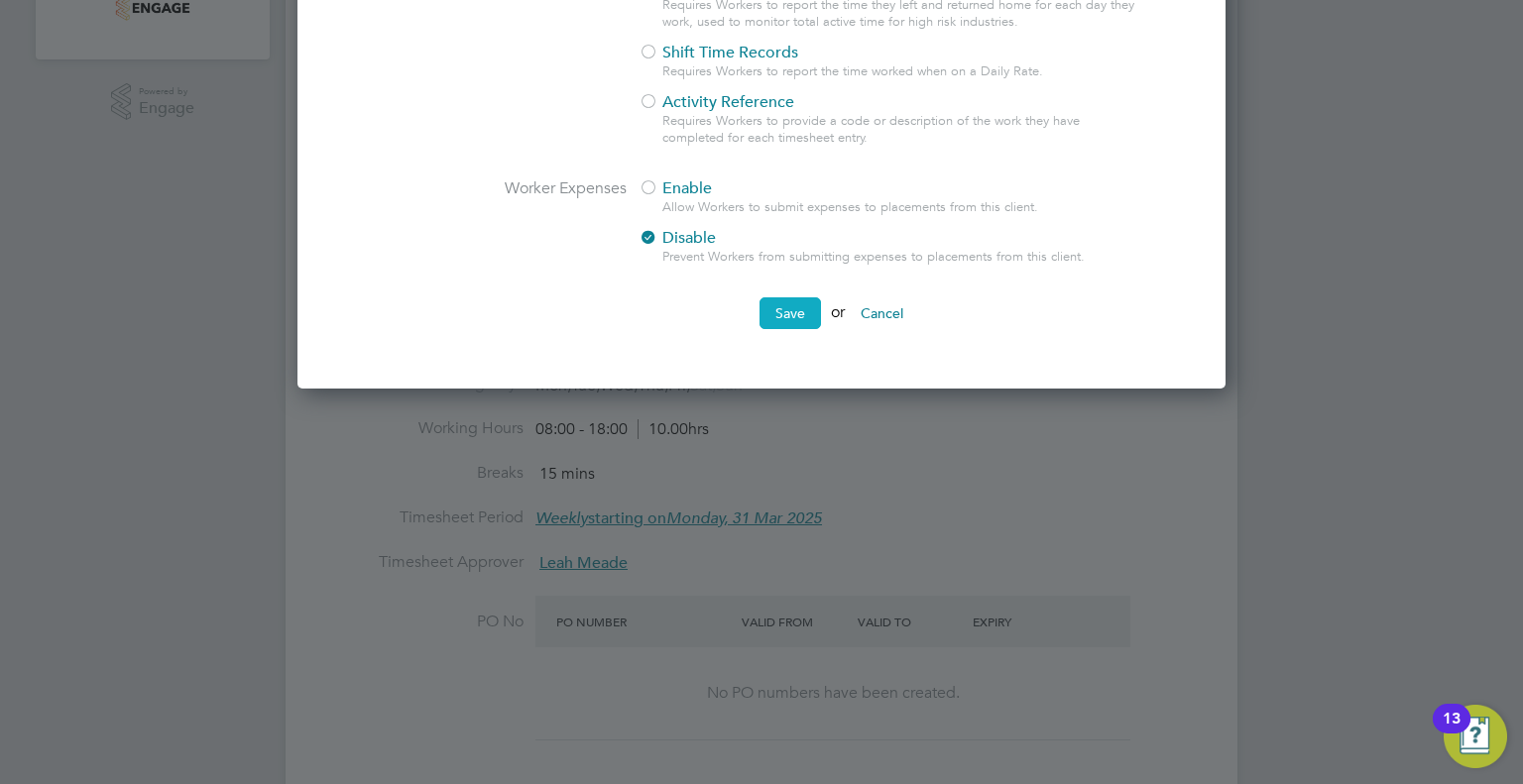click on "Save" at bounding box center (790, 313) 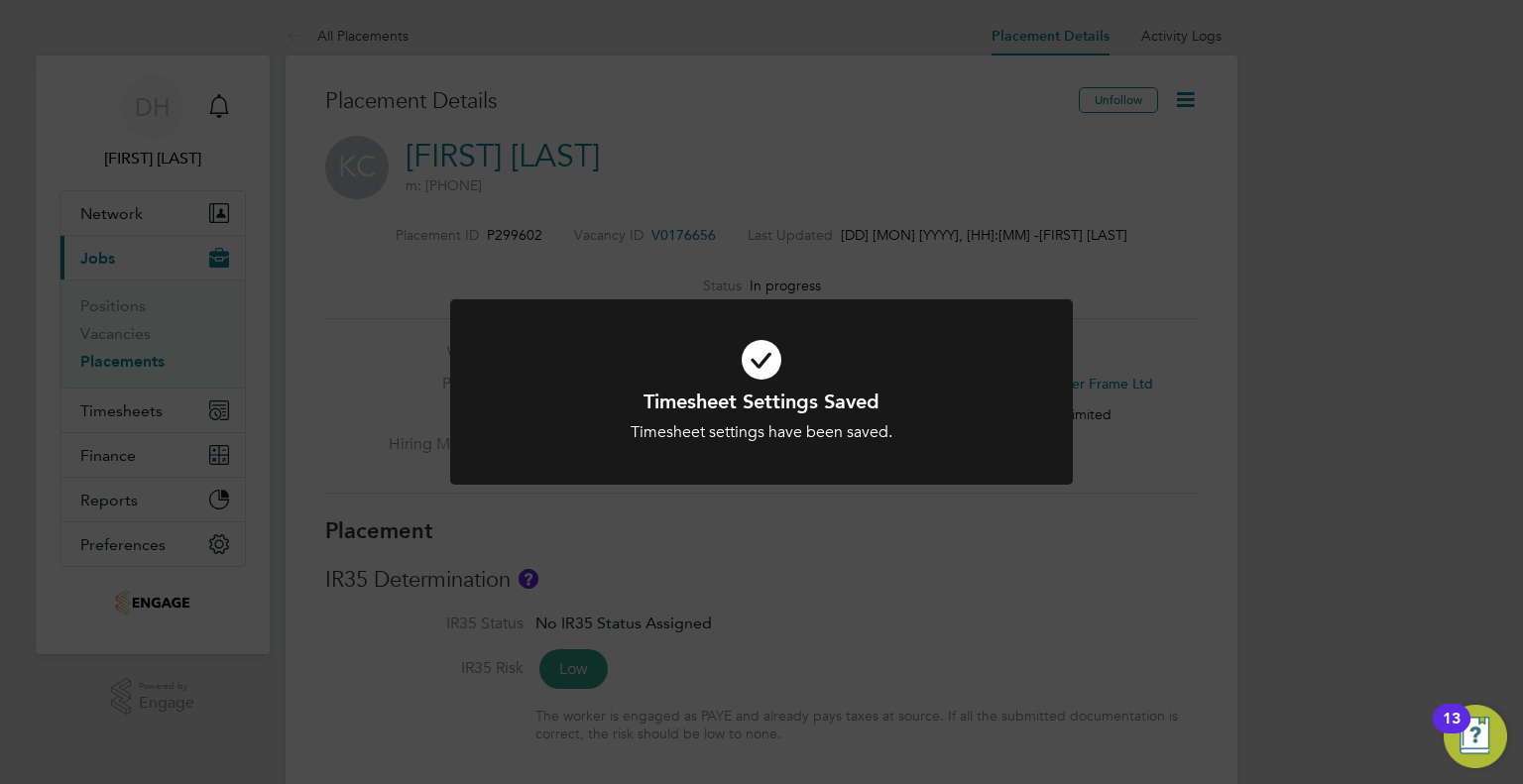 click on "Timesheet Settings Saved Timesheet settings have been saved. Cancel Okay" 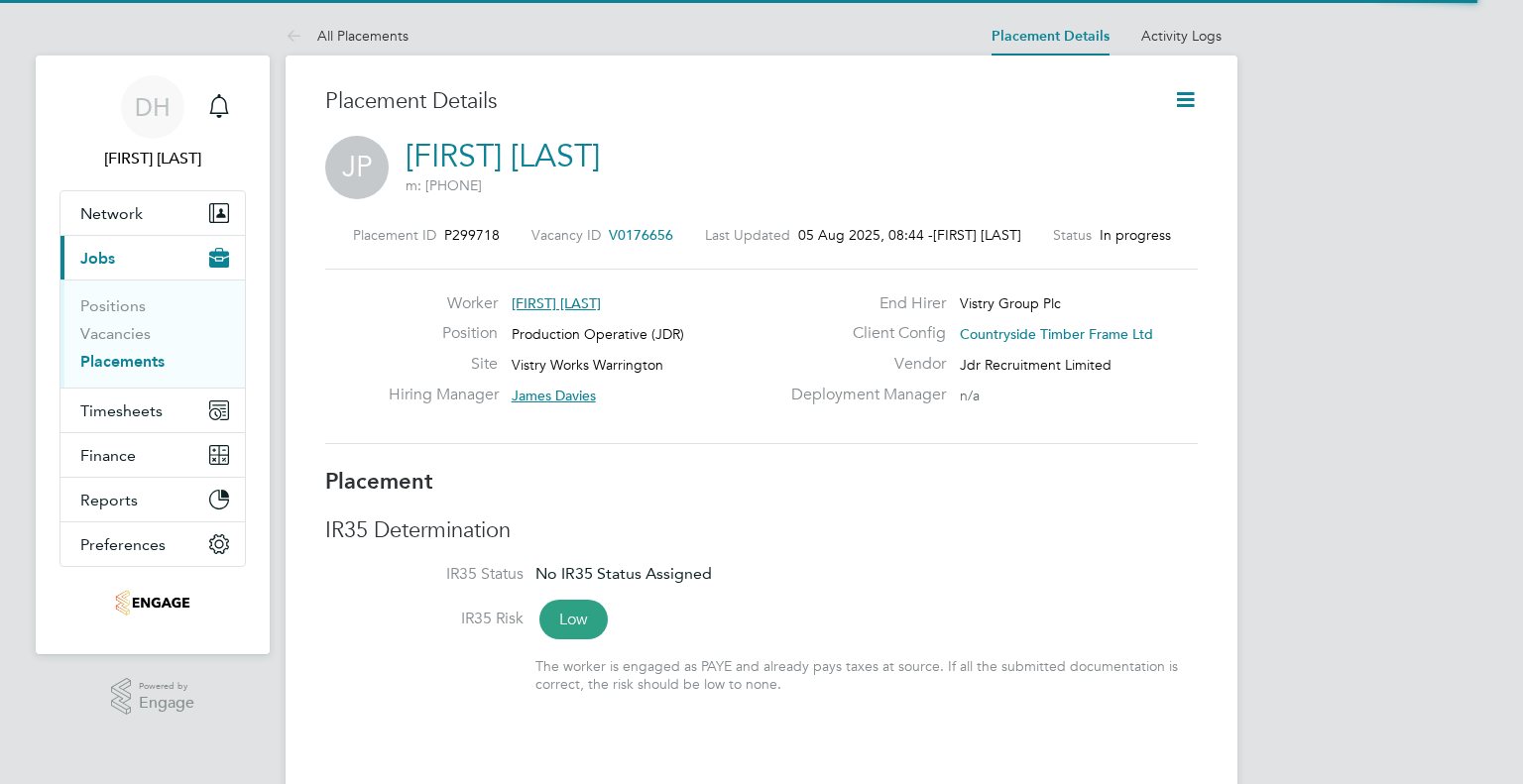 scroll, scrollTop: 0, scrollLeft: 0, axis: both 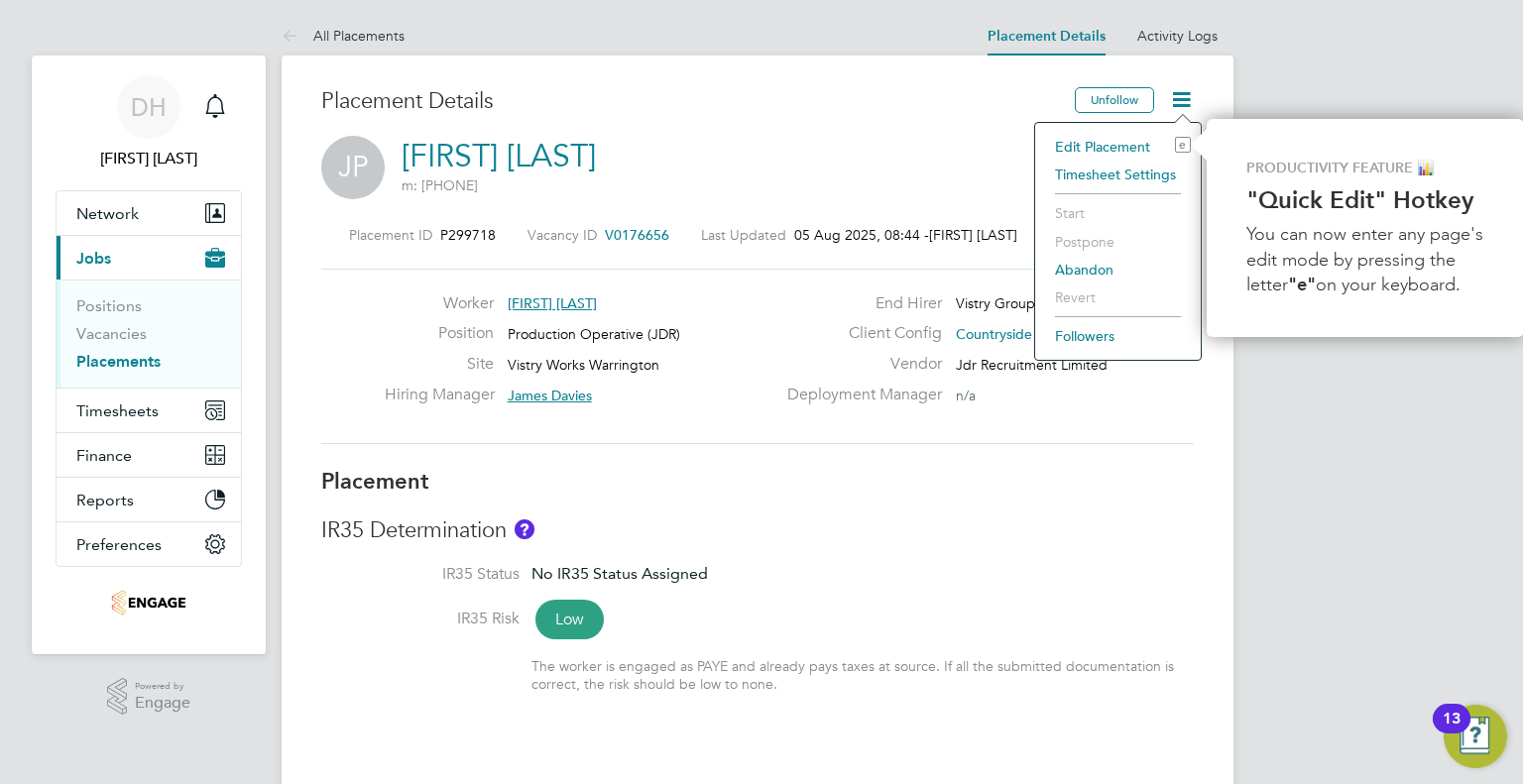 click on "Timesheet Settings" 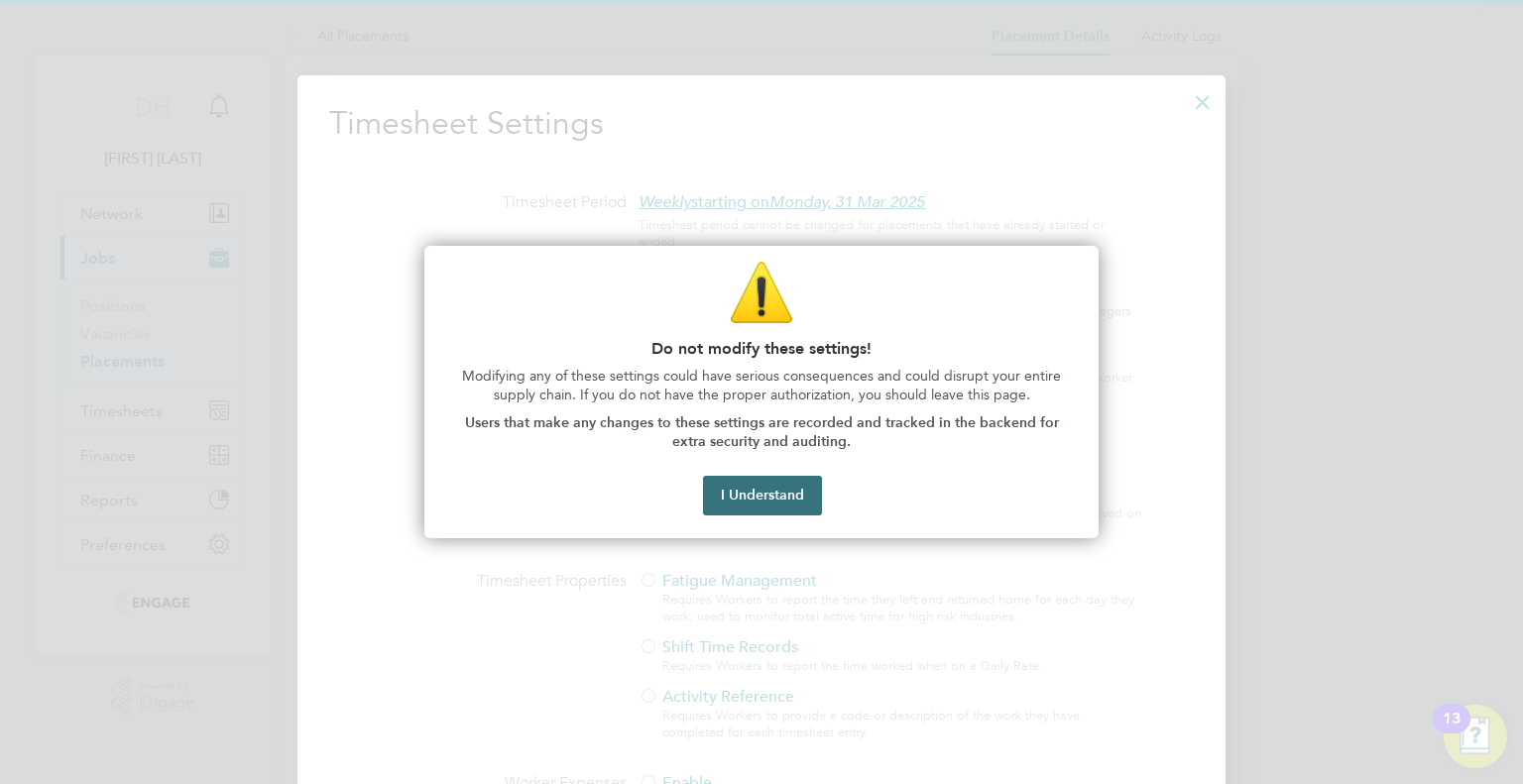 click on "I Understand" at bounding box center [762, 496] 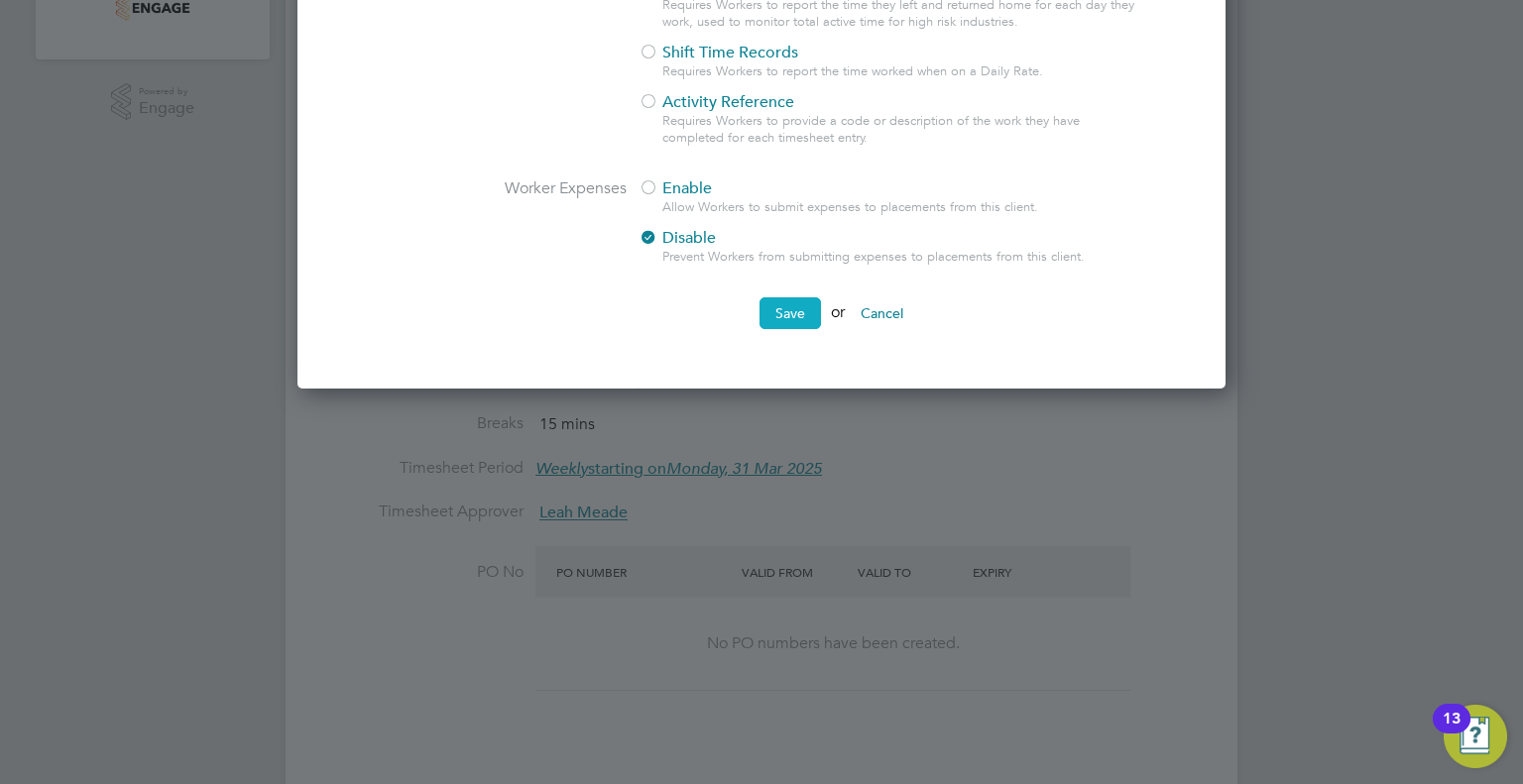 click on "Save" at bounding box center (790, 313) 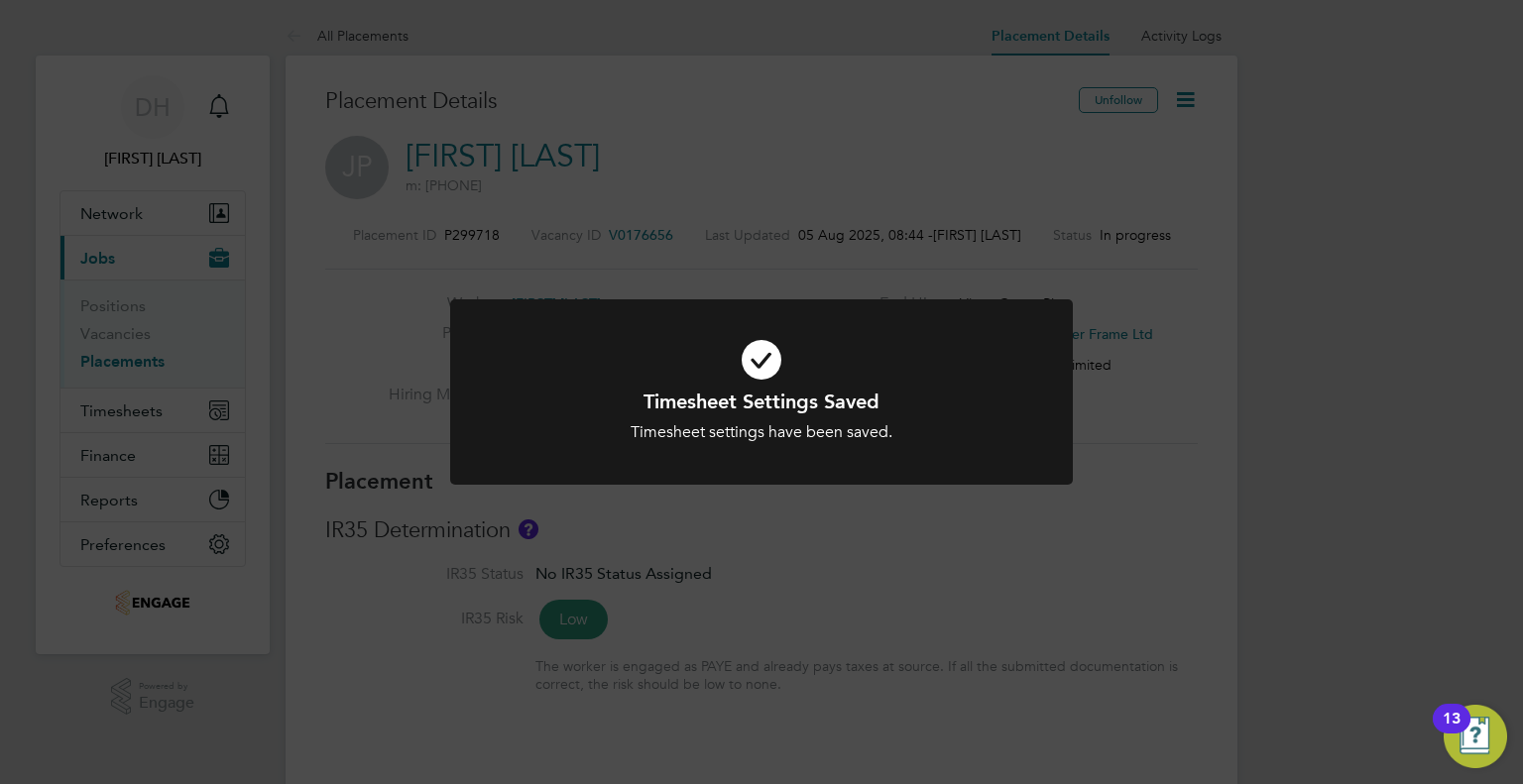 click on "Timesheet Settings Saved Timesheet settings have been saved. Cancel Okay" 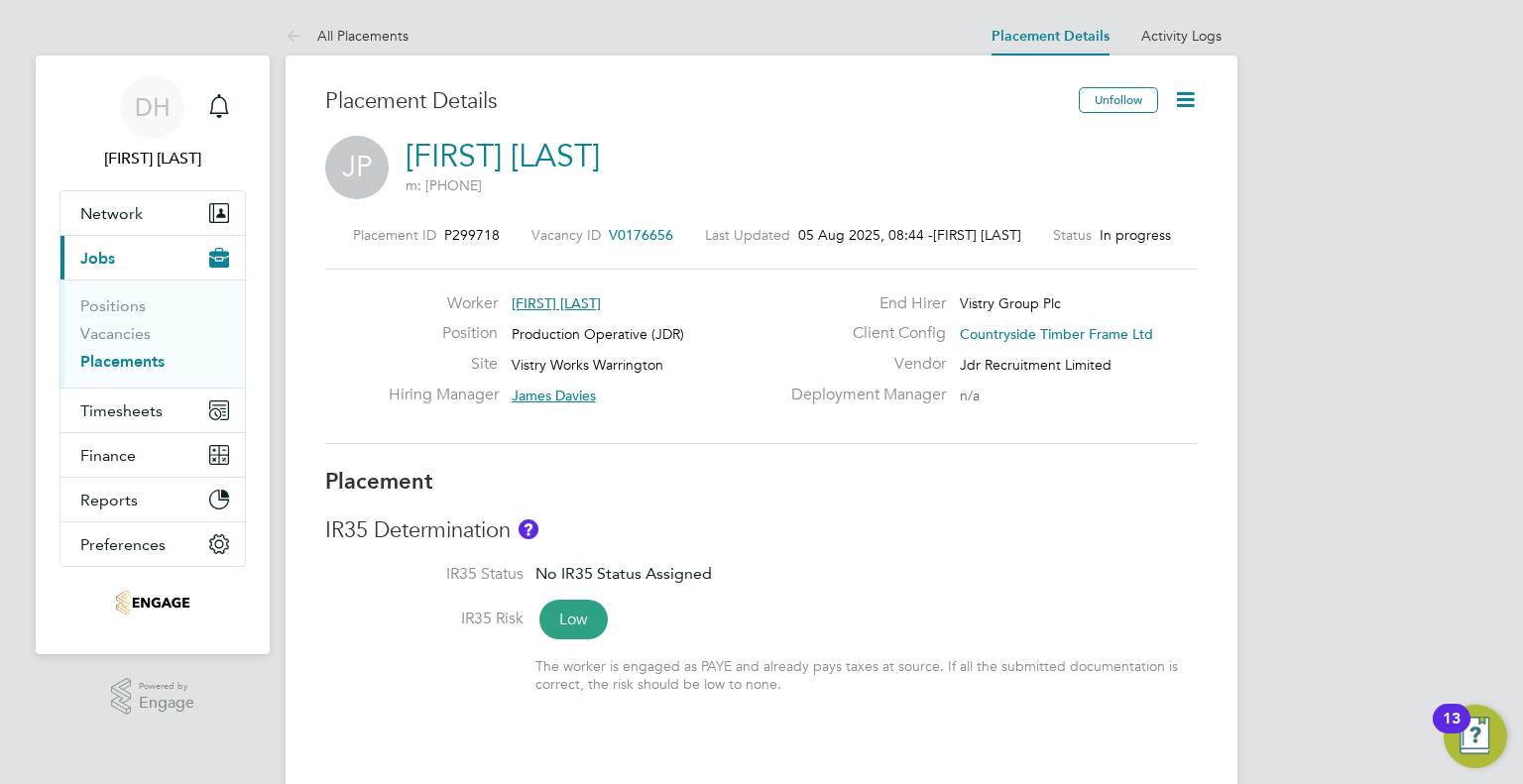 click on "Placements" at bounding box center [122, 361] 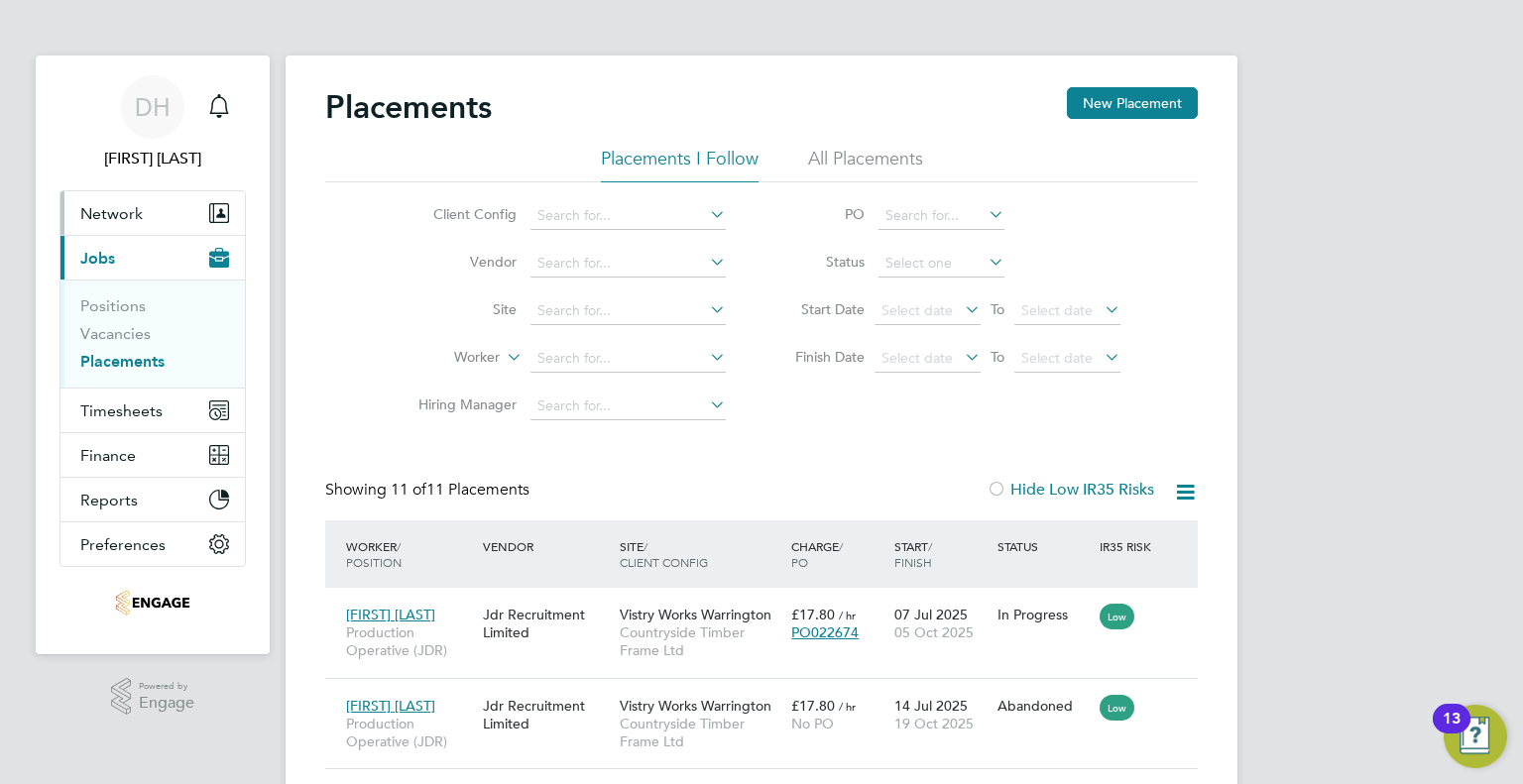 click on "Network" at bounding box center (111, 213) 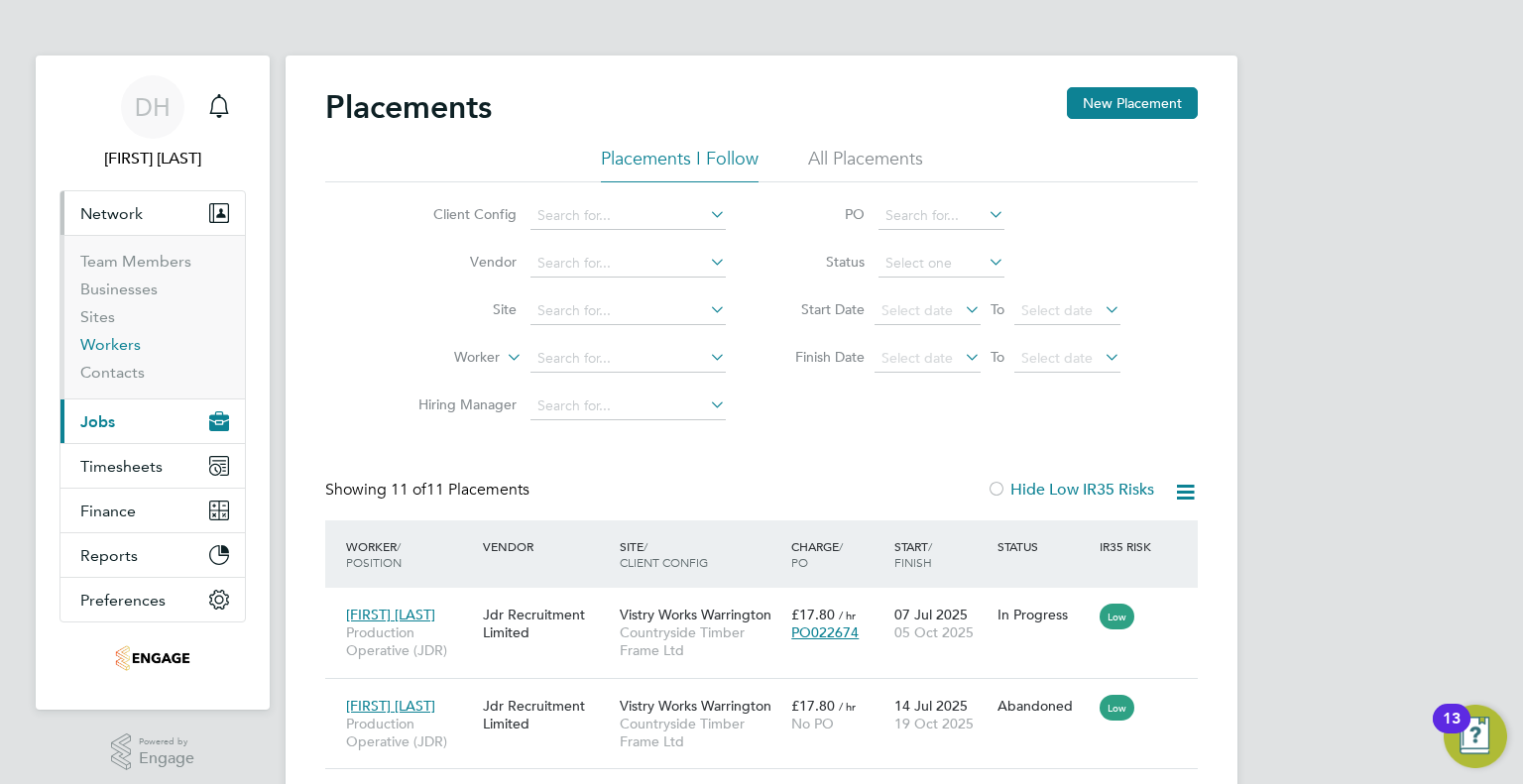 click on "Workers" at bounding box center (110, 344) 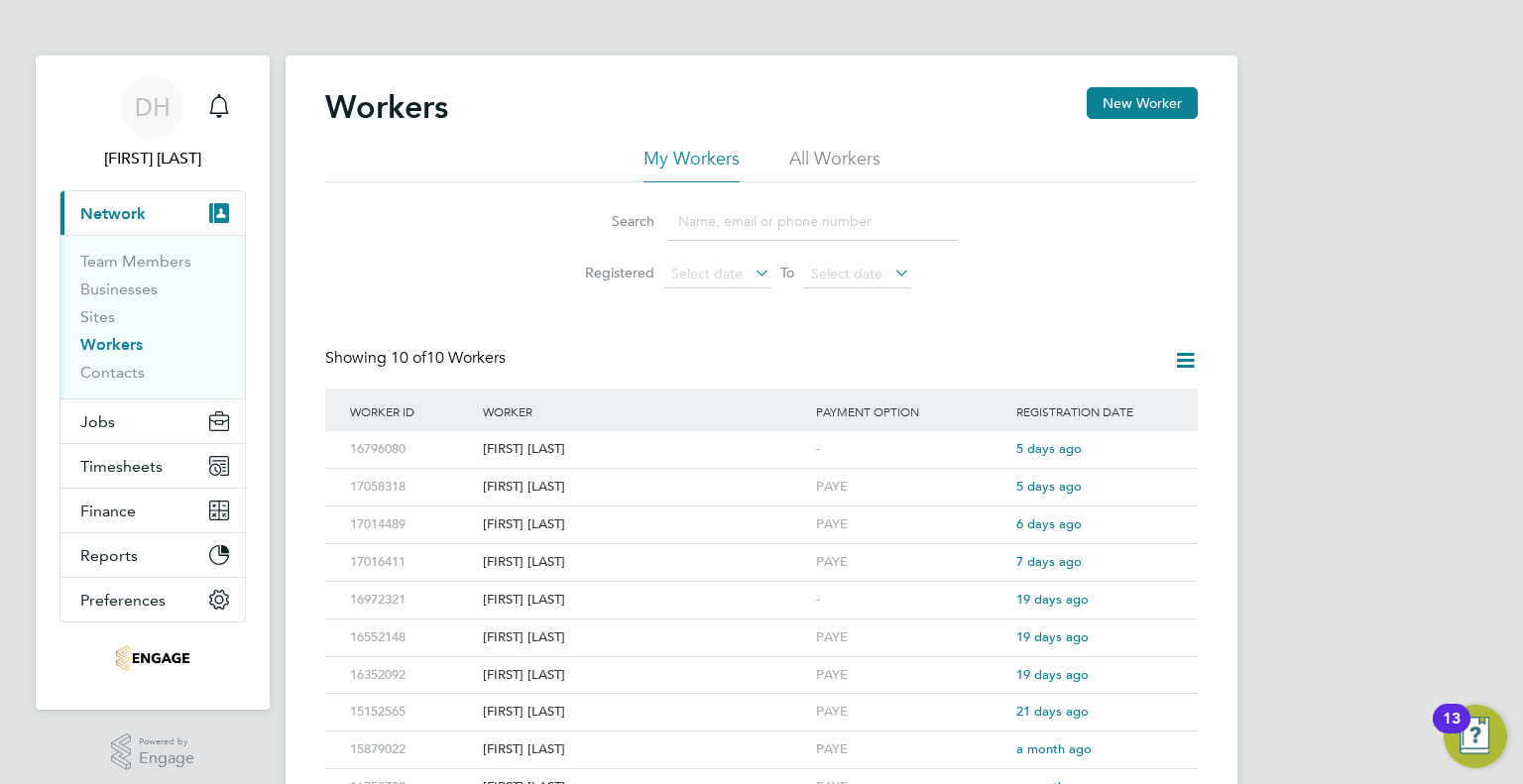 click 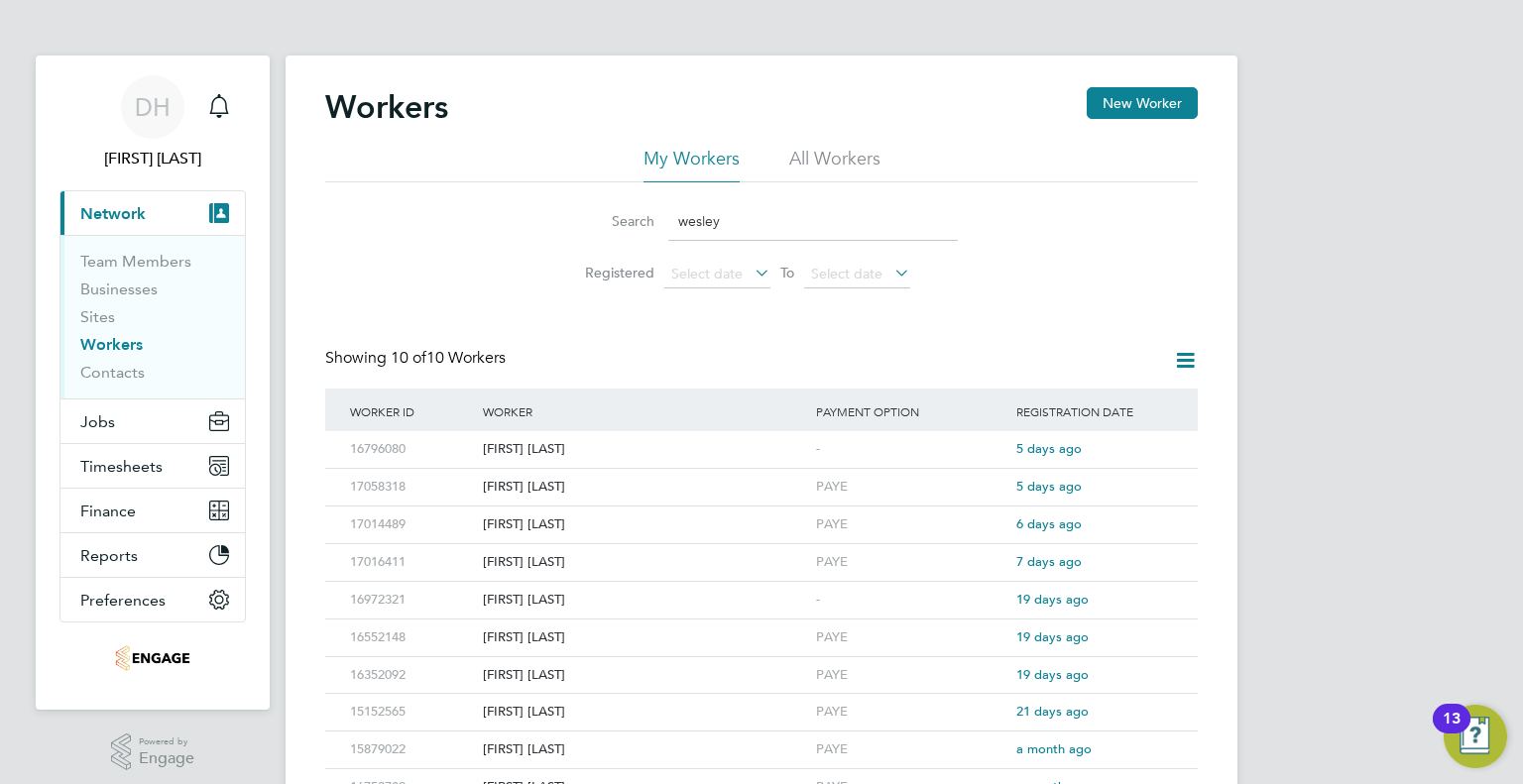 type on "wesley" 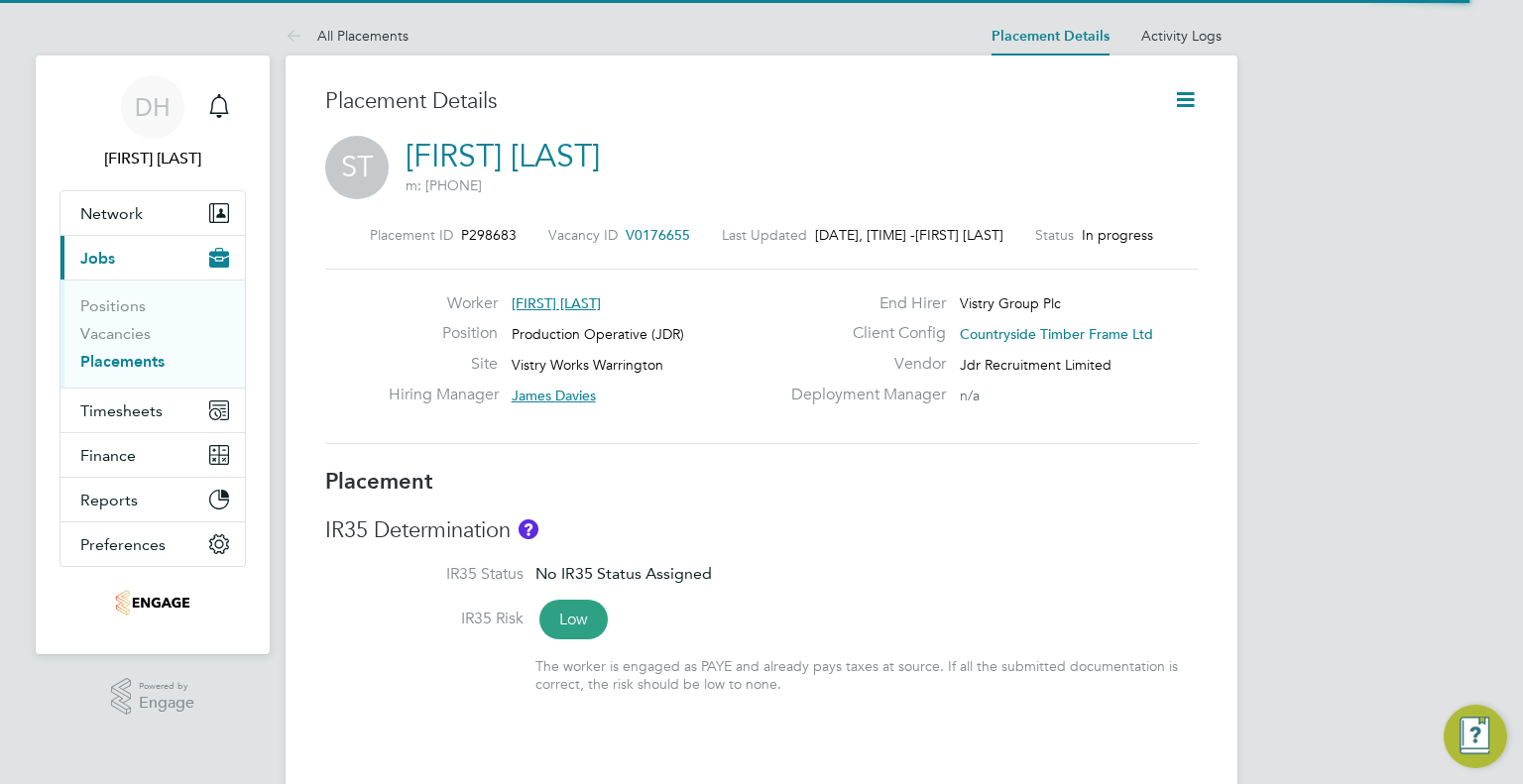click 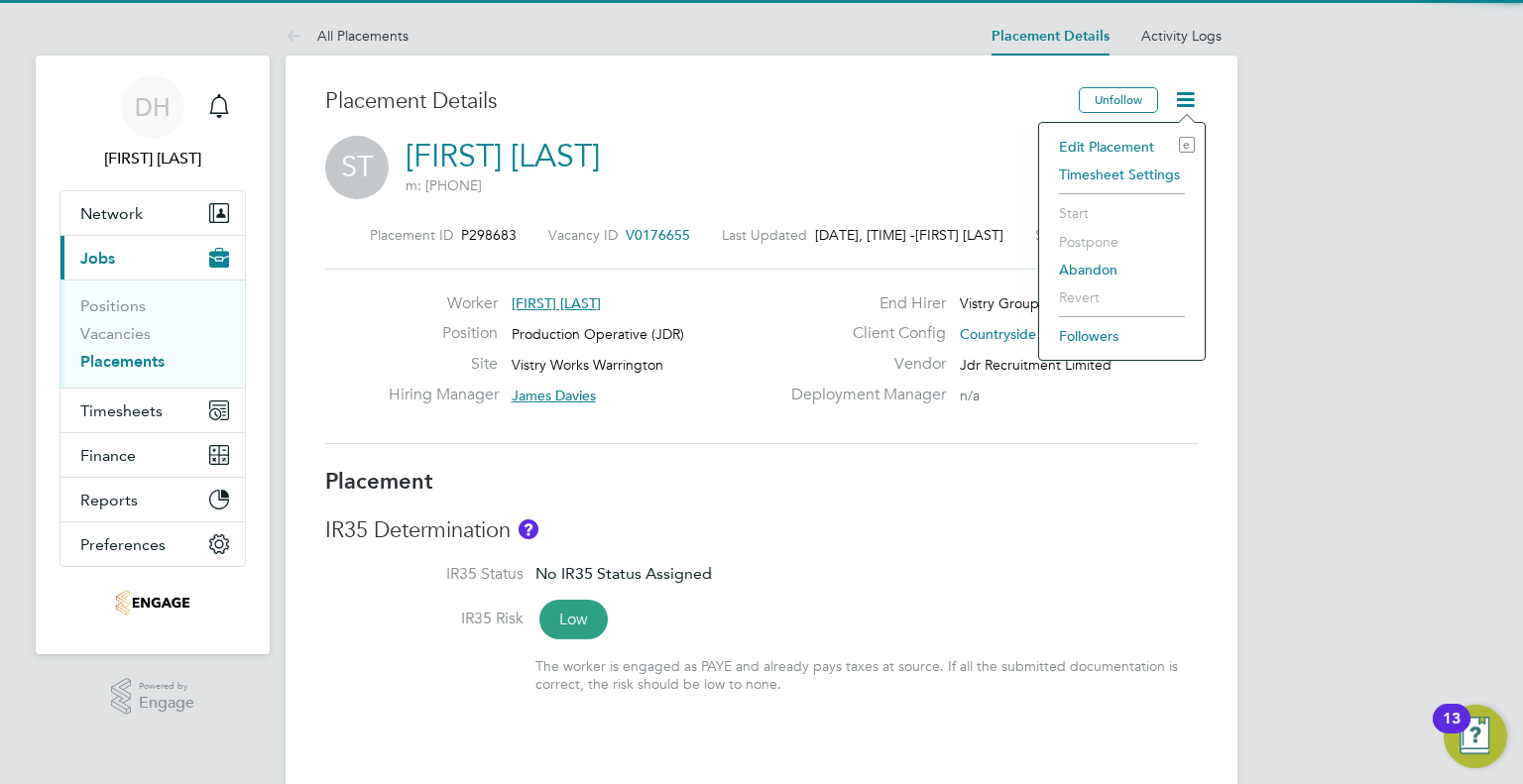 click on "Timesheet Settings" 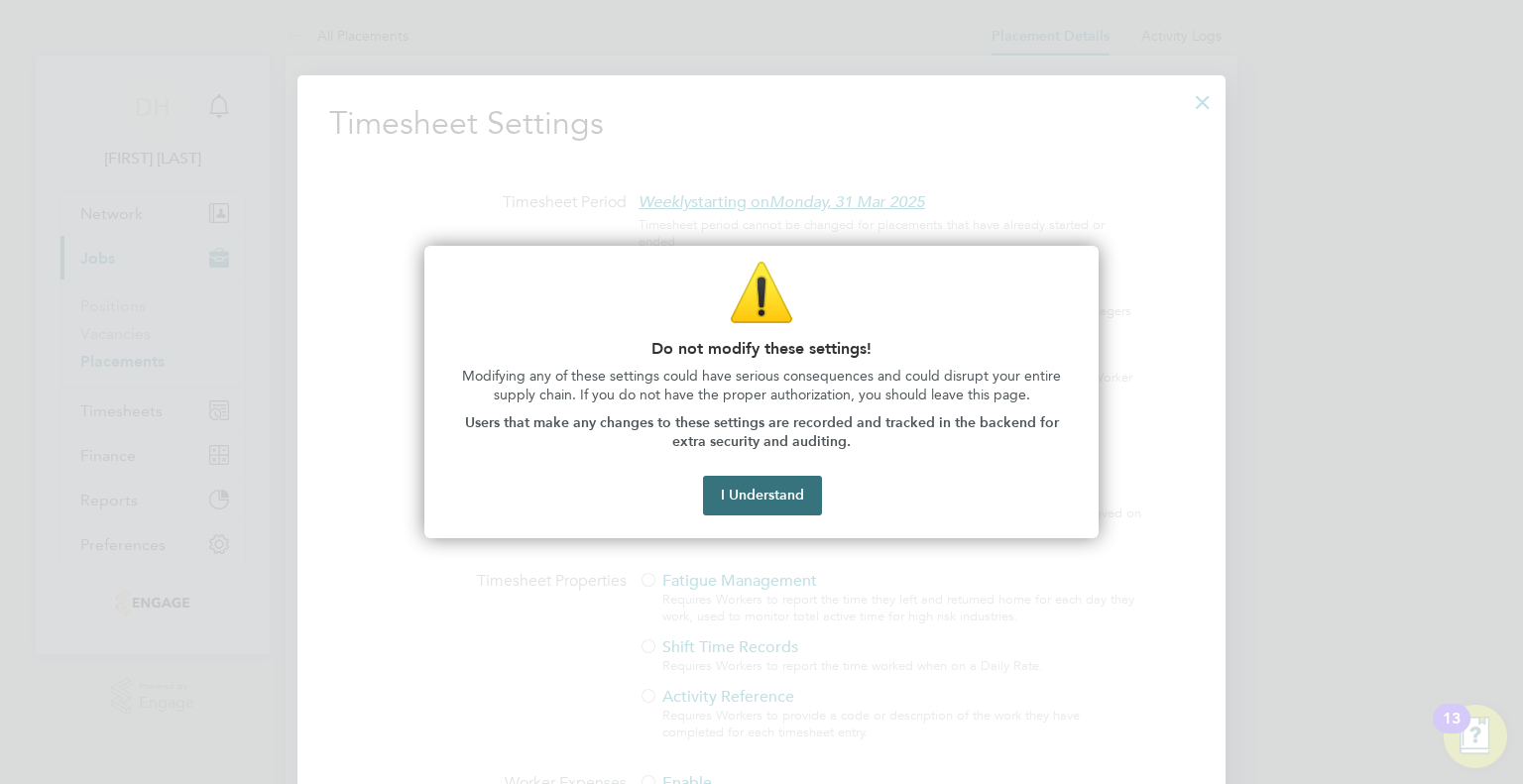 click on "I Understand" at bounding box center [762, 496] 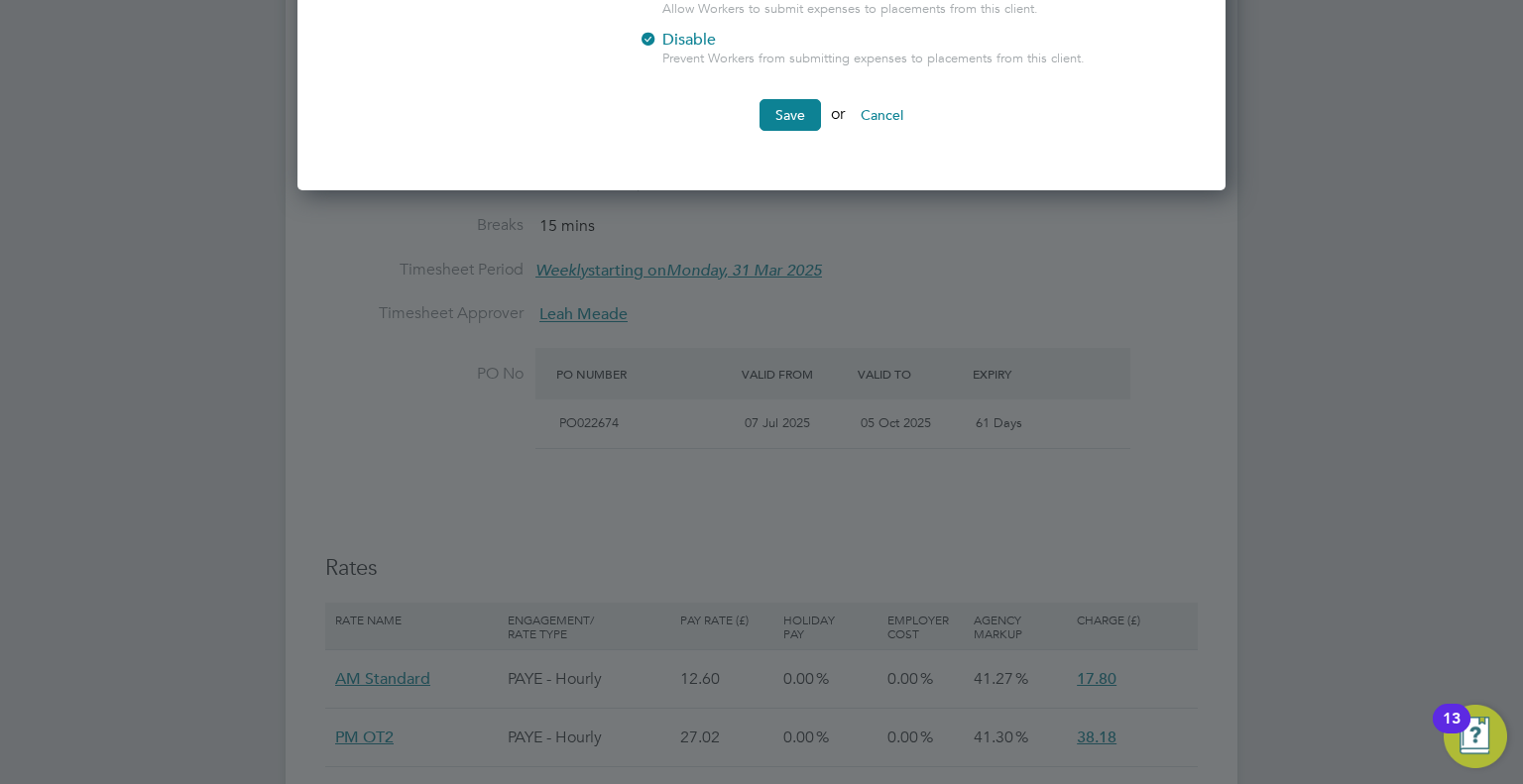 click on "Save  or  Cancel" at bounding box center [762, 125] 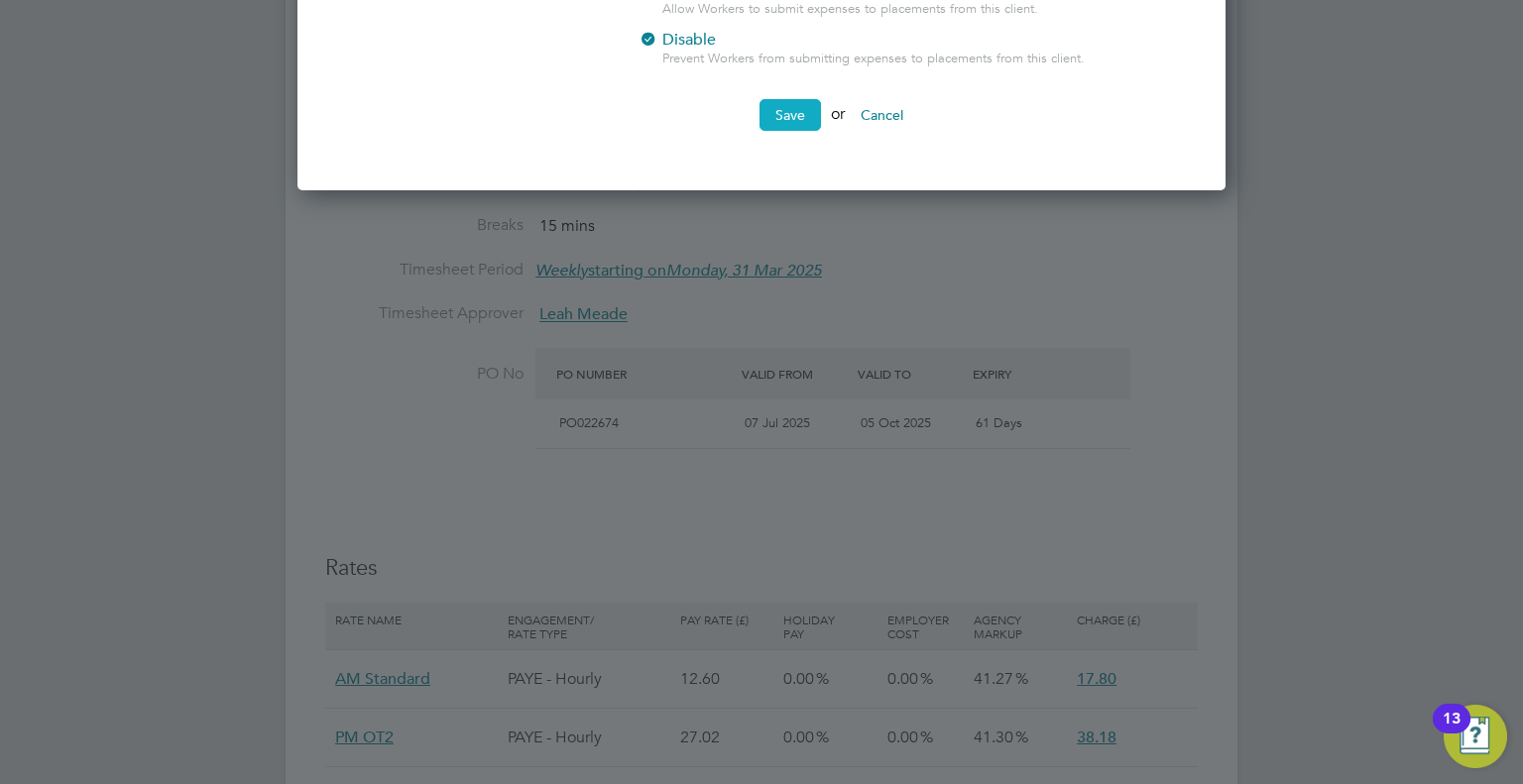 click on "Save" at bounding box center (790, 115) 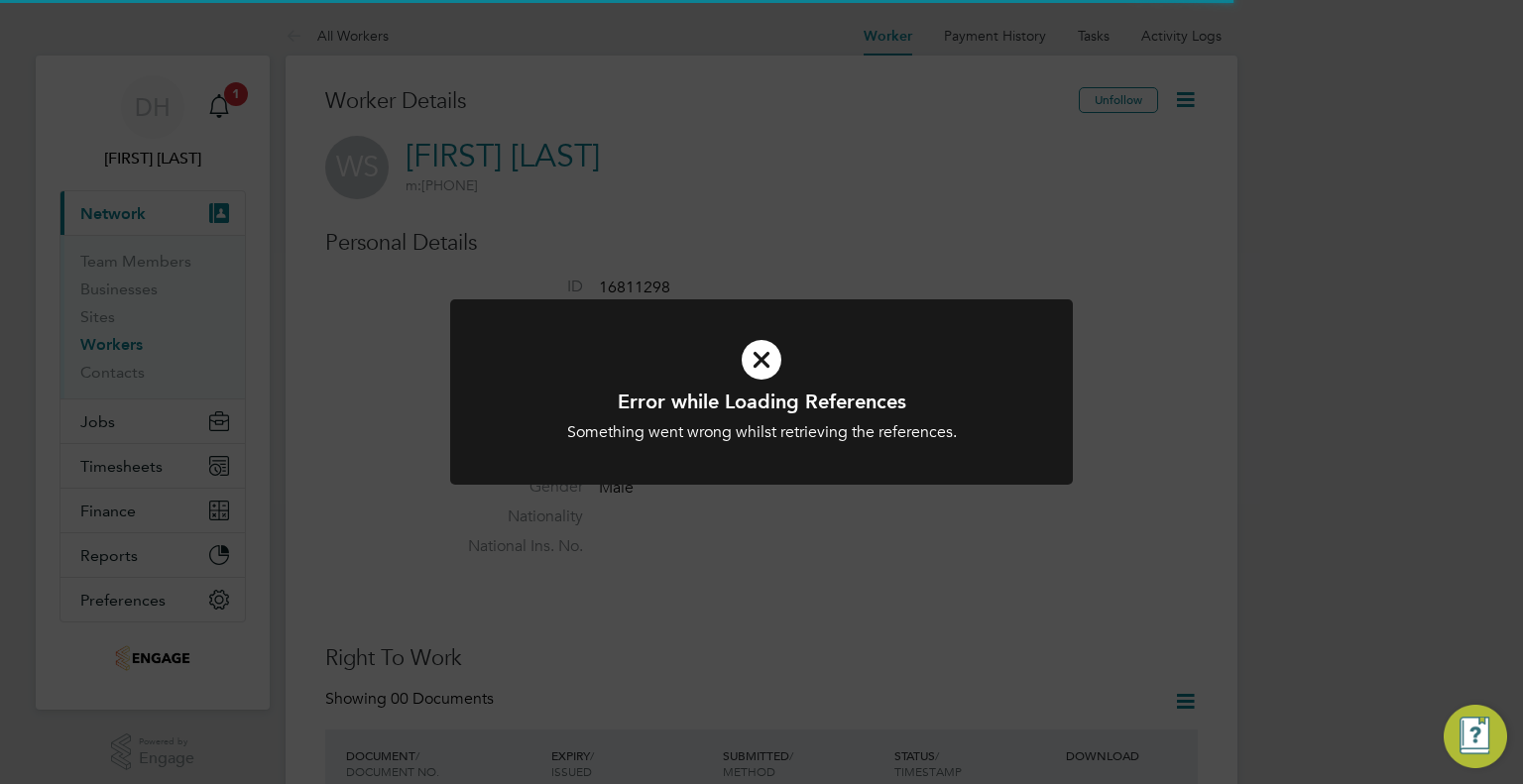 scroll, scrollTop: 0, scrollLeft: 0, axis: both 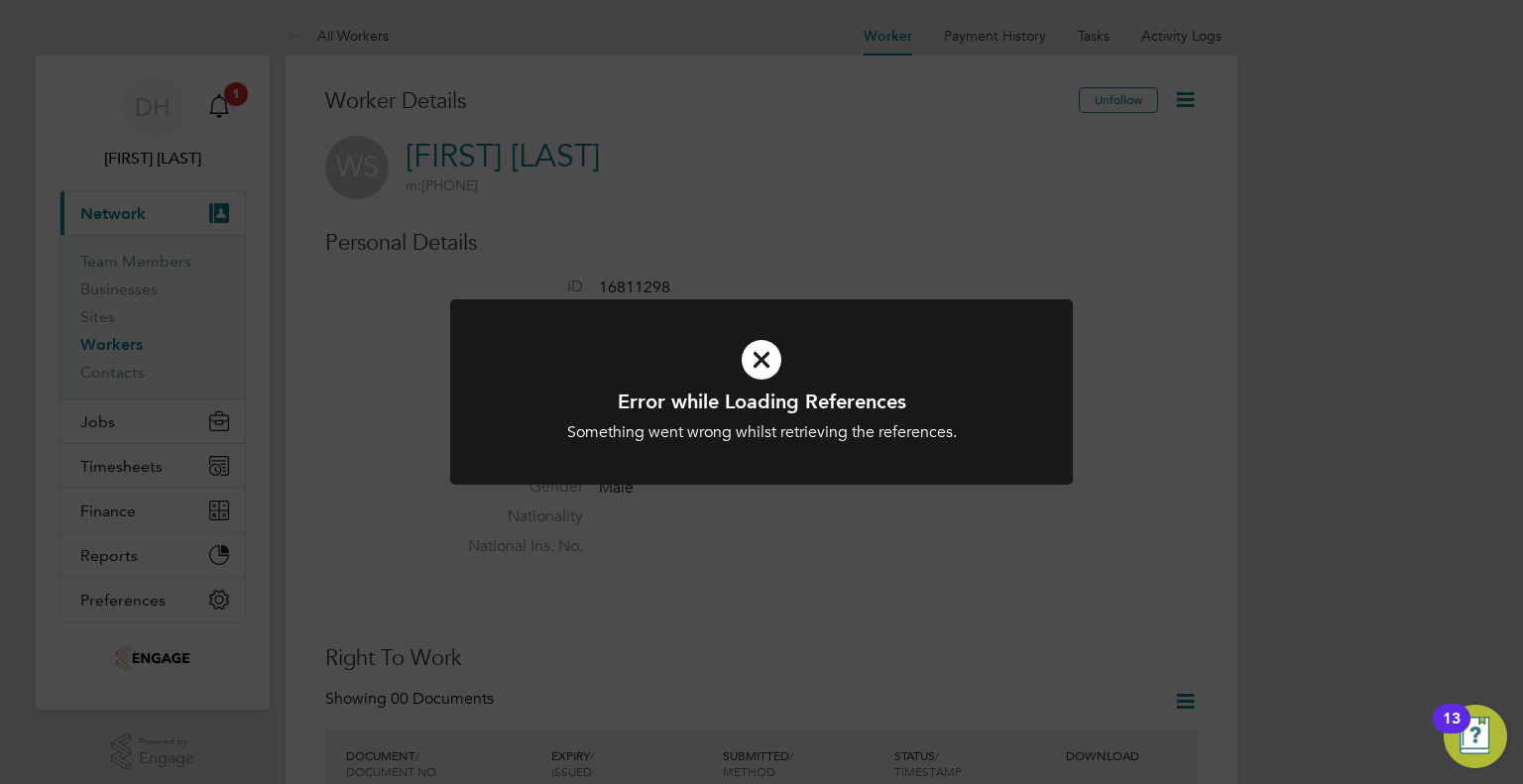 click on "Error while Loading References Something went wrong whilst retrieving the references. Cancel Okay" 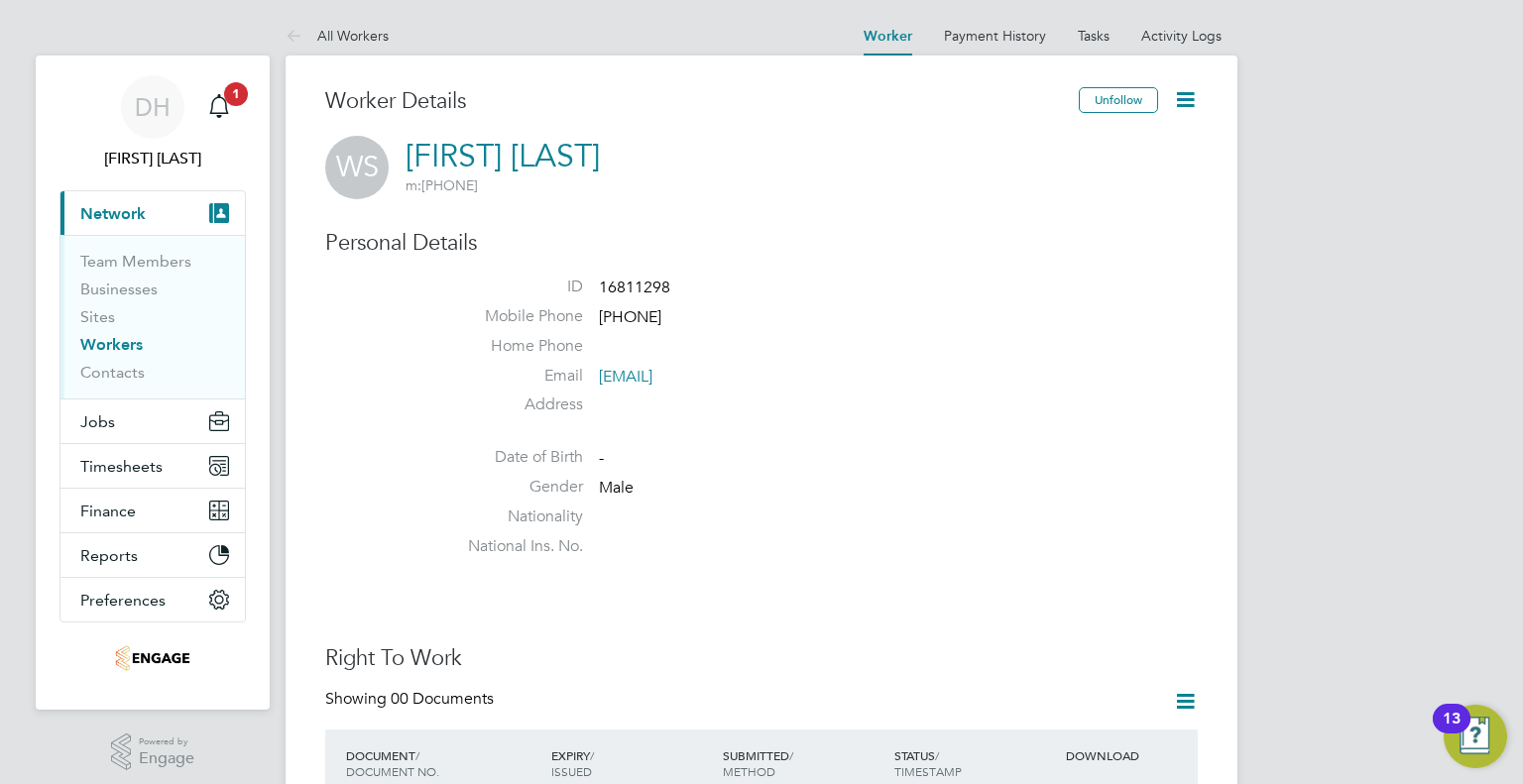 click 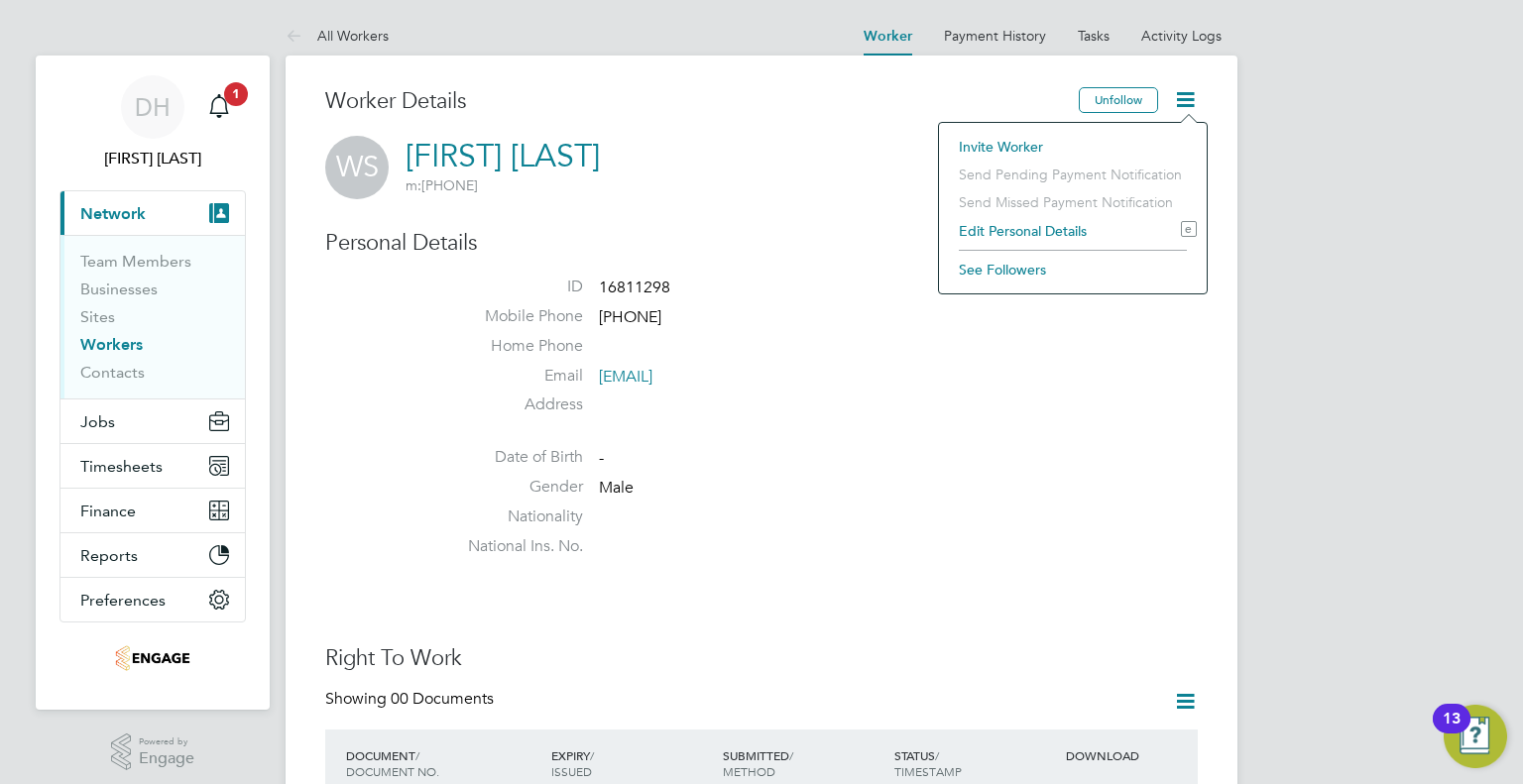 click on "Home Phone" 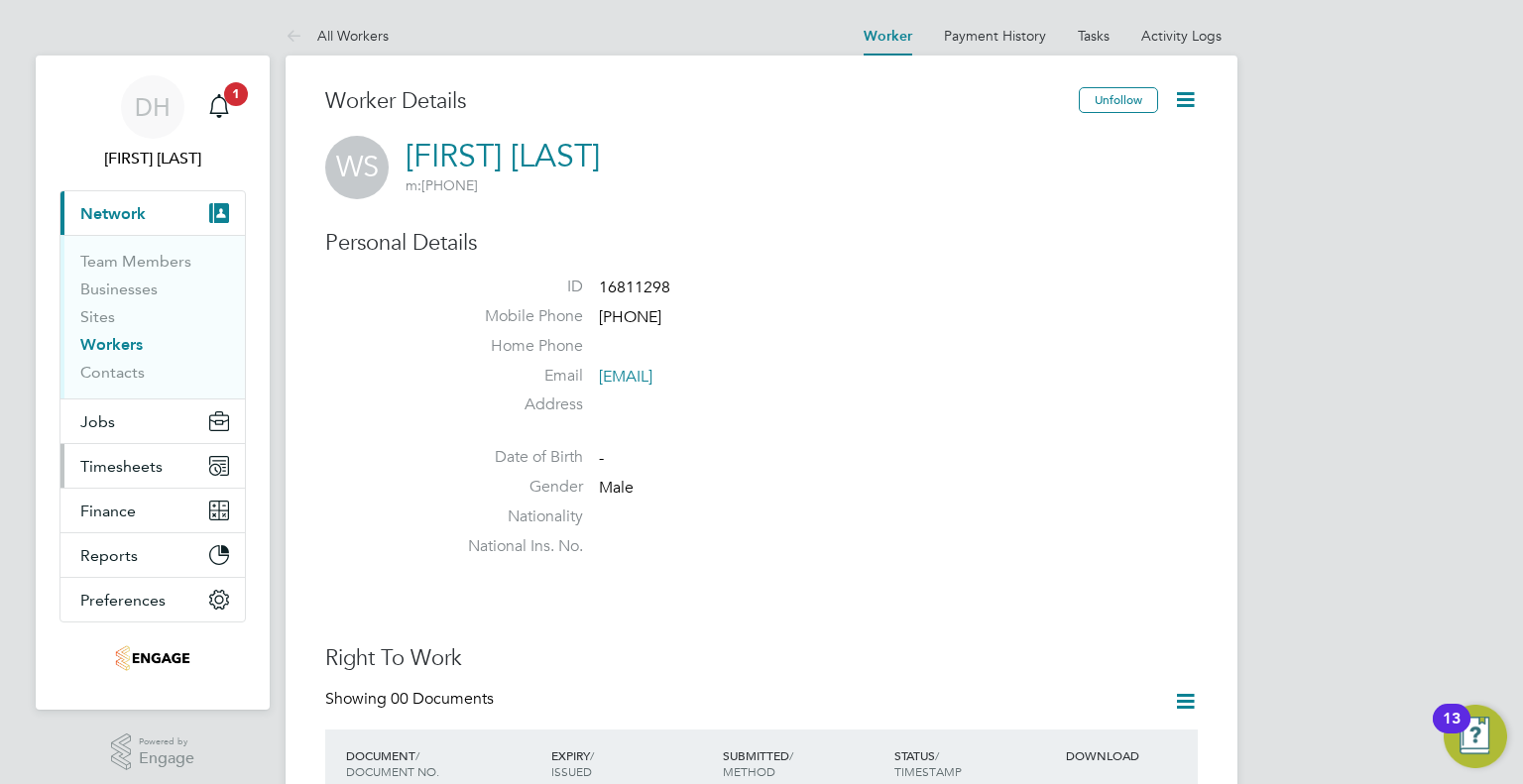 click on "Timesheets" at bounding box center (153, 466) 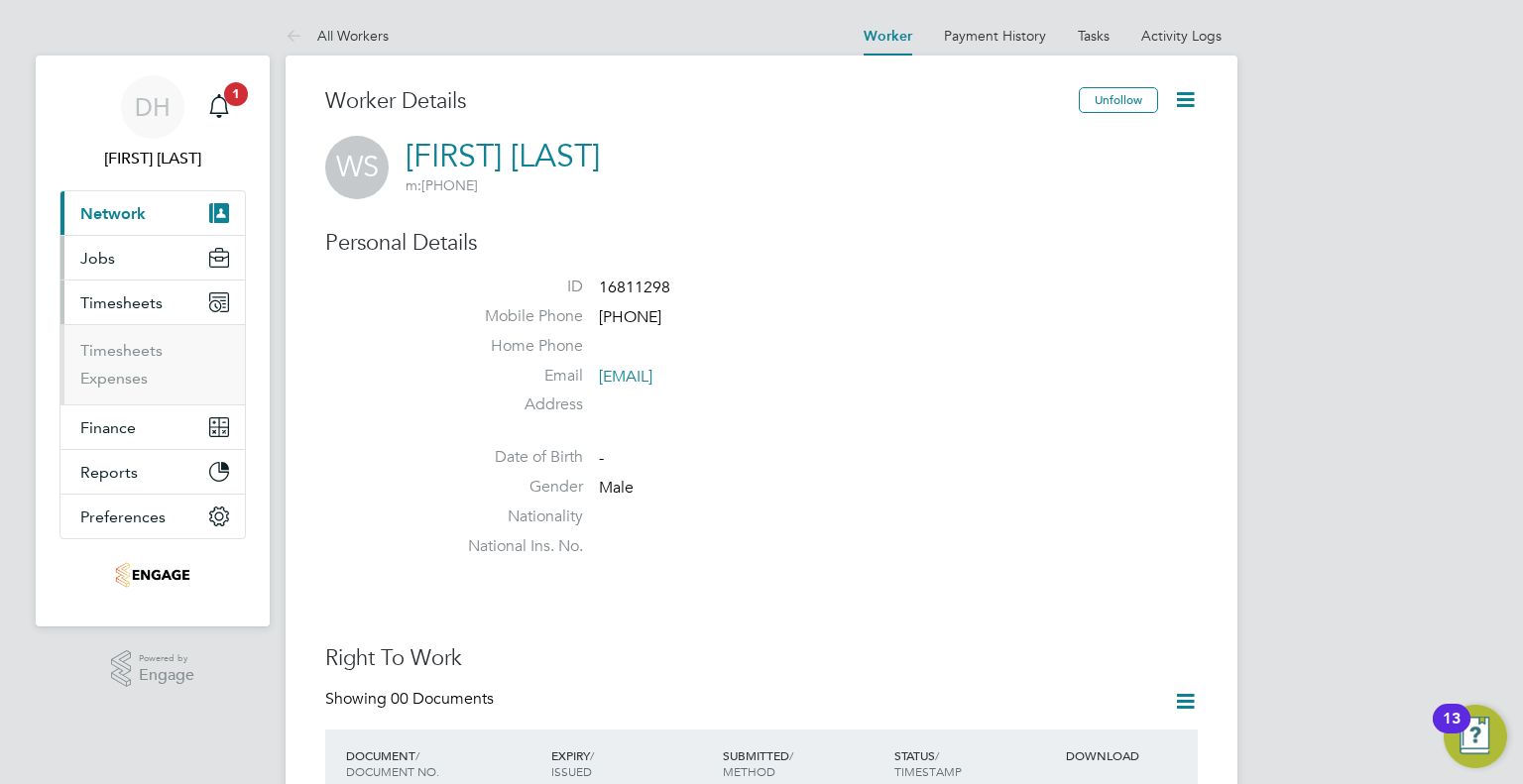 click on "Jobs" at bounding box center [153, 258] 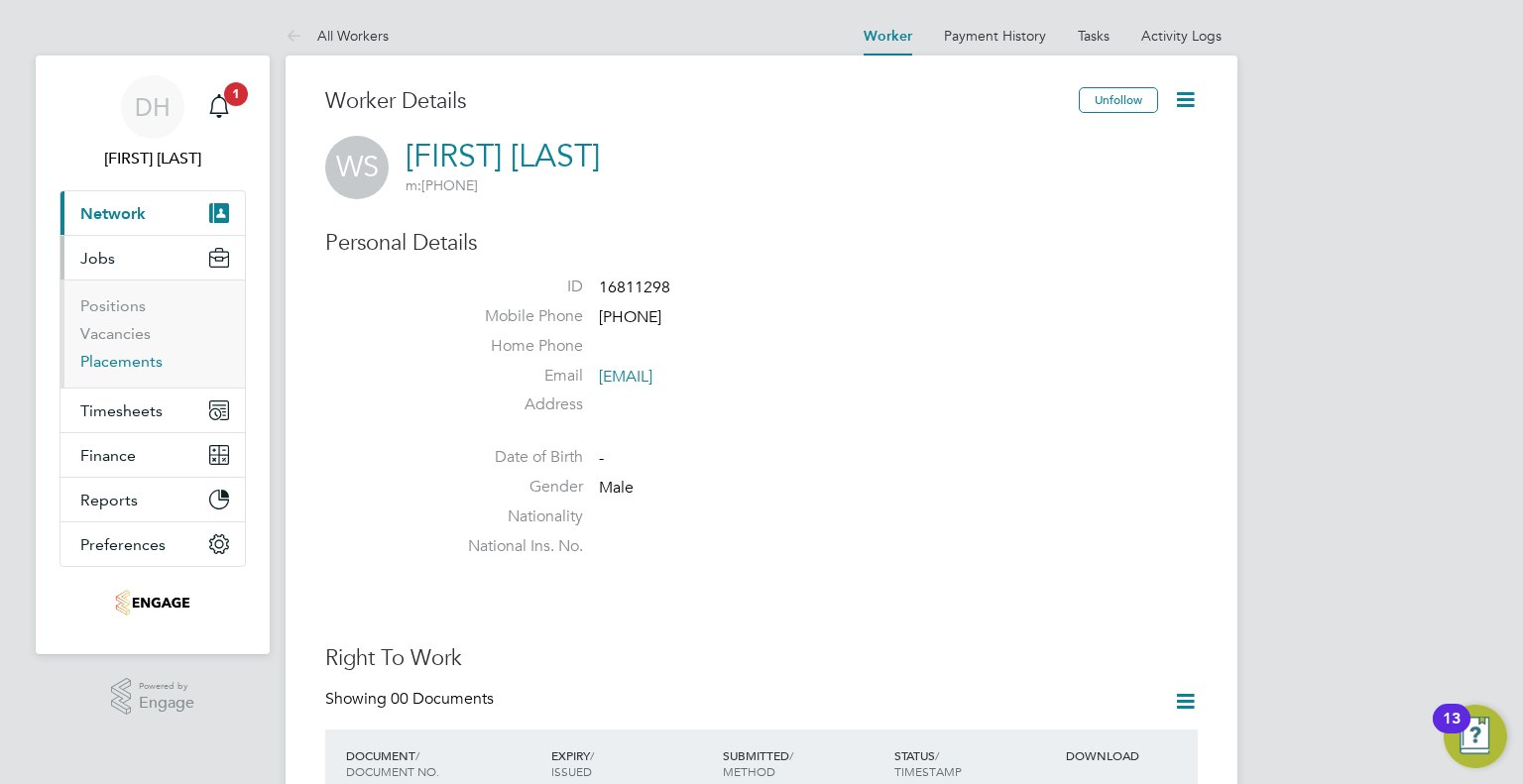 click on "Placements" at bounding box center [121, 361] 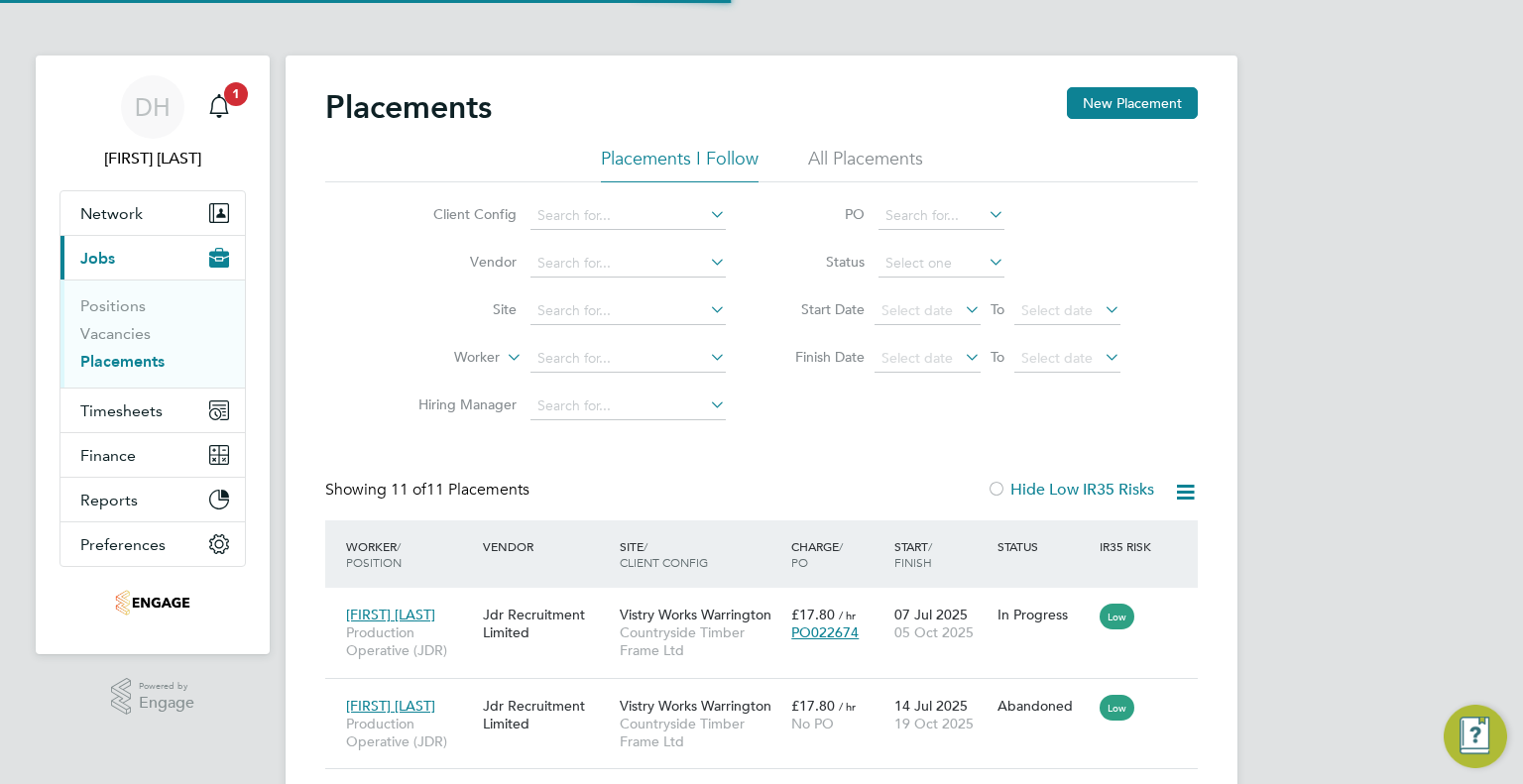 scroll, scrollTop: 10, scrollLeft: 9, axis: both 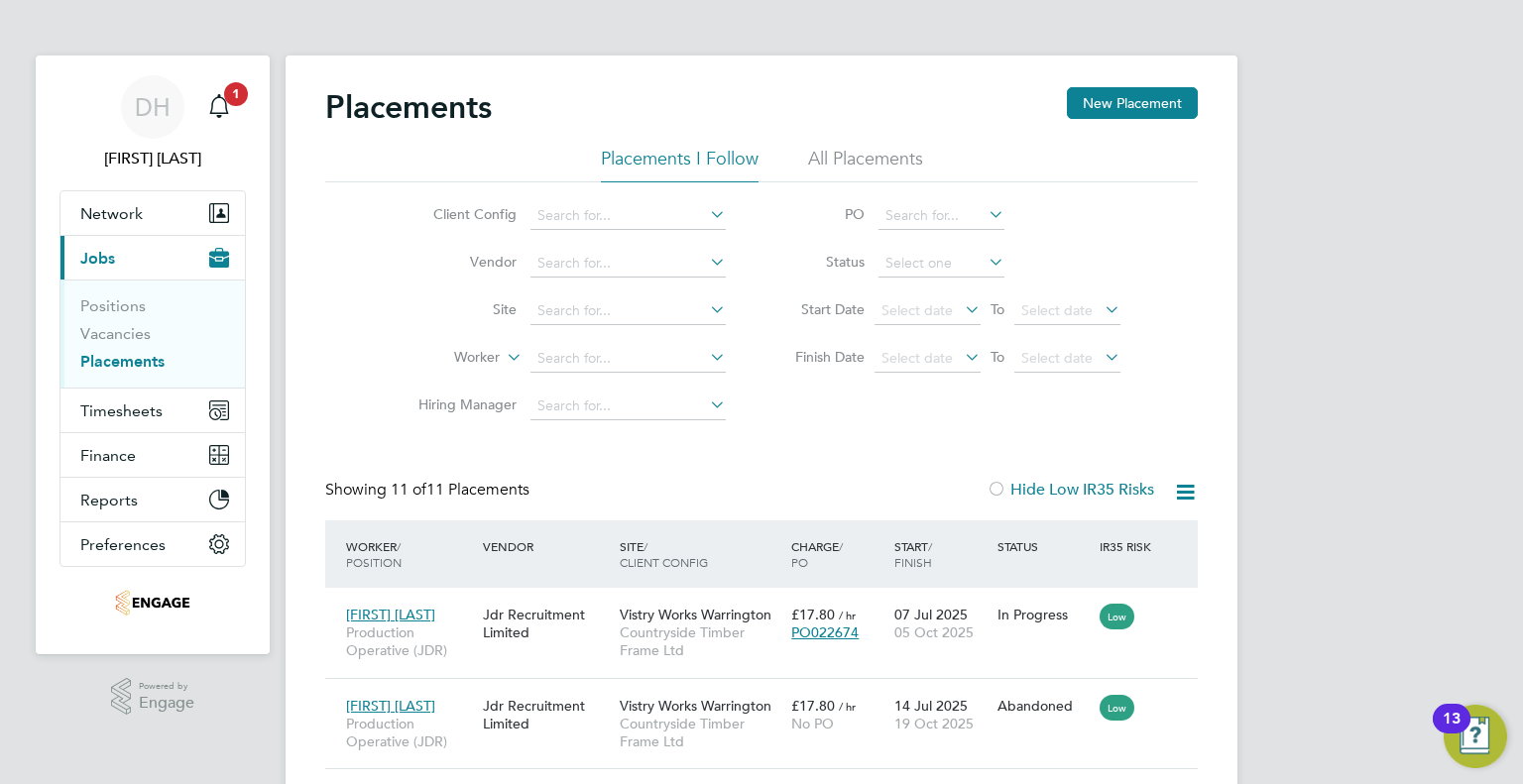 click on "All Placements" 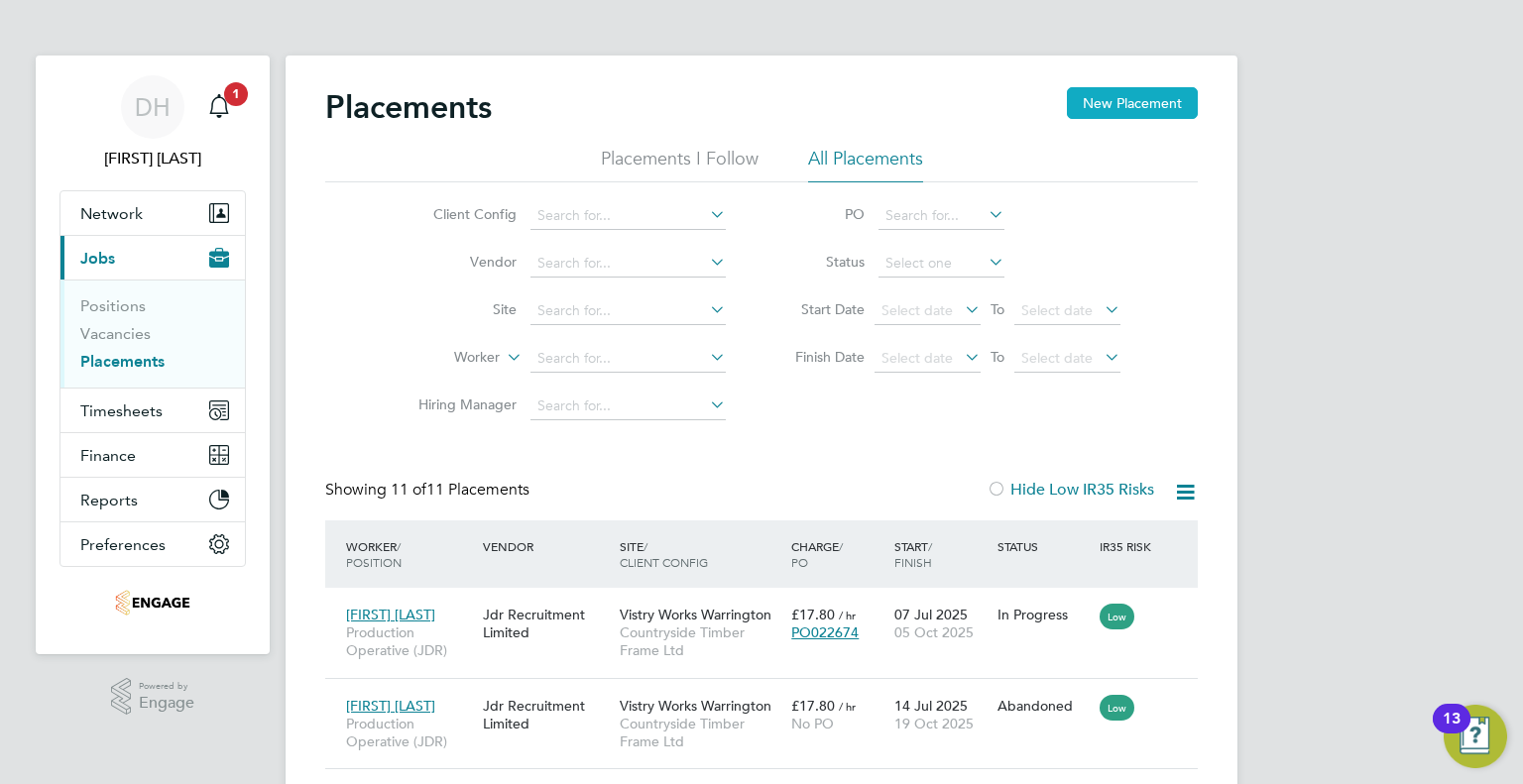 click on "New Placement" 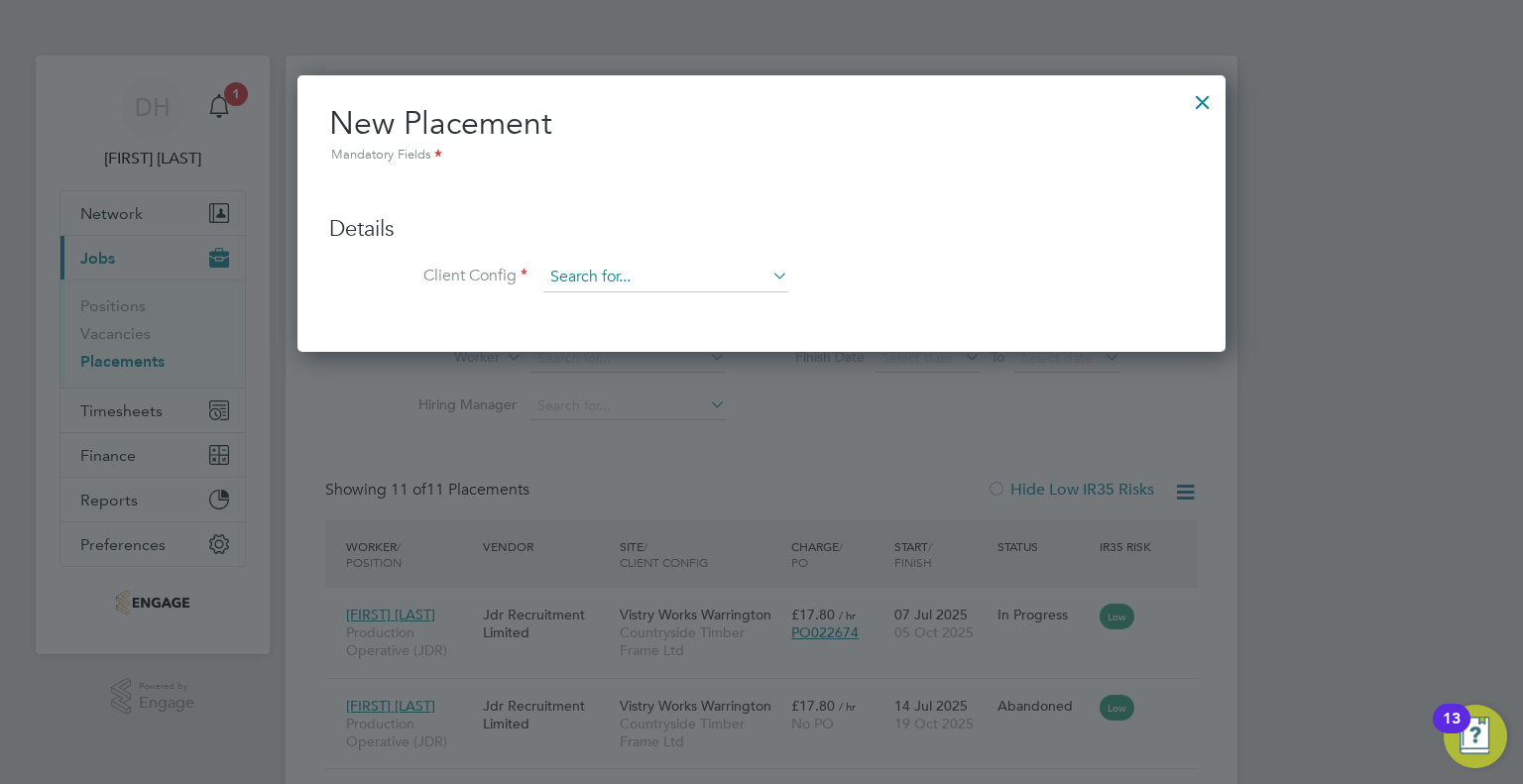 click at bounding box center (665, 278) 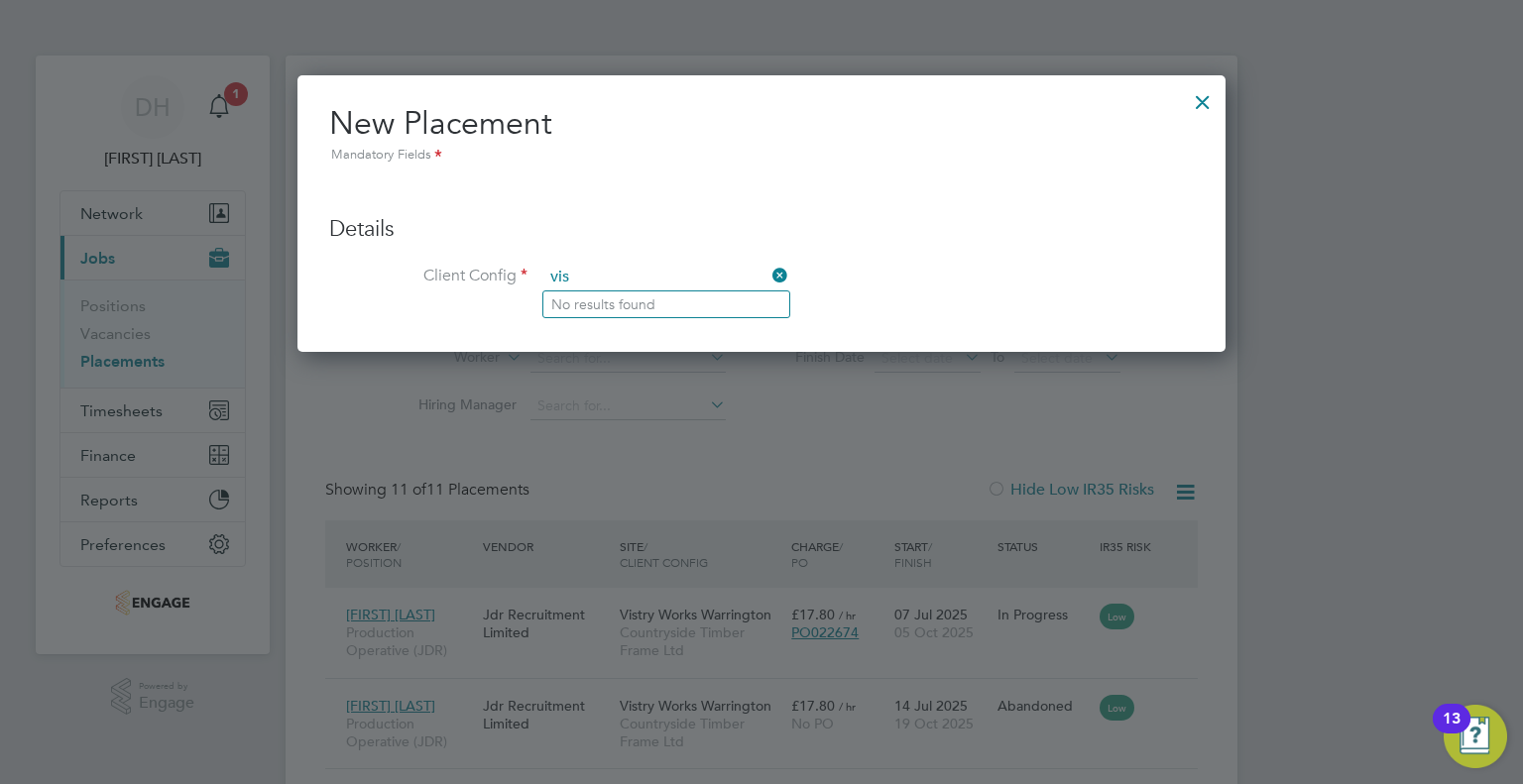 type on "vis" 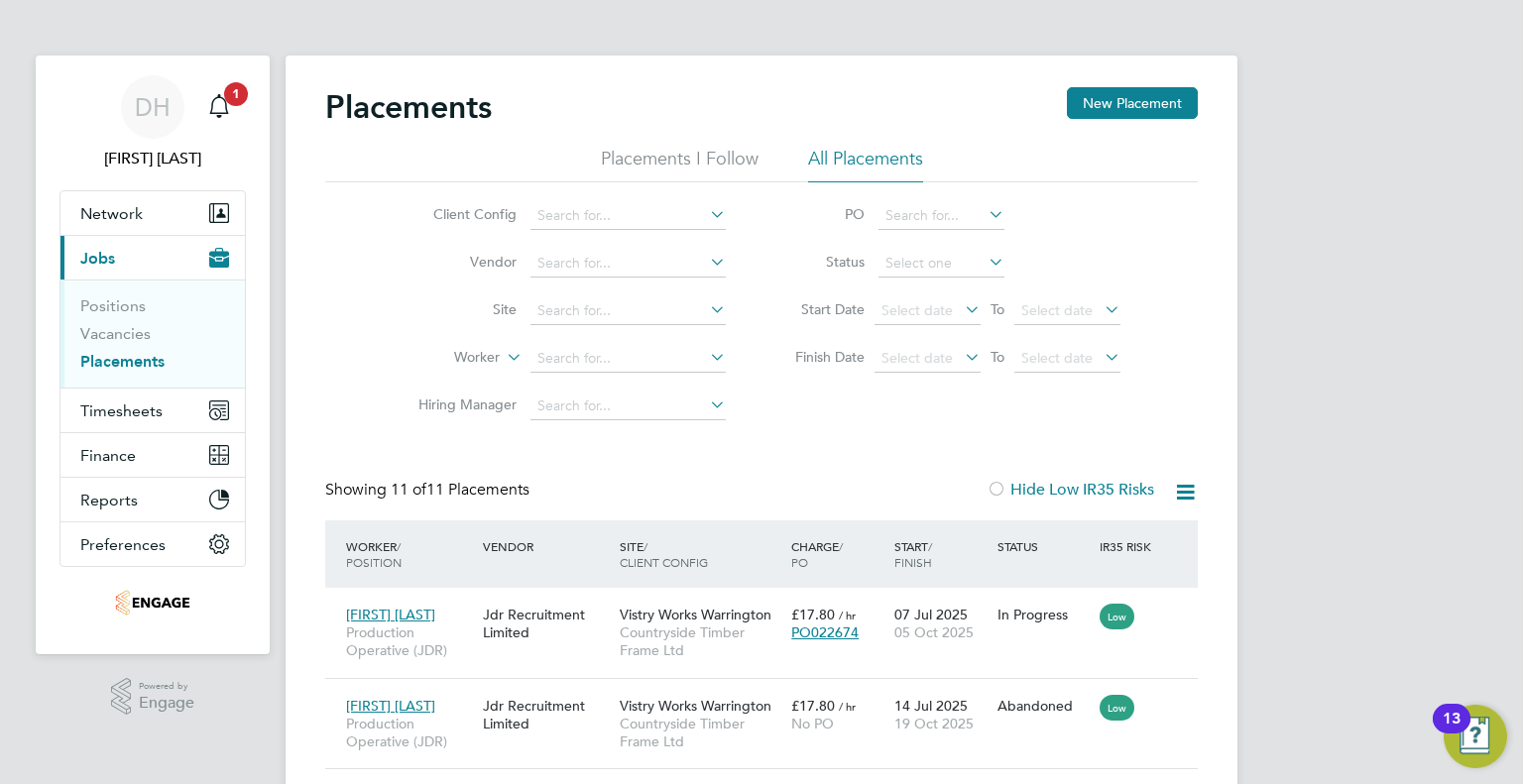type 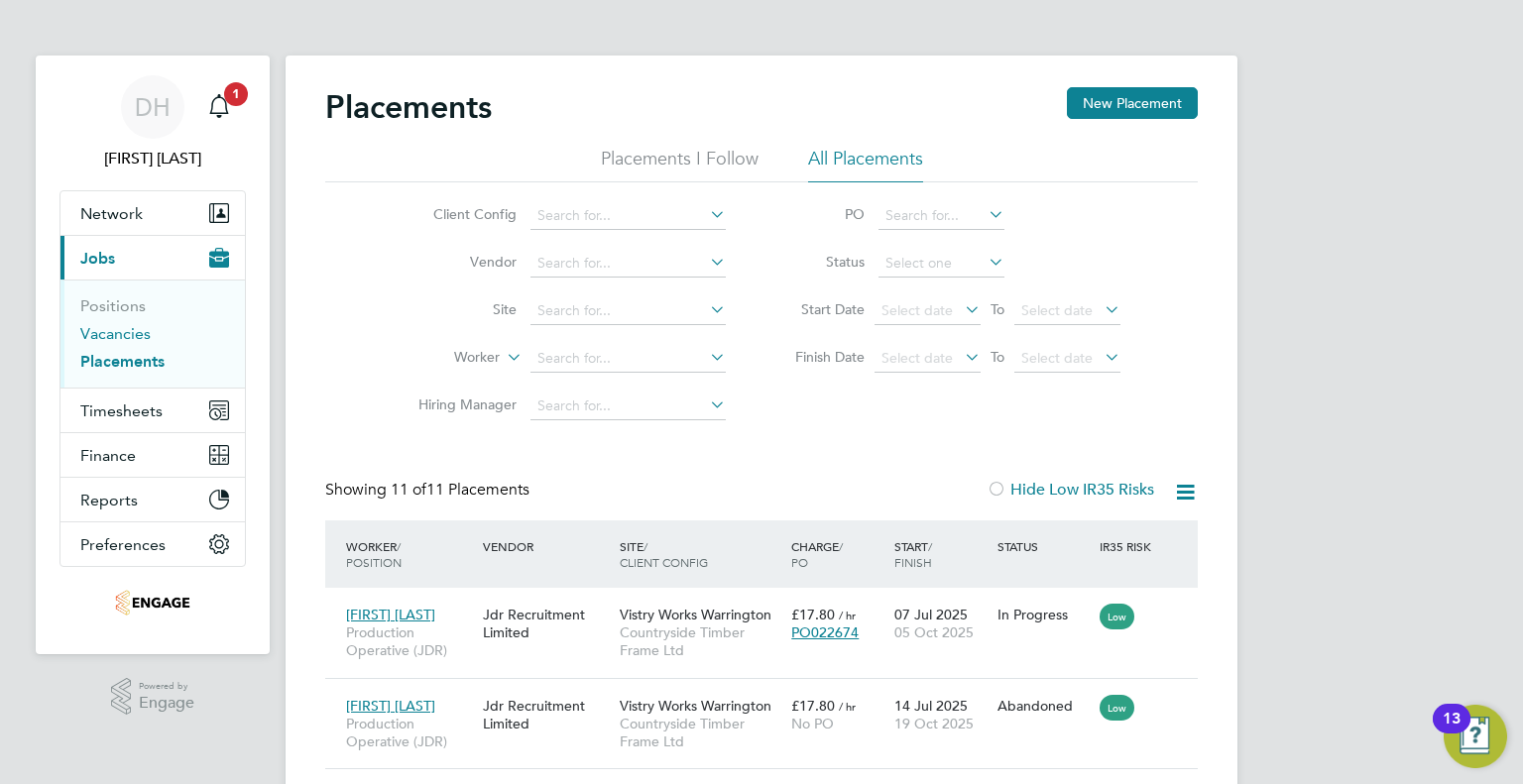 click on "Vacancies" at bounding box center [115, 333] 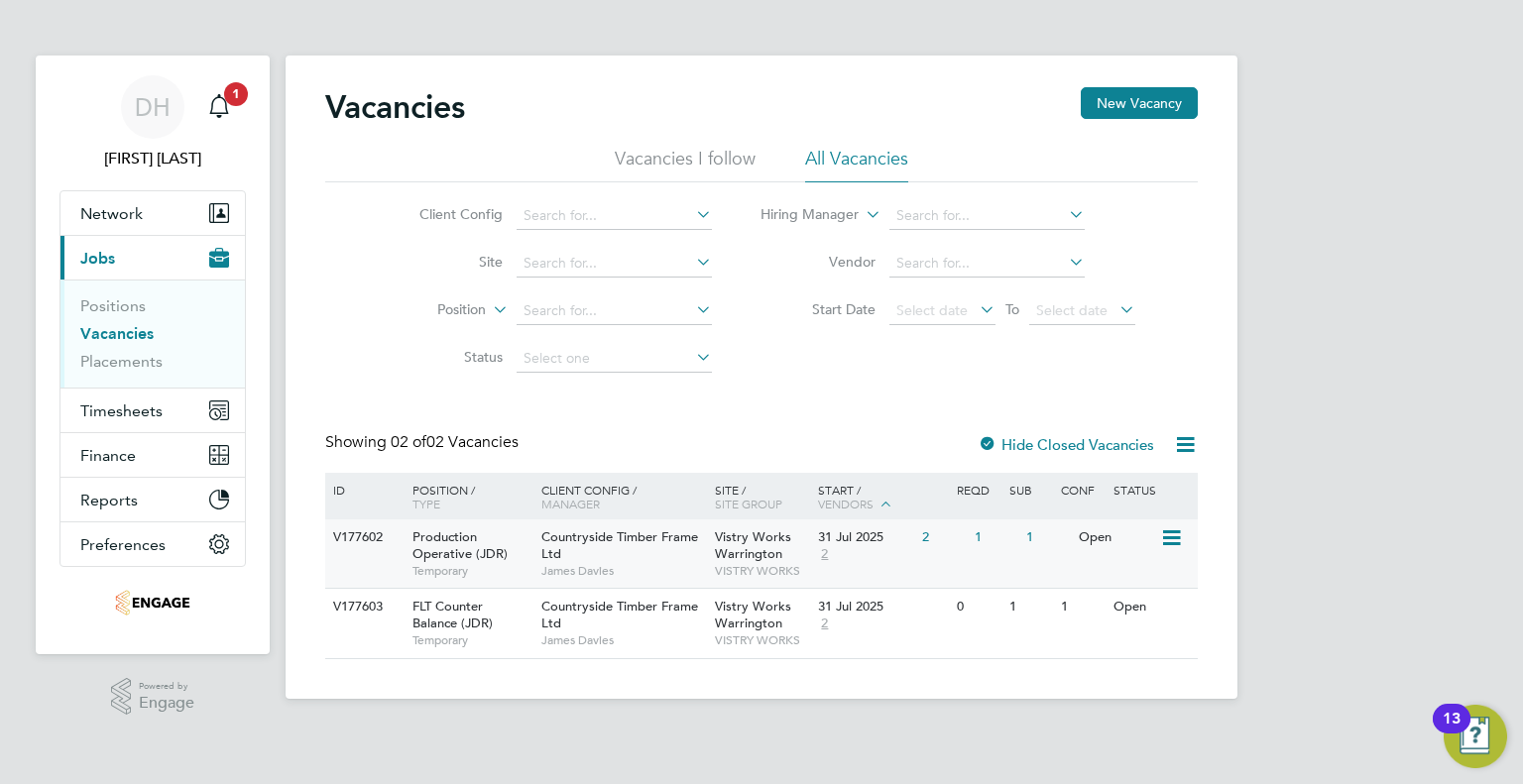 click on "Countryside Timber Frame Ltd   James Davies" 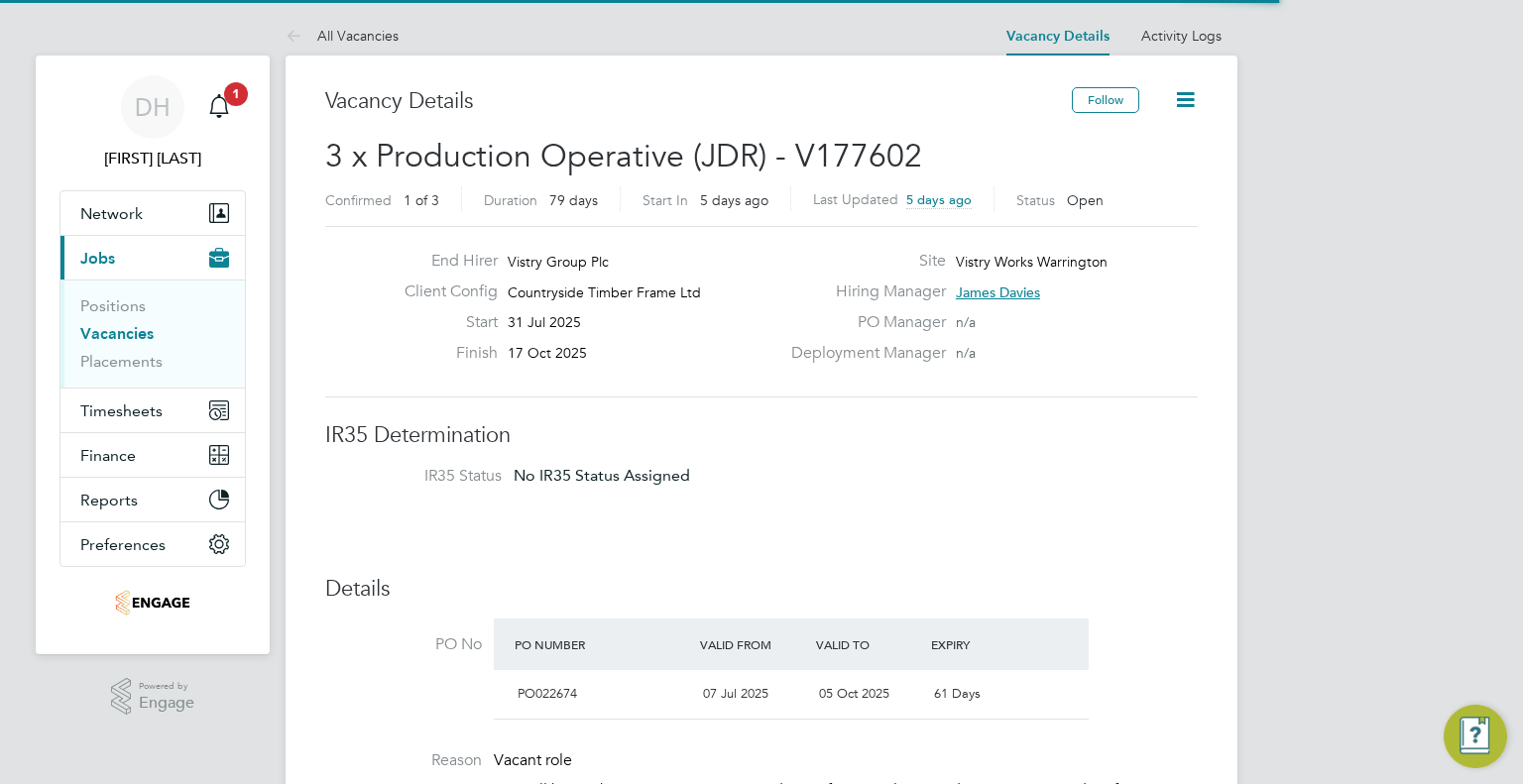 scroll, scrollTop: 0, scrollLeft: 0, axis: both 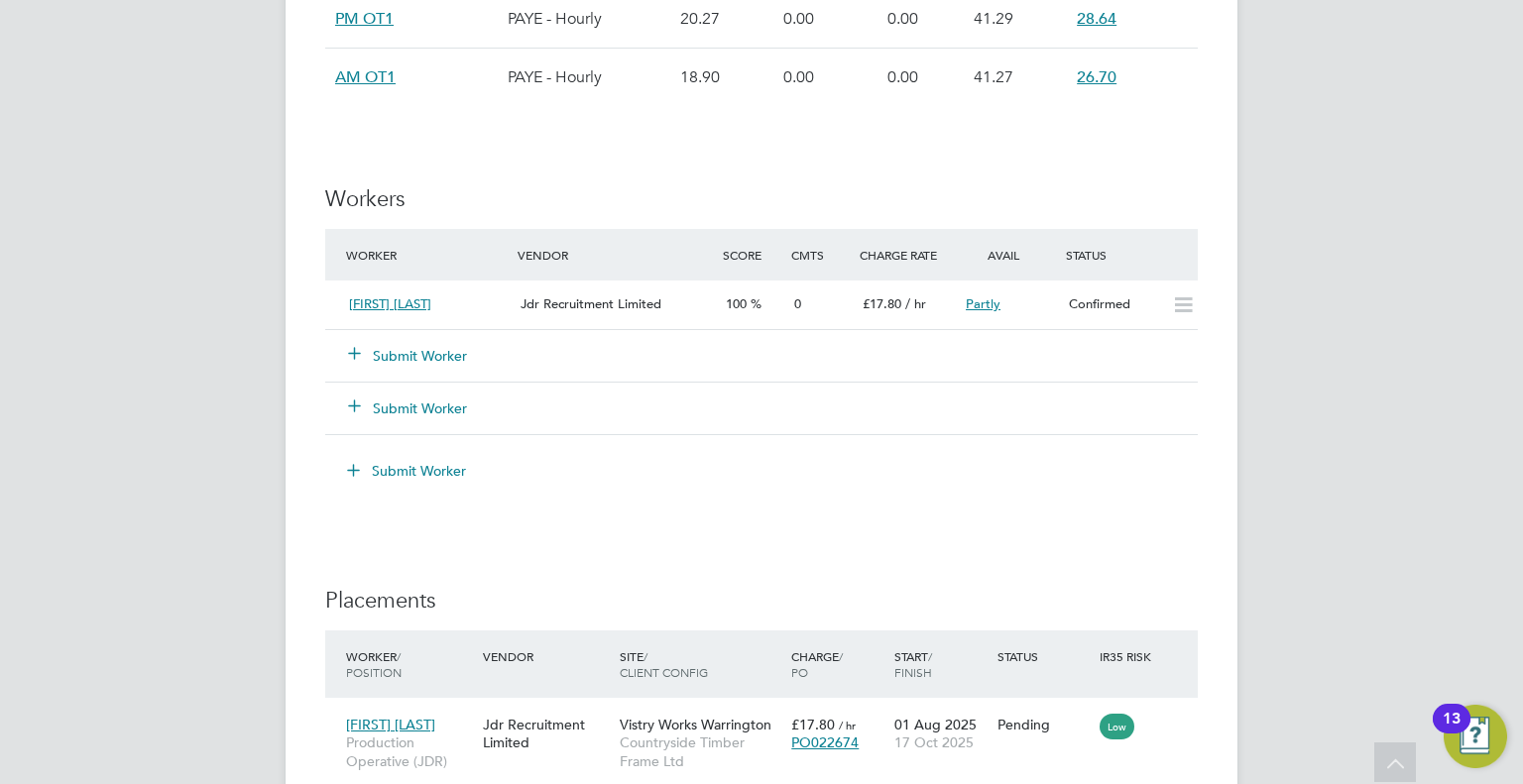 click on "Submit Worker" 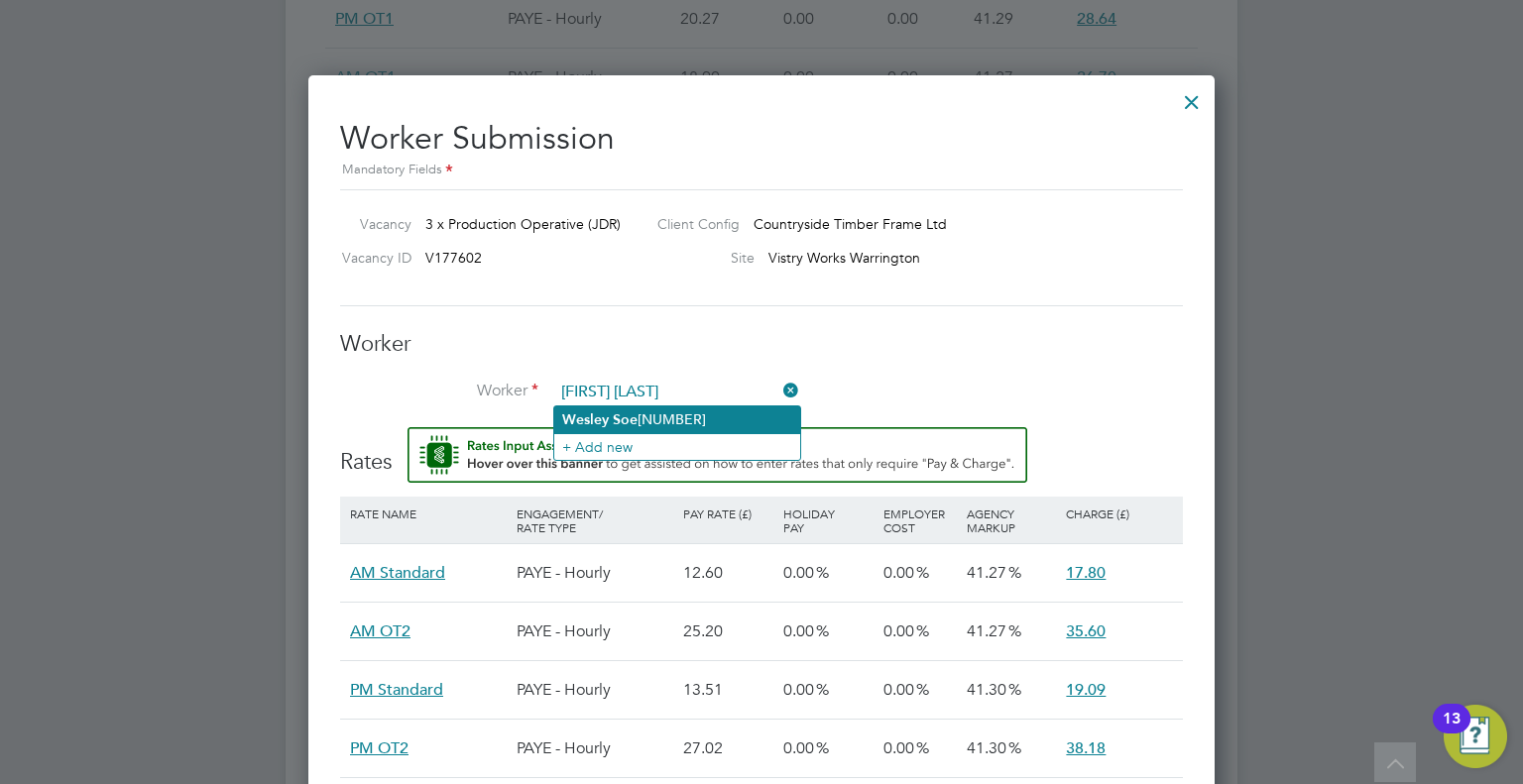 click on "Wesley" 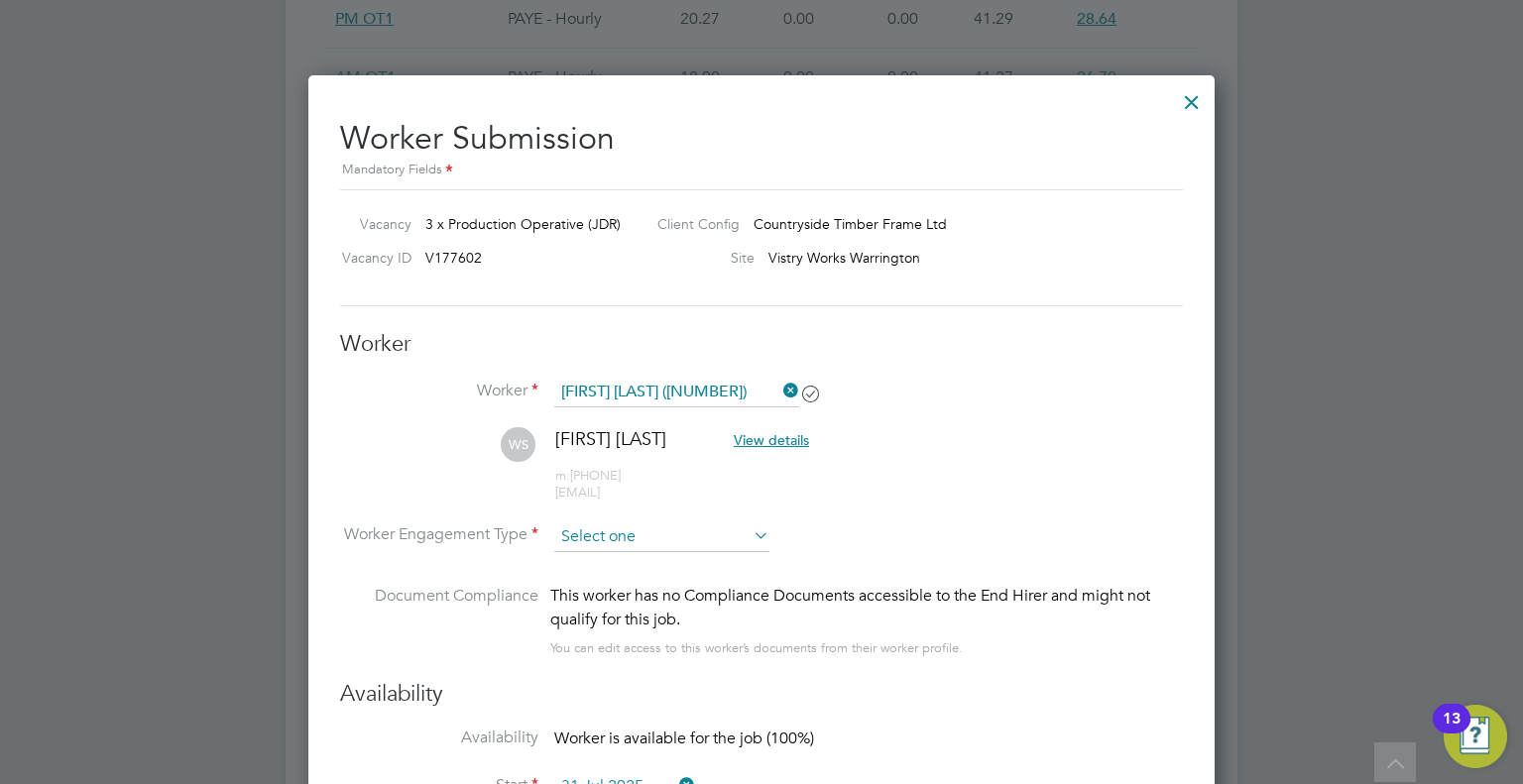 click at bounding box center (661, 537) 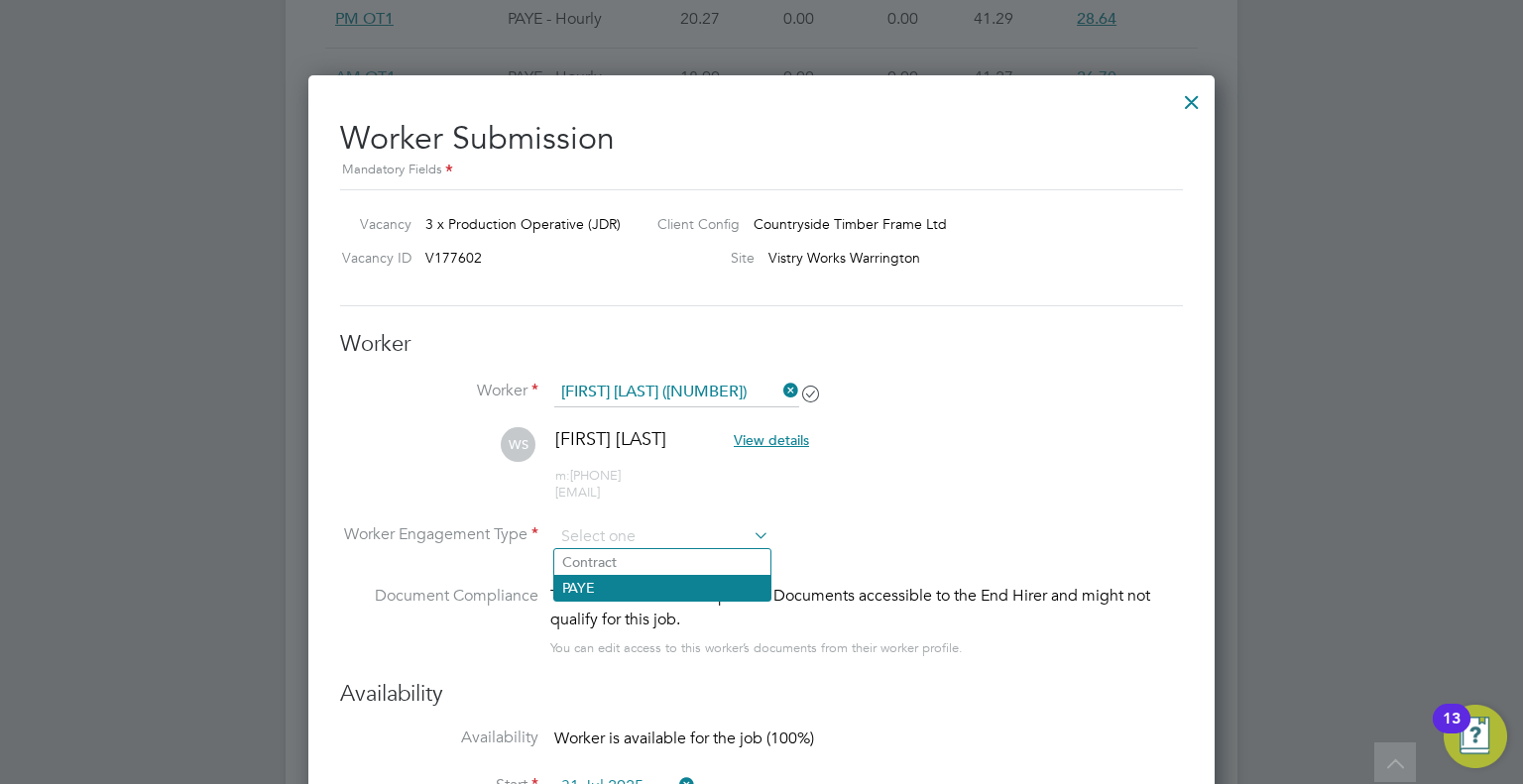 click on "PAYE" 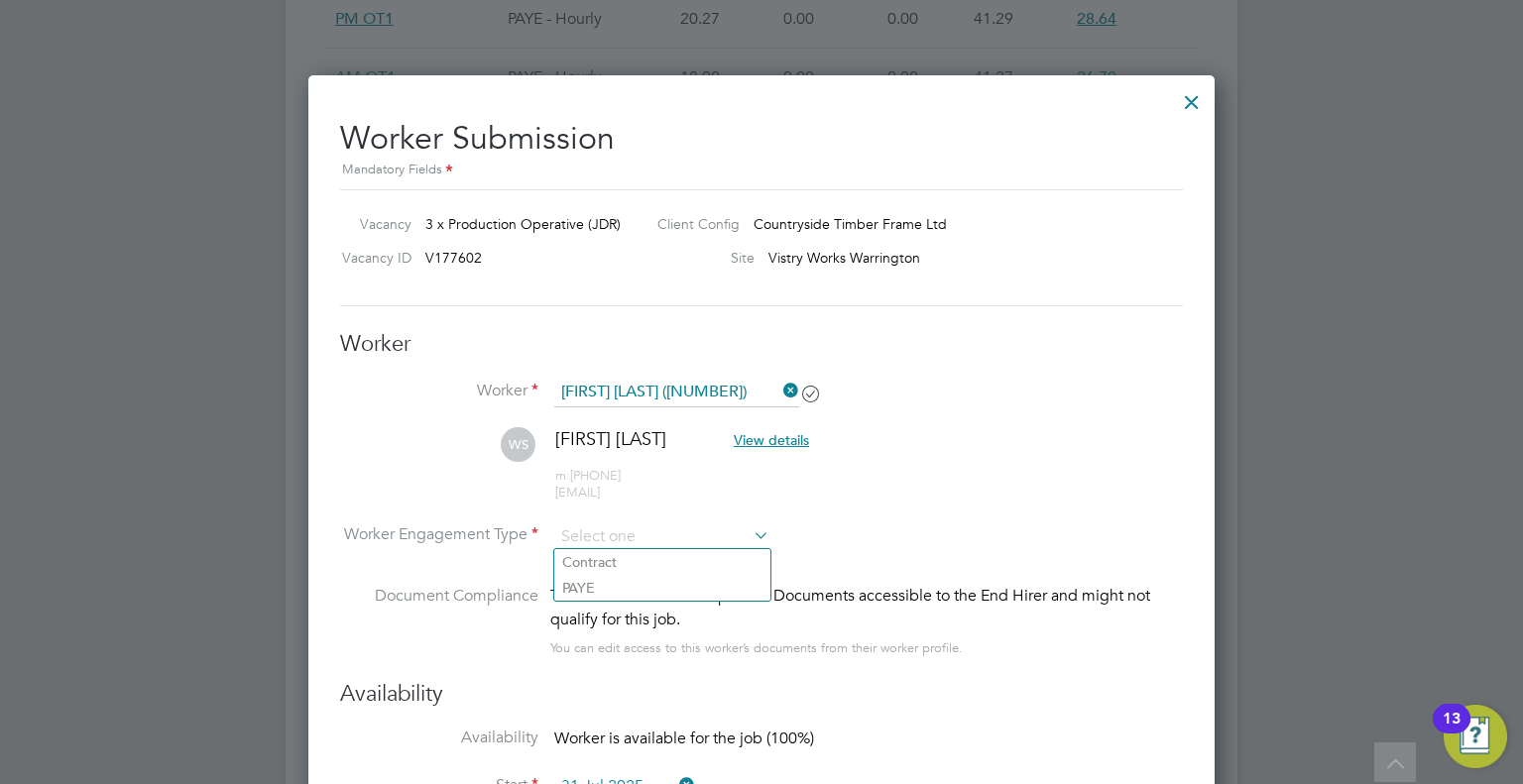 type on "PAYE" 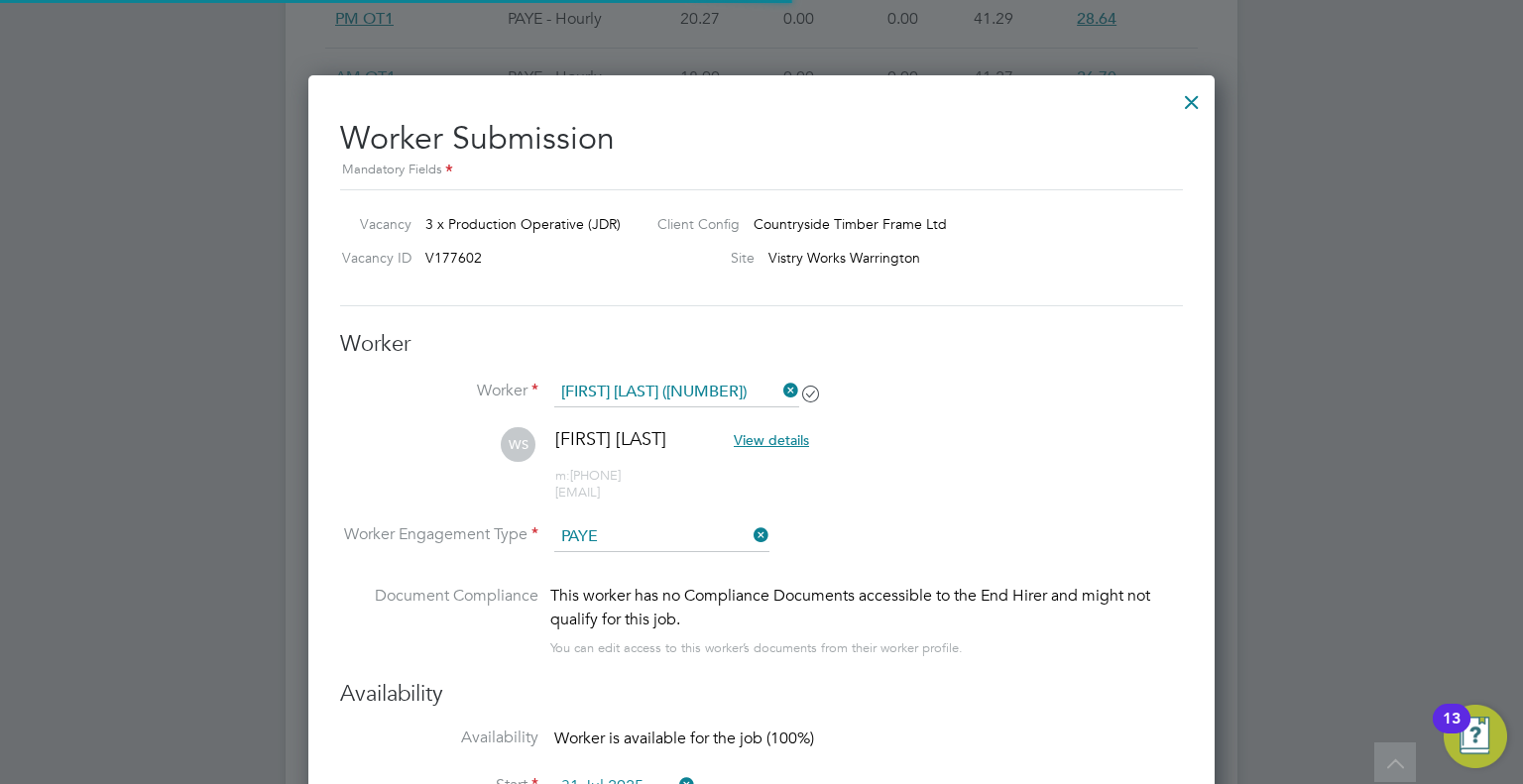 click on "Worker Engagement Type   PAYE" at bounding box center (762, 553) 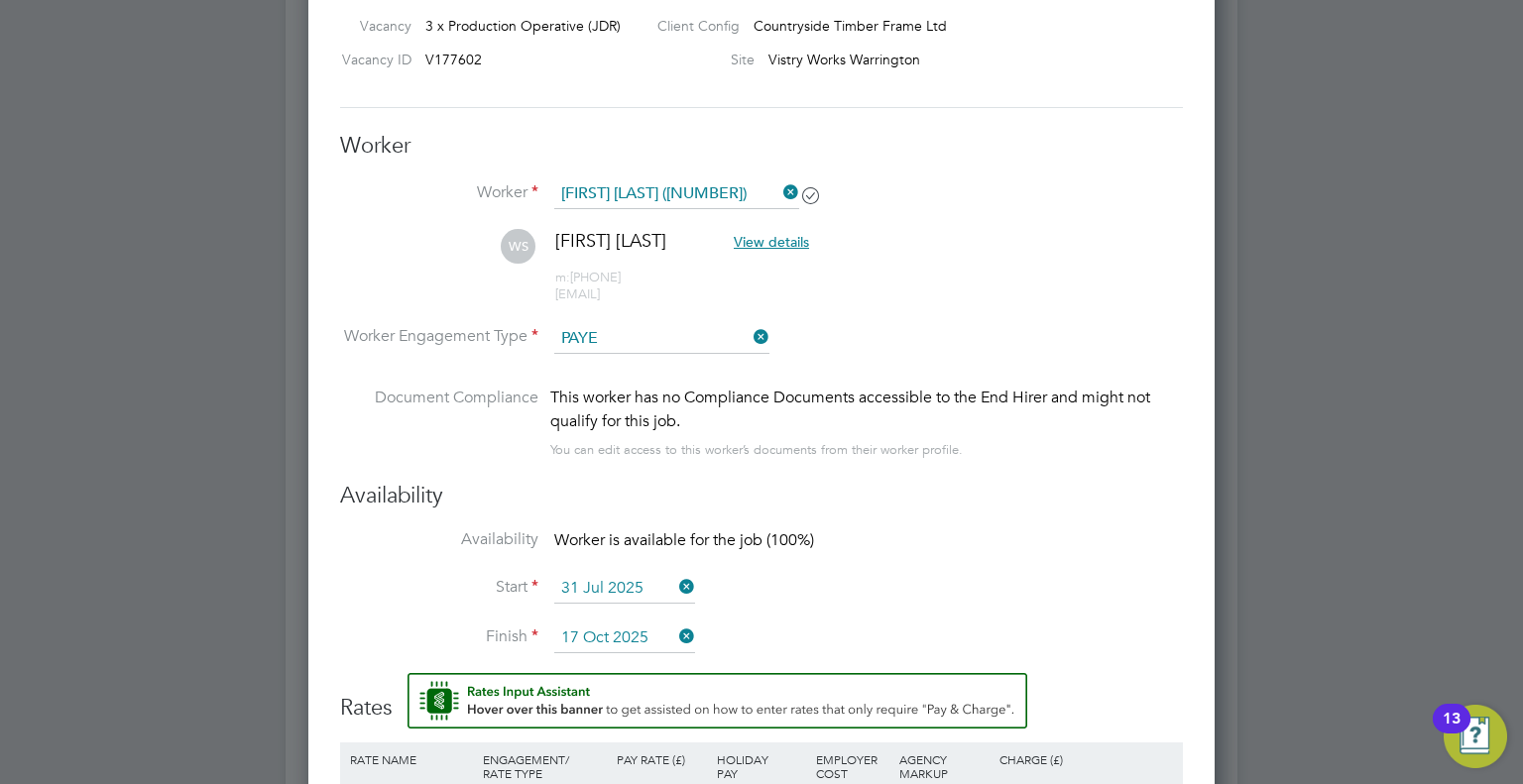 click on "31 Jul 2025" at bounding box center [625, 589] 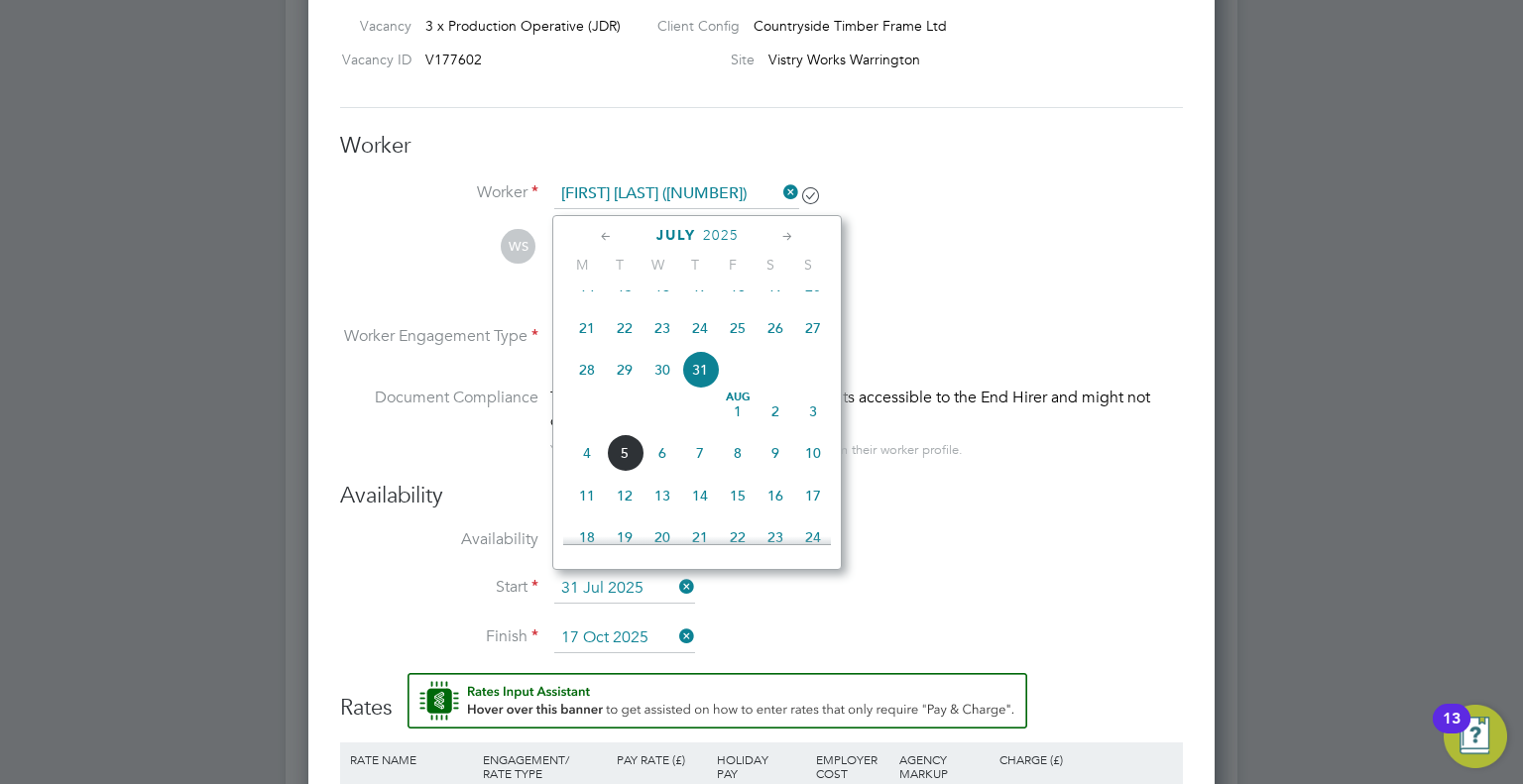 click on "28" 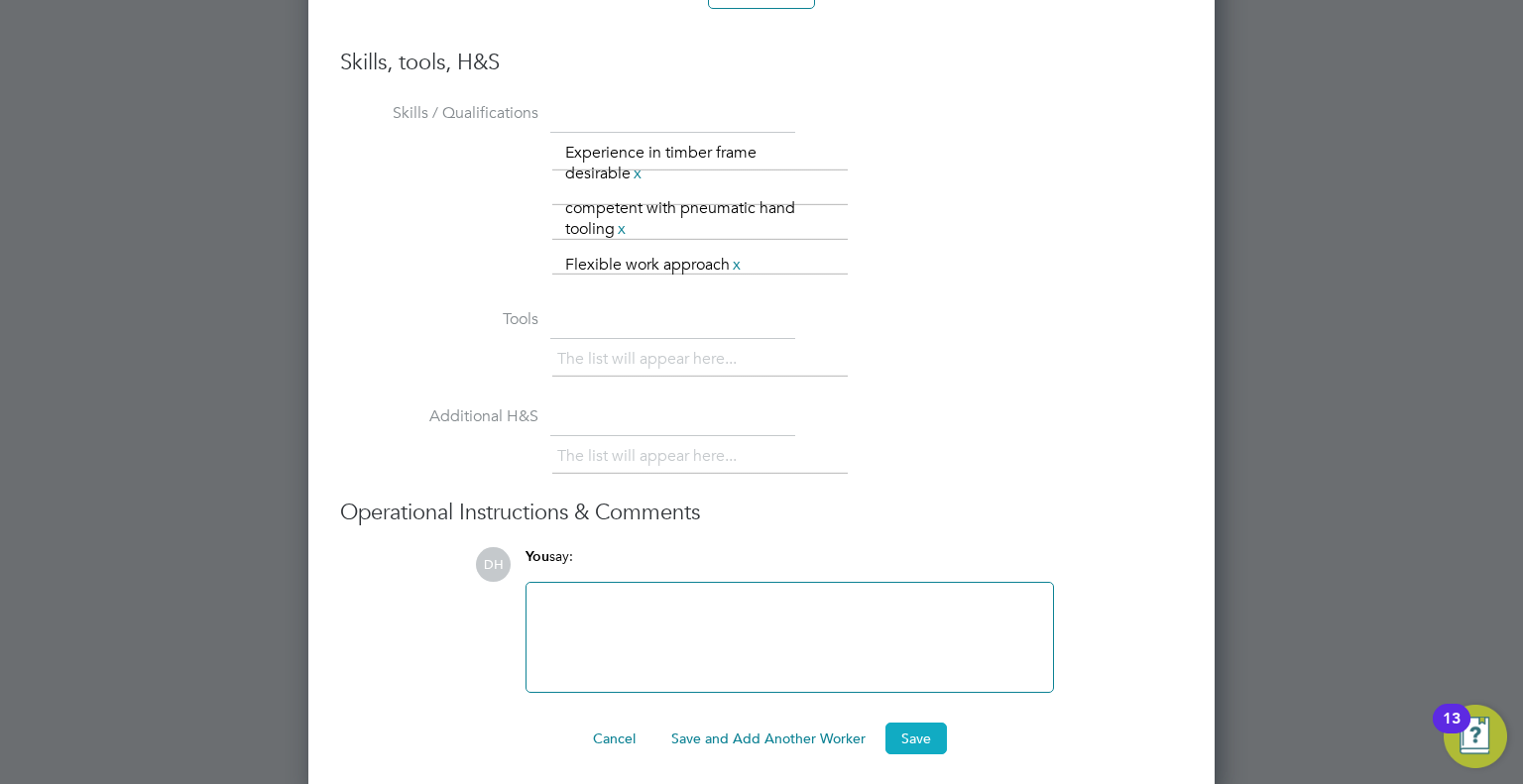 click on "Save" at bounding box center [916, 738] 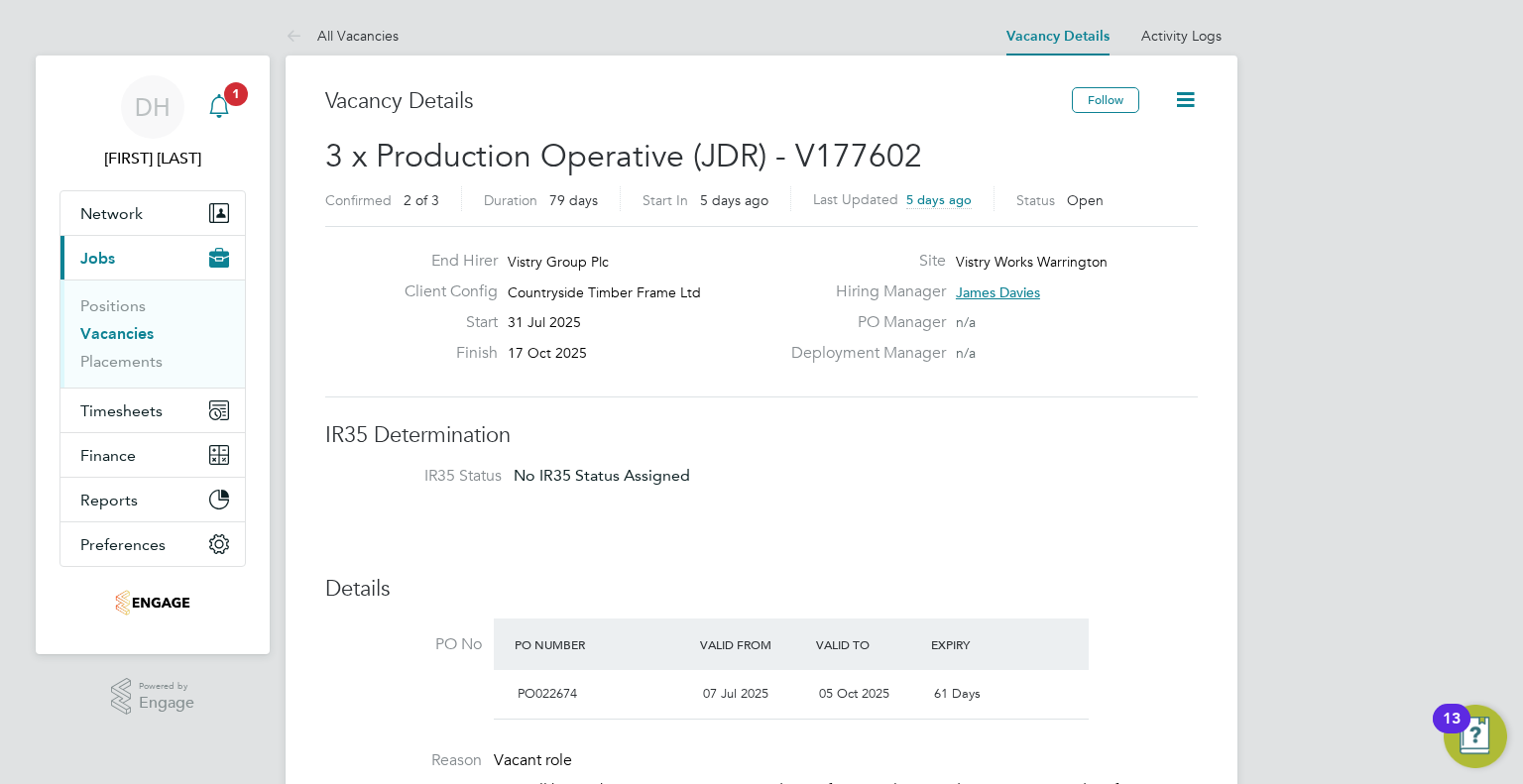 click at bounding box center (219, 107) 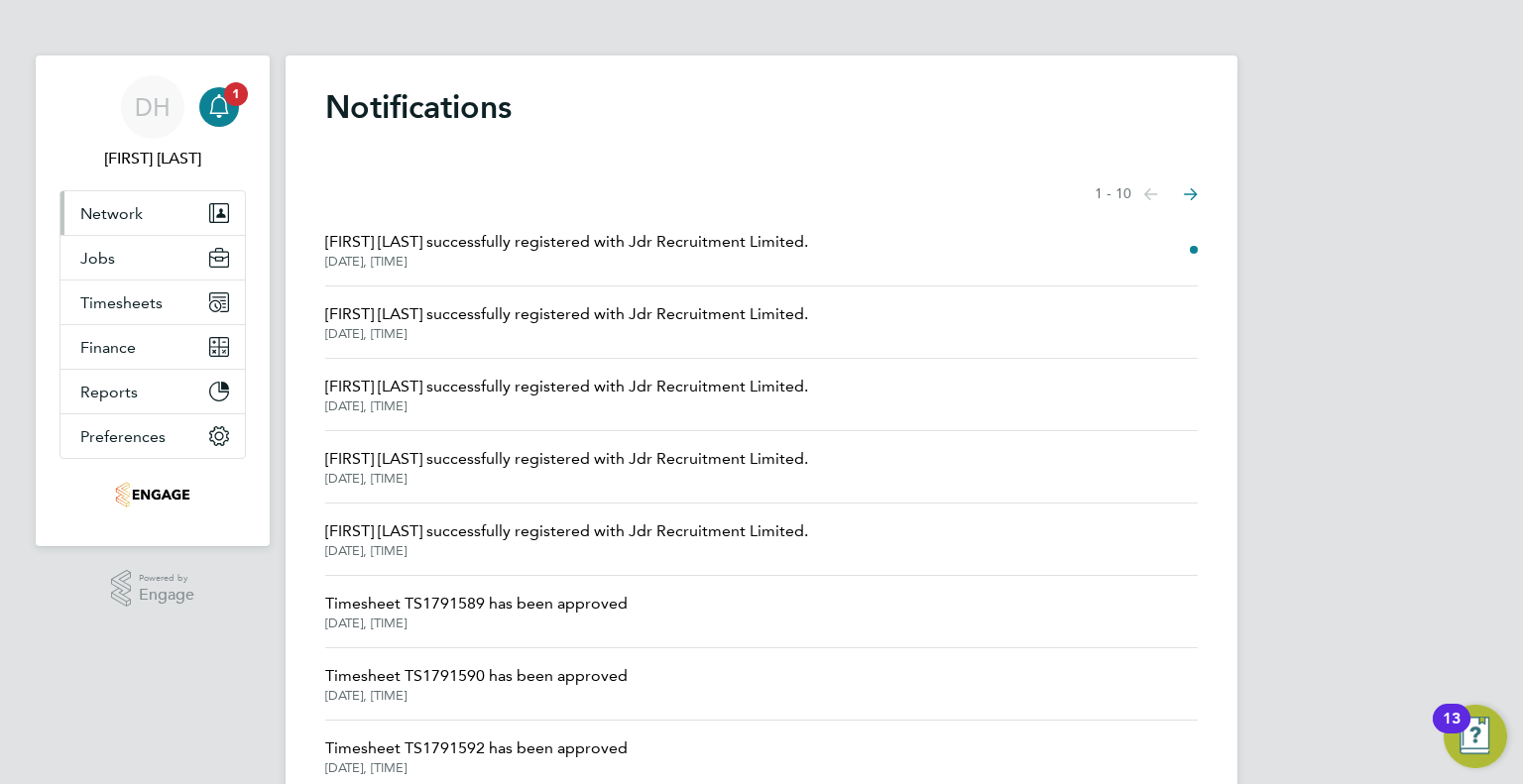 click on "Network" at bounding box center [111, 213] 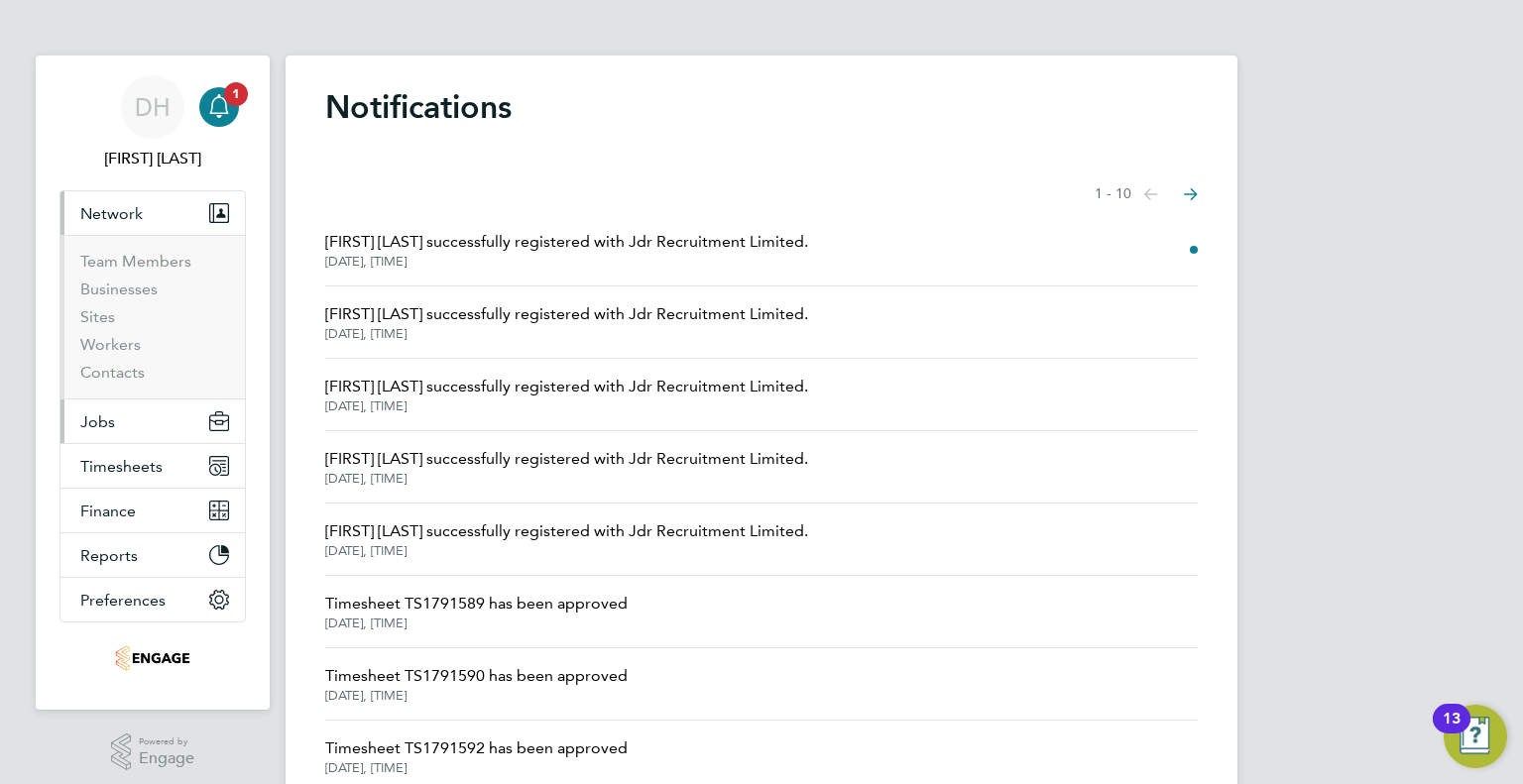 click on "Jobs" at bounding box center (153, 421) 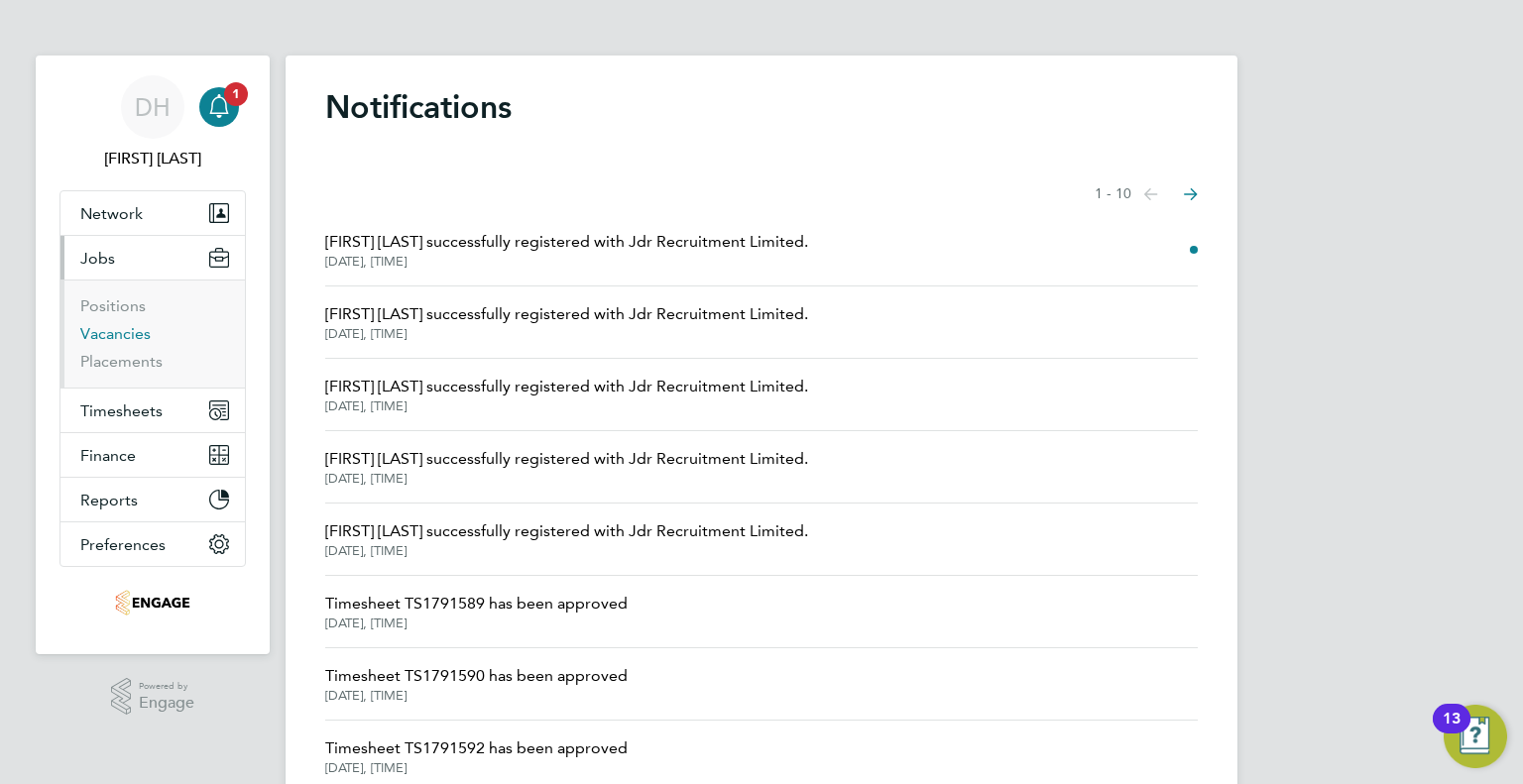 click on "Vacancies" at bounding box center (115, 333) 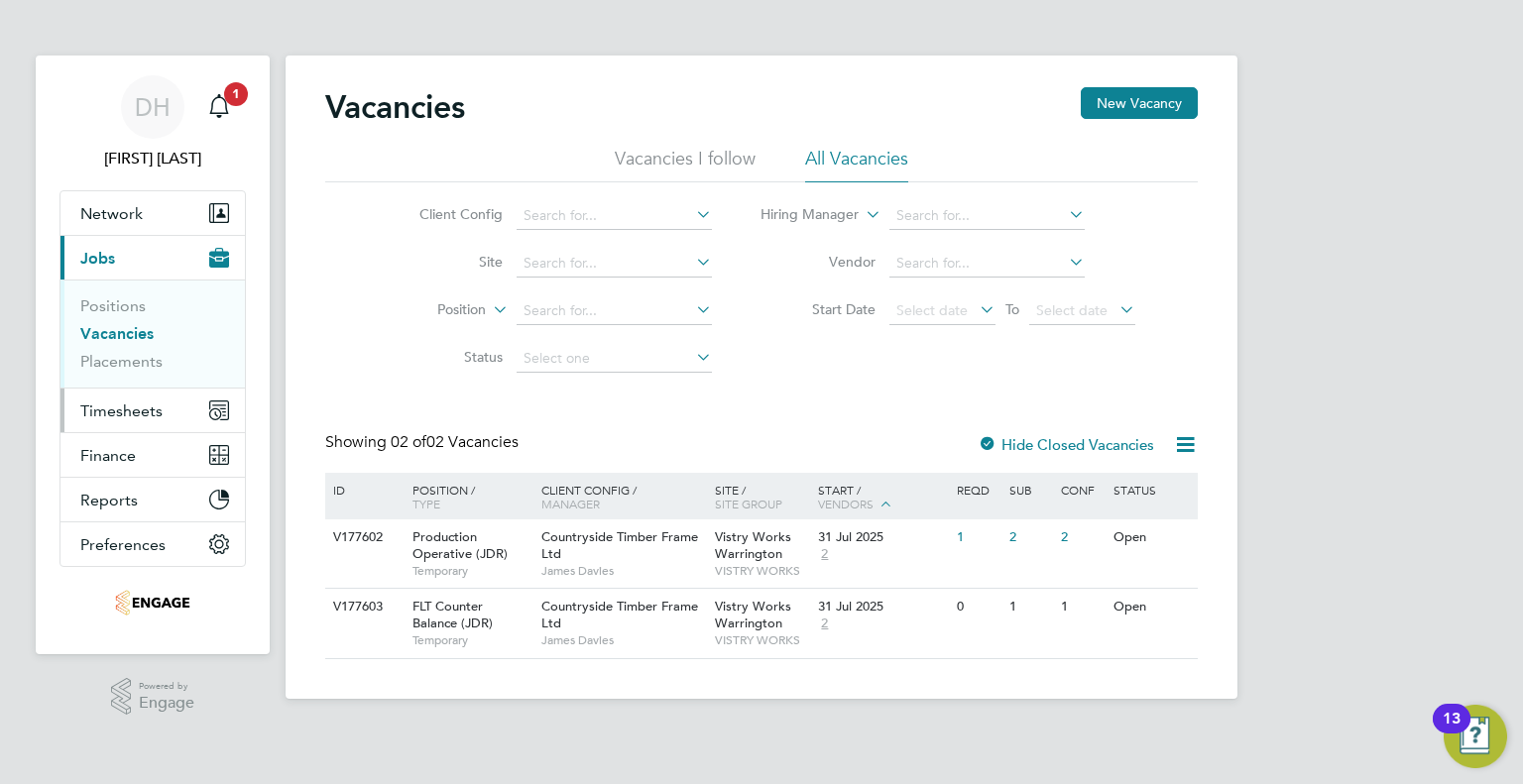 click on "Timesheets" at bounding box center [121, 410] 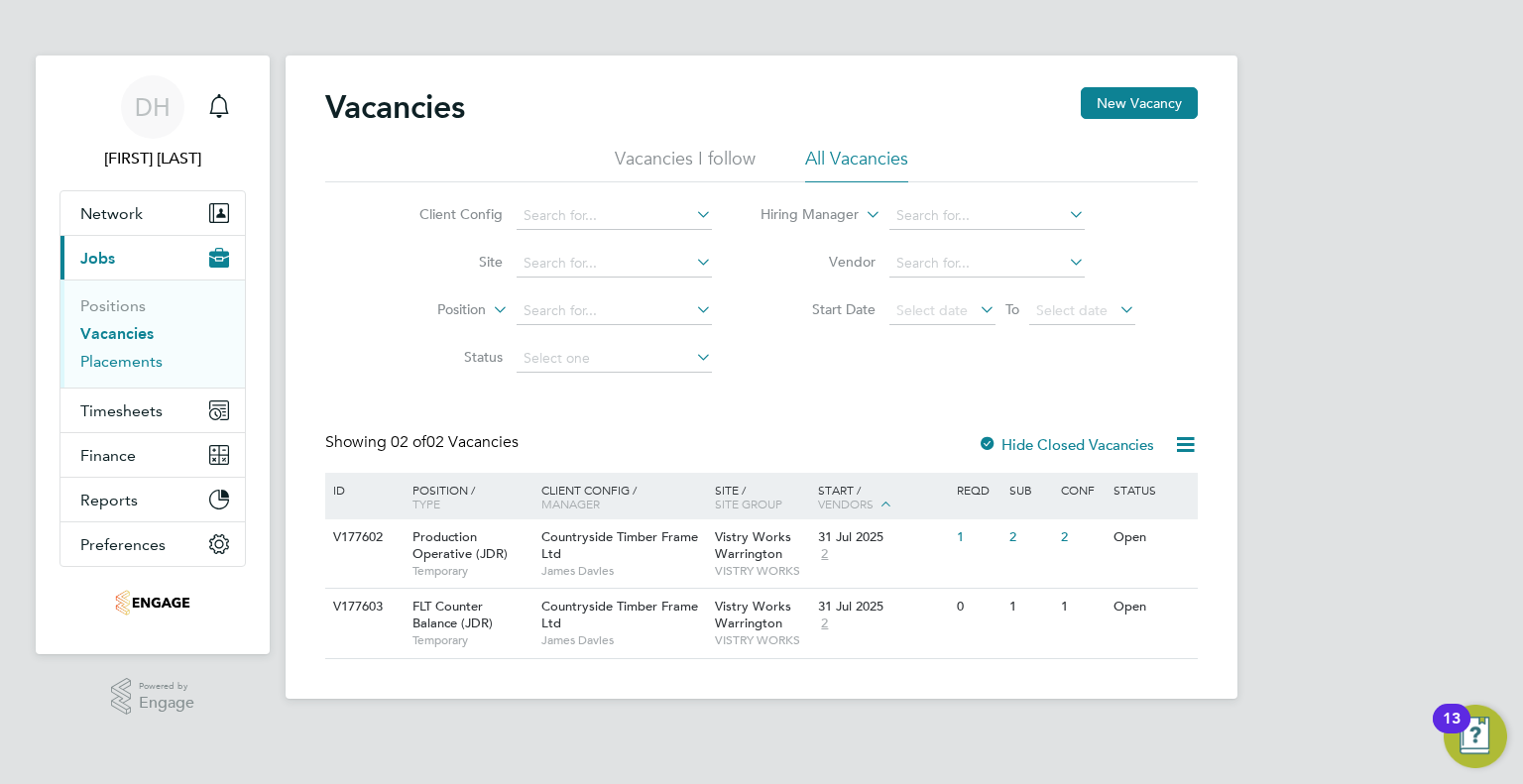 click on "Placements" at bounding box center (121, 361) 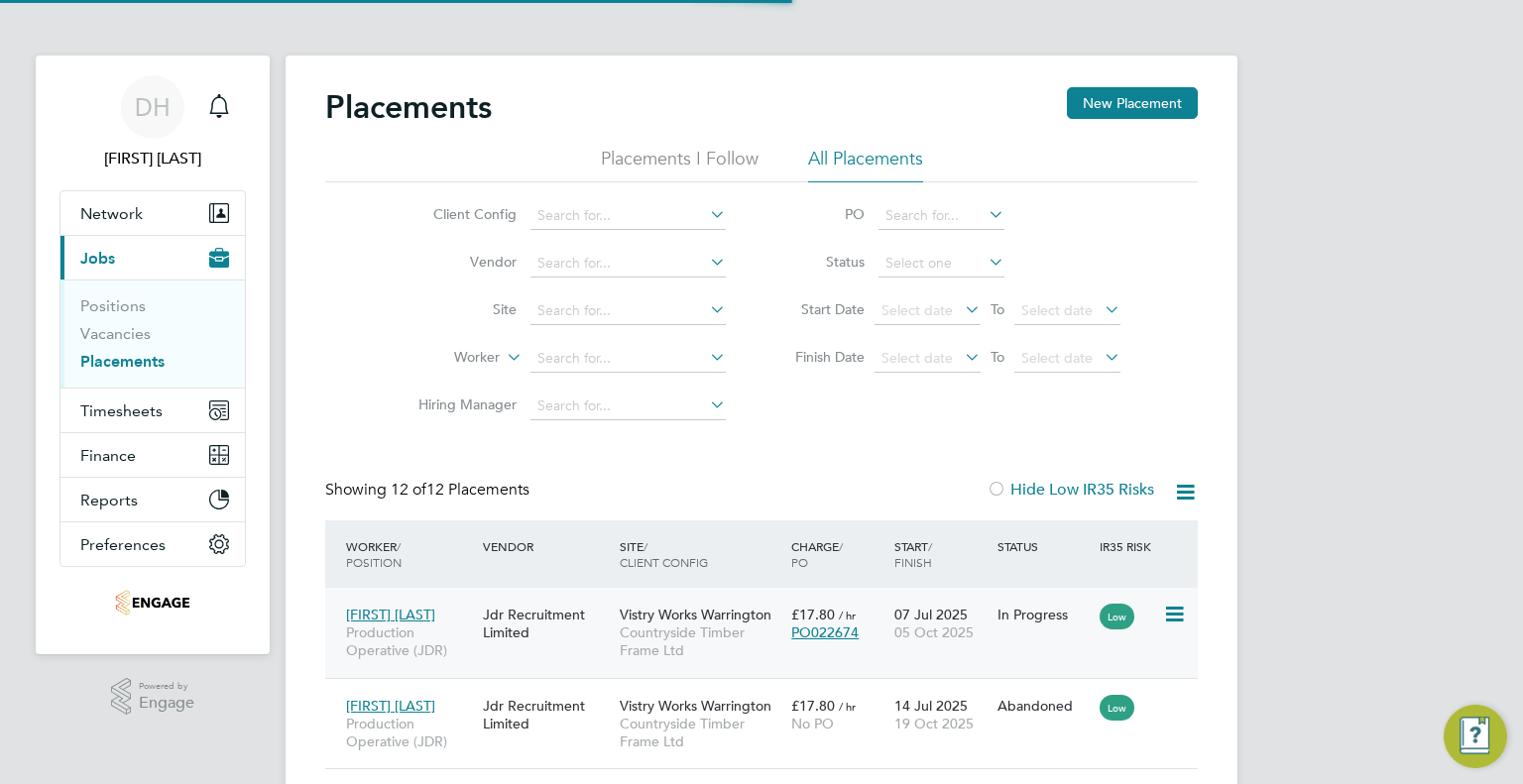 scroll, scrollTop: 10, scrollLeft: 9, axis: both 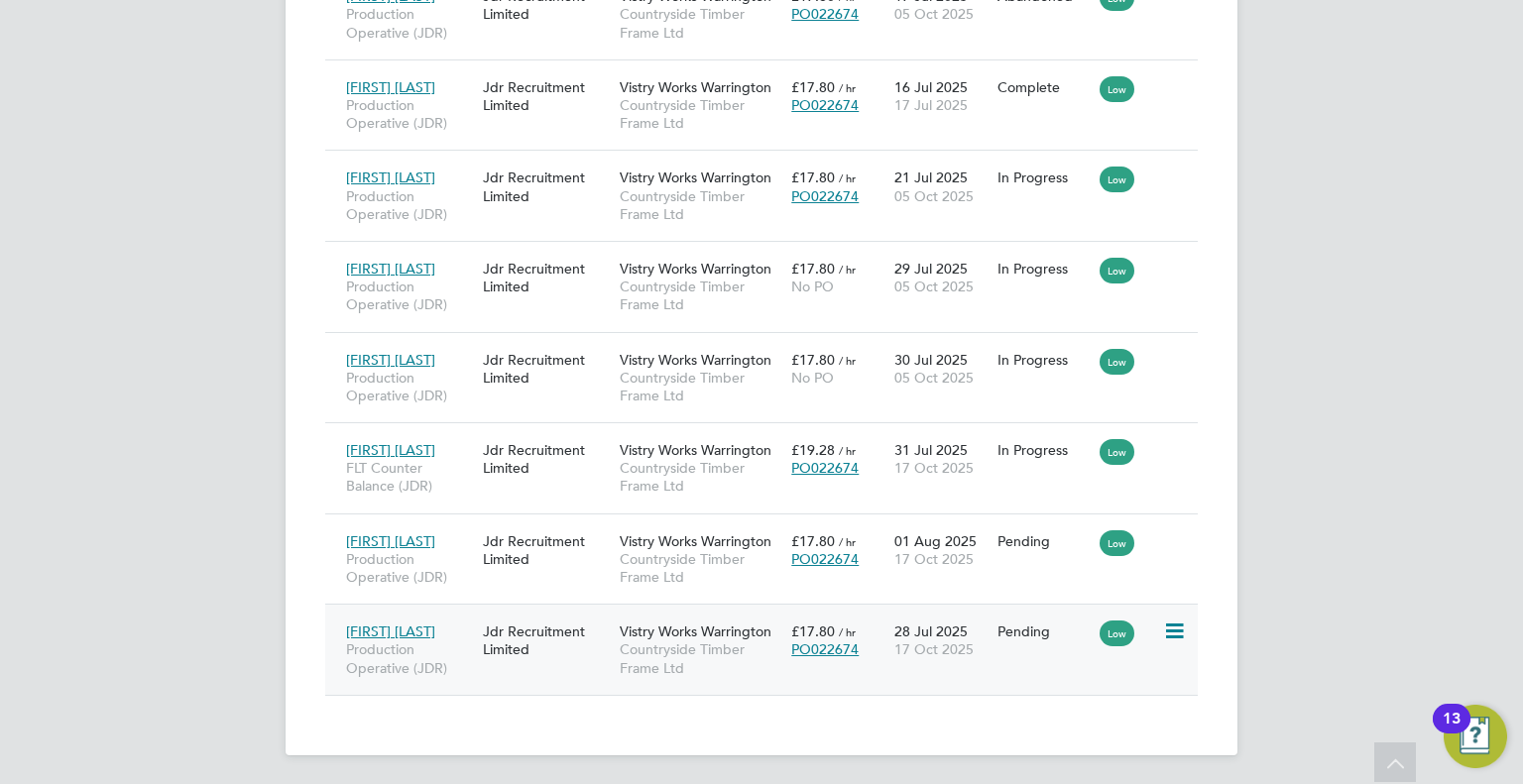 click on "Wesley Soens Production Operative (JDR) Jdr Recruitment Limited Vistry Works Warrington Countryside Timber Frame Ltd £17.80   / hr PO022674 28 Jul 2025 17 Oct 2025 Pending Low" 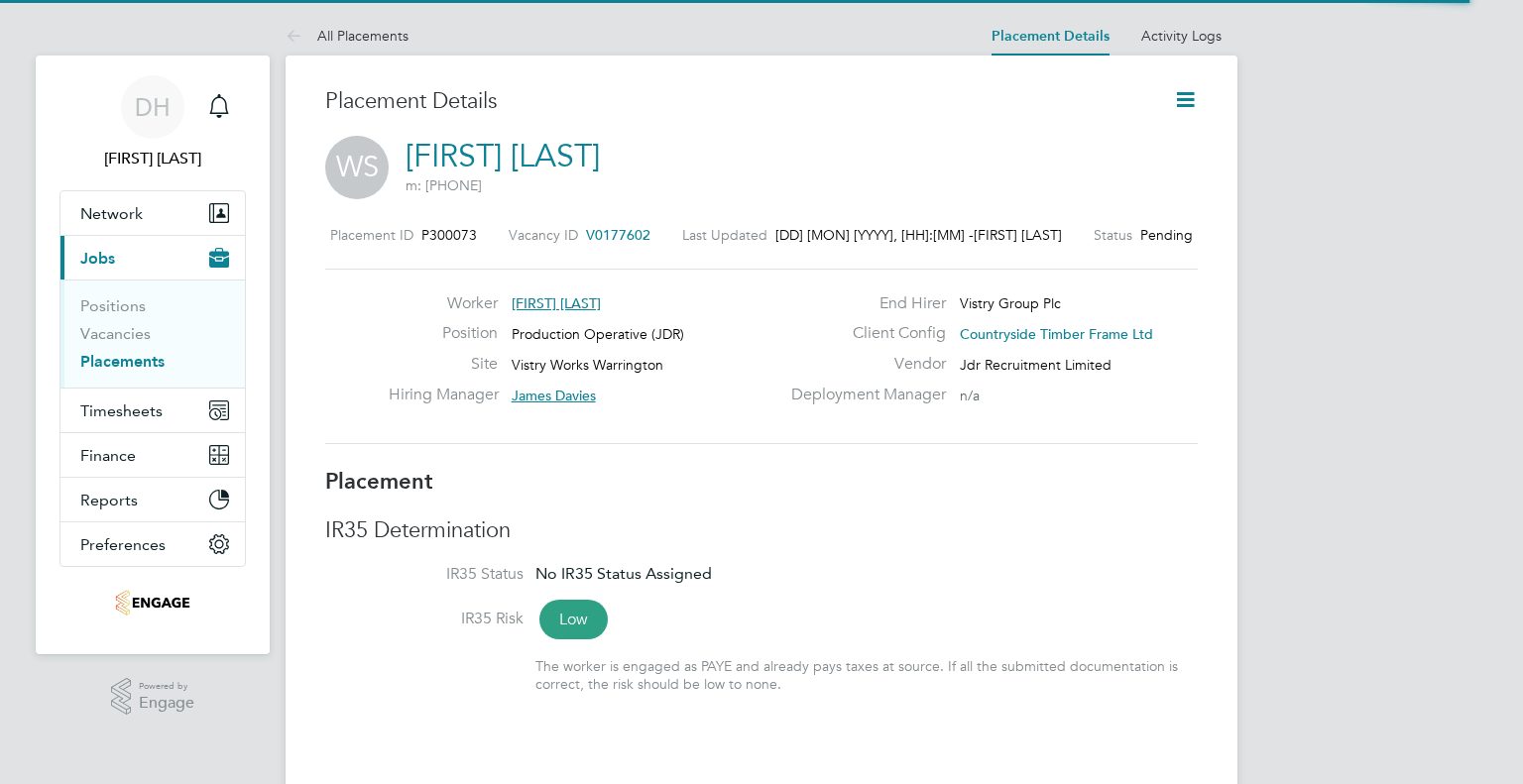 scroll, scrollTop: 0, scrollLeft: 0, axis: both 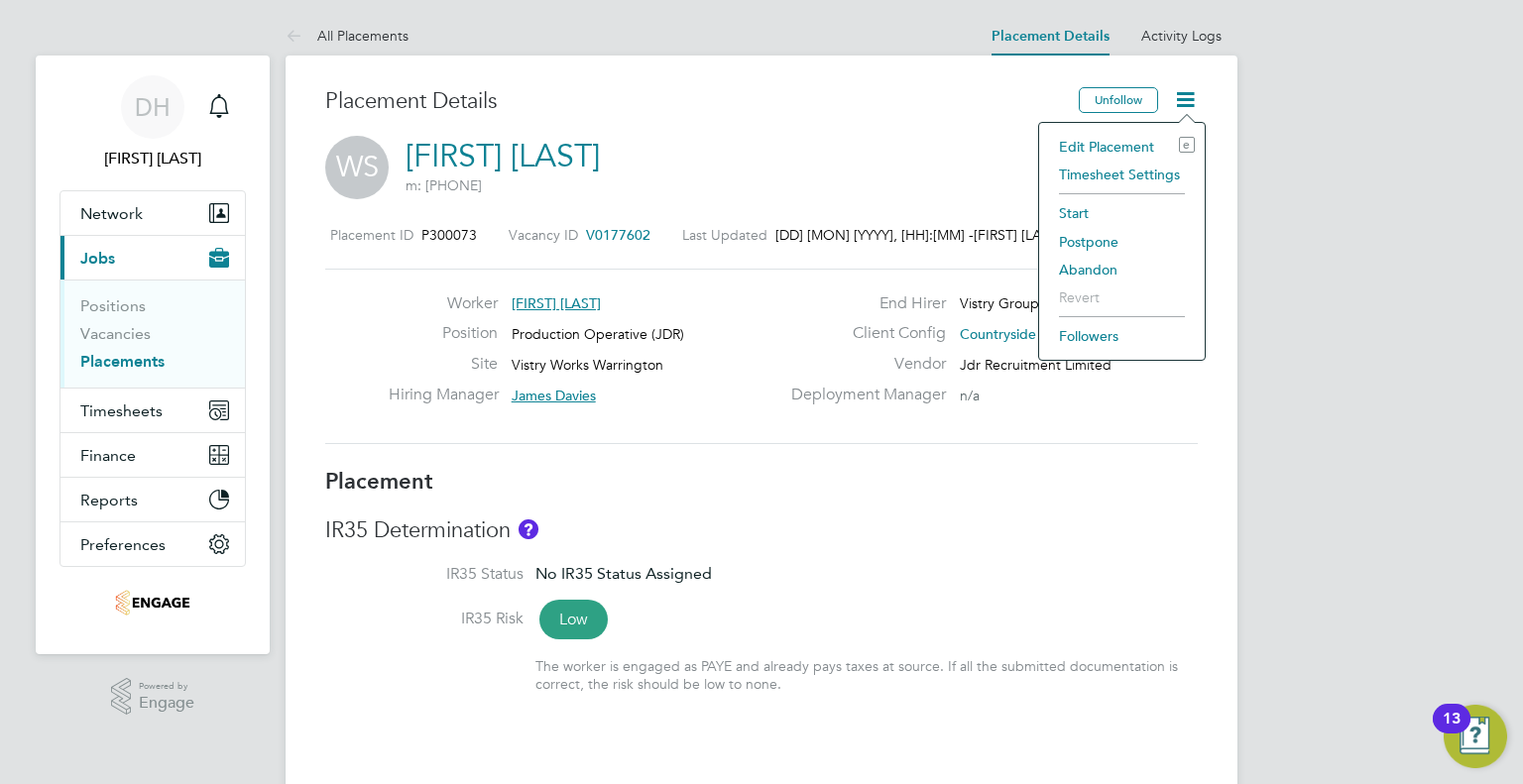click on "Edit Placement e" 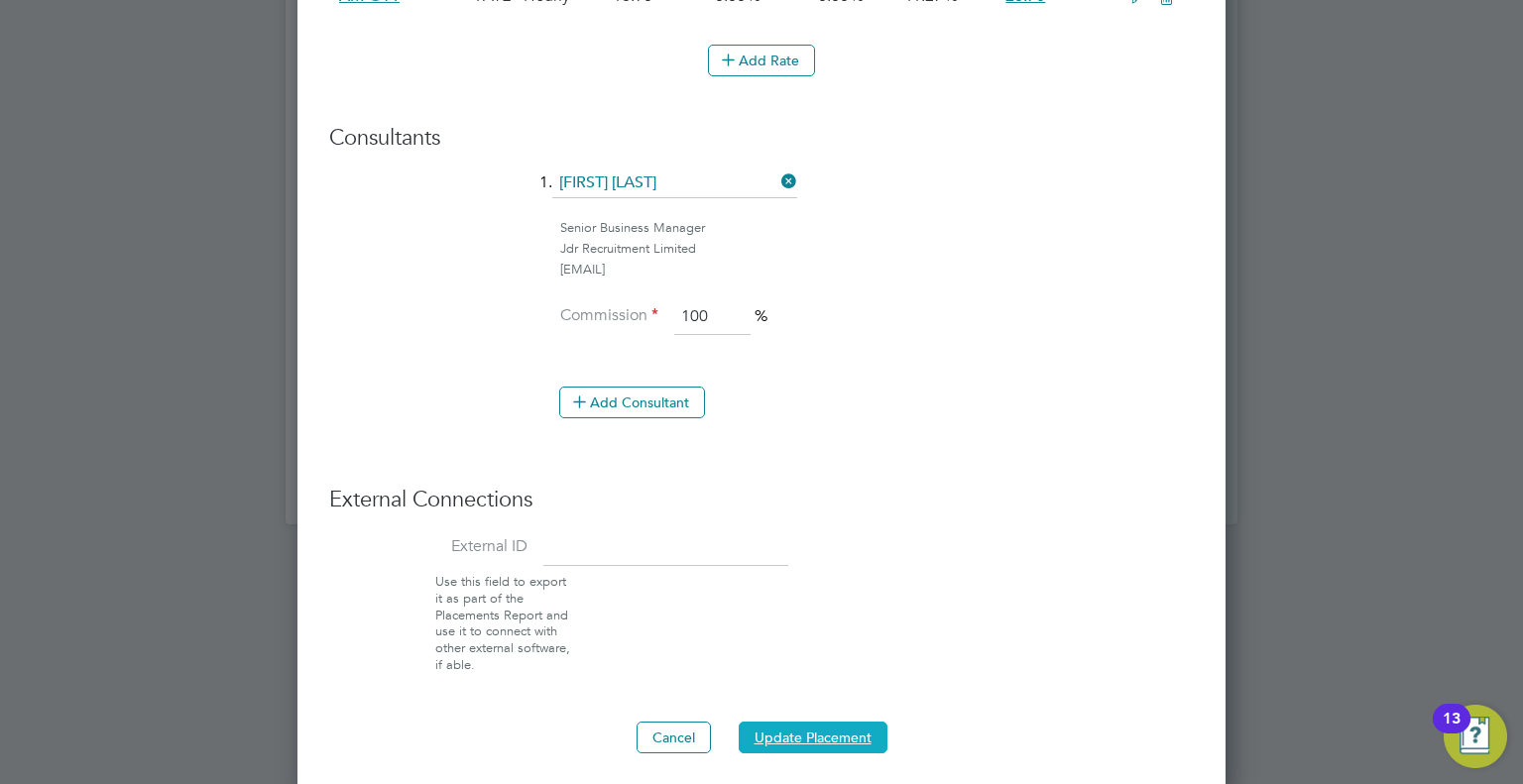 click on "Update Placement" at bounding box center (813, 737) 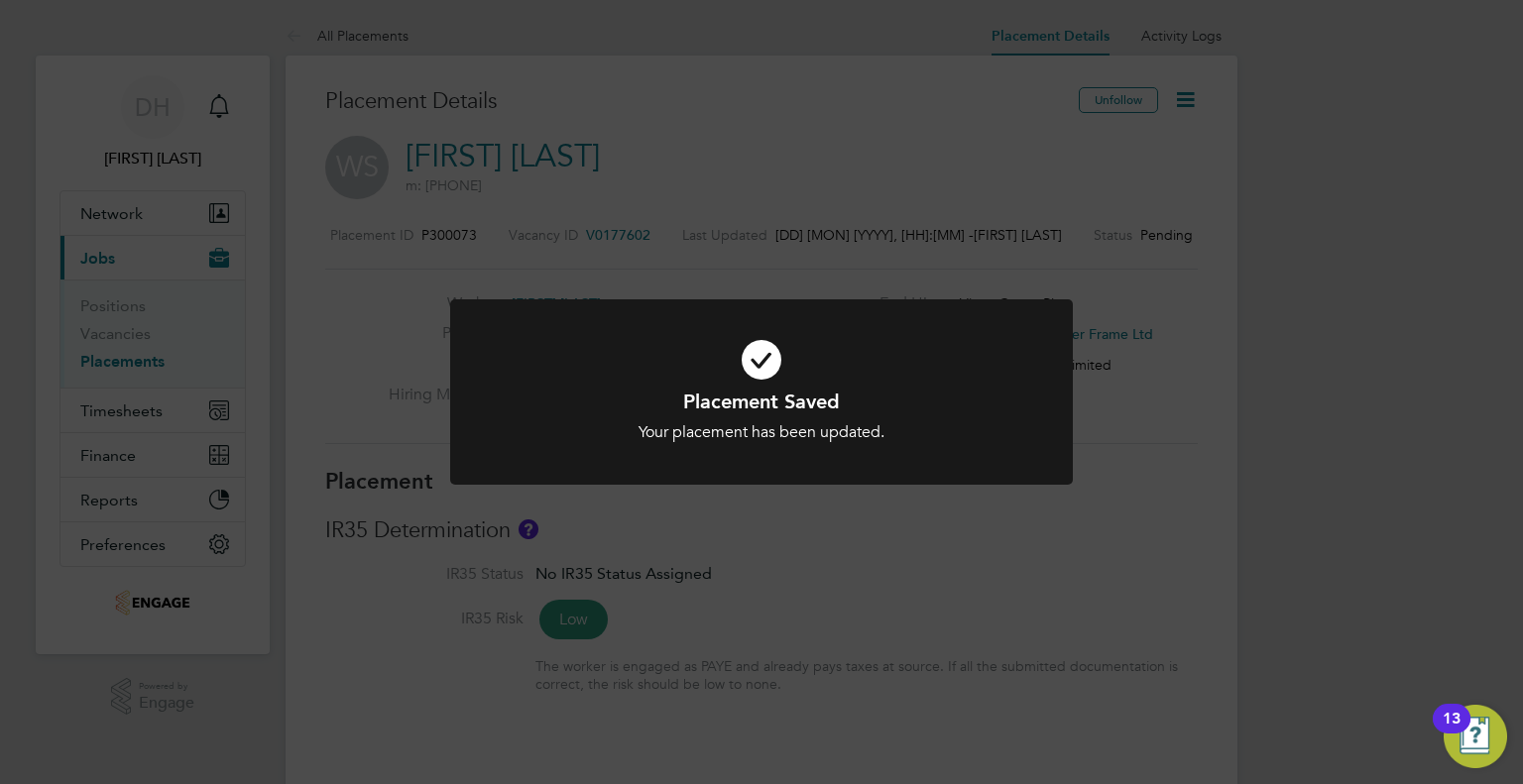 click on "Placement Saved Your placement has been updated. Cancel Okay" 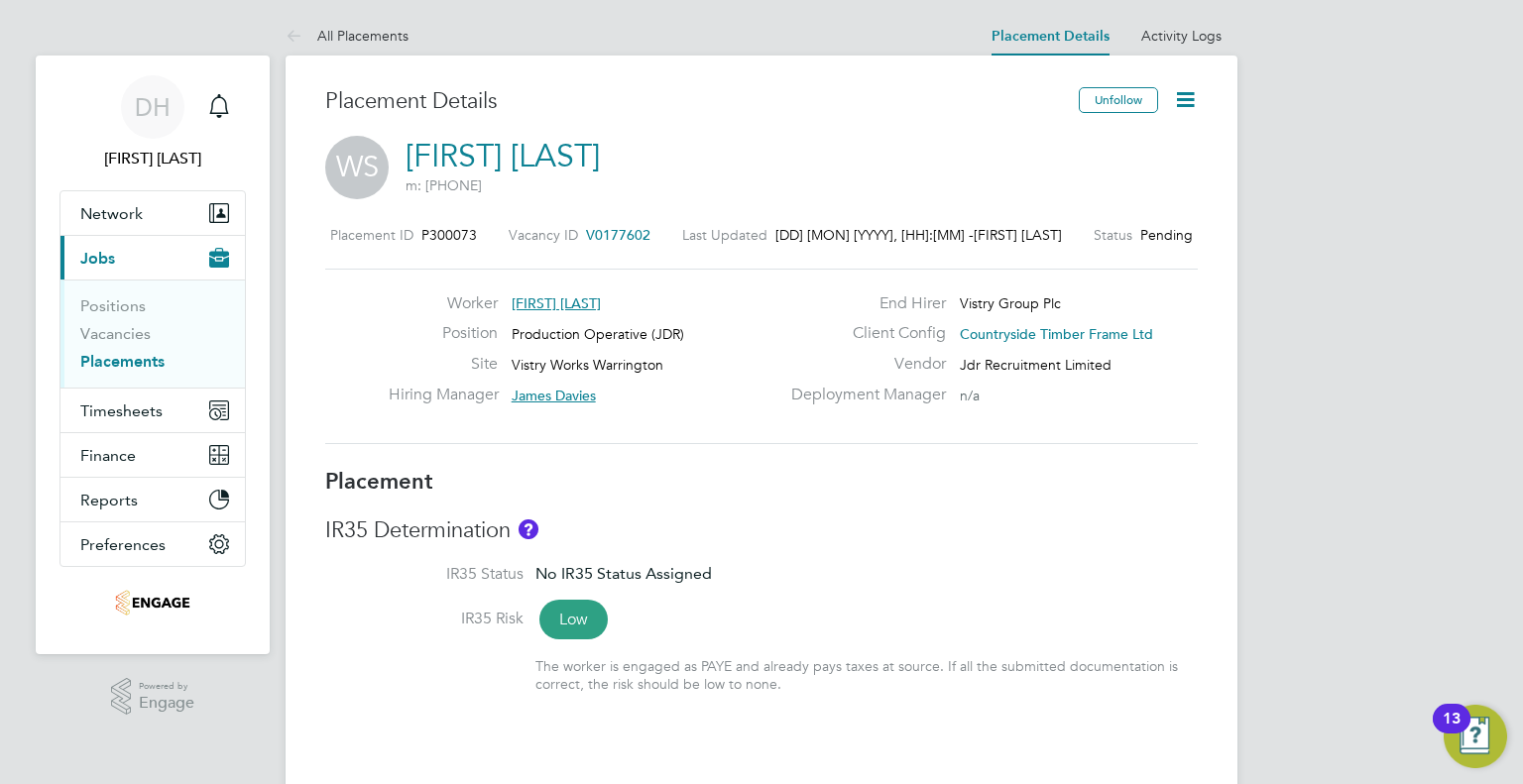 click 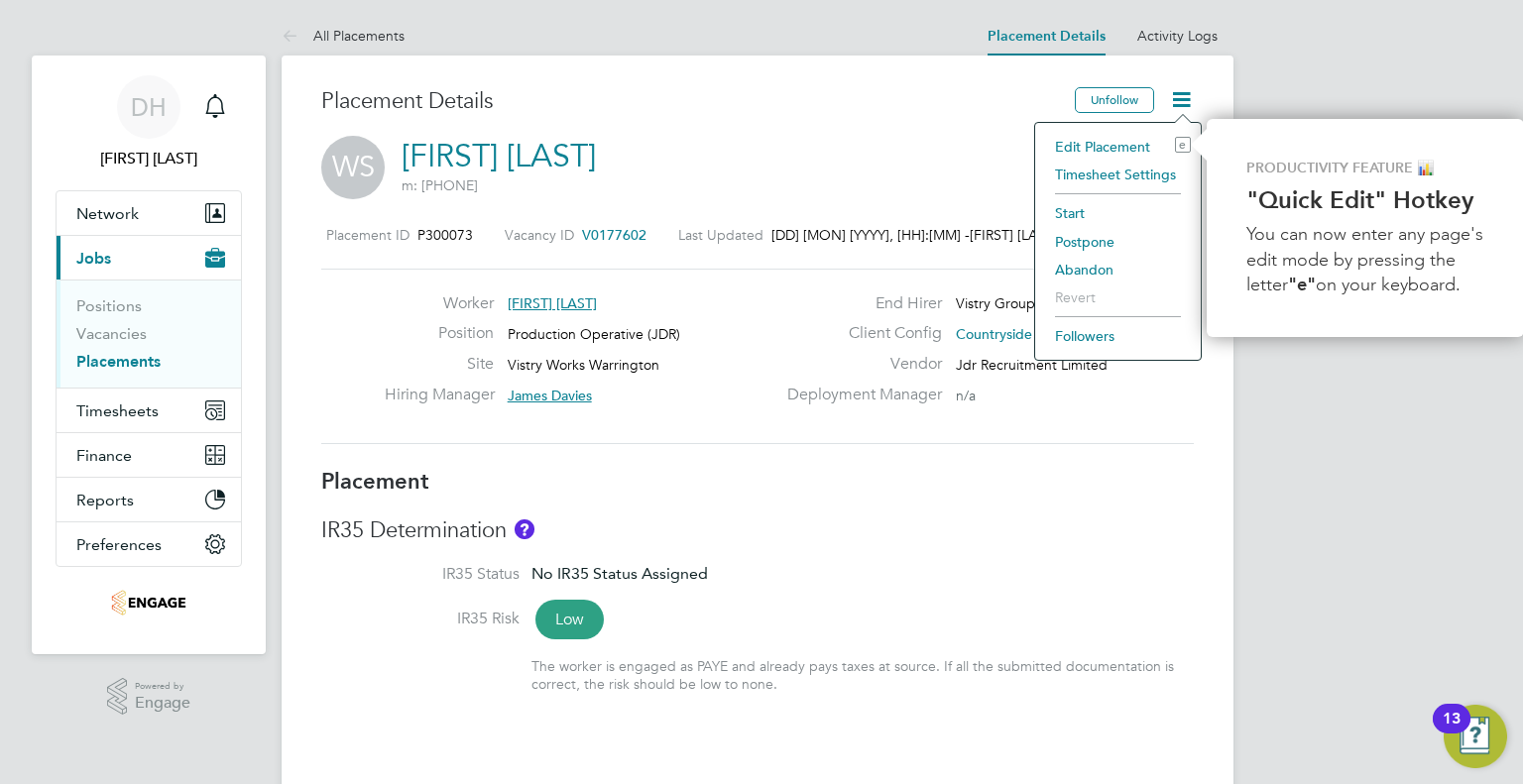 click on "Timesheet Settings" 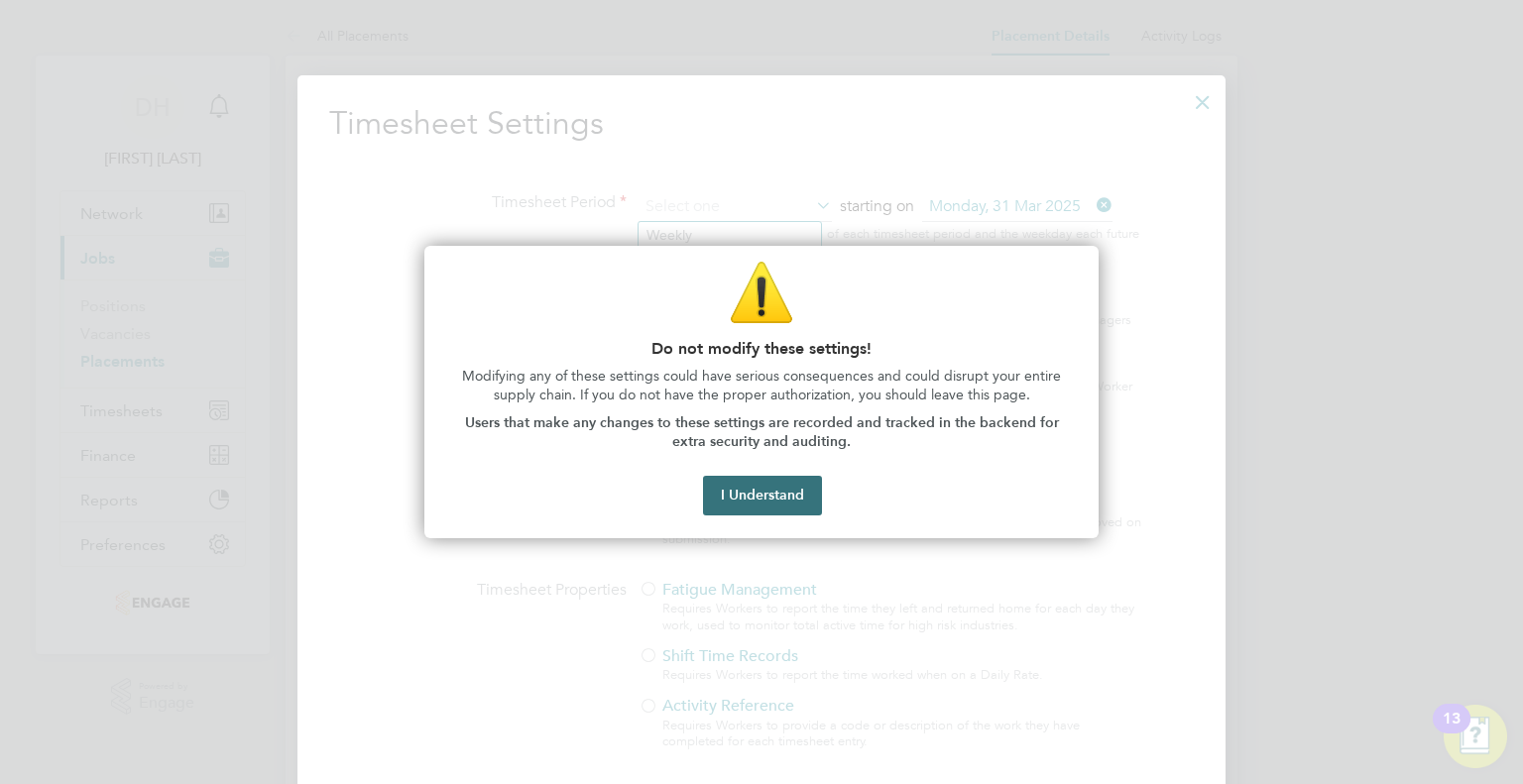 click on "I Understand" at bounding box center (762, 496) 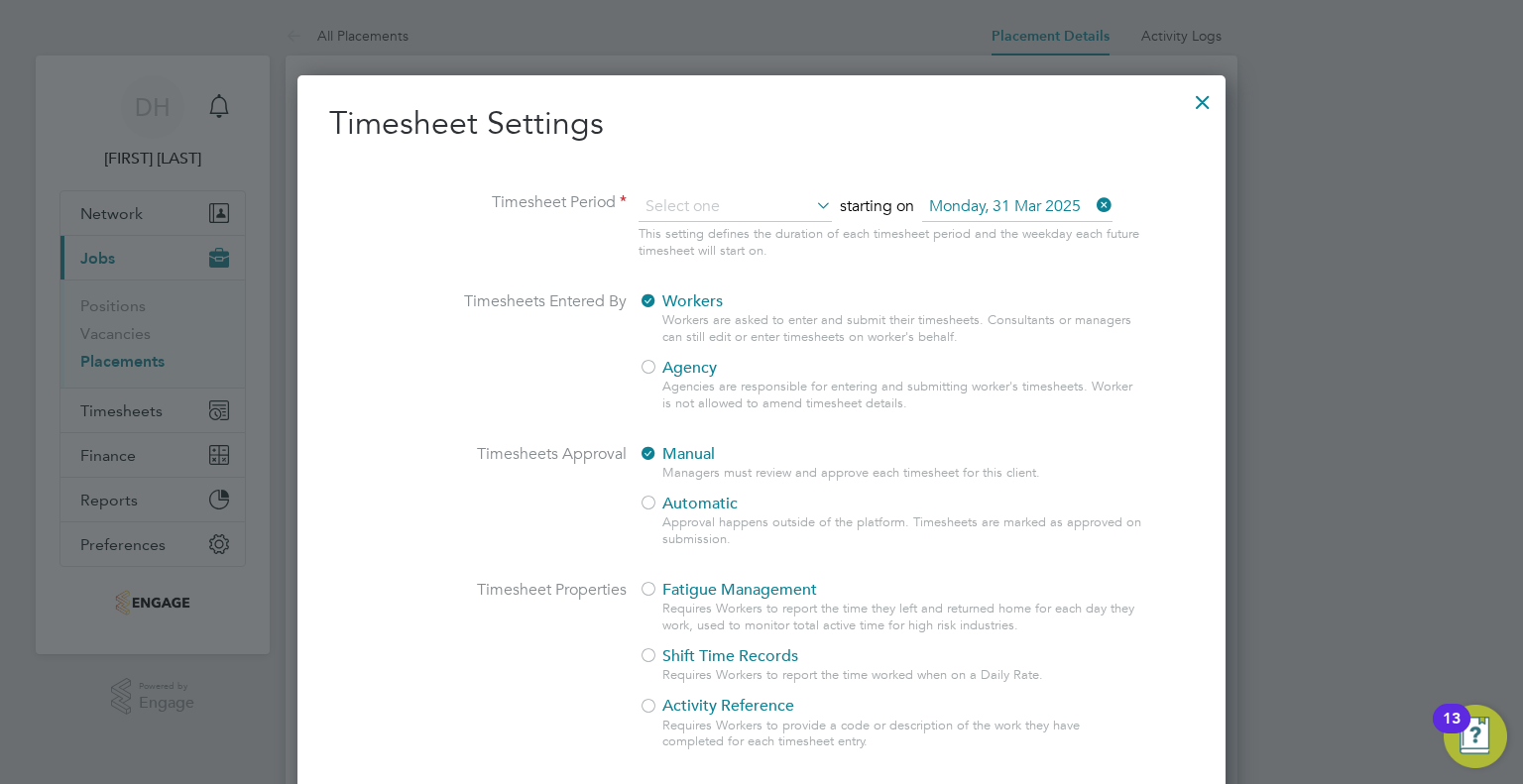 click on "Agency" at bounding box center (677, 368) 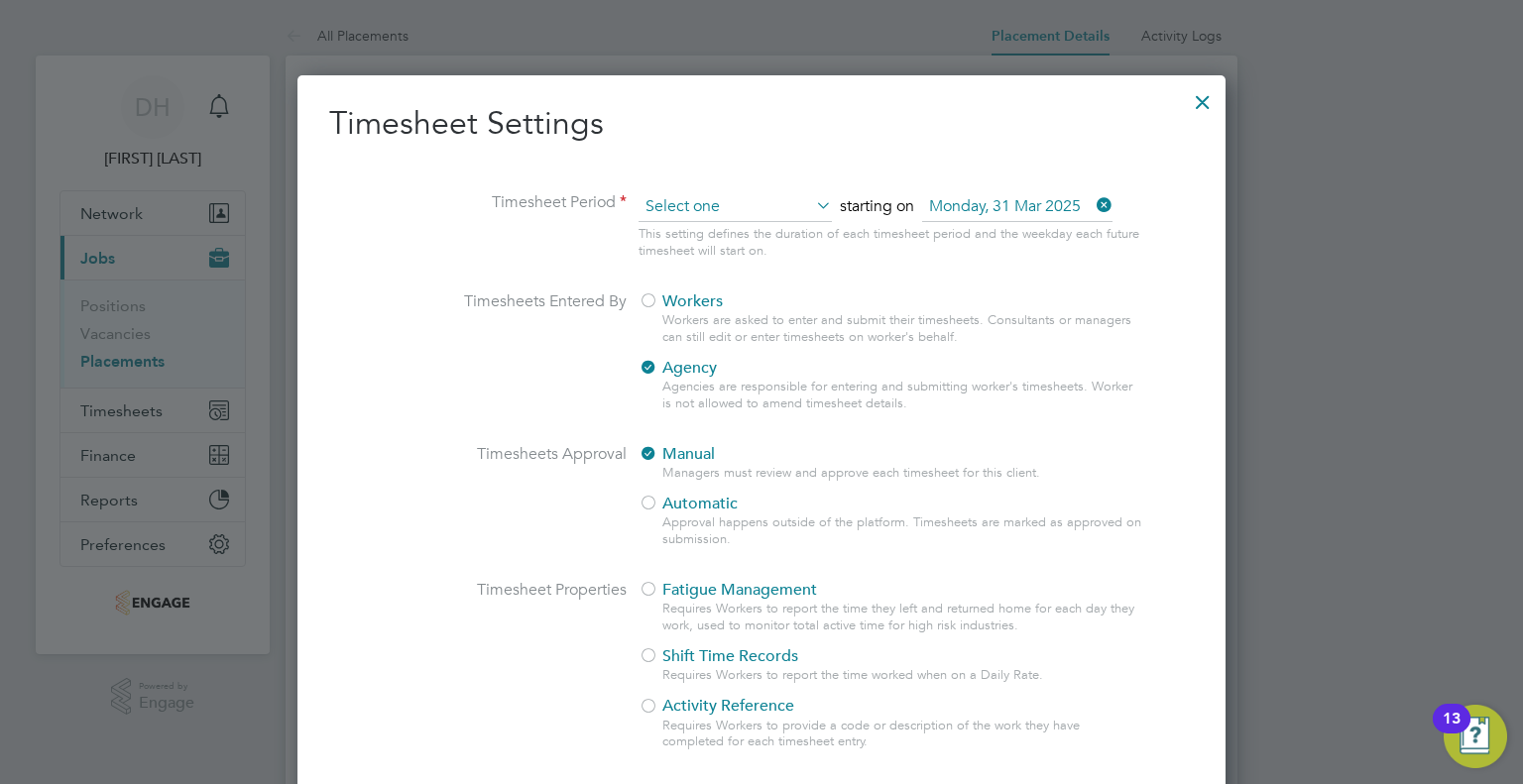 click at bounding box center [735, 207] 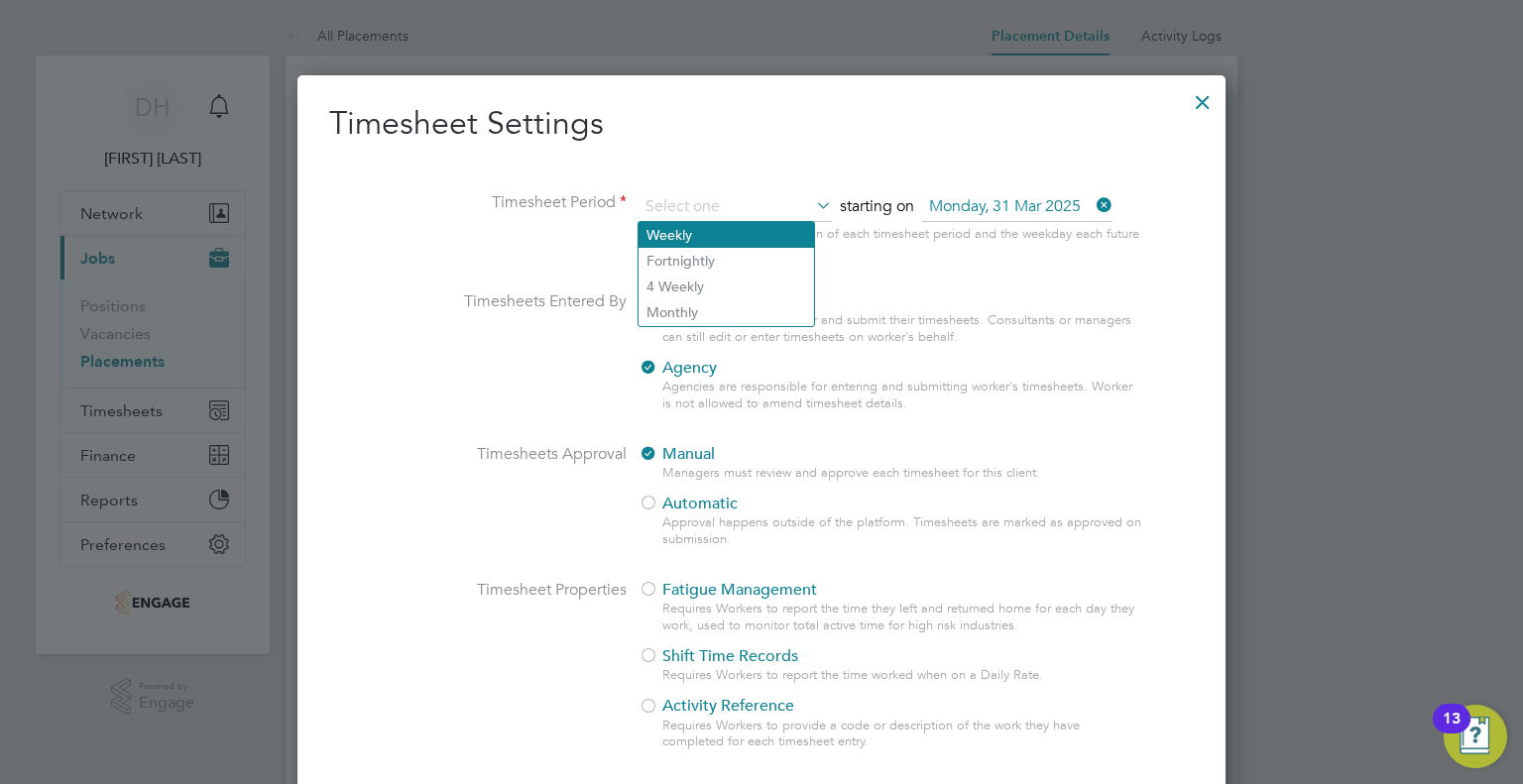 click on "Weekly" 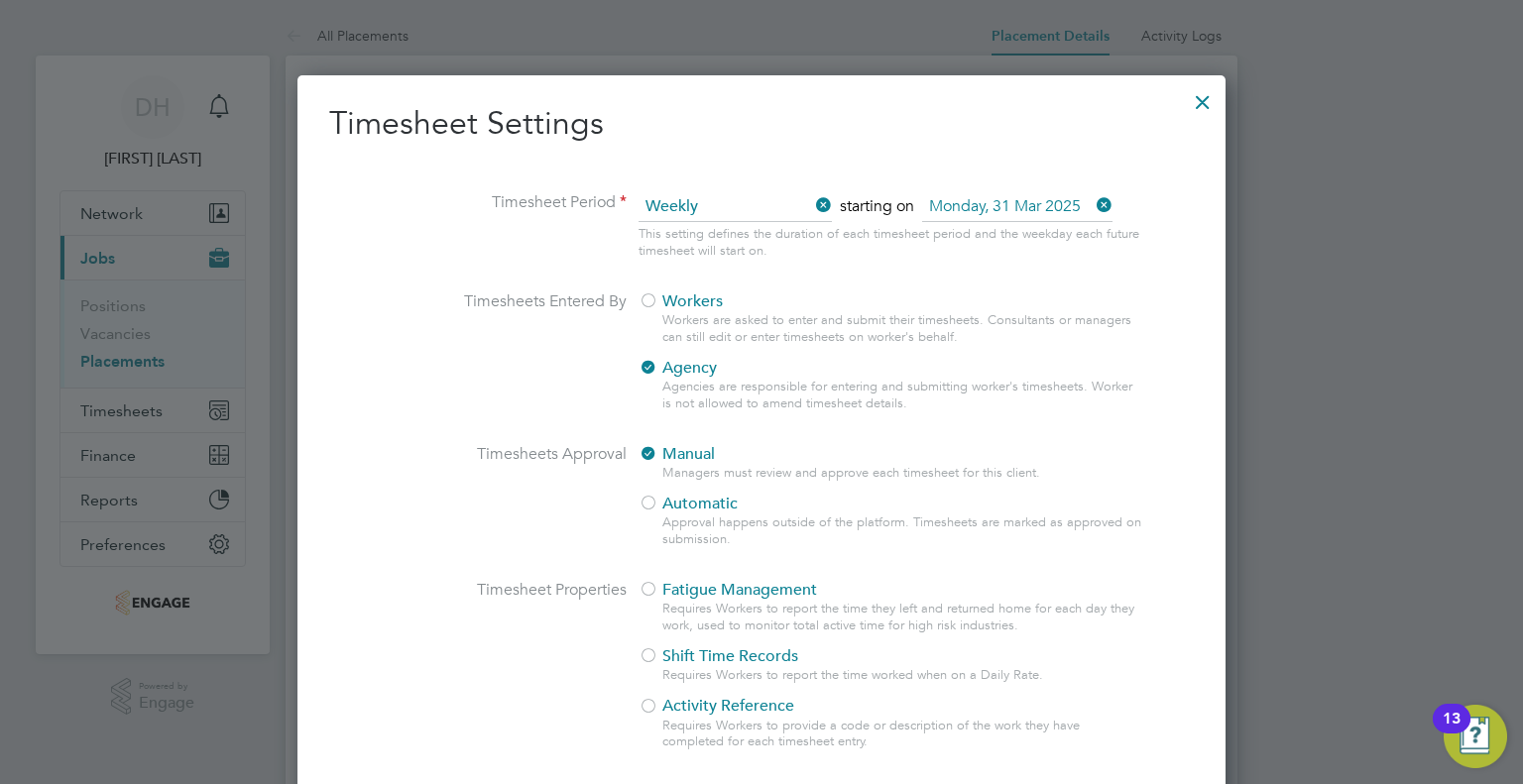 click on "Timesheet Period Weekly   starting on   Monday, 31 Mar 2025 This setting defines the duration of each timesheet period and the weekday each future timesheet will start on." at bounding box center (762, 242) 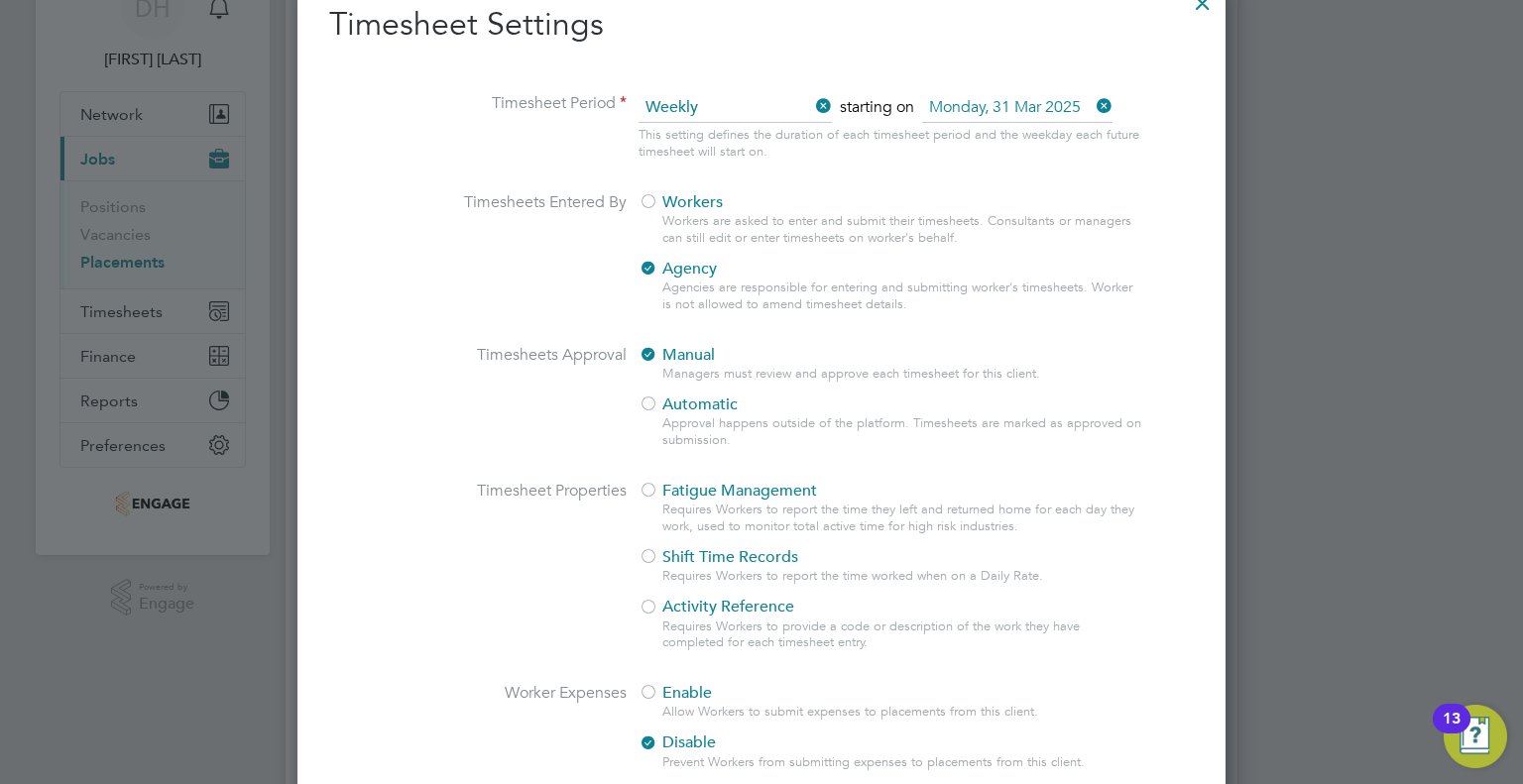 click on "Monday, 31 Mar 2025" at bounding box center [1017, 108] 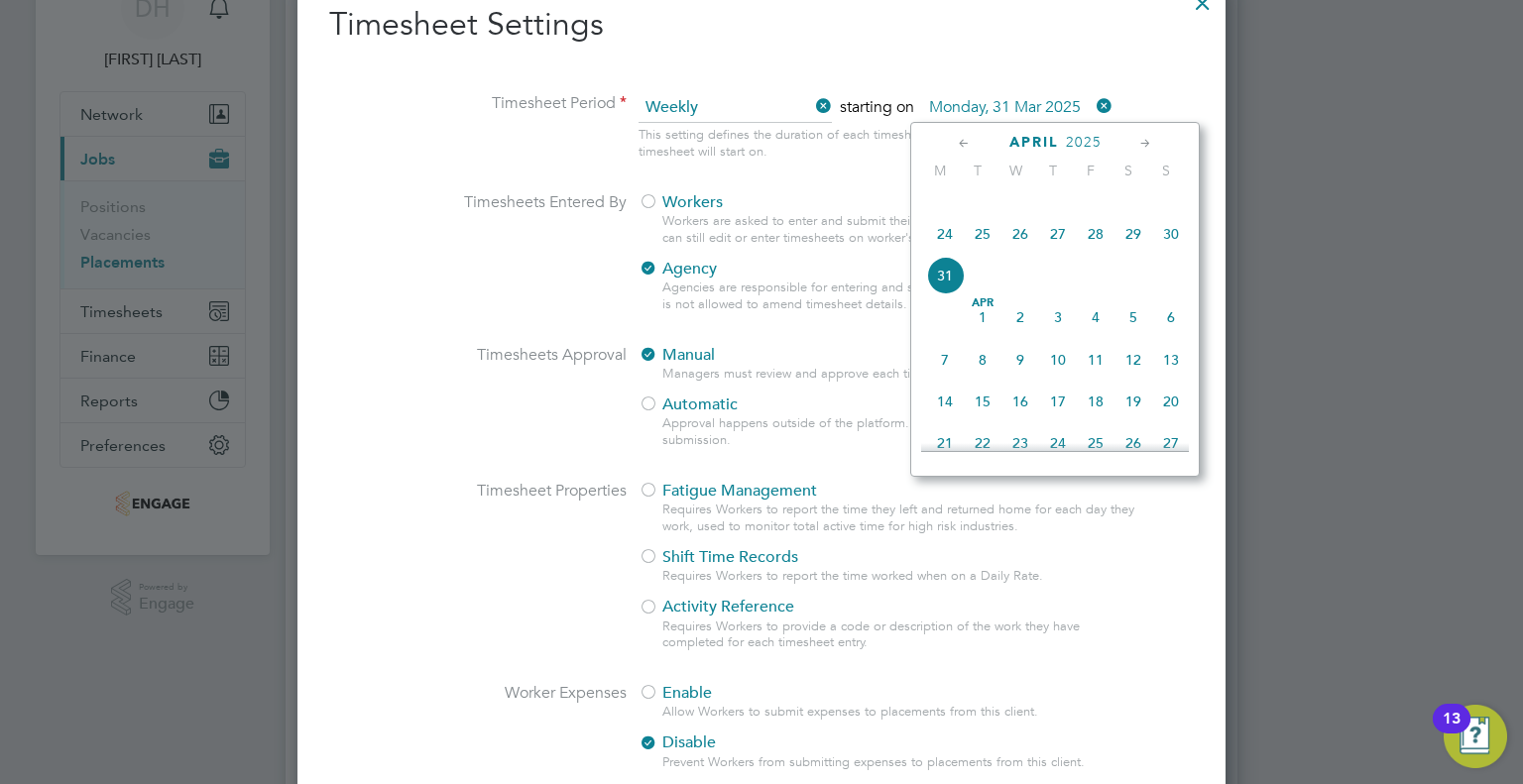 click on "24" 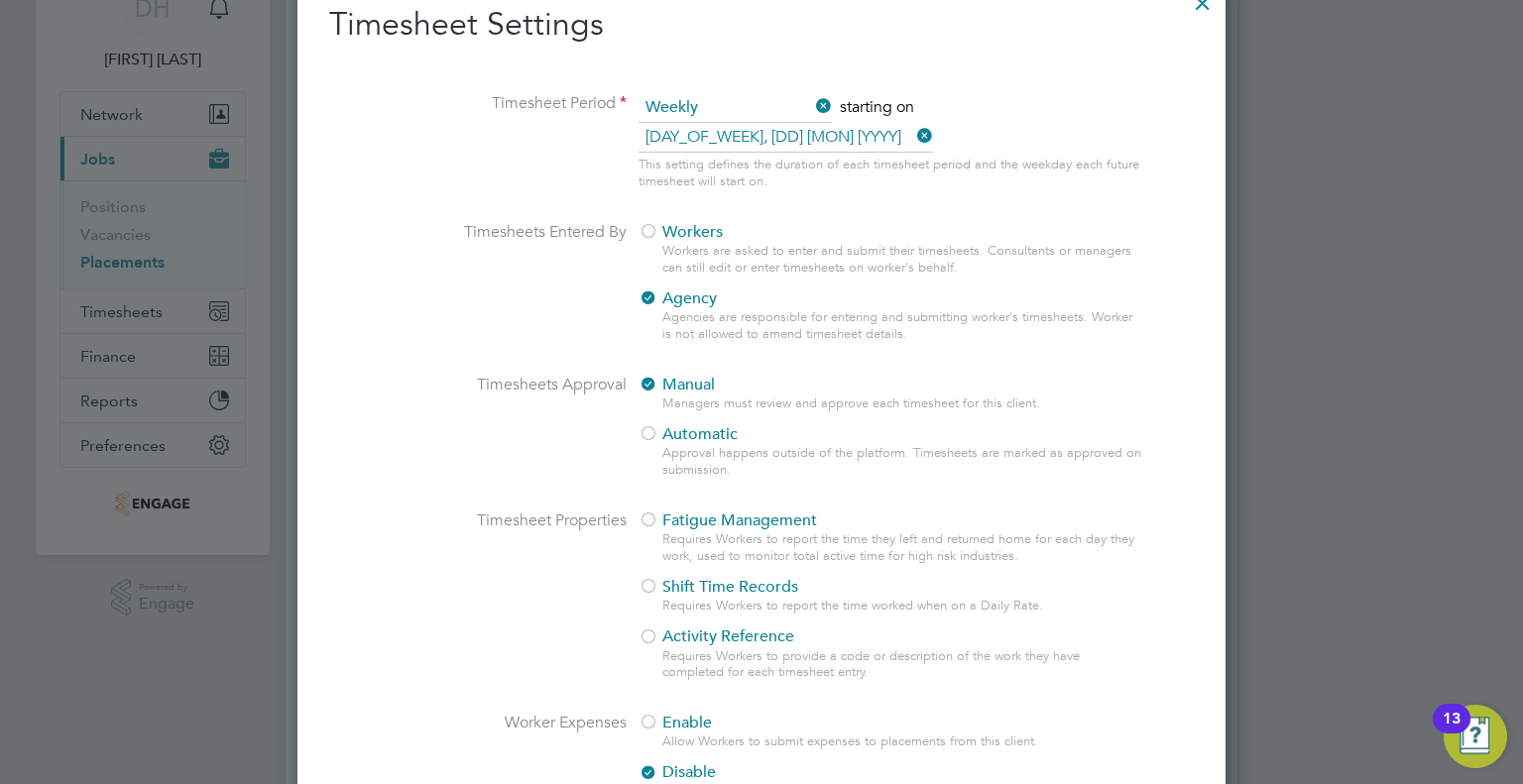 click on "Monday, 24 Mar 2025" at bounding box center (785, 138) 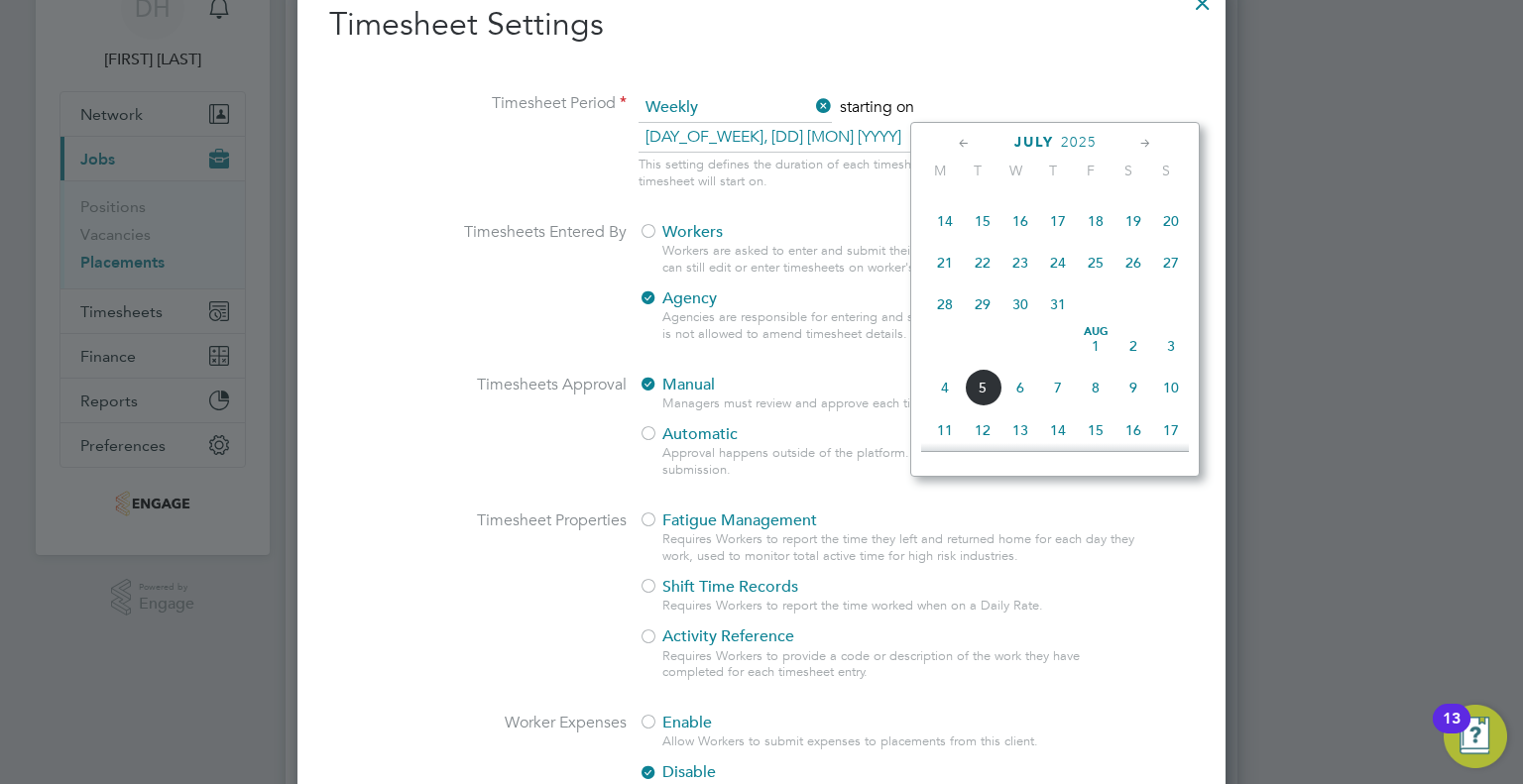 click on "28" 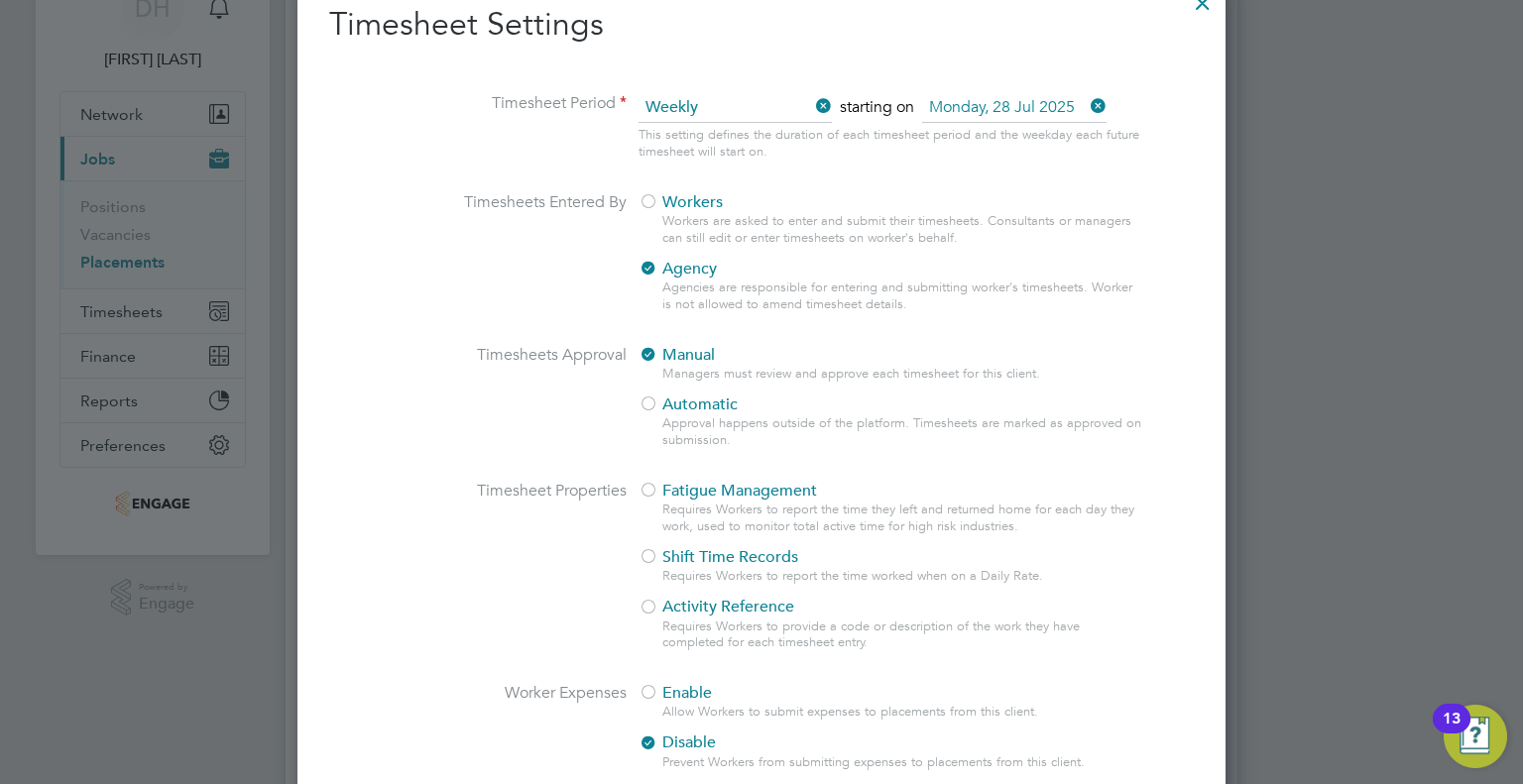 click on "Timesheets Entered By Workers Workers are asked to enter and submit their timesheets. Consultants or managers can still edit or enter timesheets on worker's behalf. Agency Agencies are responsible for entering and submitting worker's timesheets. Worker is not allowed to amend timesheet details." at bounding box center (762, 269) 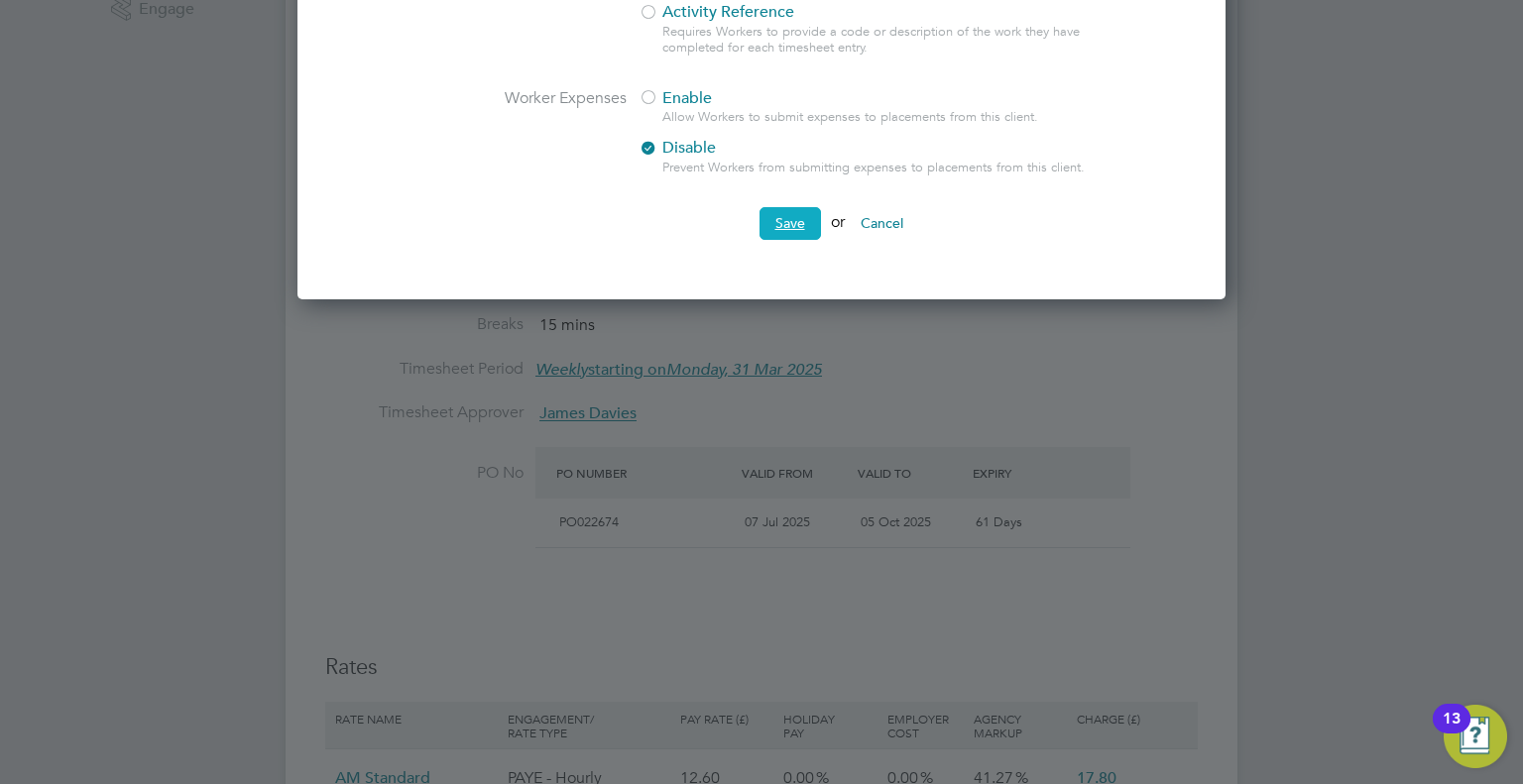click on "Save" at bounding box center (790, 223) 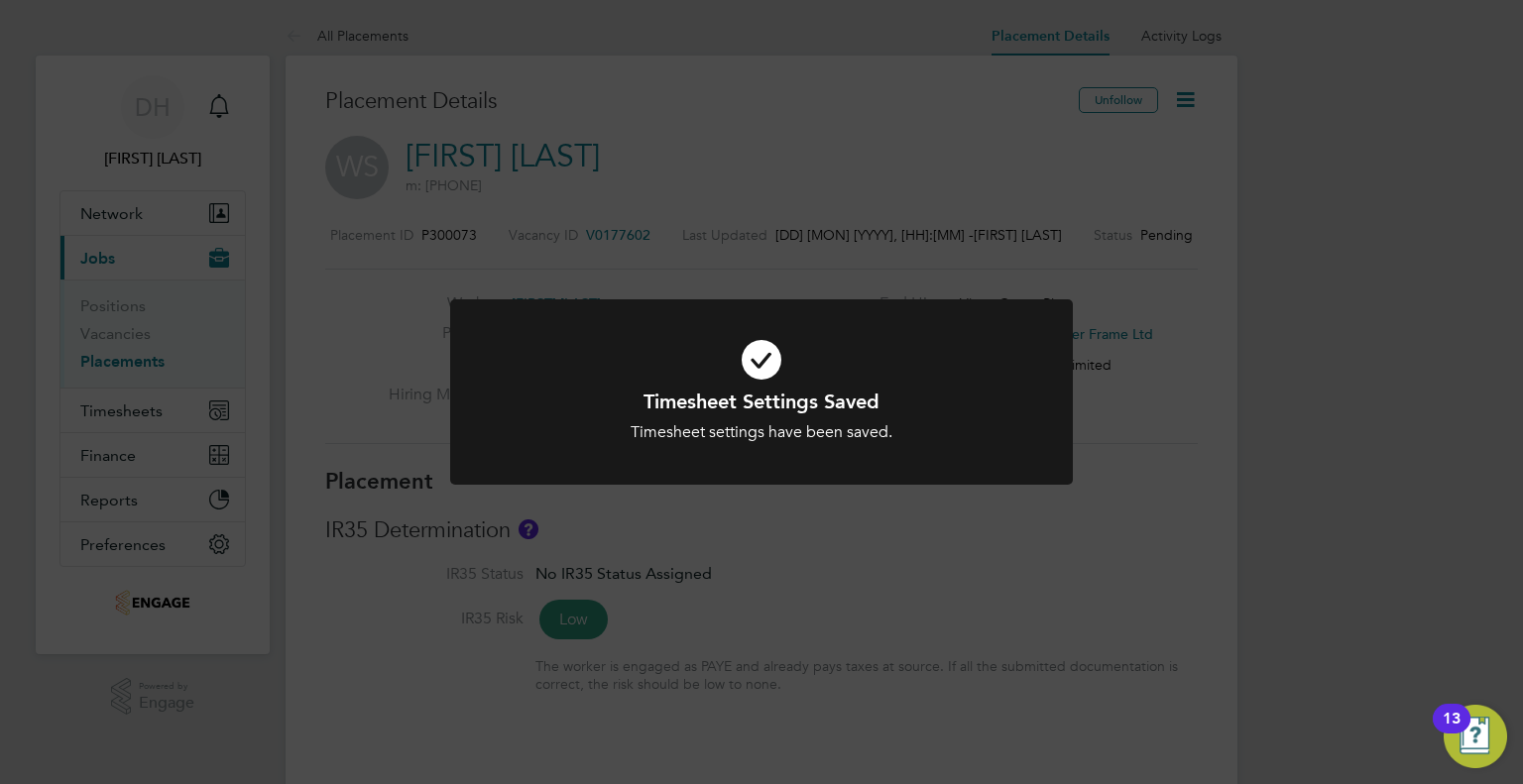 click on "Timesheet Settings Saved Timesheet settings have been saved. Cancel Okay" 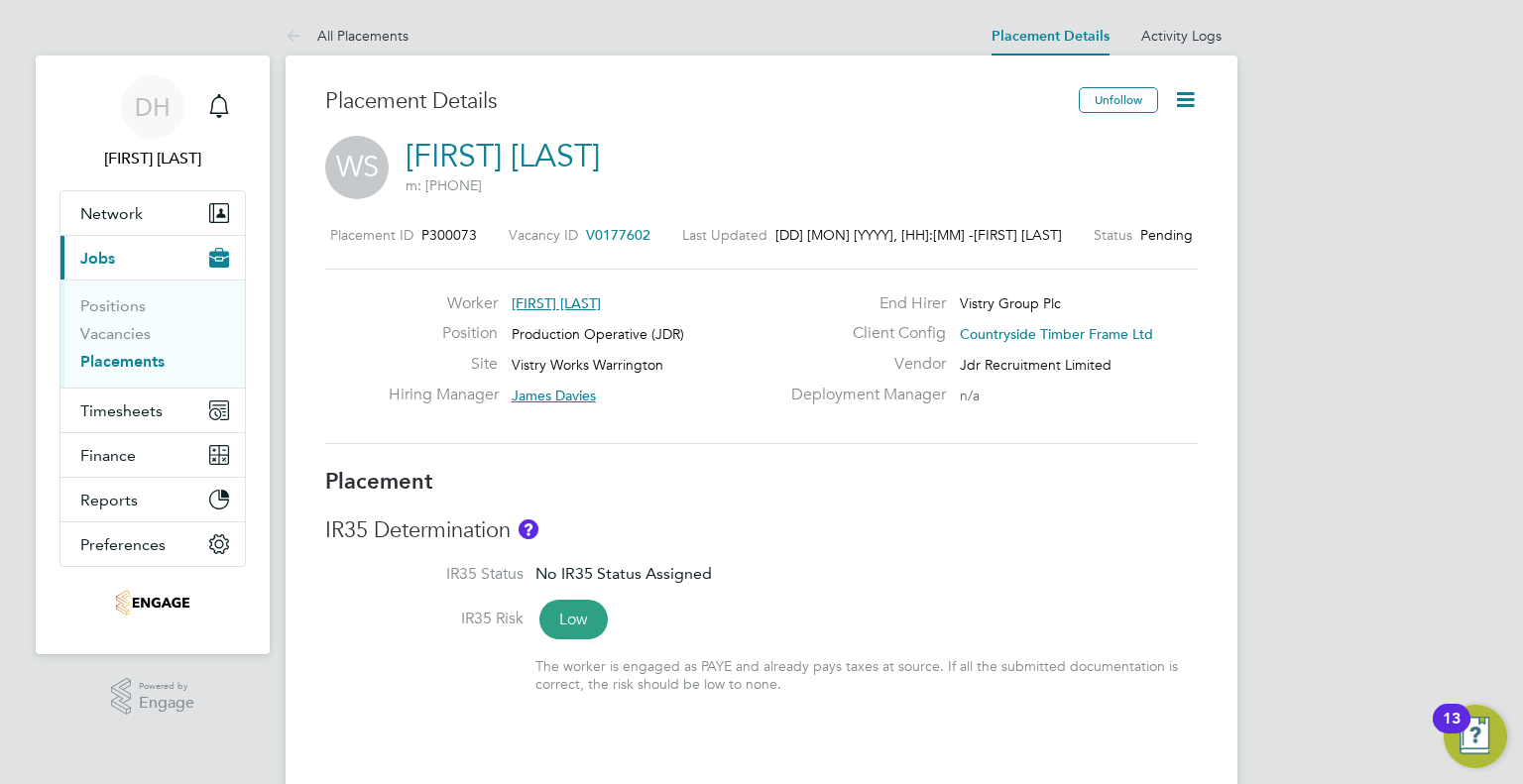 click 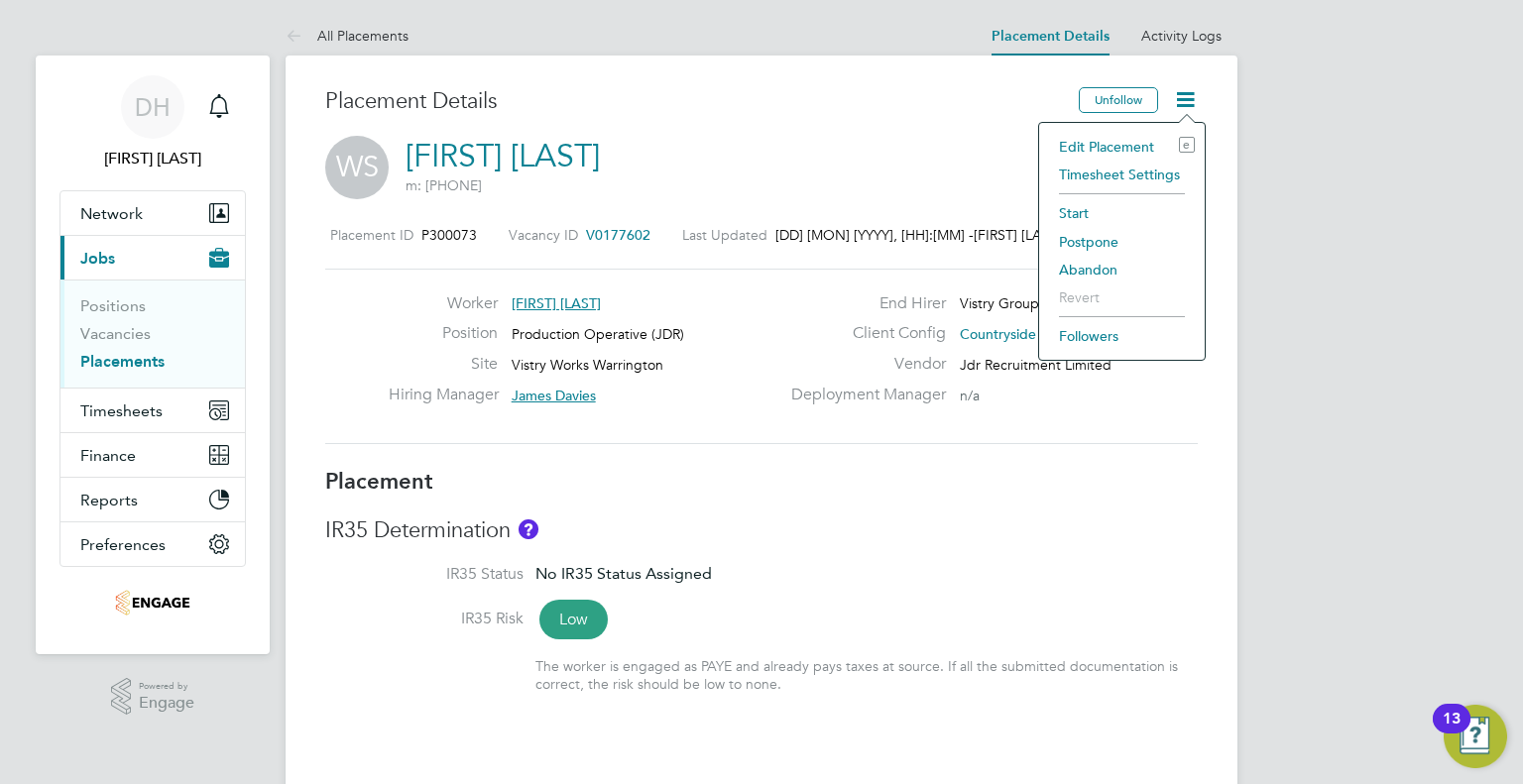 click on "Start" 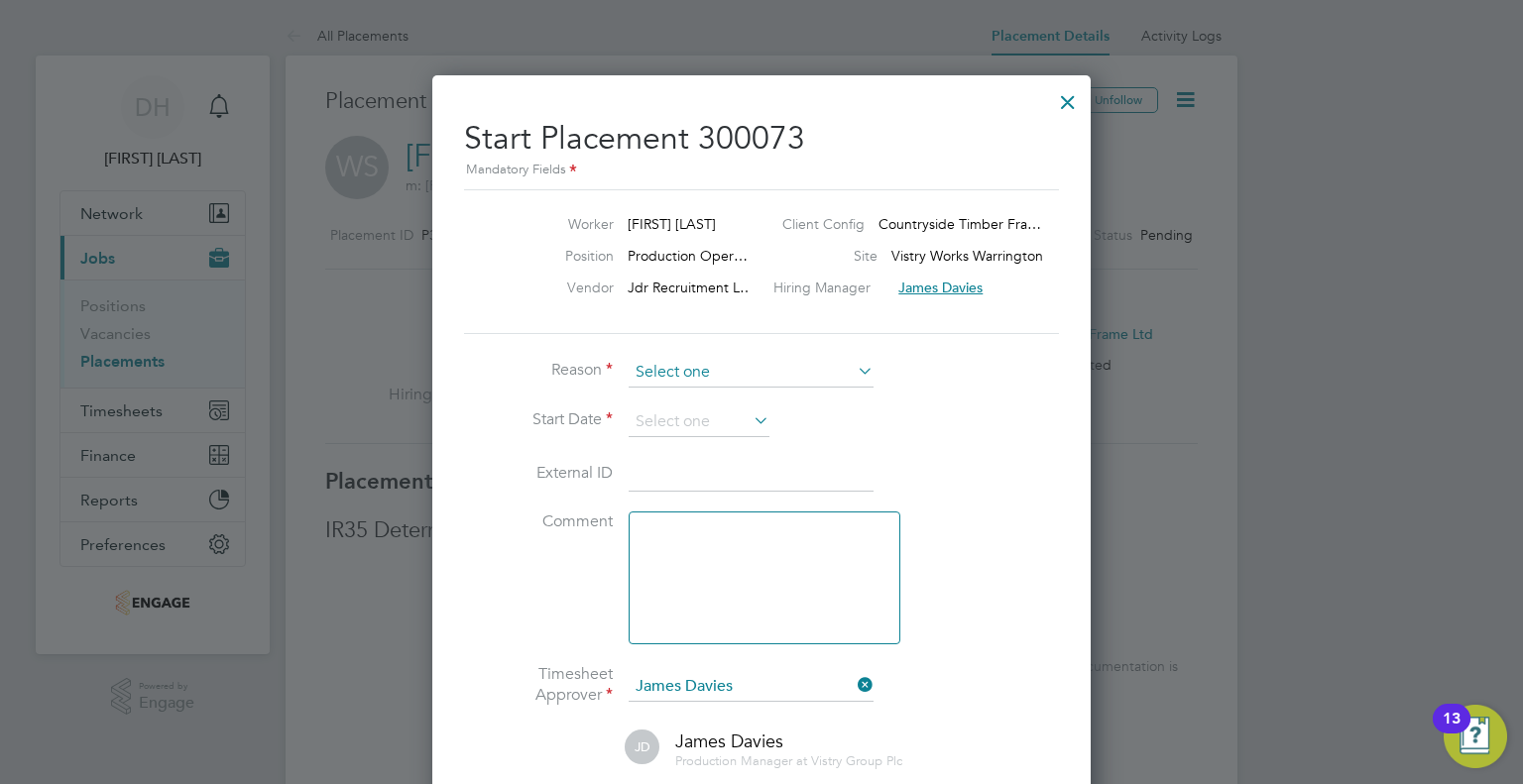 click 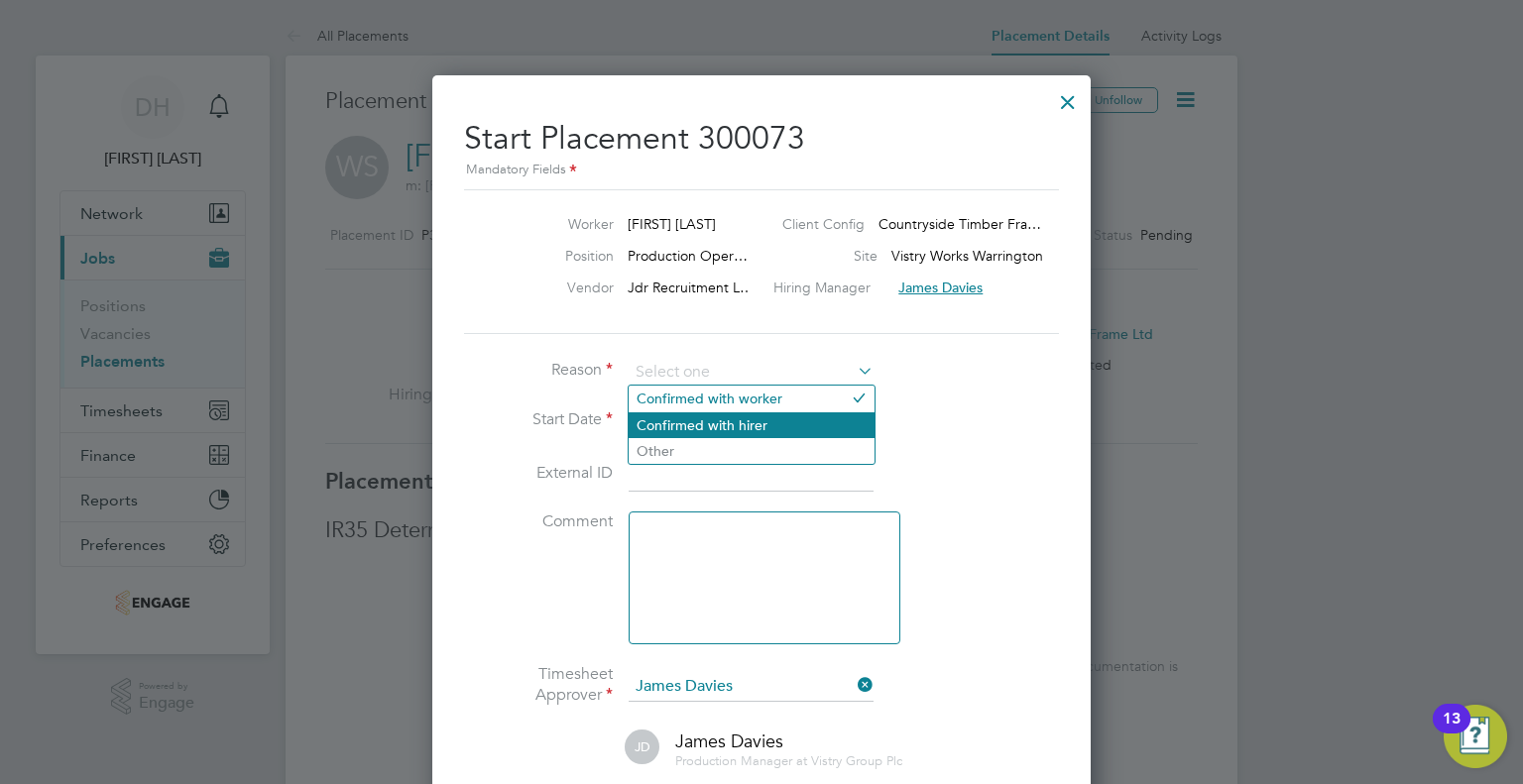 click on "Confirmed with hirer" 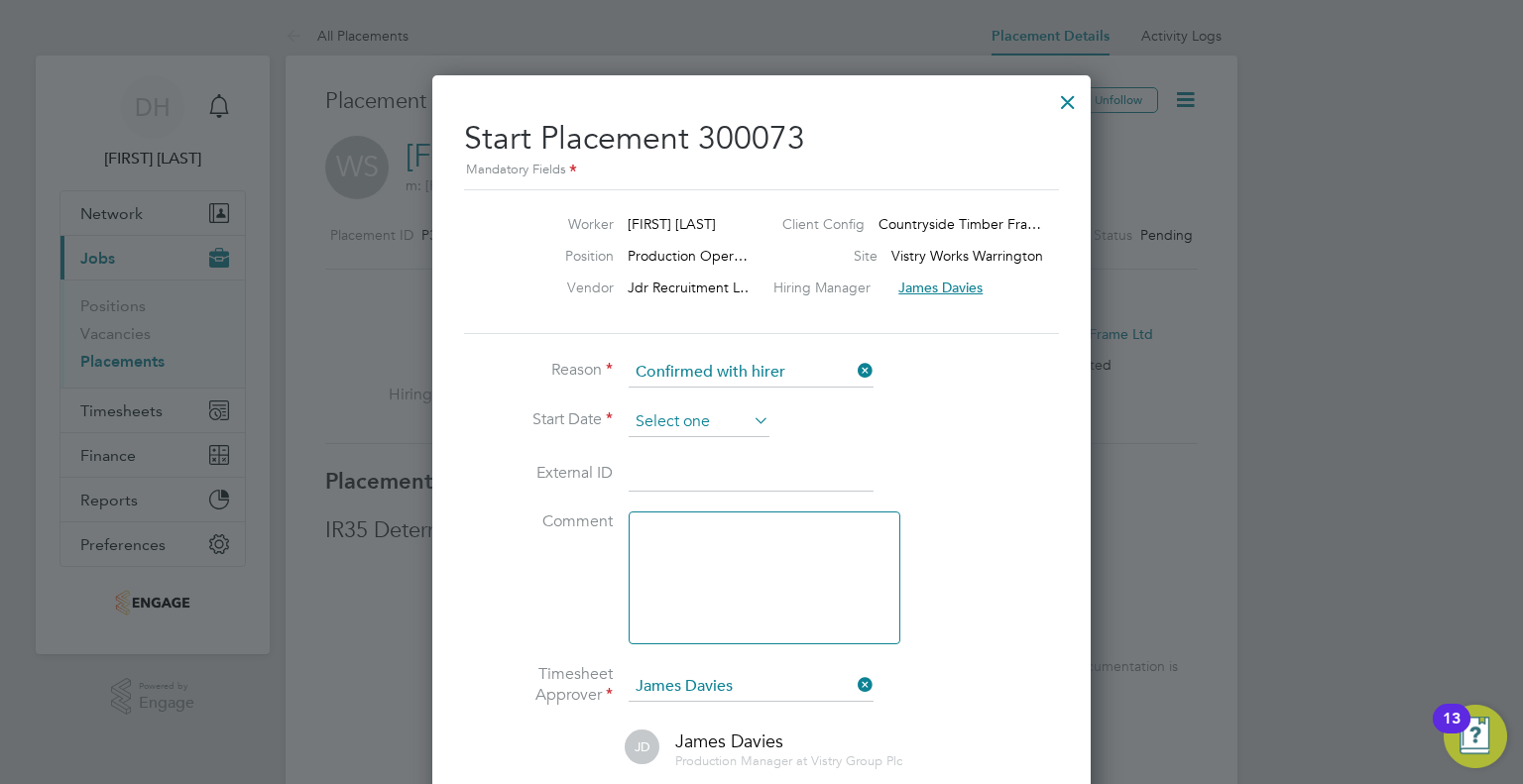 click 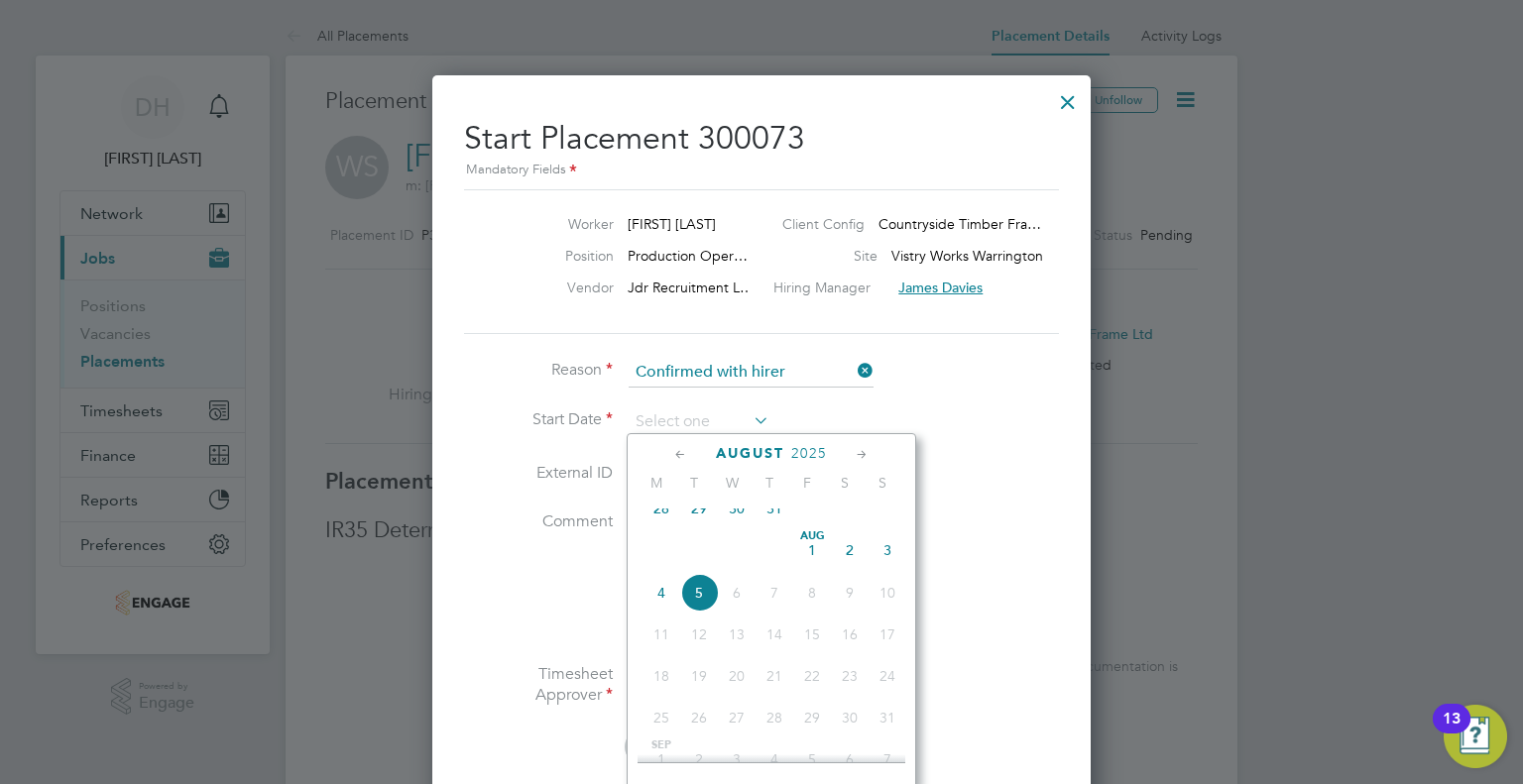 click on "28" 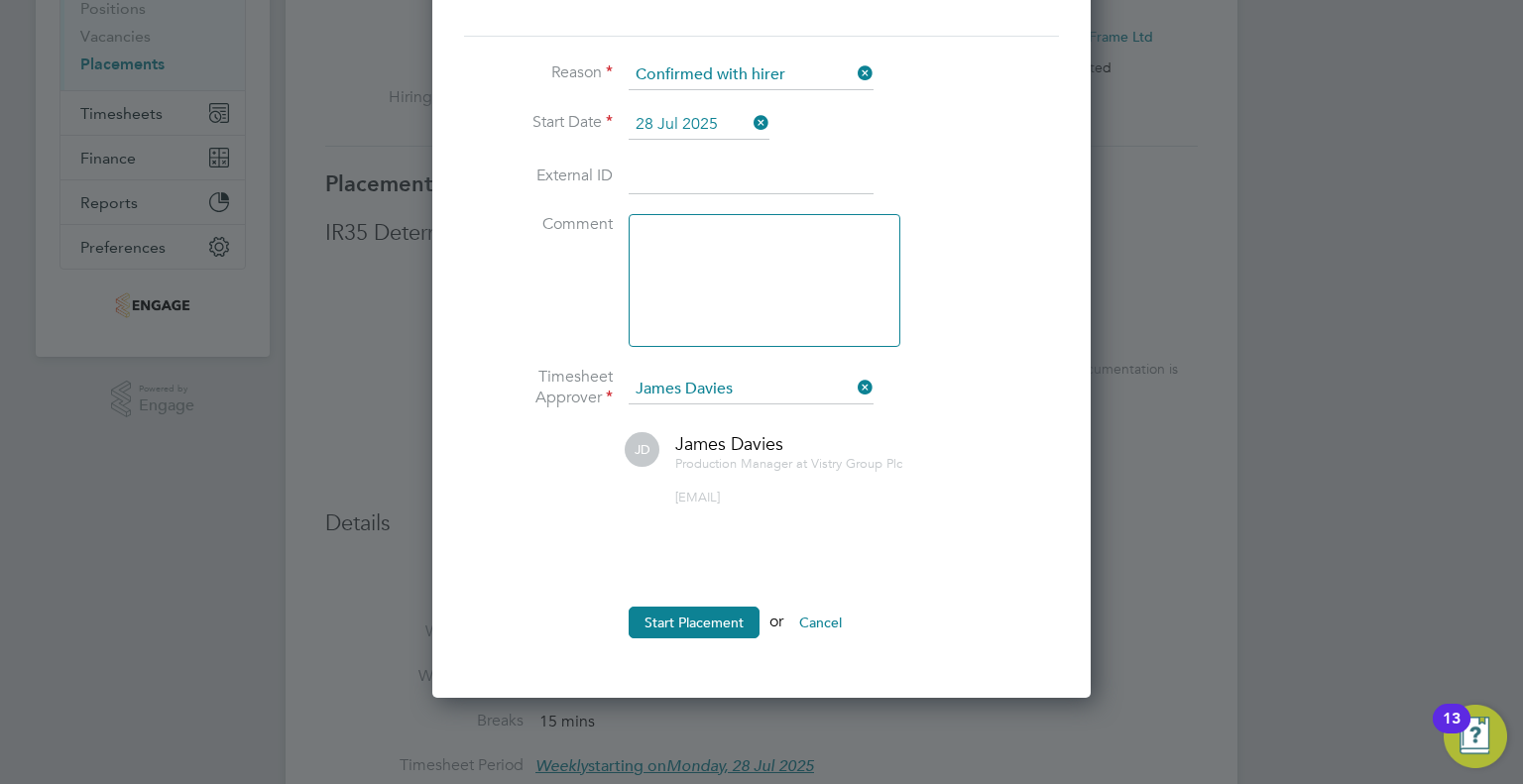 click 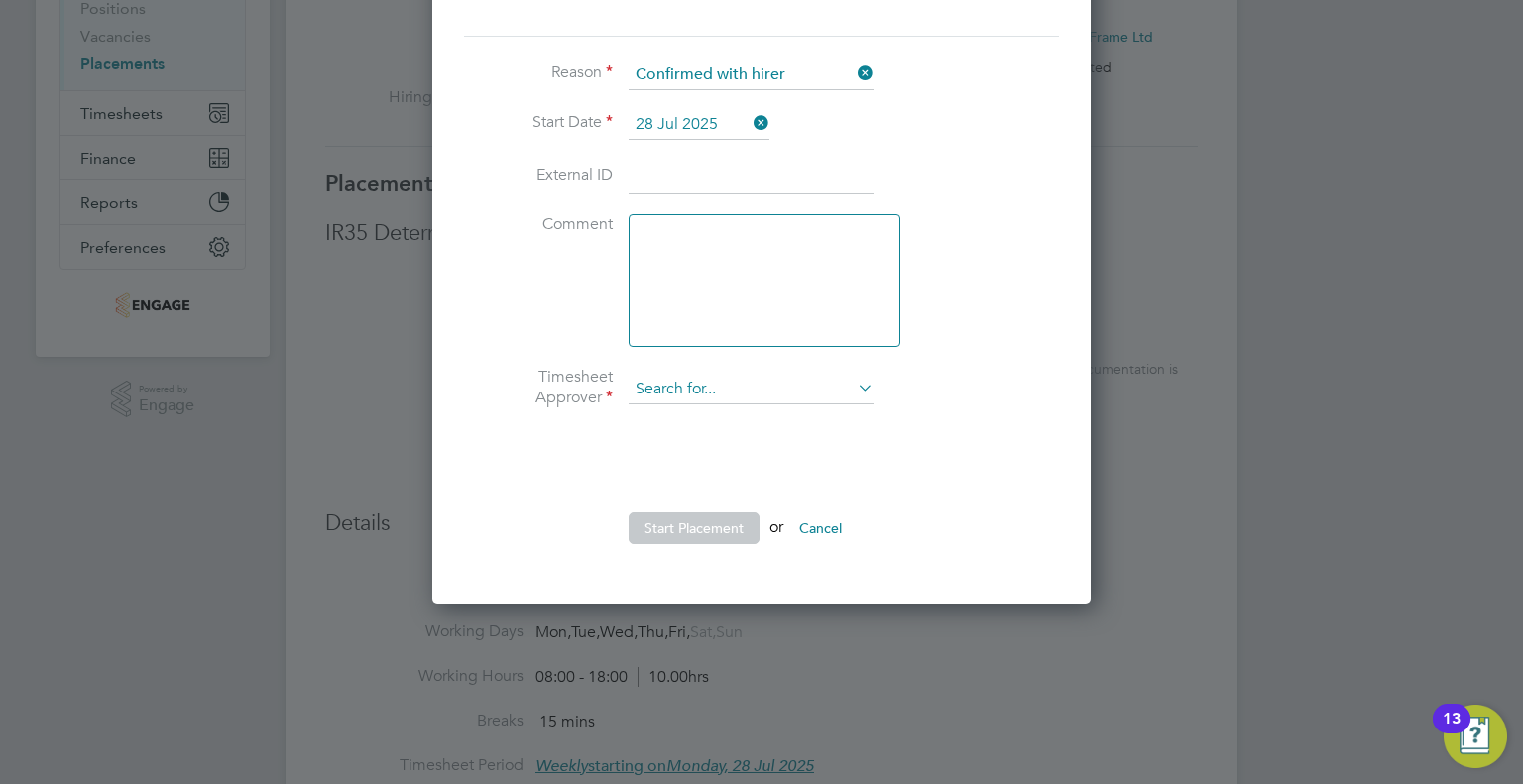 click 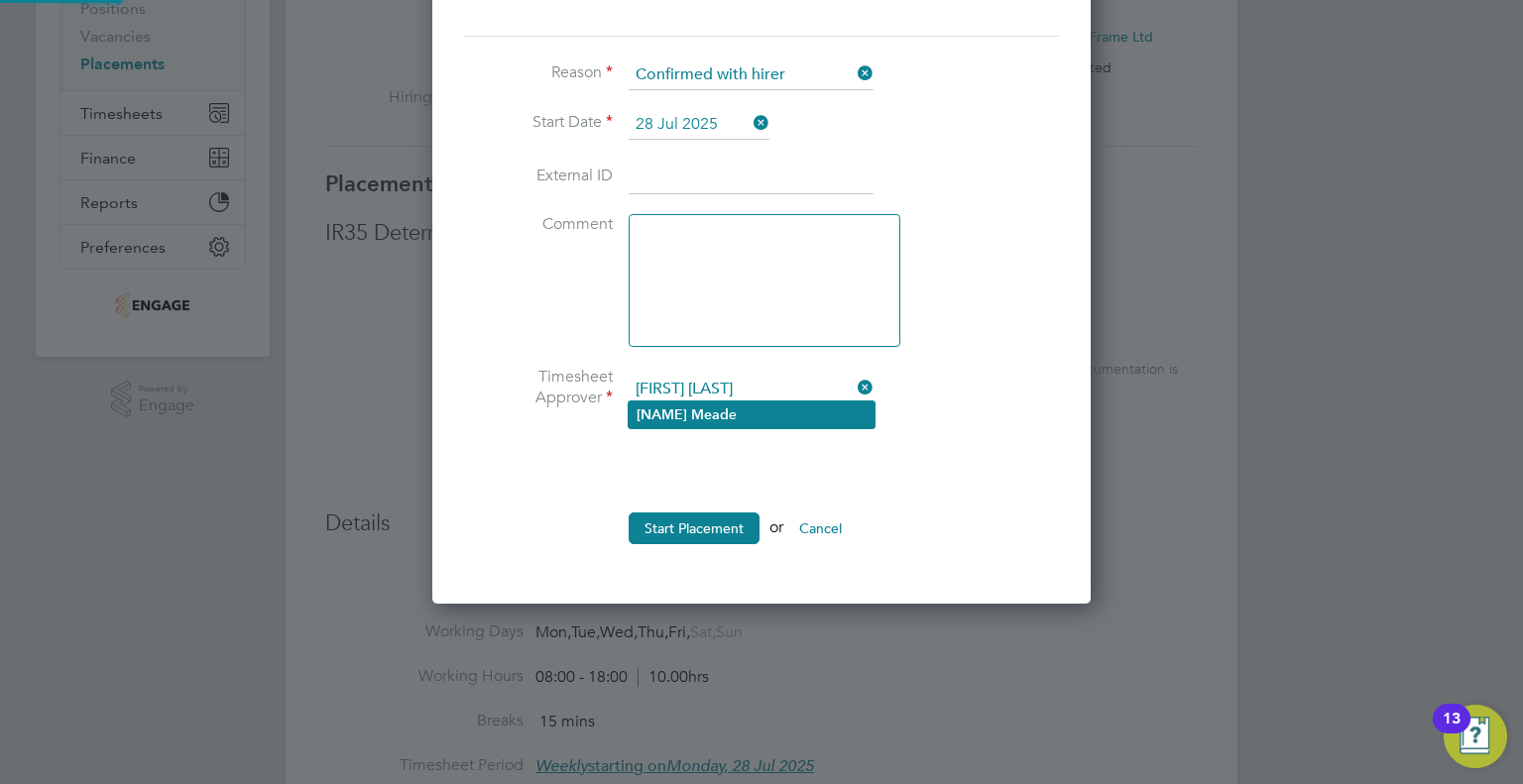 click on "Leah   Mead e" 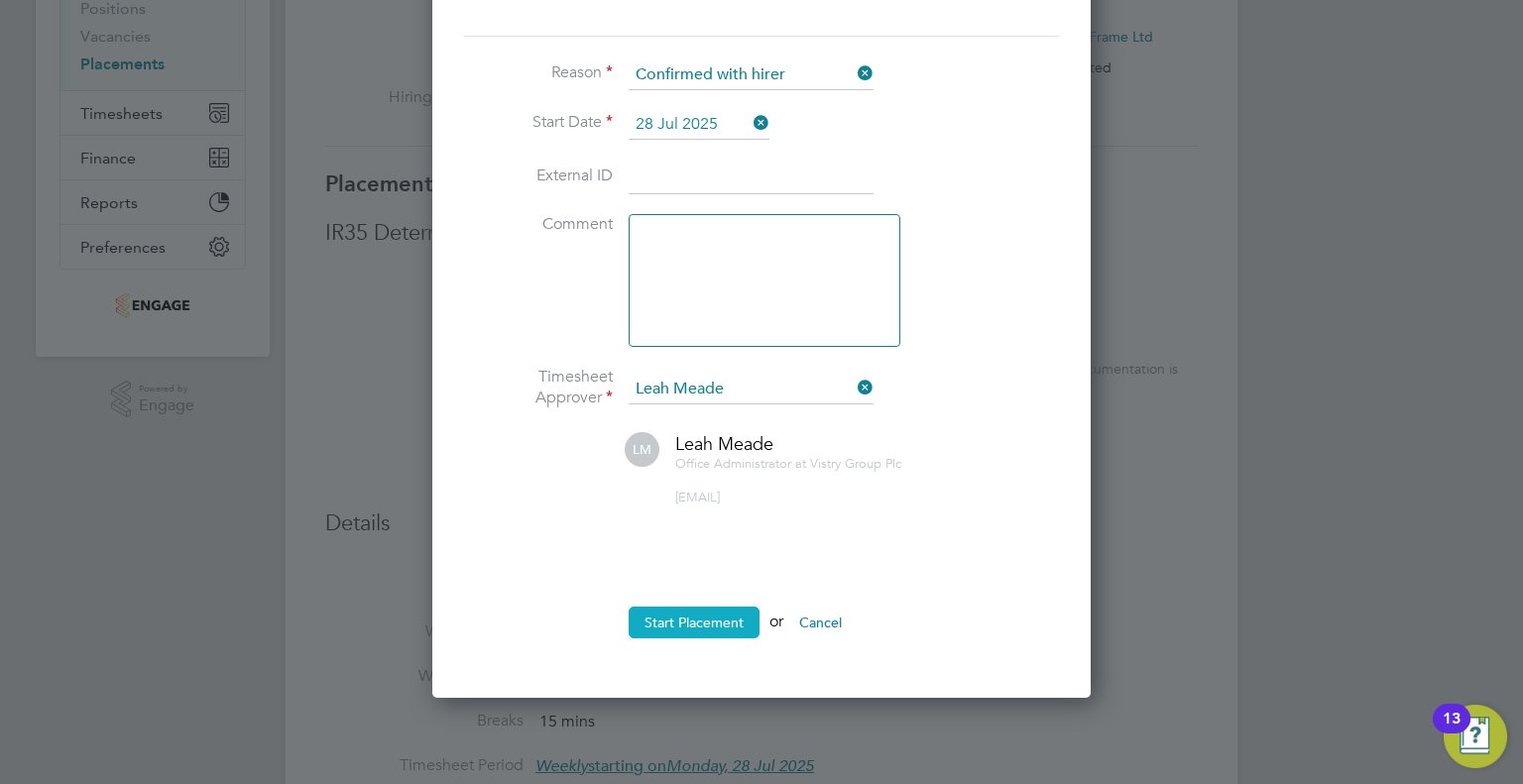 click on "Start Placement" 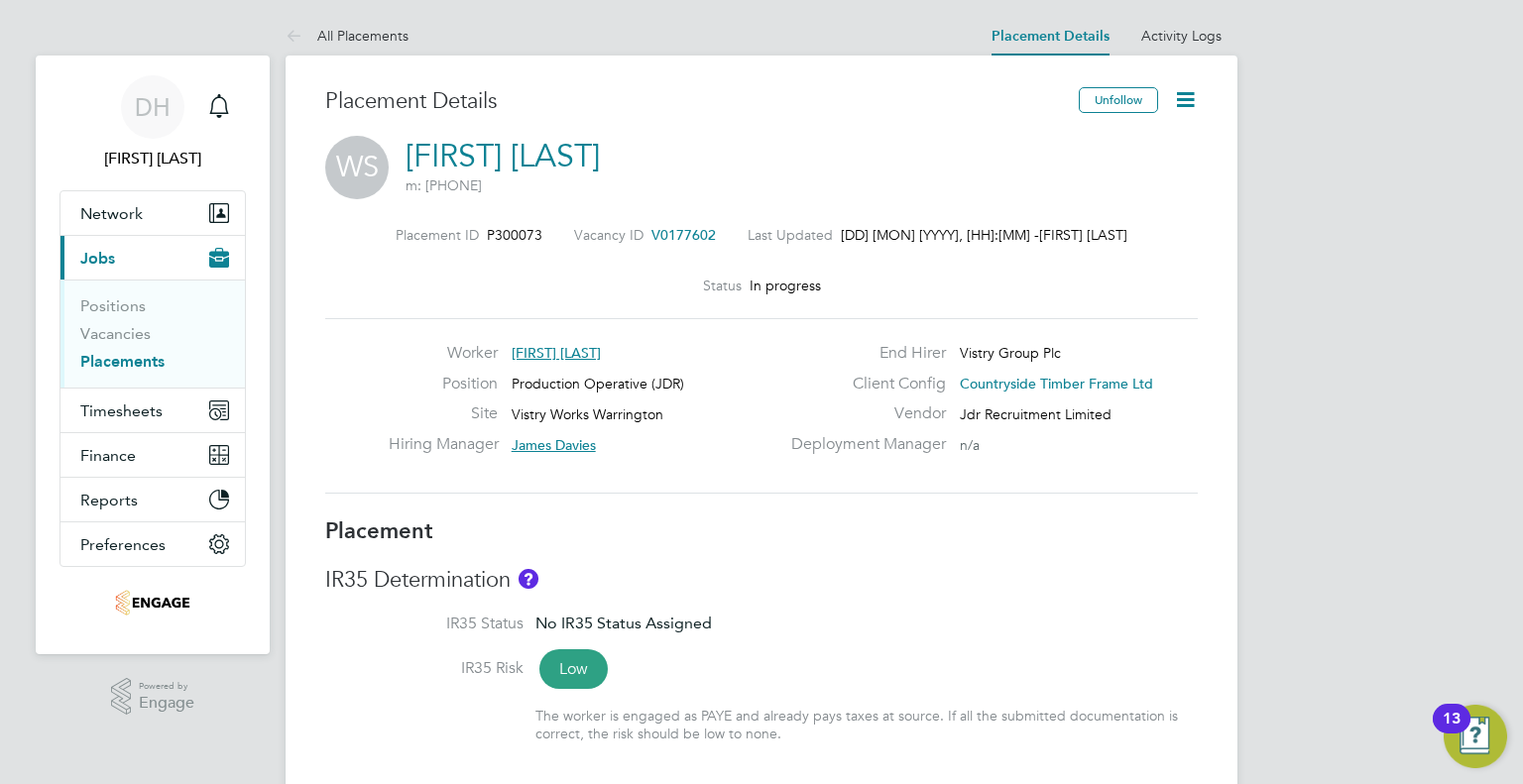 drag, startPoint x: 0, startPoint y: 700, endPoint x: 21, endPoint y: 676, distance: 31.890437 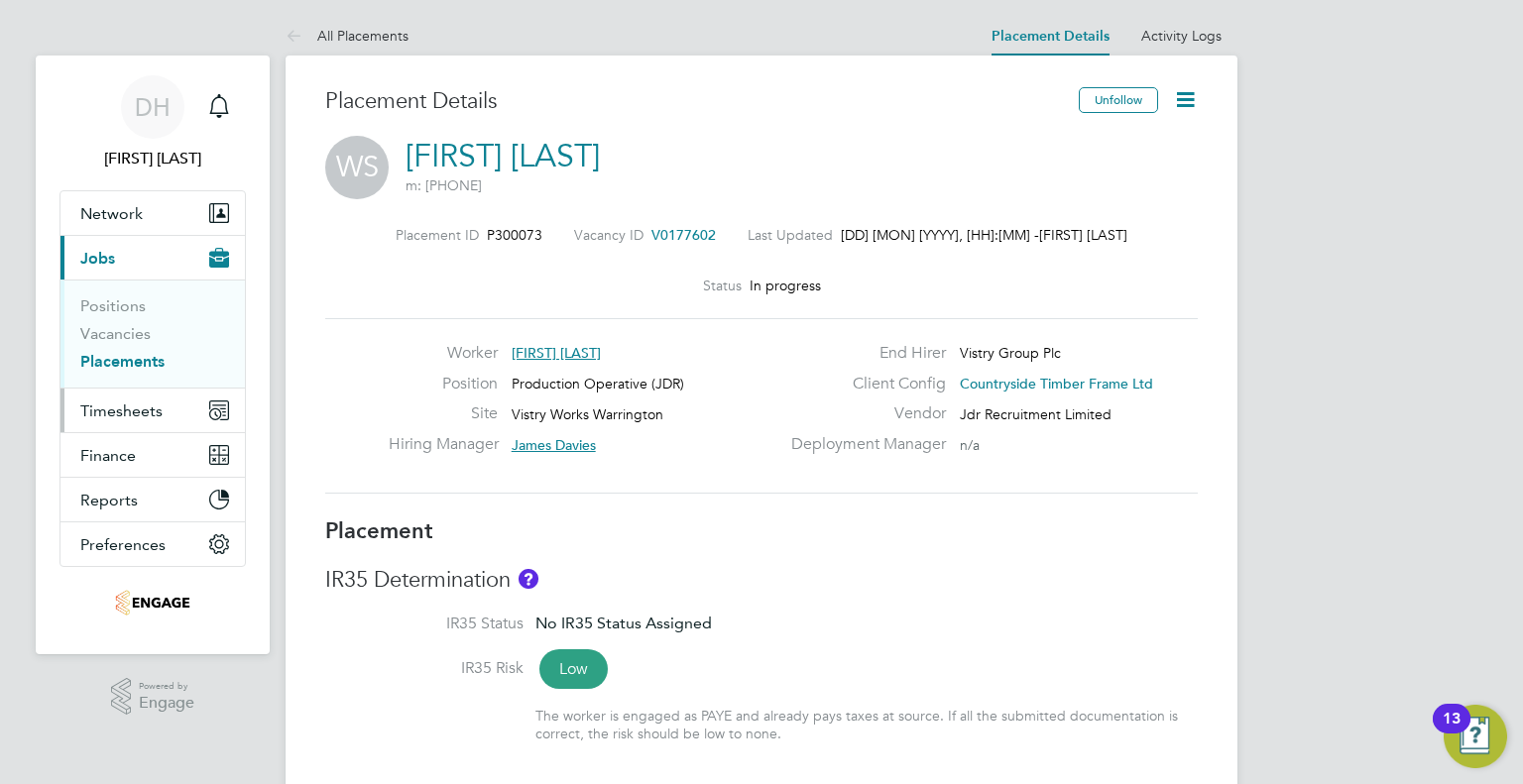 click on "Timesheets" at bounding box center [121, 410] 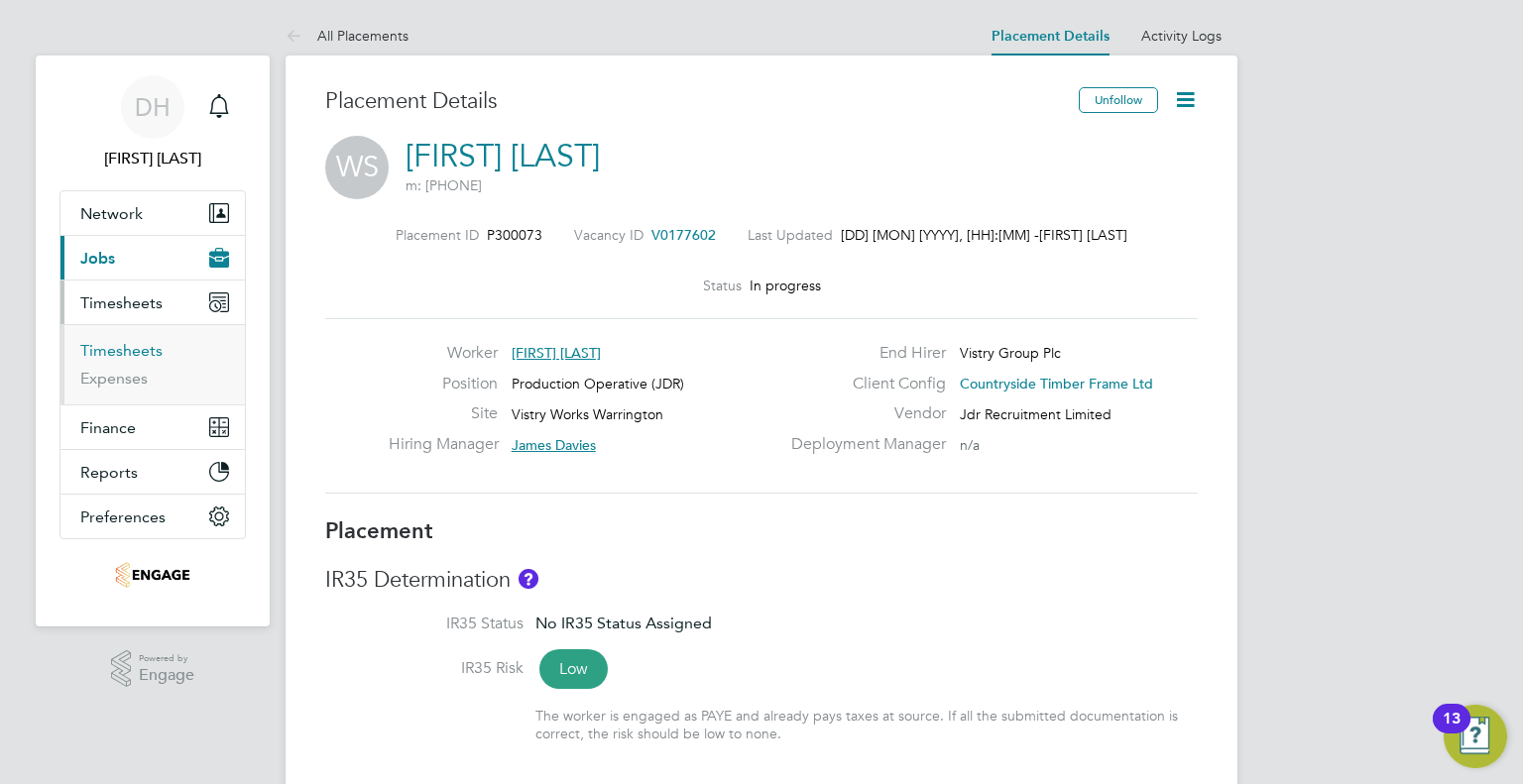 click on "Timesheets" at bounding box center [121, 350] 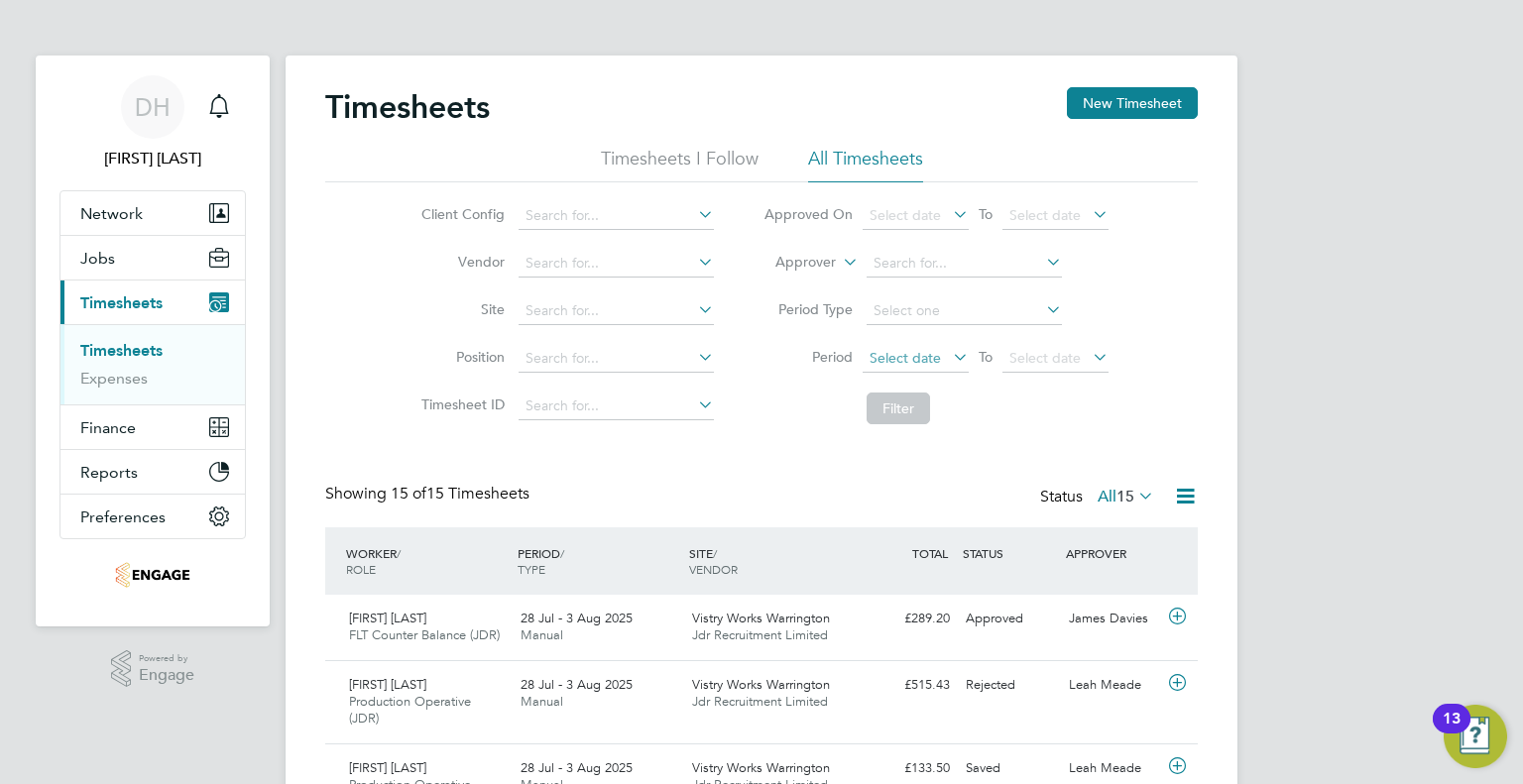 click on "Select date" 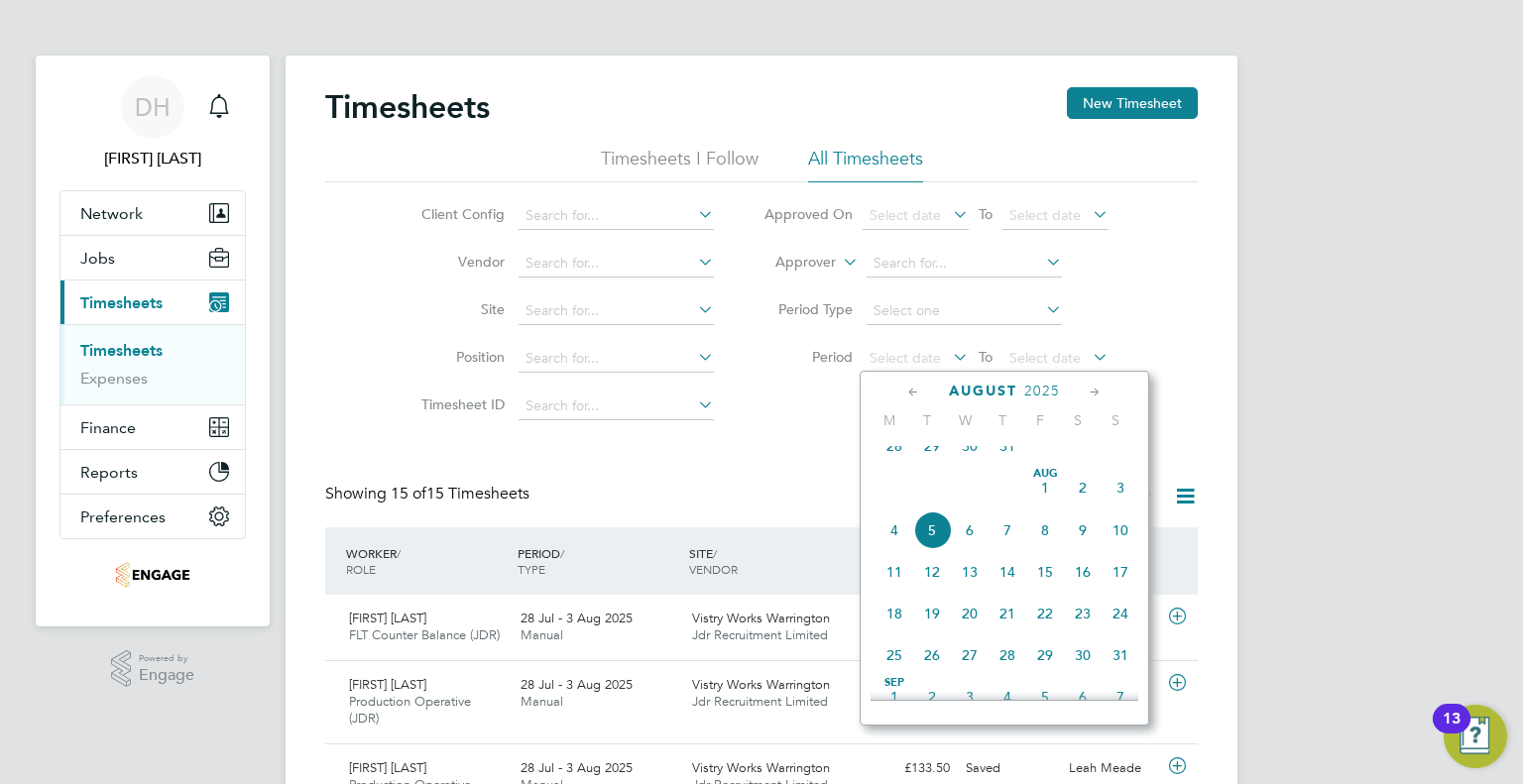 click on "28" 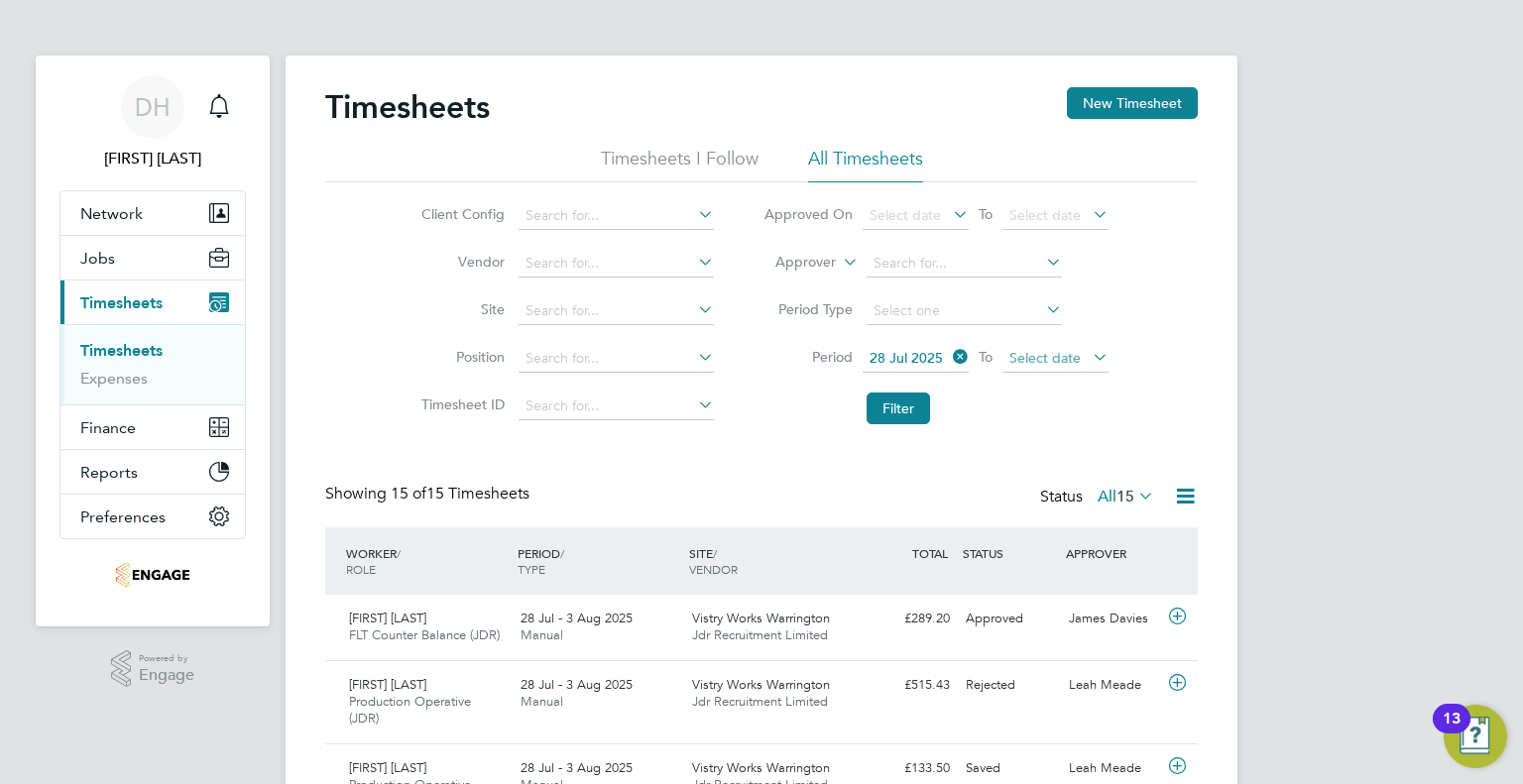 click on "Select date" 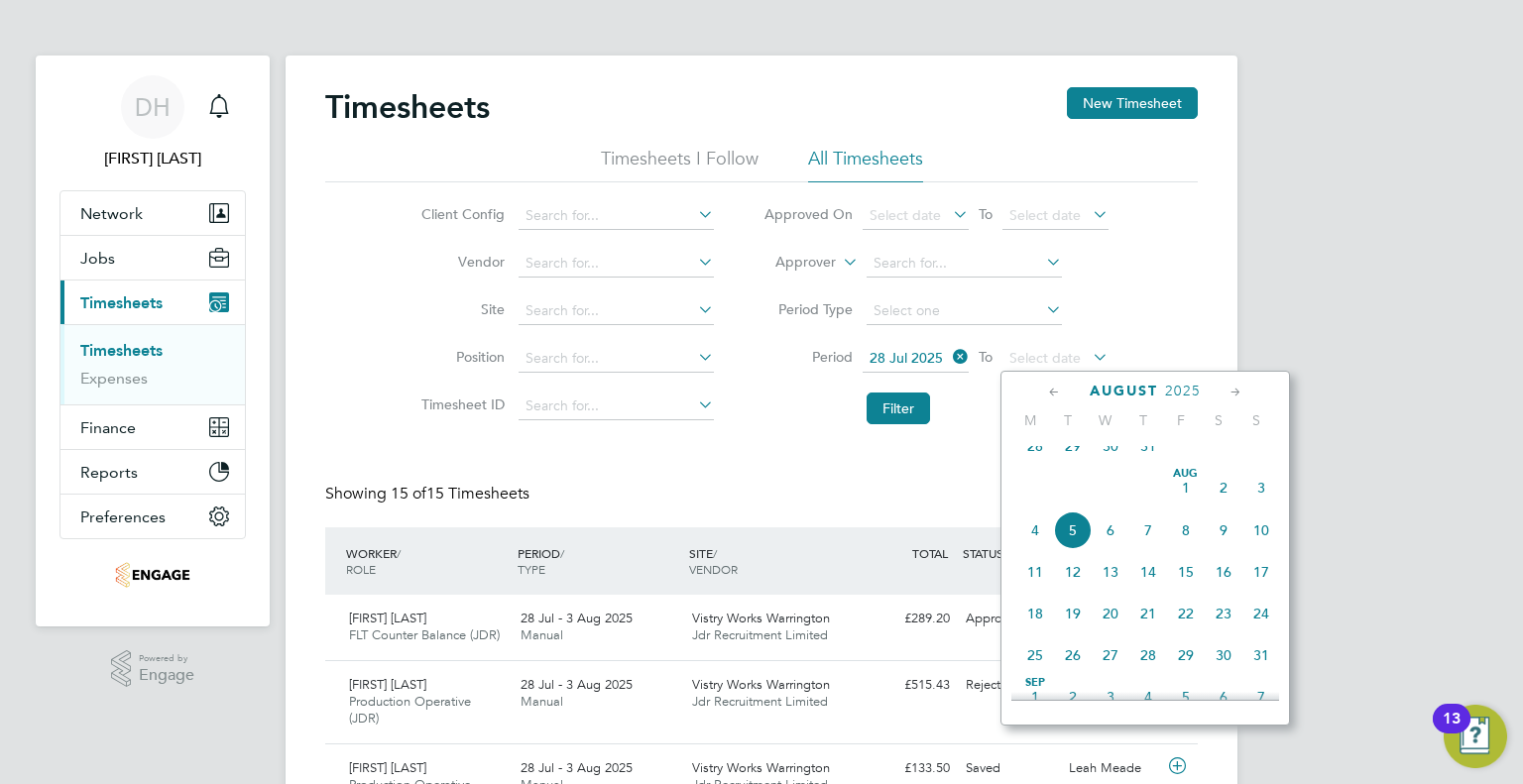 click on "3" 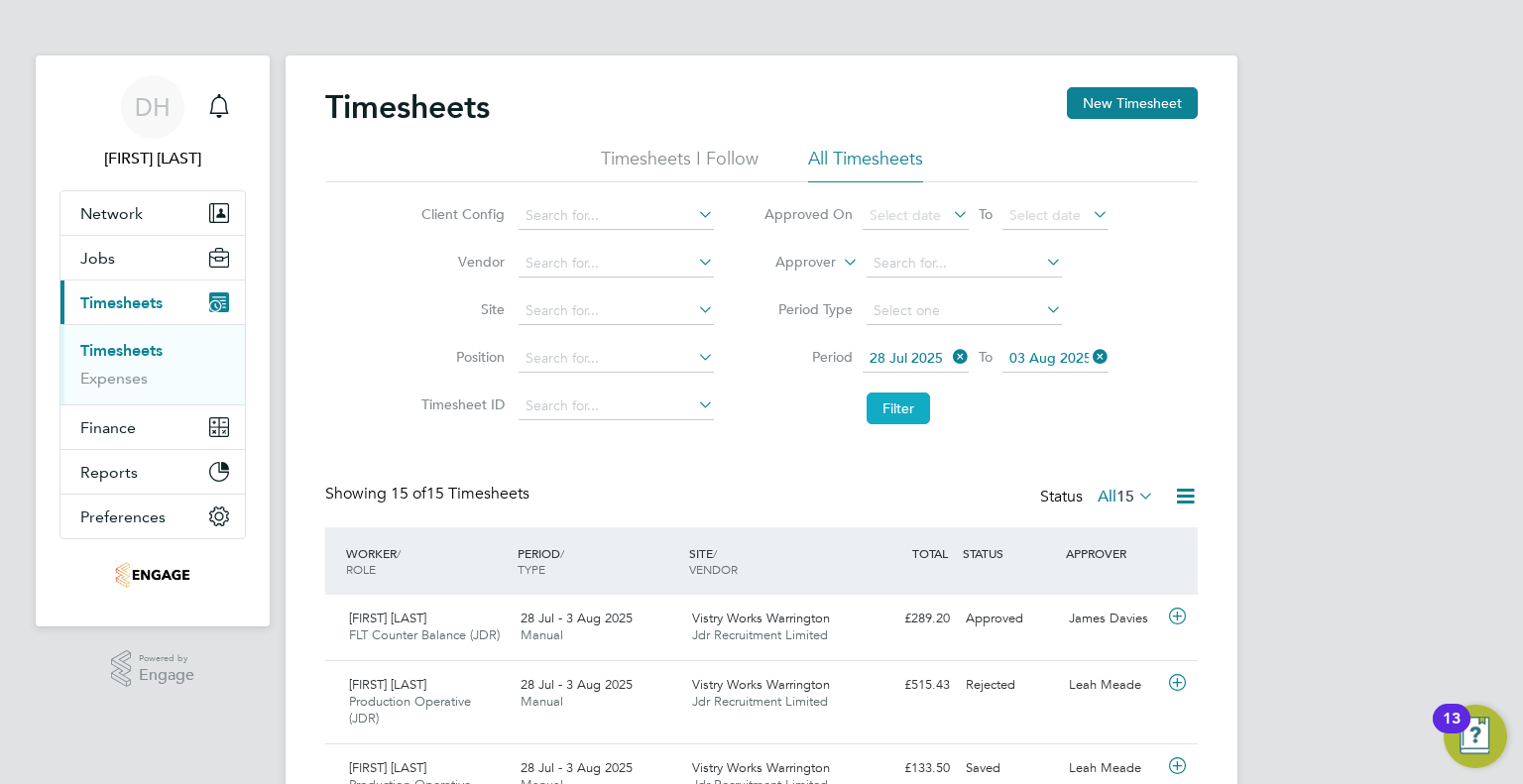 click on "Filter" 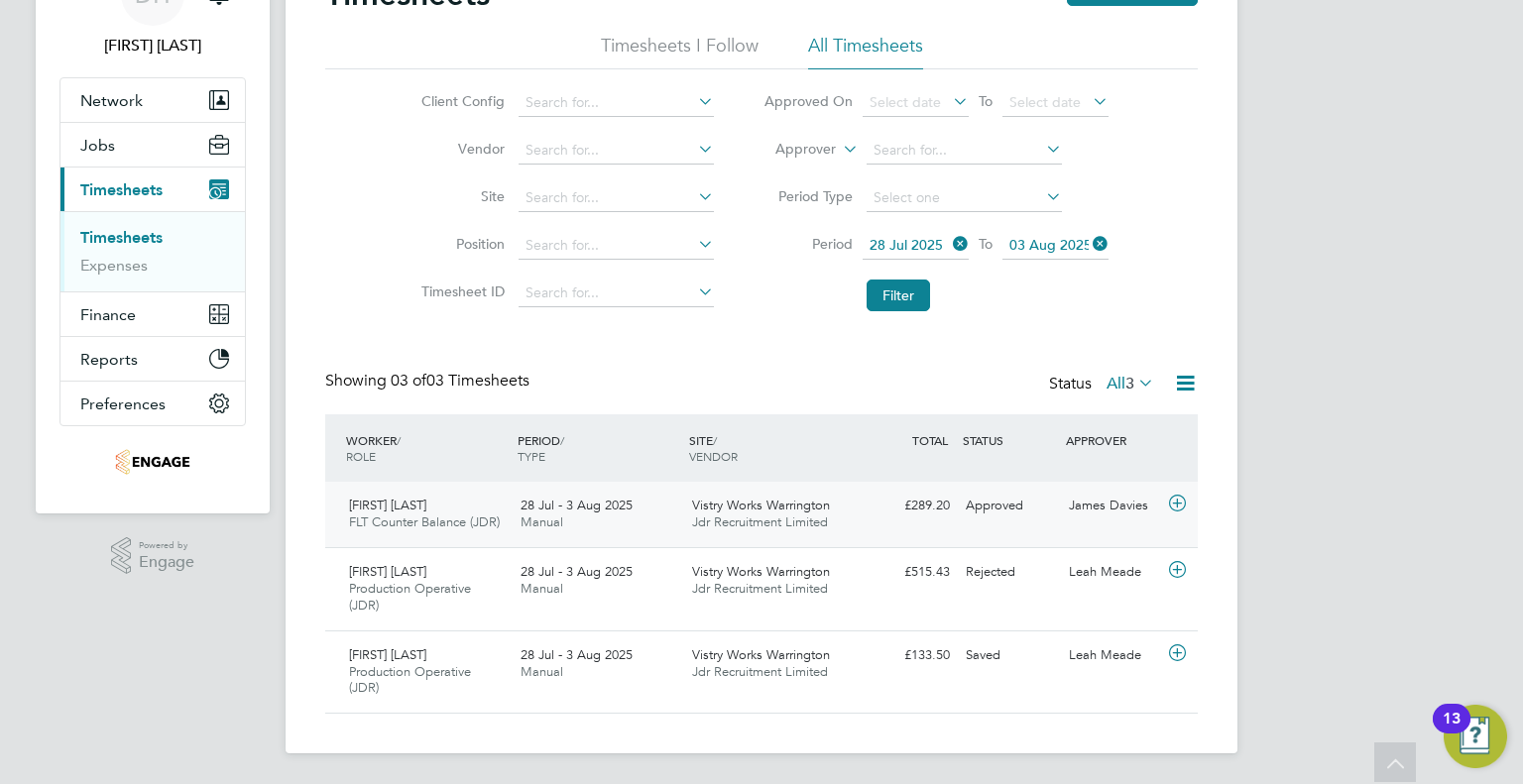 click on "Approved" 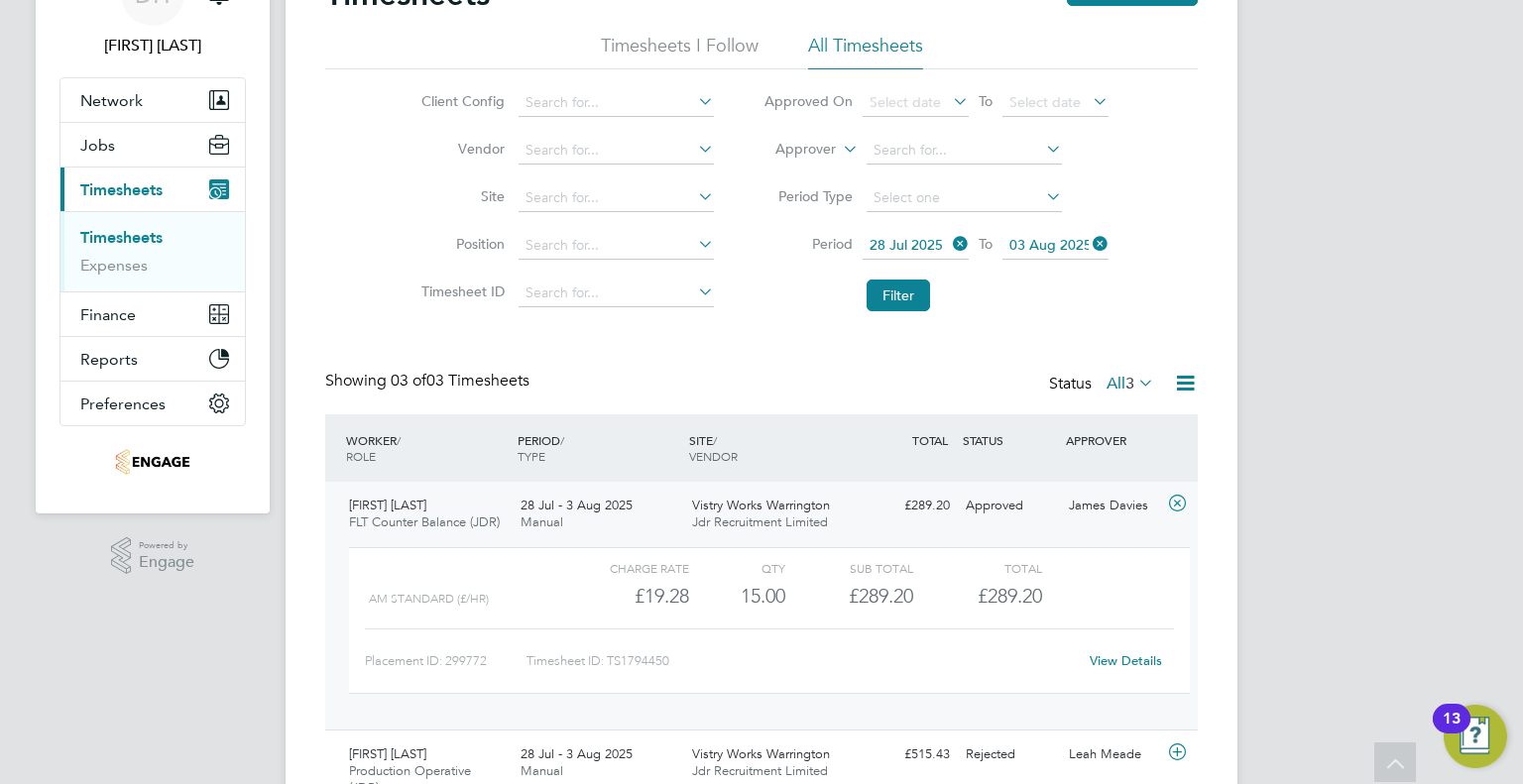 click on "View Details" 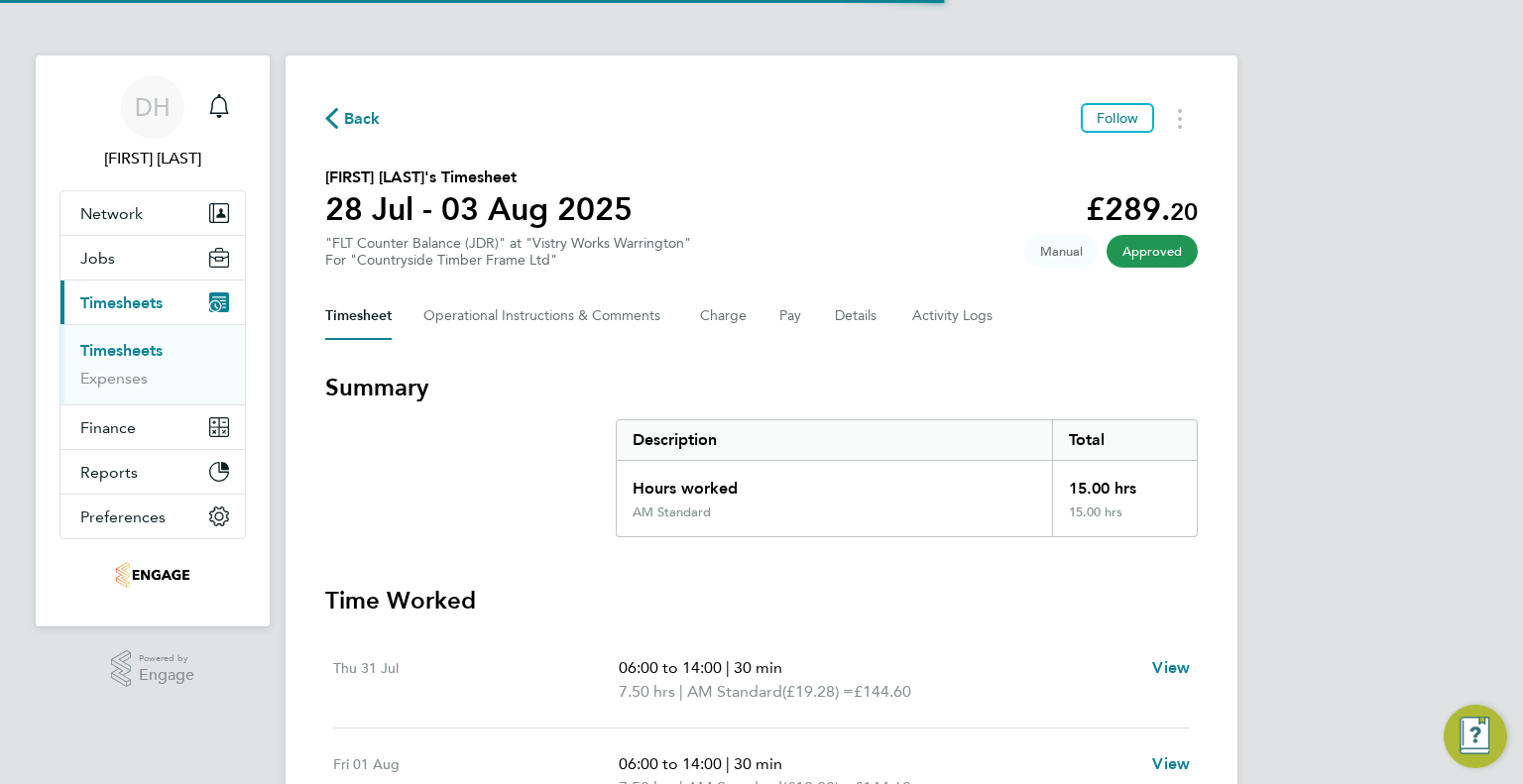 scroll, scrollTop: 0, scrollLeft: 0, axis: both 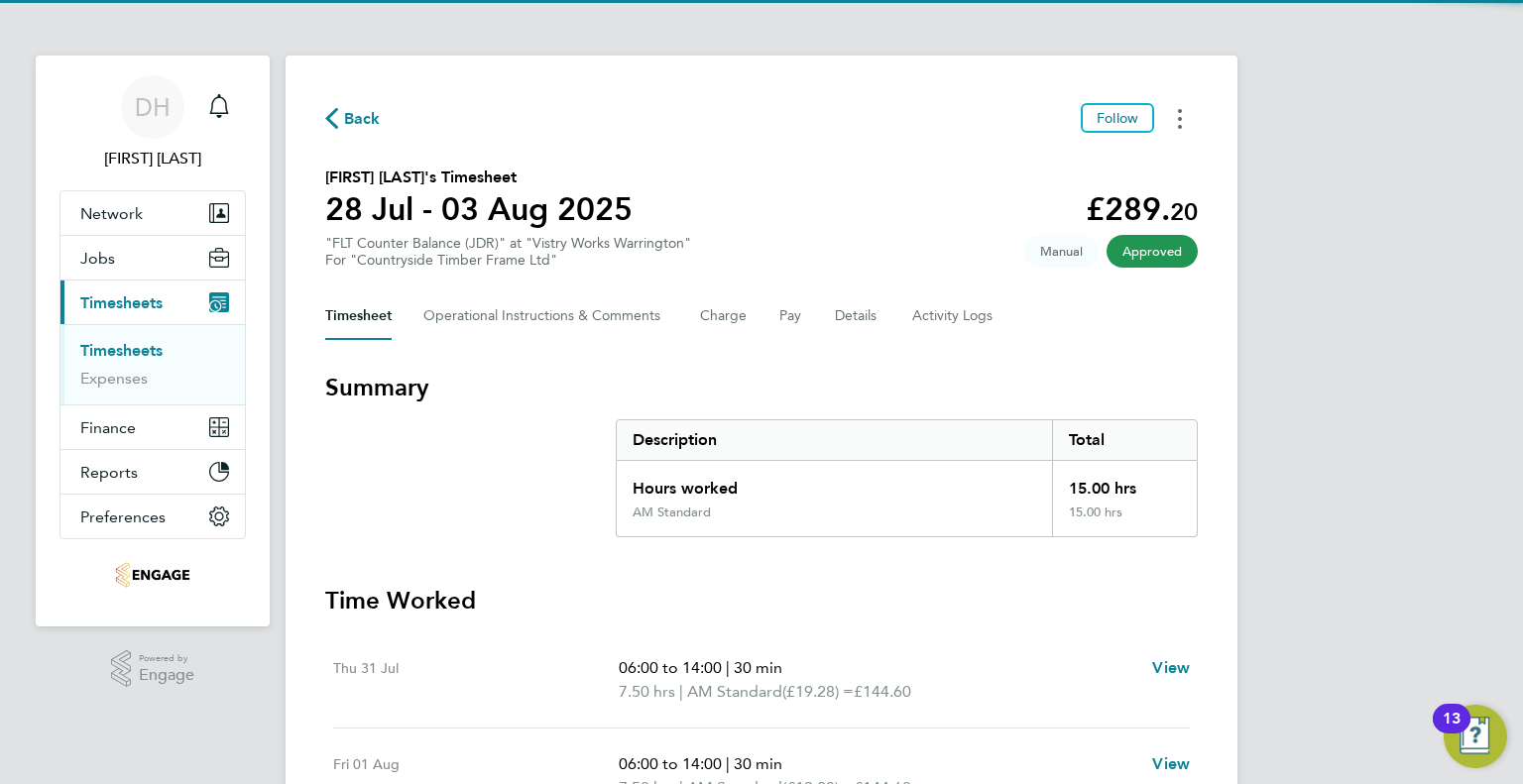 click at bounding box center [1180, 118] 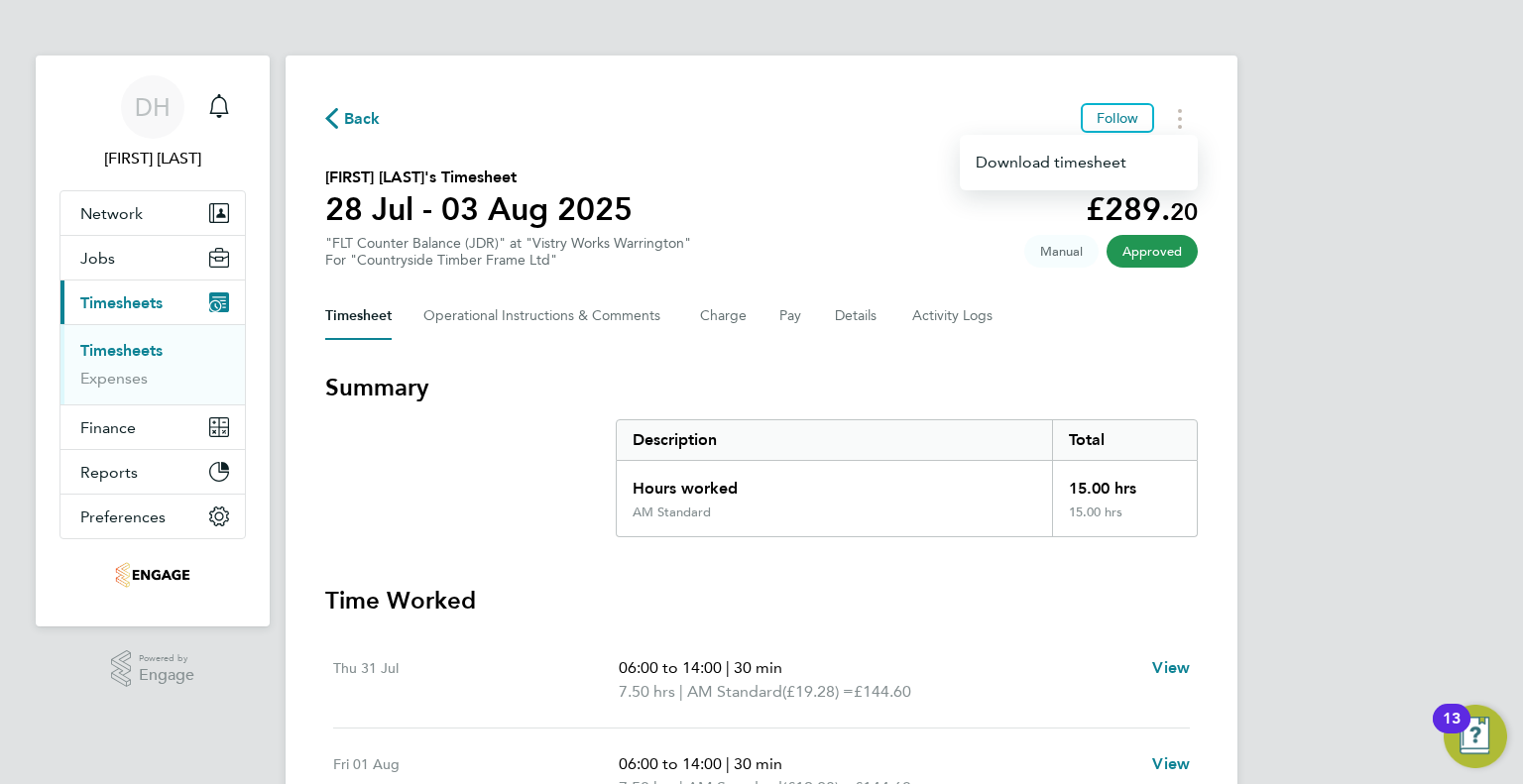 click on "Back  Follow
Download timesheet   [FIRST] [LAST]'s Timesheet   28 Jul - 03 Aug 2025   £289. 20  "FLT Counter Balance (JDR)" at "Vistry Works Warrington"  For "Countryside Timber Frame Ltd"  Approved   Manual   Timesheet   Operational Instructions & Comments   Charge   Pay   Details   Activity Logs   Summary   Description   Total   Hours worked   15.00 hrs   AM Standard   15.00 hrs   Time Worked   Thu 31 Jul   06:00 to 14:00   |   30 min   7.50 hrs   |   AM Standard   (£19.28) =   £144.60   View   Fri 01 Aug   06:00 to 14:00   |   30 min   7.50 hrs   |   AM Standard   (£19.28) =   £144.60   View   Sat 02 Aug   –   Sun 03 Aug   –" 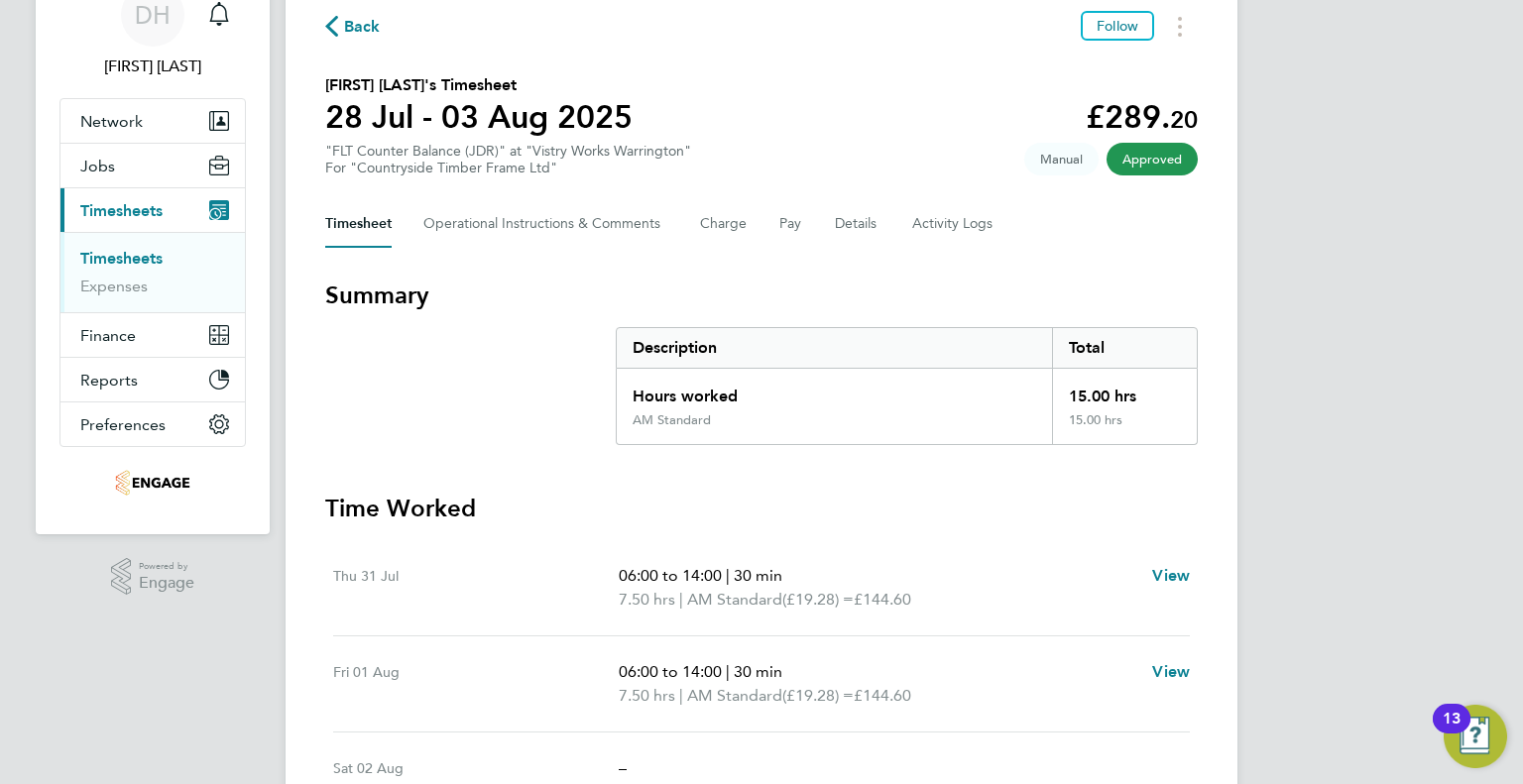 scroll, scrollTop: 0, scrollLeft: 0, axis: both 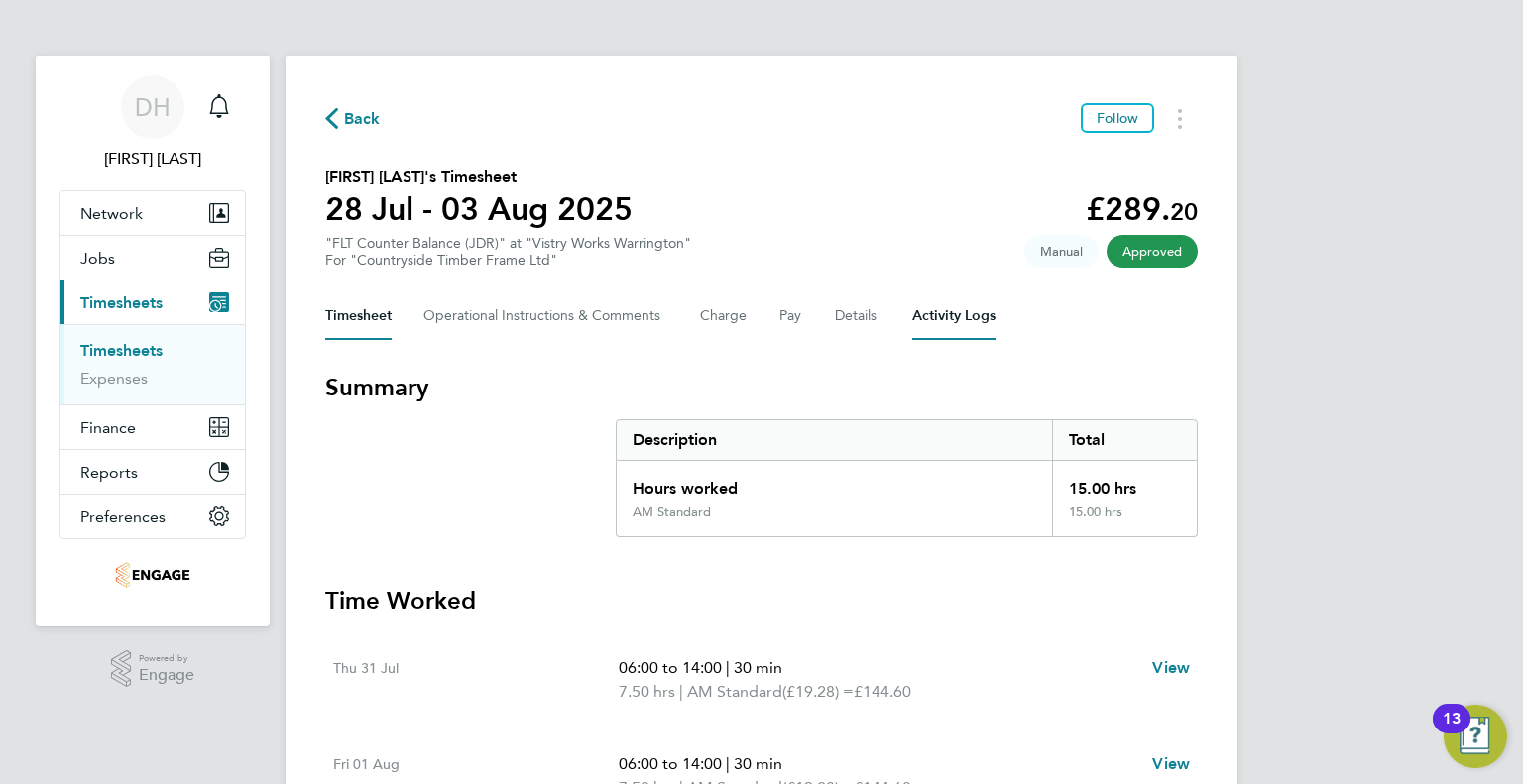 click on "Activity Logs" at bounding box center [954, 316] 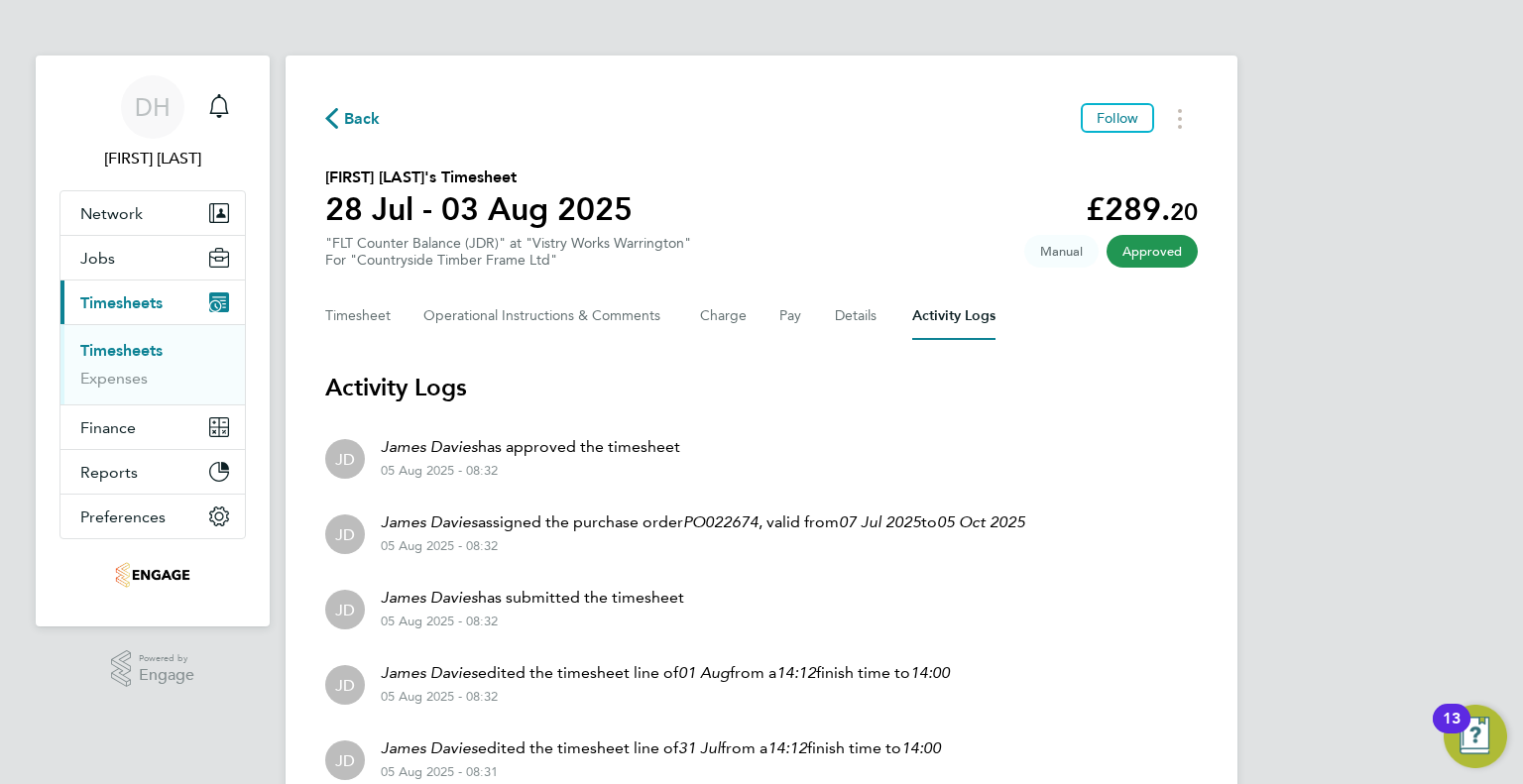 click on "Back" 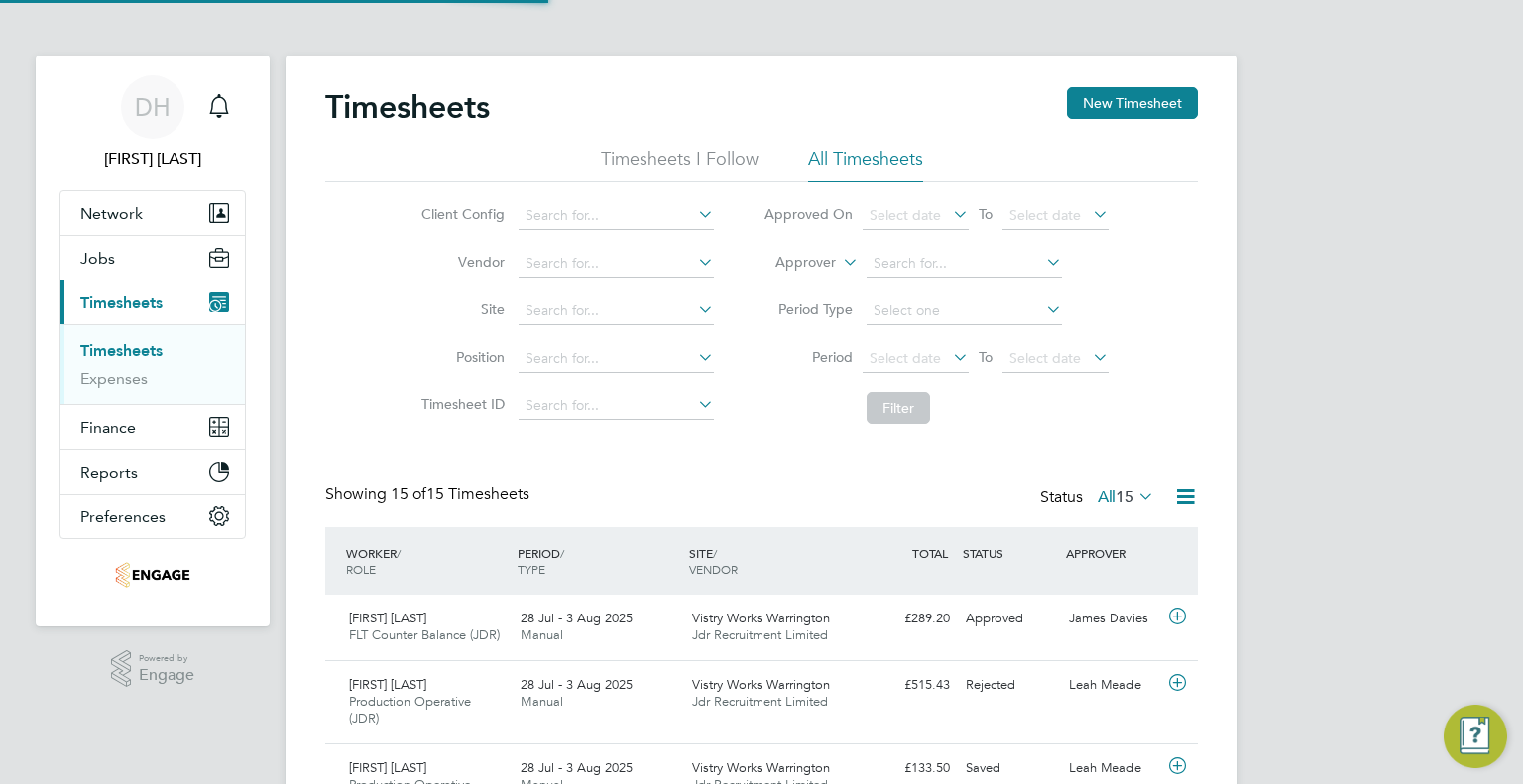 scroll, scrollTop: 9, scrollLeft: 10, axis: both 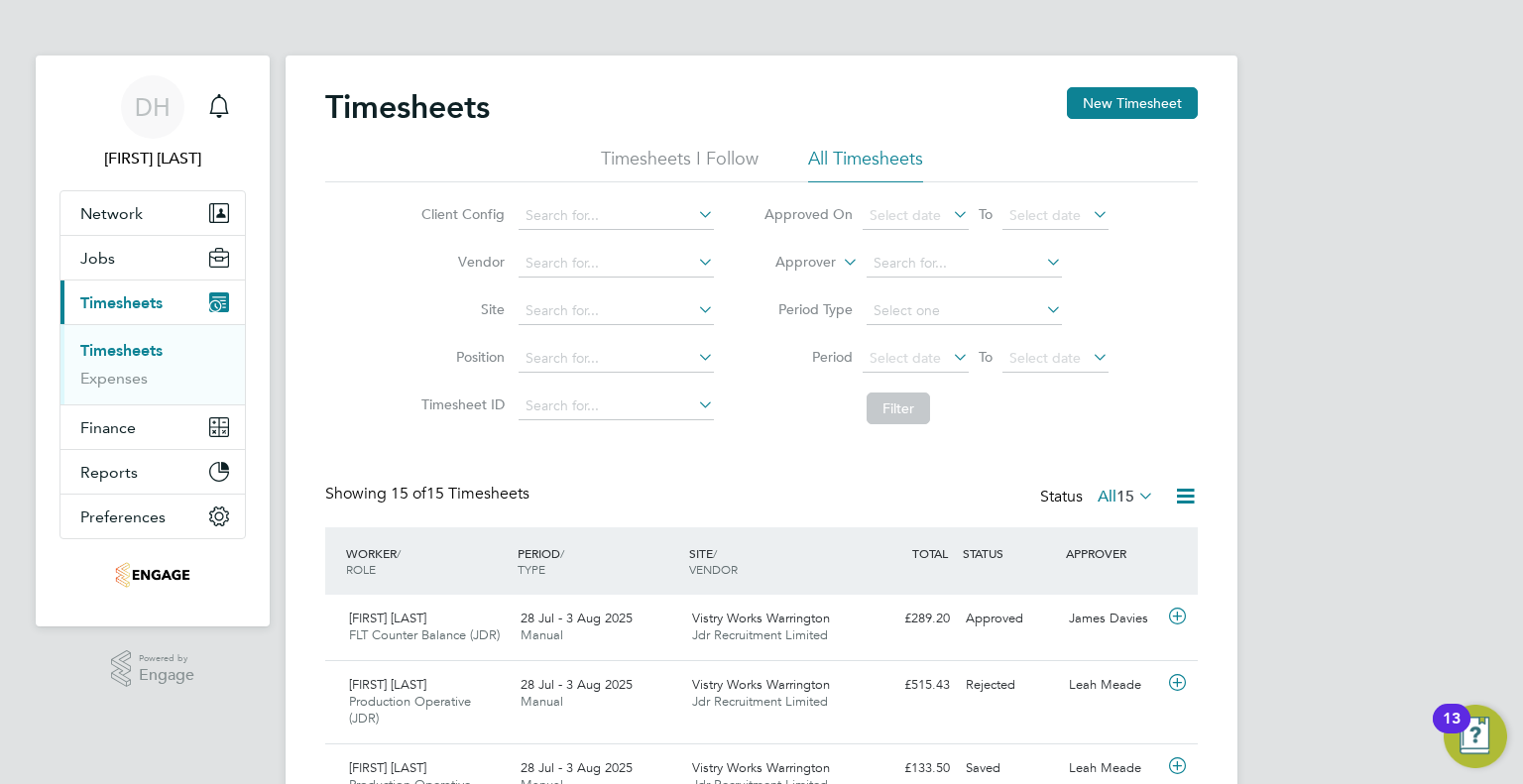 click on "Period
Select date
To
Select date" 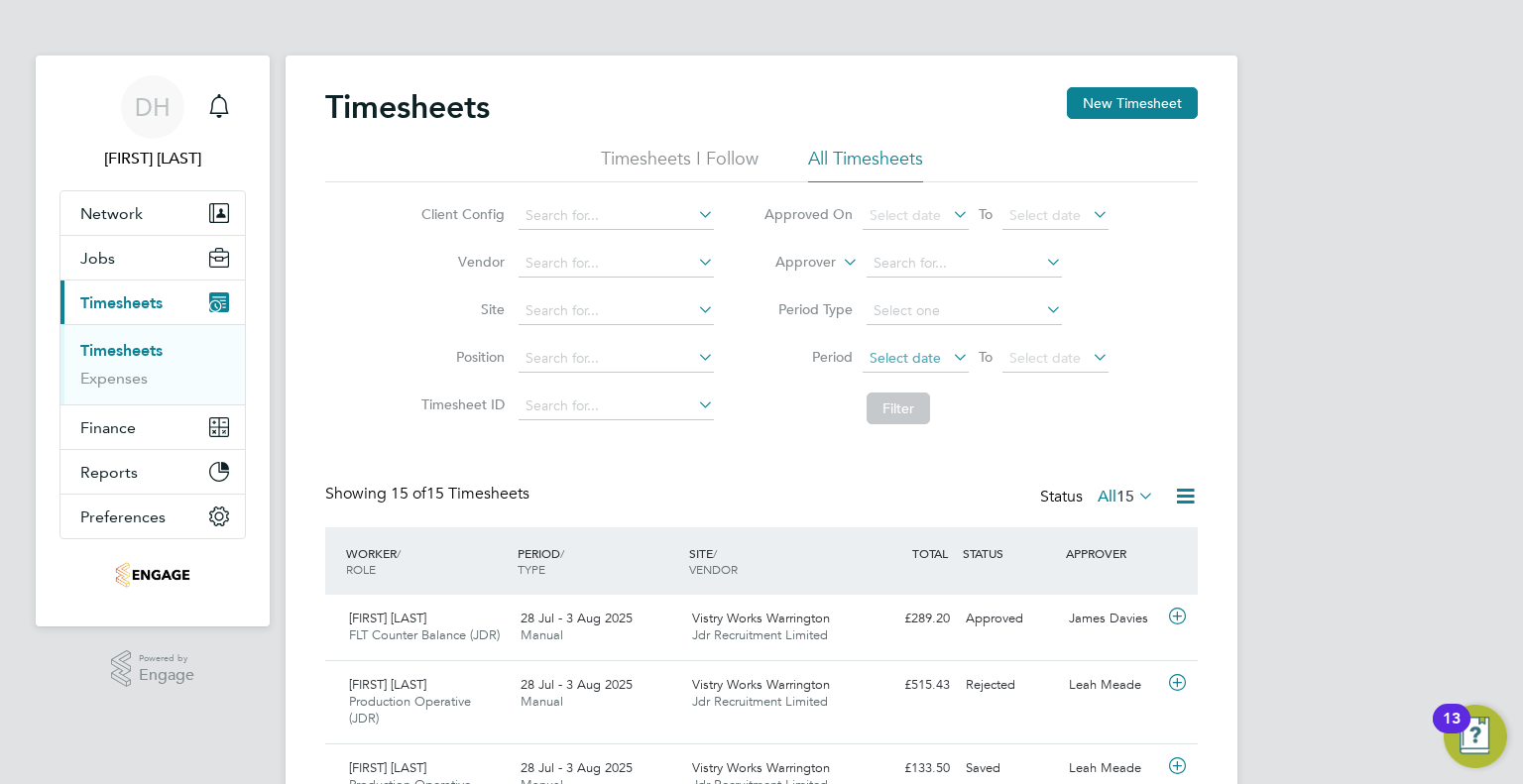 click on "Select date" 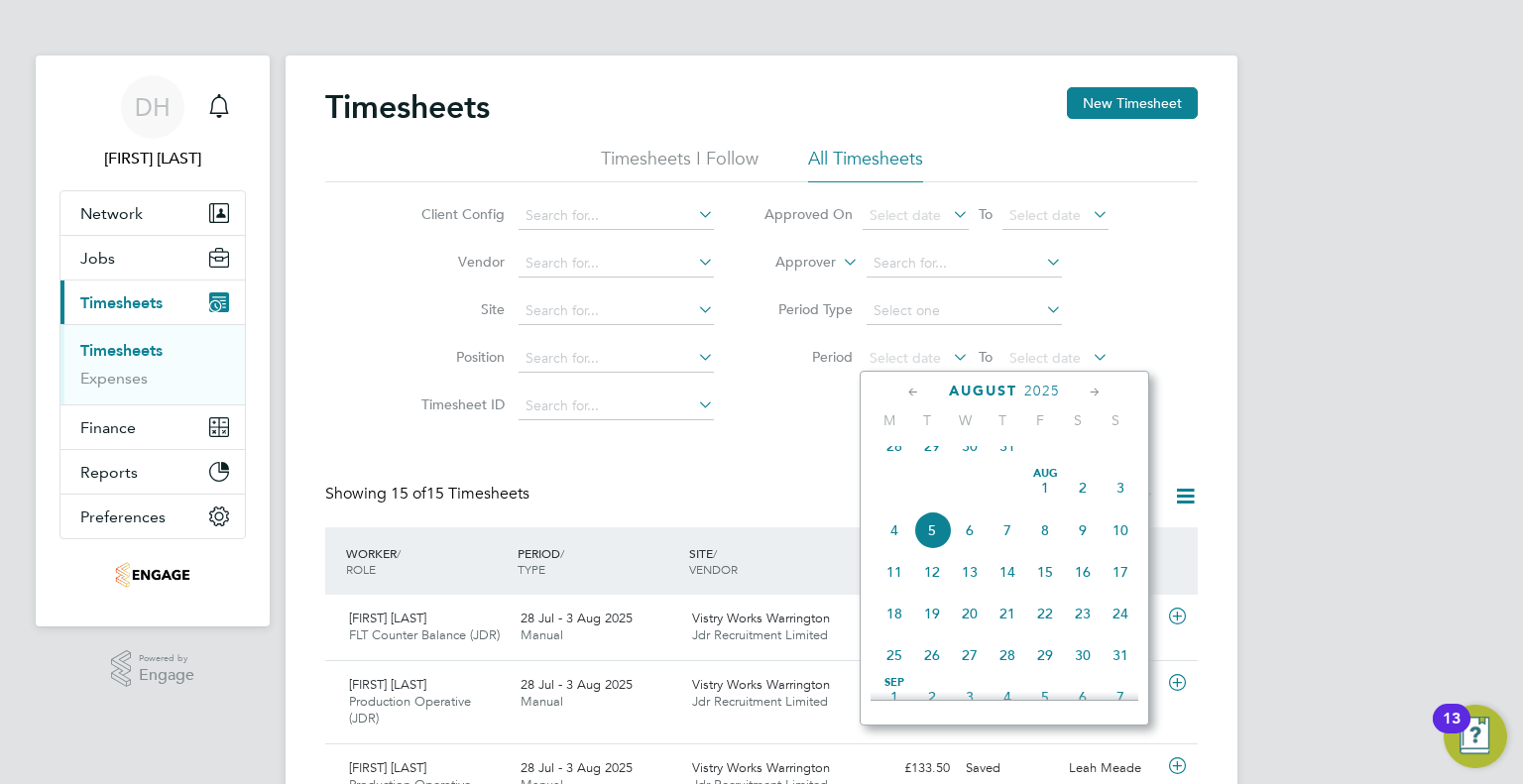 click on "28" 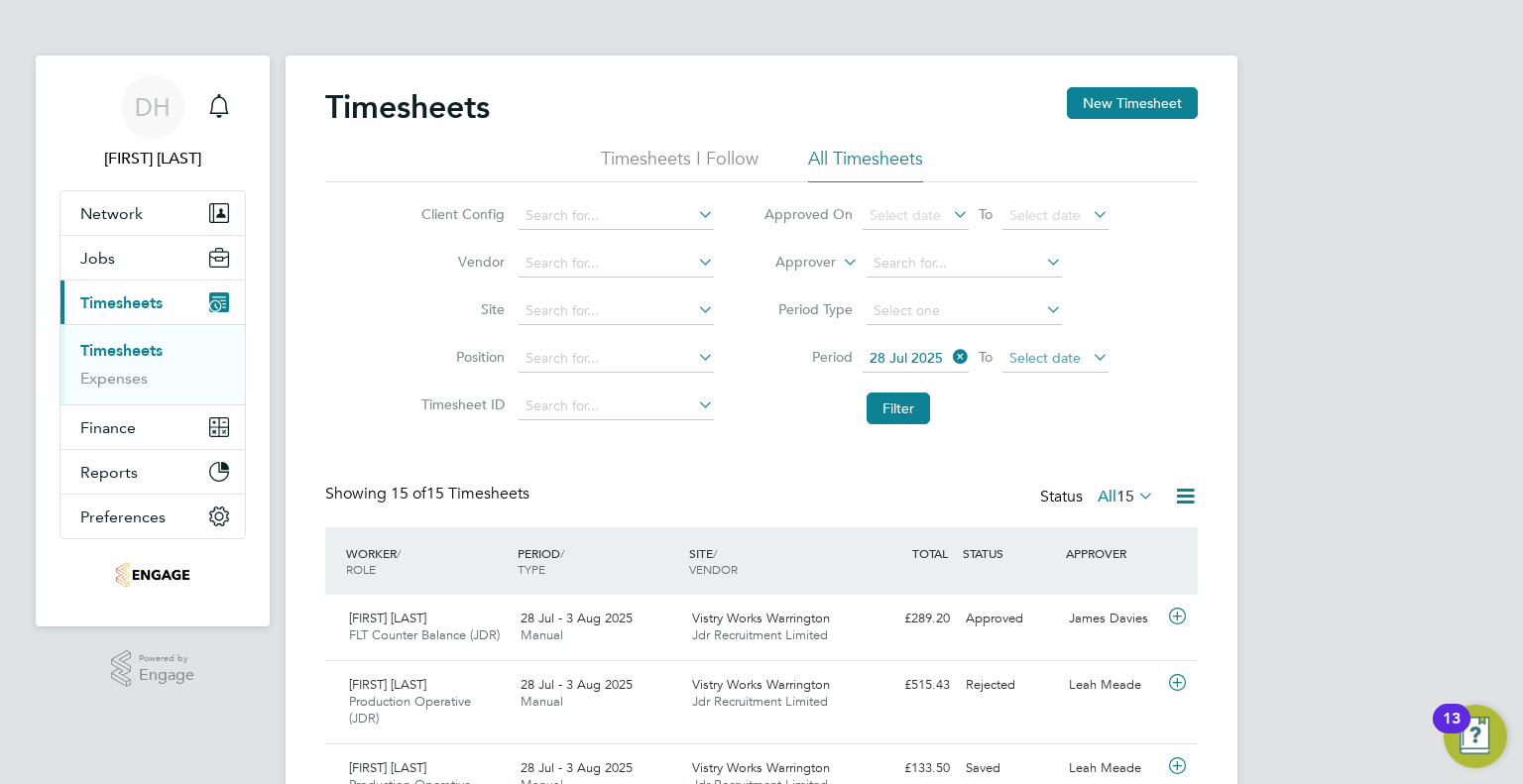 click on "Select date" 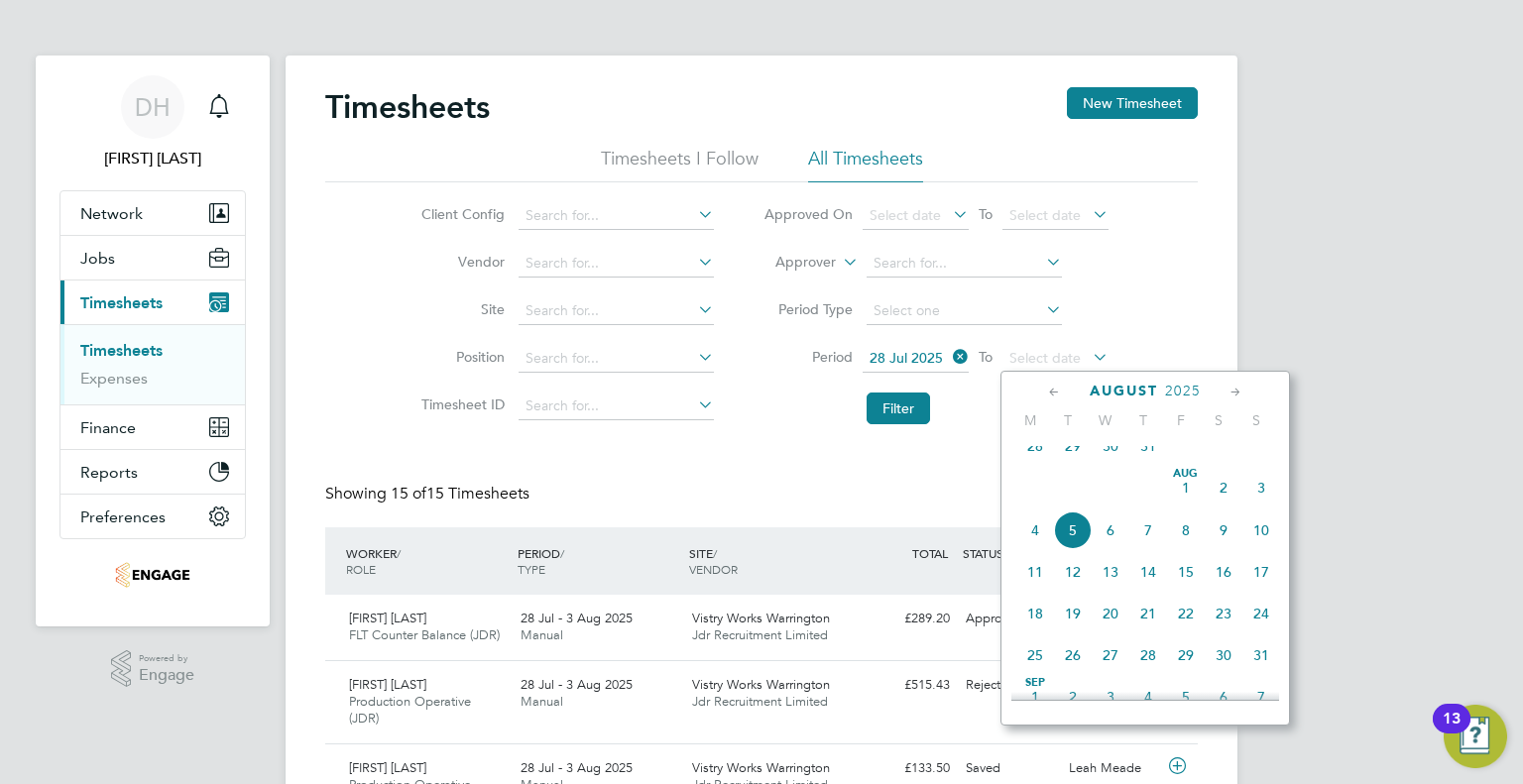 click on "3" 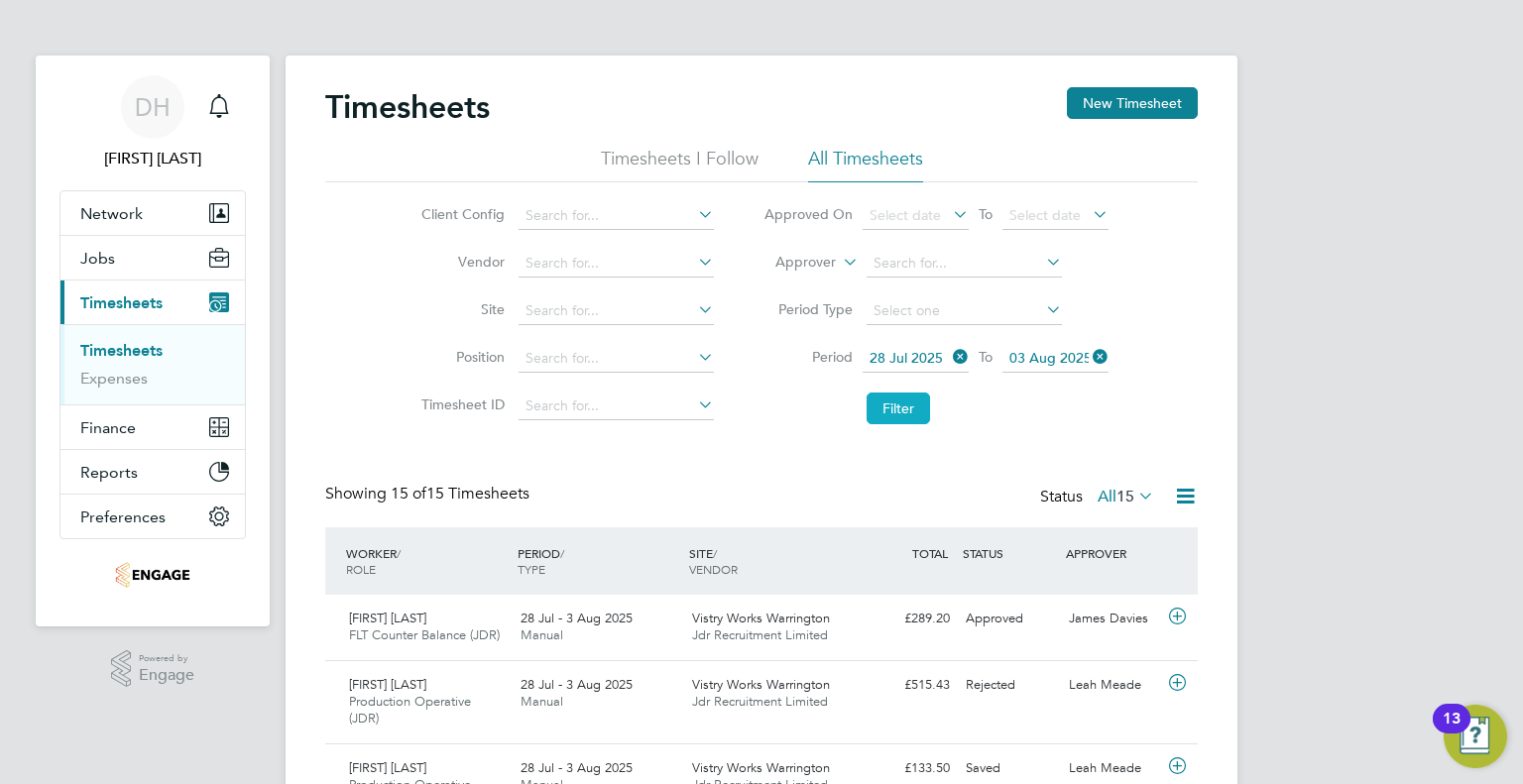 click on "Filter" 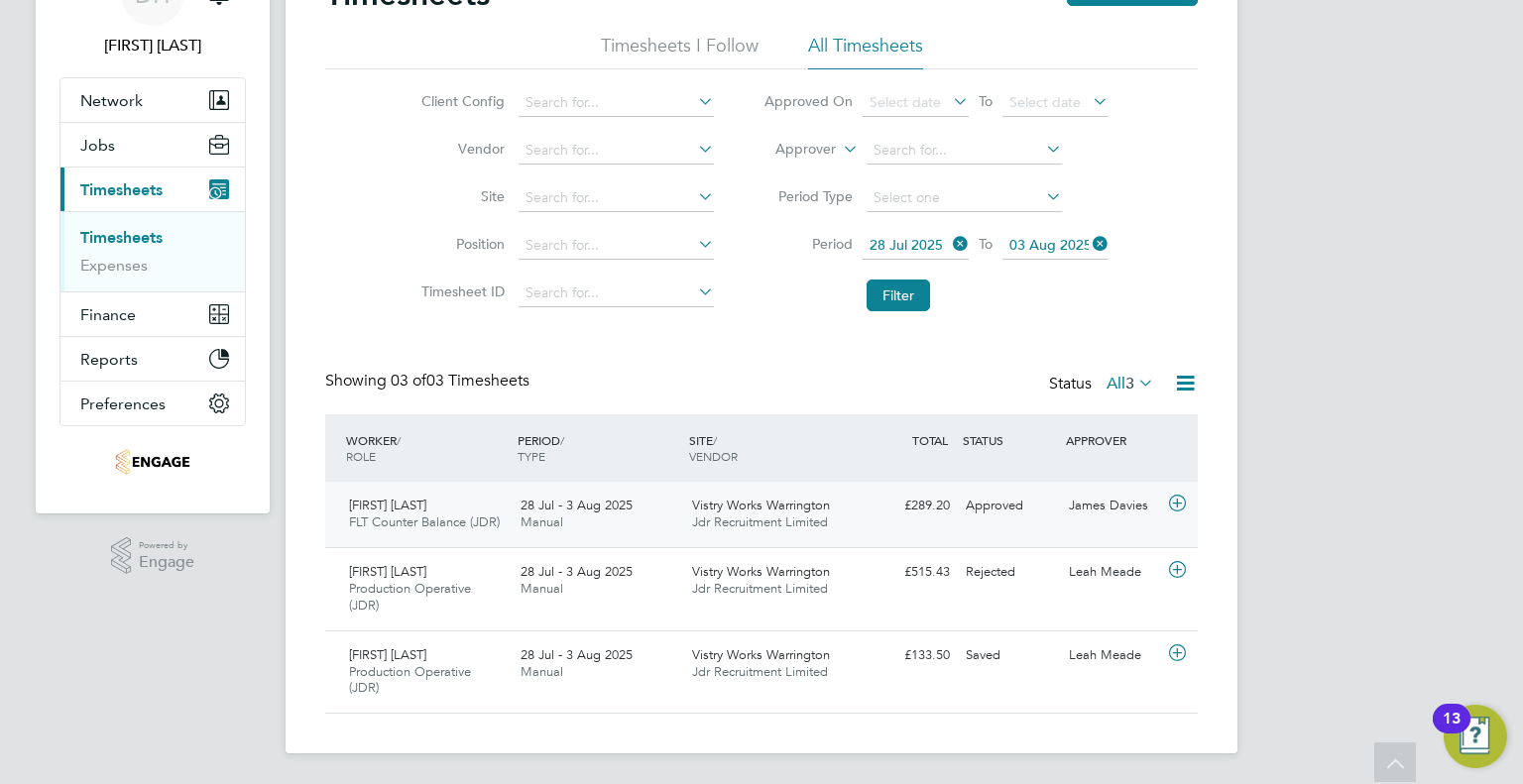 click on "Jdr Recruitment Limited" 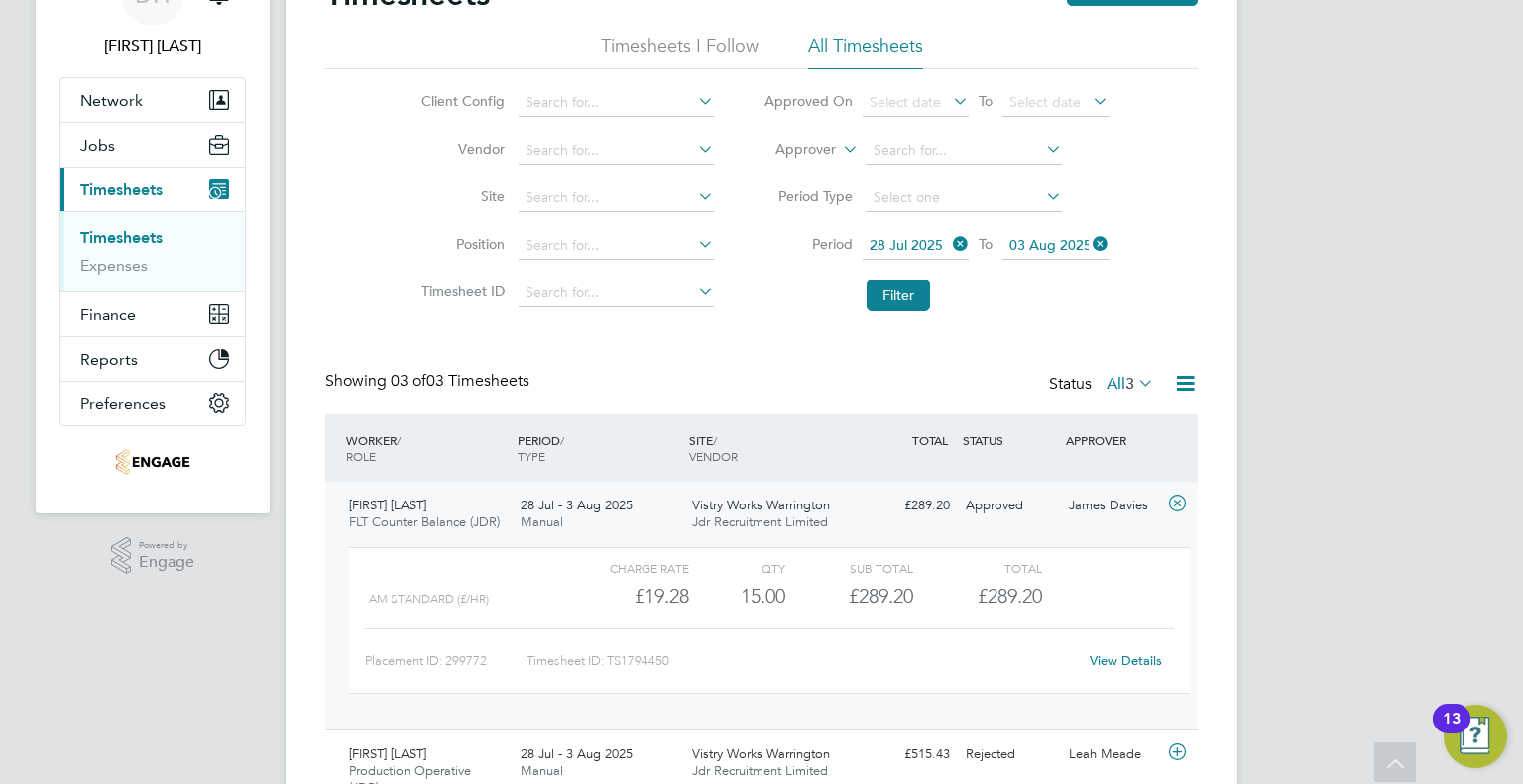 click on "28 Jul - 3 Aug 2025 Manual" 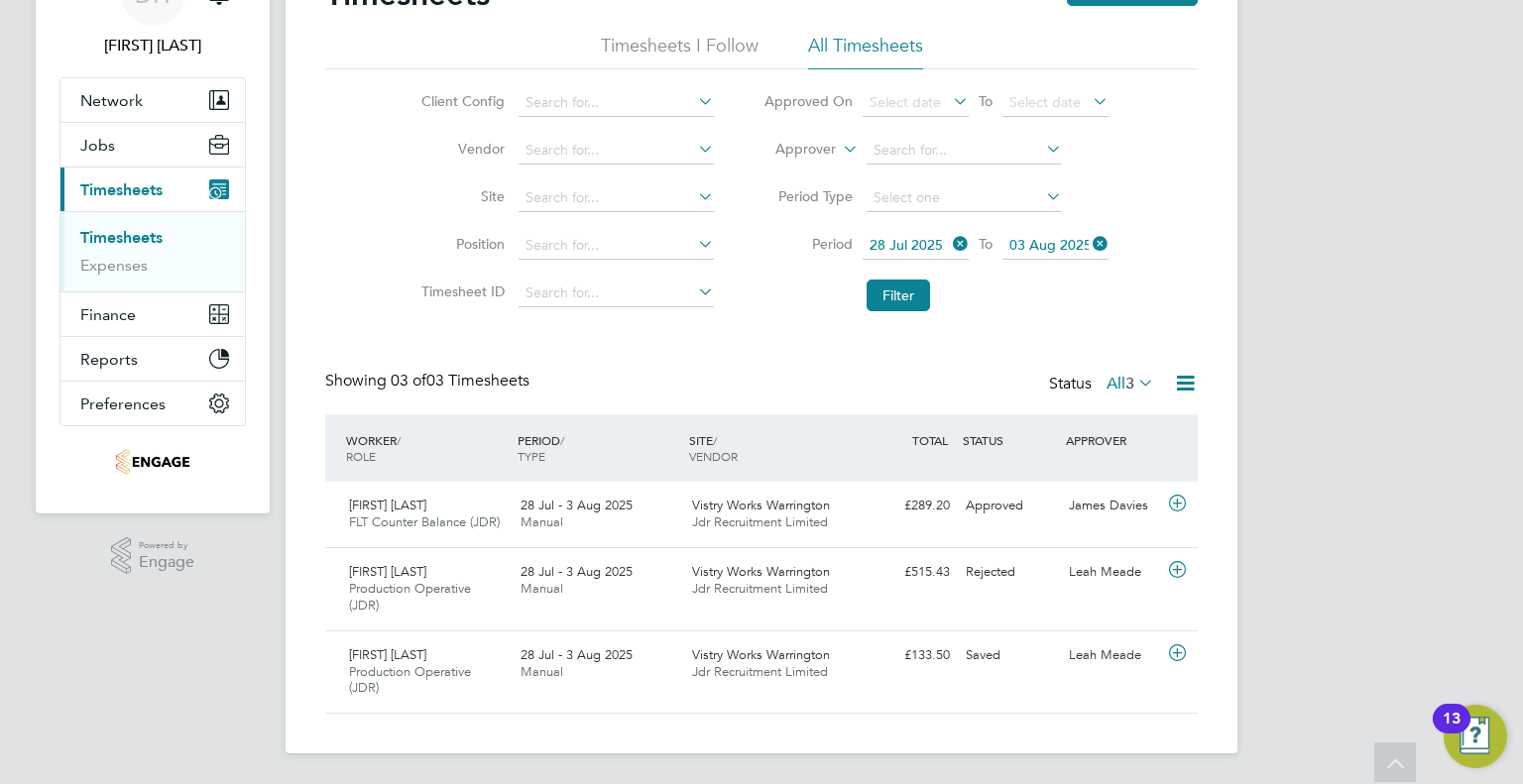 click on "Timesheets New Timesheet Timesheets I Follow All Timesheets Client Config   Vendor   Site   Position   Timesheet ID   Approved On
Select date
To
Select date
Approver     Period Type   Period
28 Jul 2025
To
03 Aug 2025
Filter Showing   03 of  03 Timesheets Status  All  3  WORKER  / ROLE WORKER  / PERIOD PERIOD  / TYPE SITE  / VENDOR TOTAL   TOTAL  / STATUS STATUS APPROVER Dale Parry FLT Counter Balance (JDR)   28 Jul - 3 Aug 2025 28 Jul - 3 Aug 2025 Manual Vistry Works Warrington Jdr Recruitment Limited £289.20 Approved Approved James Davies Kacper Czarniecki Production Operative (JDR)   28 Jul - 3 Aug 2025 28 Jul - 3 Aug 2025 Manual Vistry Works Warrington Jdr Recruitment Limited £515.43 Rejected Rejected Leah Meade Jordan Pemberton Production Operative (JDR)   28 Jul - 3 Aug 2025 28 Jul - 3 Aug 2025 Manual Vistry Works Warrington Jdr Recruitment Limited £133.50 Saved Saved Leah Meade Show   more" 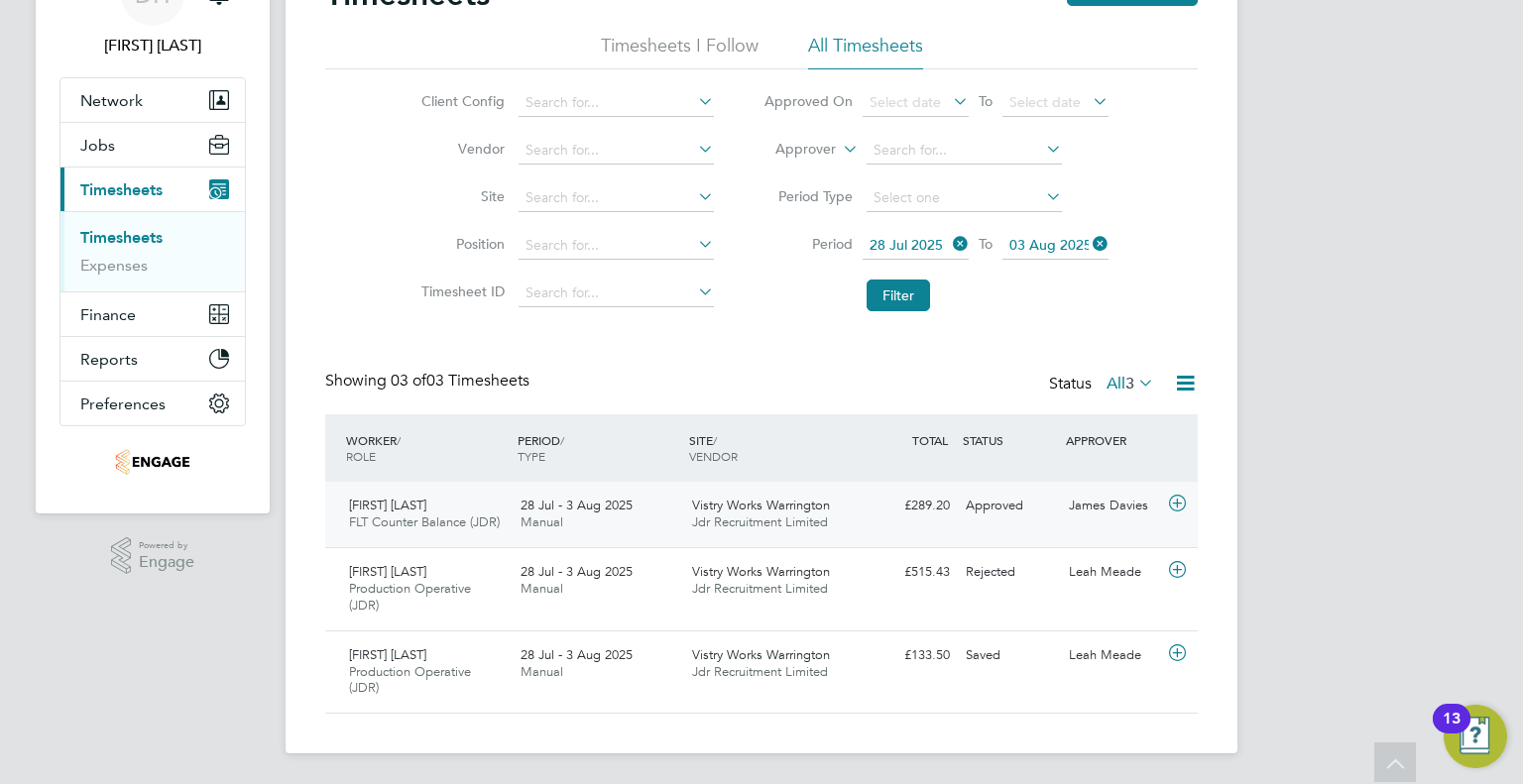 click on "[FIRST] [LAST]" 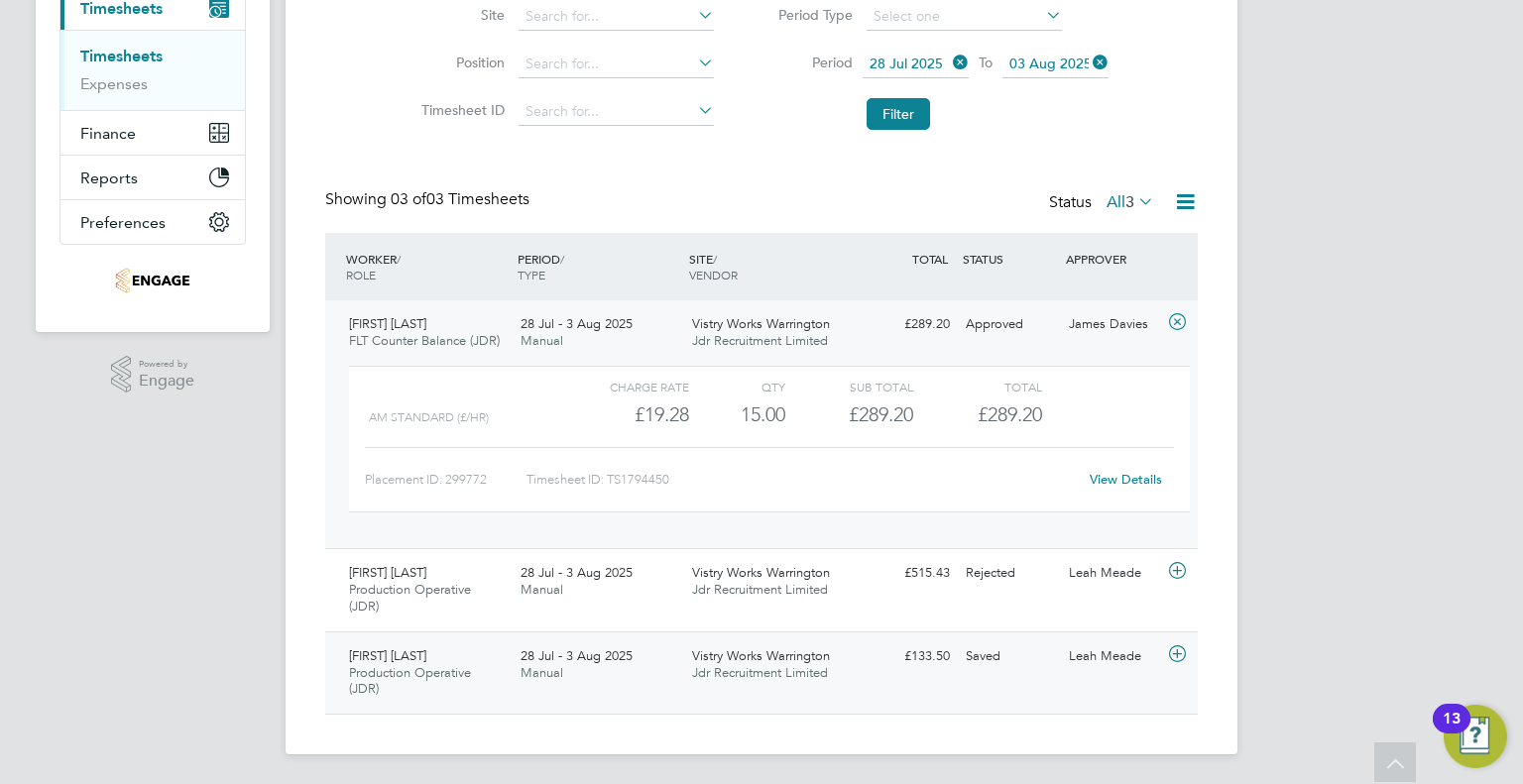 click on "Jordan Pemberton Production Operative (JDR)   28 Jul - 3 Aug 2025" 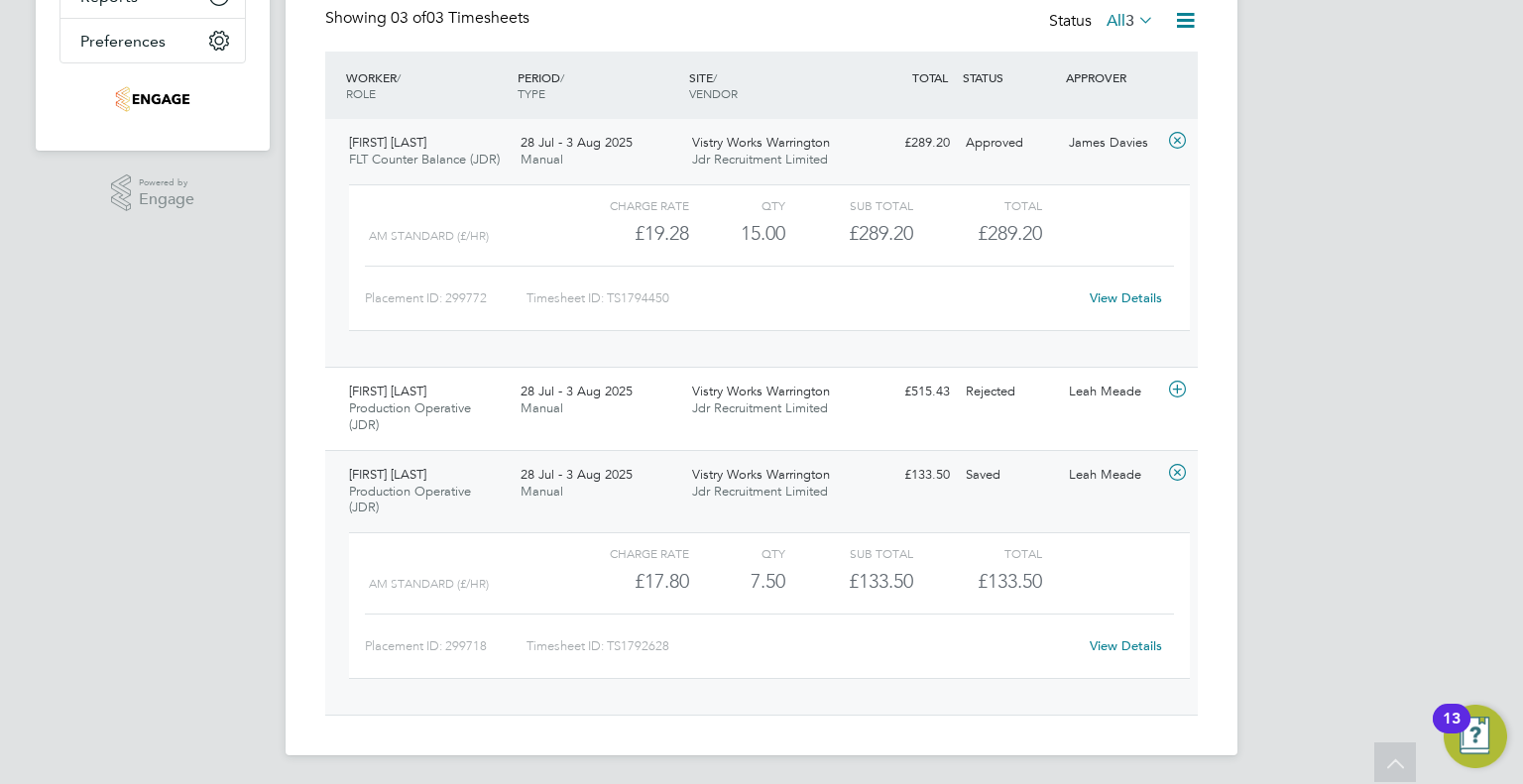 click on "View Details" 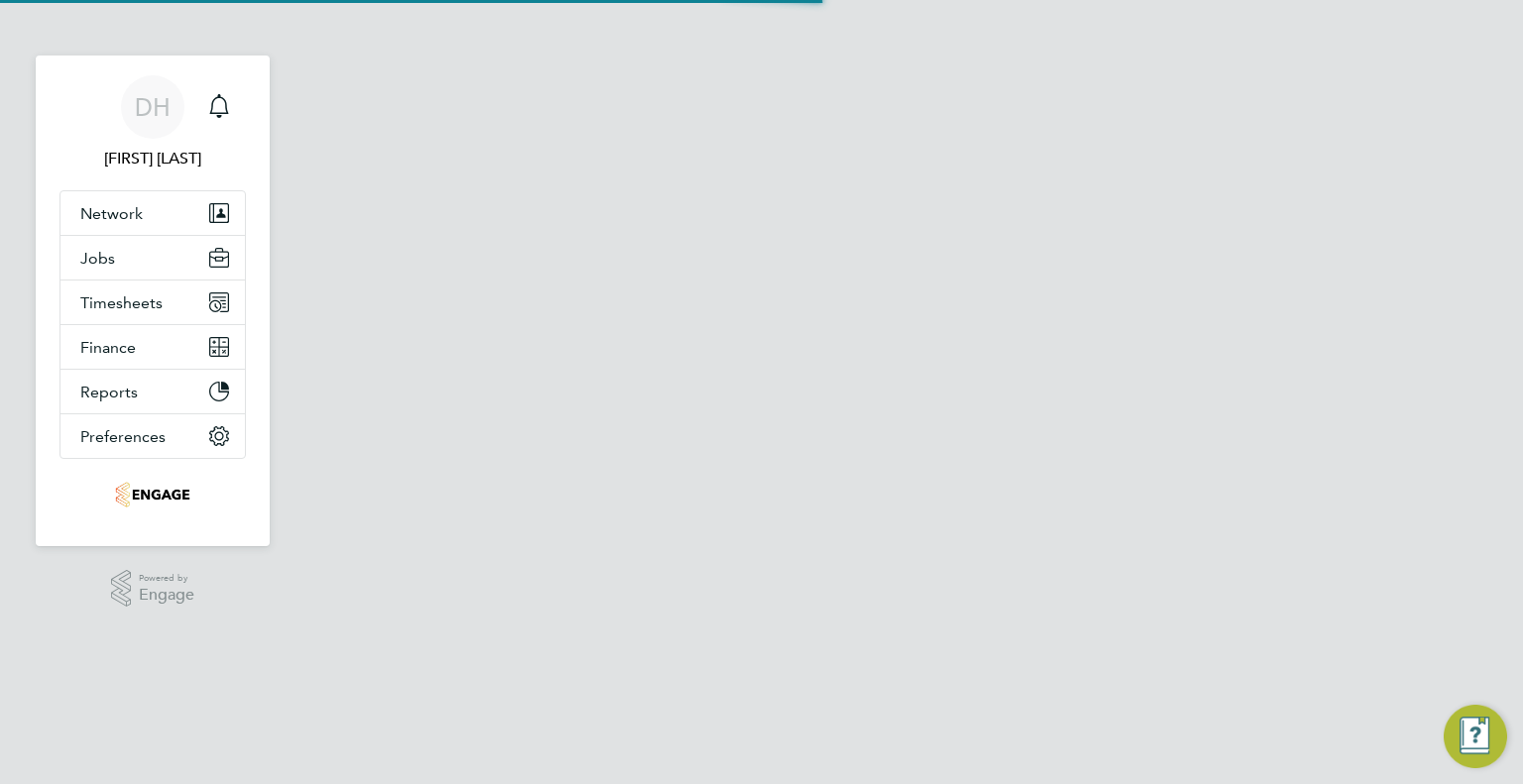 scroll, scrollTop: 0, scrollLeft: 0, axis: both 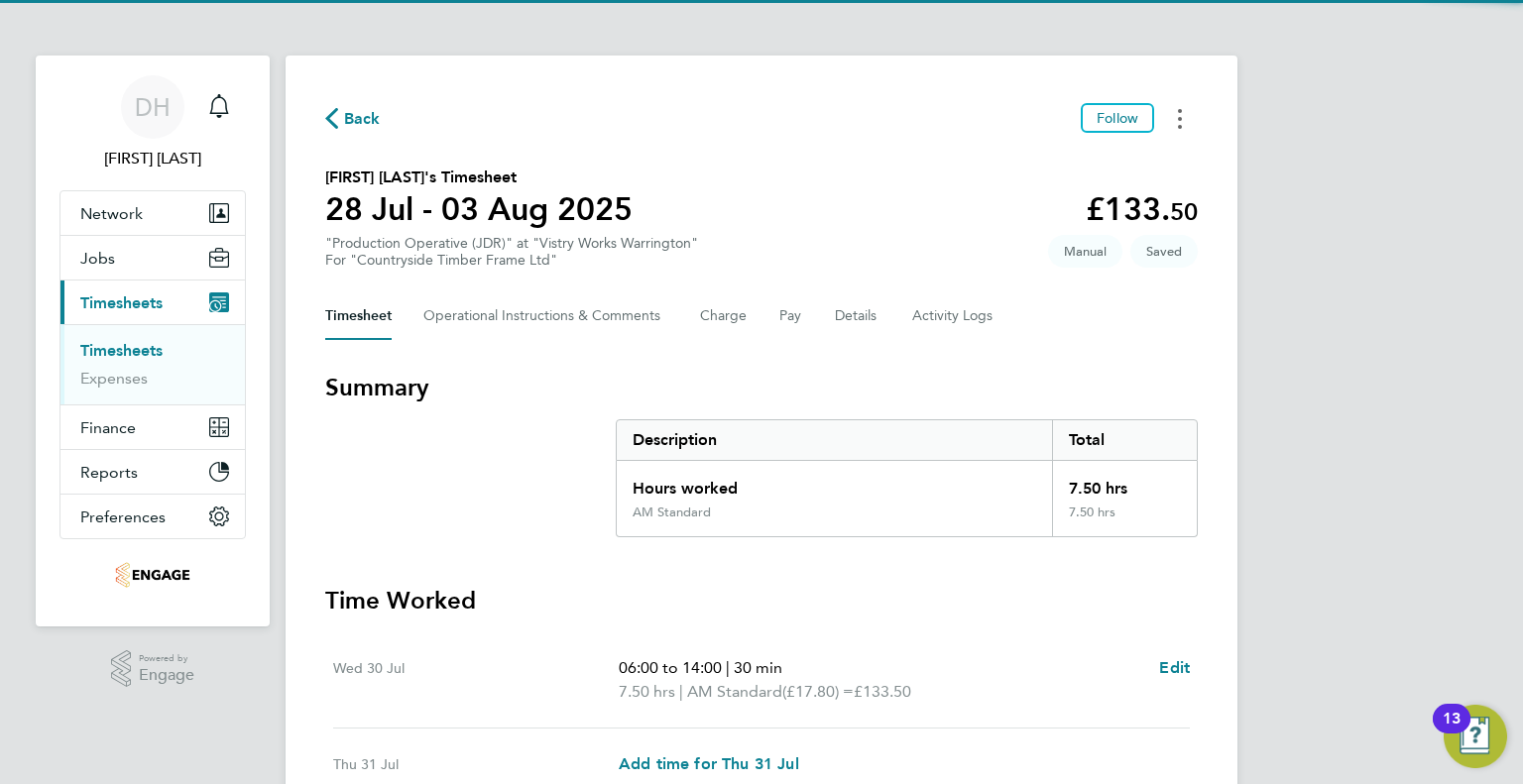 click 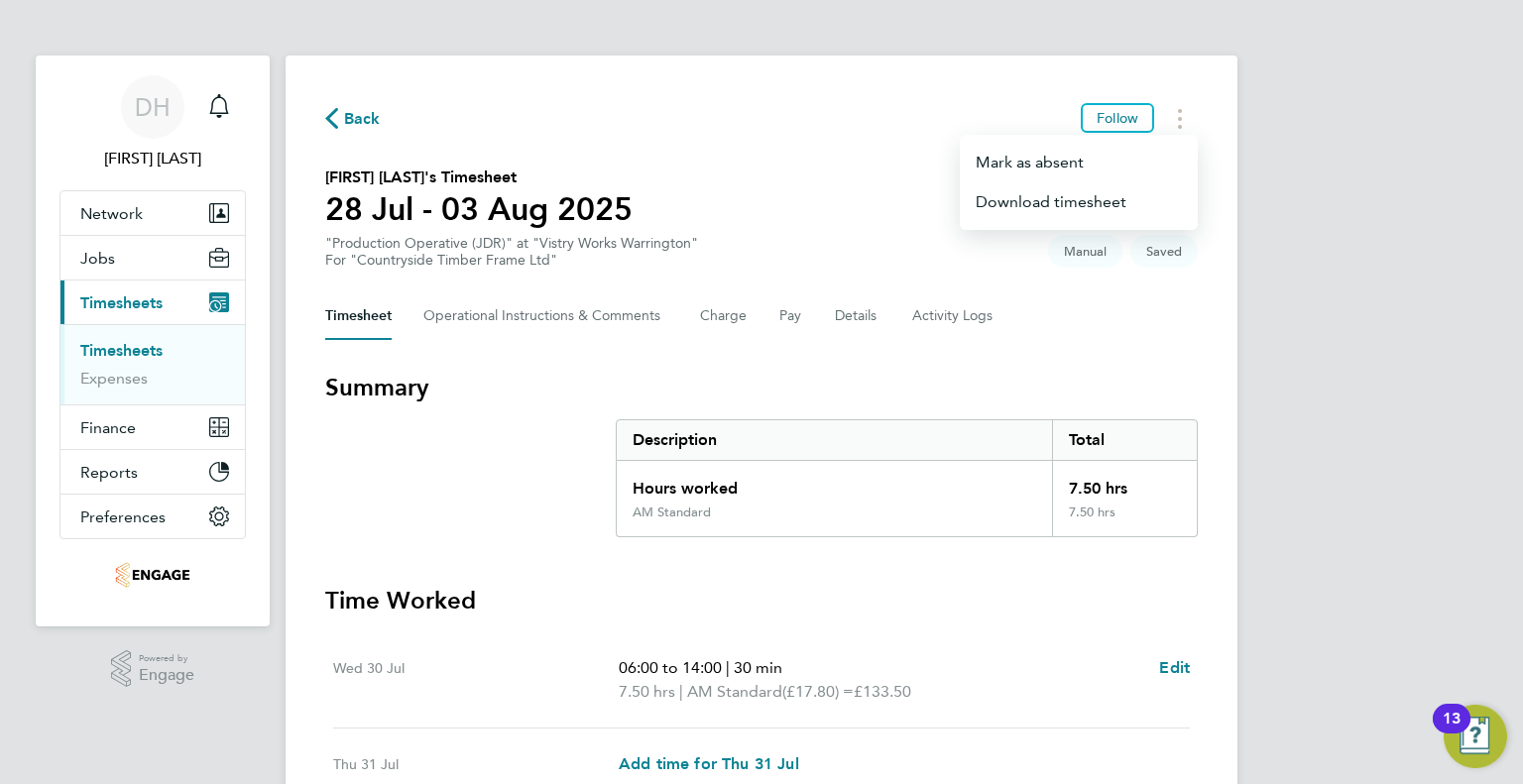 click on "28 Jul - 03 Aug 2025" 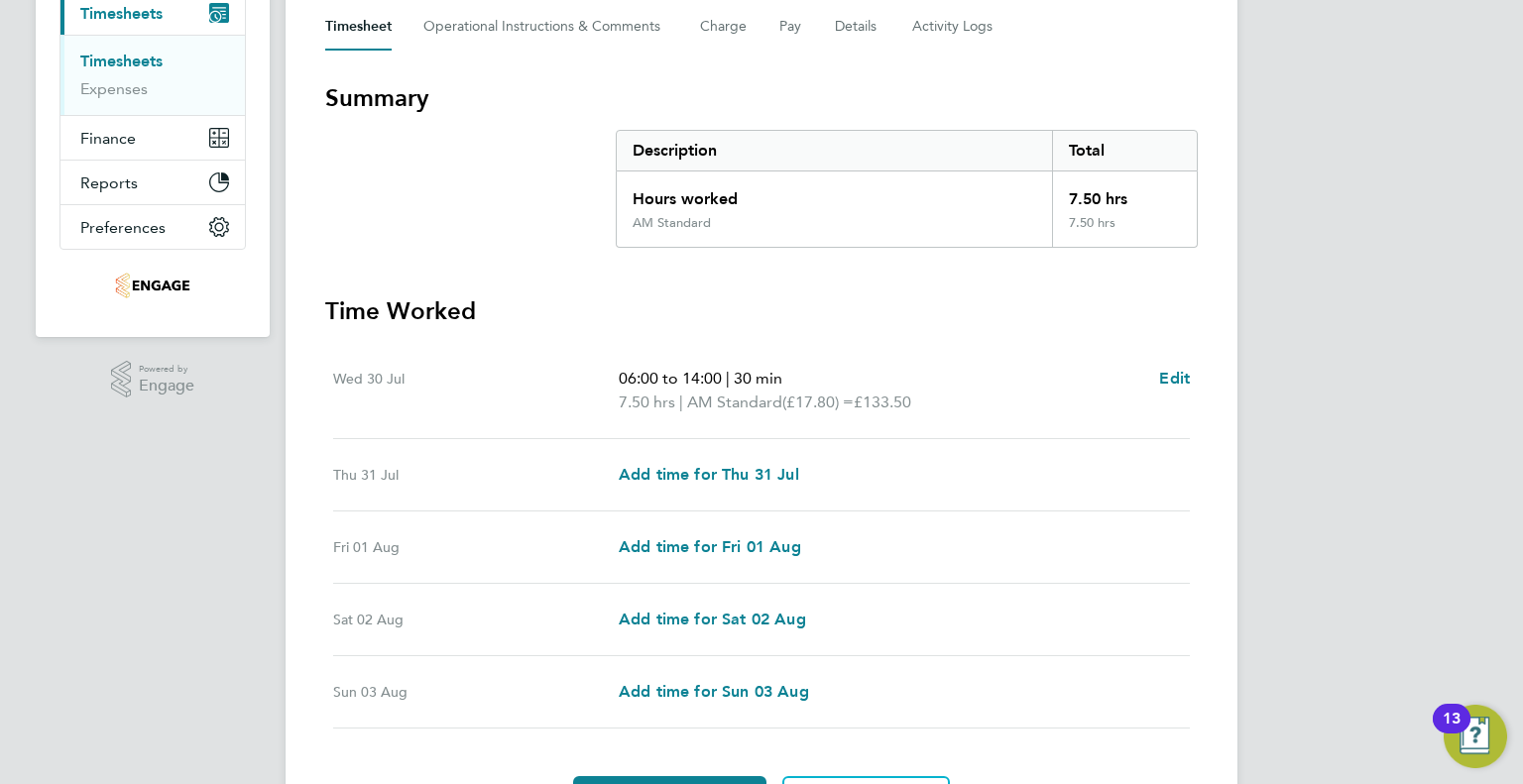 scroll, scrollTop: 405, scrollLeft: 0, axis: vertical 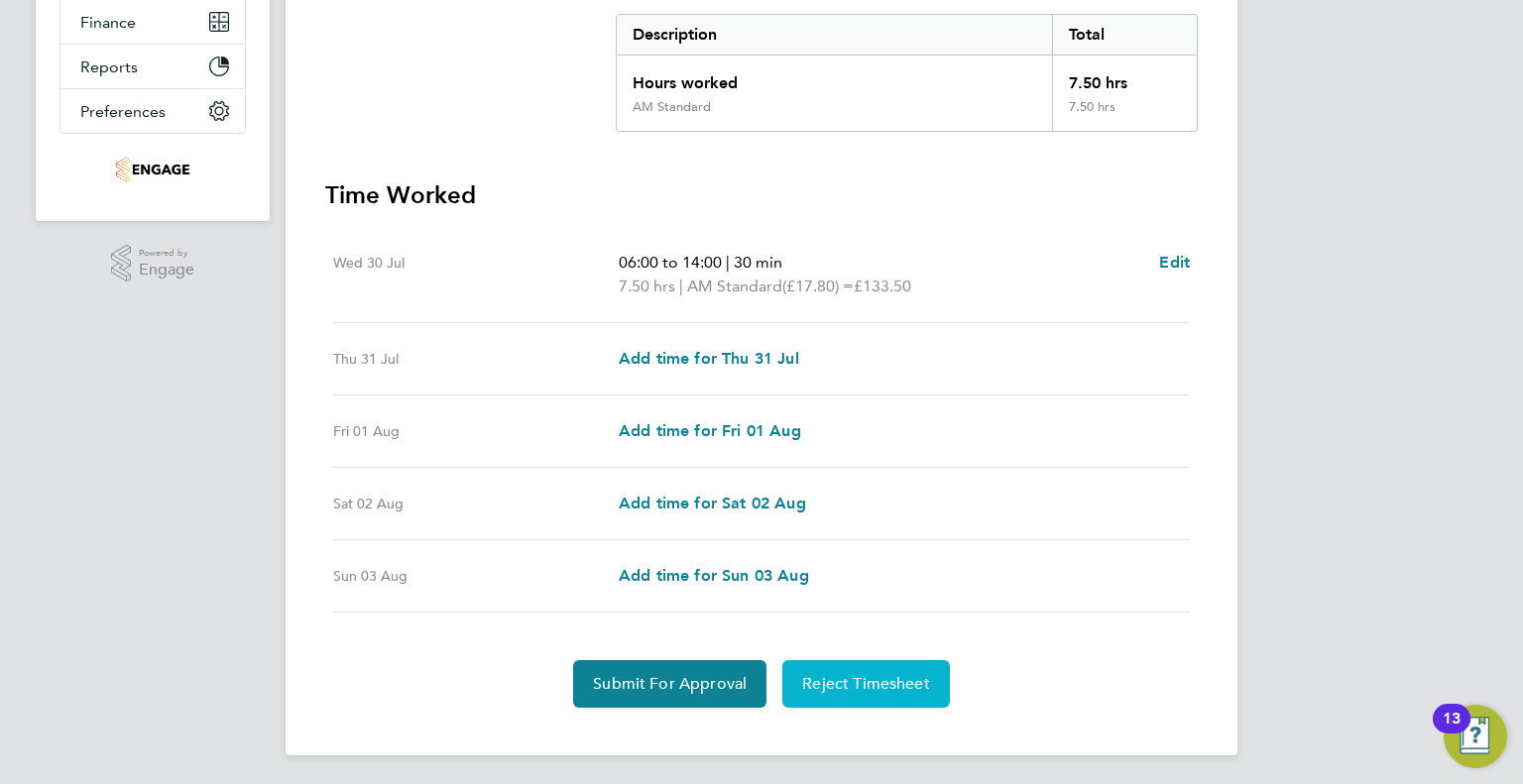 click on "Reject Timesheet" 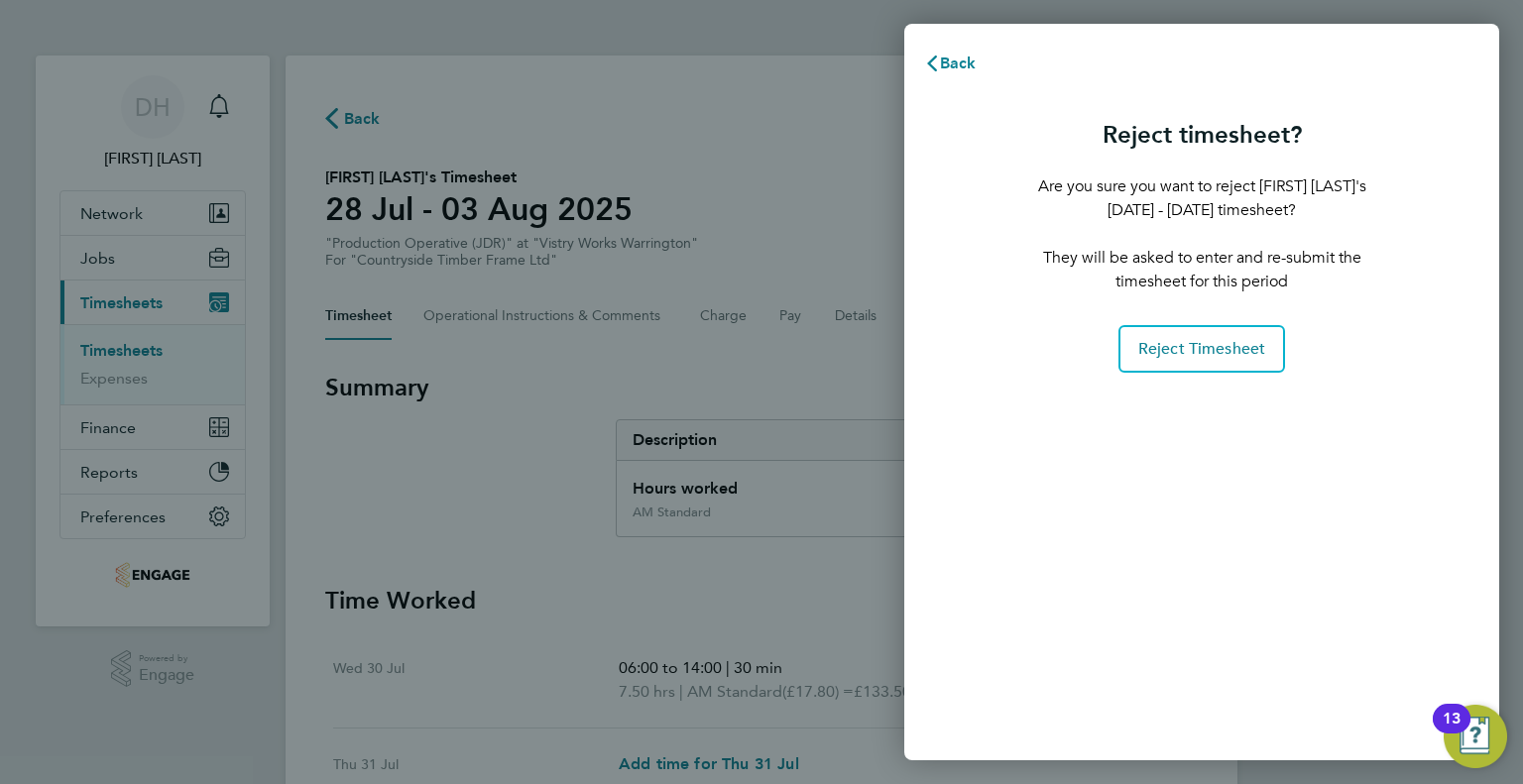 scroll, scrollTop: 0, scrollLeft: 0, axis: both 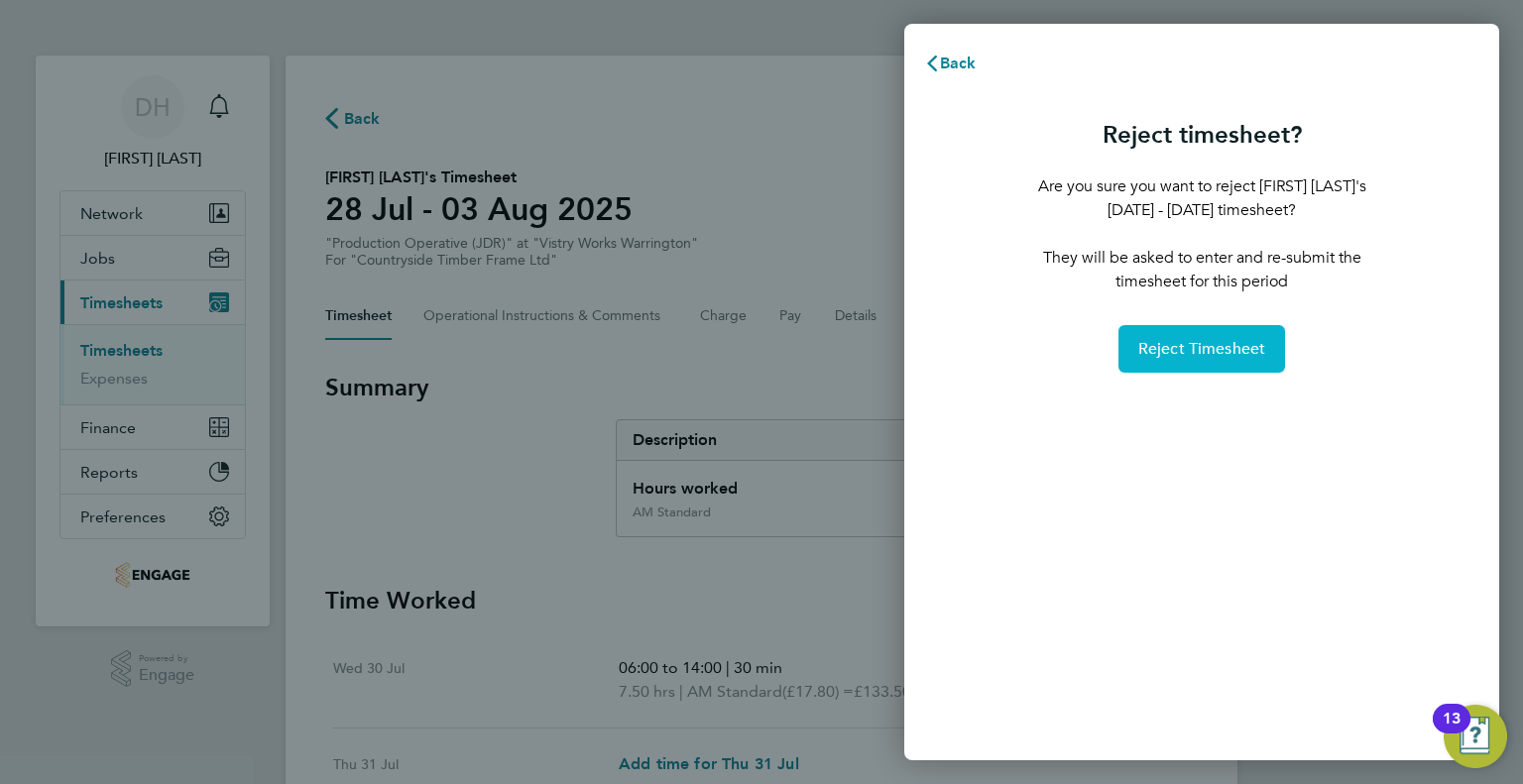 click on "Reject Timesheet" 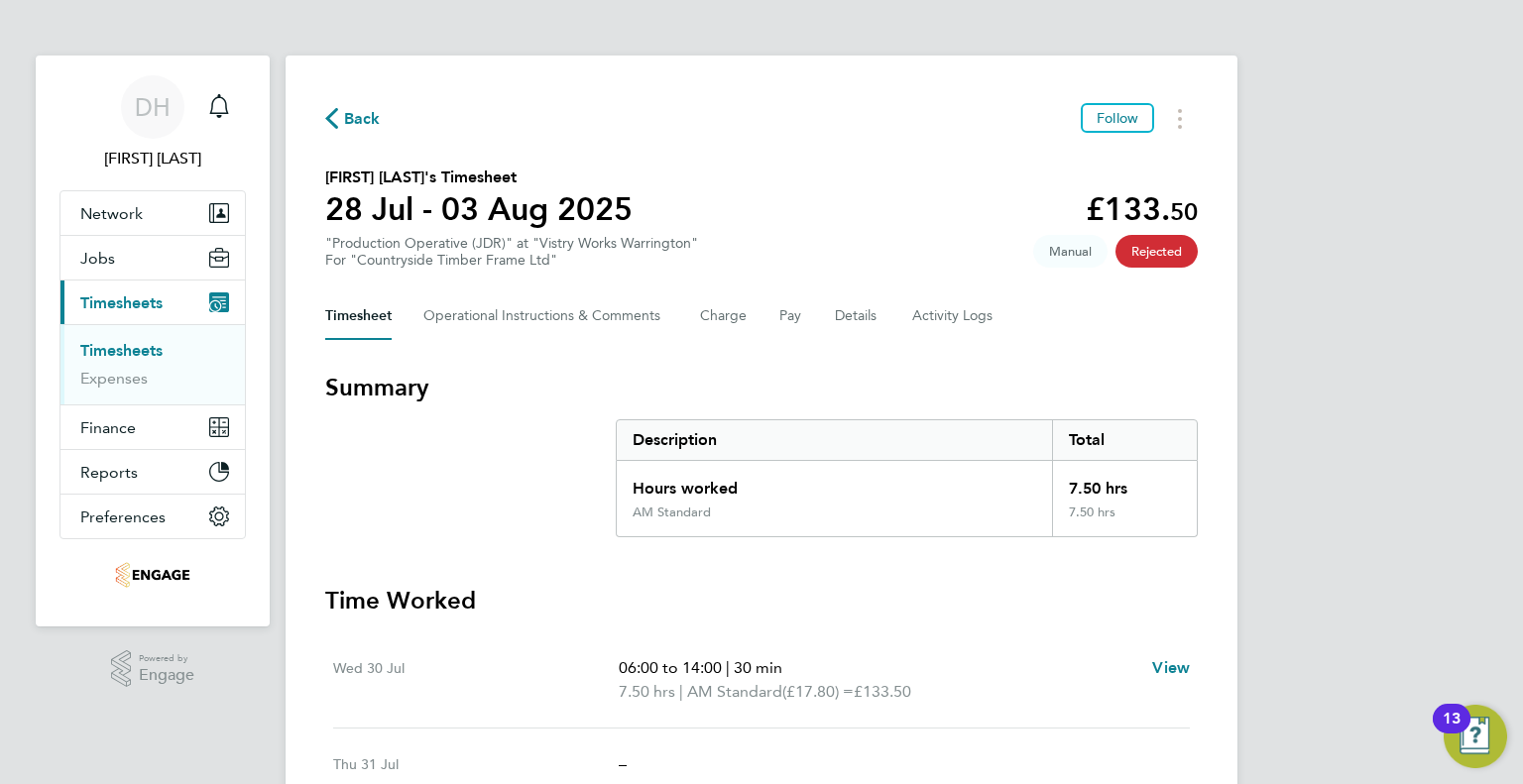 click on "Back" 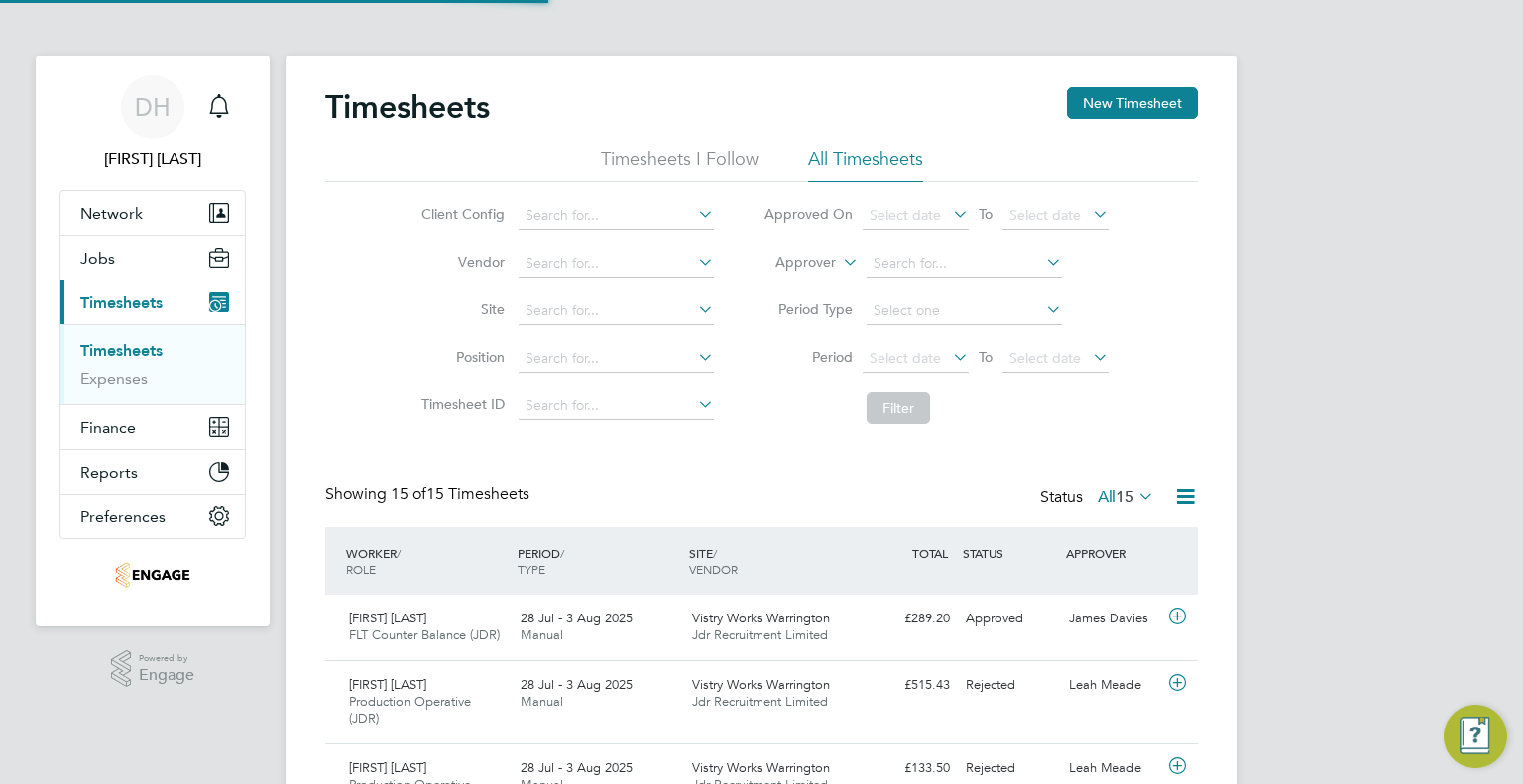 scroll, scrollTop: 9, scrollLeft: 10, axis: both 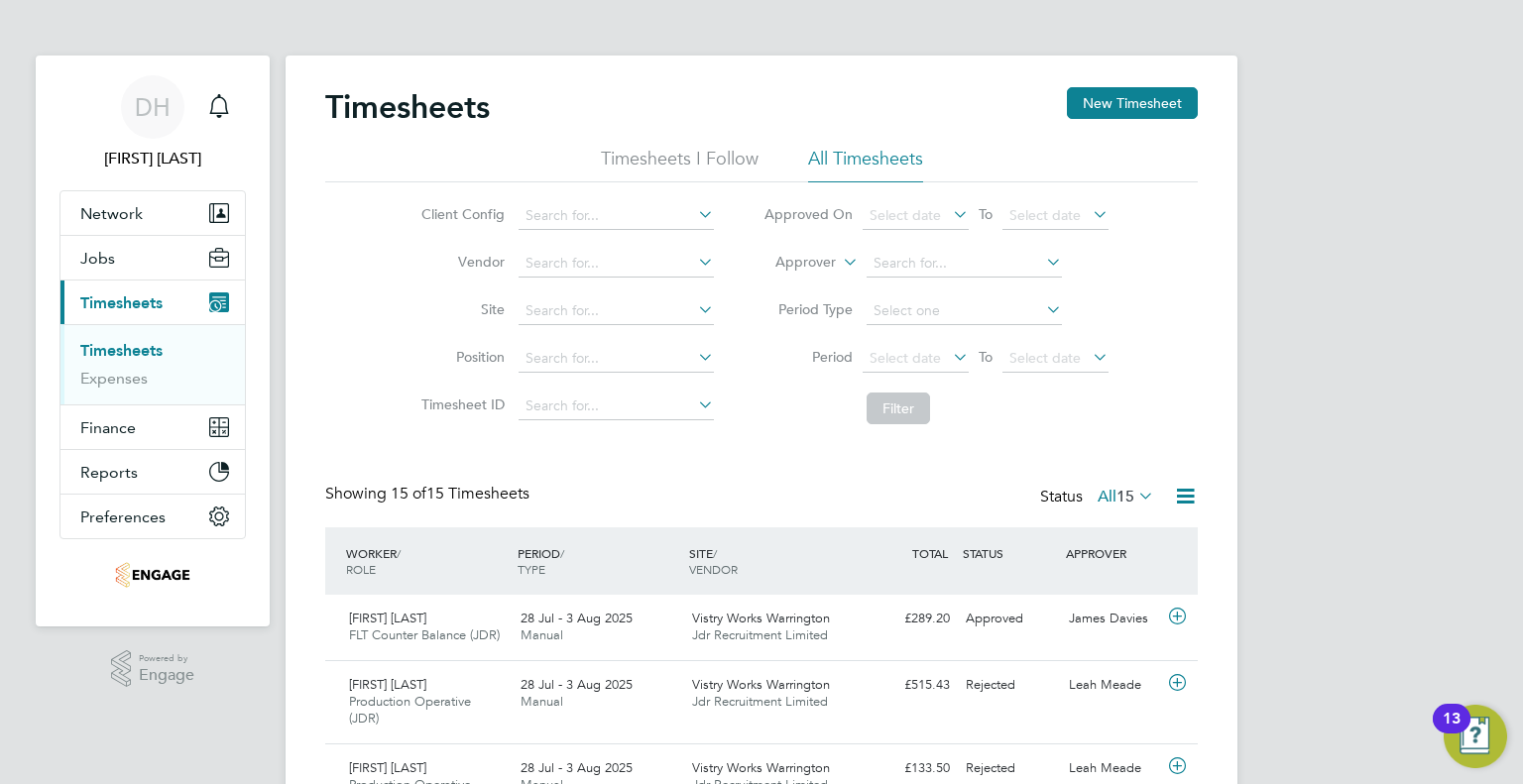 click on "Period
Select date
To
Select date" 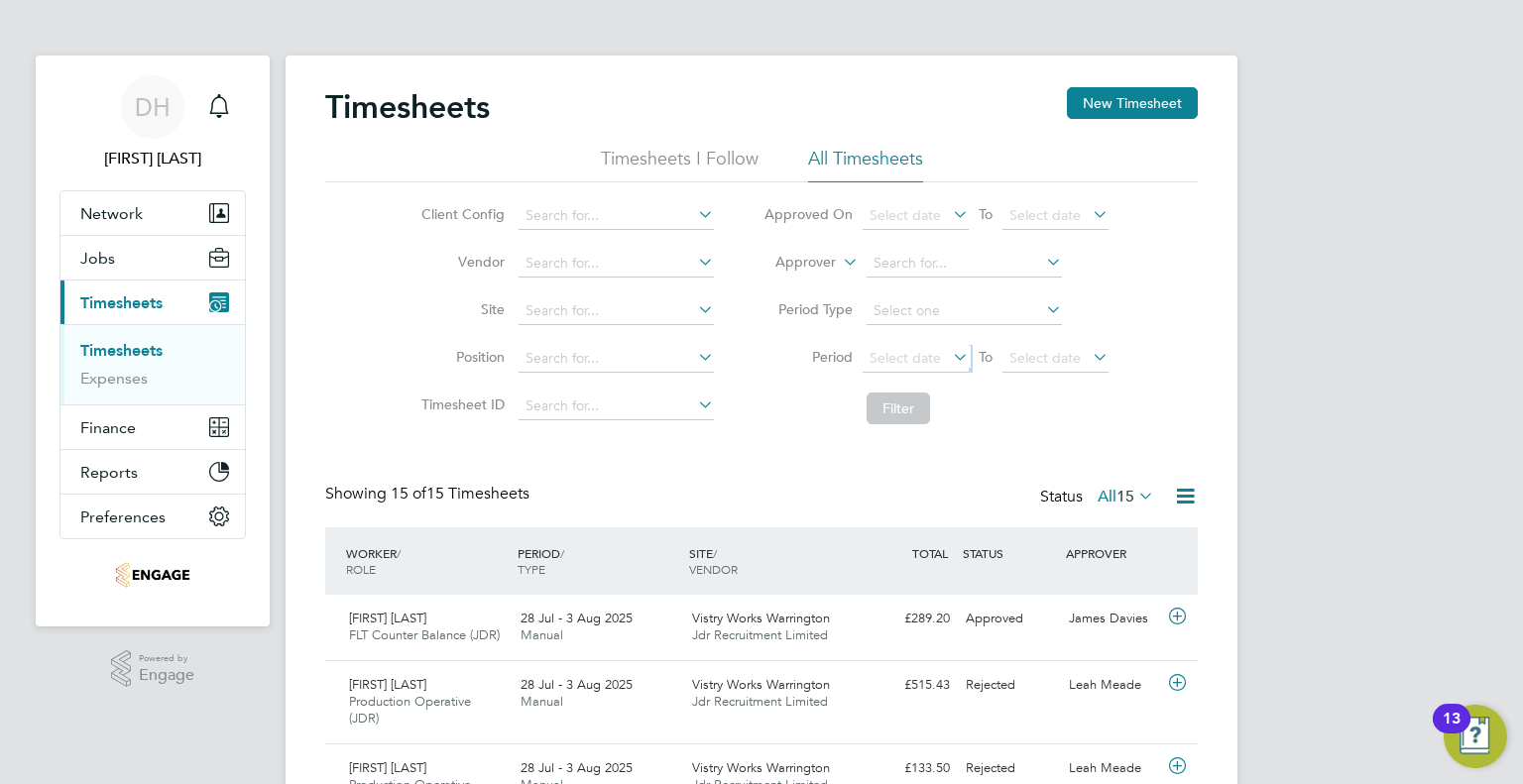 click on "Period
Select date
To
Select date" 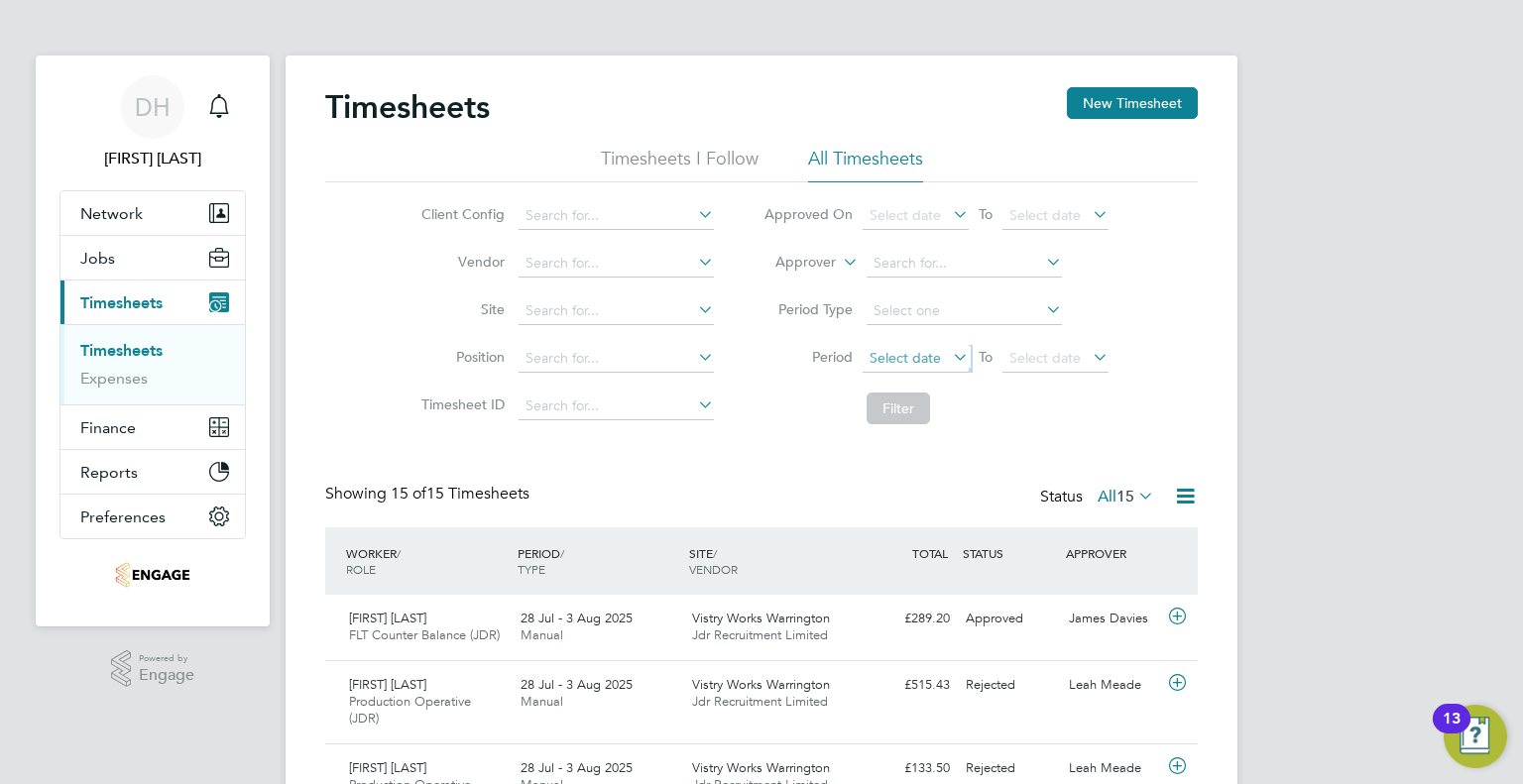 click on "Select date" 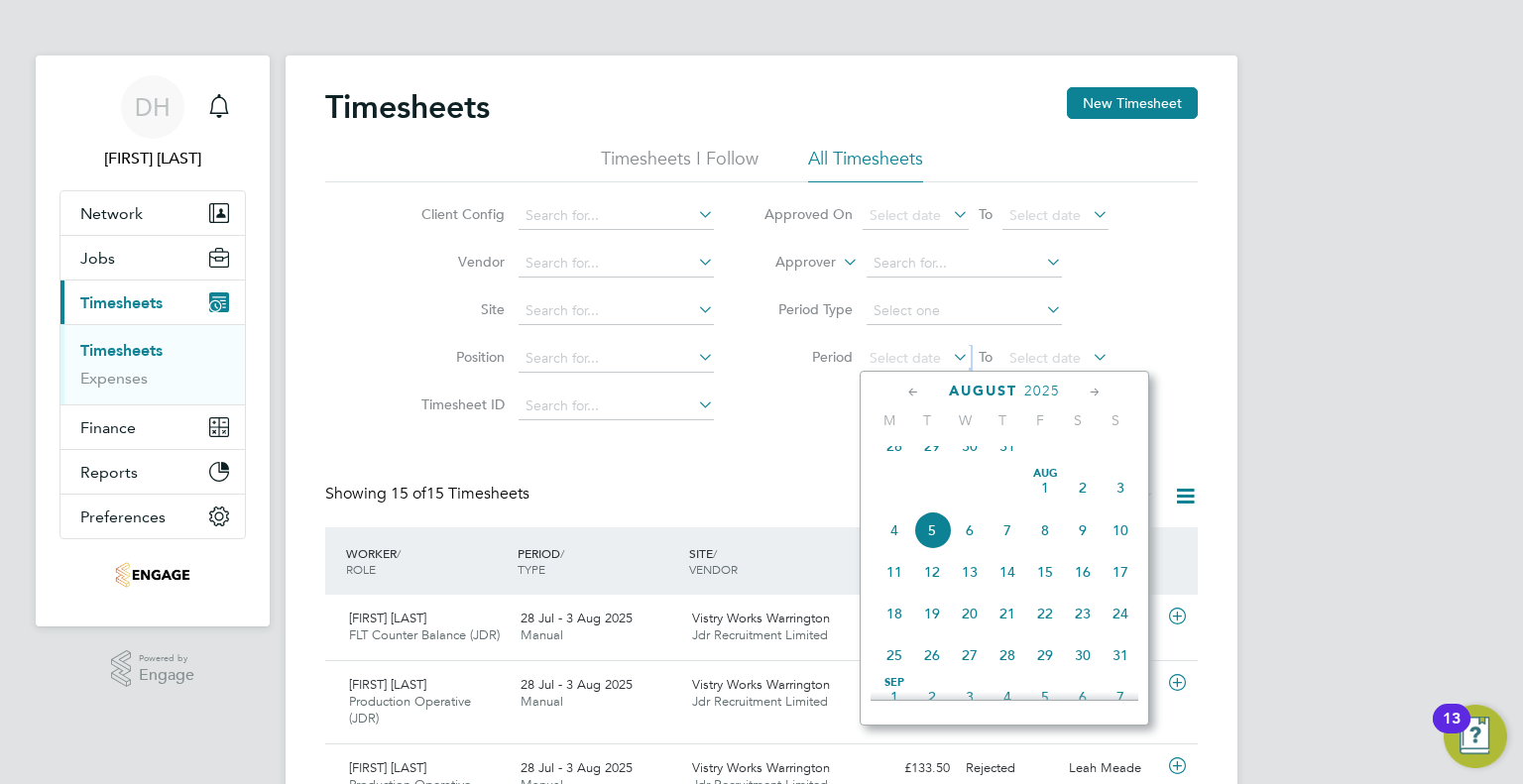 click on "28" 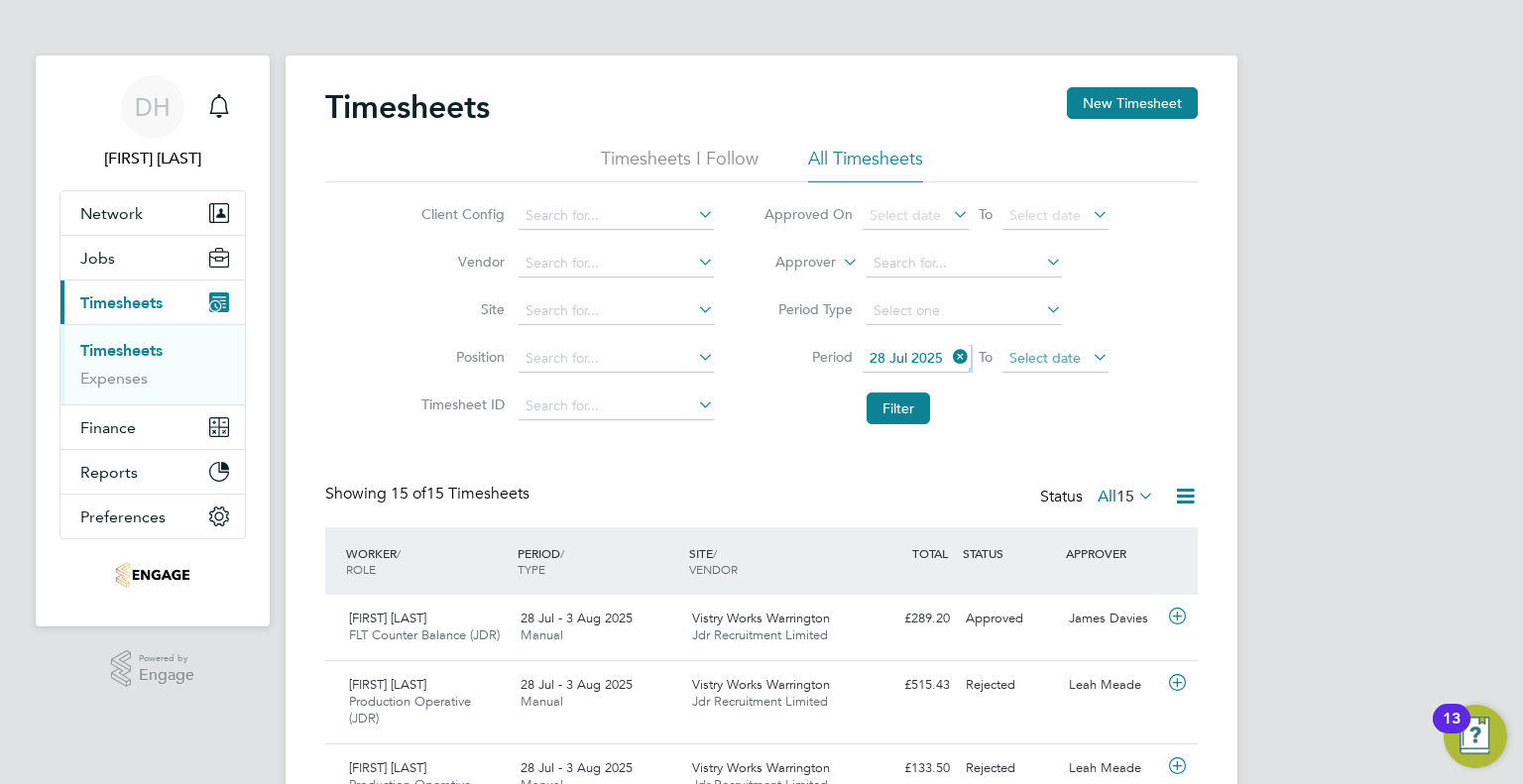 click on "Select date" 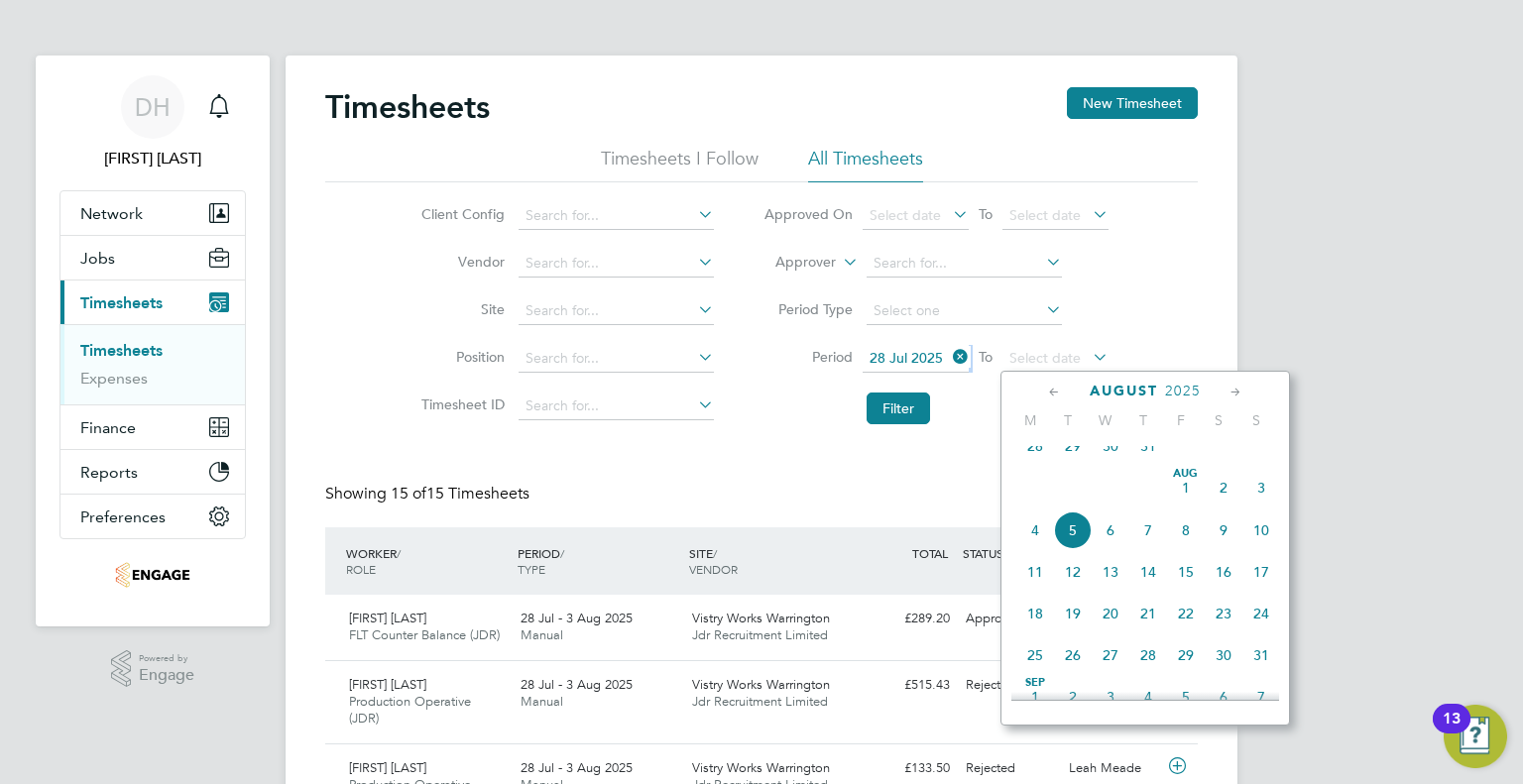 click on "3" 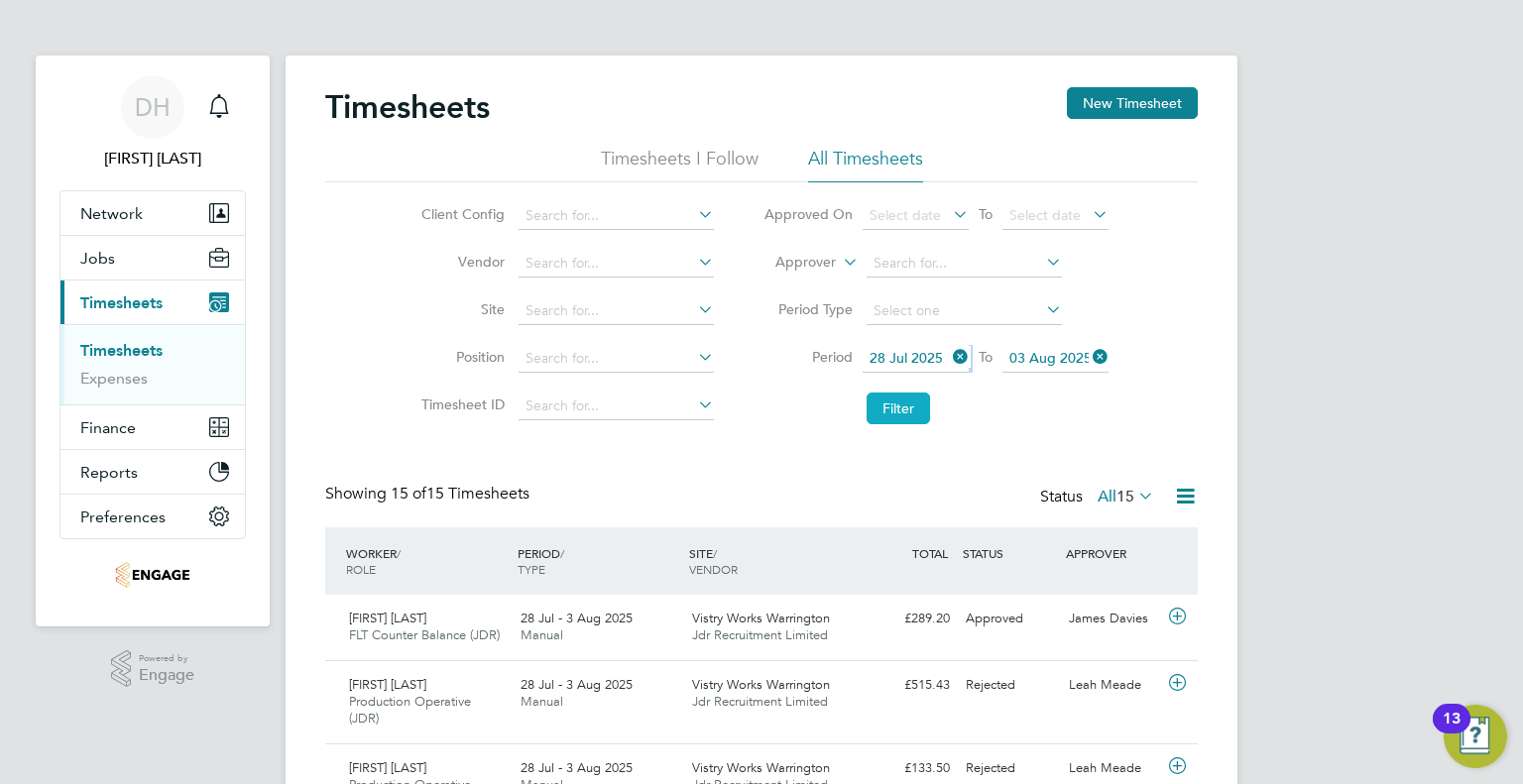 click on "Filter" 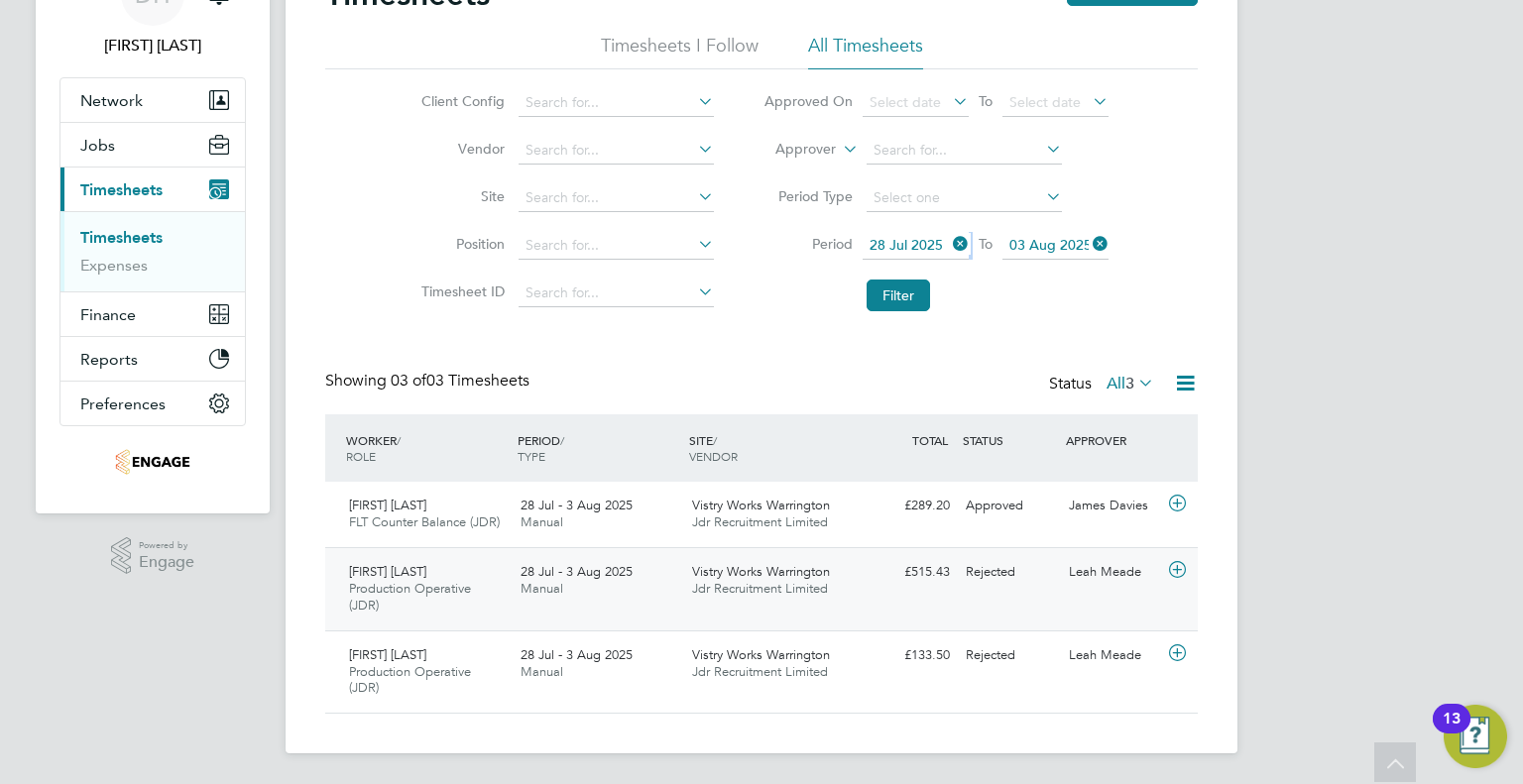 click on "Kacper Czarniecki Production Operative (JDR)   28 Jul - 3 Aug 2025 28 Jul - 3 Aug 2025 Manual Vistry Works Warrington Jdr Recruitment Limited £515.43 Rejected Rejected Leah Meade" 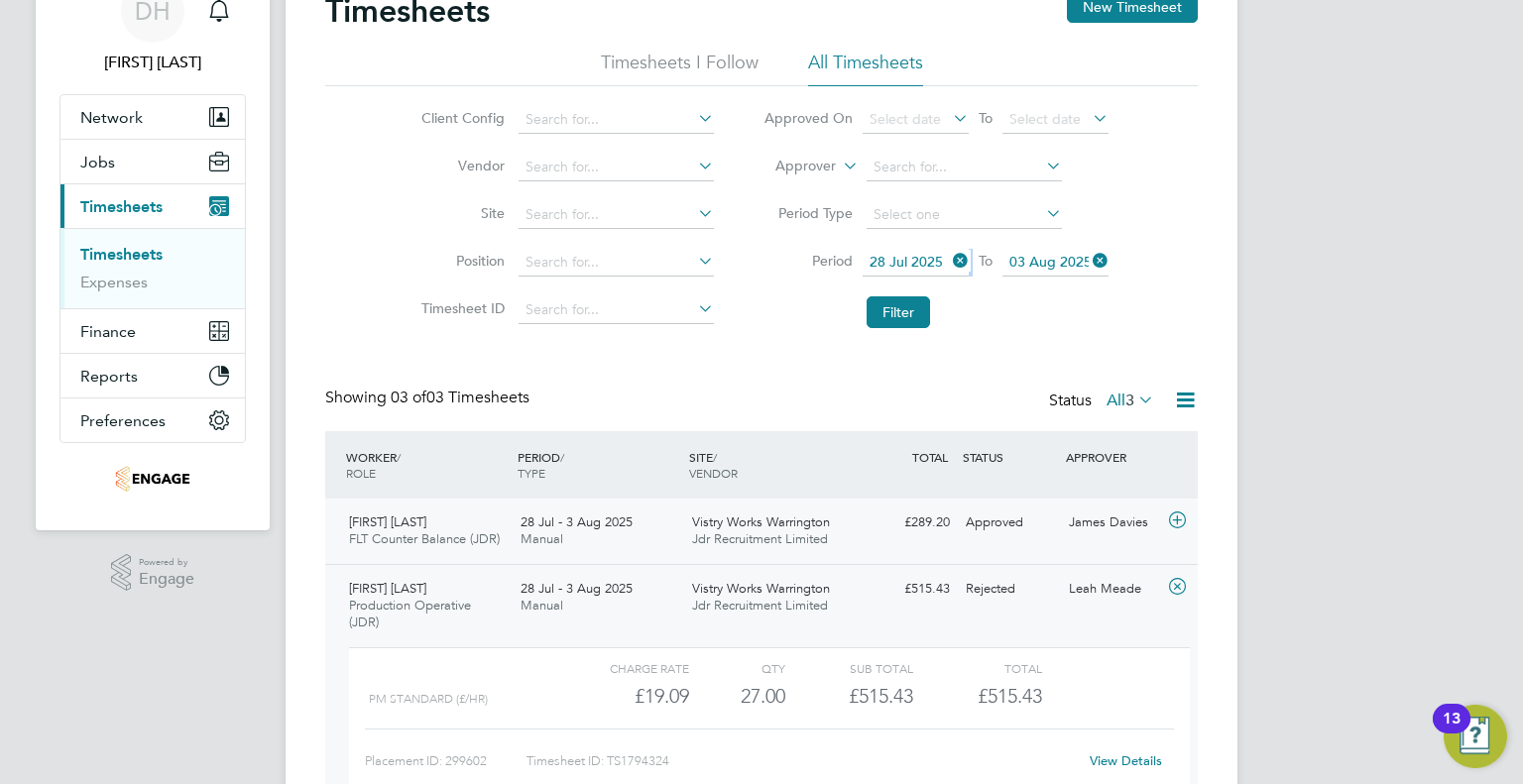 click on "Dale Parry FLT Counter Balance (JDR)   28 Jul - 3 Aug 2025 28 Jul - 3 Aug 2025 Manual Vistry Works Warrington Jdr Recruitment Limited £289.20 Approved Approved James Davies" 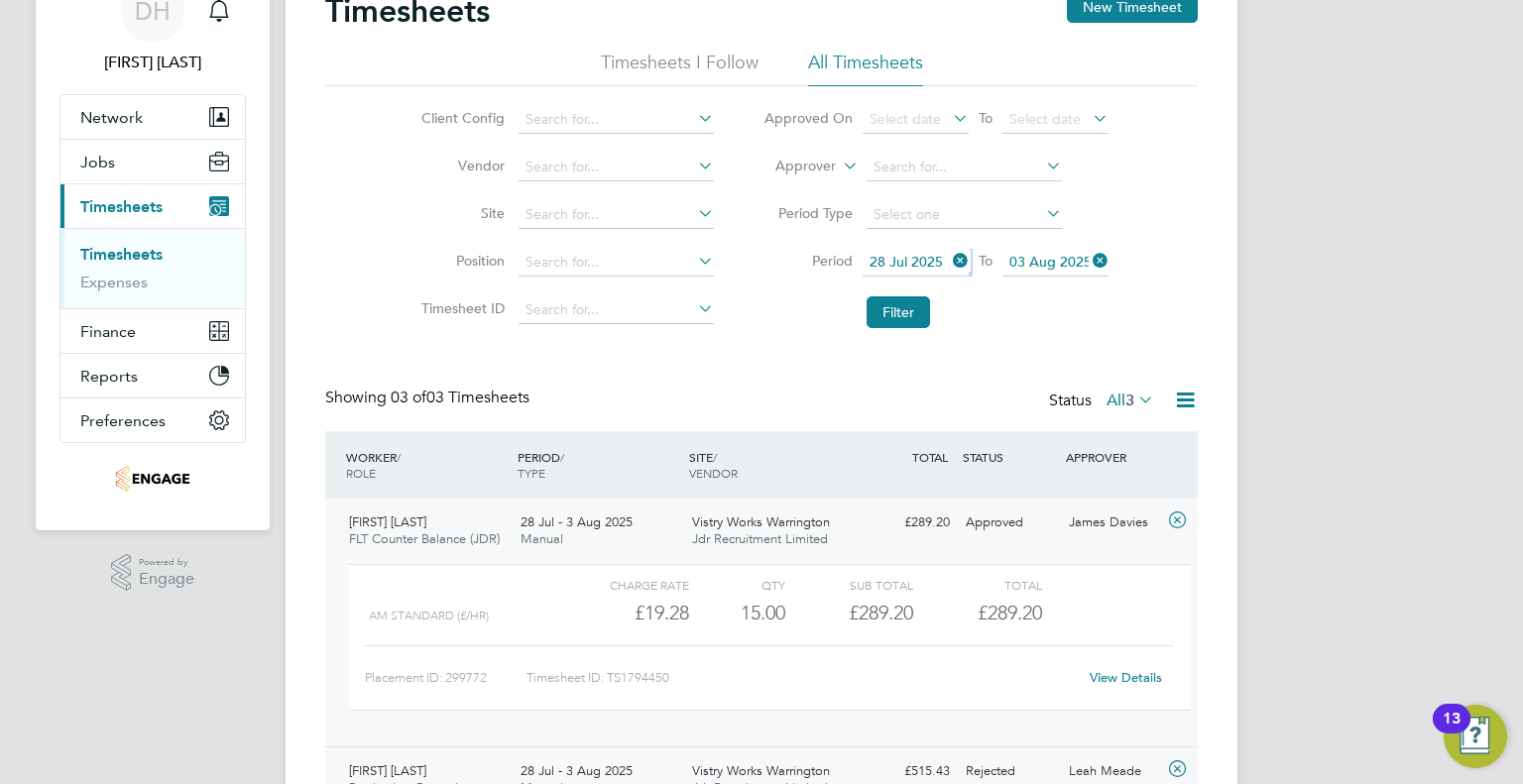 click on "[FIRST] [LAST]" 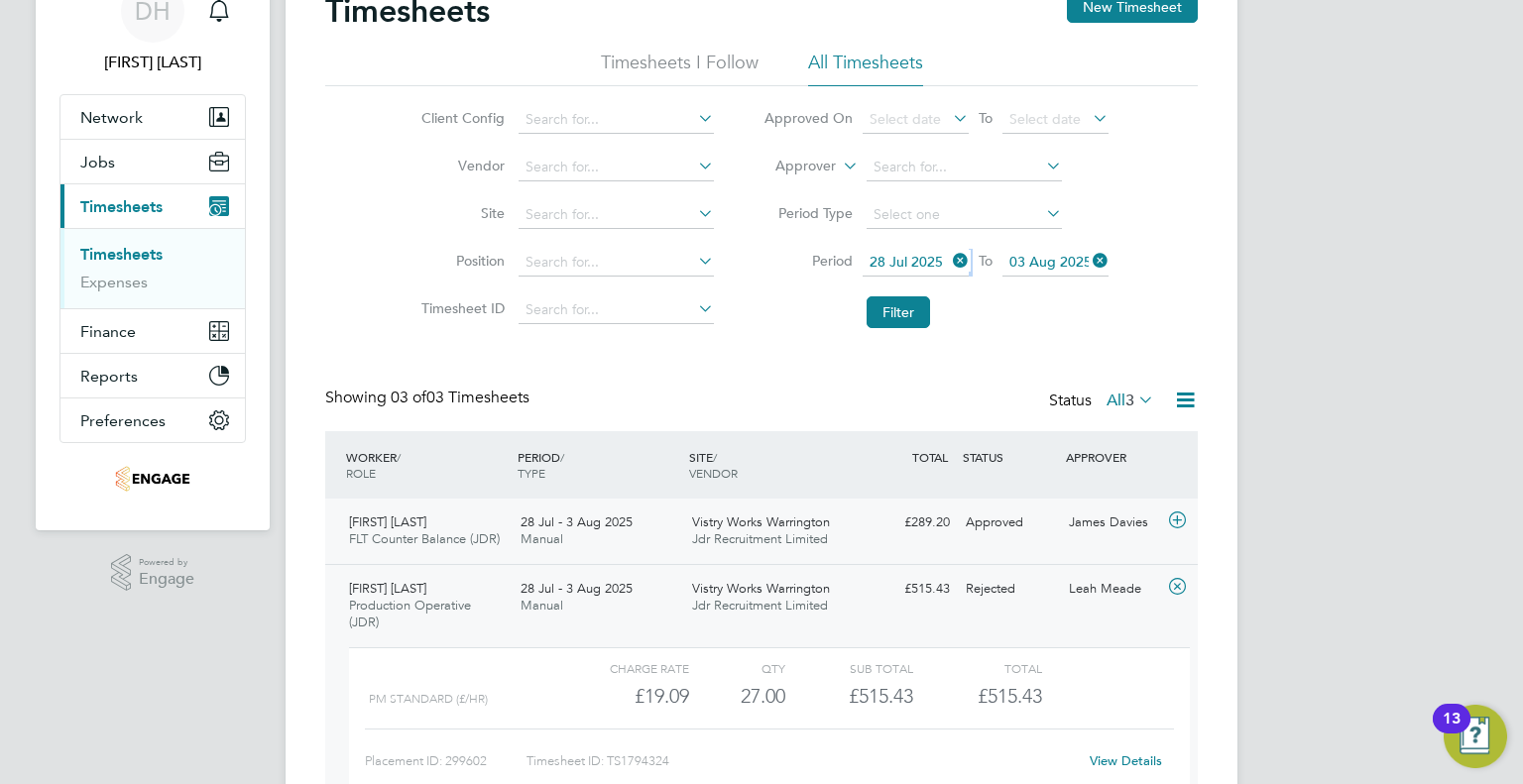 click on "James Davies" 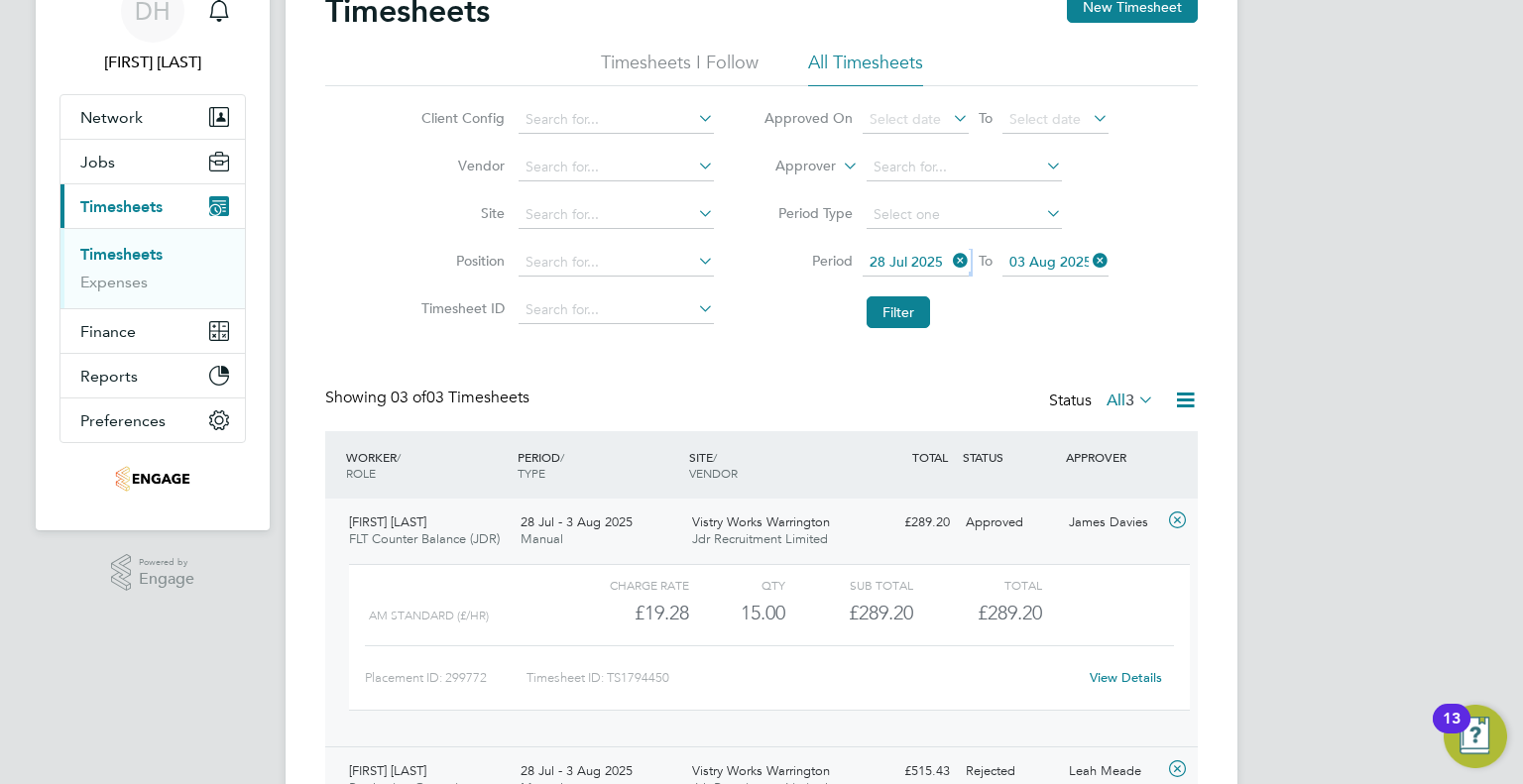 click on "James Davies" 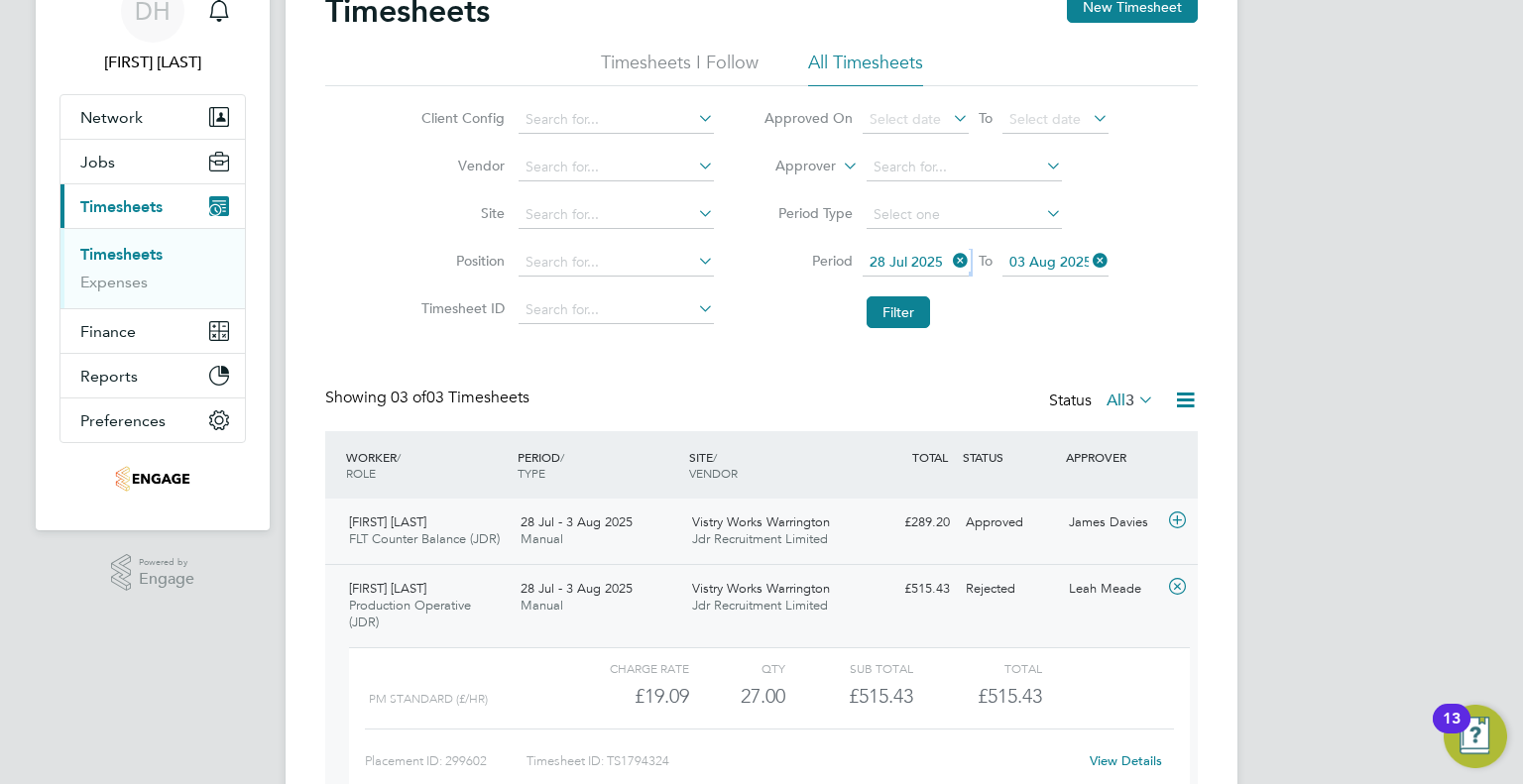 click on "Approved" 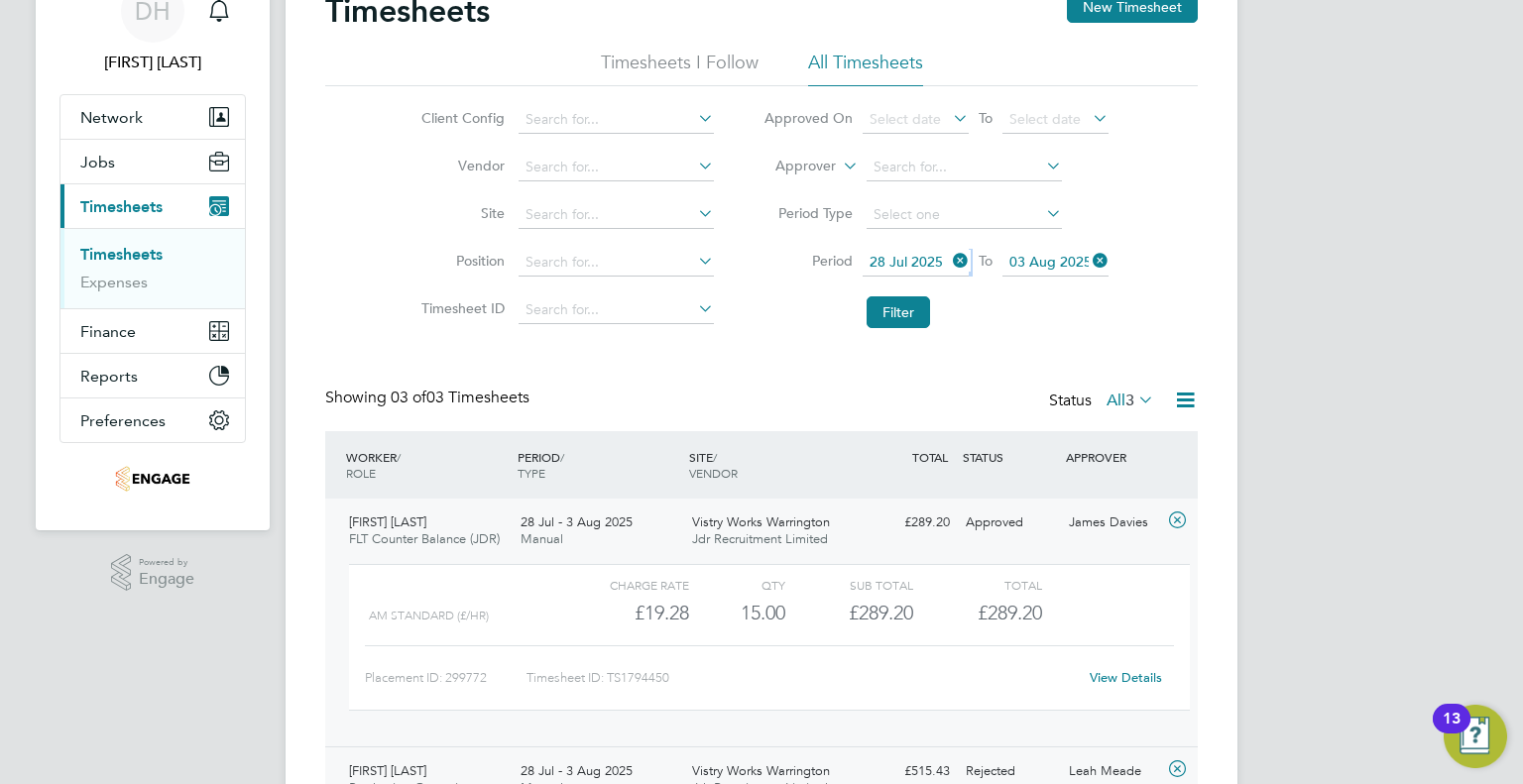 click on "View Details" 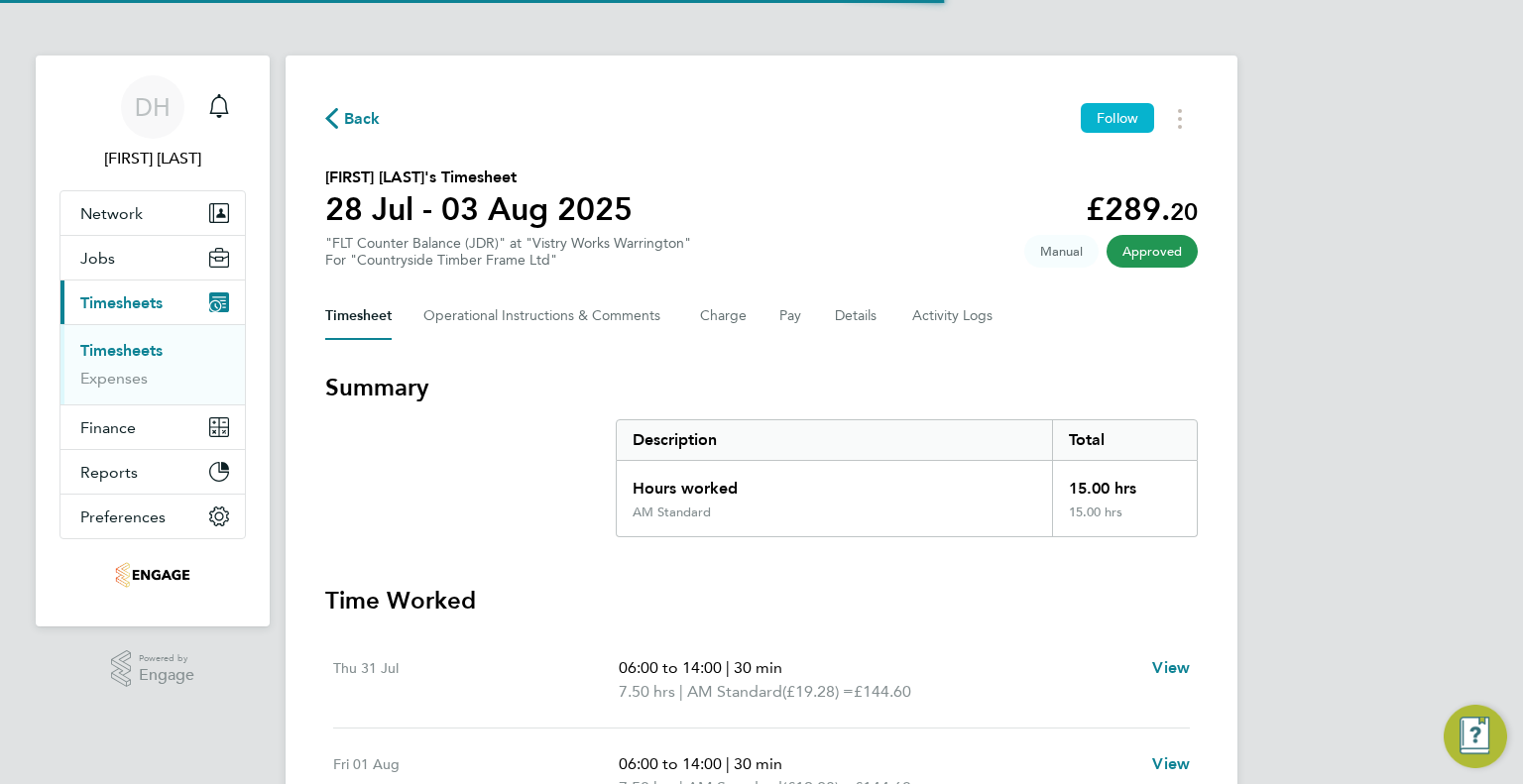 scroll, scrollTop: 0, scrollLeft: 0, axis: both 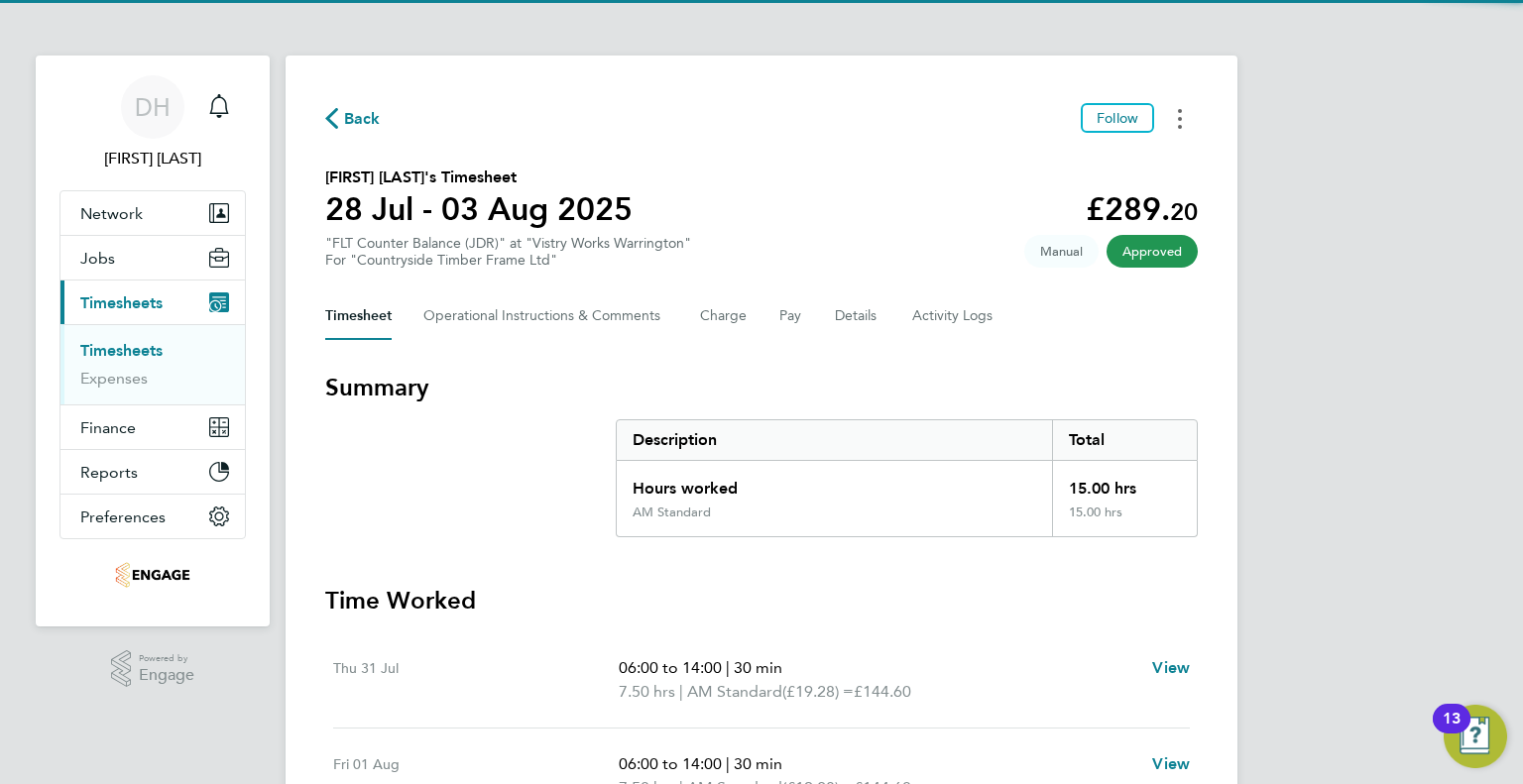 click at bounding box center (1180, 118) 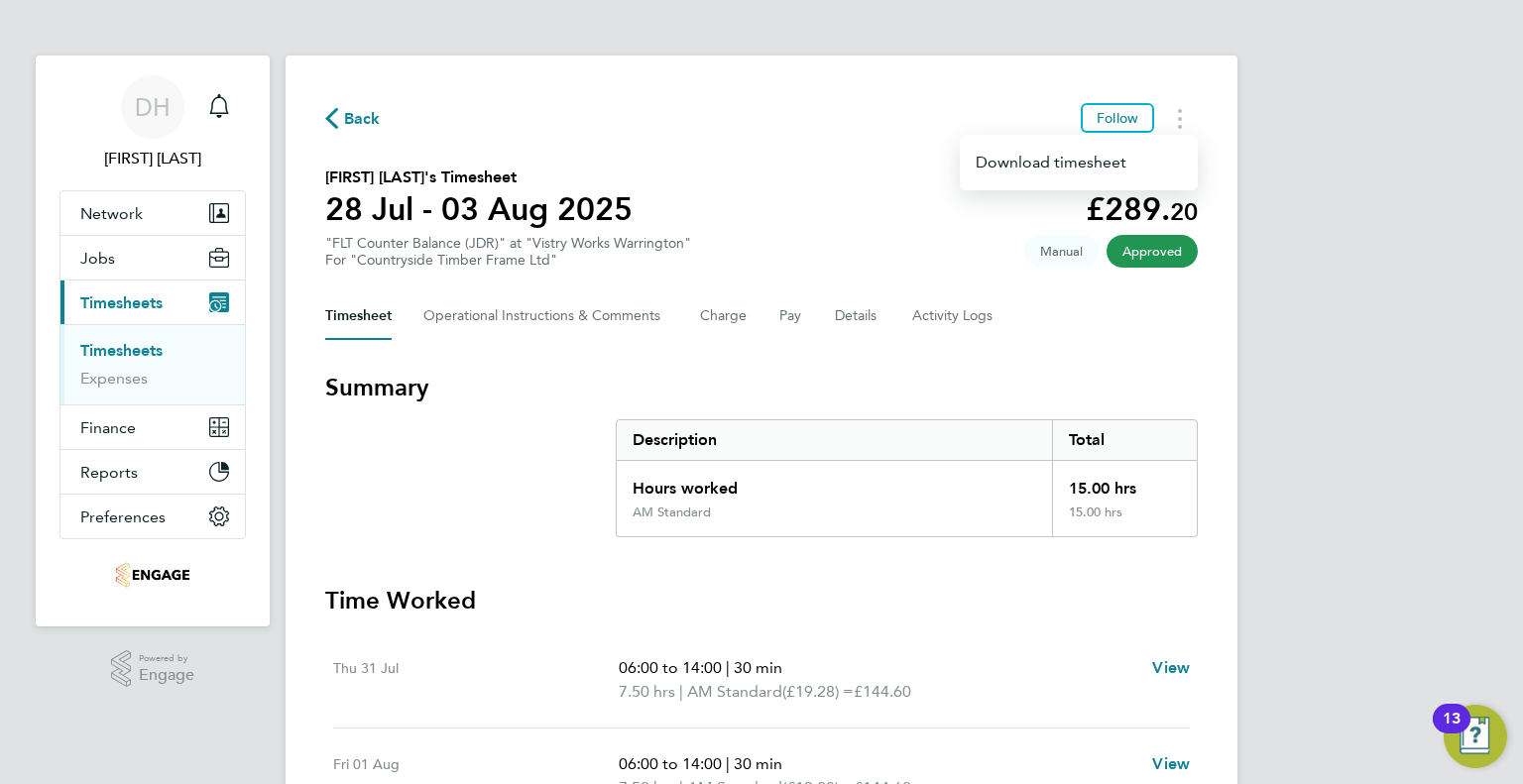 click on "Back  Follow
Download timesheet   [FIRST] [LAST]'s Timesheet   28 Jul - 03 Aug 2025   £289. 20  "FLT Counter Balance (JDR)" at "Vistry Works Warrington"  For "Countryside Timber Frame Ltd"  Approved   Manual   Timesheet   Operational Instructions & Comments   Charge   Pay   Details   Activity Logs   Summary   Description   Total   Hours worked   15.00 hrs   AM Standard   15.00 hrs   Time Worked   Thu 31 Jul   06:00 to 14:00   |   30 min   7.50 hrs   |   AM Standard   (£19.28) =   £144.60   View   Fri 01 Aug   06:00 to 14:00   |   30 min   7.50 hrs   |   AM Standard   (£19.28) =   £144.60   View   Sat 02 Aug   –   Sun 03 Aug   –" 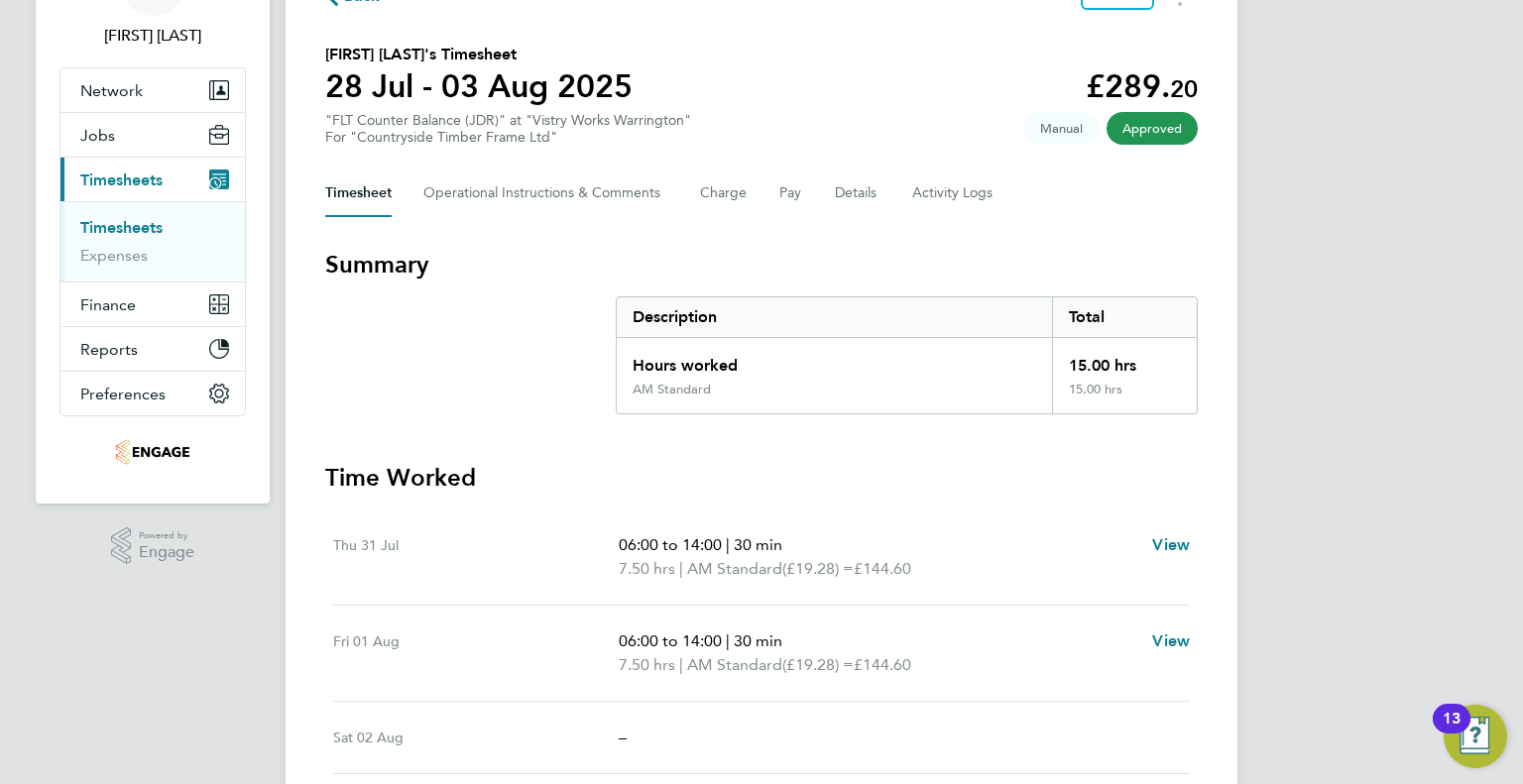 scroll, scrollTop: 0, scrollLeft: 0, axis: both 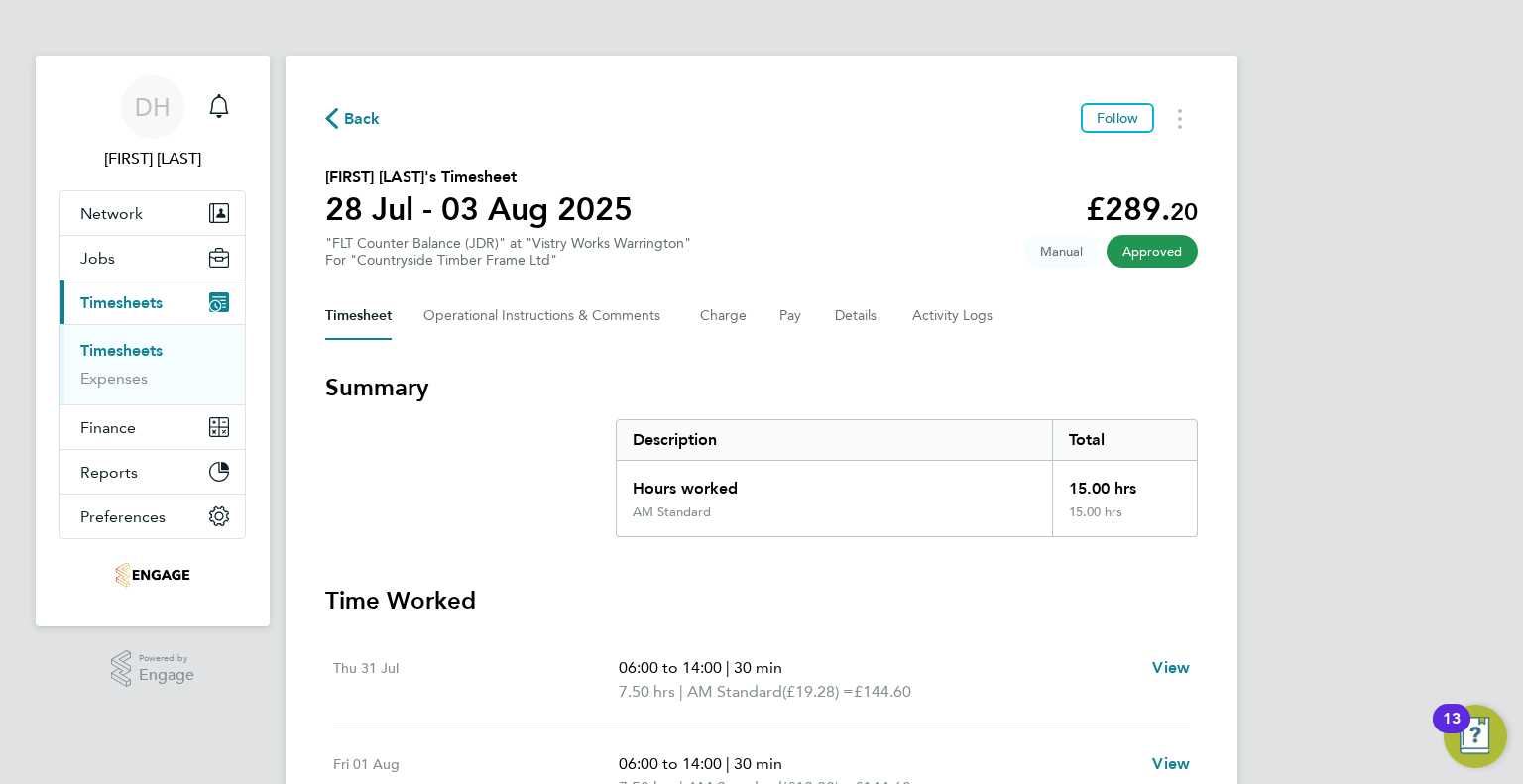 click on "Approved" 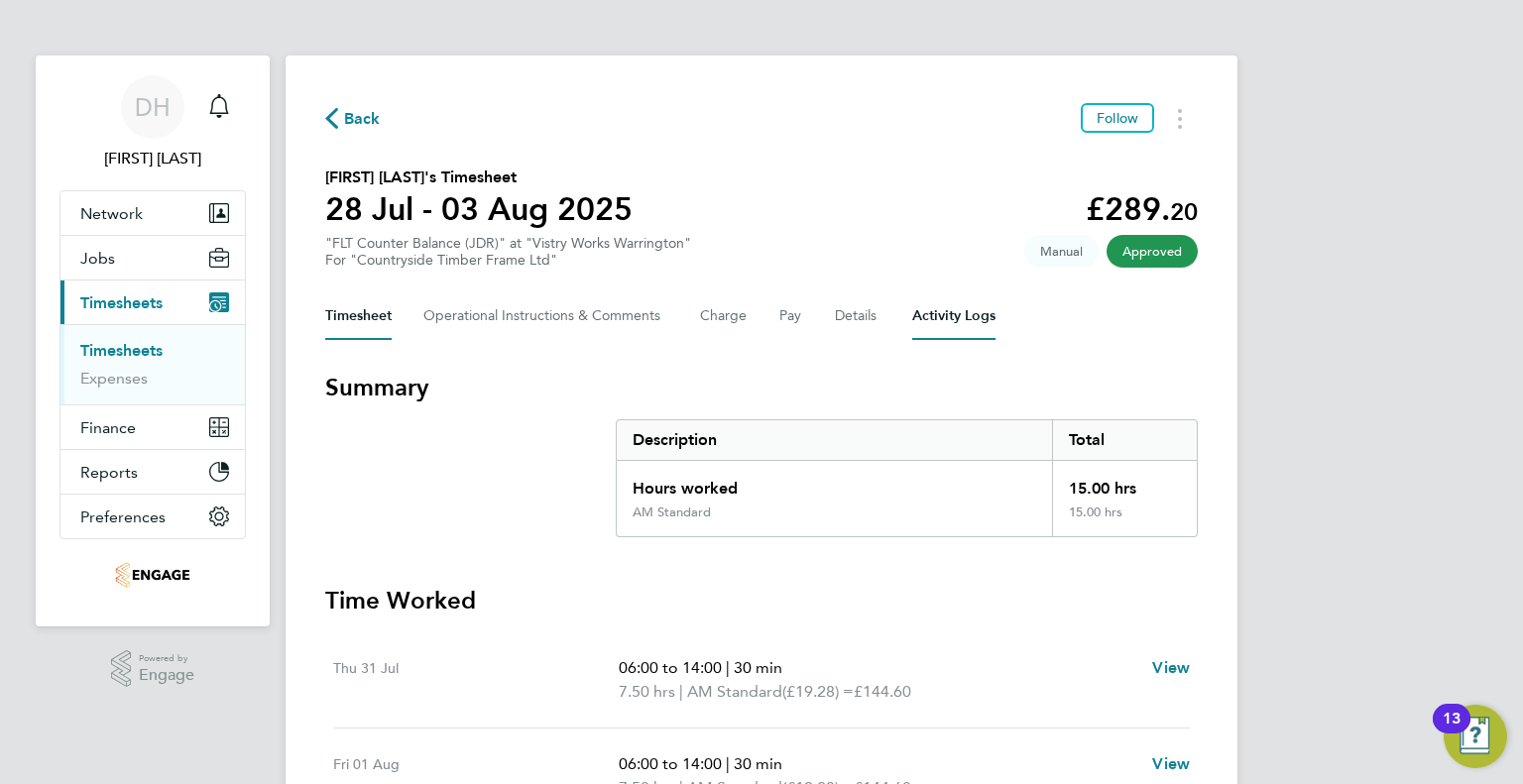 click on "Activity Logs" at bounding box center [954, 316] 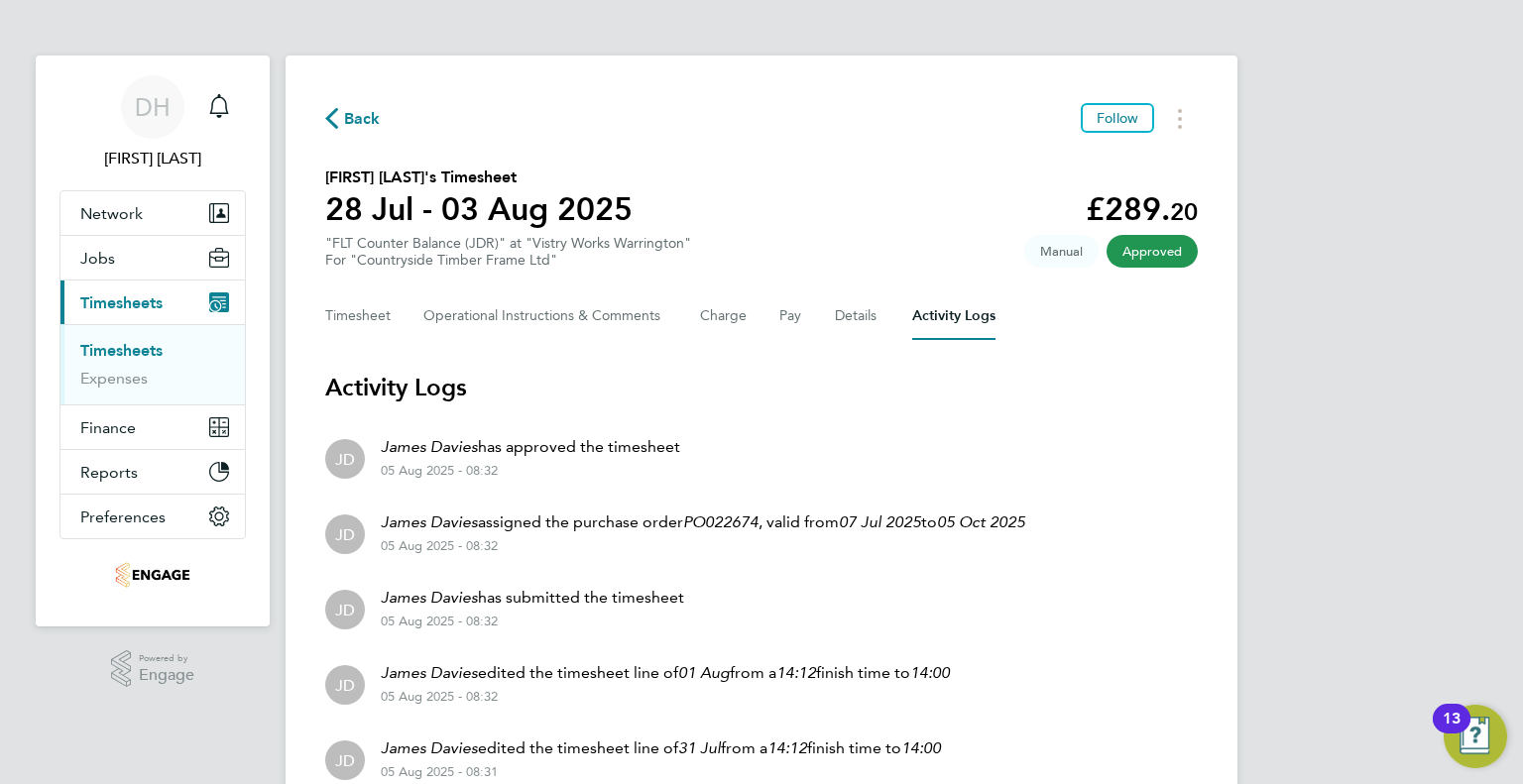 scroll, scrollTop: 0, scrollLeft: 0, axis: both 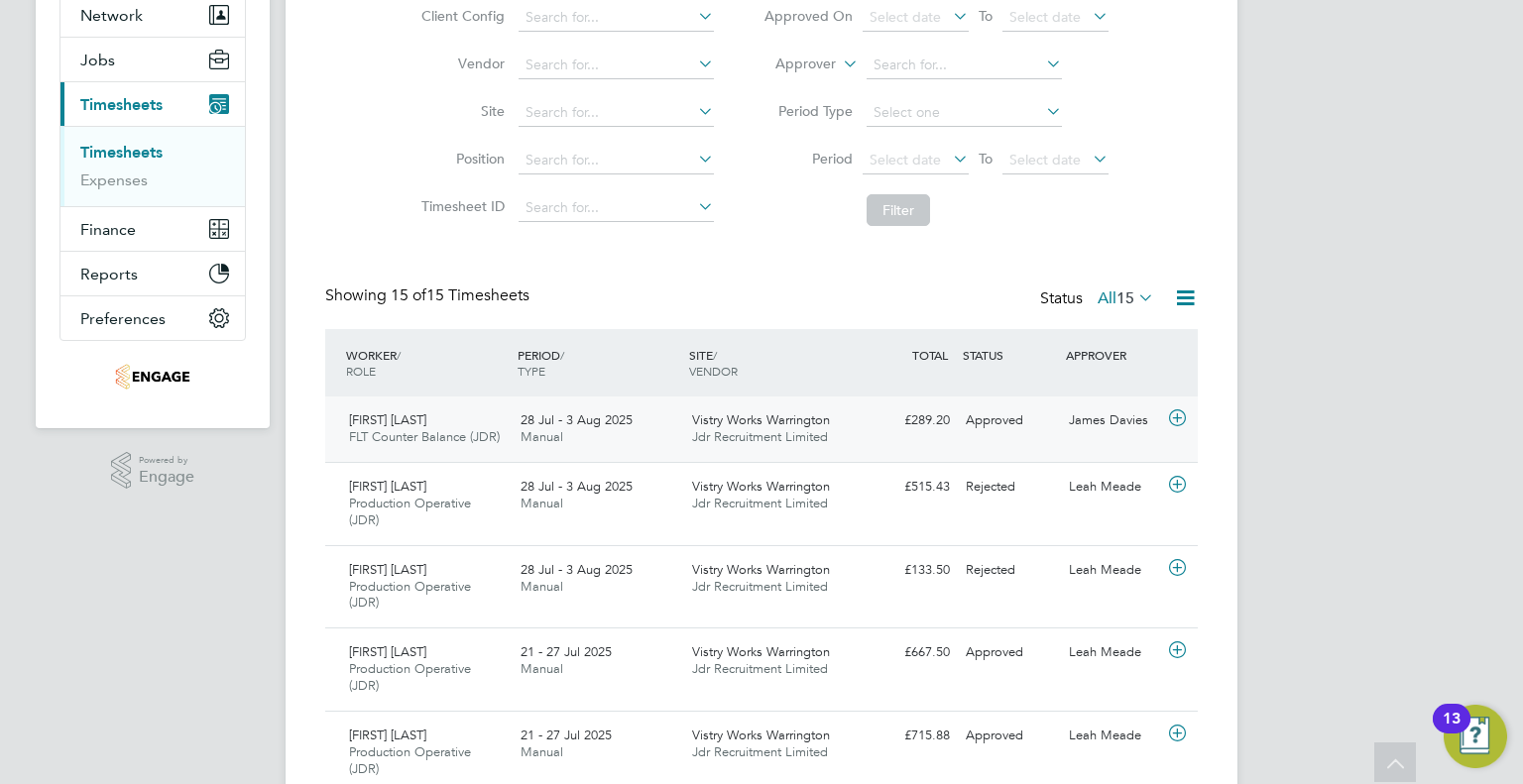 click on "28 Jul - 3 Aug 2025" 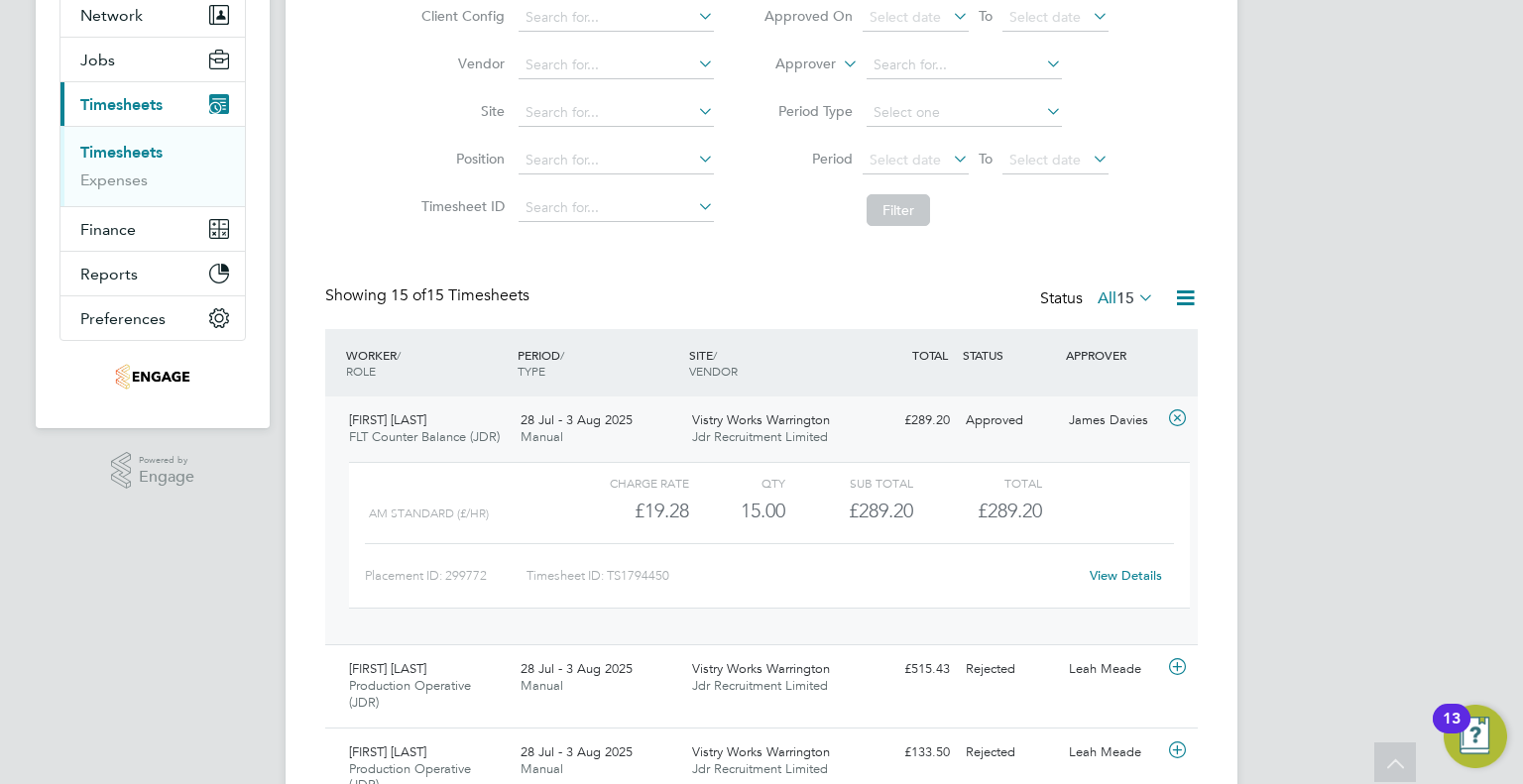 click on "Timesheets New Timesheet Timesheets I Follow All Timesheets Client Config   Vendor   Site   Position   Timesheet ID   Approved On
Select date
To
Select date
Approver     Period Type   Period
Select date
To
Select date
Filter Showing   15 of  15 Timesheets Status  All  15  WORKER  / ROLE WORKER  / PERIOD PERIOD  / TYPE SITE  / VENDOR TOTAL   TOTAL  / STATUS STATUS APPROVER [FIRST] [LAST] FLT Counter Balance (JDR)   28 Jul - 3 Aug 2025 28 Jul - 3 Aug 2025 Manual Vistry Works Warrington Jdr Recruitment Limited £289.20 Approved Approved [FIRST] [LAST]   Charge rate QTY Sub Total Total AM Standard (£/HR)     £19.28 15 15.00 15 £289.20 £289.20 Placement ID: 299772 Timesheet ID: TS1794450 View Details [FIRST] [LAST] Production Operative (JDR)   28 Jul - 3 Aug 2025 28 Jul - 3 Aug 2025 Manual Vistry Works Warrington Jdr Recruitment Limited £515.43 Rejected Rejected [FIRST] [LAST] [FIRST] [LAST] Production Operative (JDR)   28 Jul - 3 Aug 2025 28 Jul - 3 Aug 2025" 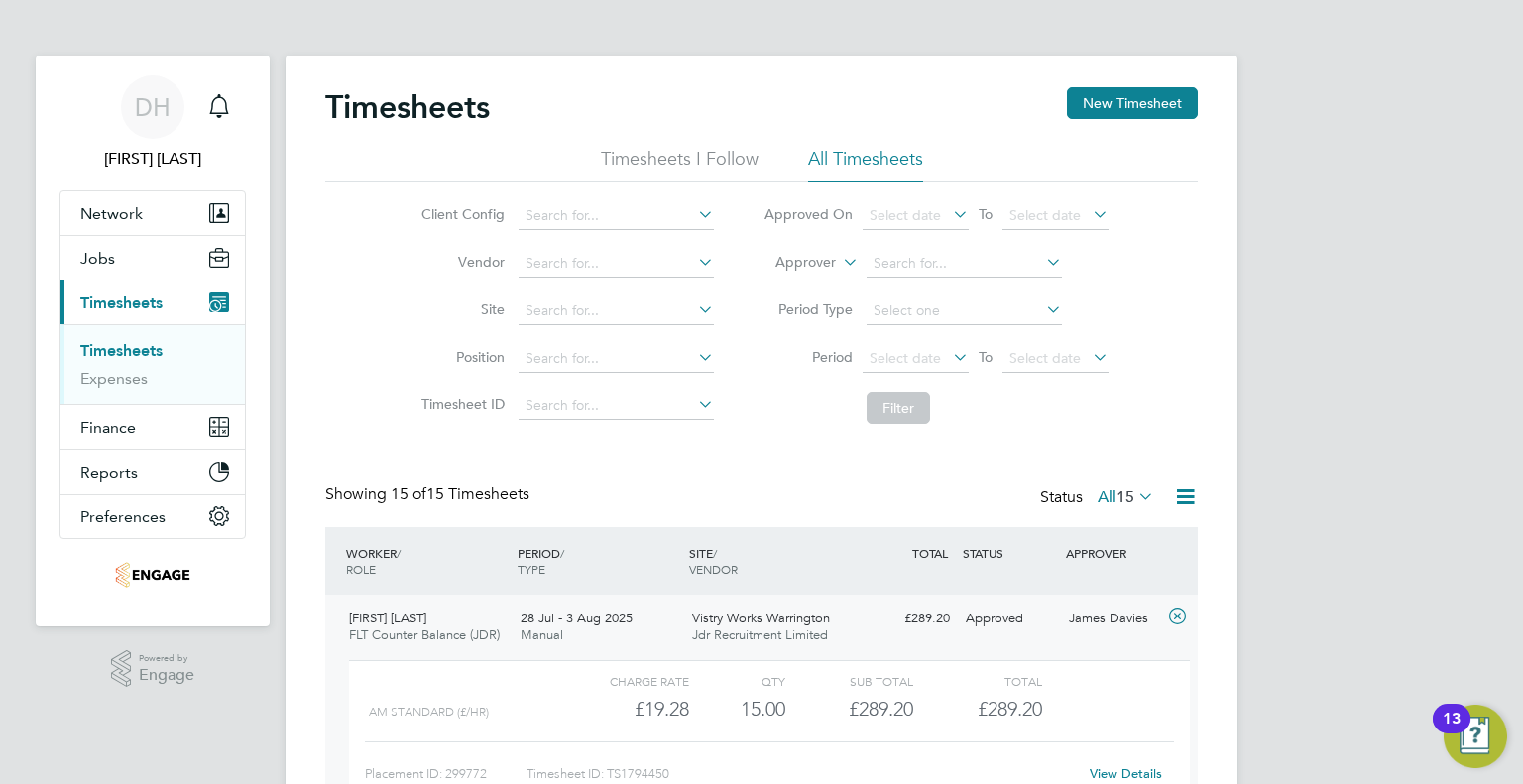 click on "Timesheets" at bounding box center [121, 302] 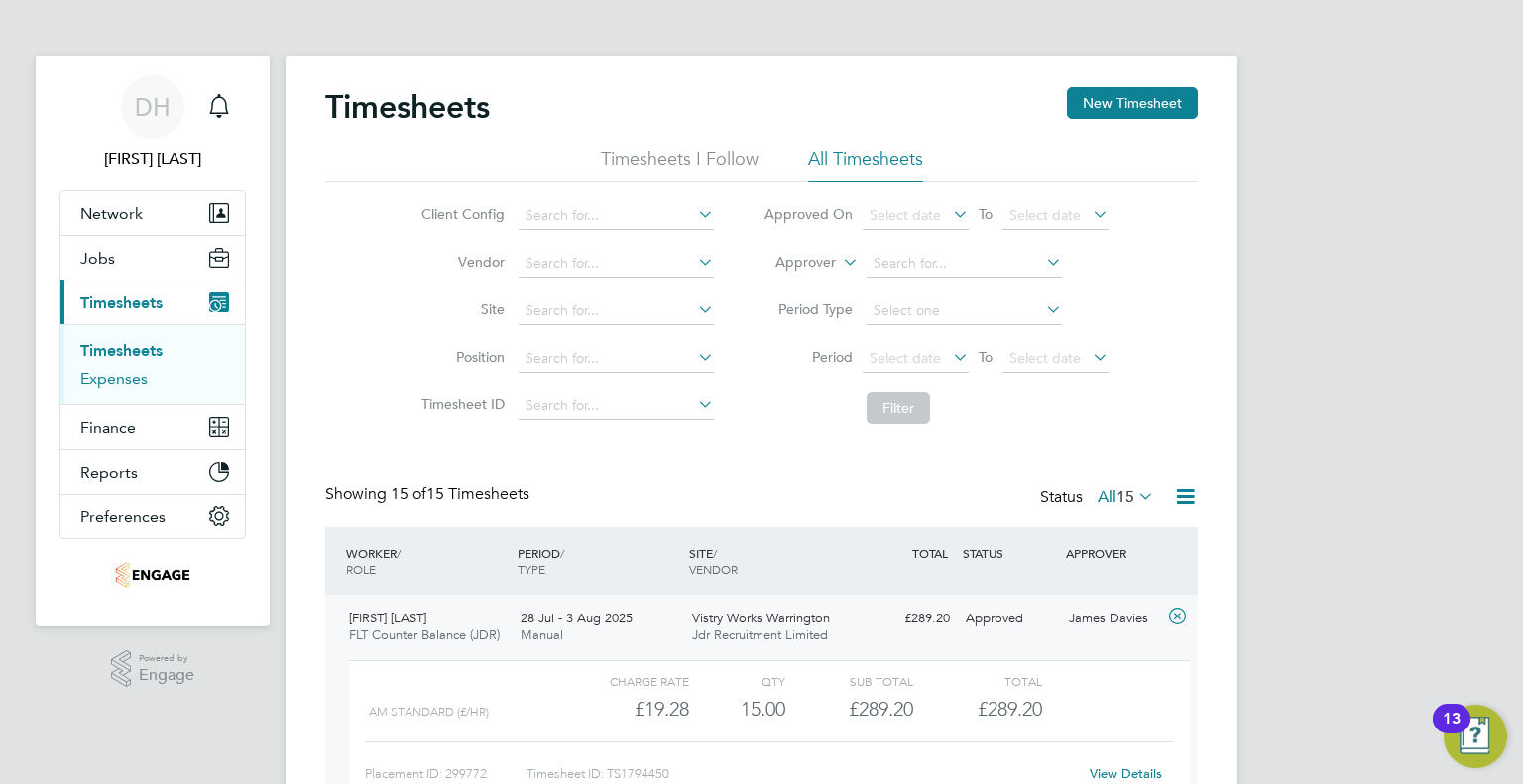 click on "Expenses" at bounding box center [114, 378] 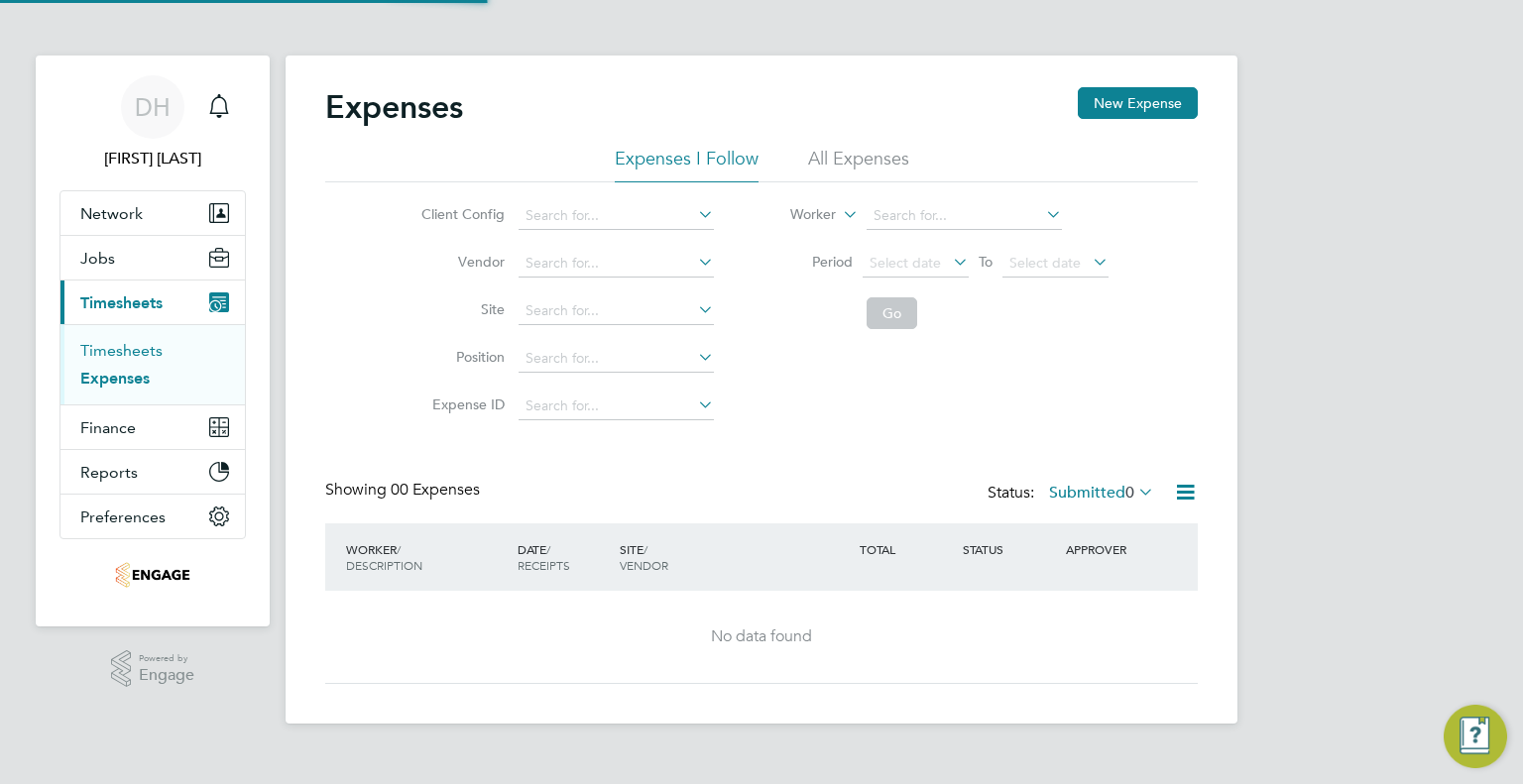 click on "Timesheets" at bounding box center (121, 350) 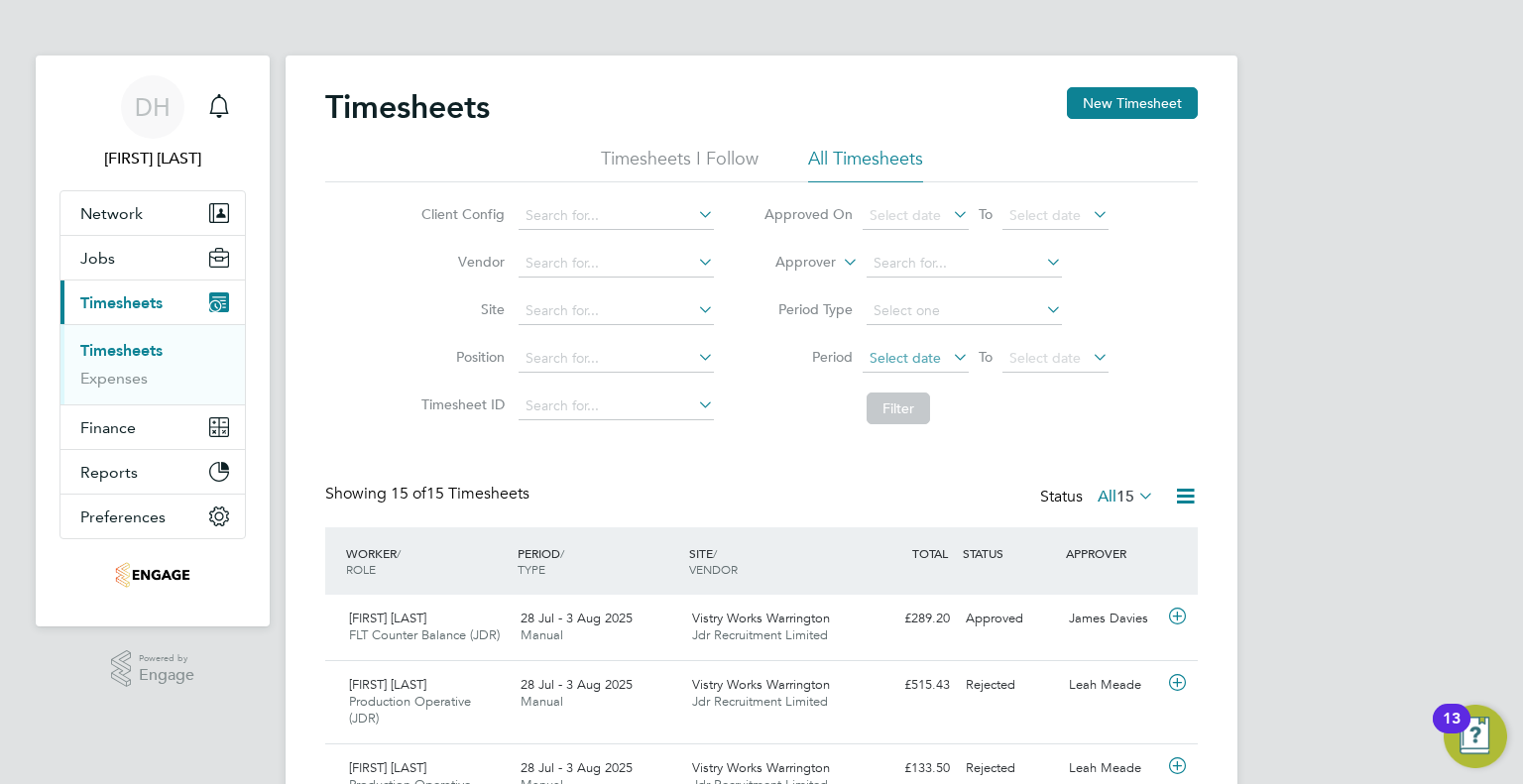 click on "Select date" 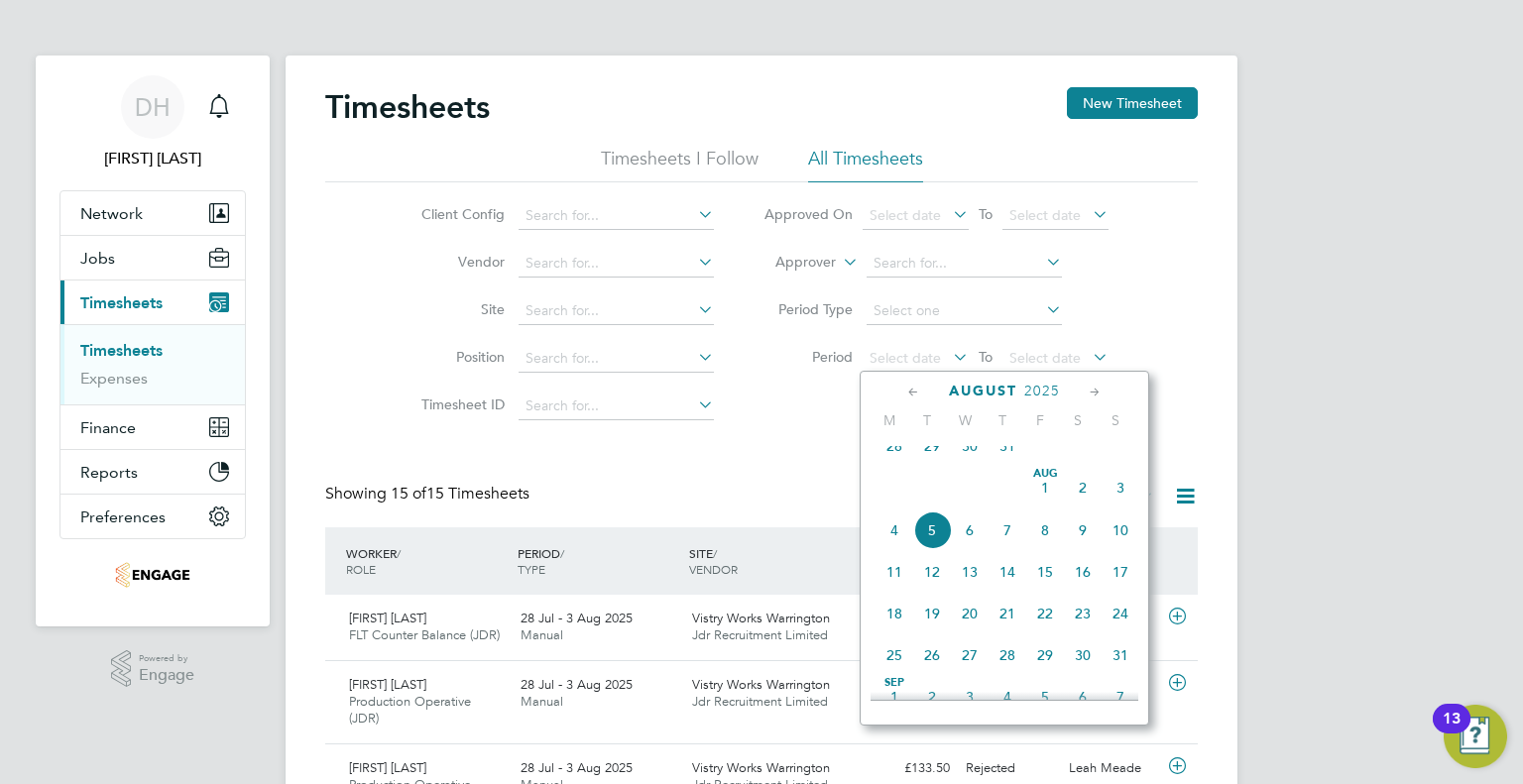 click on "28" 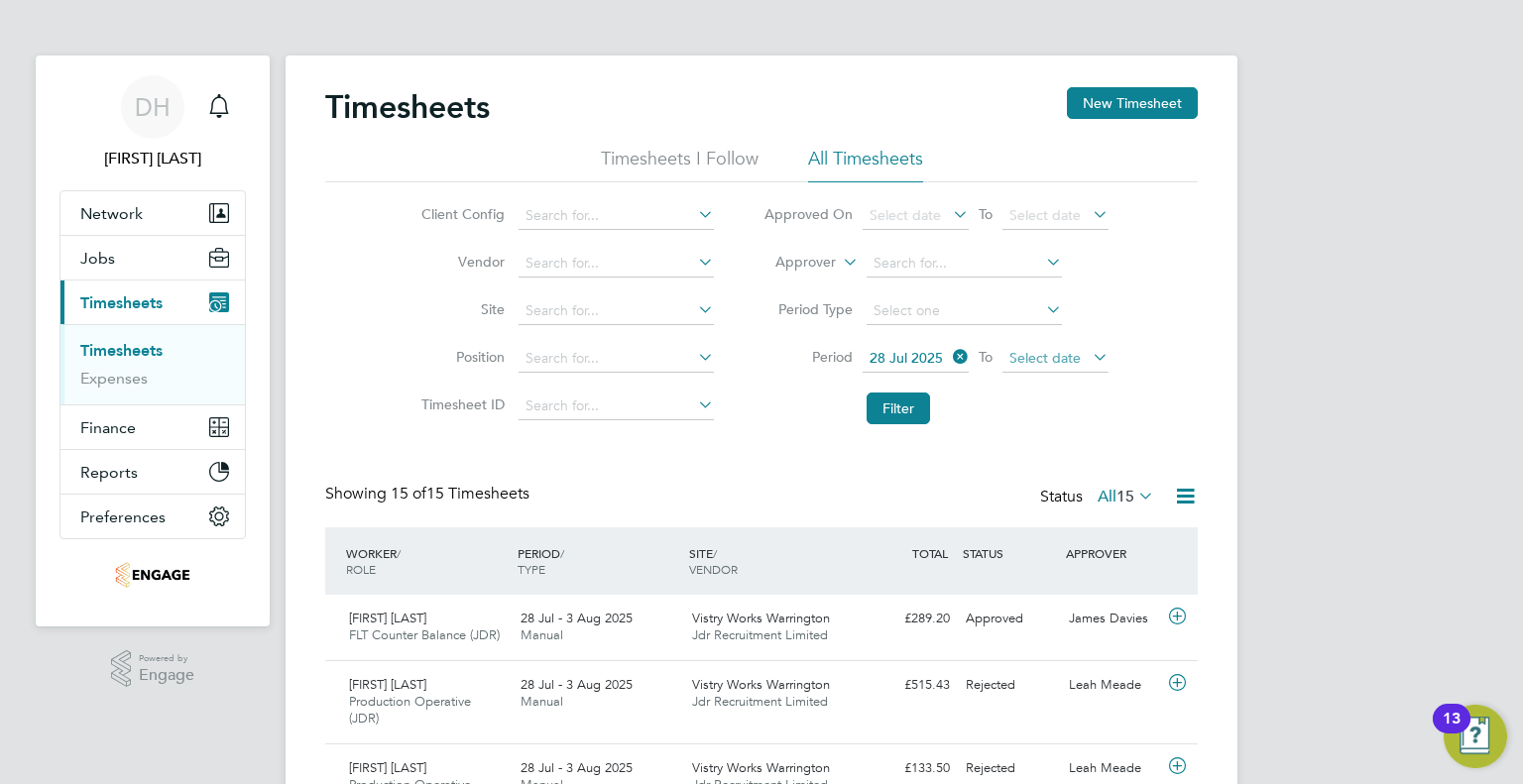click on "Select date" 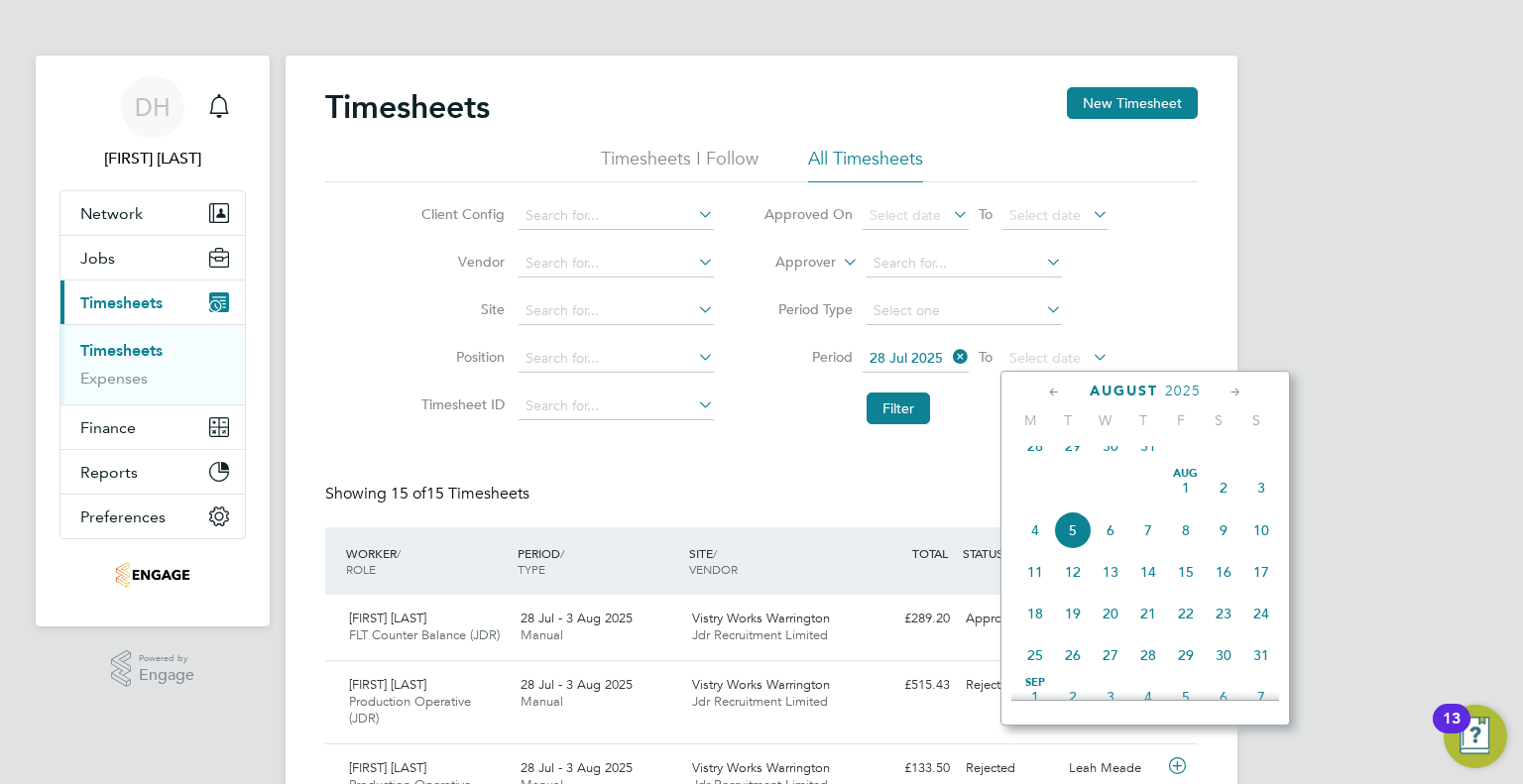 click on "3" 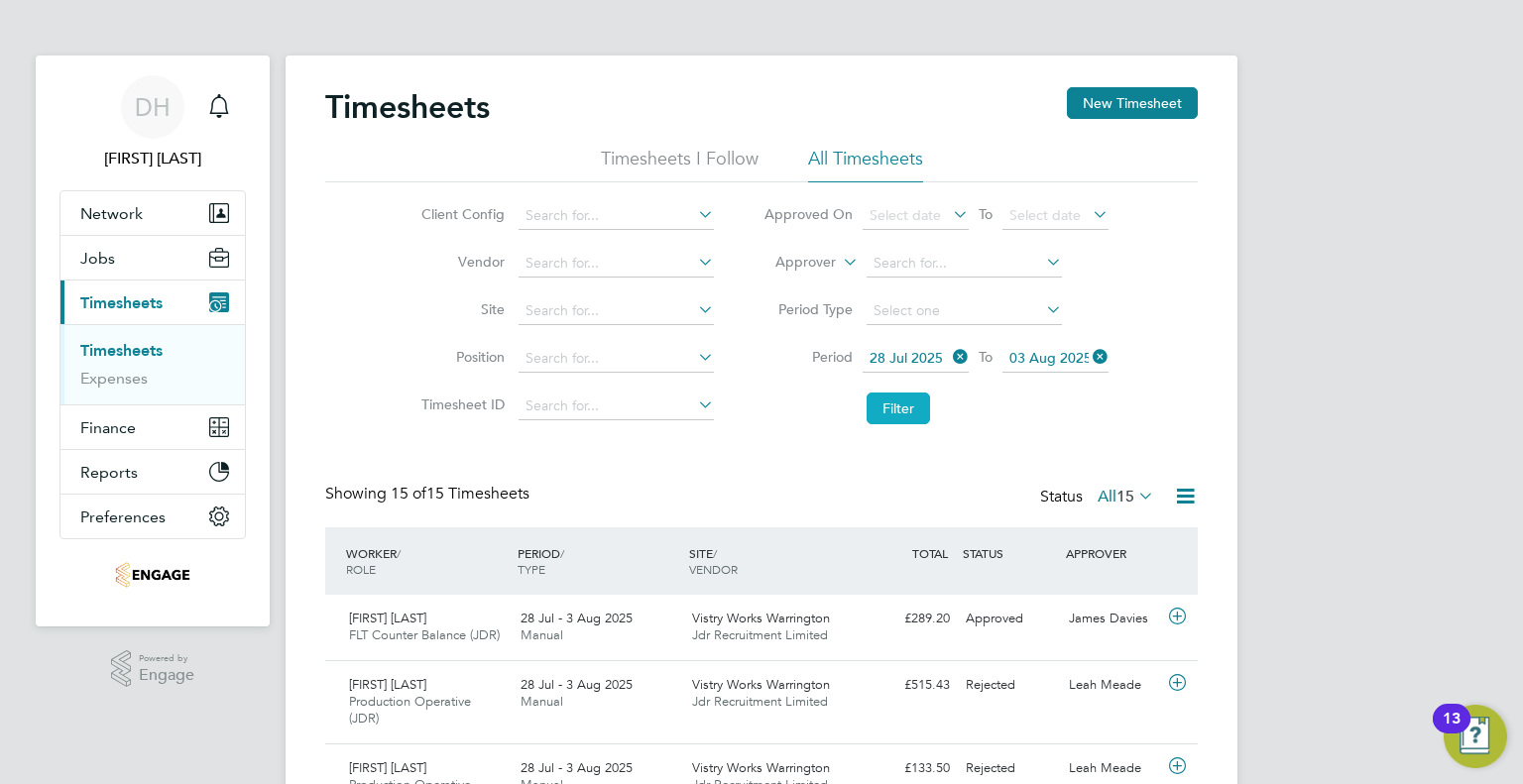 click on "Filter" 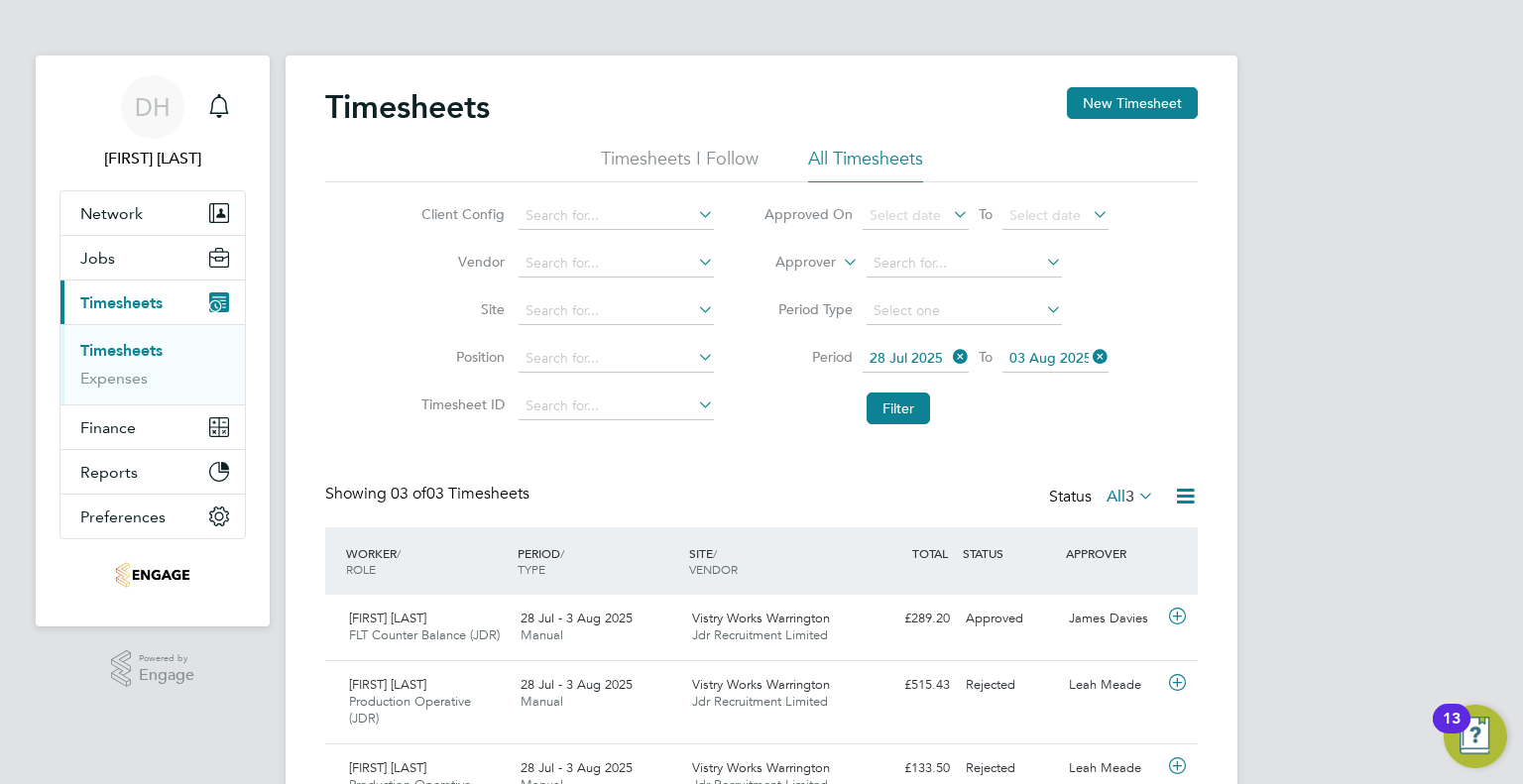 click 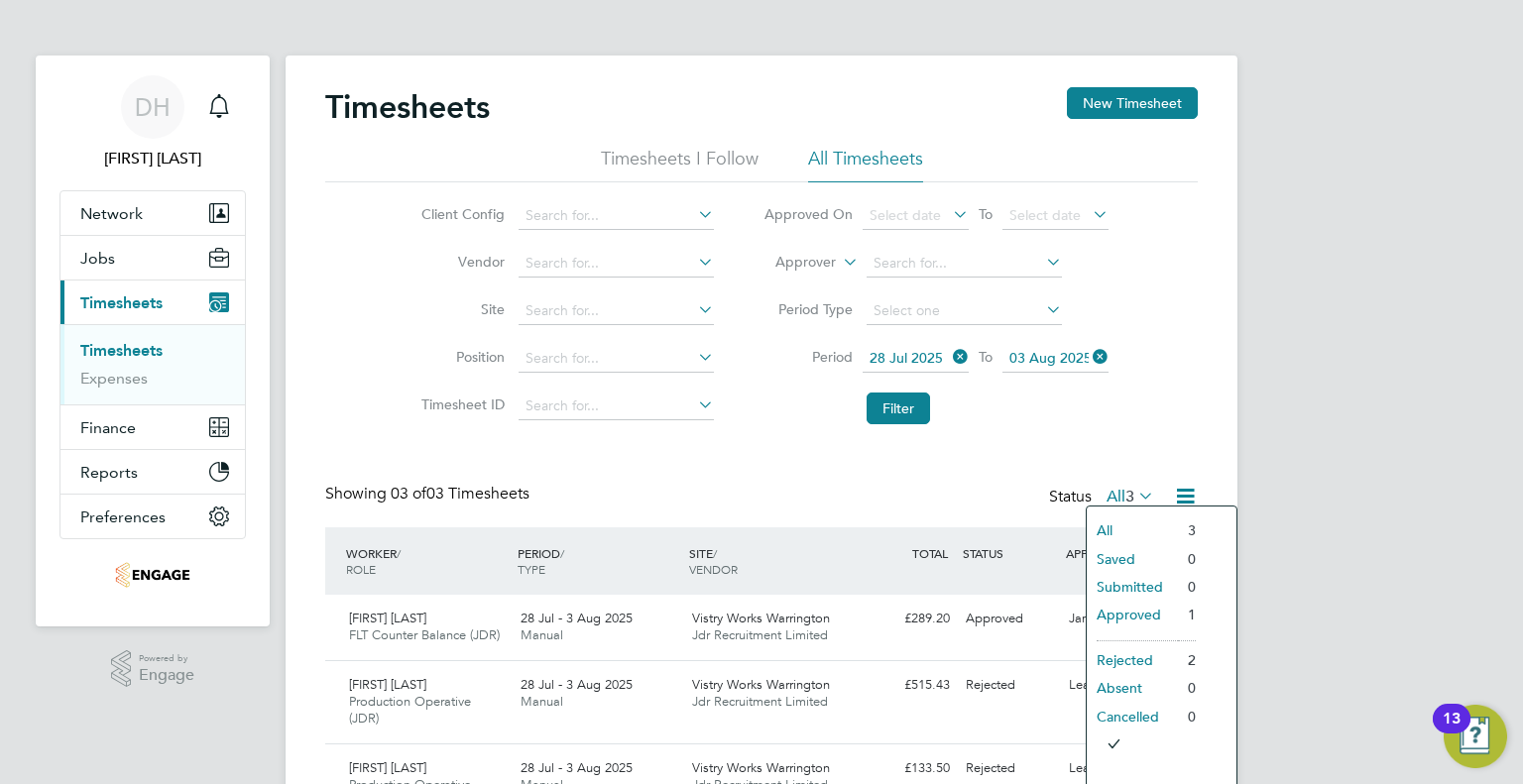 click on "All" 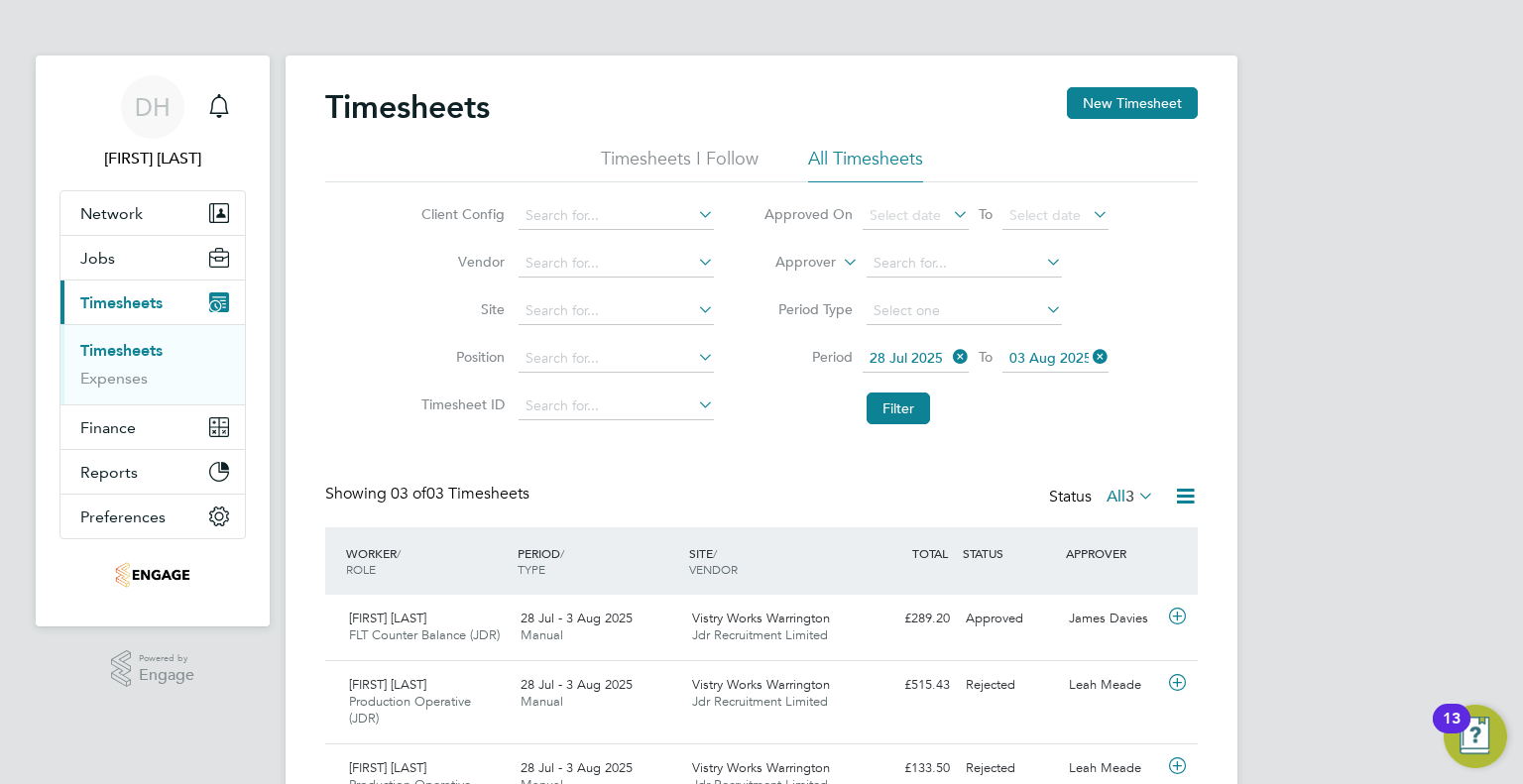 click on "Showing   03 of  03 Timesheets Status  All  3" 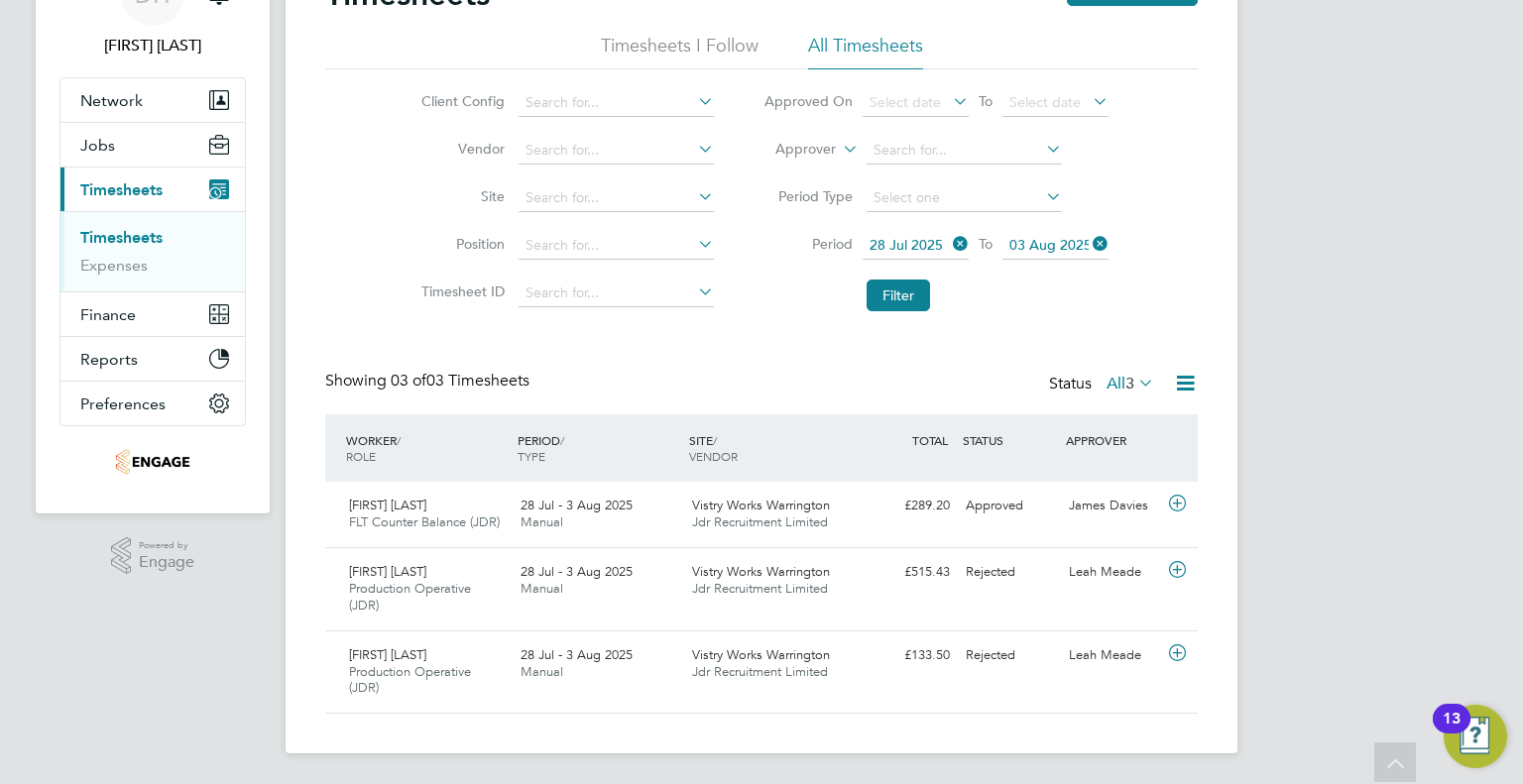 click on "Timesheets New Timesheet Timesheets I Follow All Timesheets Client Config   Vendor   Site   Position   Timesheet ID   Approved On
Select date
To
Select date
Approver     Period Type   Period
28 Jul 2025
To
03 Aug 2025
Filter Showing   03 of  03 Timesheets Status  All  3  WORKER  / ROLE WORKER  / PERIOD PERIOD  / TYPE SITE  / VENDOR TOTAL   TOTAL  / STATUS STATUS APPROVER Dale Parry FLT Counter Balance (JDR)   28 Jul - 3 Aug 2025 28 Jul - 3 Aug 2025 Manual Vistry Works Warrington Jdr Recruitment Limited £289.20 Approved Approved James Davies Kacper Czarniecki Production Operative (JDR)   28 Jul - 3 Aug 2025 28 Jul - 3 Aug 2025 Manual Vistry Works Warrington Jdr Recruitment Limited £515.43 Rejected Rejected Leah Meade Jordan Pemberton Production Operative (JDR)   28 Jul - 3 Aug 2025 28 Jul - 3 Aug 2025 Manual Vistry Works Warrington Jdr Recruitment Limited £133.50 Rejected Rejected Leah Meade Show   more" 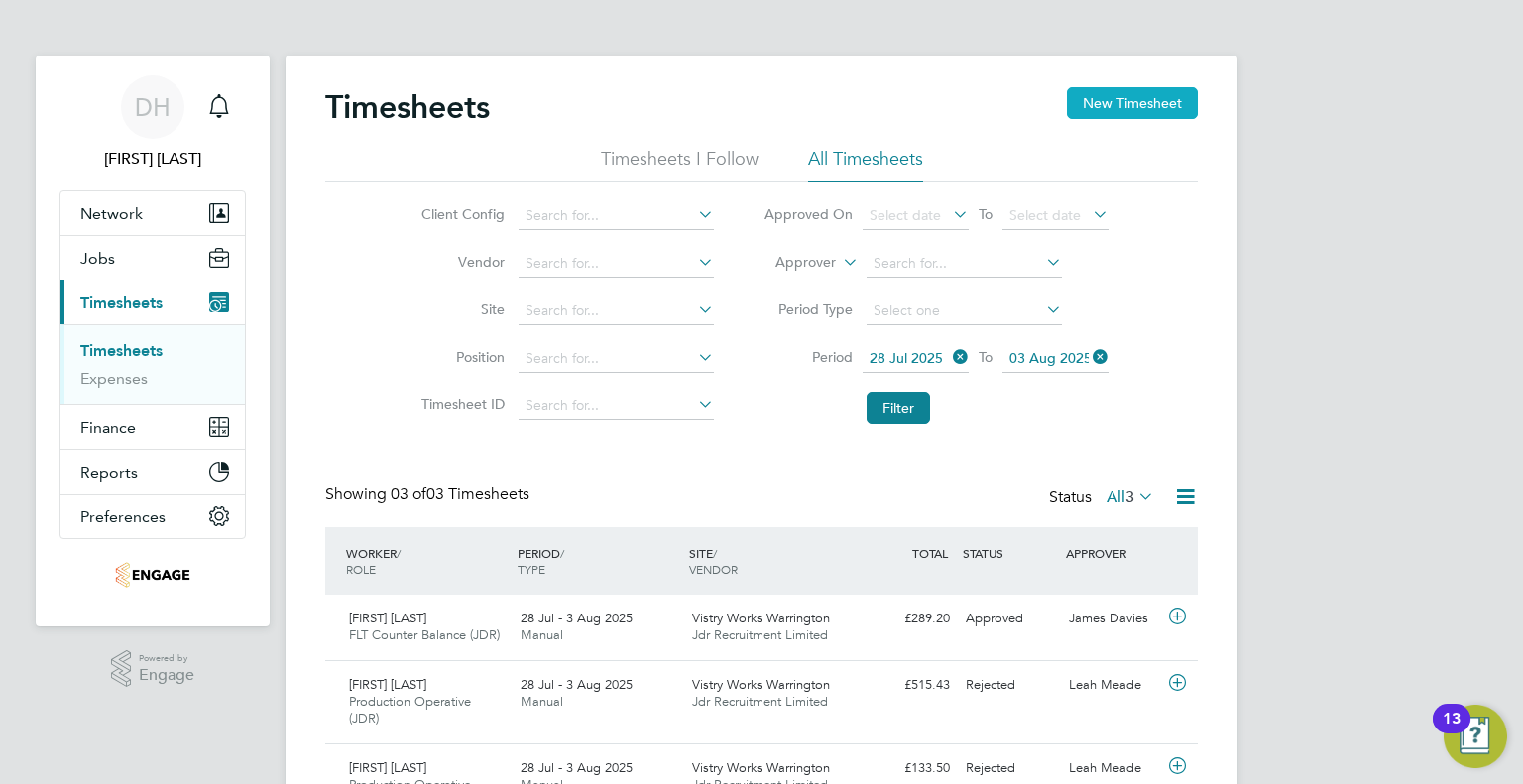 click on "New Timesheet" 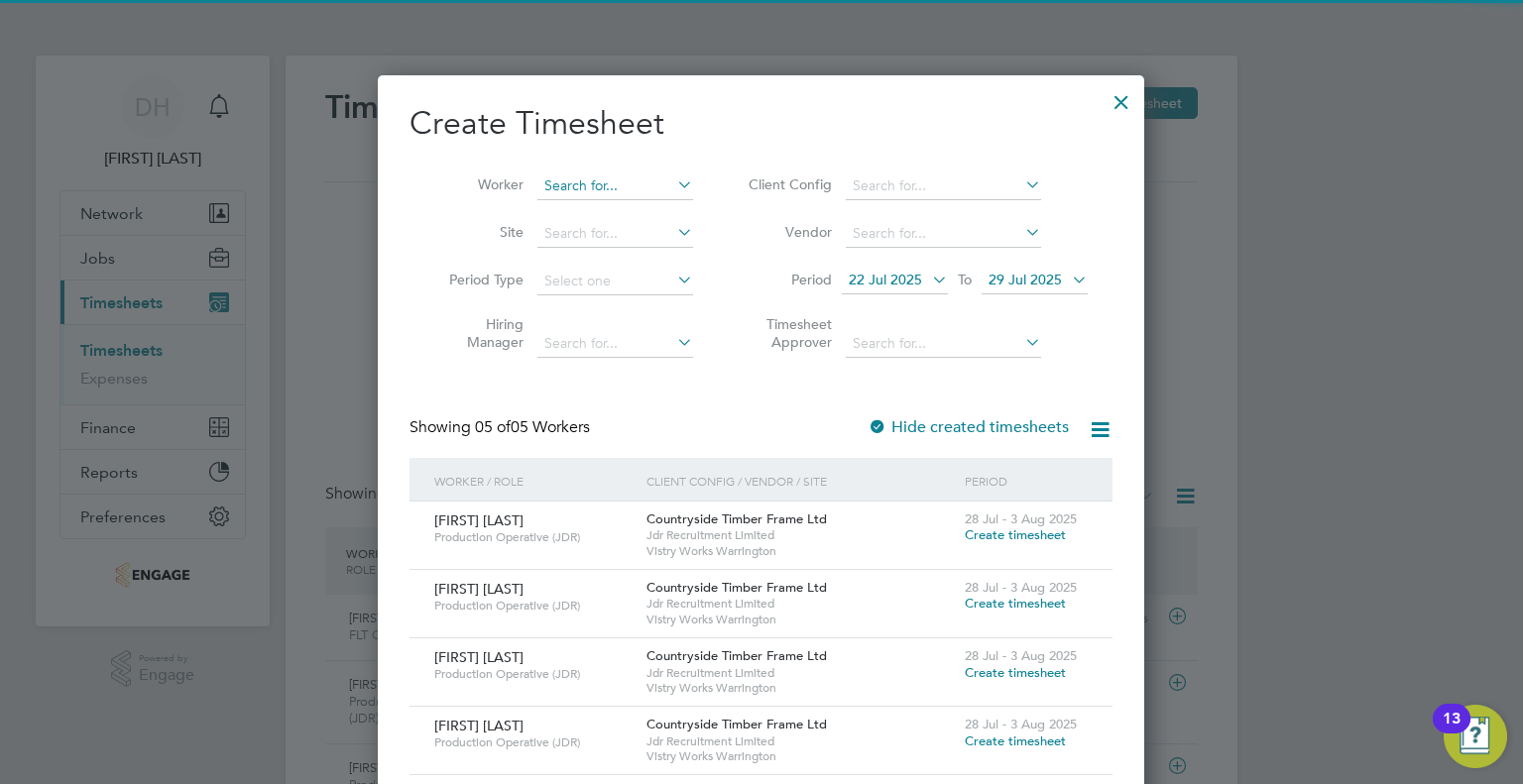click at bounding box center (615, 186) 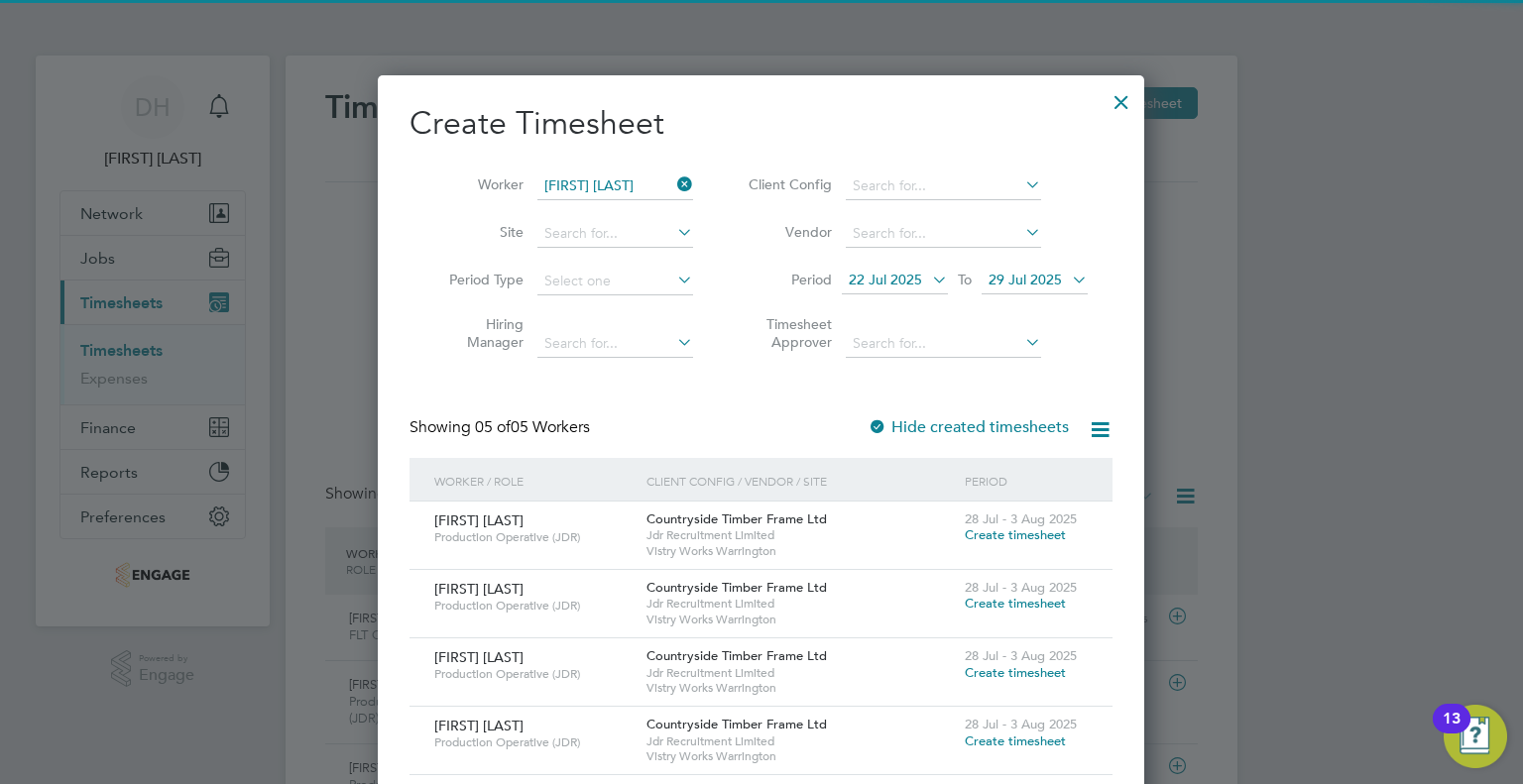 click on "Ian   Bru mskill" 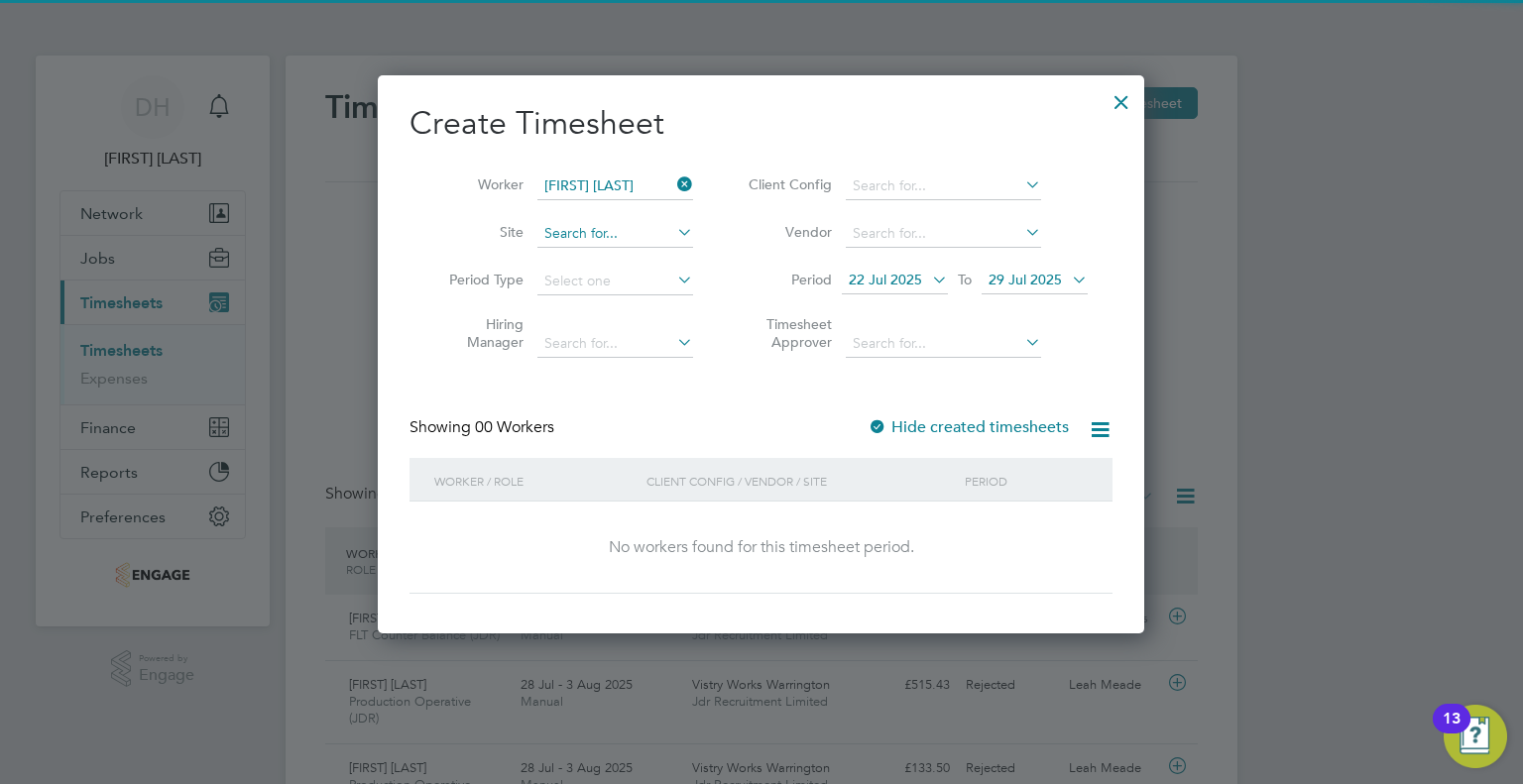 click at bounding box center (615, 234) 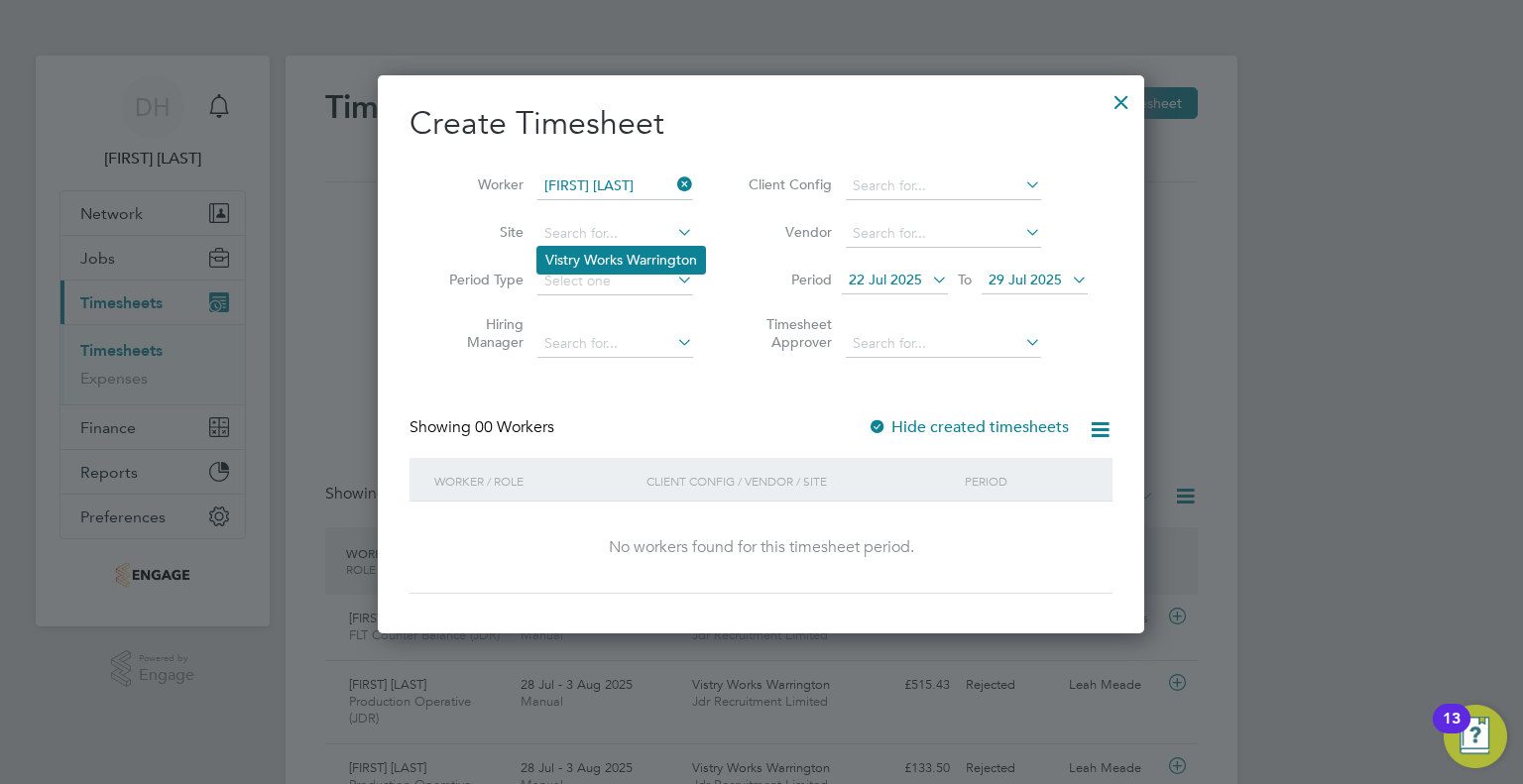 click on "Vistry Works Warrington" 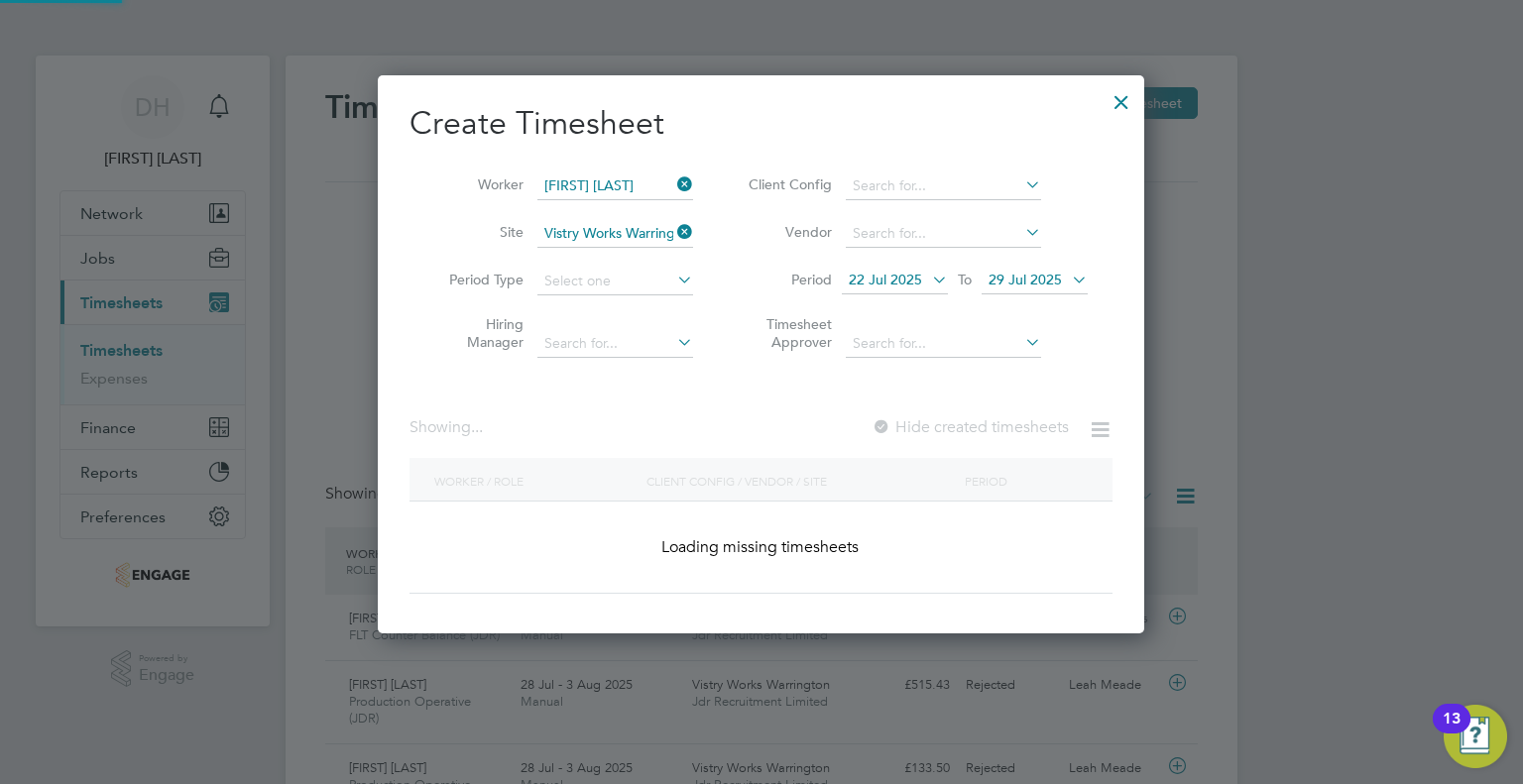 scroll, scrollTop: 10, scrollLeft: 10, axis: both 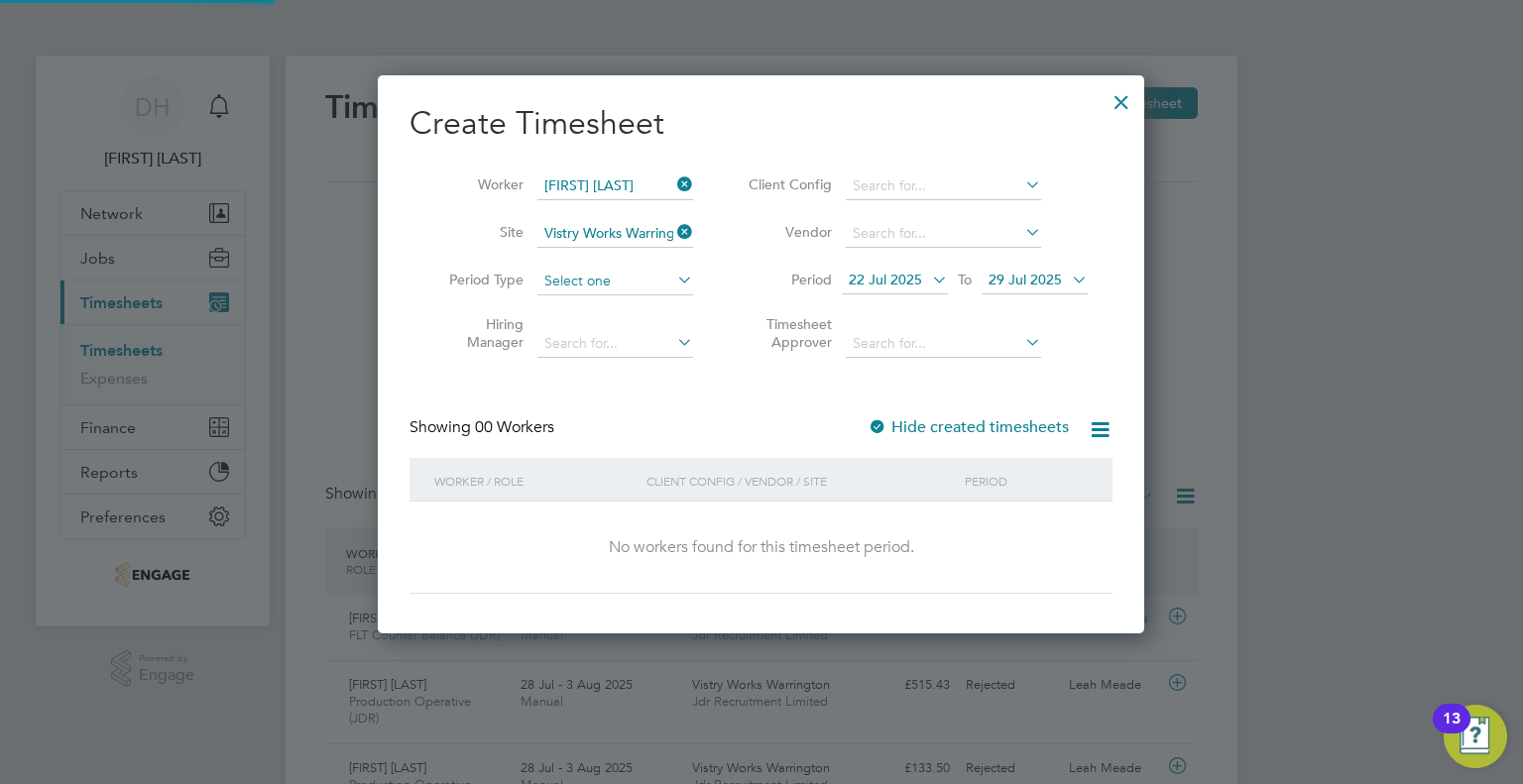 click at bounding box center [615, 281] 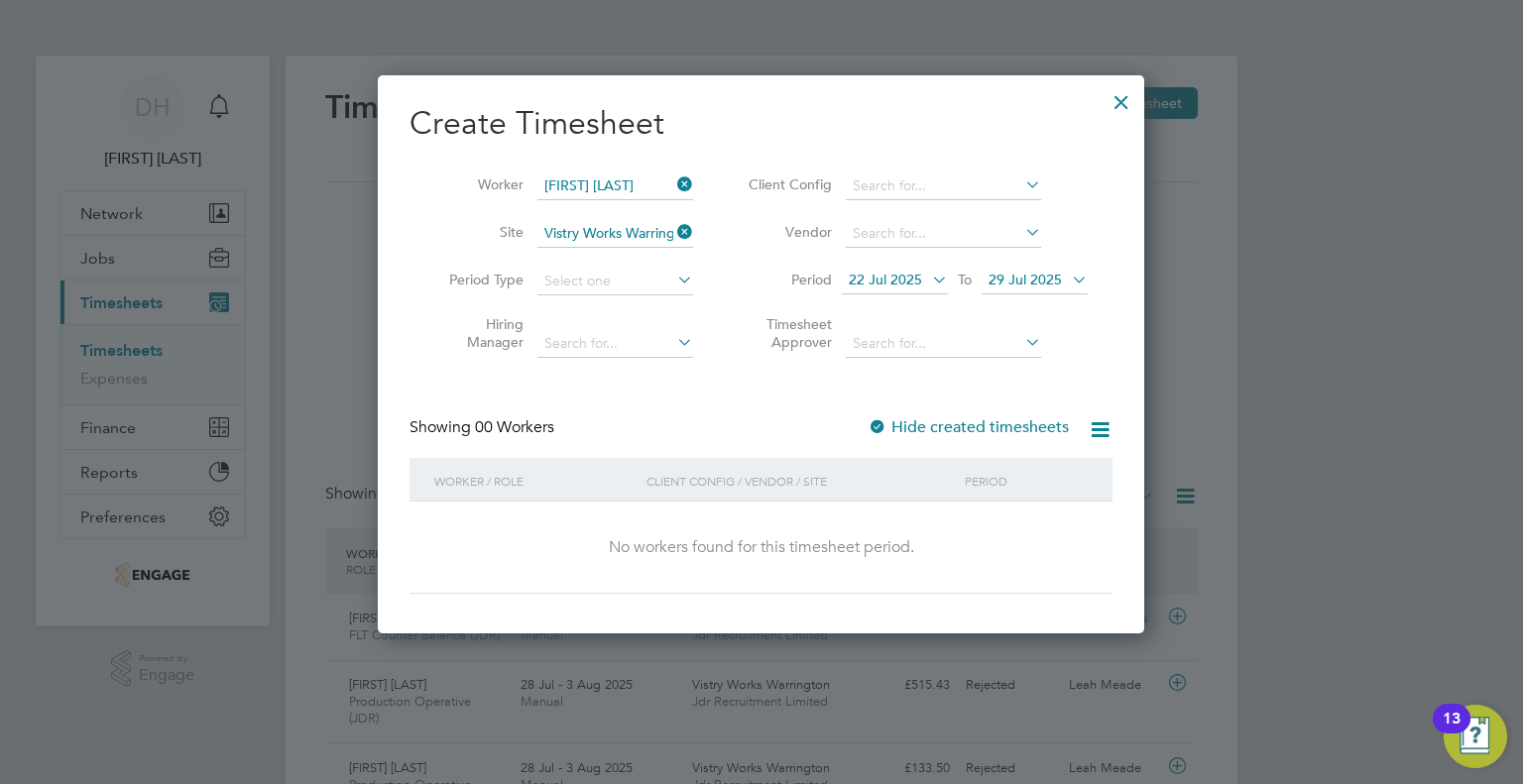 click on "Week" 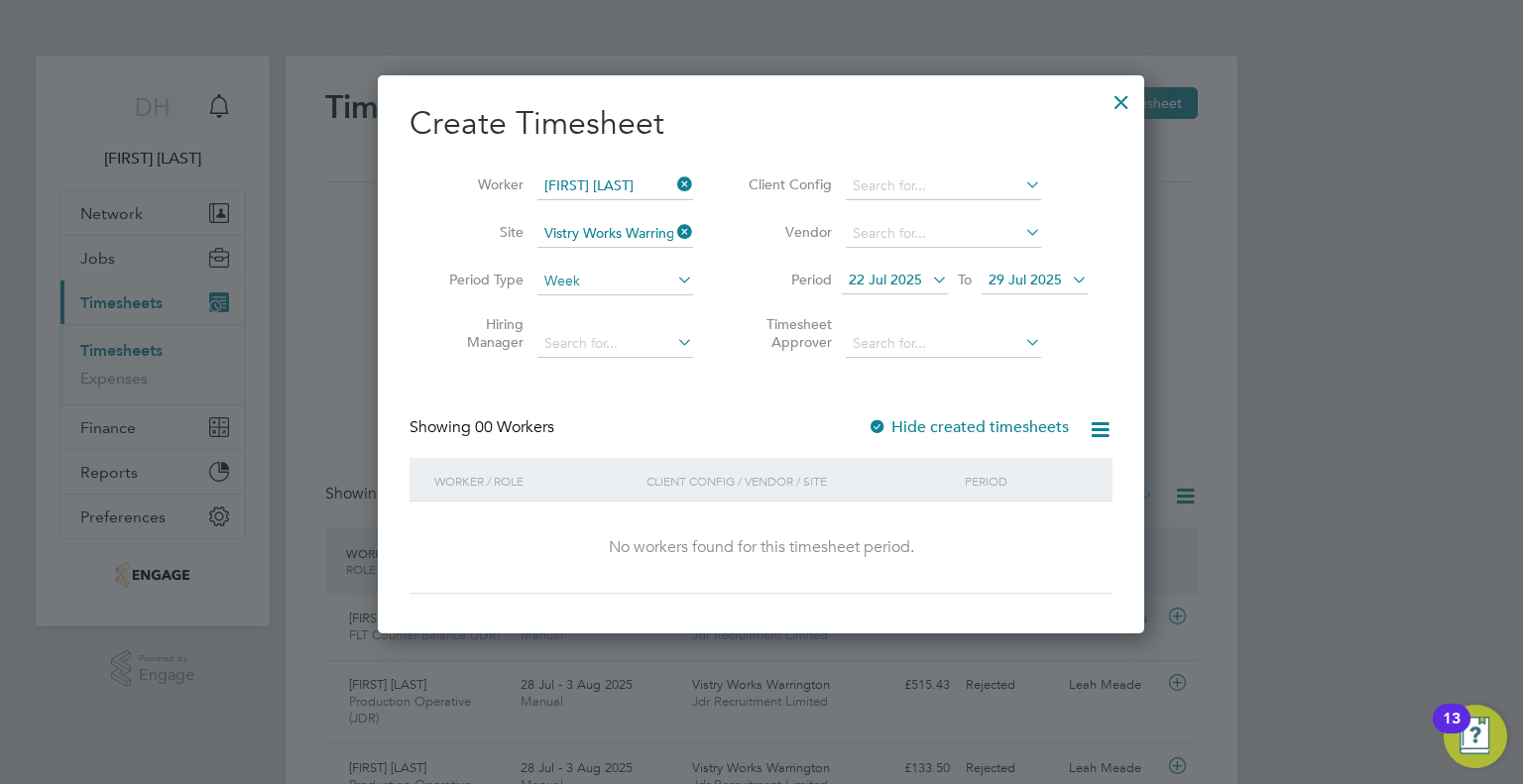 scroll, scrollTop: 10, scrollLeft: 10, axis: both 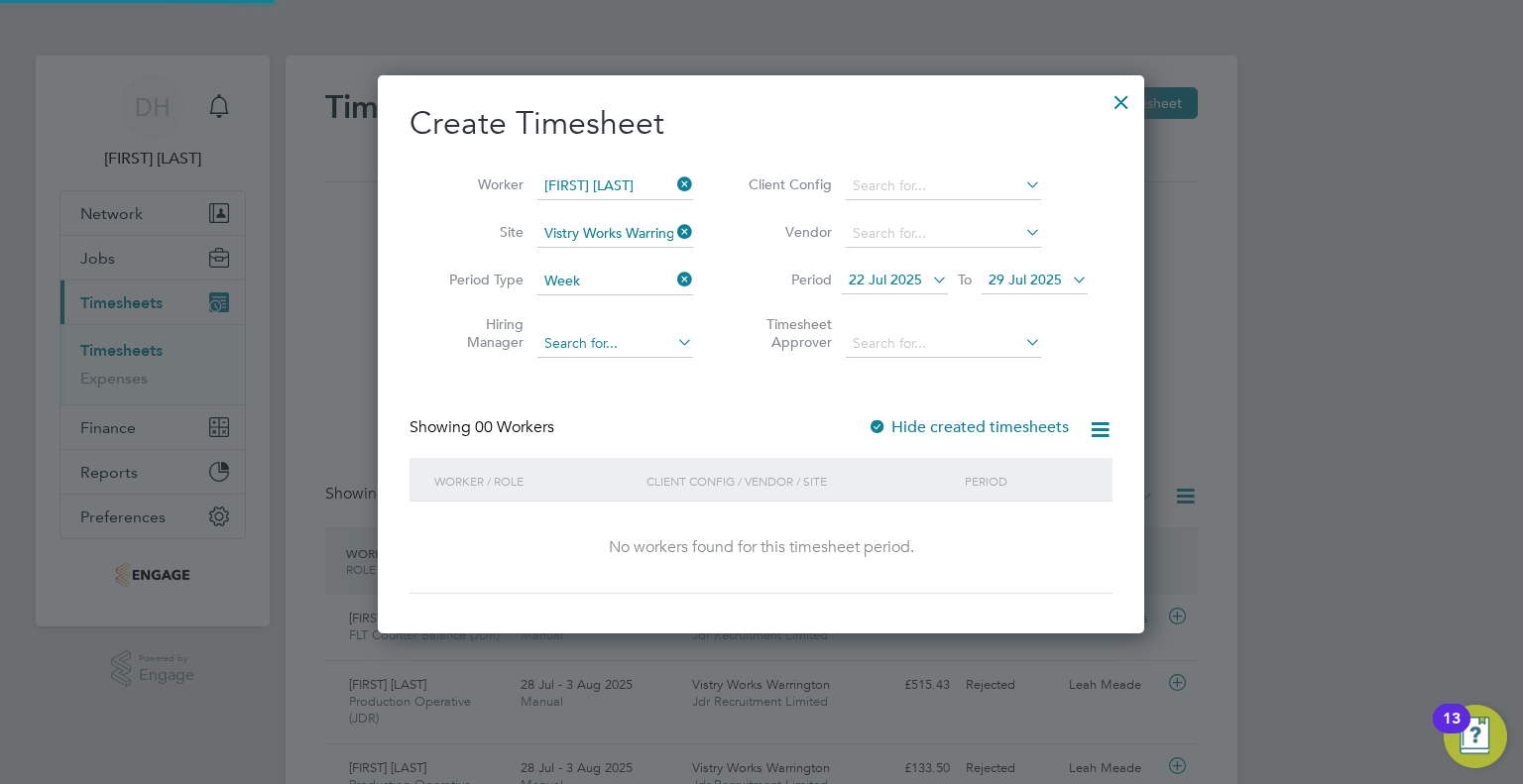 click at bounding box center (615, 344) 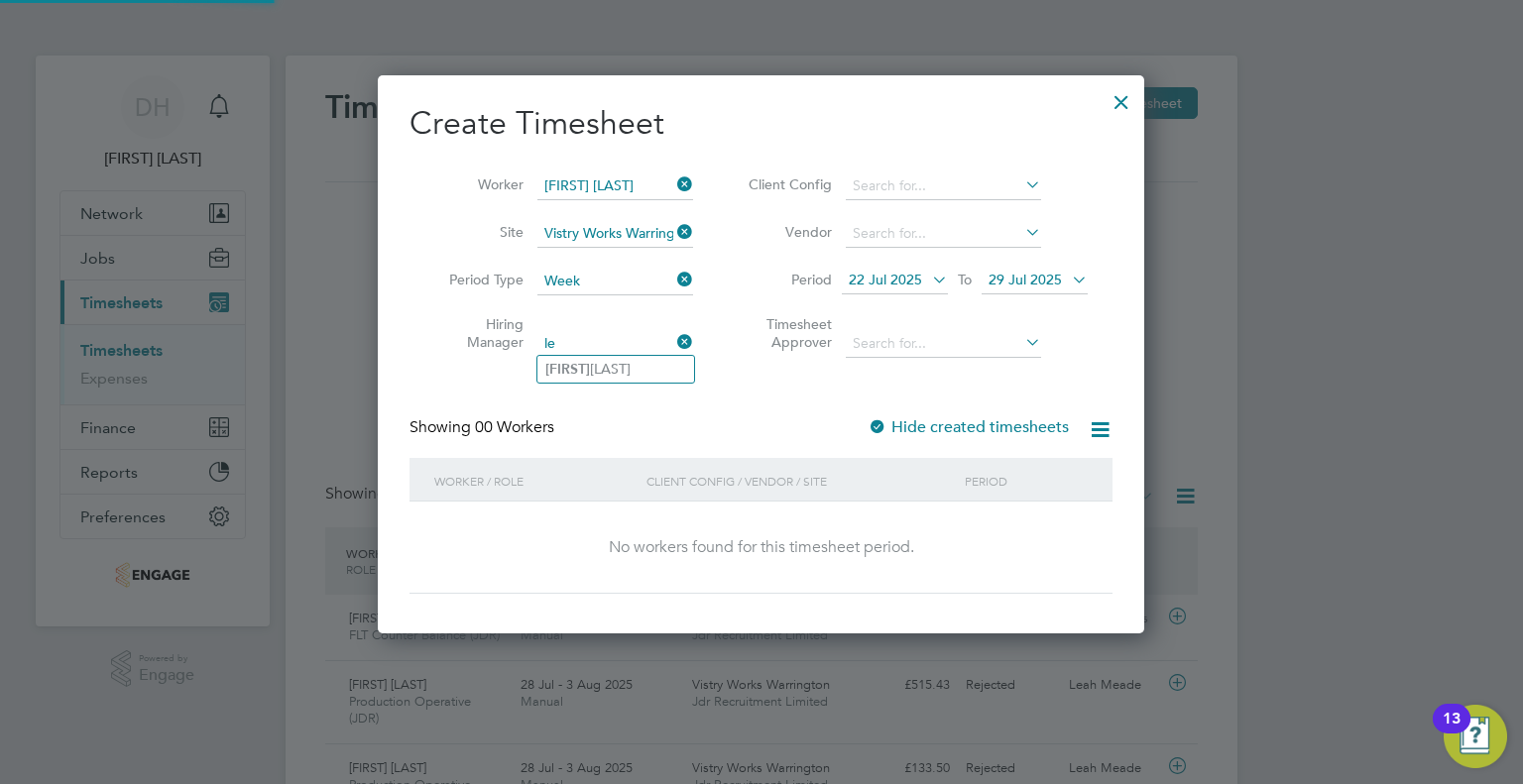 type on "l" 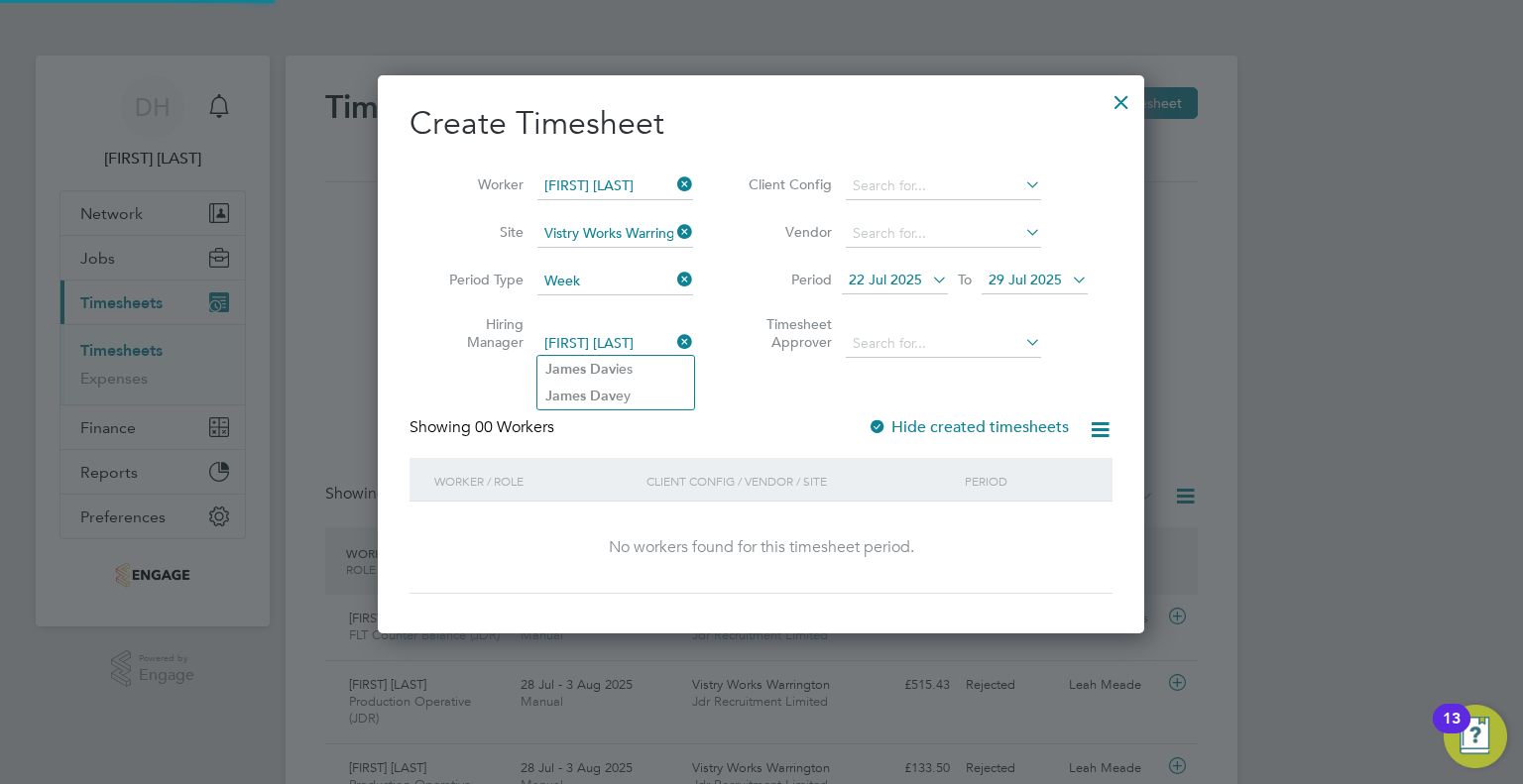 click on "James" 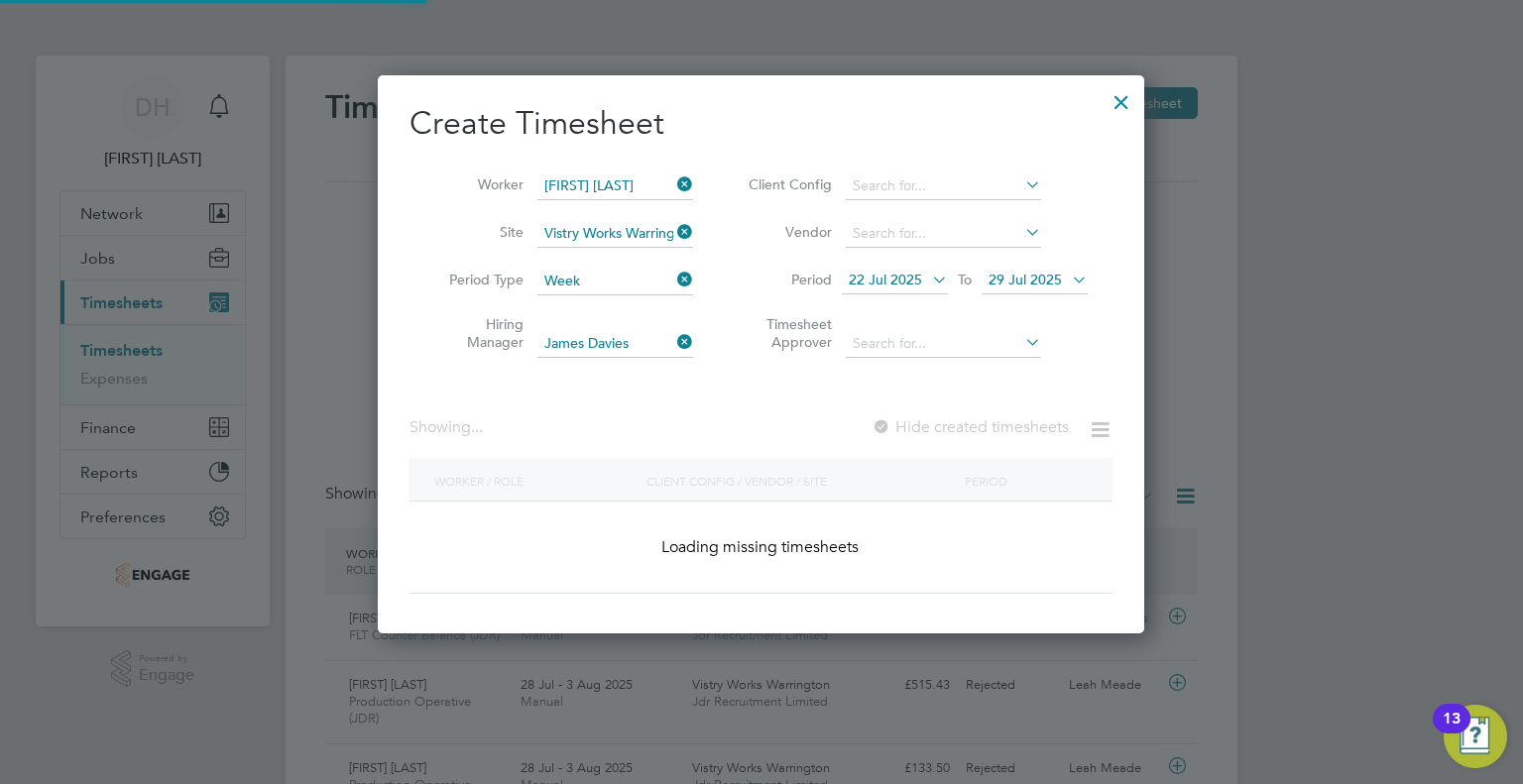 scroll, scrollTop: 10, scrollLeft: 10, axis: both 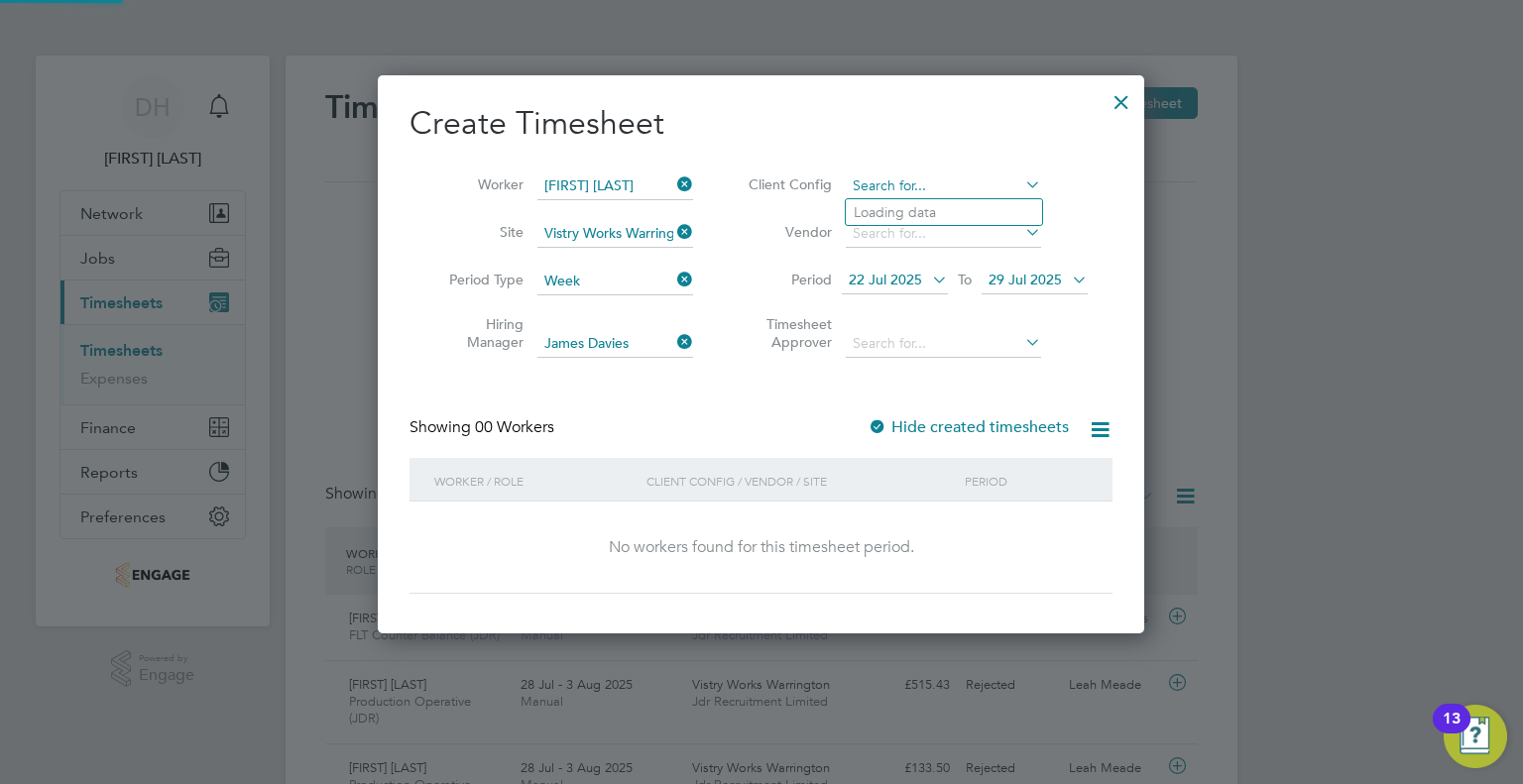 click at bounding box center (943, 186) 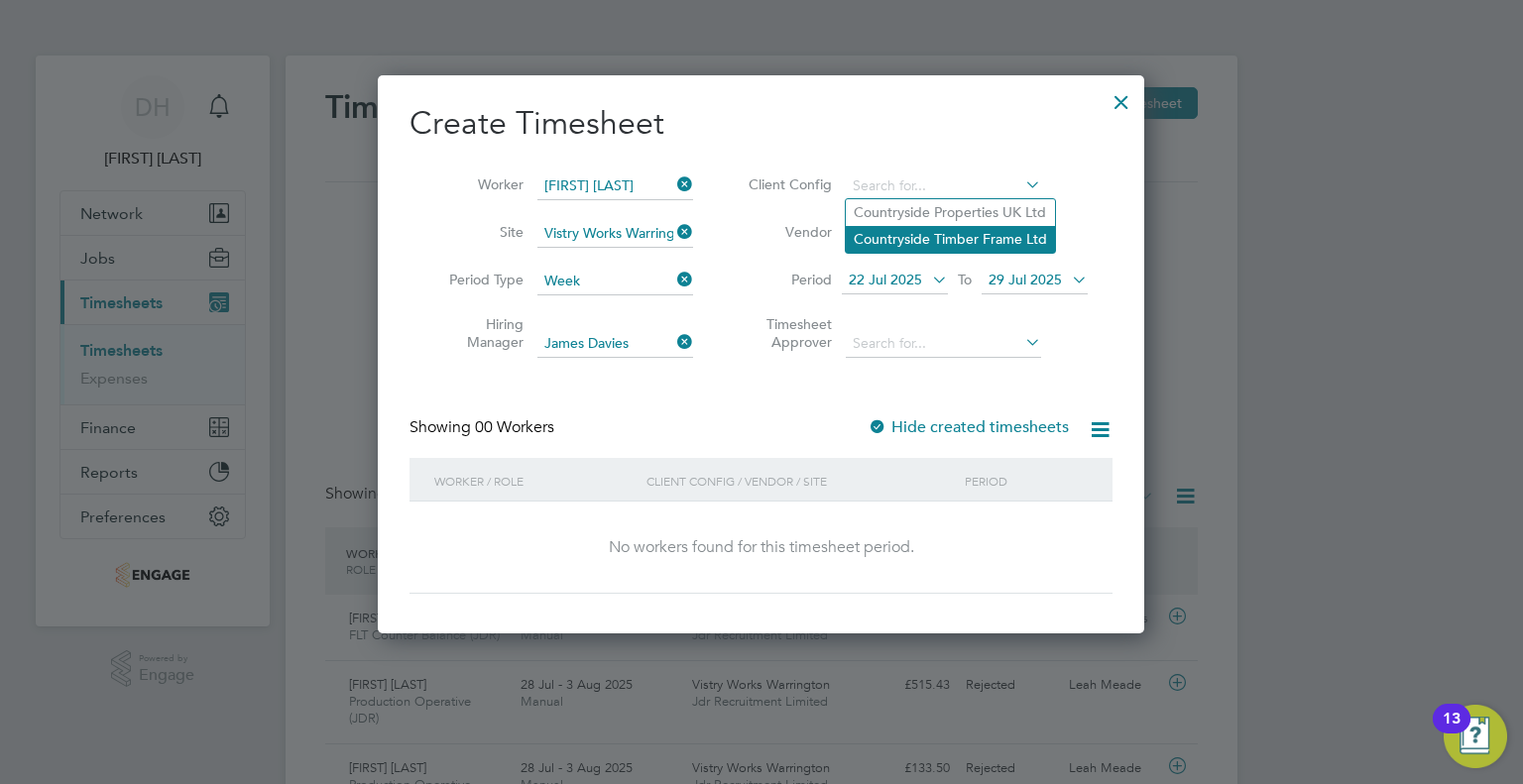 click on "Countryside Timber Frame Ltd" 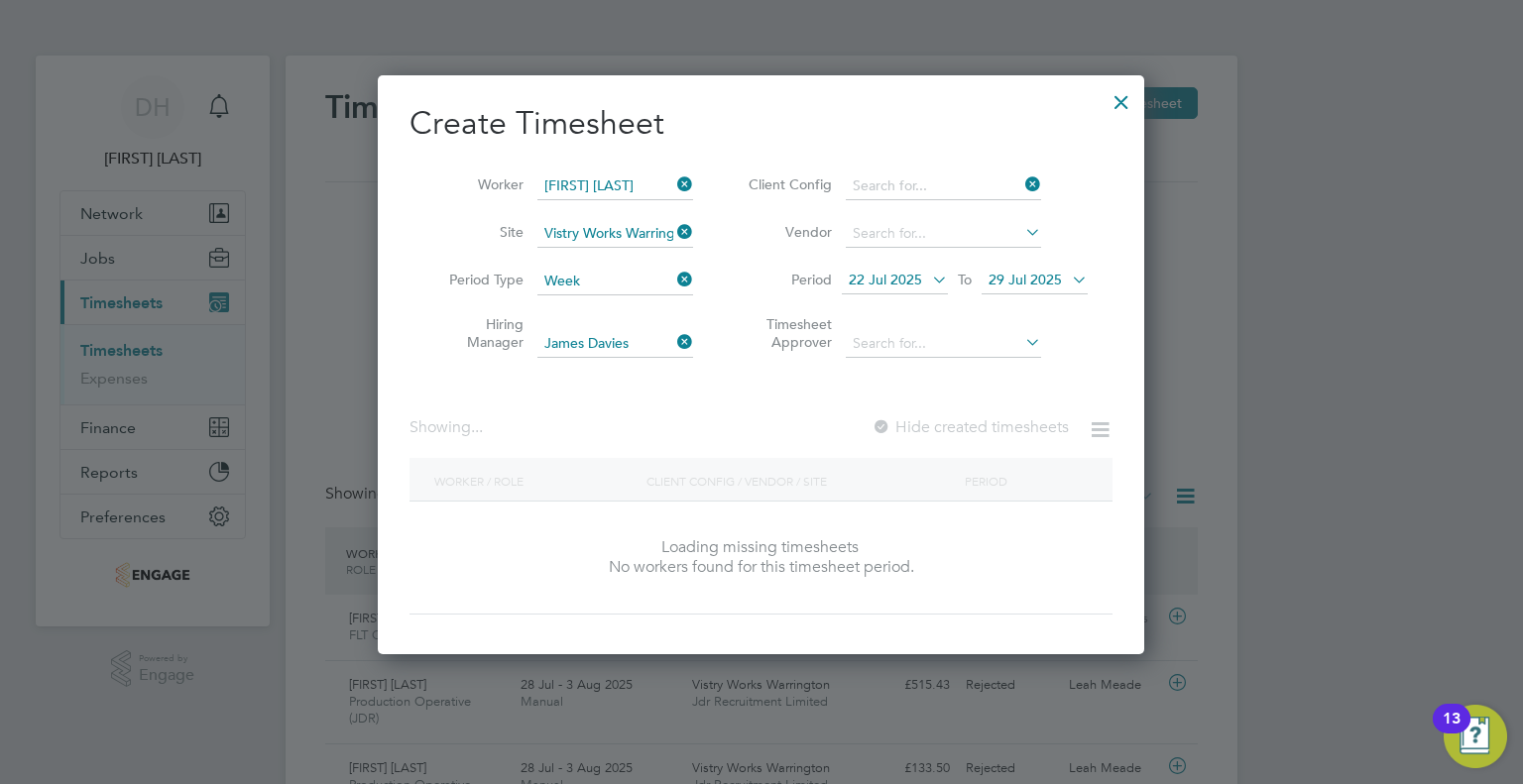 type on "Countryside Timber Frame Ltd" 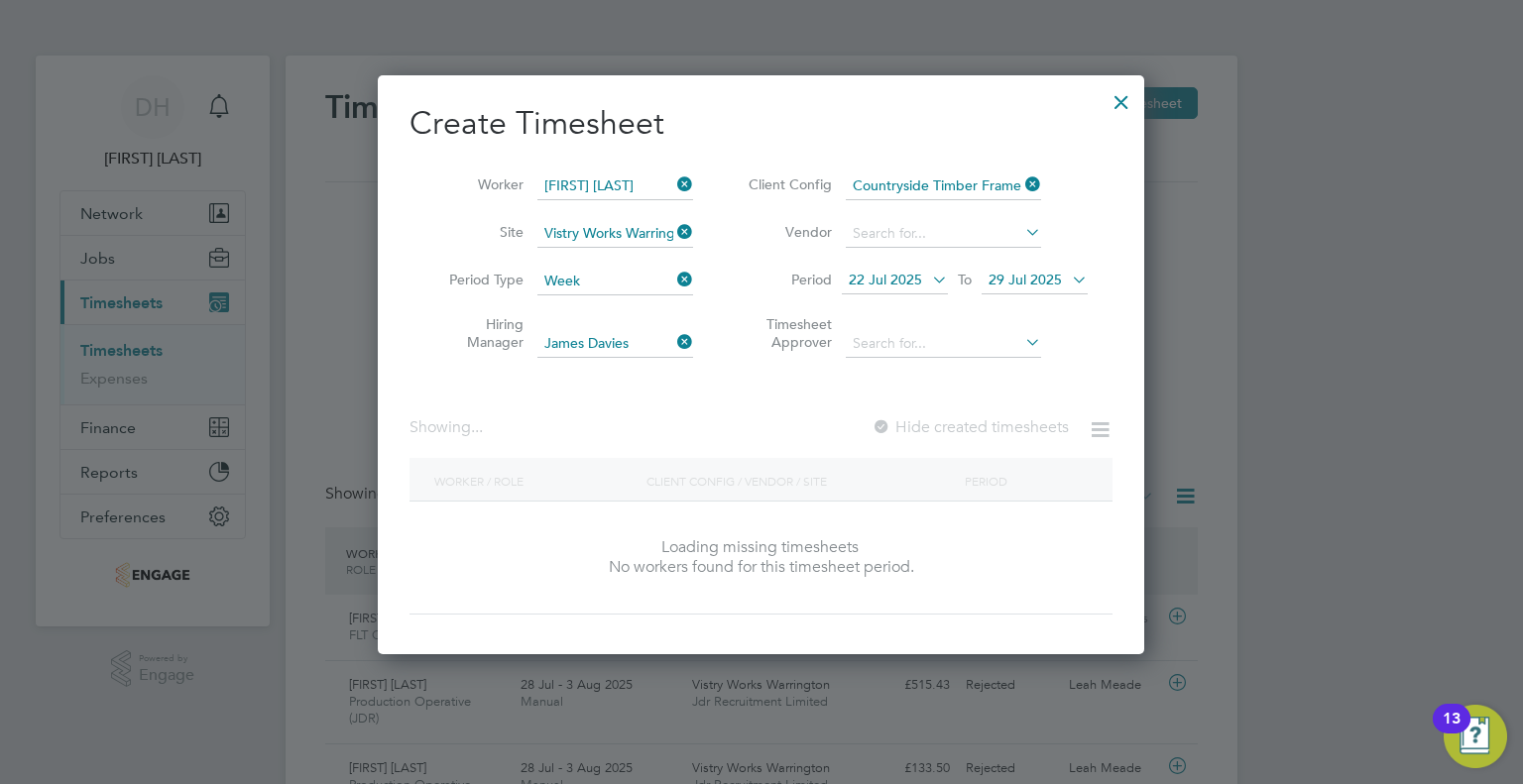 scroll, scrollTop: 10, scrollLeft: 10, axis: both 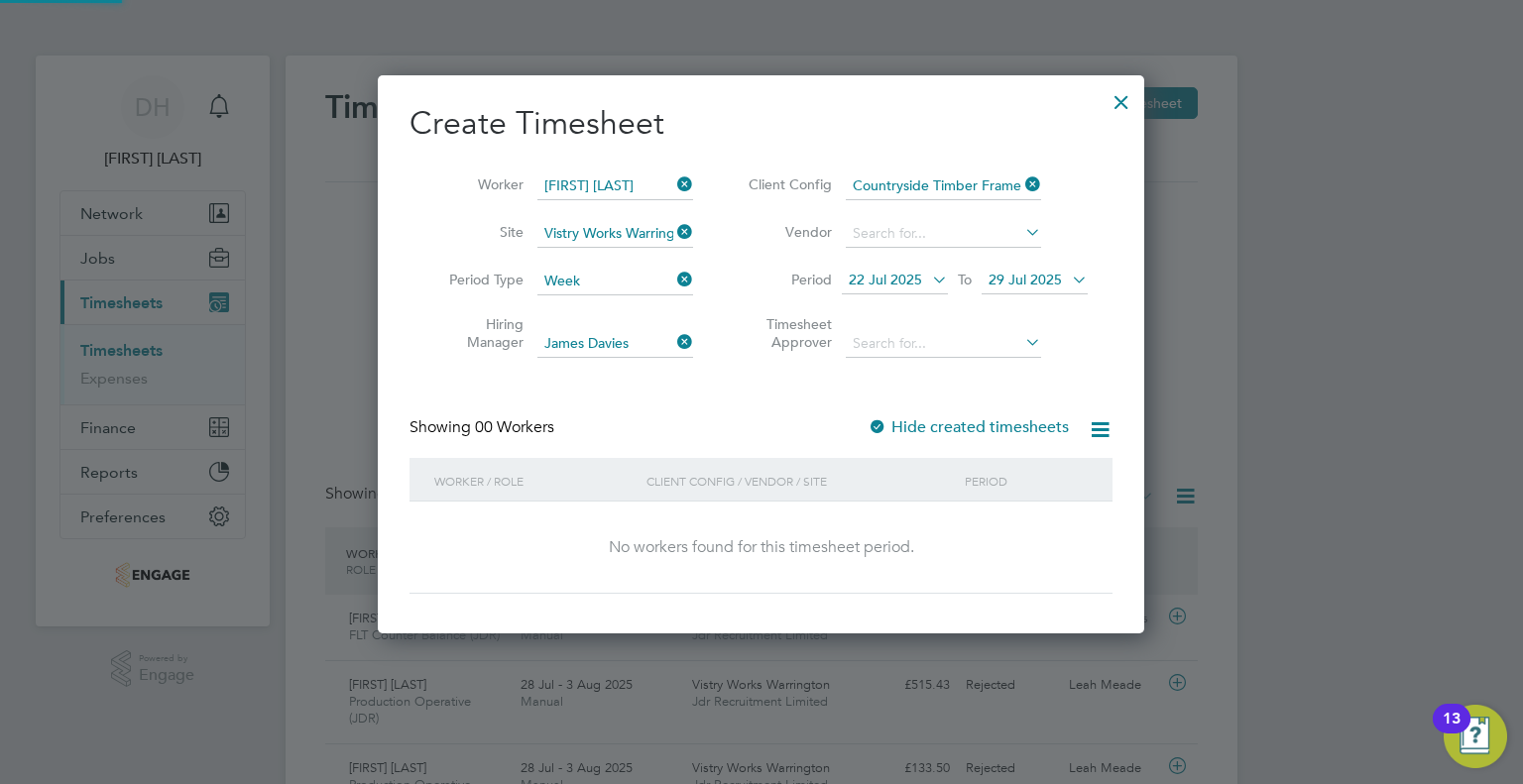 click at bounding box center [943, 234] 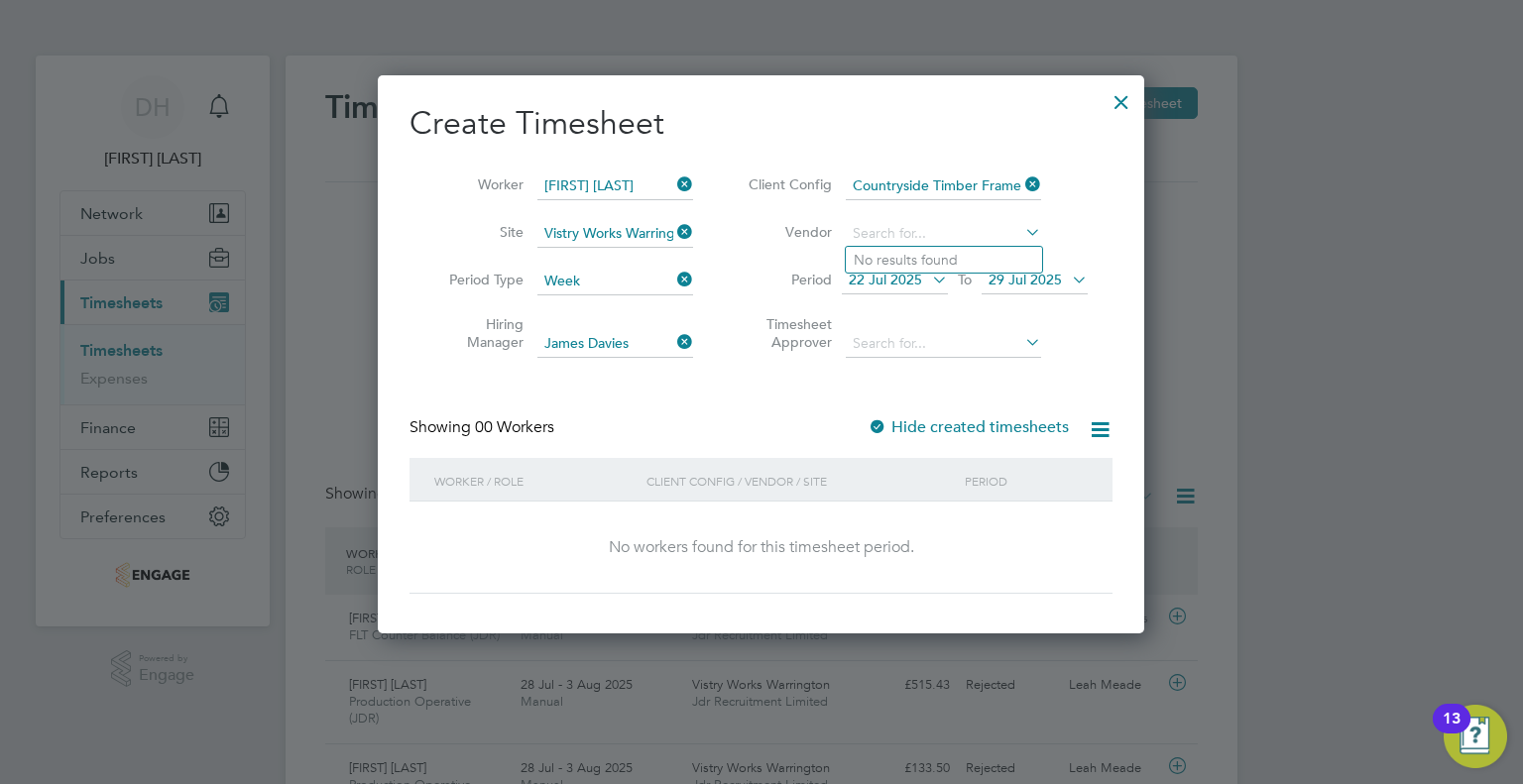 click on "Period" at bounding box center (787, 280) 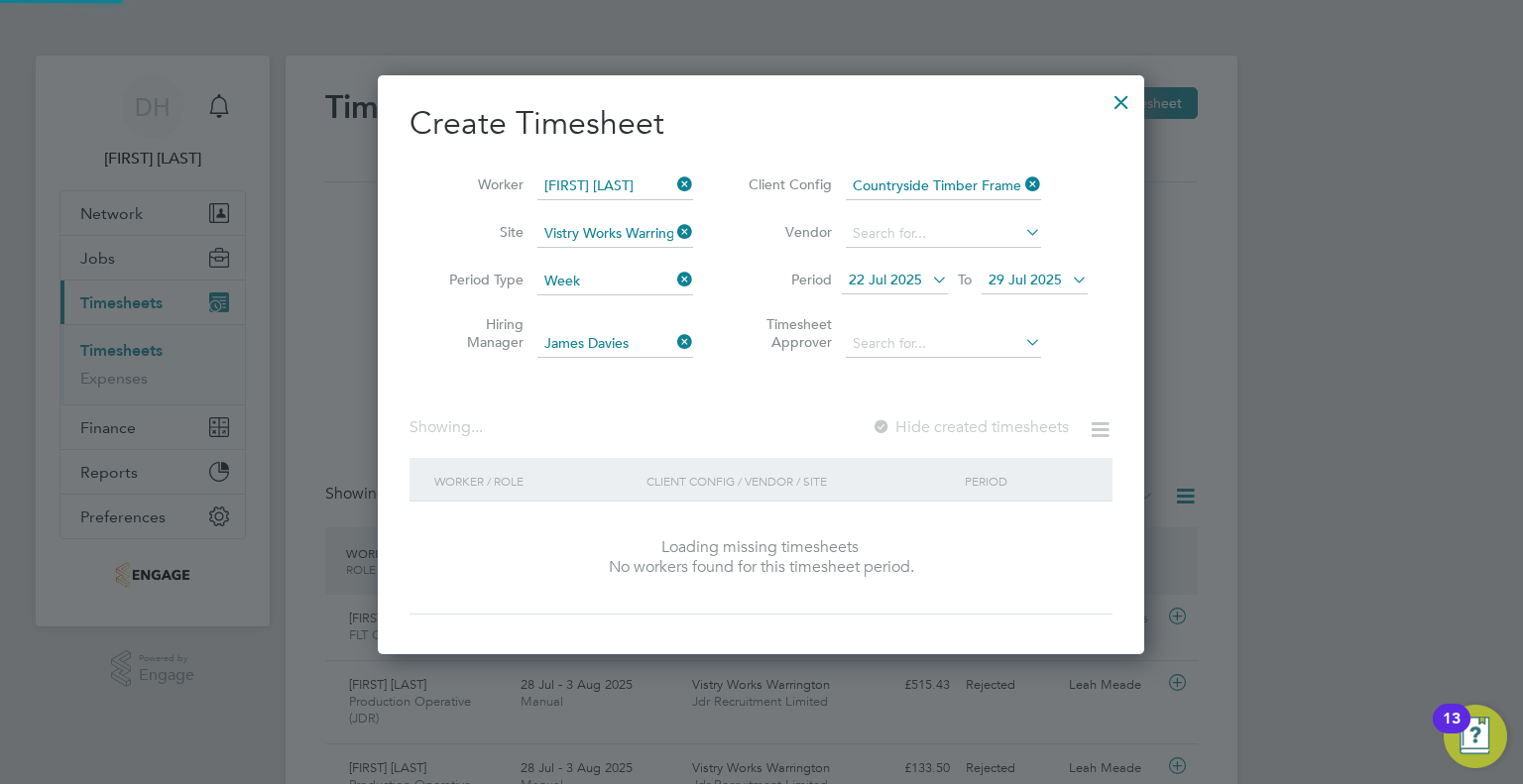 scroll, scrollTop: 32, scrollLeft: 10, axis: both 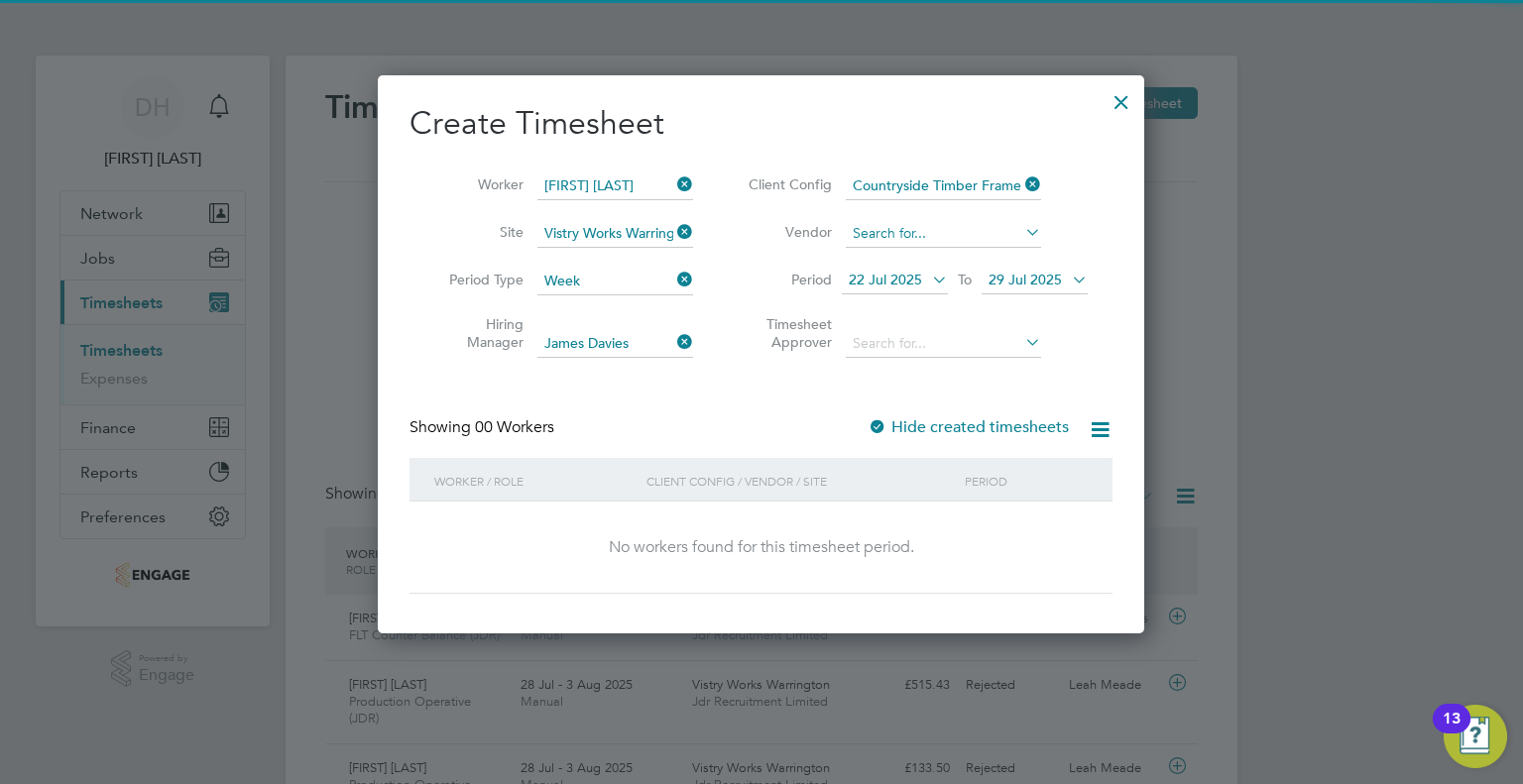 click at bounding box center [943, 234] 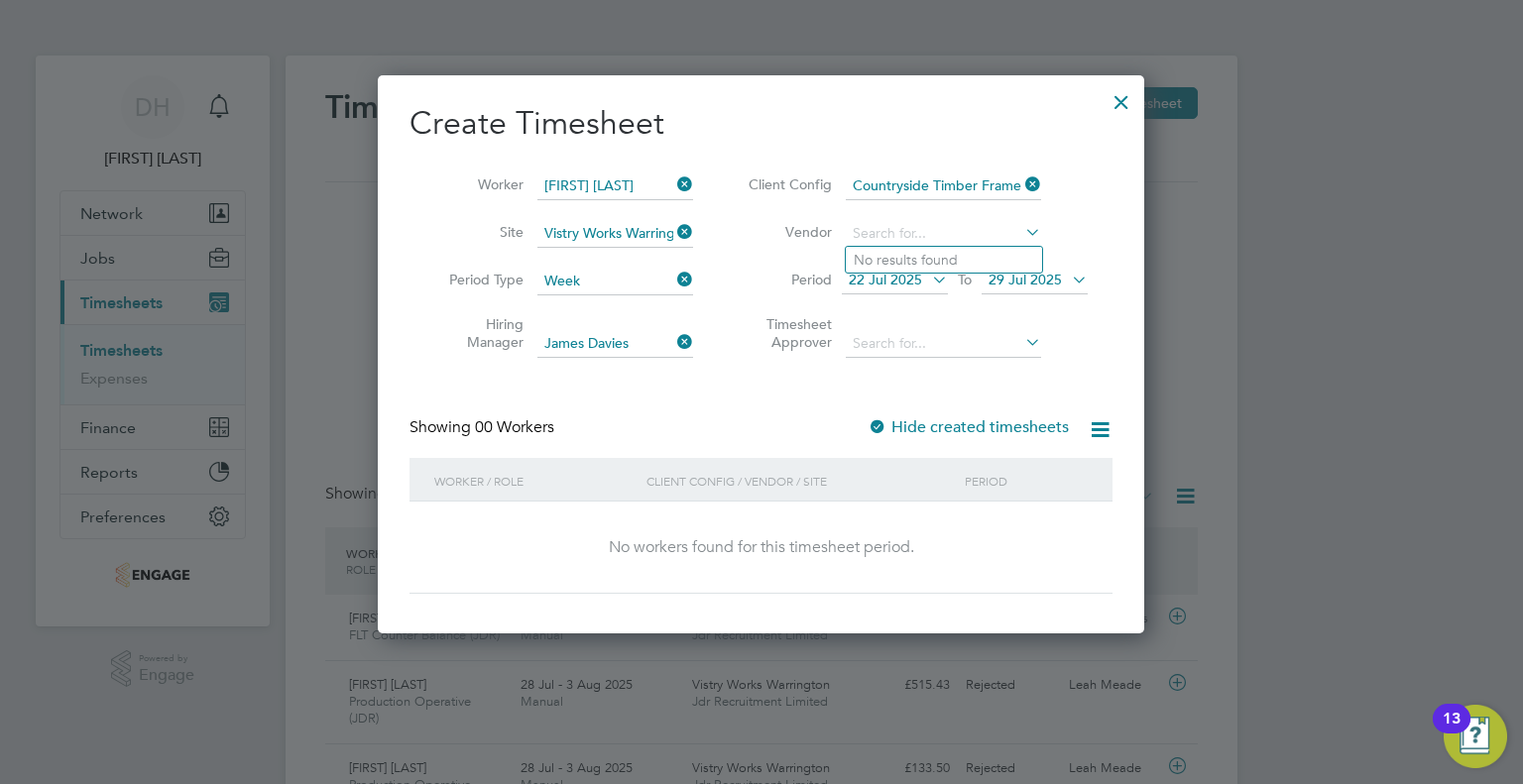 click on "22 Jul 2025" at bounding box center [894, 280] 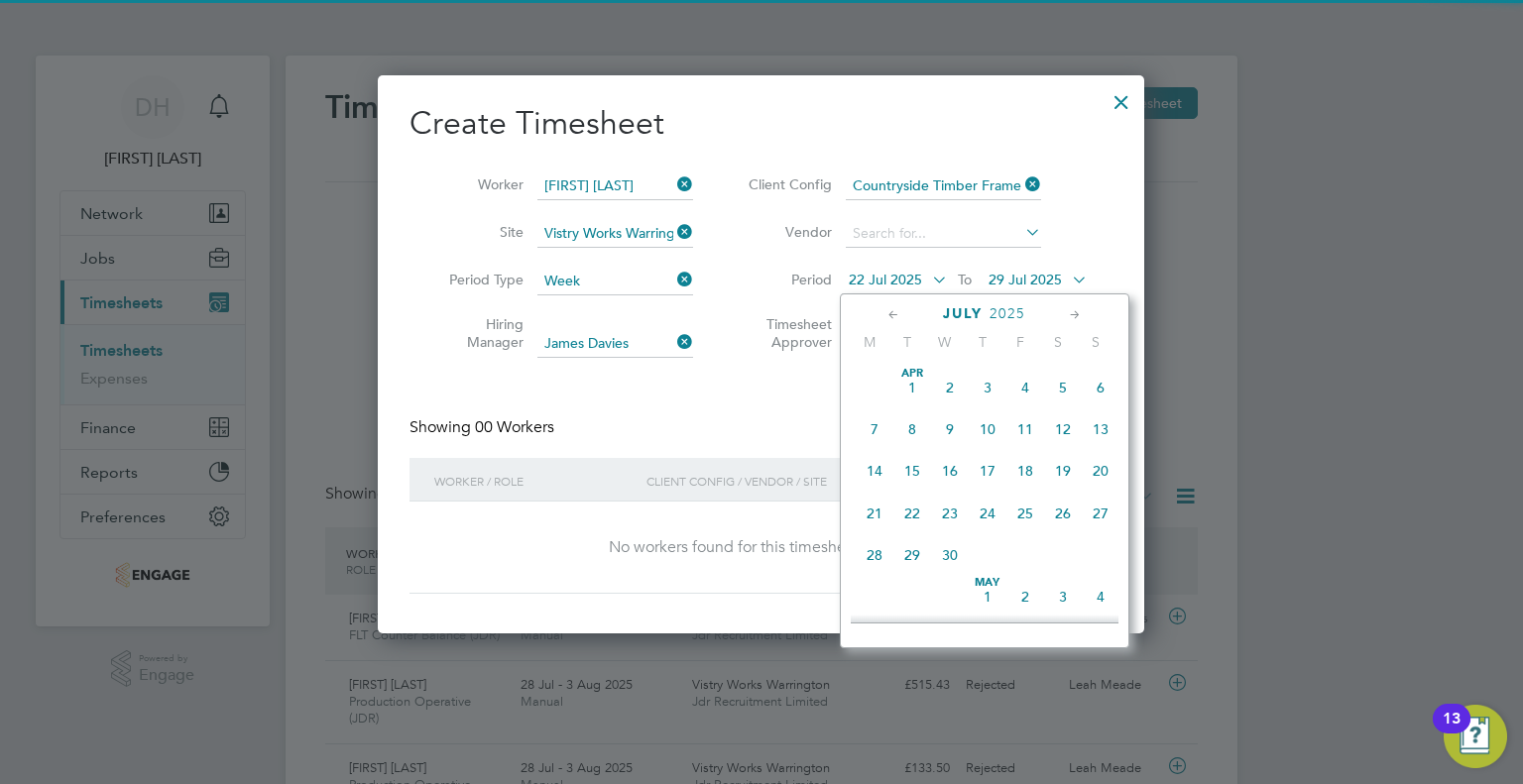scroll, scrollTop: 733, scrollLeft: 0, axis: vertical 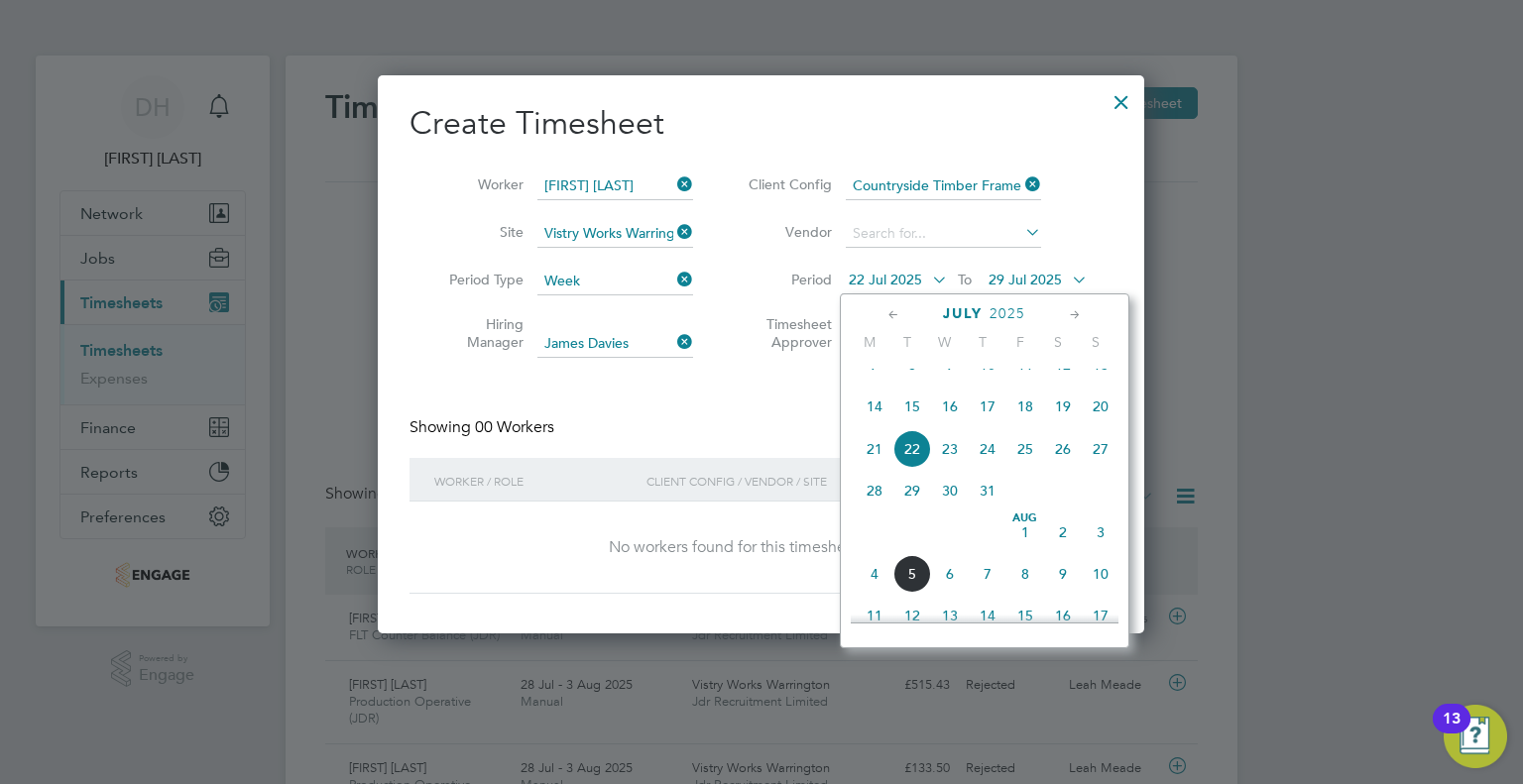 click on "22 Jul 2025" at bounding box center [885, 280] 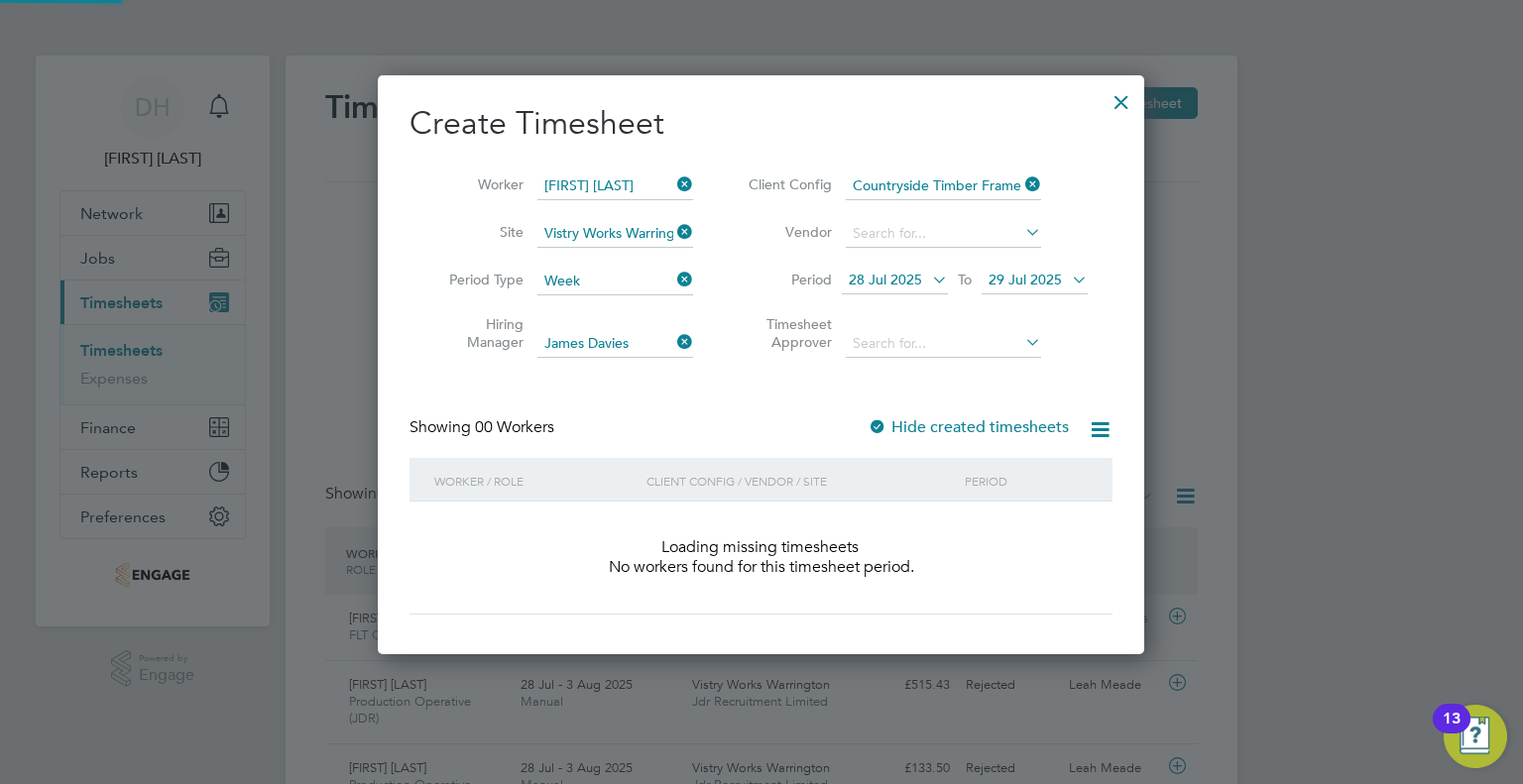 scroll, scrollTop: 11, scrollLeft: 10, axis: both 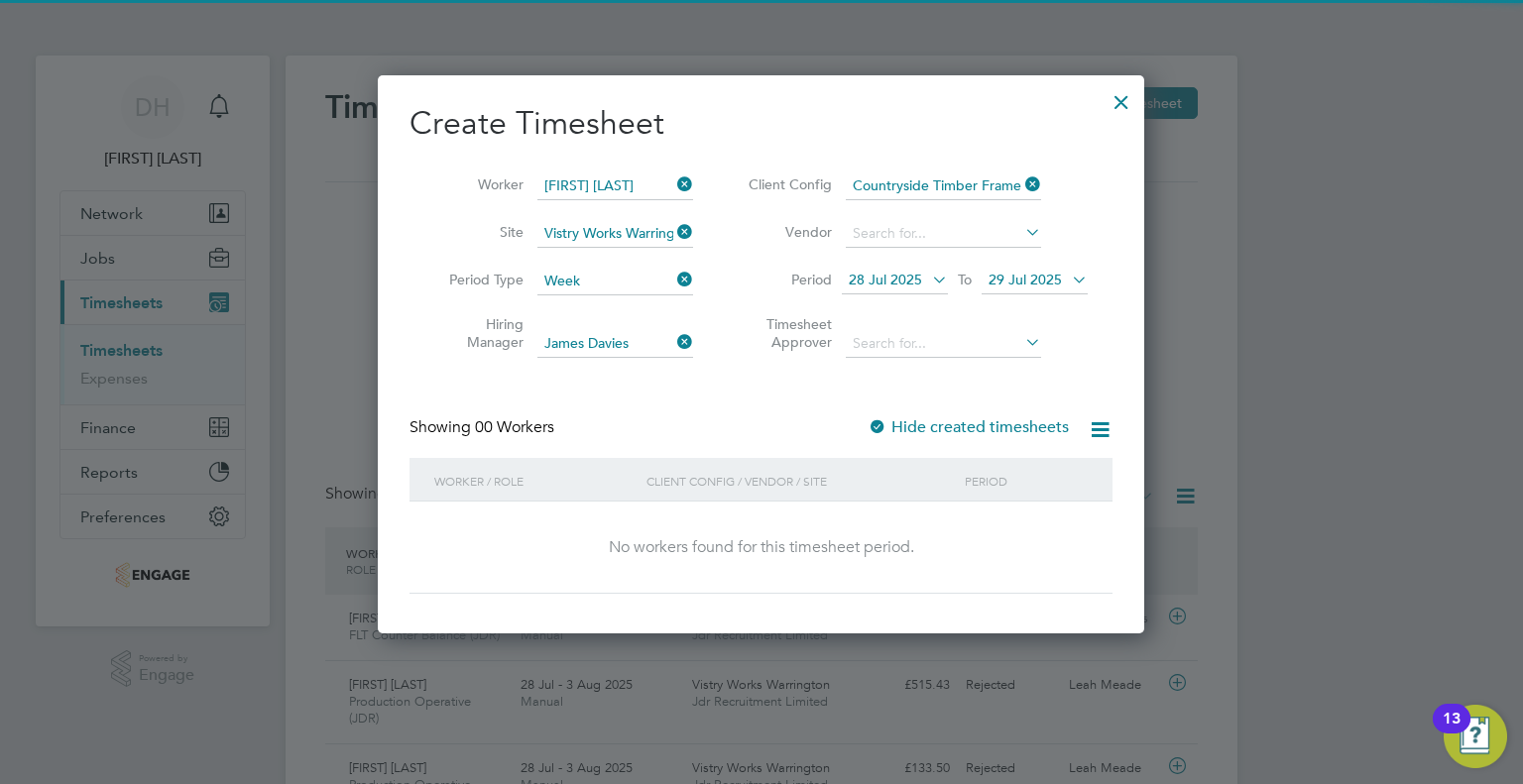 click on "29 Jul 2025" at bounding box center [1025, 280] 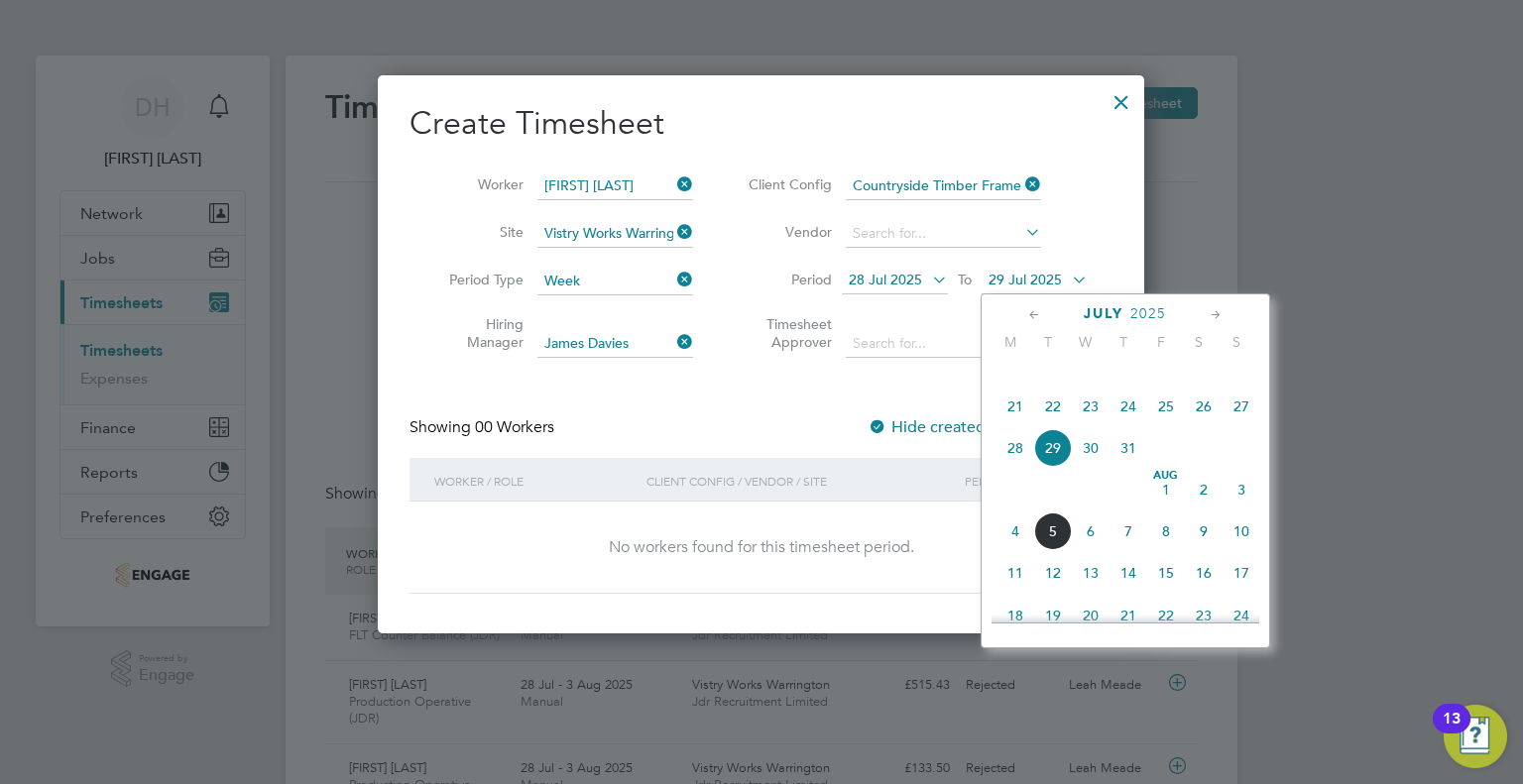click on "3" 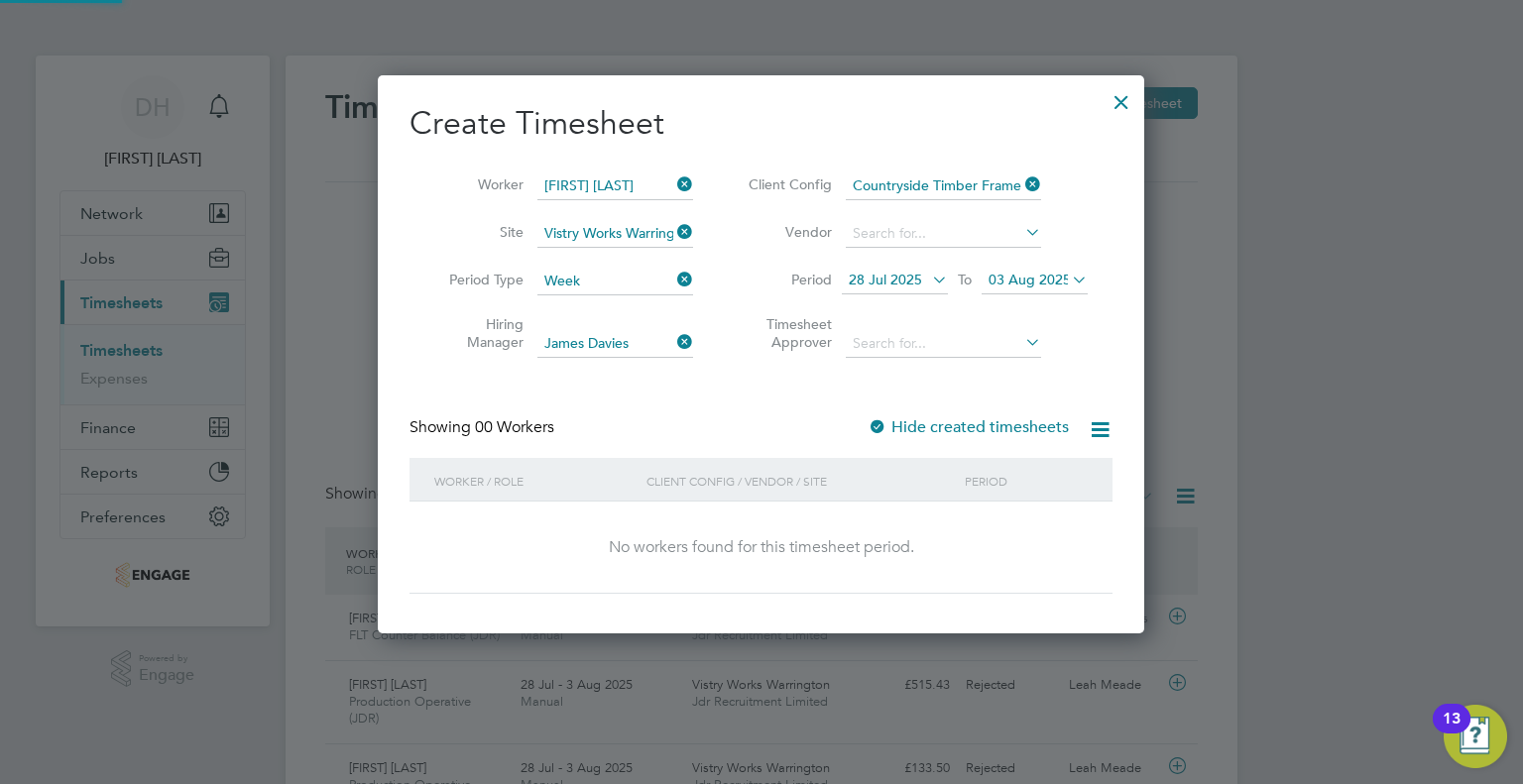 scroll, scrollTop: 558, scrollLeft: 767, axis: both 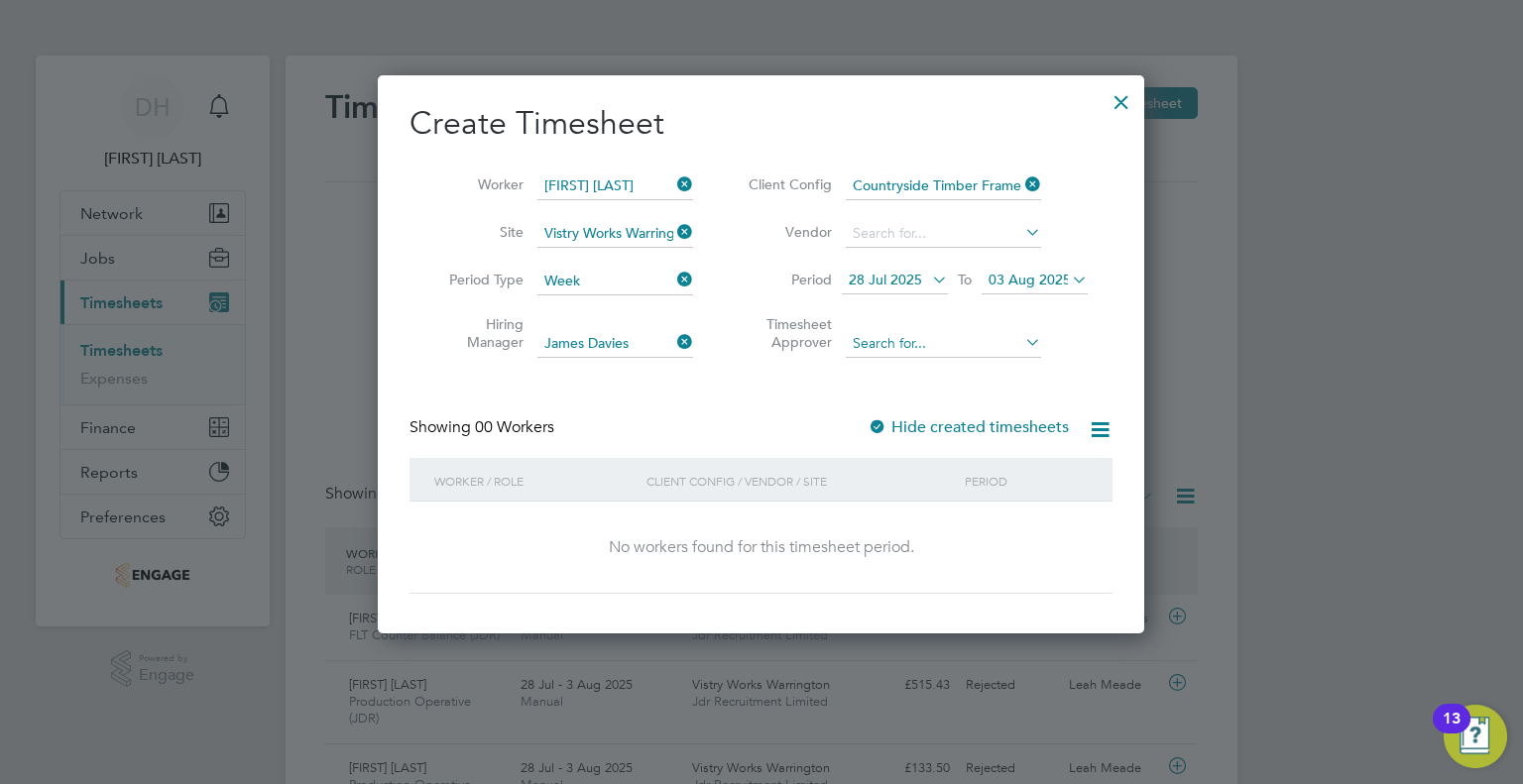 click at bounding box center (943, 344) 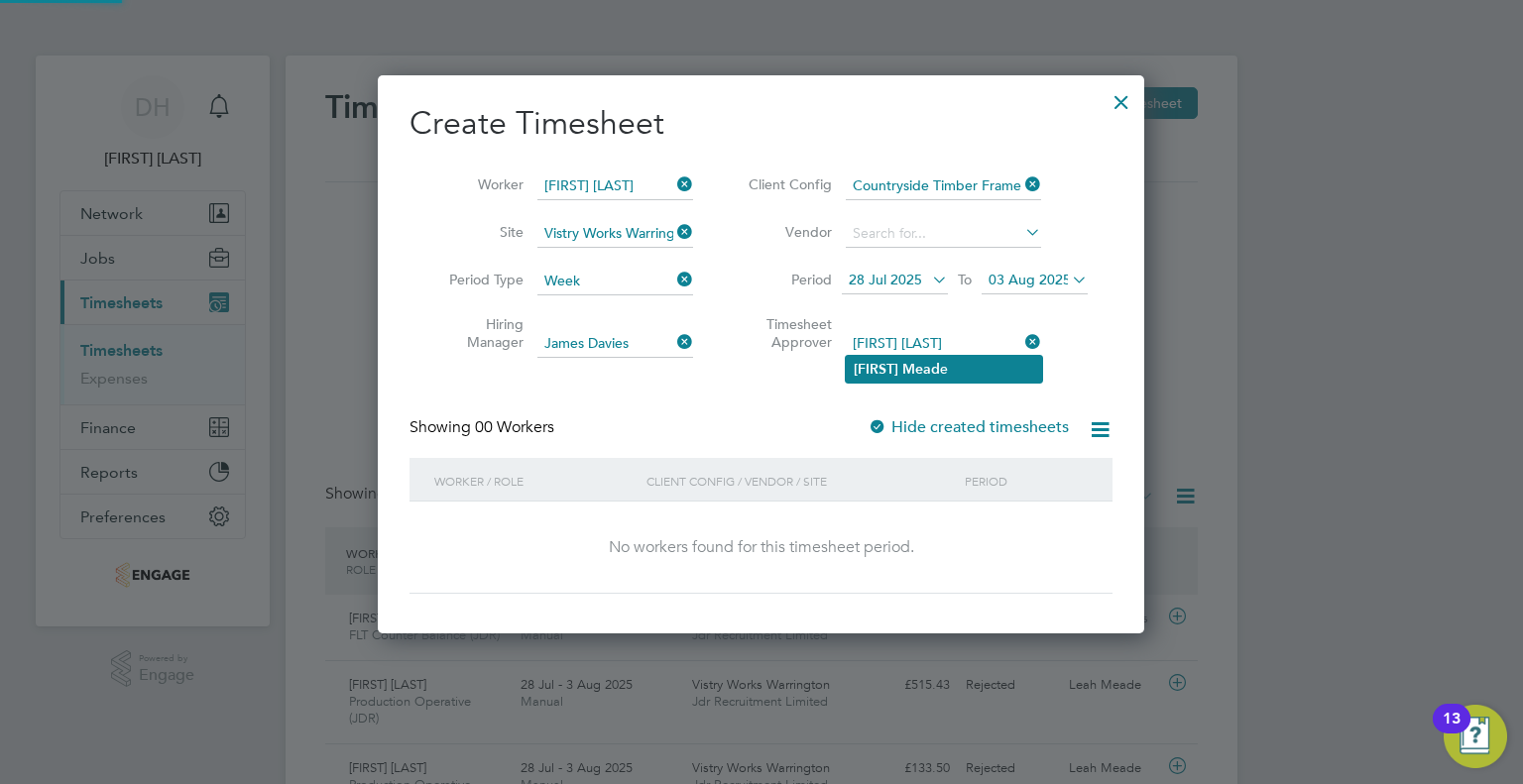 click on "Leah" 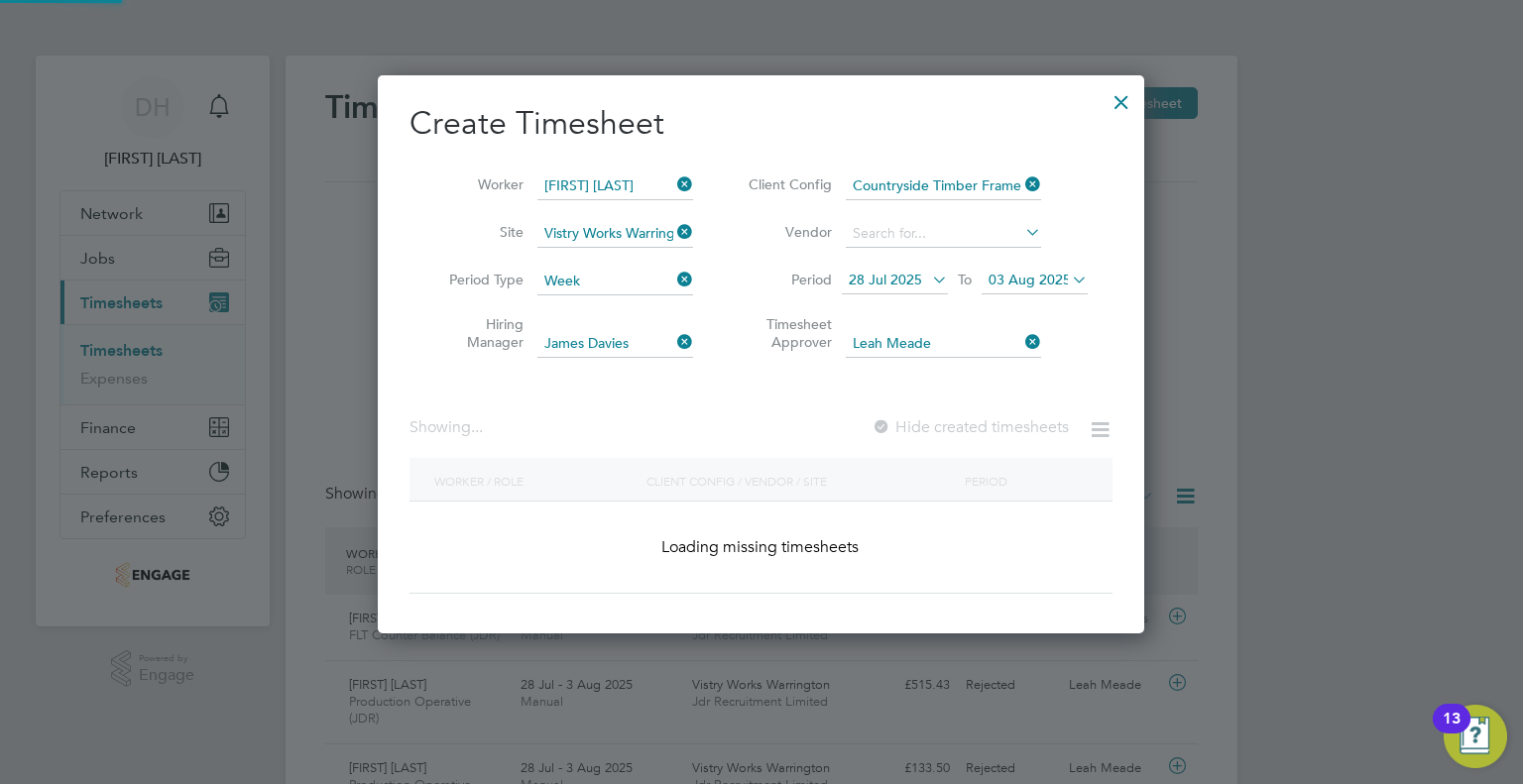 scroll, scrollTop: 32, scrollLeft: 10, axis: both 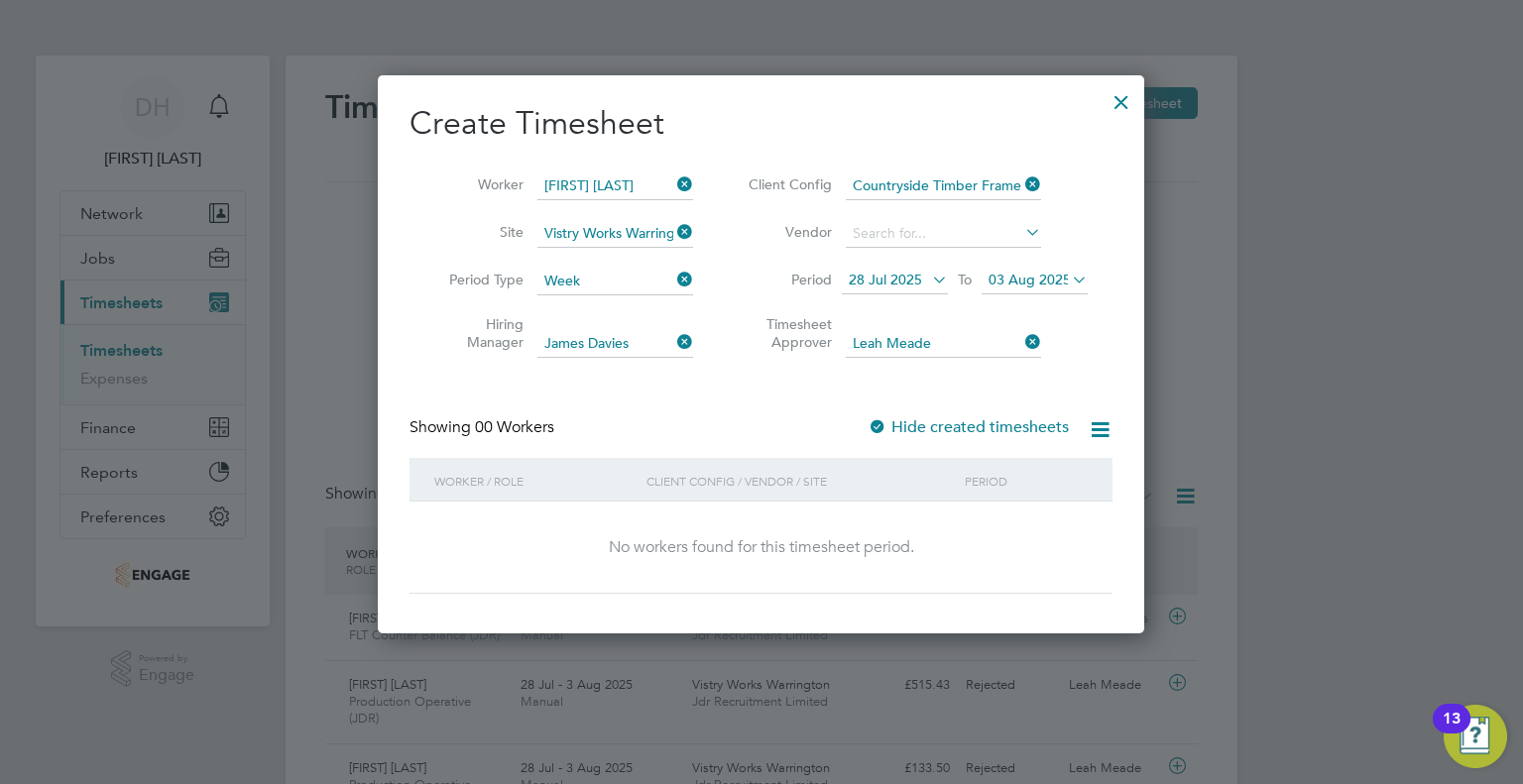 click on "Showing   00 Workers Hide created timesheets" at bounding box center [761, 437] 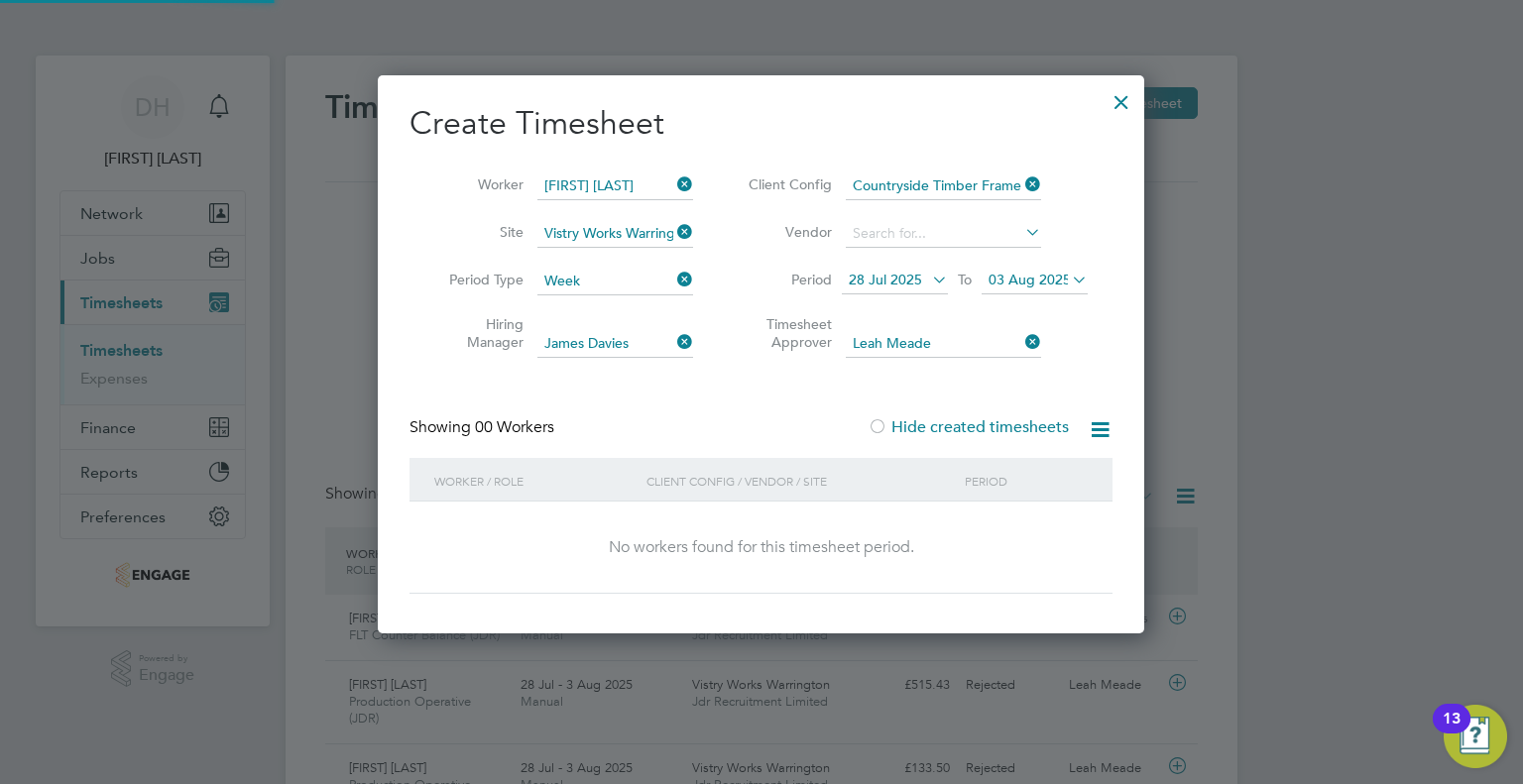 click on "Hide created timesheets" at bounding box center [968, 427] 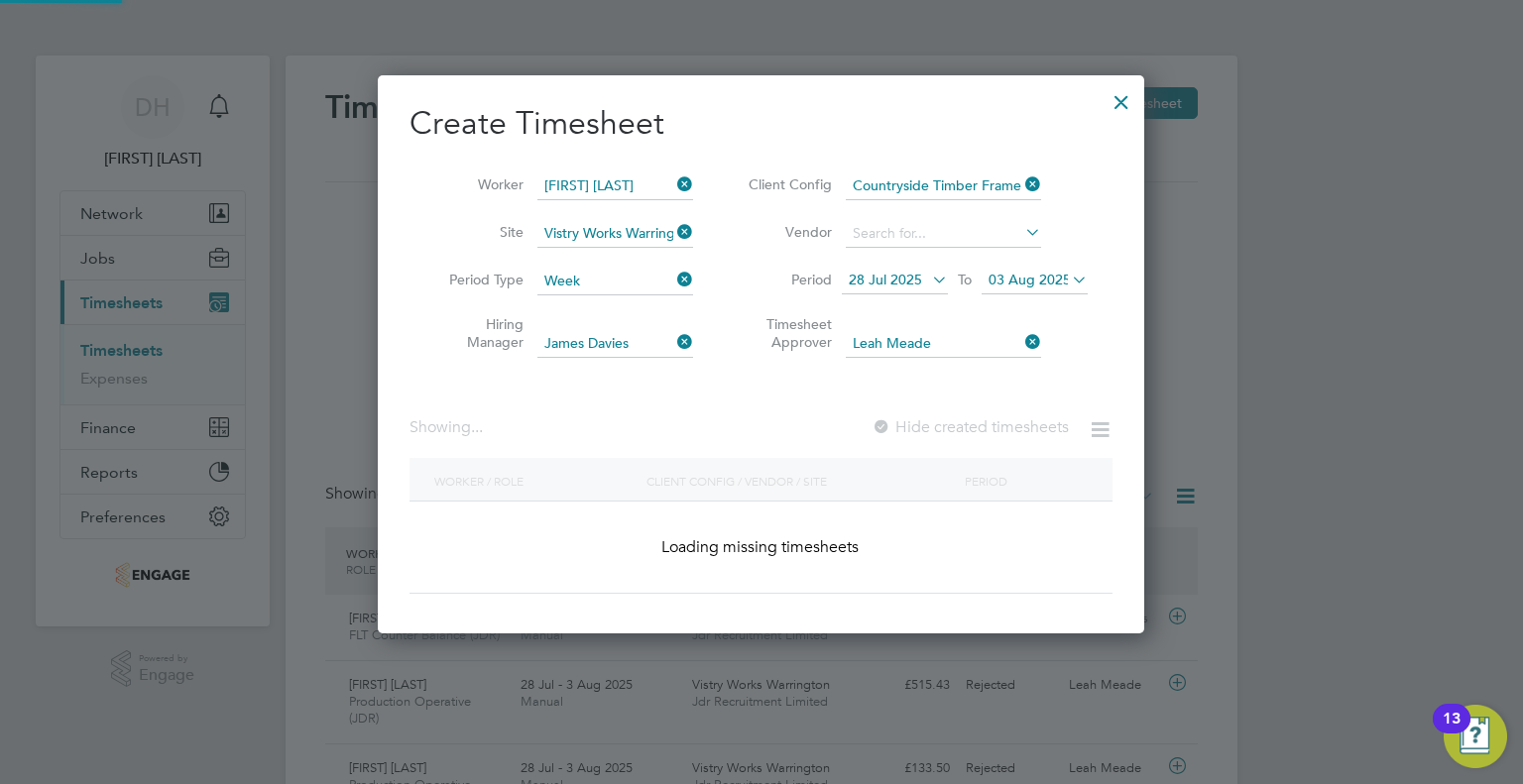 scroll, scrollTop: 10, scrollLeft: 10, axis: both 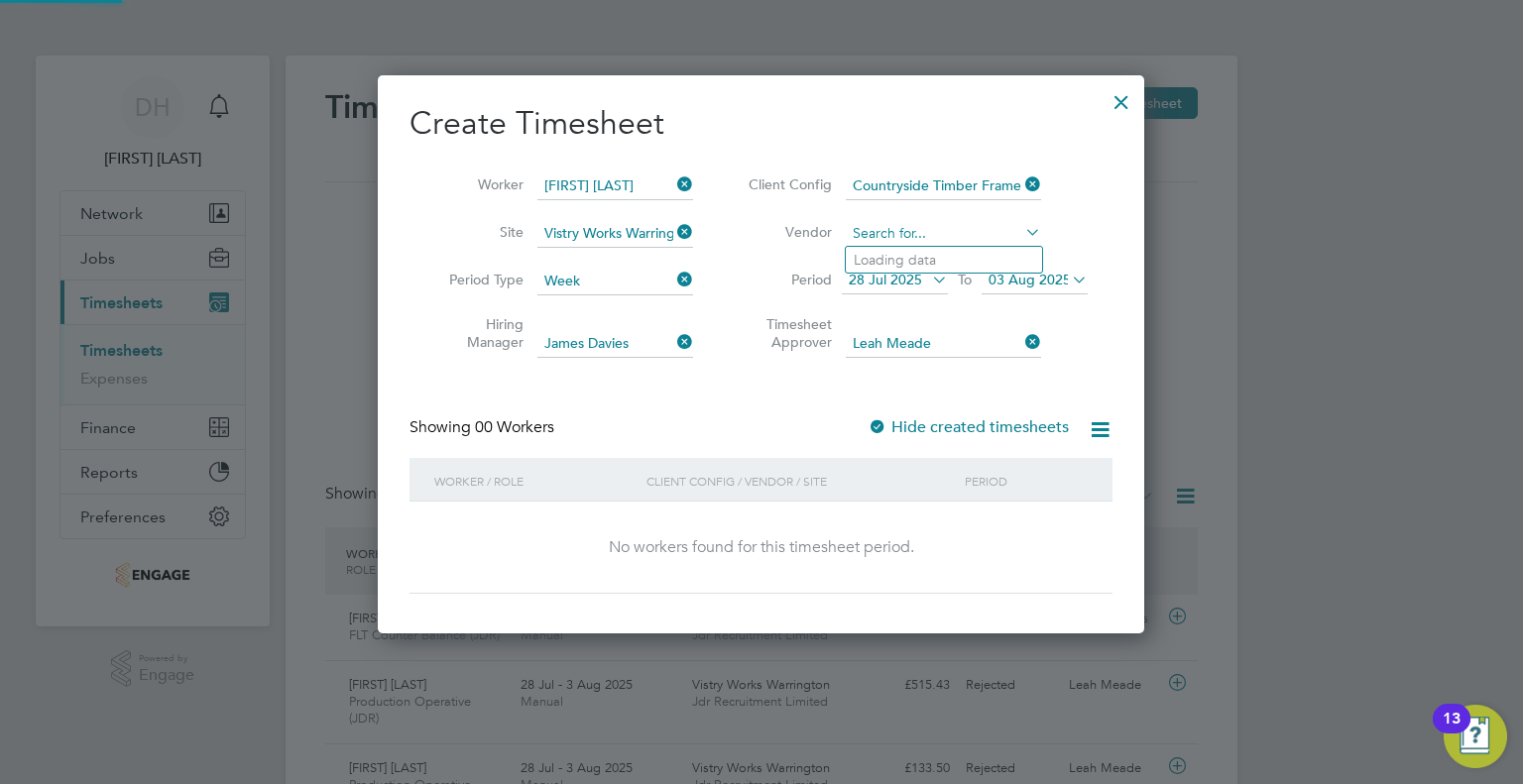 click at bounding box center [943, 234] 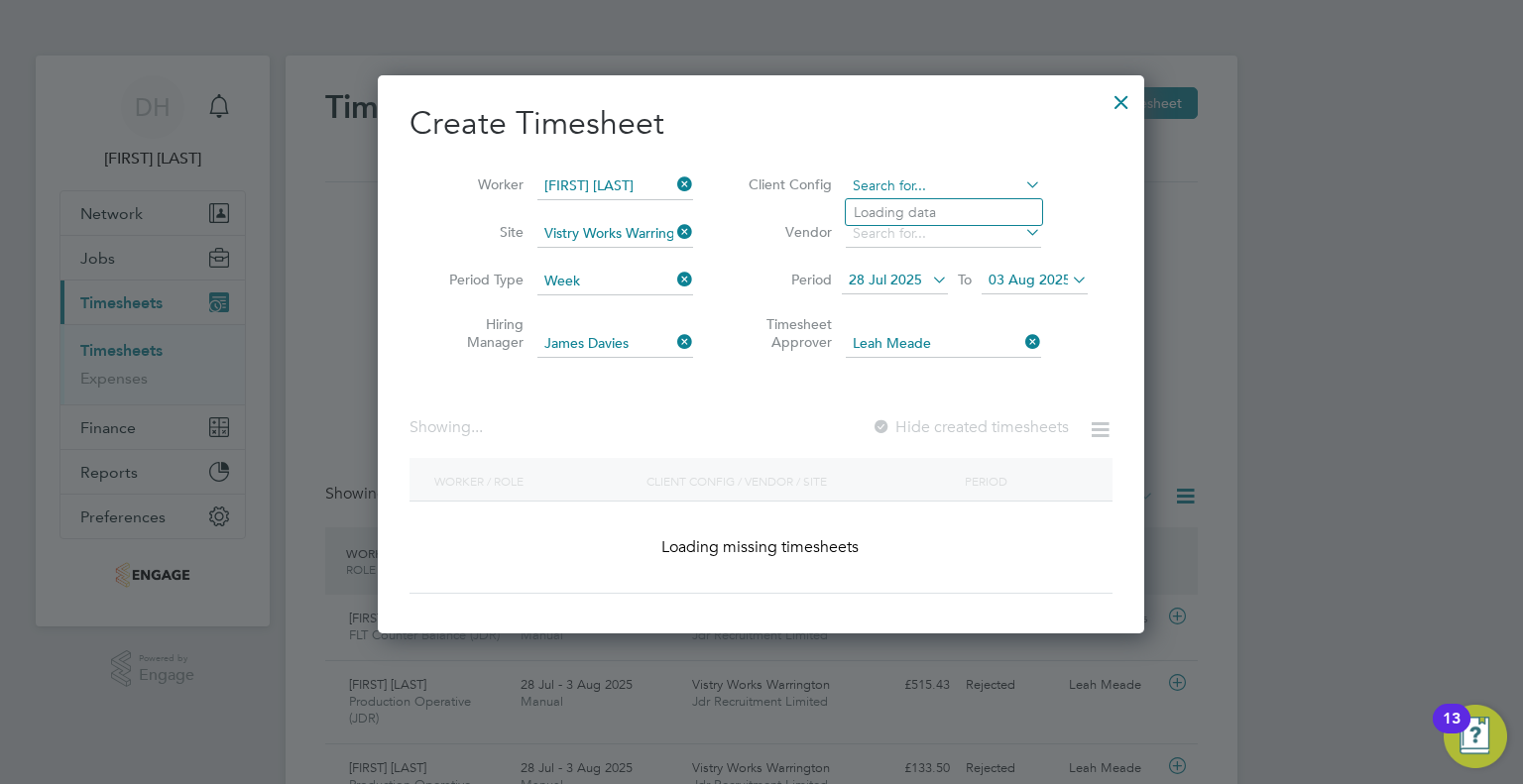 click at bounding box center (943, 186) 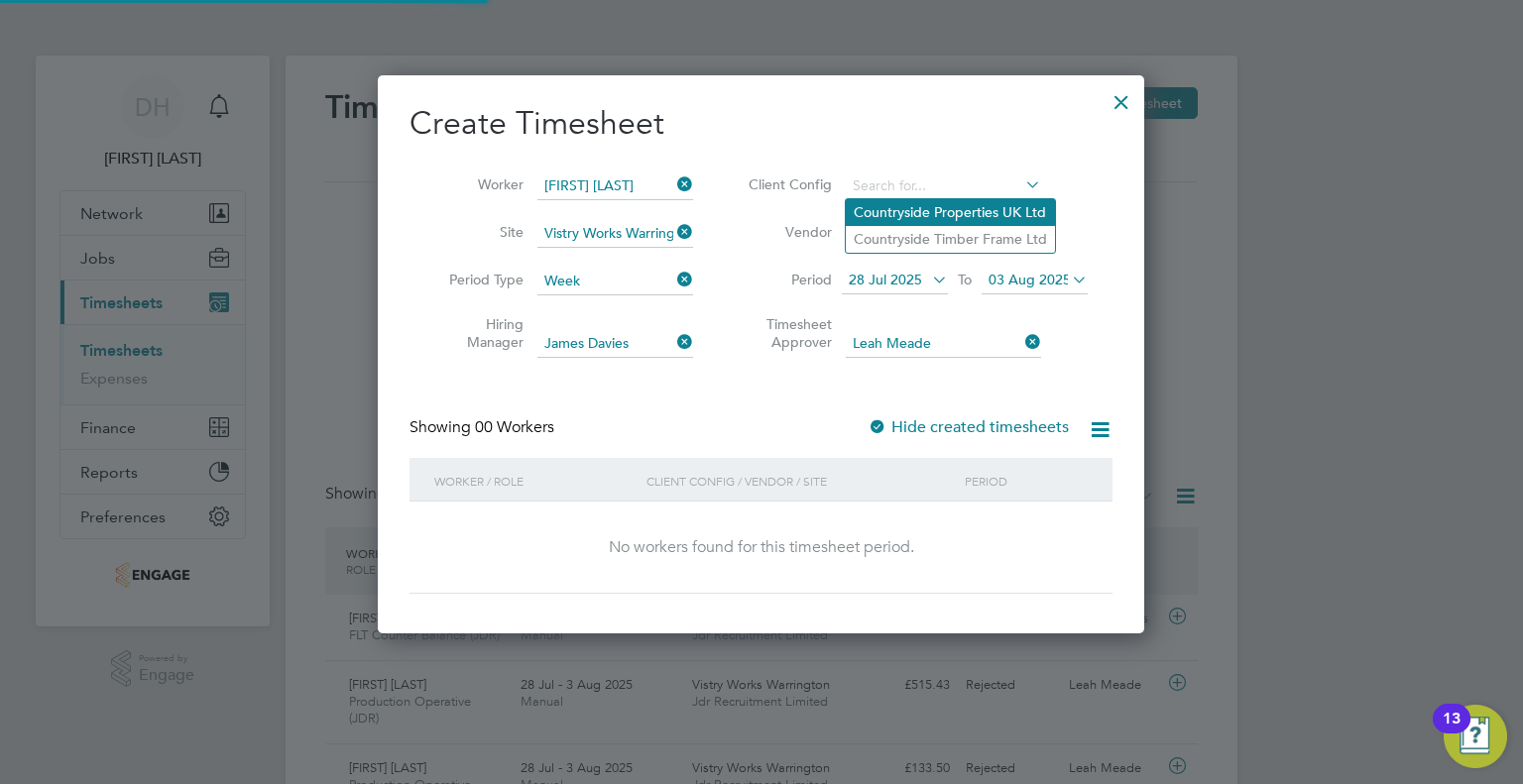 click on "Countryside Properties UK Ltd" 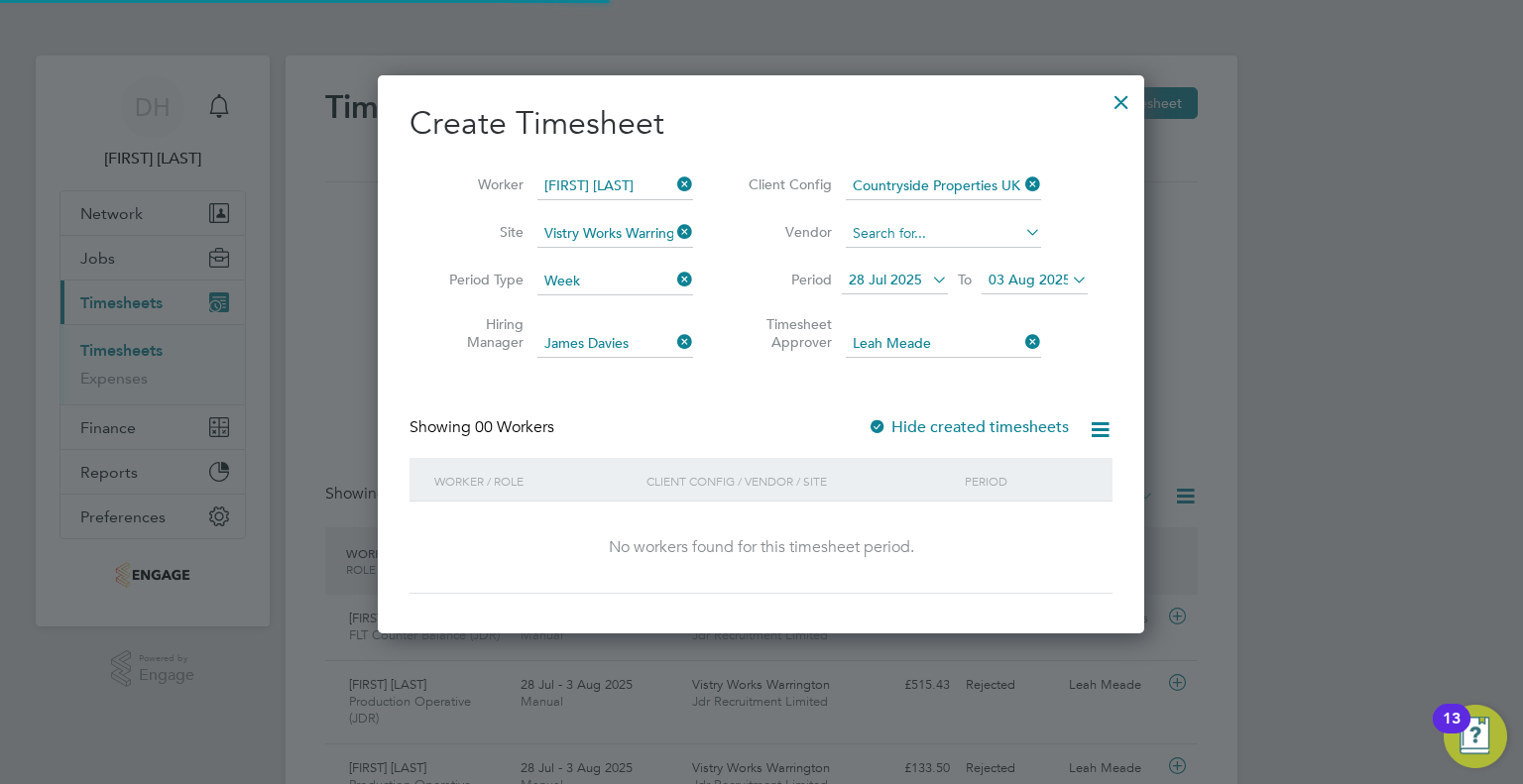 click at bounding box center [943, 234] 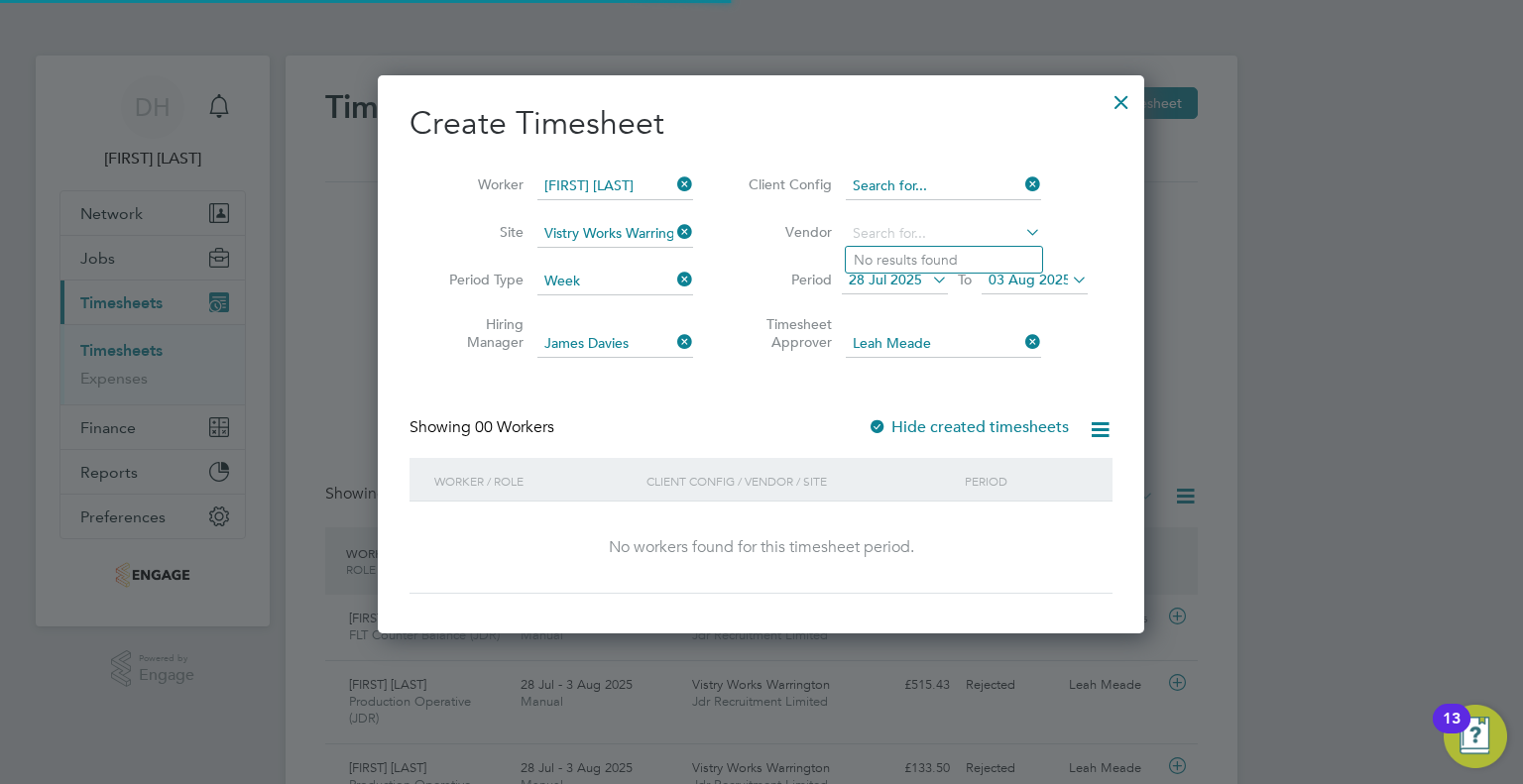 click at bounding box center [943, 186] 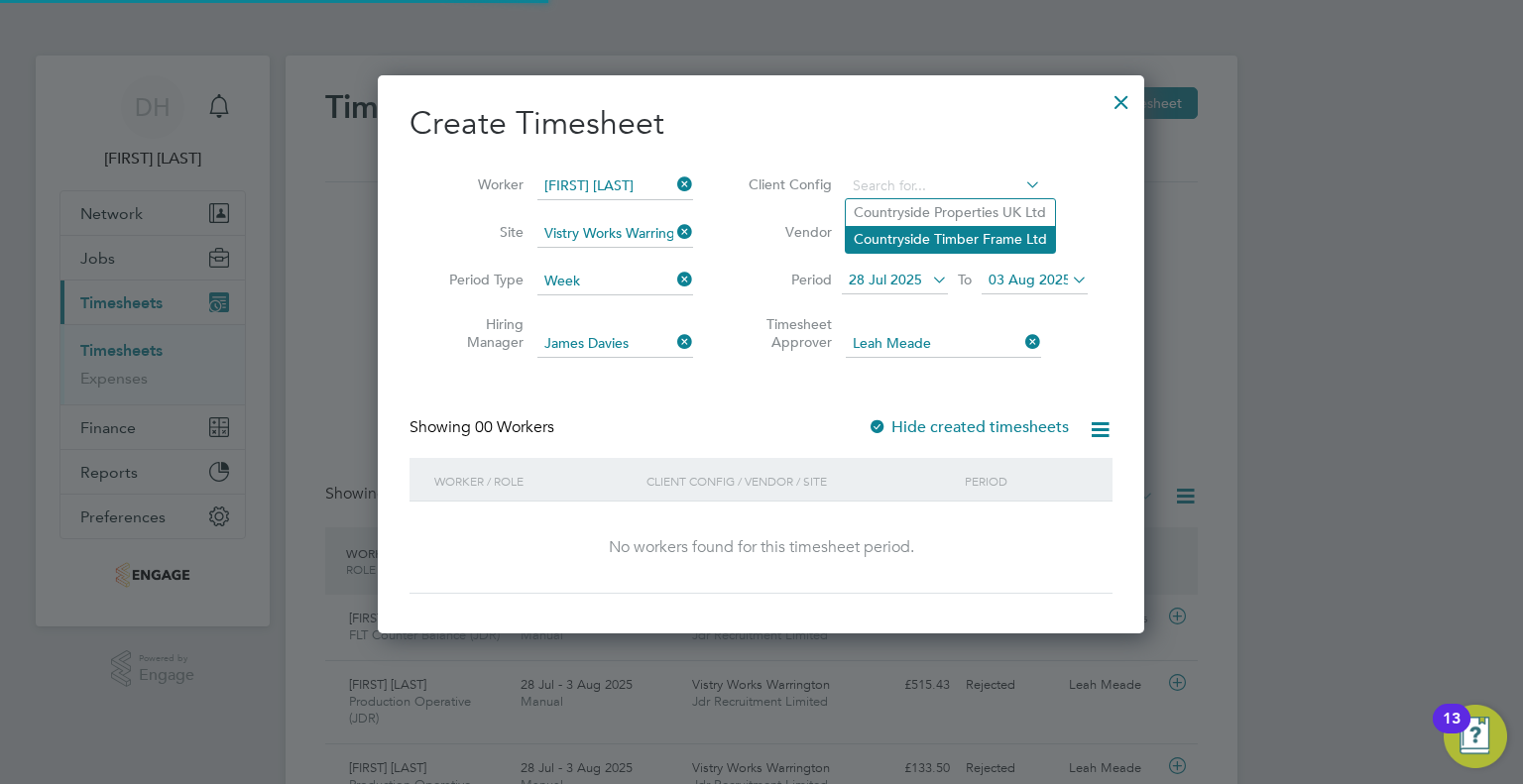 click on "Countryside Timber Frame Ltd" 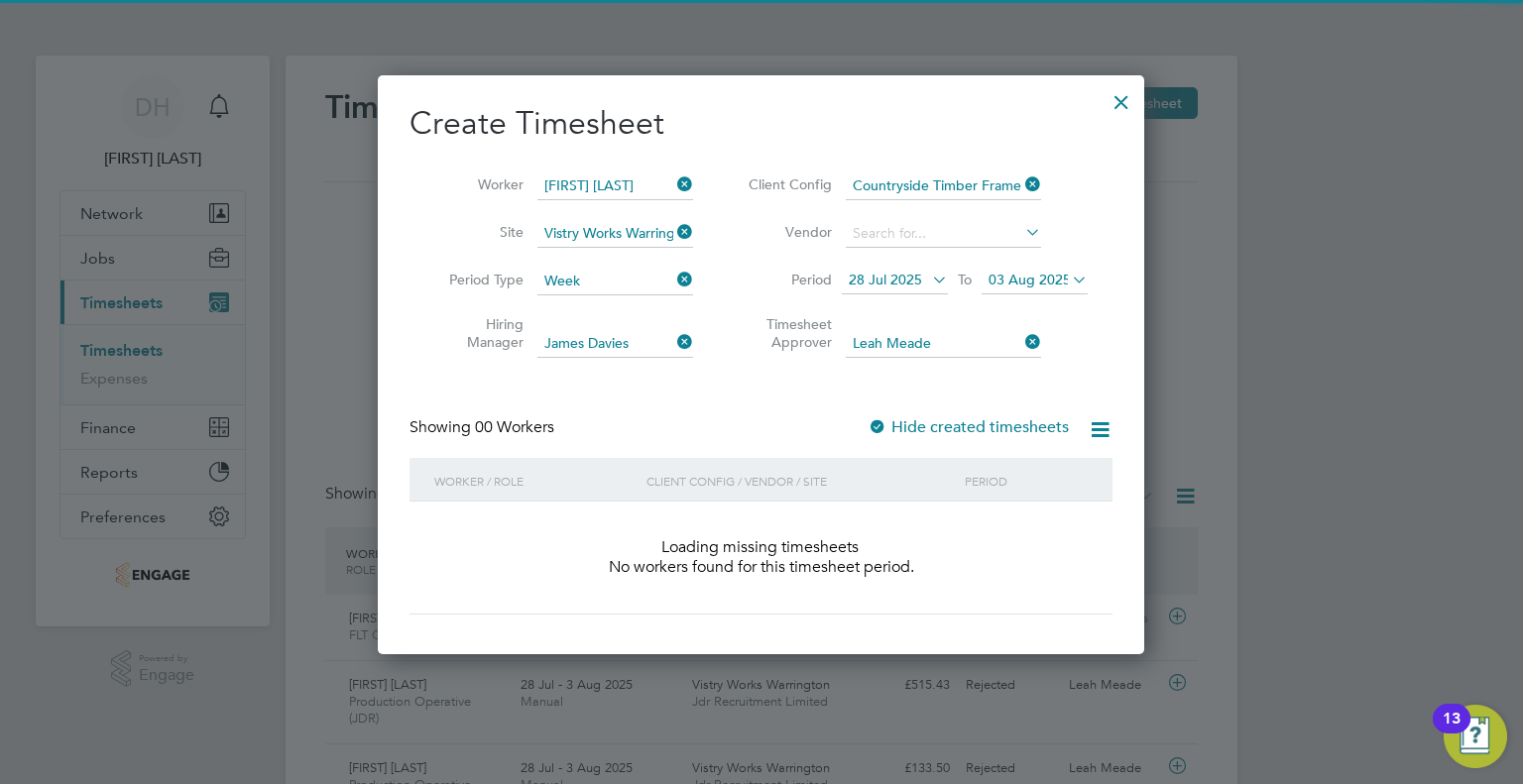 click on "Create Timesheet Worker   Ian Brumskill Site   Vistry Works Warrington Period Type   Week Hiring Manager   James Davies Client Config   Countryside Timber Frame Ltd Vendor   Period
28 Jul 2025
To
03 Aug 2025
Timesheet Approver   Leah Meade Showing   00 Workers Hide created timesheets Worker / Role Client Config / Vendor / Site Period Loading missing timesheets No workers found for this timesheet period. Show   more" at bounding box center [761, 359] 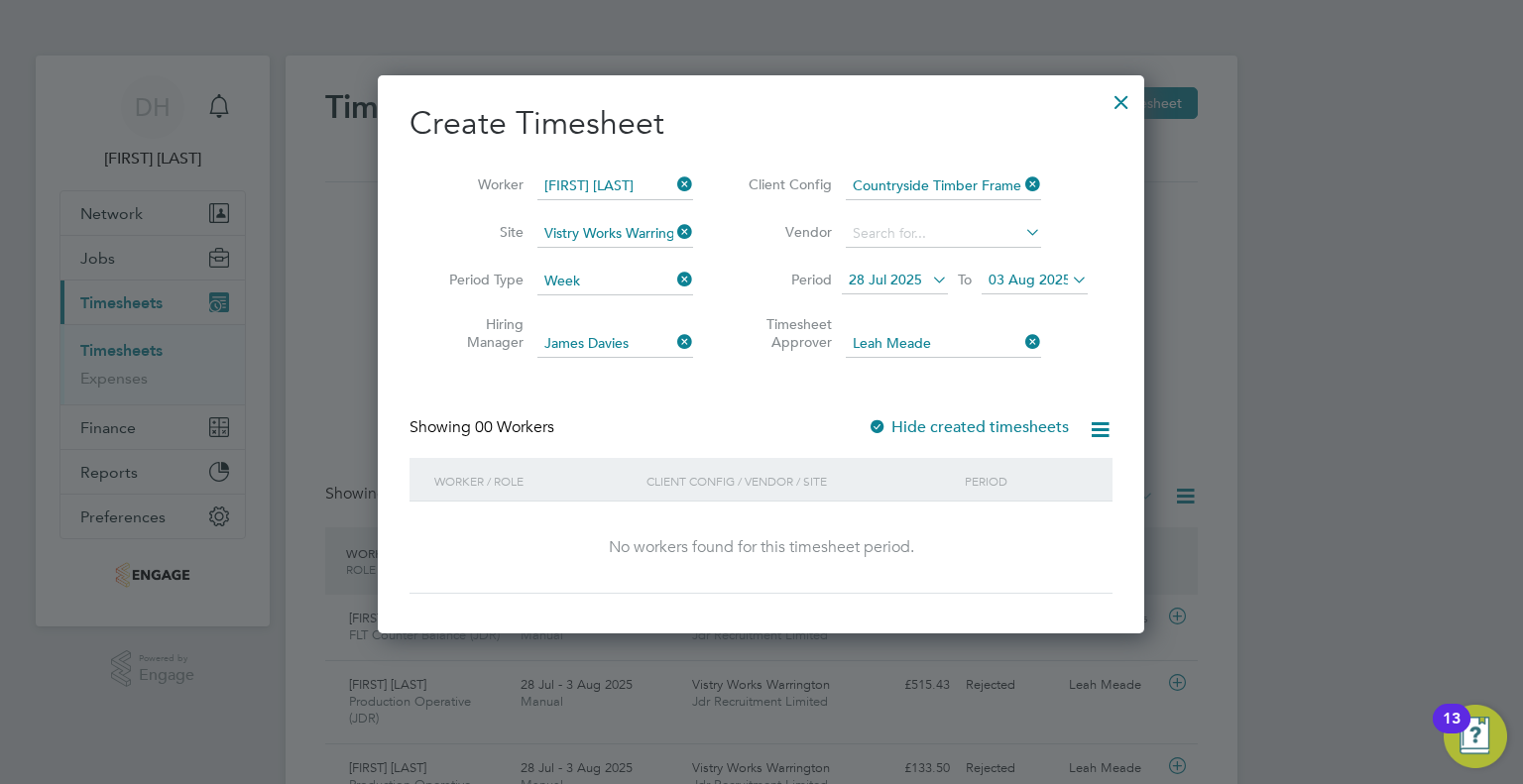 click on "Hide created timesheets" at bounding box center [968, 427] 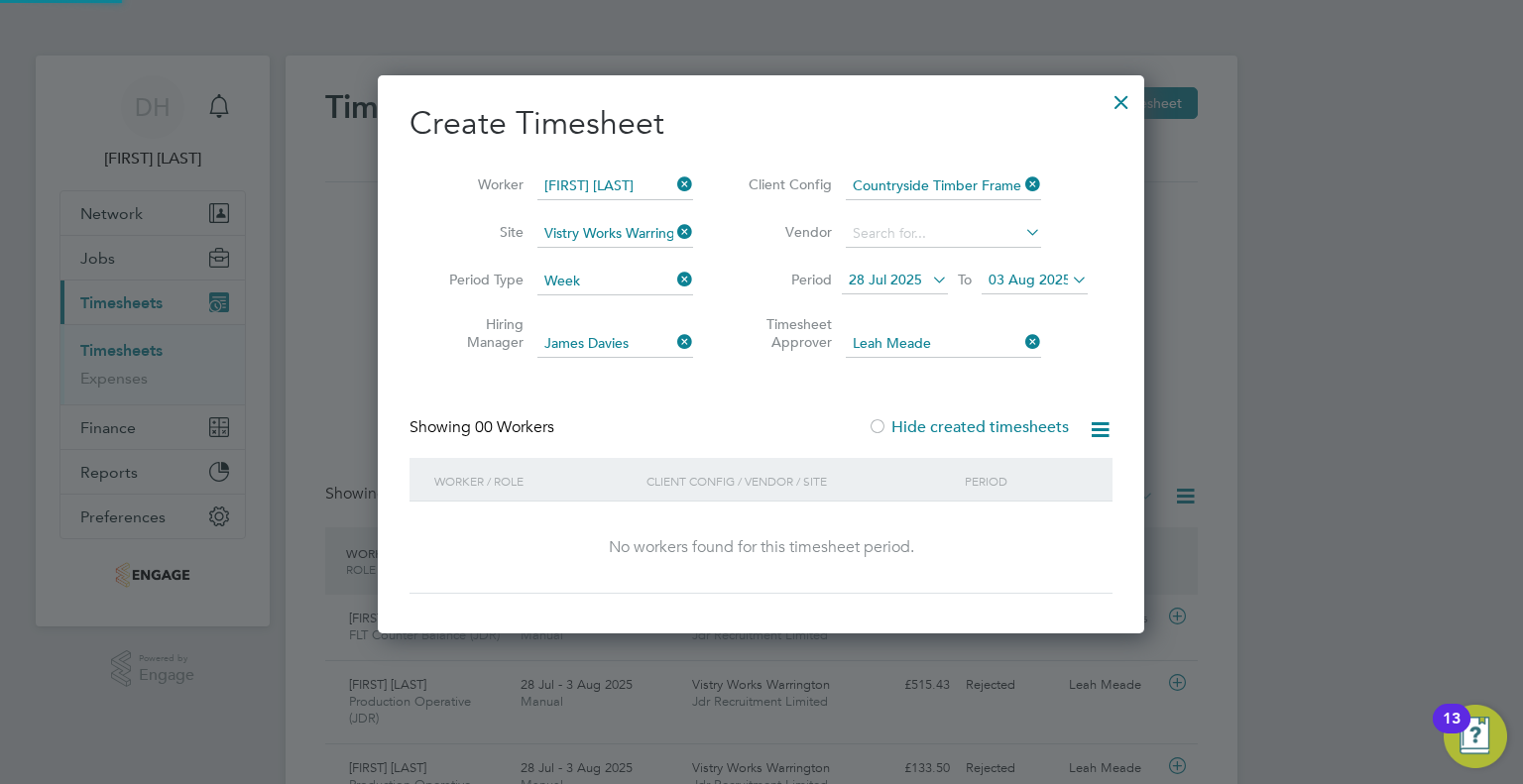click on "Hide created timesheets" at bounding box center (968, 427) 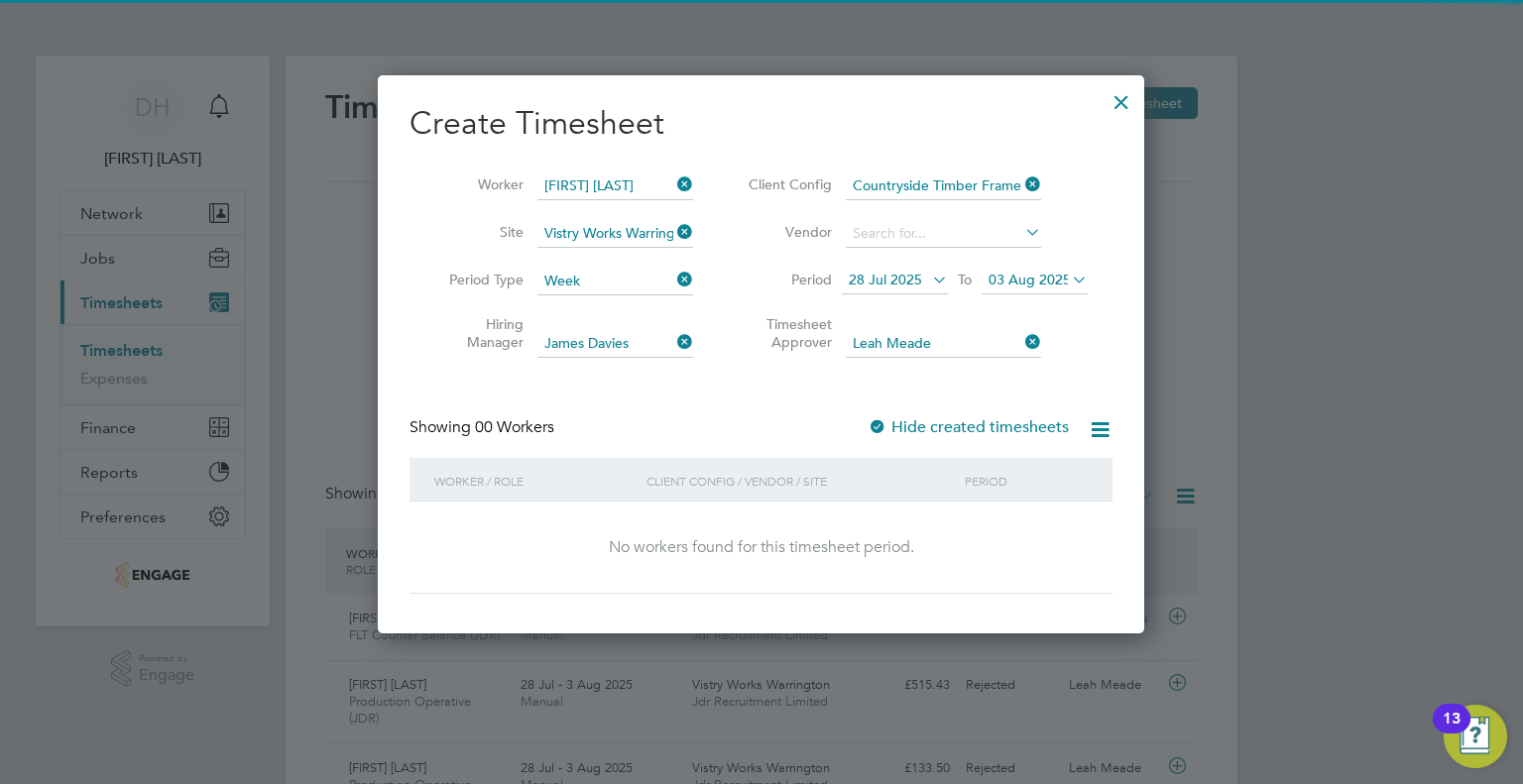 click on "Hide created timesheets" at bounding box center (968, 427) 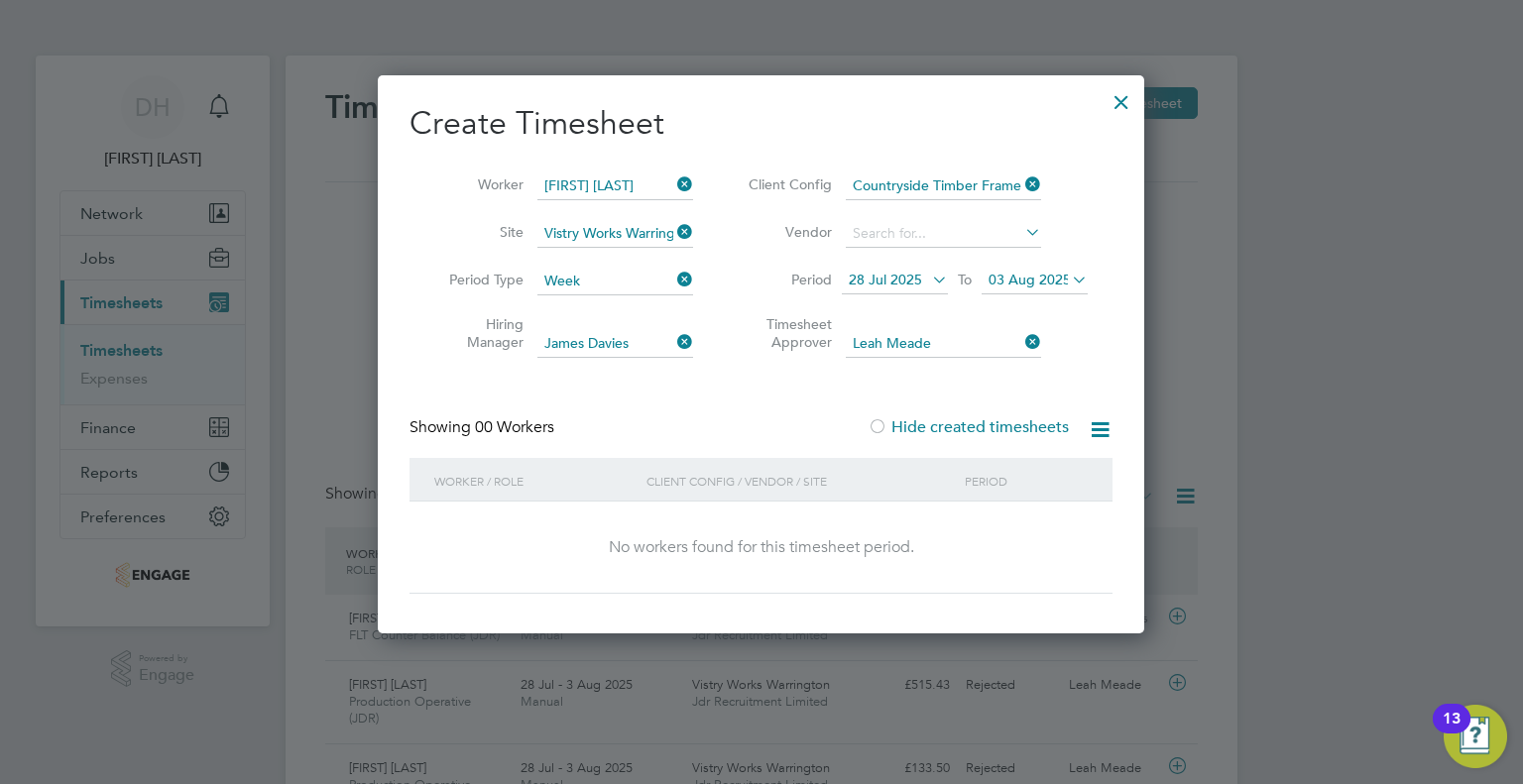 click at bounding box center (1121, 97) 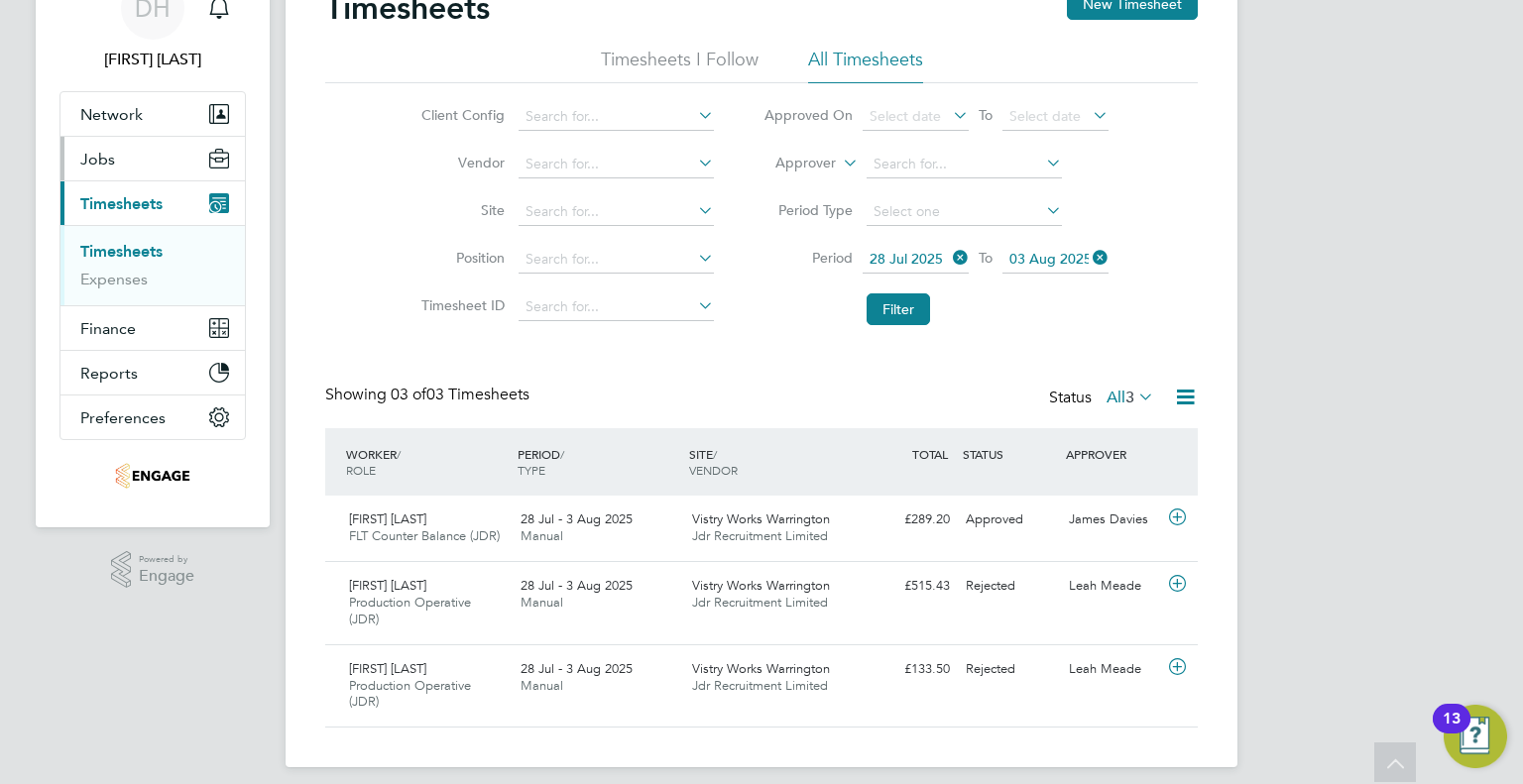 click on "Jobs" at bounding box center [97, 159] 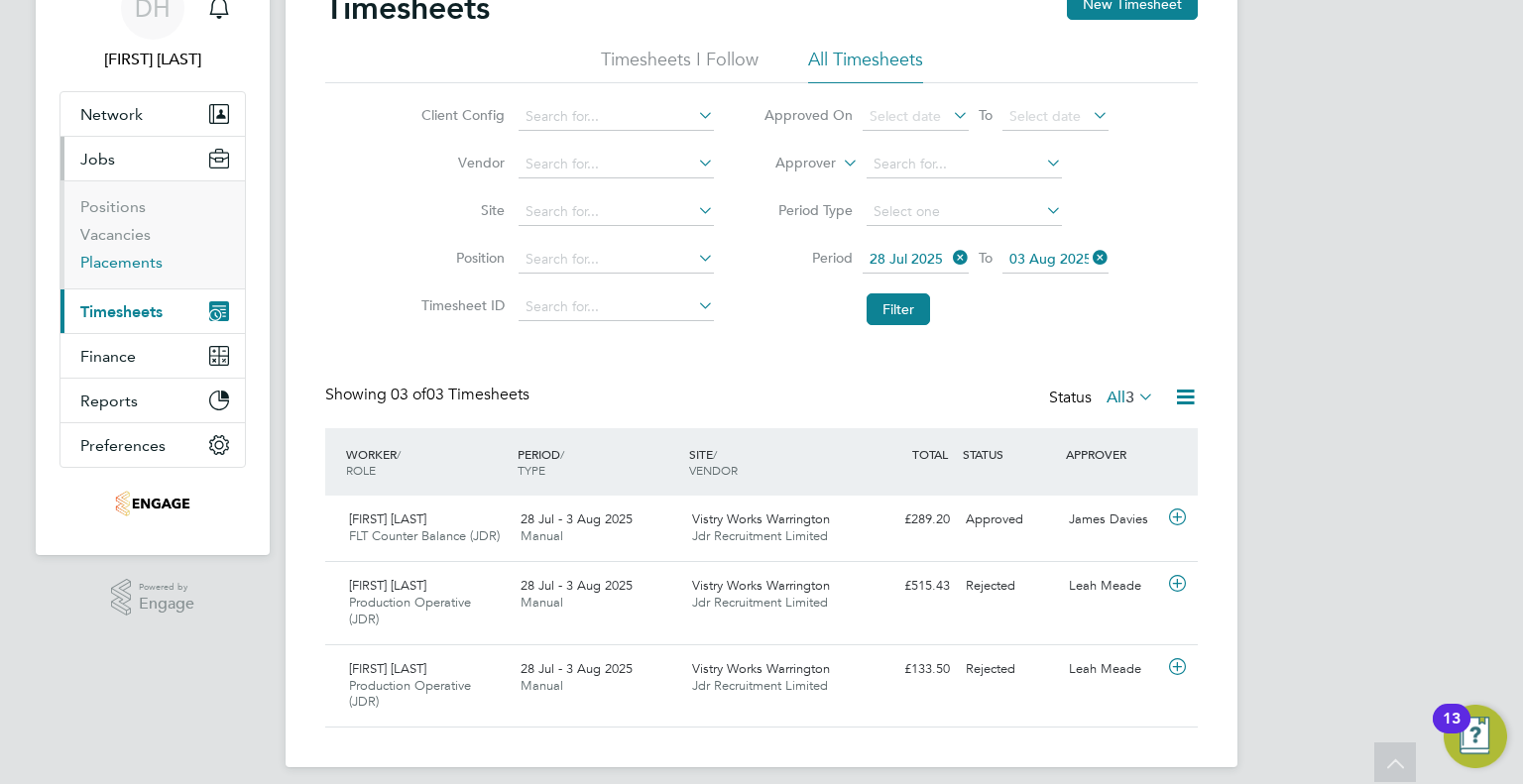 click on "Placements" at bounding box center [121, 262] 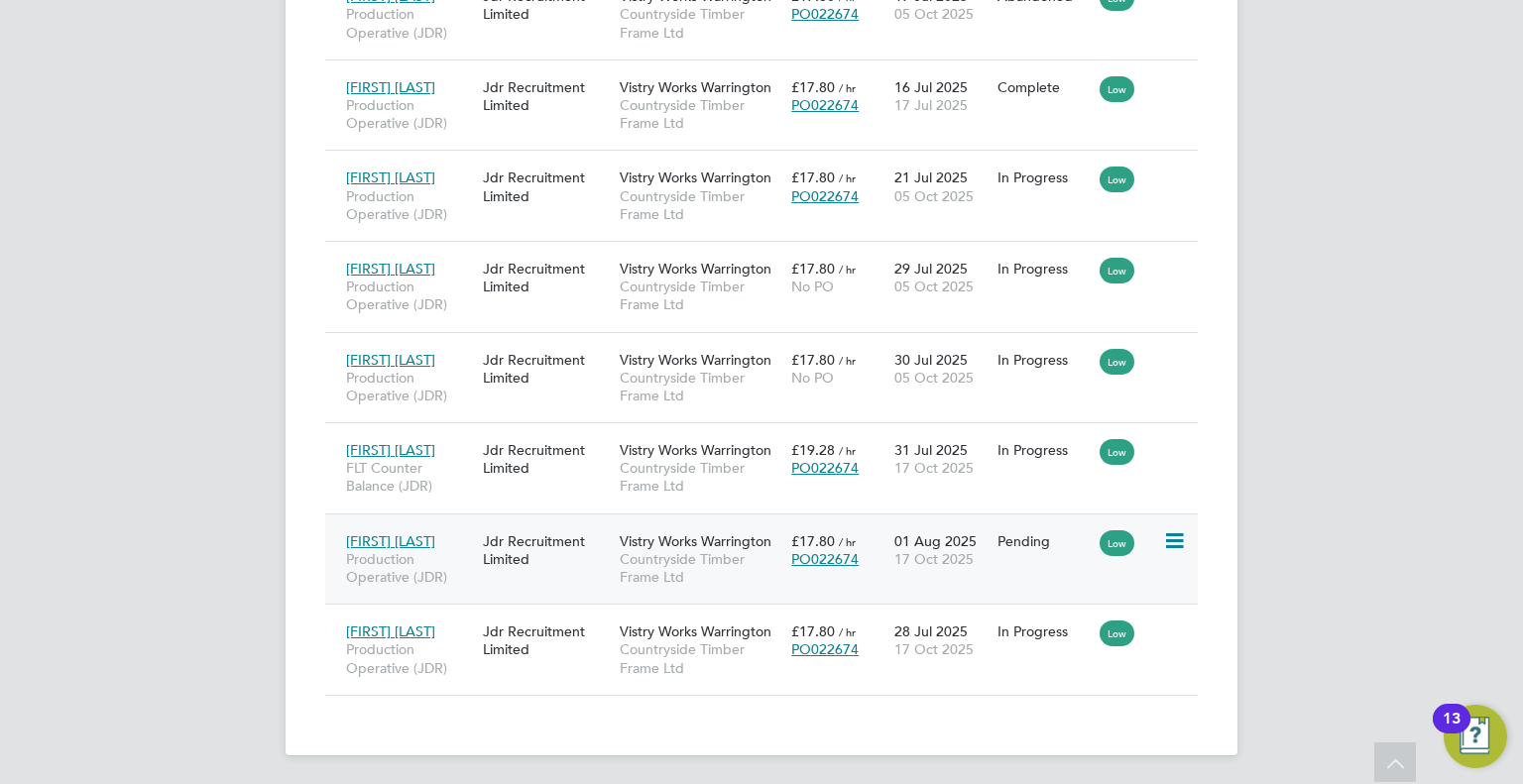 click on "Production Operative (JDR)" 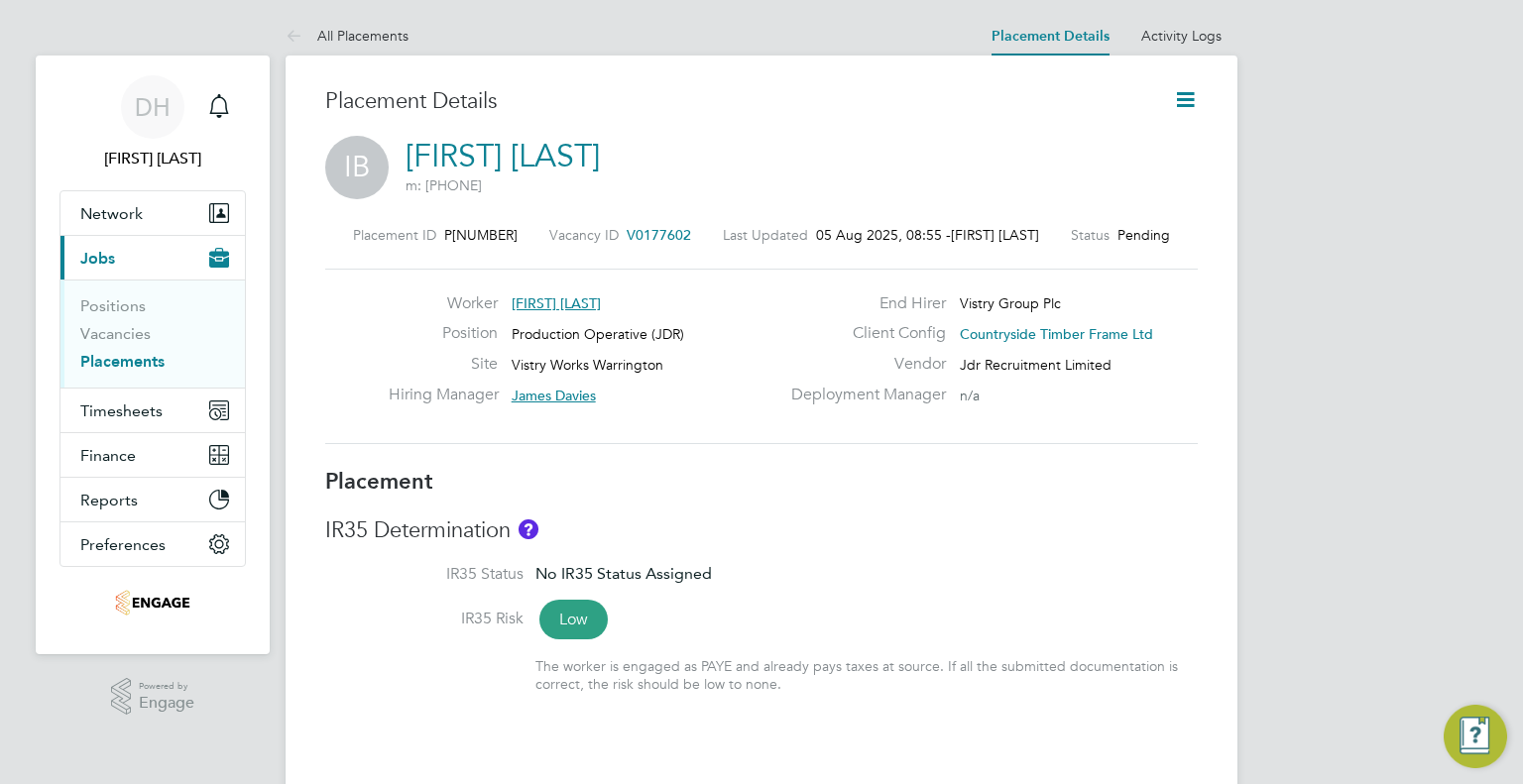 scroll, scrollTop: 0, scrollLeft: 0, axis: both 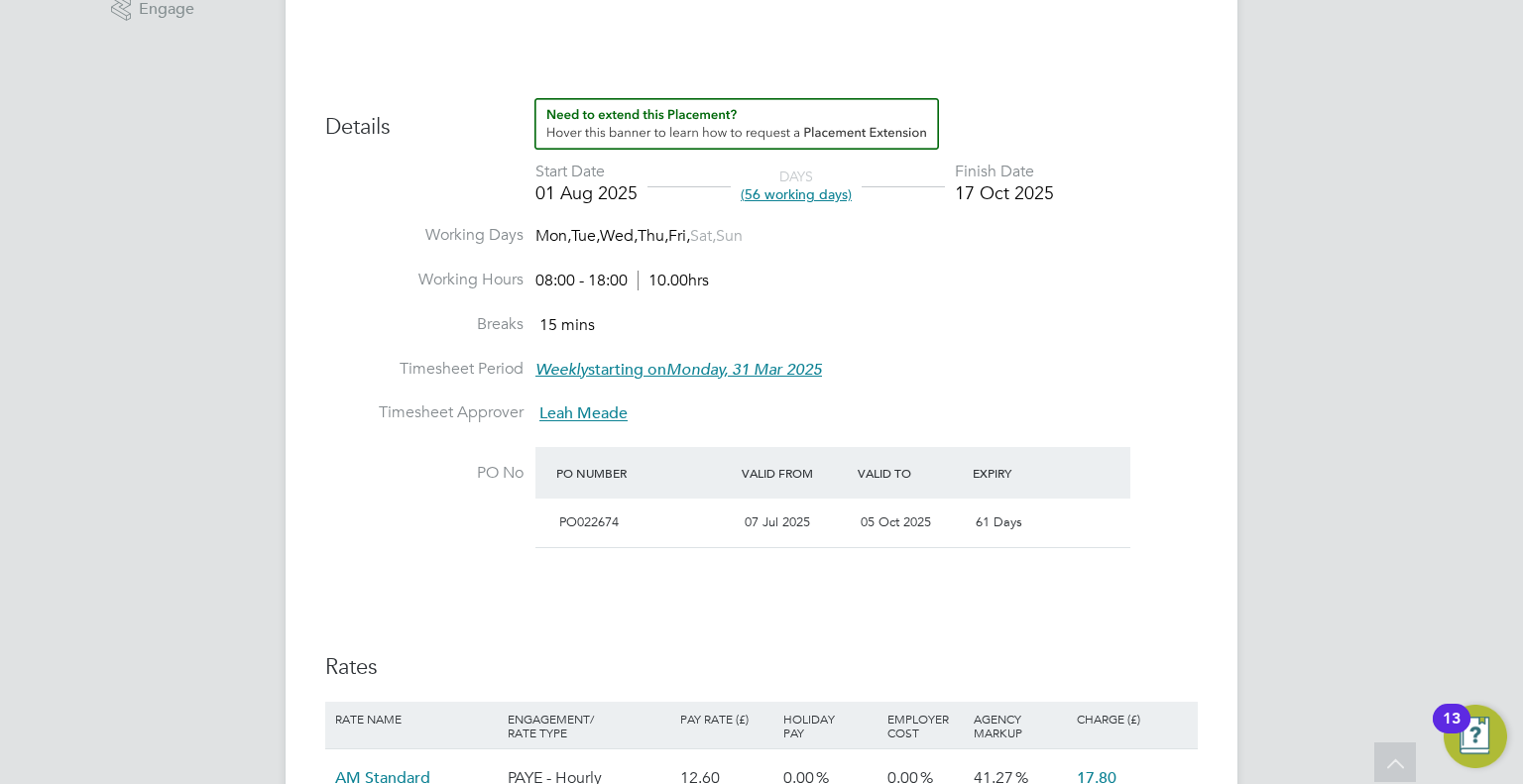 click on "PO No PO Number Valid From Valid To Expiry   PO022674   07 Jul 2025   05 Oct 2025 61 Days" at bounding box center (762, 510) 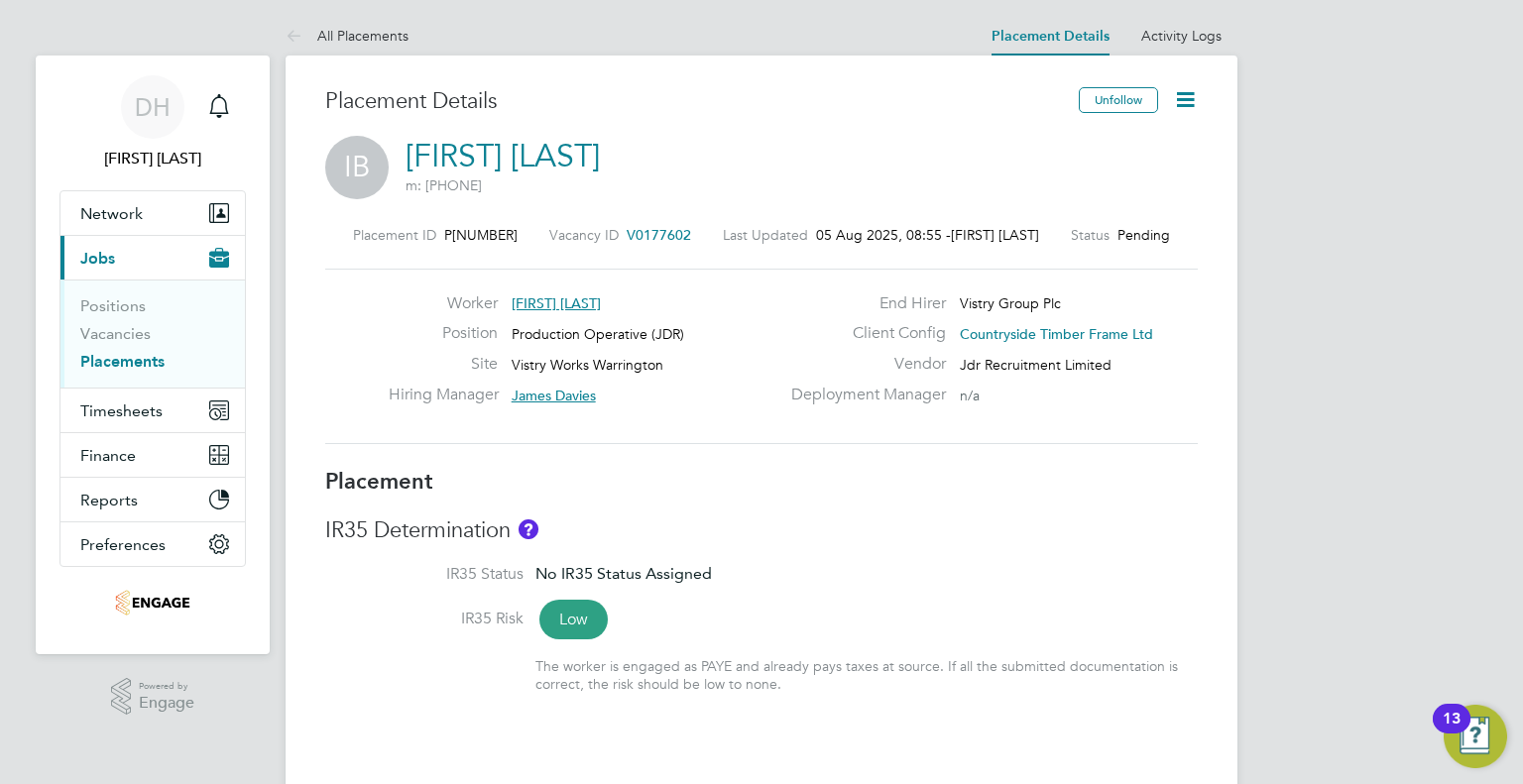 click on "Placement Details   Unfollow IB   [FIRST] [LAST]   m: [PHONE]  Placement ID   P[NUMBER] Vacancy ID   V[NUMBER]   Last Updated   05 Aug 2025, 08:55 -  [FIRST] [LAST] Status   Pending   Worker   [FIRST] [LAST] Position   Production Operative (JDR) Site   Vistry Works Warrington Hiring Manager     [FIRST] [LAST] End Hirer   Vistry Group Plc Client Config   Countryside Timber Frame Ltd Vendor   Jdr Recruitment Limited Deployment Manager     n/a Placement IR35 Determination IR35 Status No IR35 Status Assigned IR35 Risk   Low The worker is engaged as PAYE and already pays taxes at source.
If all the submitted documentation is correct, the risk should be low to none. Details Start Date 01 Aug 2025  DAYS  (56 working days) Finish Date 17 Oct 2025 Working Days   Mon,  Tue,  Wed,  Thu,  Fri,  Sat,  Sun Working Hours 08:00 - 18:00  10.00hrs Breaks   15 mins Timesheet Period Weekly  starting on  Monday, 31 Mar 2025 Timesheet Approver   [FIRST] [LAST] PO No PO Number Valid From Valid To Expiry   PO[NUMBER]   07 Jul 2025" 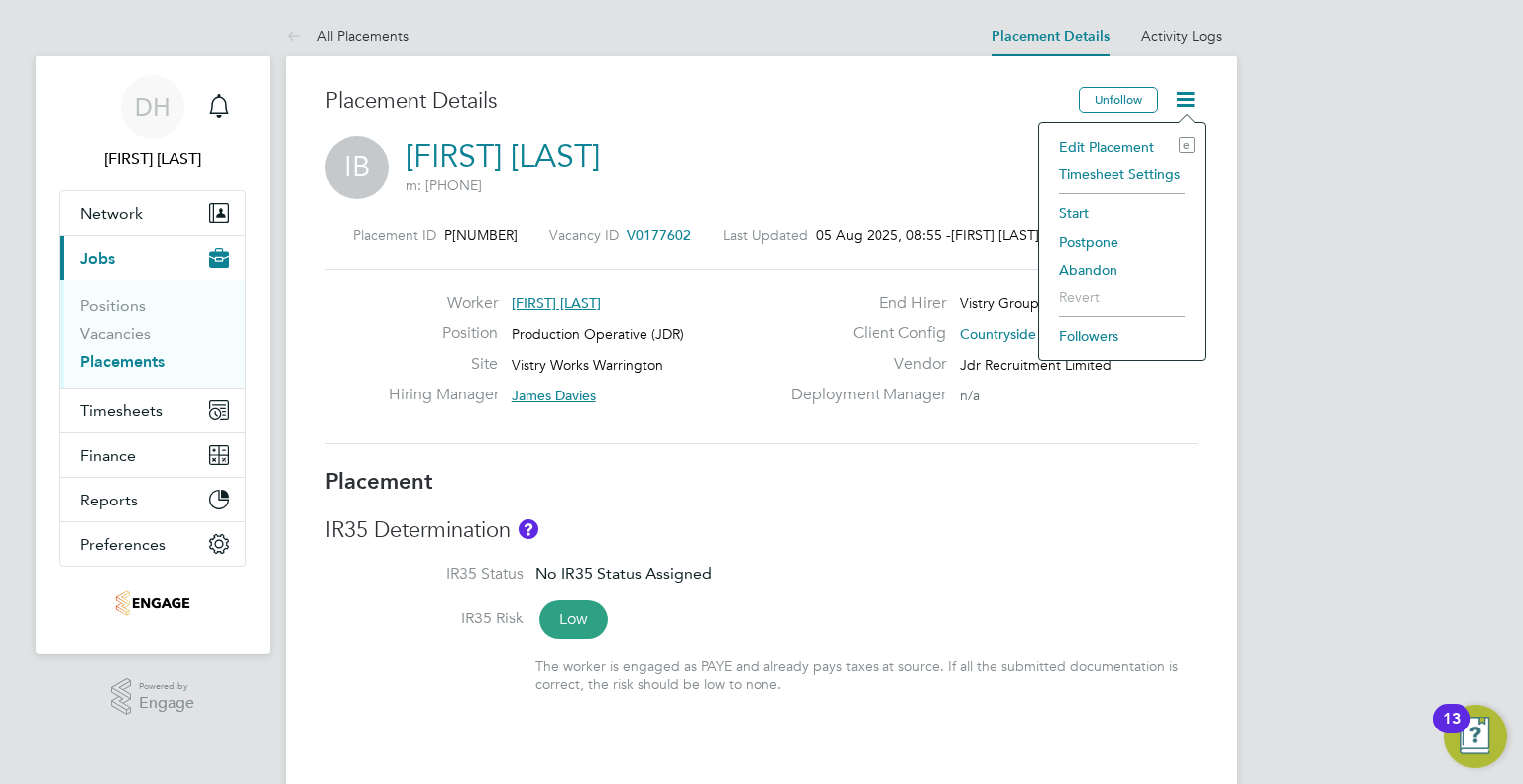 click on "Start" 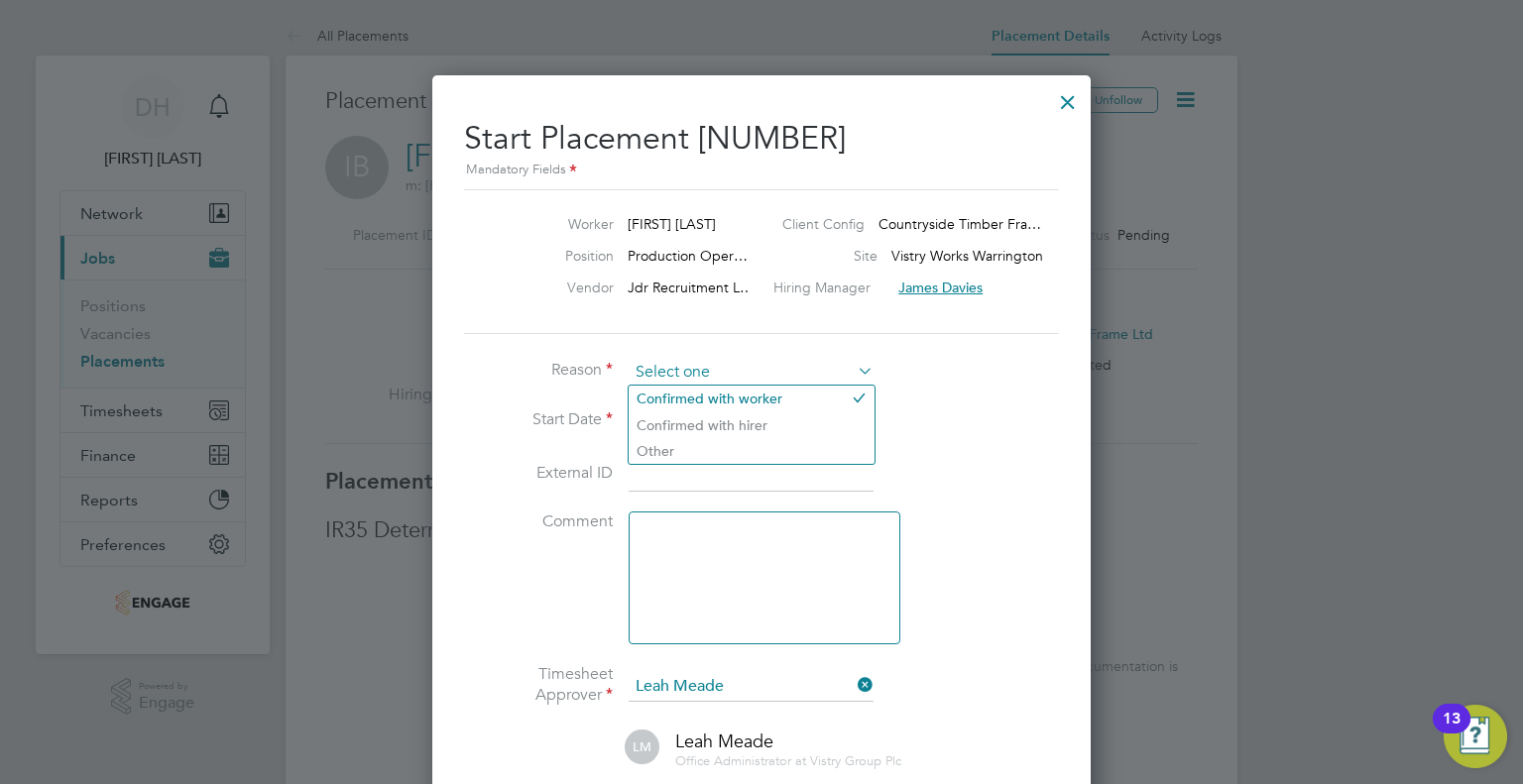 click 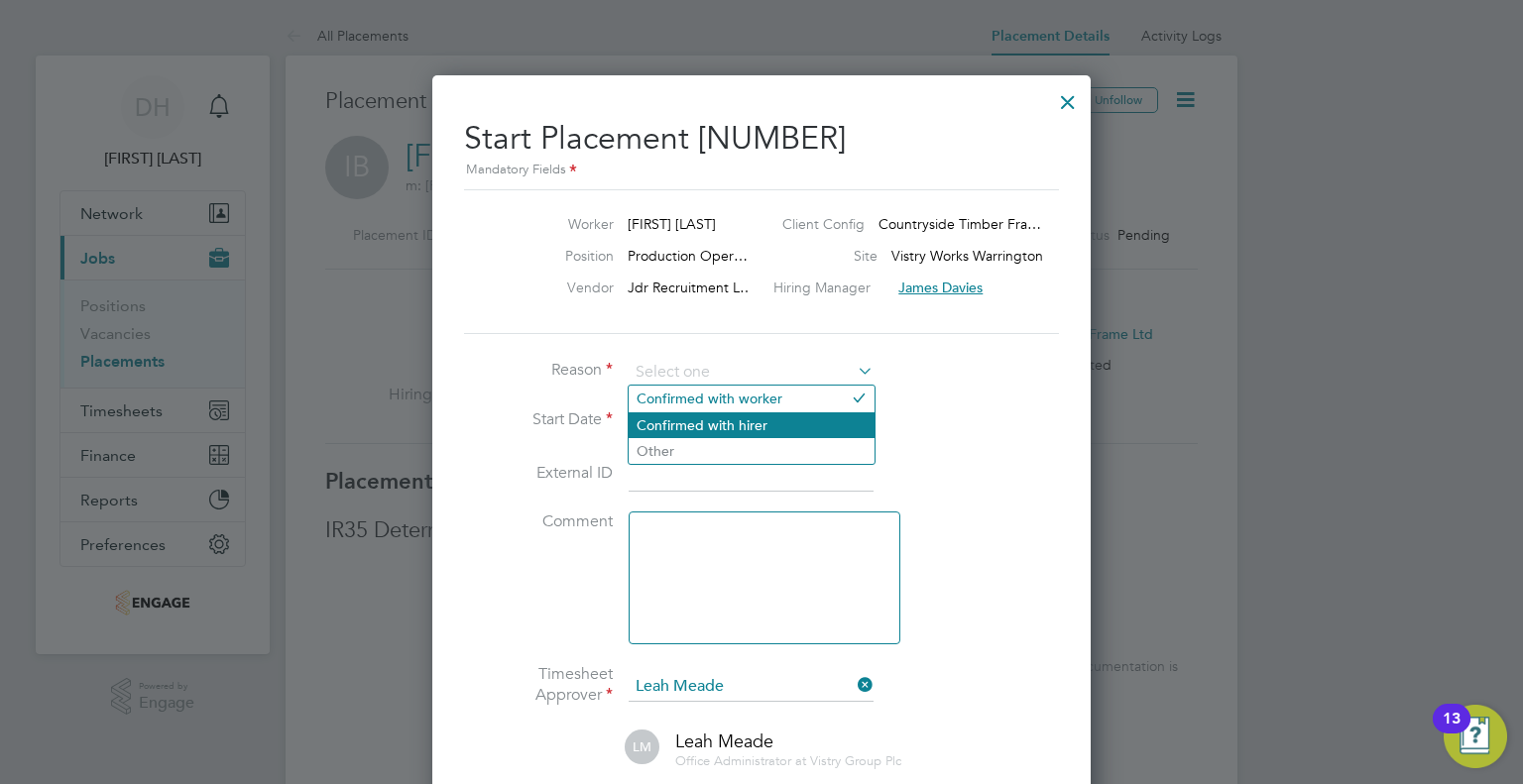 click on "Confirmed with hirer" 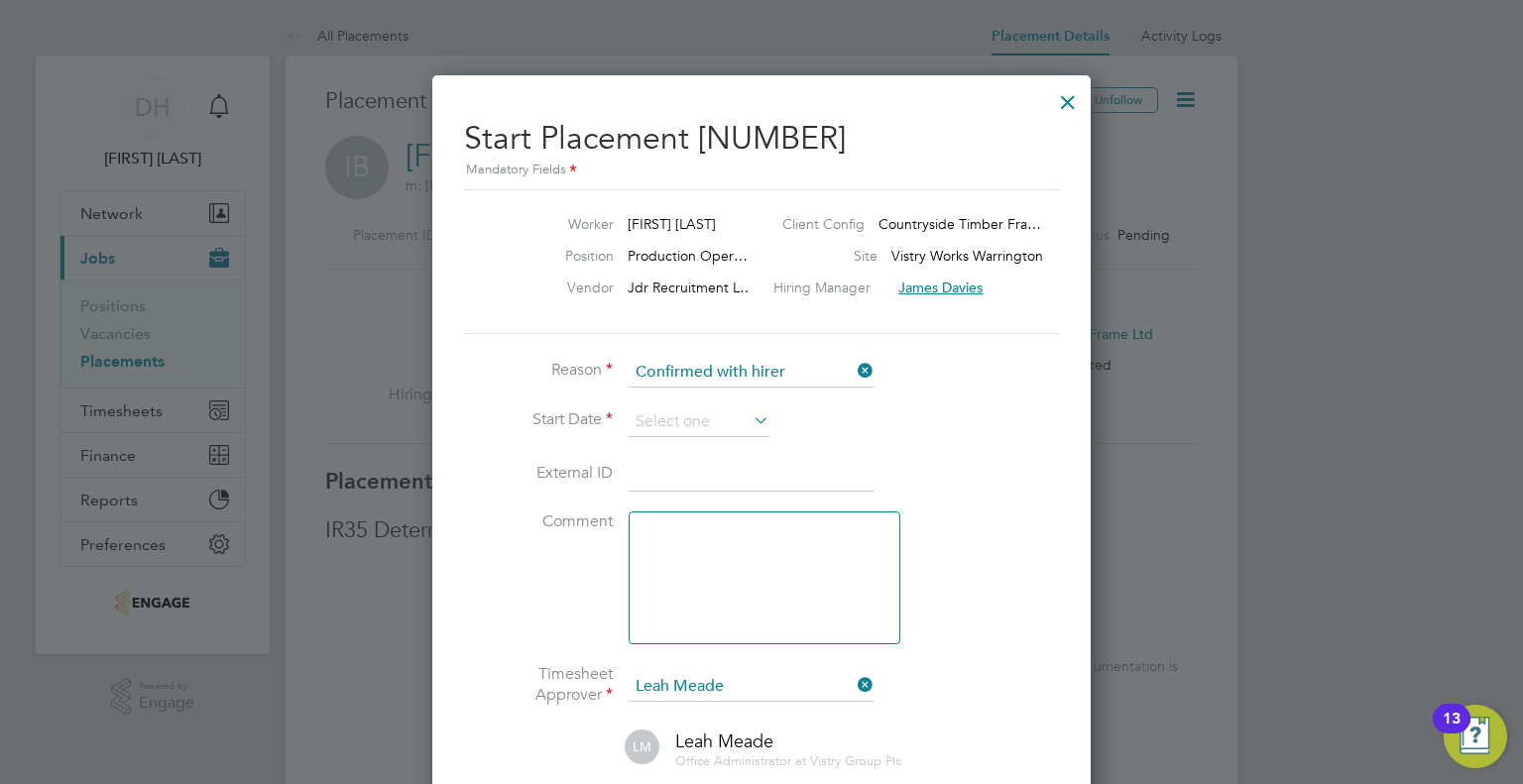 click 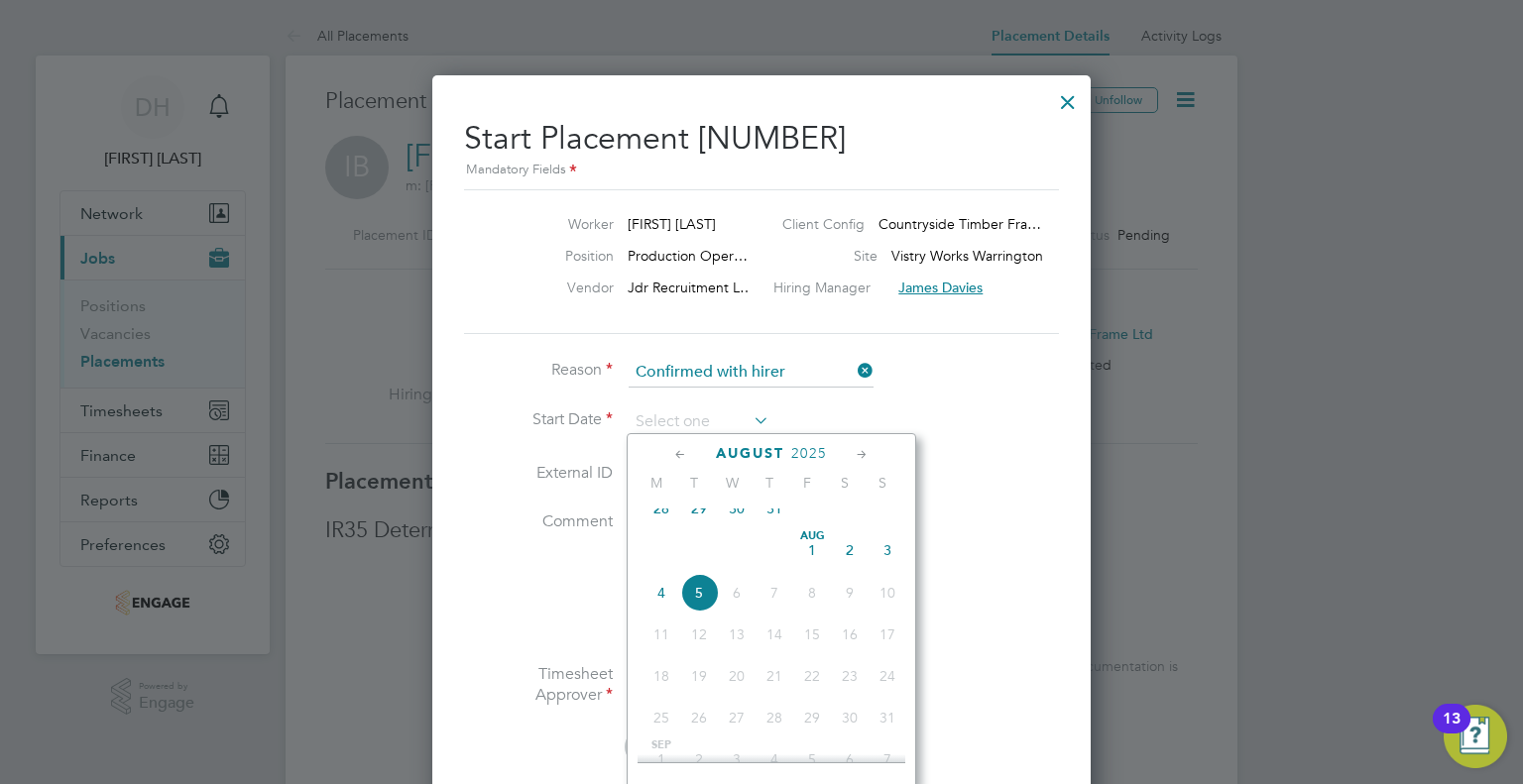 click on "Aug" 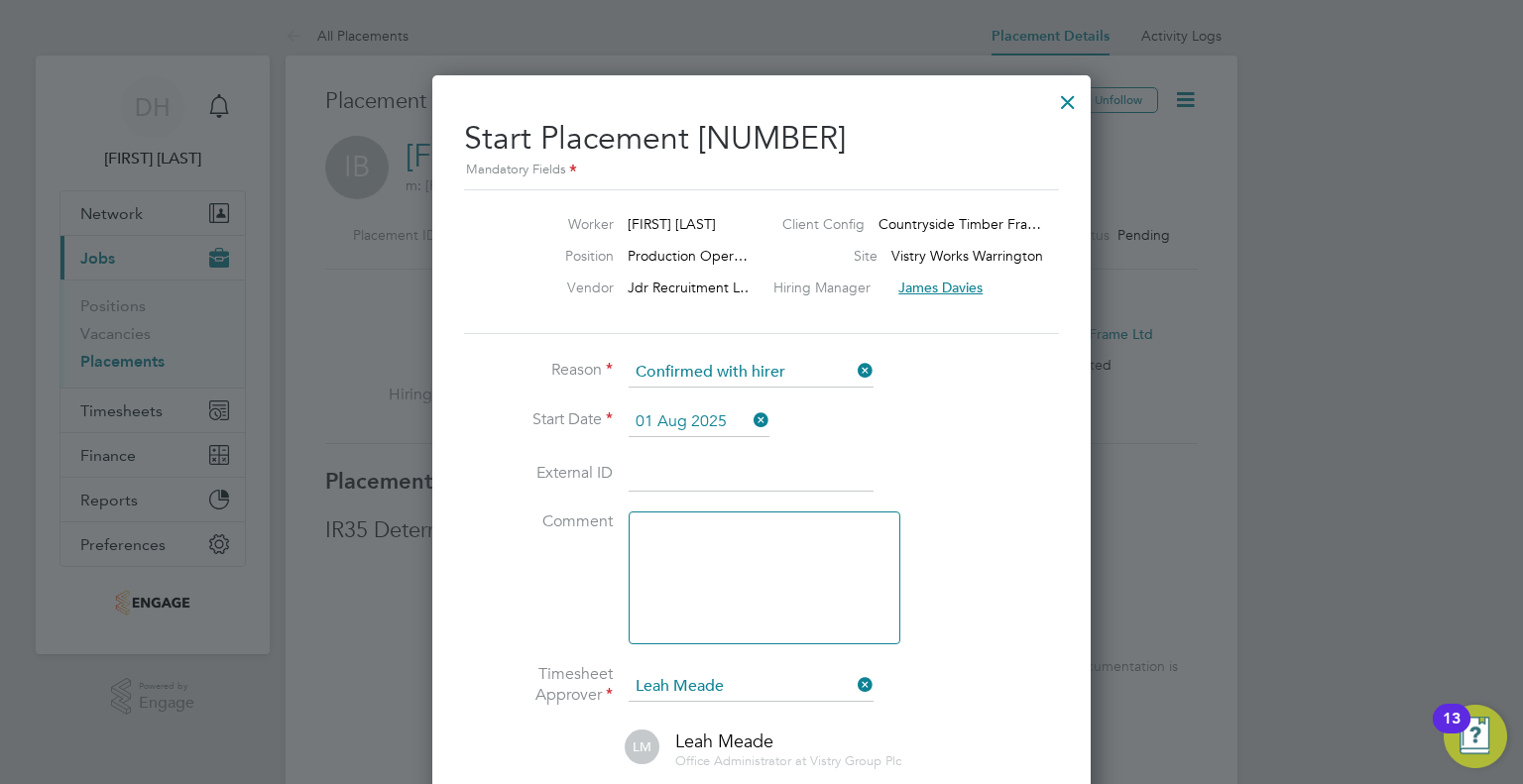 click 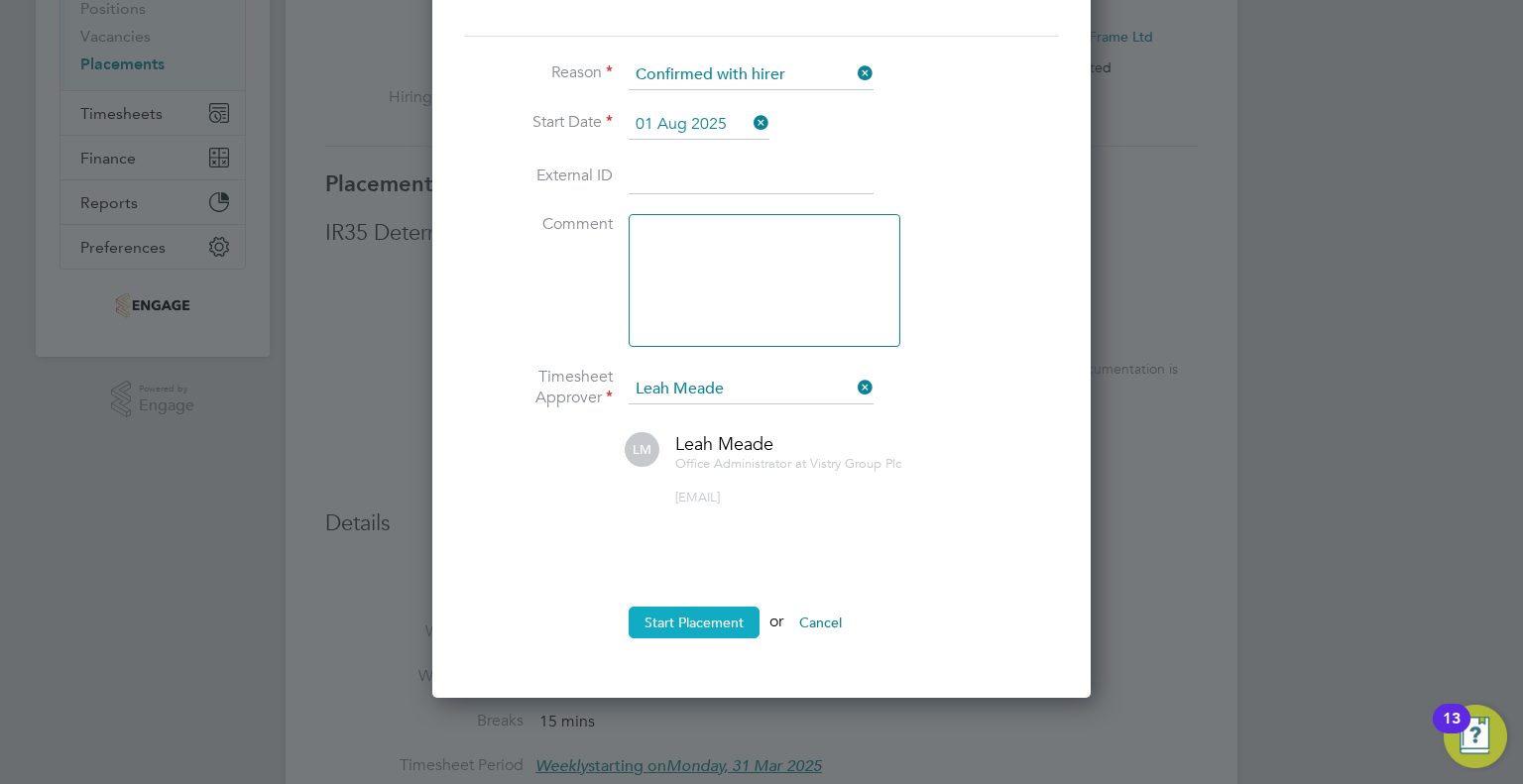 click on "Start Placement" 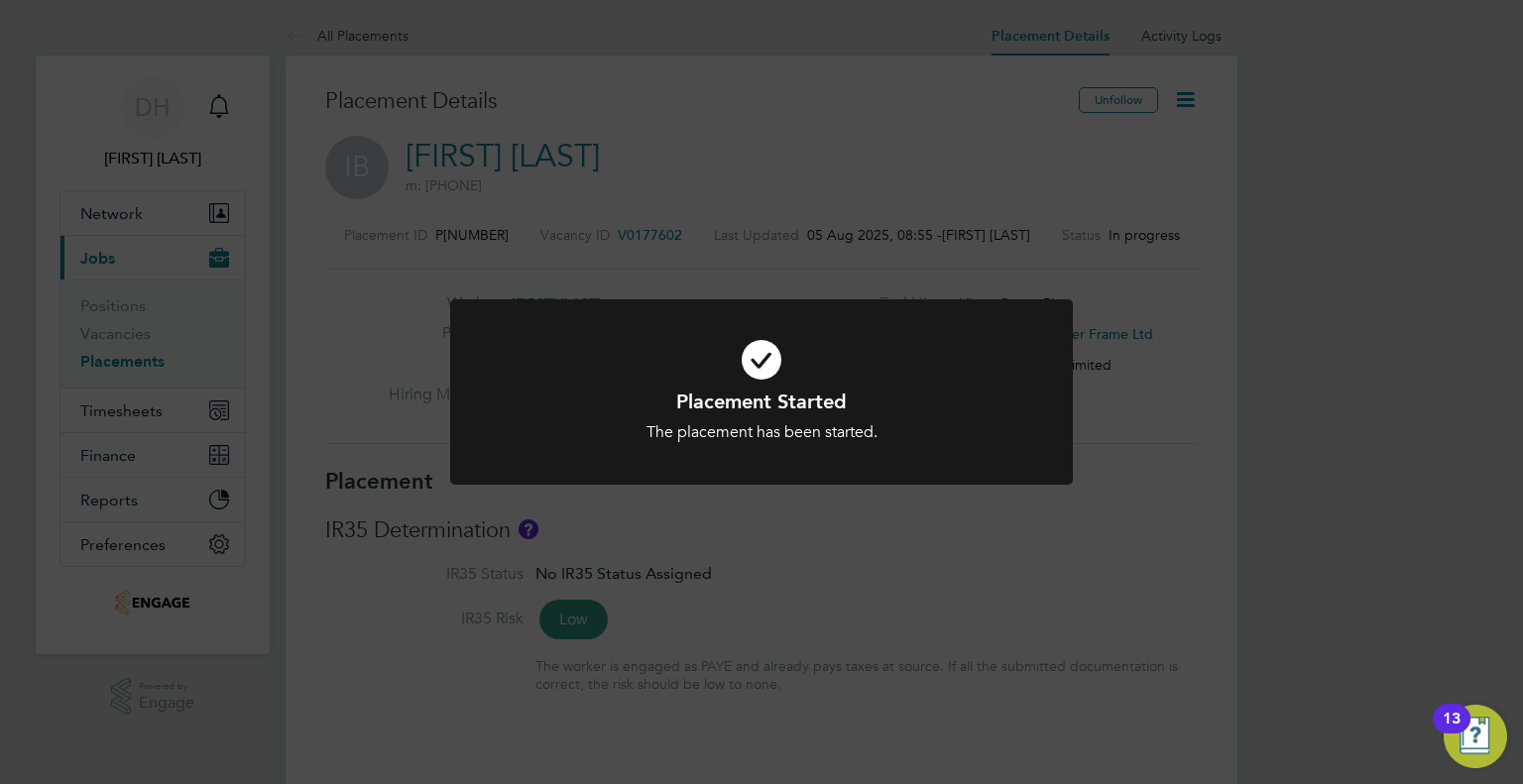 click on "Placement Started The placement has been started. Cancel Okay" 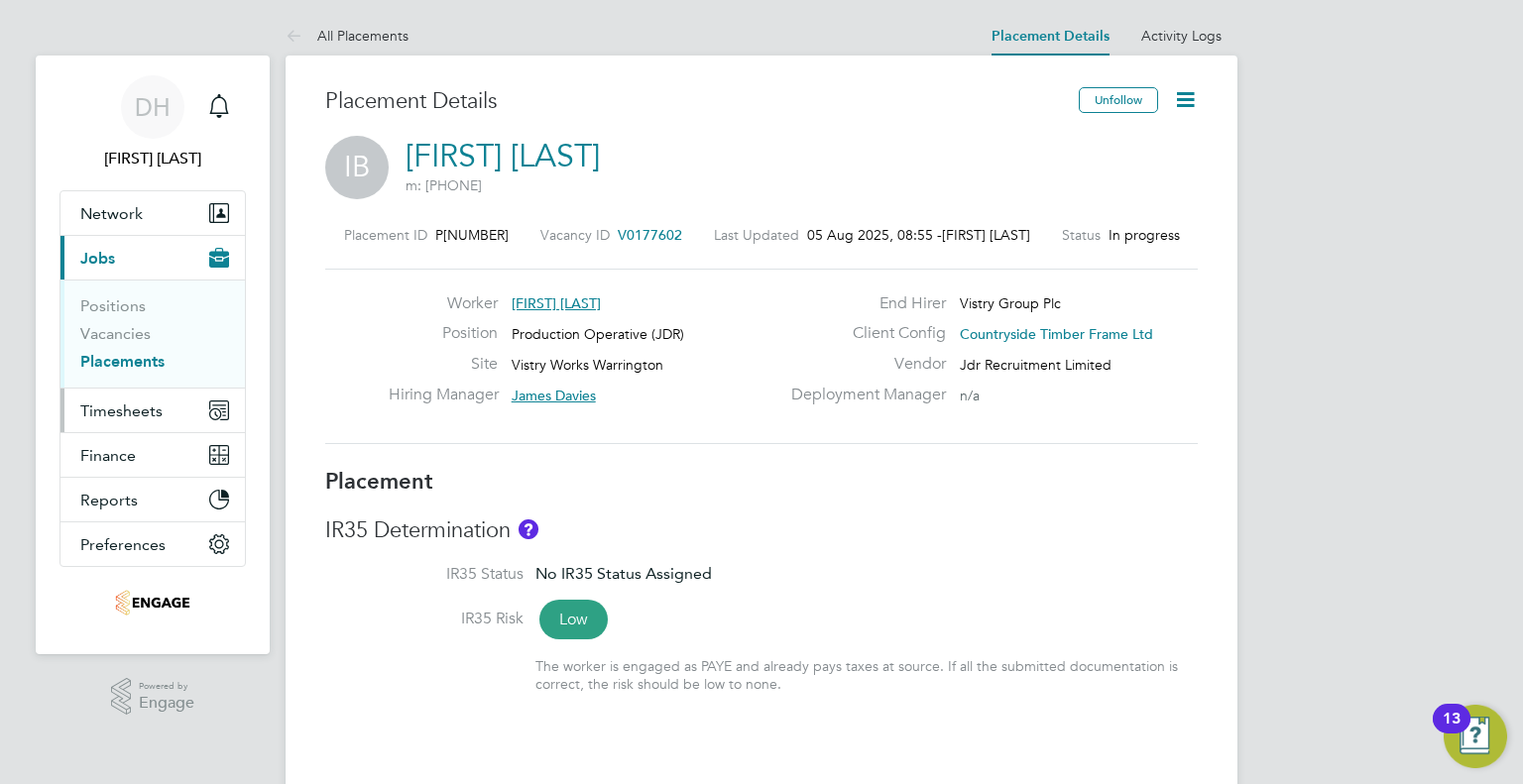 click on "Timesheets" at bounding box center (153, 410) 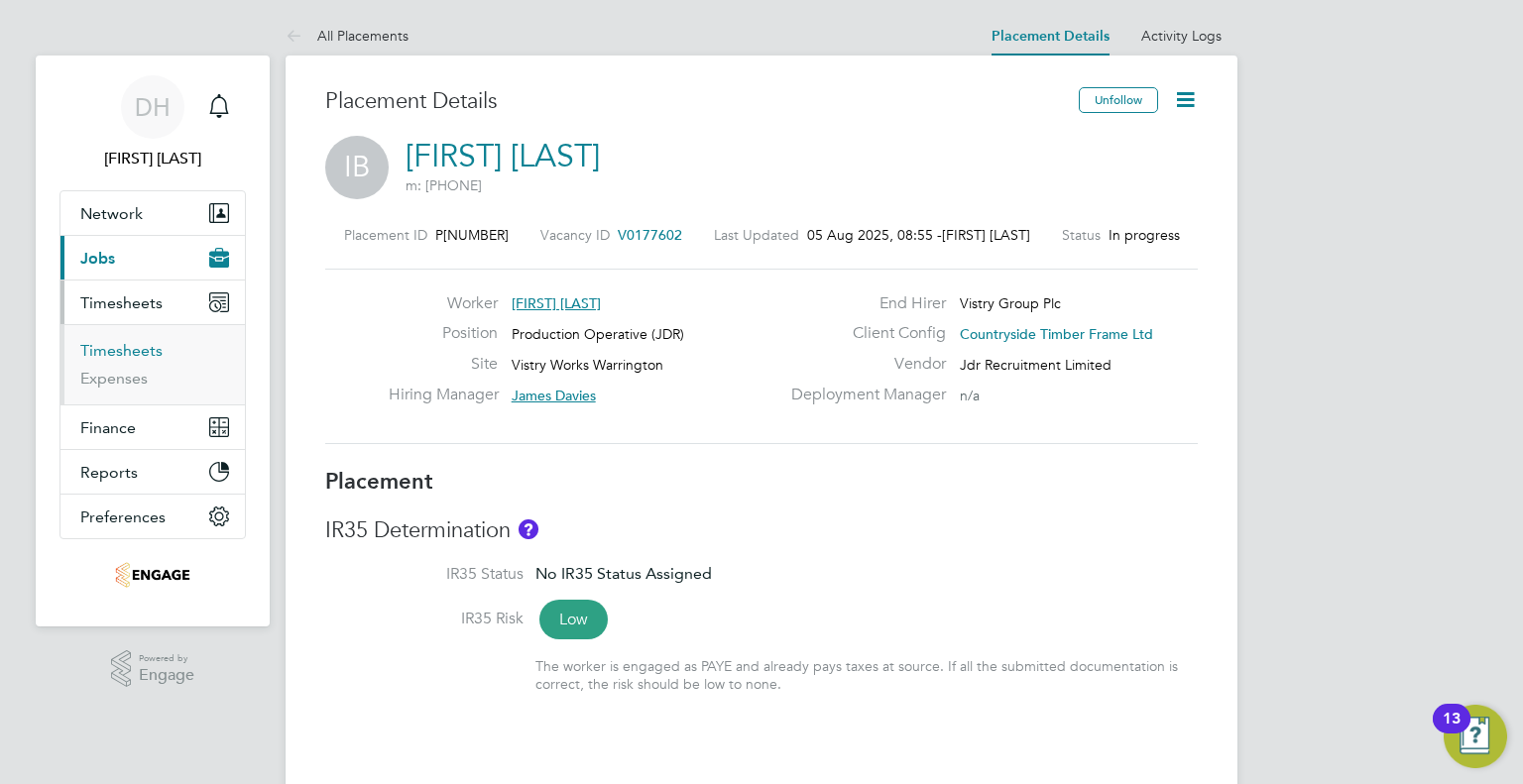 click on "Timesheets" at bounding box center [121, 350] 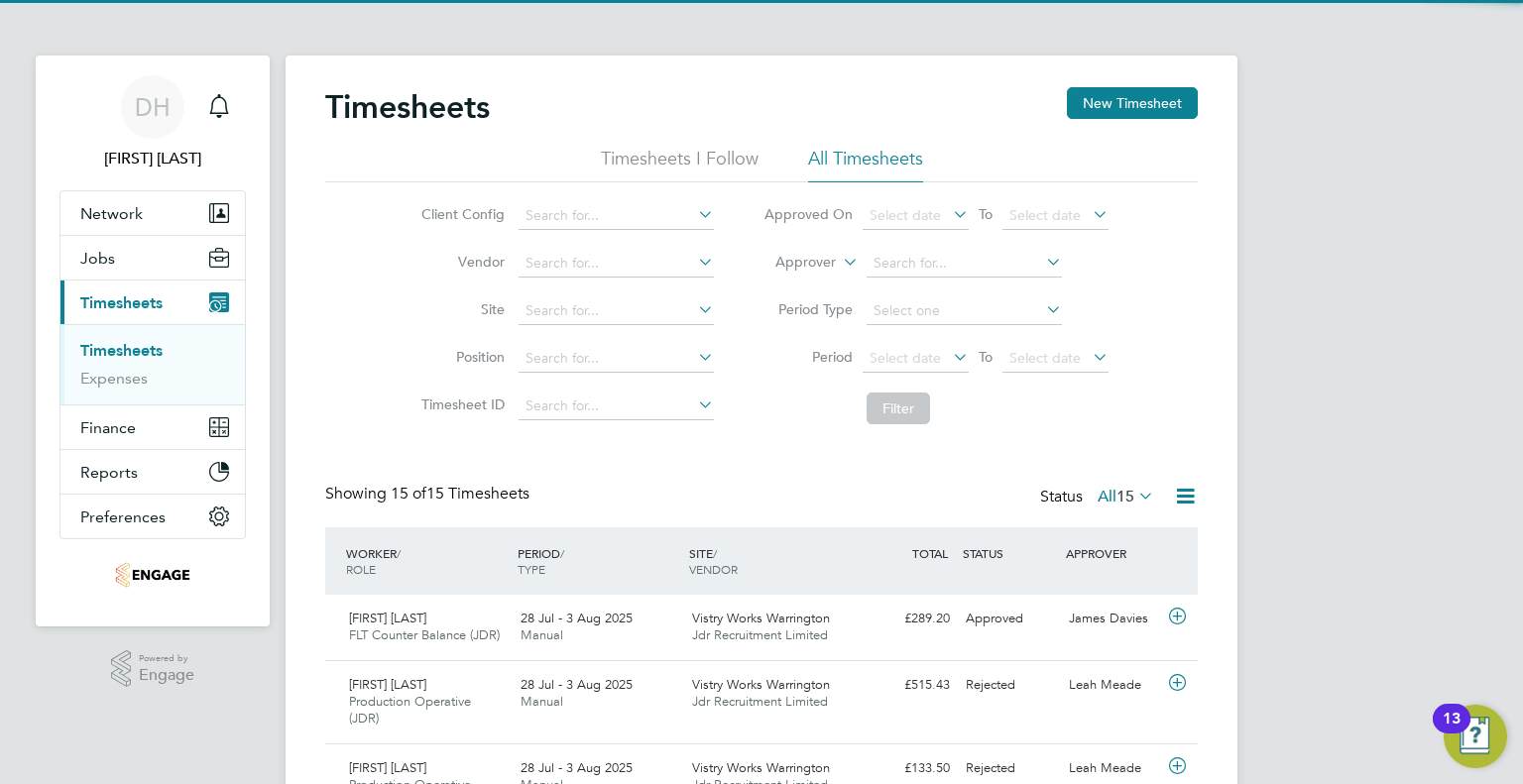 click on "Timesheets New Timesheet Timesheets I Follow All Timesheets Client Config   Vendor   Site   Position   Timesheet ID   Approved On
Select date
To
Select date
Approver     Period Type   Period
Select date
To
Select date
Filter Showing   15 of  15 Timesheets Status  All  15  WORKER  / ROLE WORKER  / PERIOD PERIOD  / TYPE SITE  / VENDOR TOTAL   TOTAL  / STATUS STATUS APPROVER Dale Parry FLT Counter Balance (JDR)   28 Jul - 3 Aug 2025 28 Jul - 3 Aug 2025 Manual Vistry Works Warrington Jdr Recruitment Limited £289.20 Approved Approved James Davies Kacper Czarniecki Production Operative (JDR)   28 Jul - 3 Aug 2025 28 Jul - 3 Aug 2025 Manual Vistry Works Warrington Jdr Recruitment Limited £515.43 Rejected Rejected Leah Meade Jordan Pemberton Production Operative (JDR)   28 Jul - 3 Aug 2025 28 Jul - 3 Aug 2025 Manual Vistry Works Warrington Jdr Recruitment Limited £133.50 Rejected Rejected Leah Meade Simon Thompson Production Operative (JDR)   21 - 27 Jul 2025 Manual" 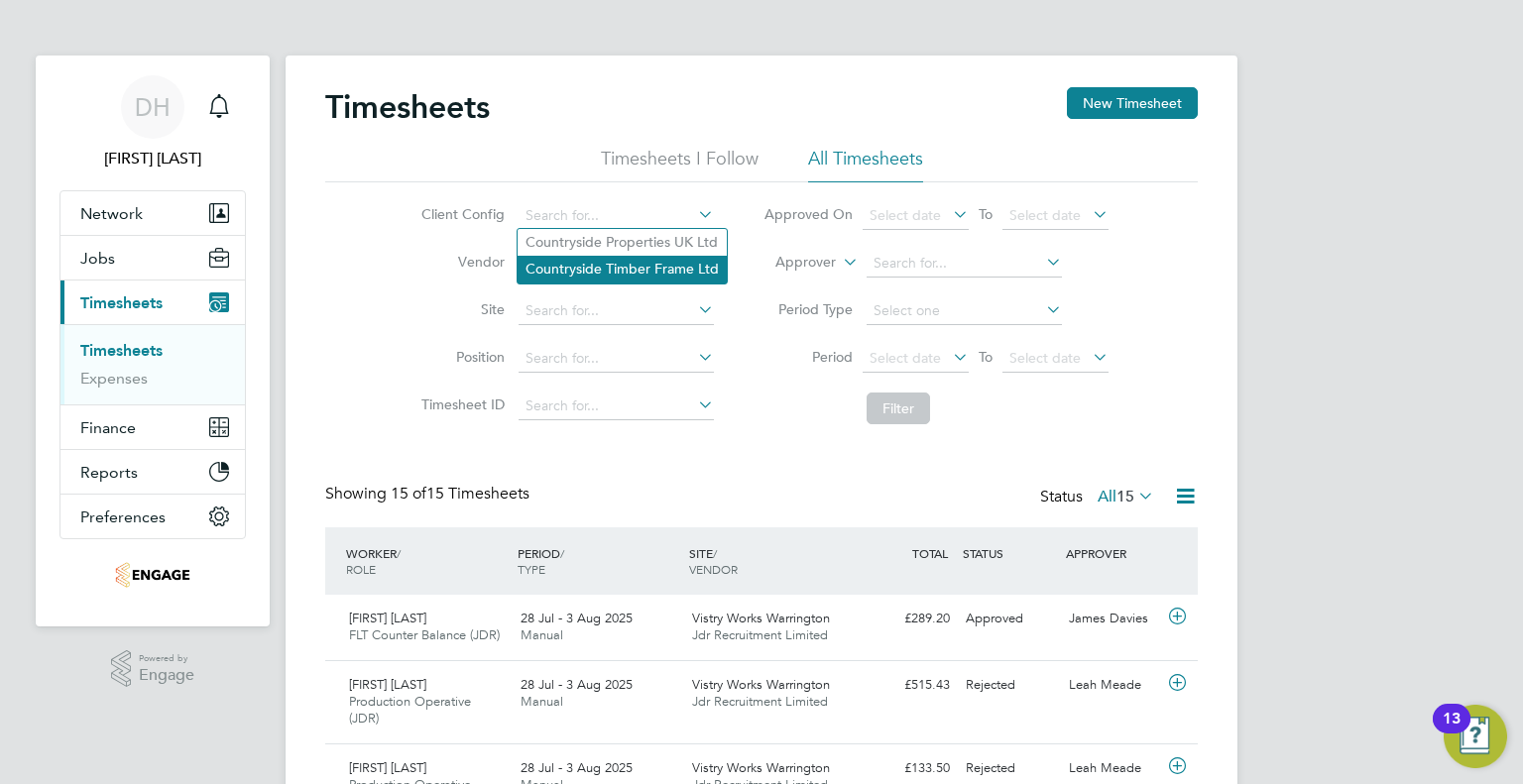 click on "Countryside Timber Frame Ltd" 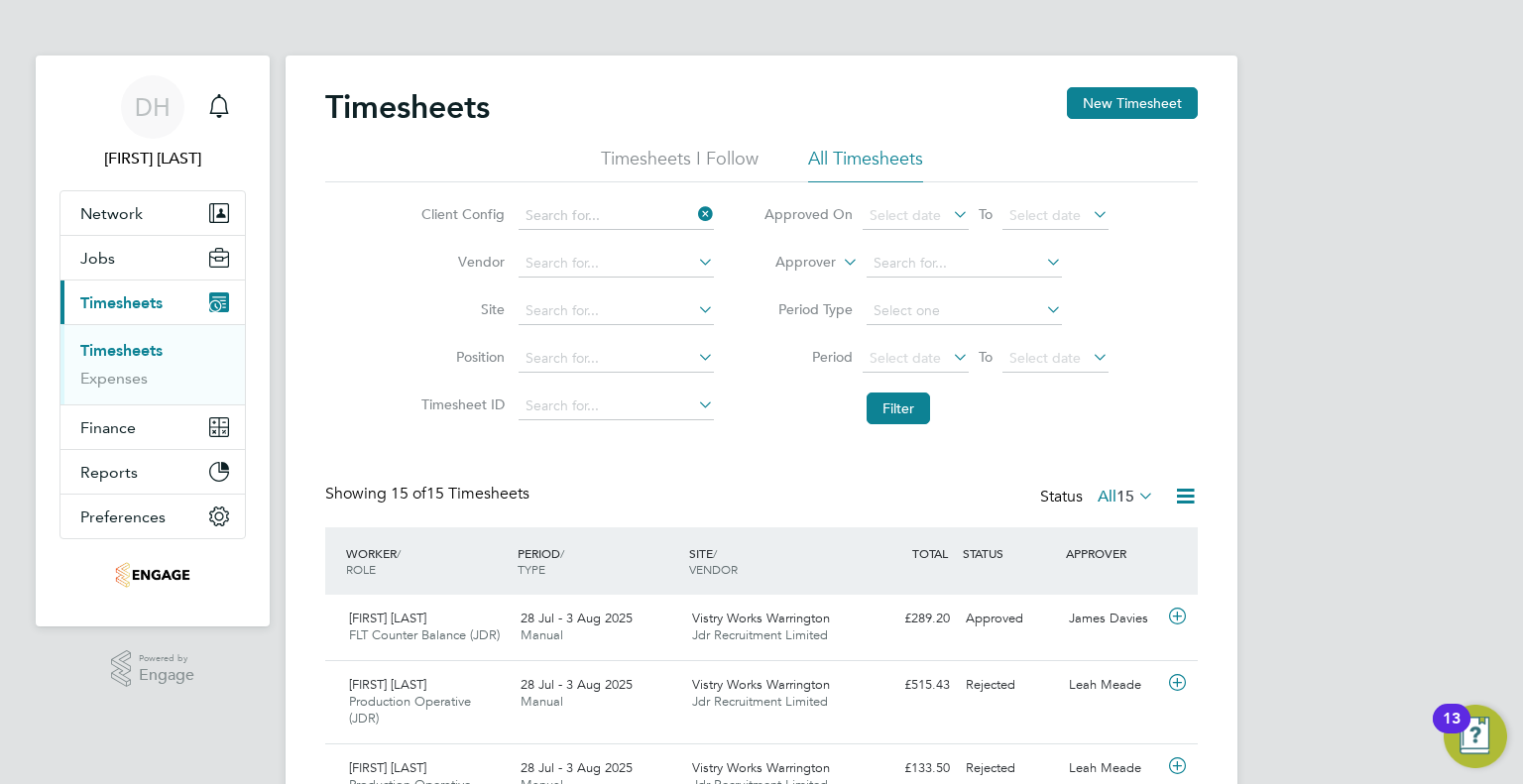 type on "Countryside Timber Frame Ltd" 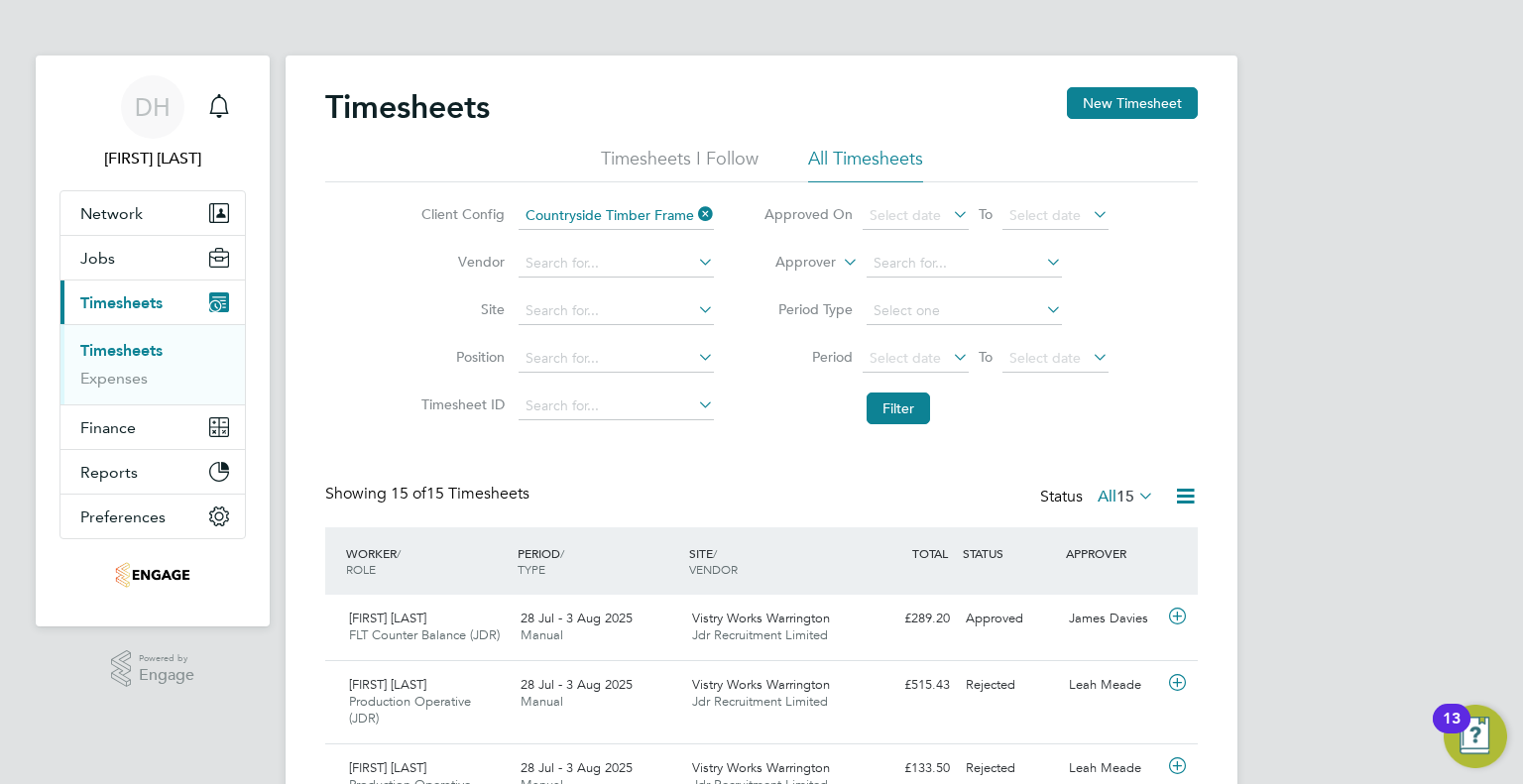 click 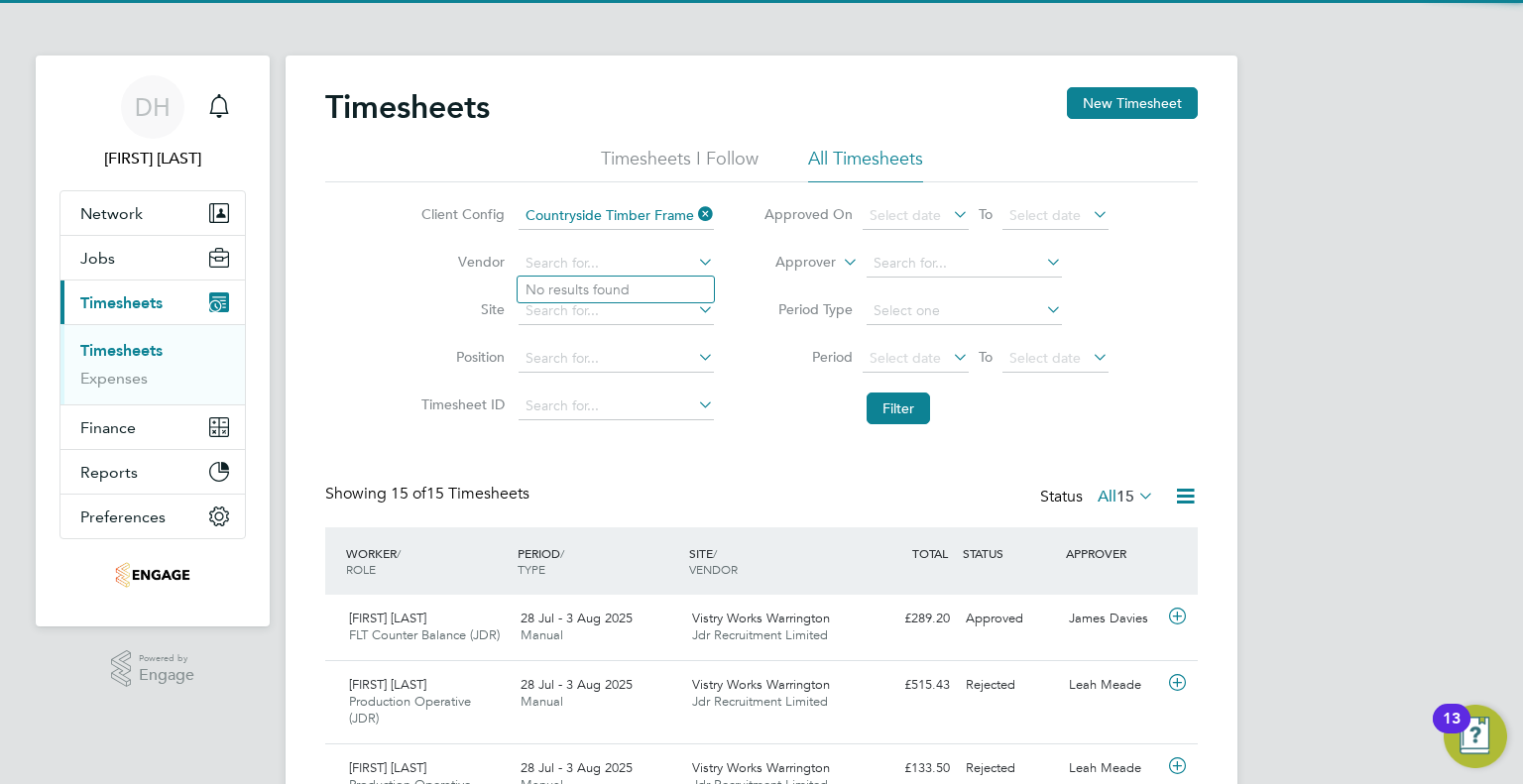 click on "Vendor" 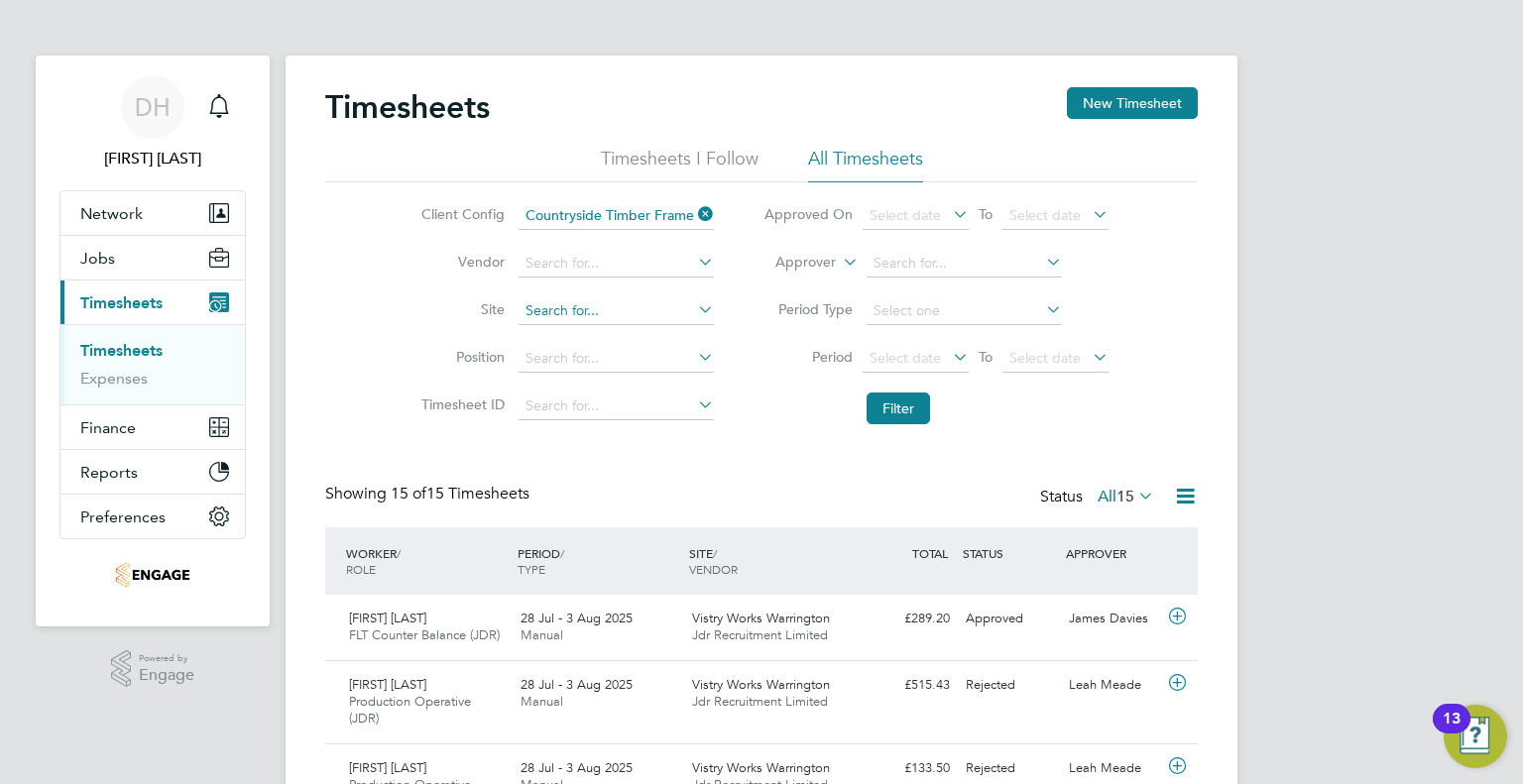 click 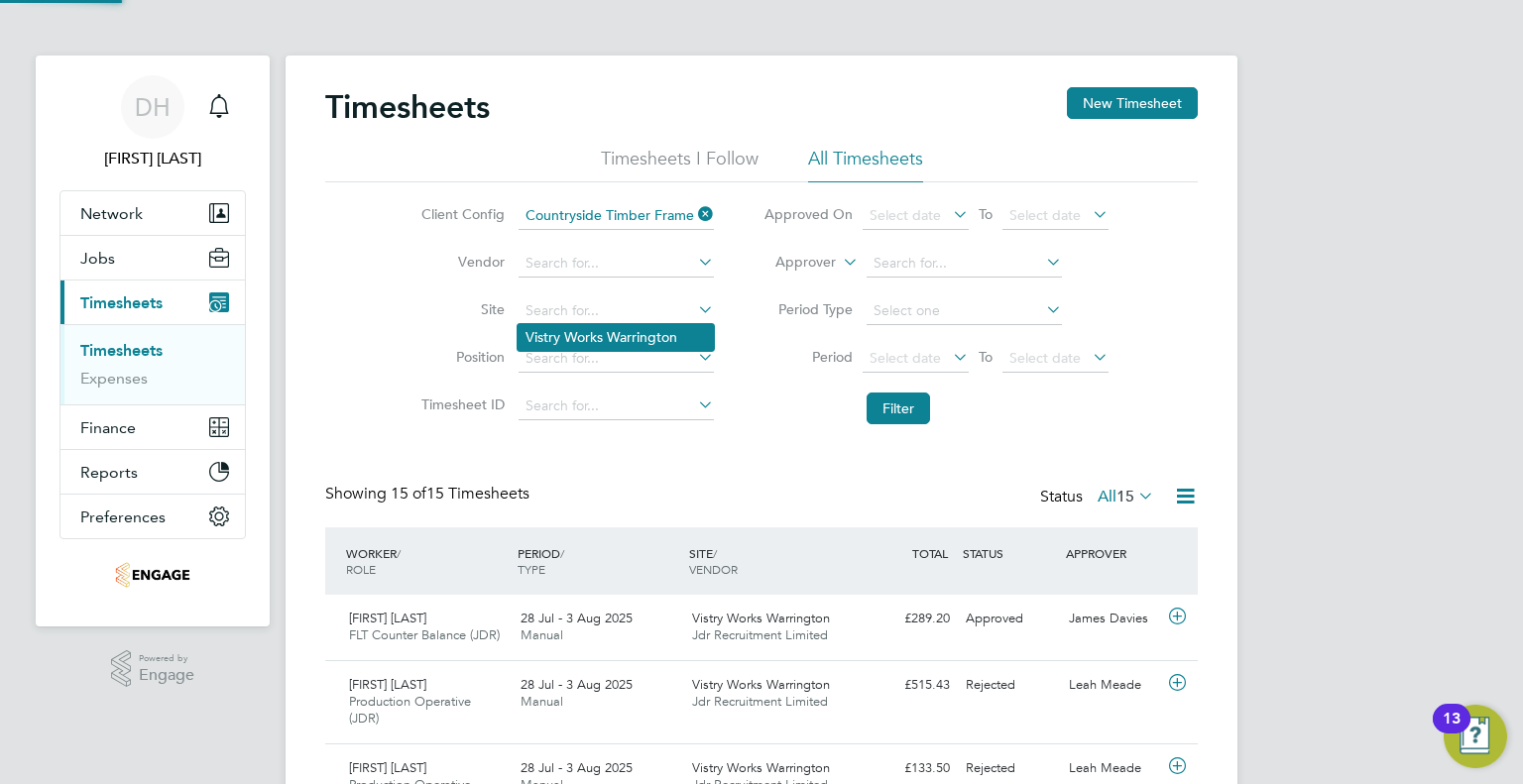 click on "Vistry Works Warrington" 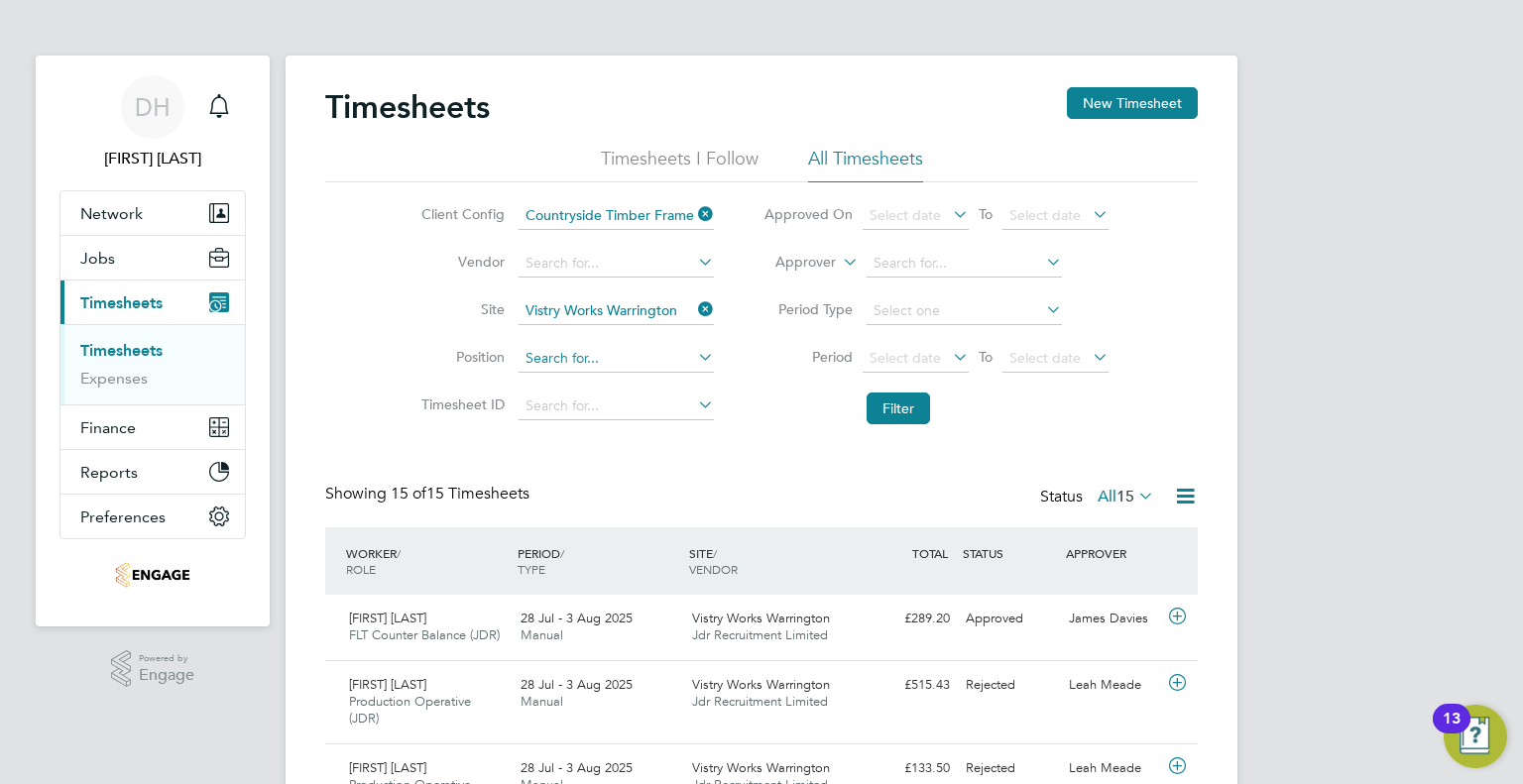 click 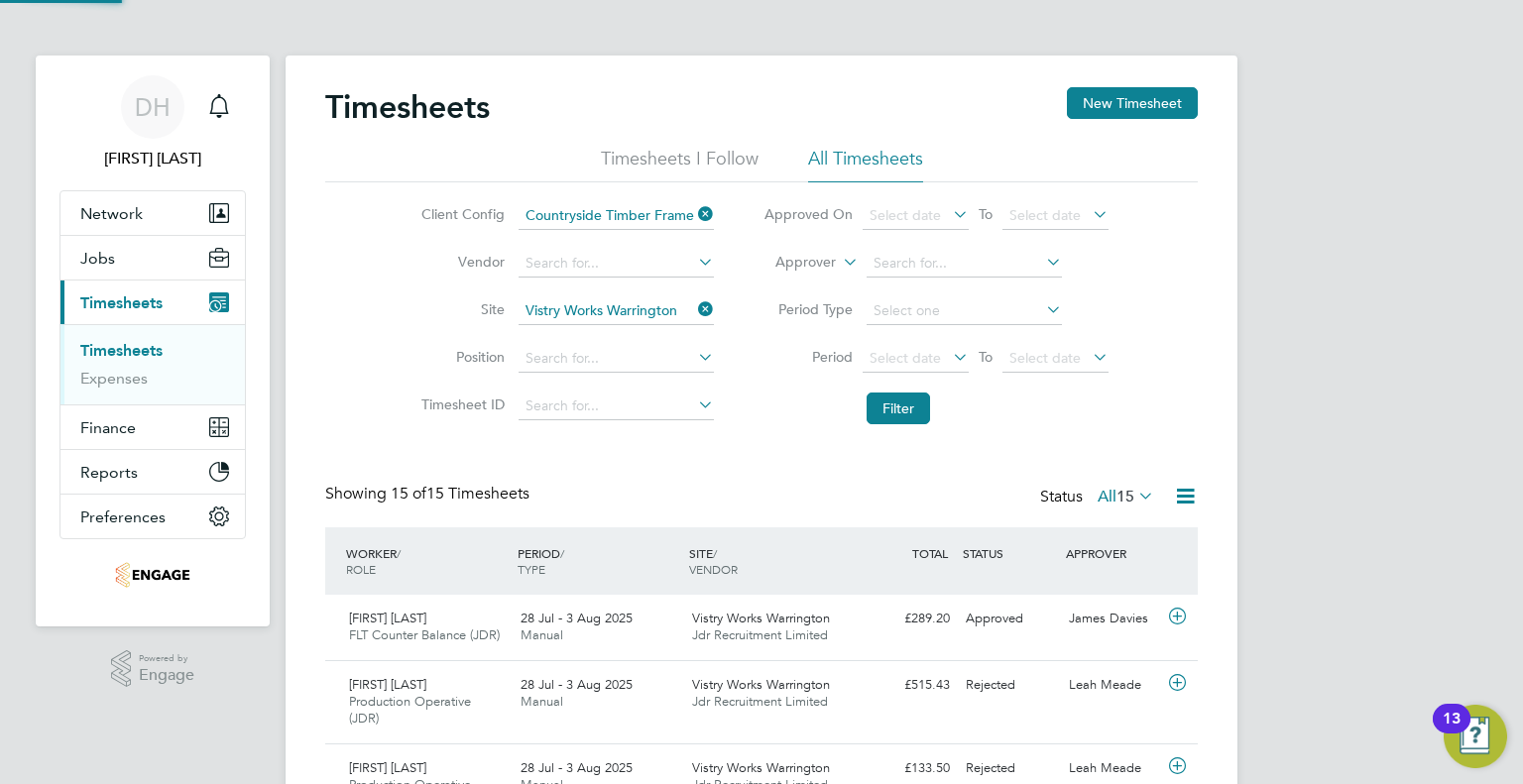 click on "Timesheet ID" 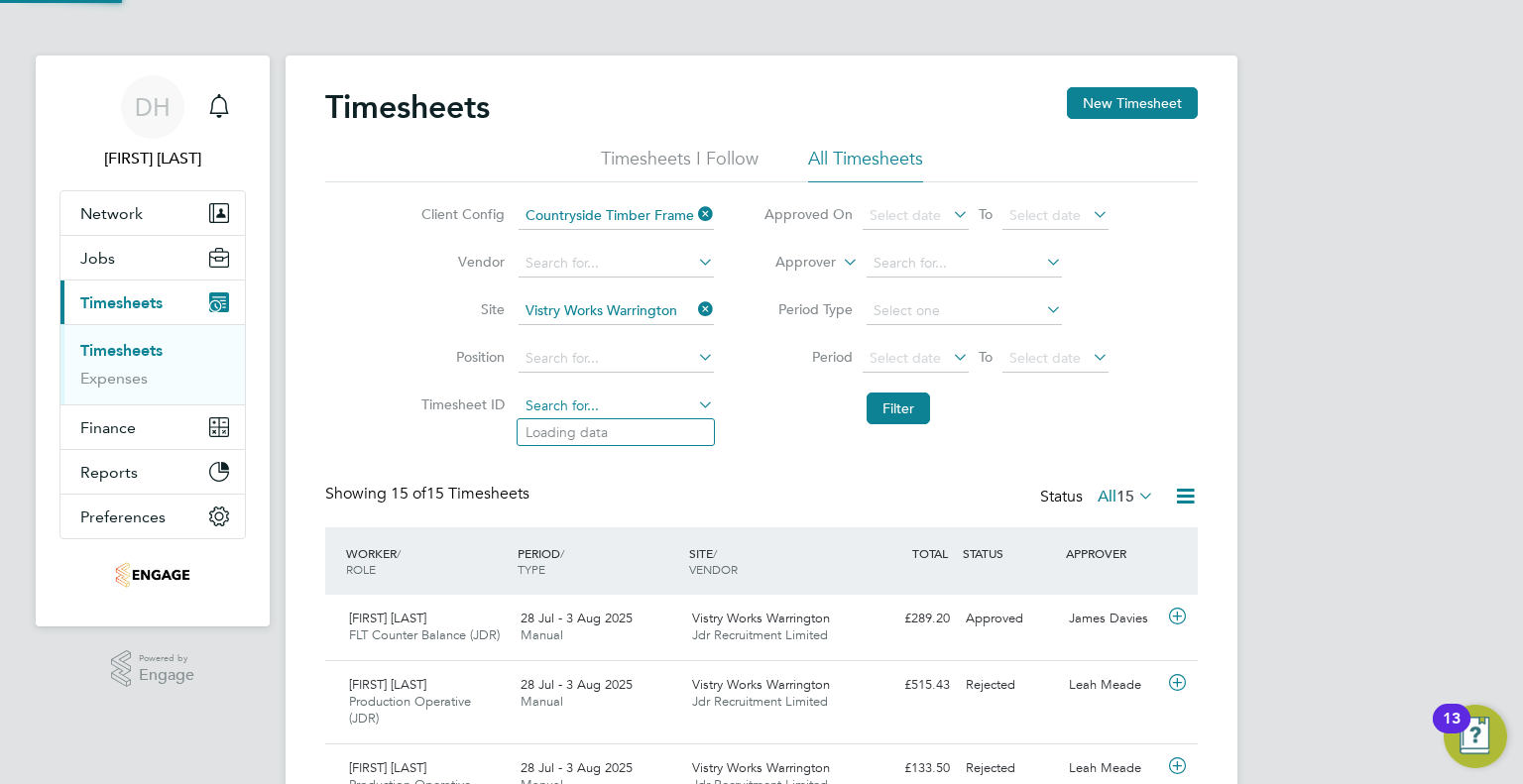 click 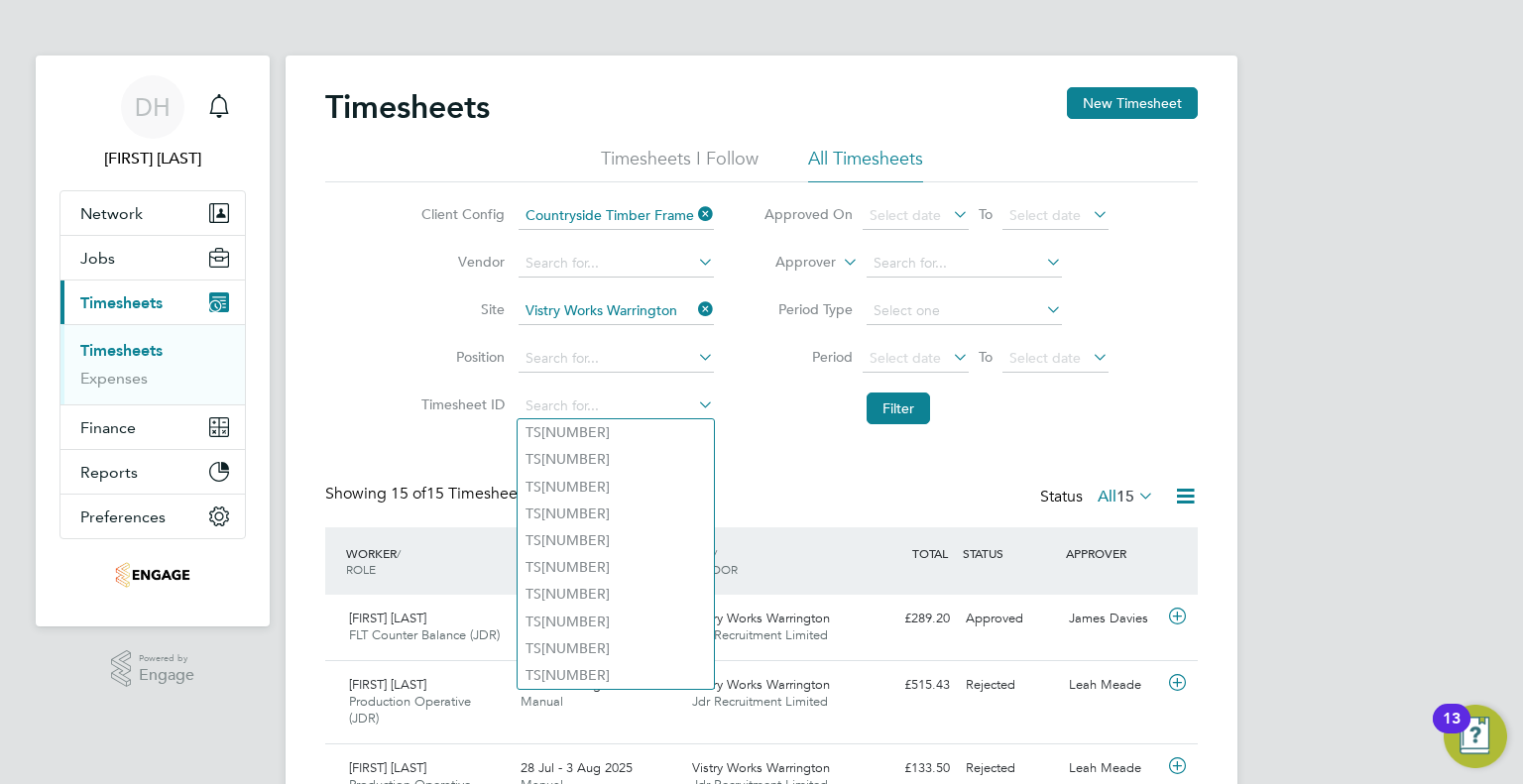 click on "Period Type" 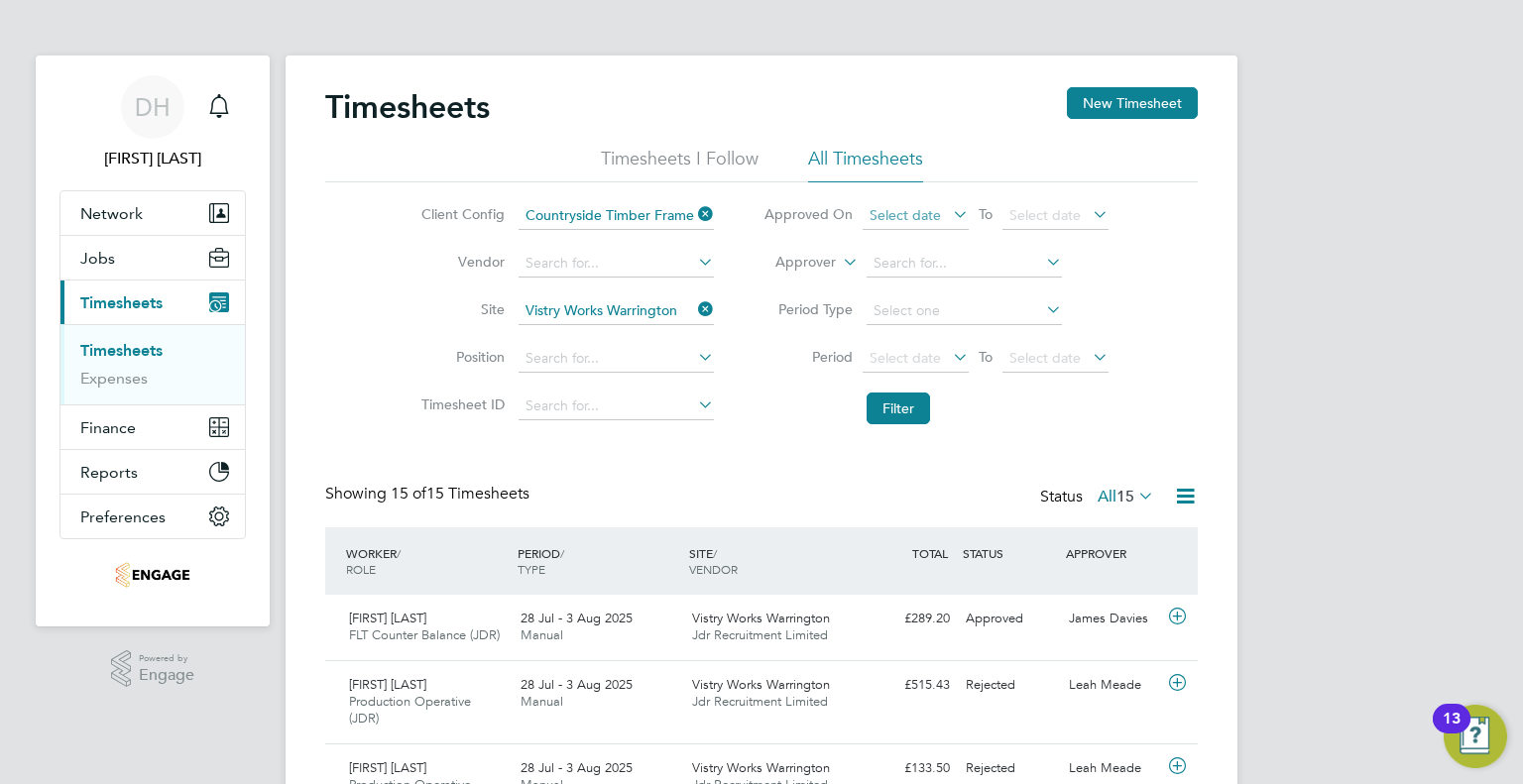 click on "Select date" 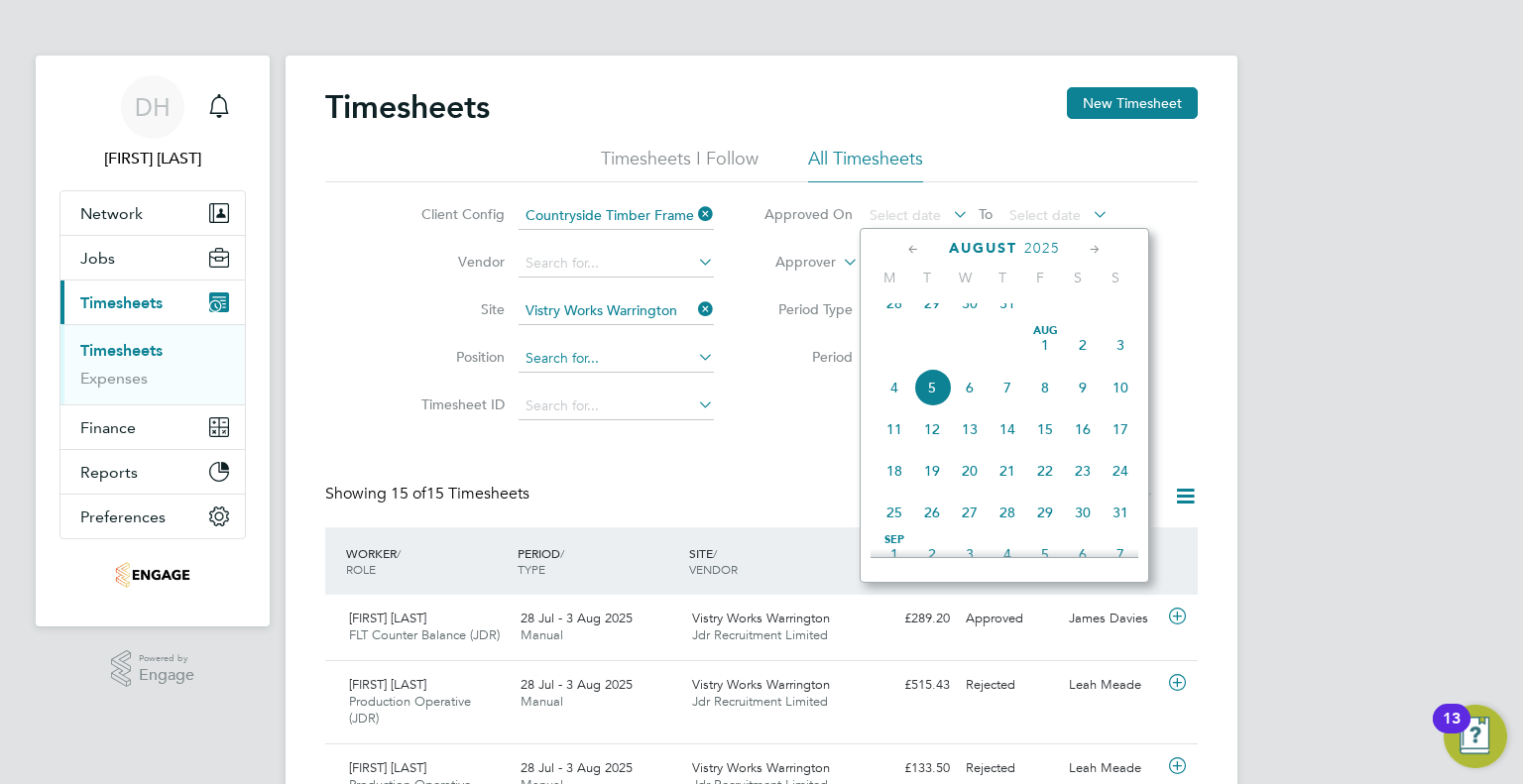 click 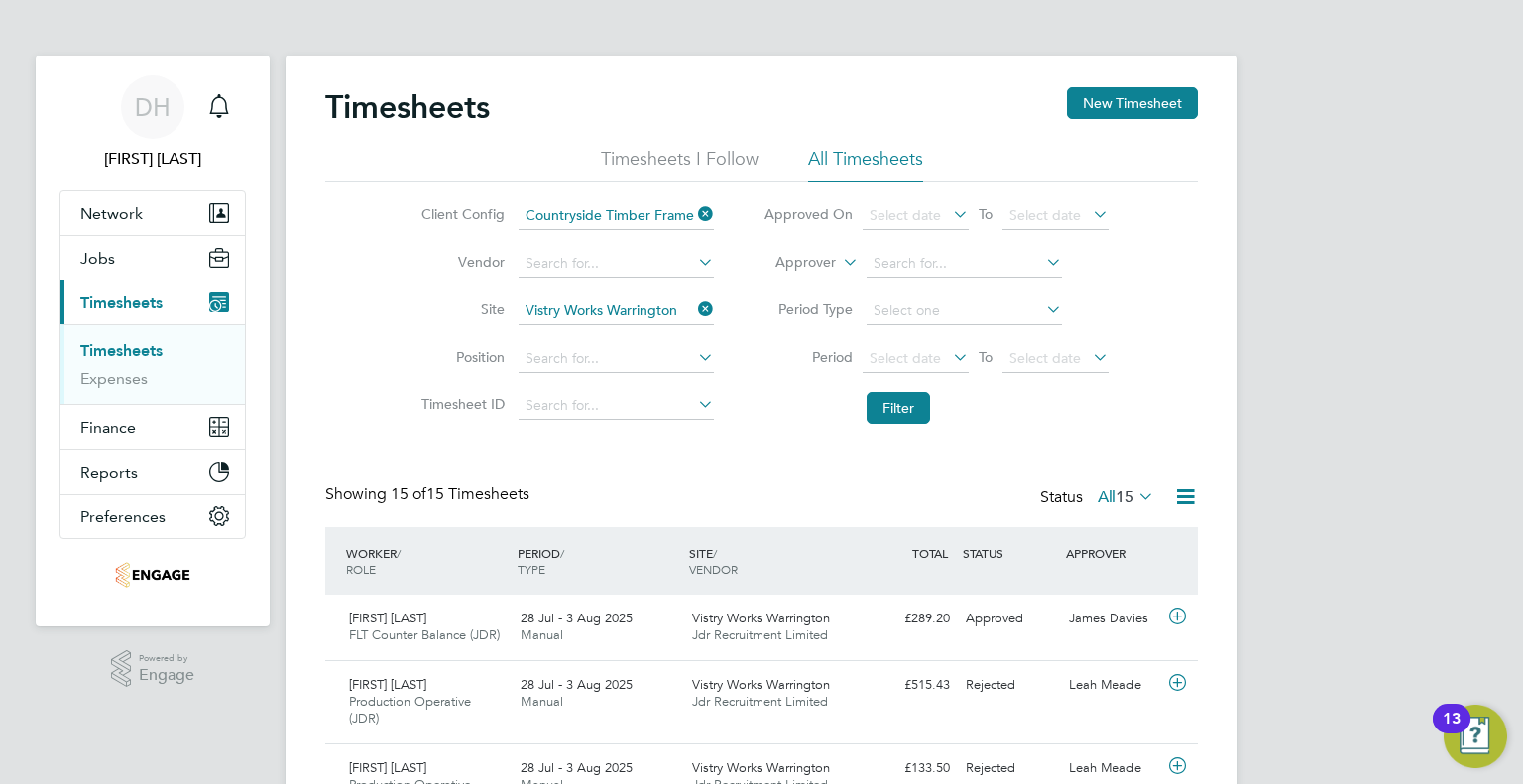 click on "TOTAL   TOTAL  / STATUS" 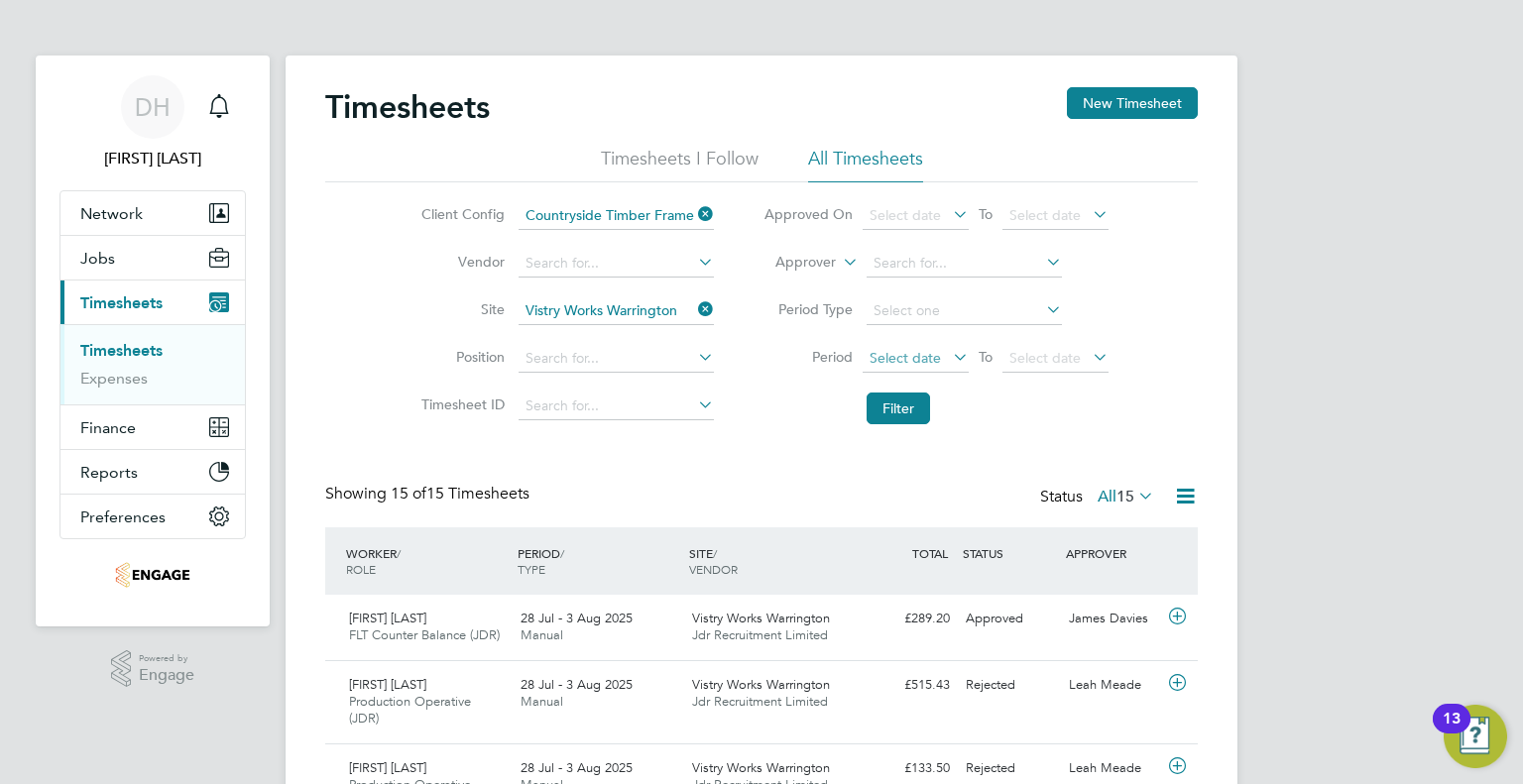 click on "Select date" 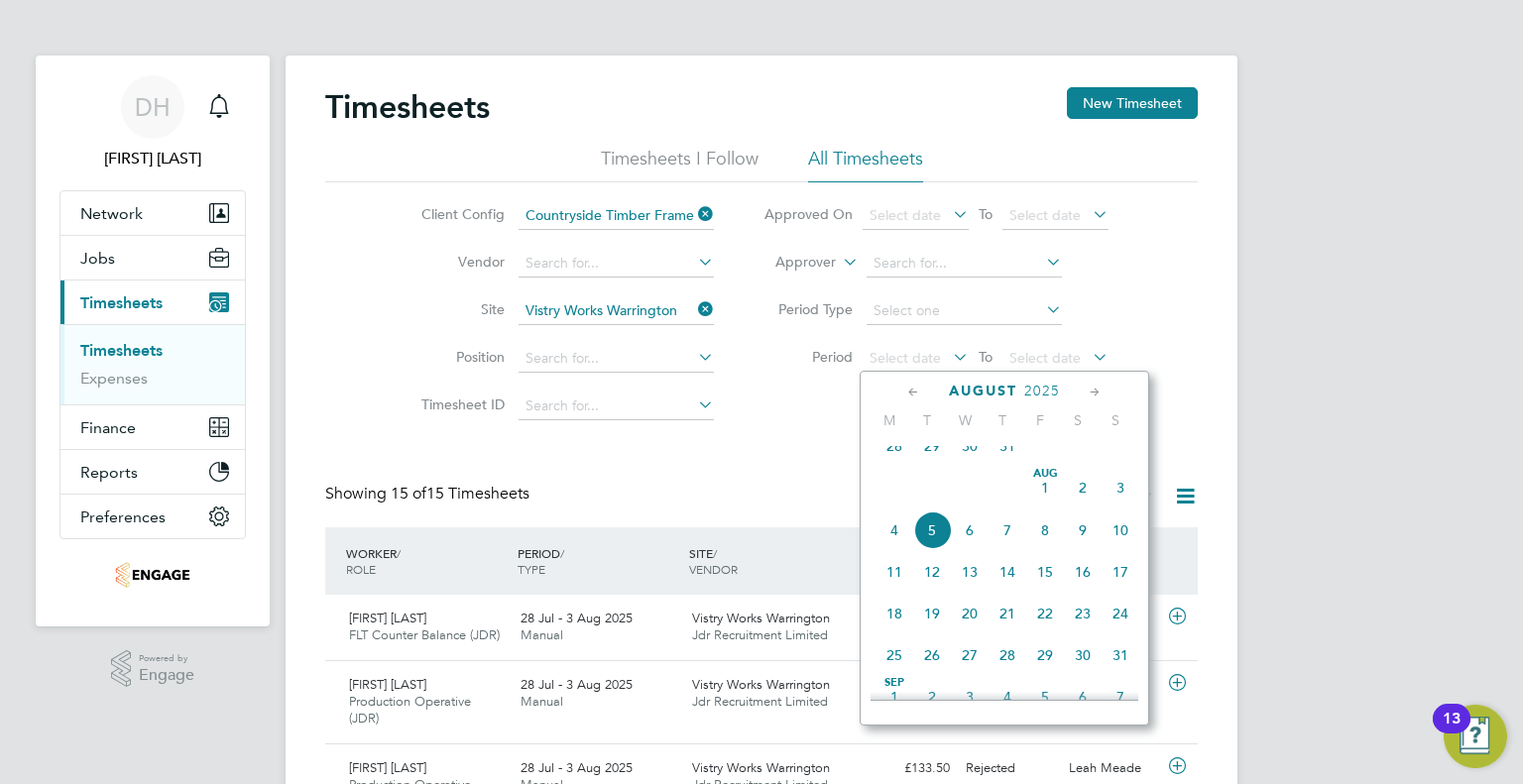 click on "28" 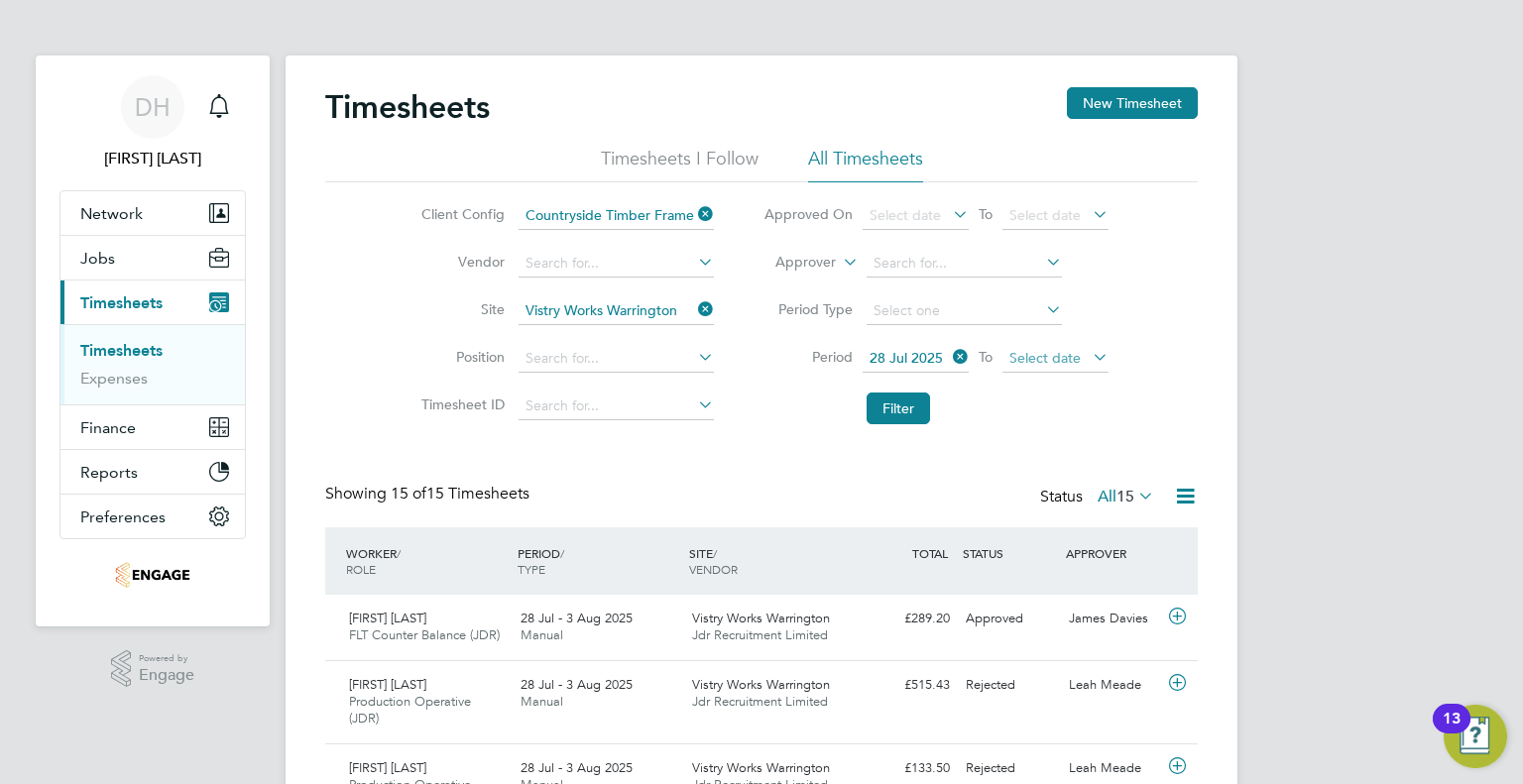 click on "Select date" 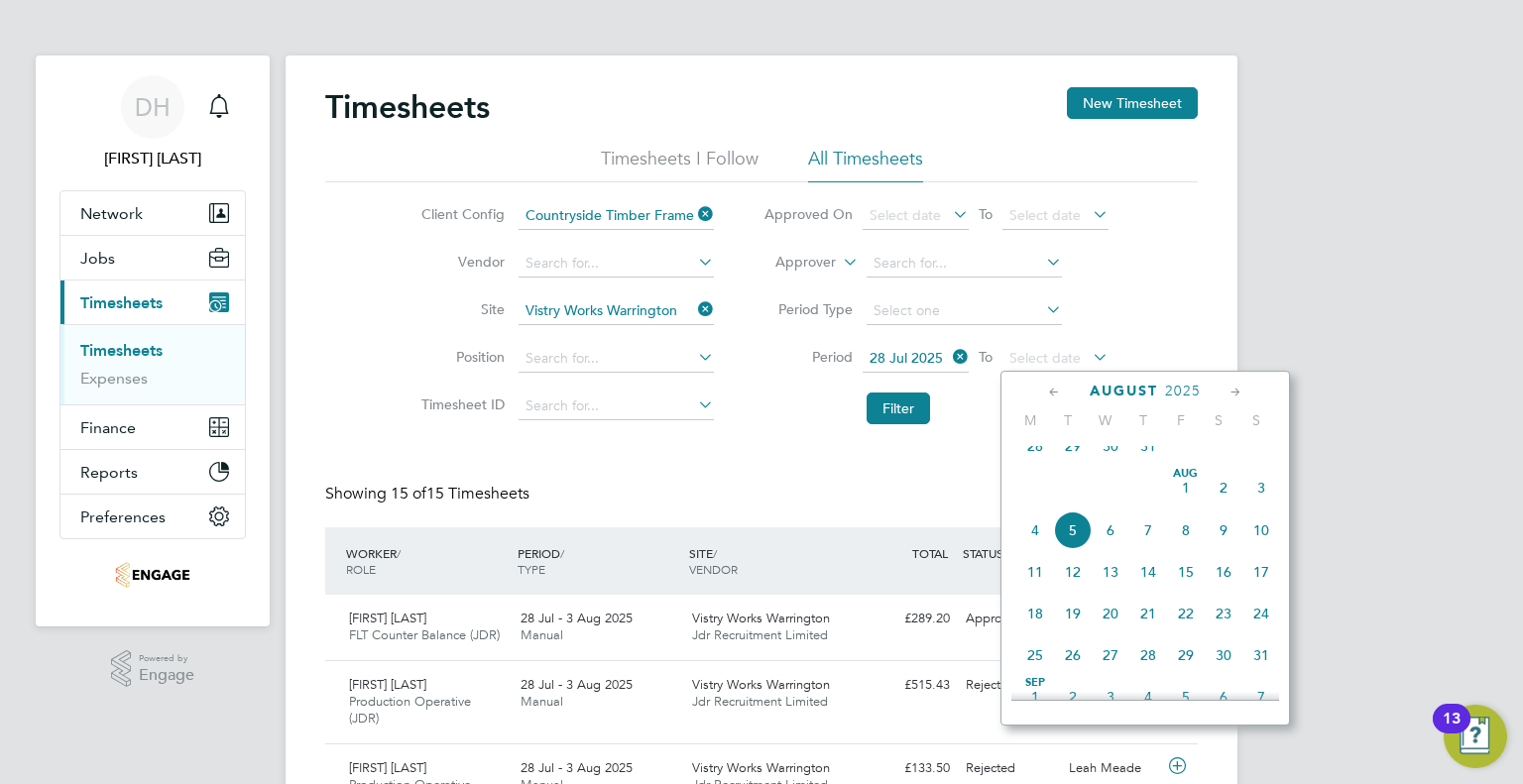 click on "3" 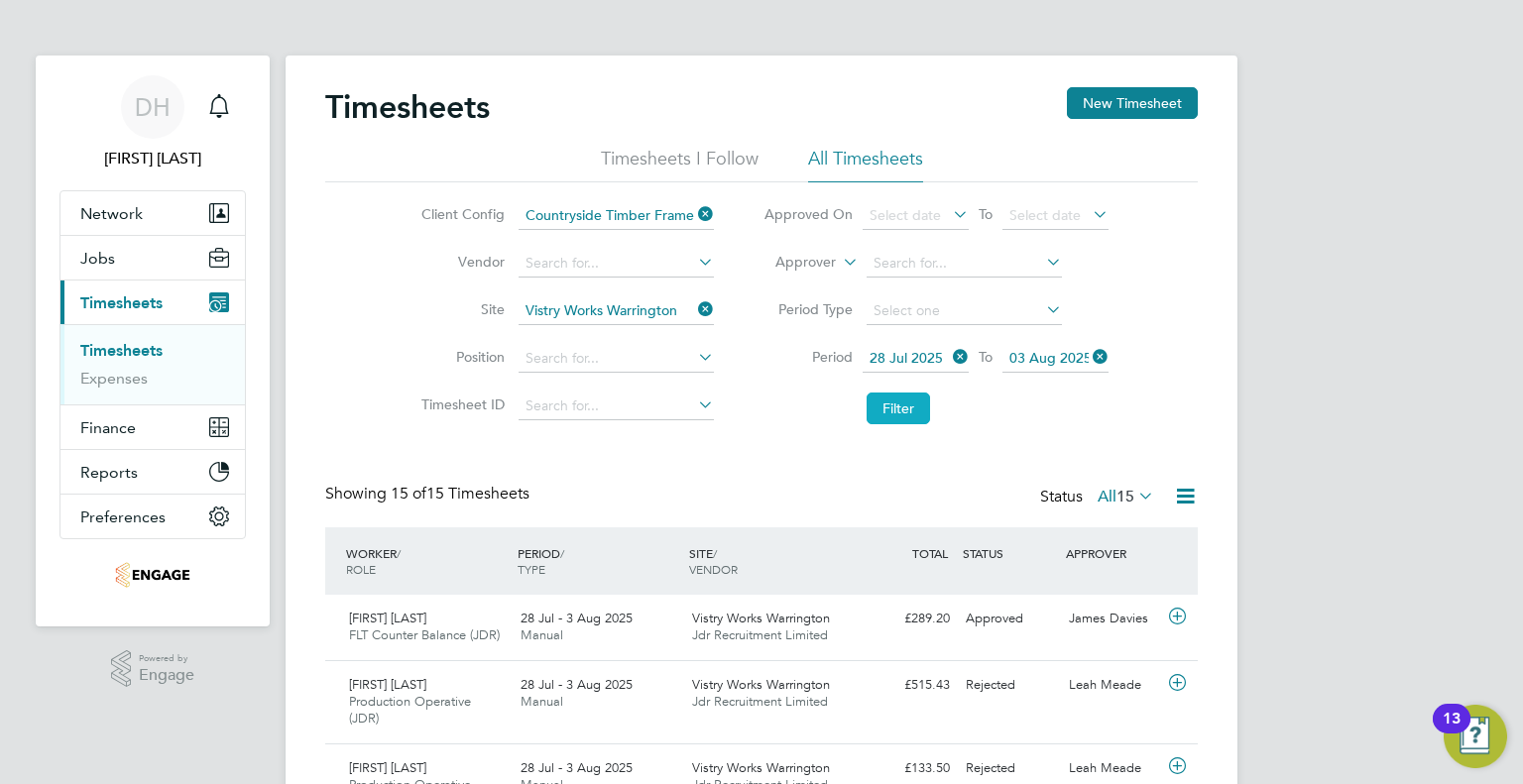 click on "Filter" 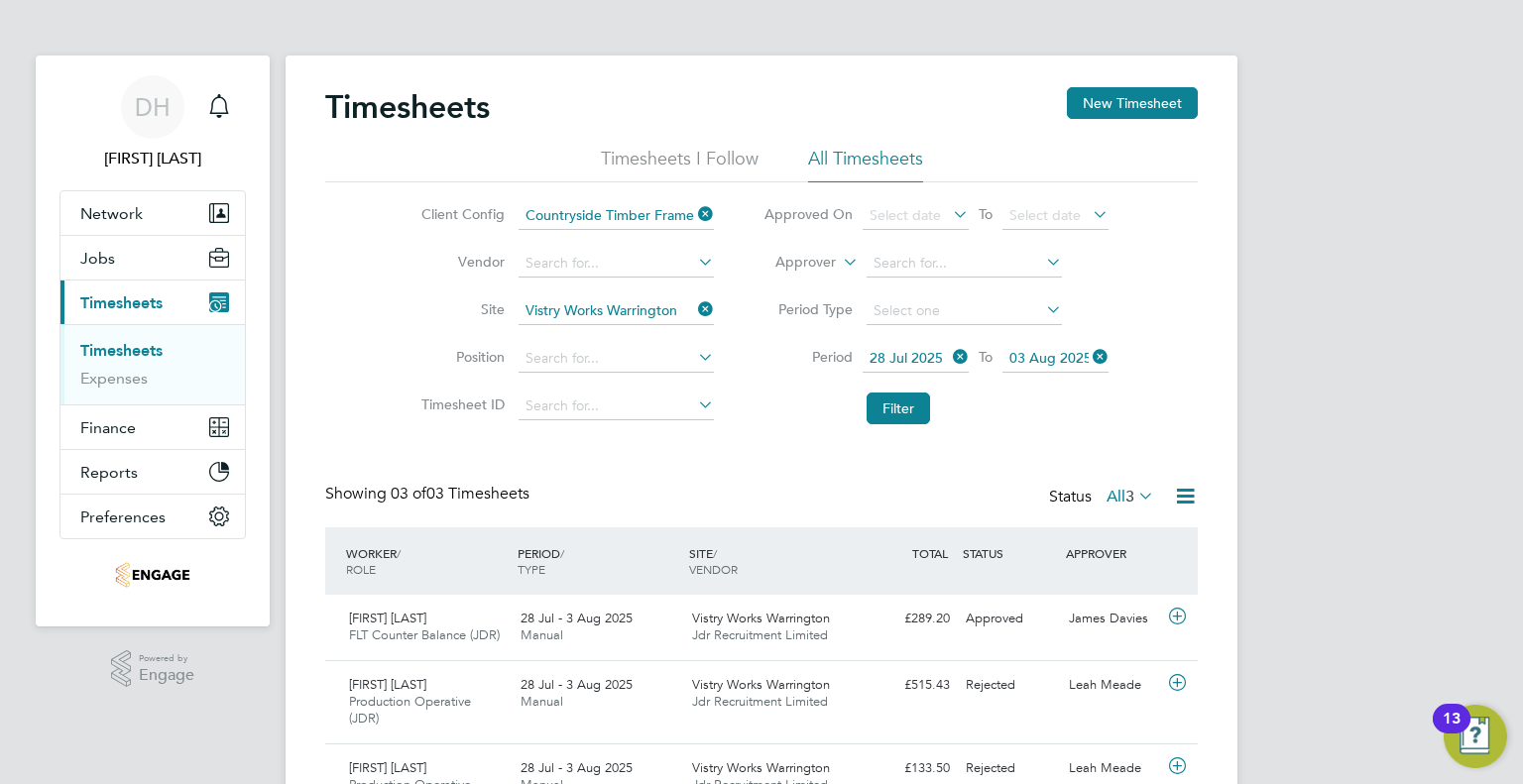 click on "Timesheets New Timesheet Timesheets I Follow All Timesheets Client Config   Countryside Timber Frame Ltd Vendor   Site   Vistry Works Warrington Position   Timesheet ID   Approved On
Select date
To
Select date
Approver     Period Type   Period
28 Jul 2025
To
03 Aug 2025
Filter Showing   03 of  03 Timesheets Status  All  3  WORKER  / ROLE WORKER  / PERIOD PERIOD  / TYPE SITE  / VENDOR TOTAL   TOTAL  / STATUS STATUS APPROVER Dale Parry FLT Counter Balance (JDR)   28 Jul - 3 Aug 2025 28 Jul - 3 Aug 2025 Manual Vistry Works Warrington Jdr Recruitment Limited £289.20 Approved Approved James Davies Kacper Czarniecki Production Operative (JDR)   28 Jul - 3 Aug 2025 28 Jul - 3 Aug 2025 Manual Vistry Works Warrington Jdr Recruitment Limited £515.43 Rejected Rejected Leah Meade Jordan Pemberton Production Operative (JDR)   28 Jul - 3 Aug 2025 28 Jul - 3 Aug 2025 Manual Vistry Works Warrington Jdr Recruitment Limited £133.50 Rejected Rejected Leah Meade Show   more" 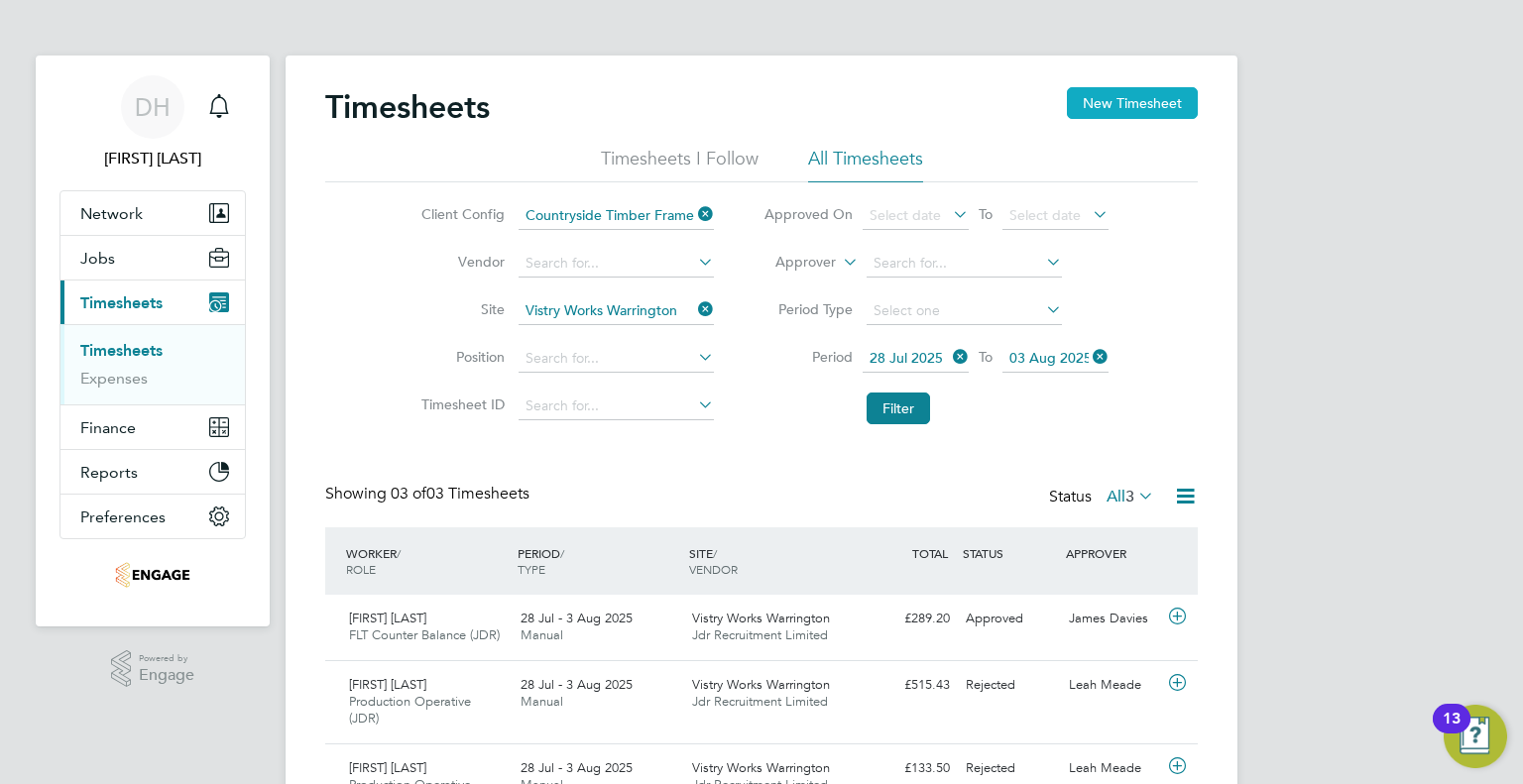 click on "New Timesheet" 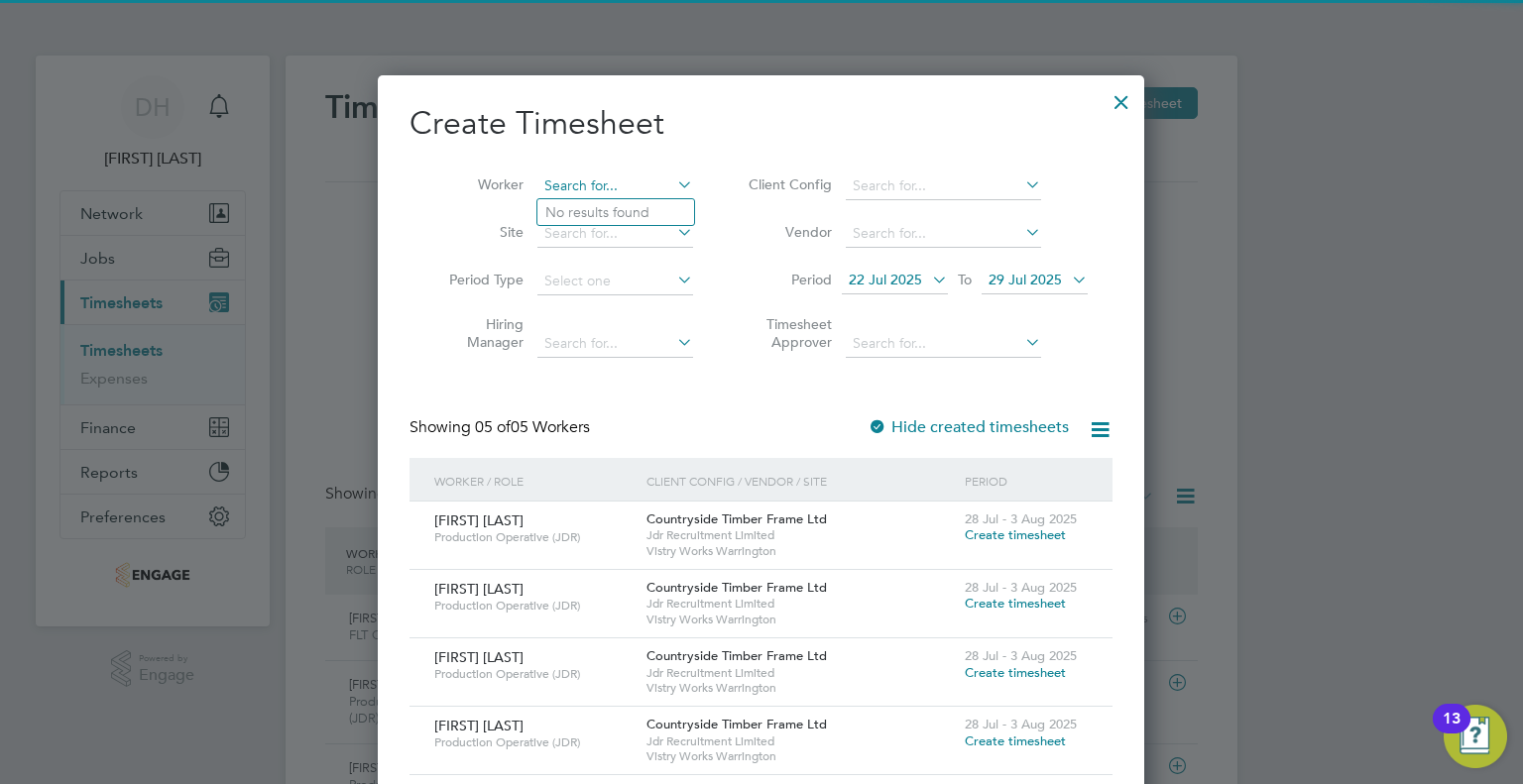 click at bounding box center (615, 186) 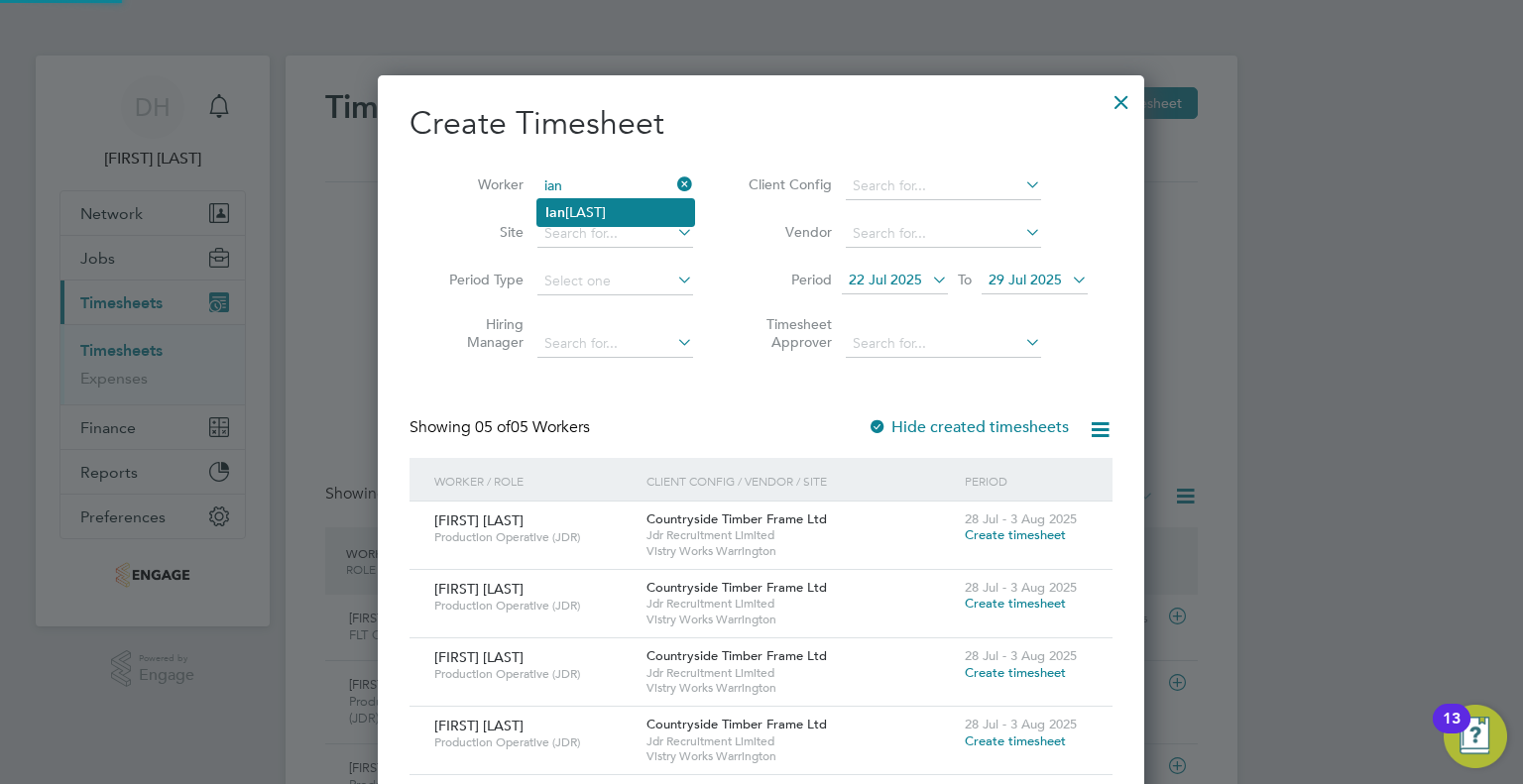 click on "Timesheets New Timesheet Timesheets I Follow All Timesheets Client Config   Countryside Timber Frame Ltd Vendor   Site   Vistry Works Warrington Position   Timesheet ID   Approved On
Select date
To
Select date
Approver     Period Type   Period
28 Jul 2025
To
03 Aug 2025
Filter Showing   03 of  03 Timesheets Status  All  3  WORKER  / ROLE WORKER  / PERIOD PERIOD  / TYPE SITE  / VENDOR TOTAL   TOTAL  / STATUS STATUS APPROVER Dale Parry FLT Counter Balance (JDR)   28 Jul - 3 Aug 2025 28 Jul - 3 Aug 2025 Manual Vistry Works Warrington Jdr Recruitment Limited £289.20 Approved Approved James Davies Kacper Czarniecki Production Operative (JDR)   28 Jul - 3 Aug 2025 28 Jul - 3 Aug 2025 Manual Vistry Works Warrington Jdr Recruitment Limited £515.43 Rejected Rejected Leah Meade Jordan Pemberton Production Operative (JDR)   28 Jul - 3 Aug 2025 28 Jul - 3 Aug 2025 Manual Vistry Works Warrington Jdr Recruitment Limited £133.50 Rejected Rejected Leah Meade Show   more Okay" 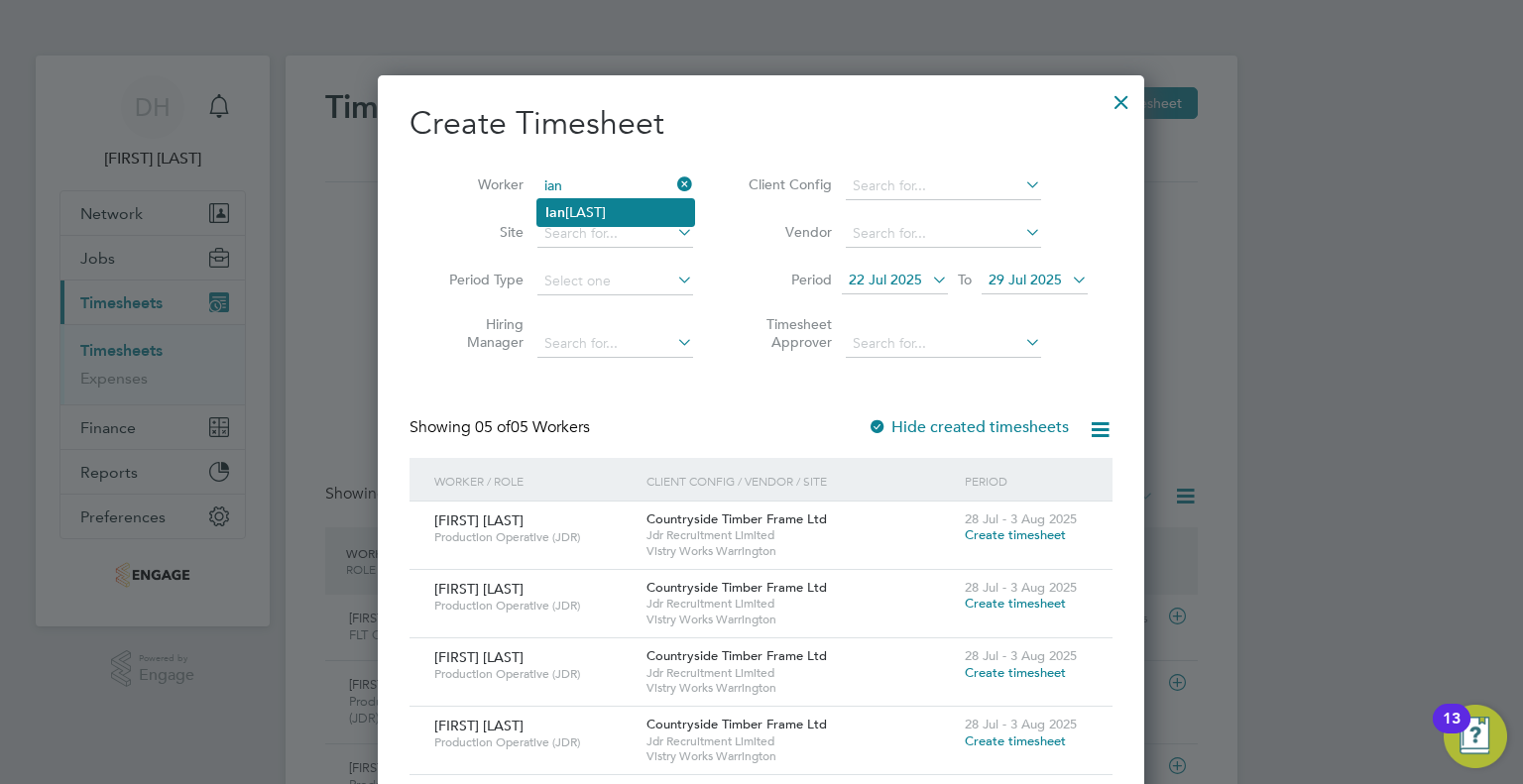 click on "Ian" 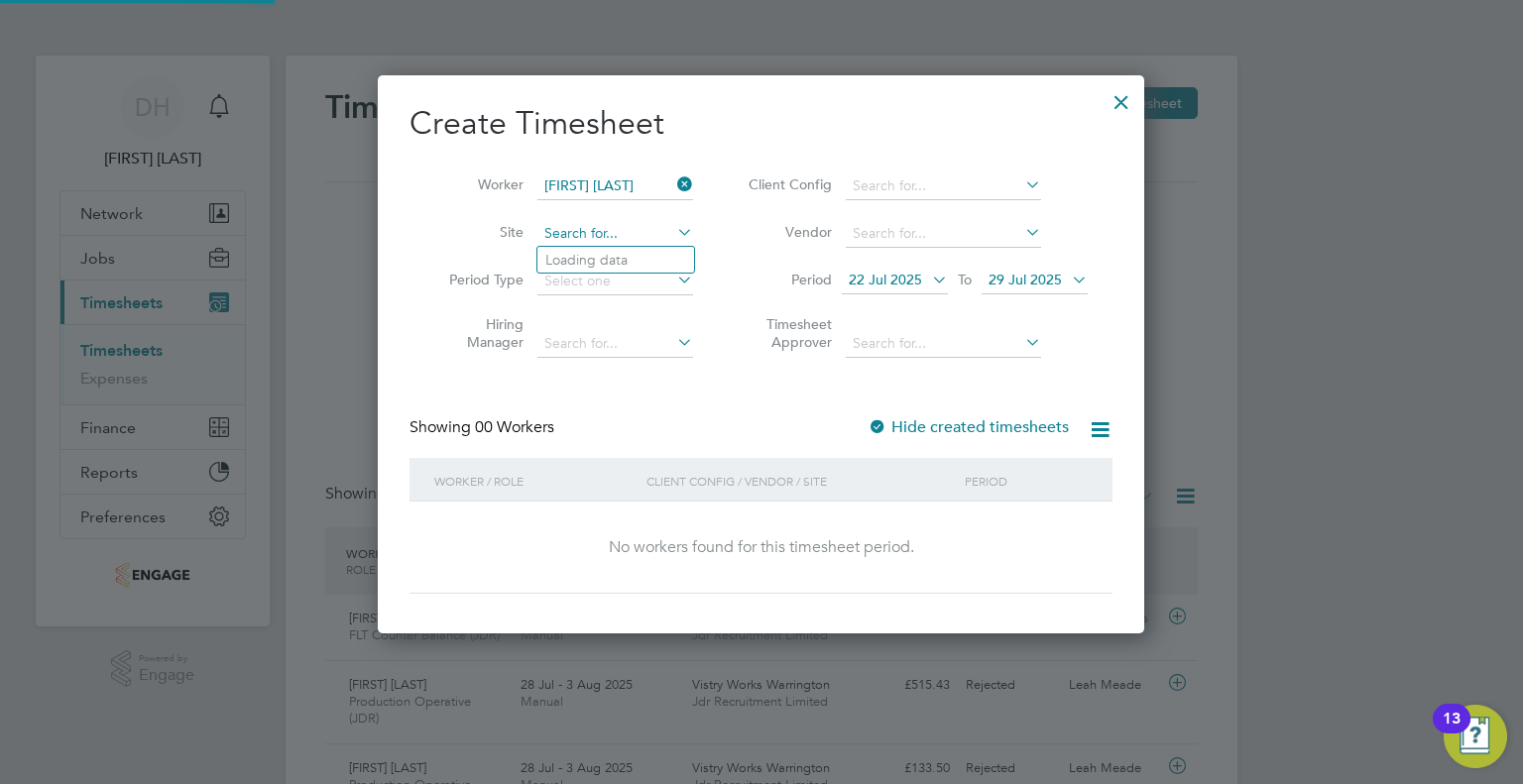 click at bounding box center [615, 234] 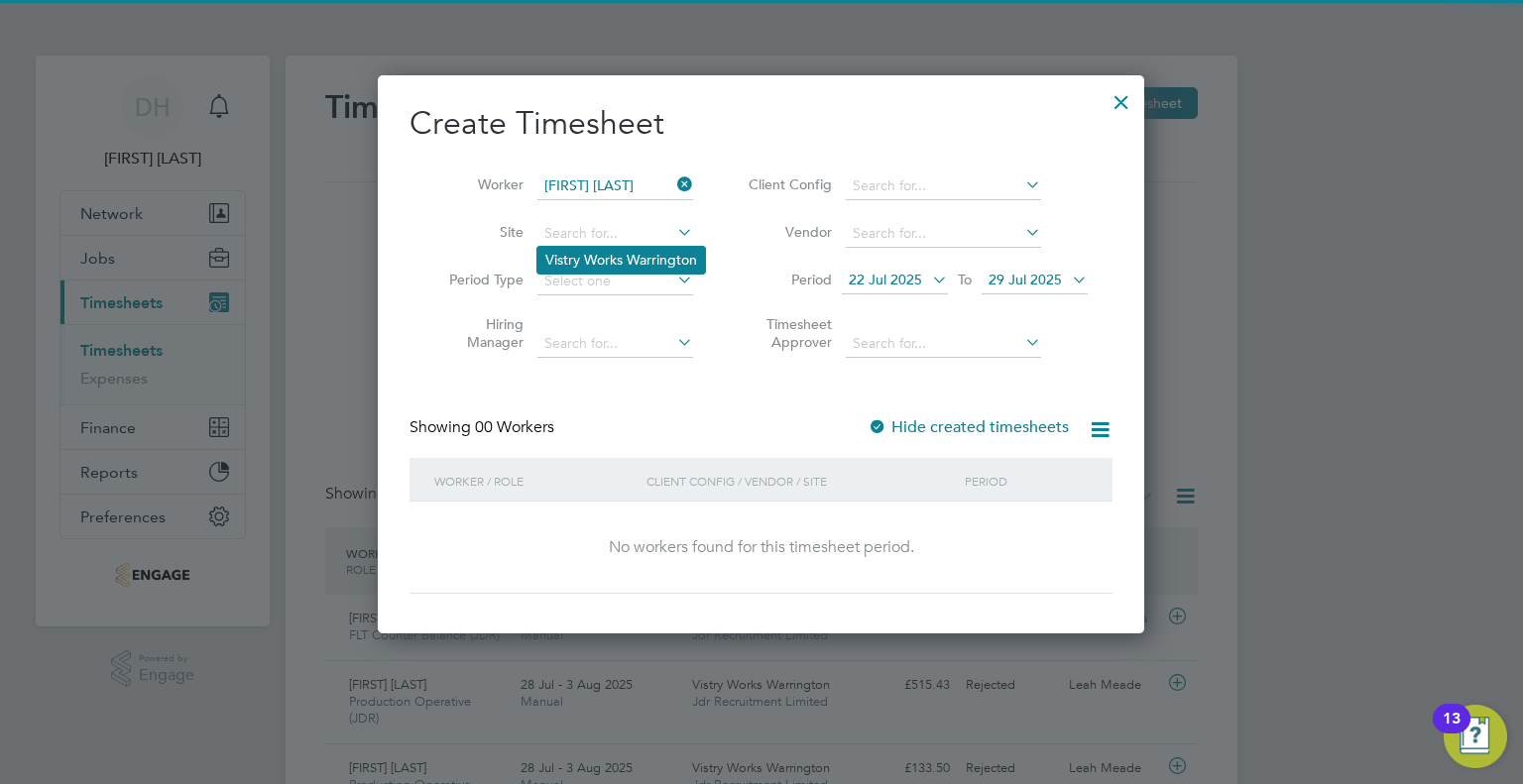 click on "Vistry Works Warrington" 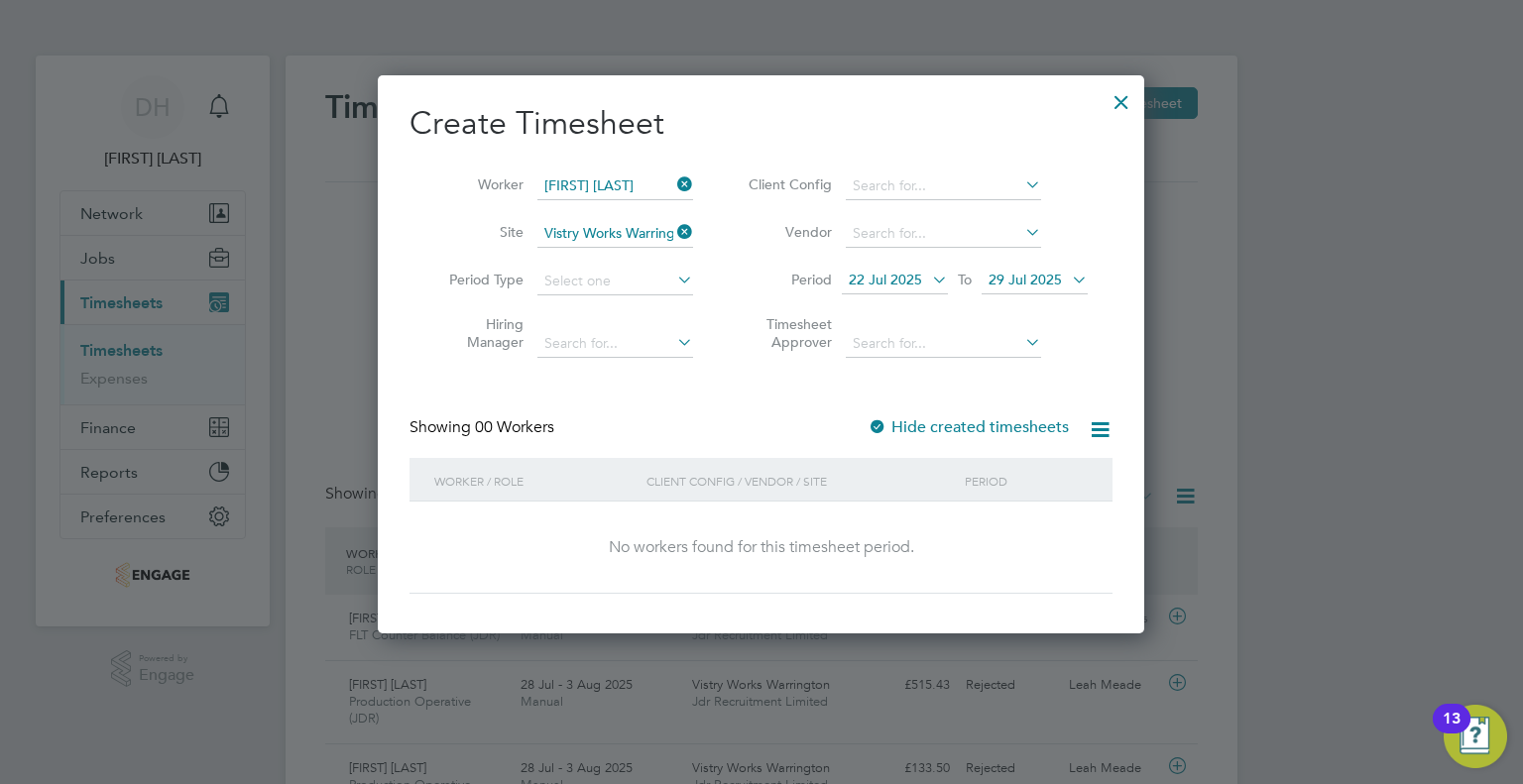 click on "22 Jul 2025" at bounding box center [885, 280] 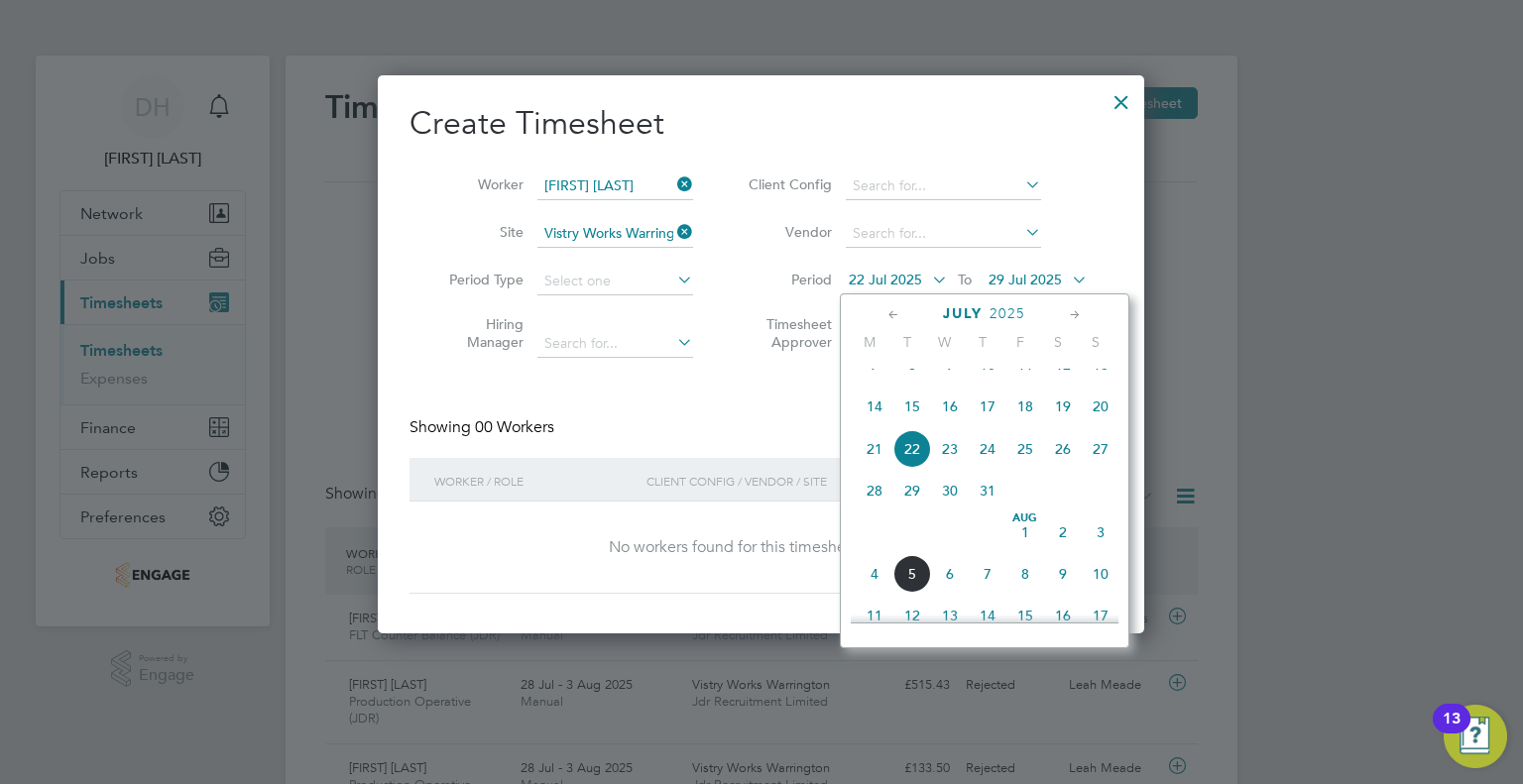 click on "28" 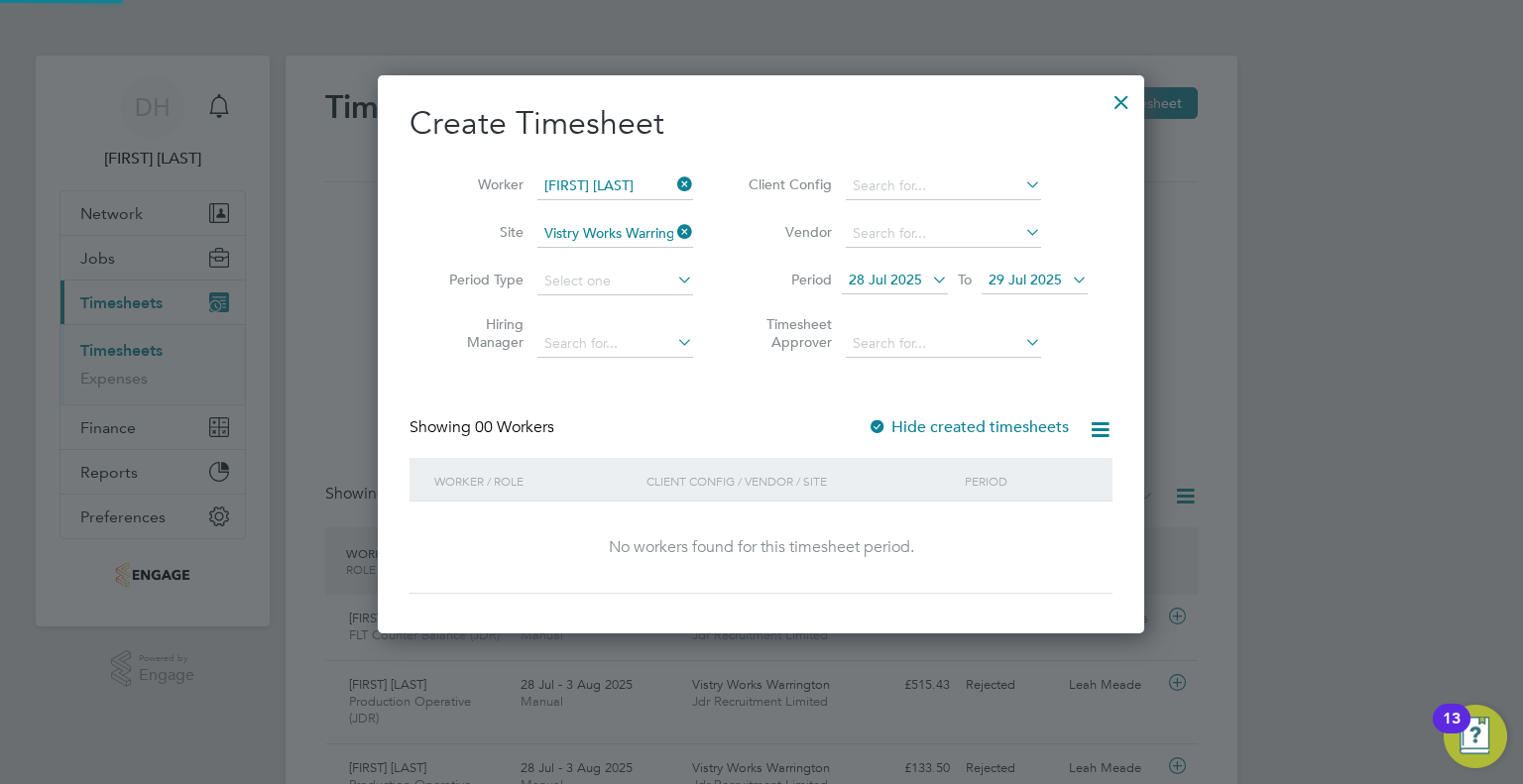 click on "29 Jul 2025" at bounding box center [1025, 280] 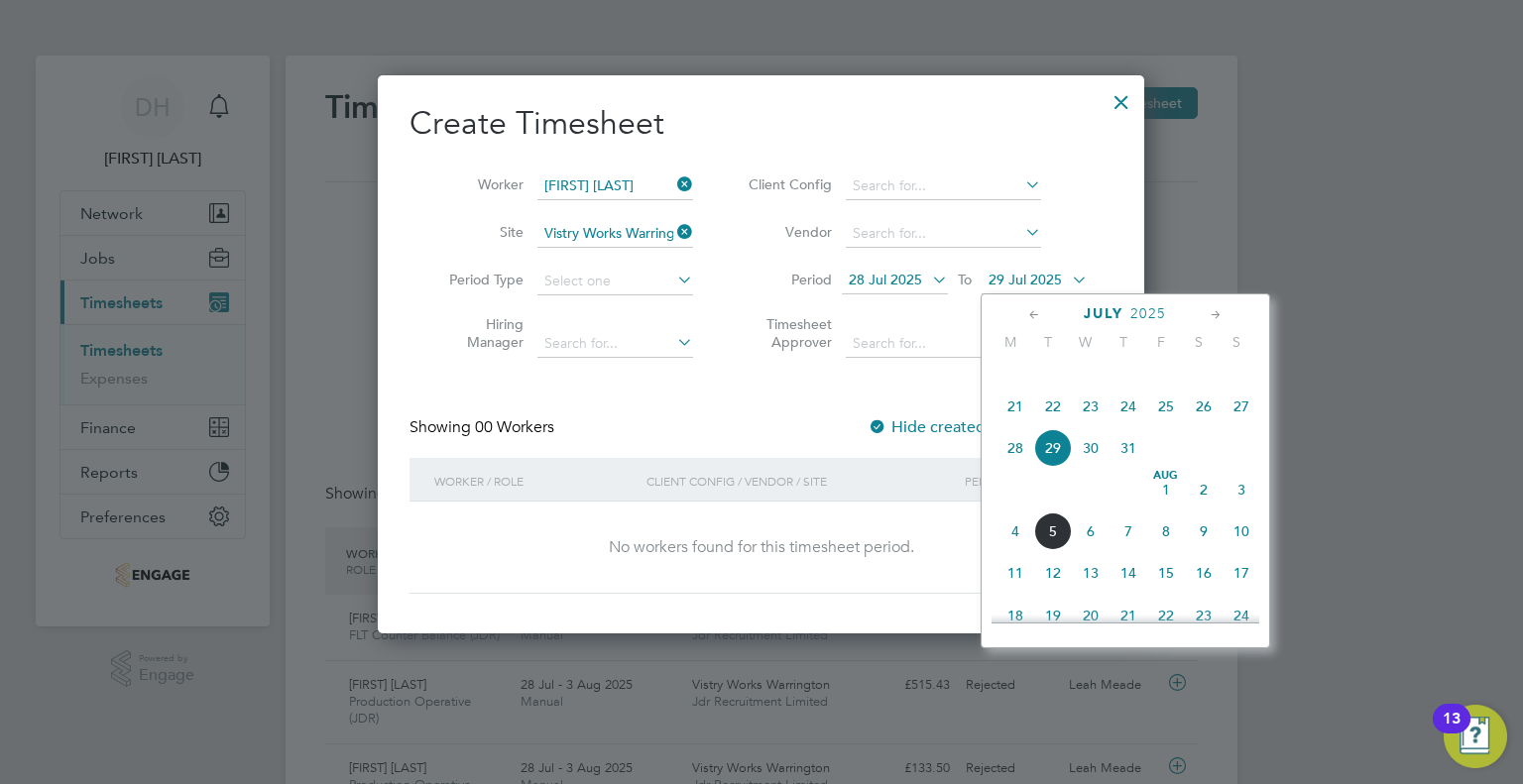 click on "3" 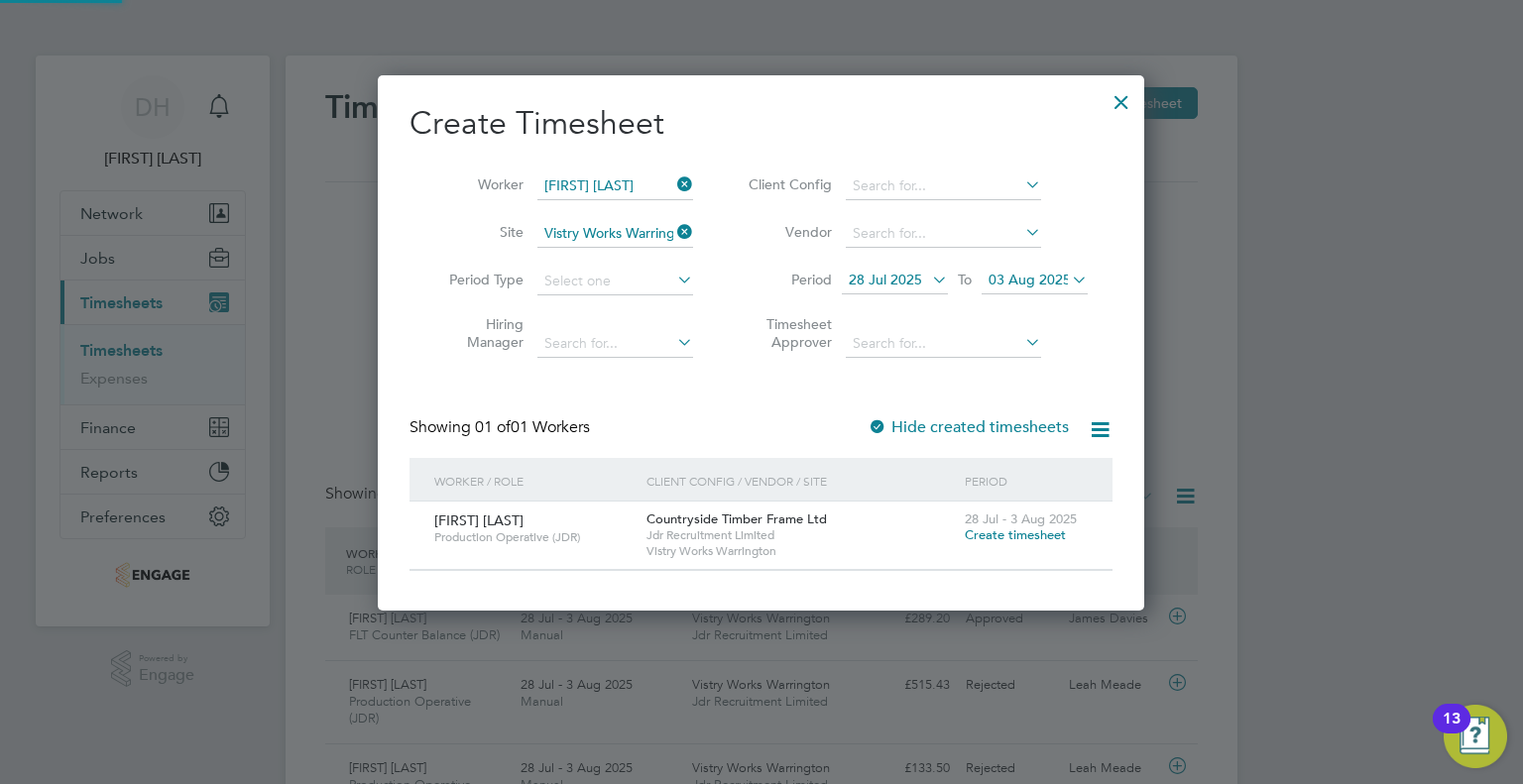 click on "Showing   01 of  01 Workers Hide created timesheets" at bounding box center [761, 437] 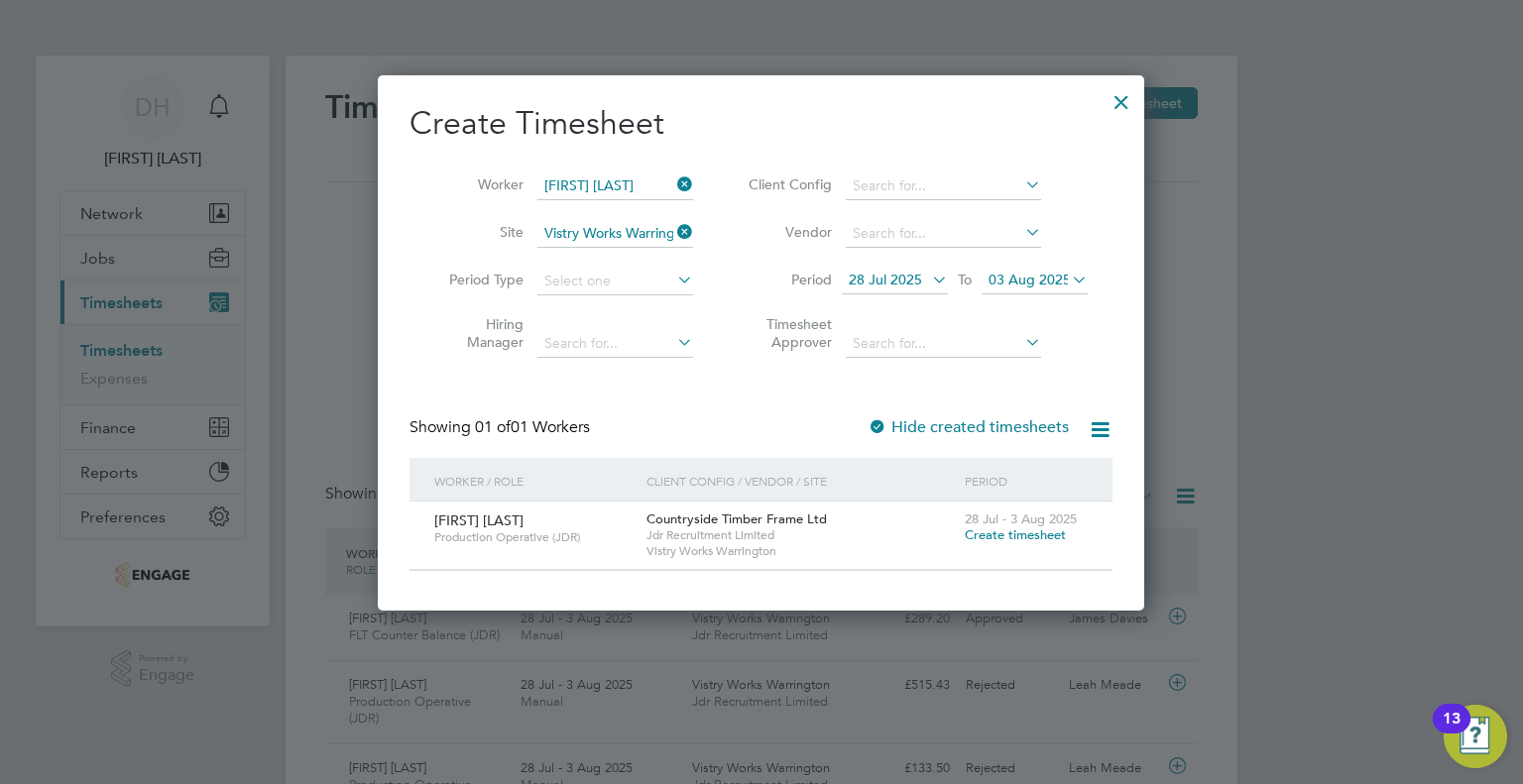 click on "Create timesheet" at bounding box center [1015, 534] 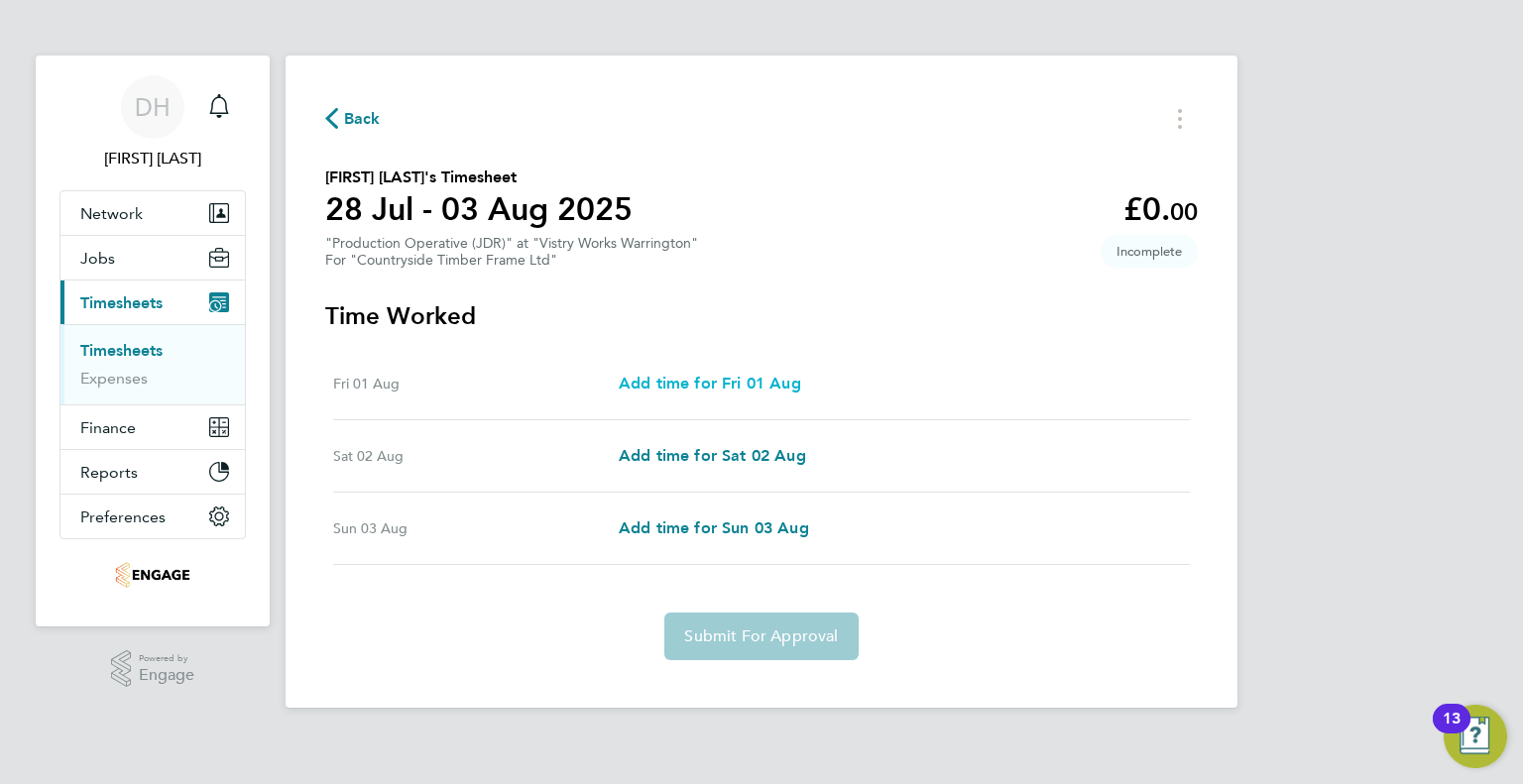 click on "Add time for Fri 01 Aug" at bounding box center (710, 383) 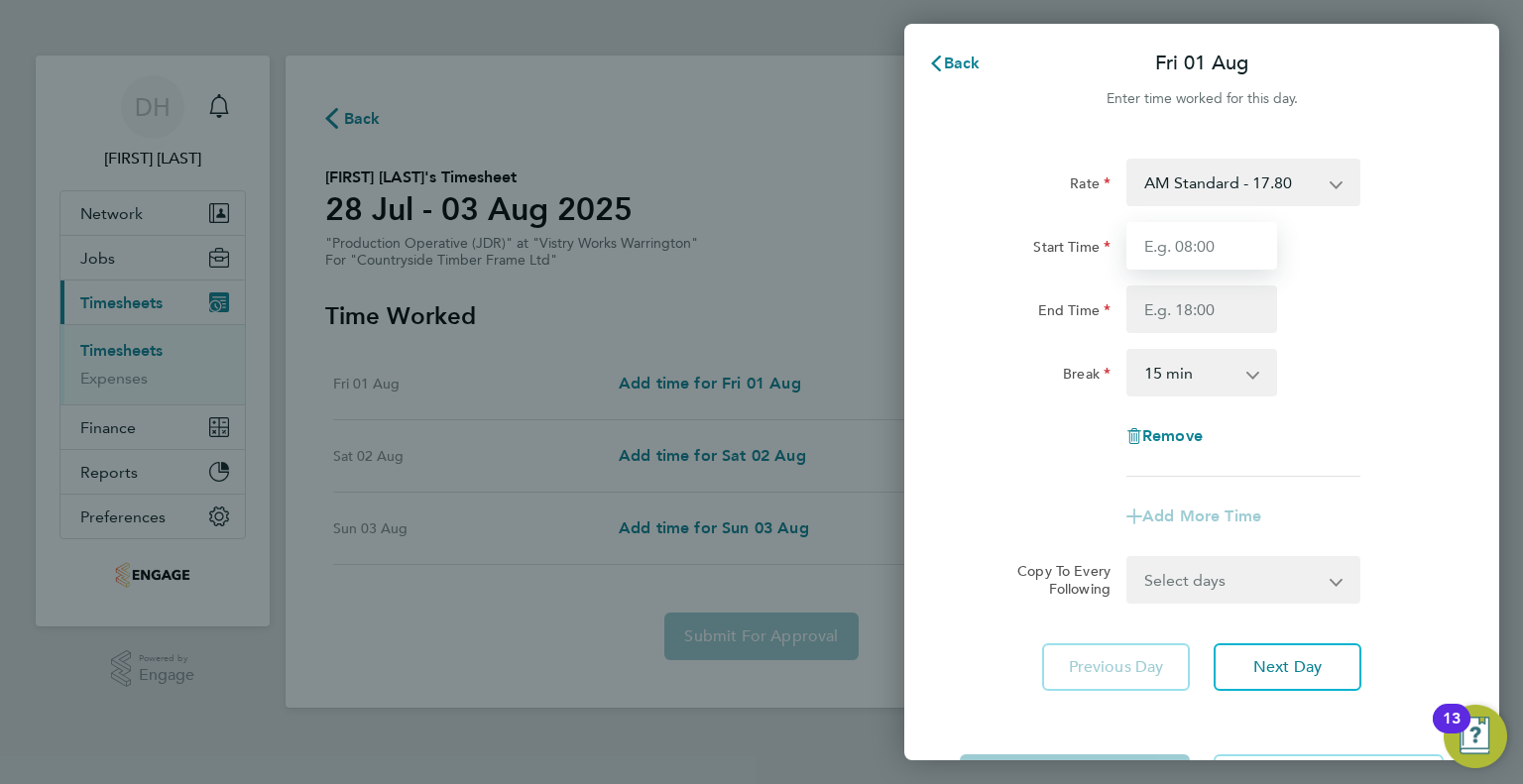 click on "Start Time" at bounding box center [1202, 246] 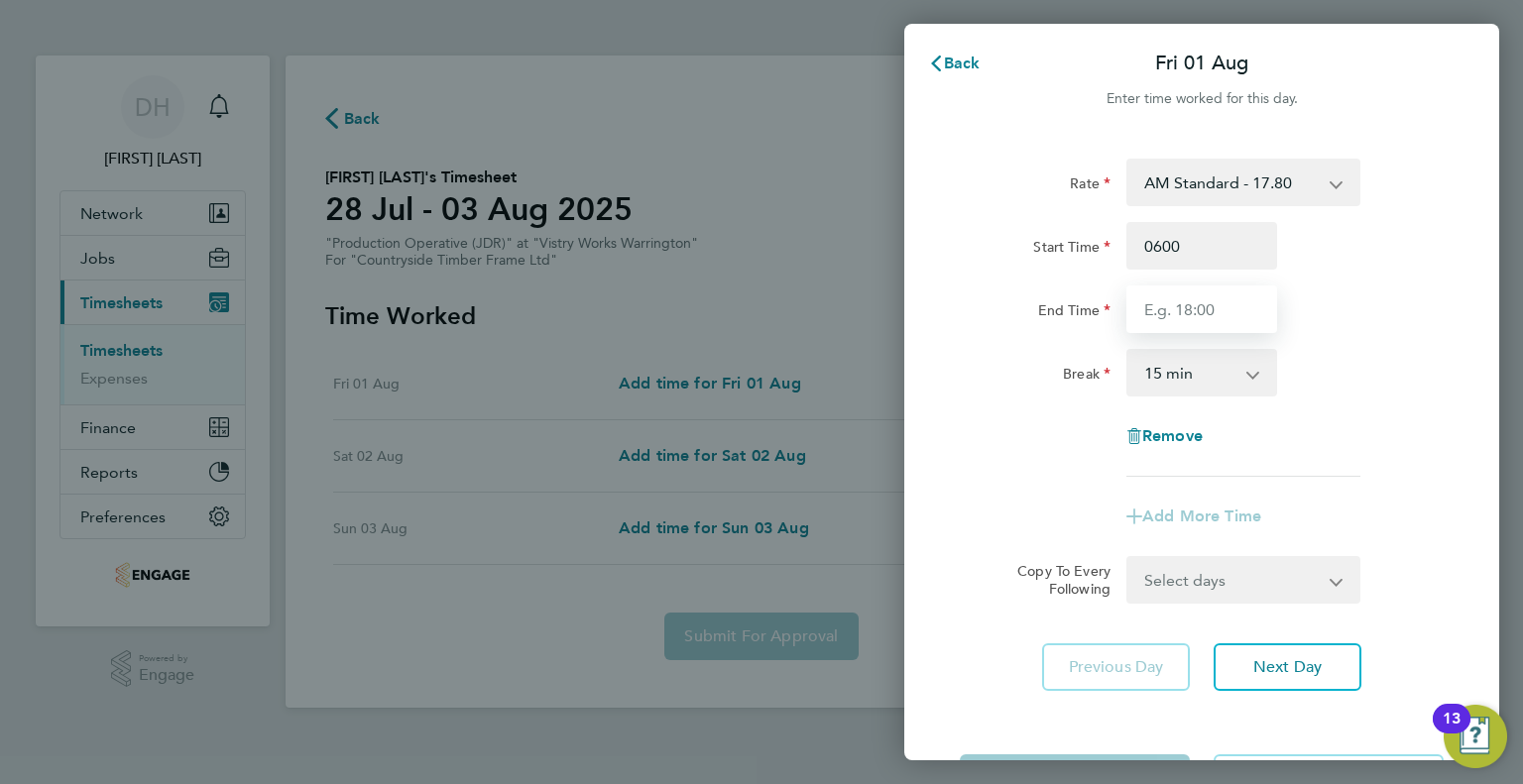 type on "06:00" 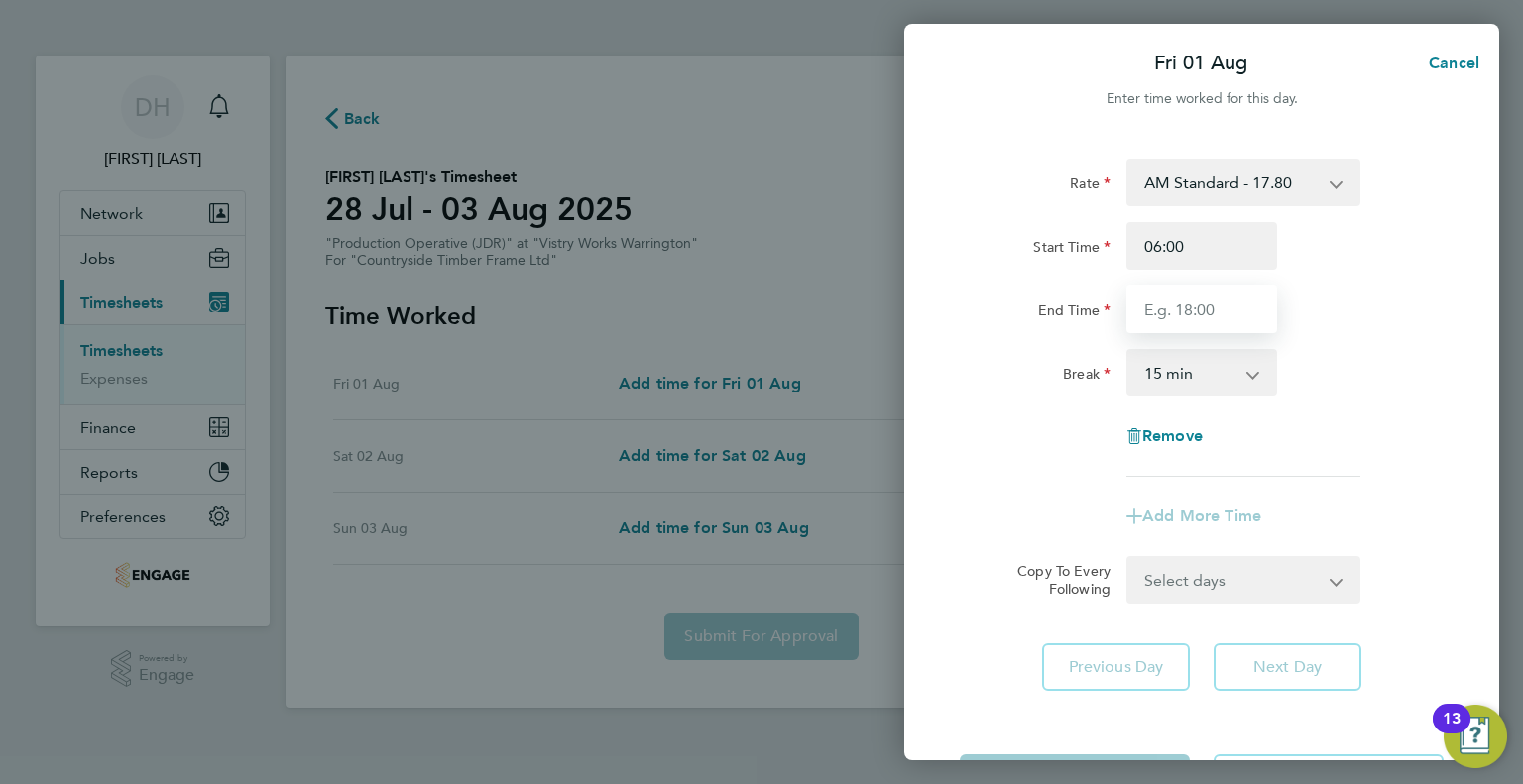 click on "End Time" at bounding box center (1202, 309) 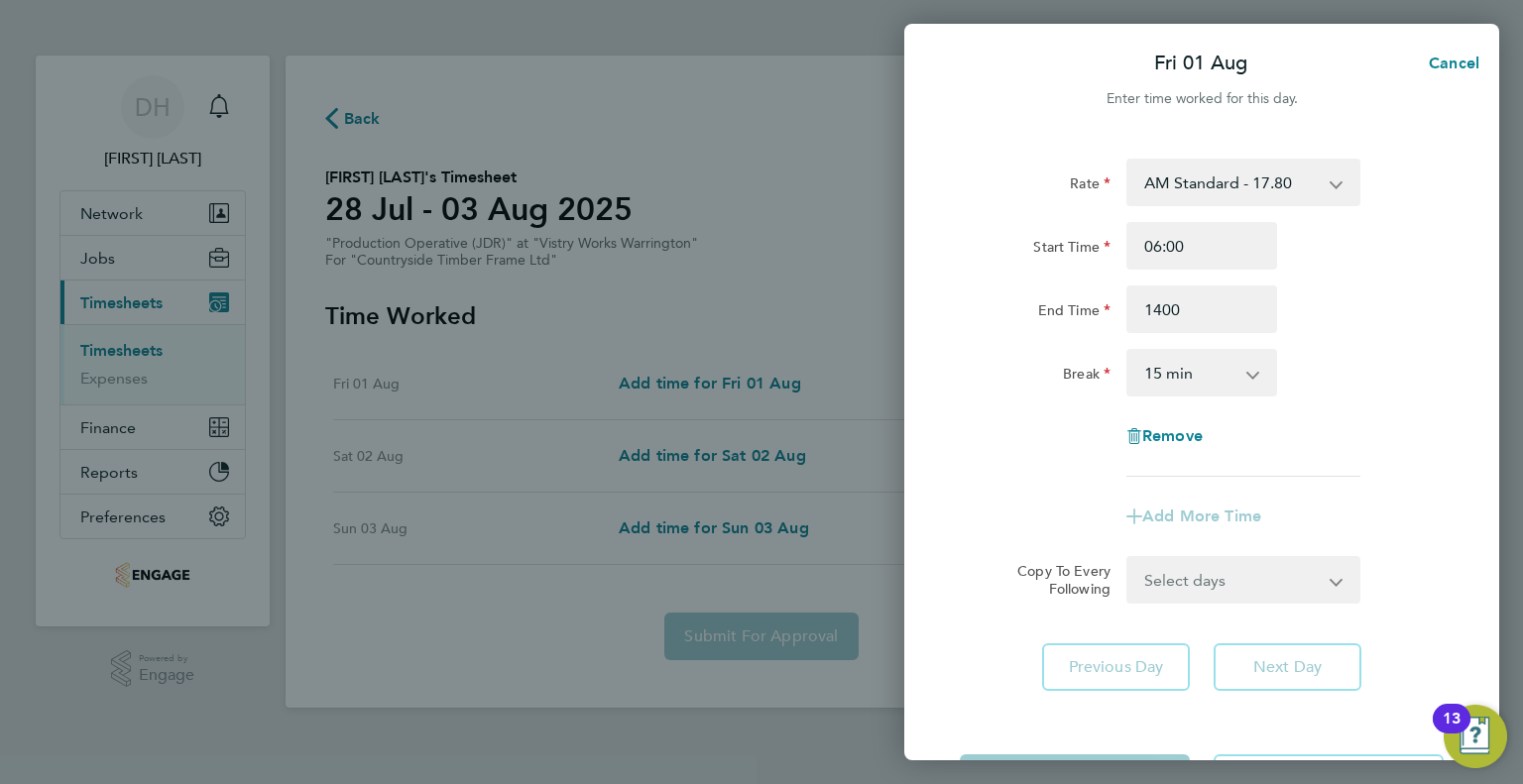 type on "14:00" 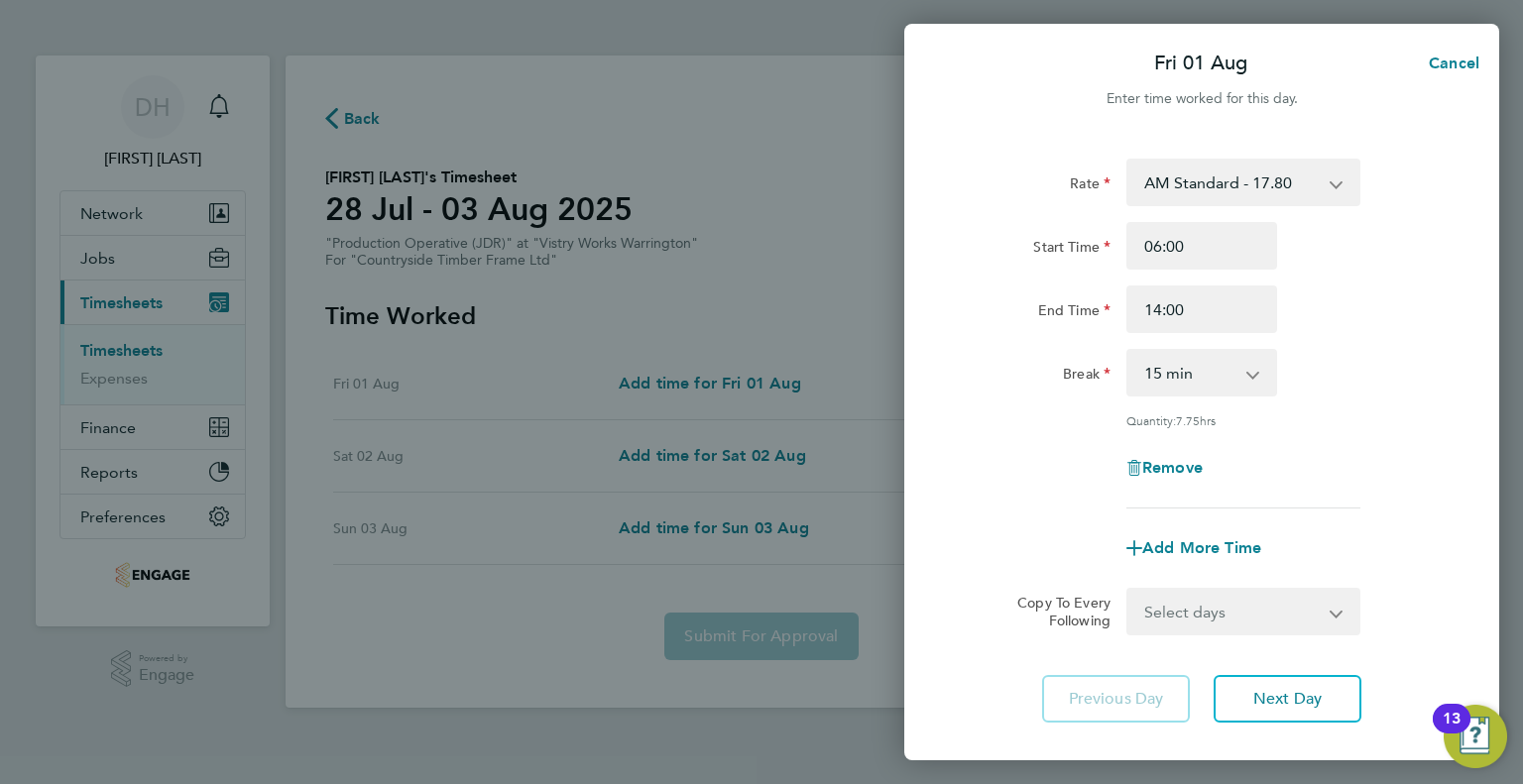 click on "Break" 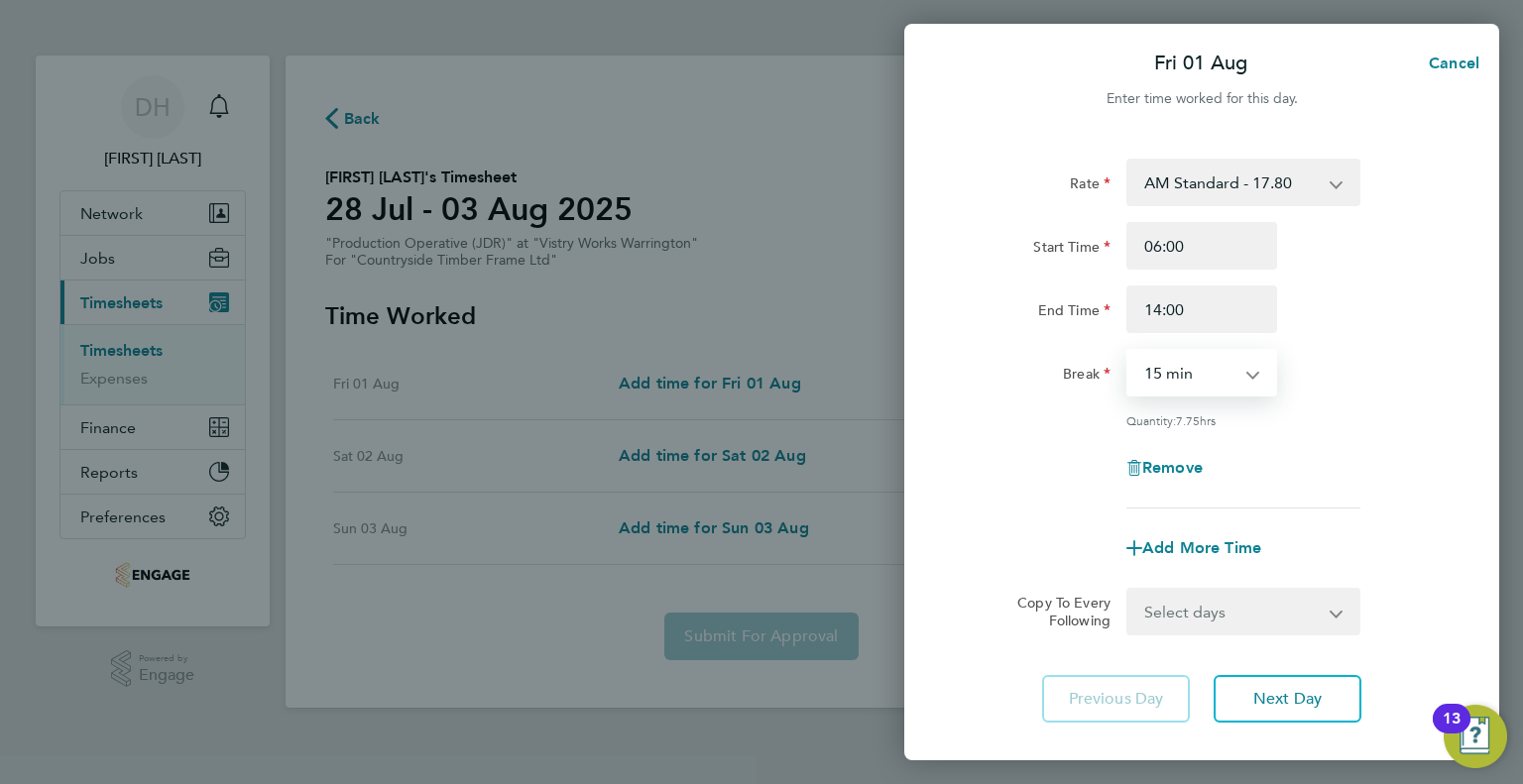 click on "0 min   15 min   30 min   45 min   60 min   75 min   90 min" at bounding box center (1190, 373) 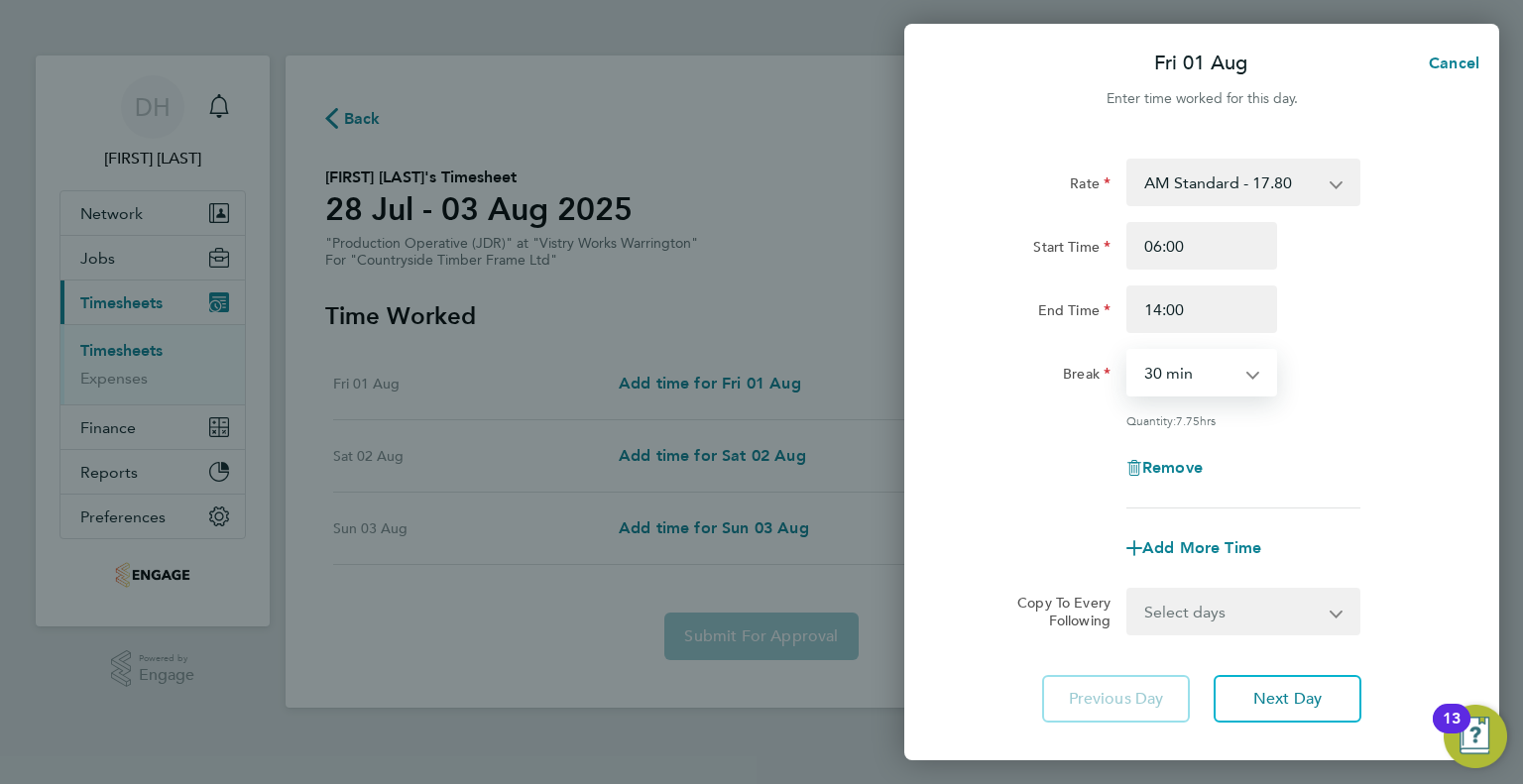 click on "0 min   15 min   30 min   45 min   60 min   75 min   90 min" at bounding box center (1190, 373) 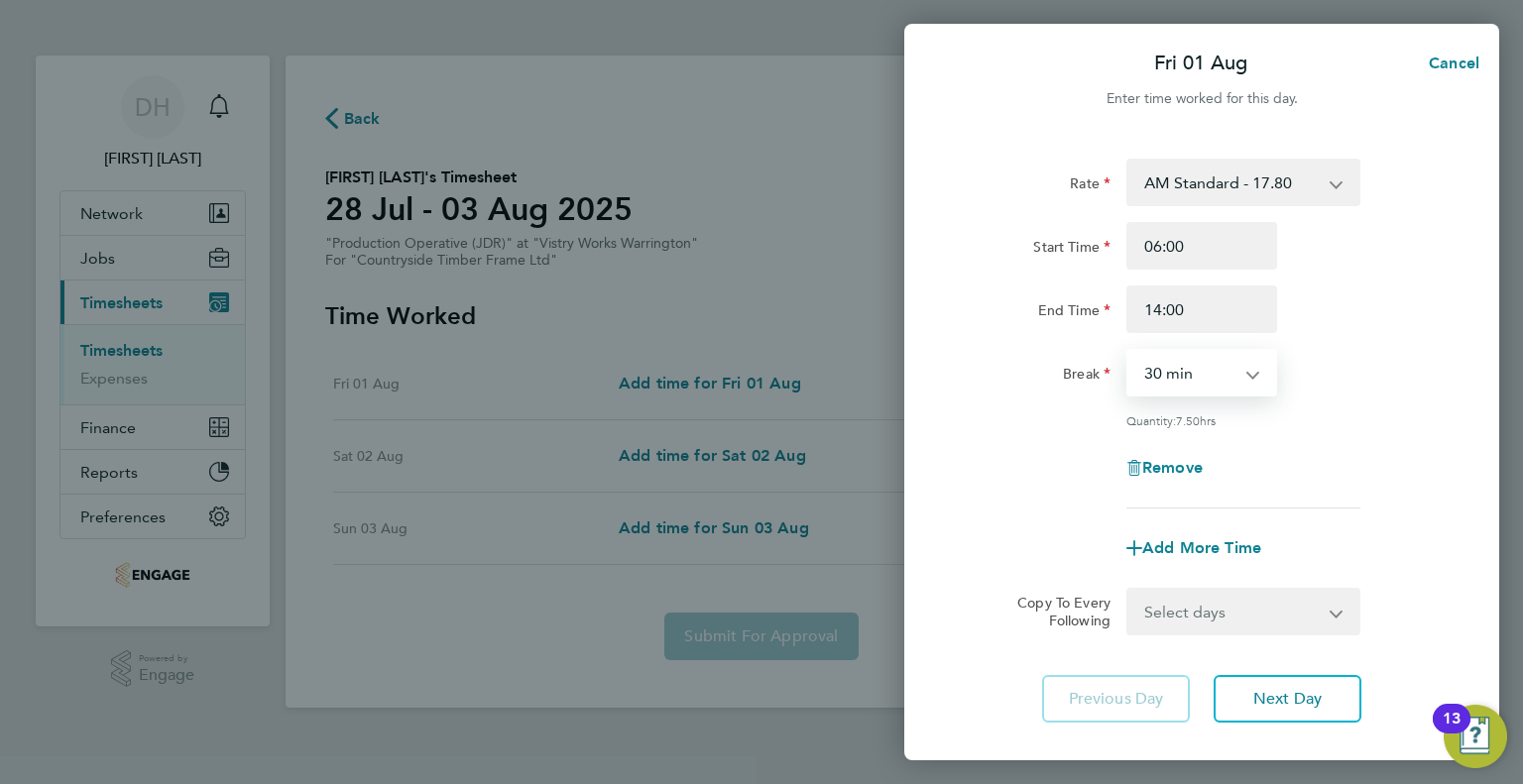 click on "Remove" 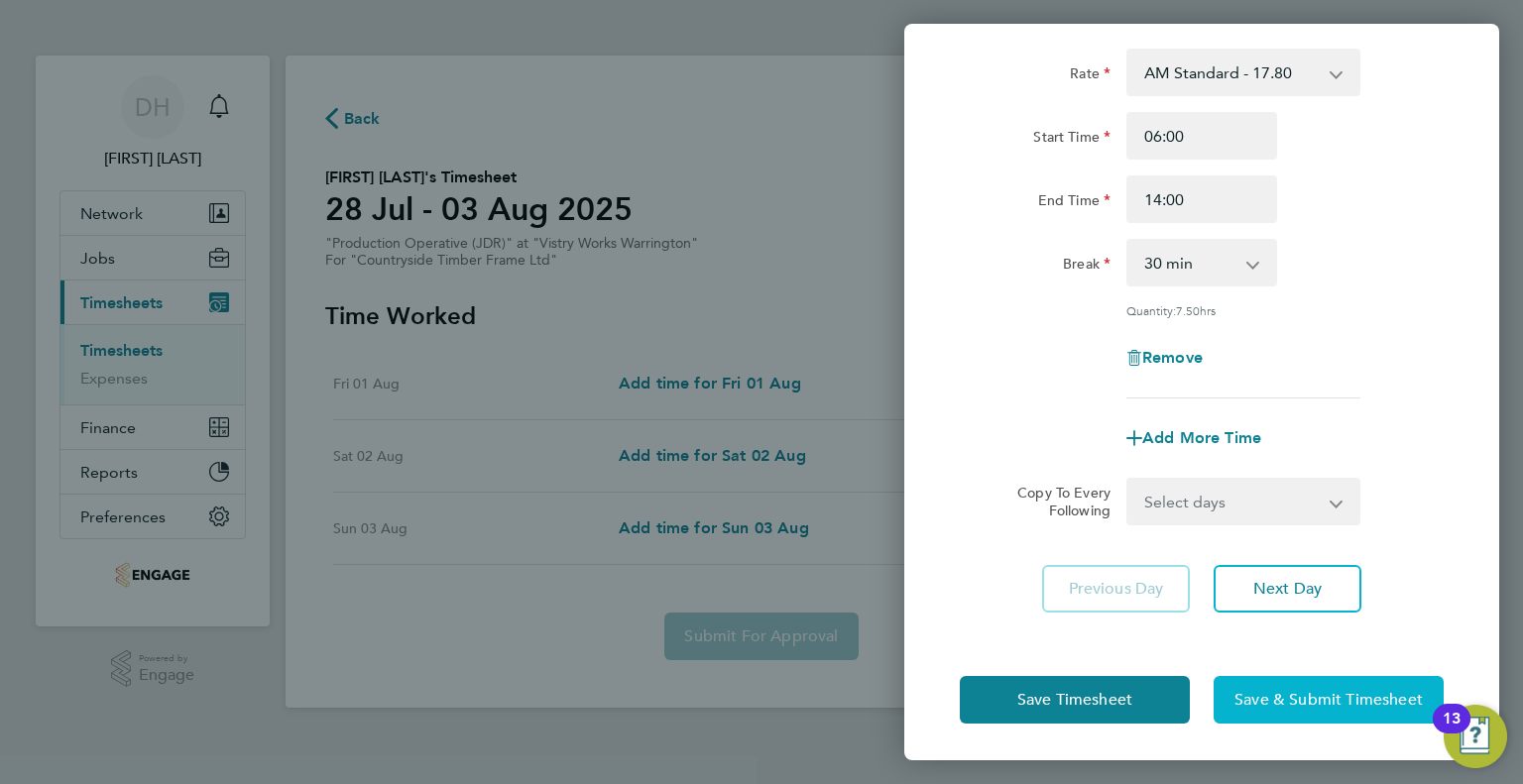 click on "Save & Submit Timesheet" 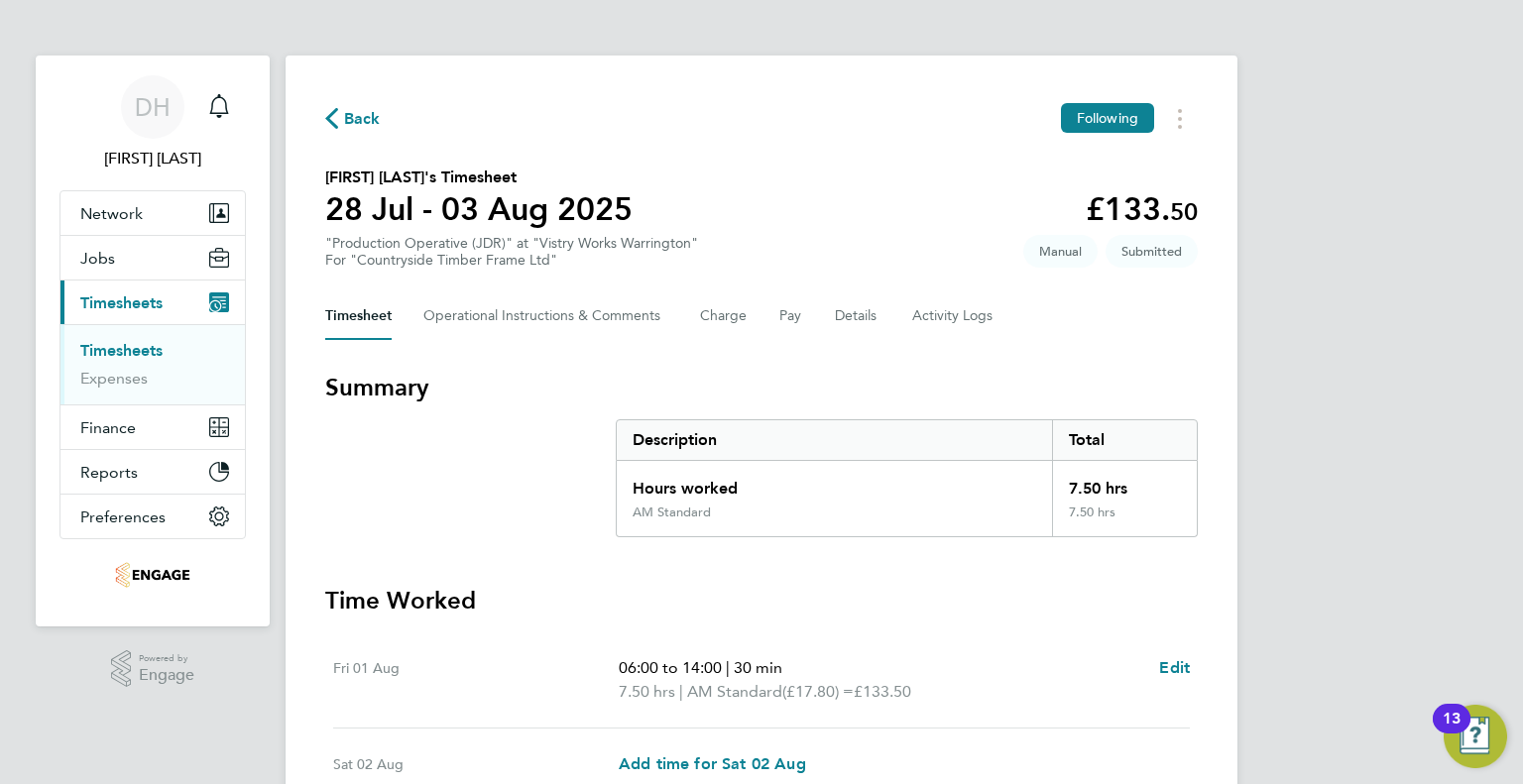 click on "Back" 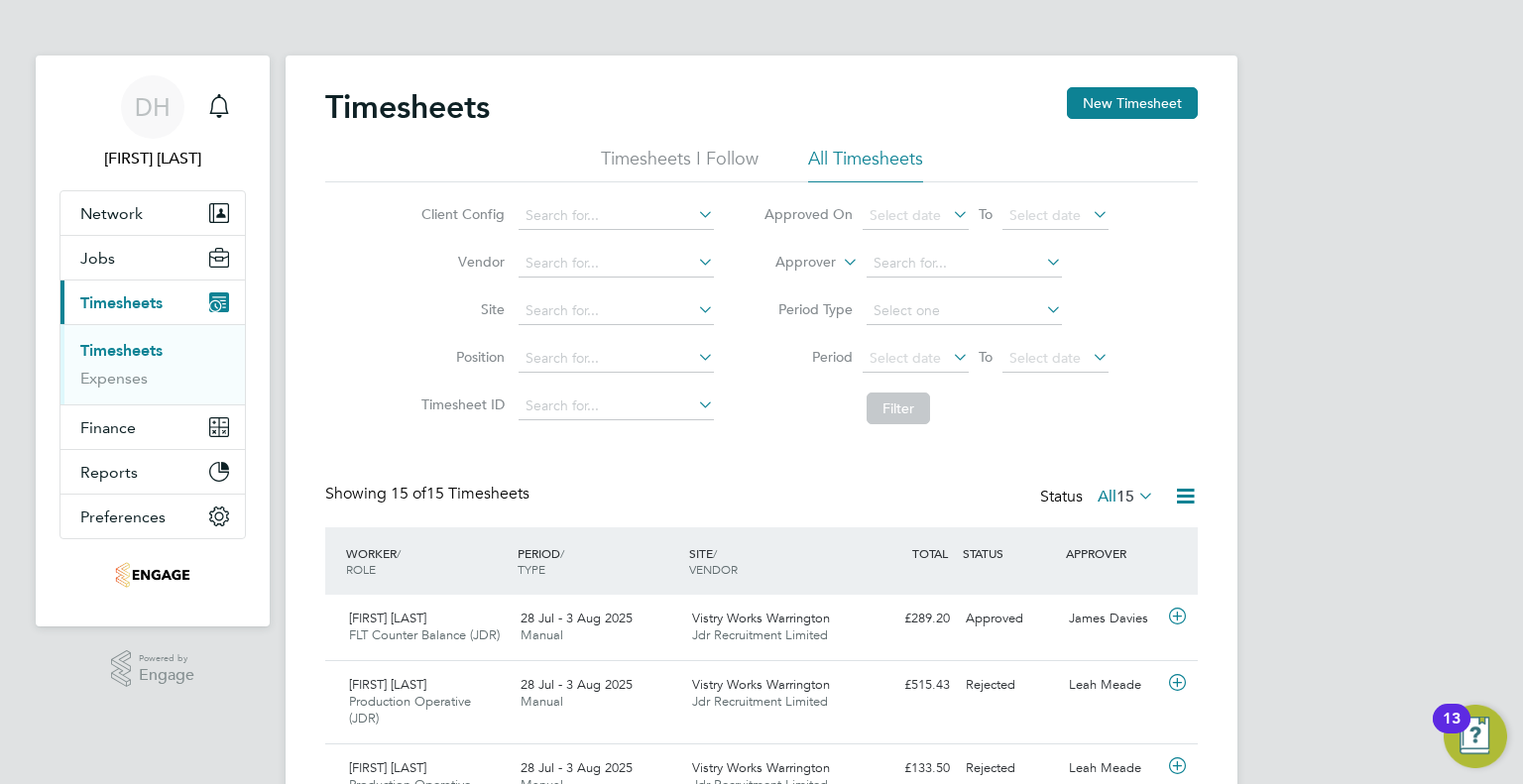 click on "Period
Select date
To
Select date" 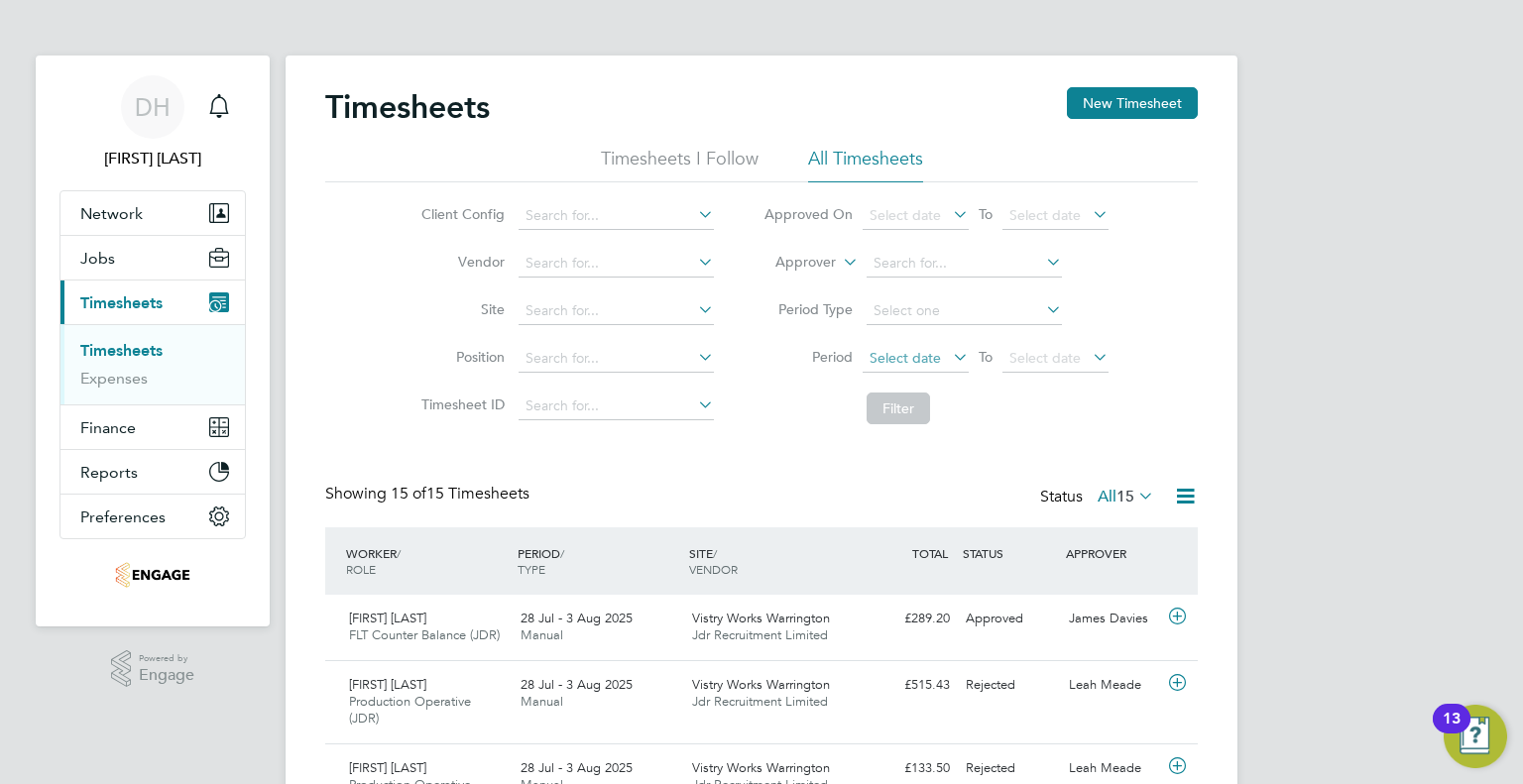 click on "Select date" 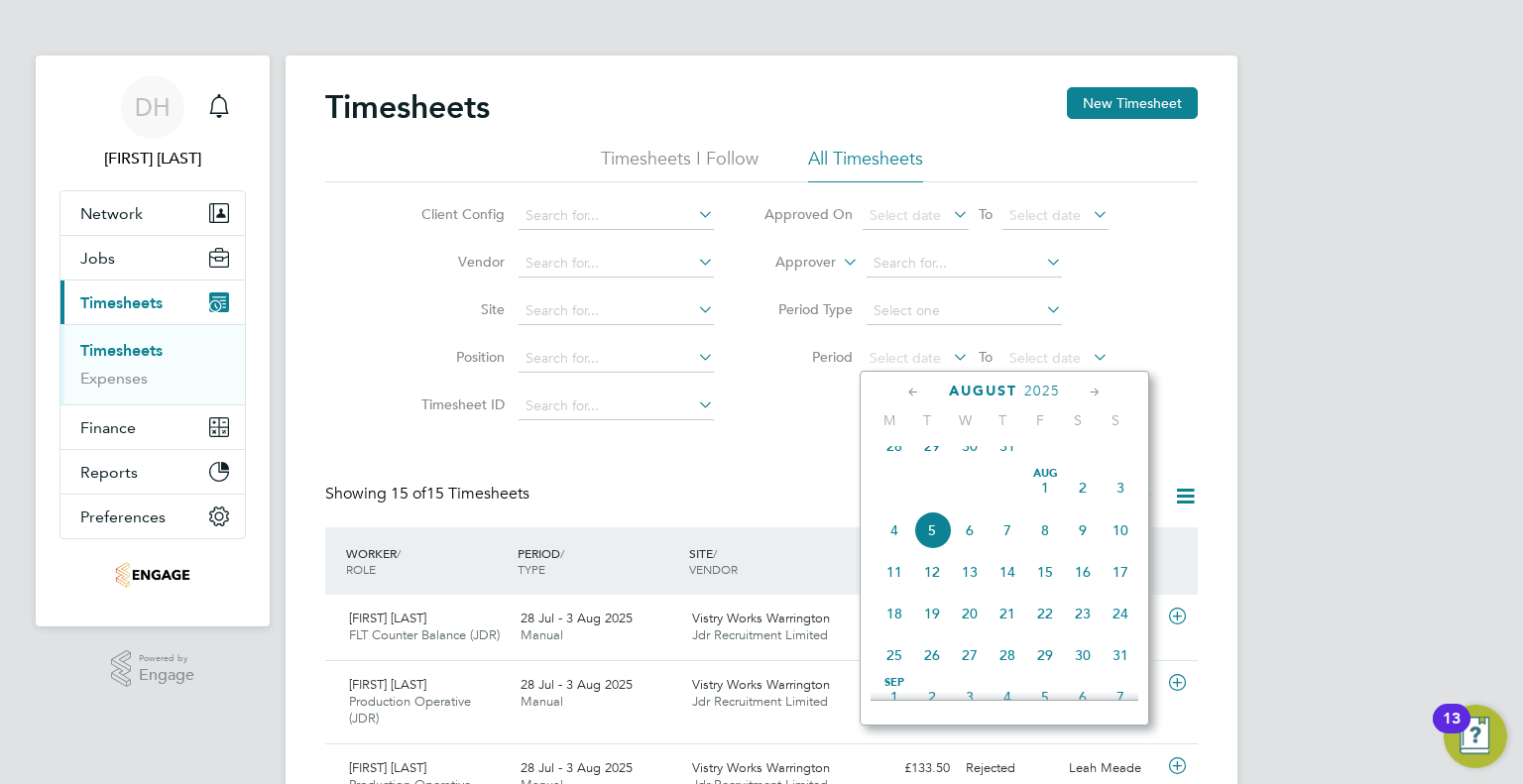 click on "28" 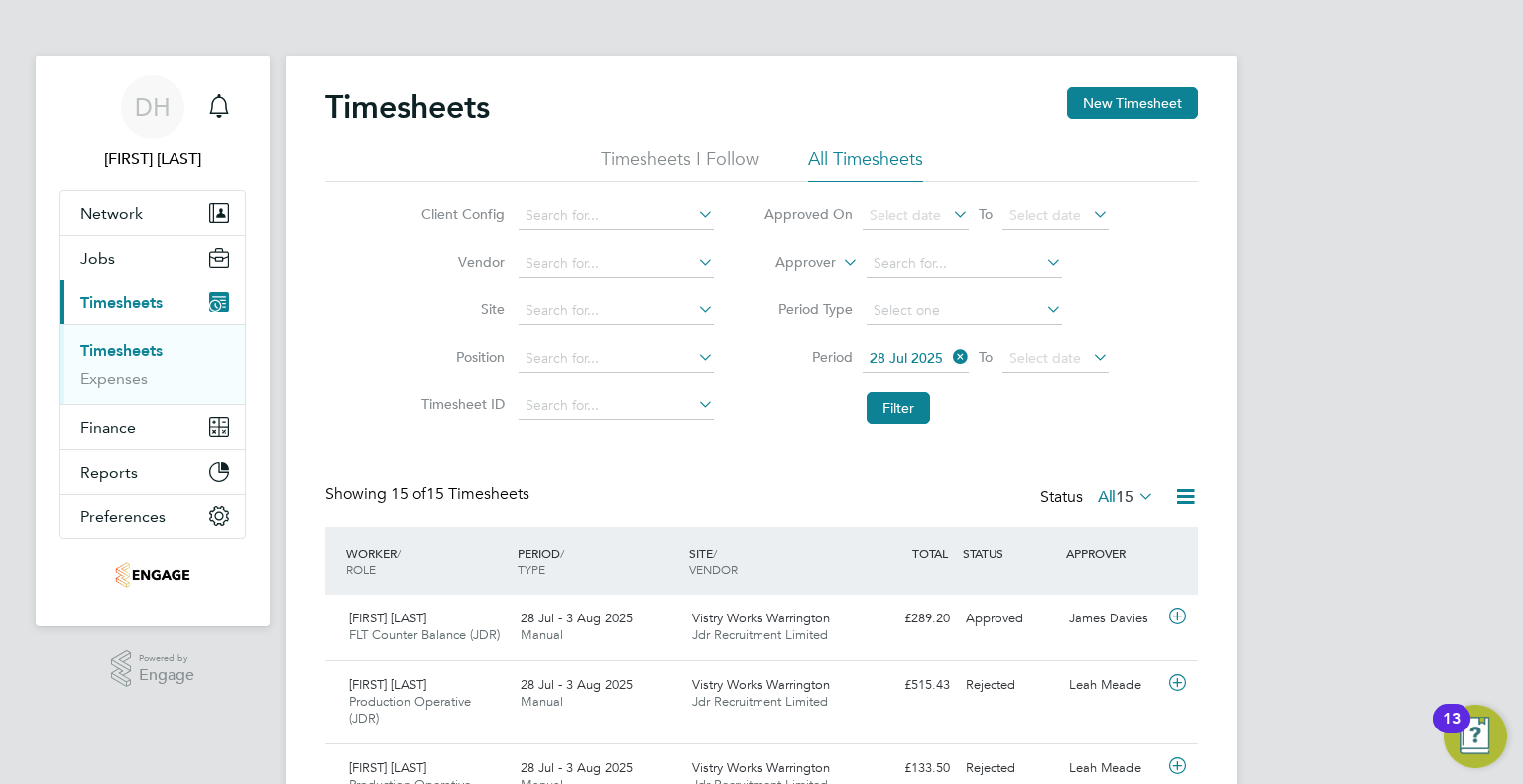 click on "Period
28 Jul 2025
To
Select date" 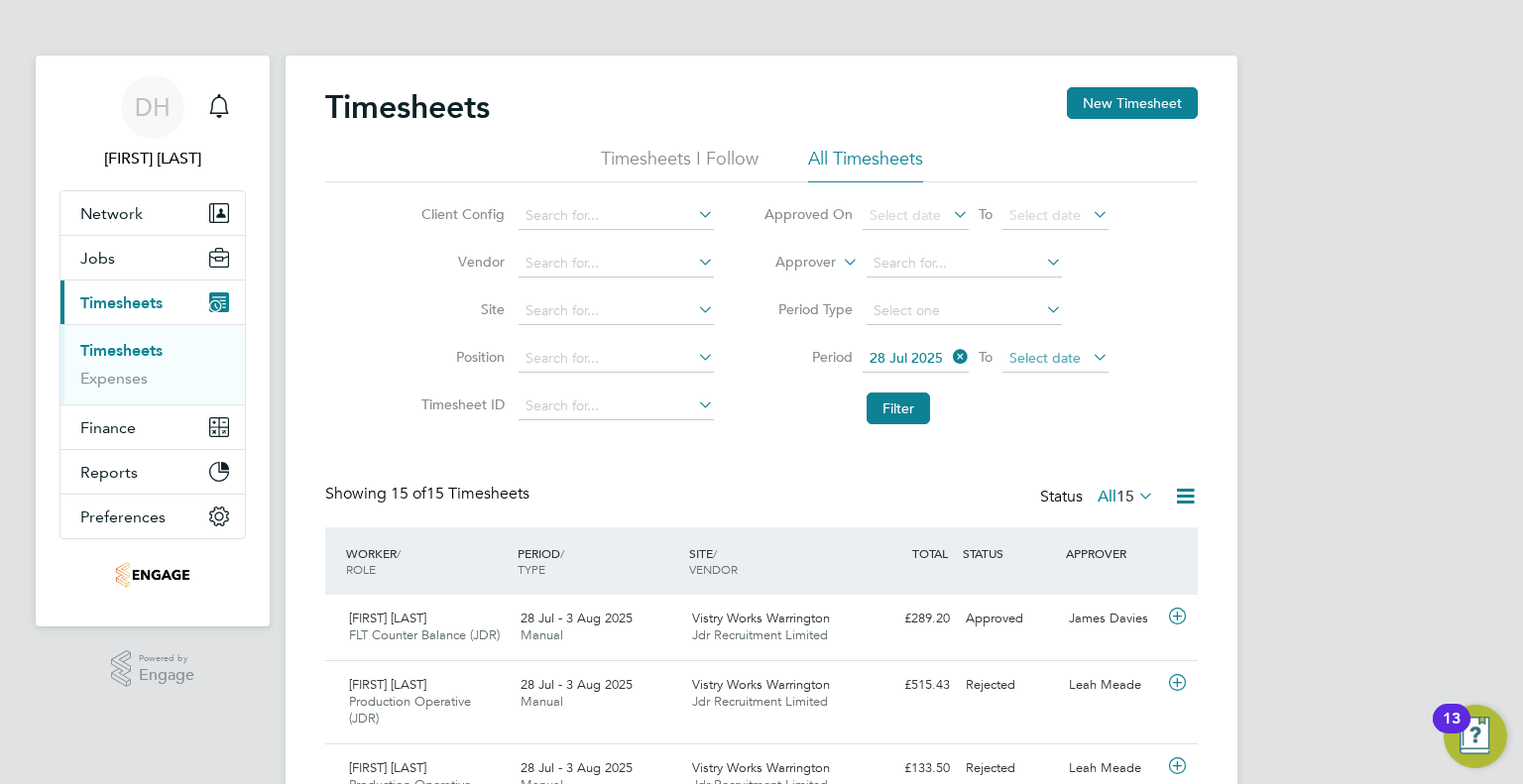click on "Select date" 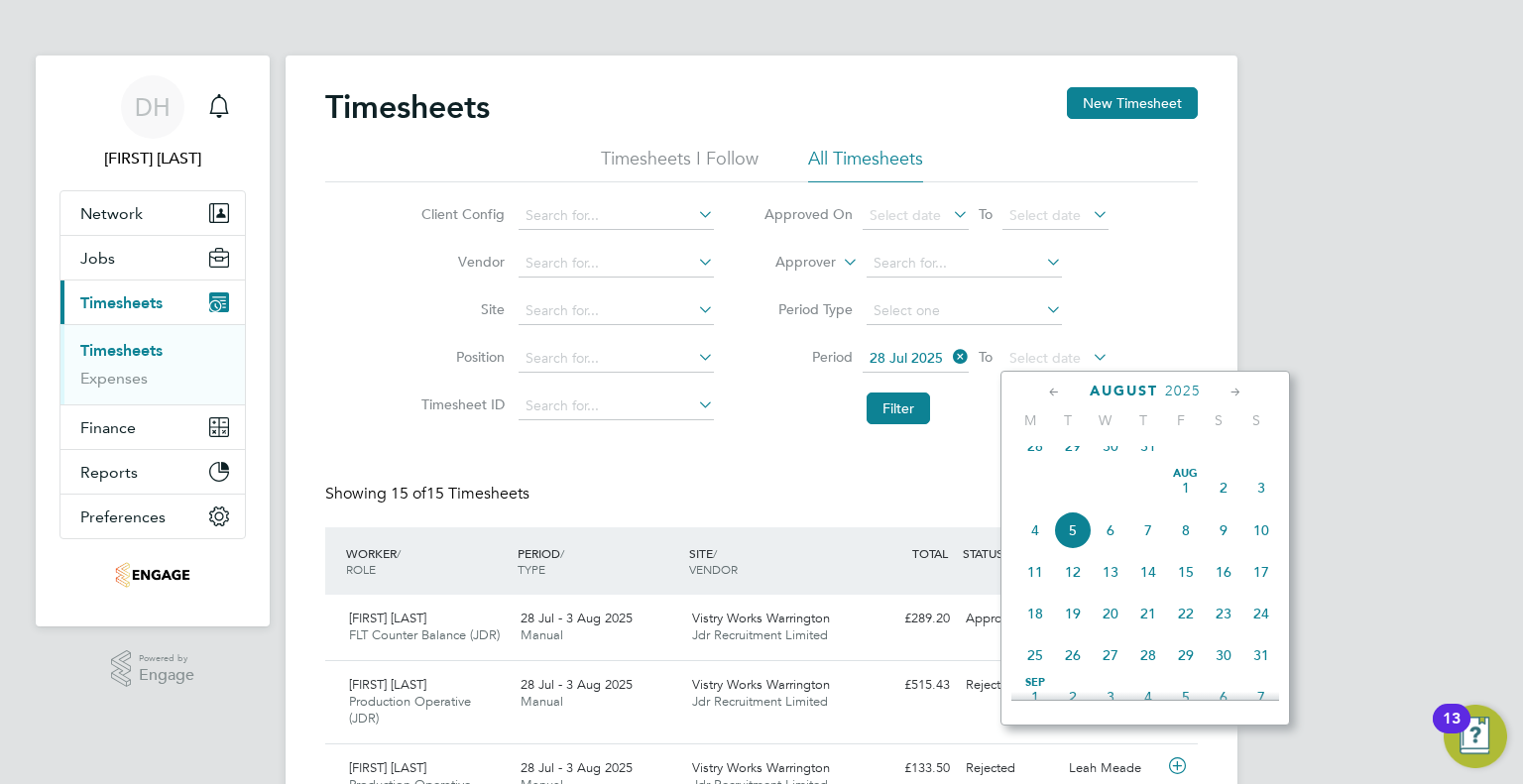 click on "3" 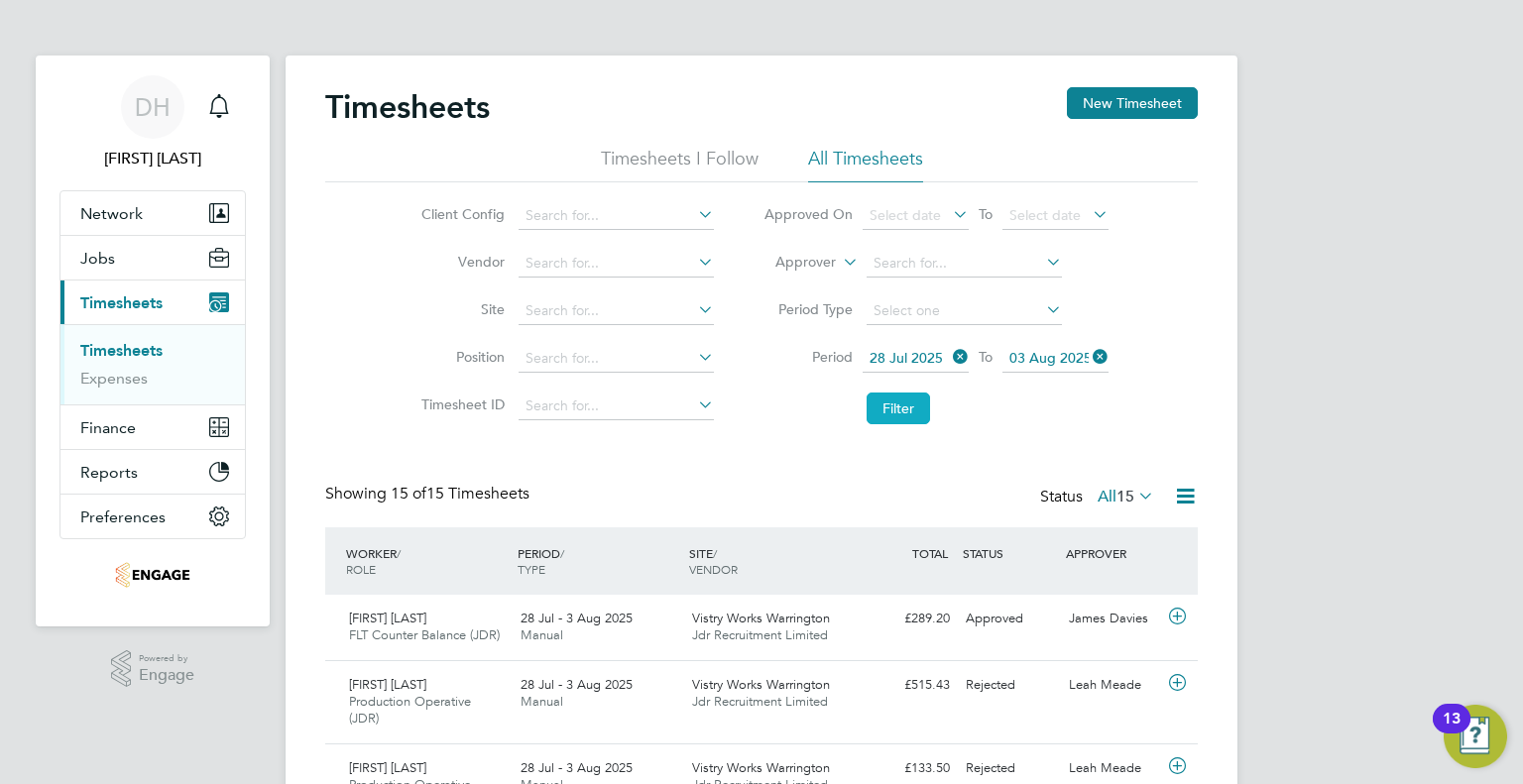 click on "Filter" 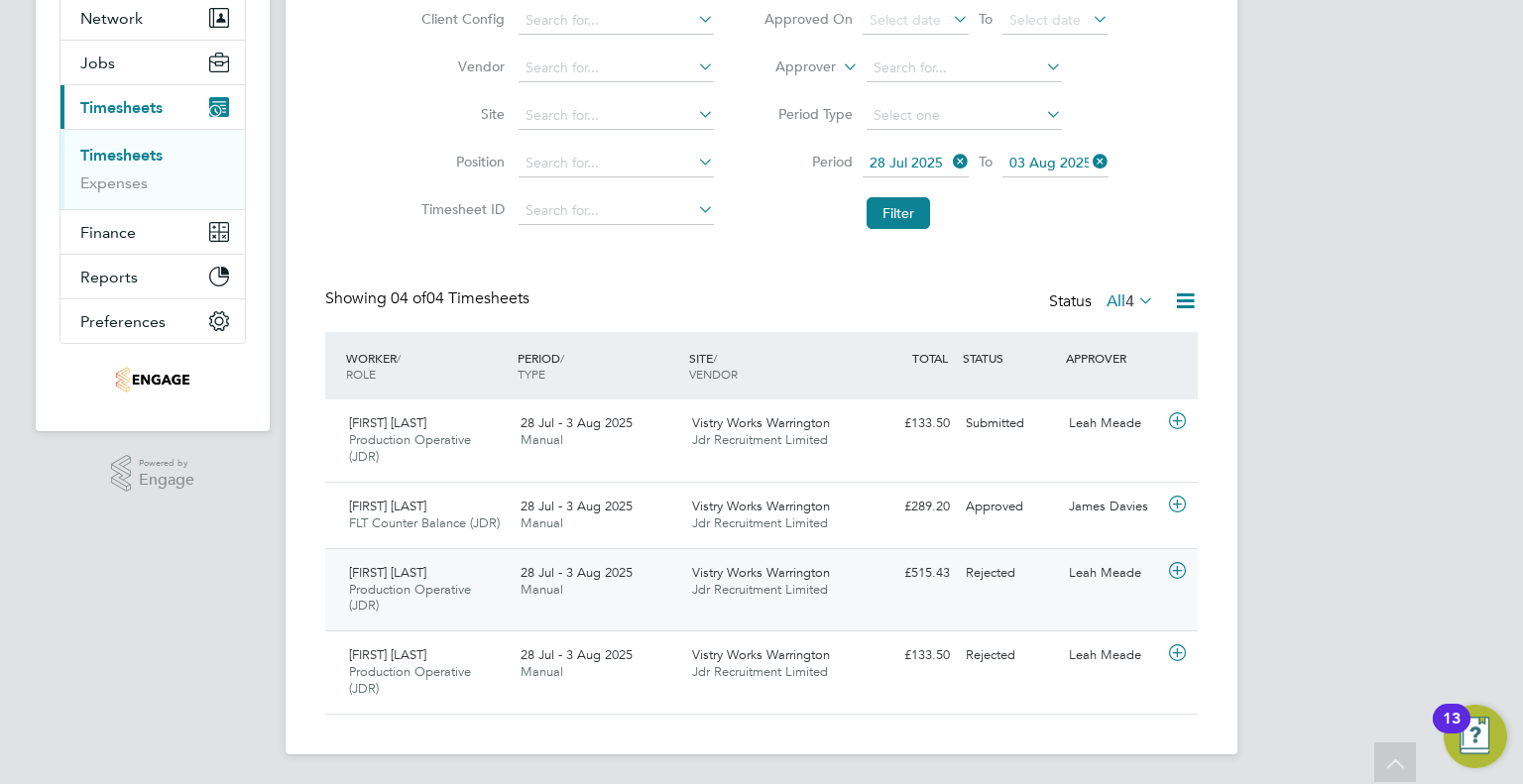 click on "28 Jul - 3 Aug 2025" 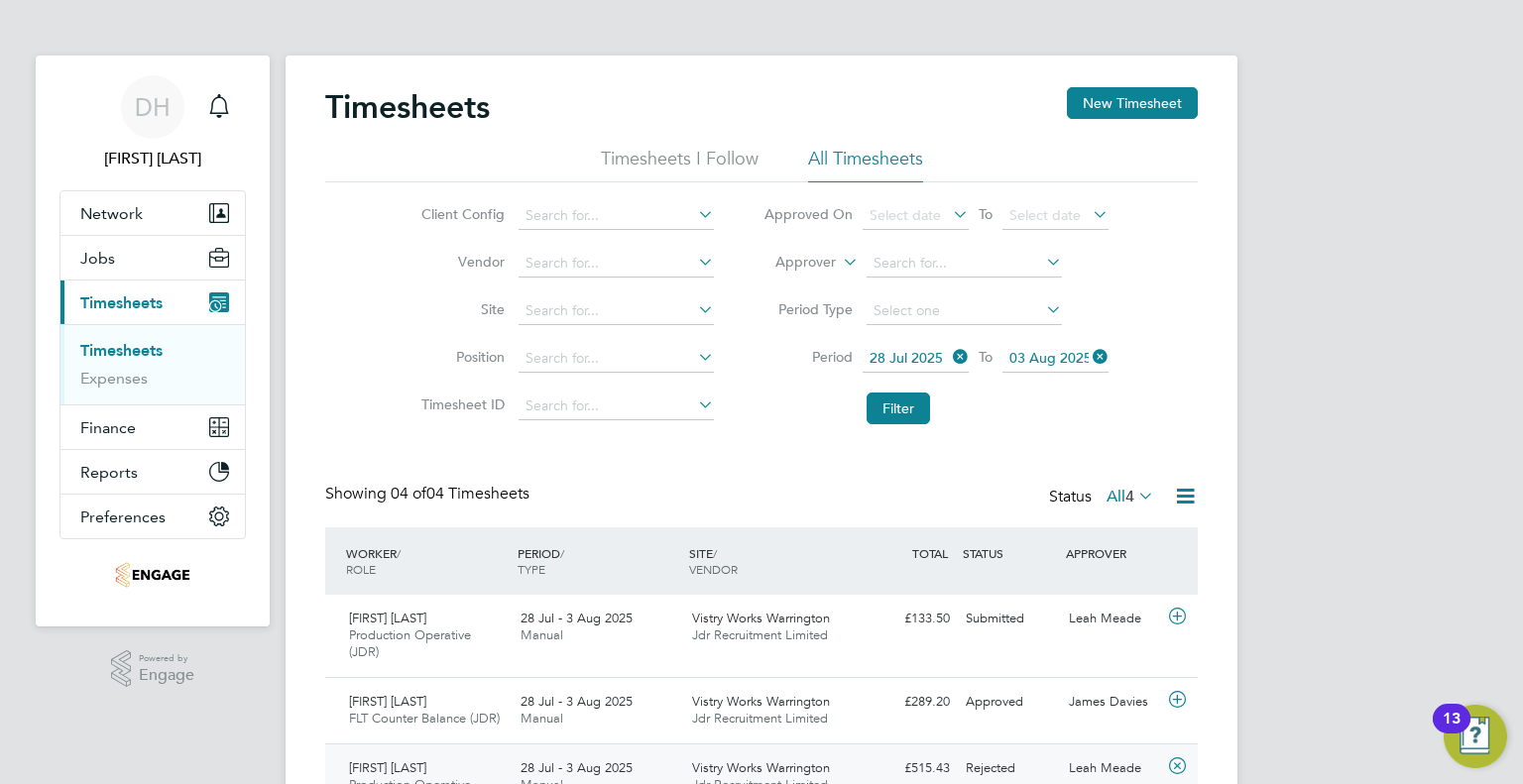 click on "Timesheets New Timesheet Timesheets I Follow All Timesheets Client Config   Vendor   Site   Position   Timesheet ID   Approved On
Select date
To
Select date
Approver     Period Type   Period
28 Jul 2025
To
03 Aug 2025
Filter Showing   04 of  04 Timesheets Status  All  4  WORKER  / ROLE WORKER  / PERIOD PERIOD  / TYPE SITE  / VENDOR TOTAL   TOTAL  / STATUS STATUS APPROVER Ian Brumskill Production Operative (JDR)   28 Jul - 3 Aug 2025 28 Jul - 3 Aug 2025 Manual Vistry Works Warrington Jdr Recruitment Limited £133.50 Submitted Submitted Leah Meade Dale Parry FLT Counter Balance (JDR)   28 Jul - 3 Aug 2025 28 Jul - 3 Aug 2025 Manual Vistry Works Warrington Jdr Recruitment Limited £289.20 Approved Approved James Davies Kacper Czarniecki Production Operative (JDR)   28 Jul - 3 Aug 2025 28 Jul - 3 Aug 2025 Manual Vistry Works Warrington Jdr Recruitment Limited £515.43 Rejected Rejected Leah Meade   Charge rate QTY Sub Total Total PM Standard (£/HR)     £19.09 27" 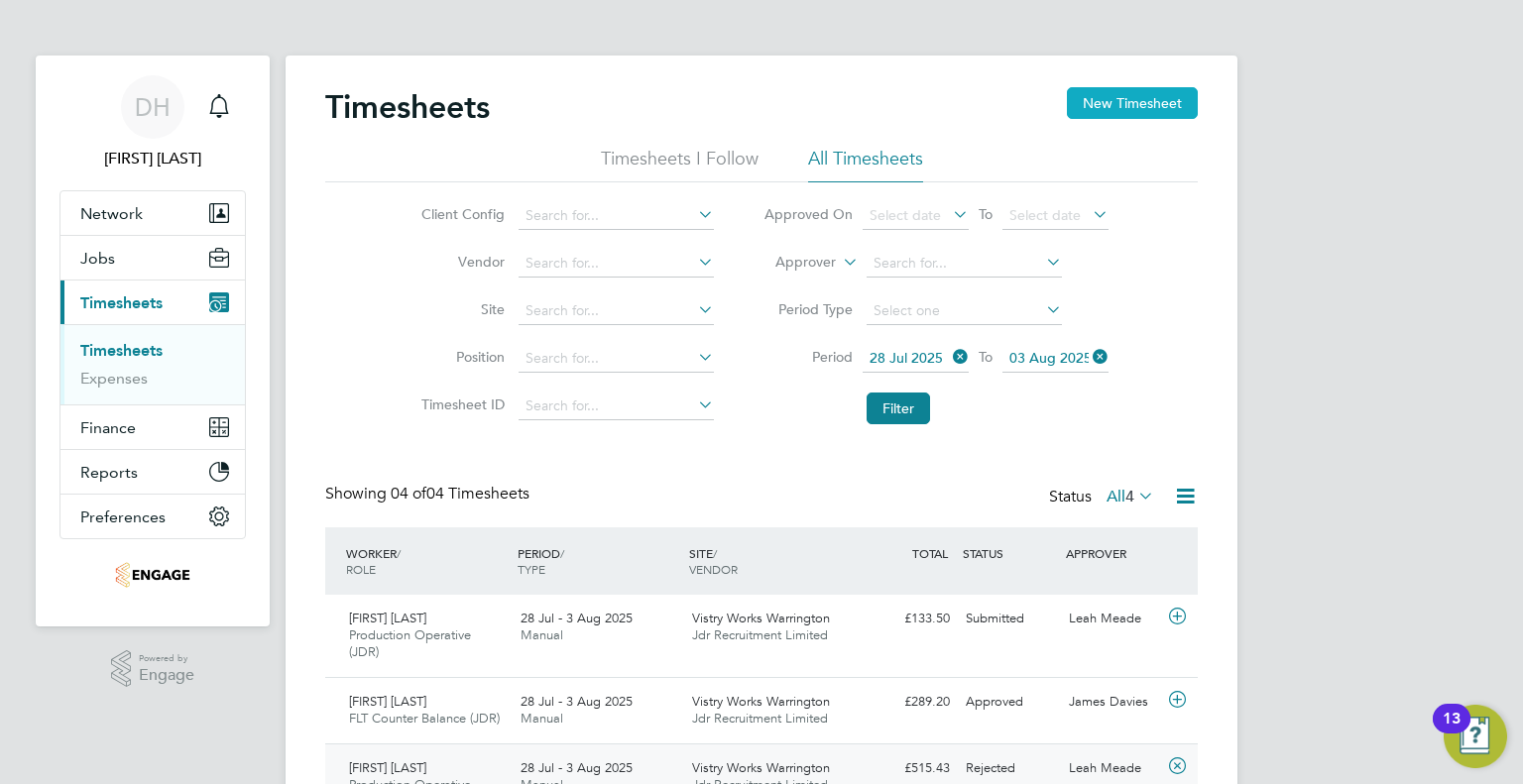 click on "New Timesheet" 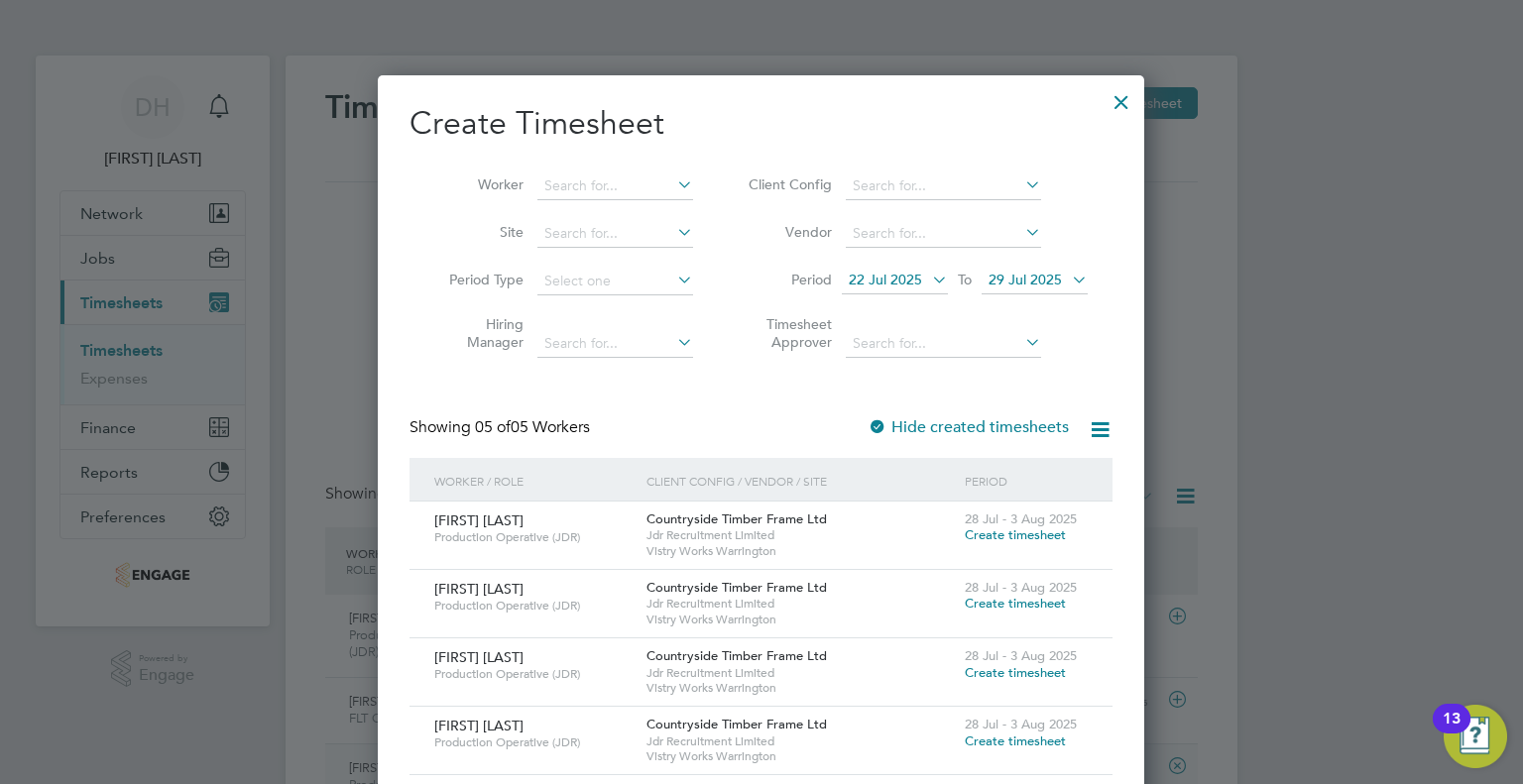 click on "22 Jul 2025" at bounding box center [885, 280] 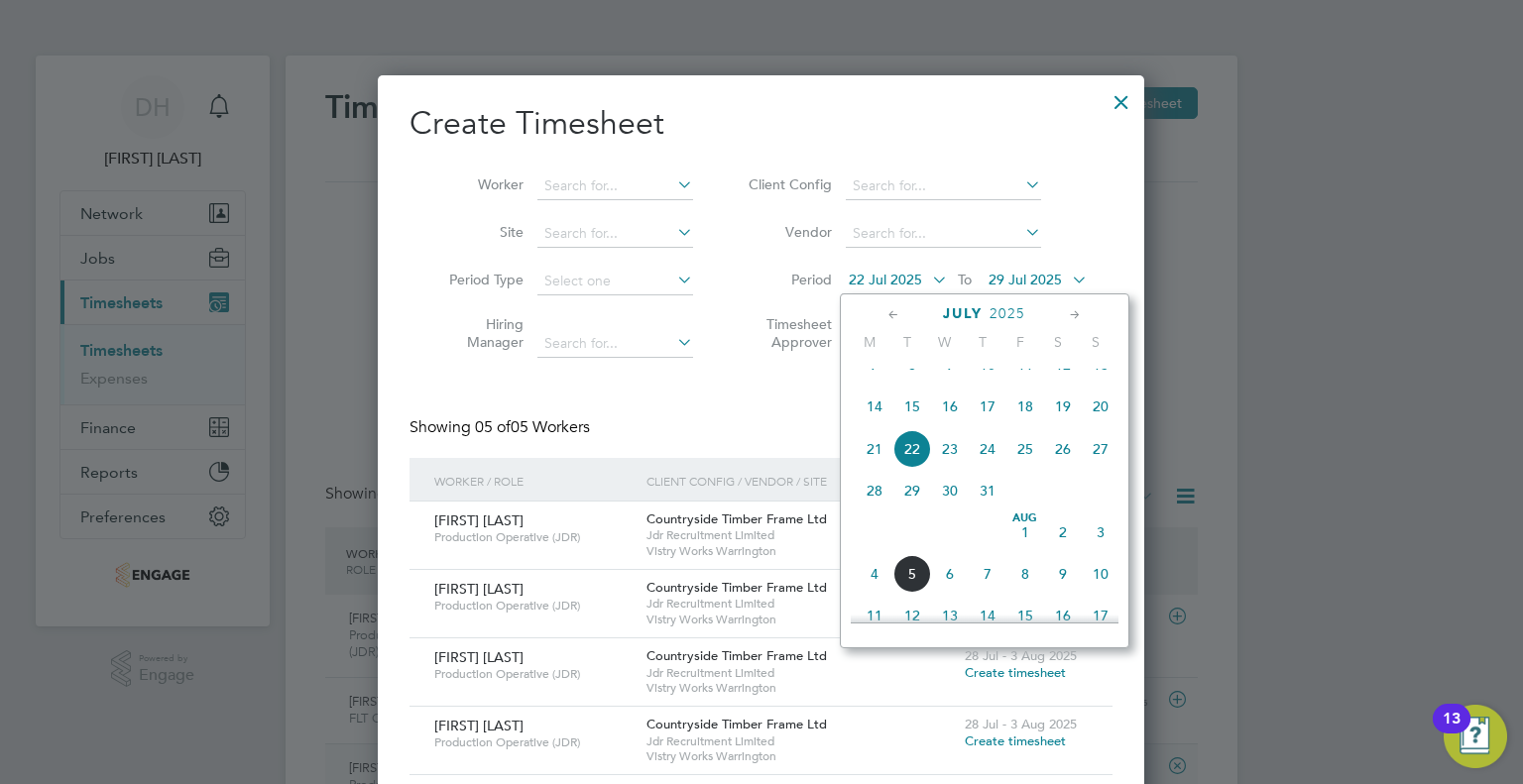 click on "28" 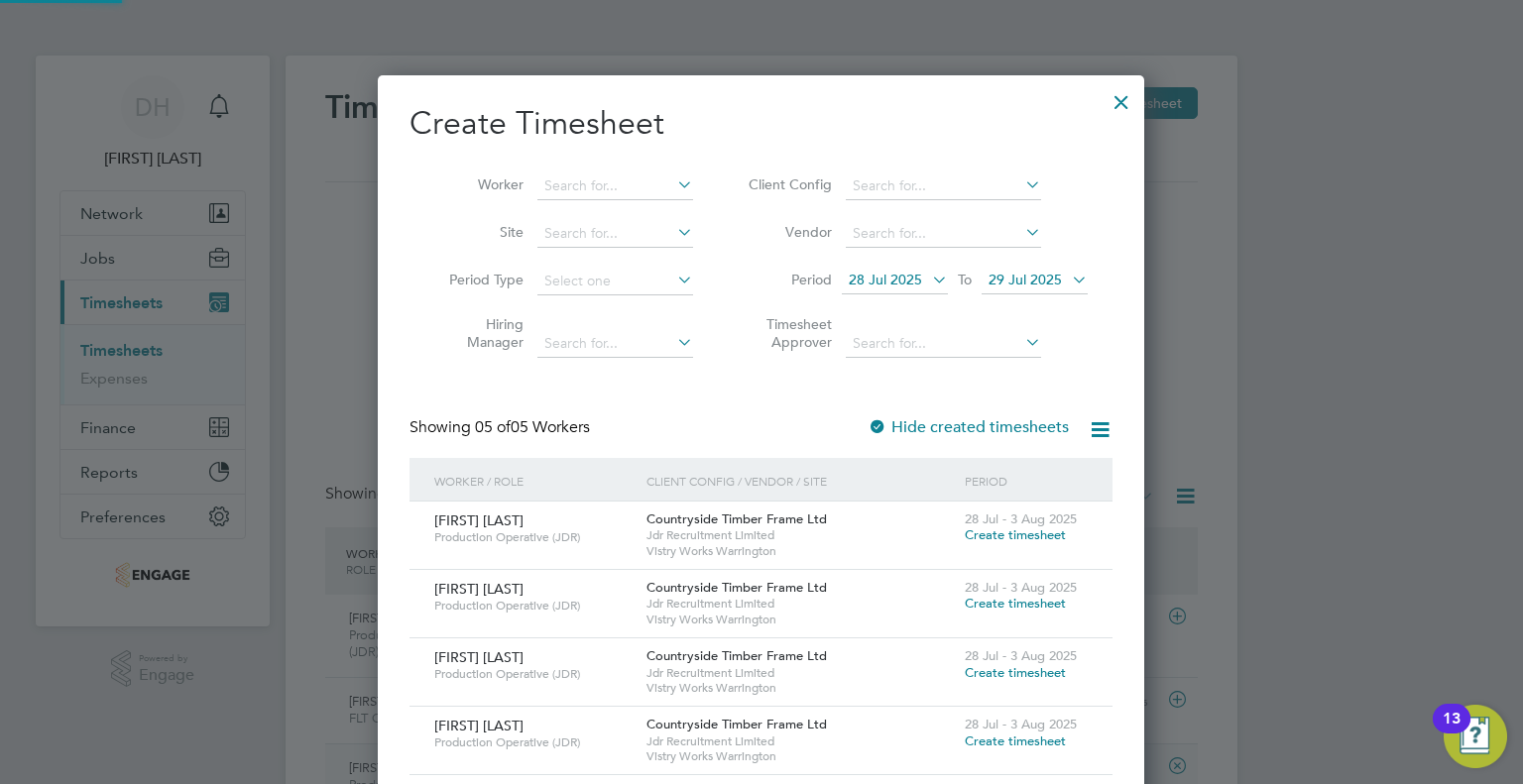 click on "29 Jul 2025" at bounding box center (1025, 280) 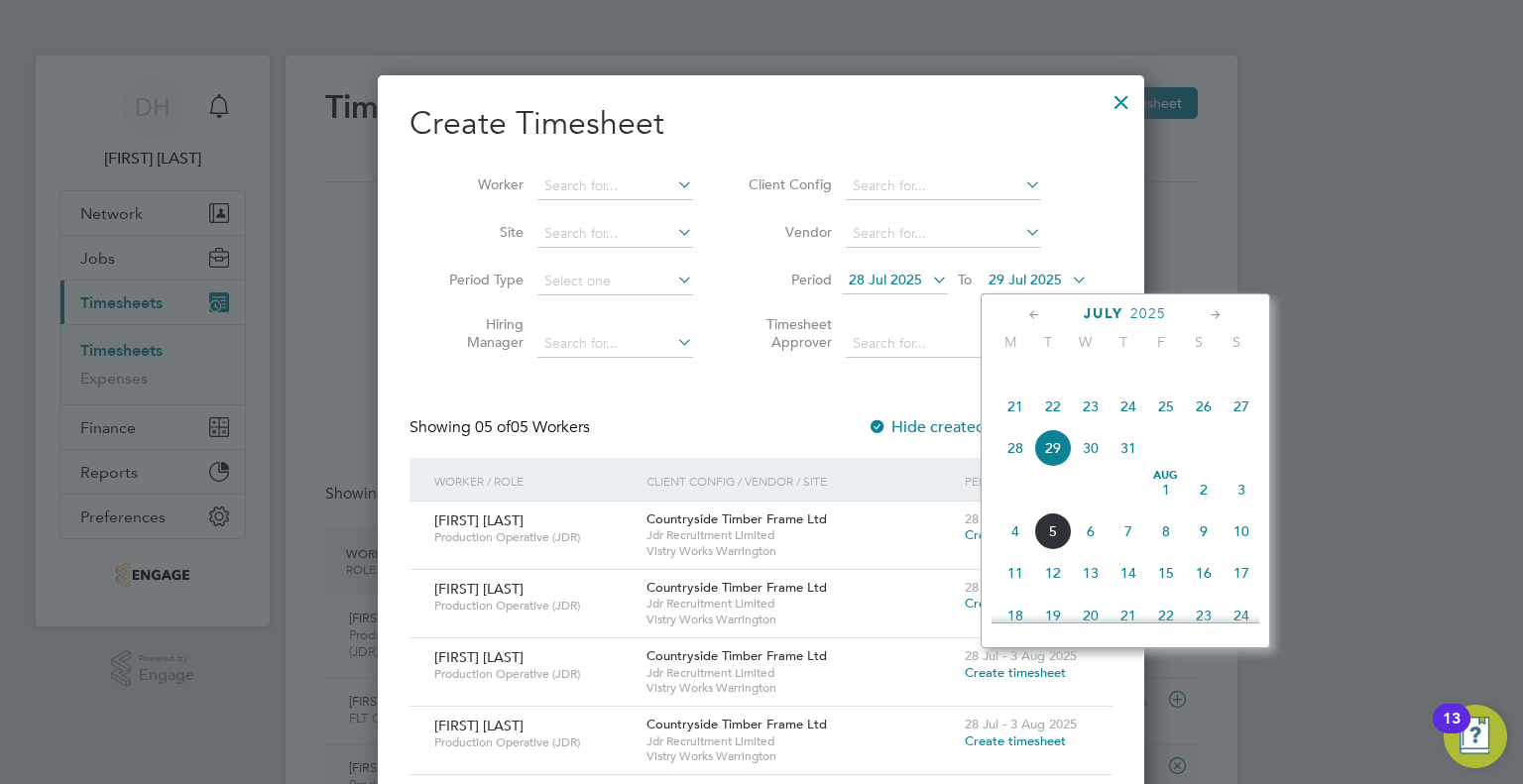 click on "3" 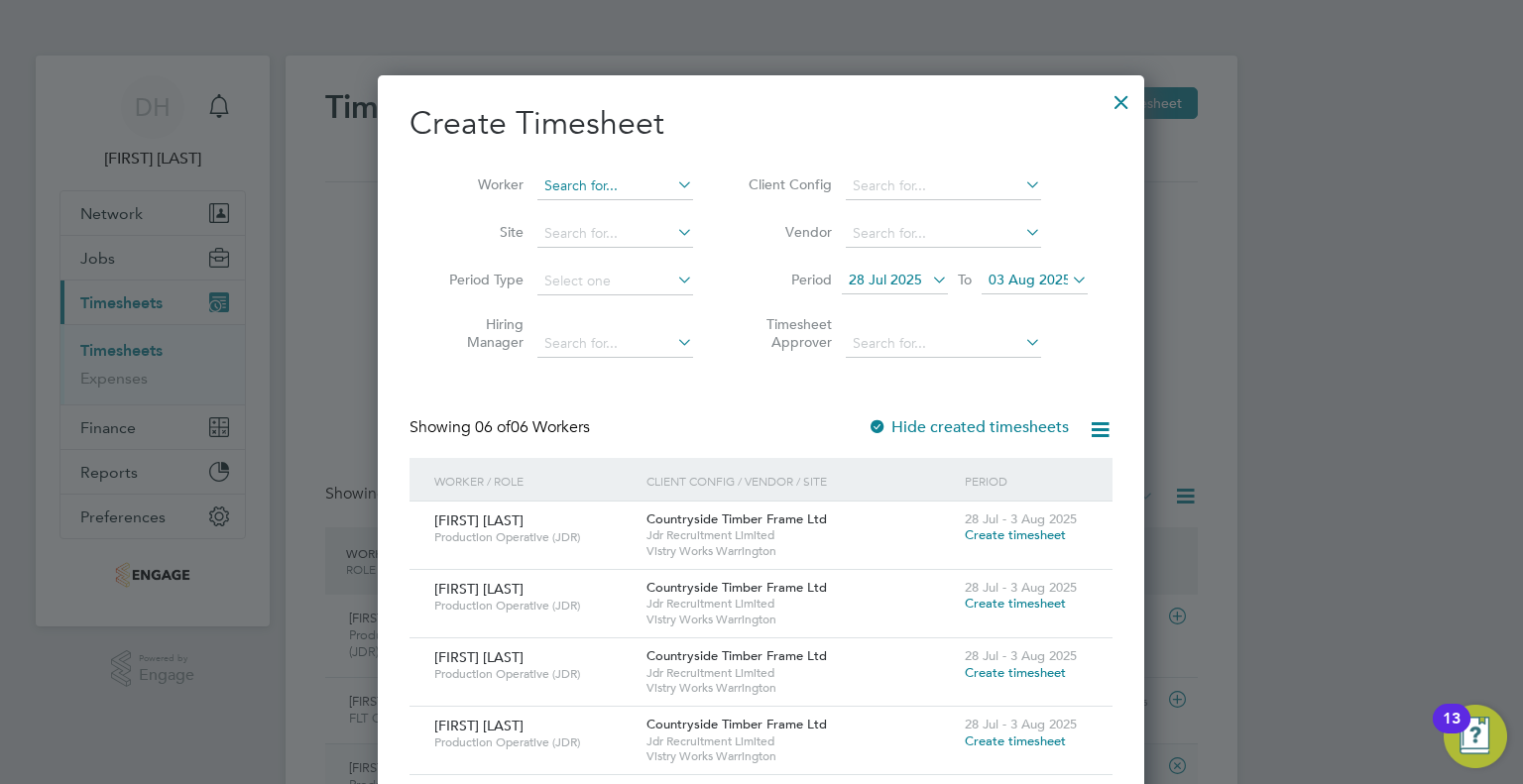 click at bounding box center [615, 186] 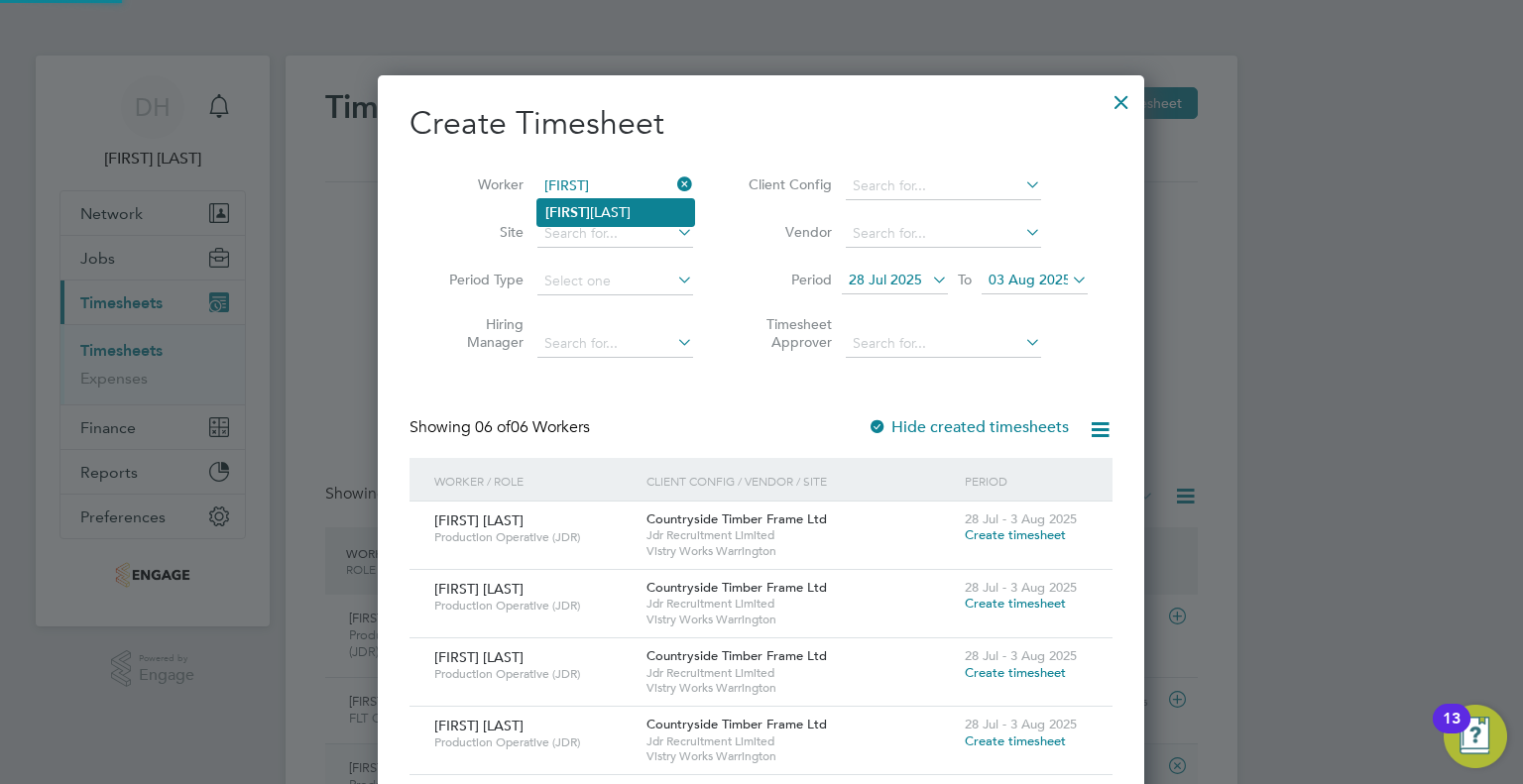 click on "Kacper" 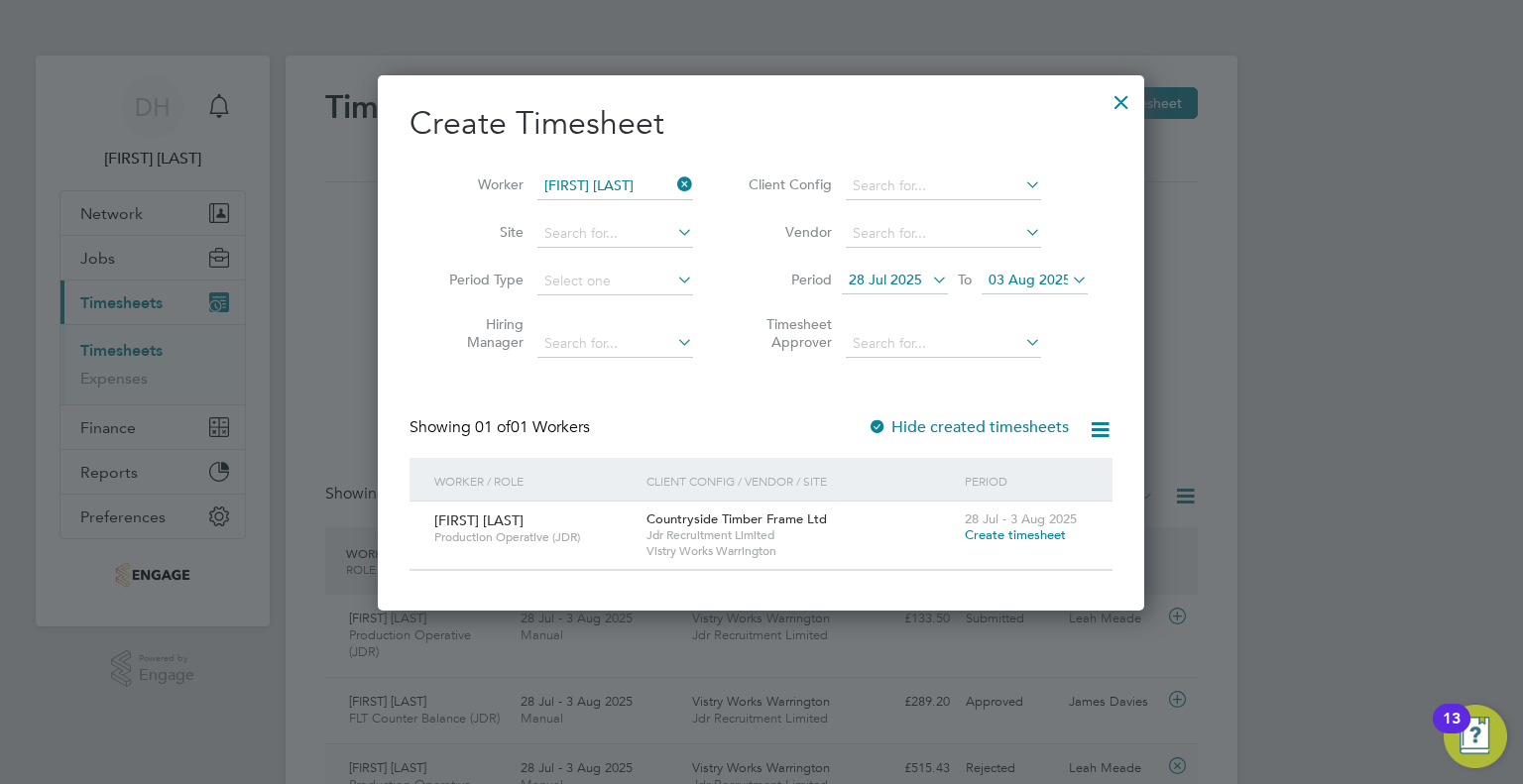 click on "Create timesheet" at bounding box center [1015, 534] 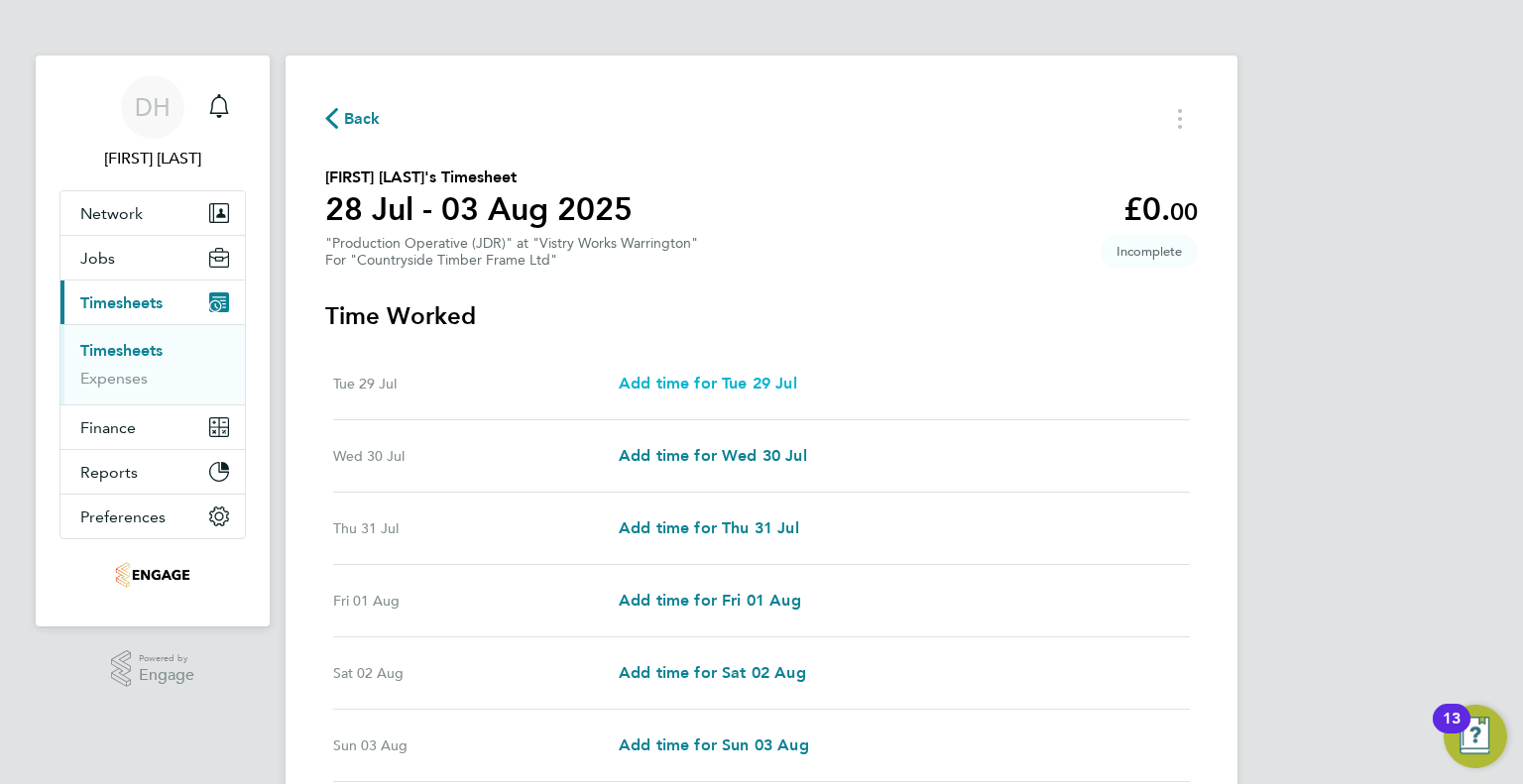 click on "Add time for Tue 29 Jul" at bounding box center (708, 383) 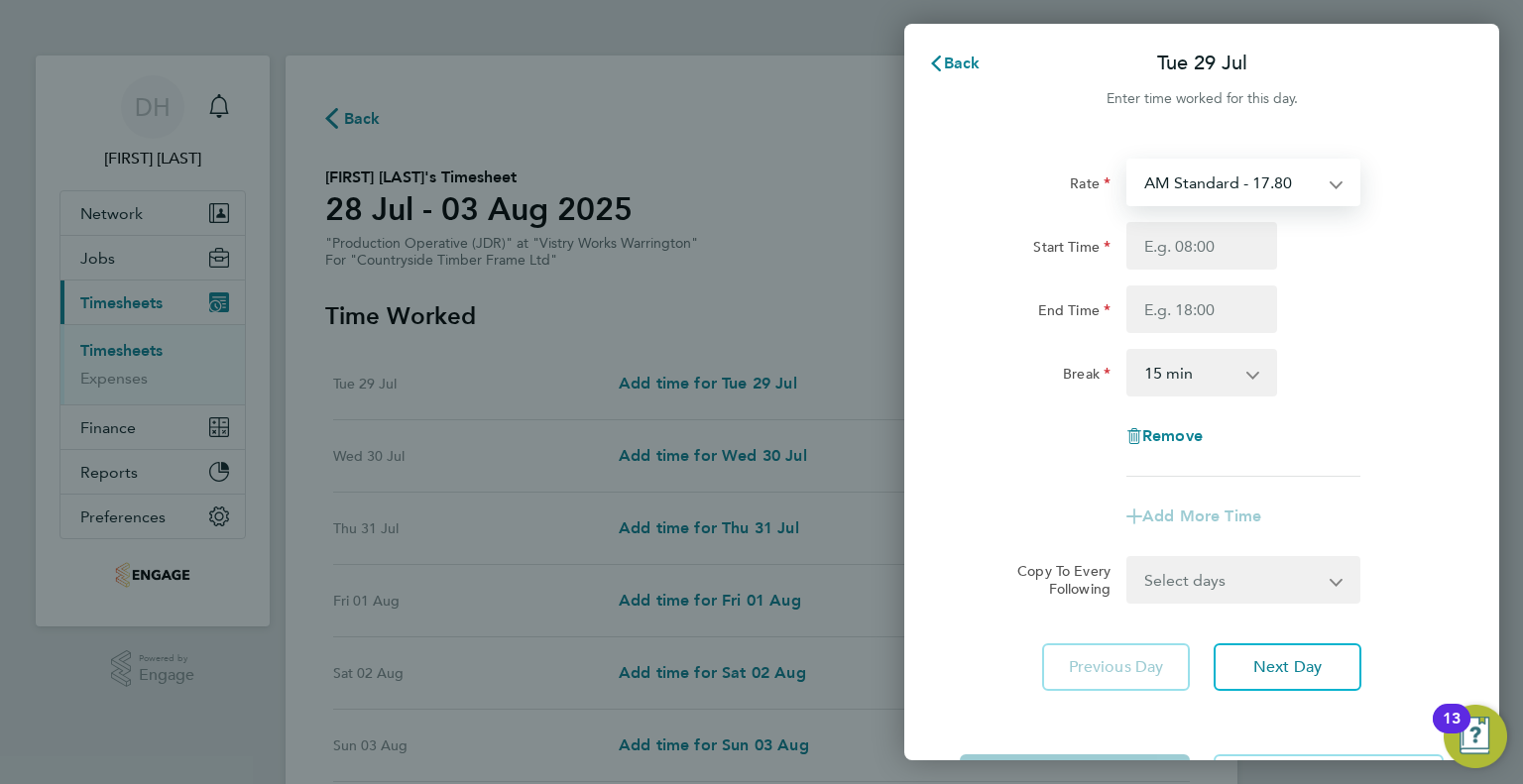 click on "AM Standard - 17.80   PM OT1 - 28.64   AM OT1 - 26.70   PM Standard - 19.09   PM OT2 - 38.18   AM OT2 - 35.60" at bounding box center [1231, 182] 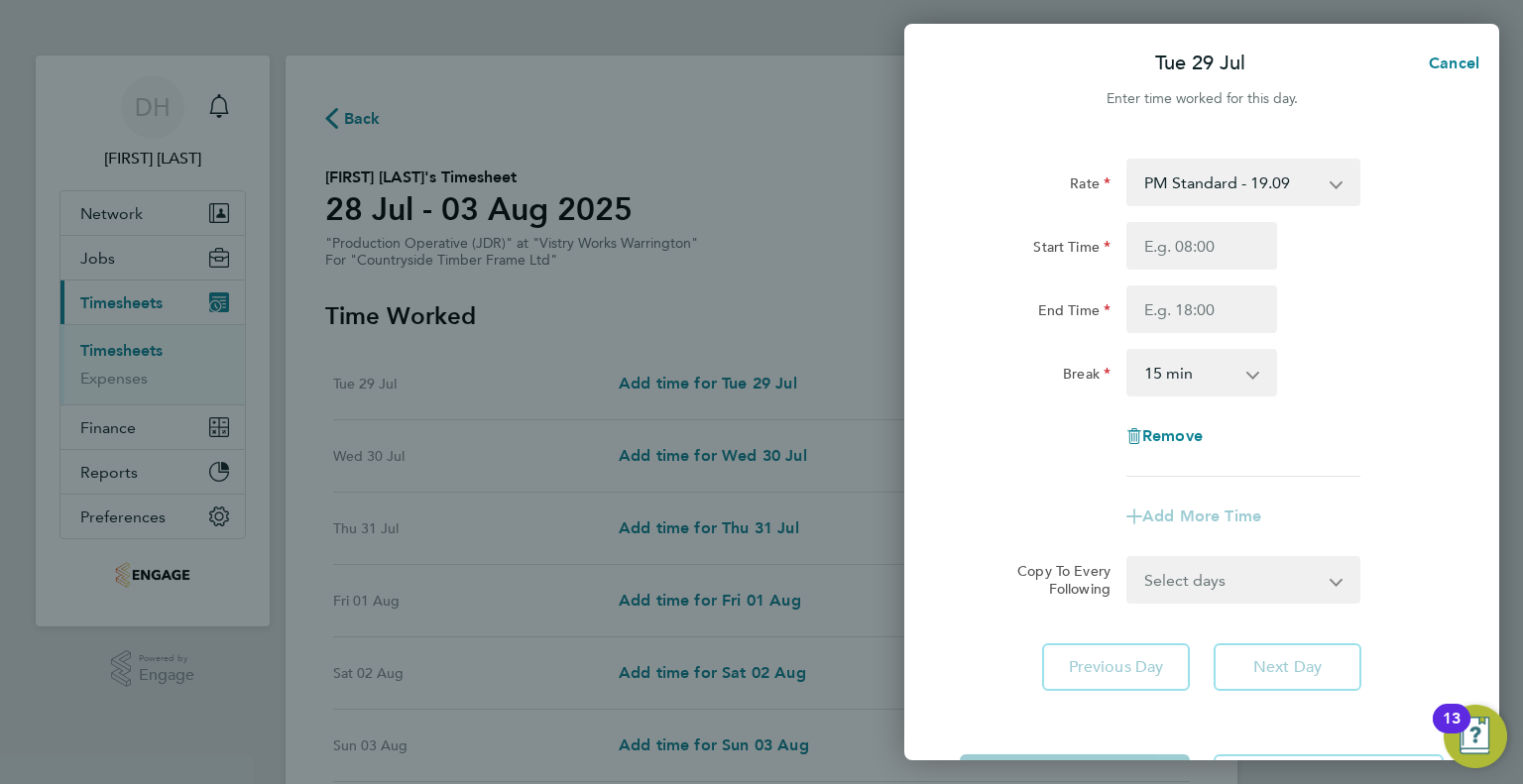 click 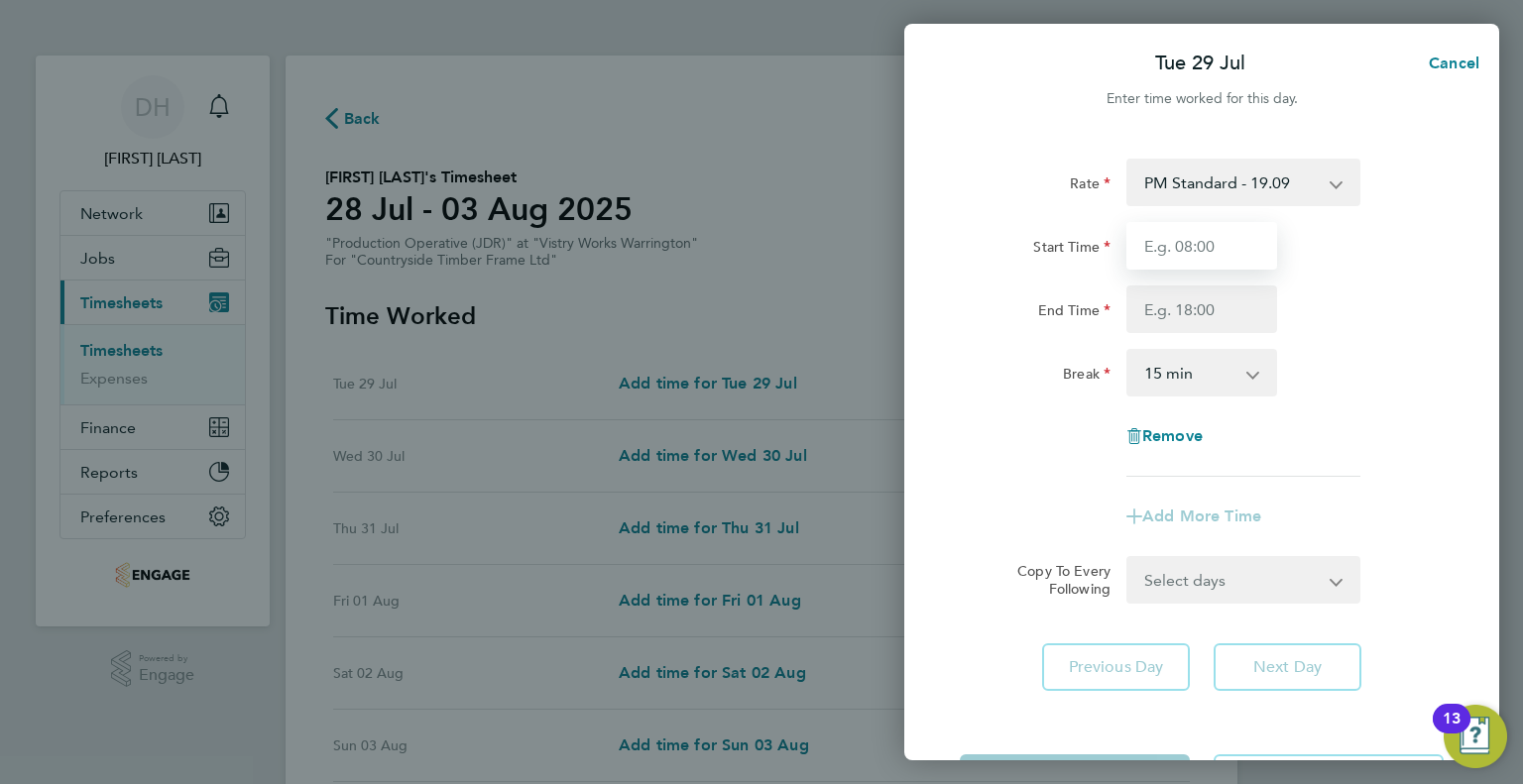 click on "Start Time" at bounding box center [1202, 246] 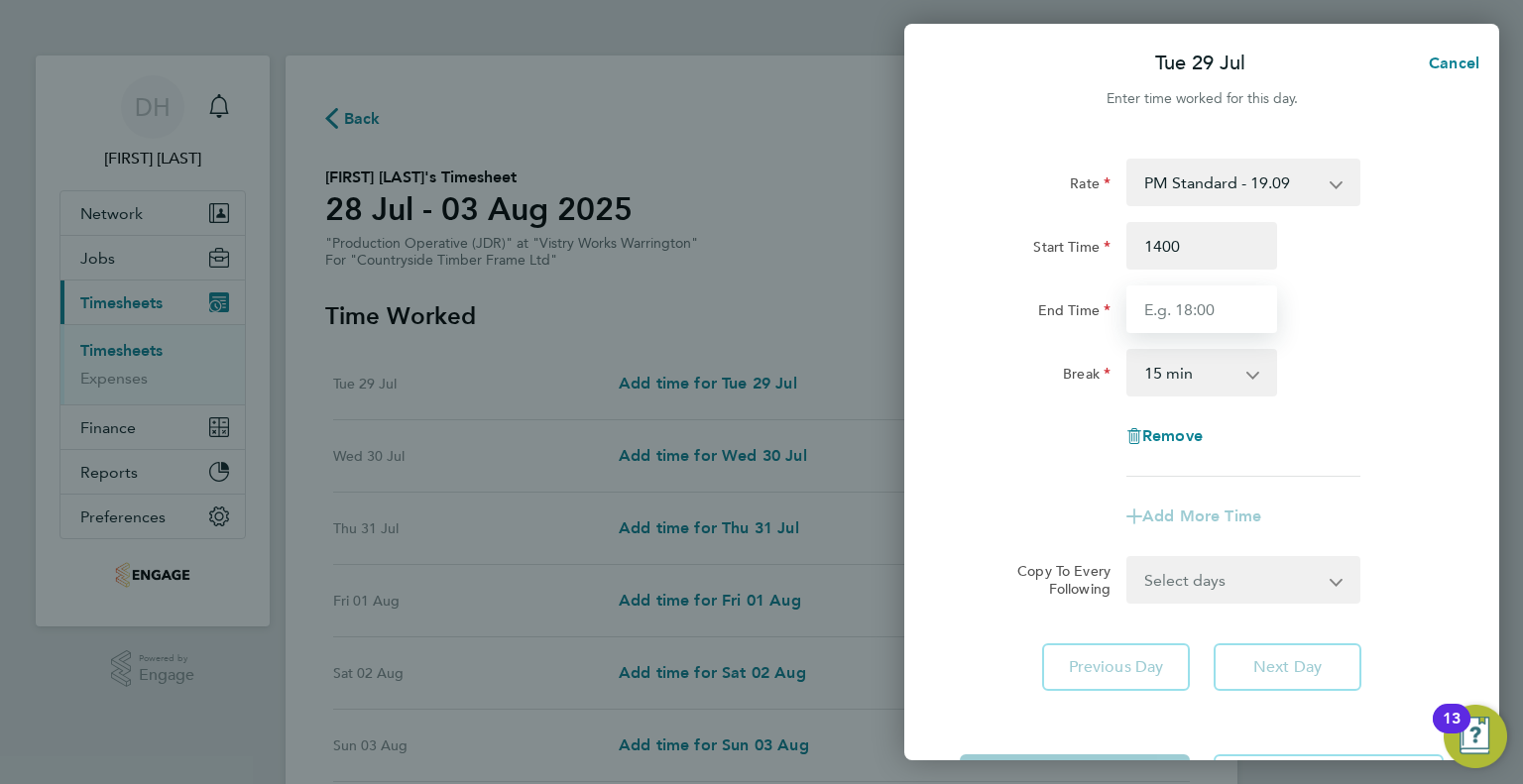 type on "14:00" 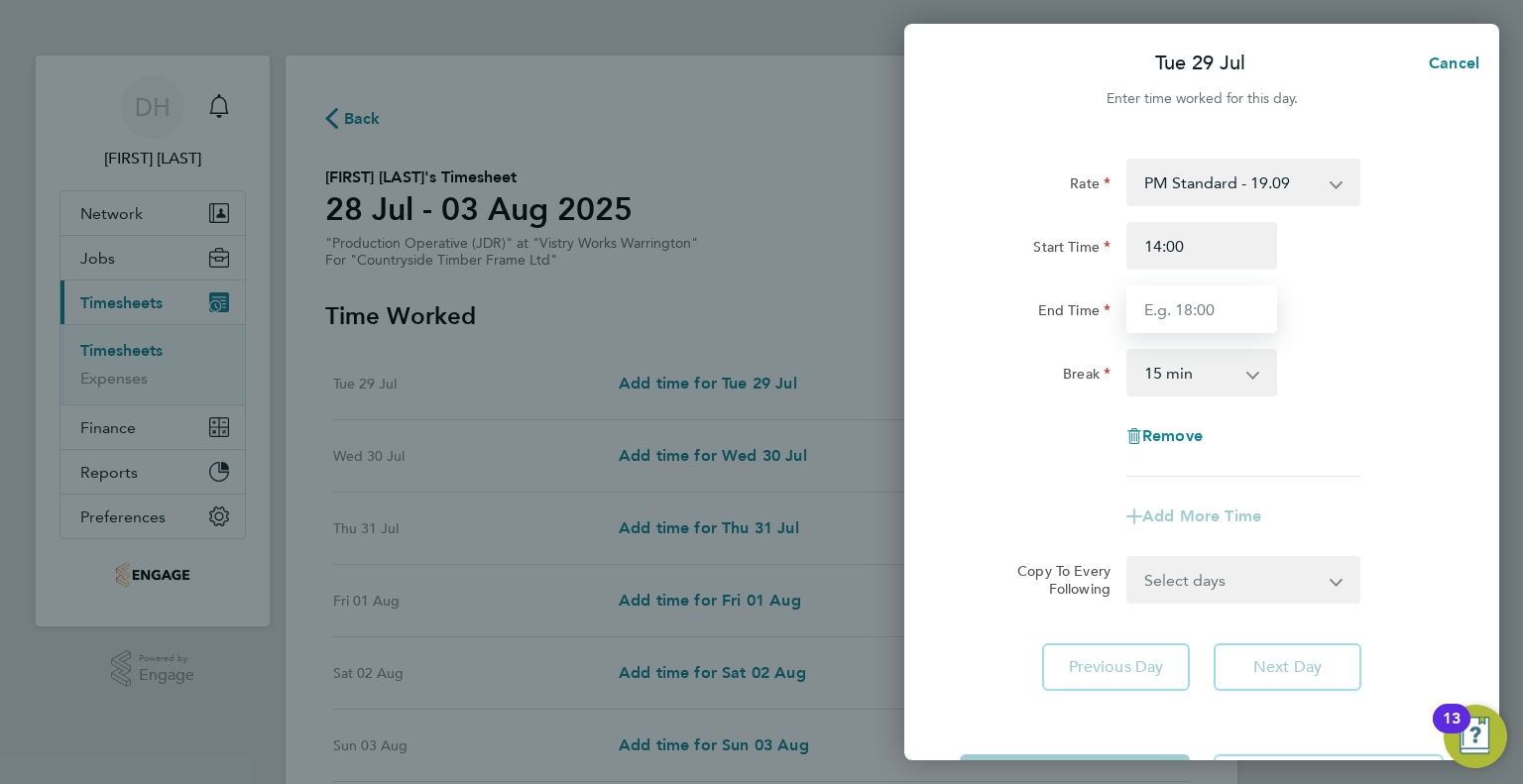 click on "End Time" at bounding box center [1202, 309] 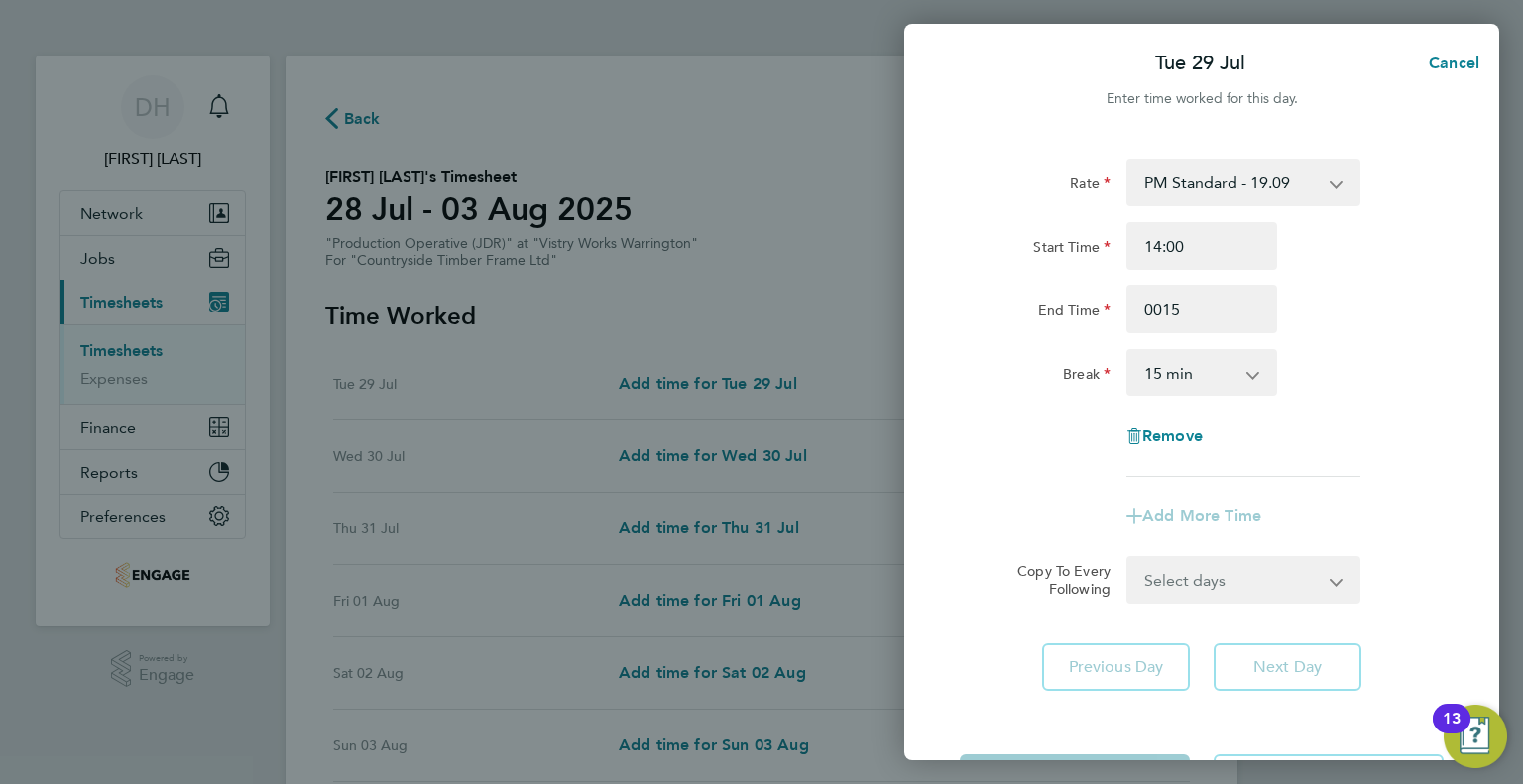type on "00:15" 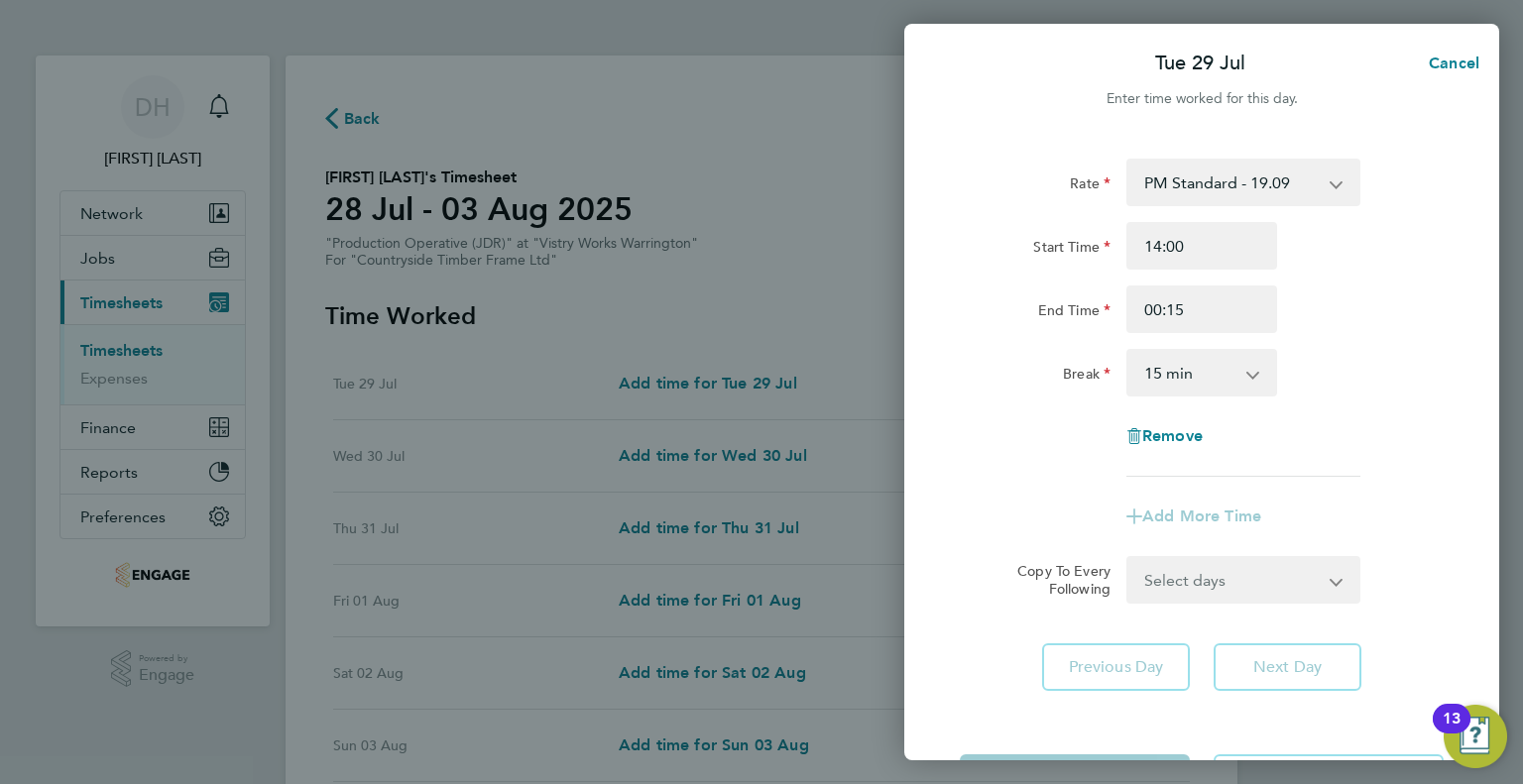click on "Break" 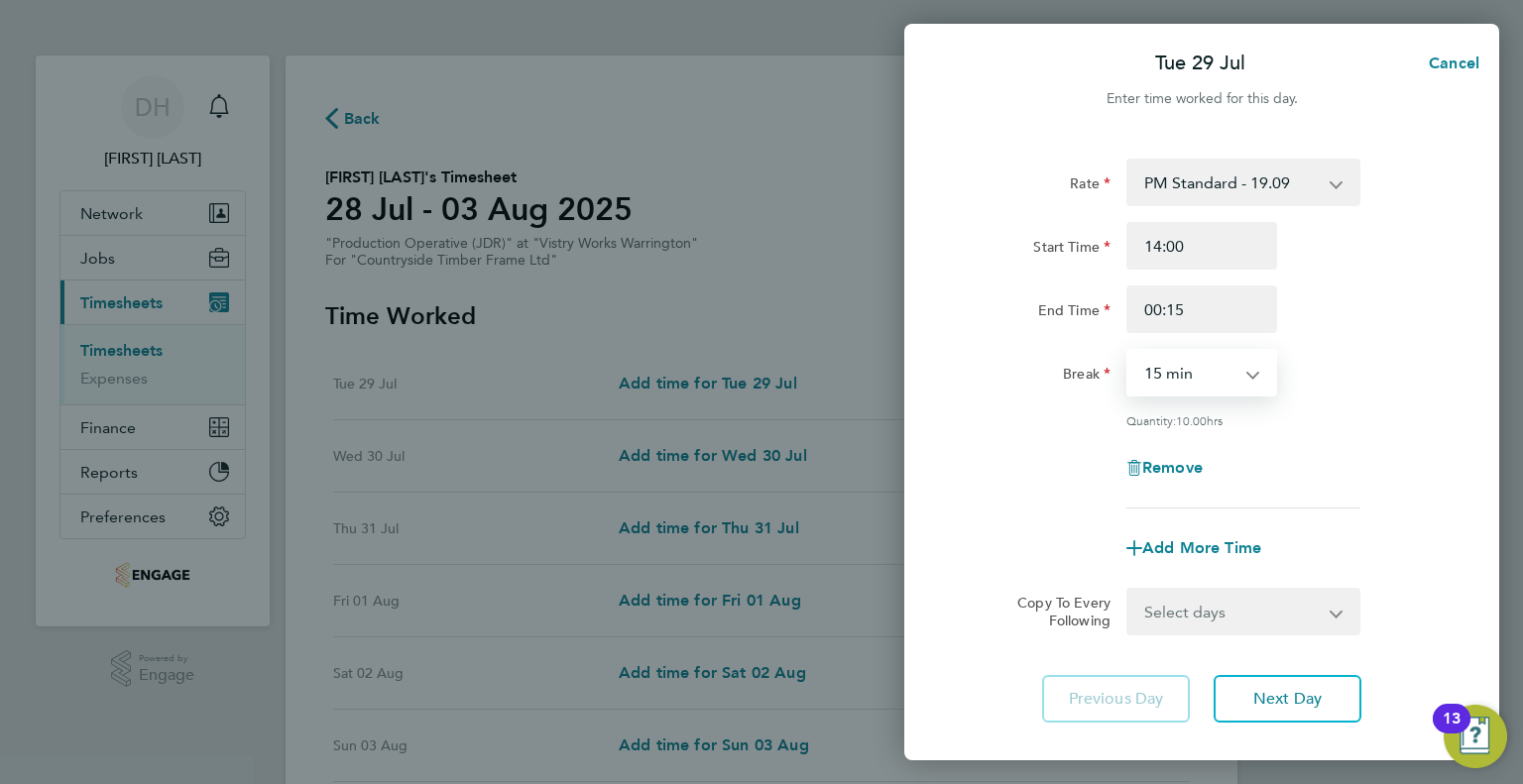 click on "0 min   15 min   30 min   45 min   60 min   75 min   90 min" at bounding box center [1190, 373] 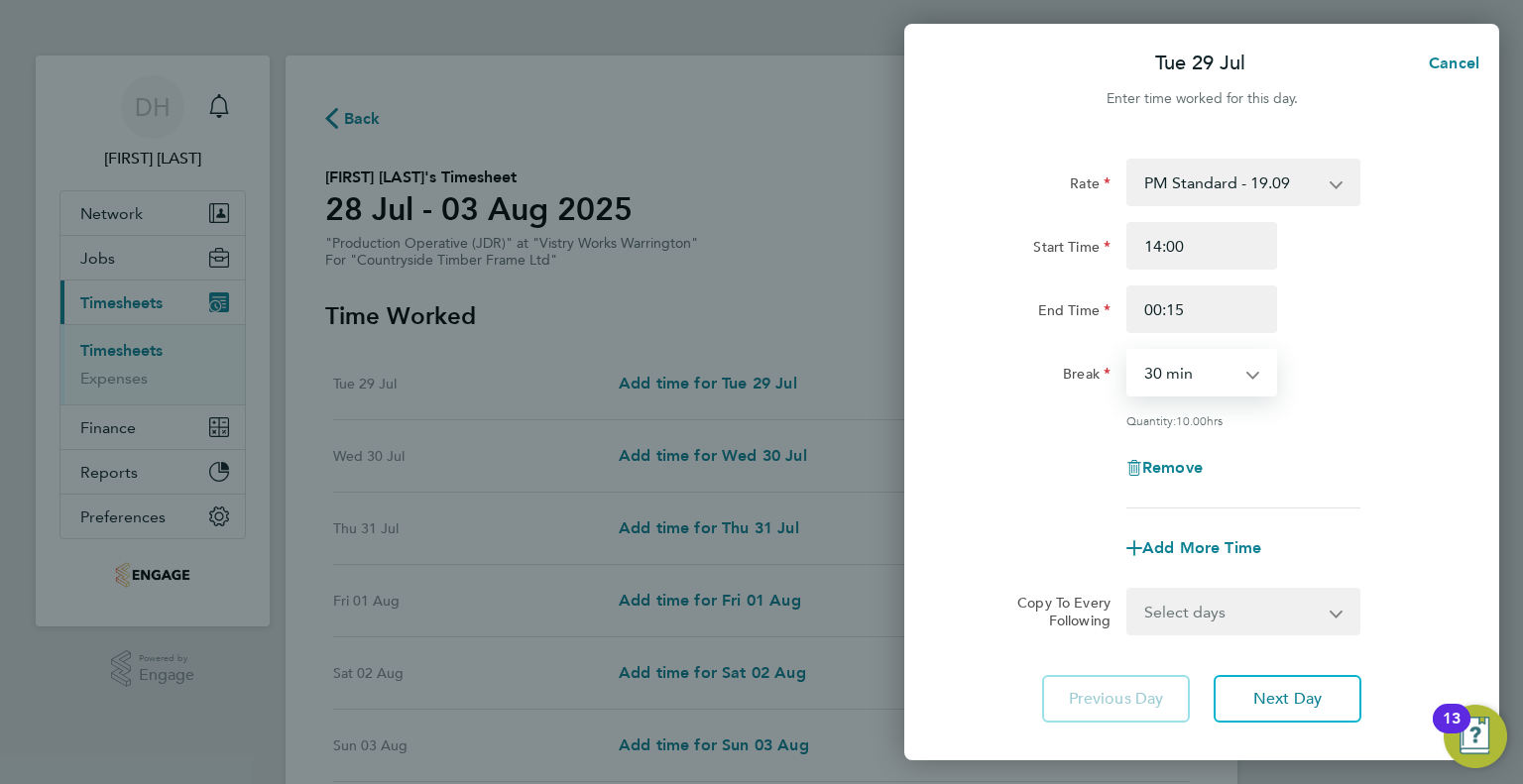 click on "0 min   15 min   30 min   45 min   60 min   75 min   90 min" at bounding box center (1190, 373) 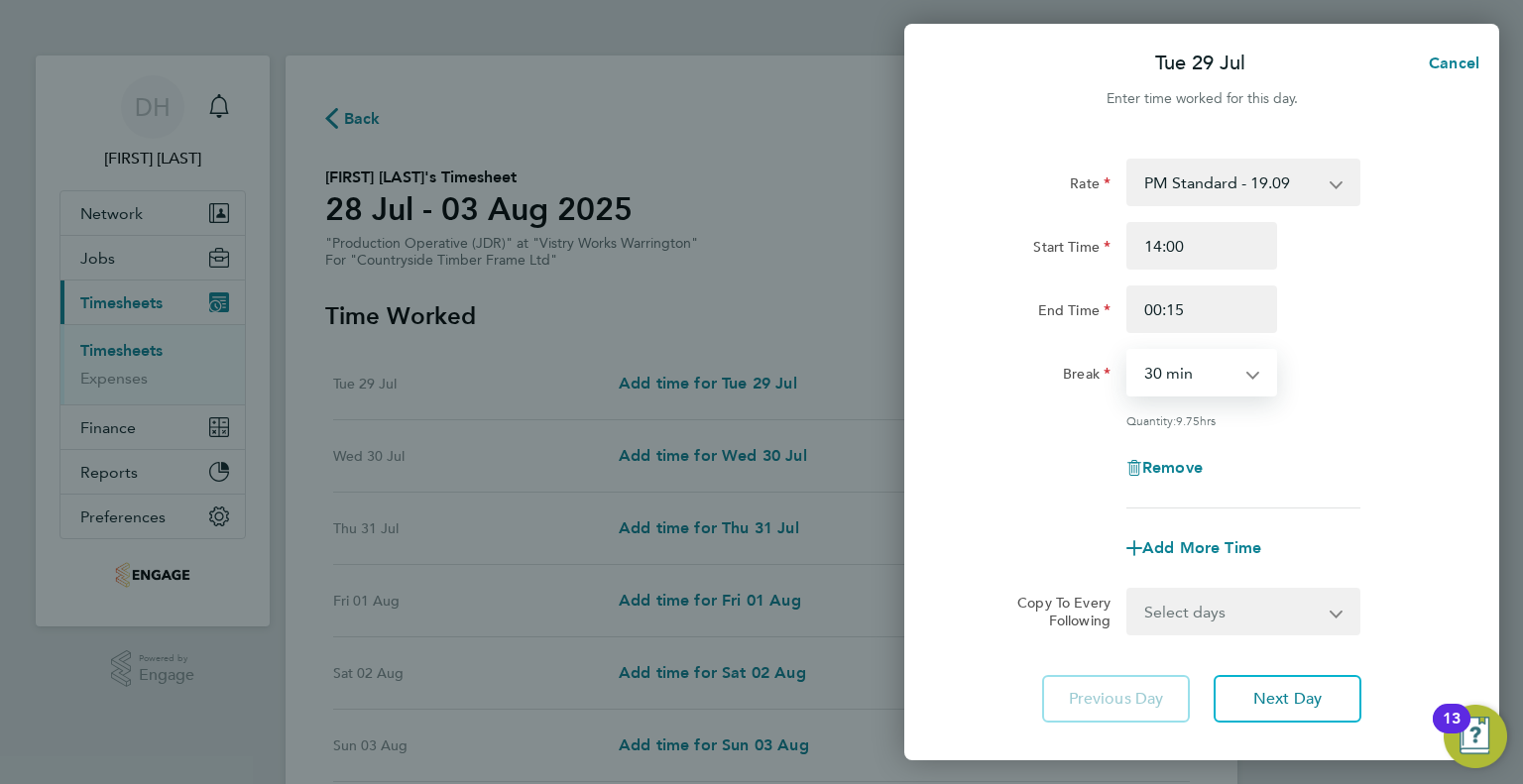 click on "Remove" 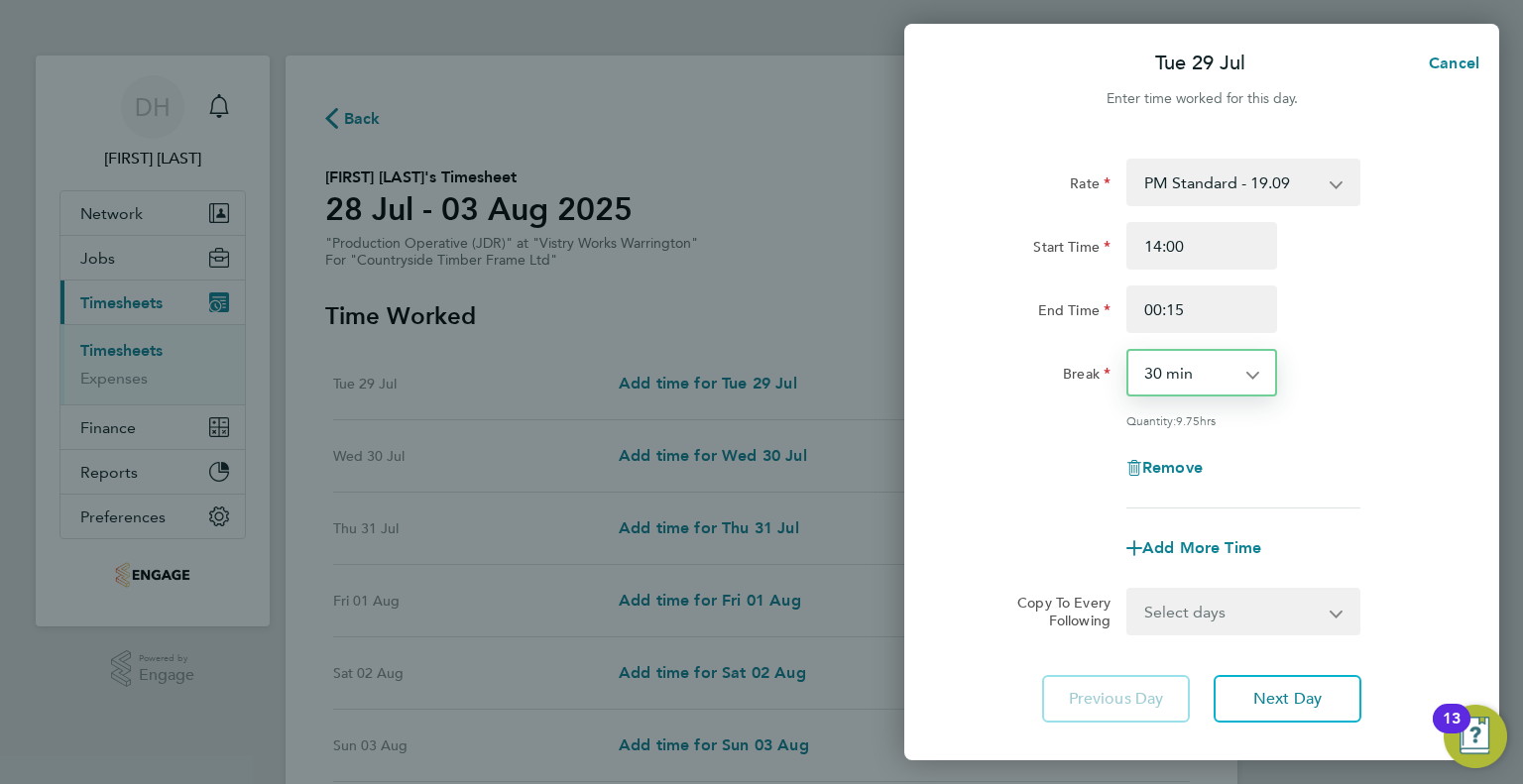 click on "0 min   15 min   30 min   45 min   60 min   75 min   90 min" at bounding box center (1190, 373) 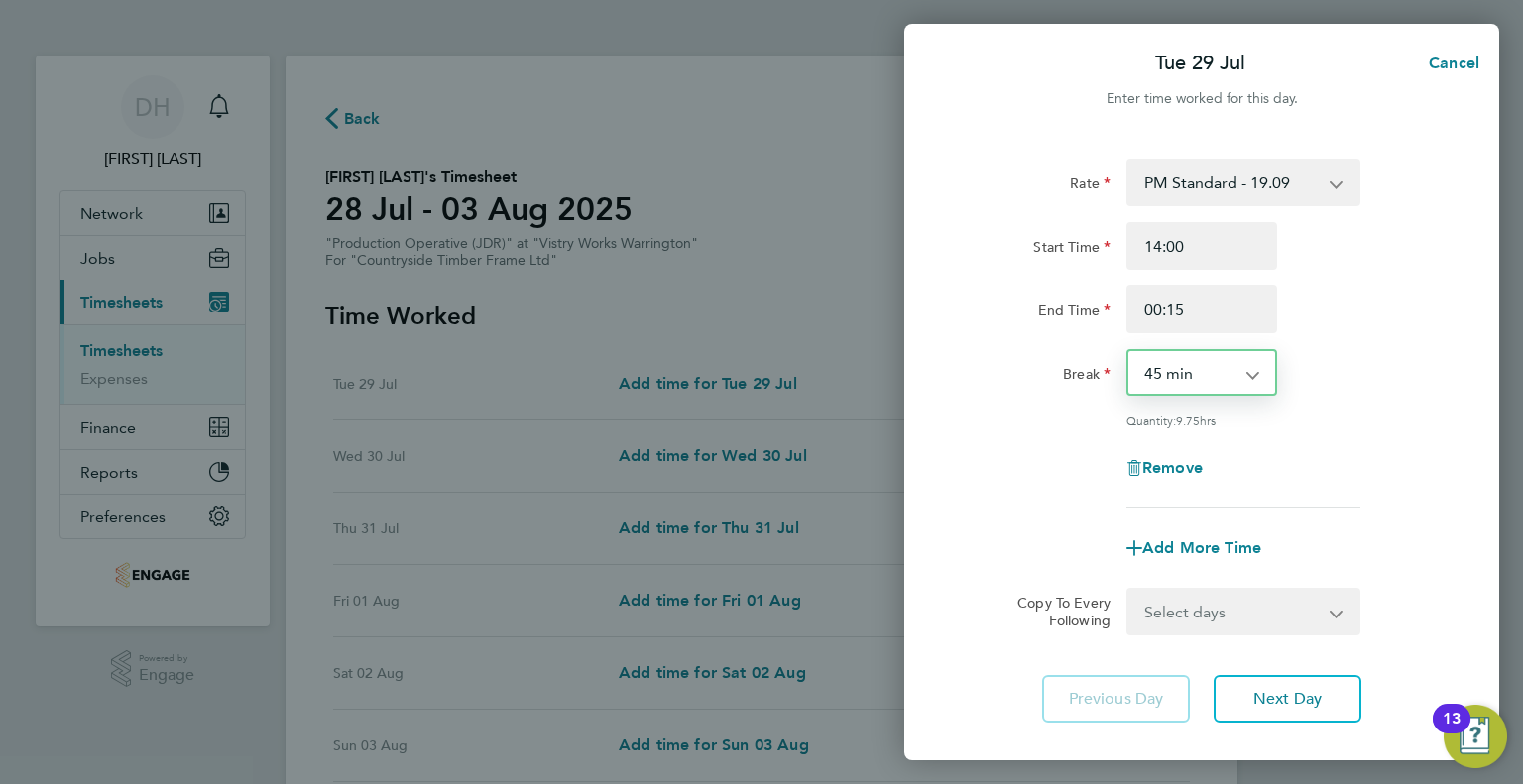click on "0 min   15 min   30 min   45 min   60 min   75 min   90 min" at bounding box center [1190, 373] 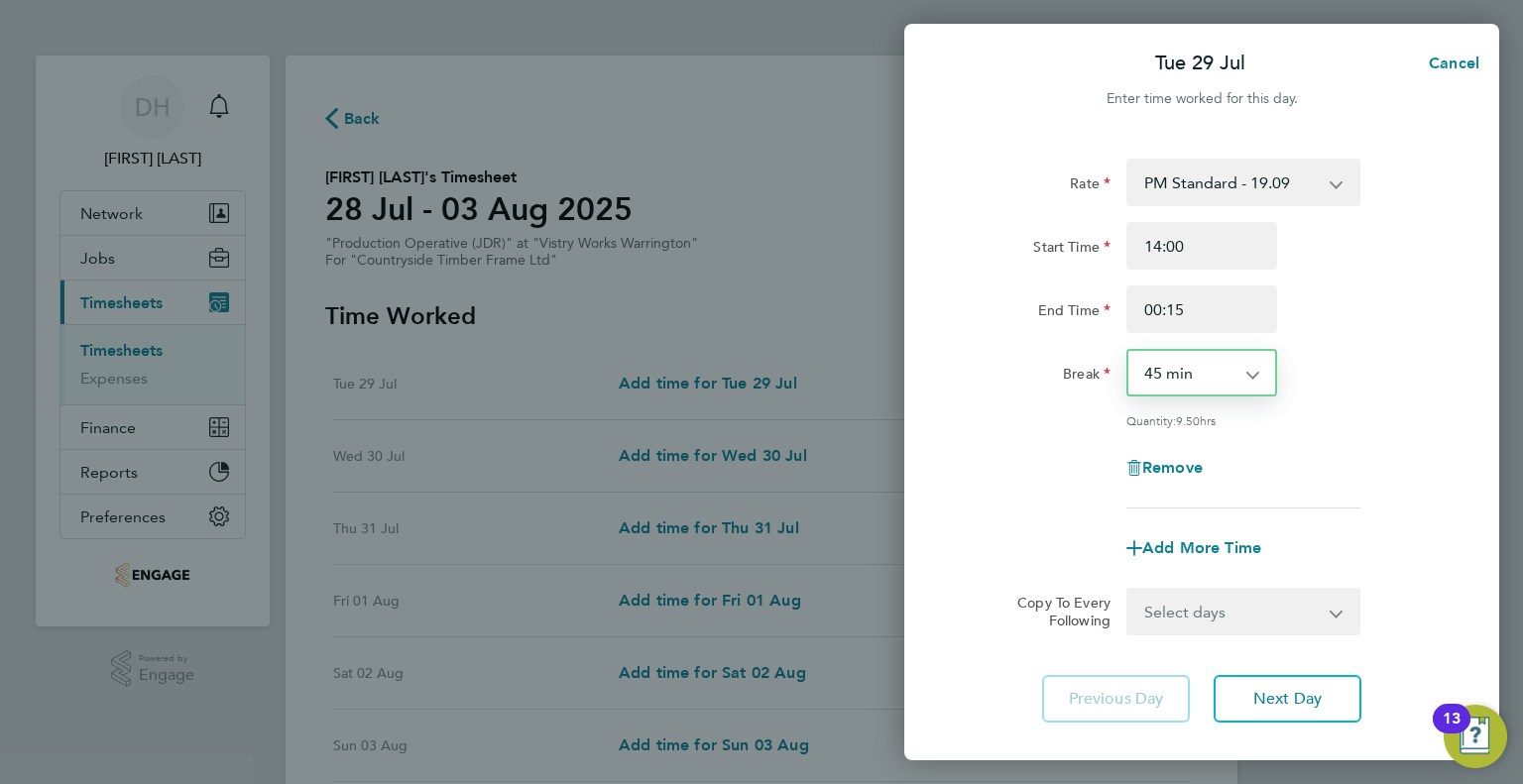 click on "Remove" 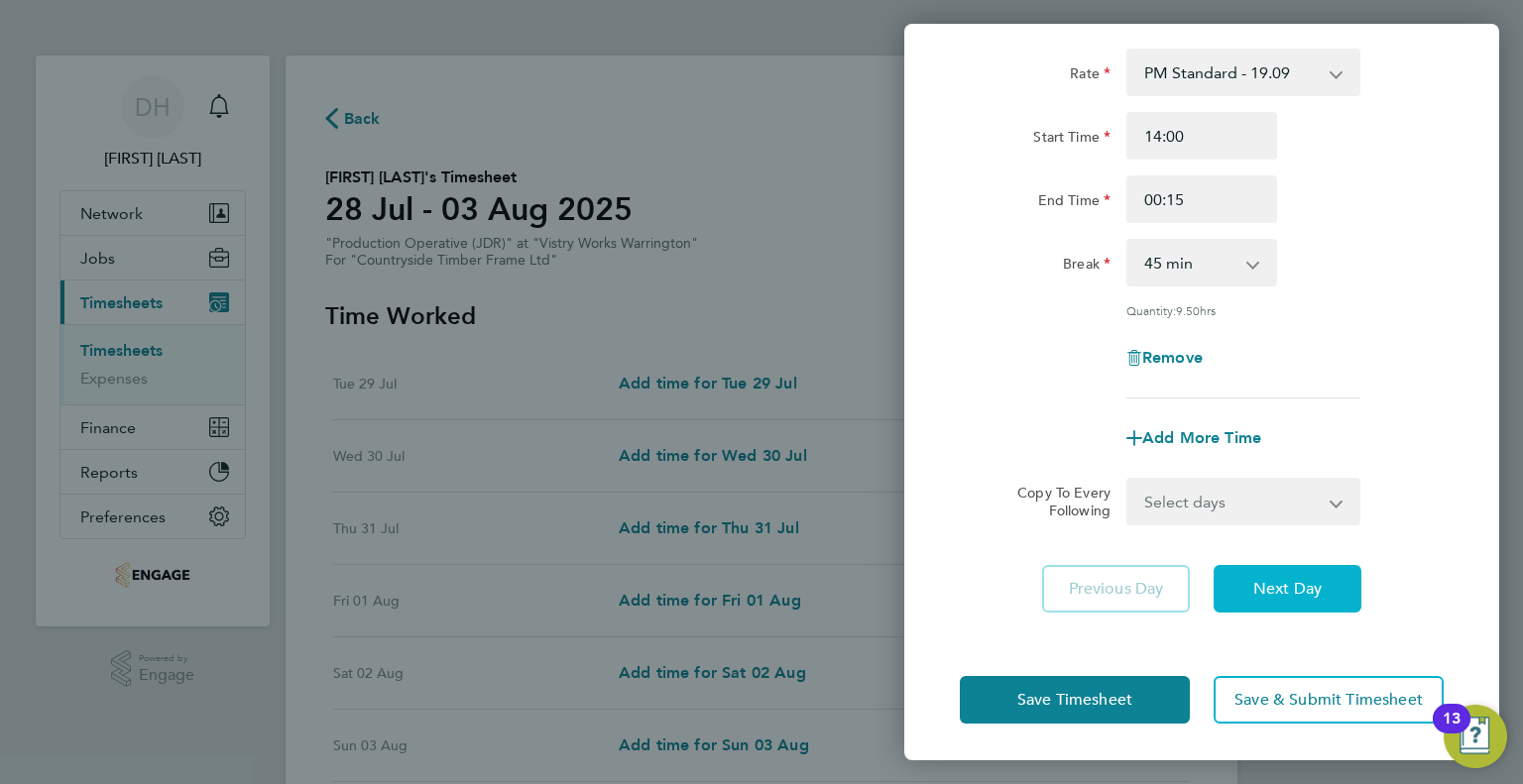 click on "Next Day" 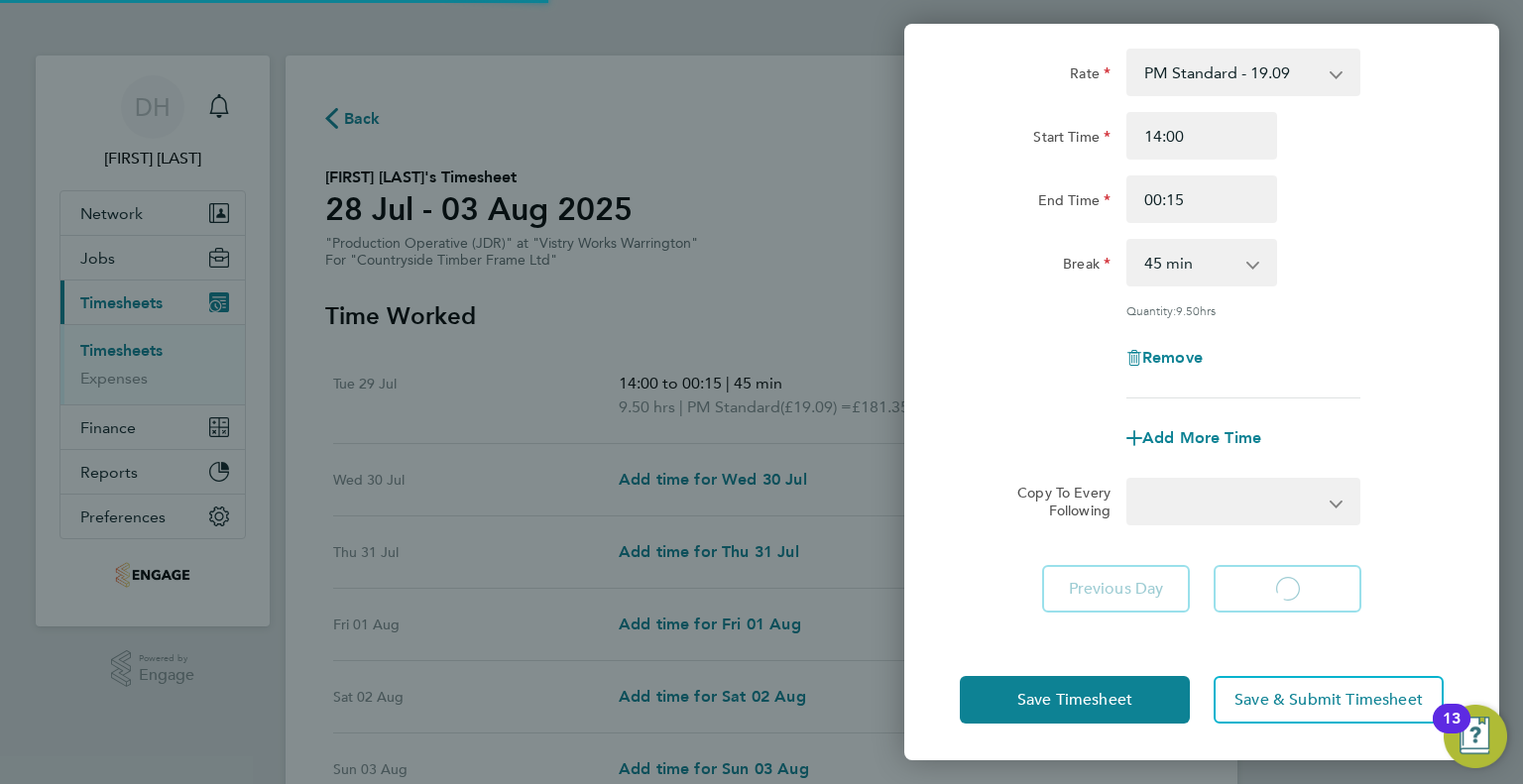 select on "15" 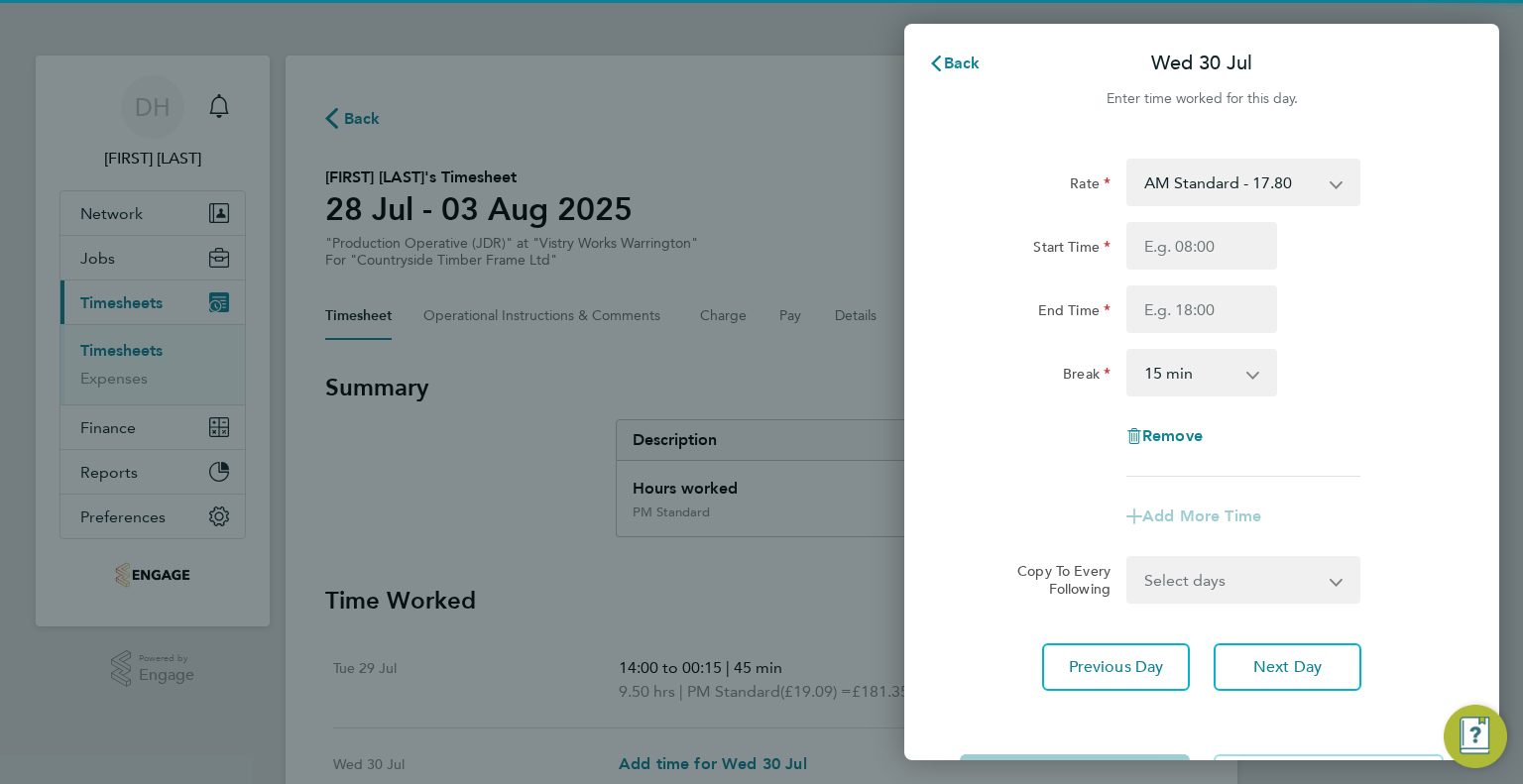 click on "AM Standard - 17.80   PM OT1 - 28.64   AM OT1 - 26.70   PM Standard - 19.09   PM OT2 - 38.18   AM OT2 - 35.60" at bounding box center (1231, 182) 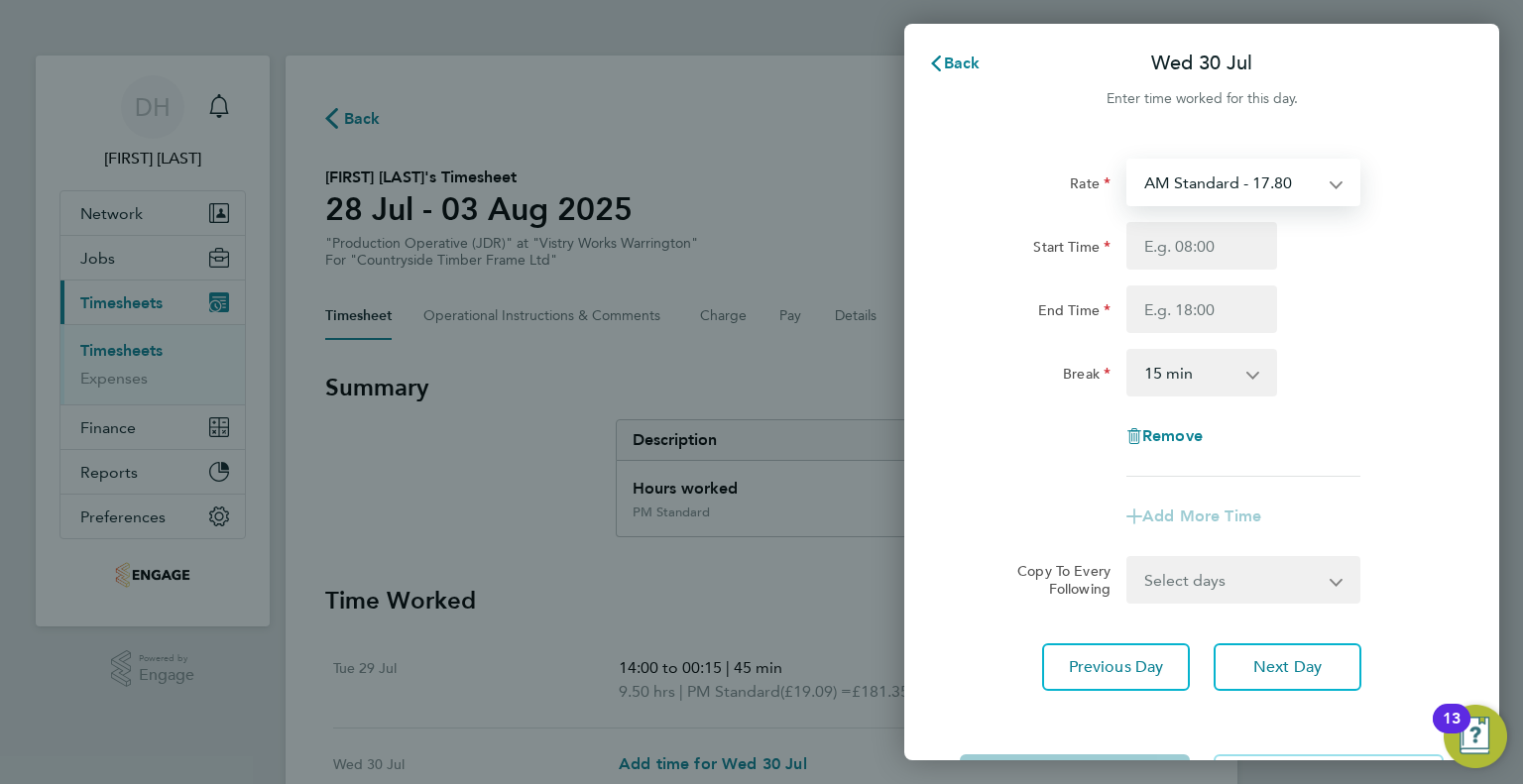 select on "15" 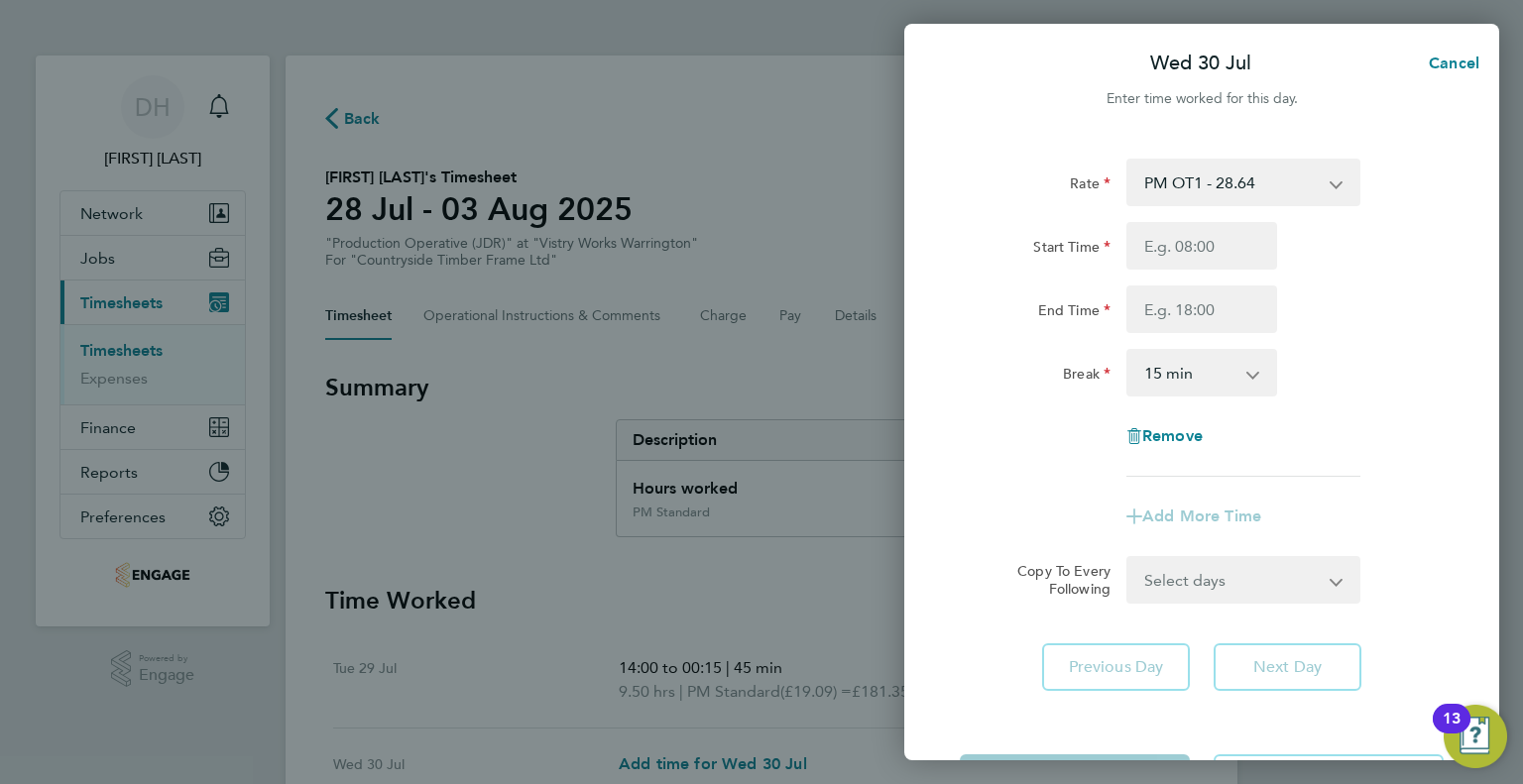 click on "PM OT1 - 28.64   AM Standard - 17.80   AM OT1 - 26.70   PM Standard - 19.09   PM OT2 - 38.18   AM OT2 - 35.60" at bounding box center [1231, 182] 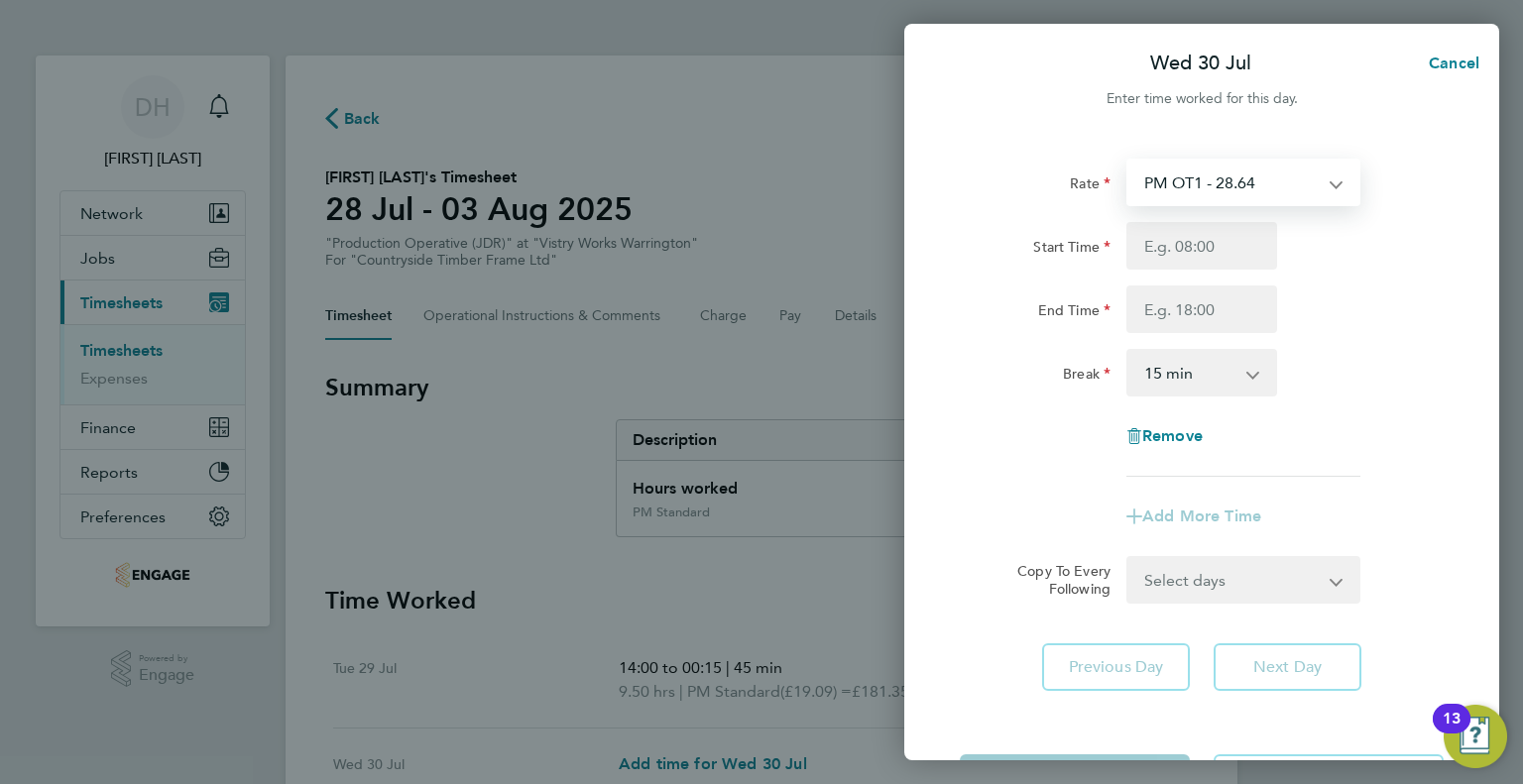 select on "15" 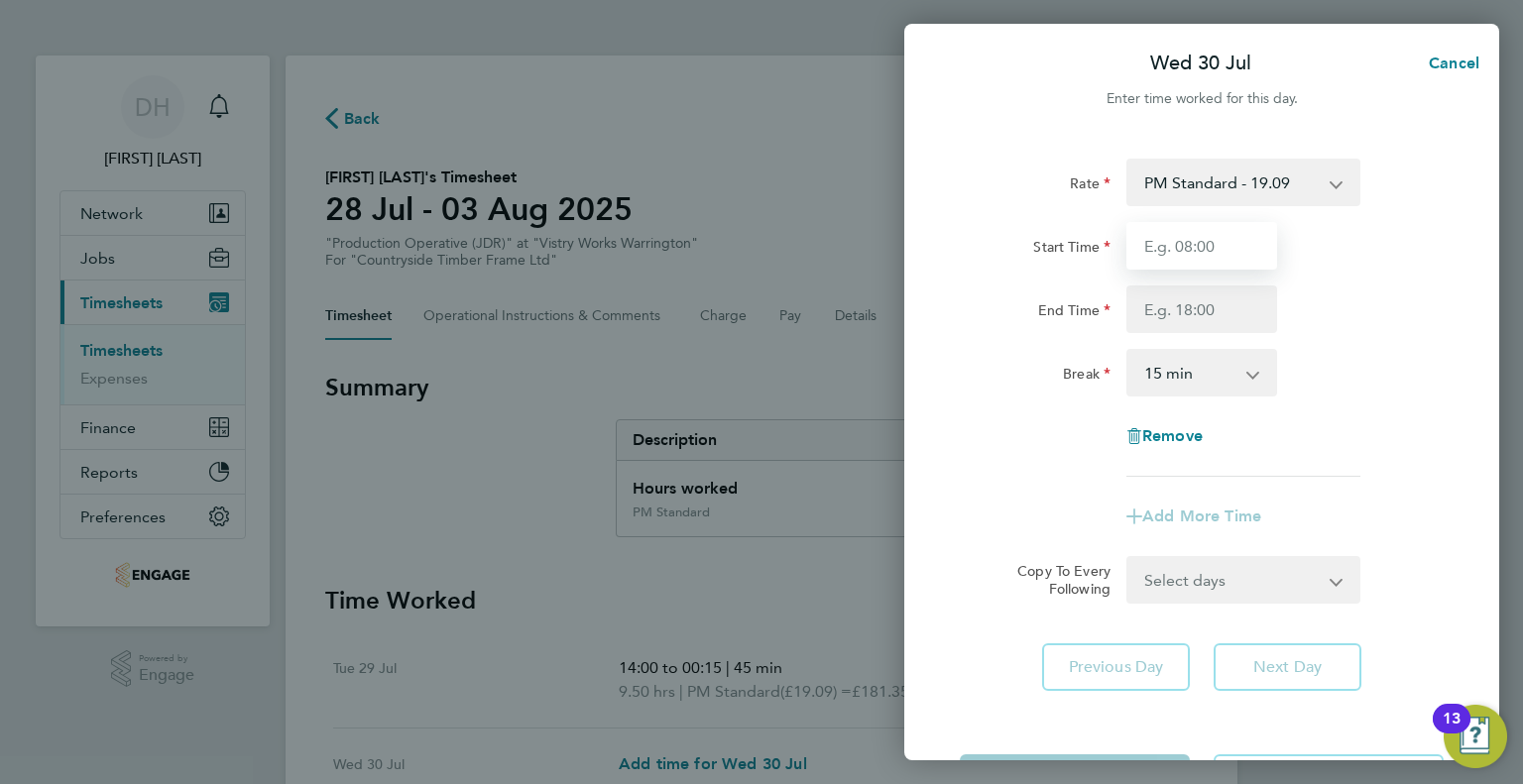 click on "Start Time" at bounding box center [1202, 246] 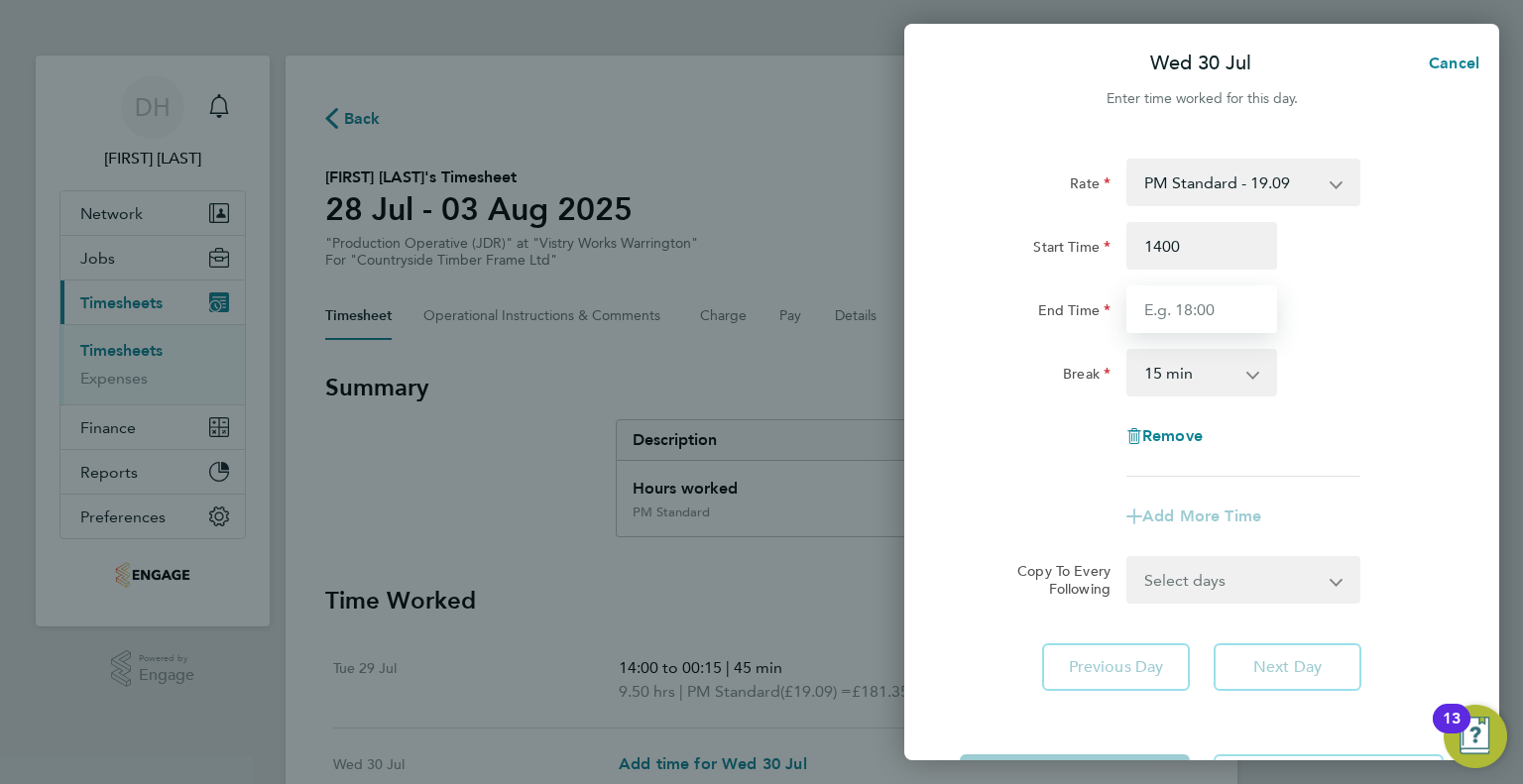 type on "14:00" 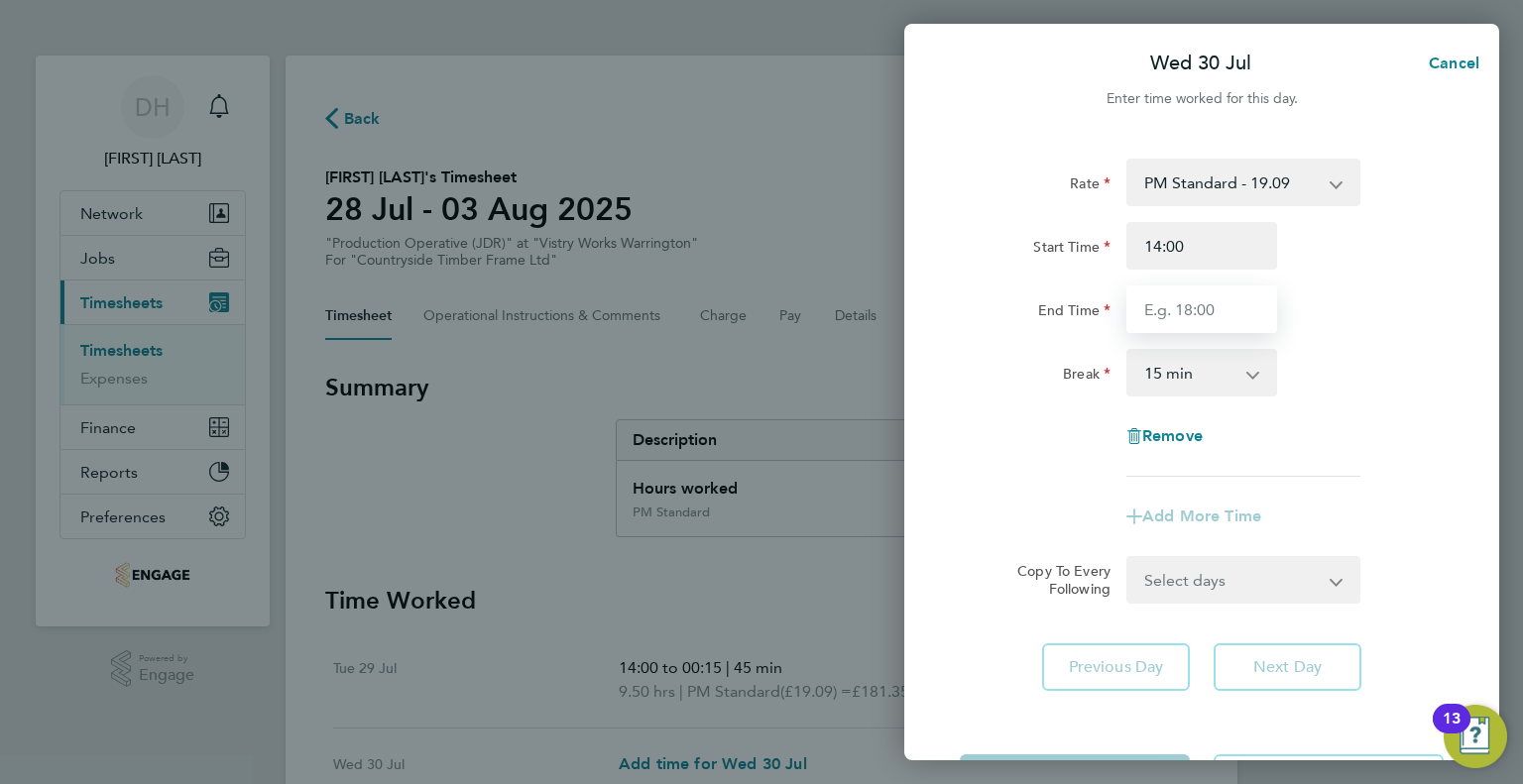 click on "End Time" at bounding box center (1202, 309) 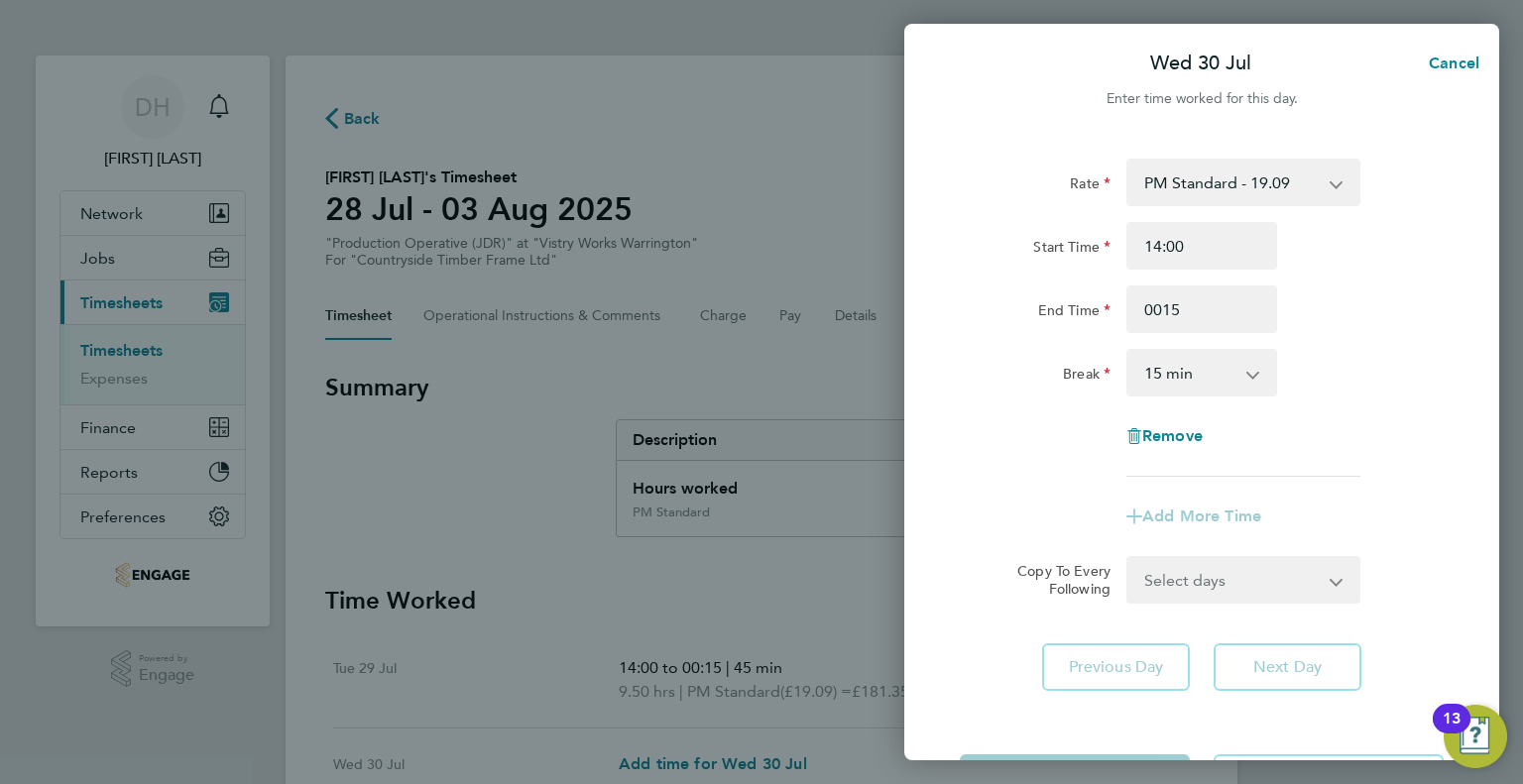 type on "00:15" 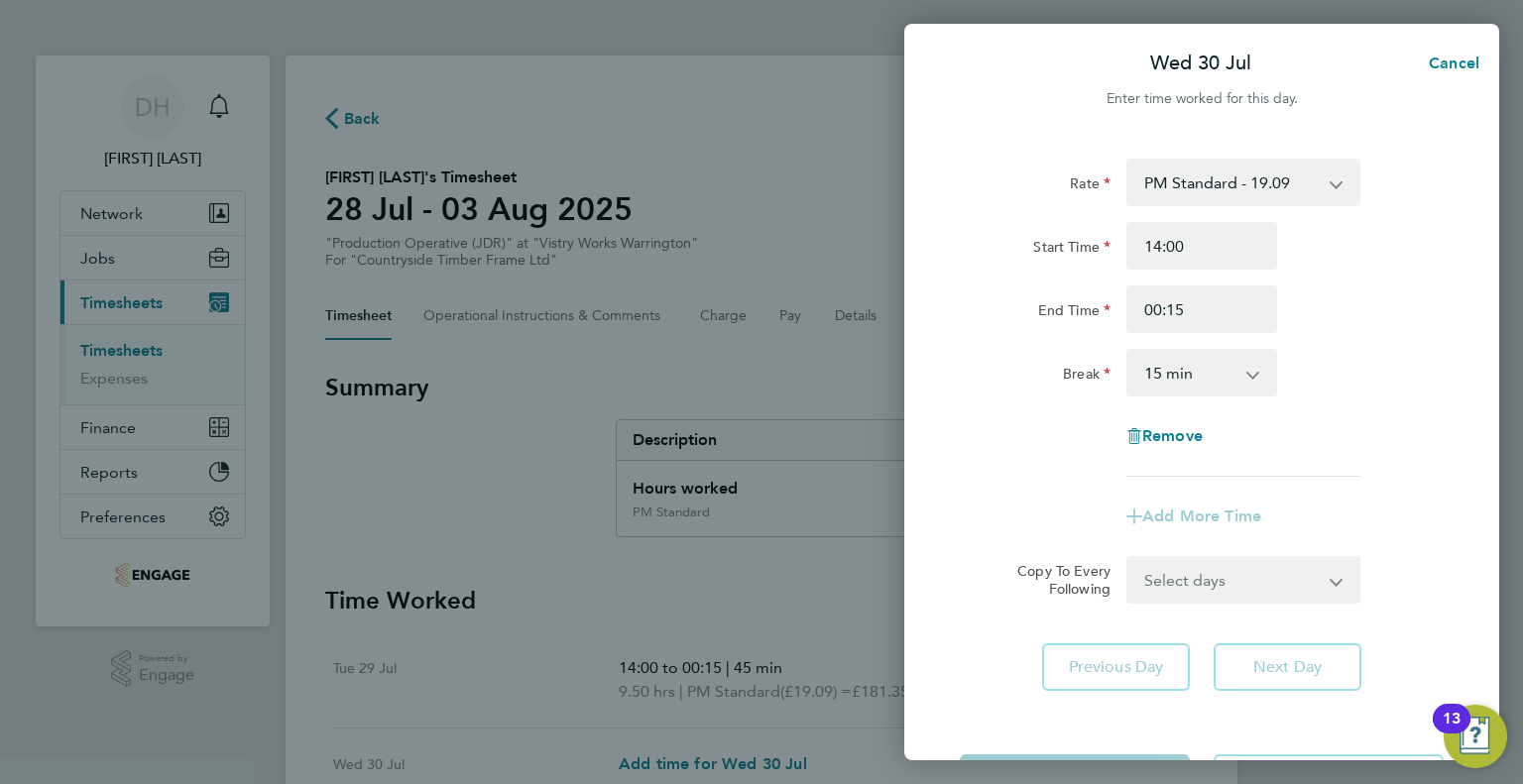 click on "0 min   15 min   30 min   45 min   60 min   75 min   90 min" at bounding box center (1190, 373) 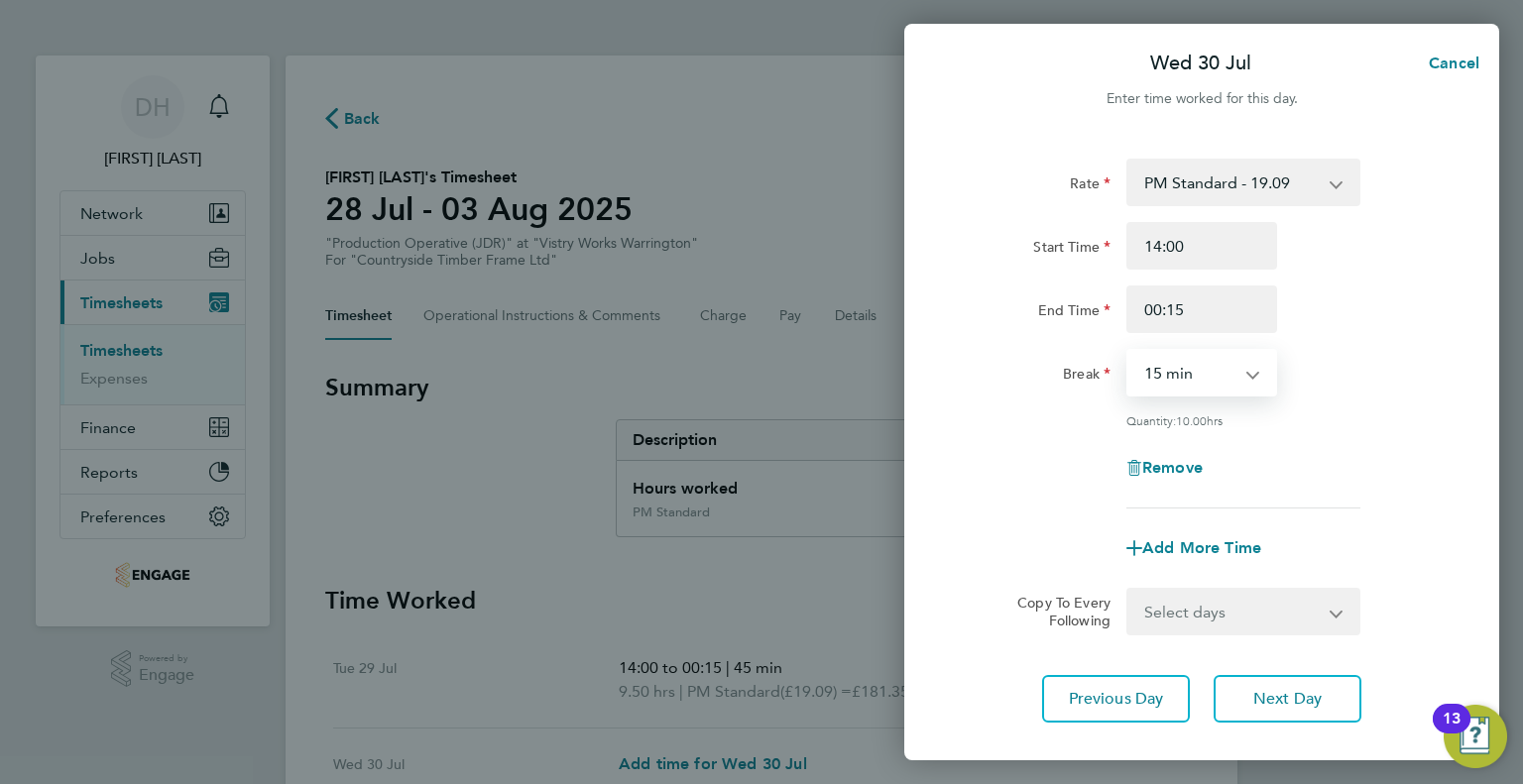 select on "45" 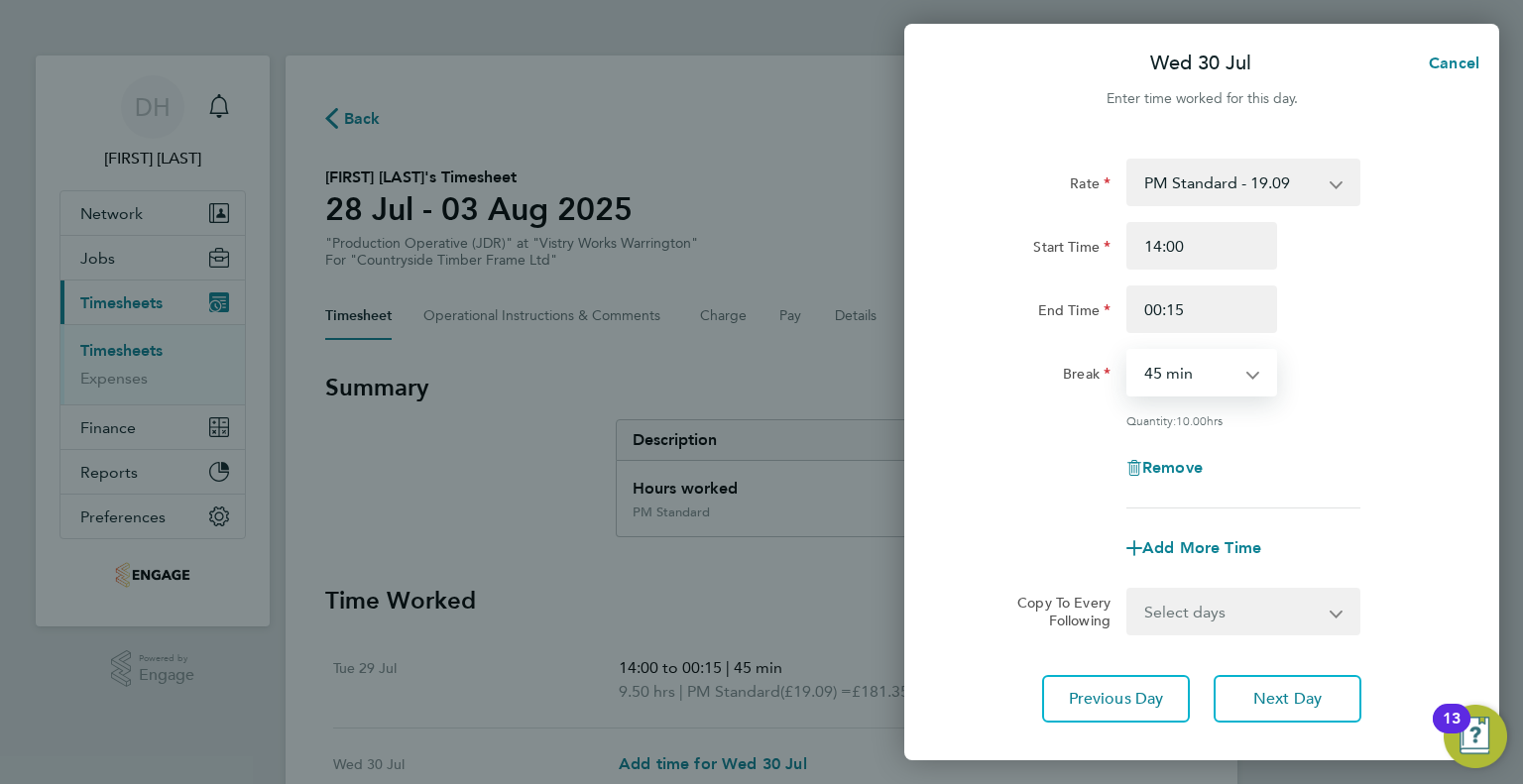 click on "0 min   15 min   30 min   45 min   60 min   75 min   90 min" at bounding box center [1190, 373] 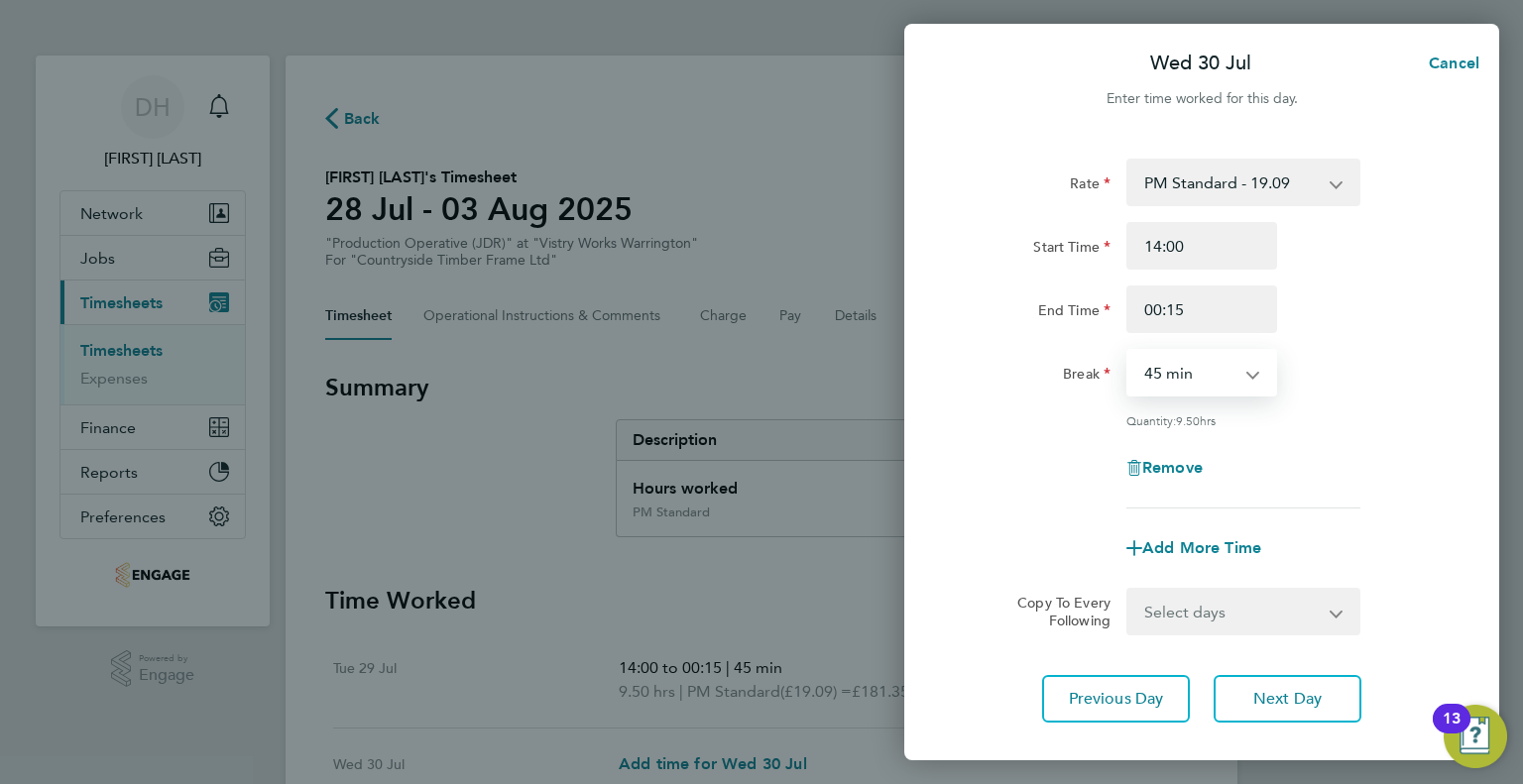 click on "Rate  PM Standard - 19.09   AM Standard - 17.80   PM OT1 - 28.64   AM OT1 - 26.70   PM OT2 - 38.18   AM OT2 - 35.60
Start Time 14:00 End Time 00:15 Break  0 min   15 min   30 min   45 min   60 min   75 min   90 min
Quantity:  9.50  hrs
Remove" 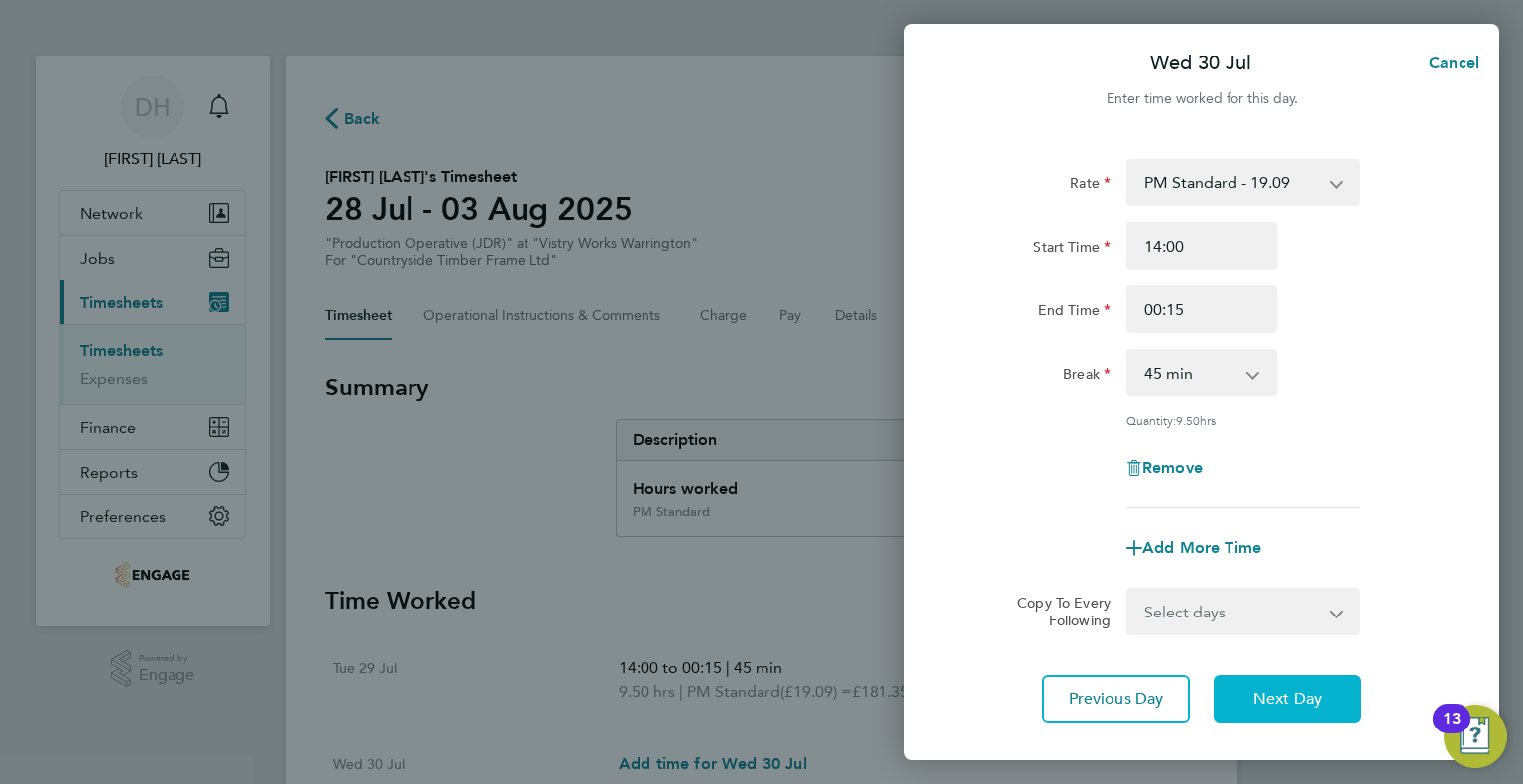 click on "Next Day" 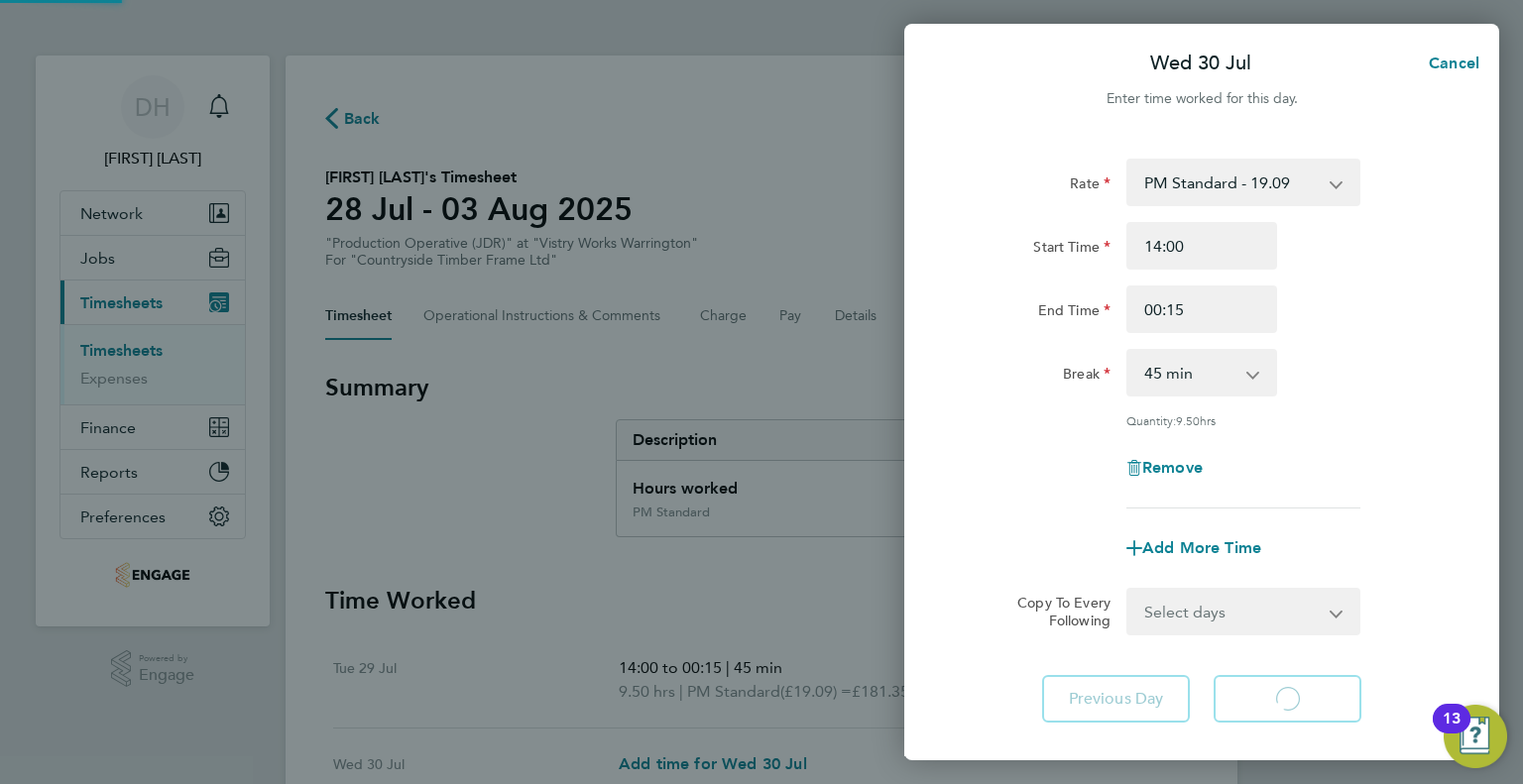 select on "15" 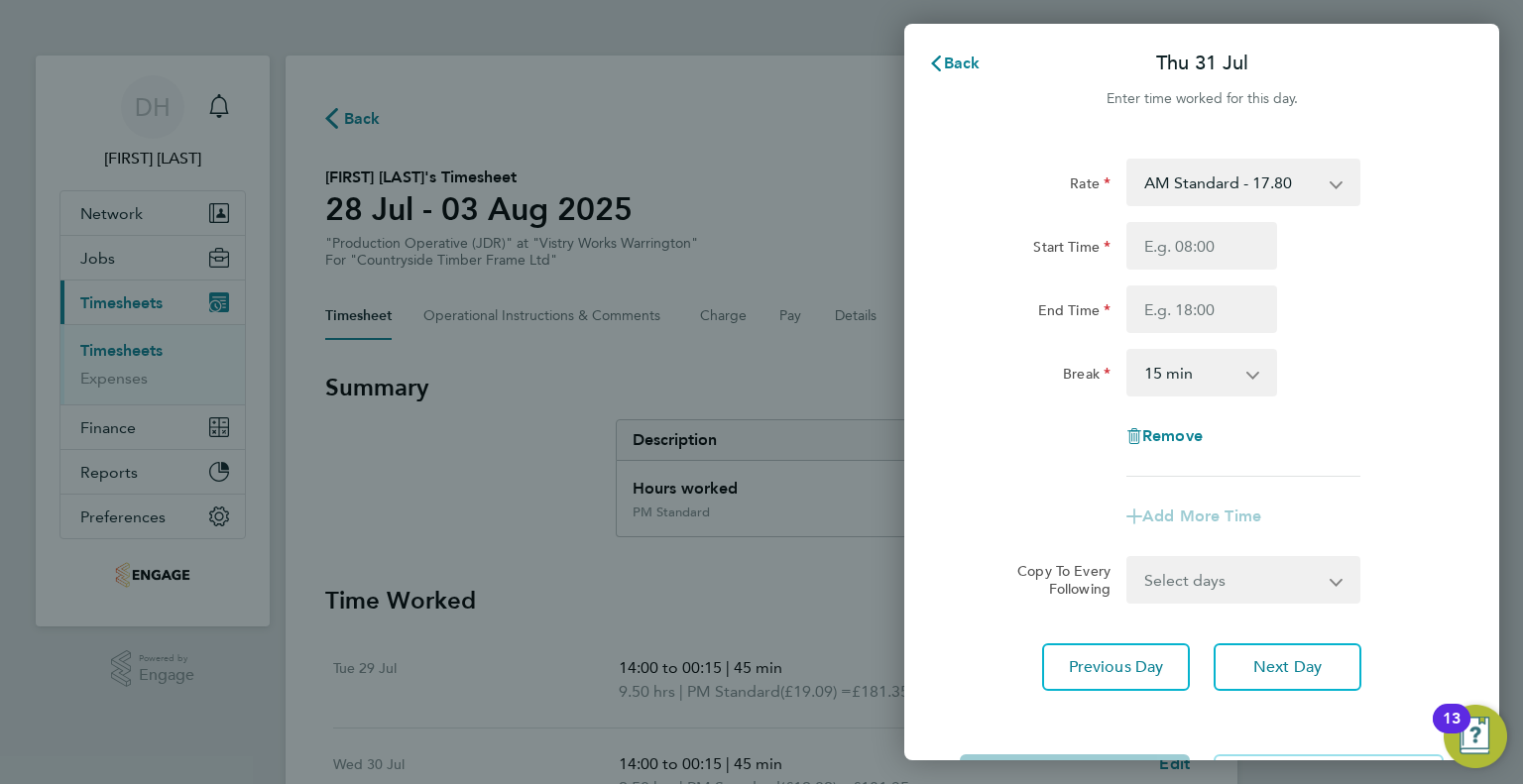 click on "Rate  AM Standard - 17.80   PM OT1 - 28.64   AM OT1 - 26.70   PM Standard - 19.09   PM OT2 - 38.18   AM OT2 - 35.60
Start Time End Time Break  0 min   15 min   30 min   45 min   60 min   75 min   90 min
Remove" 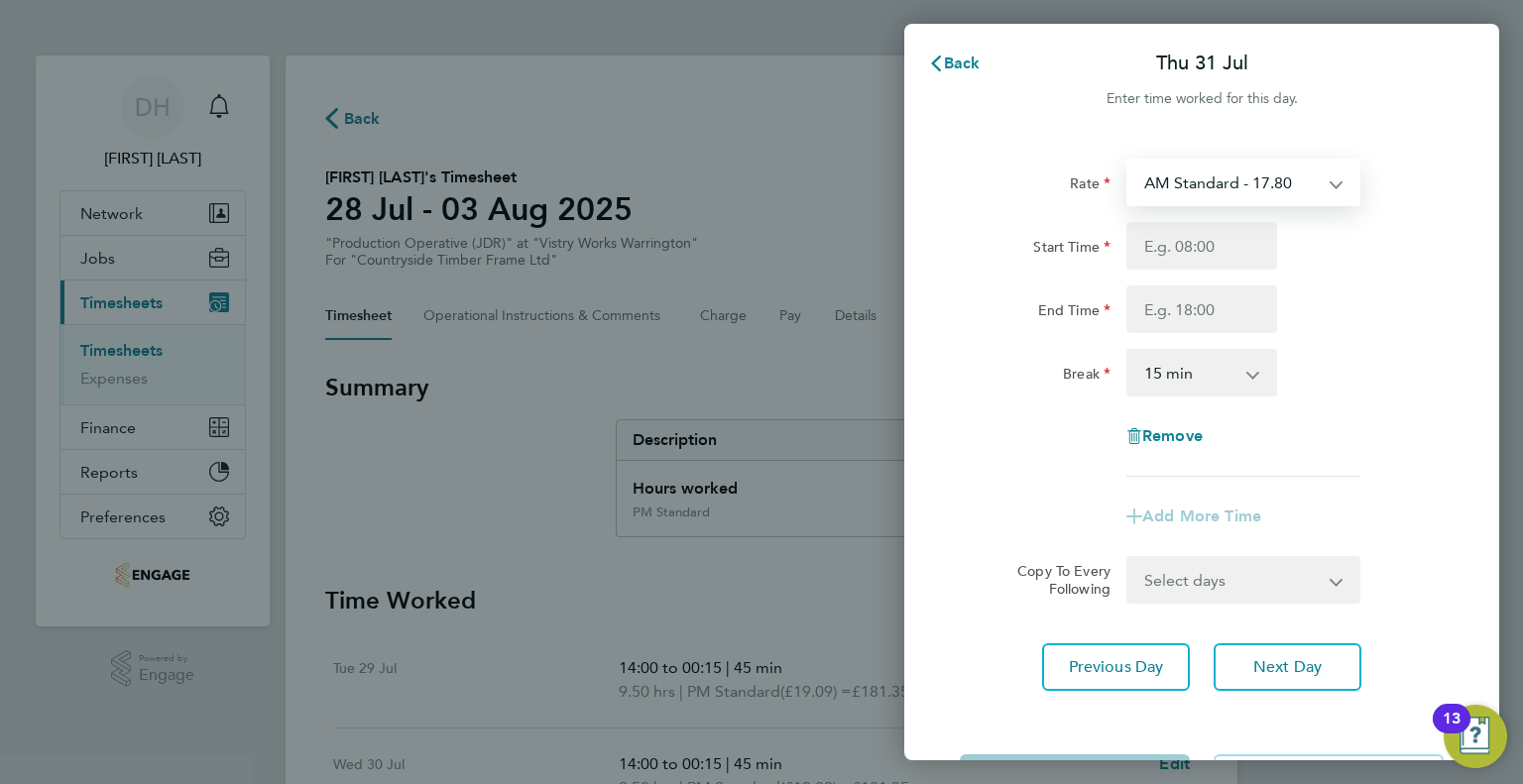 select on "15" 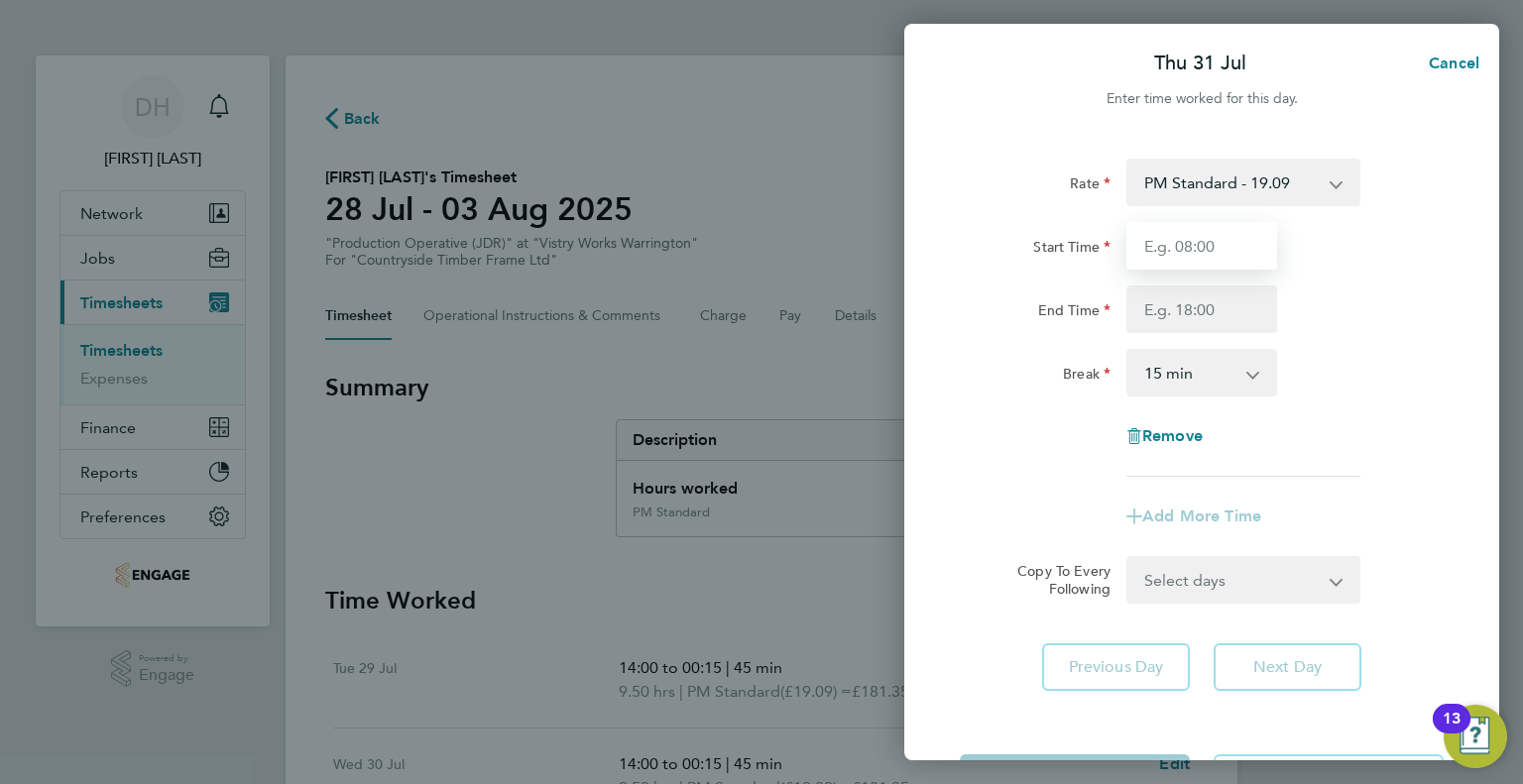 click on "Start Time" at bounding box center (1202, 246) 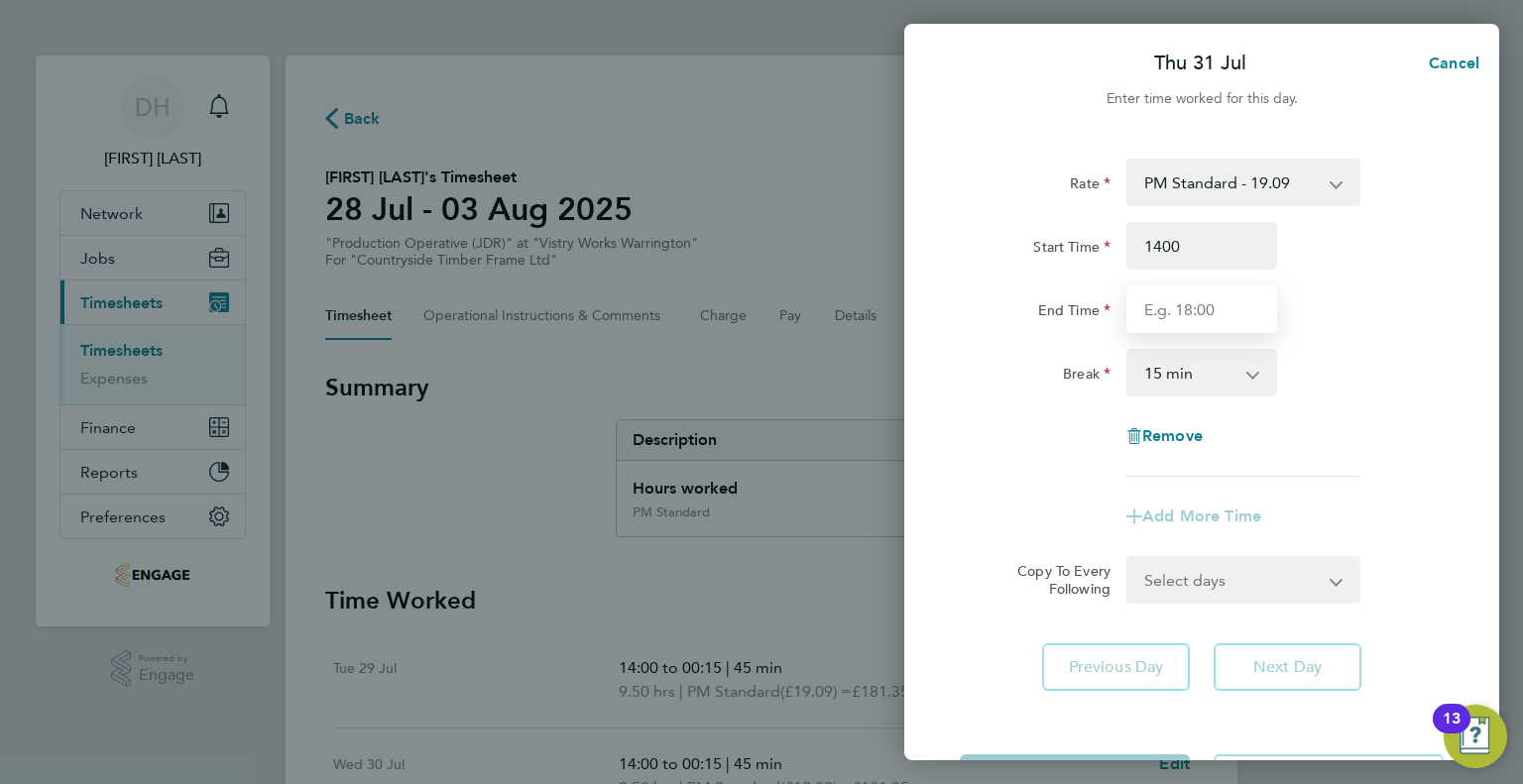 type on "14:00" 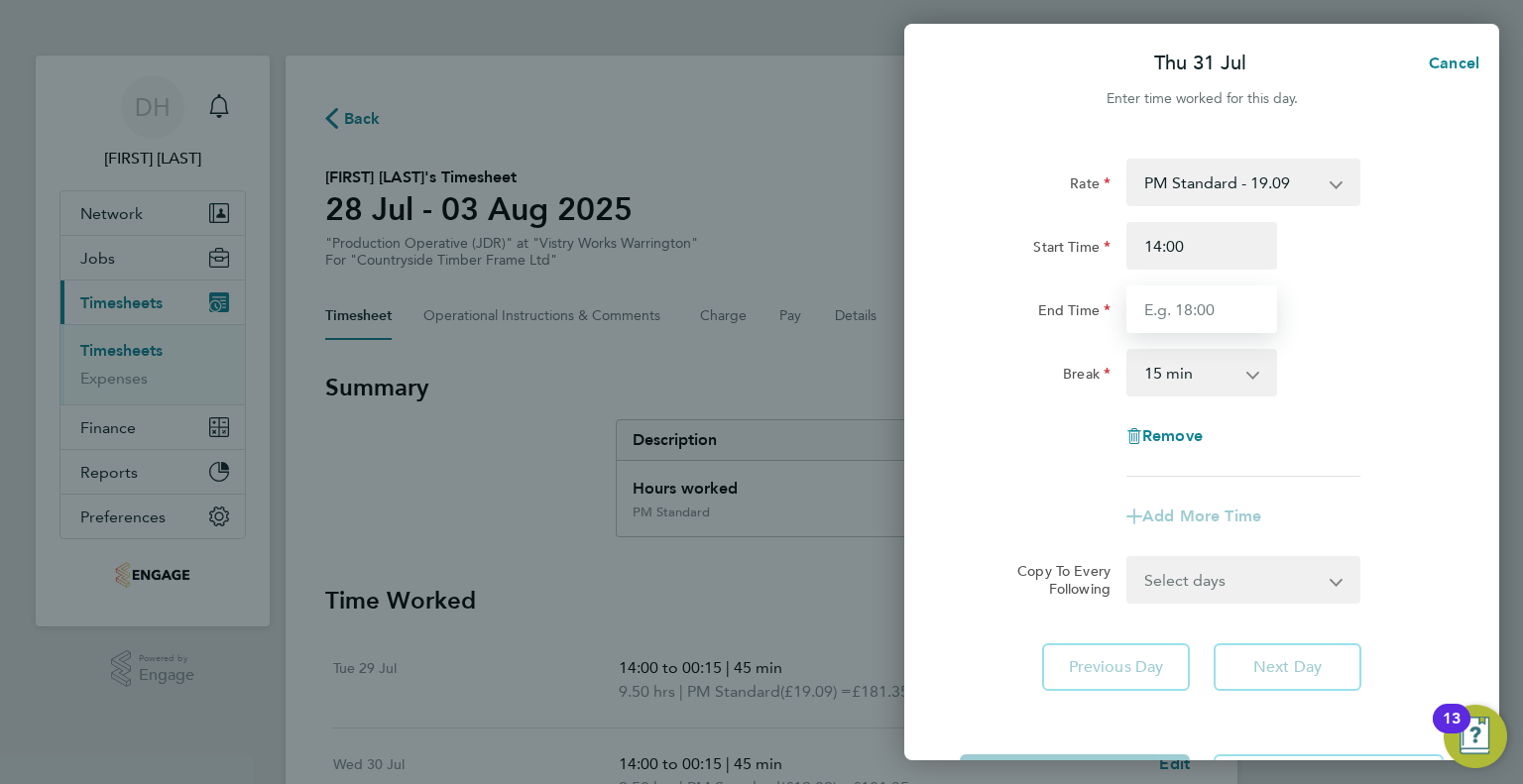 click on "End Time" at bounding box center [1202, 309] 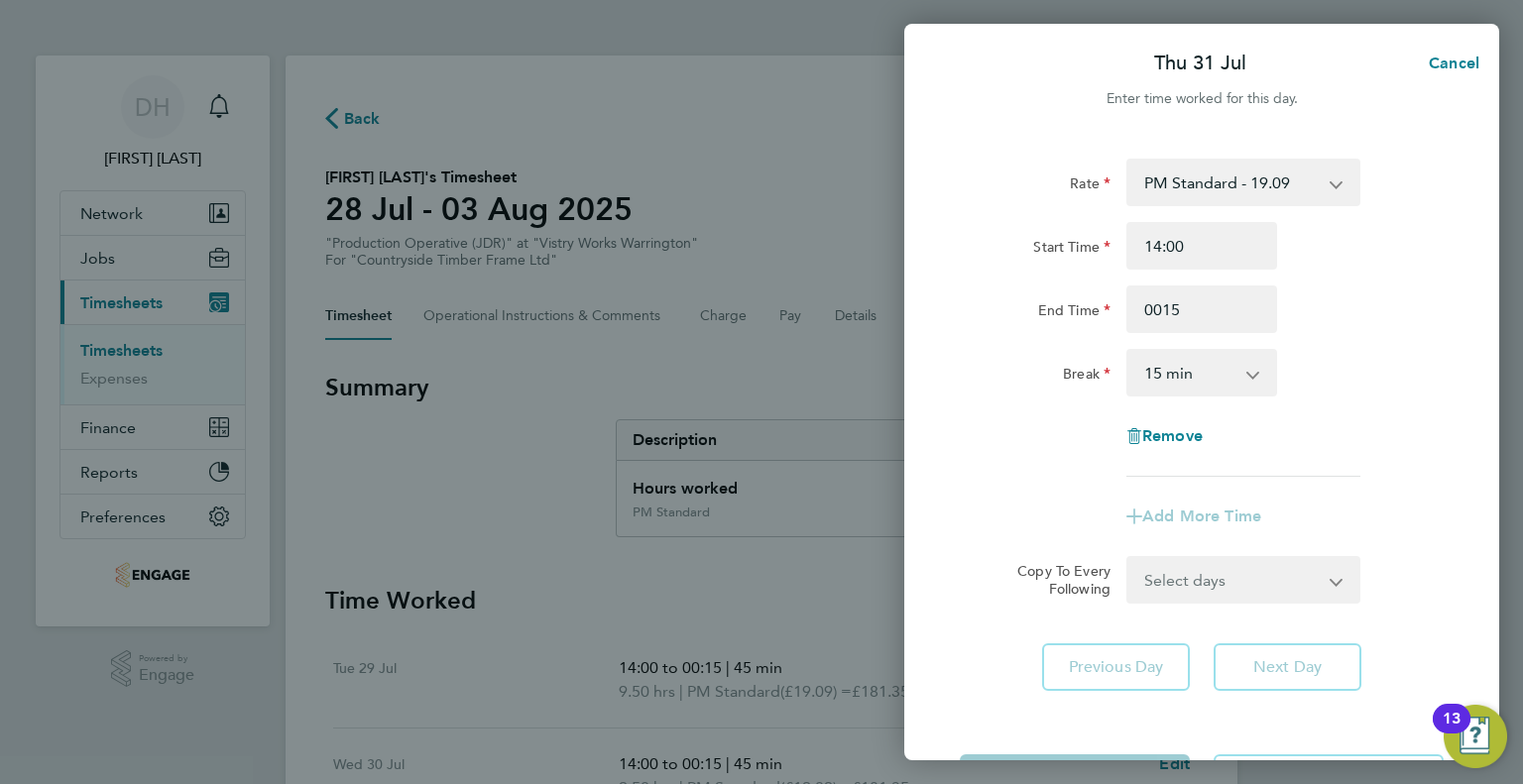 type on "00:15" 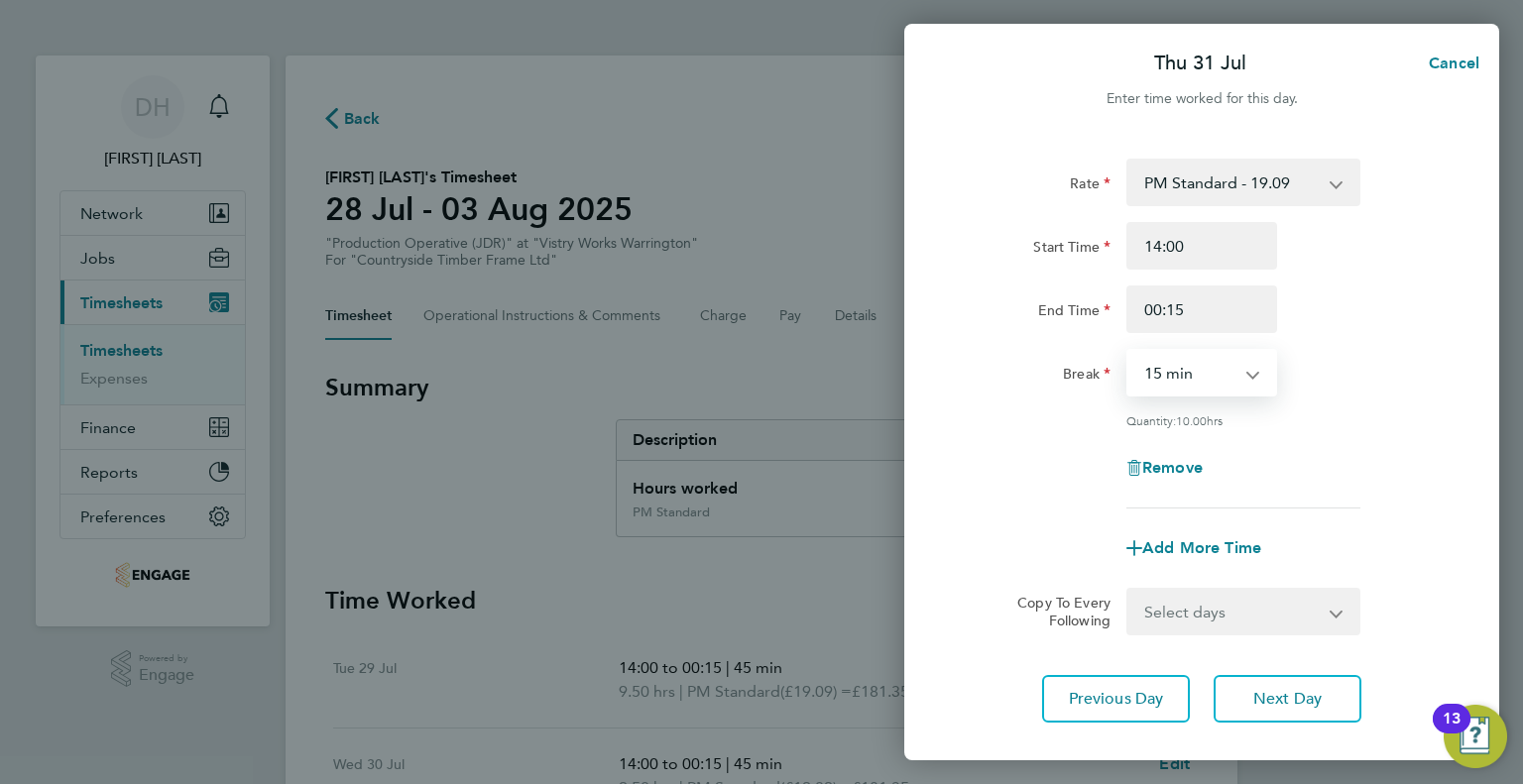 click on "0 min   15 min   30 min   45 min   60 min   75 min   90 min" at bounding box center (1190, 373) 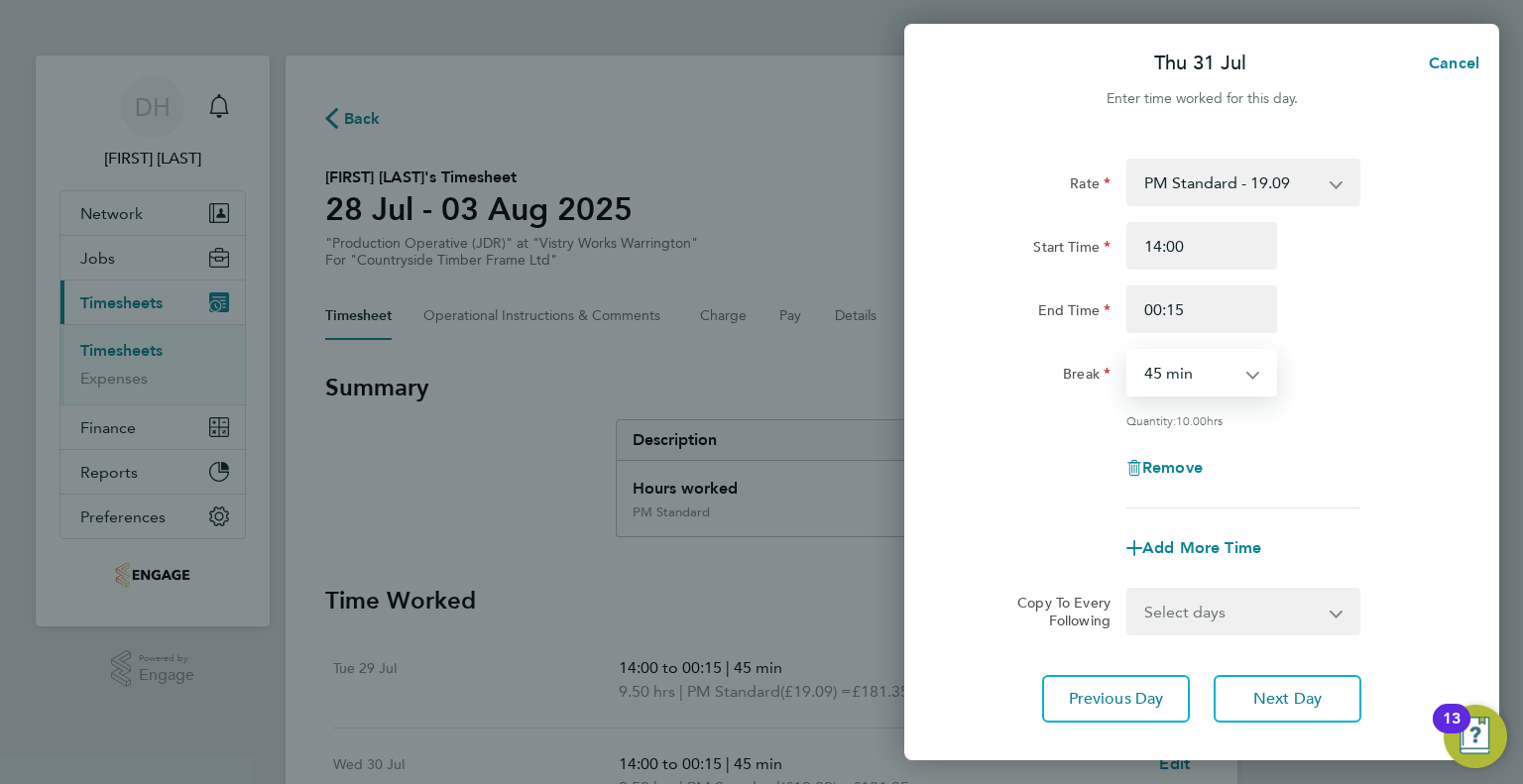 click on "0 min   15 min   30 min   45 min   60 min   75 min   90 min" at bounding box center (1190, 373) 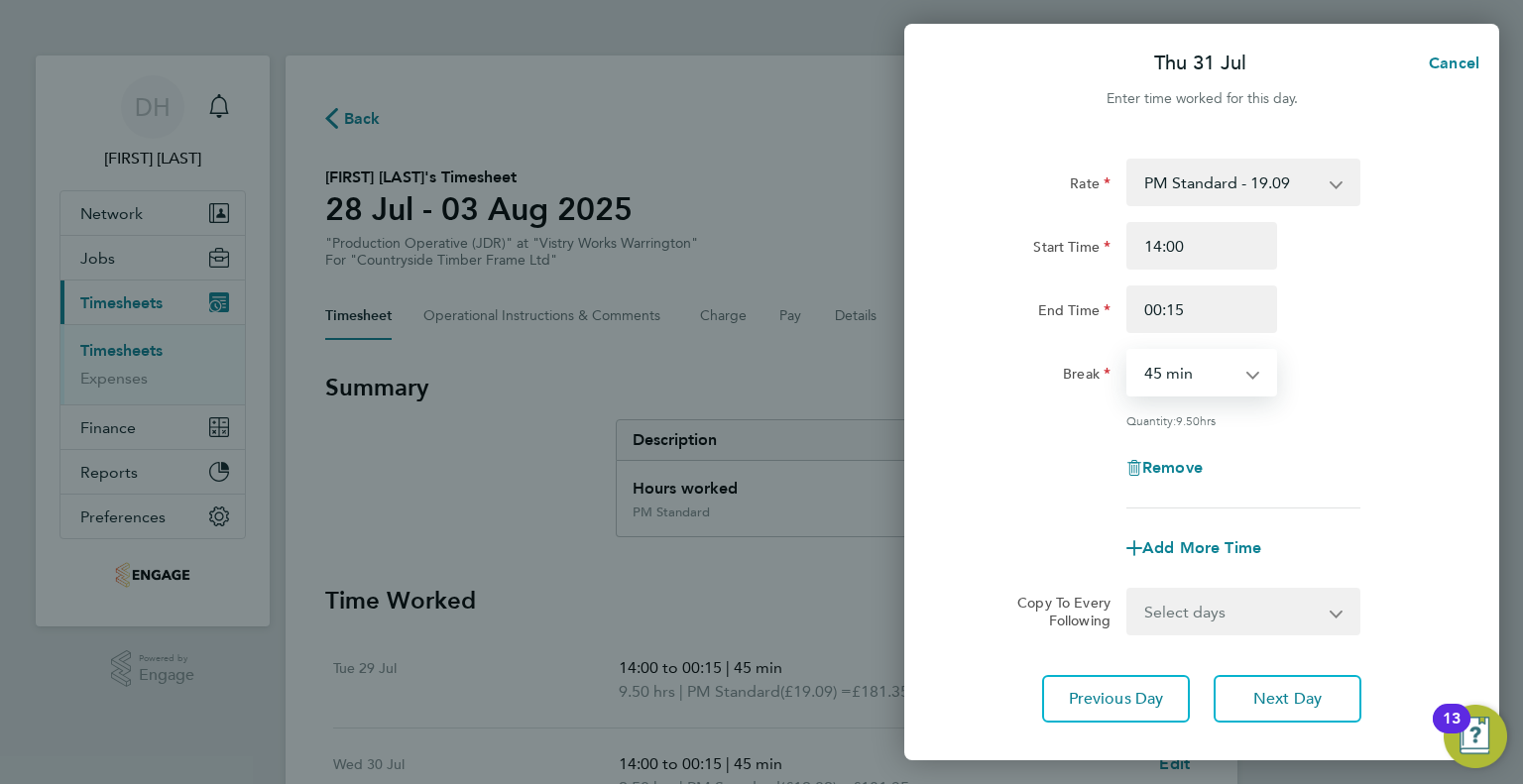 click on "Rate  PM Standard - 19.09   AM Standard - 17.80   PM OT1 - 28.64   AM OT1 - 26.70   PM OT2 - 38.18   AM OT2 - 35.60
Start Time 14:00 End Time 00:15 Break  0 min   15 min   30 min   45 min   60 min   75 min   90 min
Quantity:  9.50  hrs
Remove" 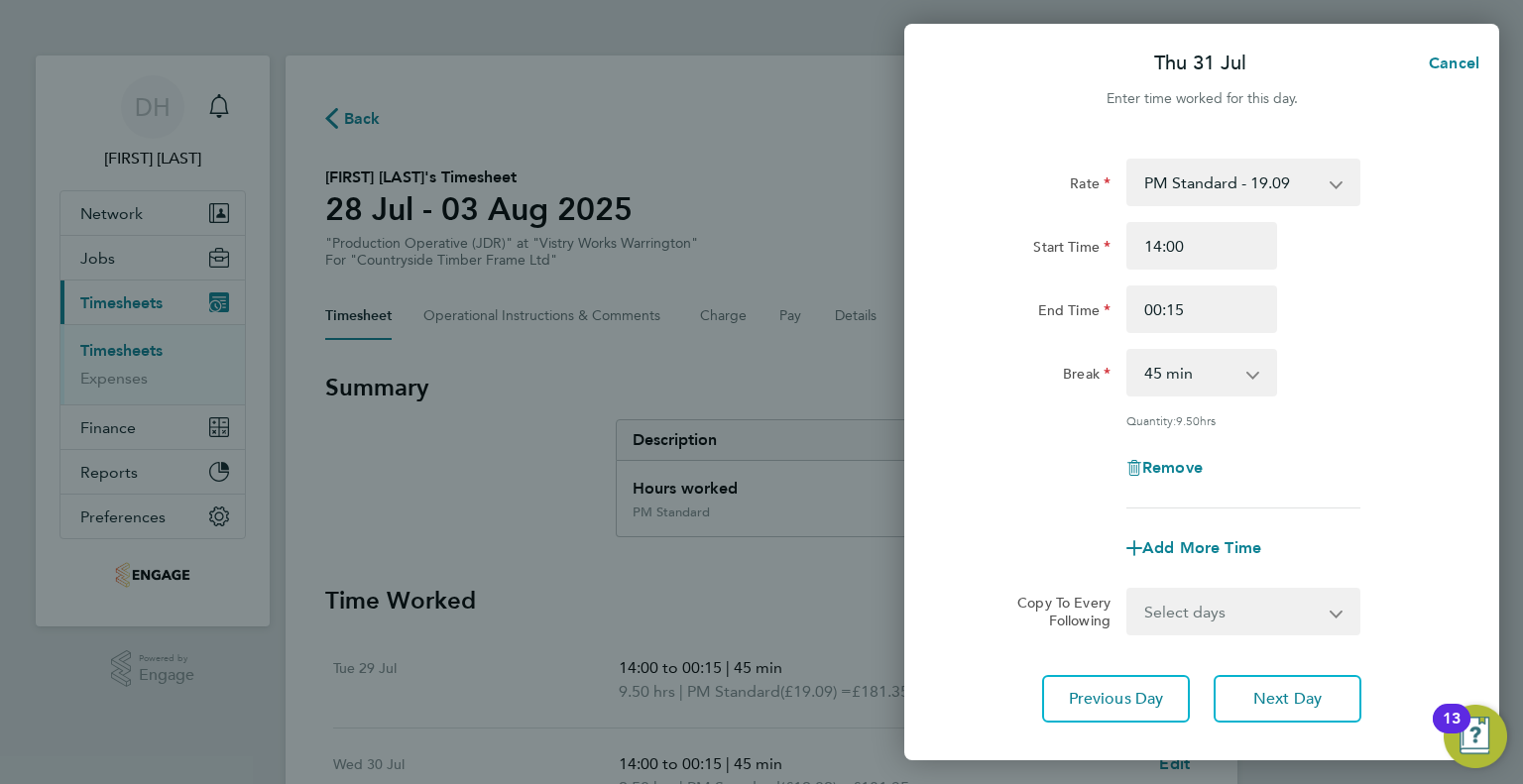 click on "0 min   15 min   30 min   45 min   60 min   75 min   90 min" at bounding box center [1190, 373] 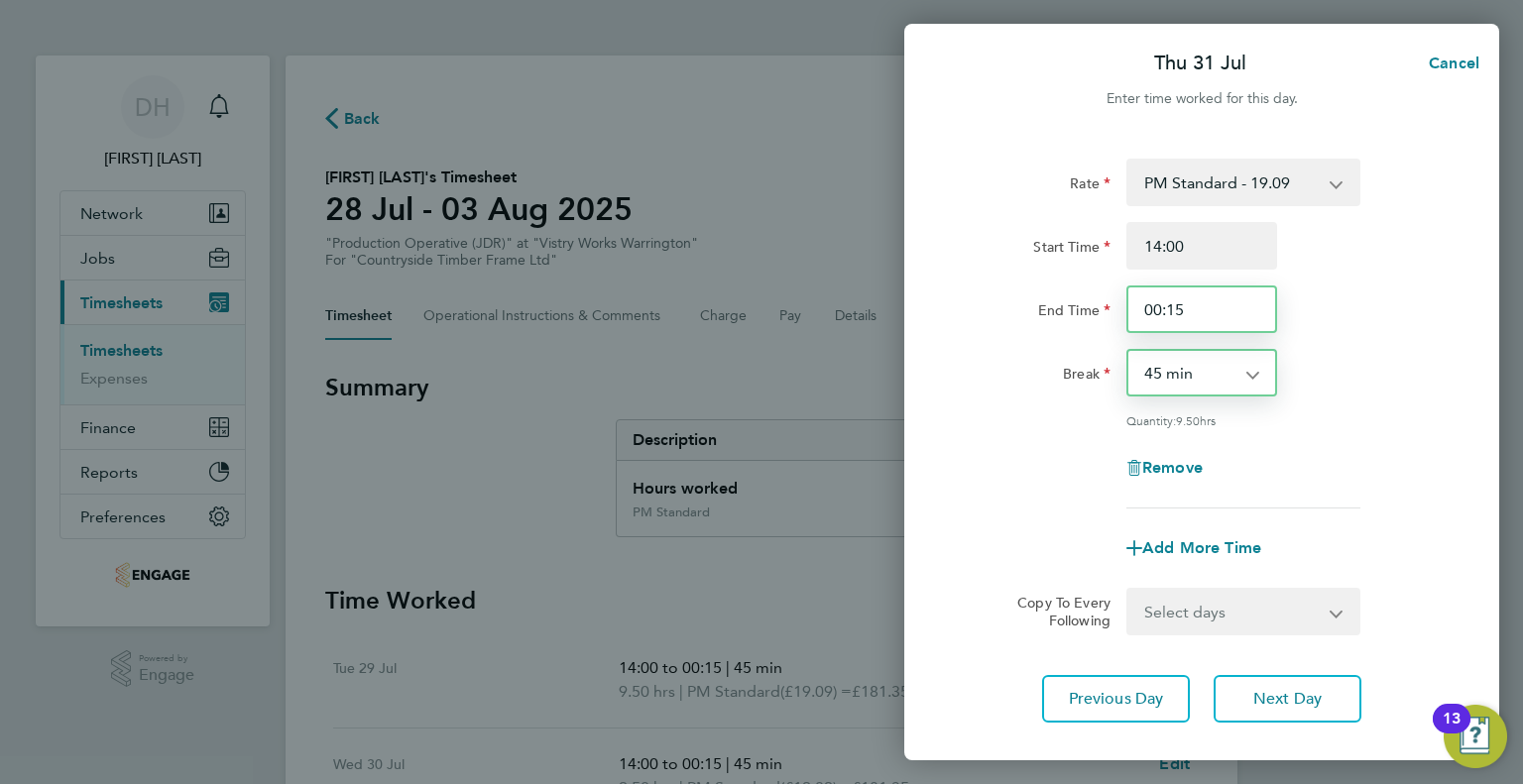 click on "00:15" at bounding box center [1202, 309] 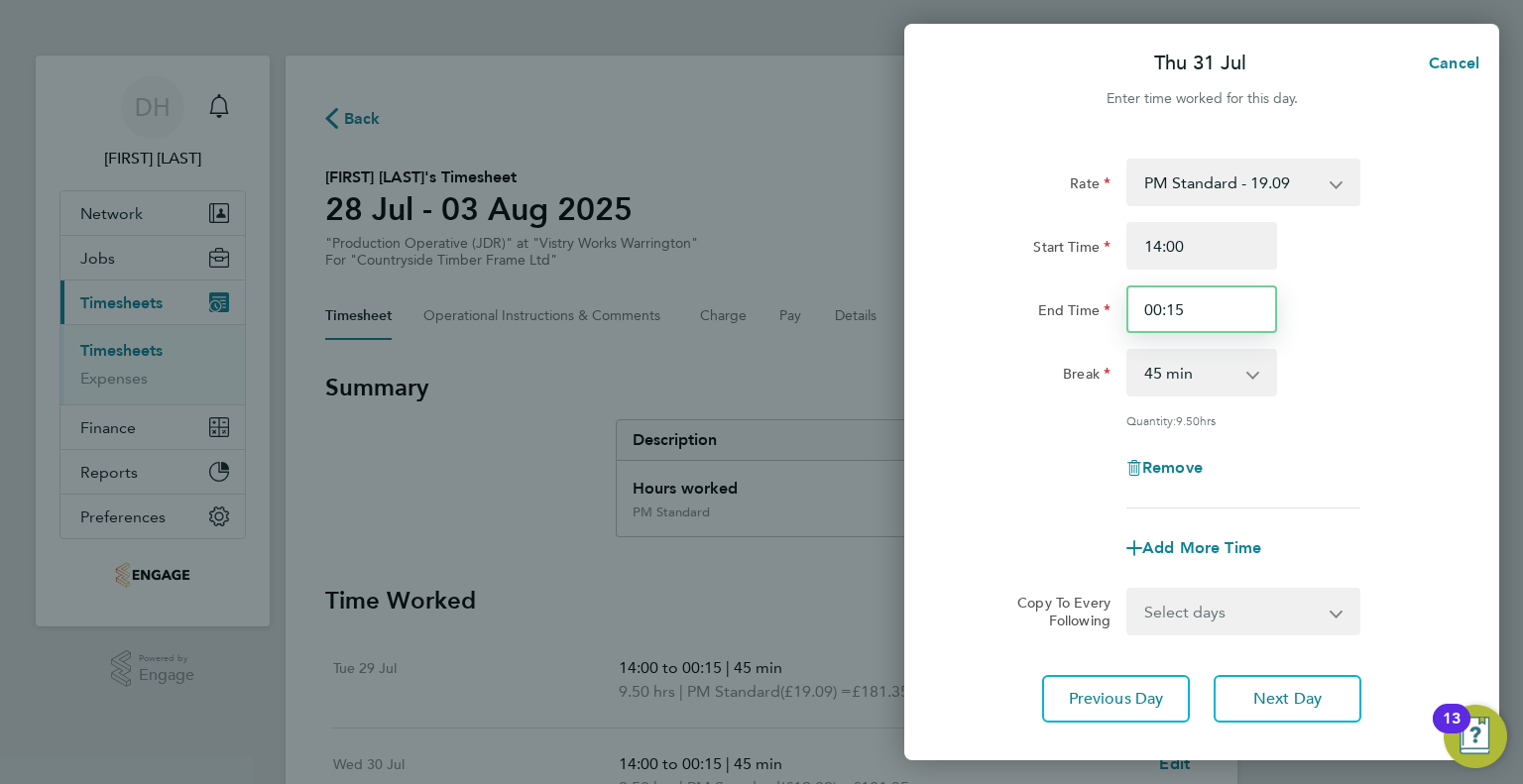 drag, startPoint x: 1182, startPoint y: 306, endPoint x: 1136, endPoint y: 306, distance: 46 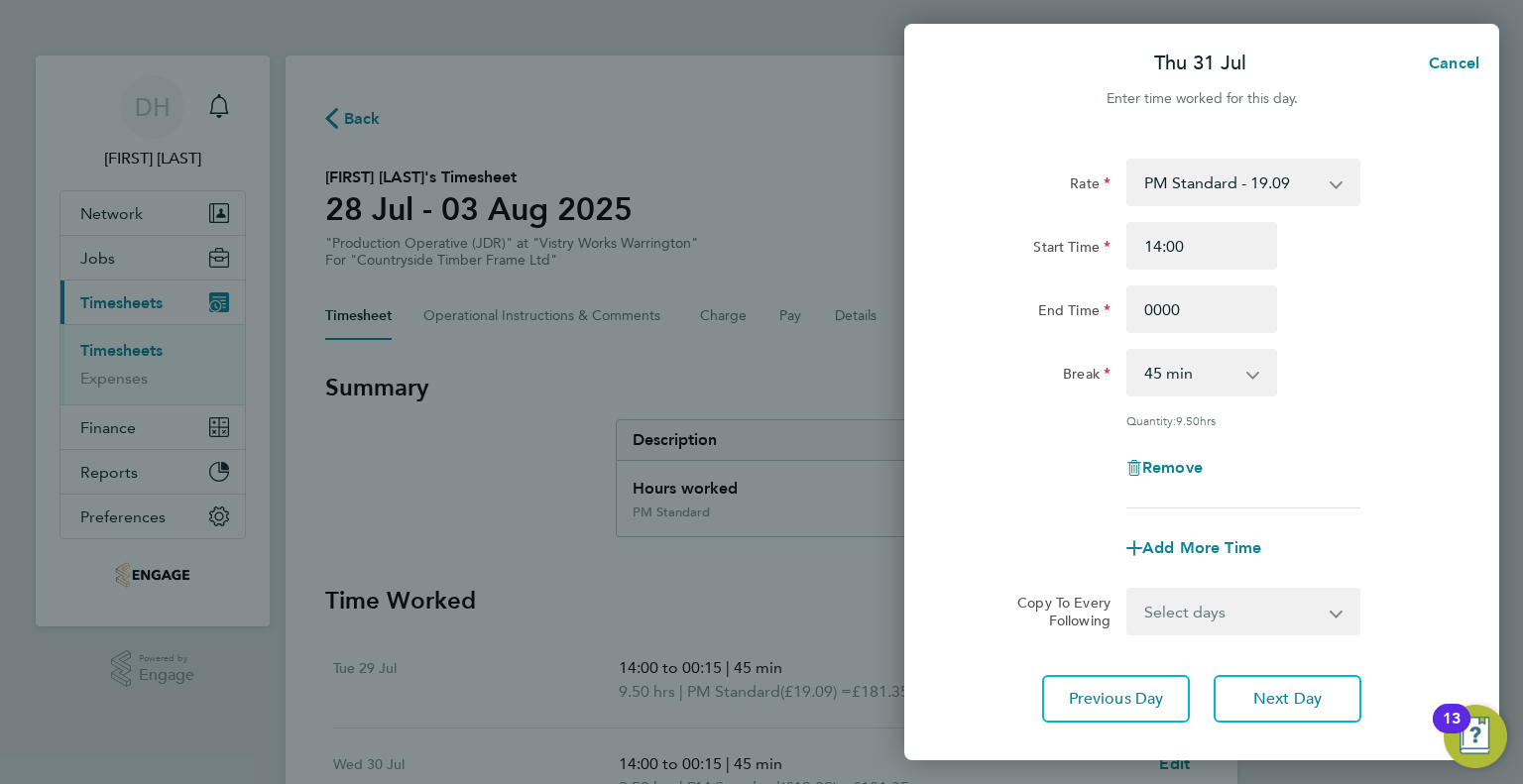 type on "00:00" 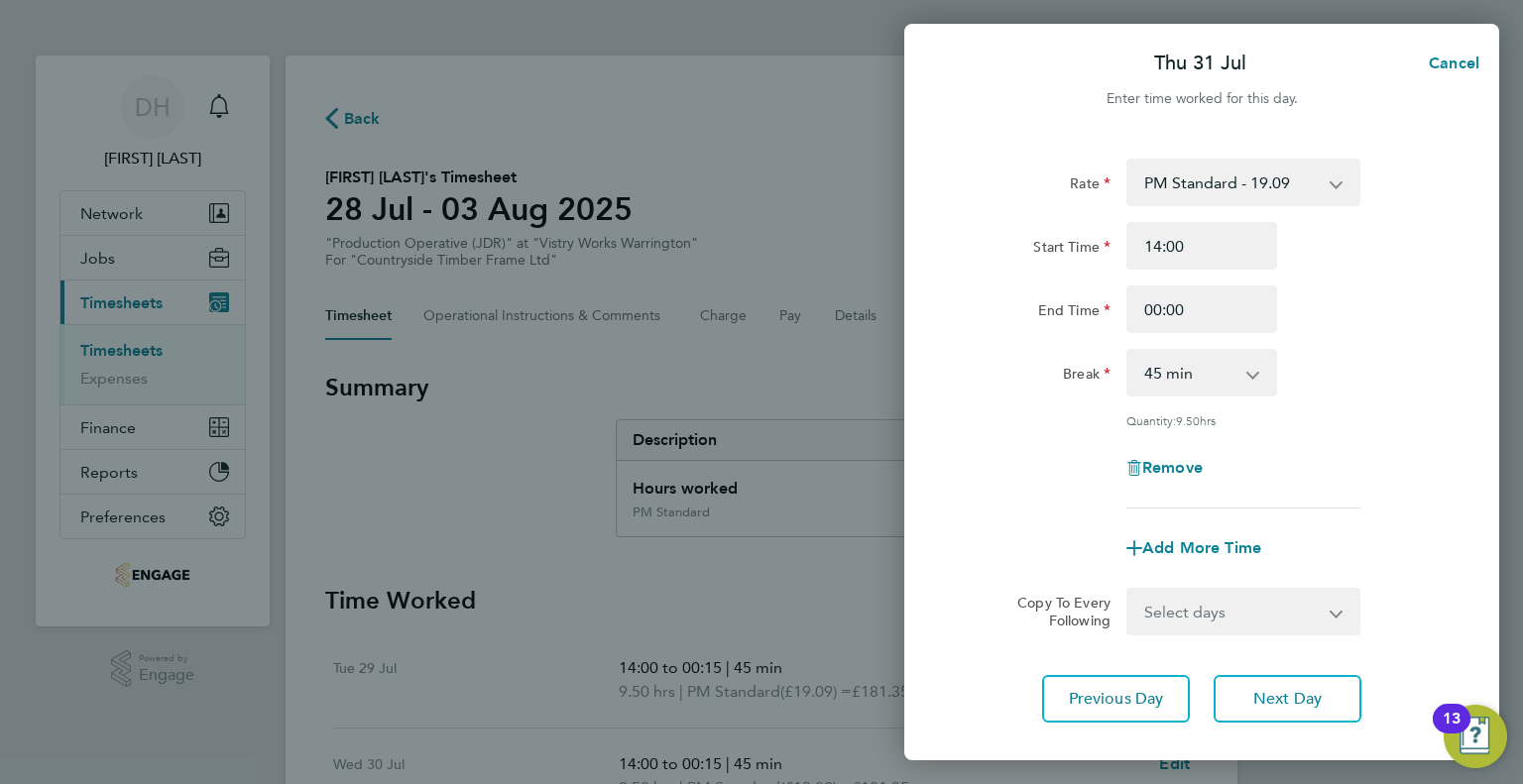 click on "0 min   15 min   30 min   45 min   60 min   75 min   90 min" at bounding box center (1190, 373) 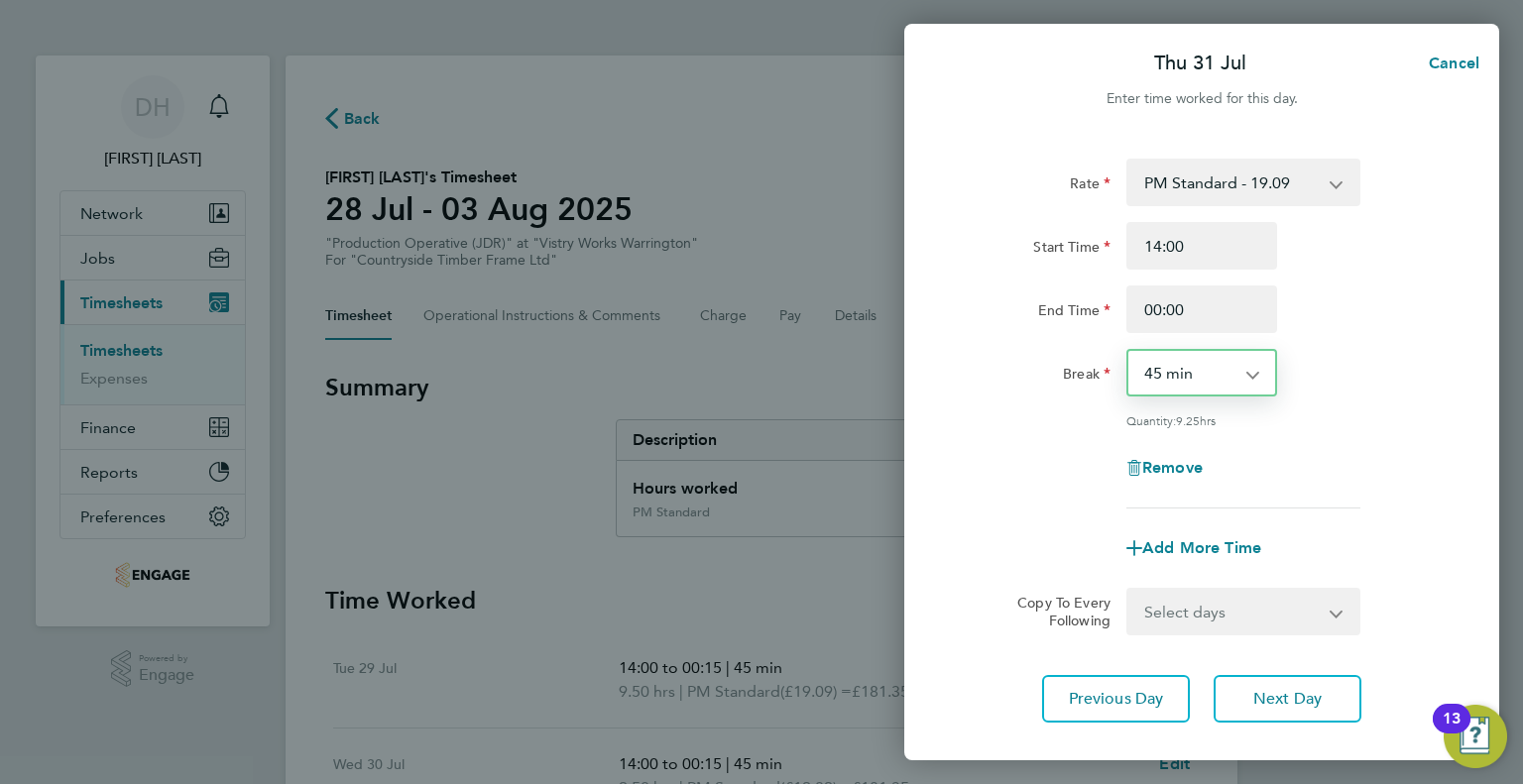 click on "0 min   15 min   30 min   45 min   60 min   75 min   90 min" at bounding box center [1190, 373] 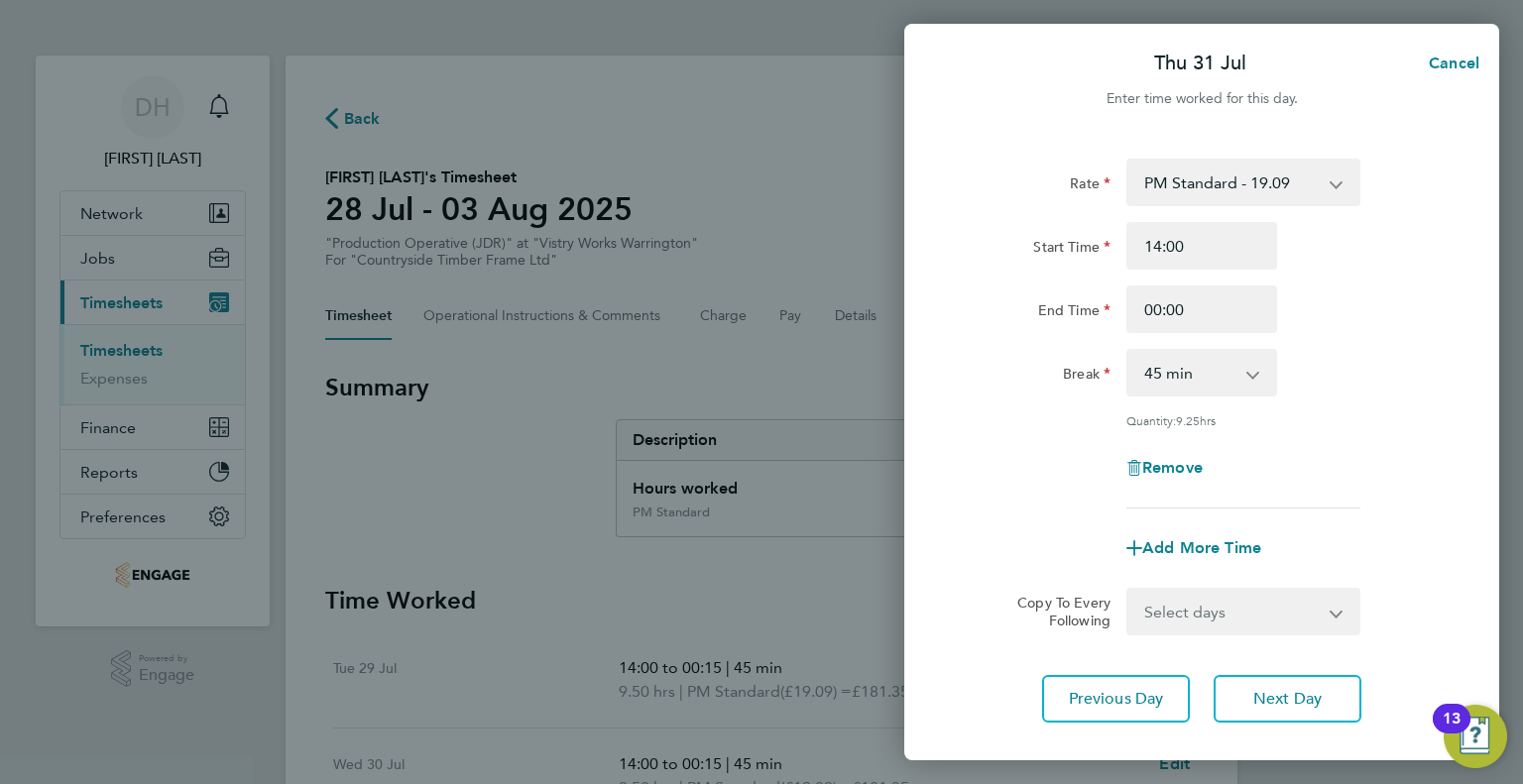 click on "0 min   15 min   30 min   45 min   60 min   75 min   90 min" at bounding box center [1190, 373] 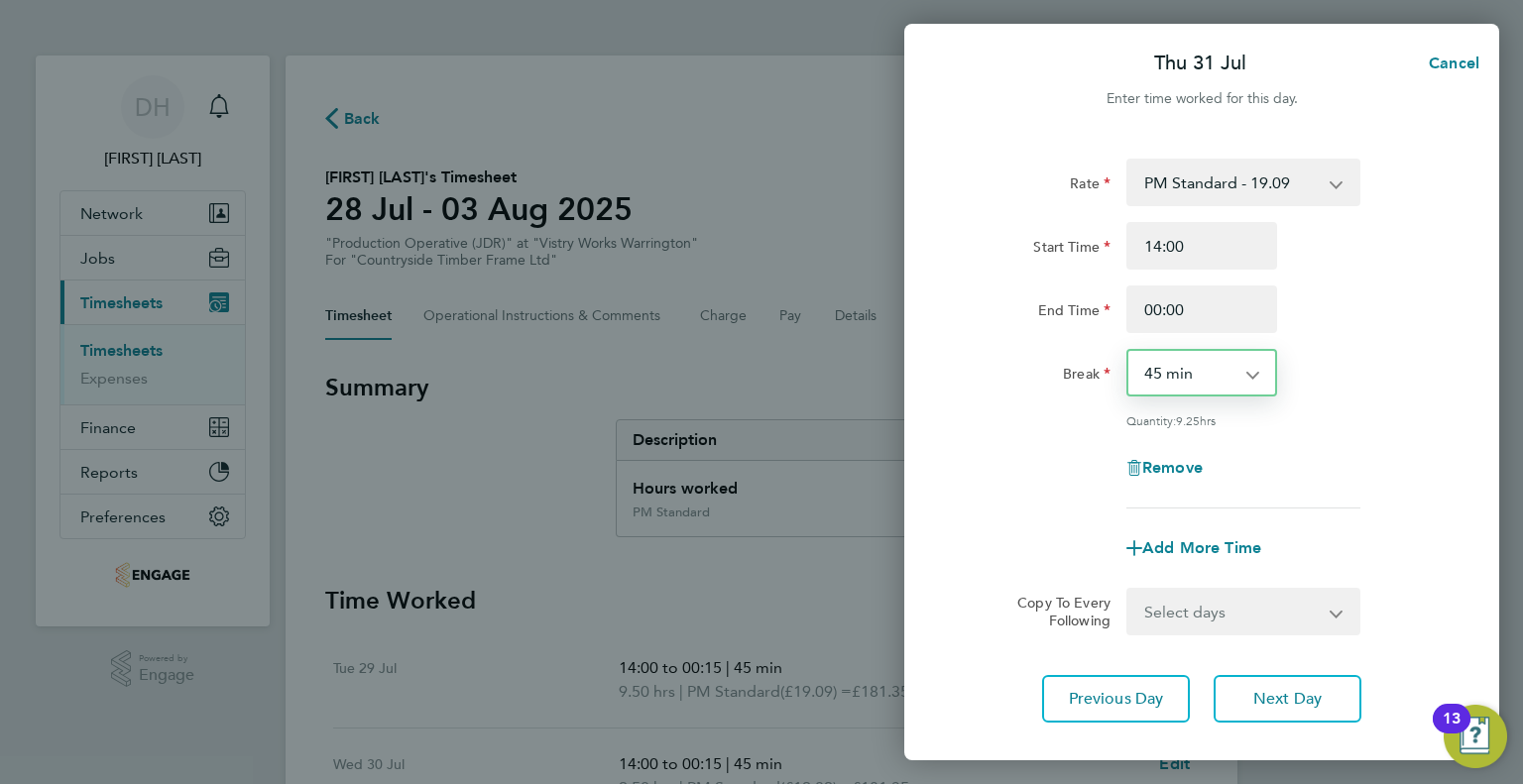select on "60" 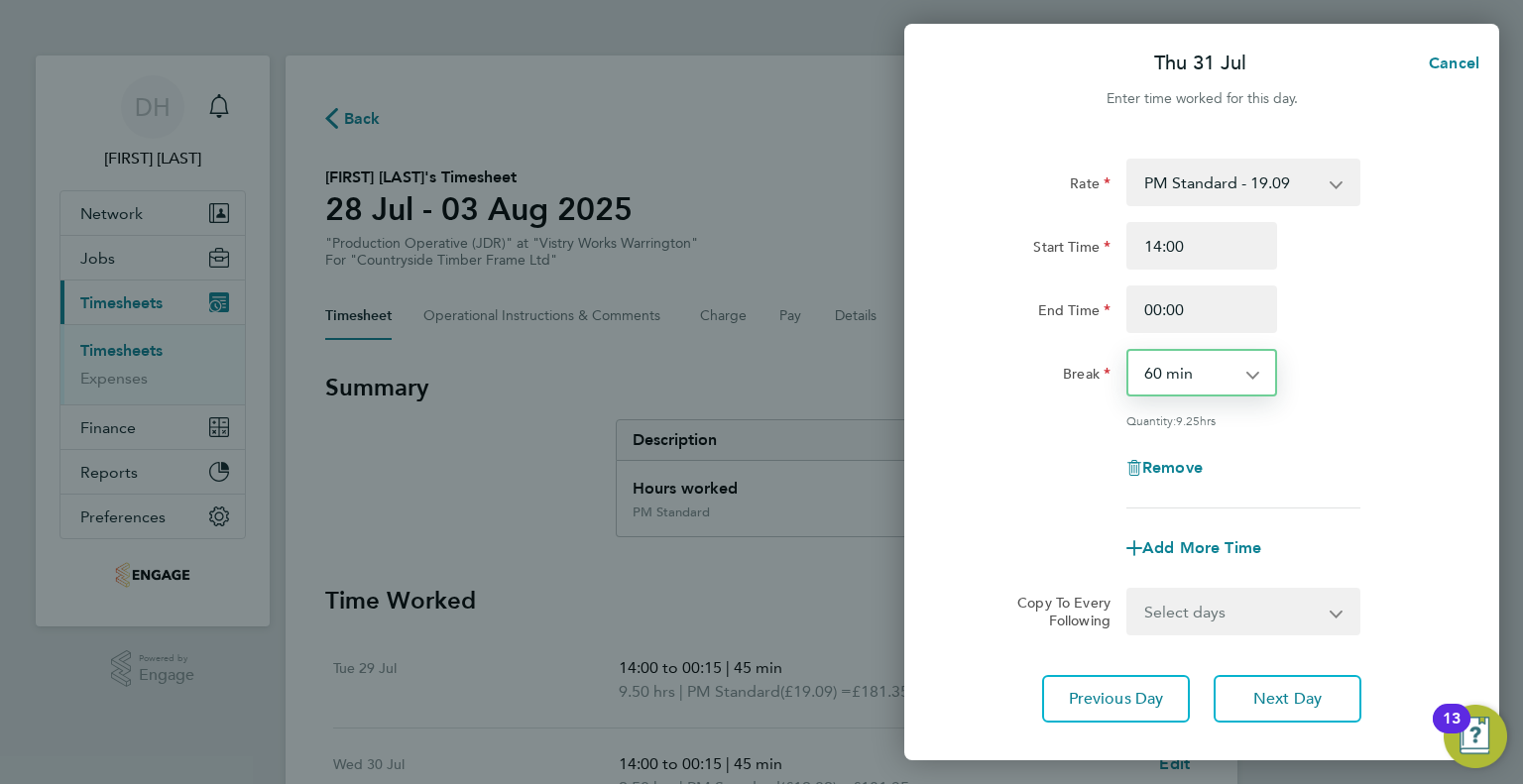 click on "0 min   15 min   30 min   45 min   60 min   75 min   90 min" at bounding box center (1190, 373) 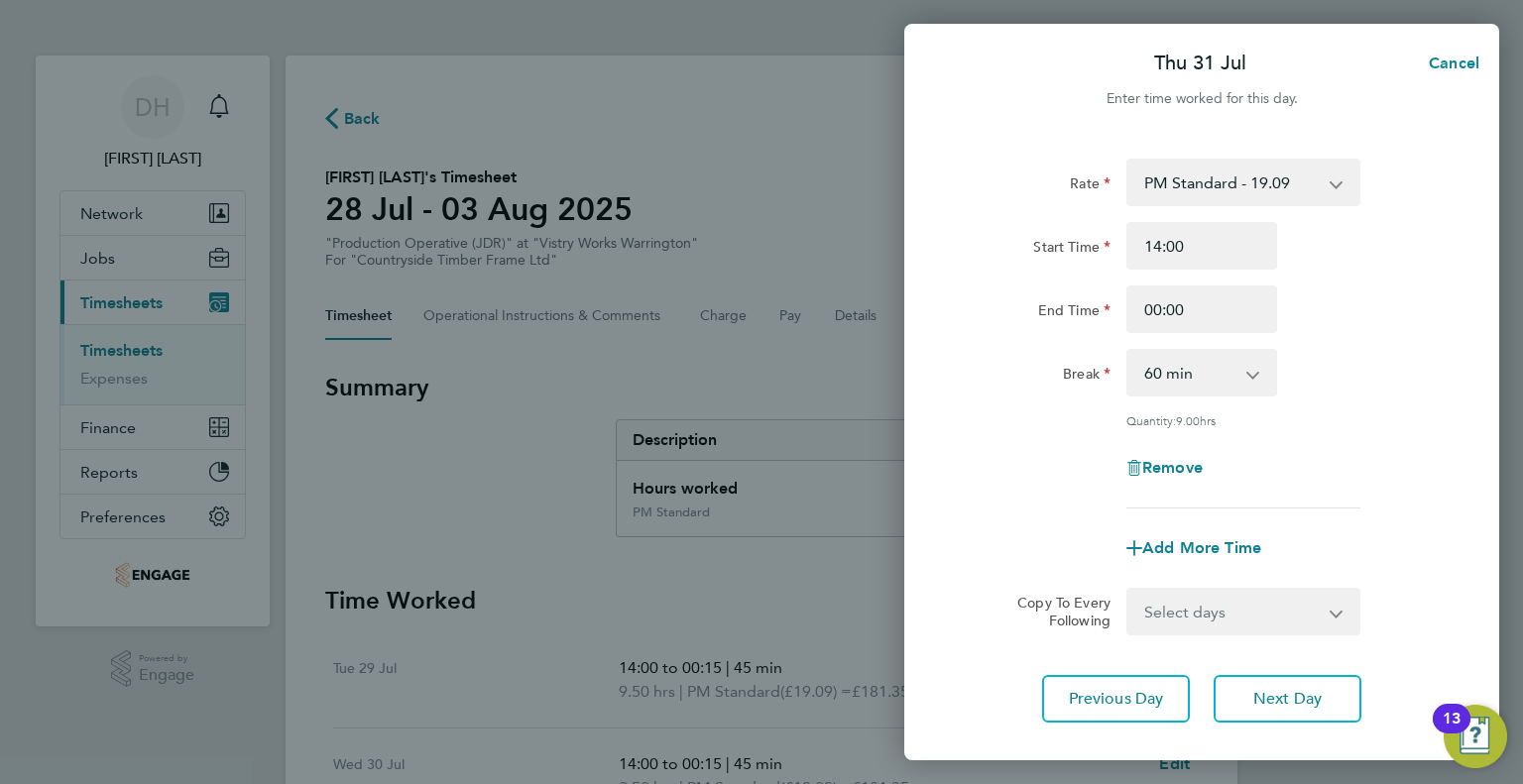 click on "Remove" 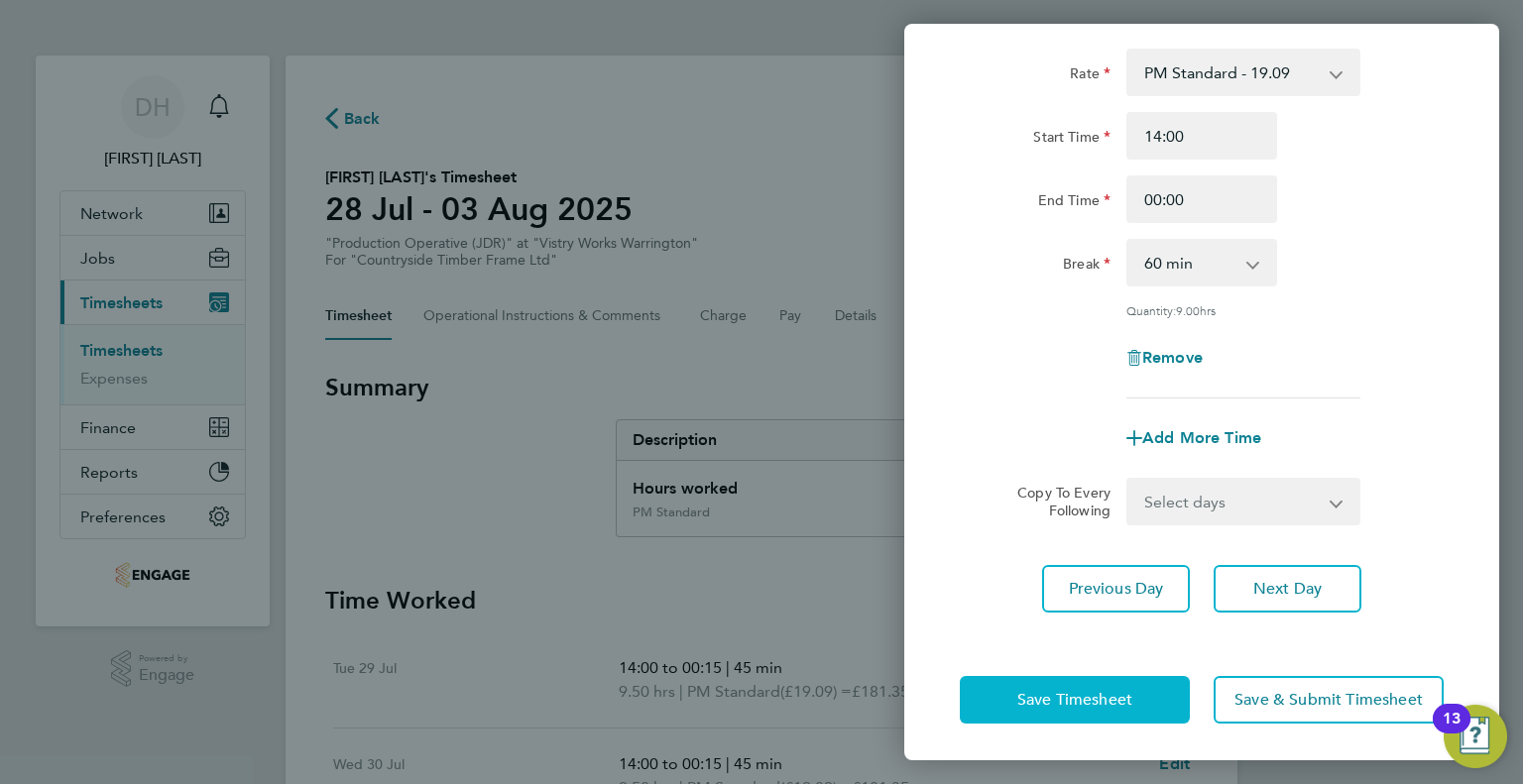 click on "Save Timesheet" 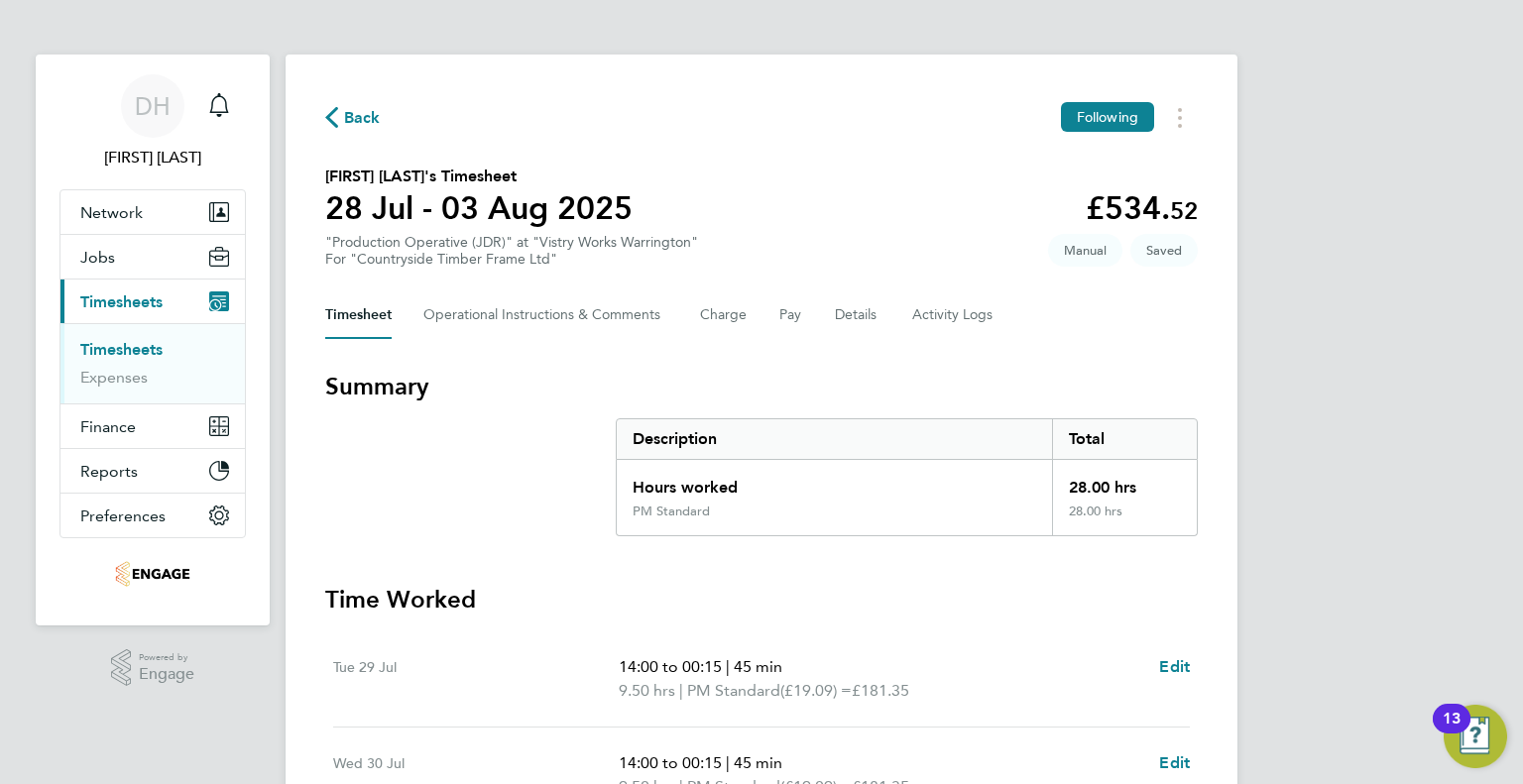 scroll, scrollTop: 0, scrollLeft: 0, axis: both 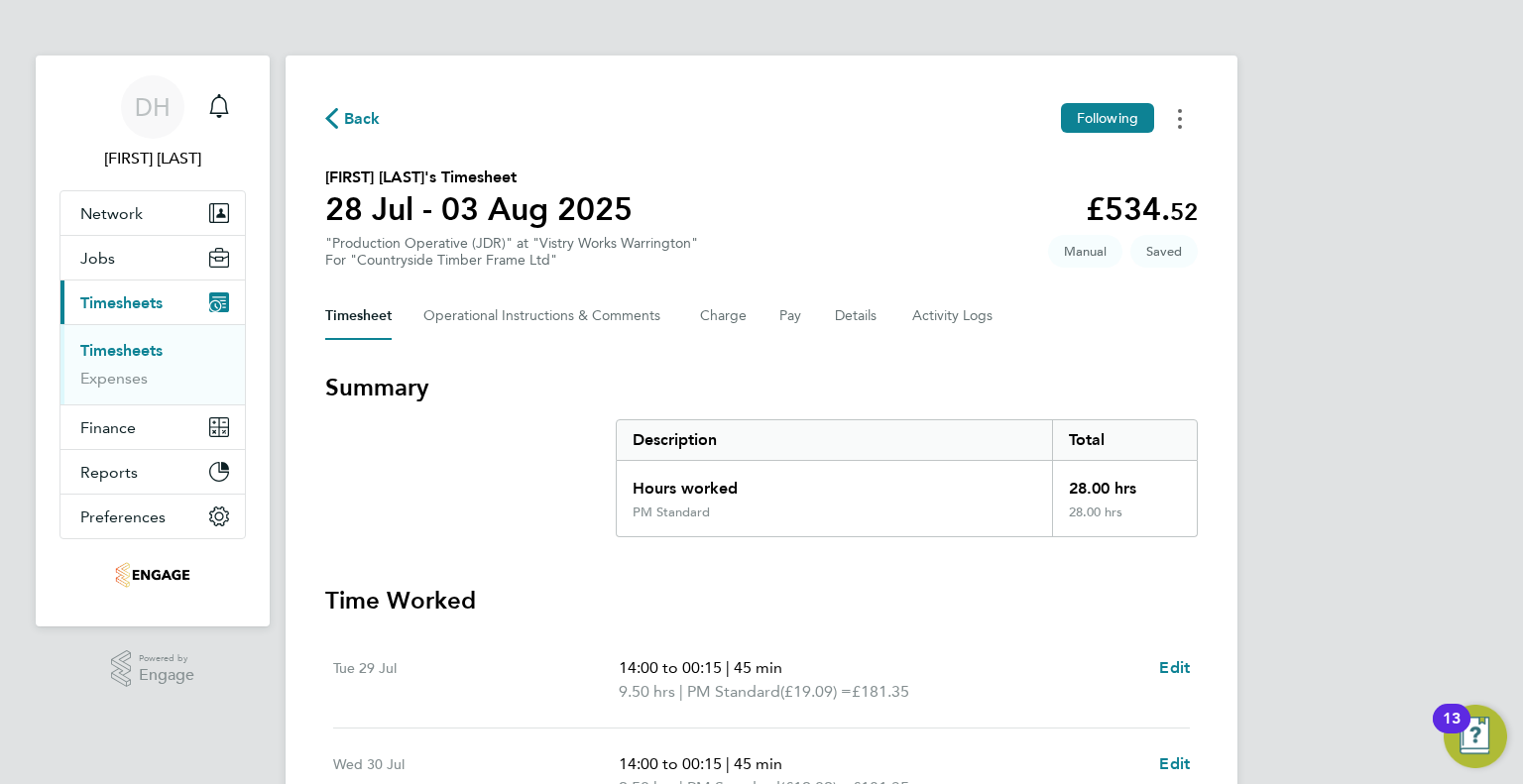 click at bounding box center (1180, 118) 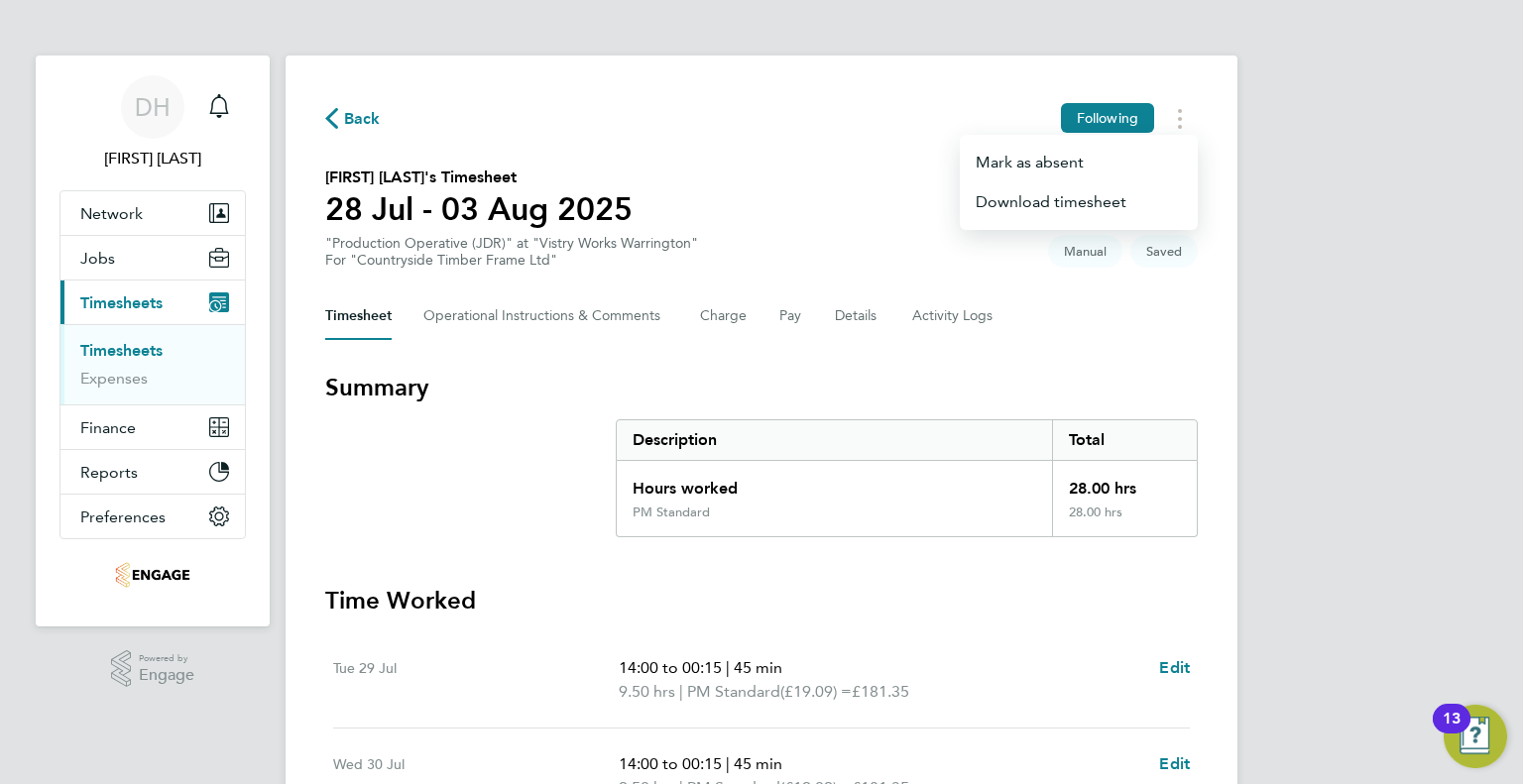 click on "Description" at bounding box center (834, 440) 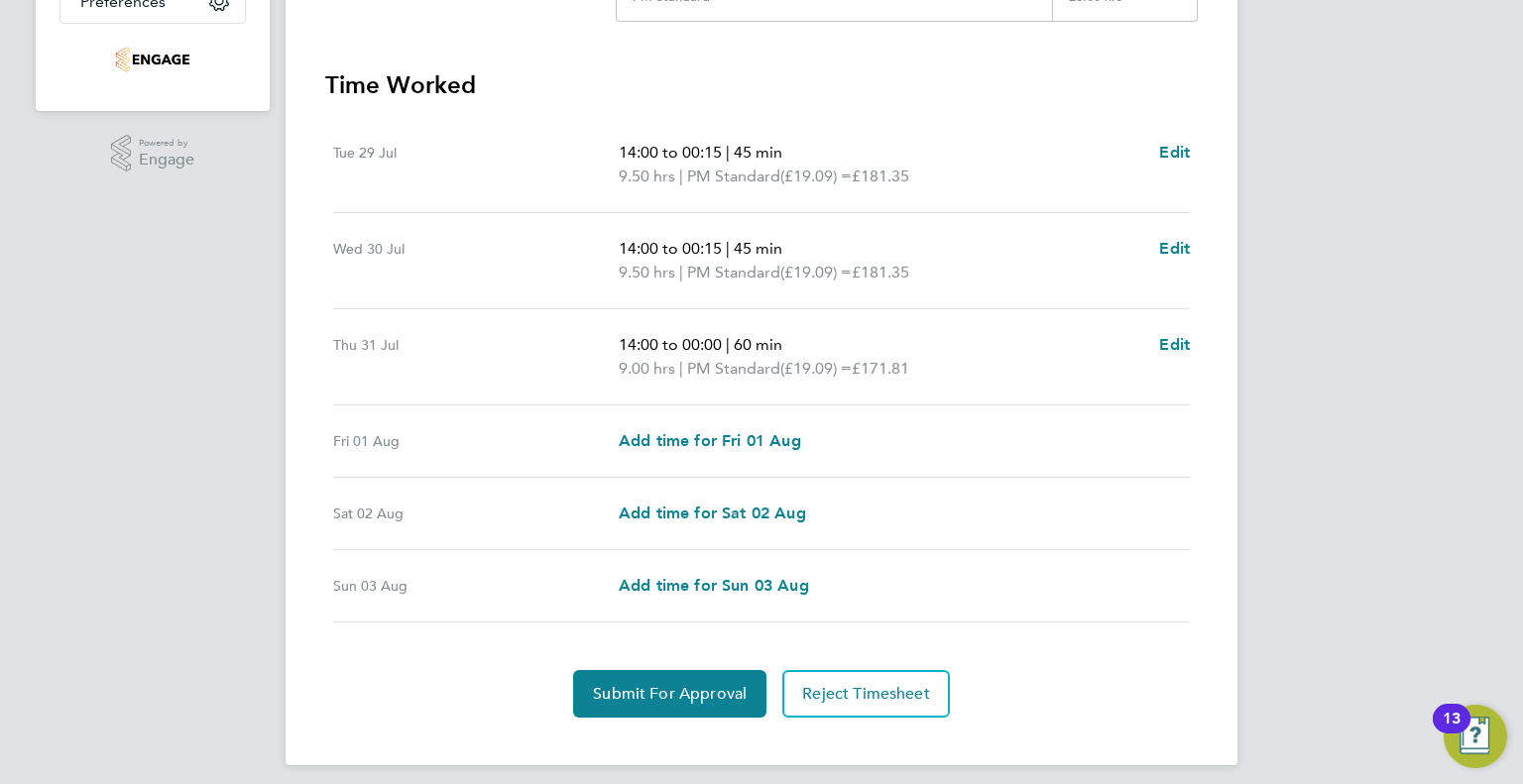 scroll, scrollTop: 525, scrollLeft: 0, axis: vertical 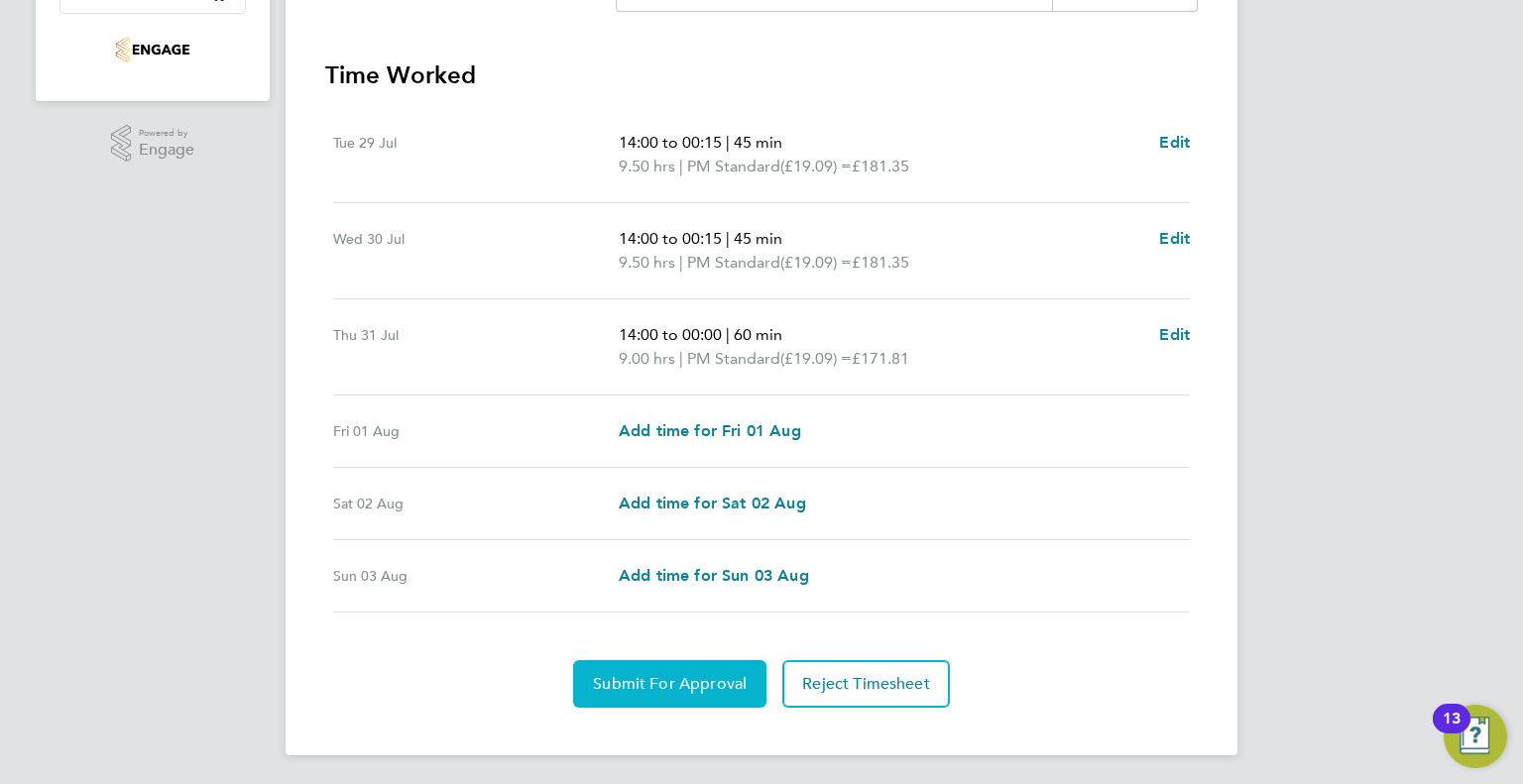 click on "Submit For Approval" 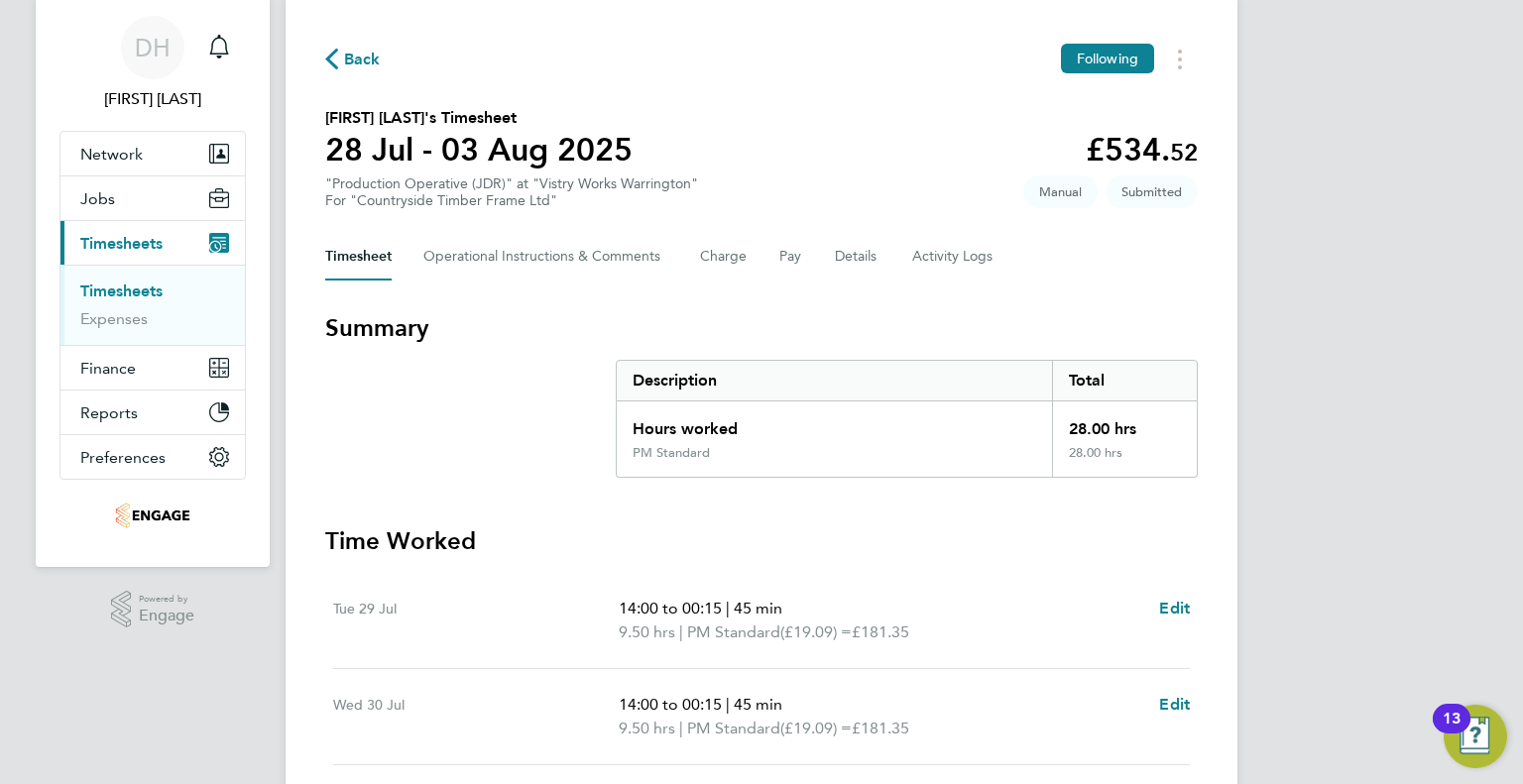 scroll, scrollTop: 0, scrollLeft: 0, axis: both 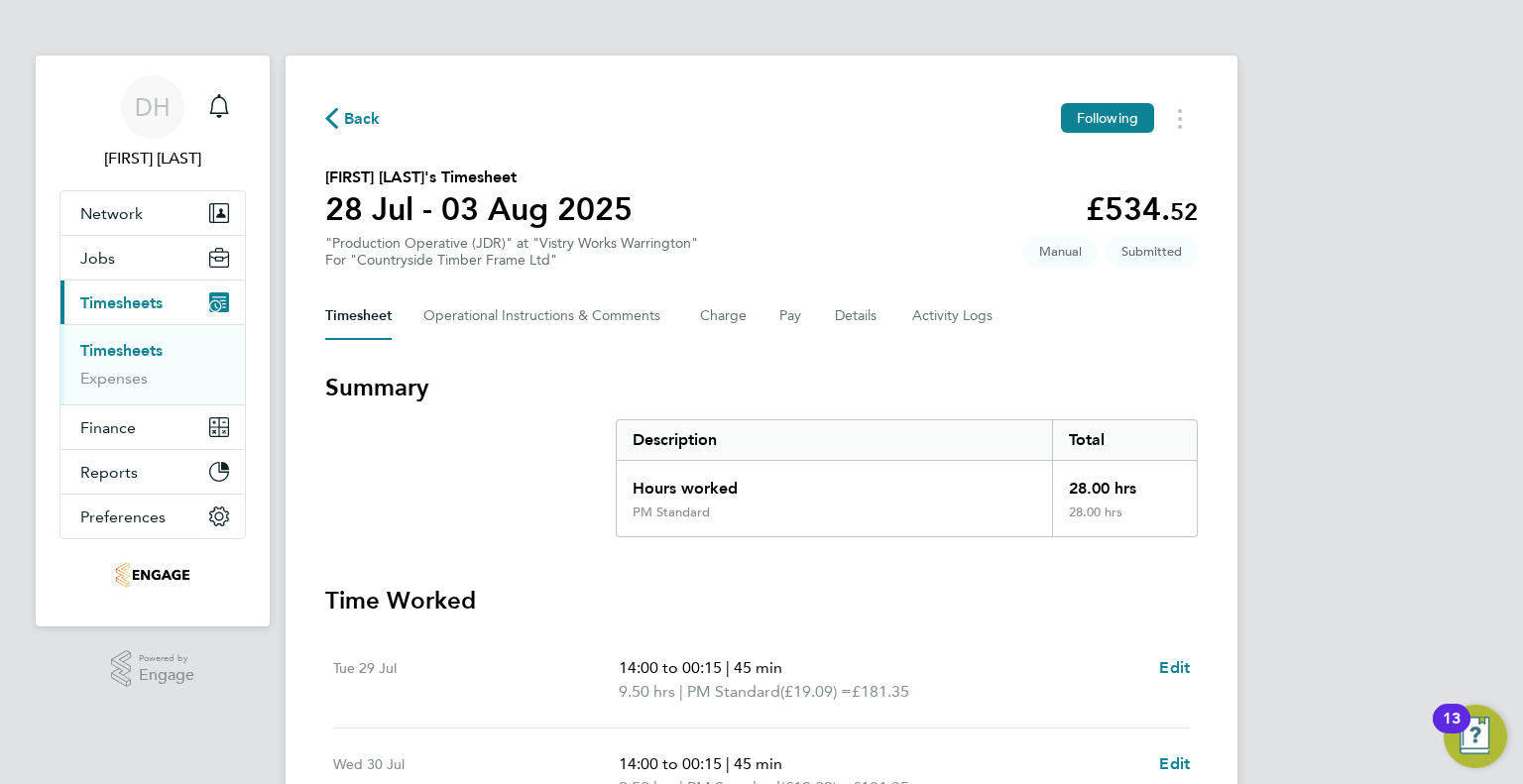 click on "Back  Following" 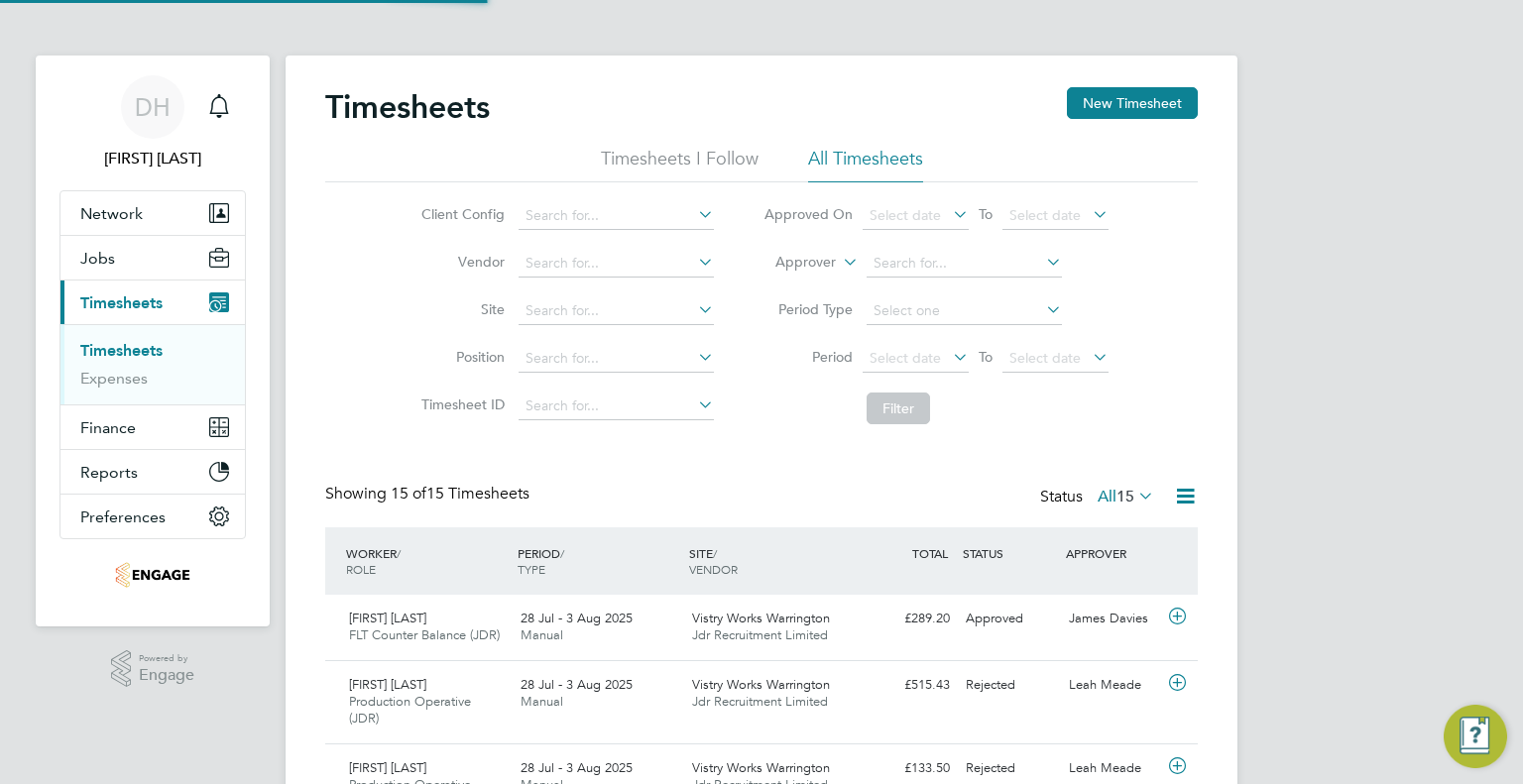 scroll, scrollTop: 9, scrollLeft: 10, axis: both 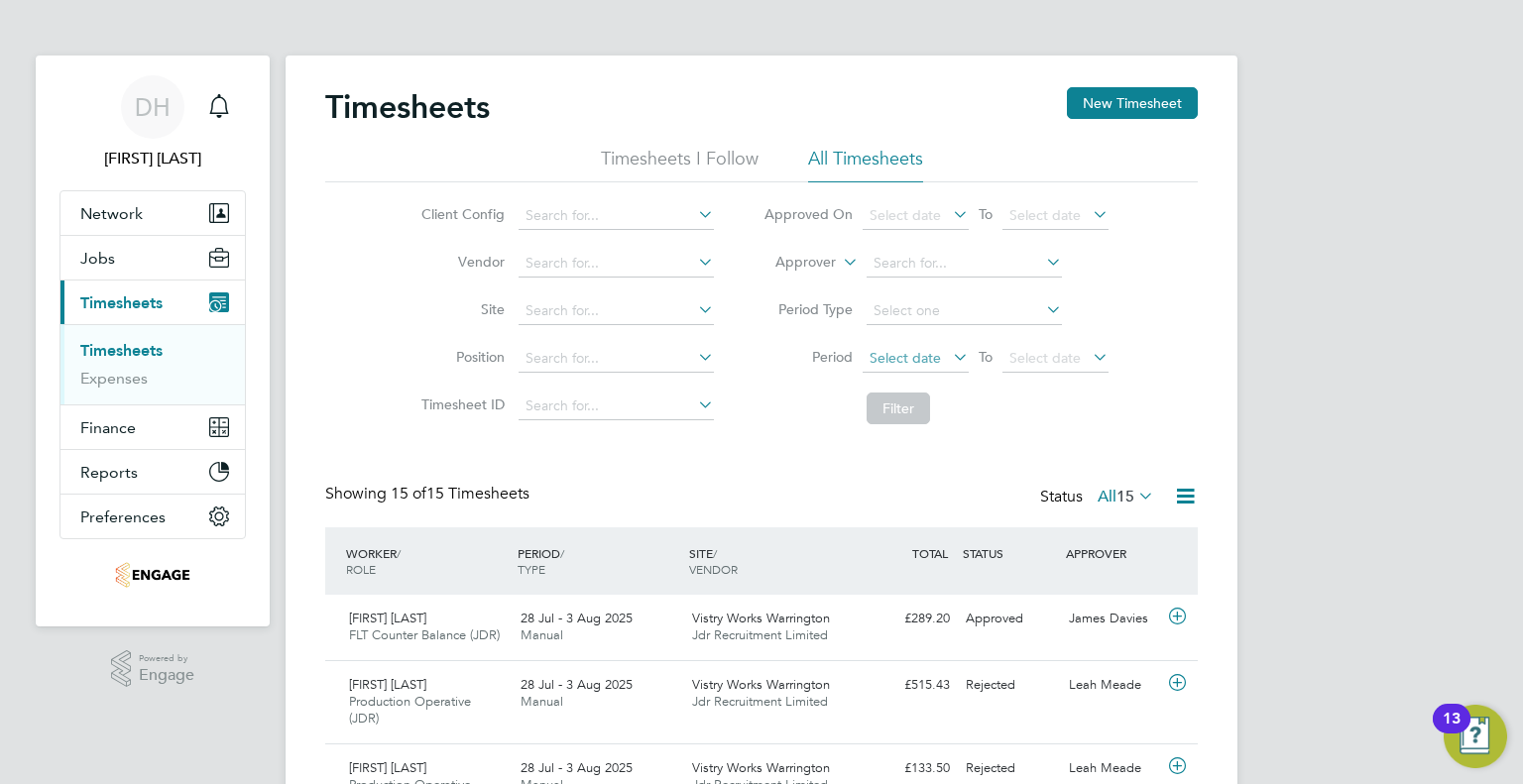 click on "Select date" 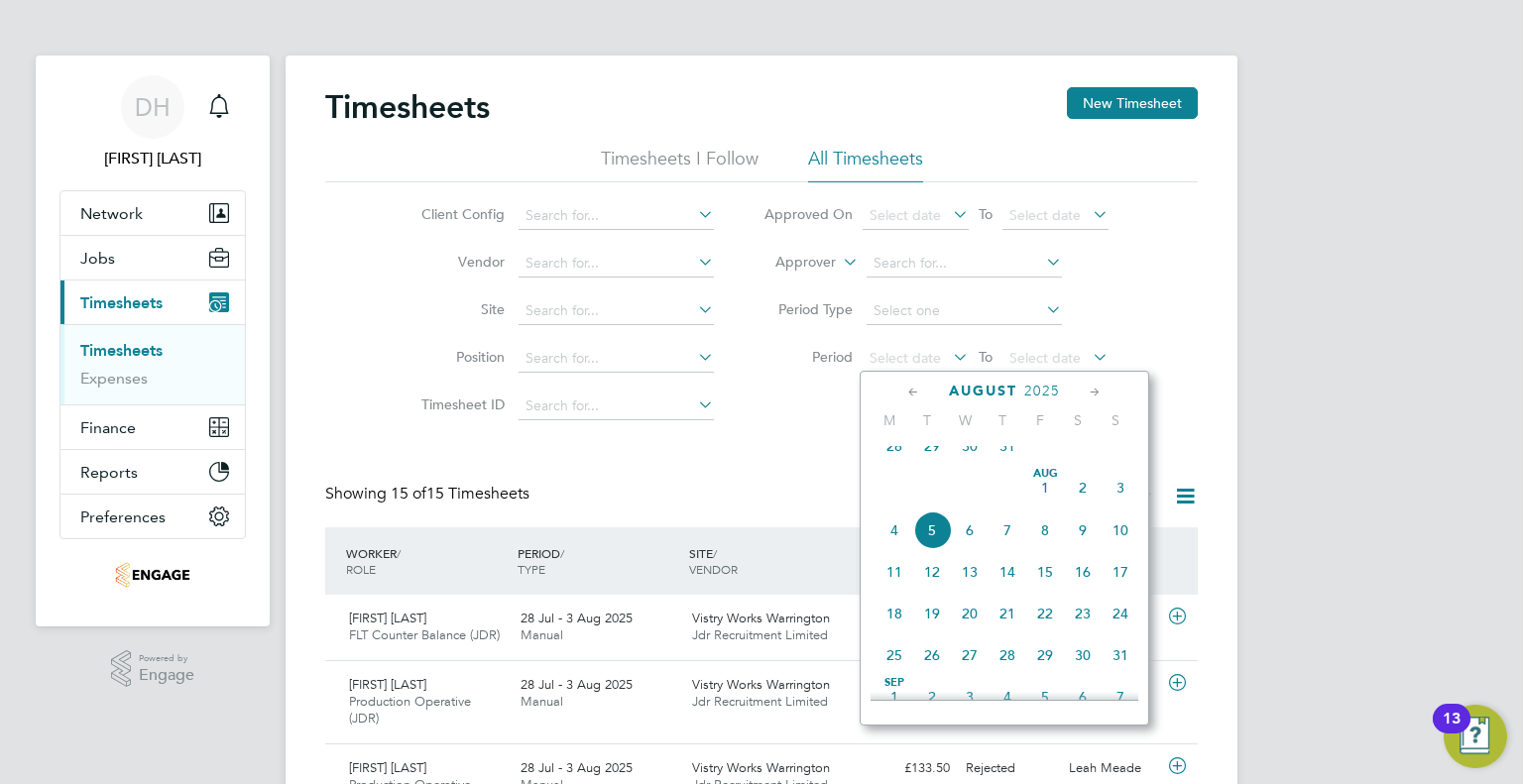 click on "28" 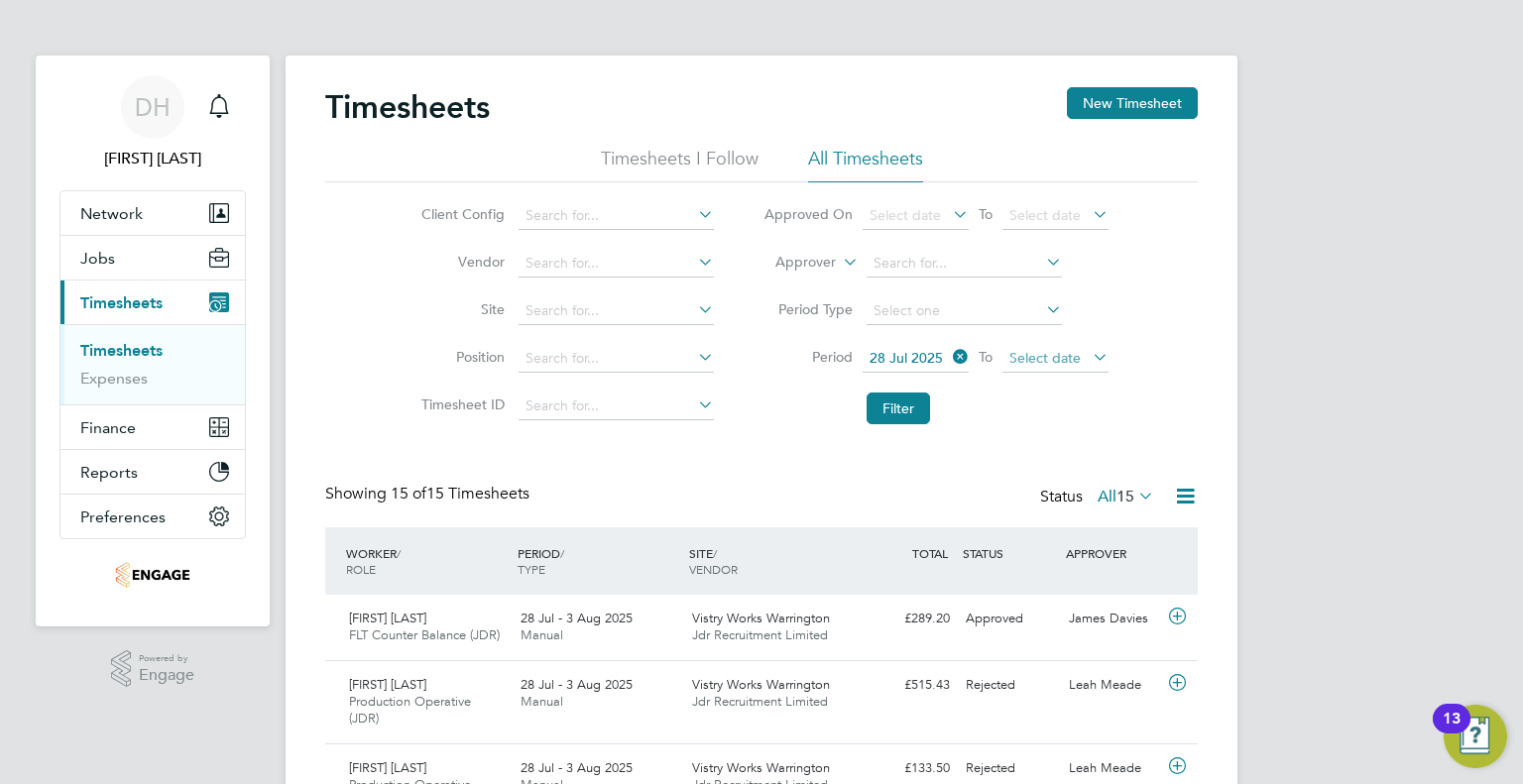 click on "Select date" 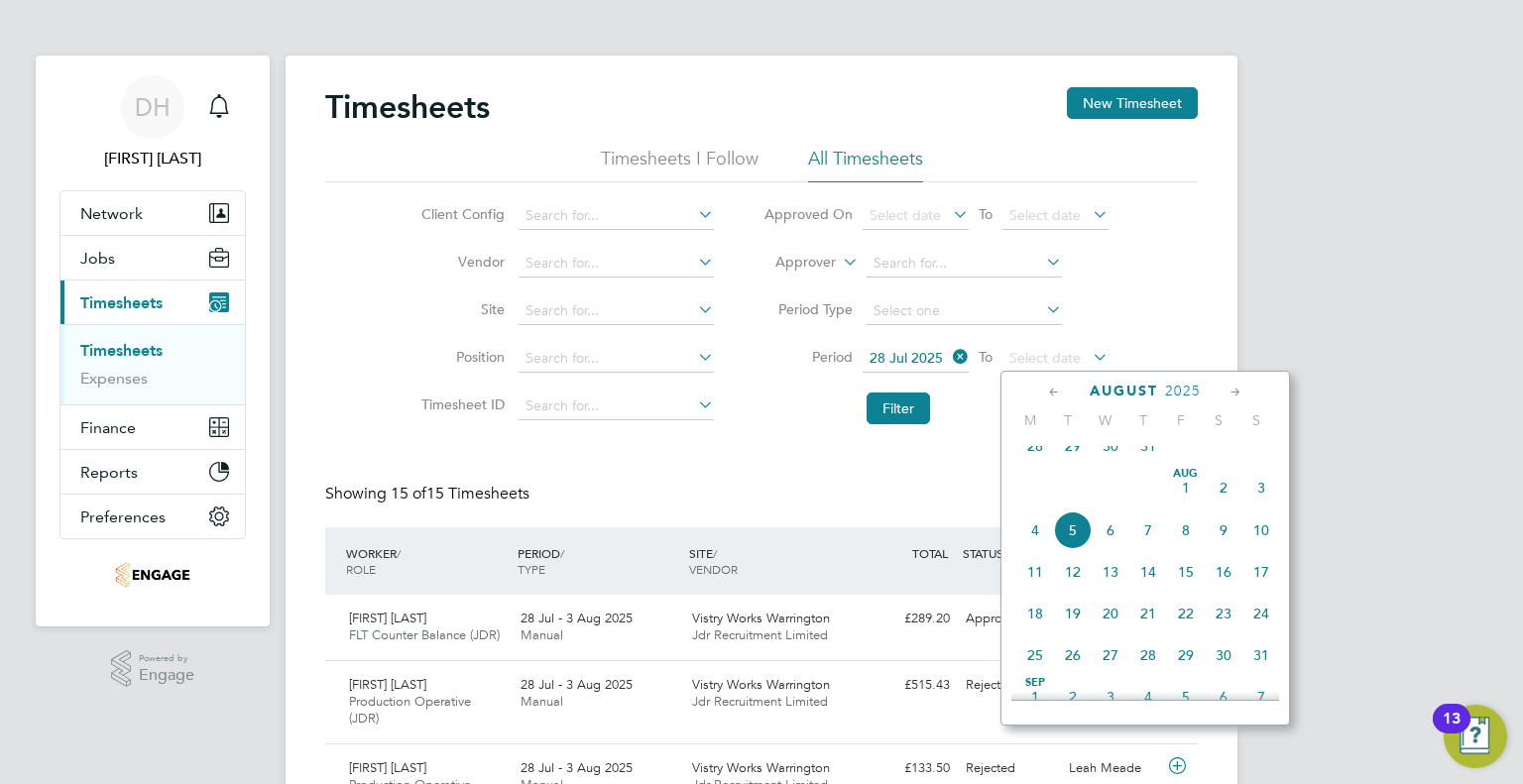 click on "3" 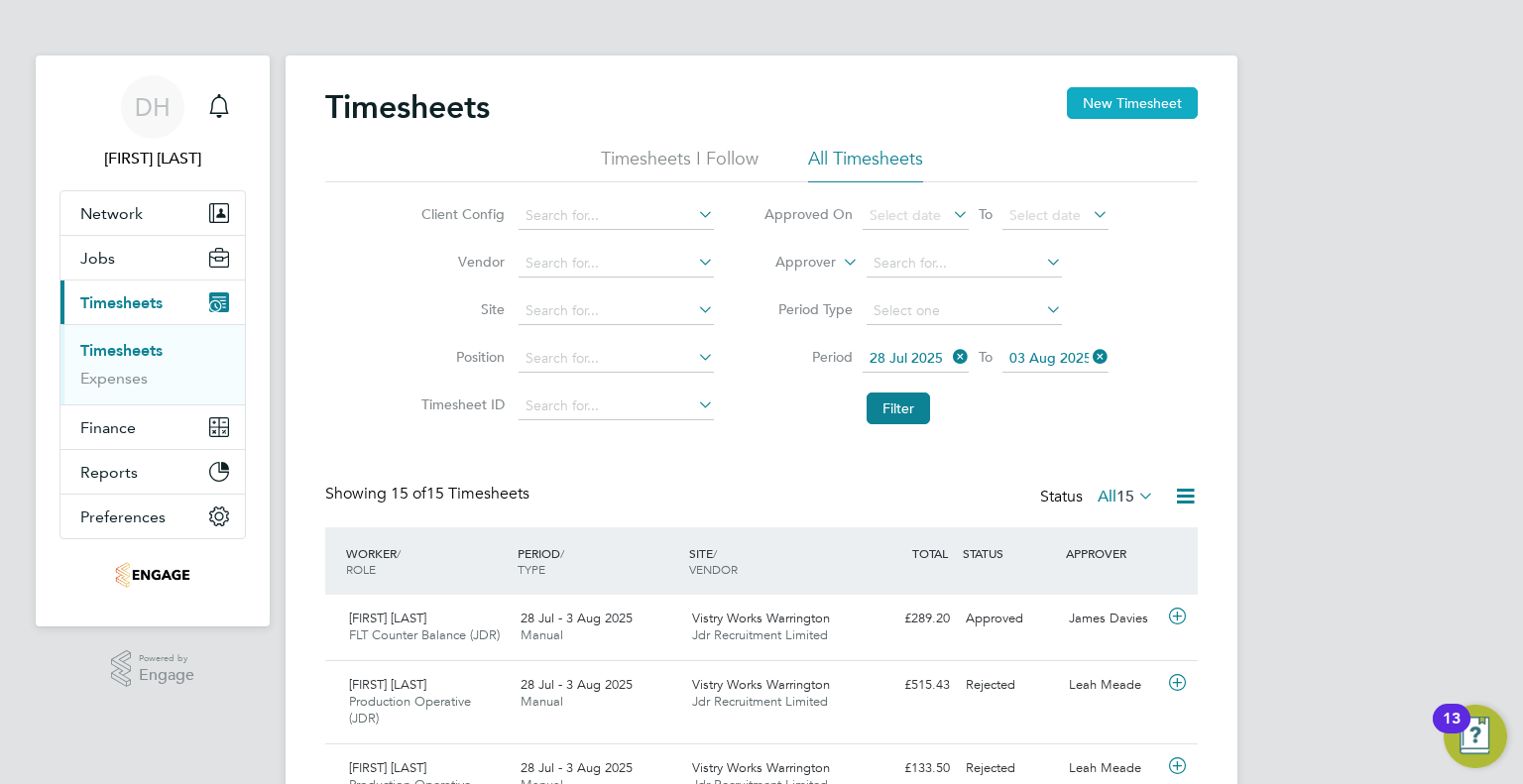 click on "New Timesheet" 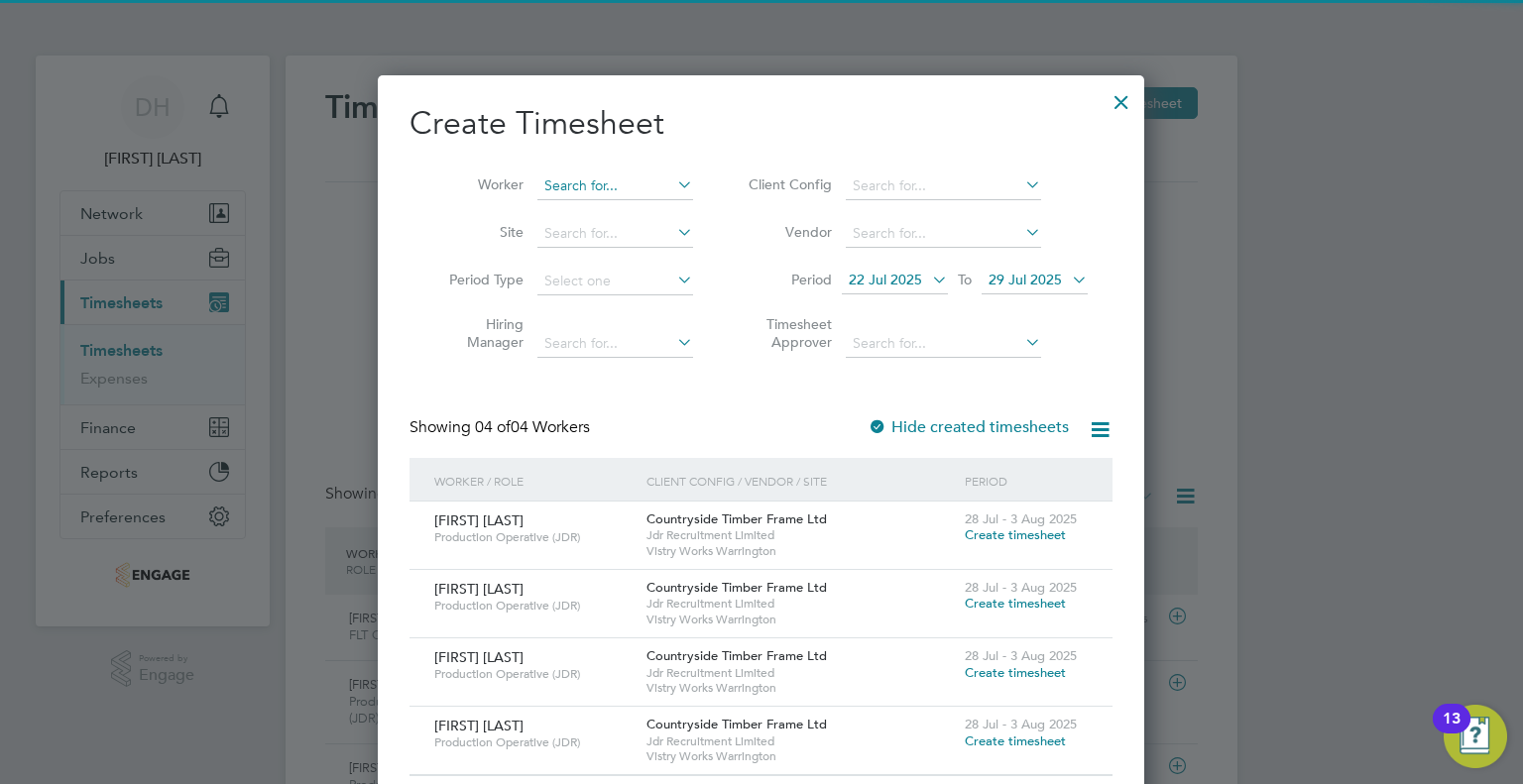 click at bounding box center (615, 186) 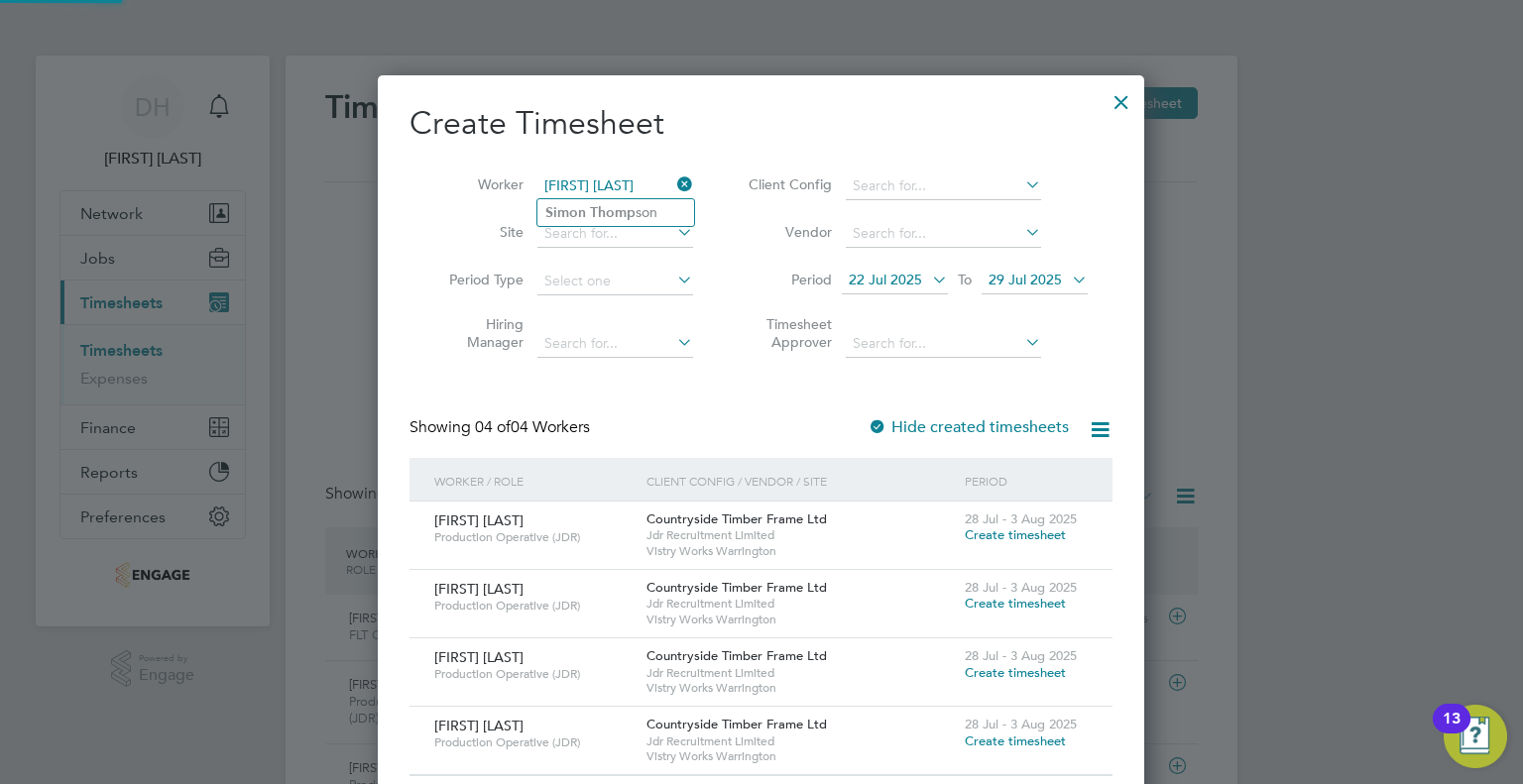 click on "Simon" 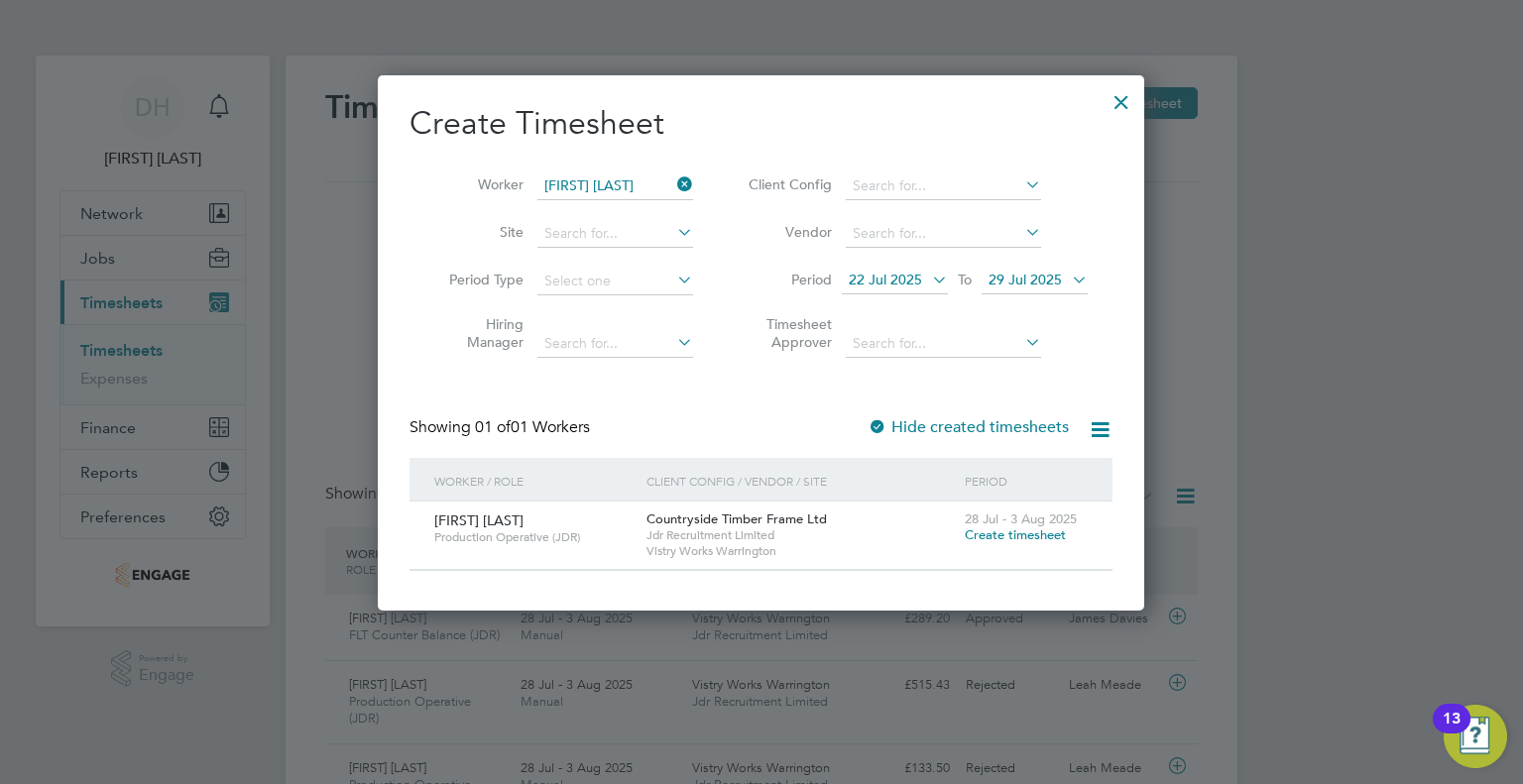 click on "22 Jul 2025" at bounding box center [885, 280] 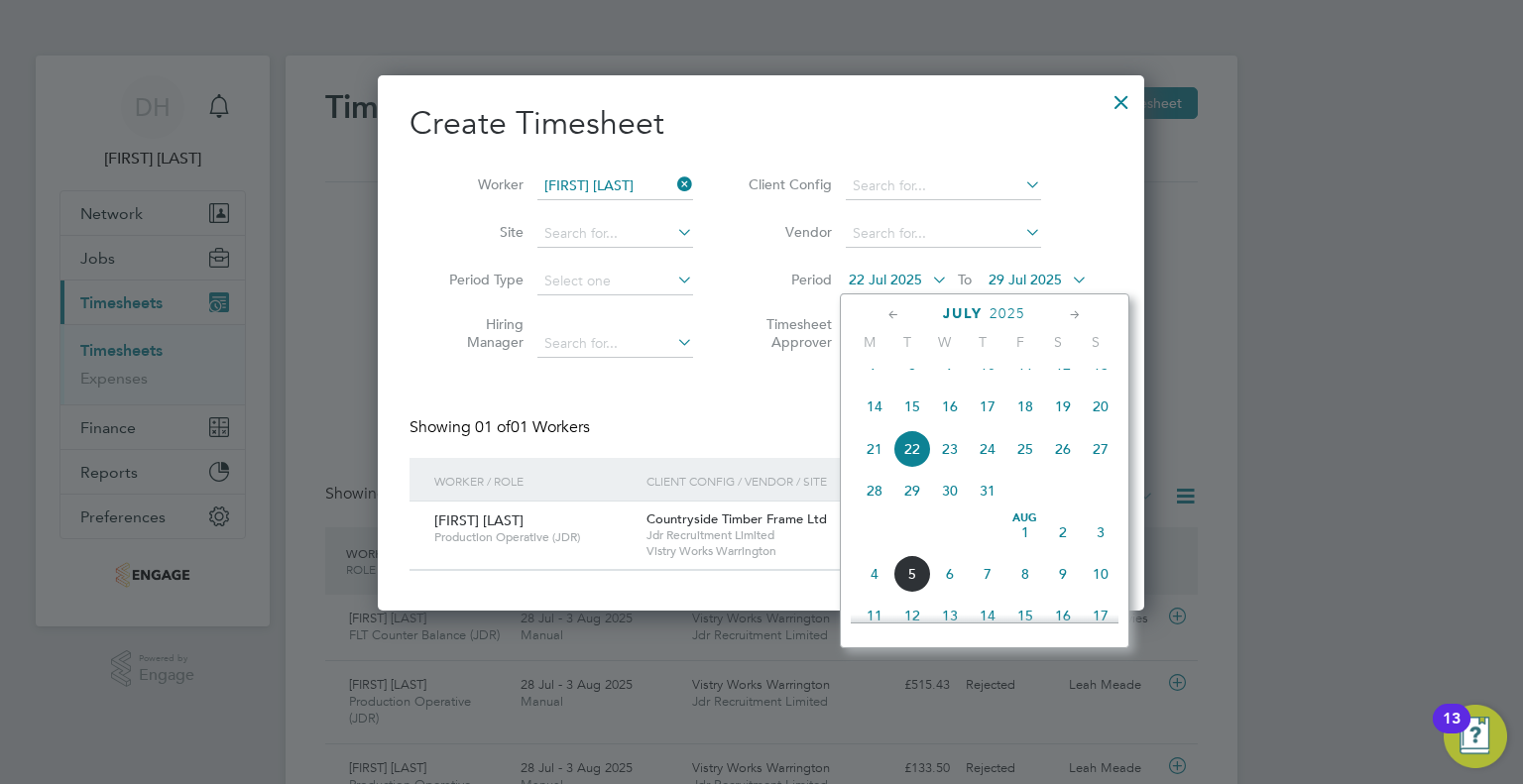 click on "28" 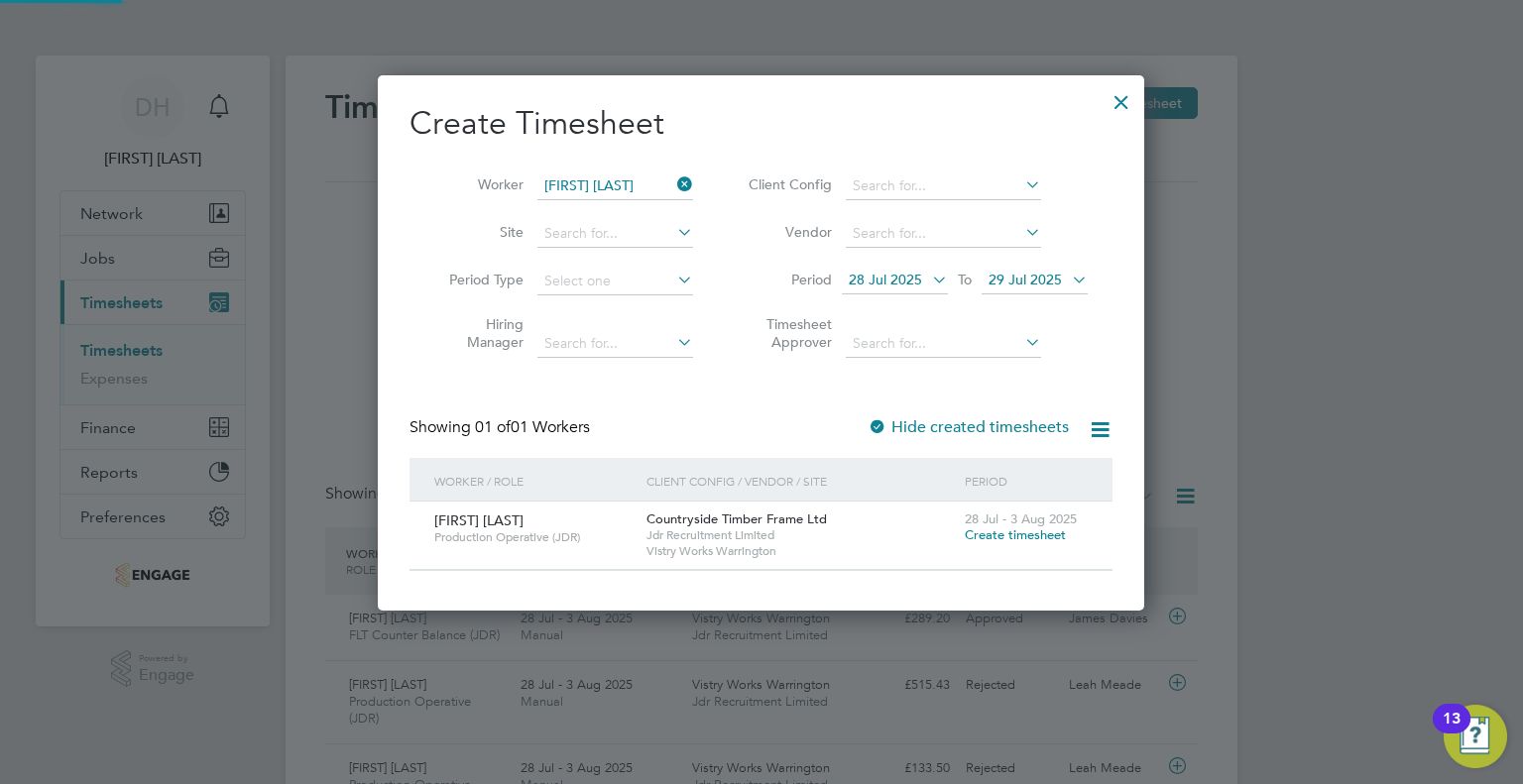 click on "29 Jul 2025" at bounding box center [1025, 280] 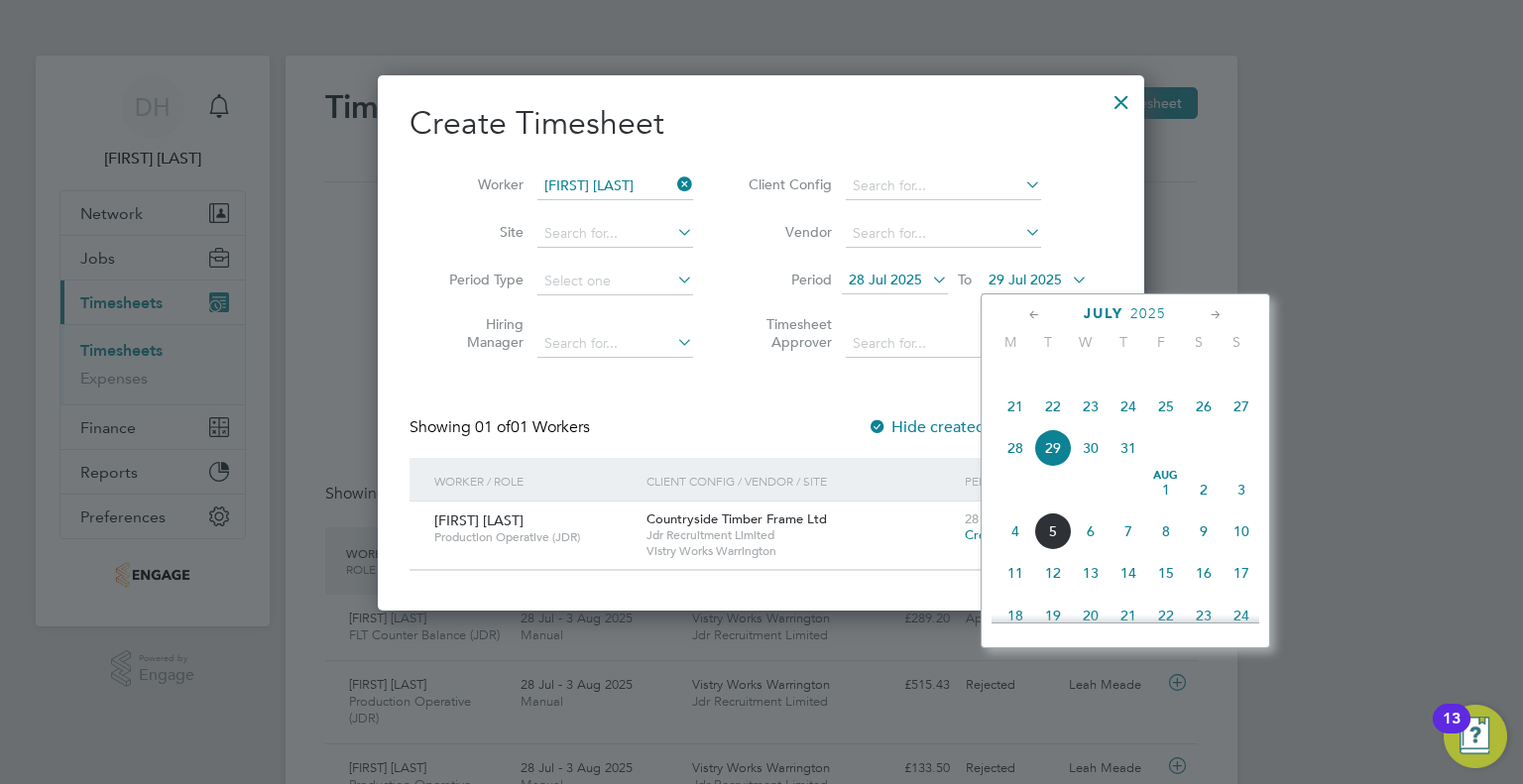 click on "3" 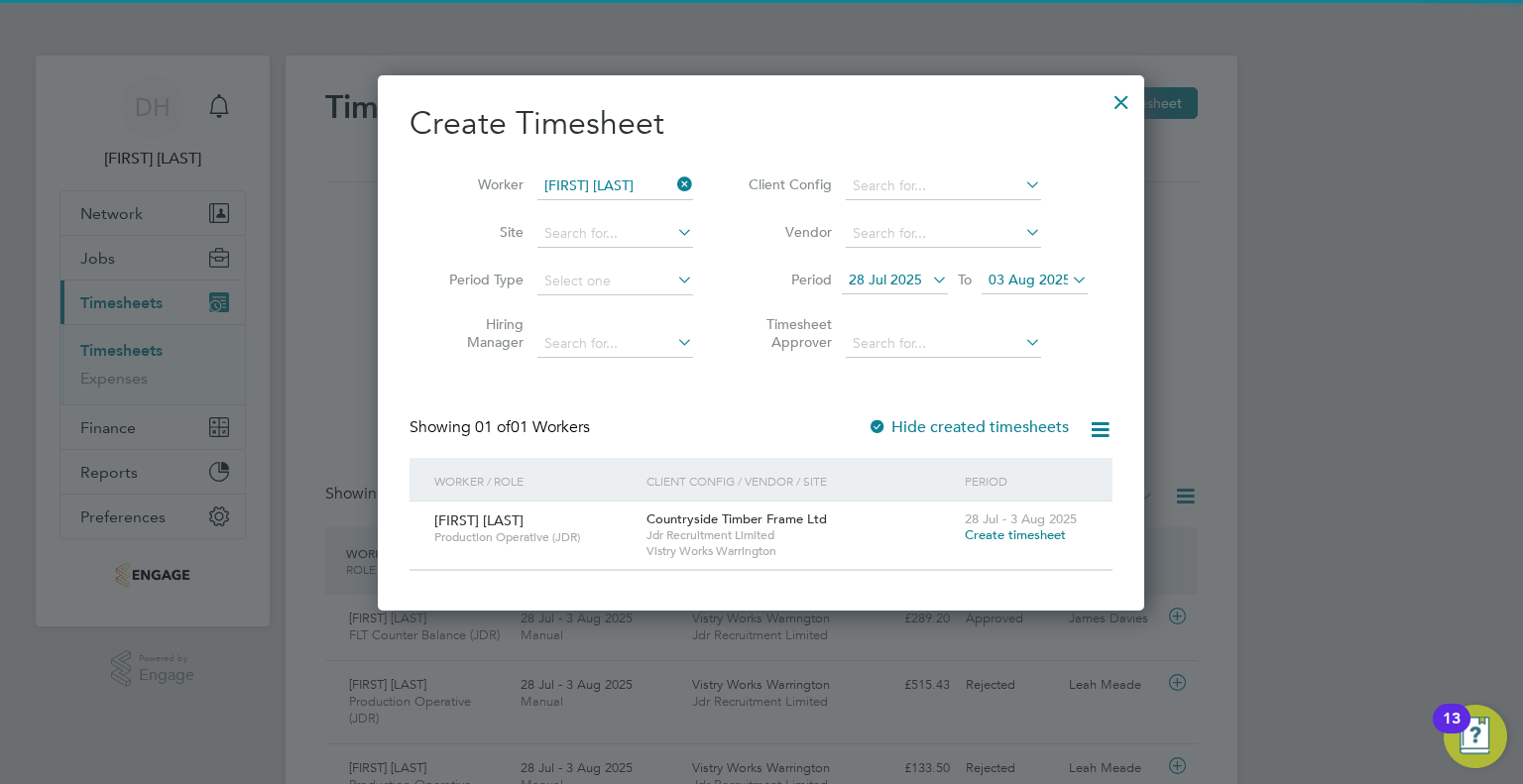 click on "Create timesheet" at bounding box center [1015, 534] 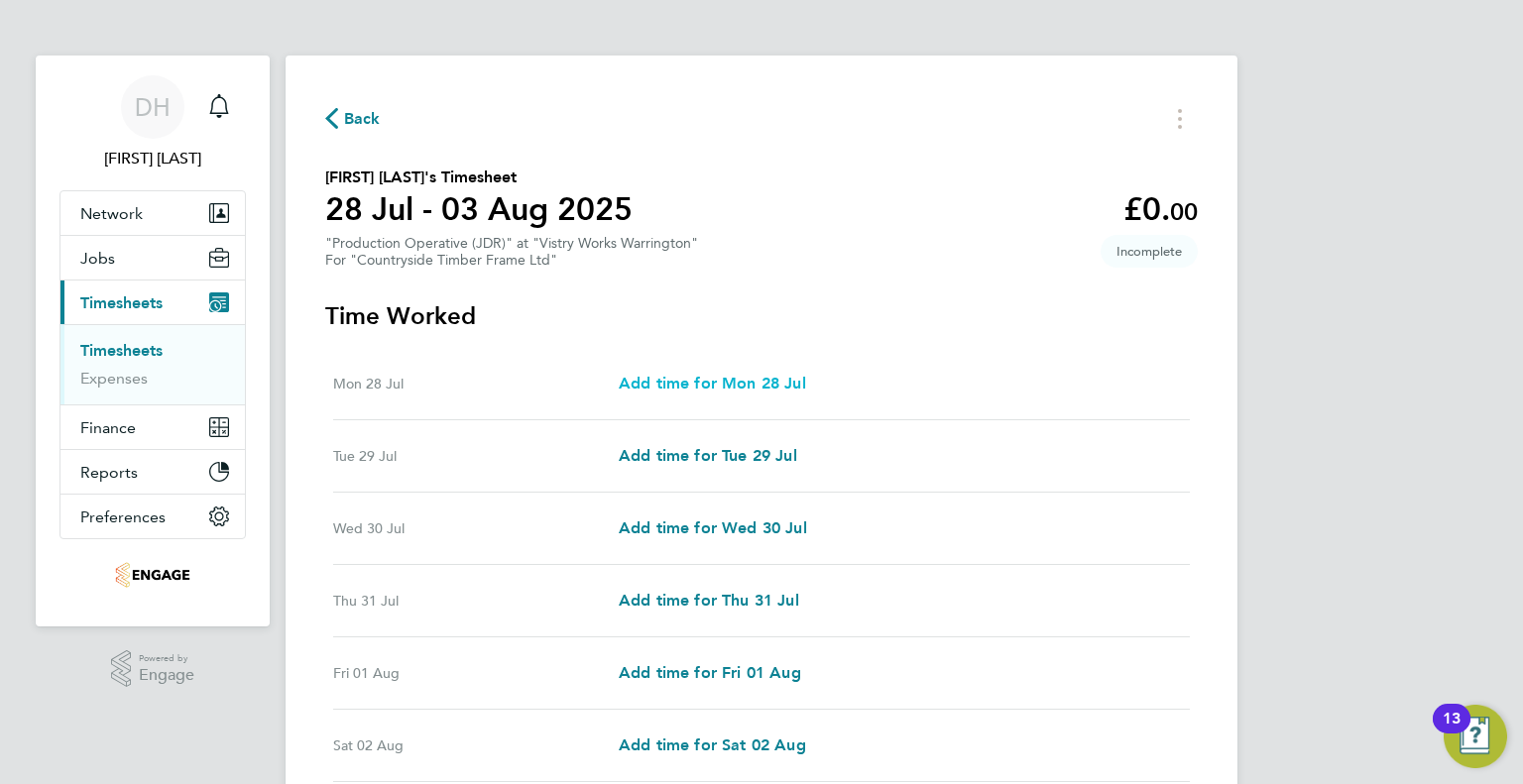 click on "Add time for Mon 28 Jul" at bounding box center (712, 383) 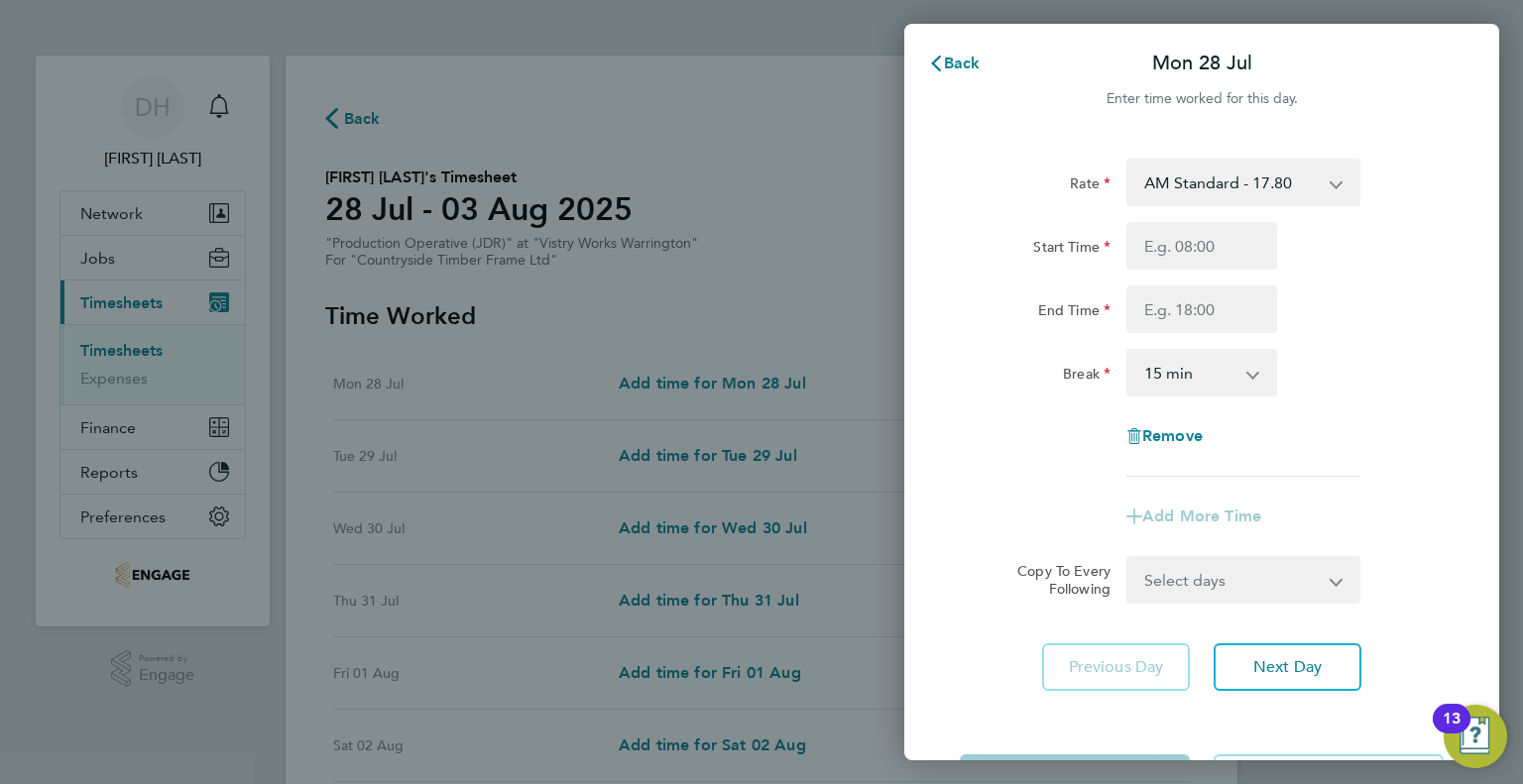 click on "Rate  AM Standard - 17.80   PM OT2 - 38.18   AM OT2 - 35.60   PM Standard - 19.09   PM OT1 - 28.64   AM OT1 - 26.70
Start Time End Time Break  0 min   15 min   30 min   45 min   60 min   75 min   90 min
Remove
Add More Time  Copy To Every Following  Select days   Day   Weekday (Mon-Fri)   Weekend (Sat-Sun)   Tuesday   Wednesday   Thursday   Friday   Saturday   Sunday
Previous Day   Next Day" 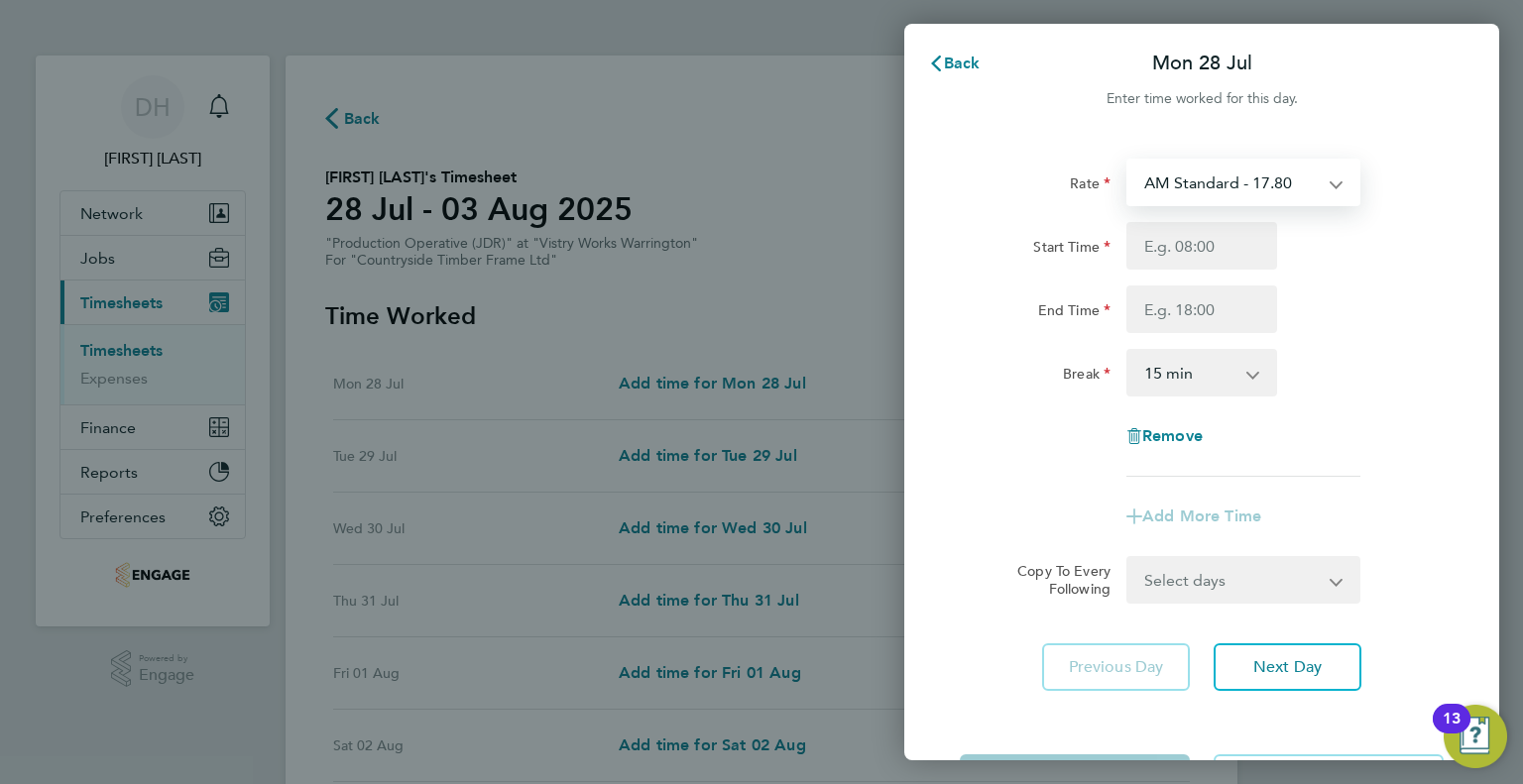 select on "15" 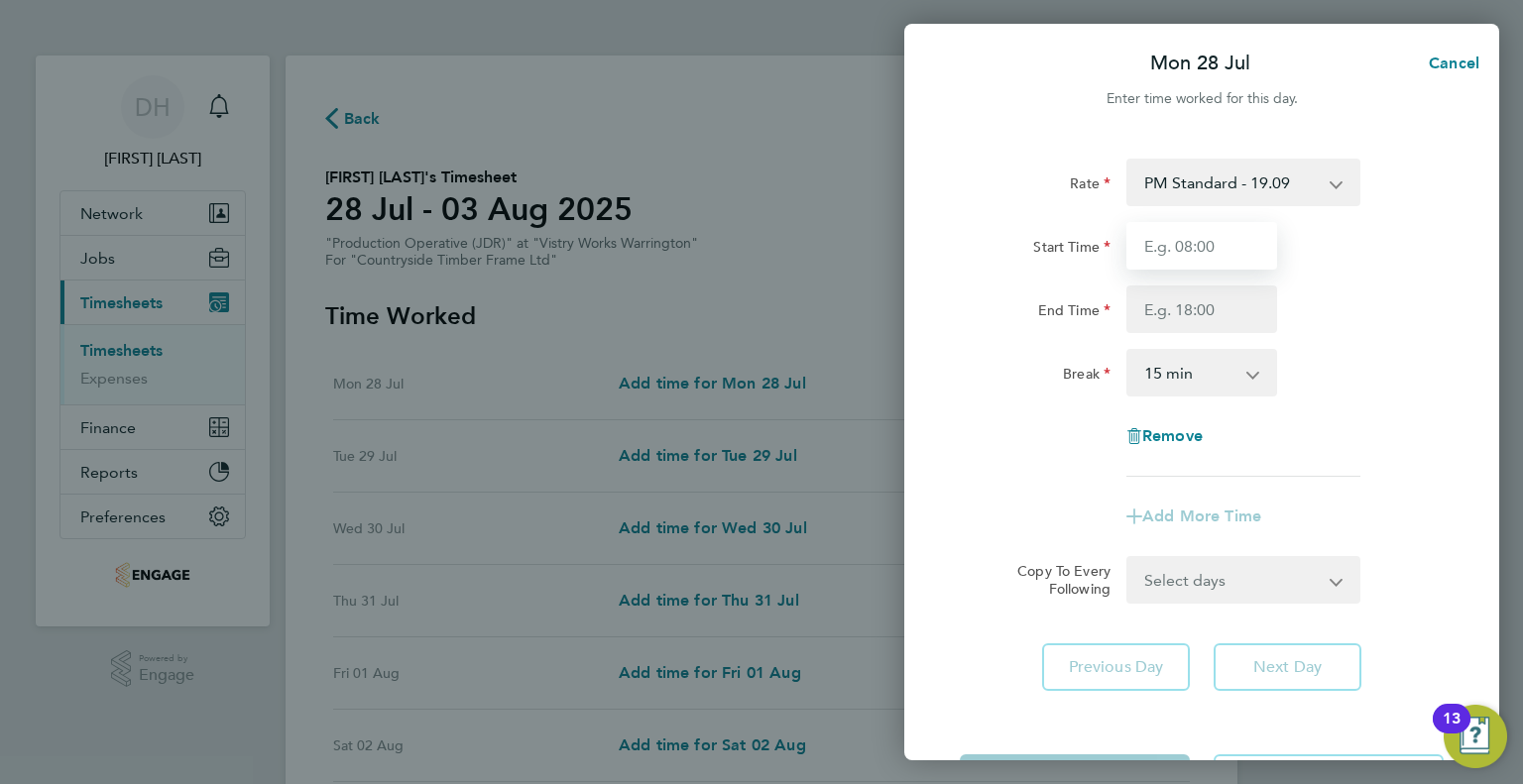 click on "Start Time" at bounding box center (1202, 246) 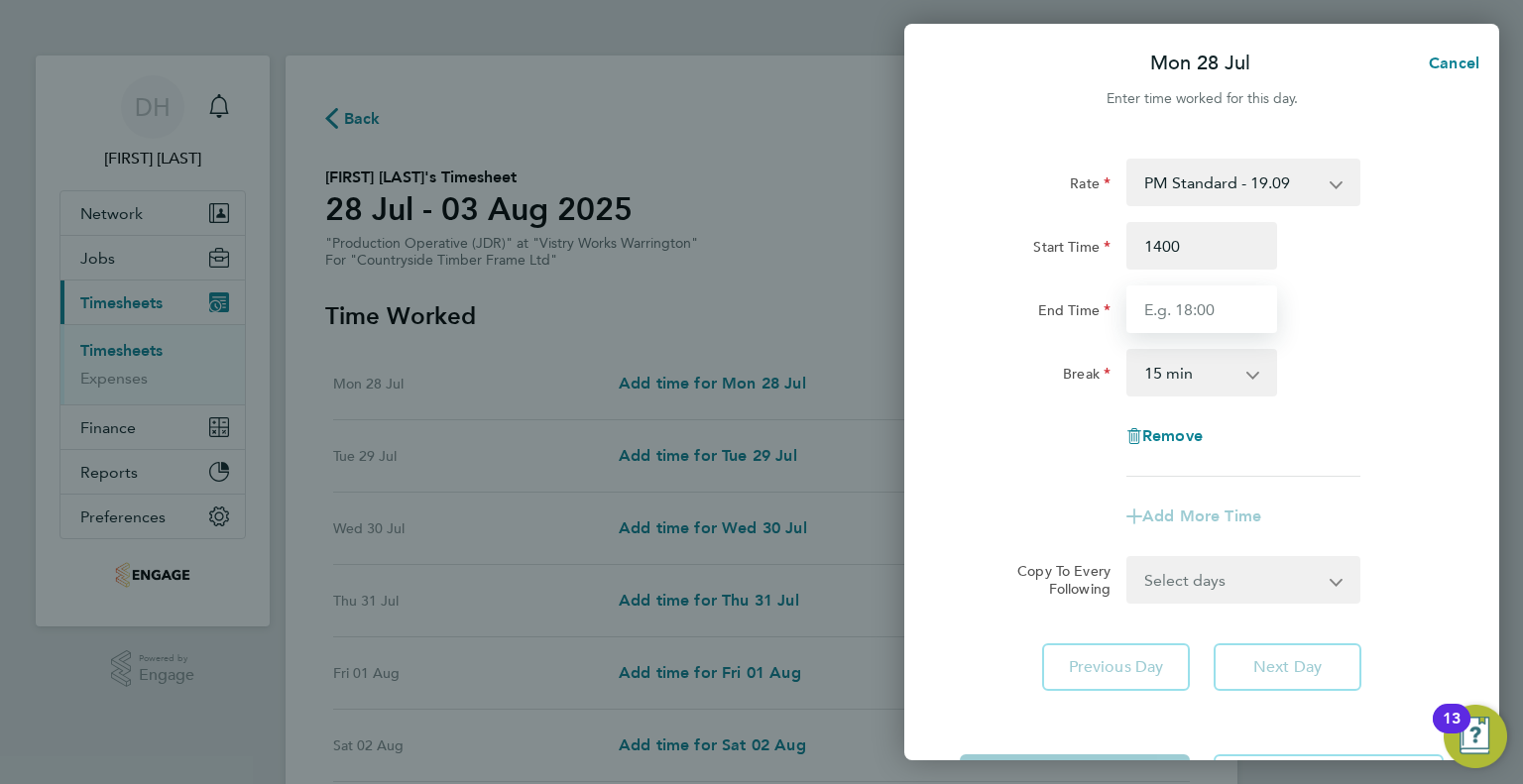type on "14:00" 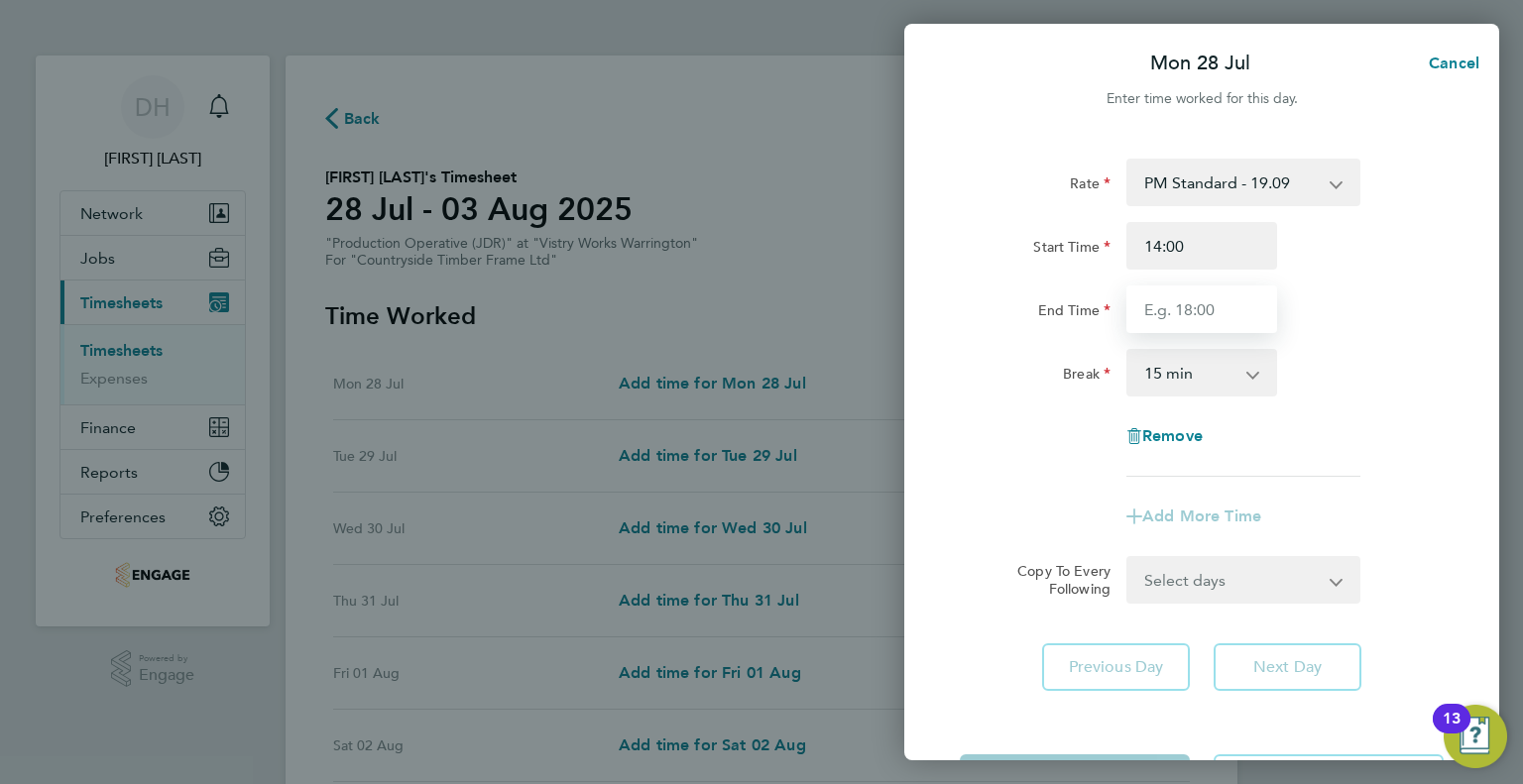 click on "End Time" at bounding box center [1202, 309] 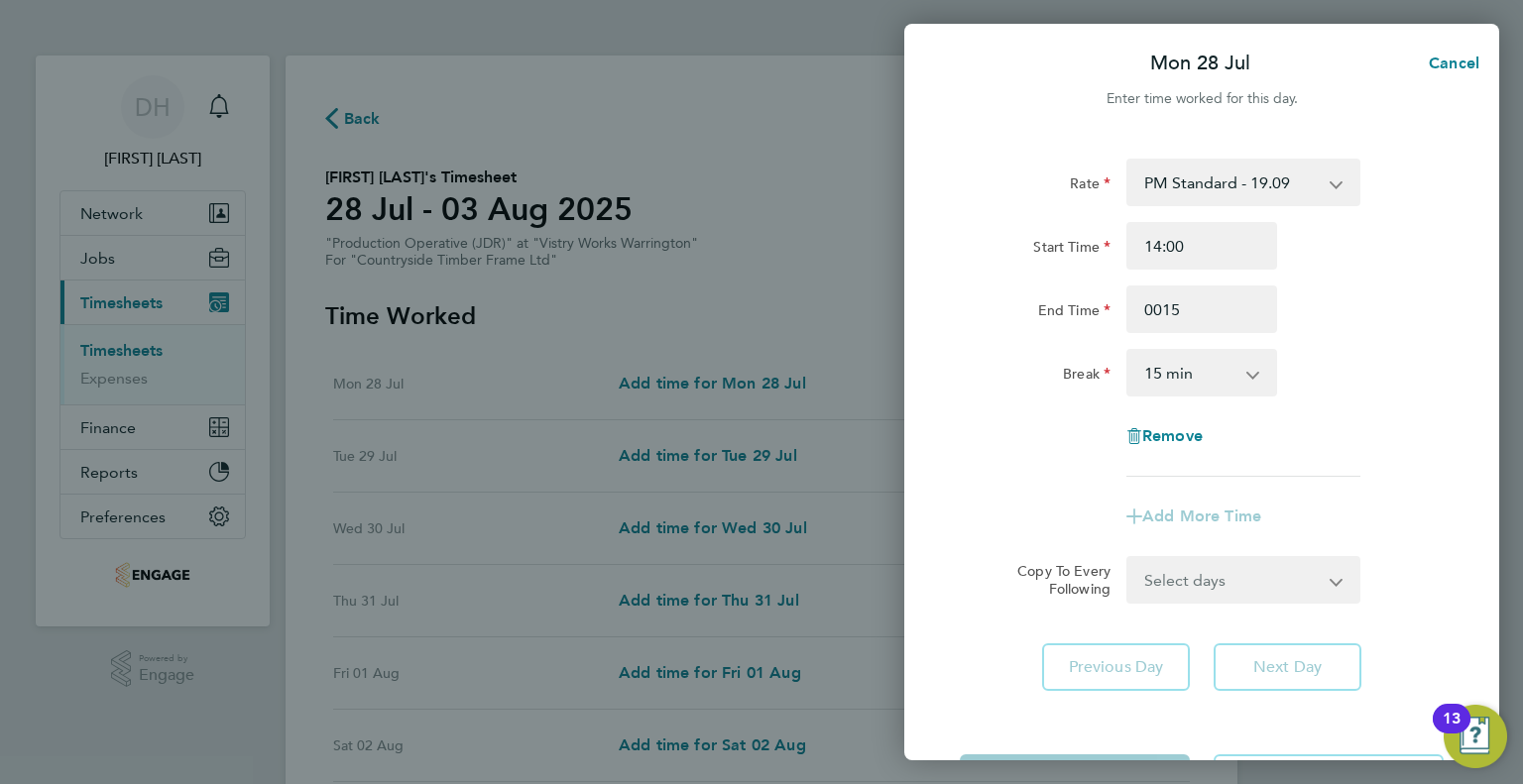 type on "00:15" 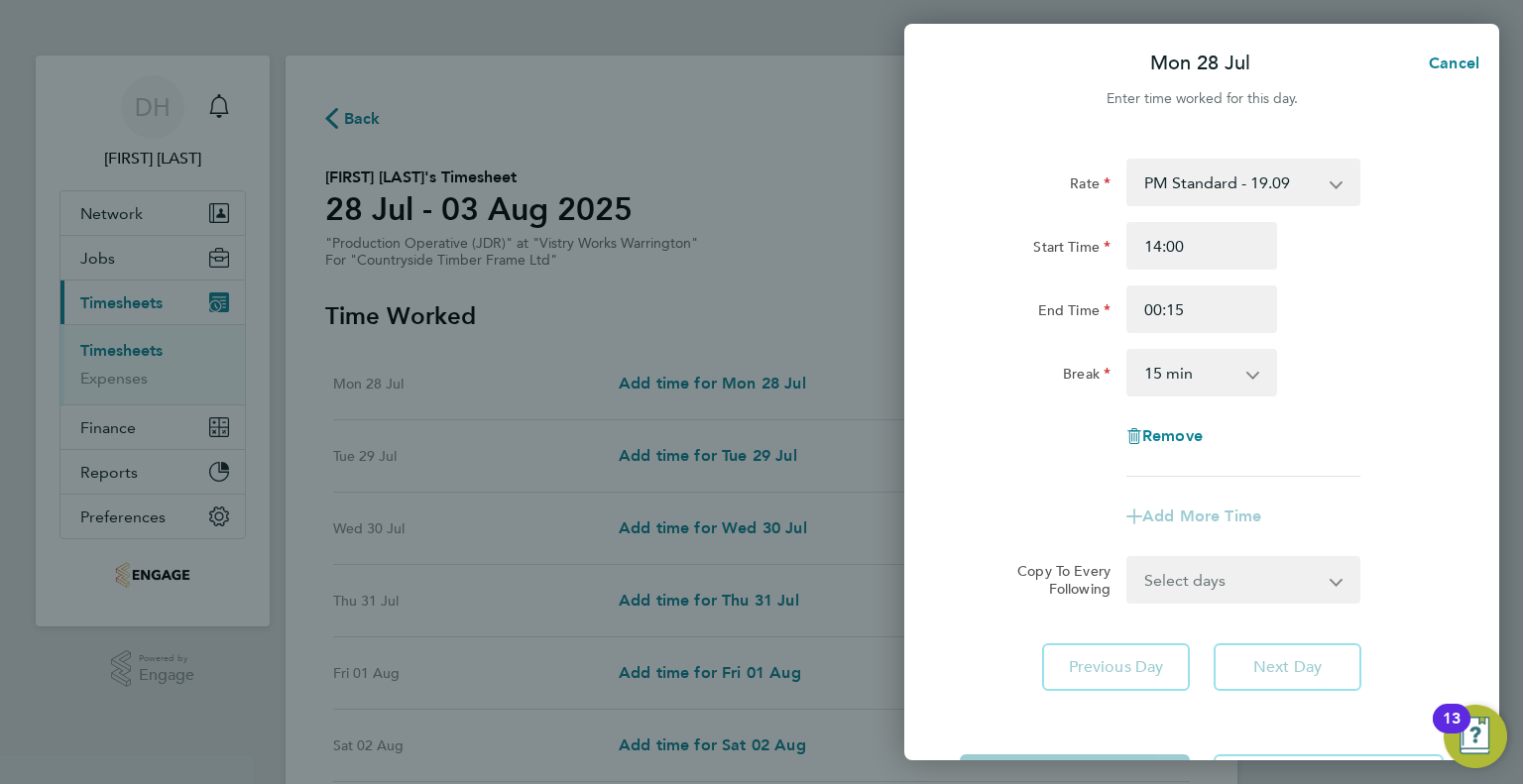 click on "0 min   15 min   30 min   45 min   60 min   75 min   90 min" 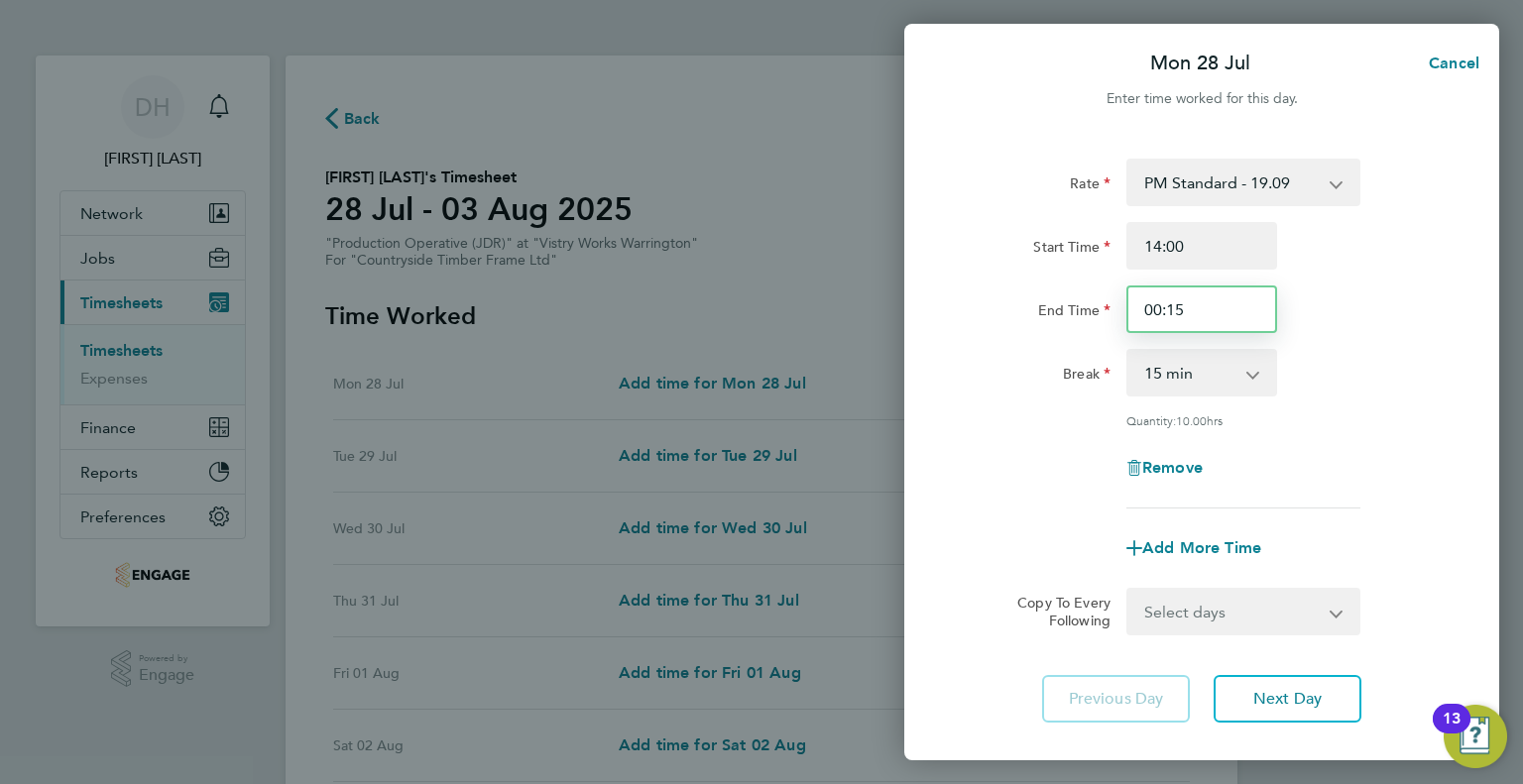click on "00:15" at bounding box center [1202, 309] 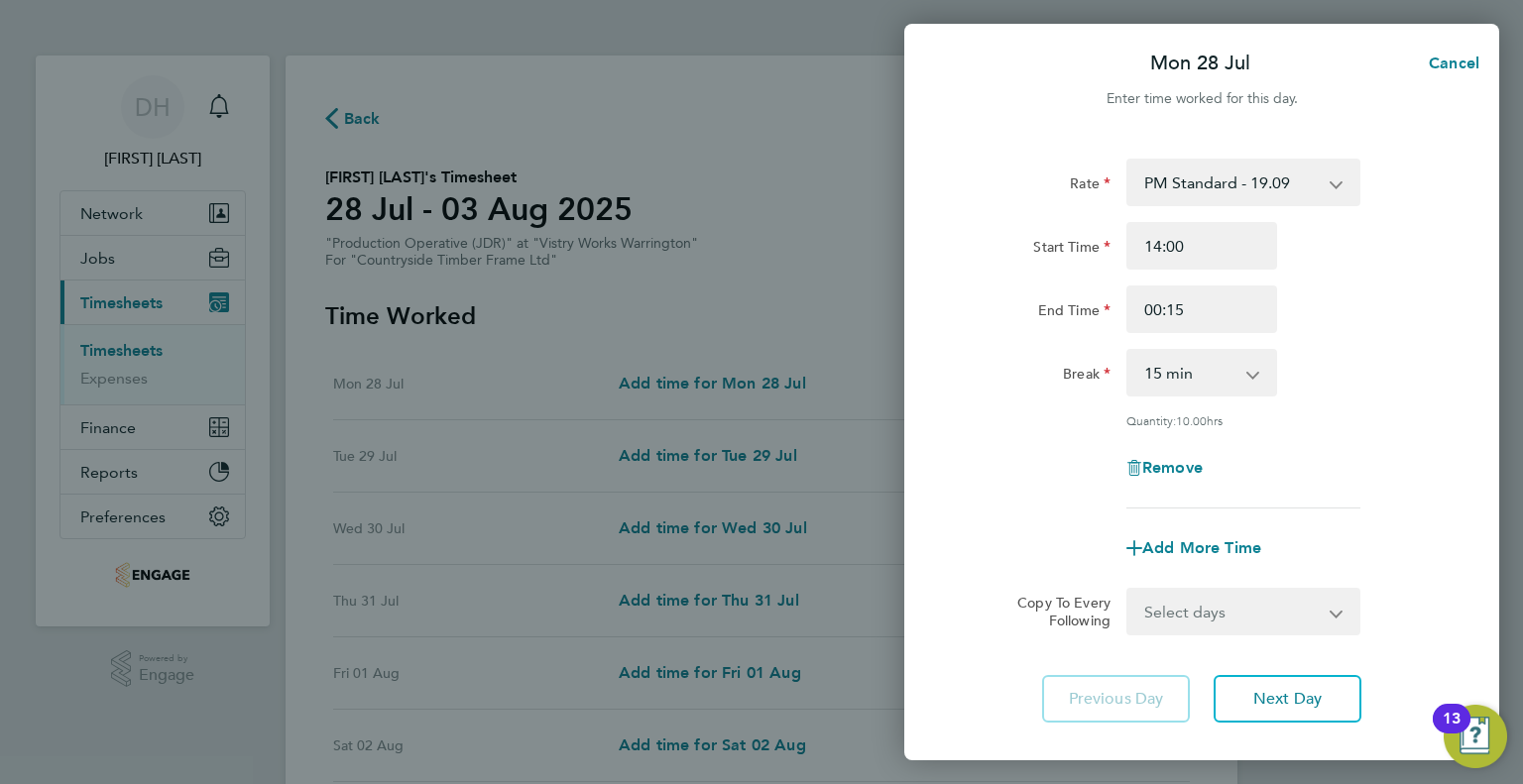 click on "0 min   15 min   30 min   45 min   60 min   75 min   90 min" at bounding box center (1190, 373) 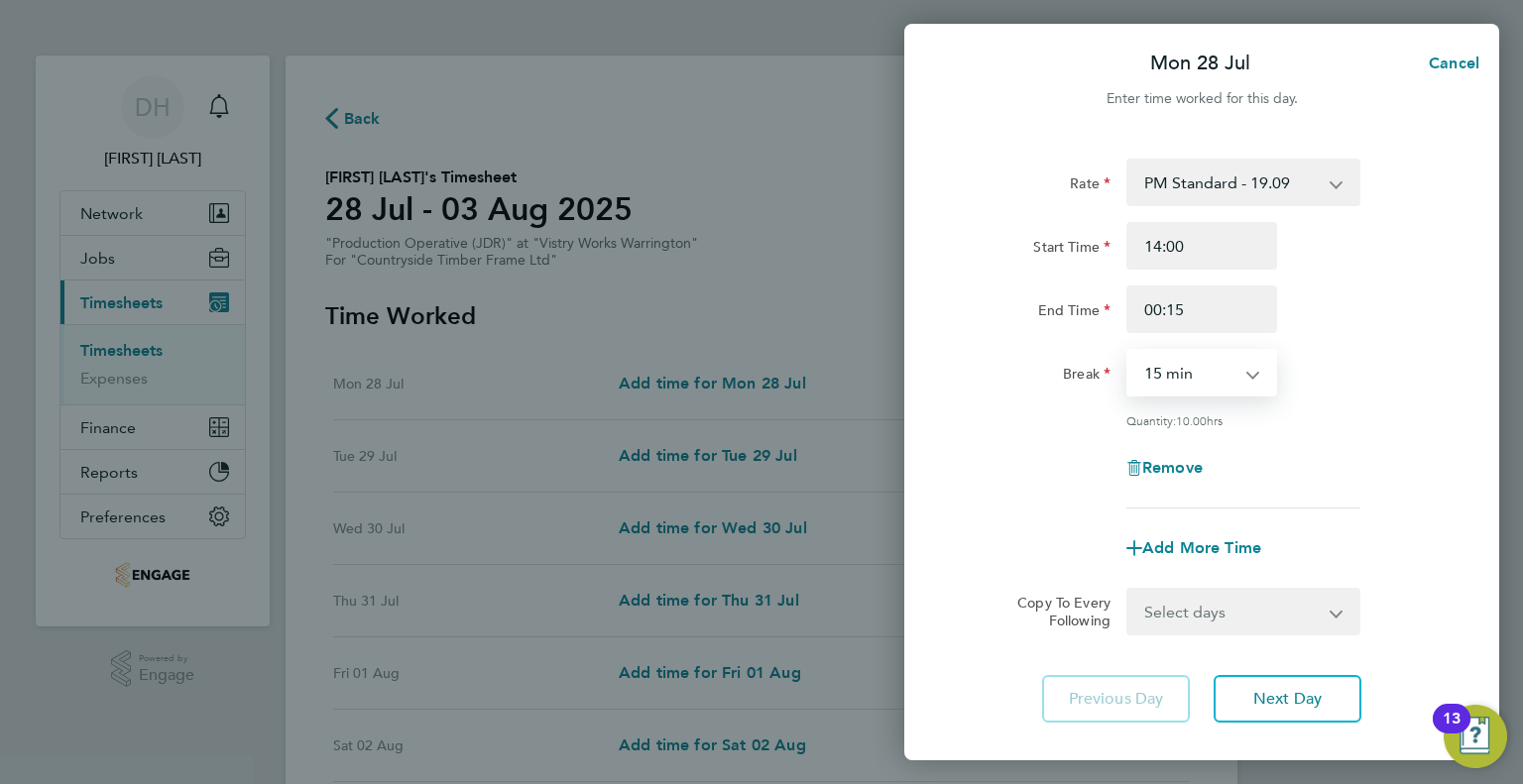 select on "45" 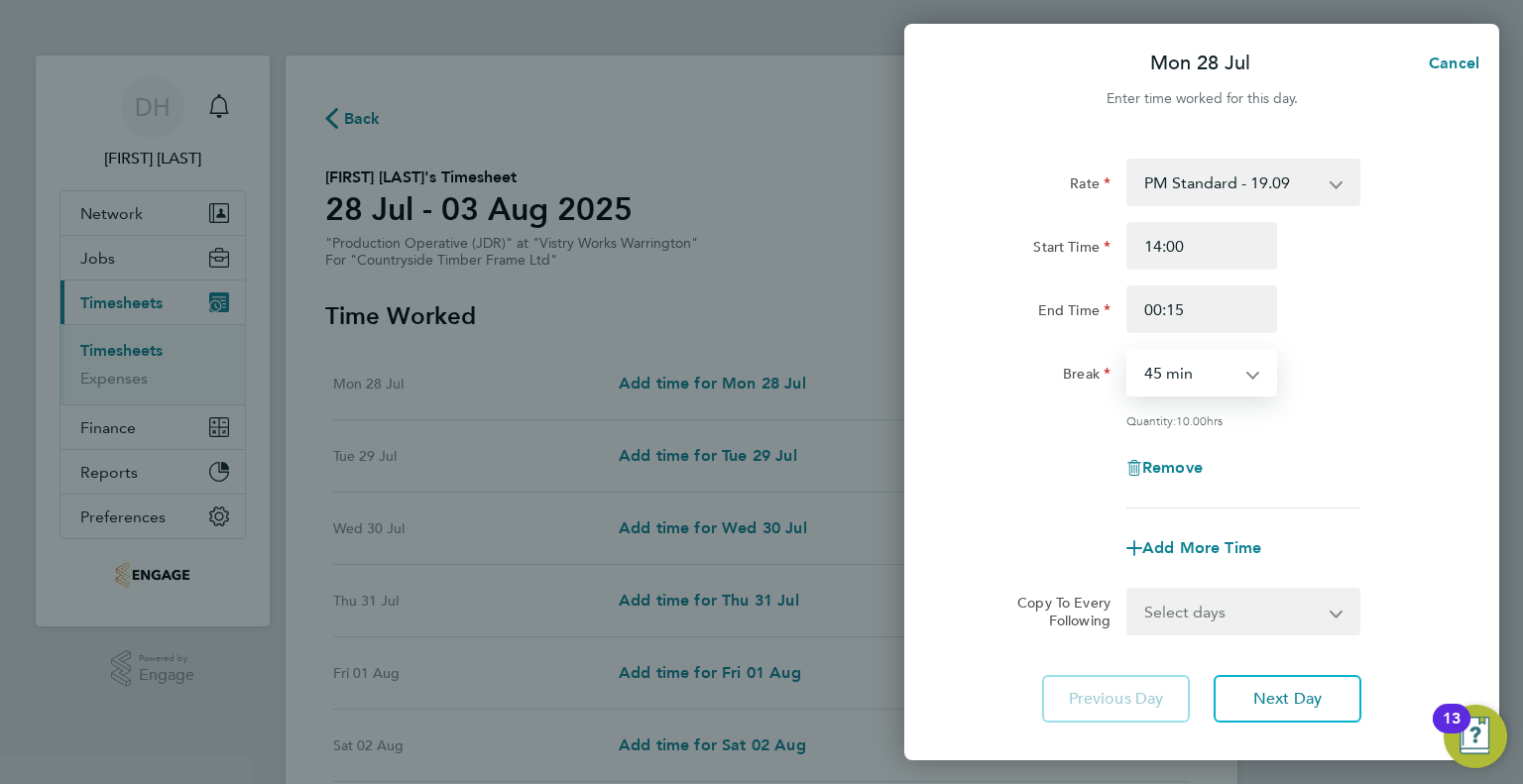 click on "0 min   15 min   30 min   45 min   60 min   75 min   90 min" at bounding box center (1190, 373) 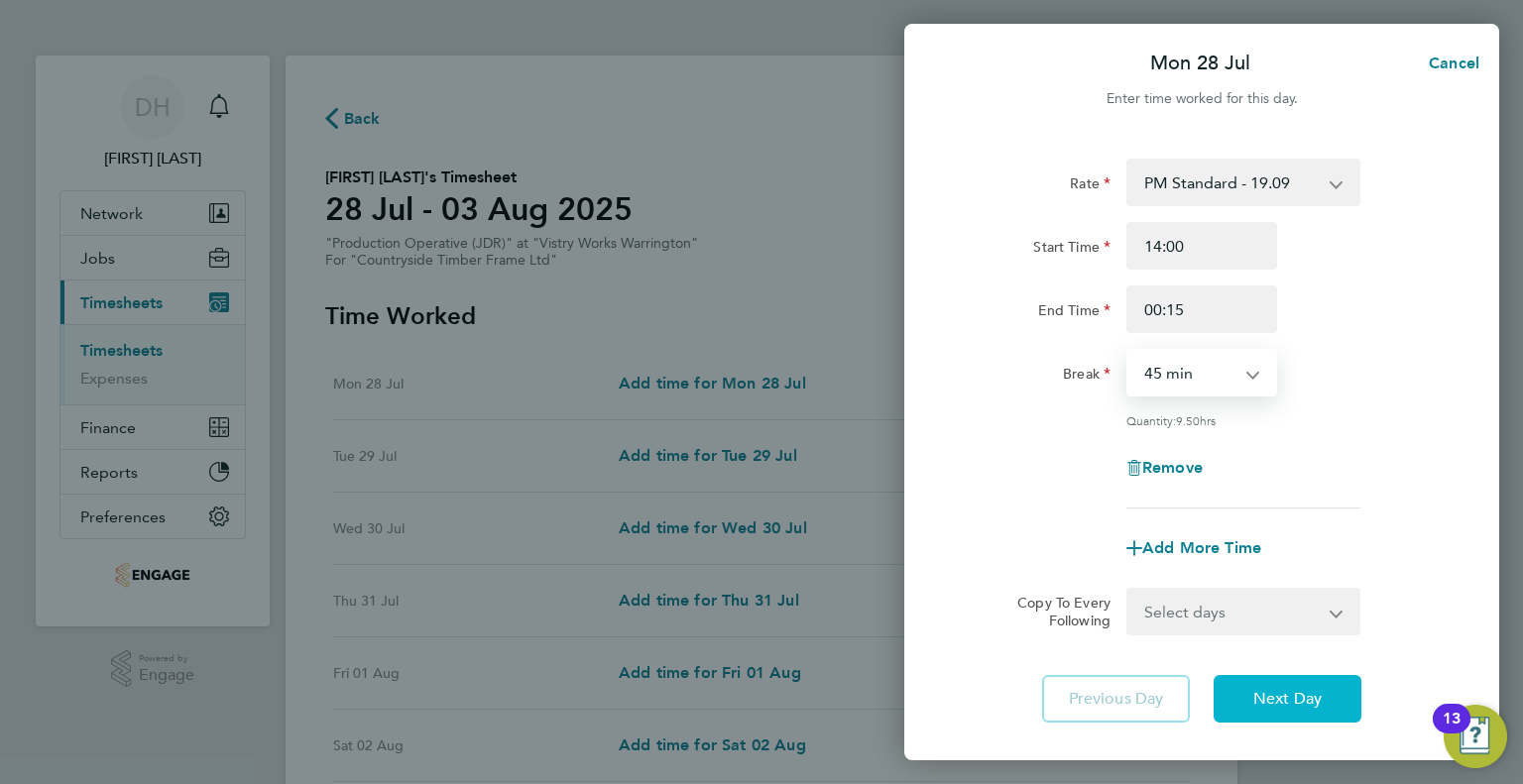 click on "Next Day" 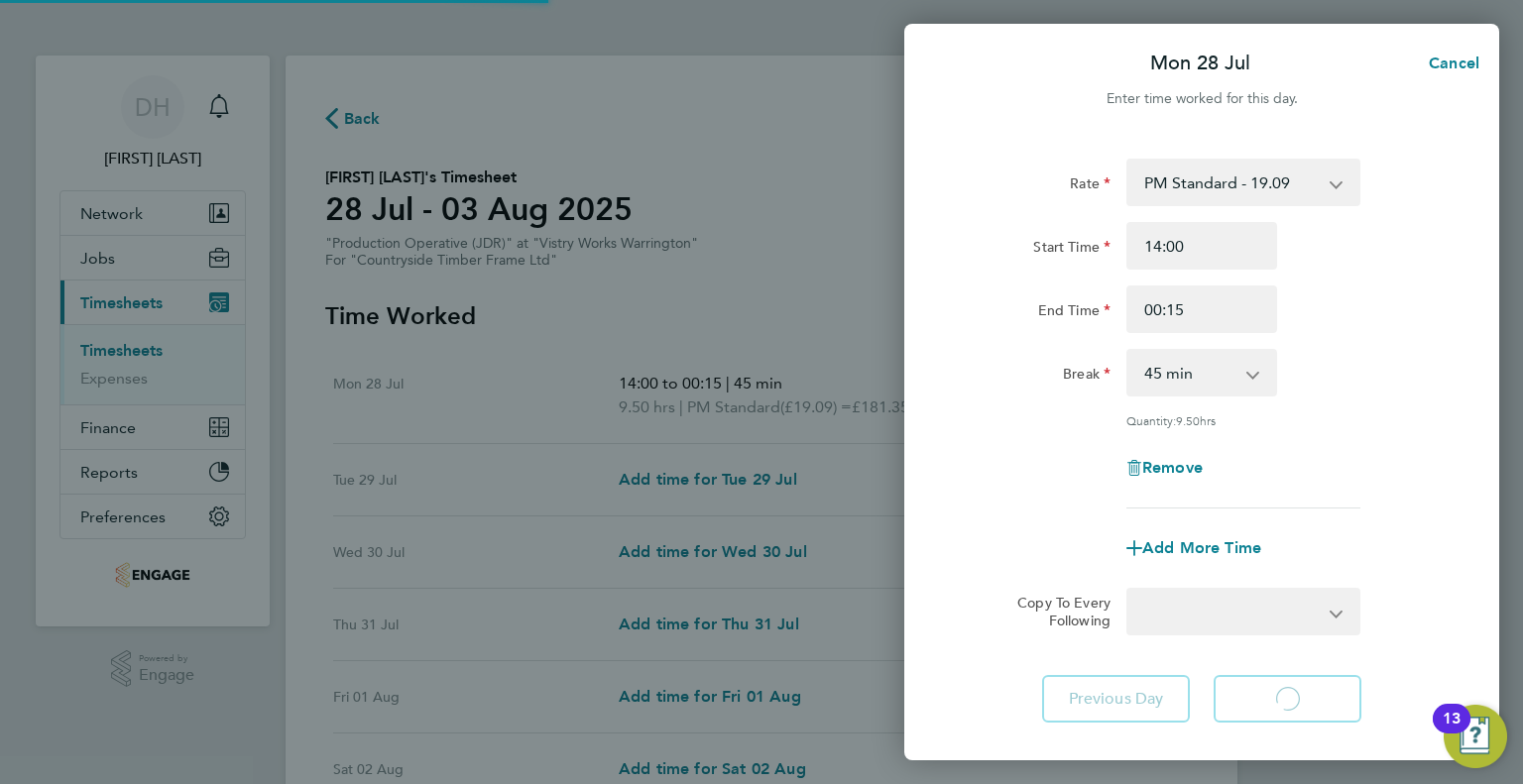 select on "15" 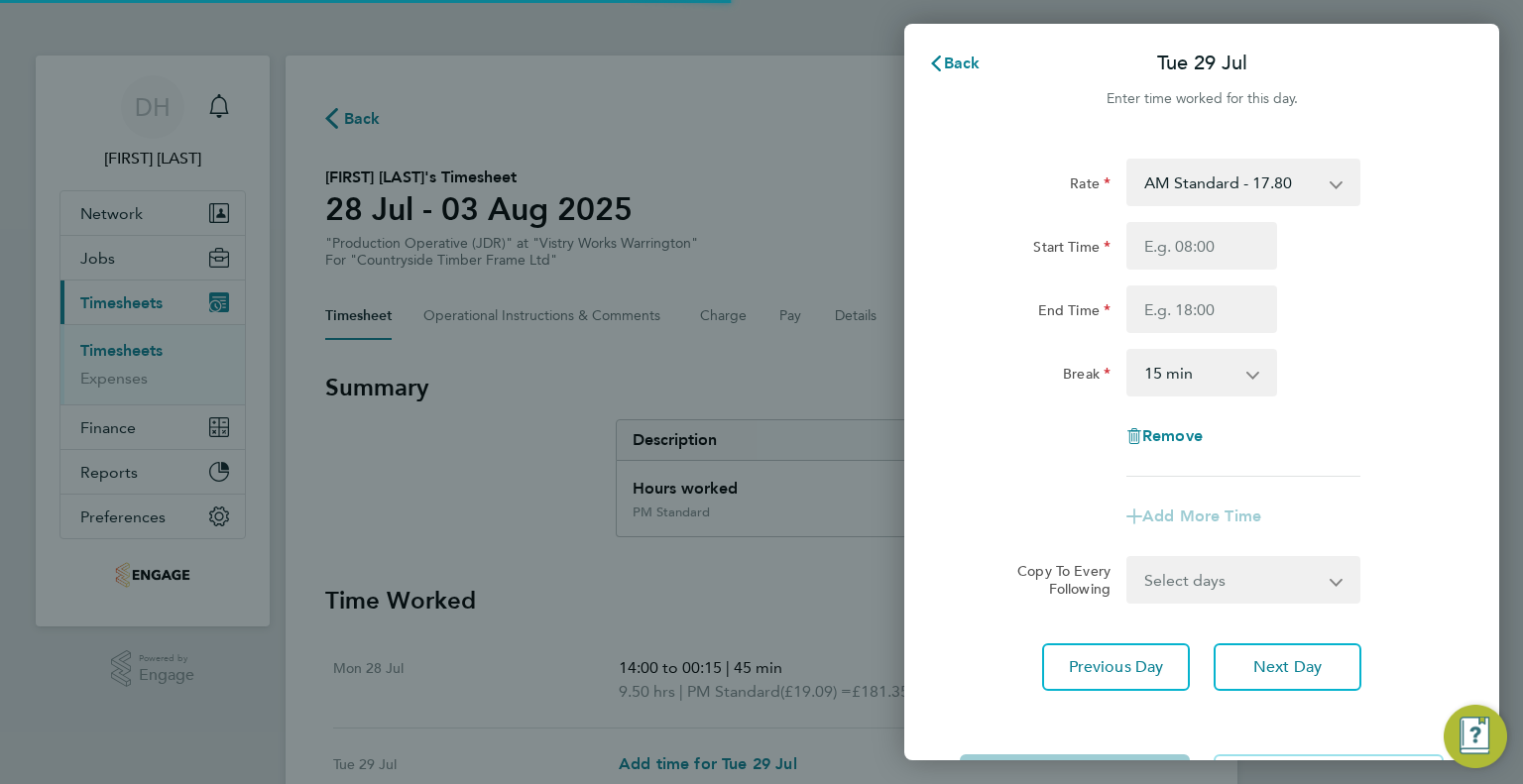 click on "AM Standard - 17.80   PM OT2 - 38.18   AM OT2 - 35.60   PM Standard - 19.09   PM OT1 - 28.64   AM OT1 - 26.70" at bounding box center [1231, 182] 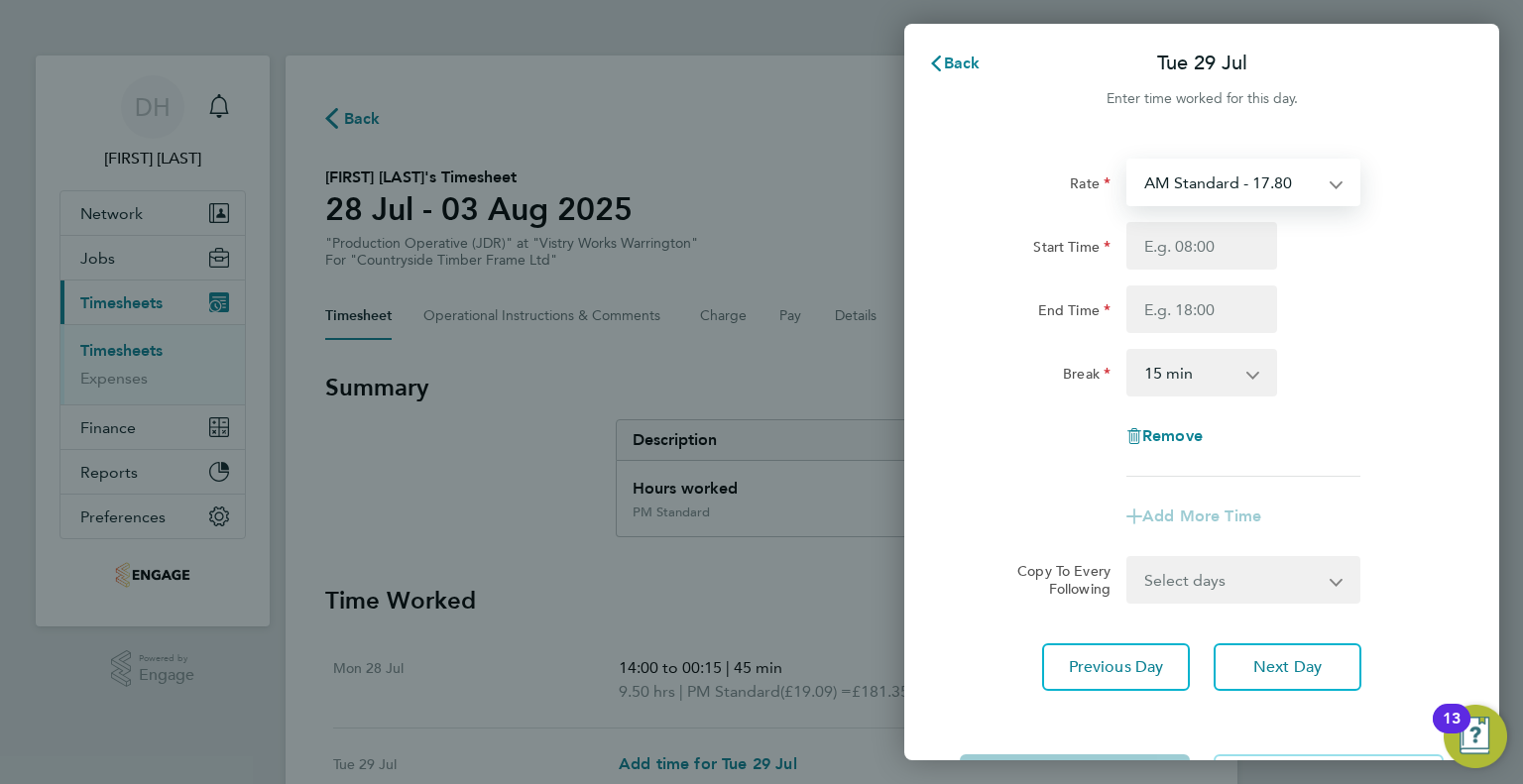 select on "15" 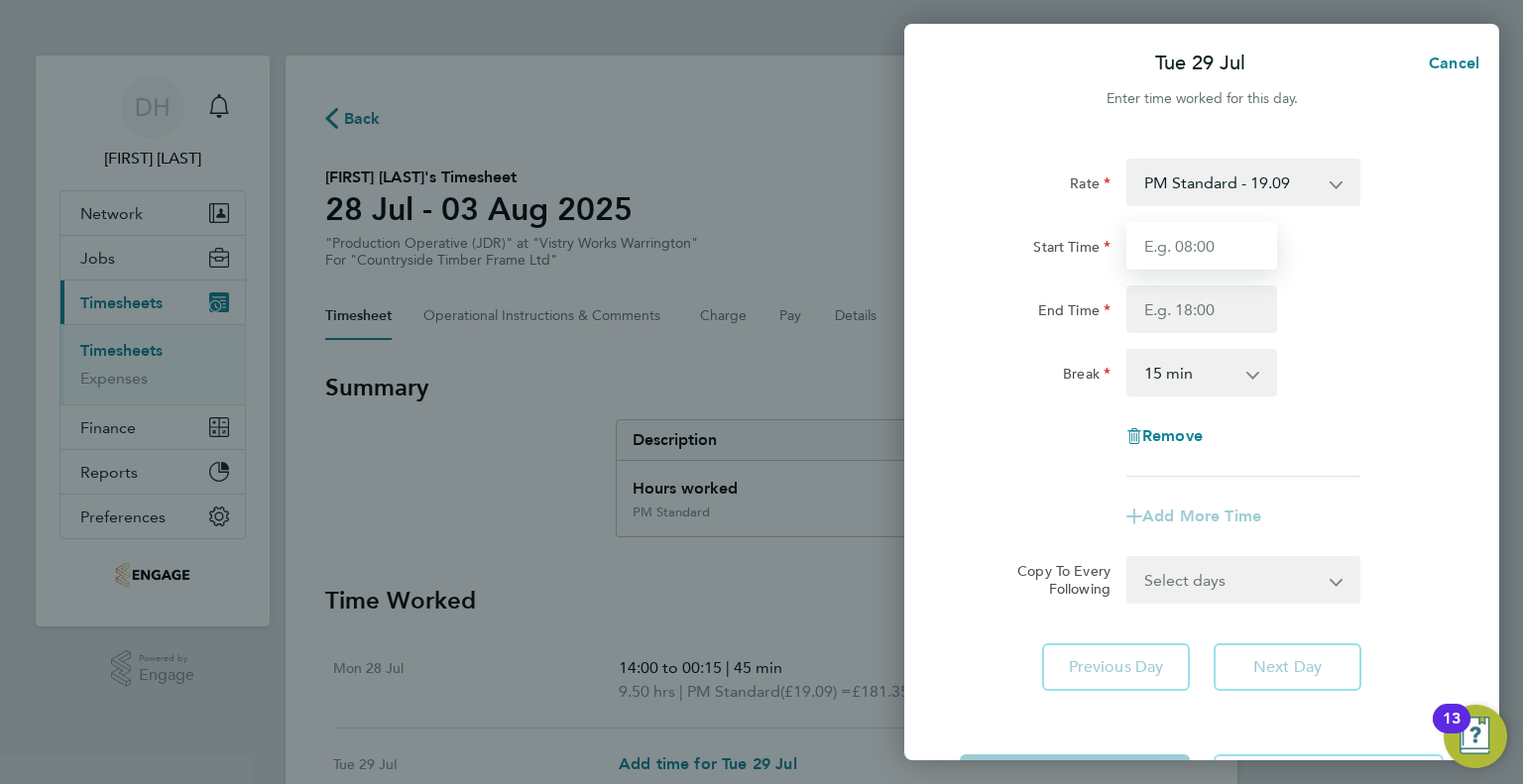 click on "Start Time" at bounding box center (1202, 246) 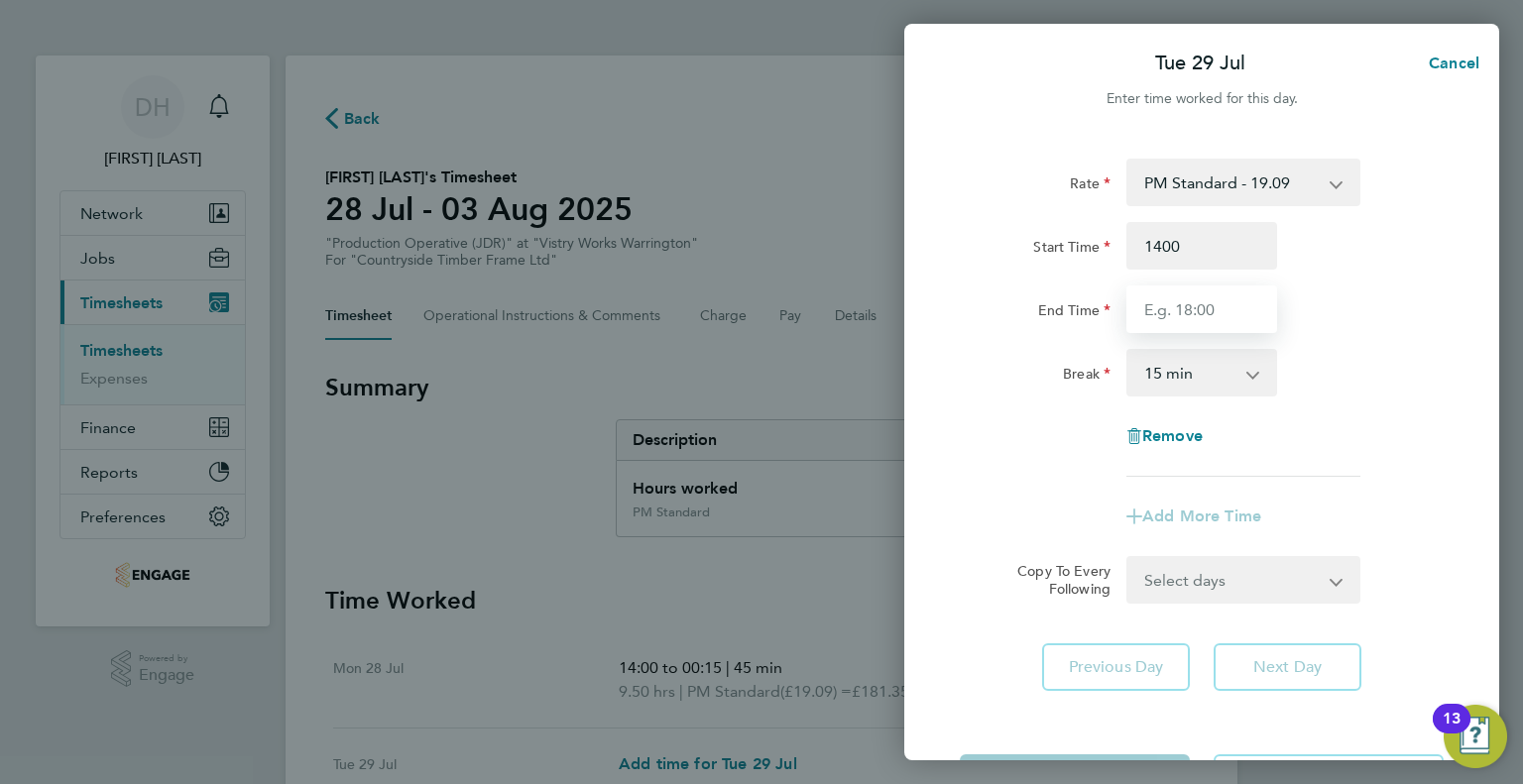 type on "14:00" 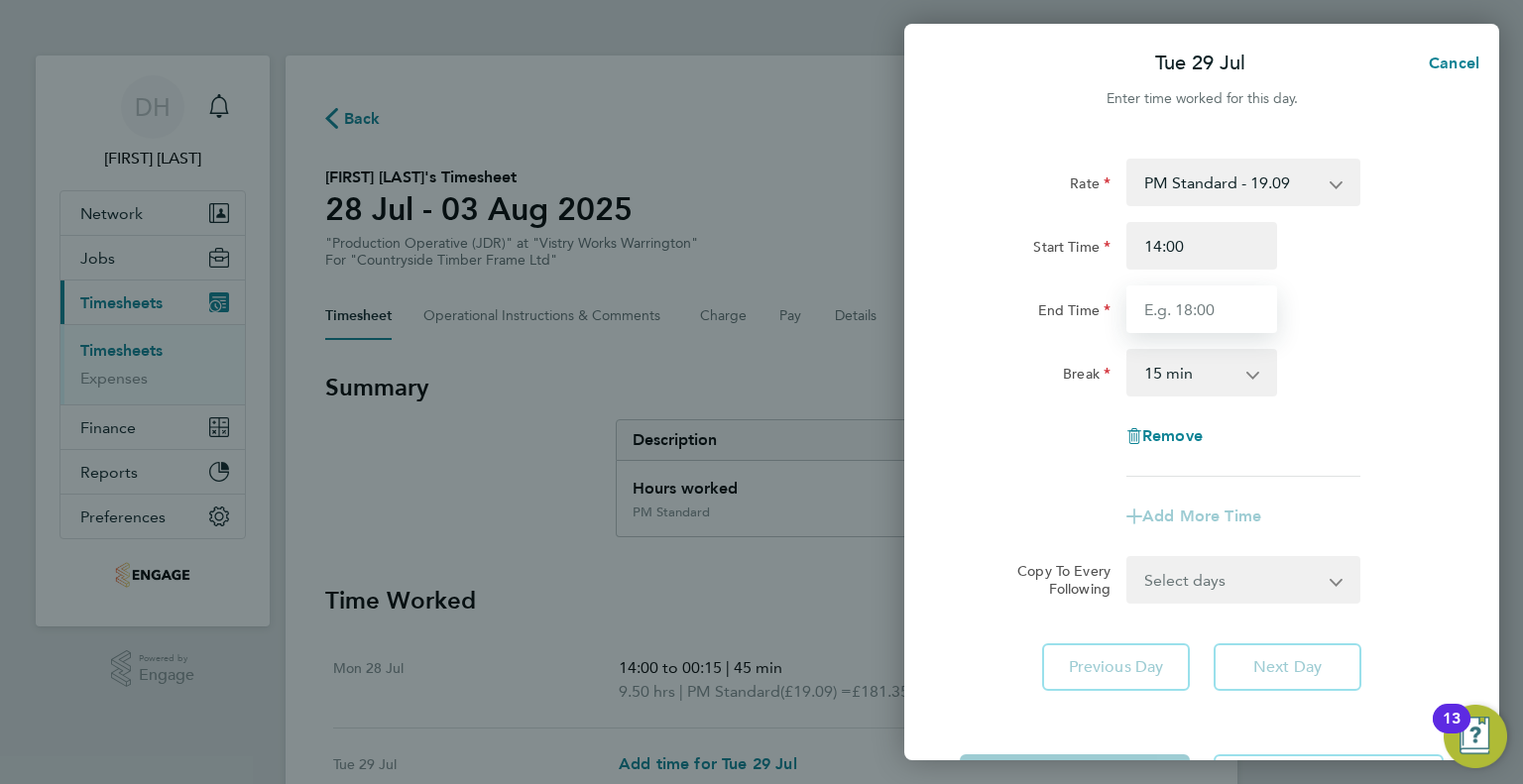 click on "End Time" at bounding box center [1202, 309] 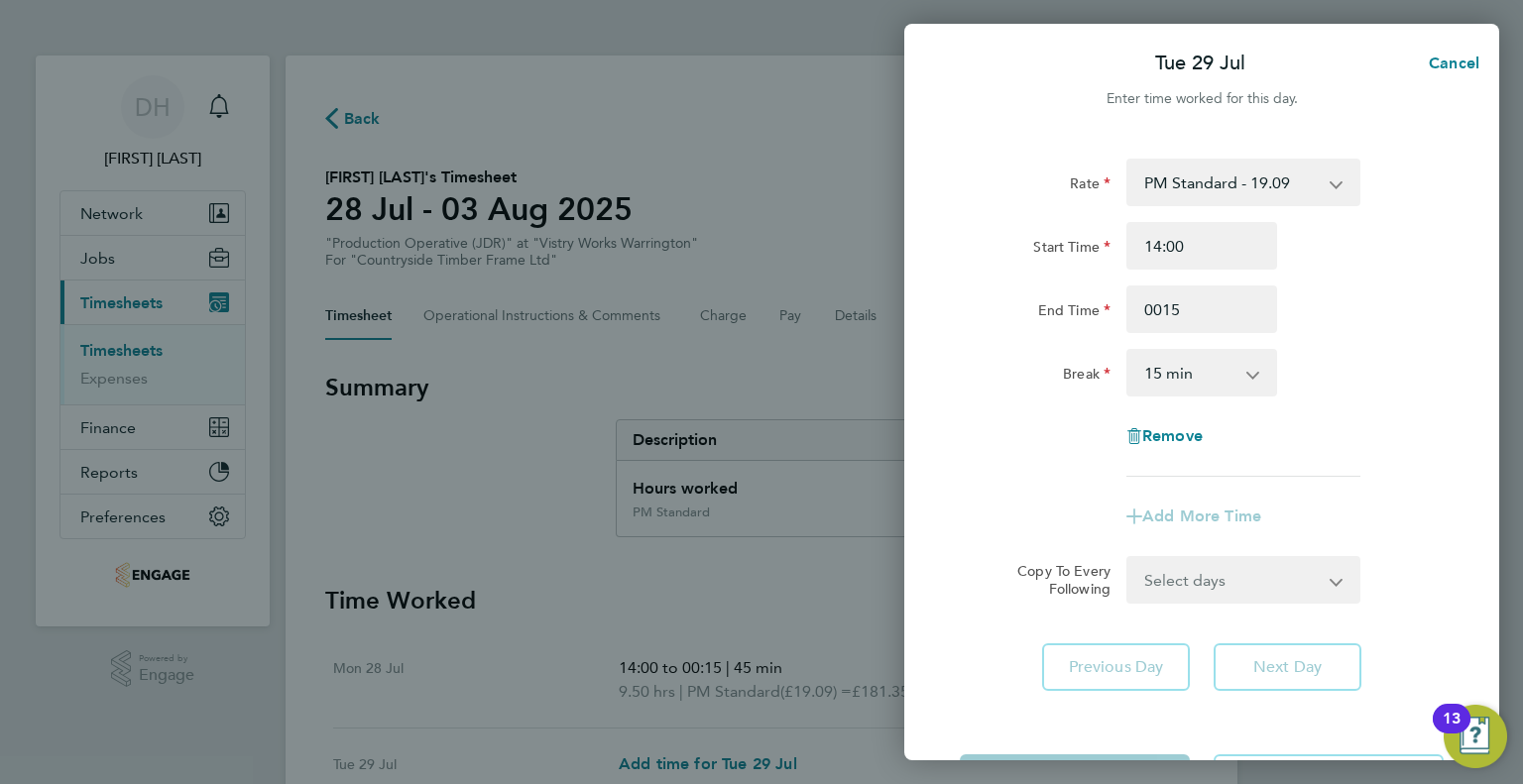 type on "00:15" 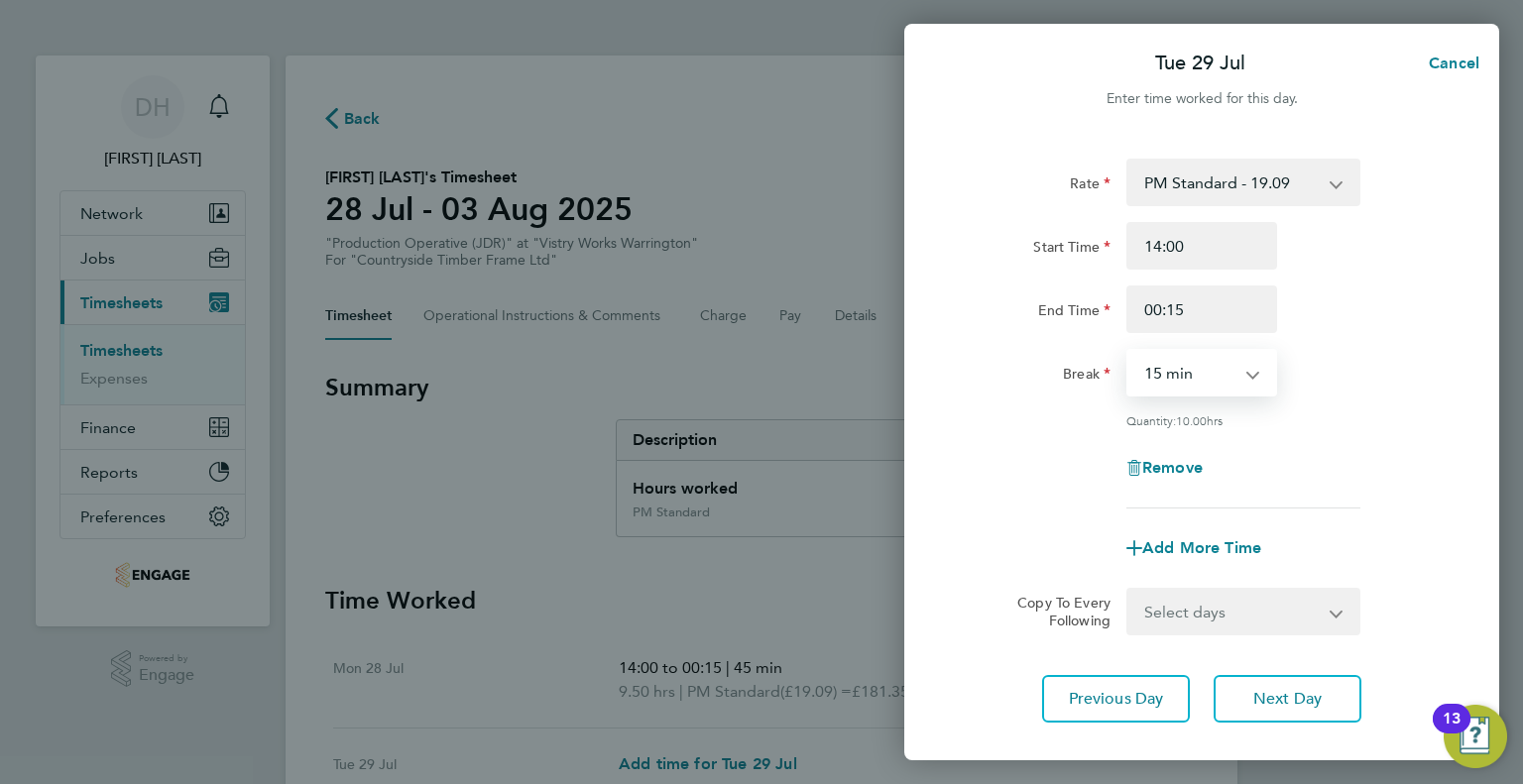 click on "0 min   15 min   30 min   45 min   60 min   75 min   90 min" at bounding box center [1190, 373] 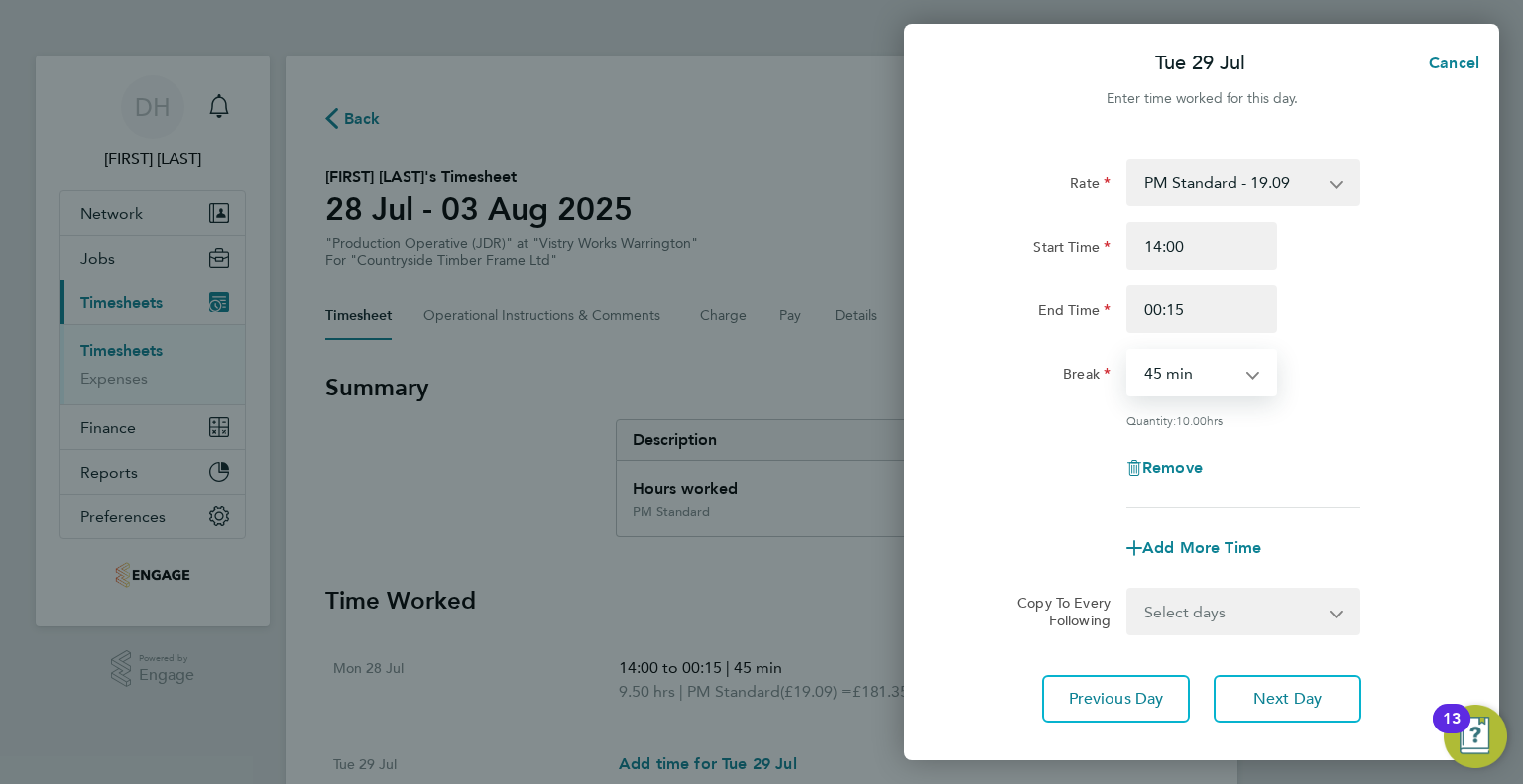 click on "0 min   15 min   30 min   45 min   60 min   75 min   90 min" at bounding box center (1190, 373) 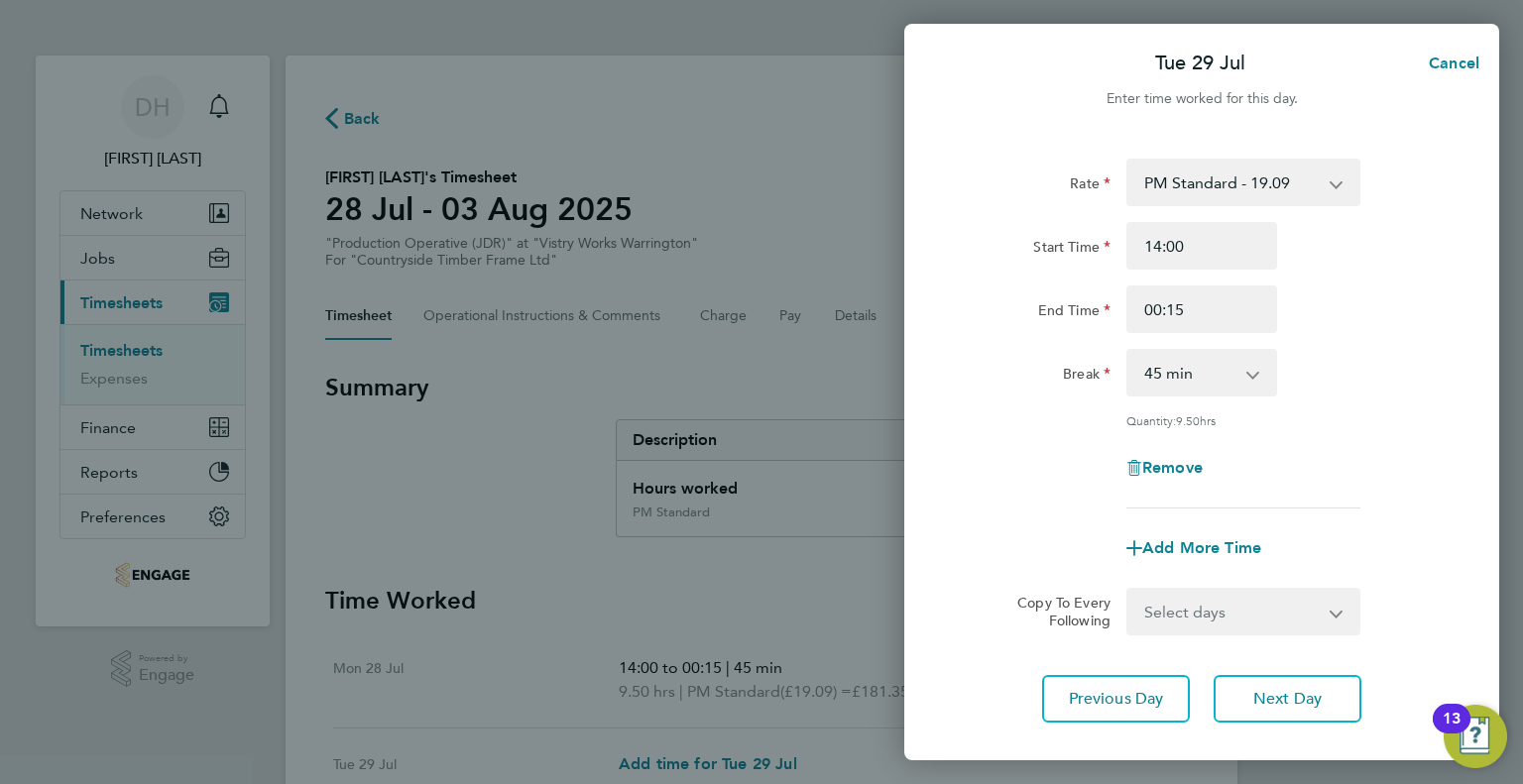 click on "Remove" 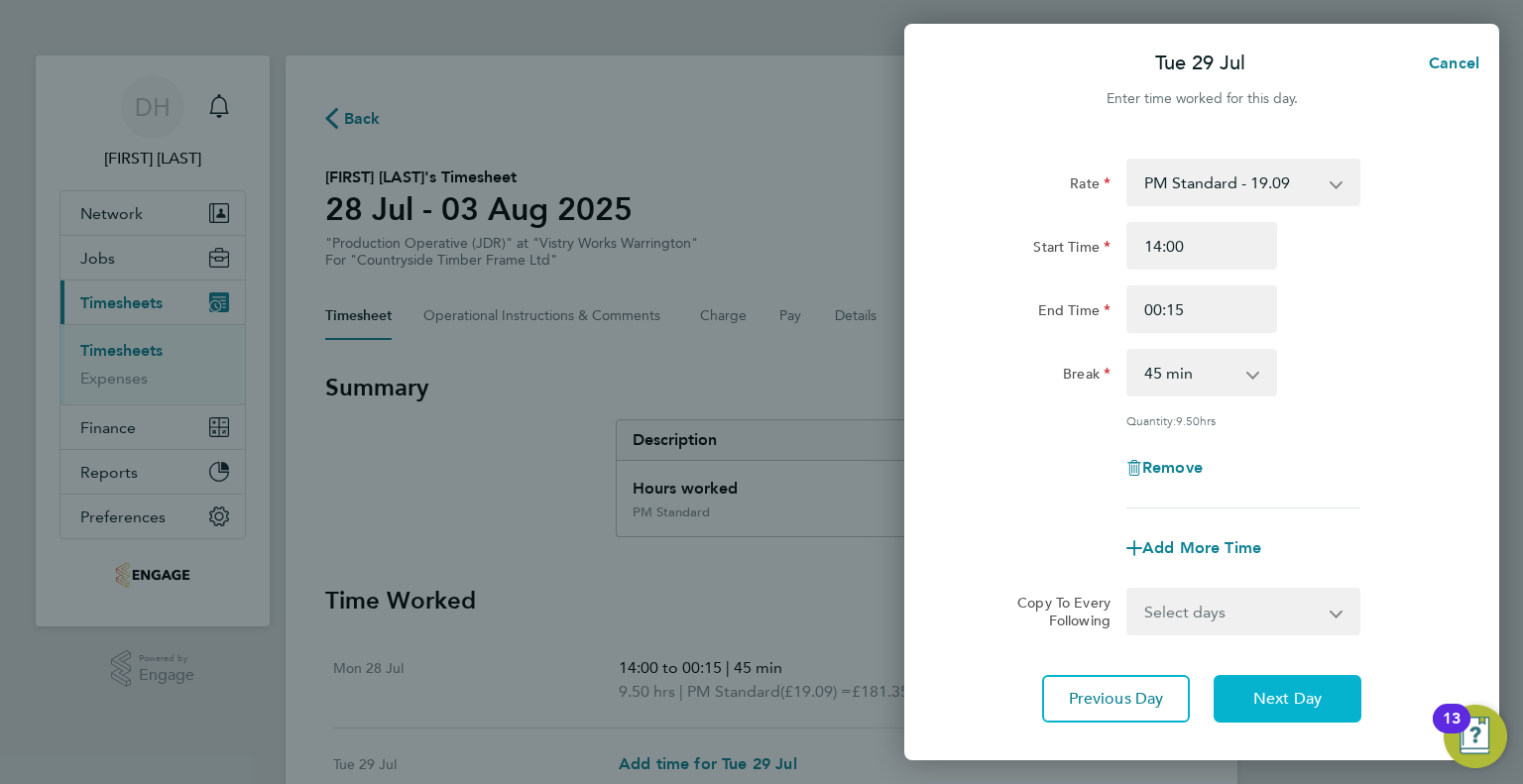 click on "Next Day" 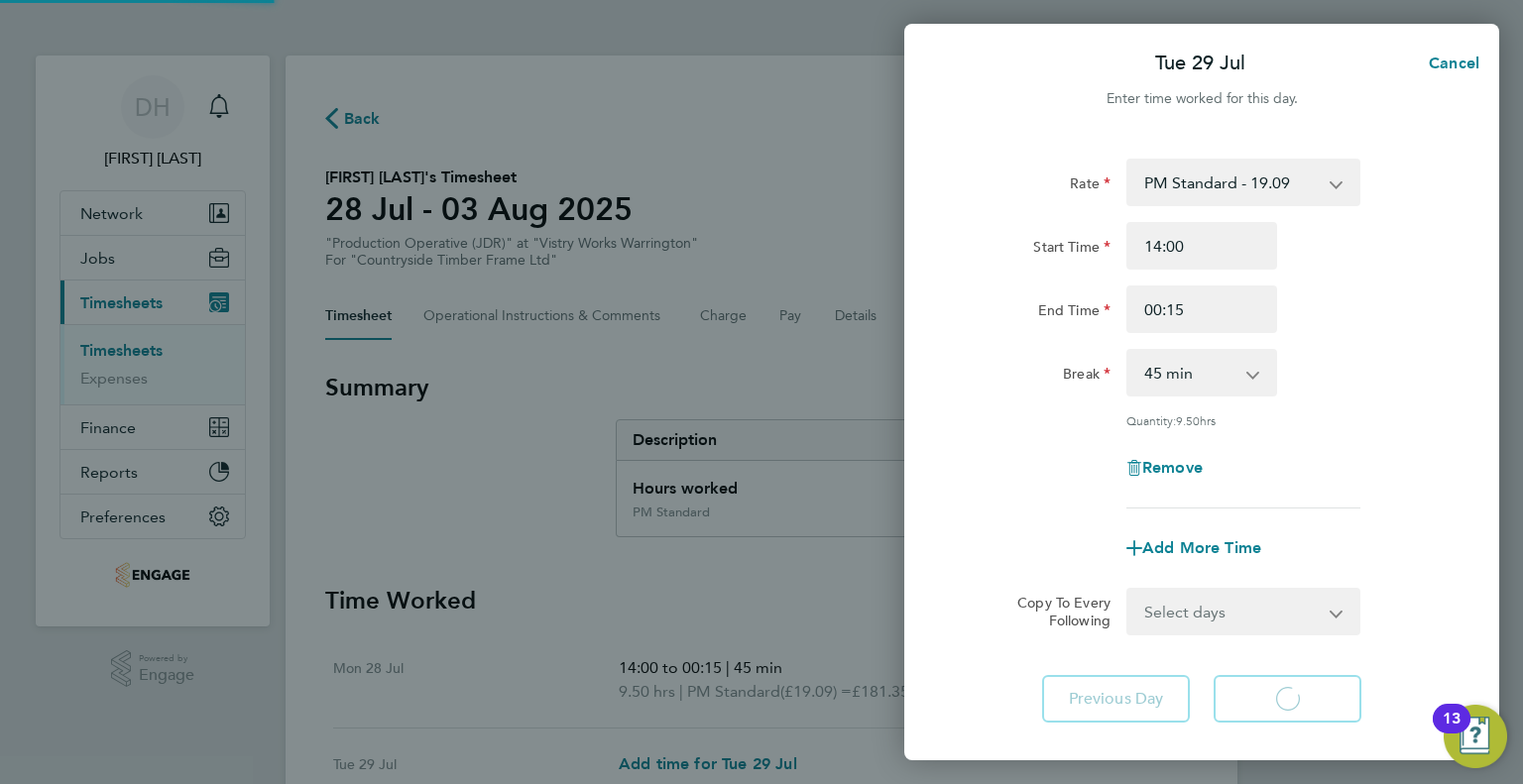 select on "15" 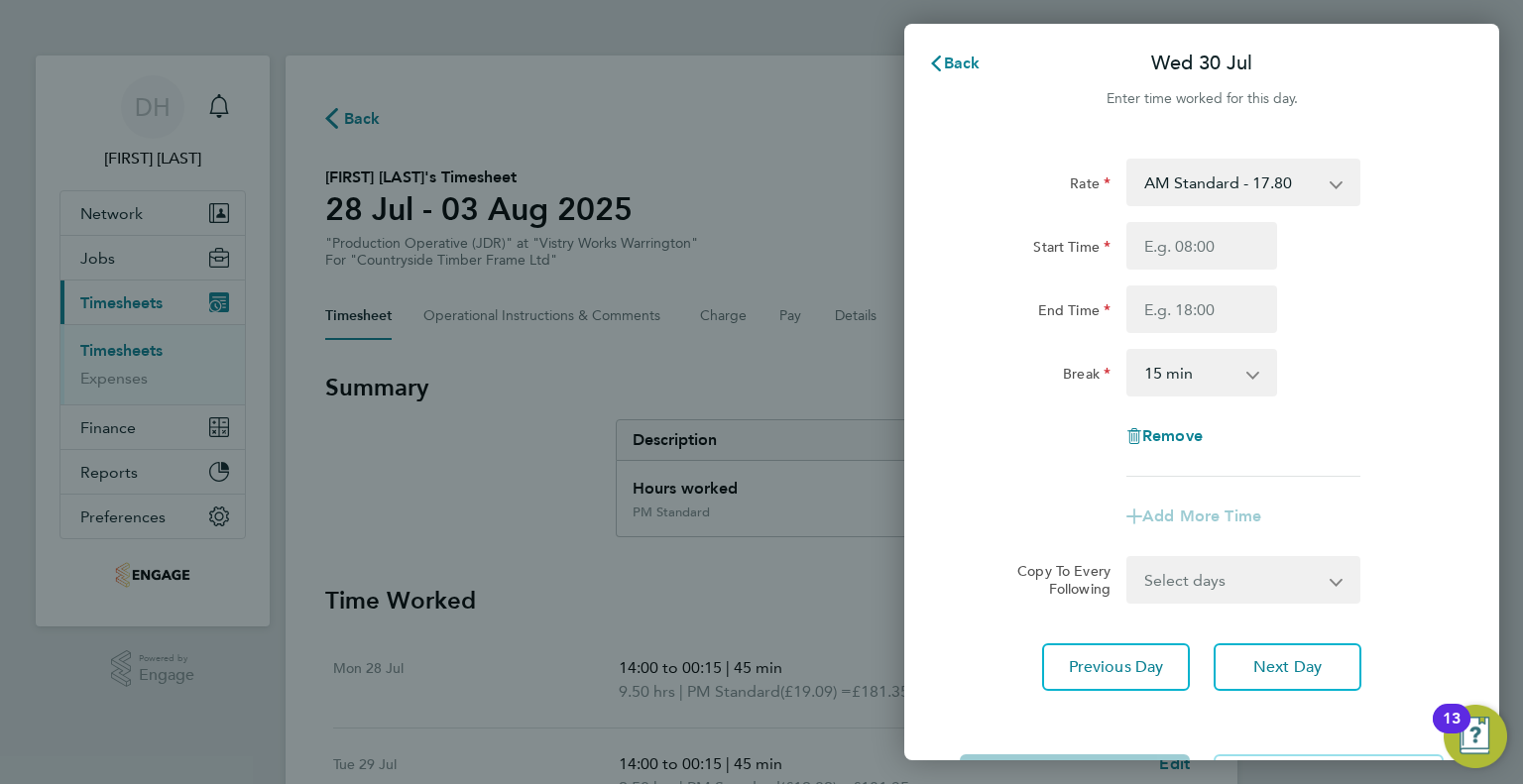 click on "AM Standard - 17.80   PM OT2 - 38.18   AM OT2 - 35.60   PM Standard - 19.09   PM OT1 - 28.64   AM OT1 - 26.70" at bounding box center [1231, 182] 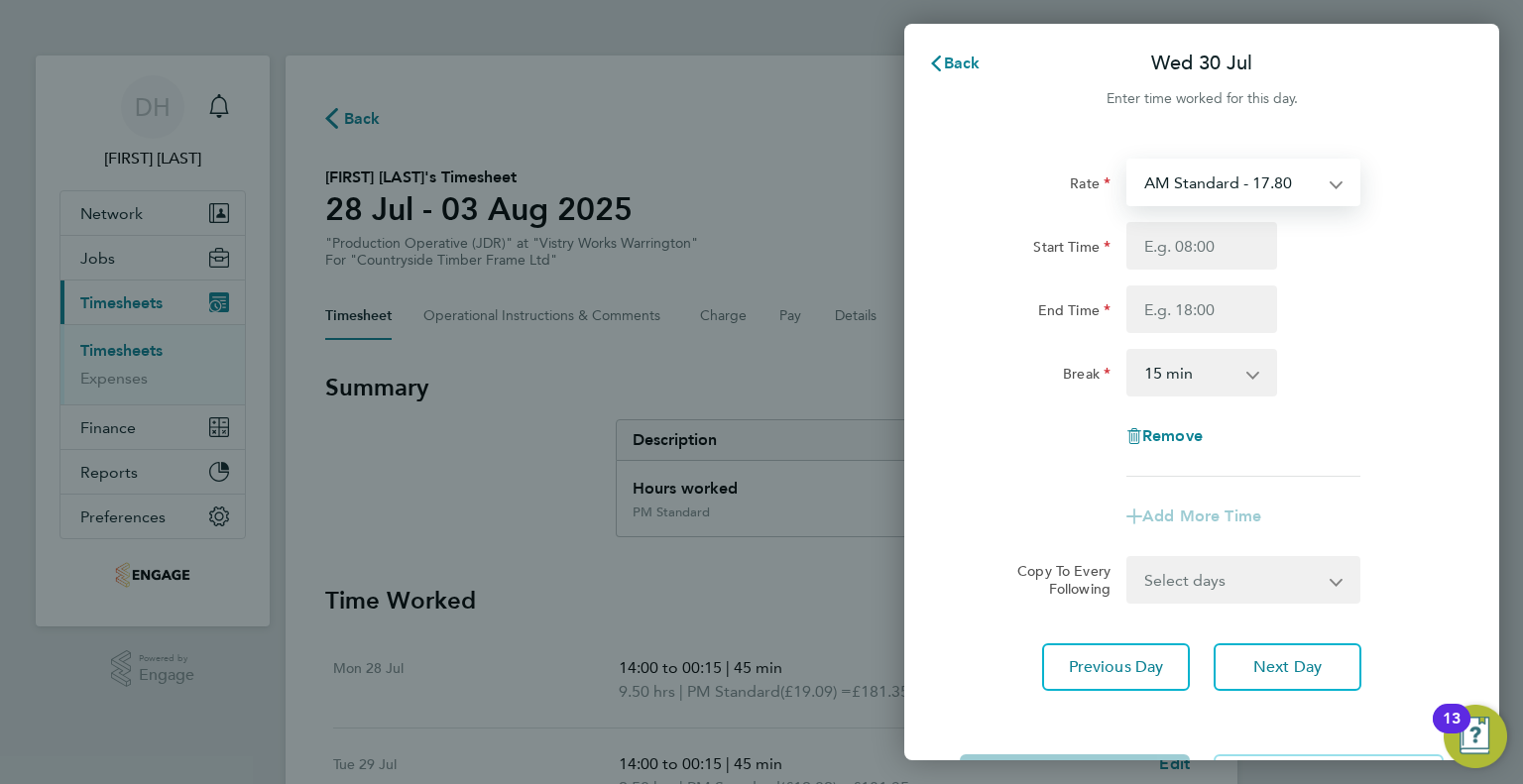select on "15" 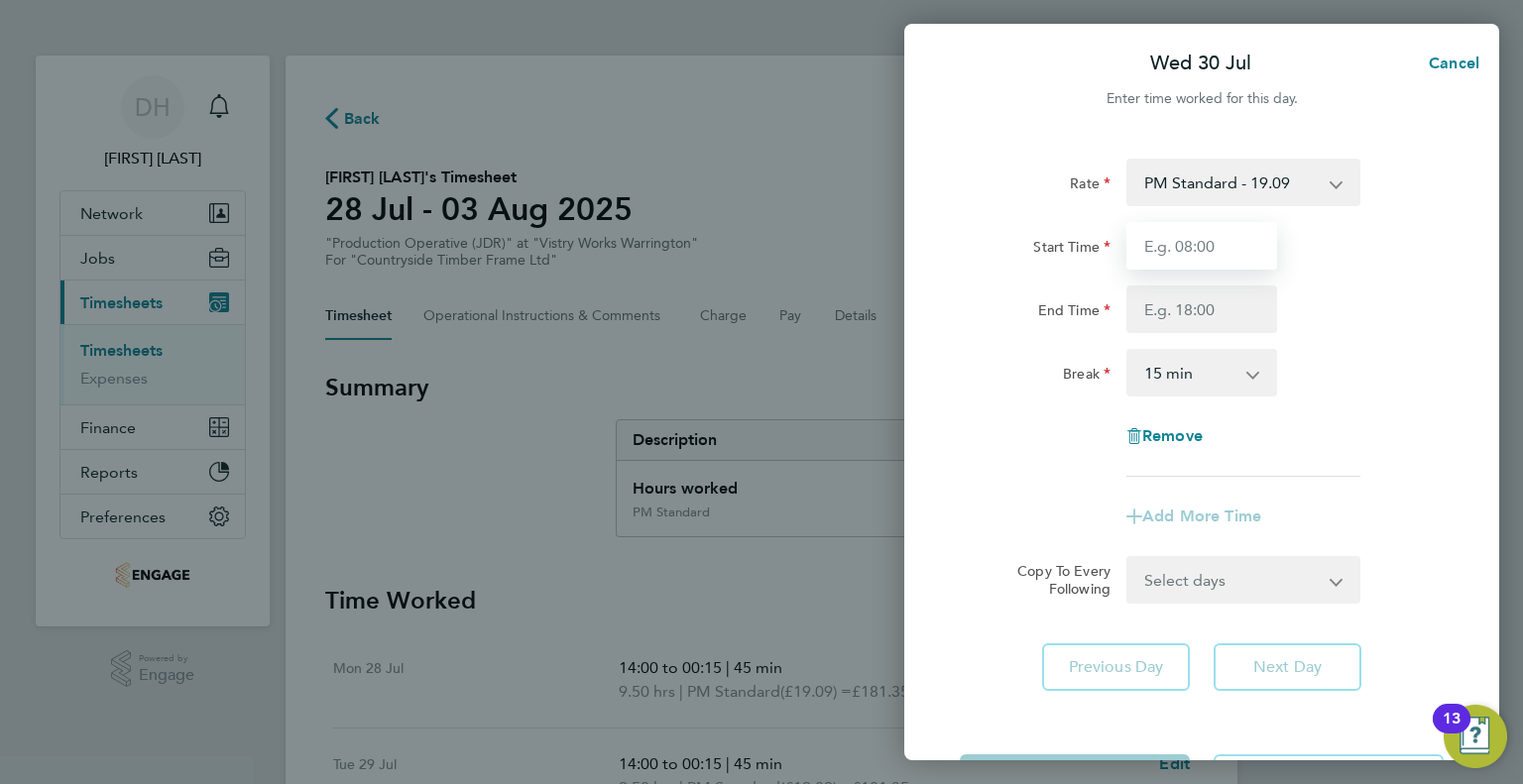 click on "Start Time" at bounding box center (1202, 246) 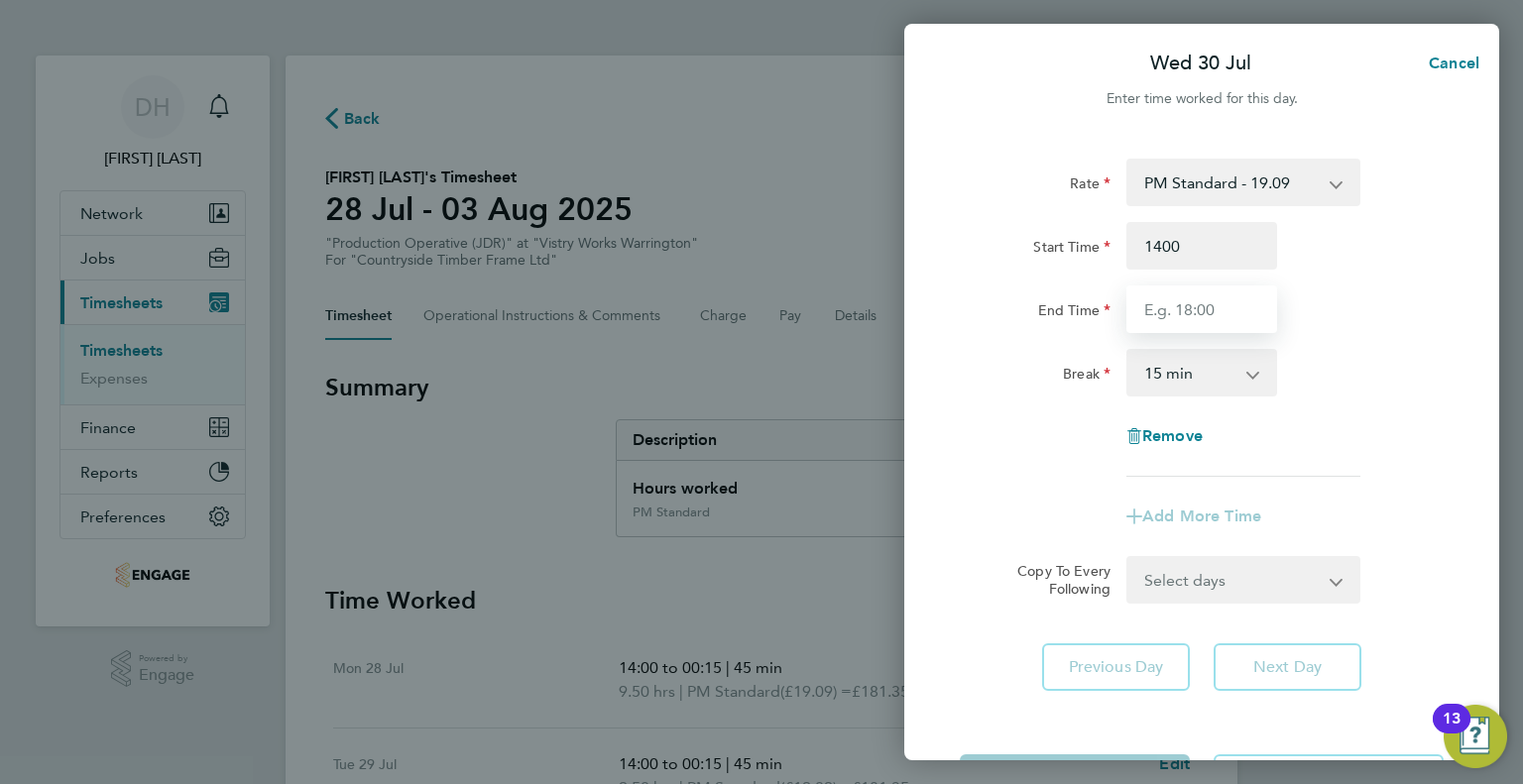 type on "14:00" 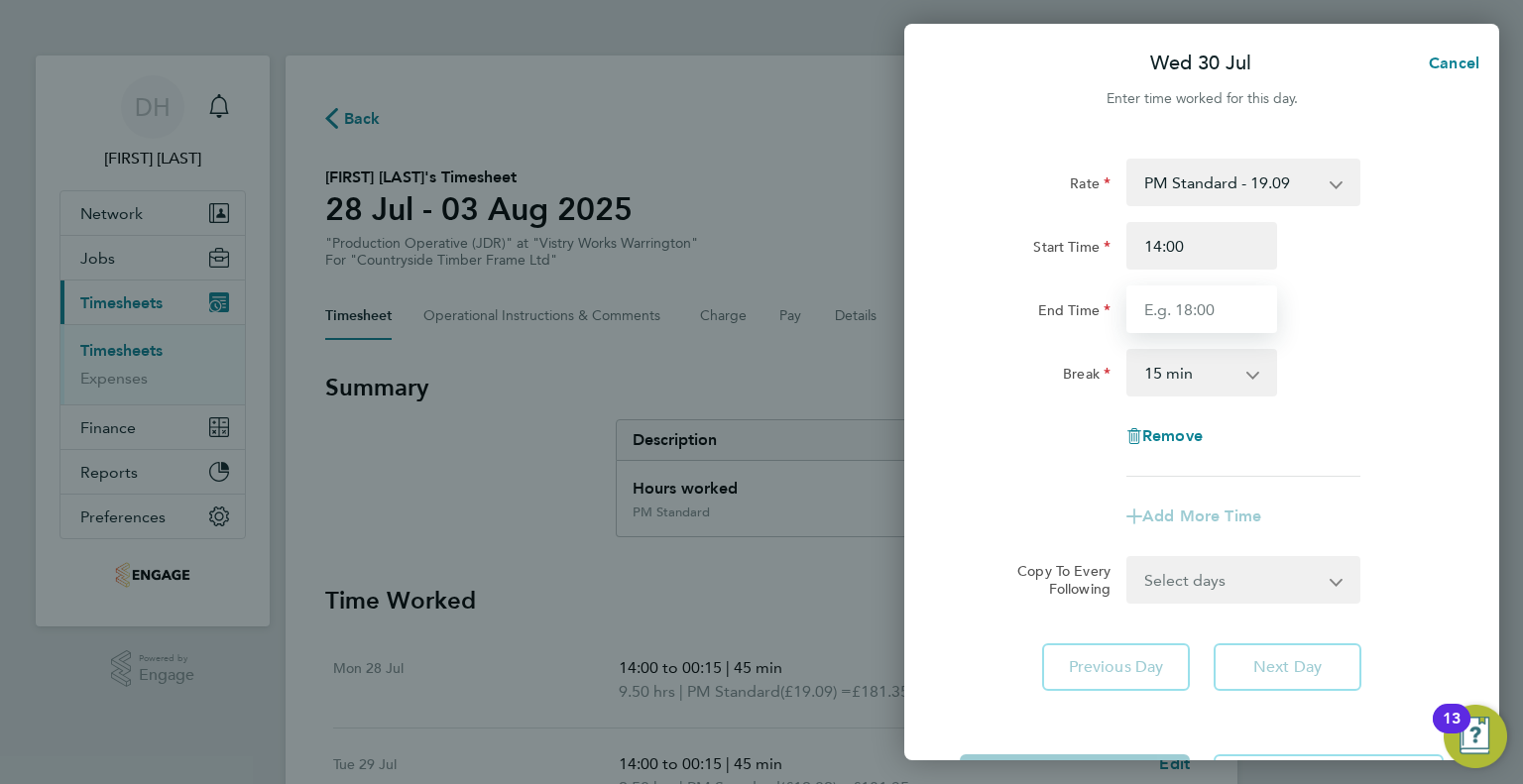 click on "End Time" at bounding box center [1202, 309] 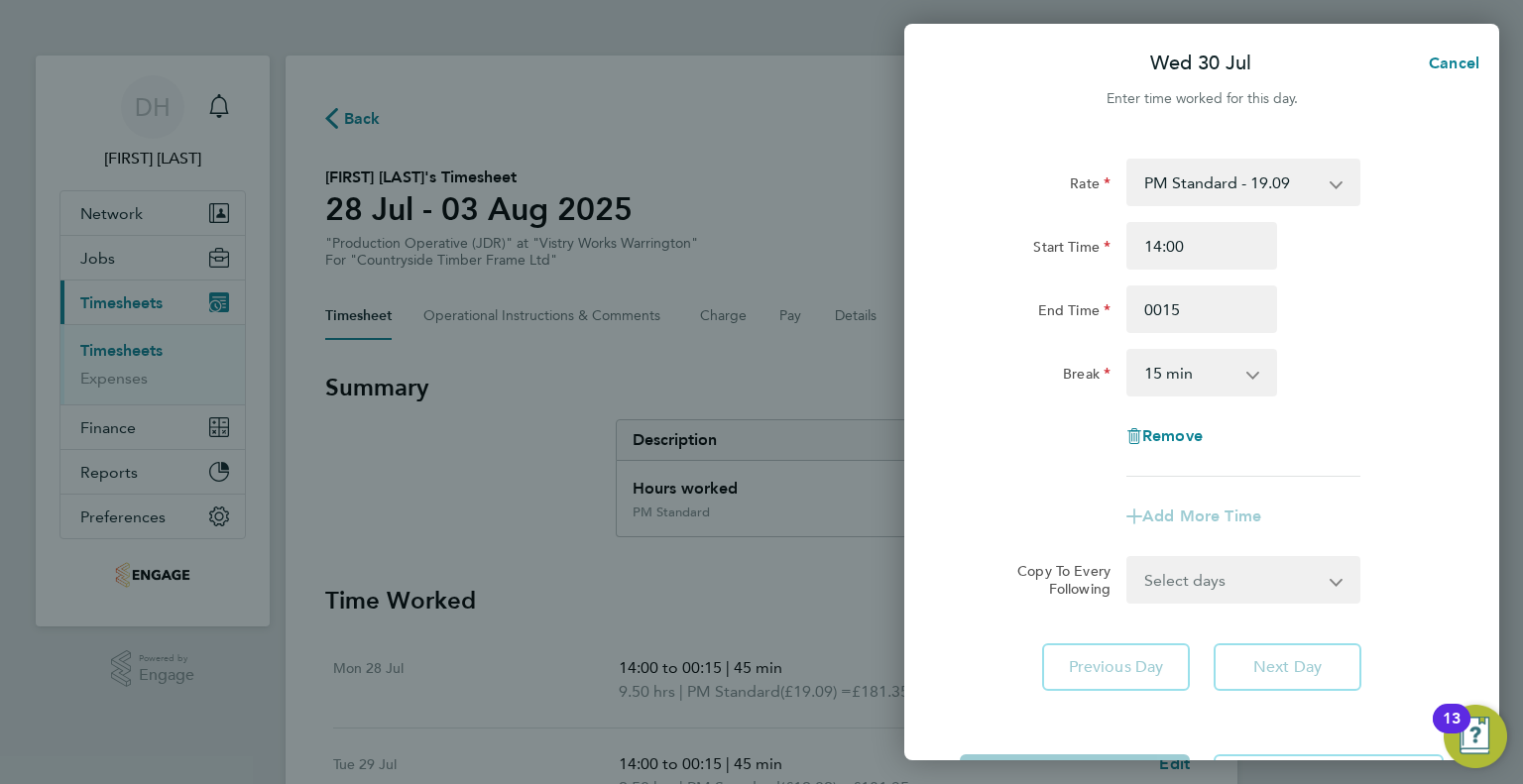 type on "00:15" 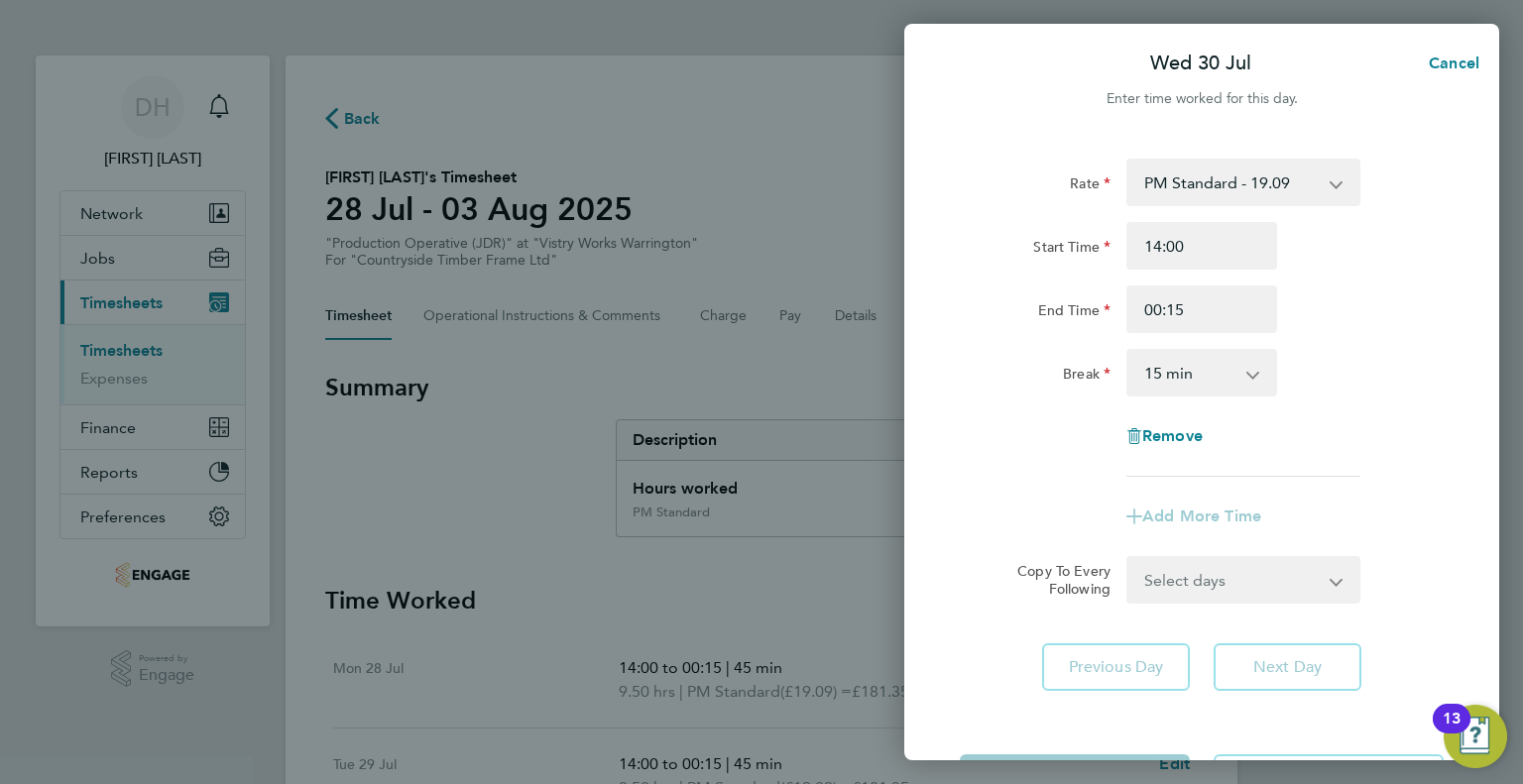 click on "0 min   15 min   30 min   45 min   60 min   75 min   90 min" at bounding box center [1190, 373] 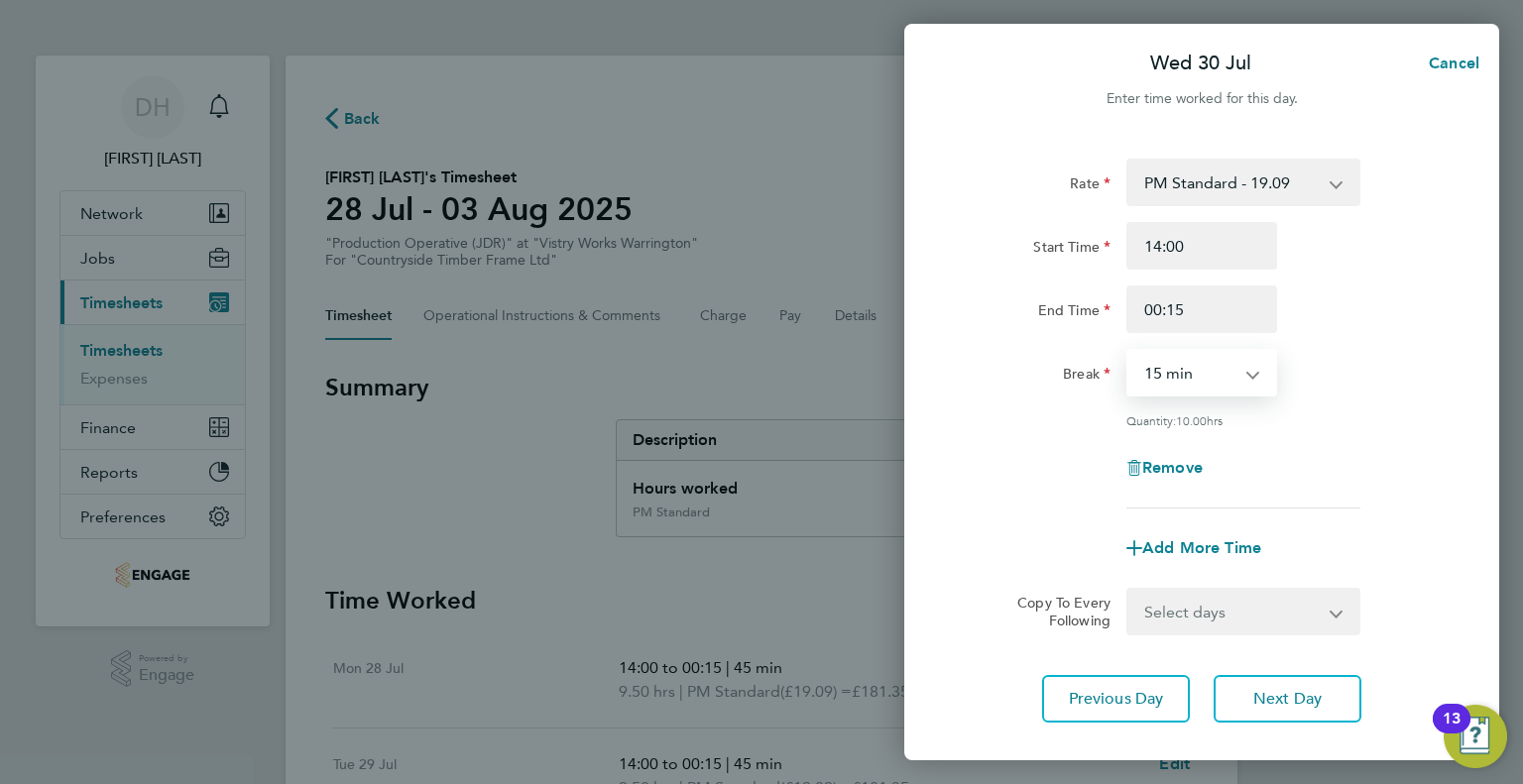 select on "45" 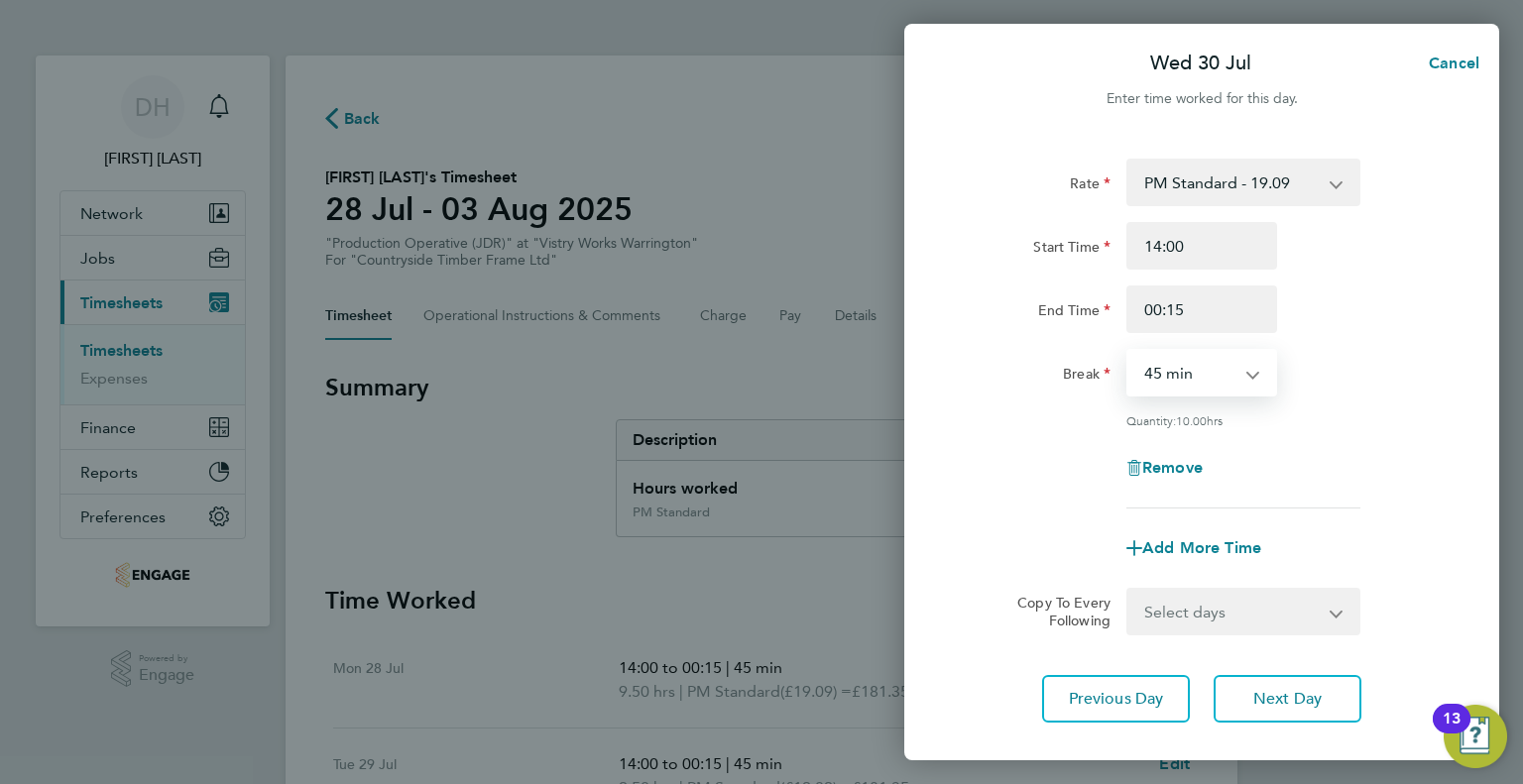 click on "0 min   15 min   30 min   45 min   60 min   75 min   90 min" at bounding box center [1190, 373] 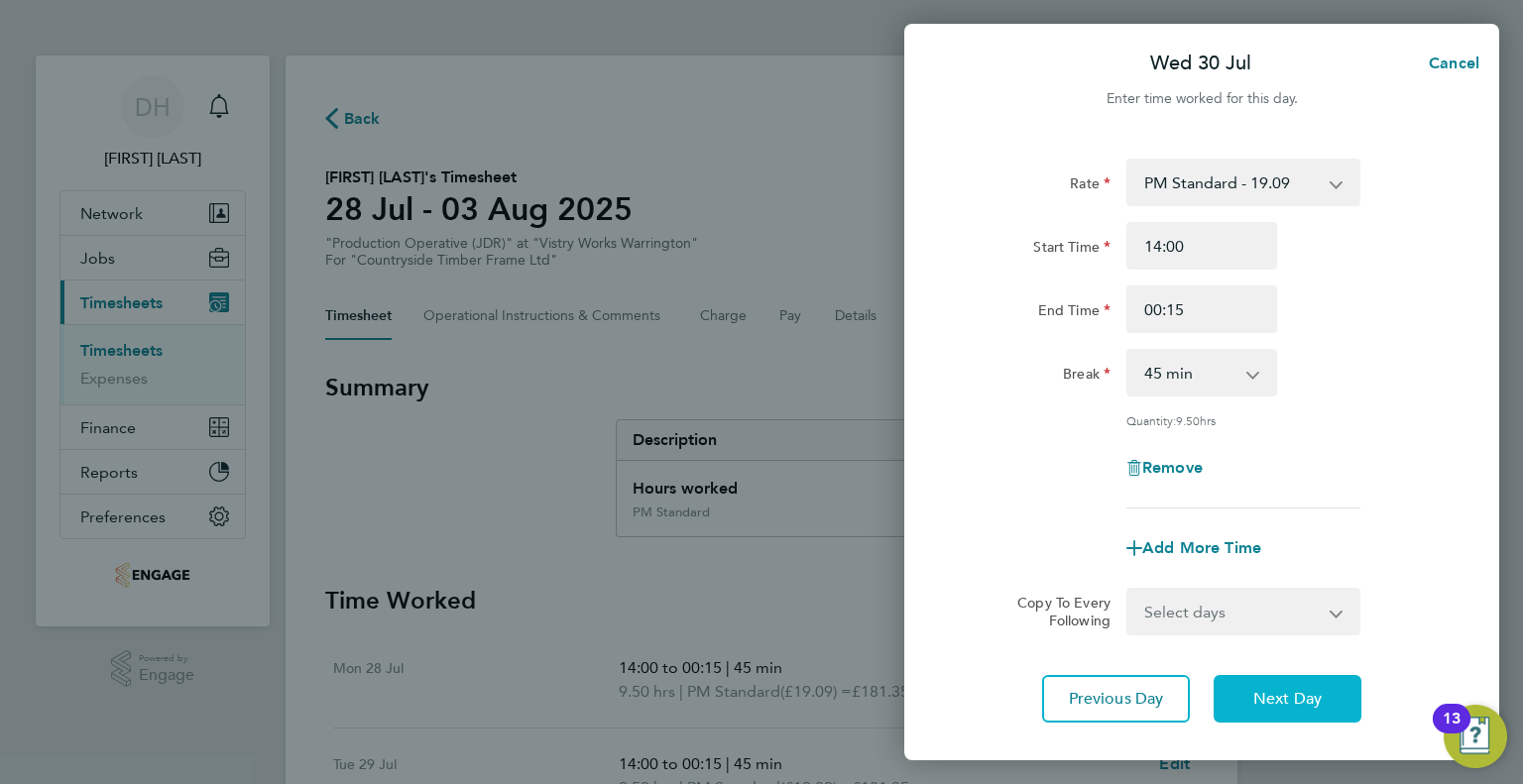 click on "Next Day" 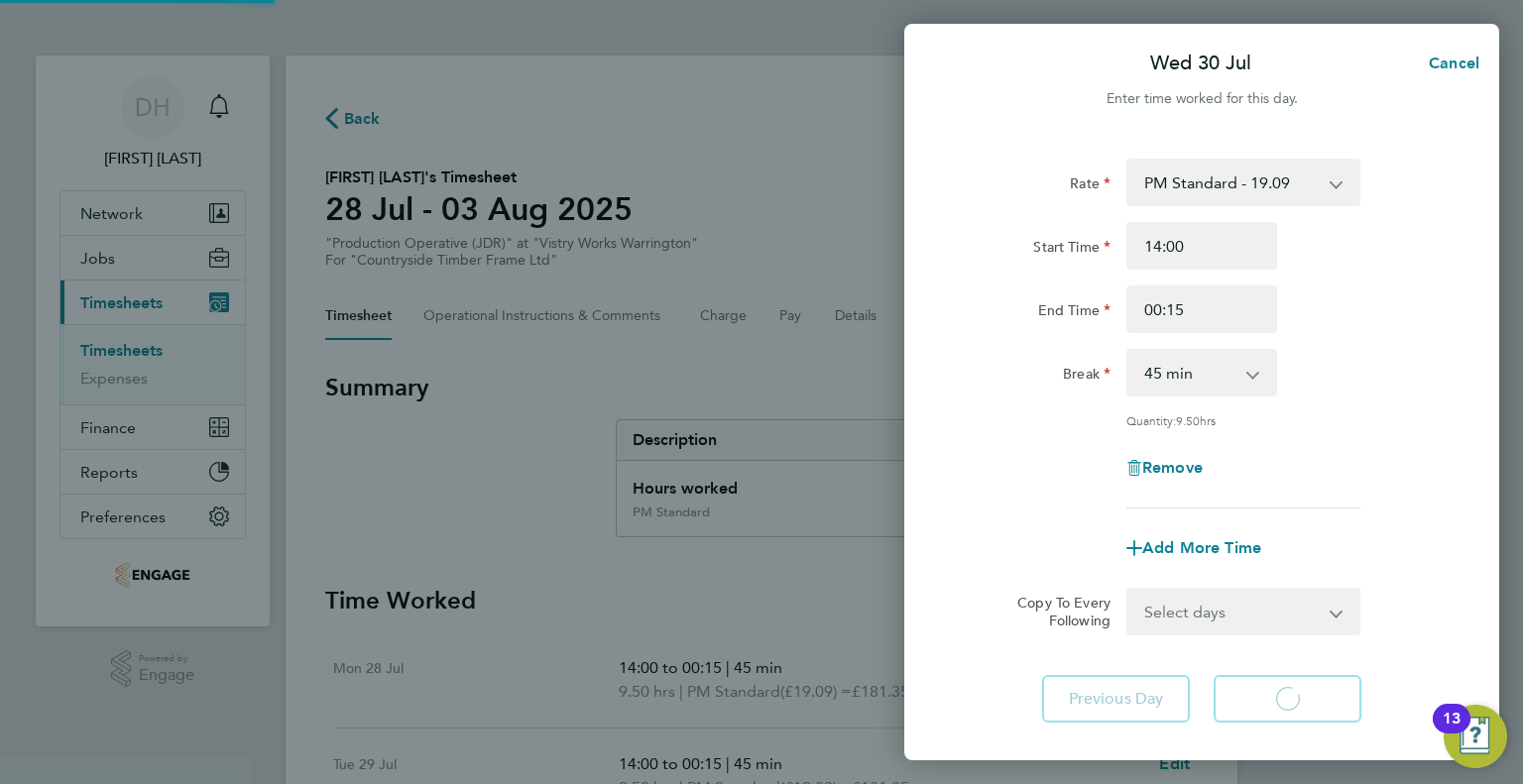 select on "15" 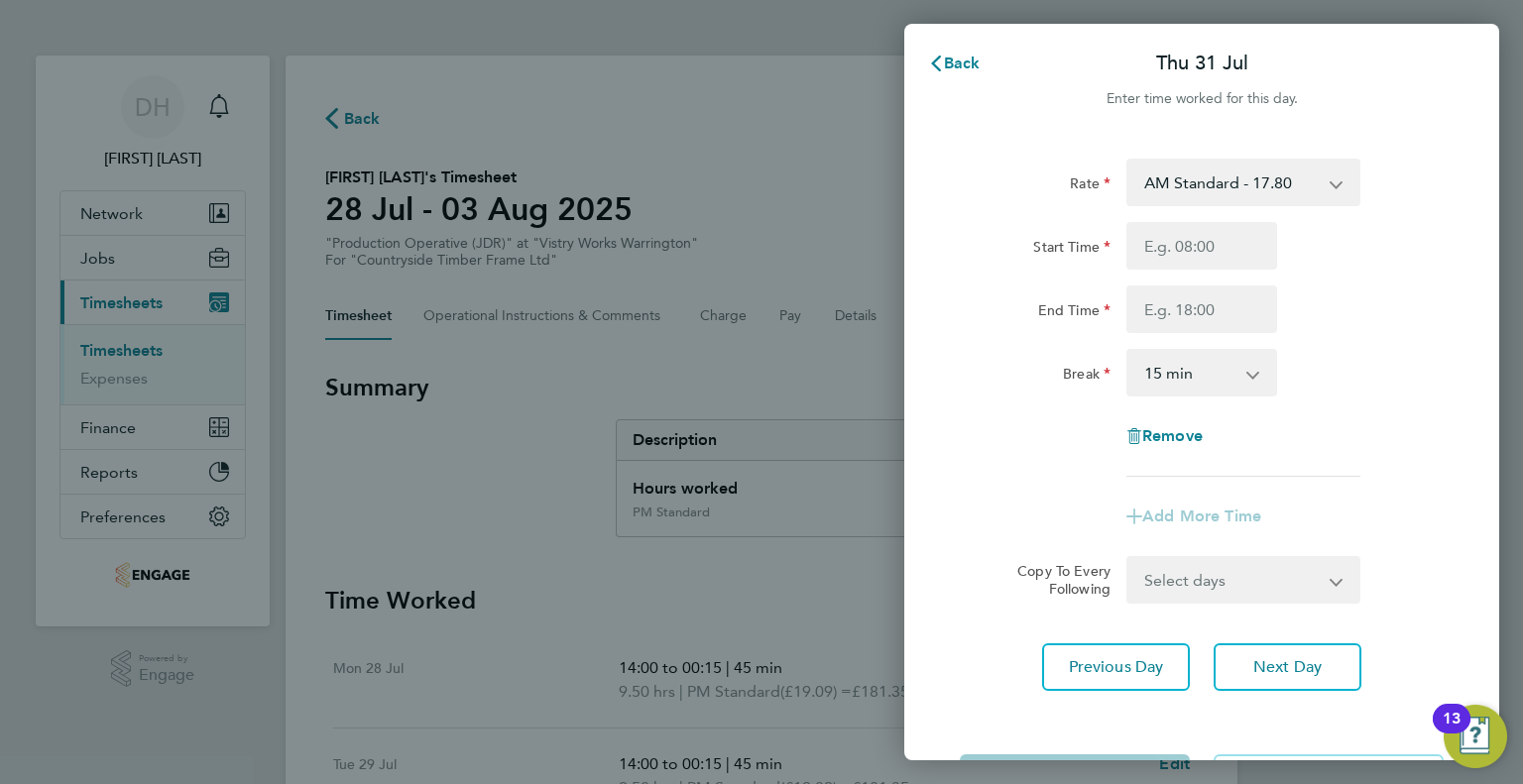 click on "AM Standard - 17.80   PM OT2 - 38.18   AM OT2 - 35.60   PM Standard - 19.09   PM OT1 - 28.64   AM OT1 - 26.70" at bounding box center [1231, 182] 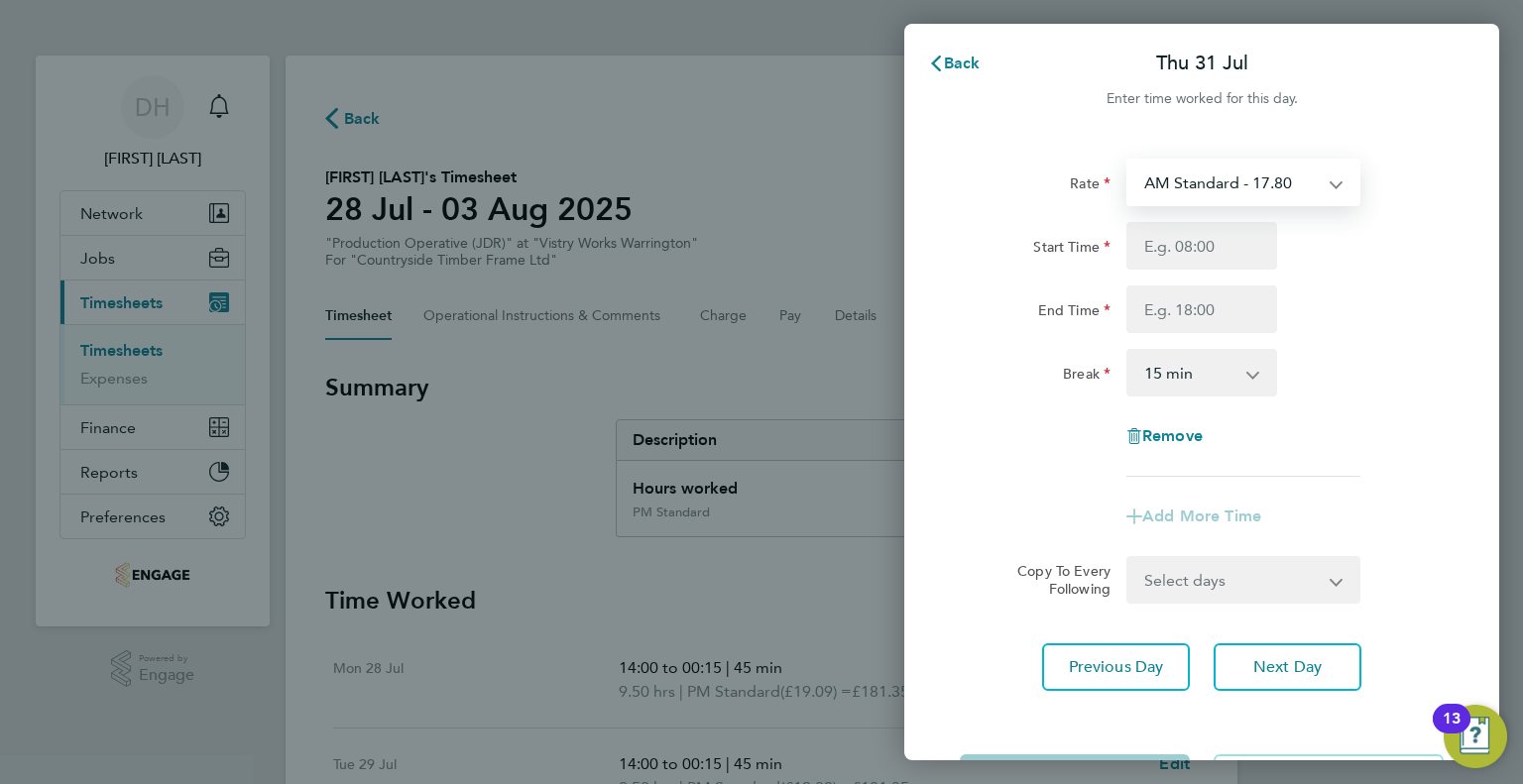 select on "15" 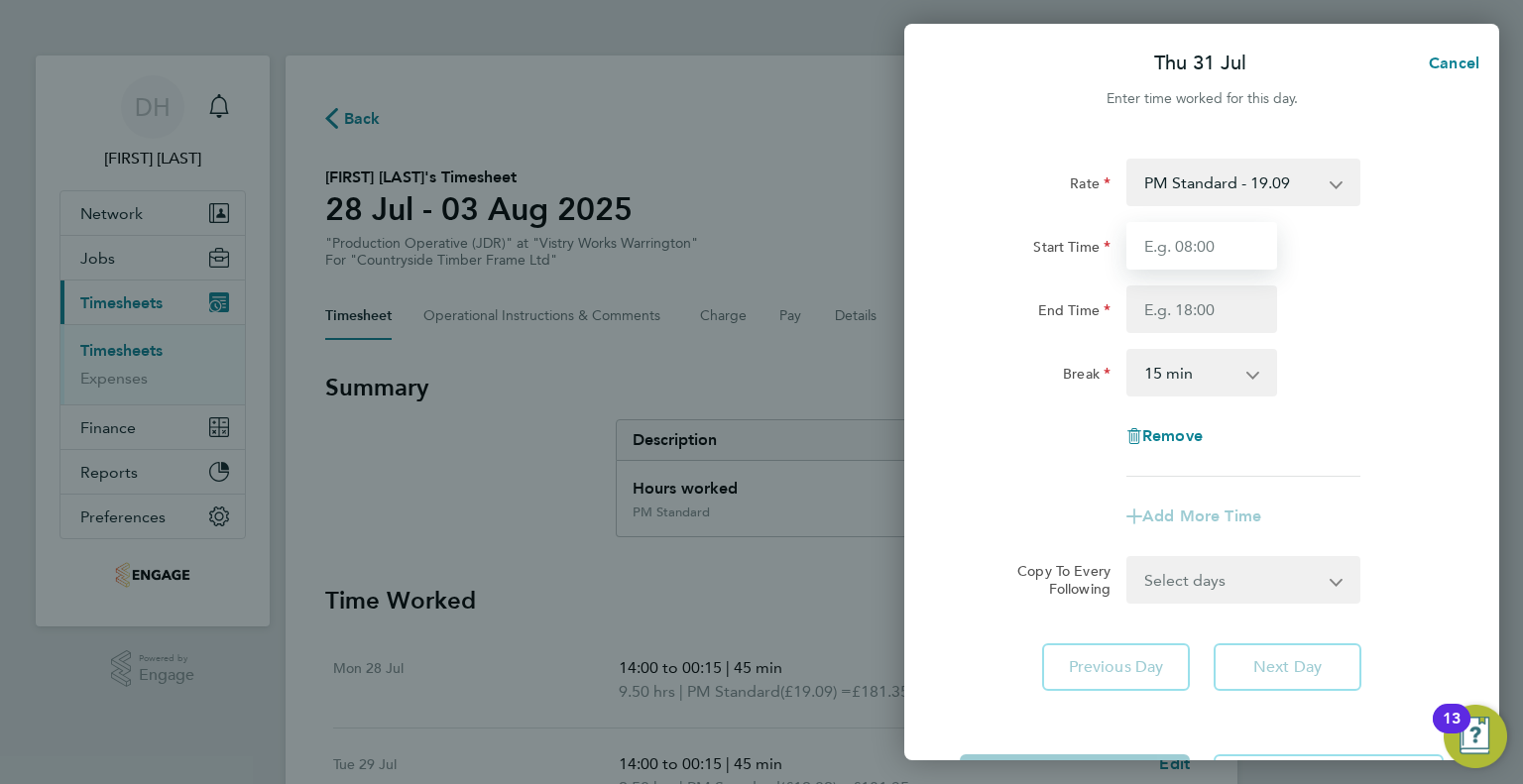 click on "Start Time" at bounding box center [1202, 246] 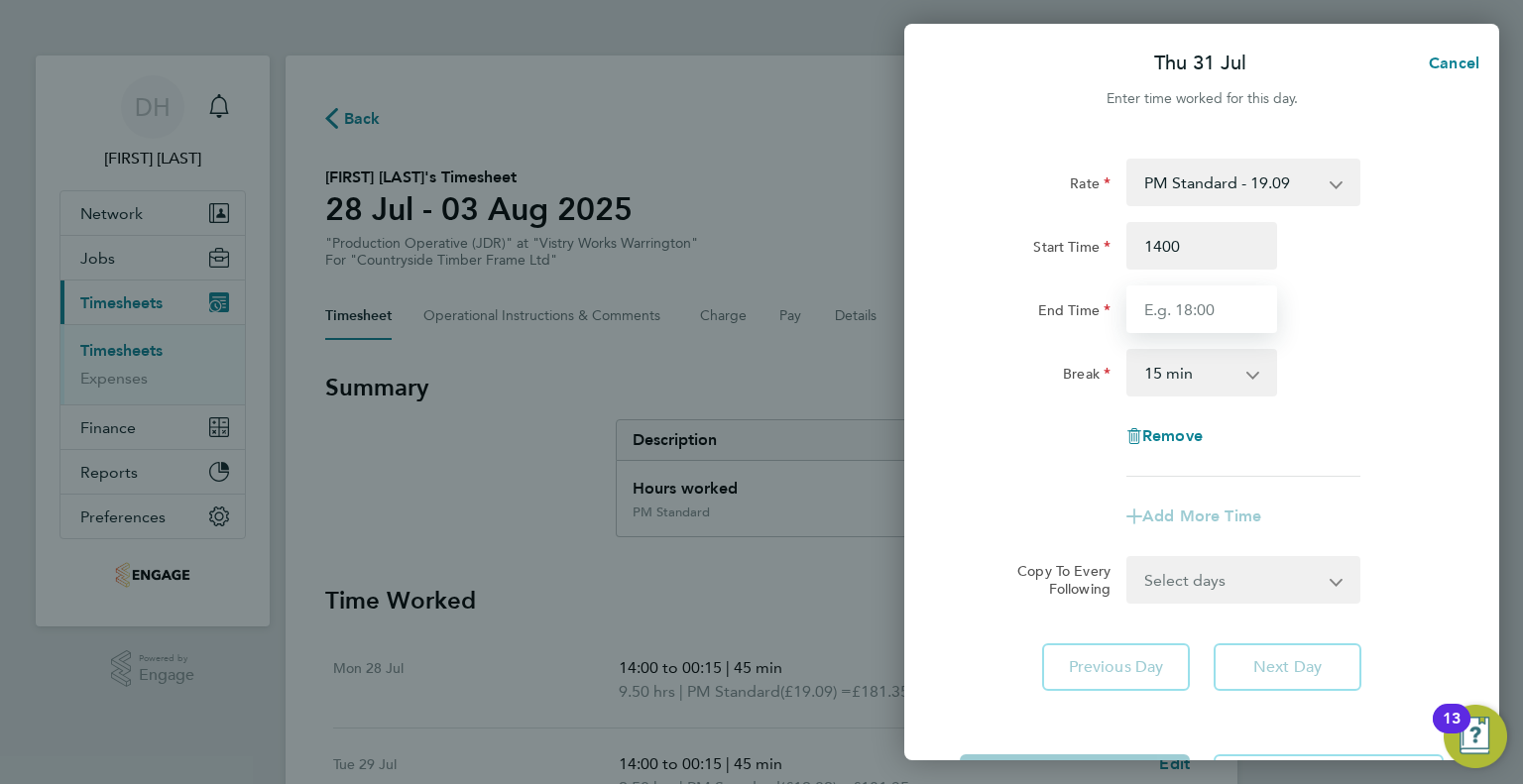 type on "14:00" 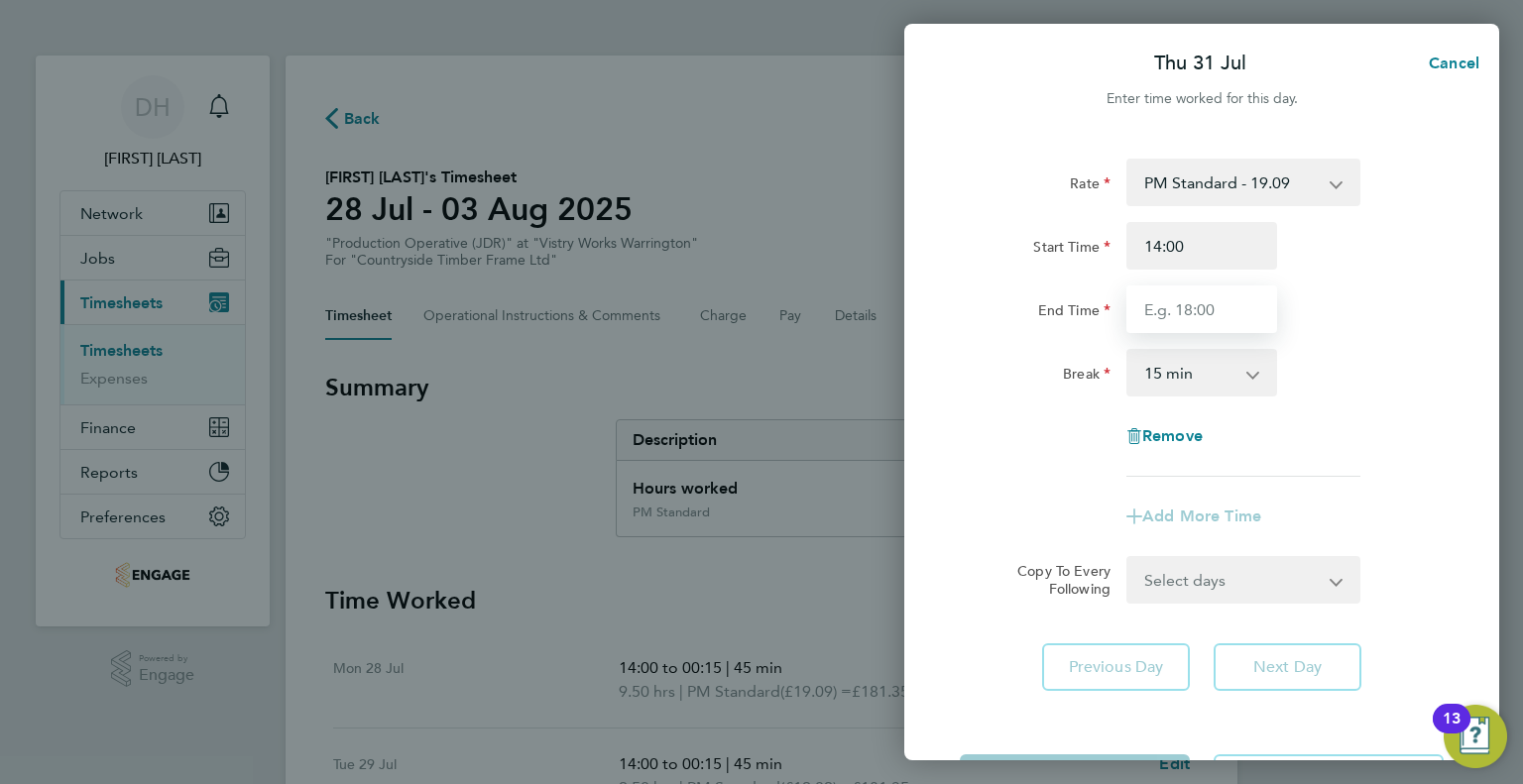 click on "End Time" at bounding box center (1202, 309) 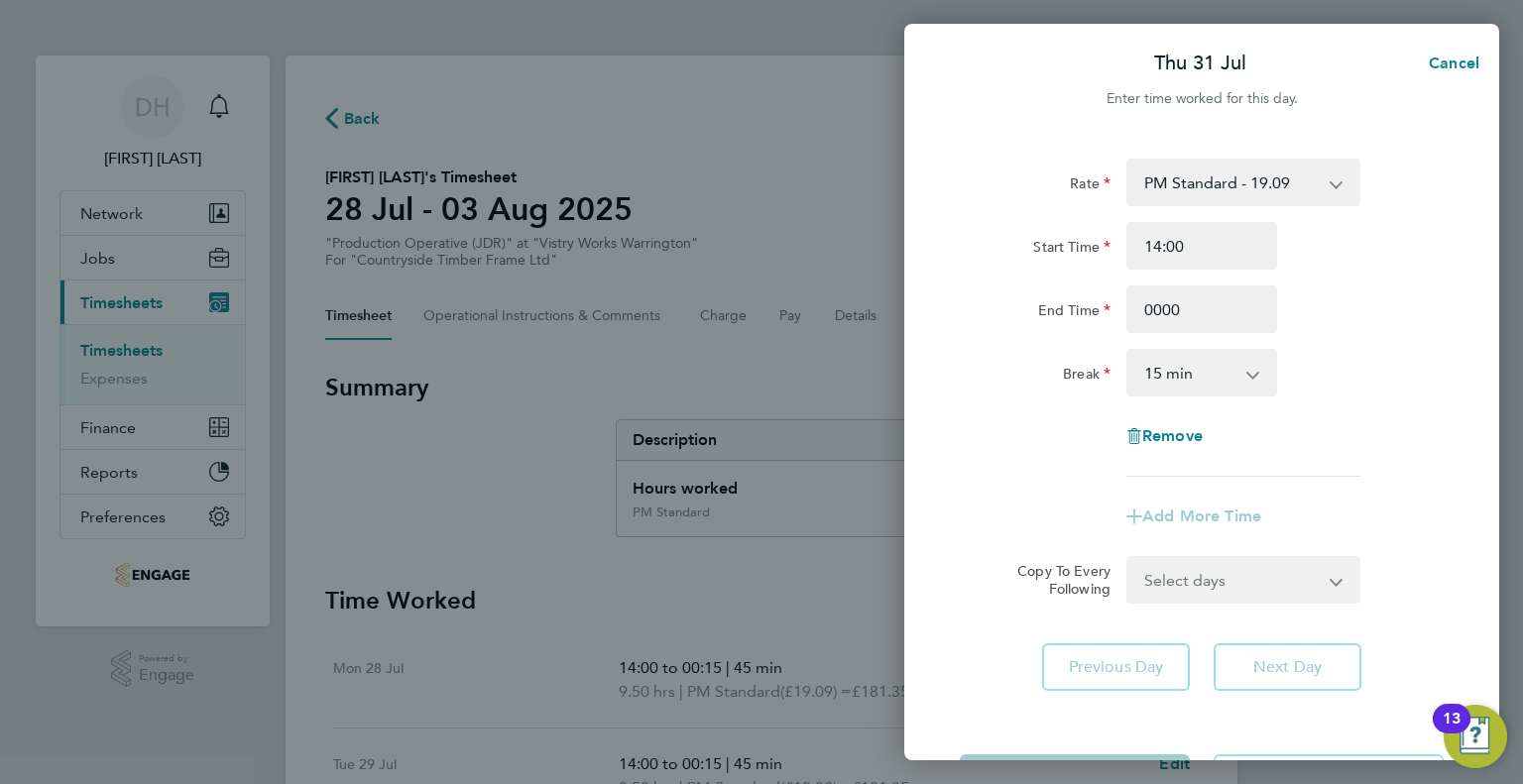 type on "00:00" 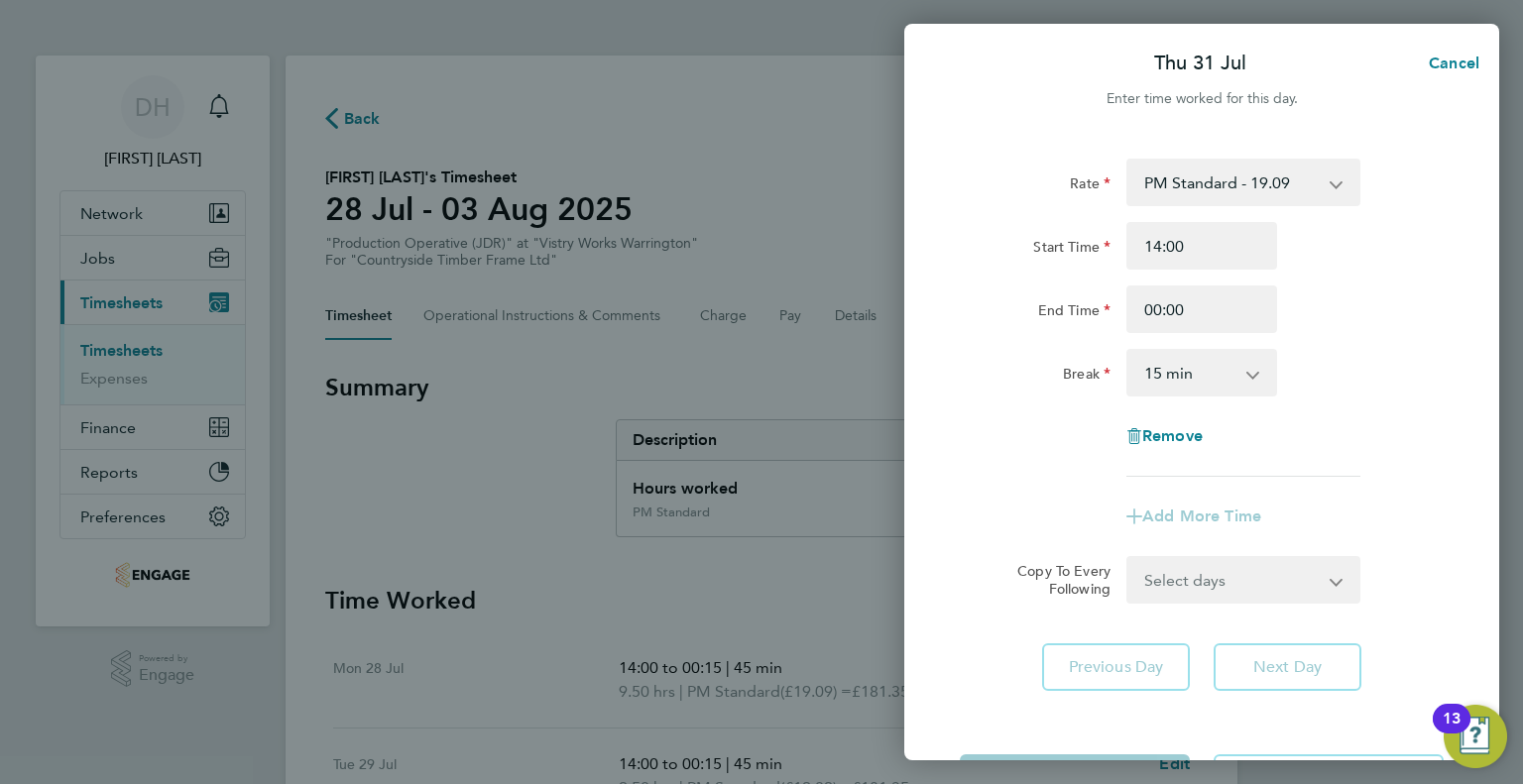 click on "0 min   15 min   30 min   45 min   60 min   75 min   90 min" at bounding box center [1190, 373] 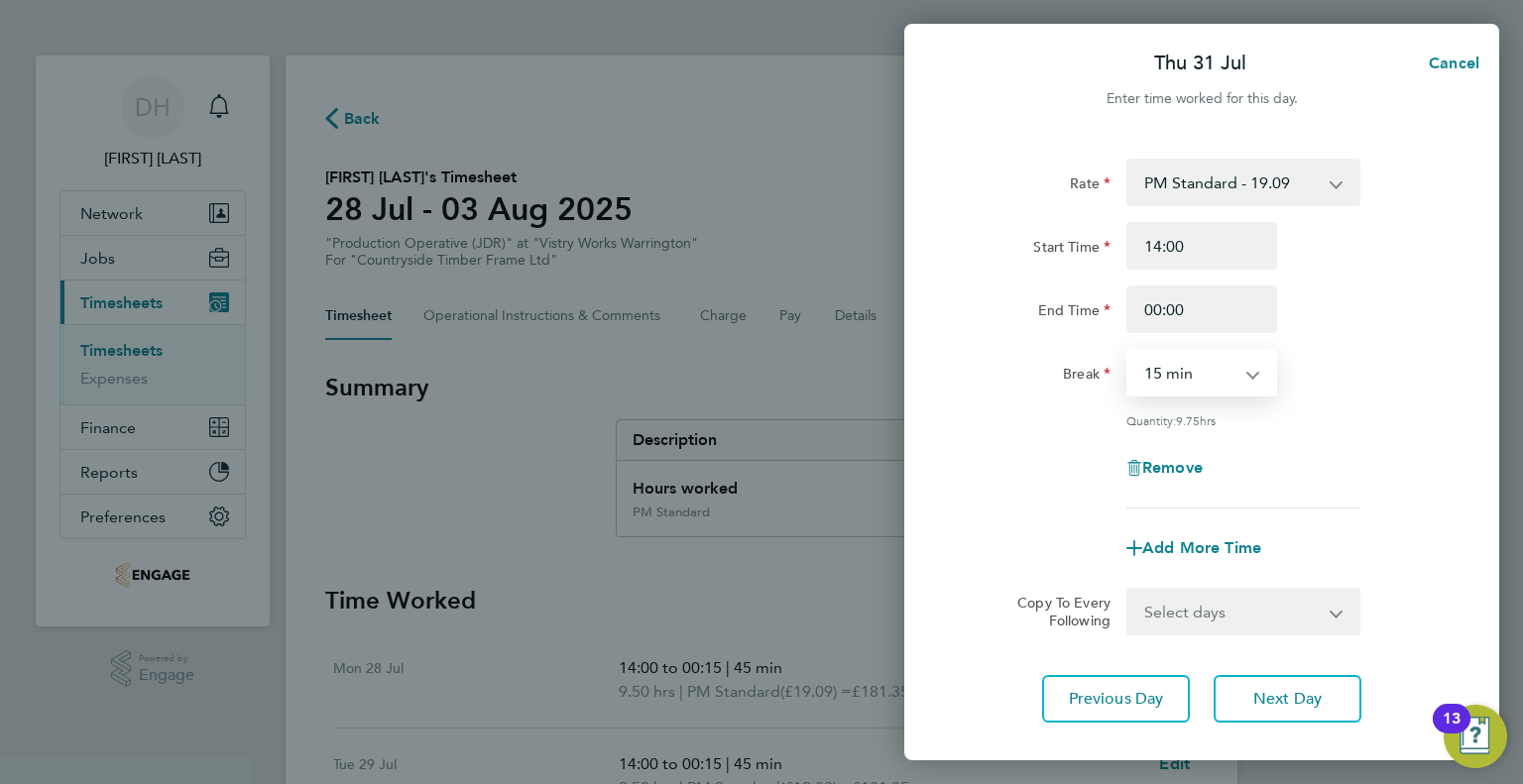 select on "60" 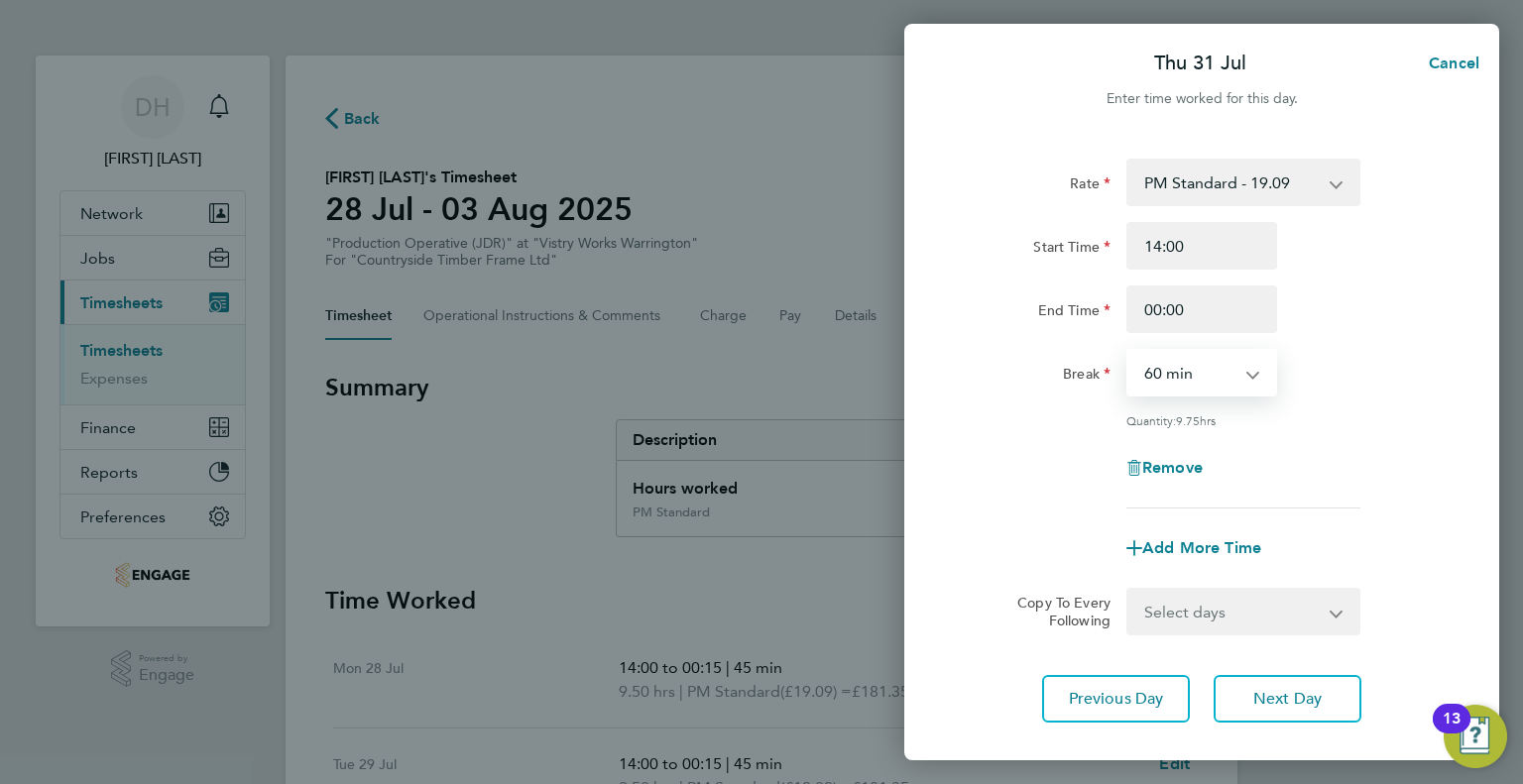 click on "0 min   15 min   30 min   45 min   60 min   75 min   90 min" at bounding box center [1190, 373] 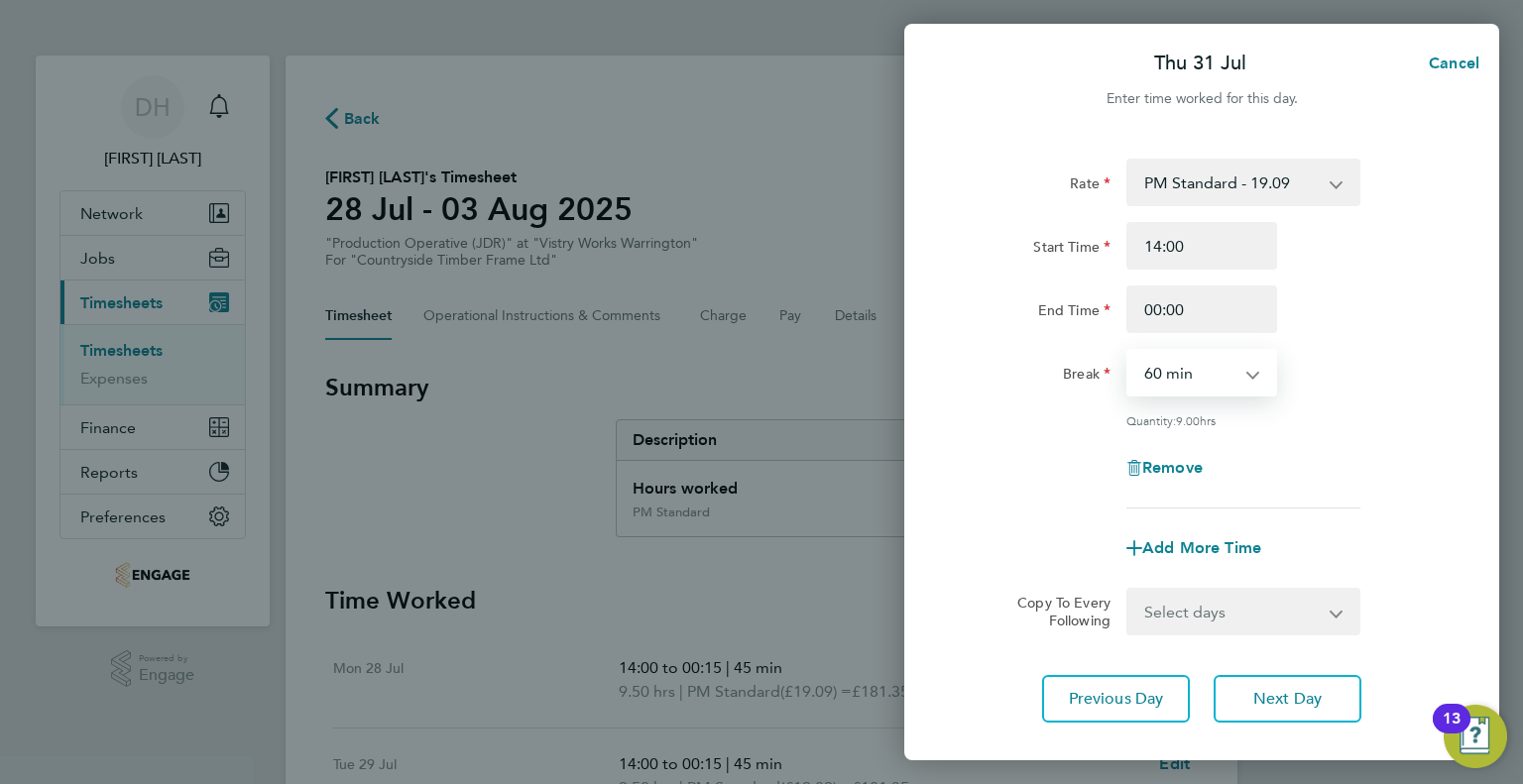 click 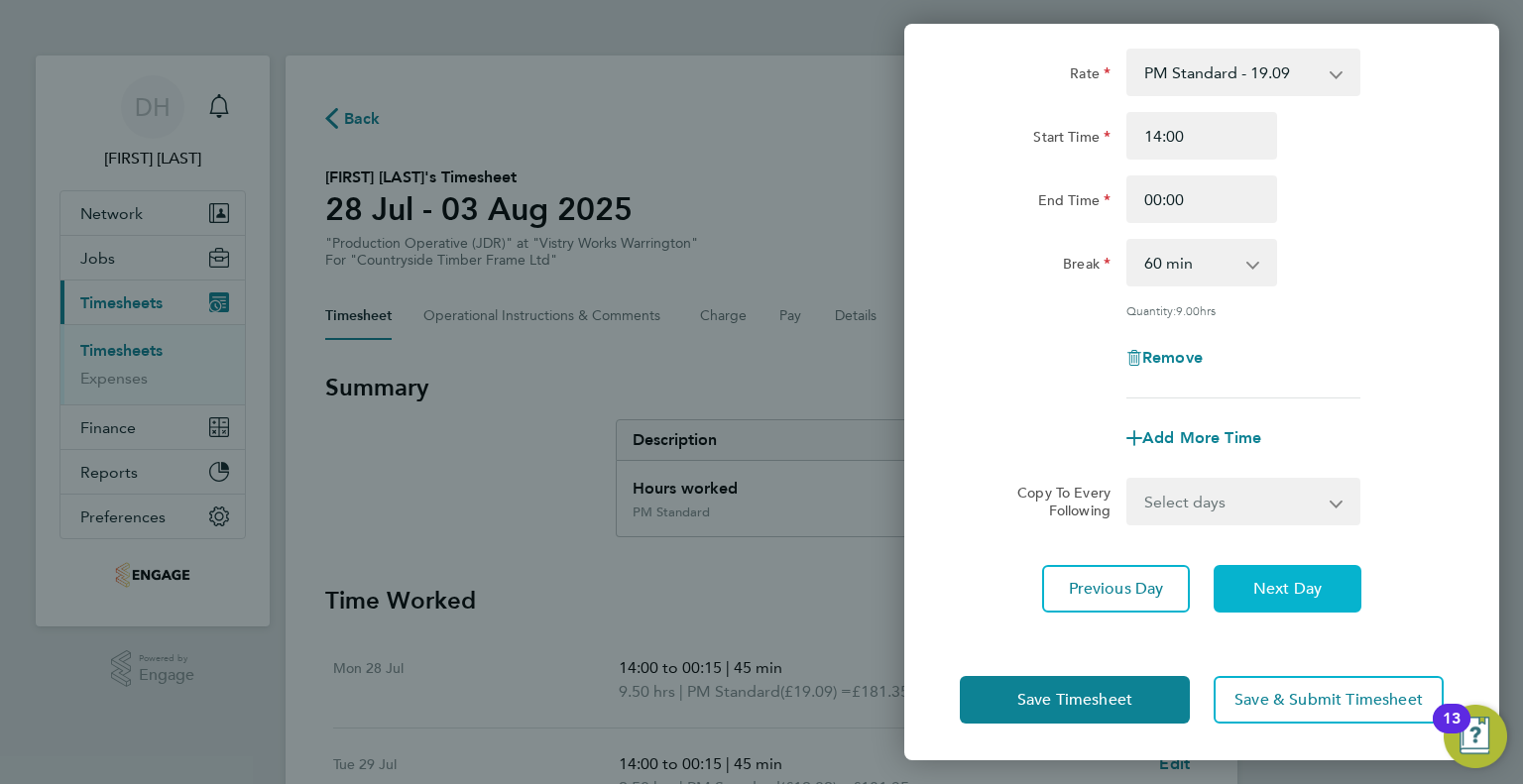 click on "Next Day" 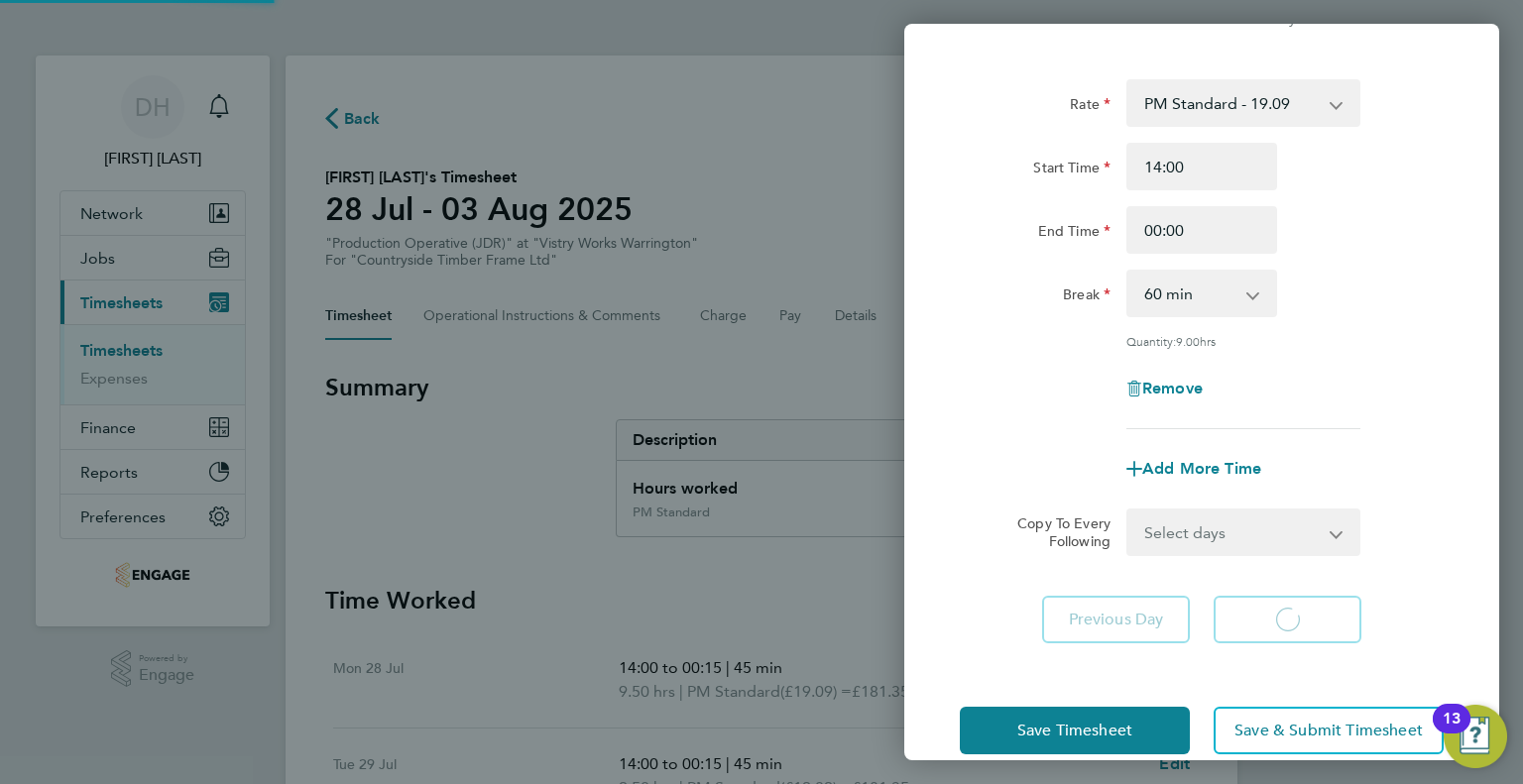 select on "15" 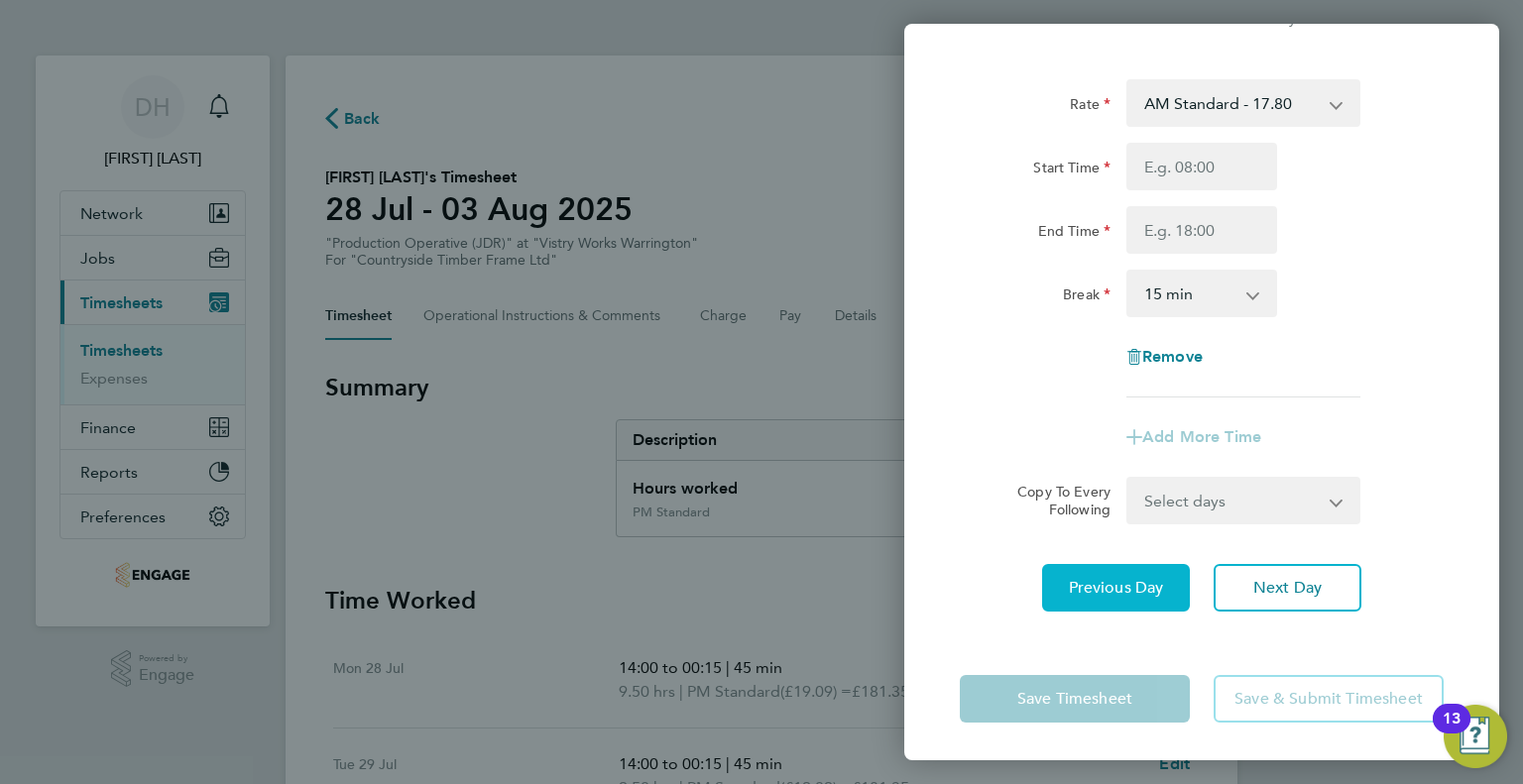 click on "Previous Day" 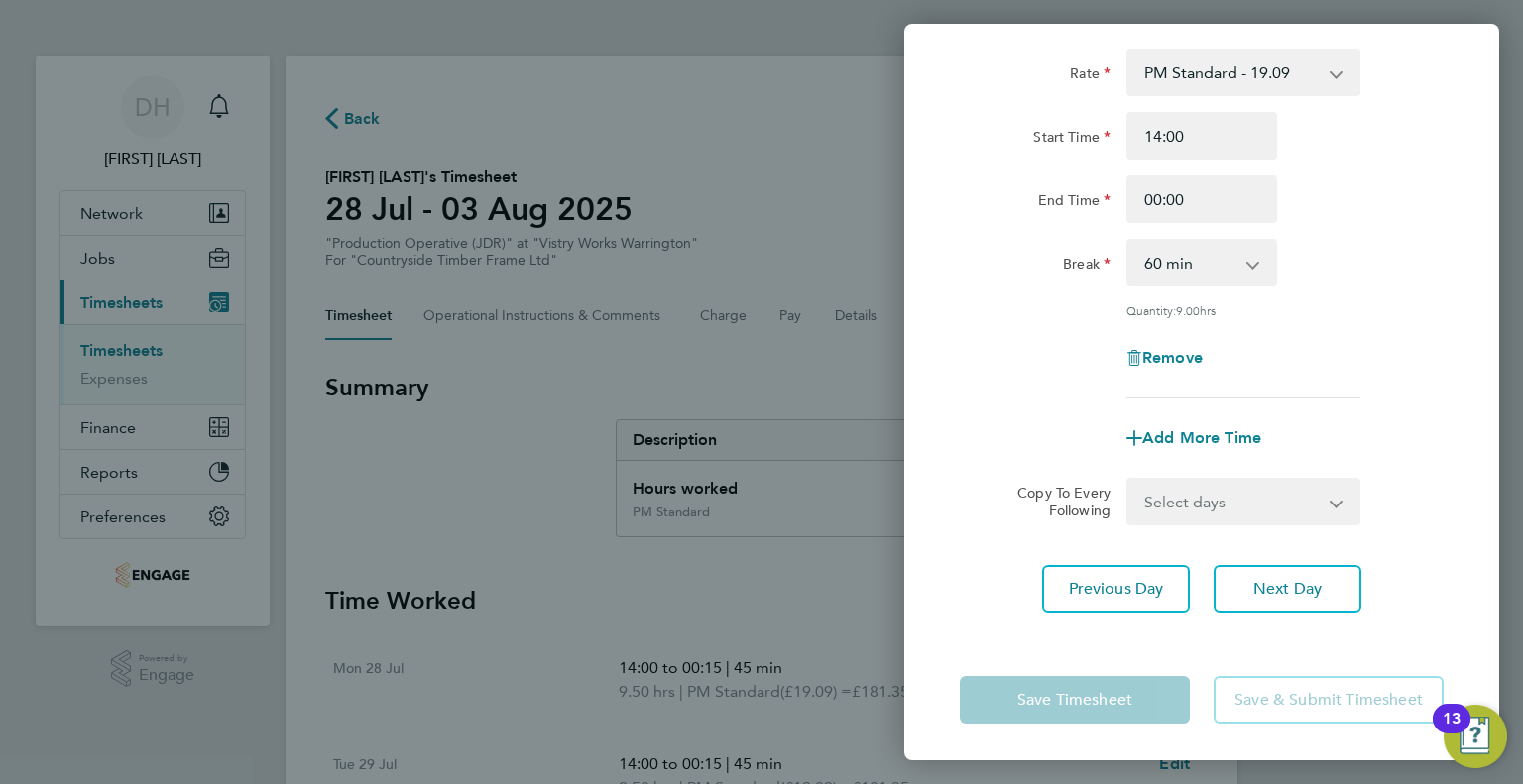click on "Save Timesheet   Save & Submit Timesheet" 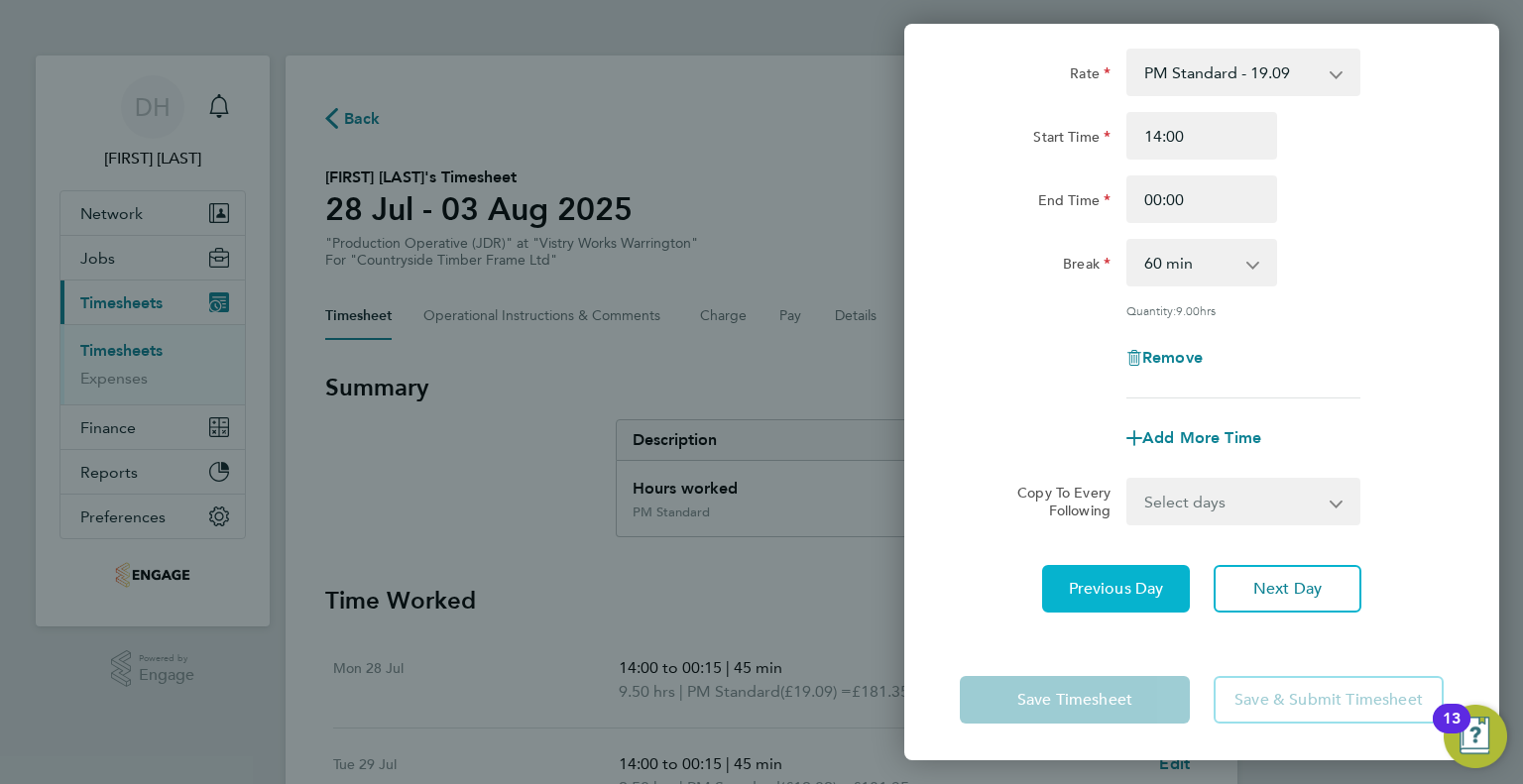 click on "Previous Day" 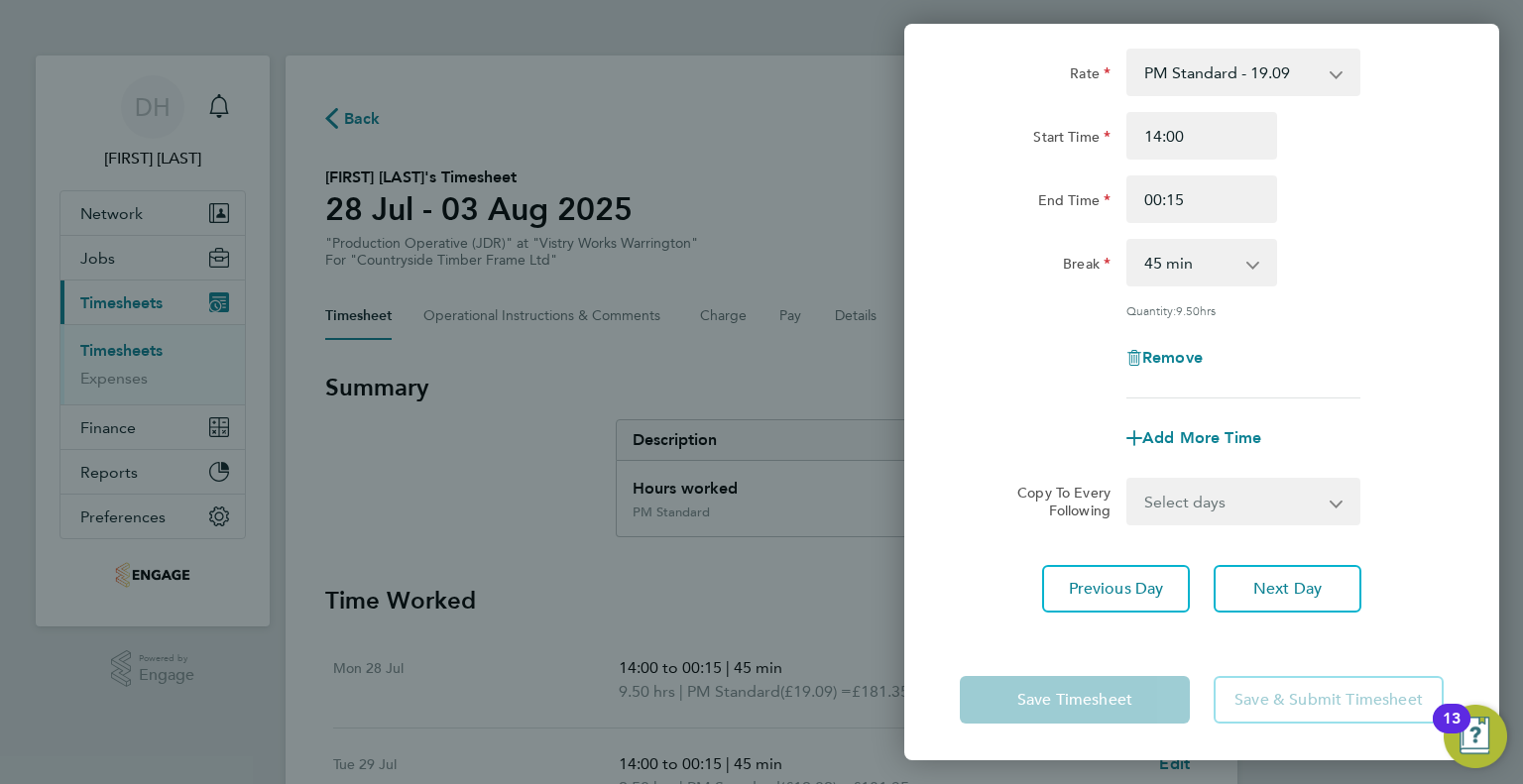 click on "Save Timesheet" 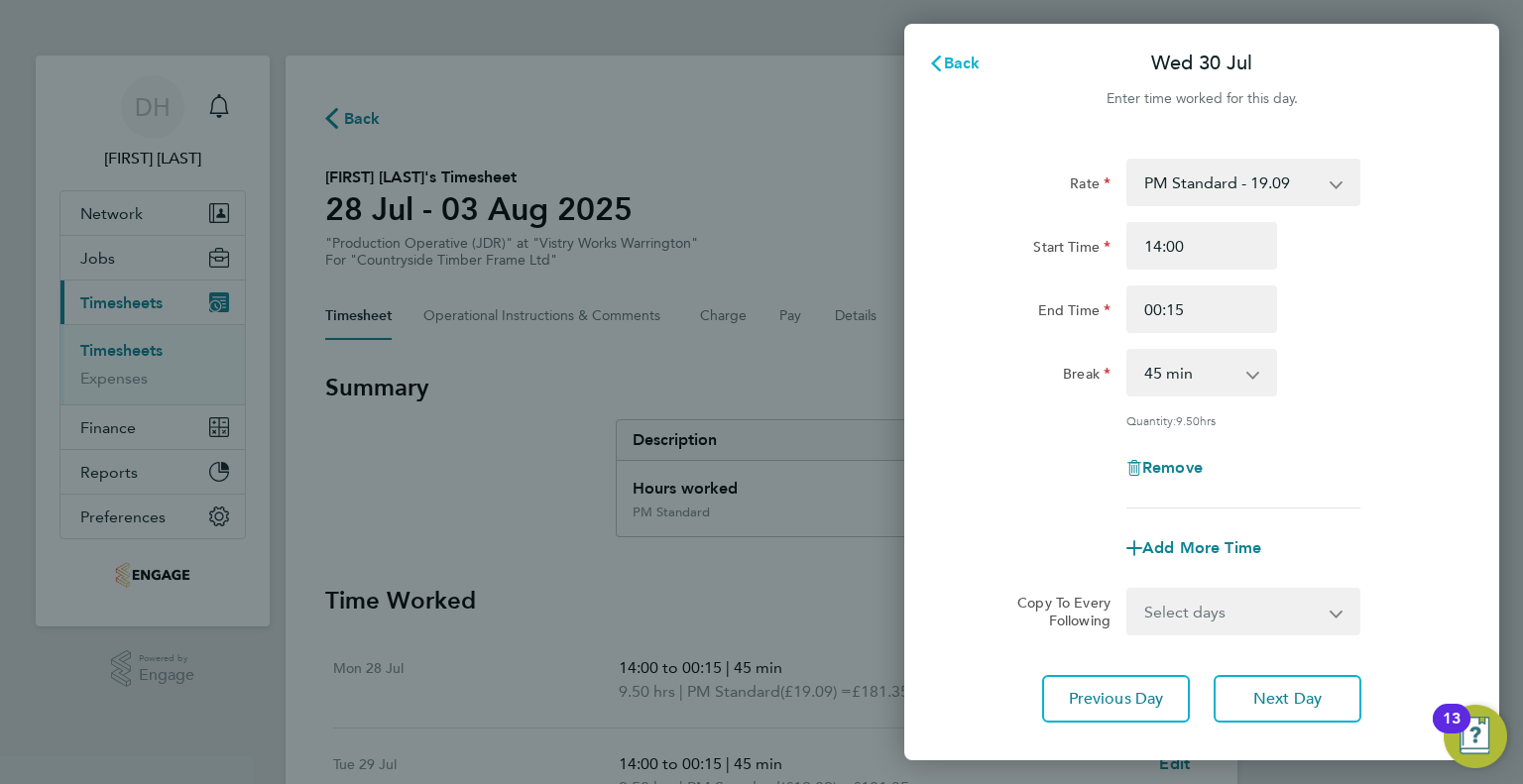 click on "Back" 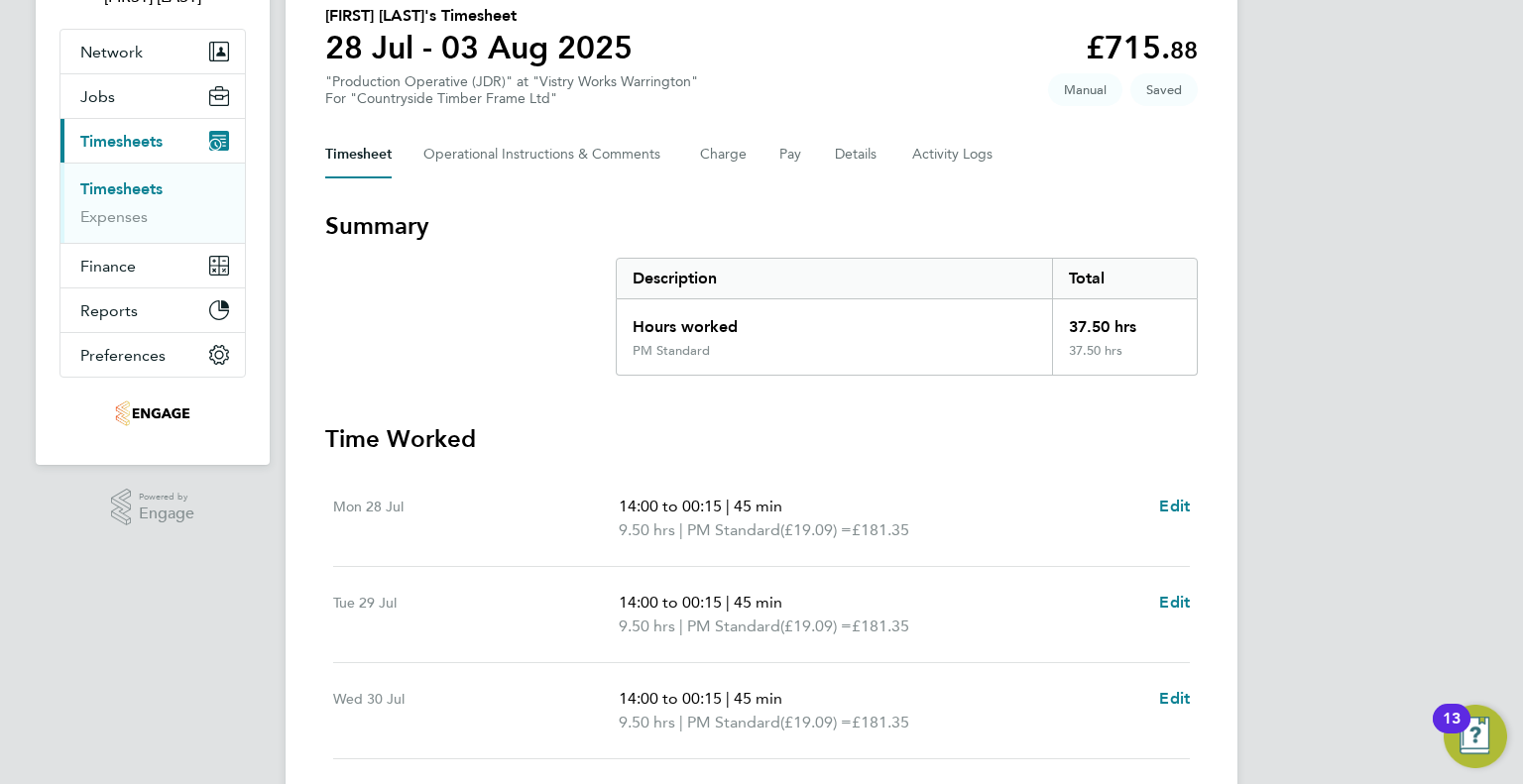 scroll, scrollTop: 0, scrollLeft: 0, axis: both 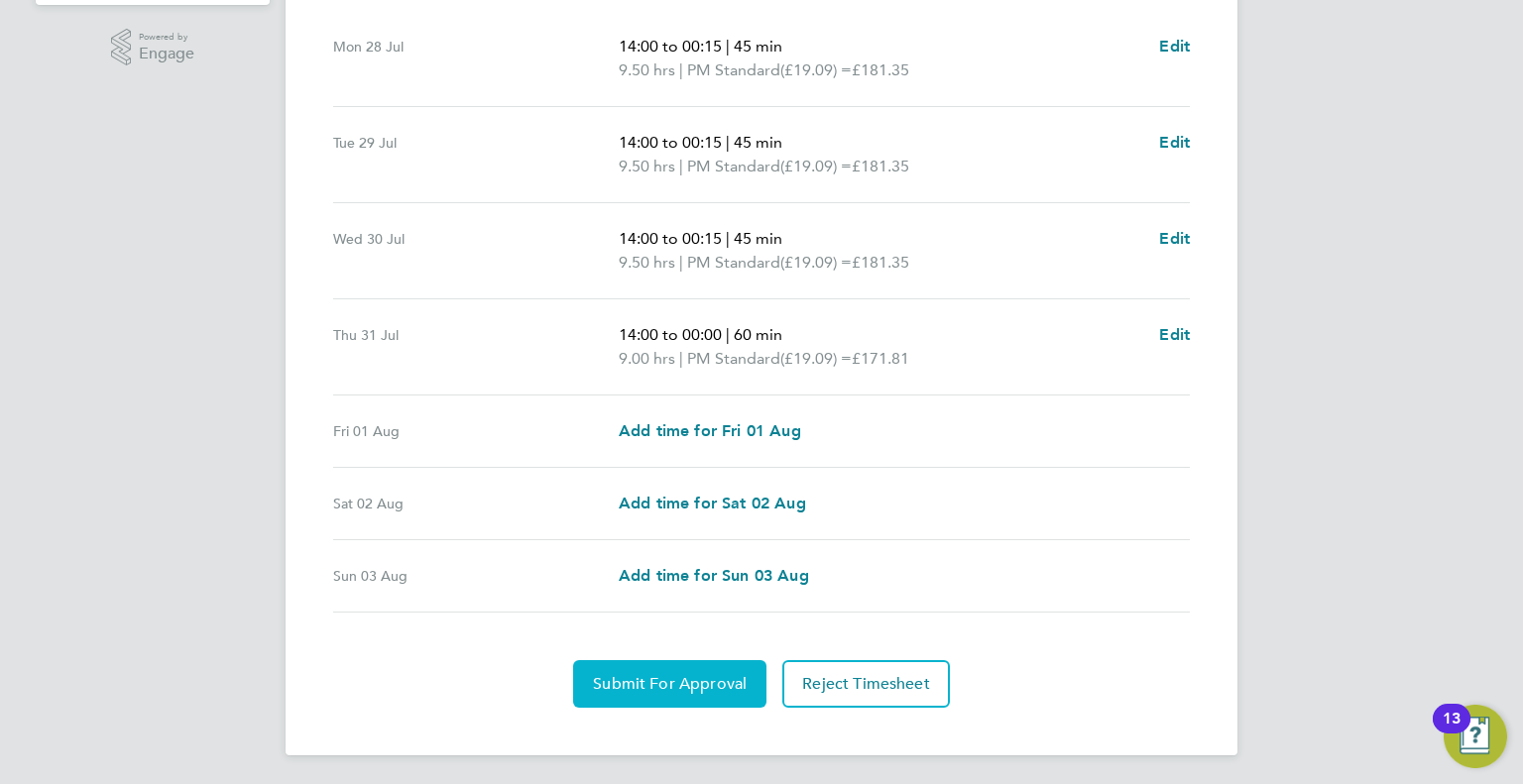 click on "Submit For Approval" 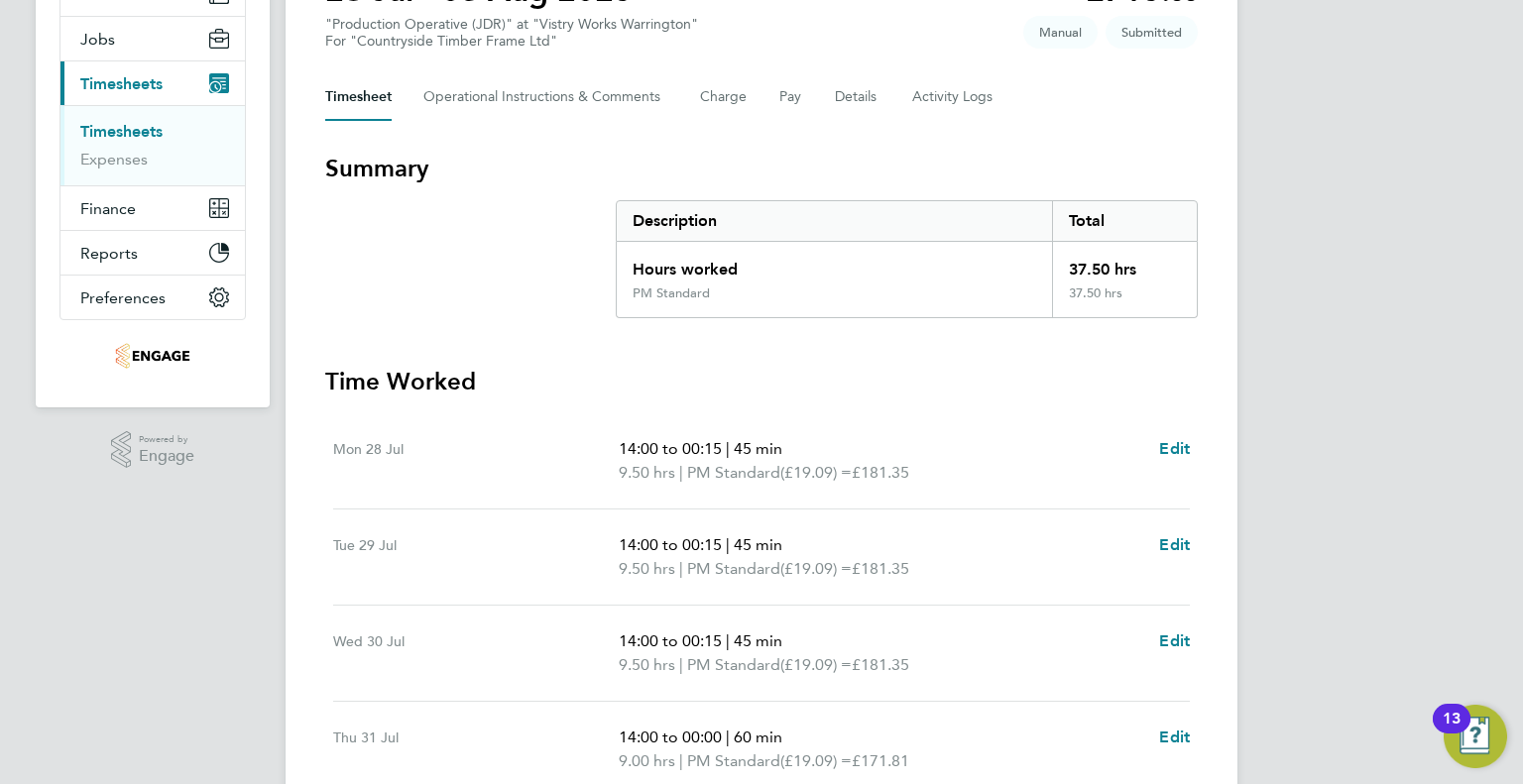 scroll, scrollTop: 26, scrollLeft: 0, axis: vertical 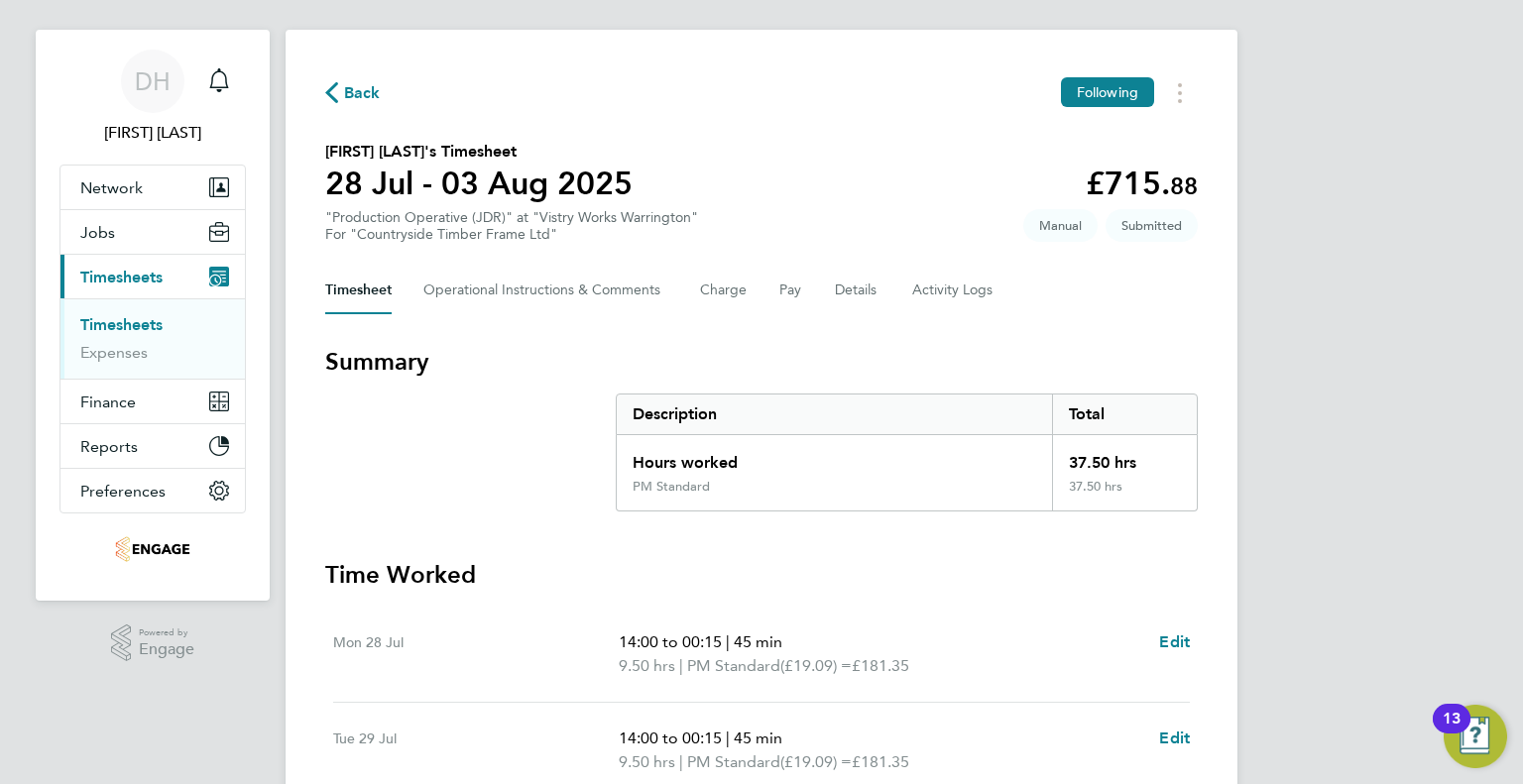click on "Back" 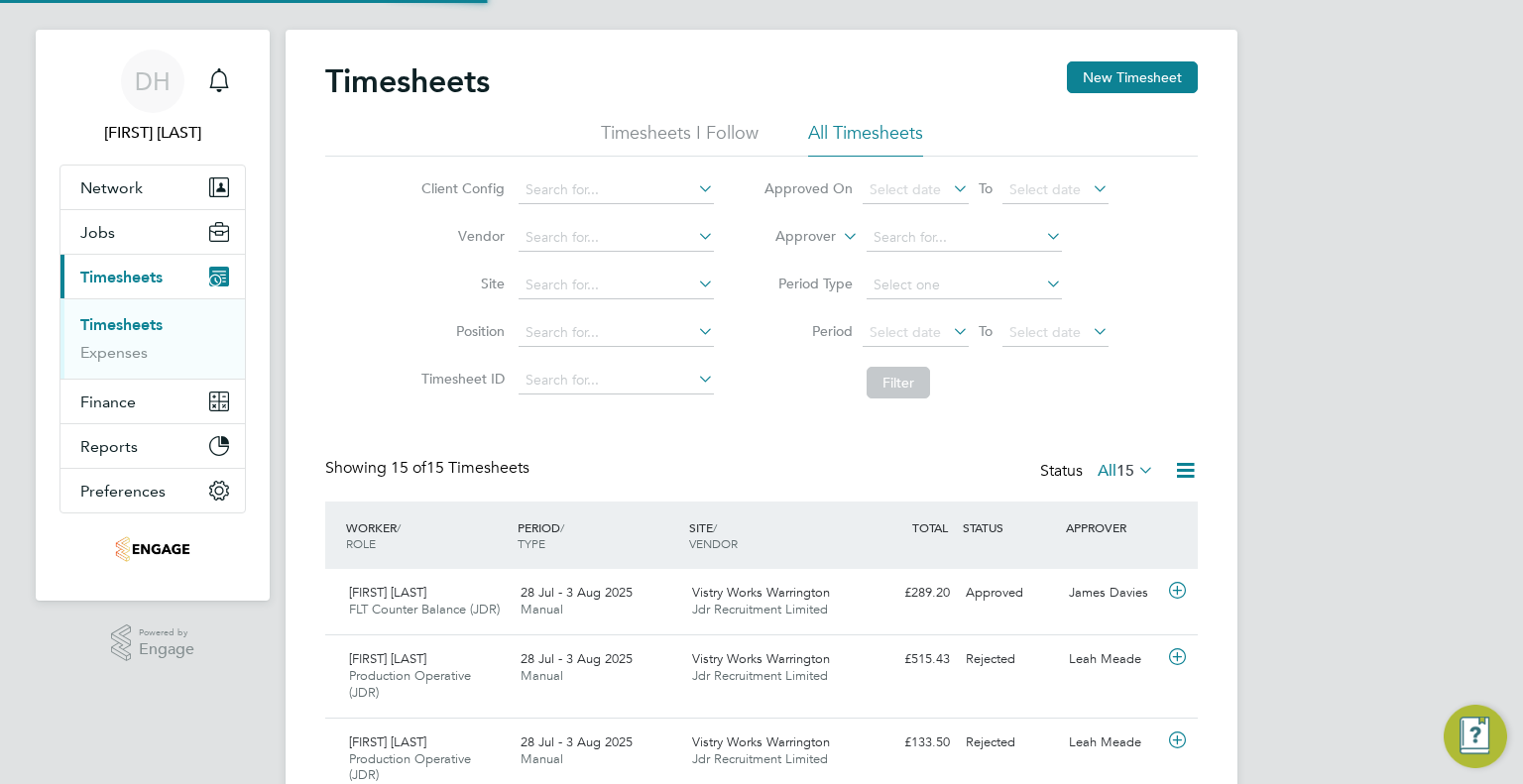 scroll, scrollTop: 0, scrollLeft: 0, axis: both 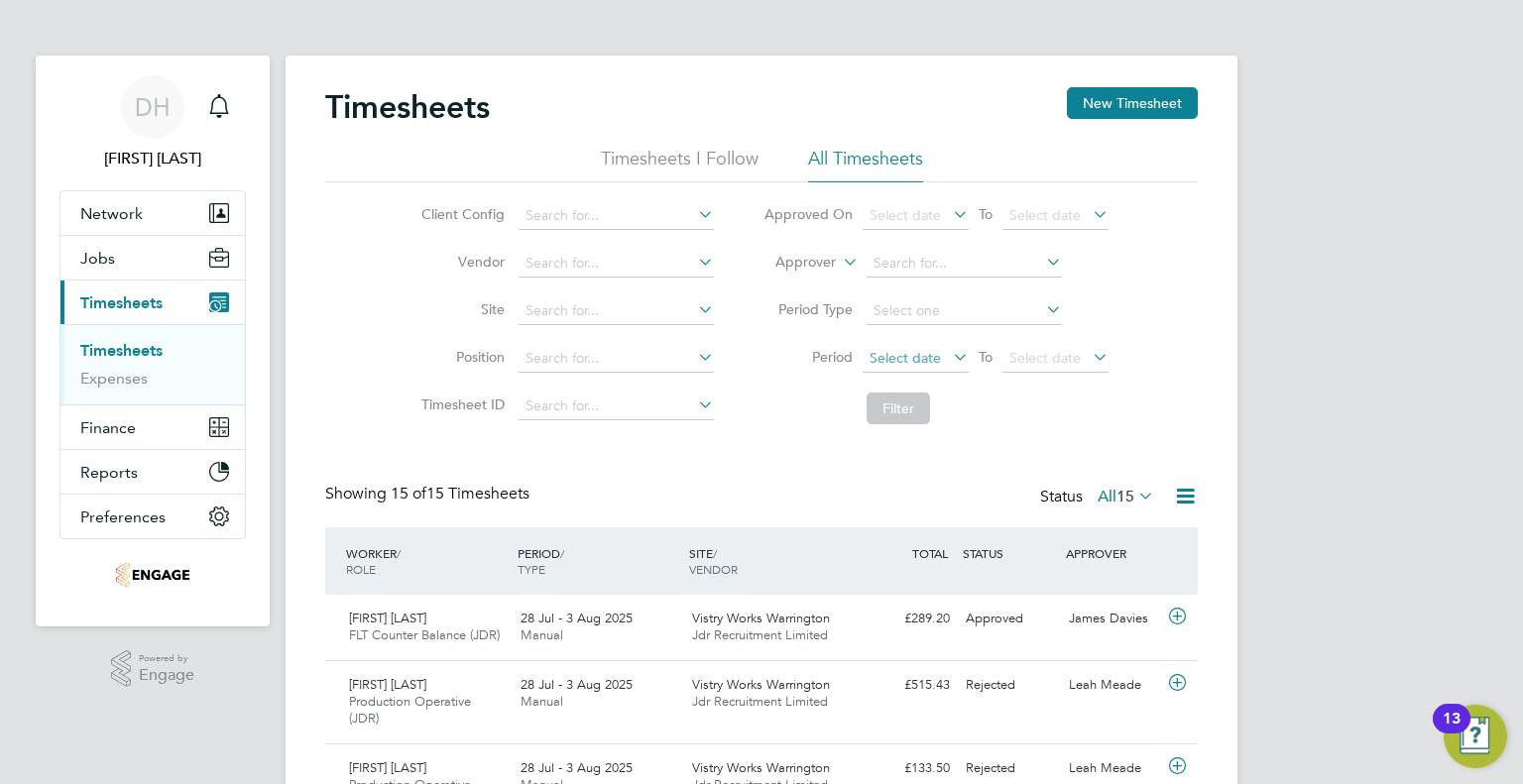 click on "Select date" 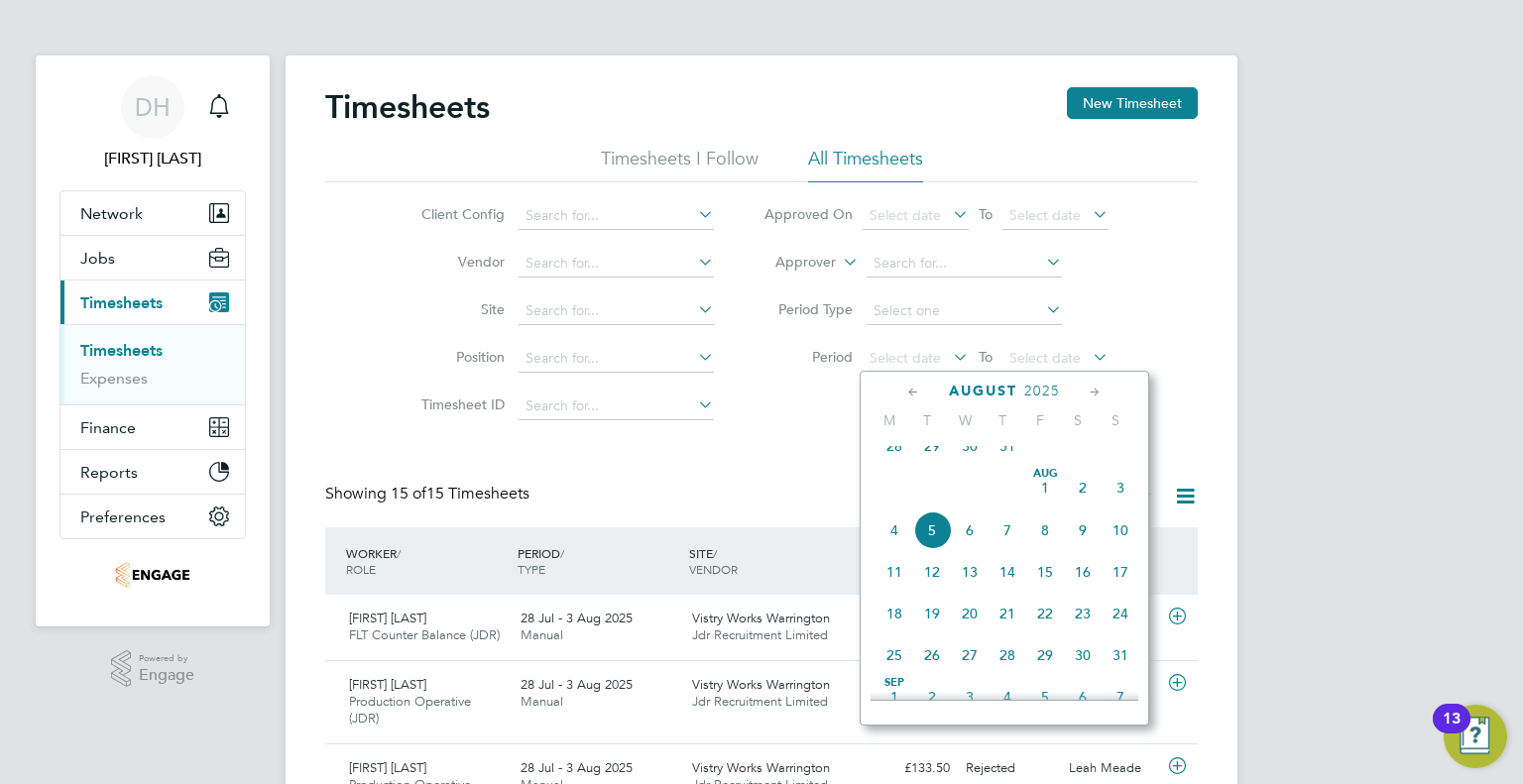 click on "28" 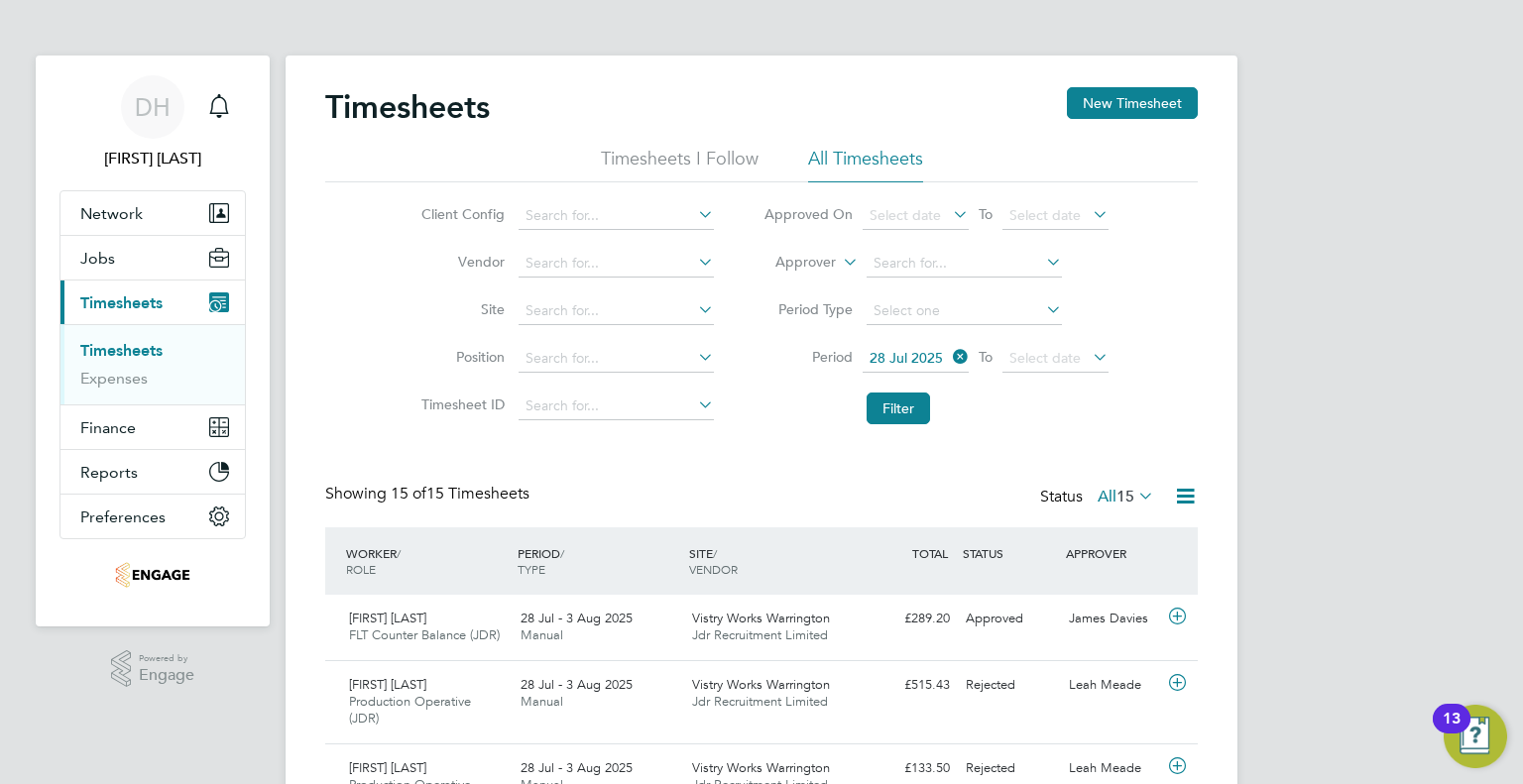 click on "Period Type" 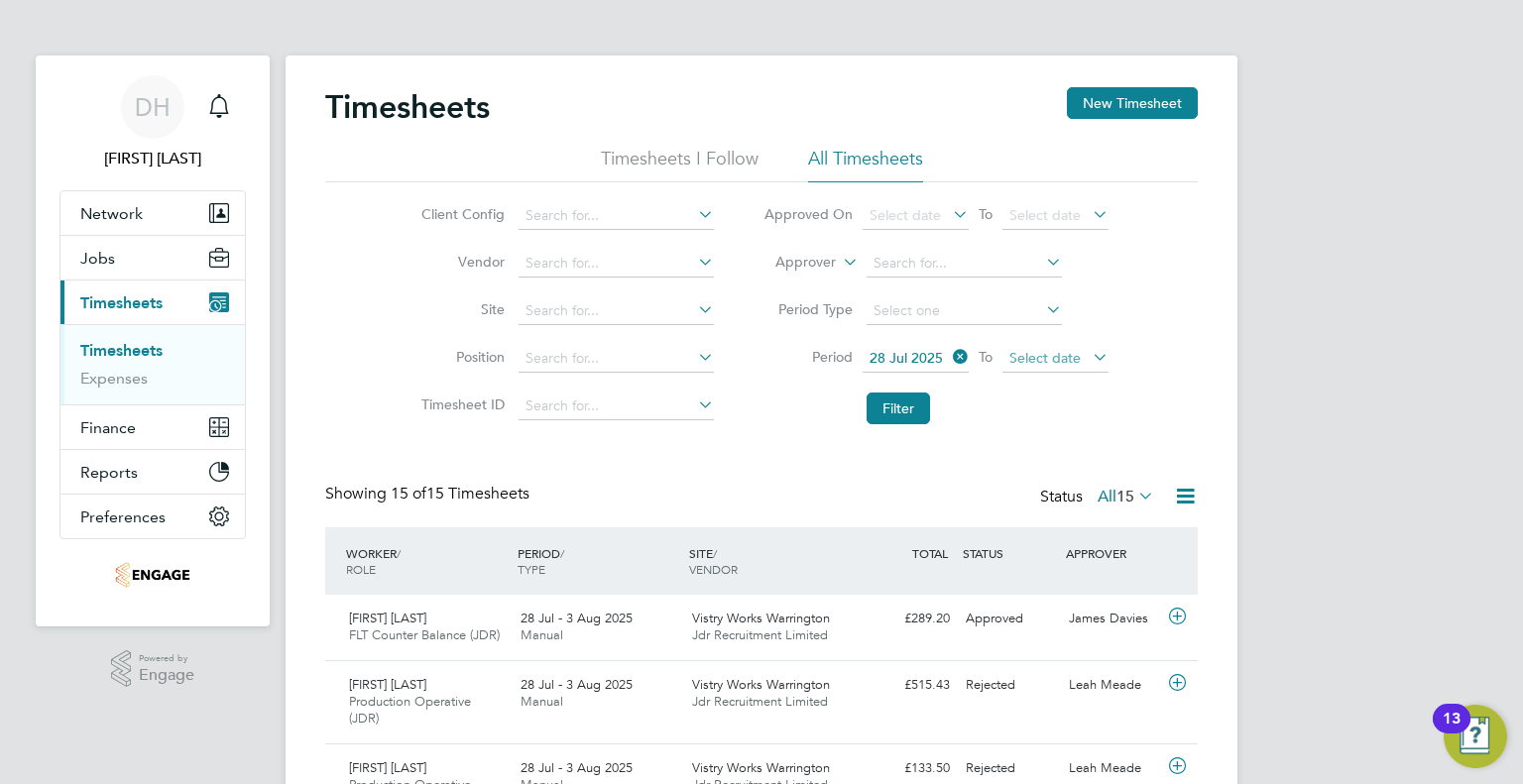 click on "Select date" 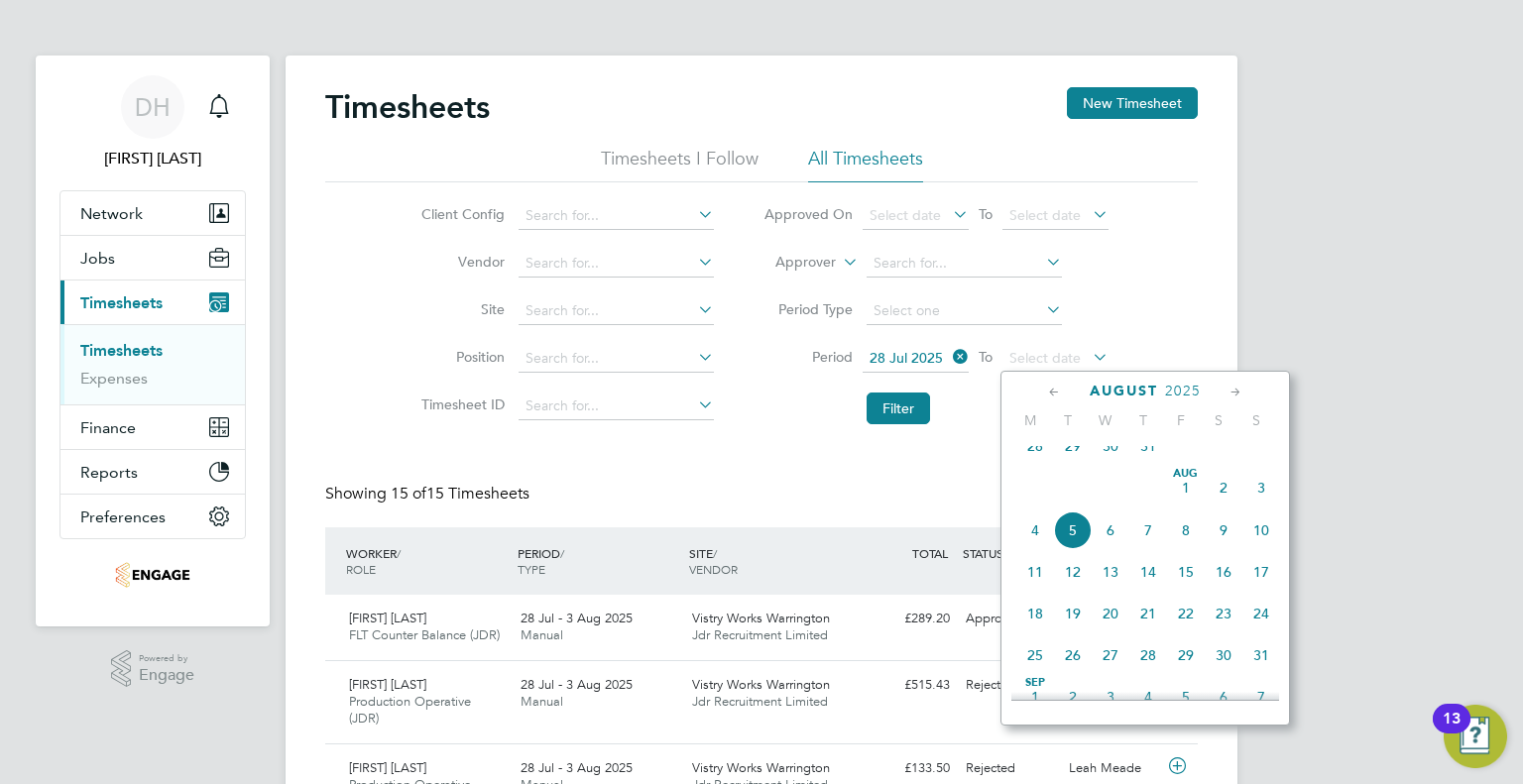 click on "3" 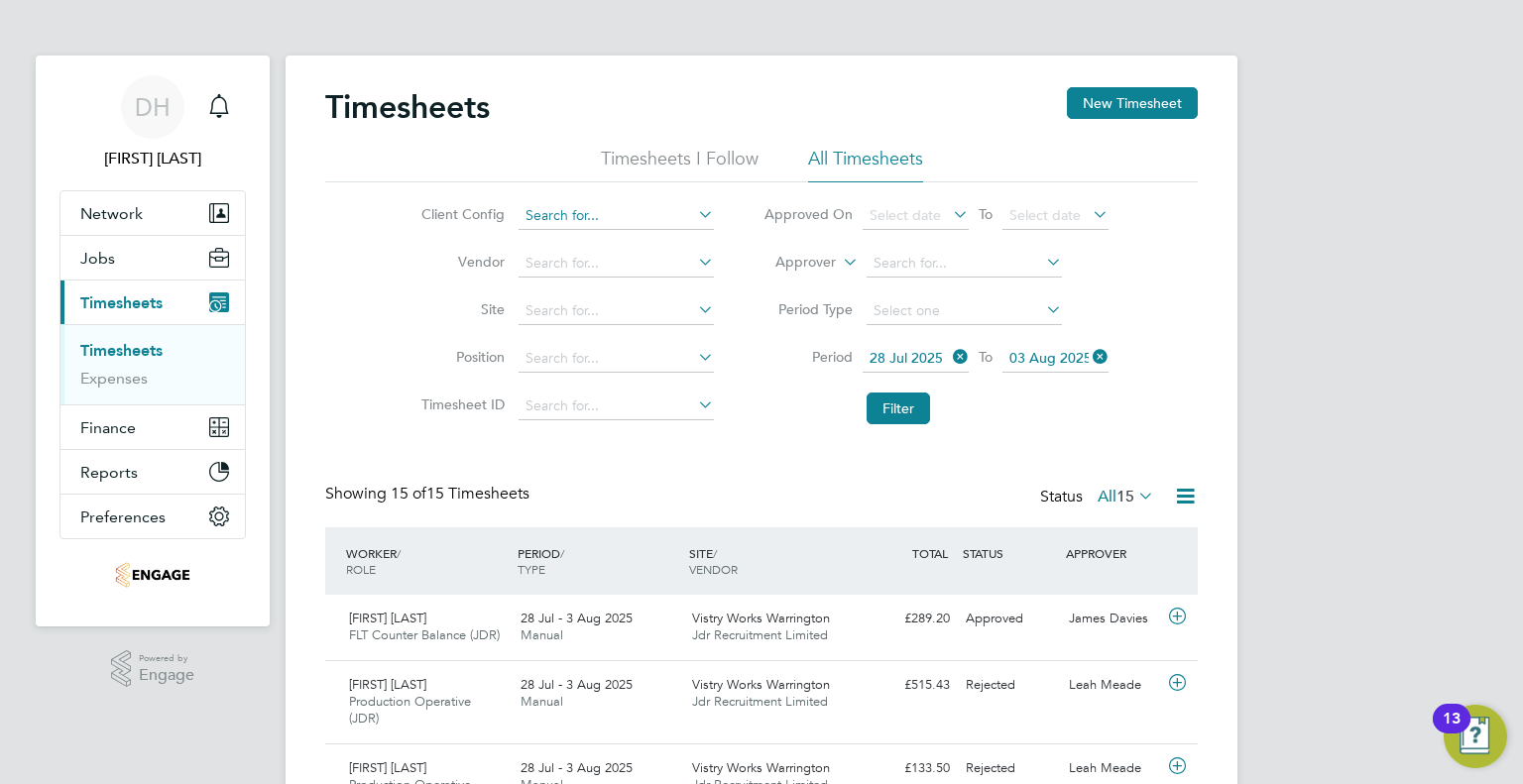 click 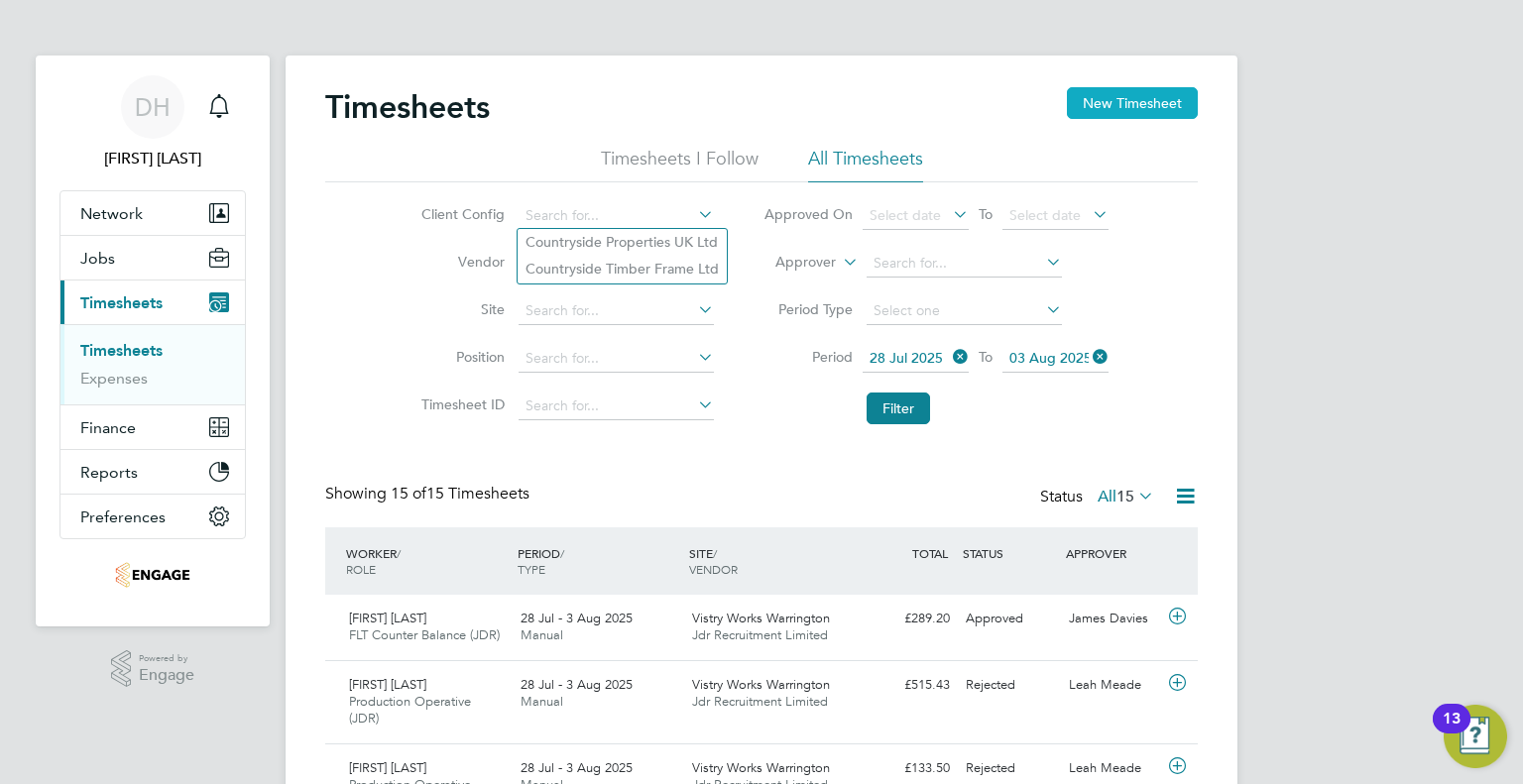 click on "New Timesheet" 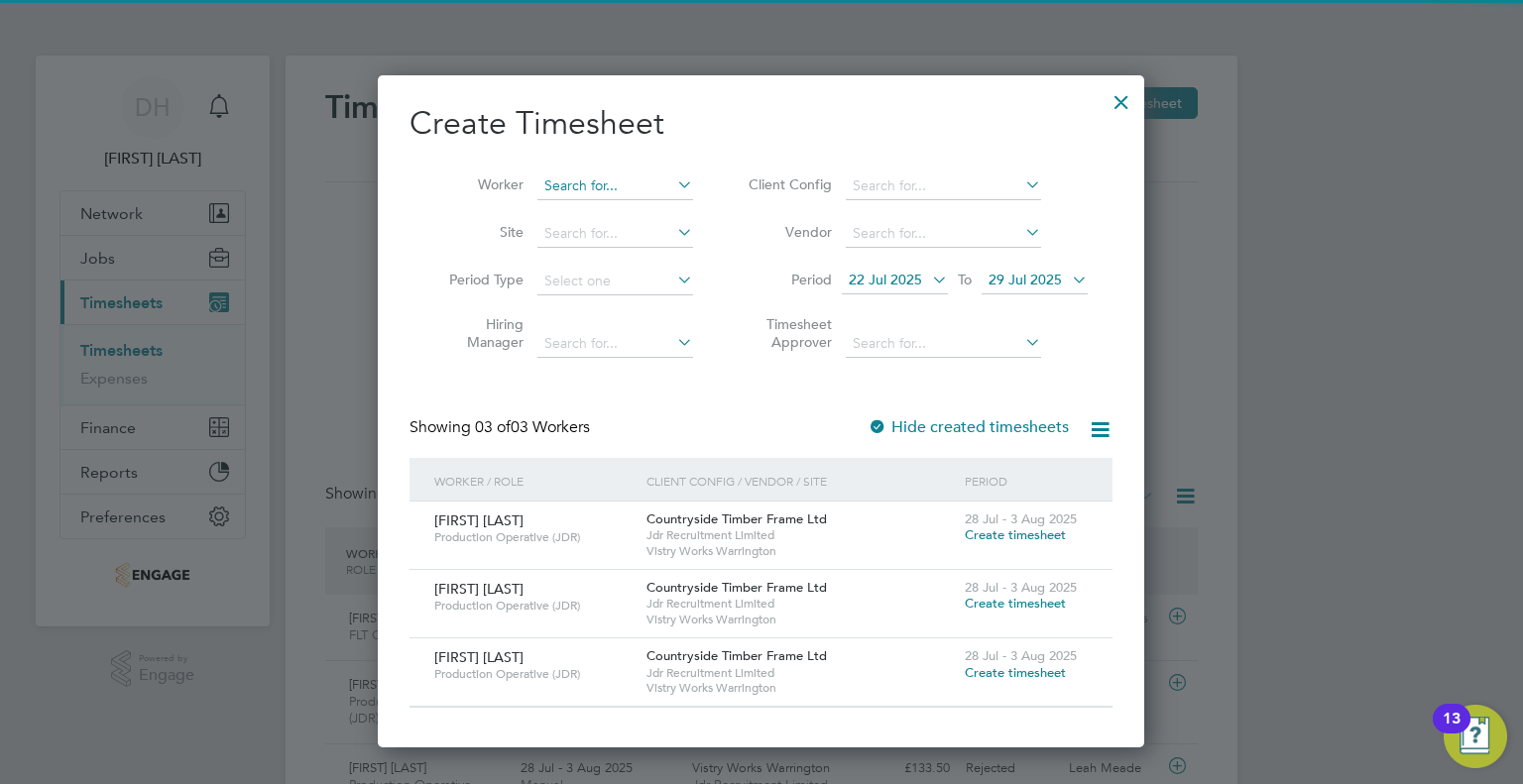 click at bounding box center [615, 186] 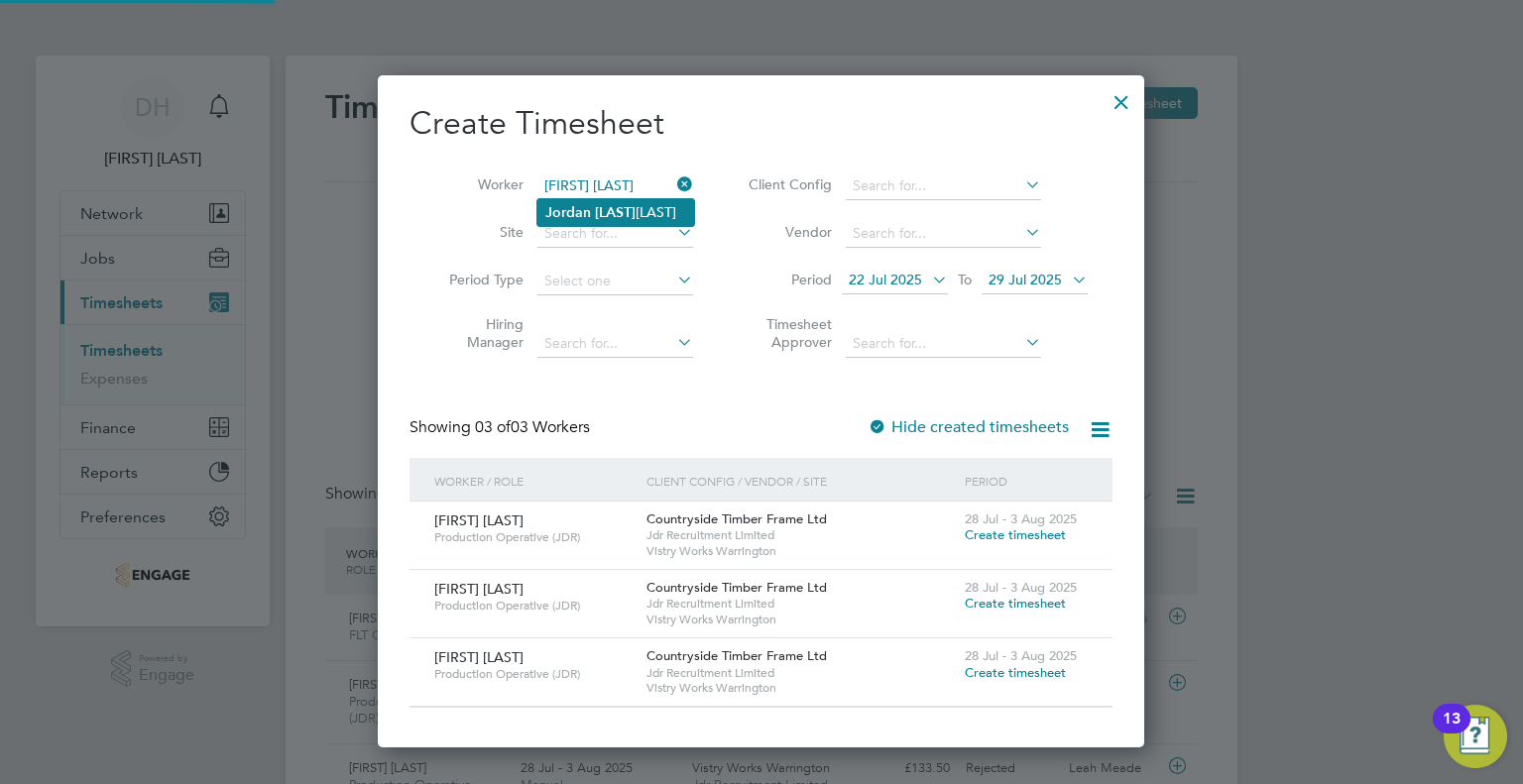 click on "Jordan   Pem berton" 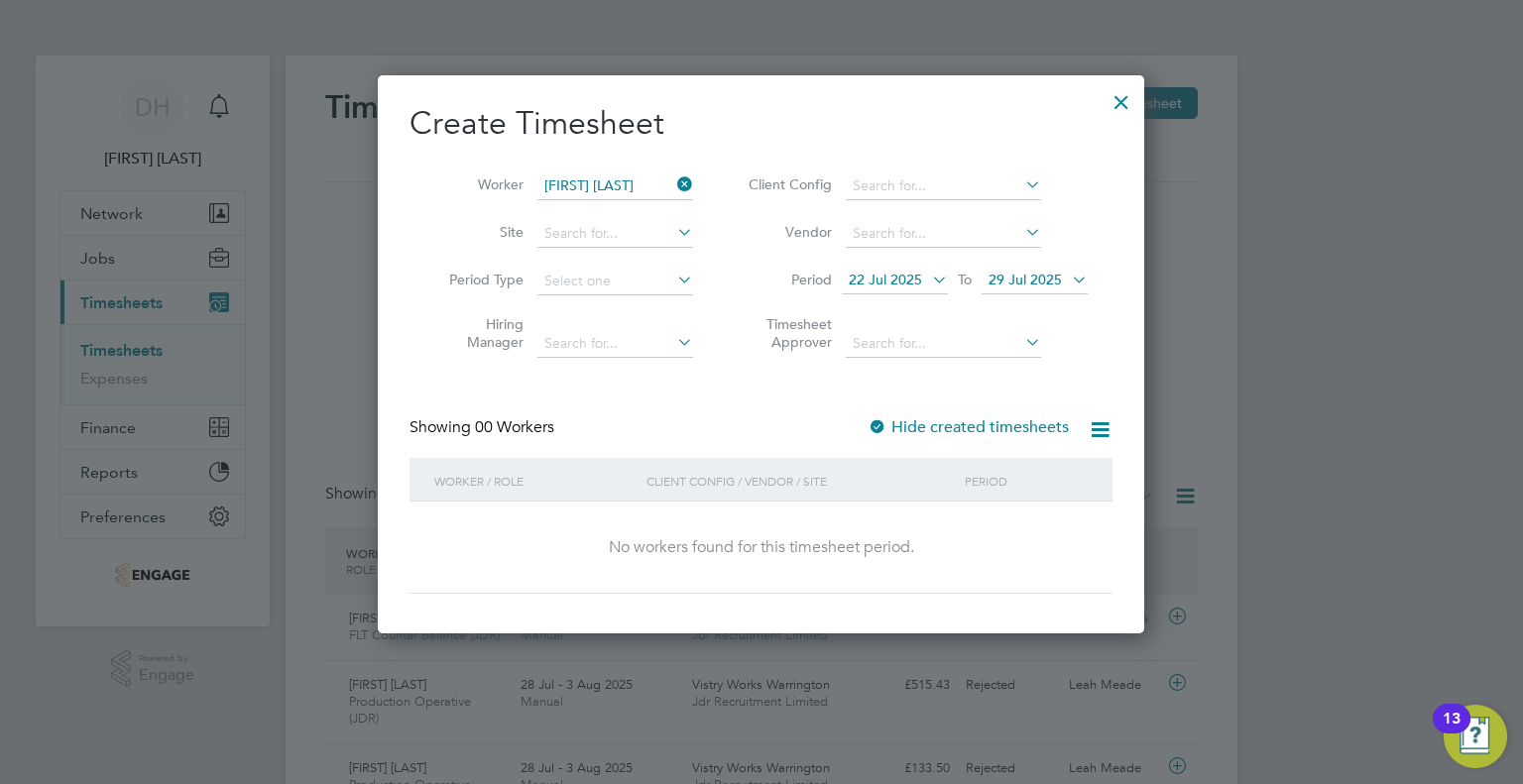 click on "22 Jul 2025" at bounding box center (885, 280) 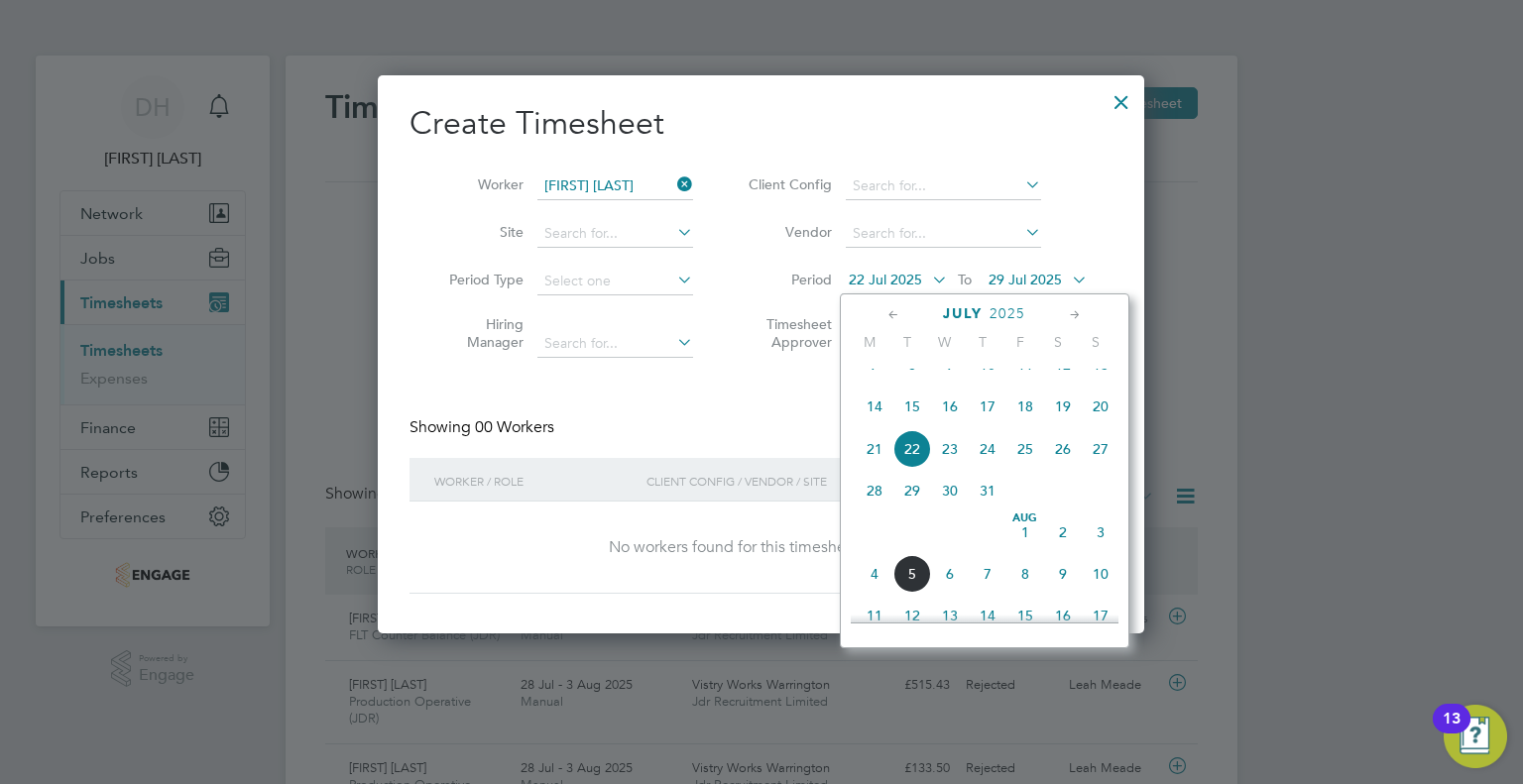 click on "28" 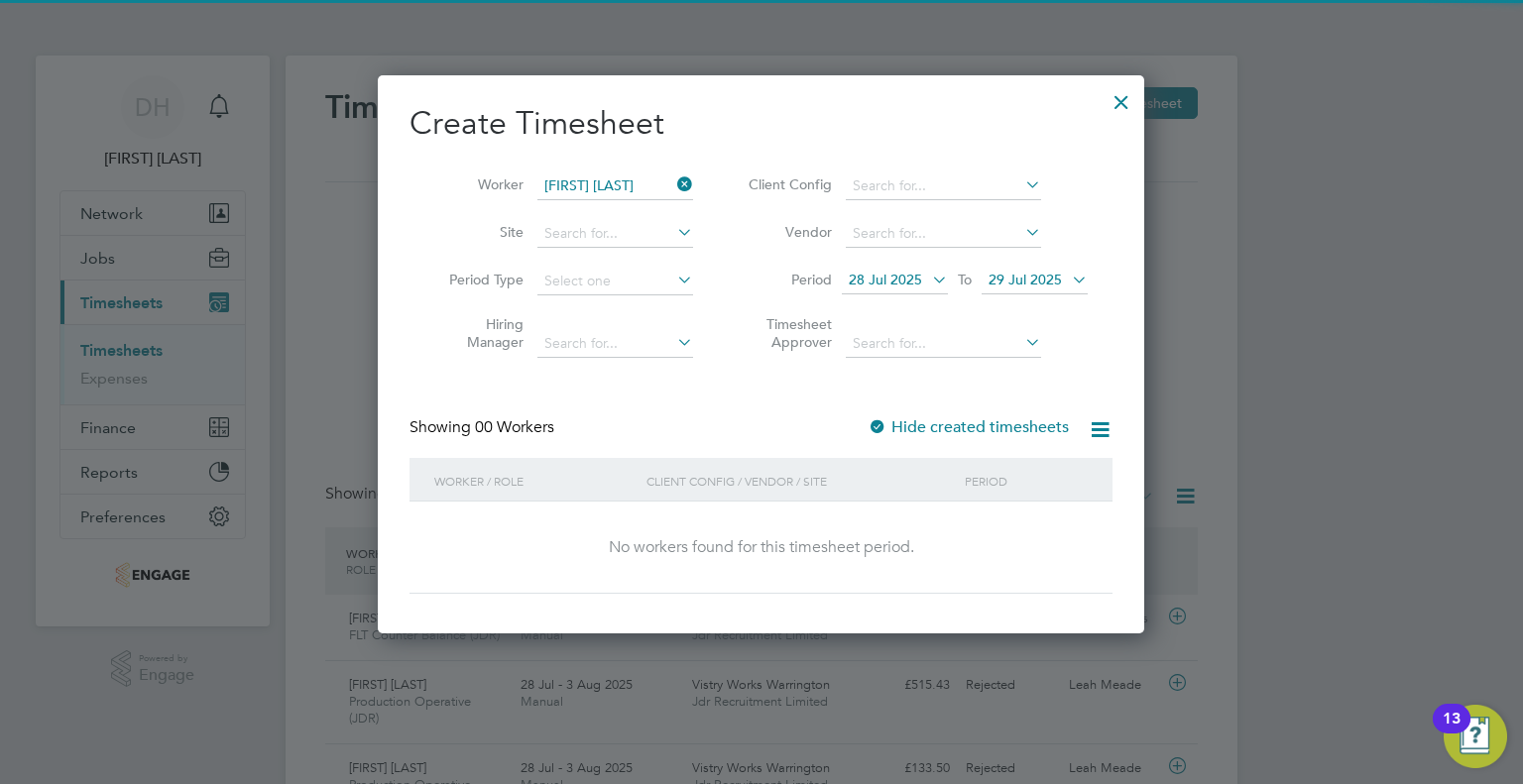 click on "29 Jul 2025" at bounding box center (1025, 280) 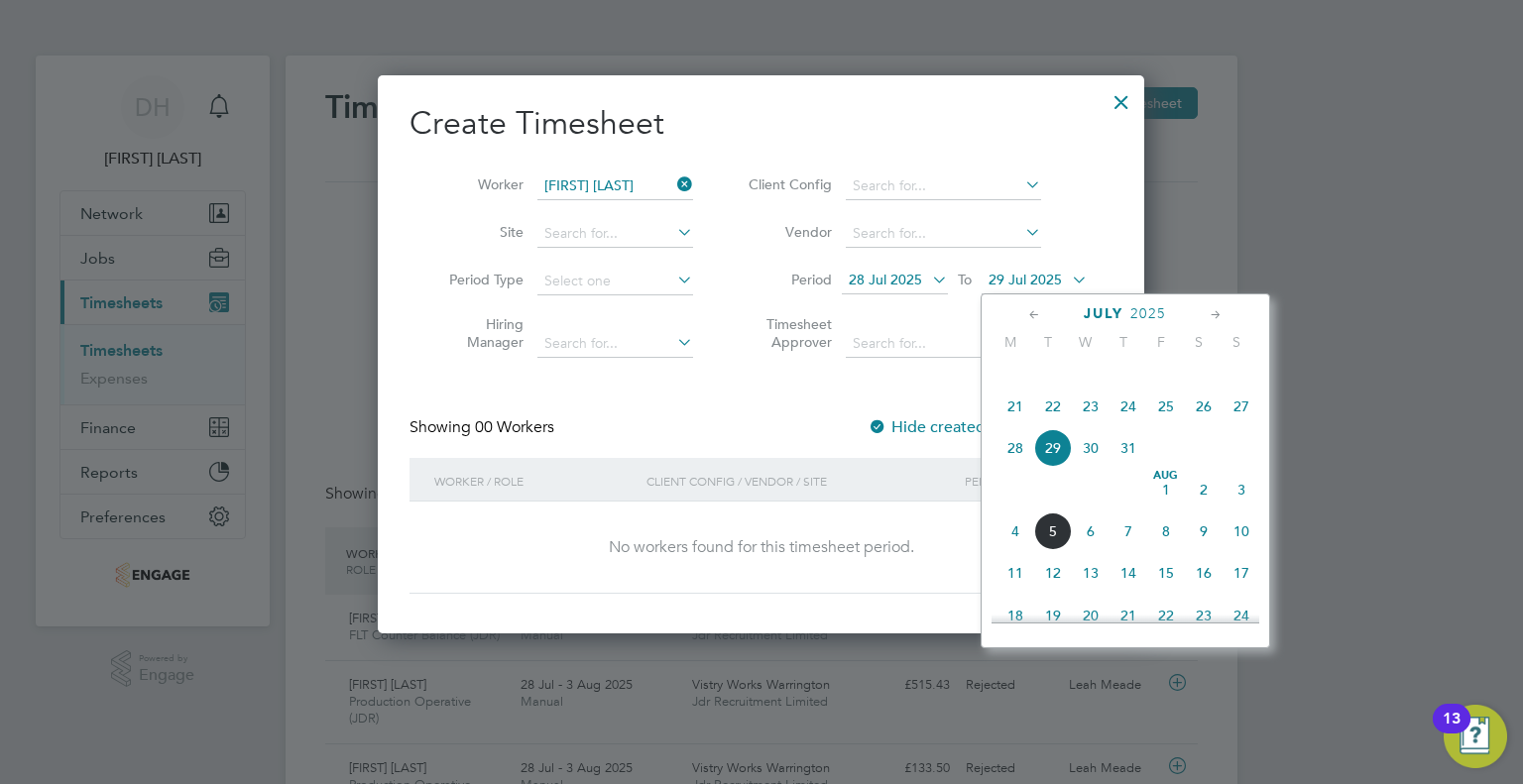 click on "3" 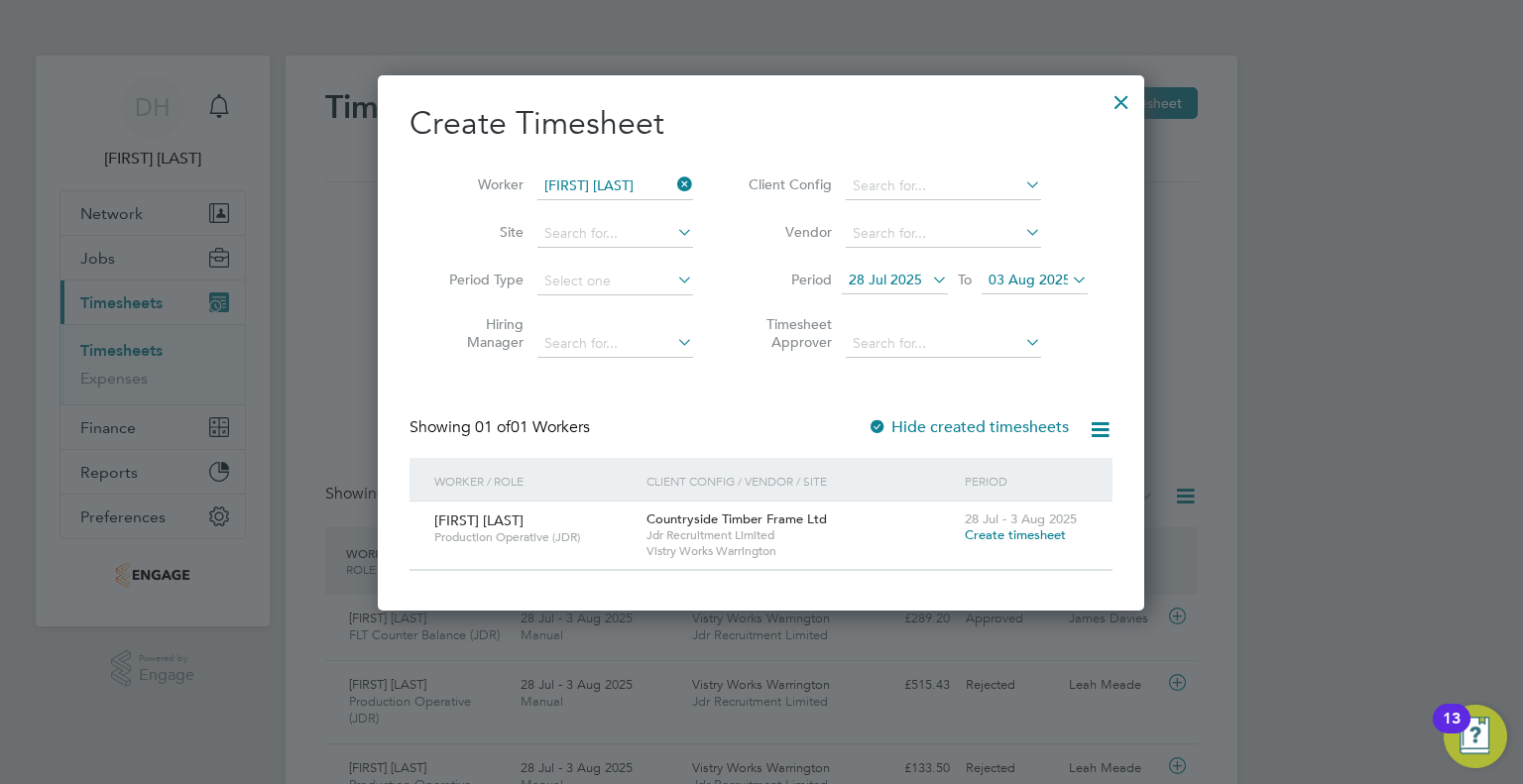 click on "Create timesheet" at bounding box center [1015, 534] 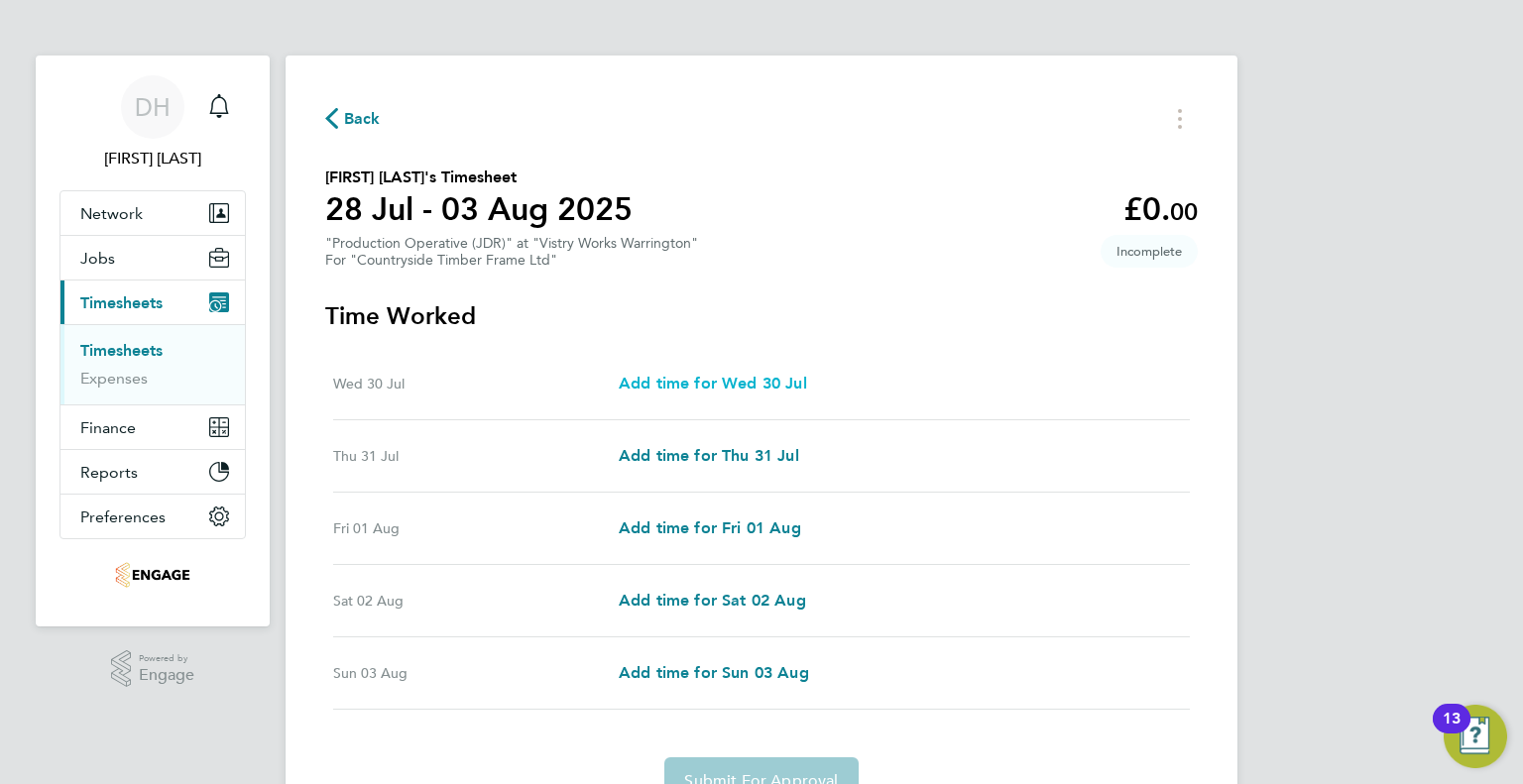 click on "Add time for Wed 30 Jul" at bounding box center (713, 383) 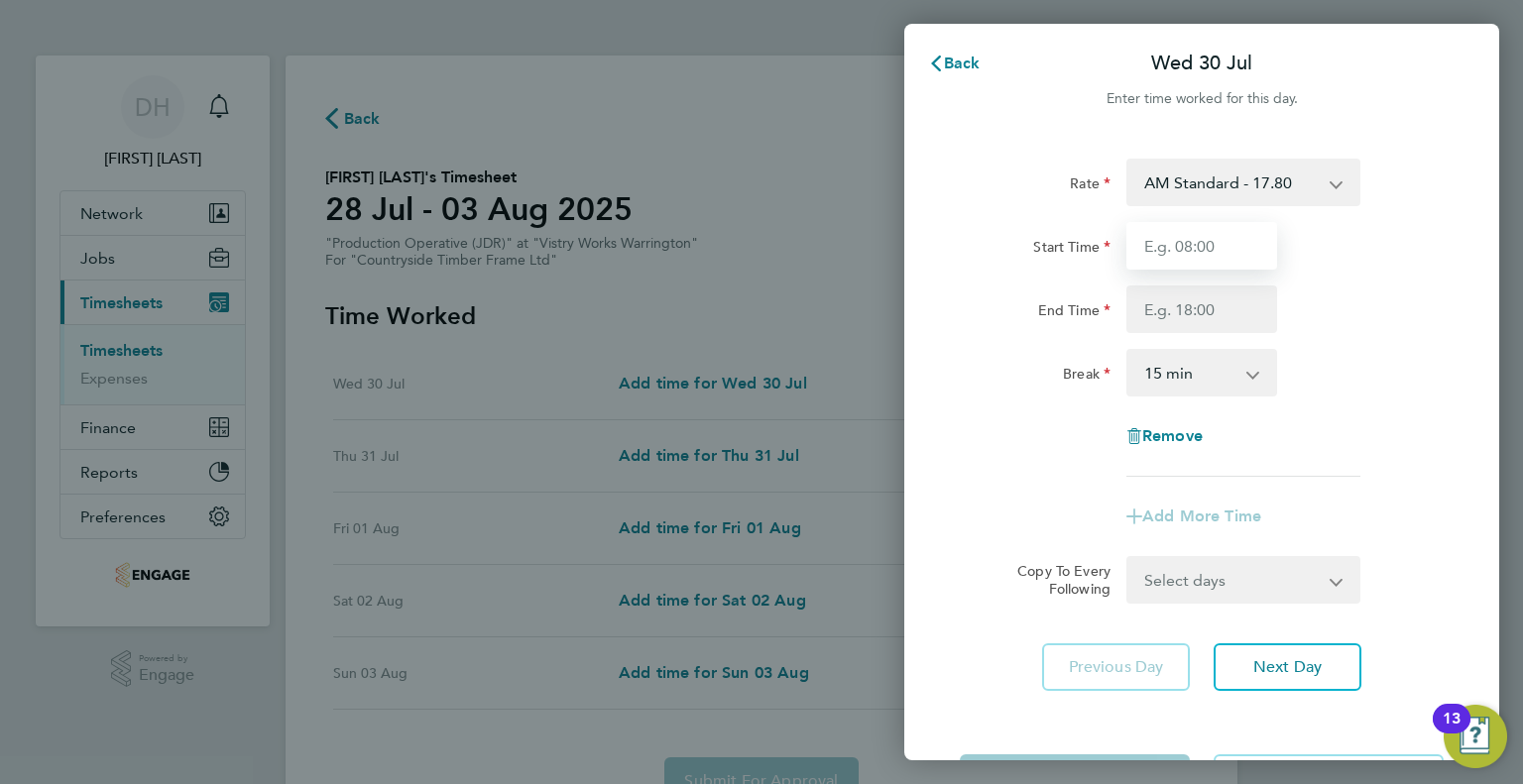 drag, startPoint x: 1194, startPoint y: 243, endPoint x: 1194, endPoint y: 262, distance: 19 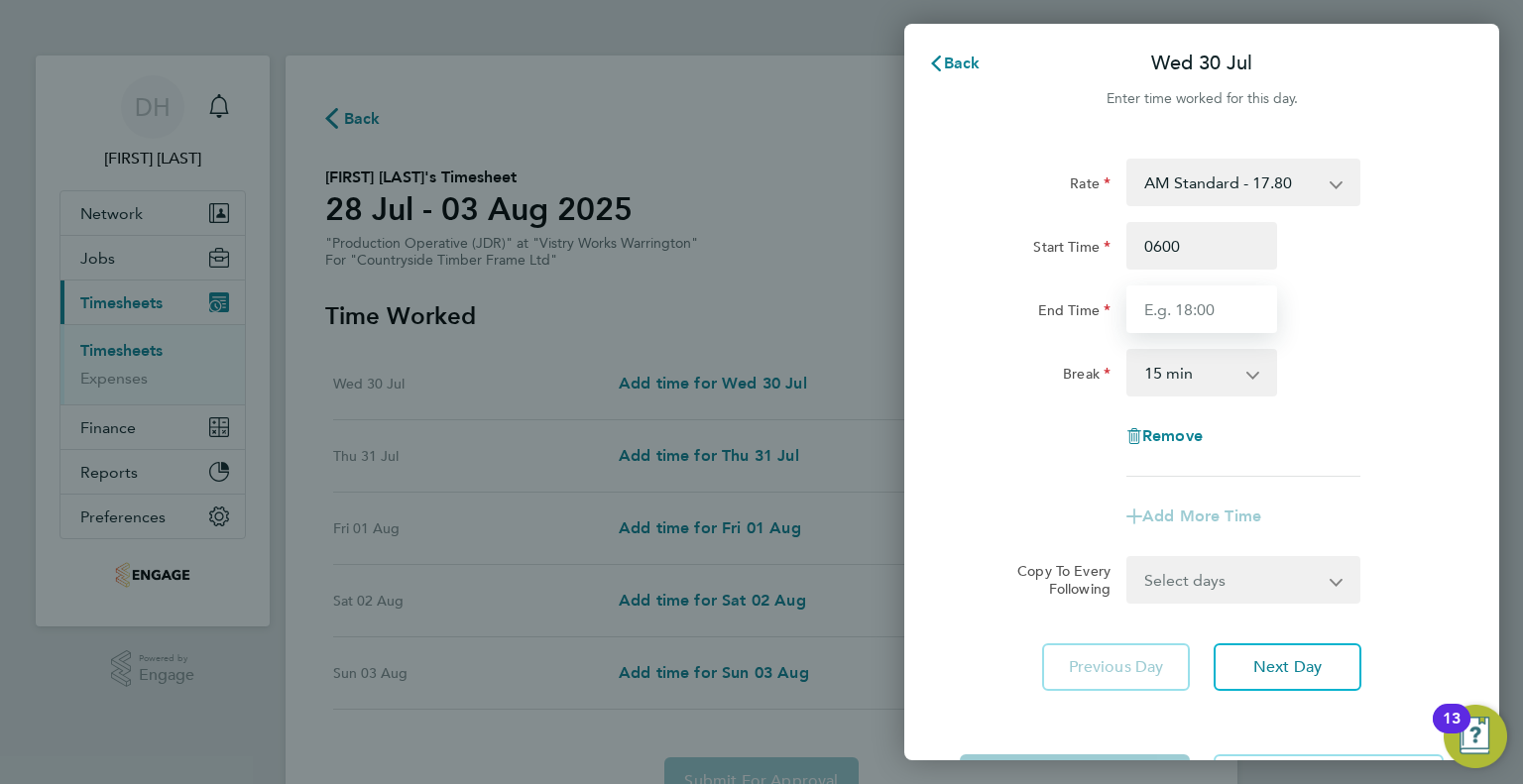 type on "06:00" 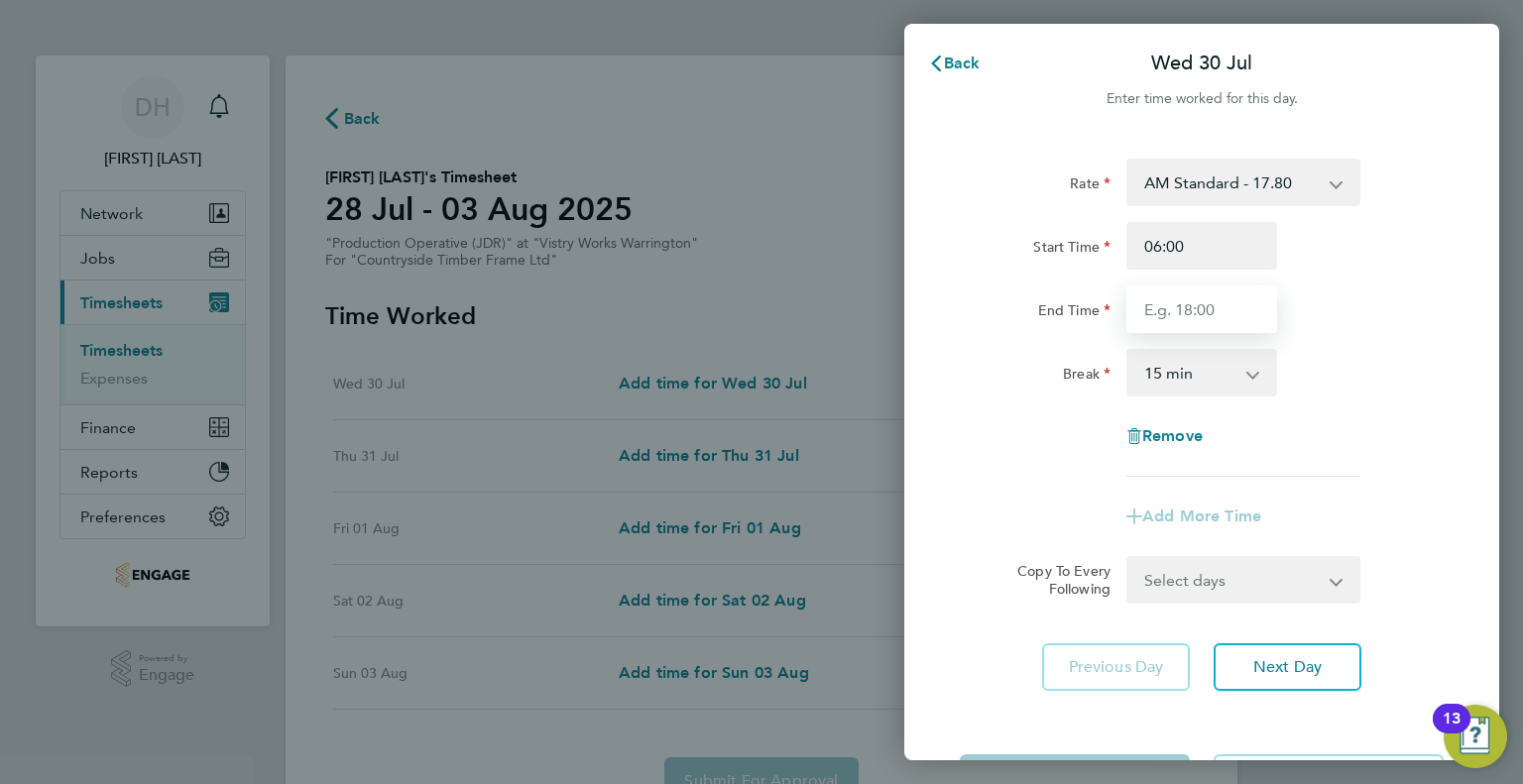 click on "End Time" at bounding box center [1202, 309] 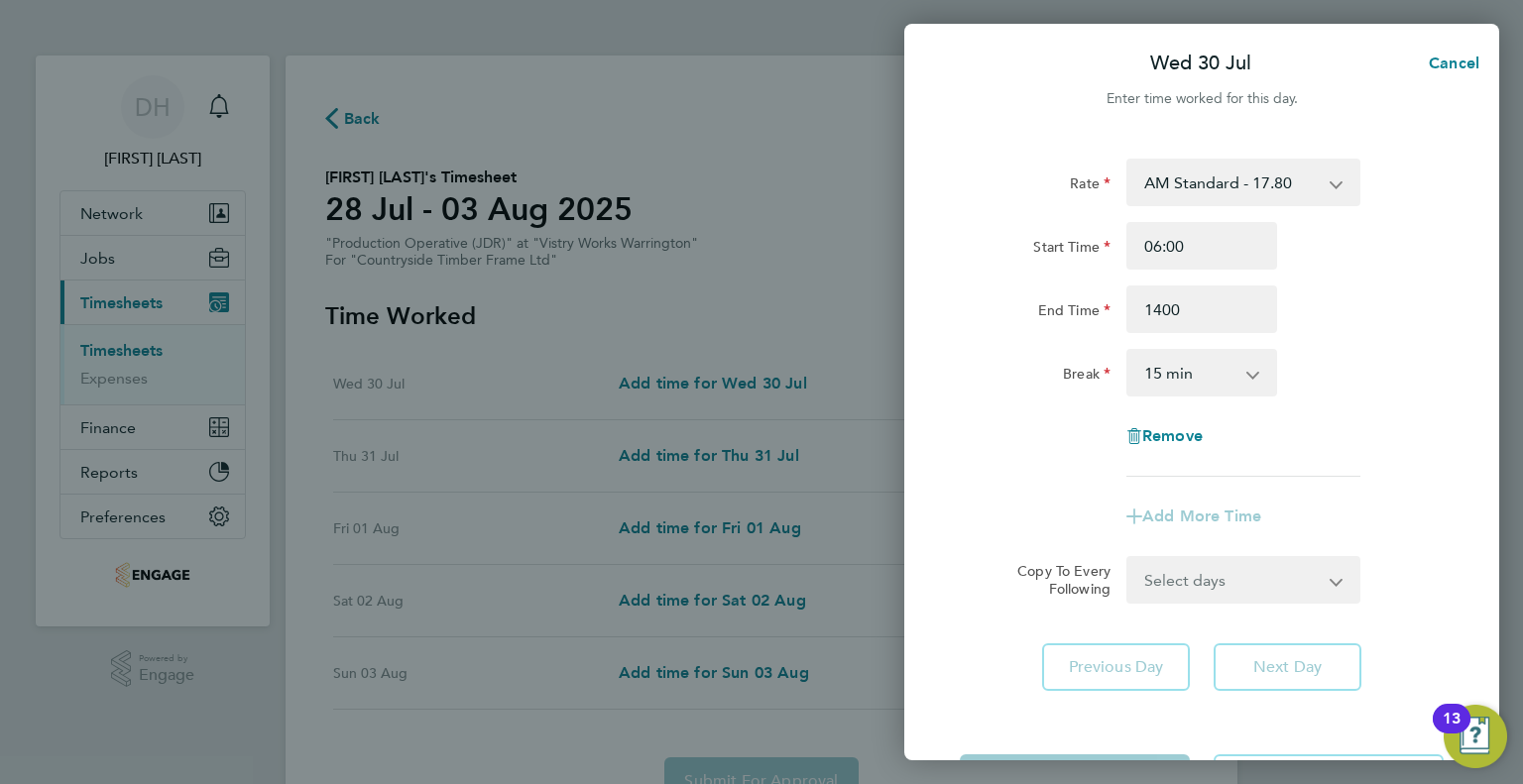 type on "14:00" 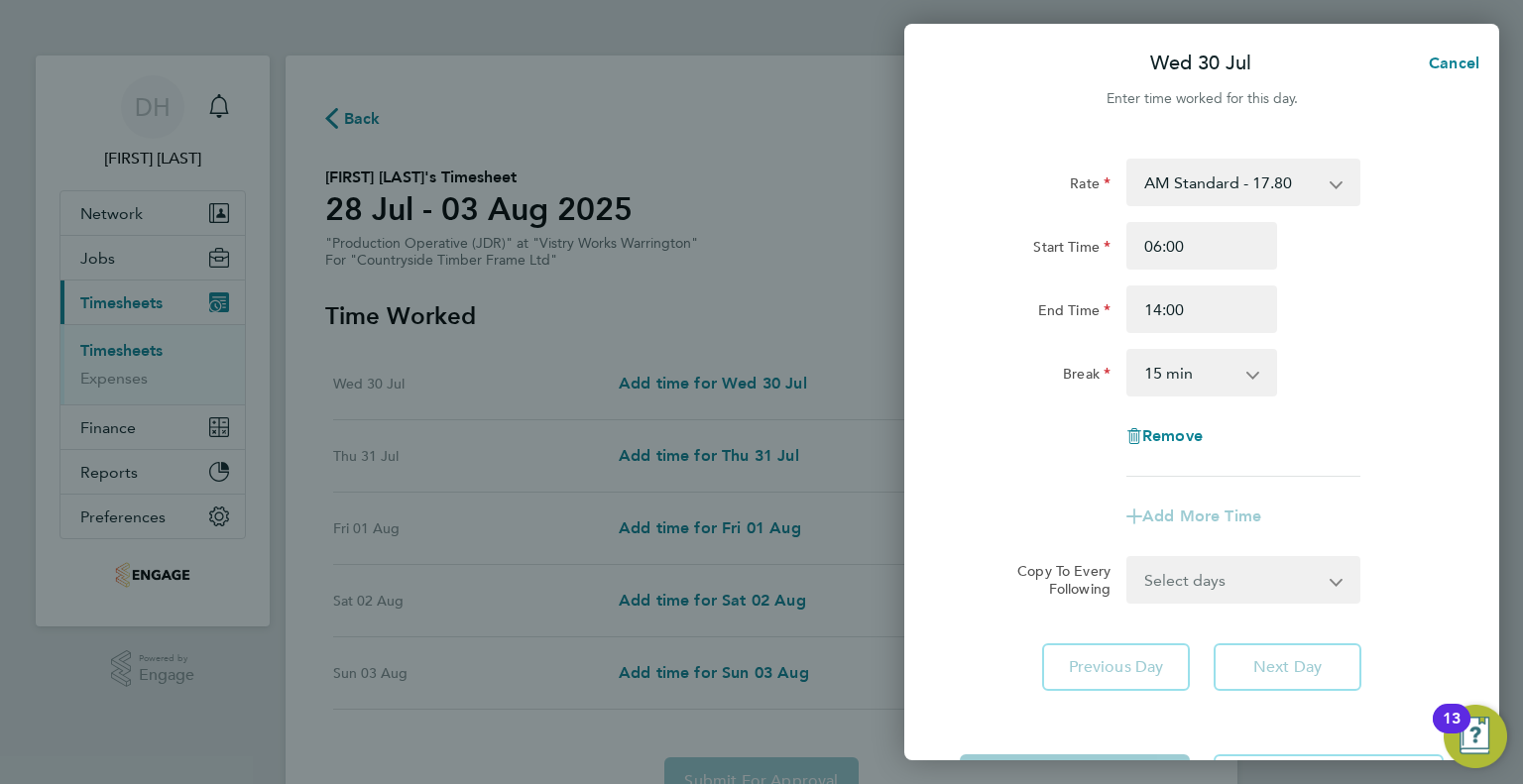click on "0 min   15 min   30 min   45 min   60 min   75 min   90 min" at bounding box center (1190, 373) 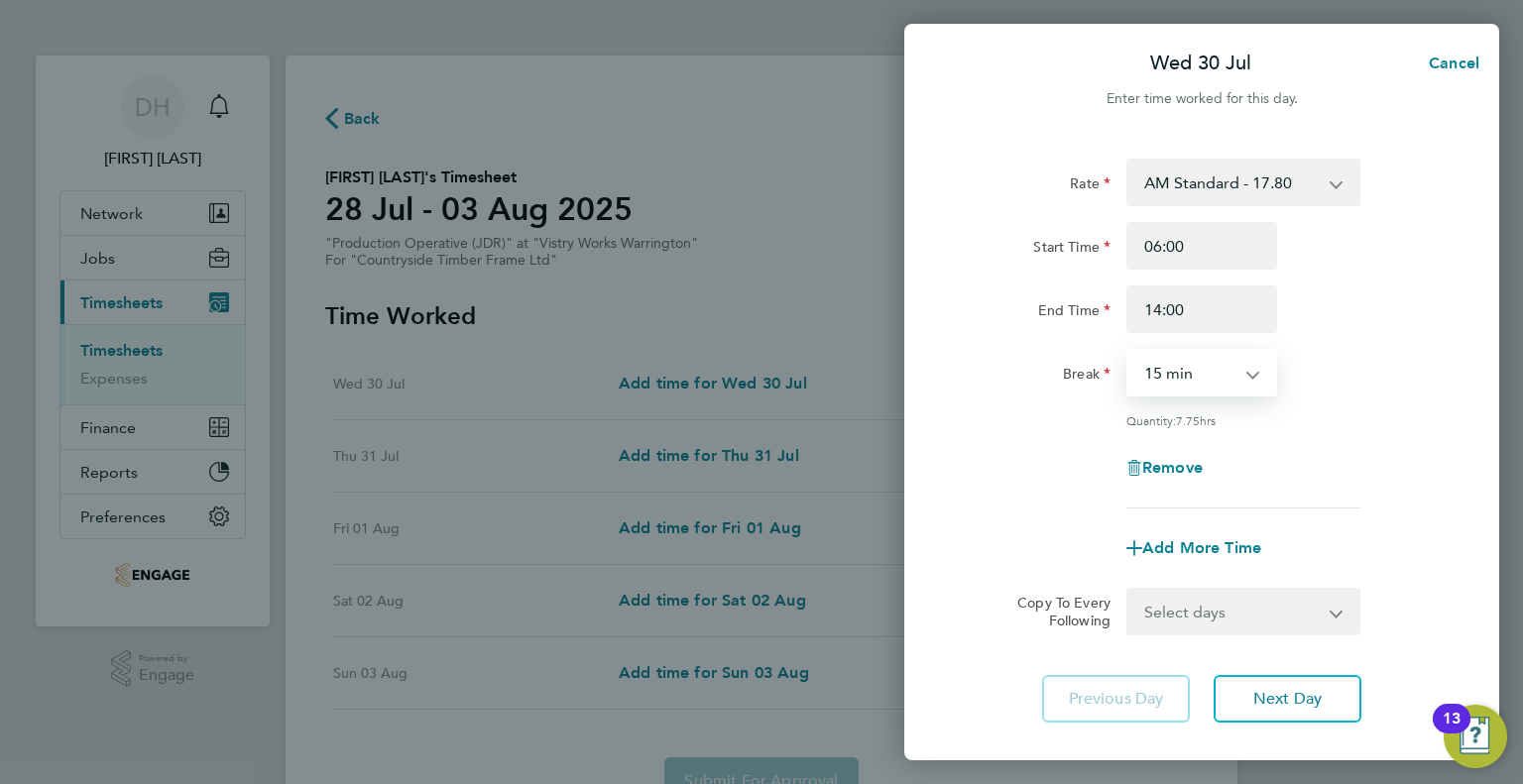 select on "30" 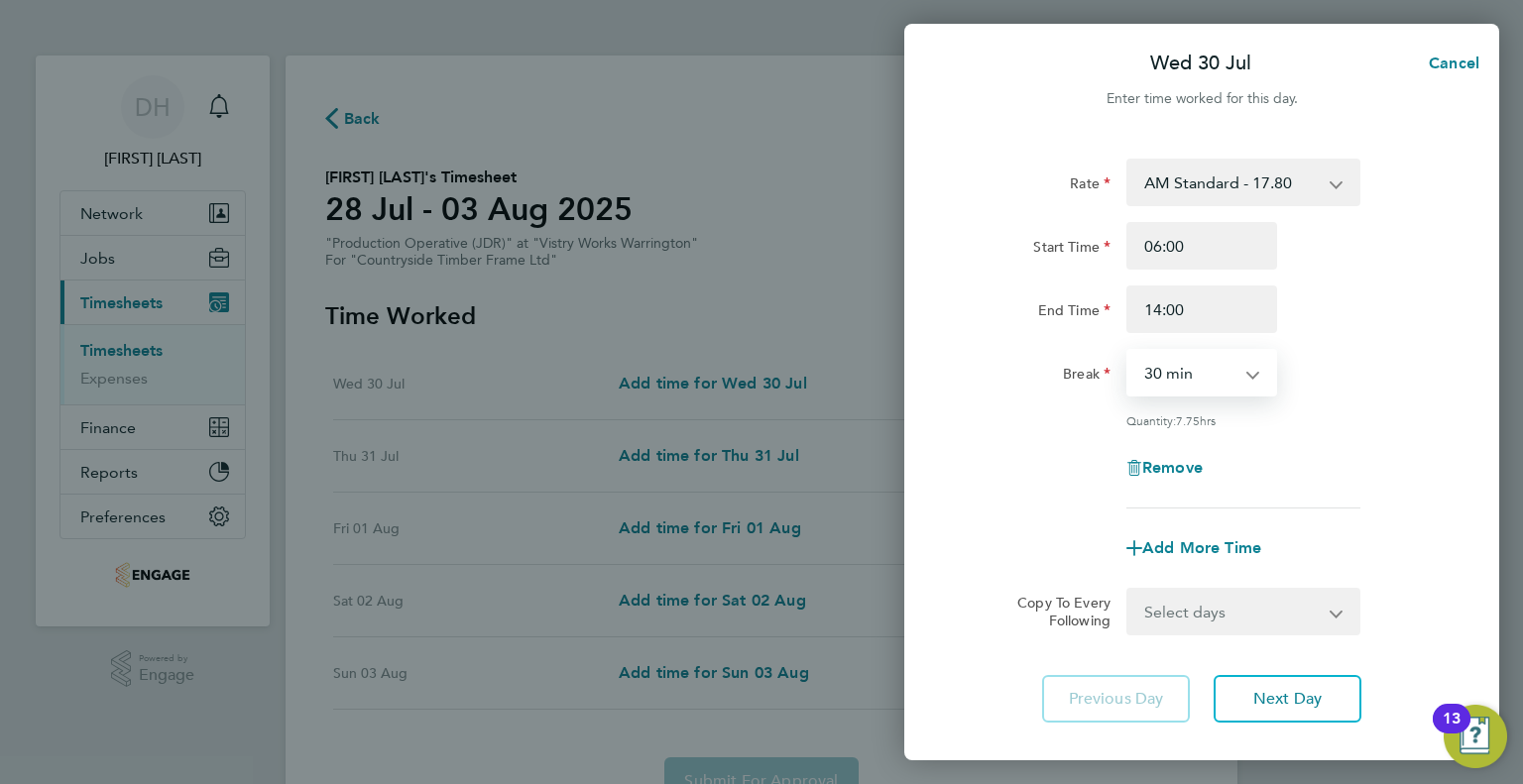 click on "0 min   15 min   30 min   45 min   60 min   75 min   90 min" at bounding box center [1190, 373] 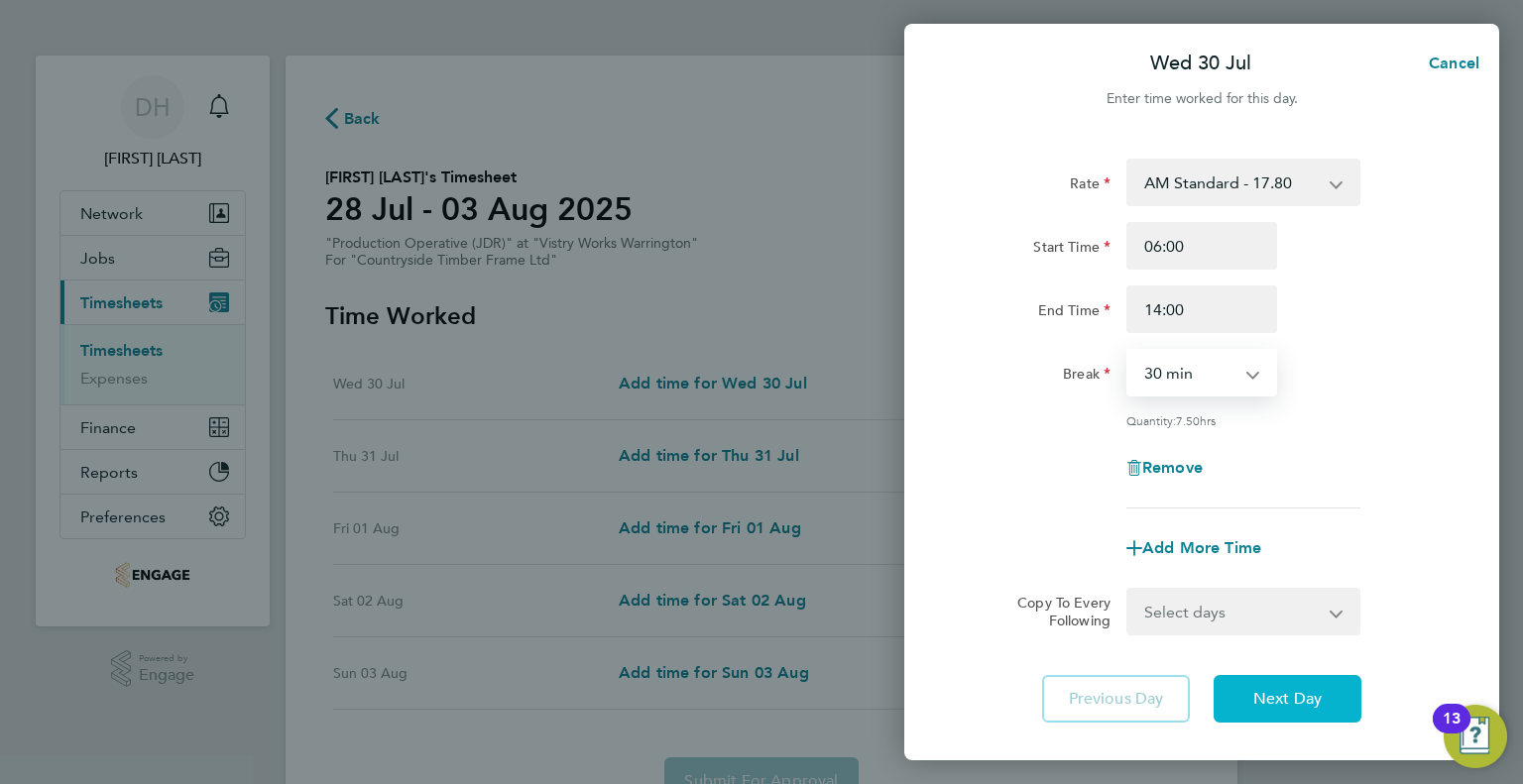 click on "Next Day" 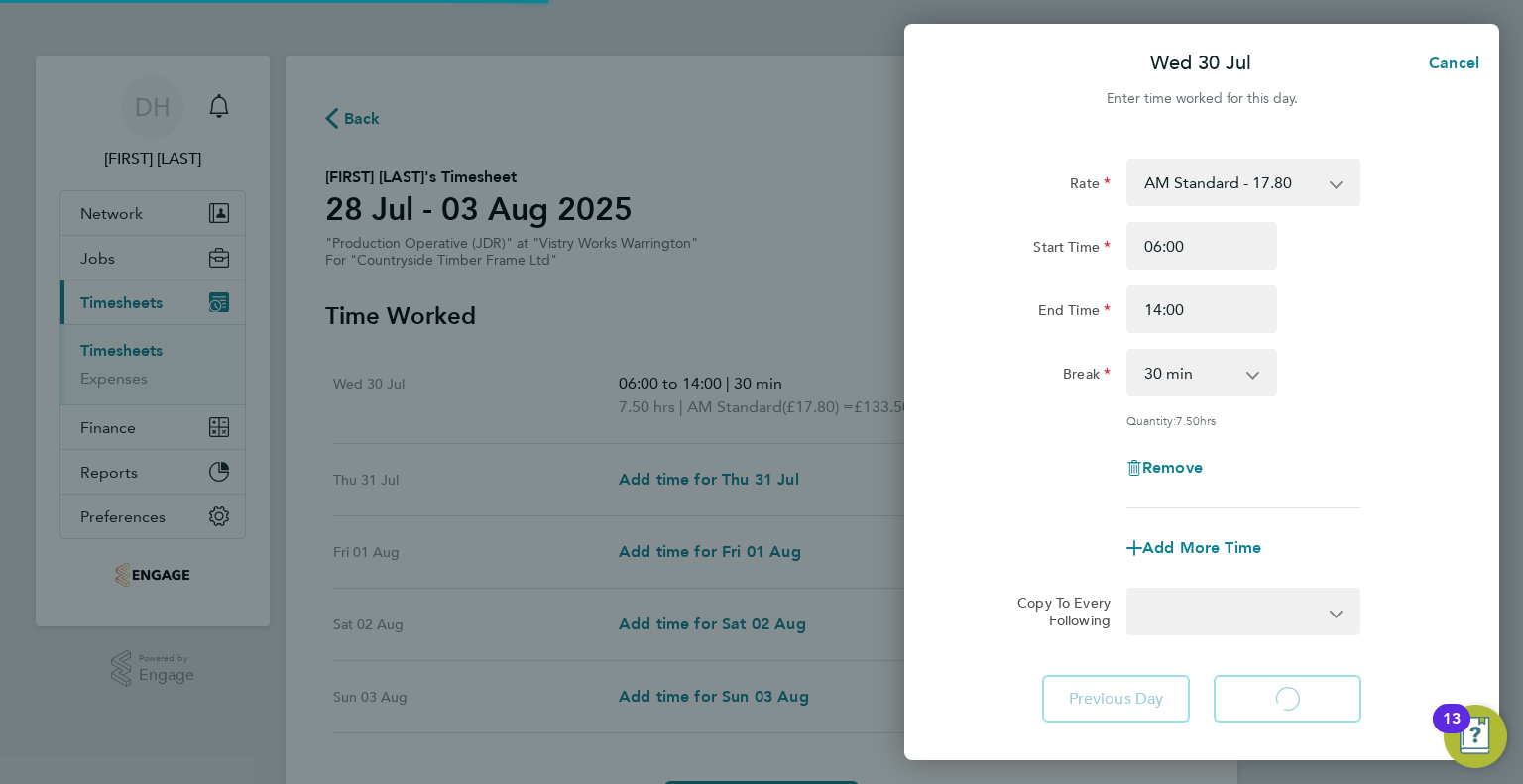 select on "15" 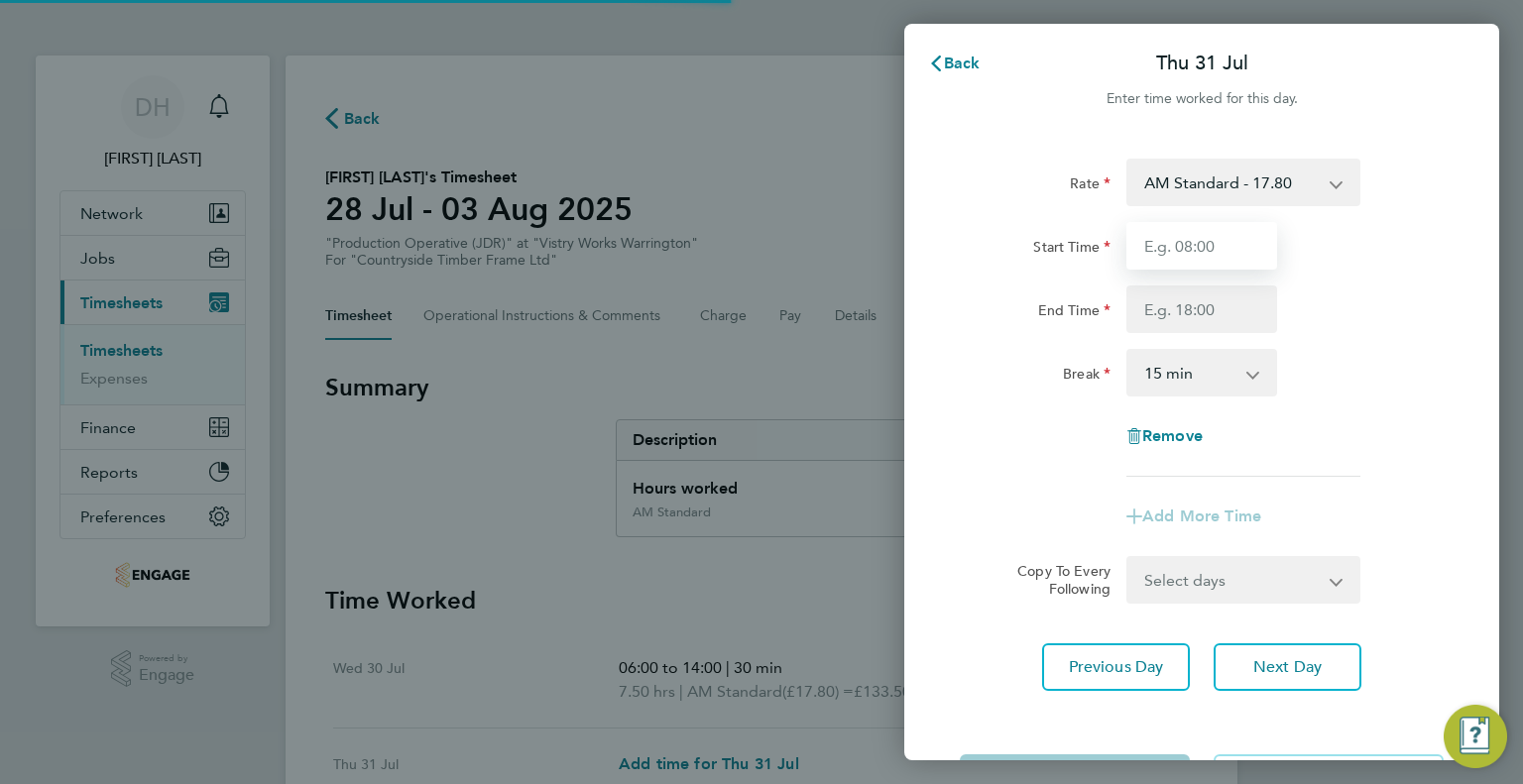 click on "Start Time" at bounding box center [1202, 246] 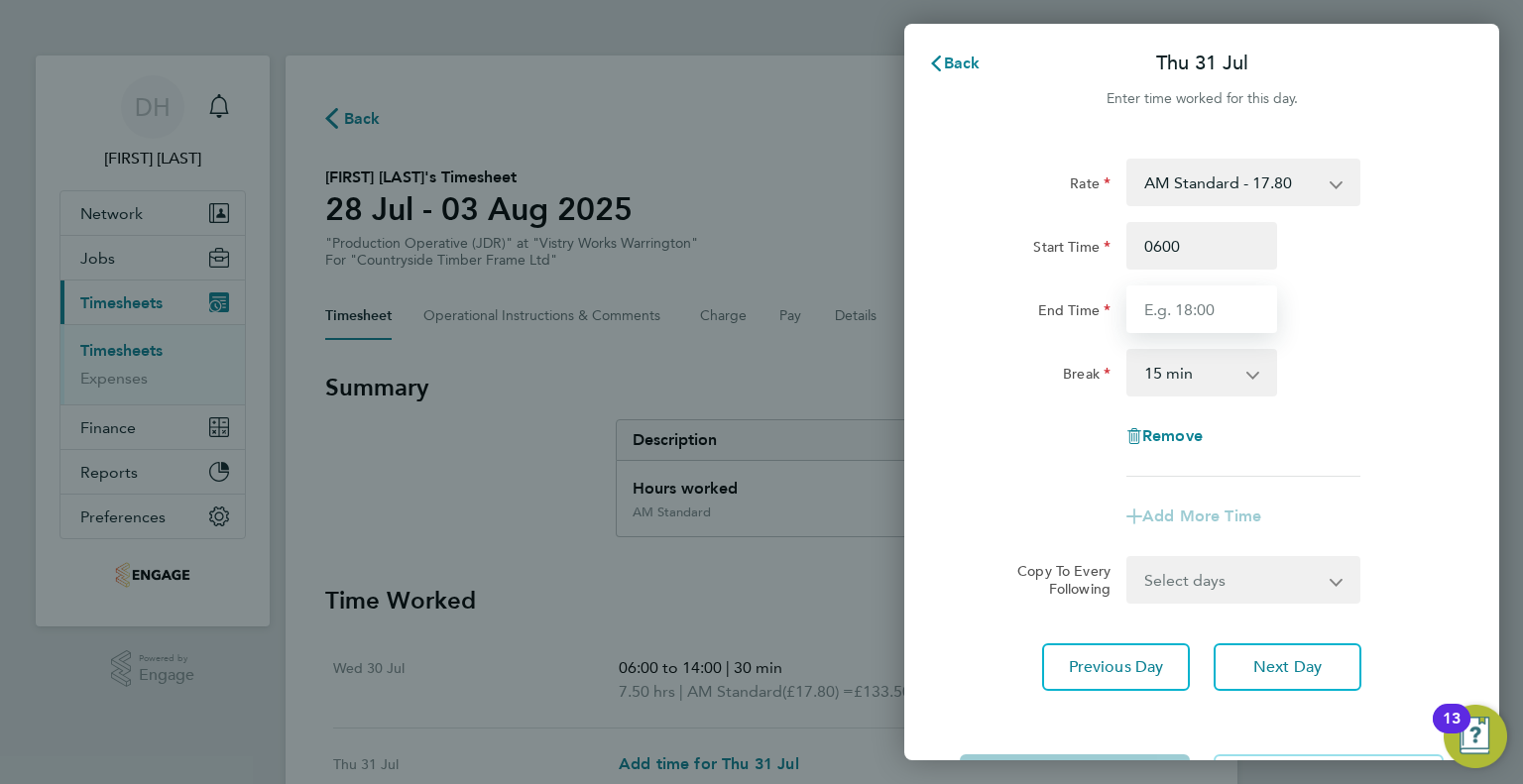 type on "06:00" 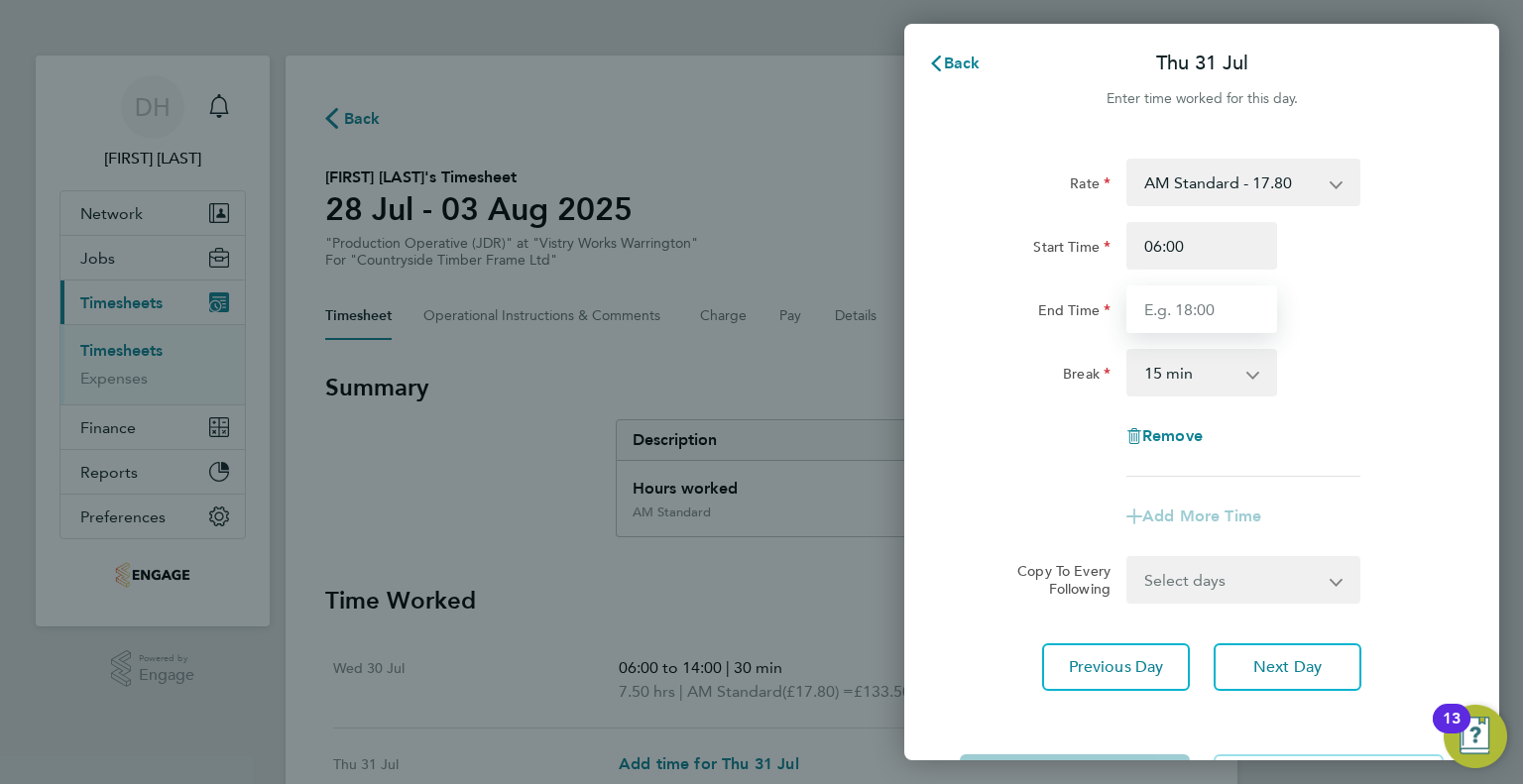 click on "End Time" at bounding box center [1202, 309] 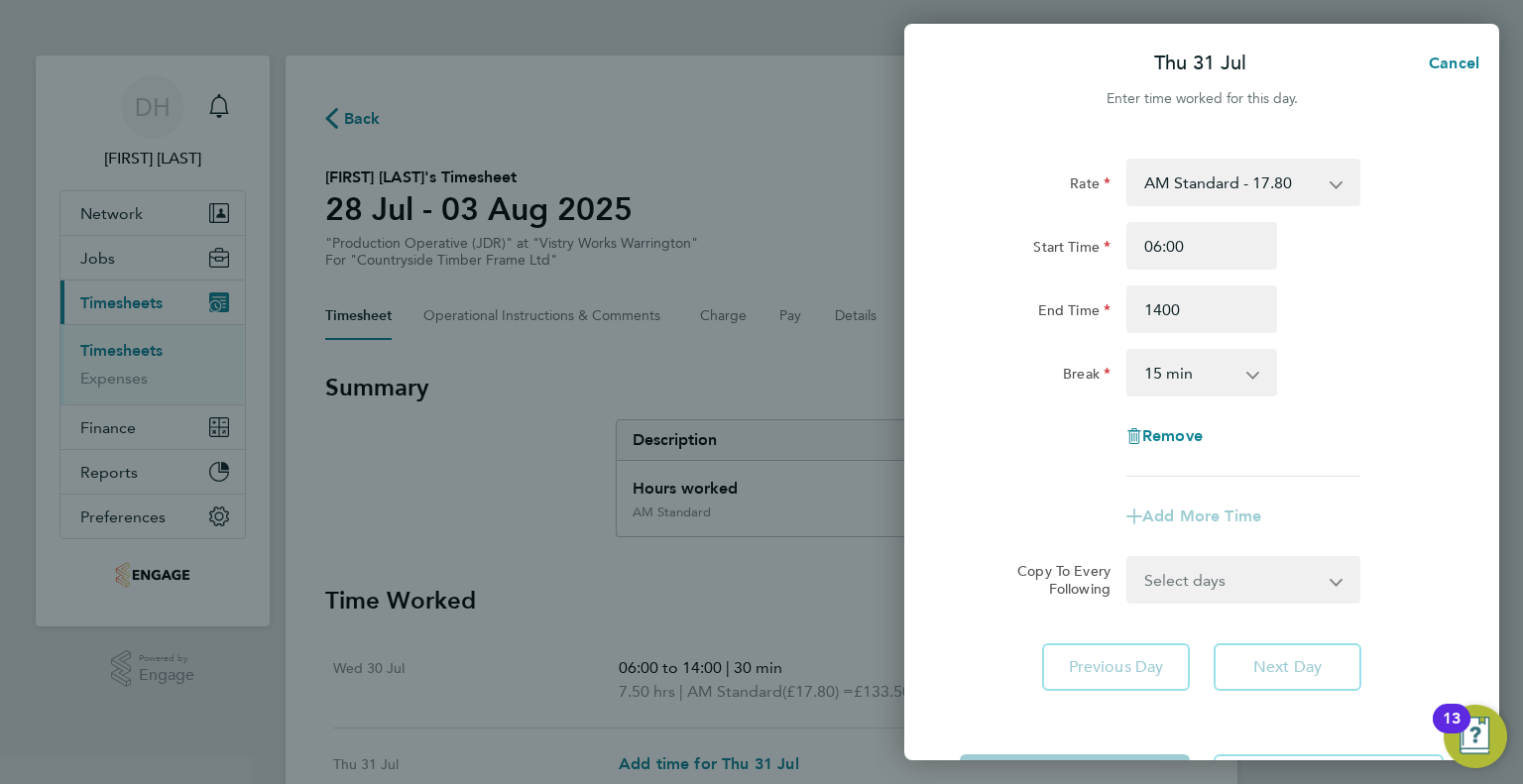 type on "14:00" 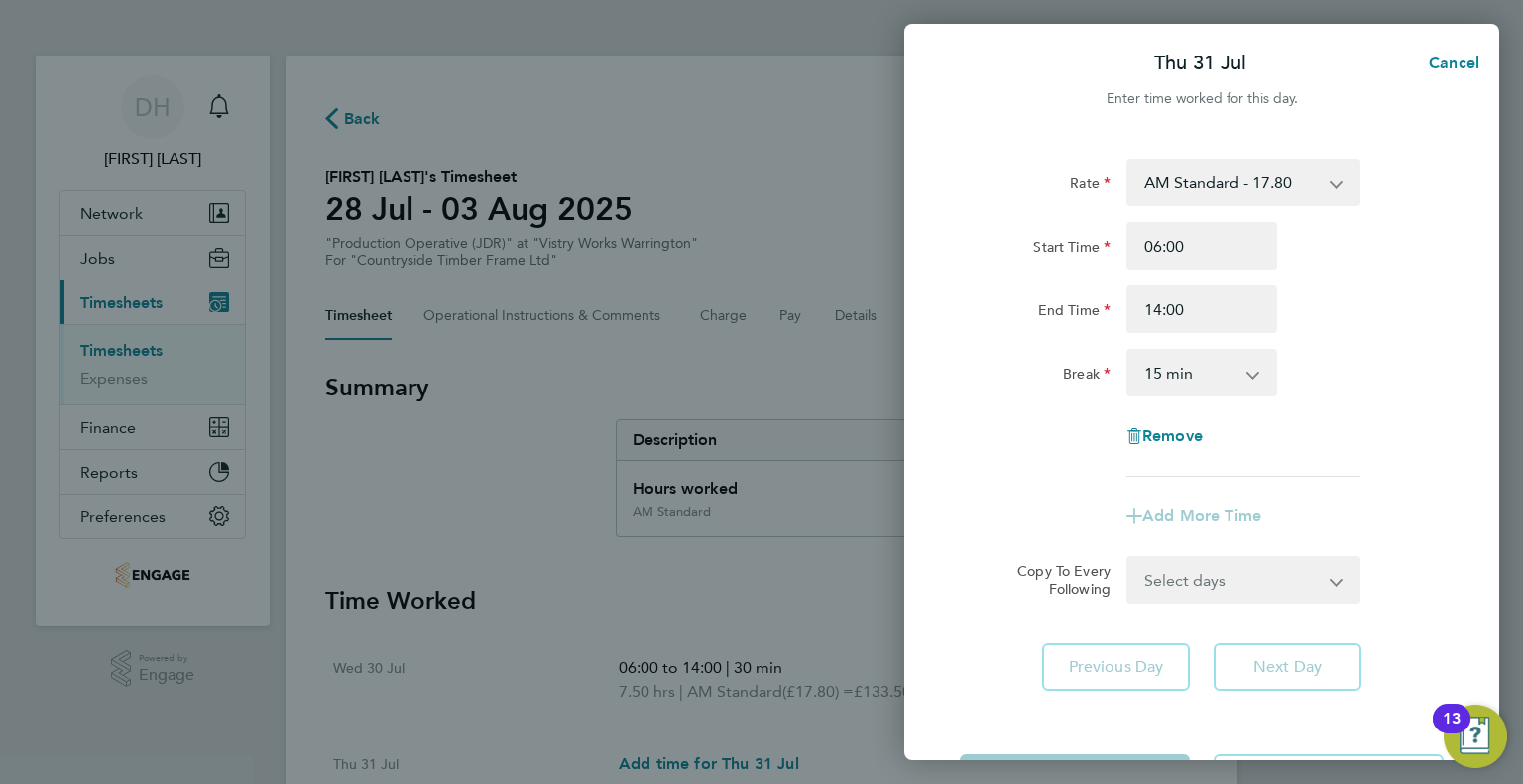 click on "0 min   15 min   30 min   45 min   60 min   75 min   90 min" at bounding box center [1190, 373] 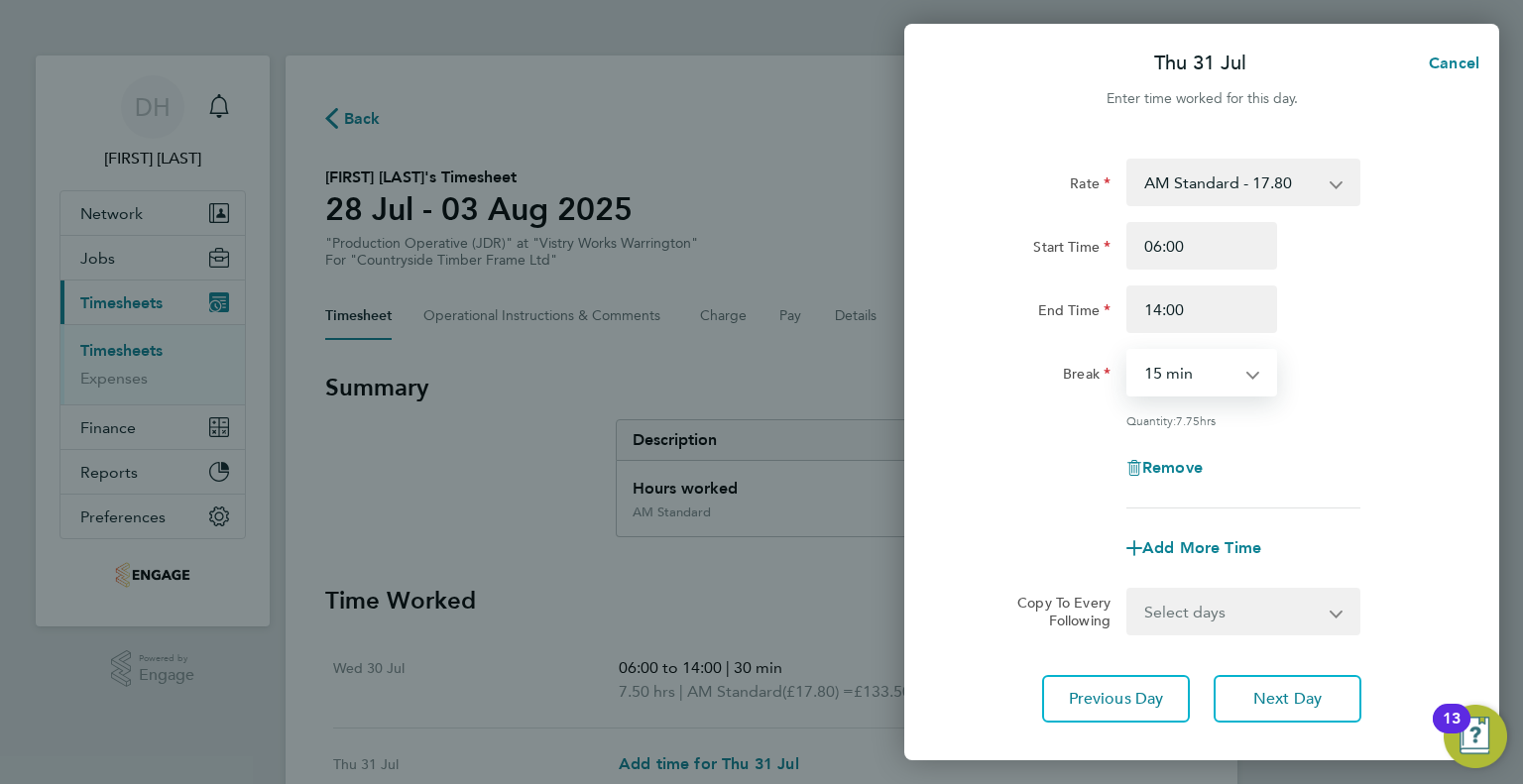 select on "30" 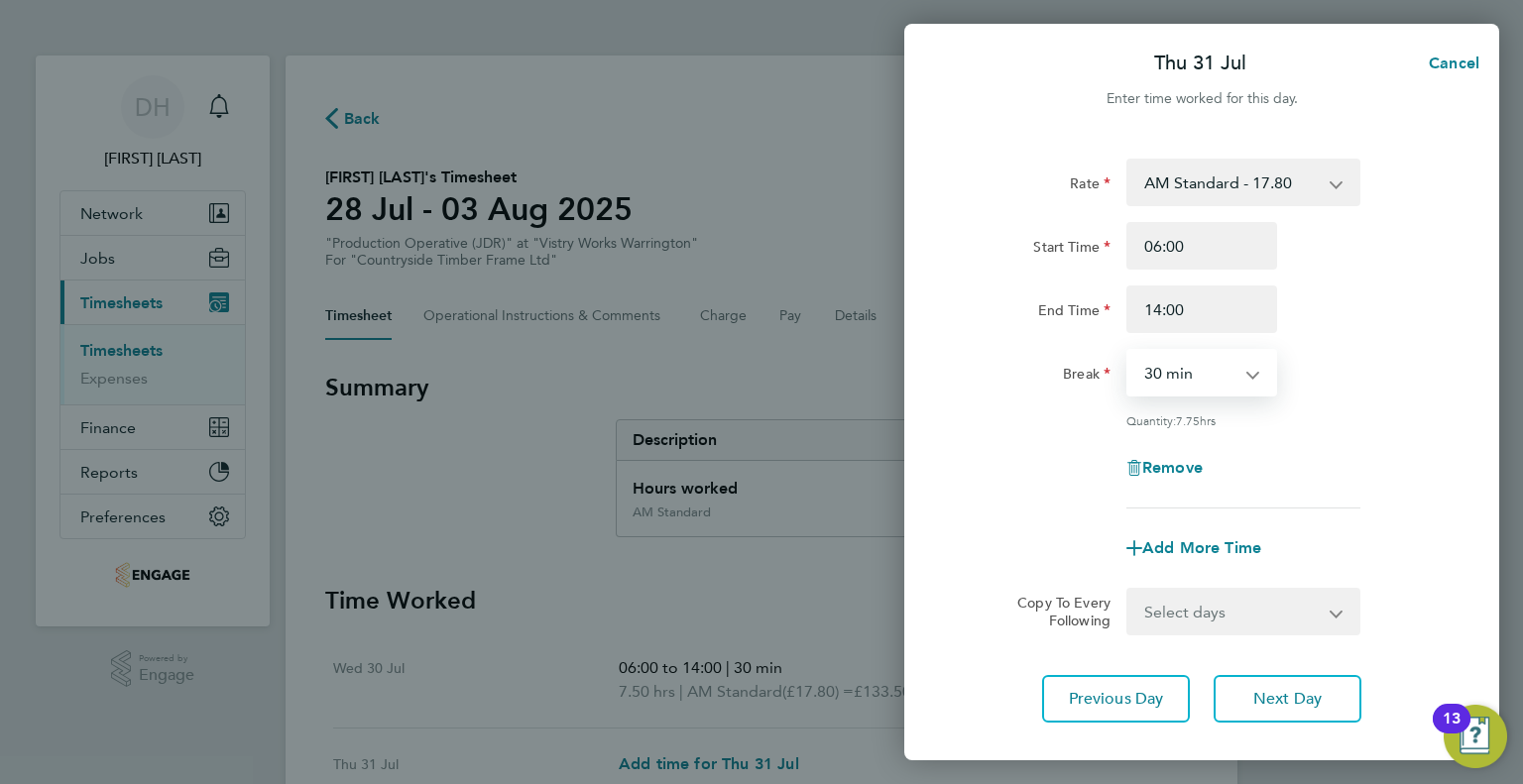 click on "0 min   15 min   30 min   45 min   60 min   75 min   90 min" at bounding box center (1190, 373) 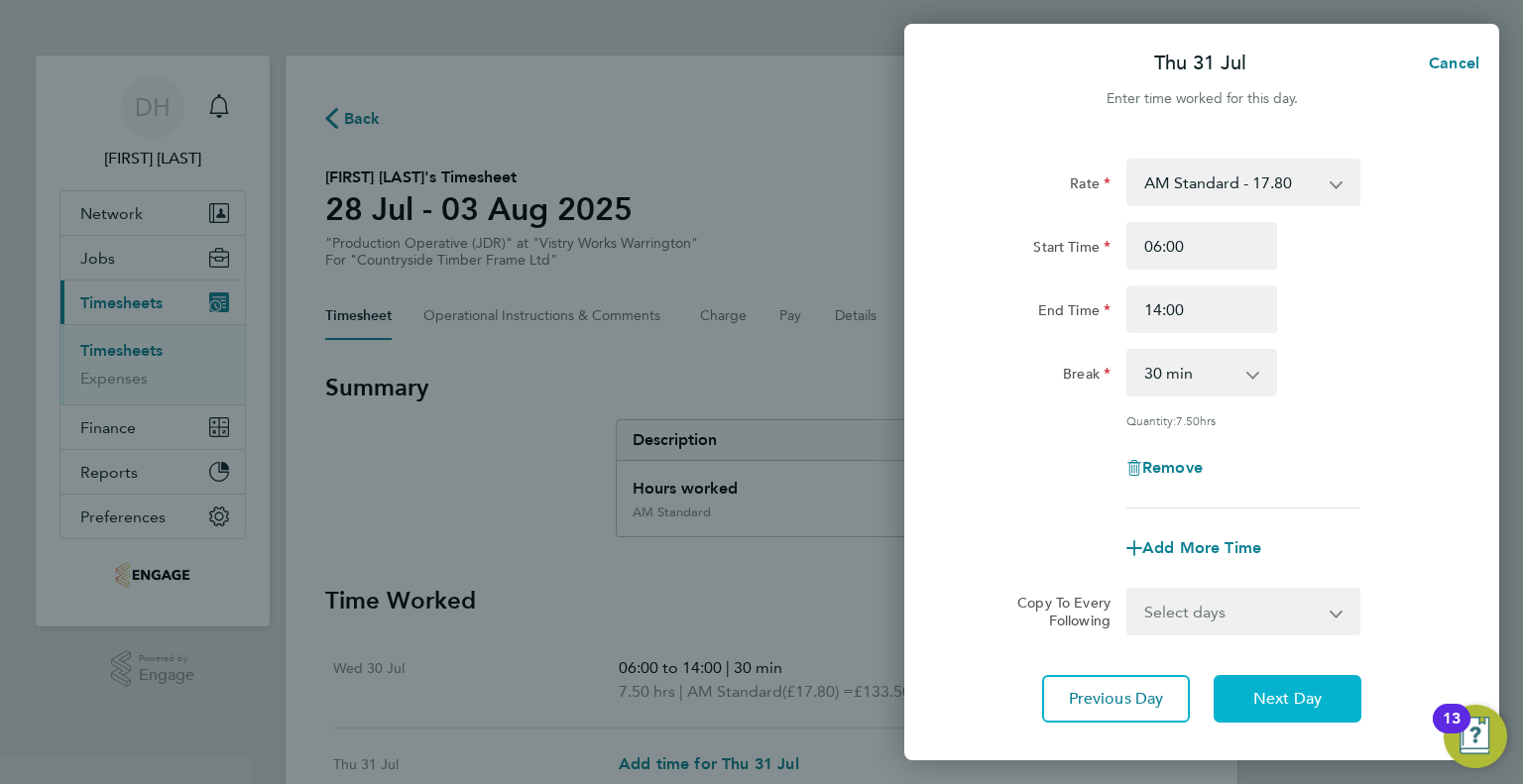 click on "Next Day" 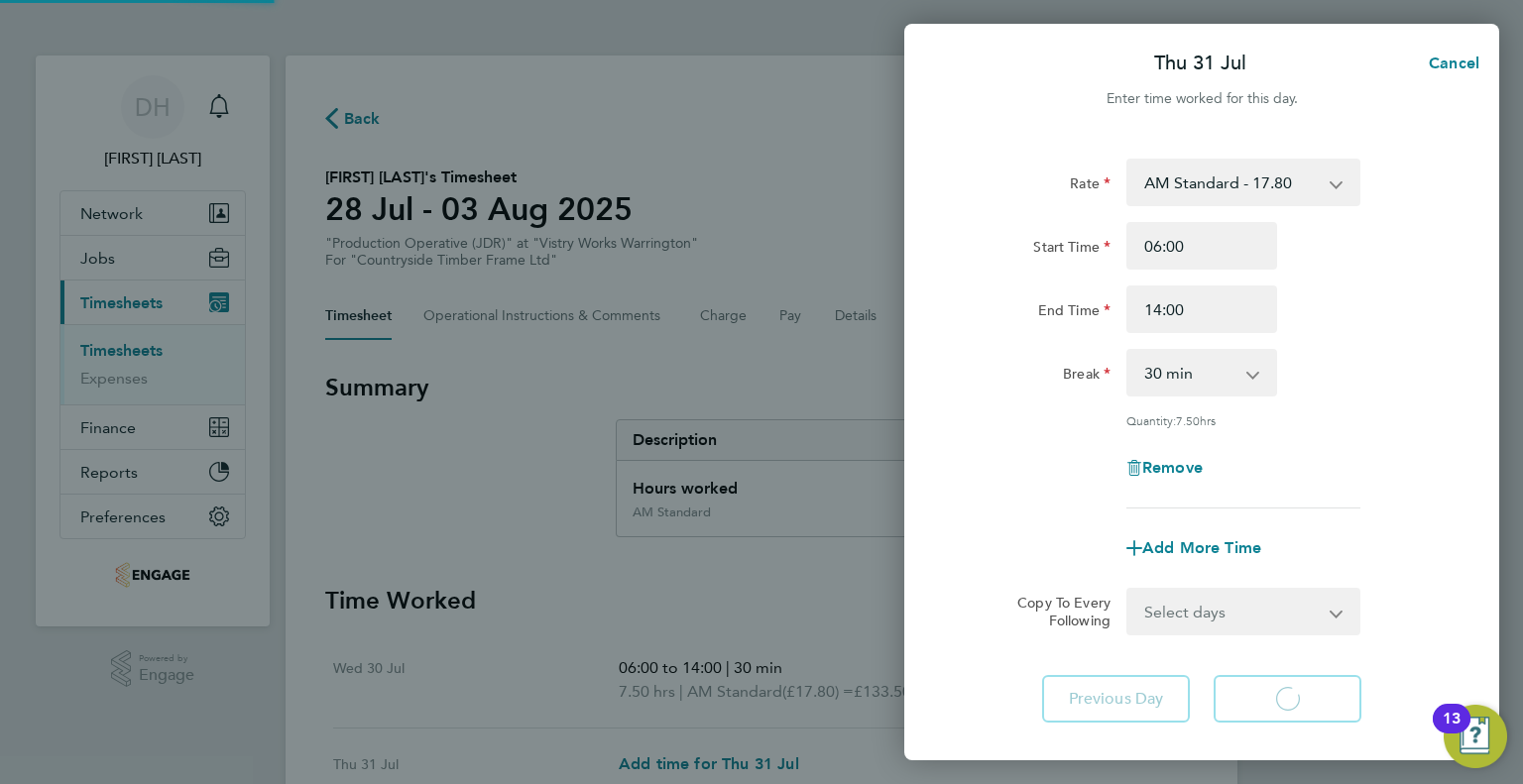 select on "15" 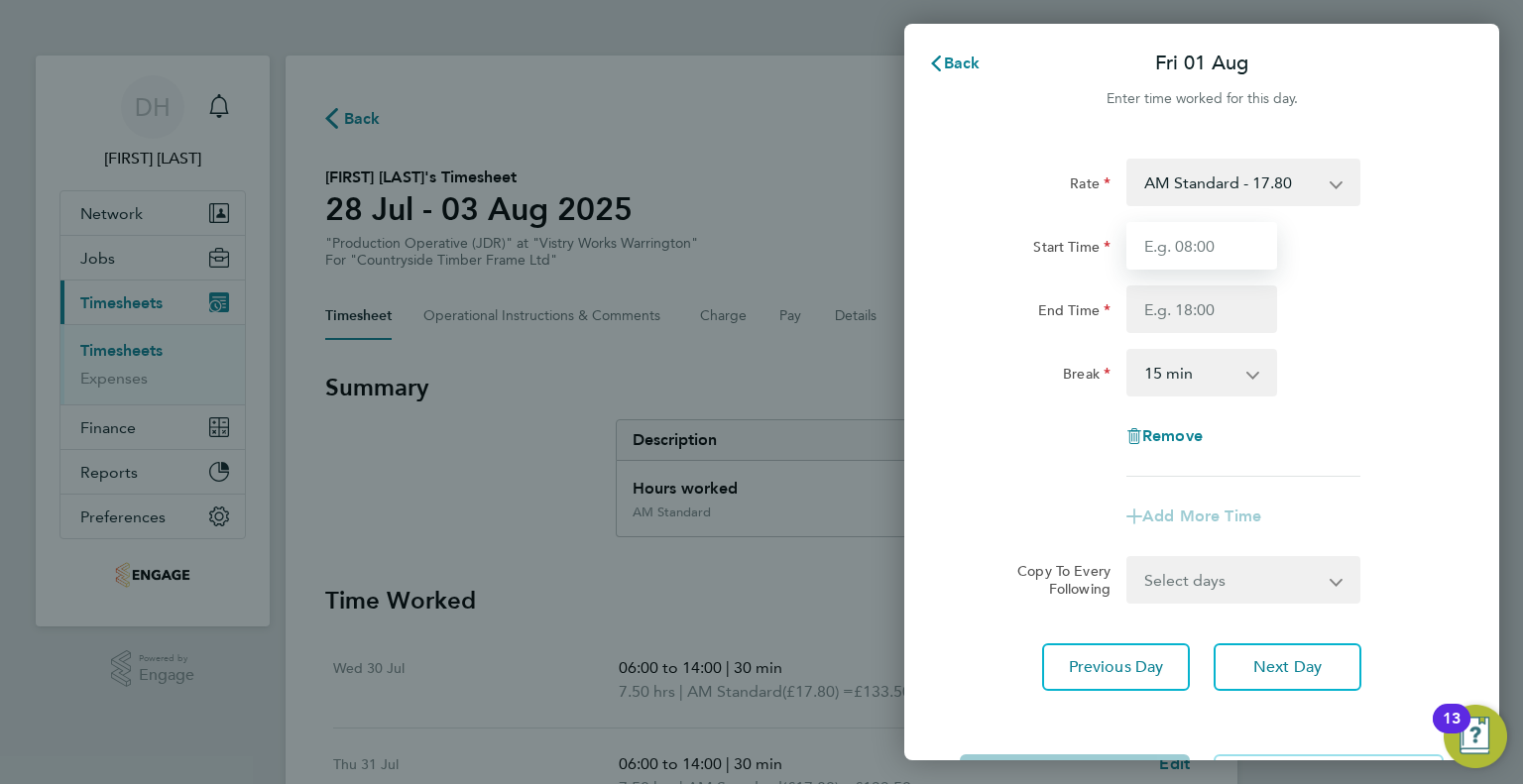 click on "Start Time" at bounding box center [1202, 246] 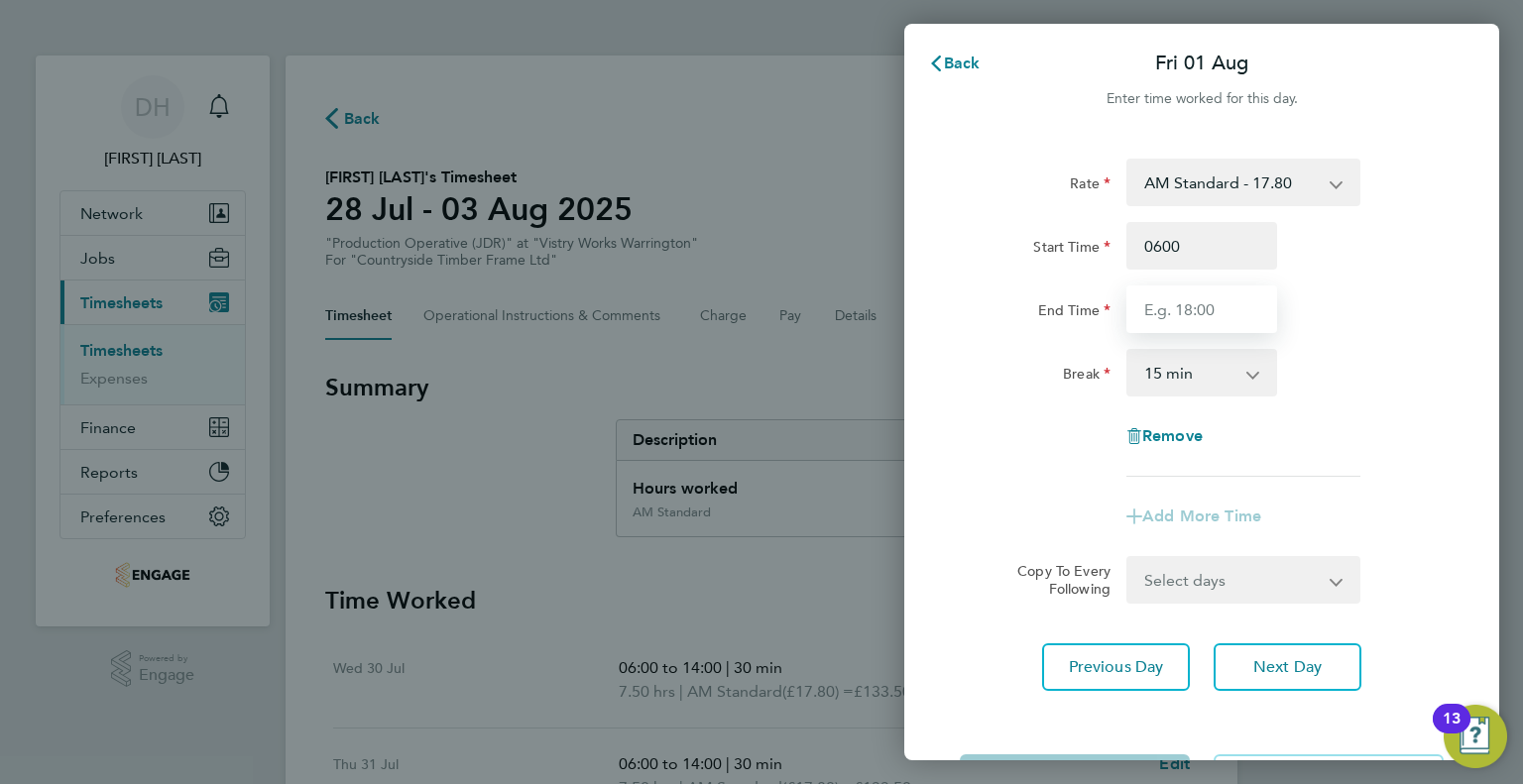 type on "06:00" 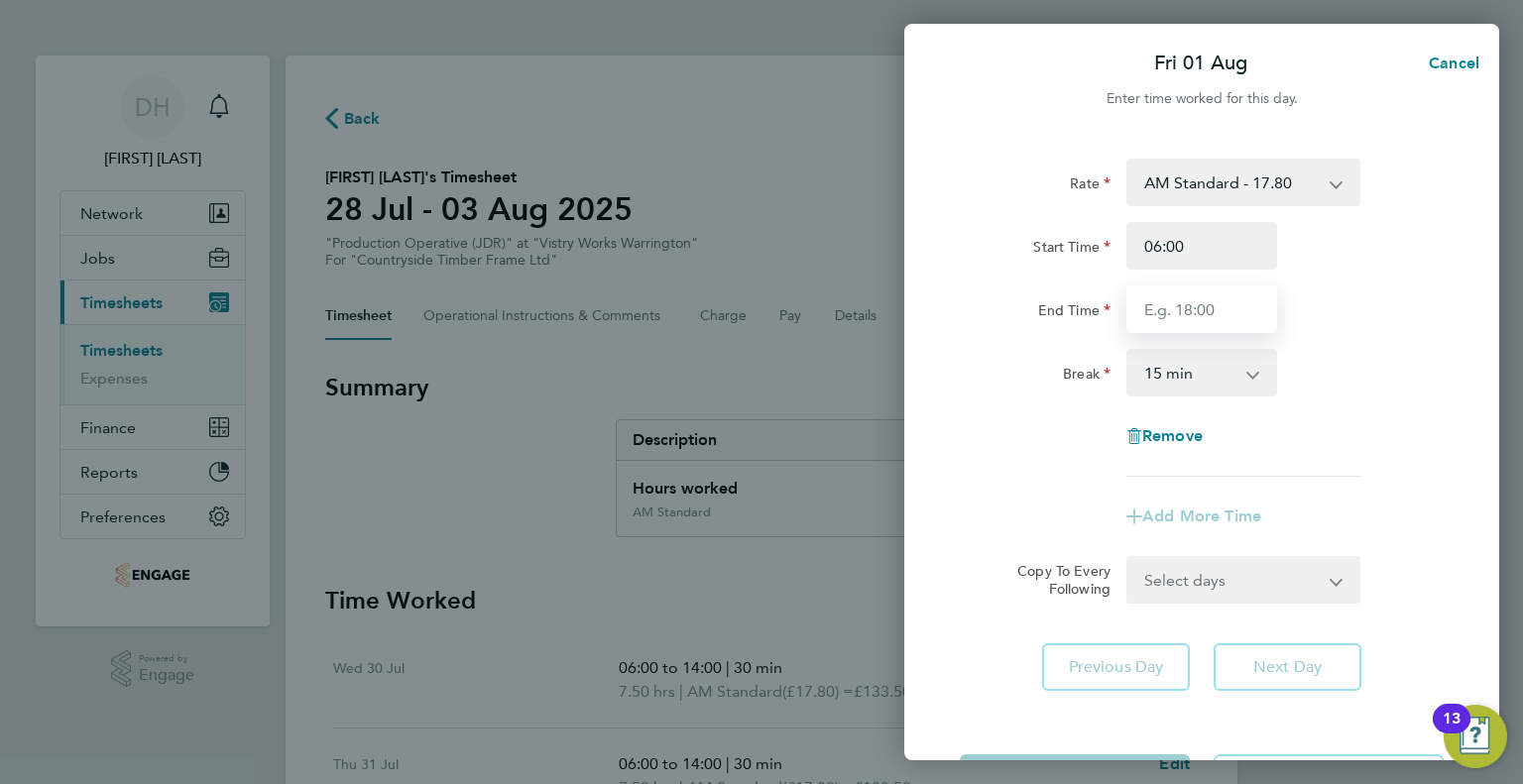 click on "End Time" at bounding box center [1202, 309] 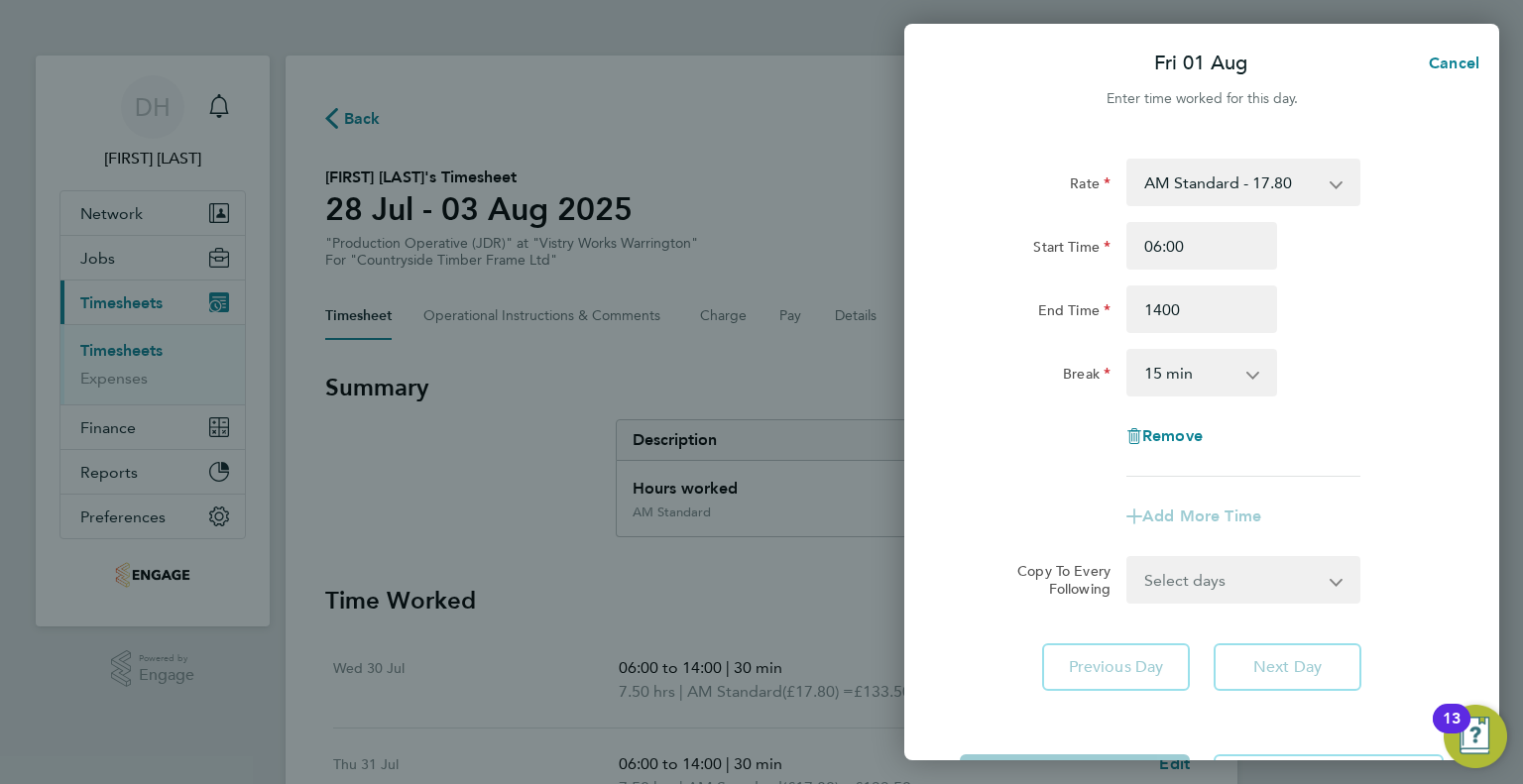 type on "14:00" 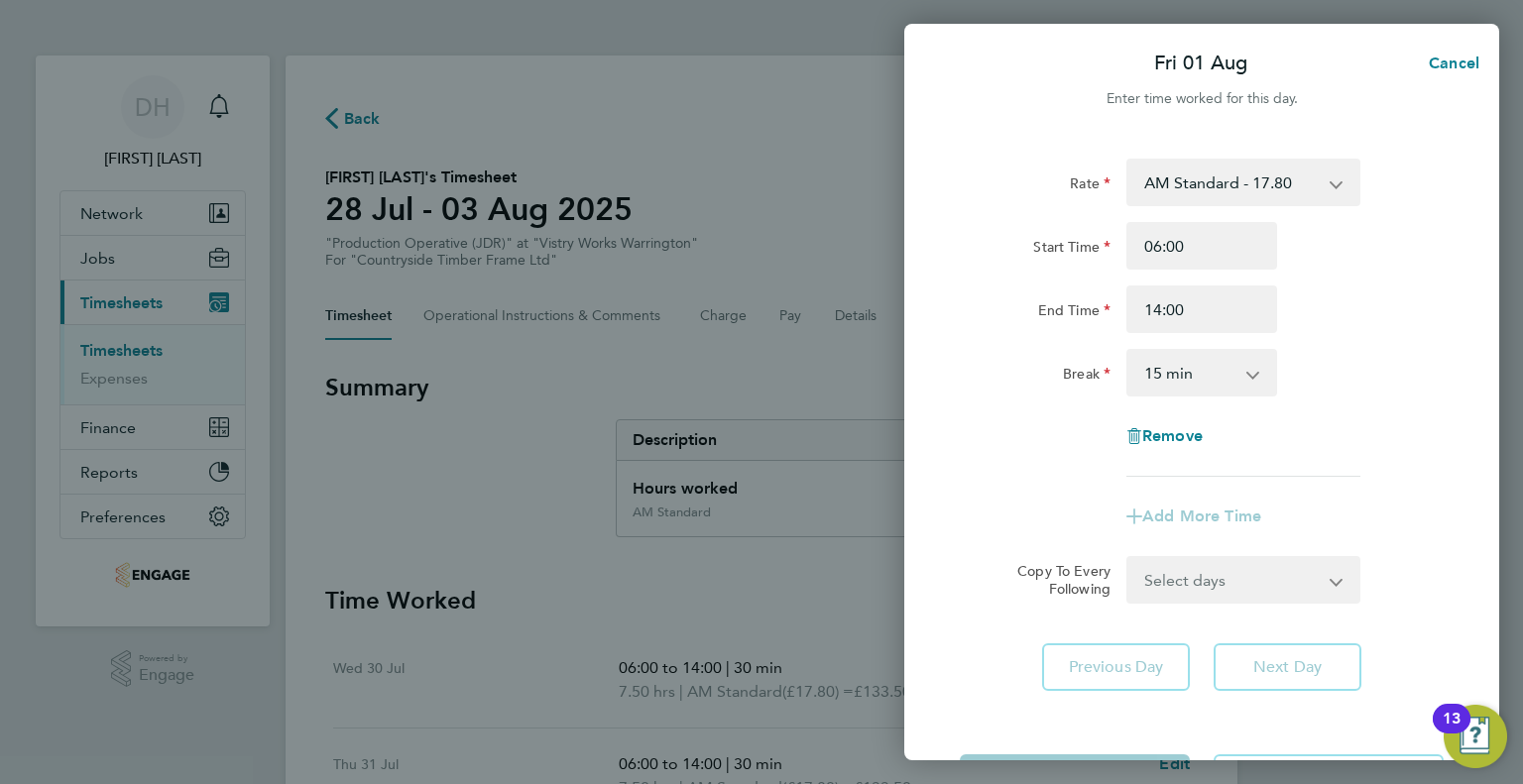 click on "Rate  AM Standard - 17.80   AM OT1 - 26.70   PM OT2 - 38.18   AM OT2 - 35.60   PM OT1 - 28.64   PM Standard - 19.09
Start Time 06:00 End Time 14:00 Break  0 min   15 min   30 min   45 min   60 min   75 min   90 min
Remove" 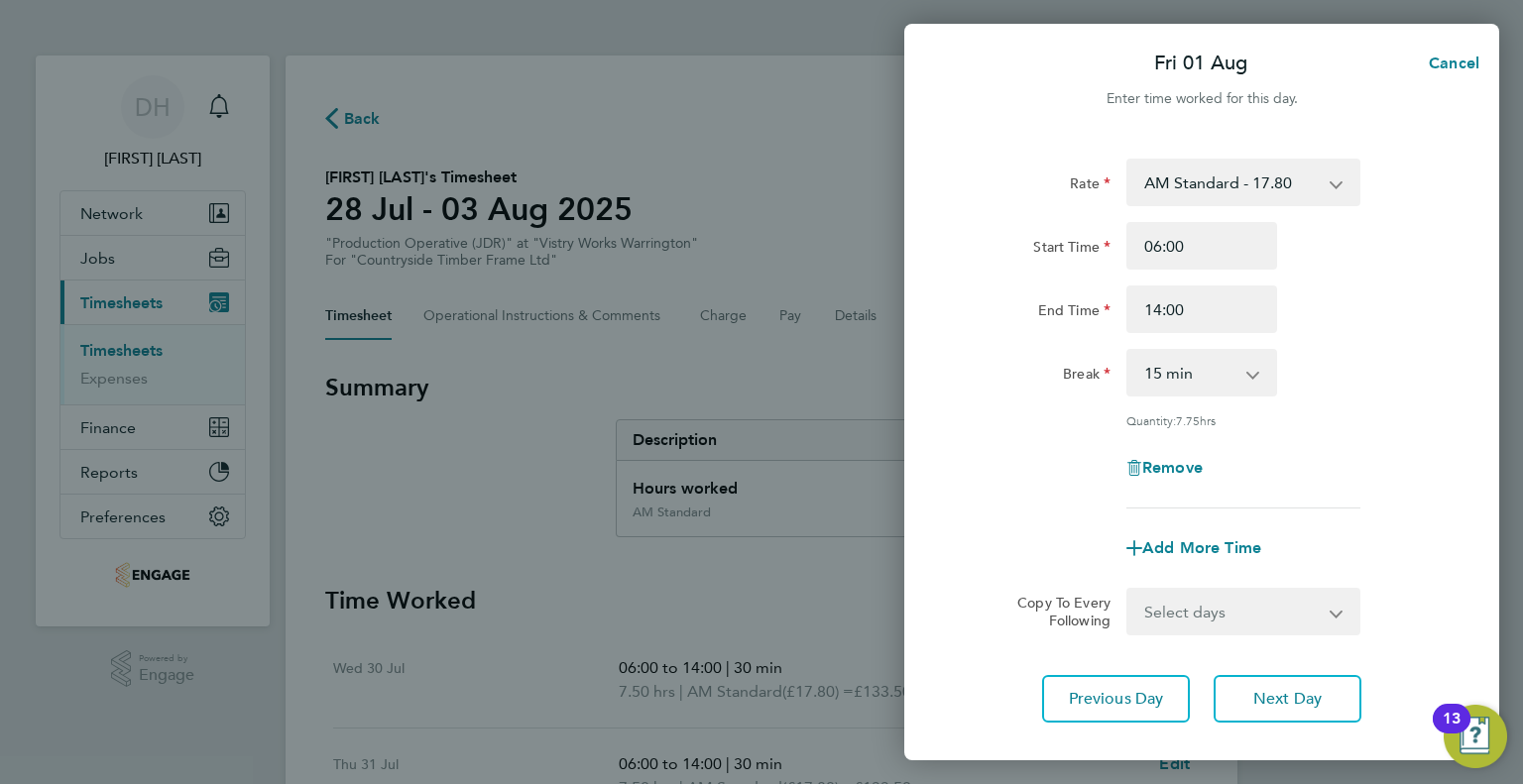 click on "0 min   15 min   30 min   45 min   60 min   75 min   90 min" at bounding box center (1190, 373) 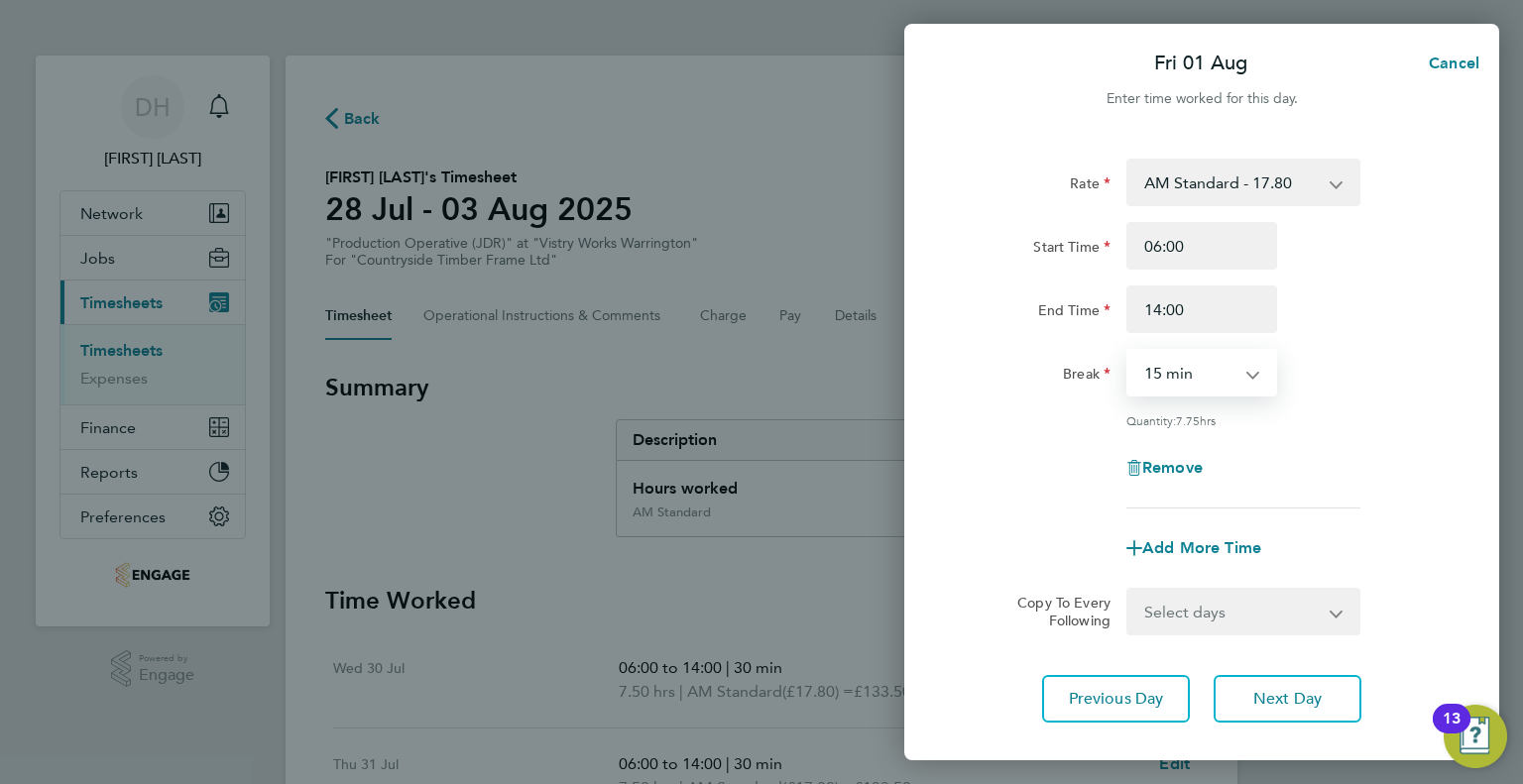 select on "30" 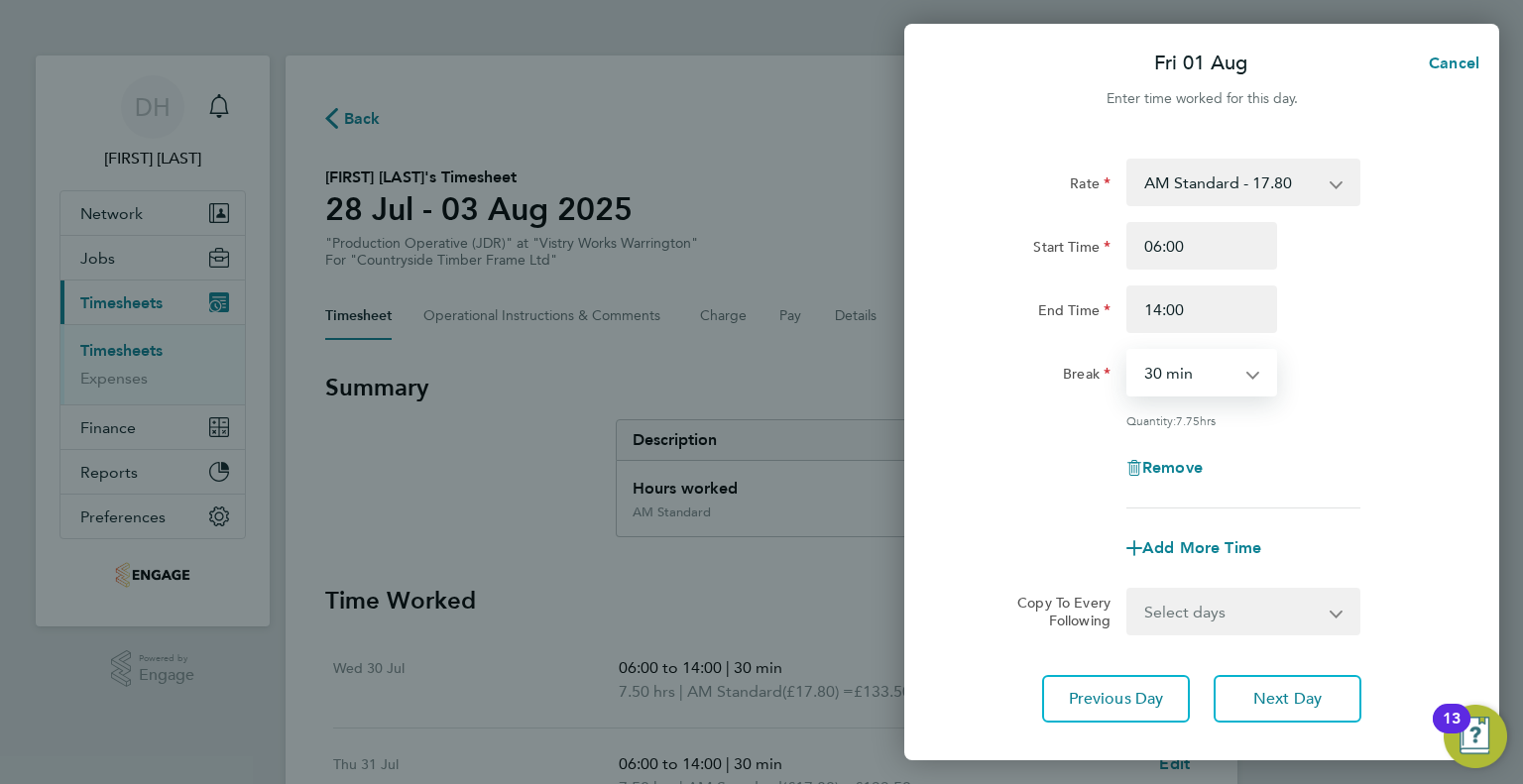 click on "0 min   15 min   30 min   45 min   60 min   75 min   90 min" at bounding box center (1190, 373) 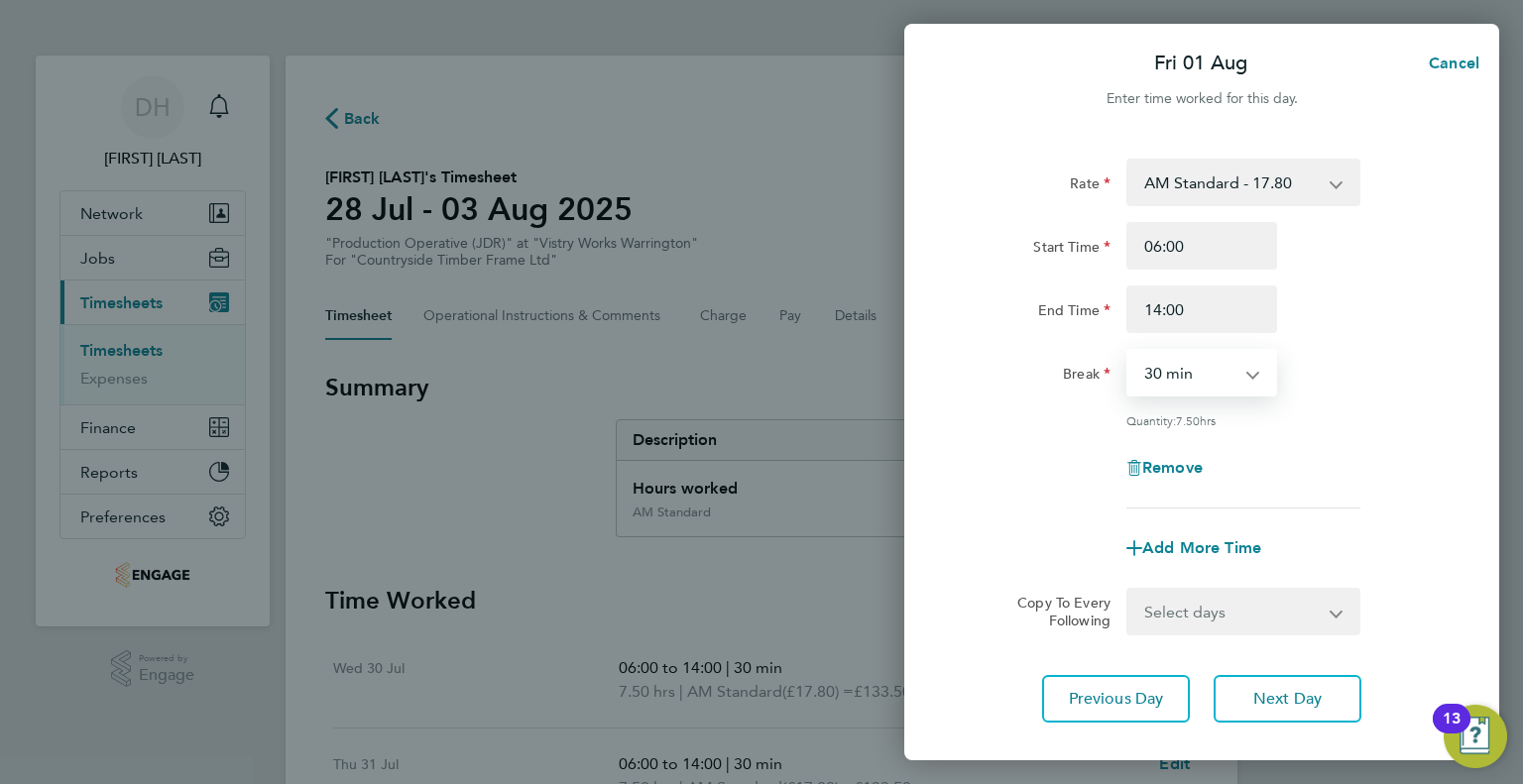 click on "Remove" 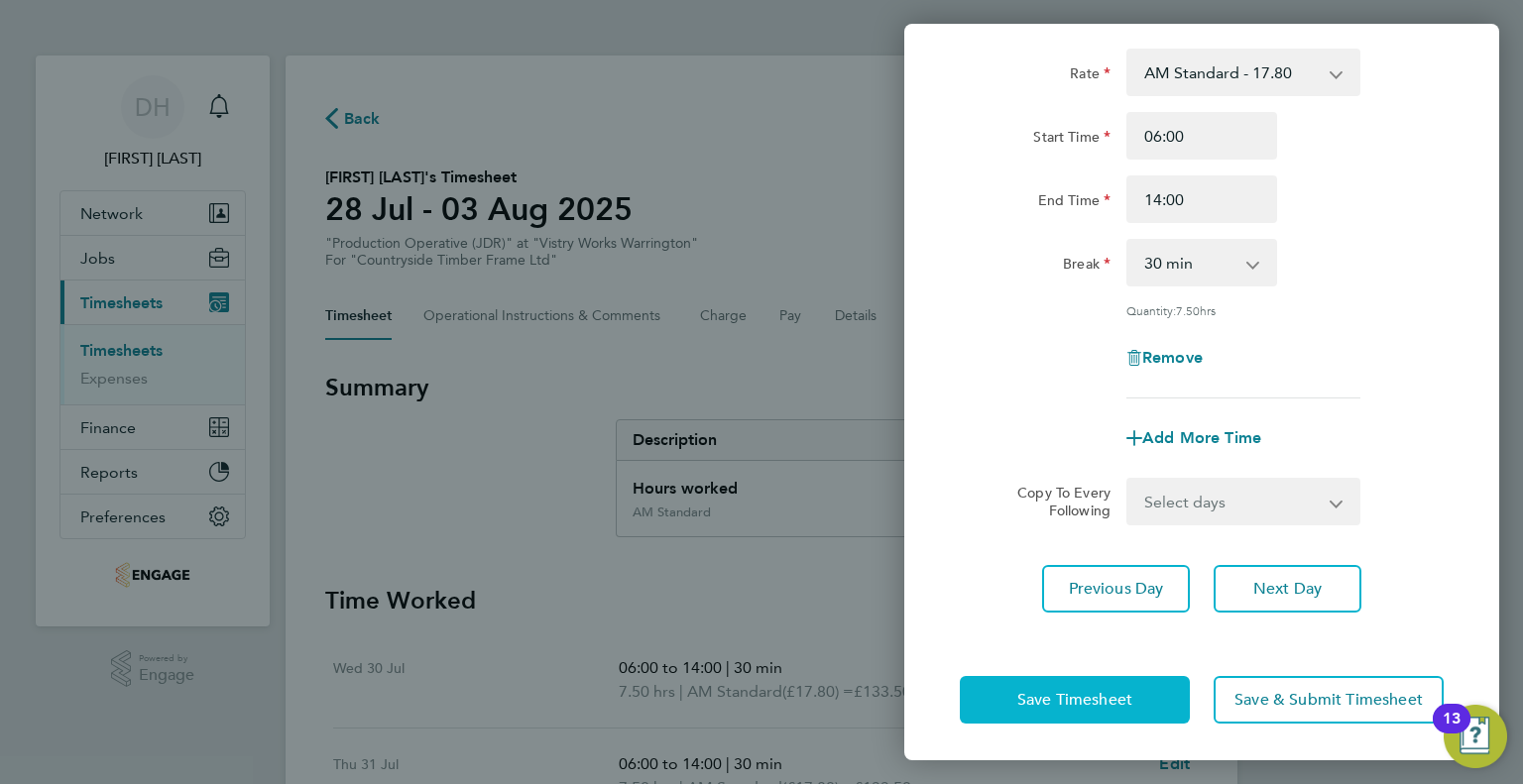 click on "Save Timesheet" 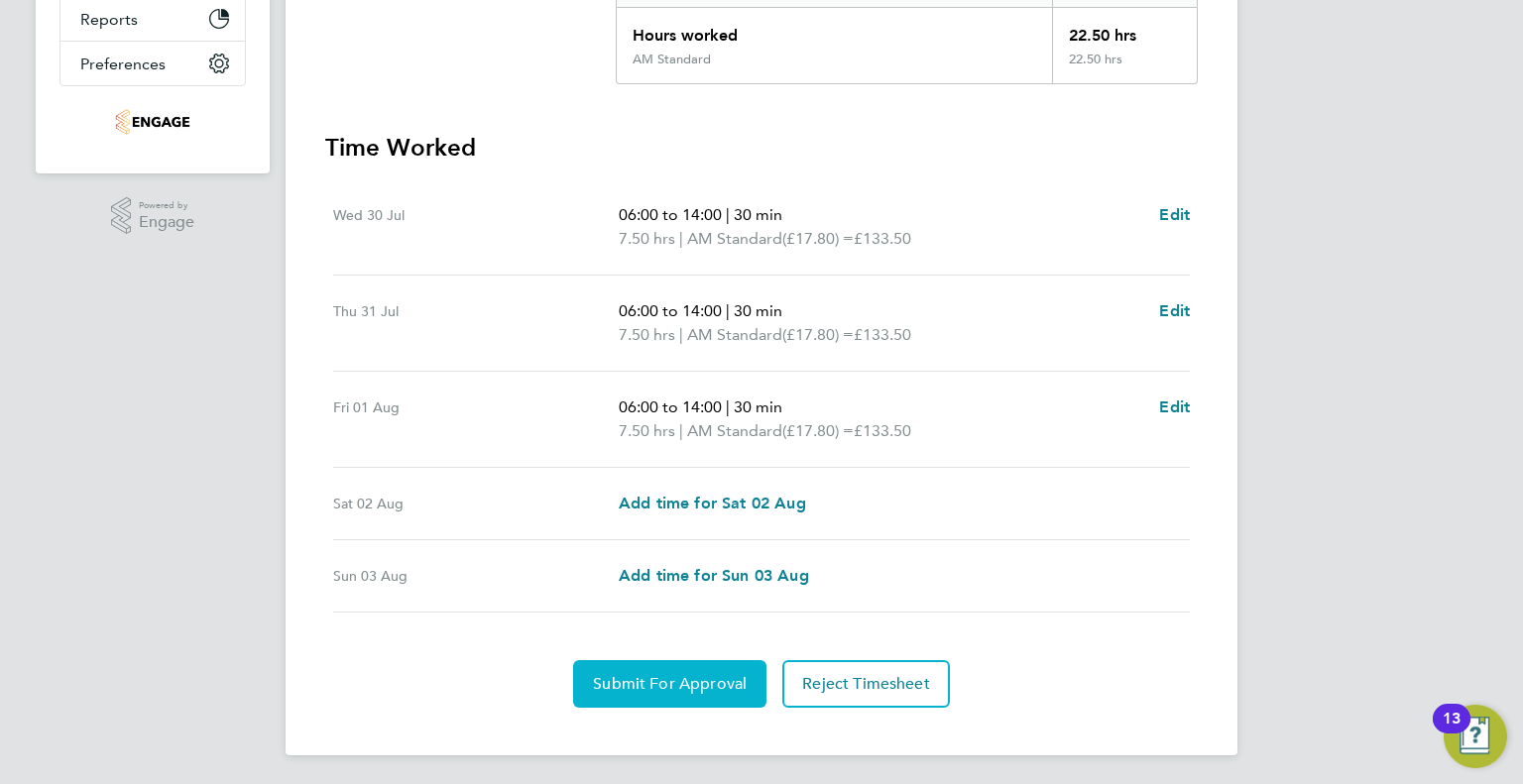 click on "Submit For Approval" 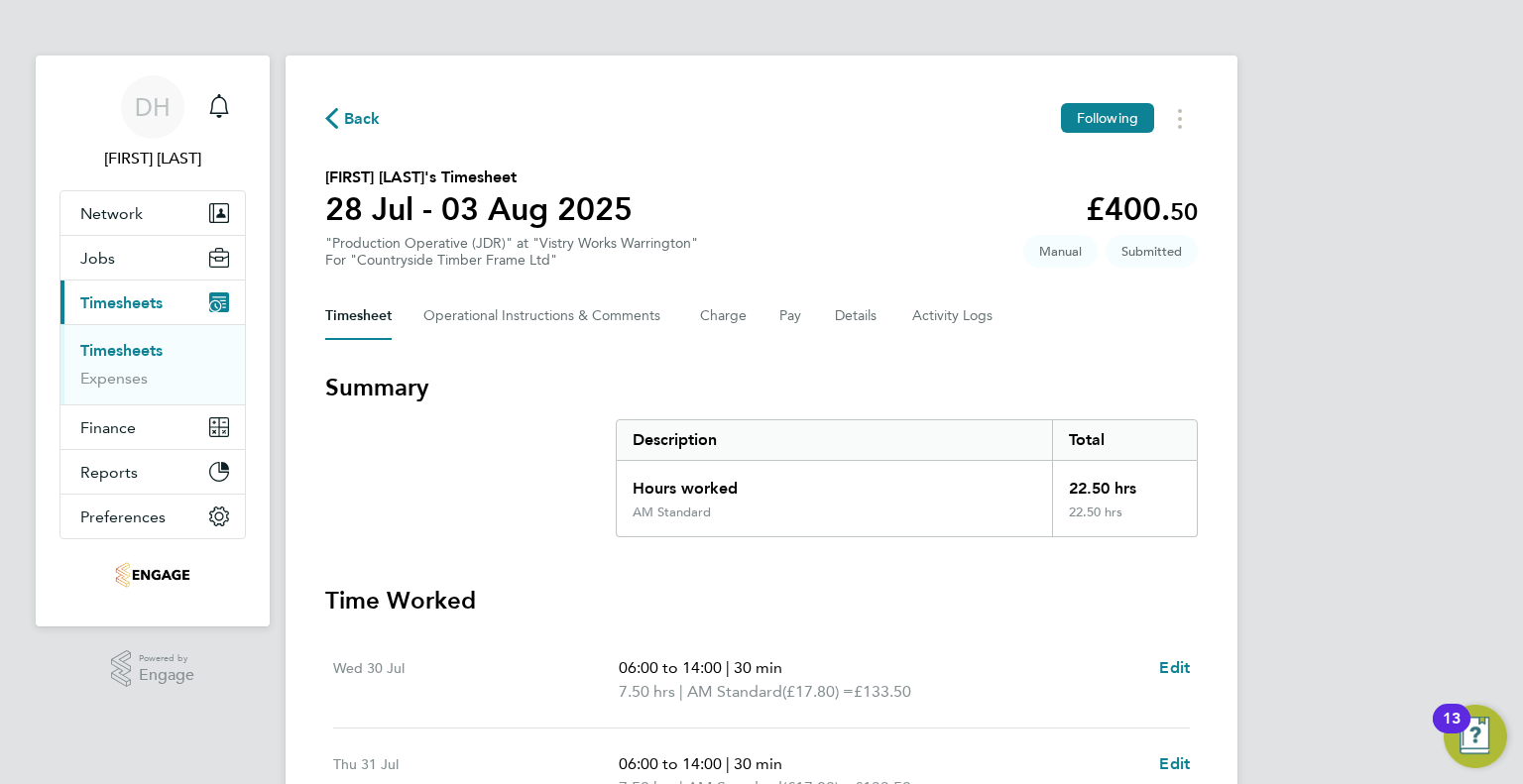 click on "Back" 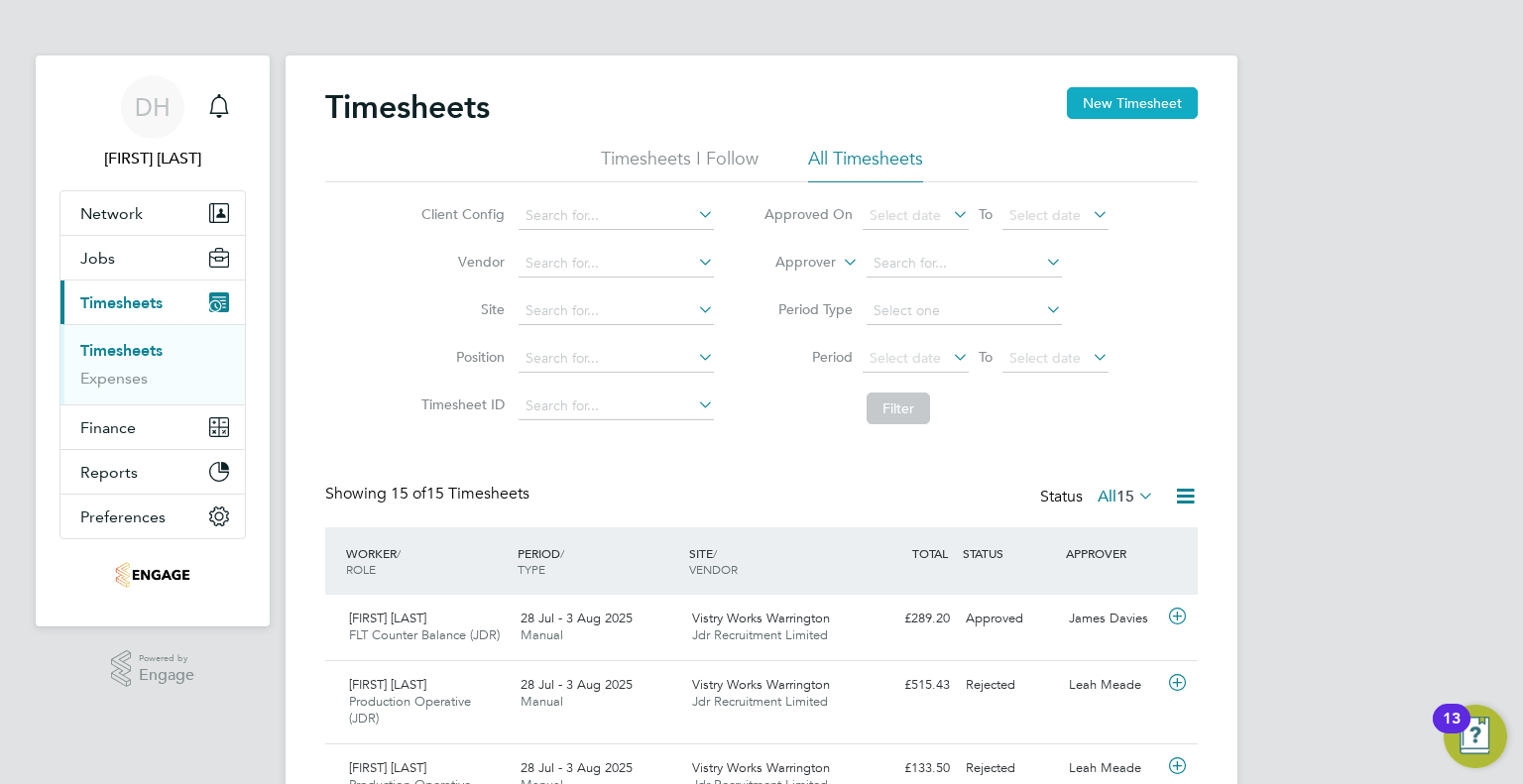 click on "New Timesheet" 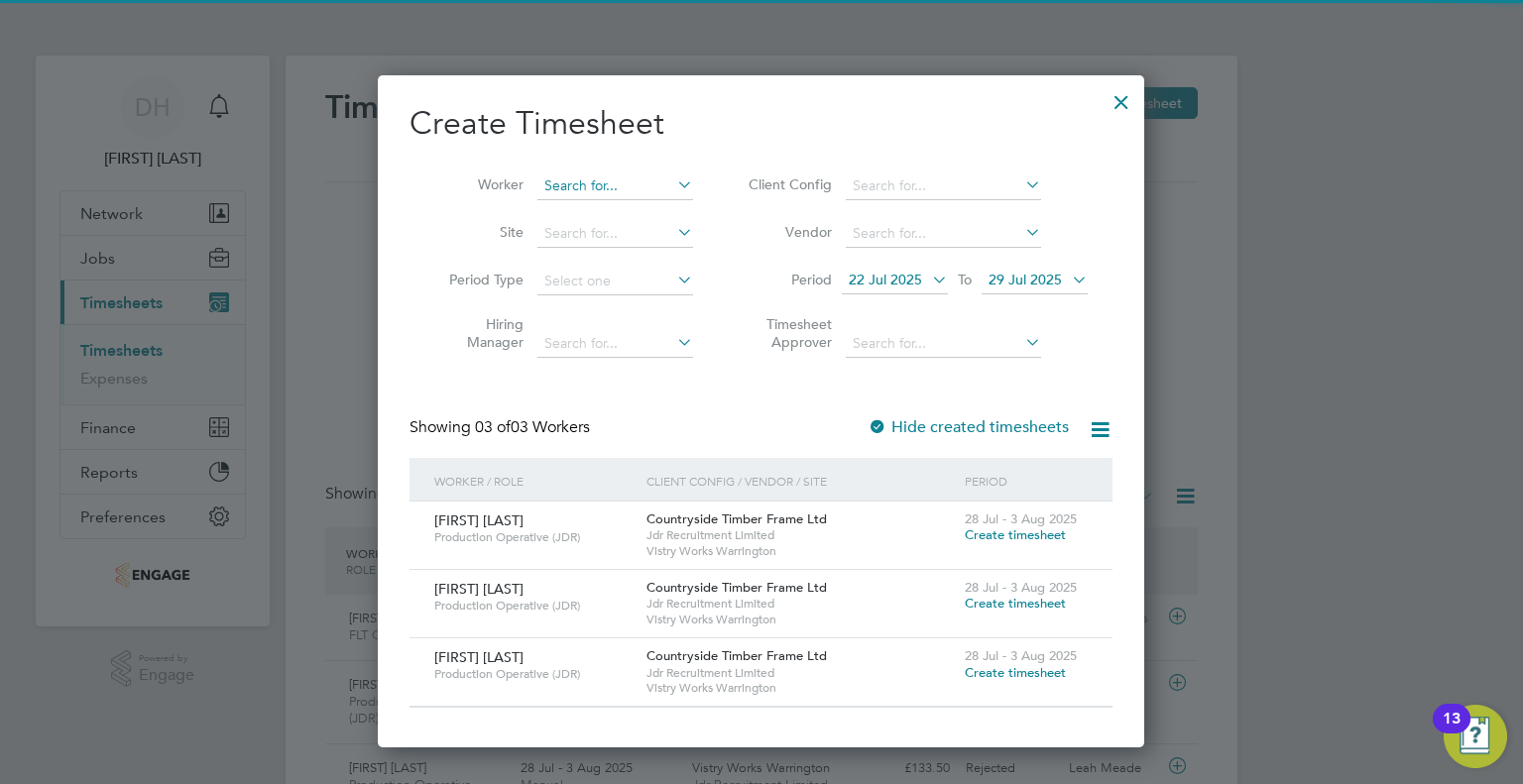 click at bounding box center (615, 186) 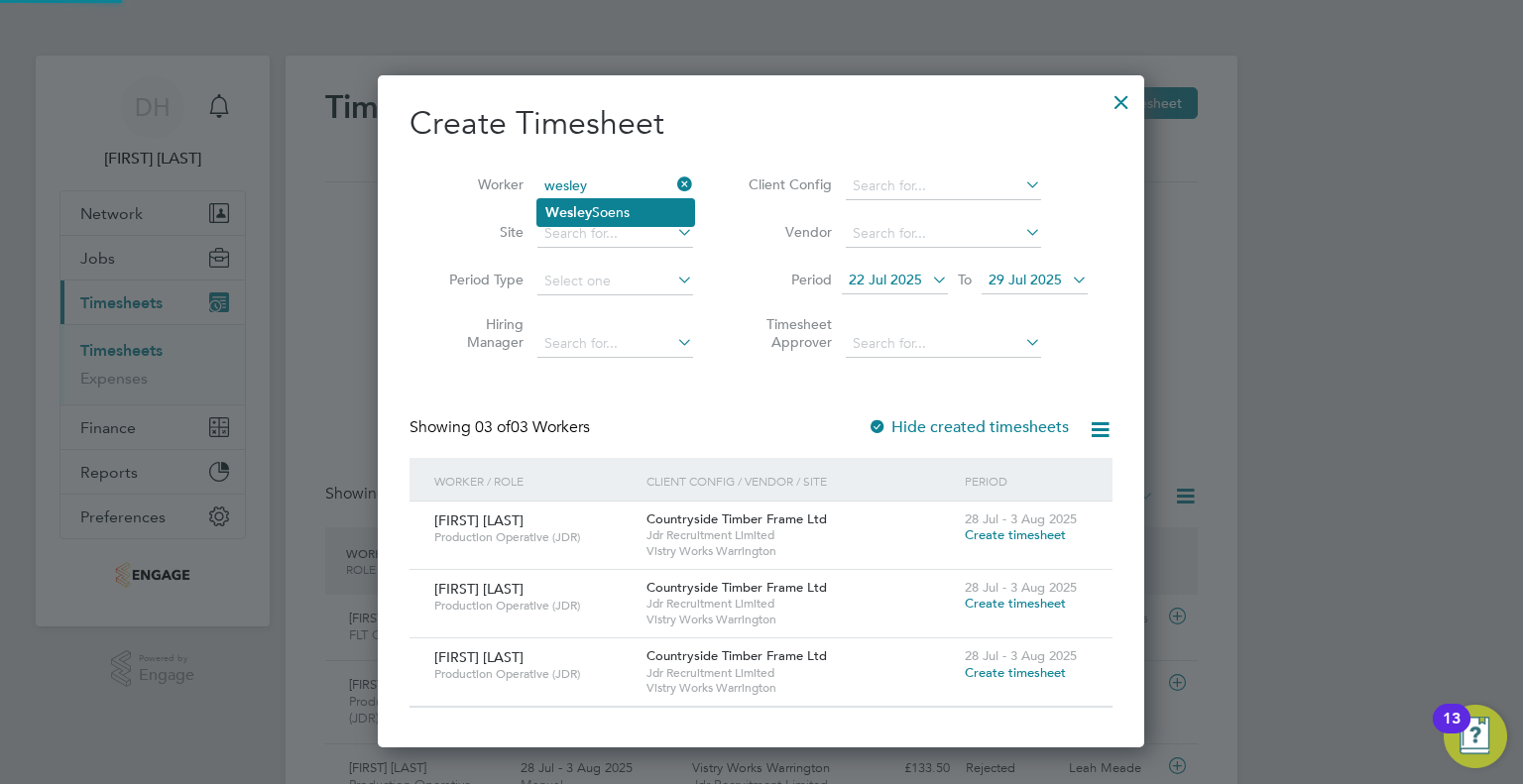 click on "Wesley  Soens" 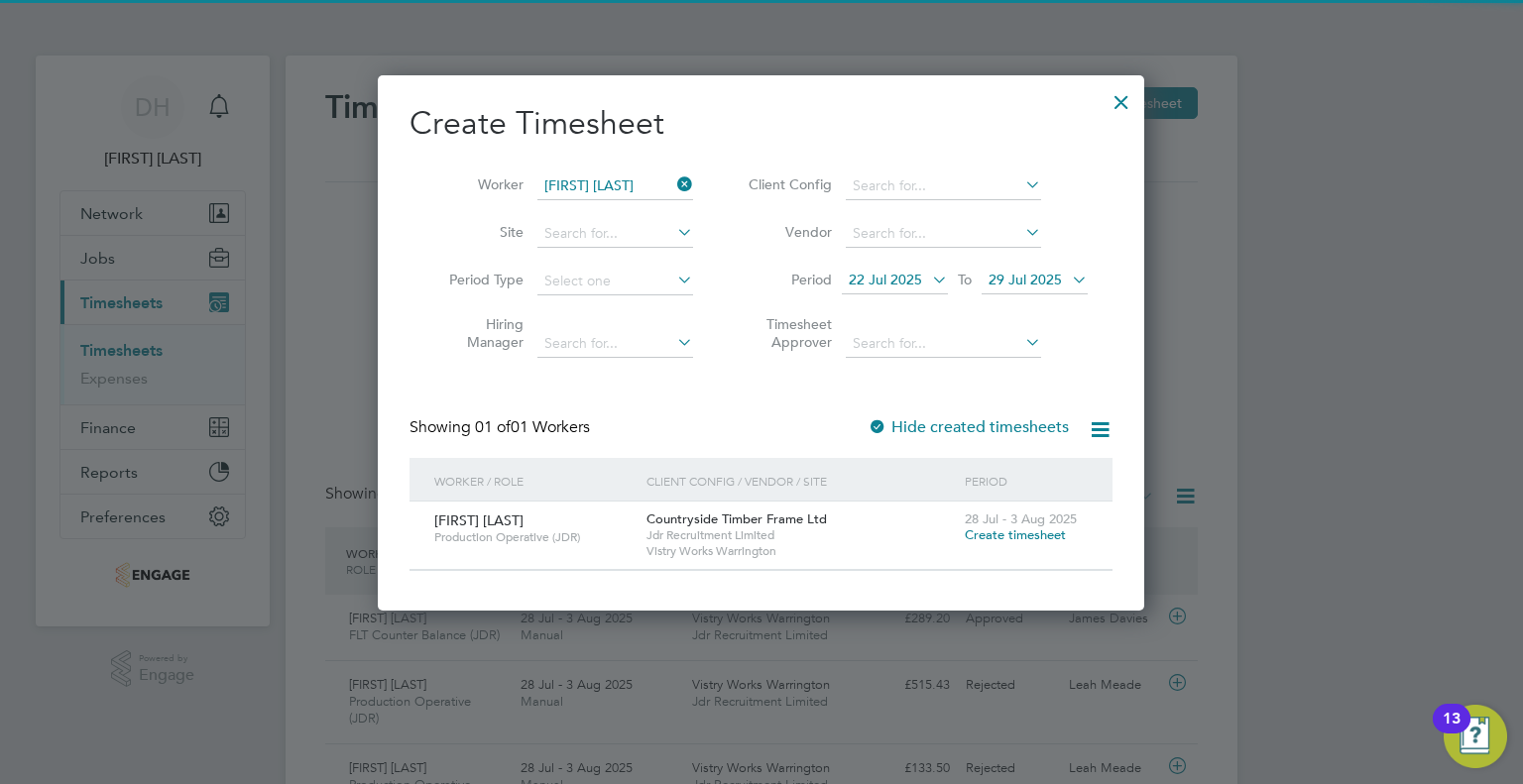 click on "22 Jul 2025" at bounding box center (885, 280) 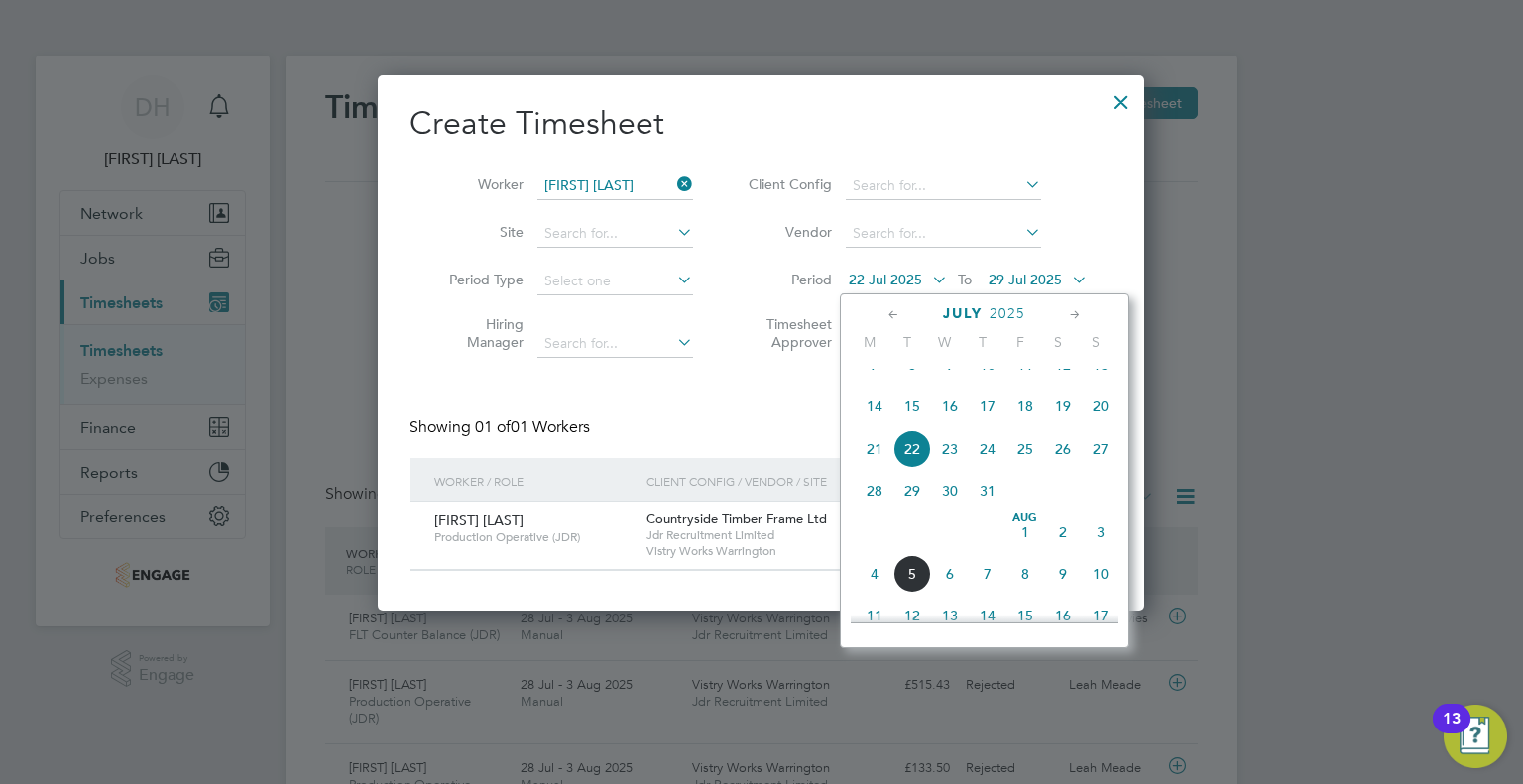 click on "28" 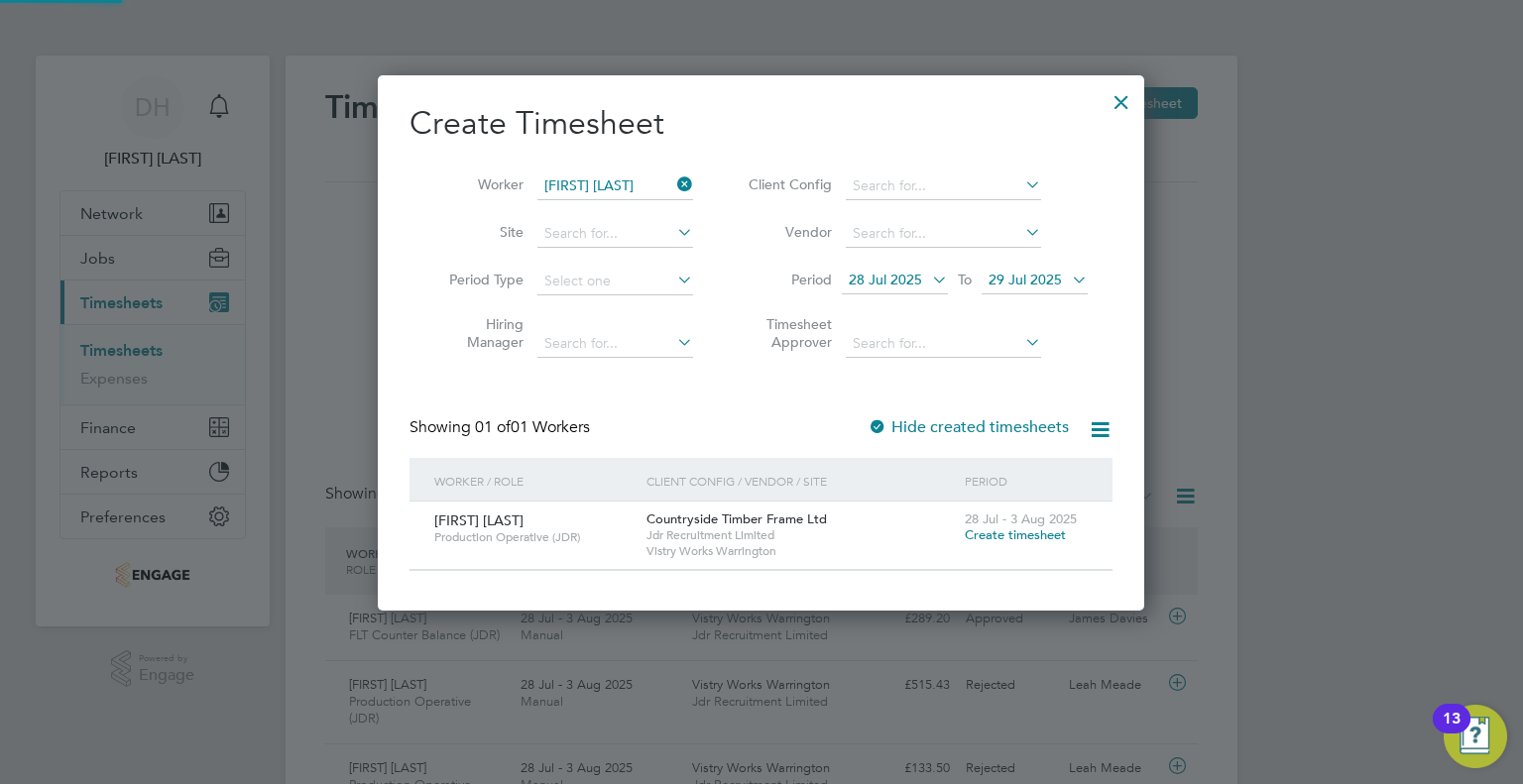 click on "Period
28 Jul 2025
To
29 Jul 2025" at bounding box center [915, 281] 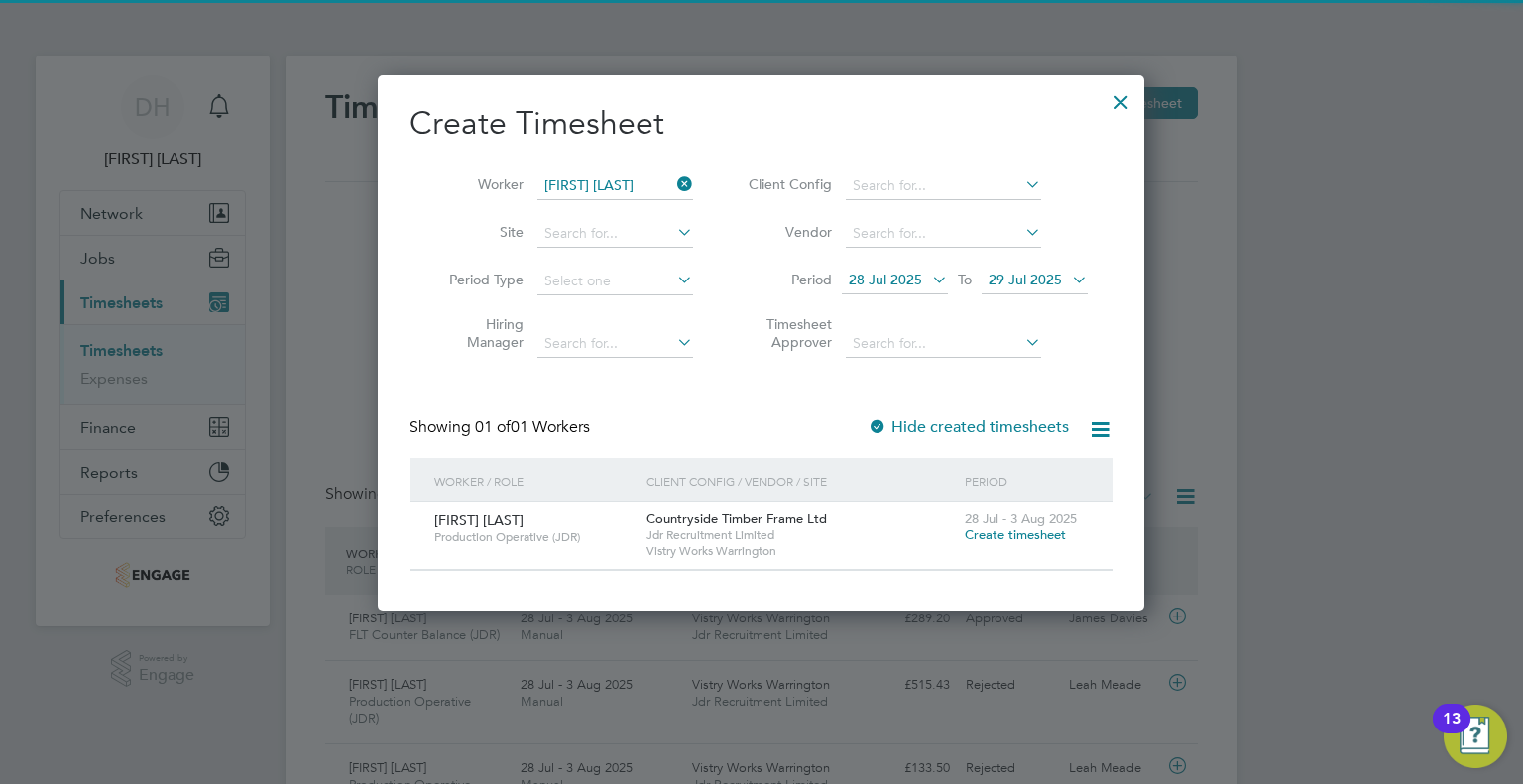 click on "29 Jul 2025" at bounding box center (1034, 280) 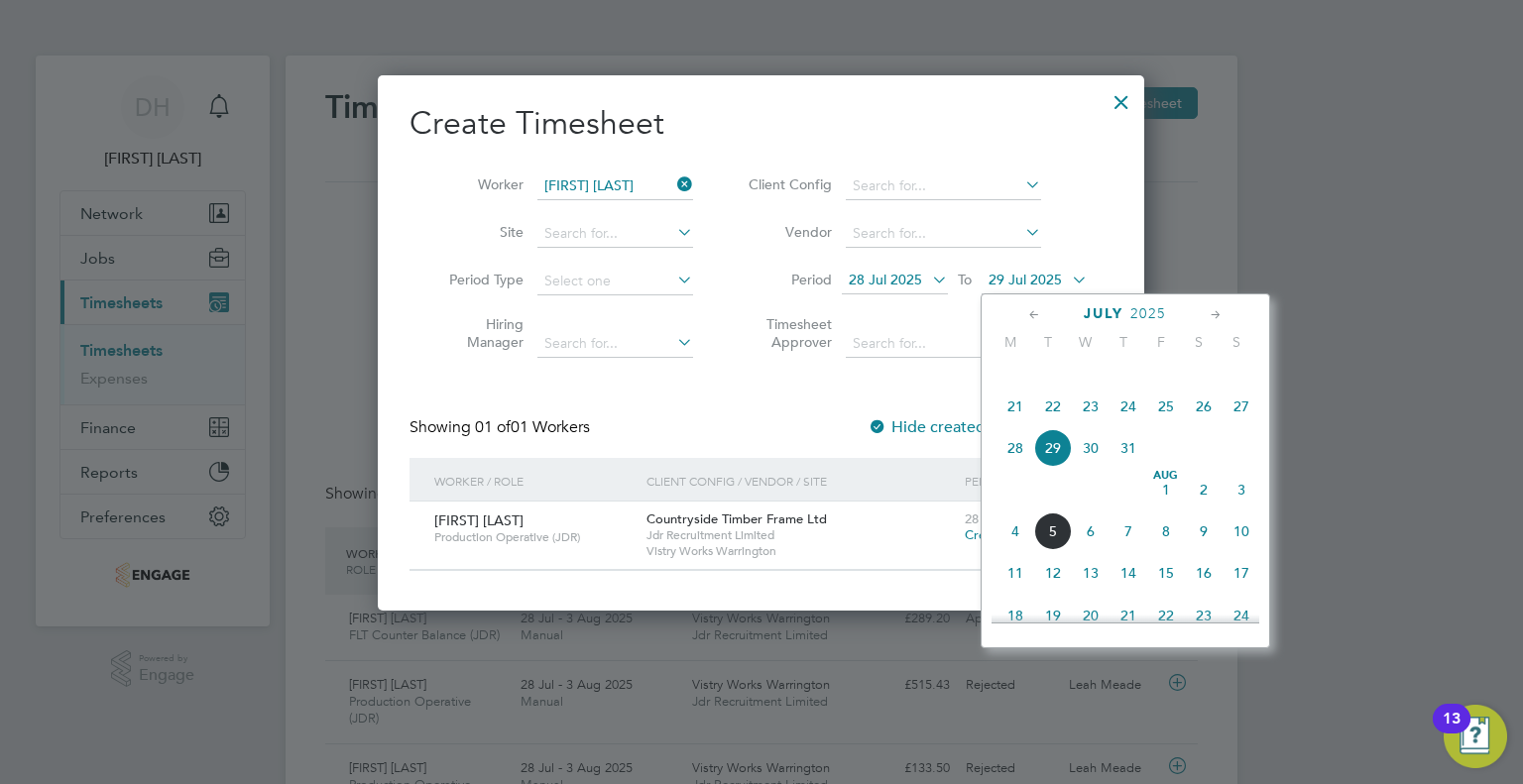 click on "3" 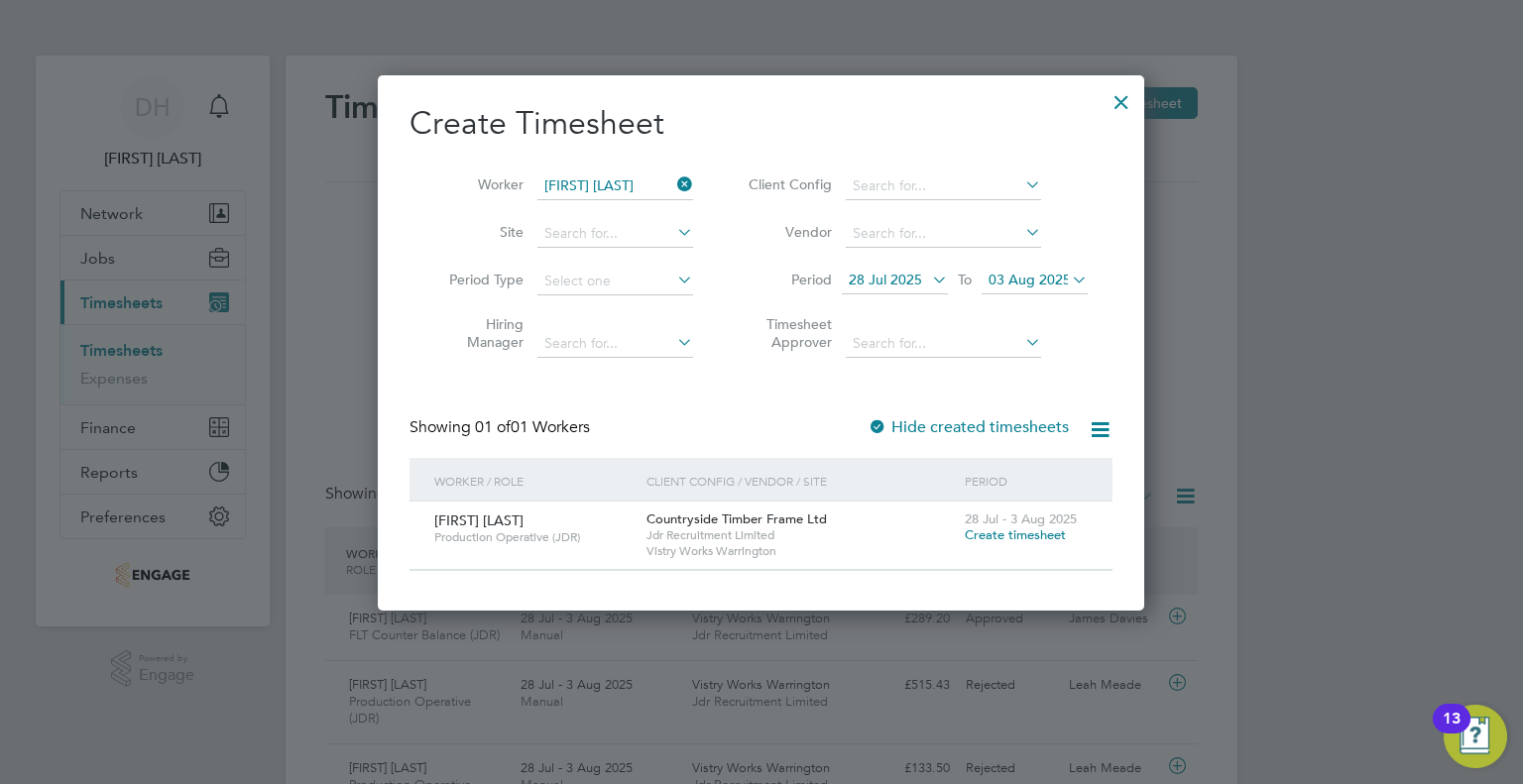 click on "Create timesheet" at bounding box center [1015, 534] 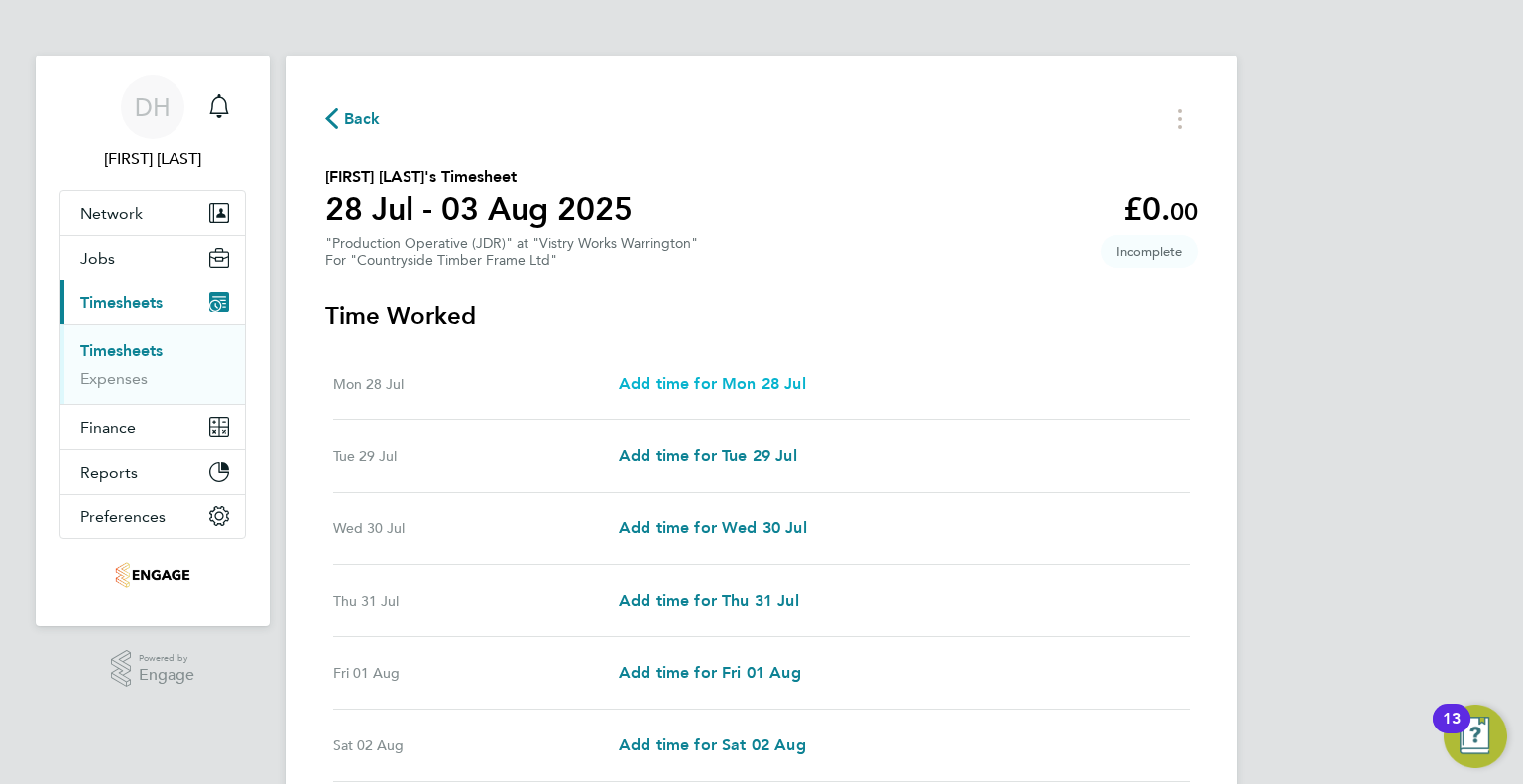 click on "Add time for Mon 28 Jul" at bounding box center (712, 383) 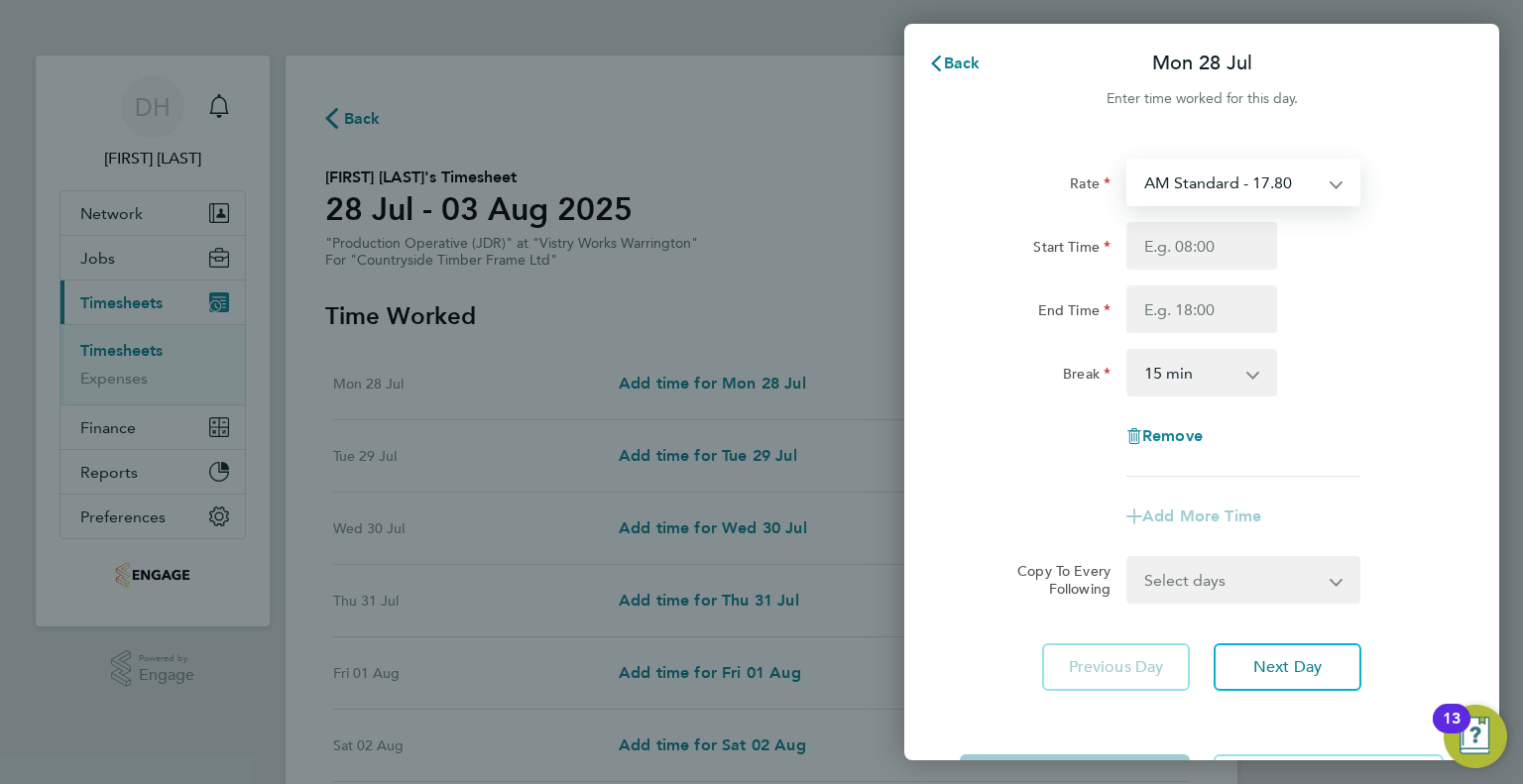 click on "AM Standard - 17.80   PM OT1 - 28.64   AM OT1 - 26.70   PM Standard - 19.09   PM OT2 - 38.18   AM OT2 - 35.60" at bounding box center (1231, 182) 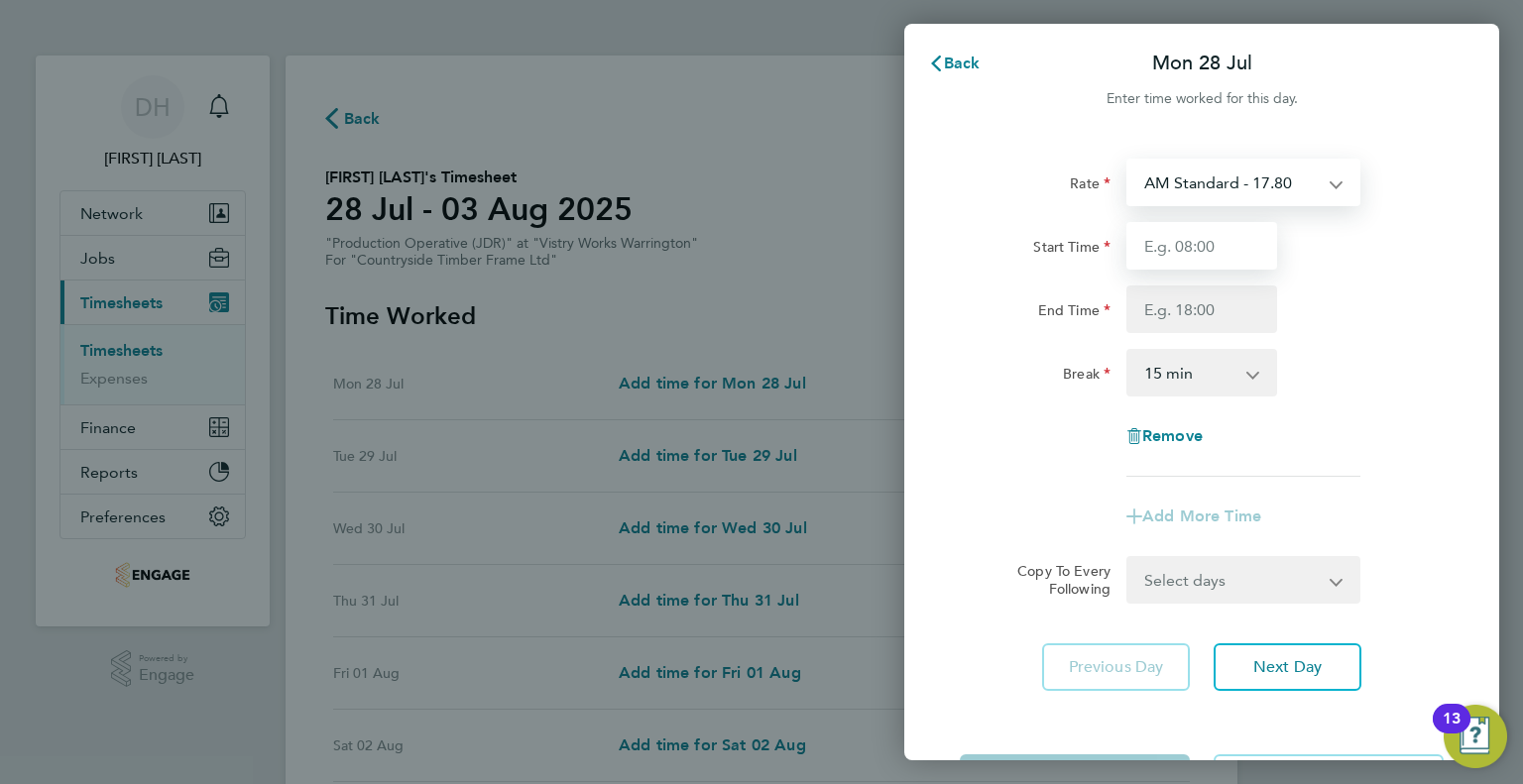 click on "Start Time" at bounding box center (1202, 246) 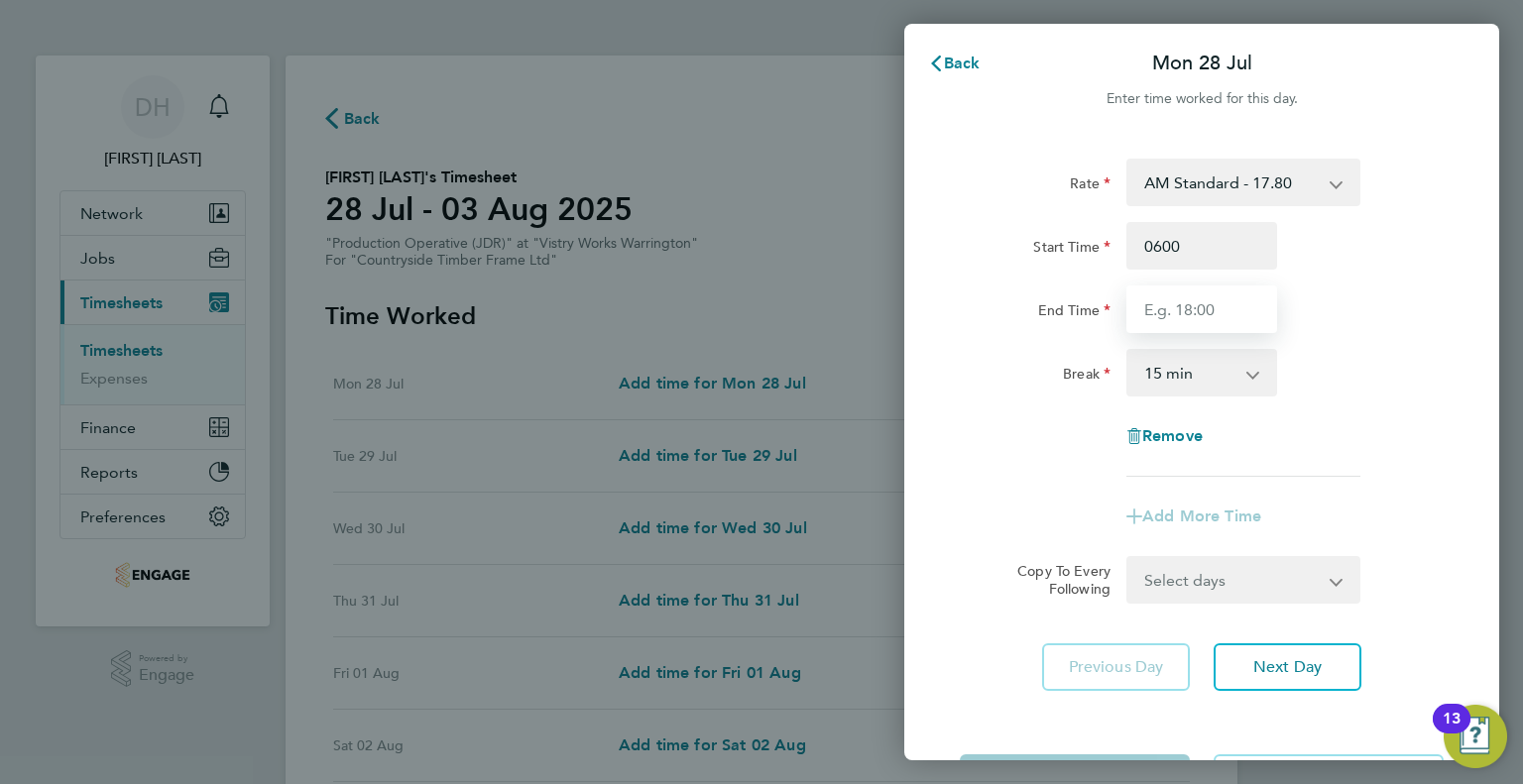 type on "06:00" 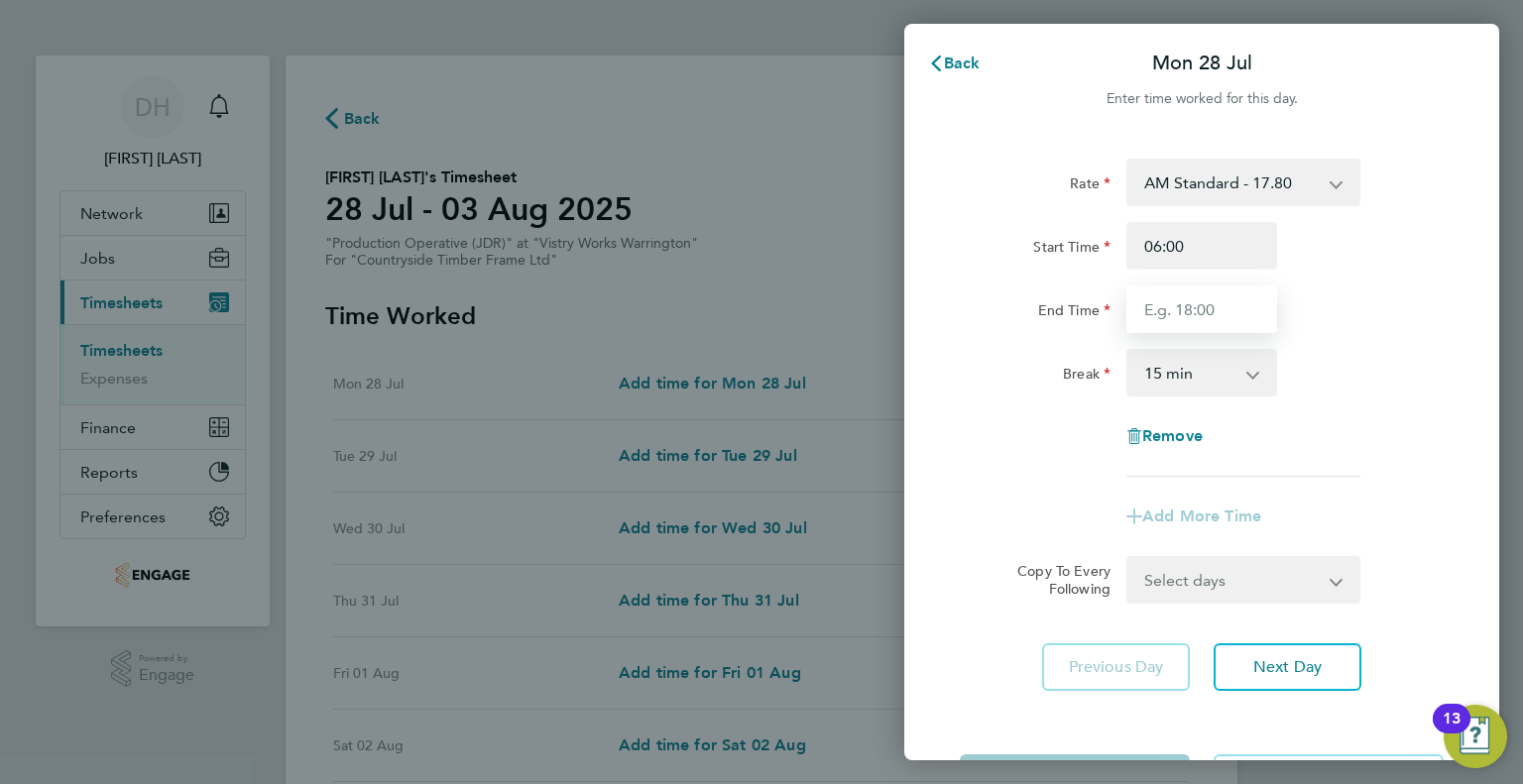 click on "End Time" at bounding box center [1202, 309] 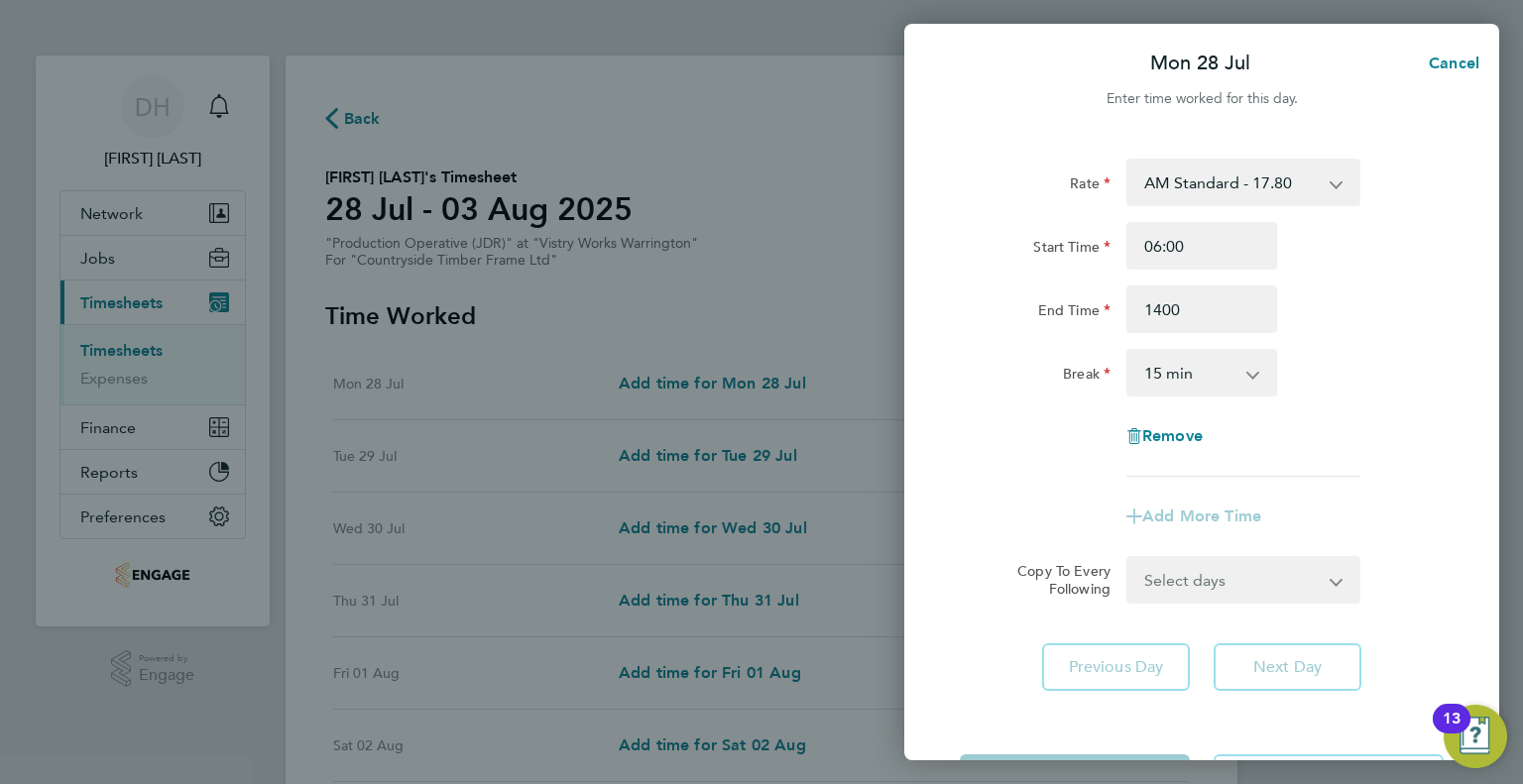 type on "14:00" 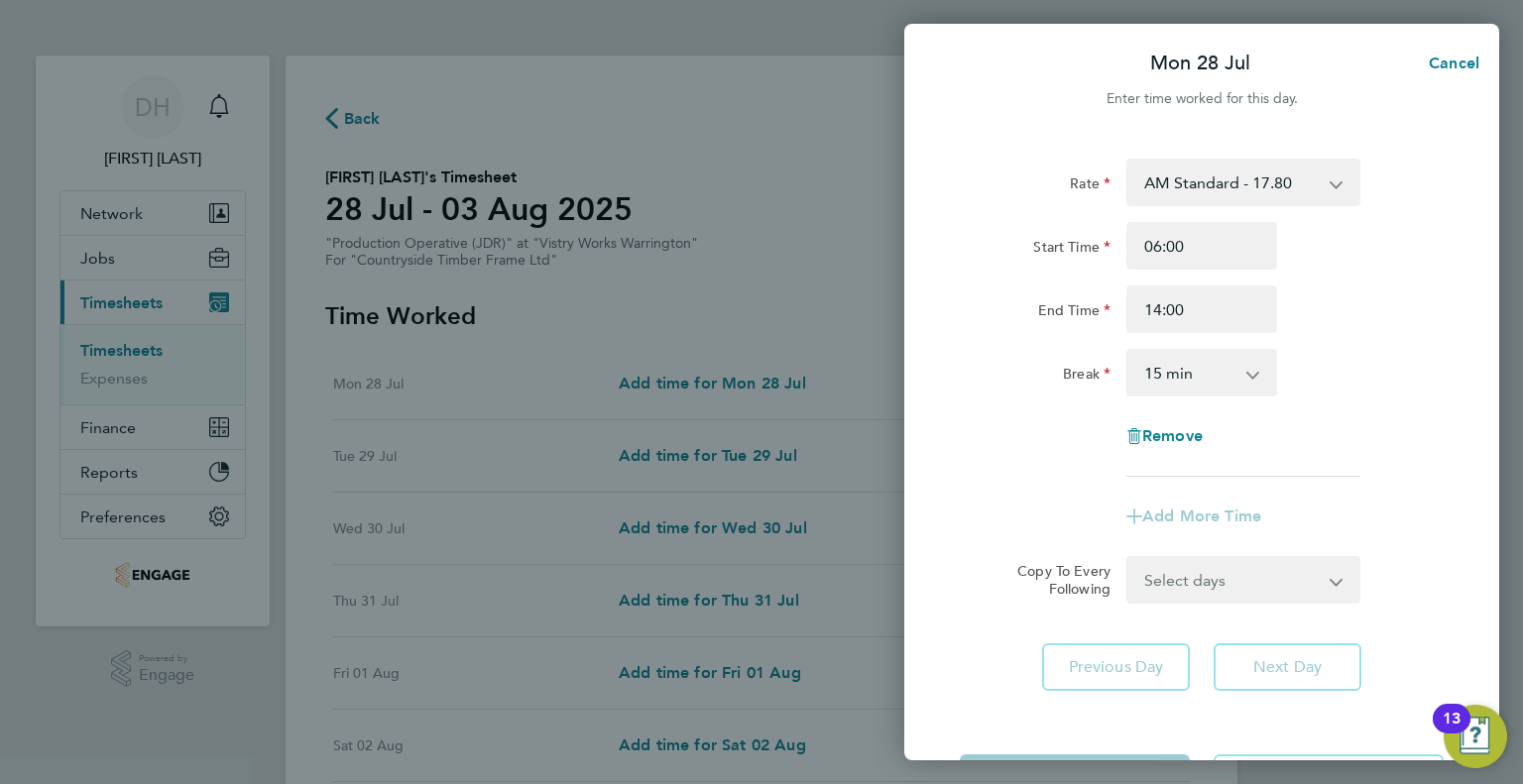 click on "0 min   15 min   30 min   45 min   60 min   75 min   90 min" at bounding box center [1190, 373] 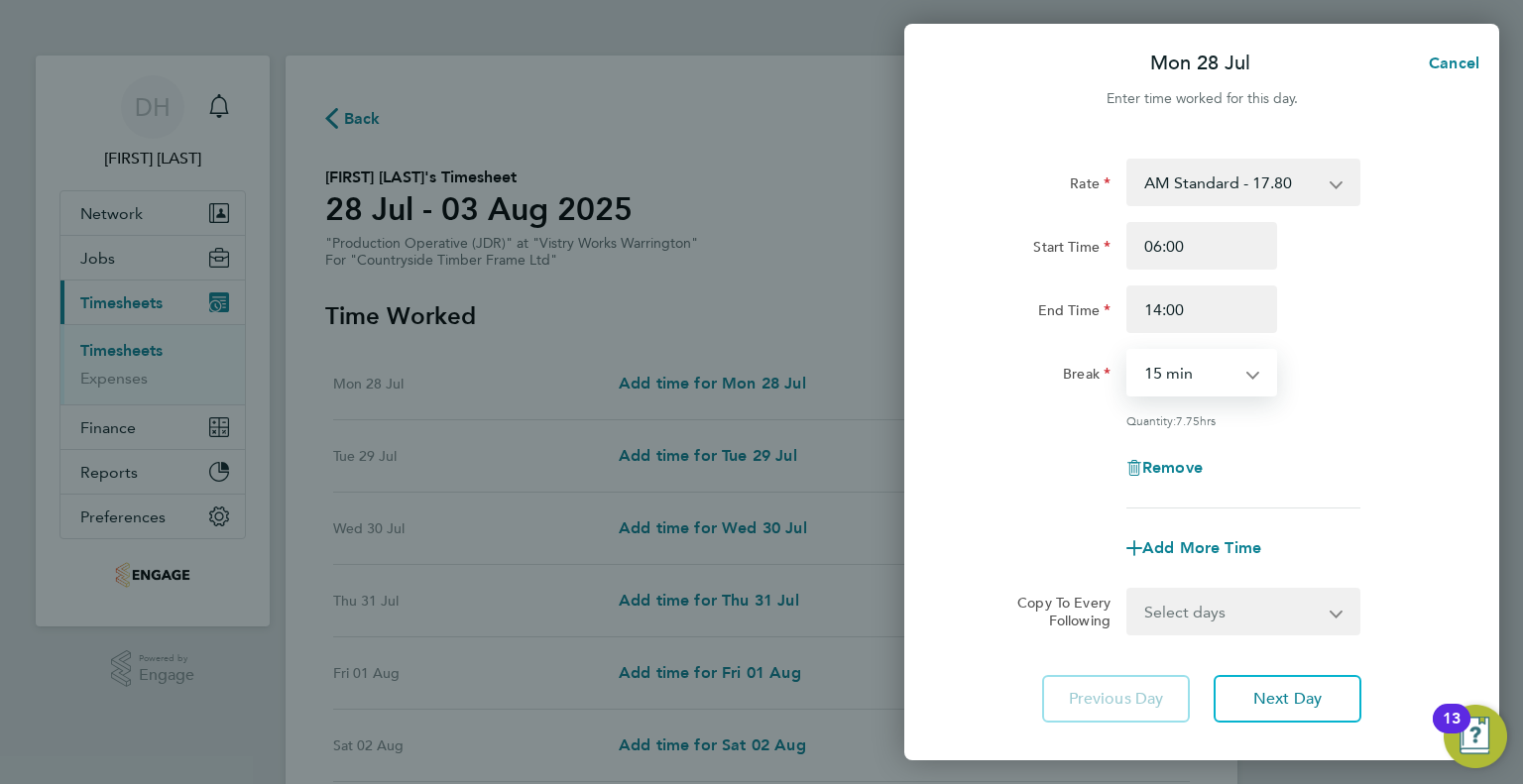 select on "30" 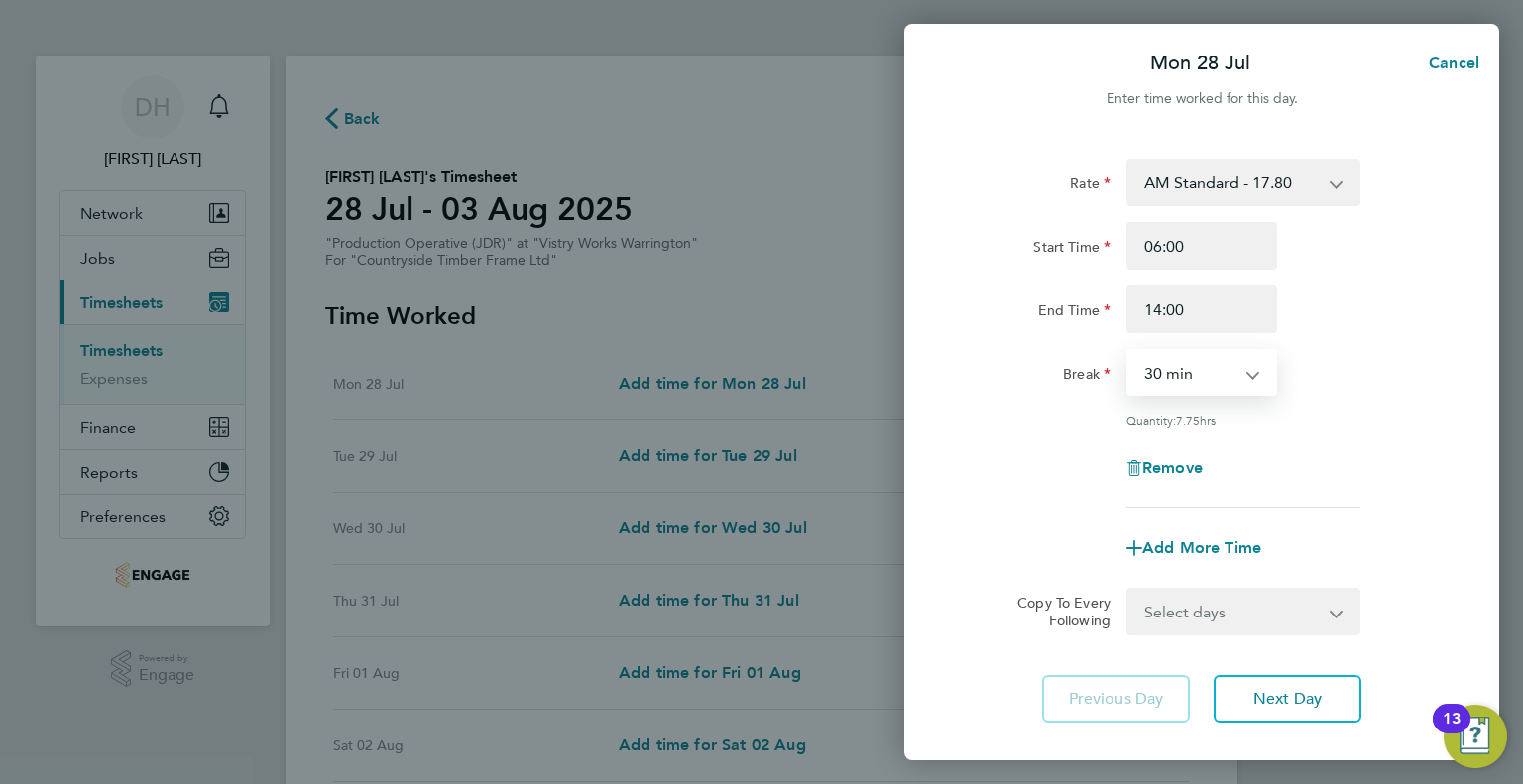 click on "0 min   15 min   30 min   45 min   60 min   75 min   90 min" at bounding box center [1190, 373] 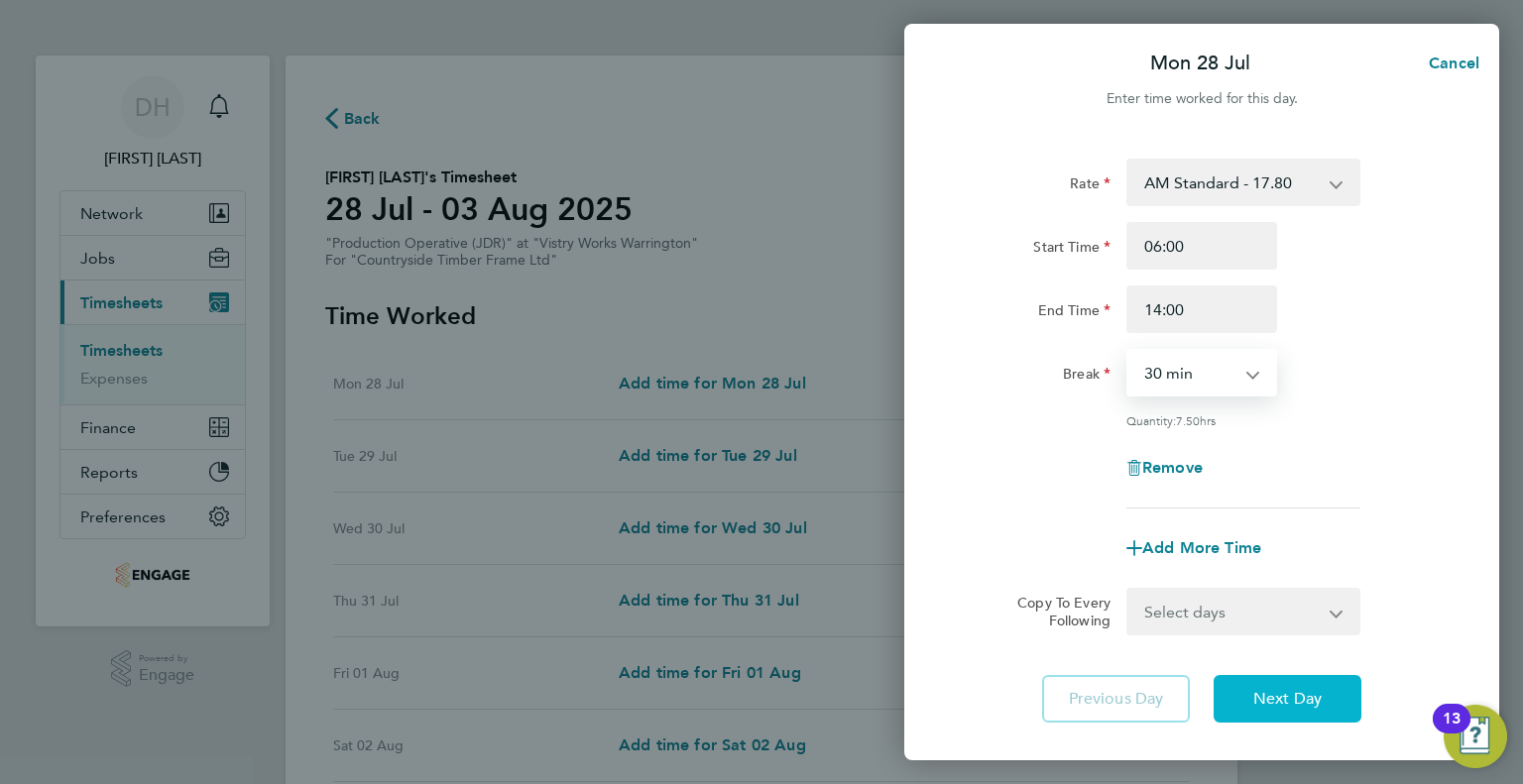 click on "Next Day" 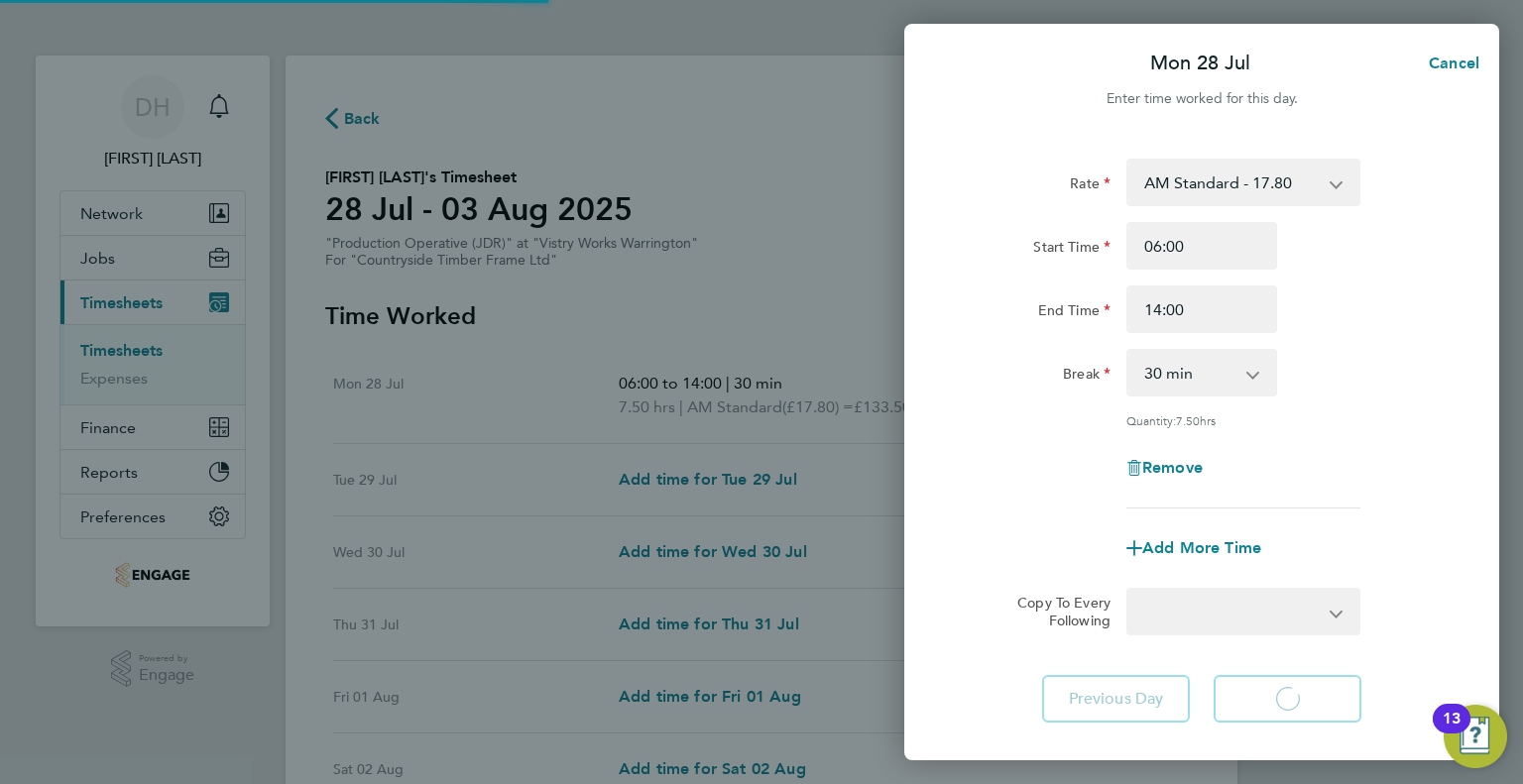 select on "15" 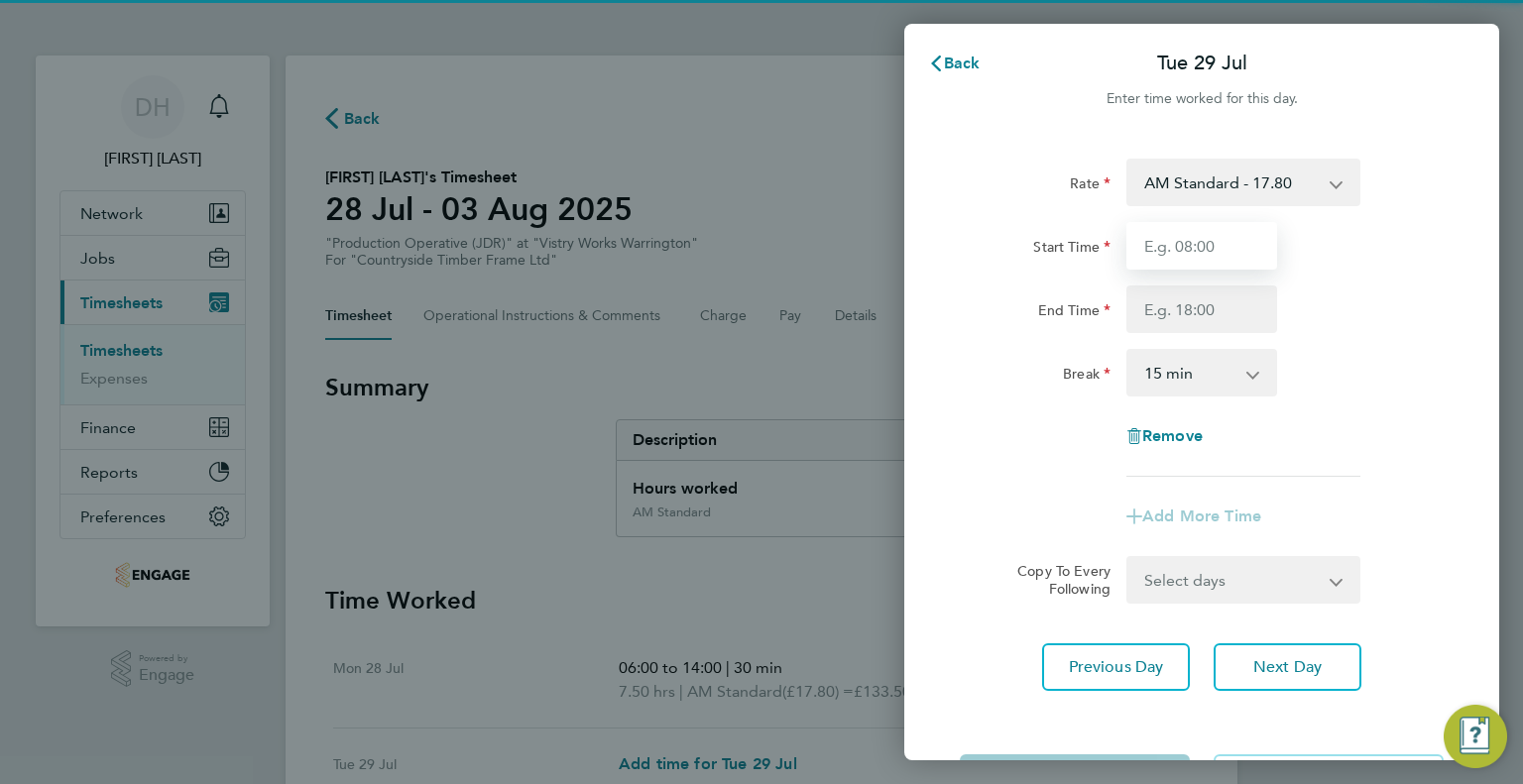 click on "Start Time" at bounding box center (1202, 246) 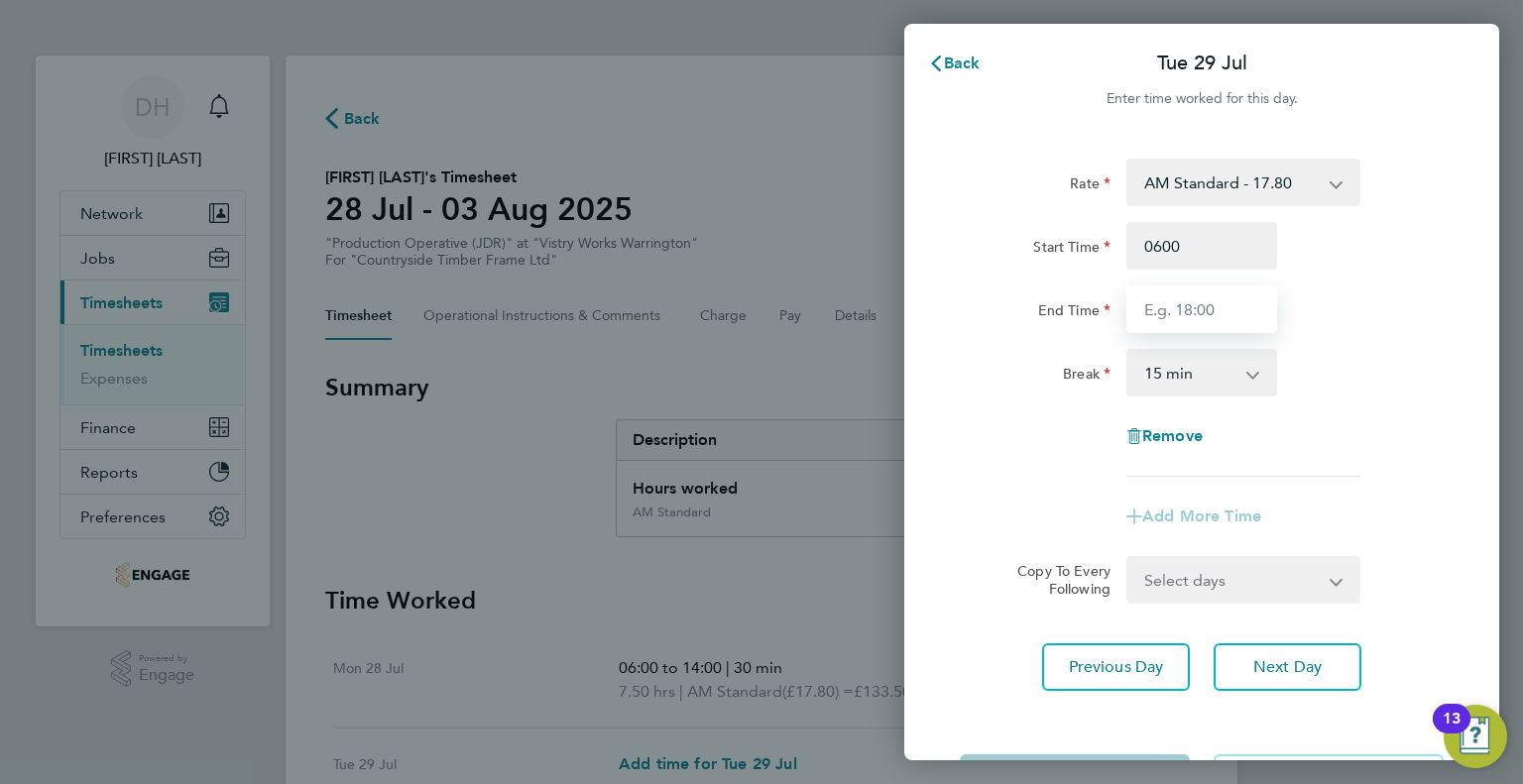 type on "06:00" 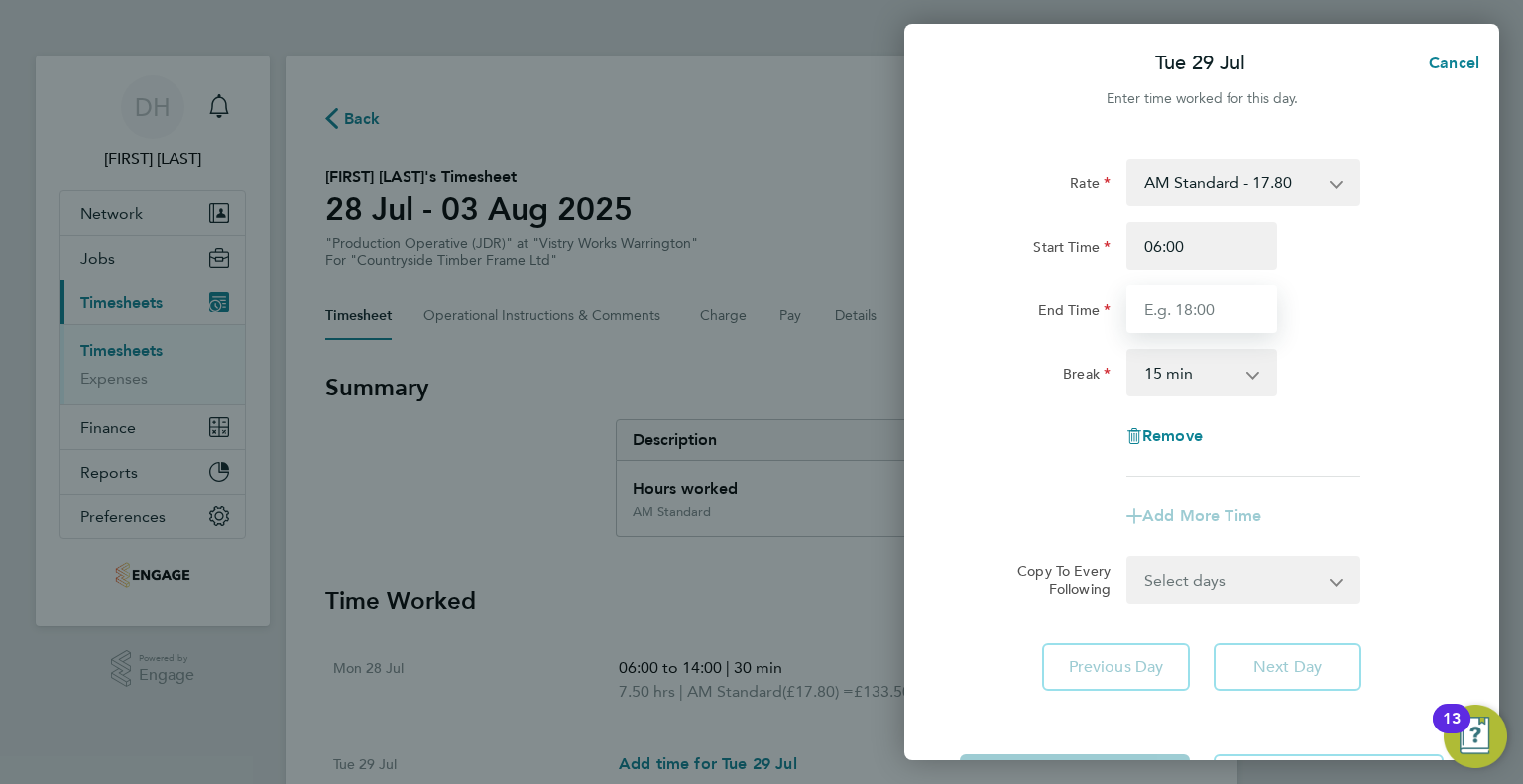 click on "End Time" at bounding box center [1202, 309] 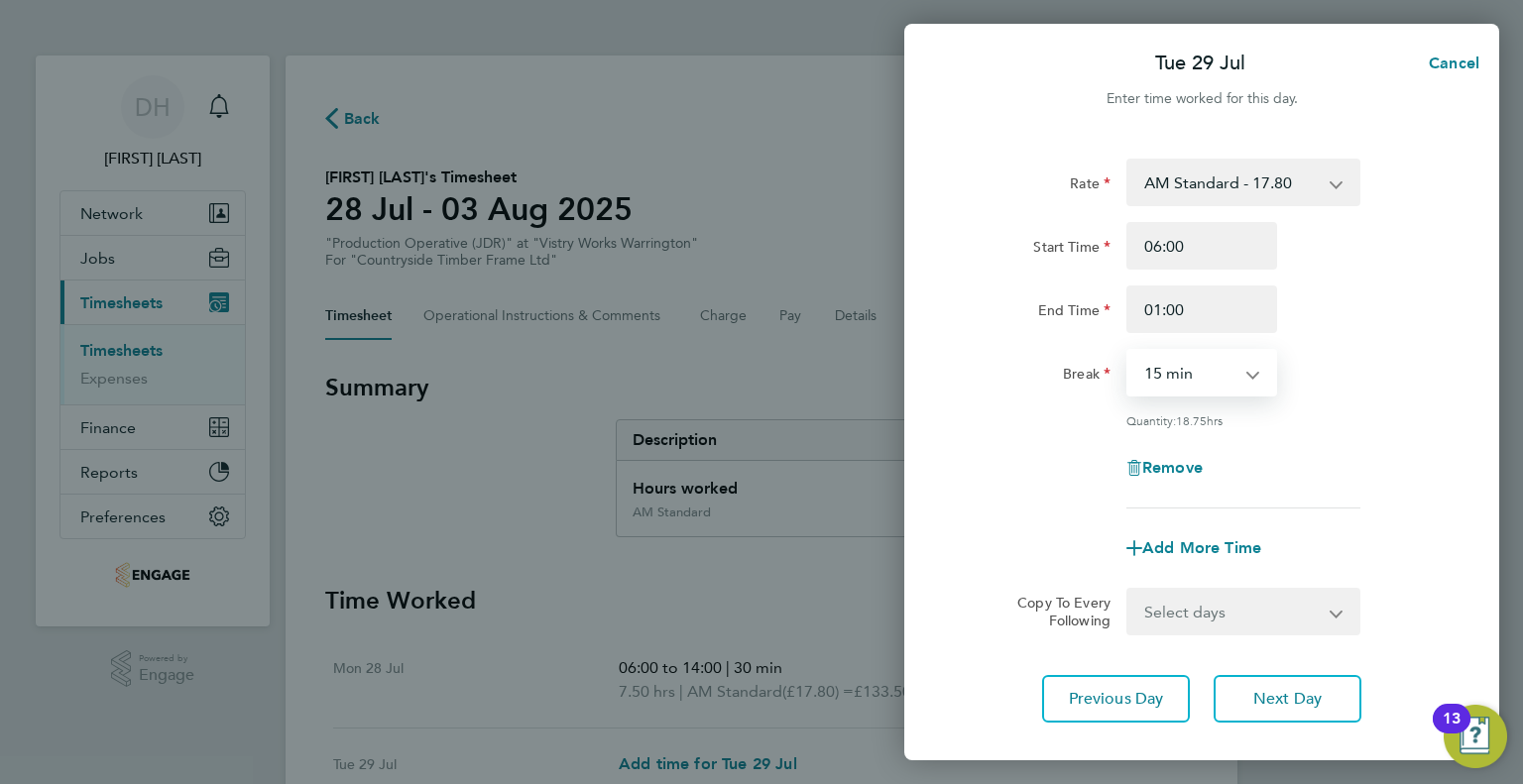 click on "0 min   15 min   30 min   45 min   60 min   75 min   90 min" at bounding box center [1190, 373] 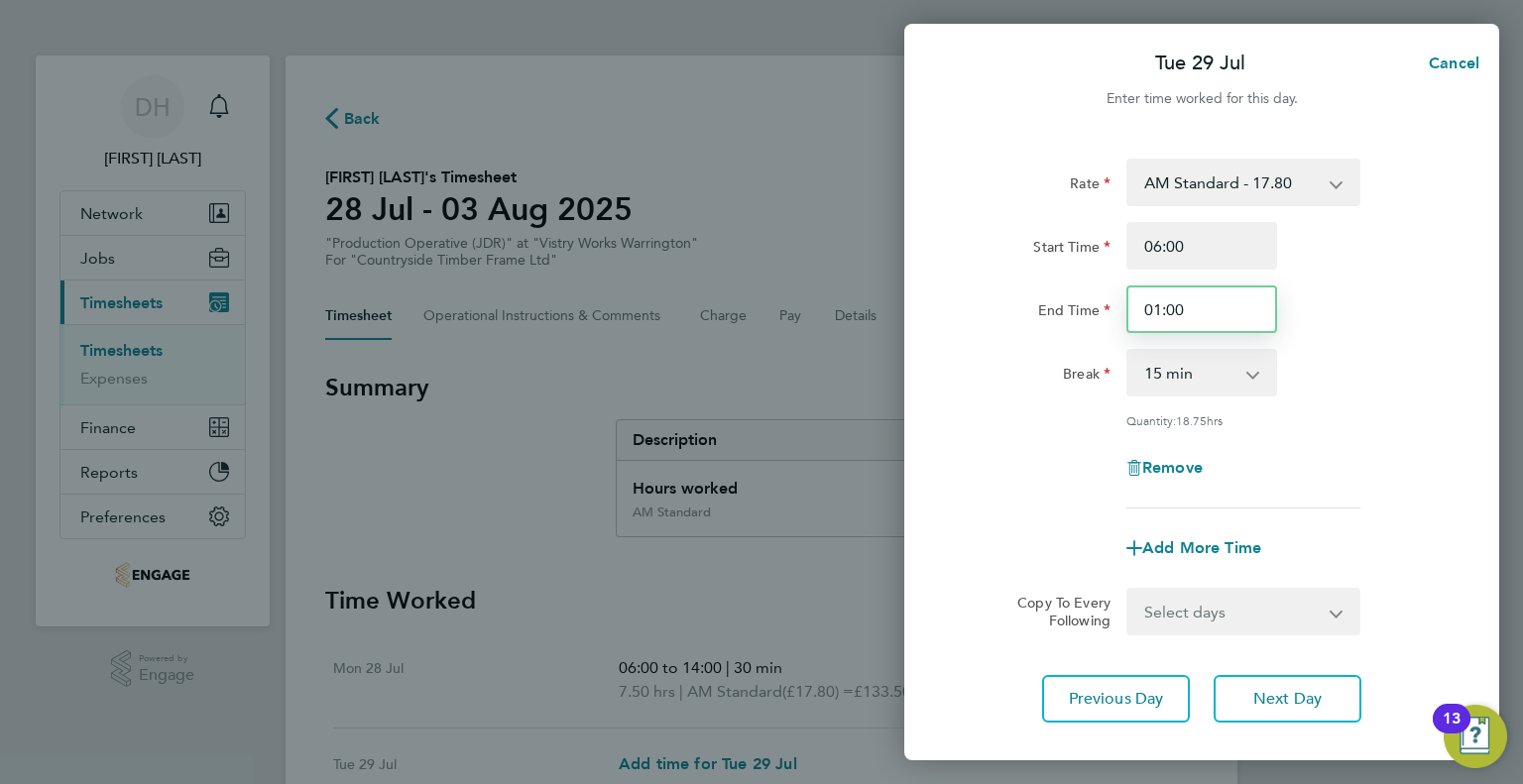 drag, startPoint x: 1218, startPoint y: 318, endPoint x: 1129, endPoint y: 317, distance: 89.005618 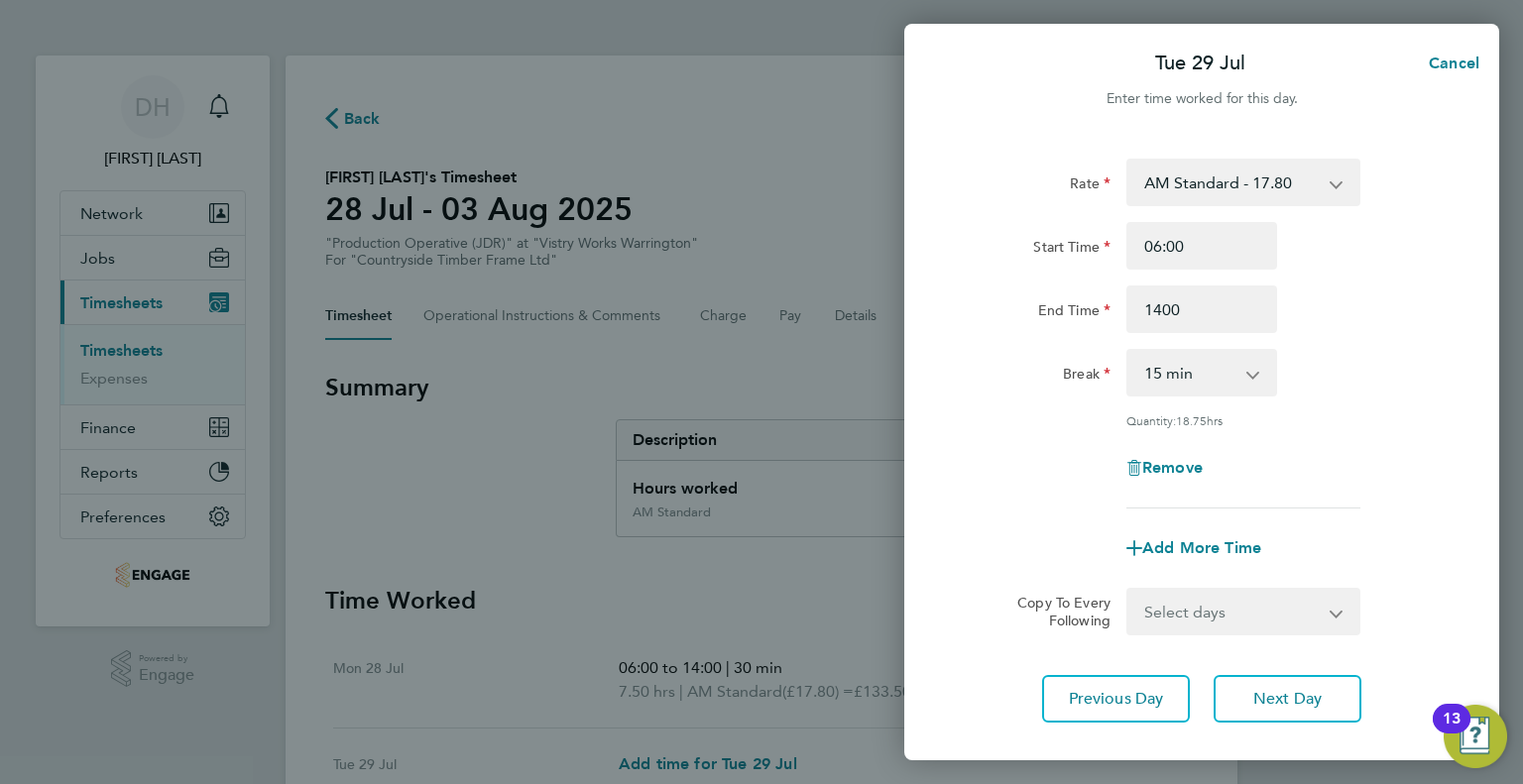 type on "14:00" 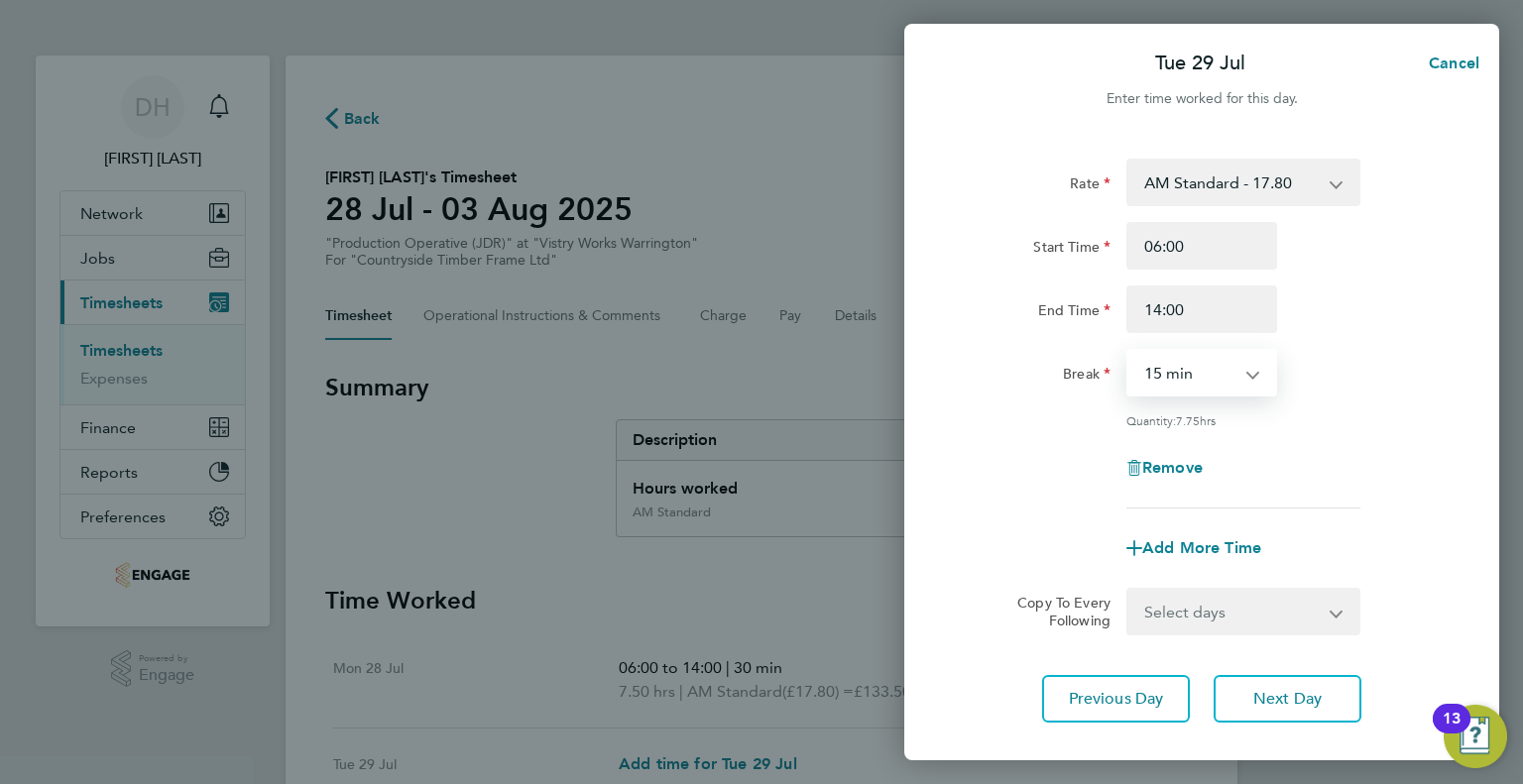 click on "0 min   15 min   30 min   45 min   60 min   75 min   90 min" at bounding box center (1190, 373) 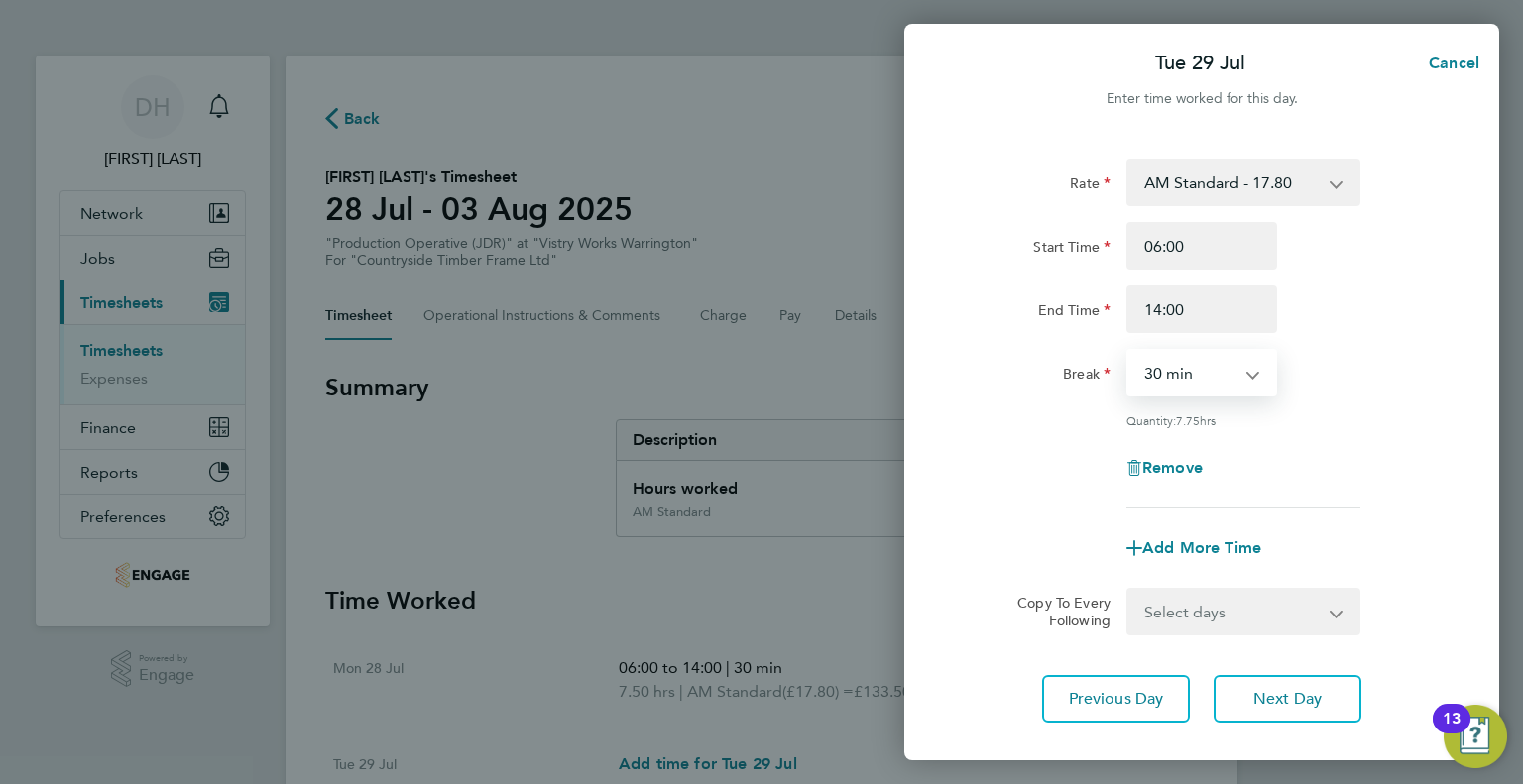 click on "0 min   15 min   30 min   45 min   60 min   75 min   90 min" at bounding box center [1190, 373] 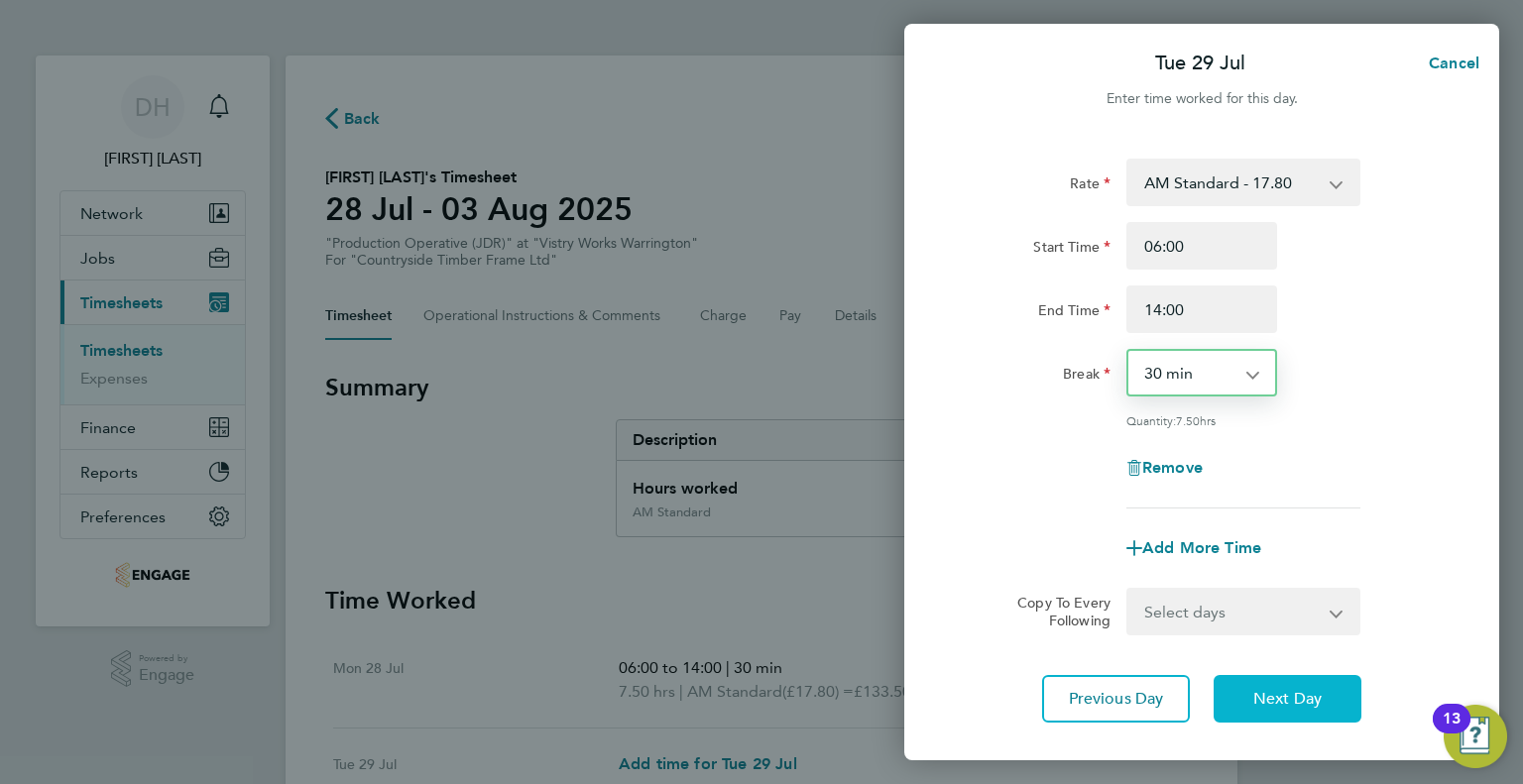 click on "Next Day" 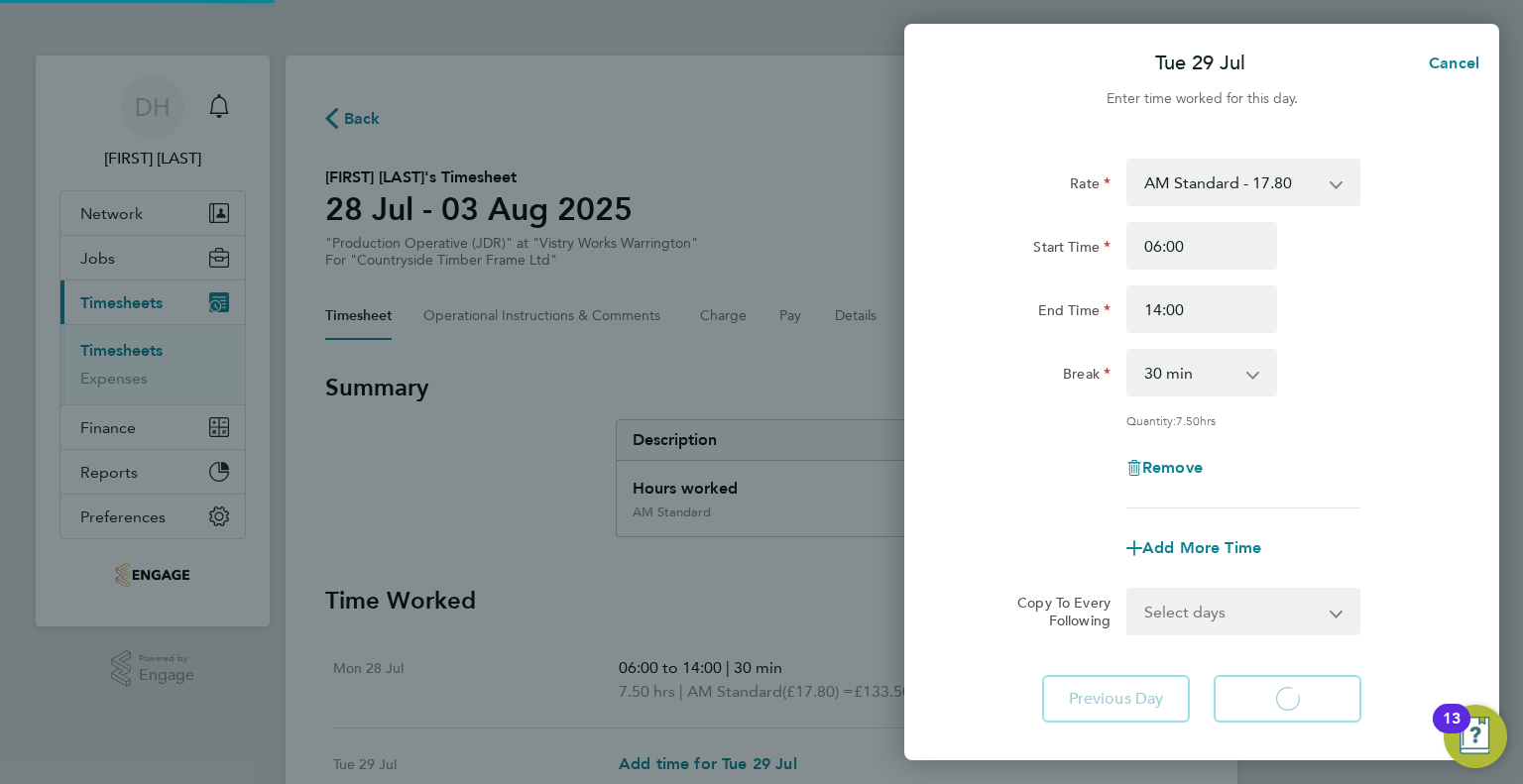 select on "15" 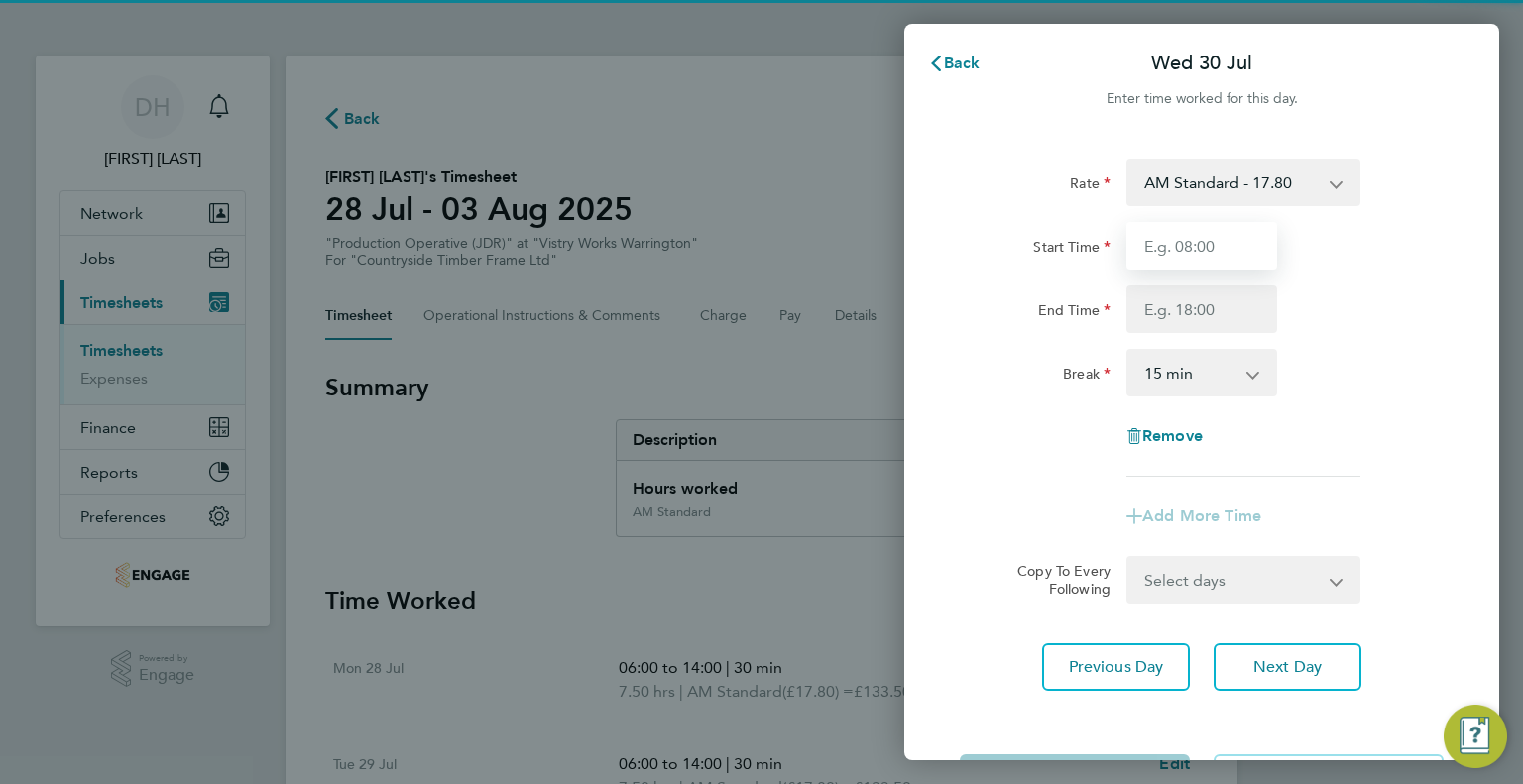 click on "Start Time" at bounding box center [1202, 246] 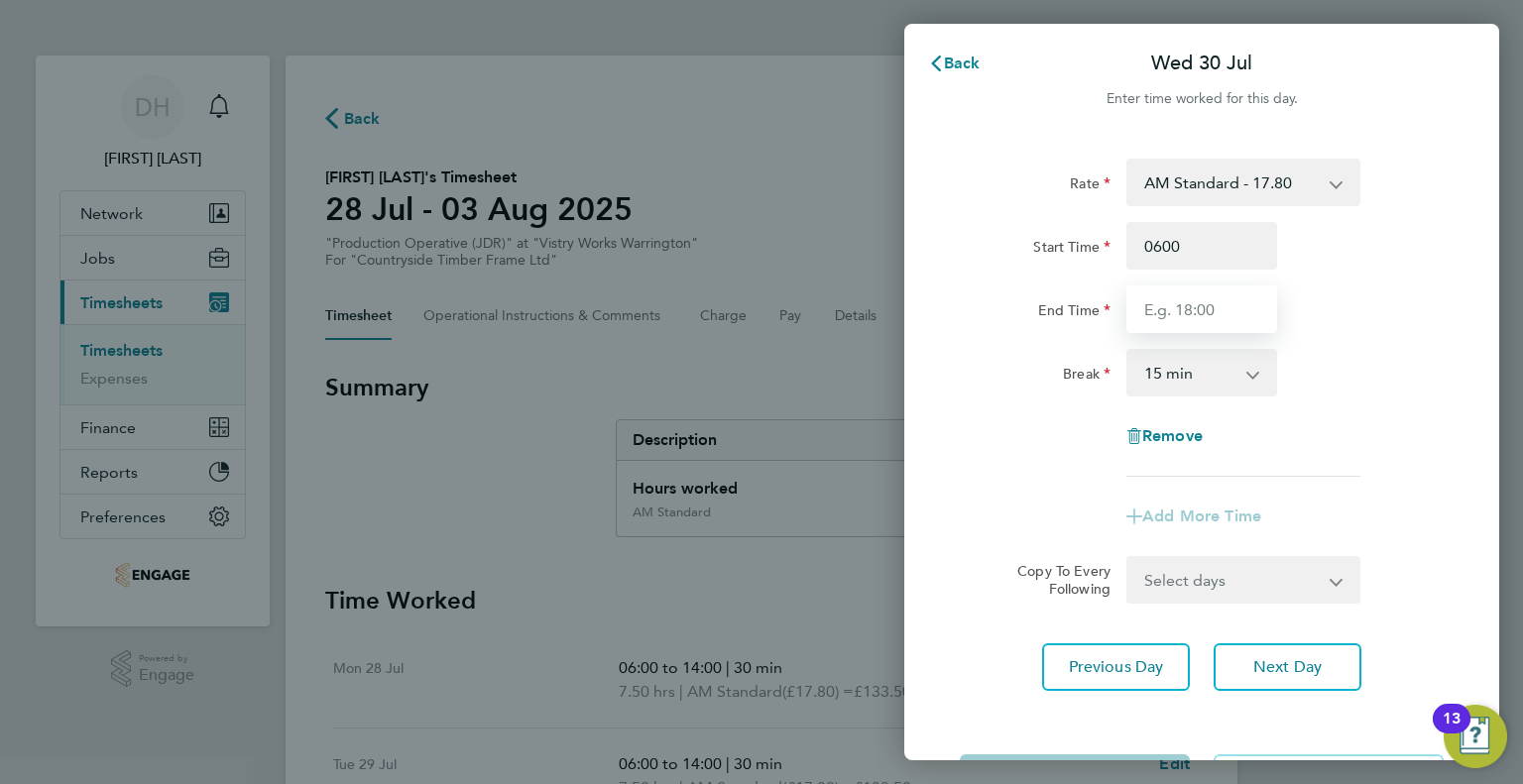 type on "06:00" 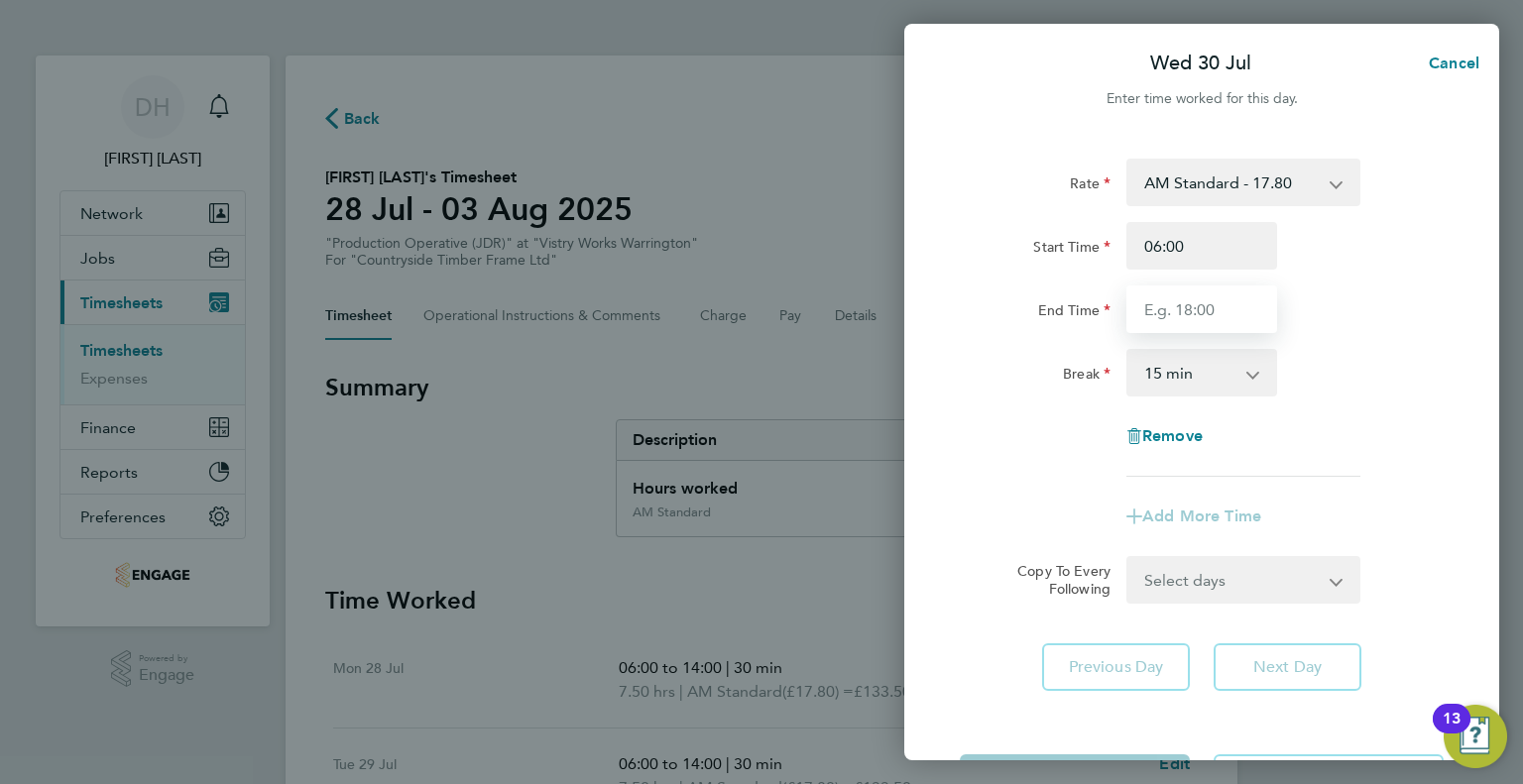 click on "End Time" at bounding box center [1202, 309] 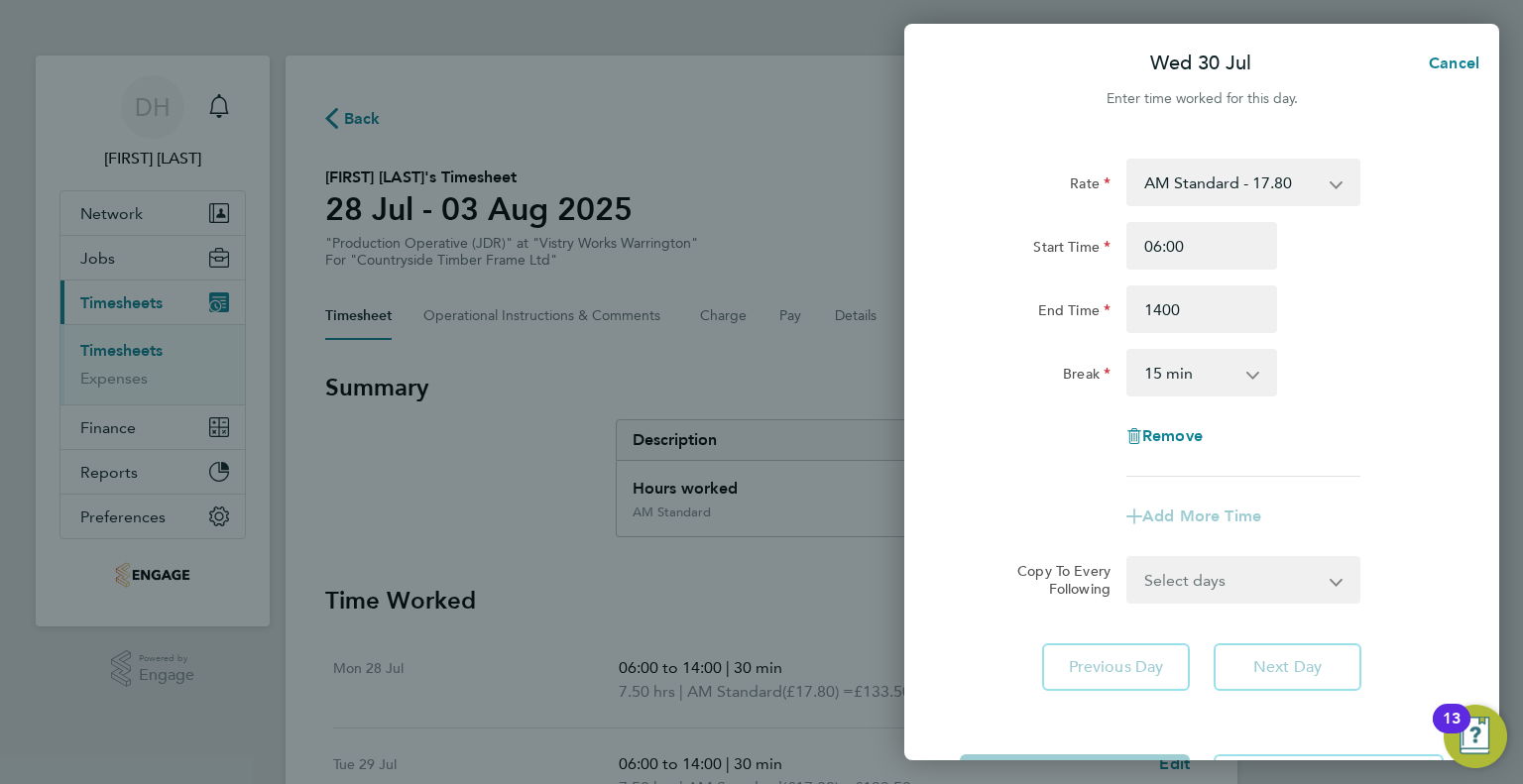type on "14:00" 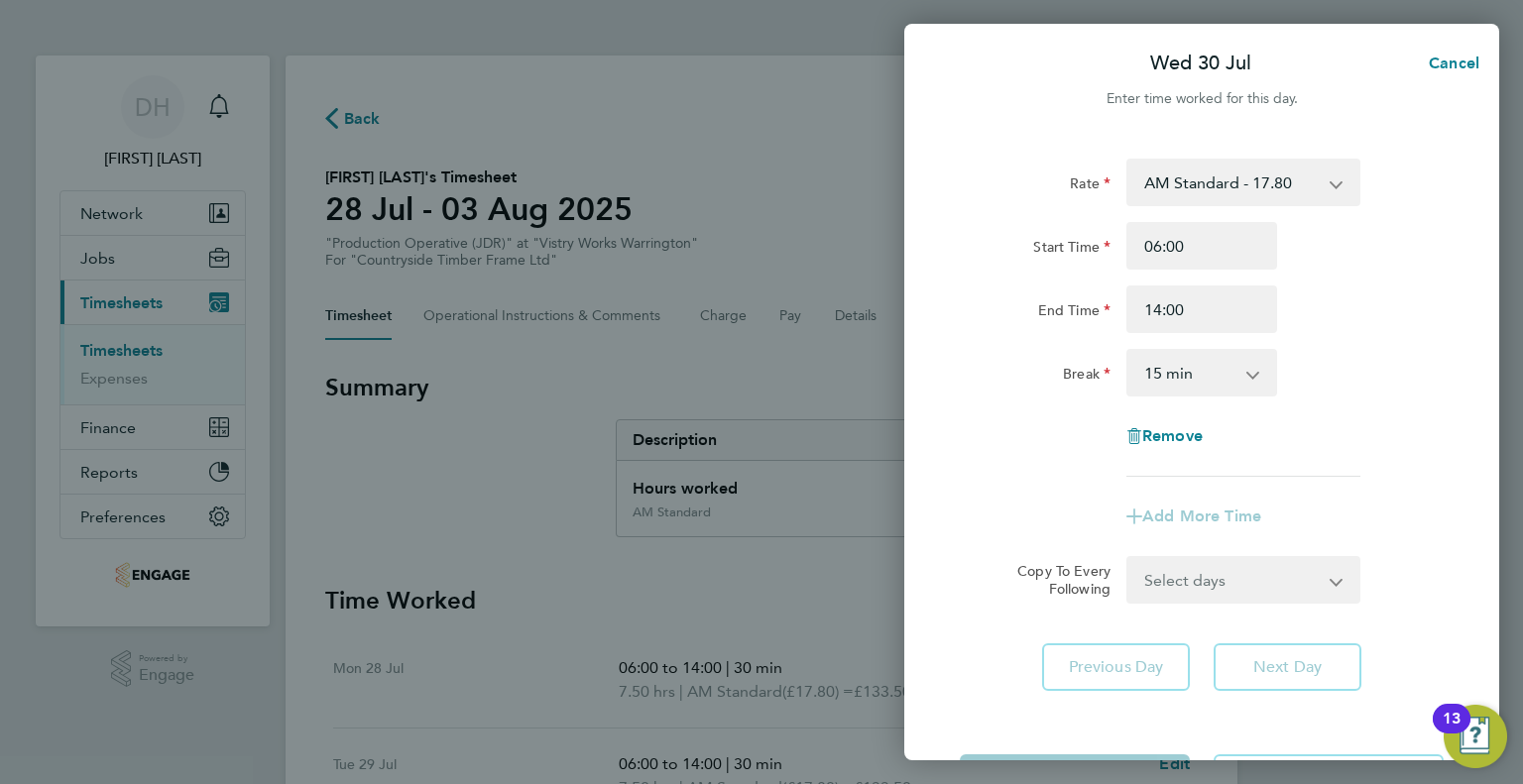 click on "0 min   15 min   30 min   45 min   60 min   75 min   90 min" at bounding box center [1190, 373] 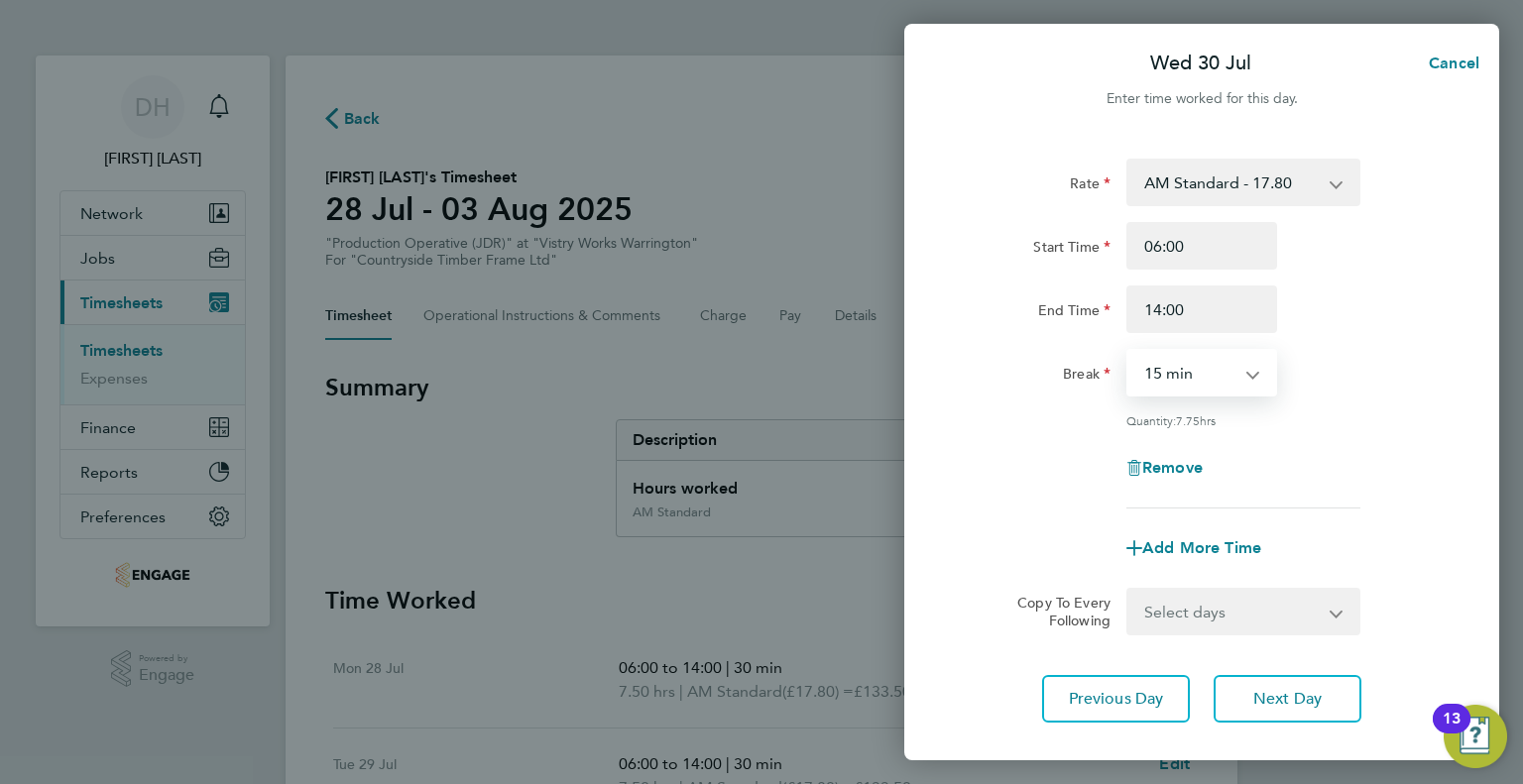 select on "30" 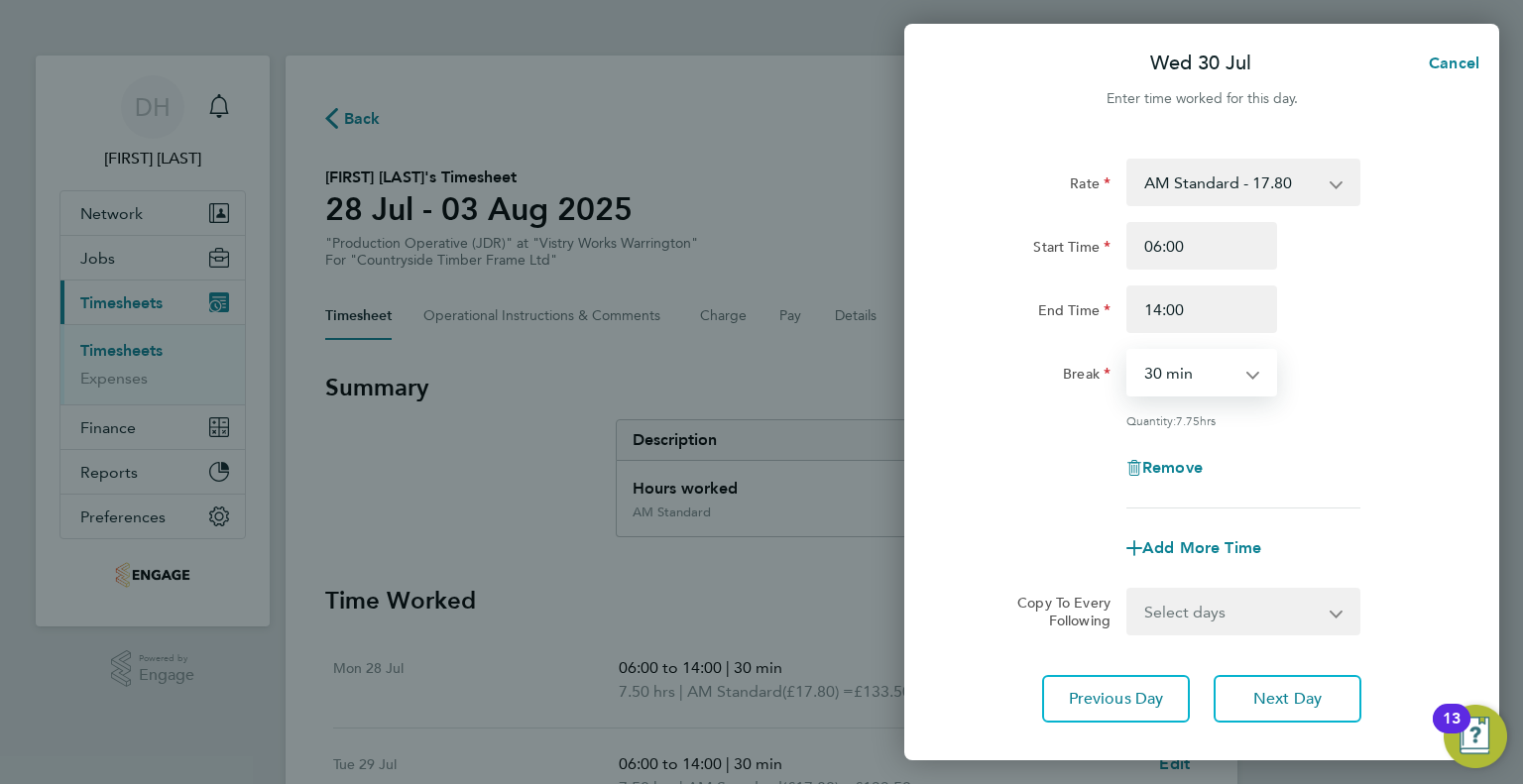 click on "0 min   15 min   30 min   45 min   60 min   75 min   90 min" at bounding box center (1190, 373) 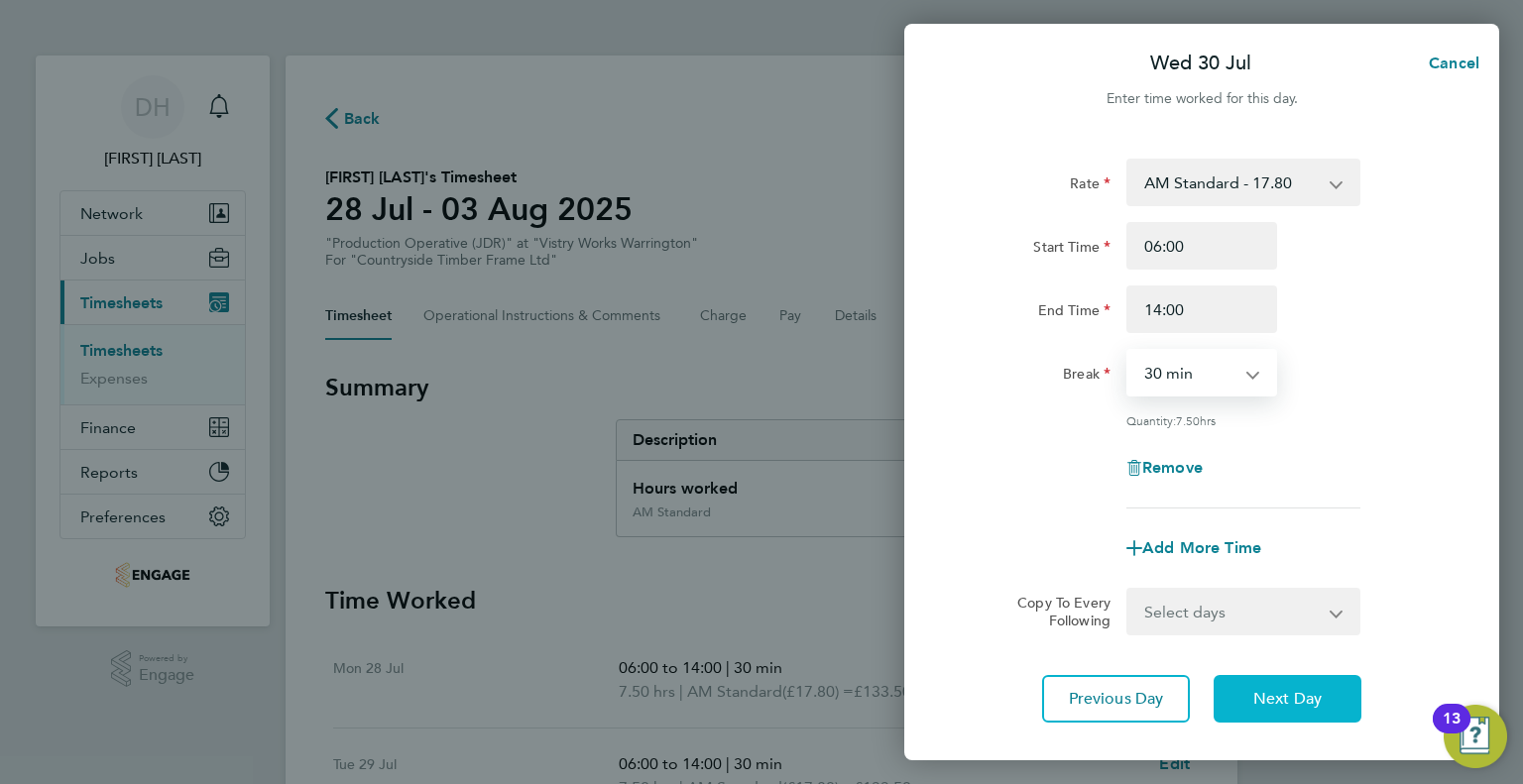 click on "Next Day" 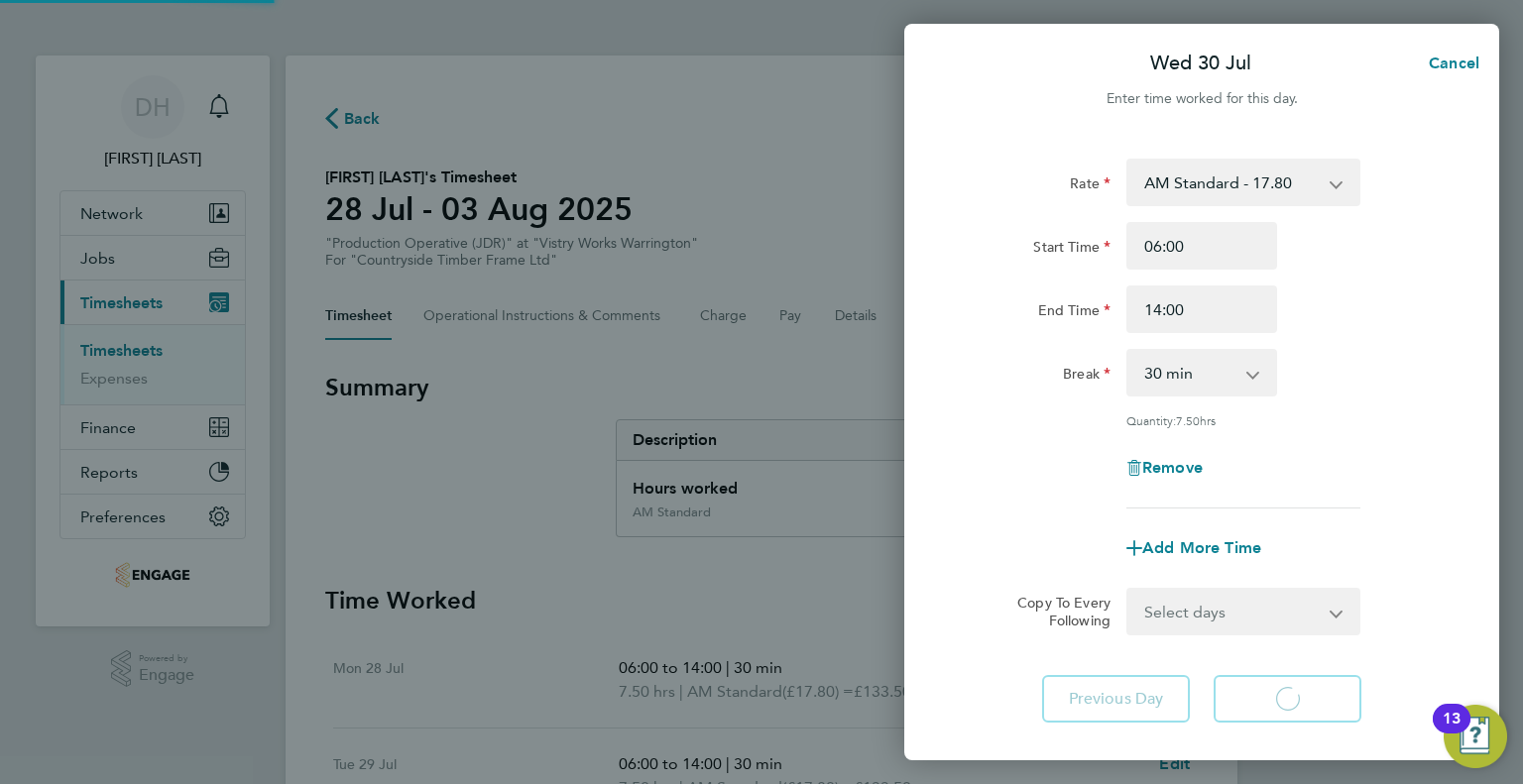 select on "15" 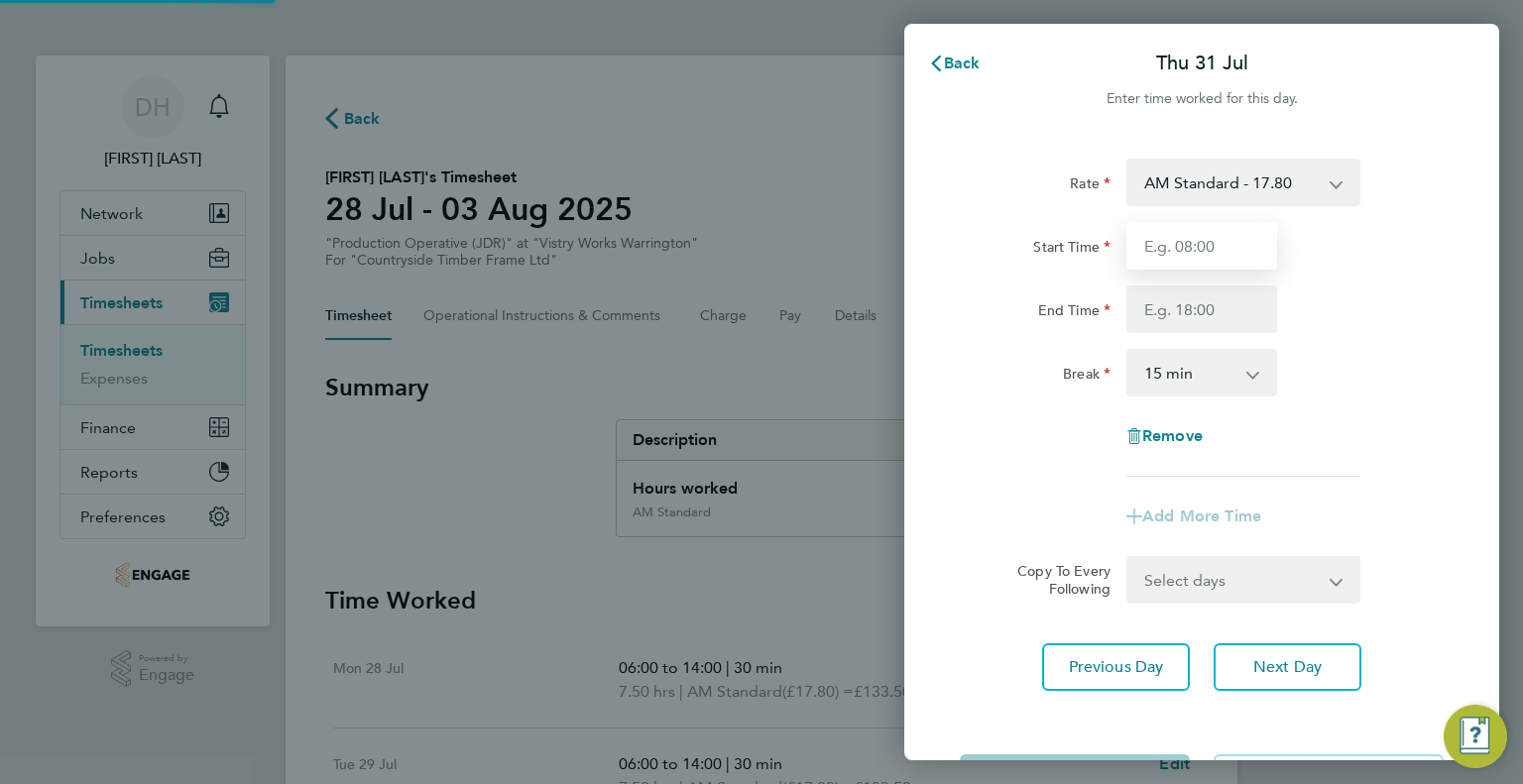 click on "Start Time" at bounding box center [1202, 246] 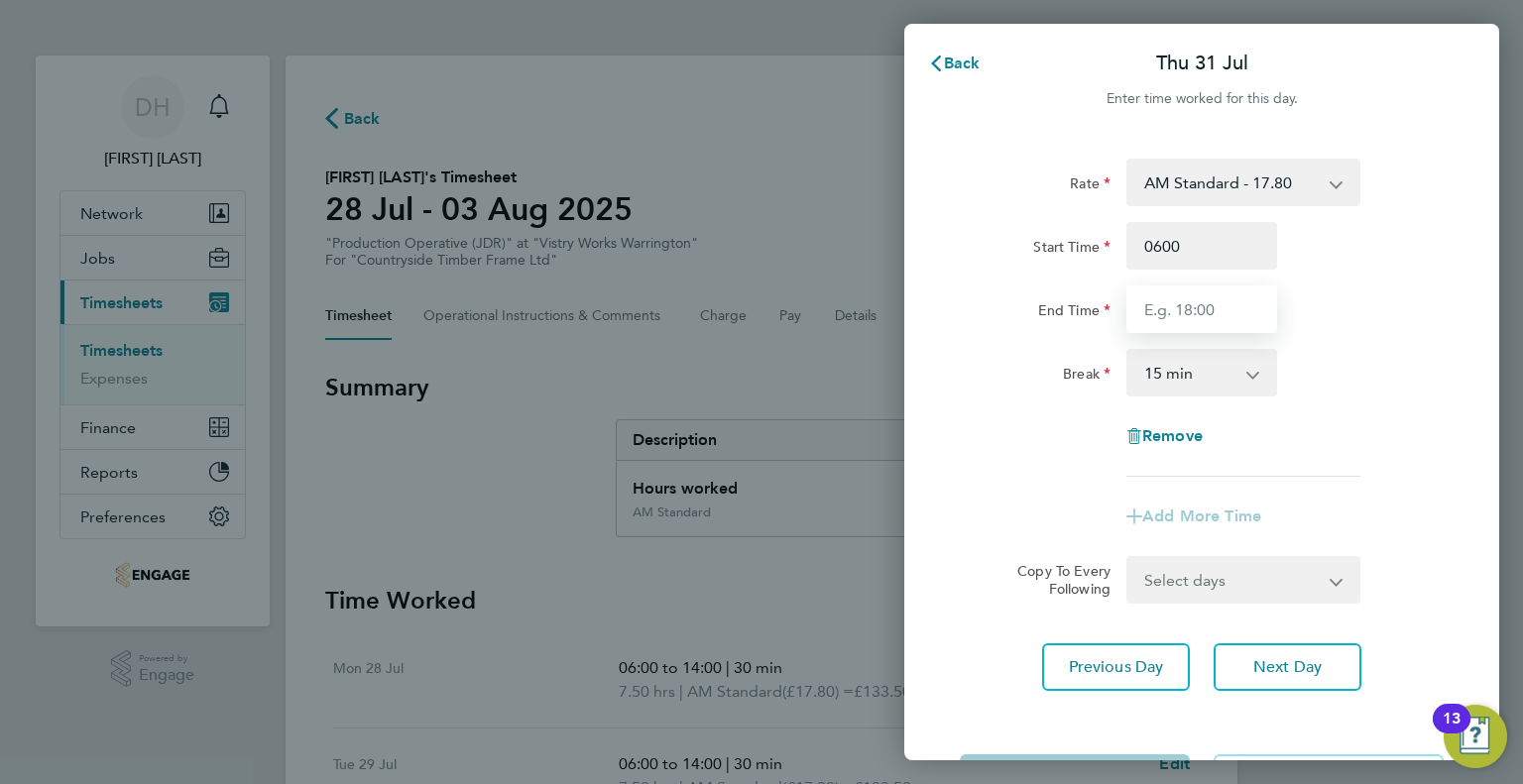 type on "06:00" 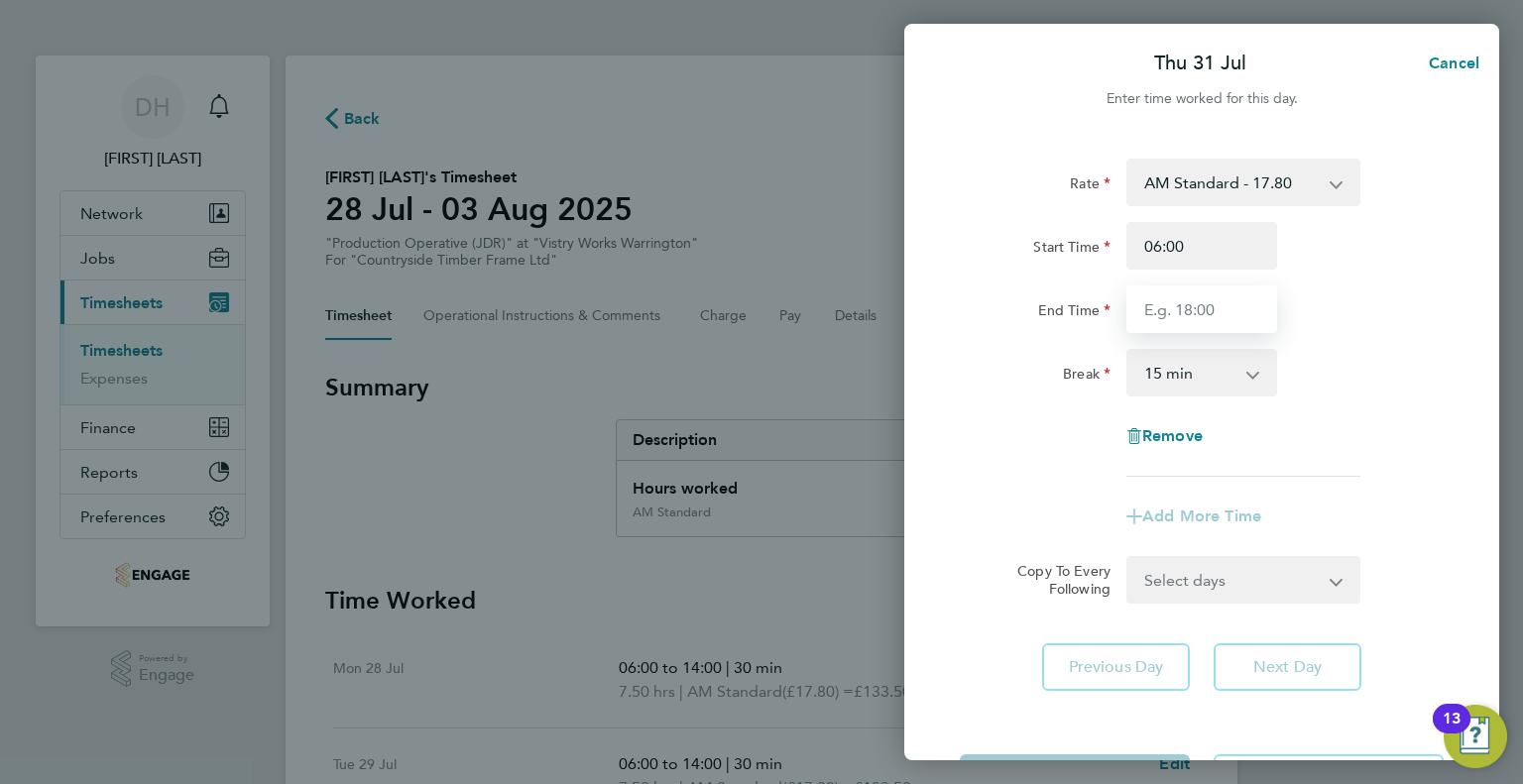 click on "End Time" at bounding box center (1202, 309) 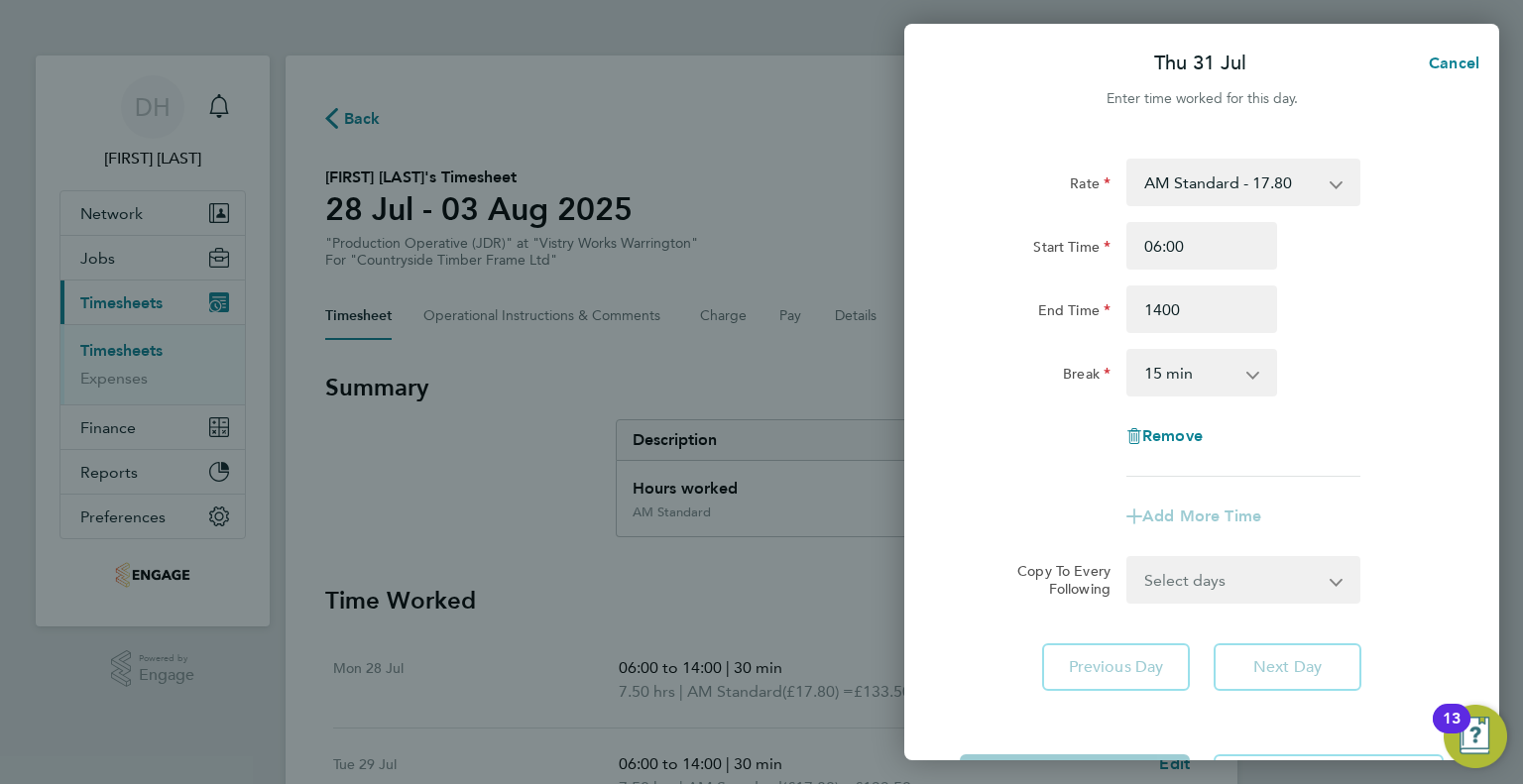 type on "14:00" 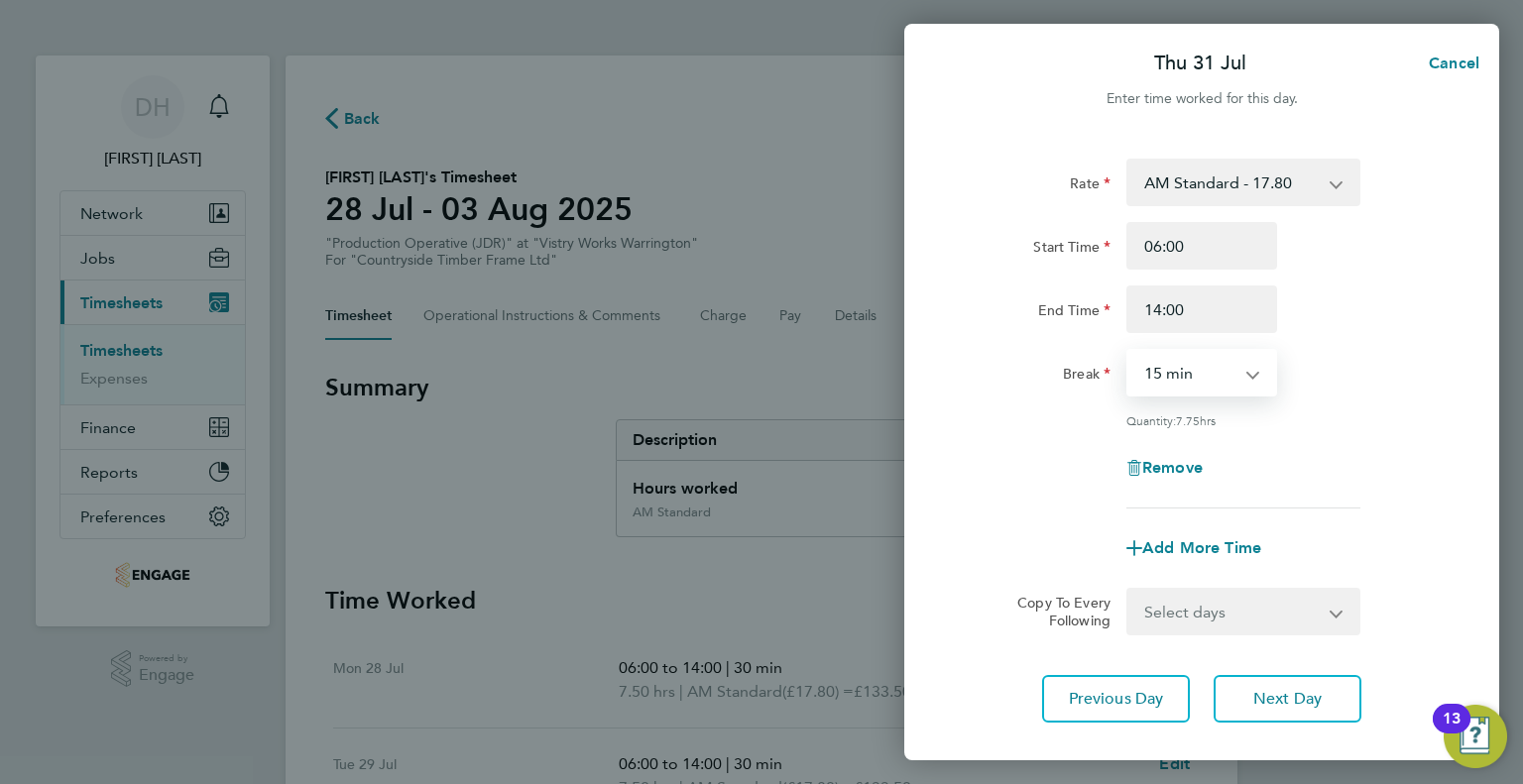 click on "0 min   15 min   30 min   45 min   60 min   75 min   90 min" at bounding box center (1190, 373) 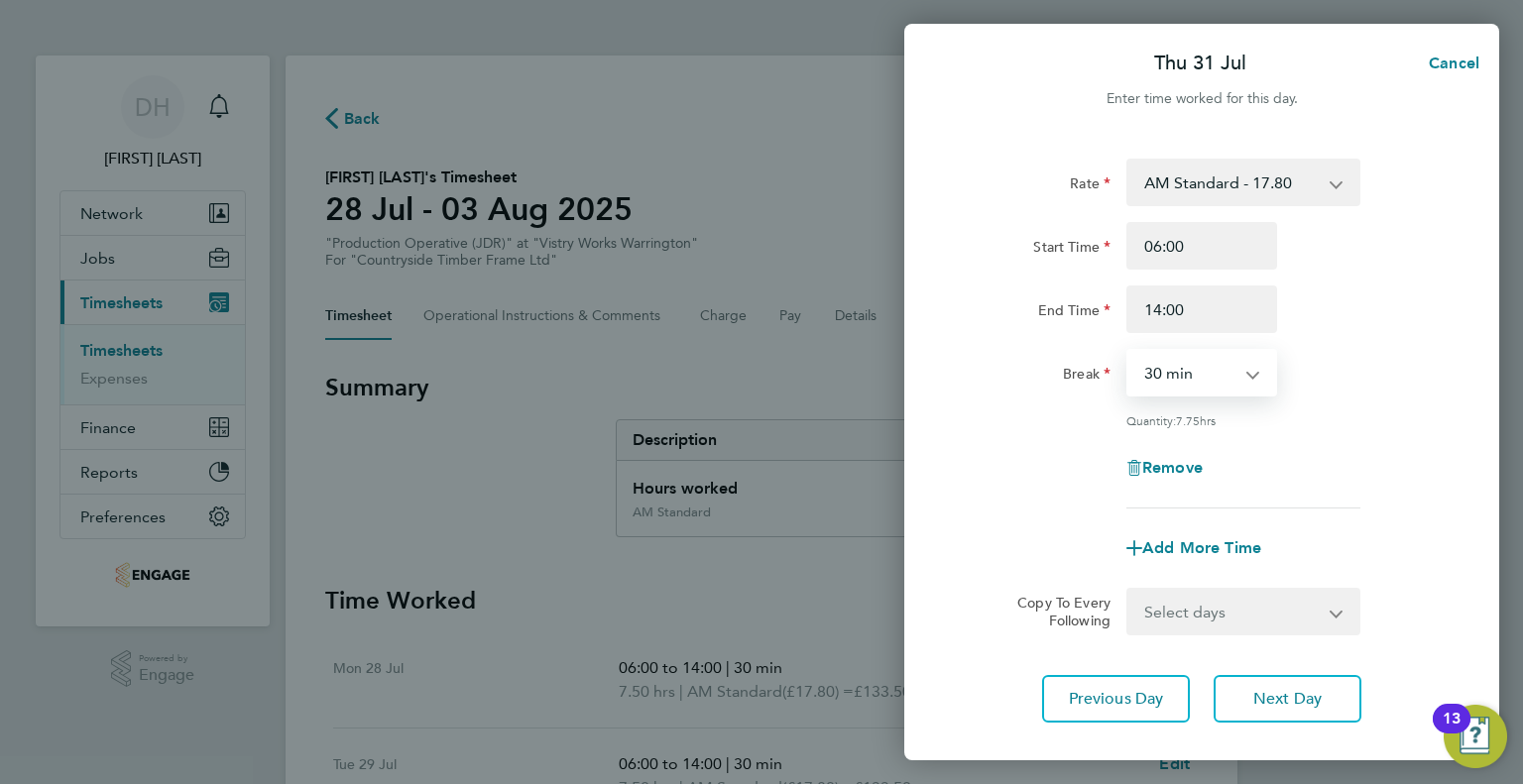 click on "0 min   15 min   30 min   45 min   60 min   75 min   90 min" at bounding box center (1190, 373) 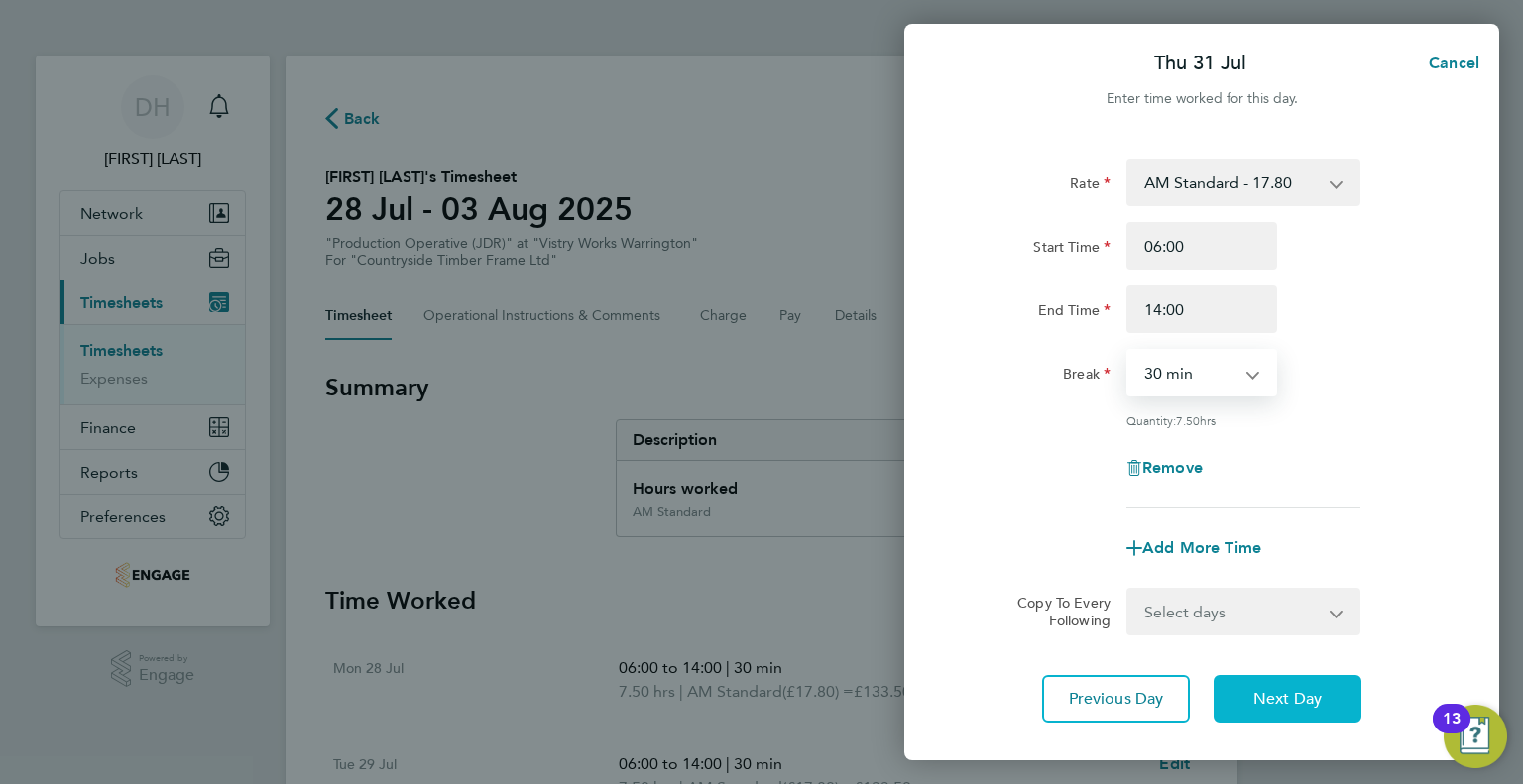 click on "Next Day" 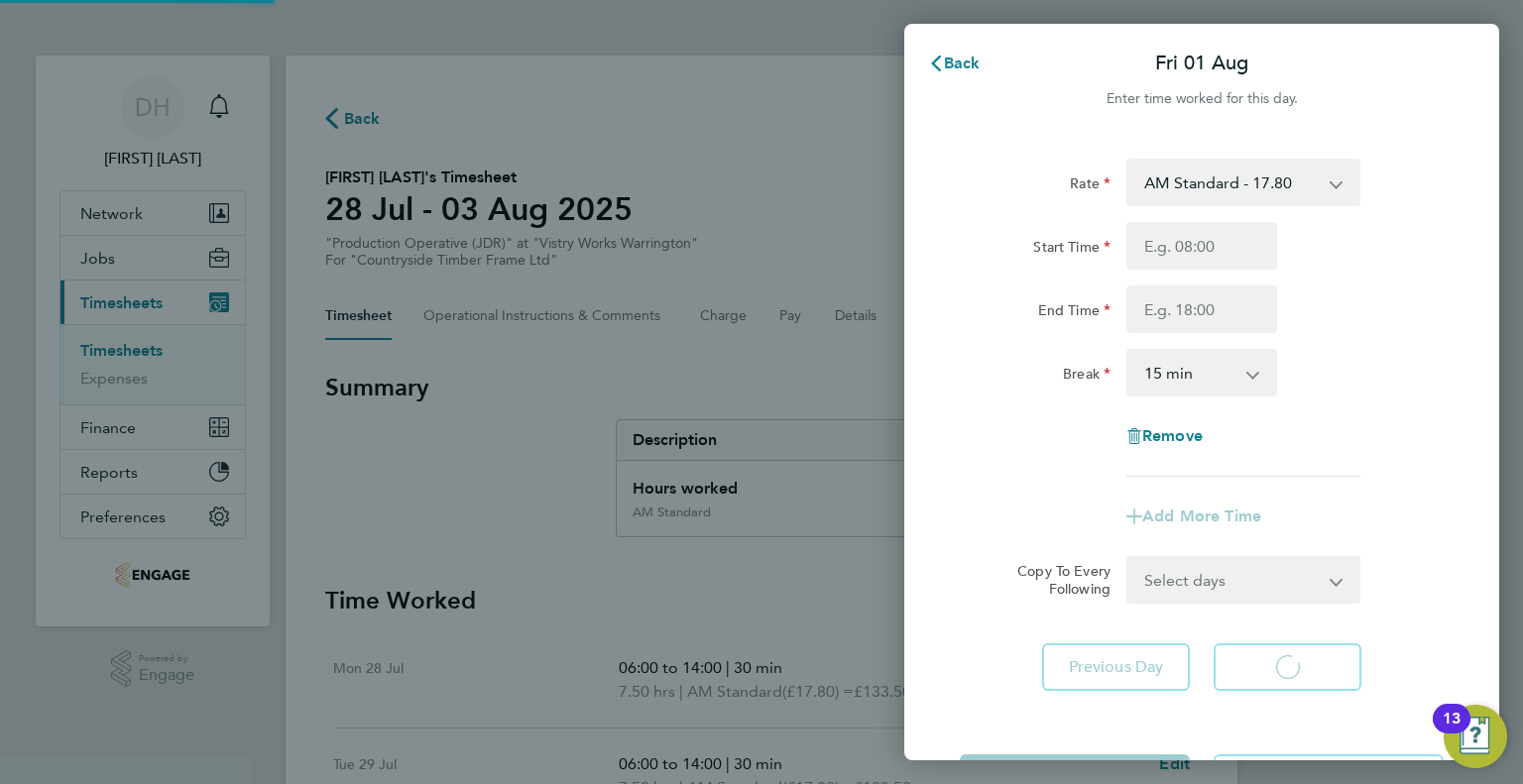 select on "15" 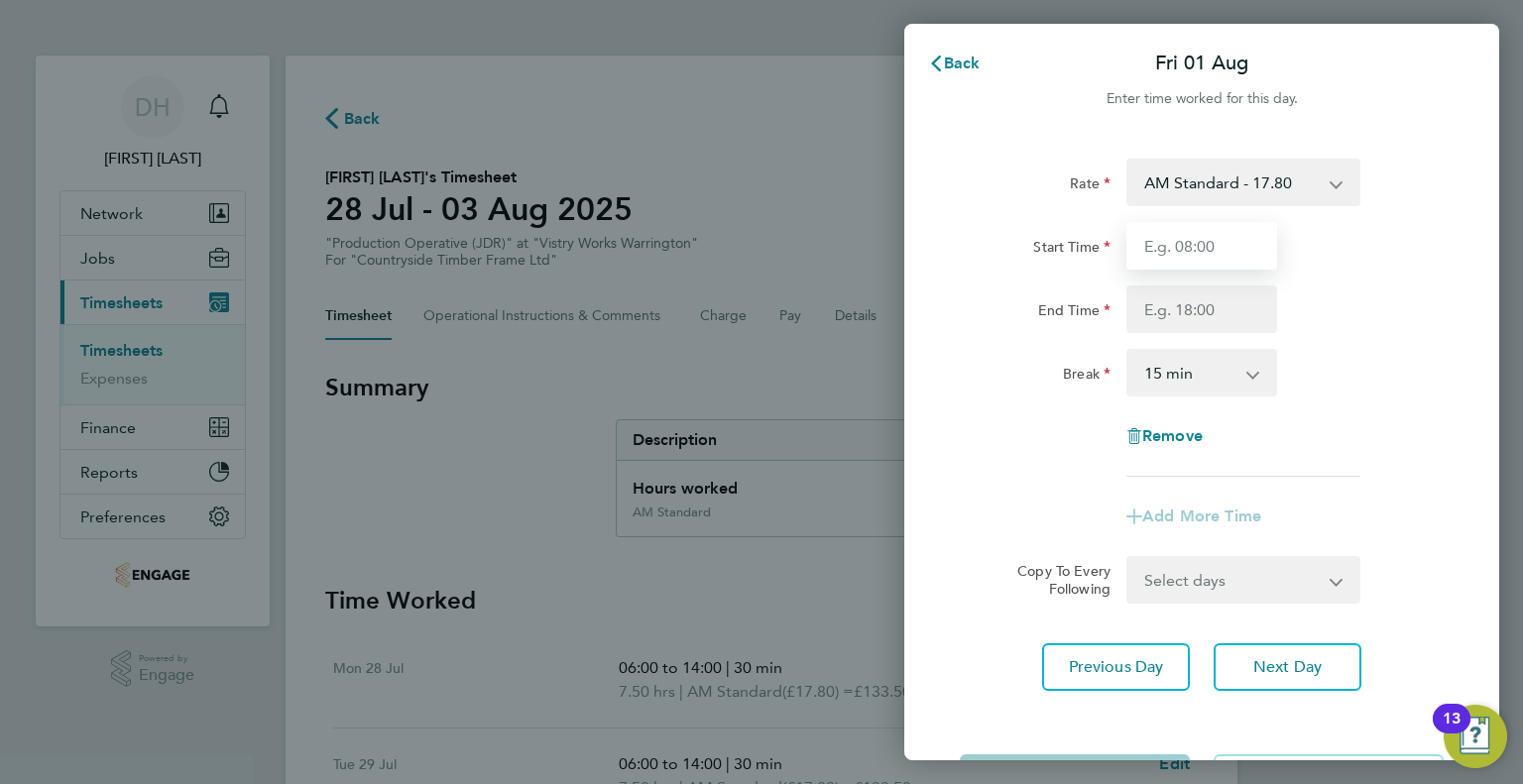 click on "Start Time" at bounding box center [1202, 246] 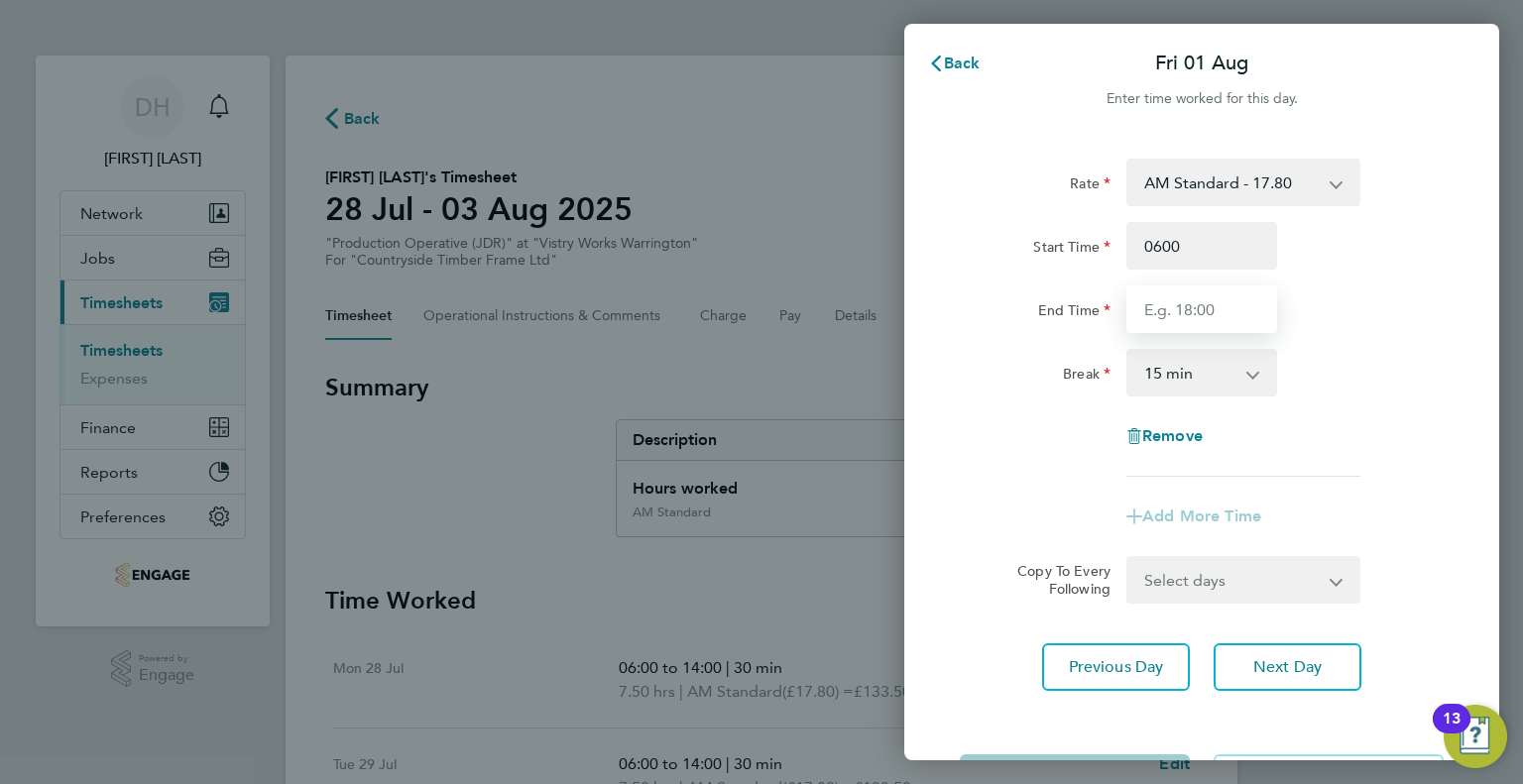 type on "06:00" 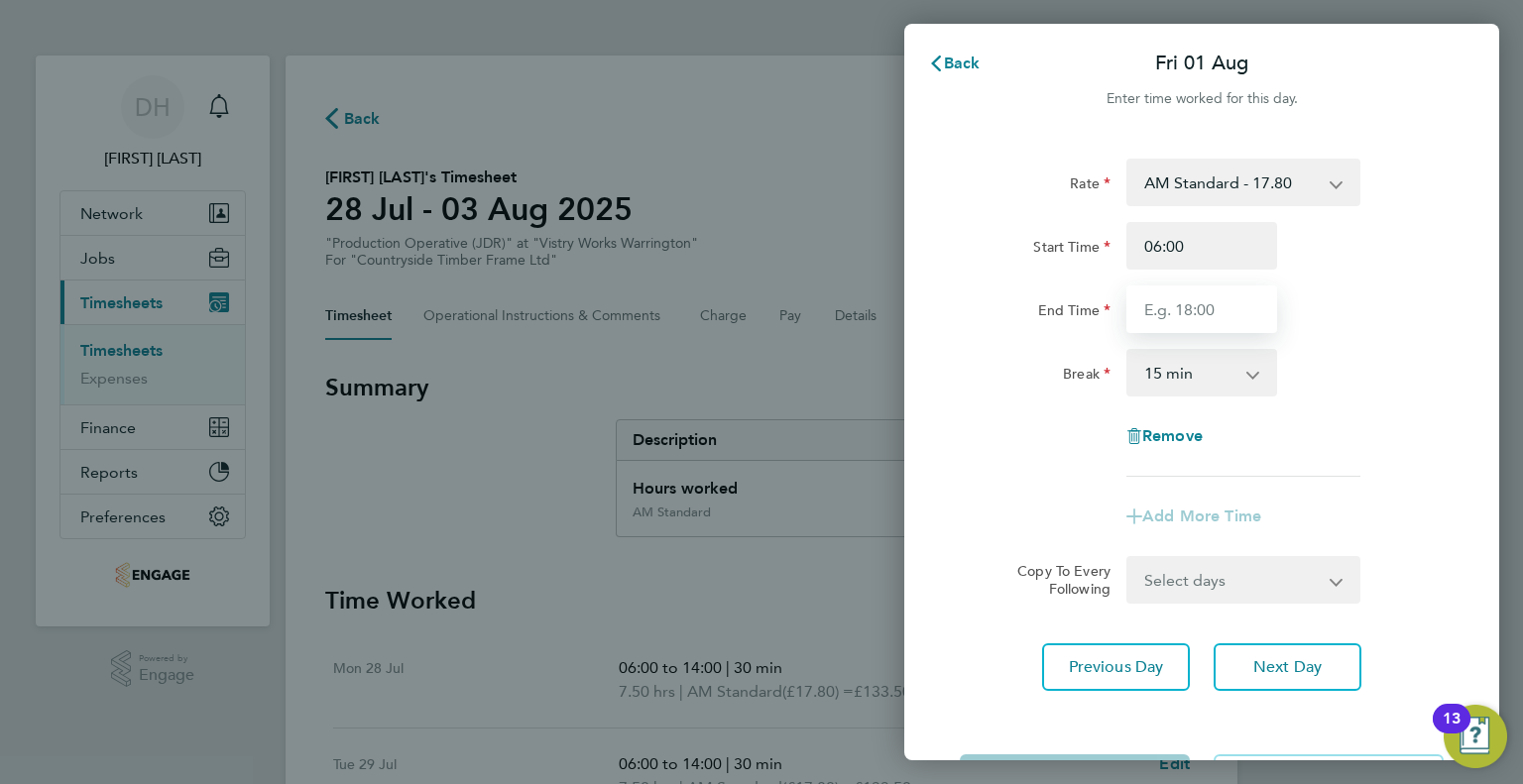 click on "End Time" at bounding box center (1202, 309) 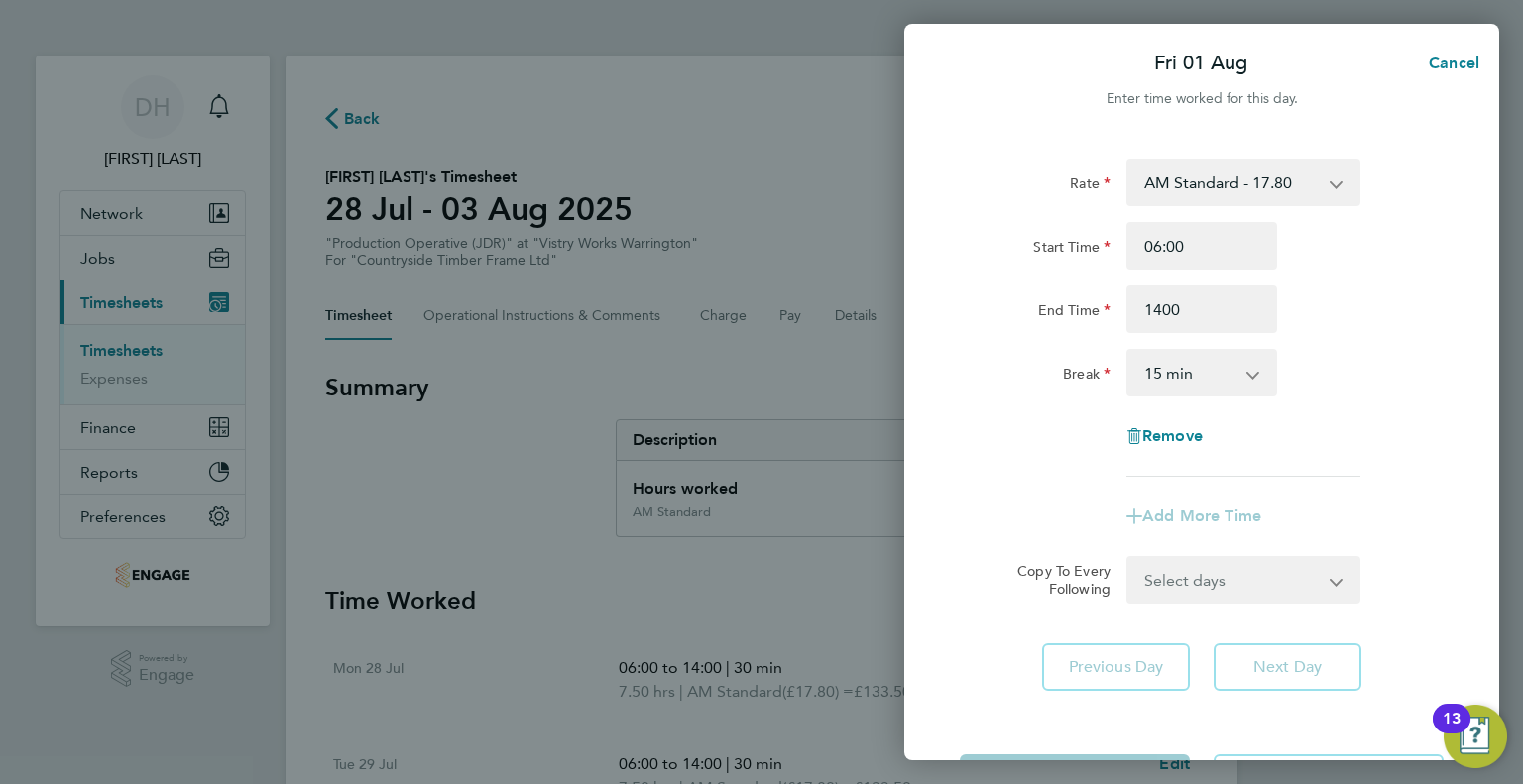 type on "14:00" 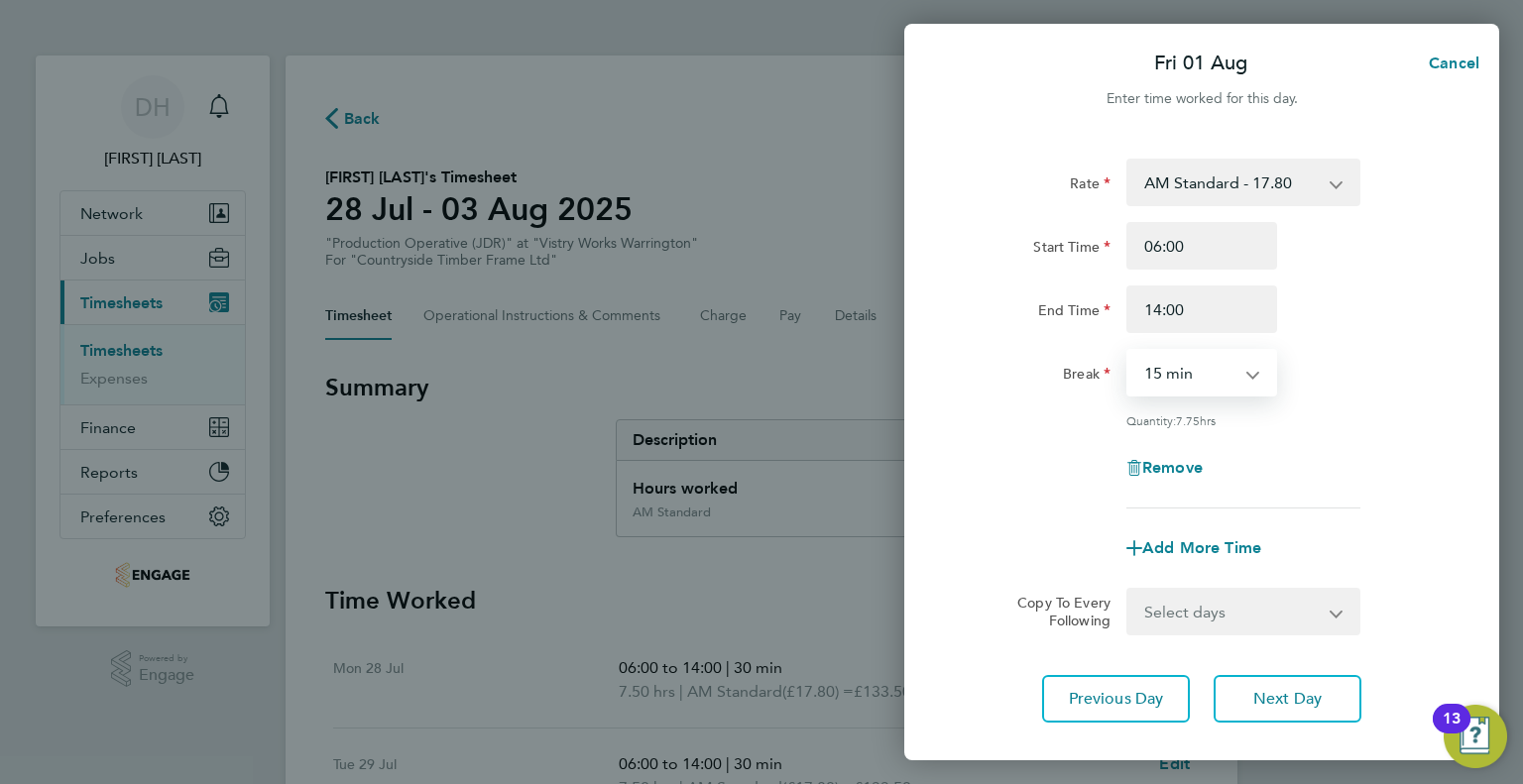 click on "0 min   15 min   30 min   45 min   60 min   75 min   90 min" at bounding box center [1190, 373] 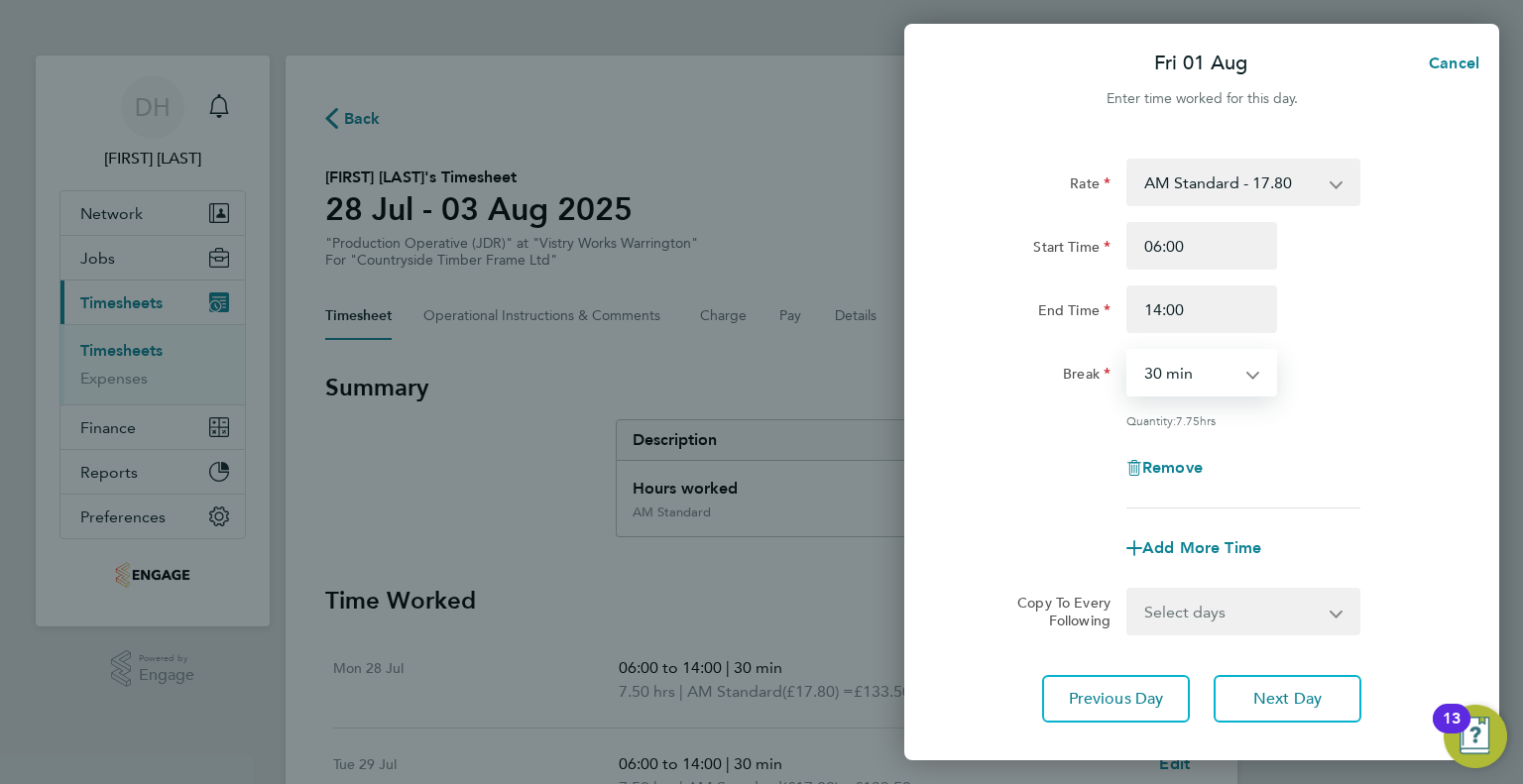 click on "0 min   15 min   30 min   45 min   60 min   75 min   90 min" at bounding box center [1190, 373] 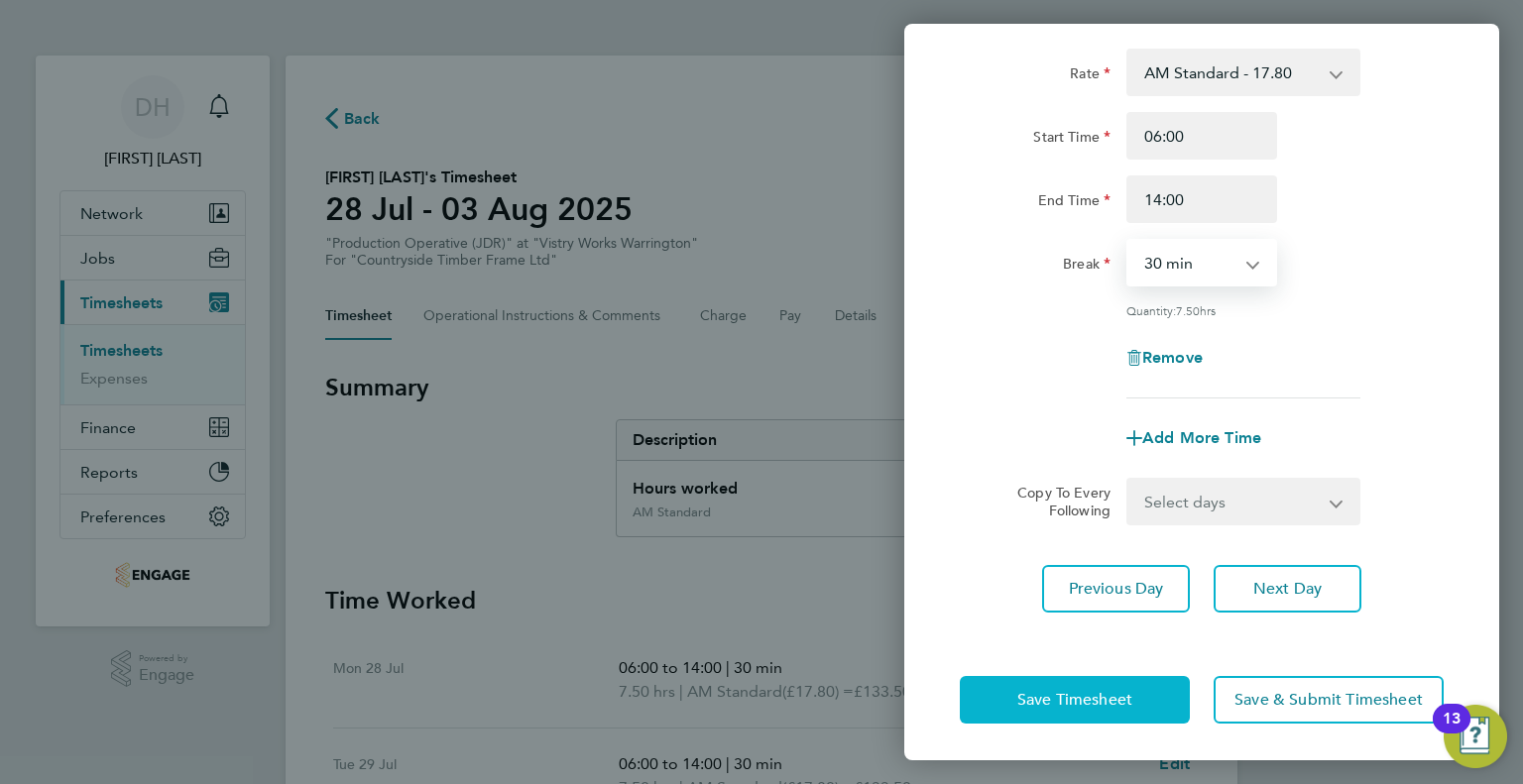 click on "Save Timesheet" 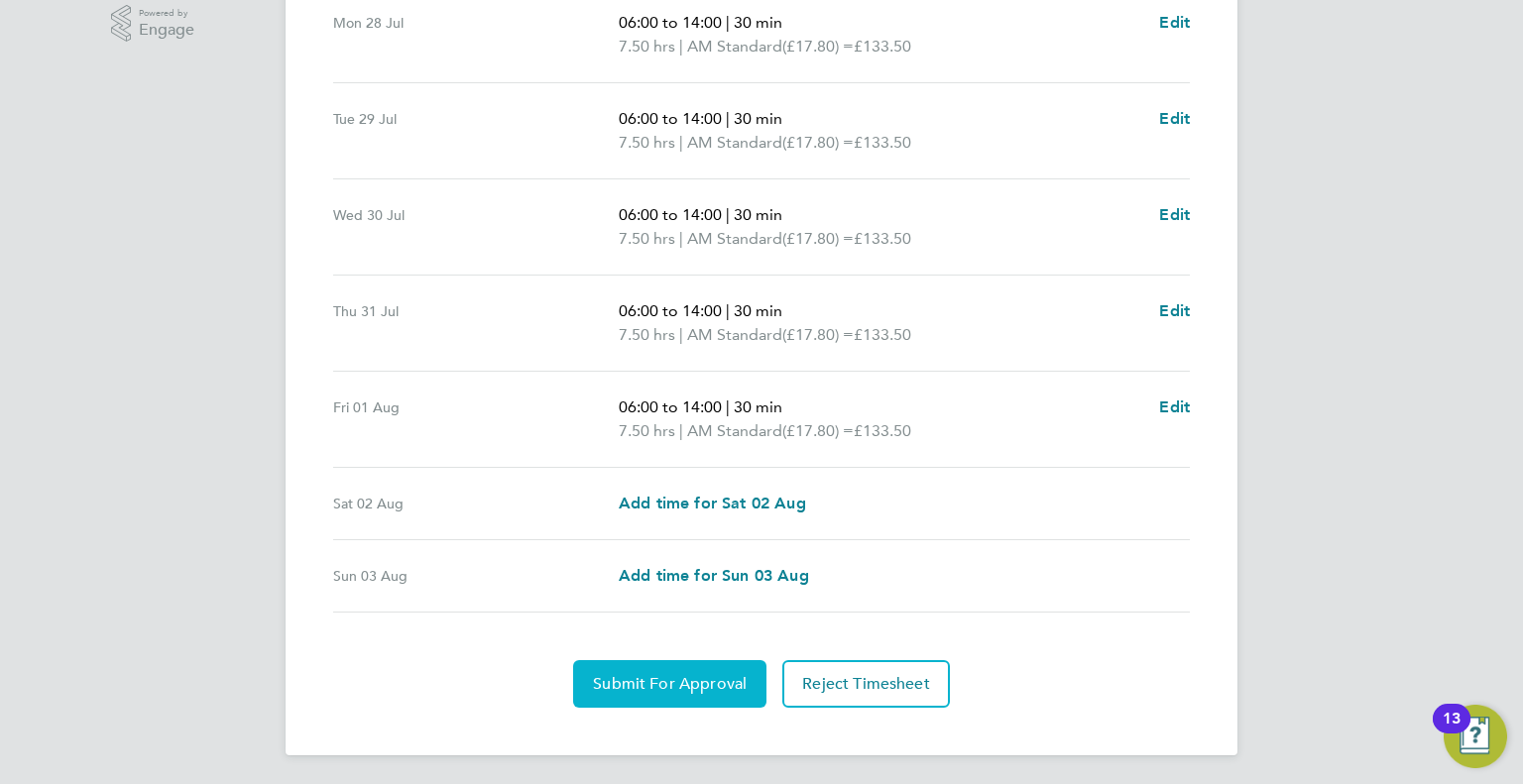 click on "Submit For Approval" 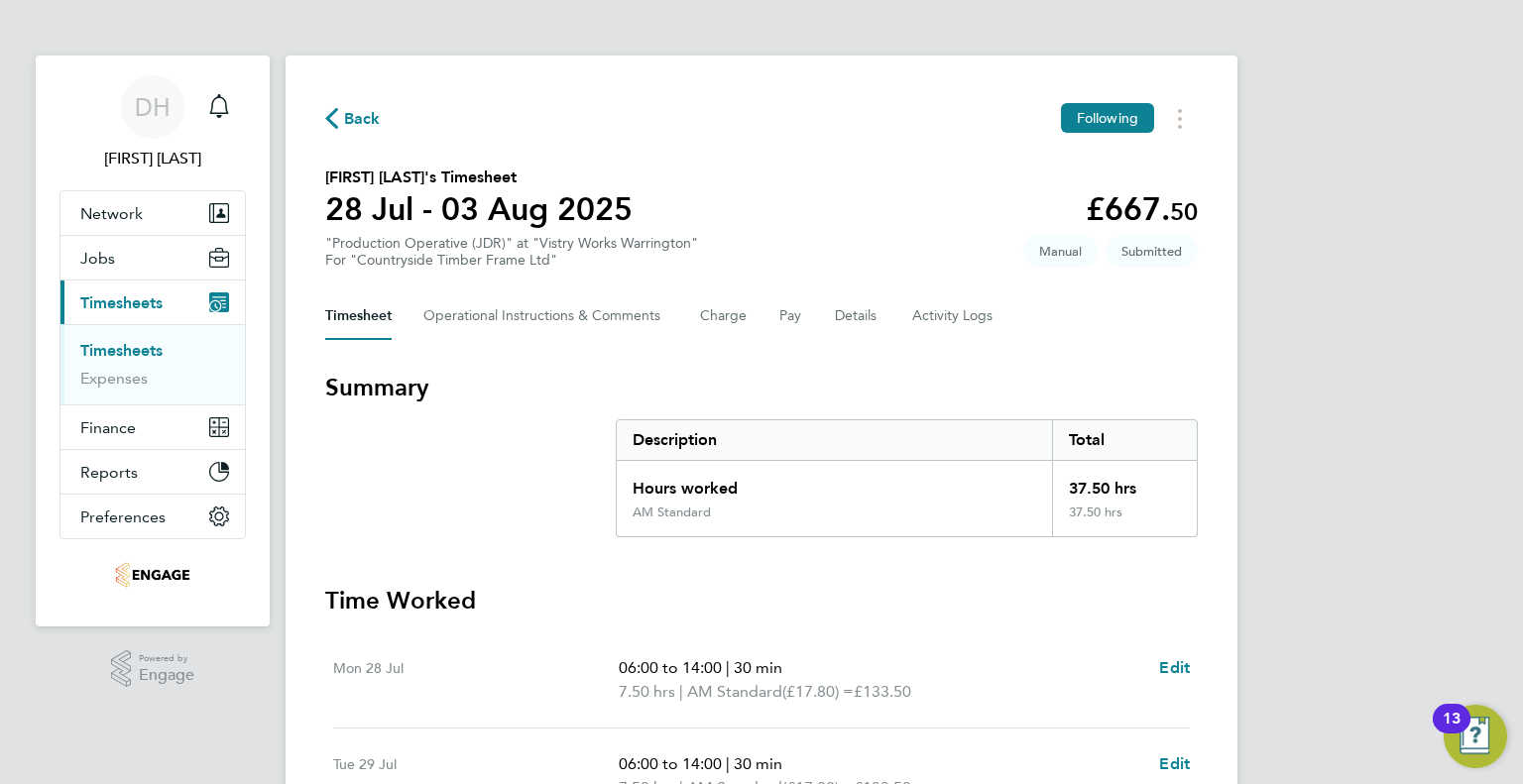 click on "Back" 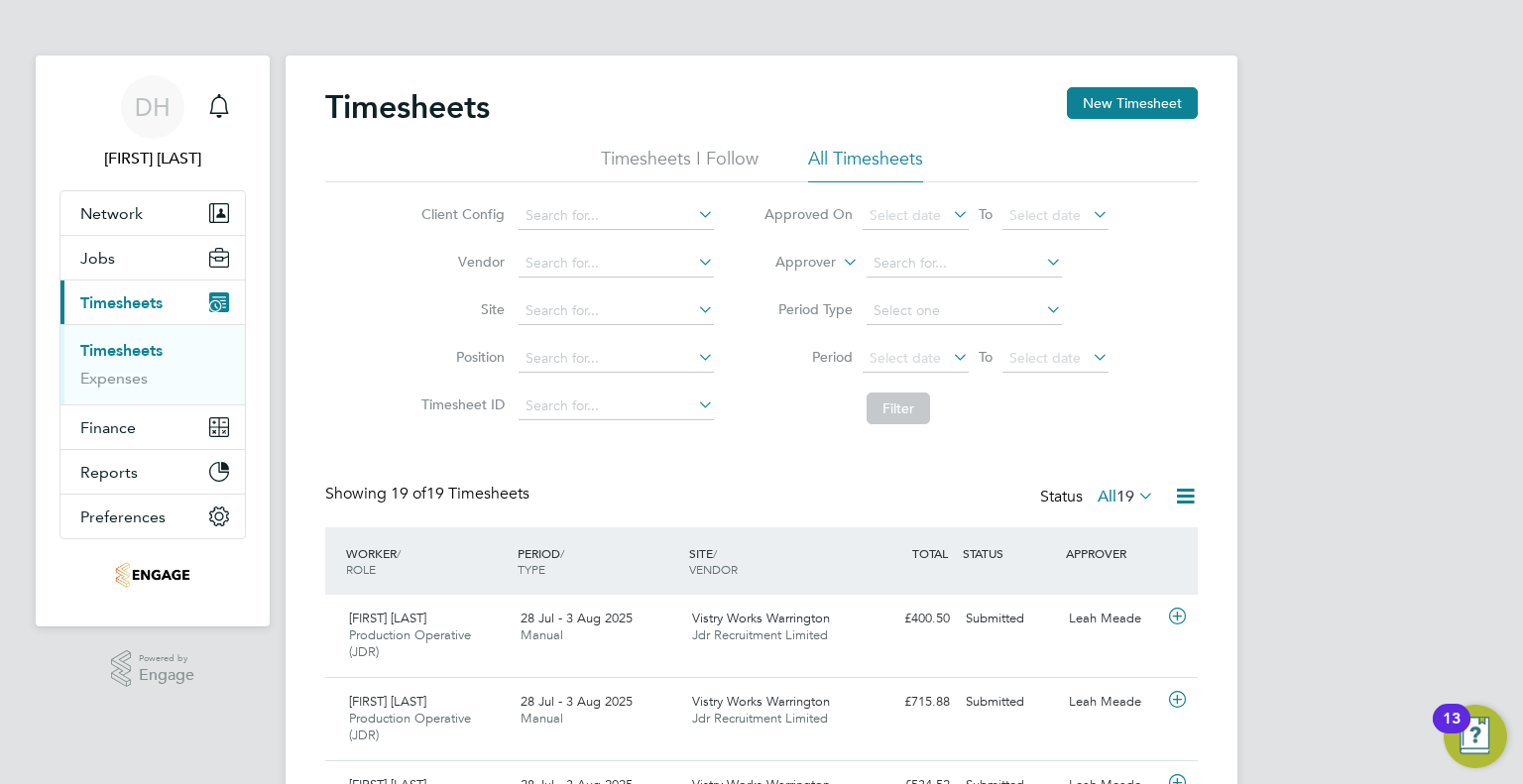click on "Timesheets New Timesheet Timesheets I Follow All Timesheets Client Config   Vendor   Site   Position   Timesheet ID   Approved On
Select date
To
Select date
Approver     Period Type   Period
Select date
To
Select date
Filter Showing   19 of  19 Timesheets Status  All  19  WORKER  / ROLE WORKER  / PERIOD PERIOD  / TYPE SITE  / VENDOR TOTAL   TOTAL  / STATUS STATUS APPROVER Jordan Pemberton Production Operative (JDR)   28 Jul - 3 Aug 2025 28 Jul - 3 Aug 2025 Manual Vistry Works Warrington Jdr Recruitment Limited £400.50 Submitted Submitted Leah Meade Simon Thompson Production Operative (JDR)   28 Jul - 3 Aug 2025 28 Jul - 3 Aug 2025 Manual Vistry Works Warrington Jdr Recruitment Limited £715.88 Submitted Submitted Leah Meade Kacper Czarniecki Production Operative (JDR)   28 Jul - 3 Aug 2025 28 Jul - 3 Aug 2025 Manual Vistry Works Warrington Jdr Recruitment Limited £534.52 Submitted Submitted Leah Meade Ian Brumskill Production Operative (JDR)   Manual £133.50" 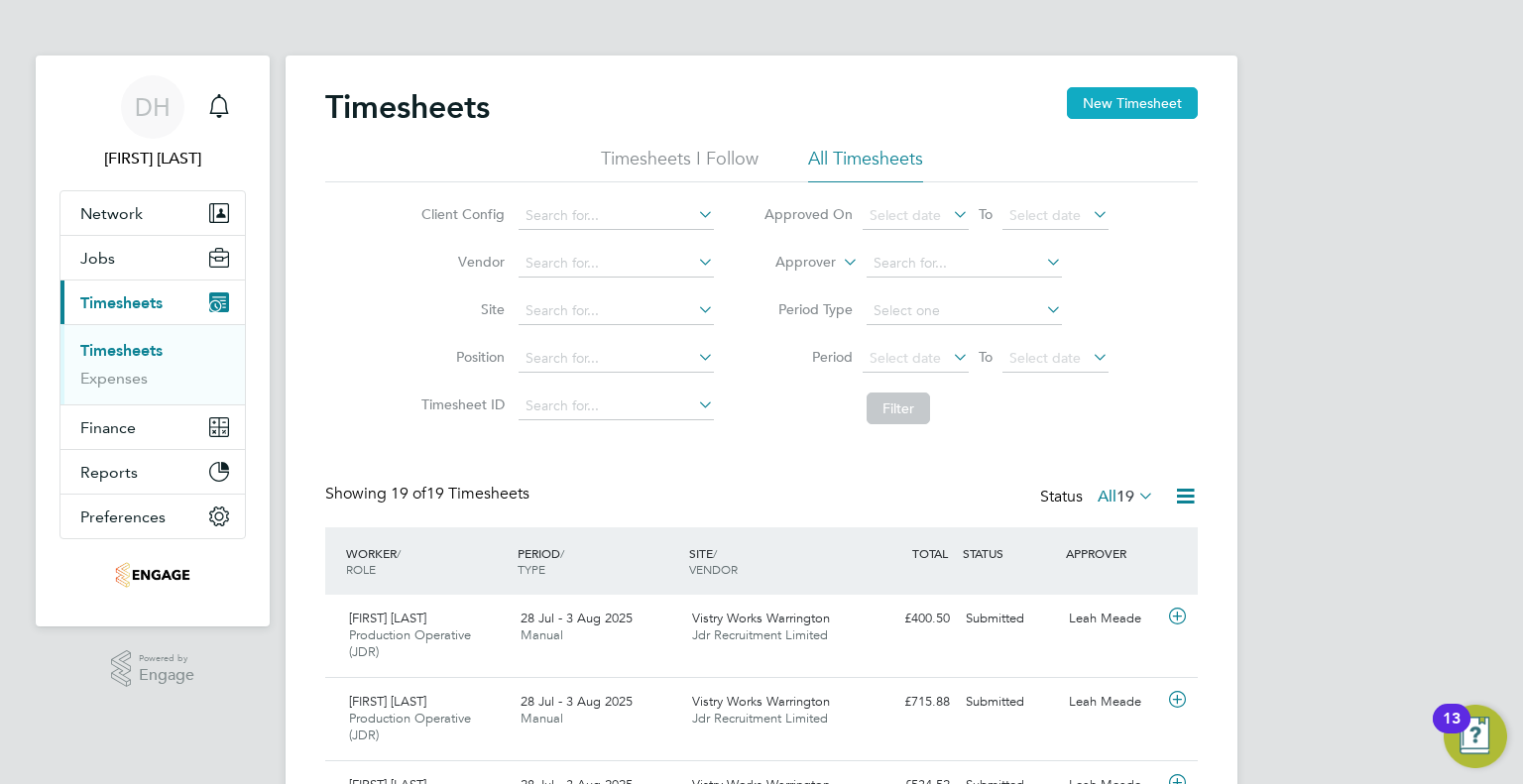 click on "New Timesheet" 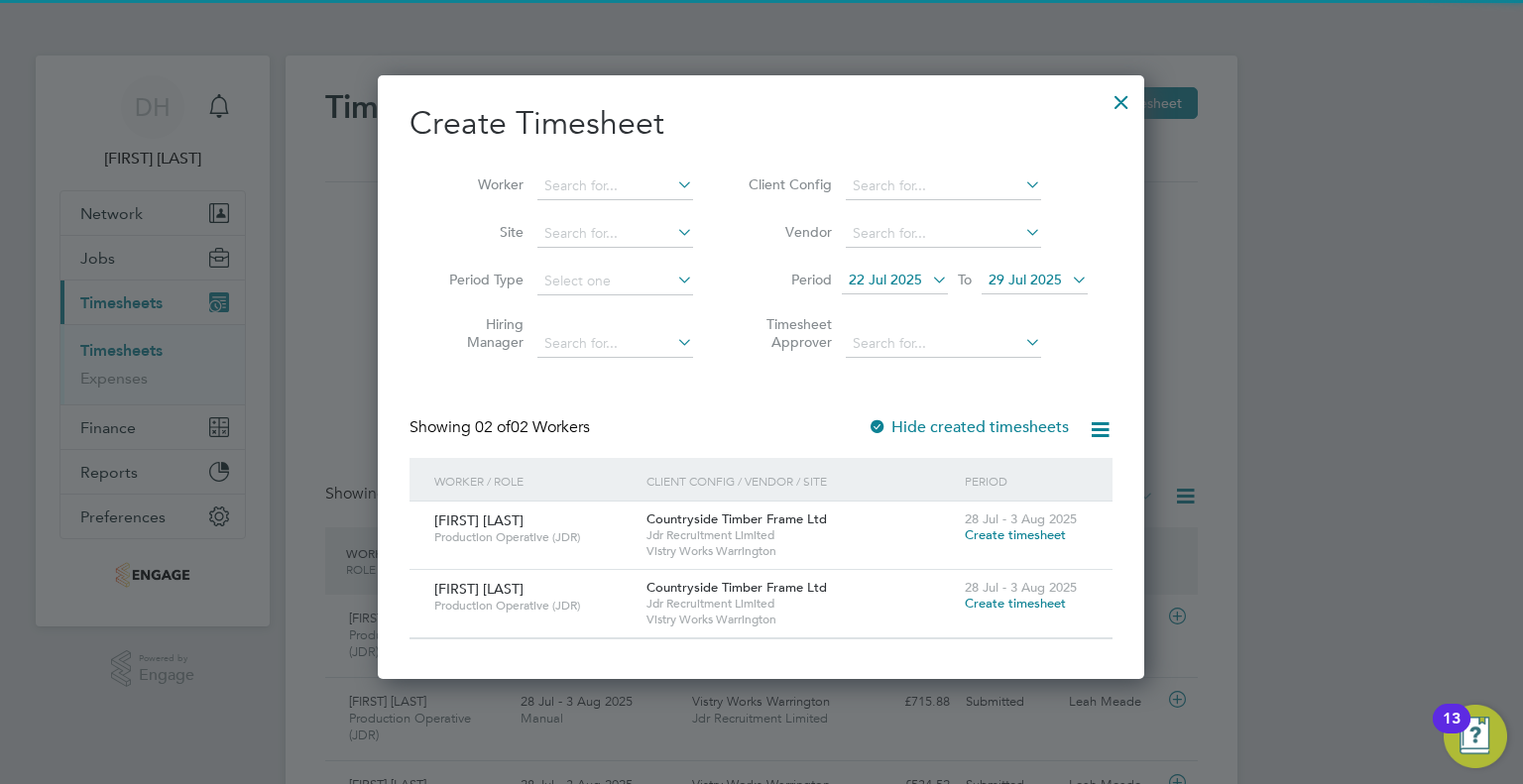 click on "Worker" at bounding box center (563, 186) 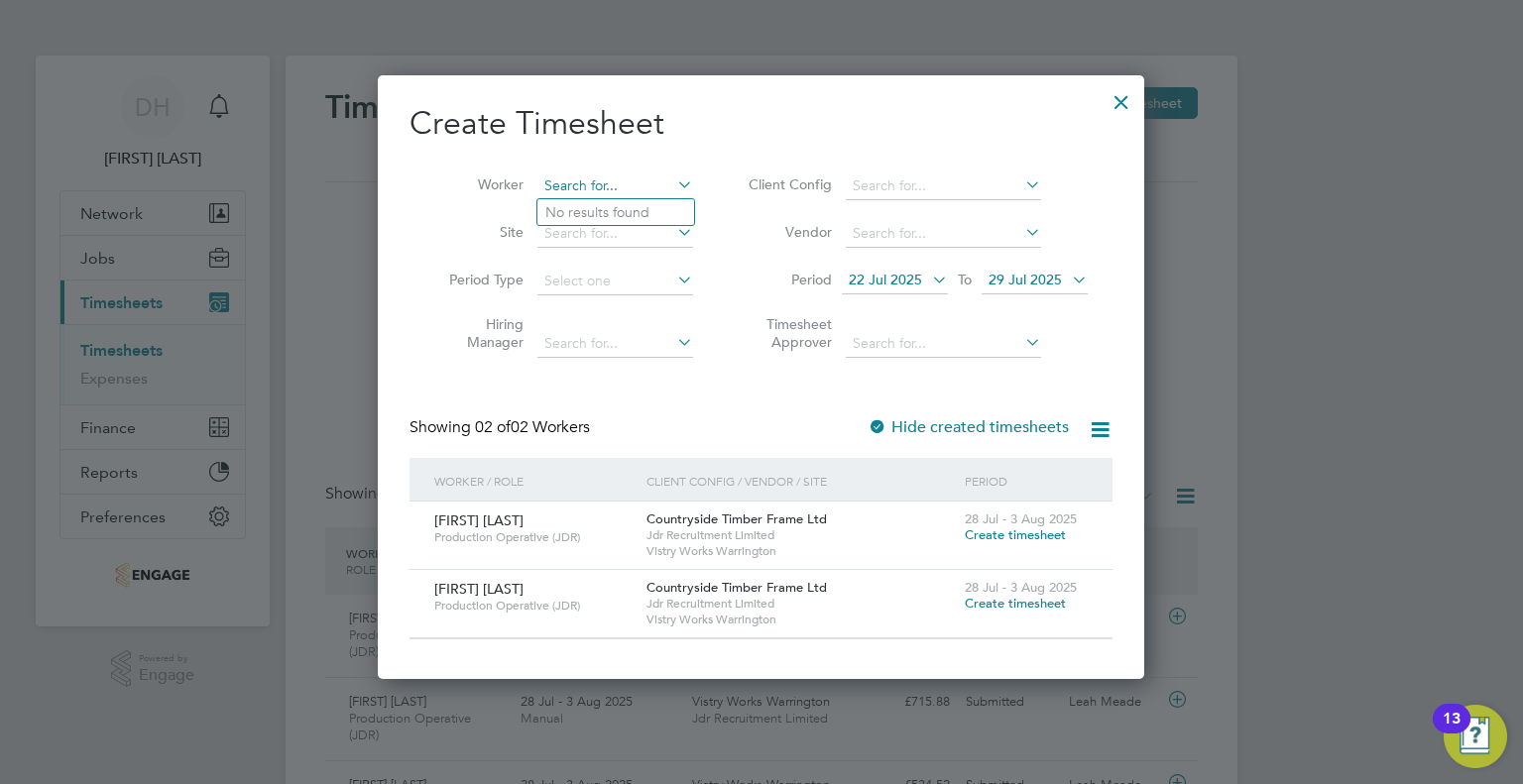 click at bounding box center (615, 186) 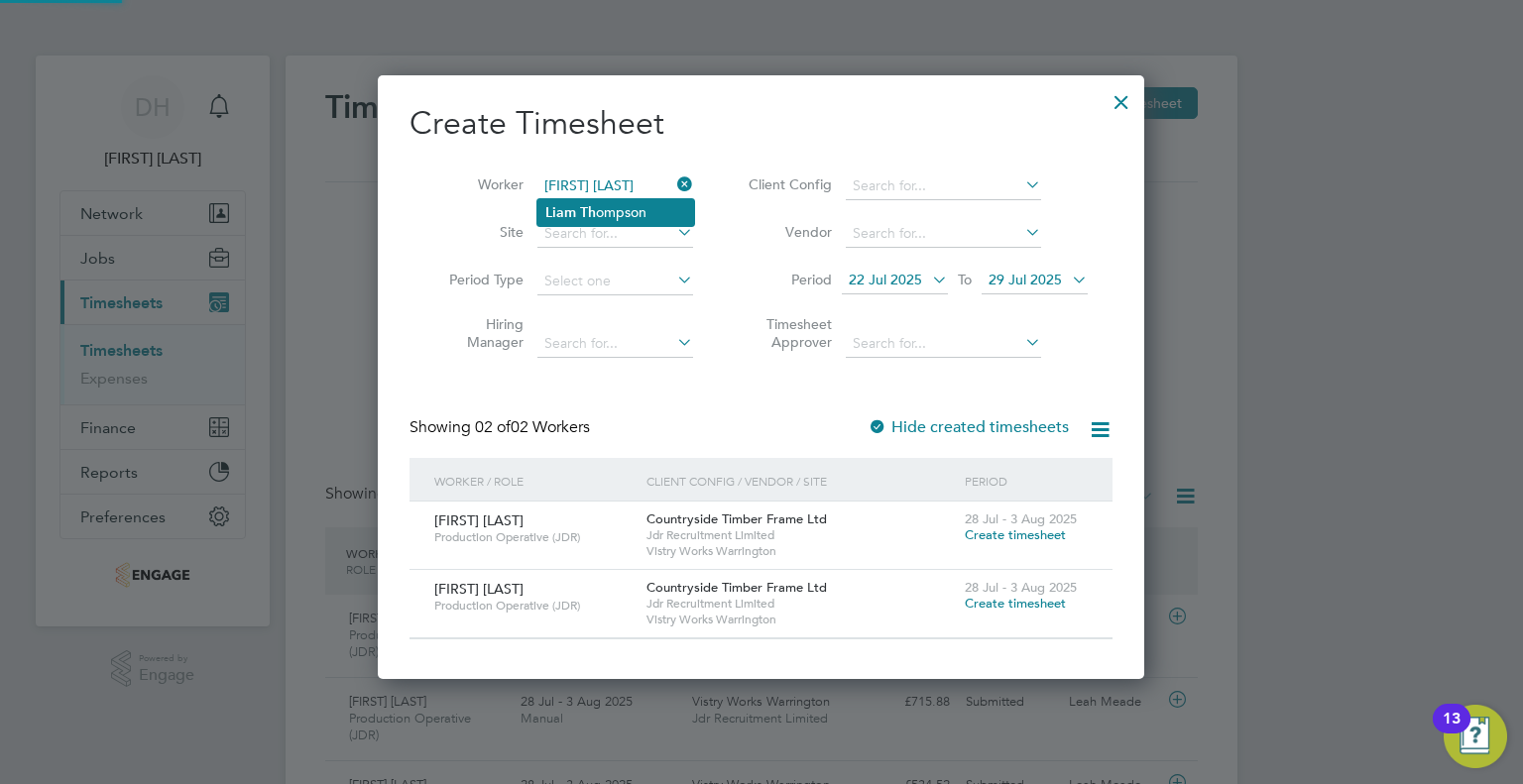 click on "Liam" 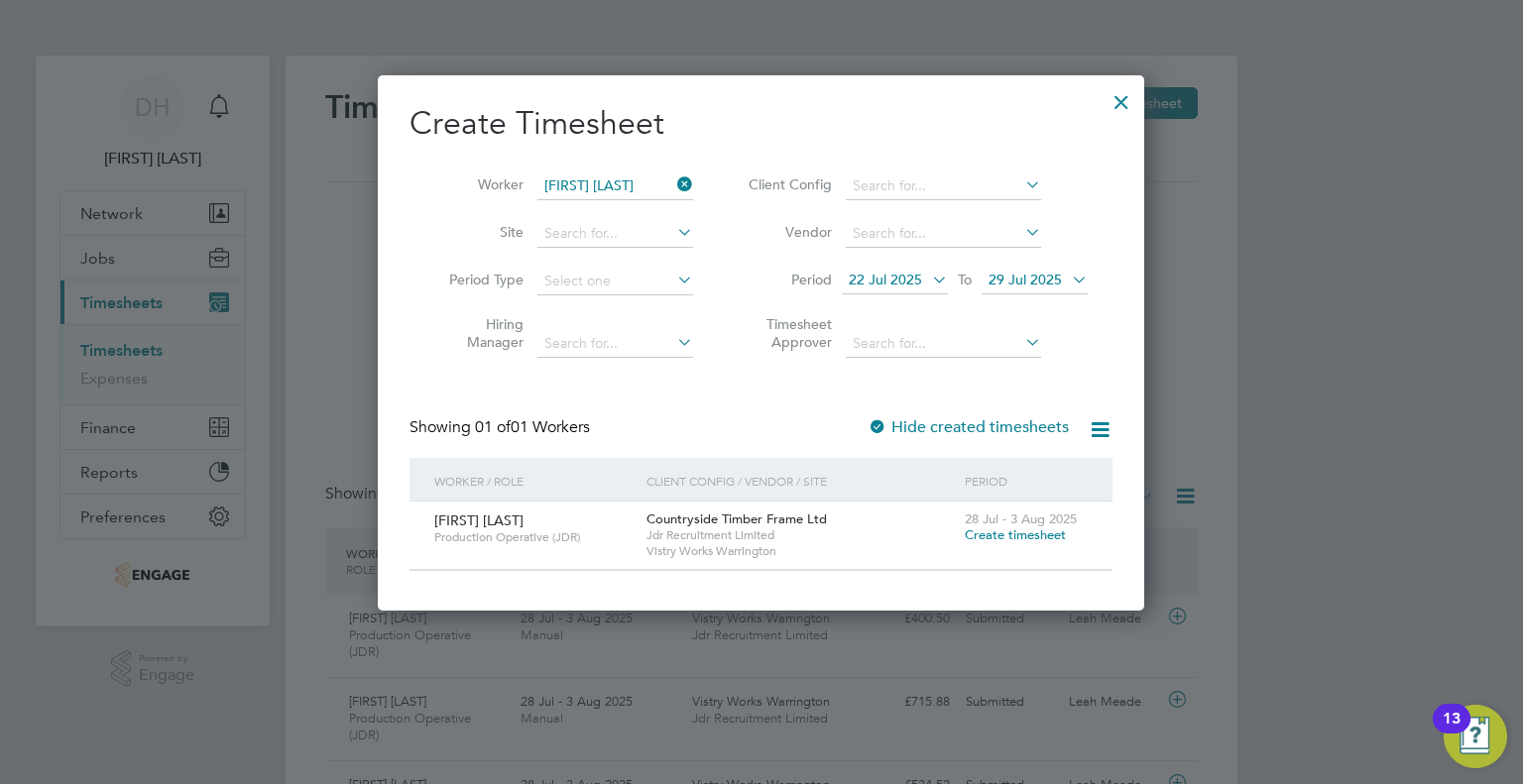 click on "22 Jul 2025" at bounding box center [885, 280] 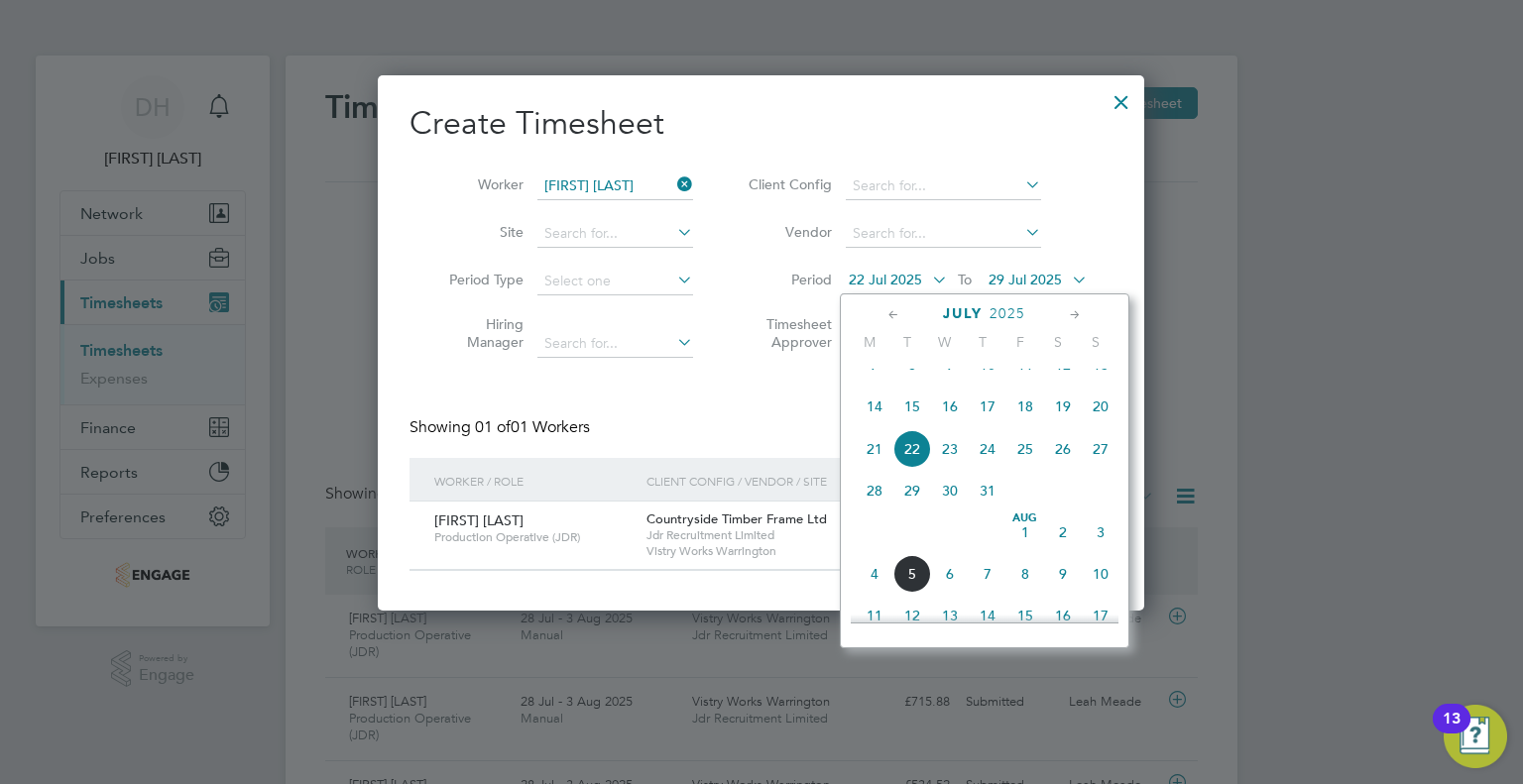 click on "28" 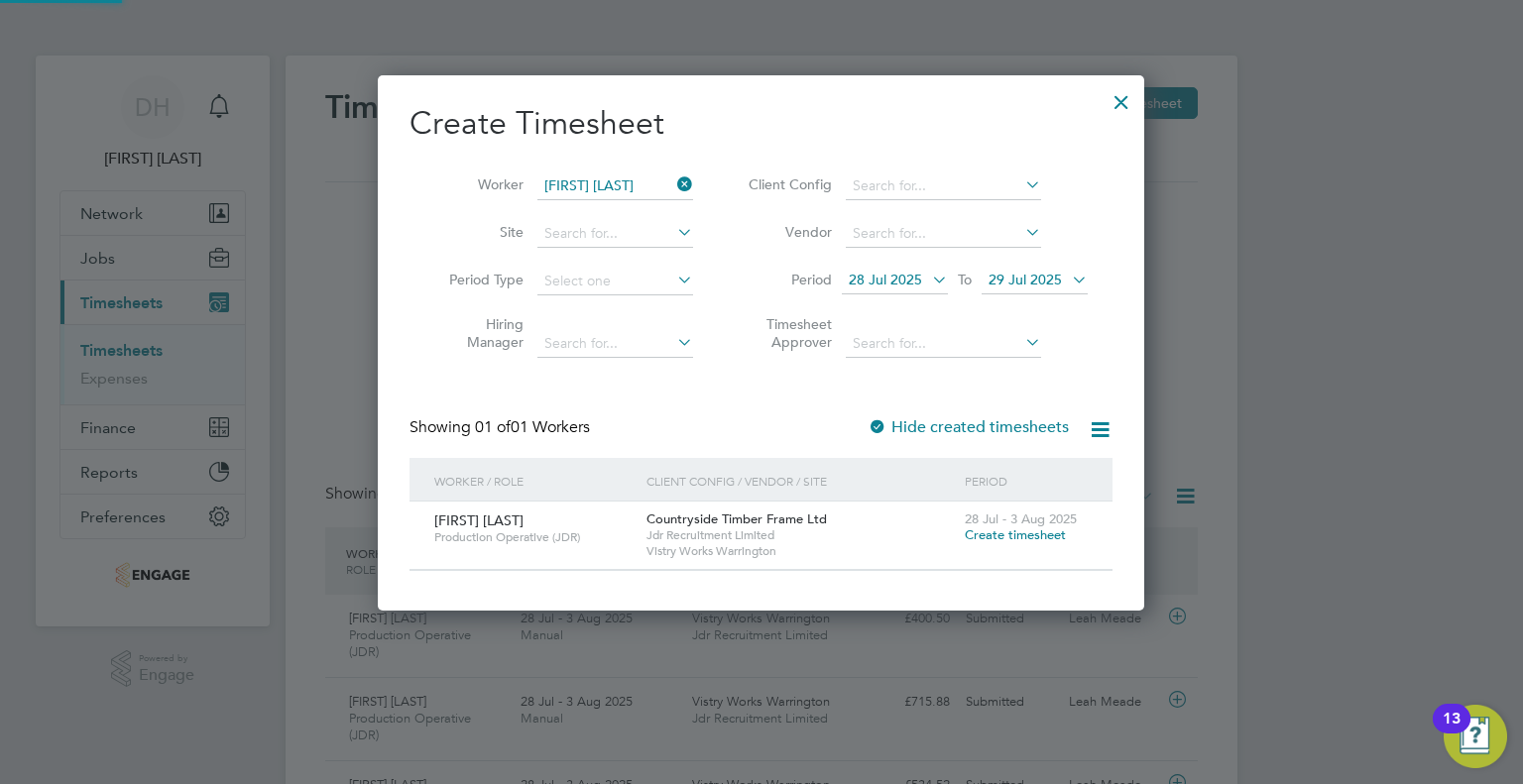 click on "29 Jul 2025" at bounding box center (1025, 280) 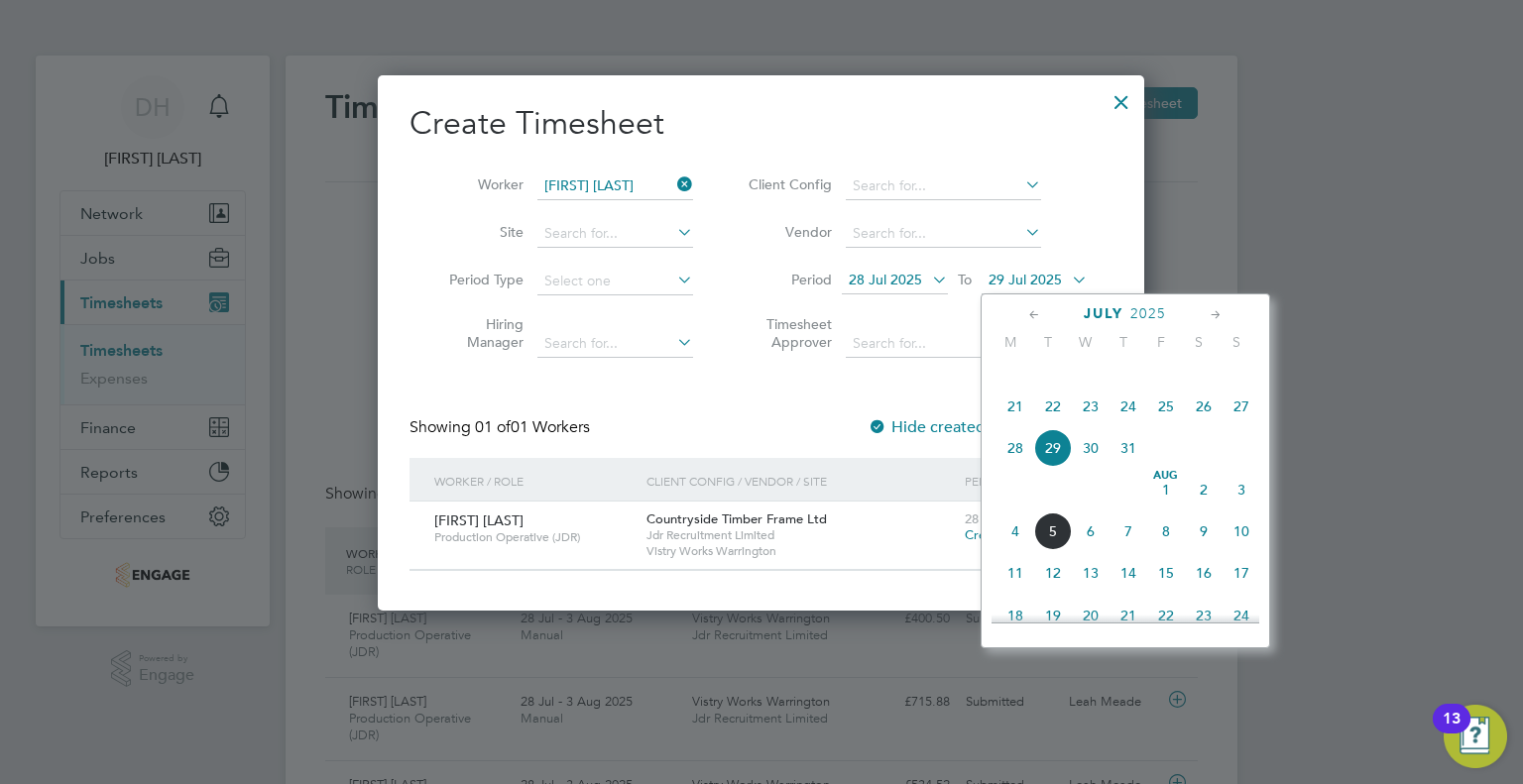 click on "3" 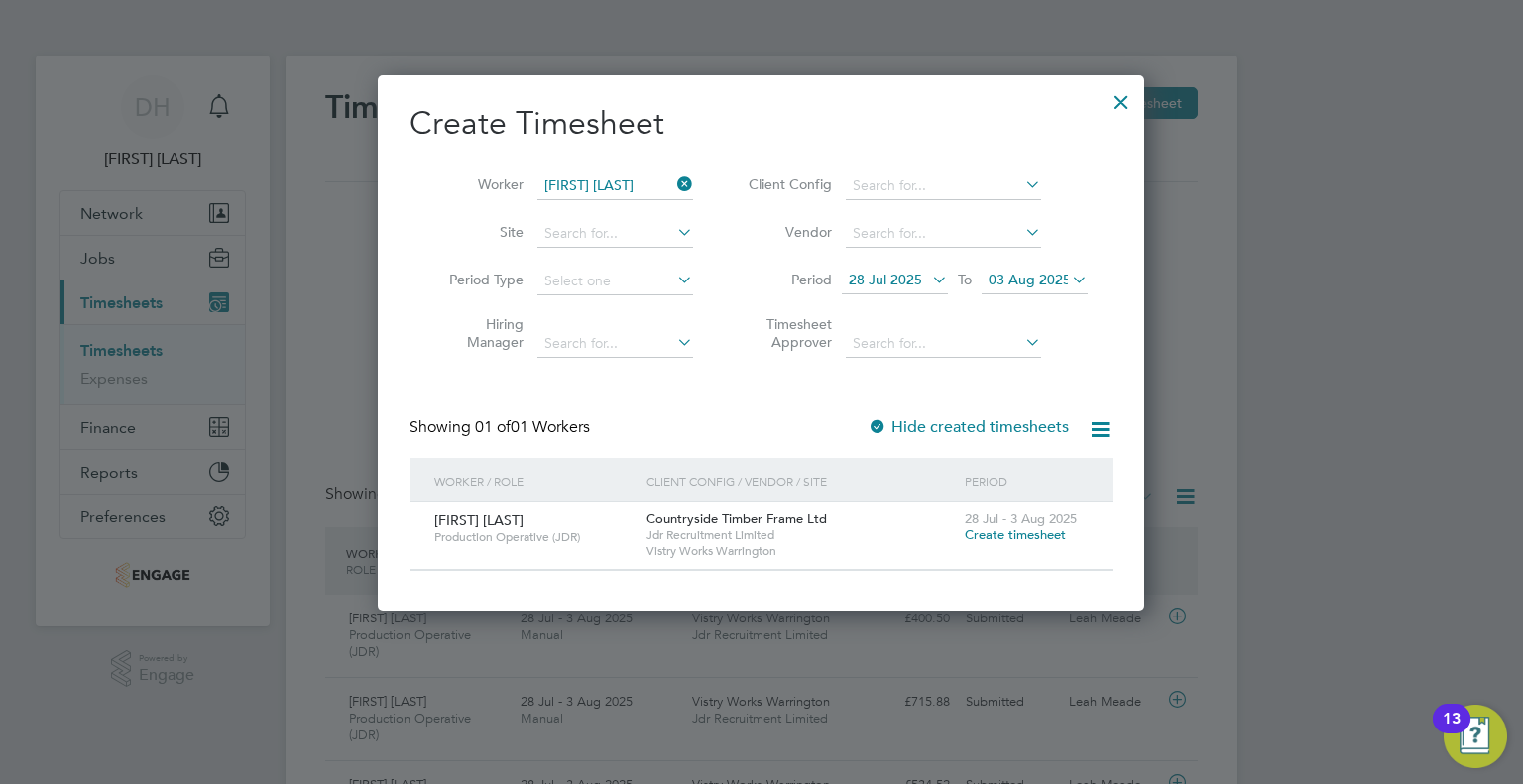 click on "Create timesheet" at bounding box center [1015, 534] 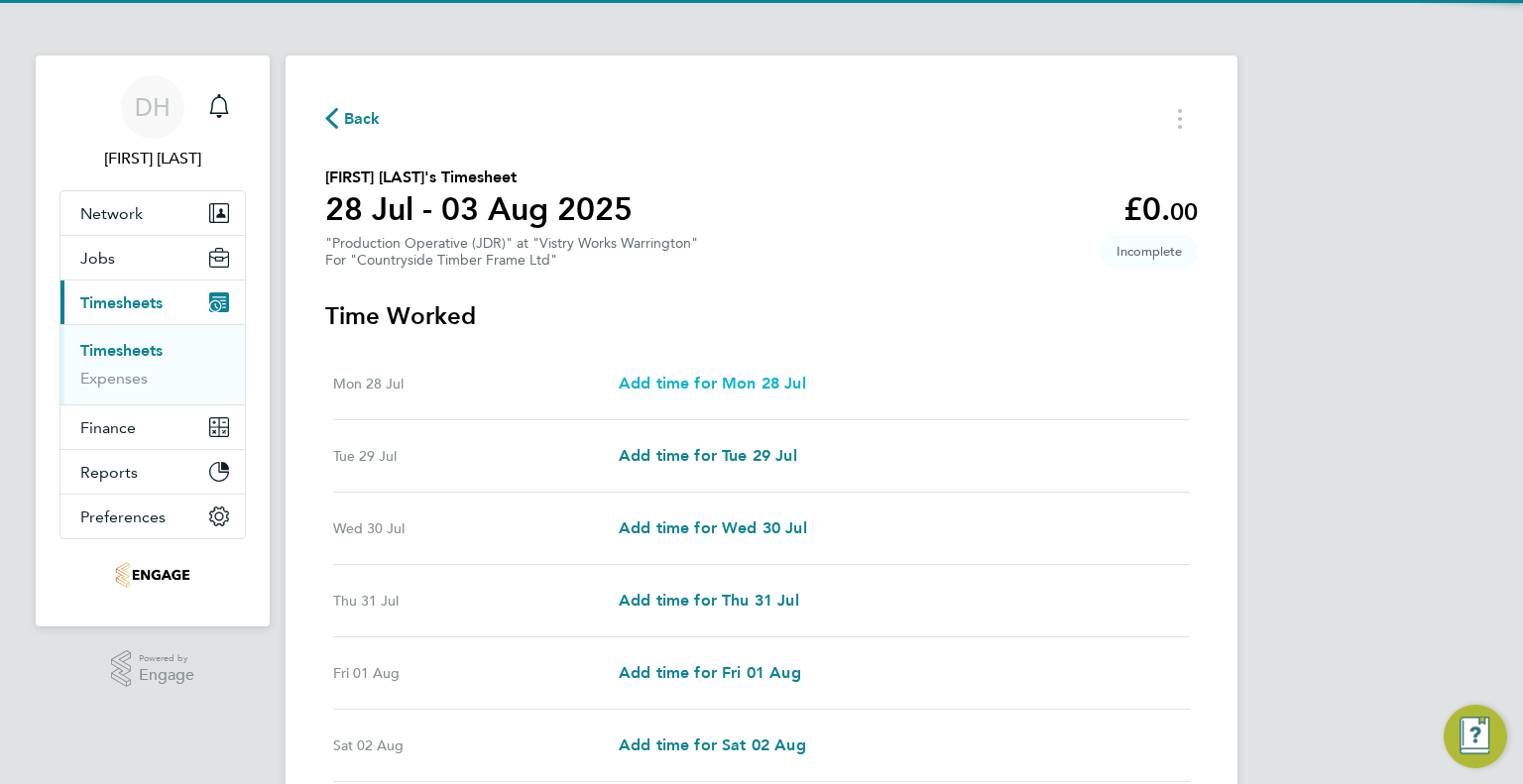 click on "Add time for Mon 28 Jul" at bounding box center [712, 383] 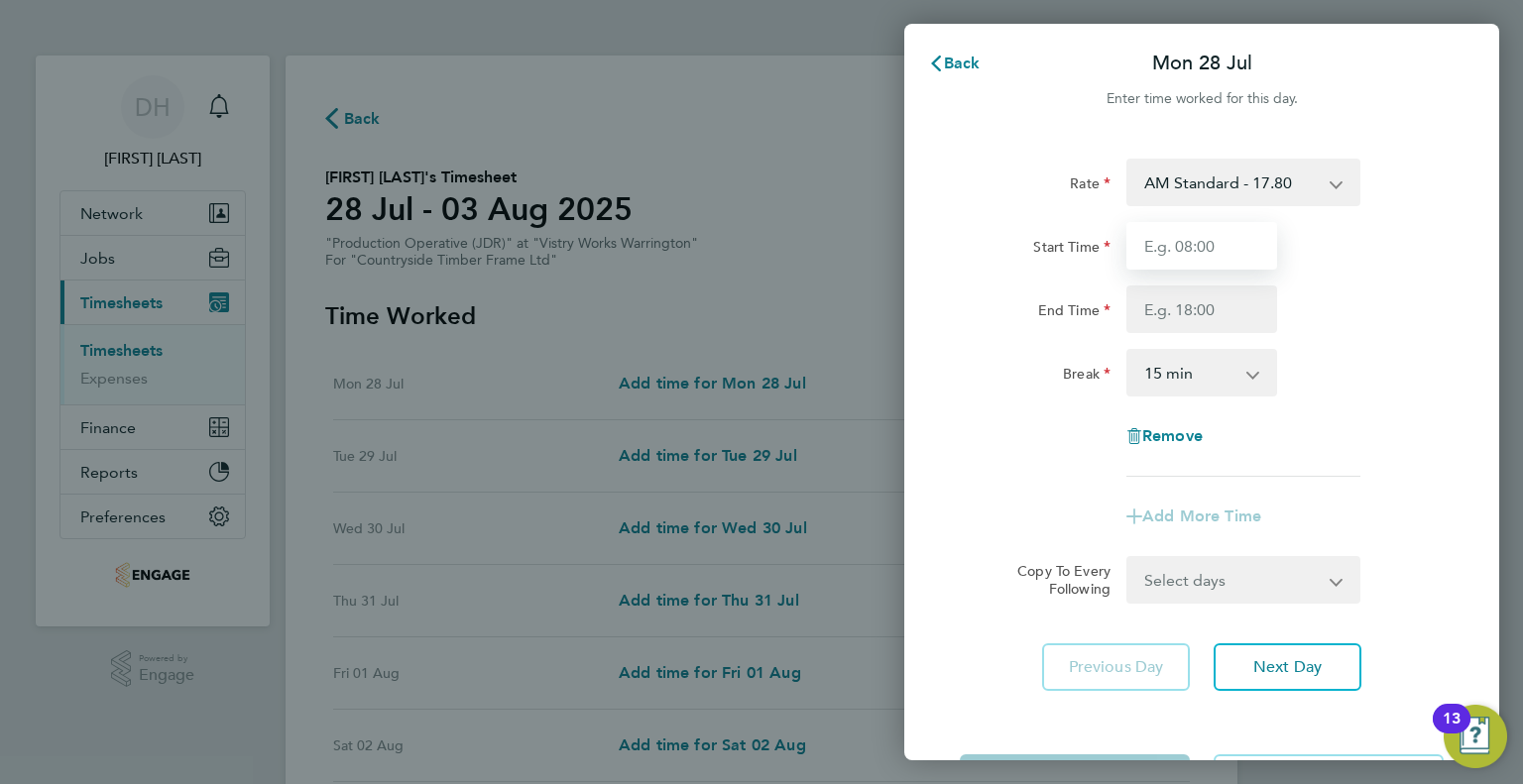 click on "Start Time" at bounding box center [1202, 246] 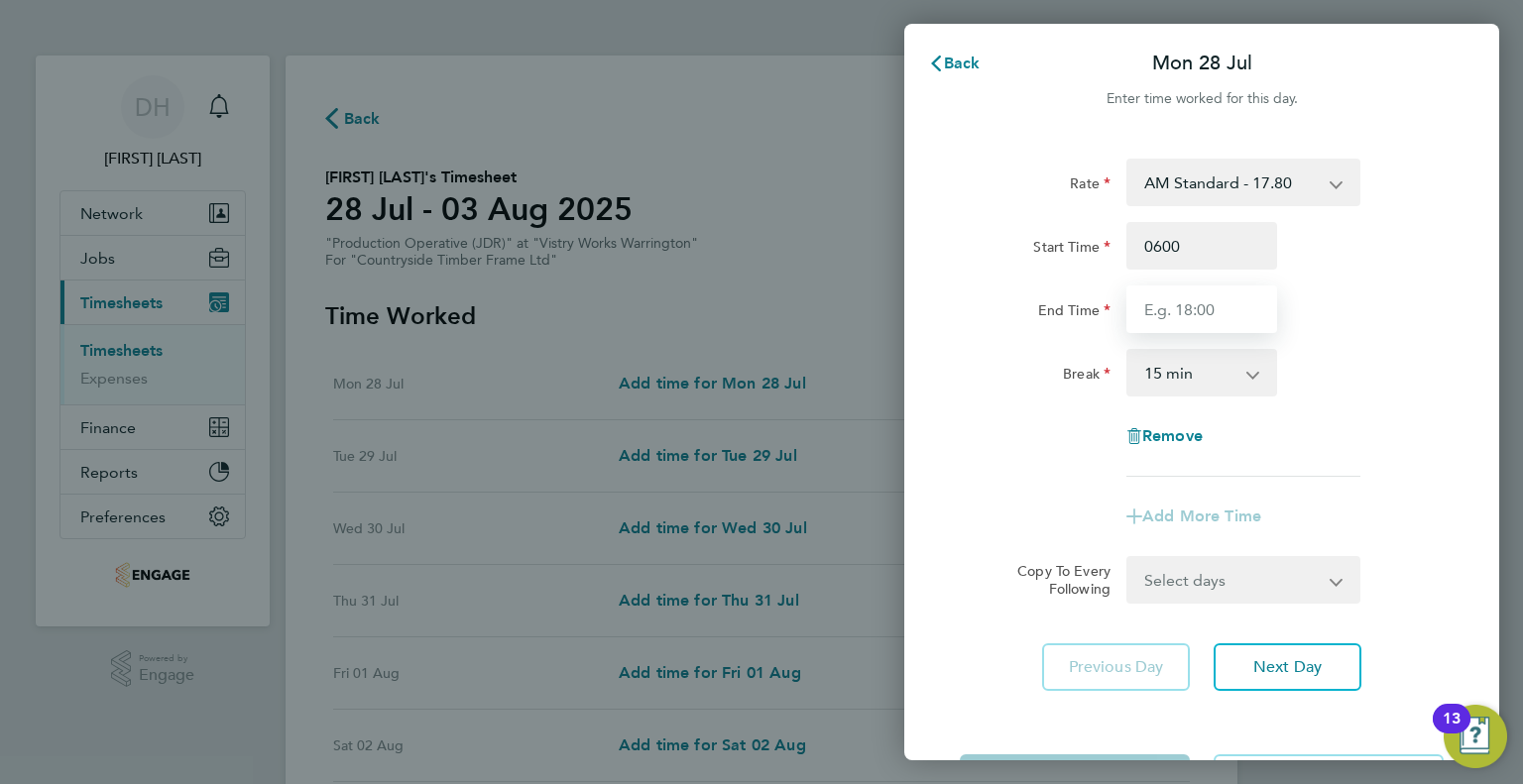 type on "06:00" 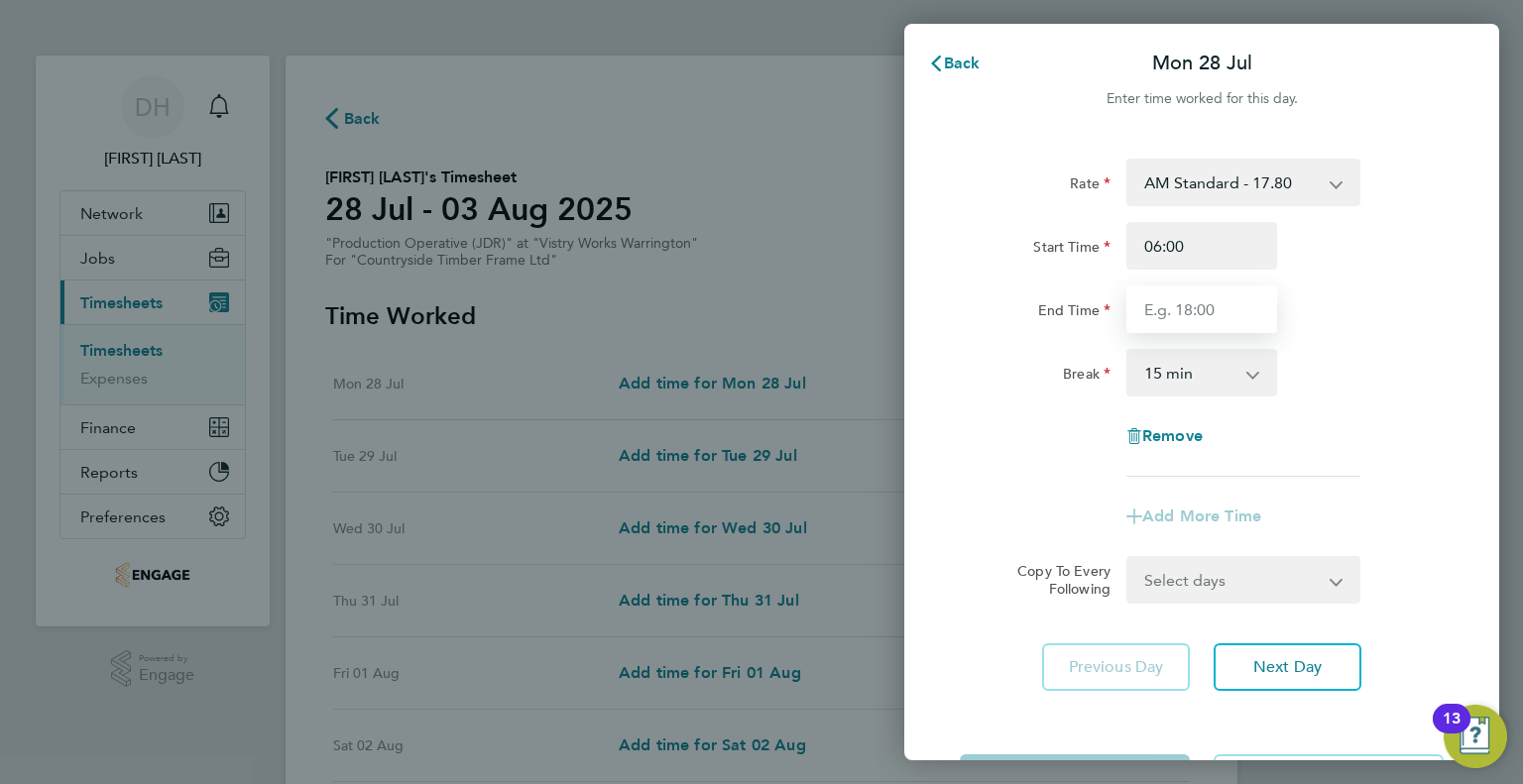 click on "End Time" at bounding box center [1202, 309] 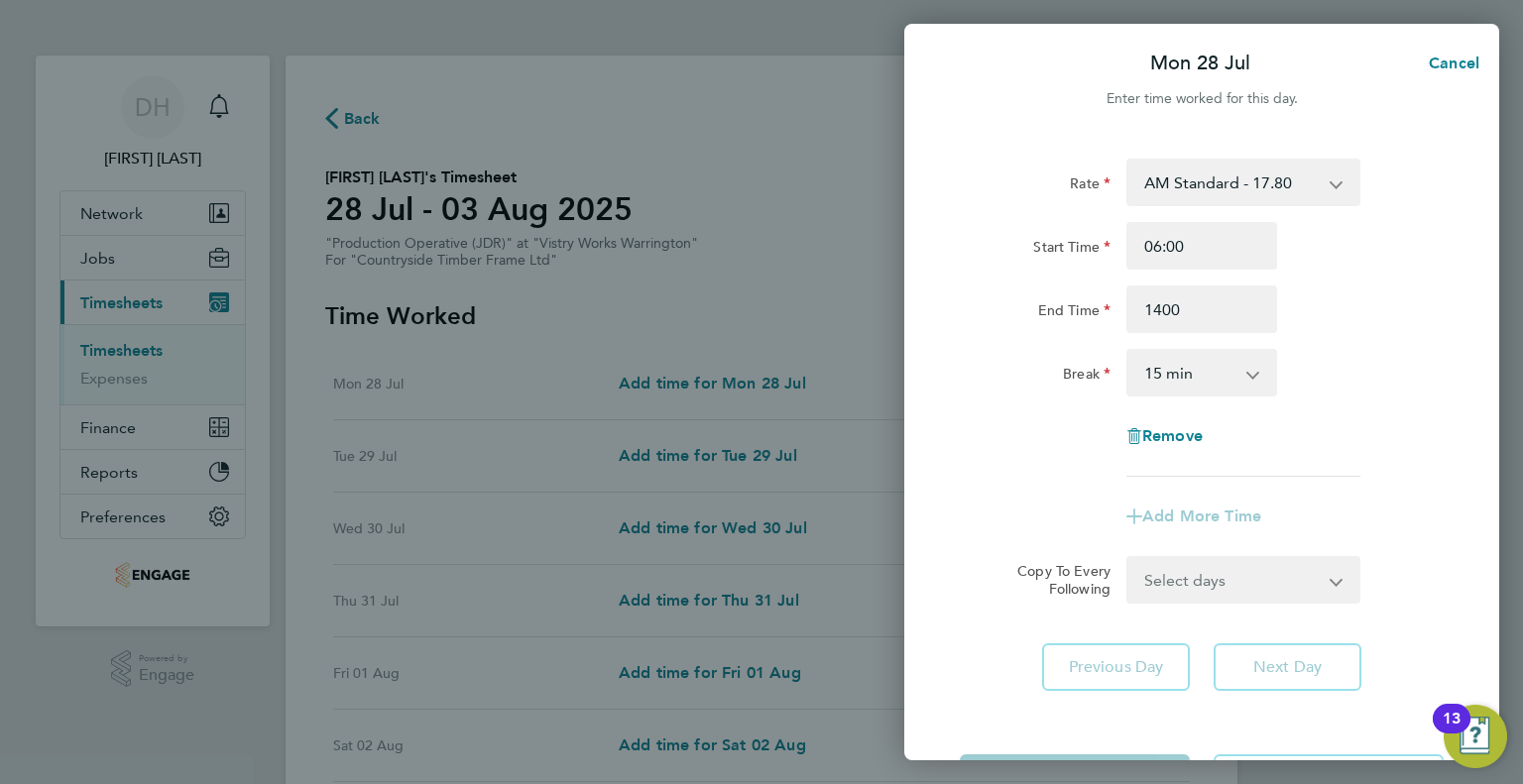 type on "14:00" 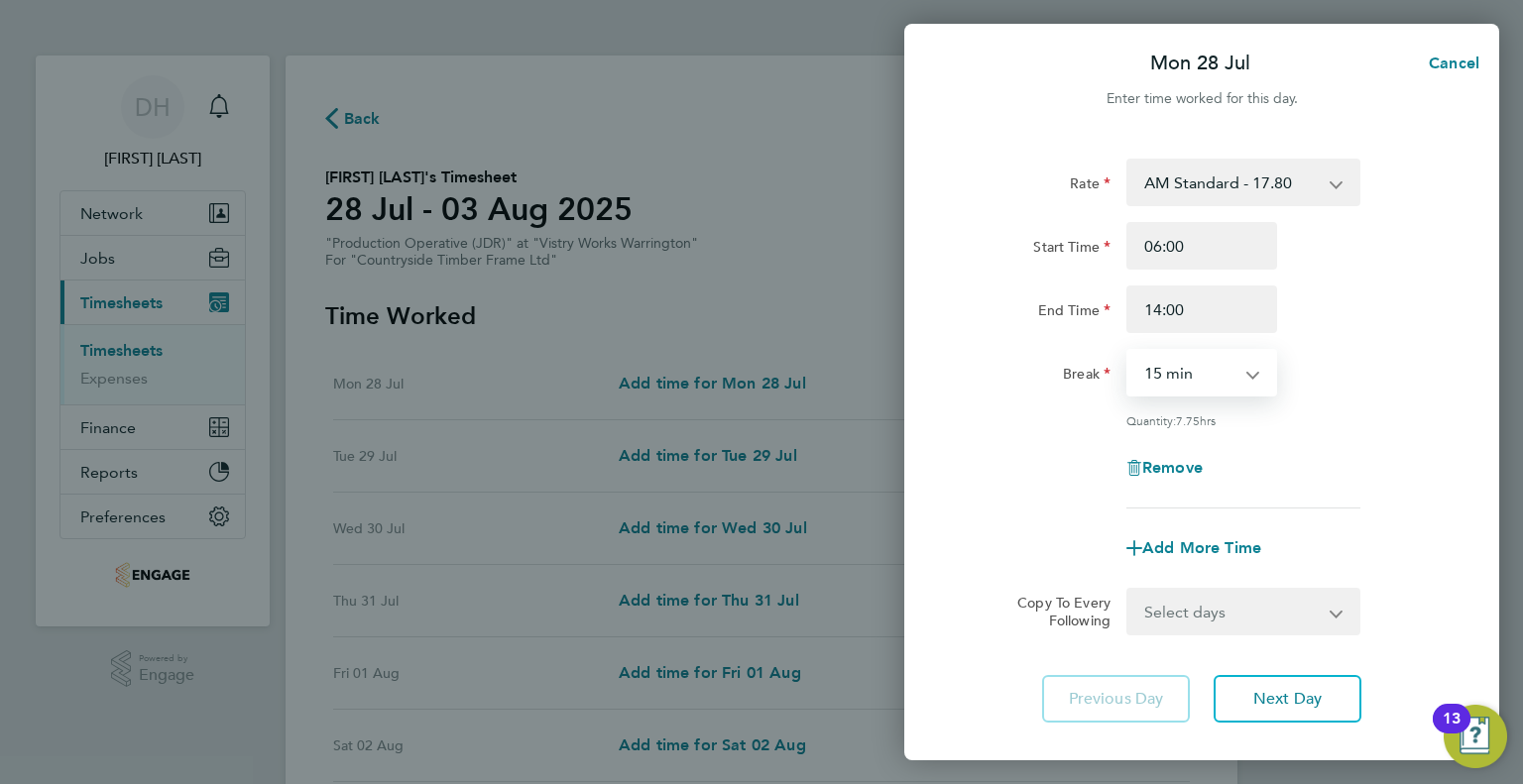 click on "0 min   15 min   30 min   45 min   60 min   75 min   90 min" at bounding box center (1190, 373) 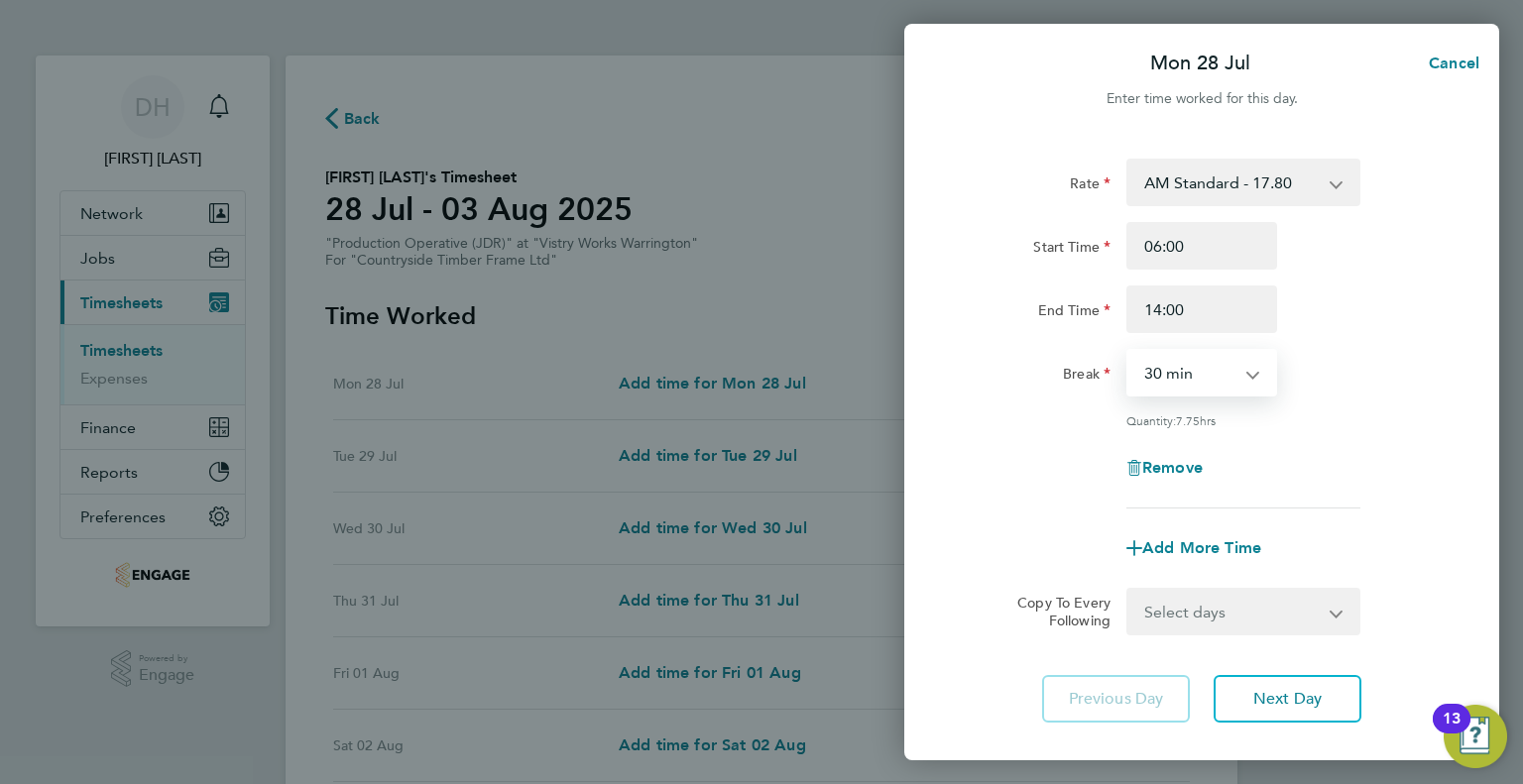 click on "0 min   15 min   30 min   45 min   60 min   75 min   90 min" at bounding box center [1190, 373] 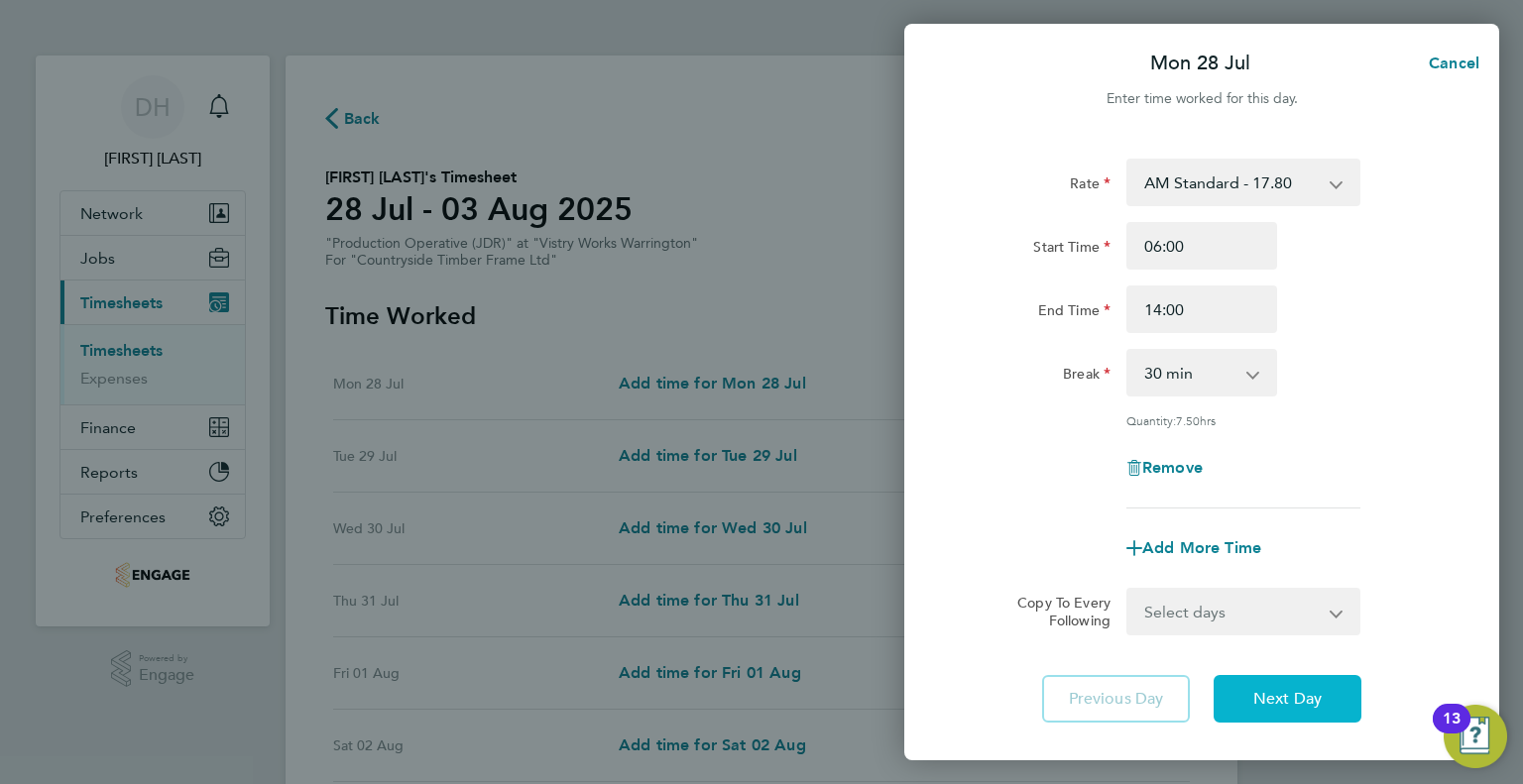 click on "Next Day" 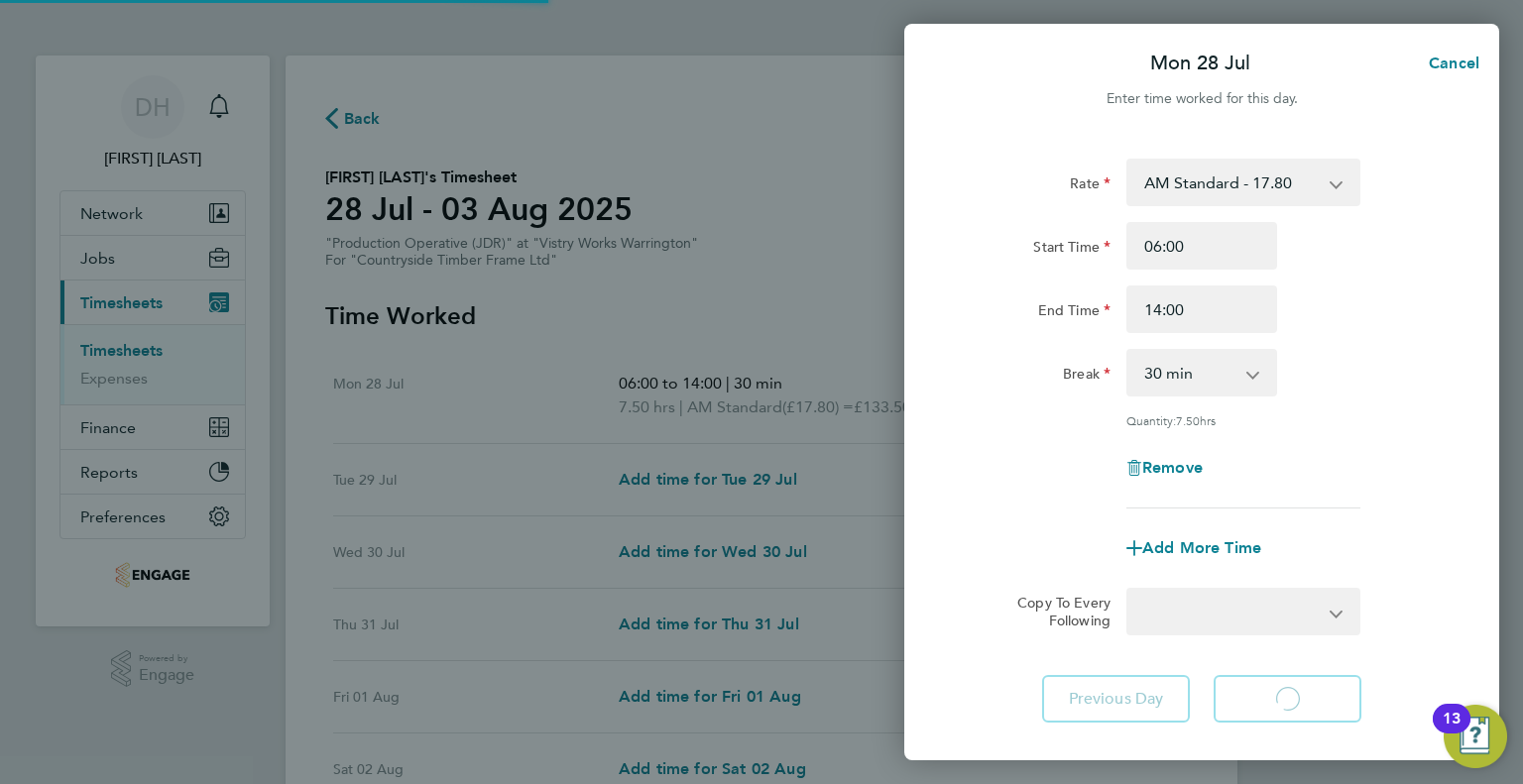 select on "15" 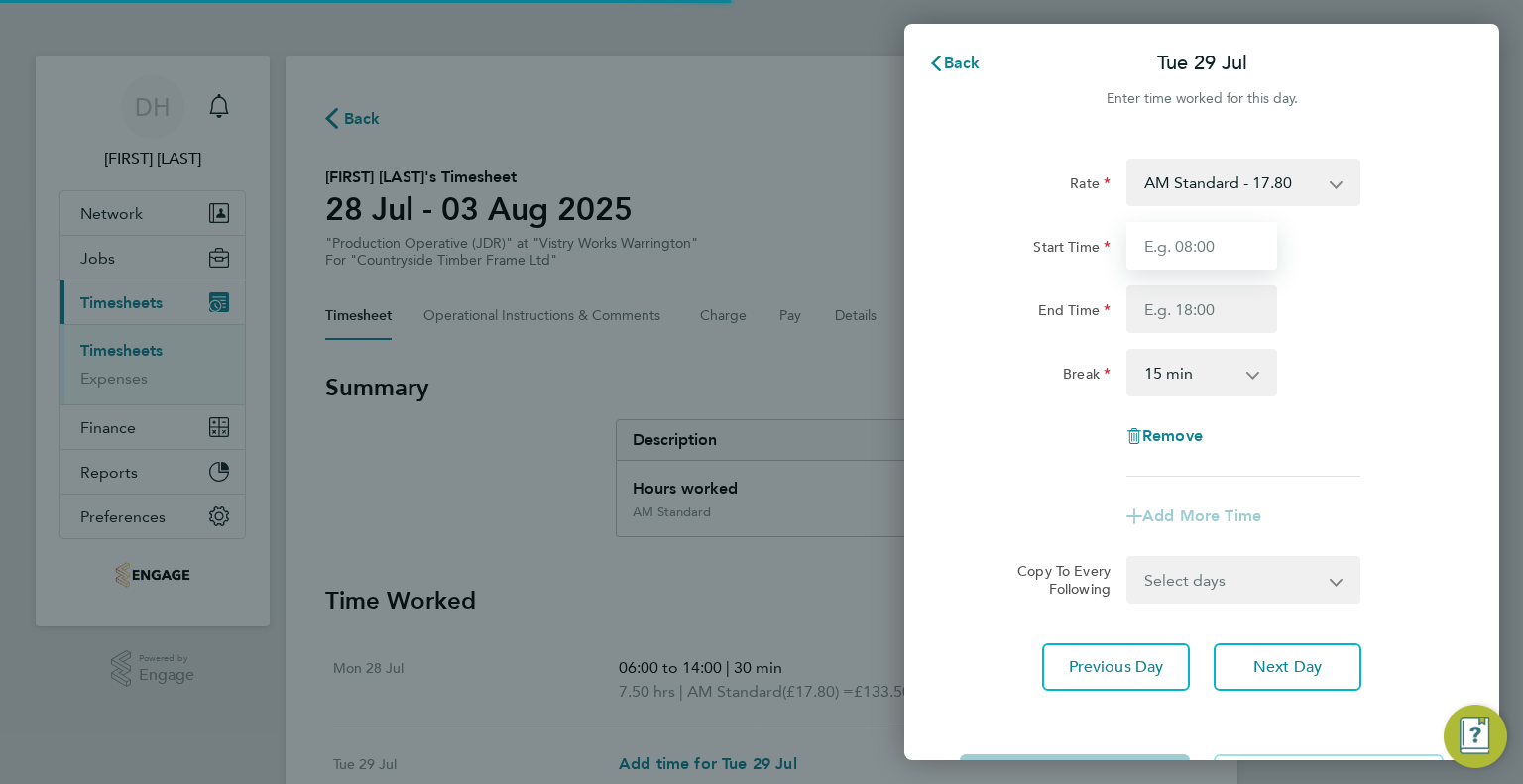 click on "Start Time" at bounding box center [1202, 246] 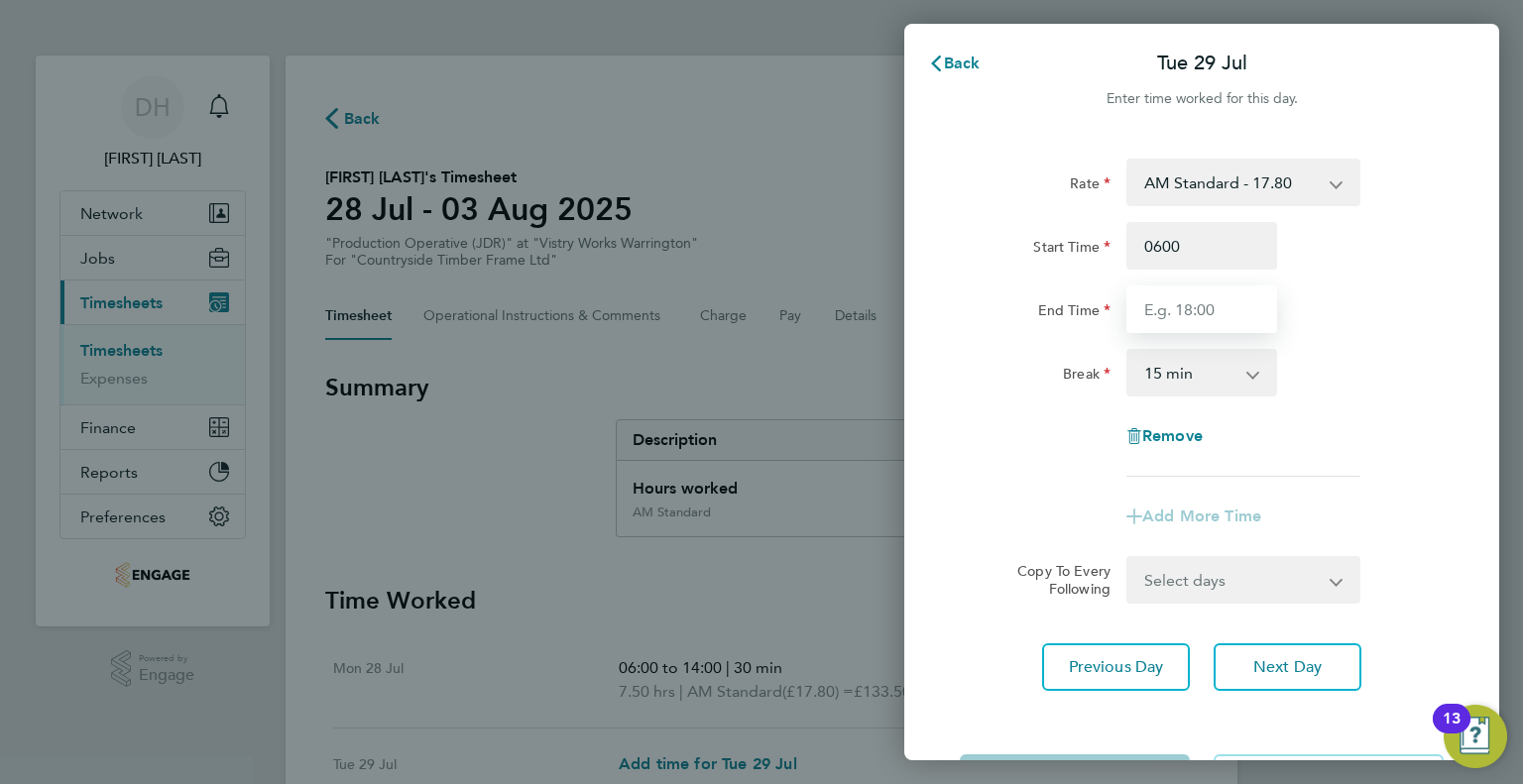type on "06:00" 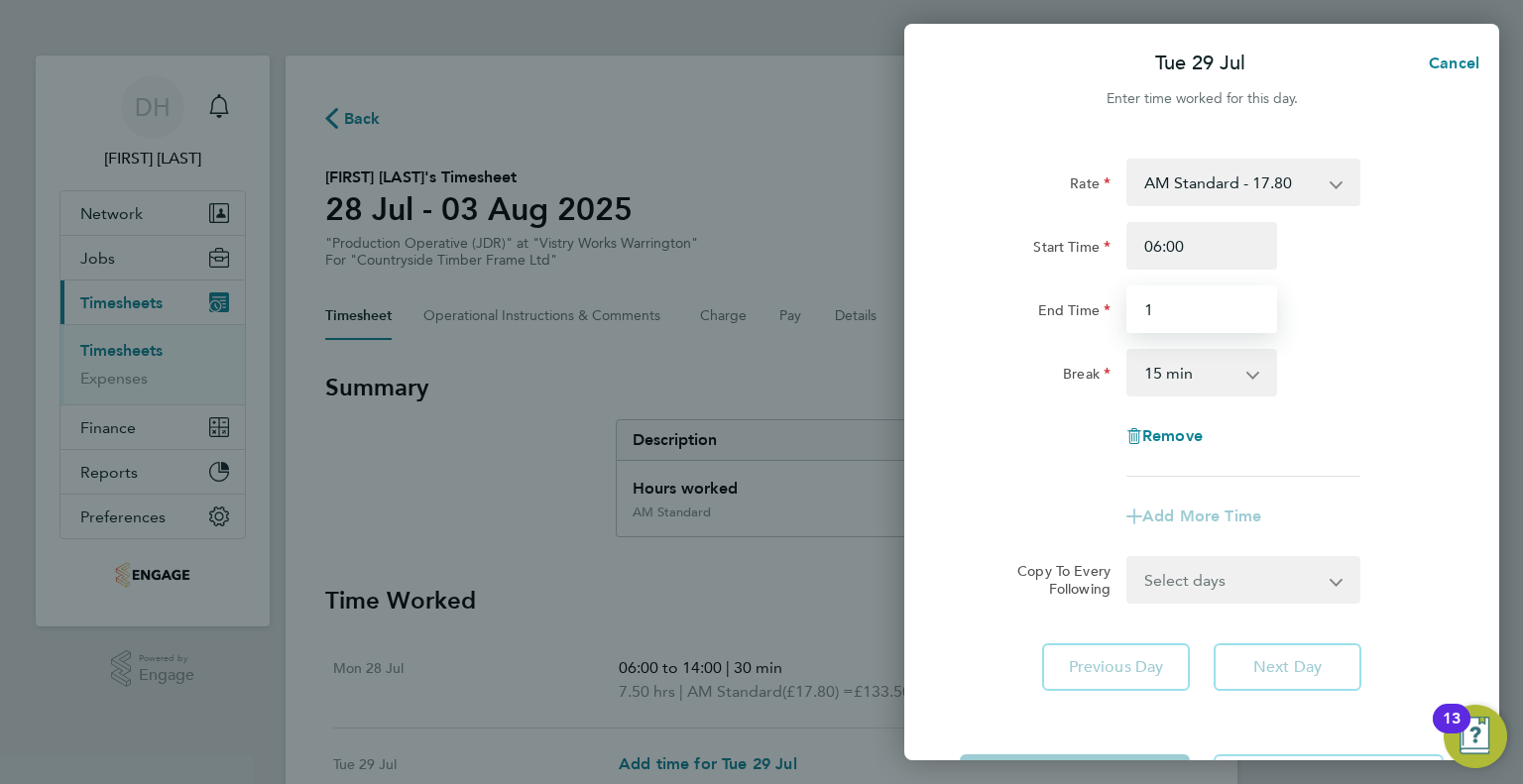 click on "1" at bounding box center [1202, 309] 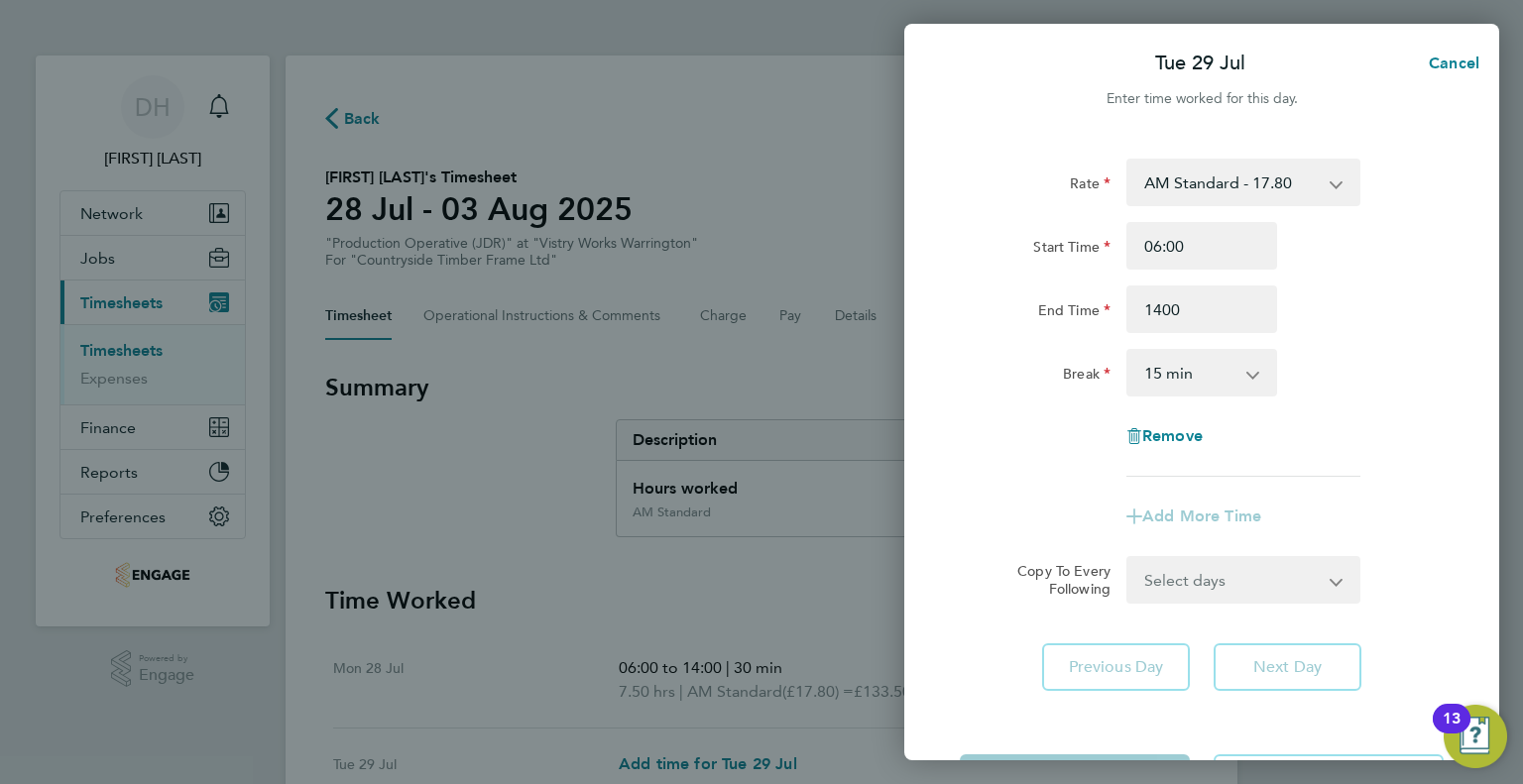 type on "14:00" 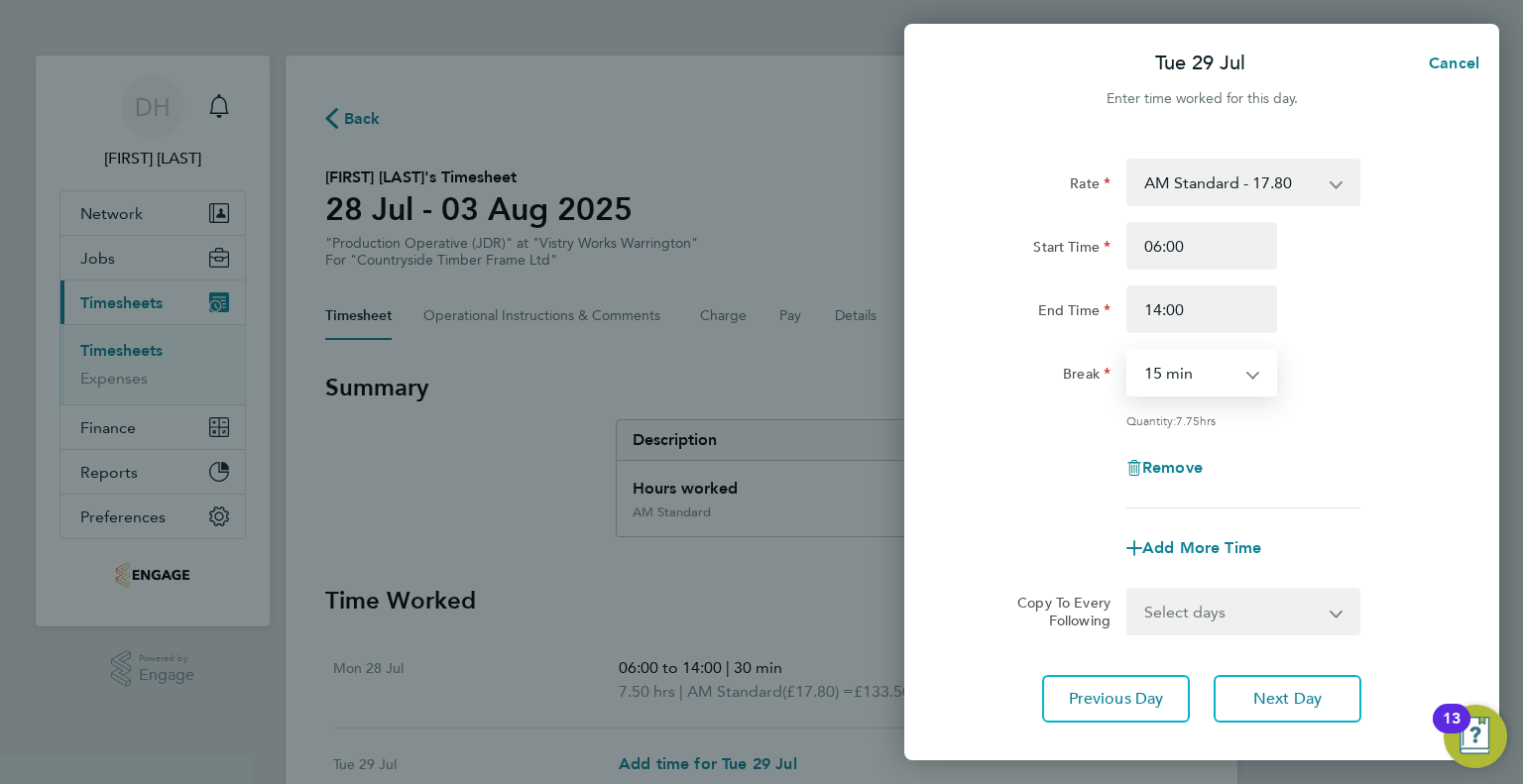 click on "0 min   15 min   30 min   45 min   60 min   75 min   90 min" at bounding box center [1190, 373] 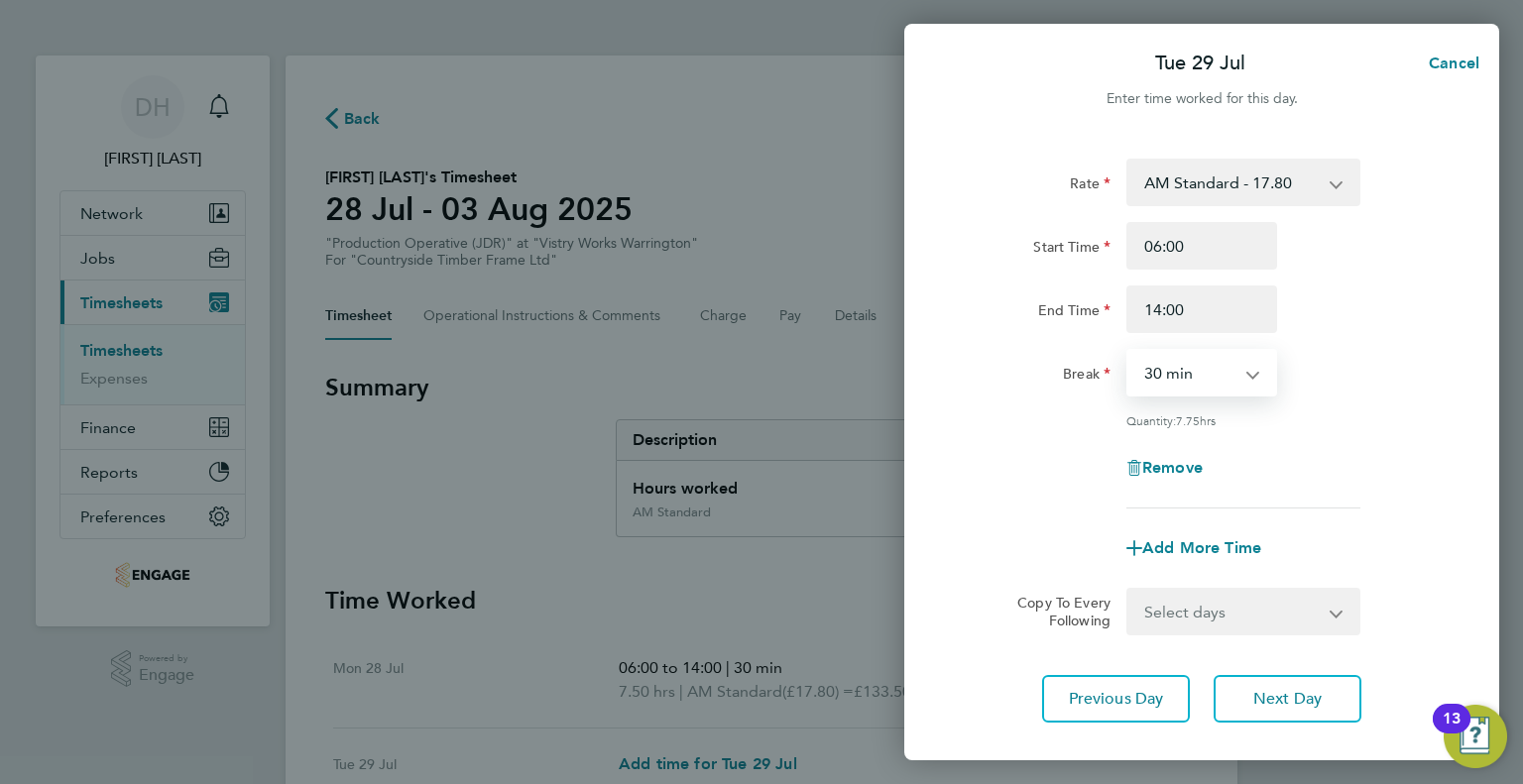 click on "0 min   15 min   30 min   45 min   60 min   75 min   90 min" at bounding box center (1190, 373) 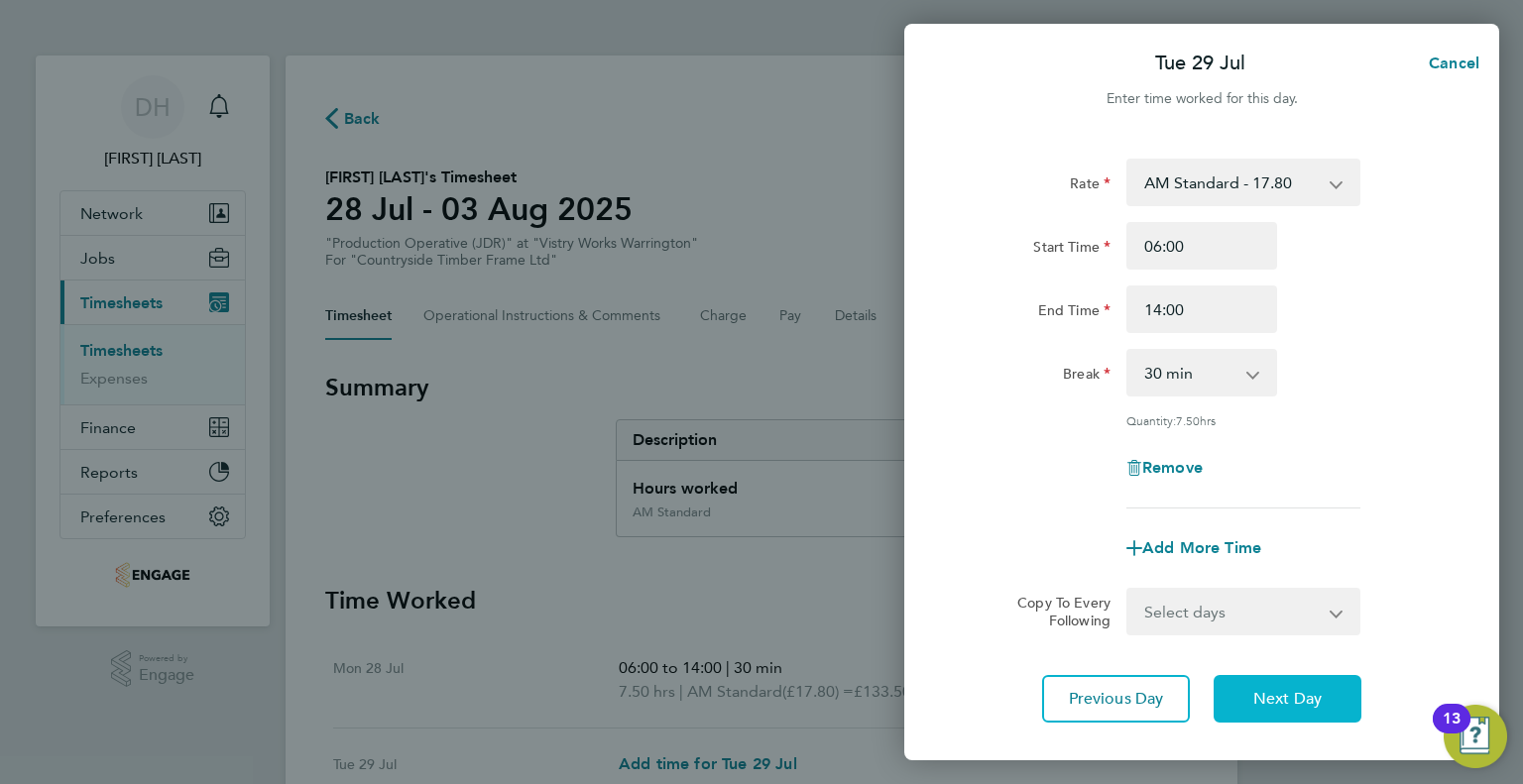 click on "Next Day" 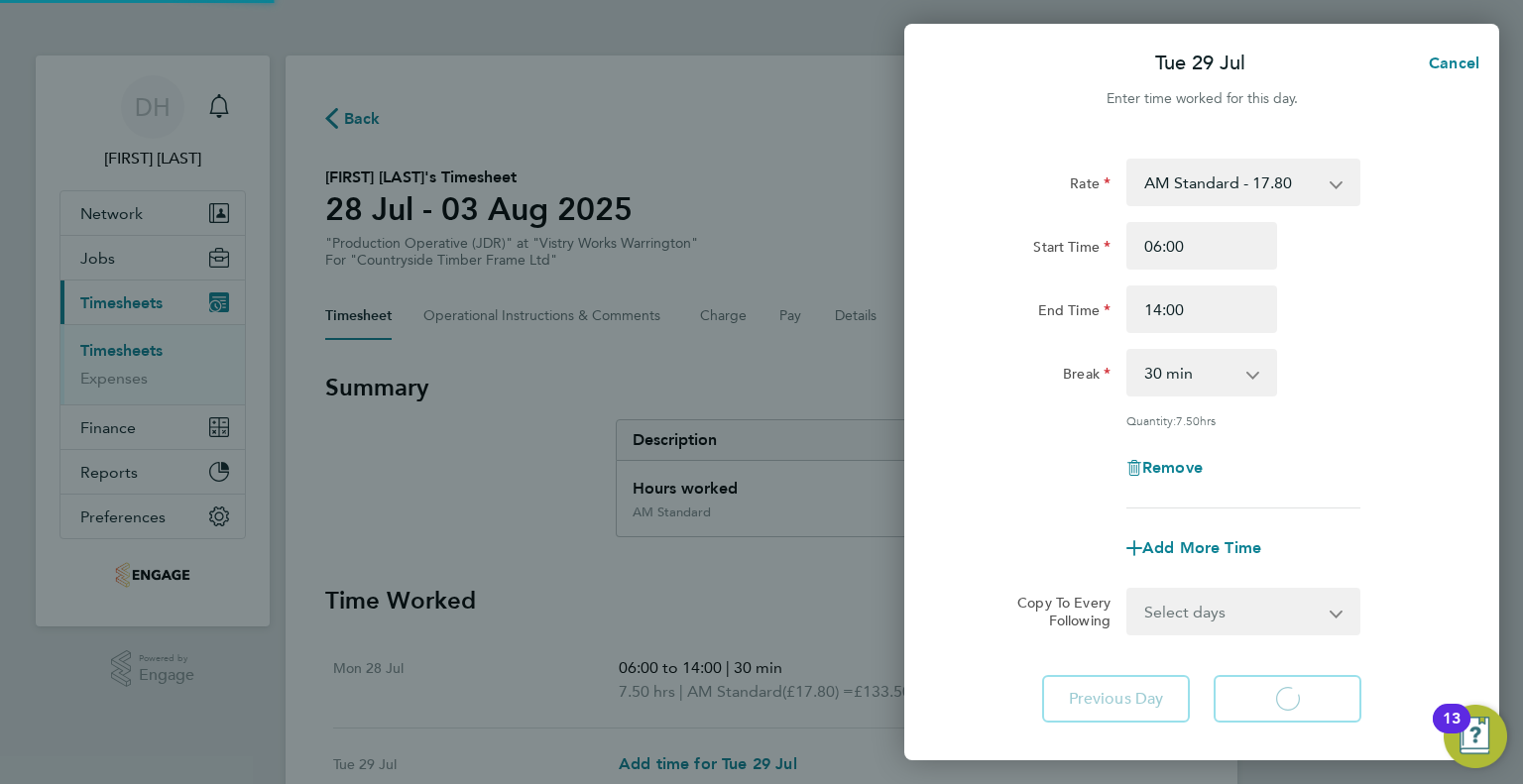 select on "15" 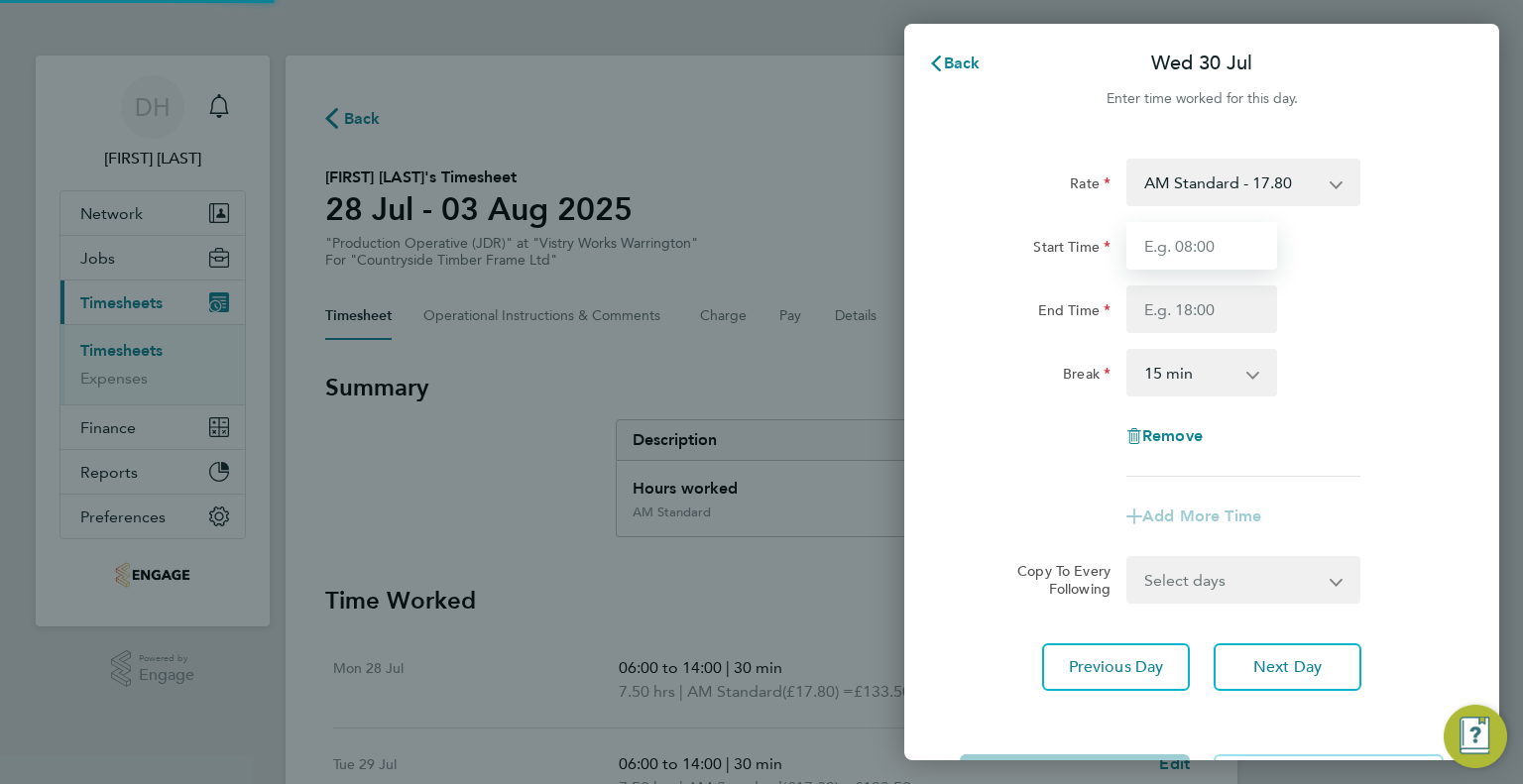 click on "Start Time" at bounding box center [1202, 246] 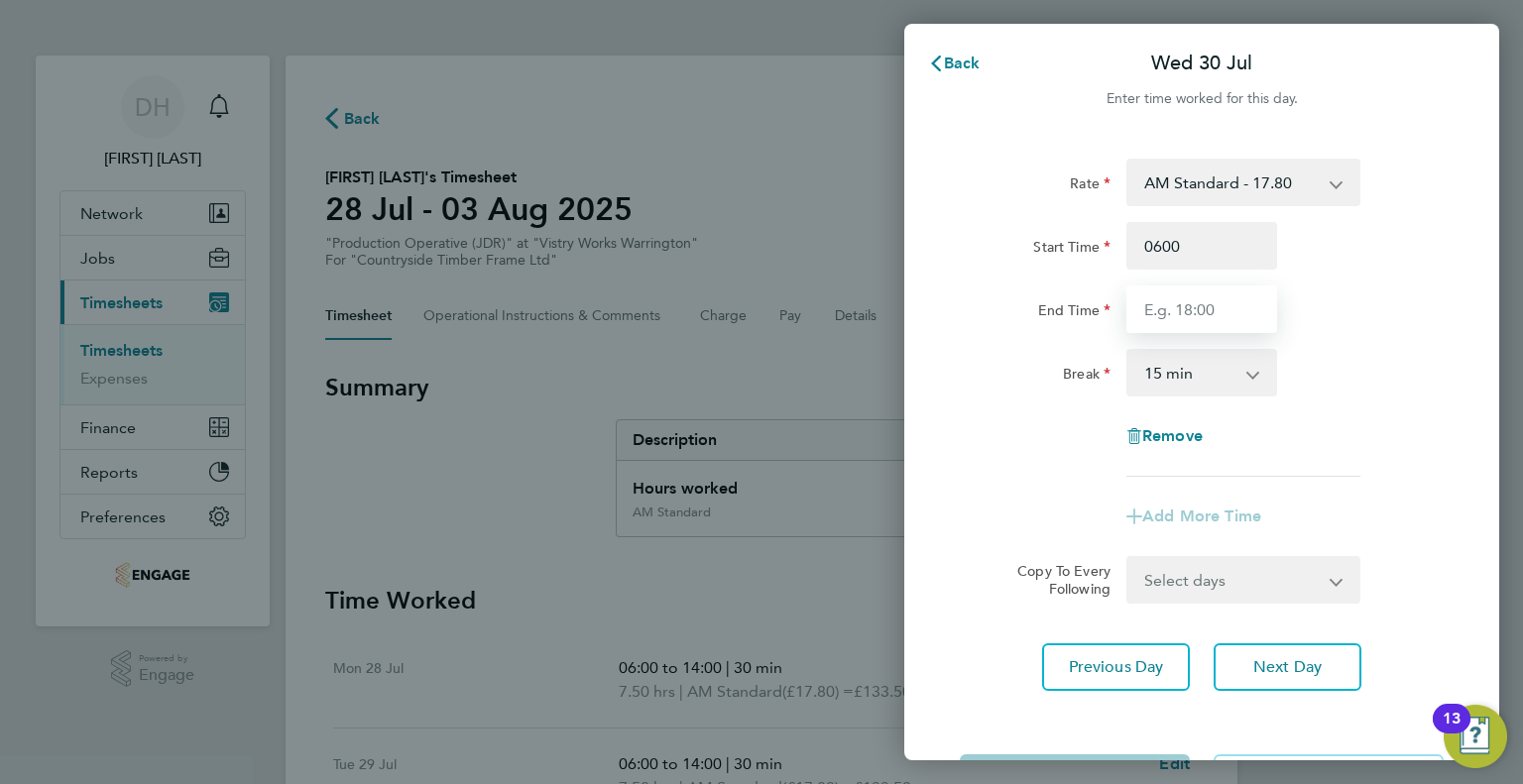 type on "06:00" 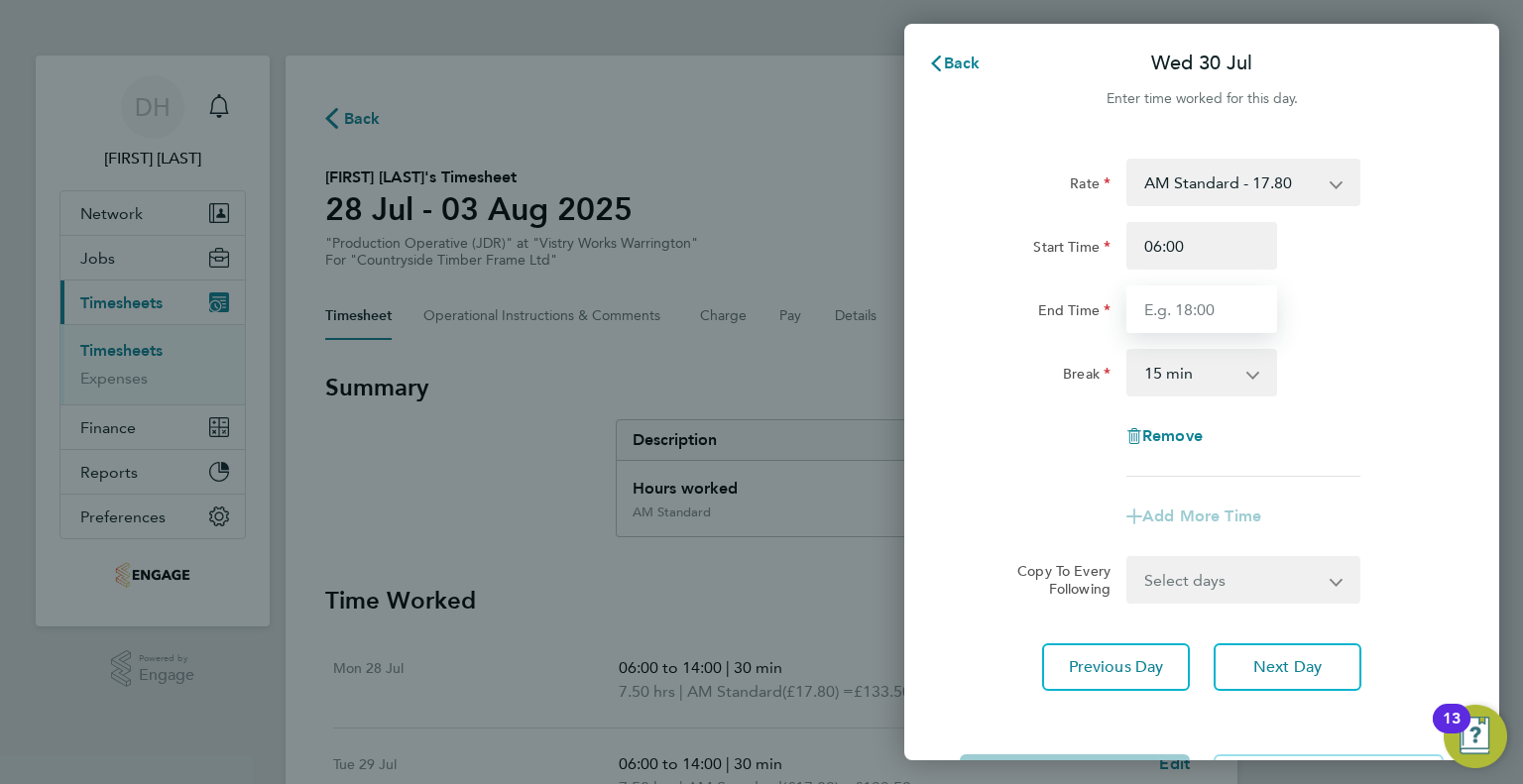click on "End Time" at bounding box center [1202, 309] 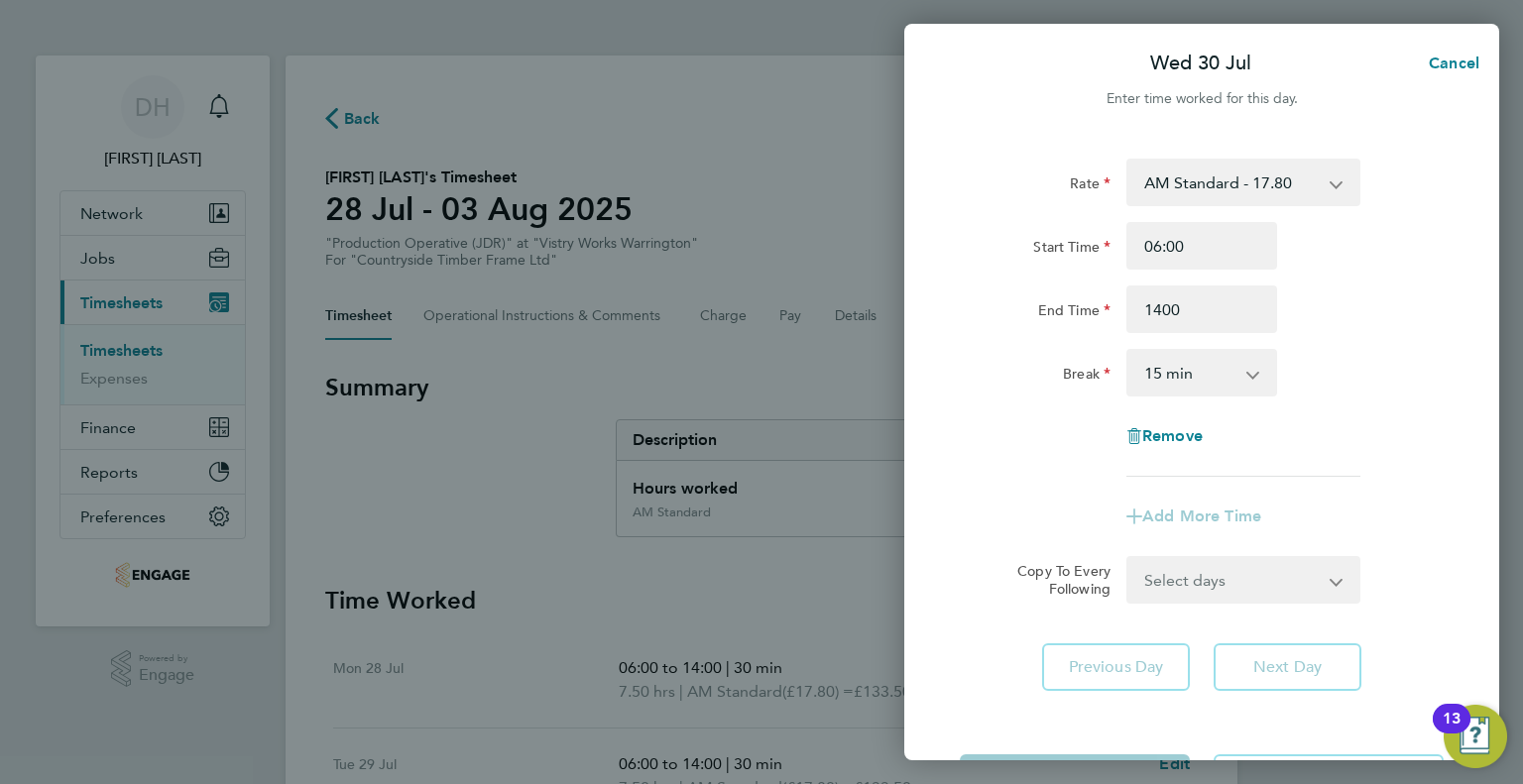 type on "14:00" 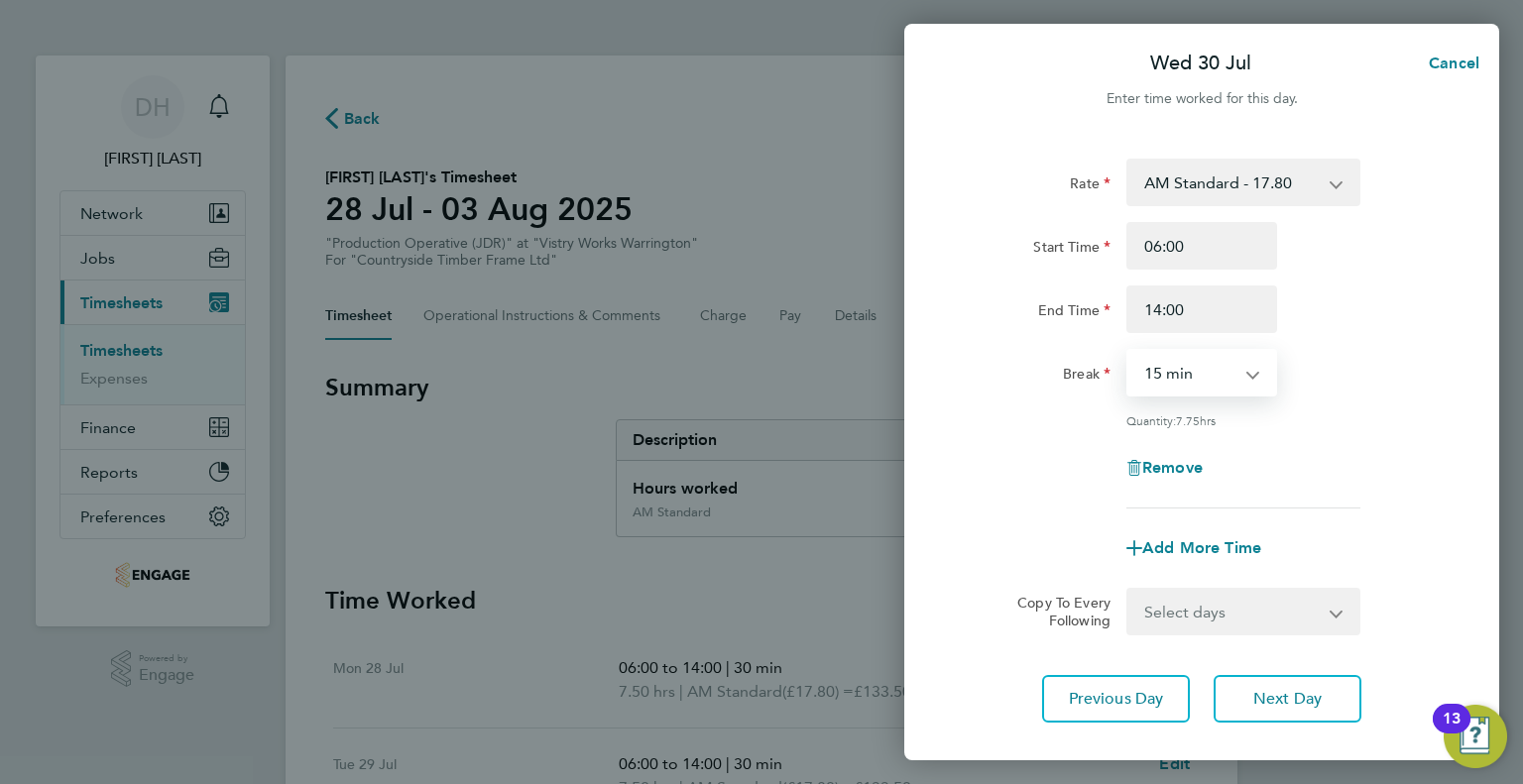 click on "0 min   15 min   30 min   45 min   60 min   75 min   90 min" at bounding box center (1190, 373) 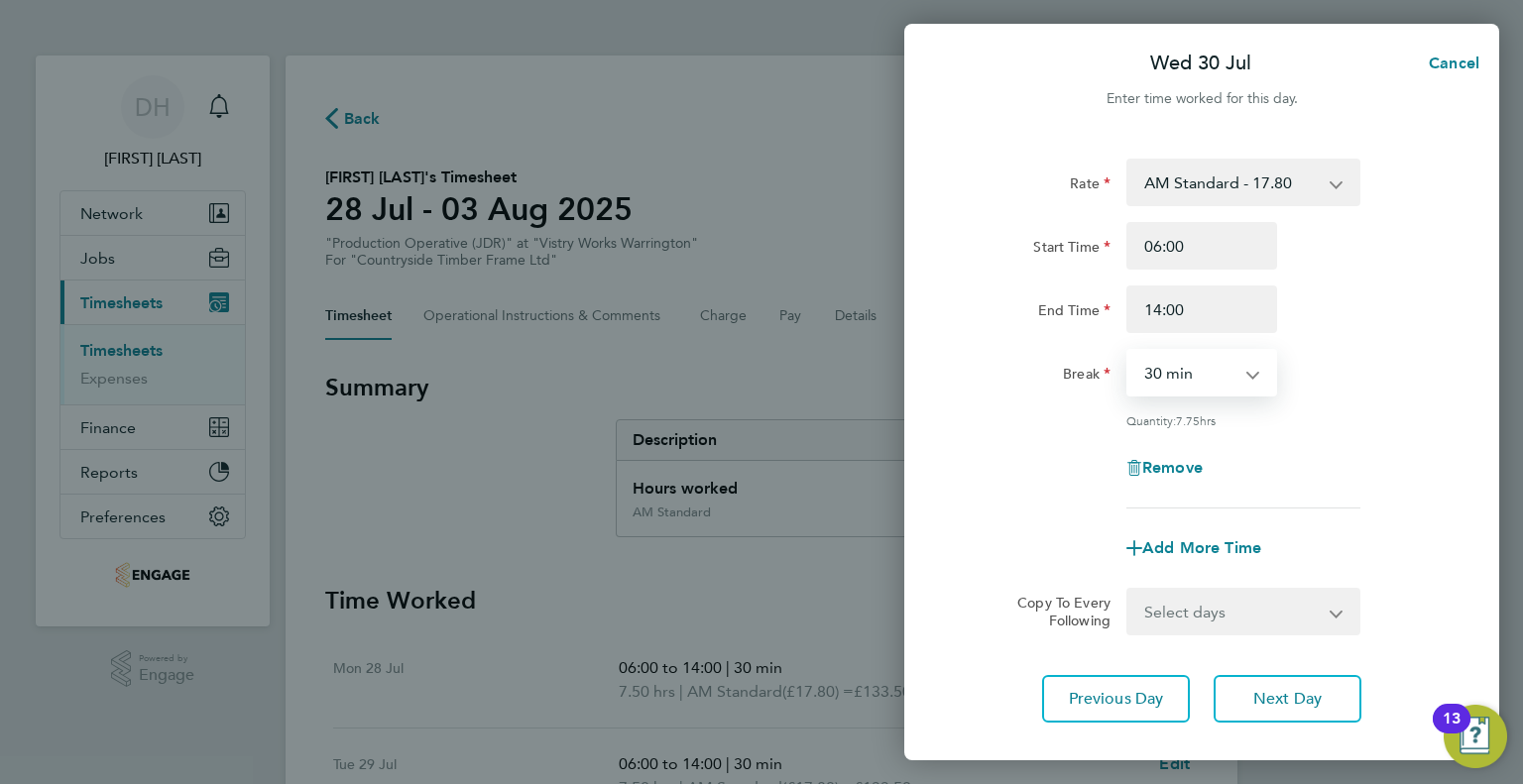 click on "0 min   15 min   30 min   45 min   60 min   75 min   90 min" at bounding box center [1190, 373] 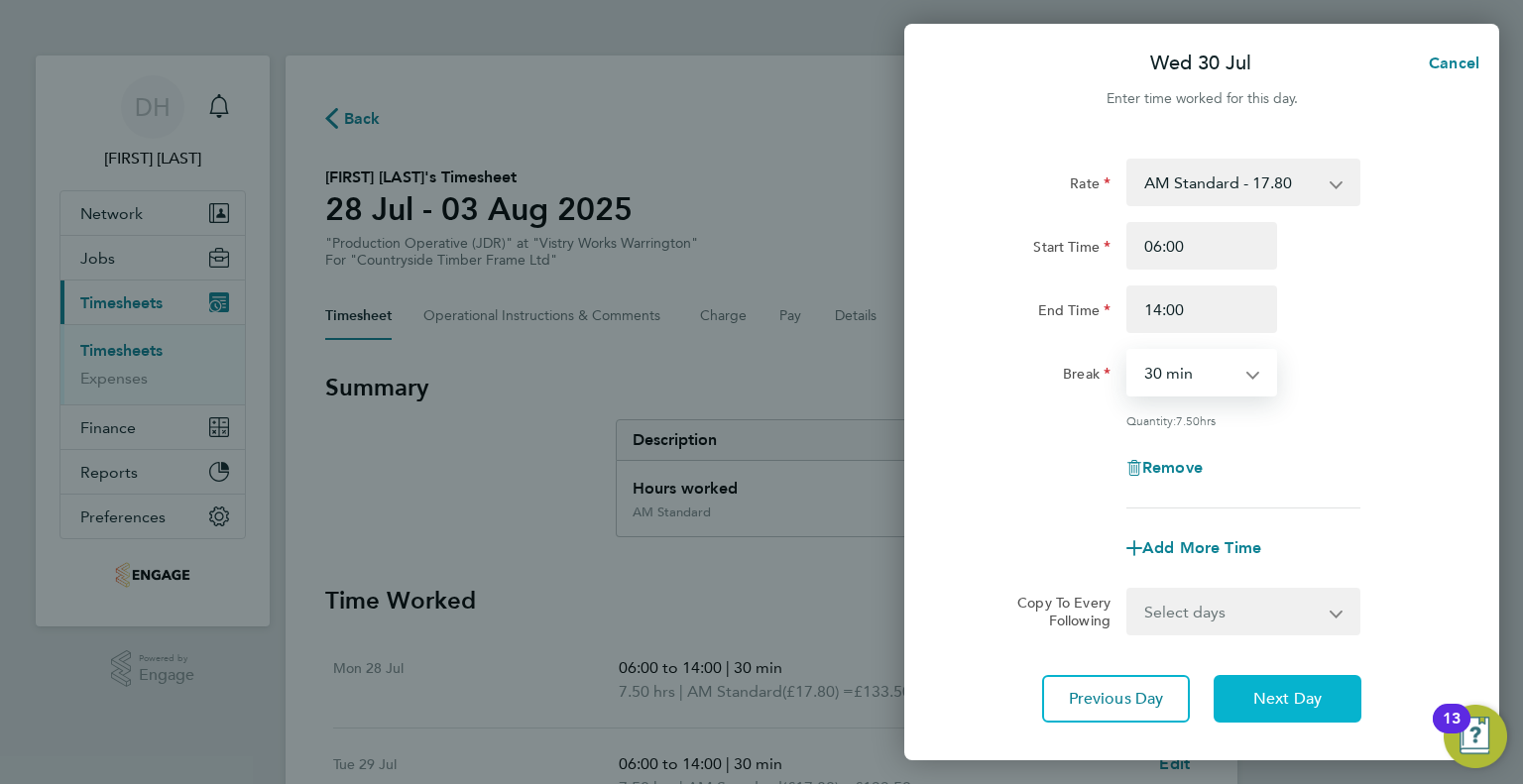 click on "Next Day" 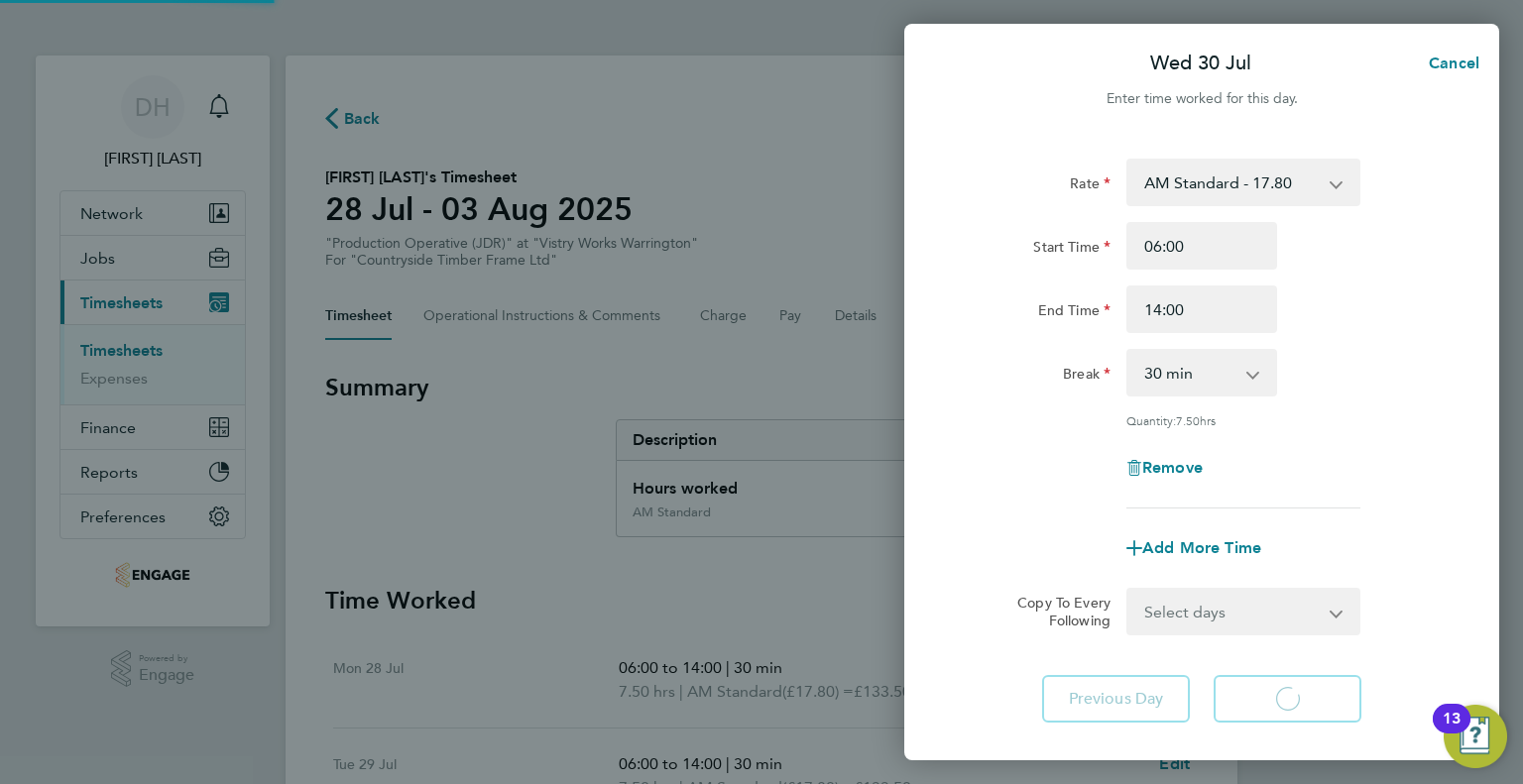 select on "15" 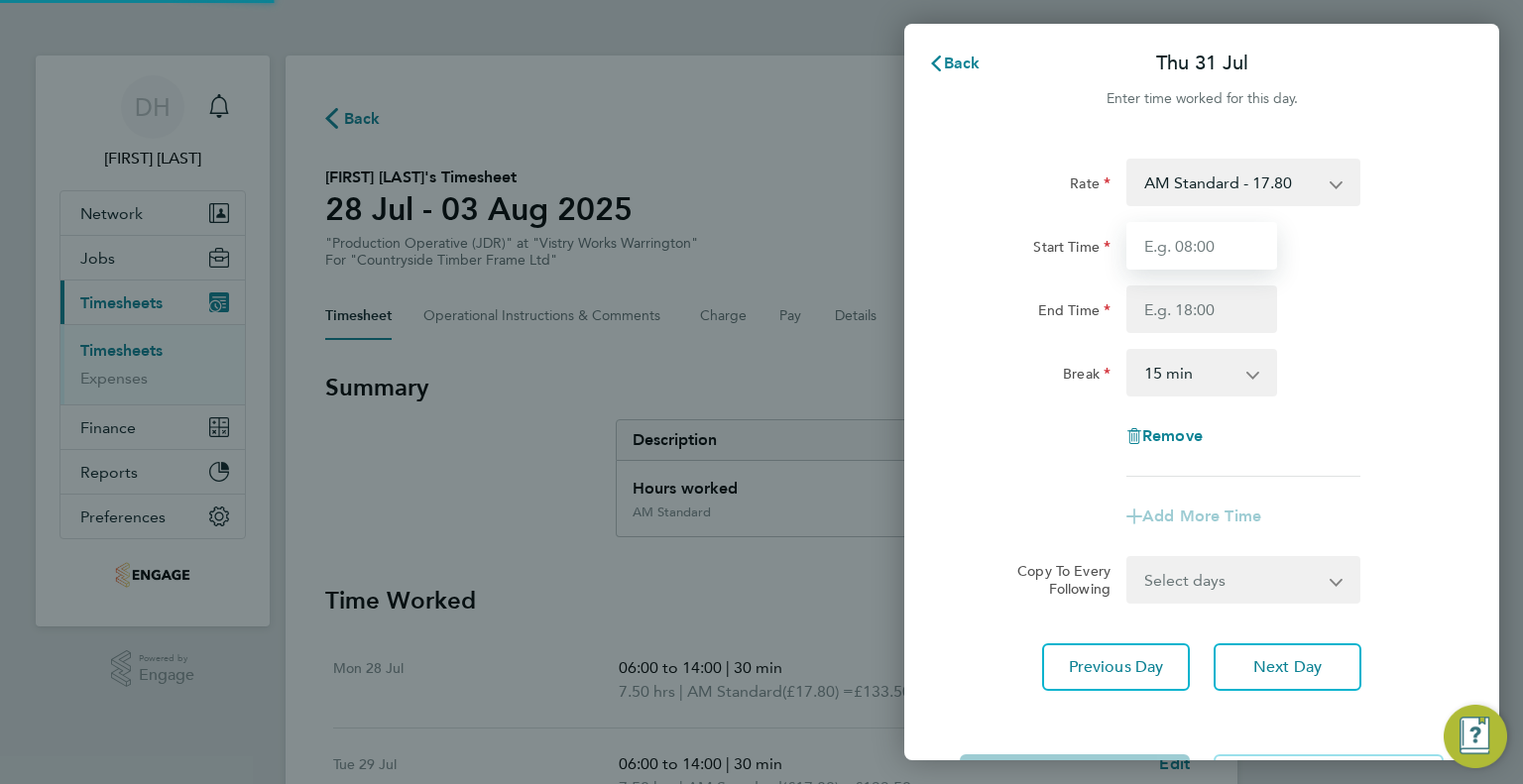 click on "Start Time" at bounding box center (1202, 246) 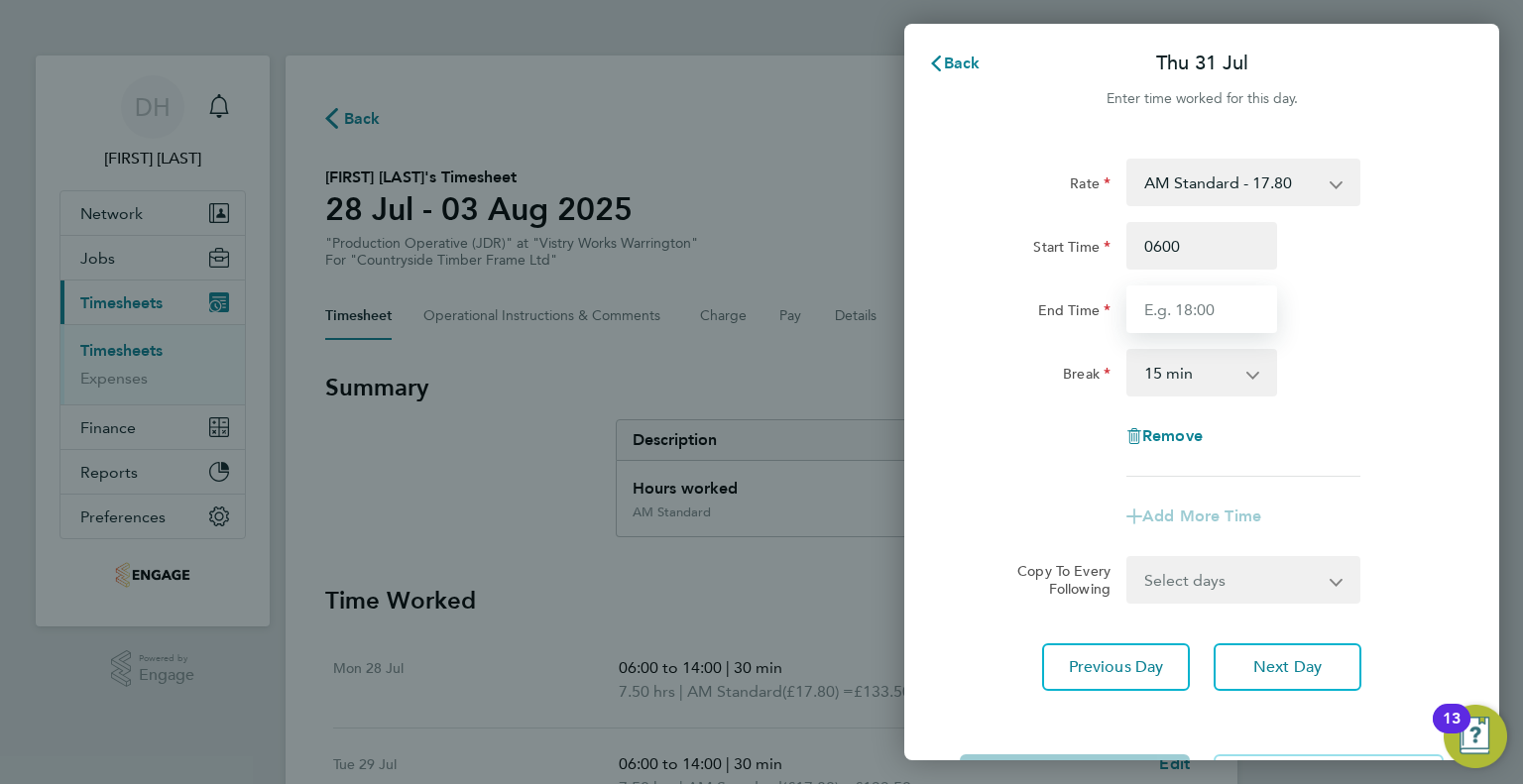 type on "06:00" 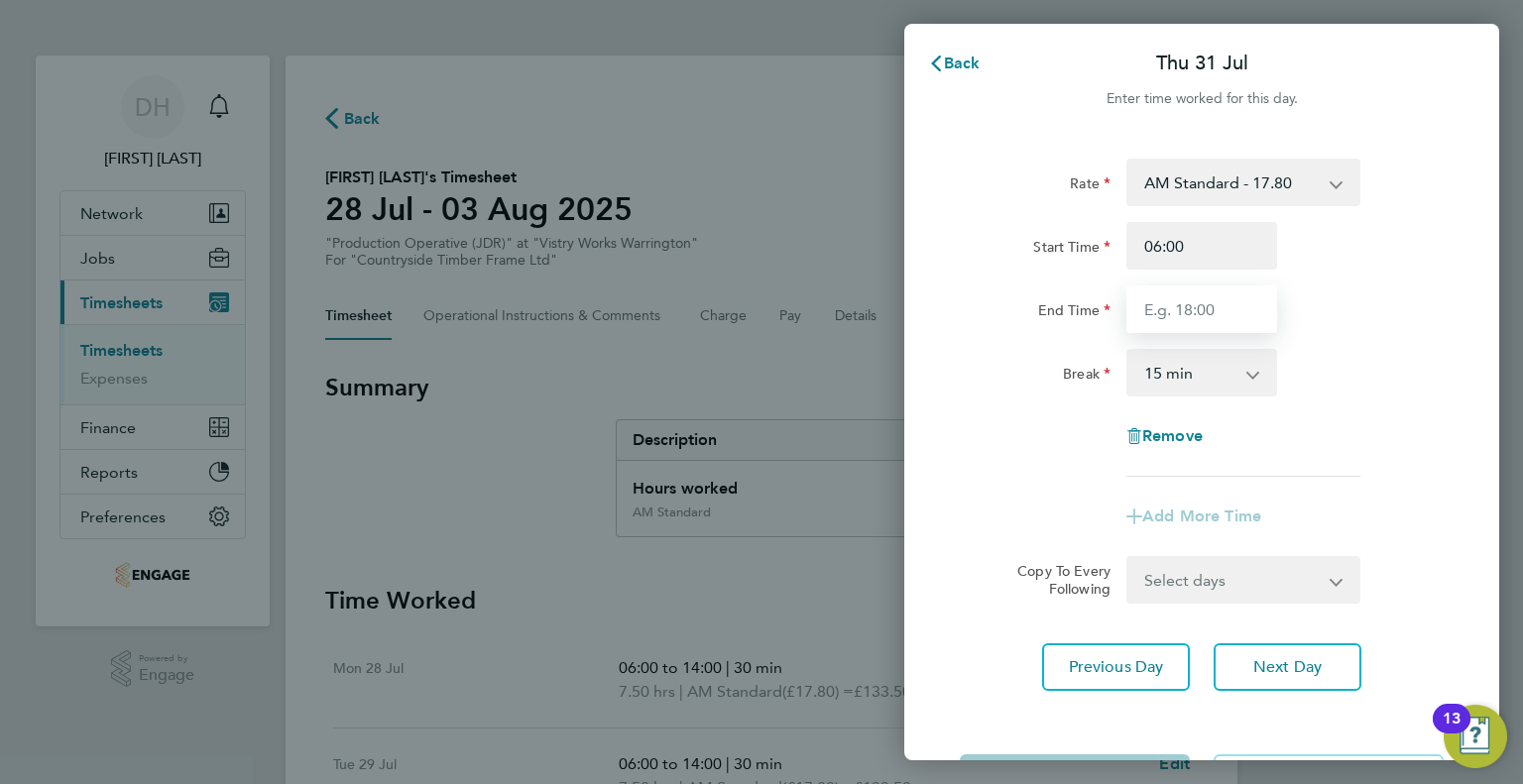 click on "End Time" at bounding box center [1202, 309] 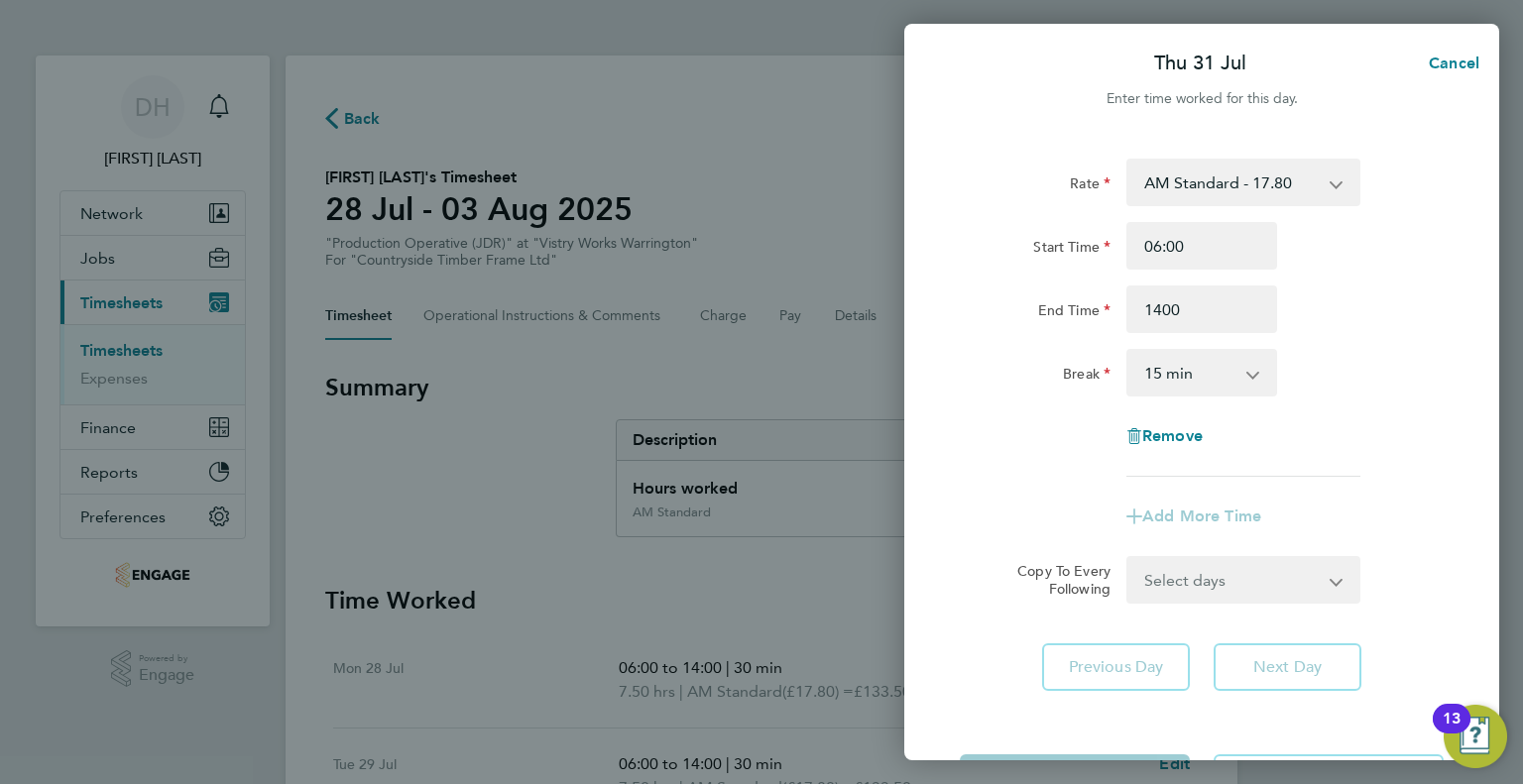 type on "14:00" 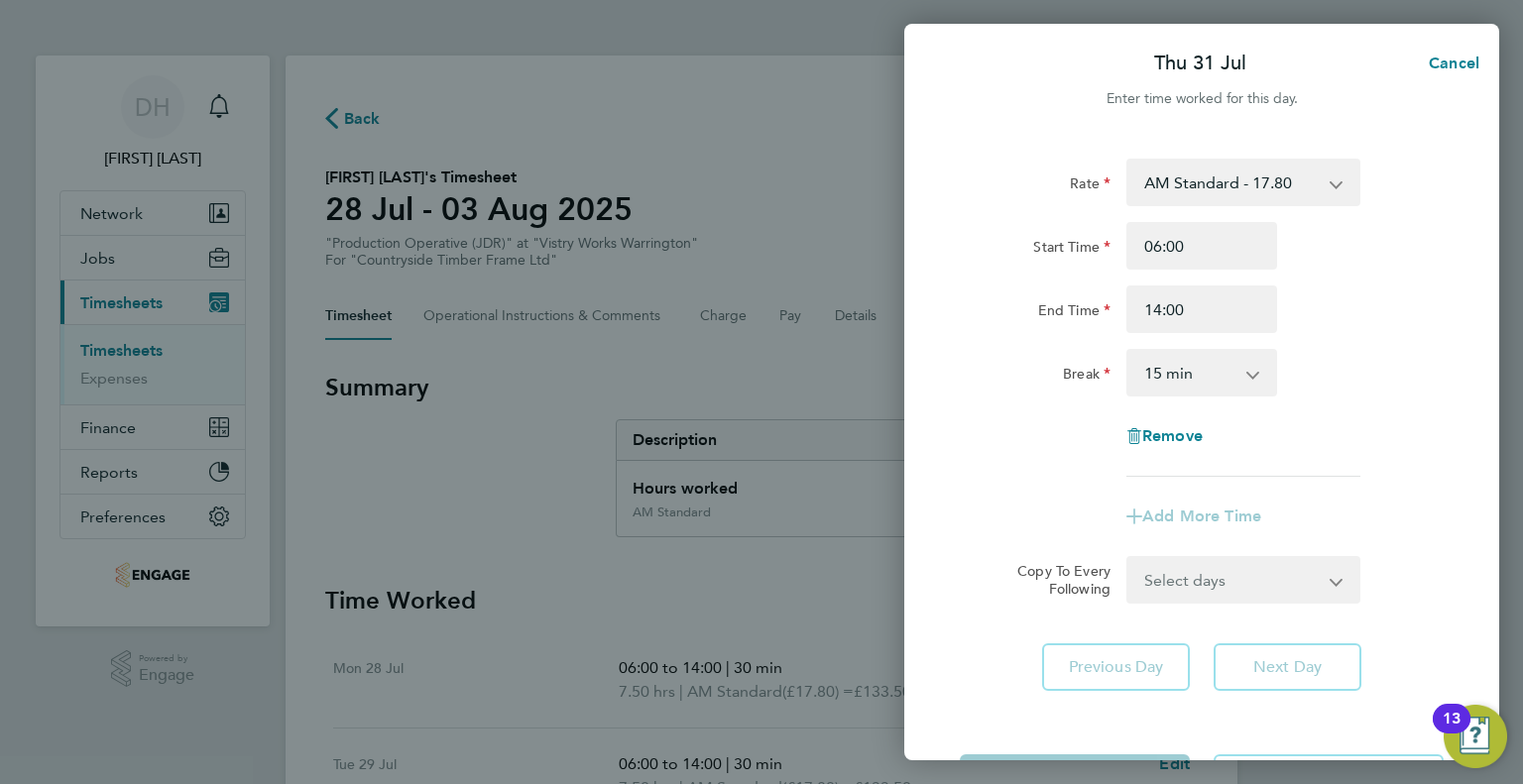 click on "0 min   15 min   30 min   45 min   60 min   75 min   90 min" at bounding box center [1190, 373] 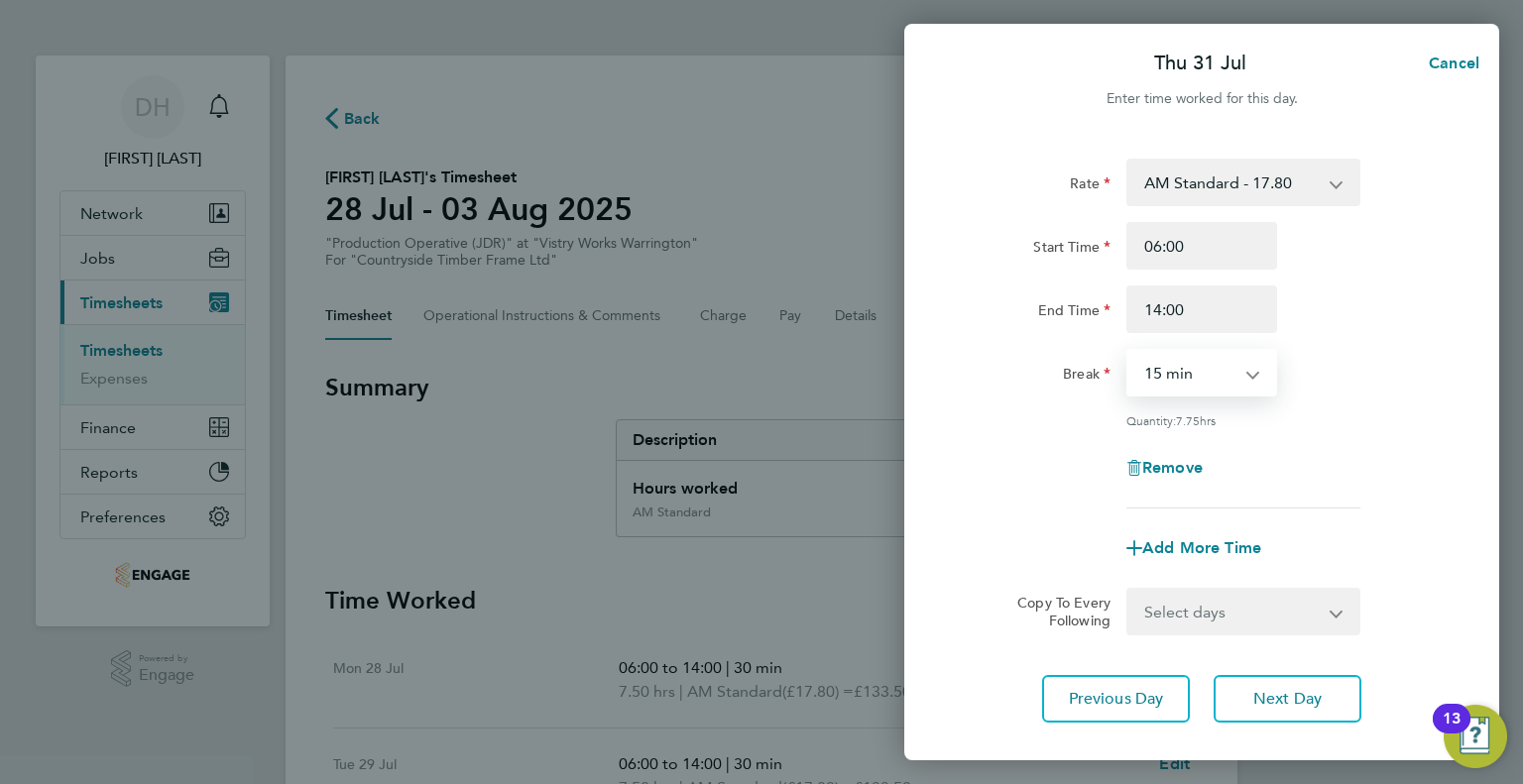 select on "30" 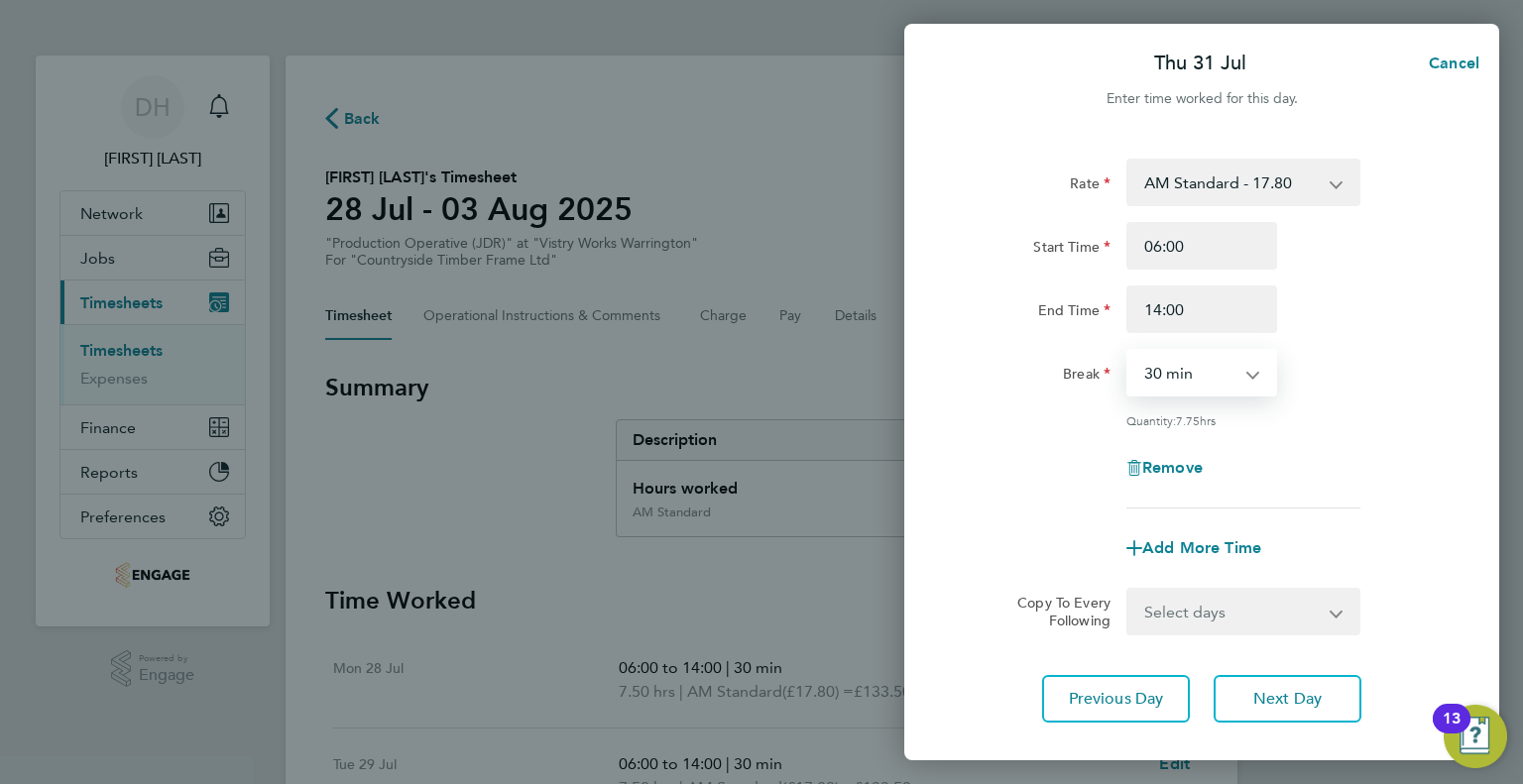 click on "0 min   15 min   30 min   45 min   60 min   75 min   90 min" at bounding box center [1190, 373] 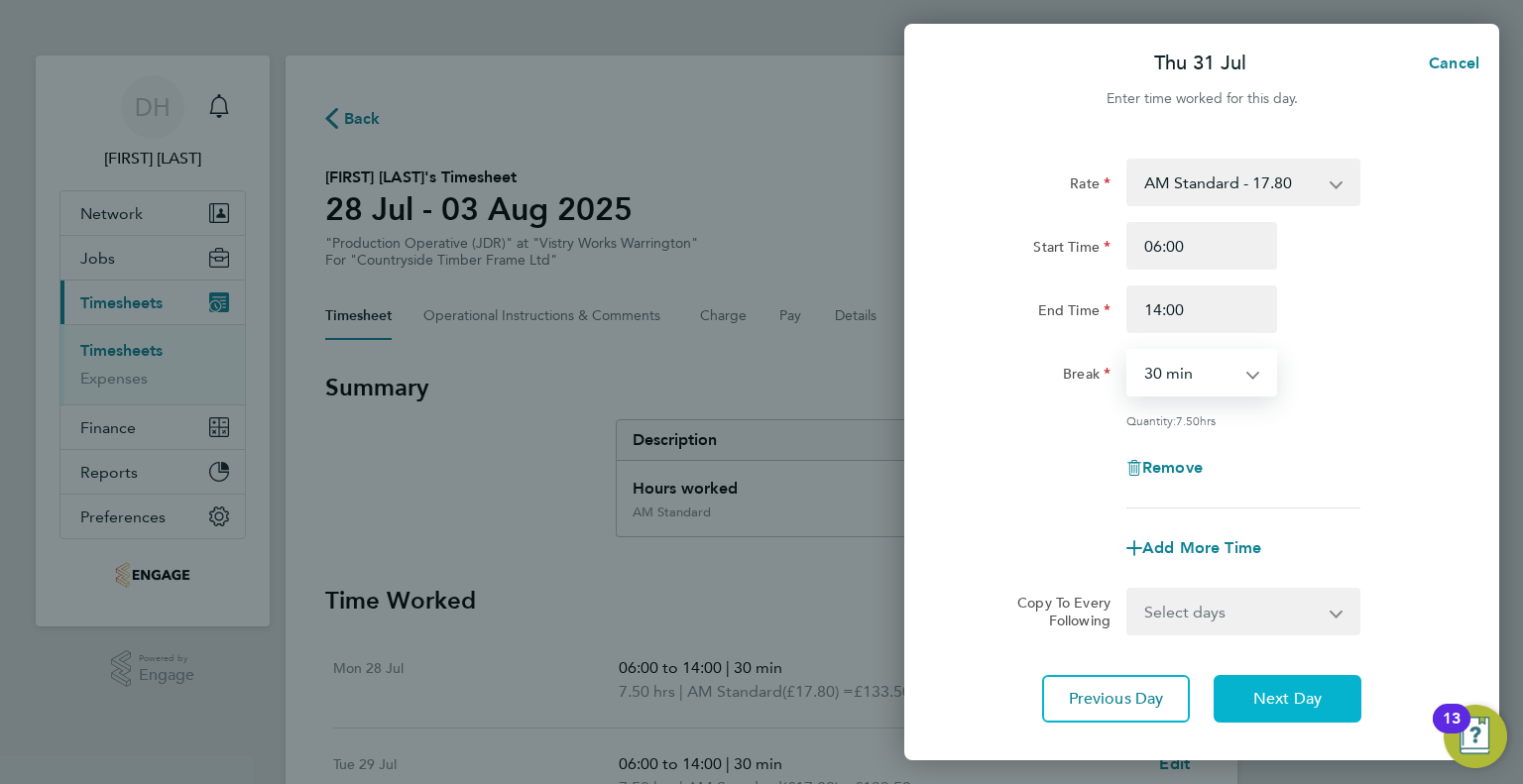 click on "Next Day" 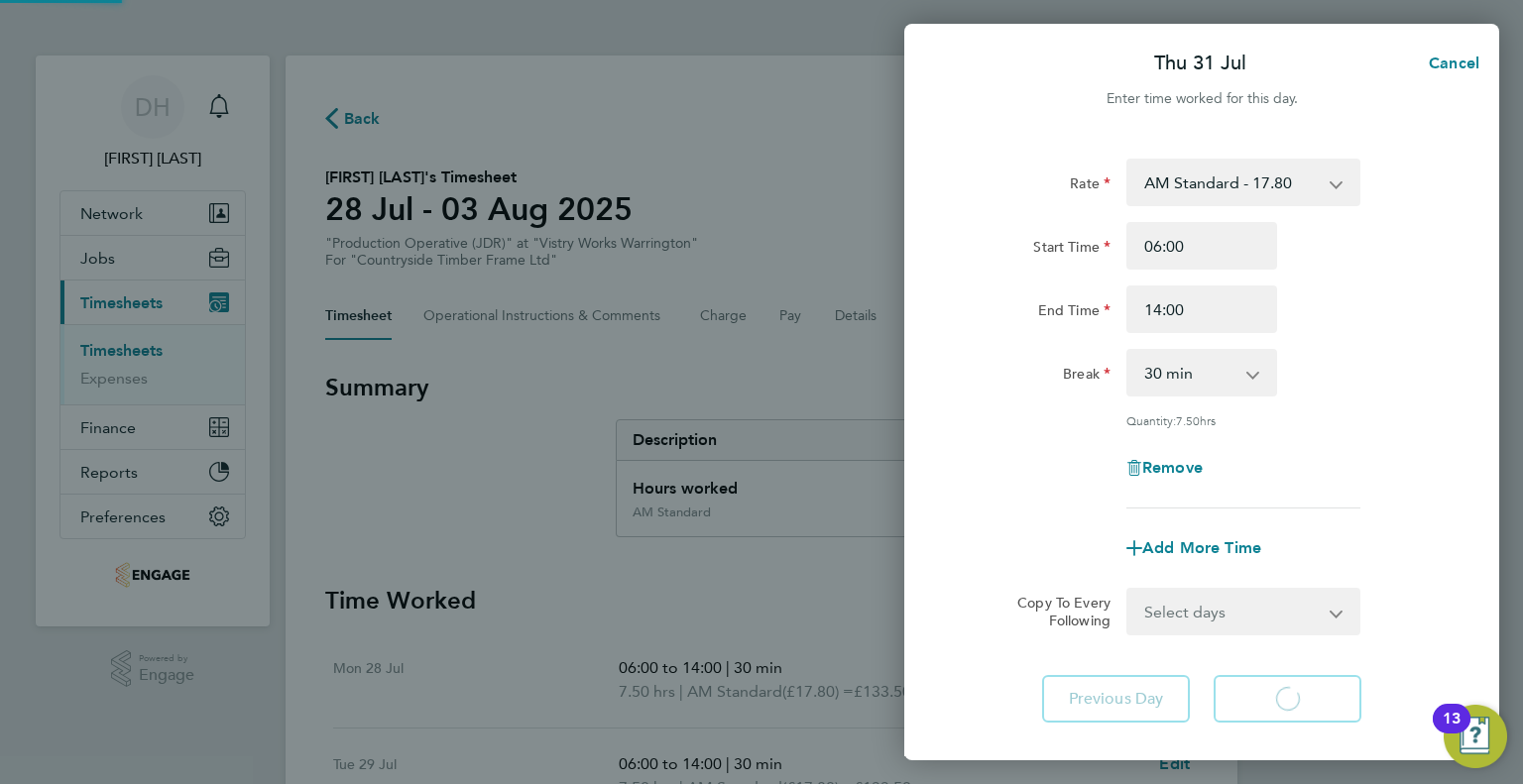select on "15" 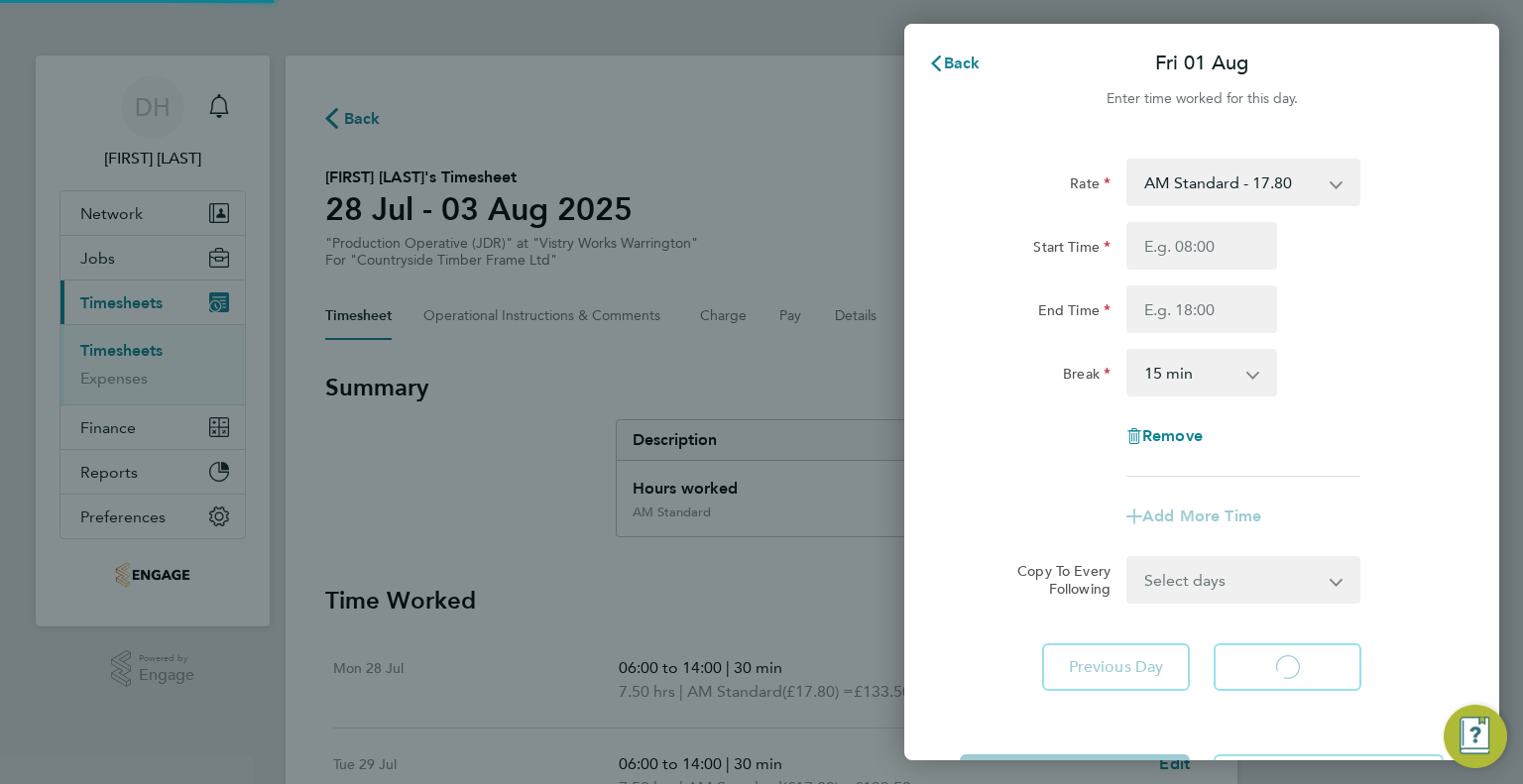 select on "15" 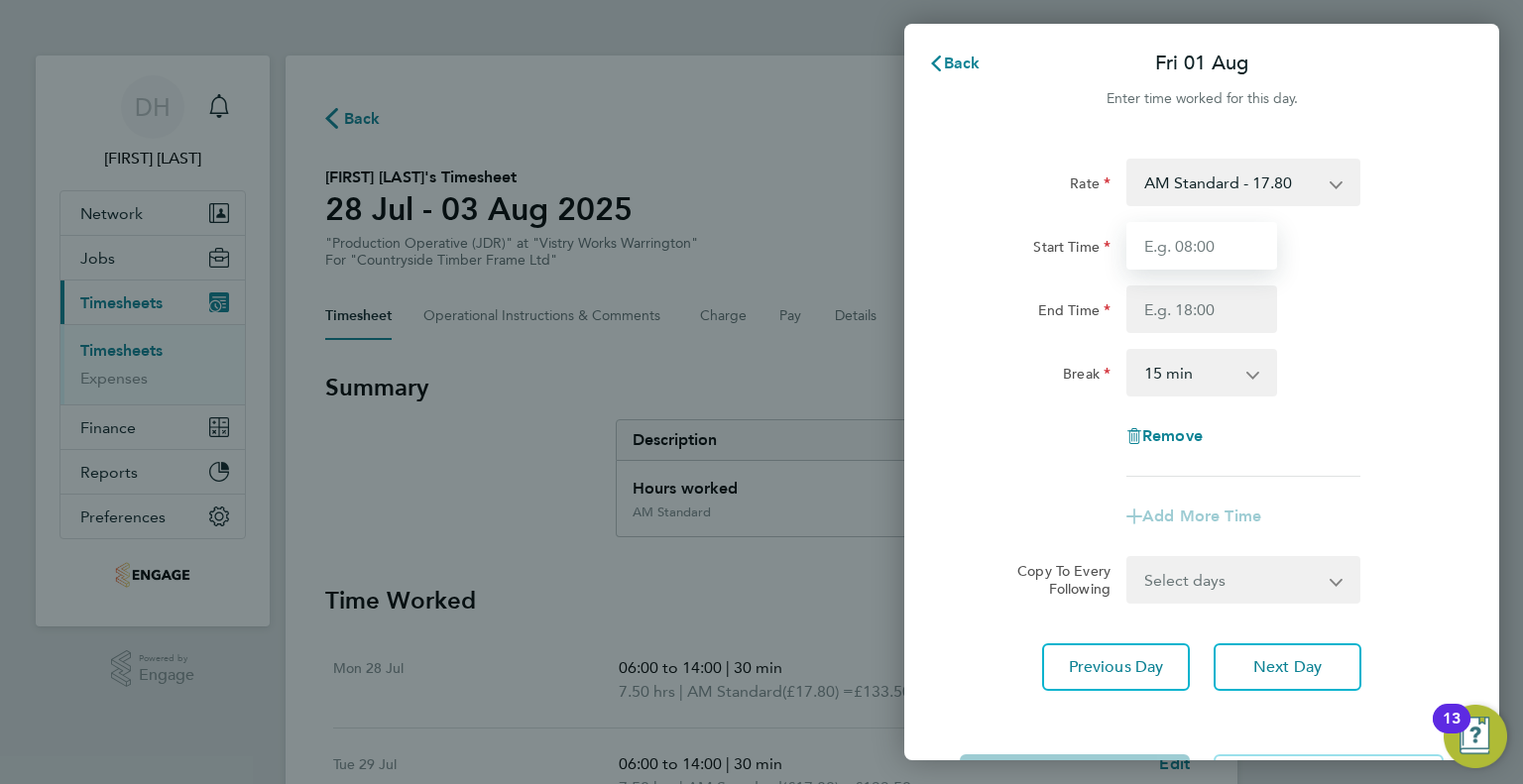 click on "Start Time" at bounding box center [1202, 246] 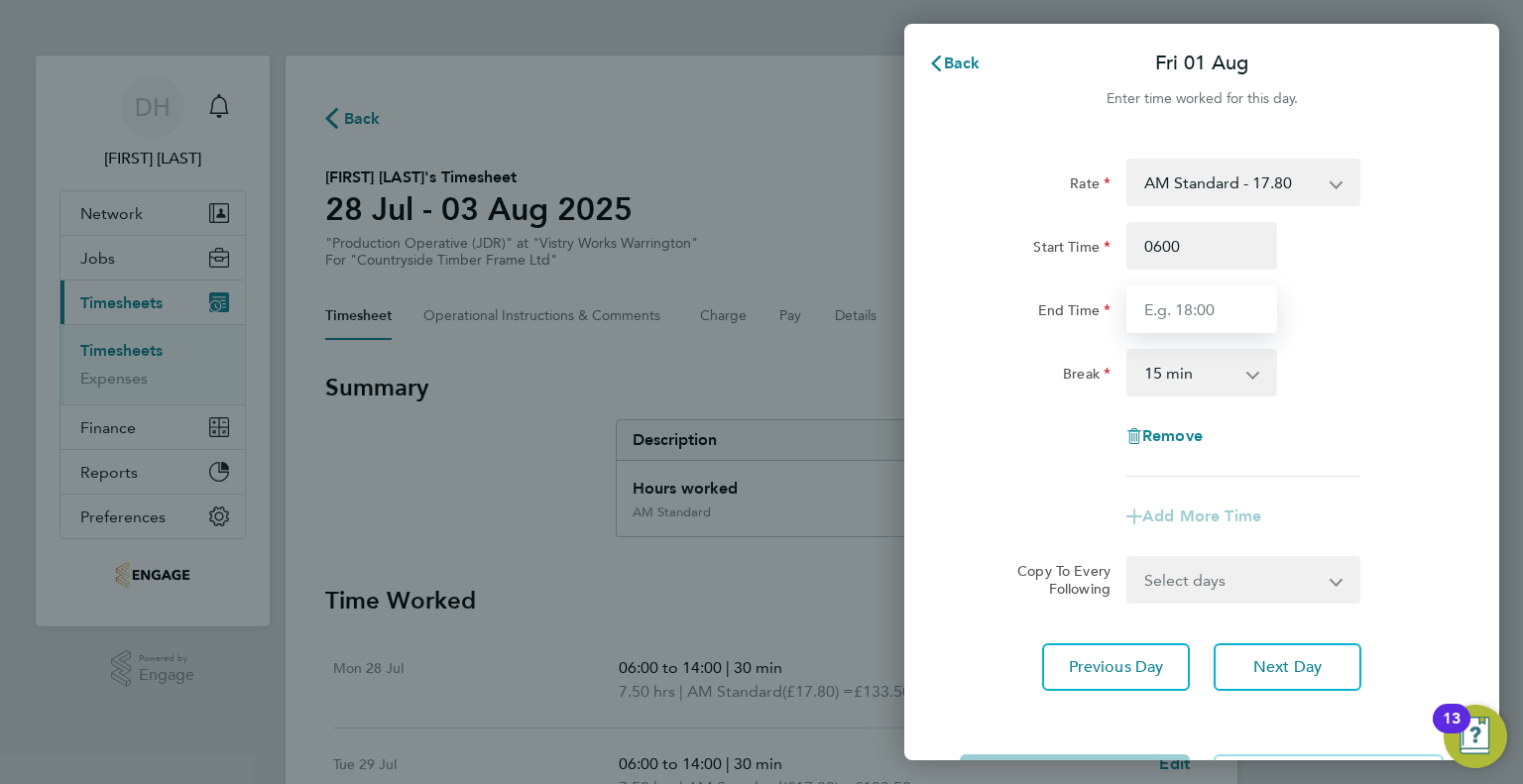 type on "06:00" 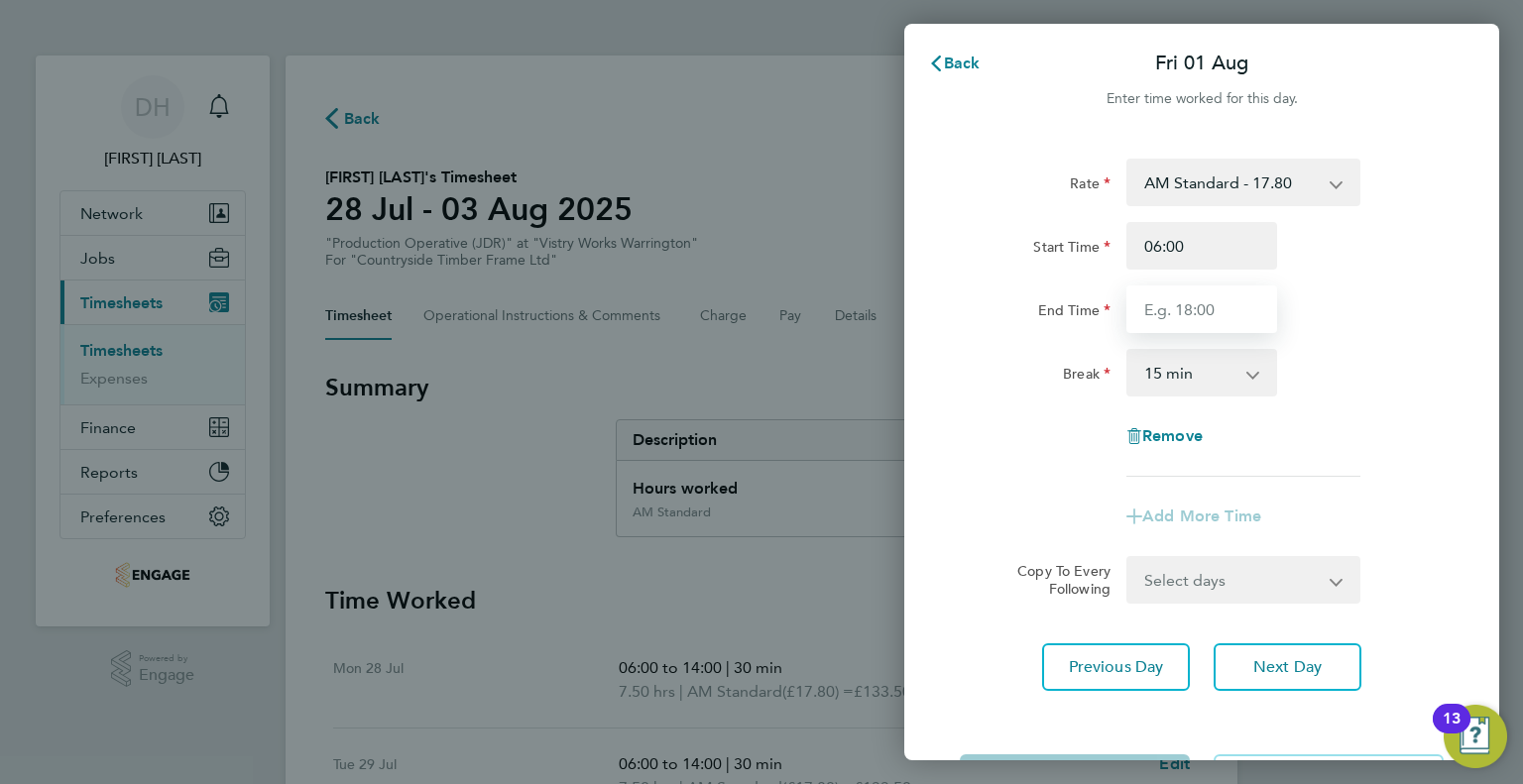 click on "End Time" at bounding box center (1202, 309) 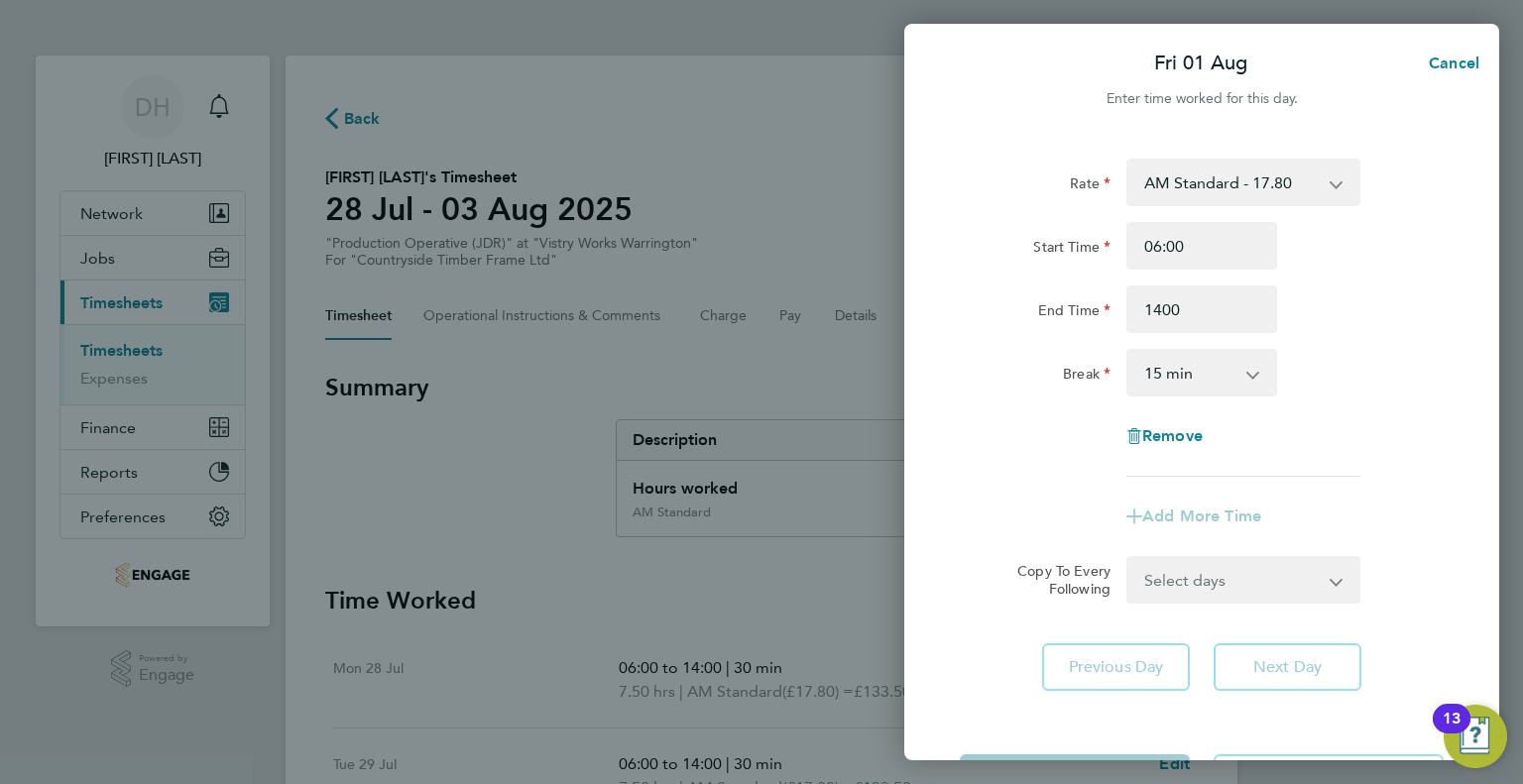 type on "14:00" 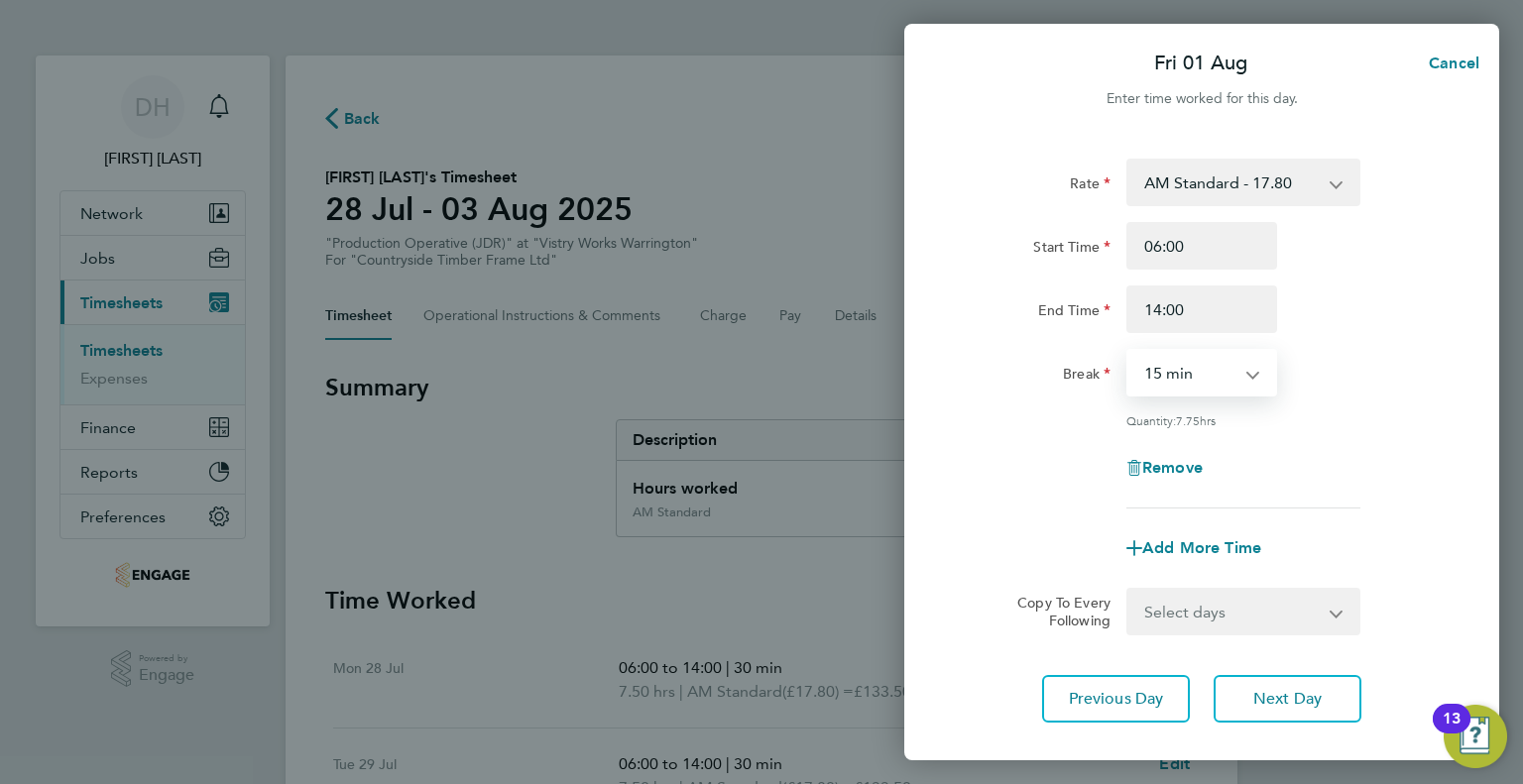 click on "0 min   15 min   30 min   45 min   60 min   75 min   90 min" at bounding box center [1190, 373] 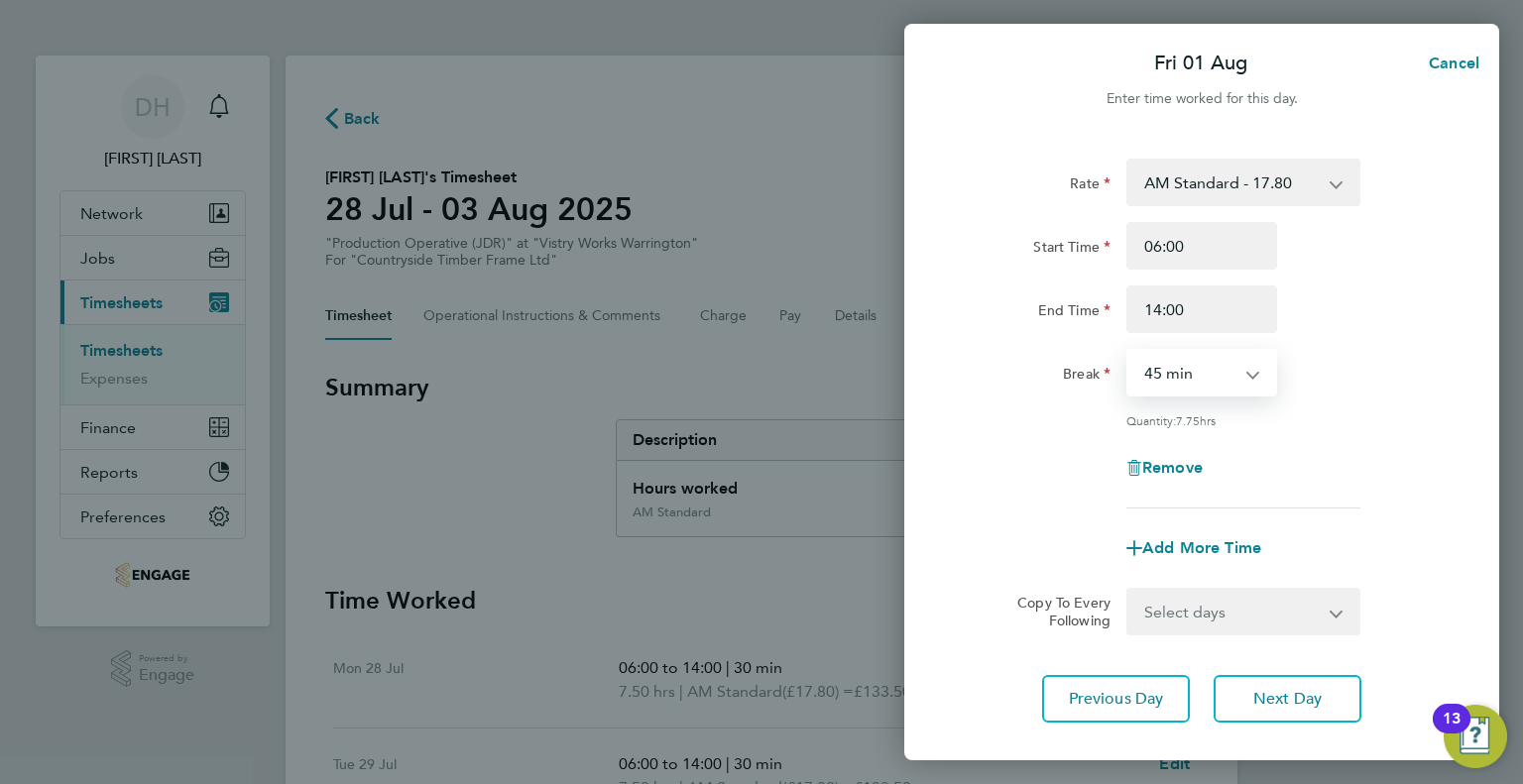 click on "0 min   15 min   30 min   45 min   60 min   75 min   90 min" at bounding box center [1190, 373] 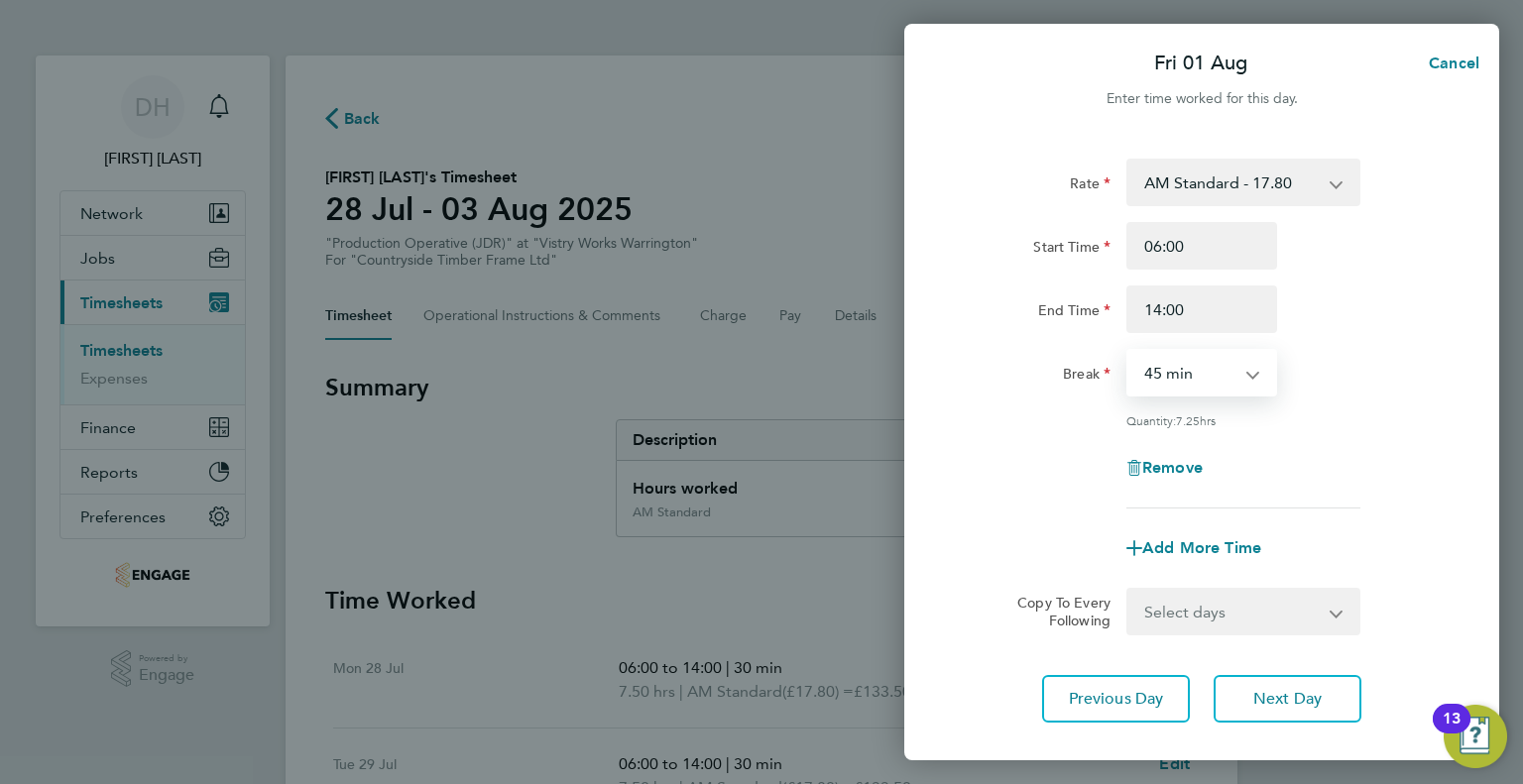 click on "0 min   15 min   30 min   45 min   60 min   75 min   90 min" at bounding box center (1190, 373) 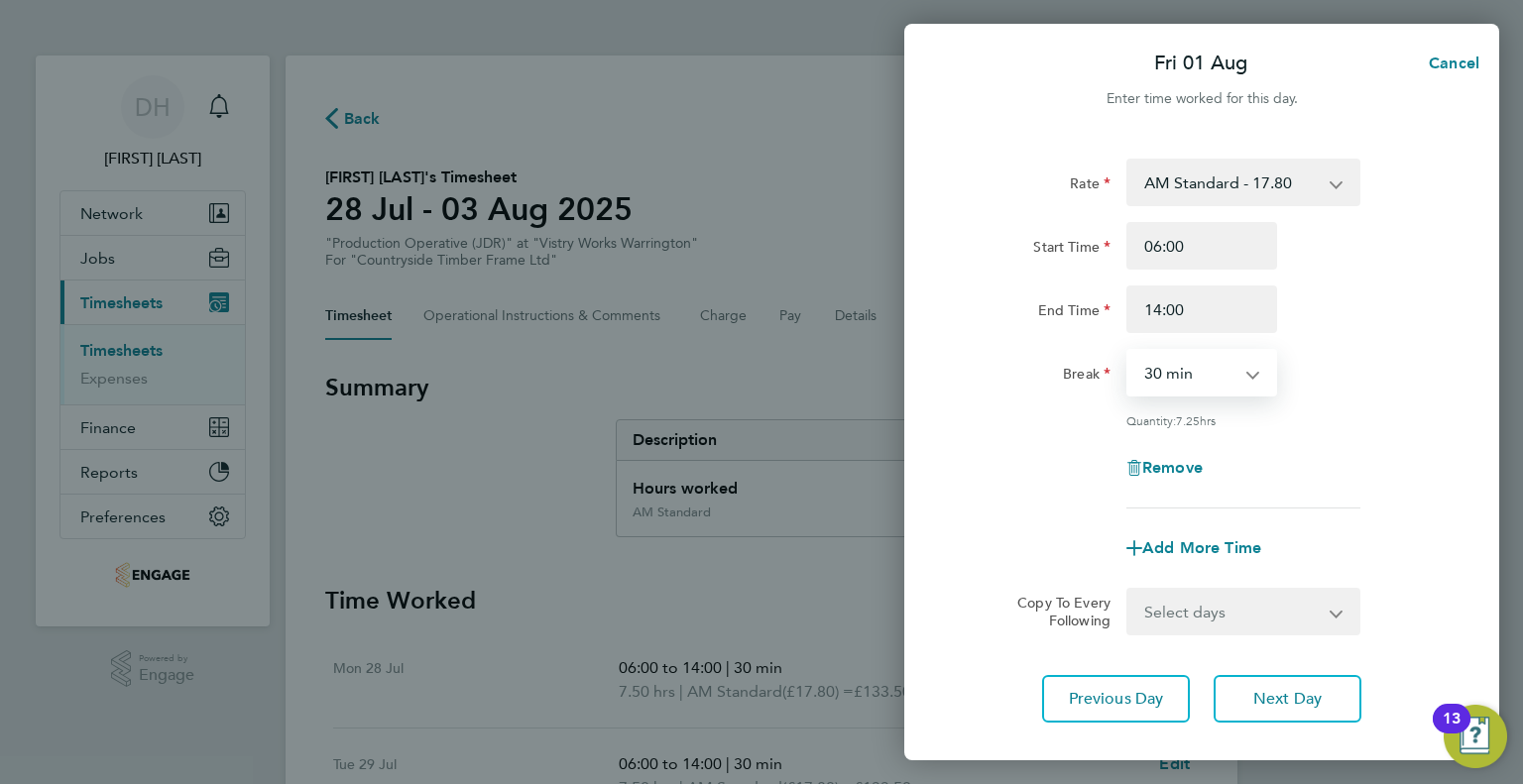 click on "0 min   15 min   30 min   45 min   60 min   75 min   90 min" at bounding box center [1190, 373] 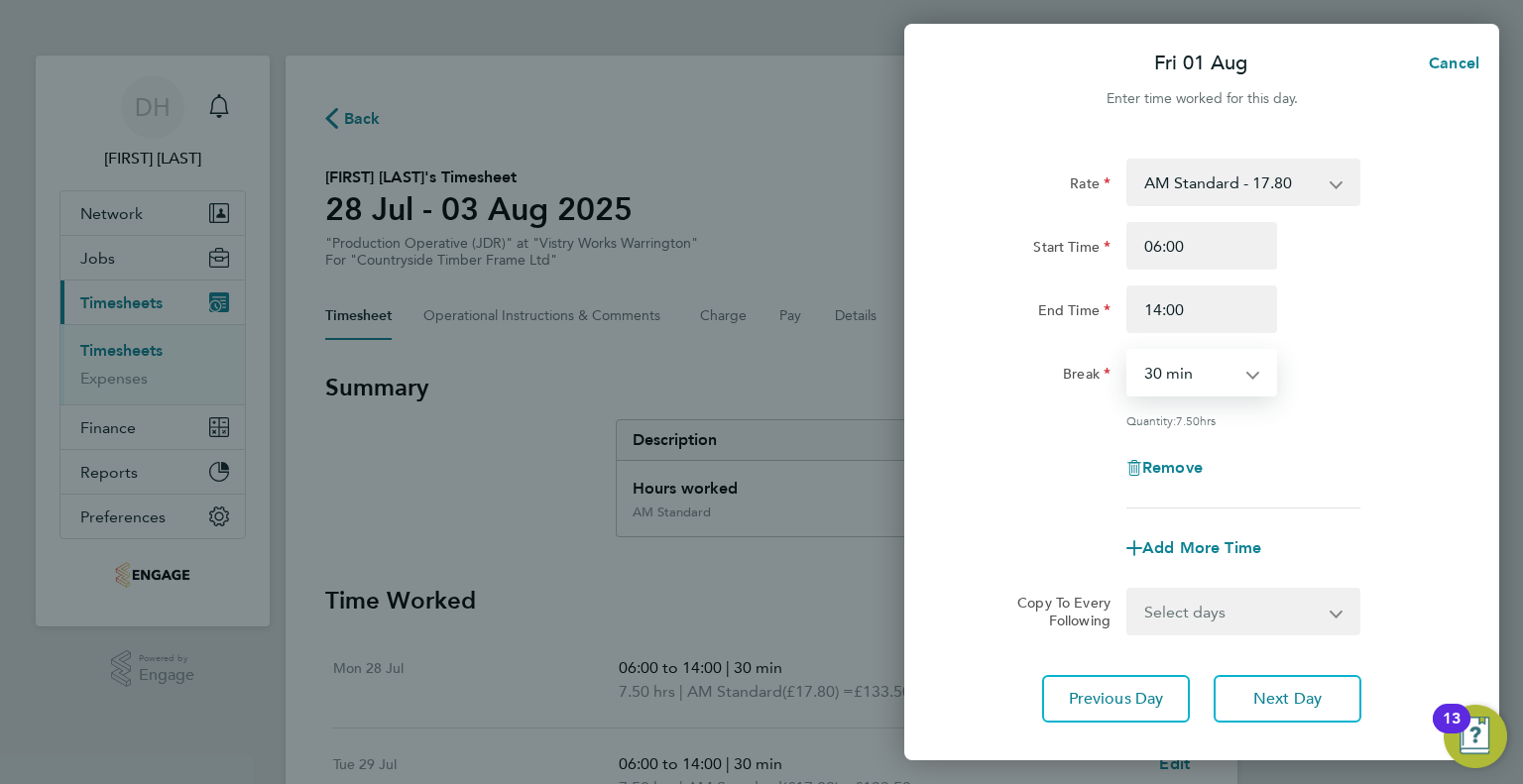 click on "Rate  AM Standard - 17.80   AM OT1 - 26.70   PM Standard - 19.09   AM OT2 - 35.60   PM OT2 - 38.18   PM OT1 - 28.64
Start Time 06:00 End Time 14:00 Break  0 min   15 min   30 min   45 min   60 min   75 min   90 min
Quantity:  7.50  hrs
Remove" 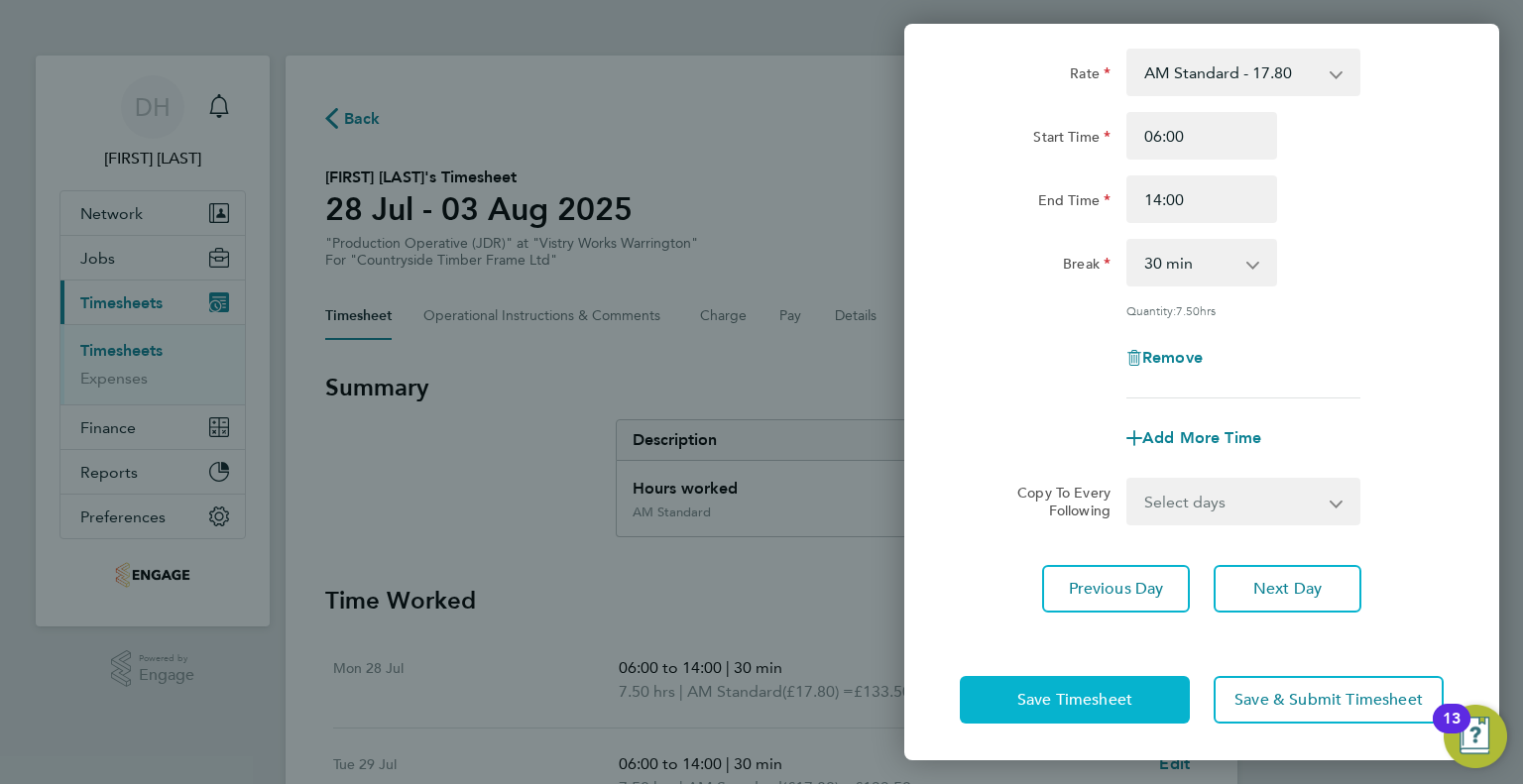click on "Save Timesheet" 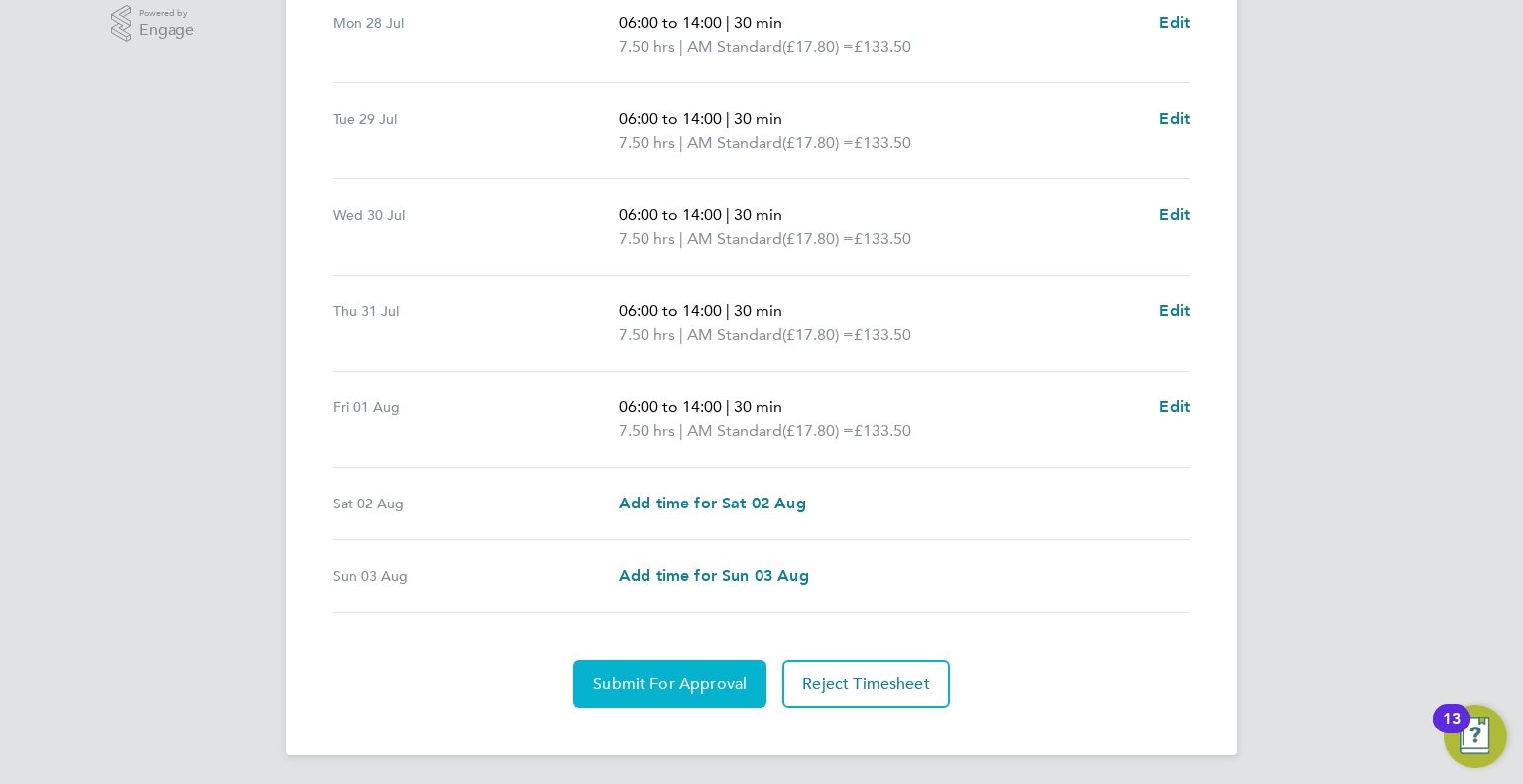 click on "Submit For Approval" 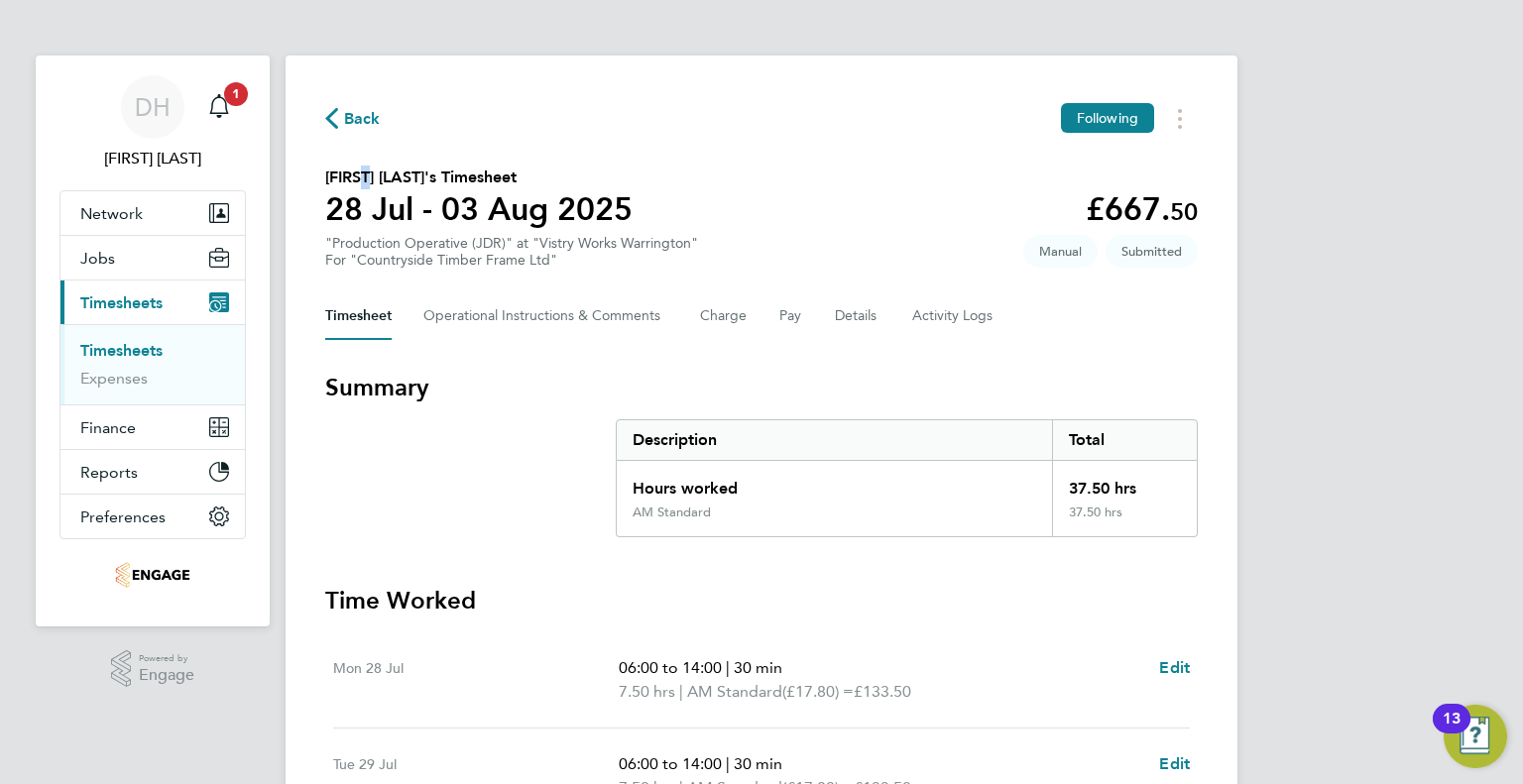 click on "Back  Following
Liam Thompson's Timesheet   28 Jul - 03 Aug 2025   £667. 50  "Production Operative (JDR)" at "Vistry Works Warrington"  For "Countryside Timber Frame Ltd"  Submitted   Manual   Timesheet   Operational Instructions & Comments   Charge   Pay   Details   Activity Logs   Summary   Description   Total   Hours worked   37.50 hrs   AM Standard   37.50 hrs   Time Worked   Mon 28 Jul   06:00 to 14:00   |   30 min   7.50 hrs   |   AM Standard   (£17.80) =   £133.50   Edit   Tue 29 Jul   06:00 to 14:00   |   30 min   7.50 hrs   |   AM Standard   (£17.80) =   £133.50   Edit   Wed 30 Jul   06:00 to 14:00   |   30 min   7.50 hrs   |   AM Standard   (£17.80) =   £133.50   Edit   Thu 31 Jul   06:00 to 14:00   |   30 min   7.50 hrs   |   AM Standard   (£17.80) =   £133.50   Edit   Fri 01 Aug   06:00 to 14:00   |   30 min   7.50 hrs   |   AM Standard   (£17.80) =   £133.50   Edit   Sat 02 Aug   Add time for Sat 02 Aug   Add time for Sat 02 Aug   Sun 03 Aug   Add time for Sun 03 Aug" 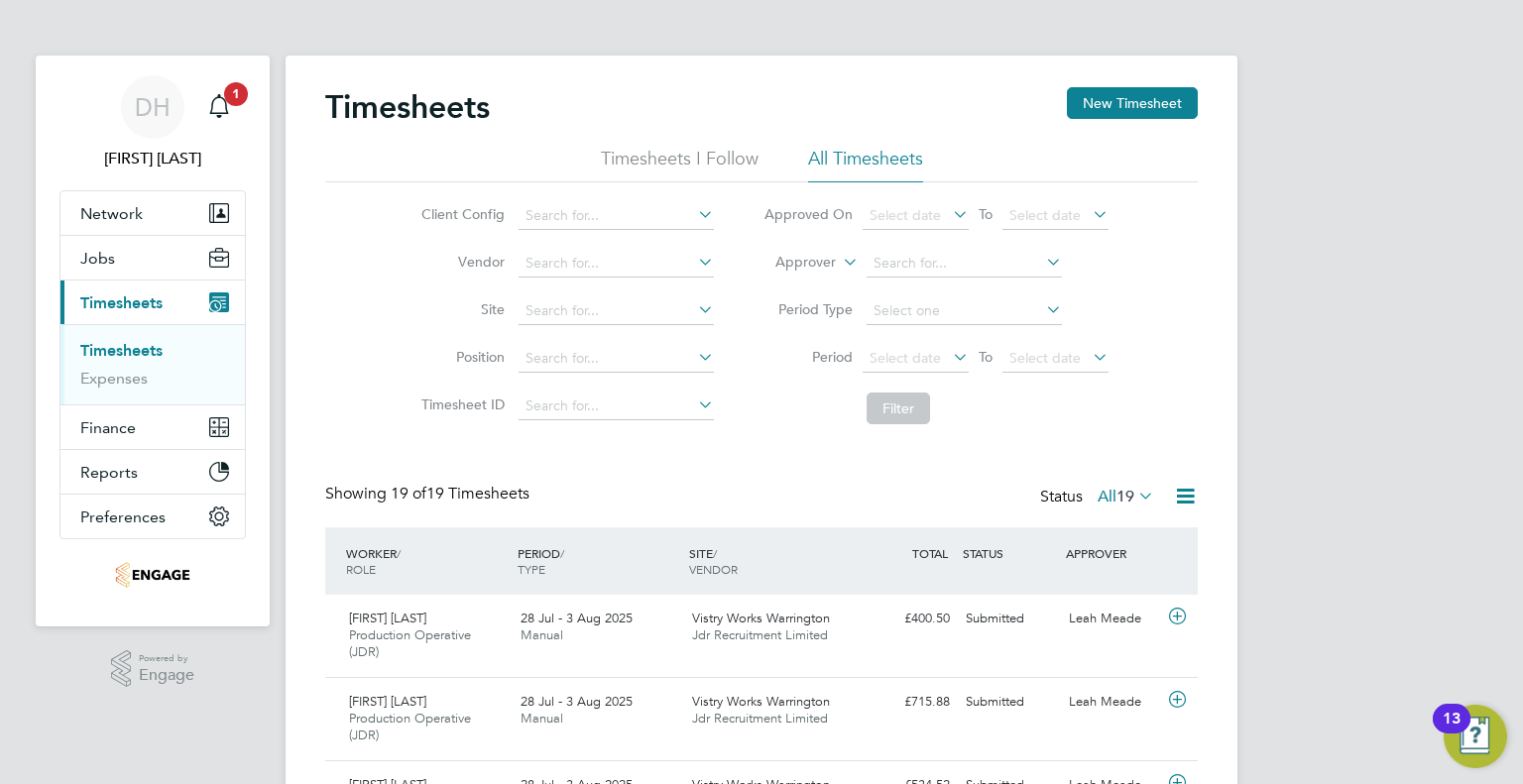 click on "Timesheets New Timesheet" 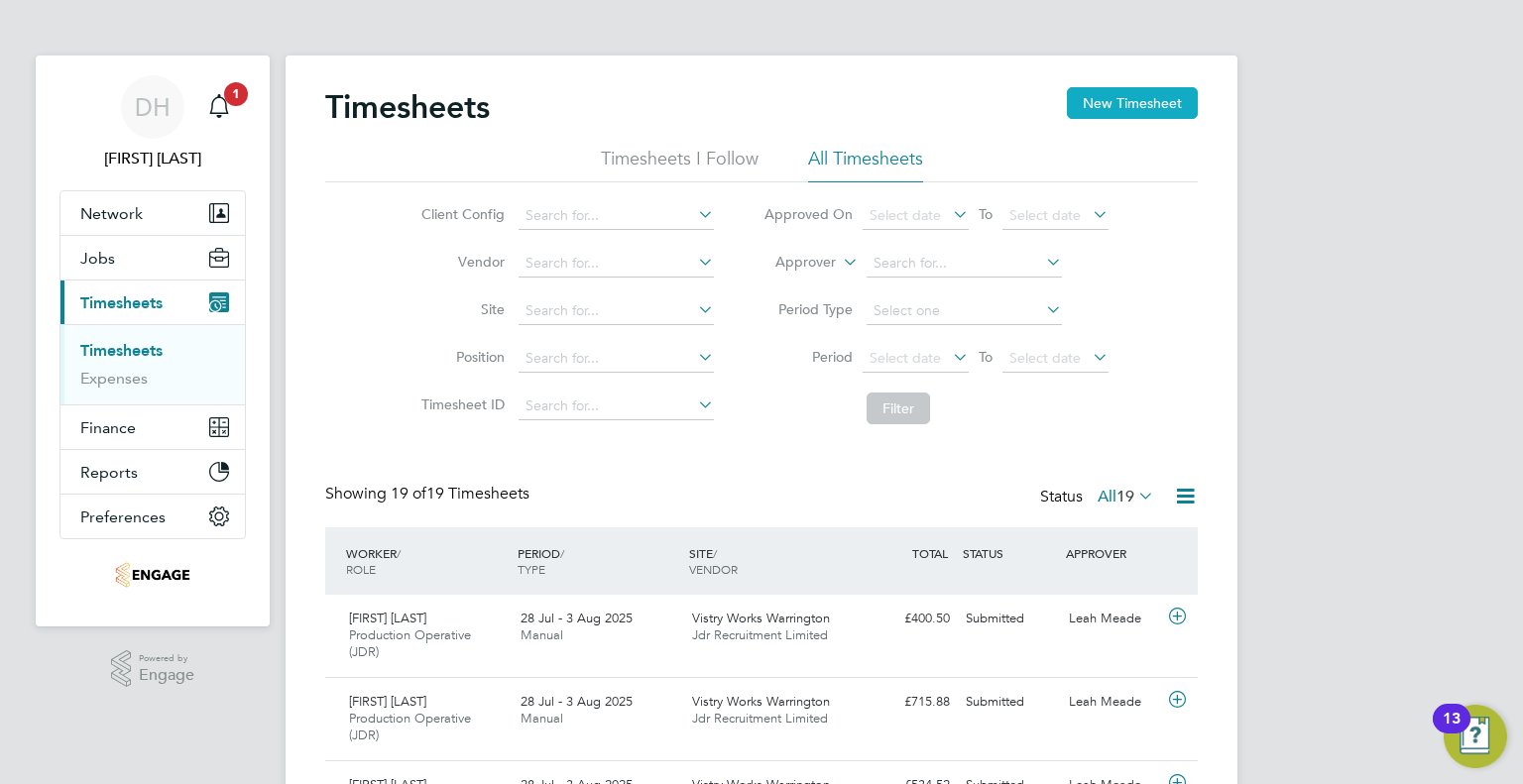 click on "New Timesheet" 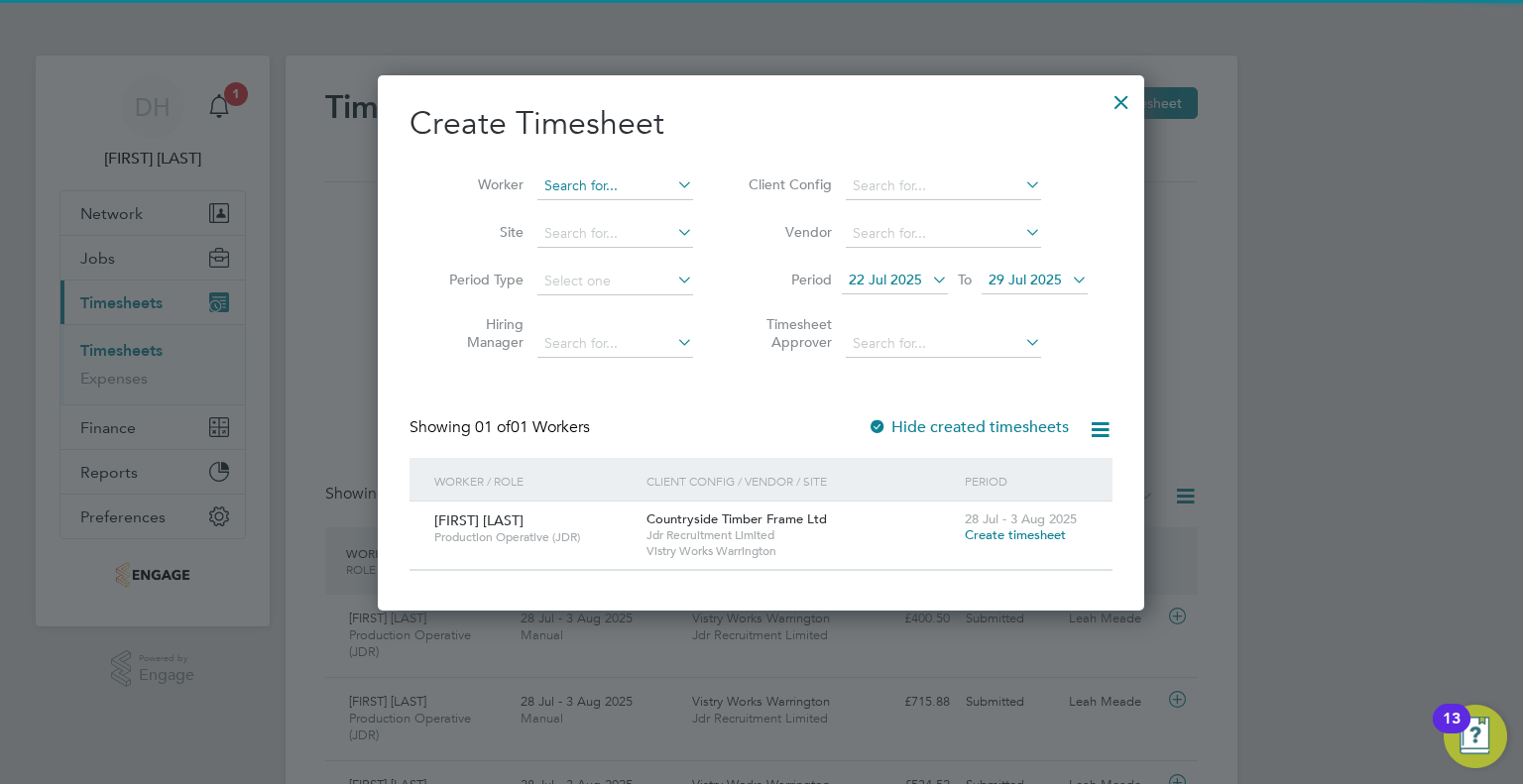 click at bounding box center (615, 186) 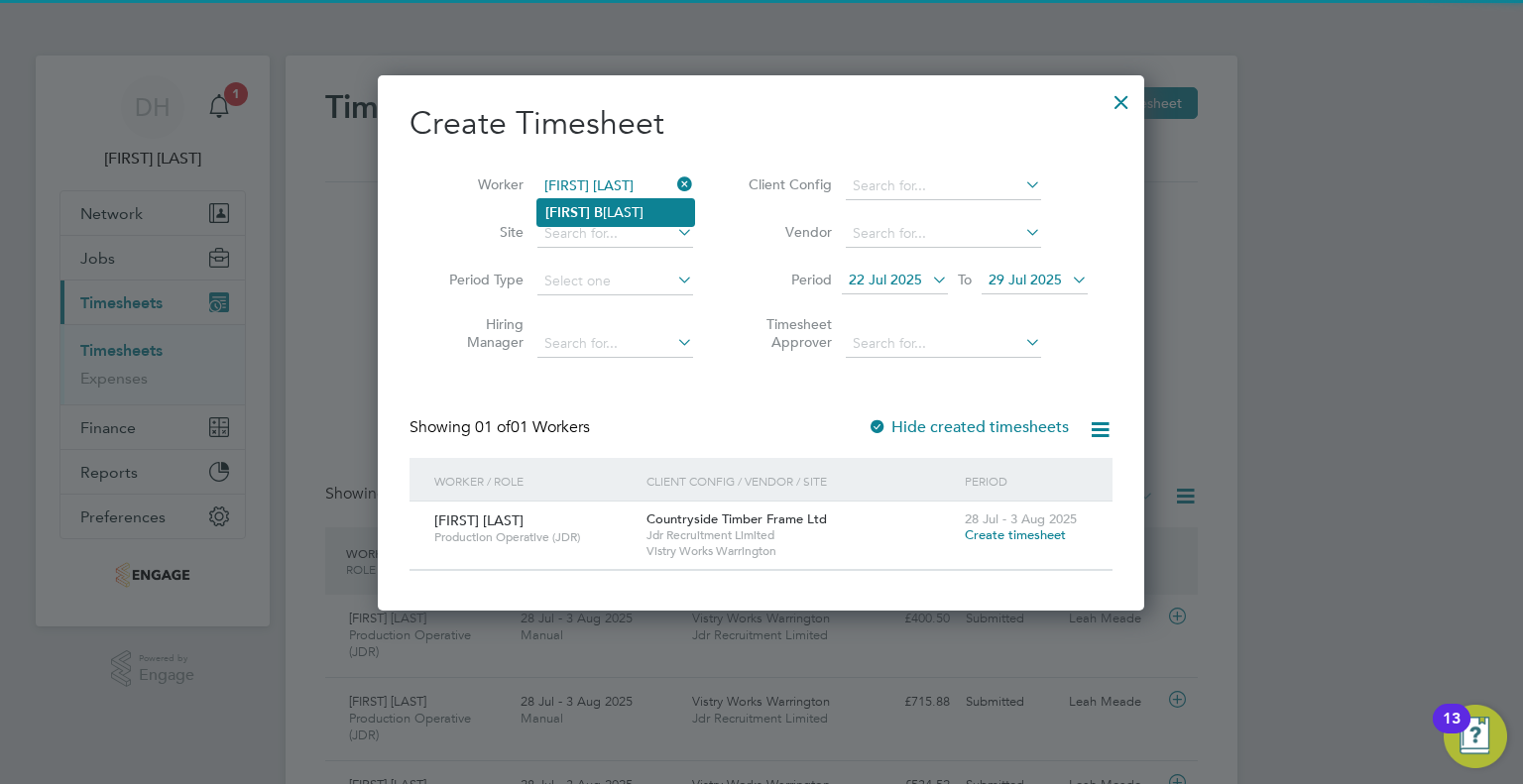 click on "Denis" 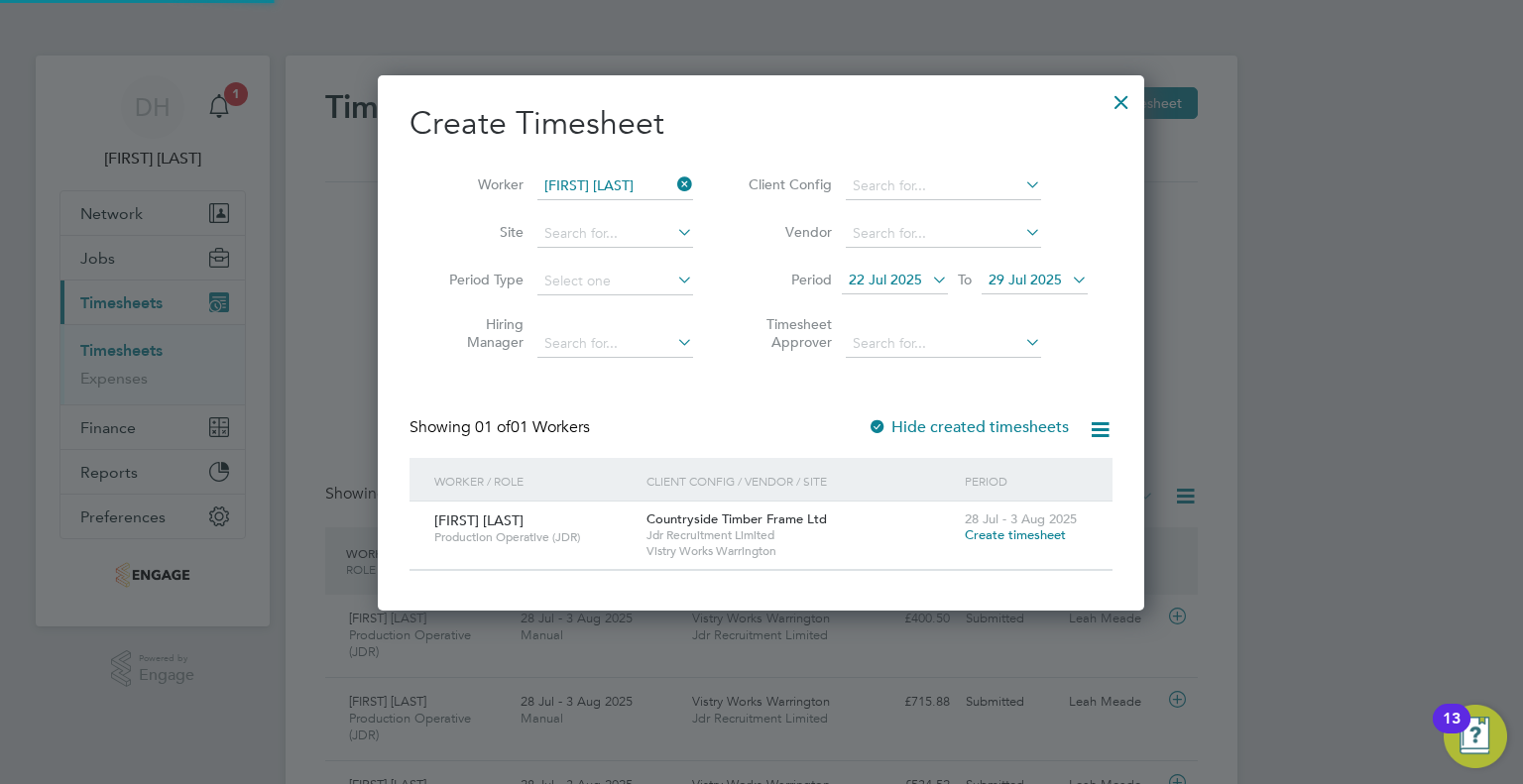 click on "22 Jul 2025" at bounding box center [885, 280] 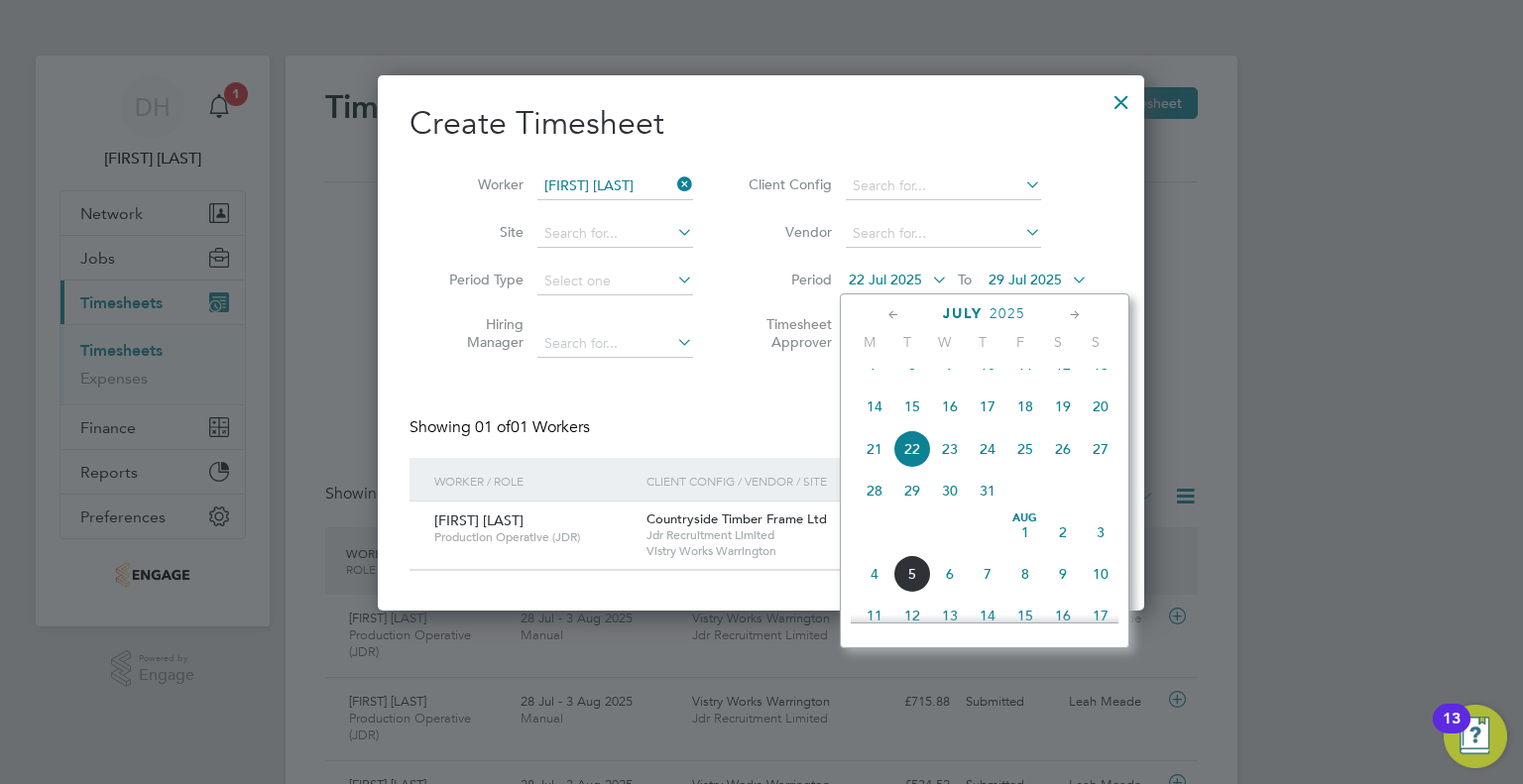 click on "28" 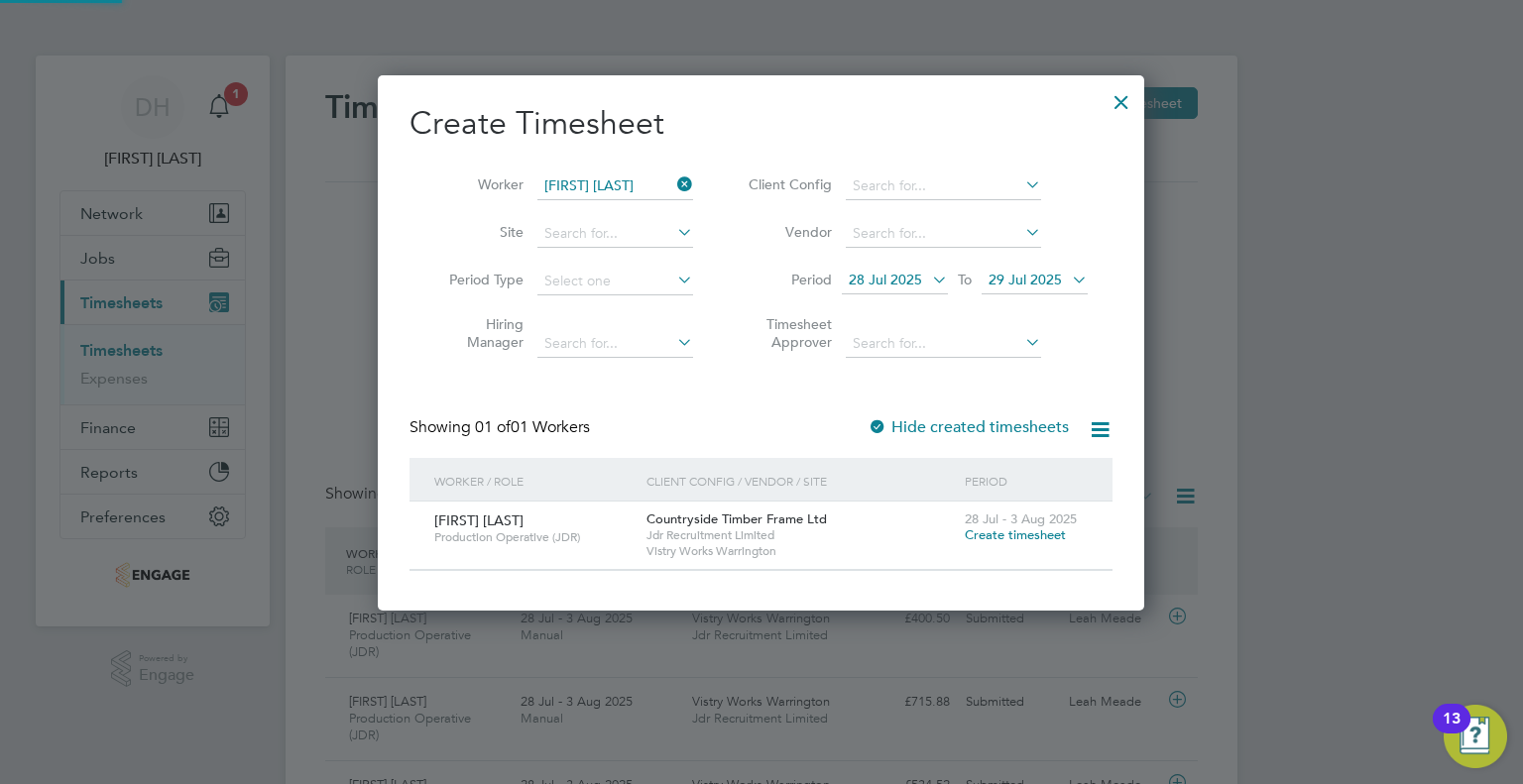click on "29 Jul 2025" at bounding box center (1025, 280) 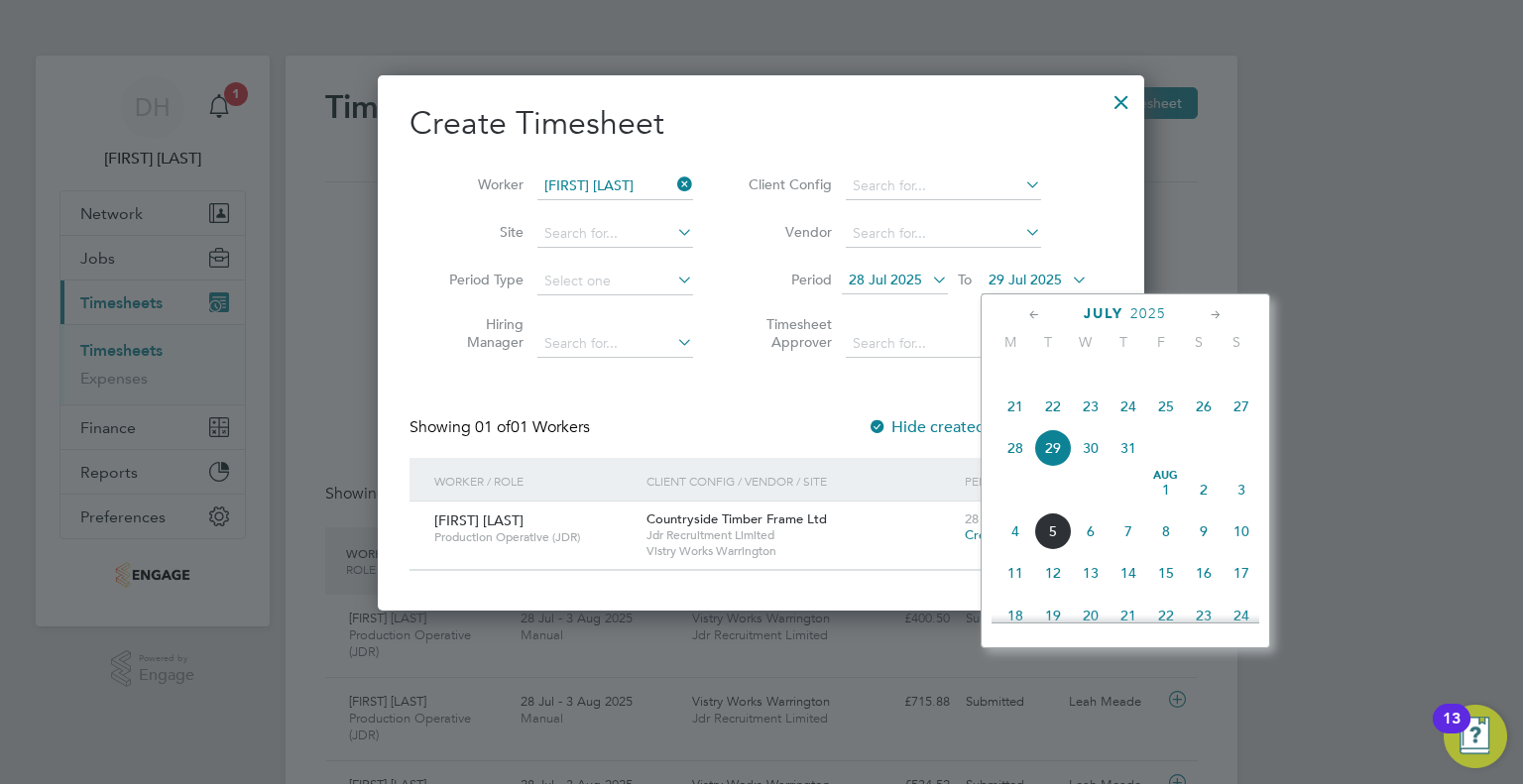 click on "3" 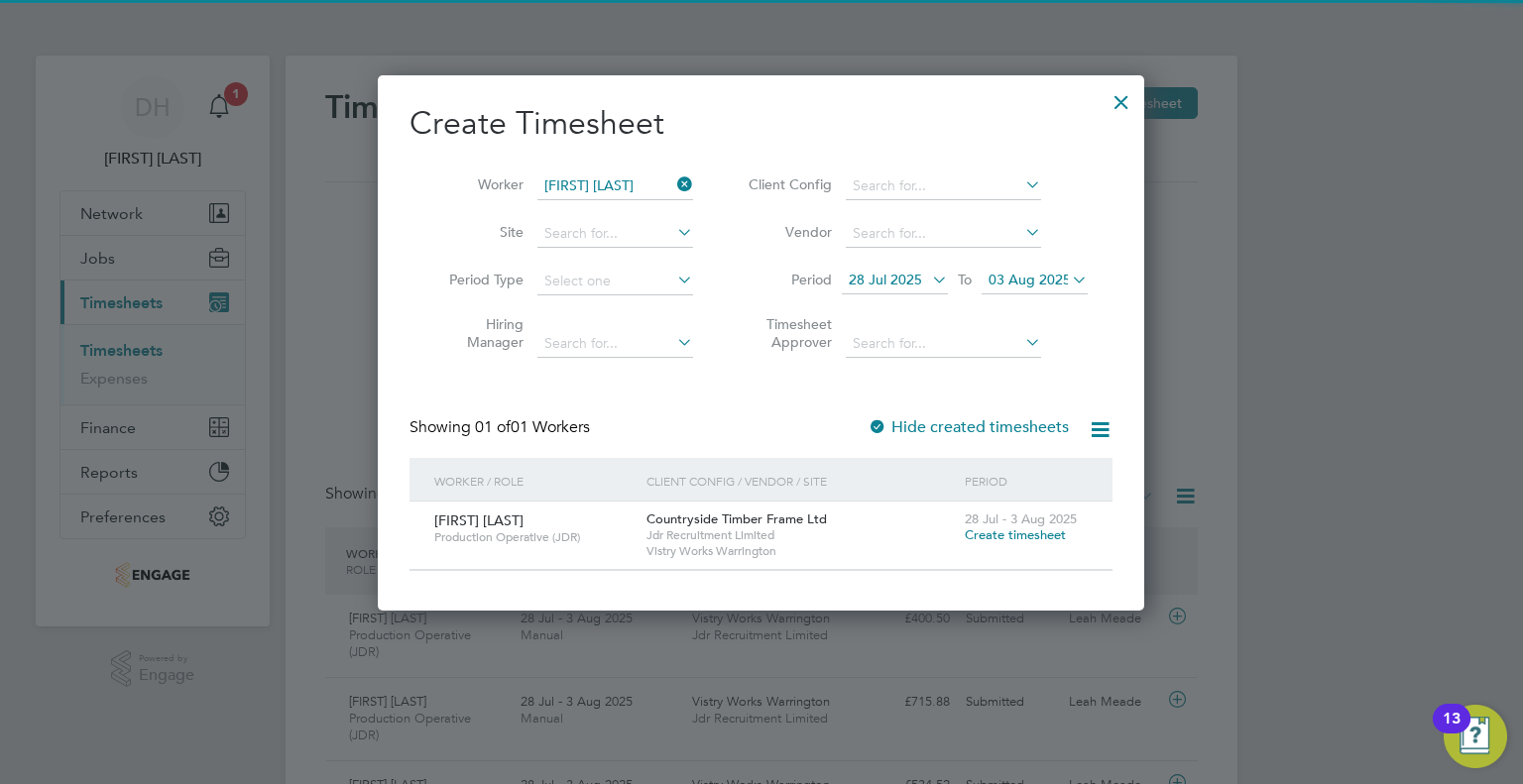 click on "Create timesheet" at bounding box center [1015, 534] 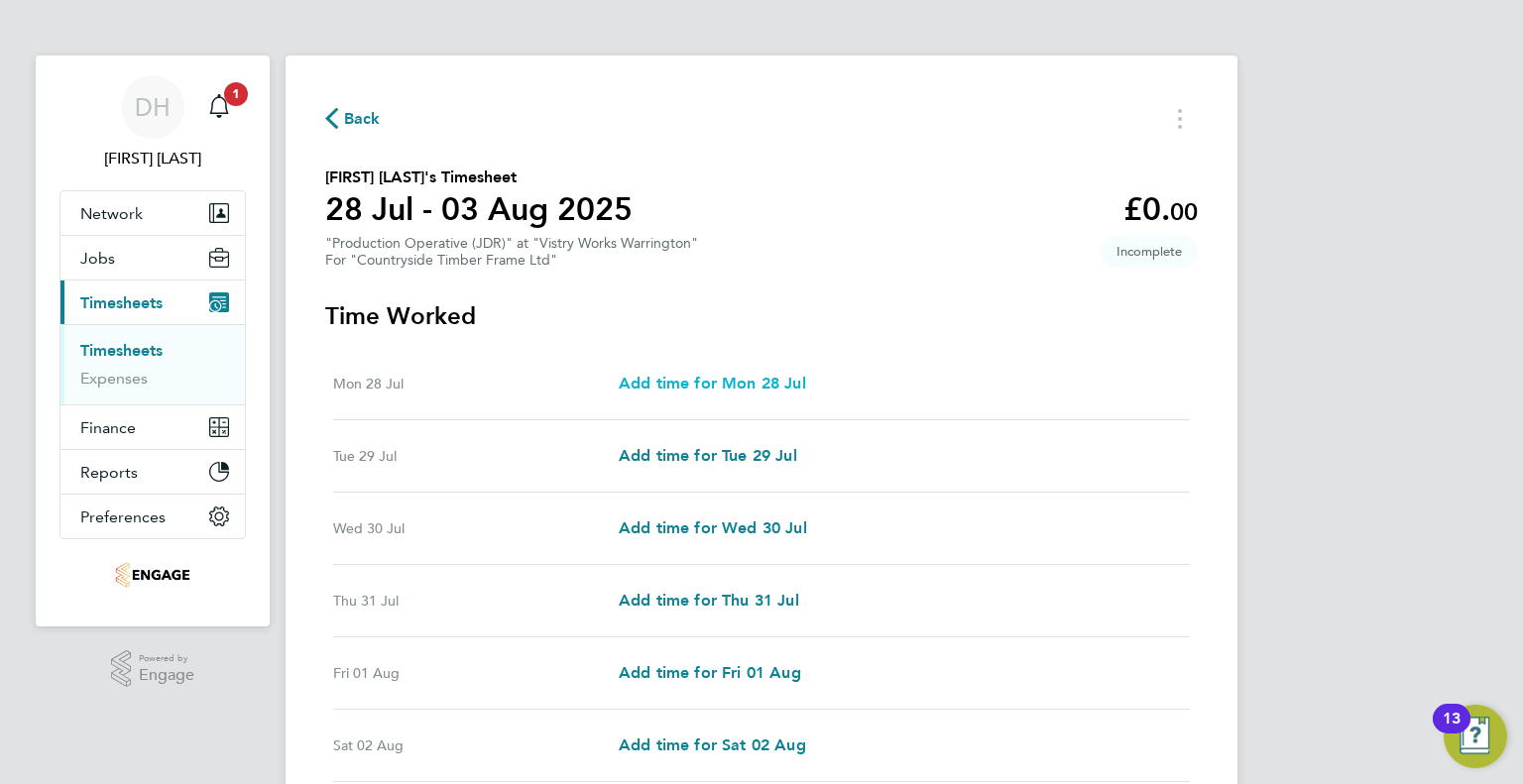 click on "Add time for Mon 28 Jul" at bounding box center (712, 383) 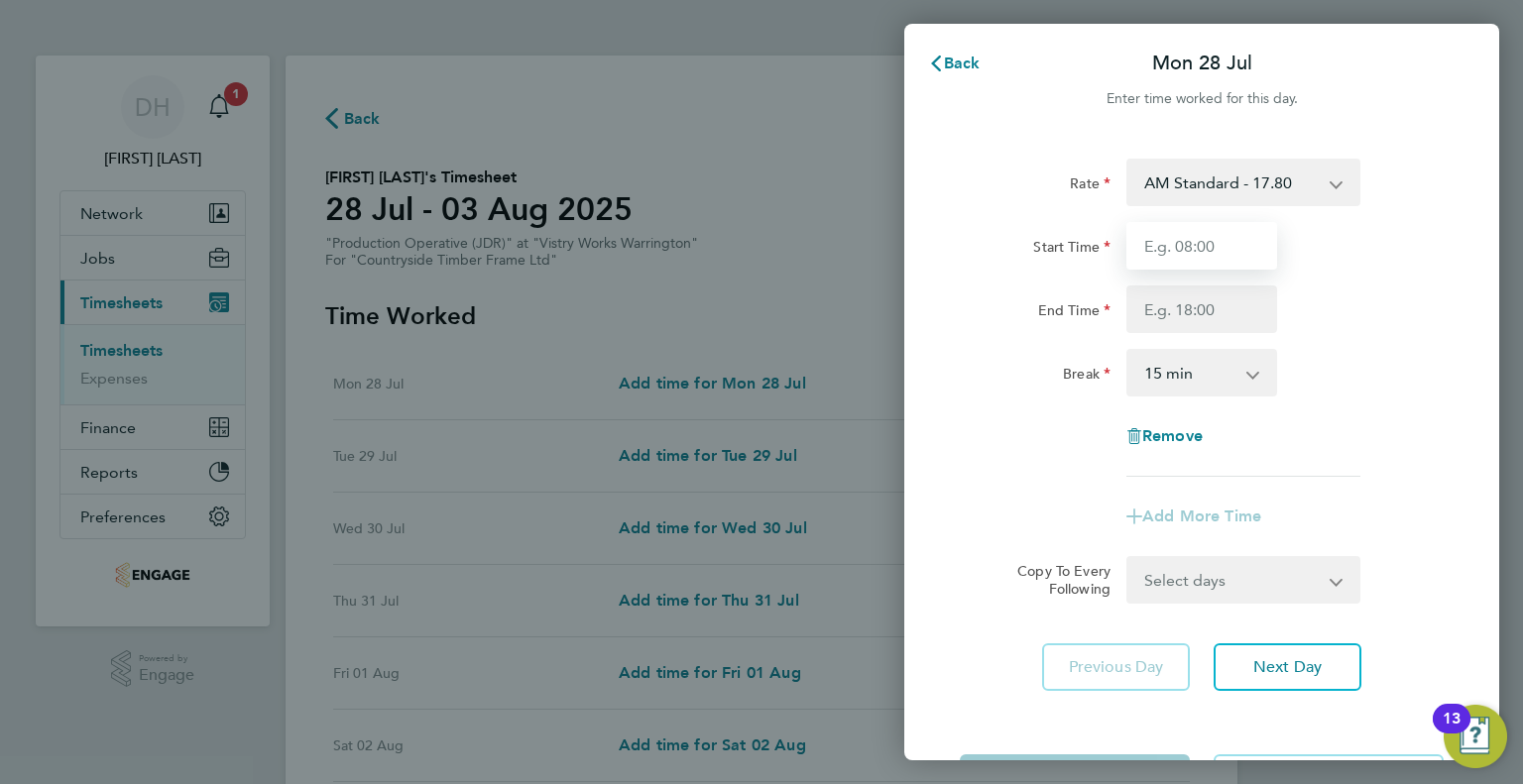 click on "Start Time" at bounding box center (1202, 246) 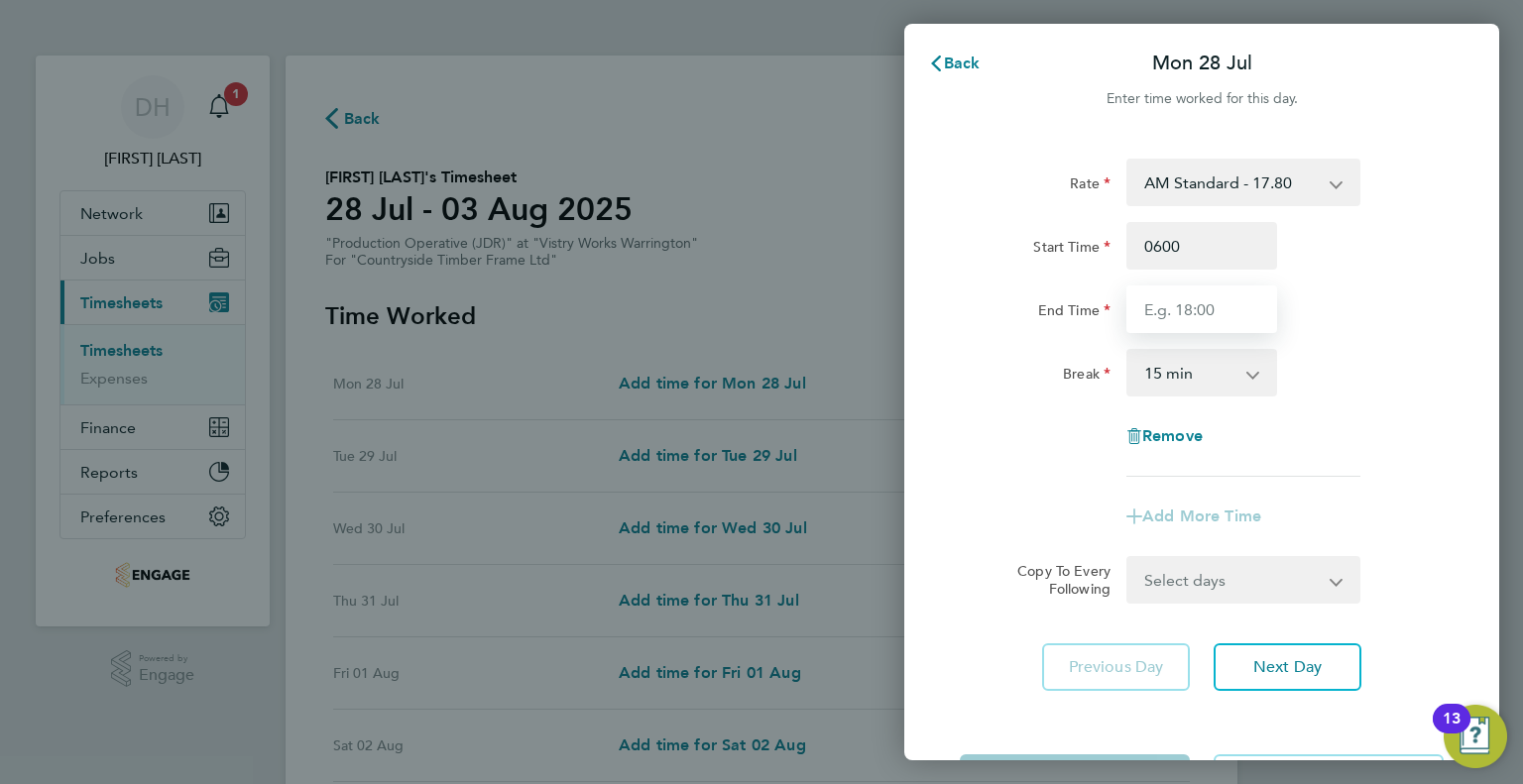 type on "06:00" 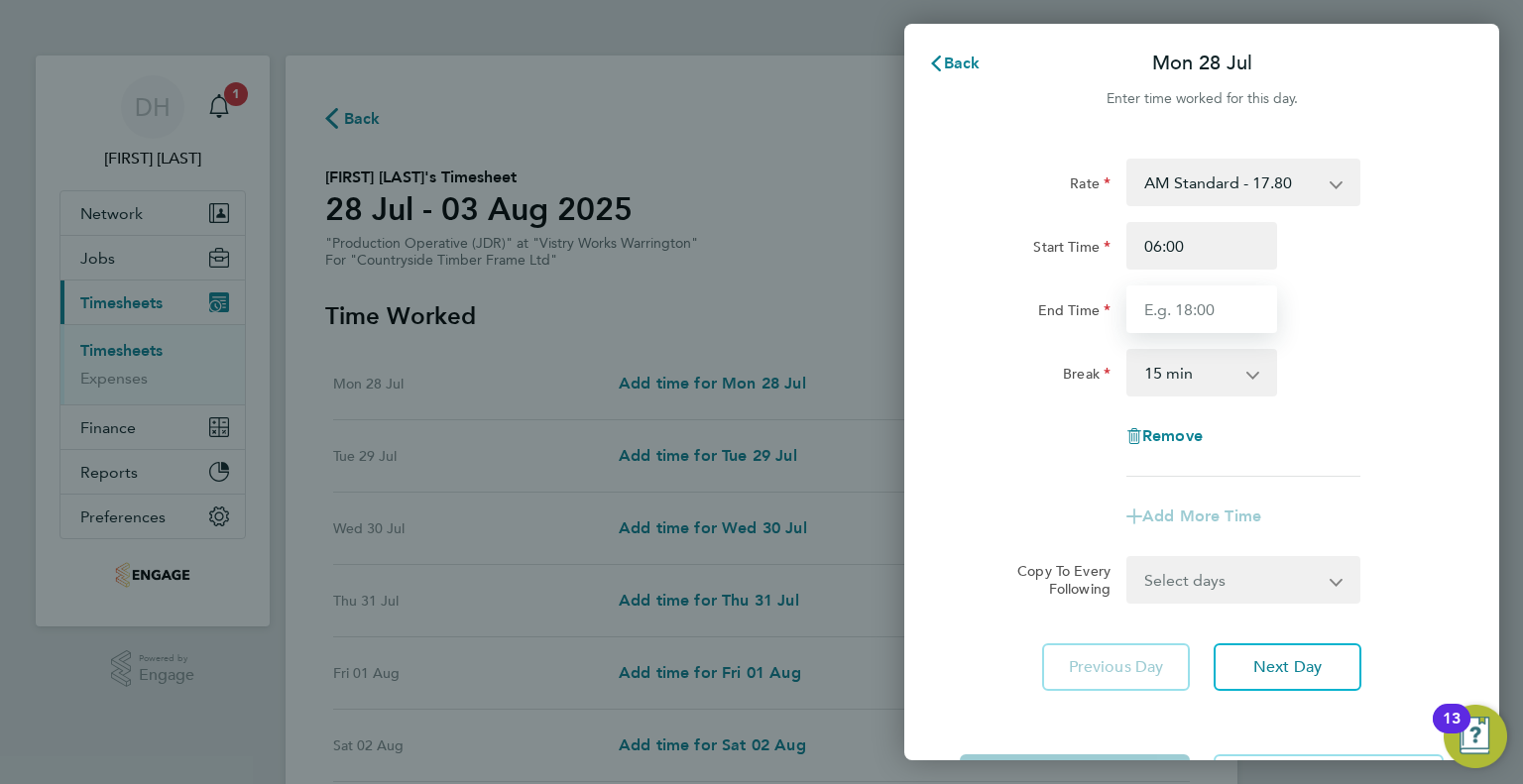 click on "End Time" at bounding box center (1202, 309) 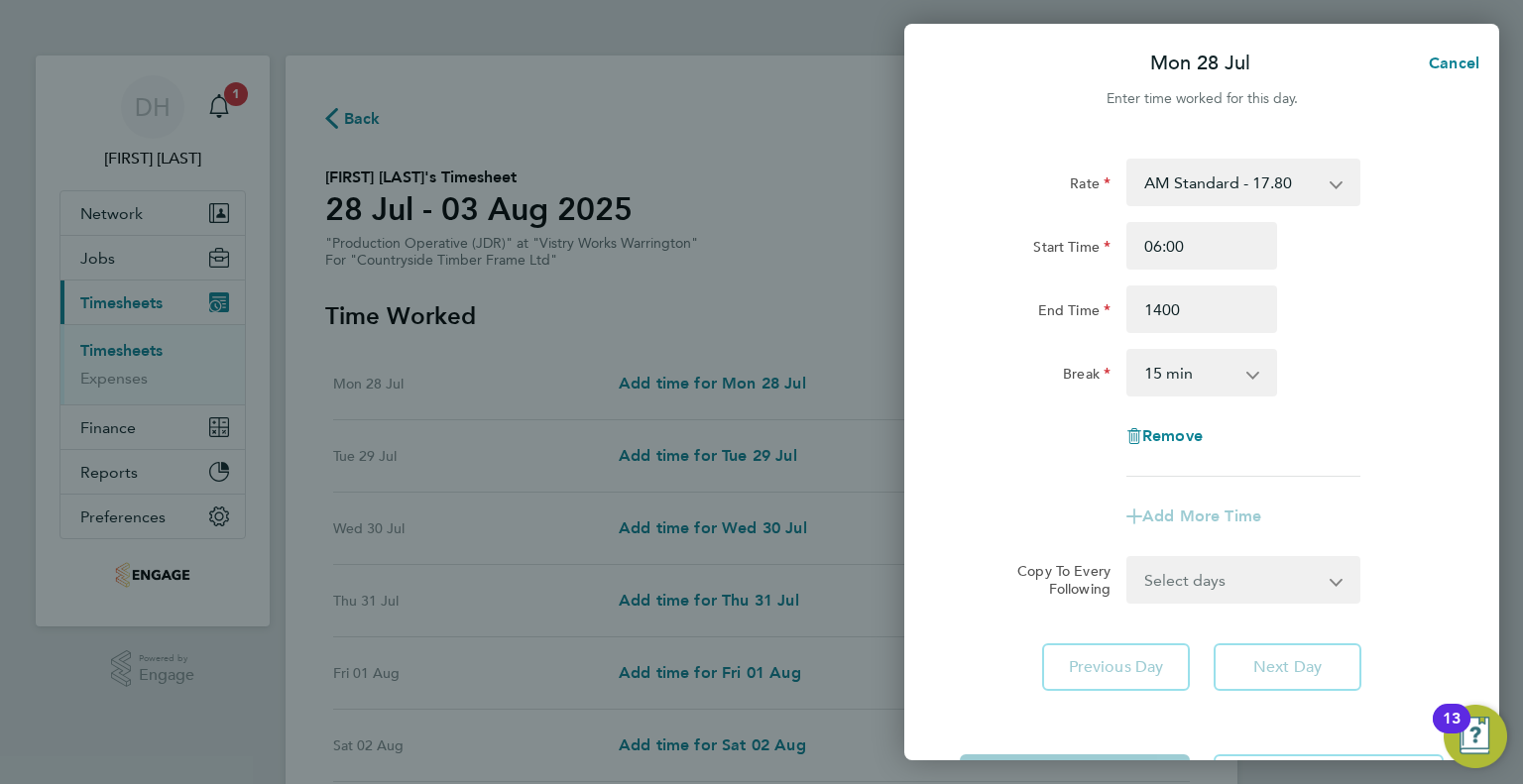 type on "14:00" 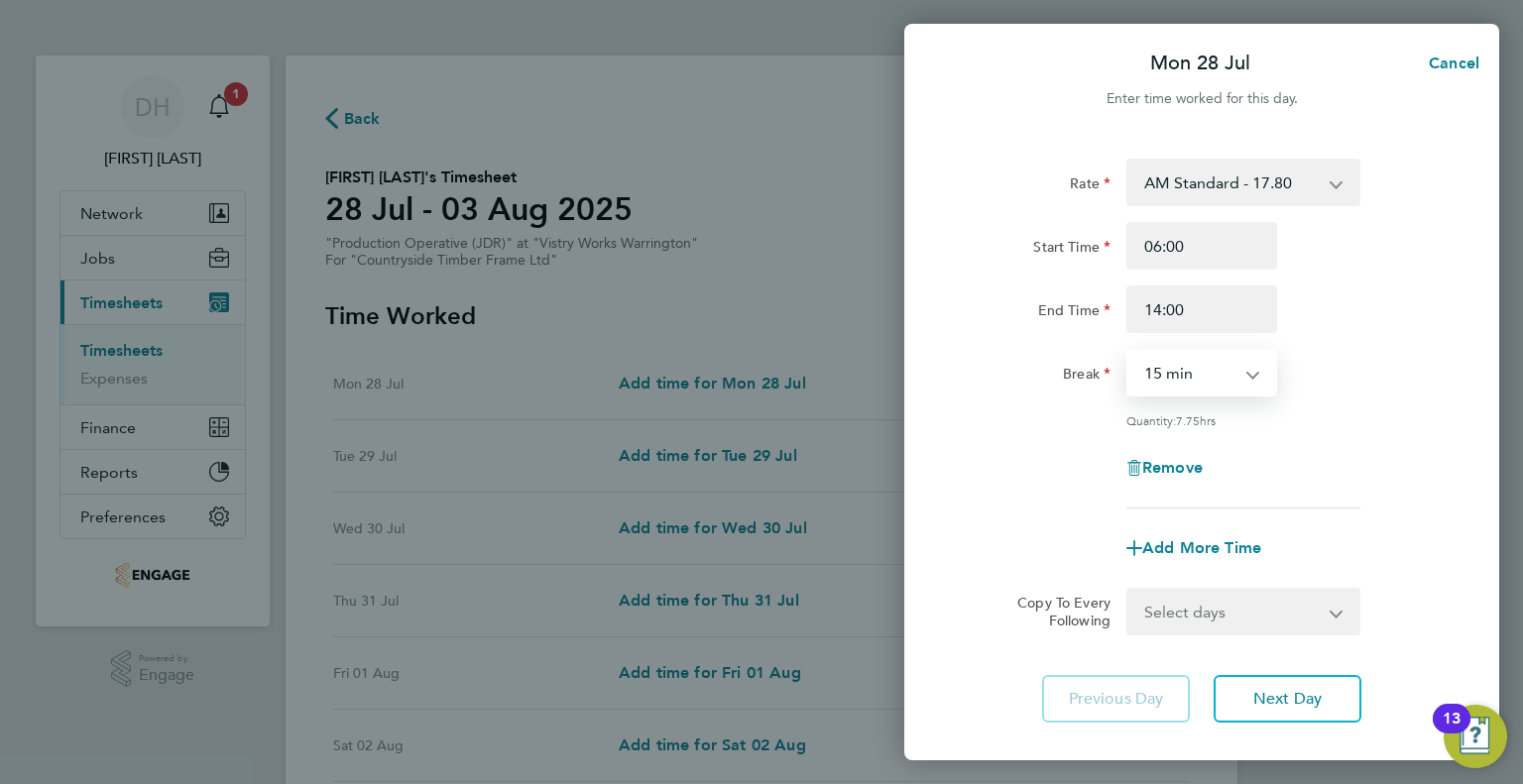 click on "0 min   15 min   30 min   45 min   60 min   75 min   90 min" at bounding box center (1190, 373) 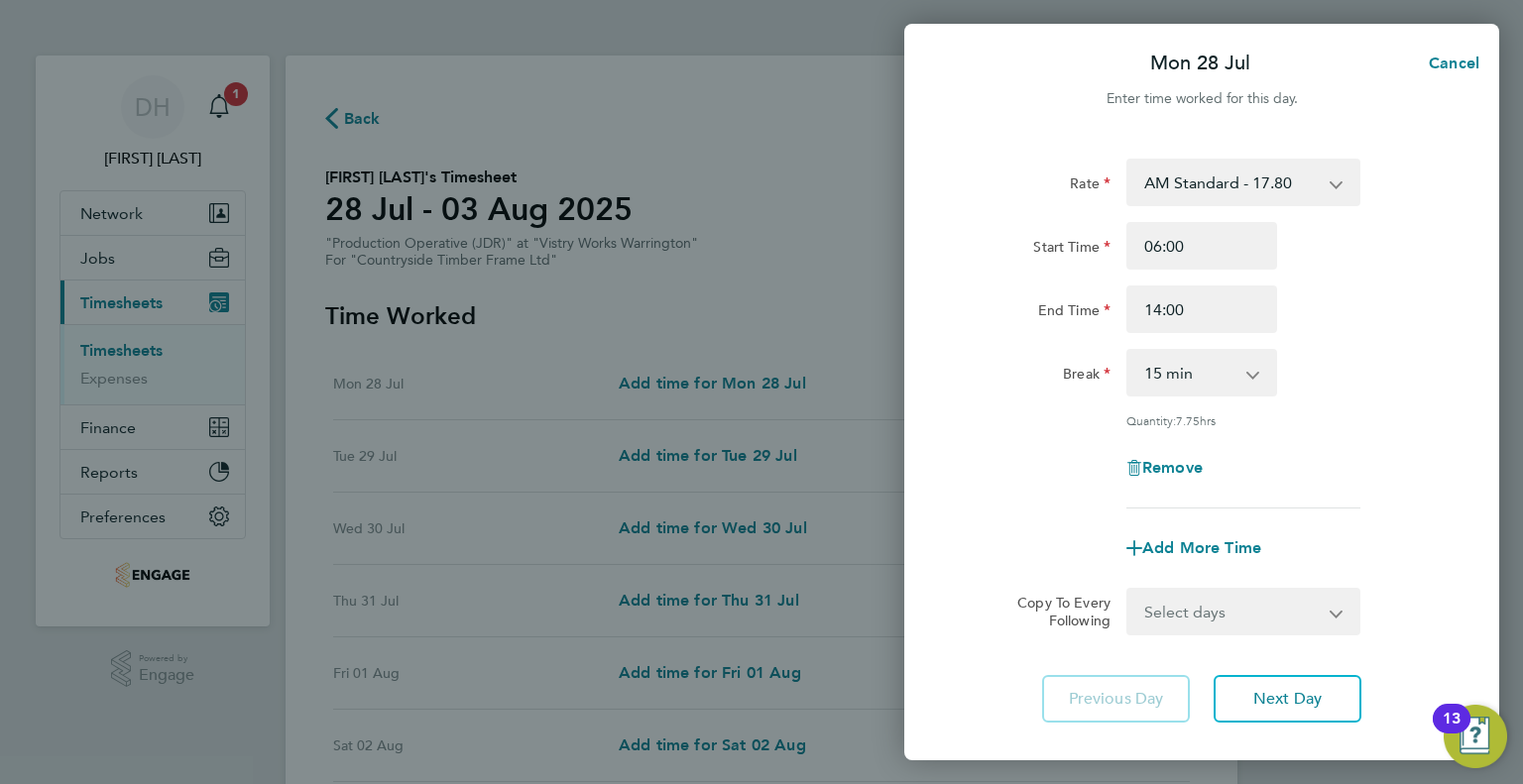 click on "0 min   15 min   30 min   45 min   60 min   75 min   90 min" at bounding box center [1190, 373] 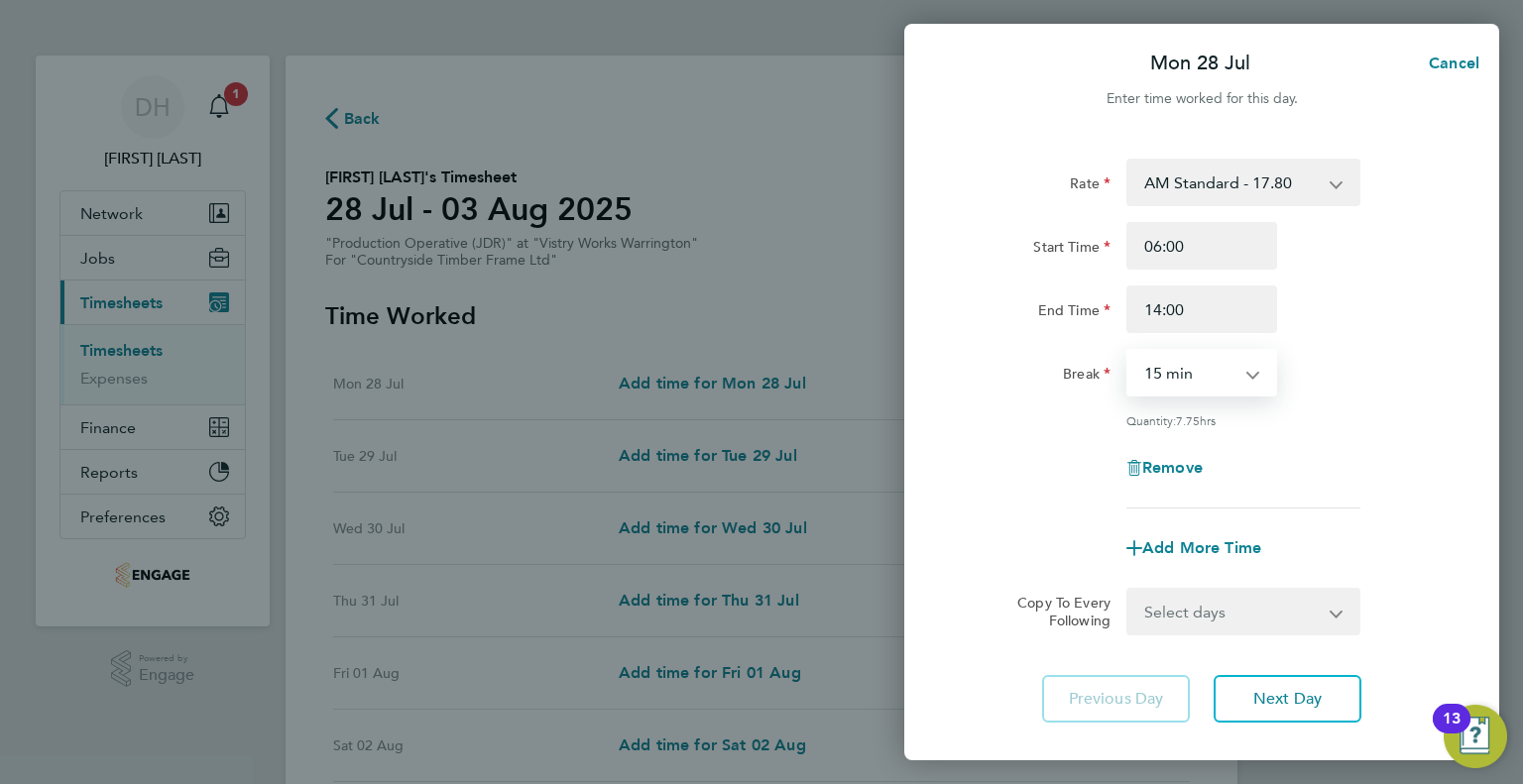 select on "30" 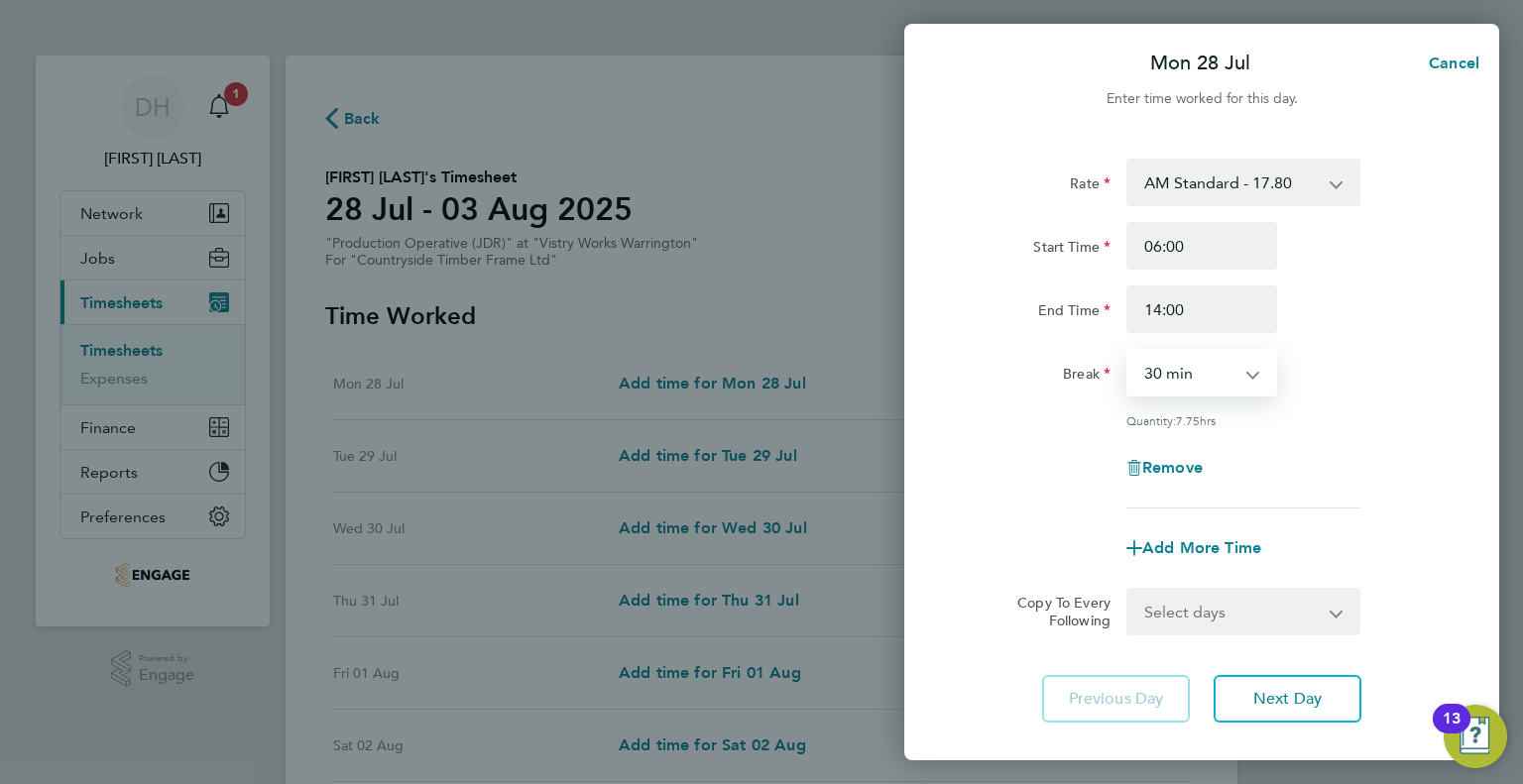 click on "0 min   15 min   30 min   45 min   60 min   75 min   90 min" at bounding box center (1190, 373) 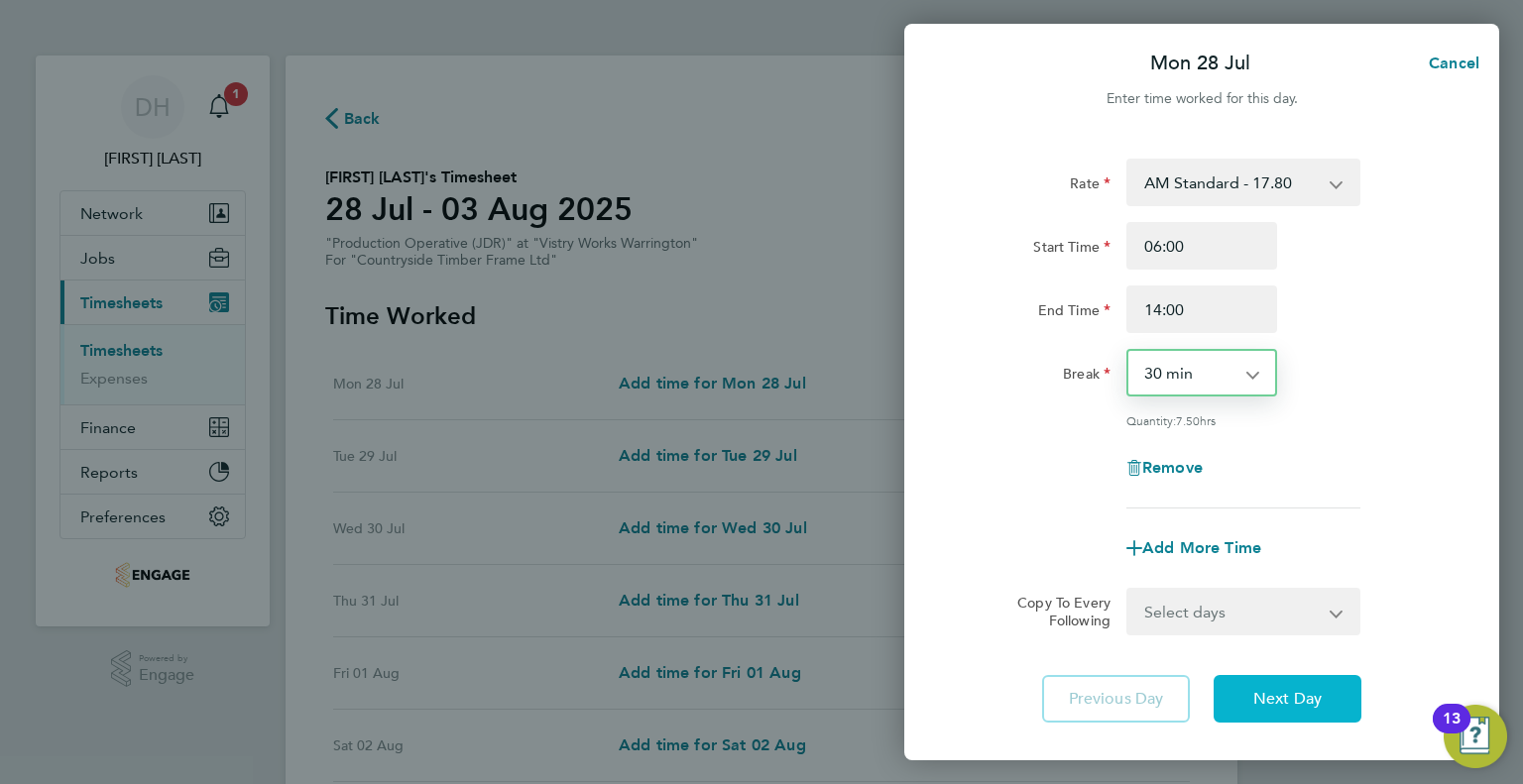 click on "Next Day" 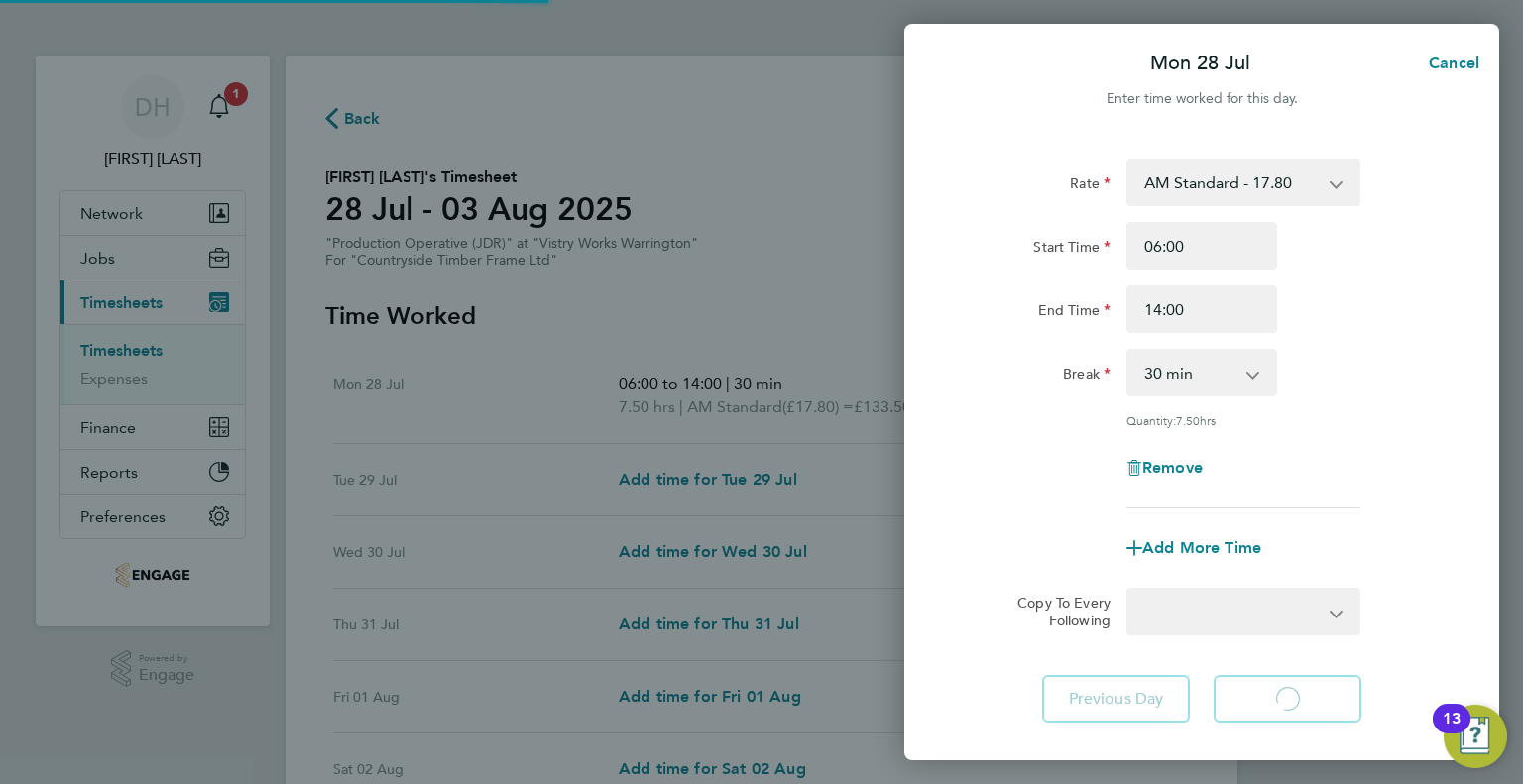 select on "15" 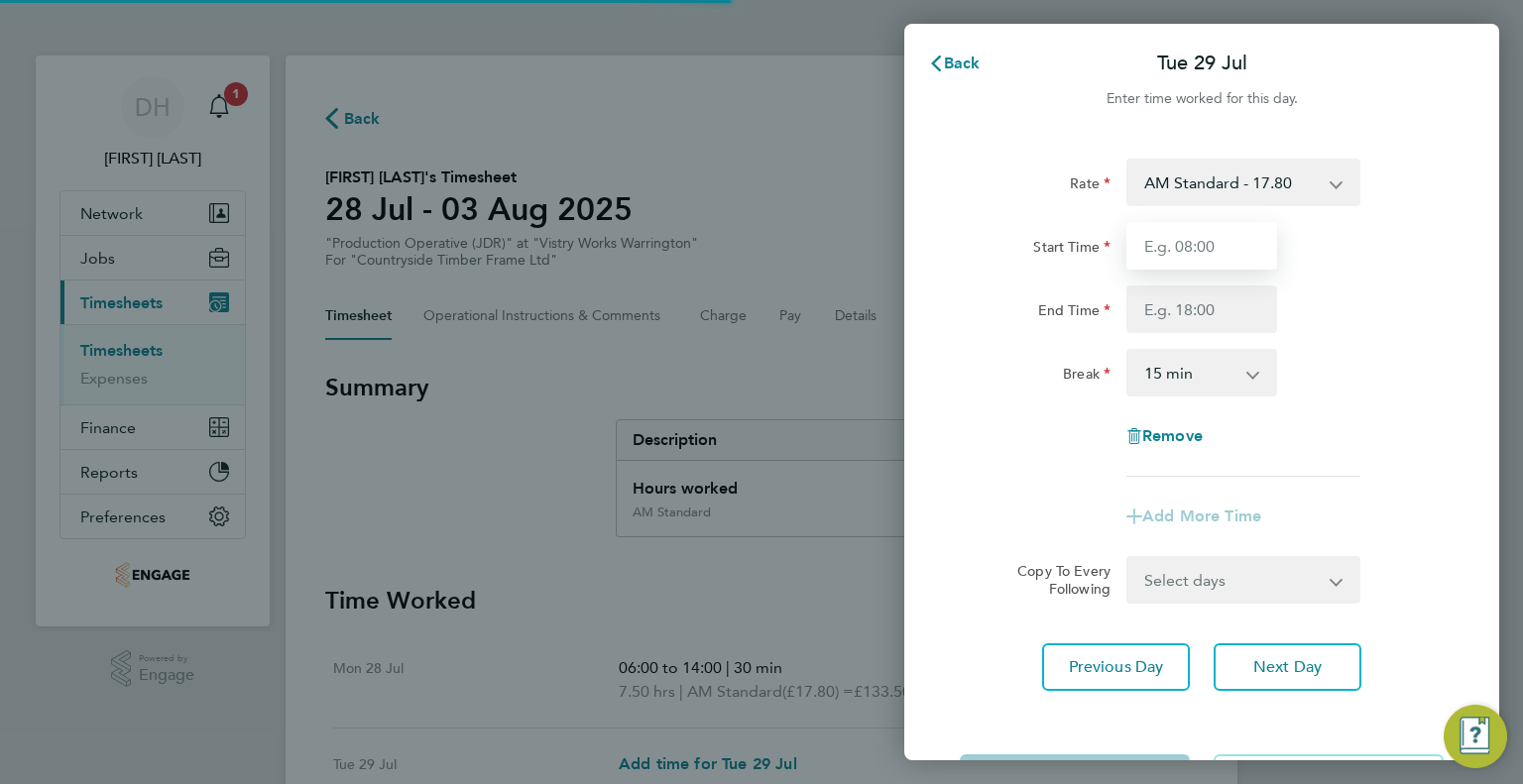click on "Start Time" at bounding box center [1202, 246] 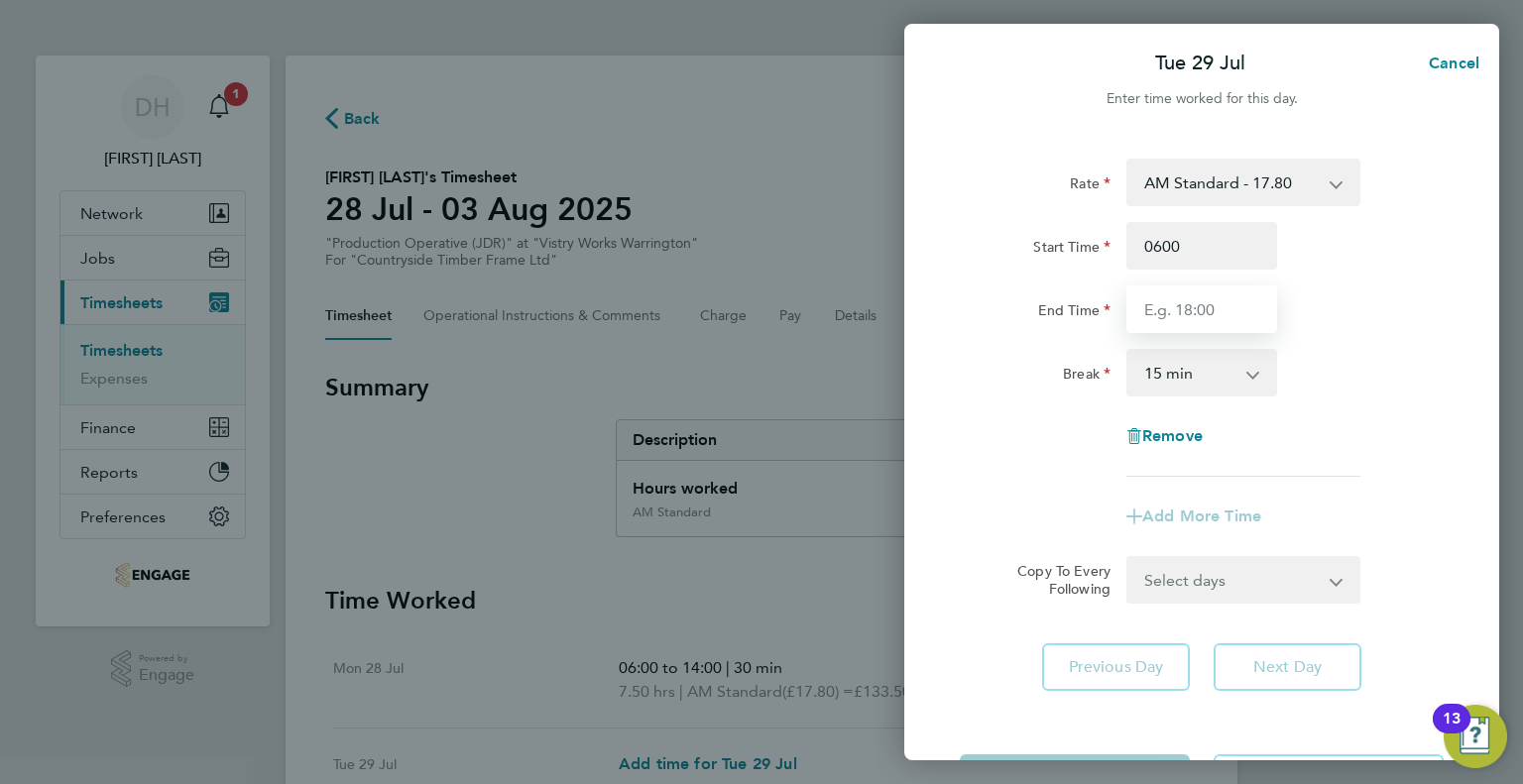 type on "06:00" 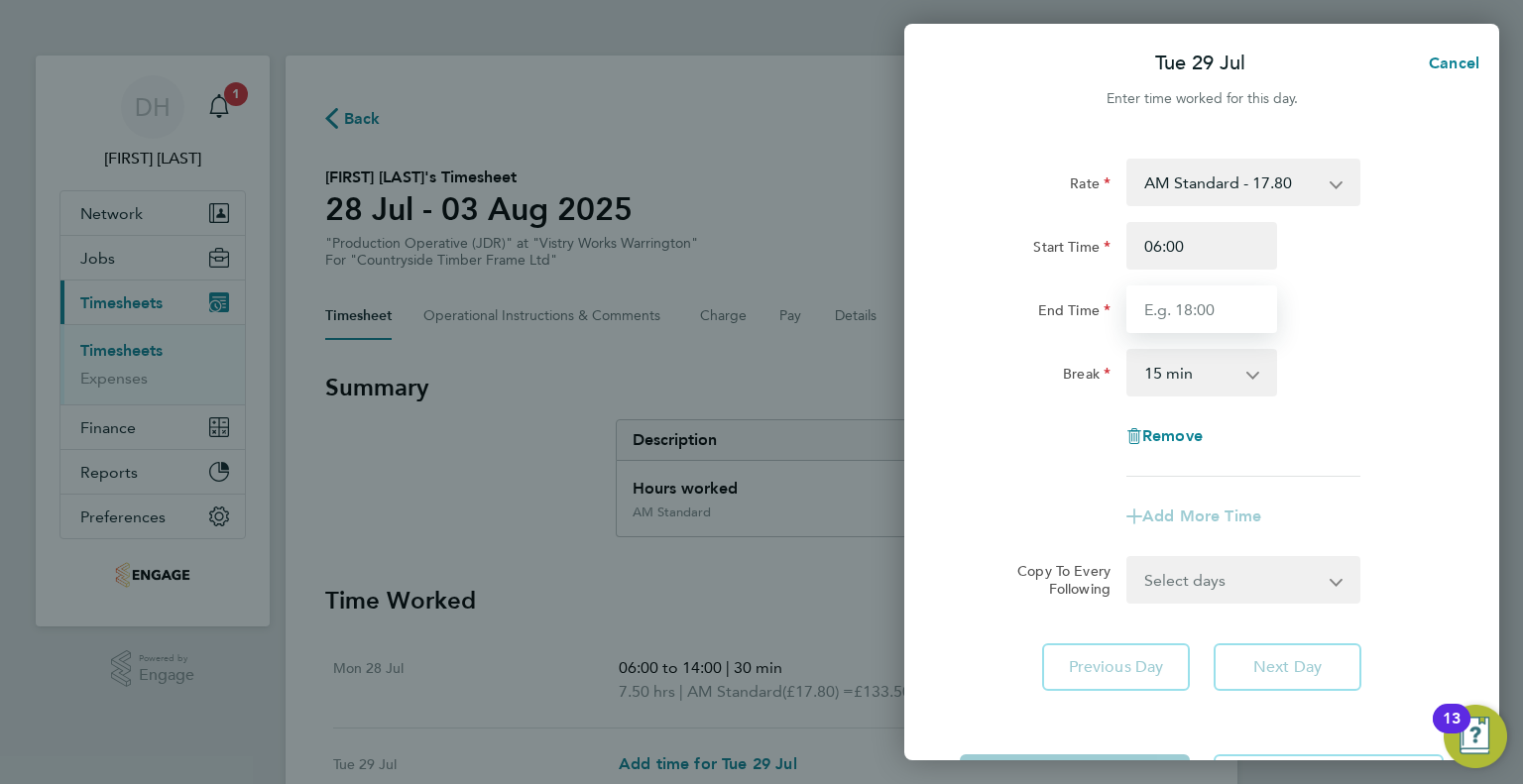 click on "End Time" at bounding box center (1202, 309) 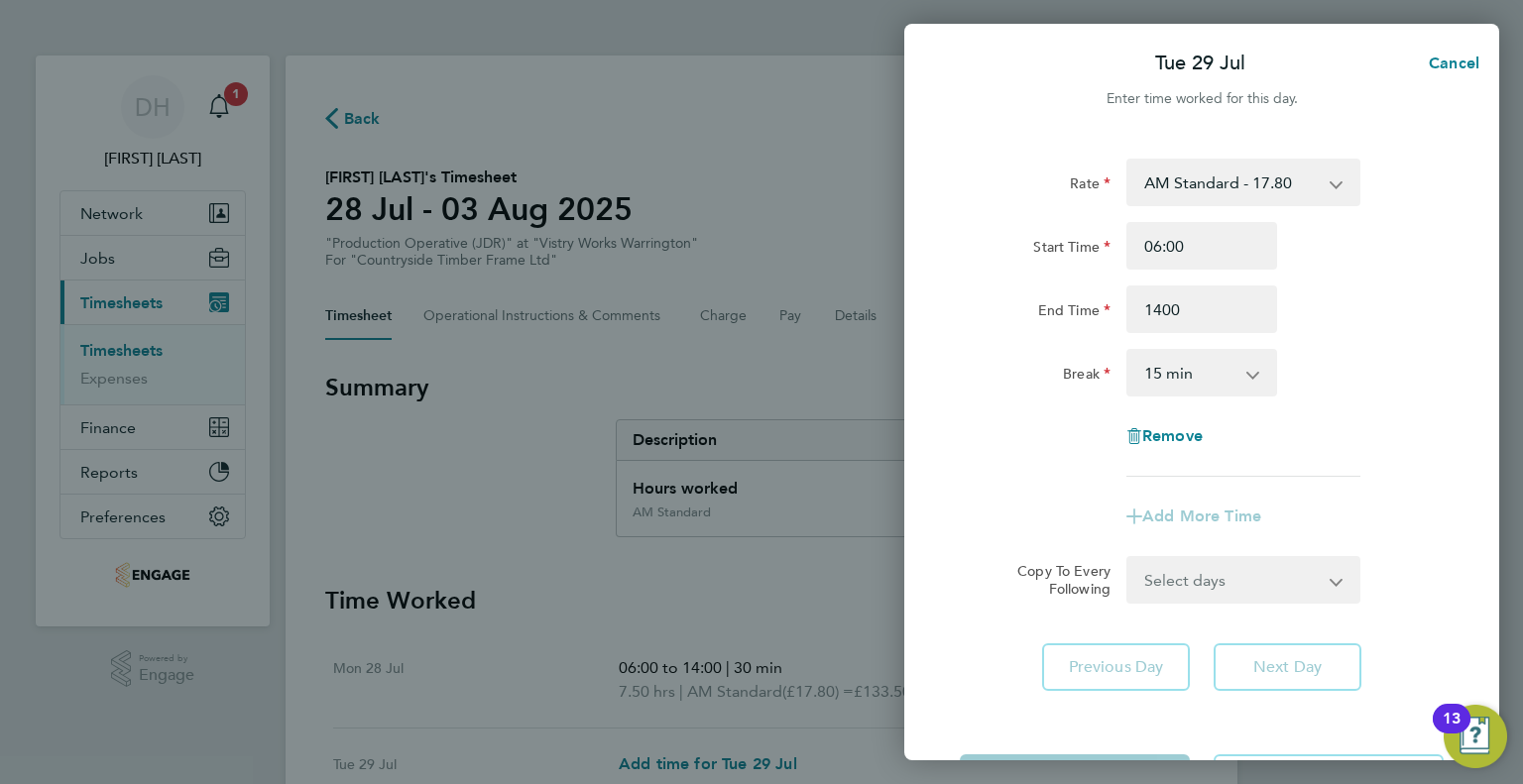 type on "14:00" 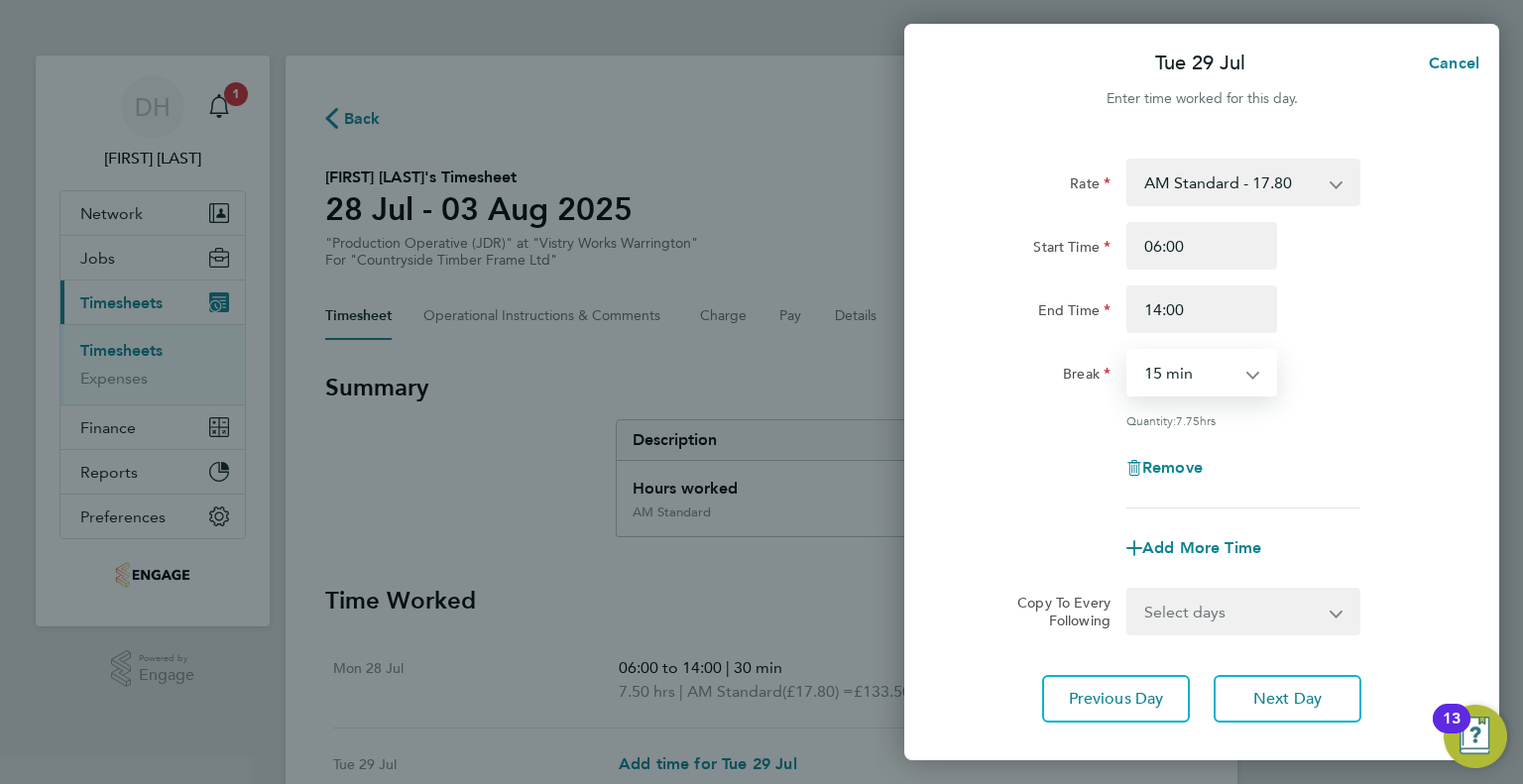 click on "0 min   15 min   30 min   45 min   60 min   75 min   90 min" at bounding box center [1190, 373] 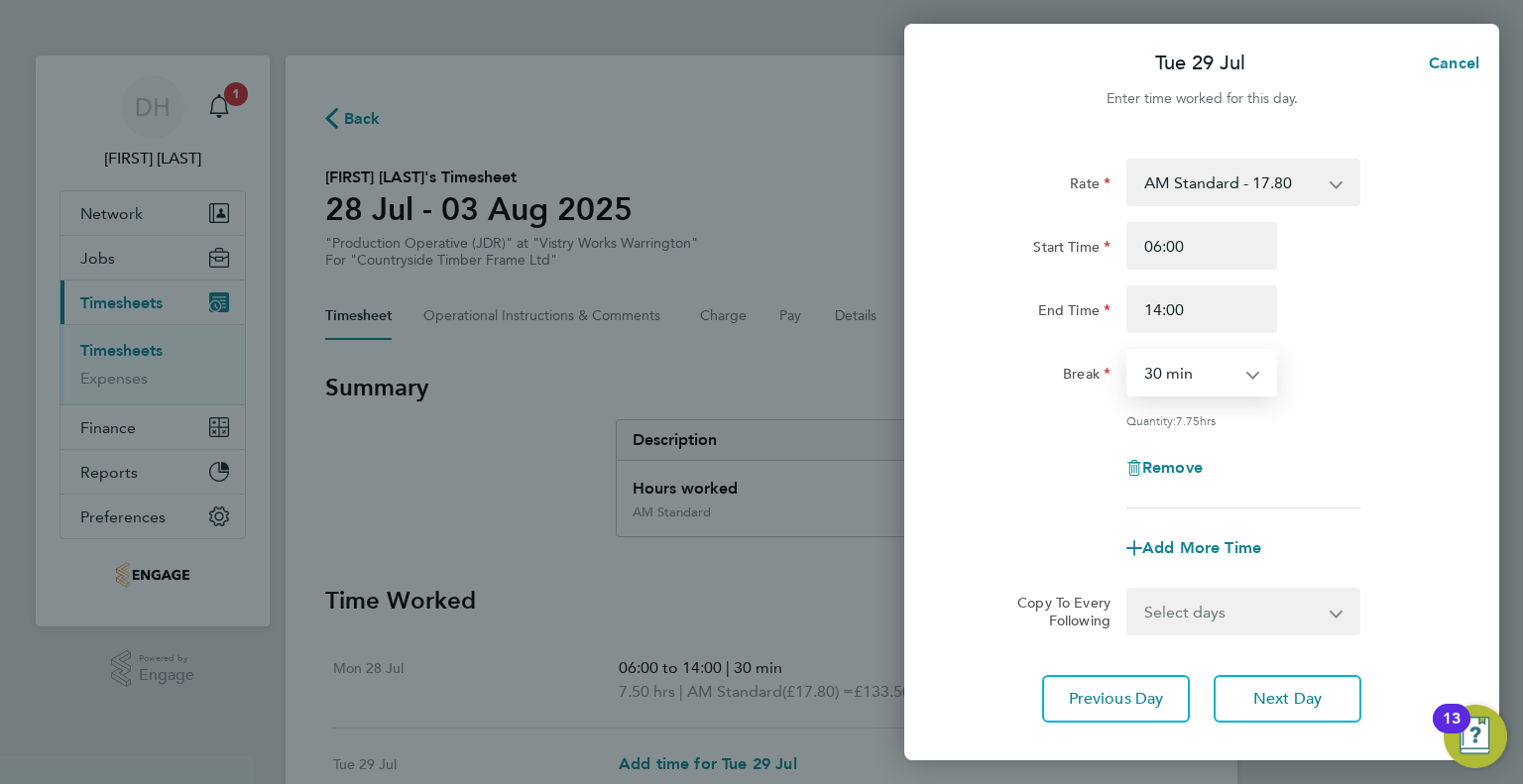 click on "0 min   15 min   30 min   45 min   60 min   75 min   90 min" at bounding box center (1190, 373) 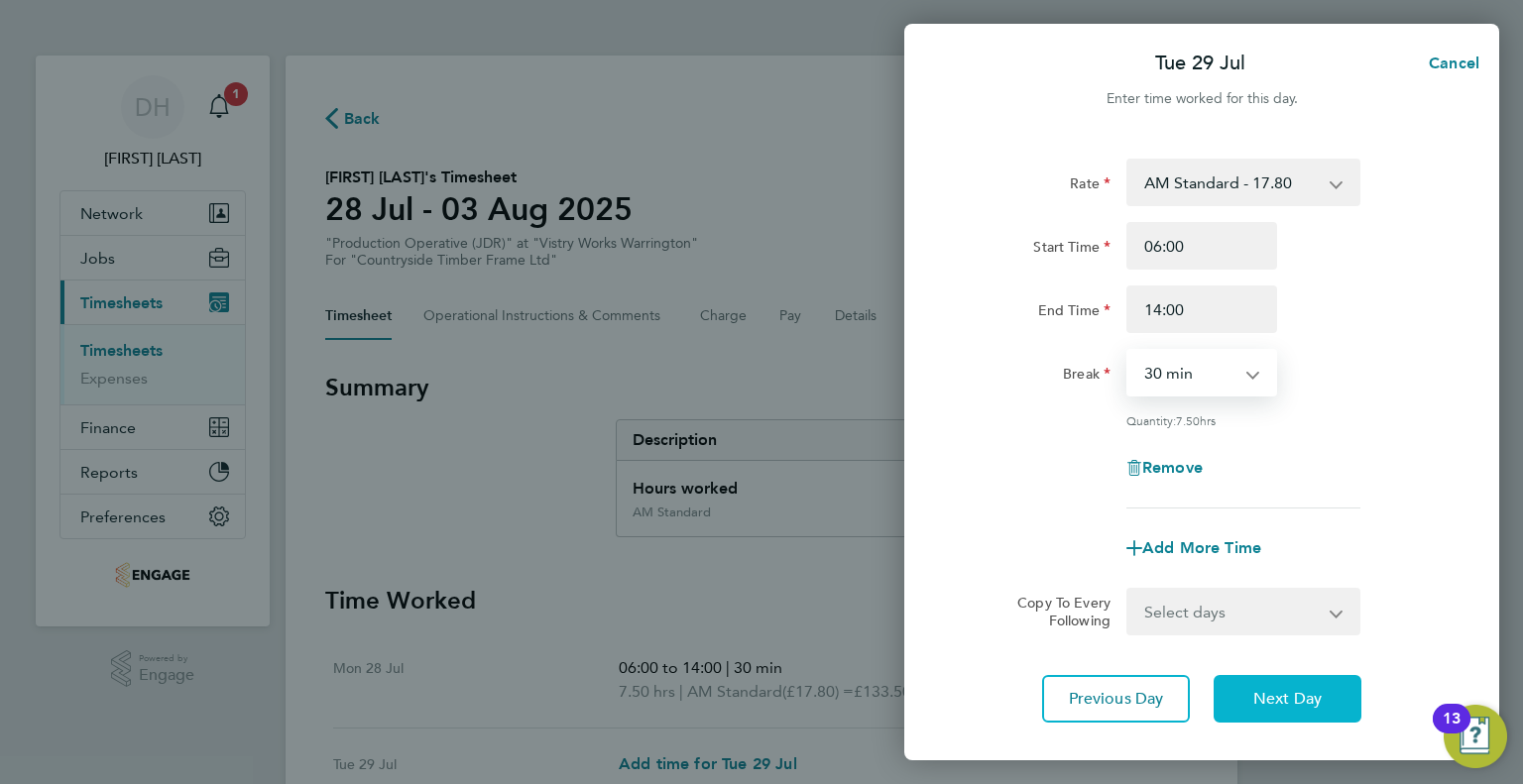 click on "Next Day" 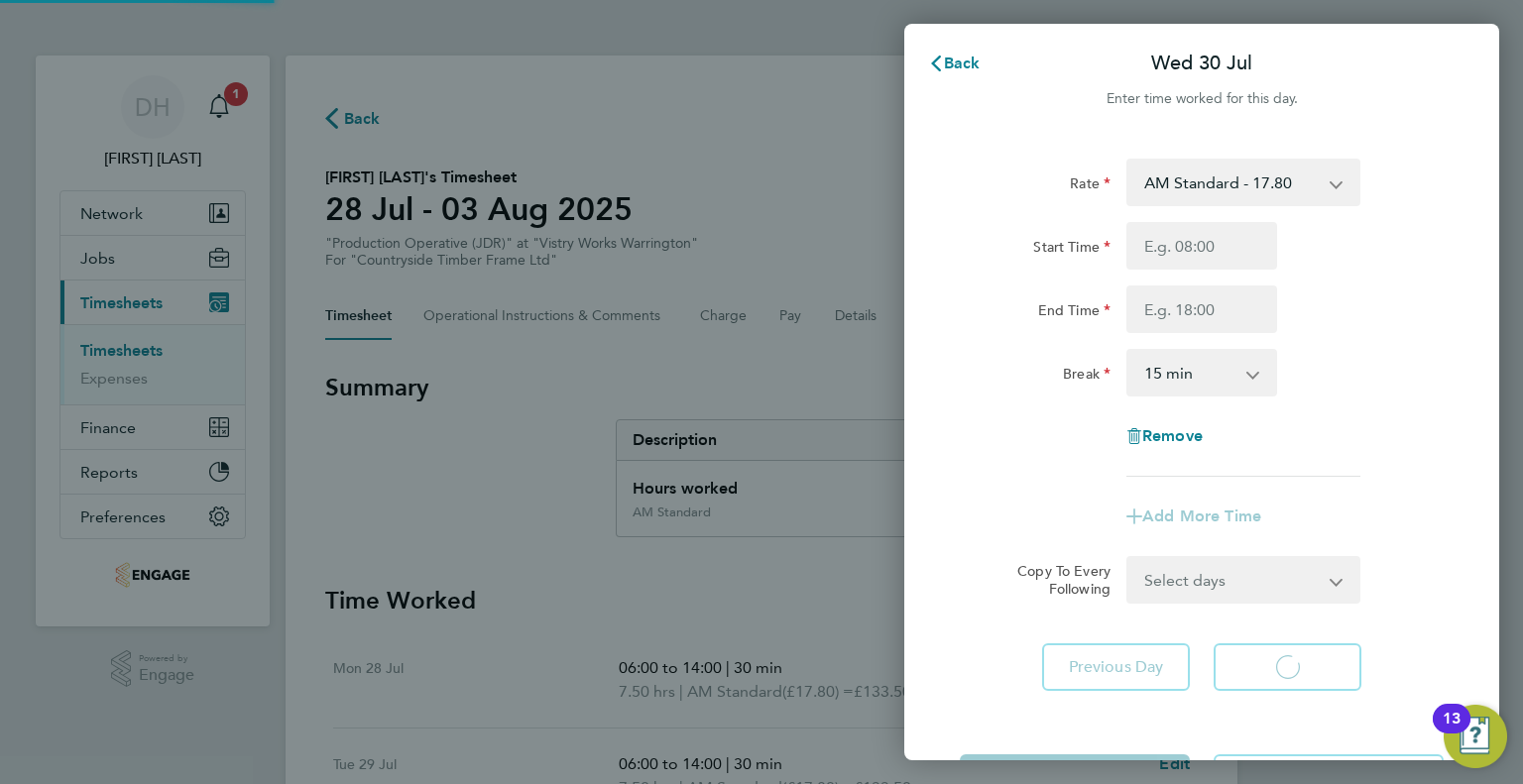 select on "15" 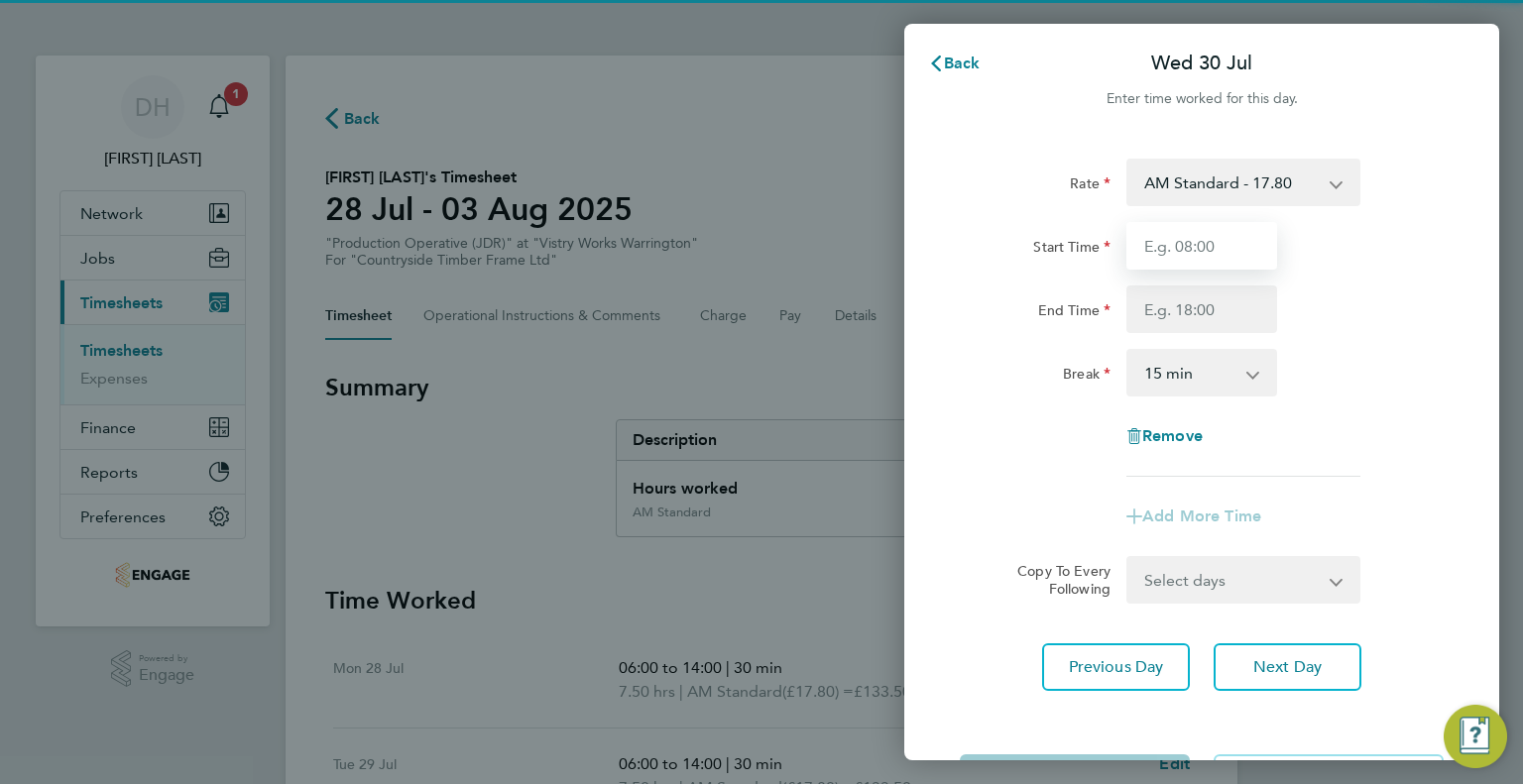 click on "Start Time" at bounding box center [1202, 246] 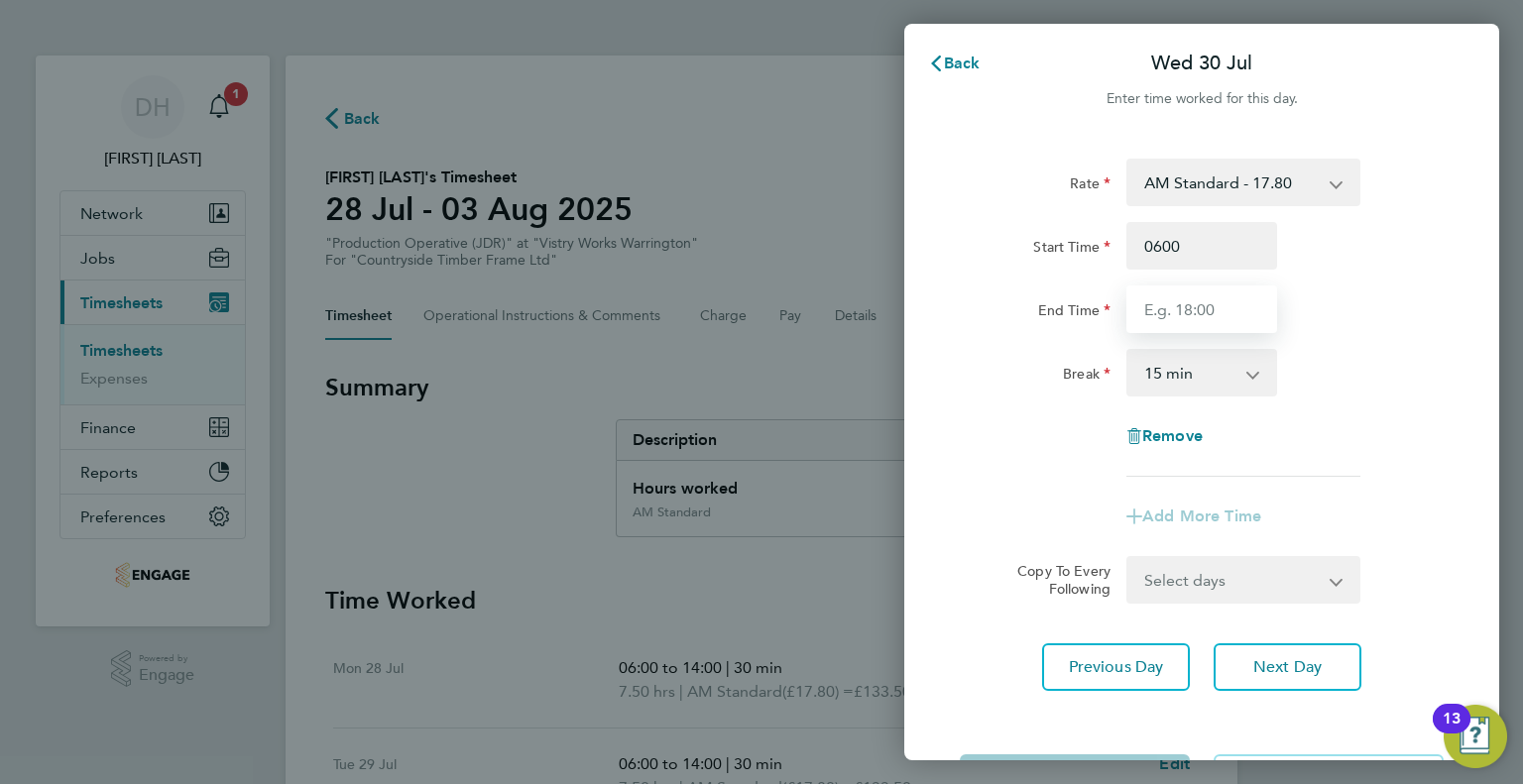 type on "06:00" 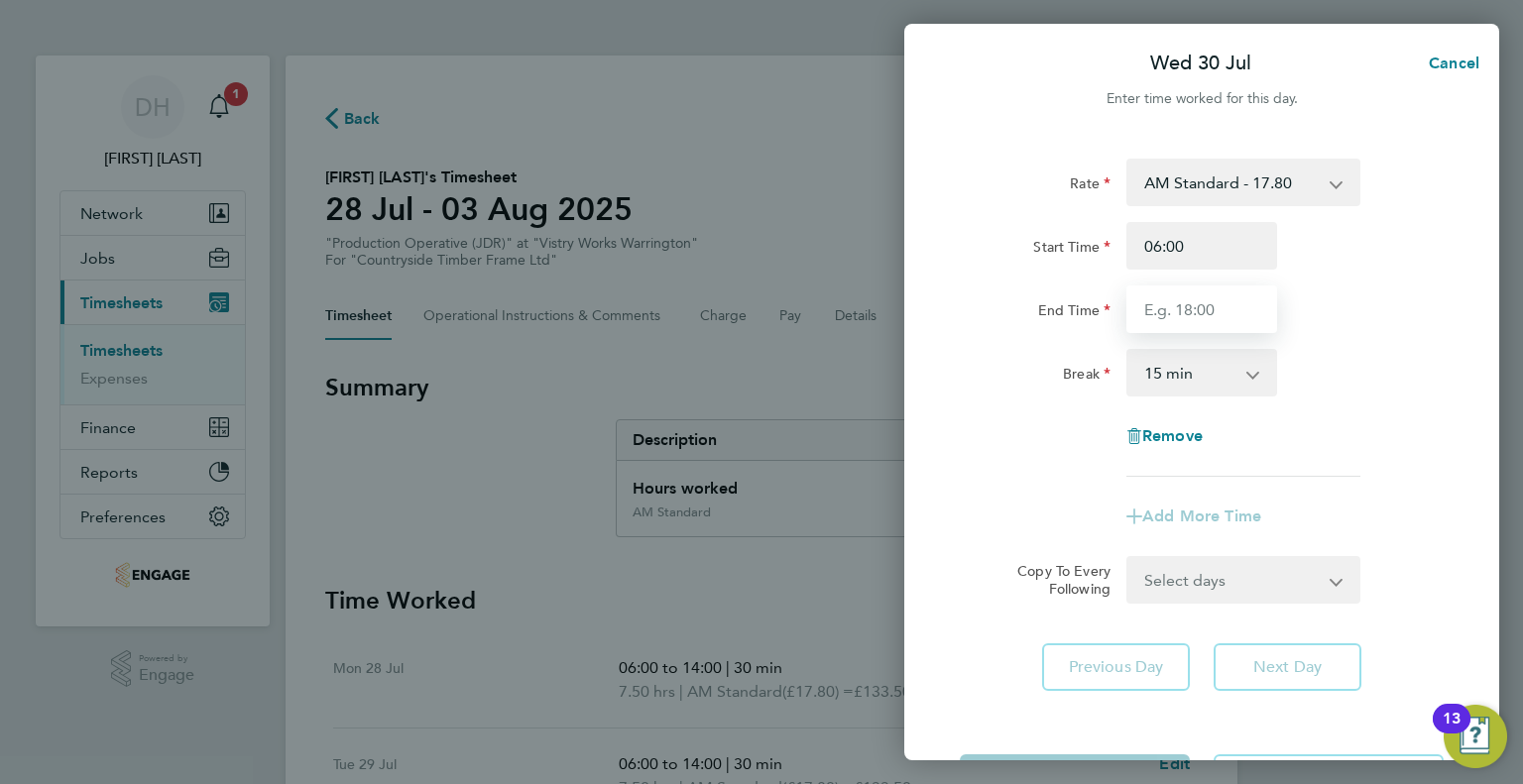 click on "End Time" at bounding box center [1202, 309] 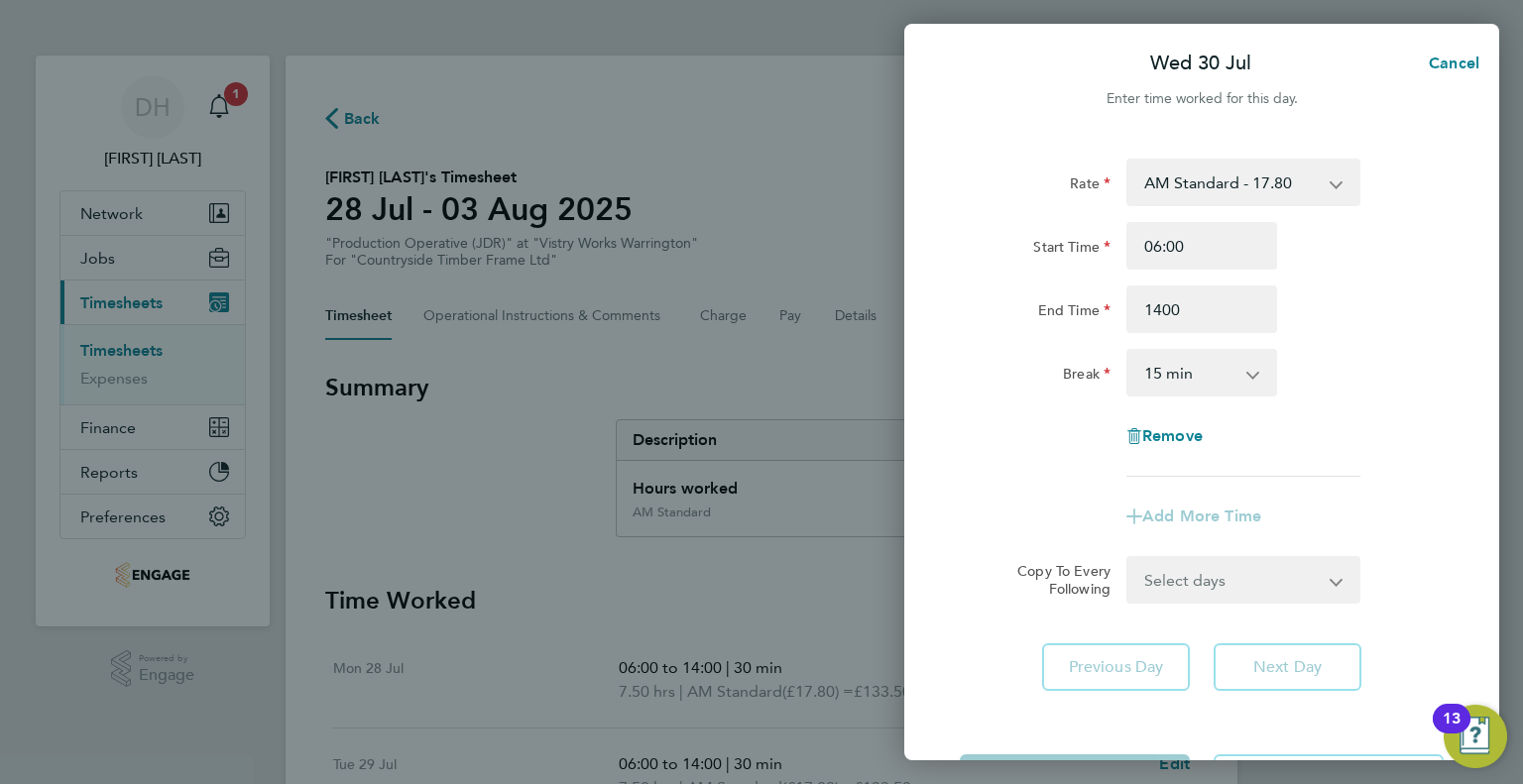 type on "14:00" 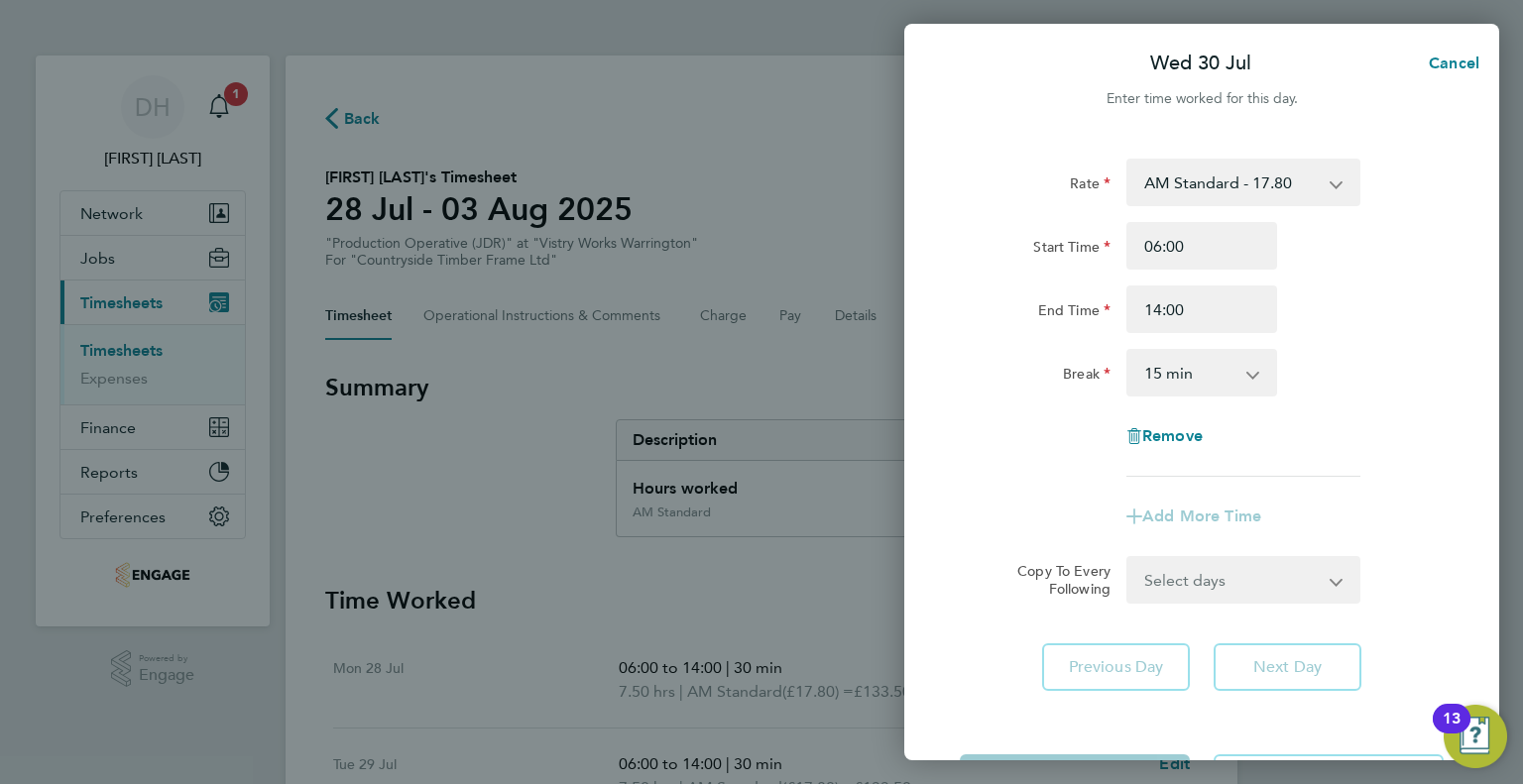 click on "0 min   15 min   30 min   45 min   60 min   75 min   90 min" at bounding box center (1190, 373) 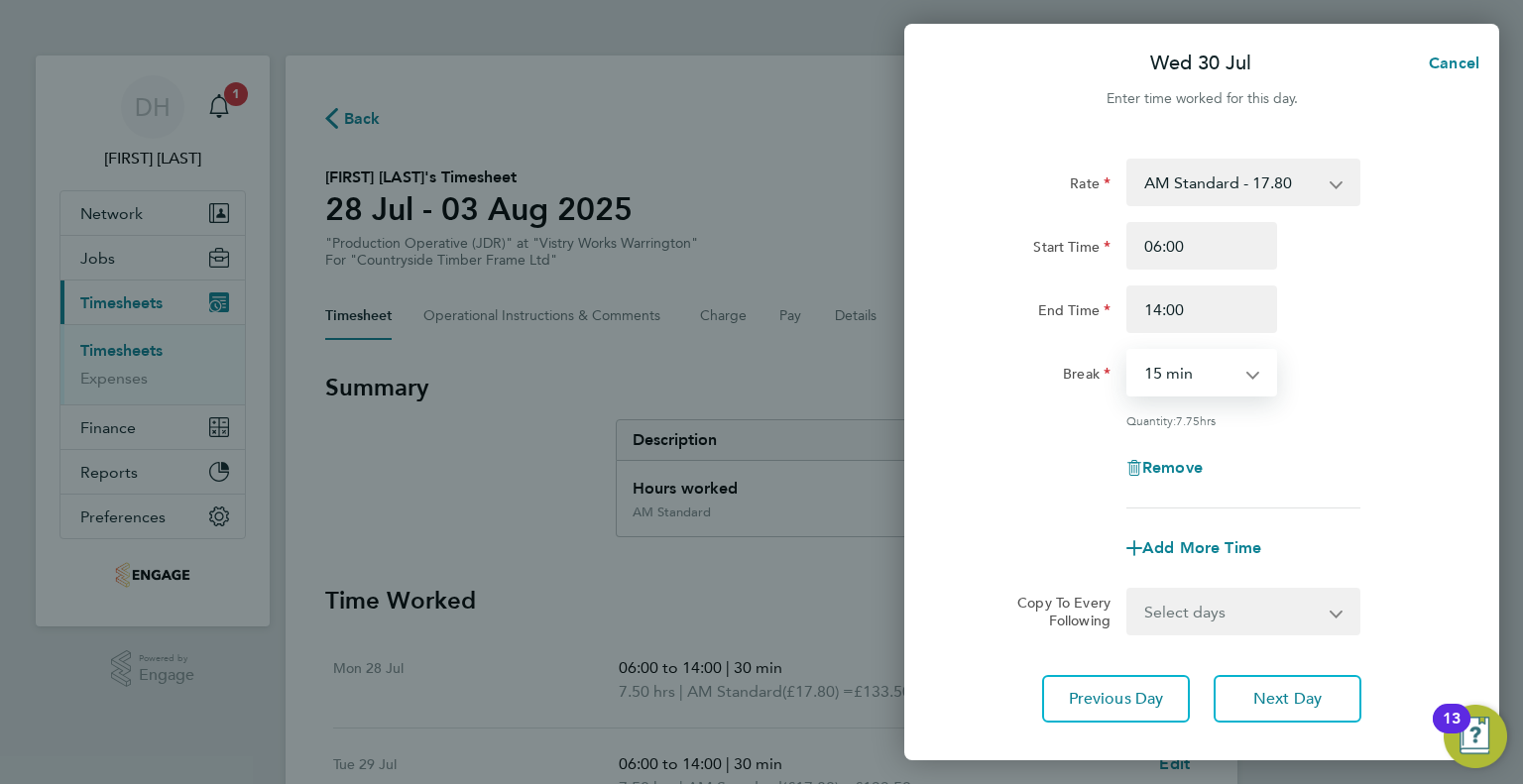 select on "30" 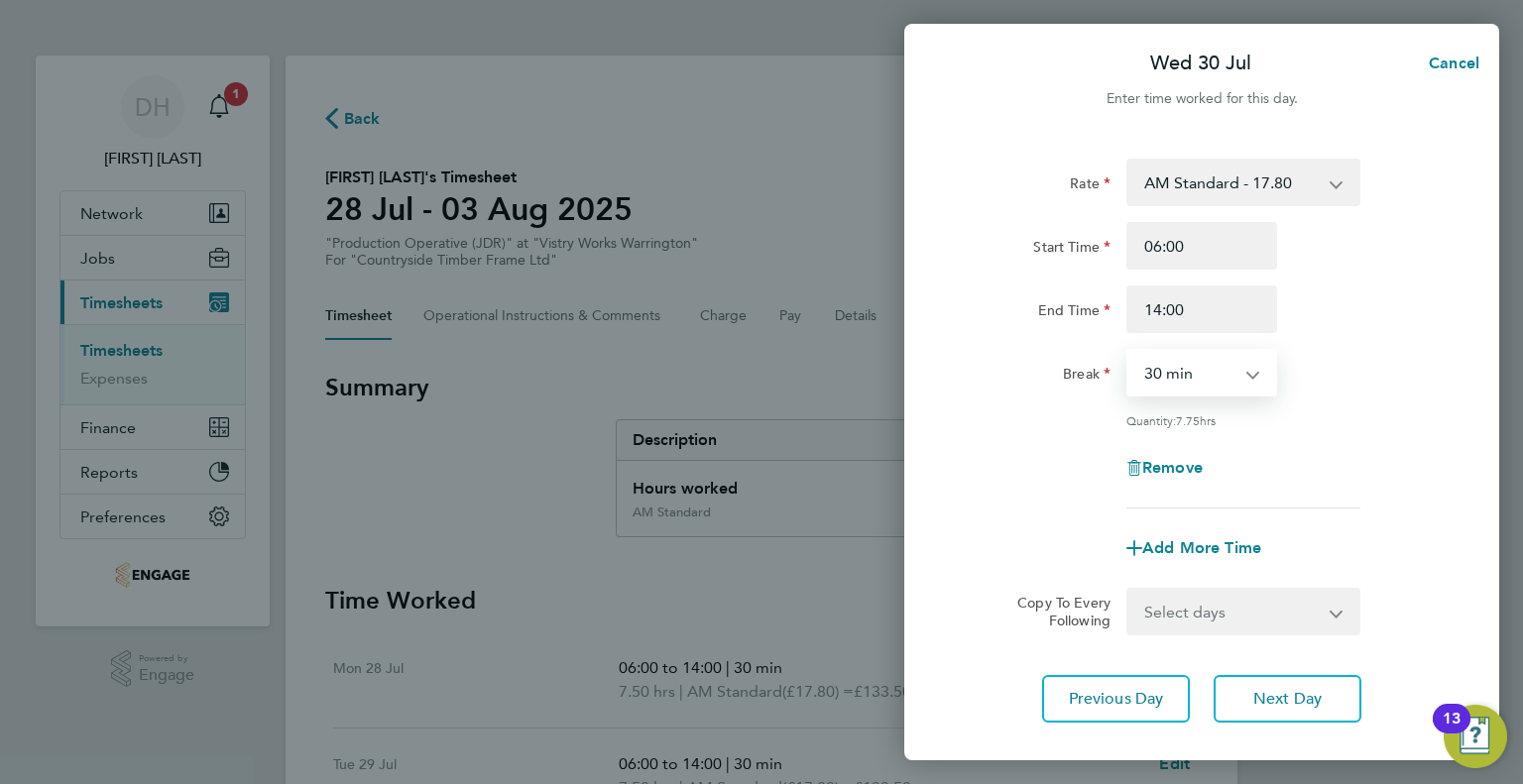 click on "0 min   15 min   30 min   45 min   60 min   75 min   90 min" at bounding box center [1190, 373] 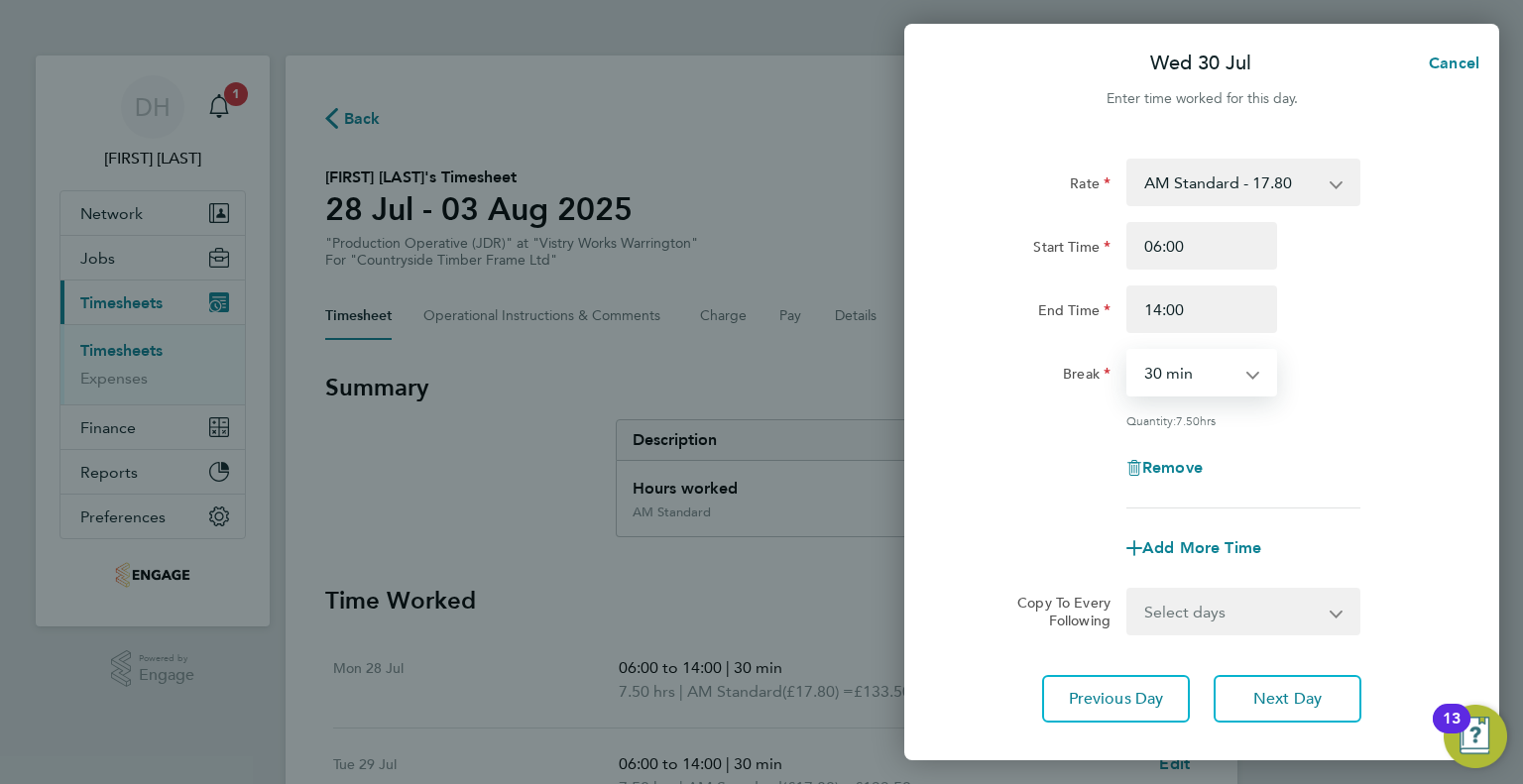 click on "Rate  AM Standard - 17.80   AM OT2 - 35.60   PM OT1 - 28.64   AM OT1 - 26.70   PM OT2 - 38.18   PM Standard - 19.09
Start Time 06:00 End Time 14:00 Break  0 min   15 min   30 min   45 min   60 min   75 min   90 min
Quantity:  7.50  hrs
Remove
Add More Time  Copy To Every Following  Select days   Day   Weekday (Mon-Fri)   Weekend (Sat-Sun)   Thursday   Friday   Saturday   Sunday
Previous Day   Next Day" 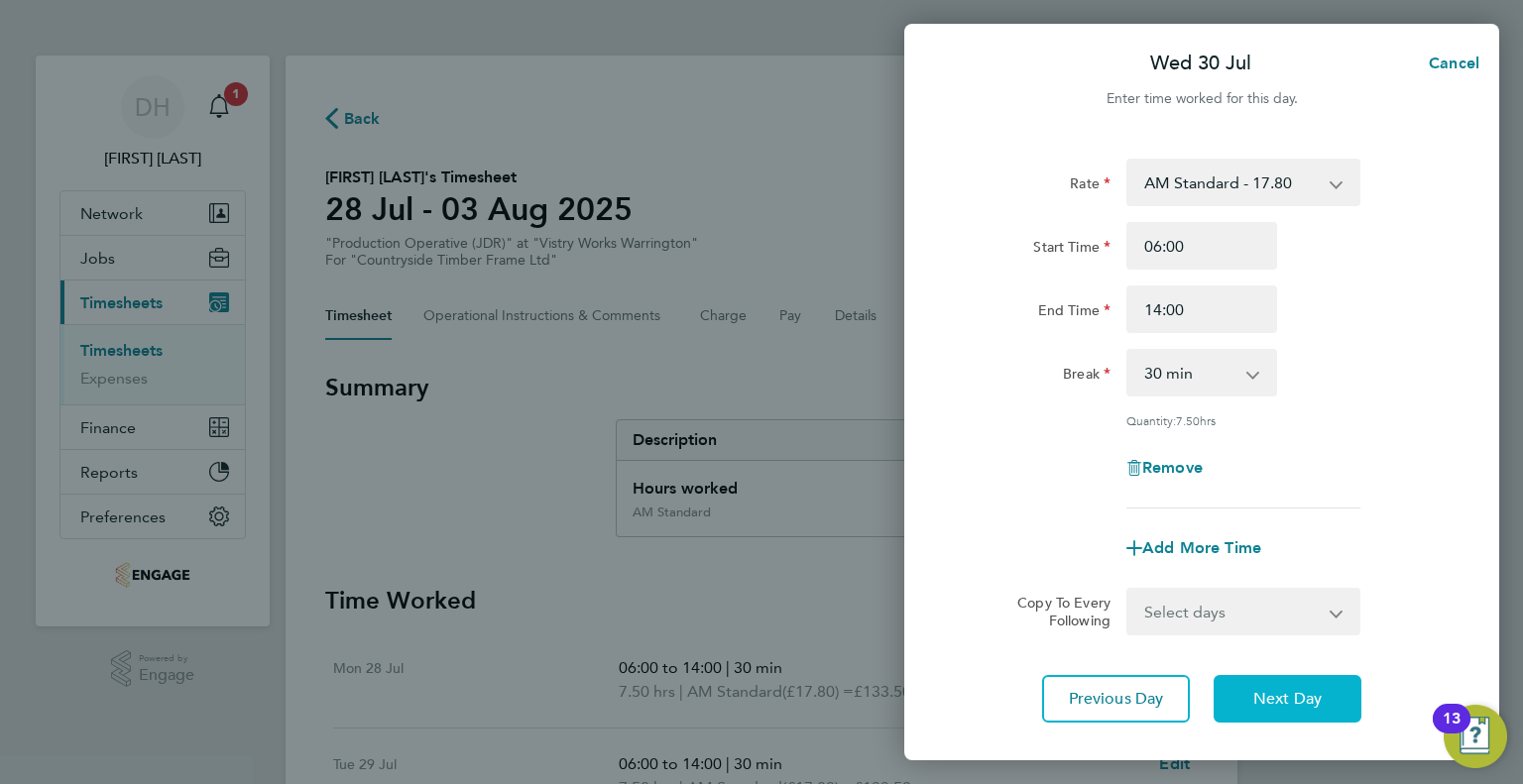 click on "Next Day" 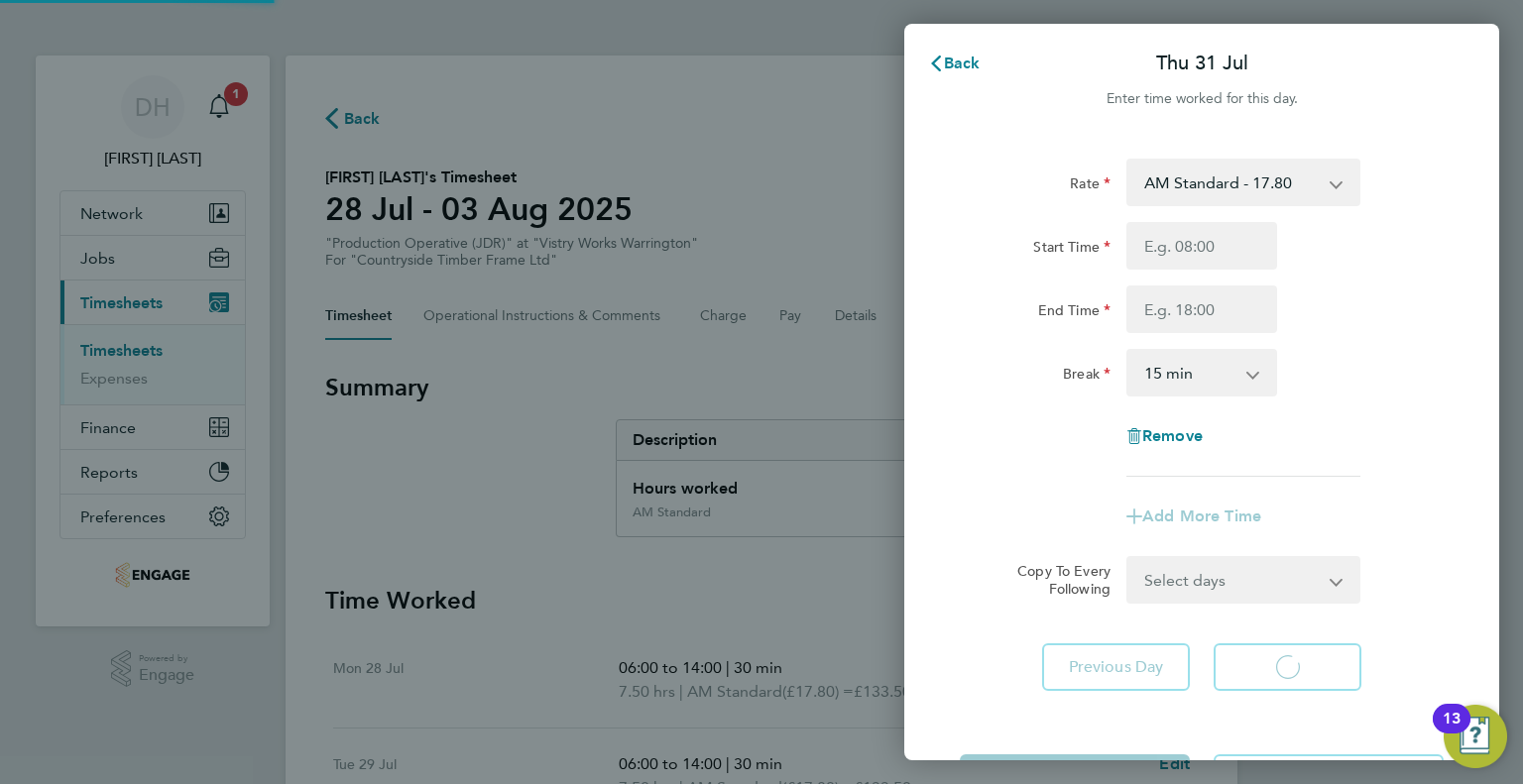 select on "15" 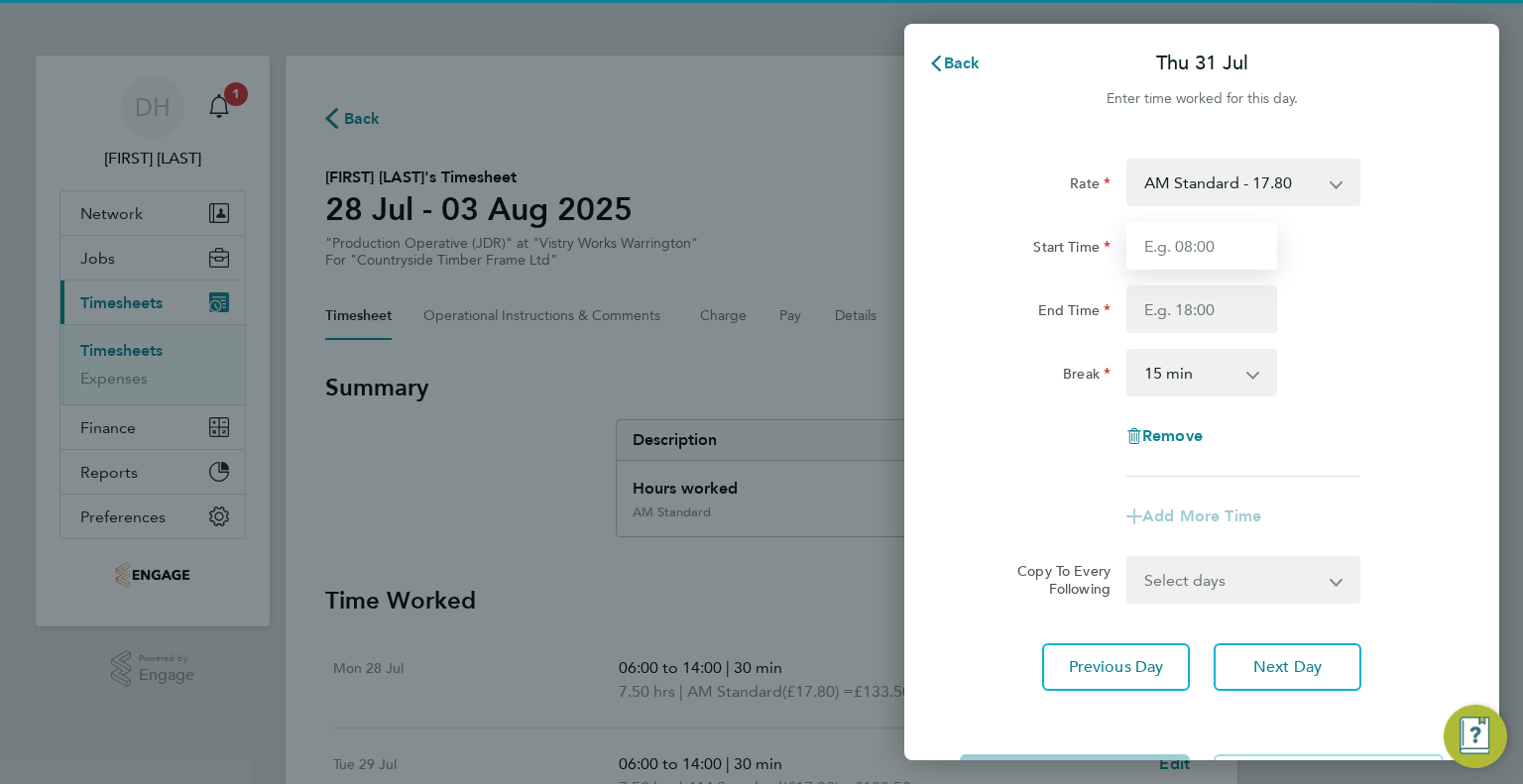 click on "Start Time" at bounding box center (1202, 246) 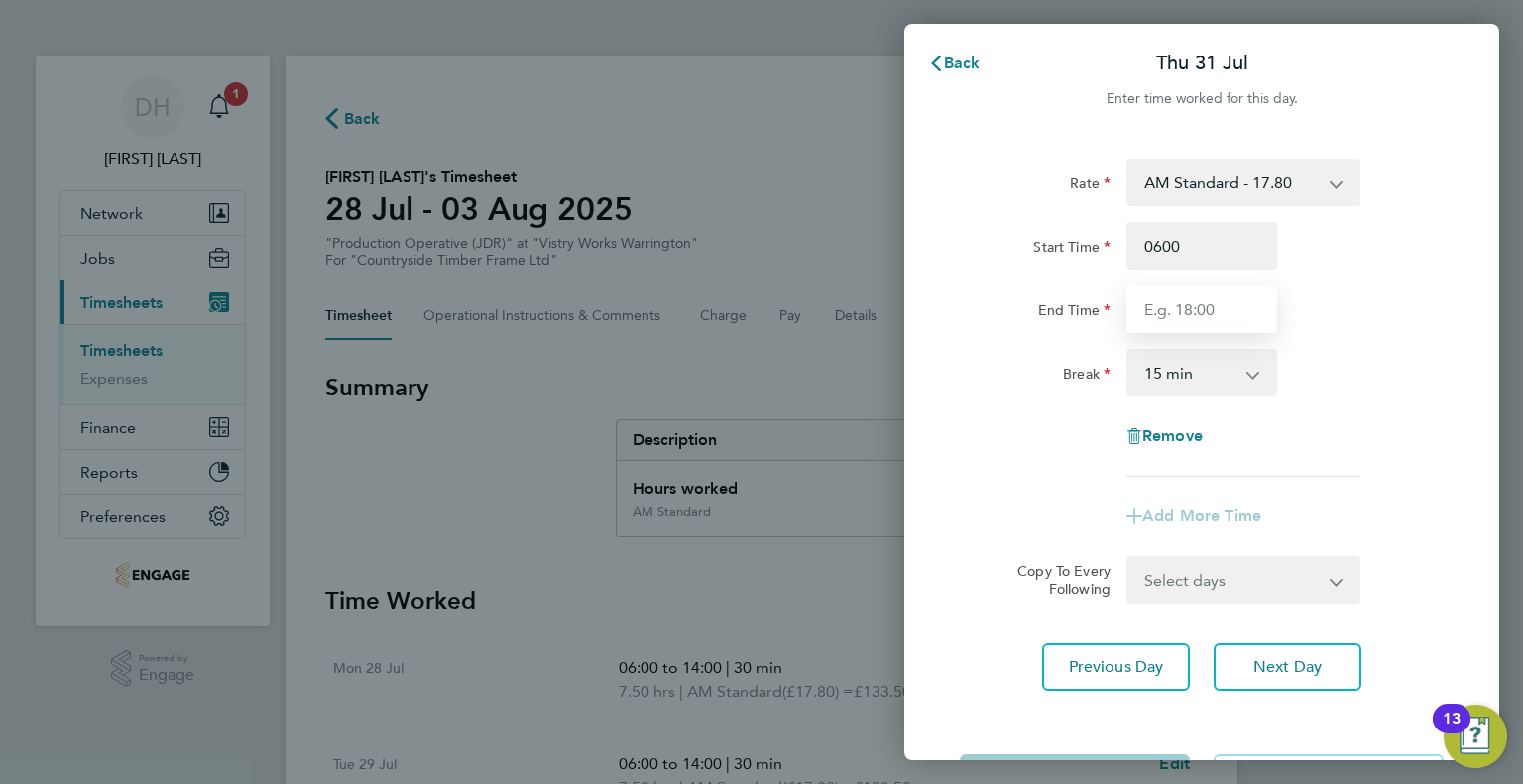 type on "06:00" 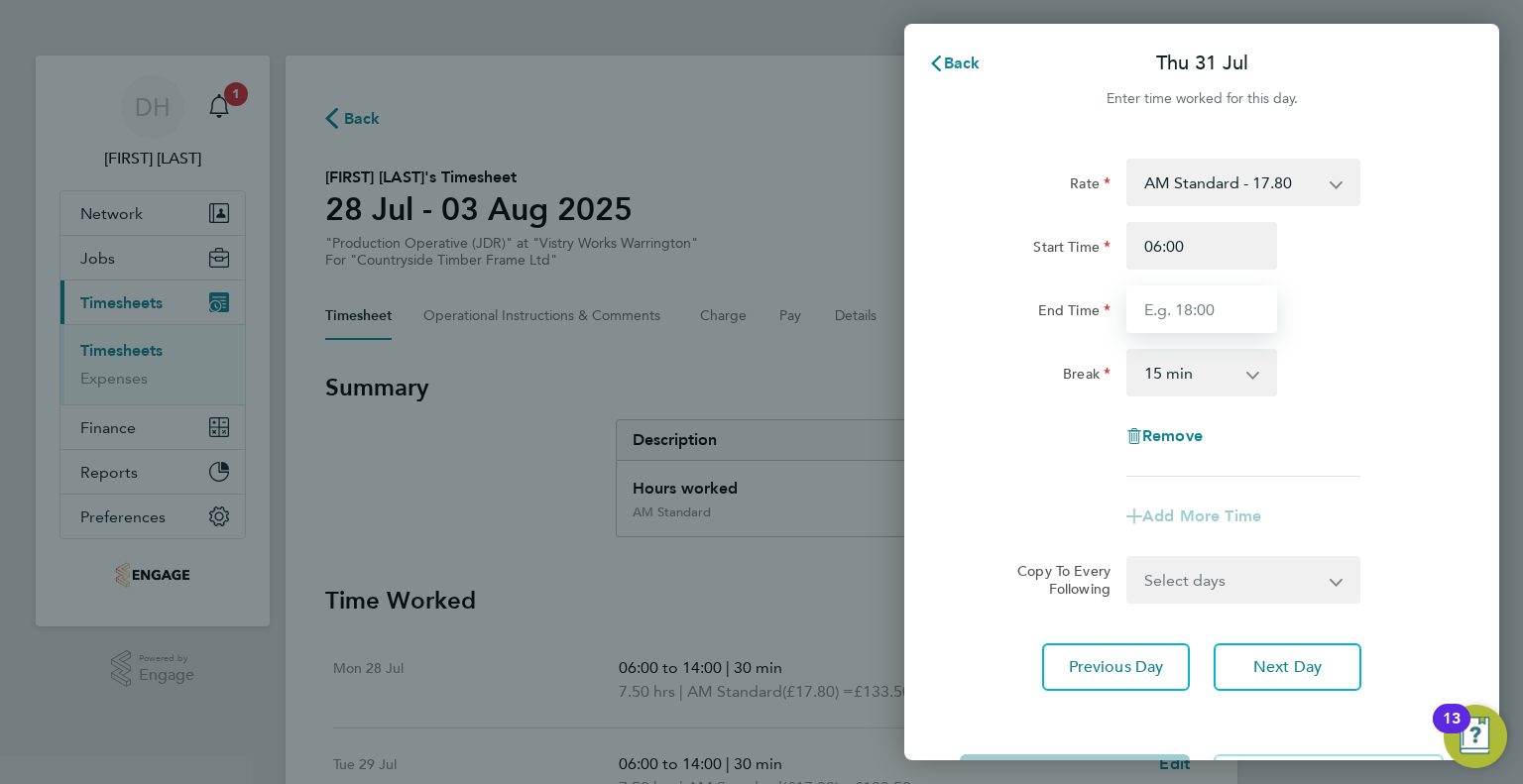 click on "End Time" at bounding box center (1202, 309) 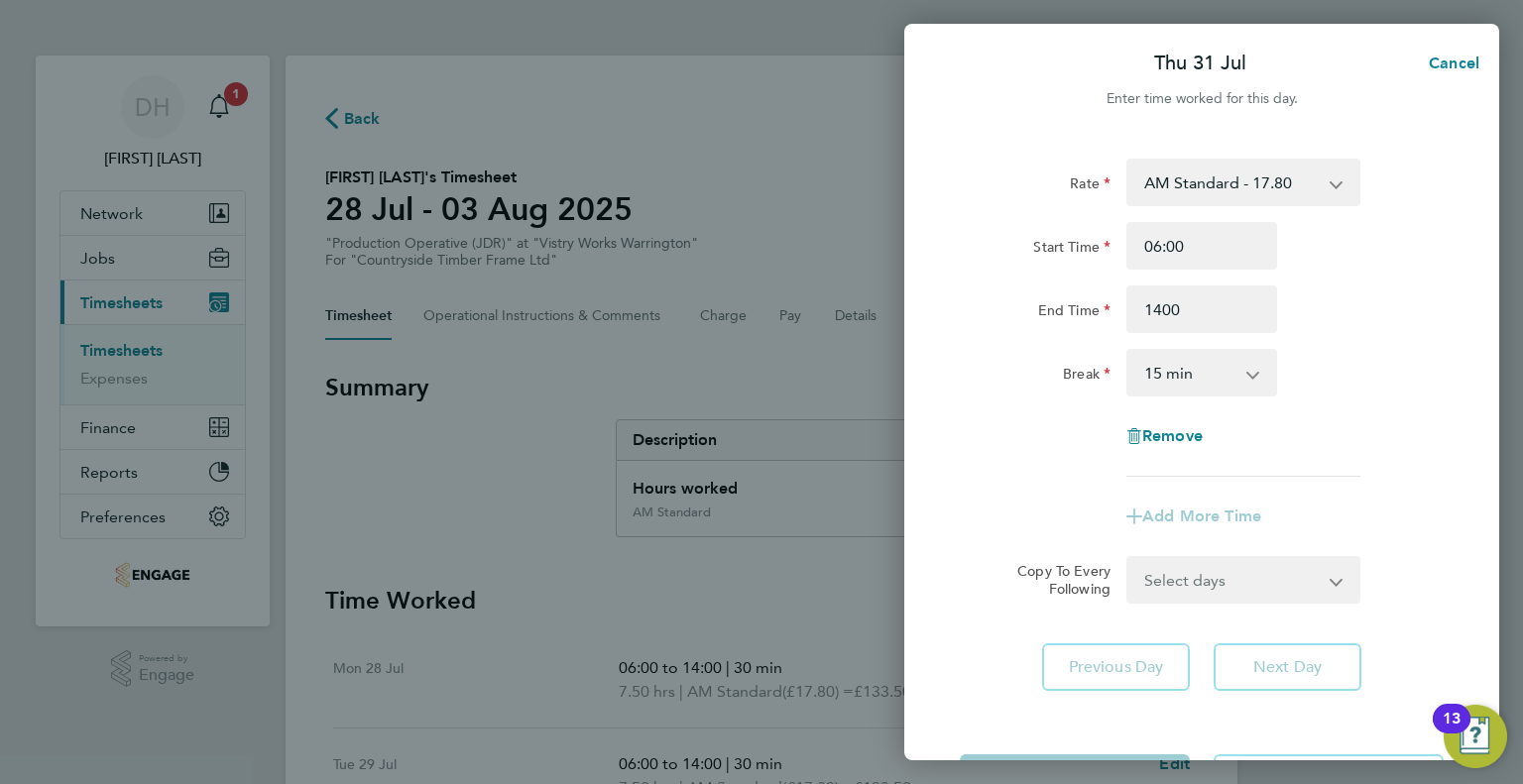 type on "14:00" 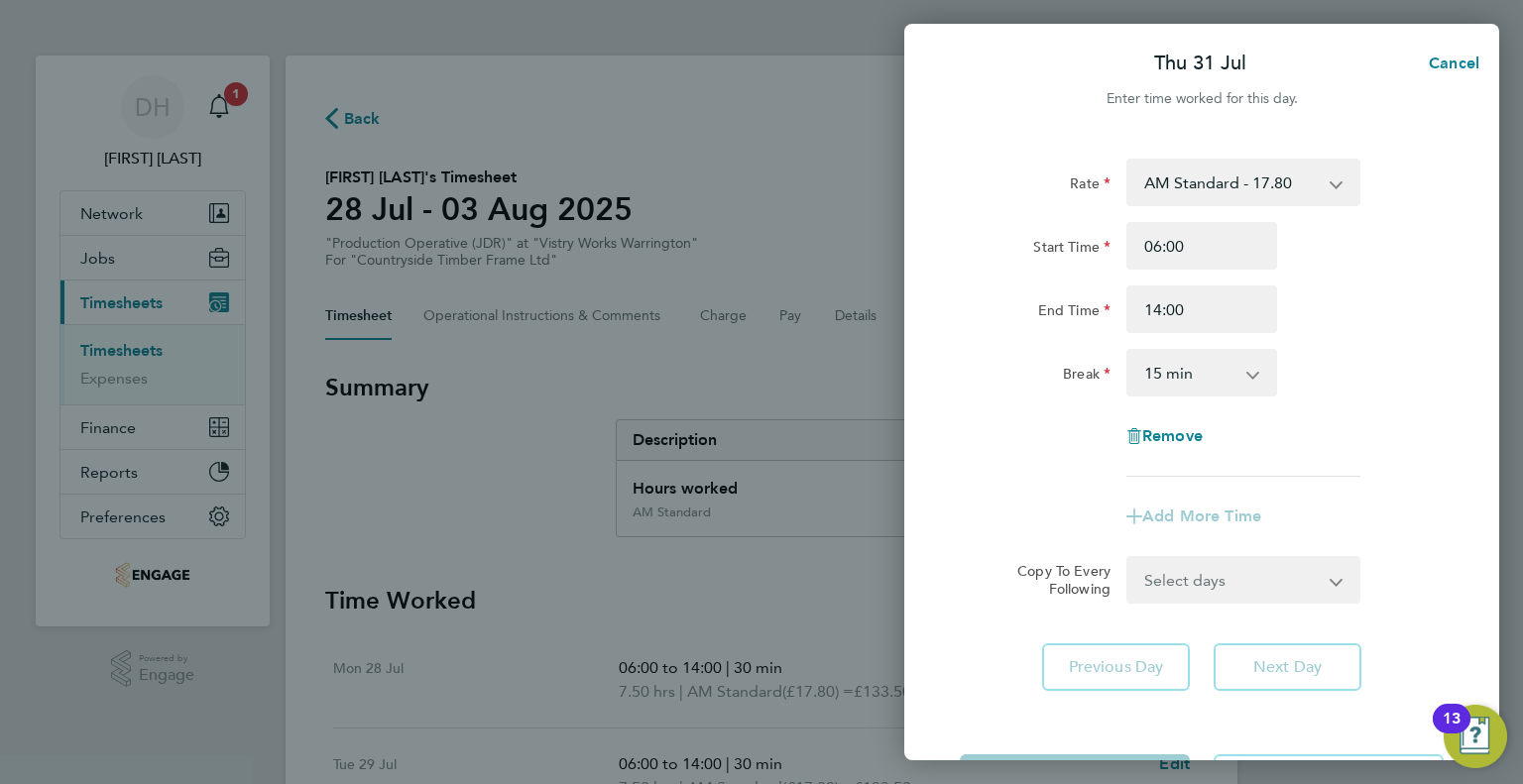 click on "0 min   15 min   30 min   45 min   60 min   75 min   90 min" at bounding box center [1190, 373] 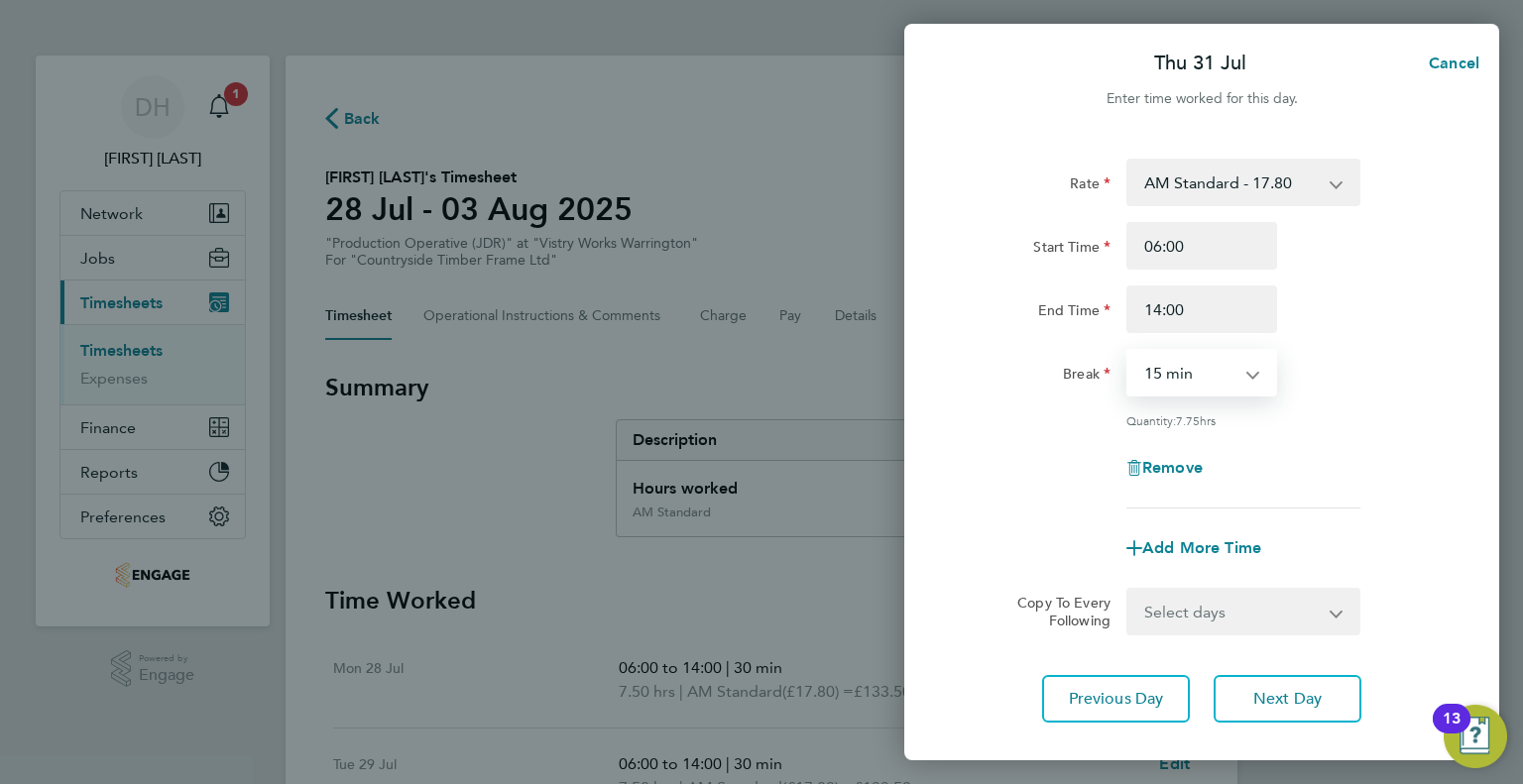 select on "30" 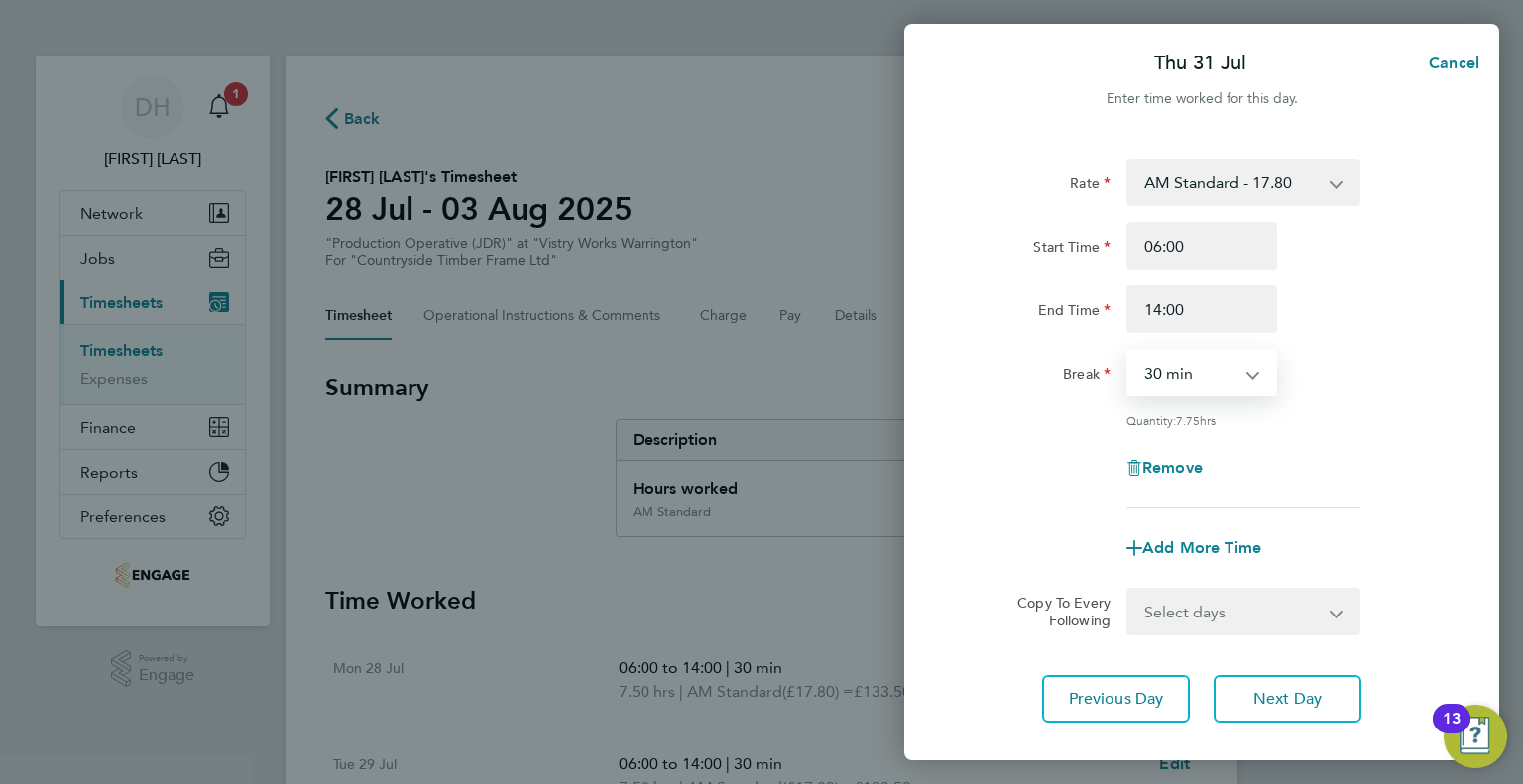 click on "0 min   15 min   30 min   45 min   60 min   75 min   90 min" at bounding box center (1190, 373) 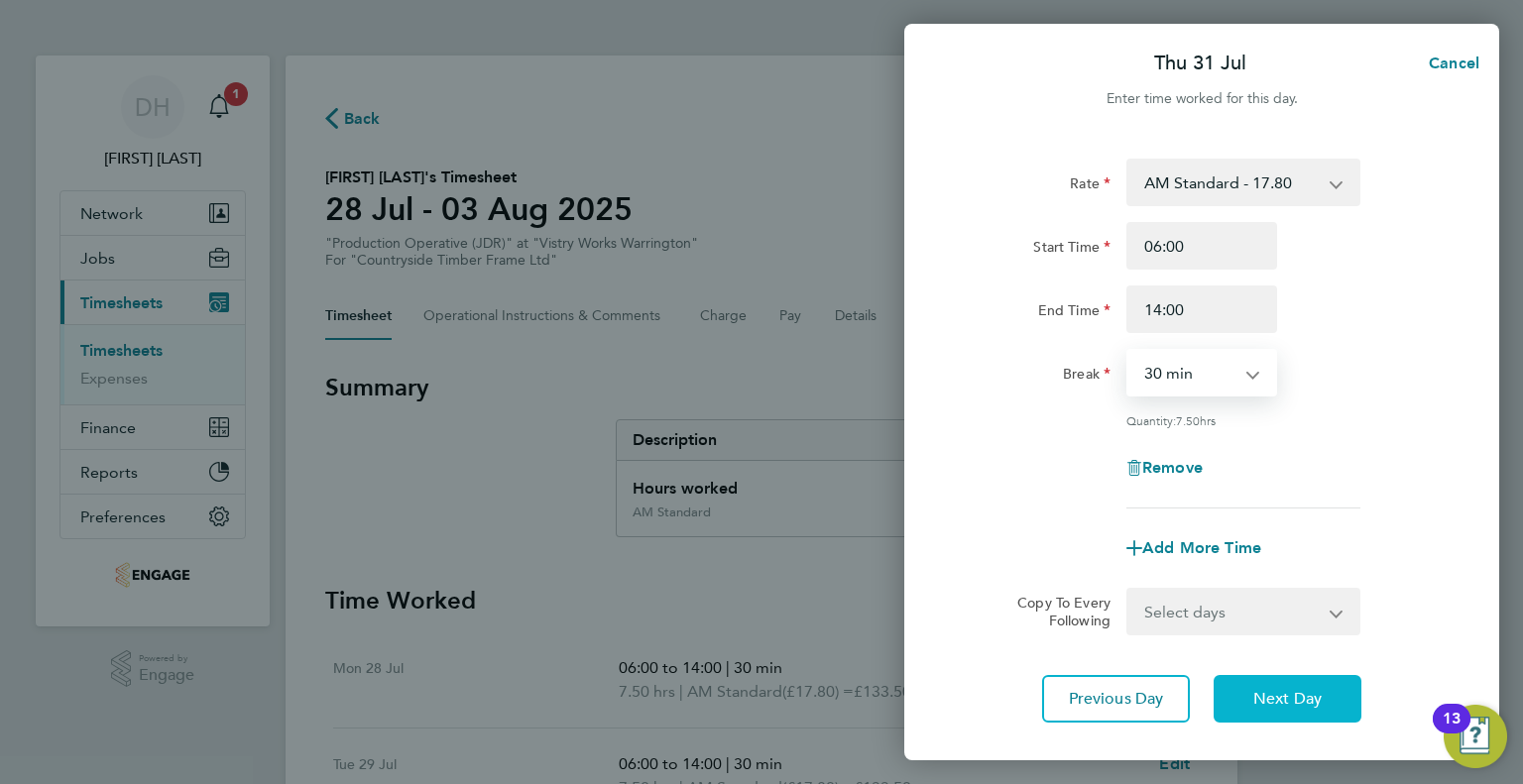 click on "Next Day" 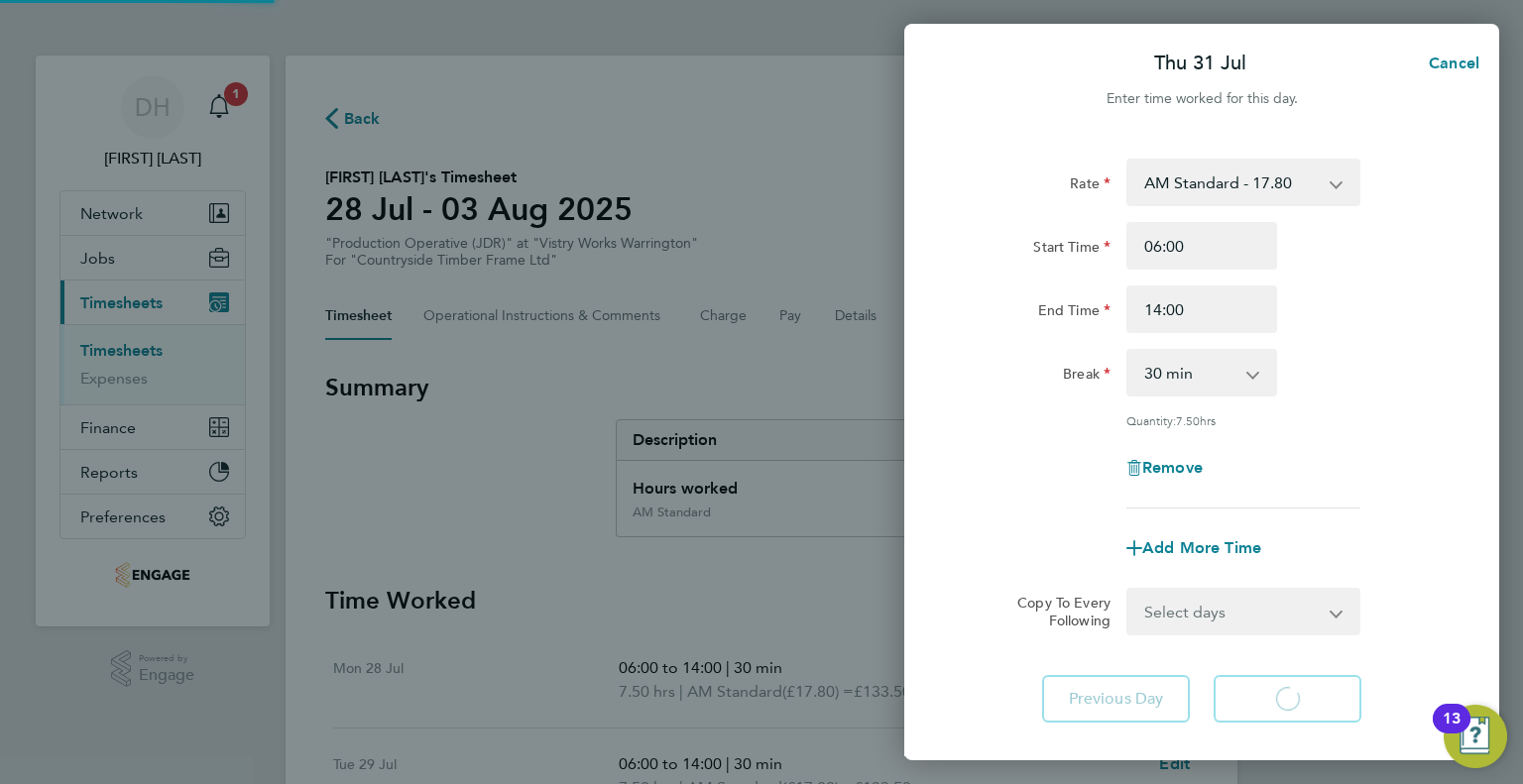 select on "15" 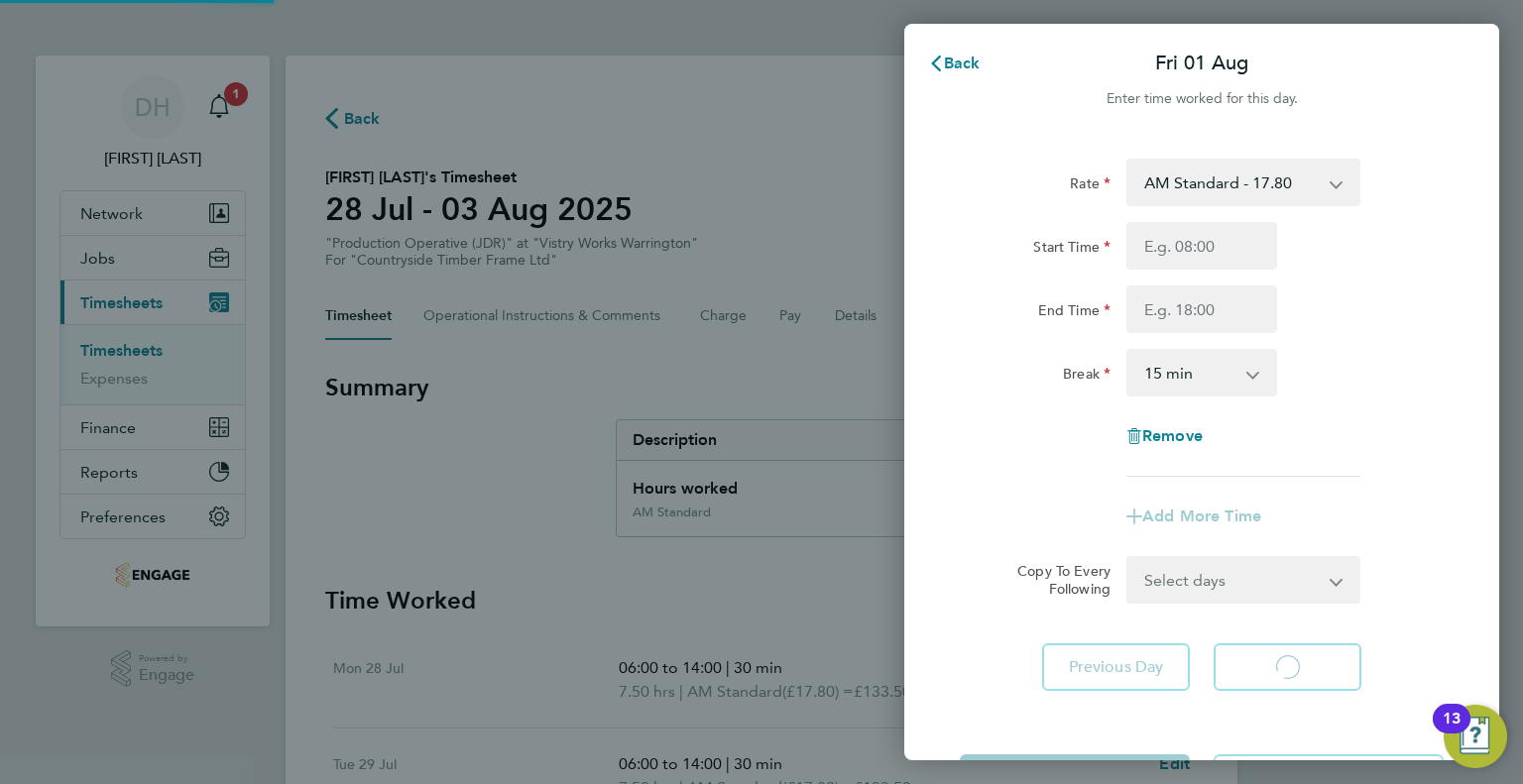 select on "15" 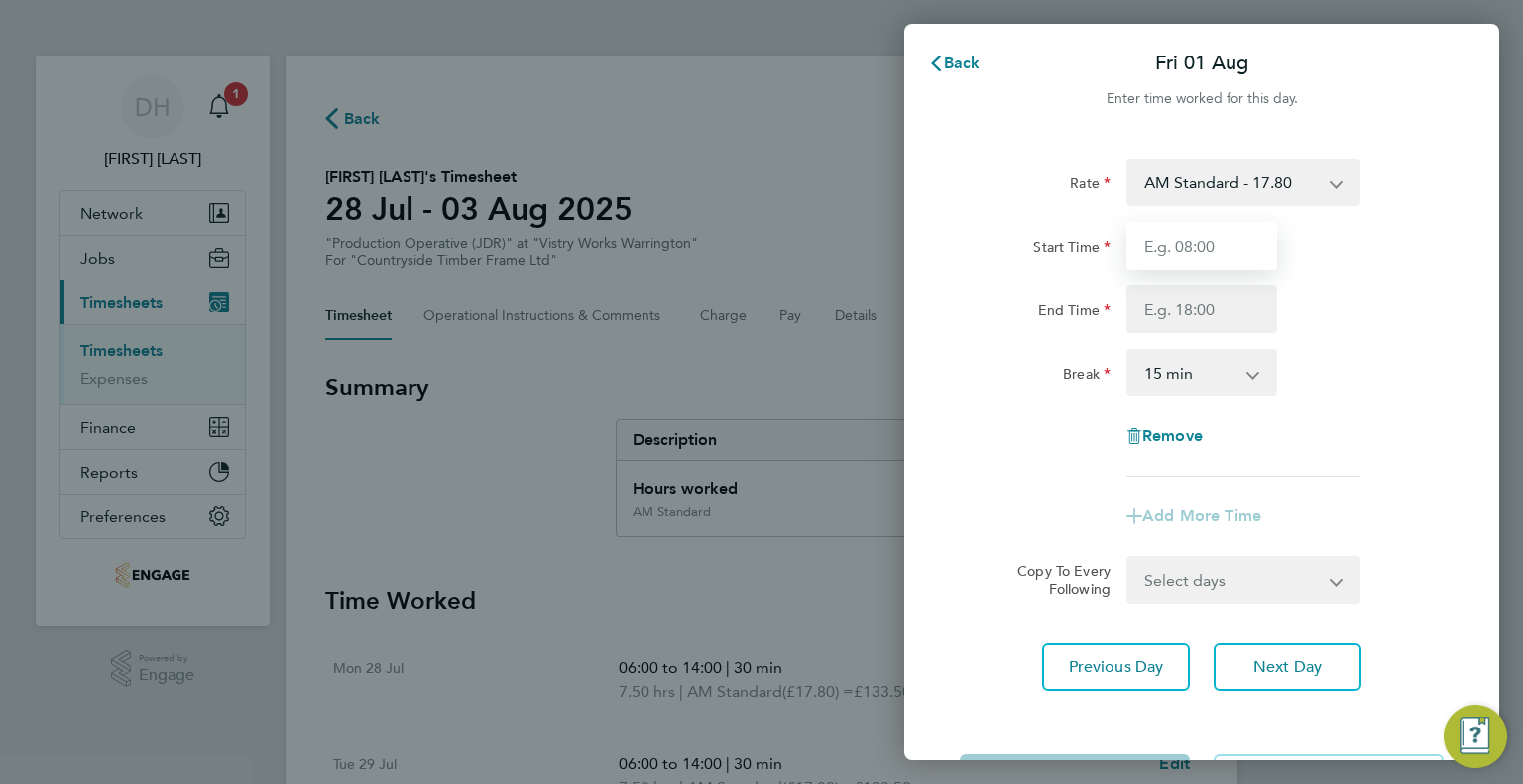 click on "Start Time" at bounding box center [1202, 246] 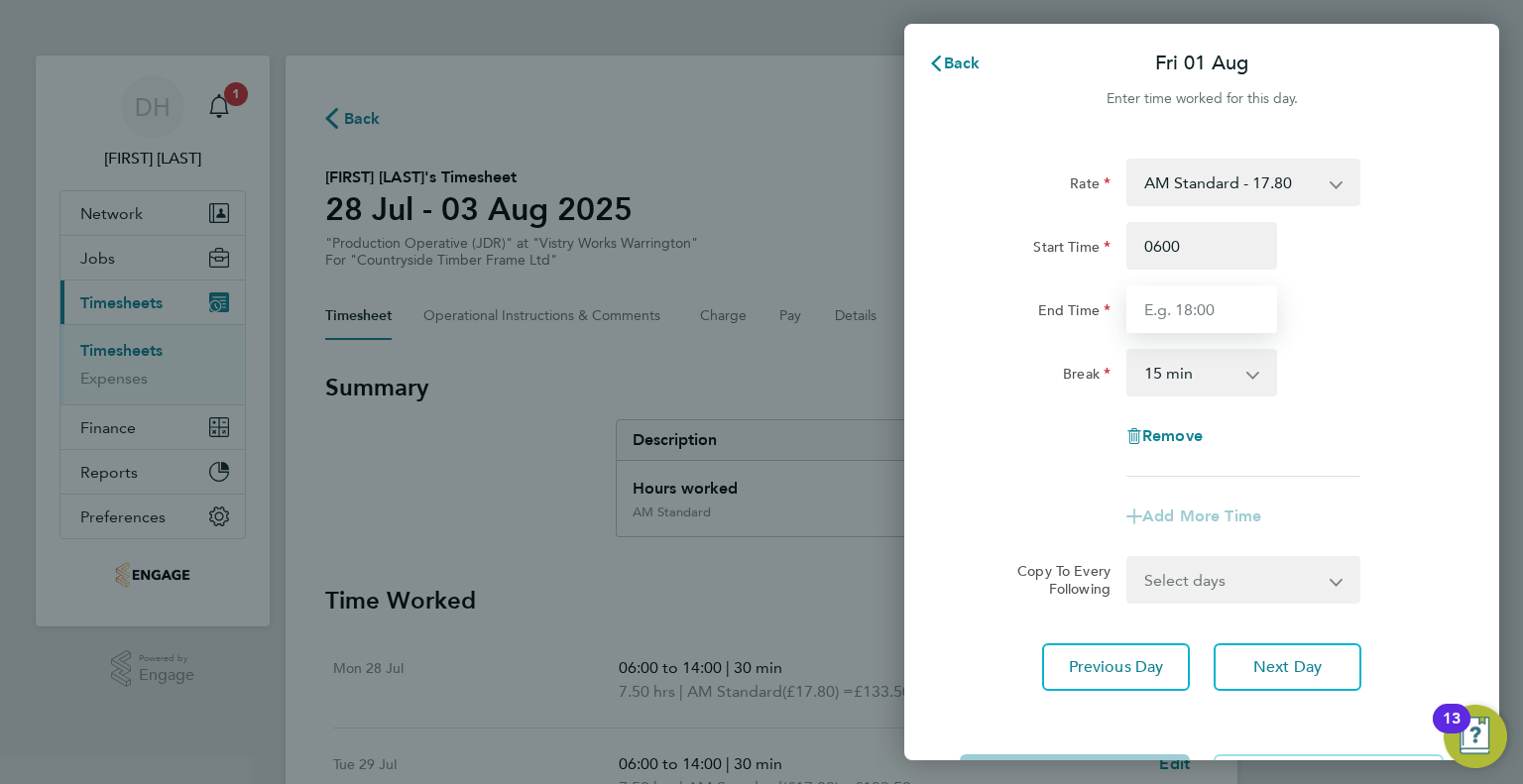type on "06:00" 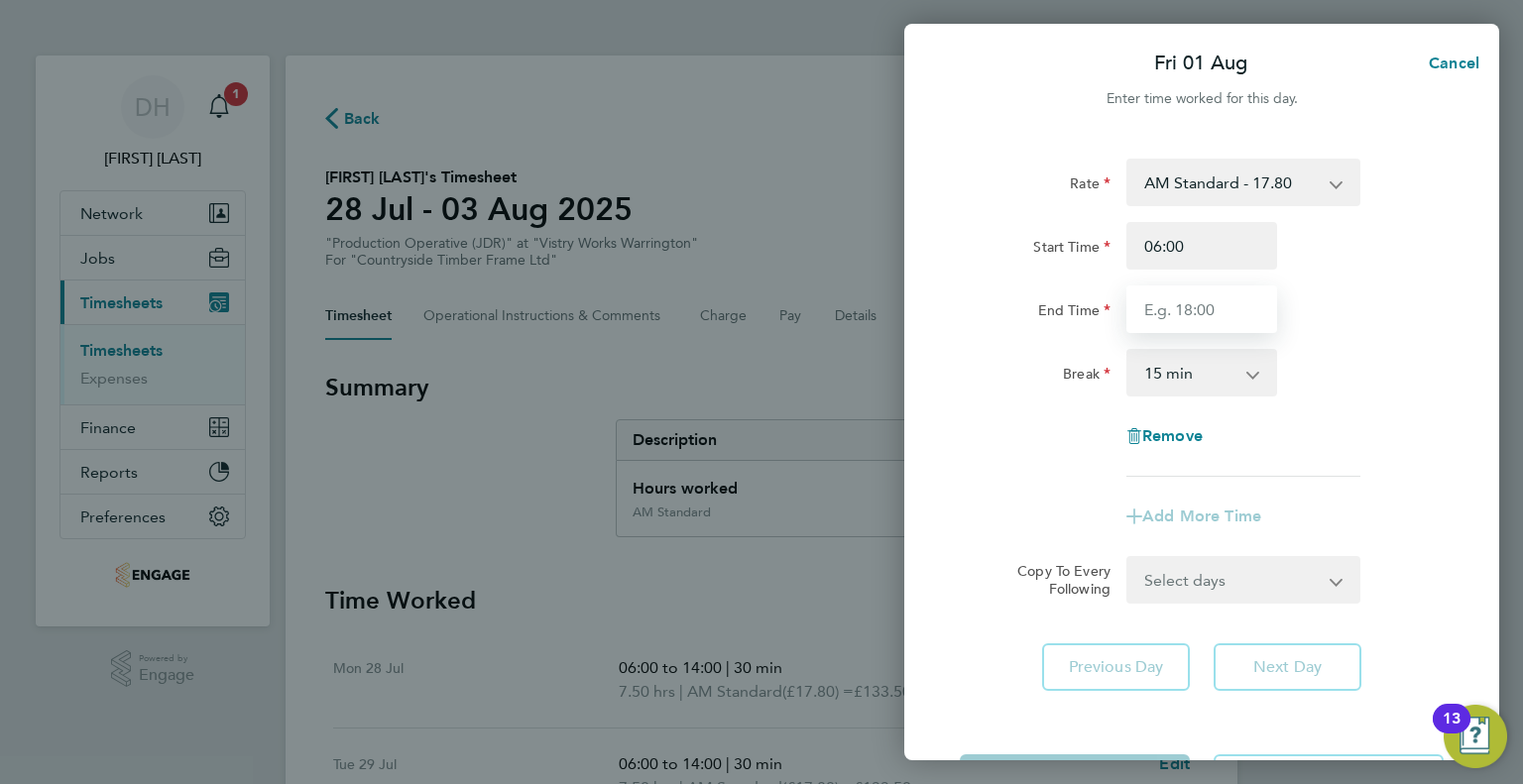 click on "End Time" at bounding box center [1202, 309] 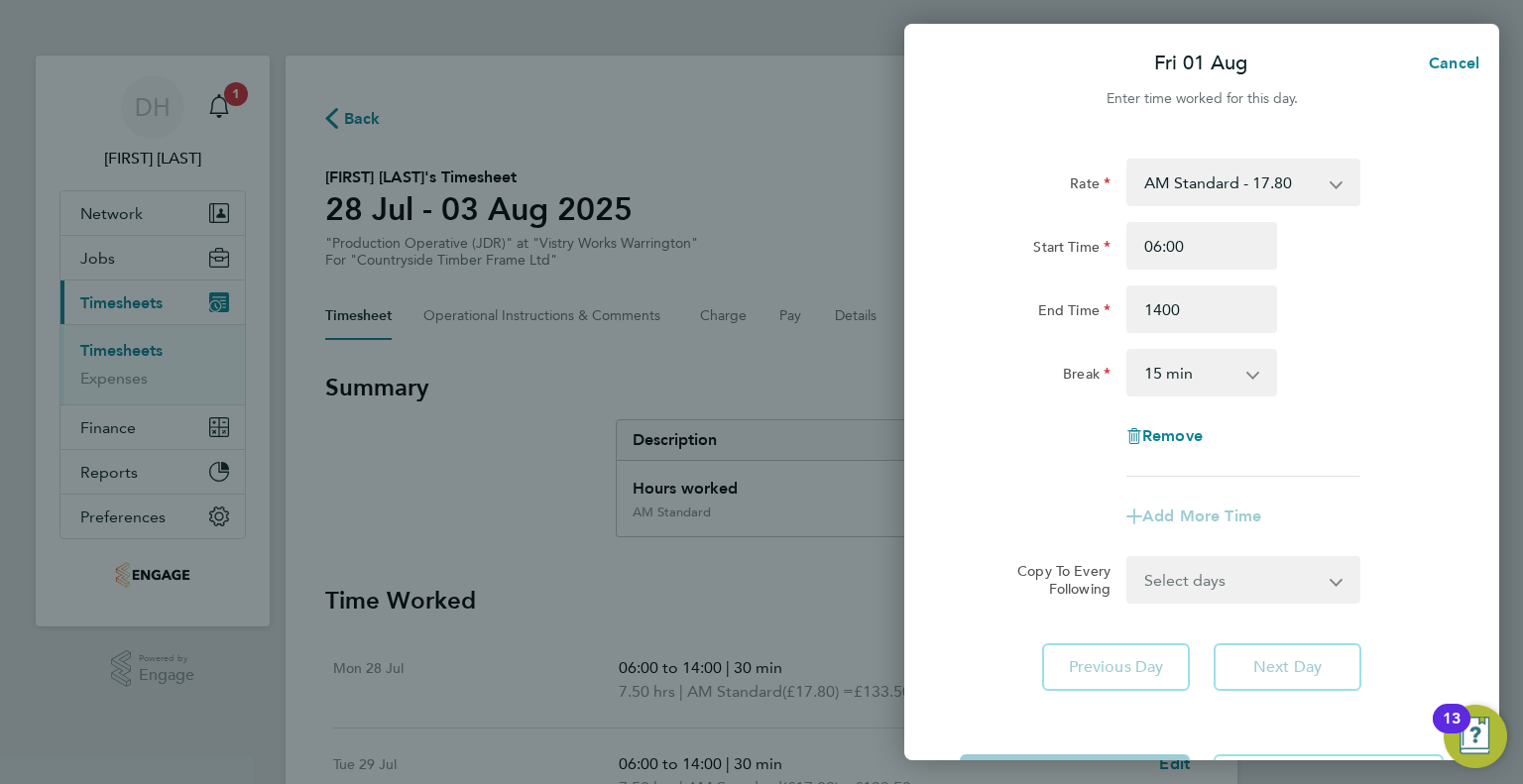 type on "14:00" 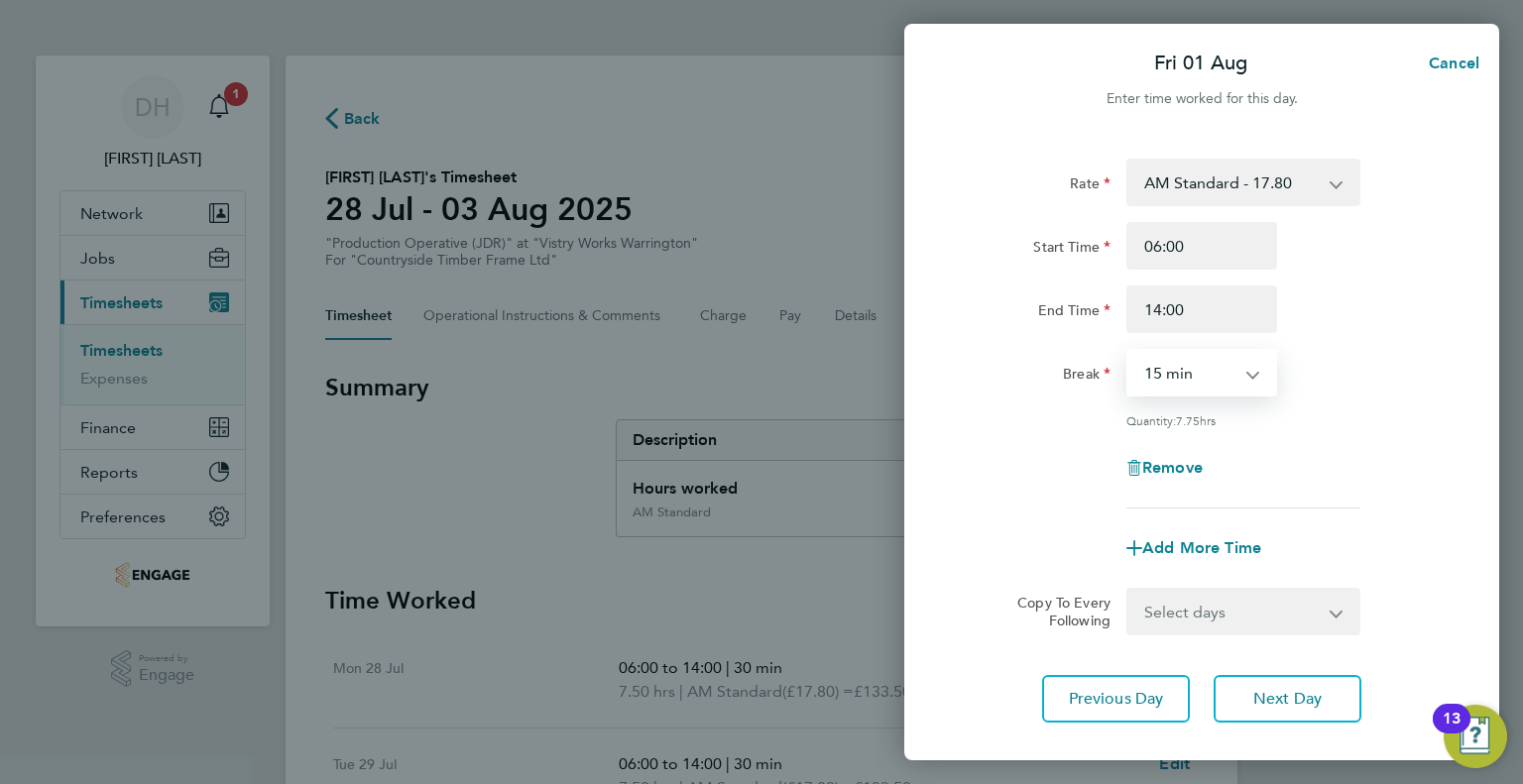 click on "0 min   15 min   30 min   45 min   60 min   75 min   90 min" at bounding box center [1190, 373] 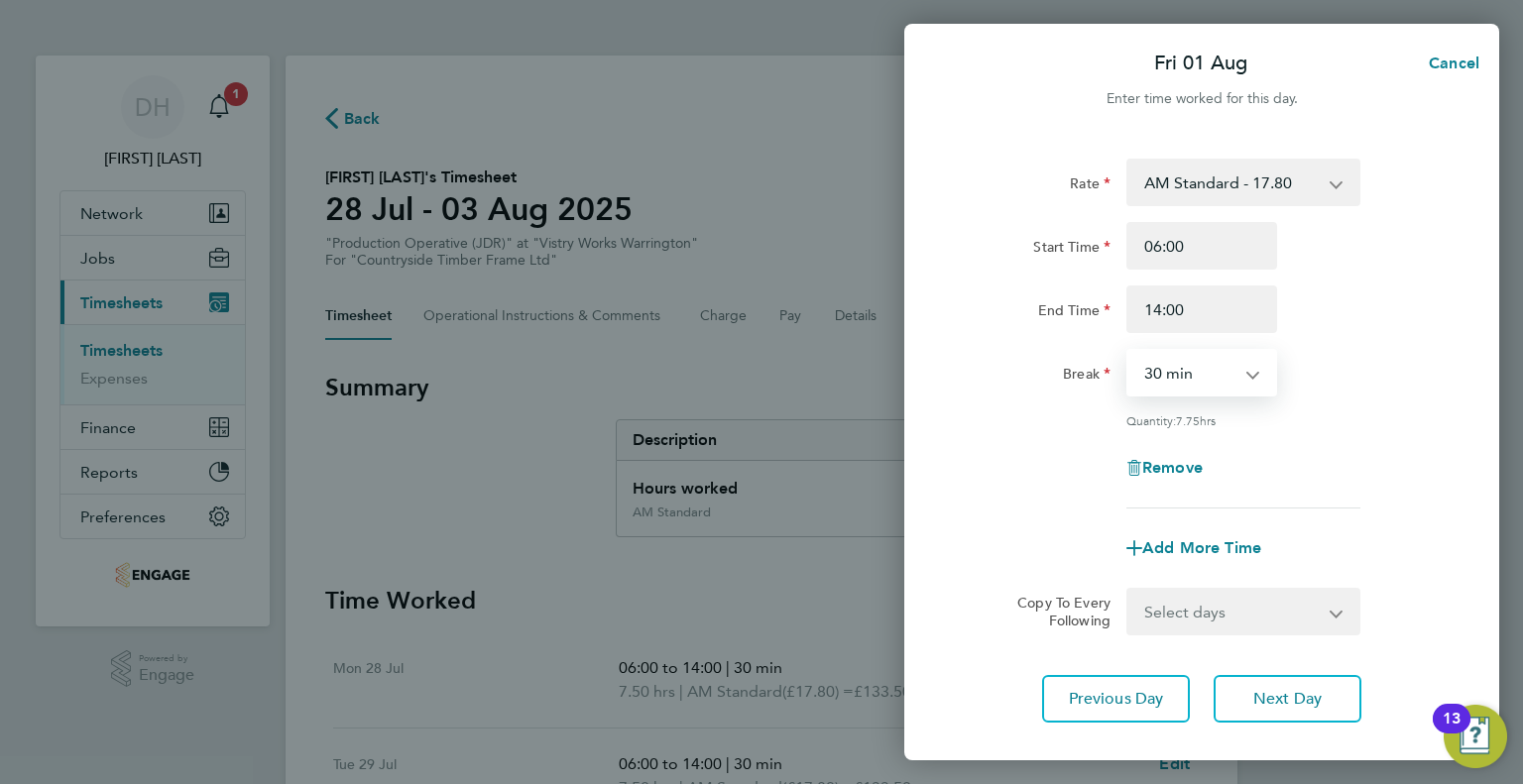 click on "0 min   15 min   30 min   45 min   60 min   75 min   90 min" at bounding box center [1190, 373] 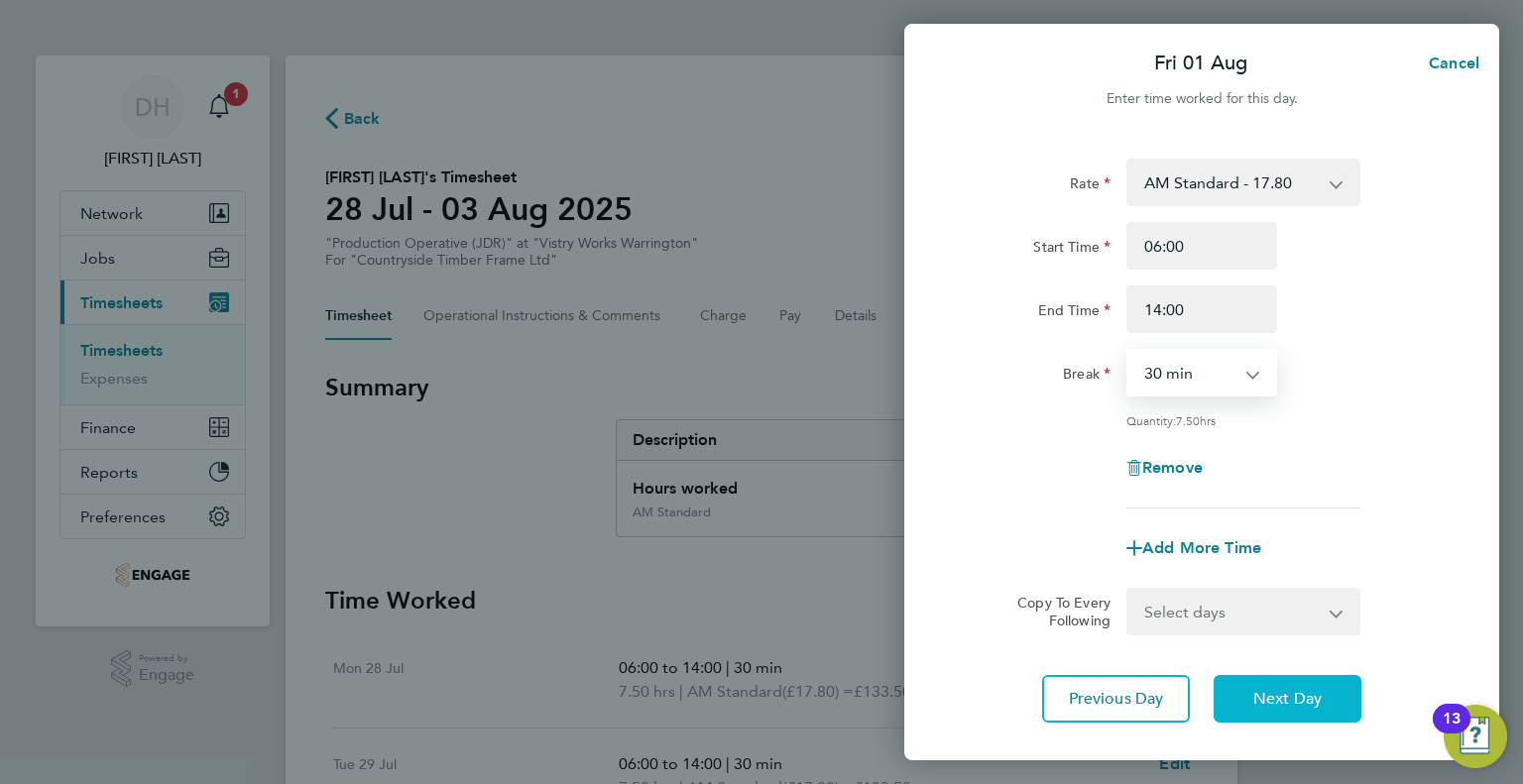 click on "Next Day" 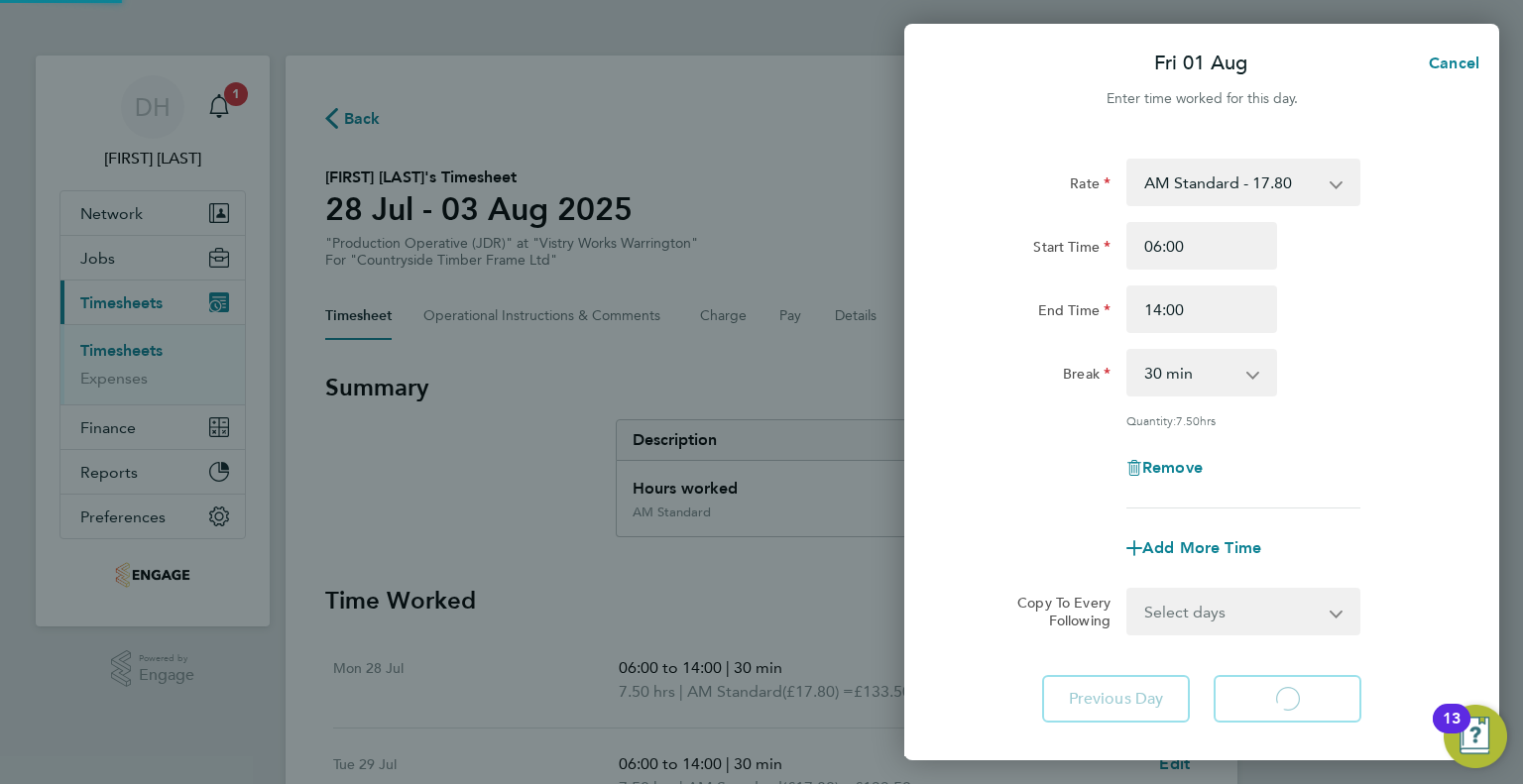 select on "15" 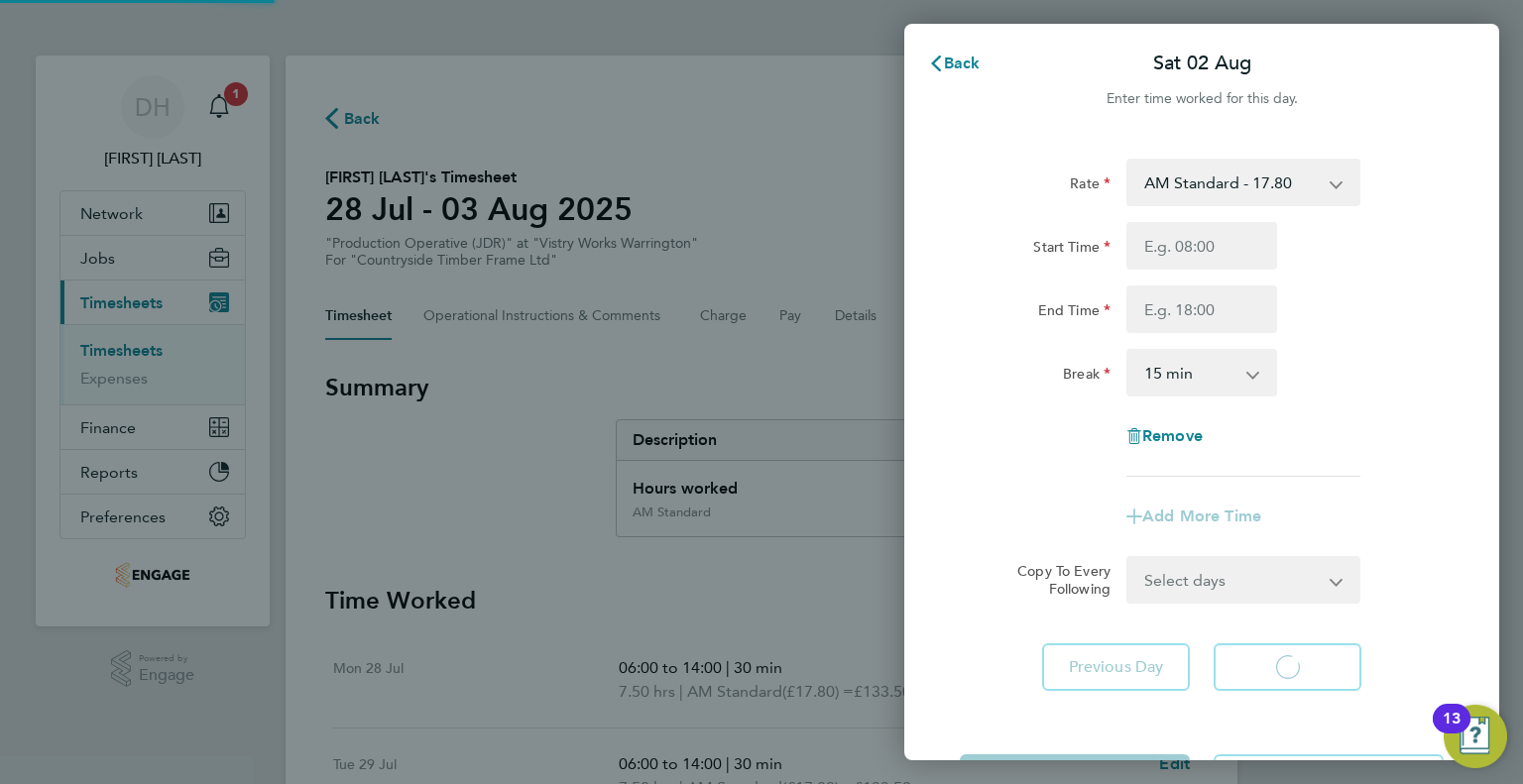 select on "15" 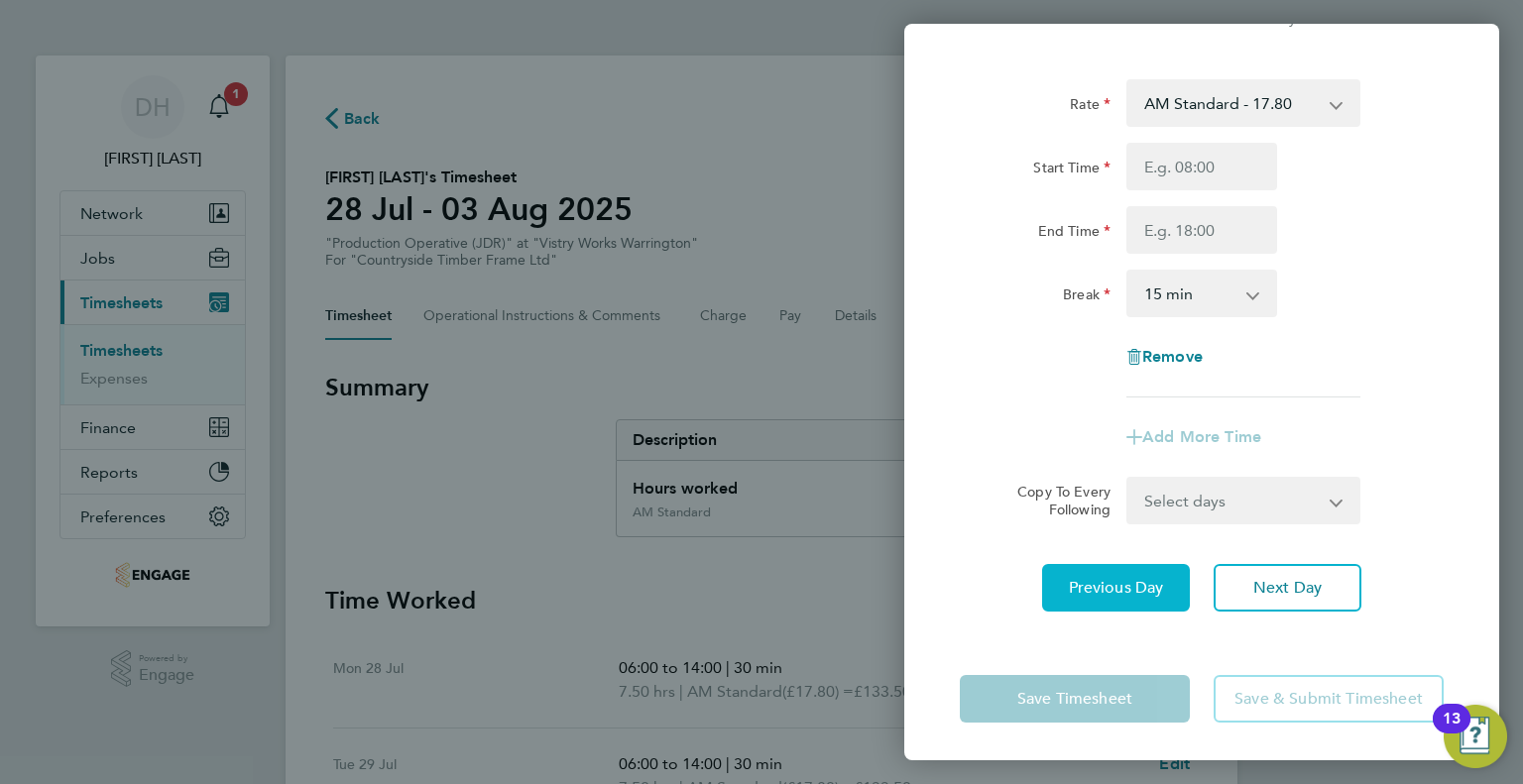 click on "Previous Day" 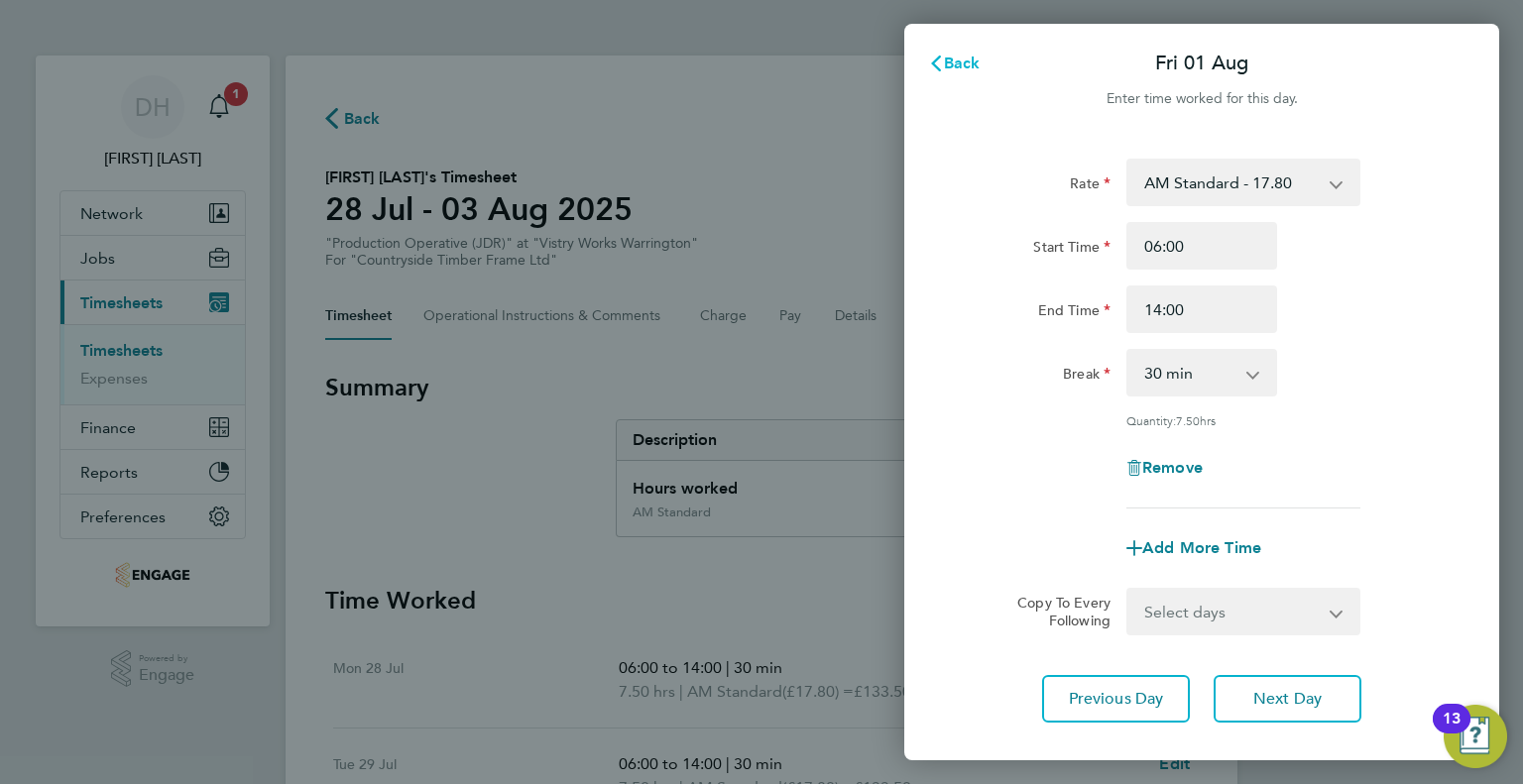 click on "Back" 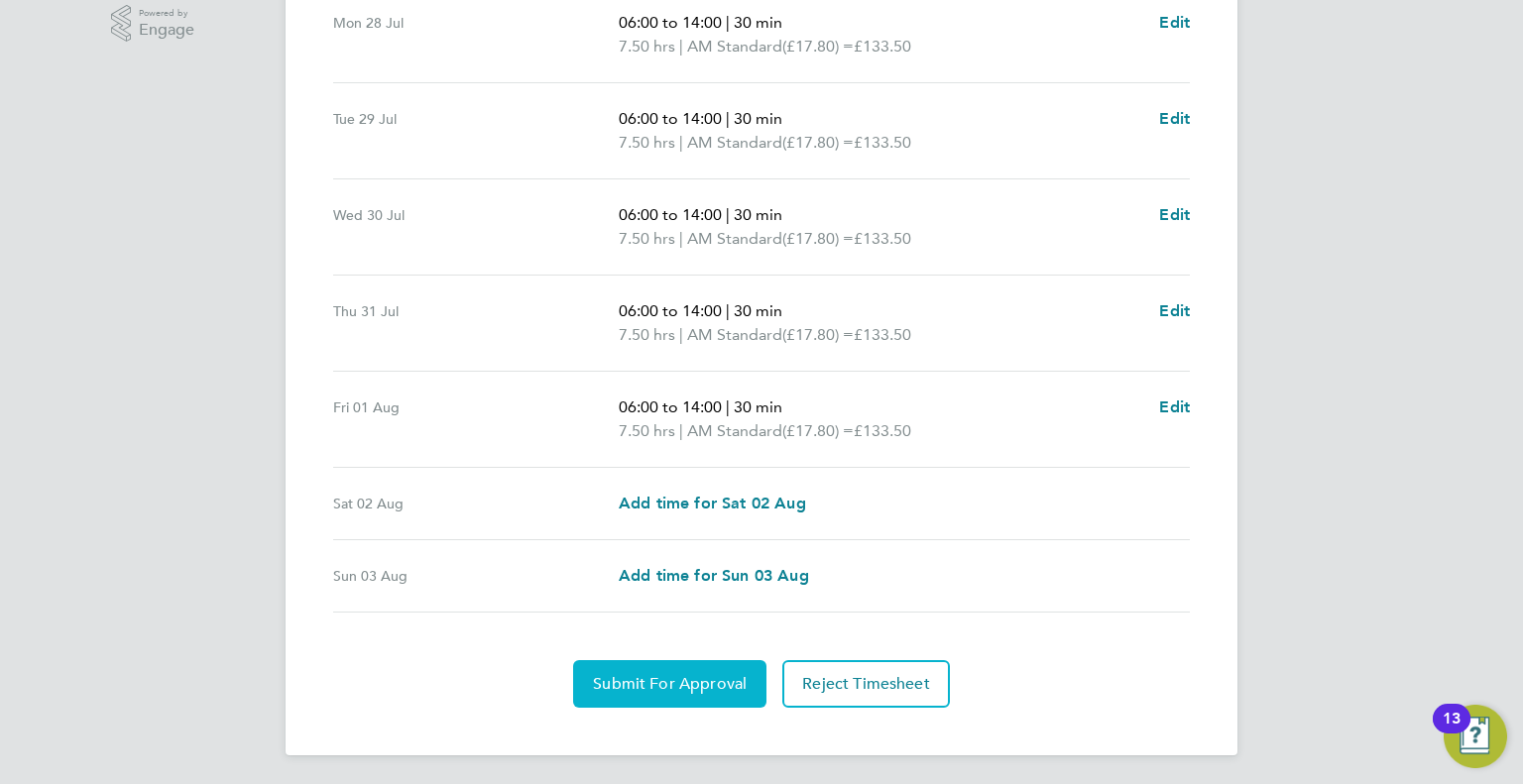 click on "Submit For Approval" 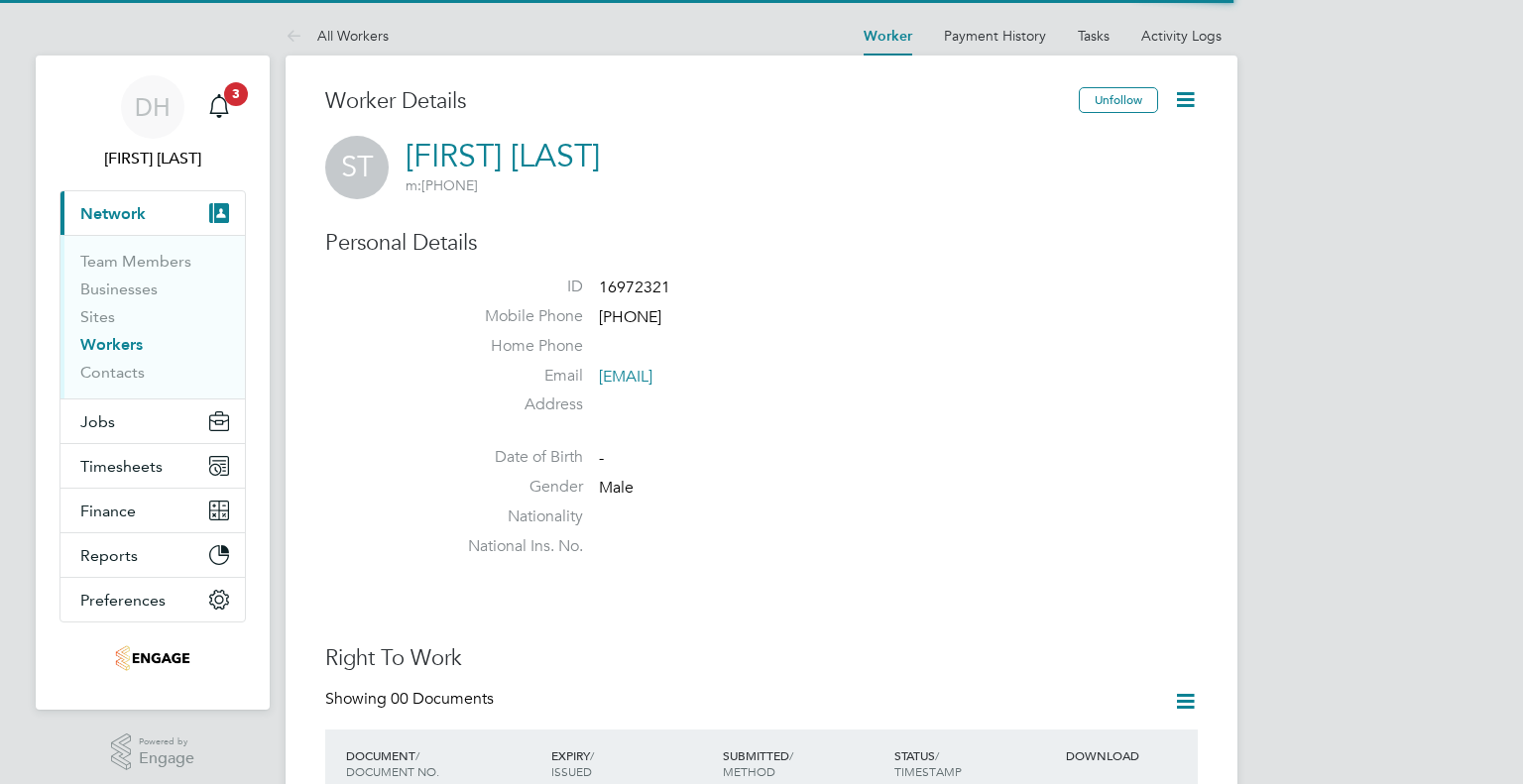 scroll, scrollTop: 0, scrollLeft: 0, axis: both 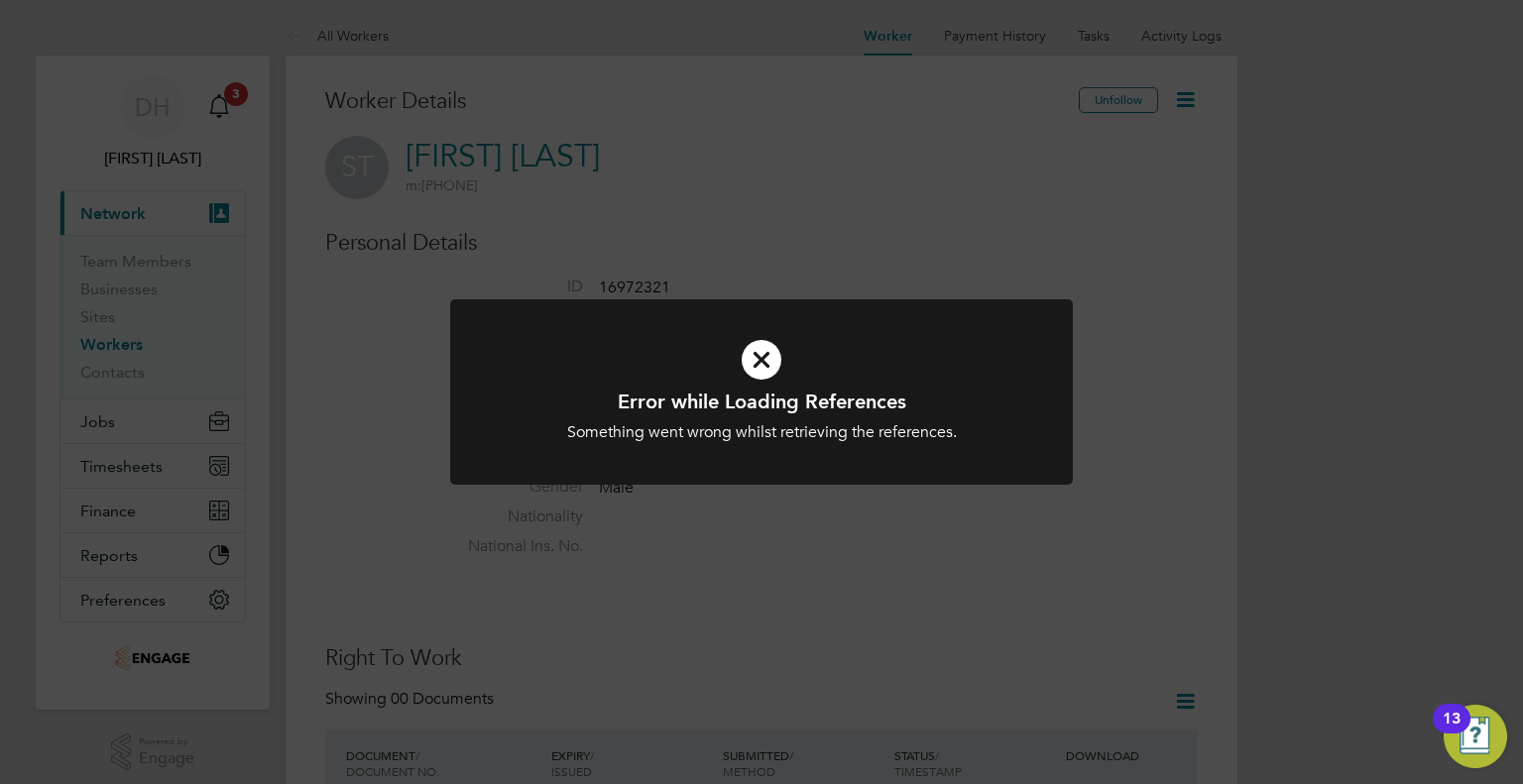 click on "Error while Loading References Something went wrong whilst retrieving the references. Cancel Okay" at bounding box center (762, 415) 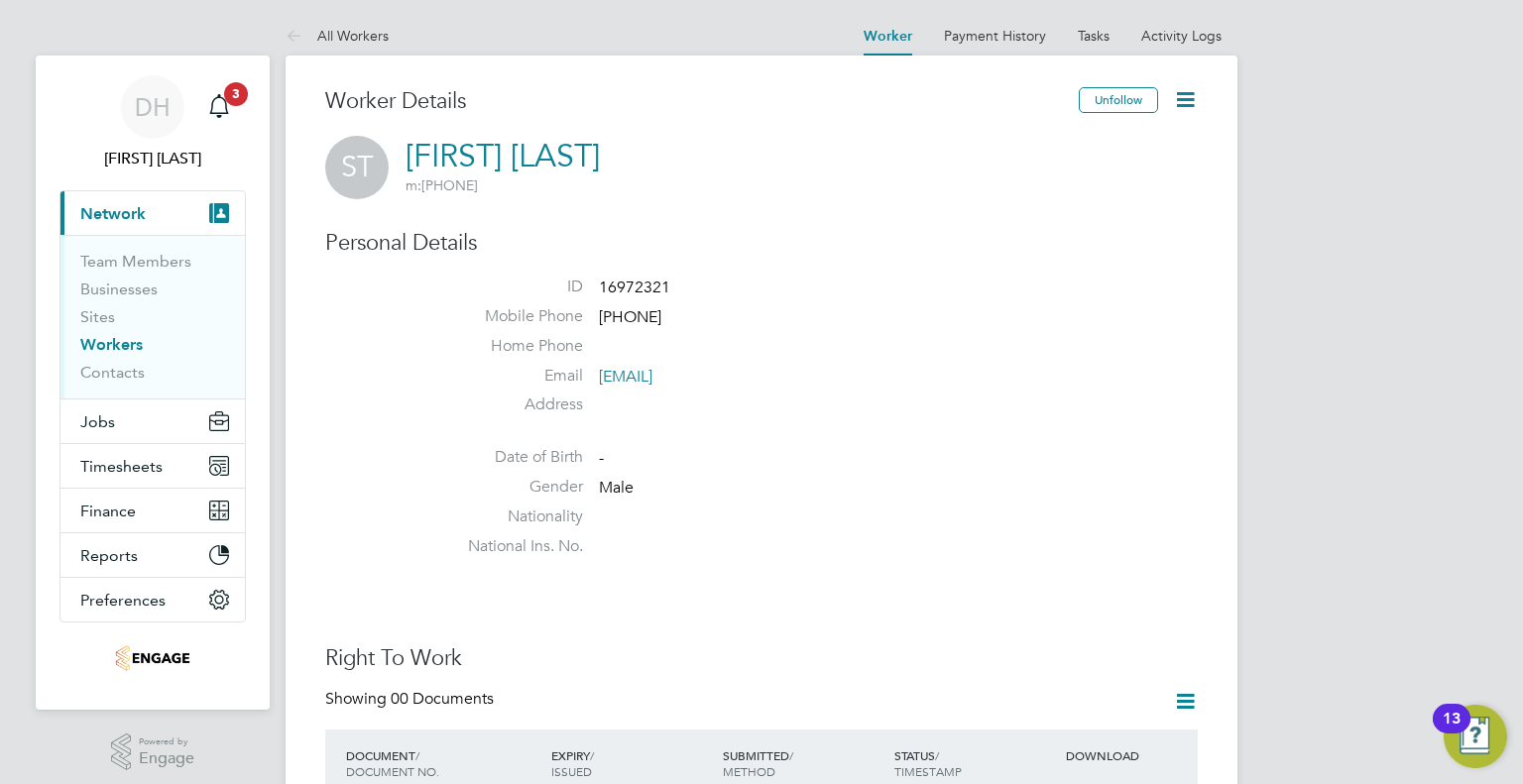 click on "Nationality" 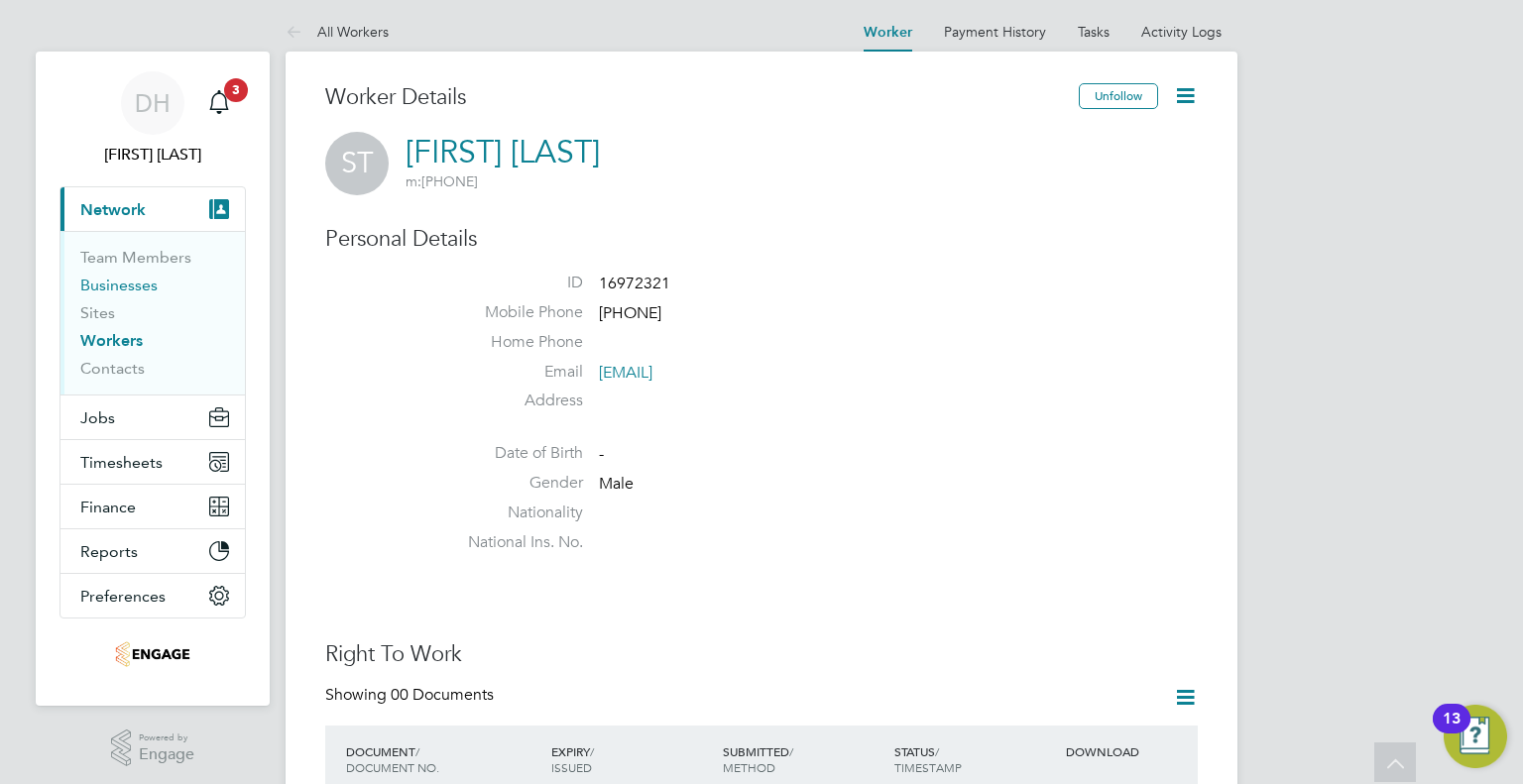 scroll, scrollTop: 0, scrollLeft: 0, axis: both 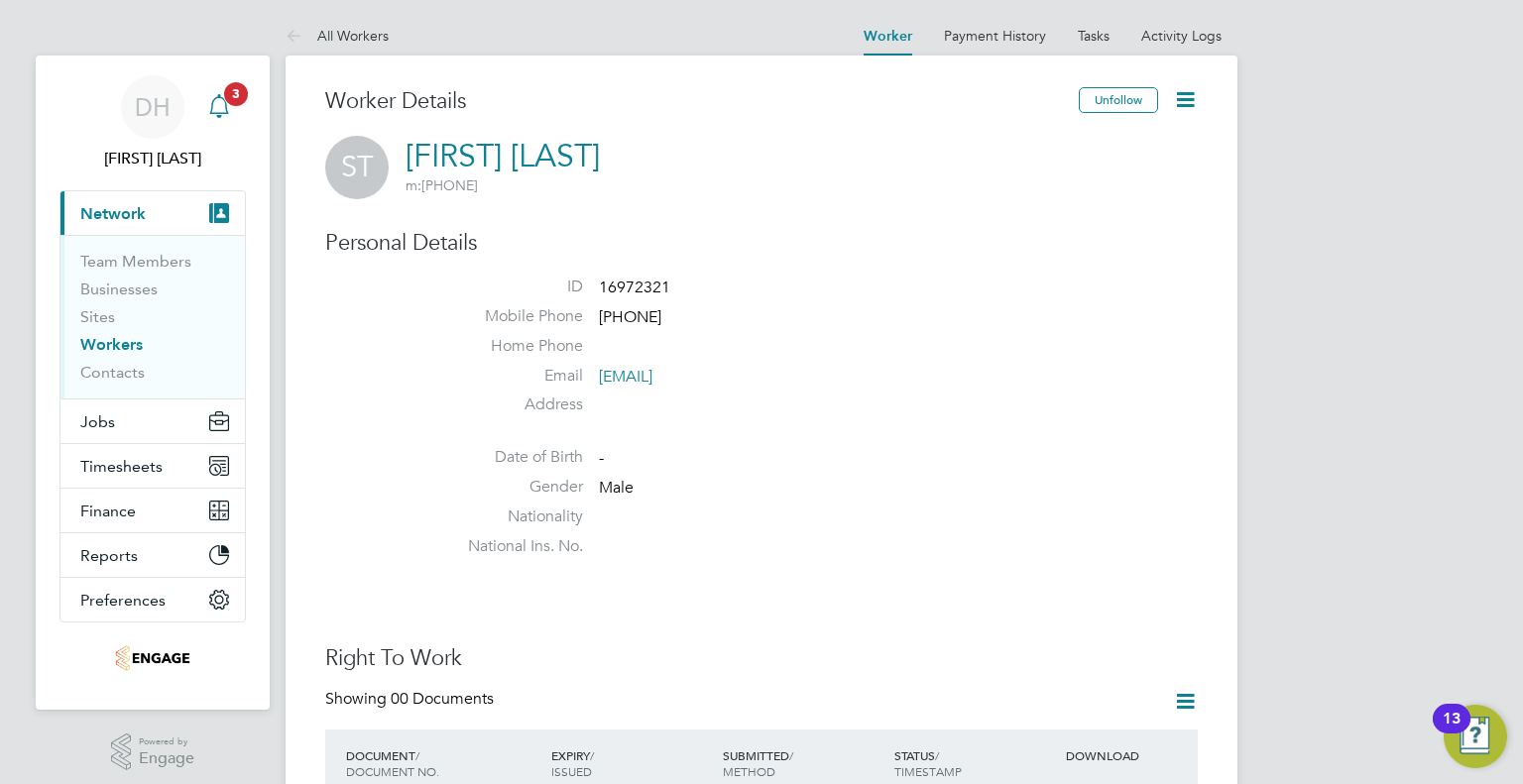 click 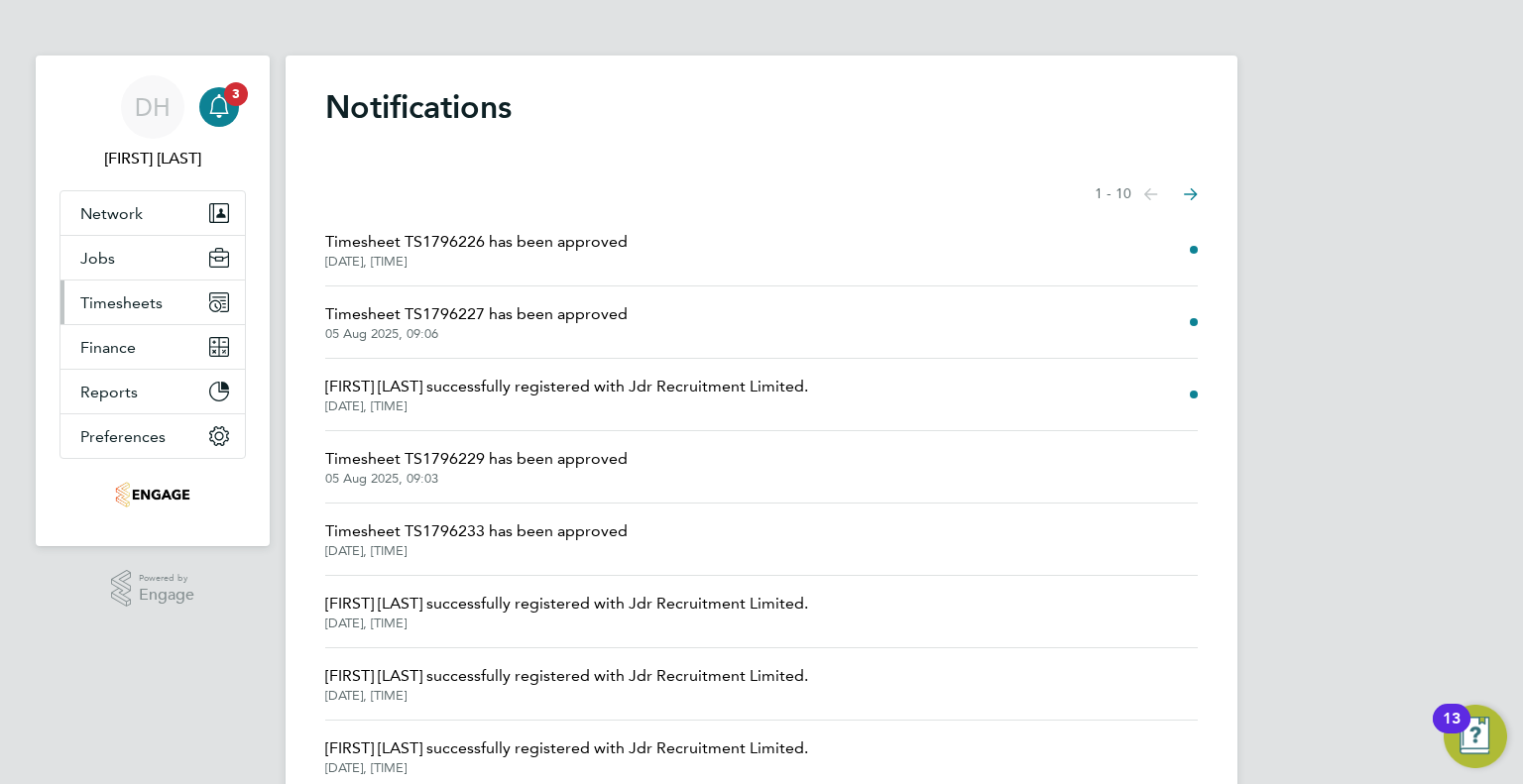 click on "Timesheets" at bounding box center (121, 302) 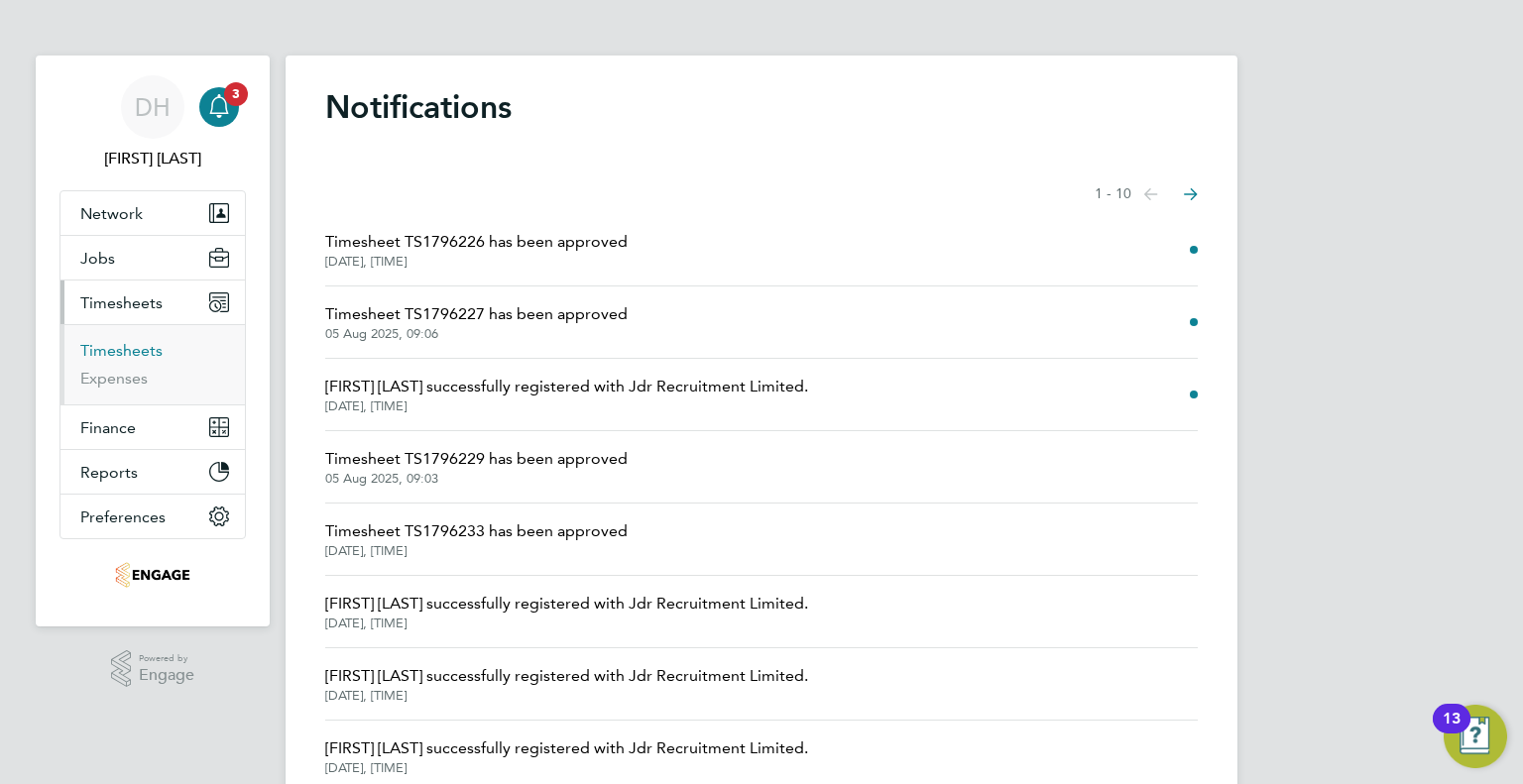 click on "Timesheets" at bounding box center (121, 350) 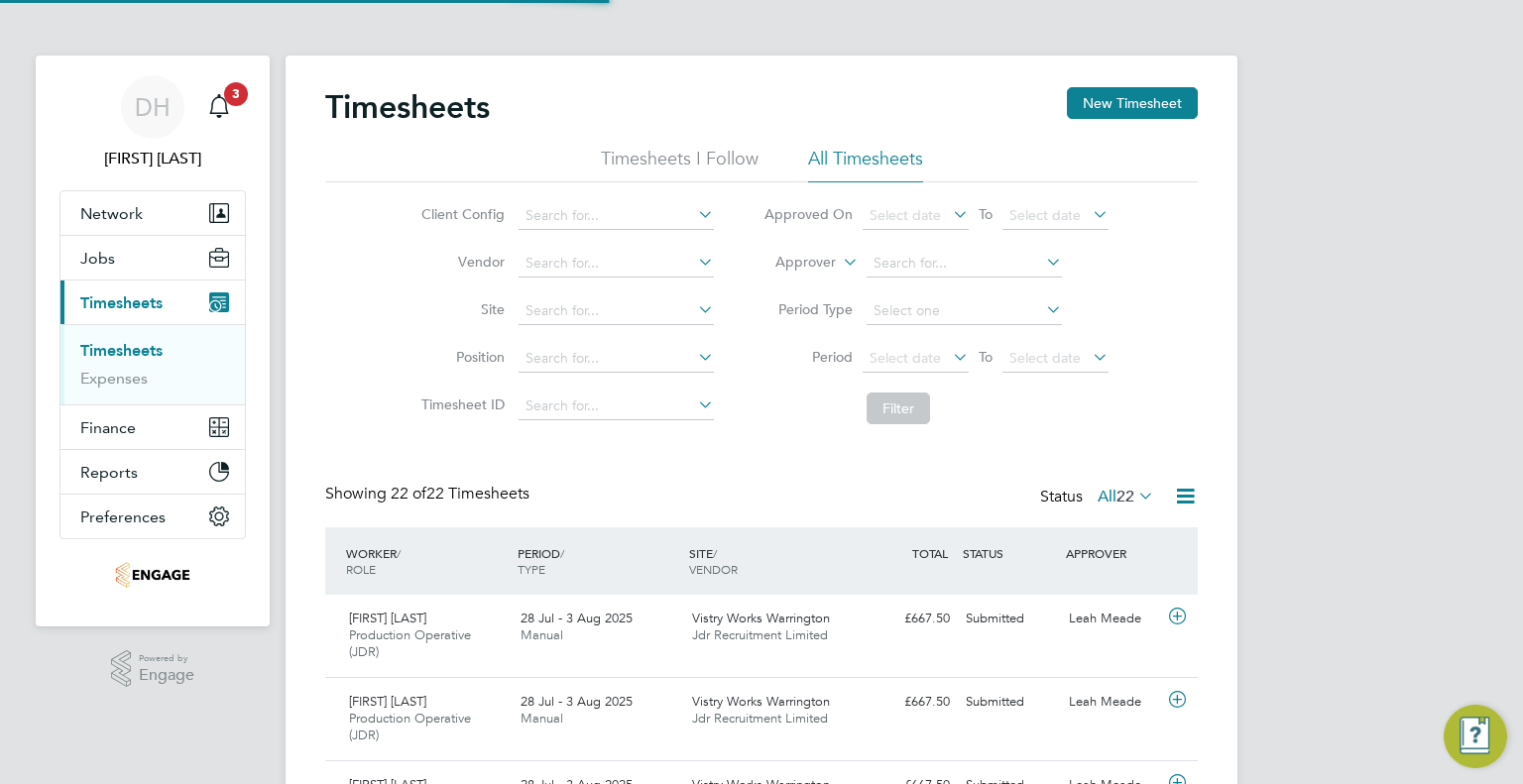 scroll, scrollTop: 10, scrollLeft: 10, axis: both 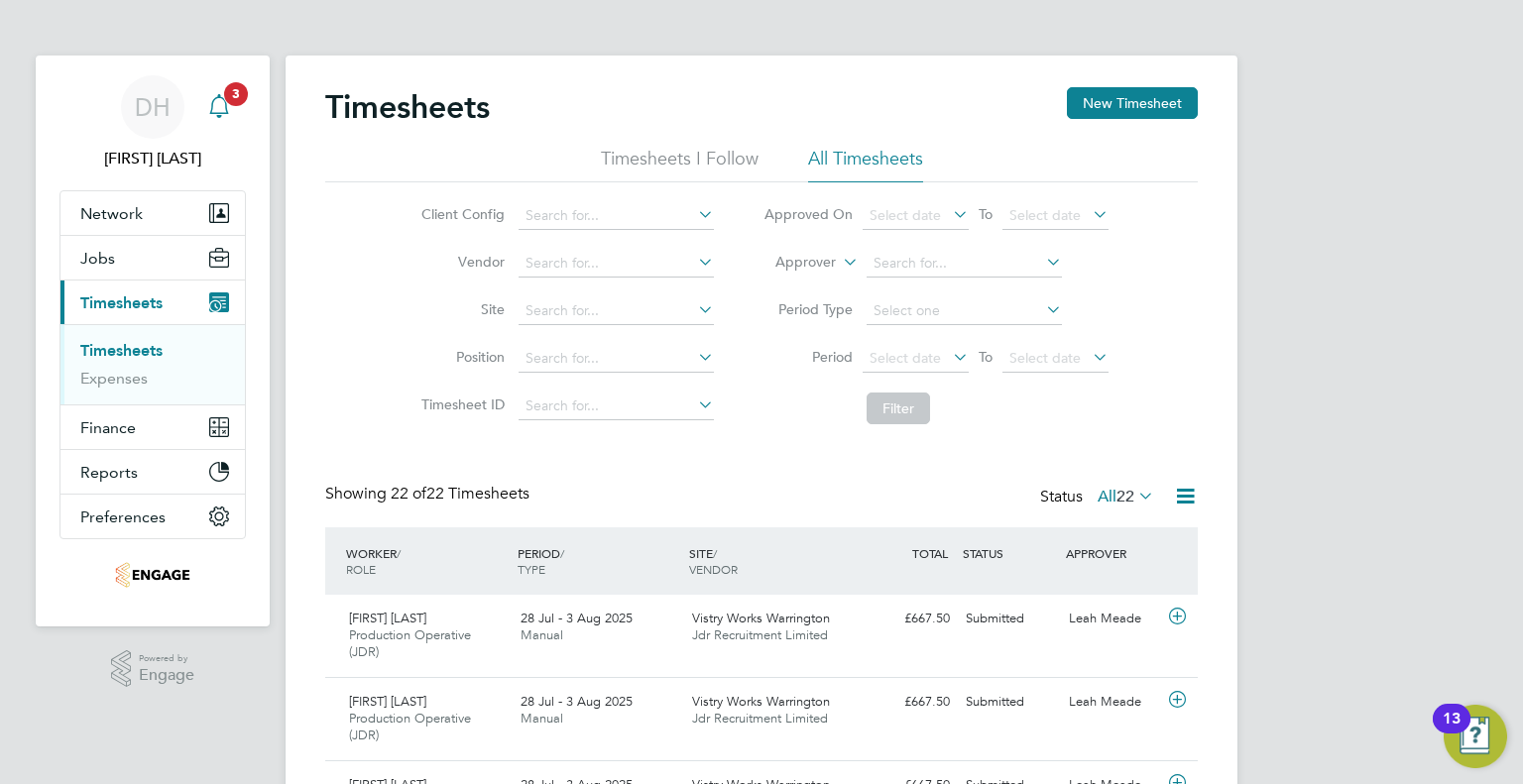 click on "Notifications
3" at bounding box center (219, 107) 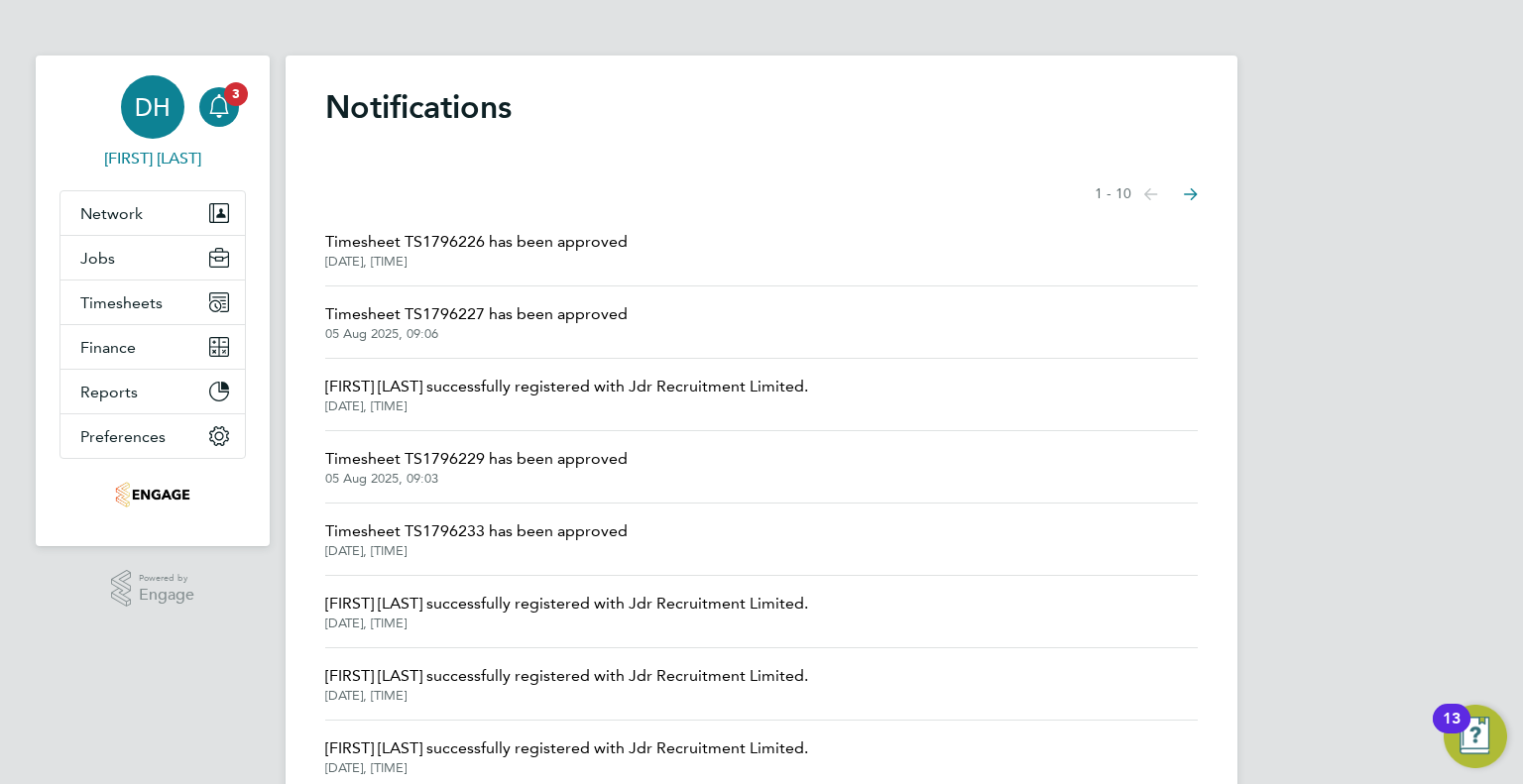 click on "DH   Danielle Harris" at bounding box center [153, 123] 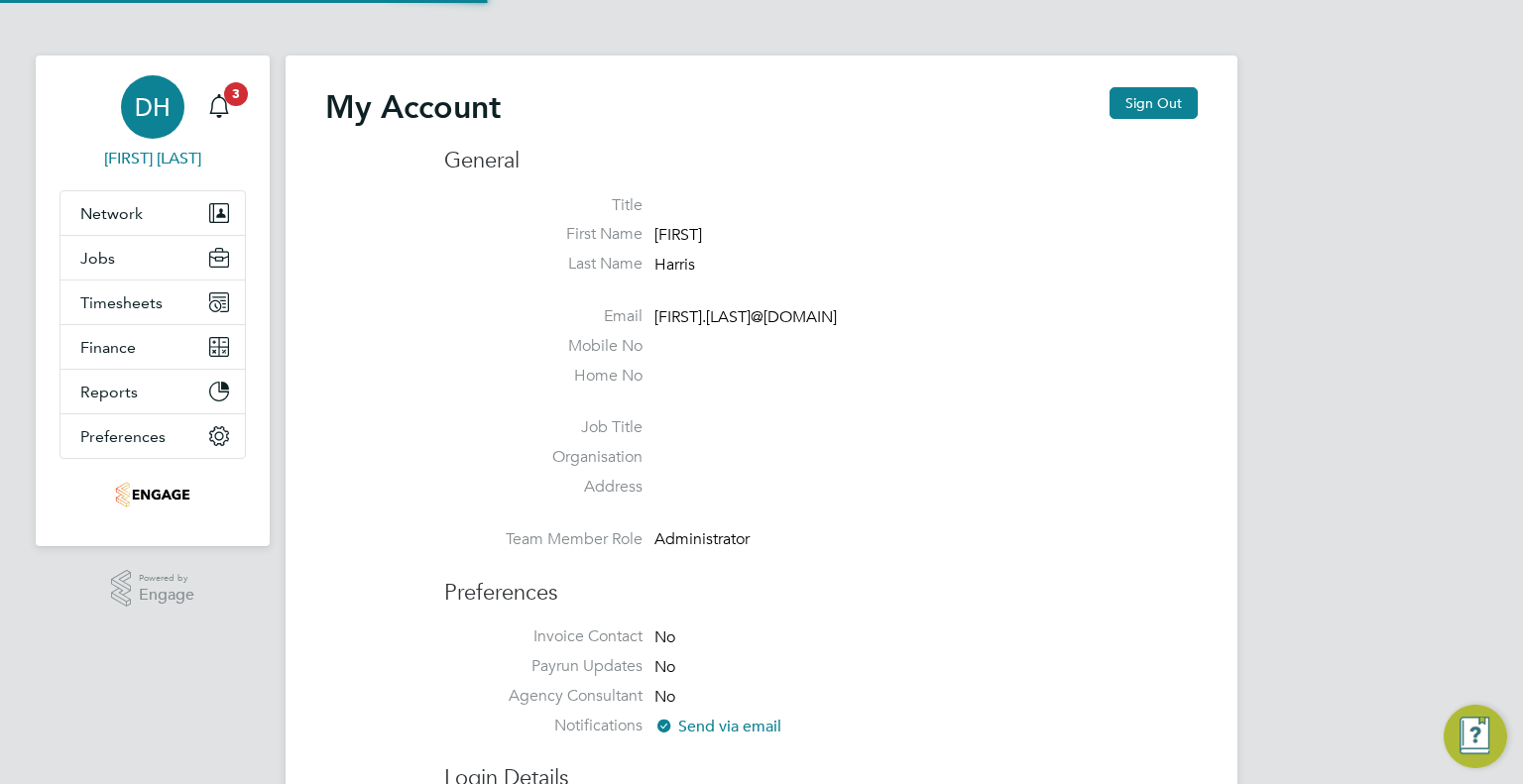 click on "DH   Danielle Harris   Notifications
3" at bounding box center [153, 123] 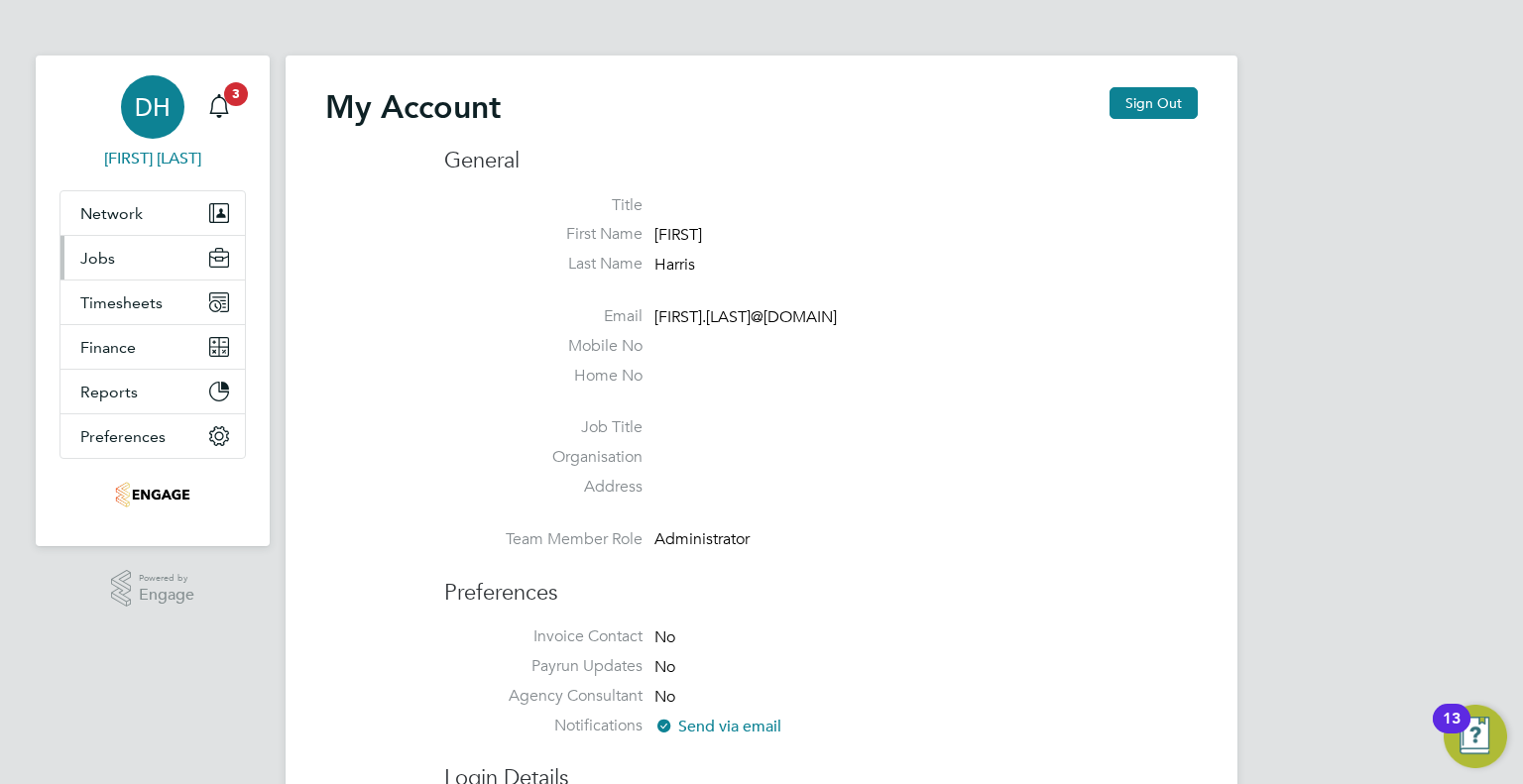 click on "Jobs" at bounding box center (153, 258) 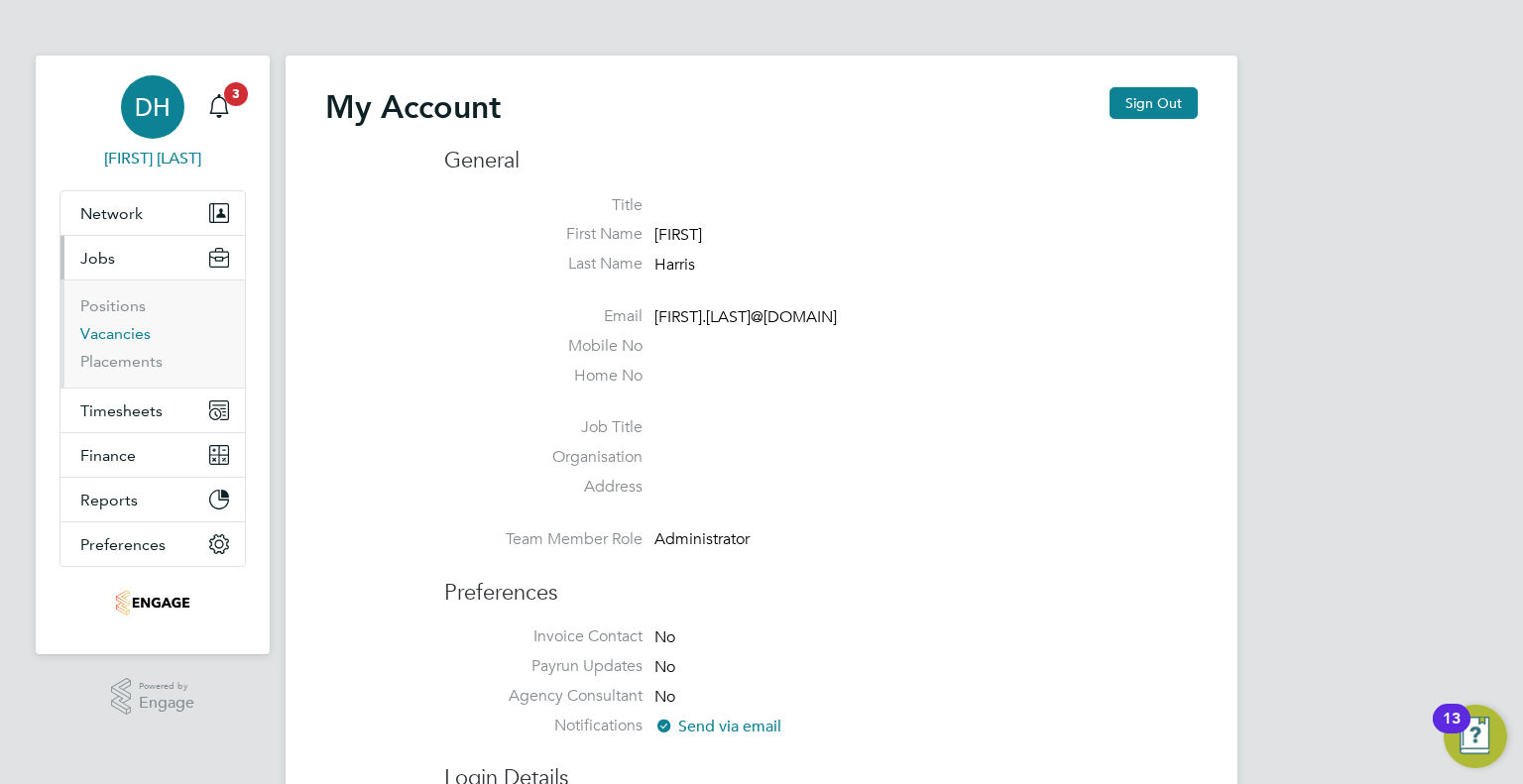 click on "Vacancies" at bounding box center (115, 333) 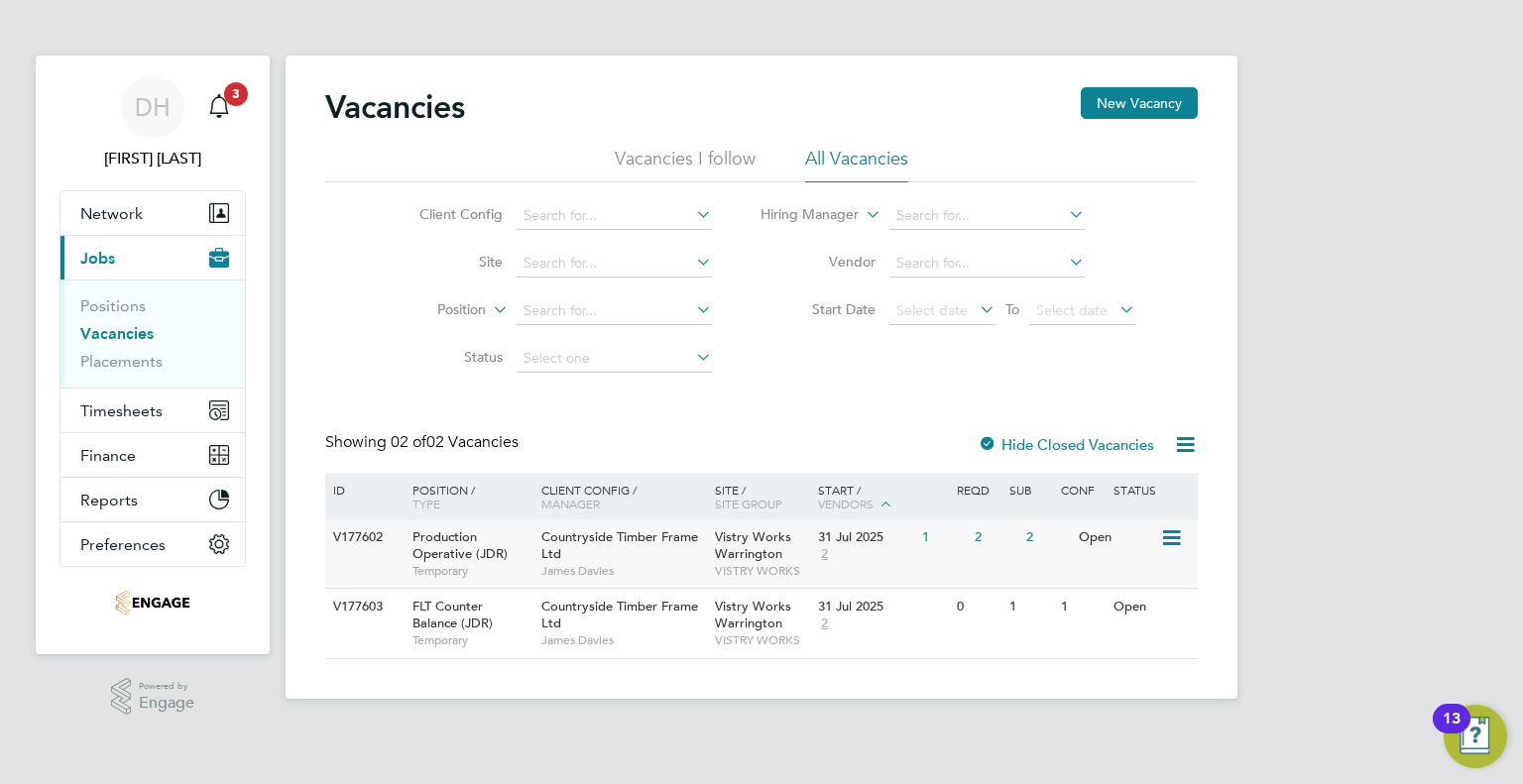 click on "Vistry Works Warrington" 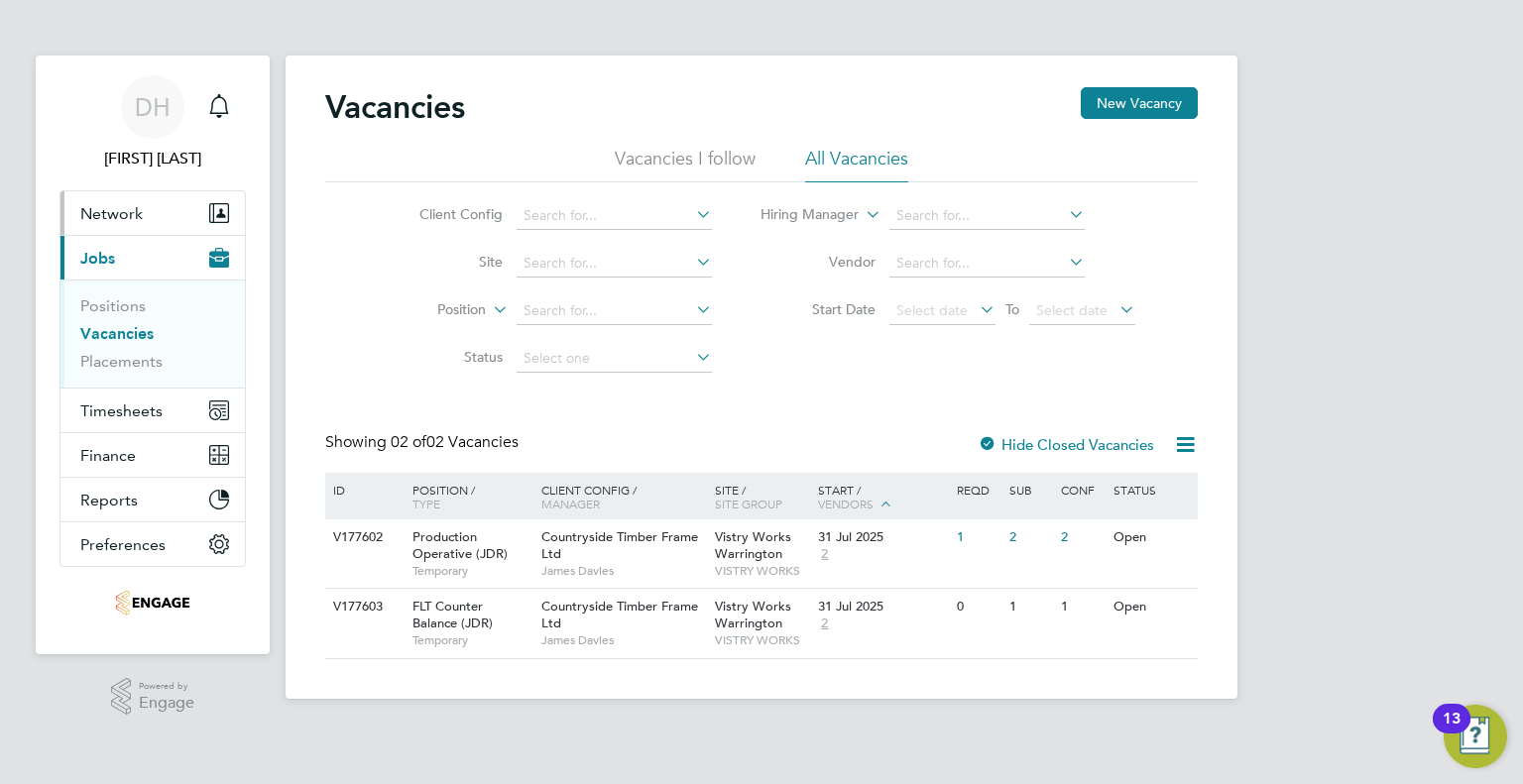 click on "Network" at bounding box center (153, 213) 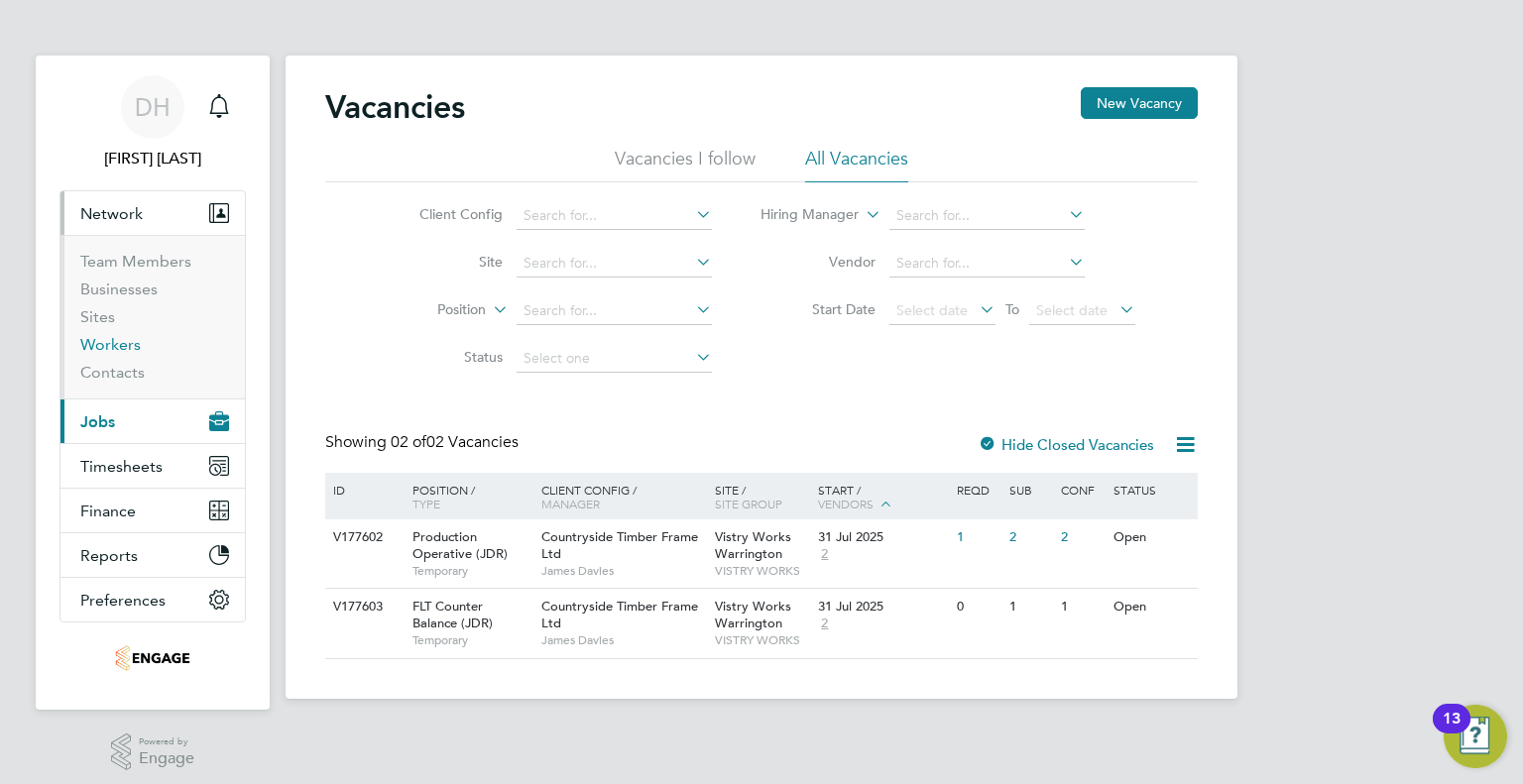click on "Workers" at bounding box center (110, 344) 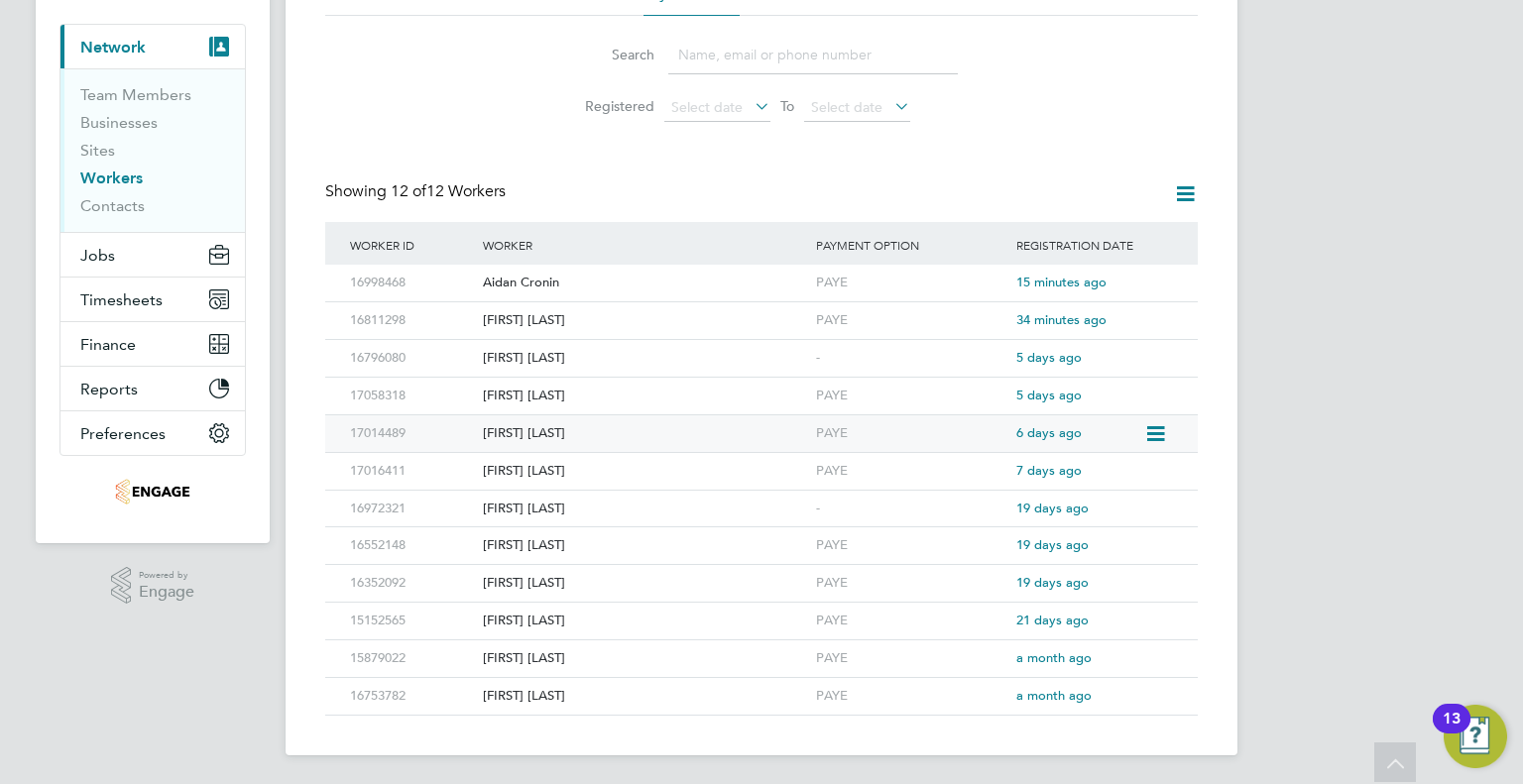 scroll, scrollTop: 0, scrollLeft: 0, axis: both 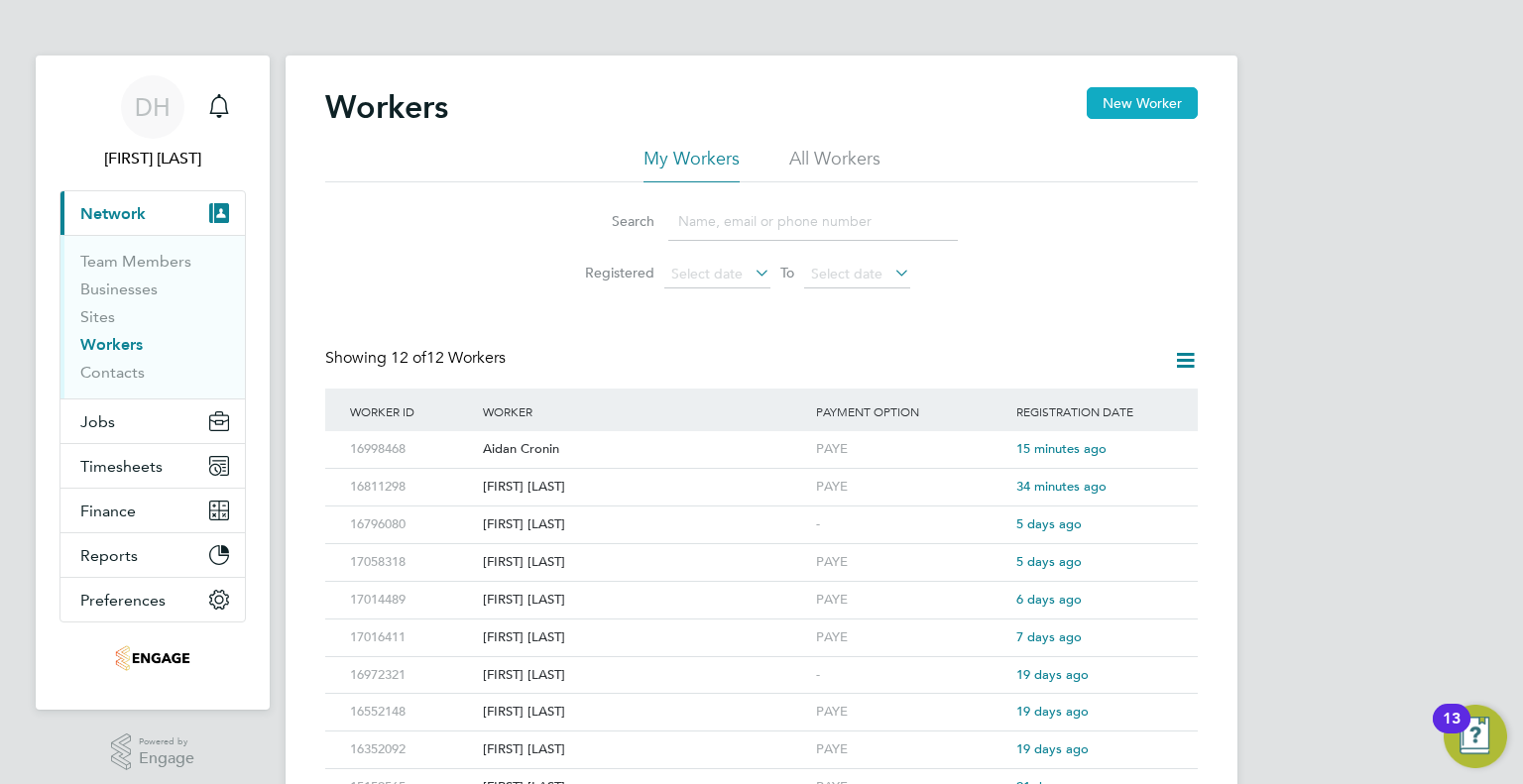 click on "New Worker" 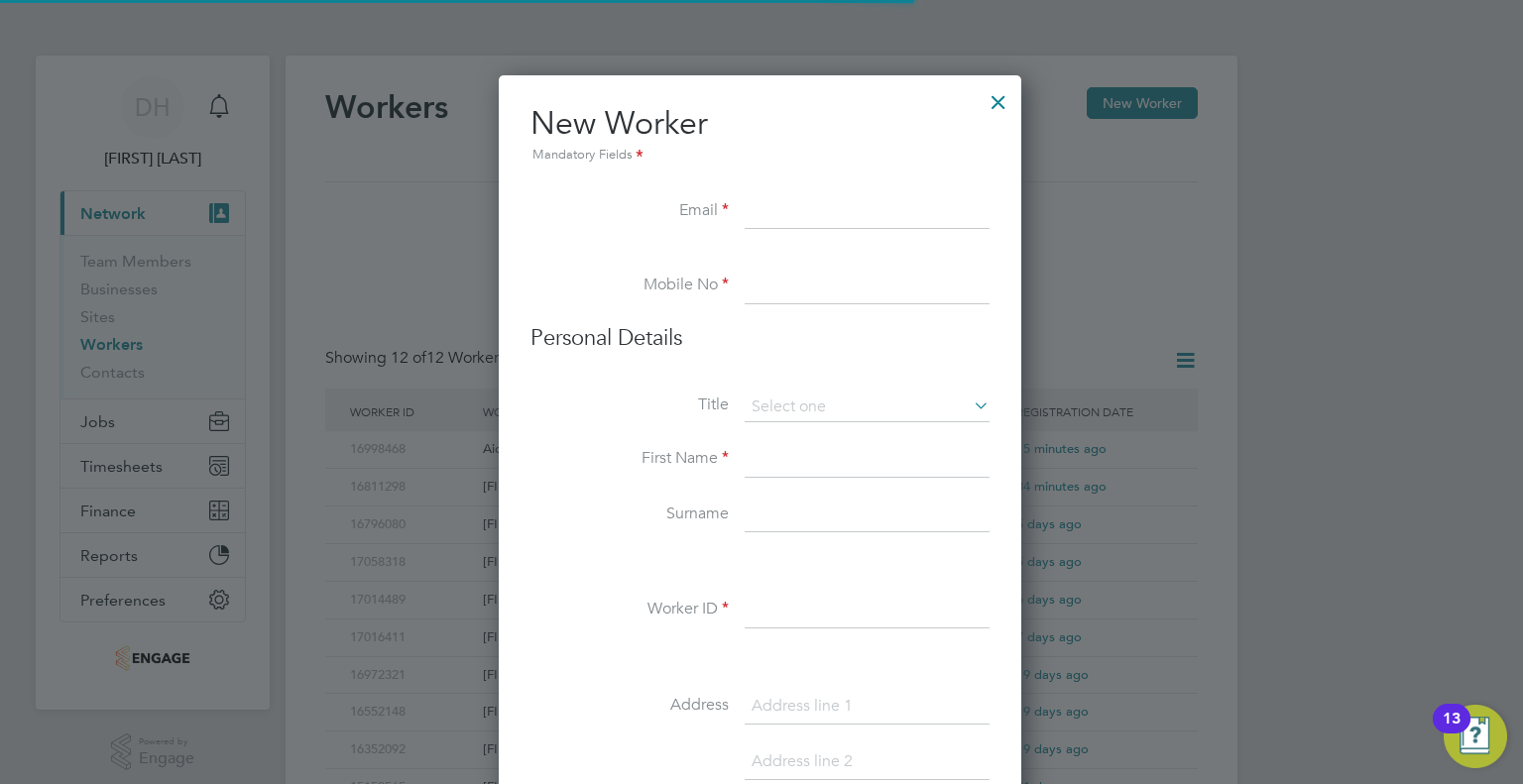 scroll, scrollTop: 10, scrollLeft: 10, axis: both 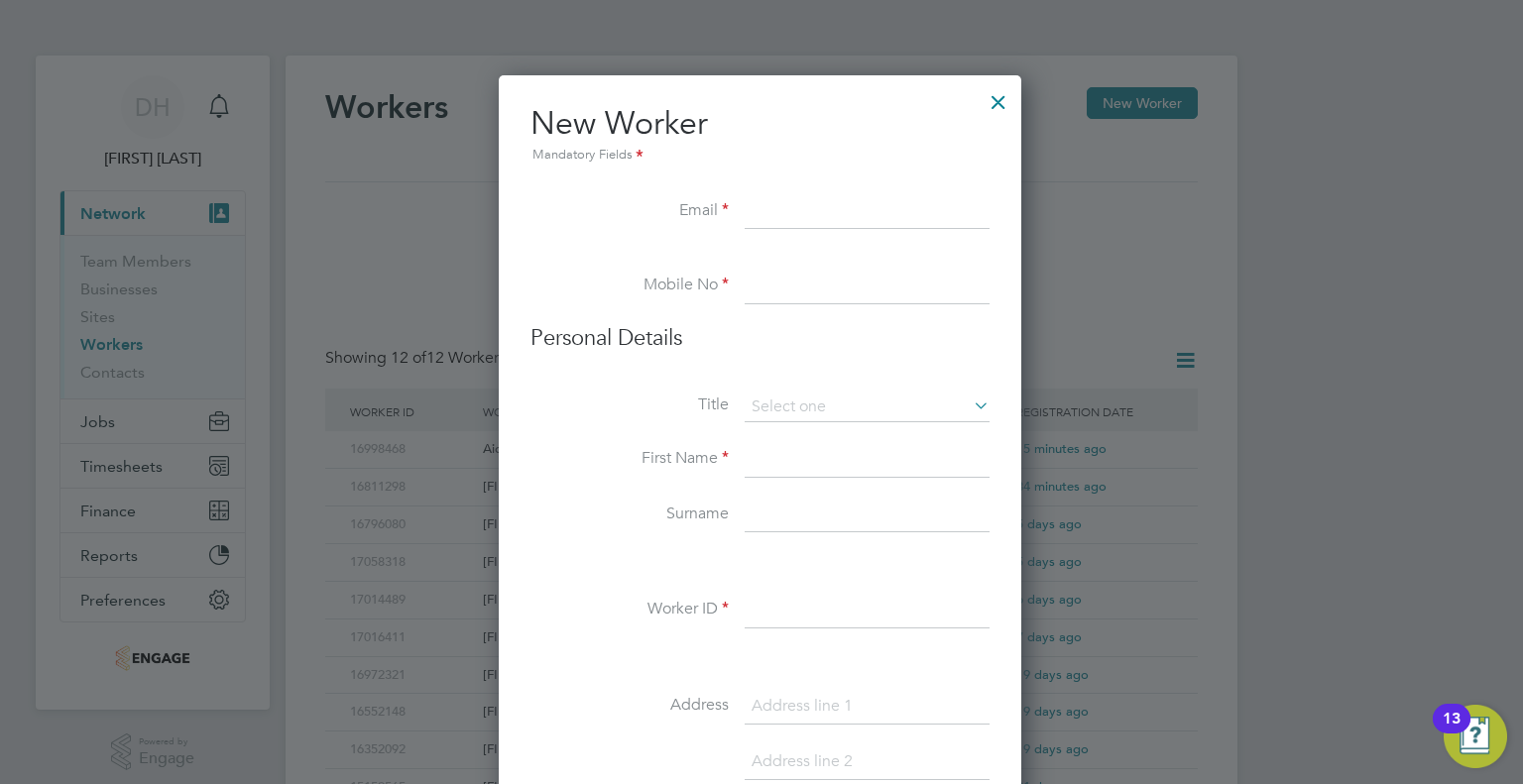 paste on "mikevik152@gmail.com" 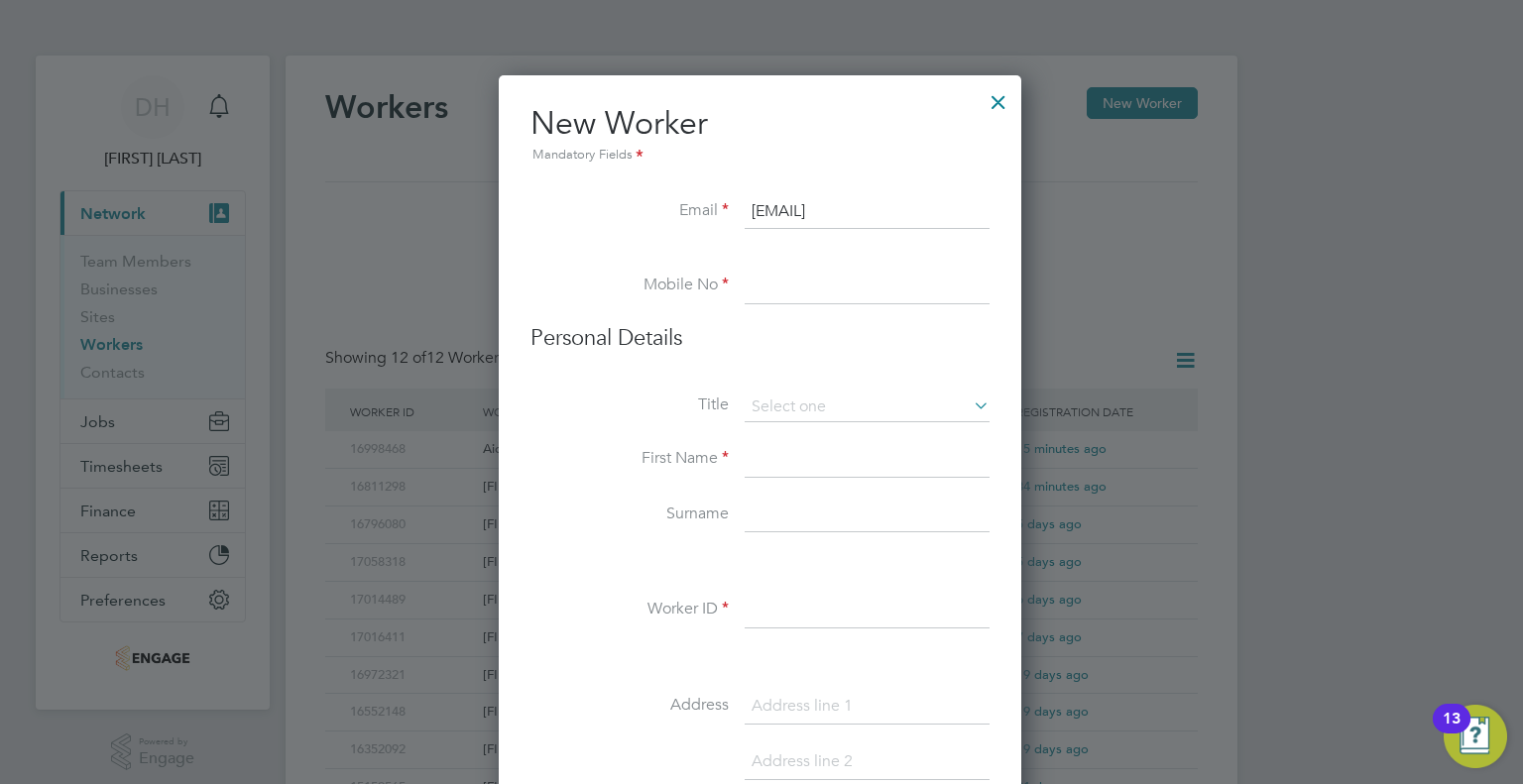 type on "mikevik152@gmail.com" 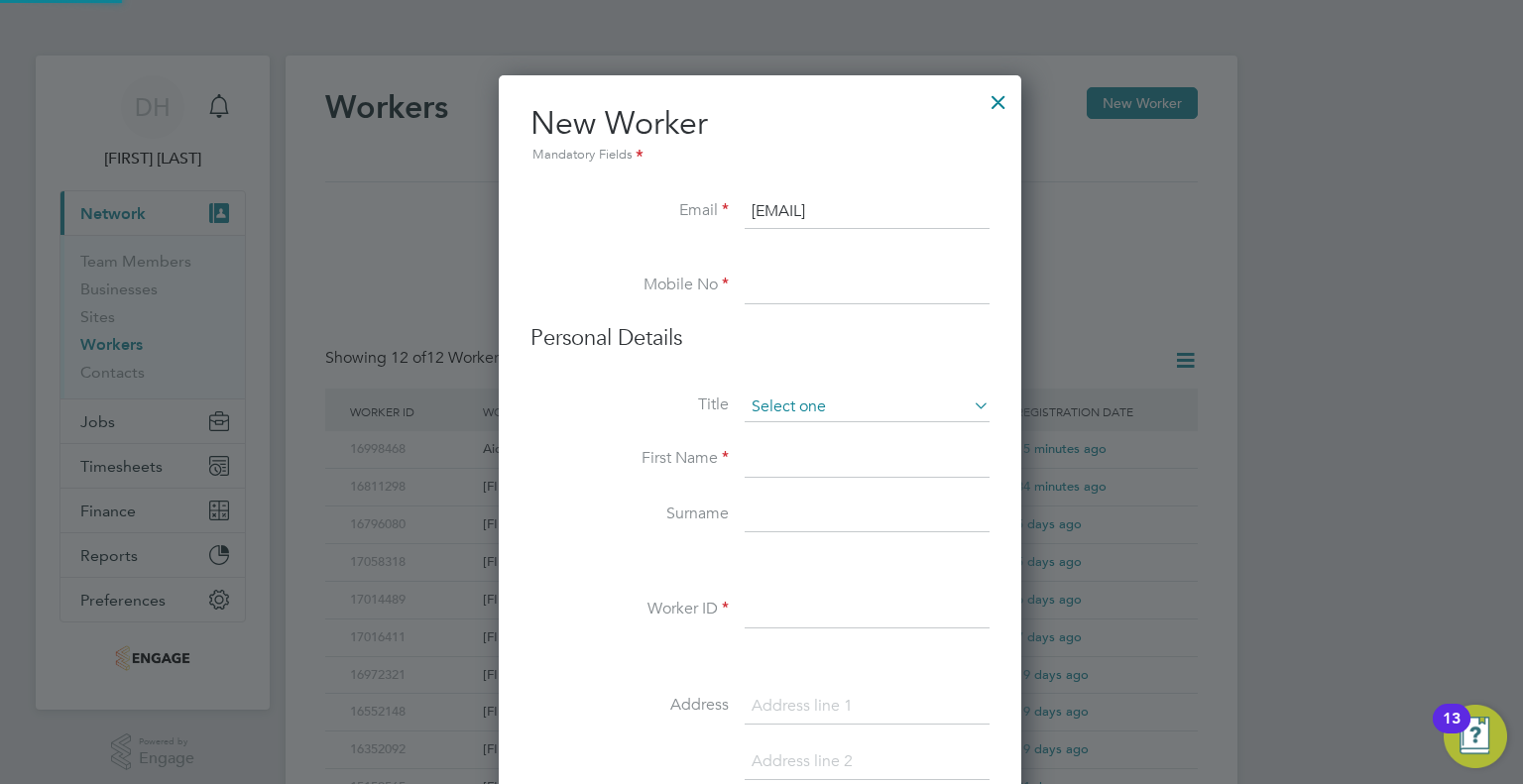 paste on "07938665714" 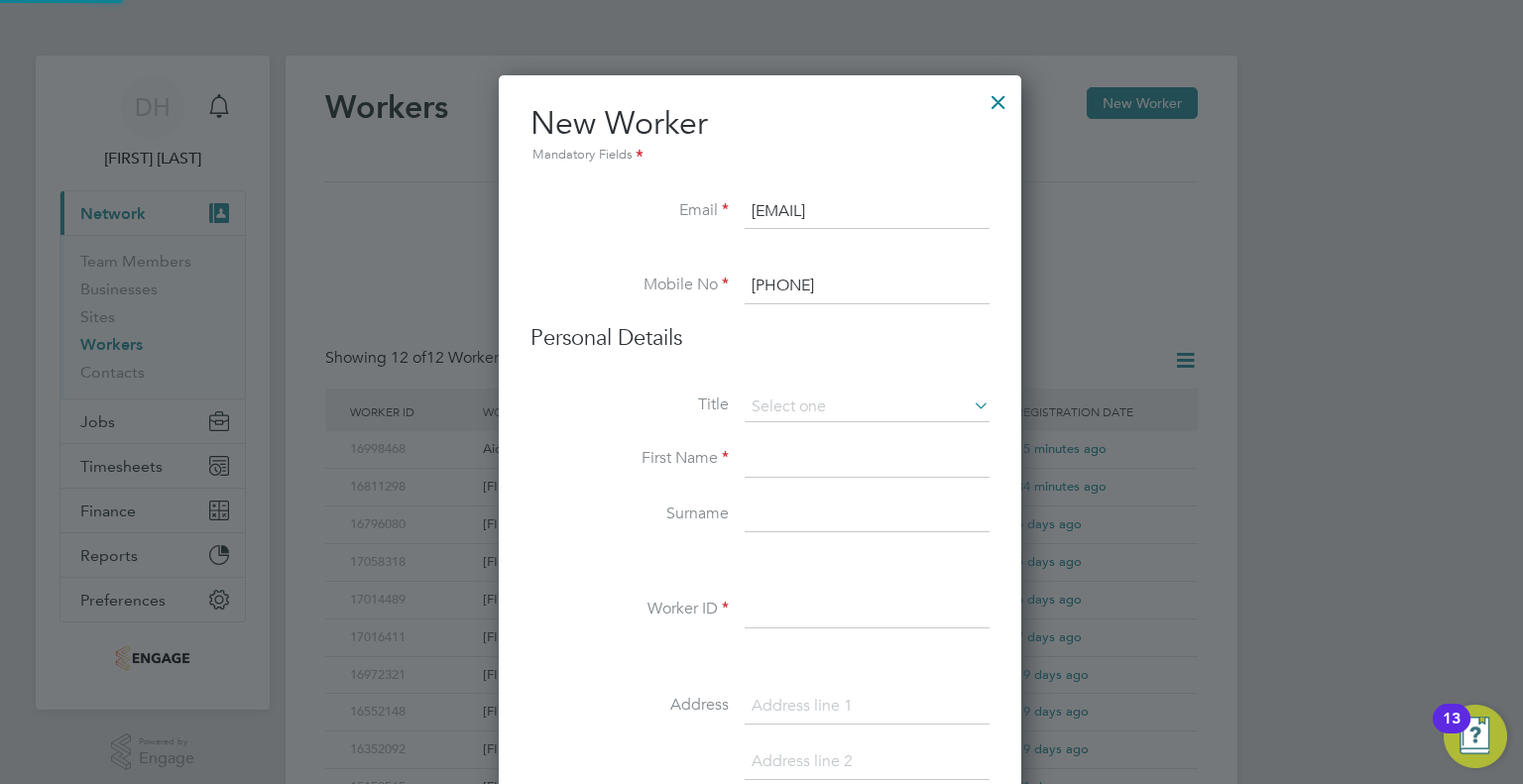 type on "07938665714" 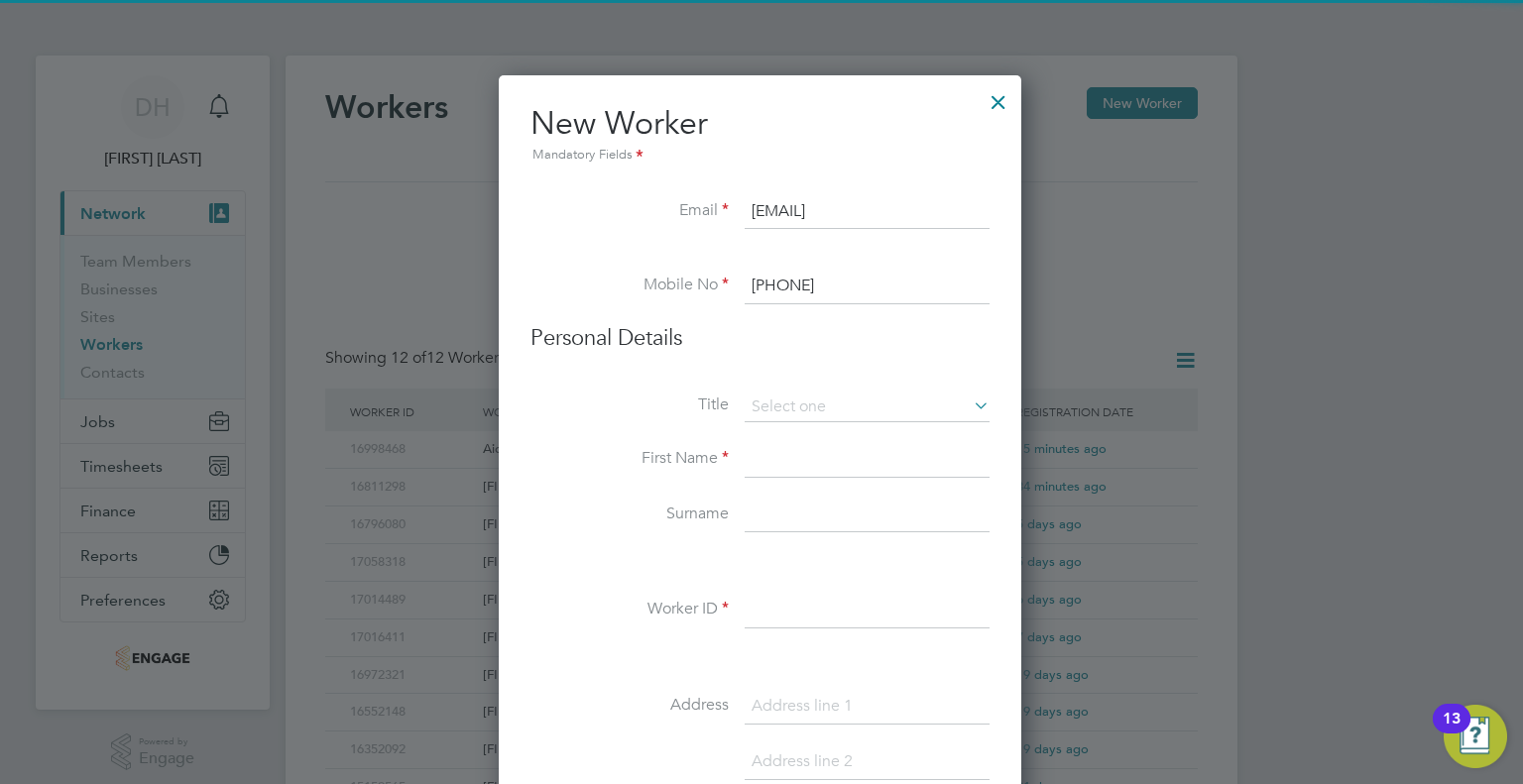 click at bounding box center (867, 460) 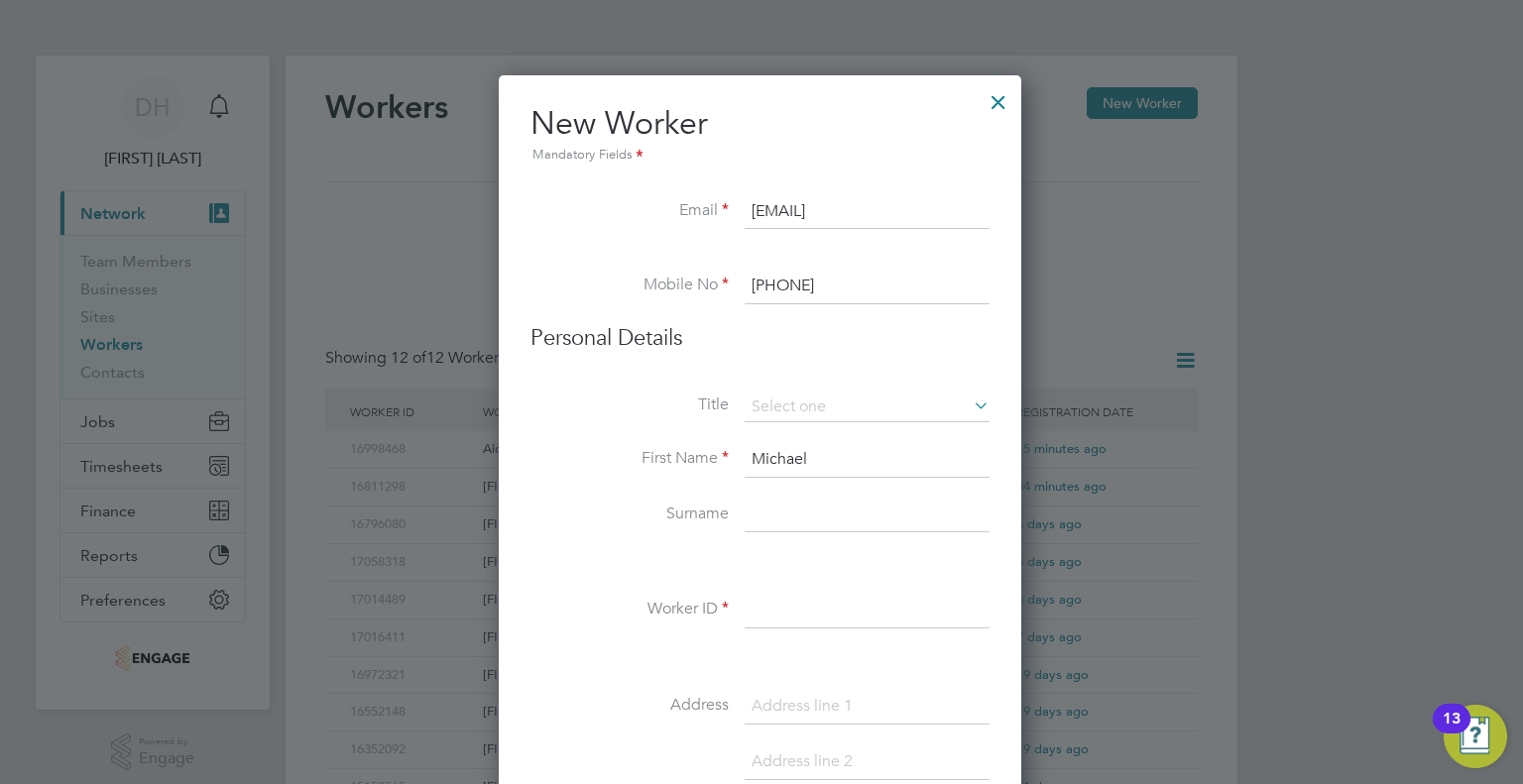 type on "Michael" 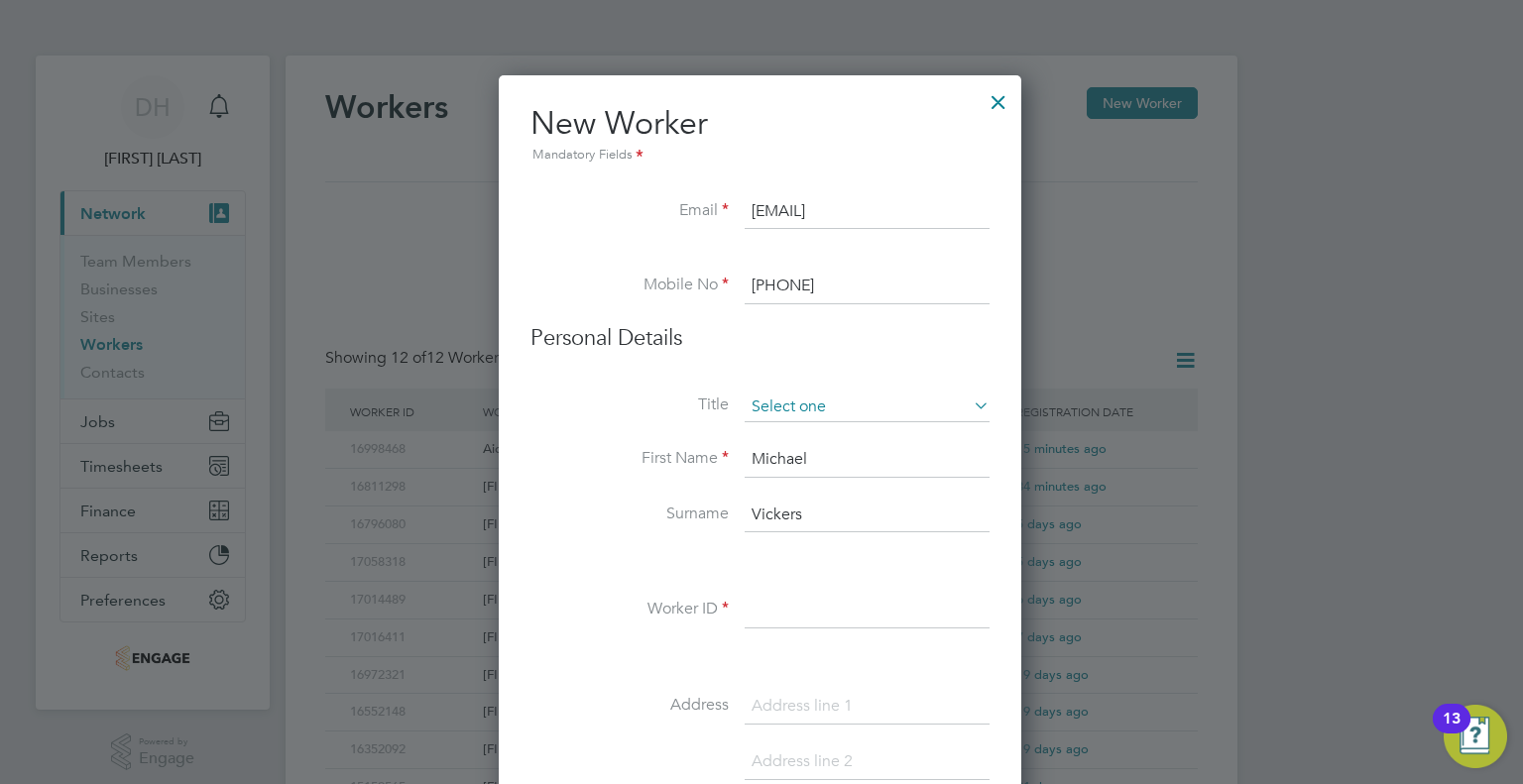 type on "Vickers" 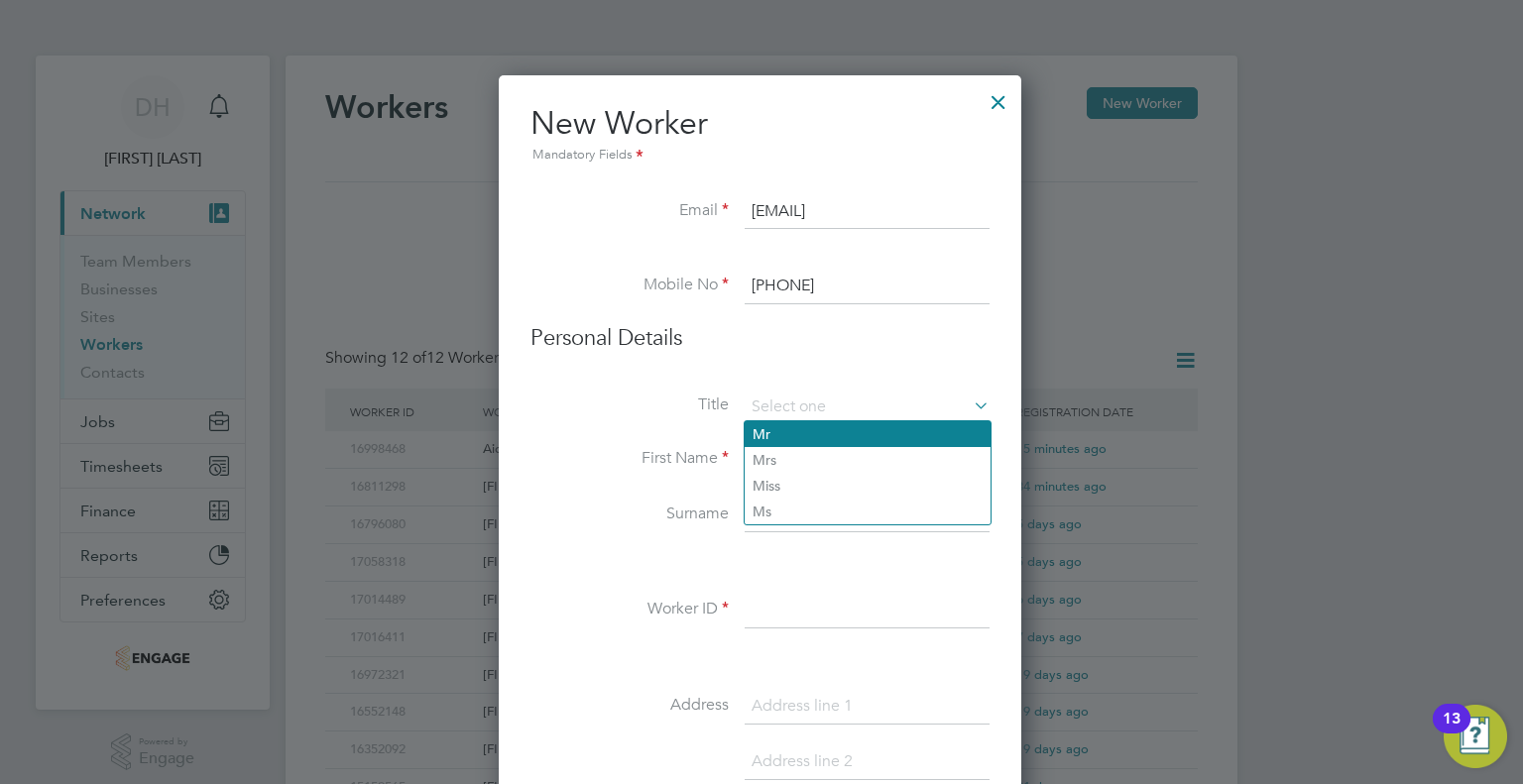 click on "Mr" 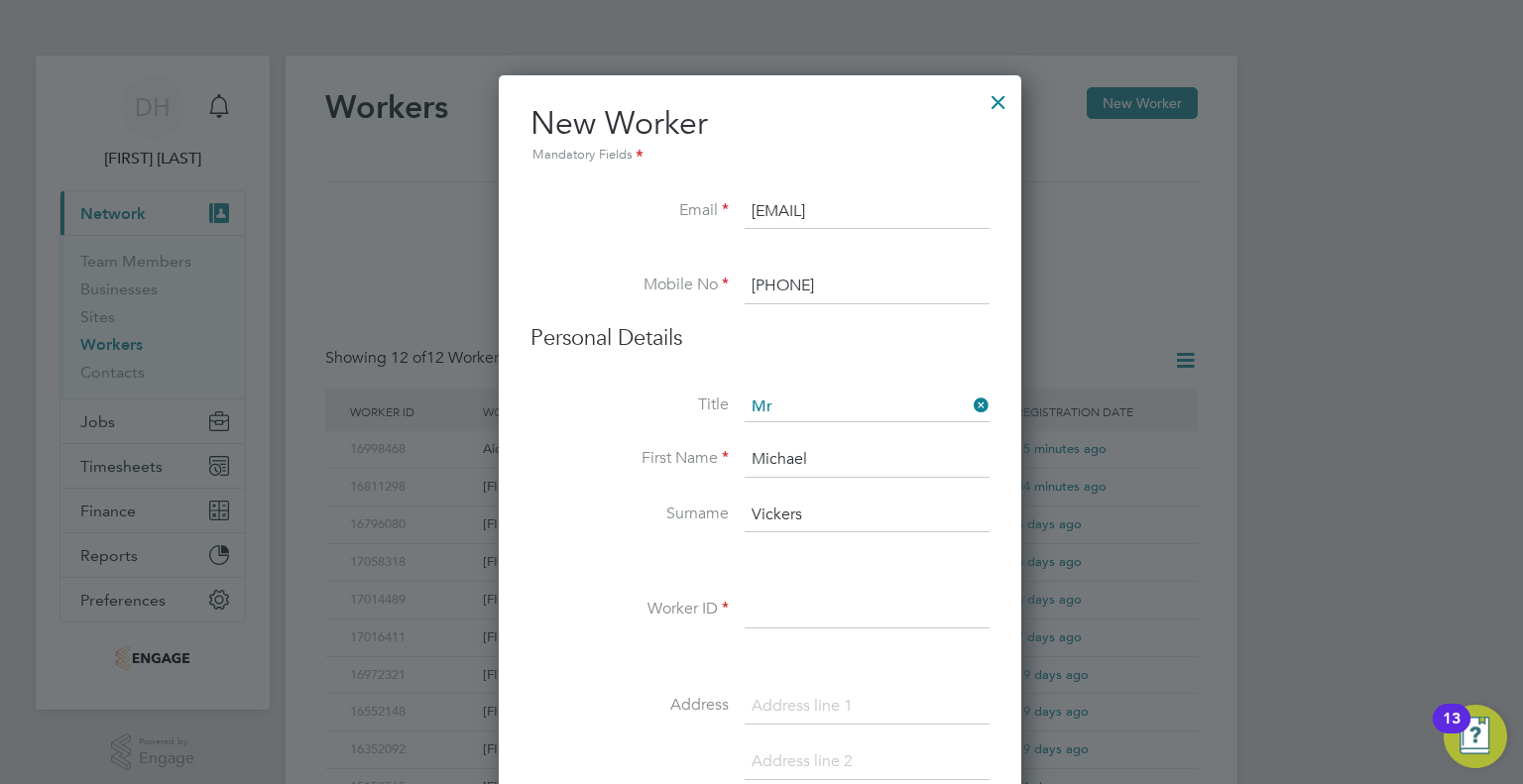 click on "First Name   Michael" at bounding box center [760, 470] 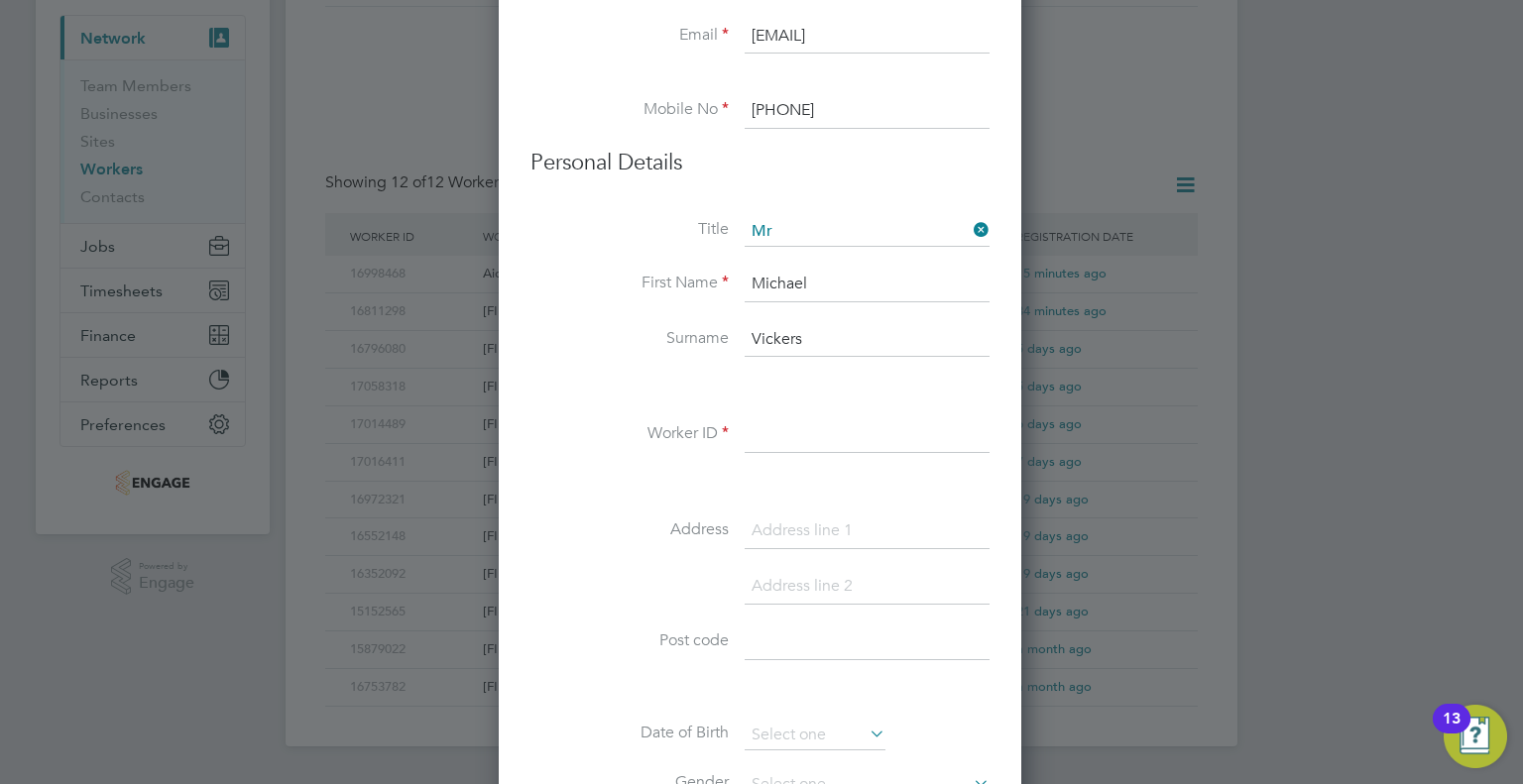 scroll, scrollTop: 198, scrollLeft: 0, axis: vertical 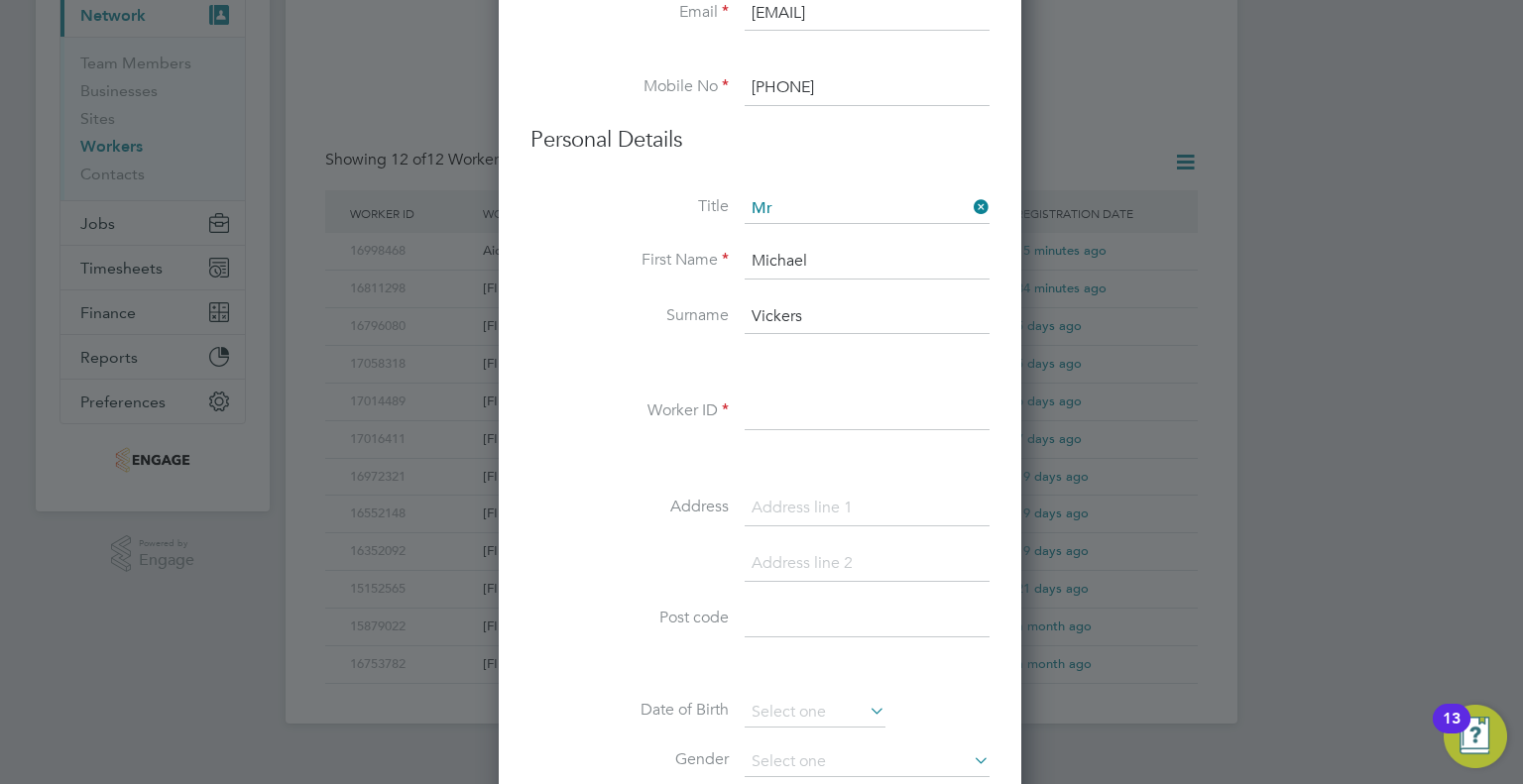 click at bounding box center [867, 412] 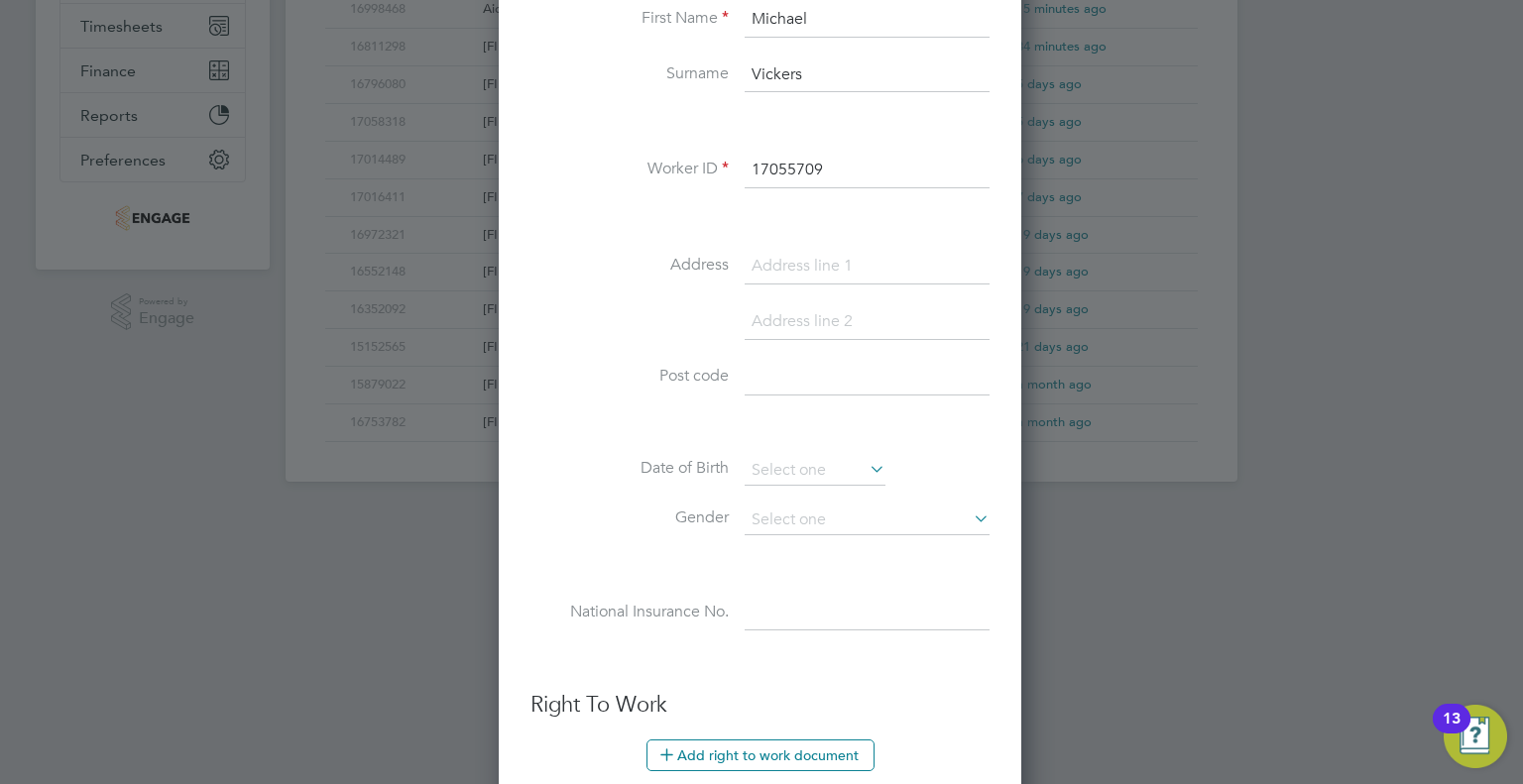 scroll, scrollTop: 496, scrollLeft: 0, axis: vertical 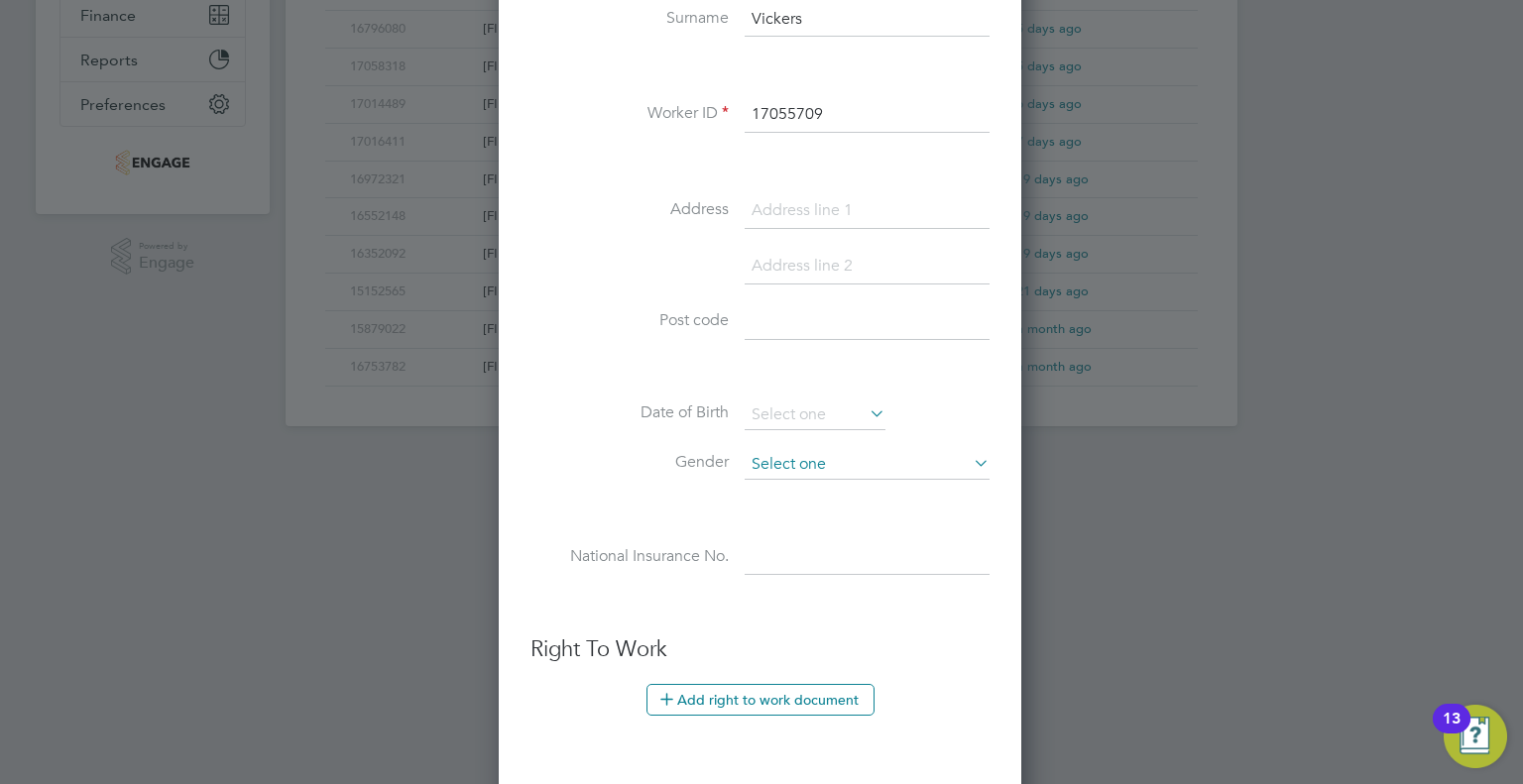 type on "17055709" 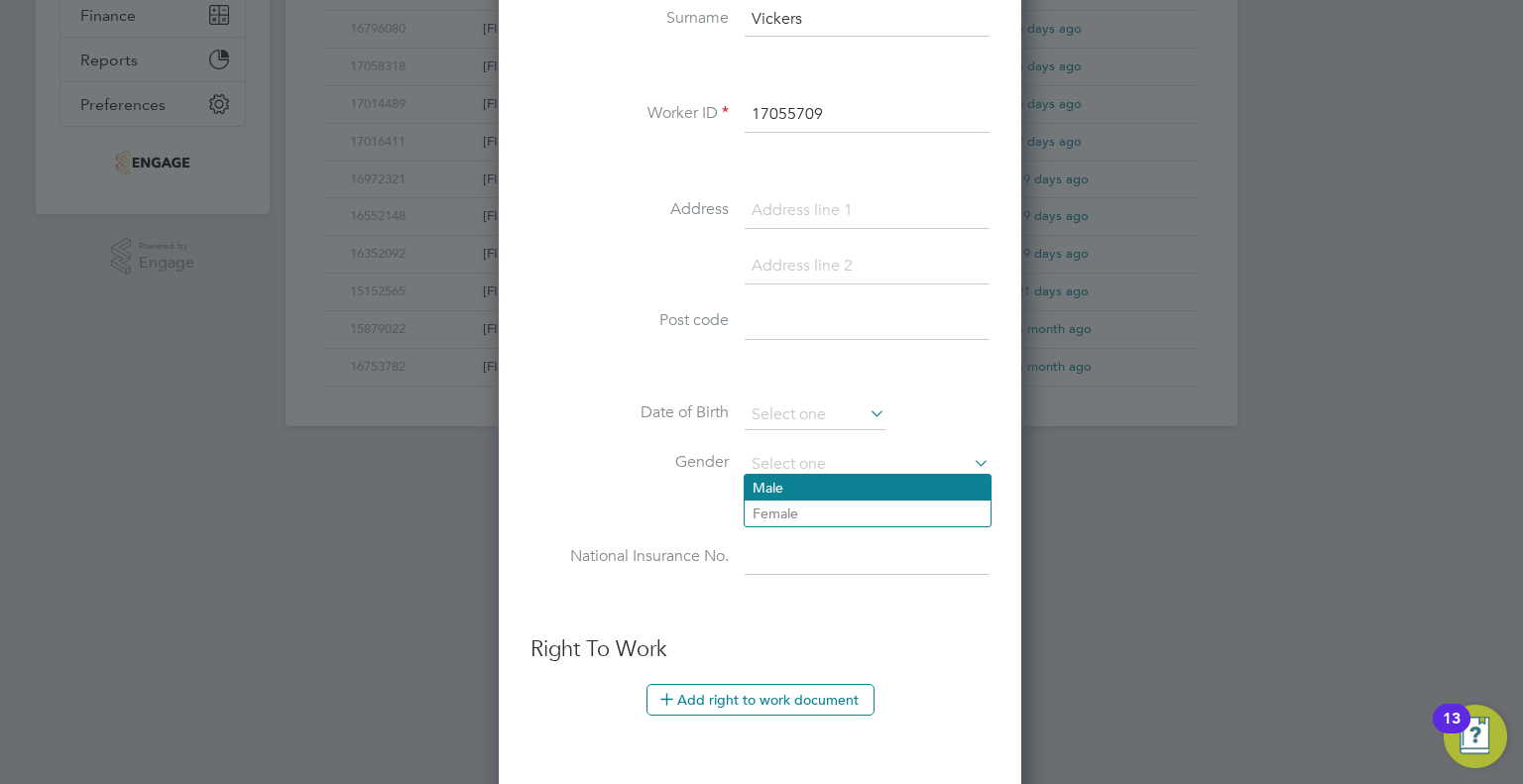 click on "Male" 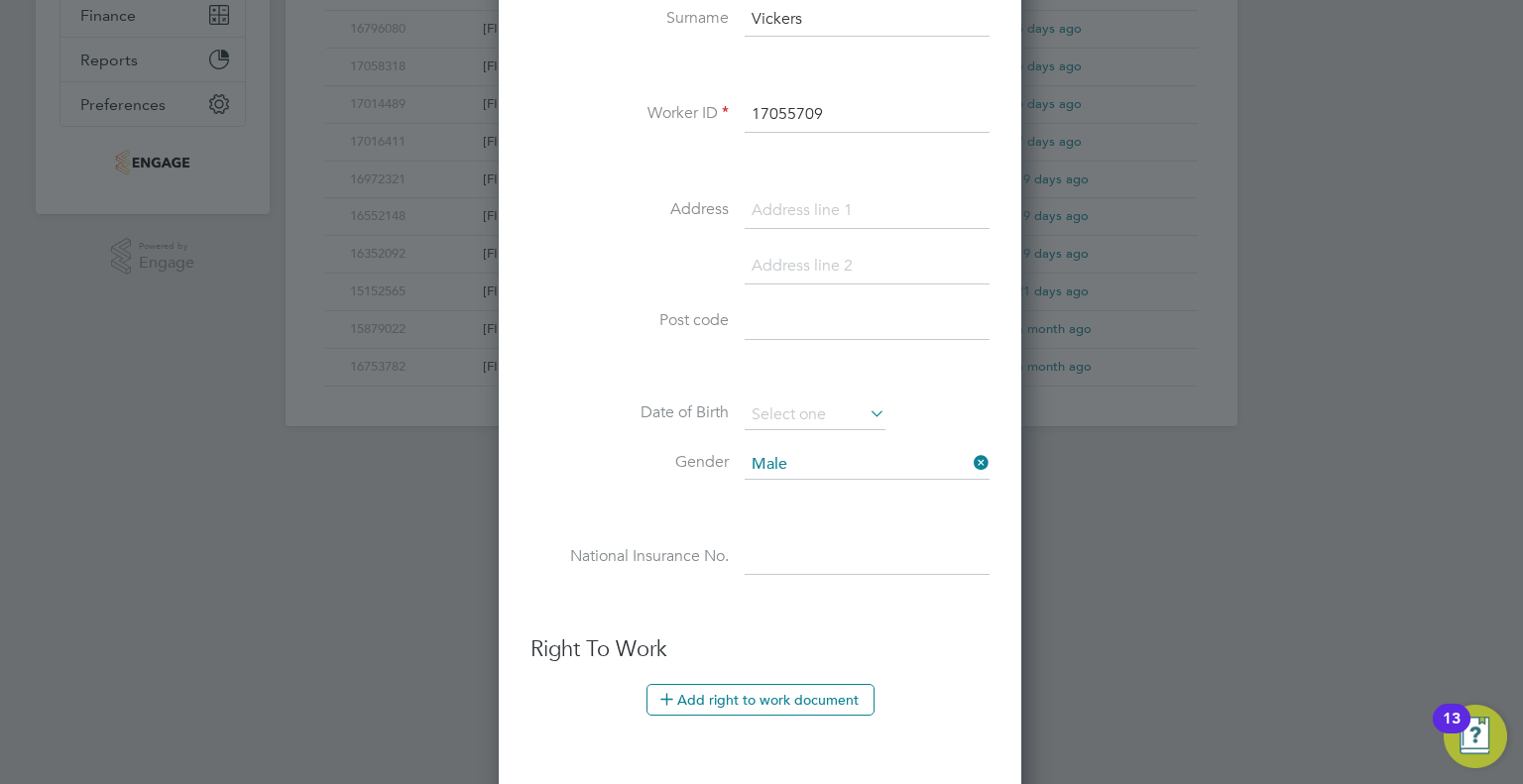 click on "Gender   Male" at bounding box center [760, 475] 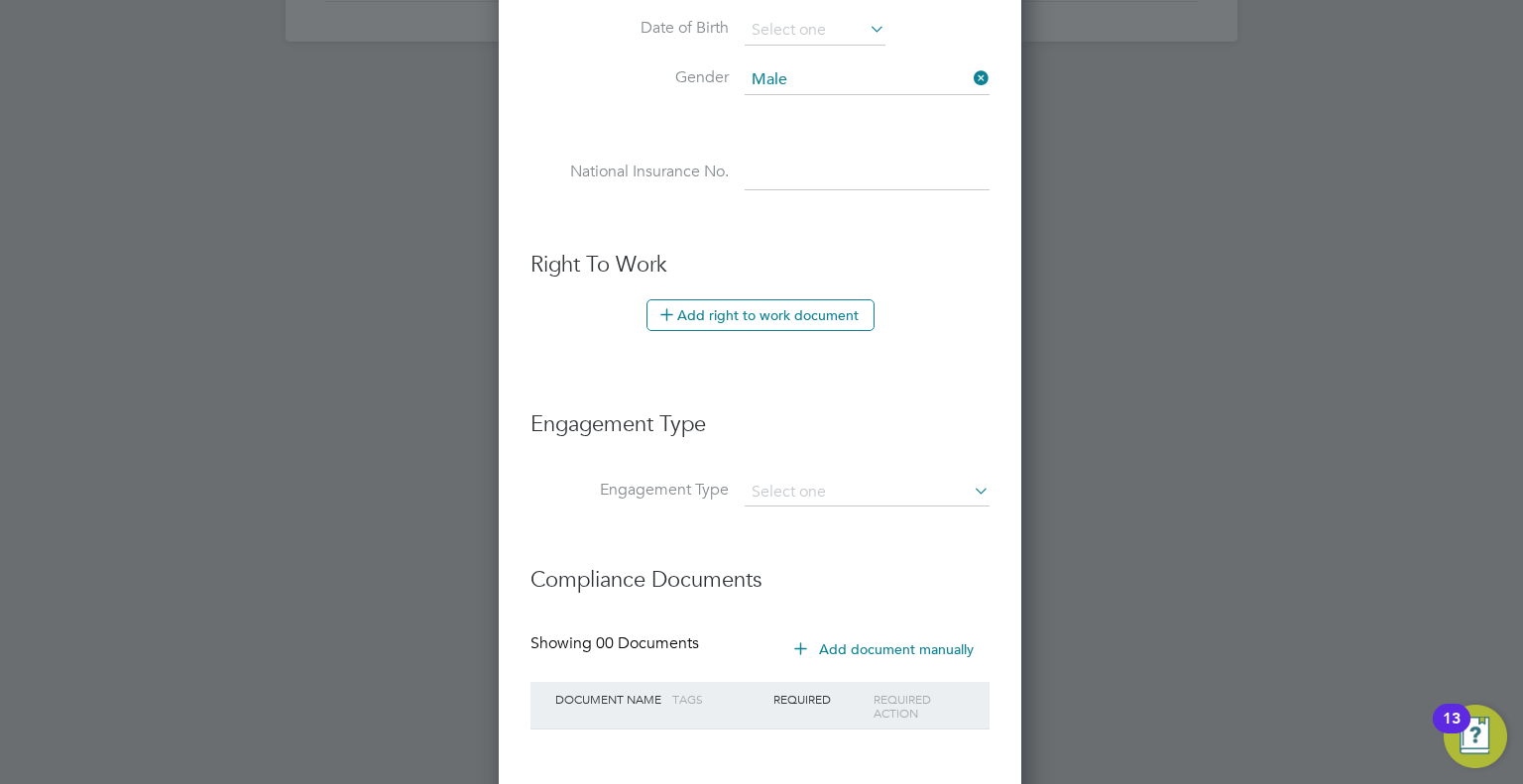 scroll, scrollTop: 871, scrollLeft: 0, axis: vertical 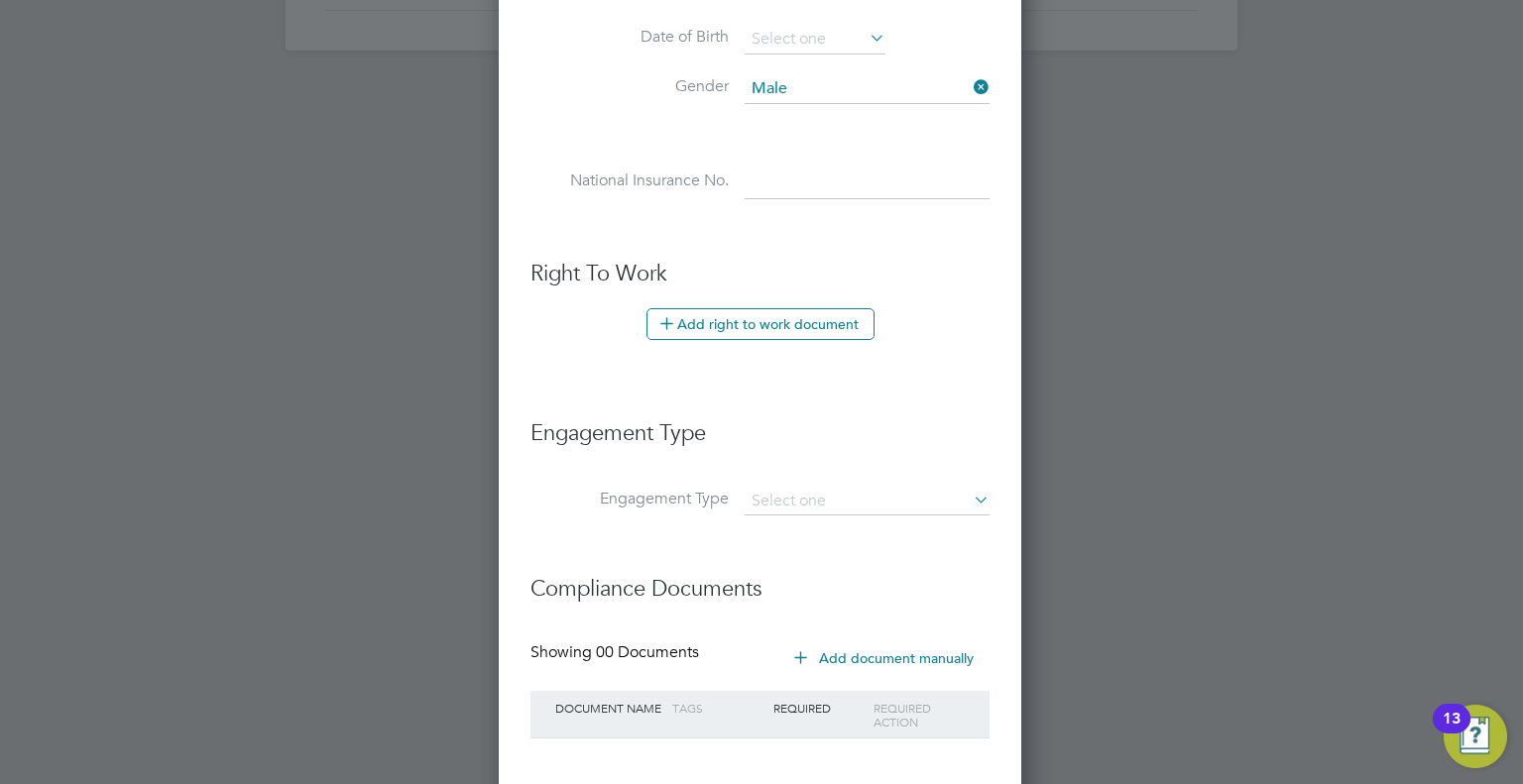 click on "Engagement Type" at bounding box center [760, 511] 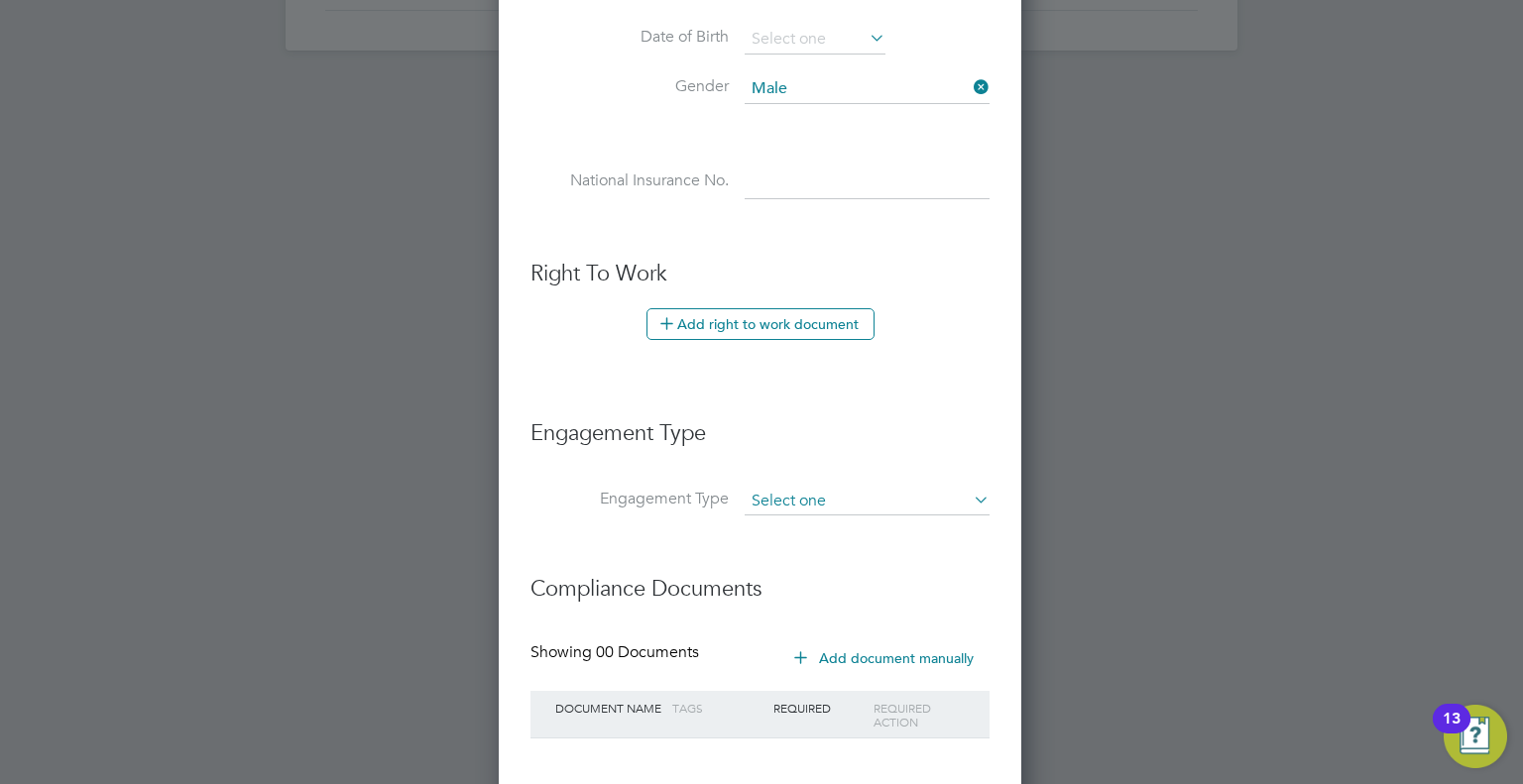 click at bounding box center [867, 502] 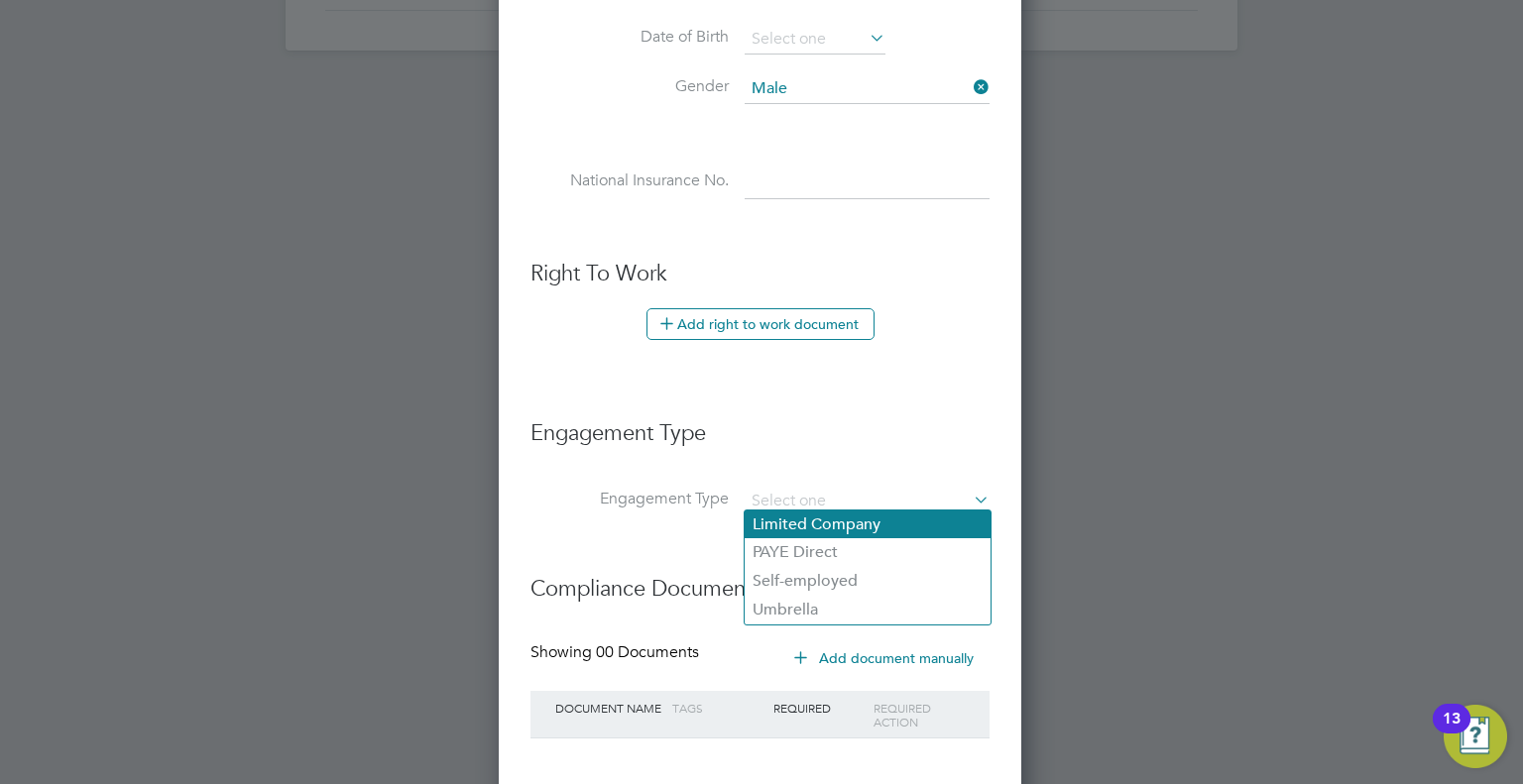 click on "Limited Company" 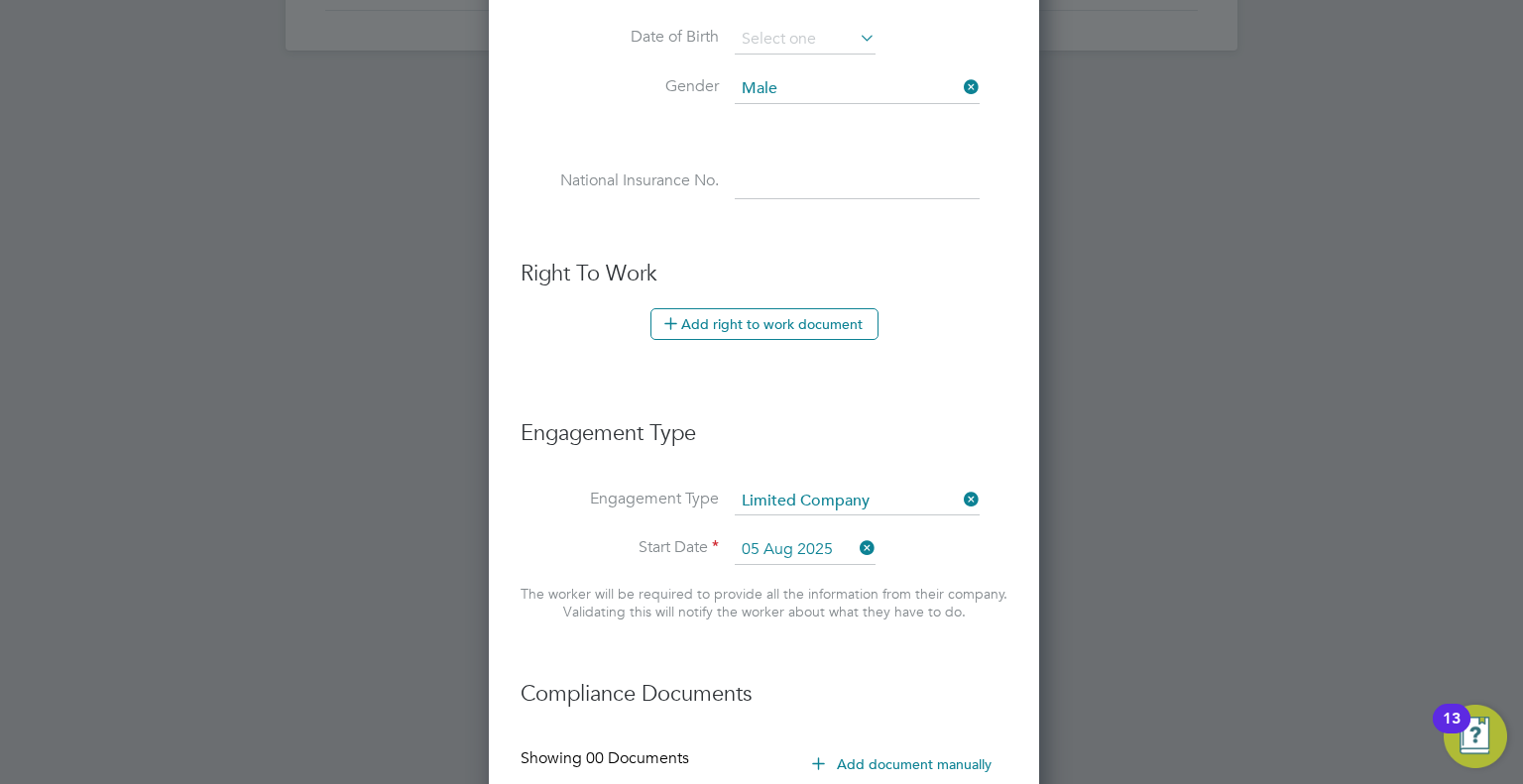 scroll, scrollTop: 10, scrollLeft: 9, axis: both 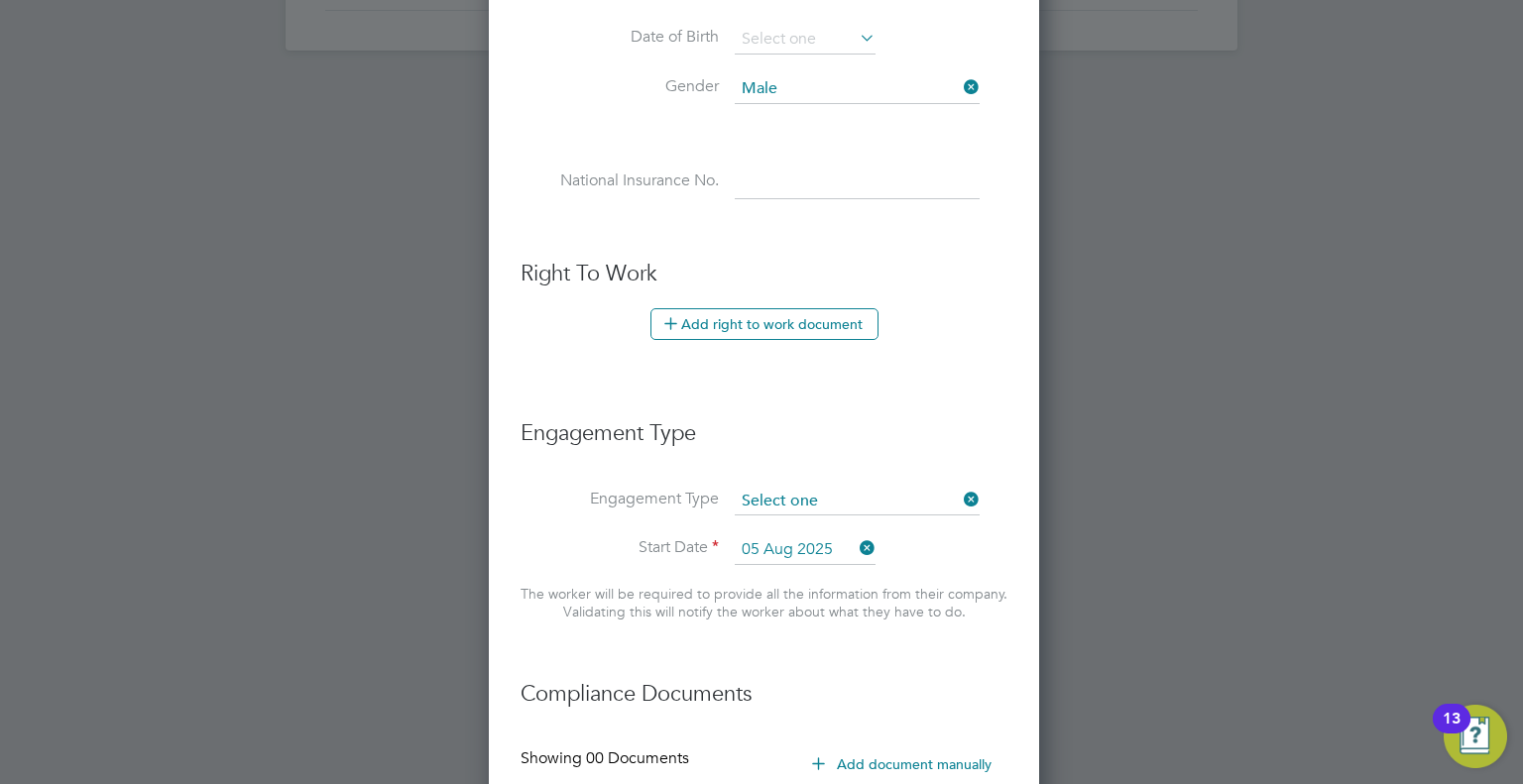 click at bounding box center (857, 502) 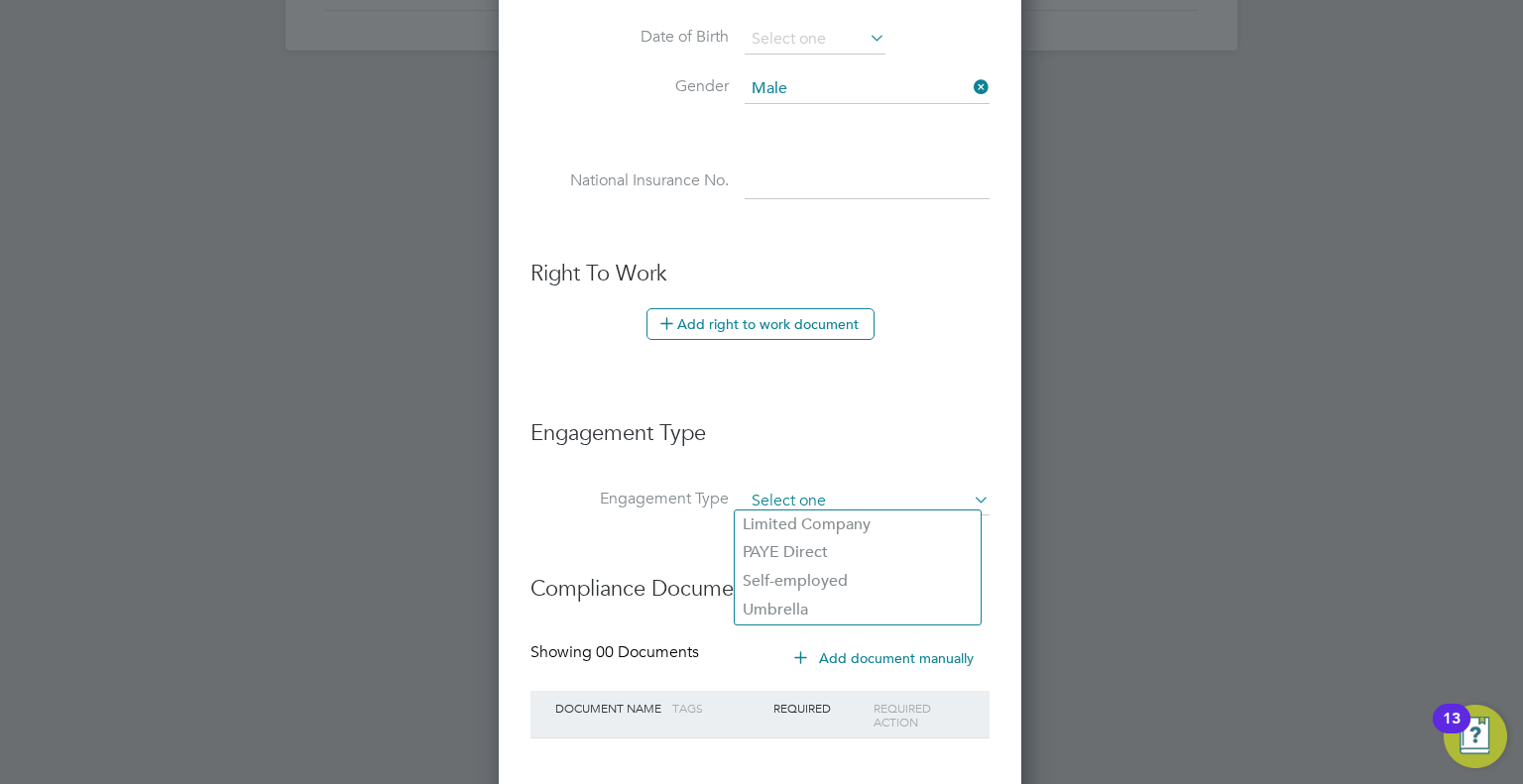 scroll, scrollTop: 1680, scrollLeft: 525, axis: both 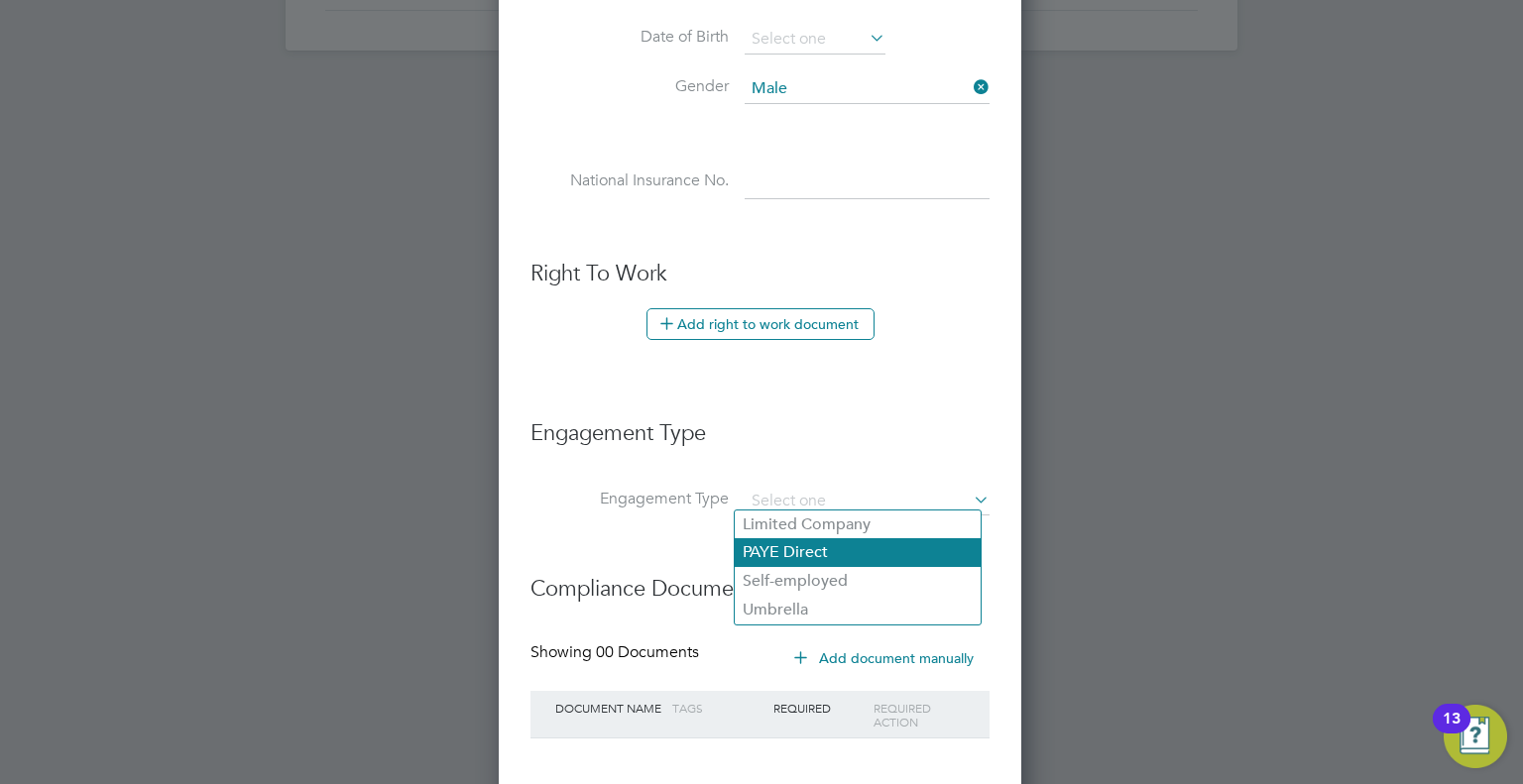 click on "PAYE Direct" 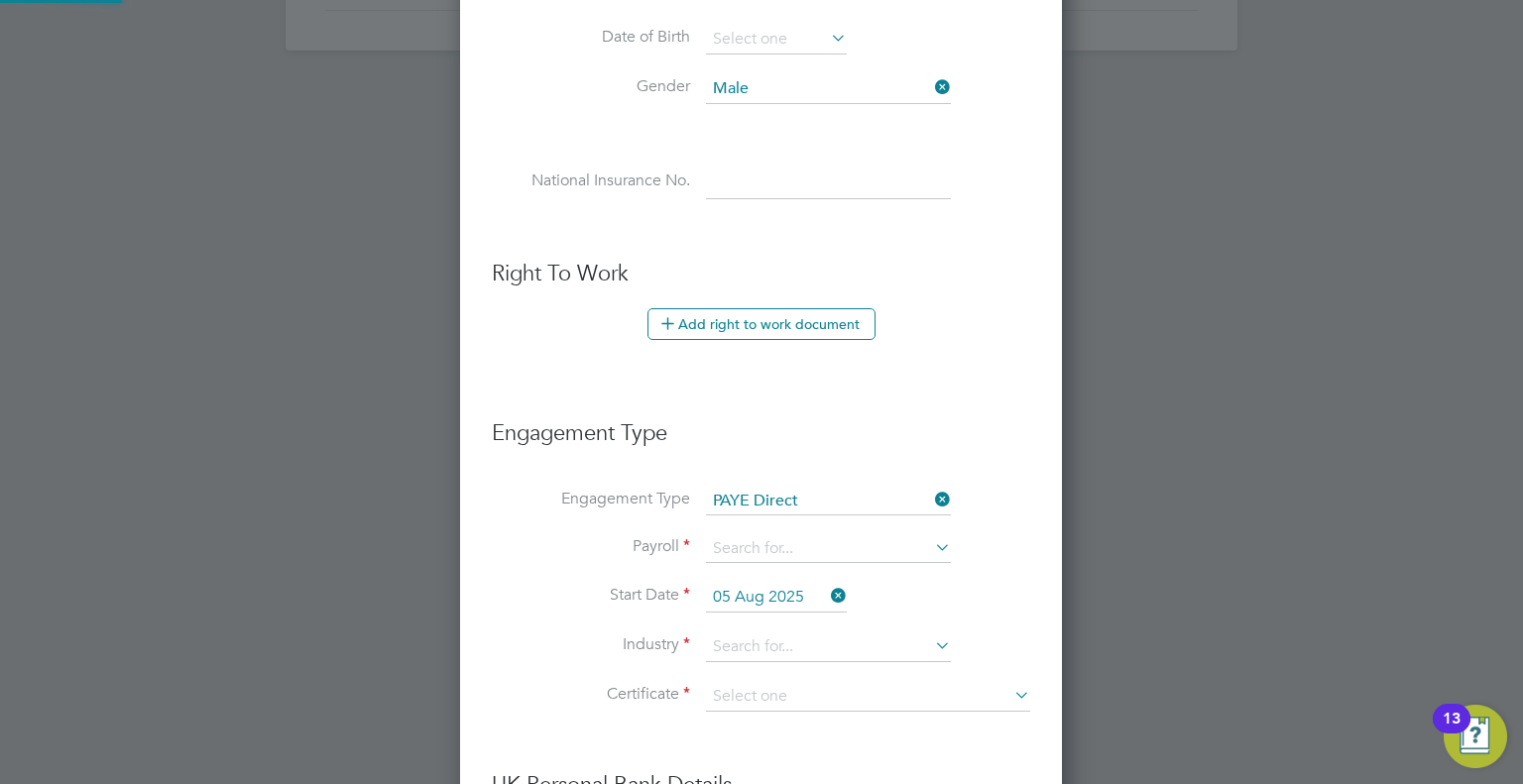 scroll, scrollTop: 0, scrollLeft: 9, axis: horizontal 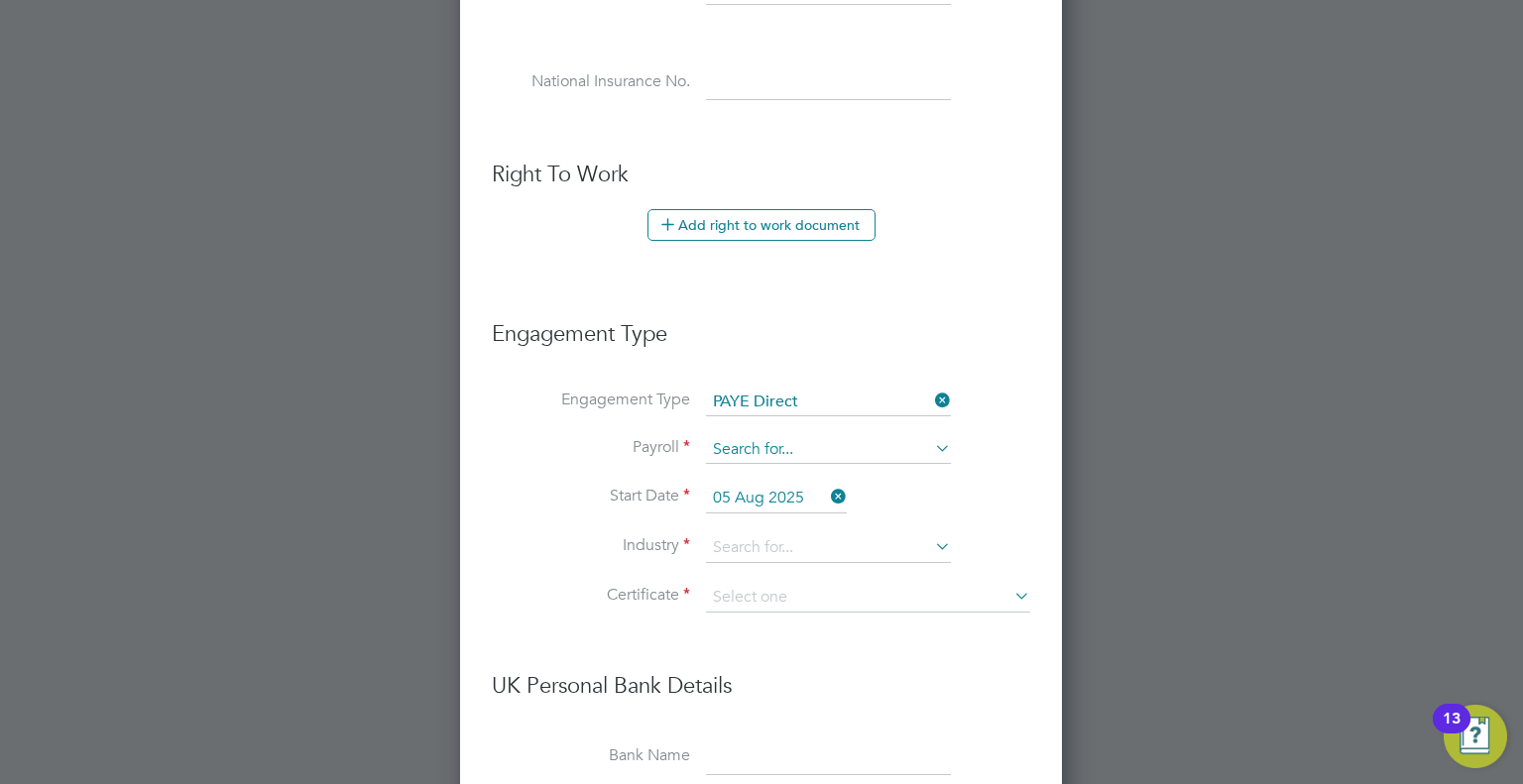 click at bounding box center [828, 450] 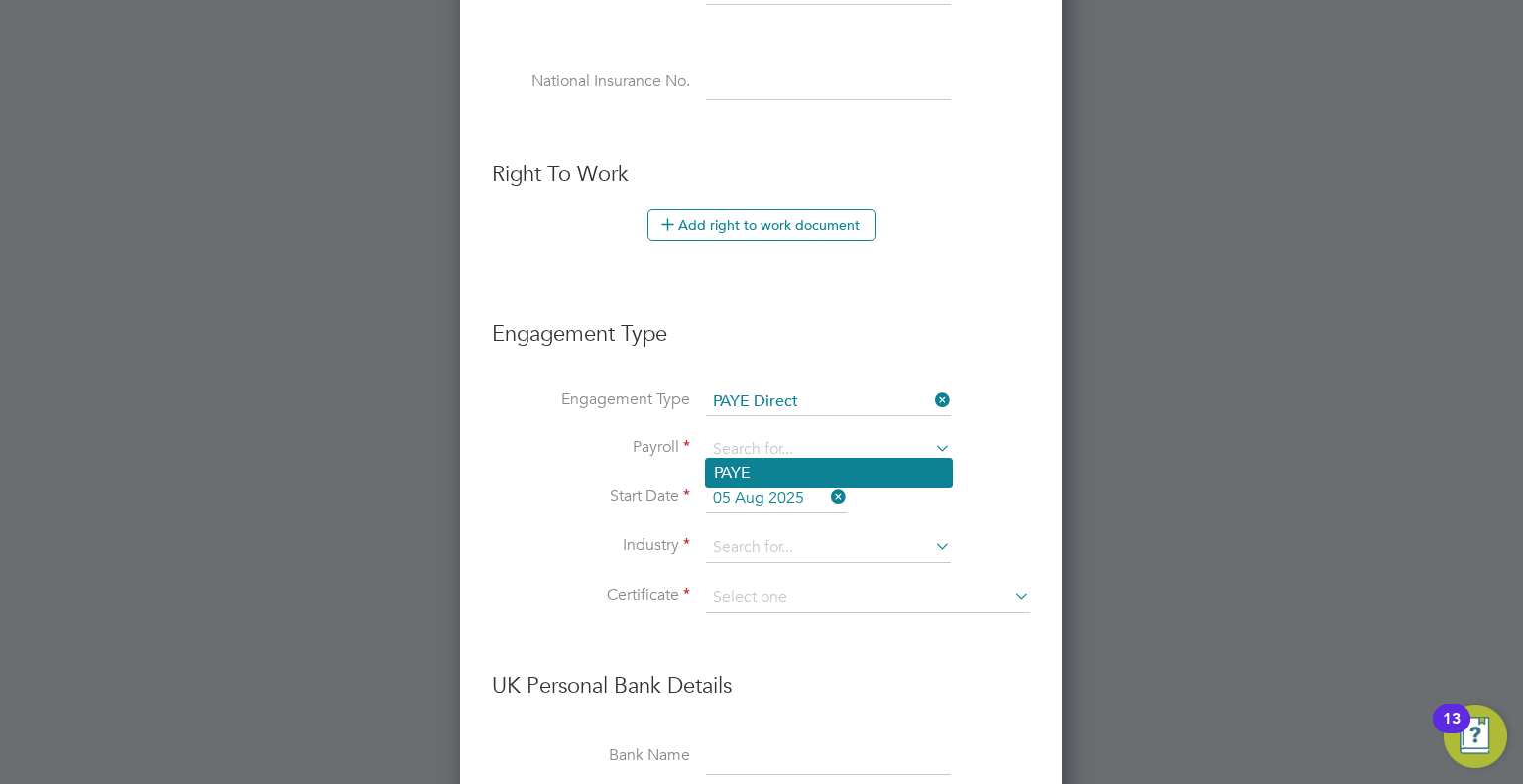 click on "PAYE" 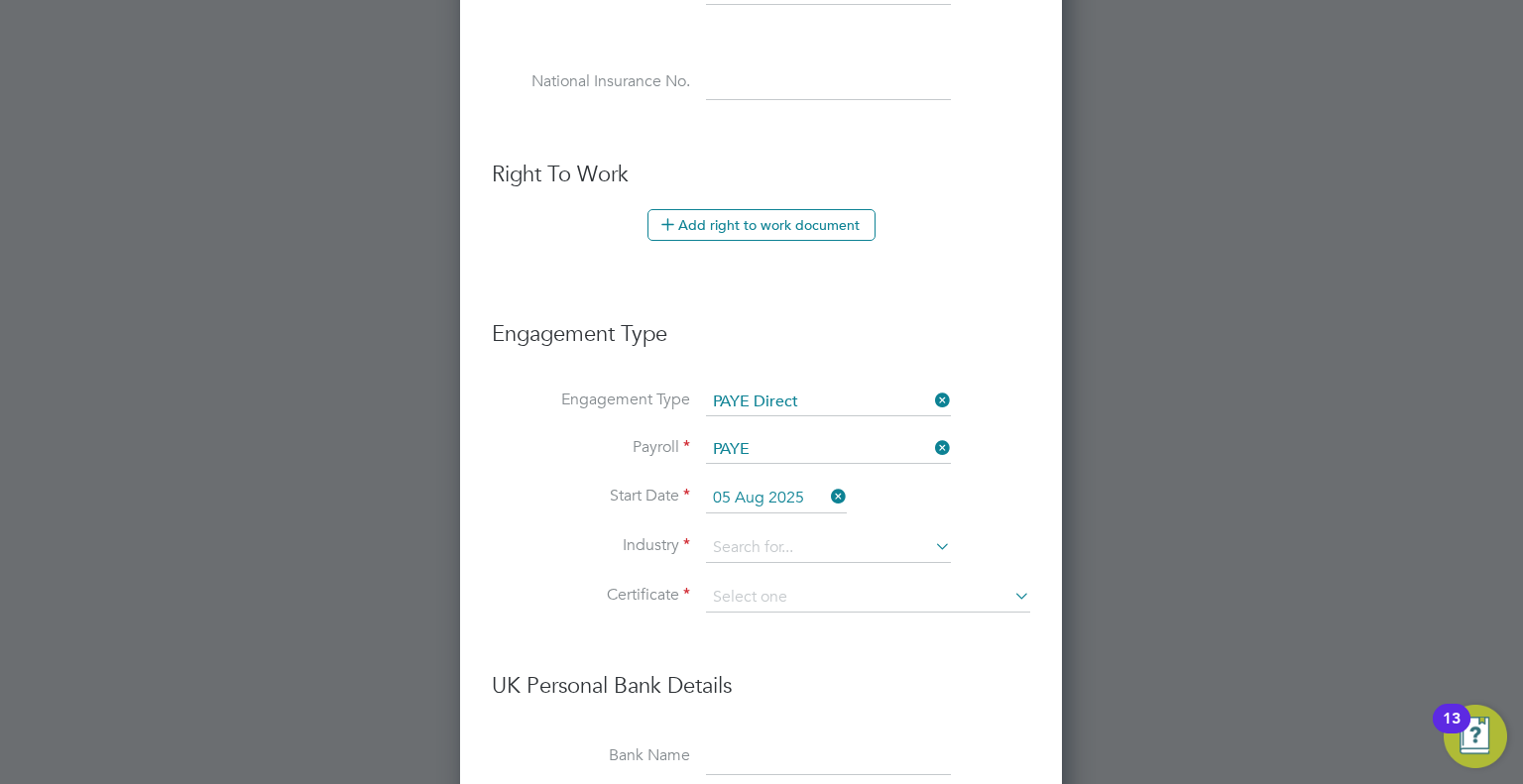 click on "05 Aug 2025" at bounding box center (776, 499) 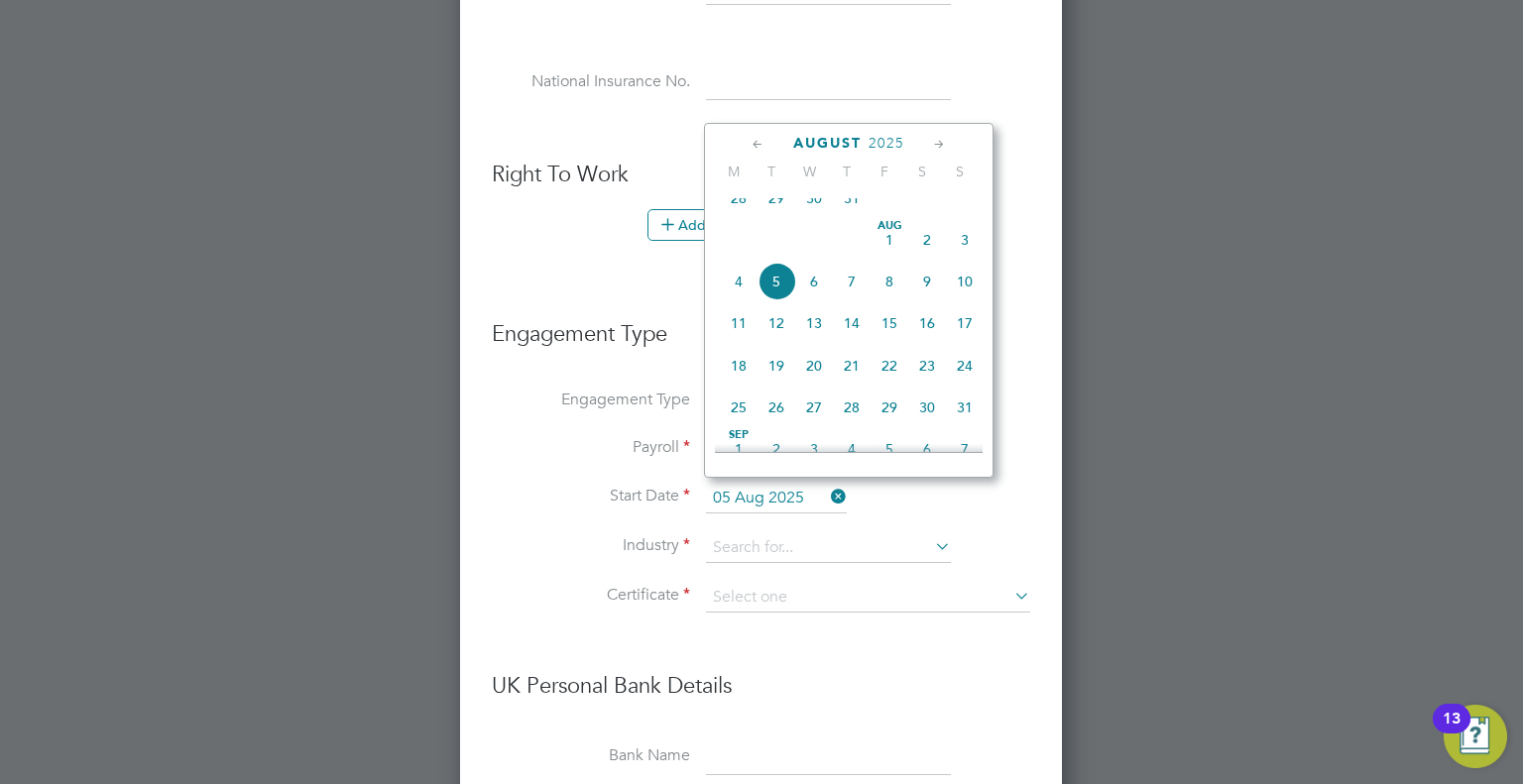 click on "4" 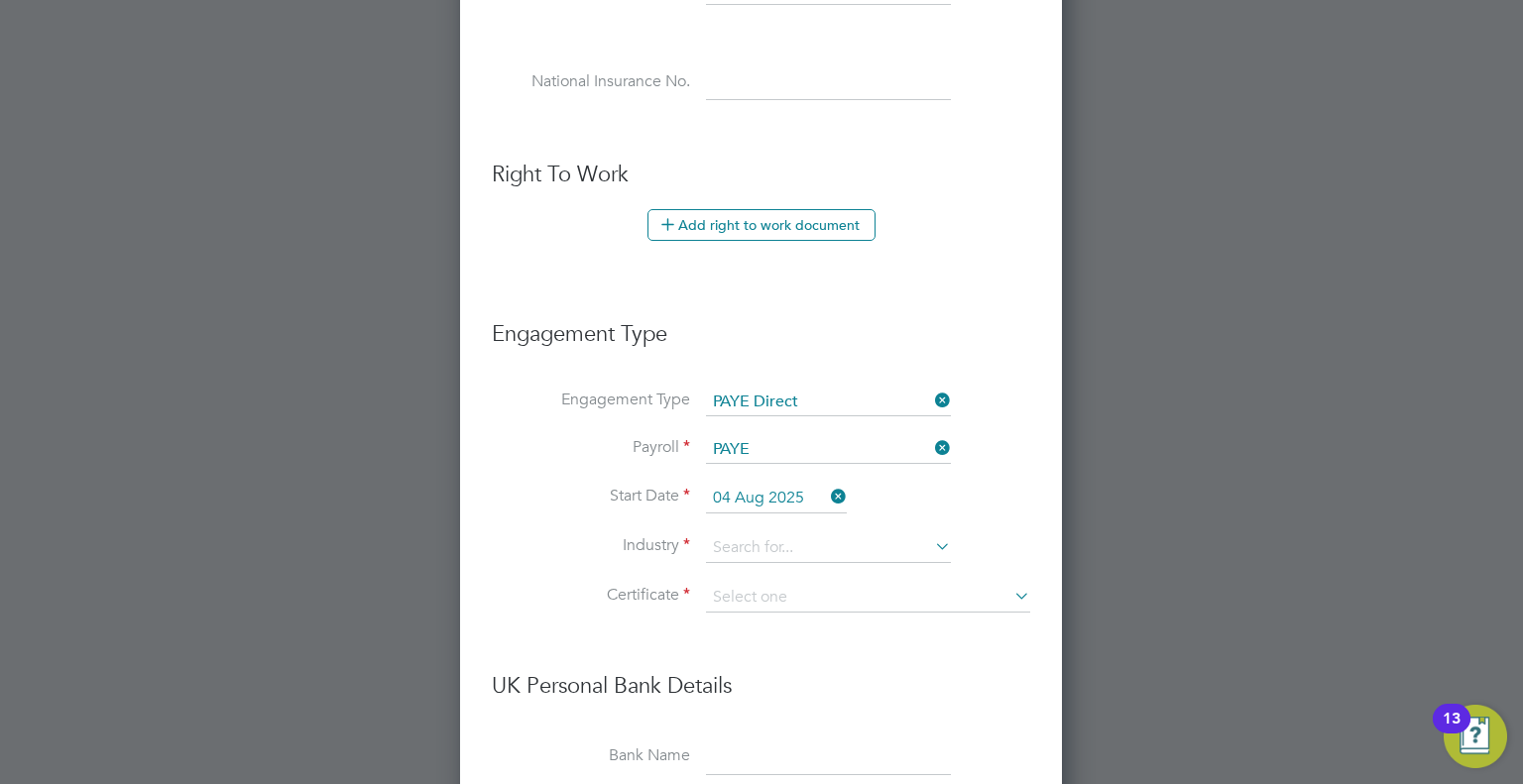 click on "Start Date   04 Aug 2025" at bounding box center (761, 508) 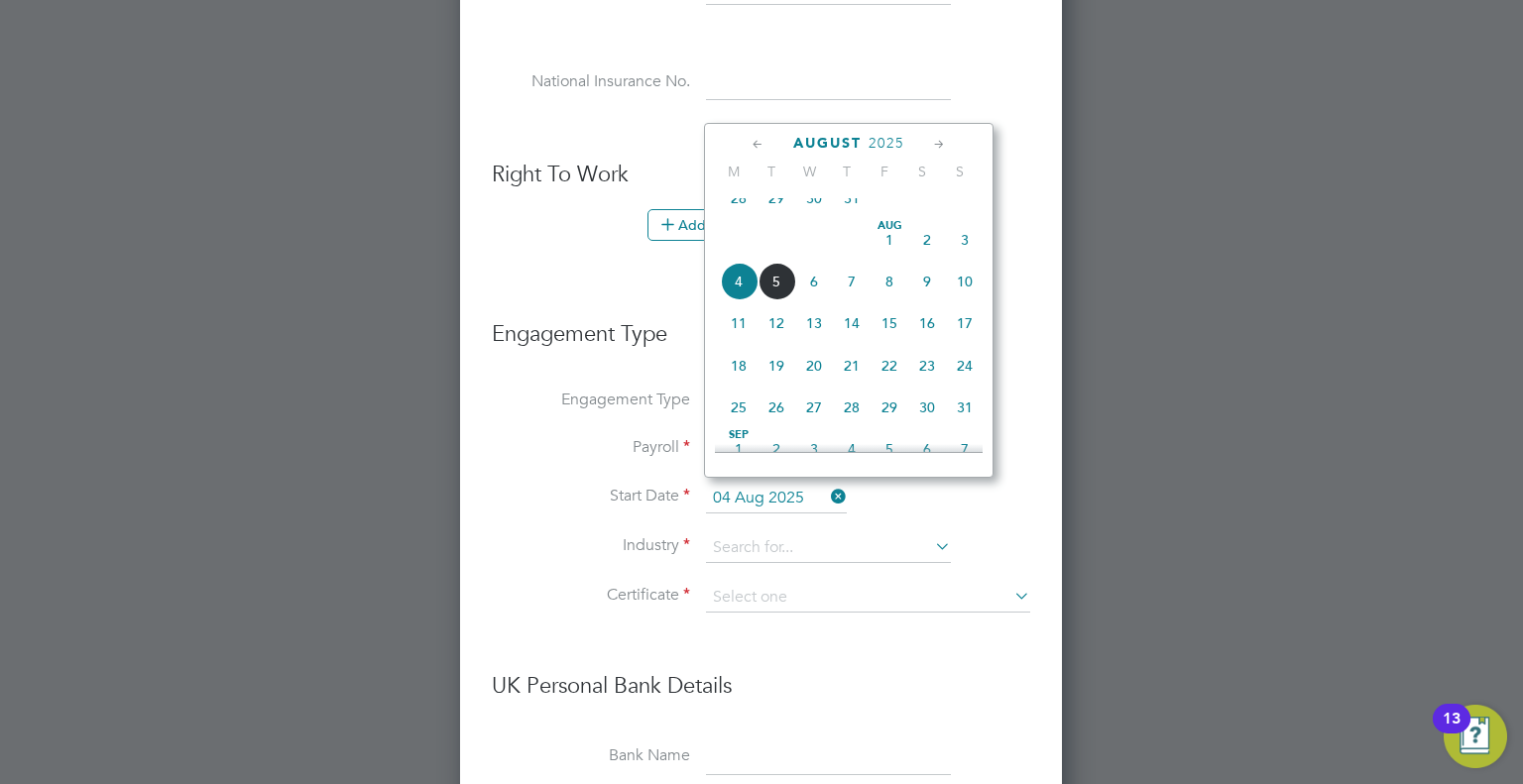 click on "5" 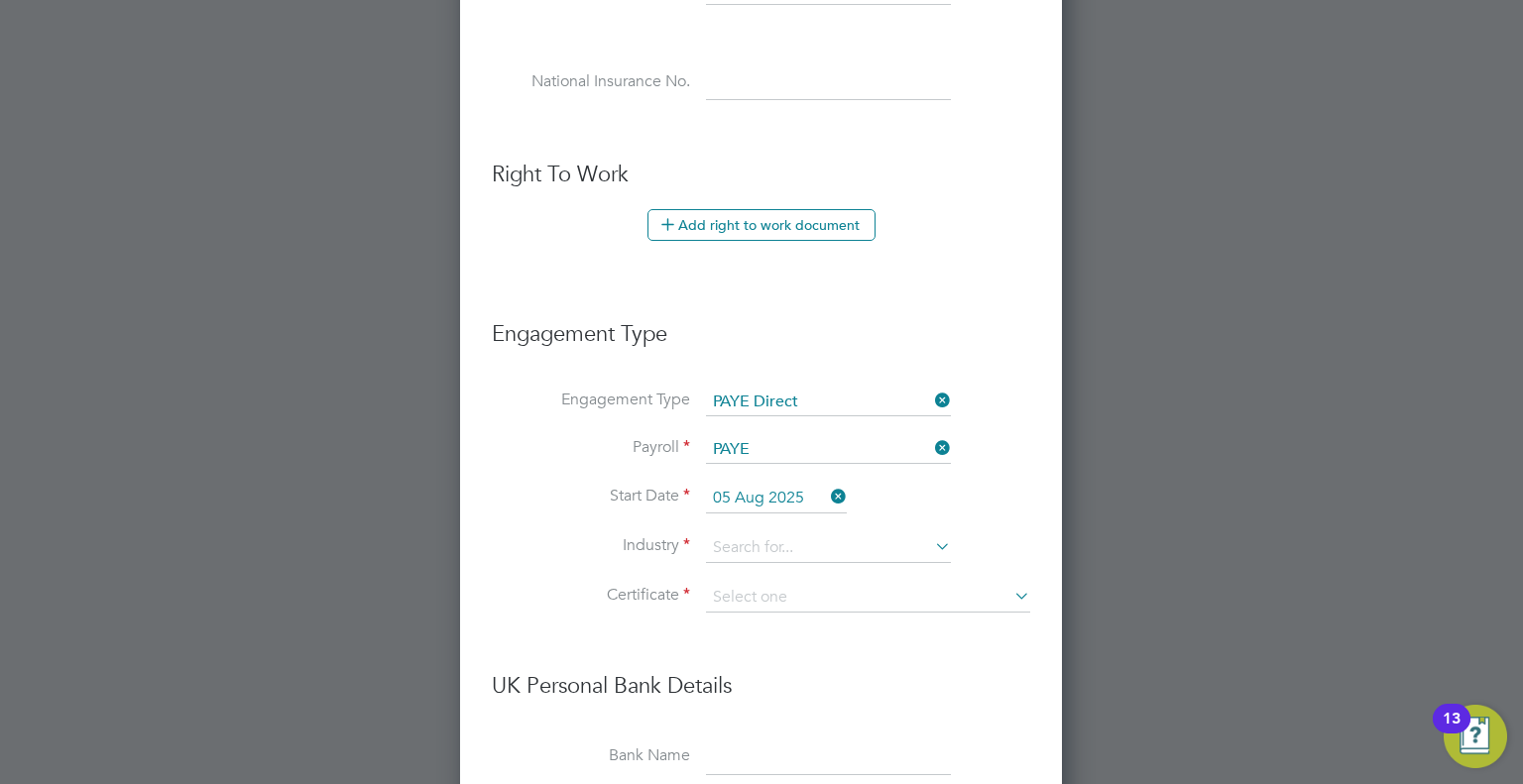 click on "Industry" at bounding box center [761, 558] 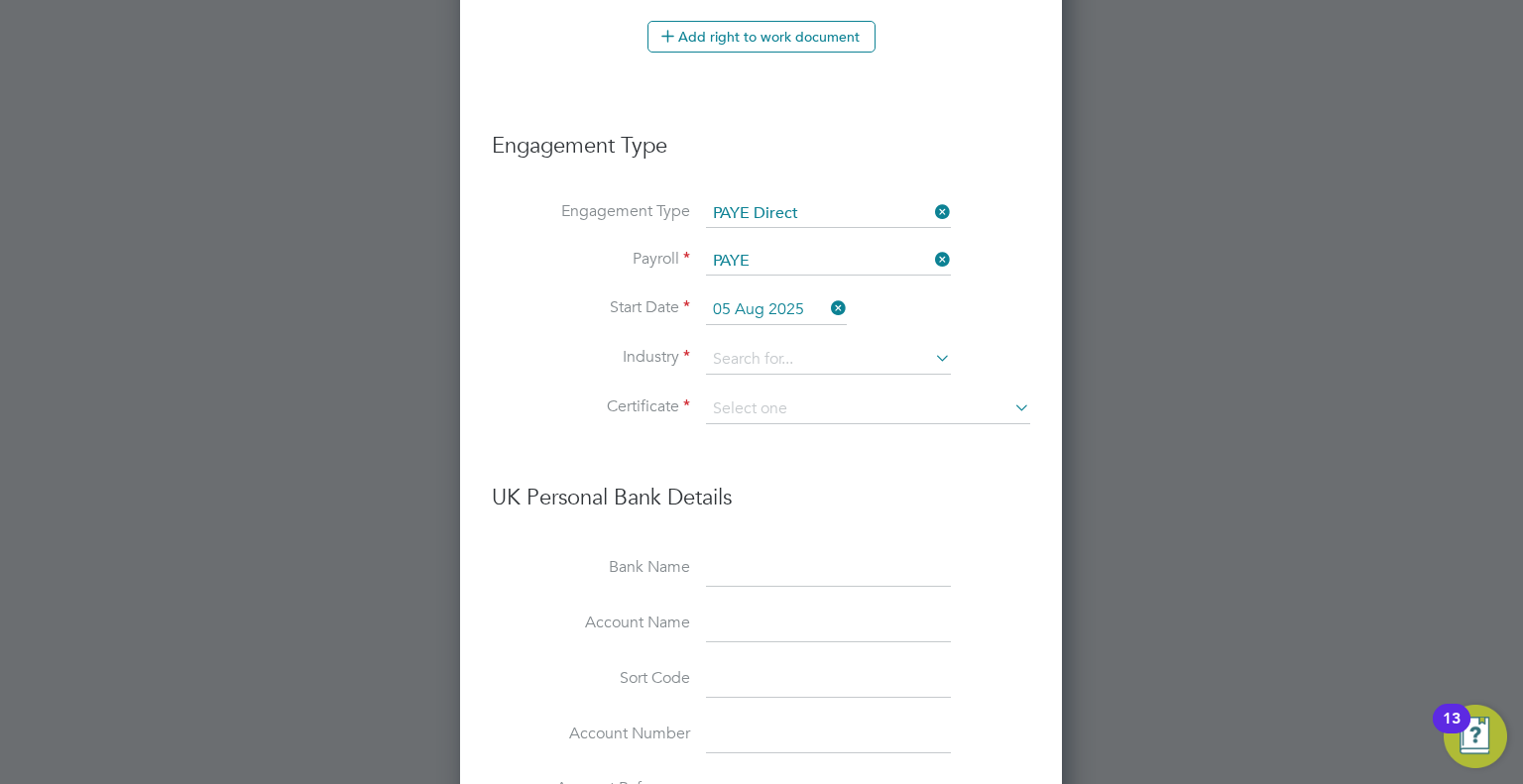 scroll, scrollTop: 1169, scrollLeft: 0, axis: vertical 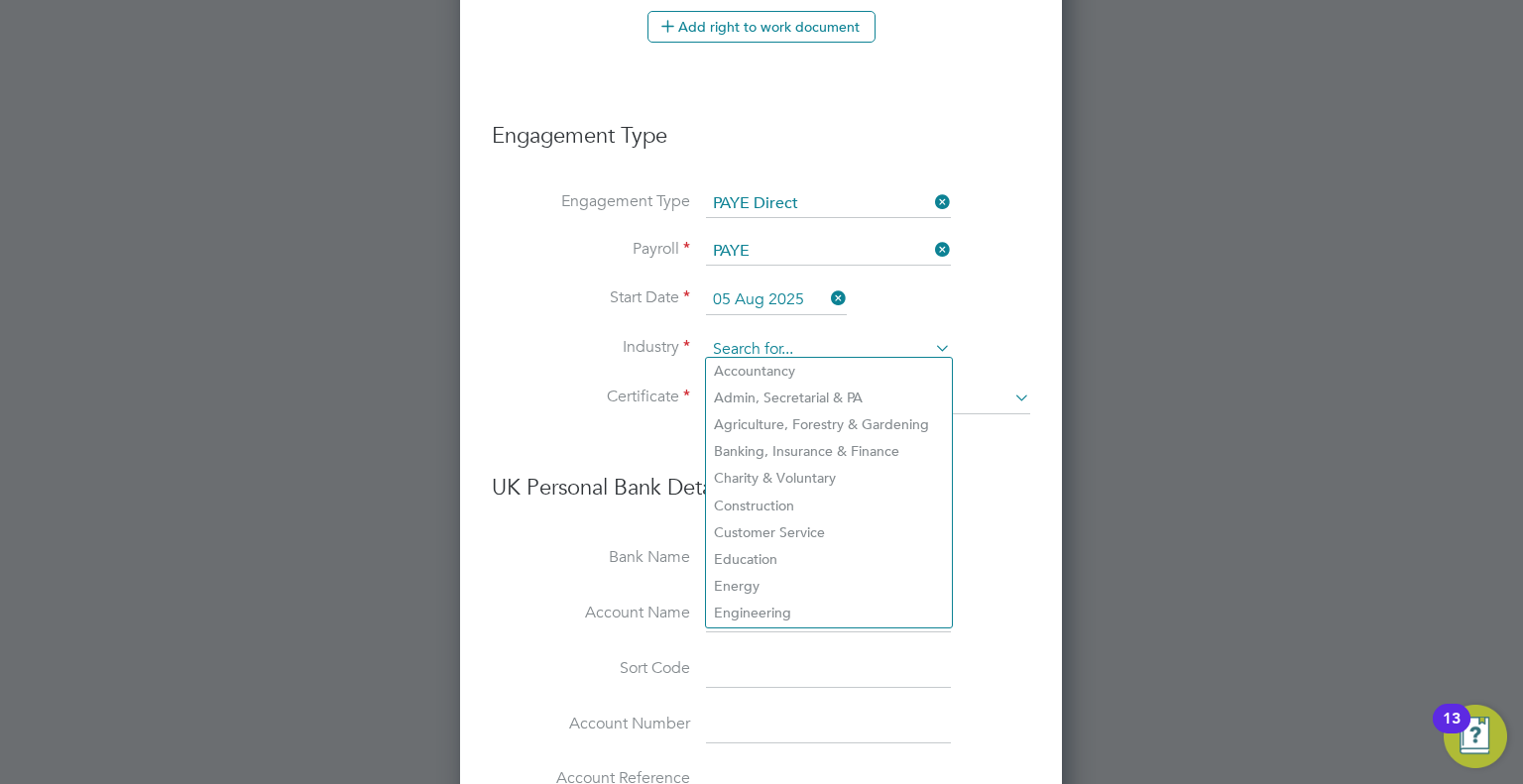 click at bounding box center [828, 350] 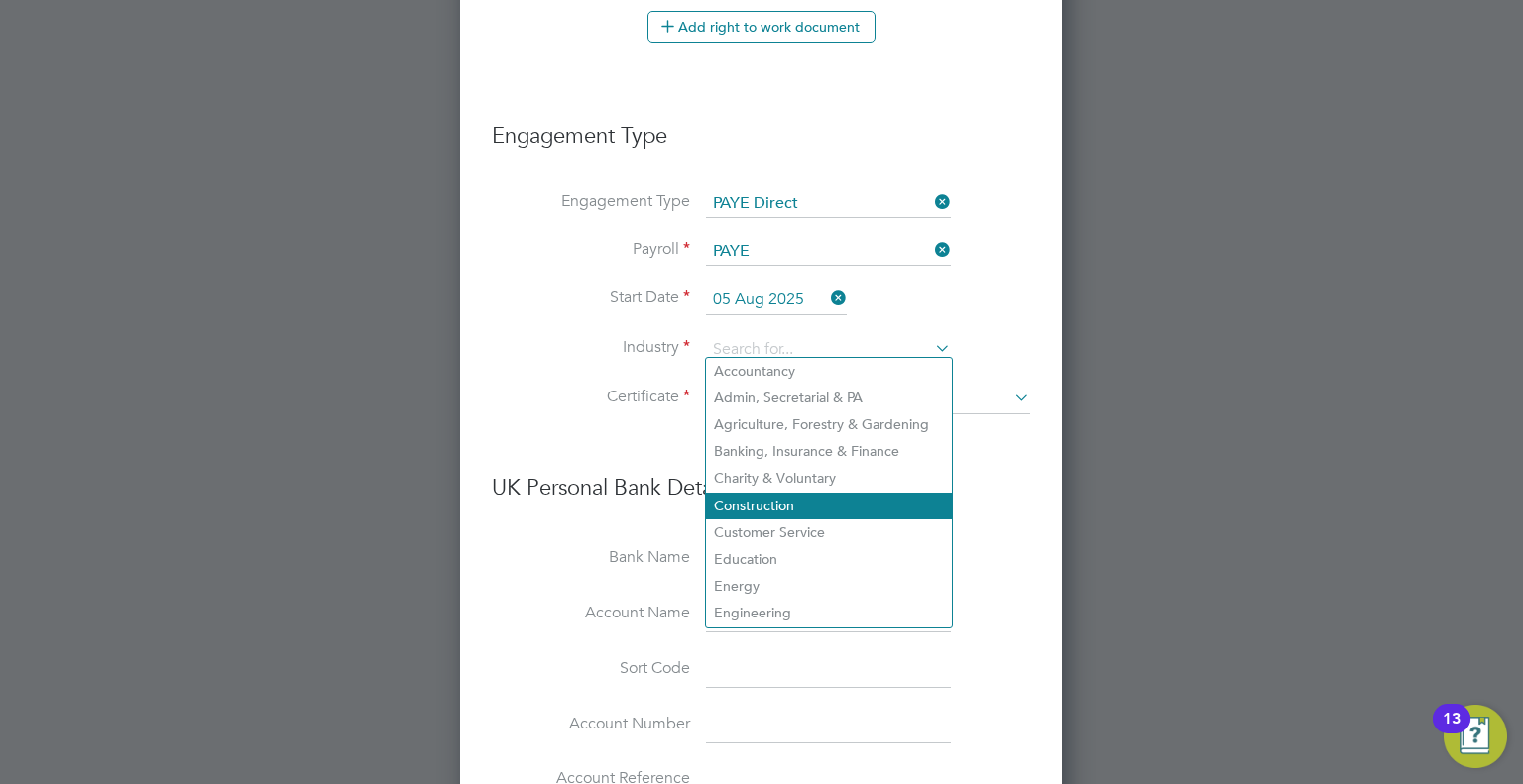 click on "Construction" 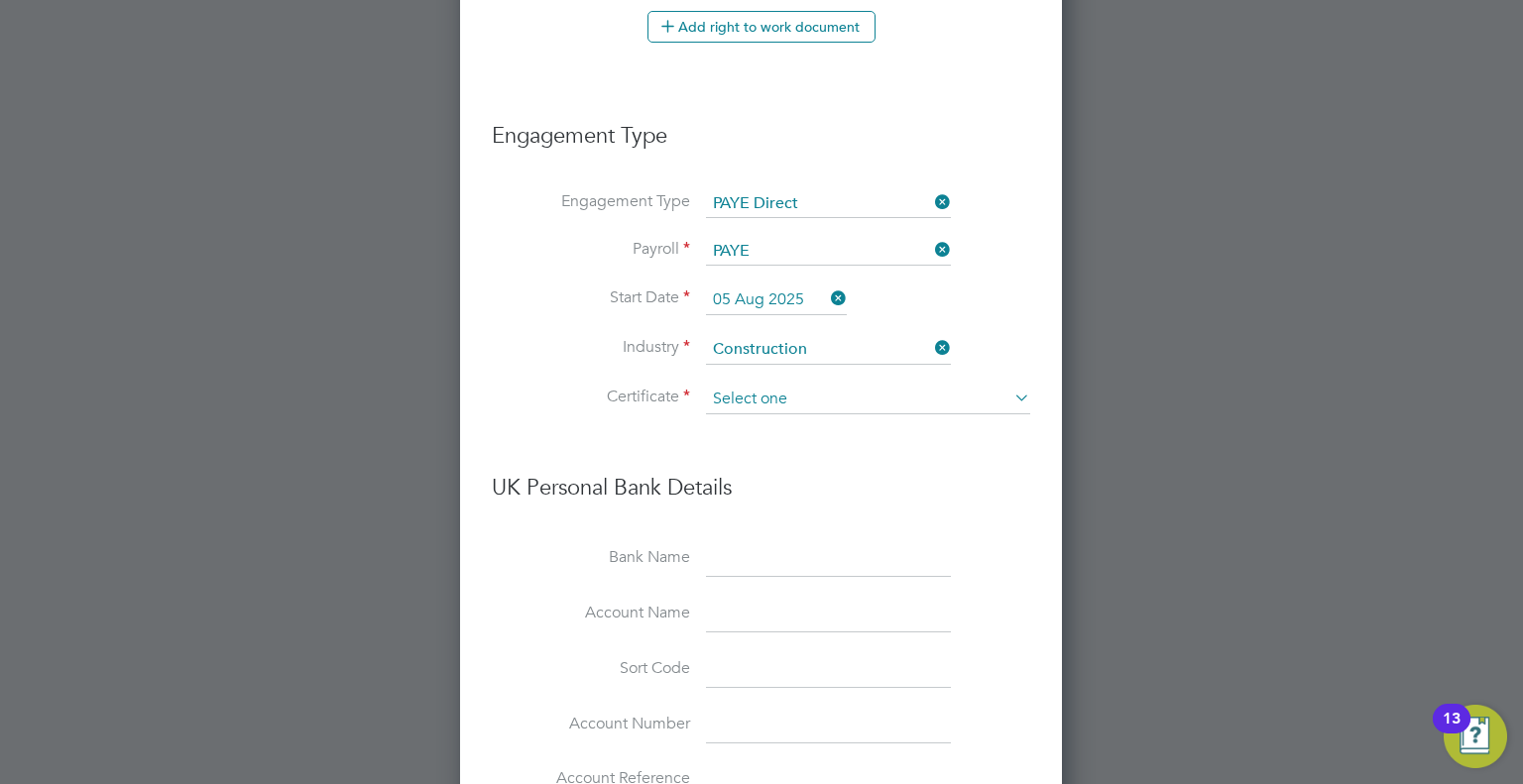 click at bounding box center [868, 399] 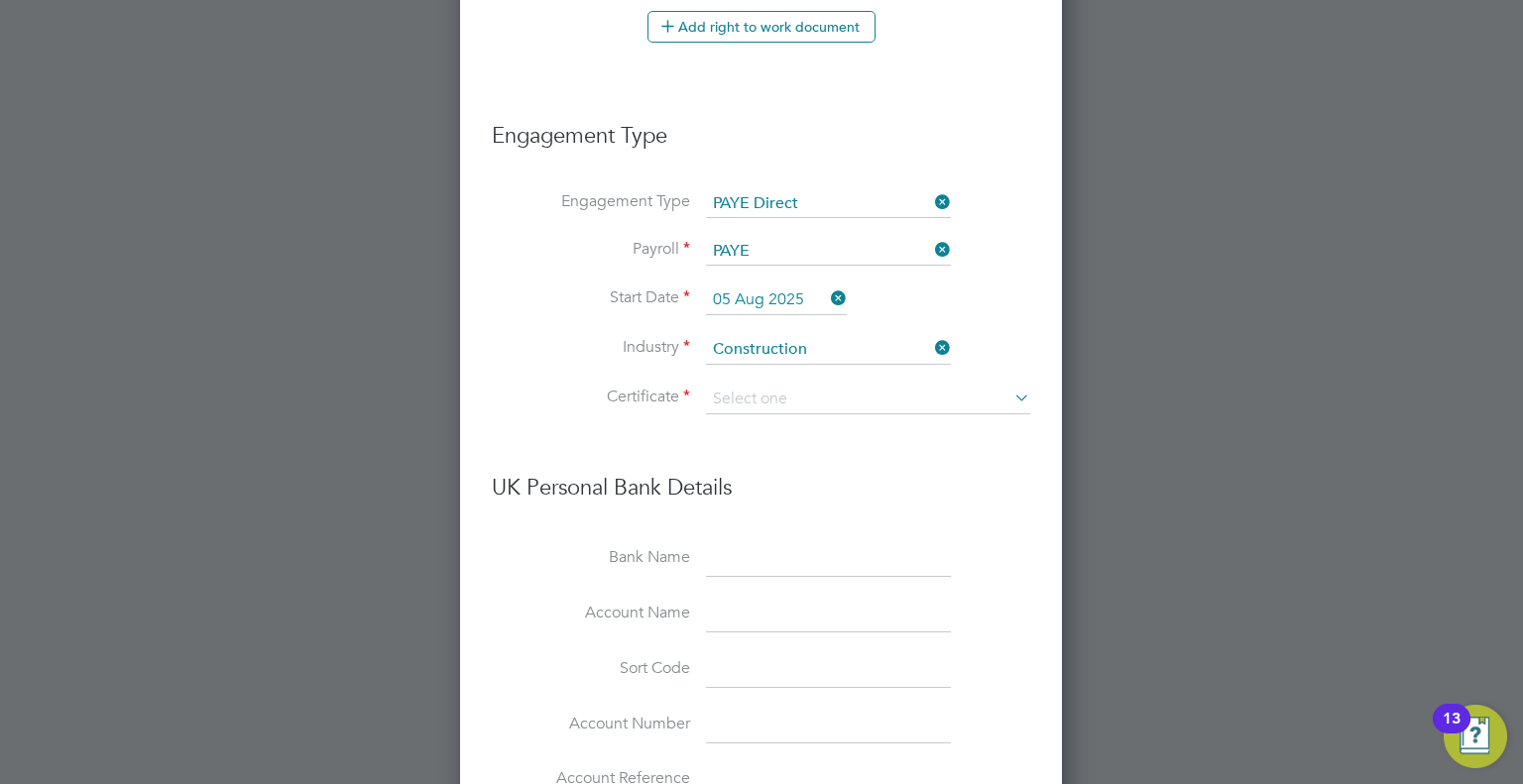 click on "No, worker doesn't have a P45 certificate" 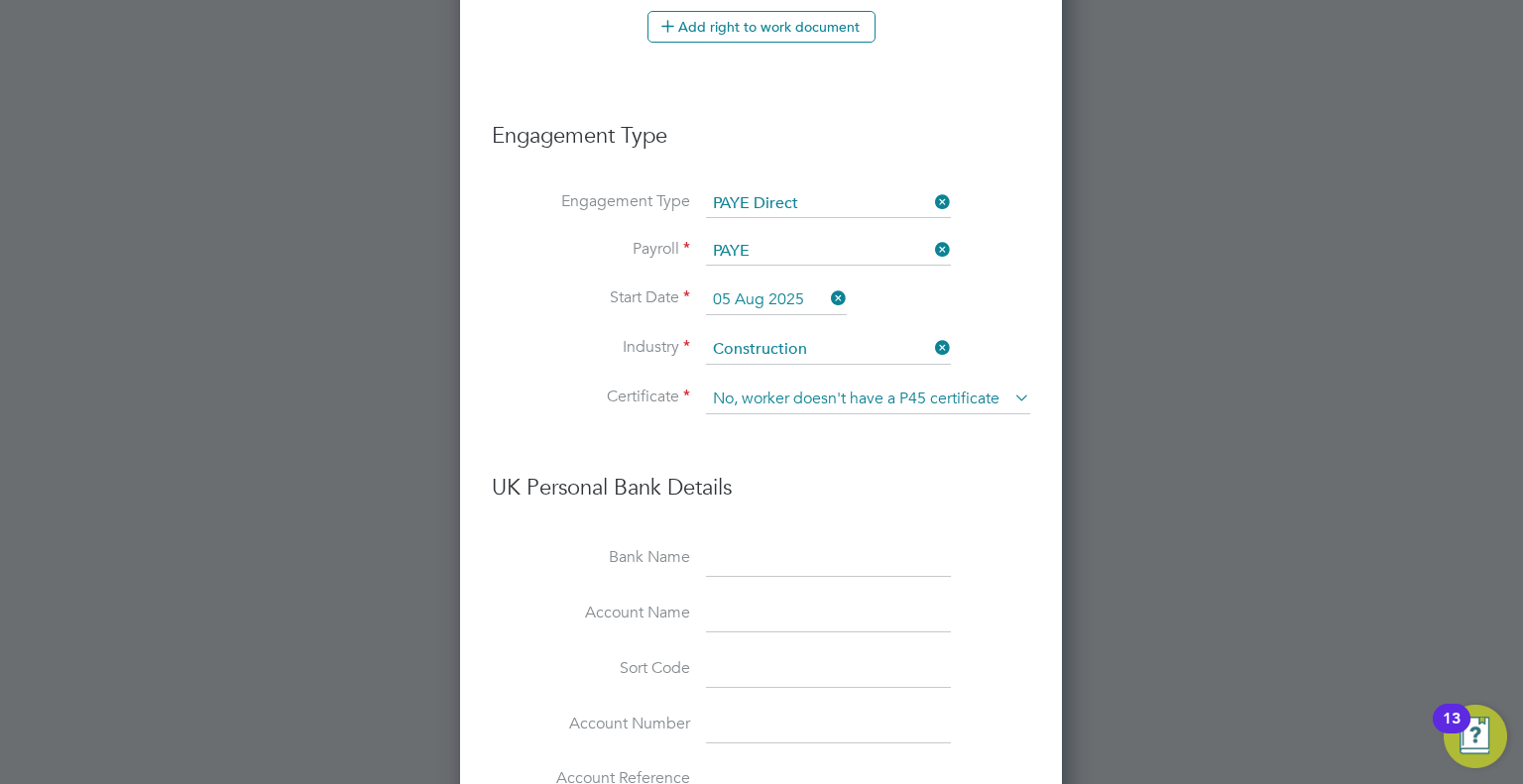 scroll, scrollTop: 10, scrollLeft: 9, axis: both 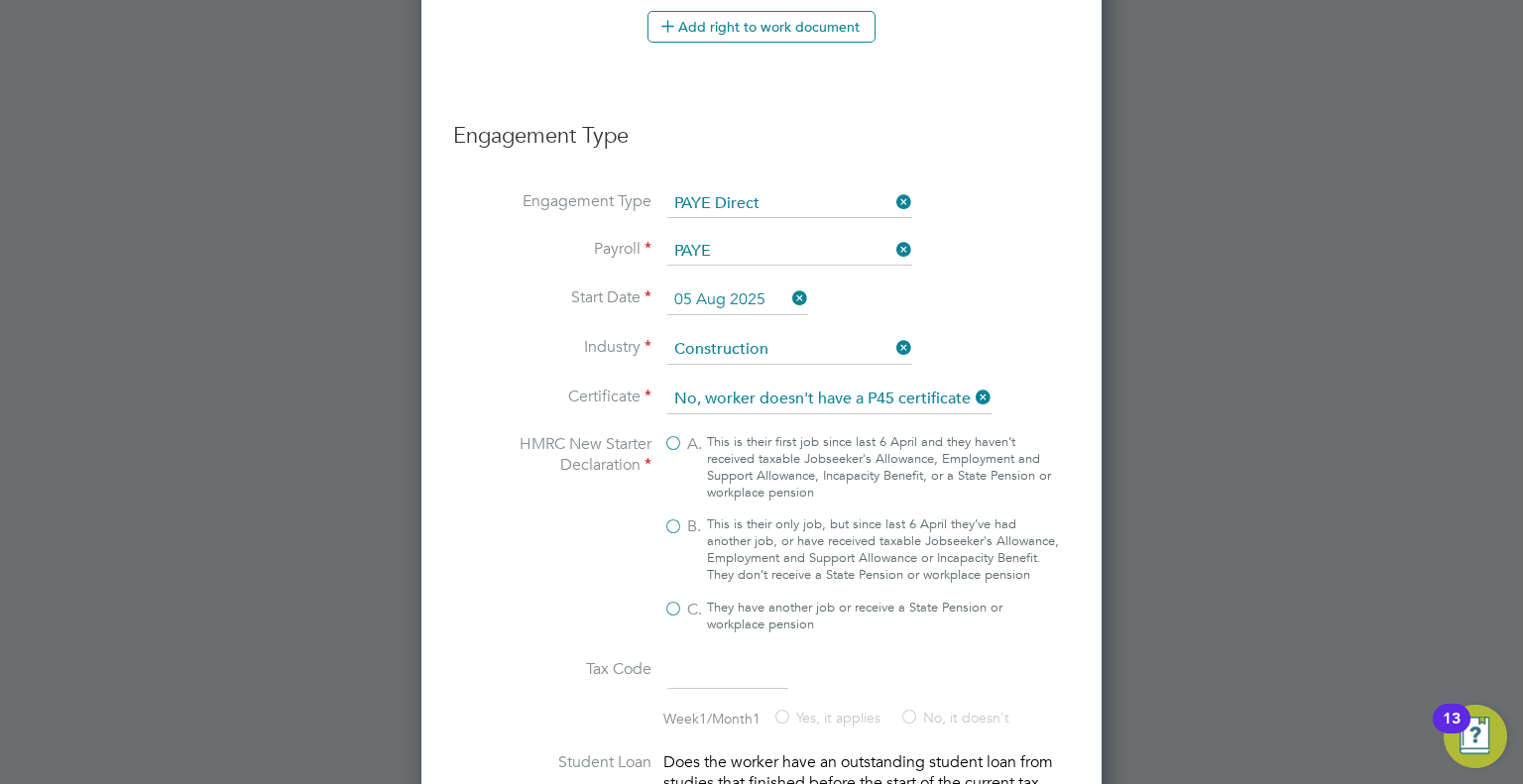click on "This is their only job, but since last 6 April they’ve had another job, or have received taxable Jobseeker's Allowance, Employment and Support Allowance or Incapacity Benefit. They don’t receive a State Pension or workplace pension" at bounding box center (882, 550) 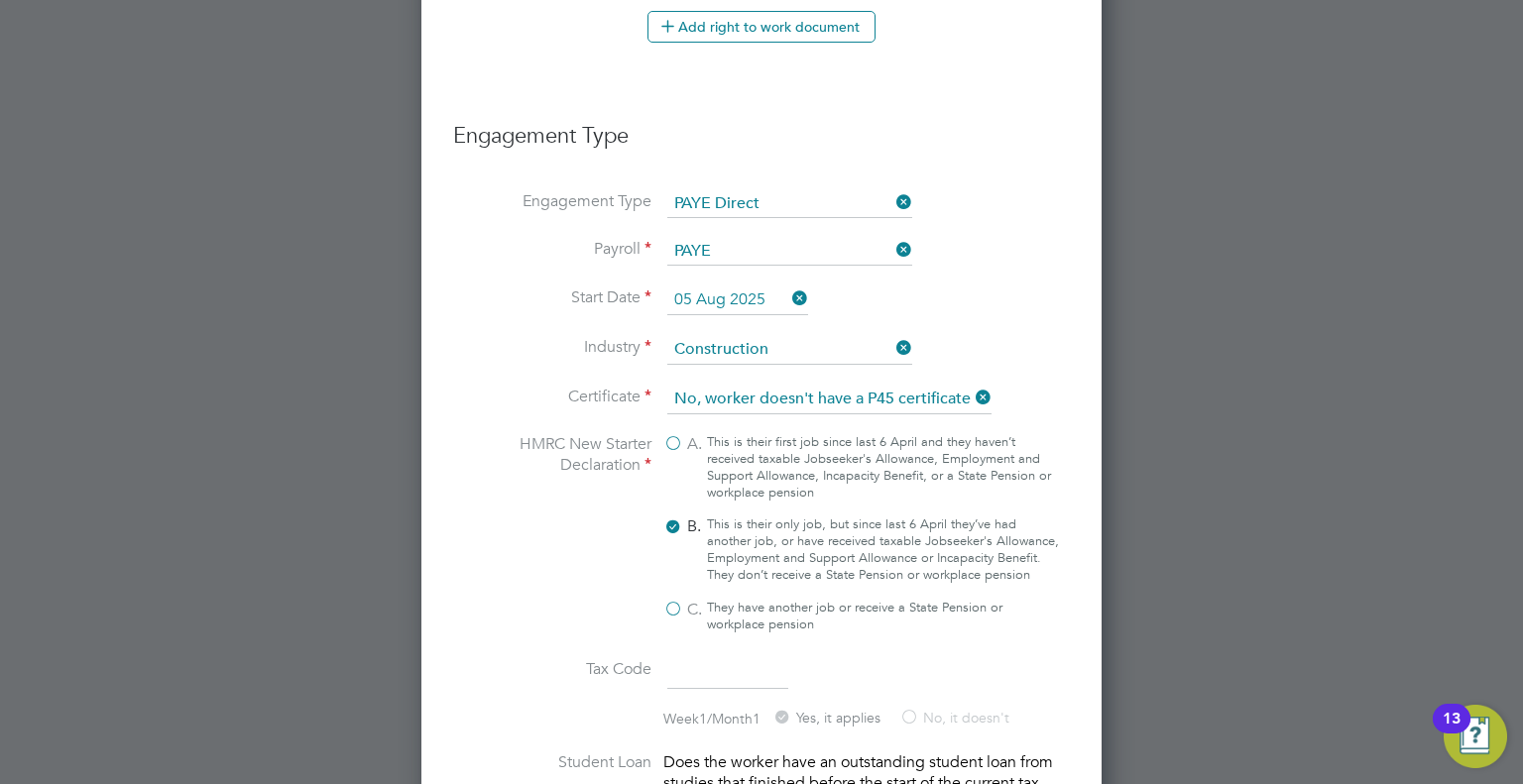 type on "1257L" 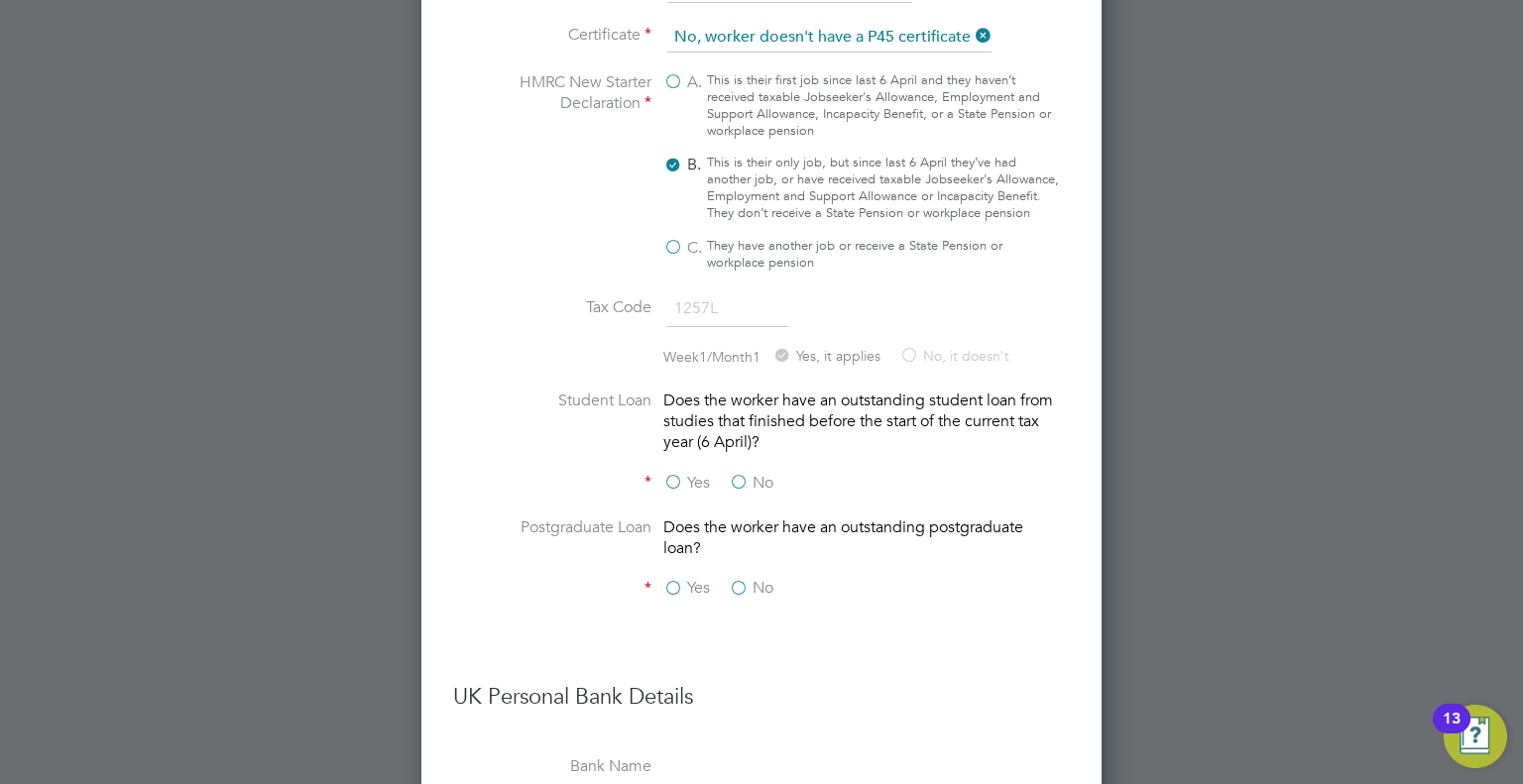 scroll, scrollTop: 1565, scrollLeft: 0, axis: vertical 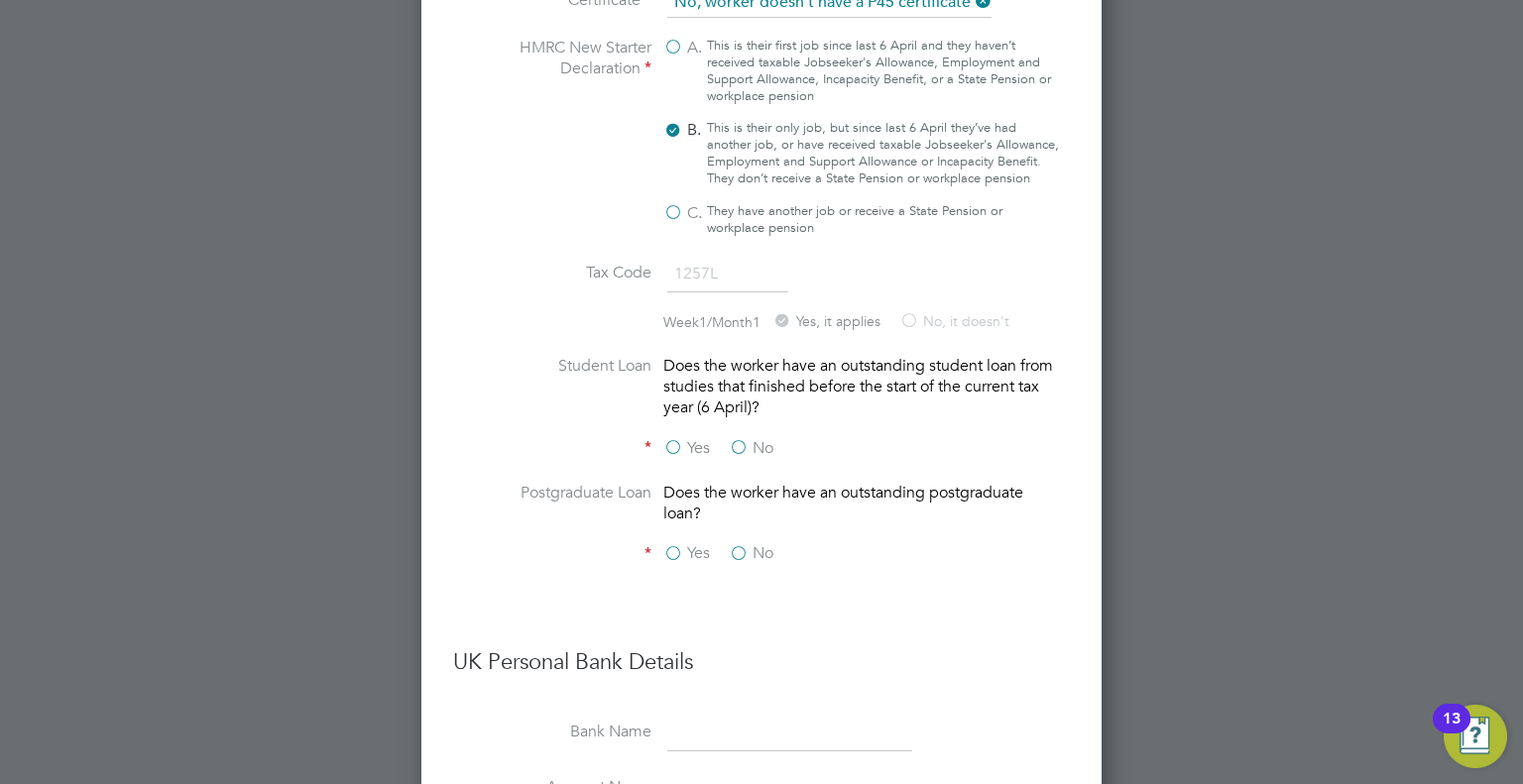 click on "No" at bounding box center [751, 448] 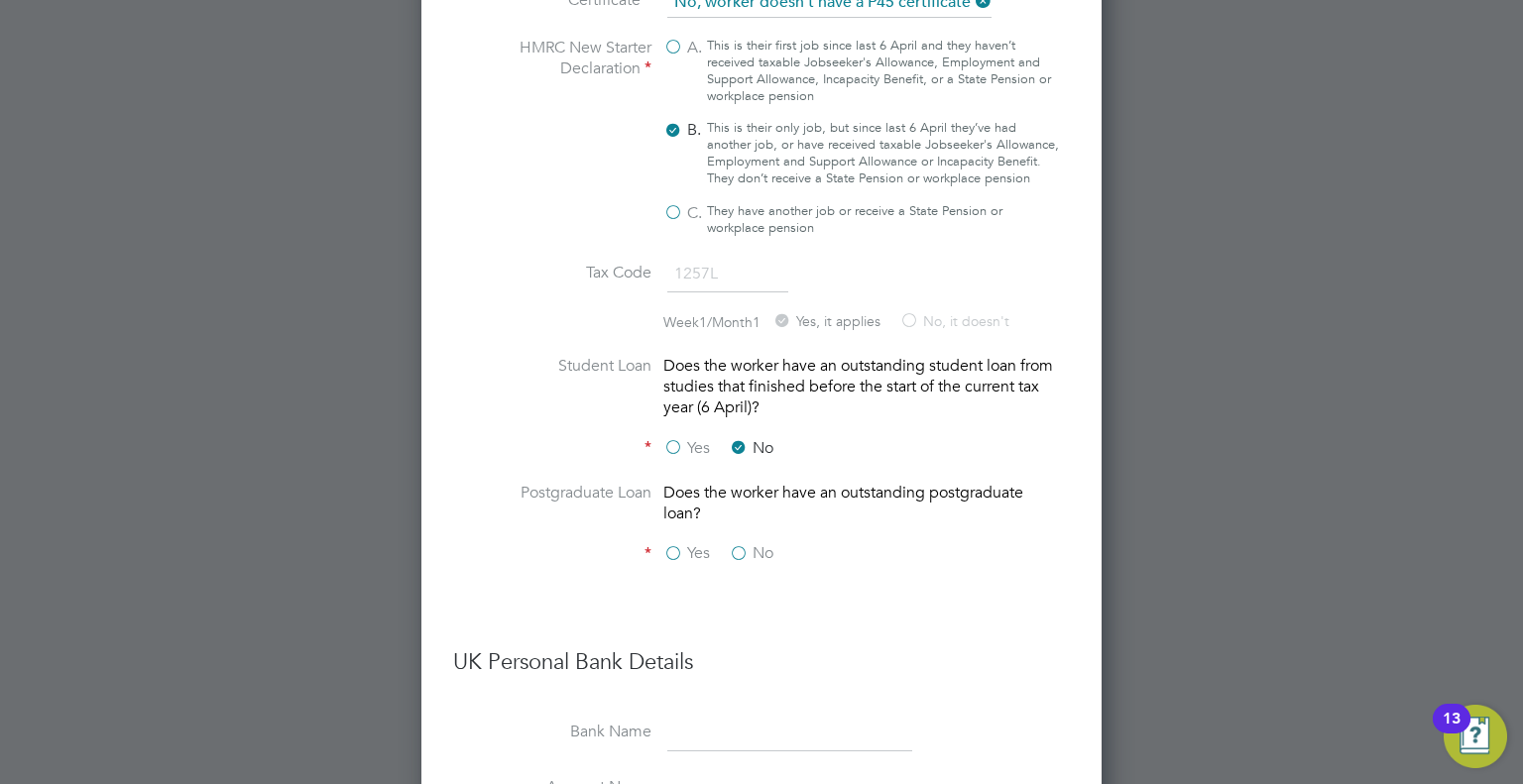 click on "No" at bounding box center [751, 553] 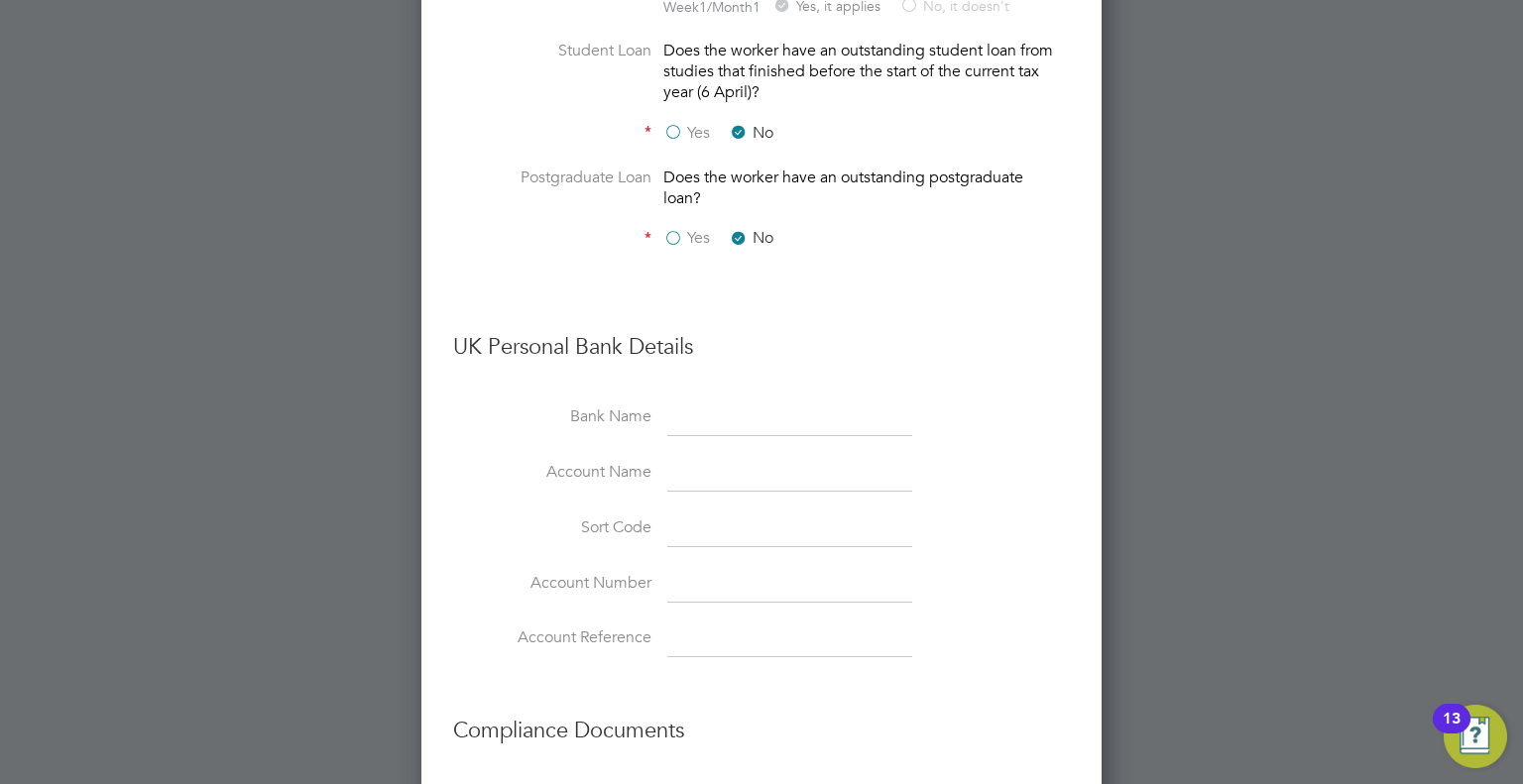 scroll, scrollTop: 2134, scrollLeft: 0, axis: vertical 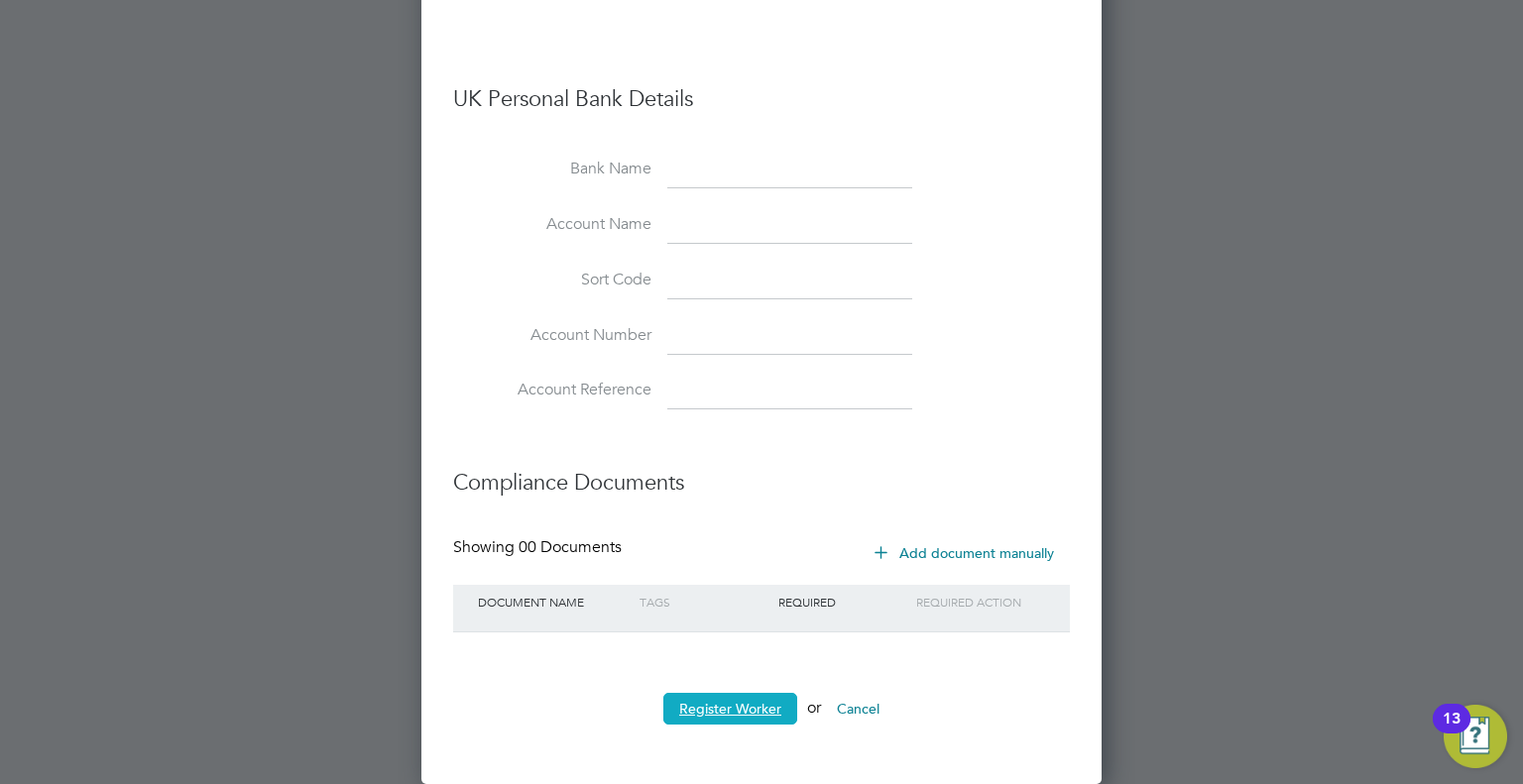 click on "Register Worker" at bounding box center (730, 709) 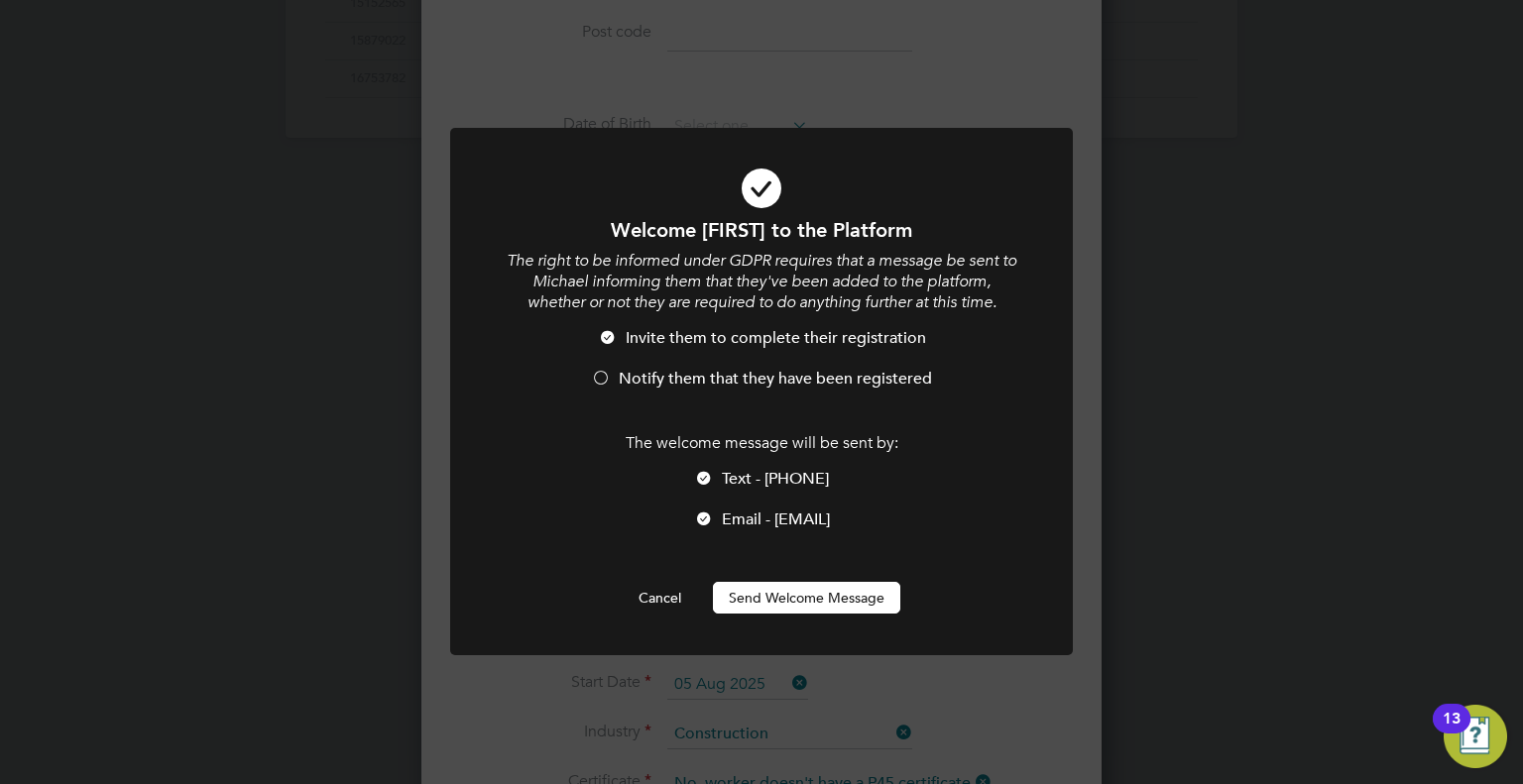 click on "Invite them to complete their registration" at bounding box center [775, 338] 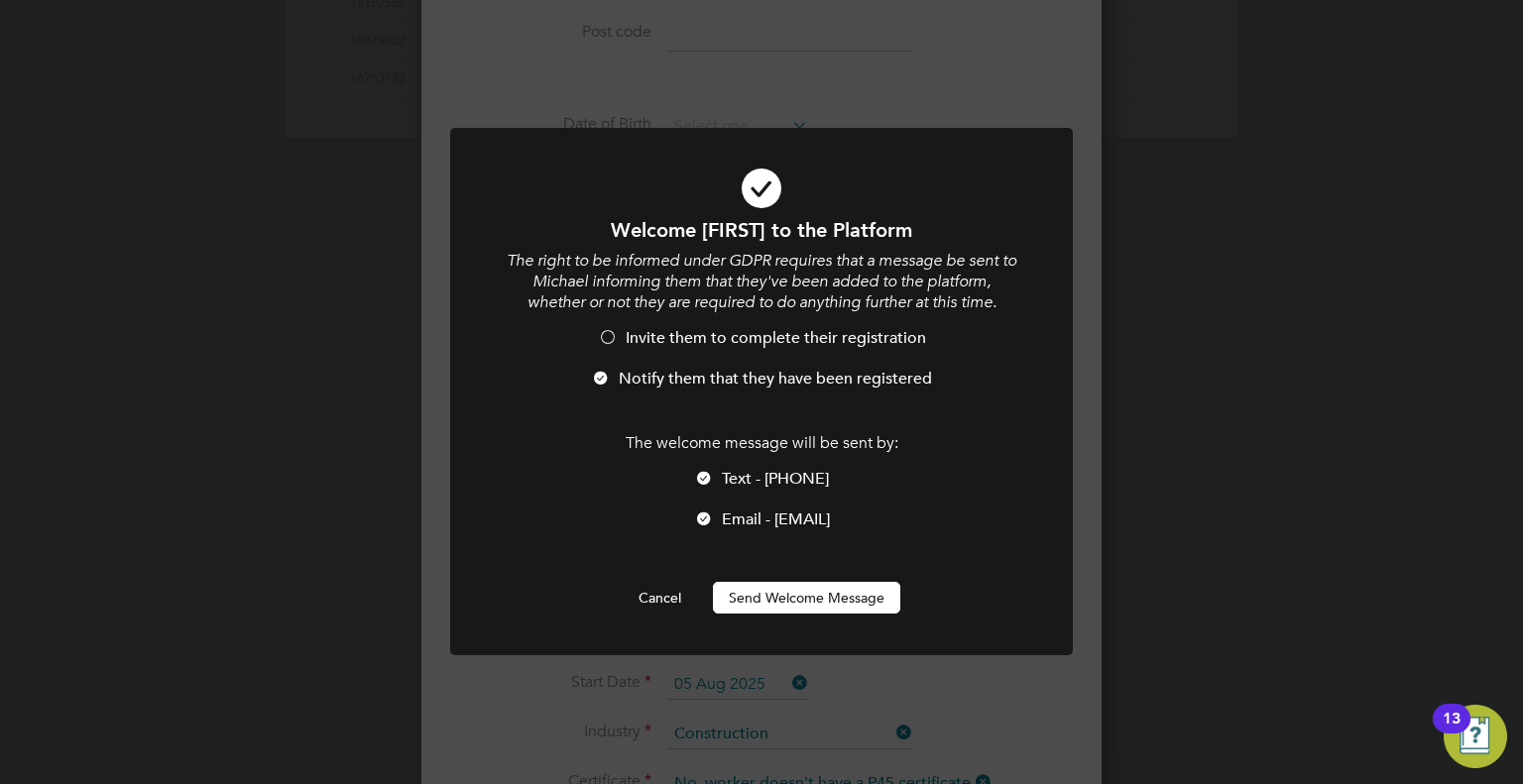 click on "Text - 07938665714" at bounding box center [775, 479] 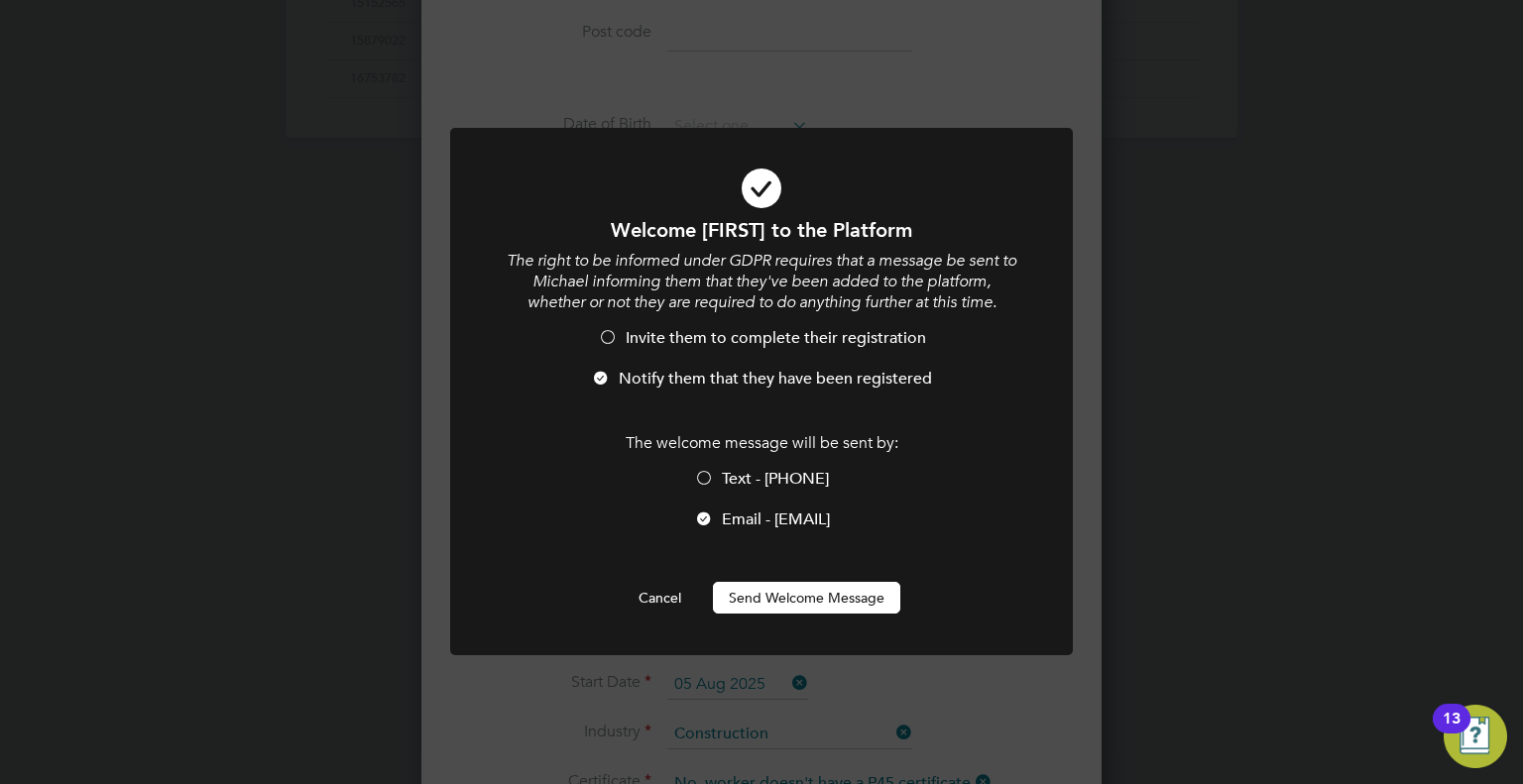 click on "Welcome Michael to the Platform The right to be informed under GDPR requires that a message be sent to Michael informing them that they've been added to the platform, whether or not they are required to do anything further at this time.   Invite them to complete their registration   Notify them that they have been registered The welcome message will be sent by:   Text - 07938665714   Email - mikevik152@gmail.com Cancel Send Welcome Message" at bounding box center (762, 415) 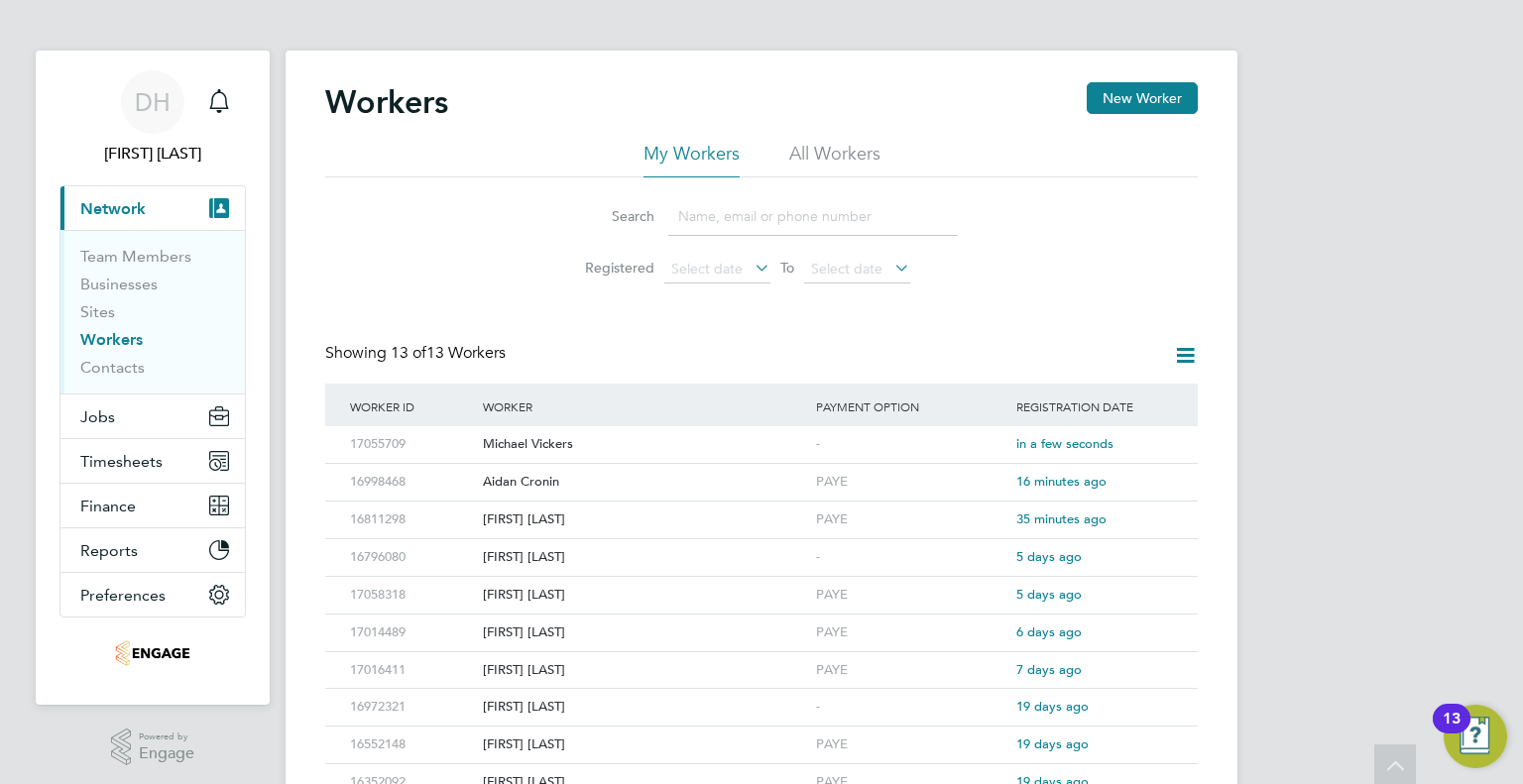 scroll, scrollTop: 0, scrollLeft: 0, axis: both 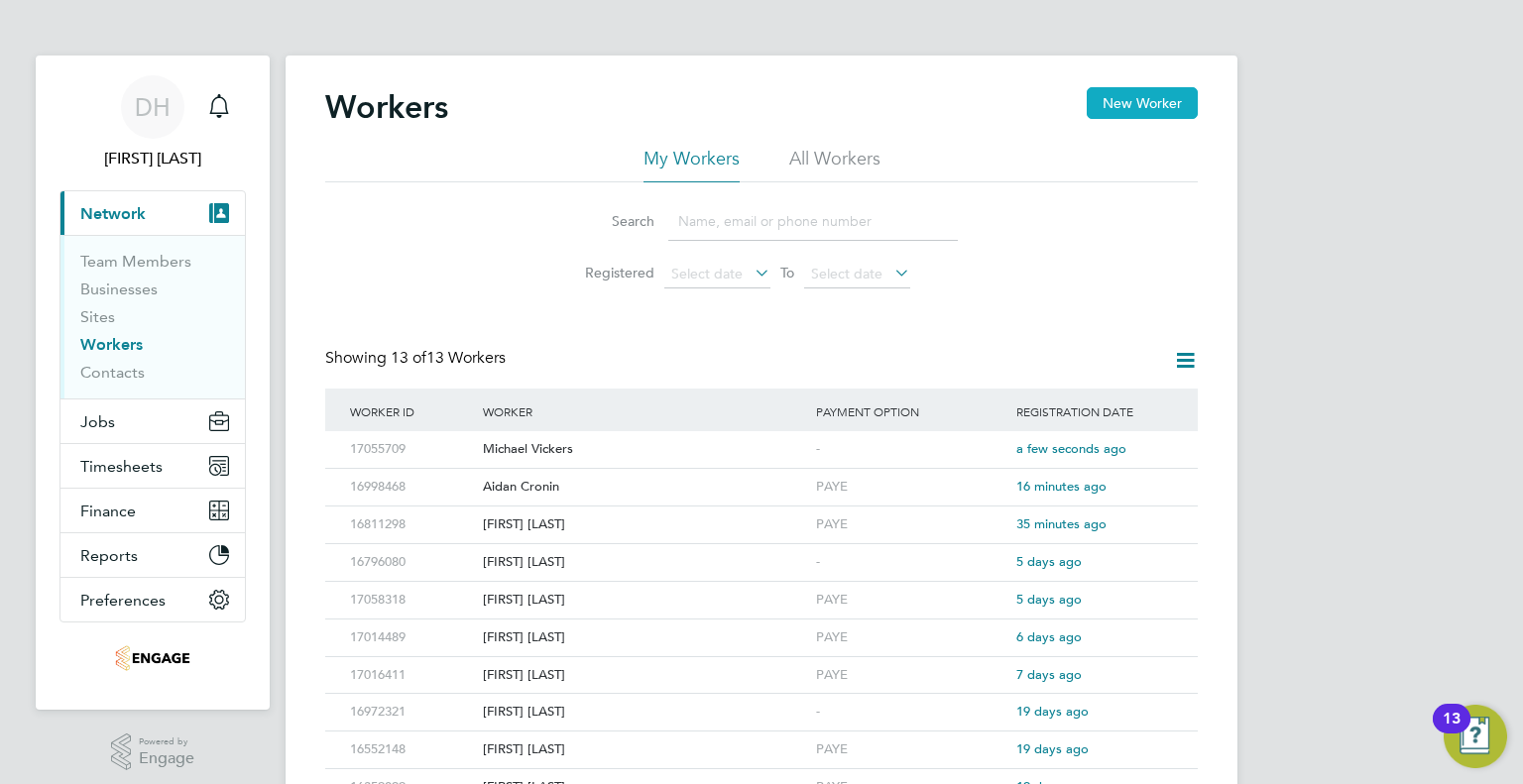 click on "New Worker" 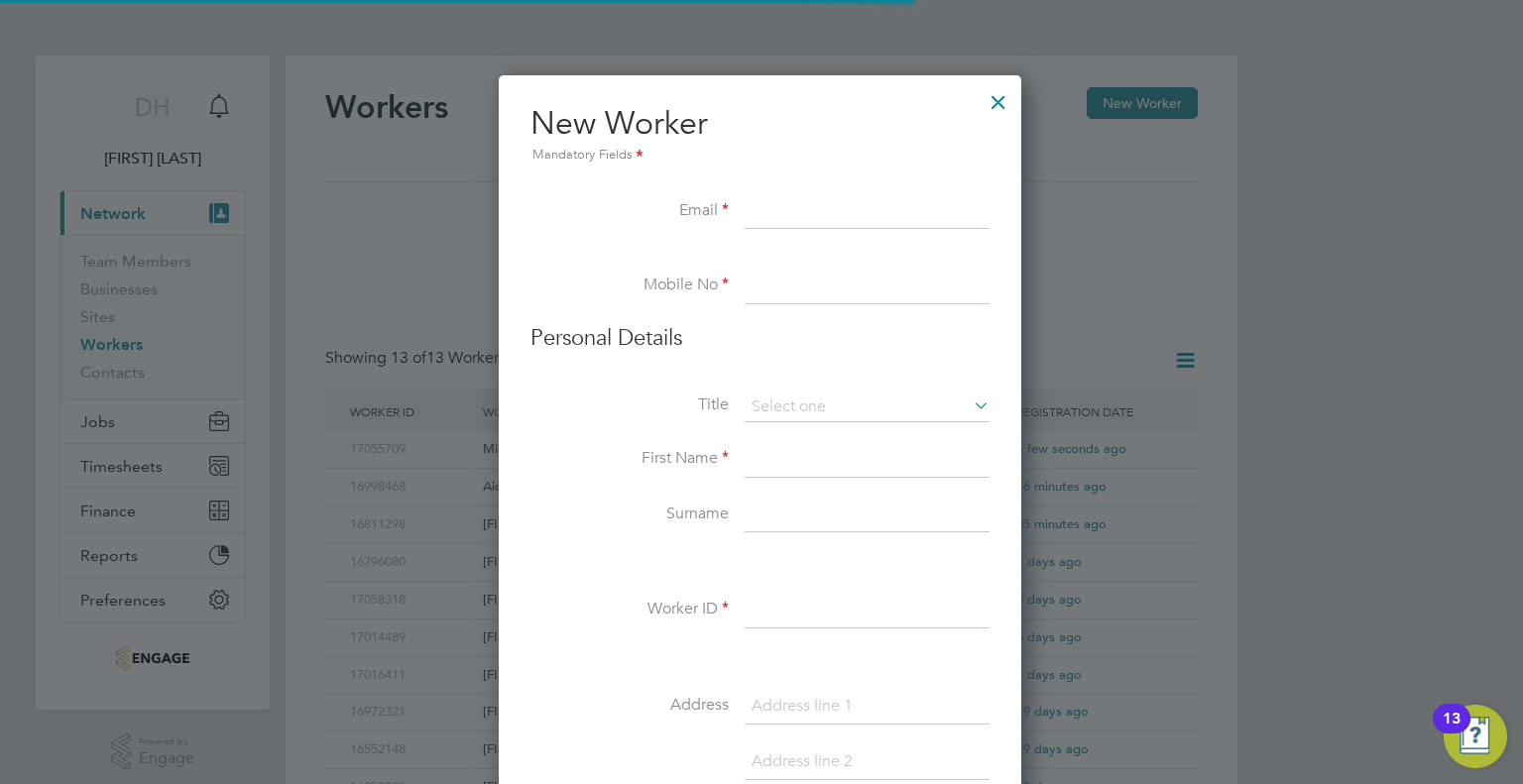 scroll, scrollTop: 10, scrollLeft: 10, axis: both 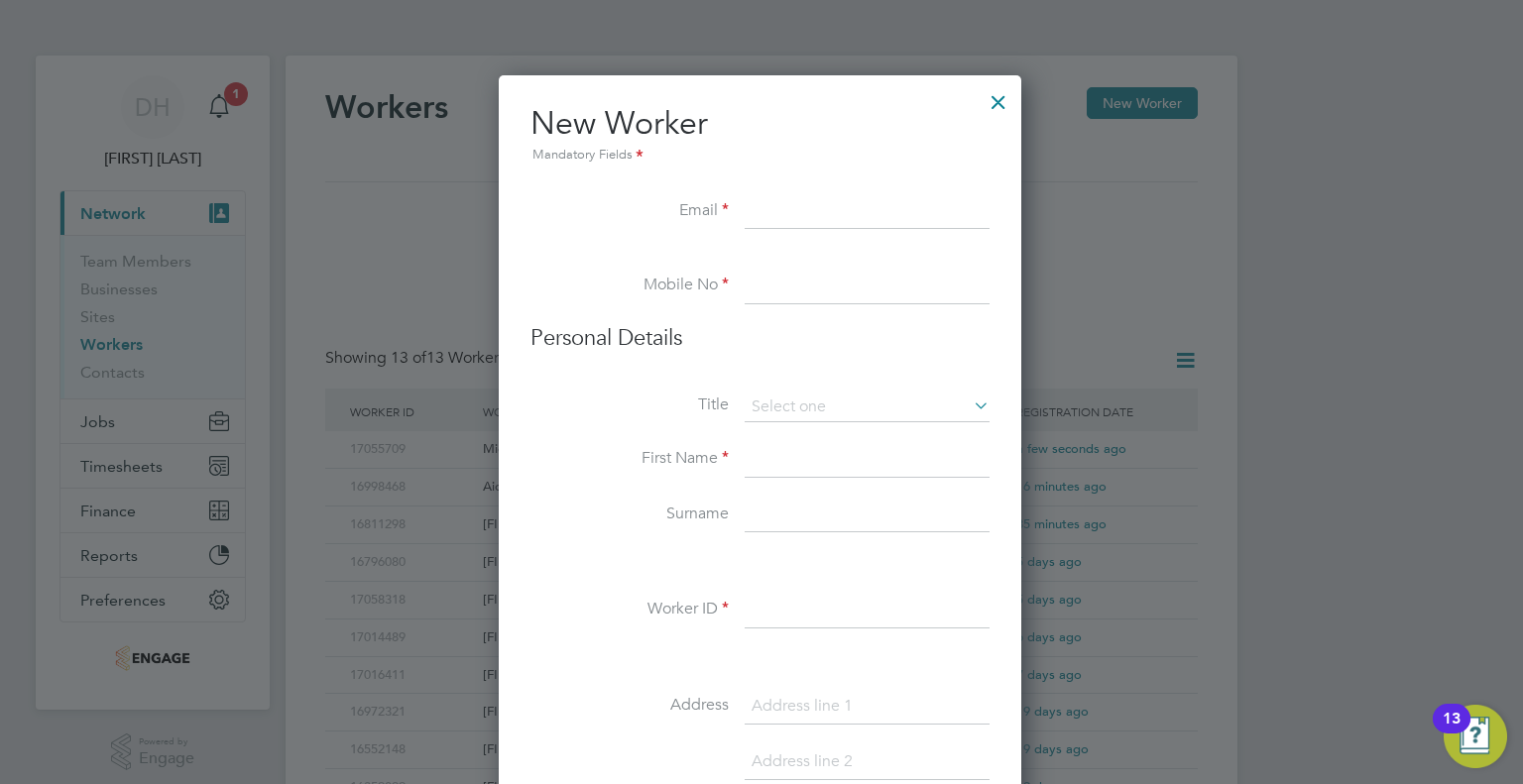 paste on "khighcock@hotmail.co.uk" 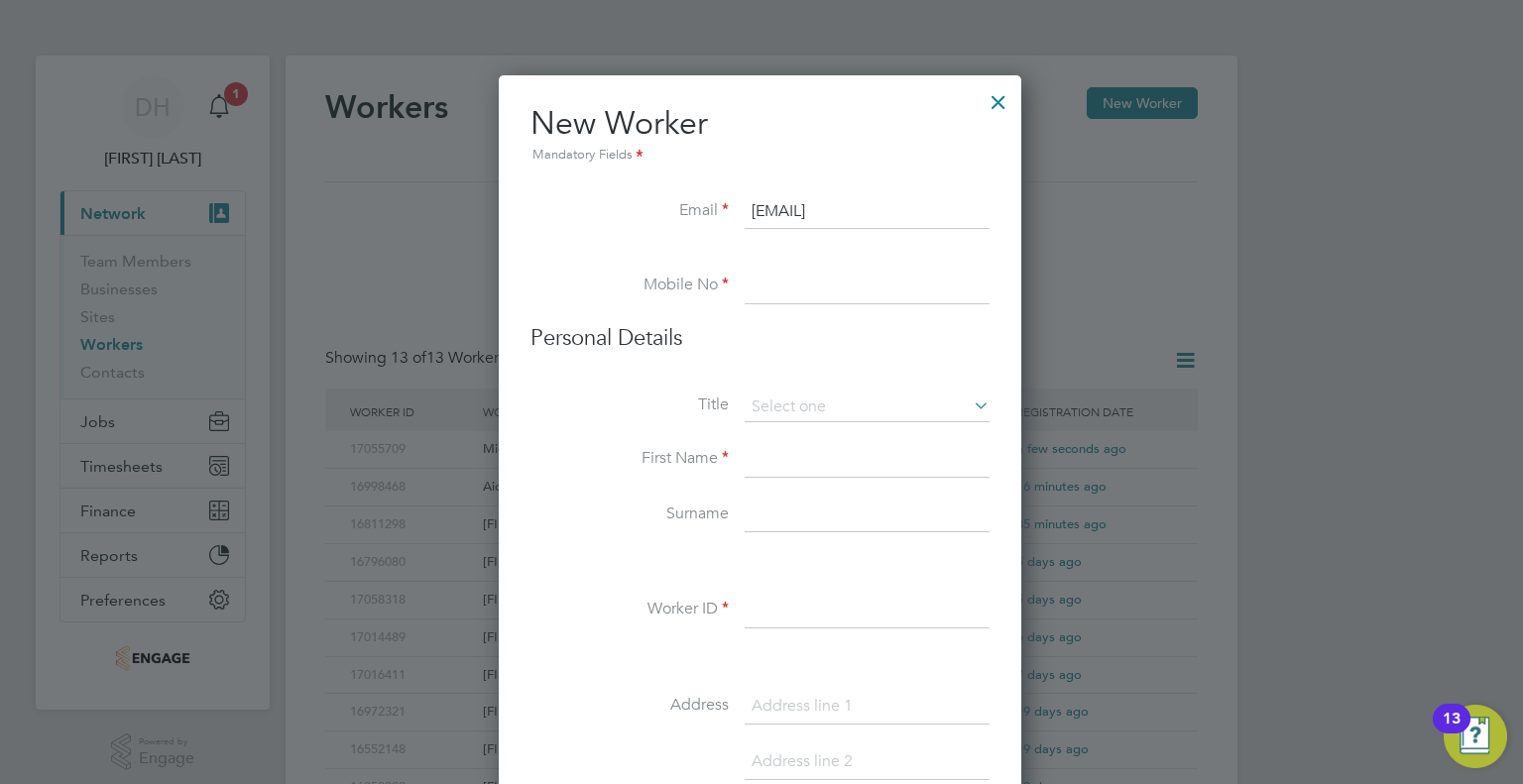 type on "khighcock@hotmail.co.uk" 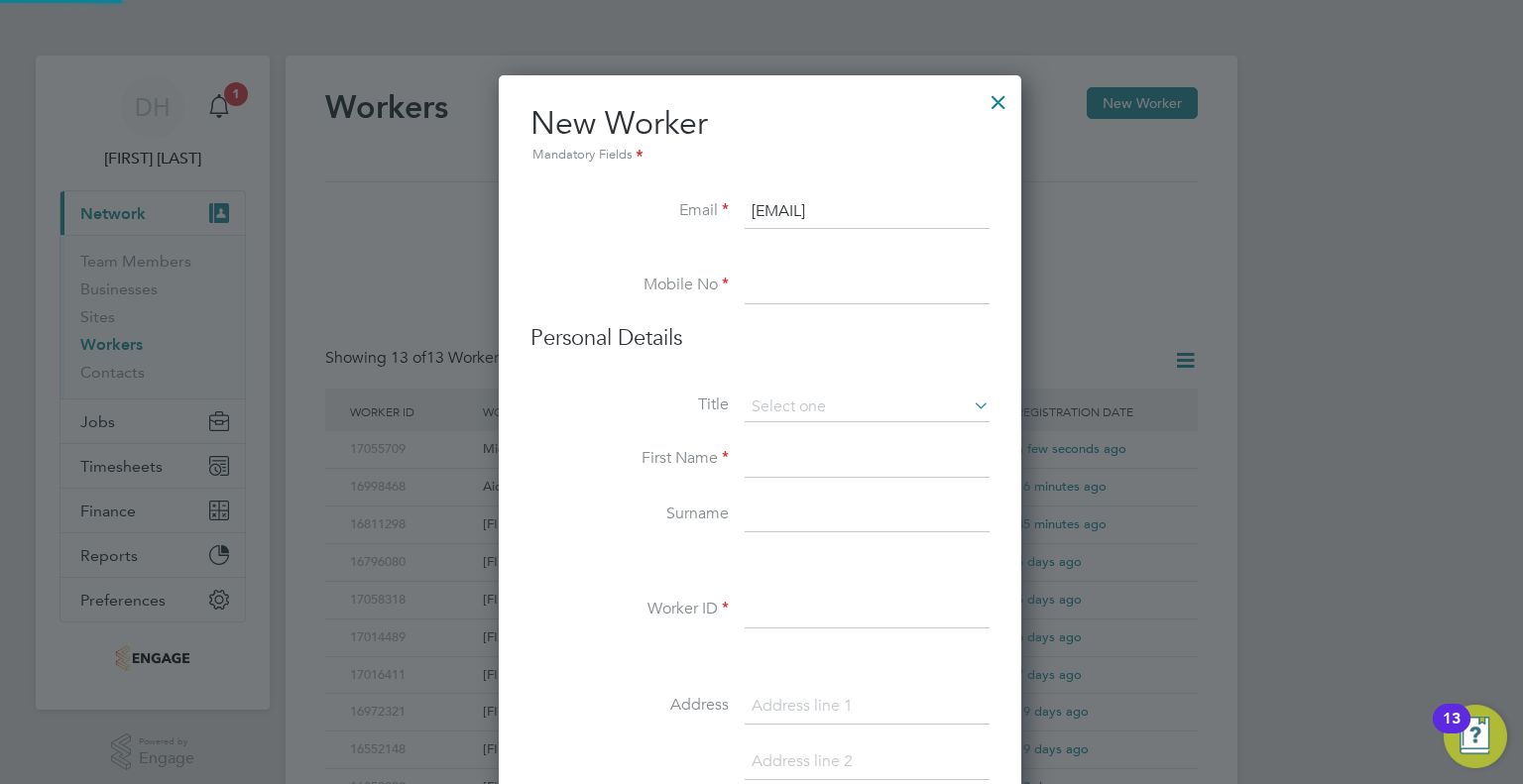 paste on "07899219280" 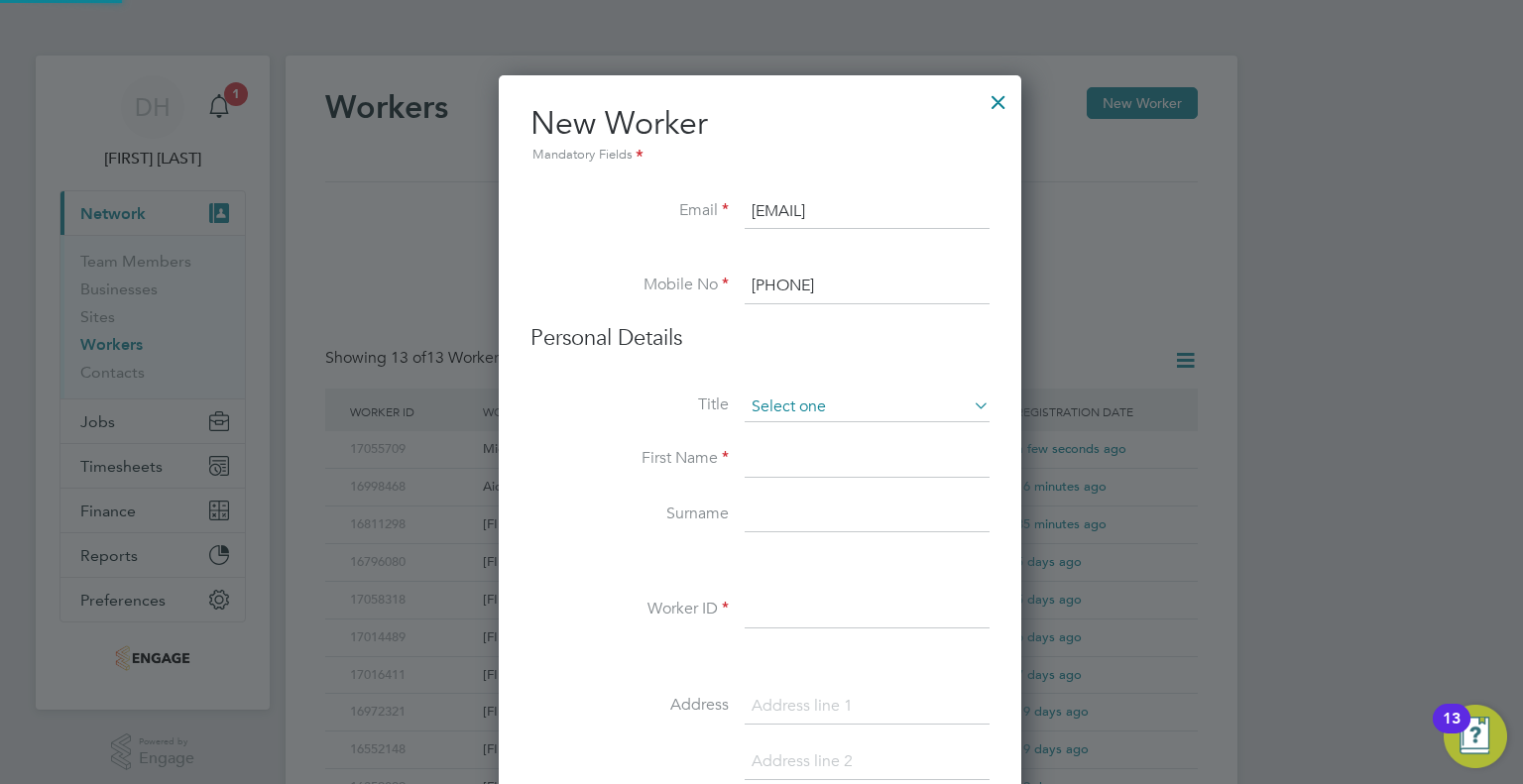 type on "07899219280" 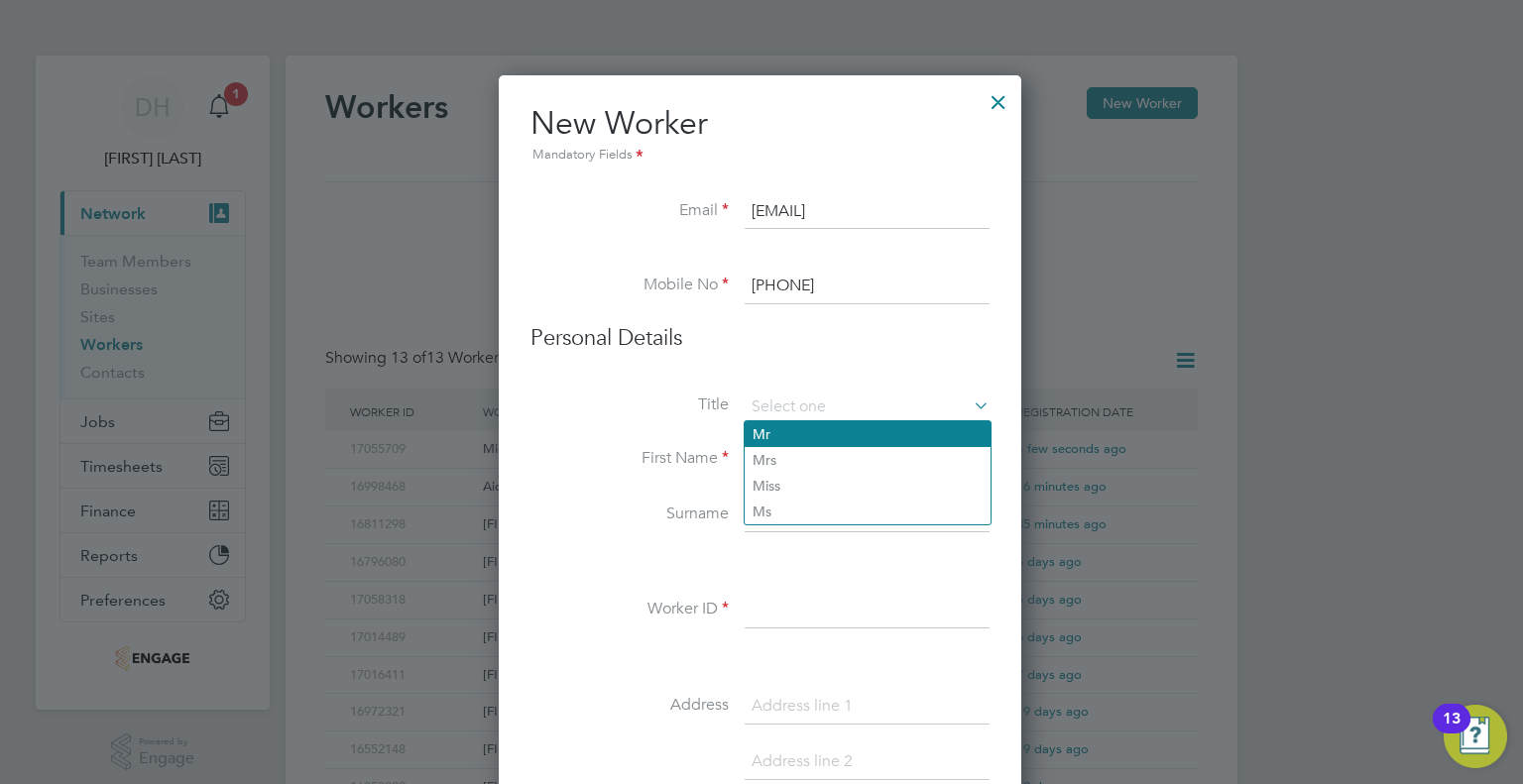 click on "Mr" 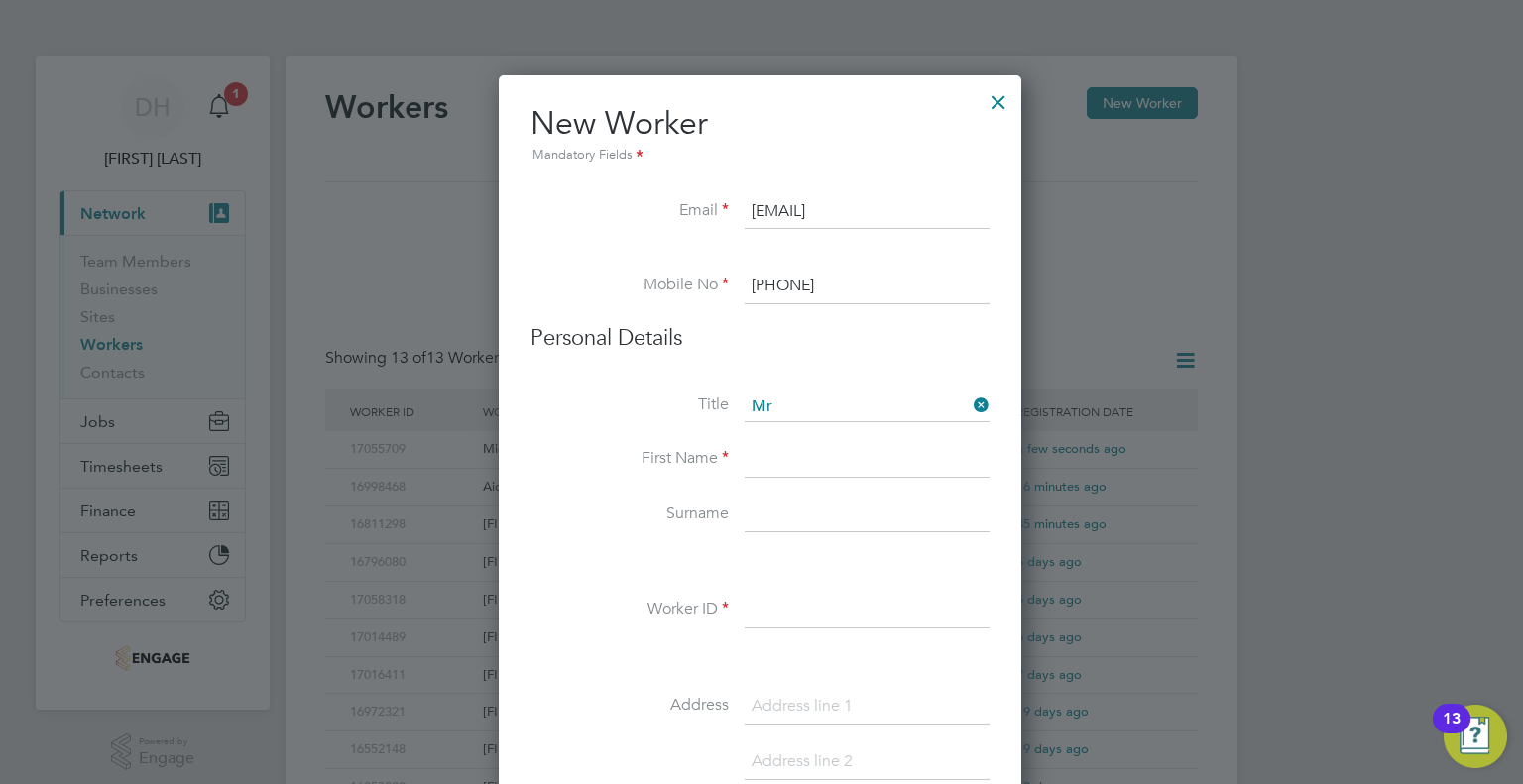 click at bounding box center (867, 460) 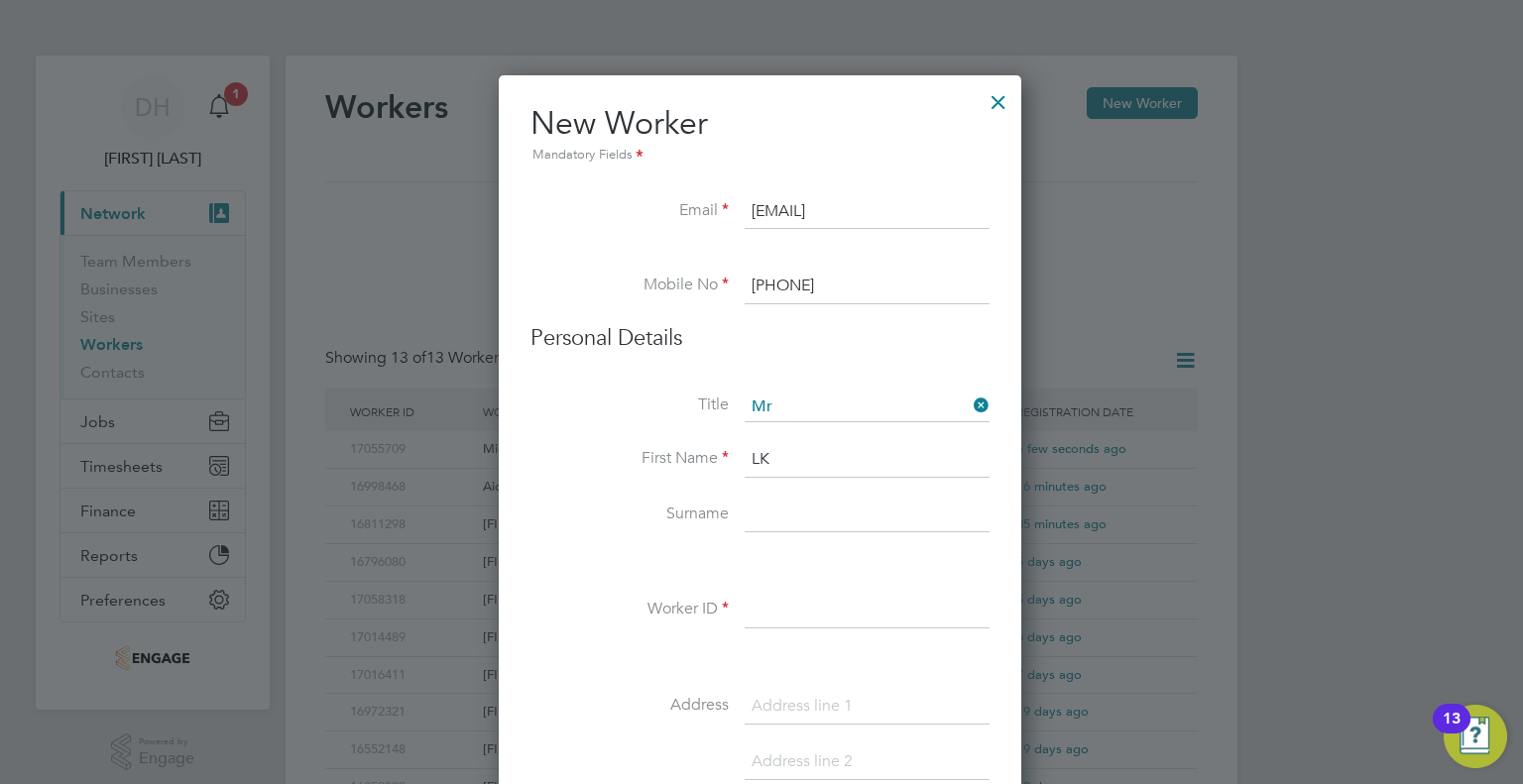 type on "L" 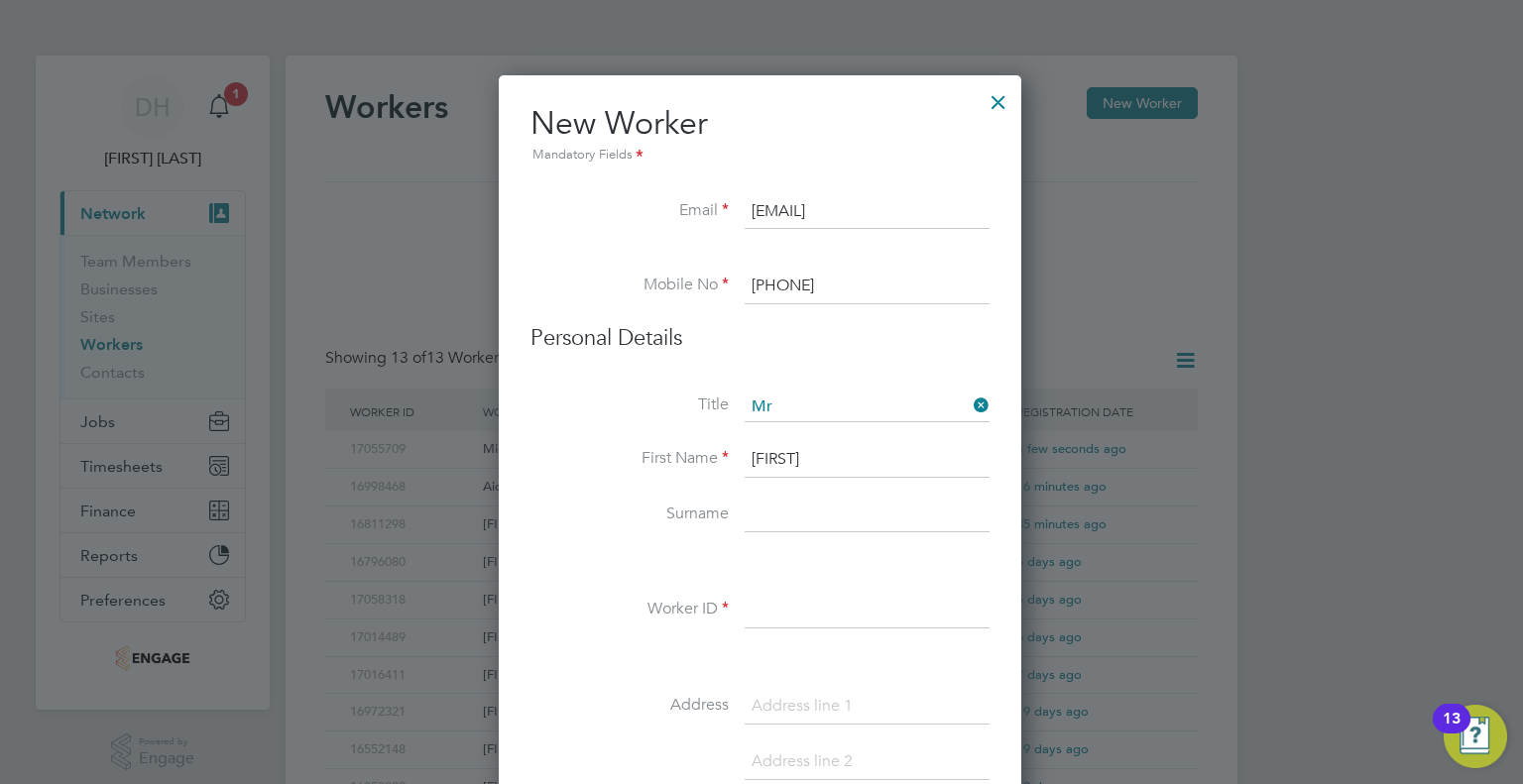 type on "Keith" 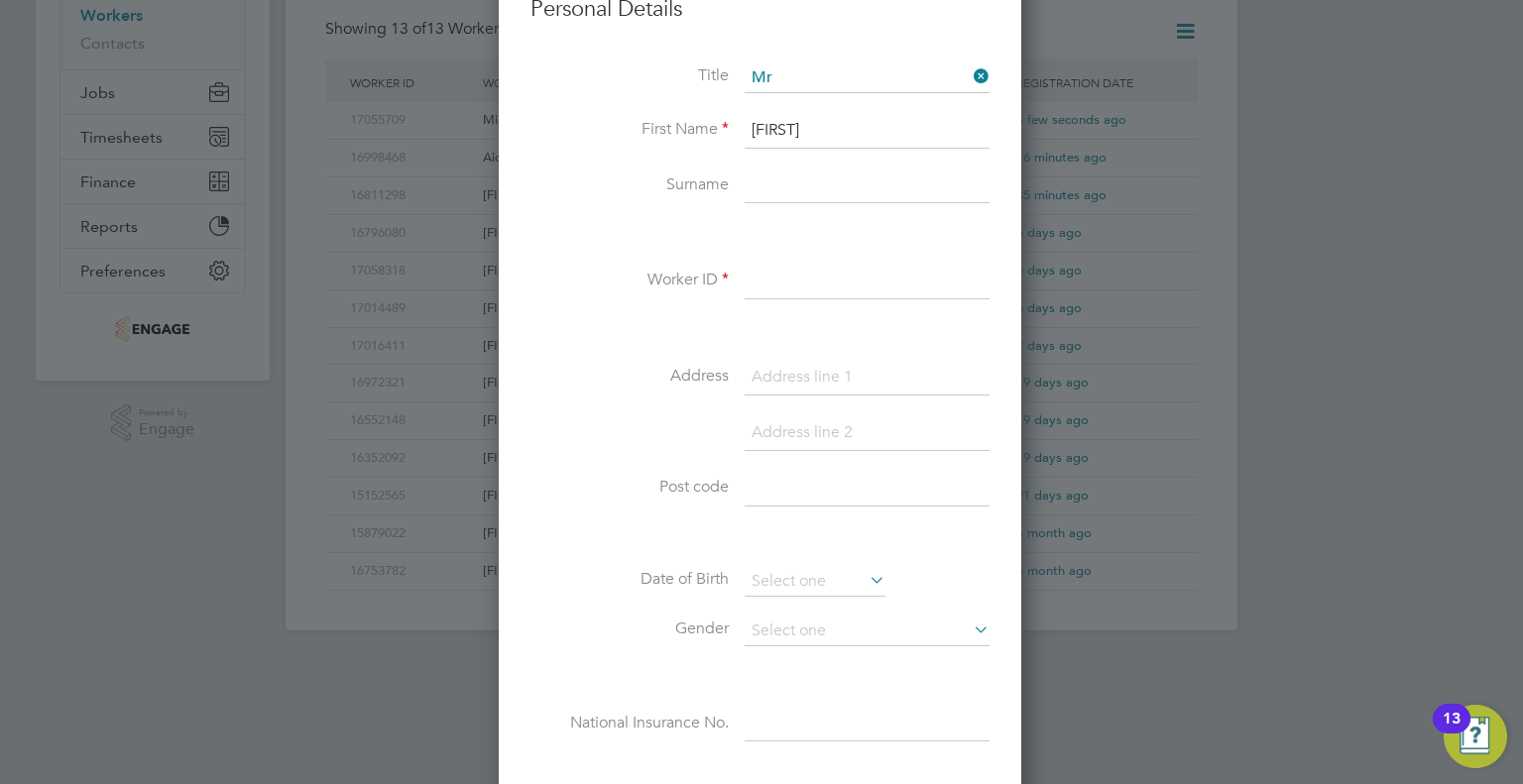 scroll, scrollTop: 330, scrollLeft: 0, axis: vertical 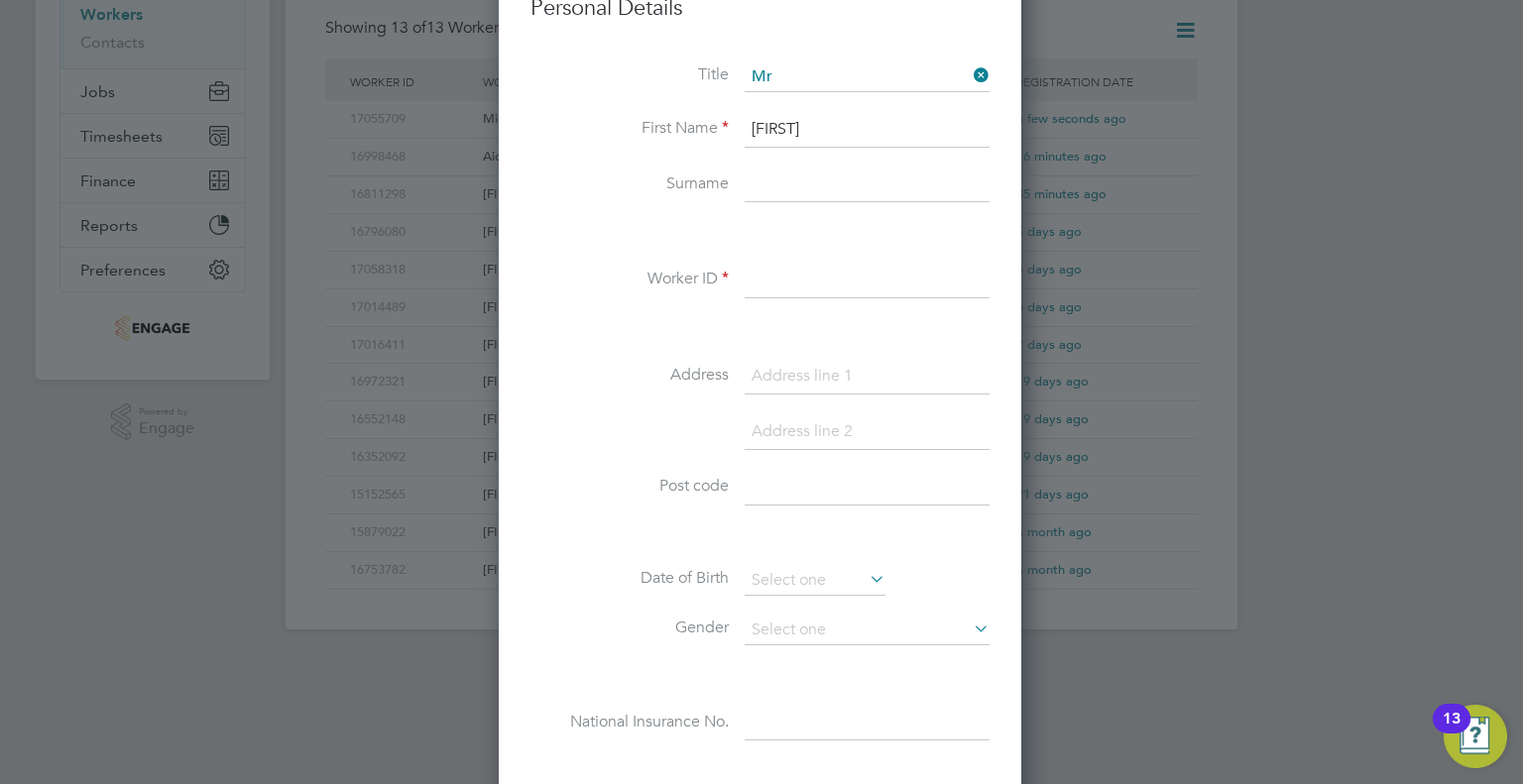 click at bounding box center [867, 185] 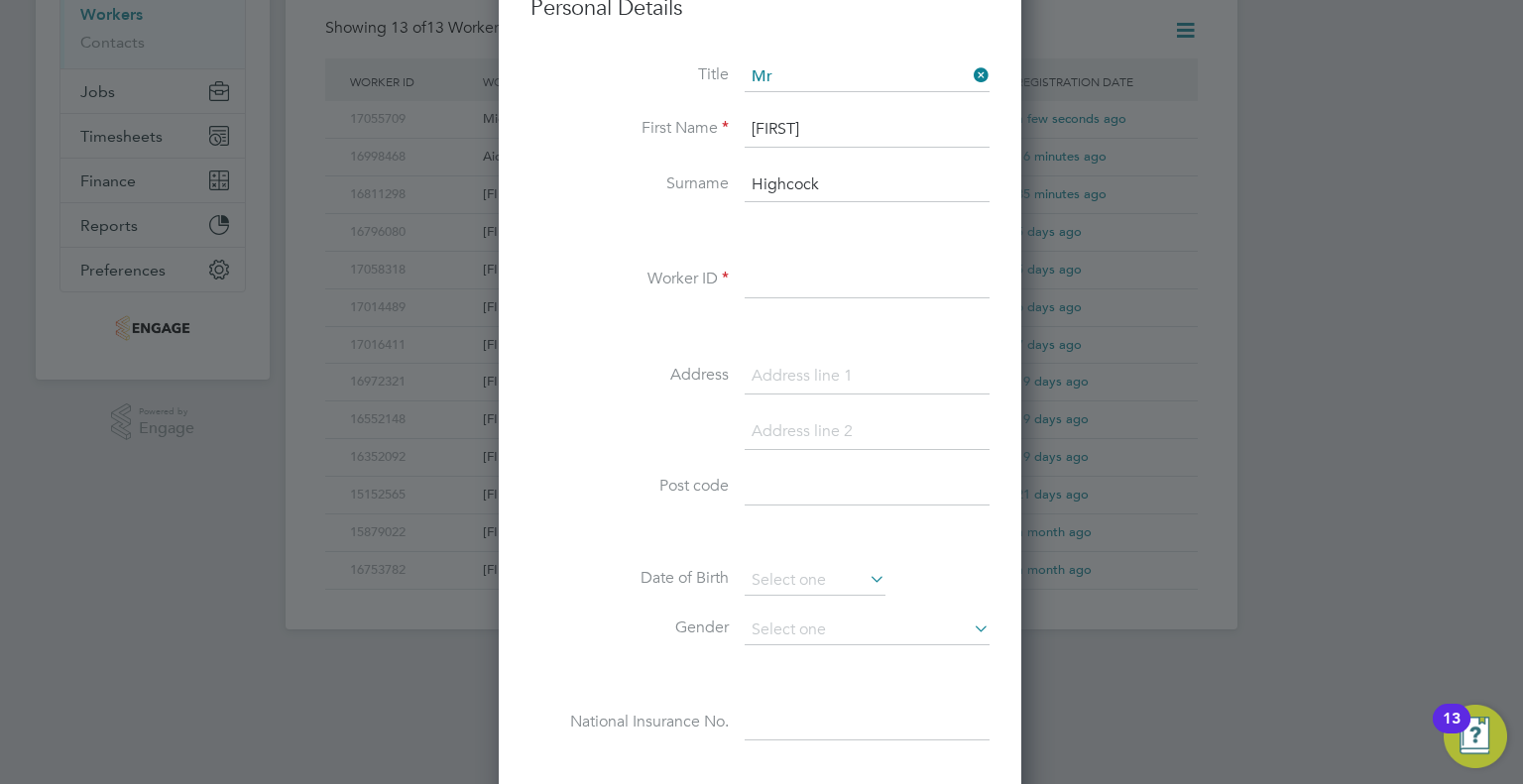 type on "Highcock" 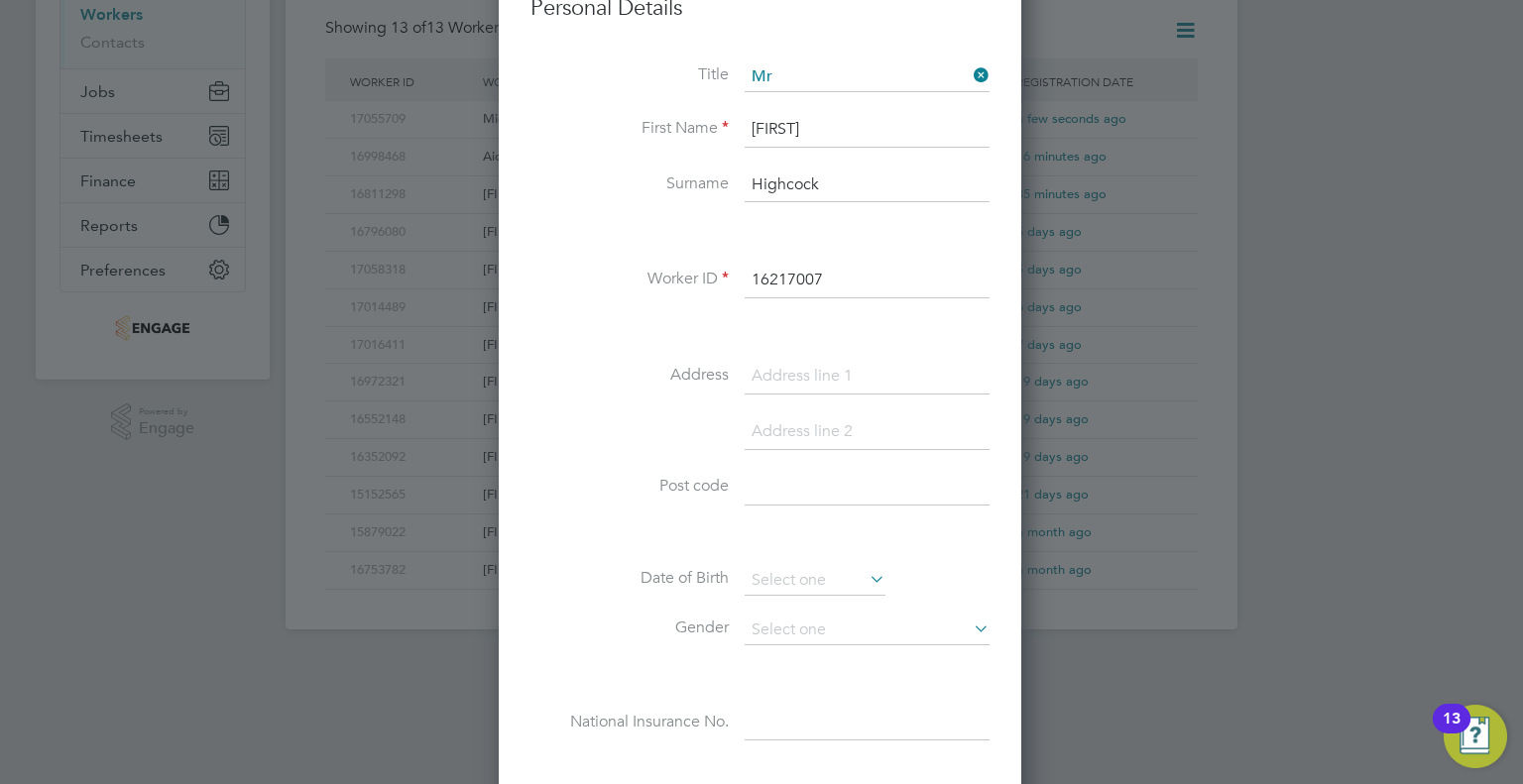 type on "16217007" 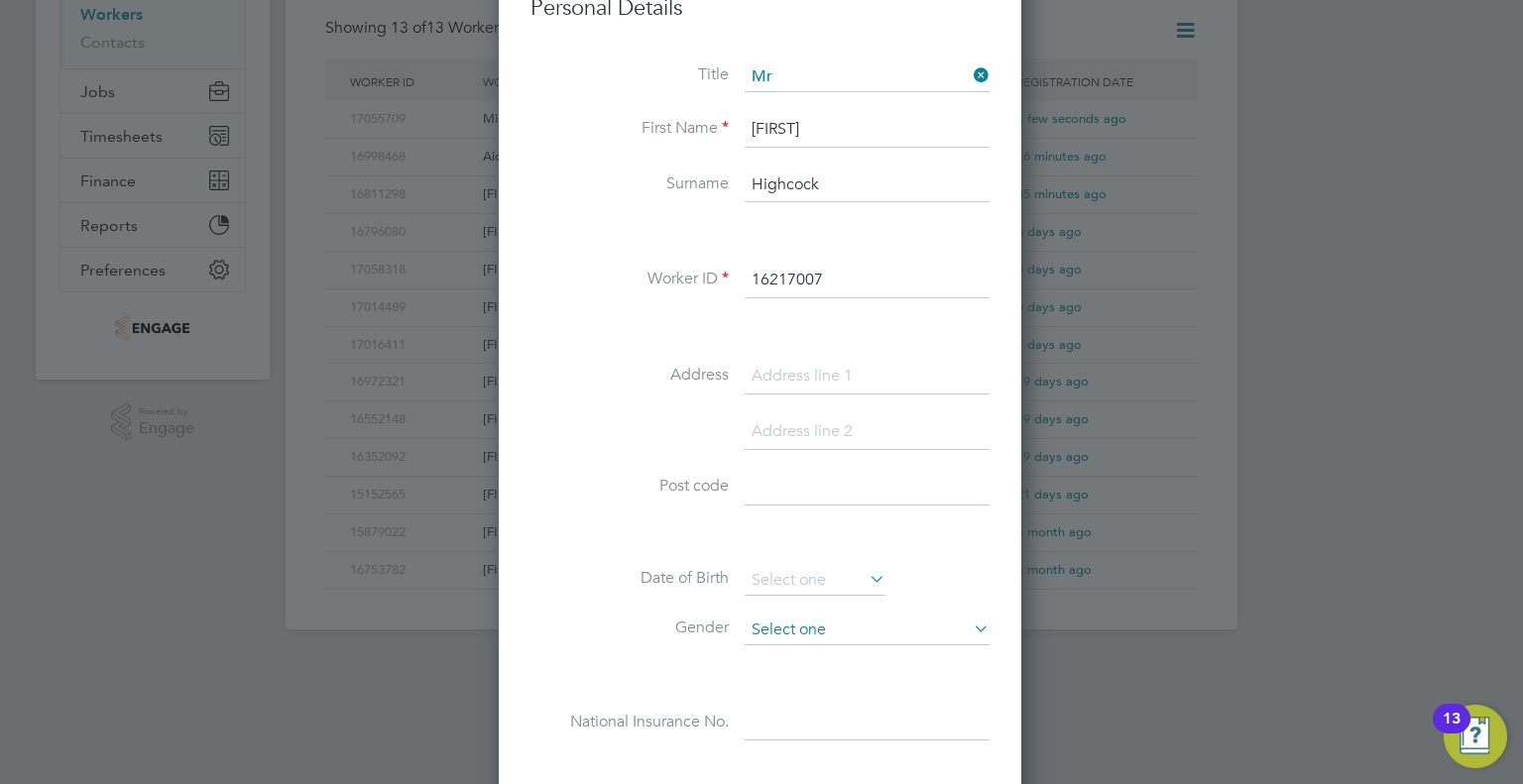 click at bounding box center (867, 630) 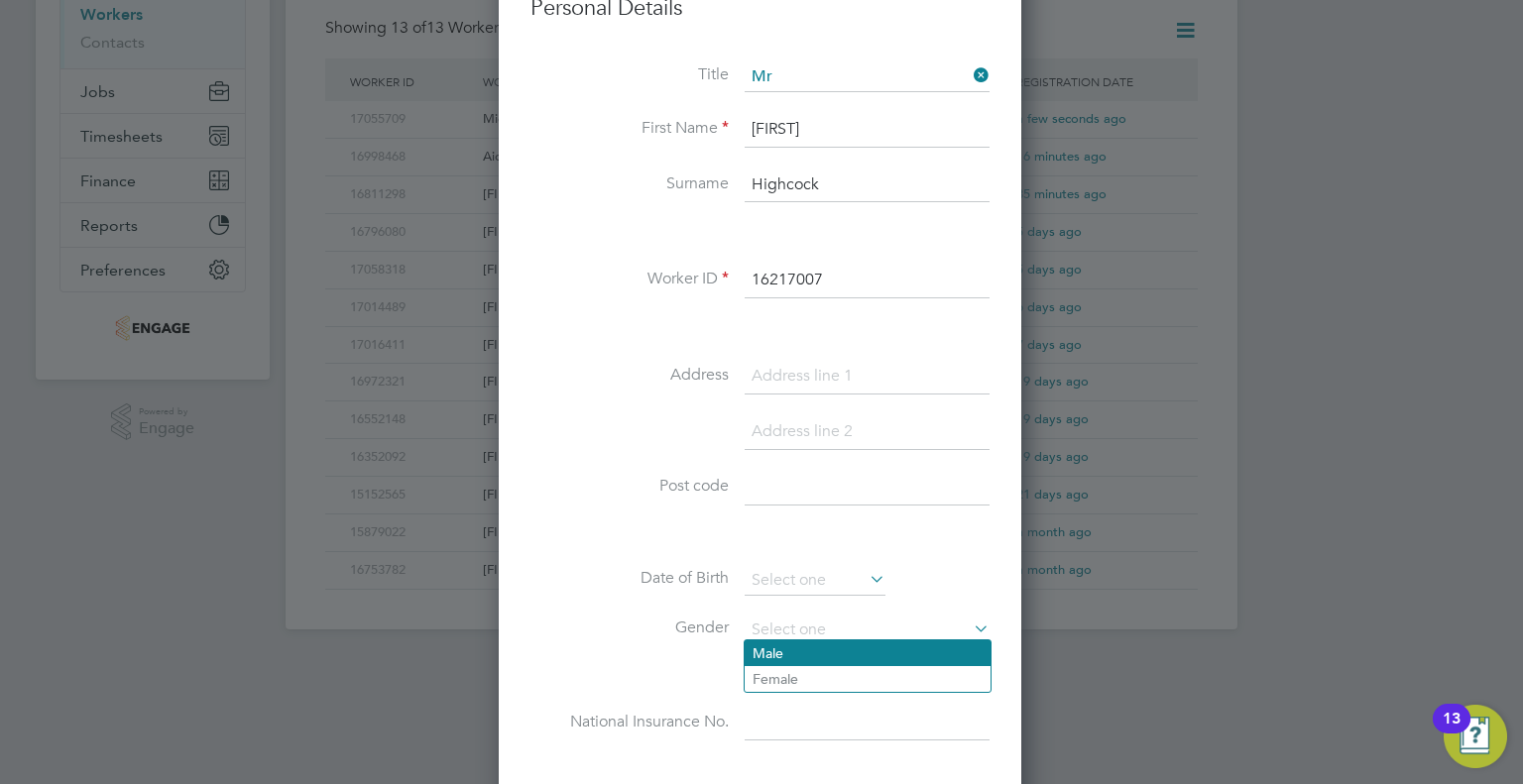 click on "Male" 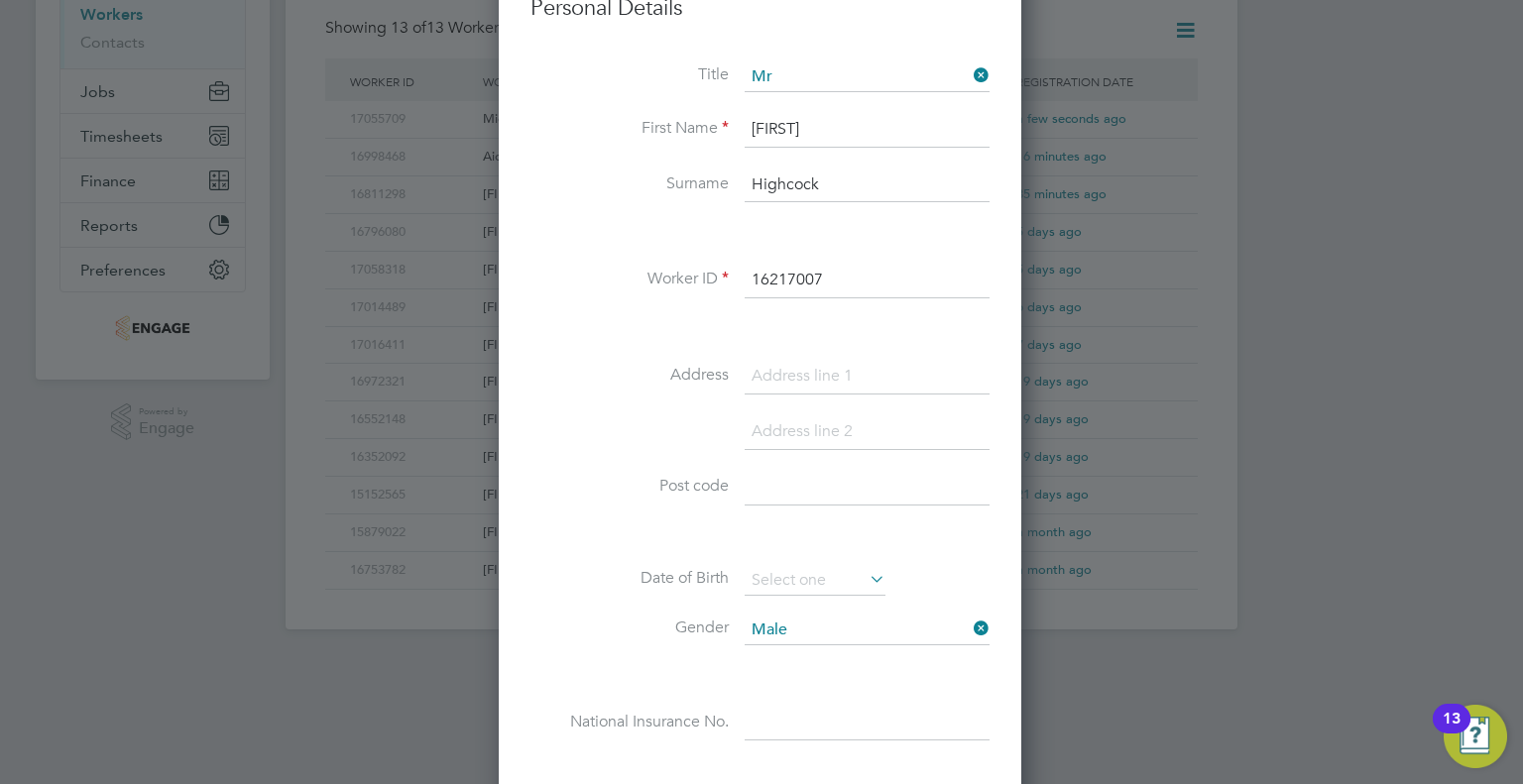 click on "Gender   Male" at bounding box center [760, 640] 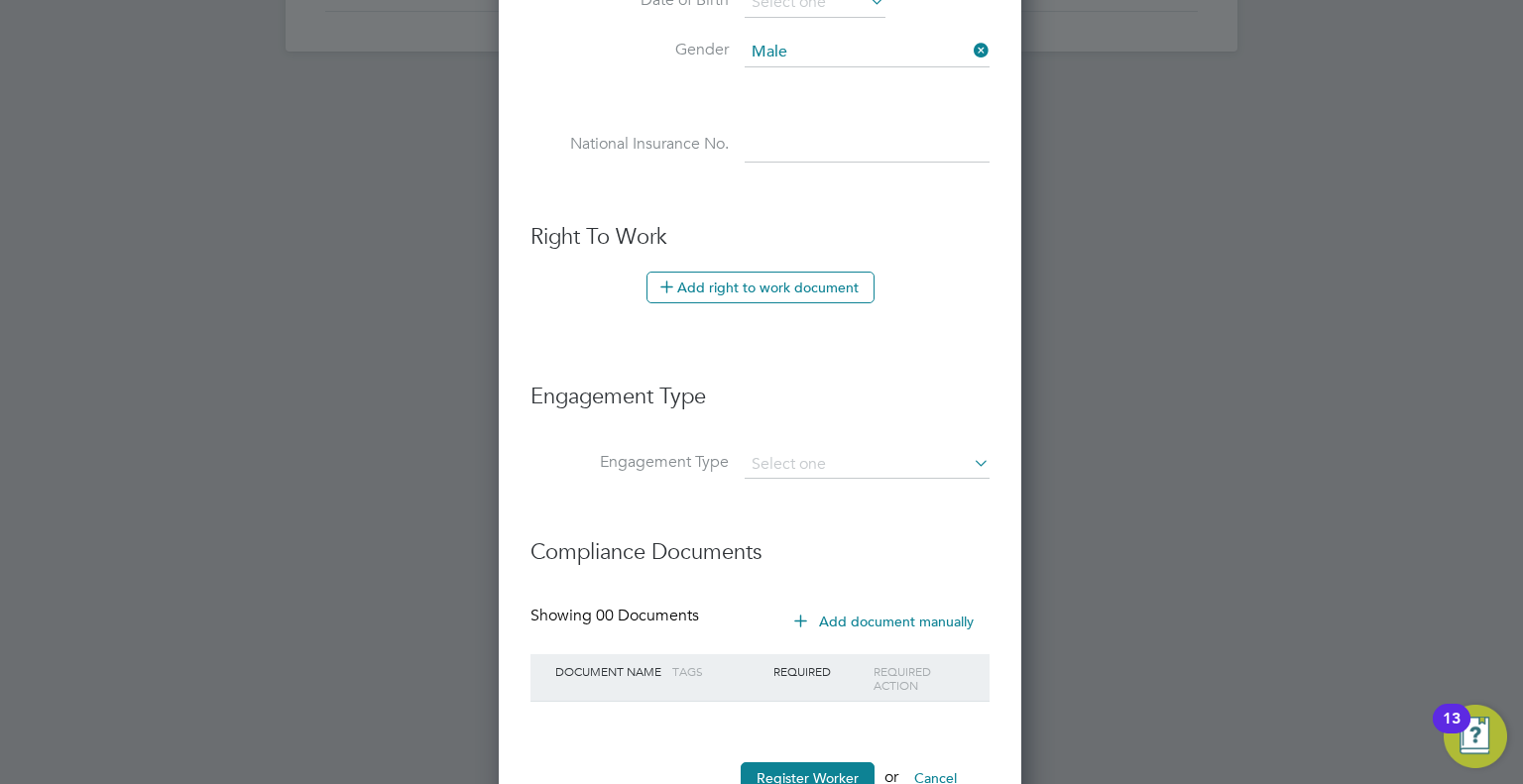 scroll, scrollTop: 970, scrollLeft: 0, axis: vertical 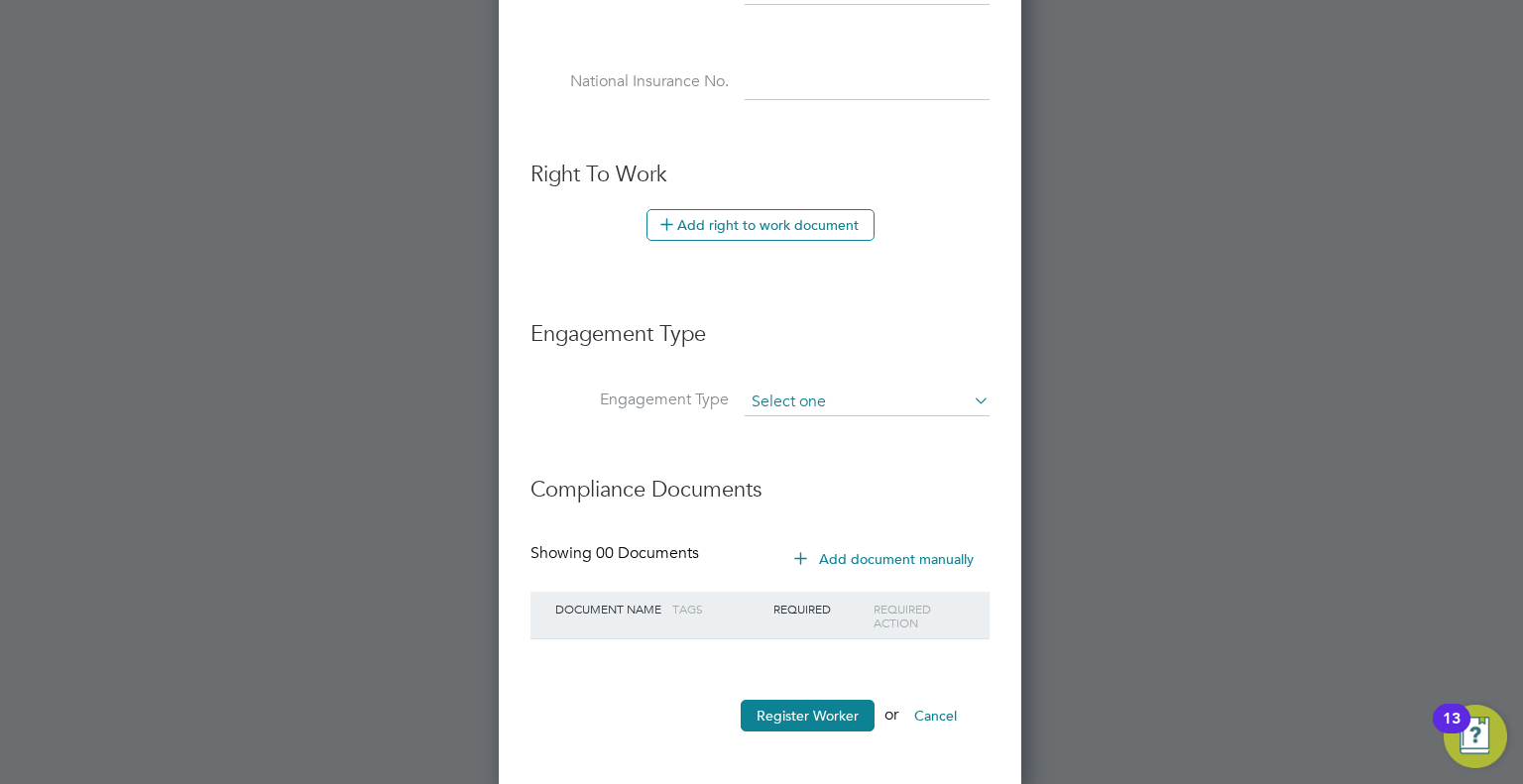 click at bounding box center (867, 402) 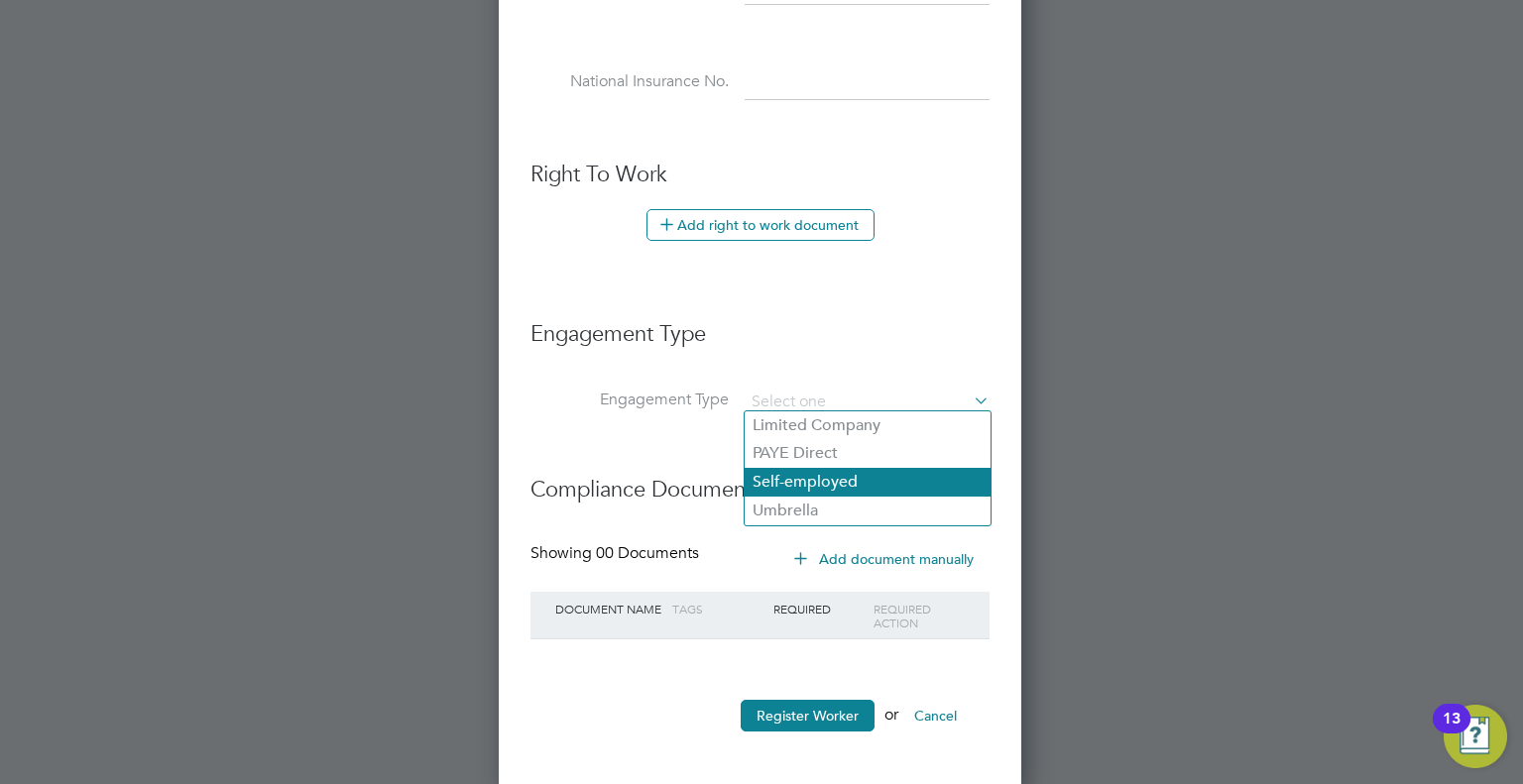 click on "Self-employed" 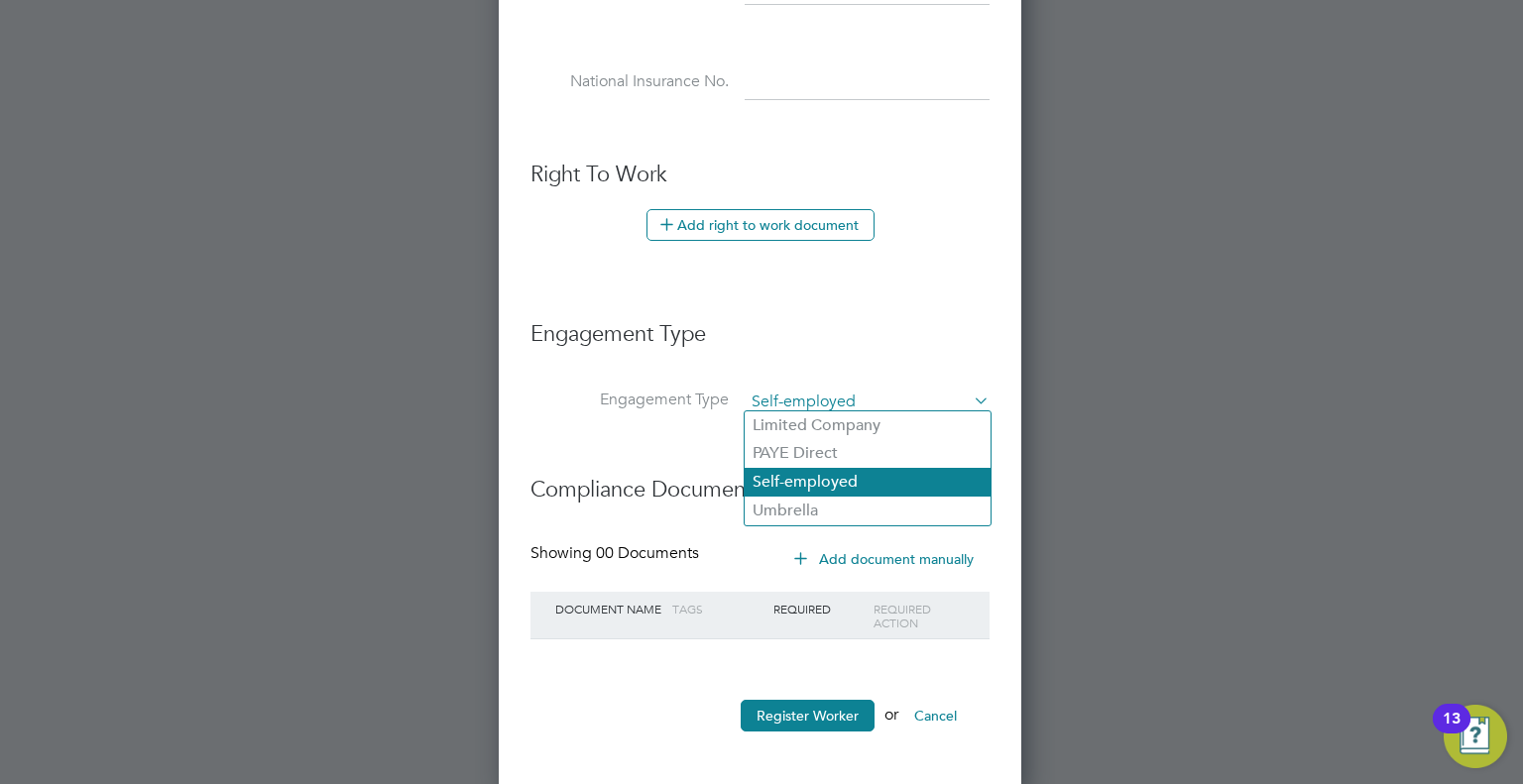 scroll, scrollTop: 9, scrollLeft: 10, axis: both 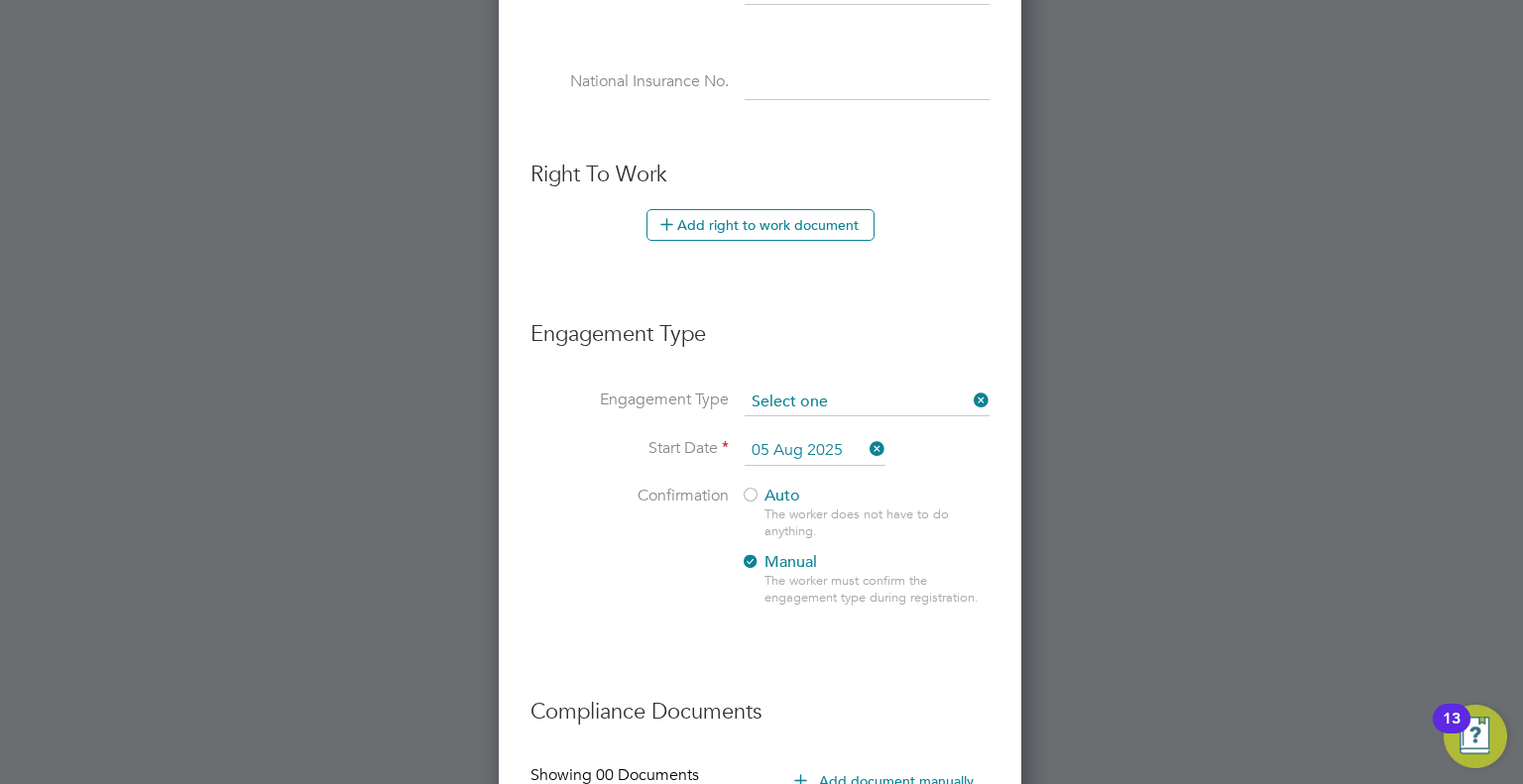 click at bounding box center [867, 402] 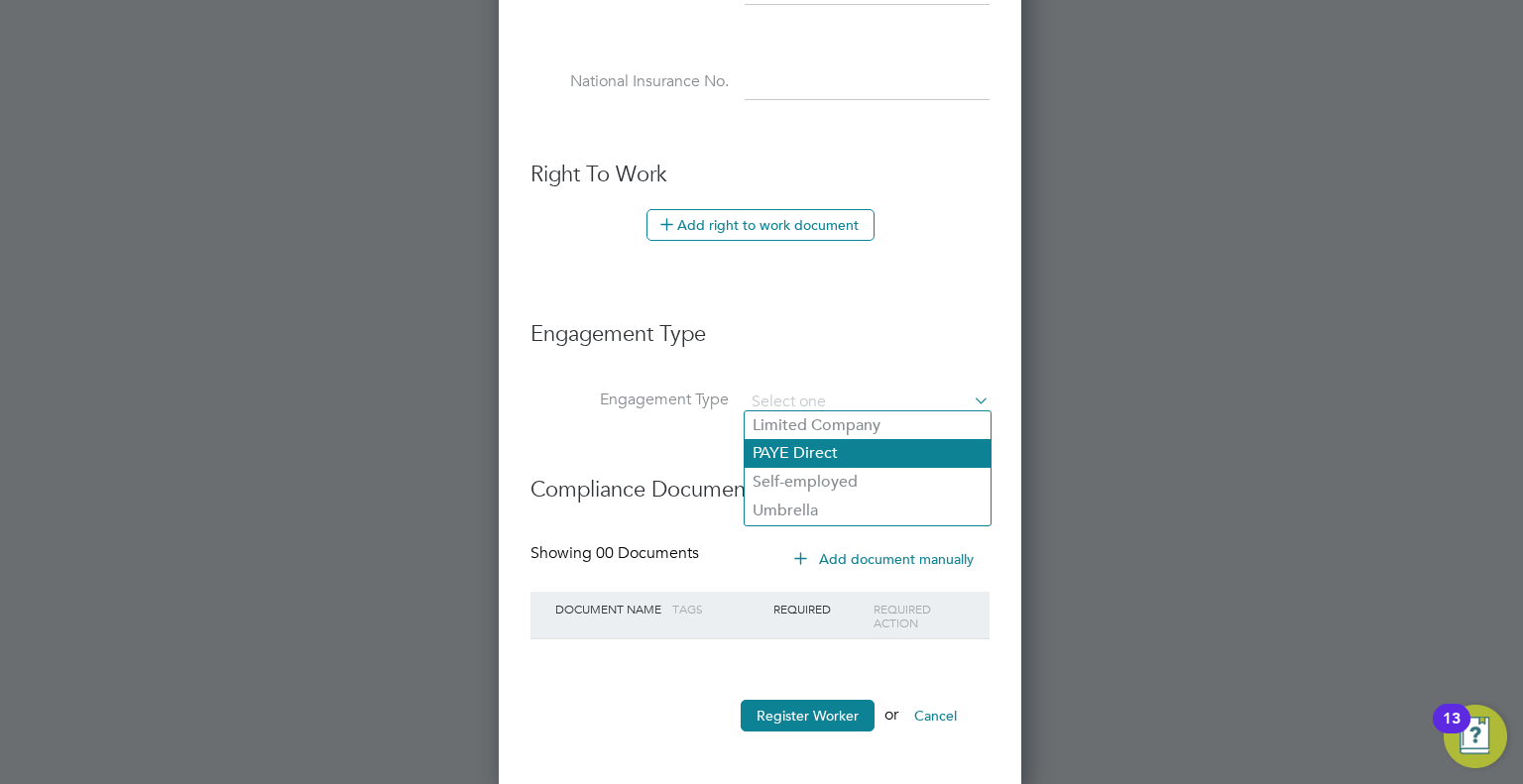 click on "PAYE Direct" 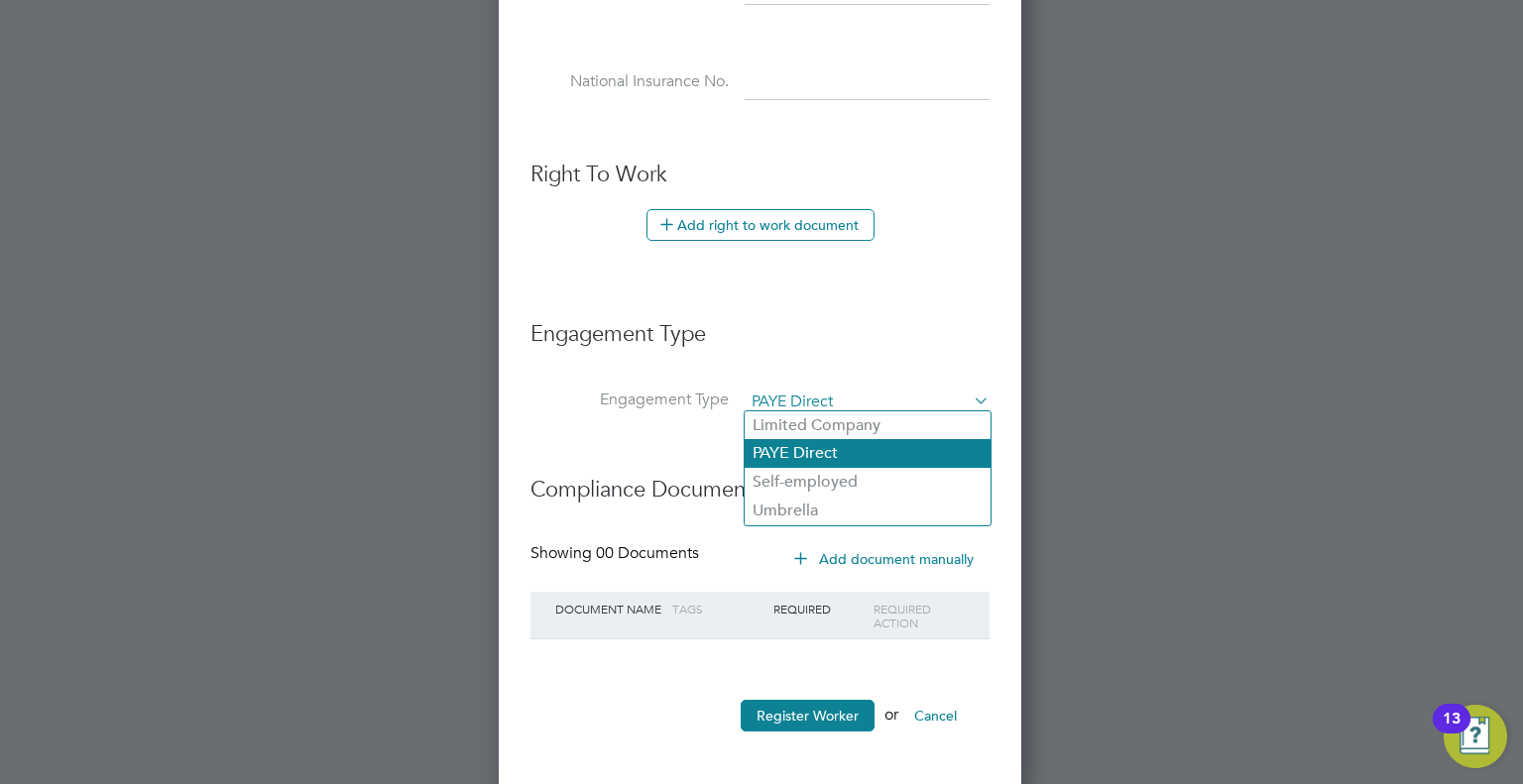 scroll, scrollTop: 9, scrollLeft: 9, axis: both 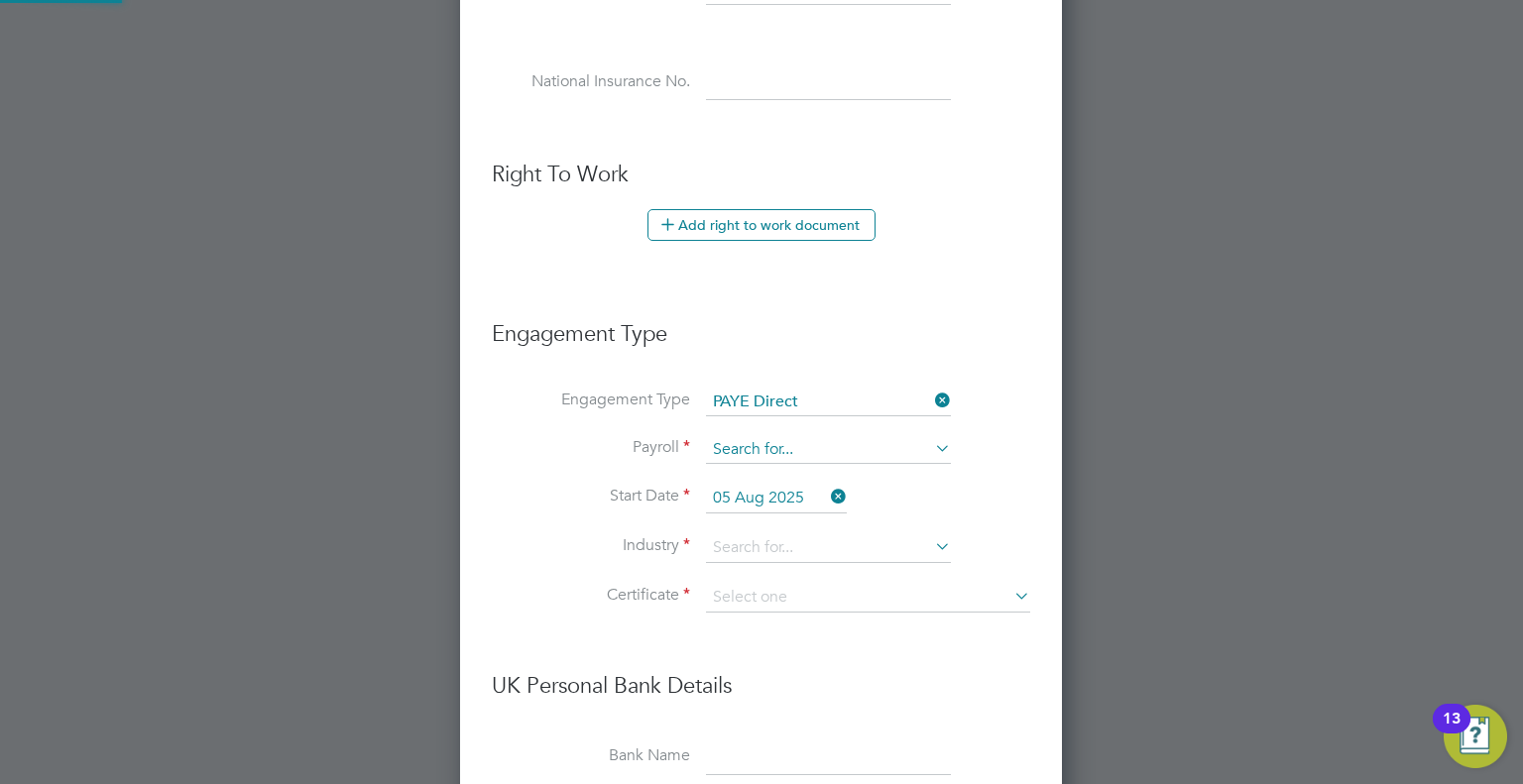 click at bounding box center (828, 450) 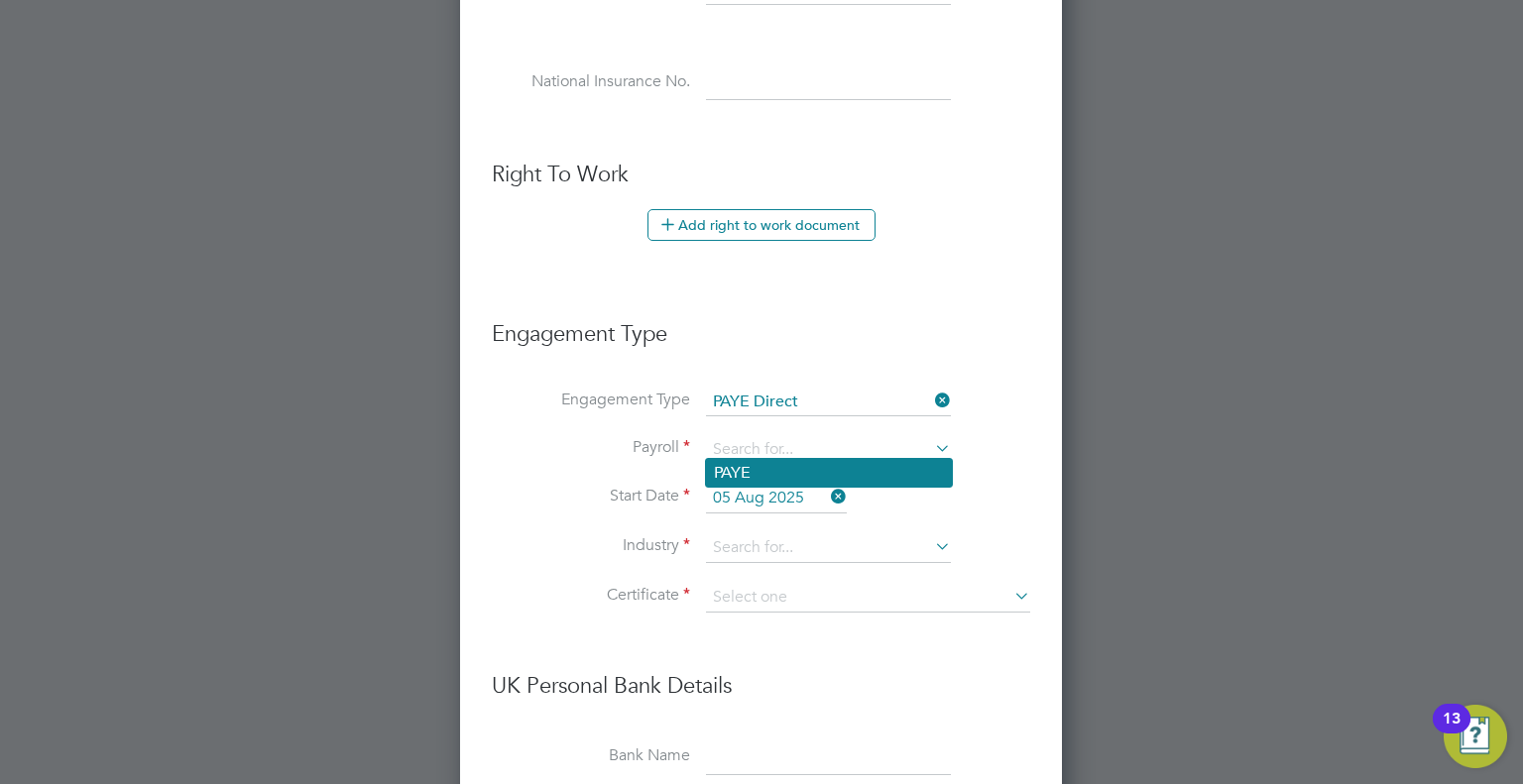 click on "PAYE" 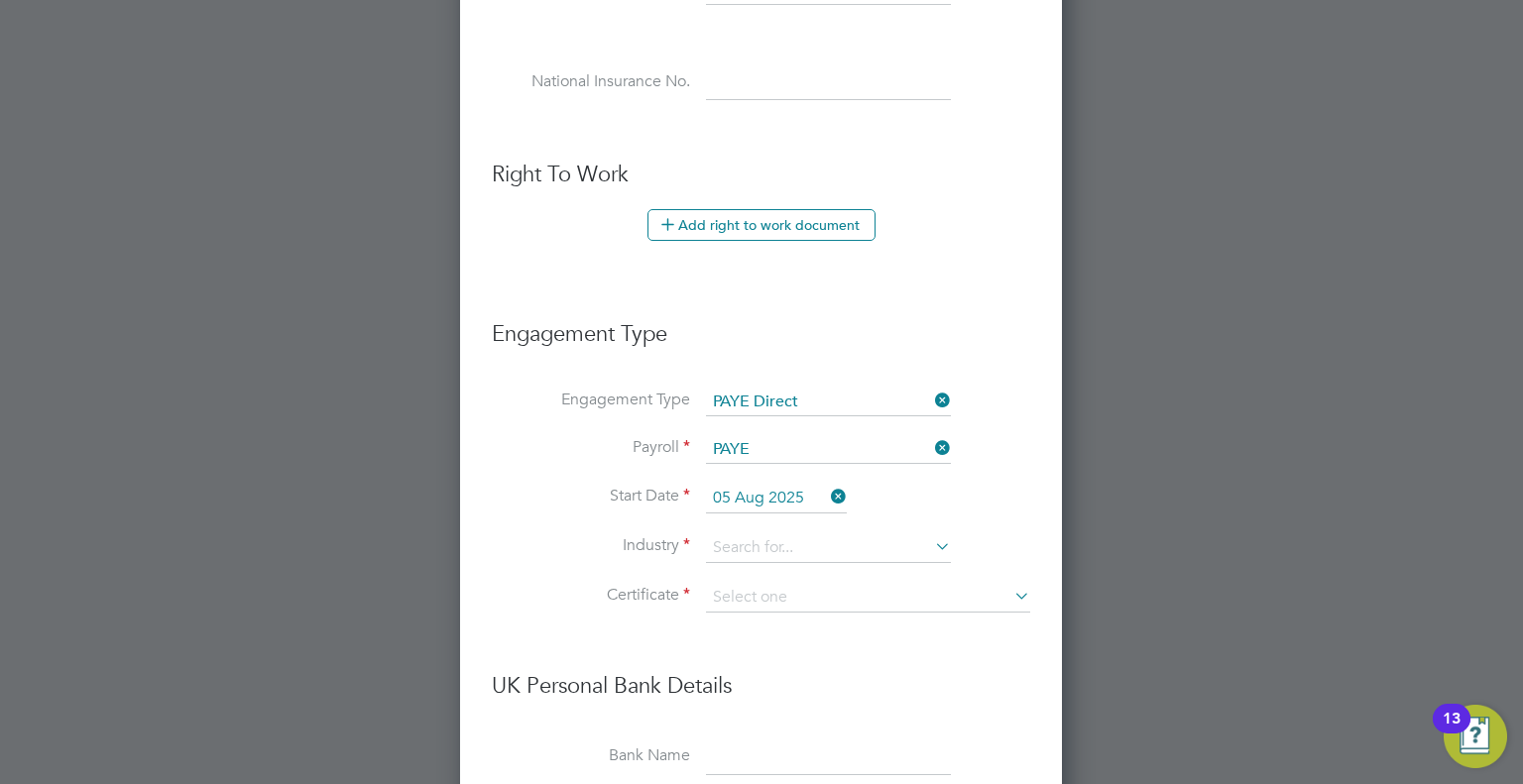 click on "05 Aug 2025" at bounding box center [776, 499] 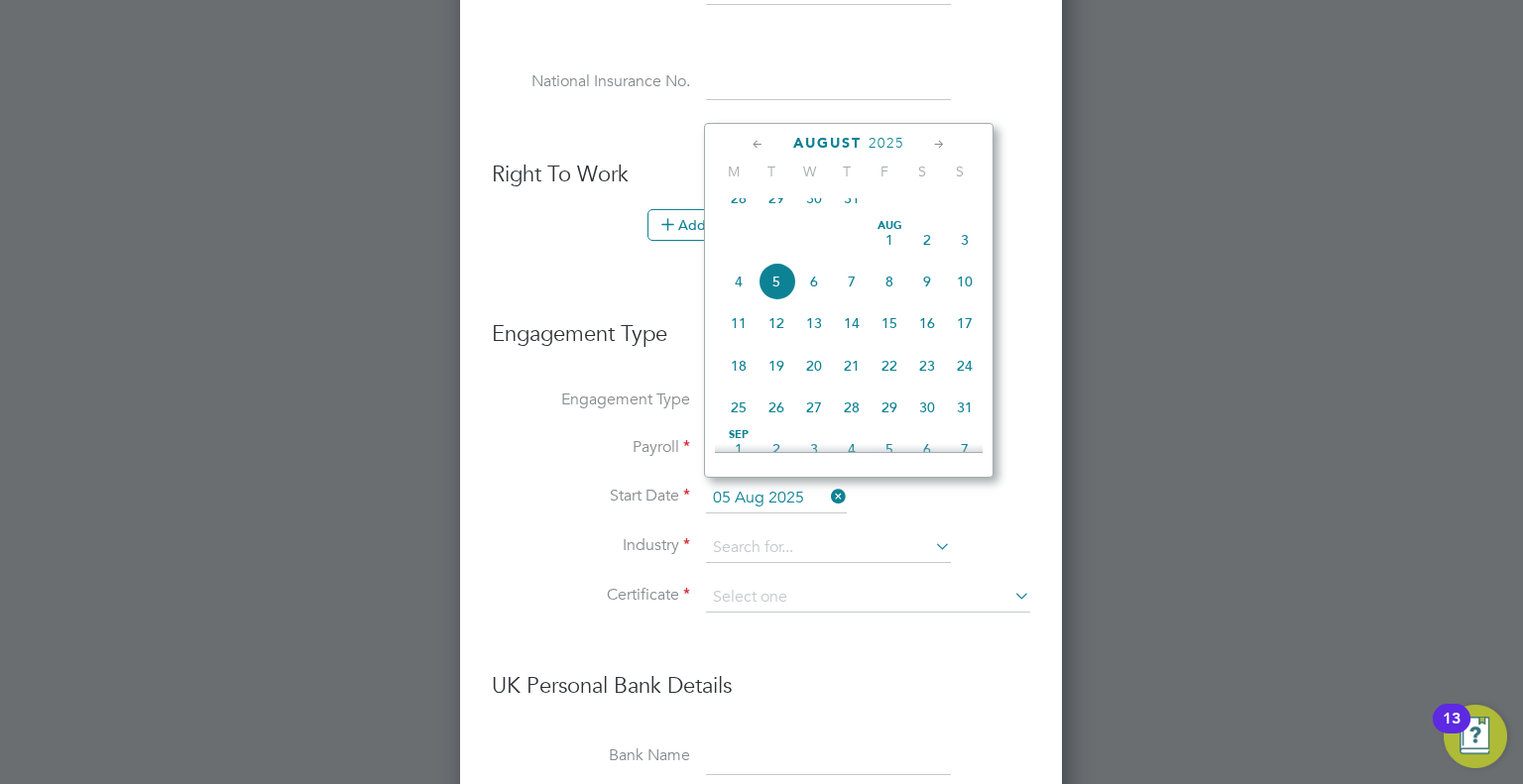 click on "5" 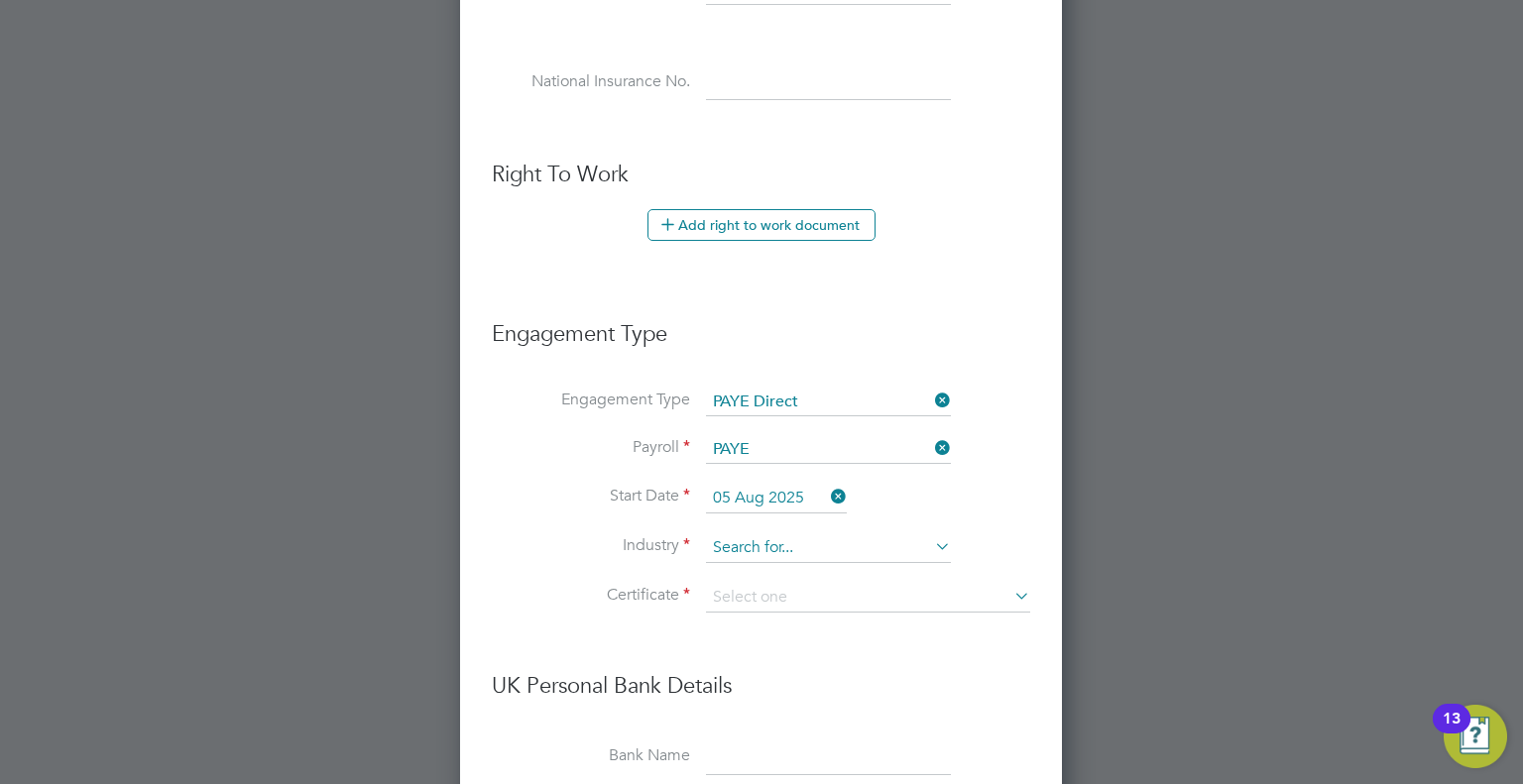 click at bounding box center (828, 548) 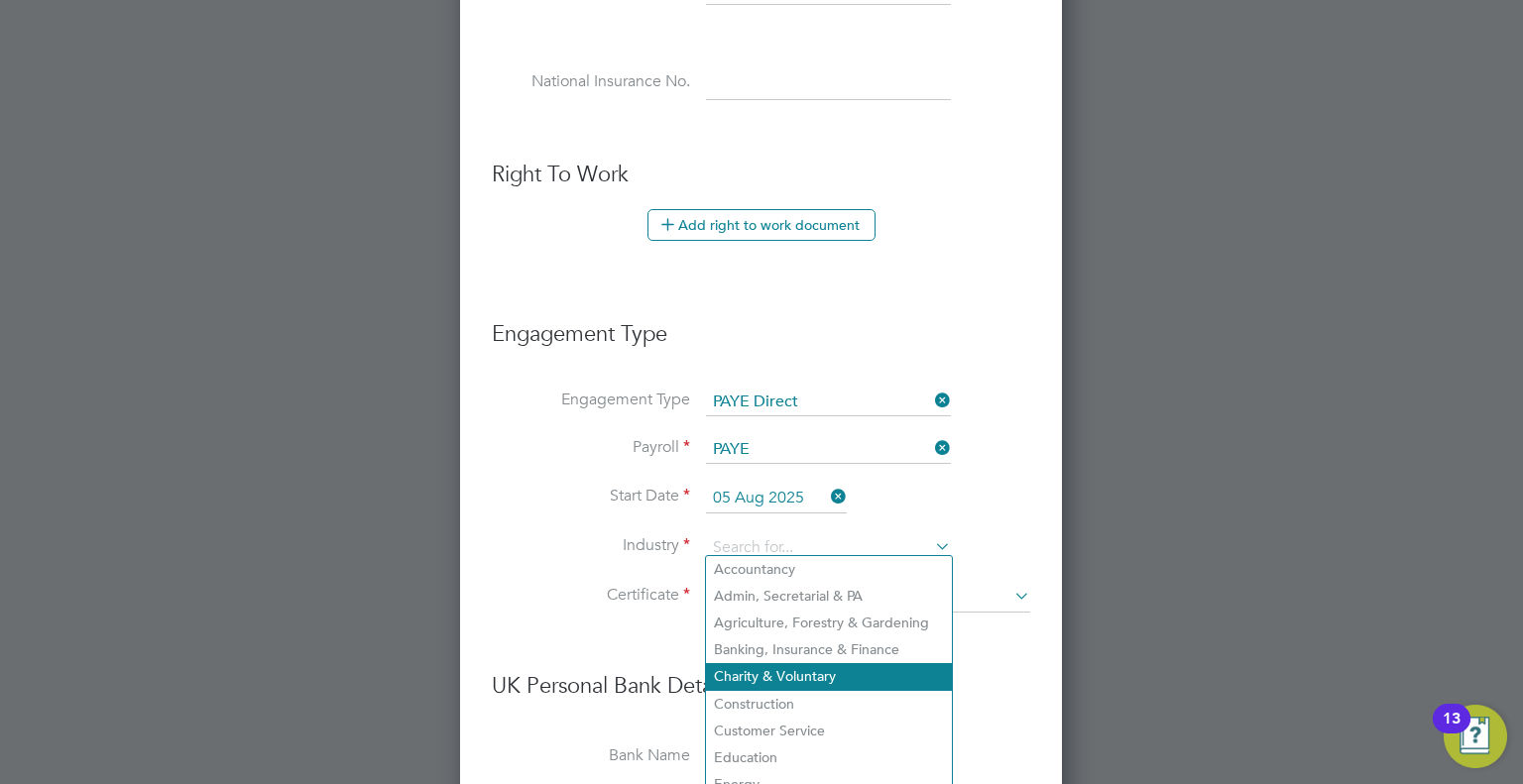 click on "Charity & Voluntary" 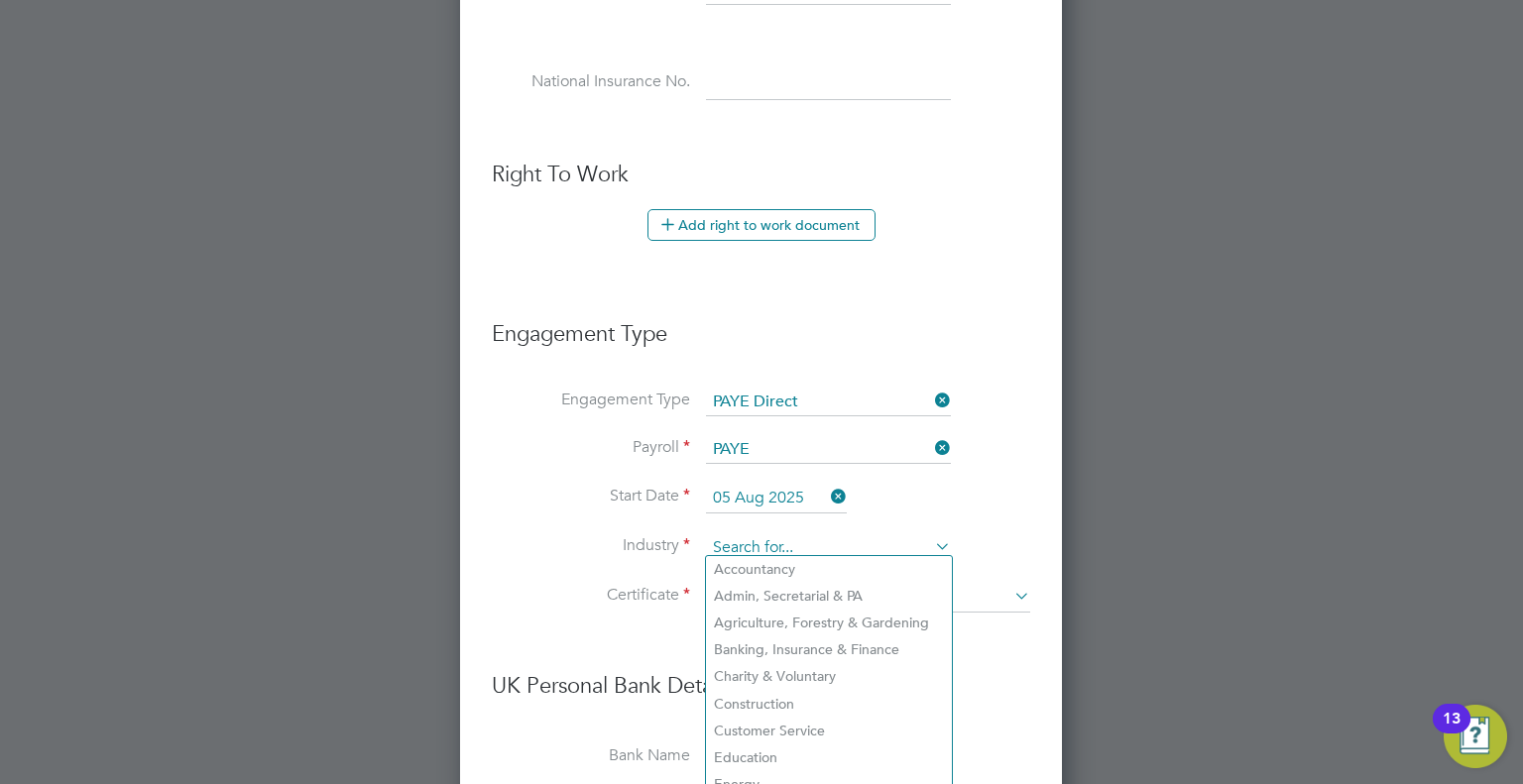 click at bounding box center (828, 548) 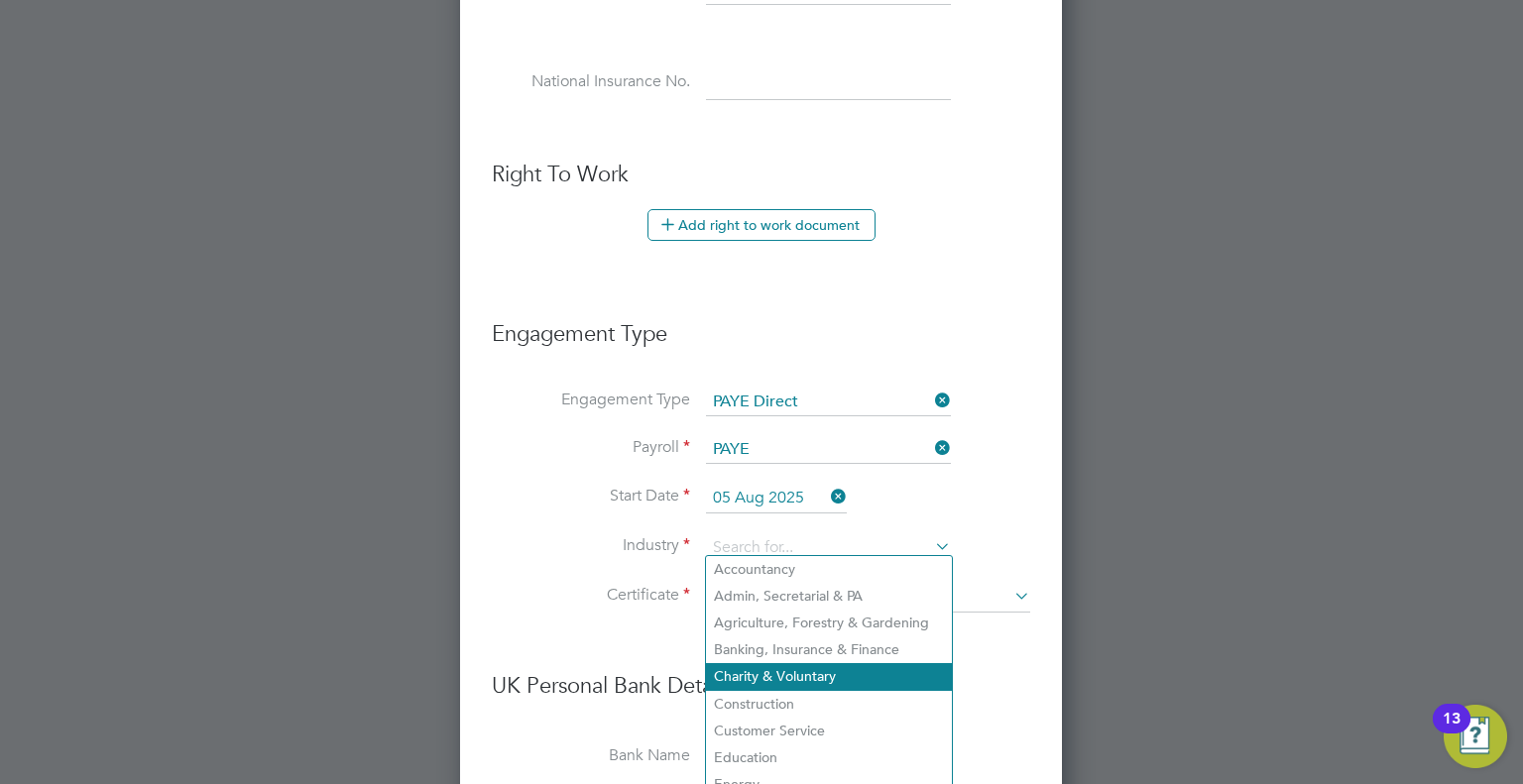 click on "Charity & Voluntary" 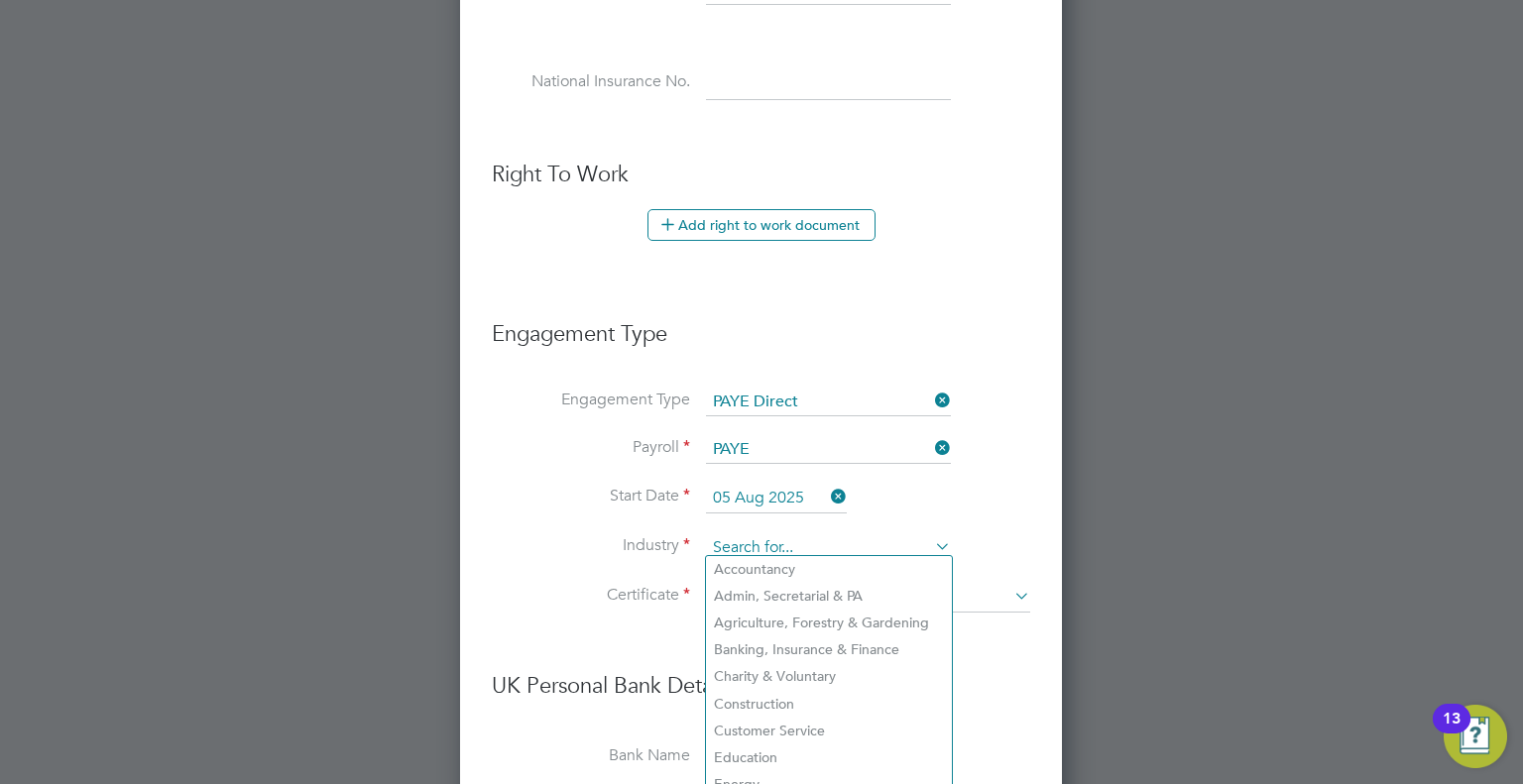 click at bounding box center (828, 548) 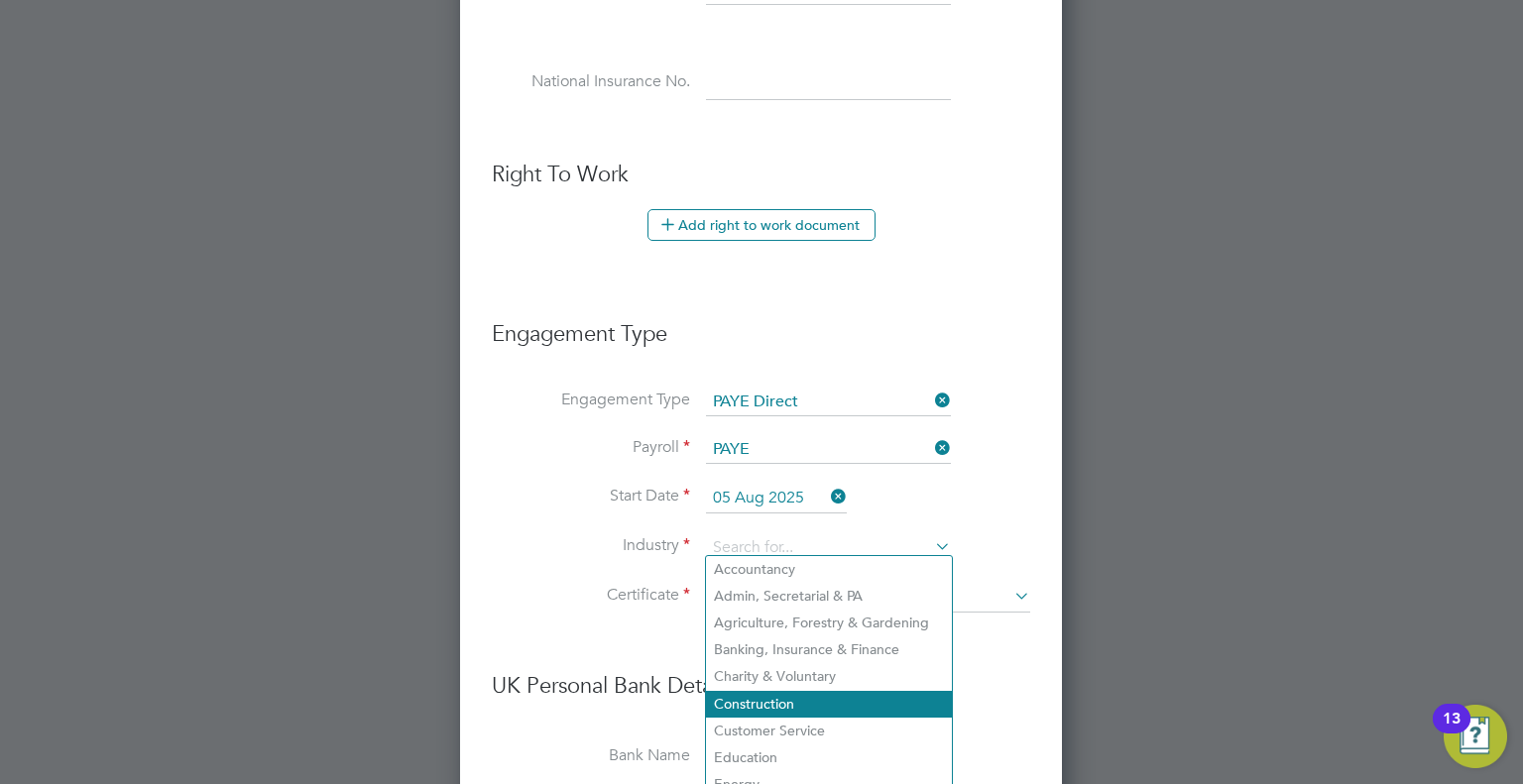 click on "Construction" 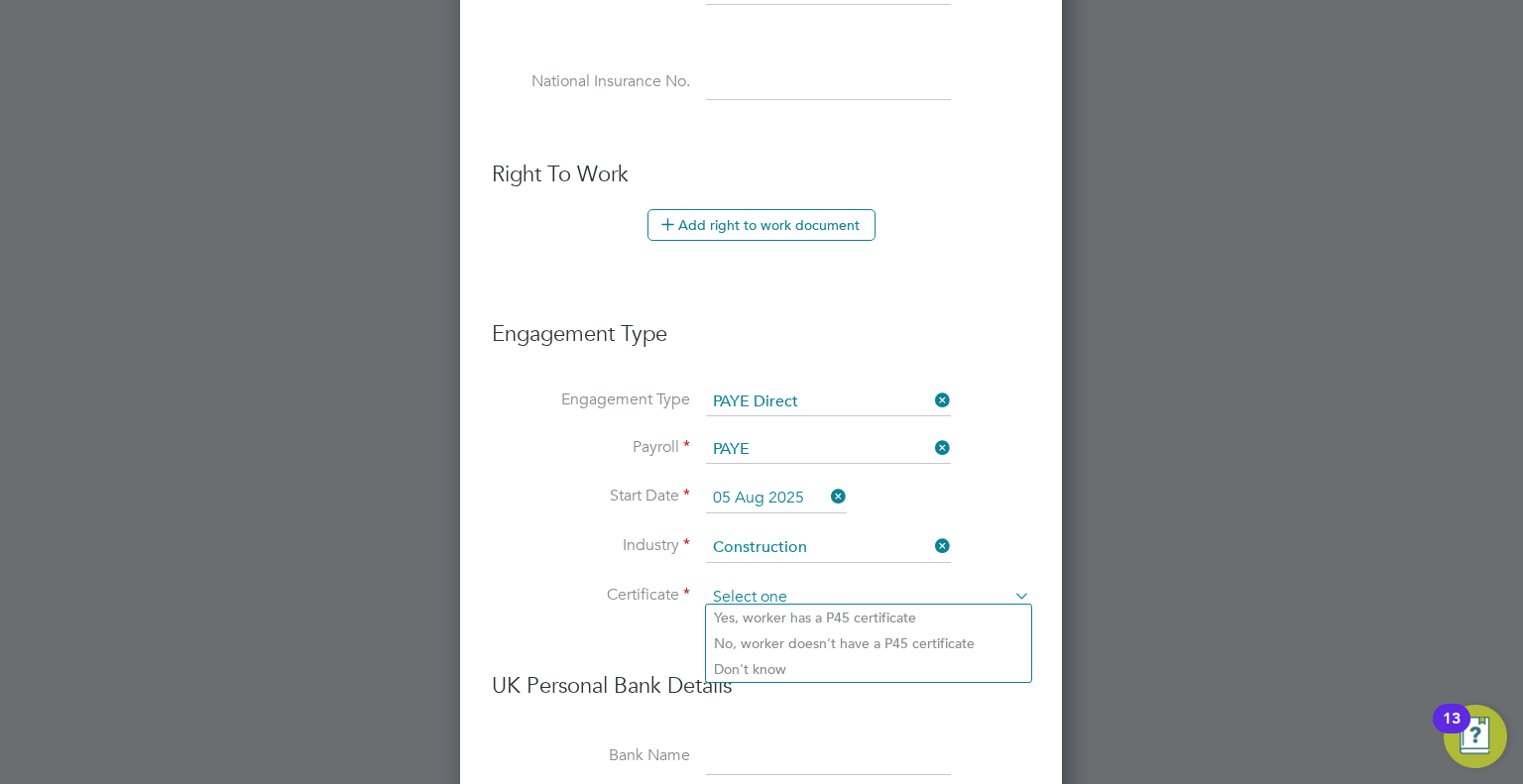 click at bounding box center [868, 598] 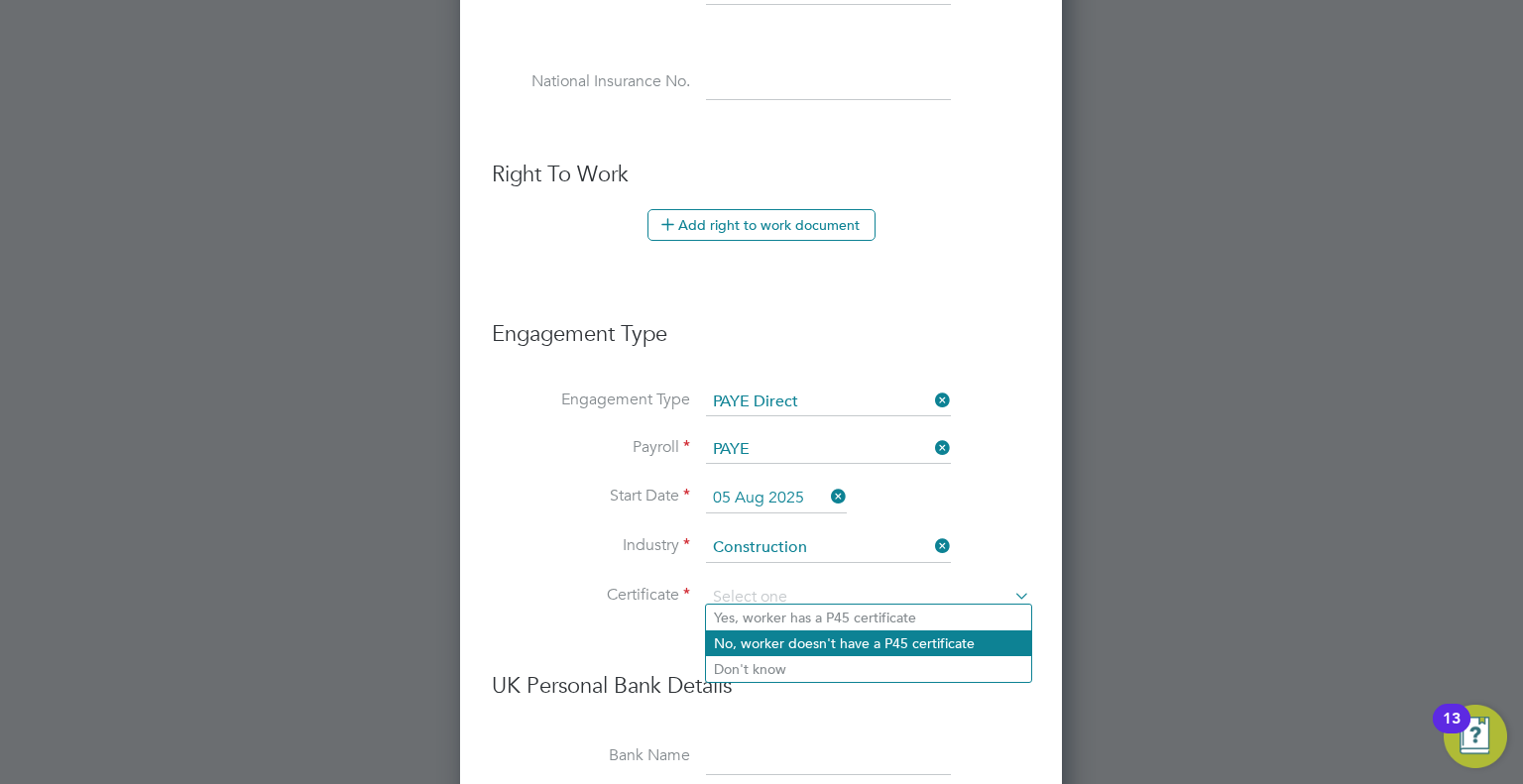 click on "No, worker doesn't have a P45 certificate" 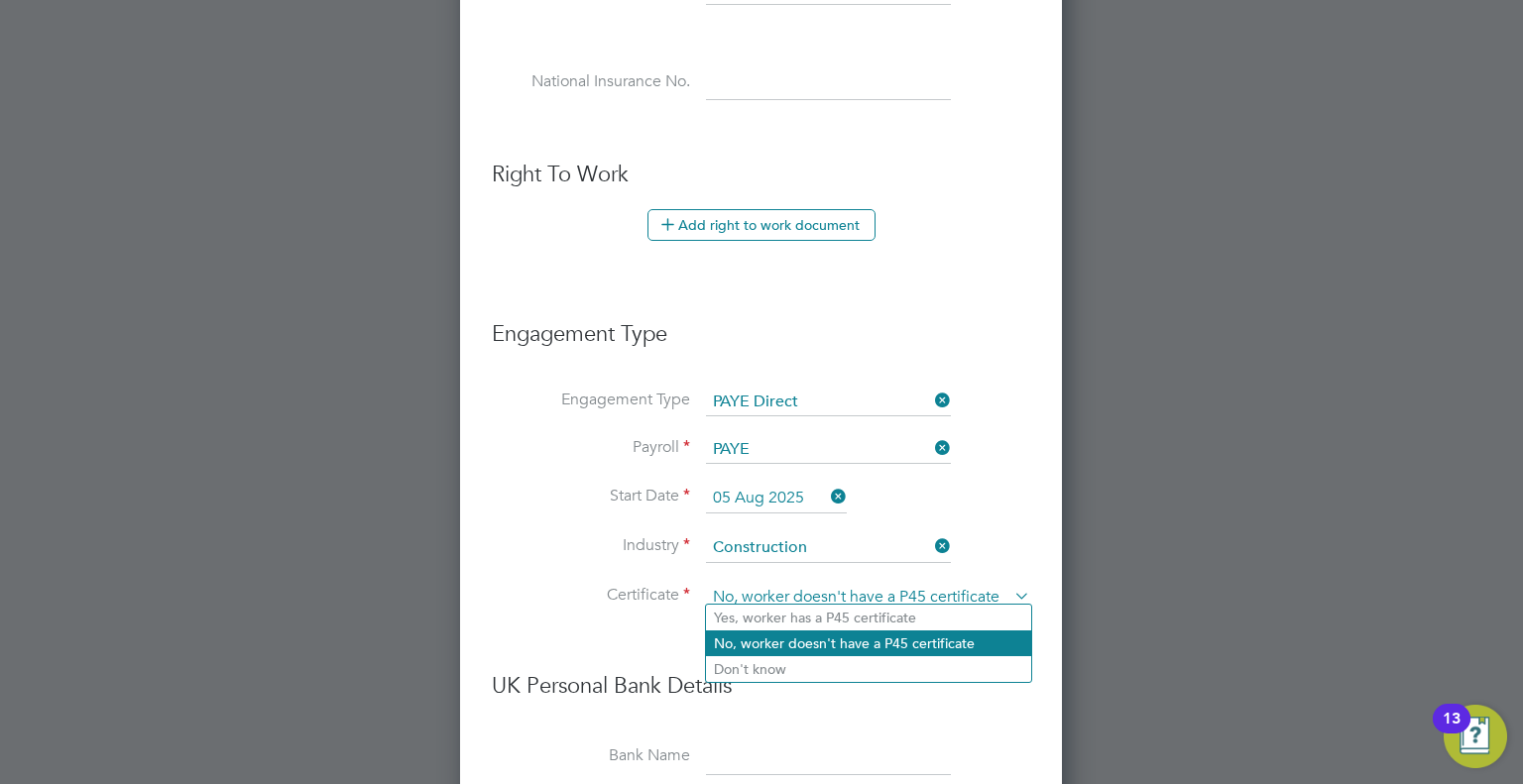scroll, scrollTop: 10, scrollLeft: 9, axis: both 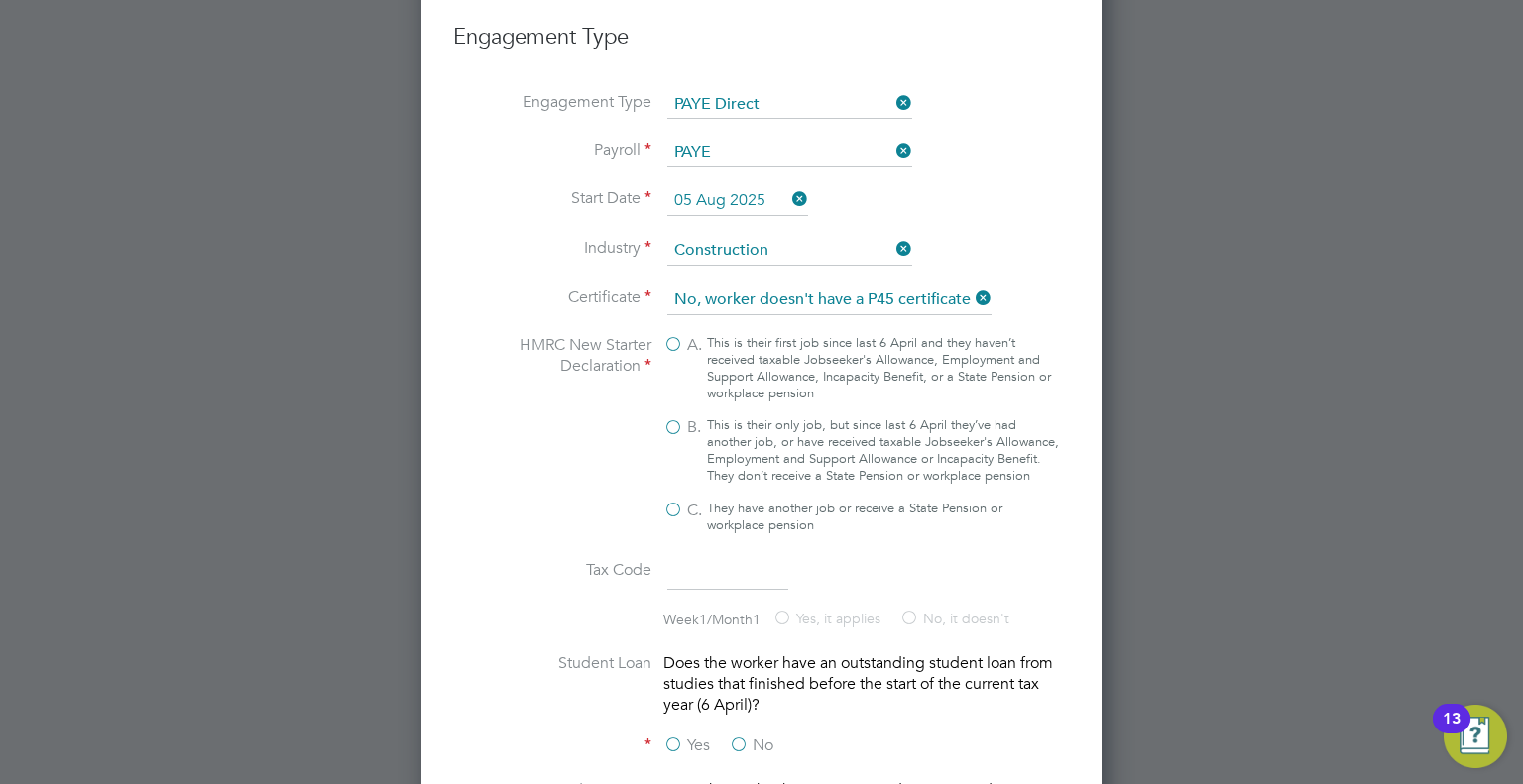 click on "B." at bounding box center [694, 427] 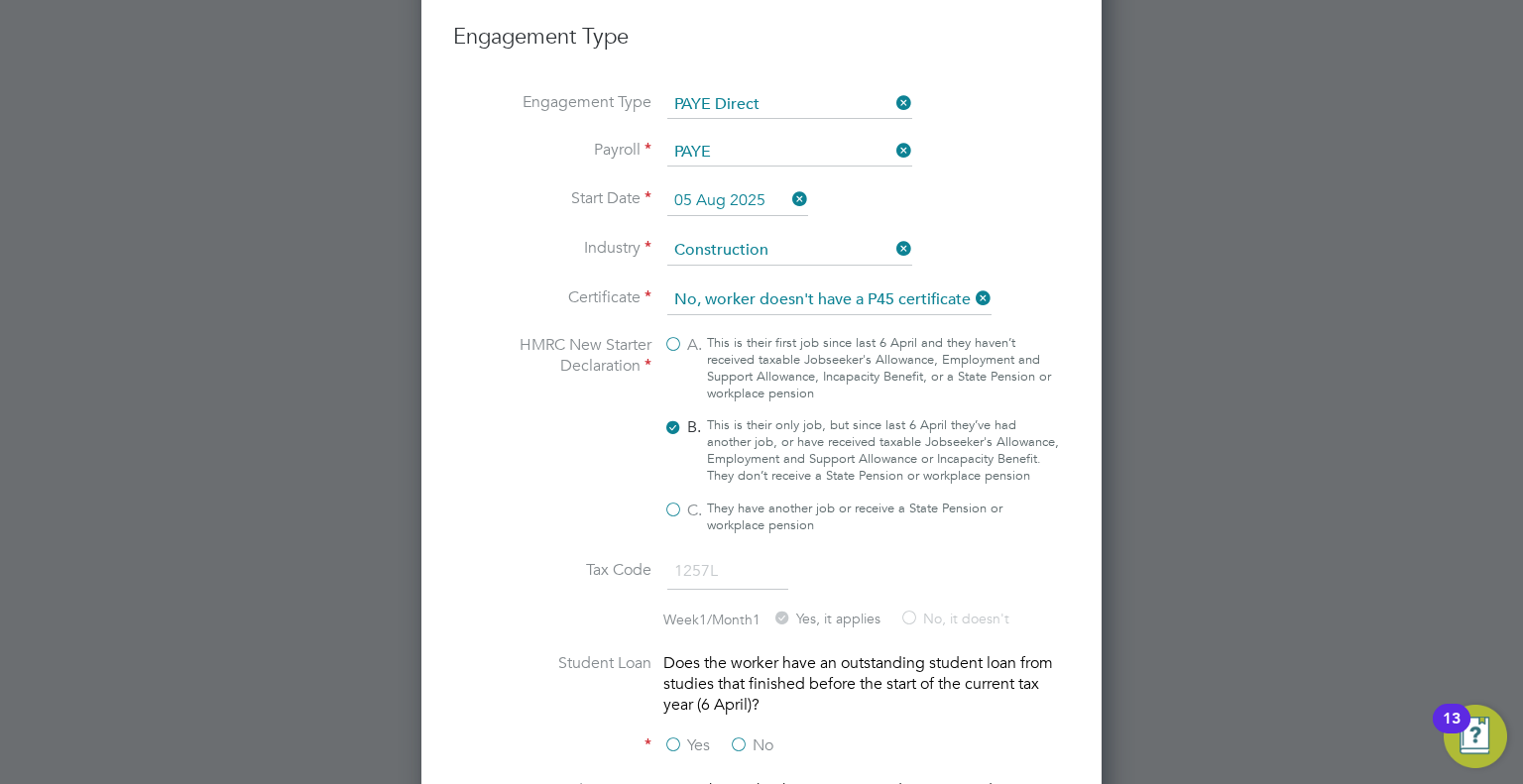 type on "1257L" 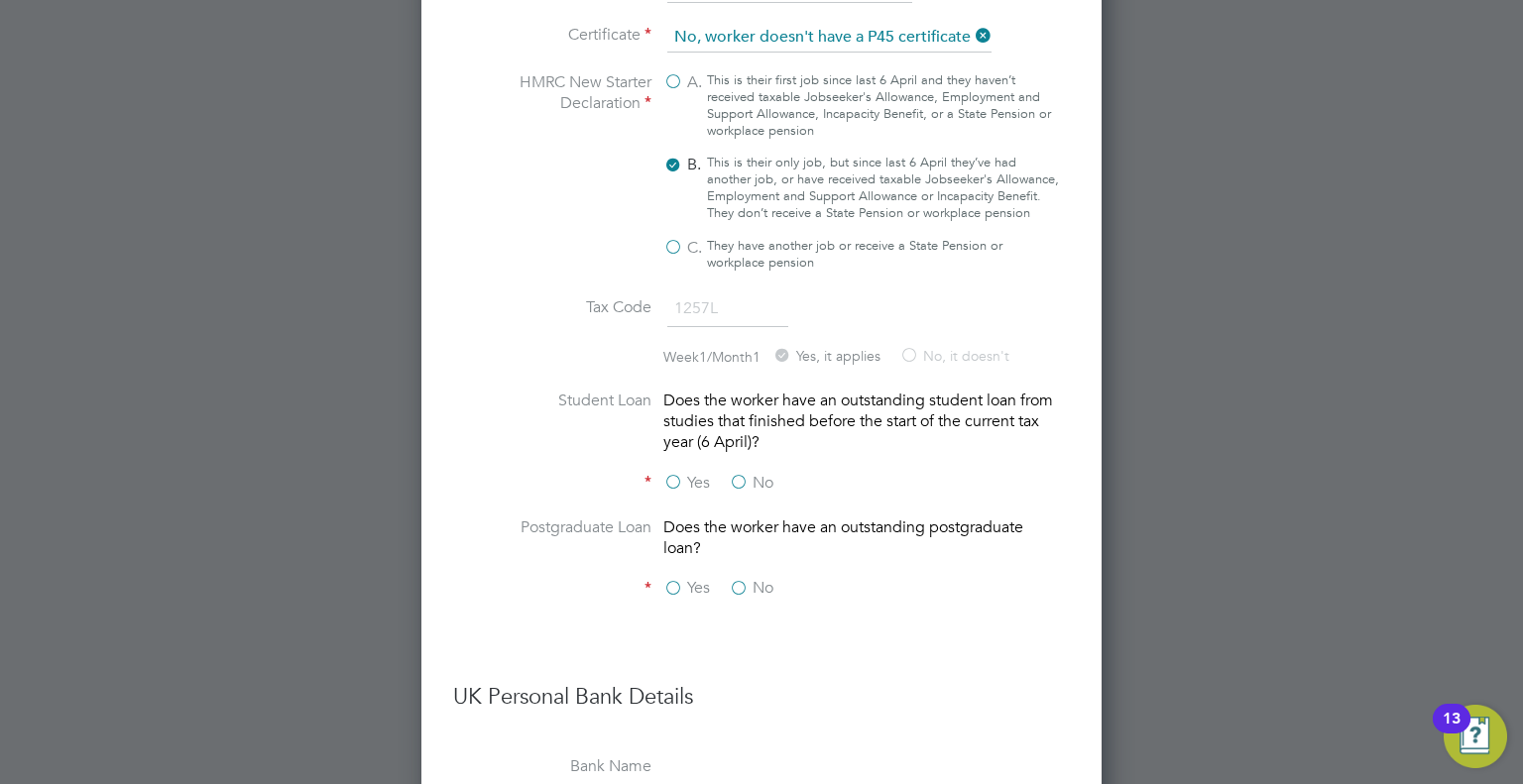 scroll, scrollTop: 1565, scrollLeft: 0, axis: vertical 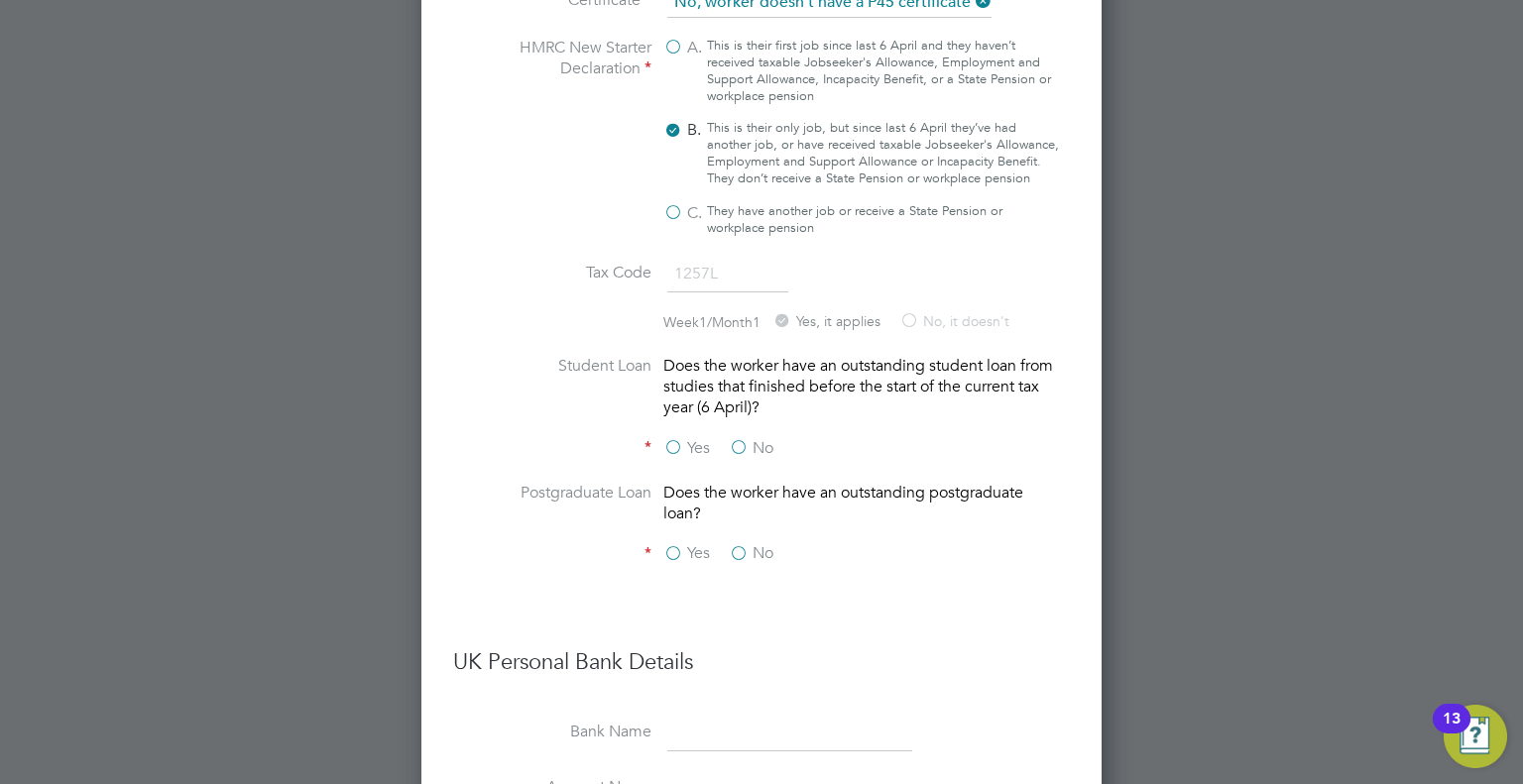 click on "No" at bounding box center [751, 448] 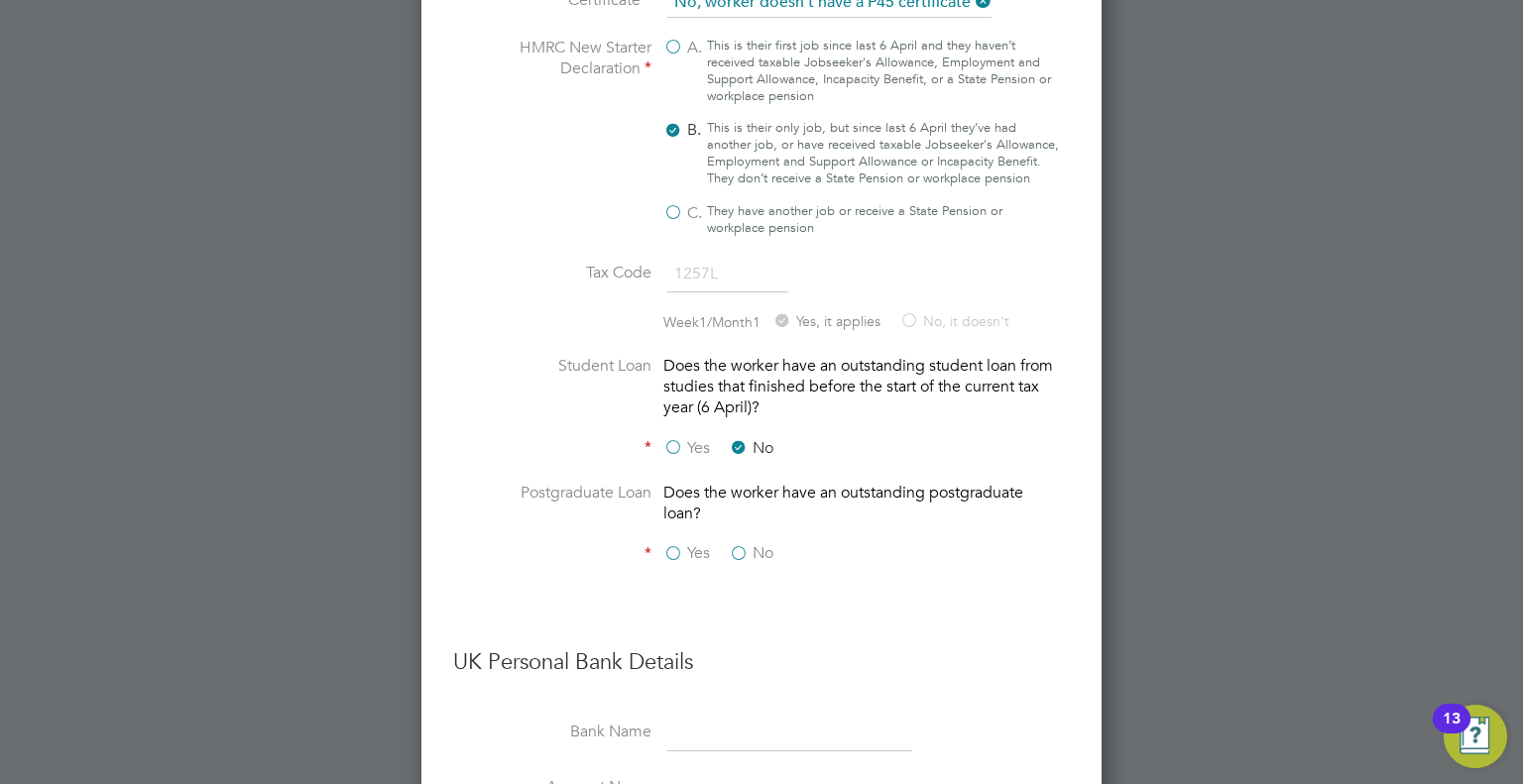 click on "No" at bounding box center (751, 553) 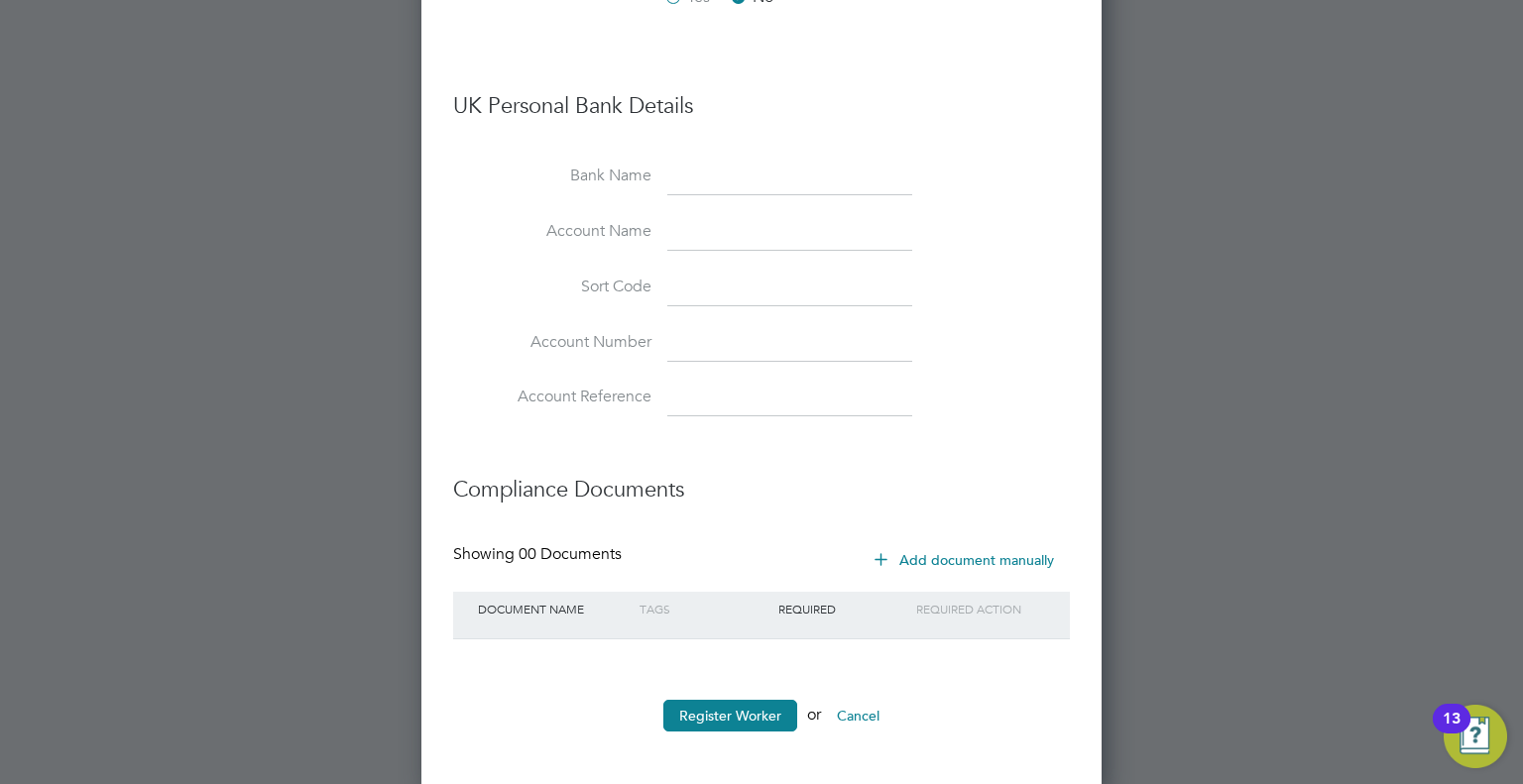 scroll, scrollTop: 2134, scrollLeft: 0, axis: vertical 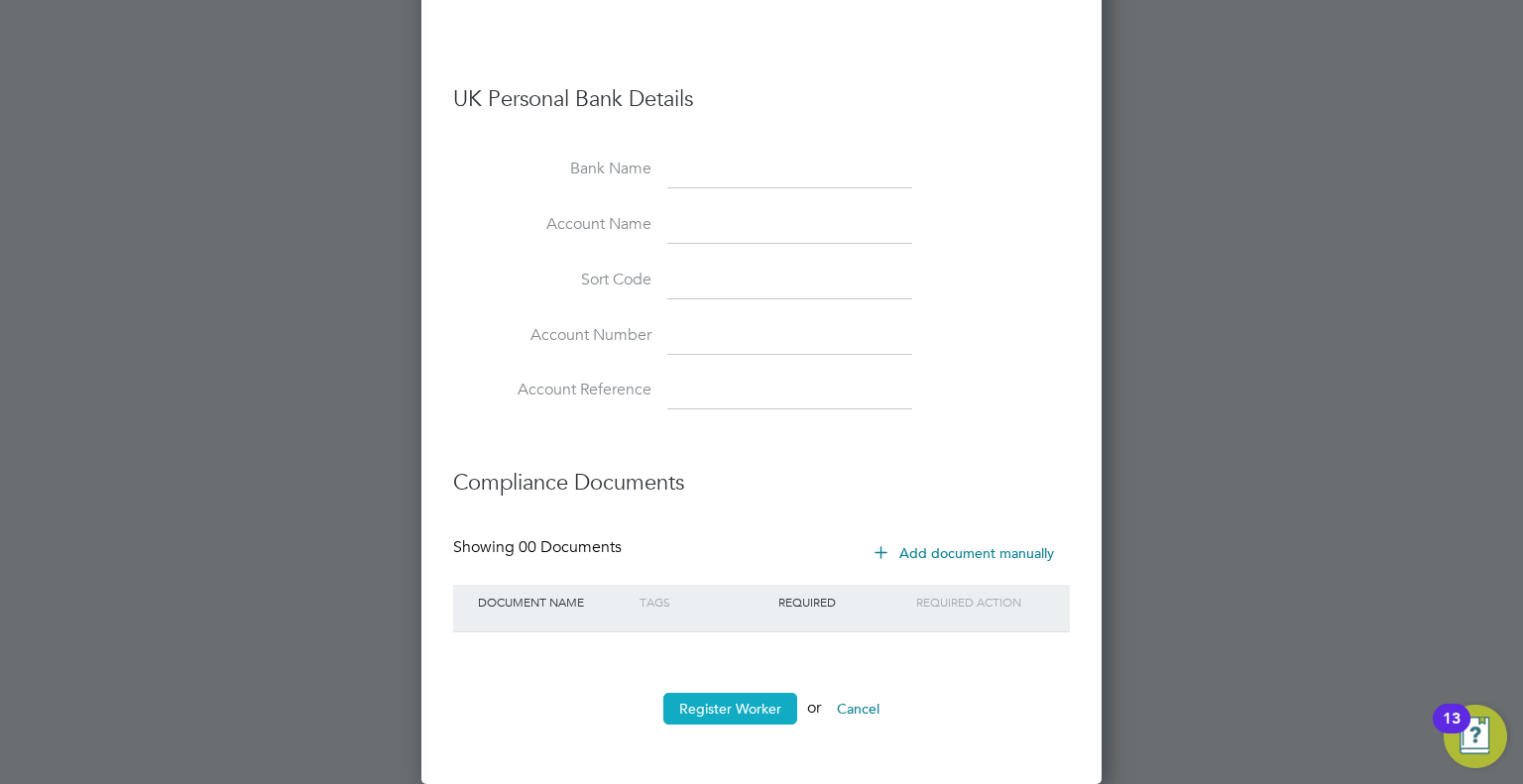 click on "Register Worker" at bounding box center (730, 709) 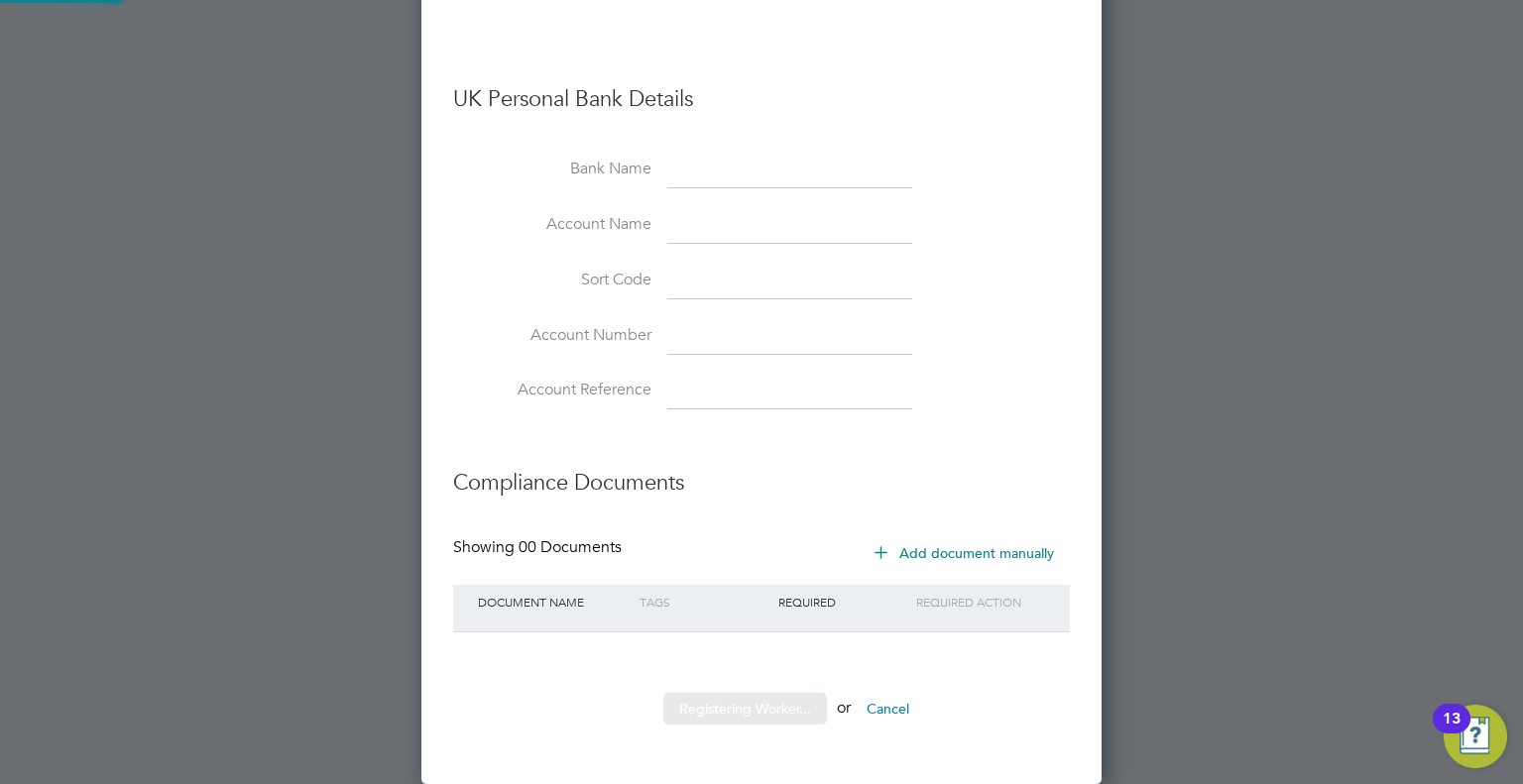 scroll, scrollTop: 0, scrollLeft: 0, axis: both 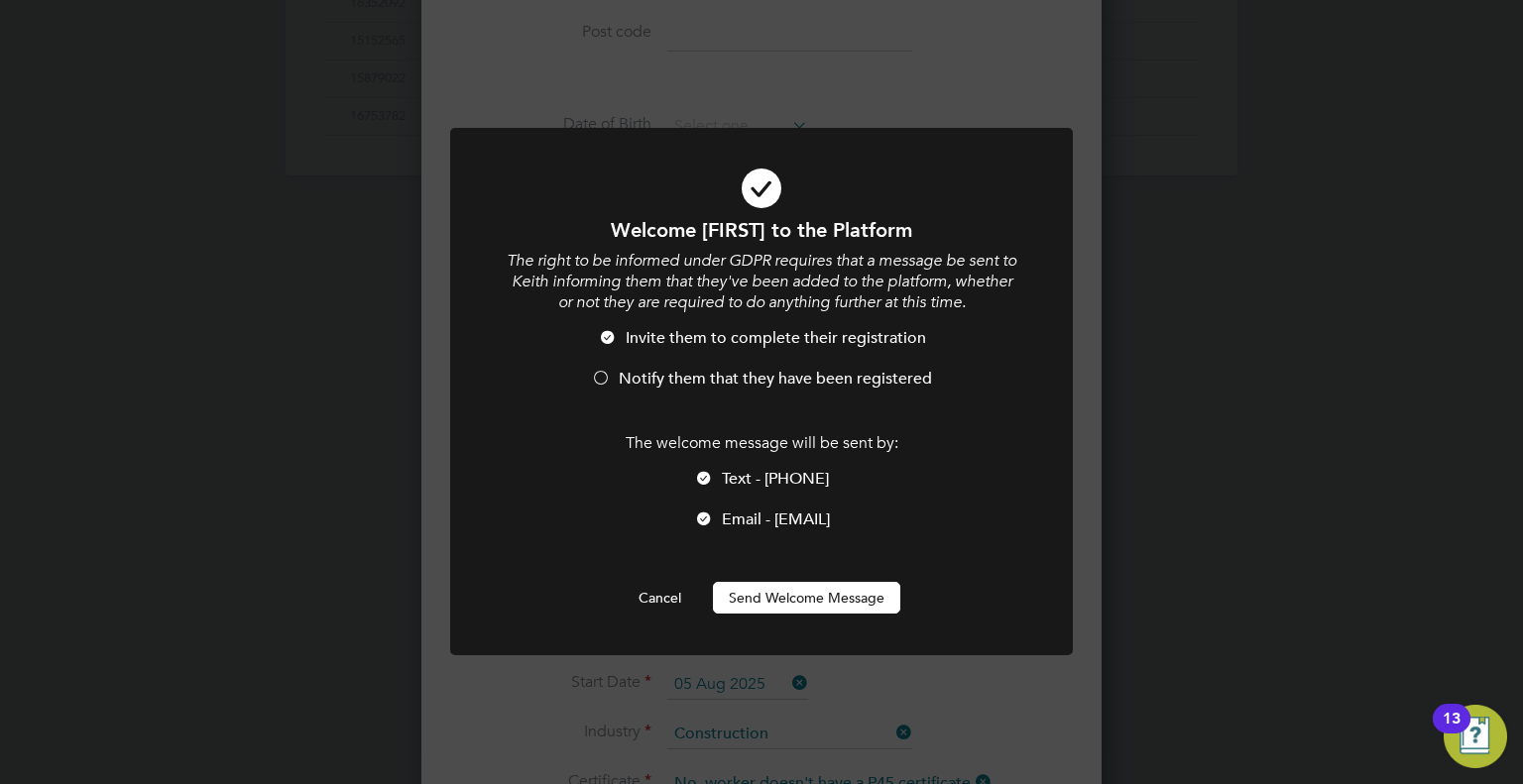 click on "Notify them that they have been registered" at bounding box center (775, 379) 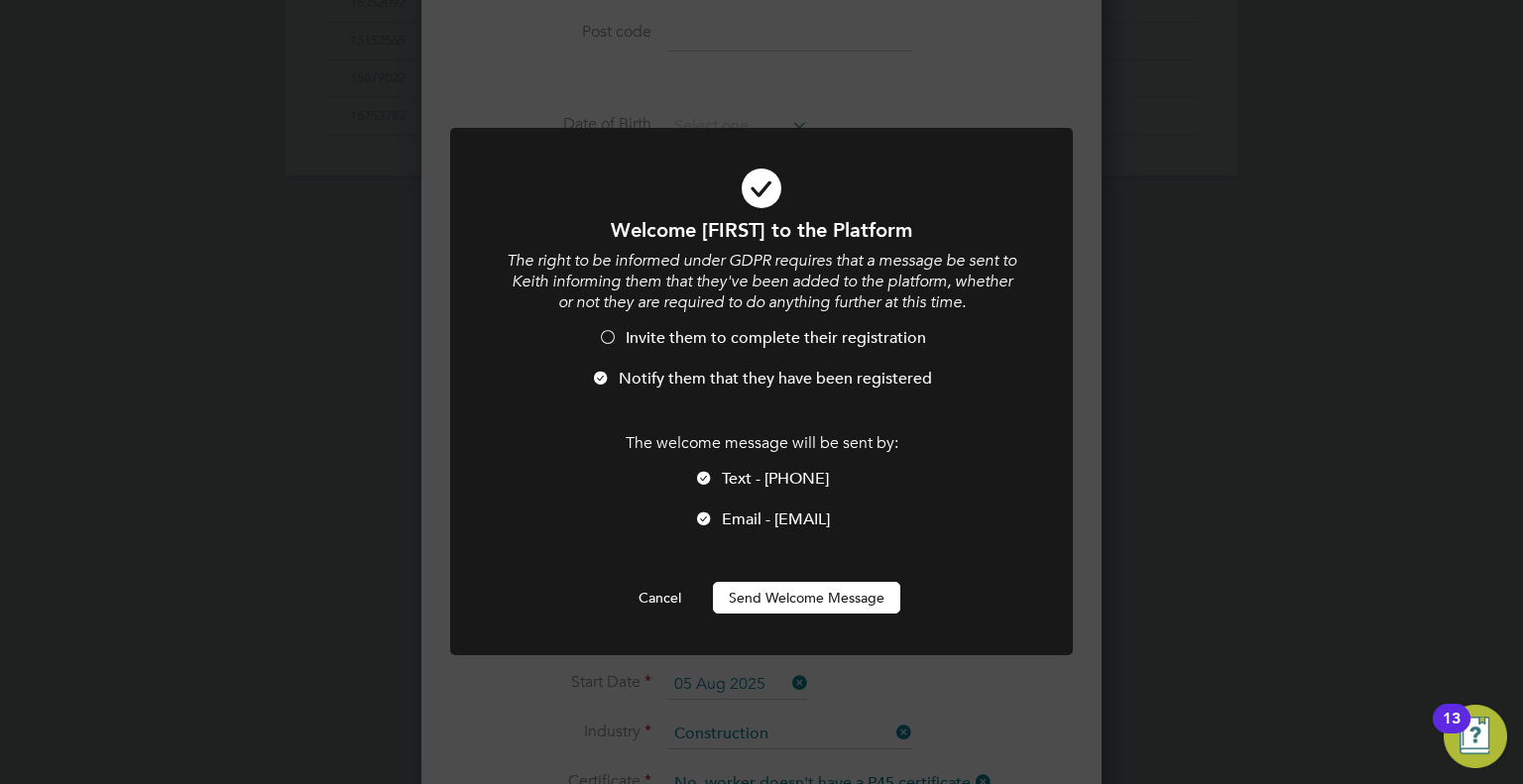 click on "The welcome message will be sent by:   Text - 07899219280   Email - khighcock@hotmail.co.uk" at bounding box center [762, 492] 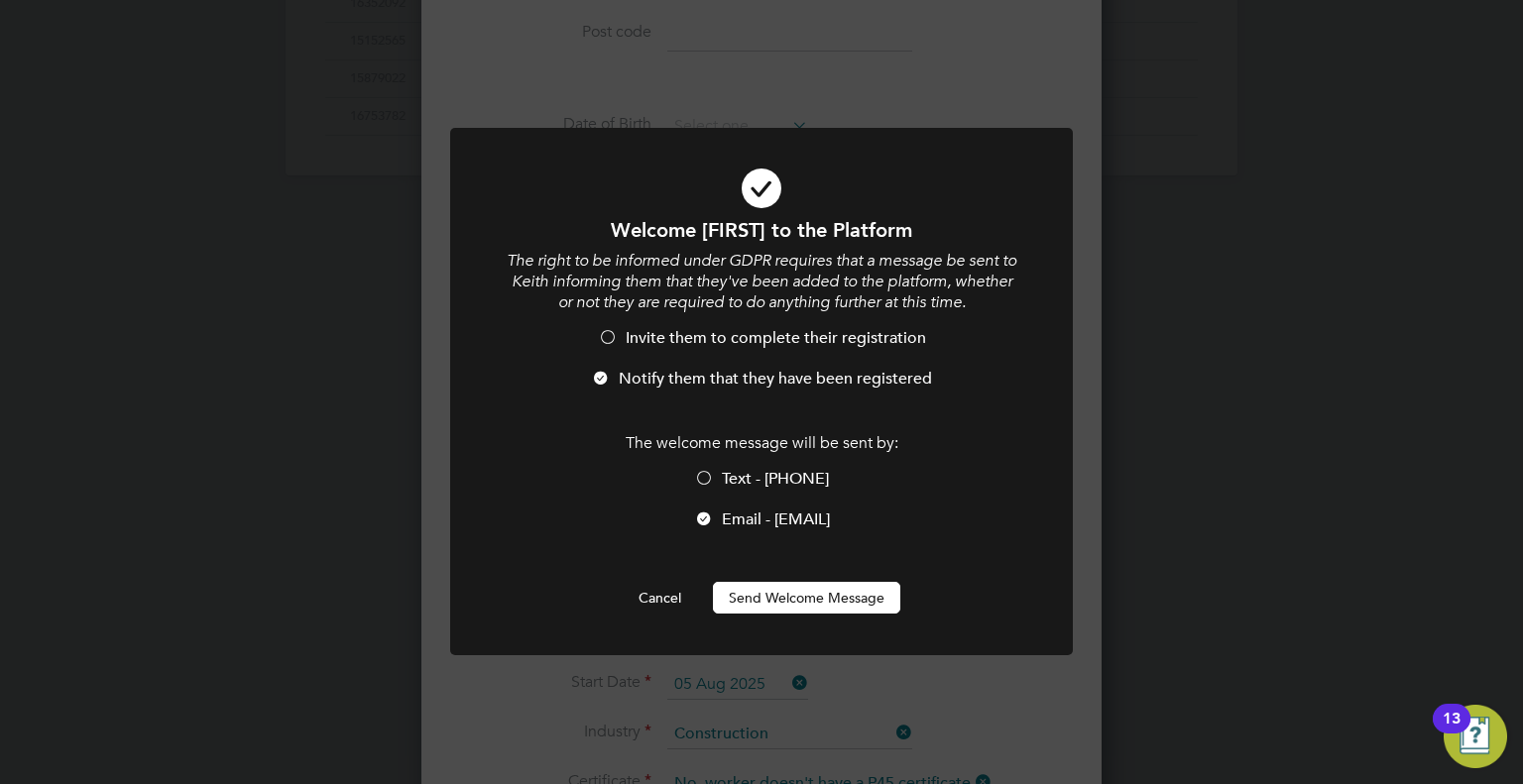 click on "Send Welcome Message" at bounding box center (806, 598) 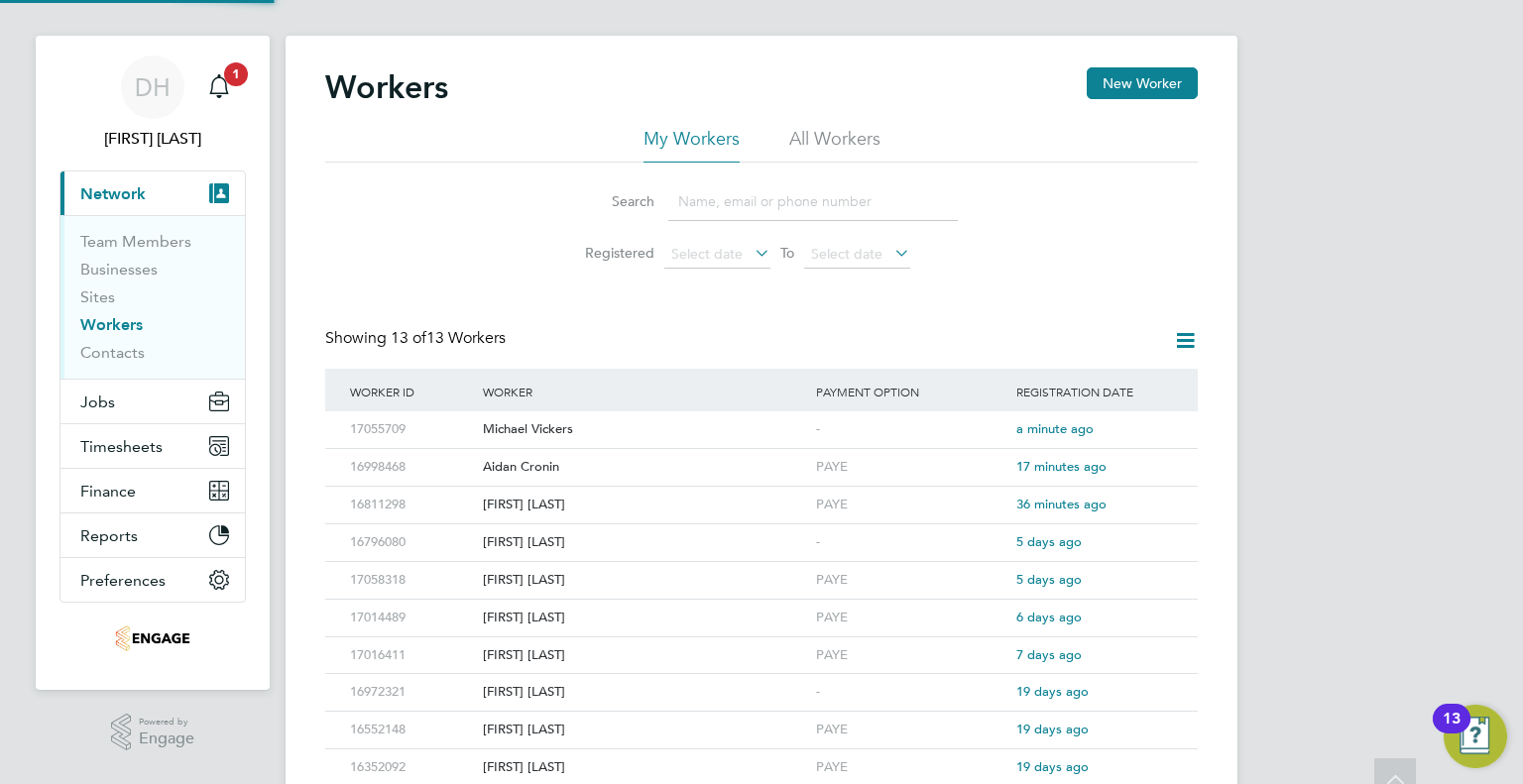 scroll, scrollTop: 0, scrollLeft: 0, axis: both 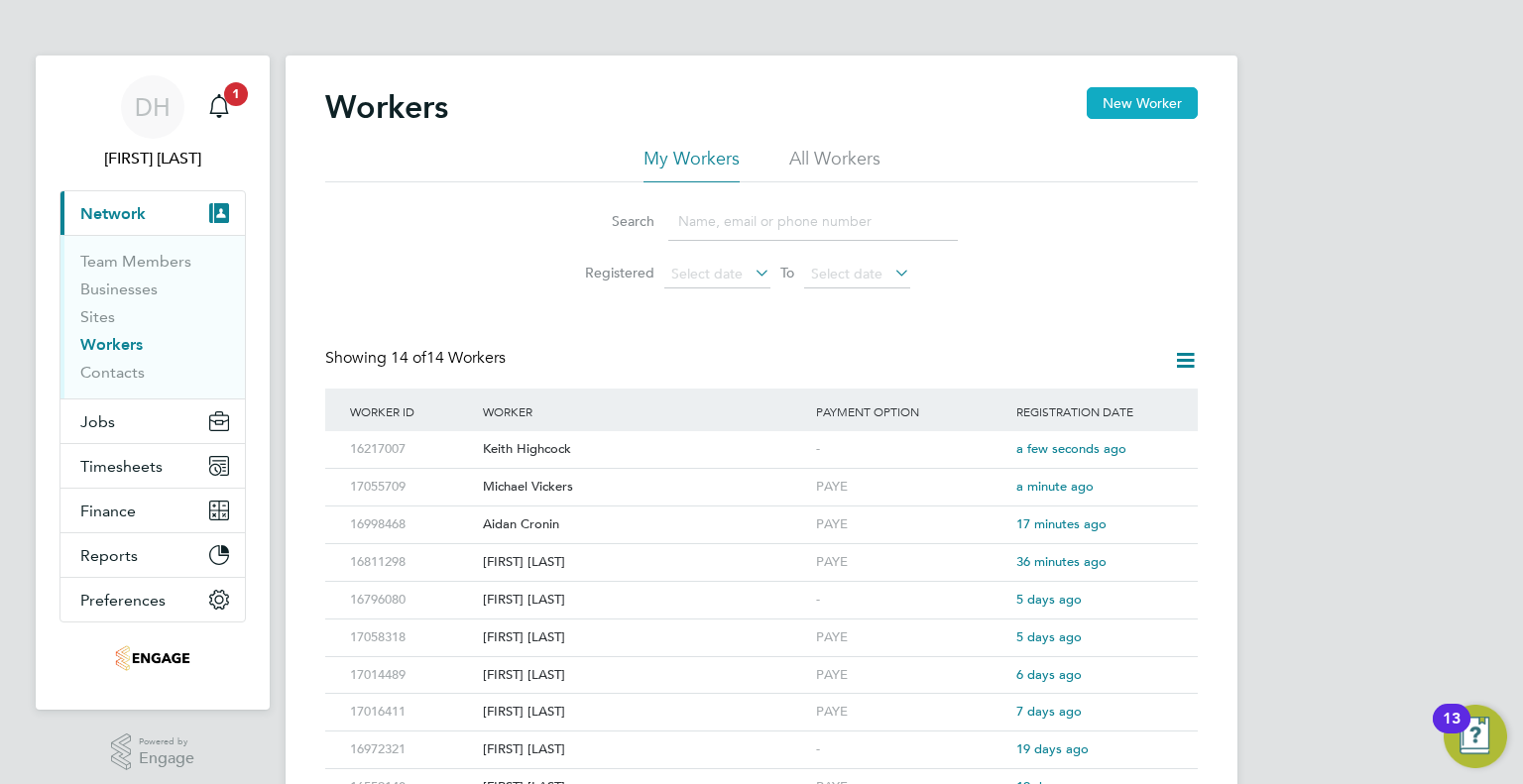 click on "New Worker" 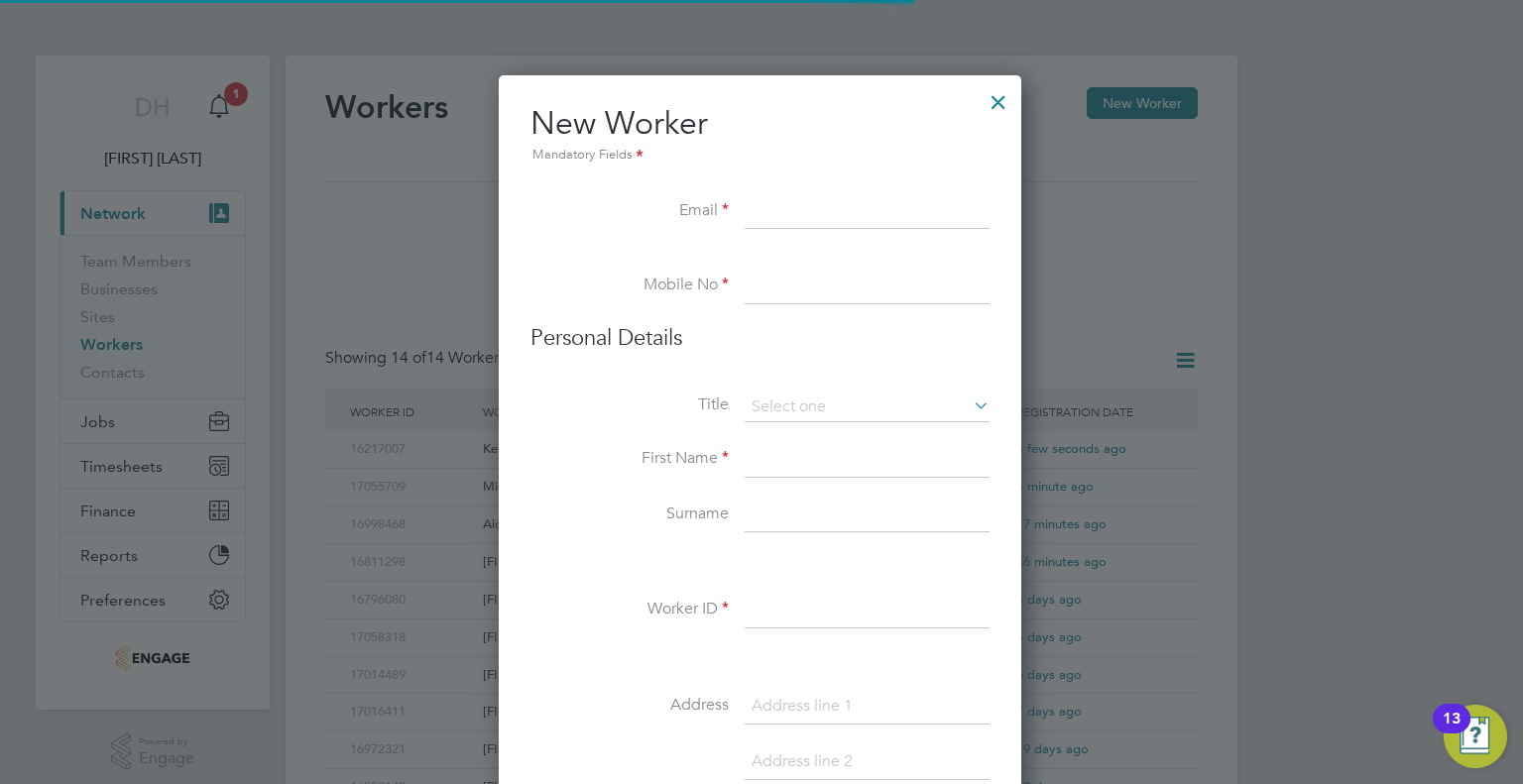 scroll, scrollTop: 10, scrollLeft: 10, axis: both 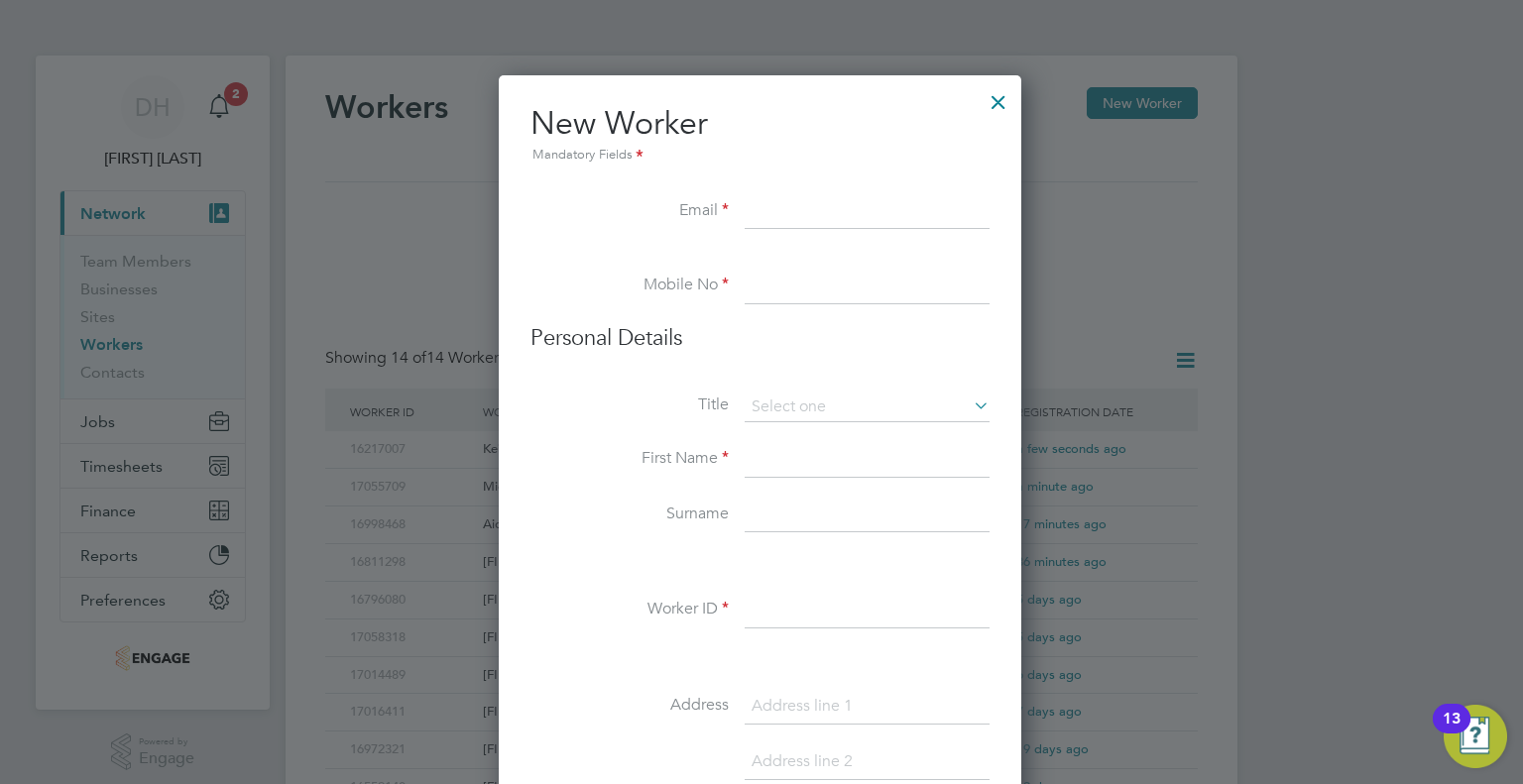 paste on "[NUMBER]@[EXAMPLE.COM]" 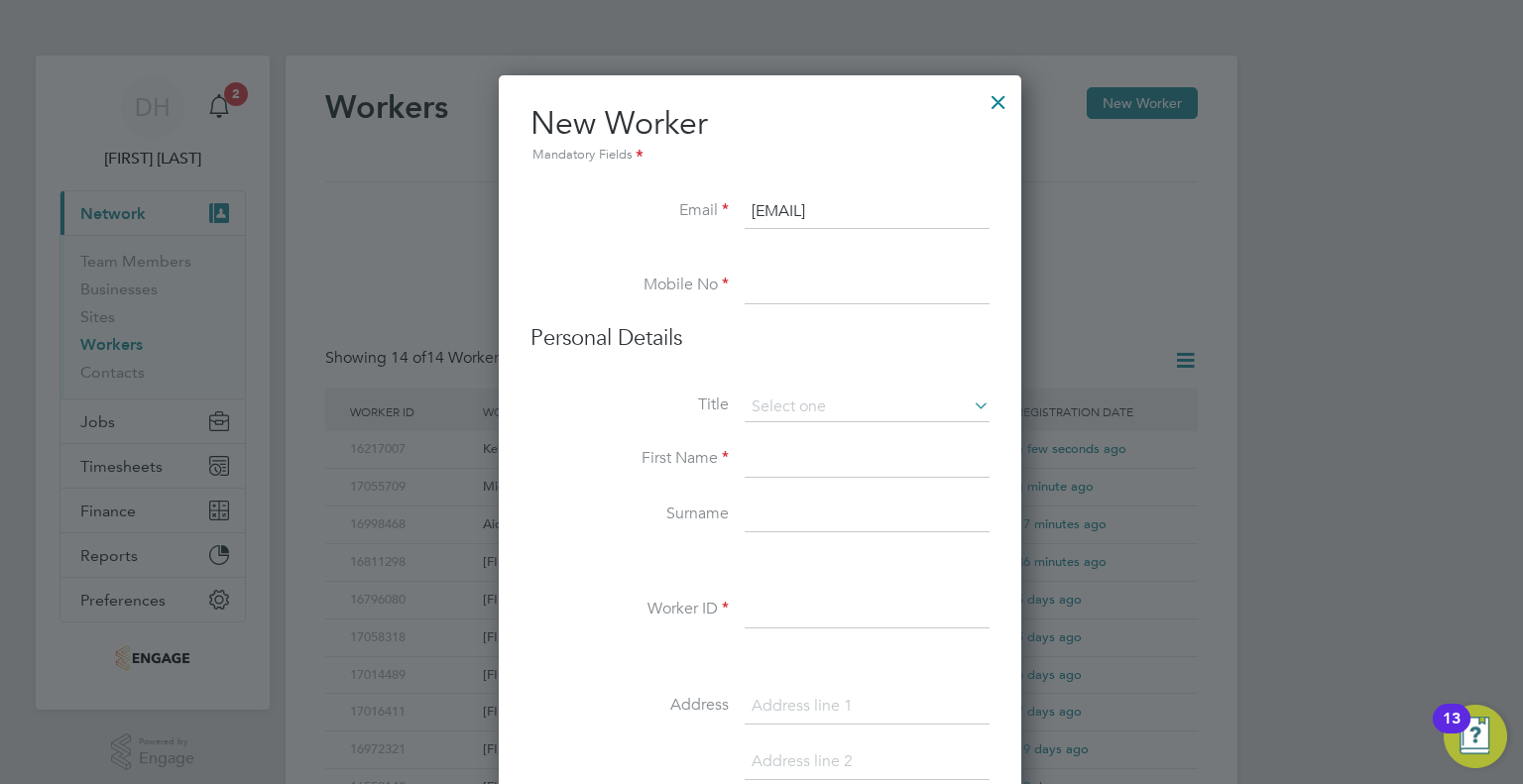 type on "[NUMBER]@[EXAMPLE.COM]" 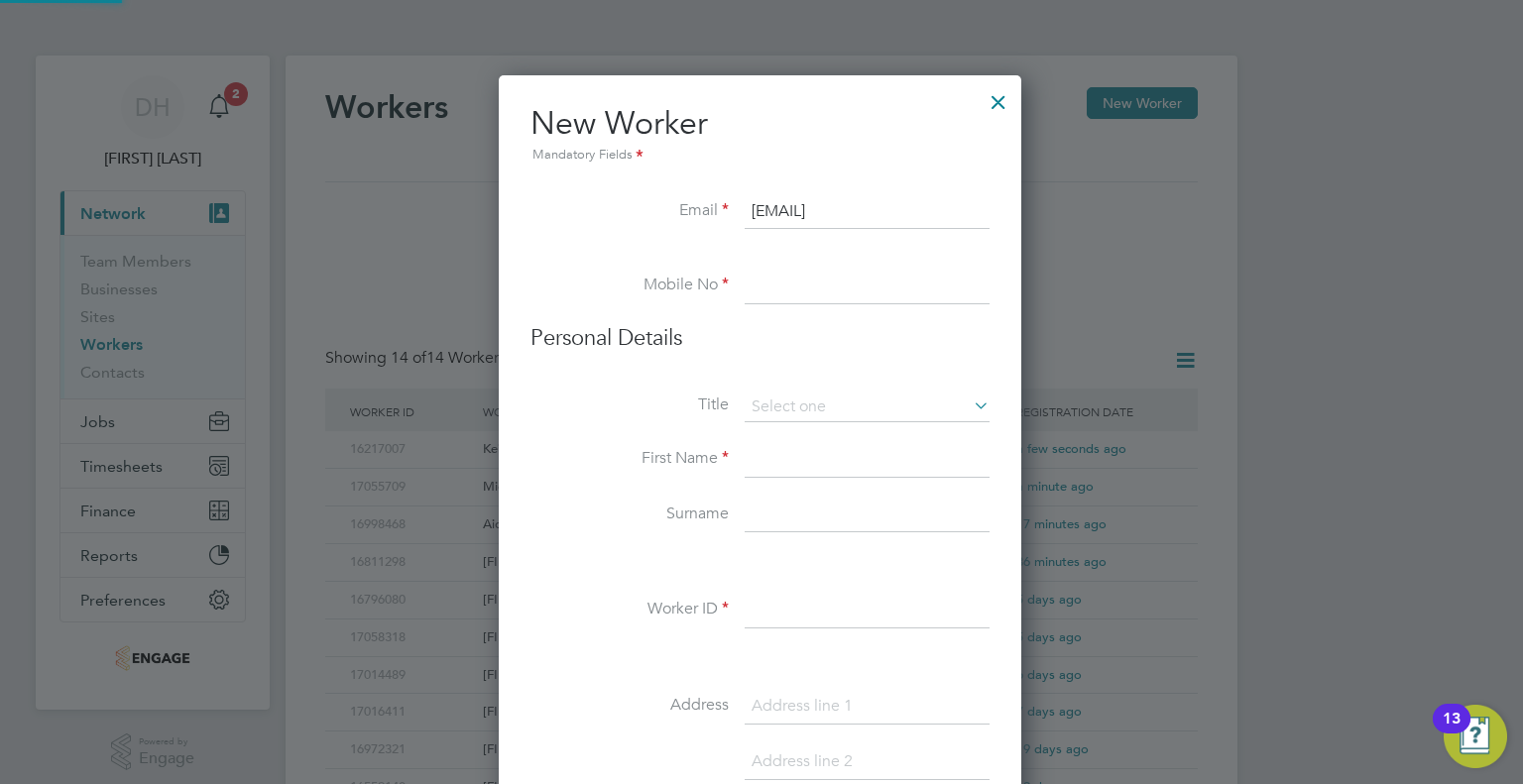 paste on "[PHONE]" 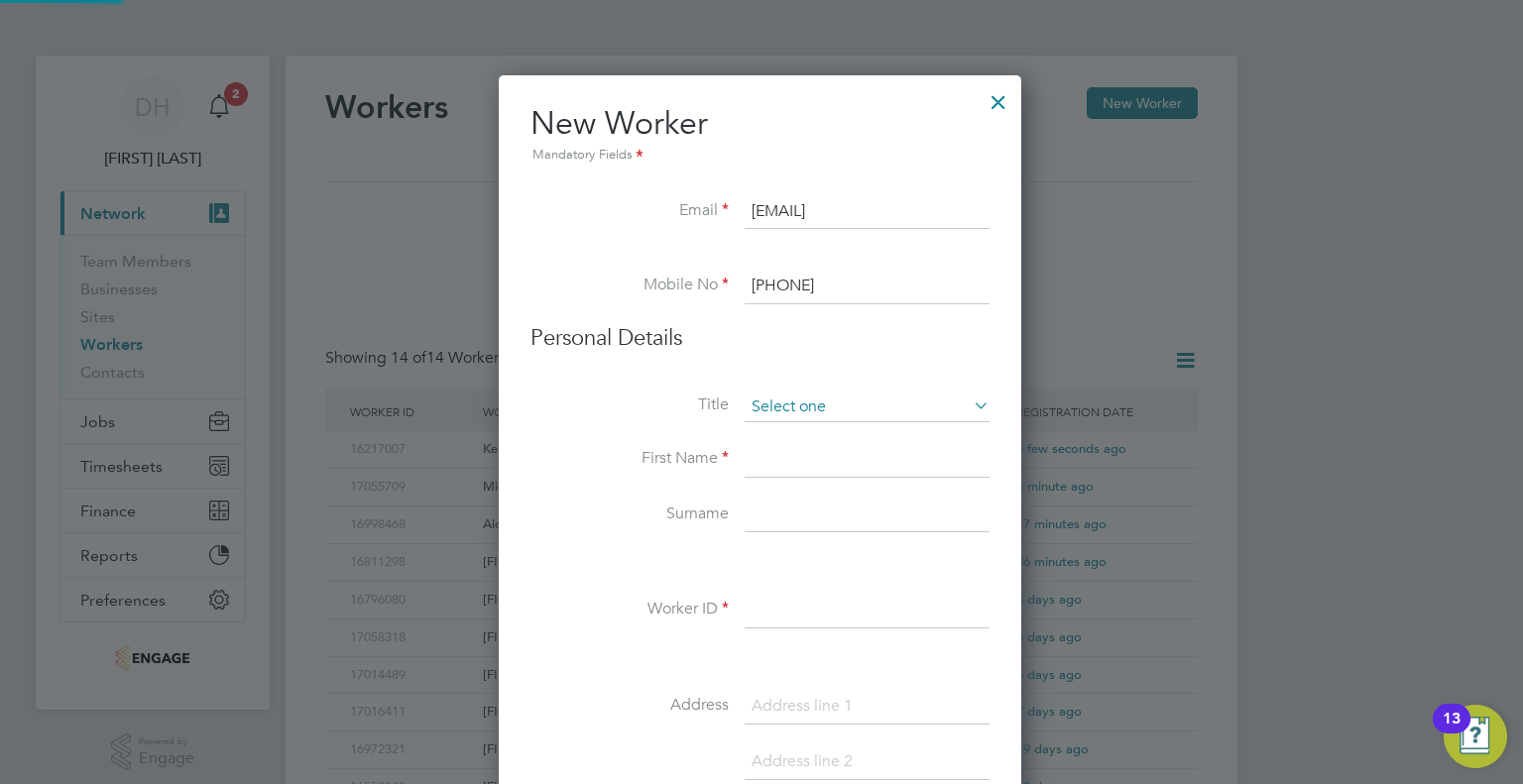 type on "[PHONE]" 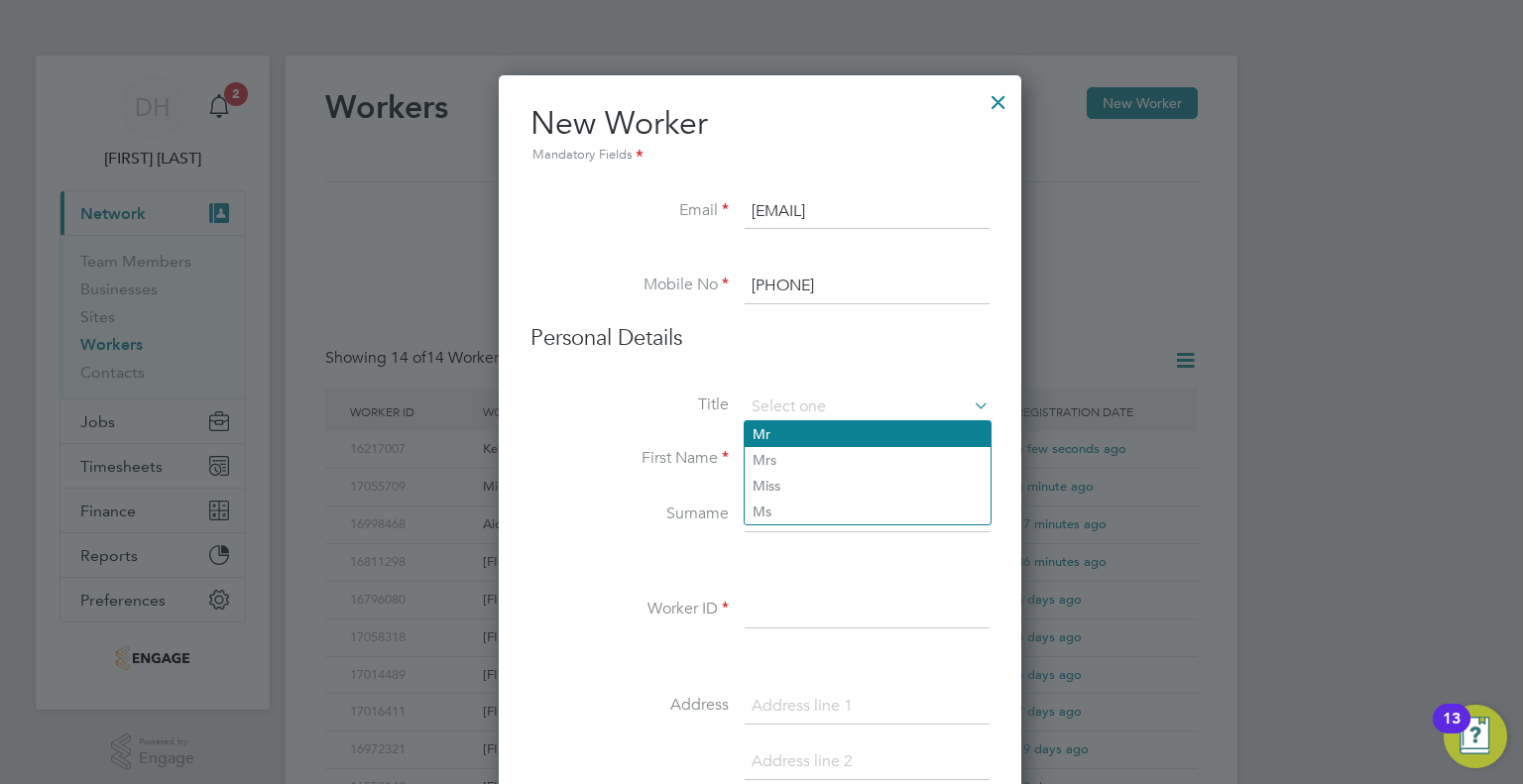 click on "Mr" 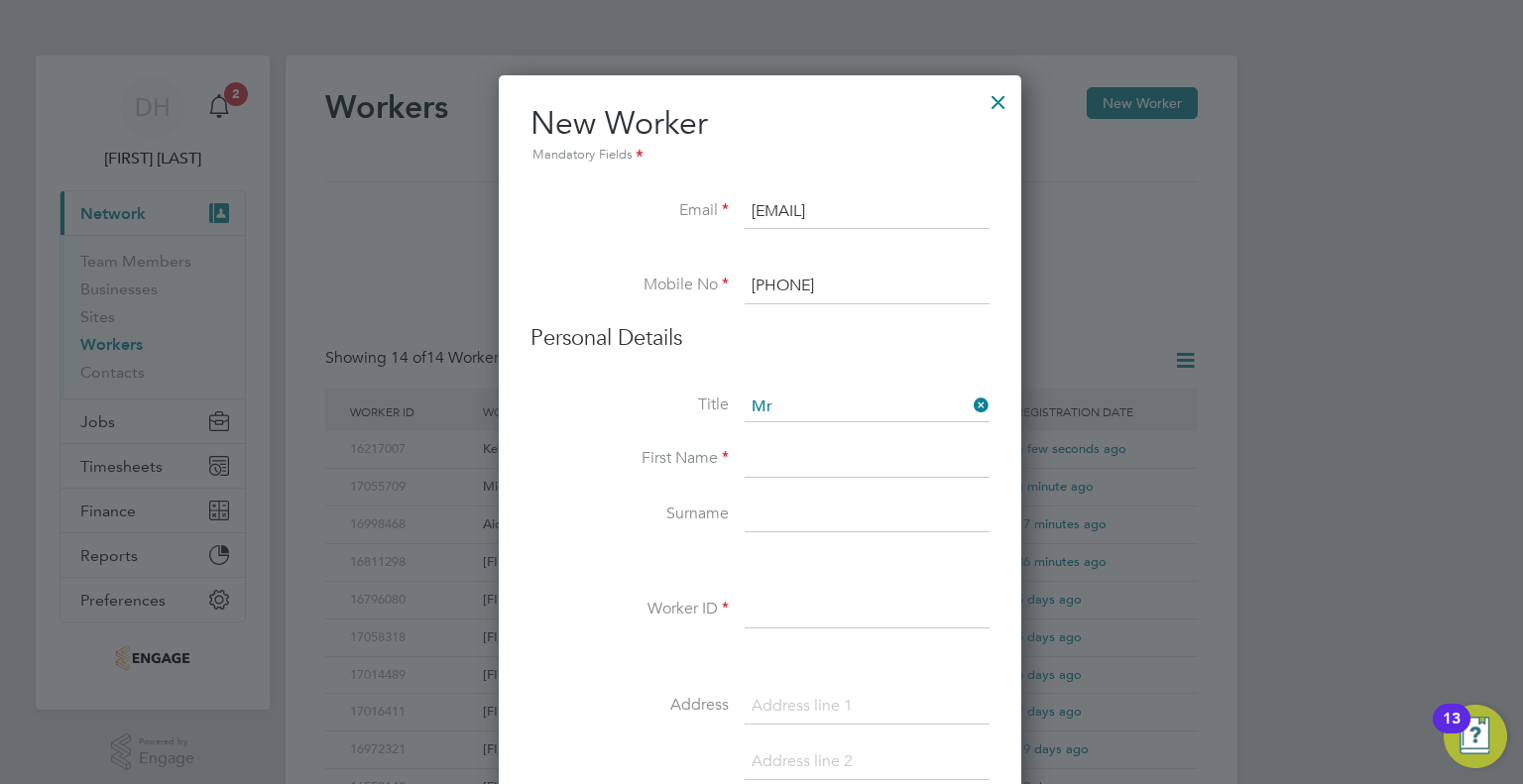 click at bounding box center (867, 460) 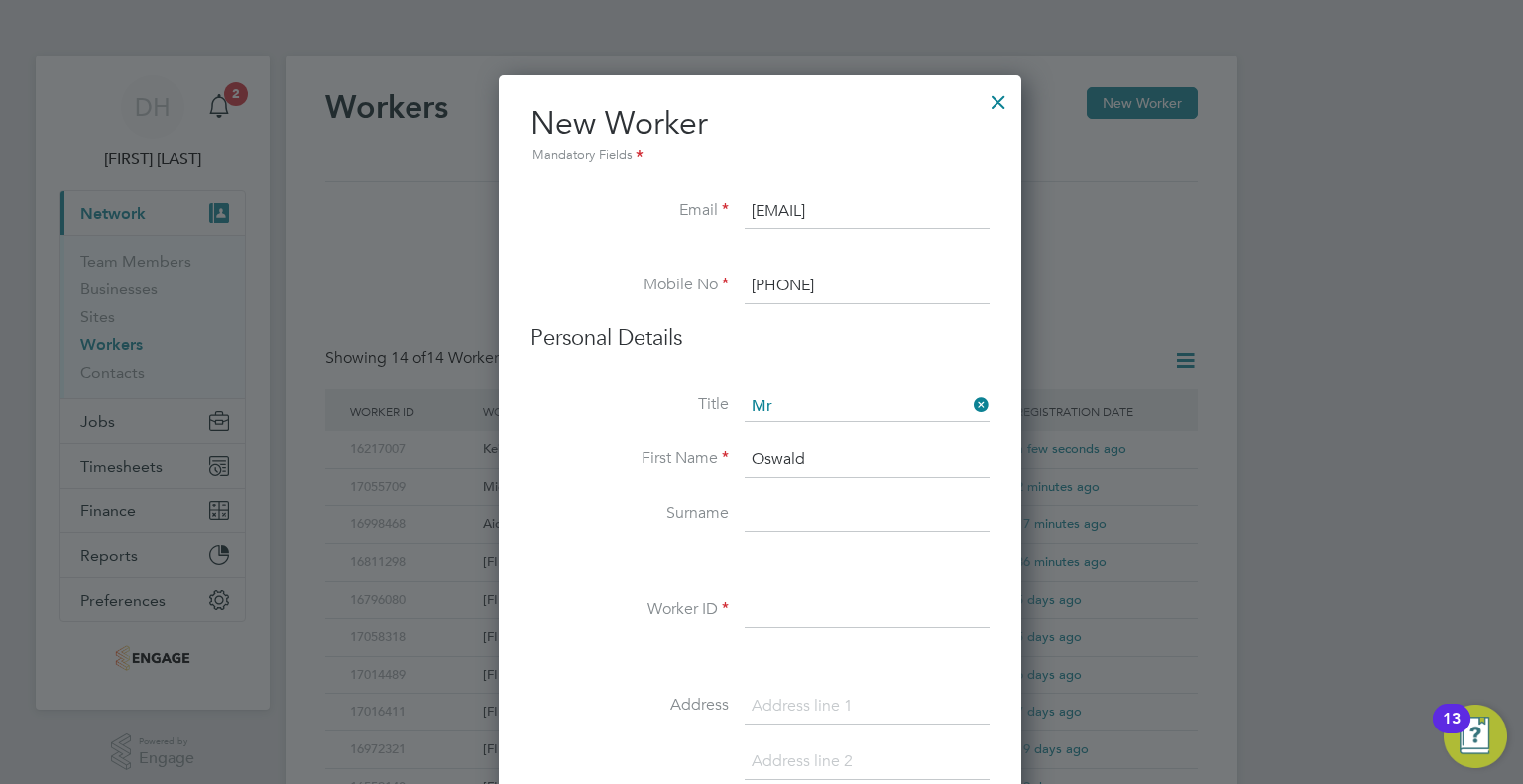 type on "Oswald" 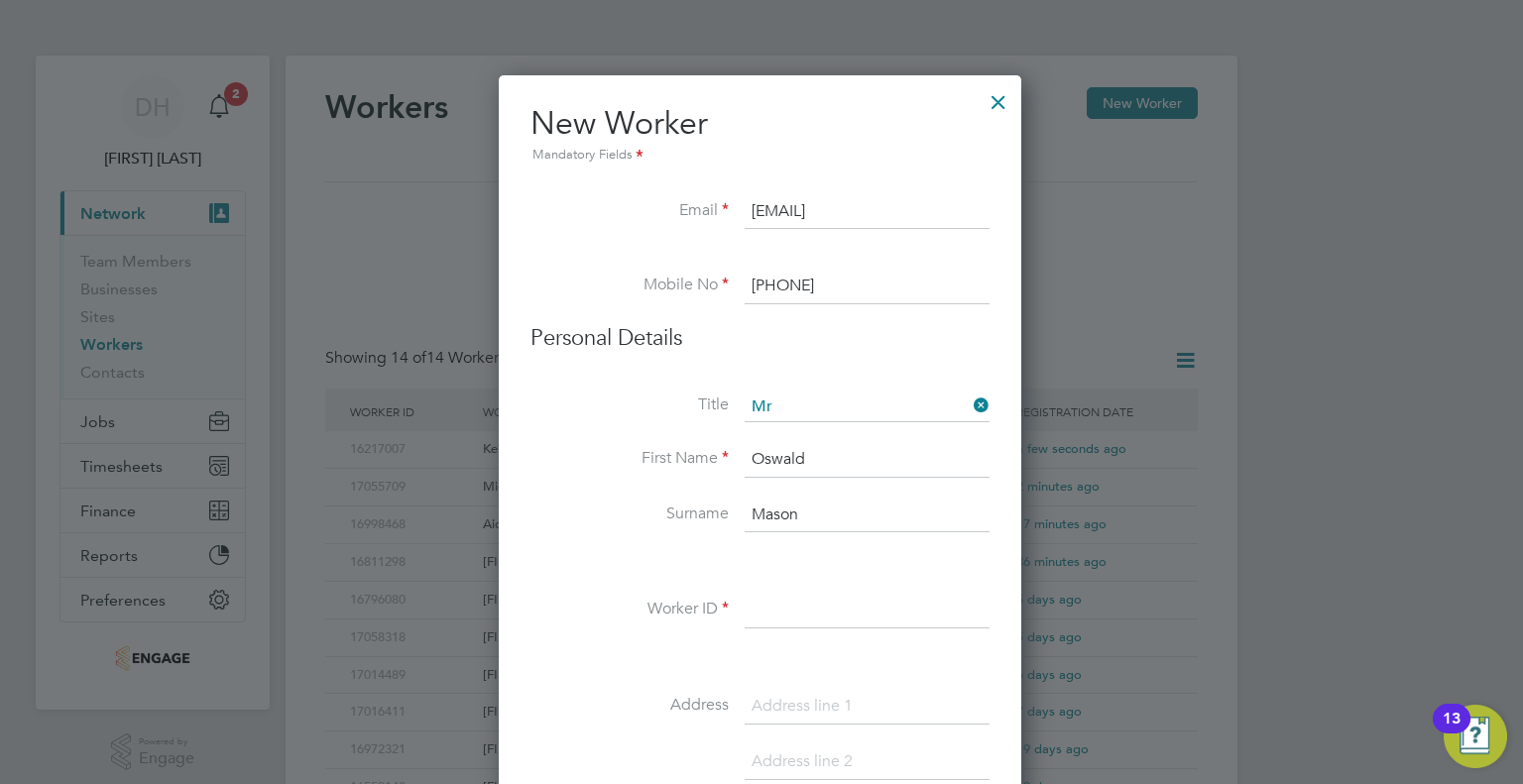 type on "Mason" 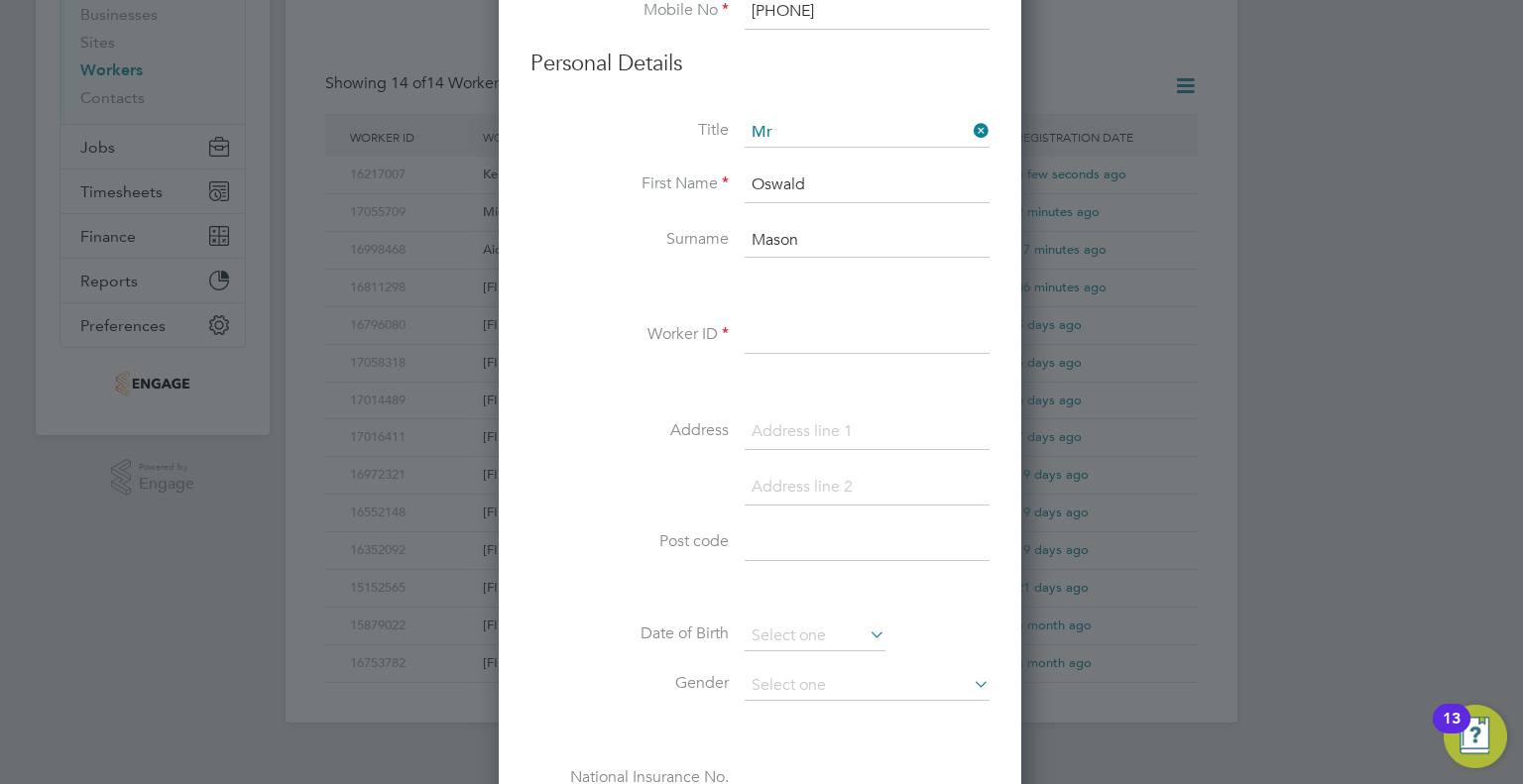scroll, scrollTop: 330, scrollLeft: 0, axis: vertical 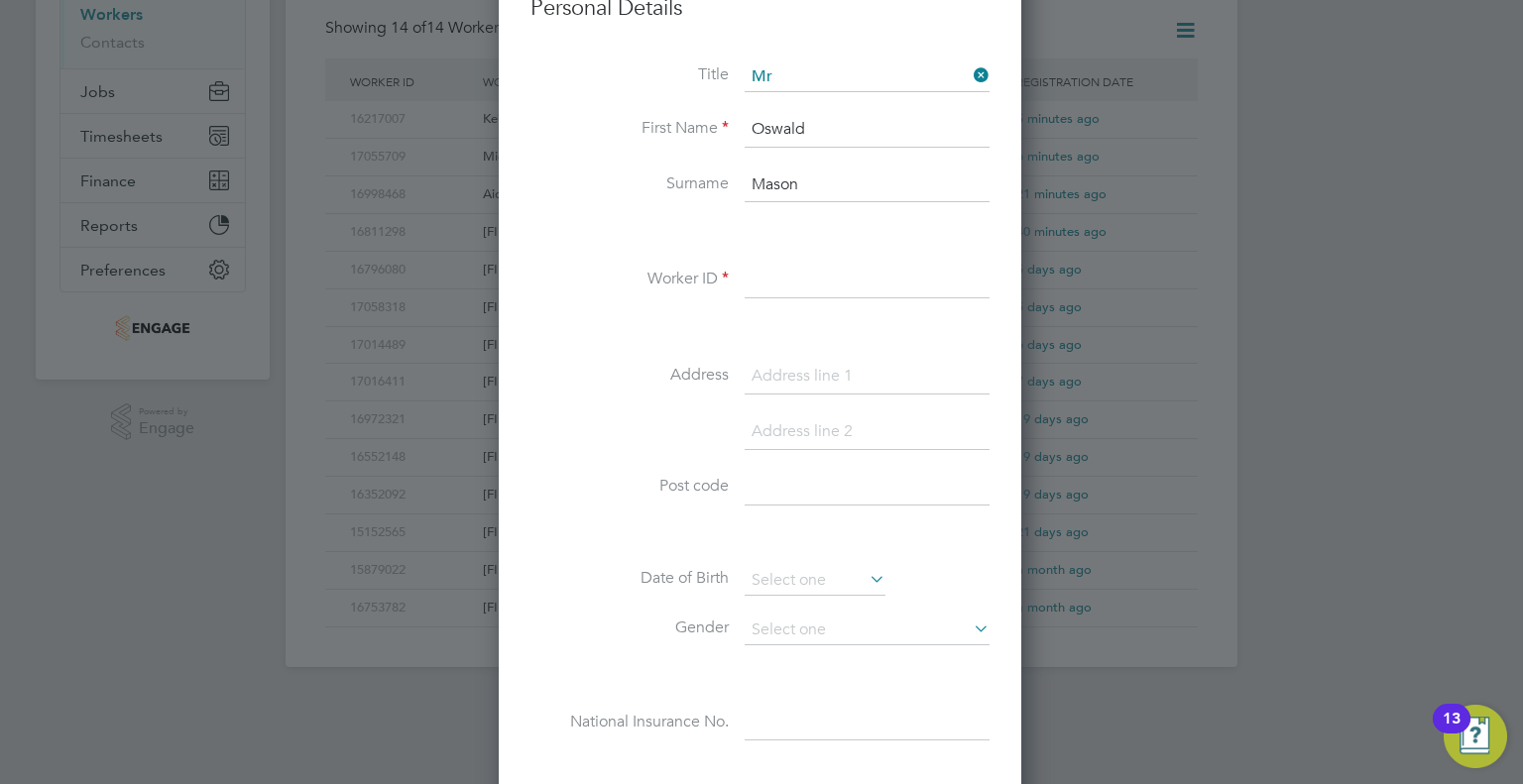 paste on "16370366" 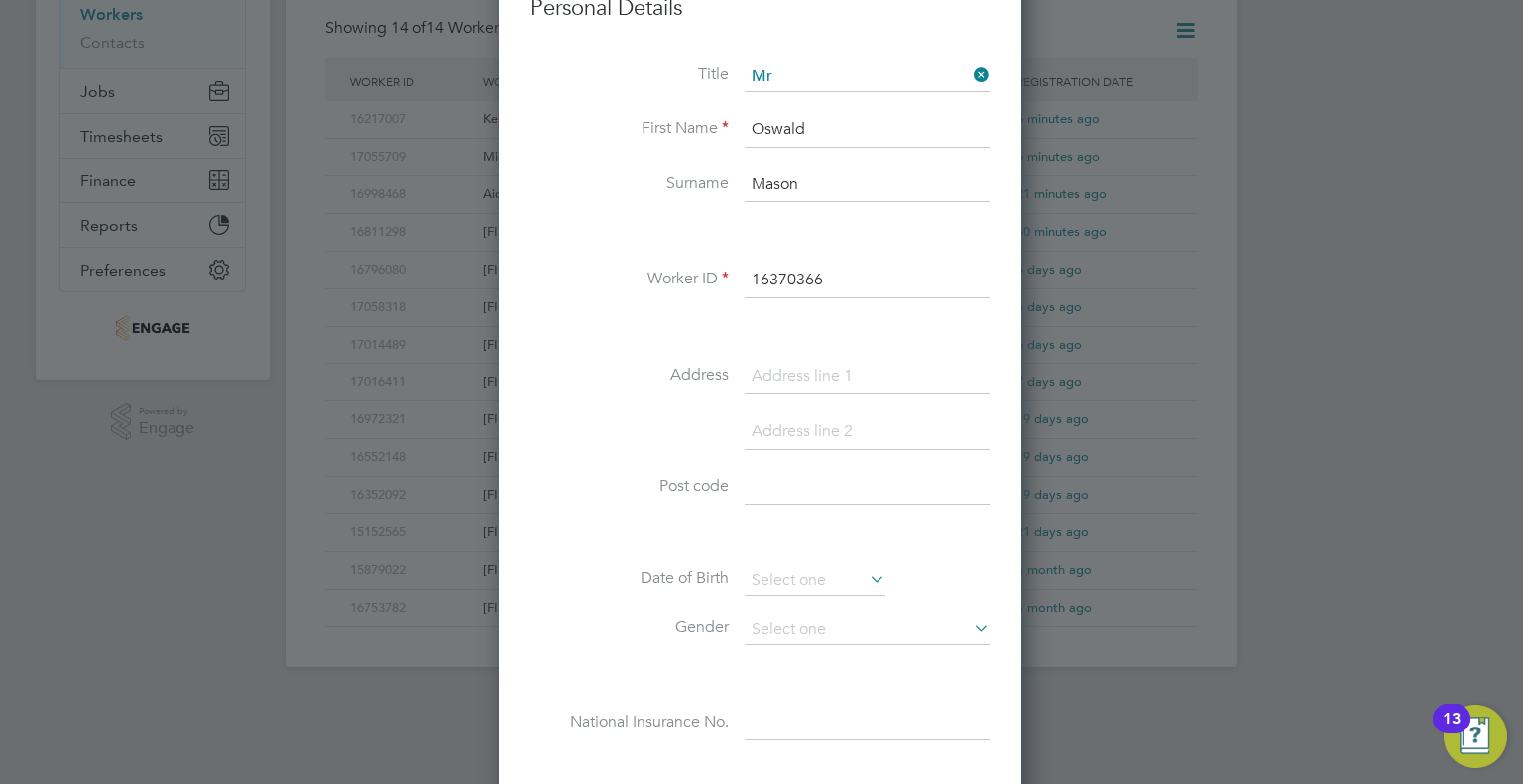 type on "16370366" 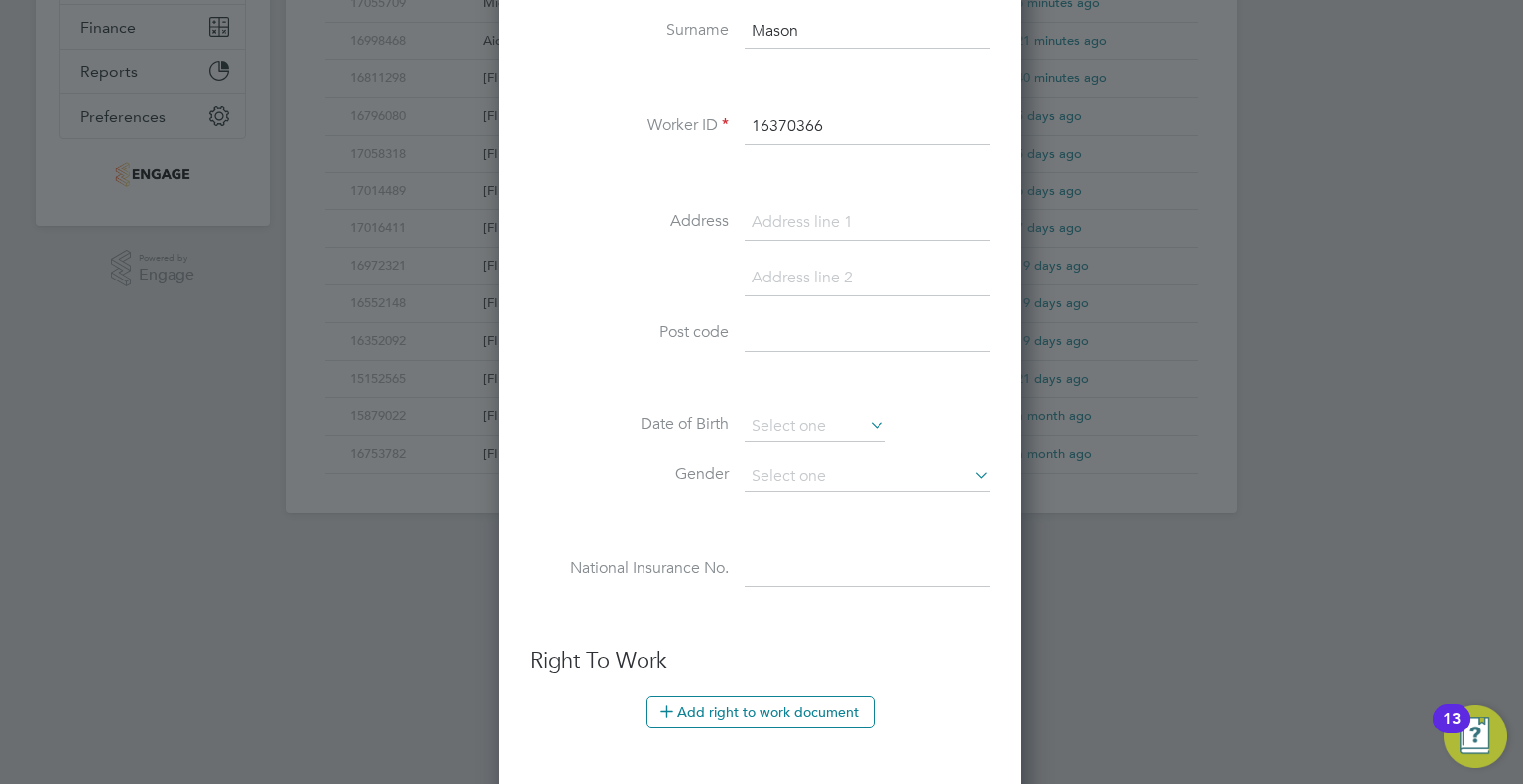 scroll, scrollTop: 627, scrollLeft: 0, axis: vertical 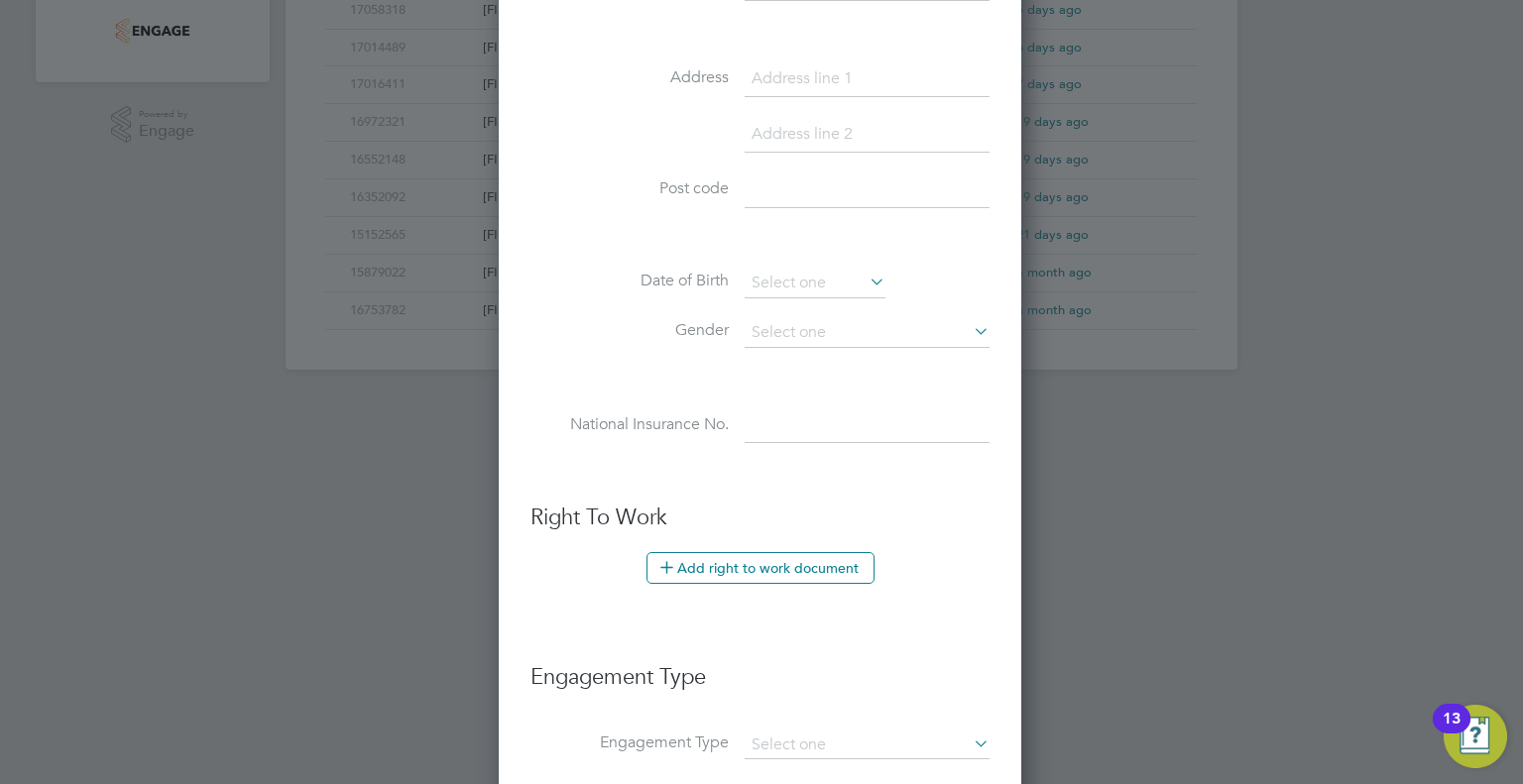 click on "Date of Birth" at bounding box center (760, 293) 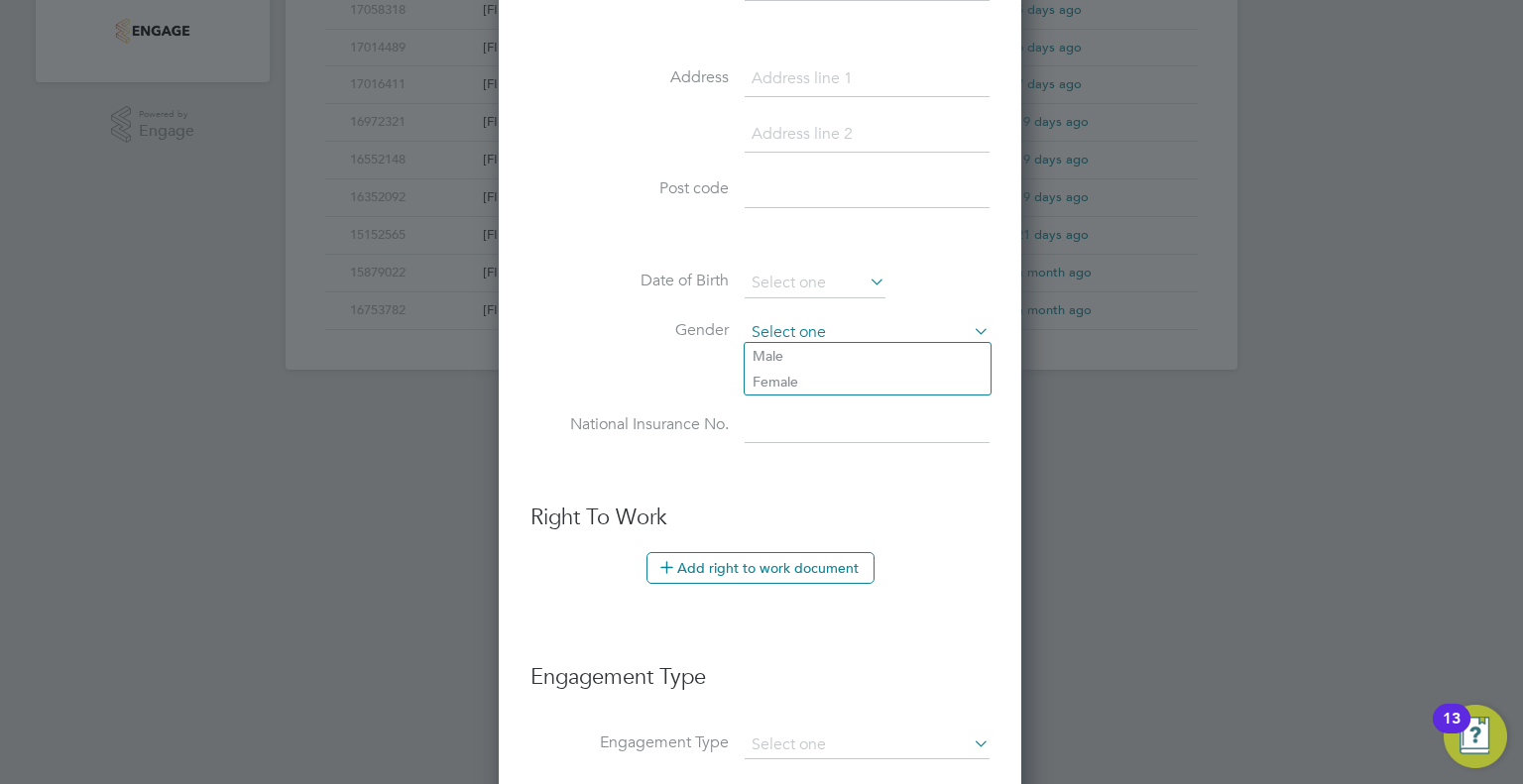 click at bounding box center (867, 333) 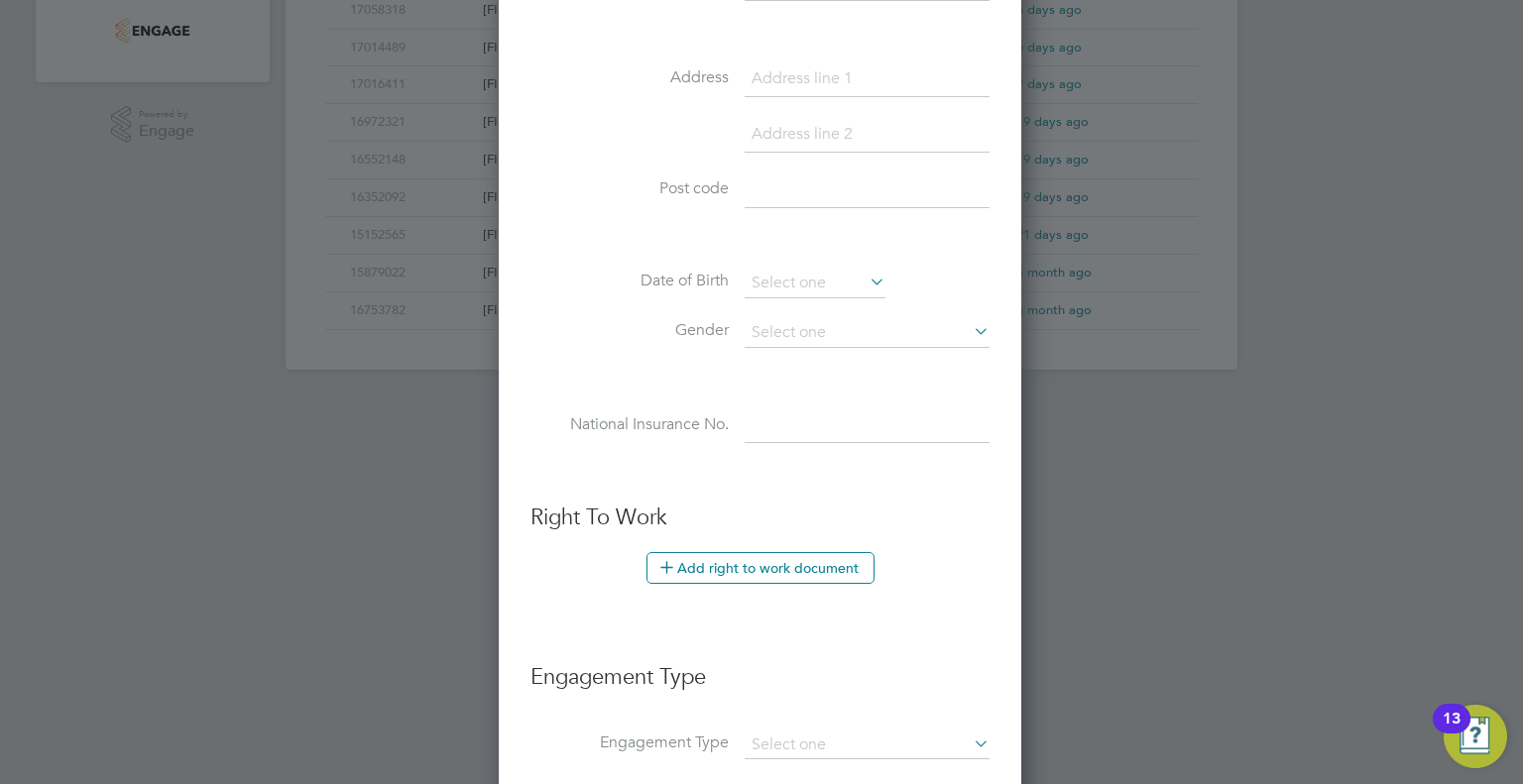 click on "Male" 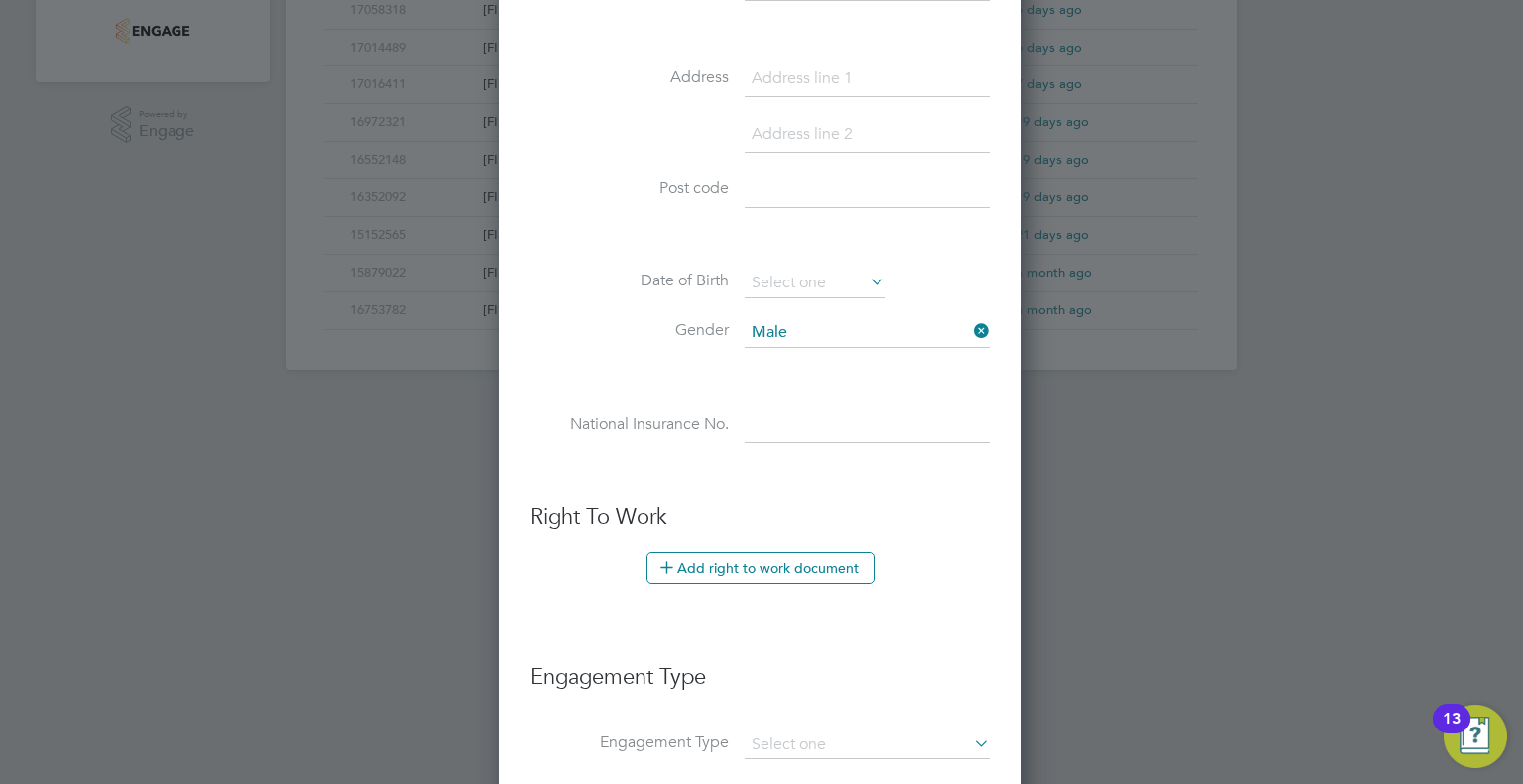 click at bounding box center [867, 426] 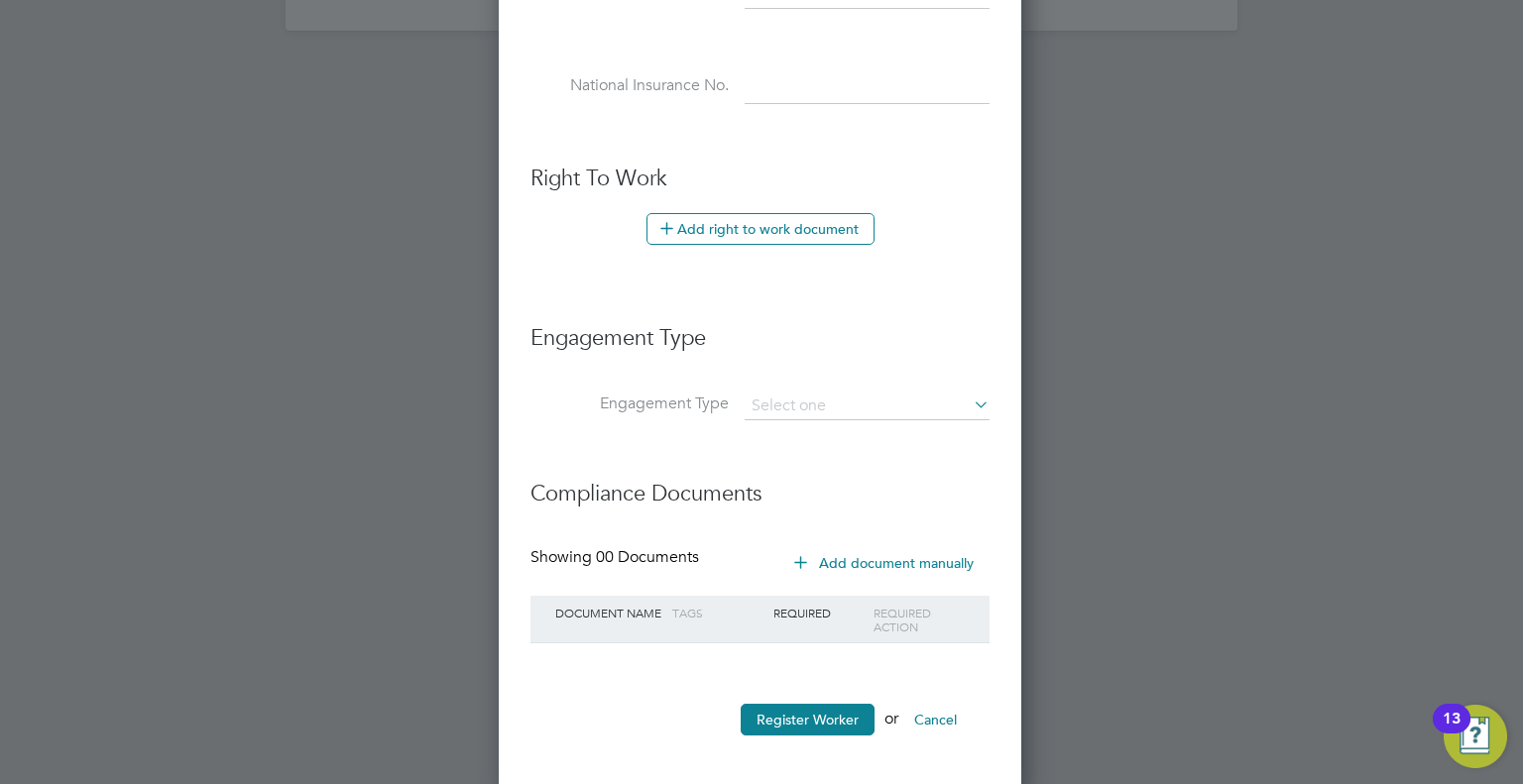 scroll, scrollTop: 970, scrollLeft: 0, axis: vertical 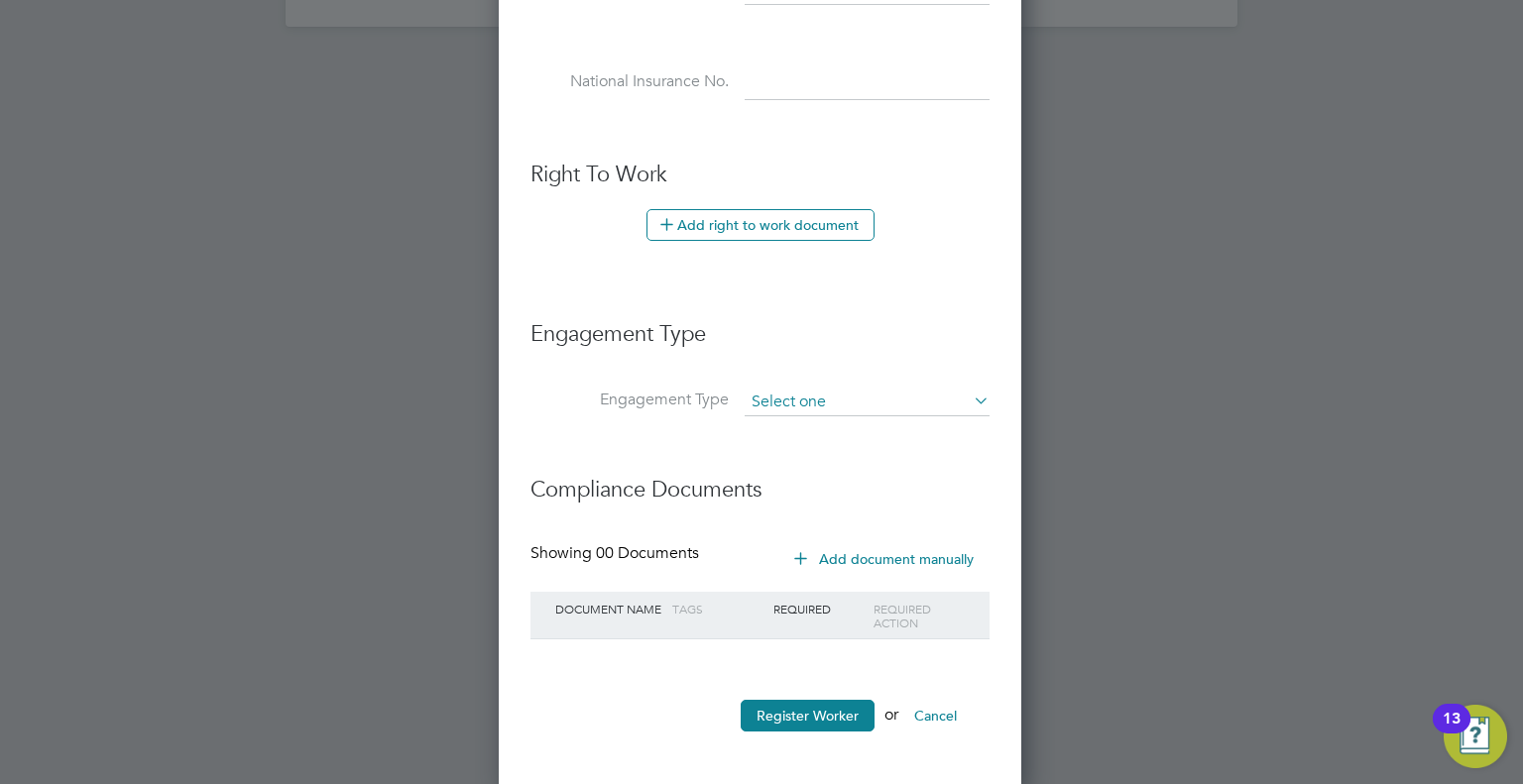 click at bounding box center (867, 402) 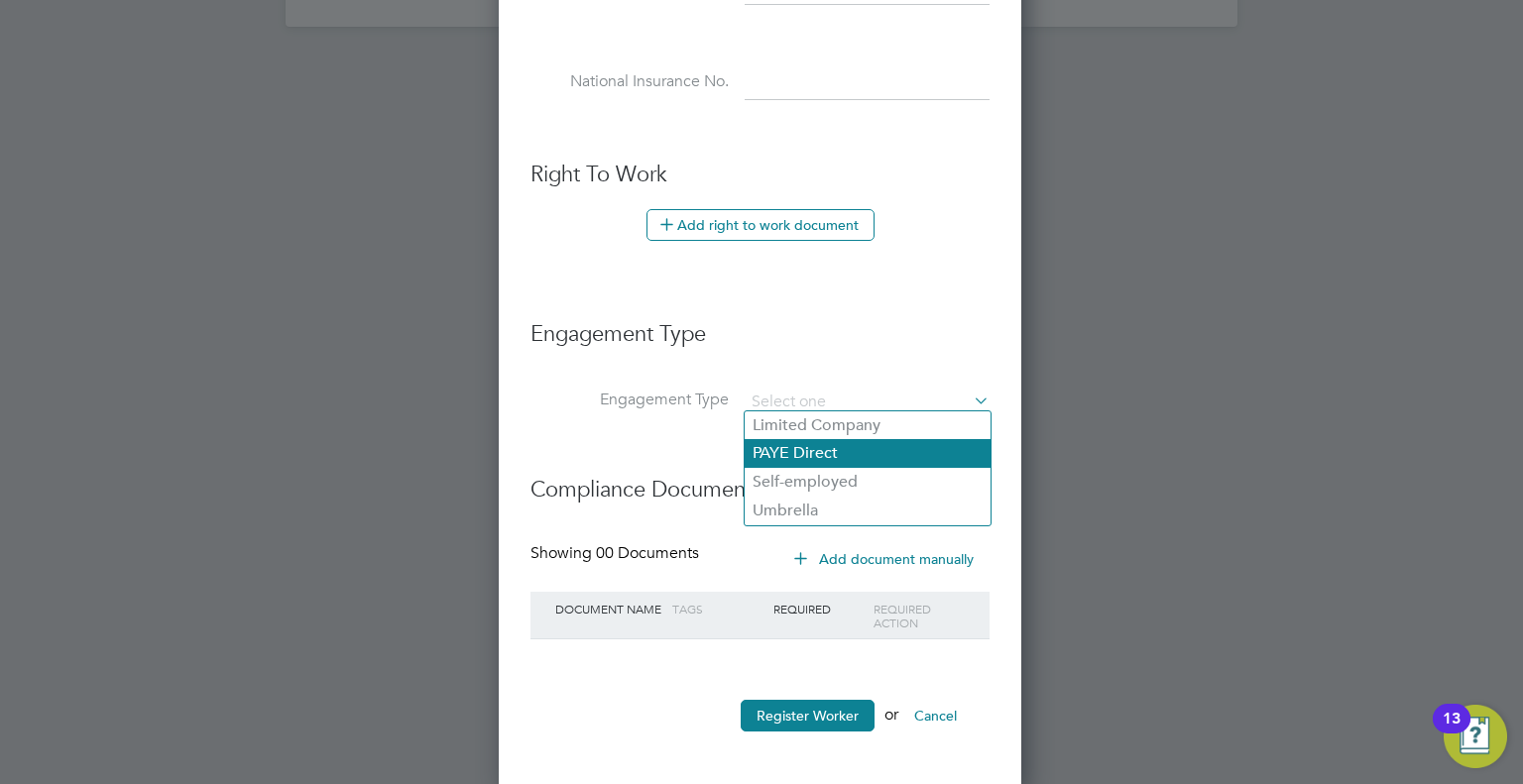 click on "PAYE Direct" 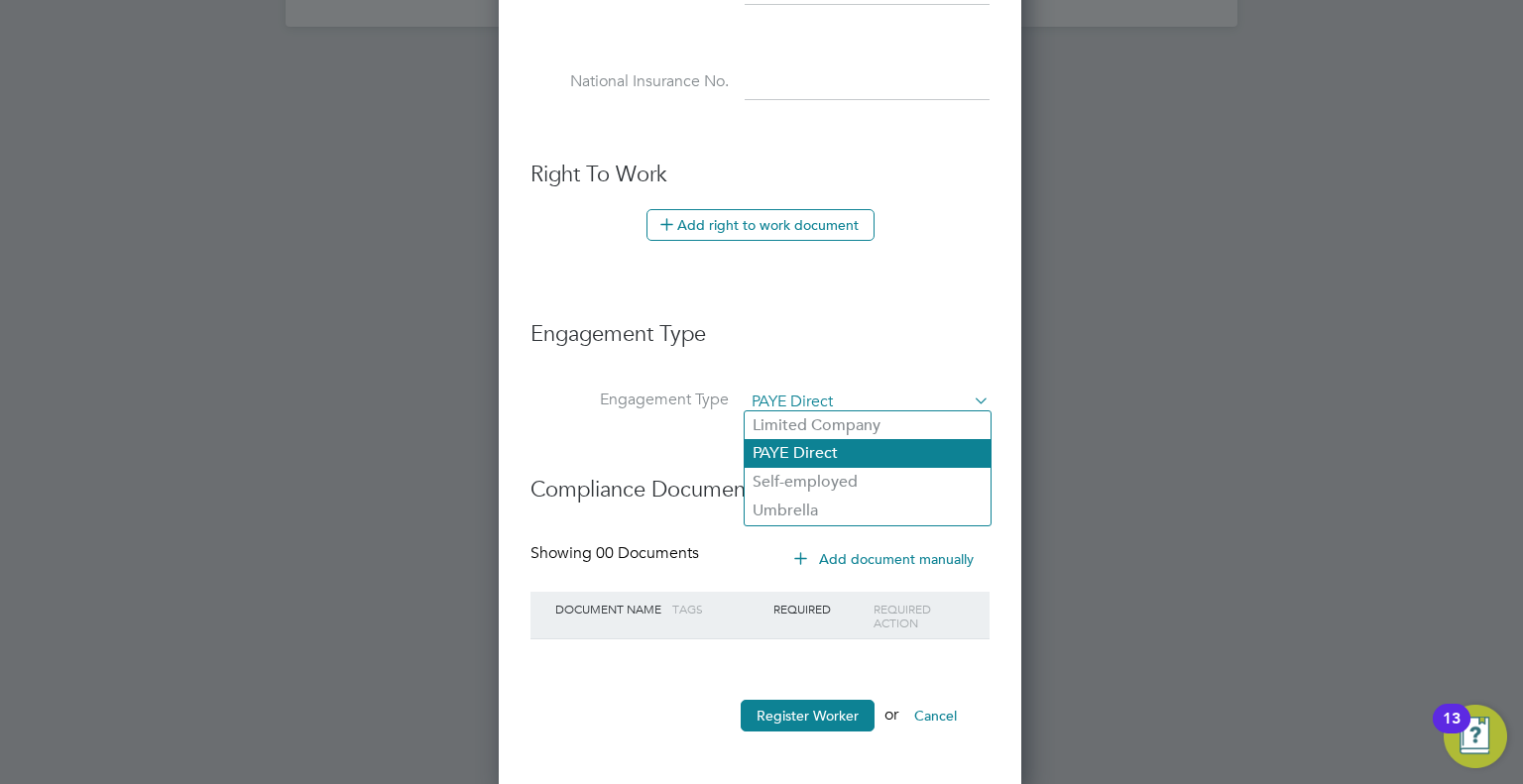 scroll, scrollTop: 10, scrollLeft: 9, axis: both 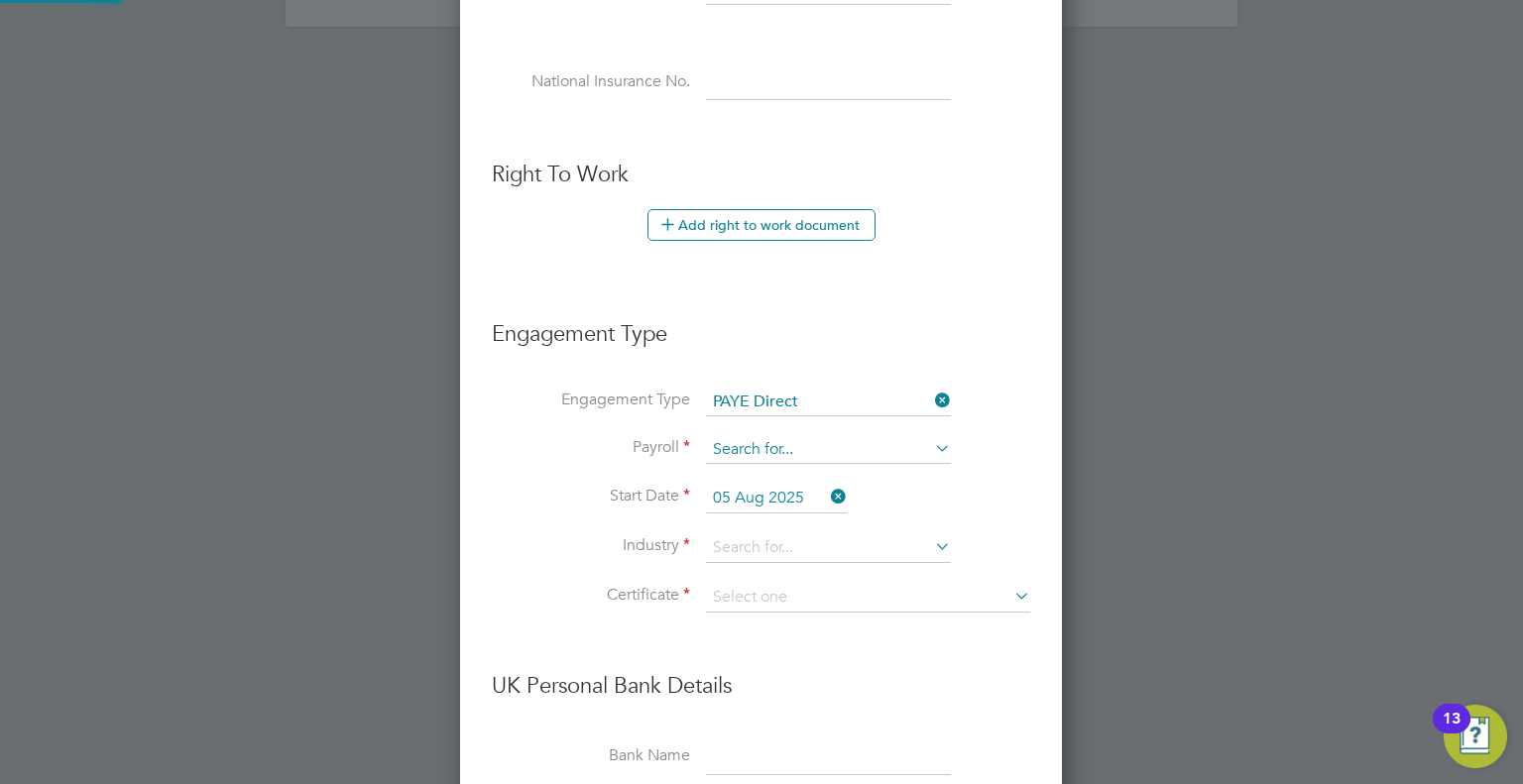 click at bounding box center (828, 450) 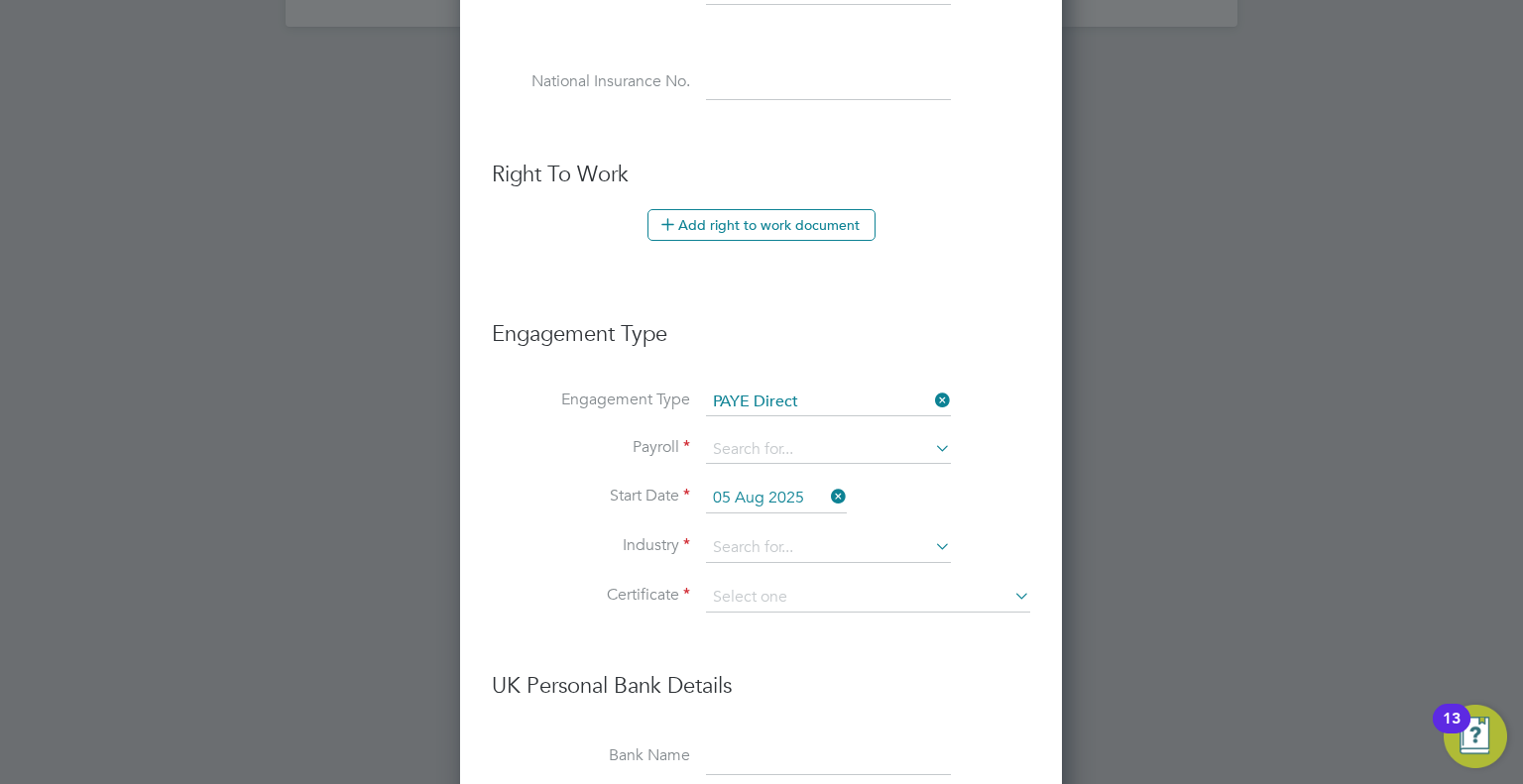 click on "PAYE" 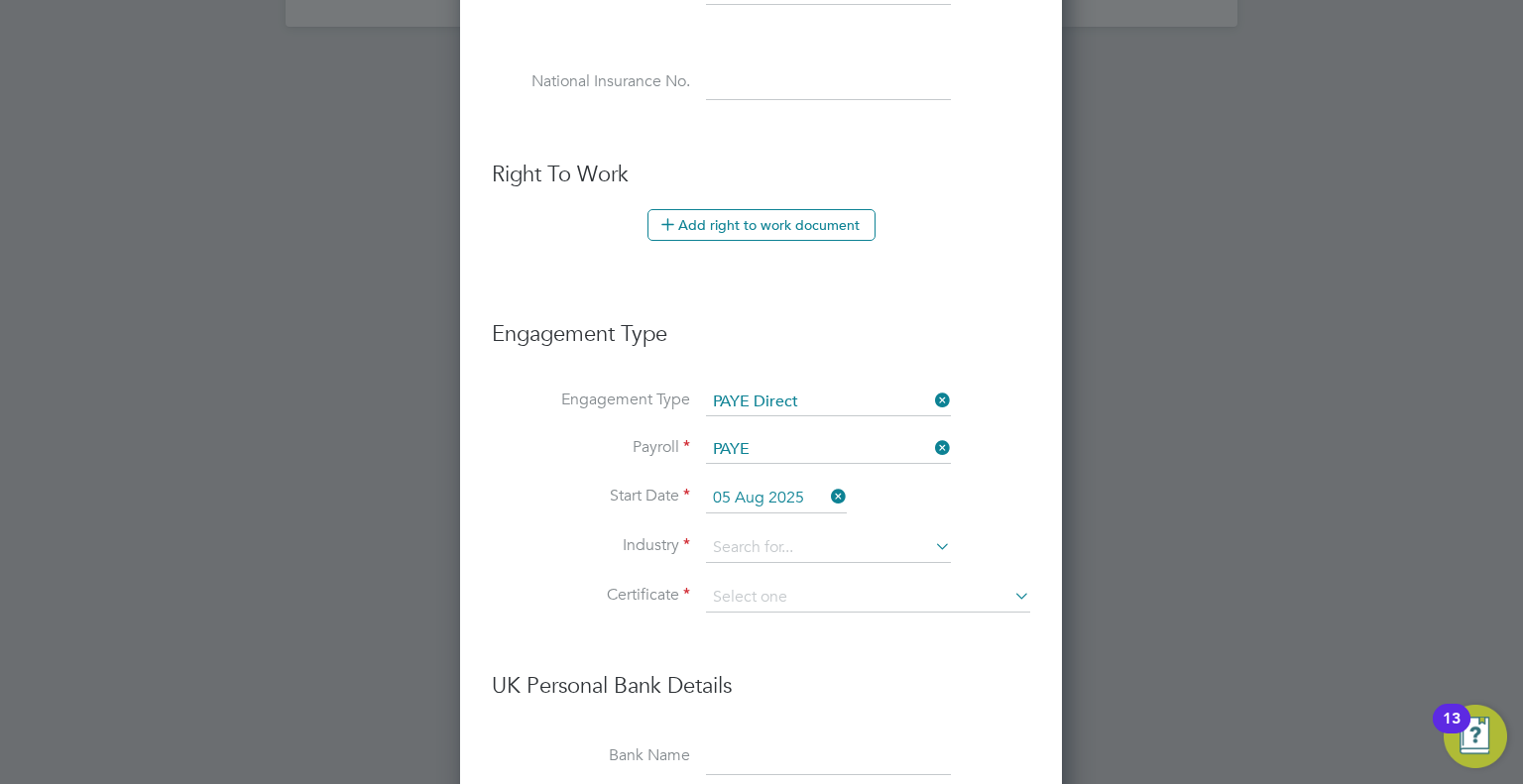 click on "05 Aug 2025" at bounding box center (776, 499) 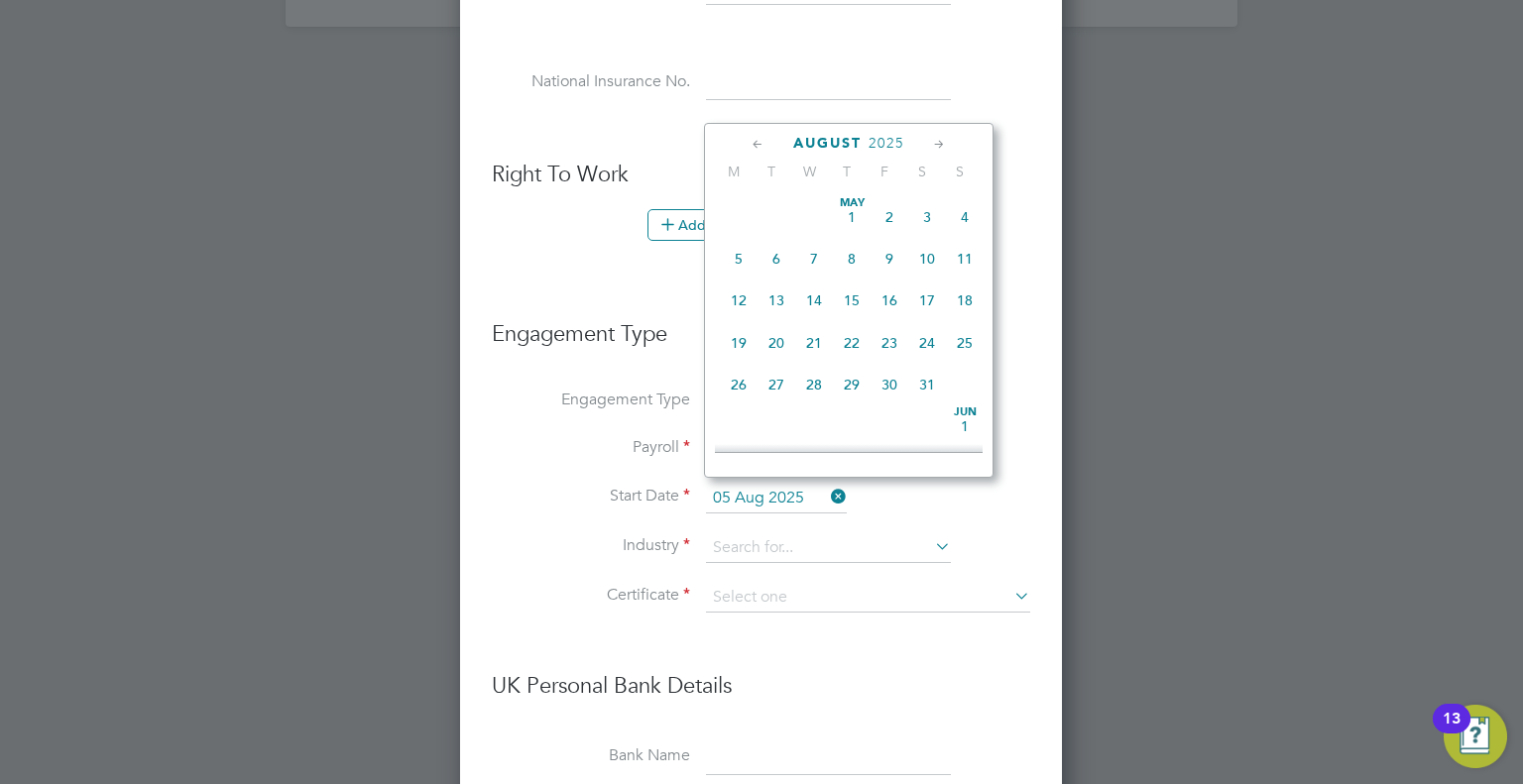 scroll, scrollTop: 646, scrollLeft: 0, axis: vertical 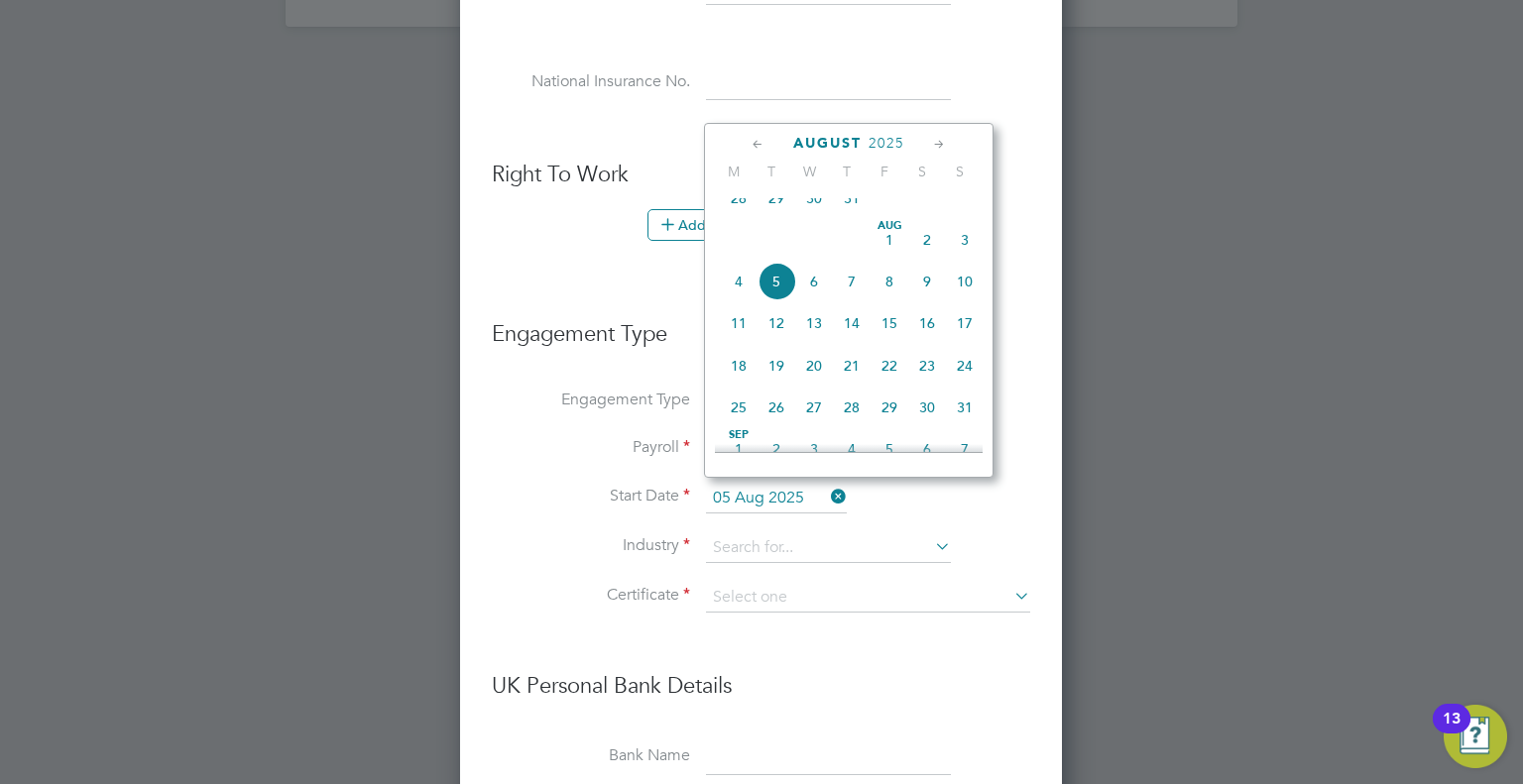 click on "4" 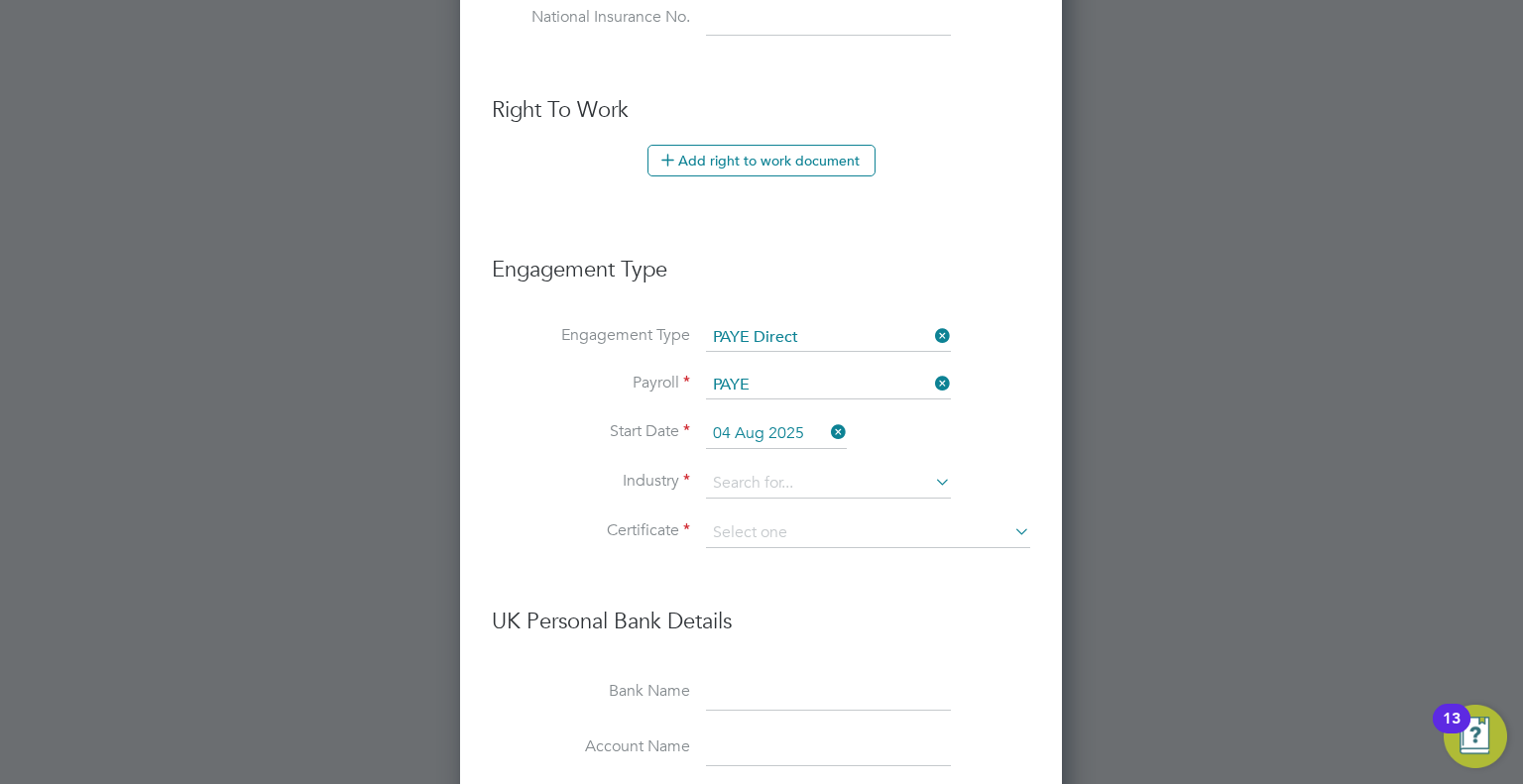 scroll, scrollTop: 1069, scrollLeft: 0, axis: vertical 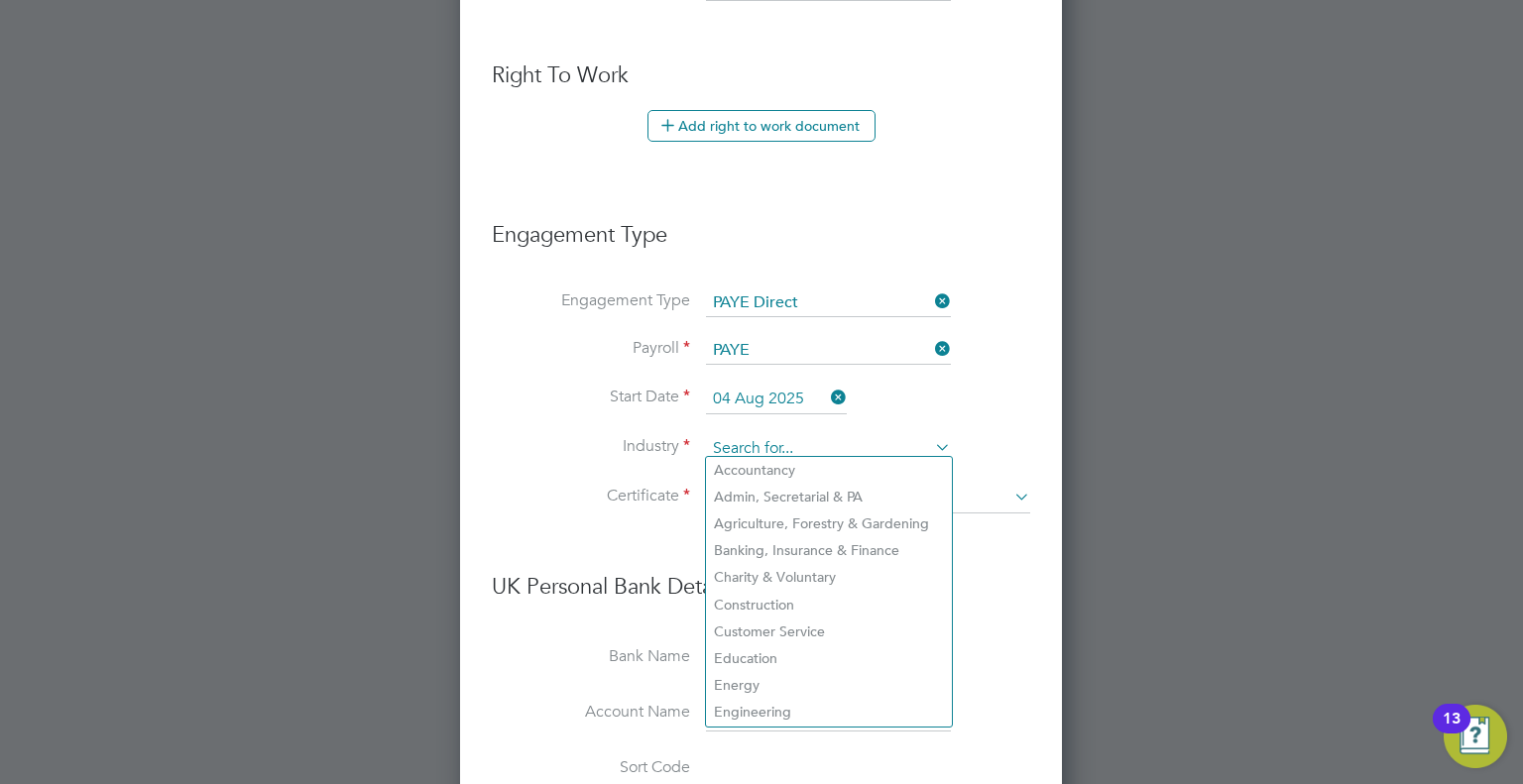 click at bounding box center [828, 449] 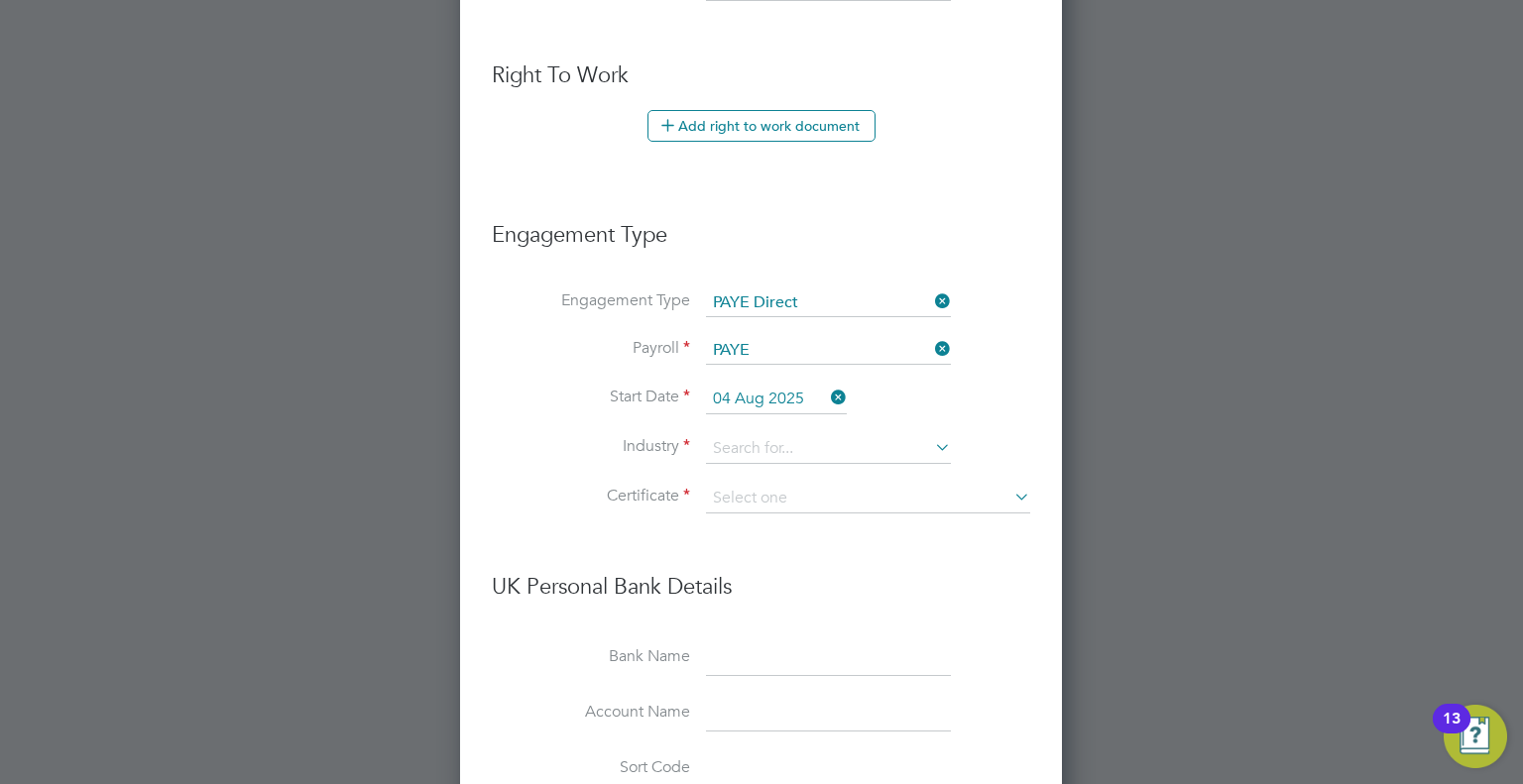click on "Construction" 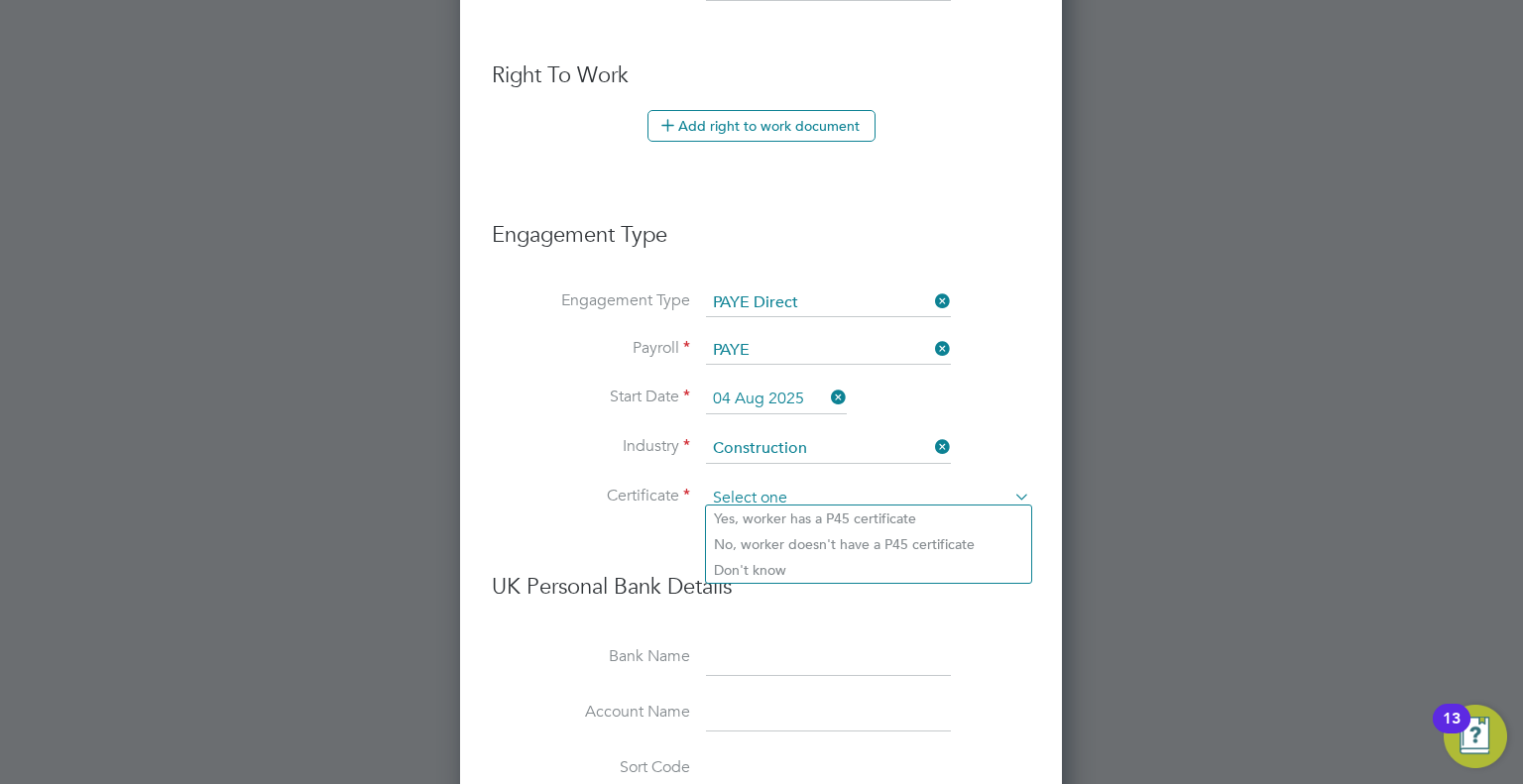 click at bounding box center [868, 499] 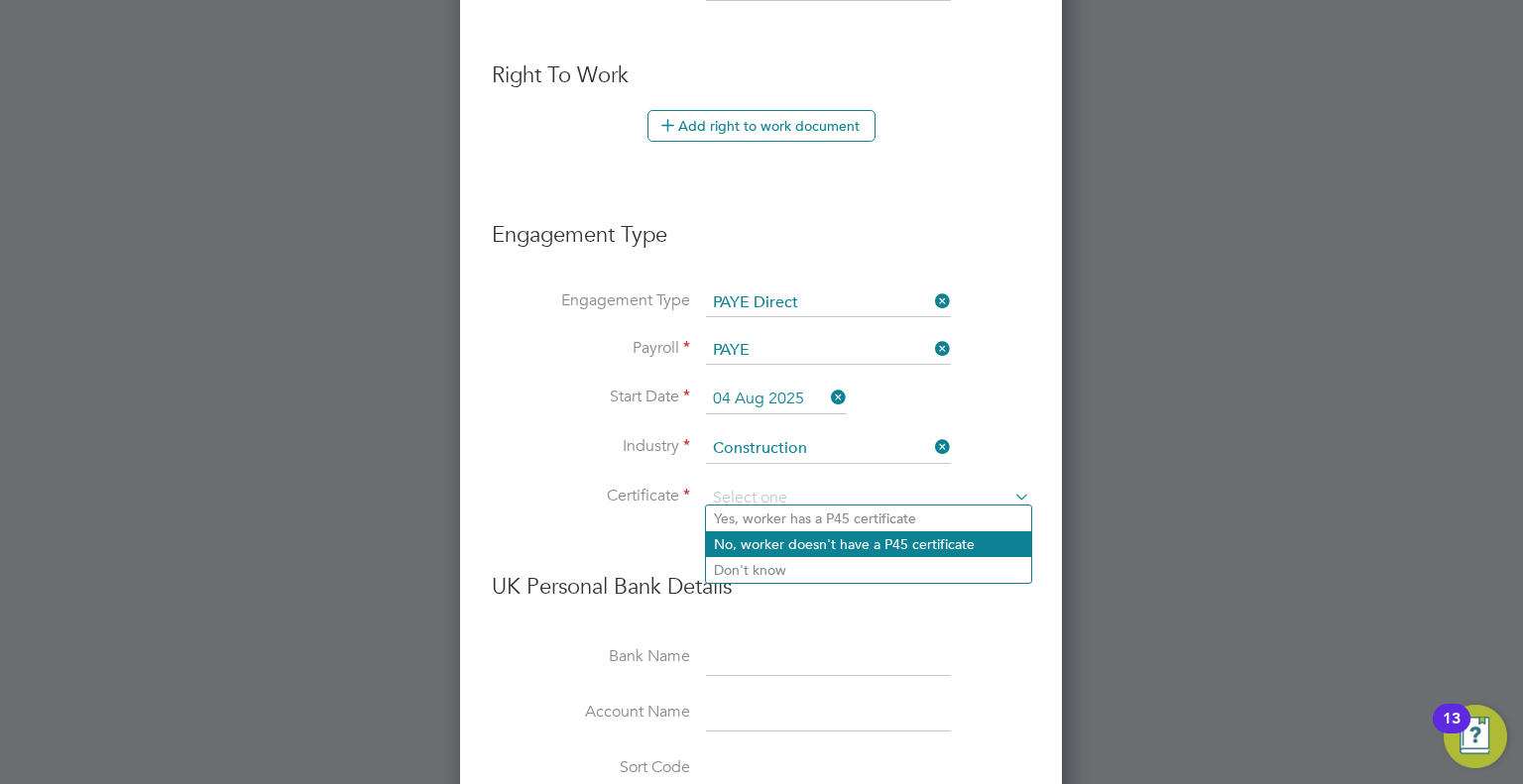 click on "No, worker doesn't have a P45 certificate" 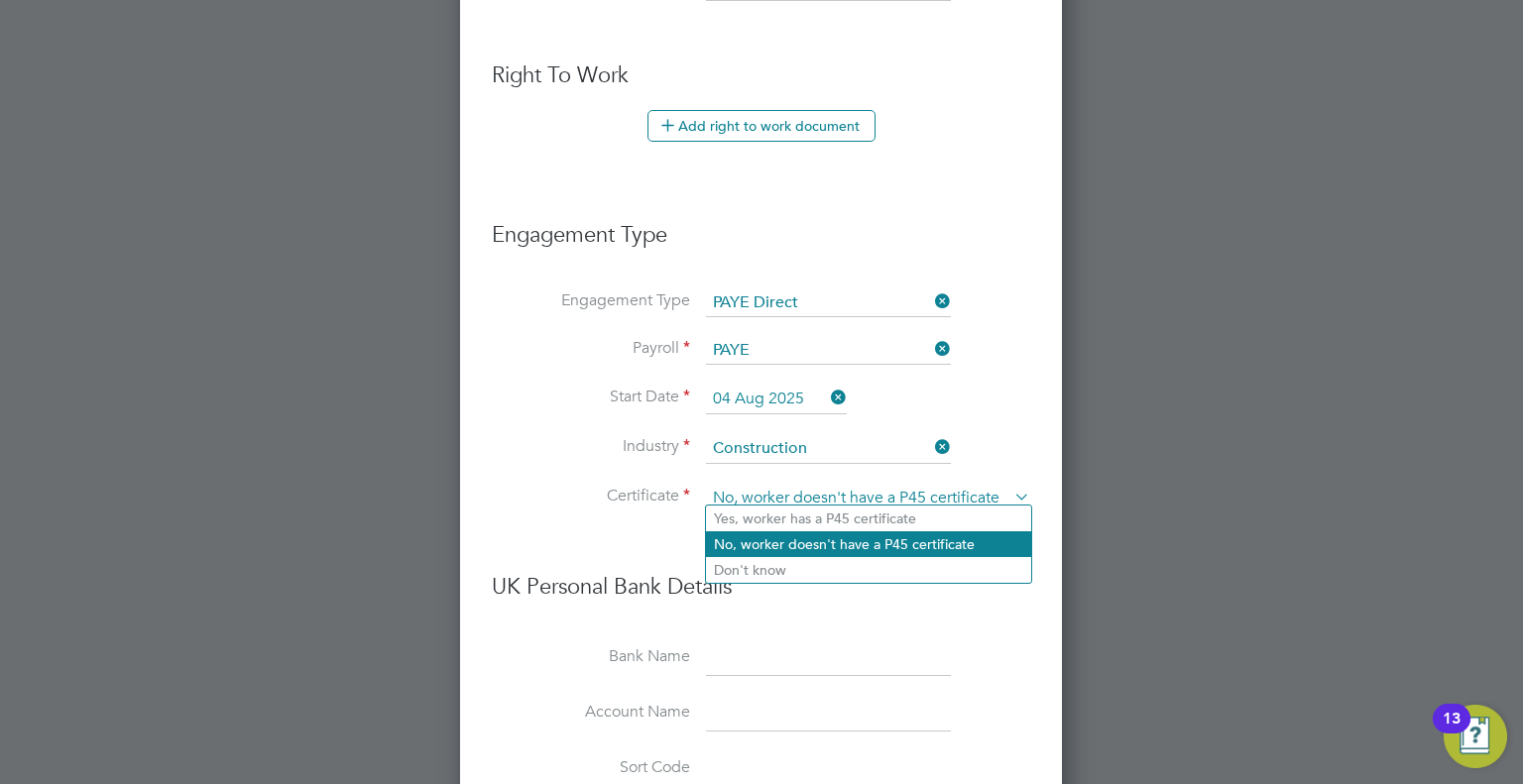 scroll, scrollTop: 10, scrollLeft: 9, axis: both 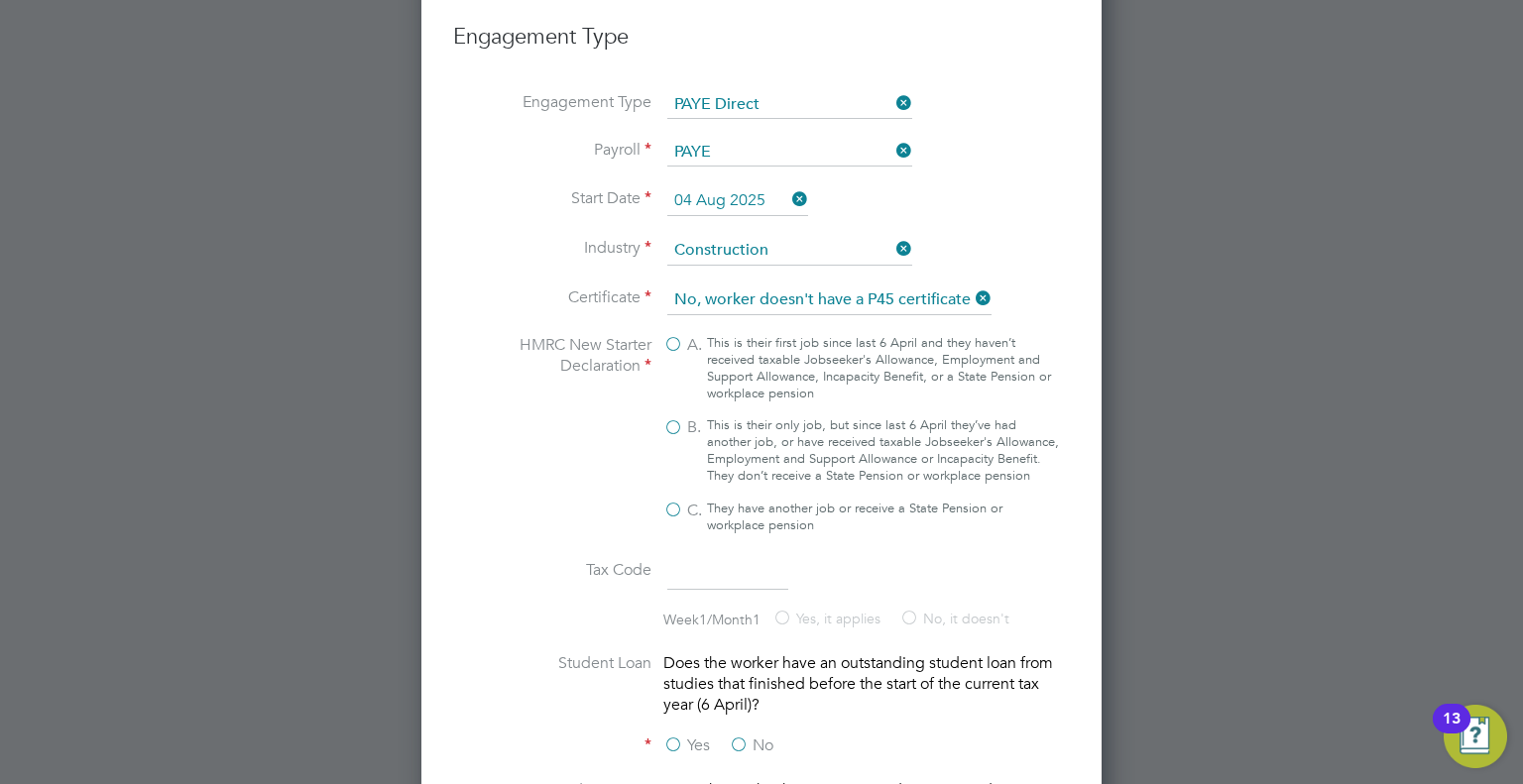 click on "B. This is their only job, but since last 6 April they’ve had another job, or have received taxable Jobseeker's Allowance, Employment and Support Allowance or Incapacity Benefit. They don’t receive a State Pension or workplace pension" at bounding box center [862, 451] 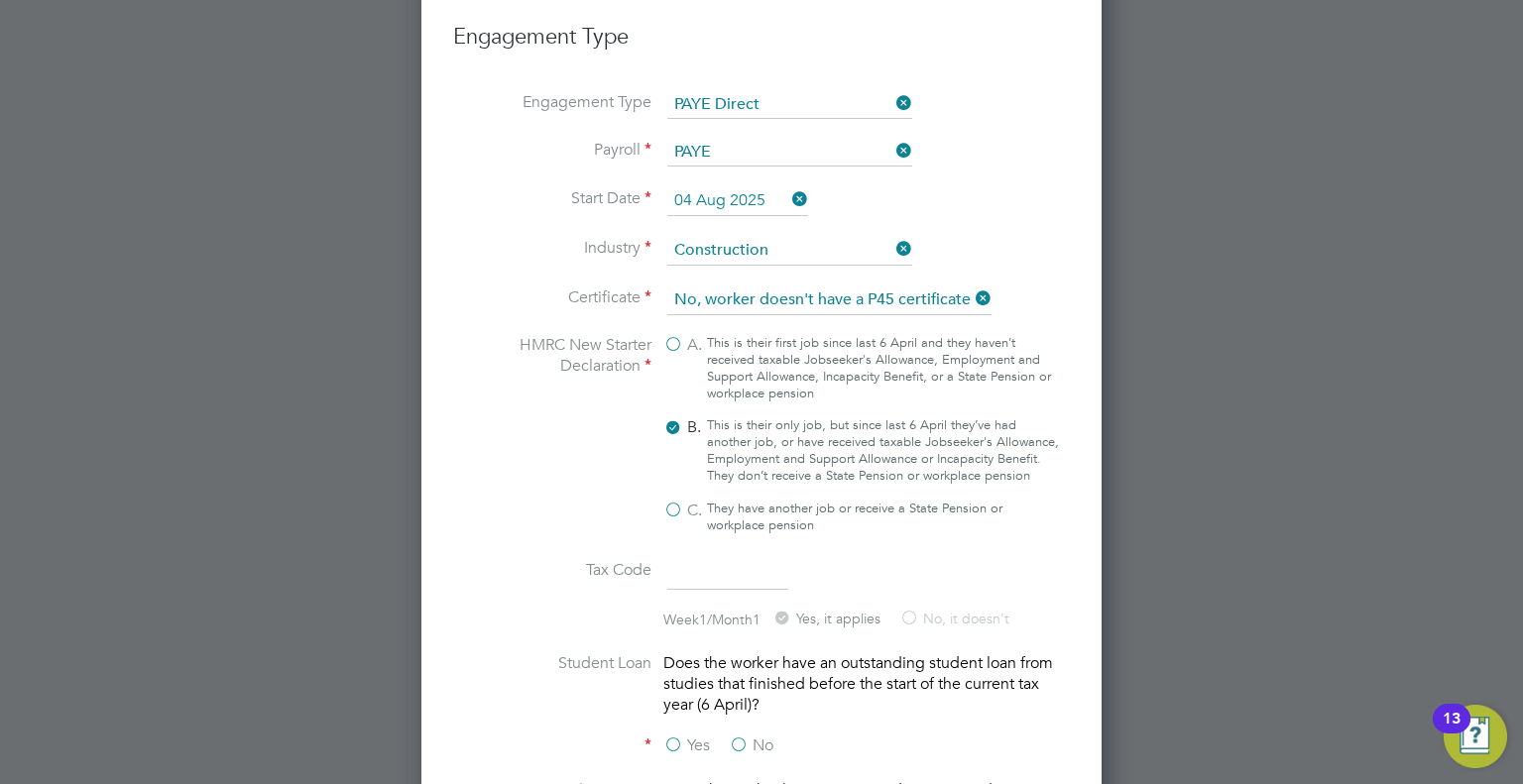type on "1257L" 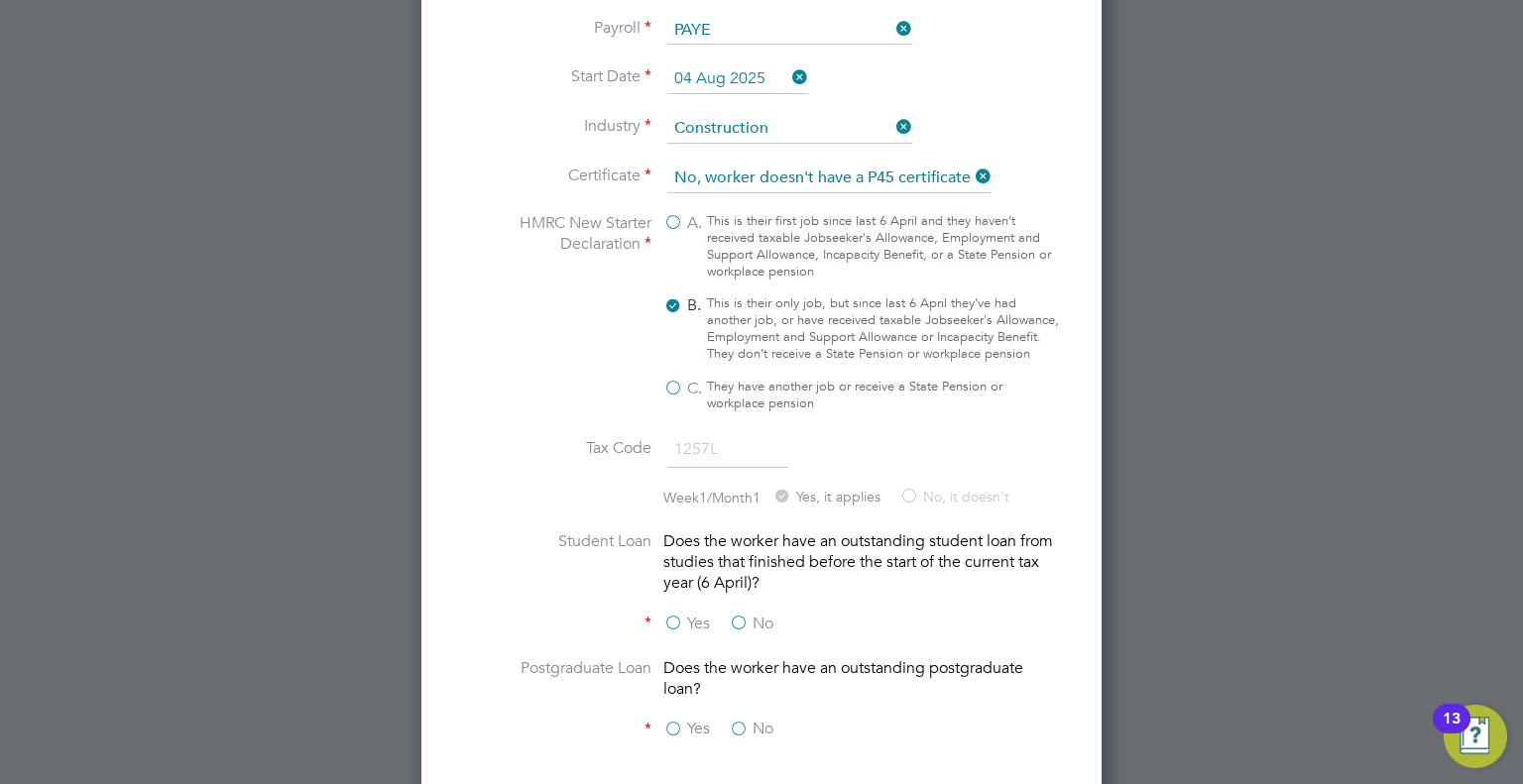 scroll, scrollTop: 1565, scrollLeft: 0, axis: vertical 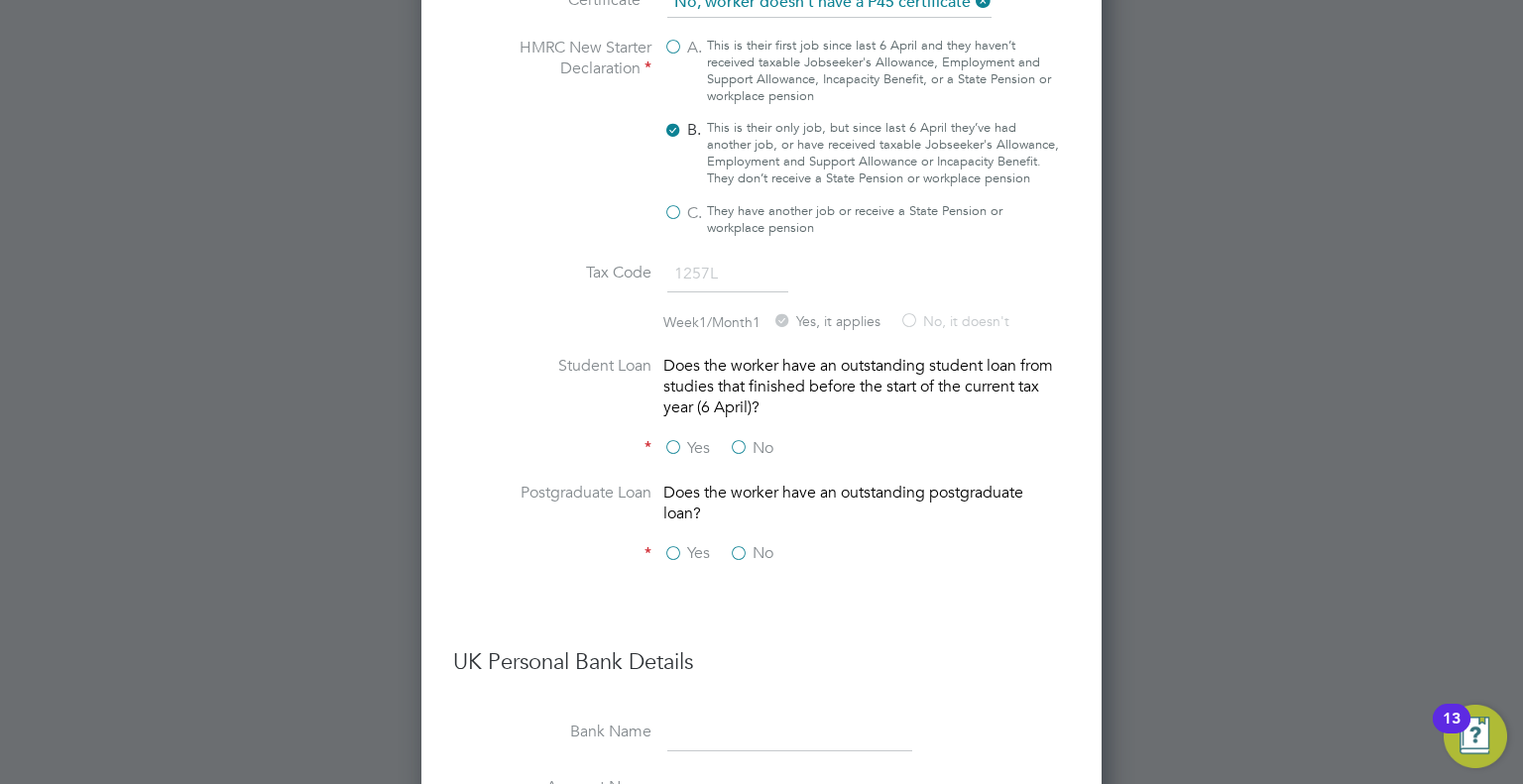 click on "No" at bounding box center (751, 448) 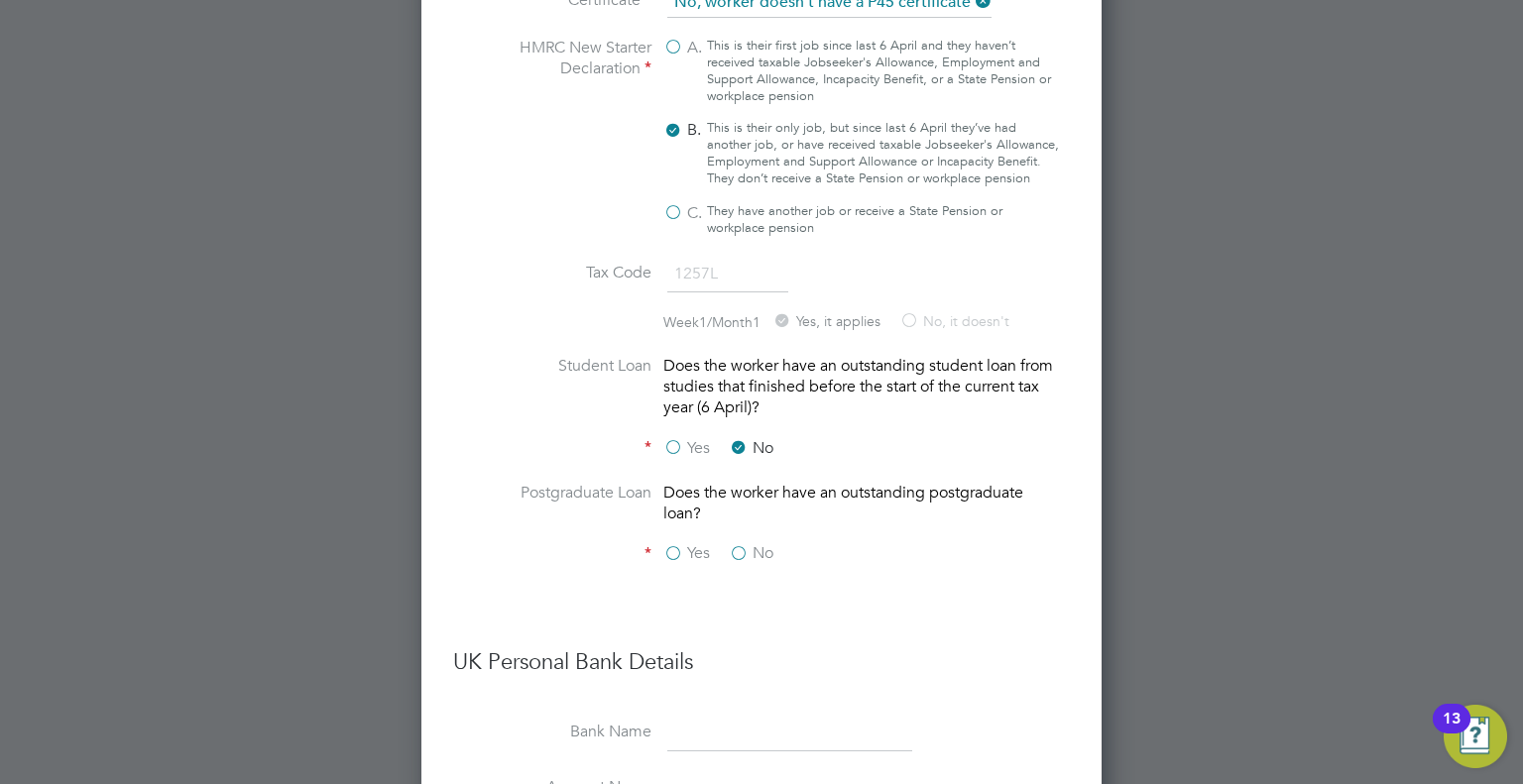 click on "No" at bounding box center (751, 553) 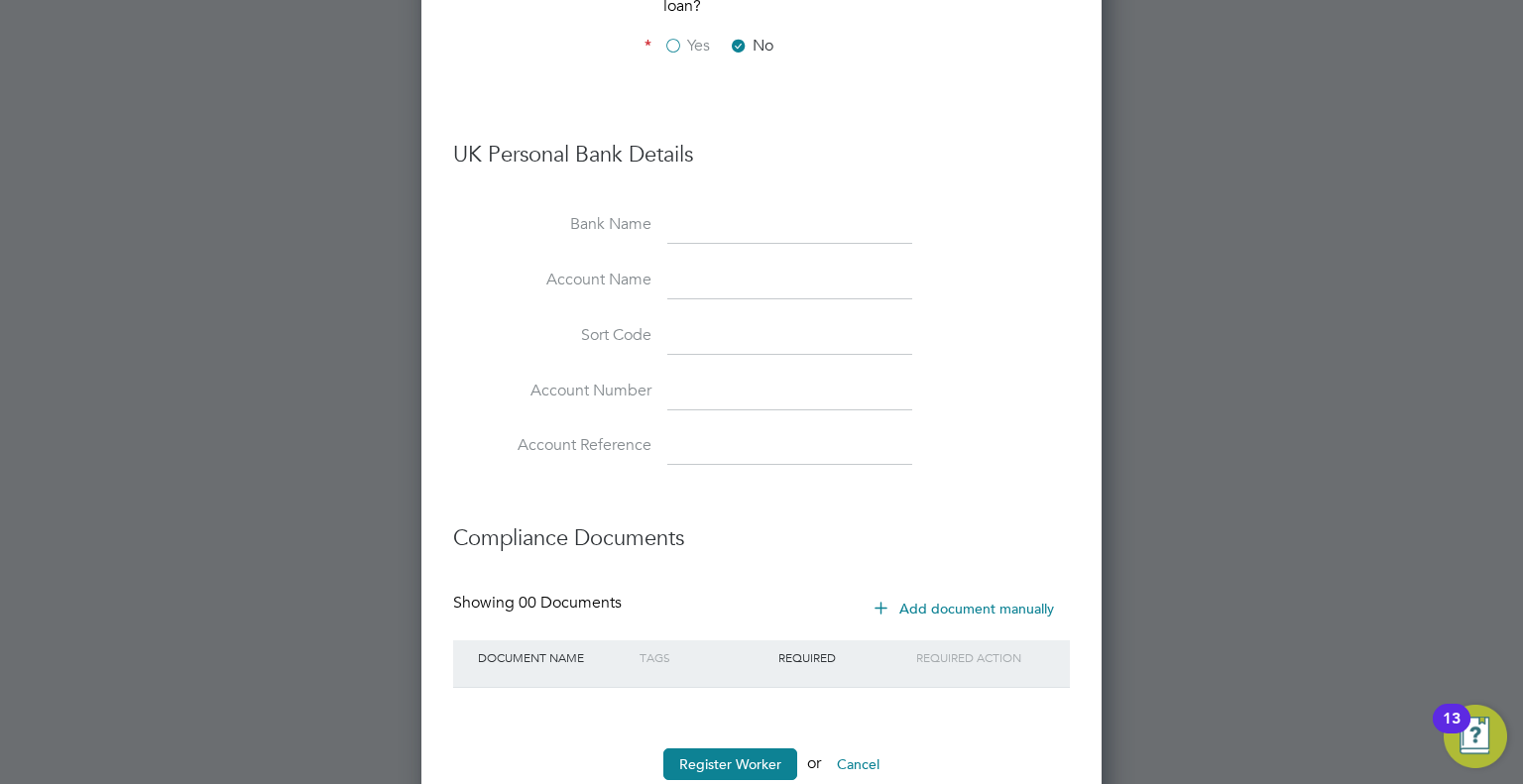 scroll, scrollTop: 2134, scrollLeft: 0, axis: vertical 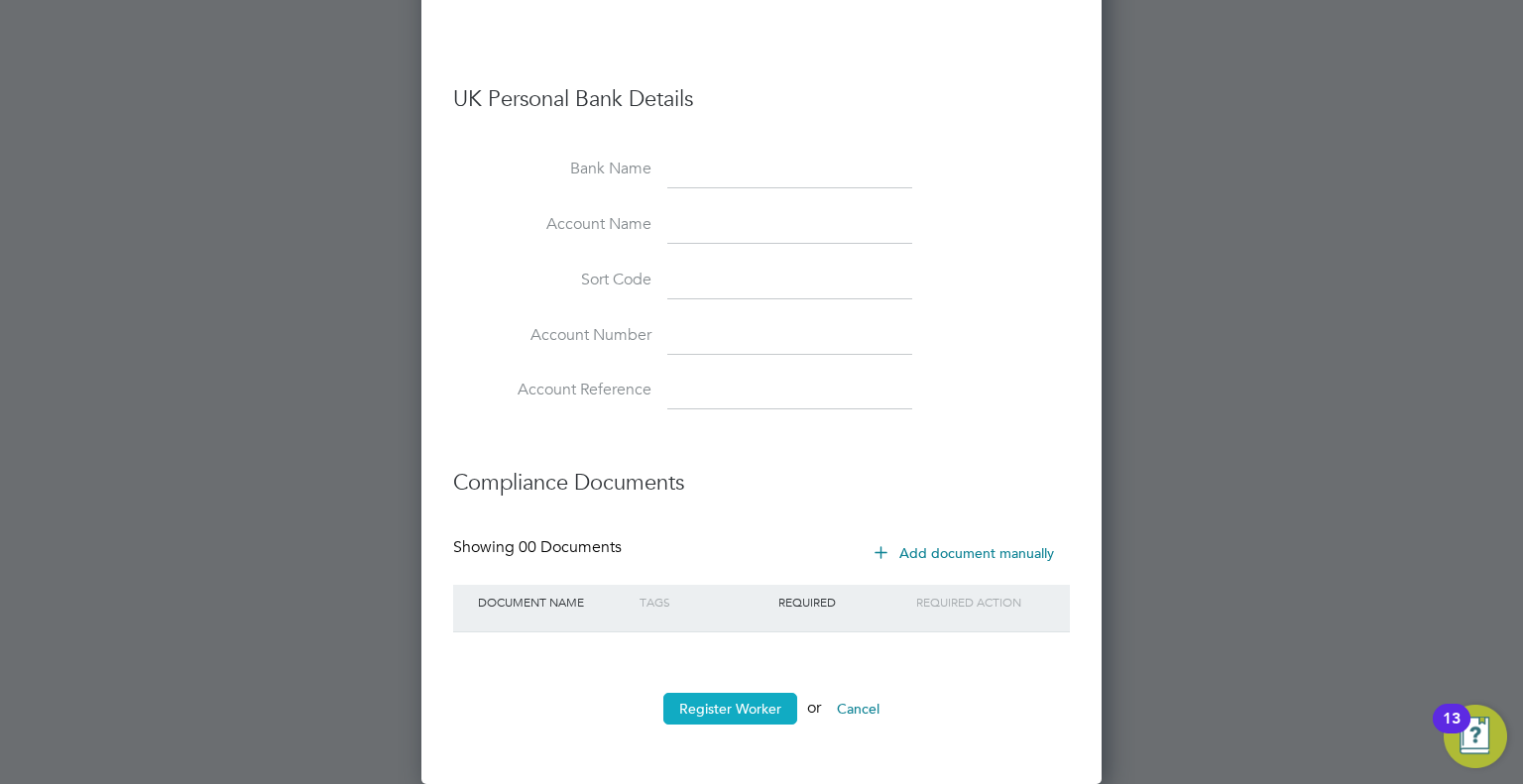 click on "Register Worker" at bounding box center [730, 709] 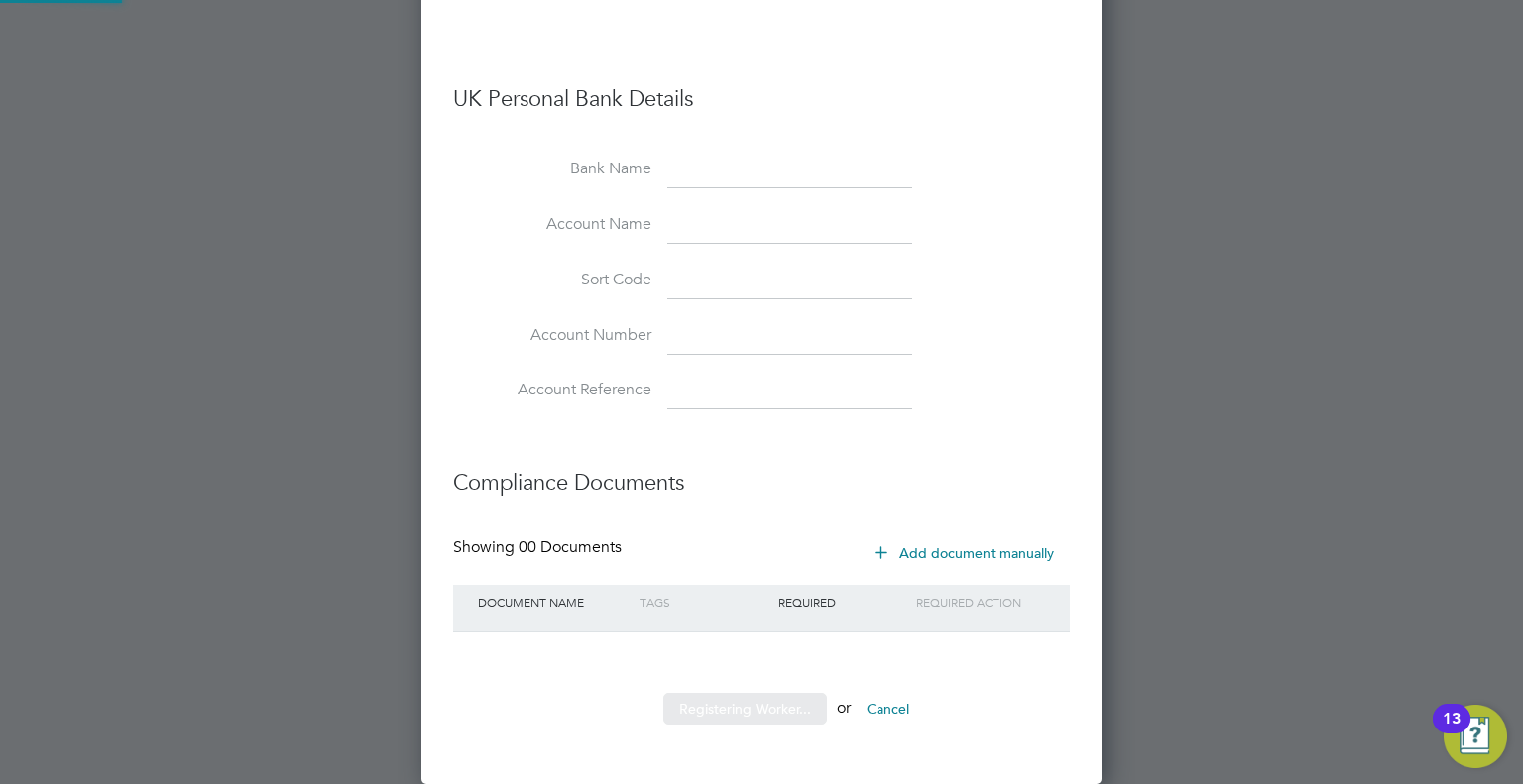 scroll, scrollTop: 0, scrollLeft: 0, axis: both 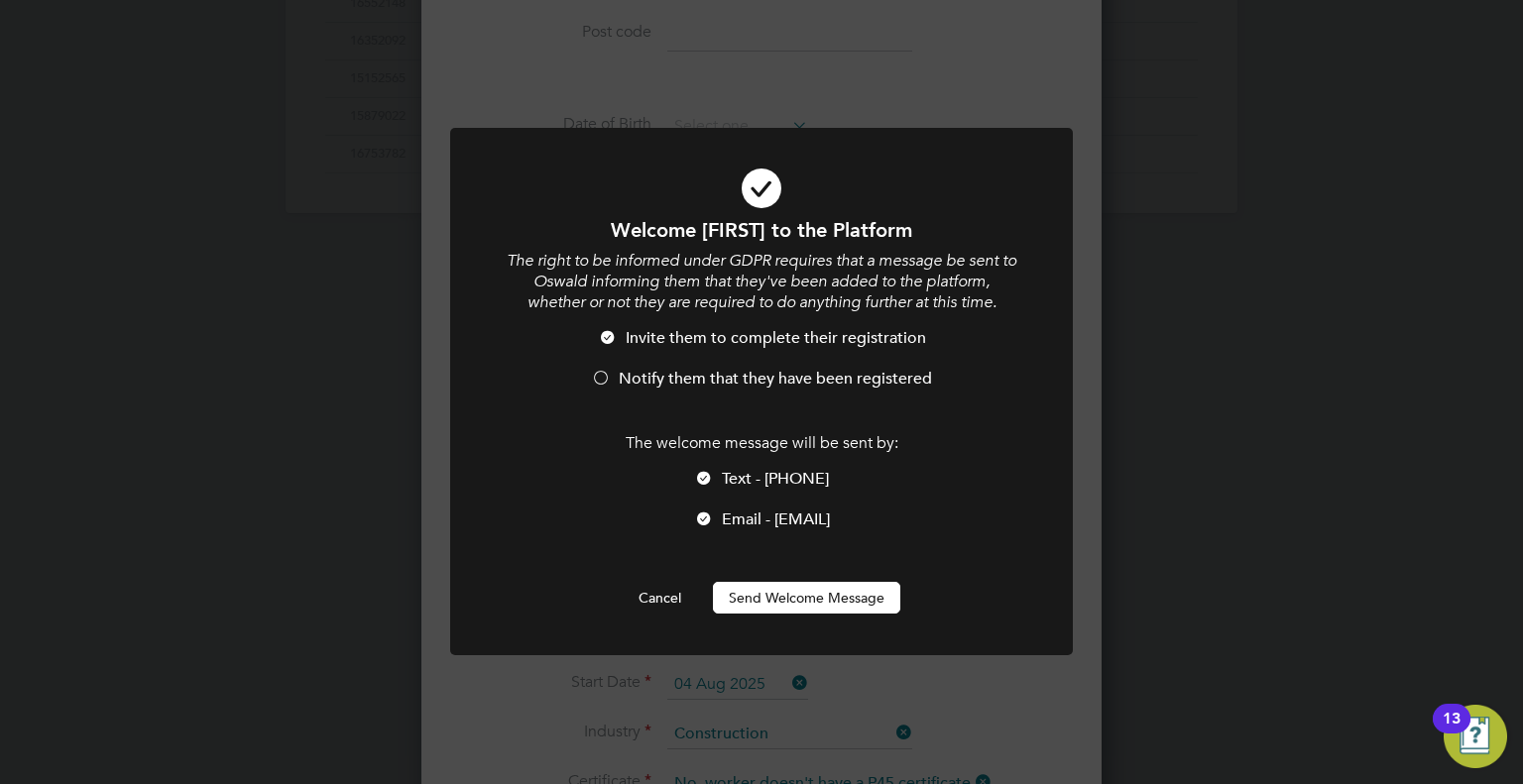 click on "Notify them that they have been registered" at bounding box center (762, 389) 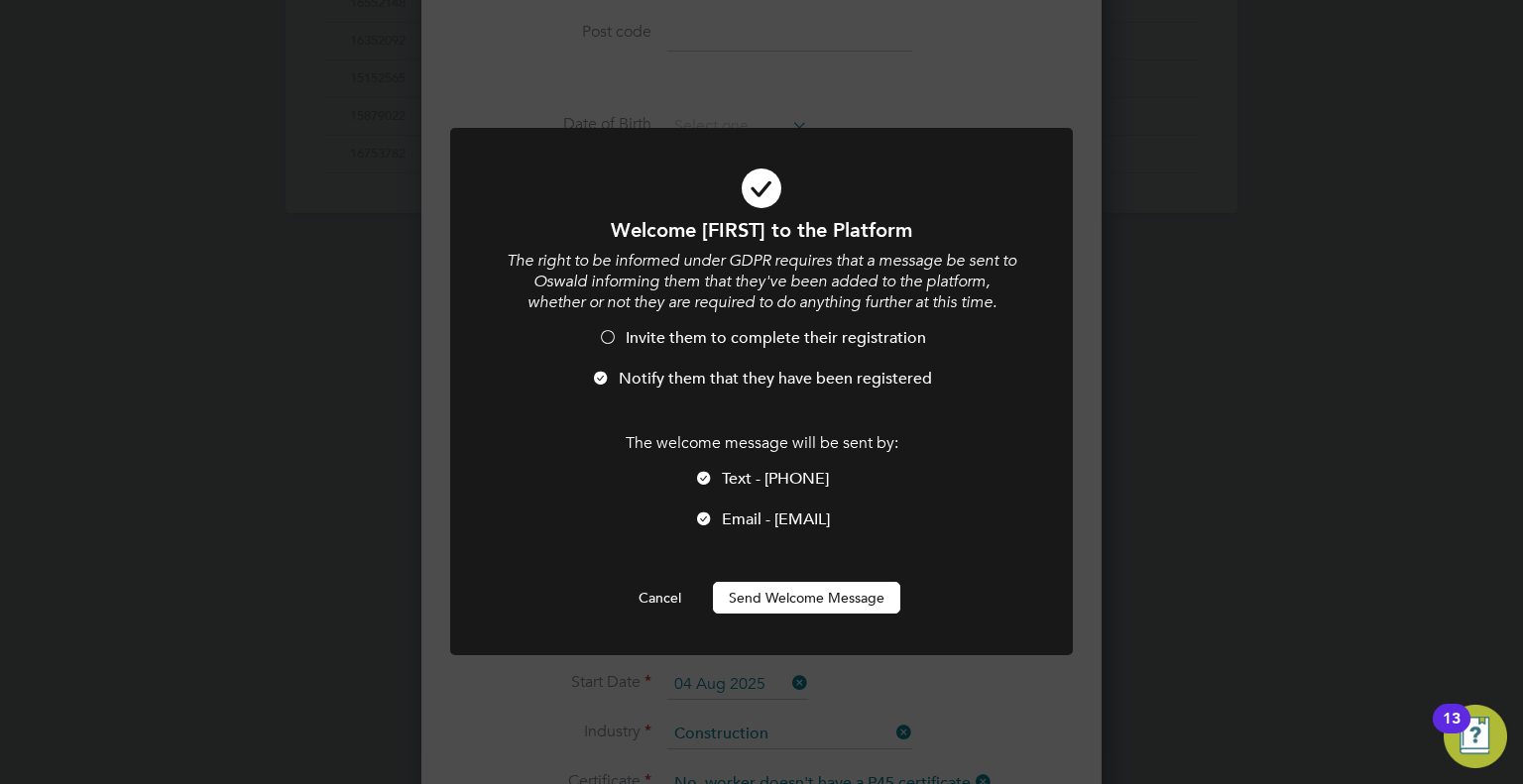 click on "Text - 07404555408" at bounding box center (775, 479) 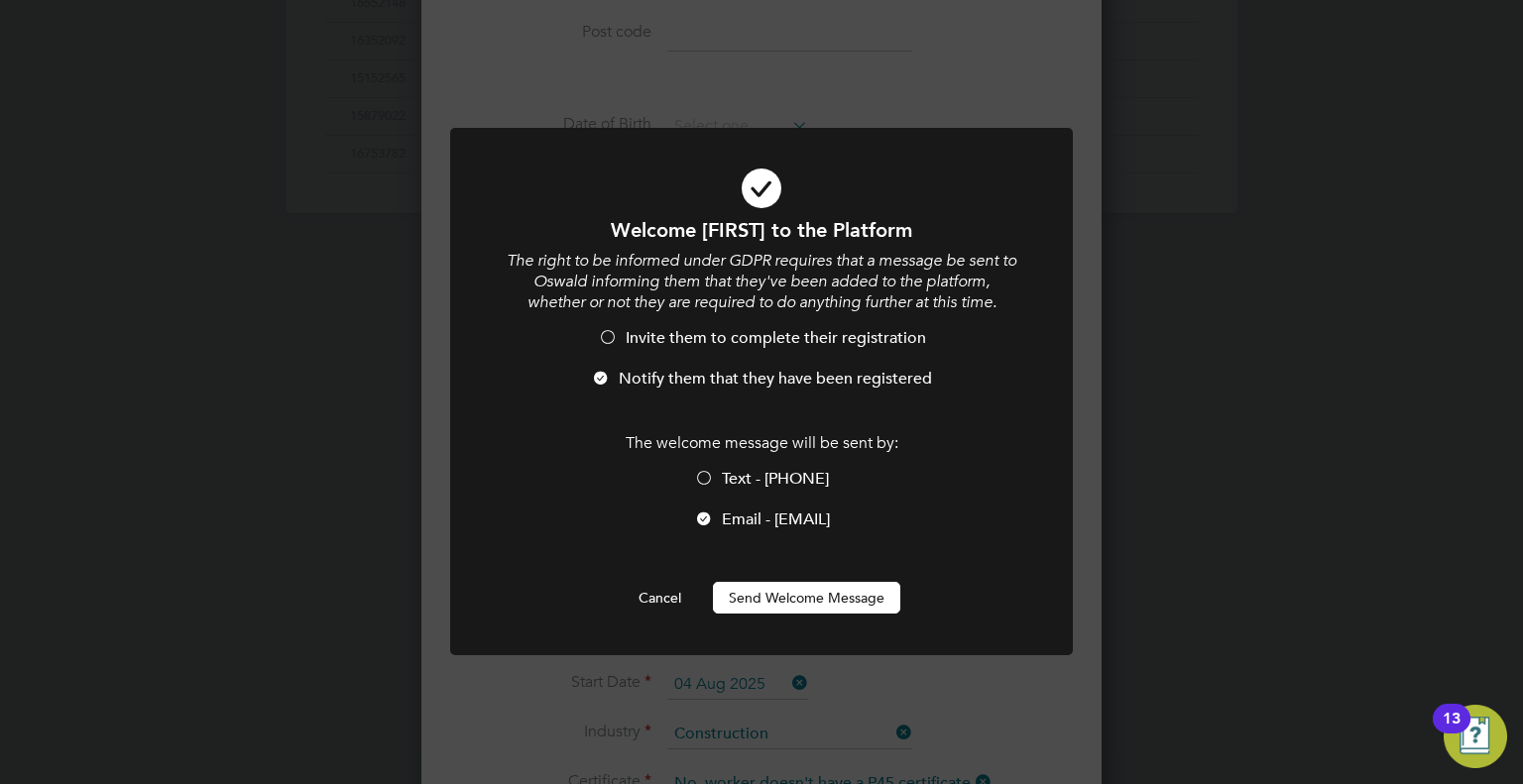 click on "Send Welcome Message" at bounding box center (806, 598) 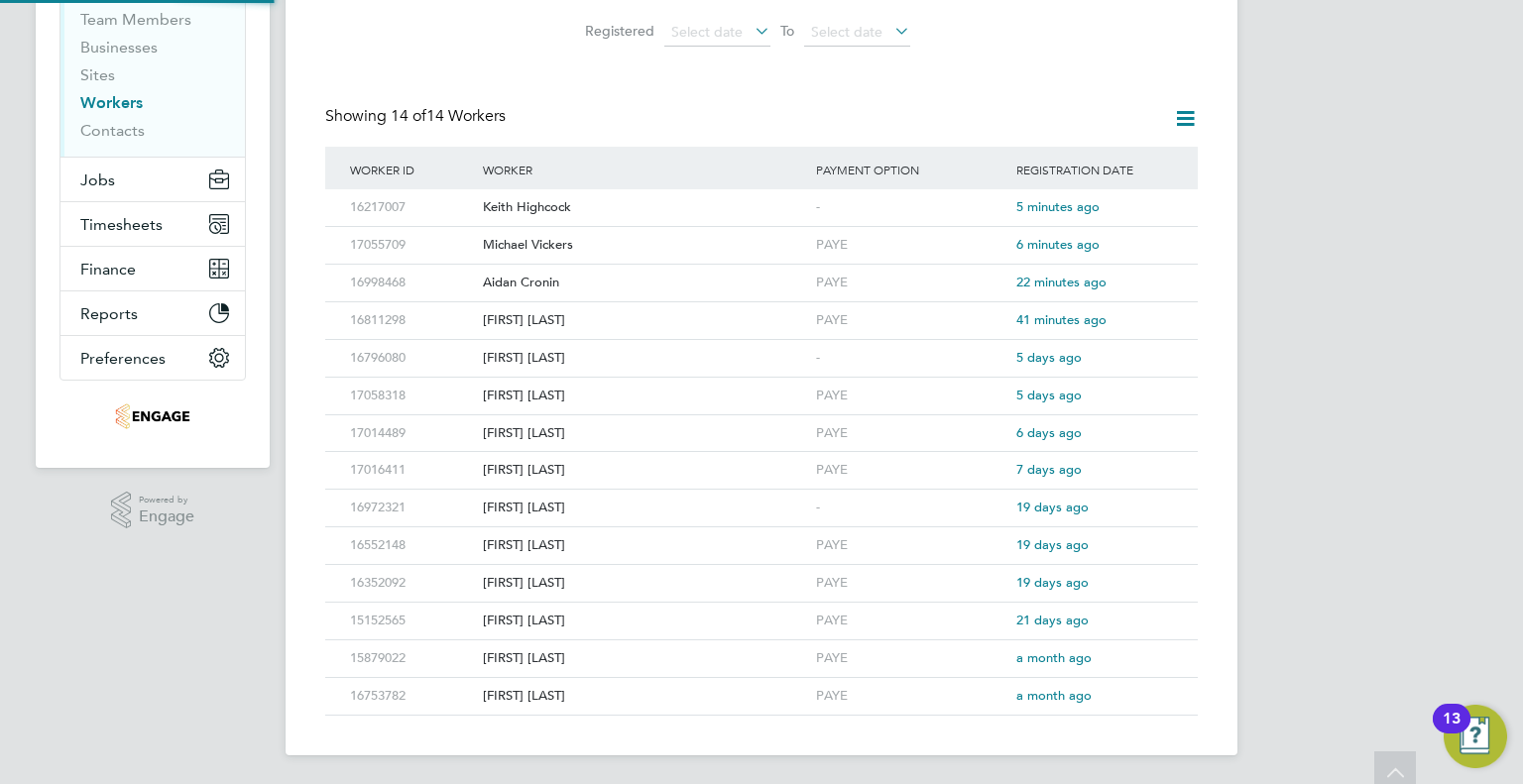scroll, scrollTop: 0, scrollLeft: 0, axis: both 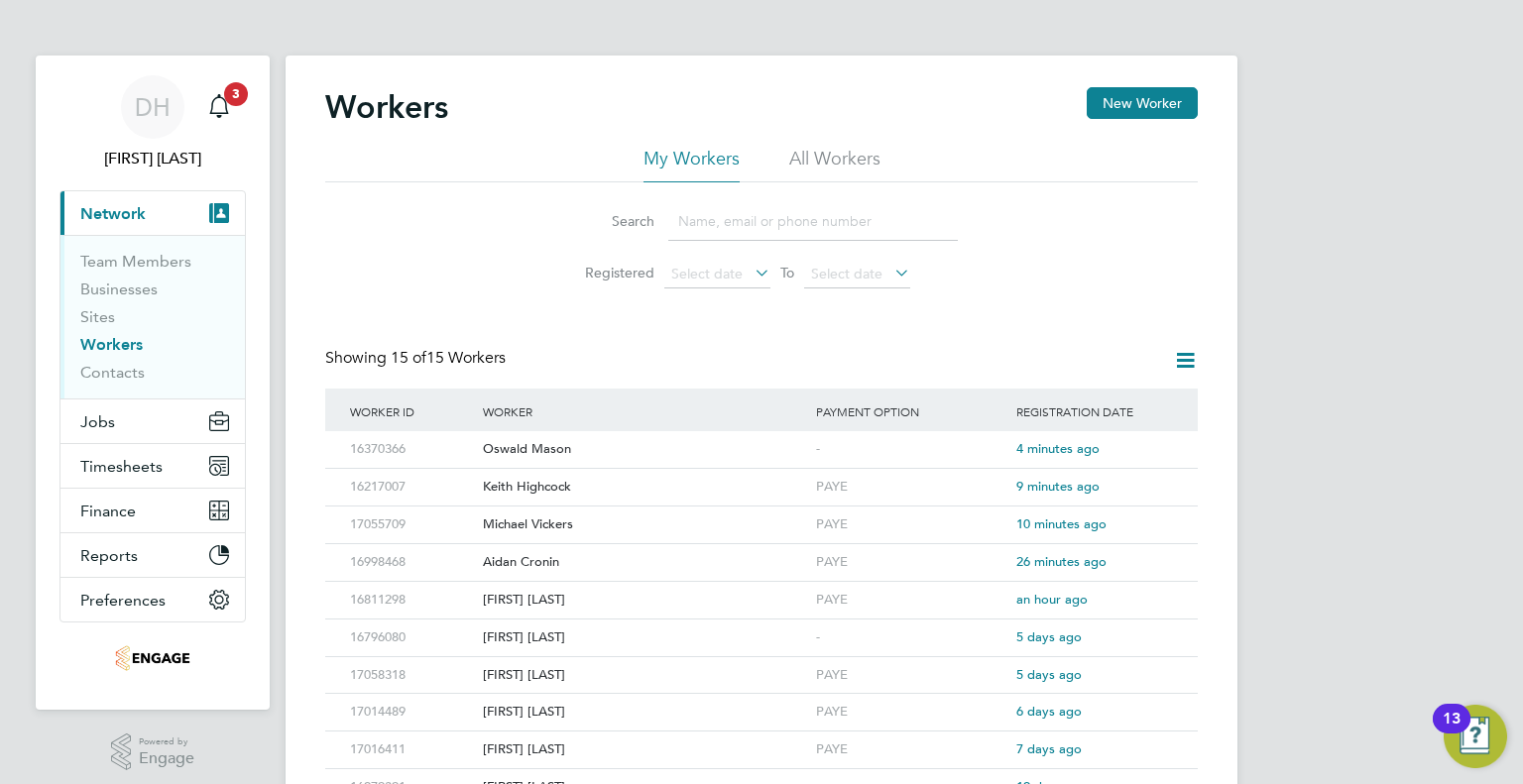 click on "DH   Danielle Harris   Notifications
3   Applications:   Current page:   Network
Team Members   Businesses   Sites   Workers   Contacts   Jobs
Positions   Vacancies   Placements   Timesheets
Timesheets   Expenses   Finance
Invoices & Credit Notes   Reports
Margin Report   CIS Reports   Report Downloads   Preferences
My Business   Doc. Requirements   VMS Configurations   Notifications   Activity Logs
.st0{fill:#C0C1C2;}
Powered by Engage Workers New Worker My Workers All Workers Search   Registered
Select date
To
Select date
Showing   15 of  15 Workers   Worker ID Worker Payment Option Registration Date 16370366 Oswald Mason - 4 minutes ago 16217007 Keith Highcock PAYE 9 minutes ago 17055709 Michael Vickers PAYE -" at bounding box center (762, 533) 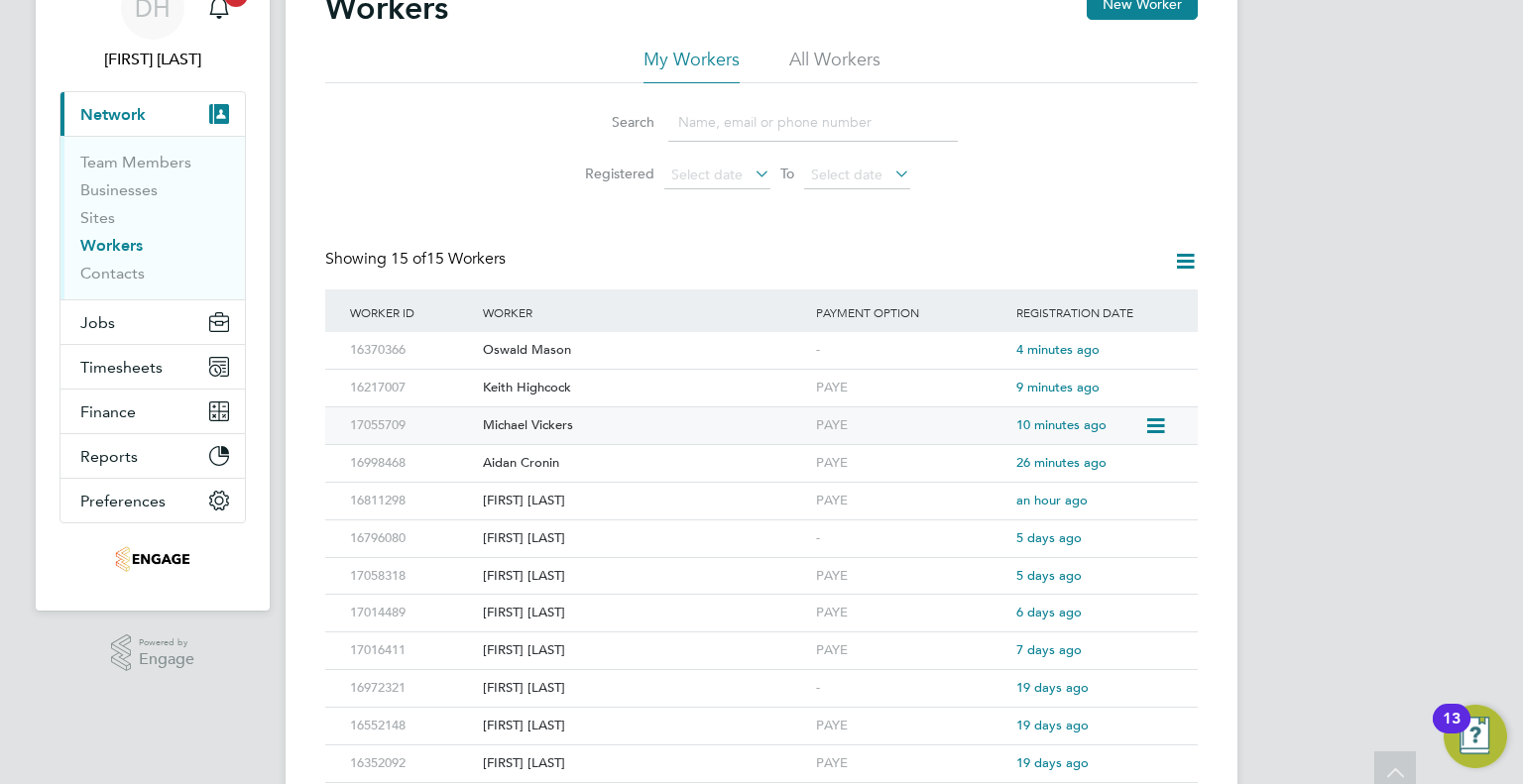 scroll, scrollTop: 0, scrollLeft: 0, axis: both 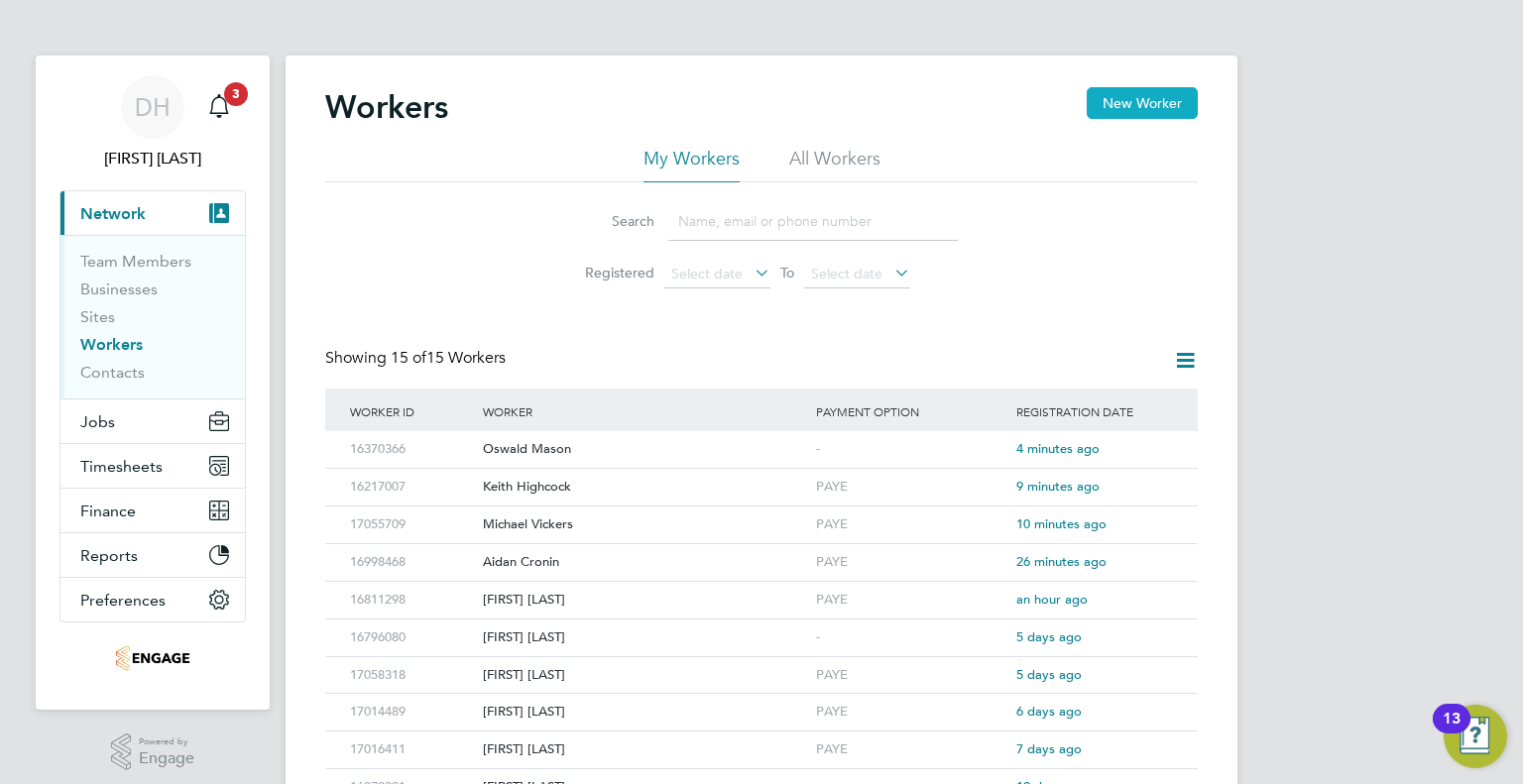 click on "New Worker" 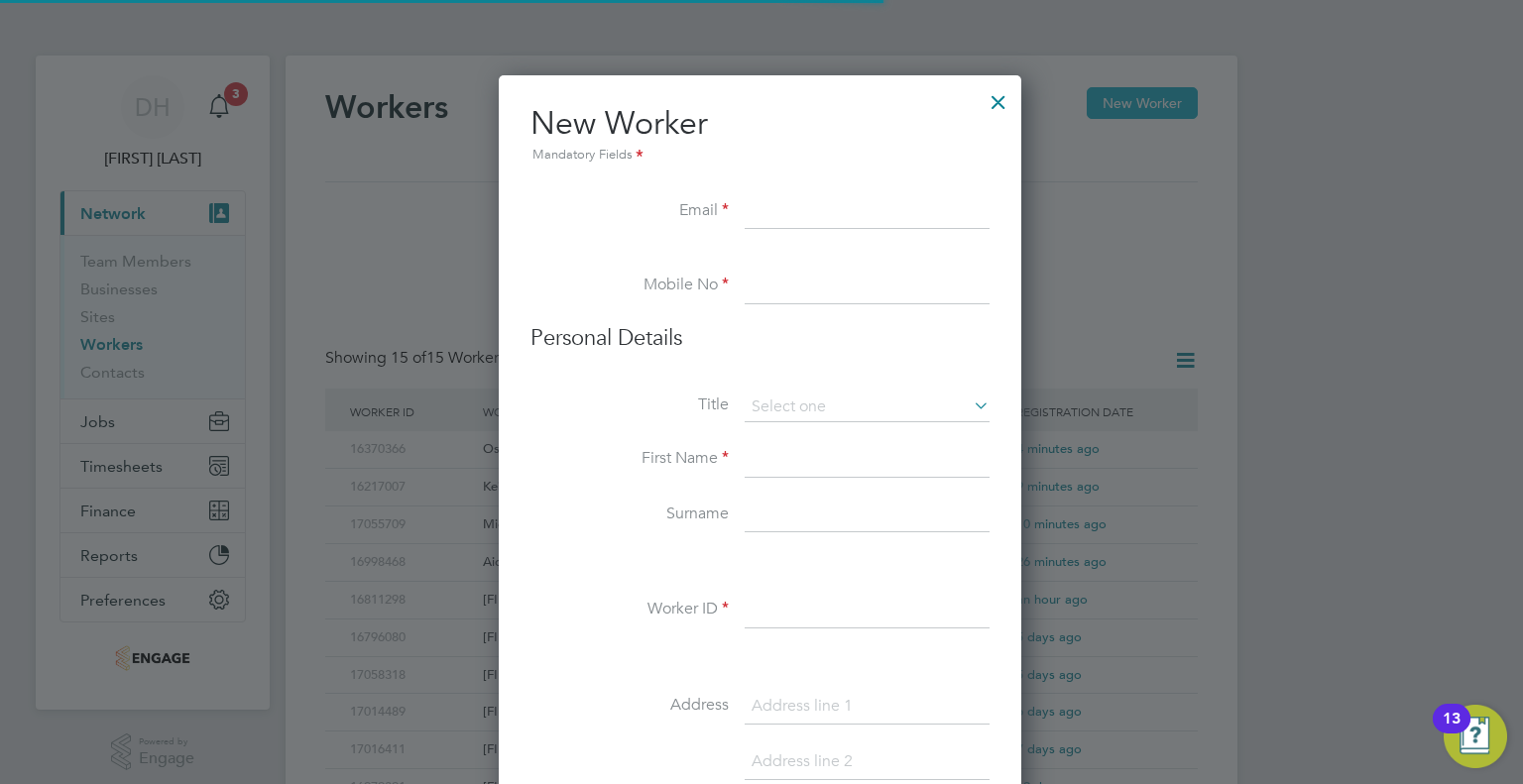 scroll, scrollTop: 10, scrollLeft: 10, axis: both 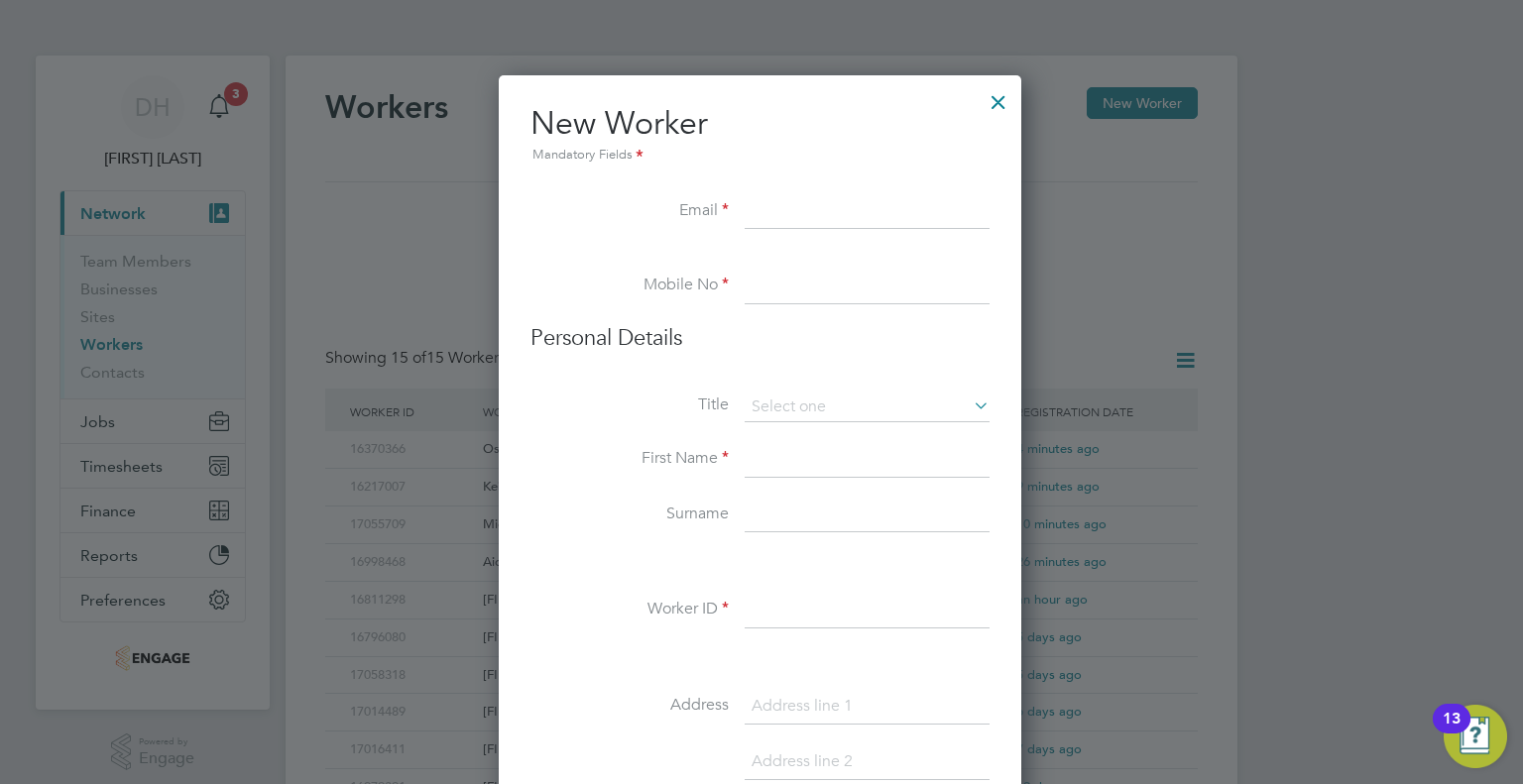 drag, startPoint x: 752, startPoint y: 212, endPoint x: 563, endPoint y: 24, distance: 266.5802 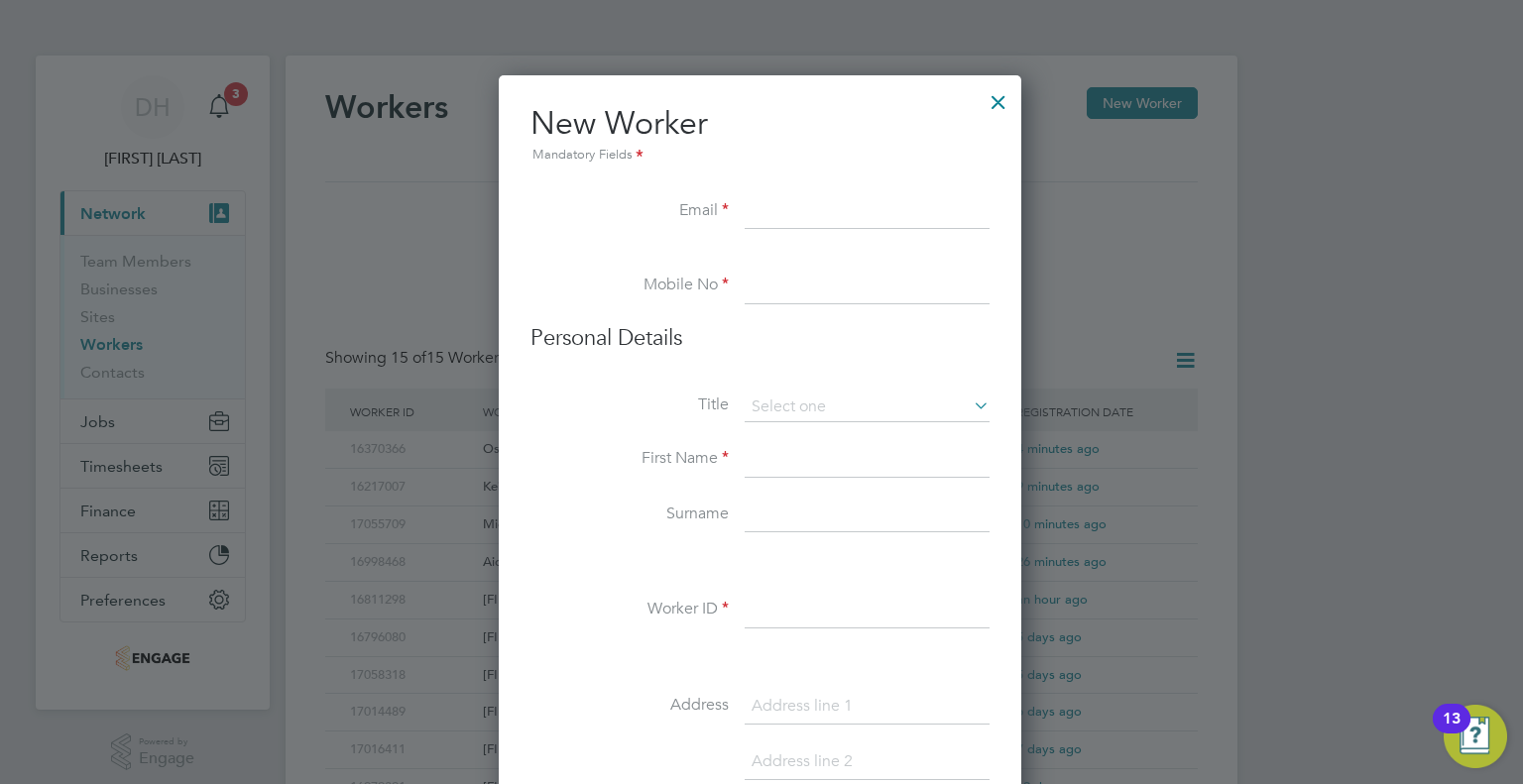 paste on "07847358181" 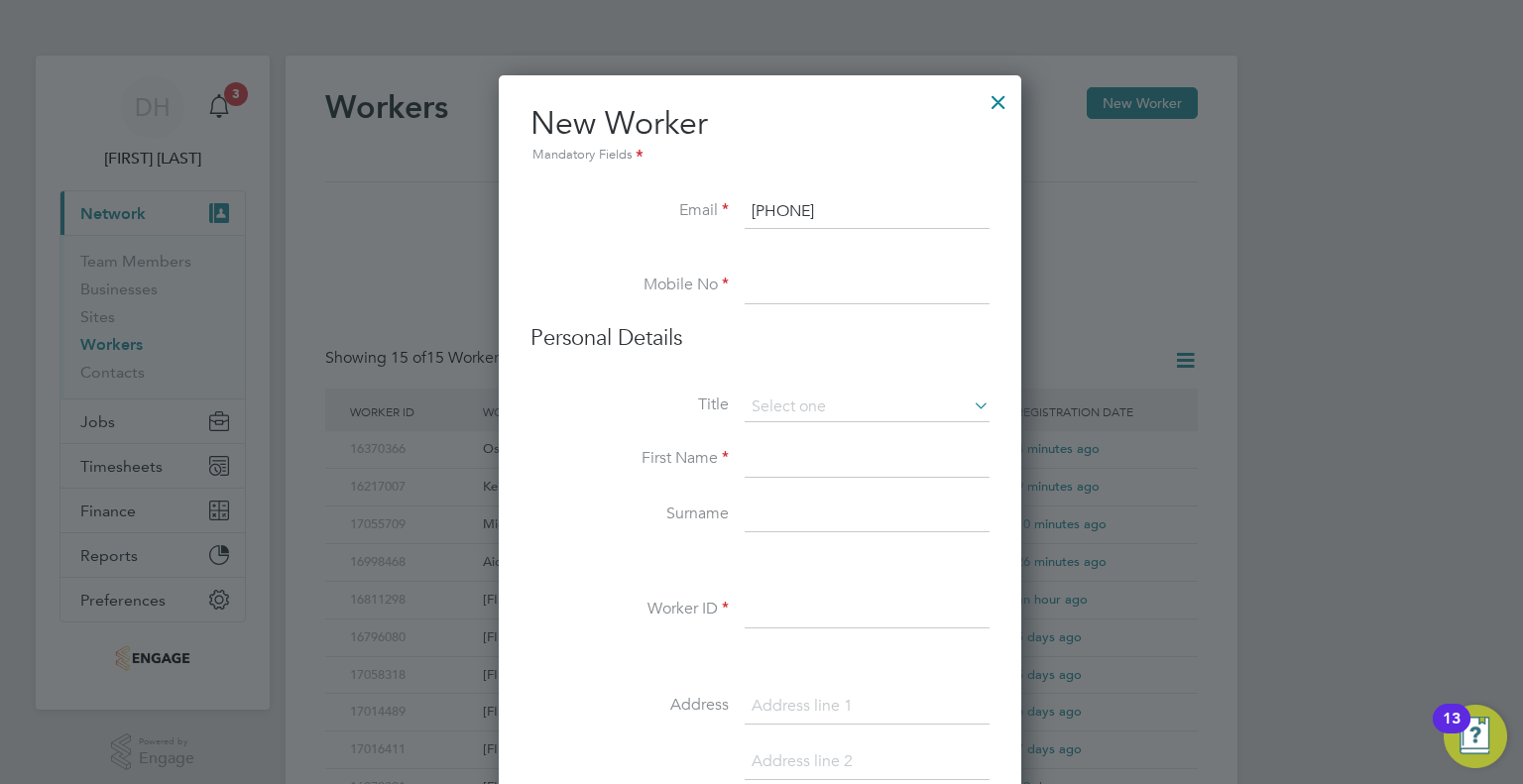 drag, startPoint x: 866, startPoint y: 222, endPoint x: 721, endPoint y: 203, distance: 146.23953 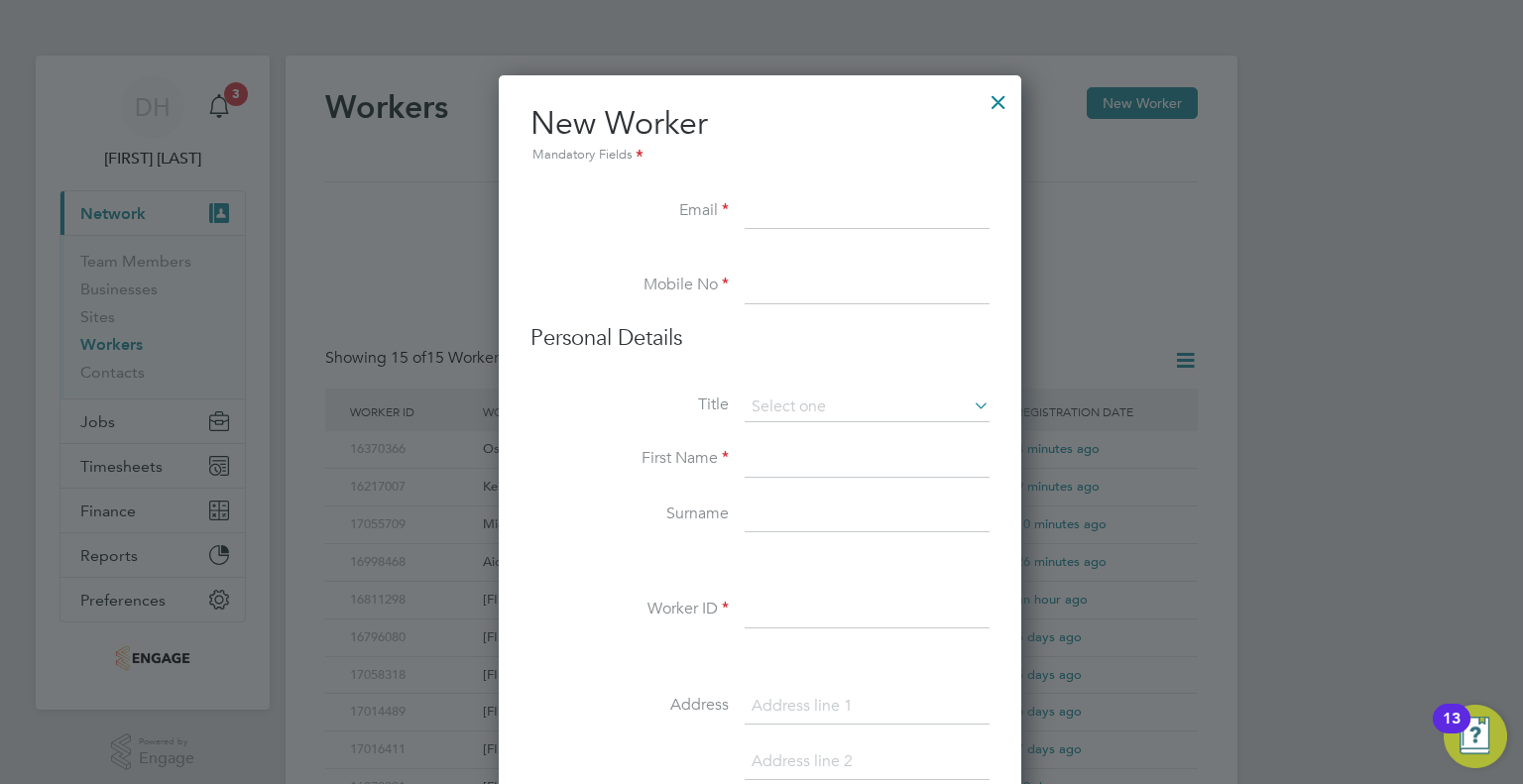 click at bounding box center (867, 286) 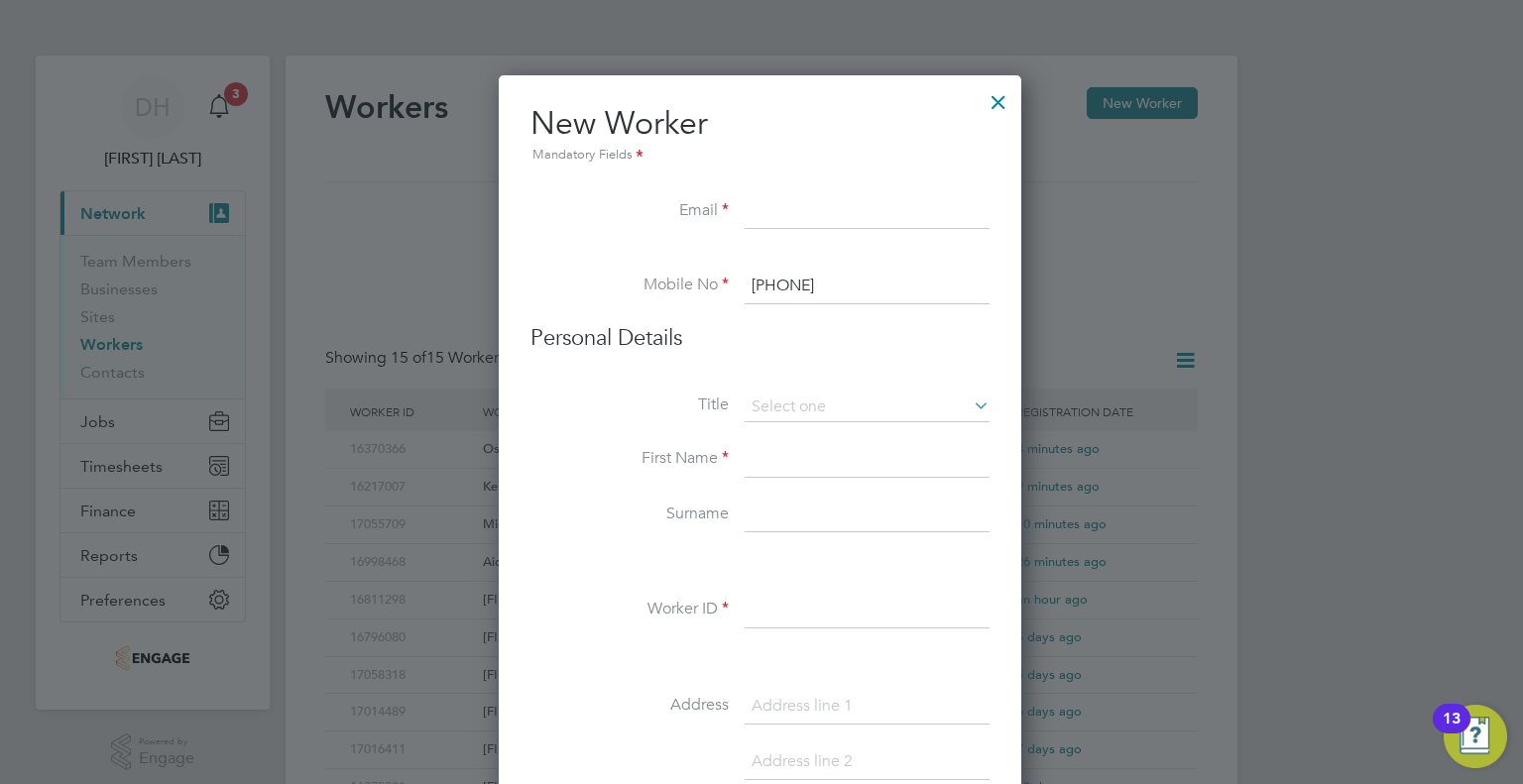 type on "07847358181" 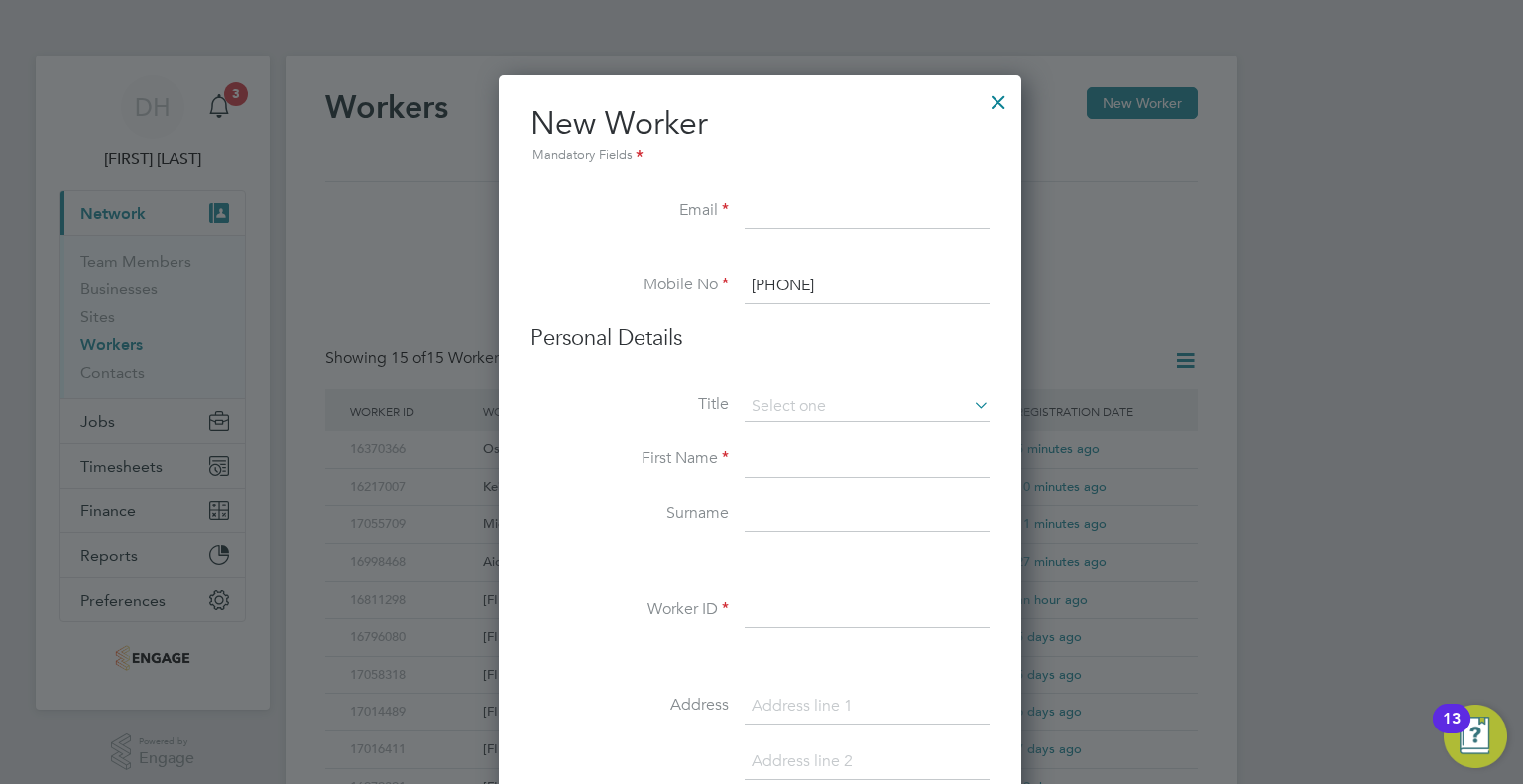 click at bounding box center [867, 212] 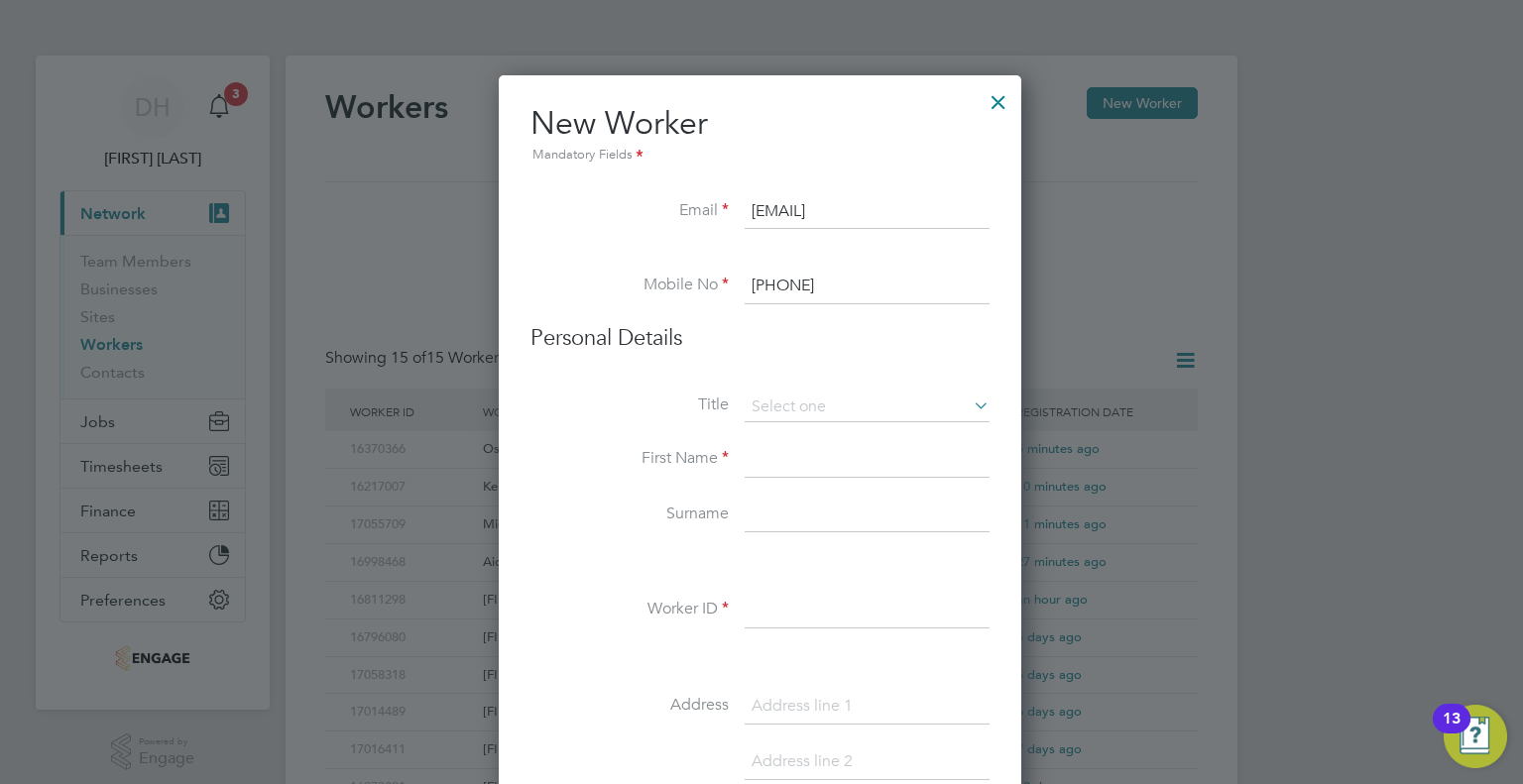 type on "[FIRST][LAST]@[EXAMPLE.COM]" 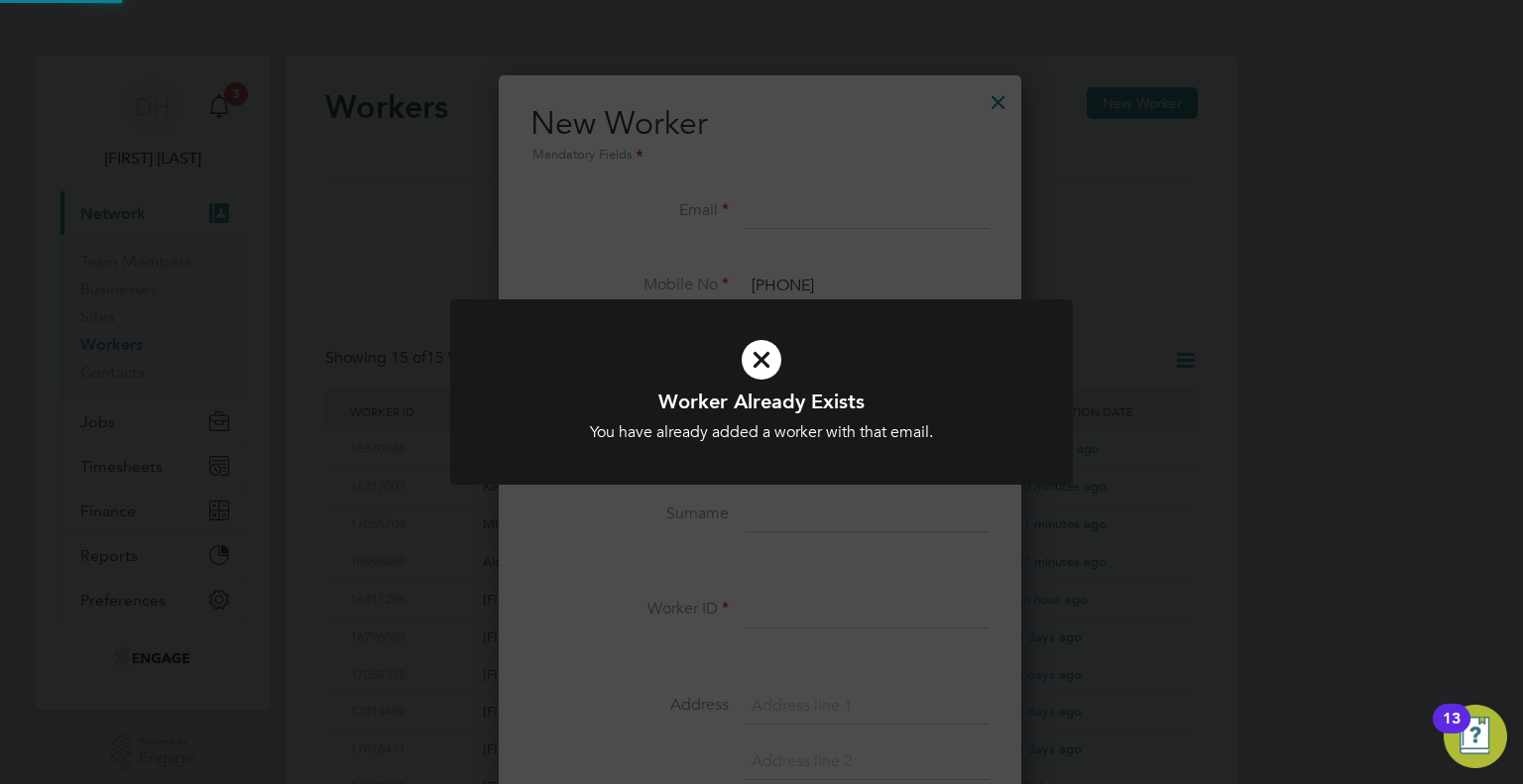 click on "Worker Already Exists" at bounding box center [762, 401] 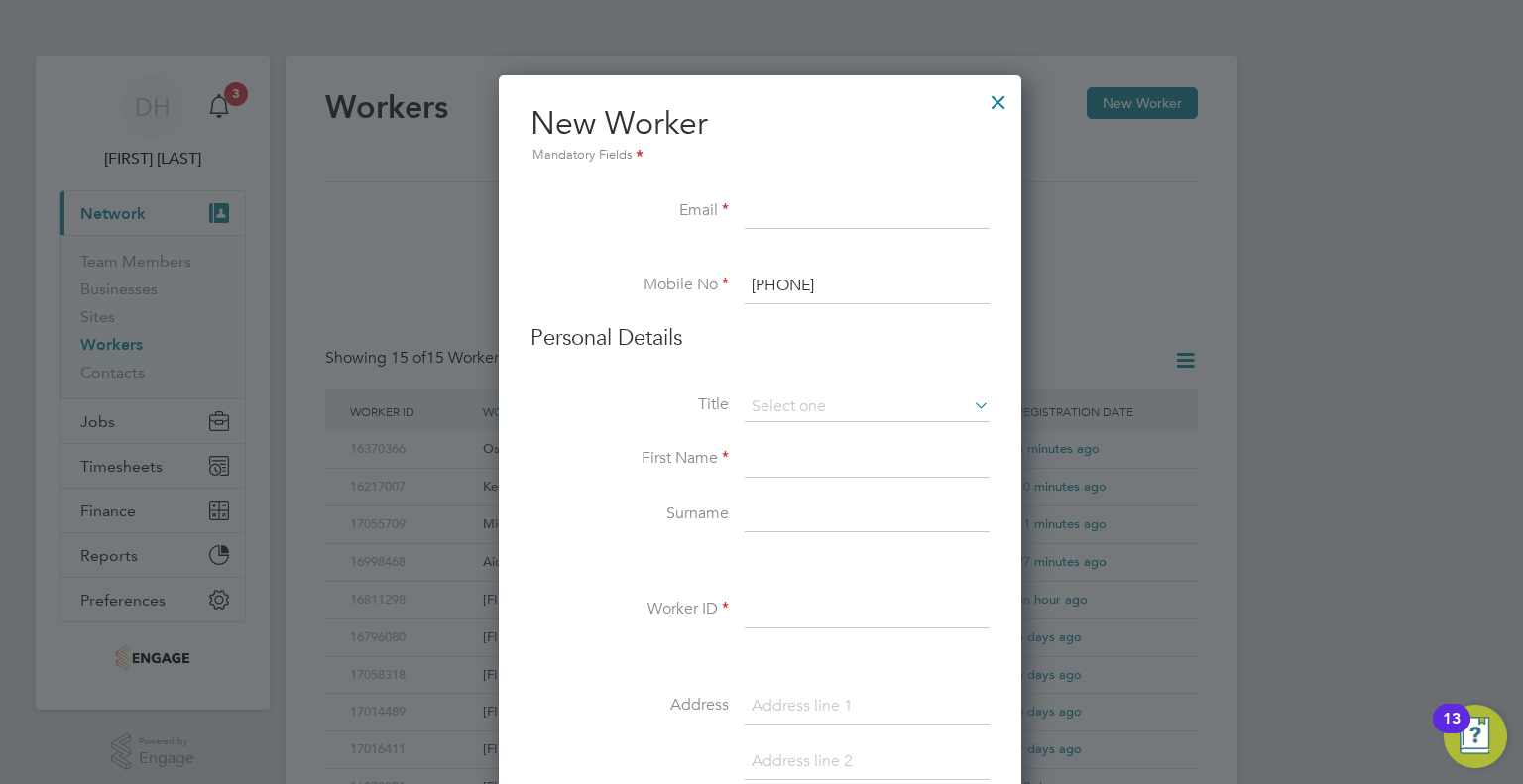 click on "Title" at bounding box center [760, 417] 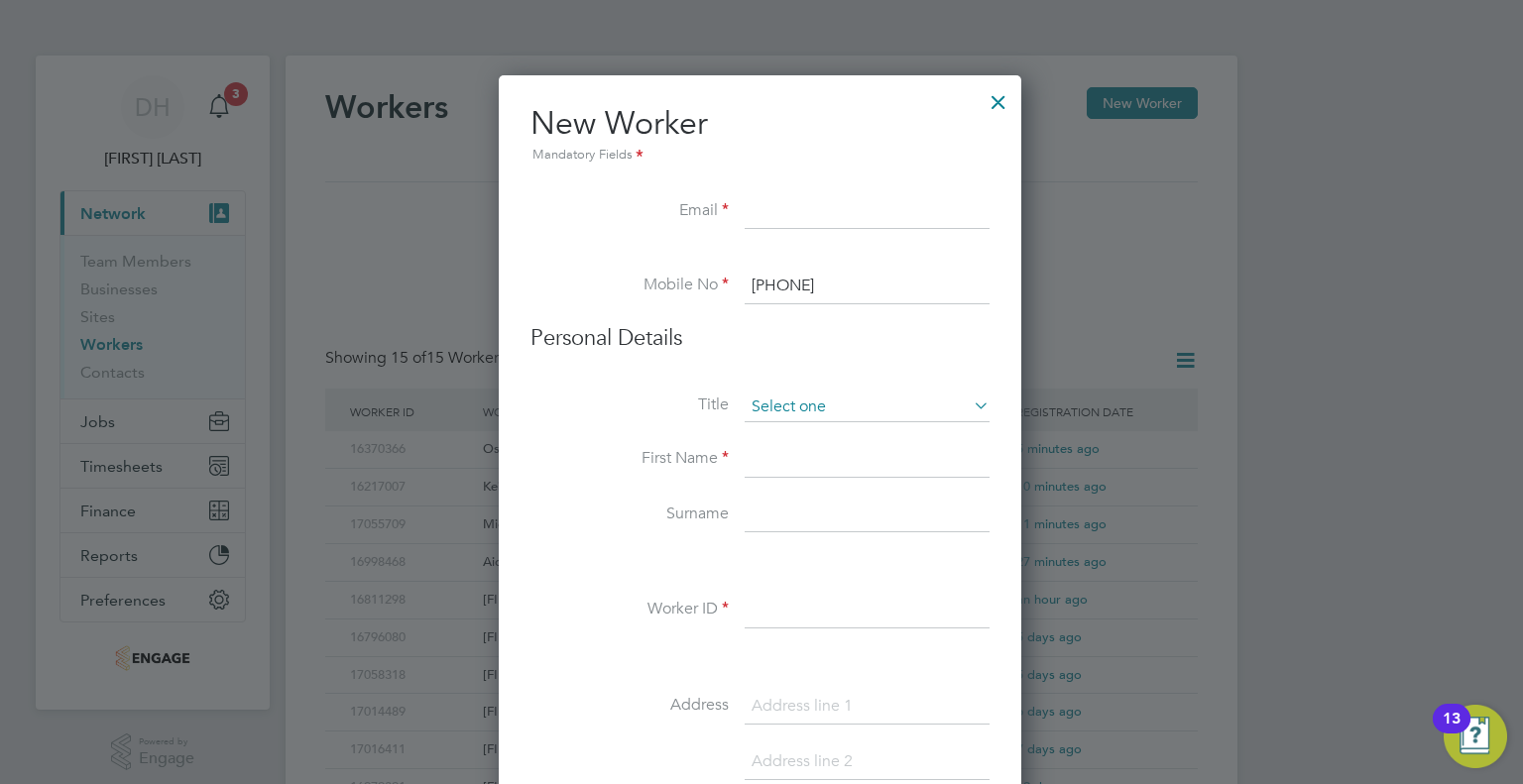 click at bounding box center (867, 407) 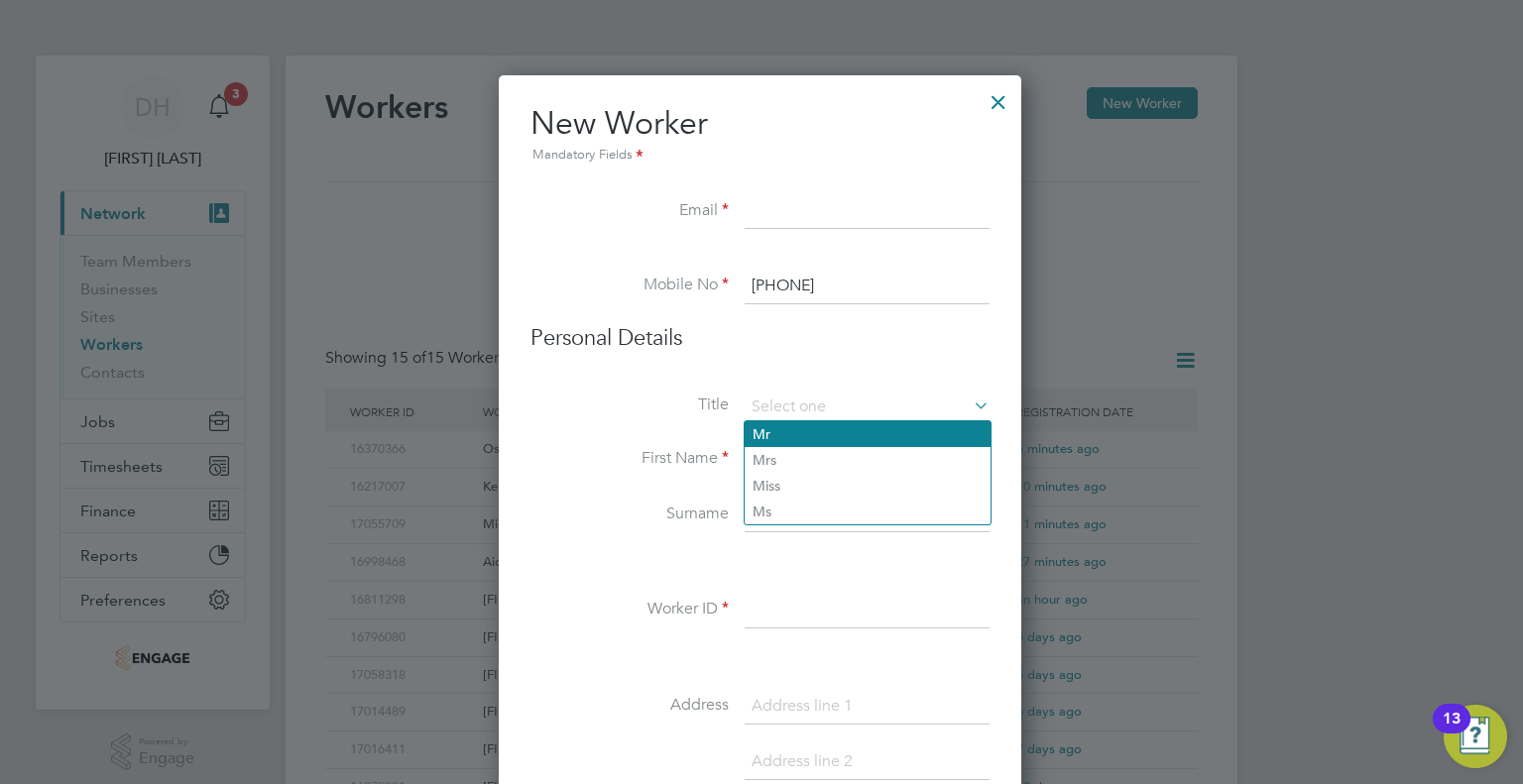 click on "Mr" 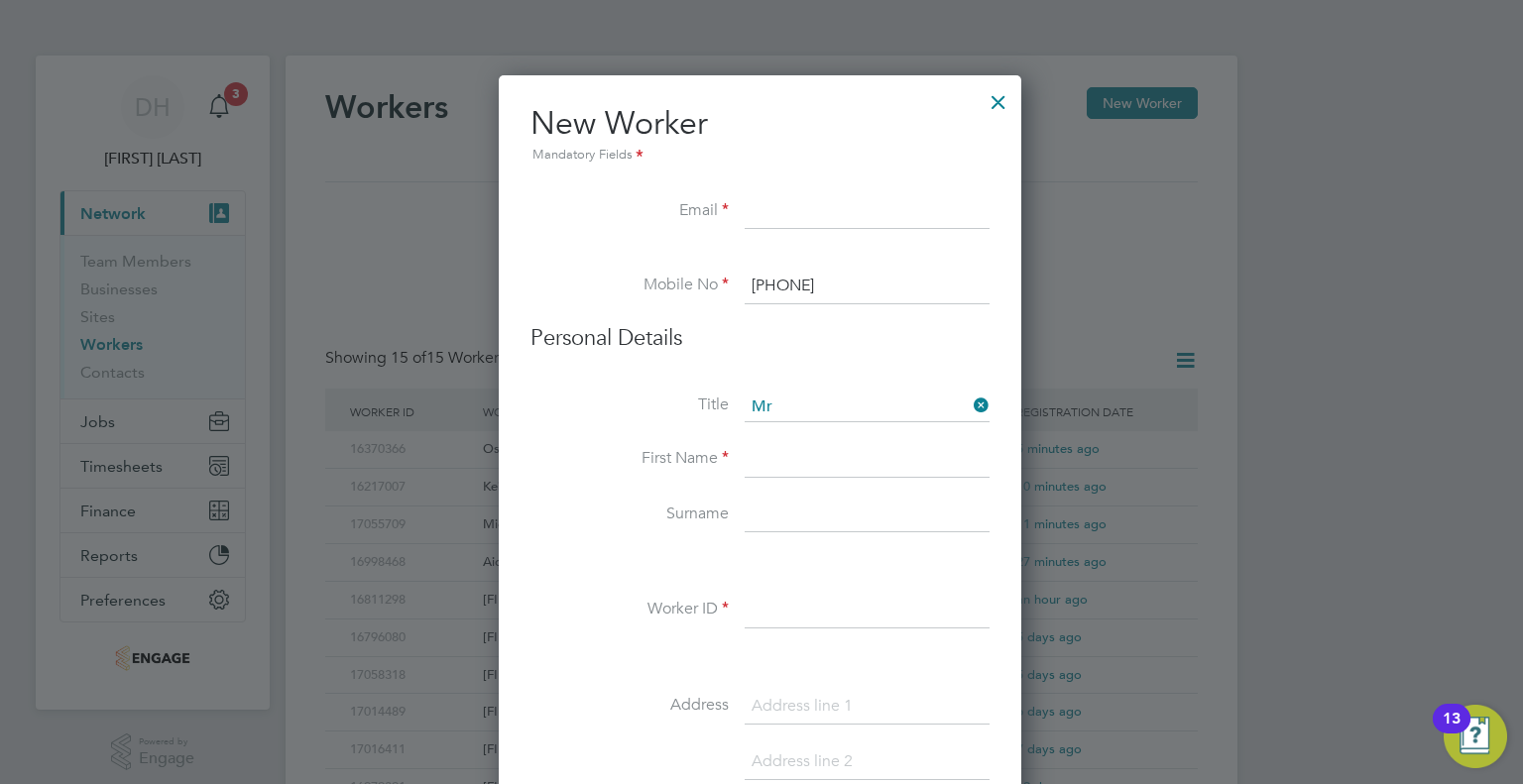 click at bounding box center [867, 460] 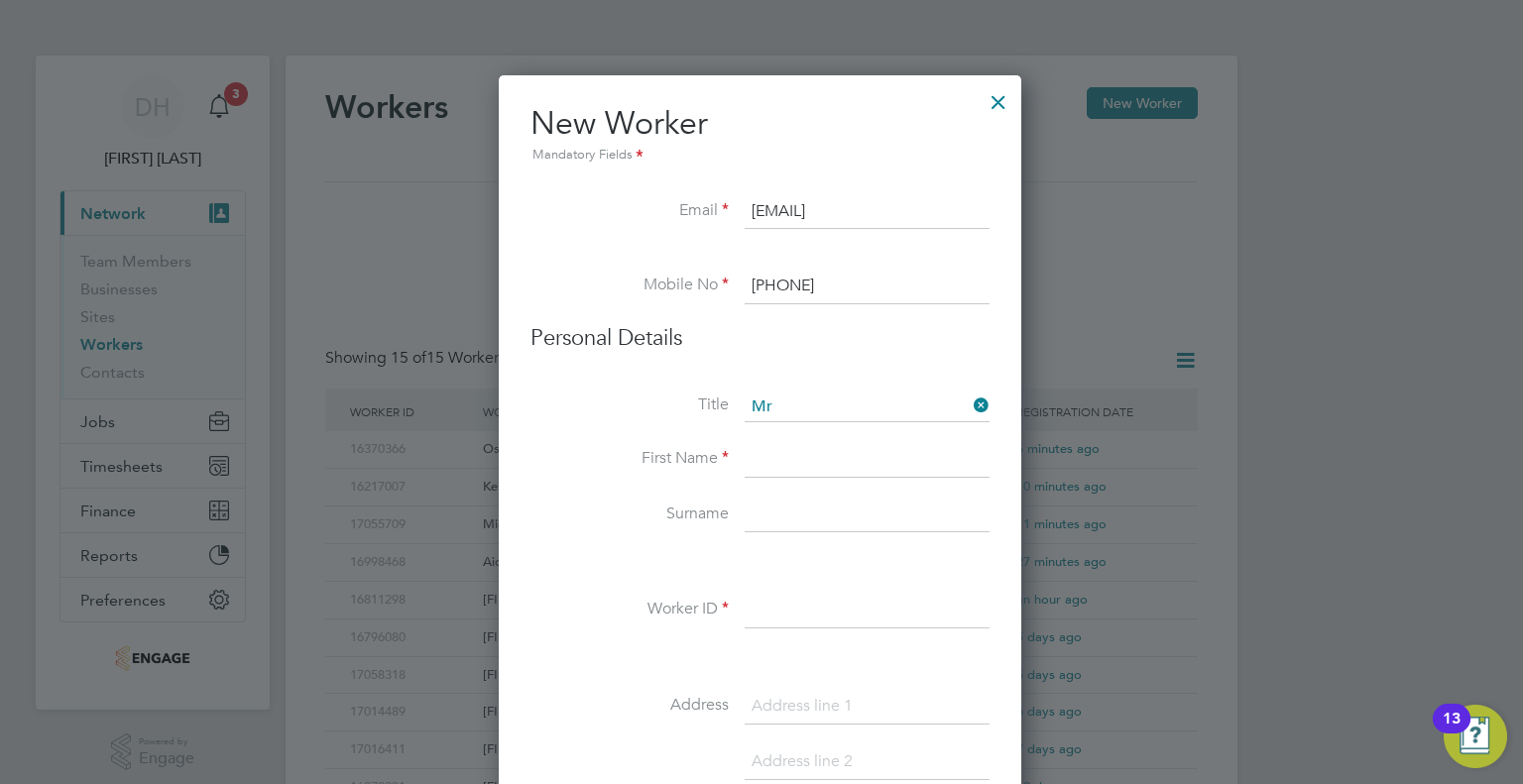 type on "[FIRST][LAST]@[EXAMPLE.COM]" 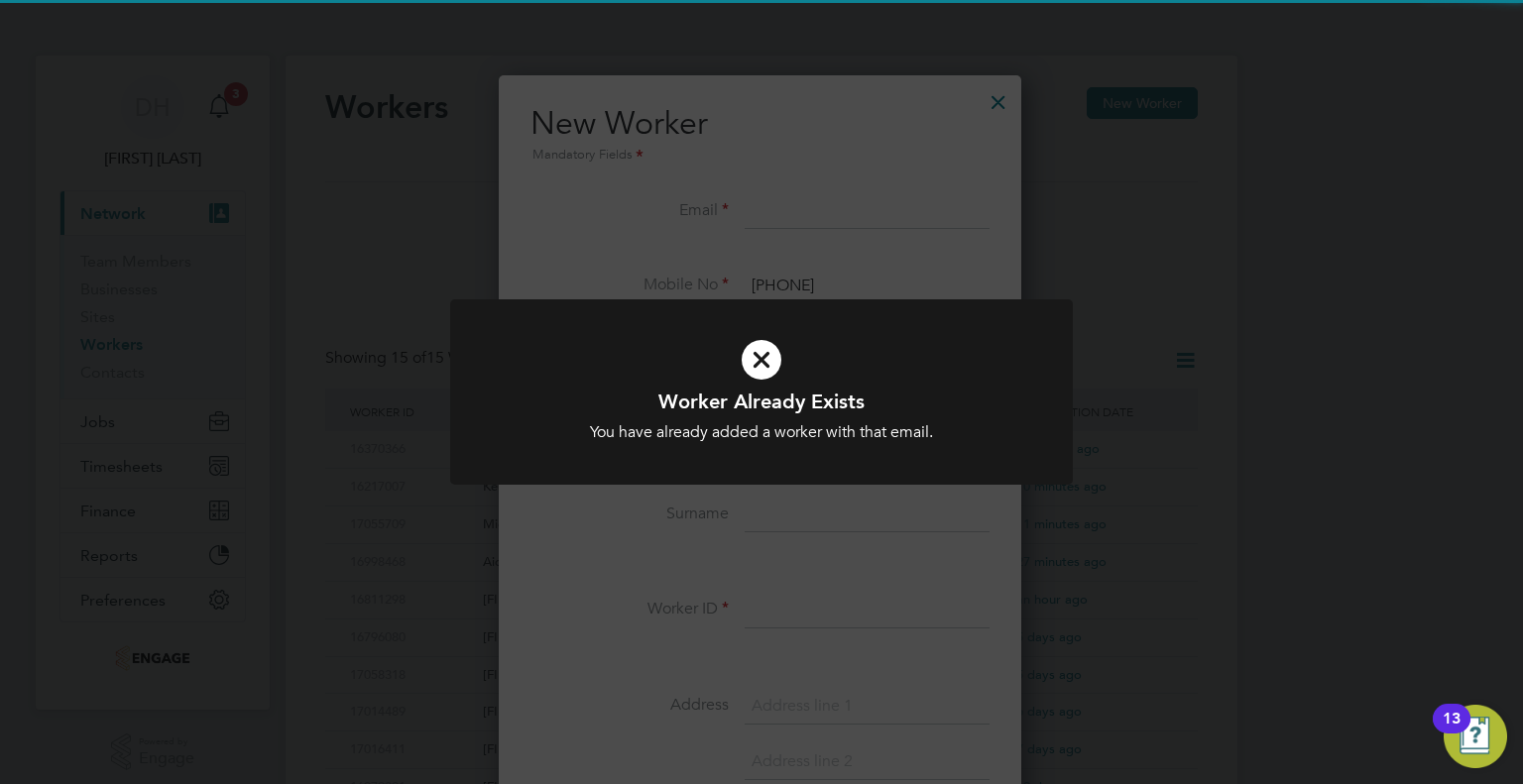 click at bounding box center [762, 392] 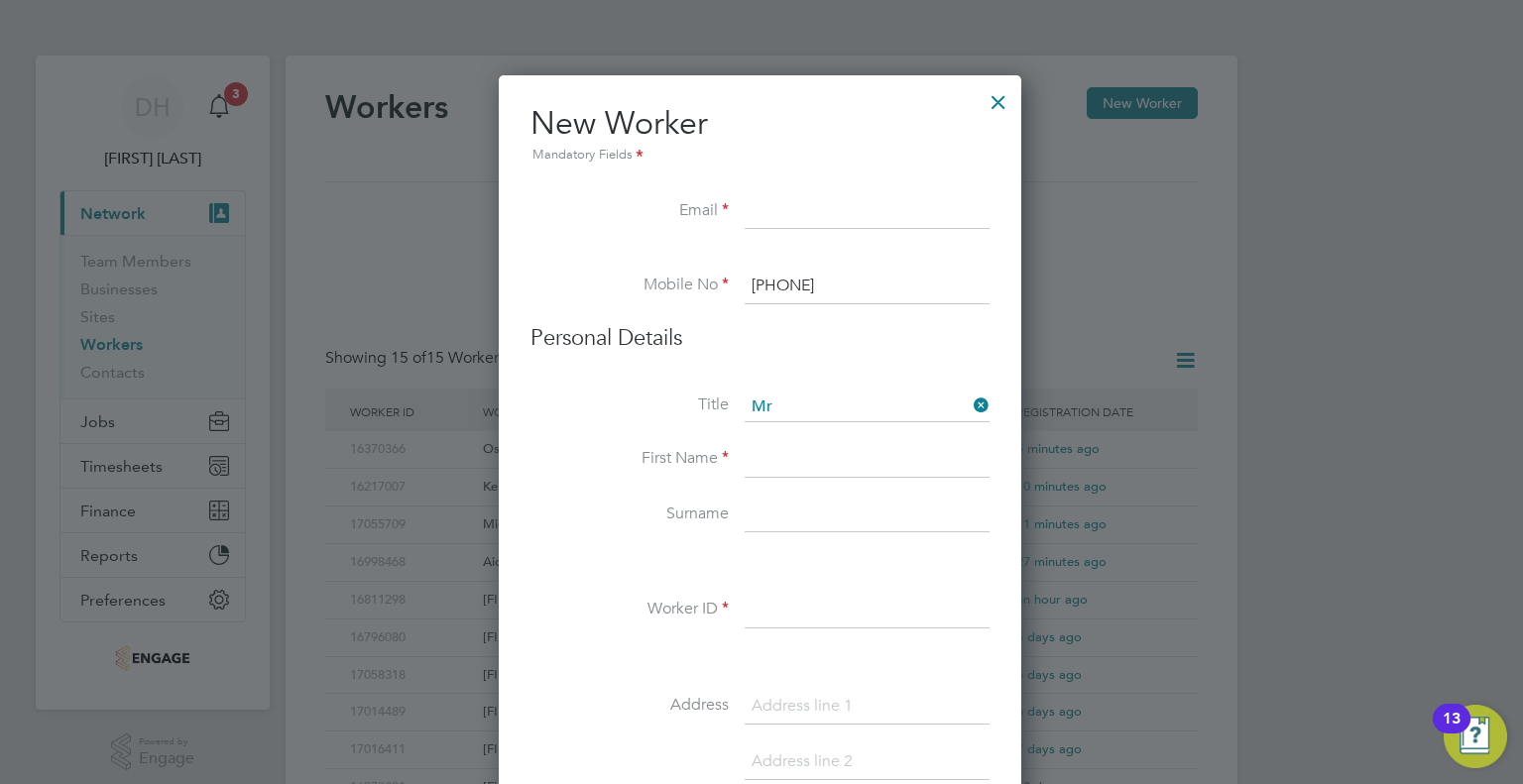 click at bounding box center (867, 460) 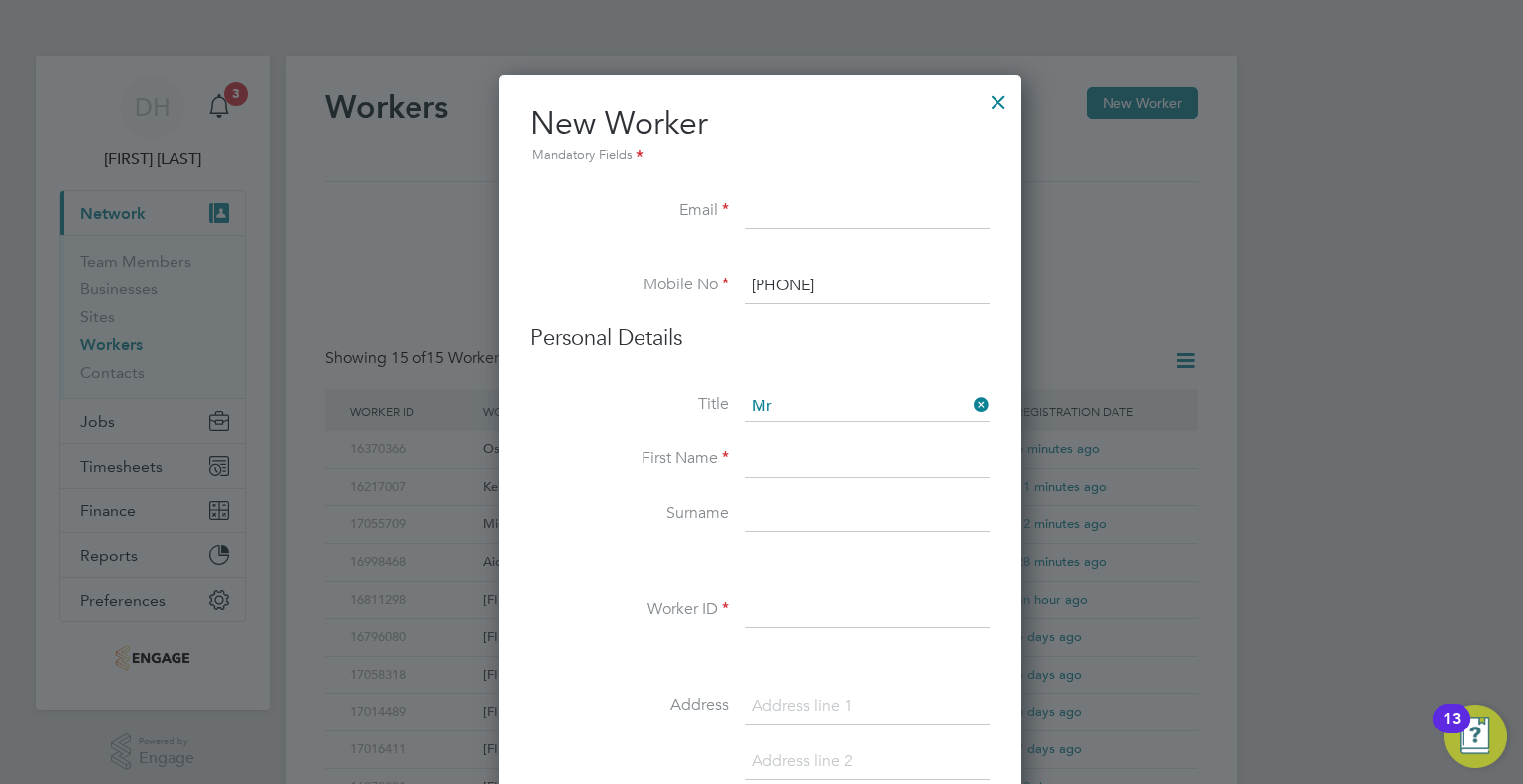 click at bounding box center (760, 259) 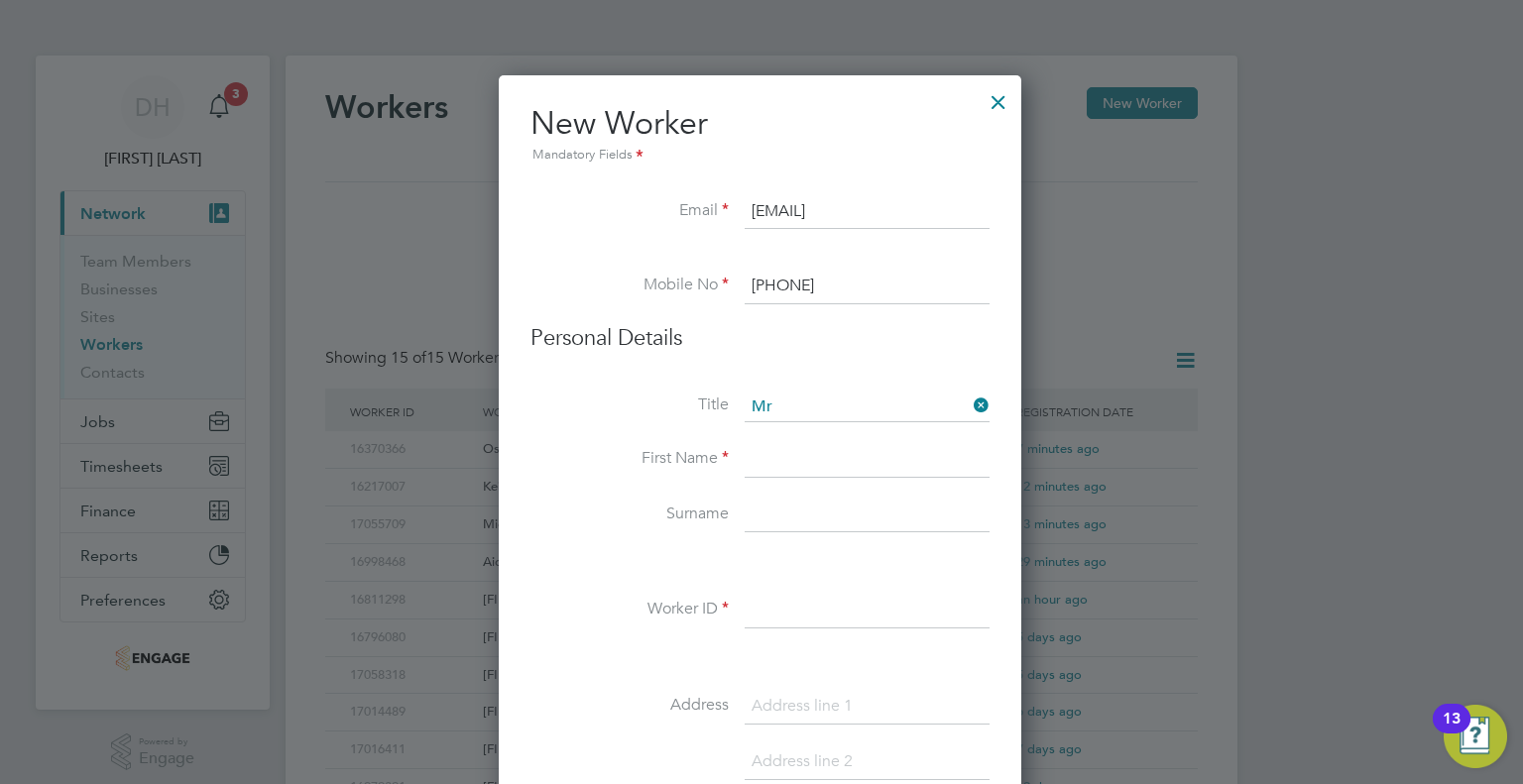 click on "[FIRST][LAST]@[EXAMPLE.COM]" at bounding box center (867, 212) 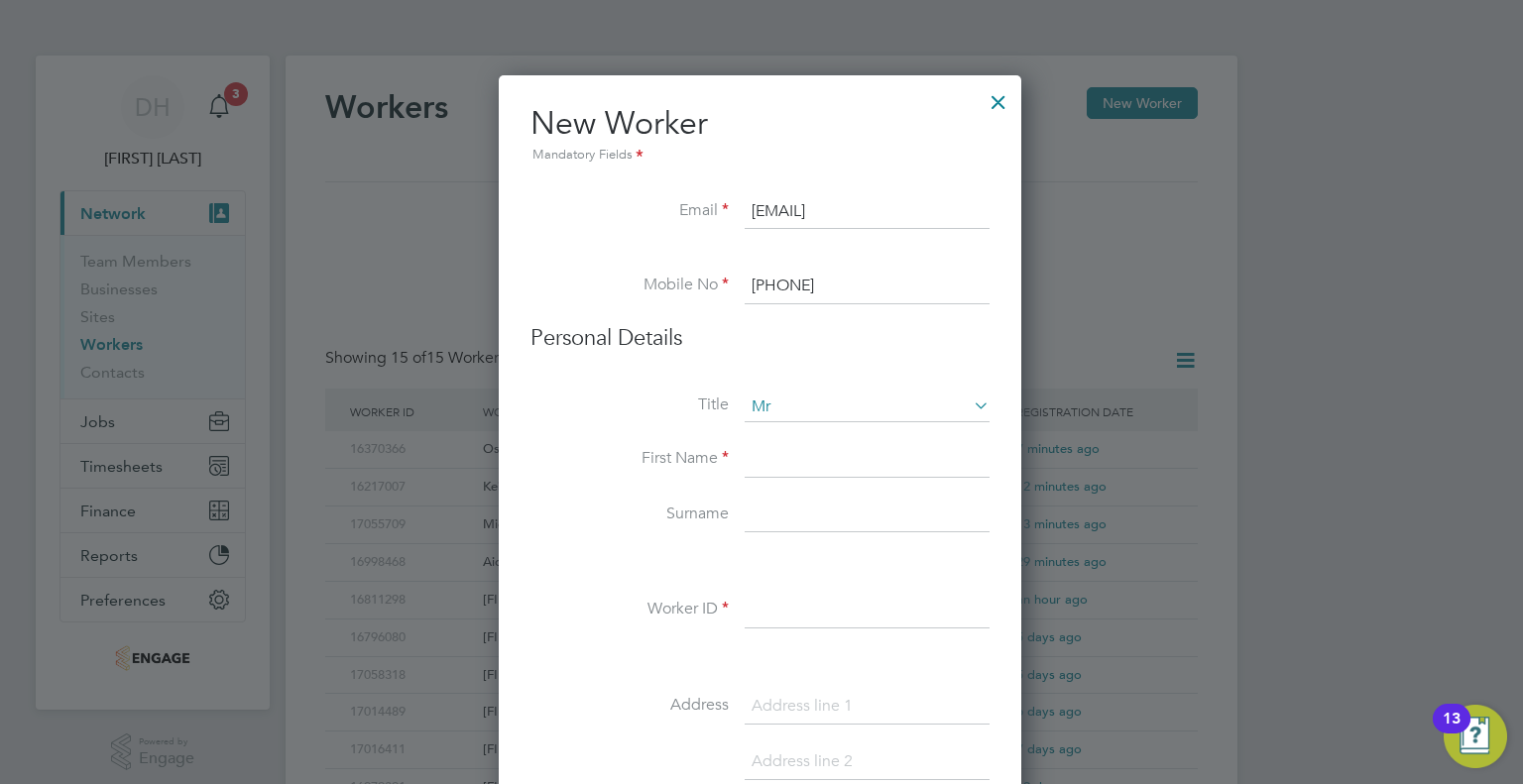 type 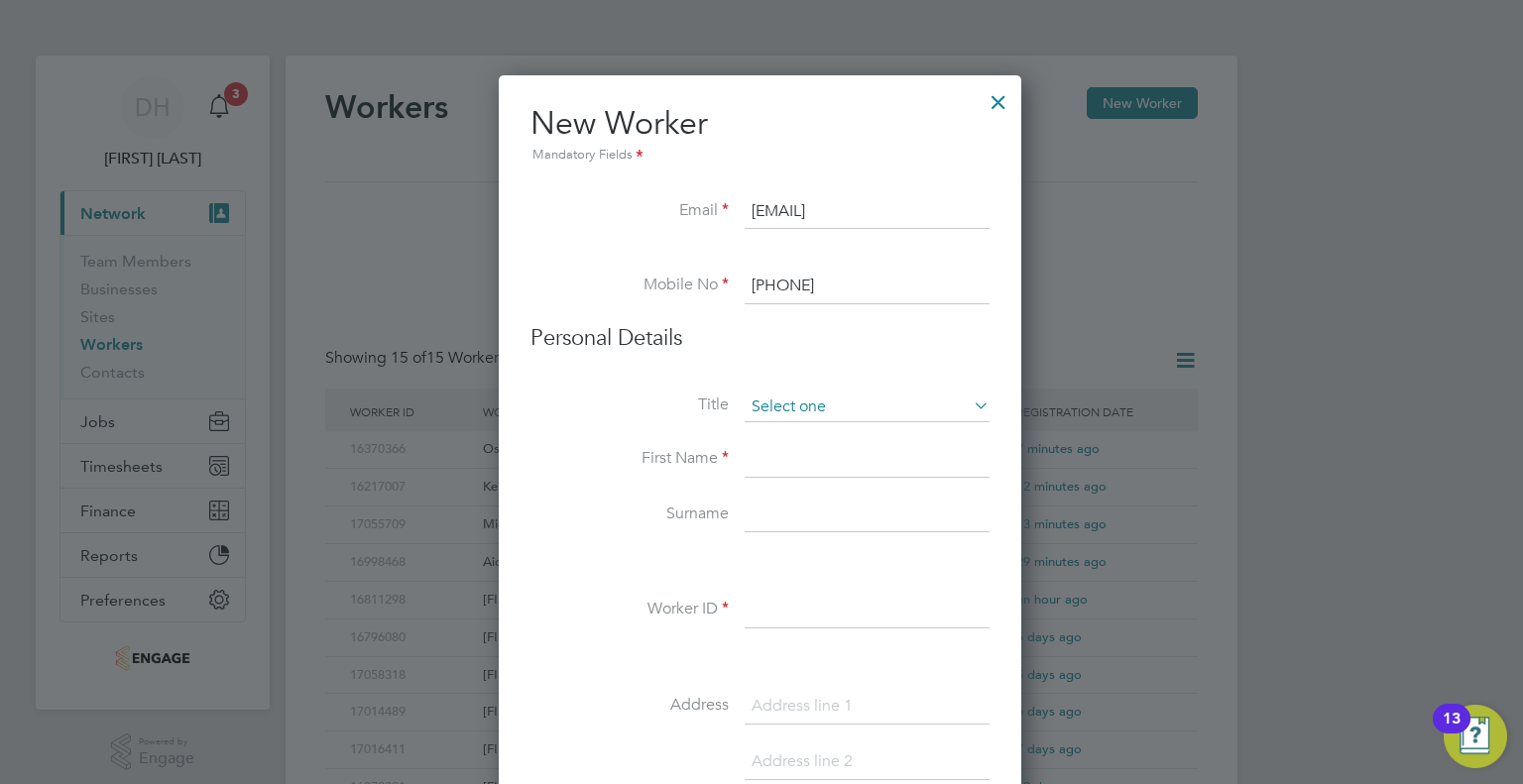 click on "Workers New Worker My Workers All Workers Search   Registered
Select date
To
Select date
Showing   15 of  15 Workers   Worker ID Worker Payment Option Registration Date 16370366 Oswald Mason - 7 minutes ago 16217007 Keith Highcock PAYE 12 minutes ago 17055709 Michael Vickers PAYE 13 minutes ago 16998468 Aidan Cronin PAYE 29 minutes ago 16811298 Wesley Soens PAYE an hour ago 16796080 Ian Brumskill - 5 days ago 17058318 Dale Parry PAYE 5 days ago 17014489 Jordan Pemberton PAYE 6 days ago 17016411 Kacper Czarniecki PAYE 7 days ago 16972321 Simon Thompson - 19 days ago 16552148 Harry Dignan-Smith PAYE 19 days ago 16352092 Martino Mandis PAYE 19 days ago 15152565 Liam Thompson PAYE 21 days ago 15879022 Karl Harrison PAYE a month ago 16753782 Denis Biela PAYE a month ago Show   more Worker Already Exists You have already added a worker with that email. Cancel Okay
No contacts found
M T W T F S S M T W T F S S Create Workers Report Worker ID   what's this" 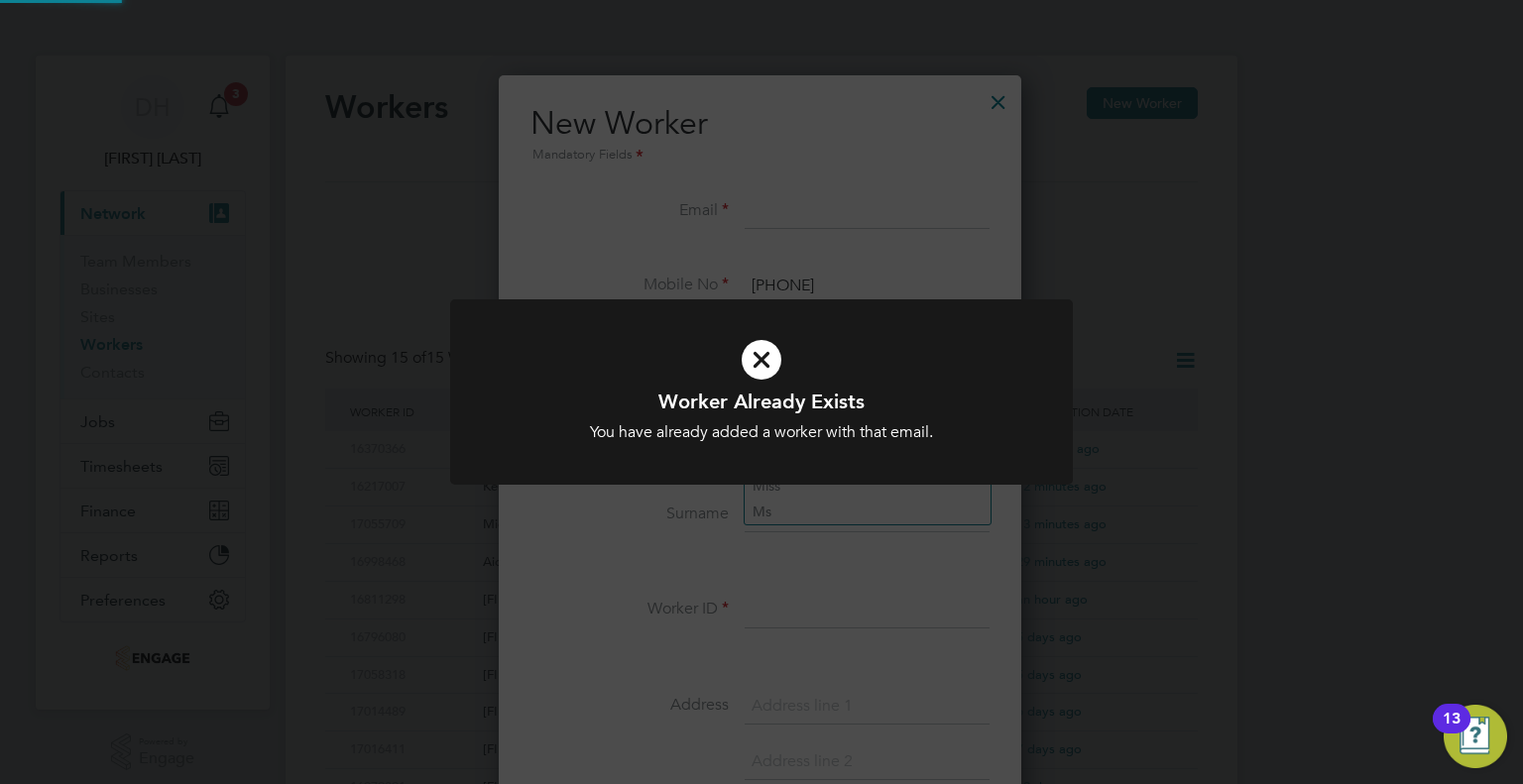 click on "Worker Already Exists You have already added a worker with that email. Cancel Okay" at bounding box center [762, 415] 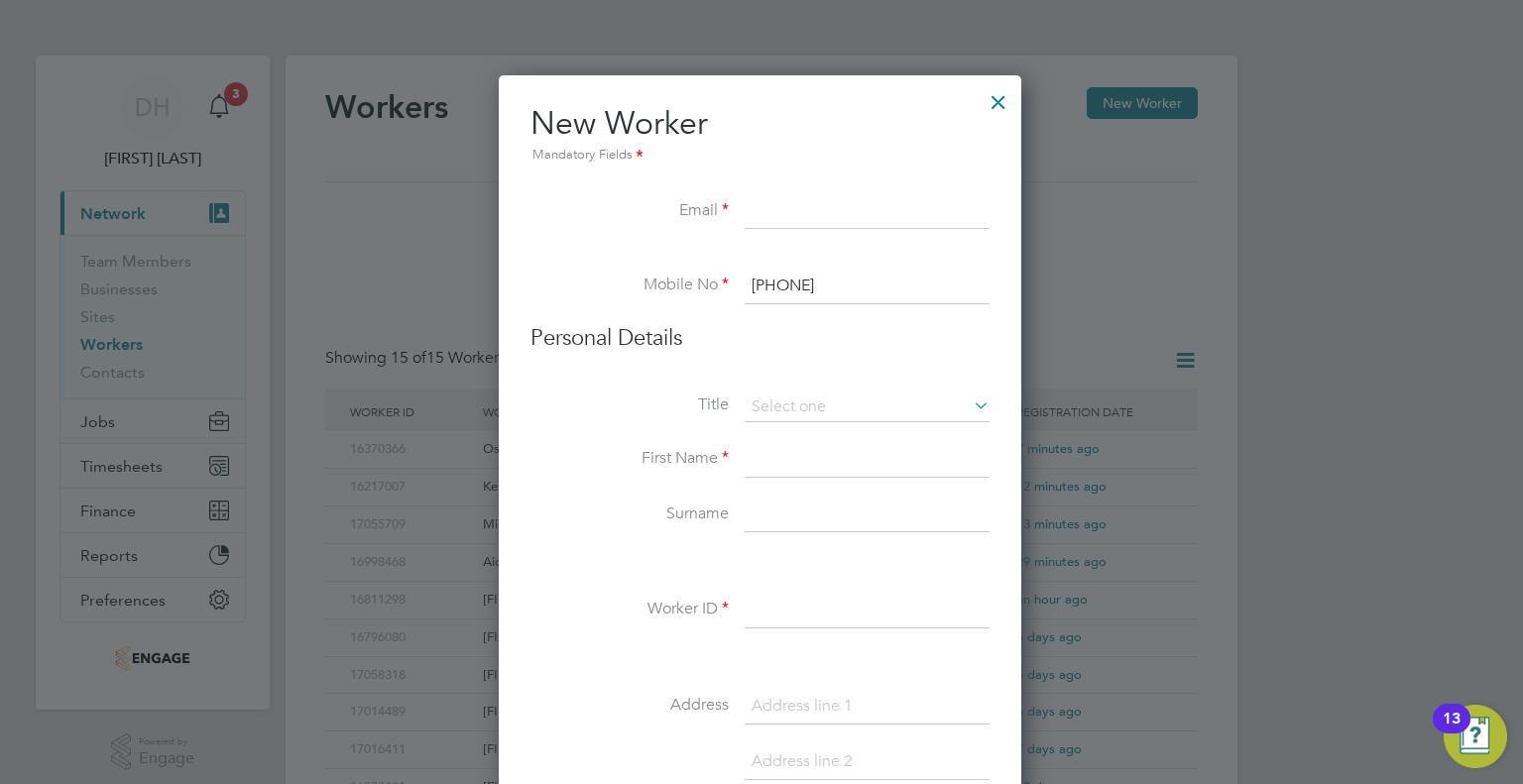 click at bounding box center [998, 97] 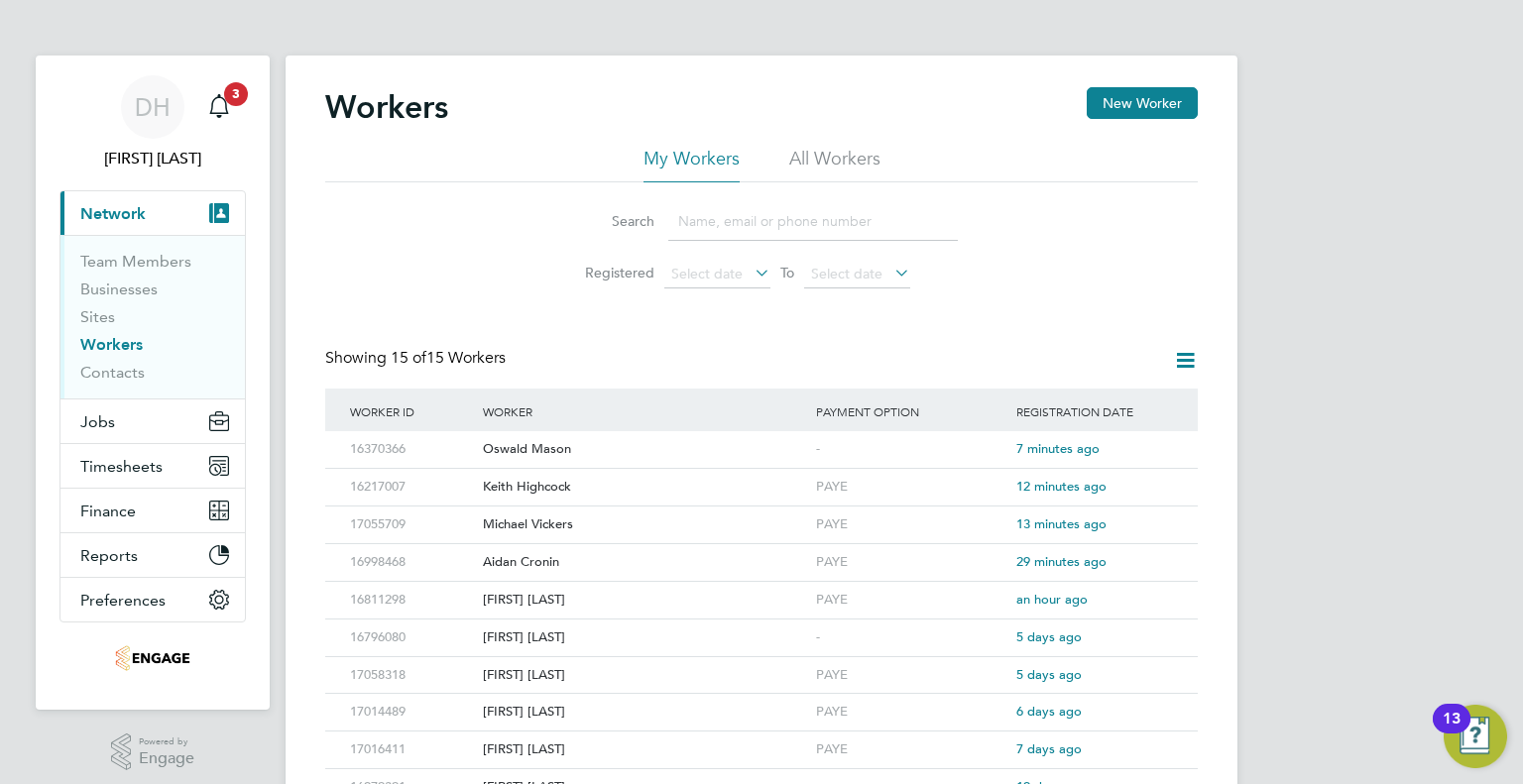 click 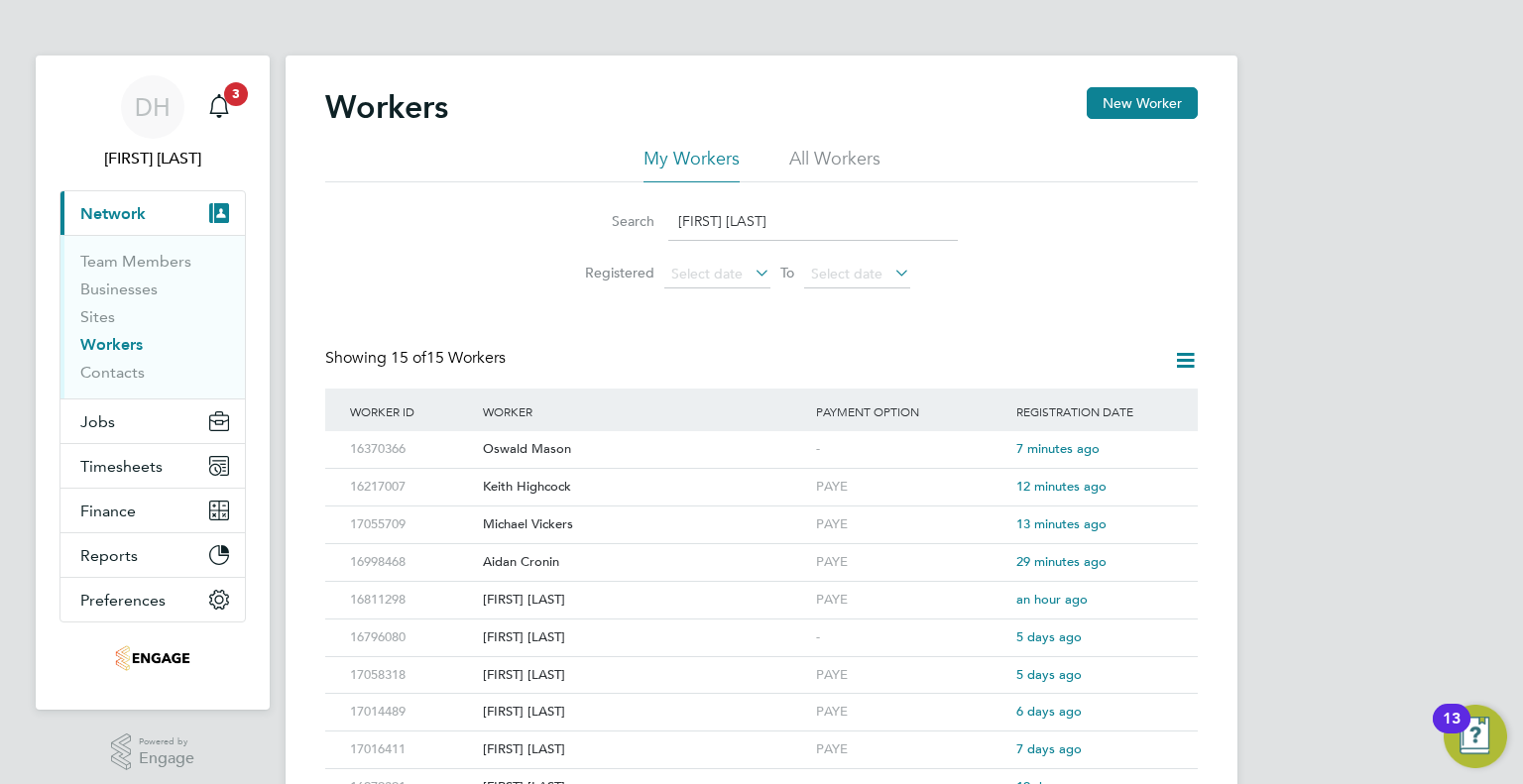 type on "aidan cronin" 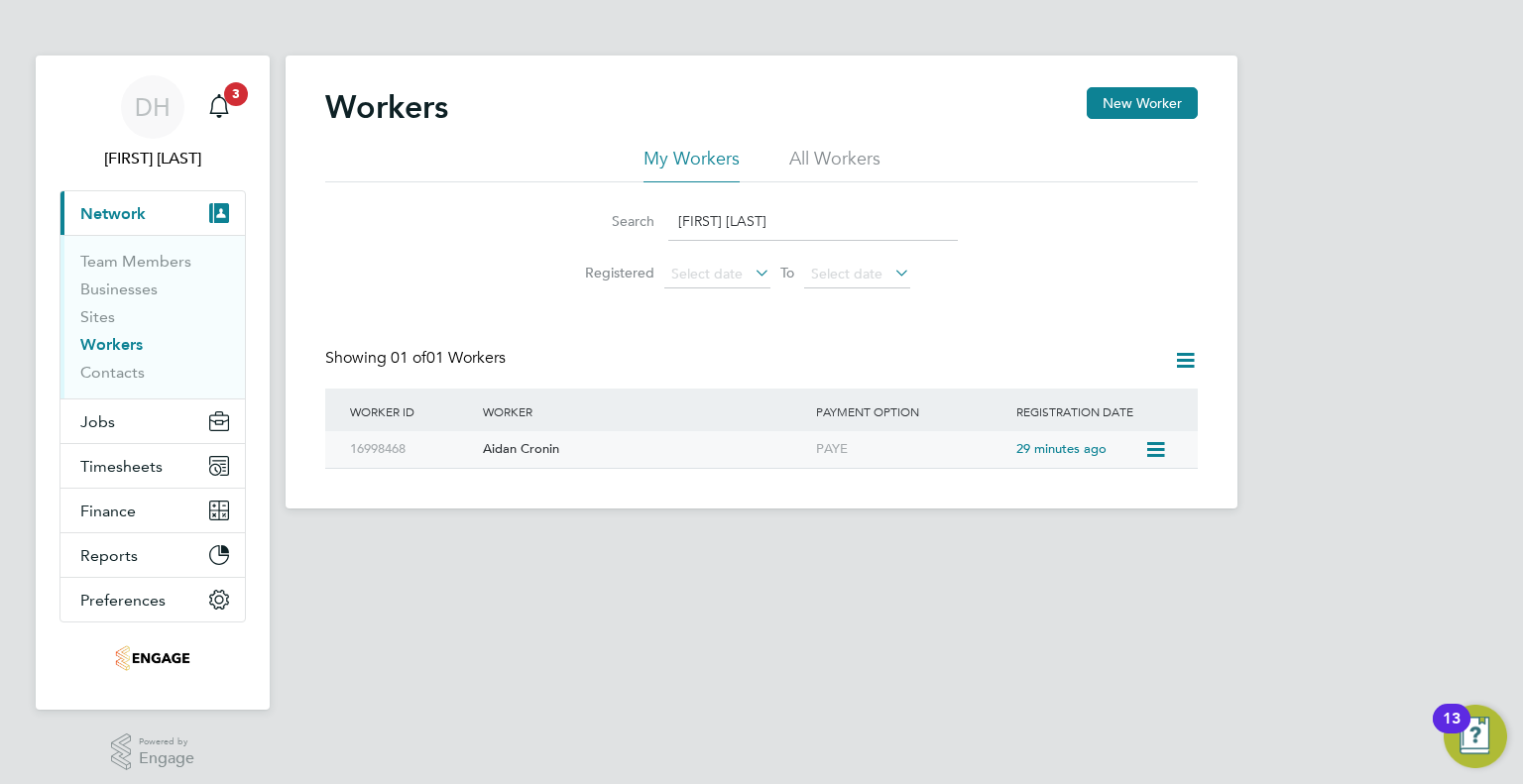 click on "PAYE" 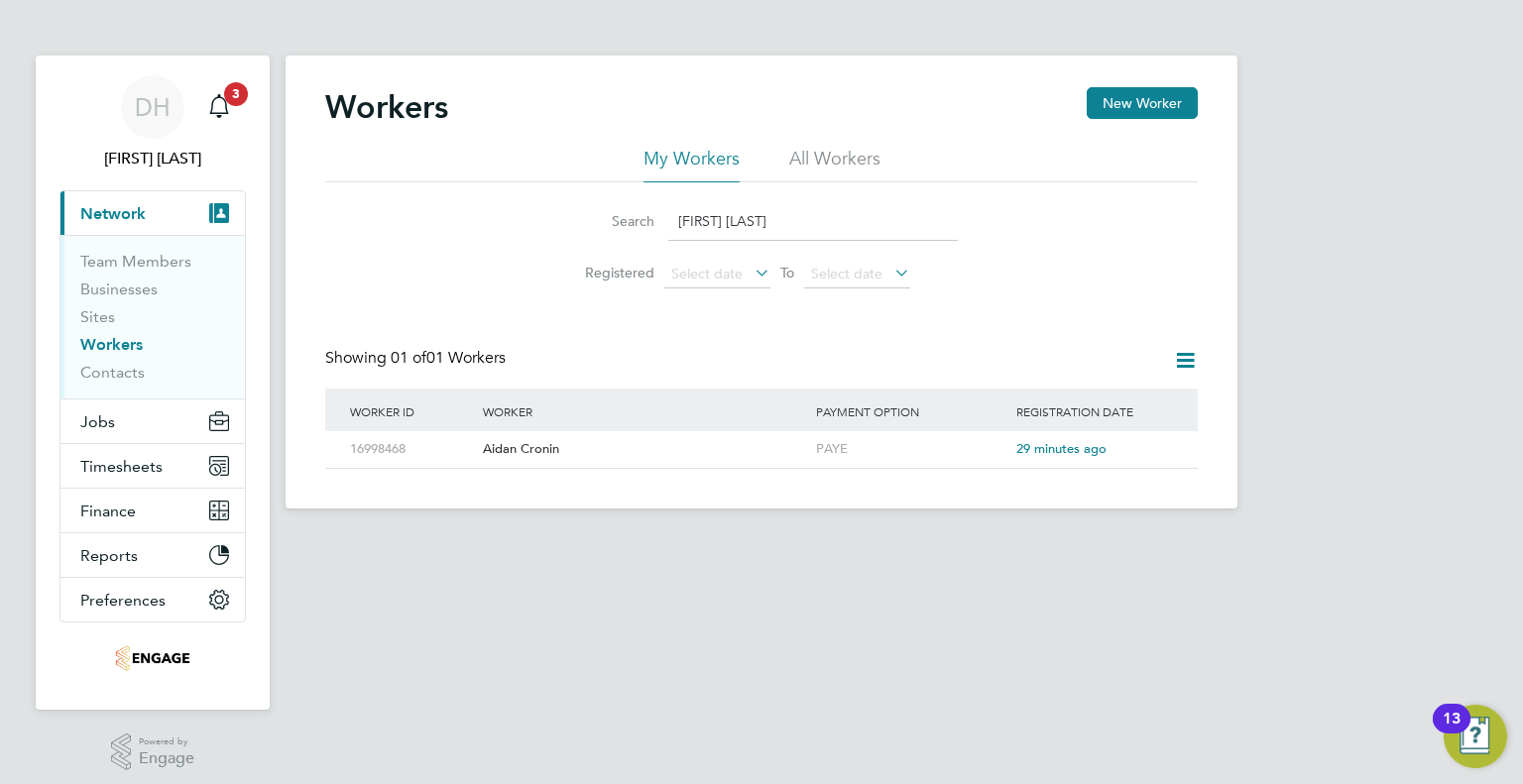 drag, startPoint x: 760, startPoint y: 213, endPoint x: 621, endPoint y: 209, distance: 139.05754 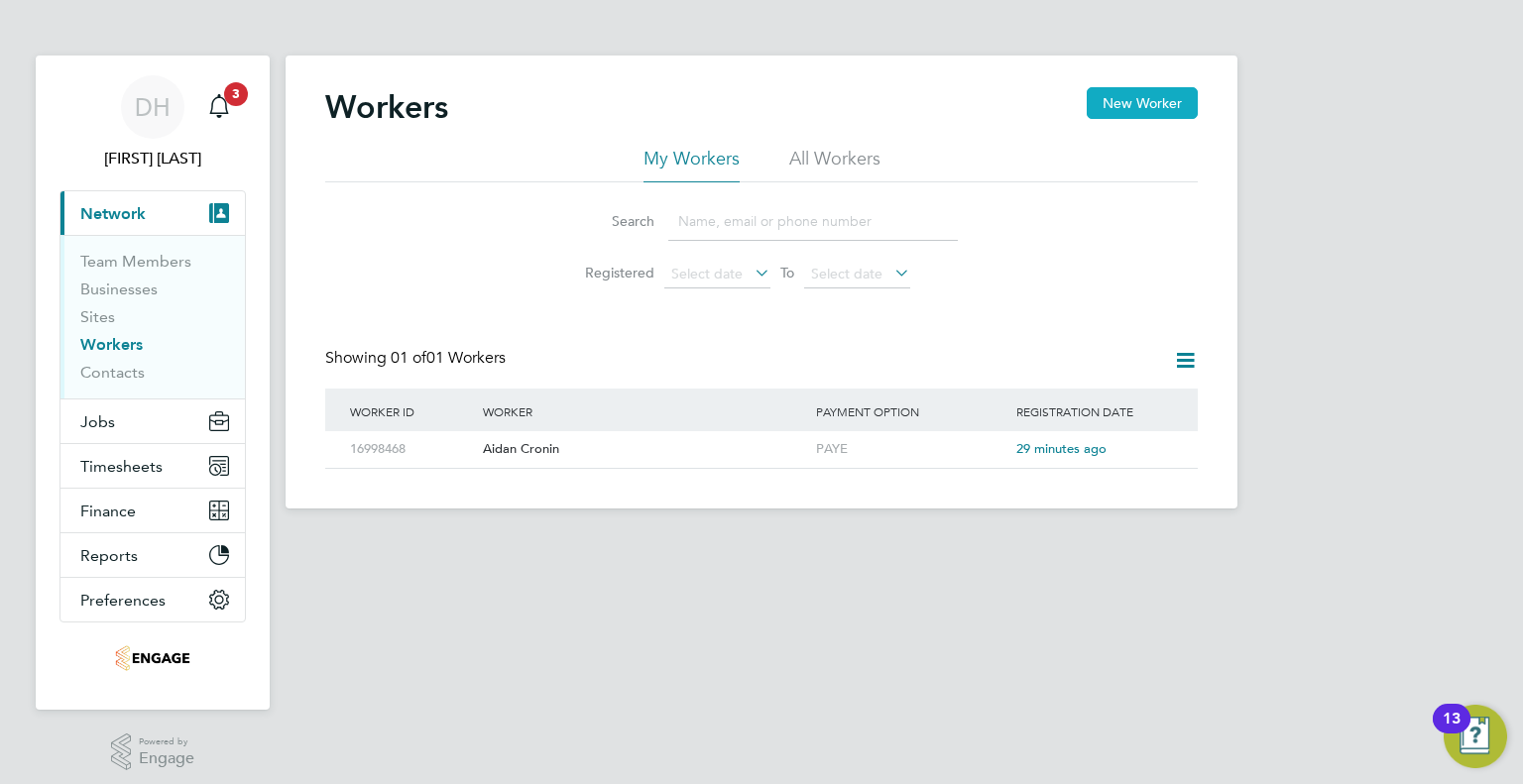 type 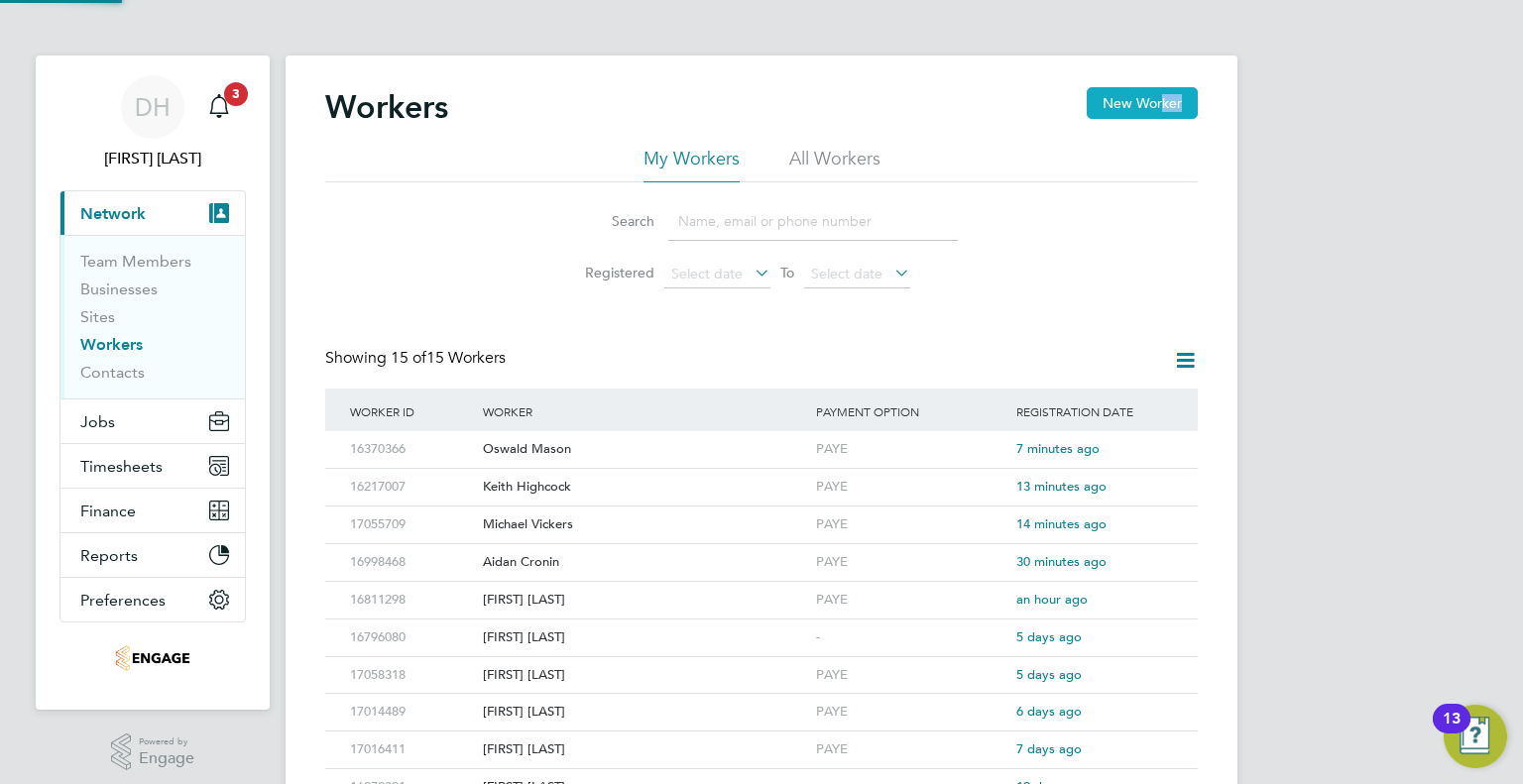 click on "New Worker" 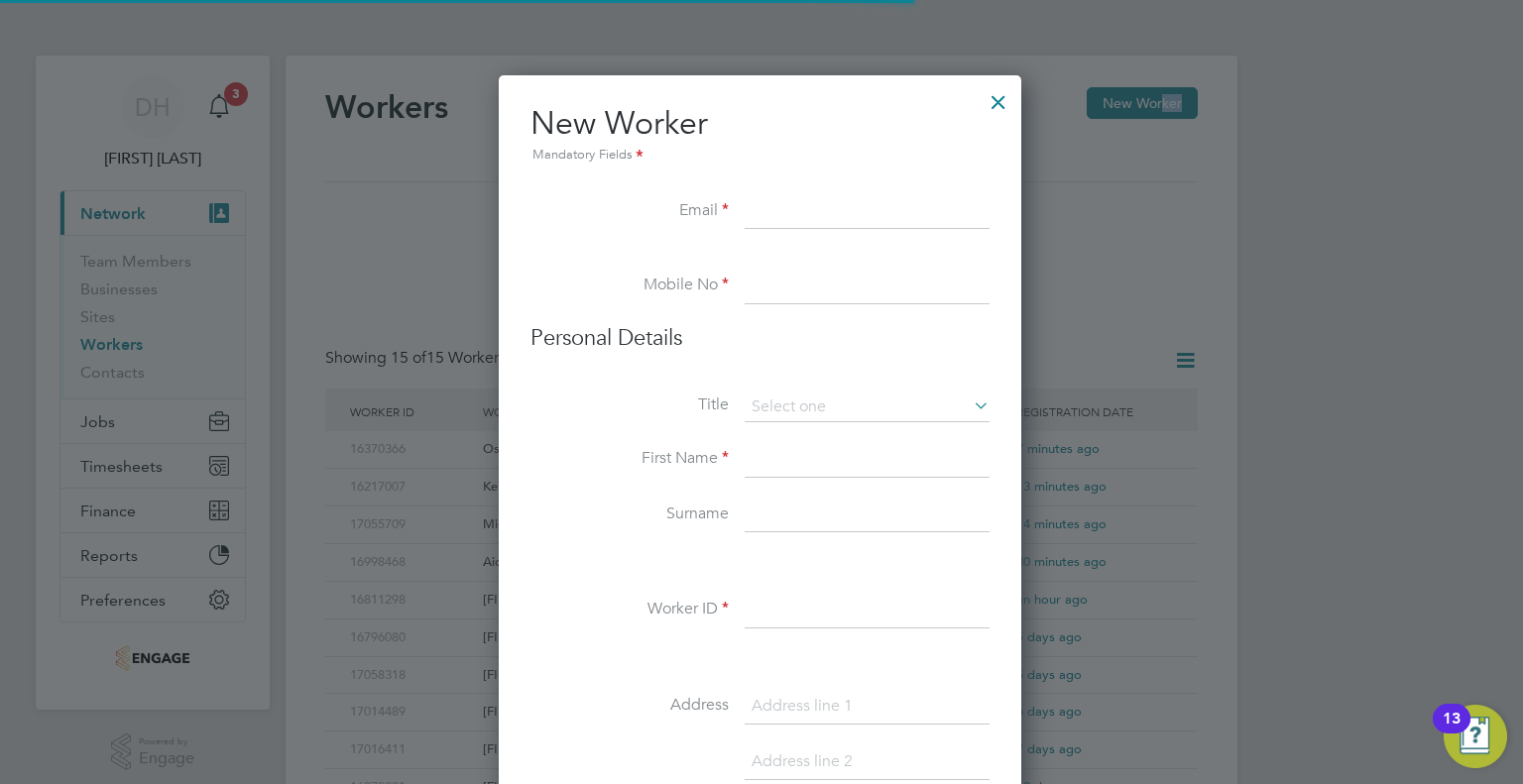 scroll, scrollTop: 10, scrollLeft: 10, axis: both 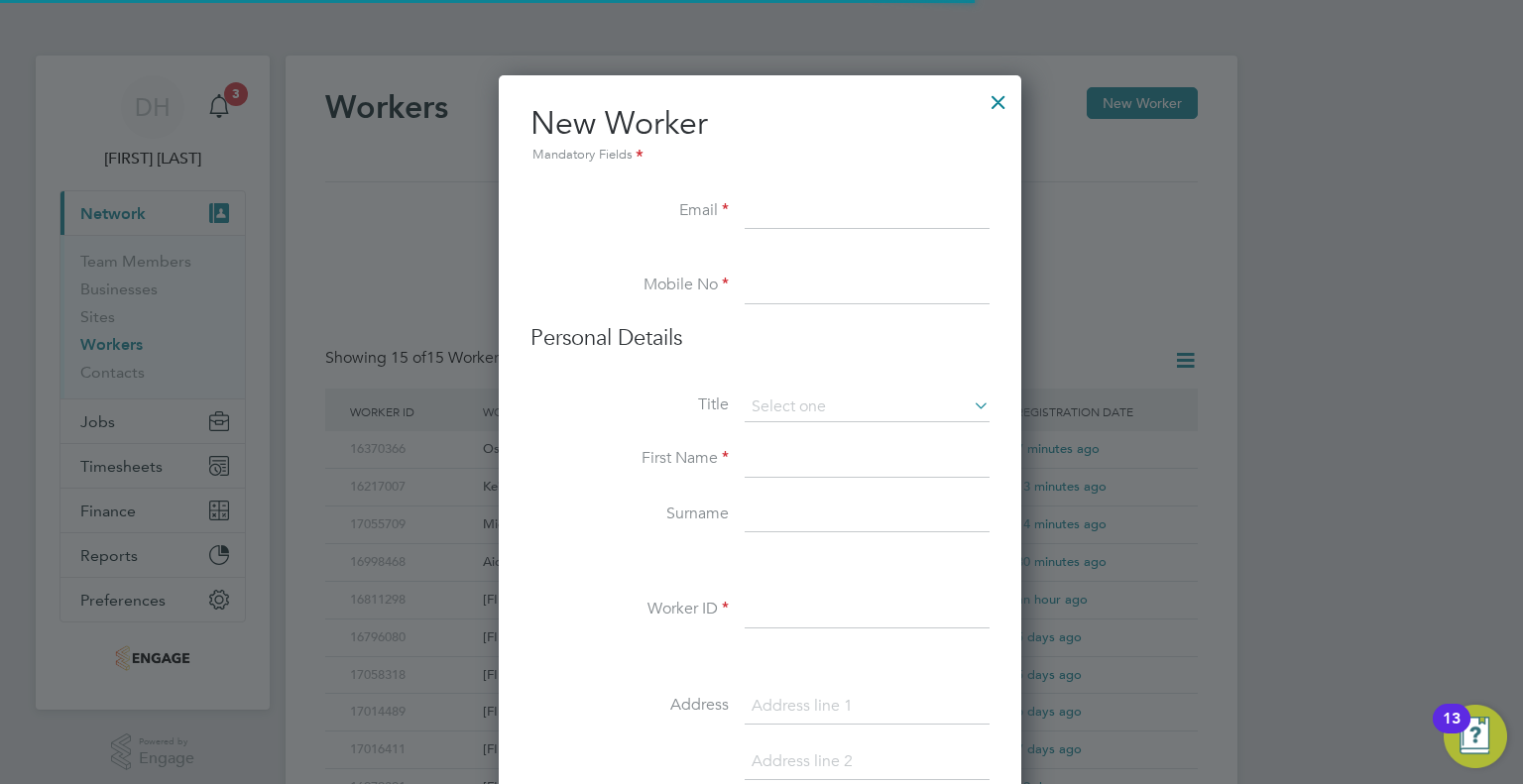paste on "lucas.sherratt@gmail.com" 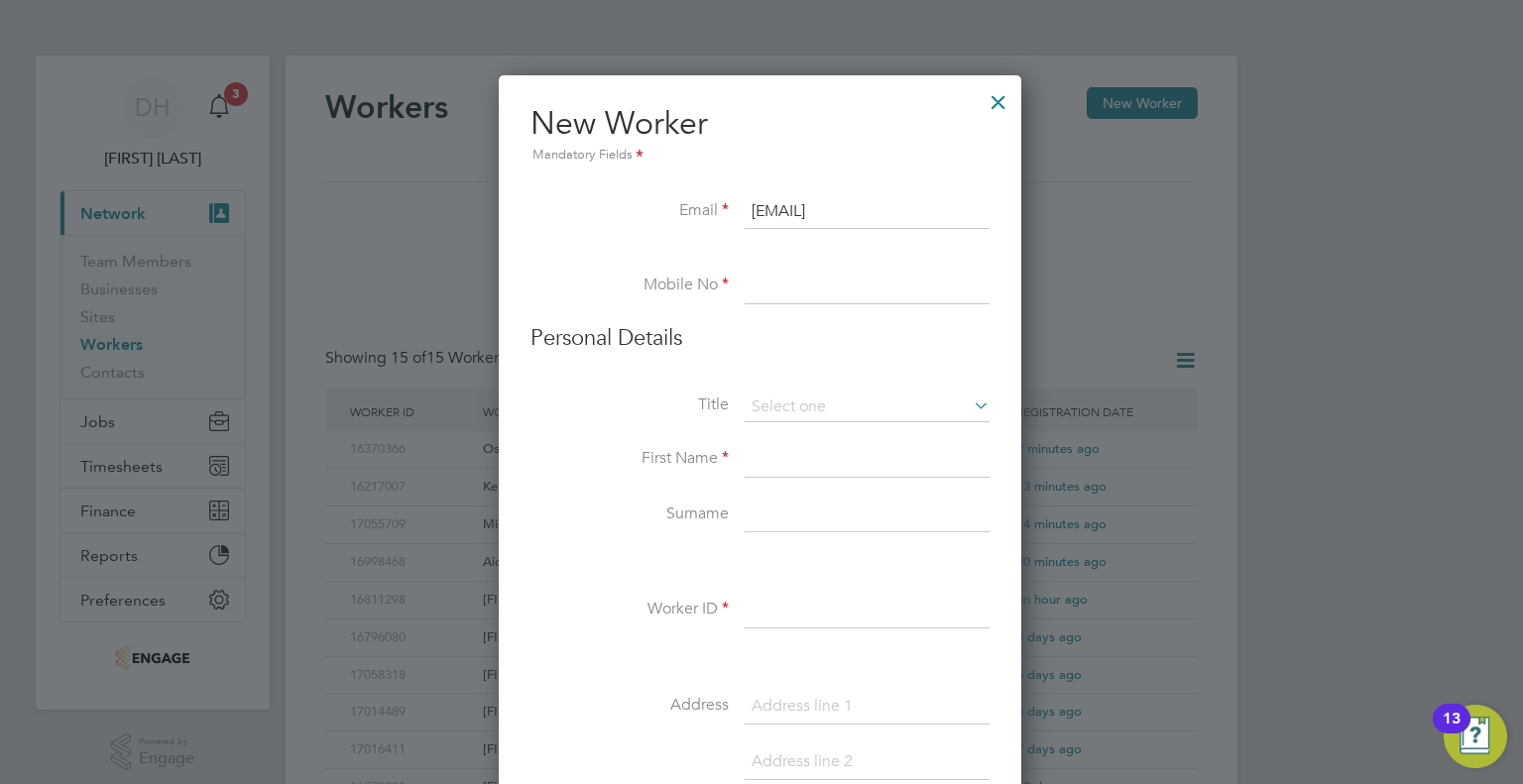 type on "lucas.sherratt@gmail.com" 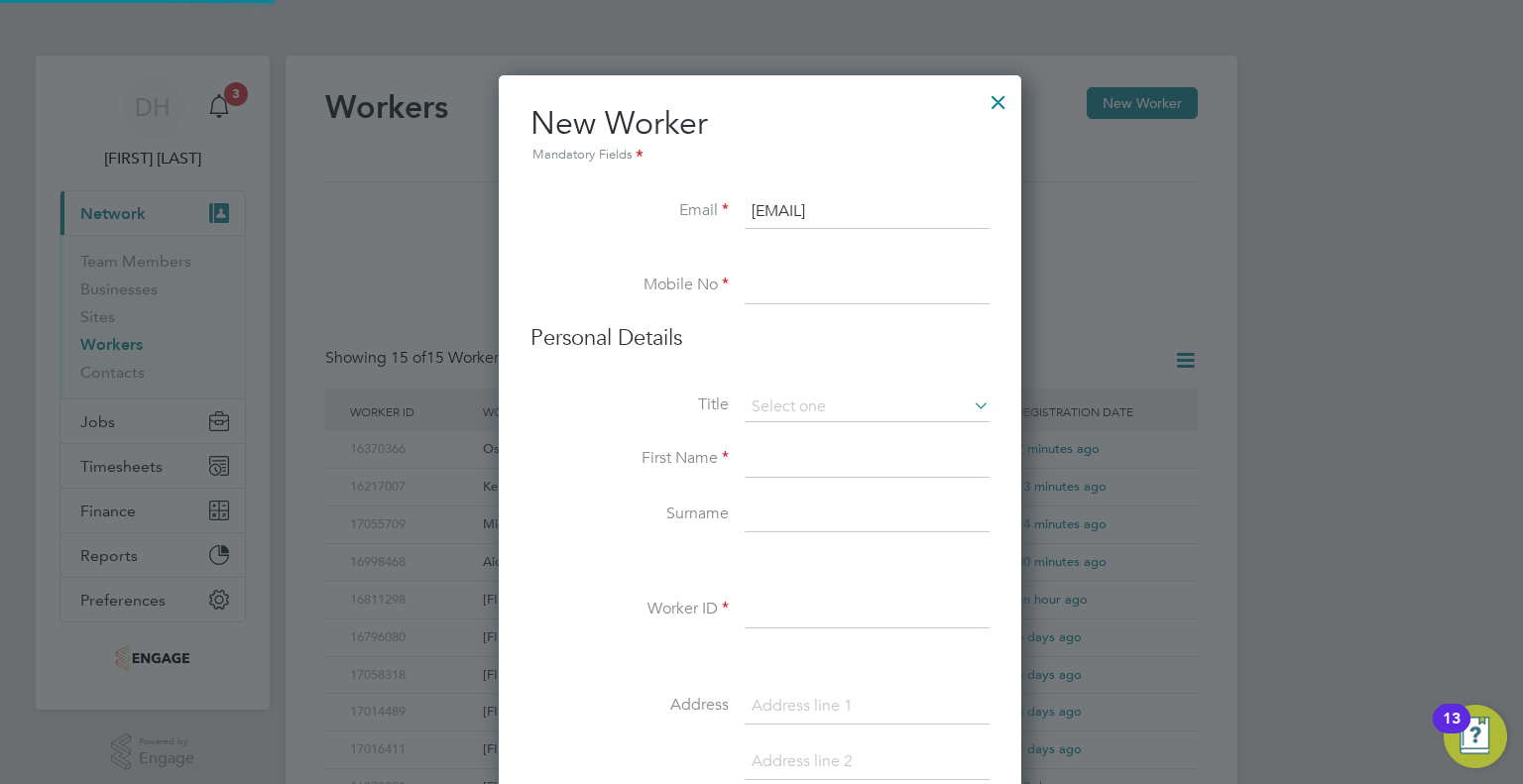 drag, startPoint x: 782, startPoint y: 274, endPoint x: 772, endPoint y: 219, distance: 55.9017 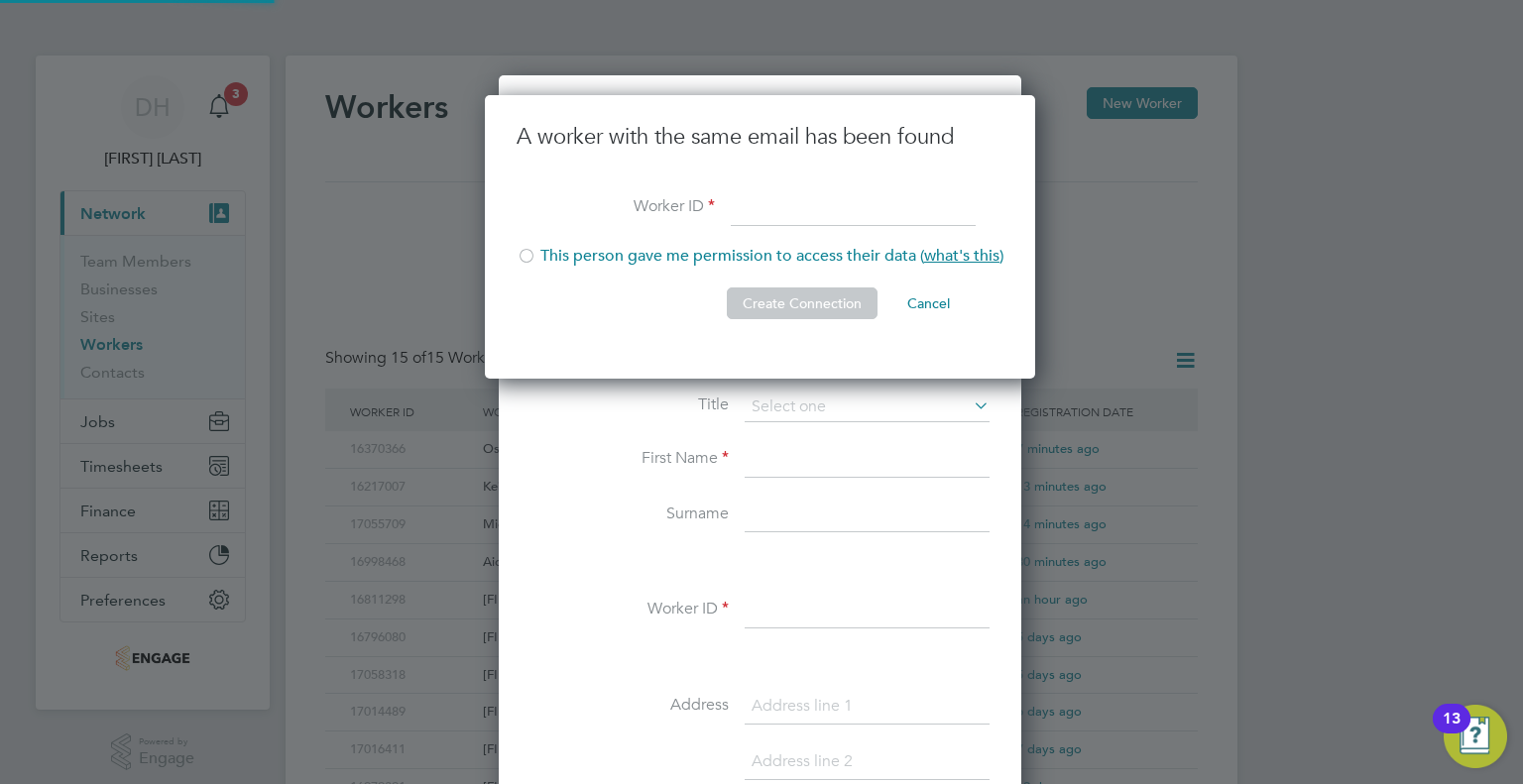 scroll, scrollTop: 9, scrollLeft: 9, axis: both 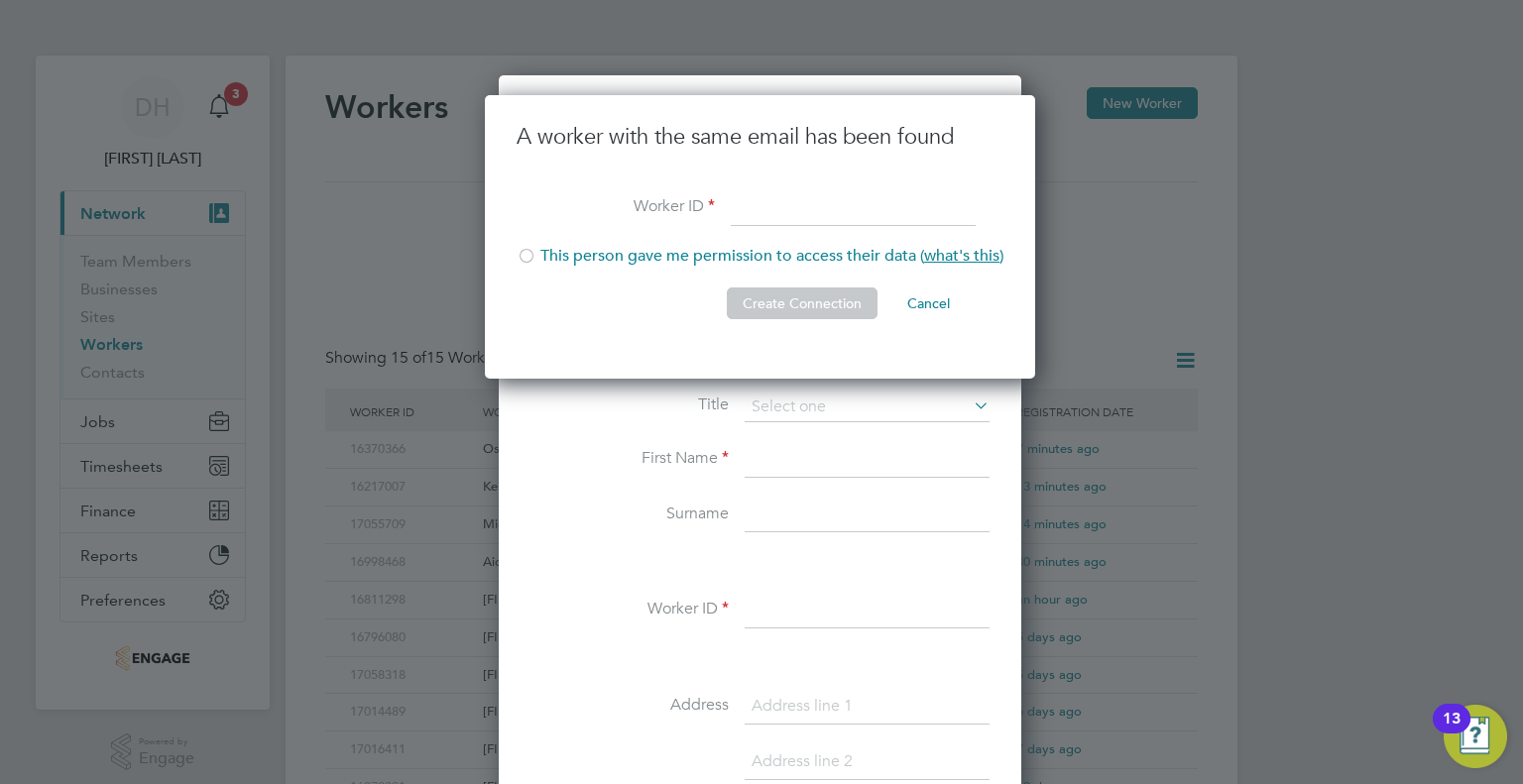 click on "Cancel" 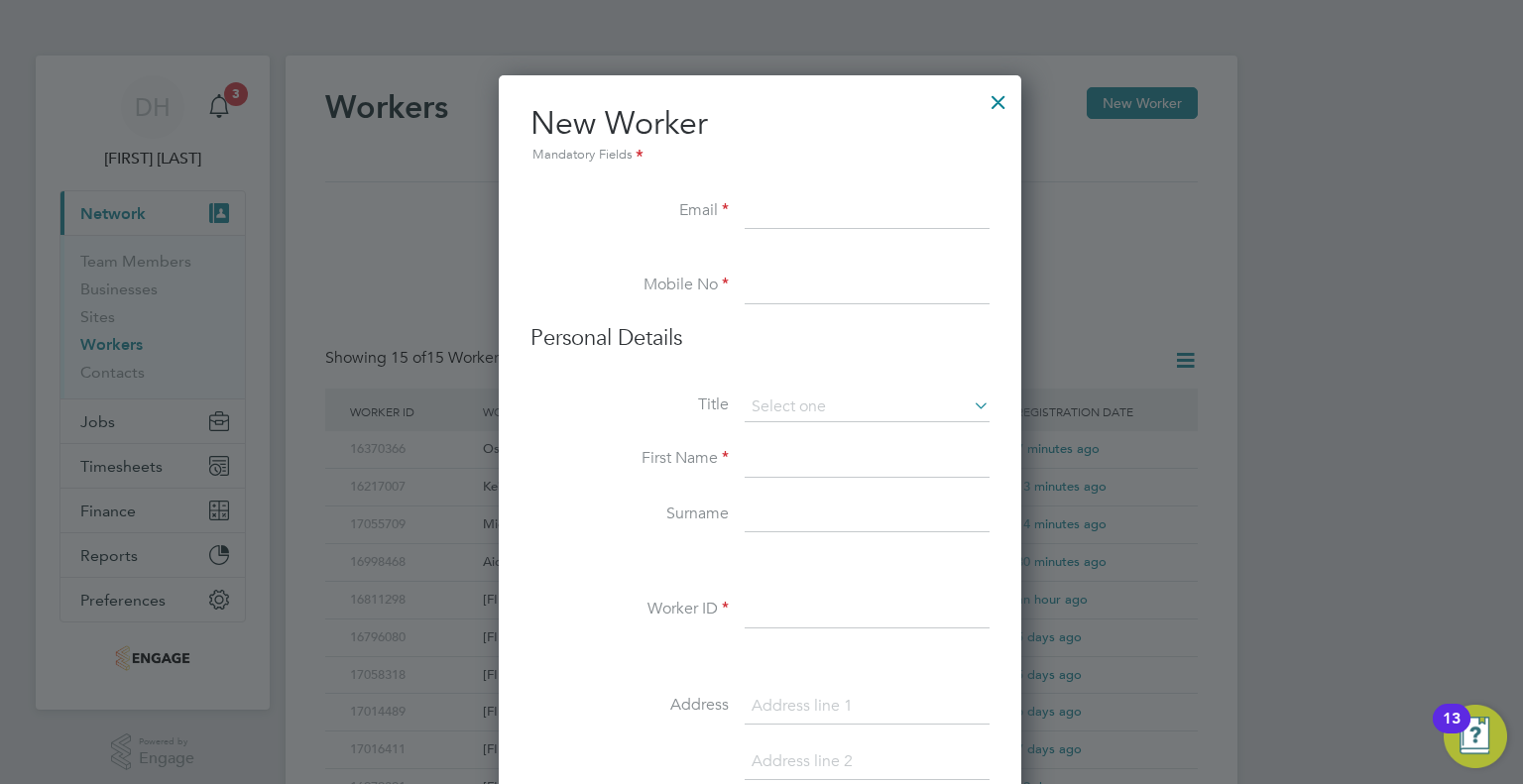 click at bounding box center (998, 97) 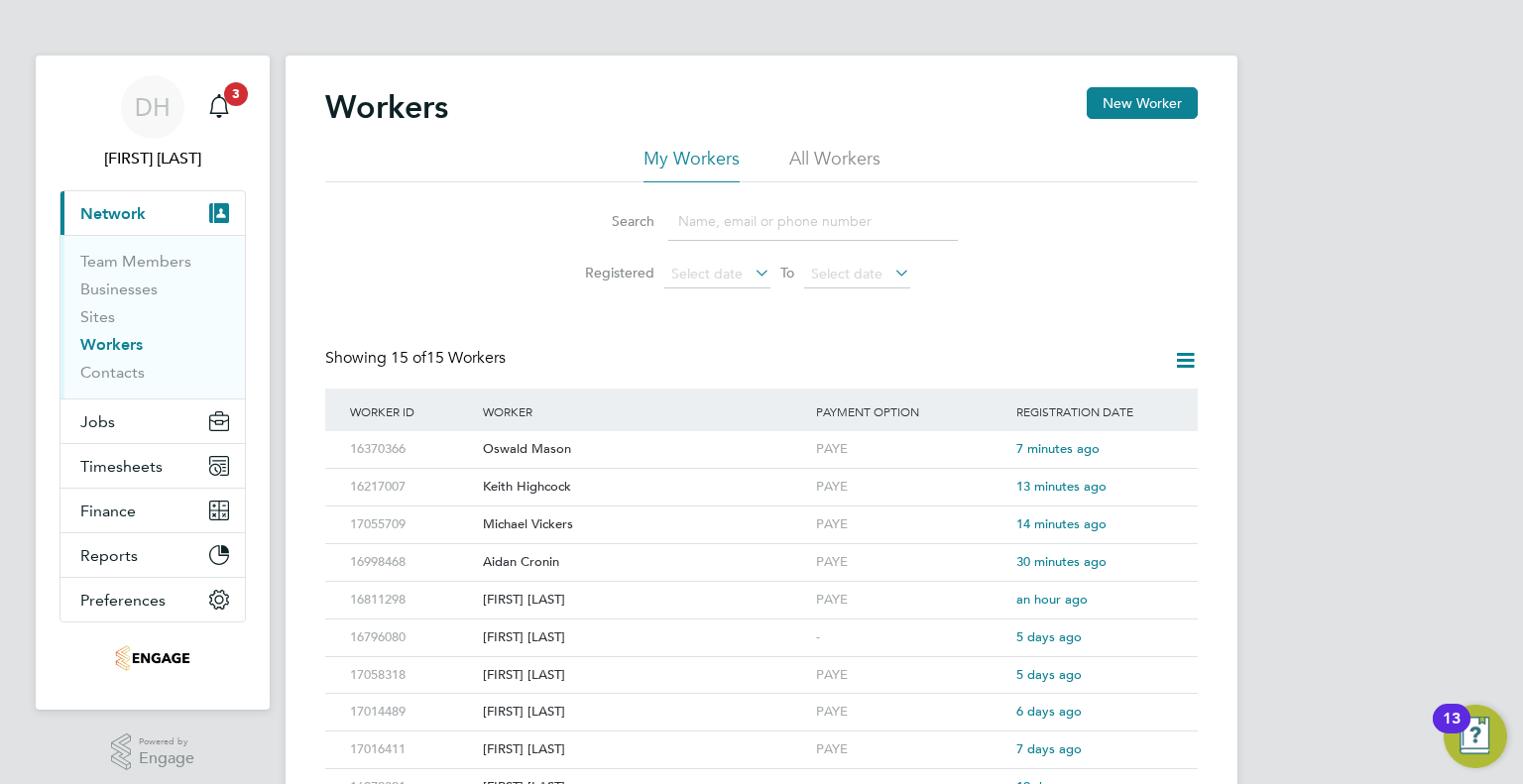 click 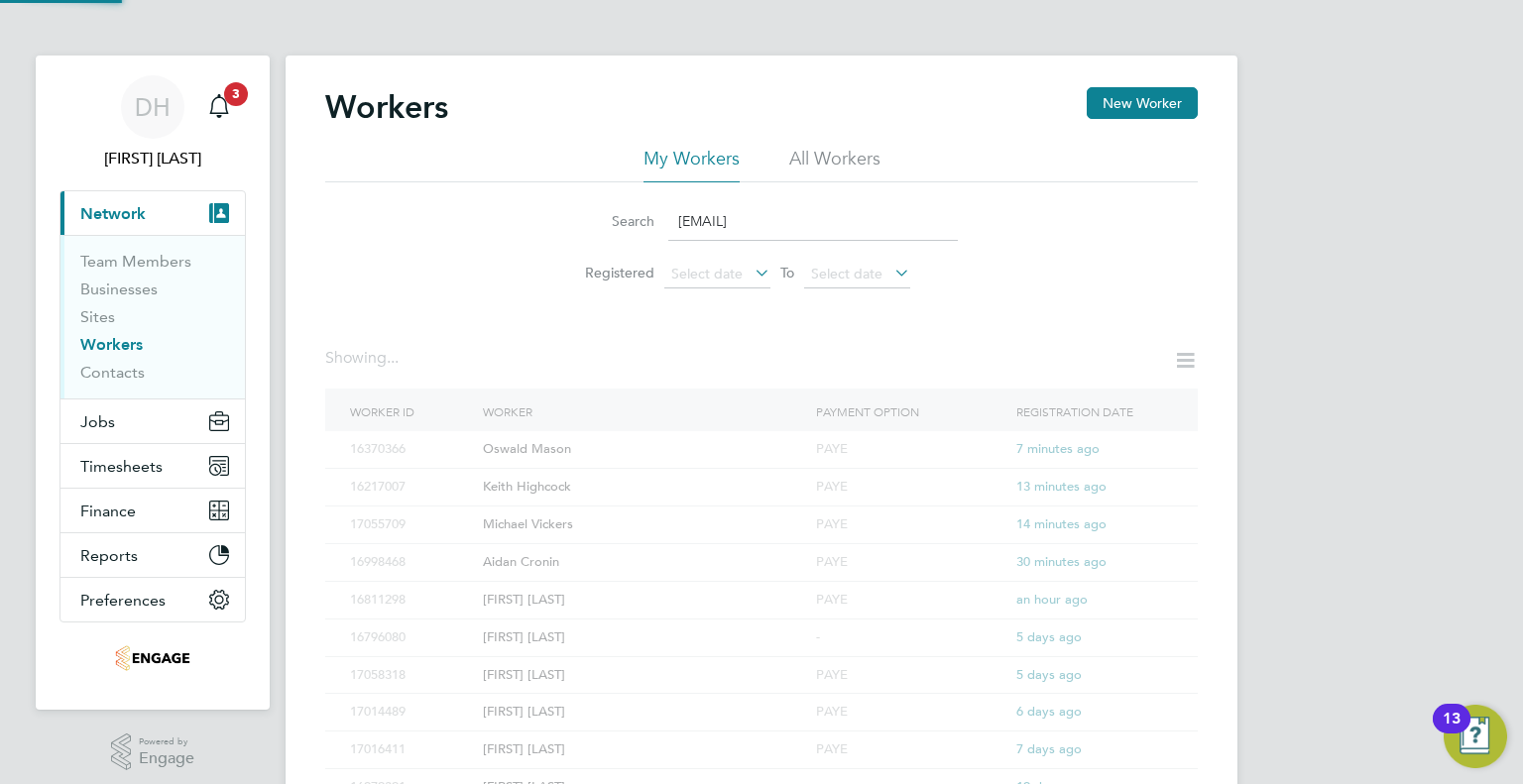 click on "lucas.sherratt@gmail.com" 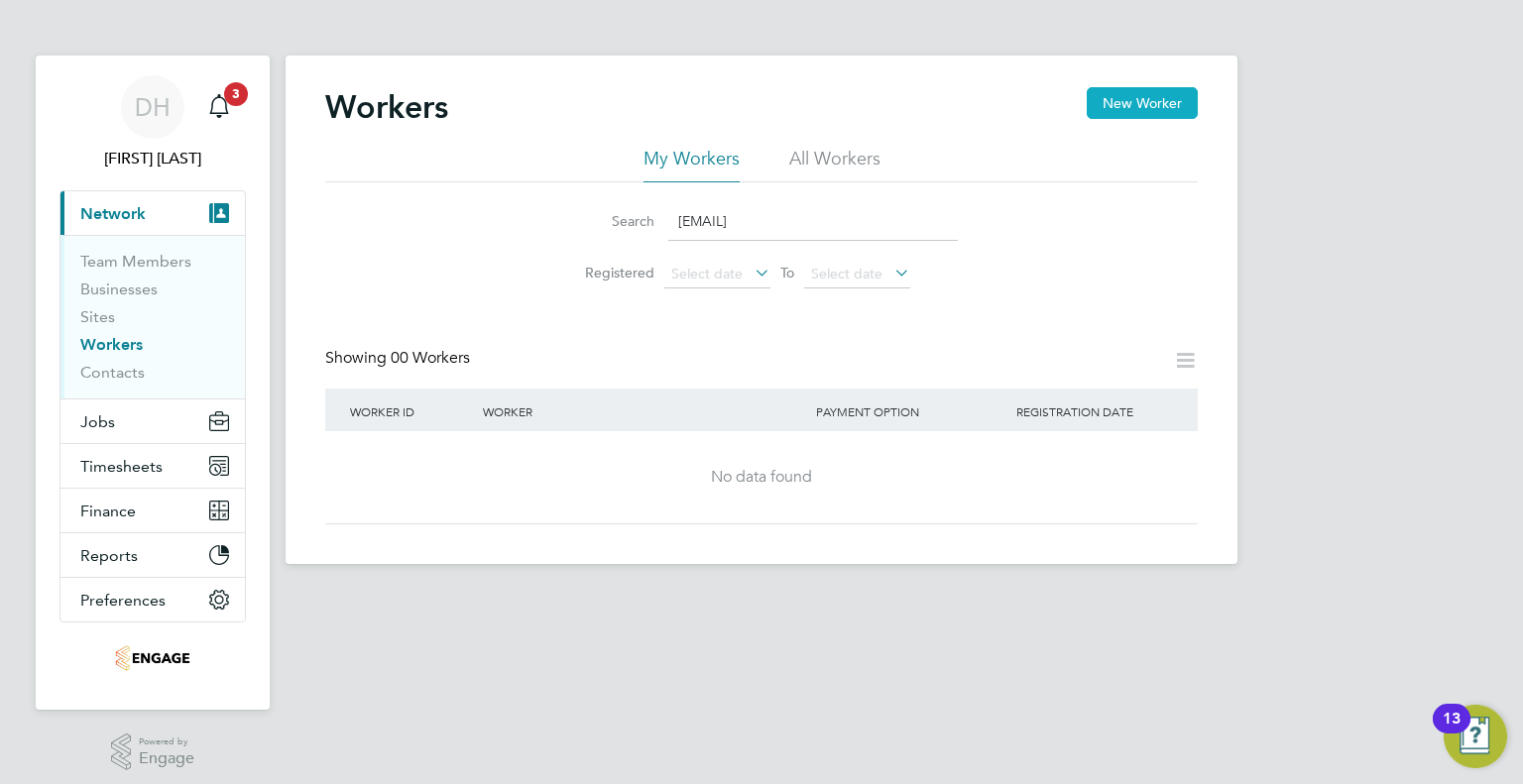 type on "lucas.sherratt@gmail.com" 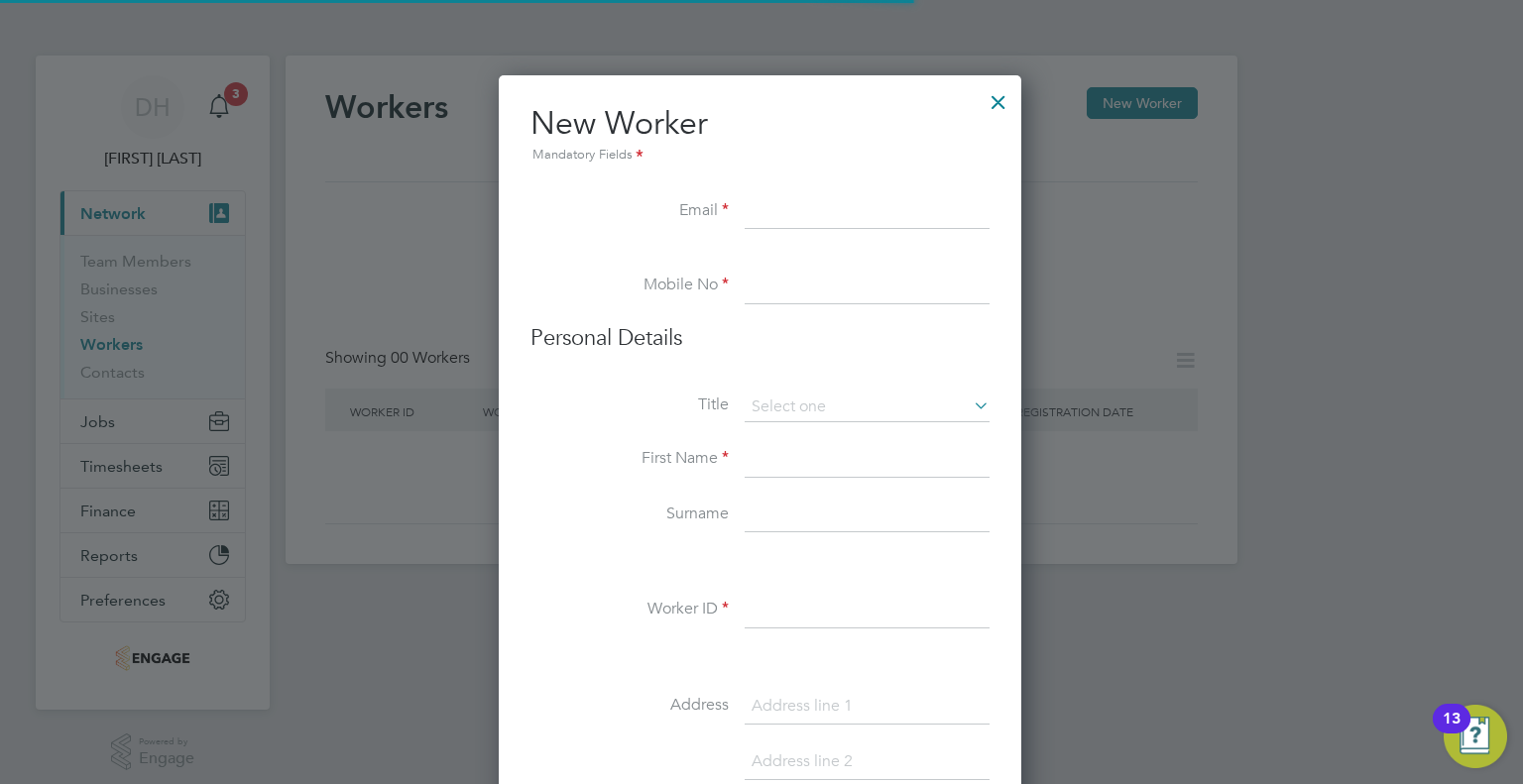 scroll, scrollTop: 10, scrollLeft: 10, axis: both 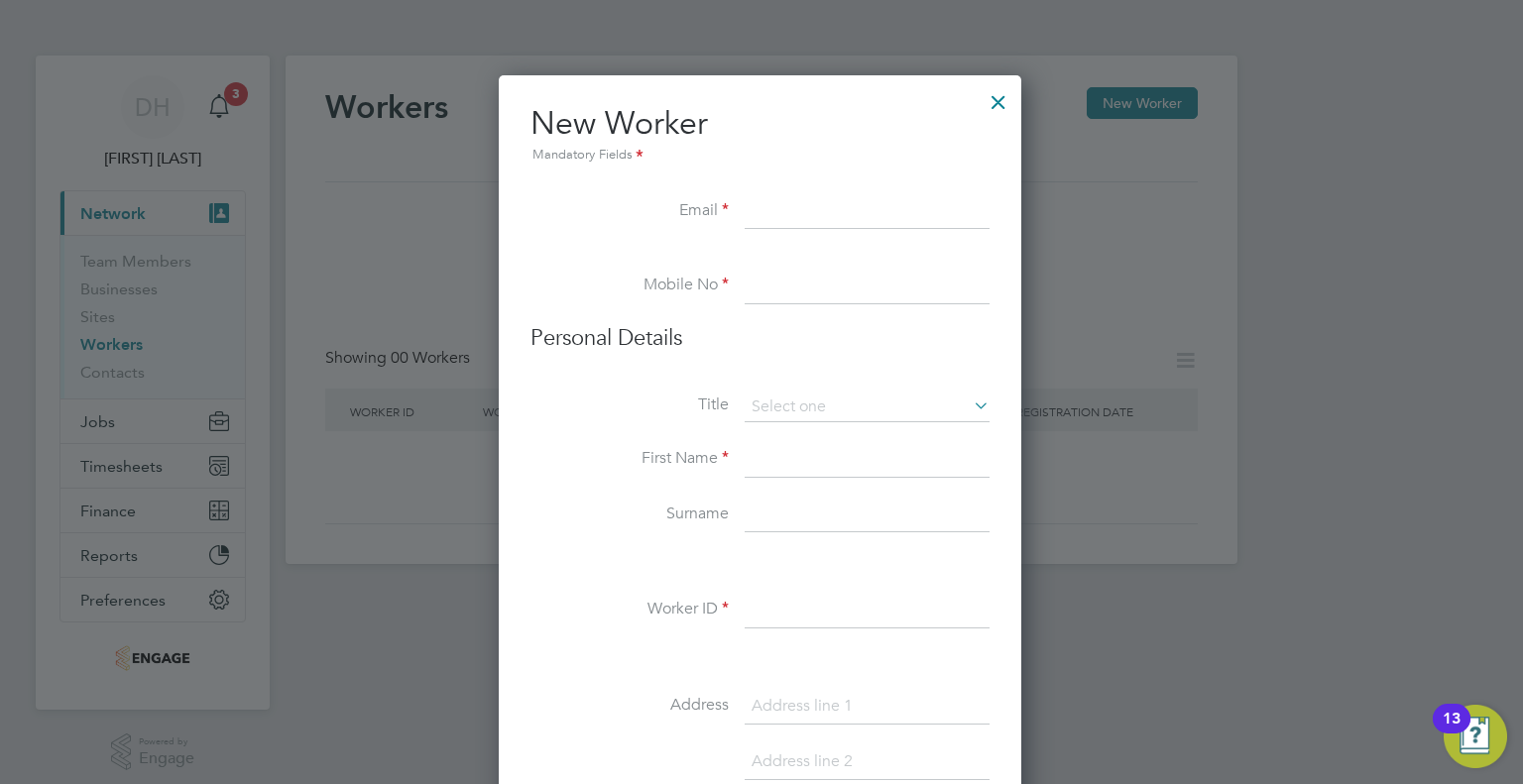 paste on "lucas.sherratt@gmail.com" 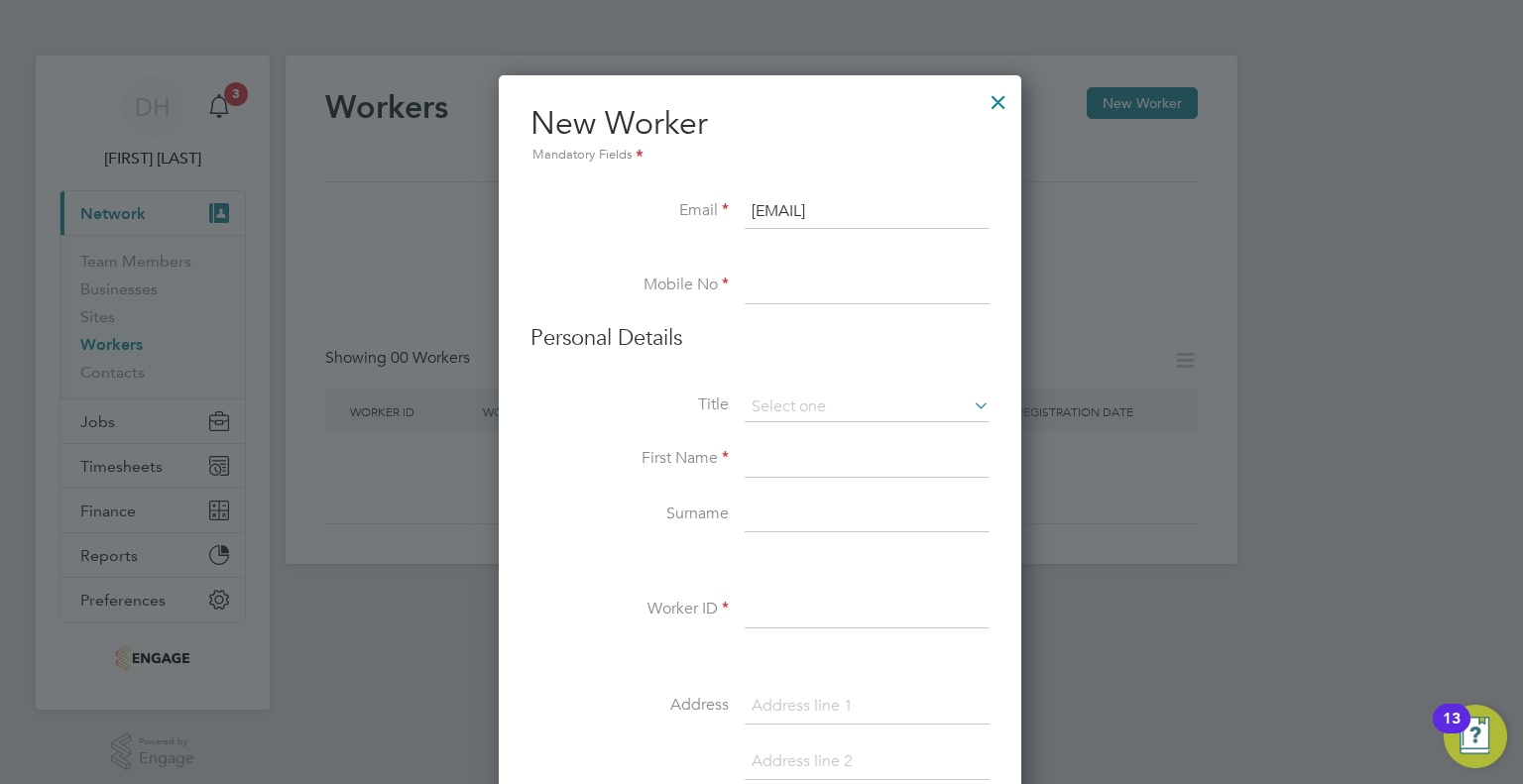 click on "lucas.sherratt@gmail.com" at bounding box center (867, 212) 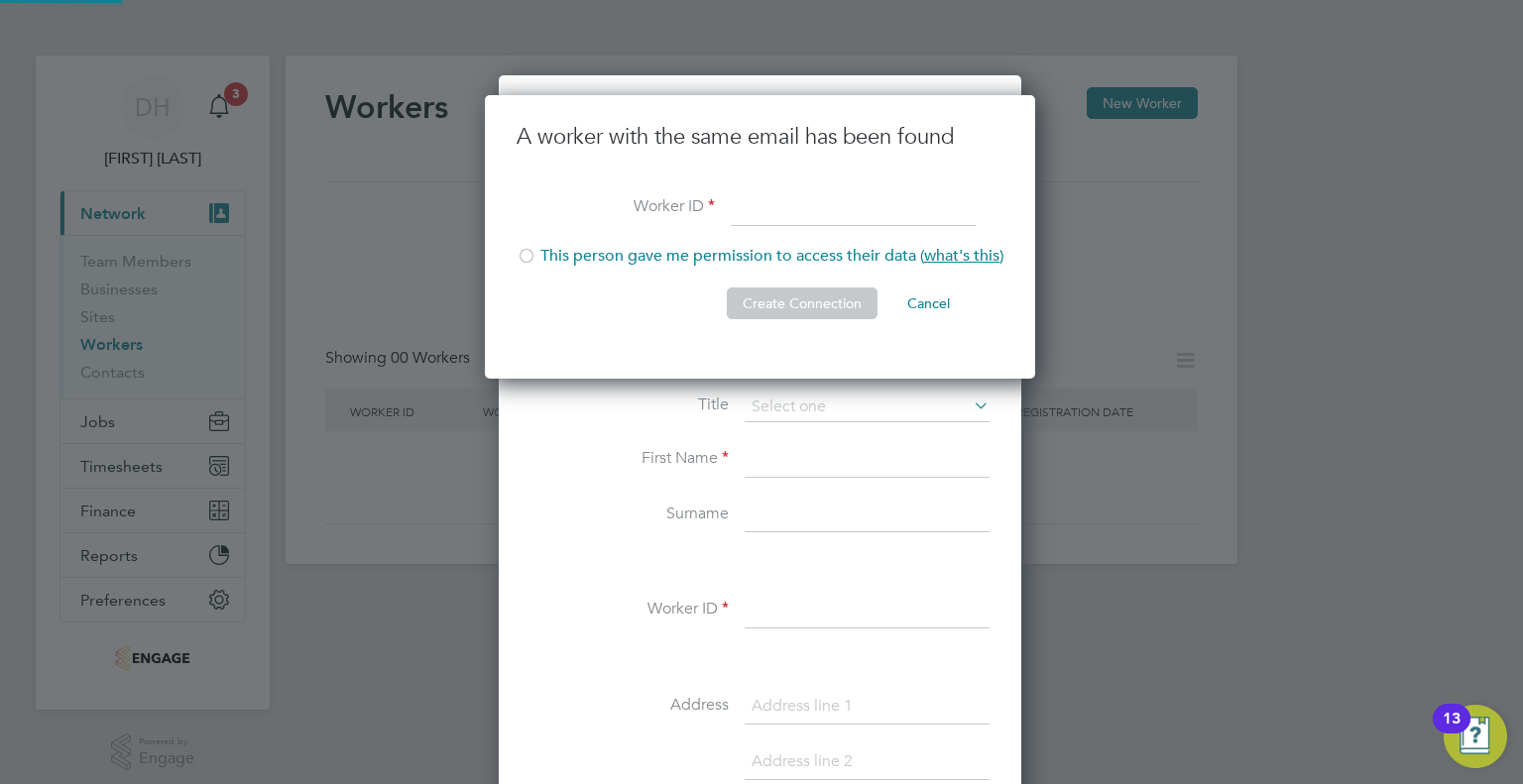scroll, scrollTop: 9, scrollLeft: 9, axis: both 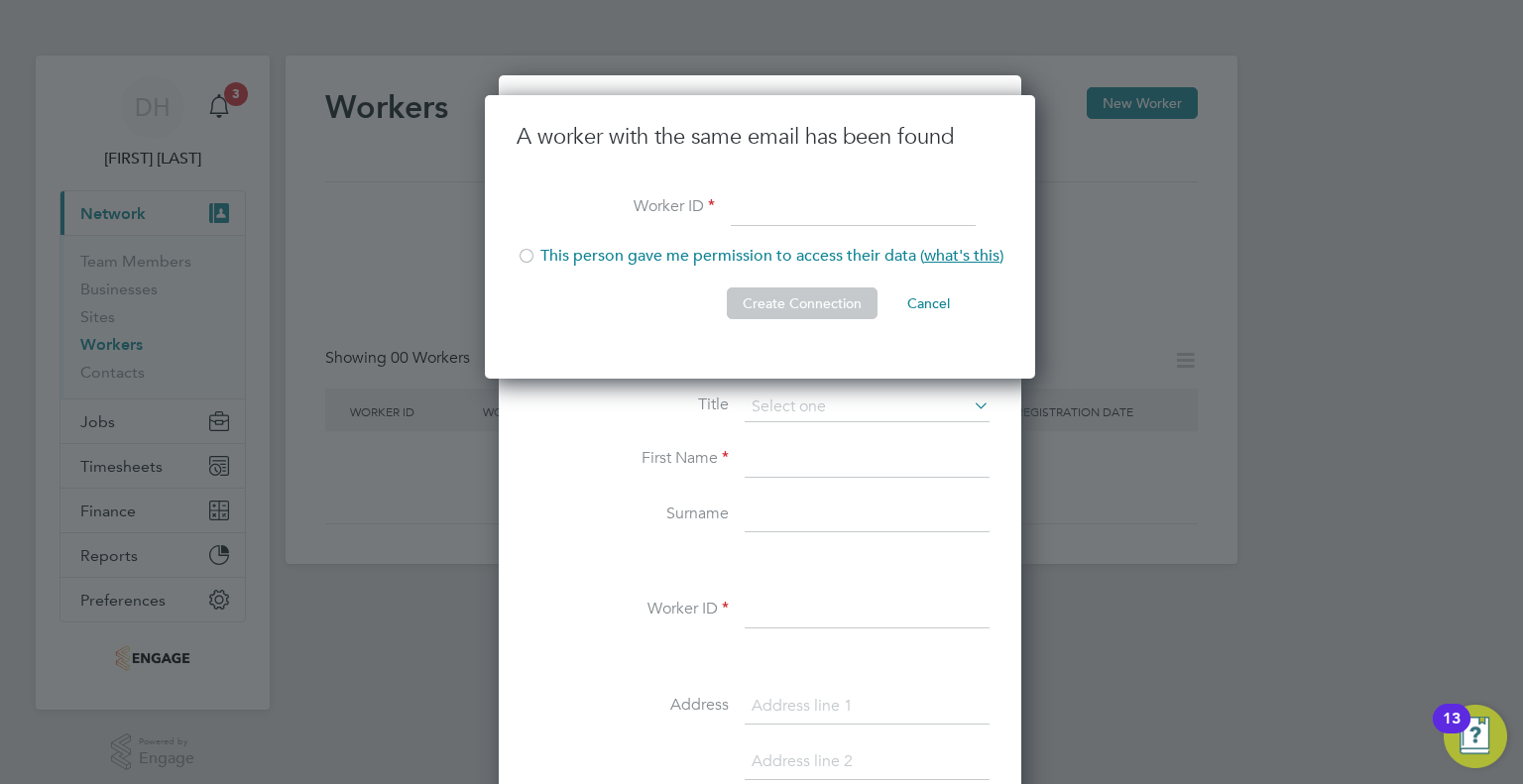 click on "Cancel" 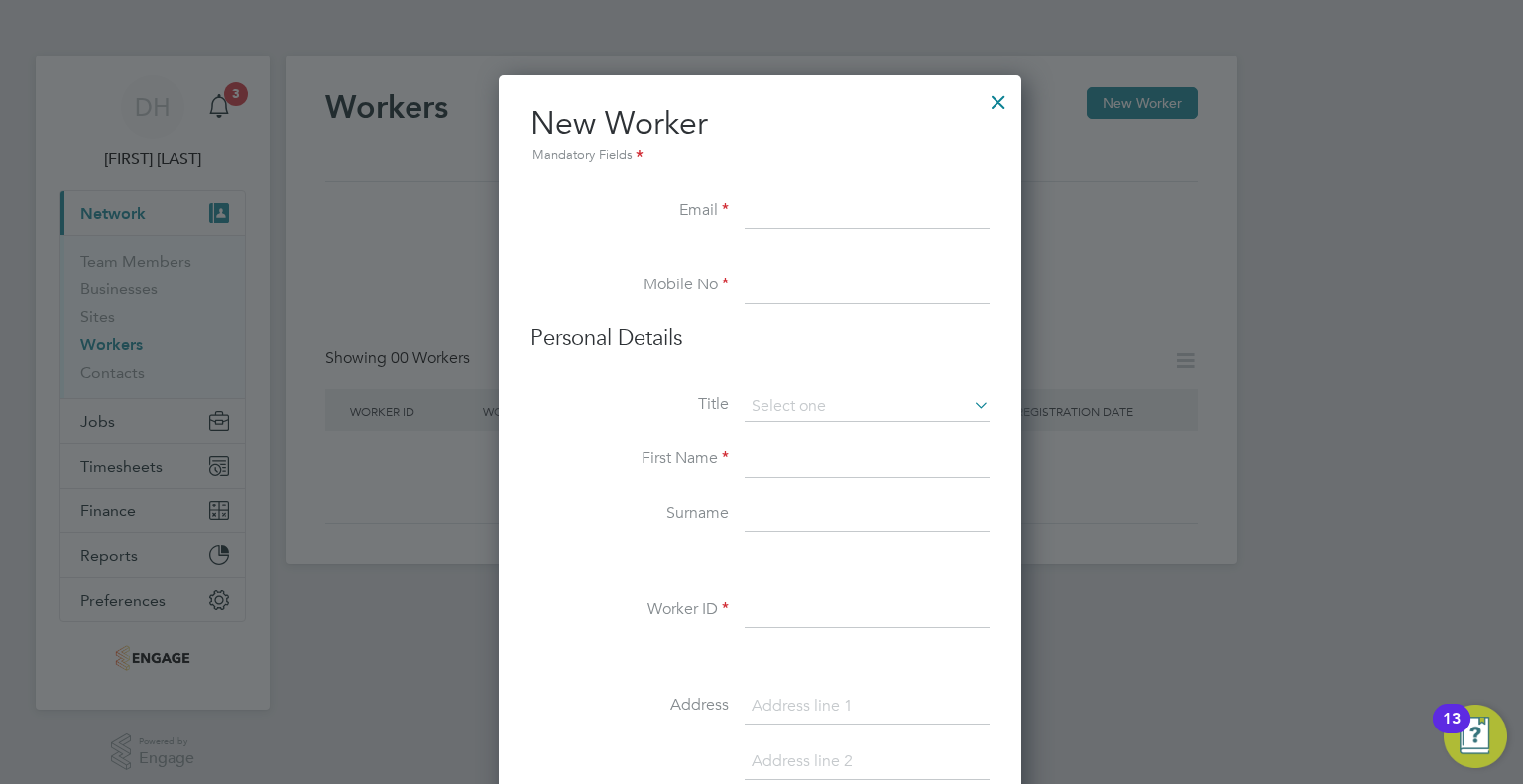 click at bounding box center (998, 97) 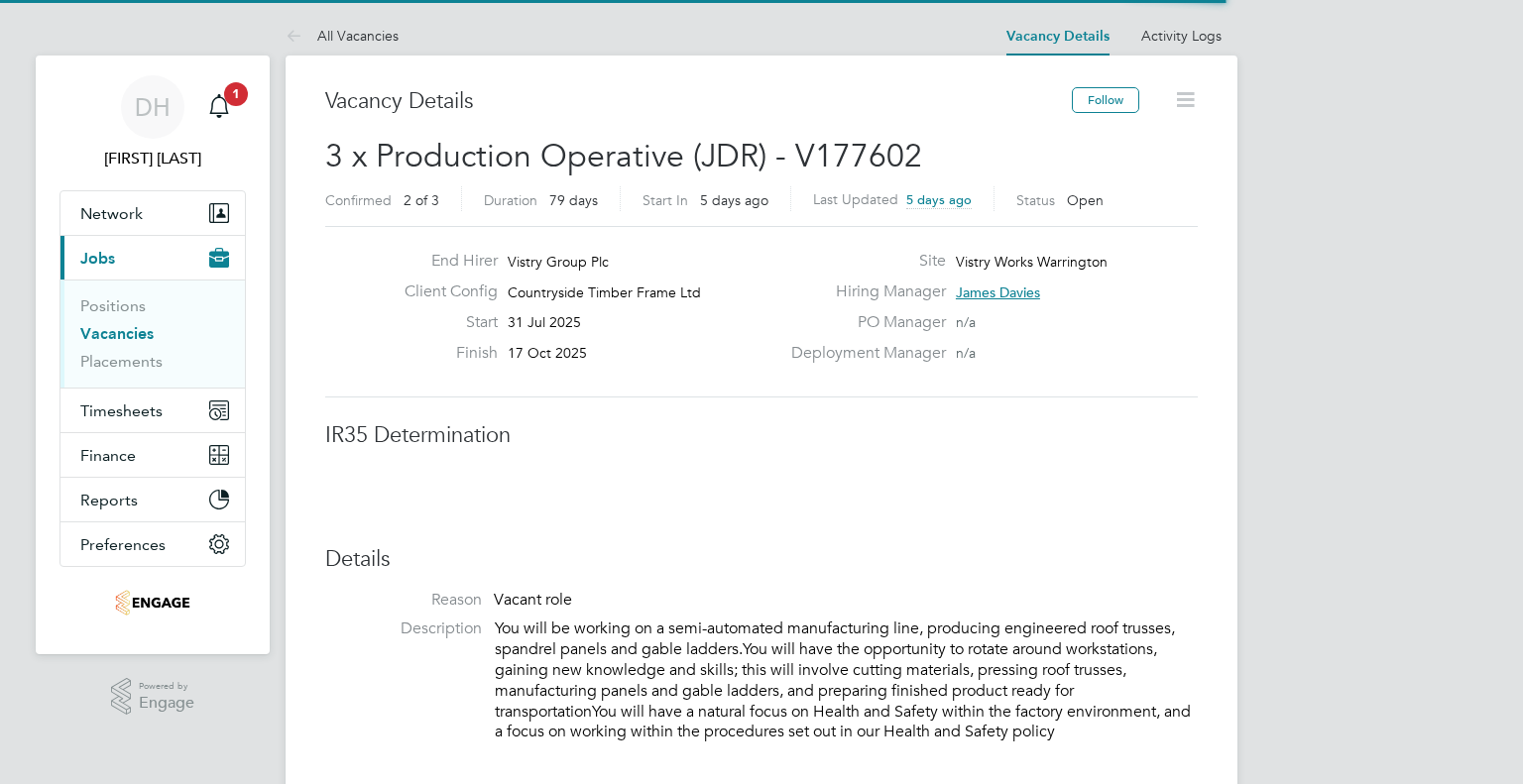 scroll, scrollTop: 0, scrollLeft: 0, axis: both 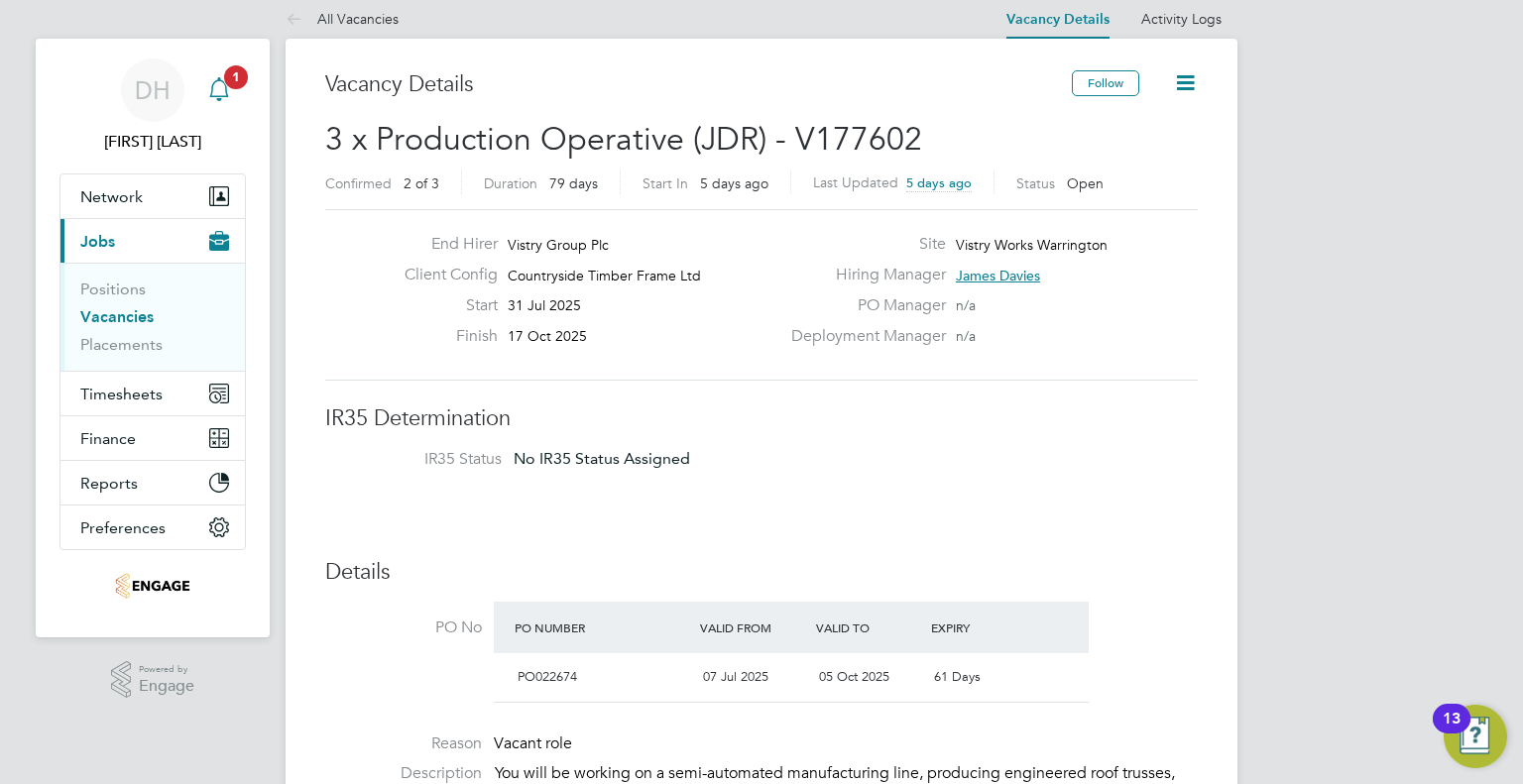 click at bounding box center [219, 90] 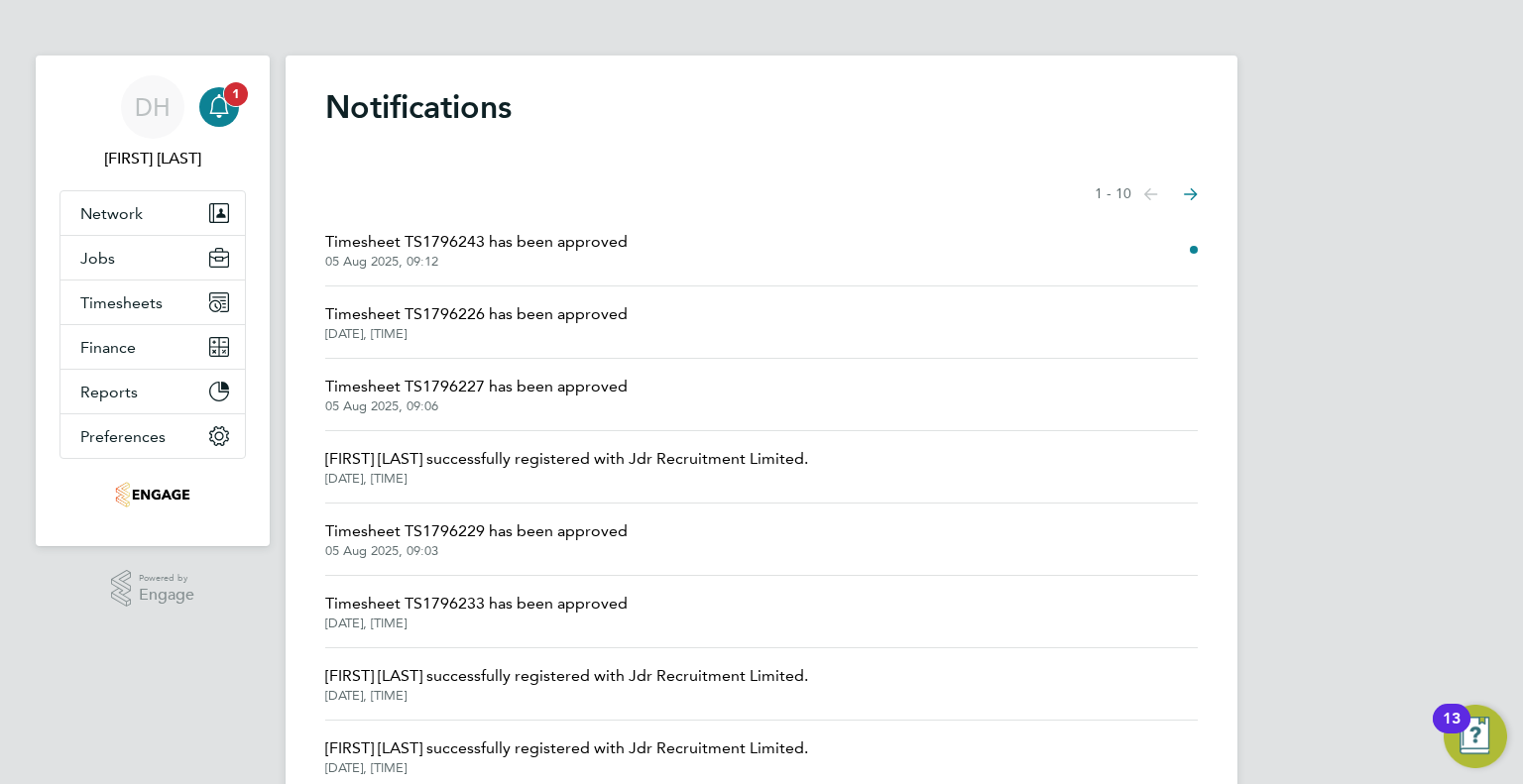 click on "Notifications
1" at bounding box center (219, 107) 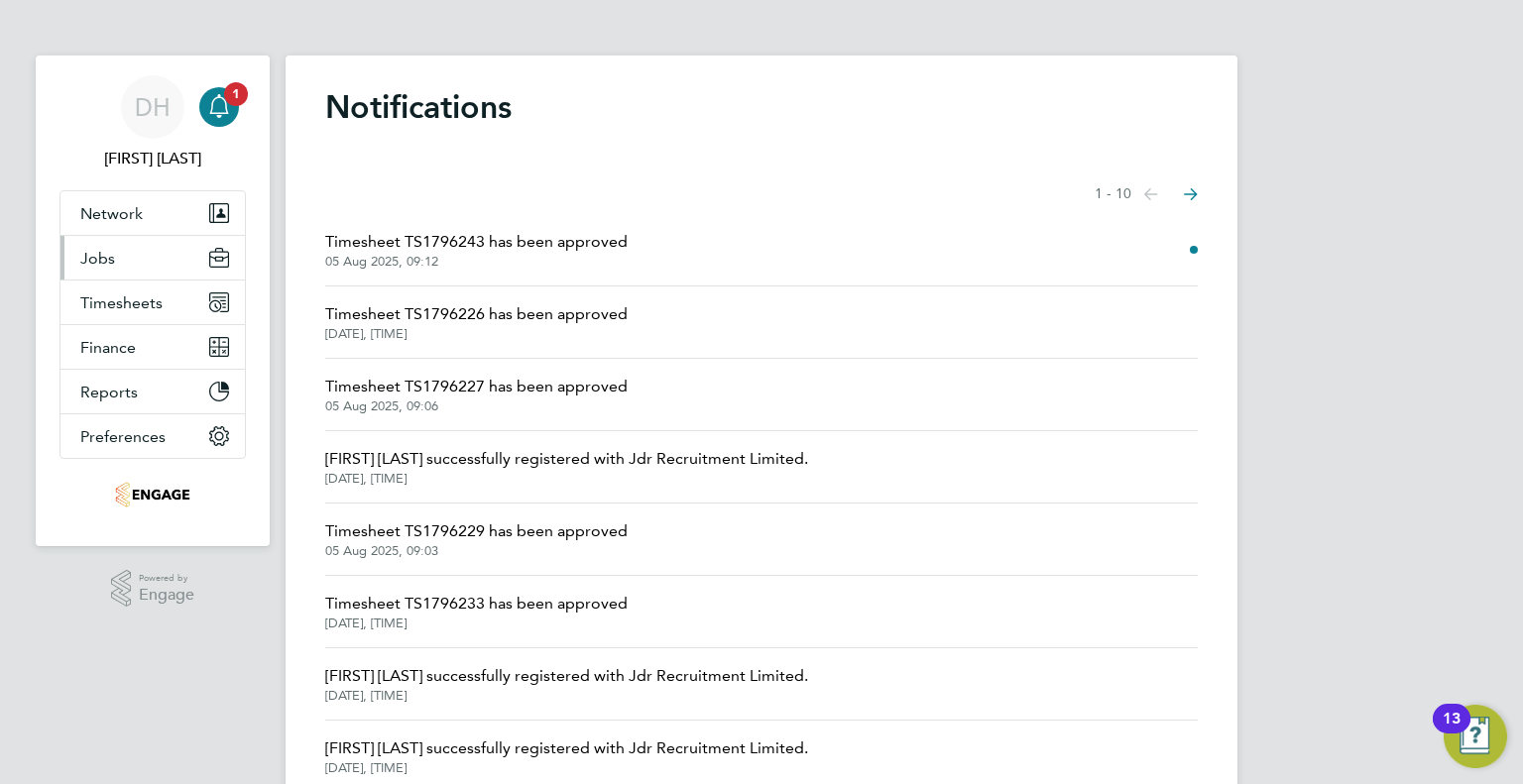 click on "Jobs" at bounding box center [97, 258] 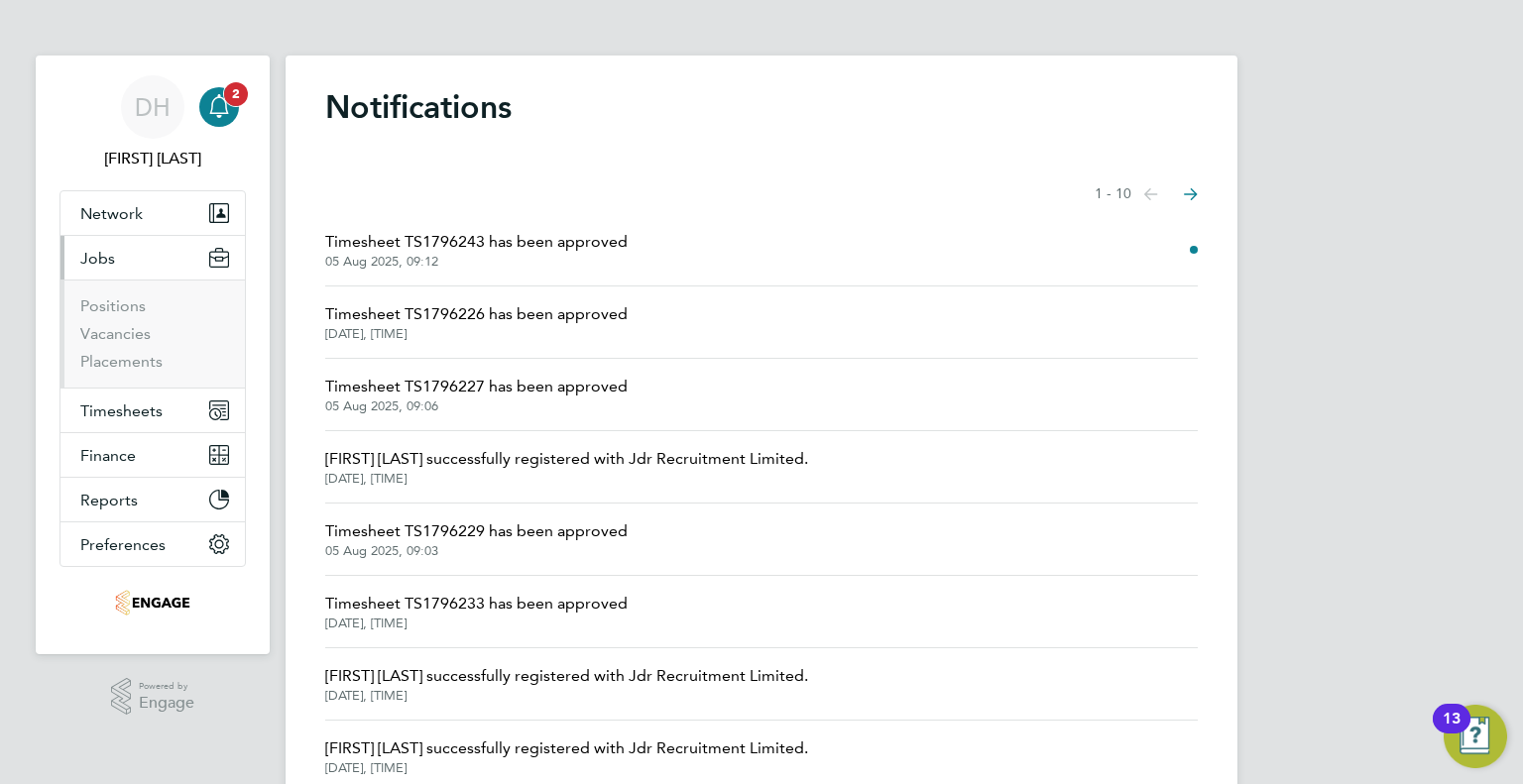click 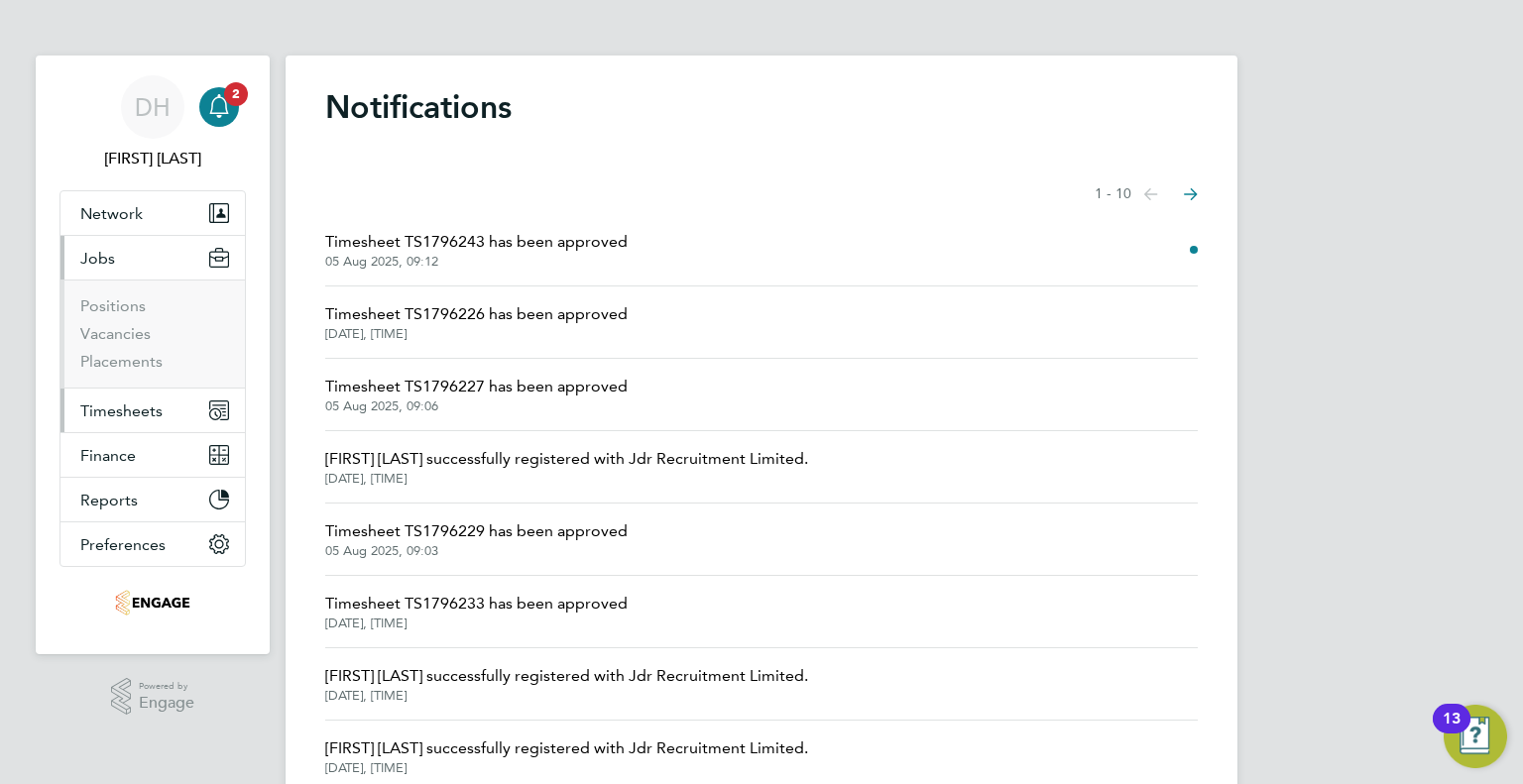 click on "Timesheets" at bounding box center (153, 410) 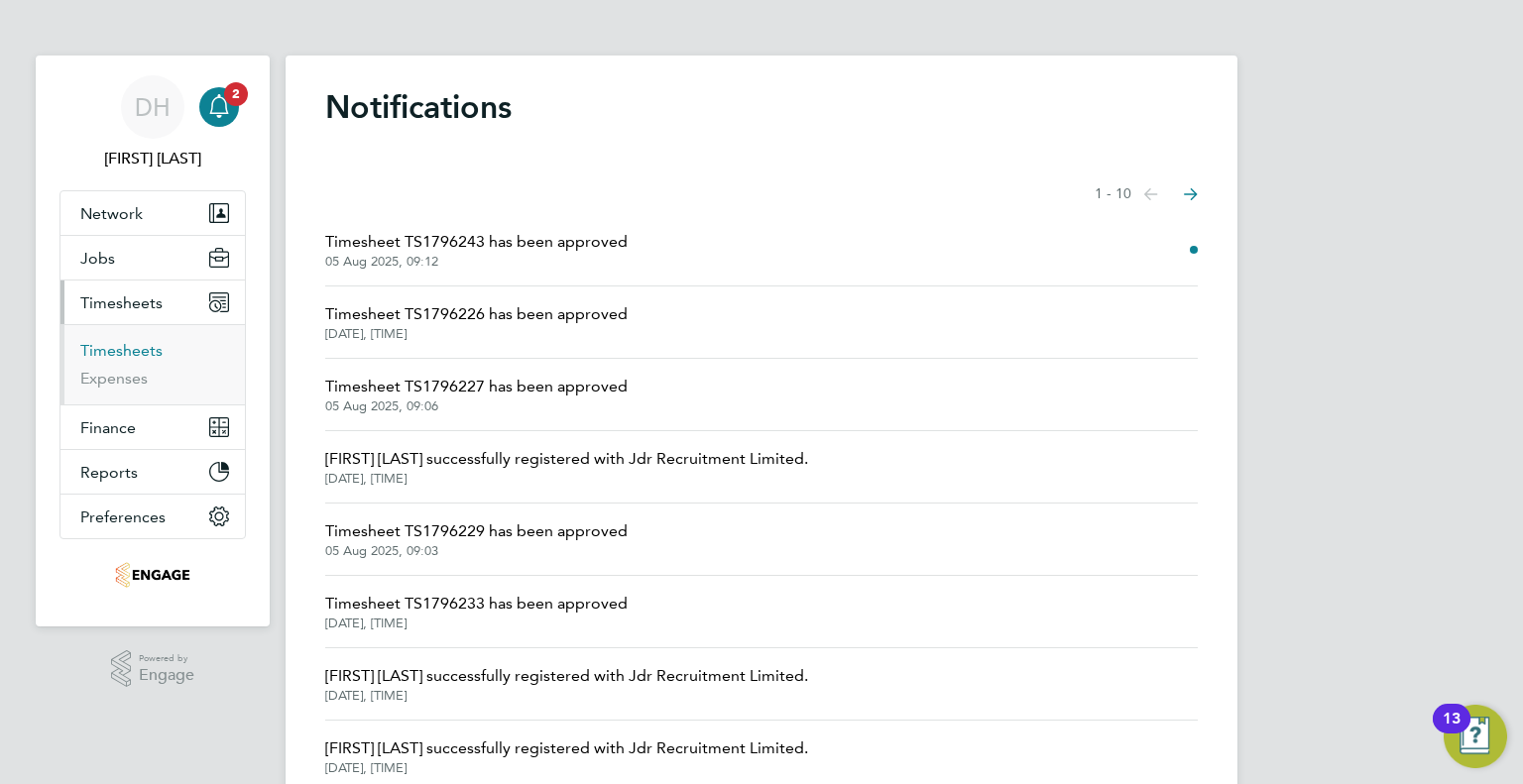 click on "Timesheets" at bounding box center (121, 350) 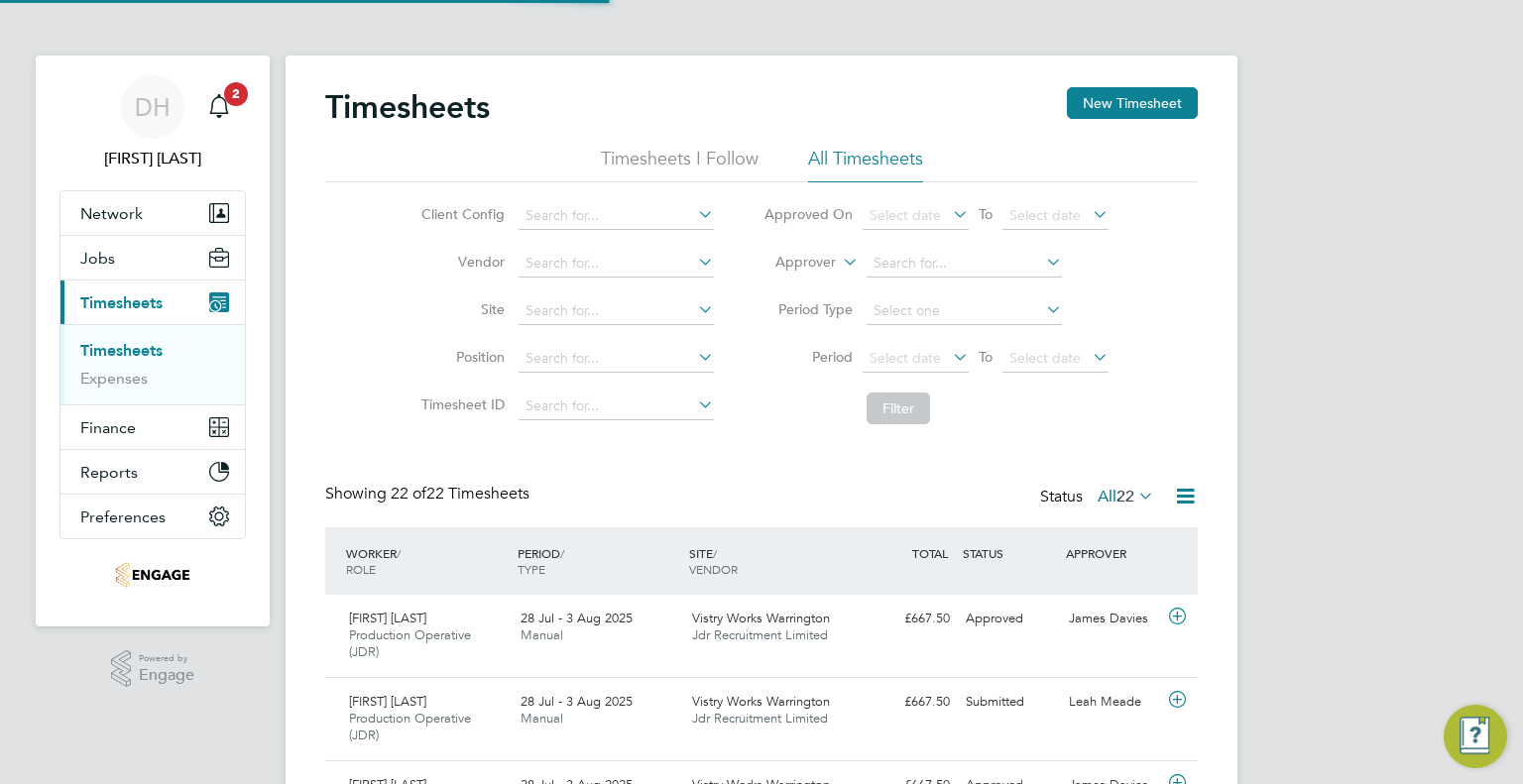 scroll, scrollTop: 10, scrollLeft: 10, axis: both 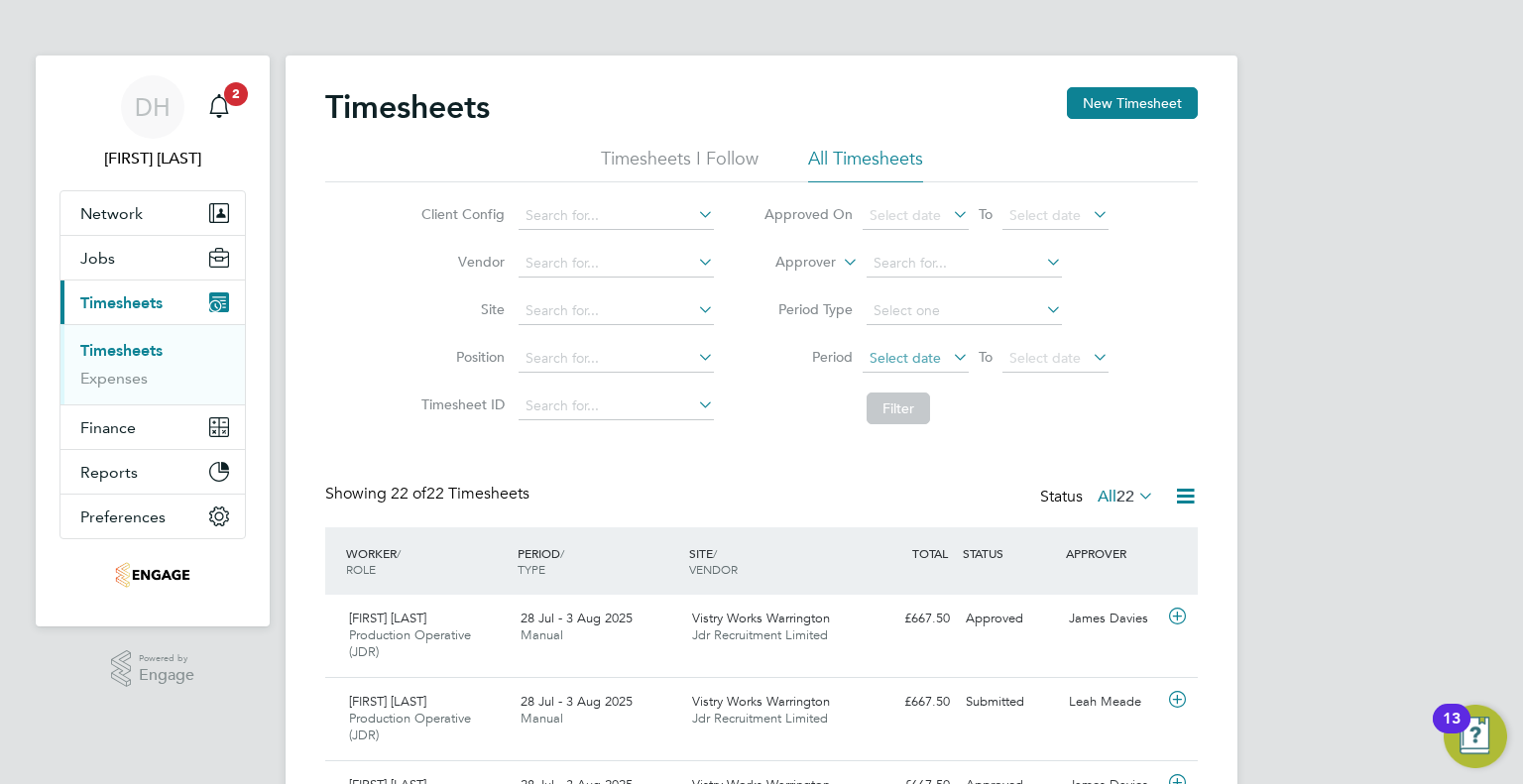 click on "Select date" 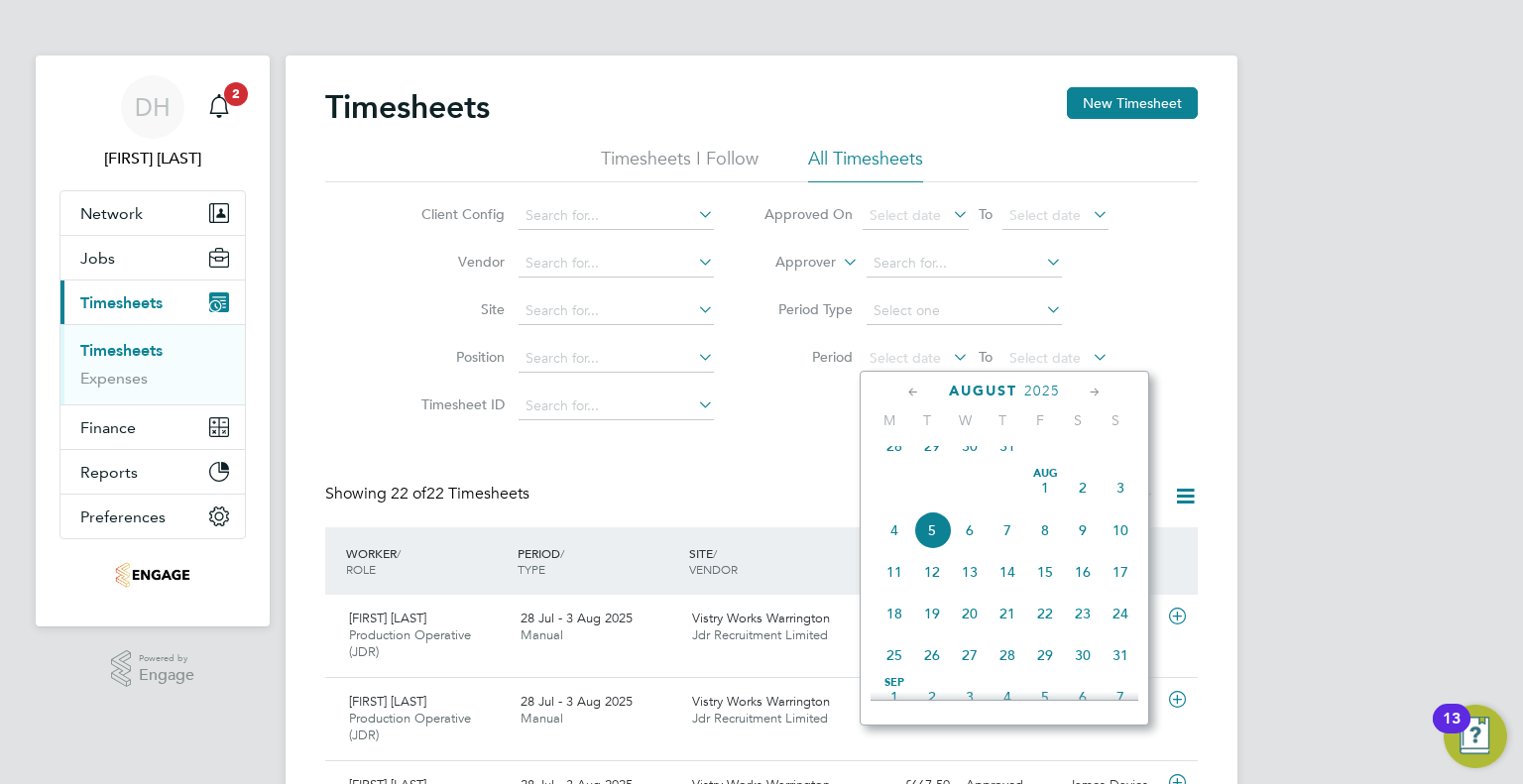click on "August 2025 M T W T F S S       May 1 2 3 4 5 6 7 8 9 10 11 12 13 14 15 16 17 18 19 20 21 22 23 24 25 26 27 28 29 30 31               Jun 1 2 3 4 5 6 7 8 9 10 11 12 13 14 15 16 17 18 19 20 21 22 23 24 25 26 27 28 29 30               Jul 1 2 3 4 5 6 7 8 9 10 11 12 13 14 15 16 17 18 19 20 21 22 23 24 25 26 27 28 29 30 31               Aug 1 2 3 4 5 6 7 8 9 10 11 12 13 14 15 16 17 18 19 20 21 22 23 24 25 26 27 28 29 30 31 Sep 1 2 3 4 5 6 7 8 9 10 11 12 13 14 15 16 17 18 19 20 21 22 23 24 25 26 27 28 29 30     Oct 1 2 3 4 5 6 7 8 9 10 11 12 13 14 15 16 17 18 19 20 21 22 23 24 25 26 27 28 29 30 31               Nov 1 2 3 4 5 6 7 8 9 10 11 12 13 14 15 16 17 18 19 20 21 22 23 24 25 26 27 28 29 30" 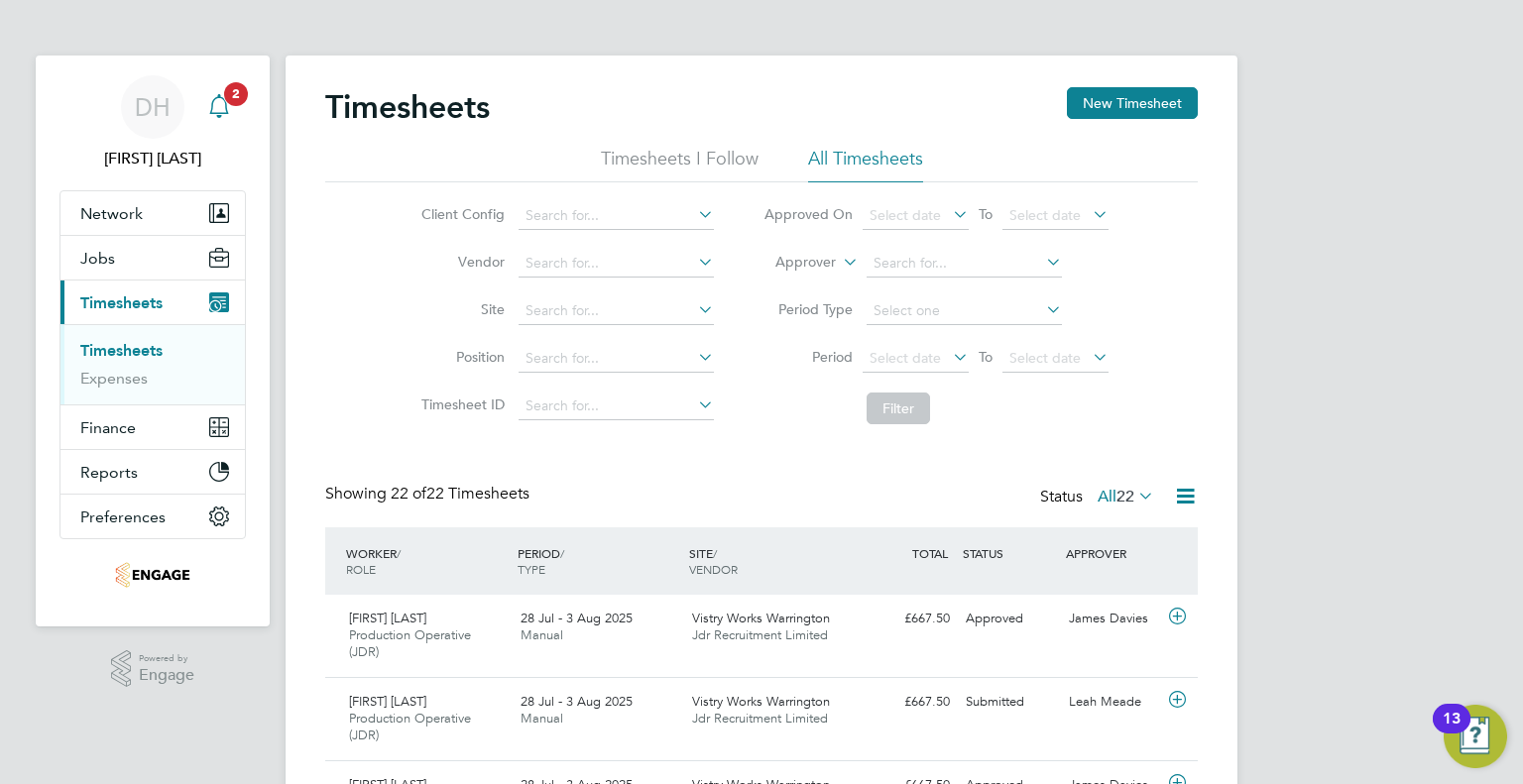 click on "2" at bounding box center (236, 94) 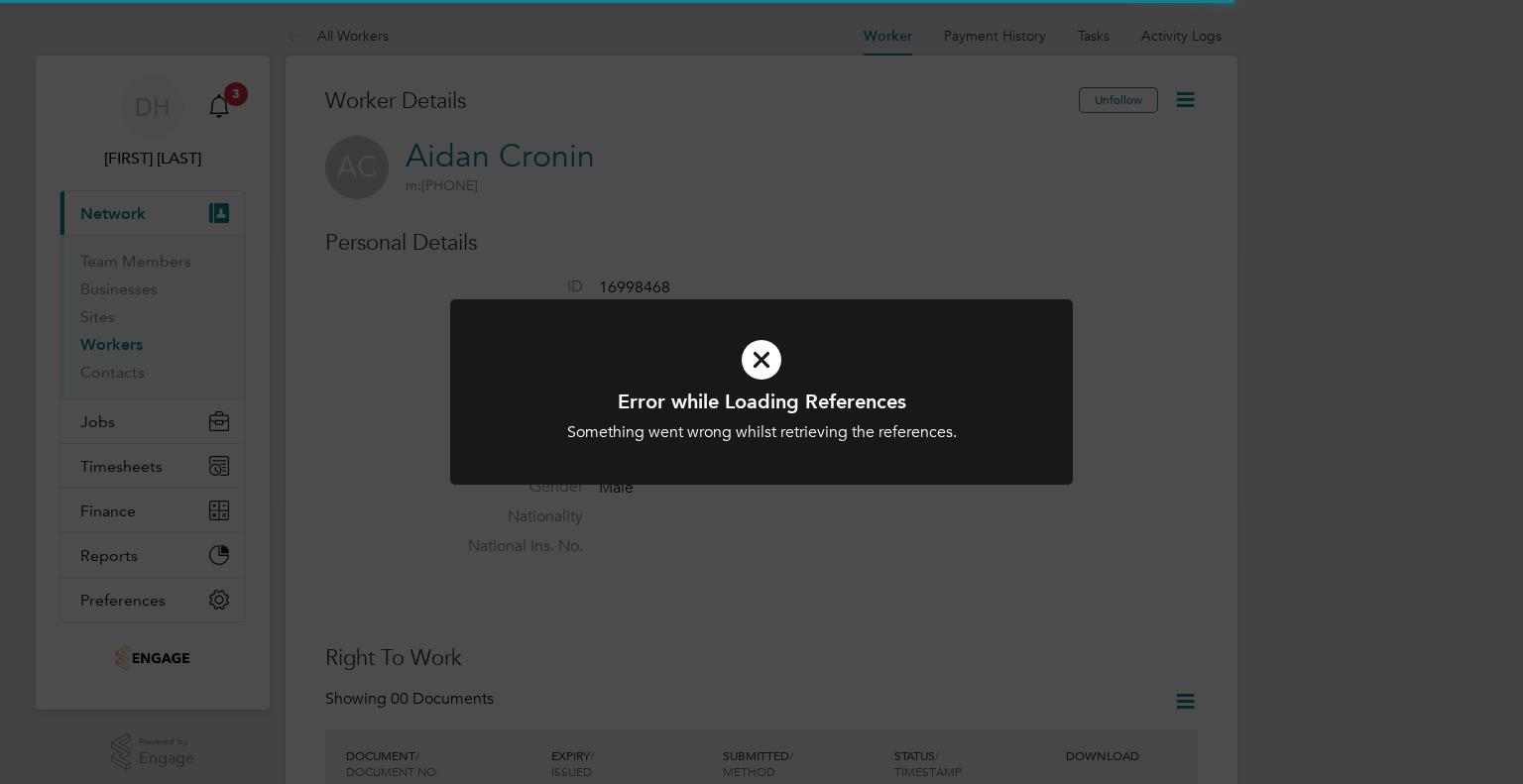 scroll, scrollTop: 0, scrollLeft: 0, axis: both 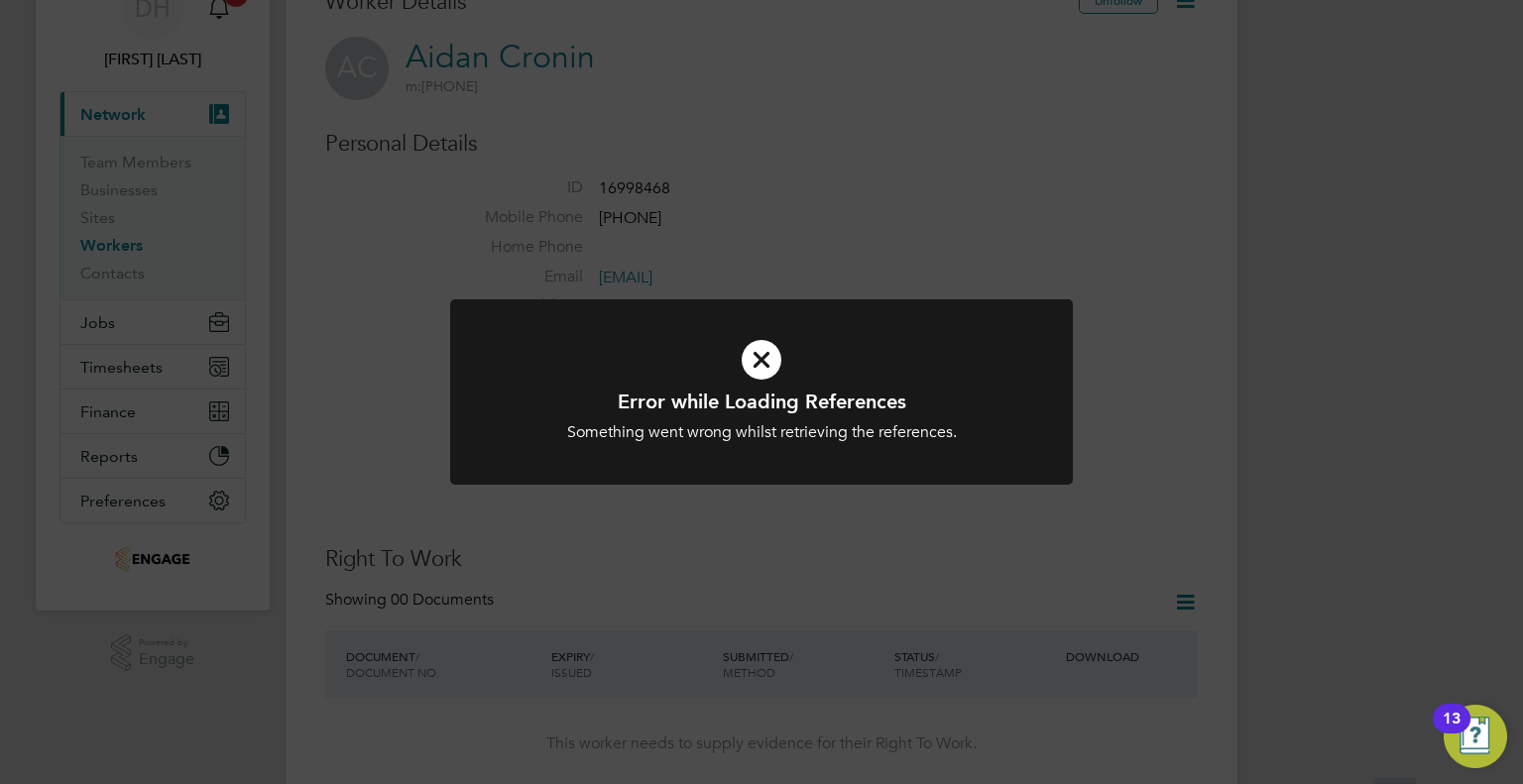click on "Error while Loading References Something went wrong whilst retrieving the references. Cancel Okay" 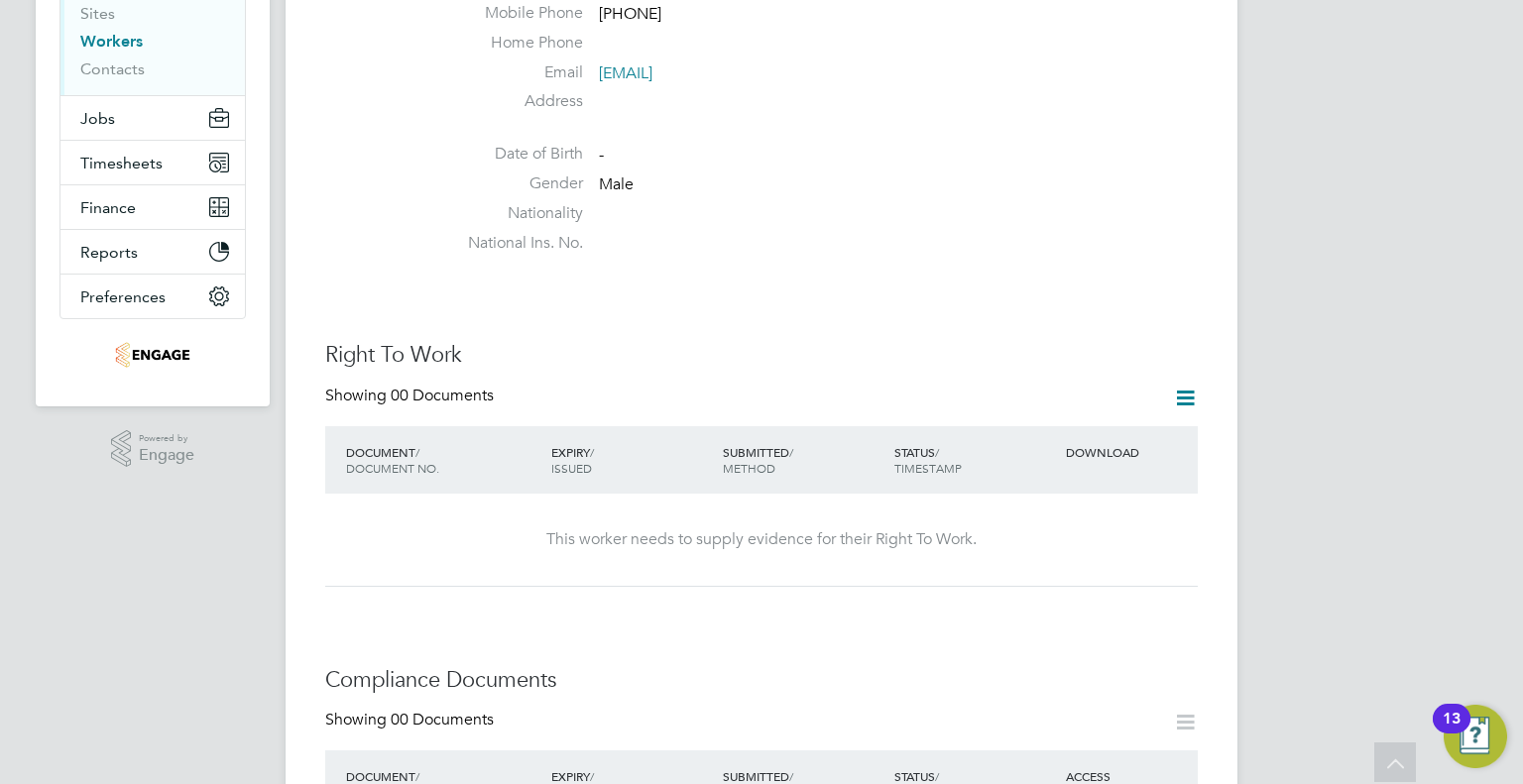 scroll, scrollTop: 0, scrollLeft: 0, axis: both 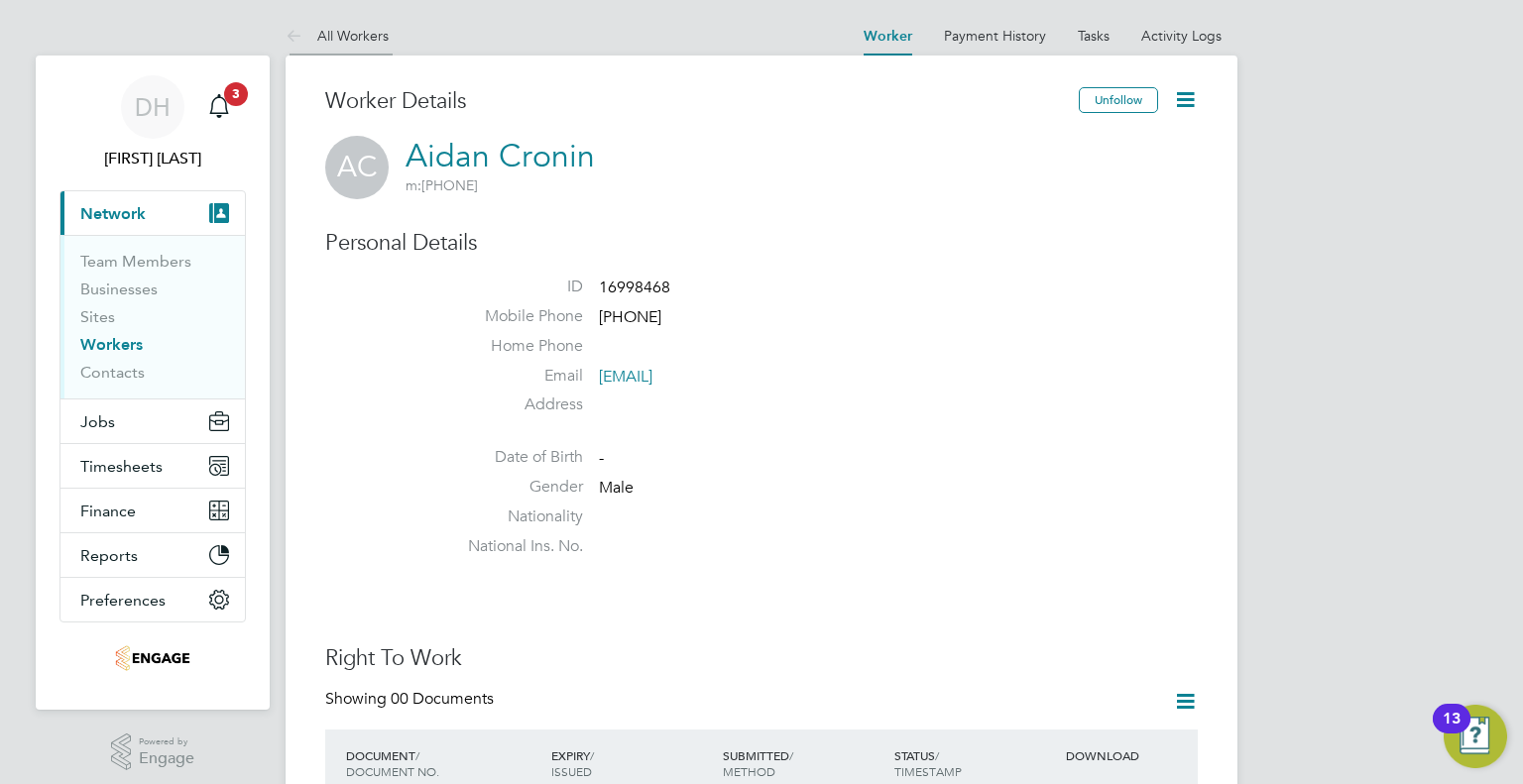 click at bounding box center [297, 37] 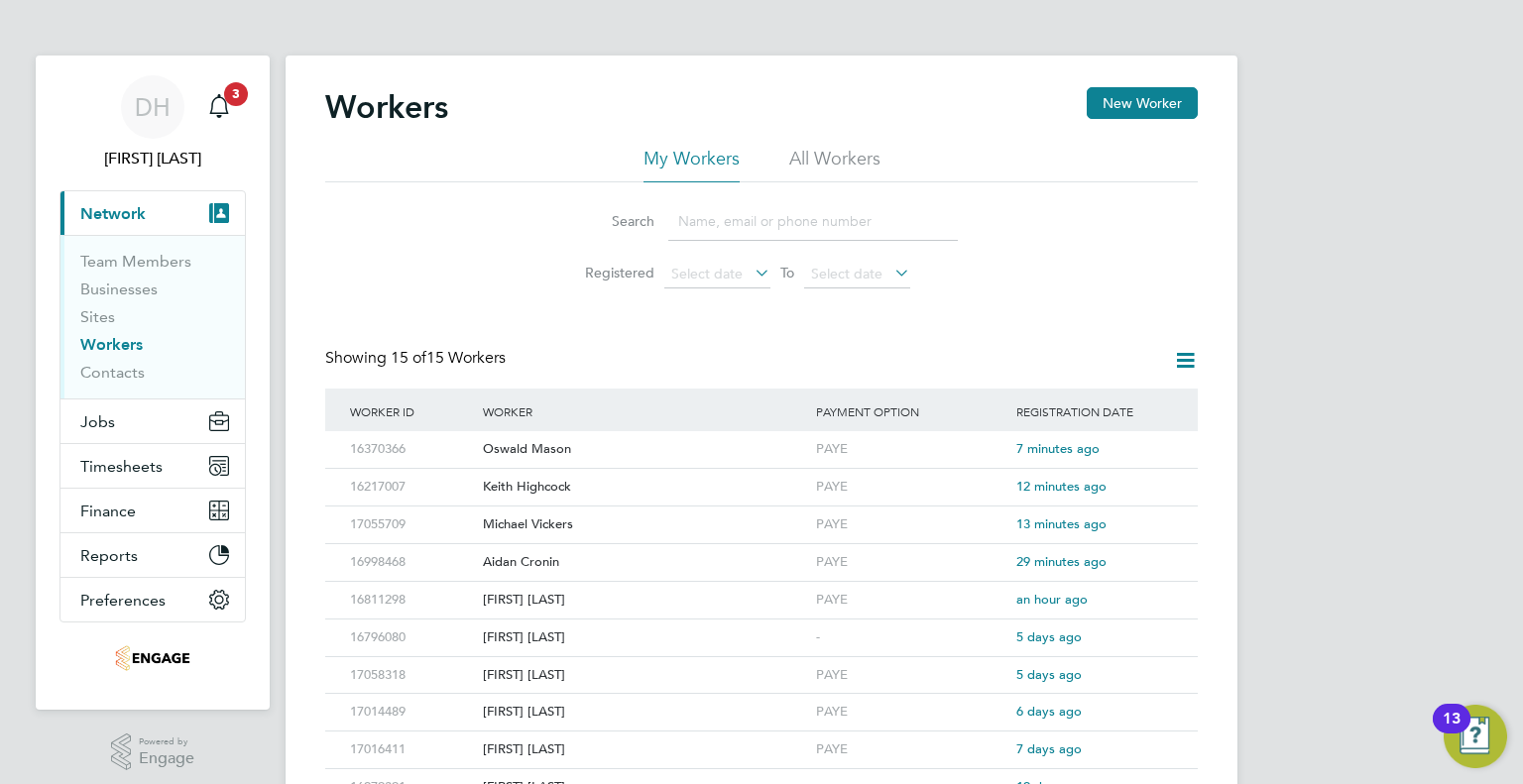 click 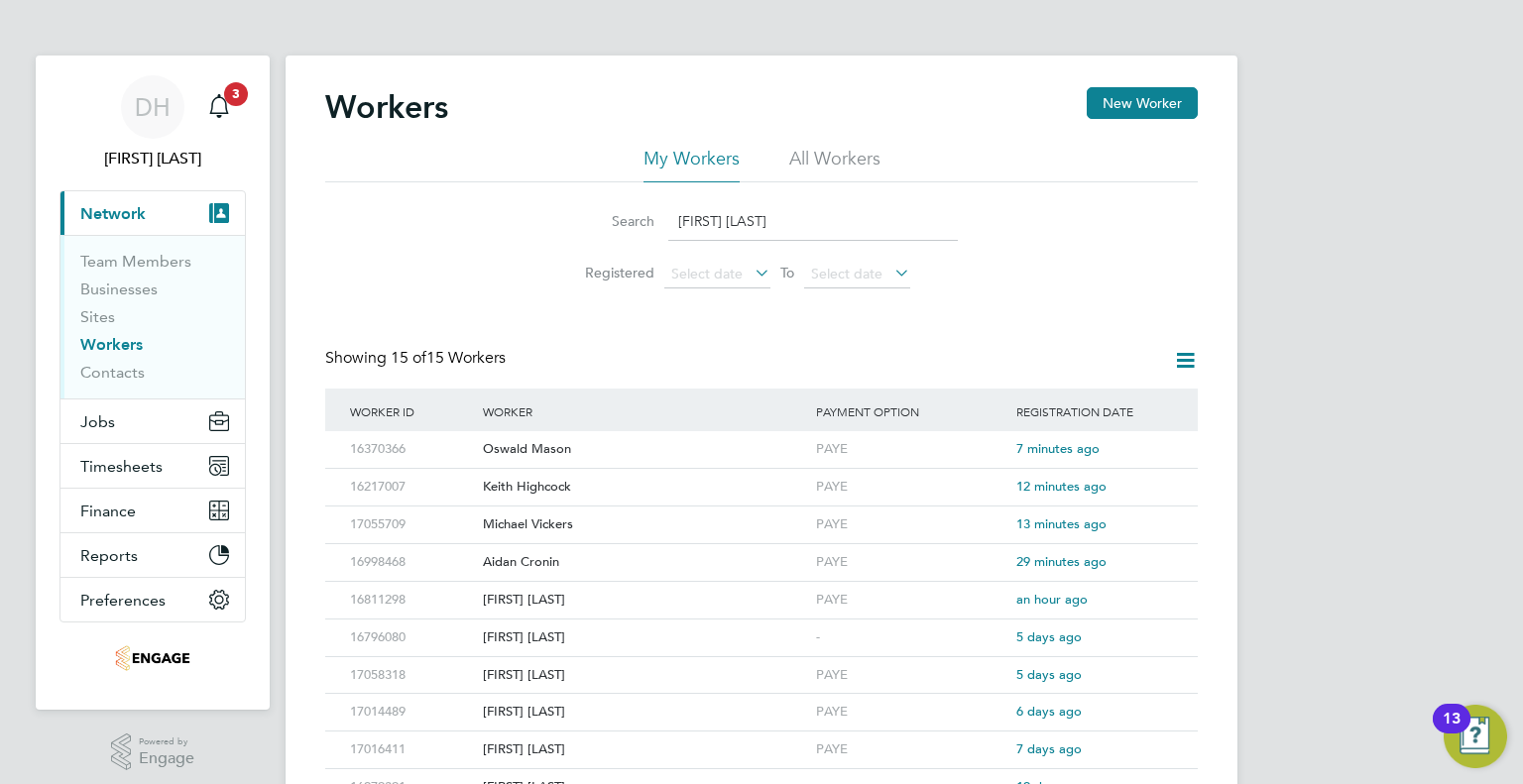 type on "lucas sher" 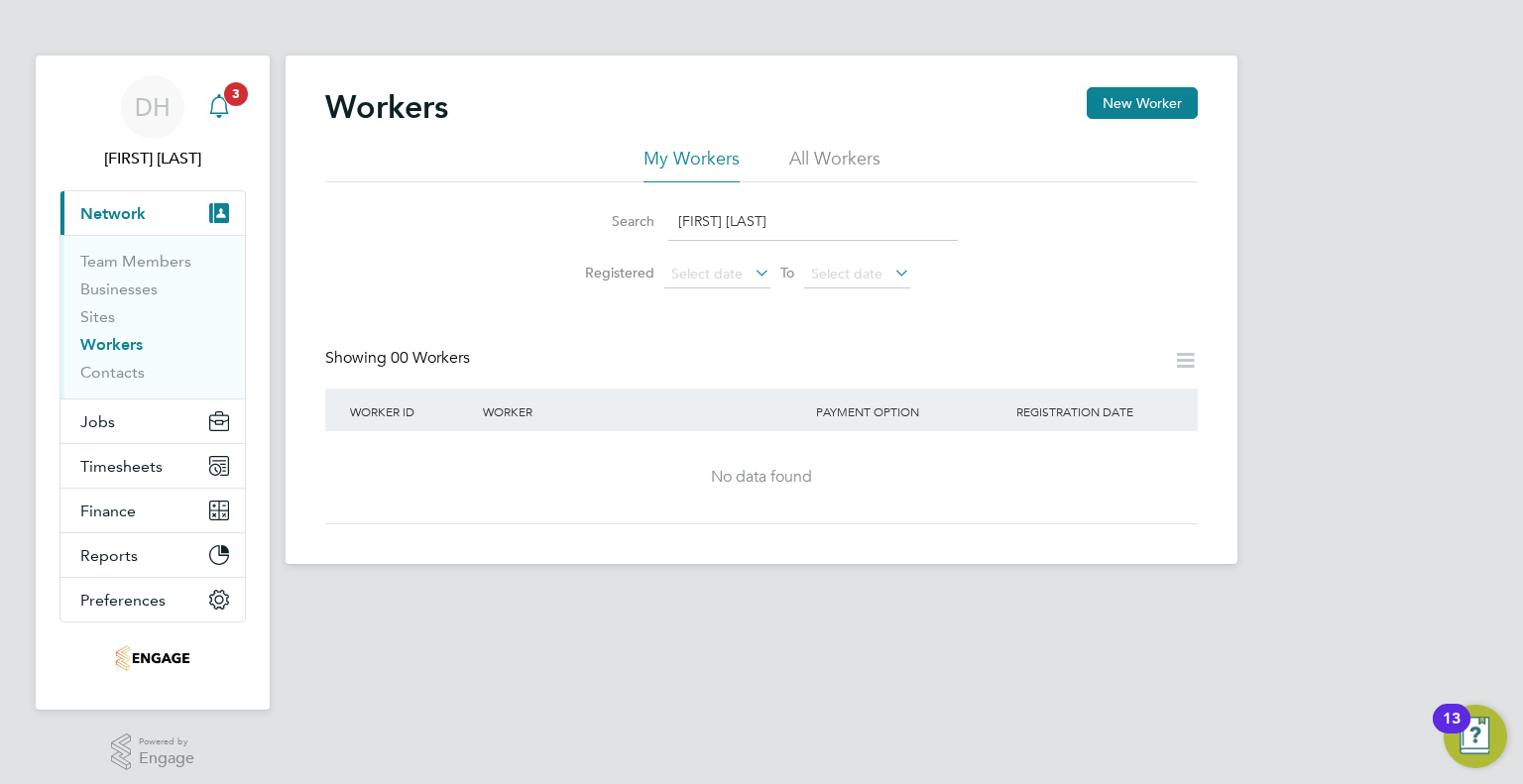 click at bounding box center [219, 107] 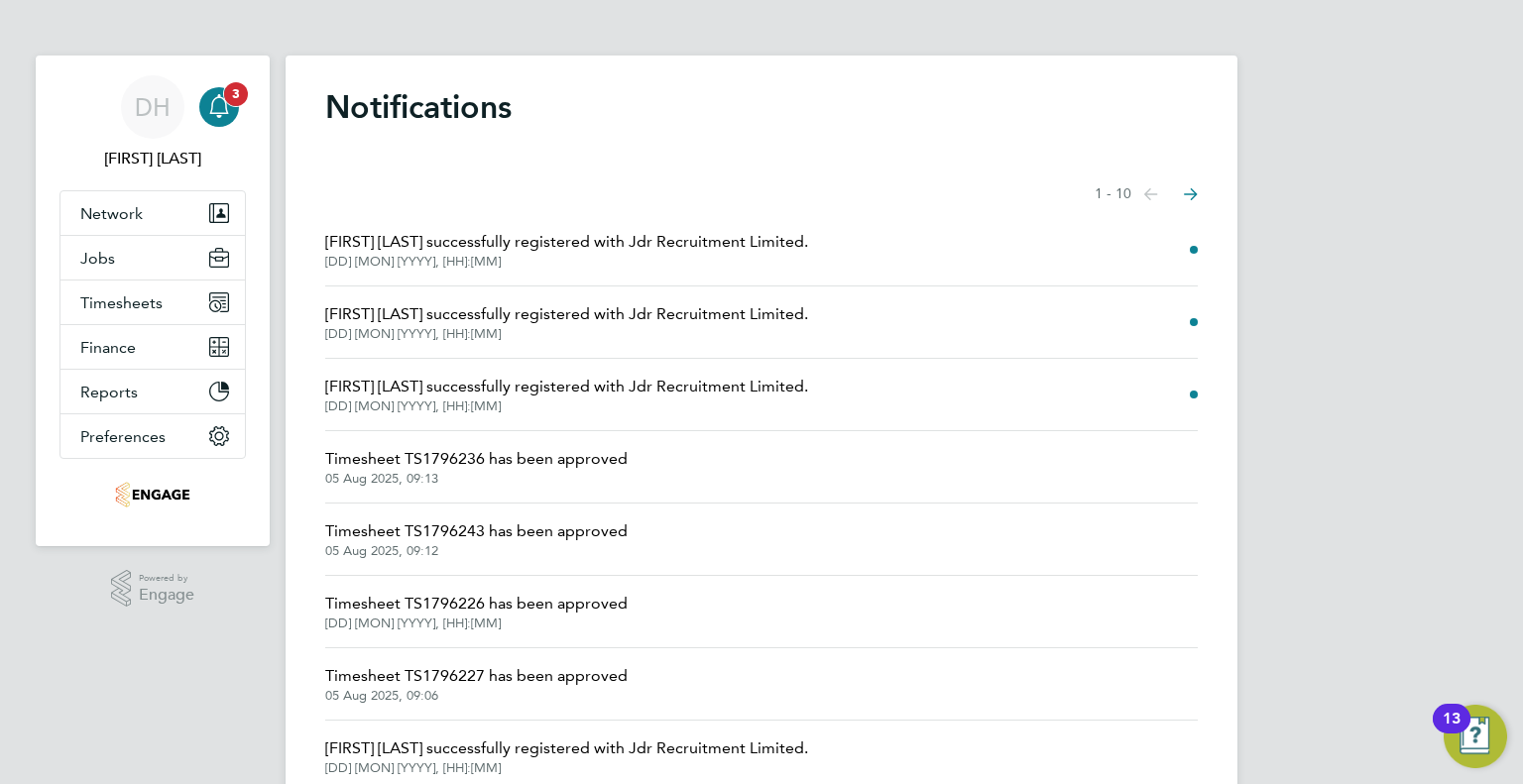 click 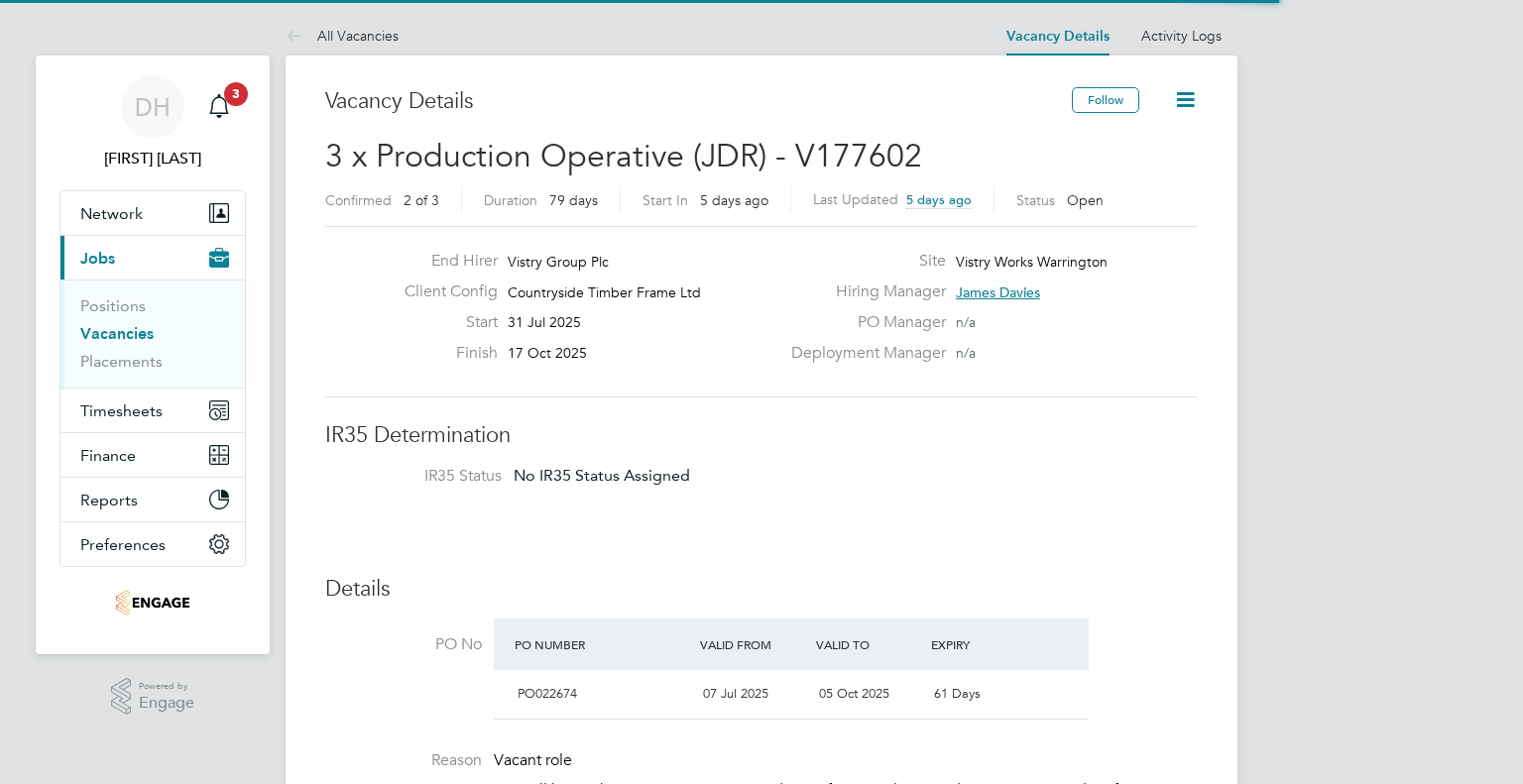 scroll, scrollTop: 0, scrollLeft: 0, axis: both 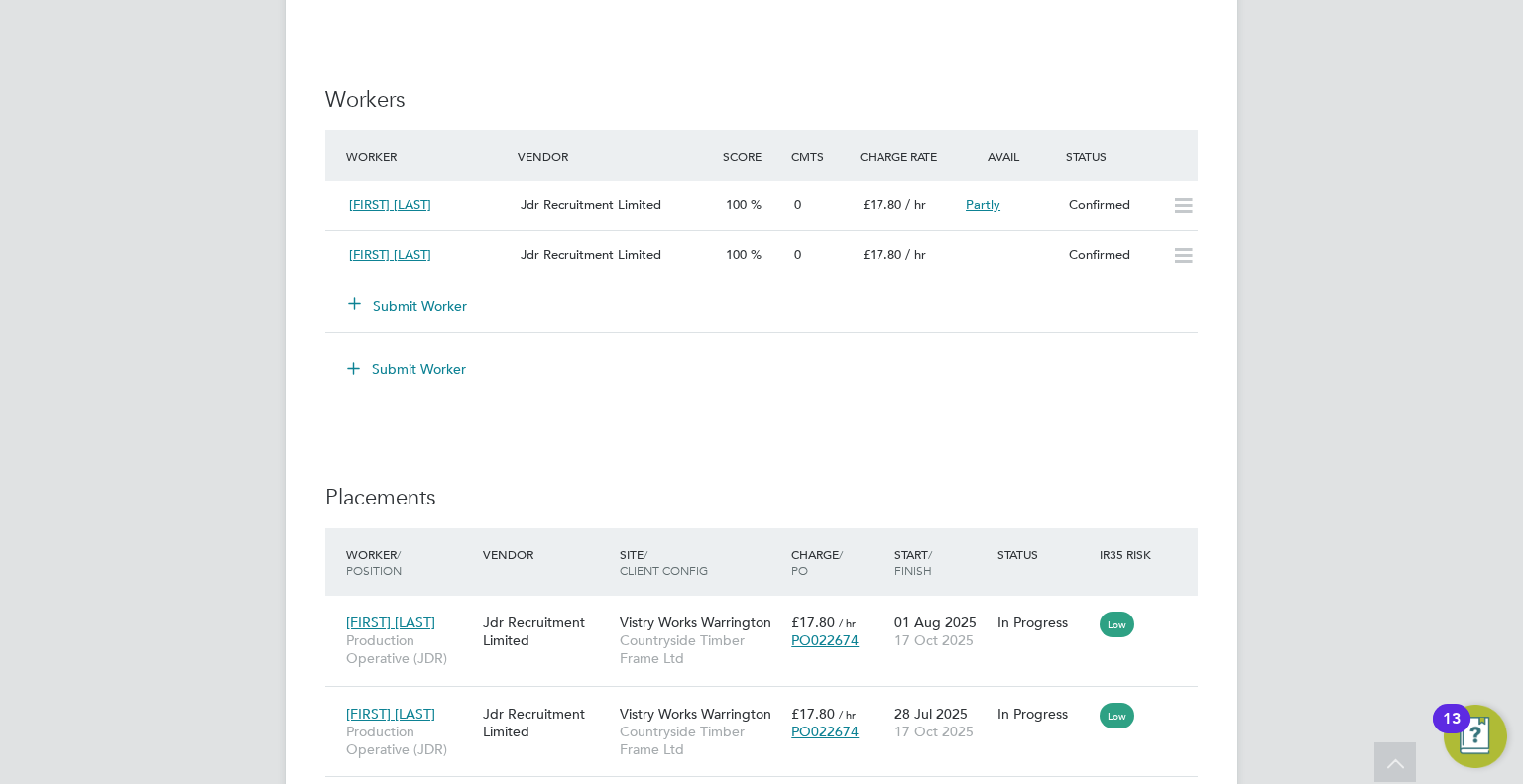 click on "Submit Worker" 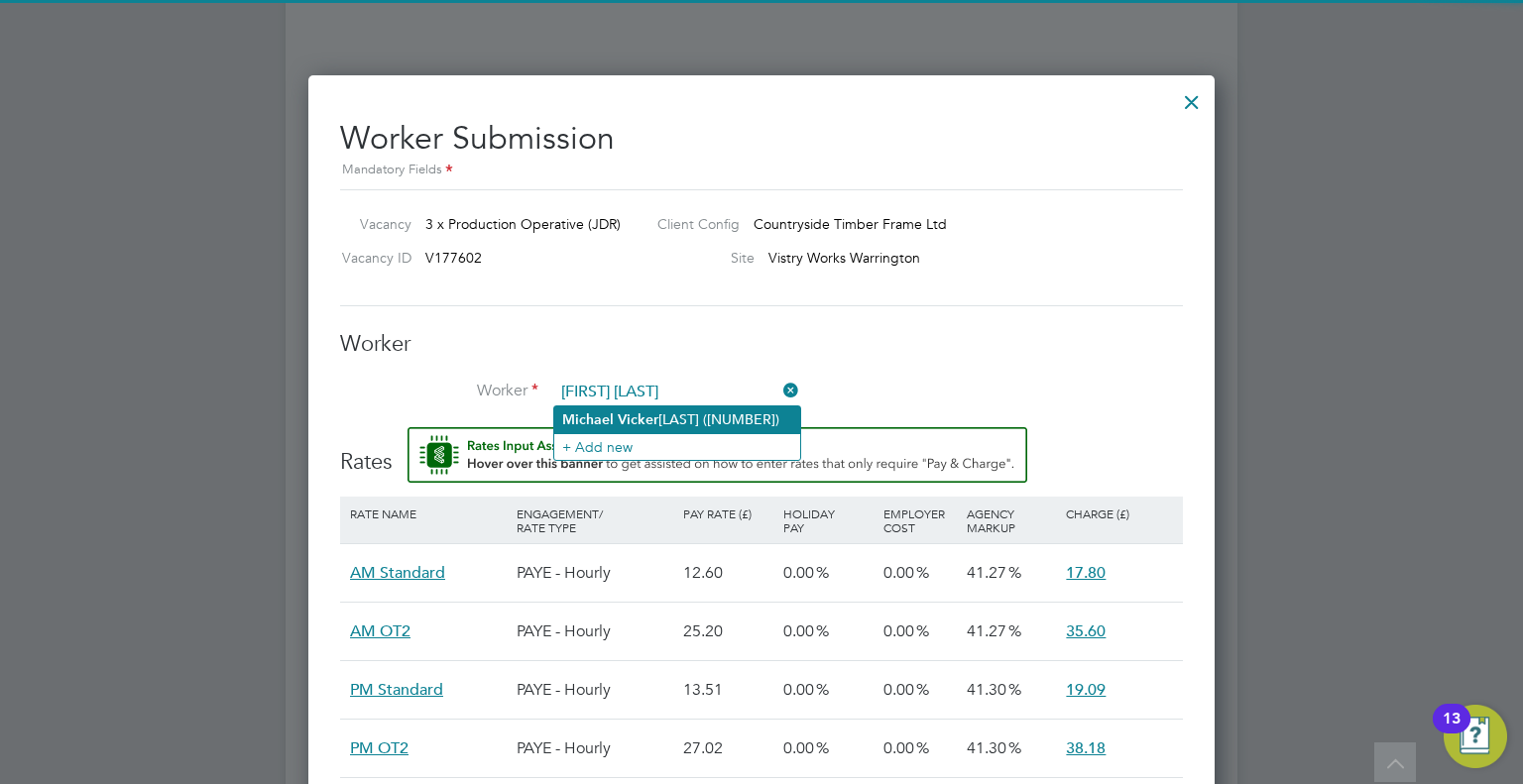 type on "[FIRST] [LAST]" 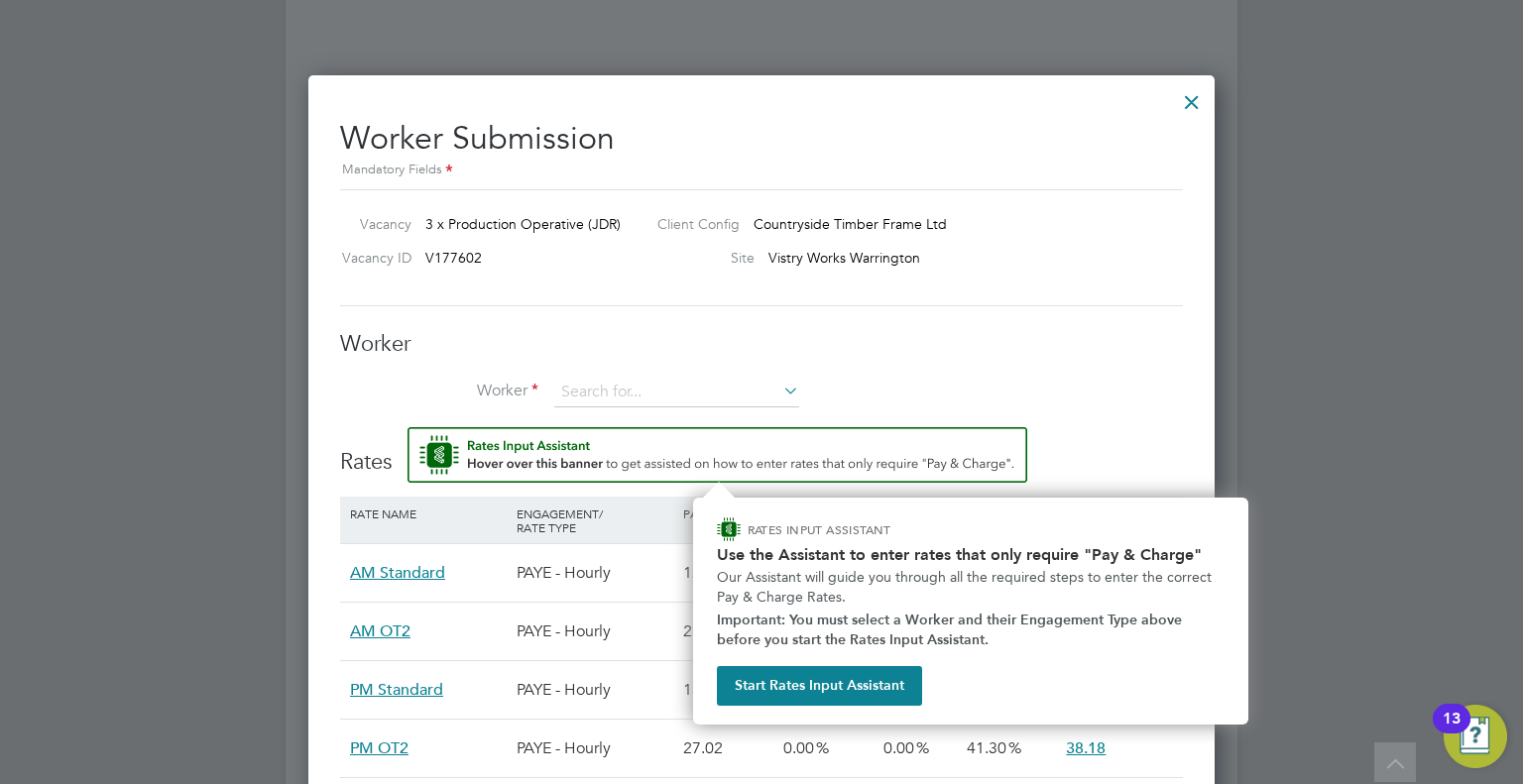 click at bounding box center (717, 455) 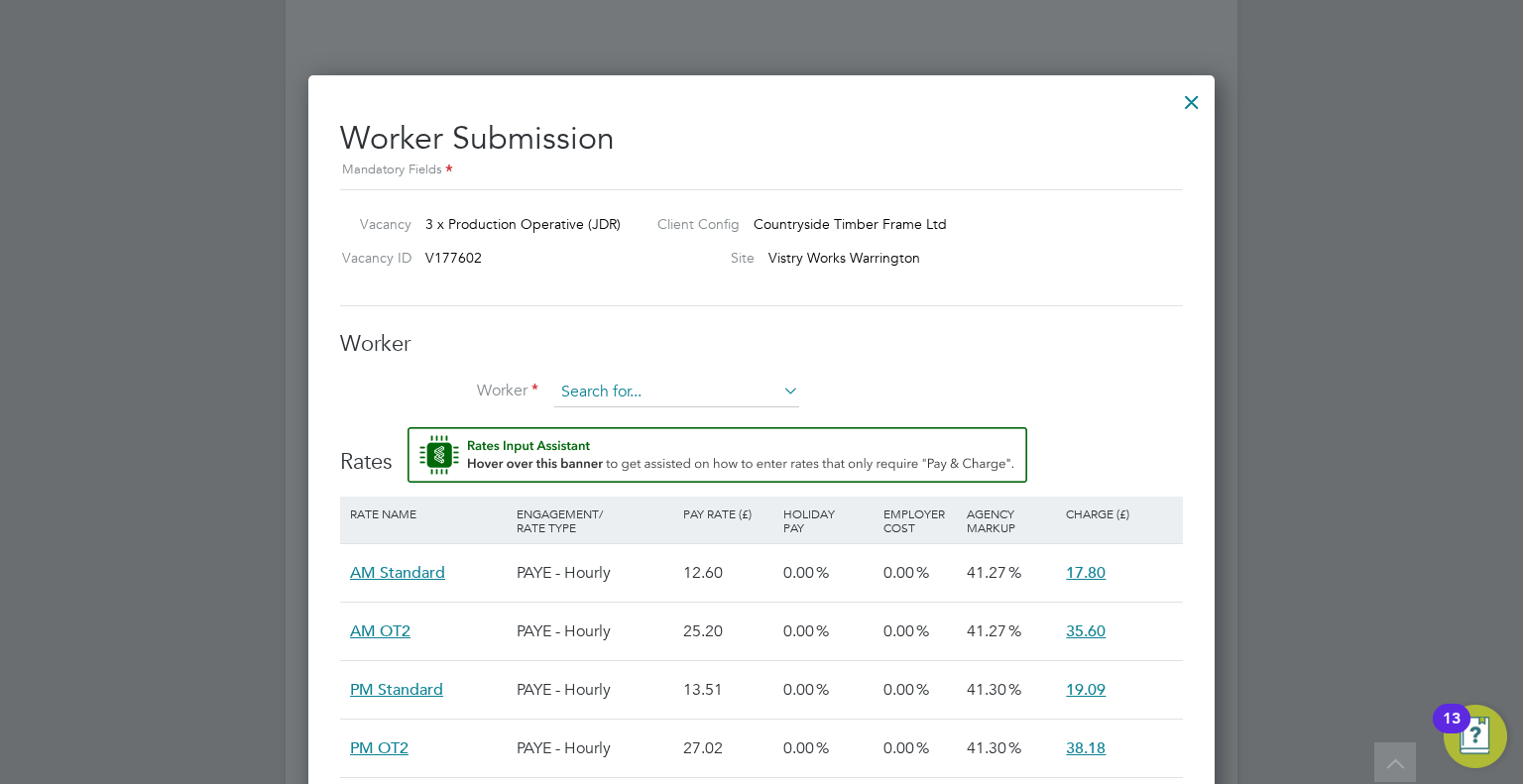 click at bounding box center (676, 392) 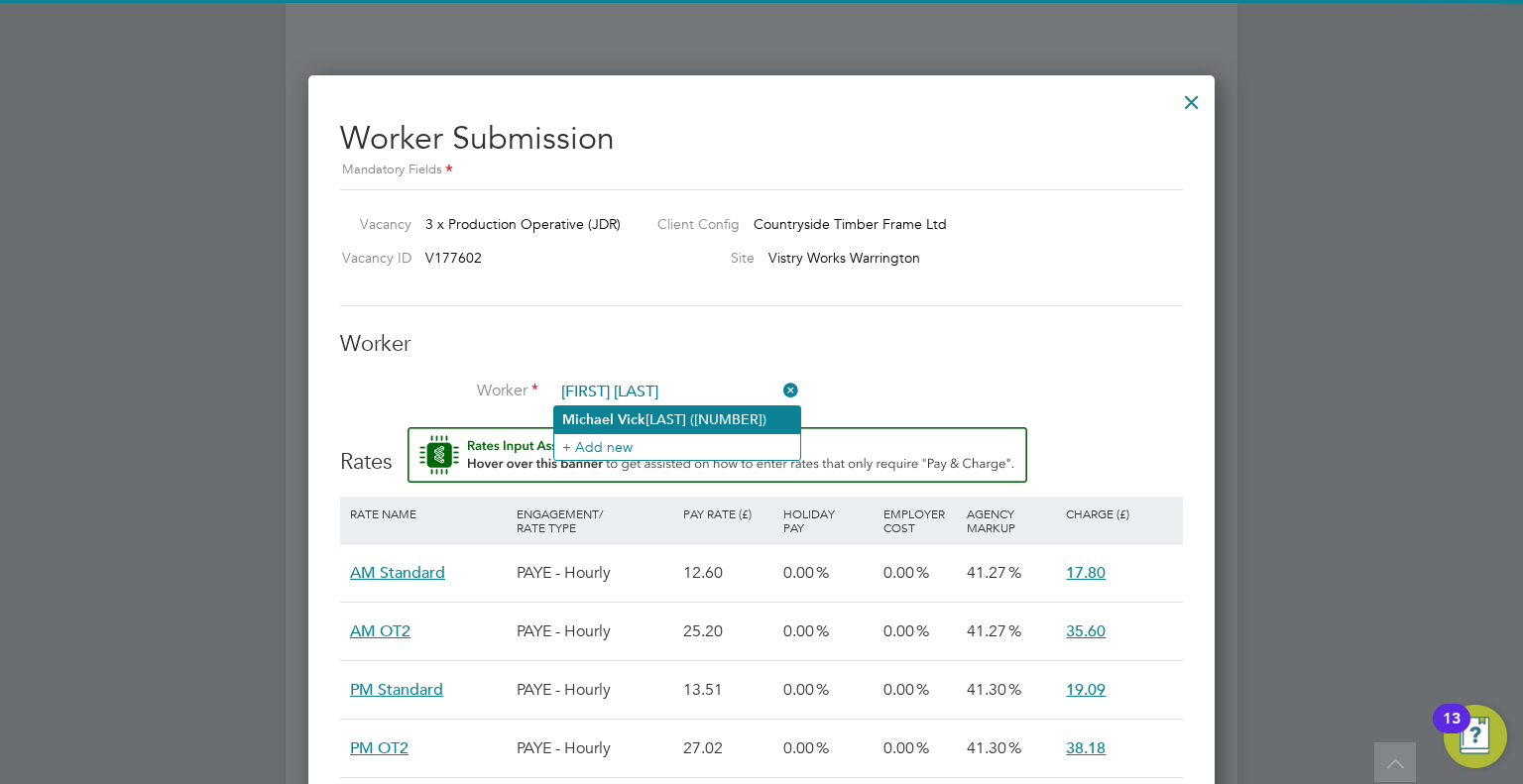 click on "Michael" 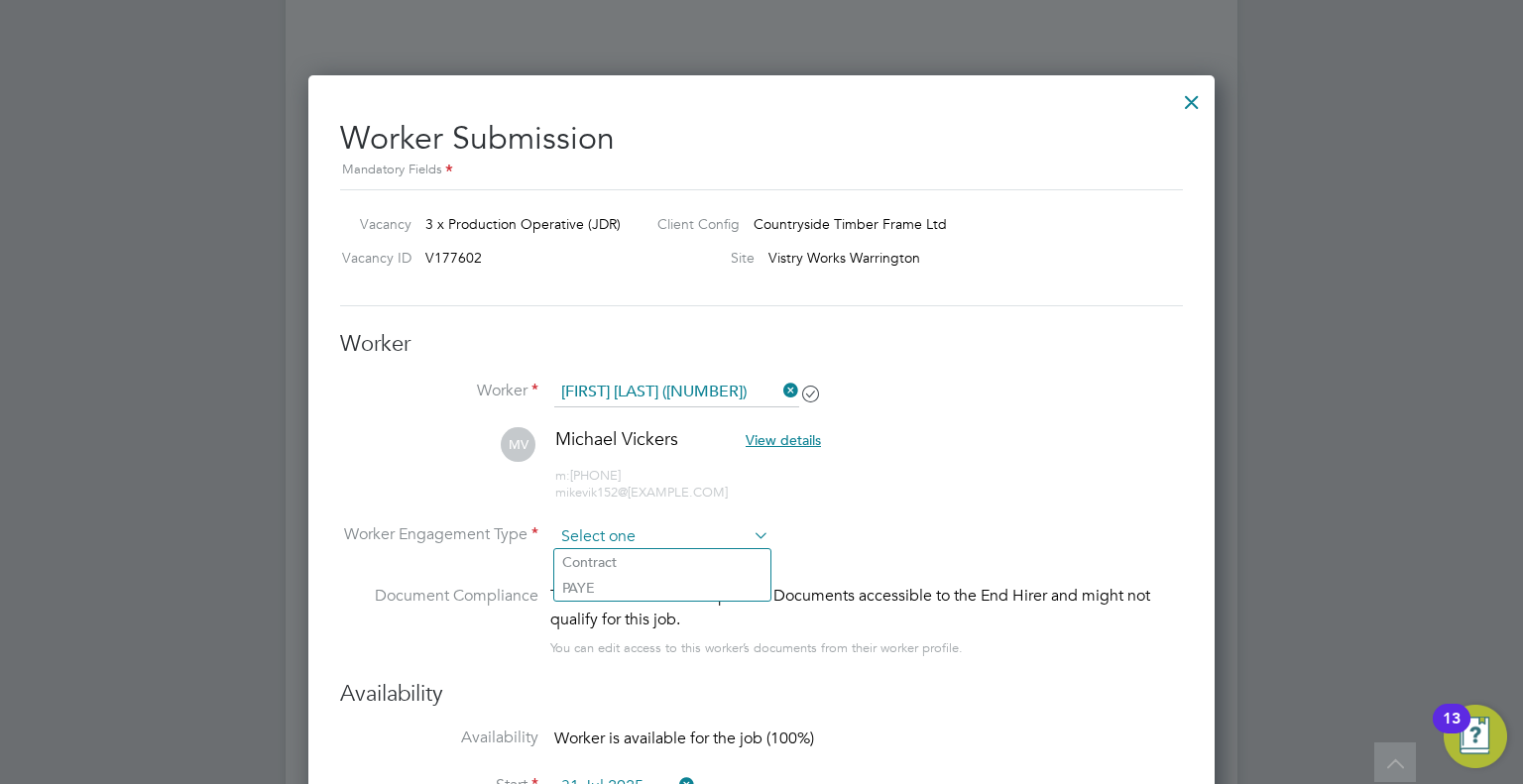 click at bounding box center [661, 537] 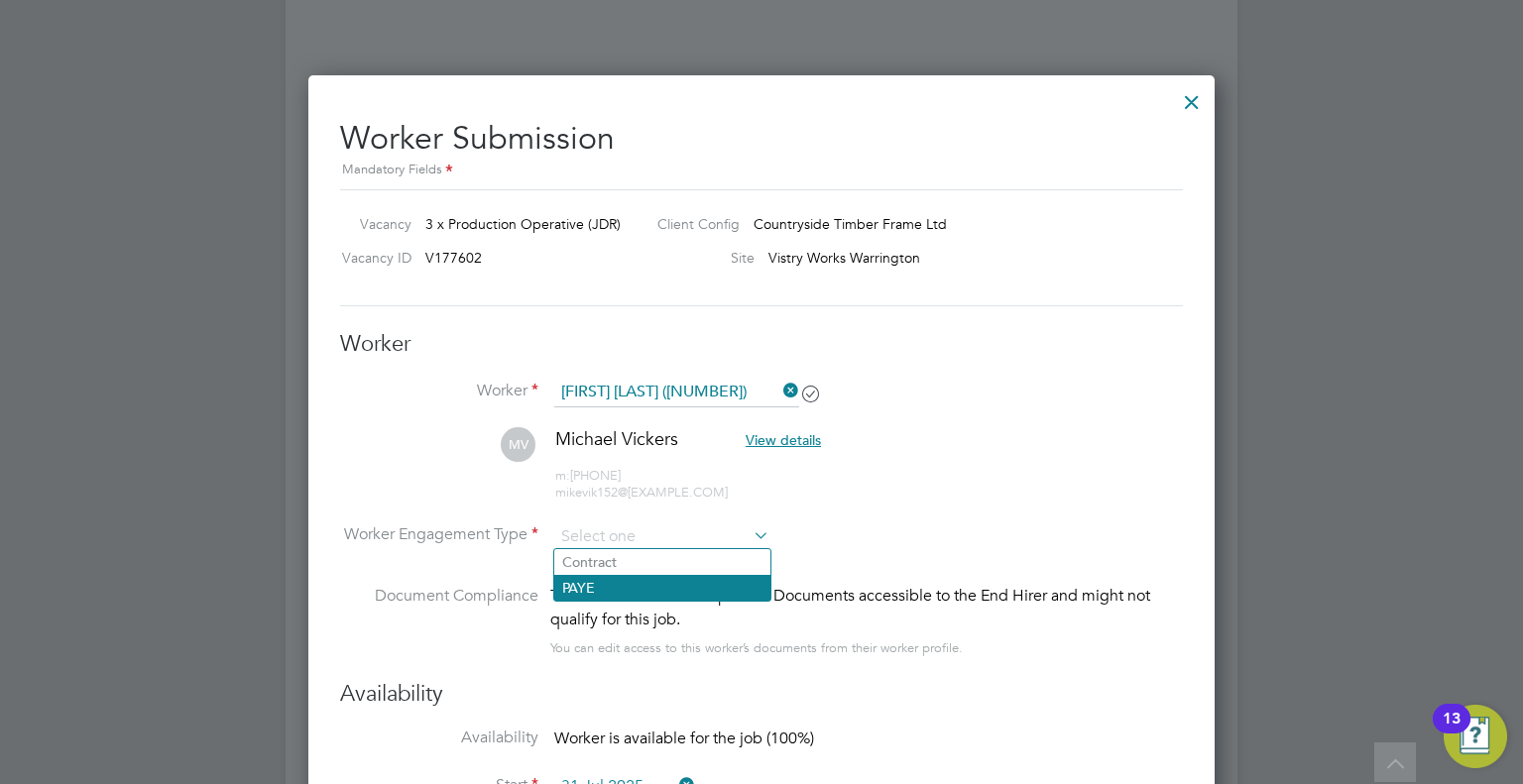 click on "PAYE" 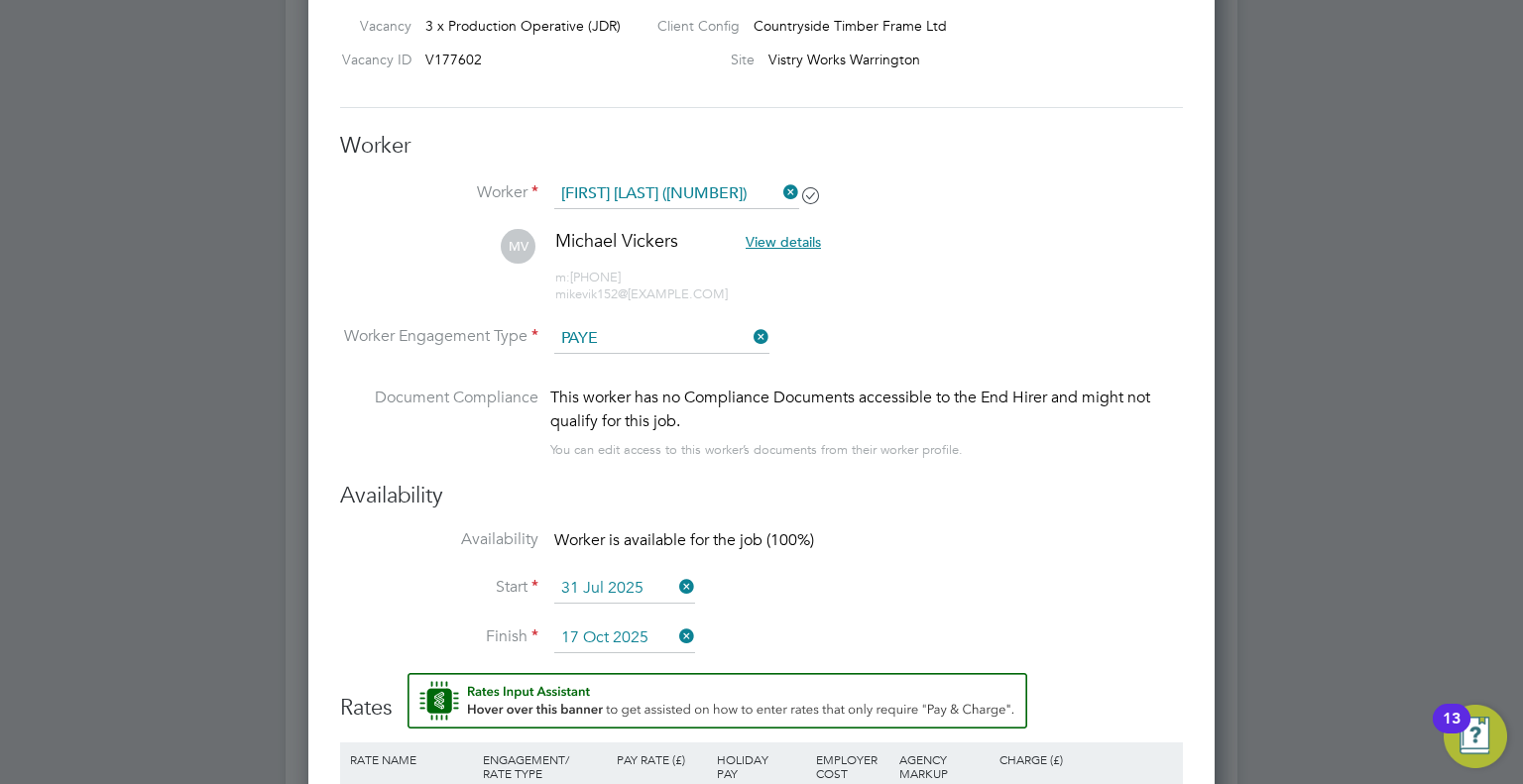 click on "31 Jul 2025" at bounding box center (625, 589) 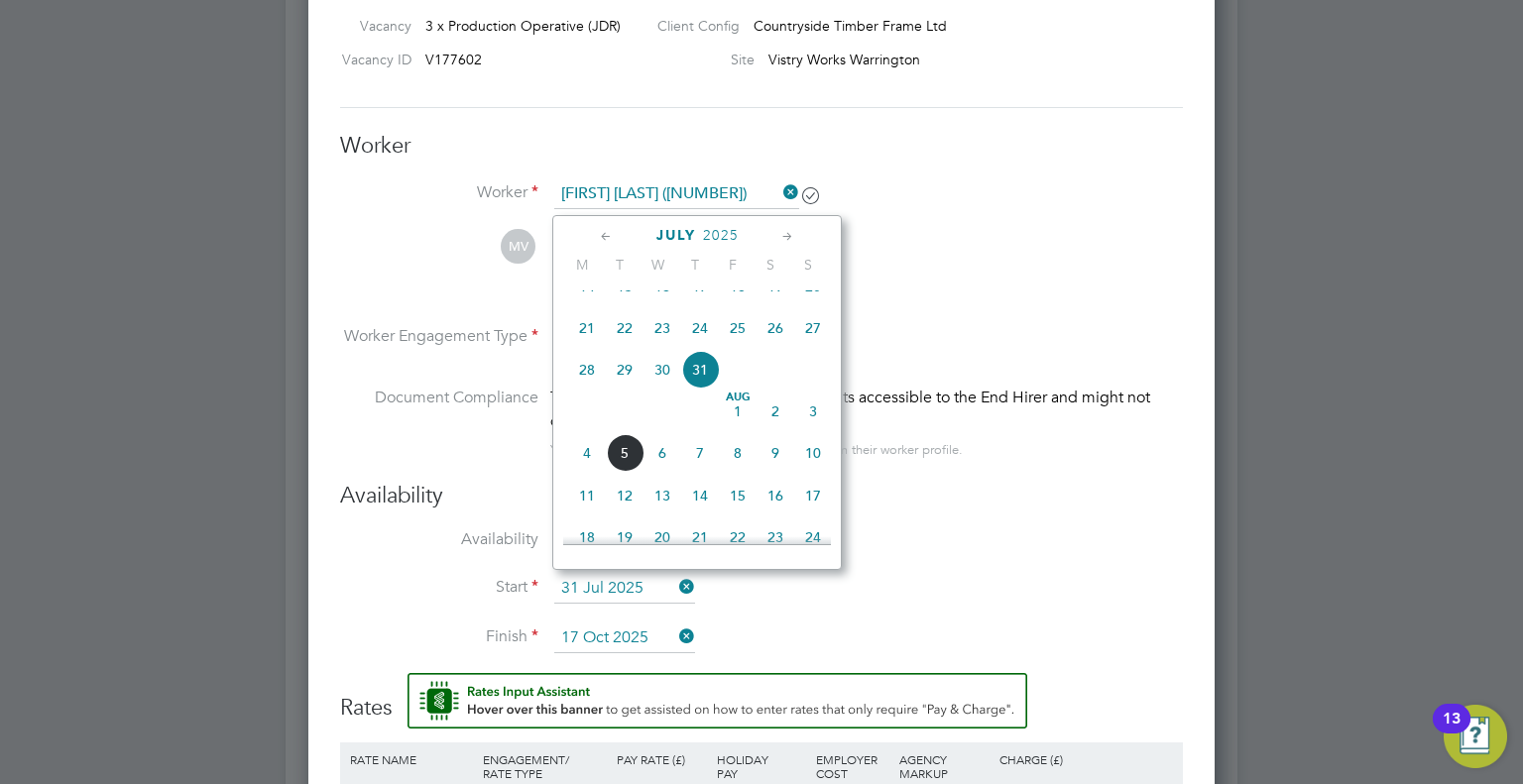 click on "4" 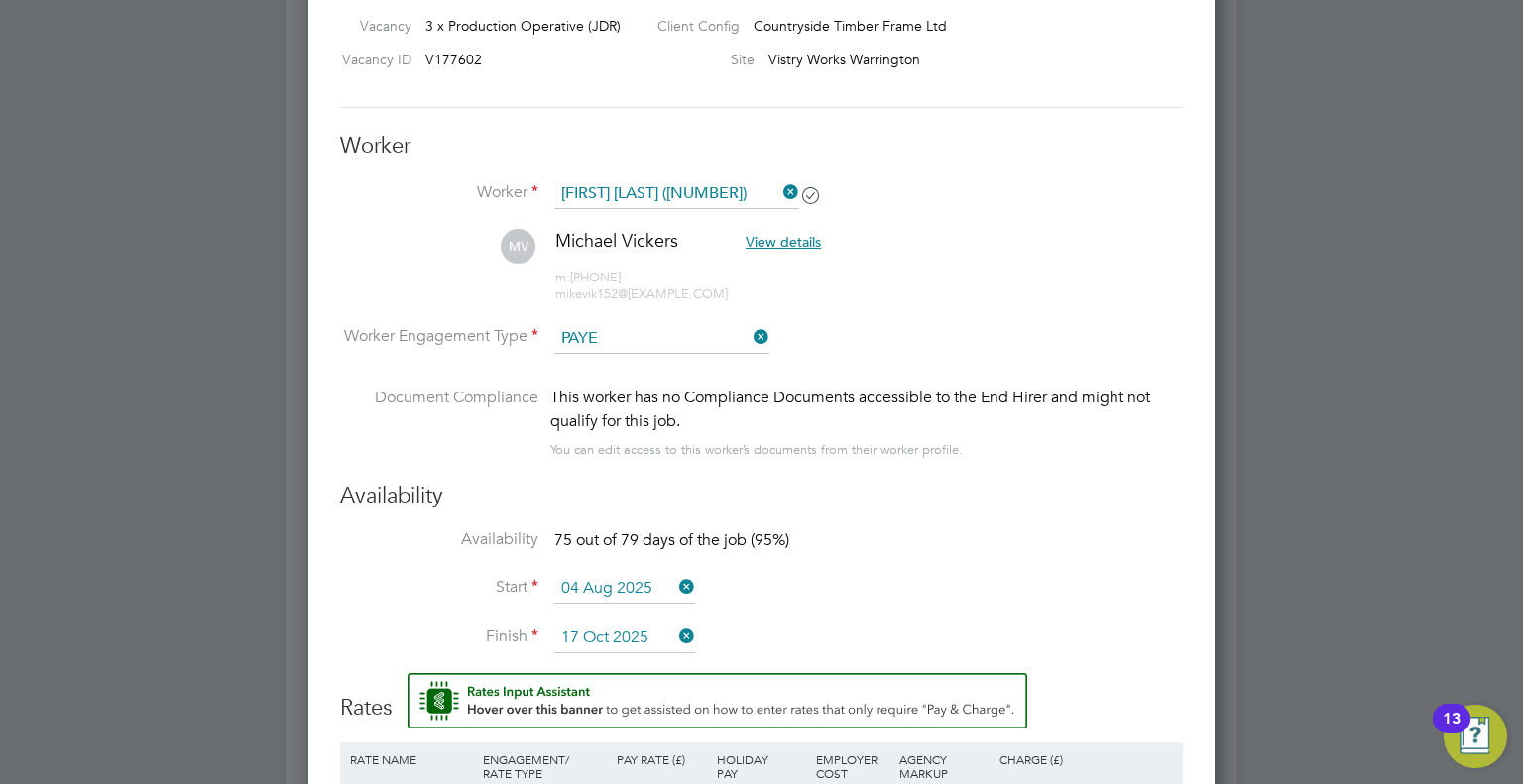 click on "04 Aug 2025" at bounding box center [625, 589] 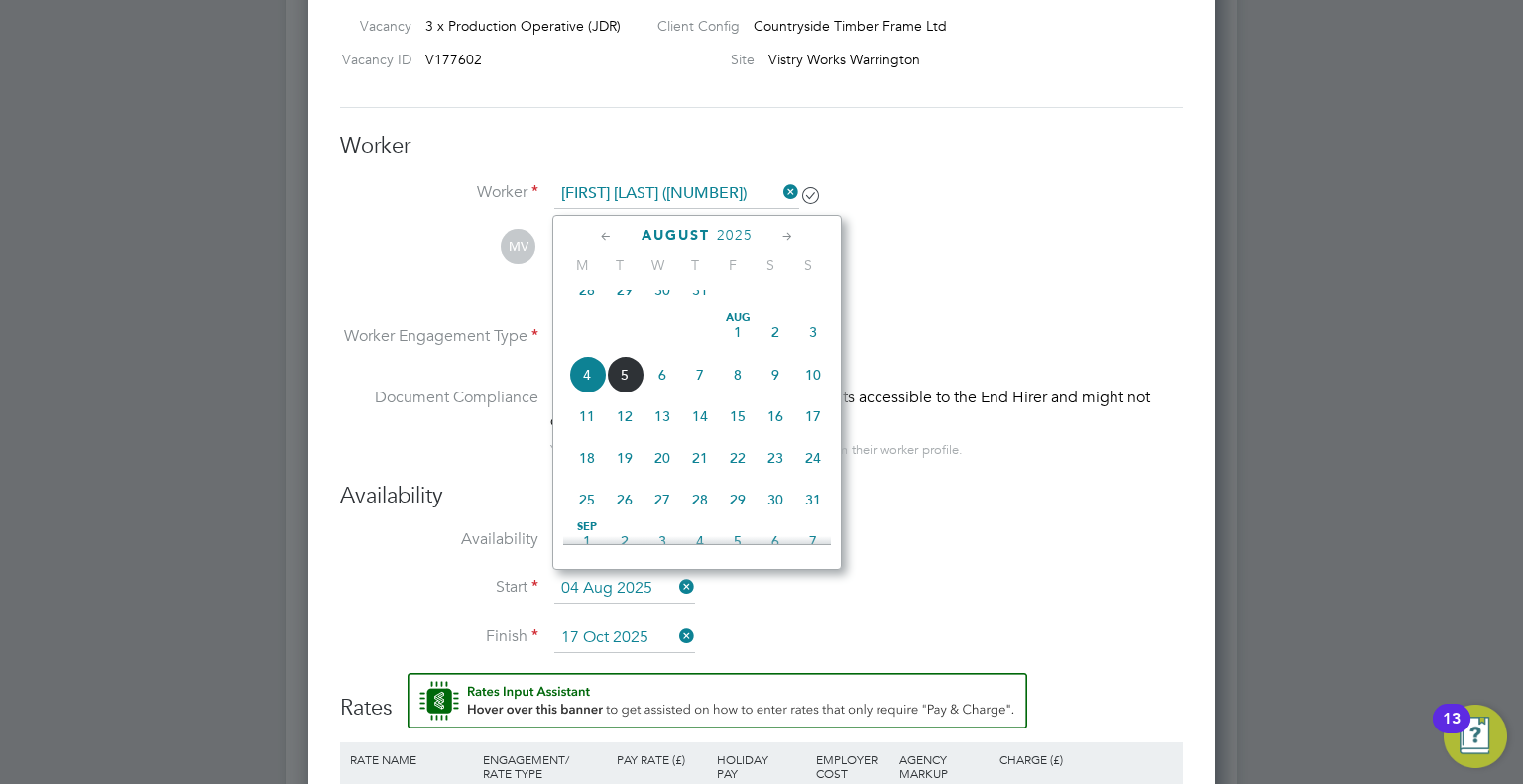 click on "5" 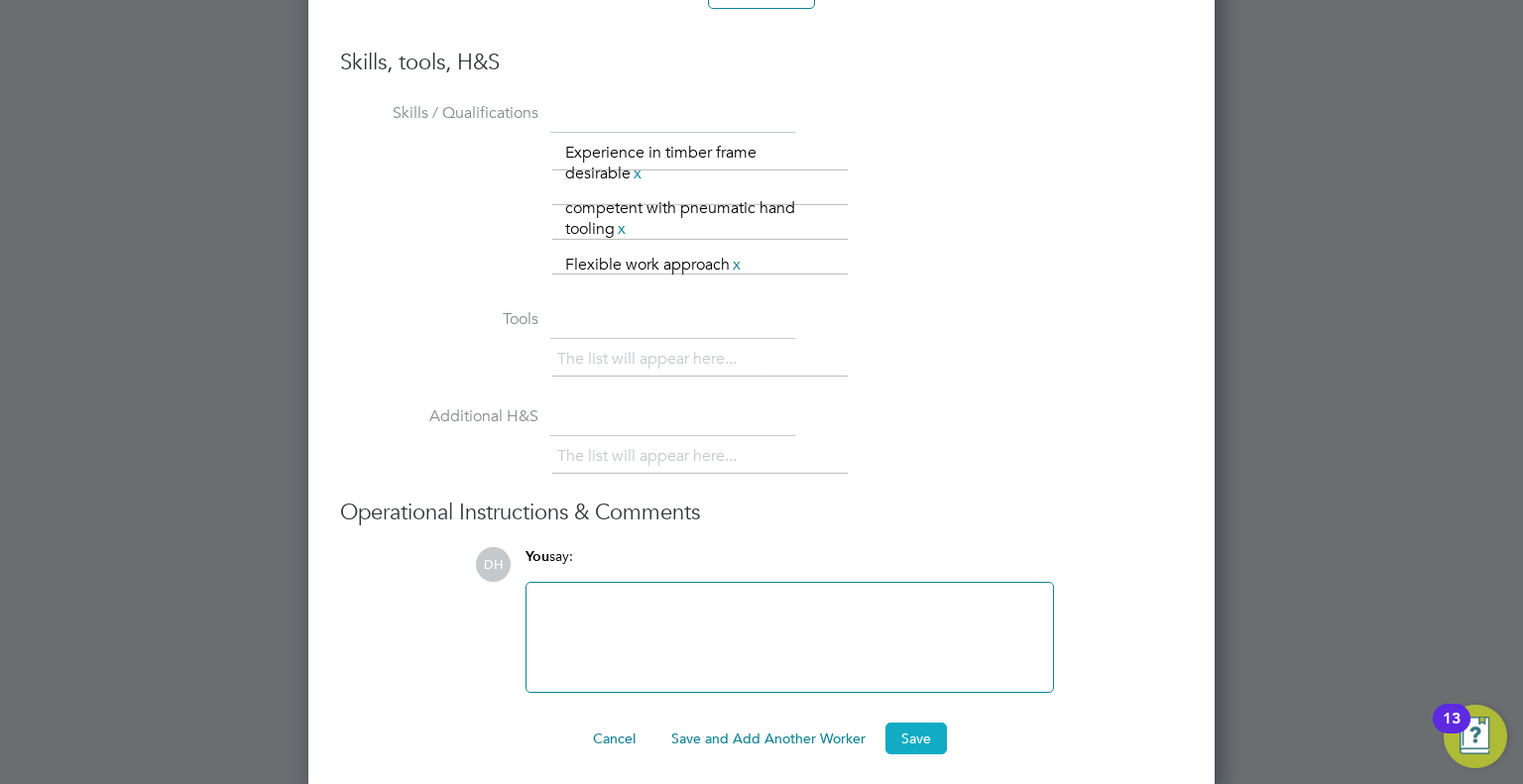 click on "Save" at bounding box center (916, 738) 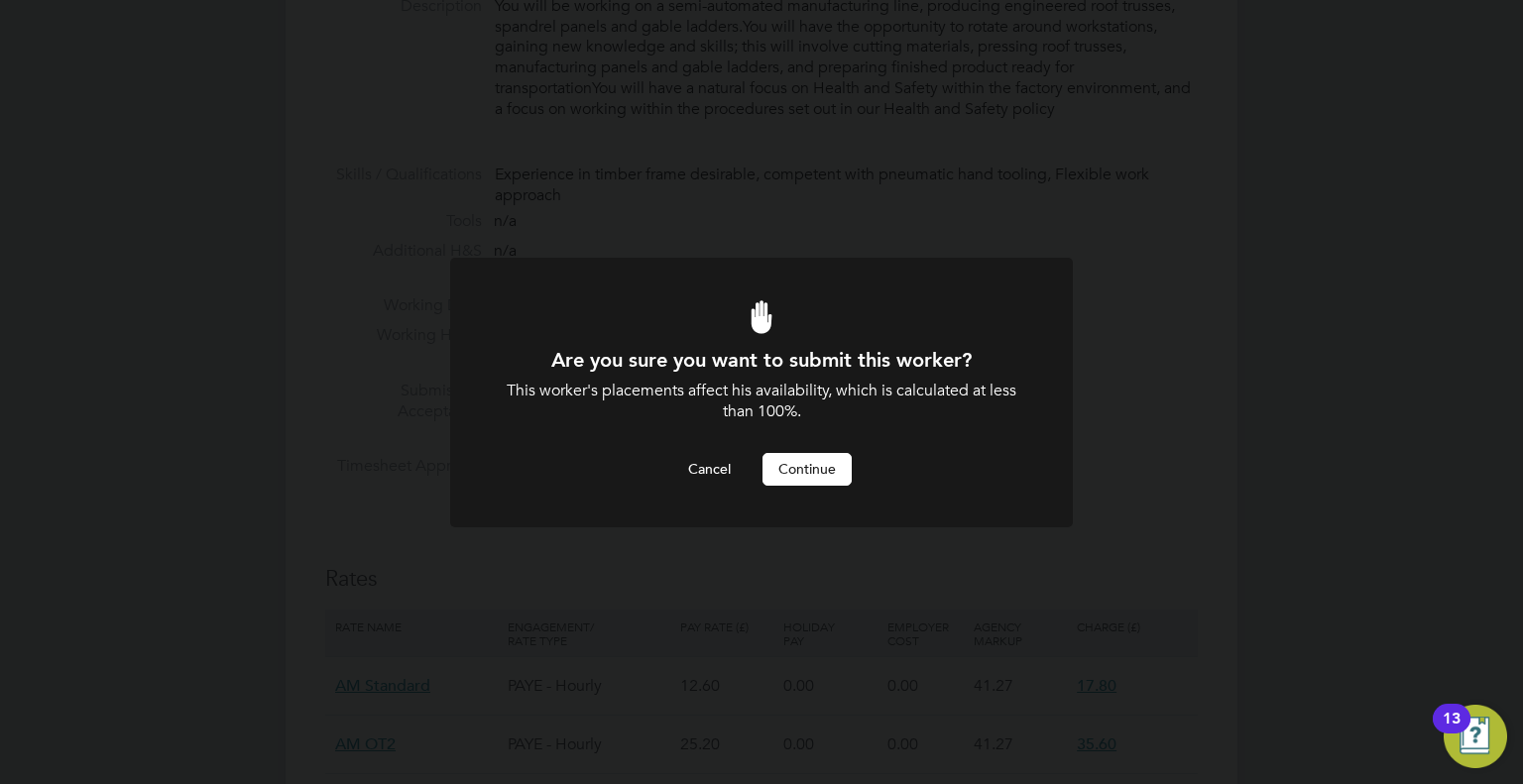 click on "Continue" at bounding box center (807, 469) 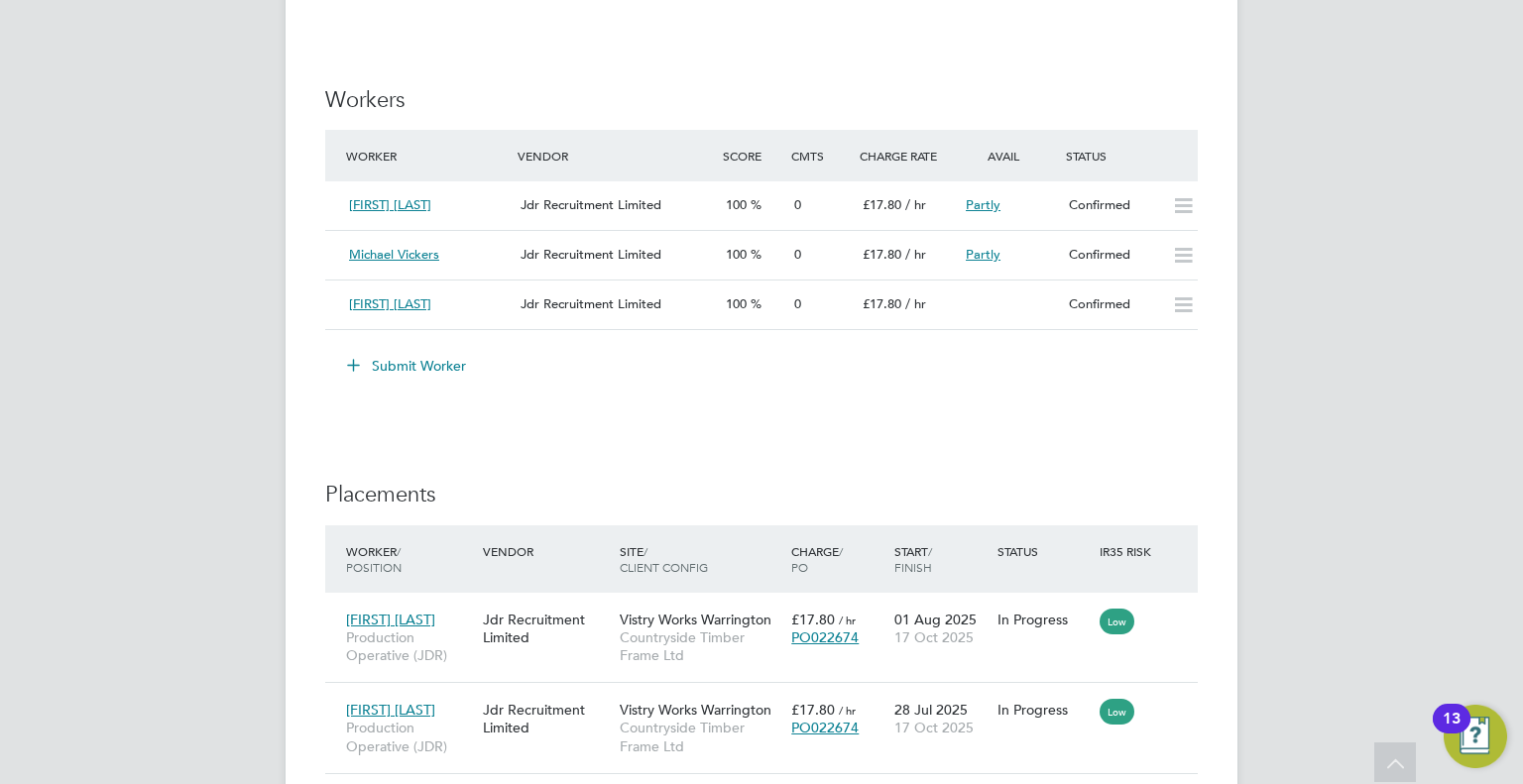 click on "Submit Worker" 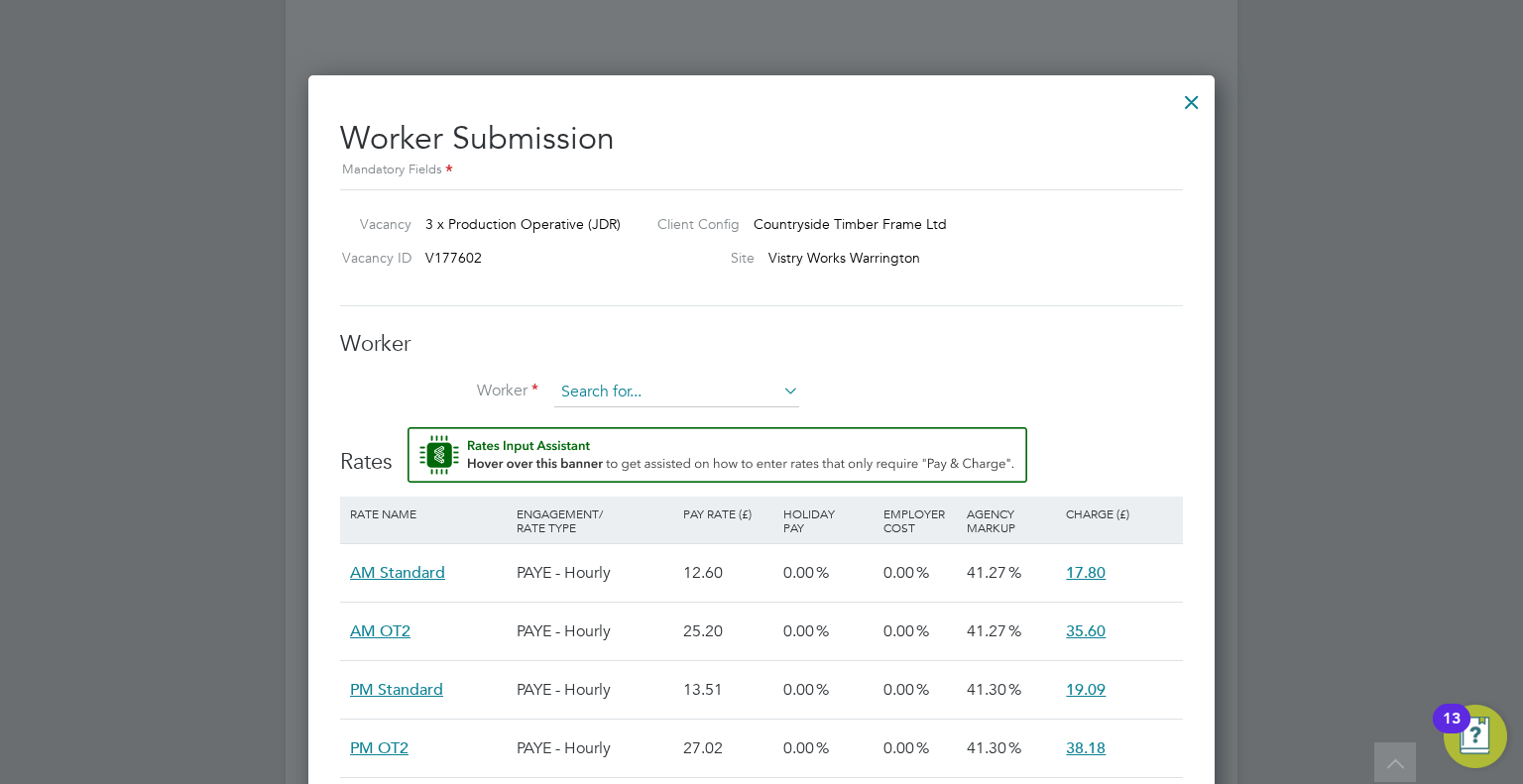 click at bounding box center [676, 392] 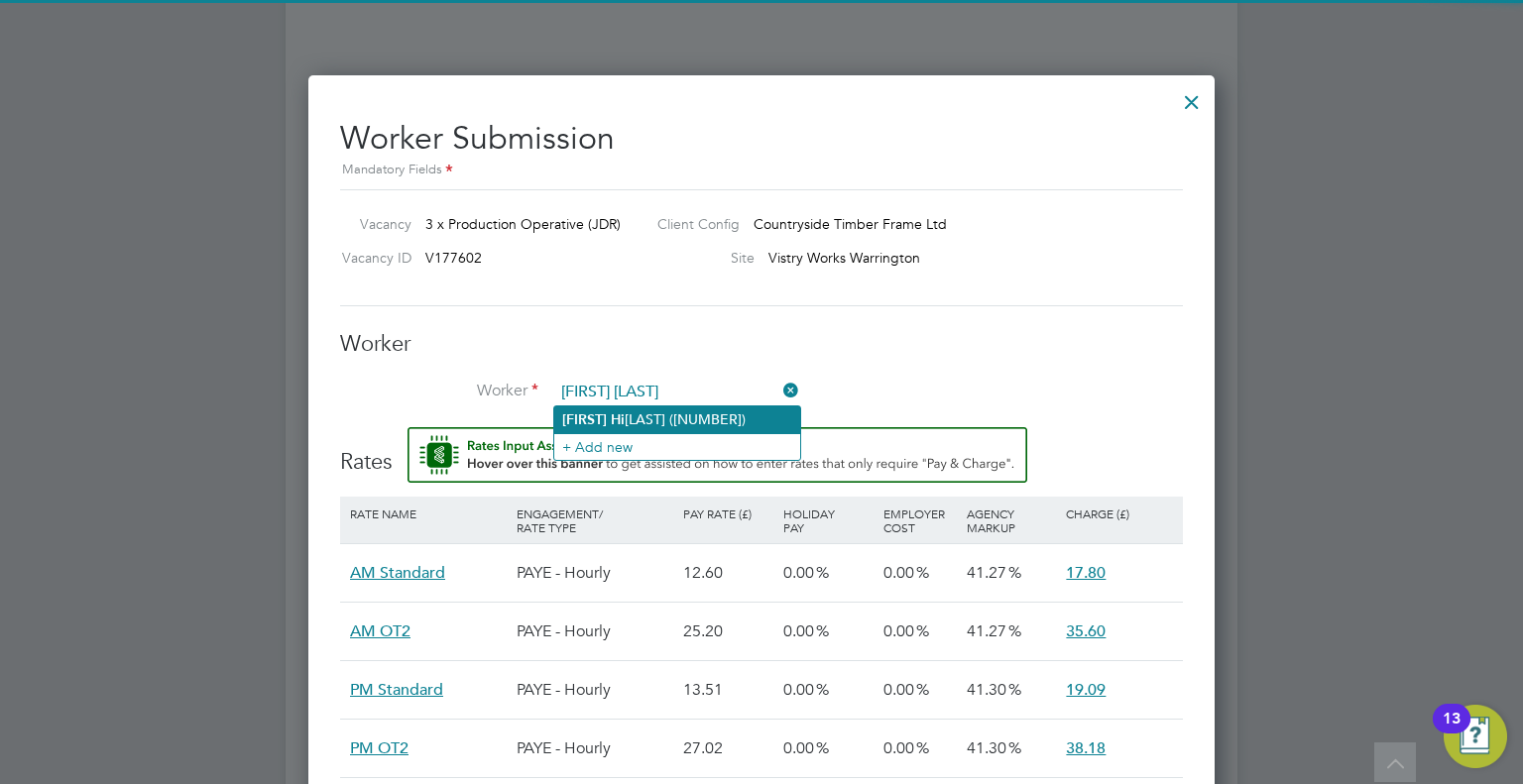 click on "Hi" 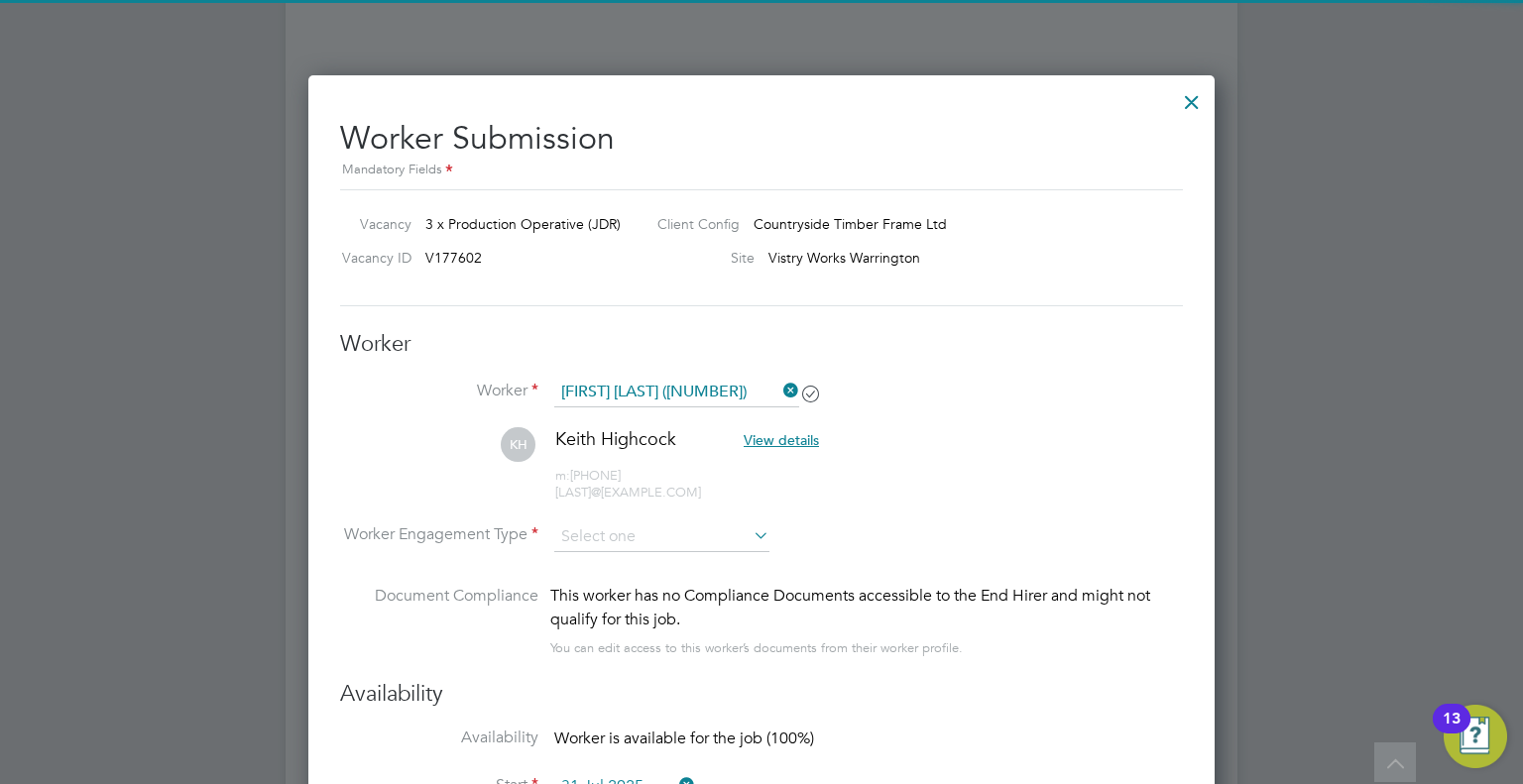 click on "KH [FIRST] [LAST]   View details m:  [PHONE]   [LAST]@[EXAMPLE.COM]" at bounding box center (762, 474) 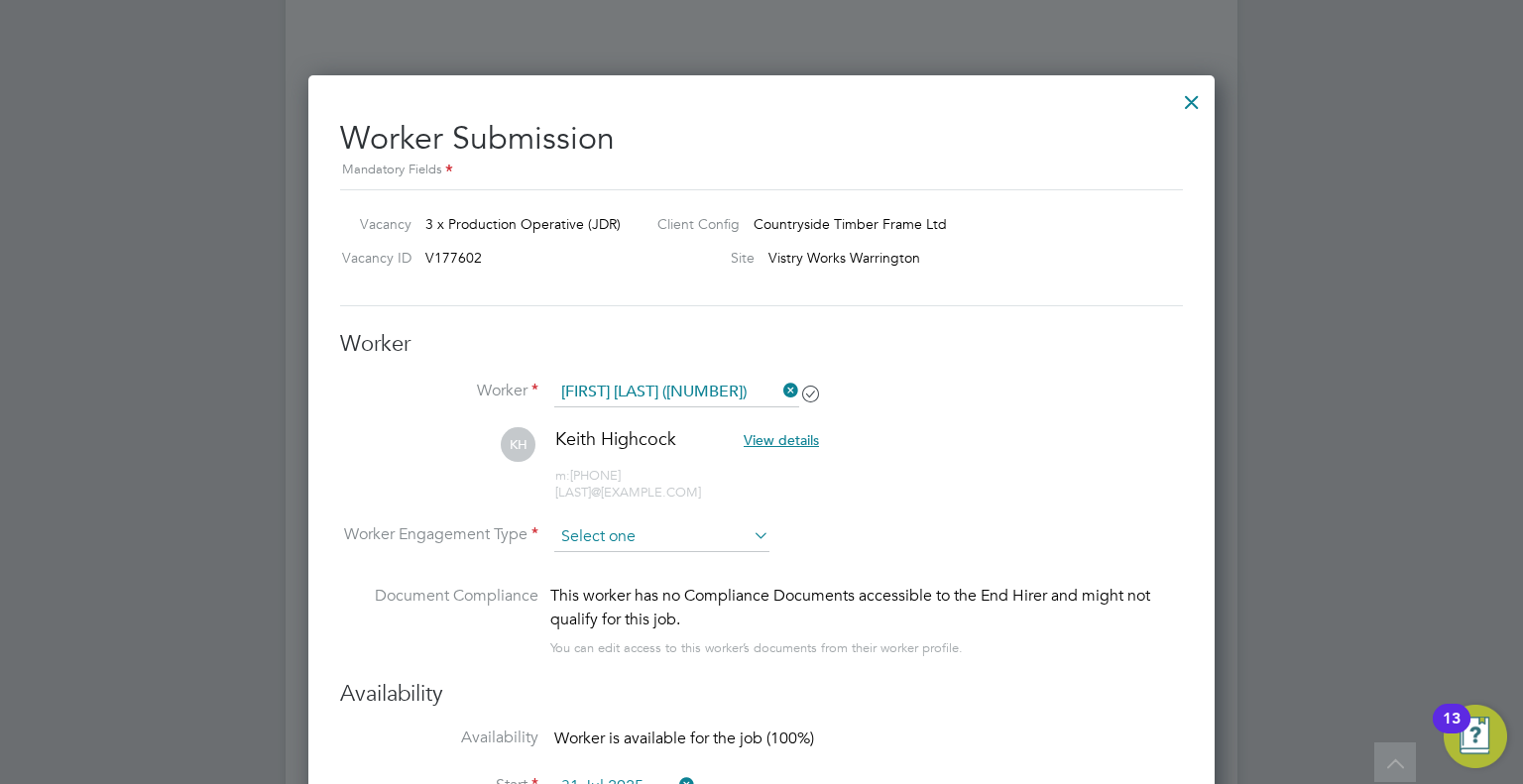 click at bounding box center [661, 537] 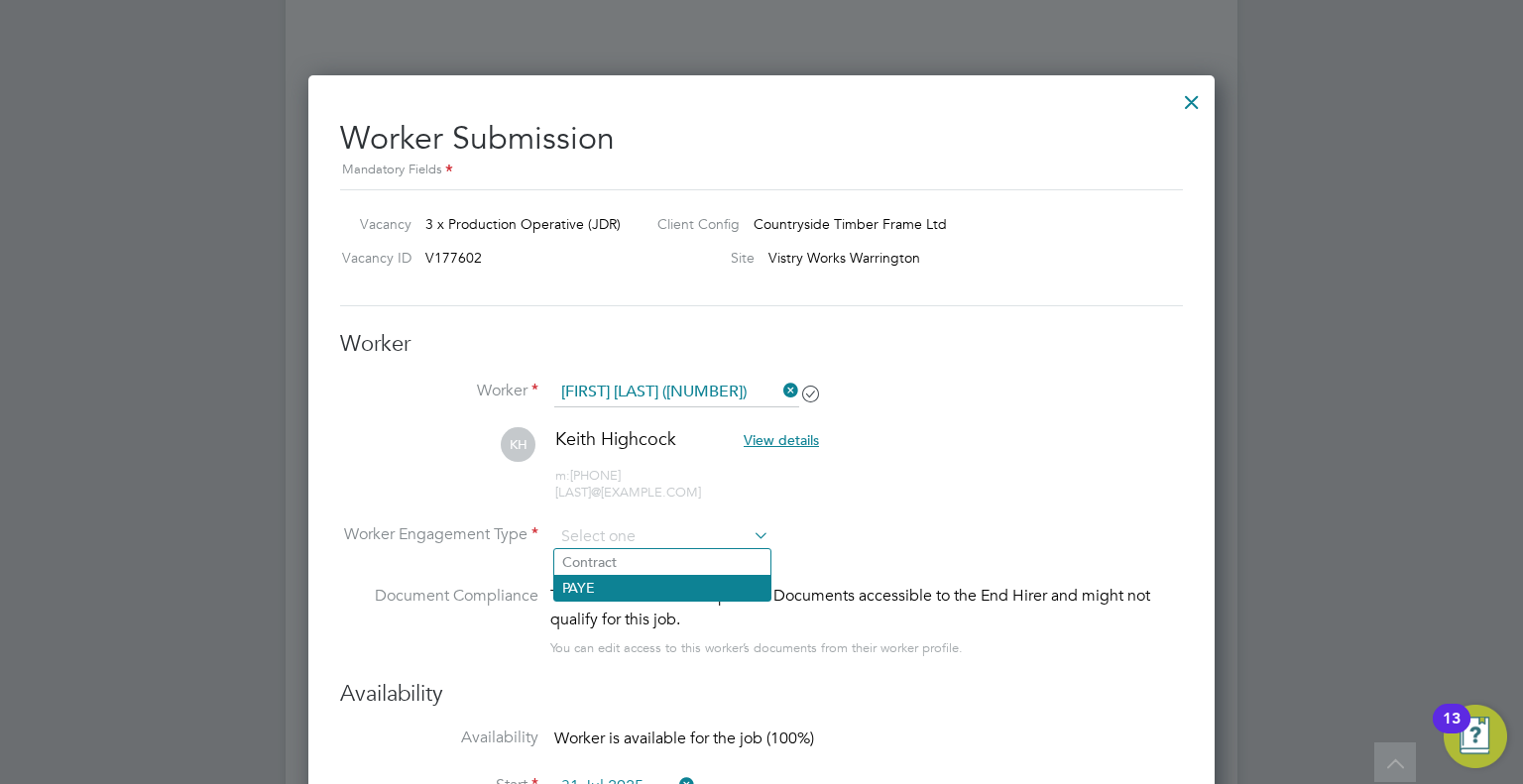 click on "PAYE" 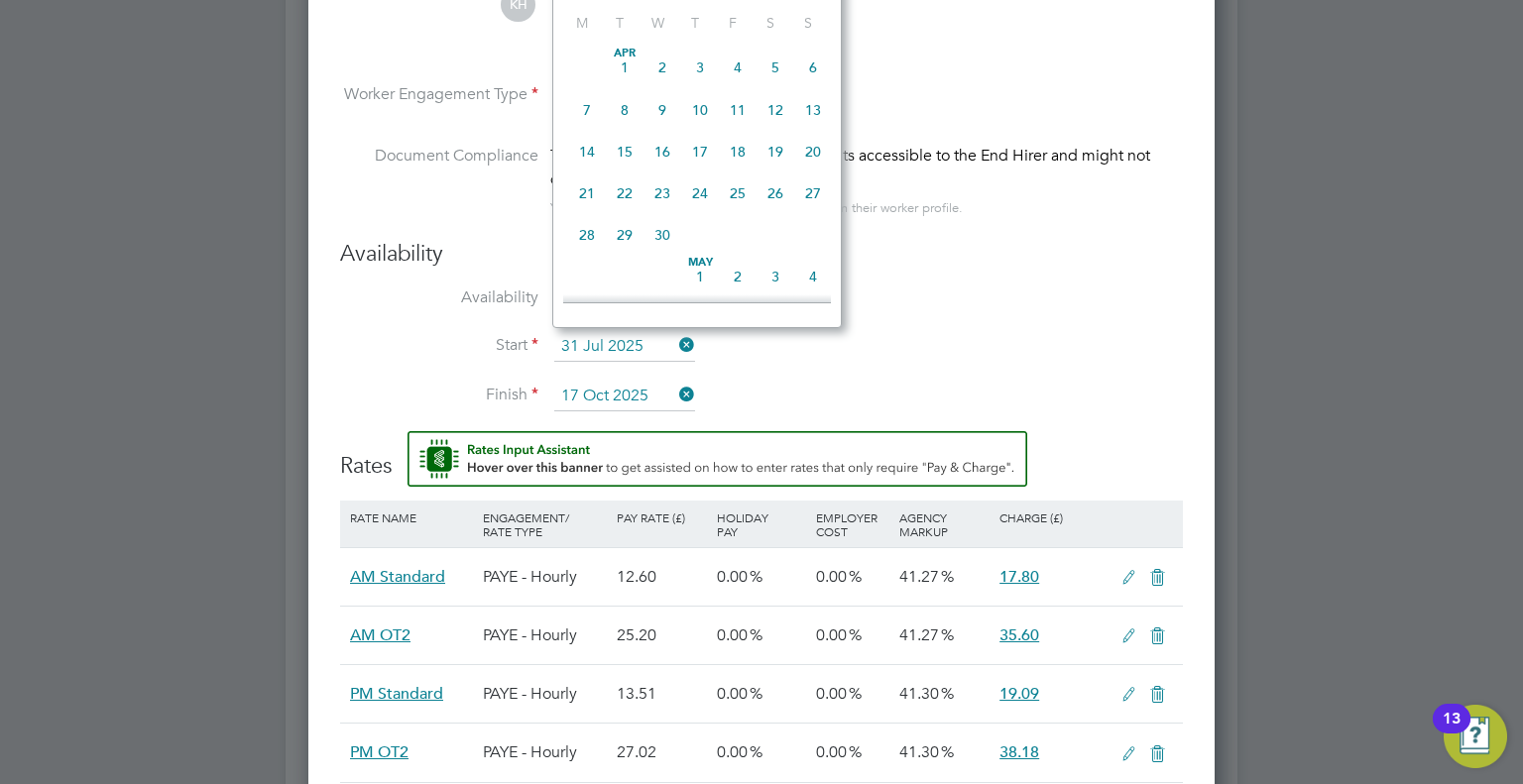click on "31 Jul 2025" at bounding box center (625, 347) 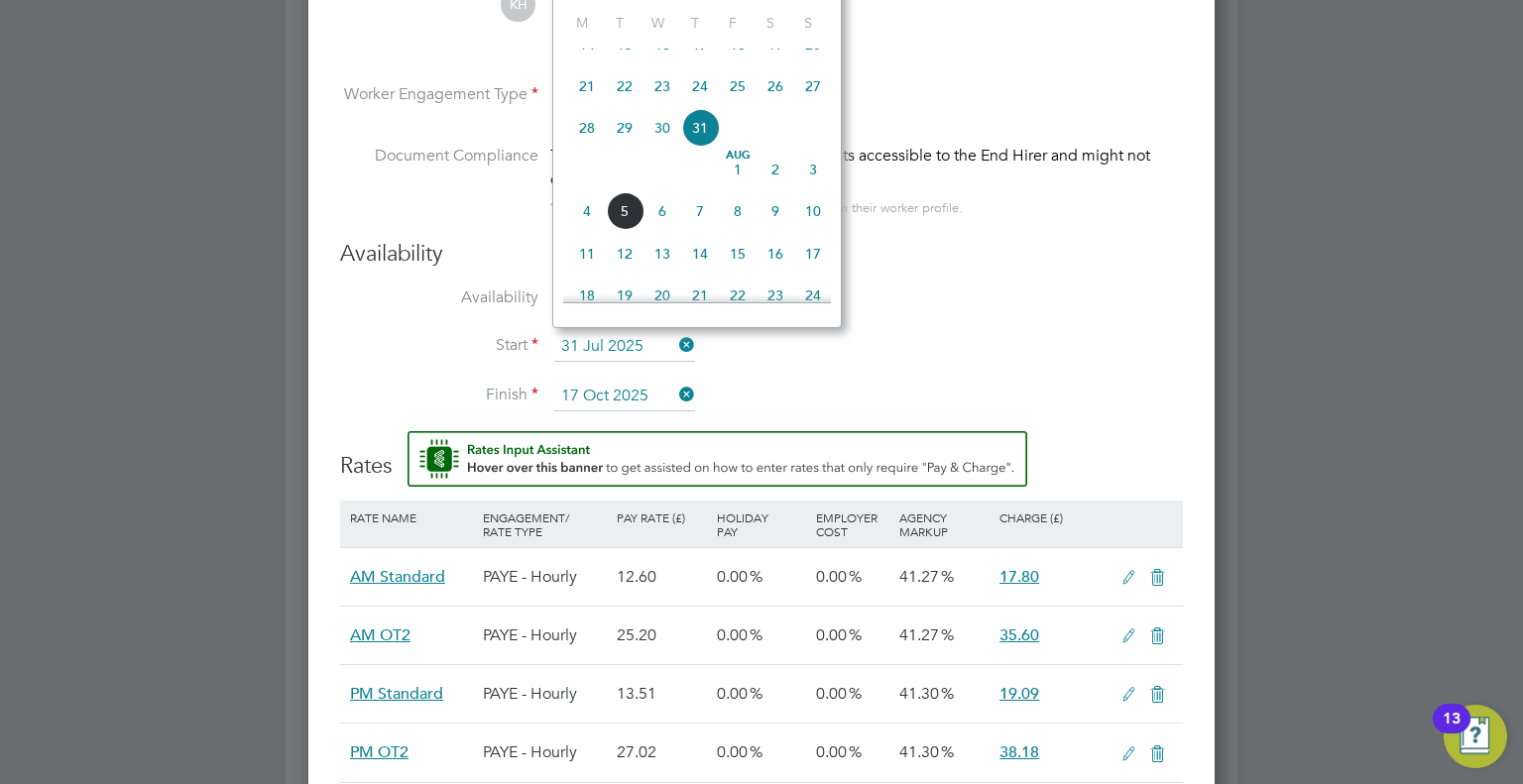 click on "5" 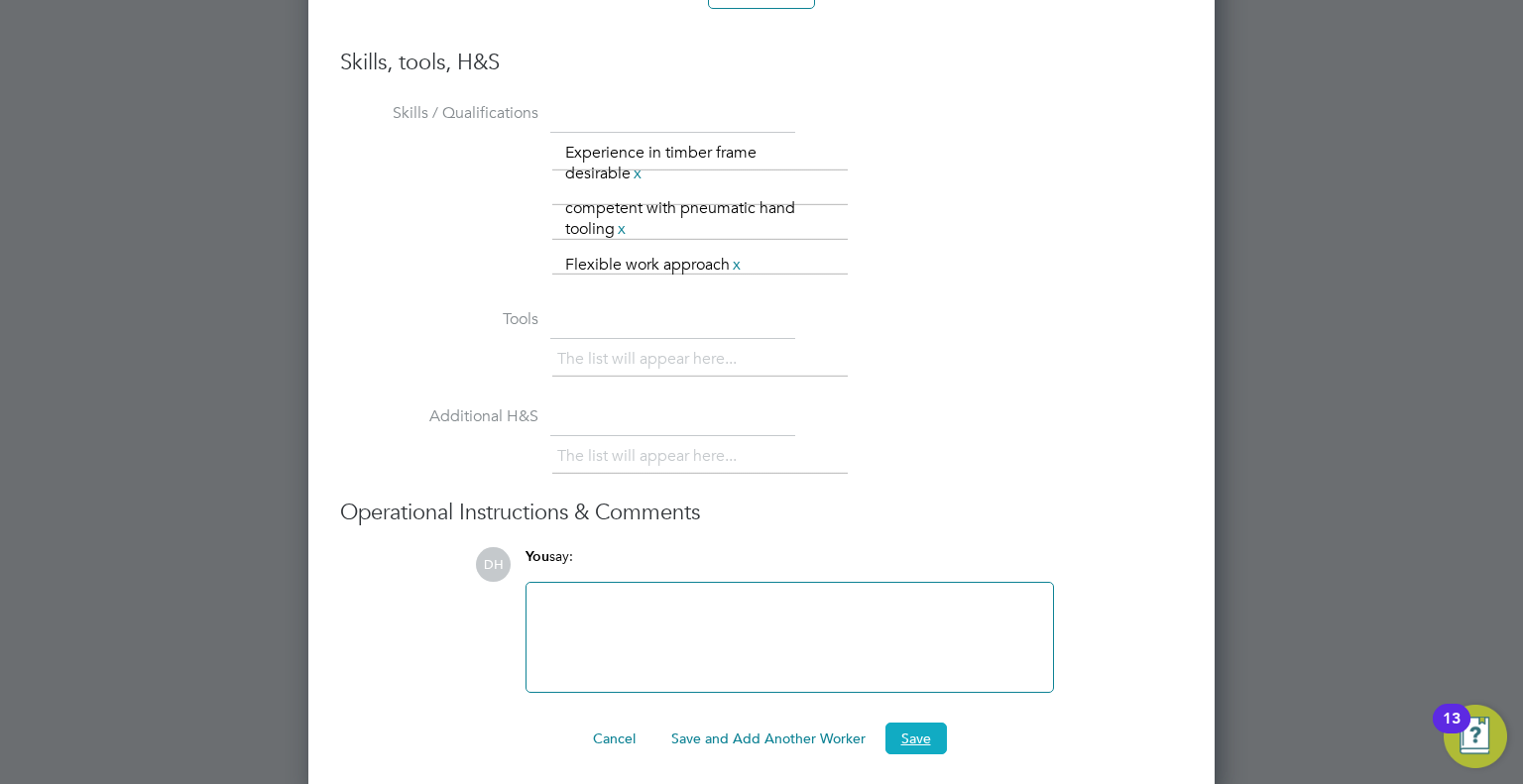click on "Save" at bounding box center (916, 738) 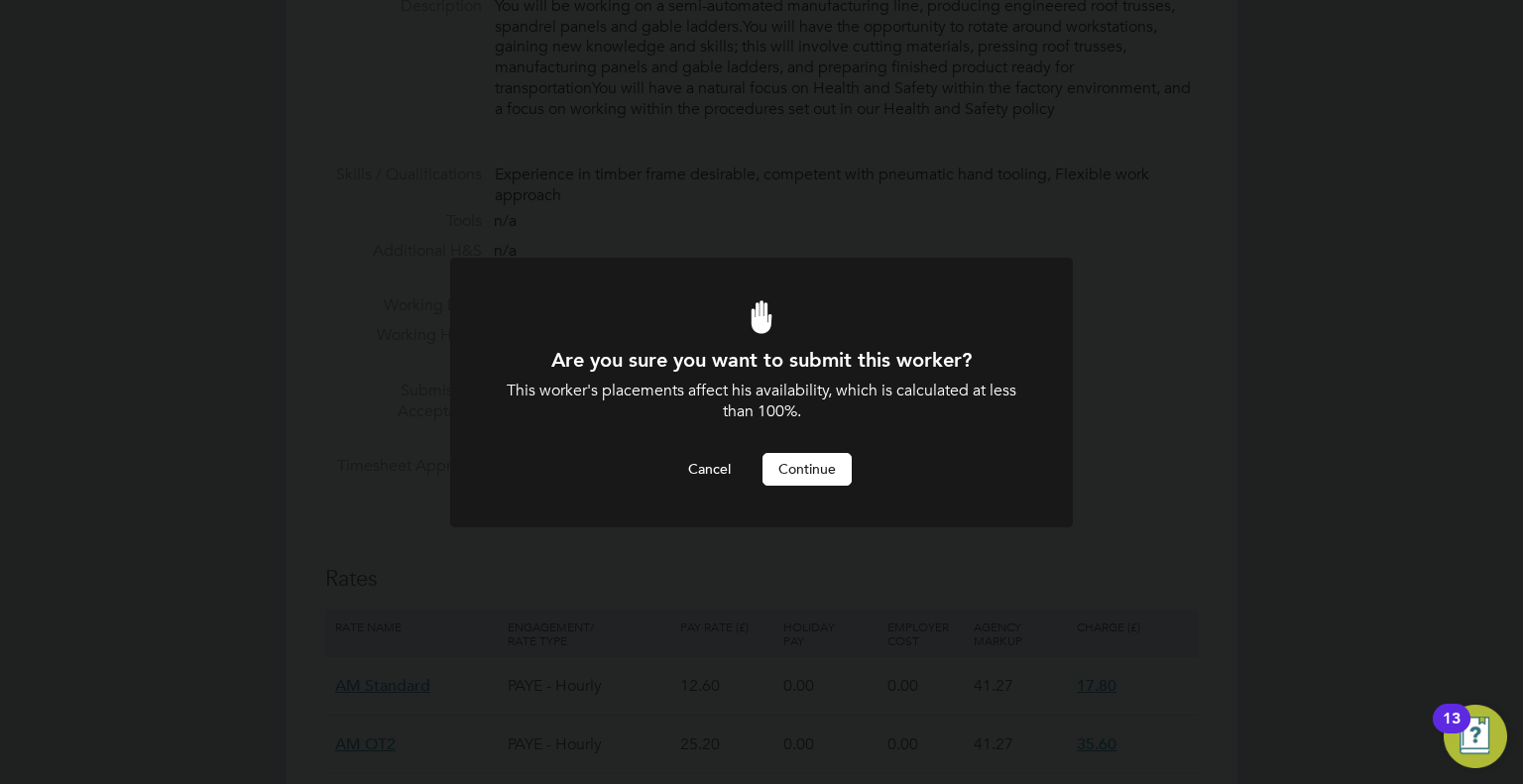 click on "Are you sure you want to submit this worker? This worker's placements affect his availability, which is calculated at less than 100%. Cancel Continue" at bounding box center [762, 416] 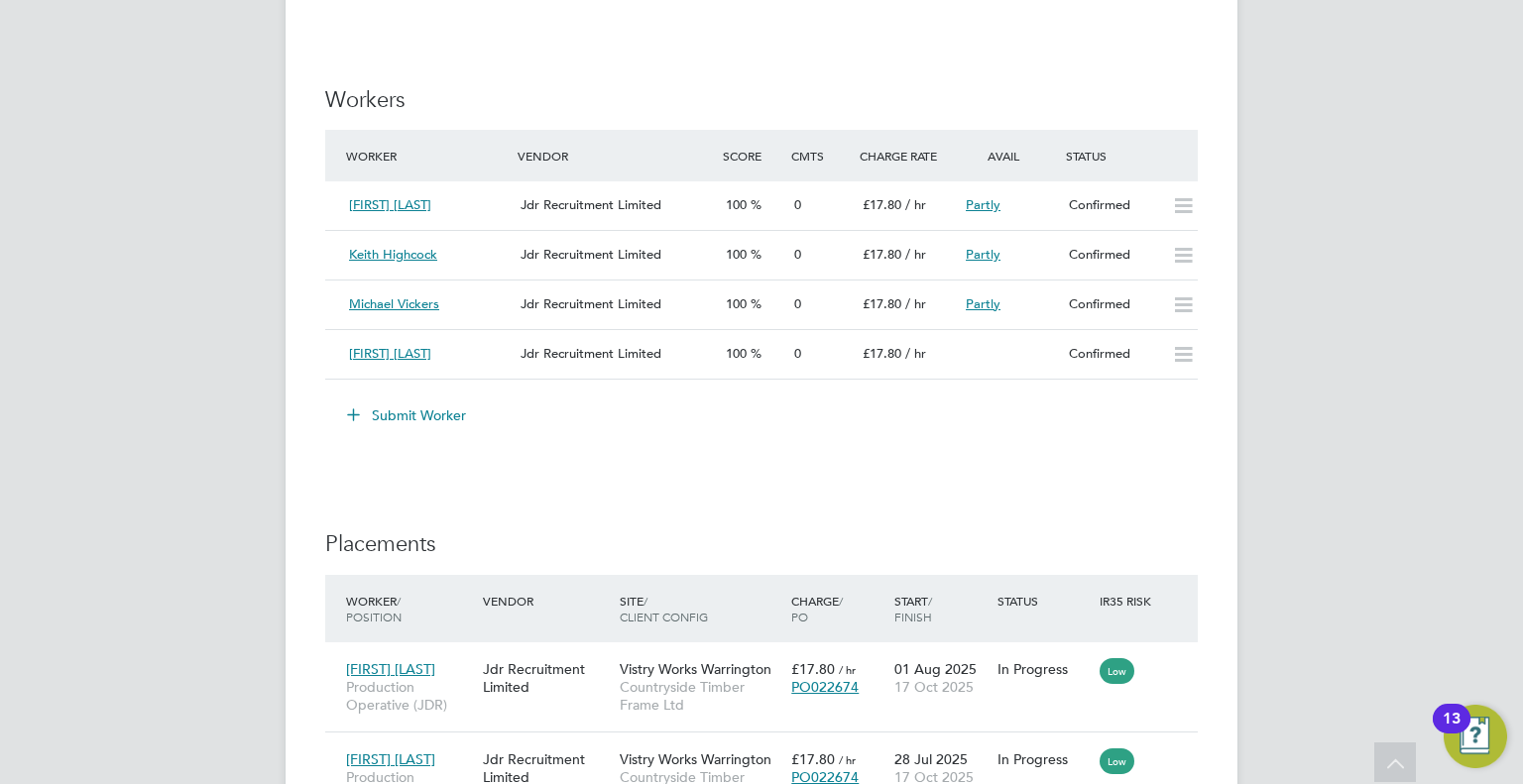 click on "Submit Worker" 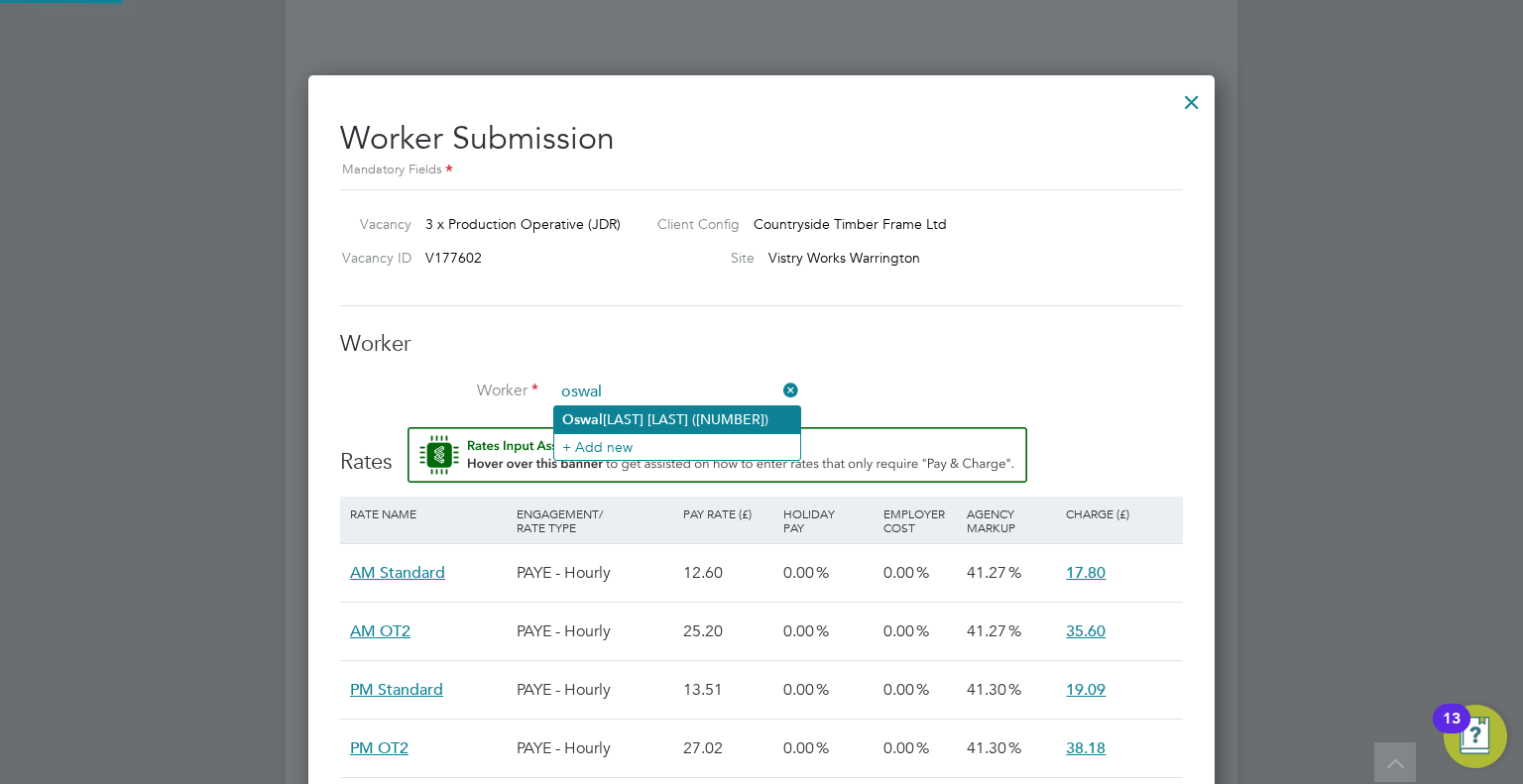 click on "Oswal" 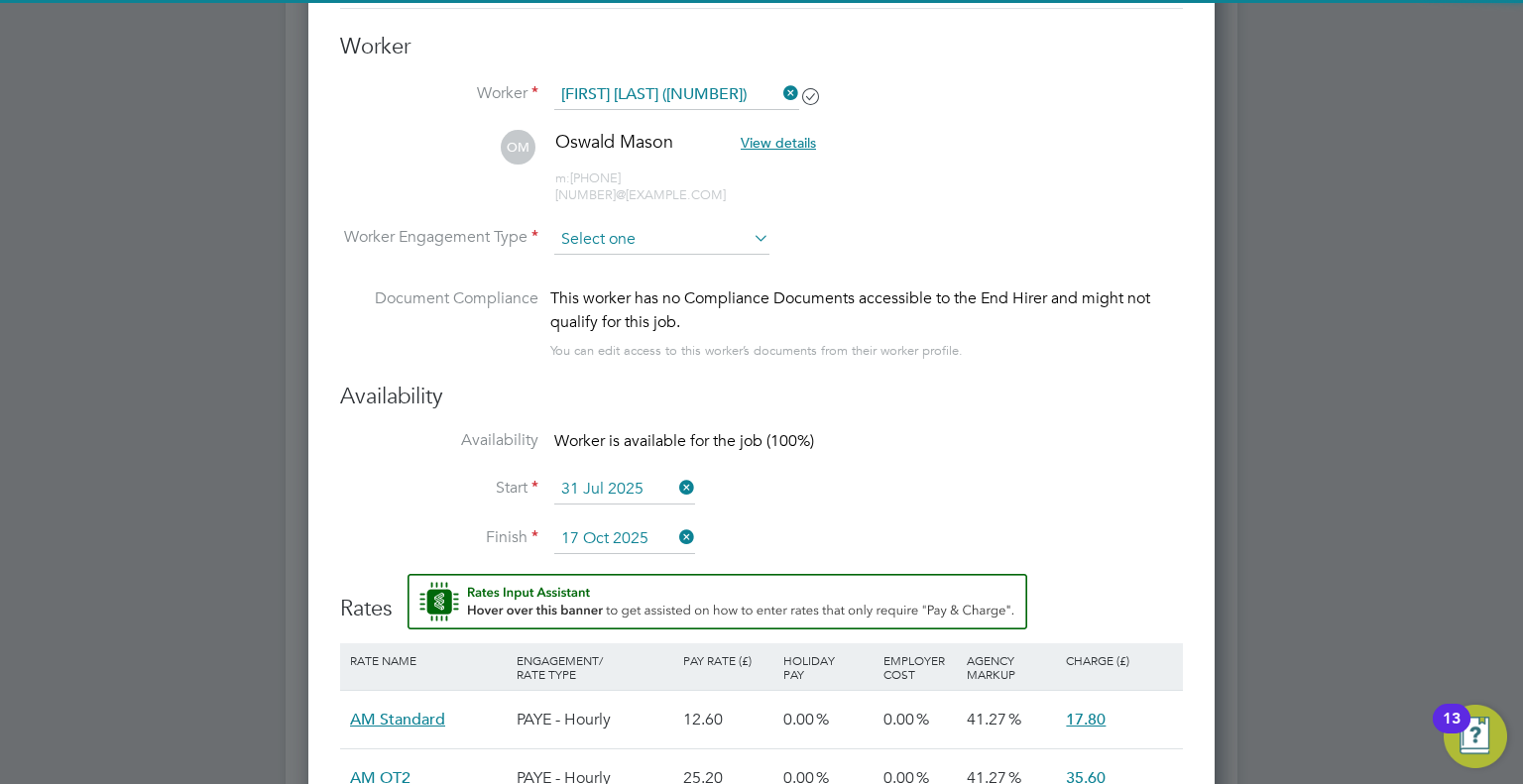 click at bounding box center (661, 240) 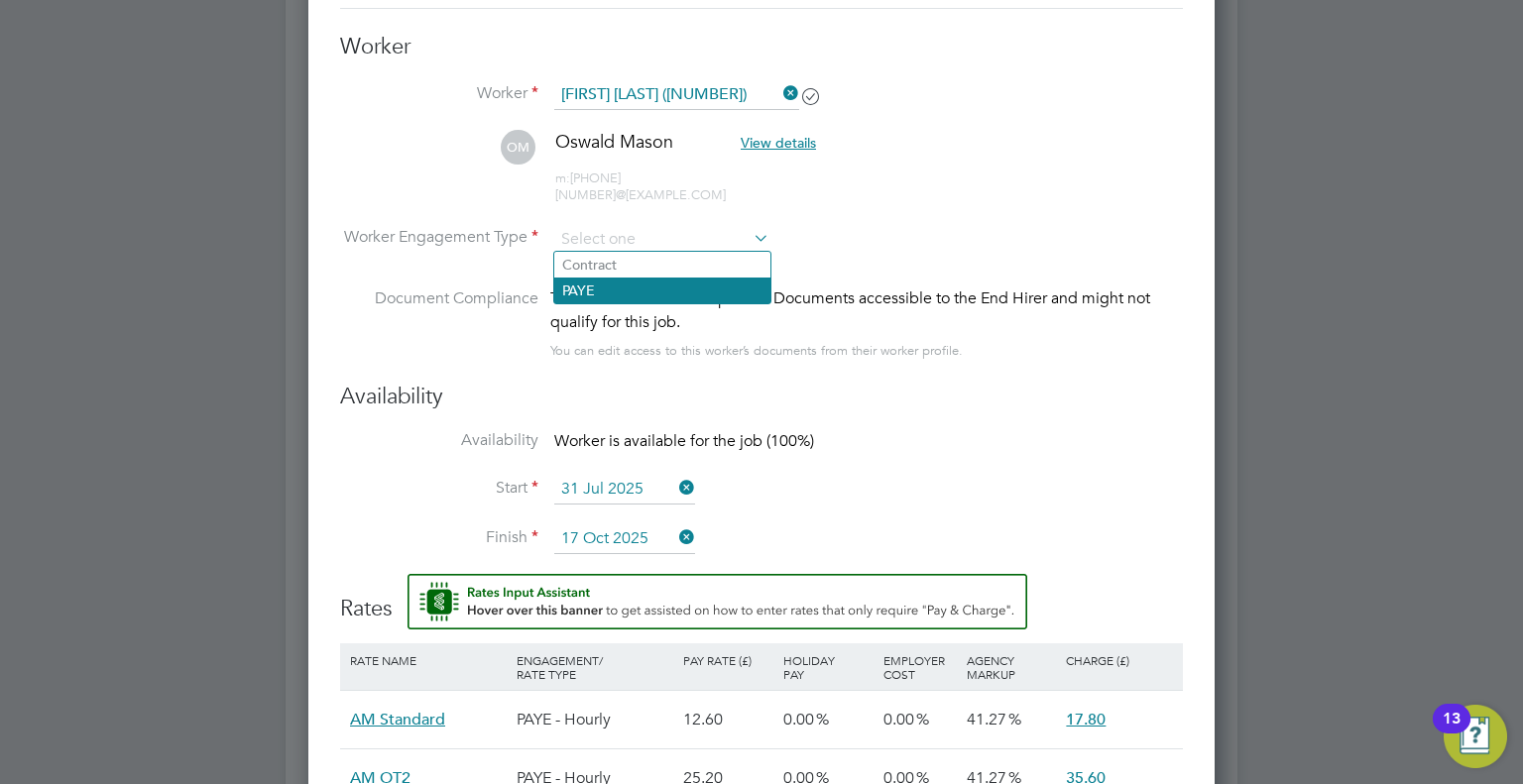 click on "PAYE" 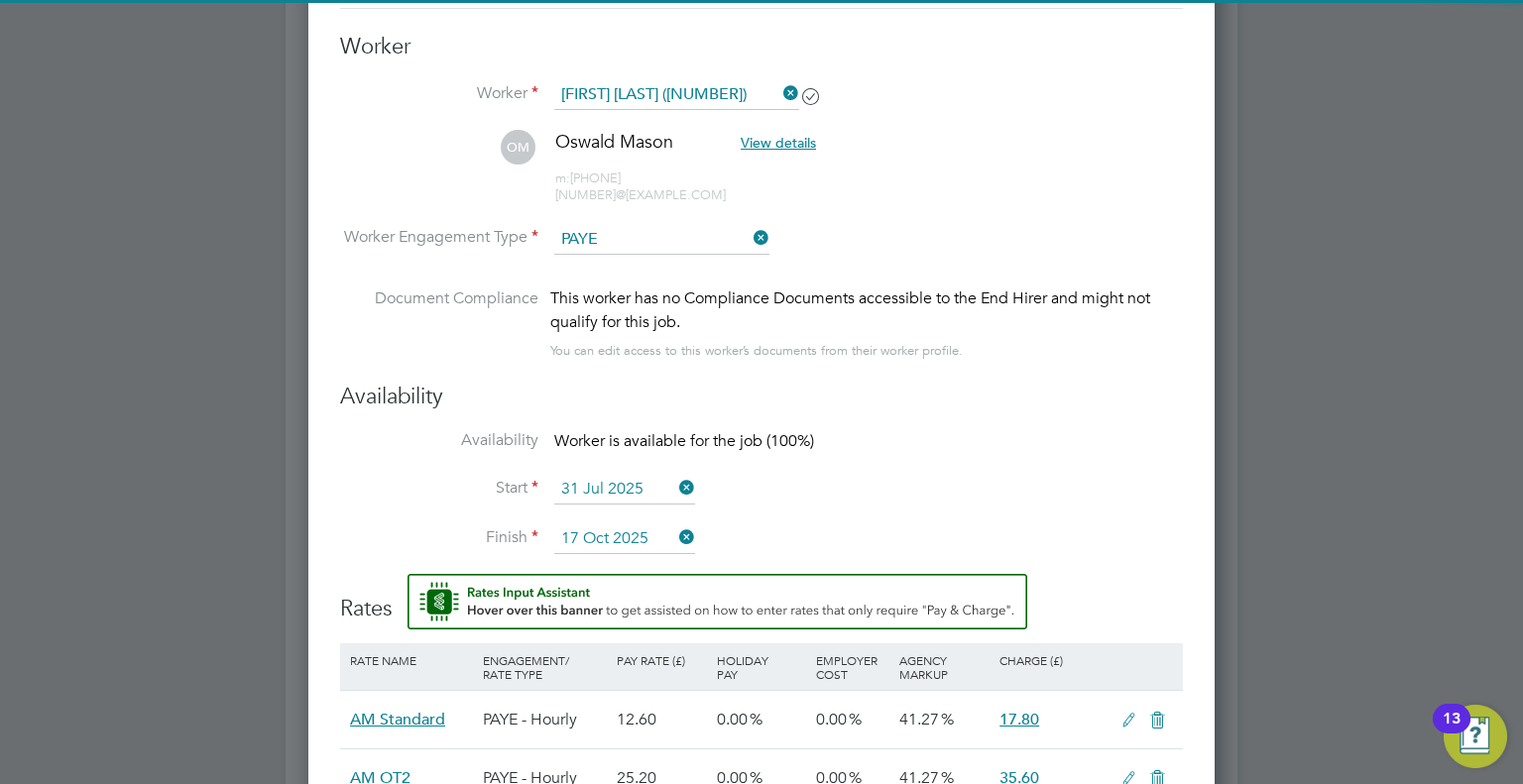click on "31 Jul 2025" at bounding box center [625, 490] 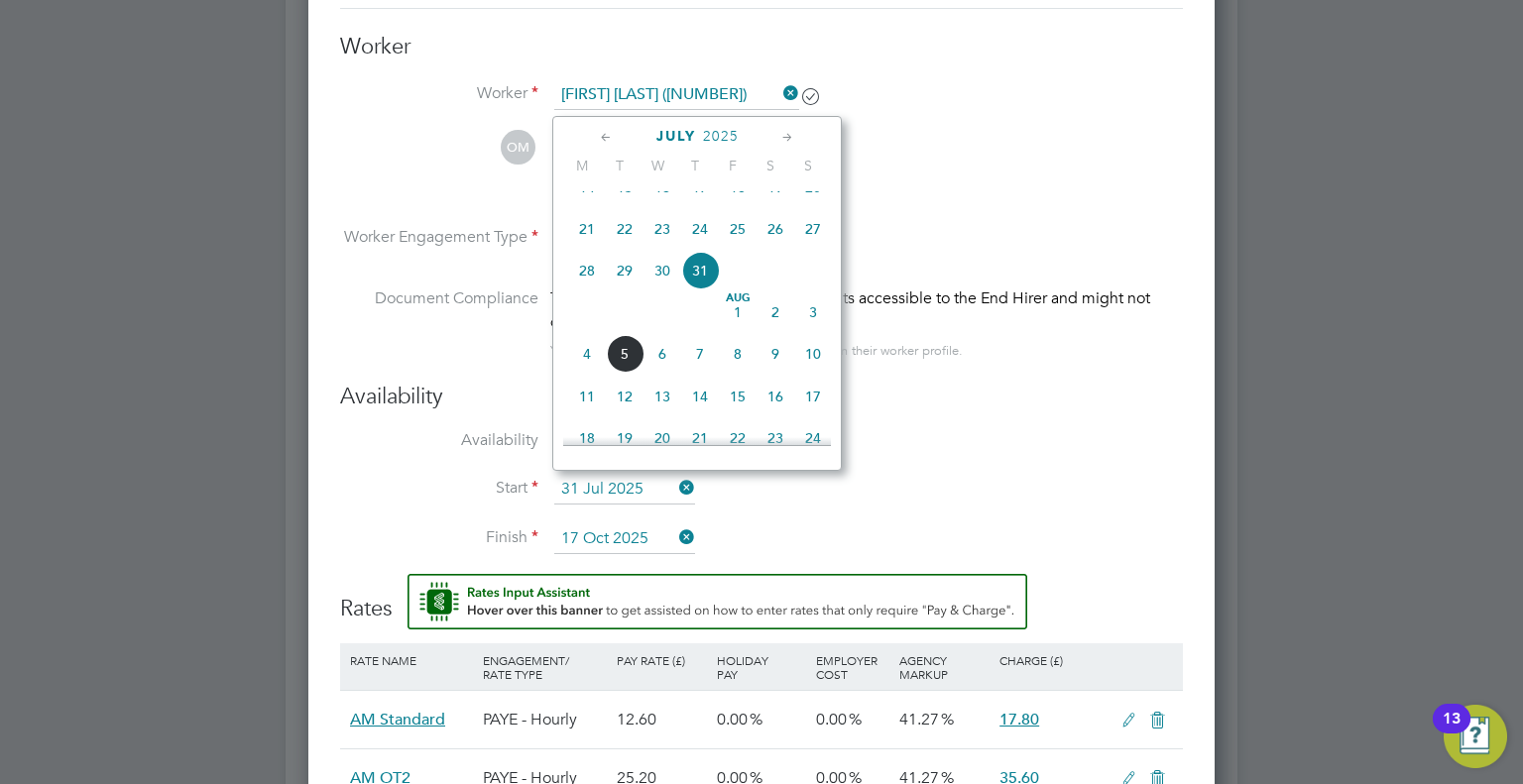 drag, startPoint x: 626, startPoint y: 371, endPoint x: 631, endPoint y: 386, distance: 15.811388 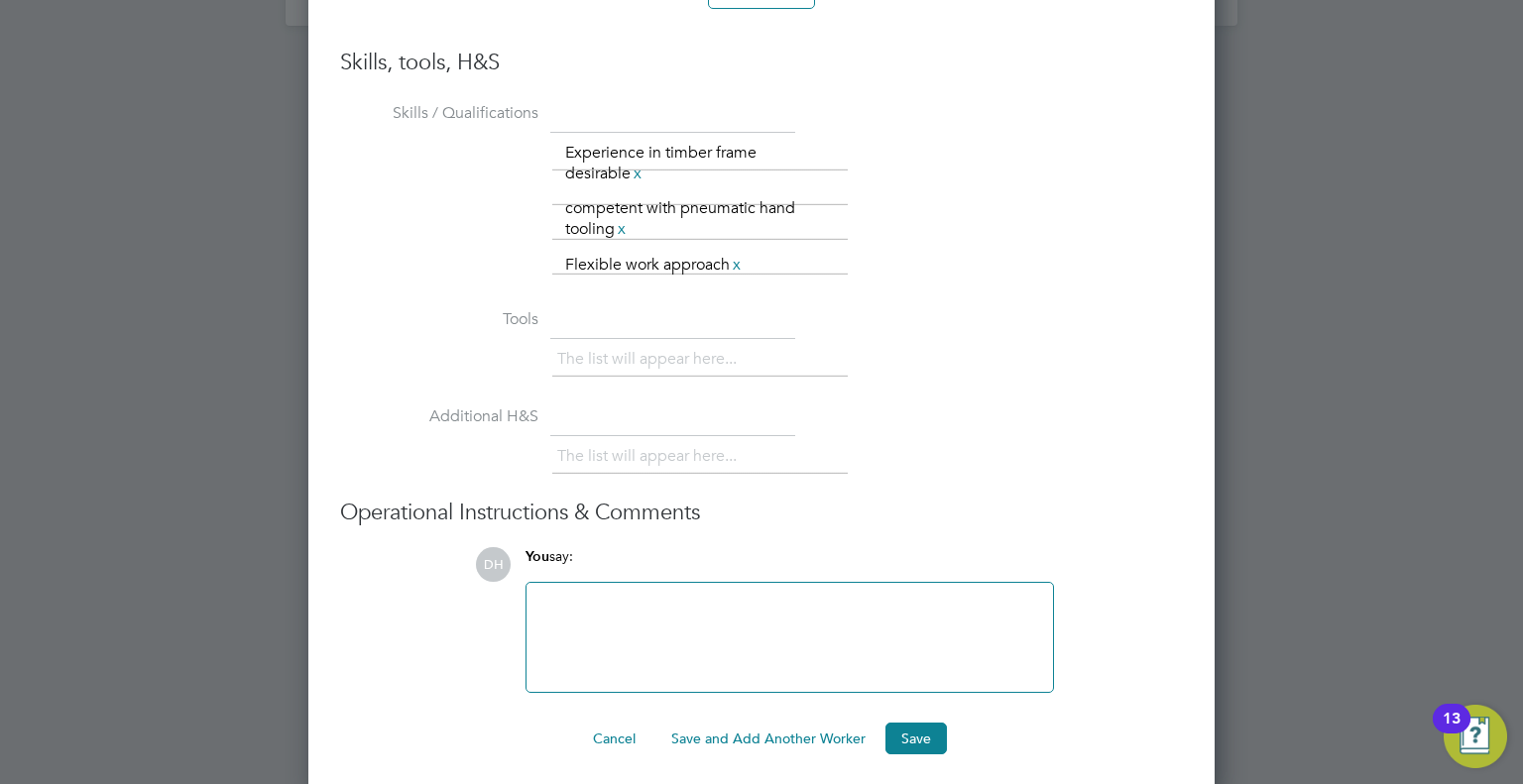 click on "Cancel   Save and Add Another Worker   Save" at bounding box center (762, 738) 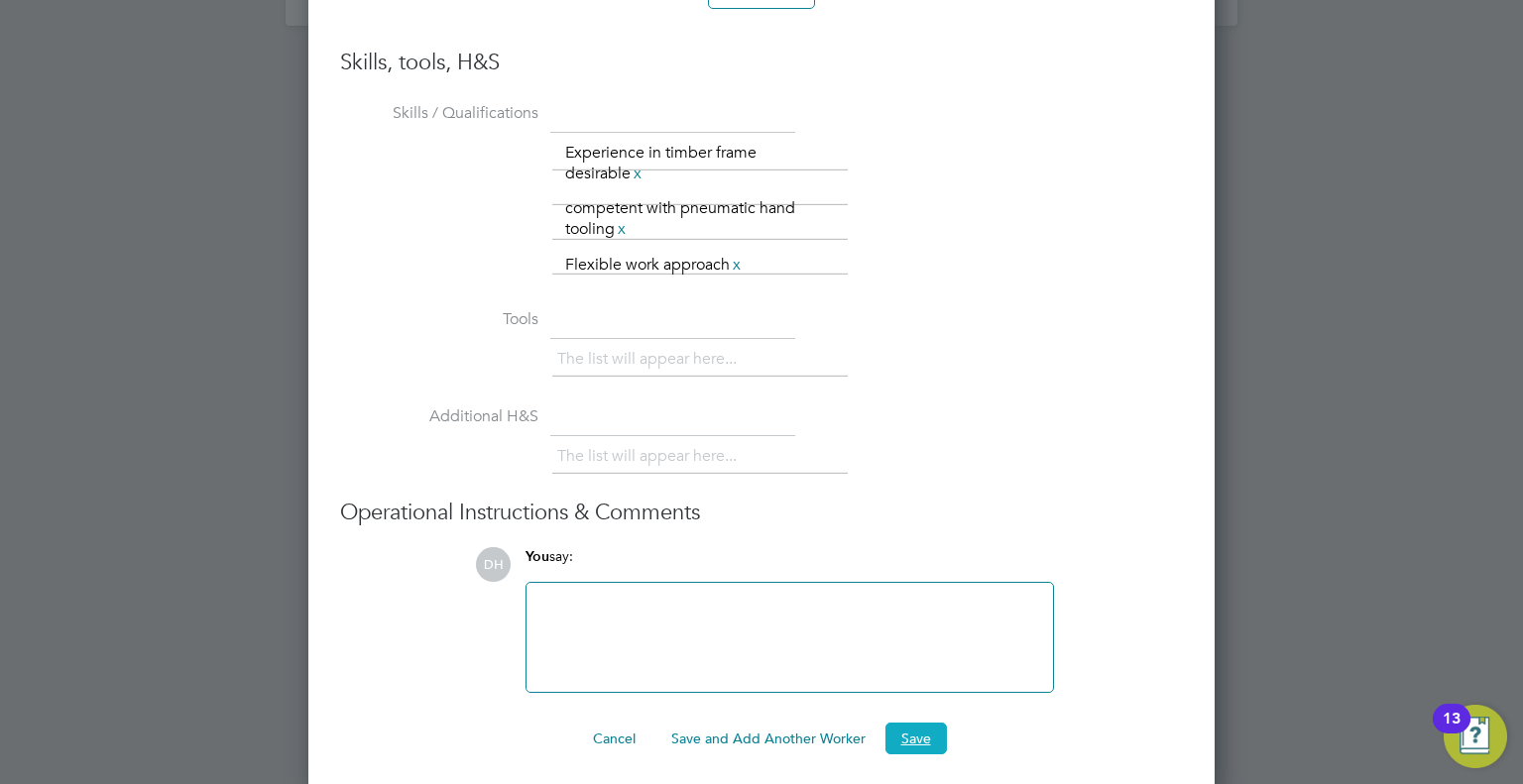 click on "Save" at bounding box center [916, 738] 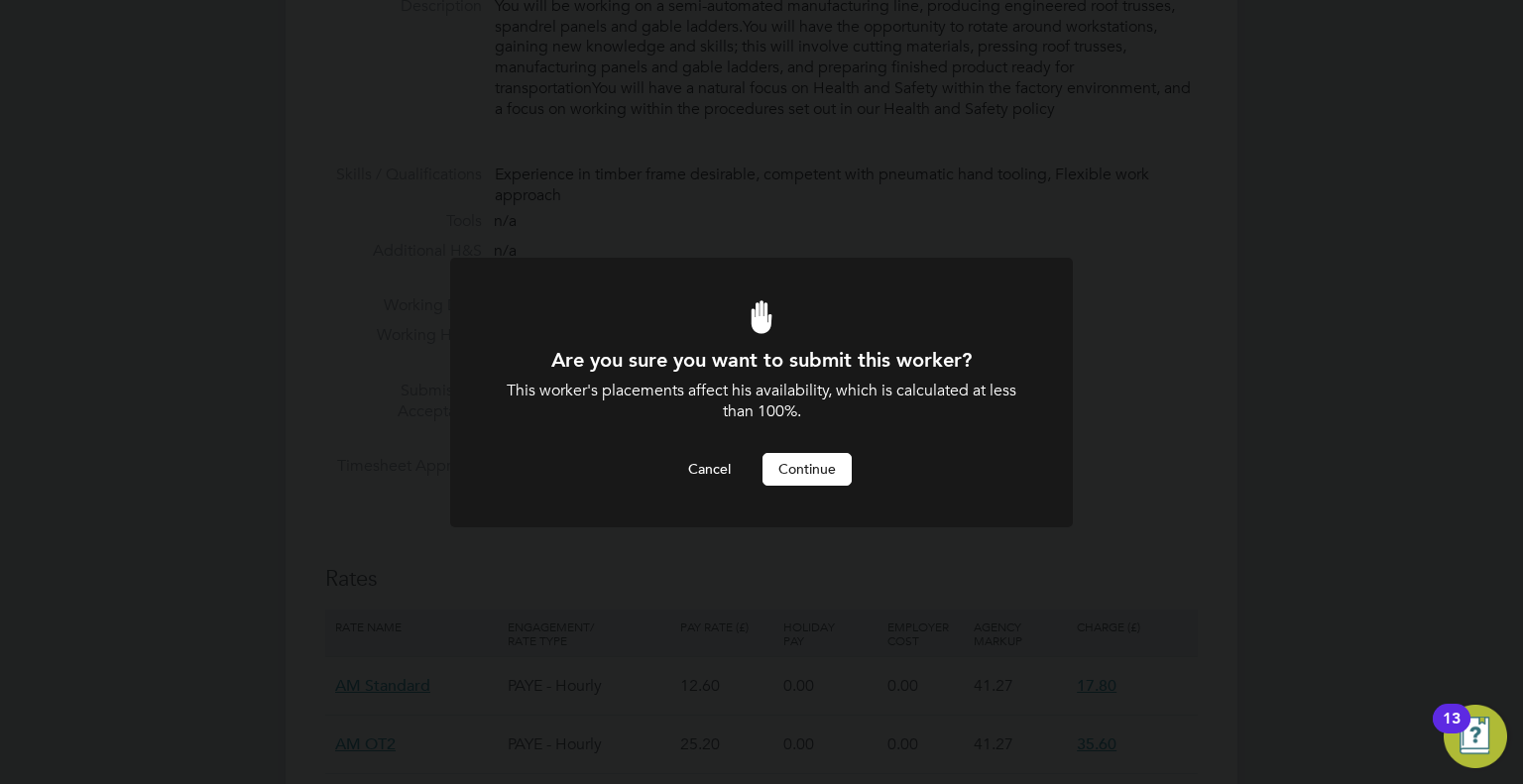 click on "Continue" at bounding box center (807, 469) 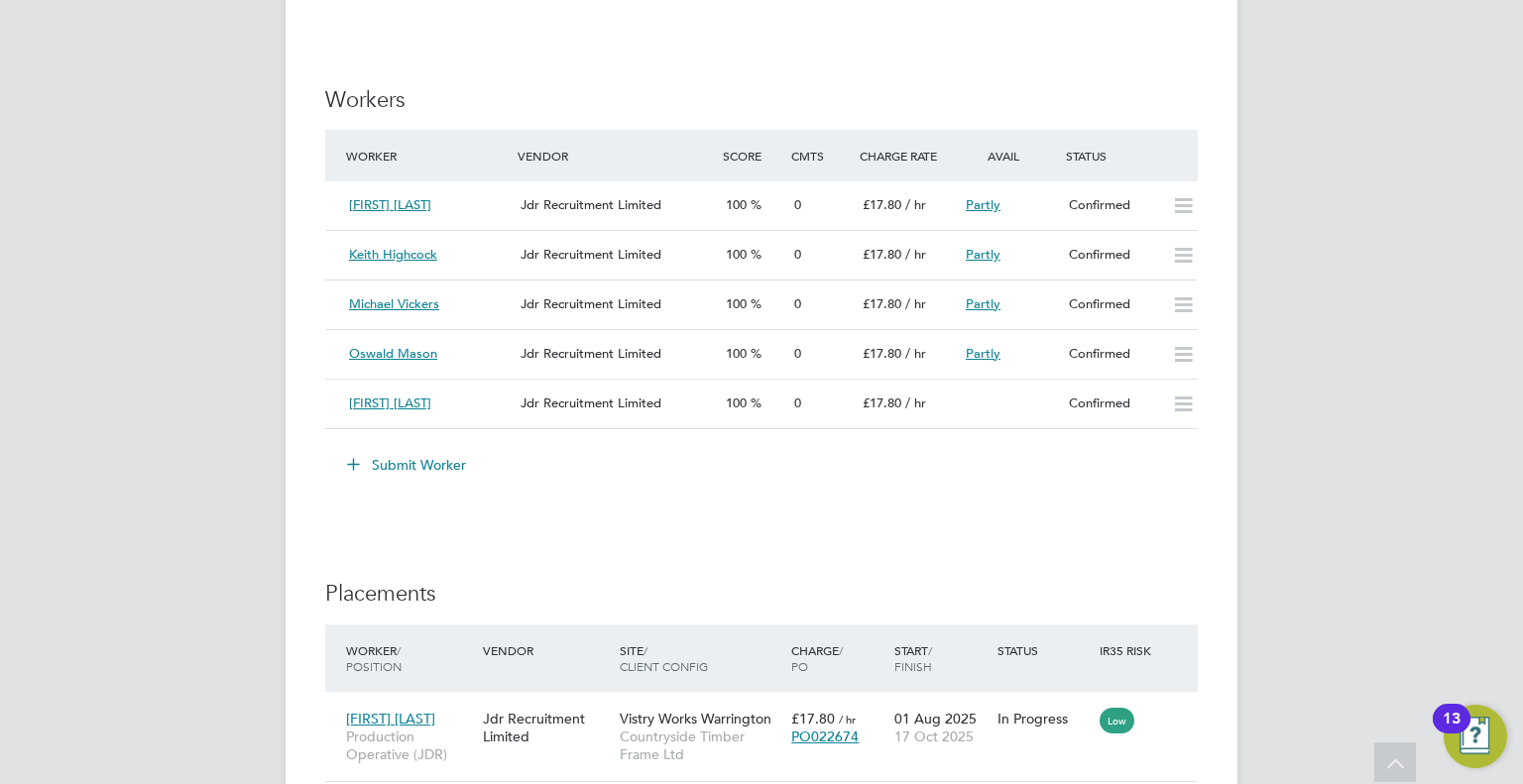 click on "Submit Worker" 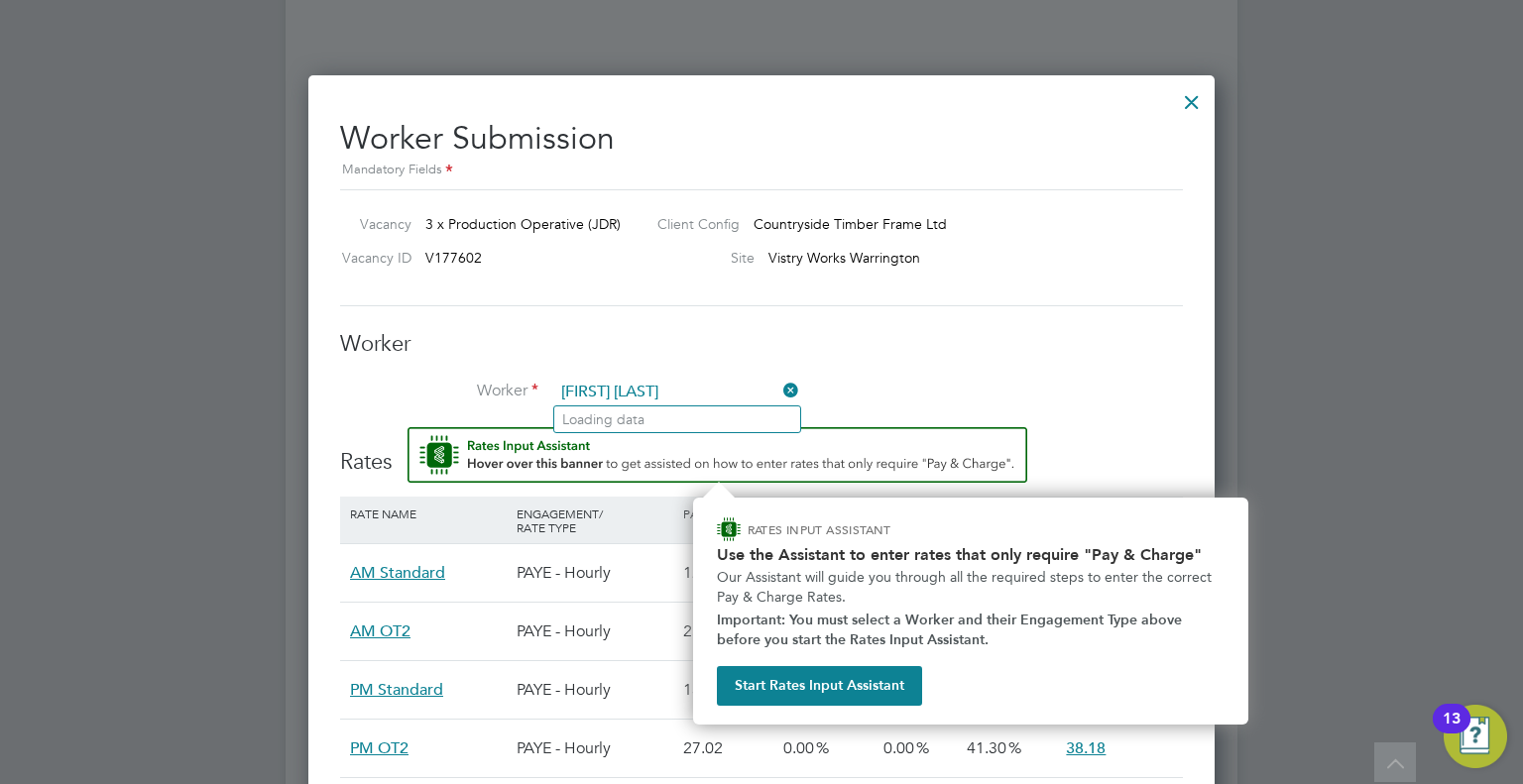 type on "[FIRST] [LAST]" 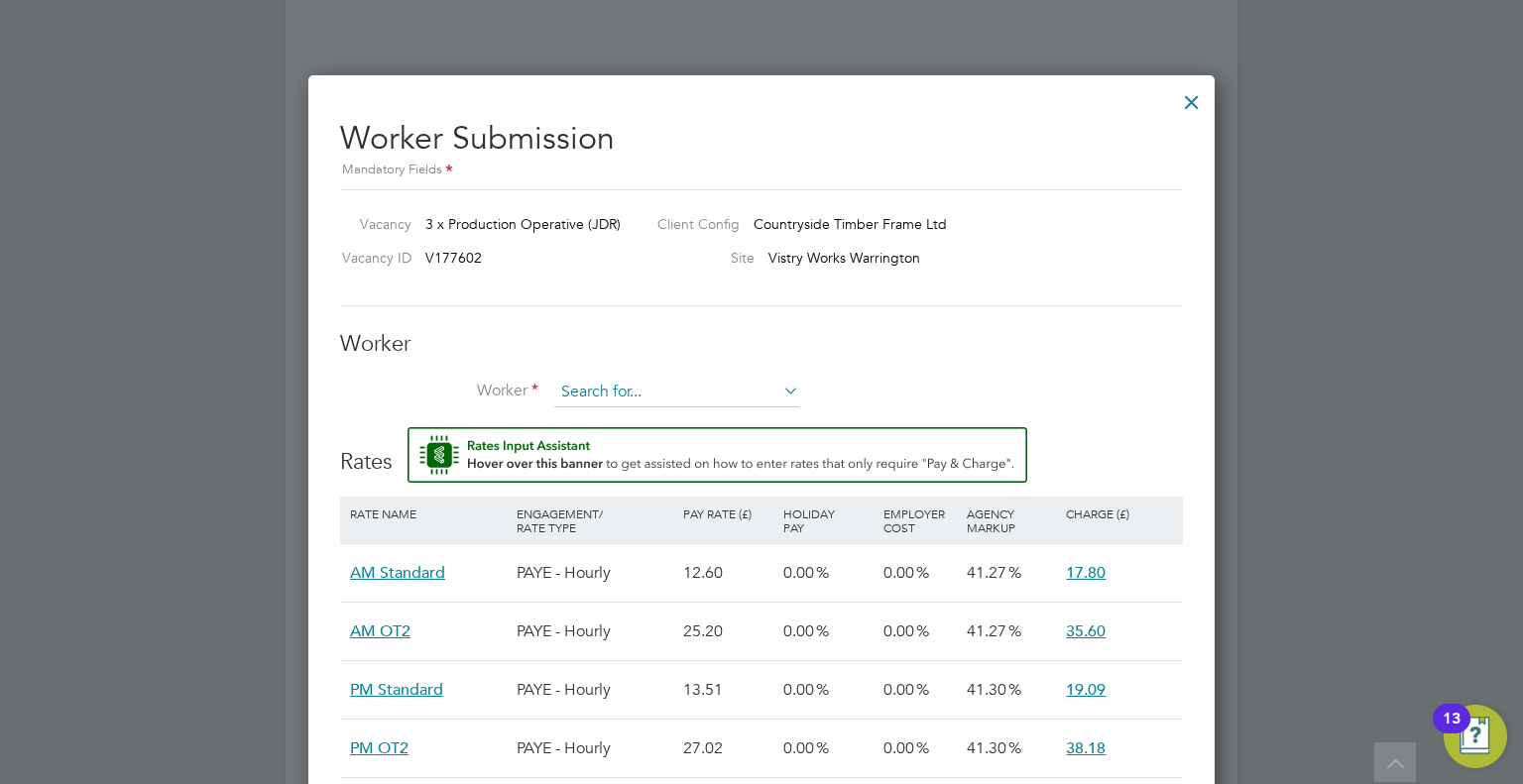 click at bounding box center [676, 392] 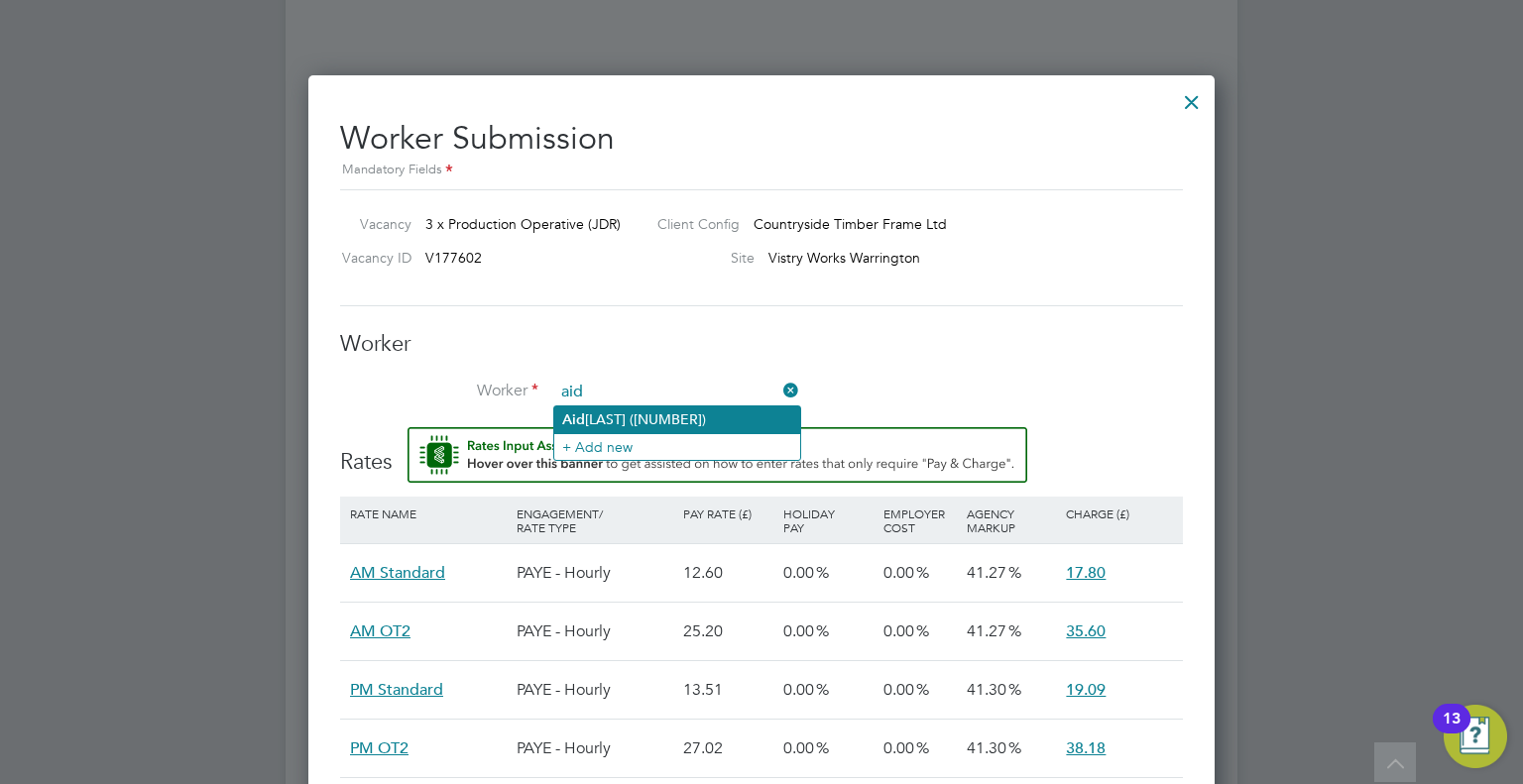 click on "[FIRST] [LAST] ([NUMBER])" 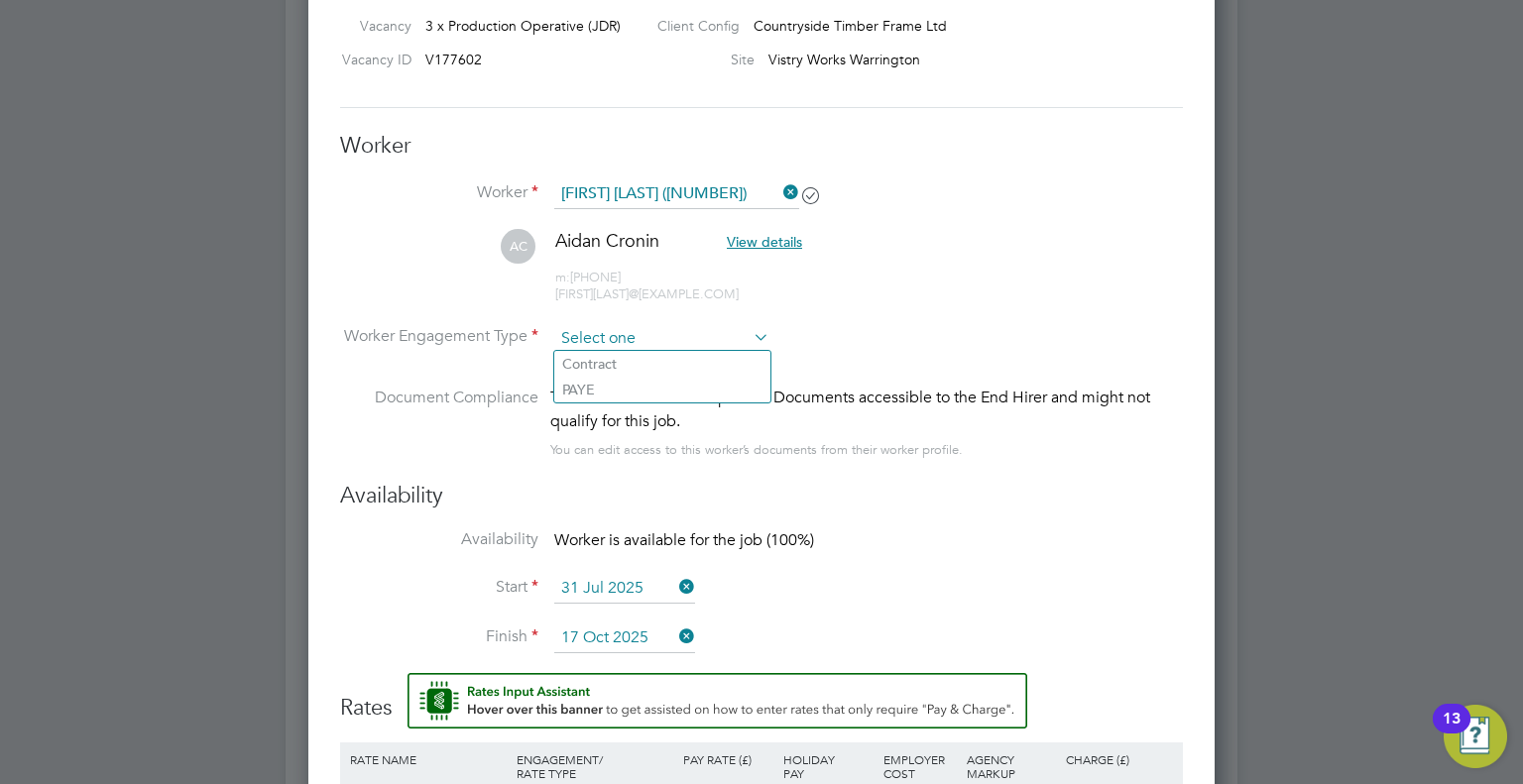 click at bounding box center (661, 339) 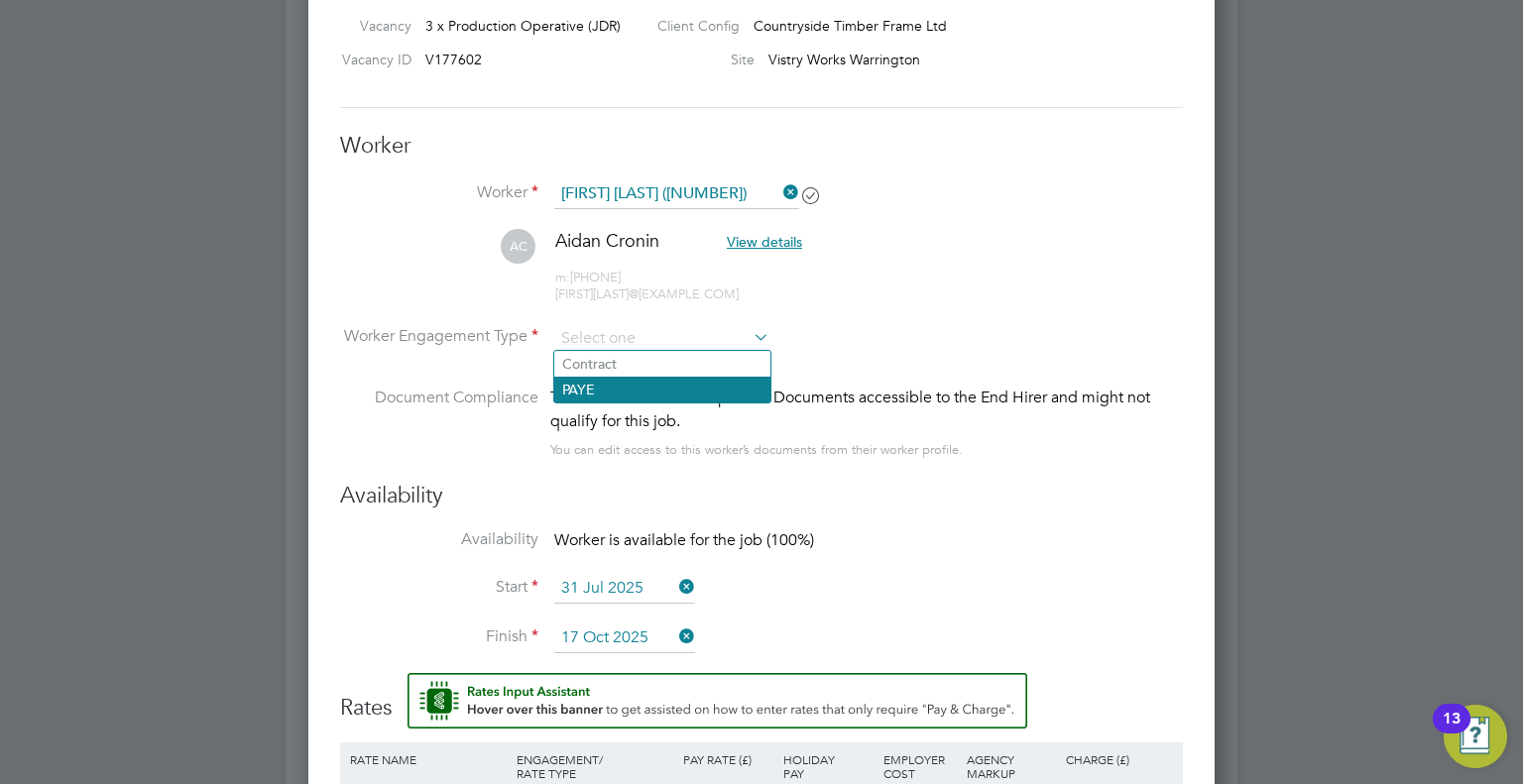 click on "PAYE" 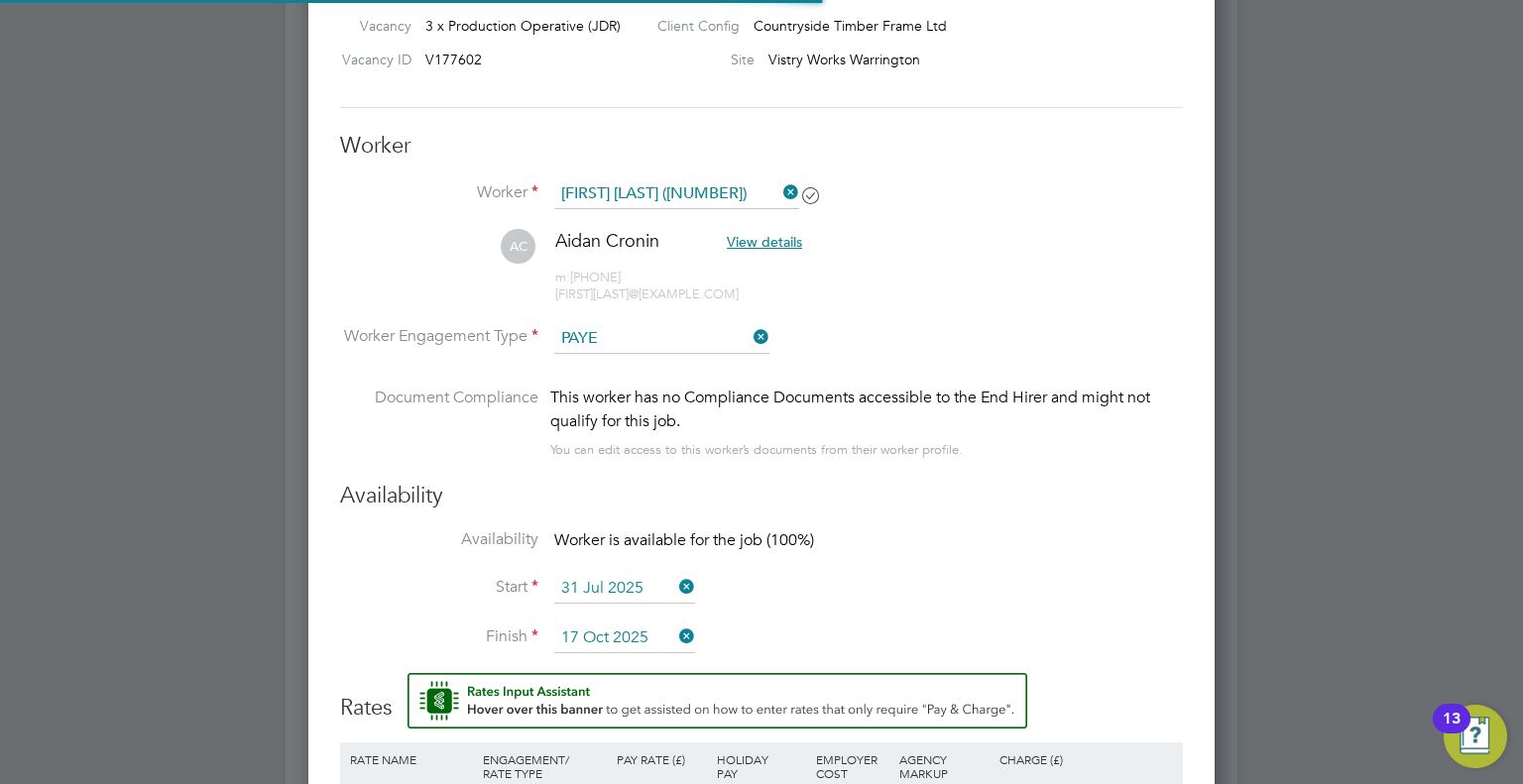 click on "31 Jul 2025" at bounding box center [625, 589] 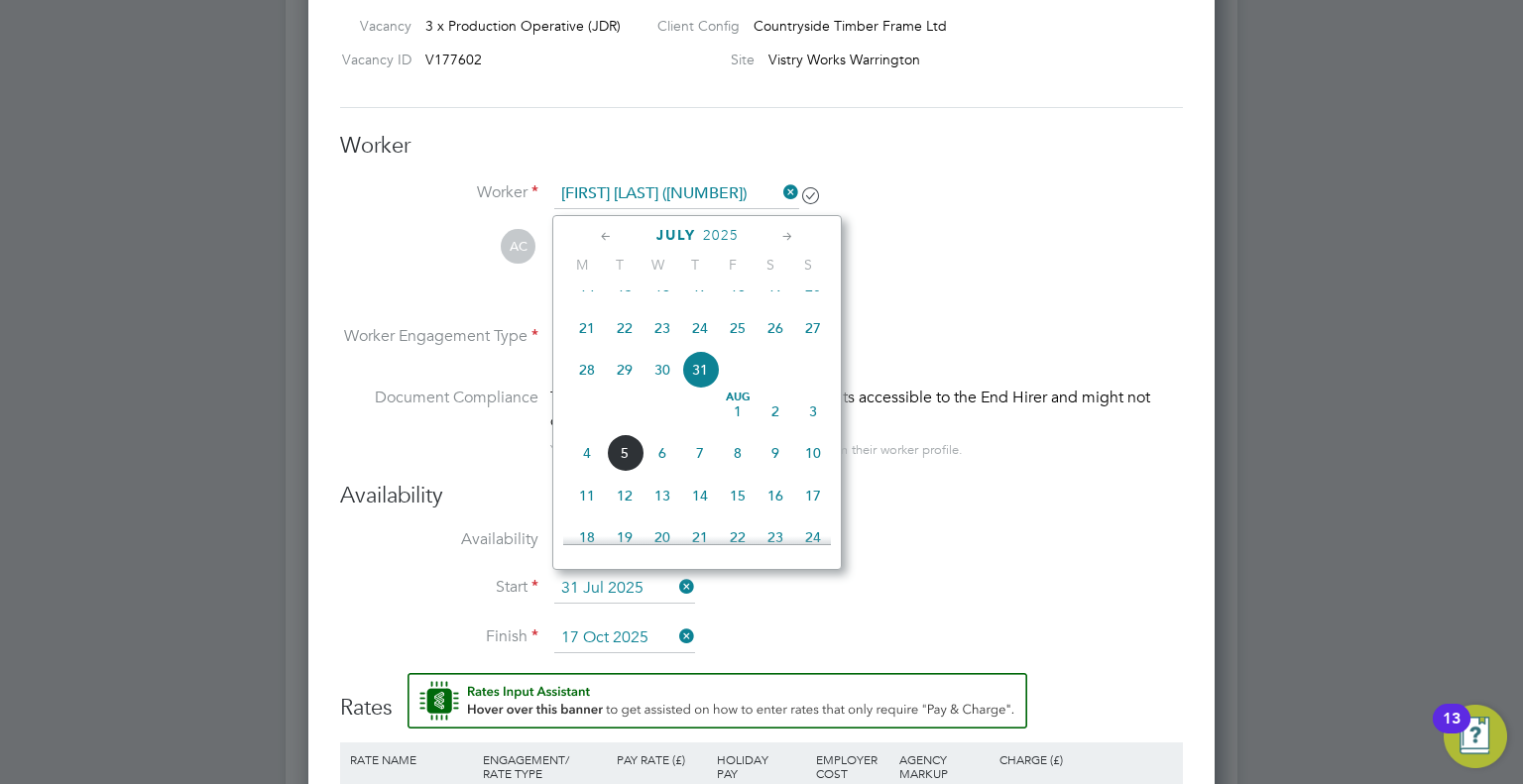 click on "5" 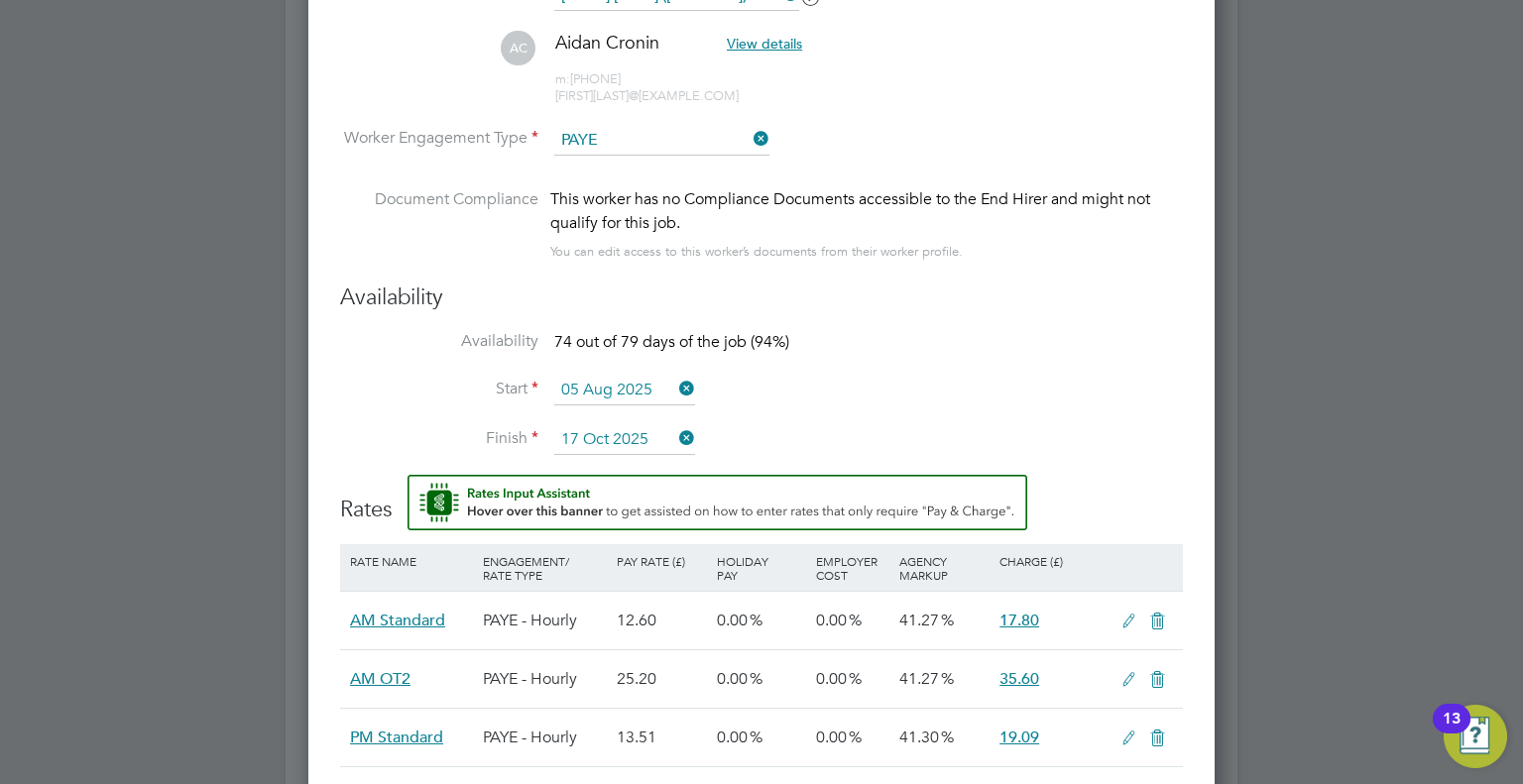 click on "05 Aug 2025" at bounding box center [625, 391] 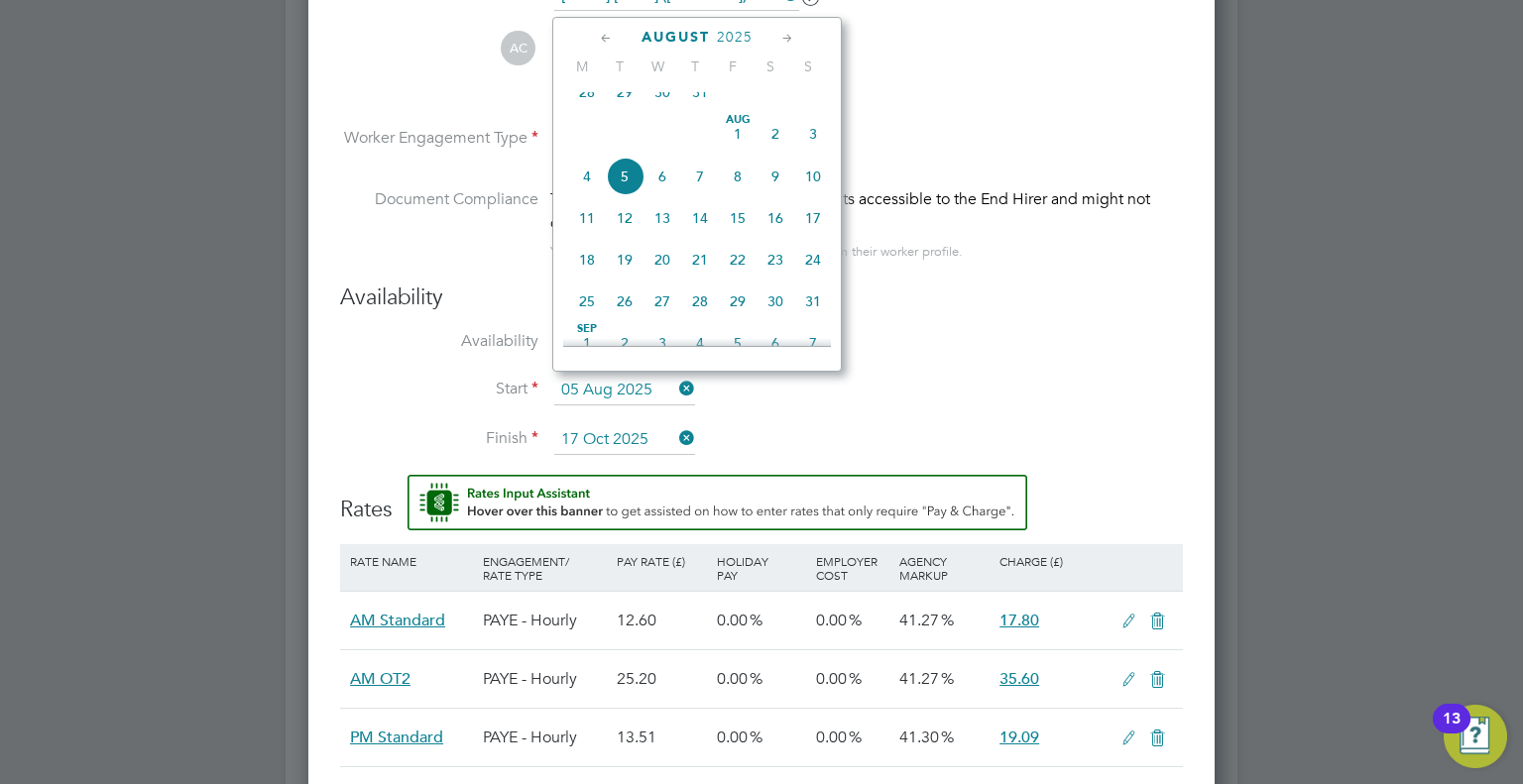 click on "4" 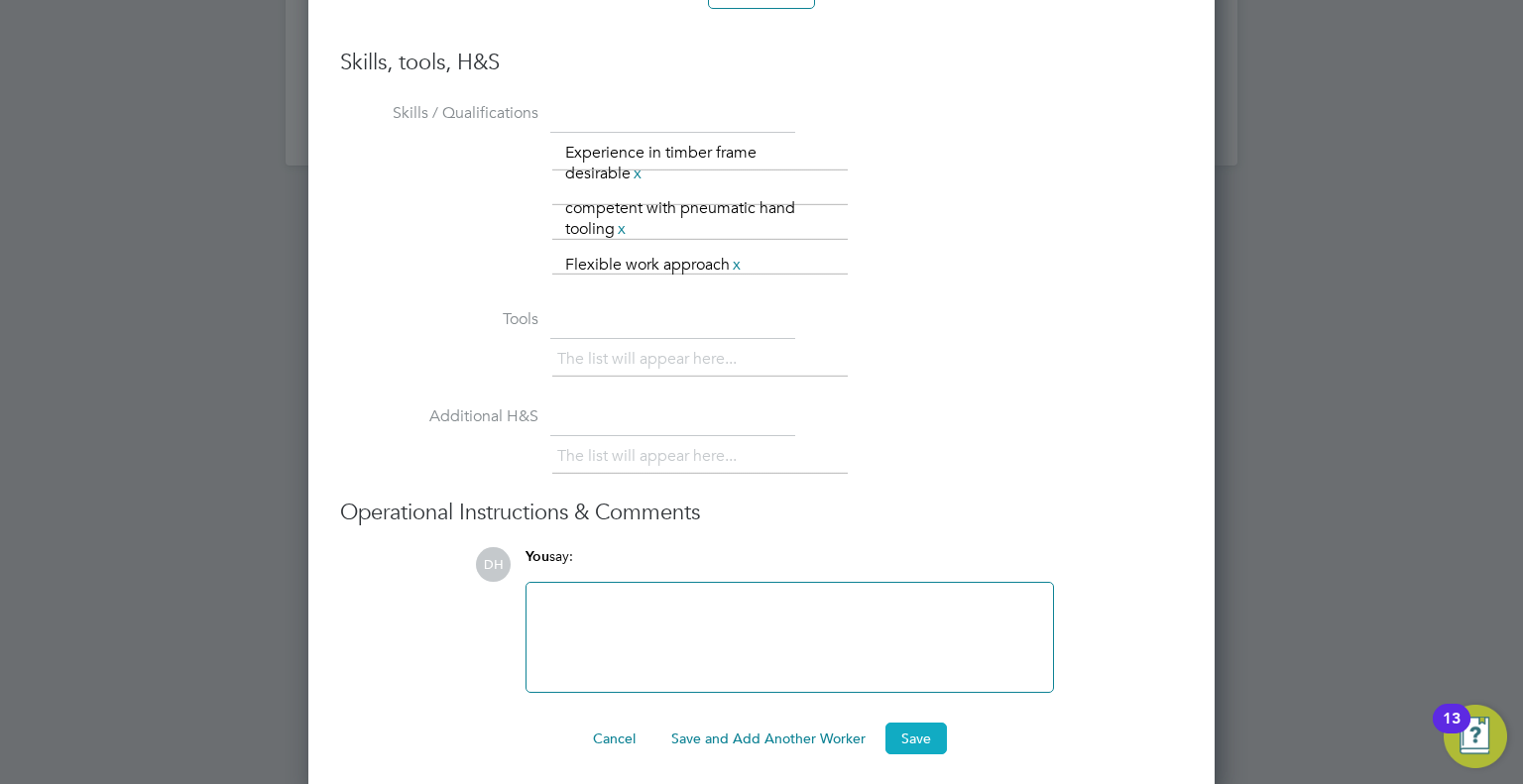 click on "Save" at bounding box center [916, 738] 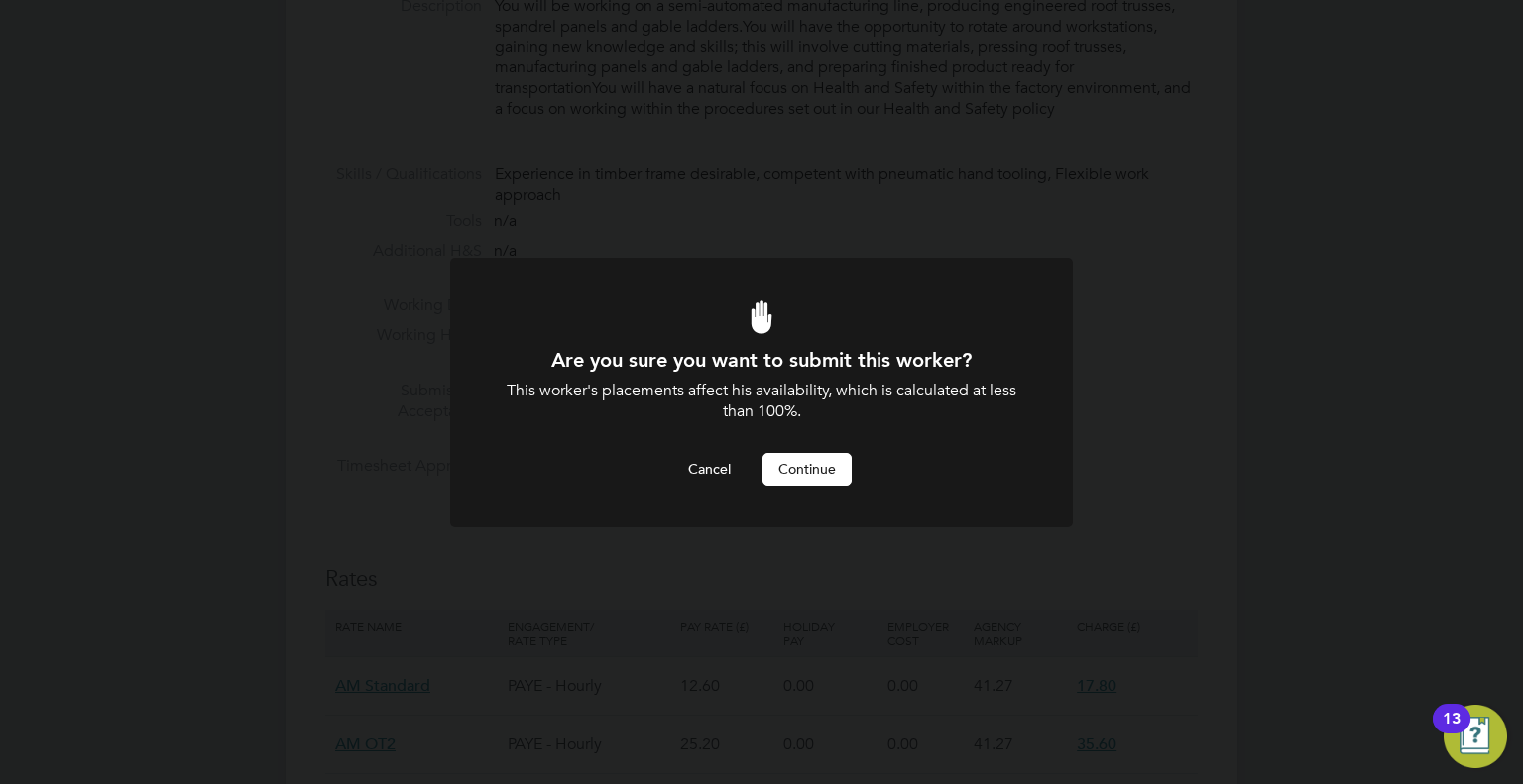 click on "Continue" at bounding box center (807, 469) 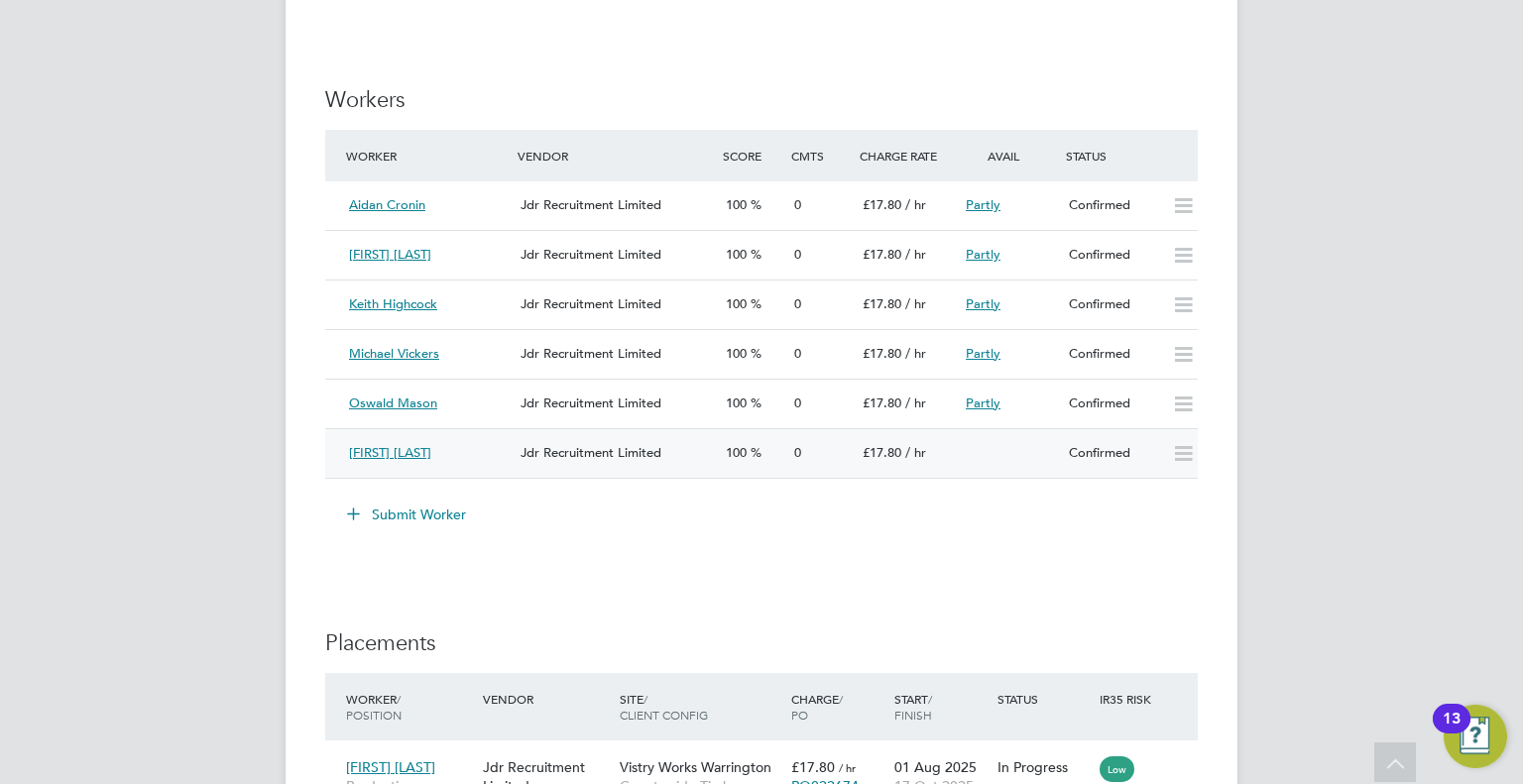 click on "[FIRST] [LAST]" 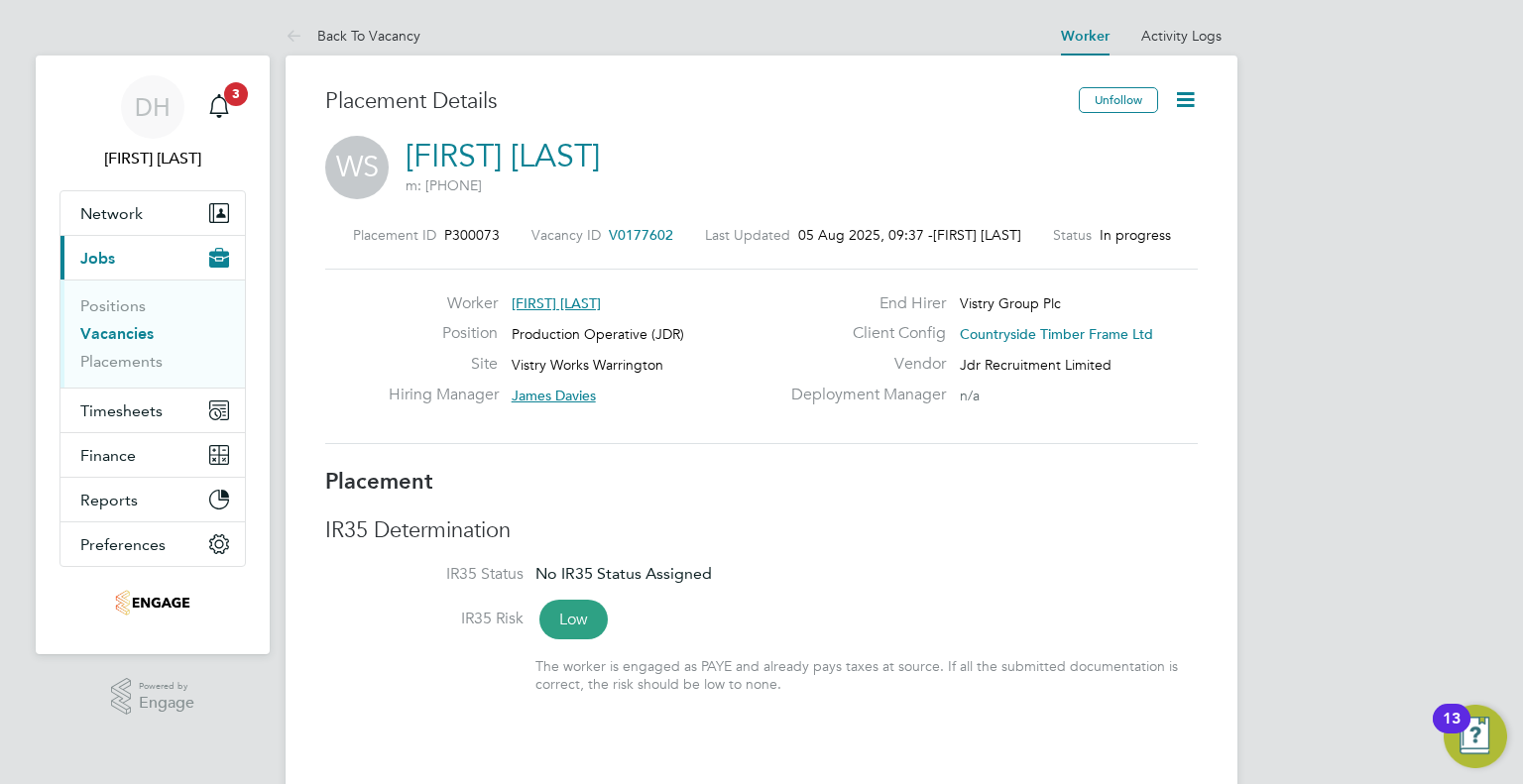 click 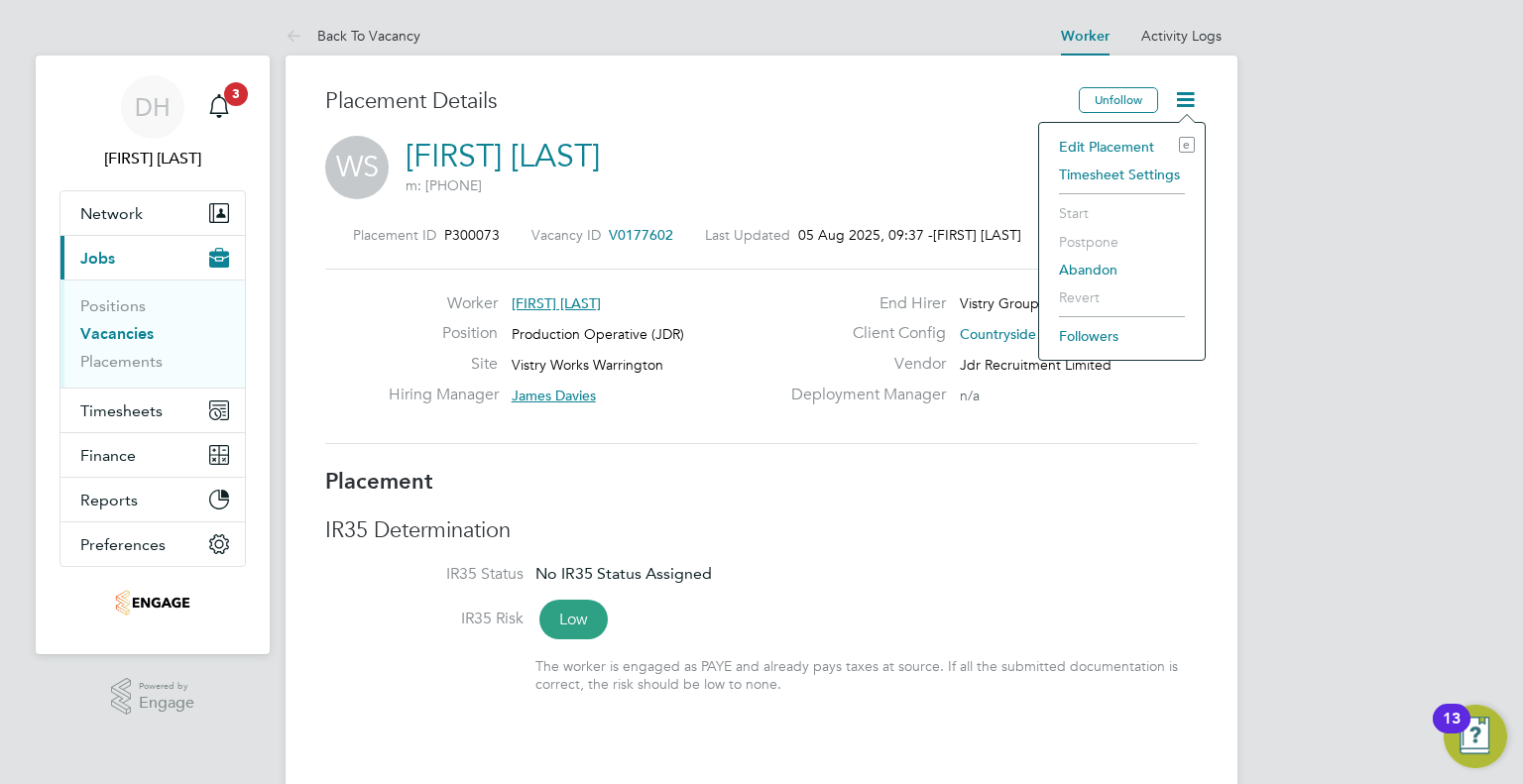 click on "Timesheet Settings" 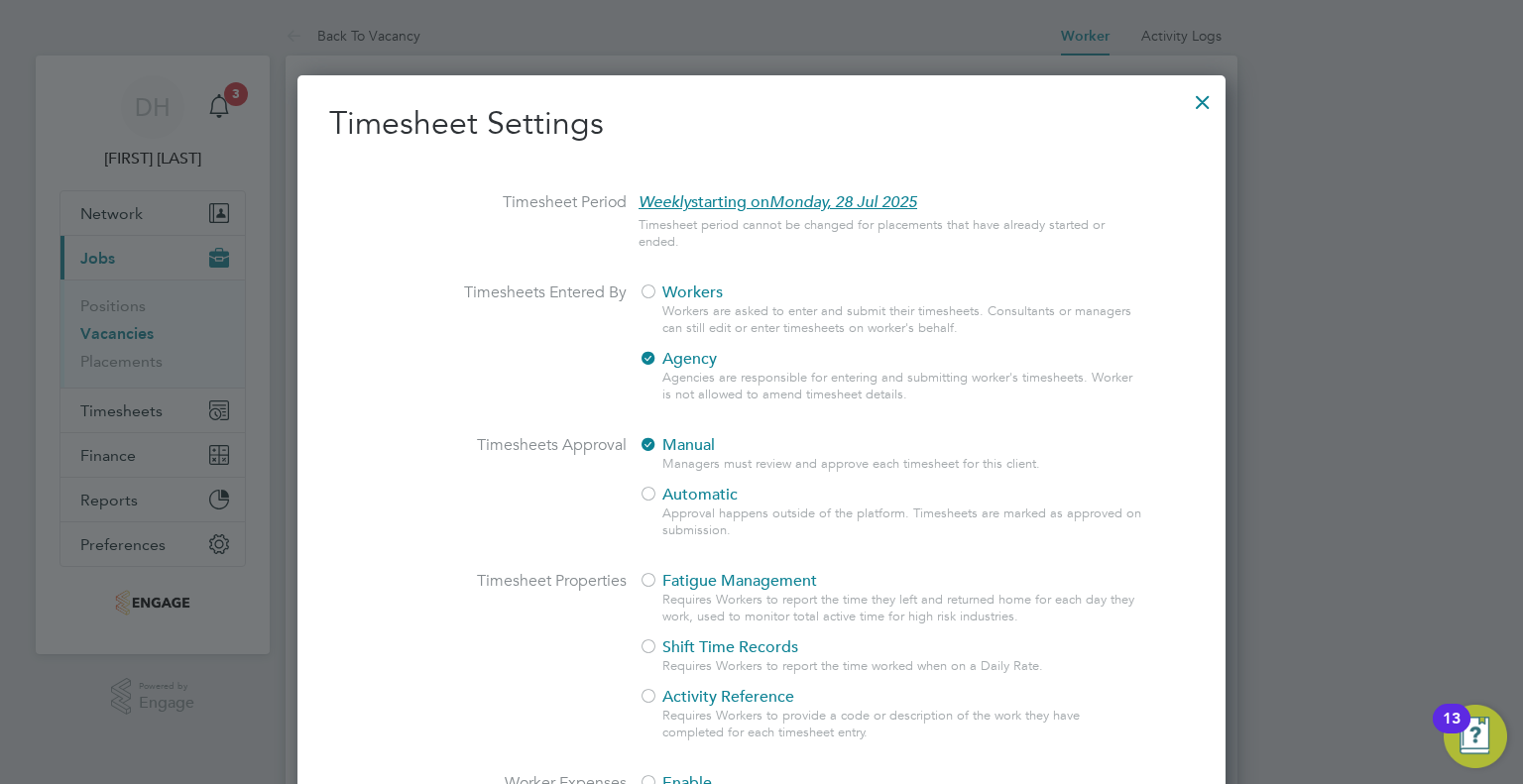 click on "Workers Workers are asked to enter and submit their timesheets. Consultants or managers can still edit or enter timesheets on worker's behalf. Agency Agencies are responsible for entering and submitting worker's timesheets. Worker is not allowed to amend timesheet details." at bounding box center (891, 349) 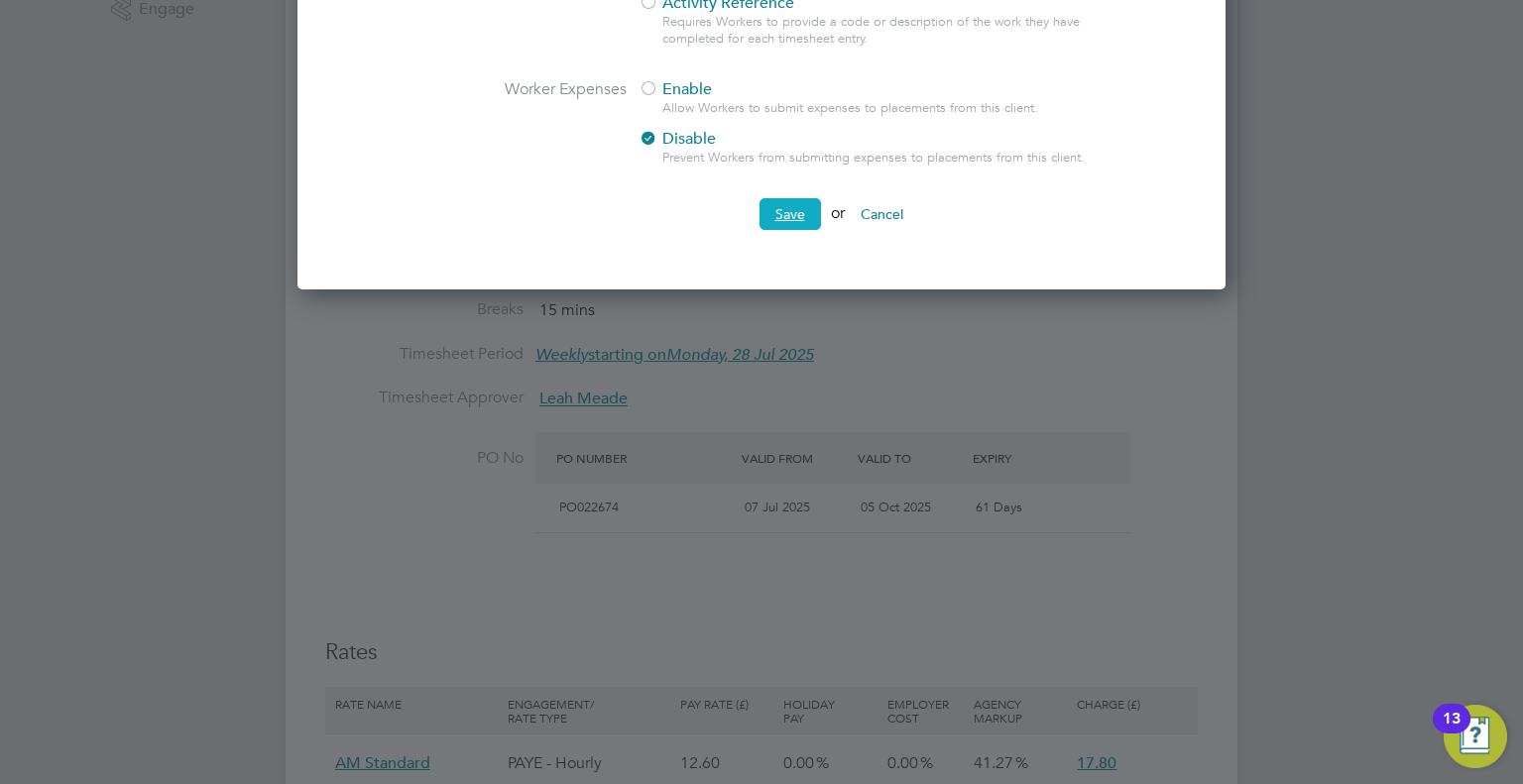 click on "Save" at bounding box center (790, 214) 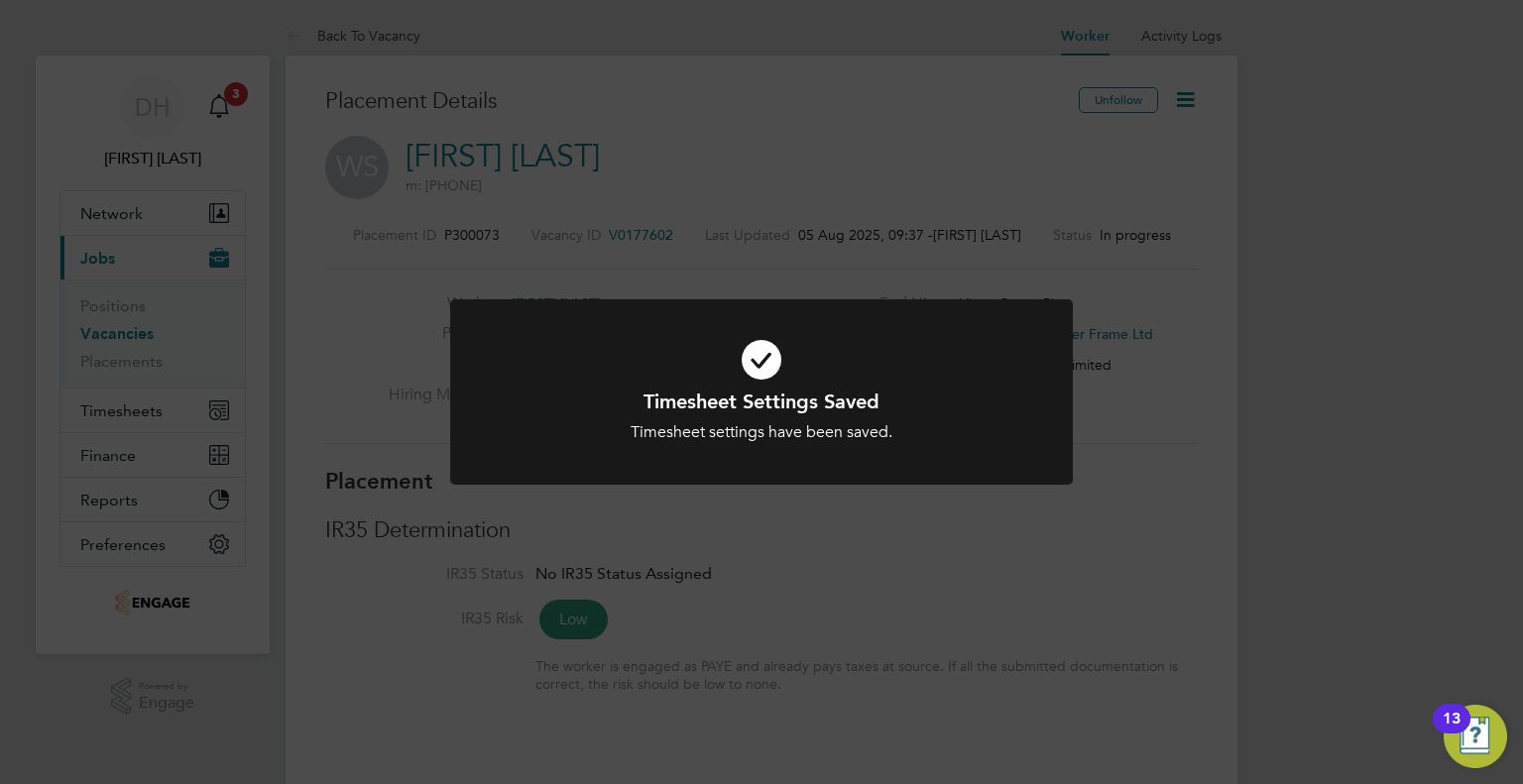 click on "Timesheet Settings Saved Timesheet settings have been saved. Cancel Okay" 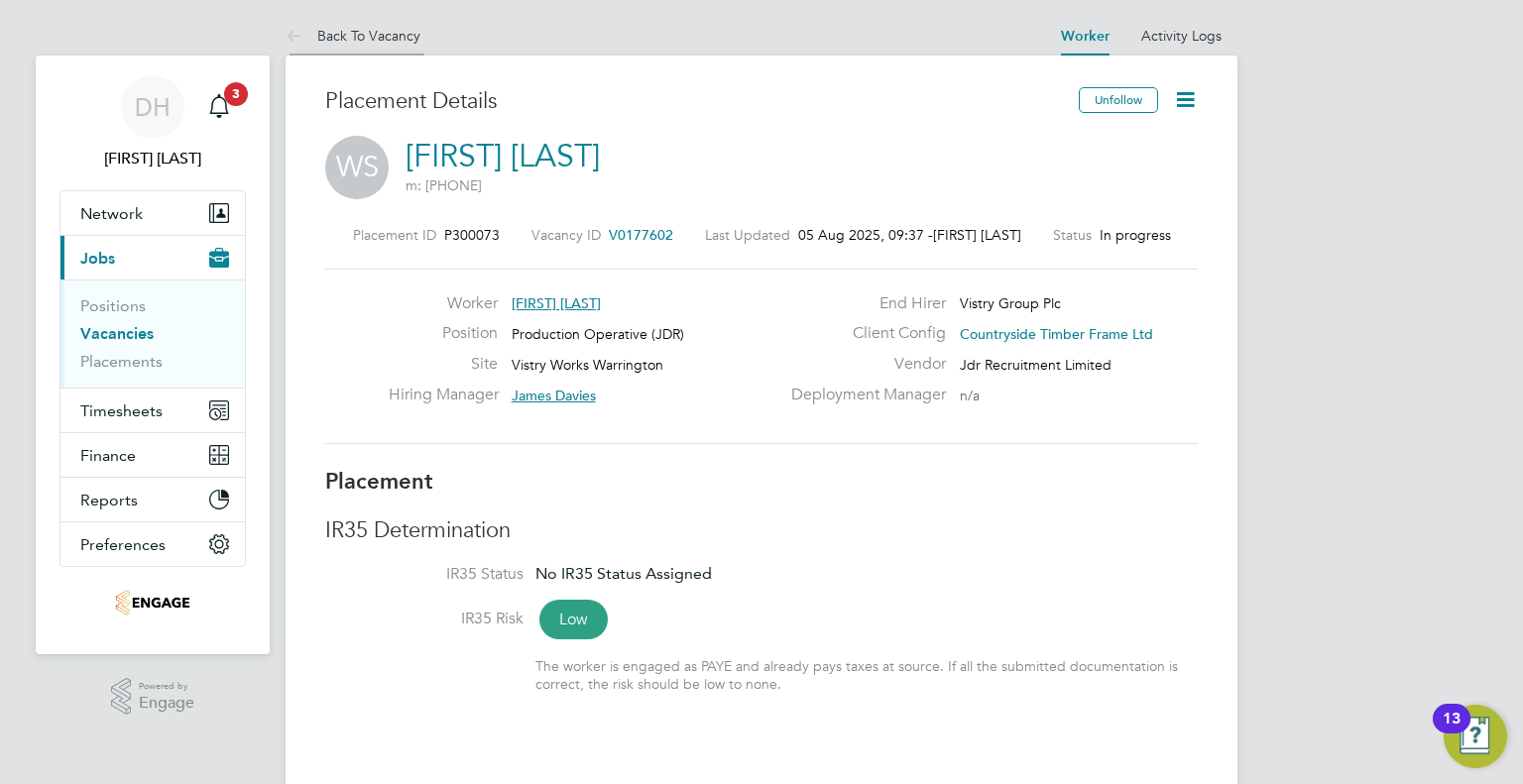 click on "Back To Vacancy" at bounding box center [353, 36] 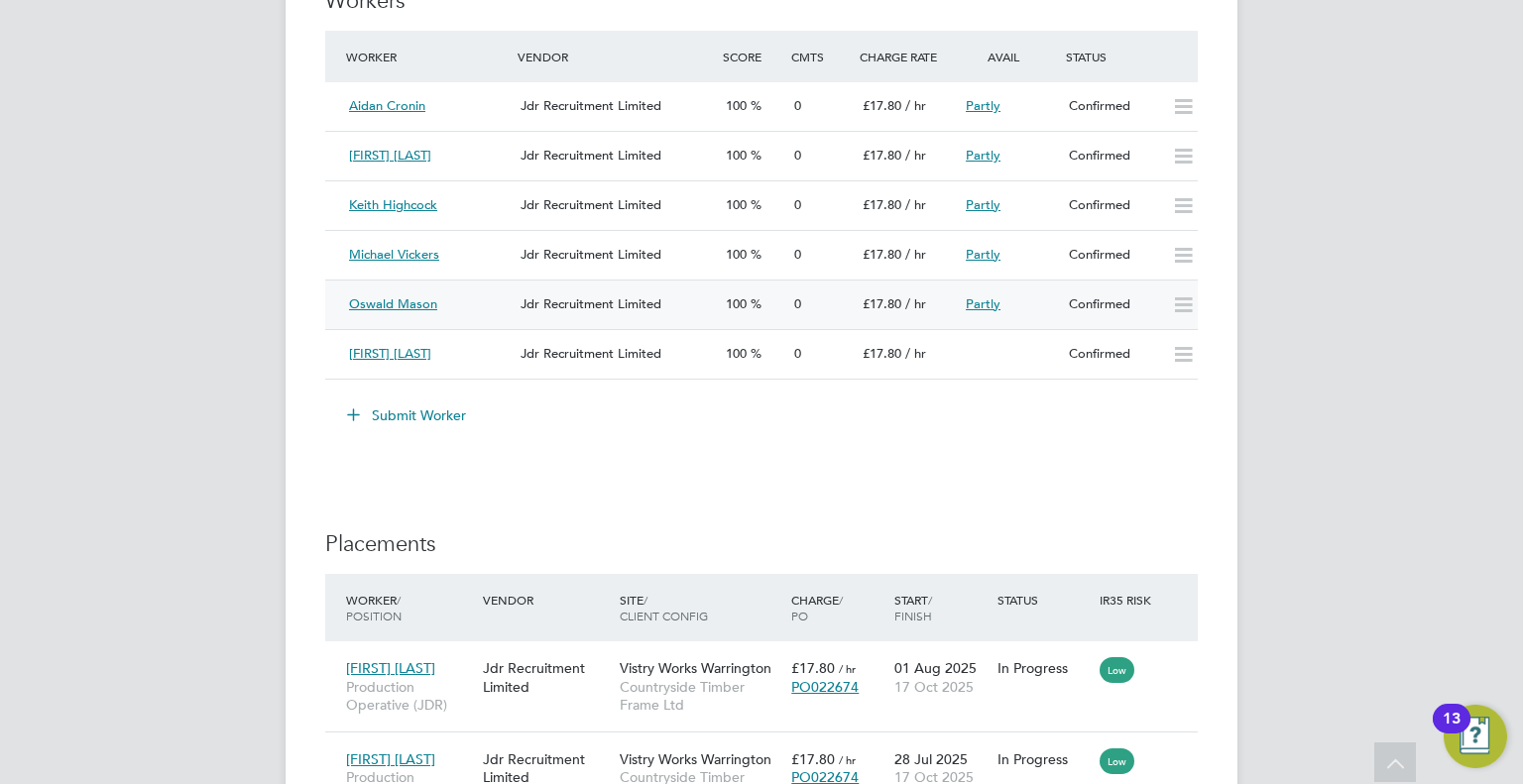 click on "Oswald Mason" 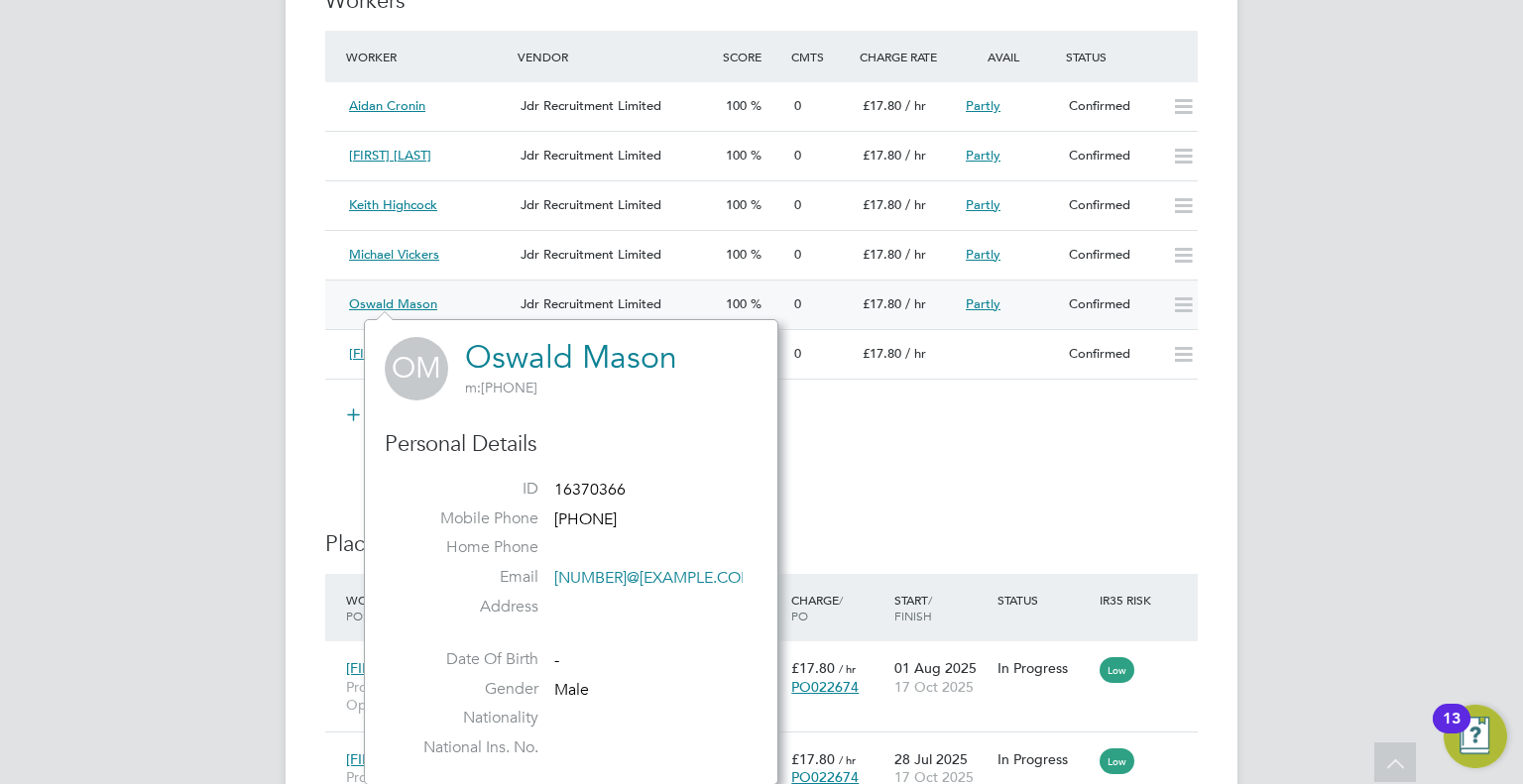 click on "Oswald Mason" 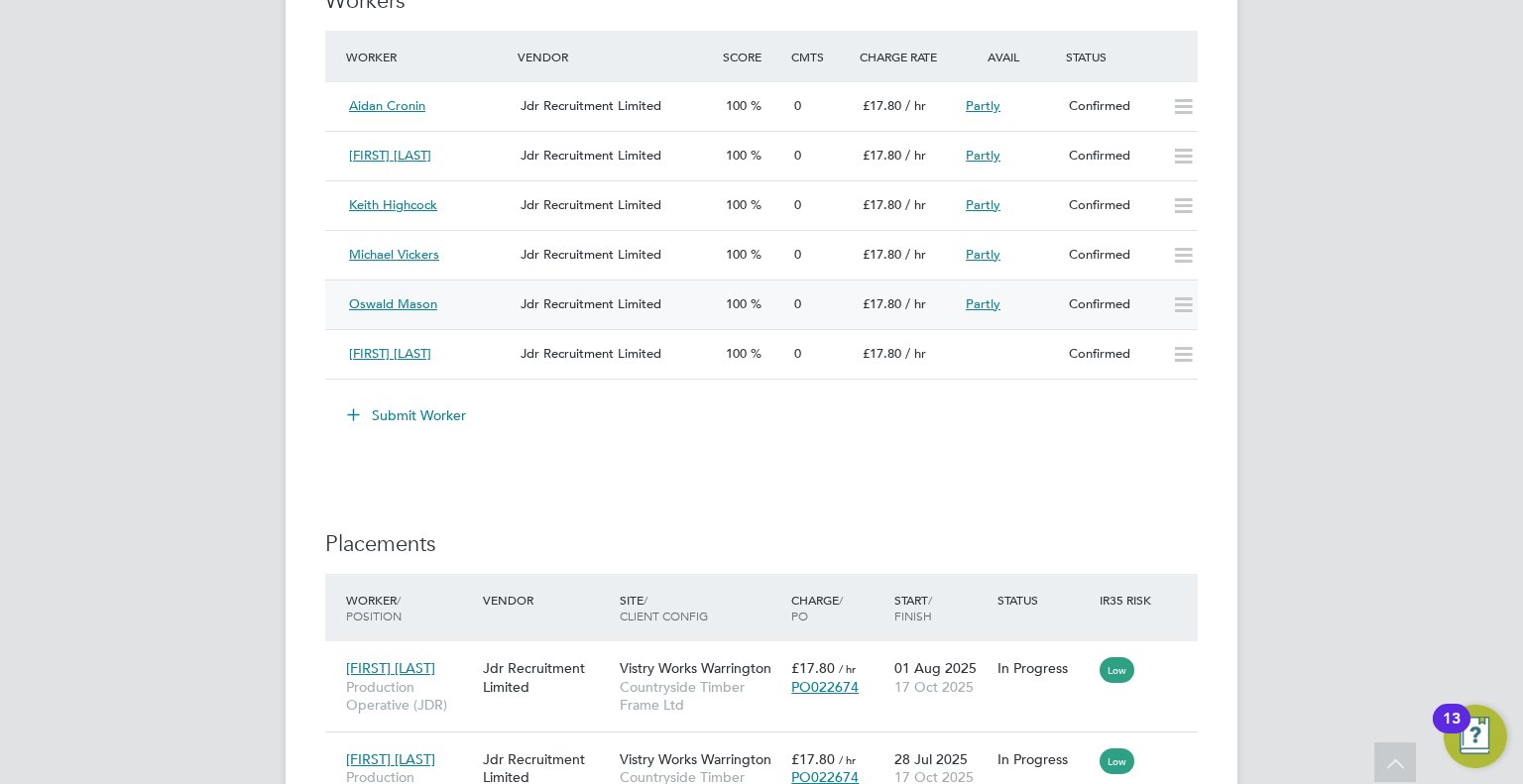 click on "Oswald Mason" 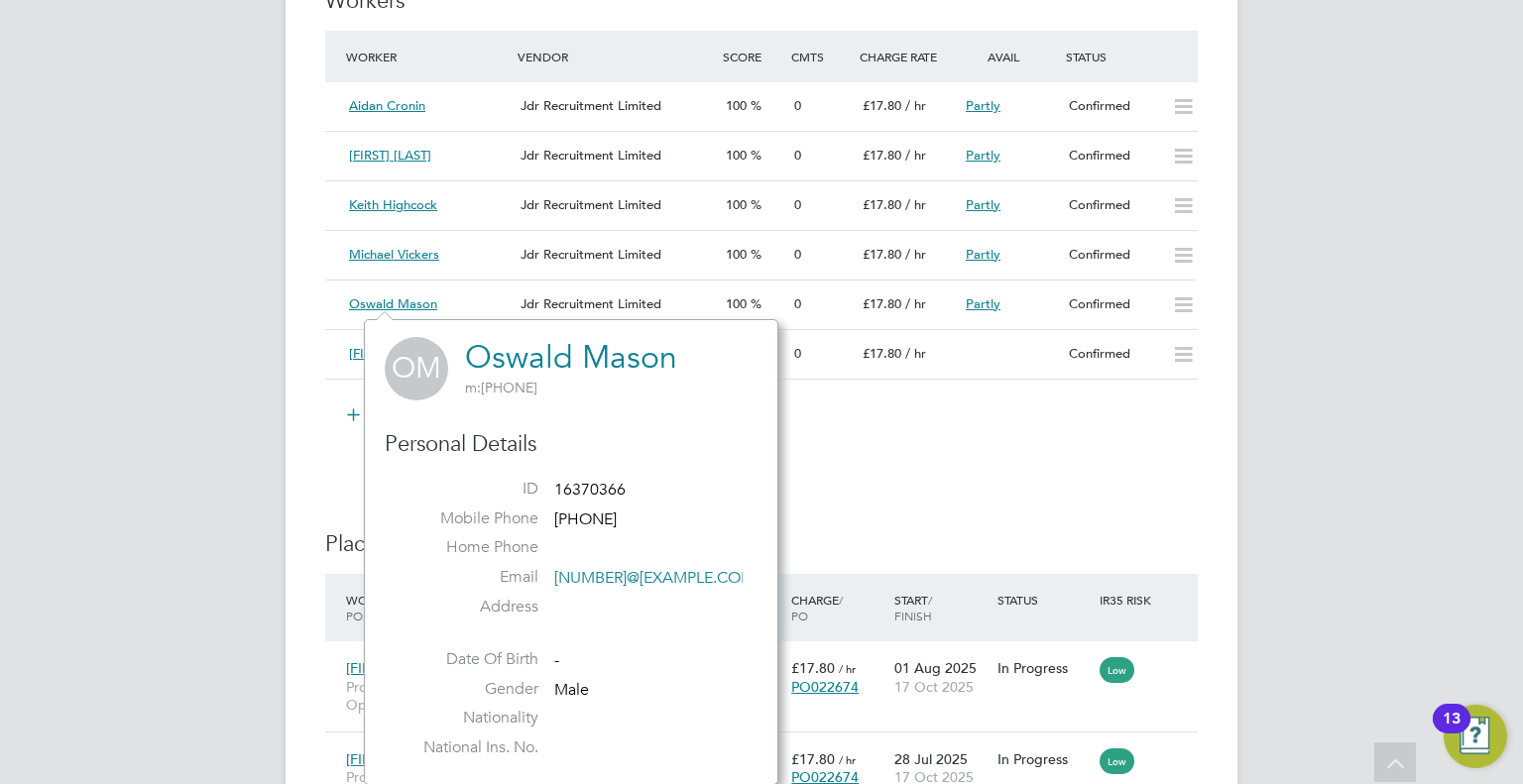 click on "IR35 Determination IR35 Status No IR35 Status Assigned Details PO No PO Number Valid From Valid To Expiry   PO022674   07 Jul 2025   05 Oct 2025 61 Days Reason   Vacant role Description You will be working on a semi-automated manufacturing line, producing engineered roof trusses, spandrel panels and gable ladders.You will have the opportunity to rotate around workstations, gaining new knowledge and skills; this will involve cutting materials, pressing roof trusses, manufacturing panels and gable ladders, and preparing finished product ready for transportationYou will have a natural focus on Health and Safety within the factory environment, and a focus on working within the procedures set out in our Health and Safety policy Skills / Qualifications Experience in timber frame desirable, competent with pneumatic hand tooling, Flexible work approach Tools n/a Additional H&S n/a Working Days   Mon,  Tue,  Wed,  Thu,  Fri,  Sat,  Sun Working Hours 08:00 - 18:00  10.00hrs Submission Acceptance   Auto   [FIRST] [LAST]" 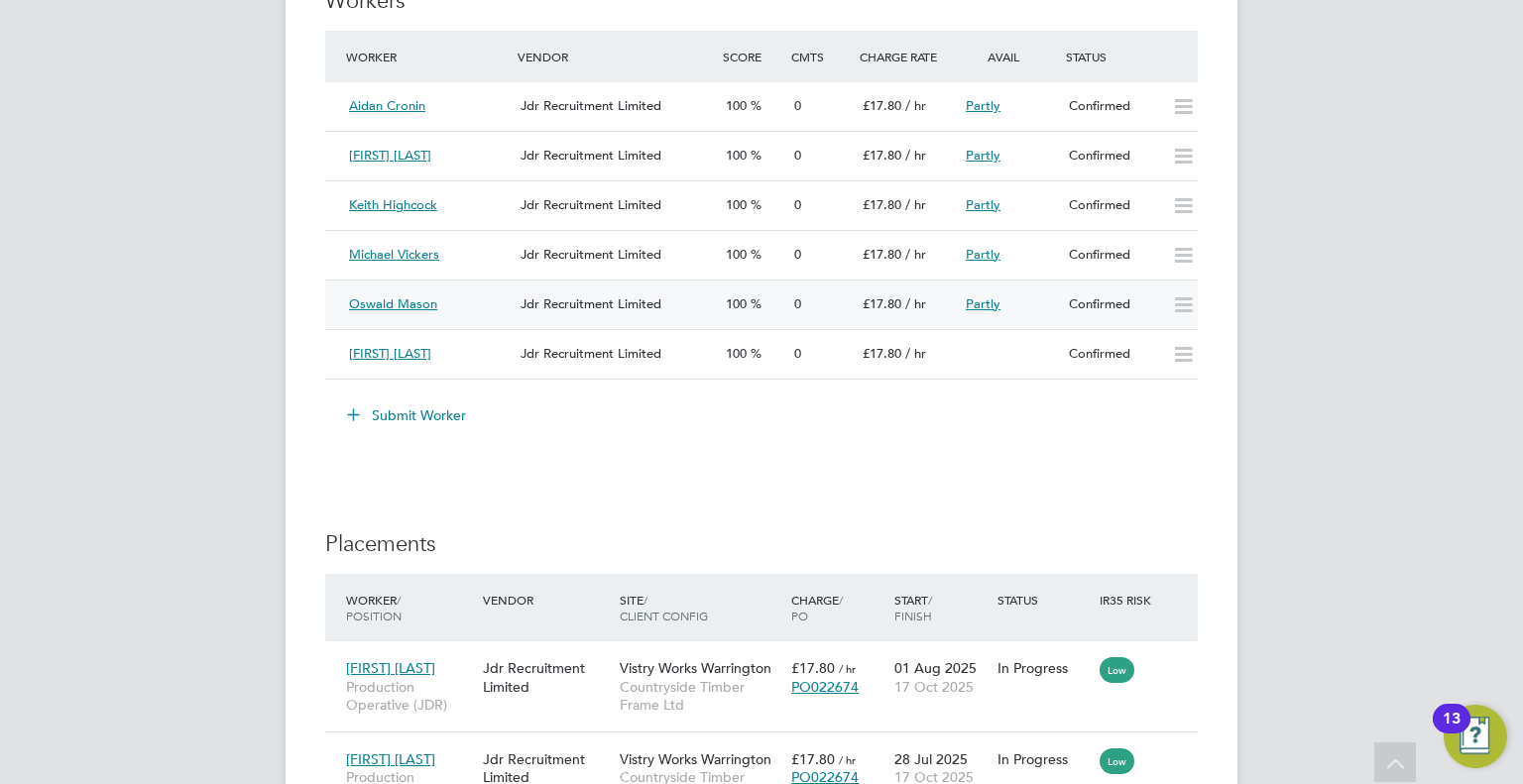 click on "Jdr Recruitment Limited" 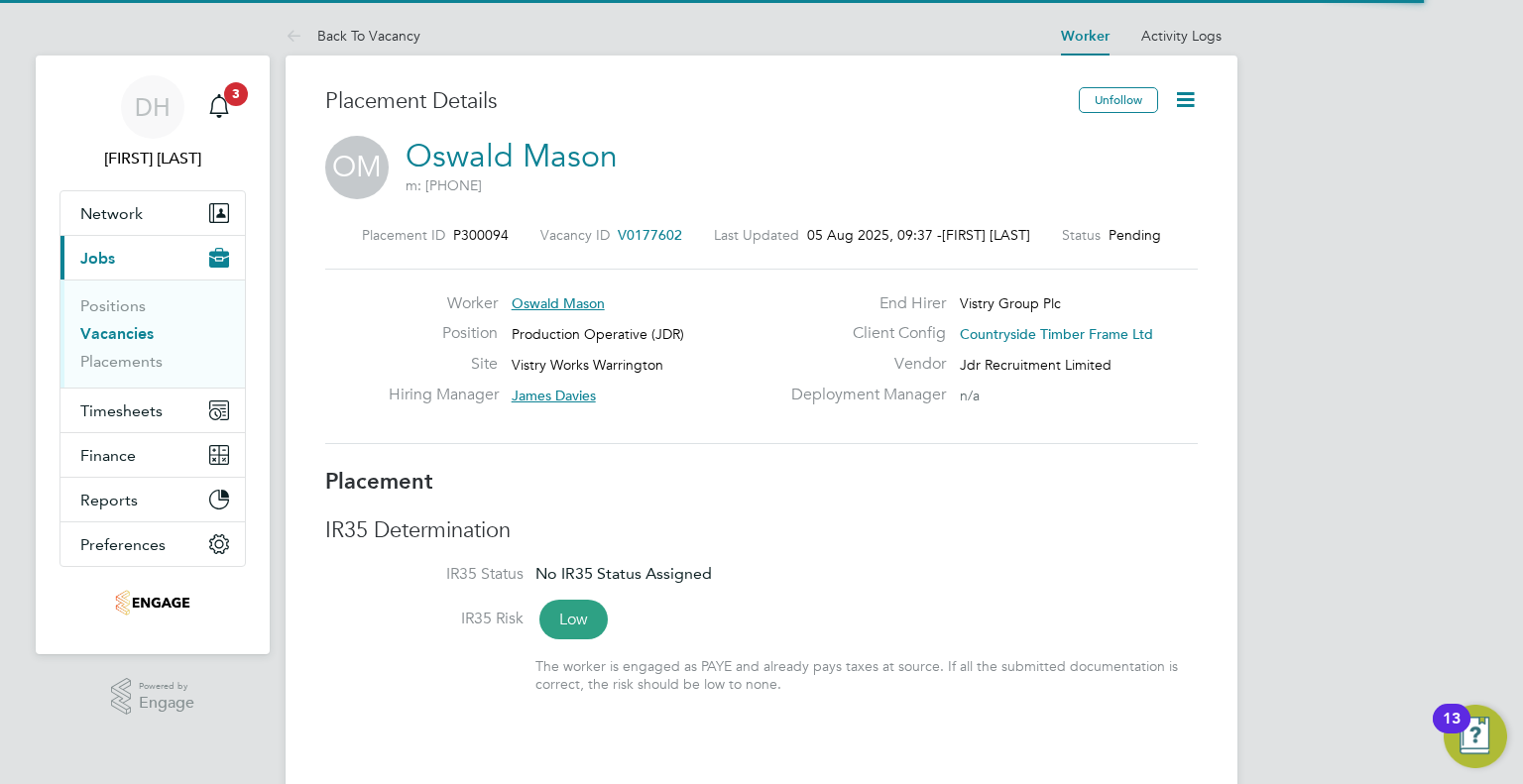 click 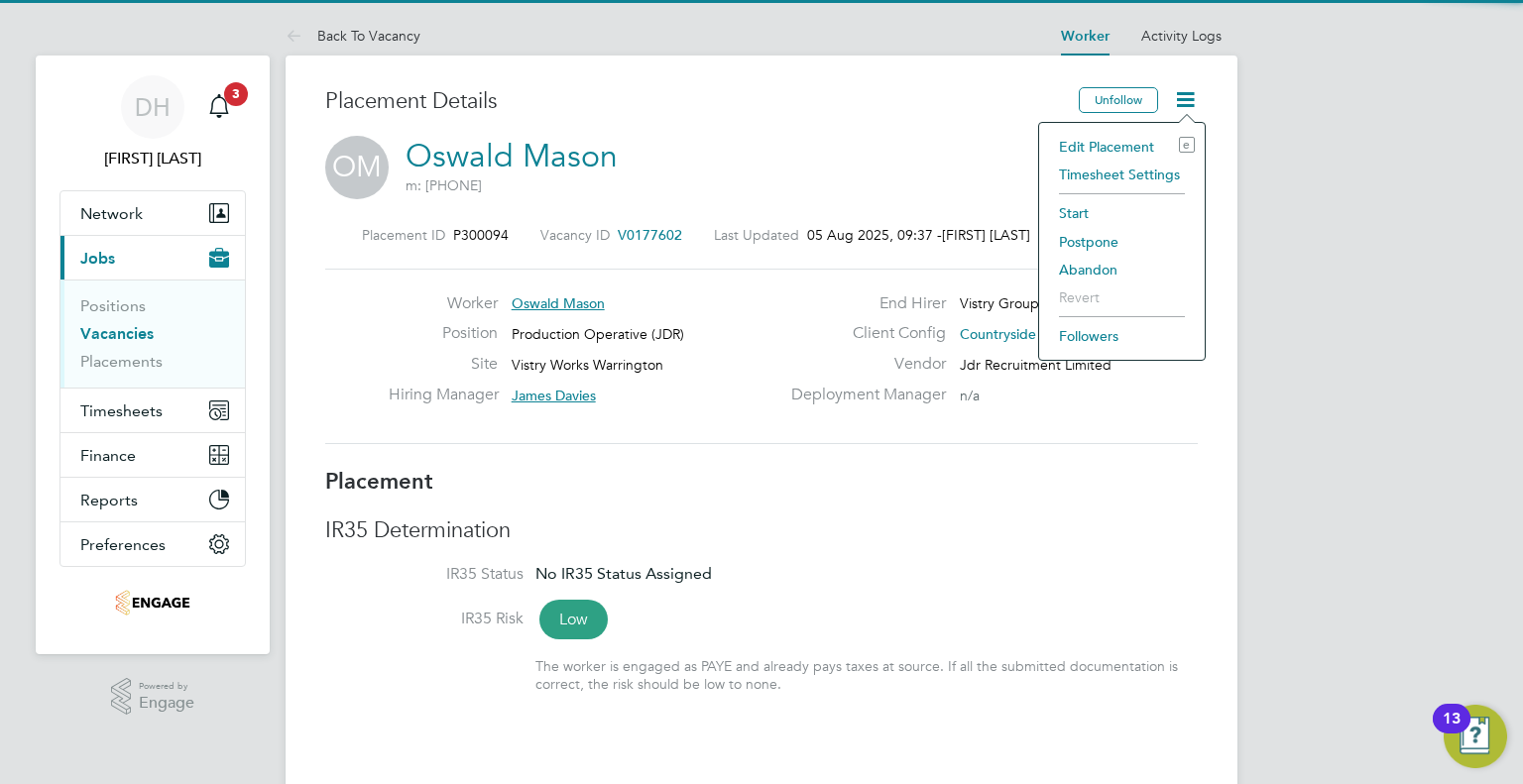 click on "Timesheet Settings" 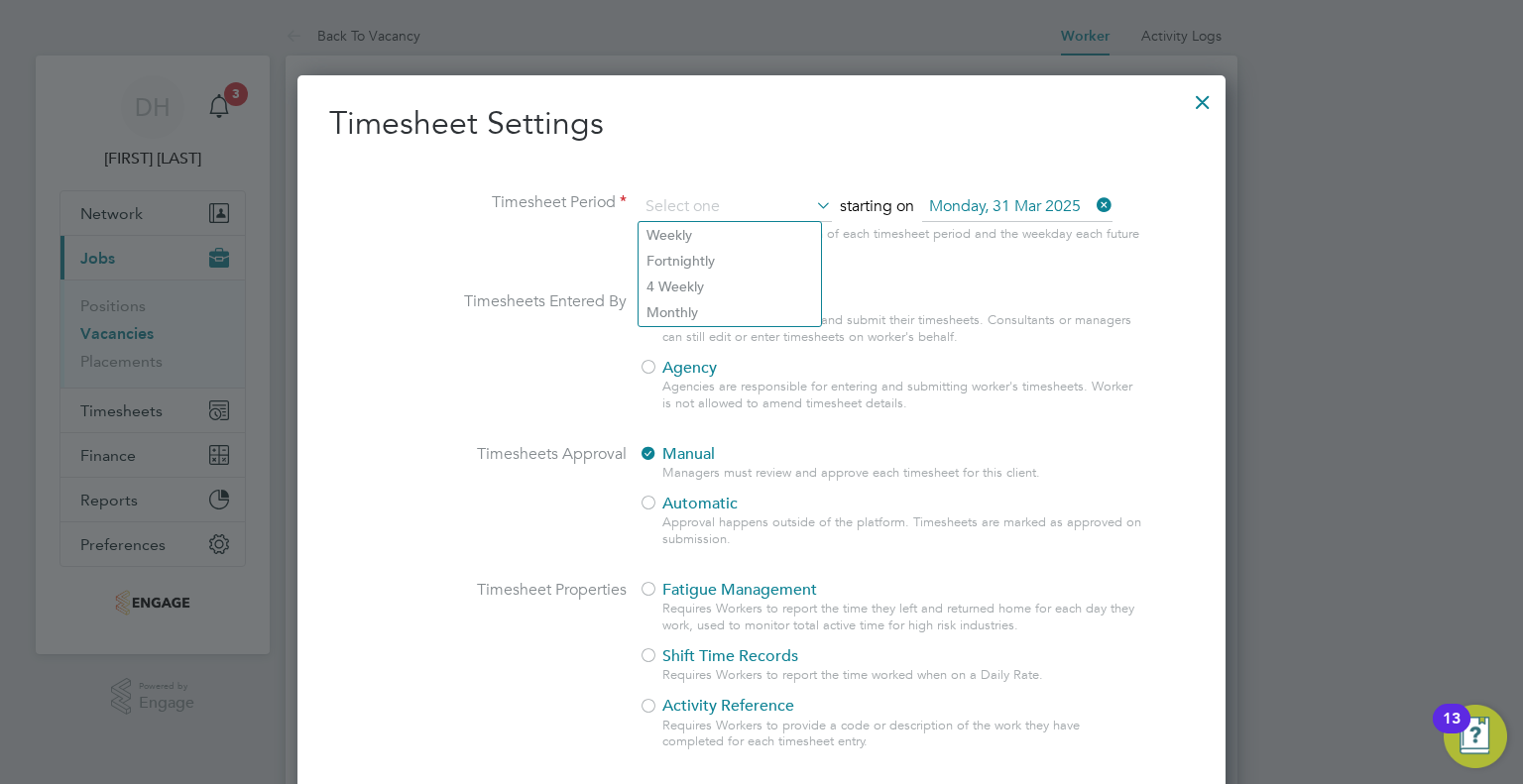 click on "Workers Workers are asked to enter and submit their timesheets. Consultants or managers can still edit or enter timesheets on worker's behalf. Agency Agencies are responsible for entering and submitting worker's timesheets. Worker is not allowed to amend timesheet details." at bounding box center [891, 358] 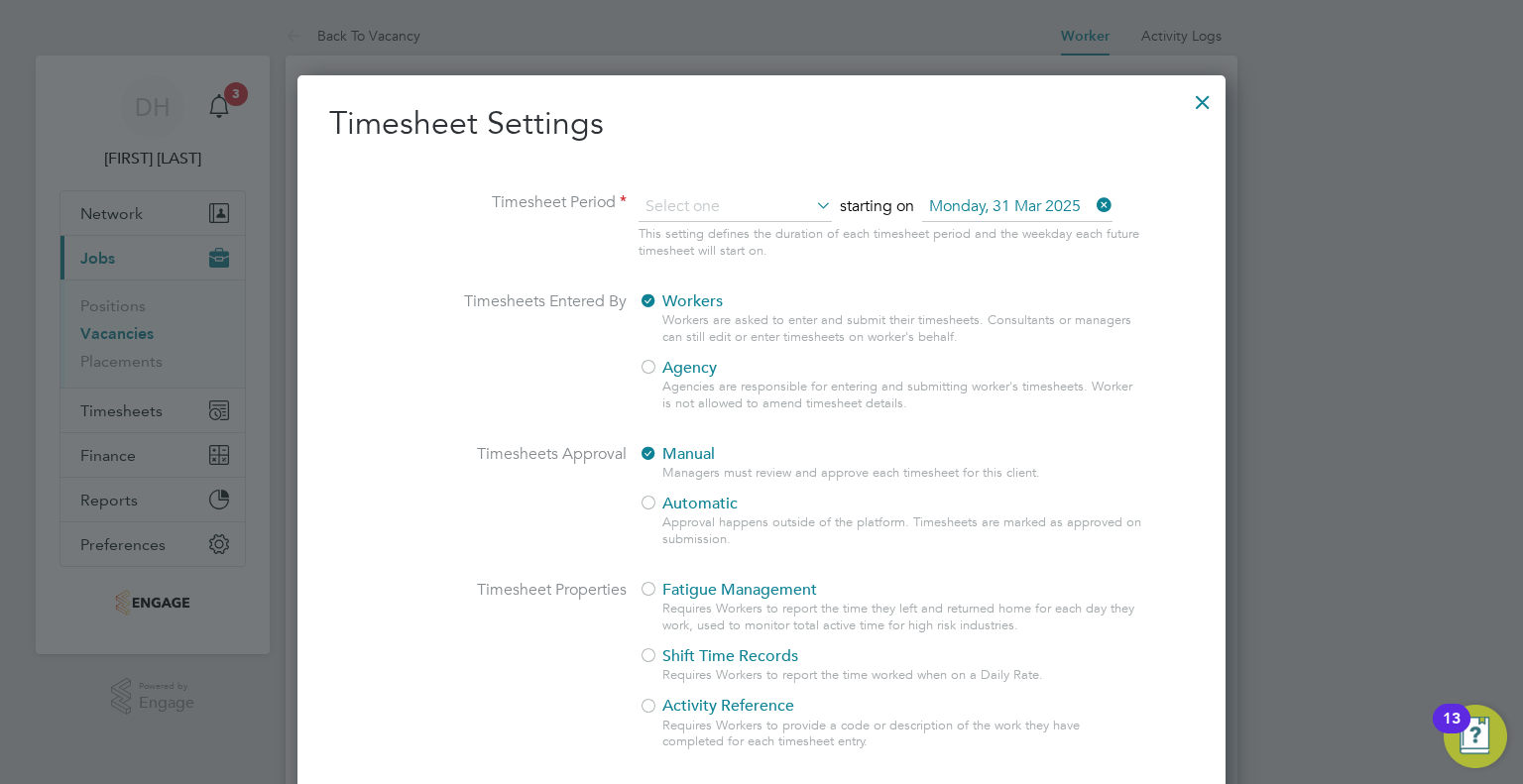 click at bounding box center (648, 369) 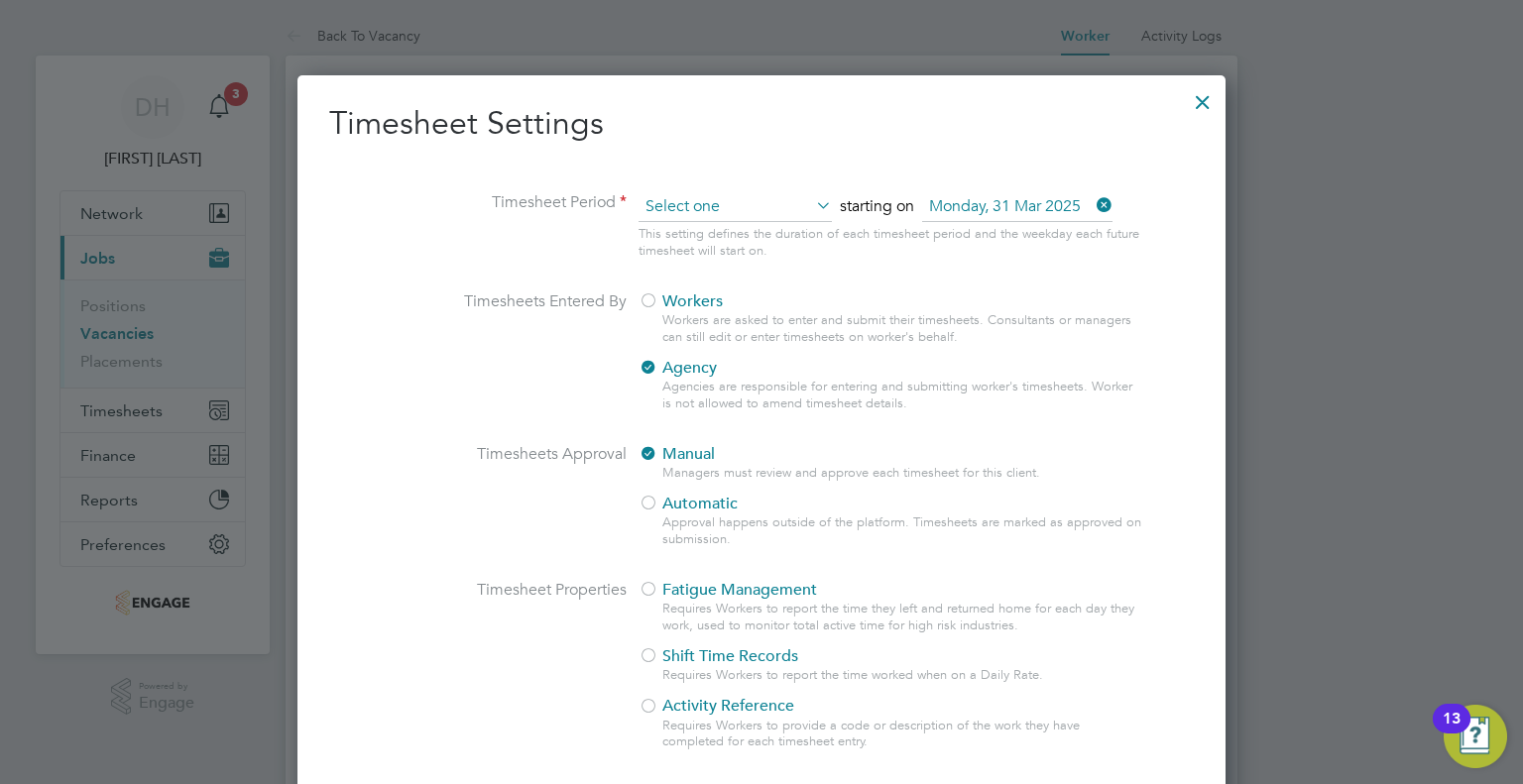 click at bounding box center (735, 207) 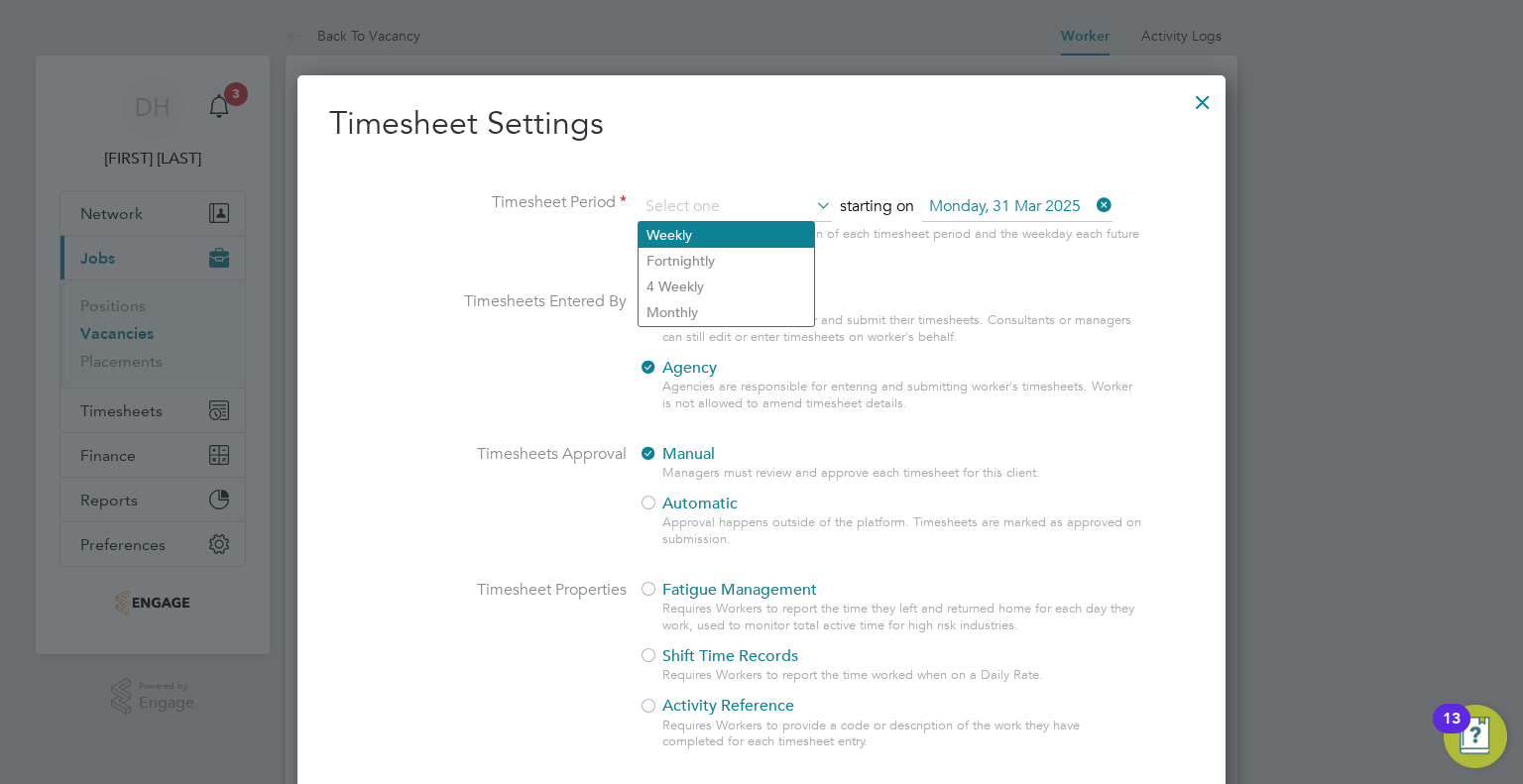 click on "Weekly" 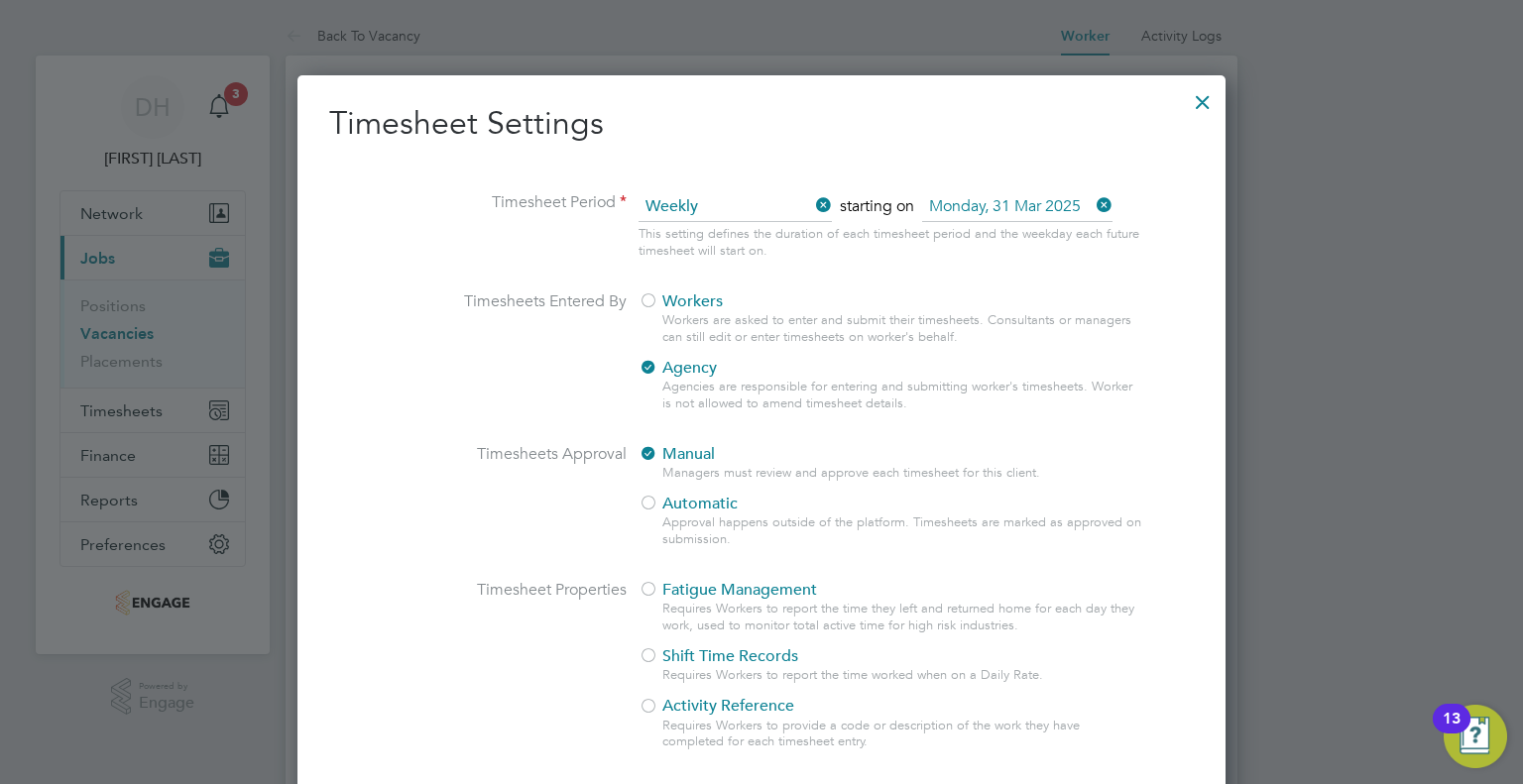 click on "Monday, 31 Mar 2025" at bounding box center (1017, 207) 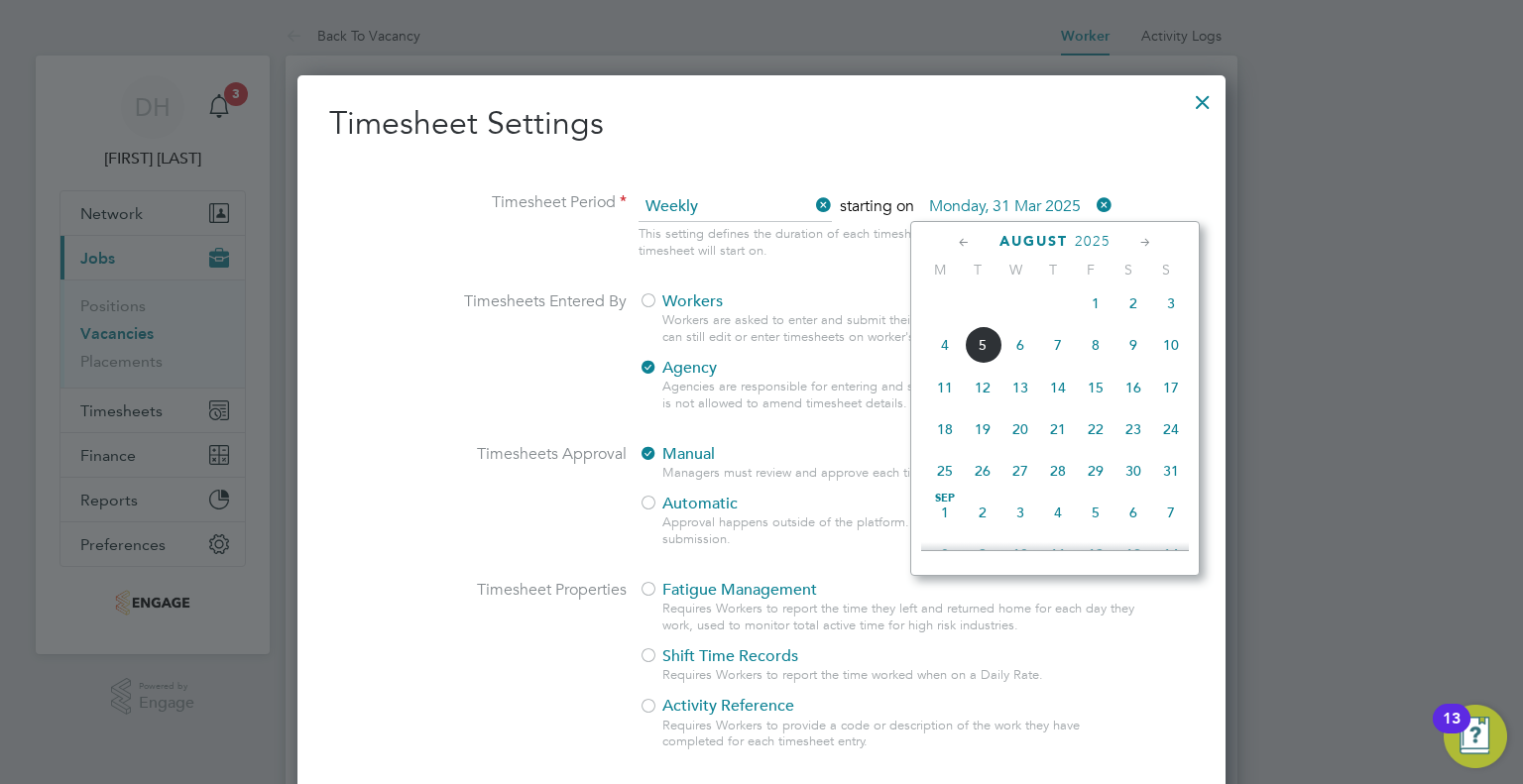 click on "5" 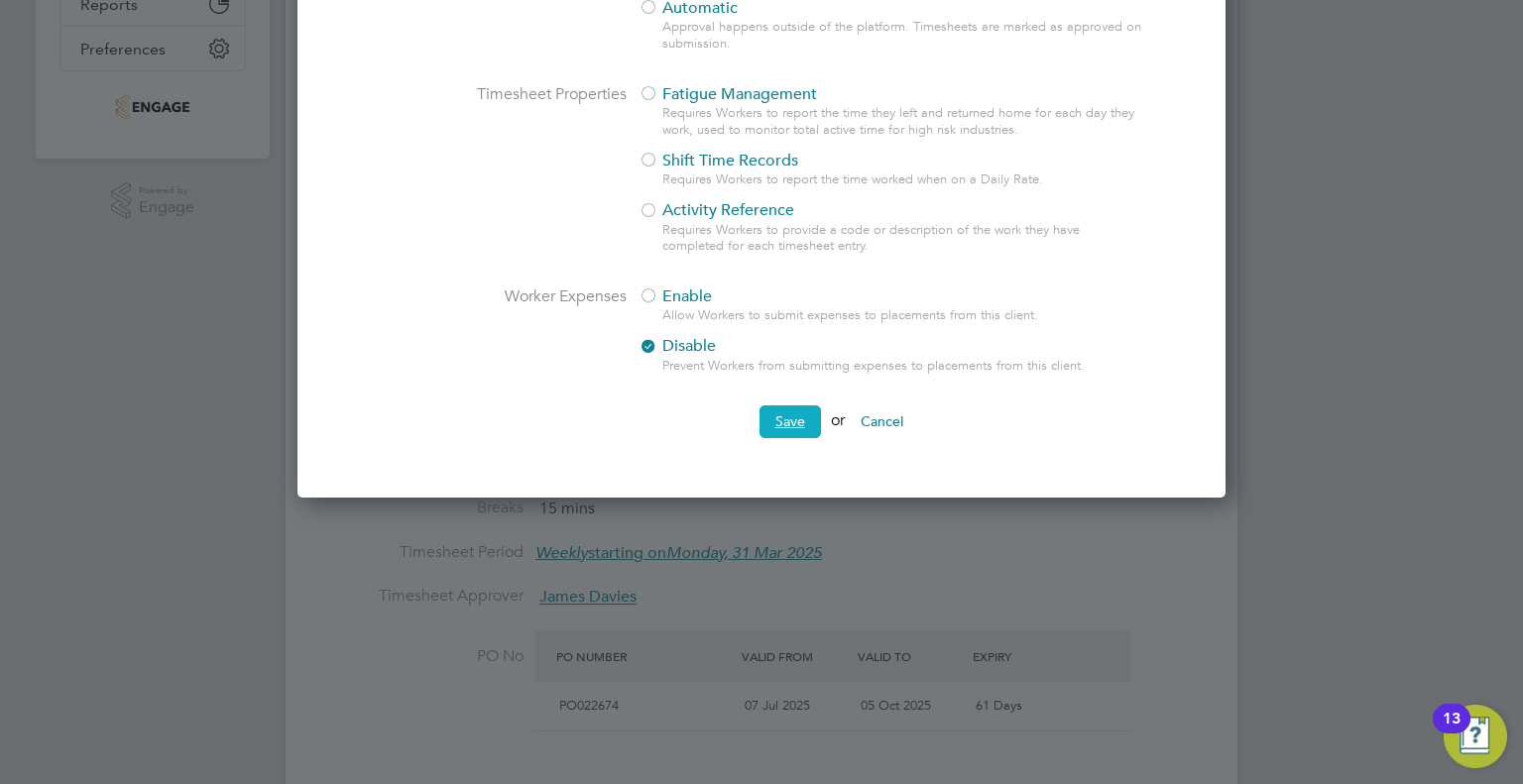 click on "Save" at bounding box center (790, 421) 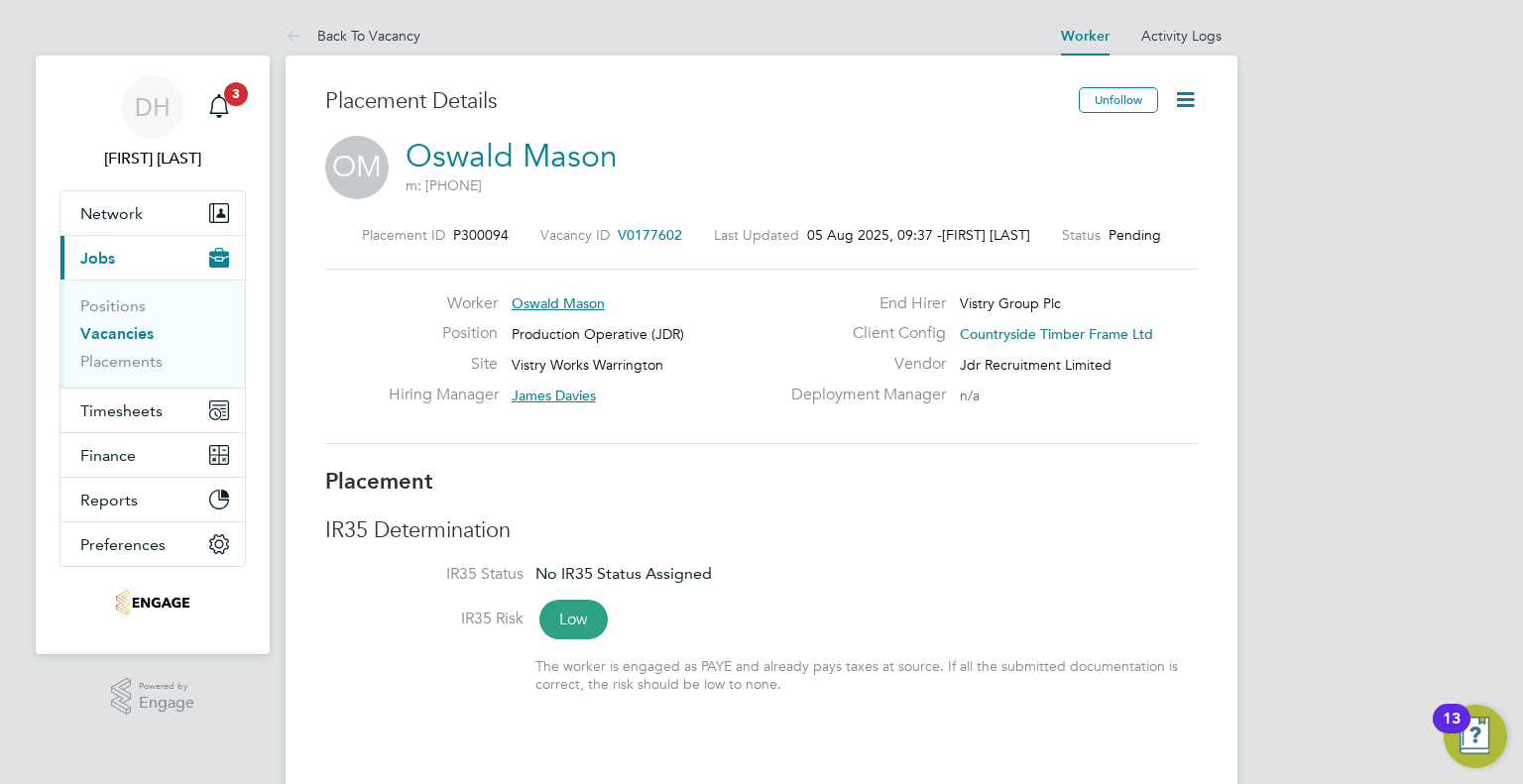click at bounding box center (762, 392) 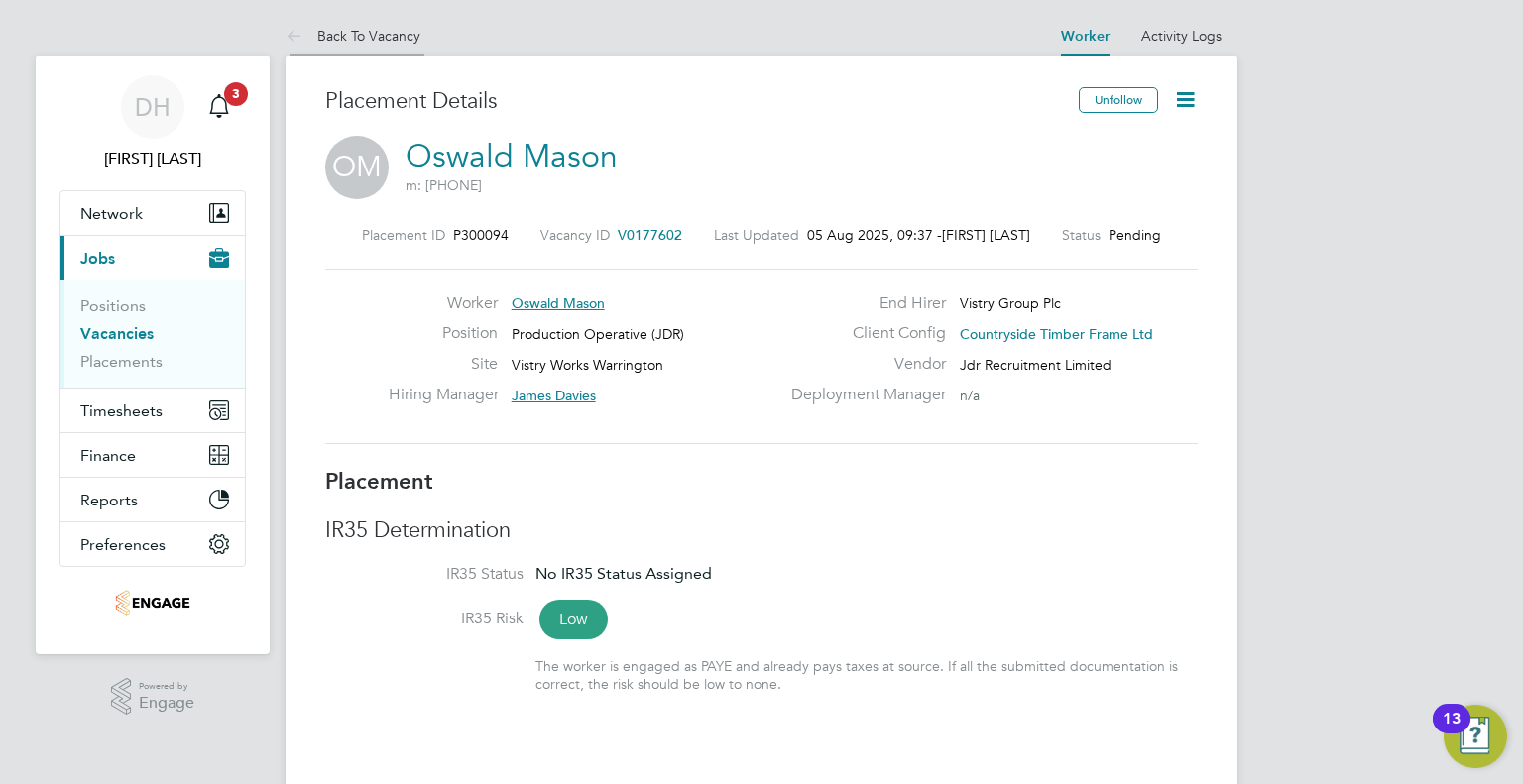 click on "Back To Vacancy" at bounding box center (353, 36) 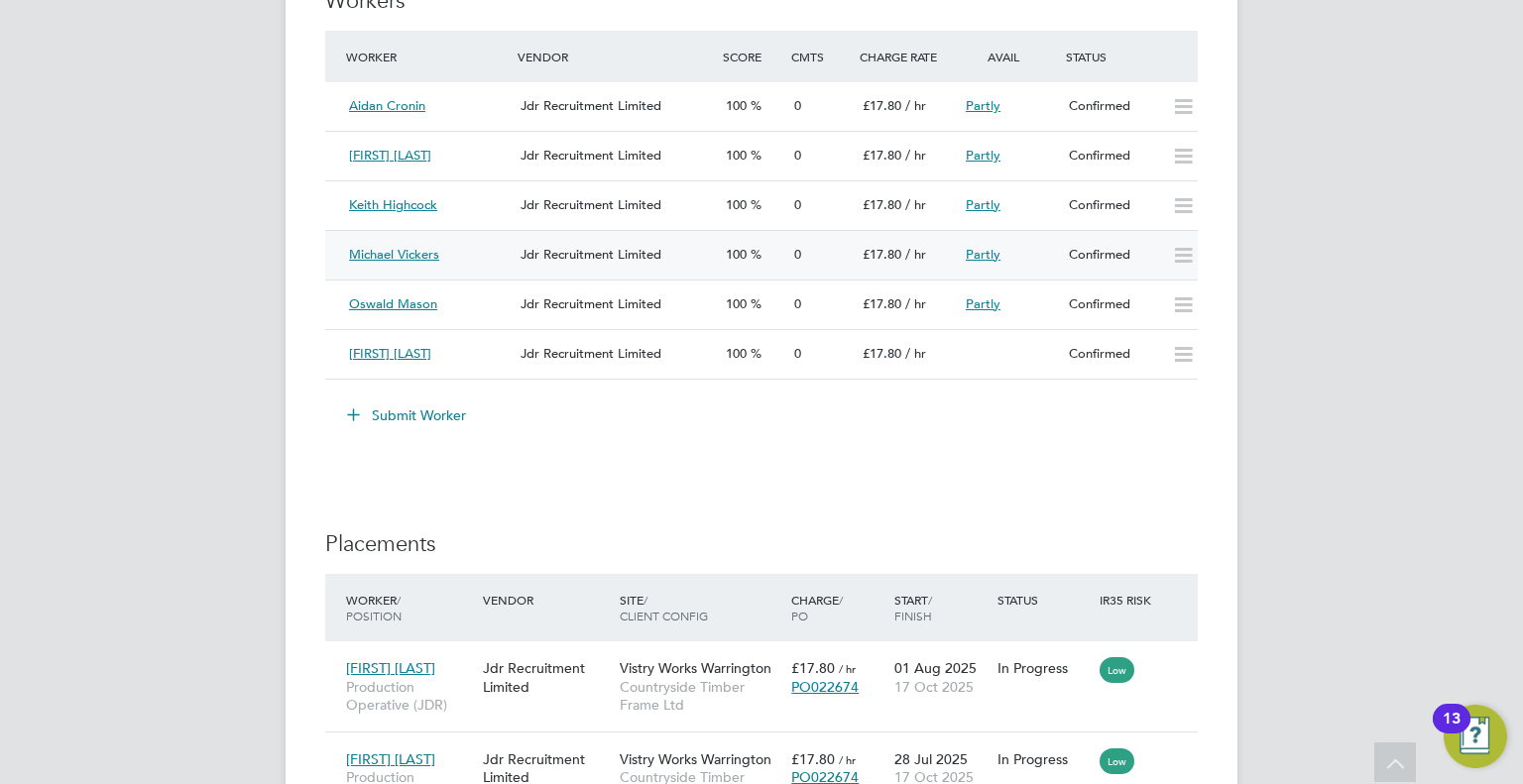 click on "Michael Vickers" 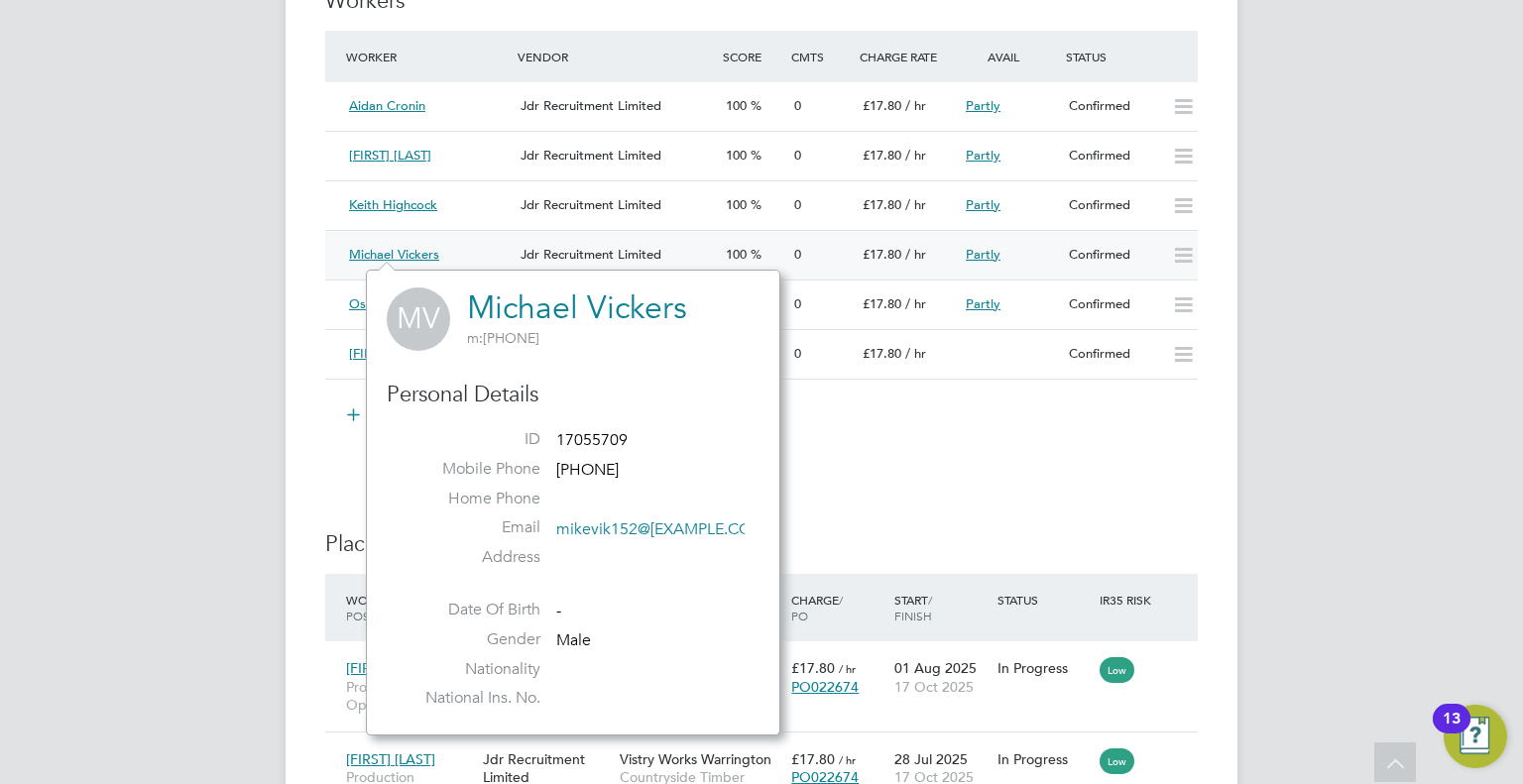 click on "Jdr Recruitment Limited" 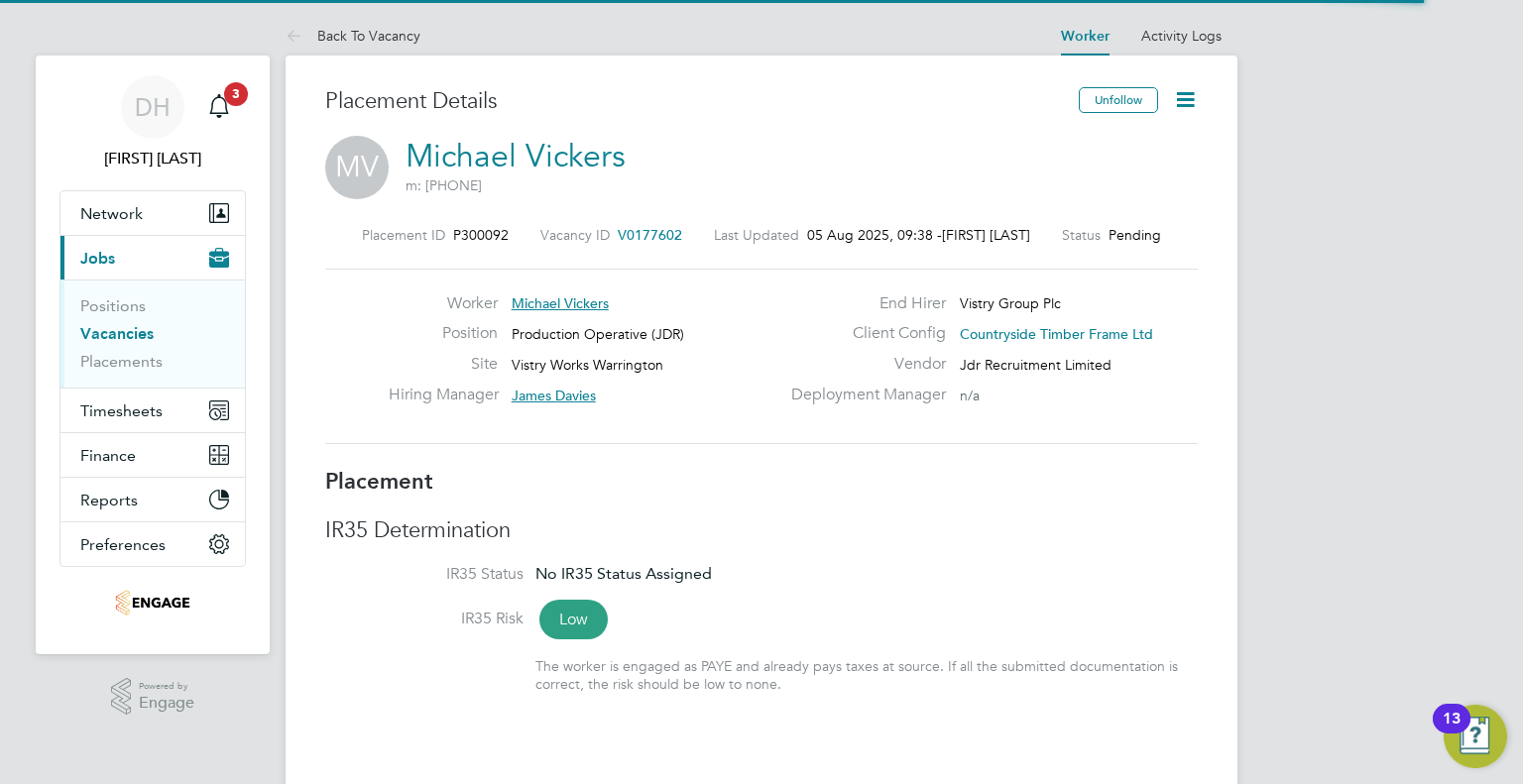 click 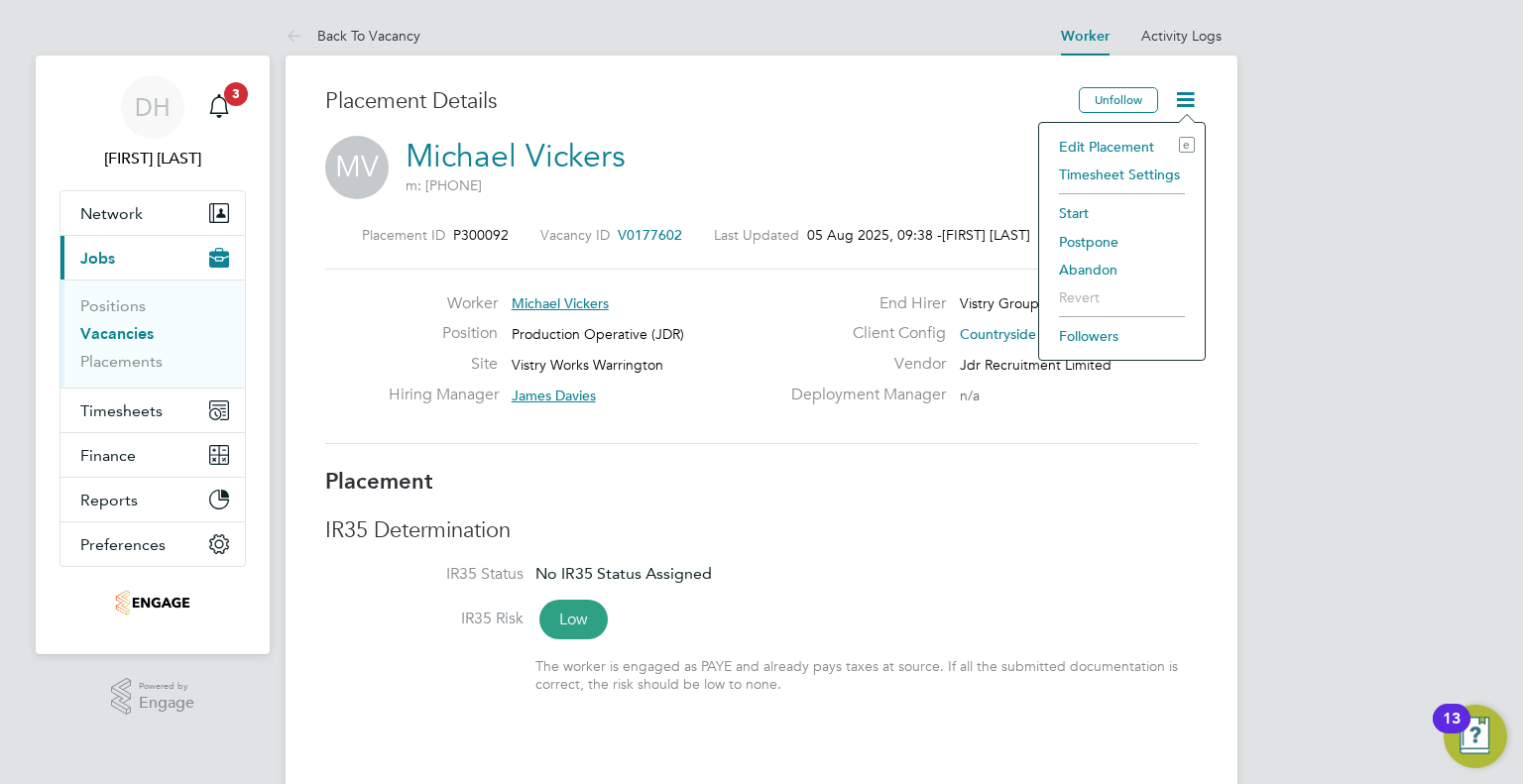 click on "Timesheet Settings" 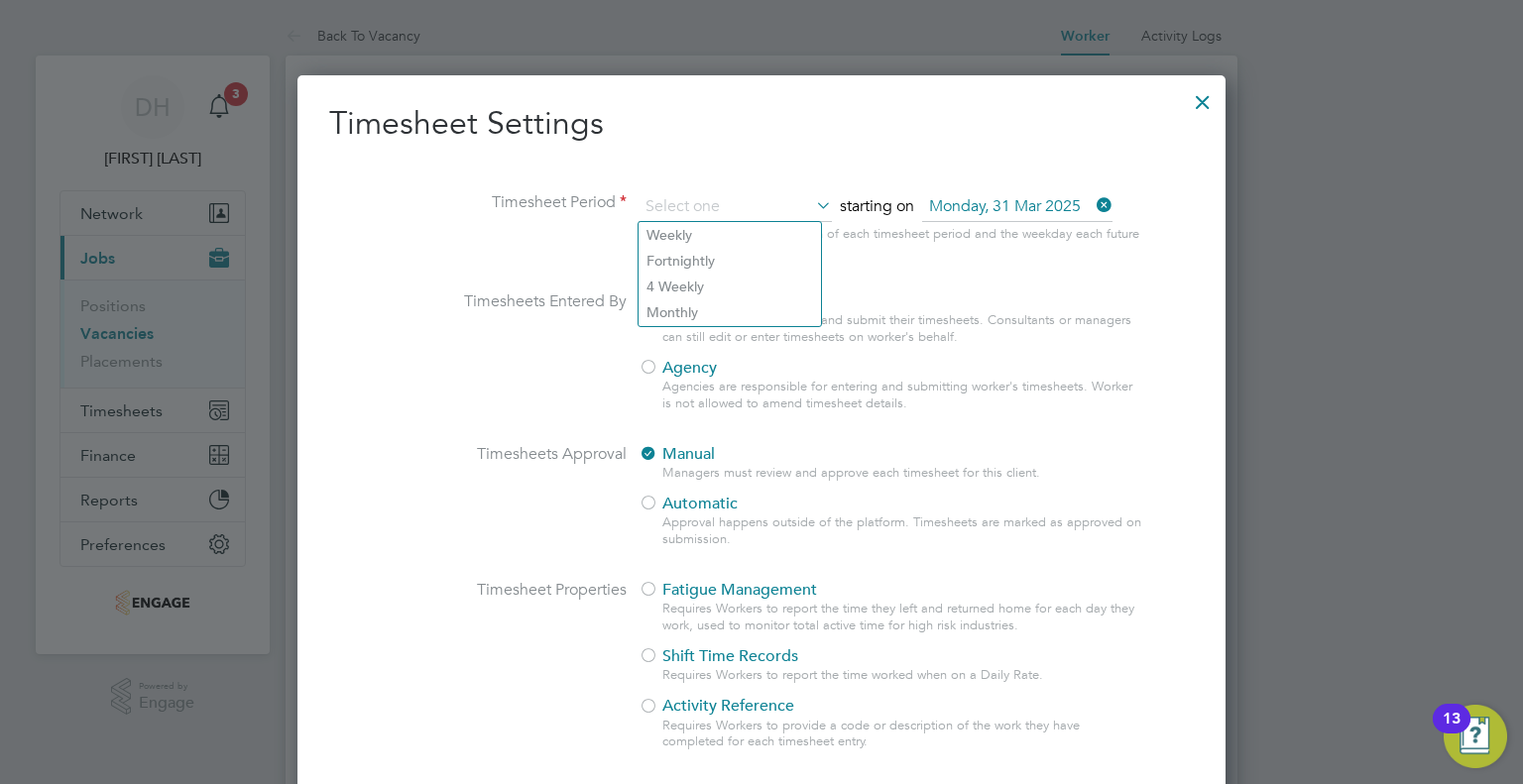 click on "Agency" at bounding box center (677, 368) 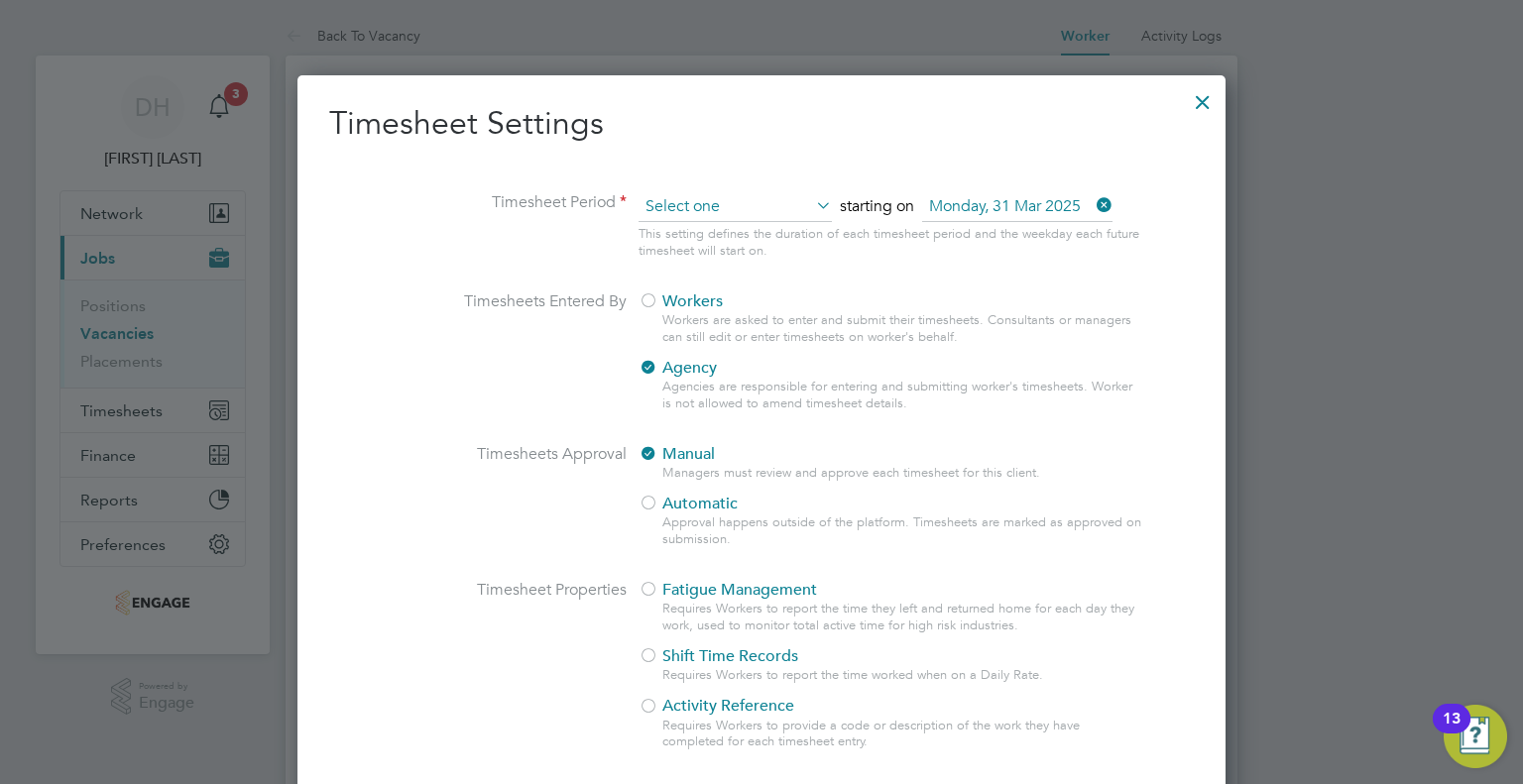 click at bounding box center (735, 207) 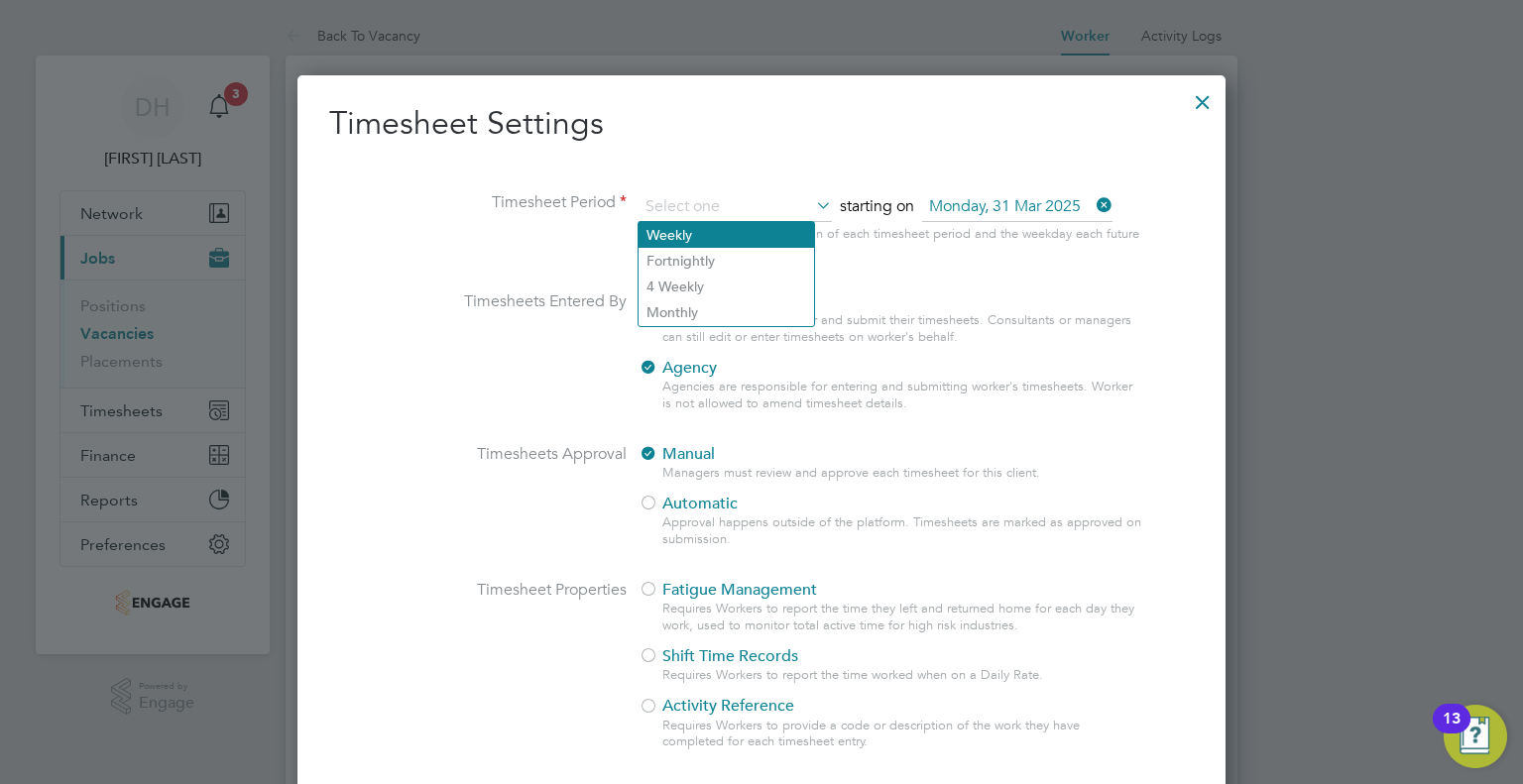 click on "Weekly" 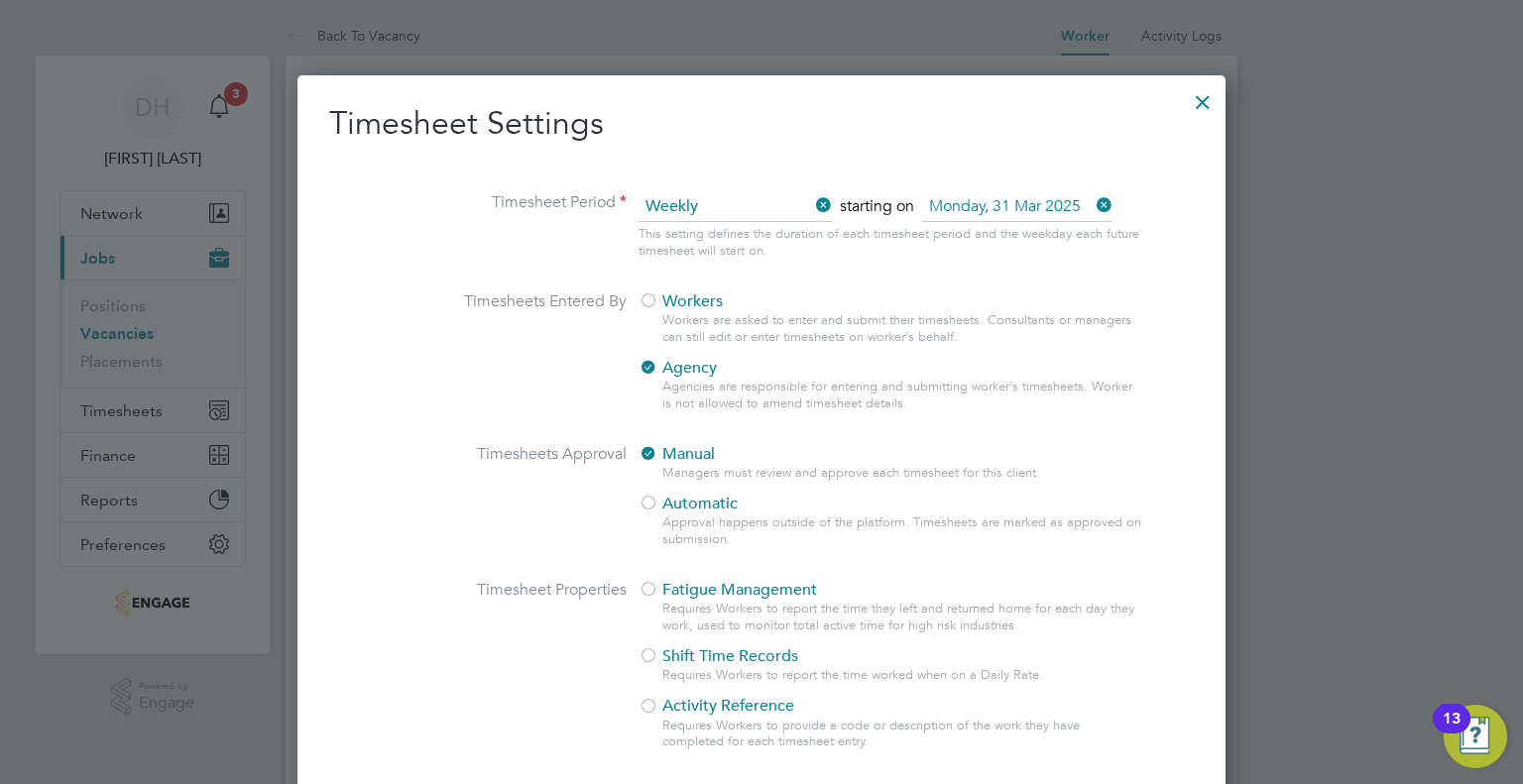 click on "Monday, 31 Mar 2025" at bounding box center (1017, 207) 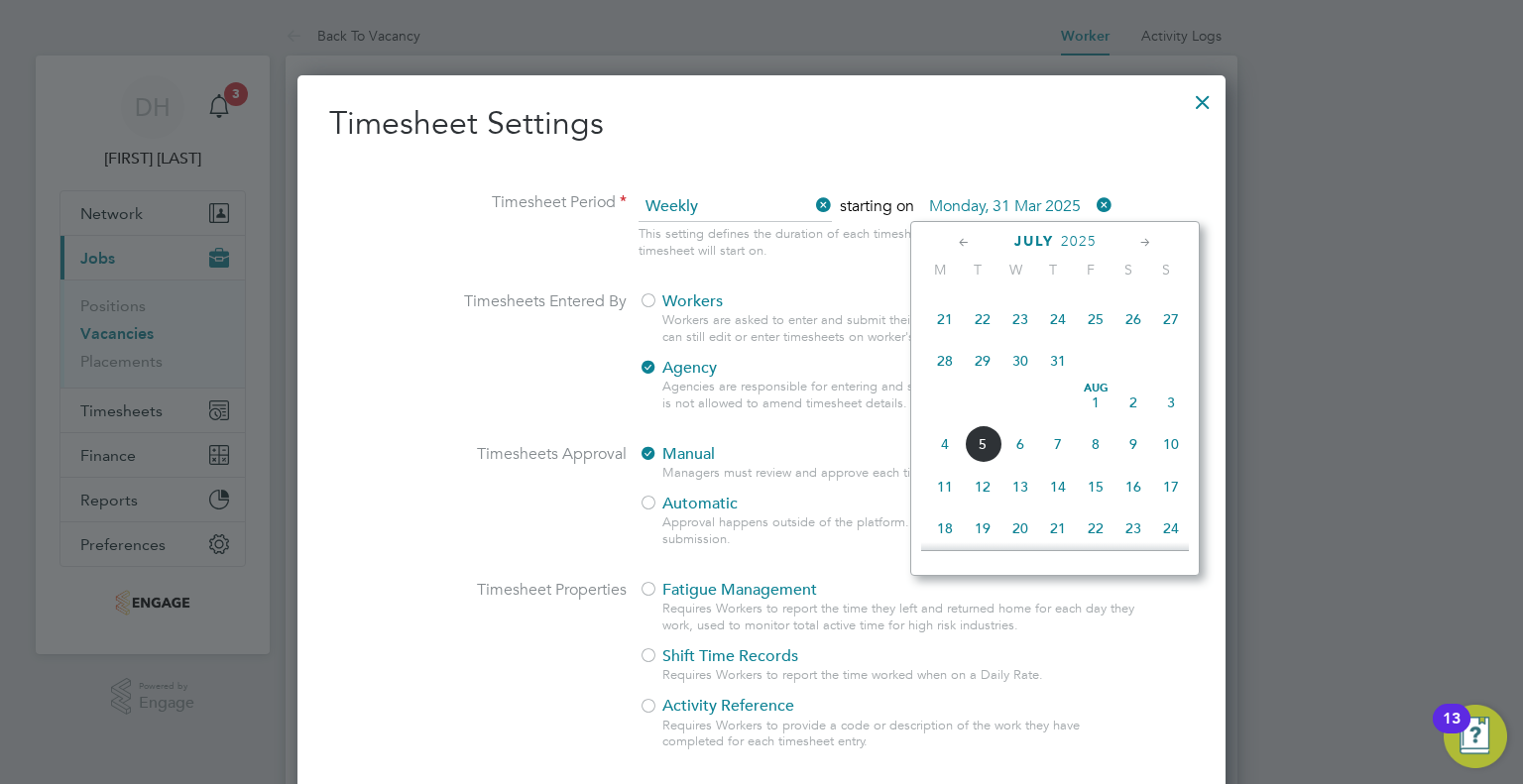 click on "5" 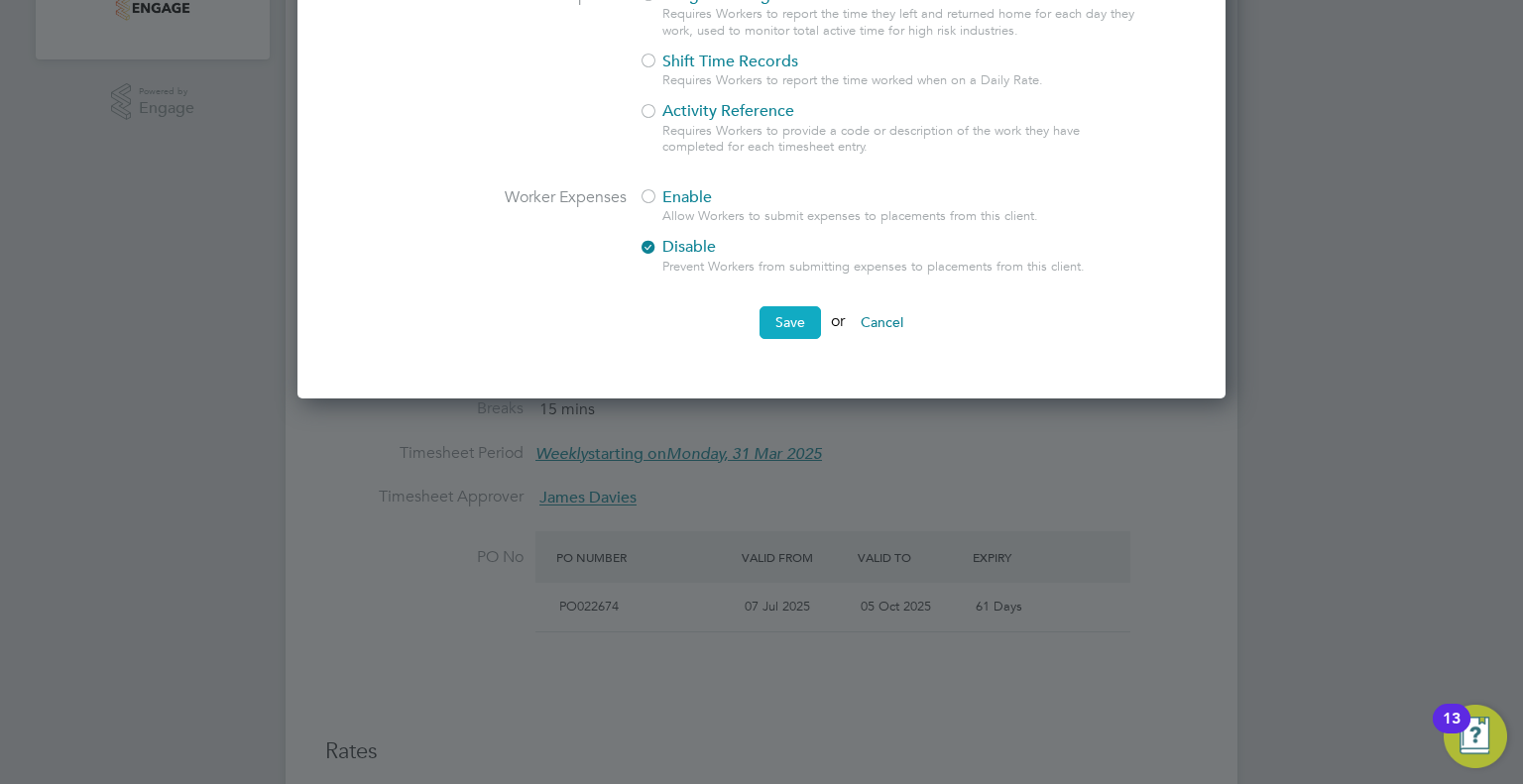 click on "Save" at bounding box center [790, 322] 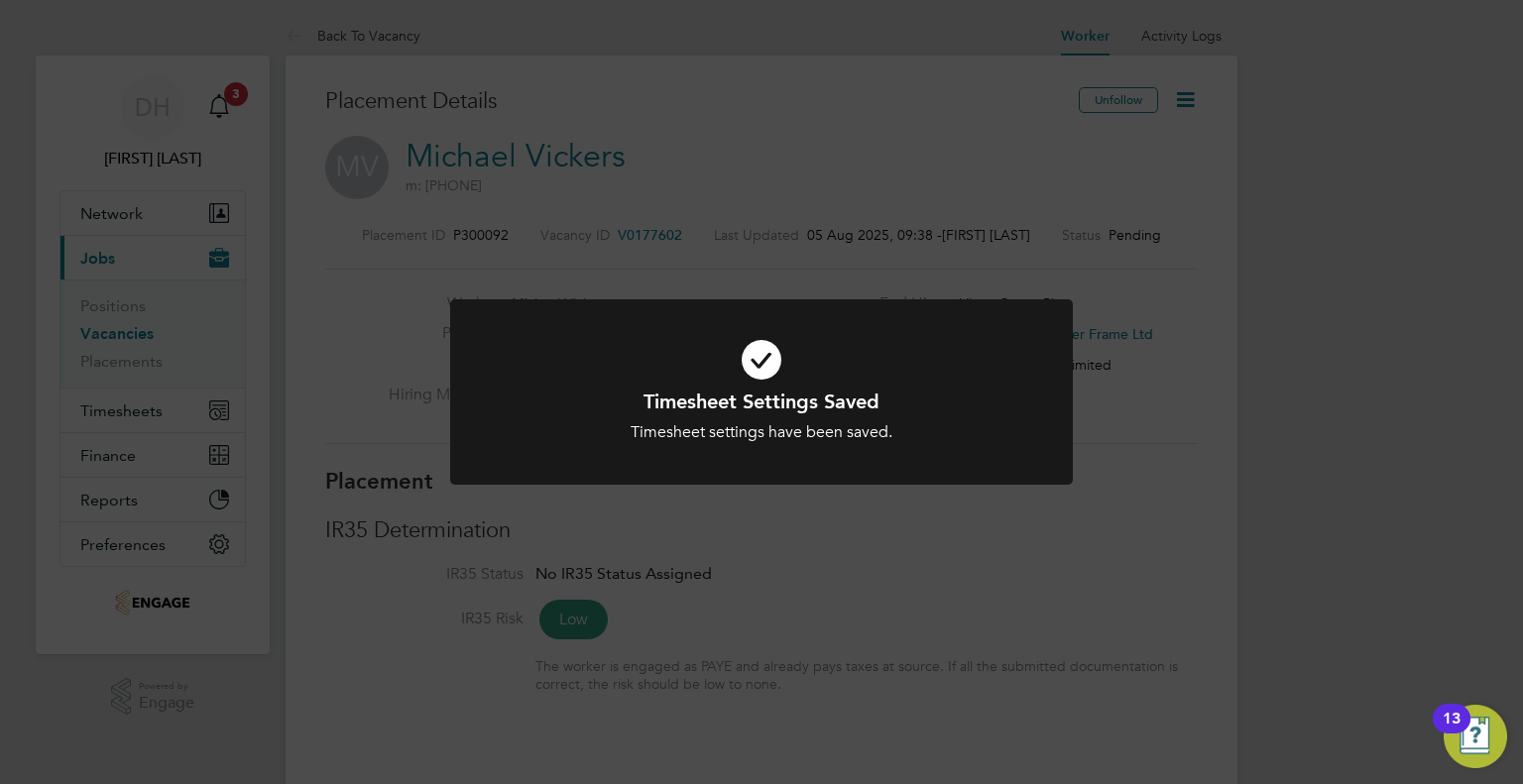 click on "Timesheet Settings Saved Timesheet settings have been saved. Cancel Okay" 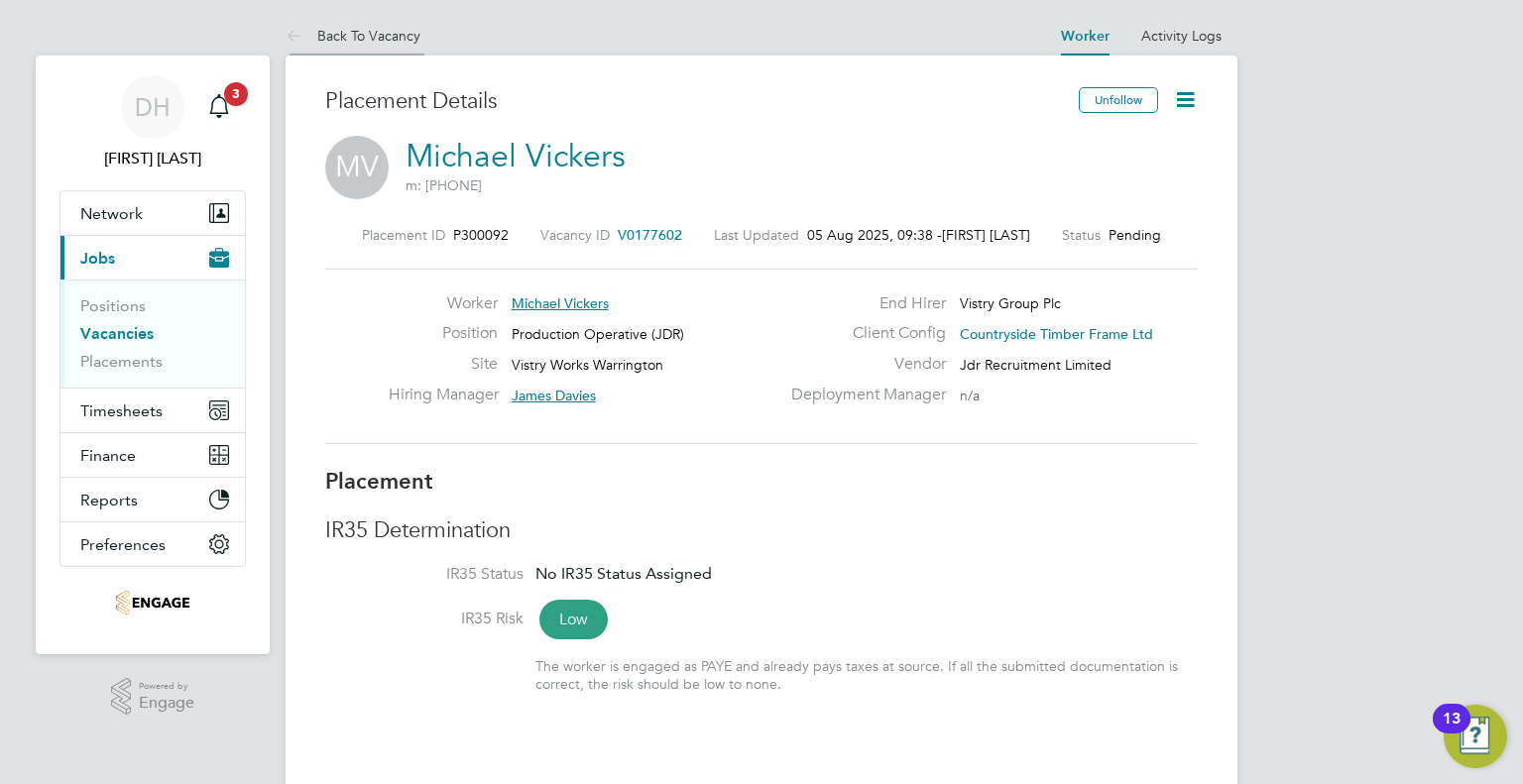 click on "Back To Vacancy" at bounding box center [353, 36] 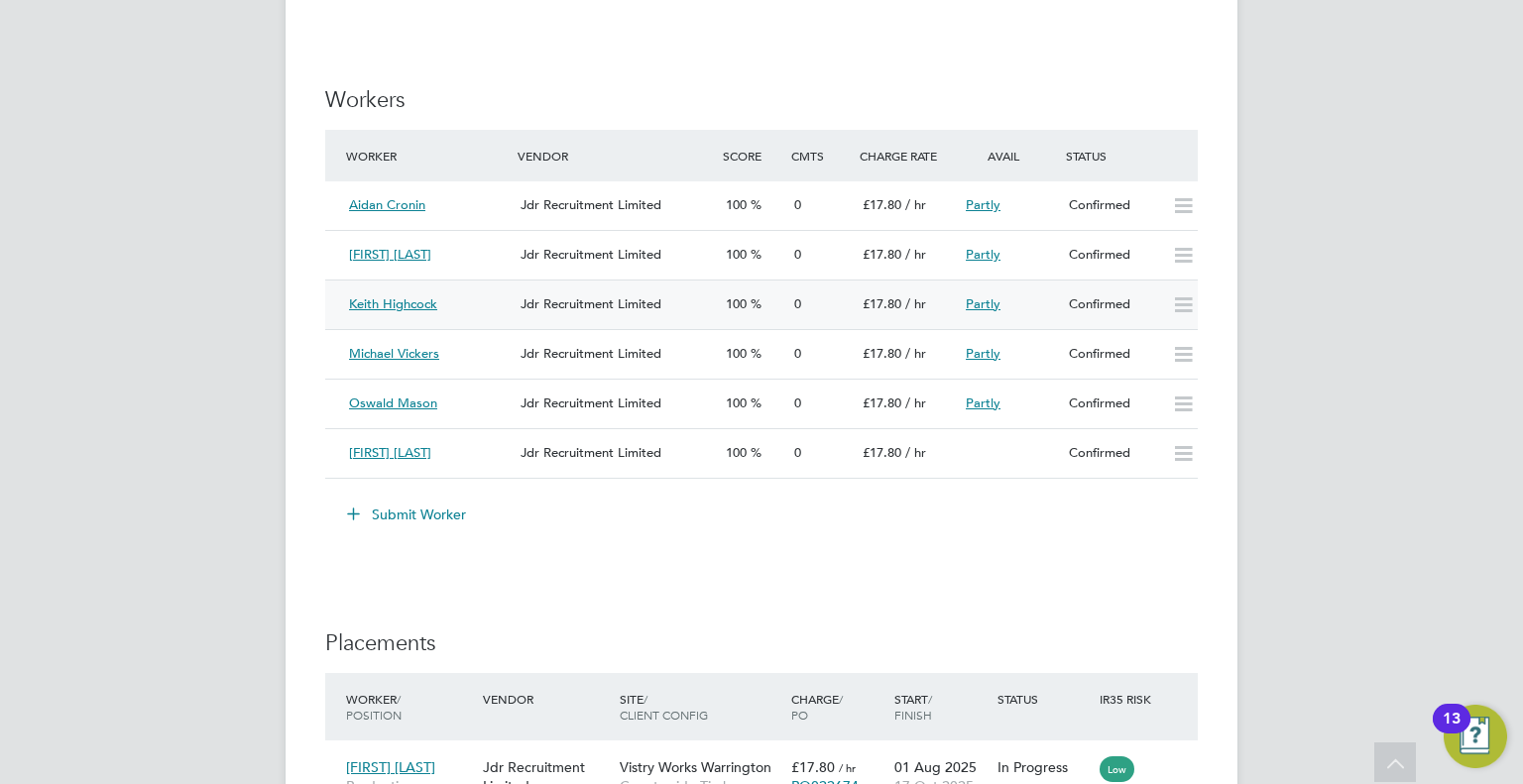 click on "Keith Highcock" 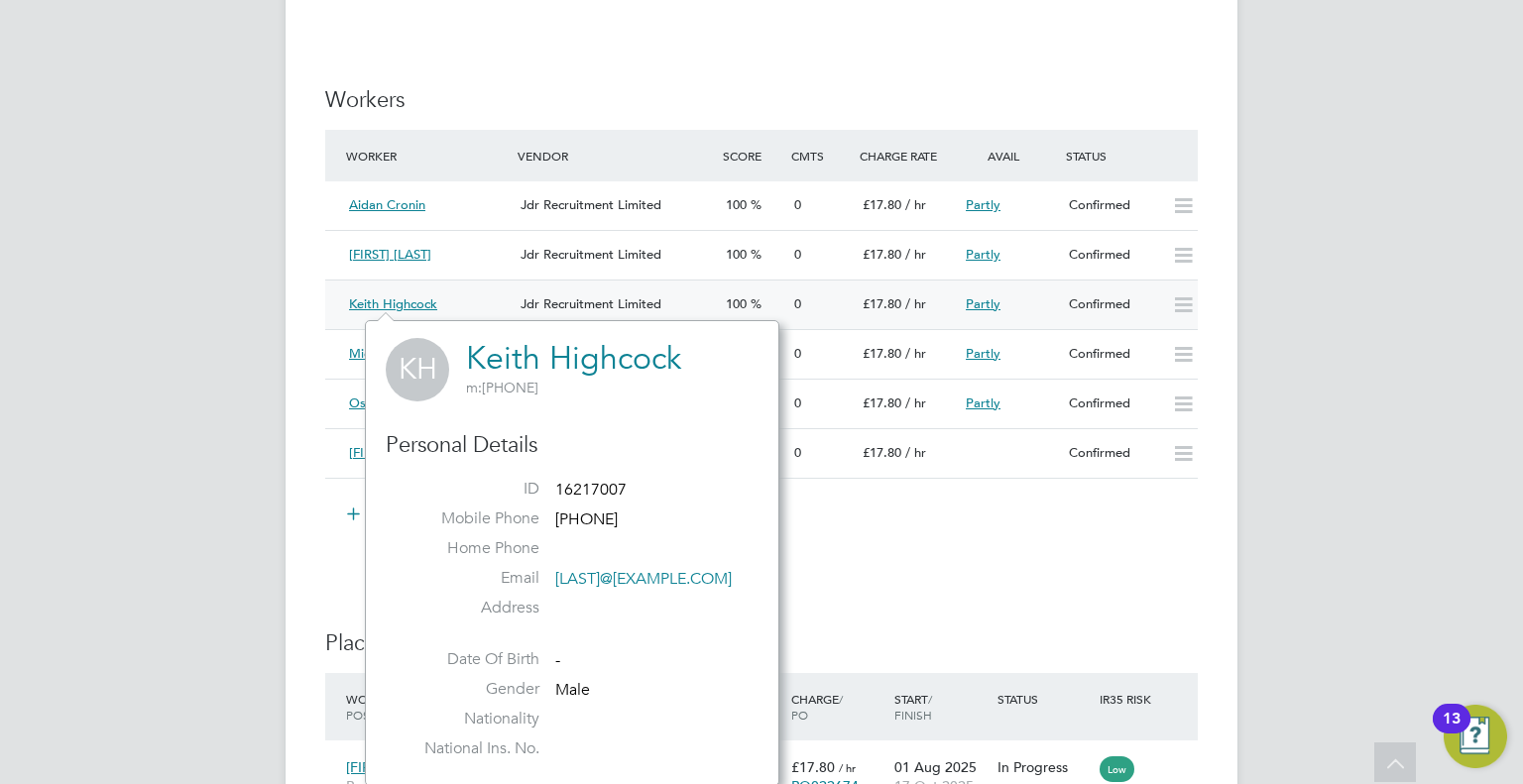 click on "Jdr Recruitment Limited" 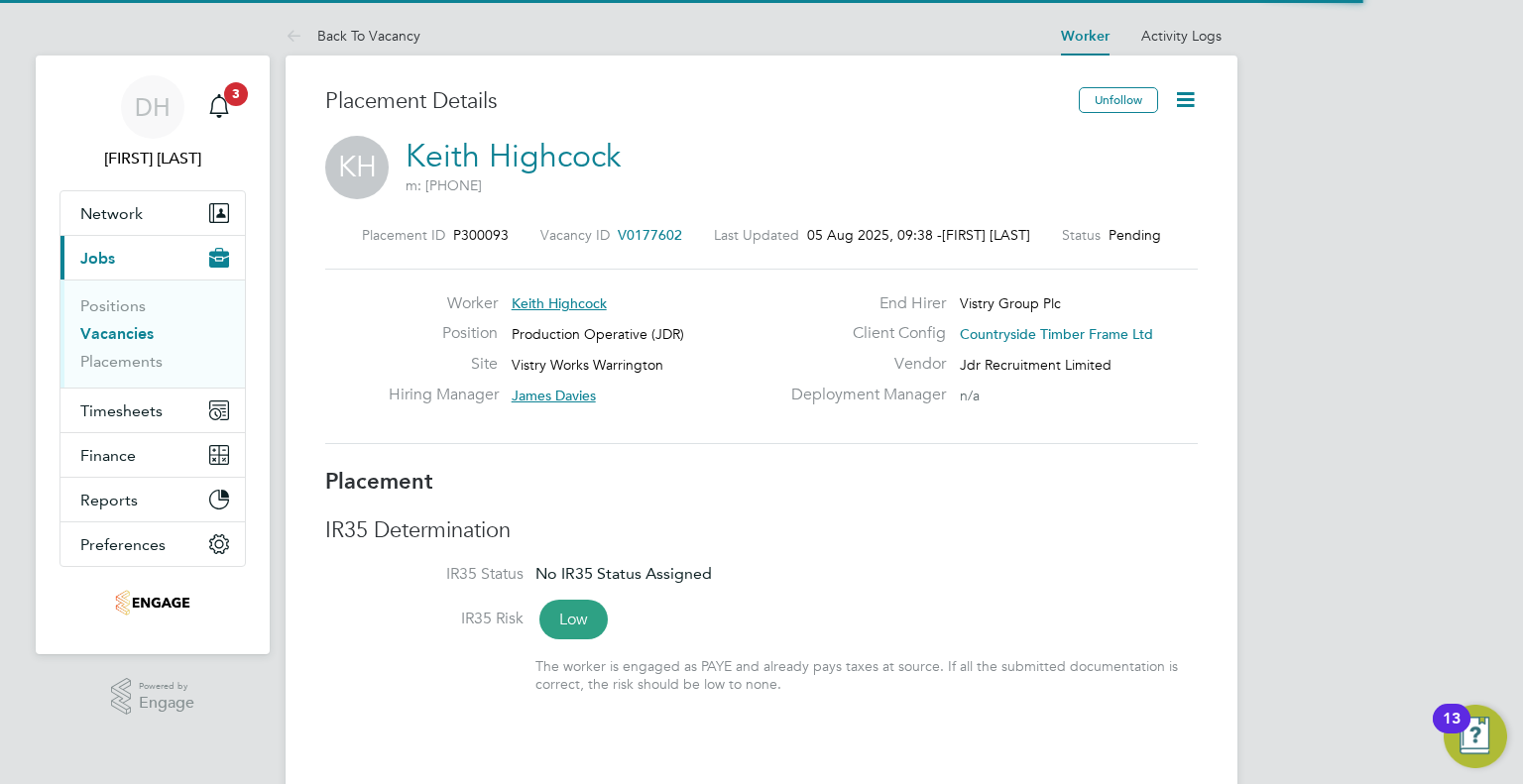 click 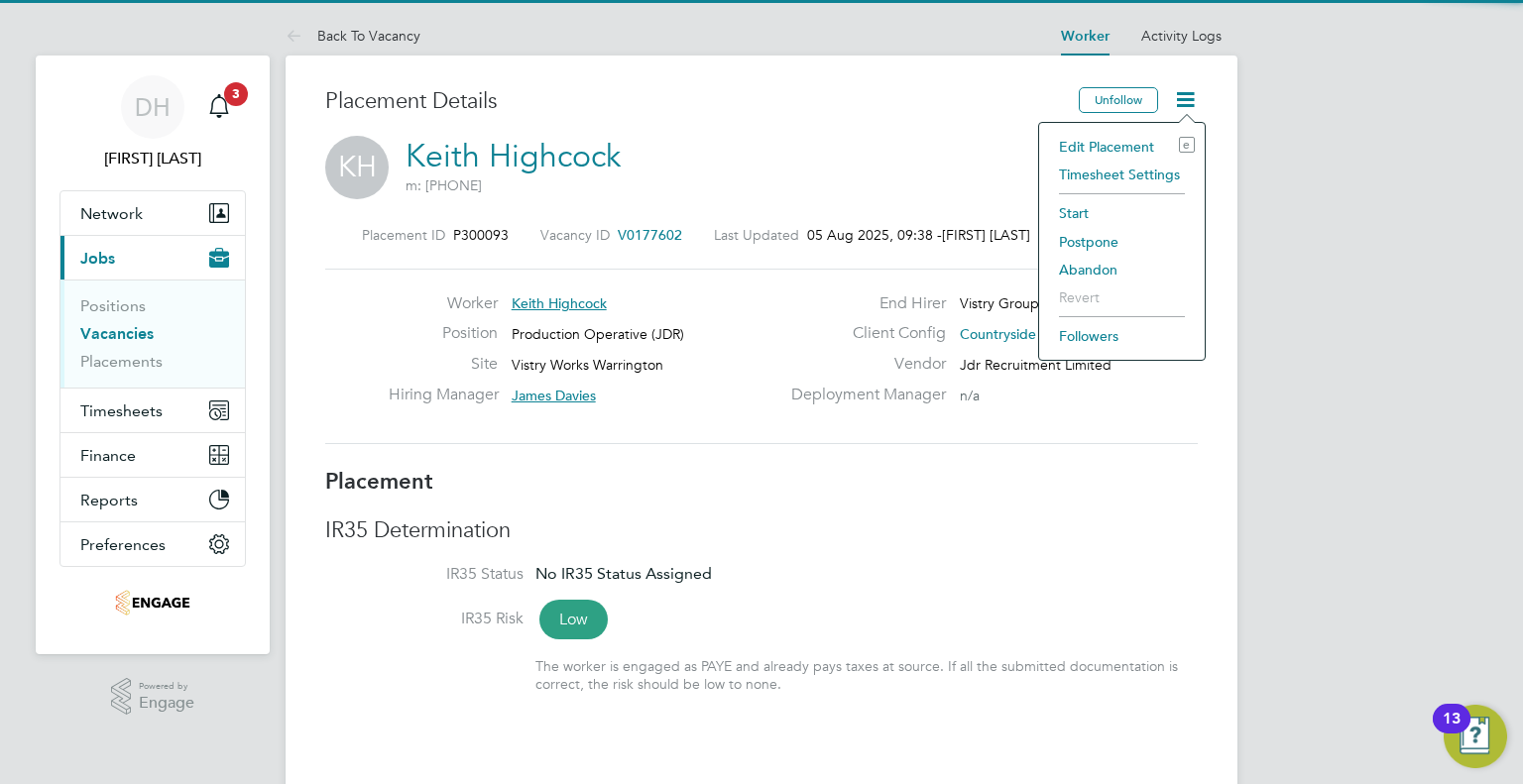 click on "Timesheet Settings" 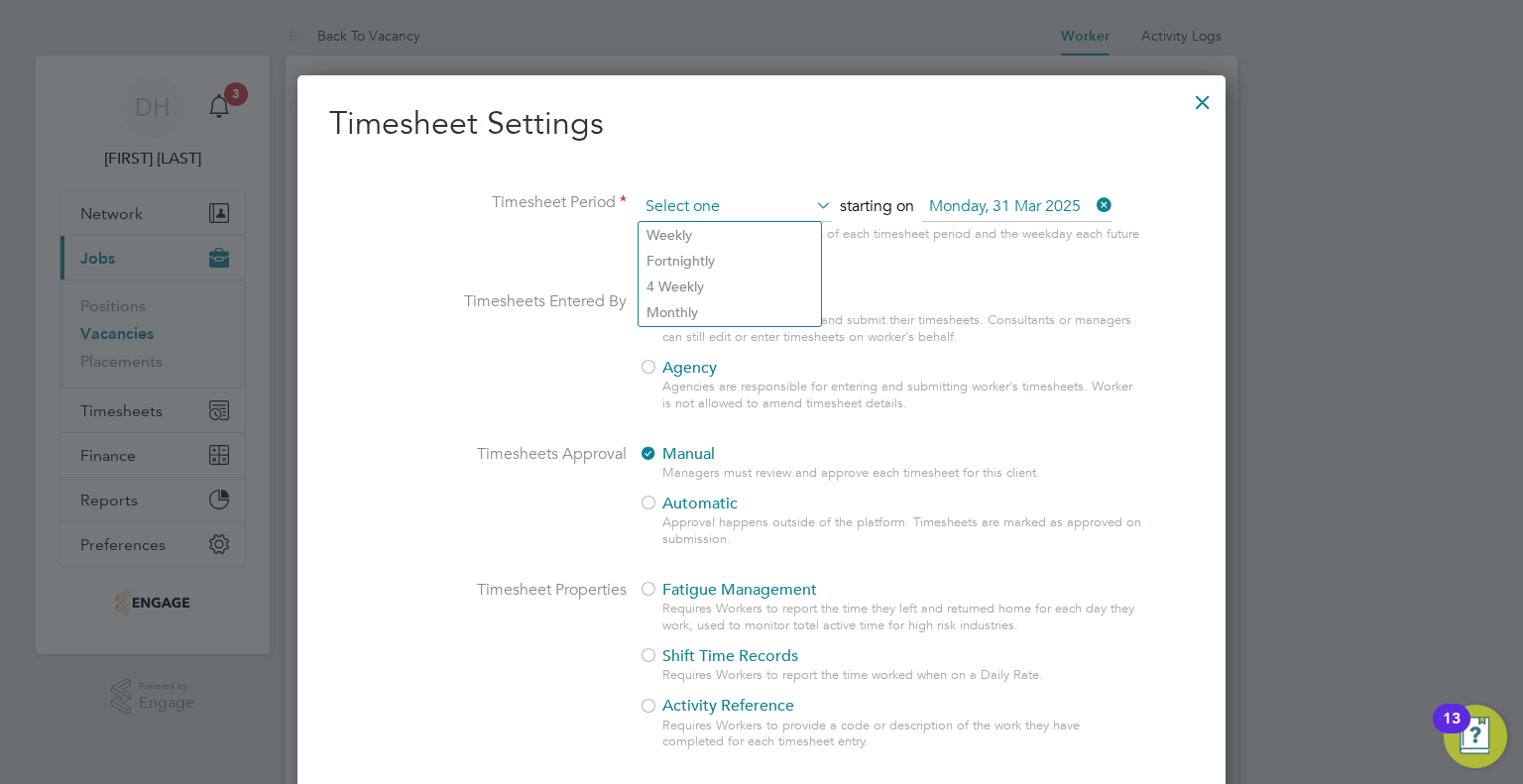 click at bounding box center [735, 207] 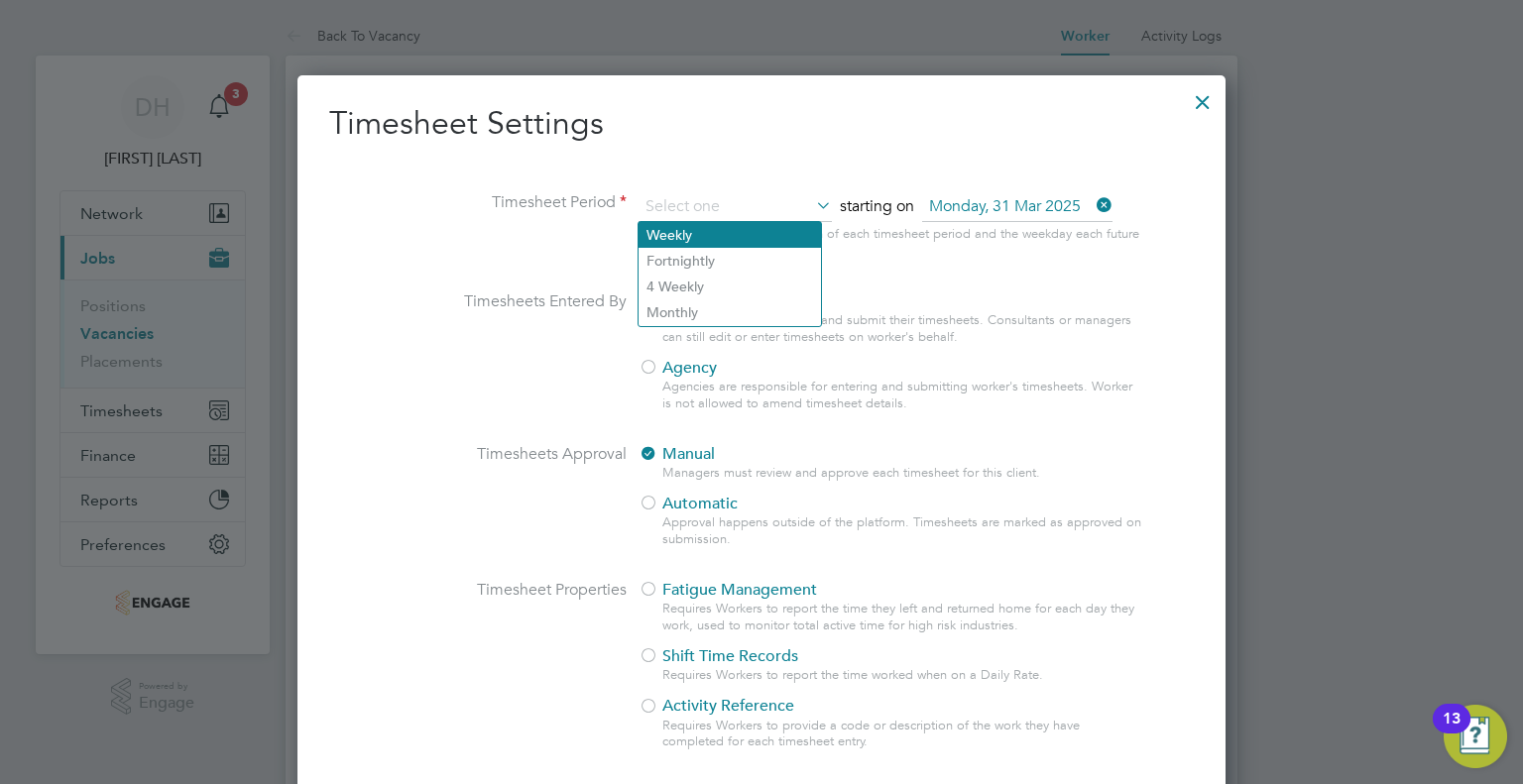 click on "Weekly" 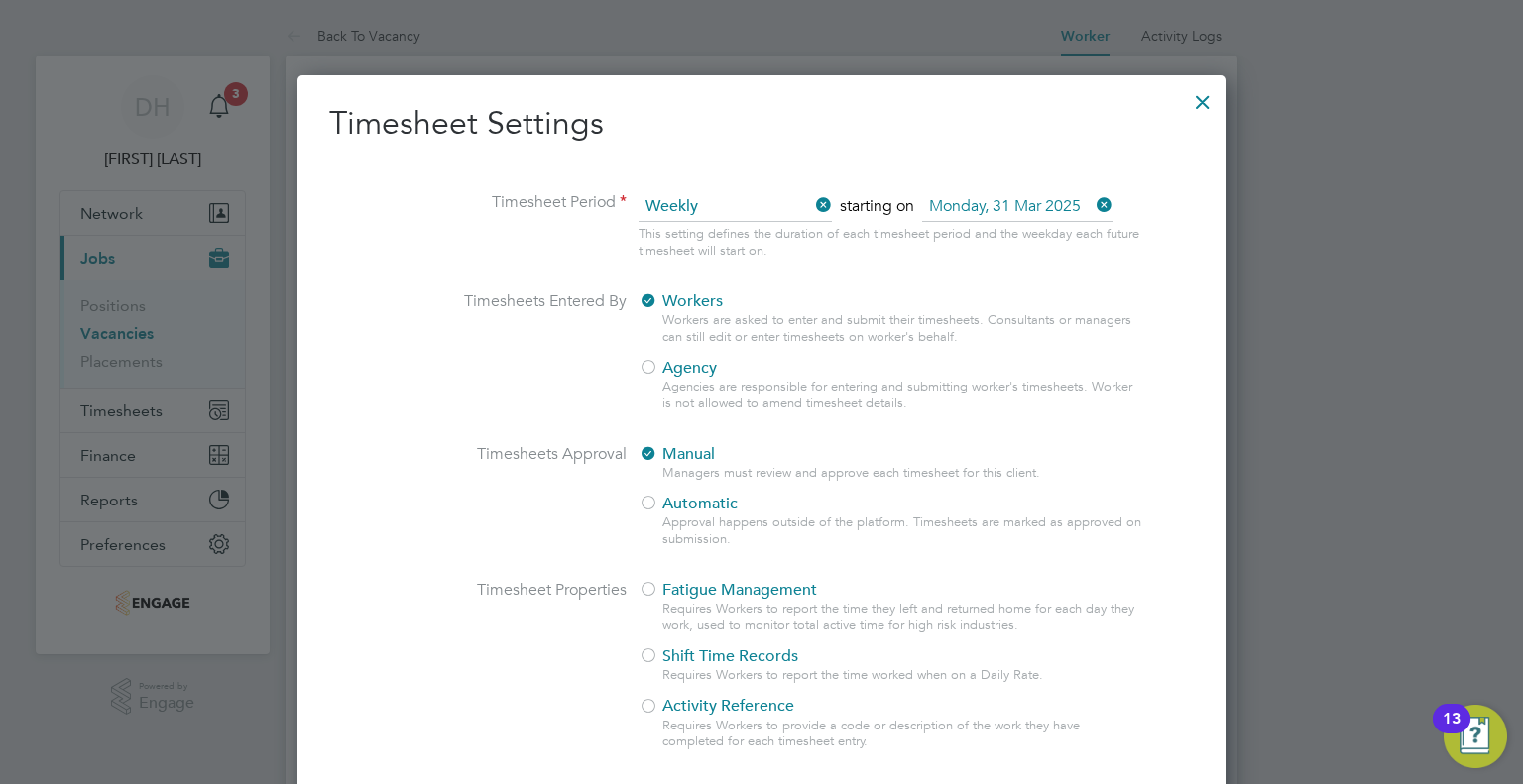 click on "Monday, 31 Mar 2025" at bounding box center (1017, 207) 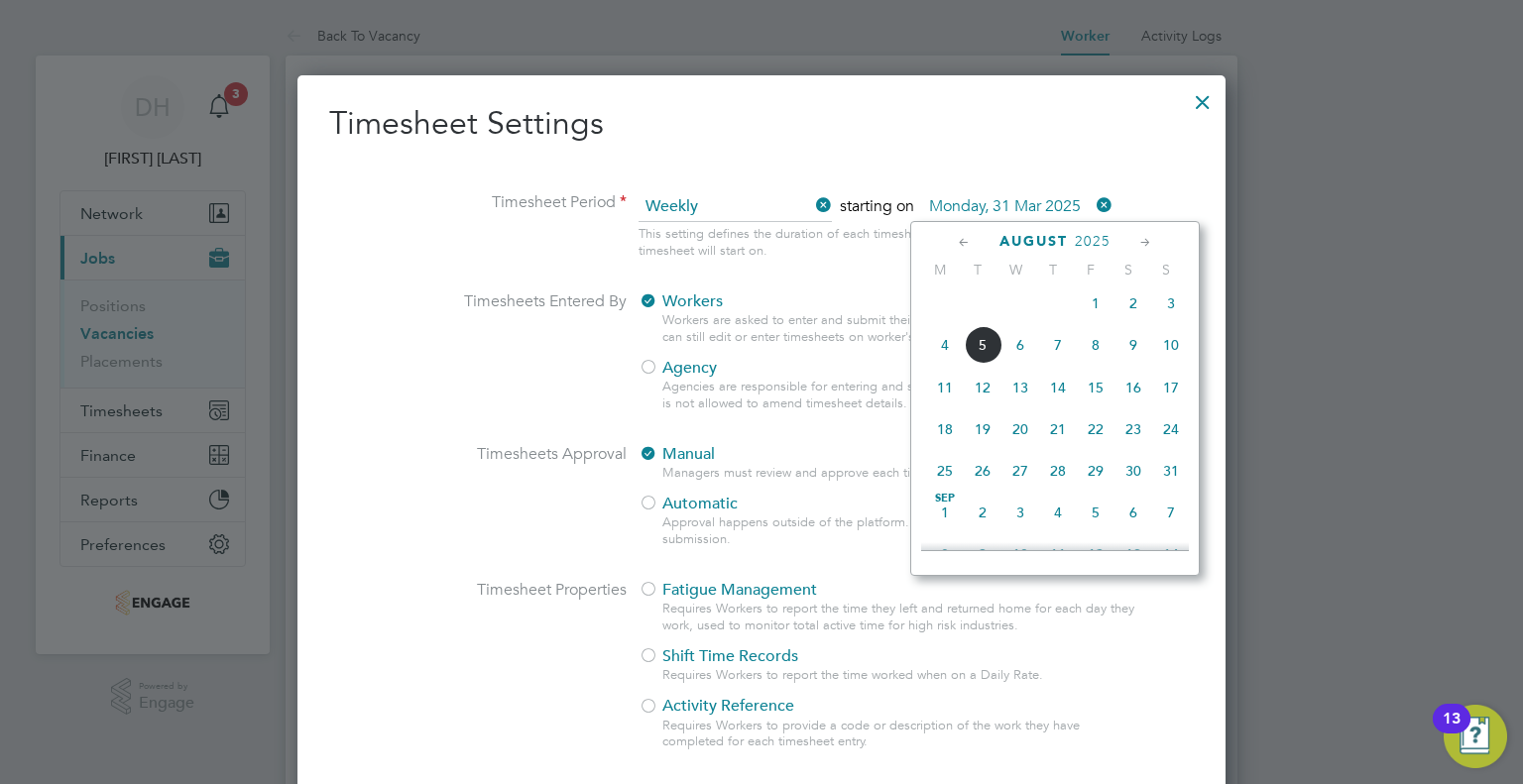 click on "5" 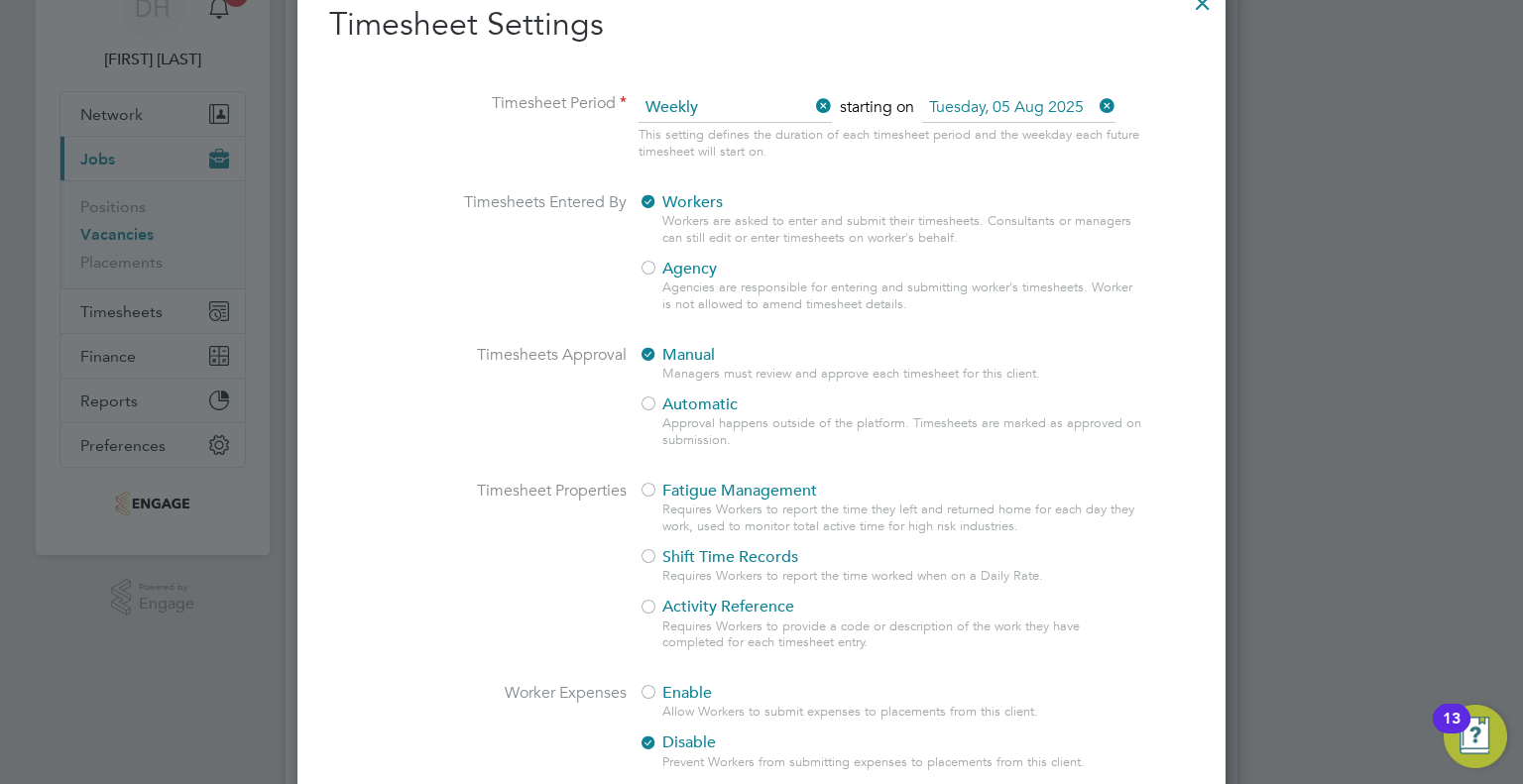 click on "Agencies are responsible for entering and submitting worker's timesheets. Worker is not allowed to amend timesheet details." at bounding box center (903, 296) 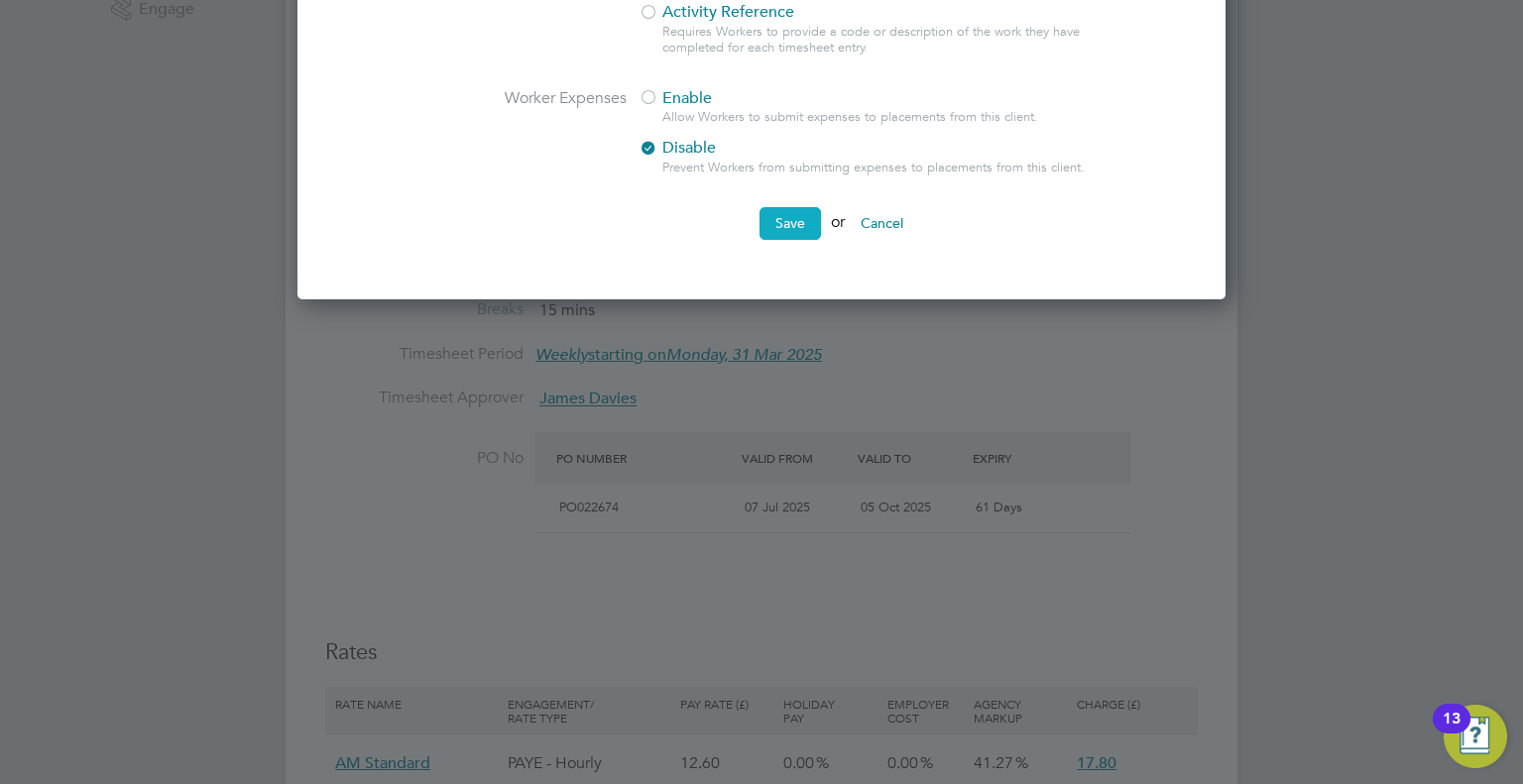 click on "Save" at bounding box center [790, 223] 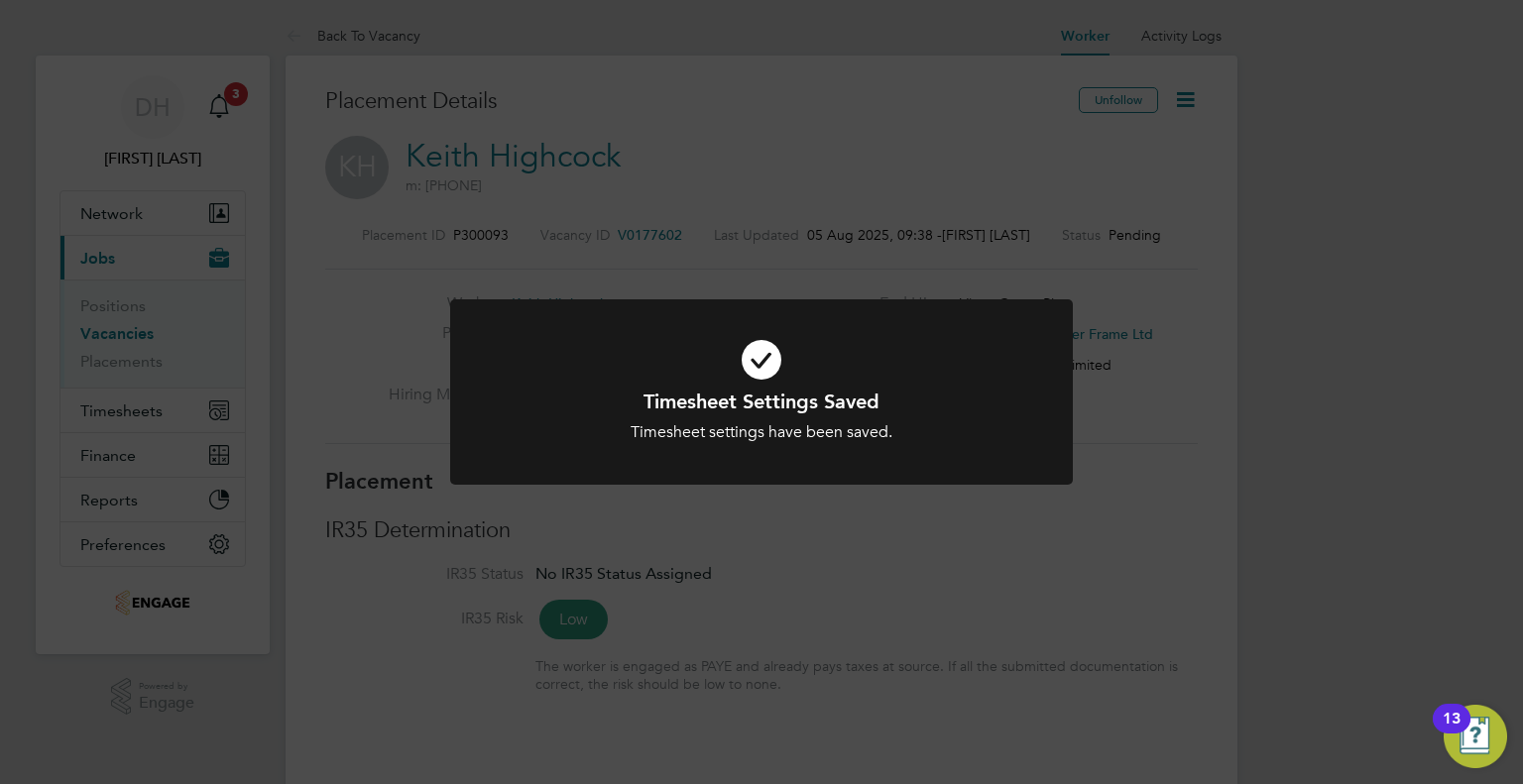 click on "Timesheet Settings Saved Timesheet settings have been saved. Cancel Okay" 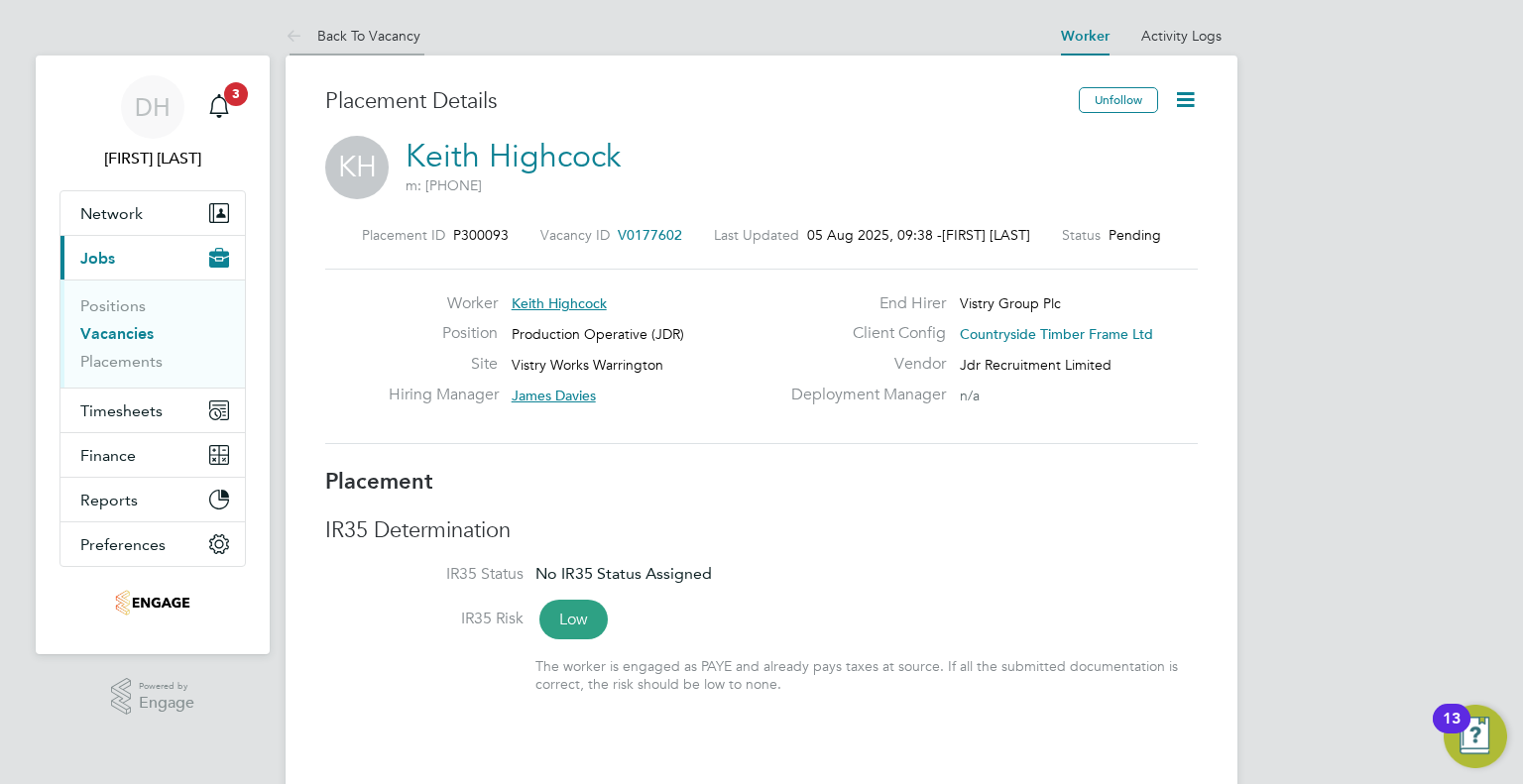 click on "Back To Vacancy" at bounding box center (353, 36) 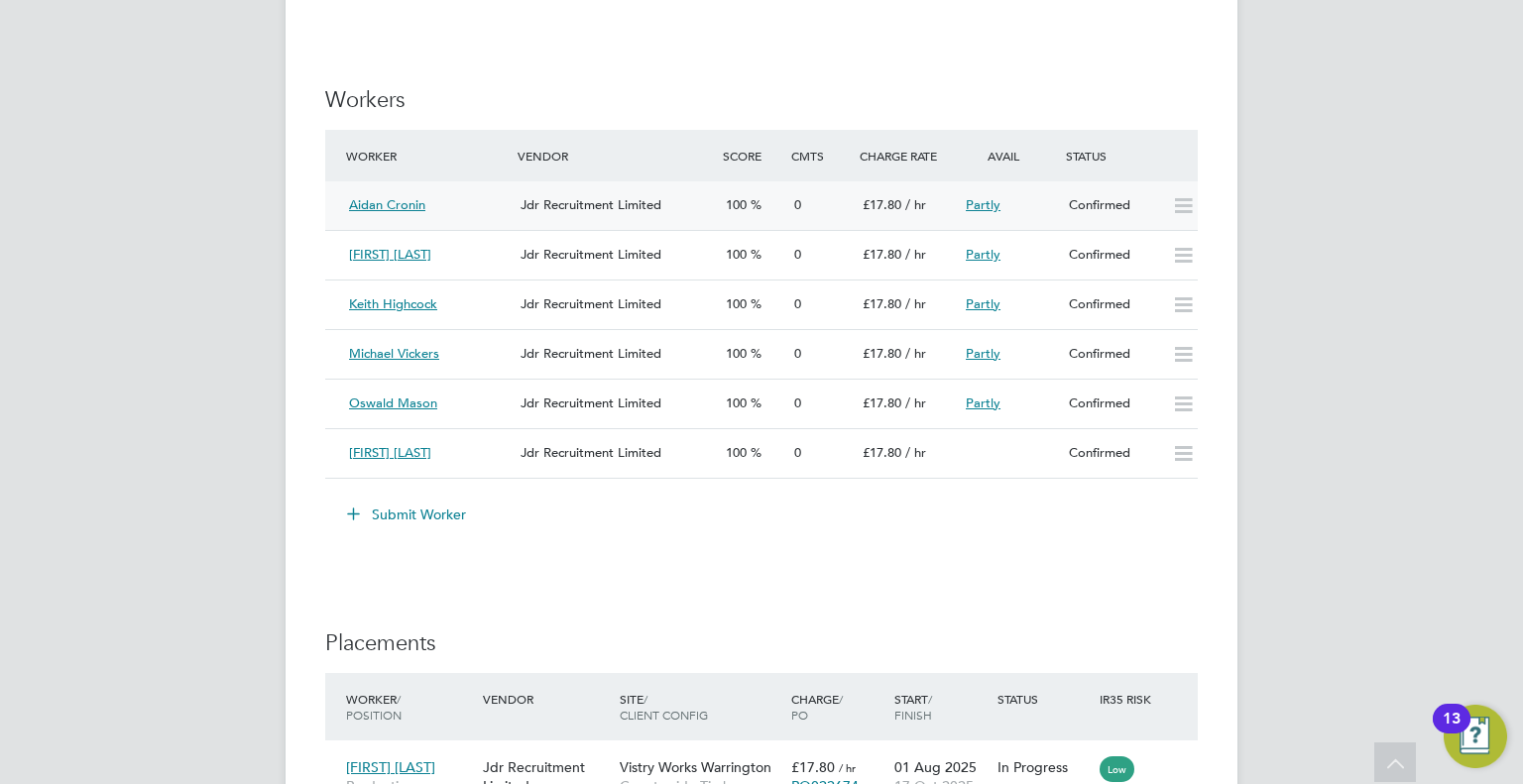 click on "Aidan Cronin" 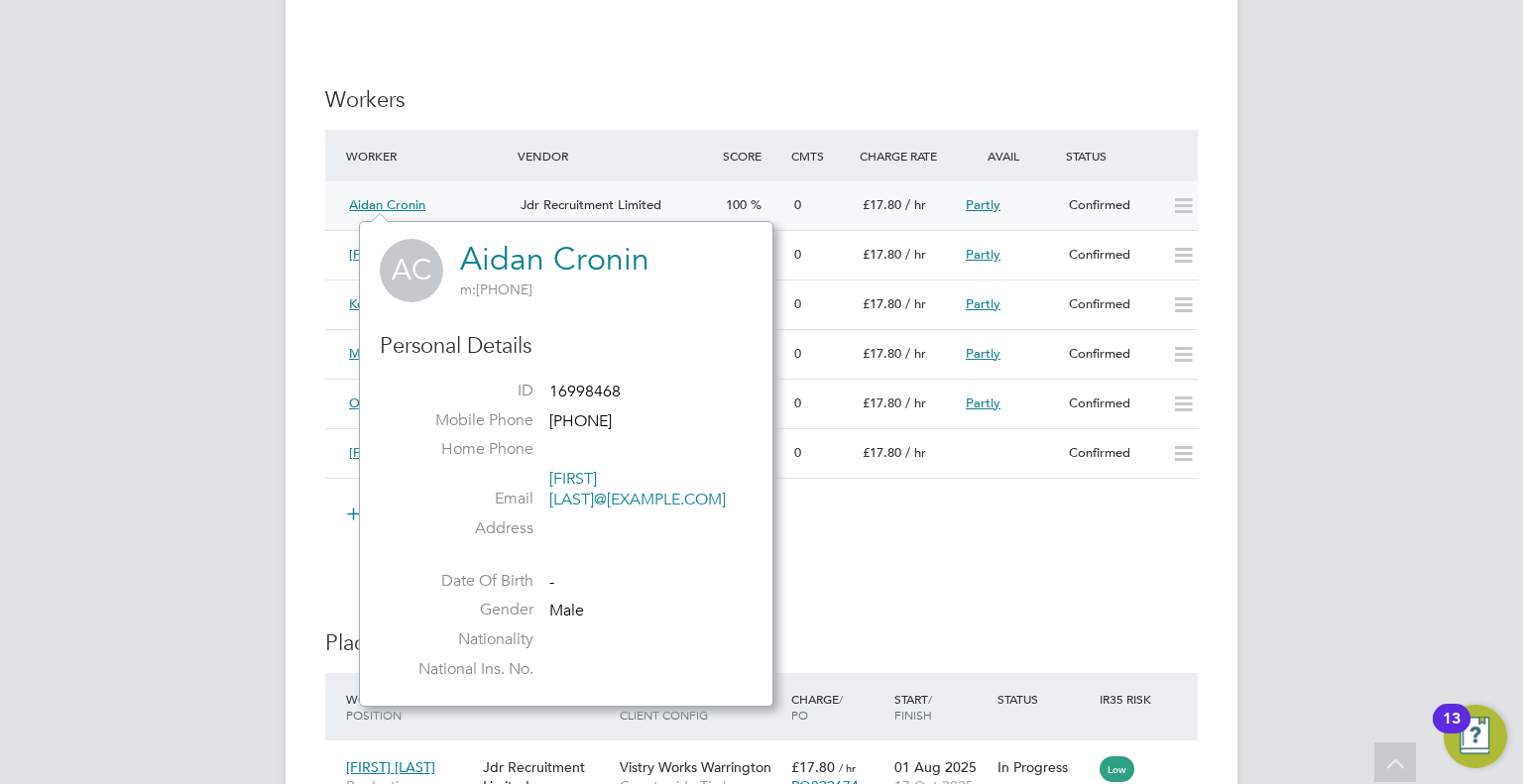 click on "Jdr Recruitment Limited" 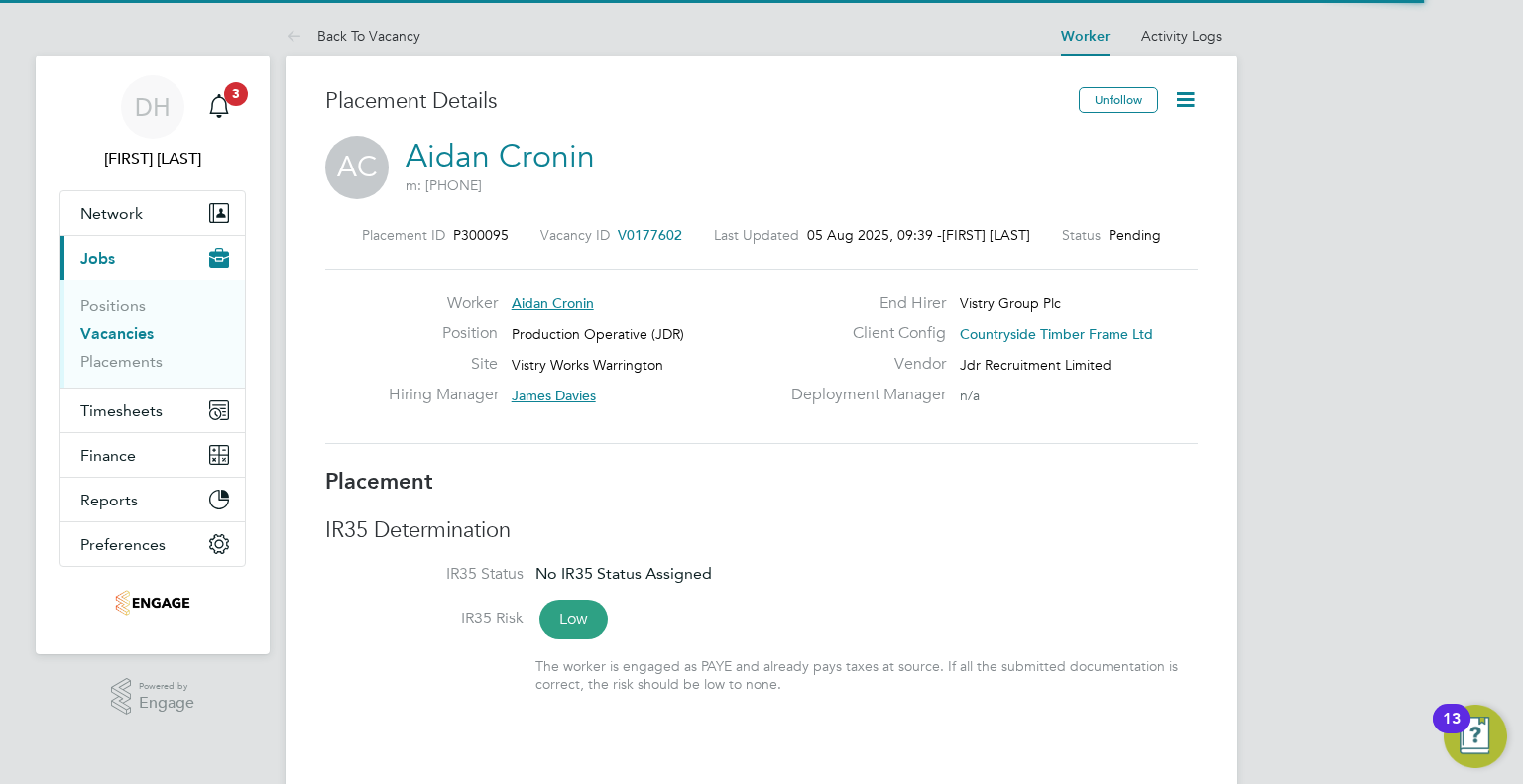 click on "Placement Details   Unfollow AC   [FIRST] [LAST]  m: [PHONE]  Placement ID   P300095 Vacancy ID   V0177602   Last Updated   05 Aug 2025, 09:39 -  [FIRST] [LAST] Status   Pending   Worker   [FIRST] [LAST] Position   Production Operative (JDR) Site   Vistry Works Warrington Hiring Manager     [FIRST] [LAST] End Hirer   Vistry Group Plc Client Config   Countryside Timber Frame Ltd Vendor   Jdr Recruitment Limited Deployment Manager     n/a Placement IR35 Determination IR35 Status No IR35 Status Assigned IR35 Risk   Low The worker is engaged as PAYE and already pays taxes at source.
If all the submitted documentation is correct, the risk should be low to none. Details Start Date 04 Aug 2025  DAYS  (55 working days) Finish Date 17 Oct 2025 Working Days   Mon,  Tue,  Wed,  Thu,  Fri,  Sat,  Sun Working Hours 08:00 - 18:00  10.00hrs Breaks   15 mins Timesheet Period Weekly  starting on  Monday, 31 Mar 2025 Timesheet Approver   [FIRST] [LAST] PO No PO Number Valid From Valid To Expiry   PO022674     61 Days" 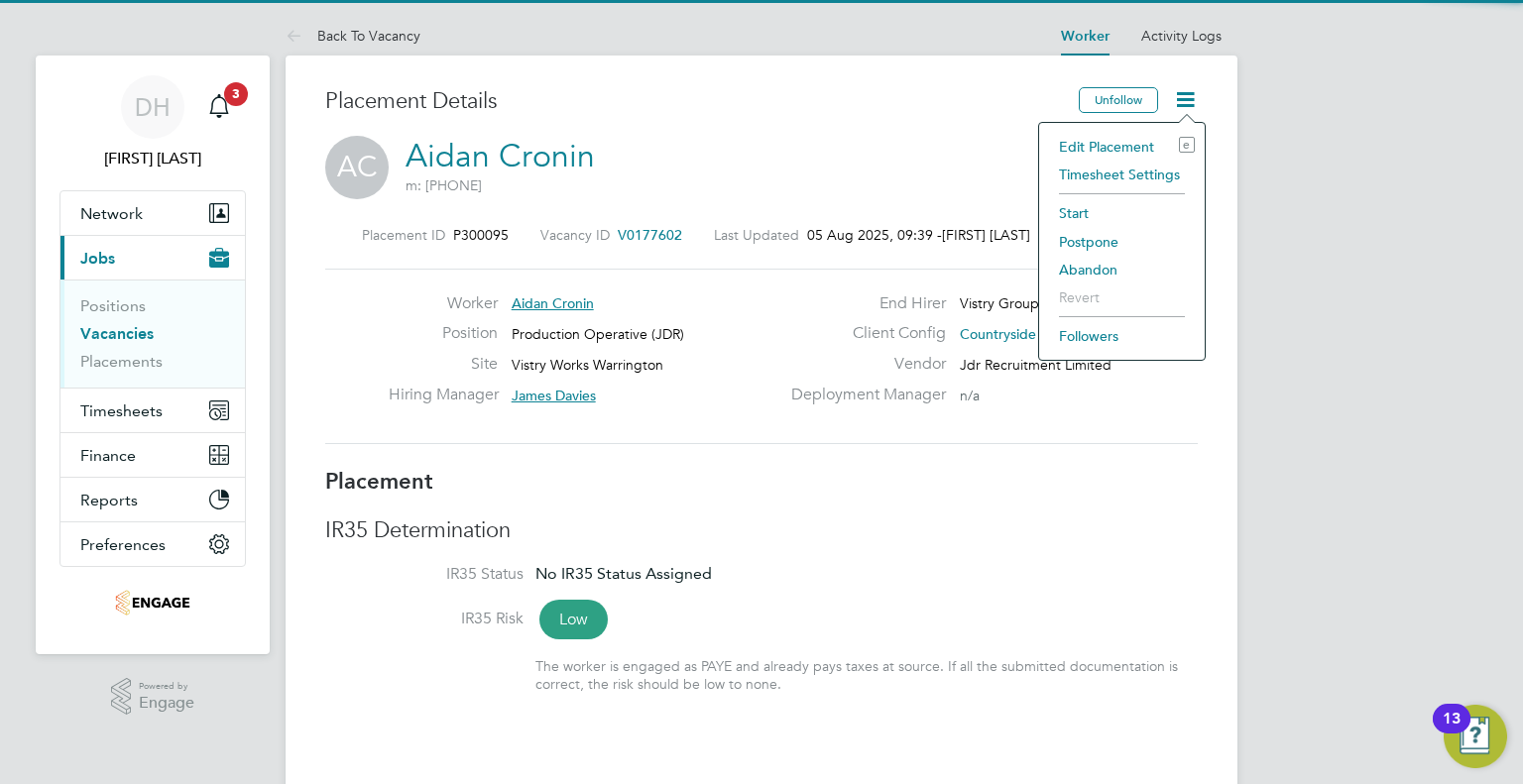 click on "Timesheet Settings" 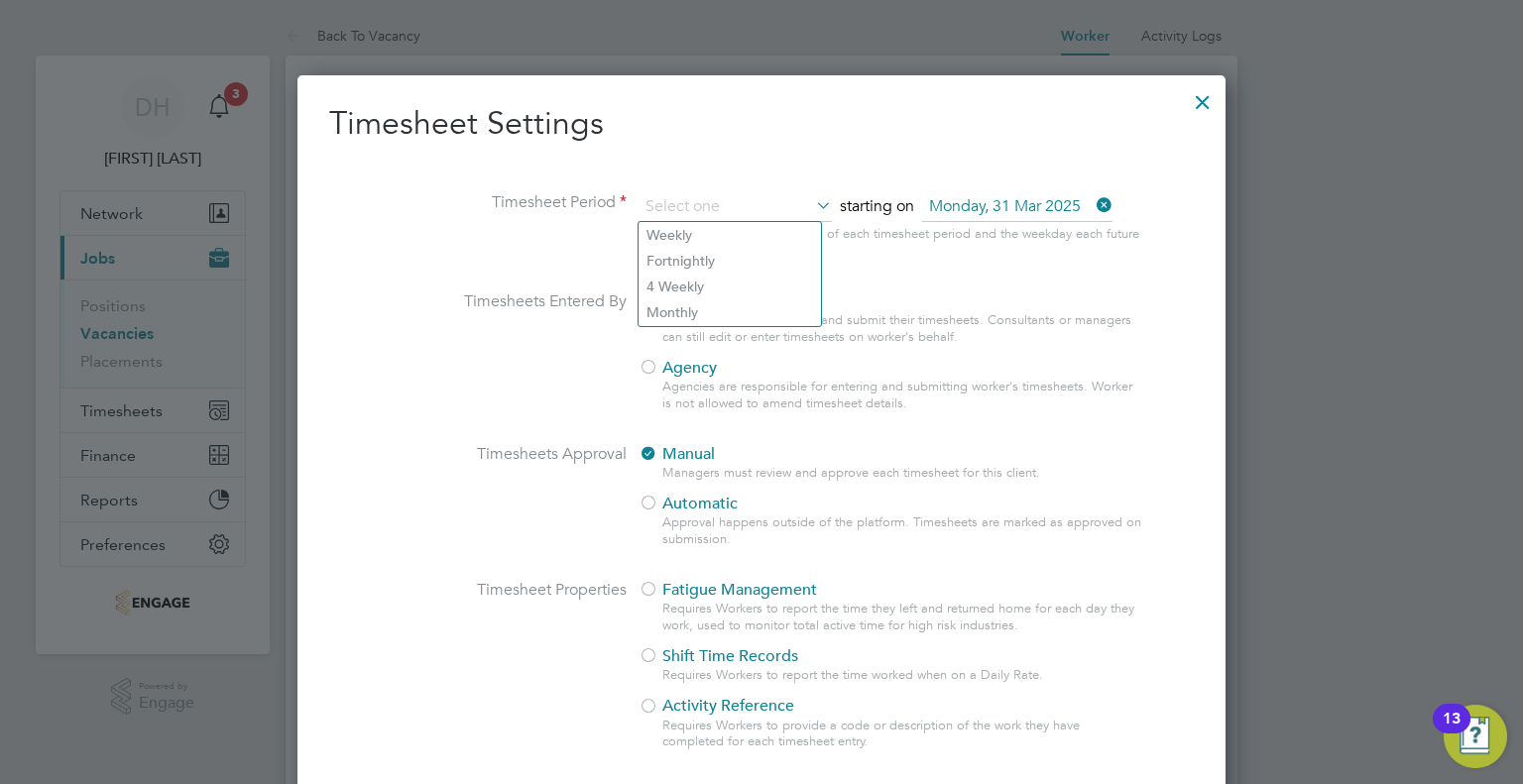 click on "Workers Workers are asked to enter and submit their timesheets. Consultants or managers can still edit or enter timesheets on worker's behalf. Agency Agencies are responsible for entering and submitting worker's timesheets. Worker is not allowed to amend timesheet details." at bounding box center (891, 358) 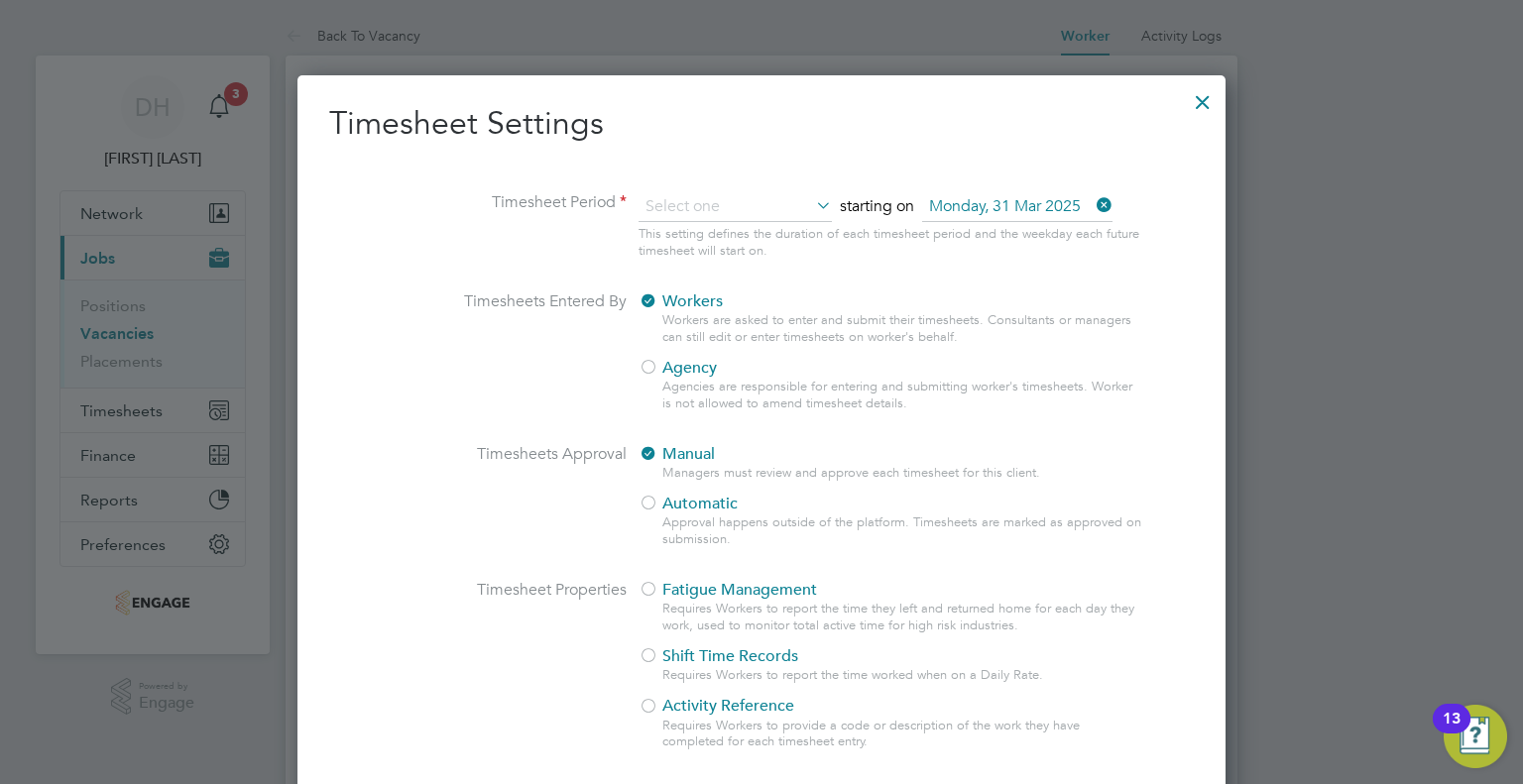 click on "Agency" at bounding box center [677, 368] 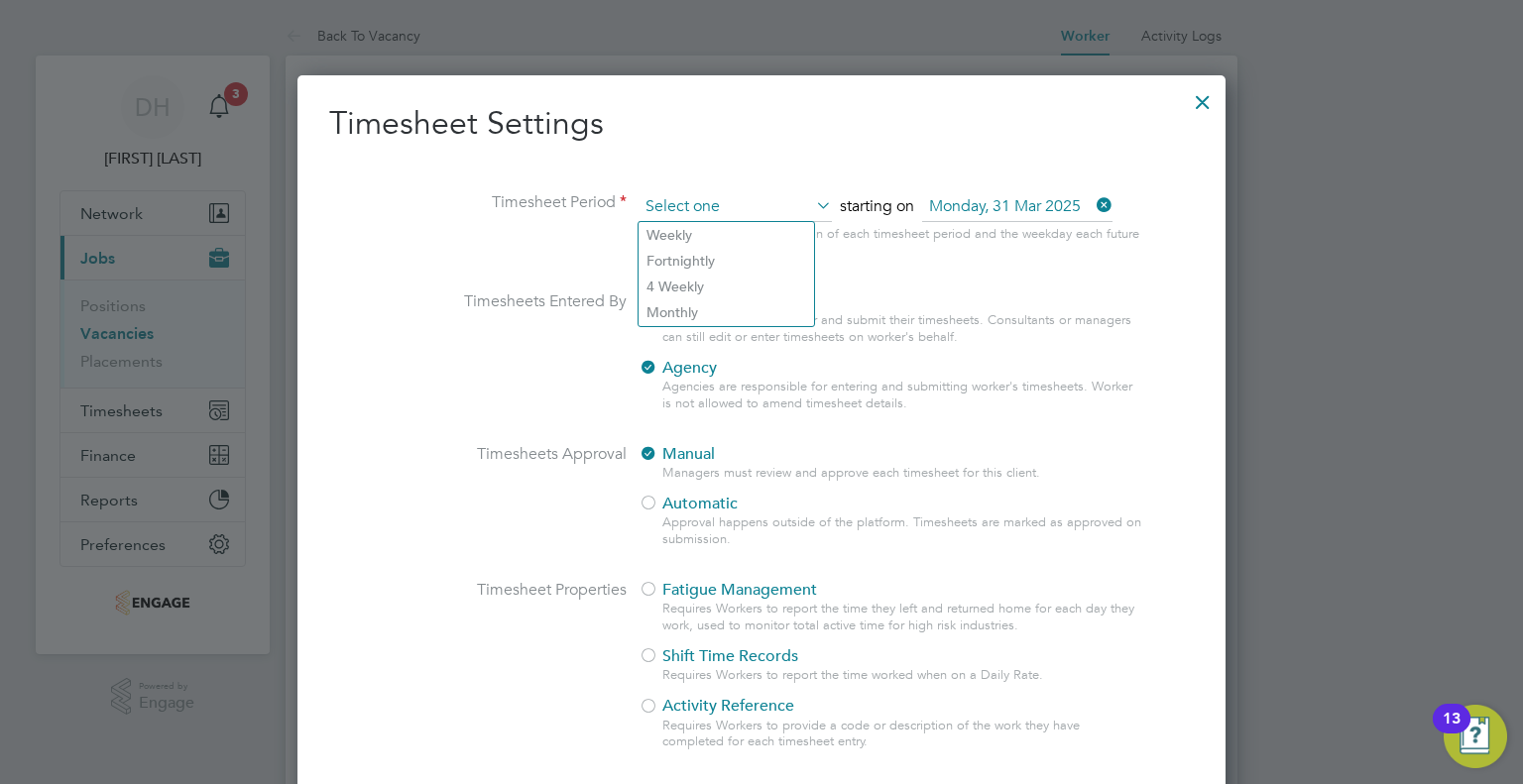 click at bounding box center [735, 207] 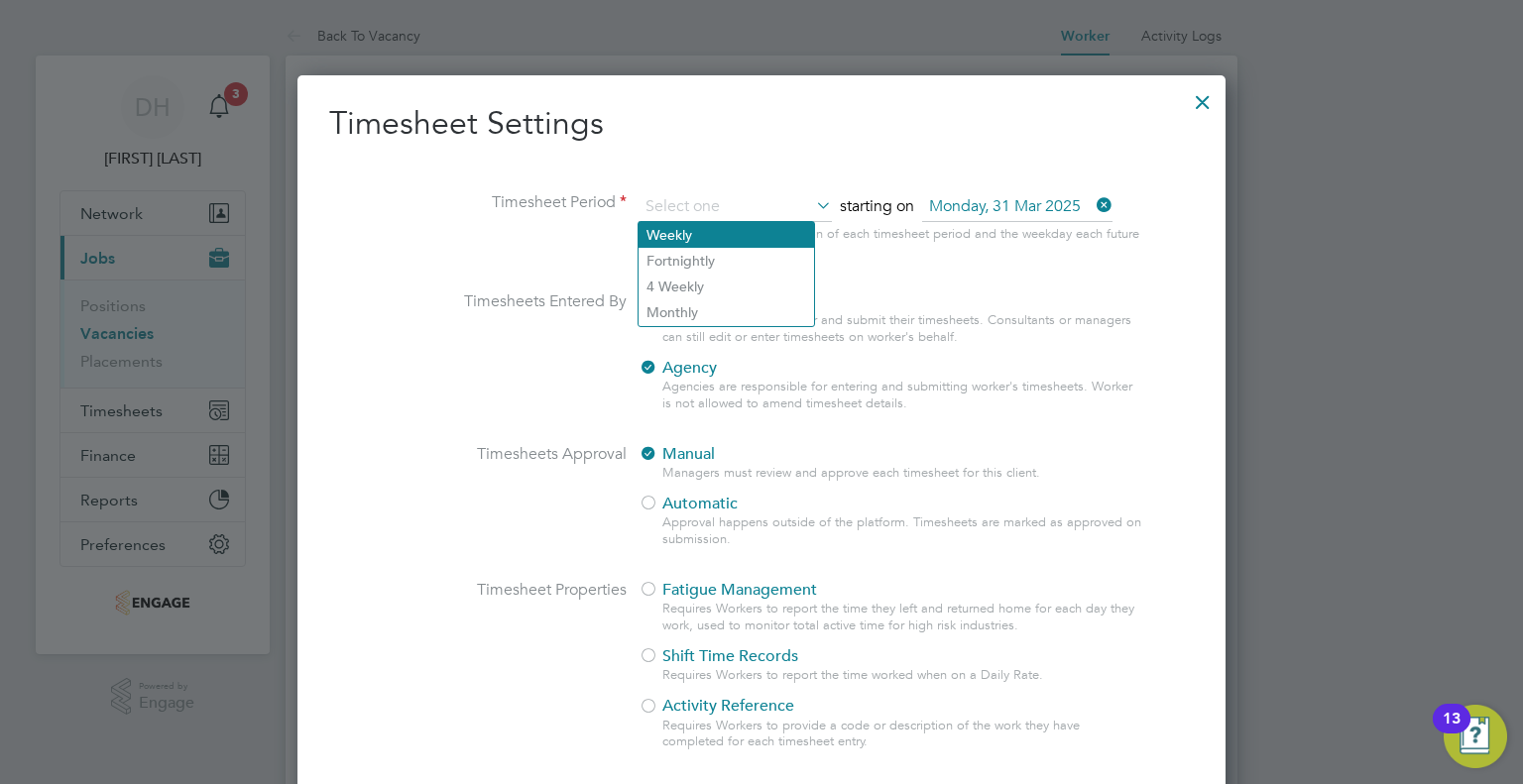 click on "Weekly" 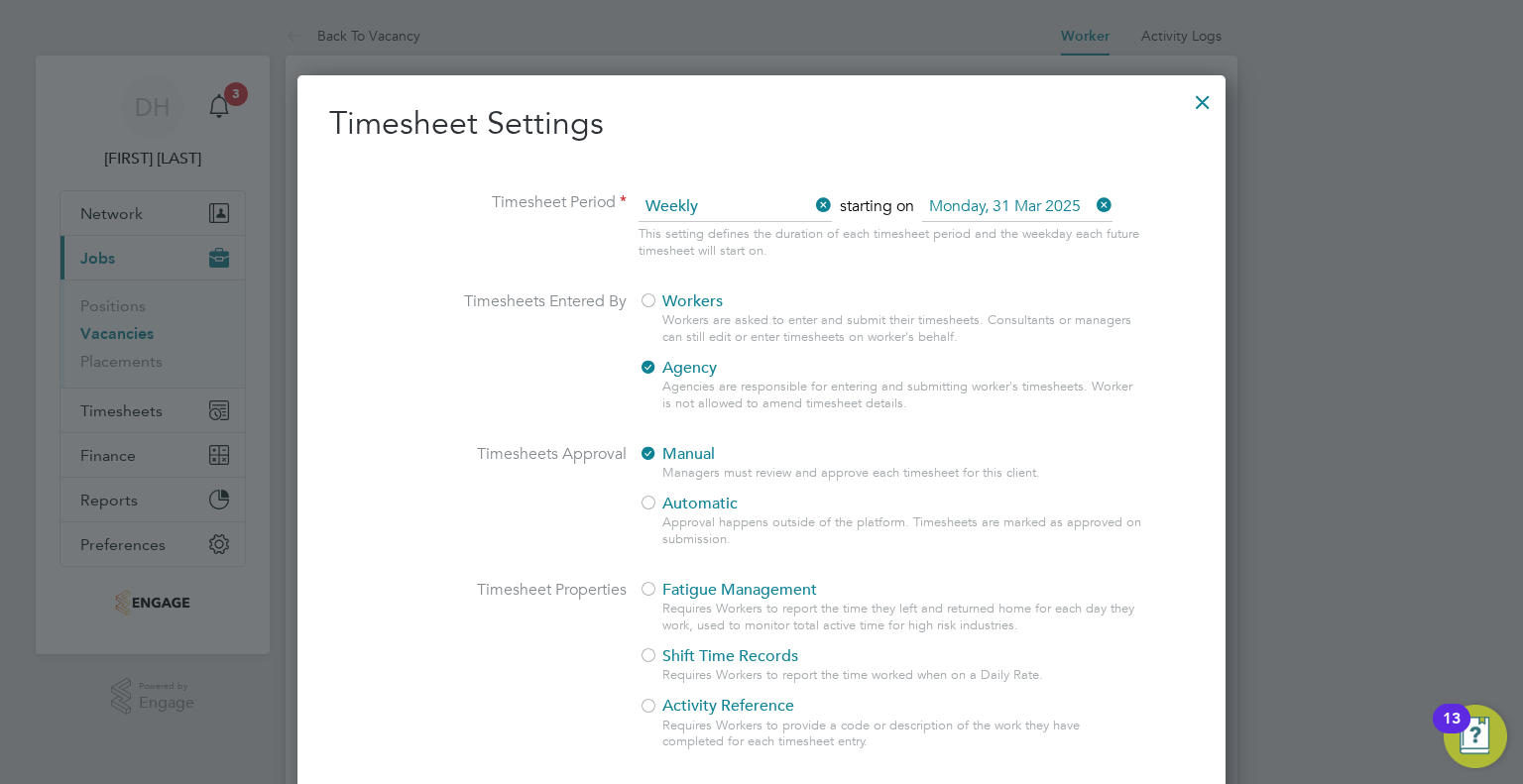 click on "Monday, 31 Mar 2025" at bounding box center [1017, 207] 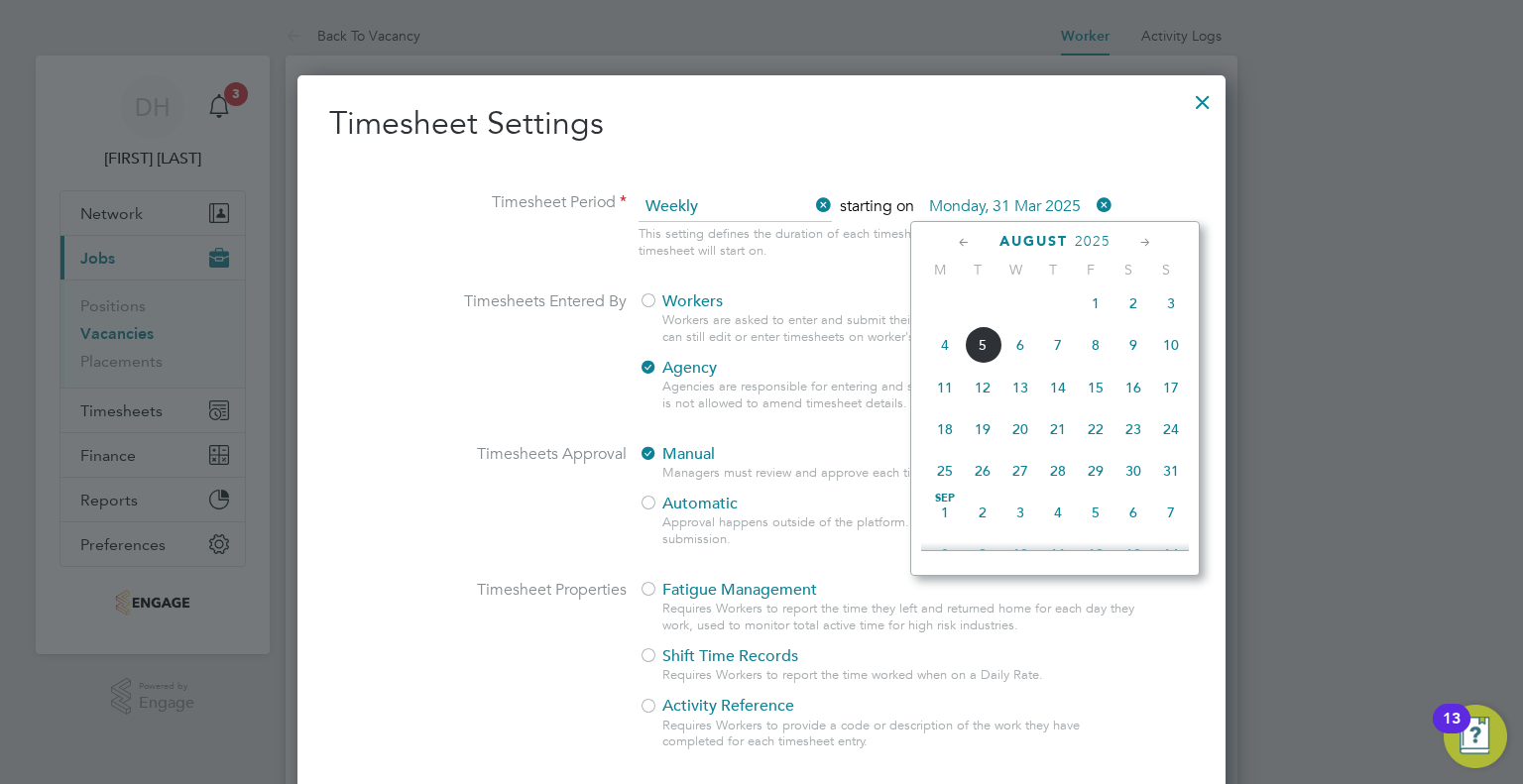 click on "5" 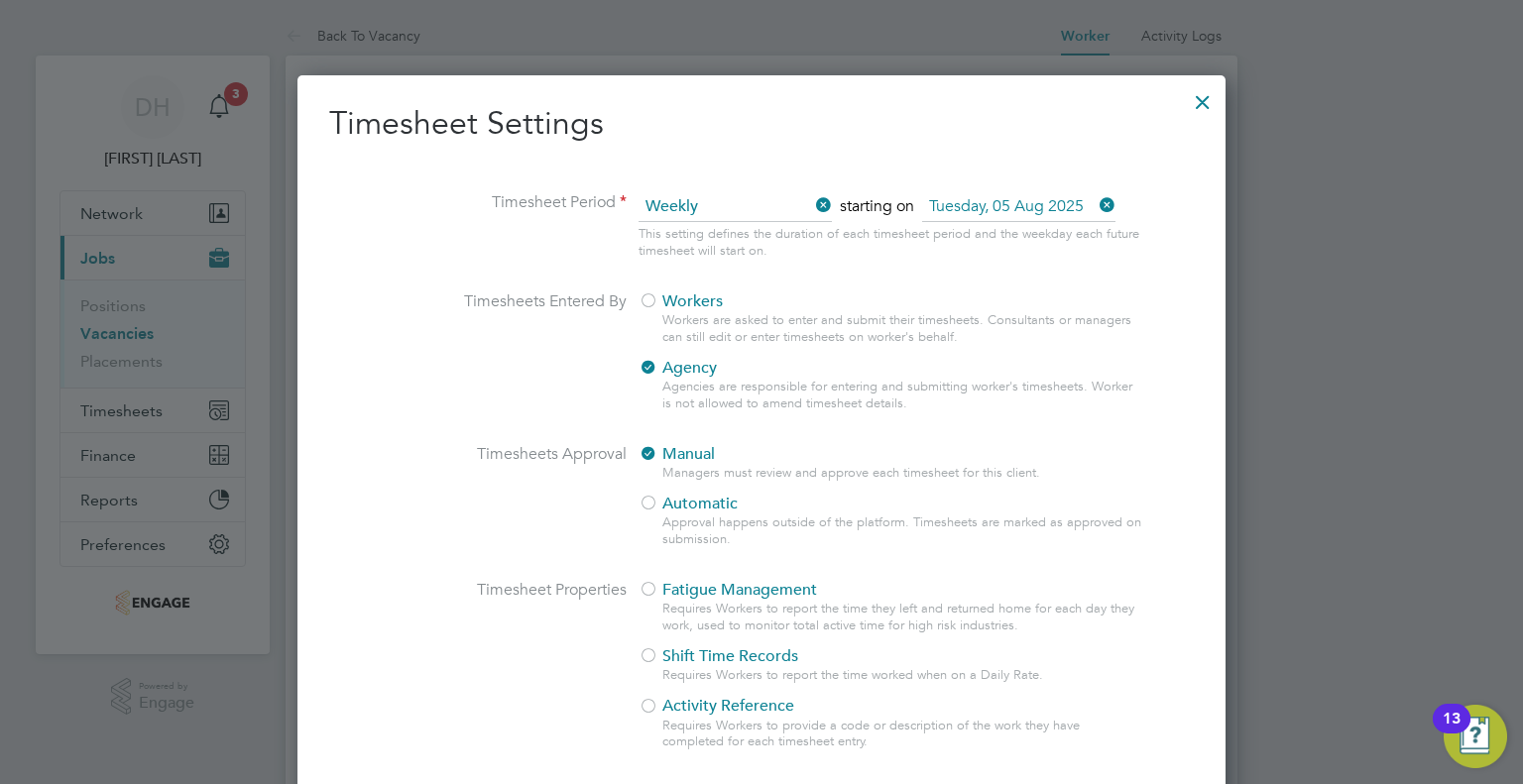 click at bounding box center [762, 172] 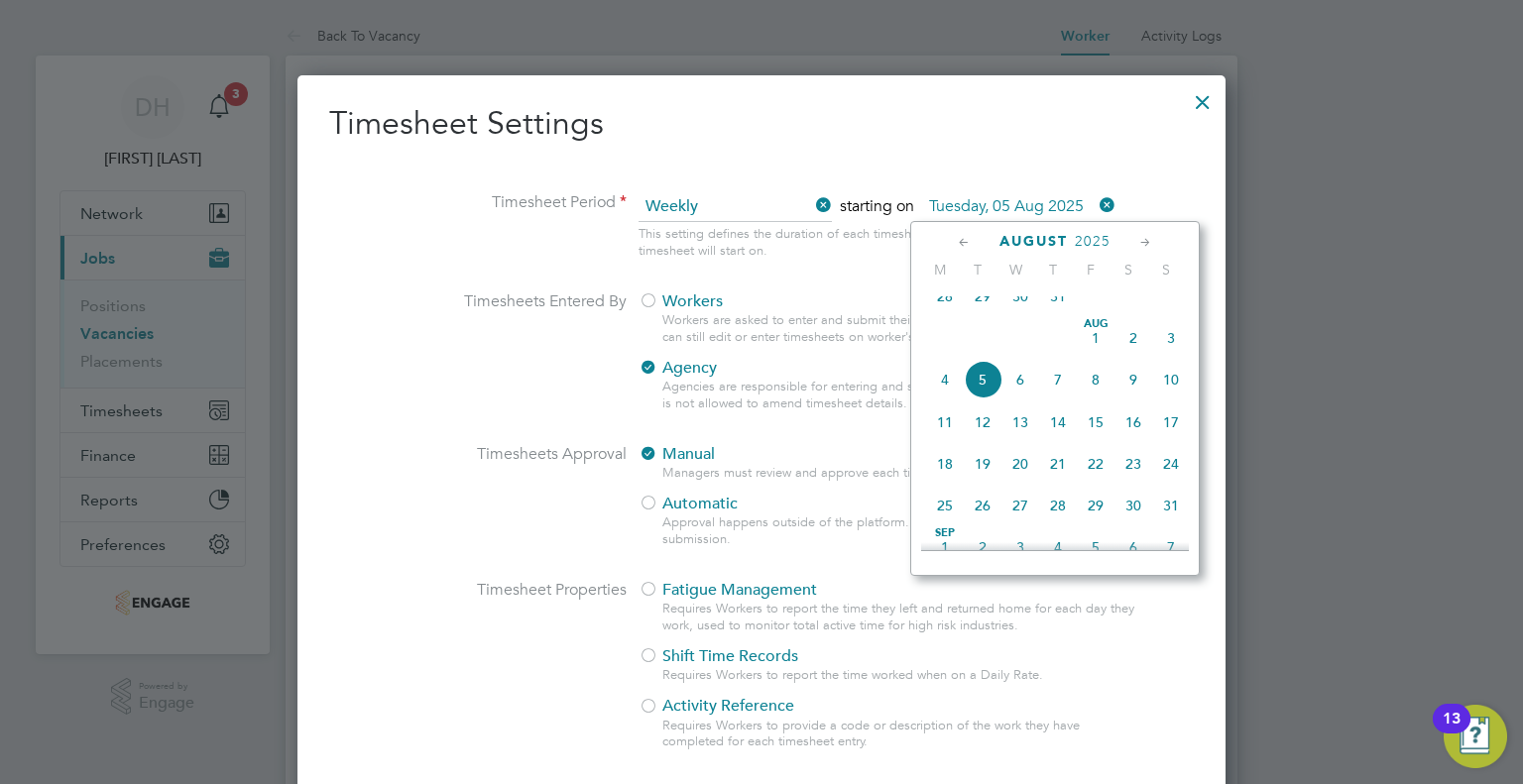 click on "4" 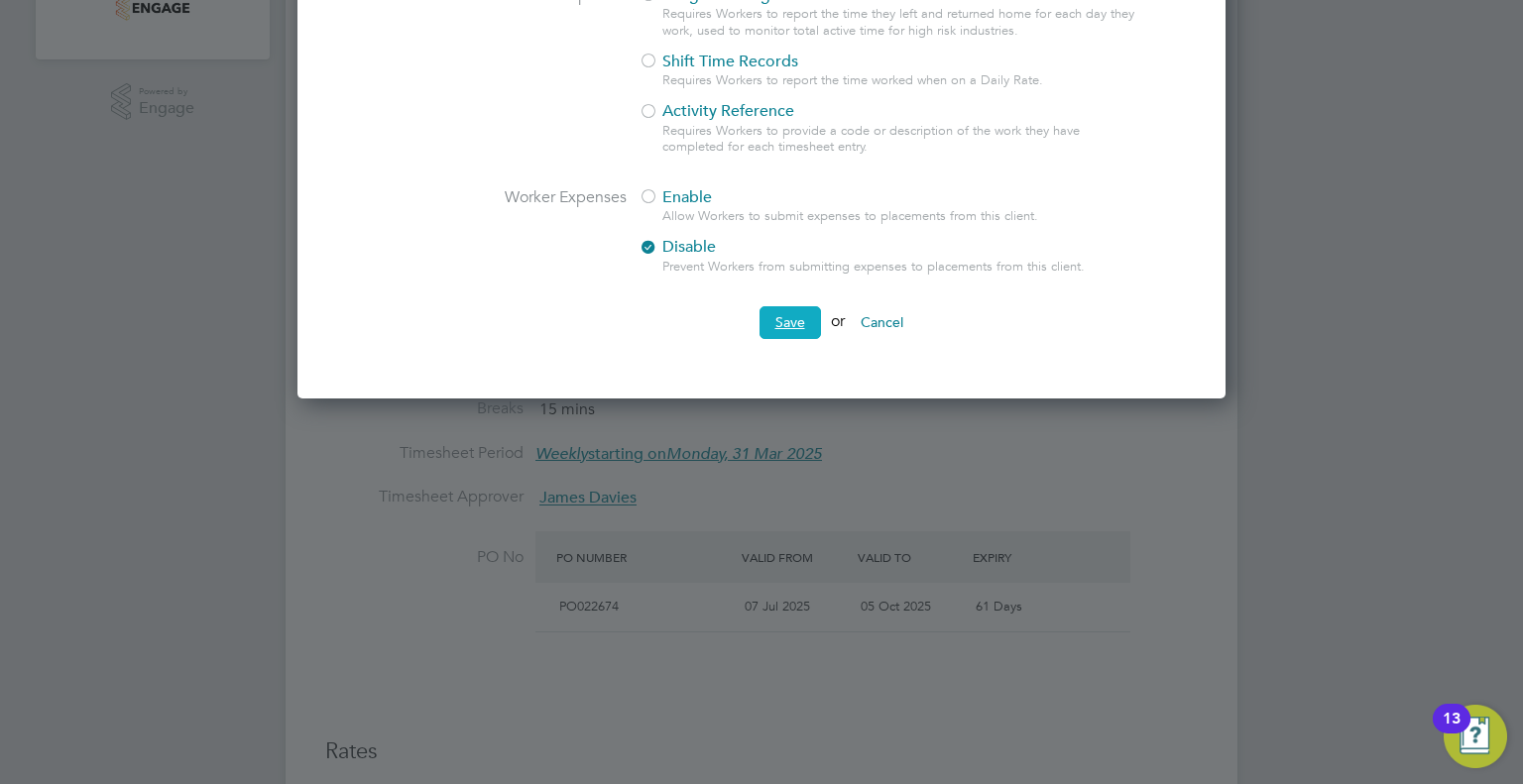 click on "Save" at bounding box center (790, 322) 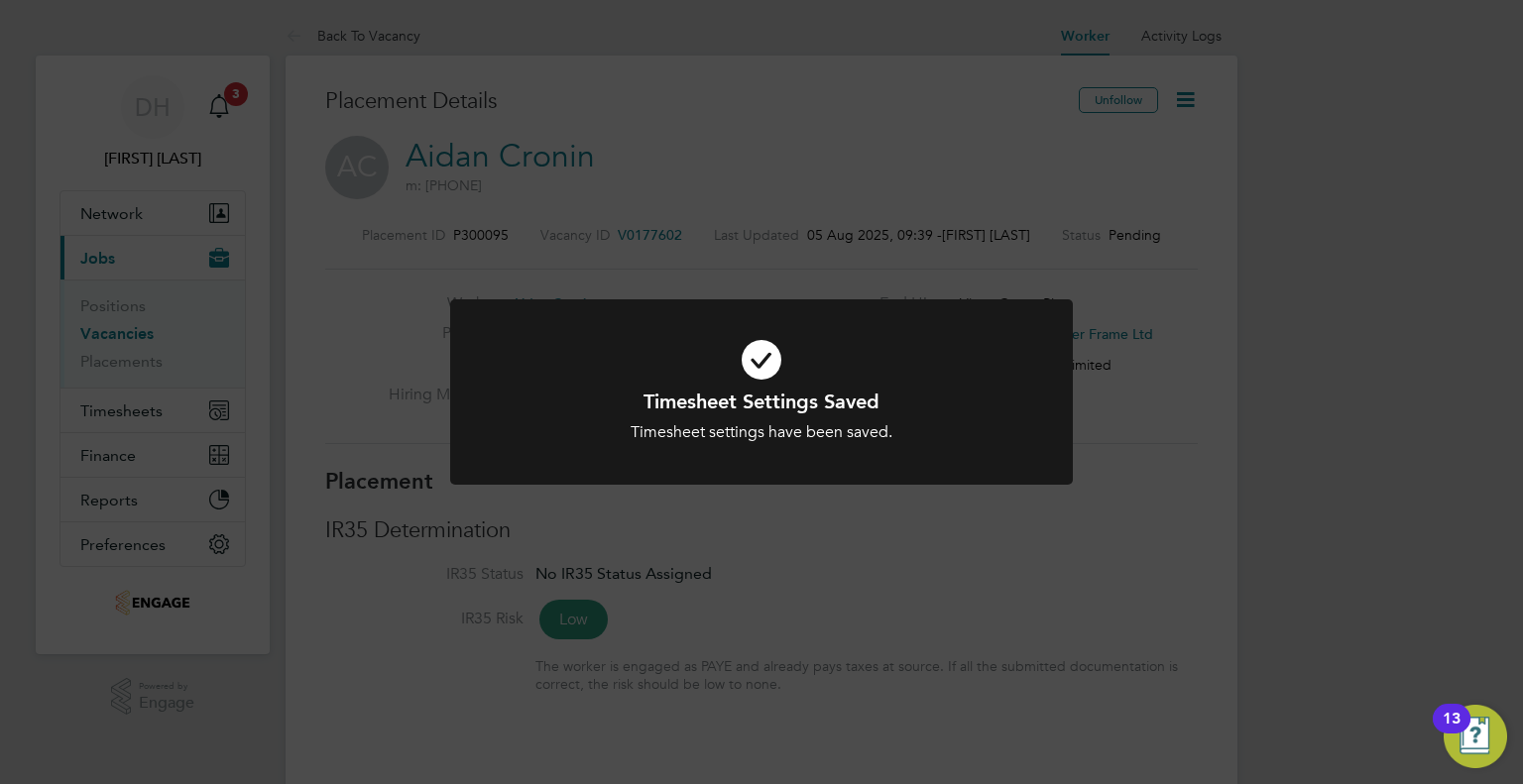 click on "Timesheet Settings Saved Timesheet settings have been saved. Cancel Okay" 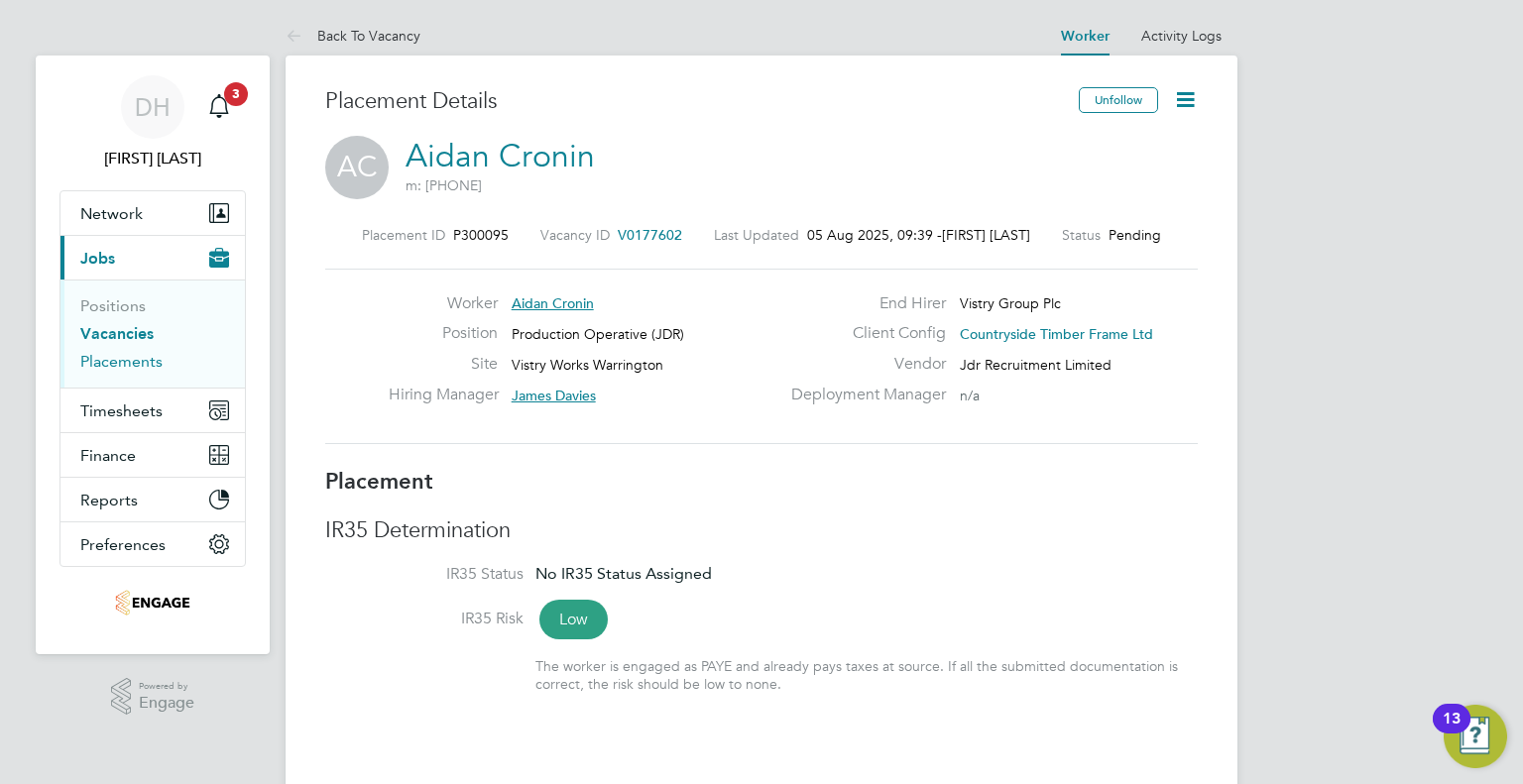 click on "Placements" at bounding box center [121, 361] 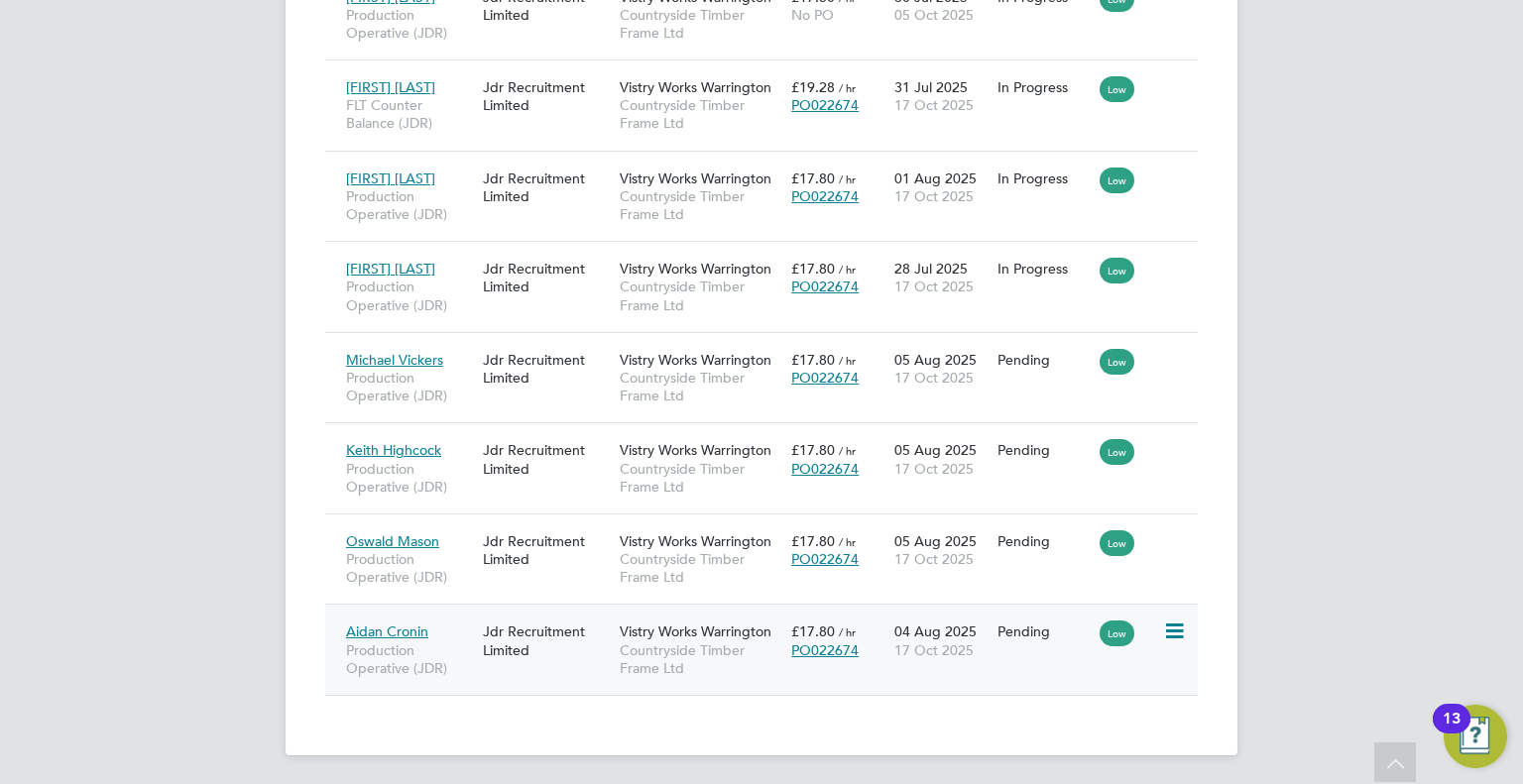 click 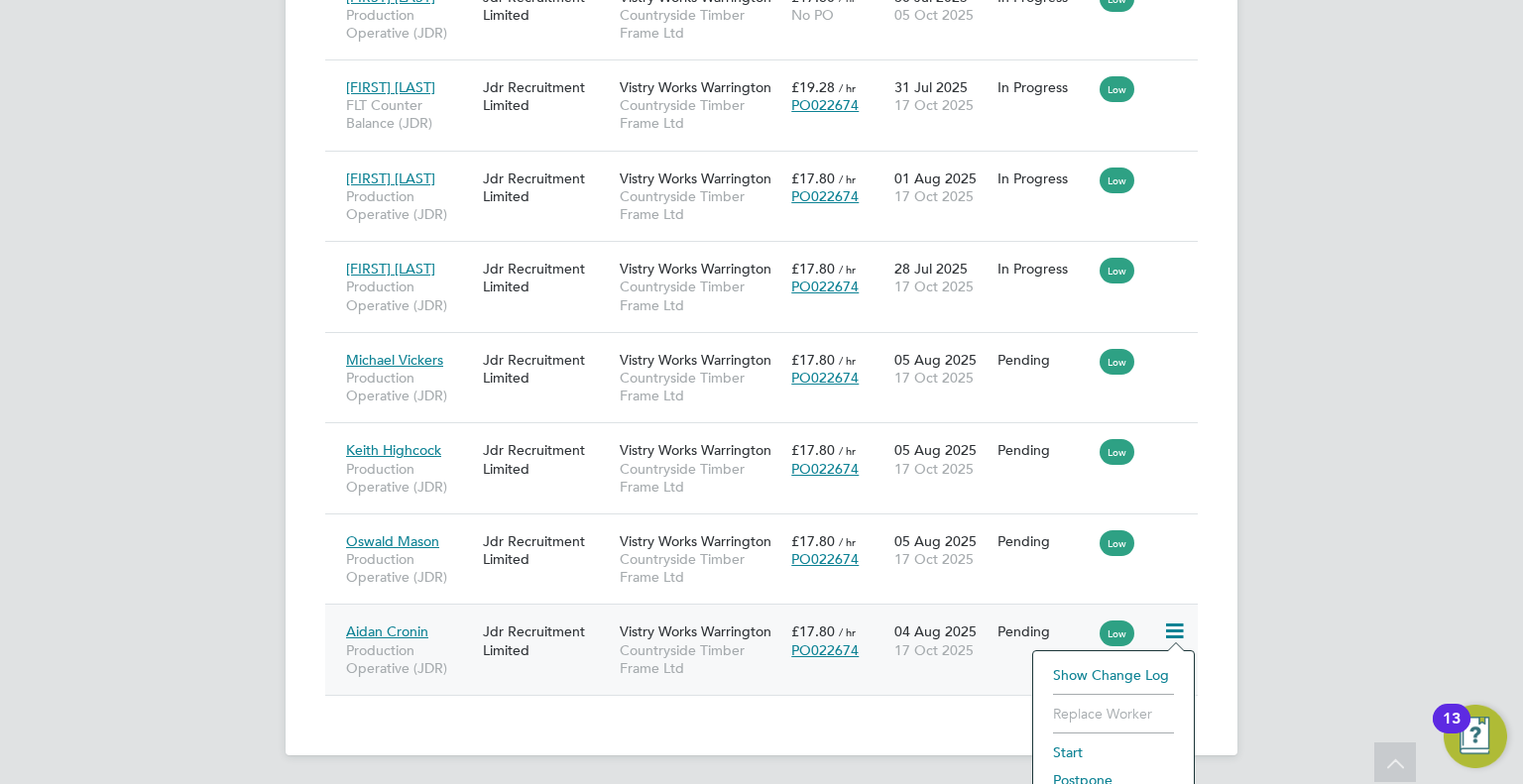 click on "Start" 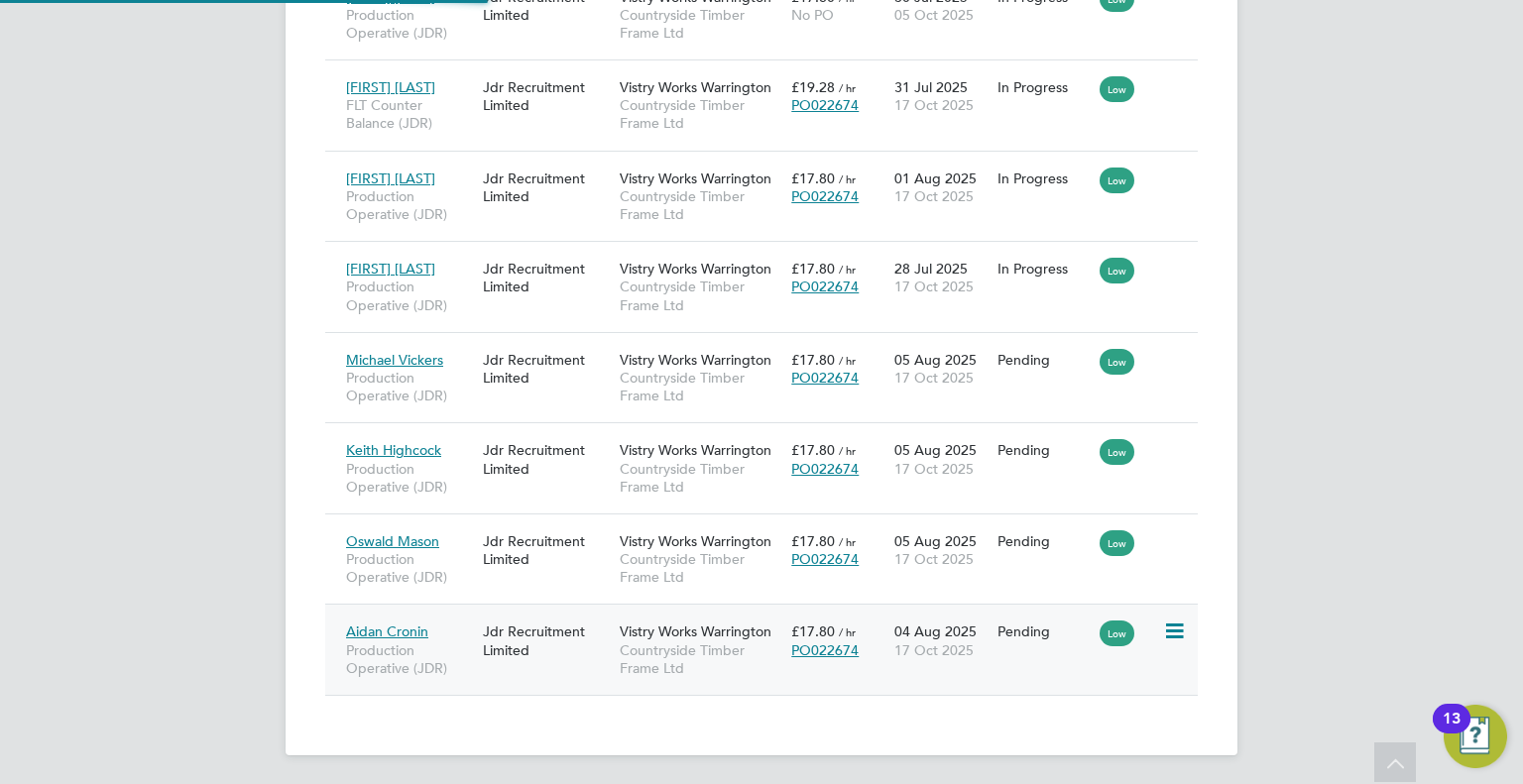 type on "James Davies" 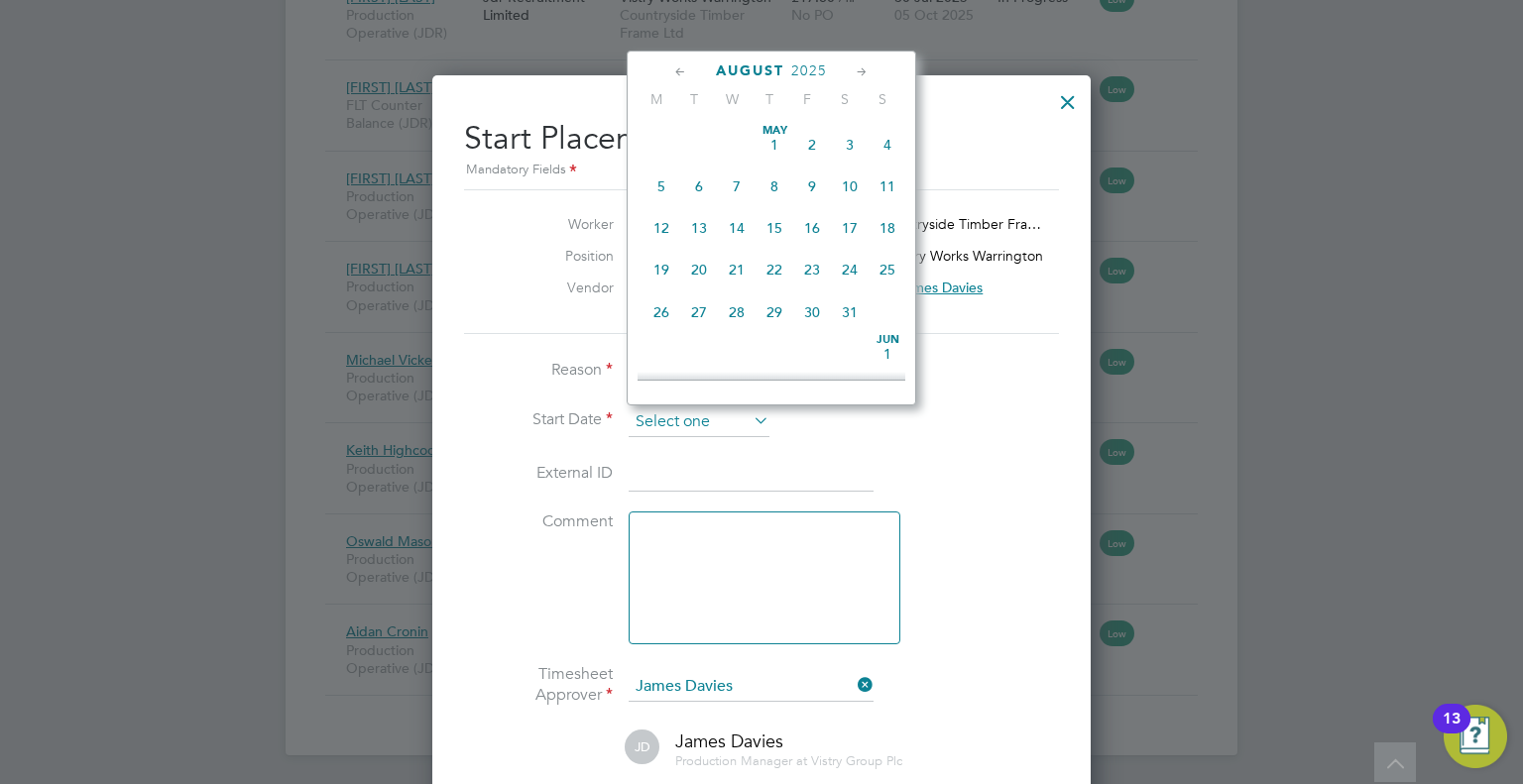 click 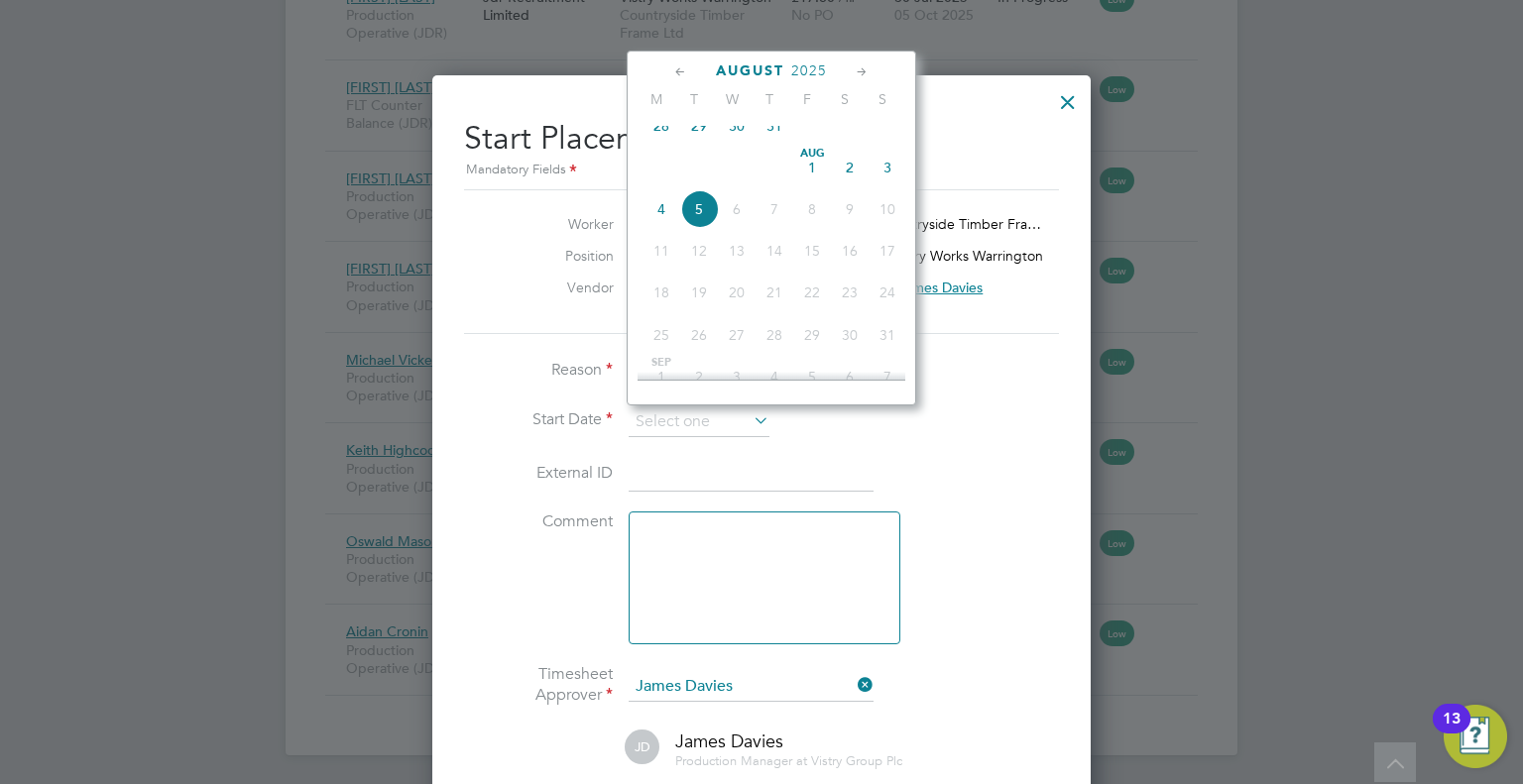 click on "4" 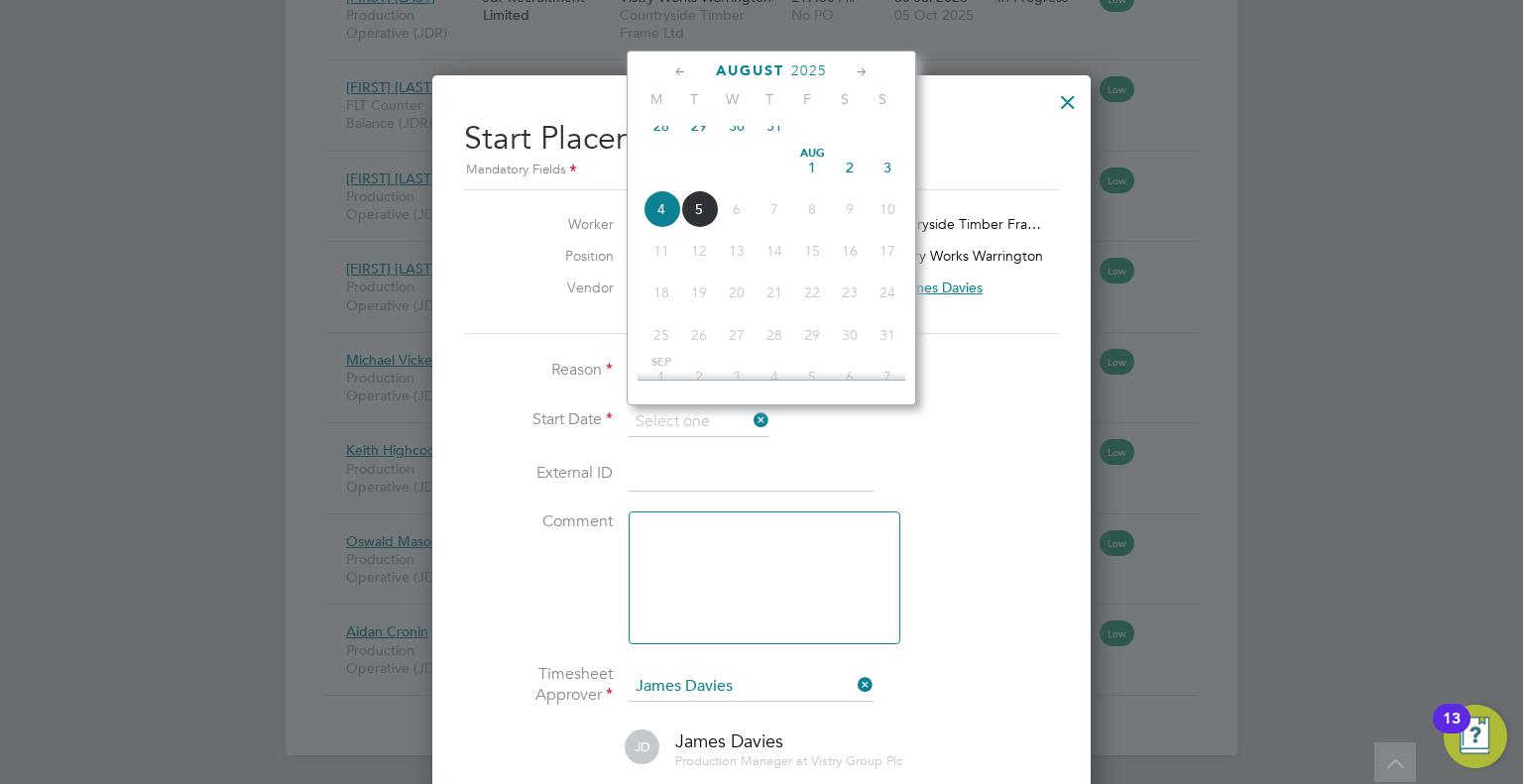 type on "04 Aug 2025" 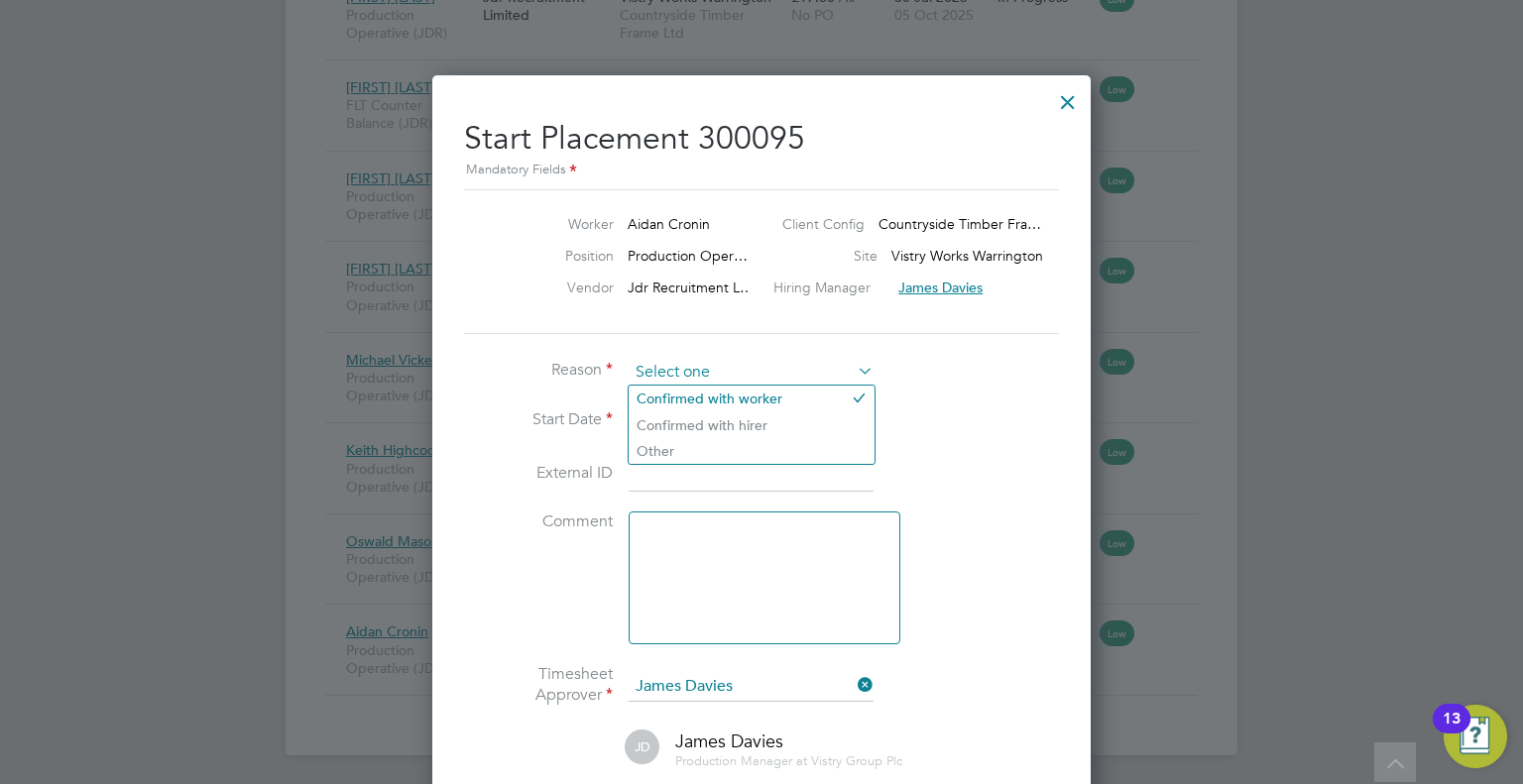 click 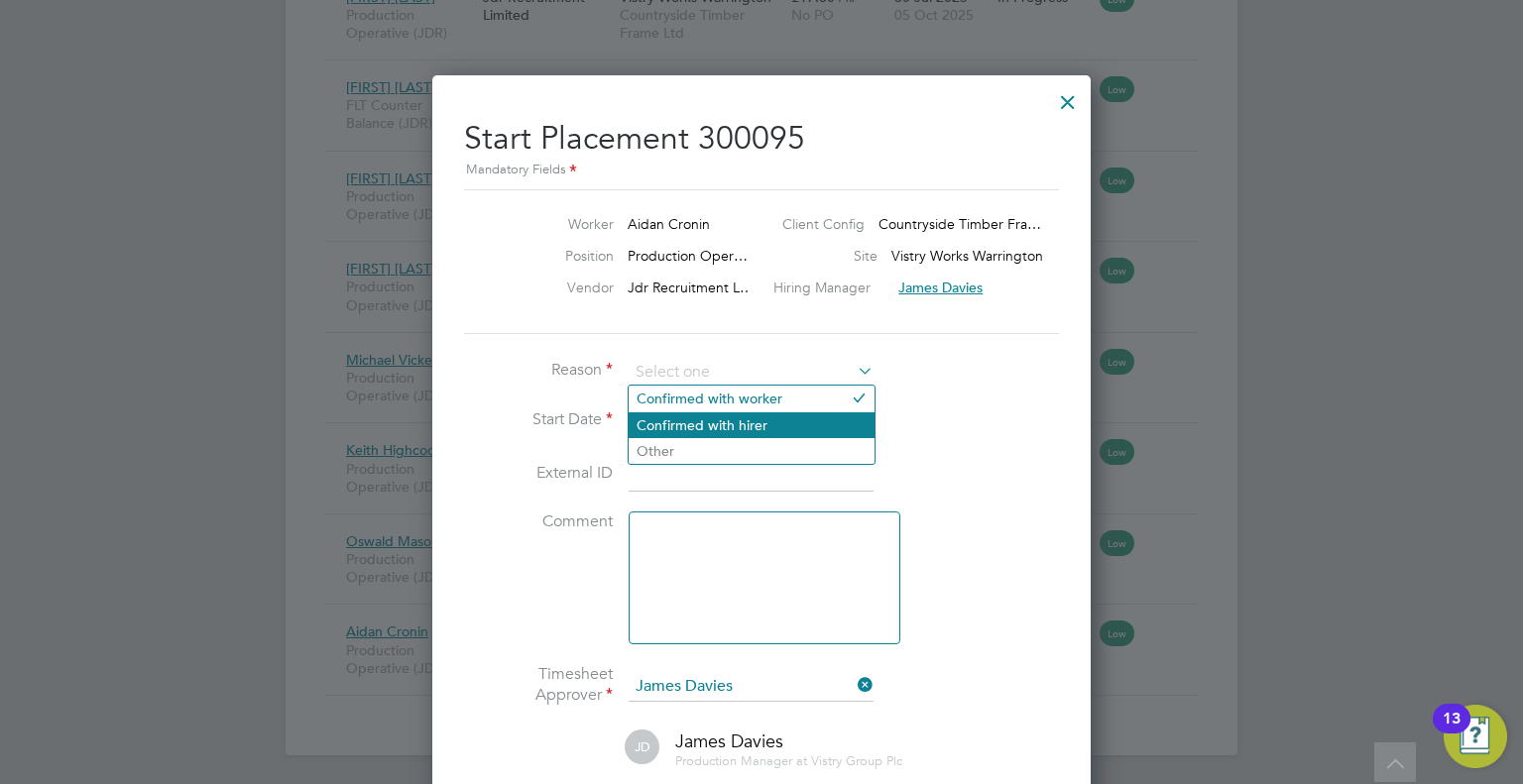 click on "Confirmed with hirer" 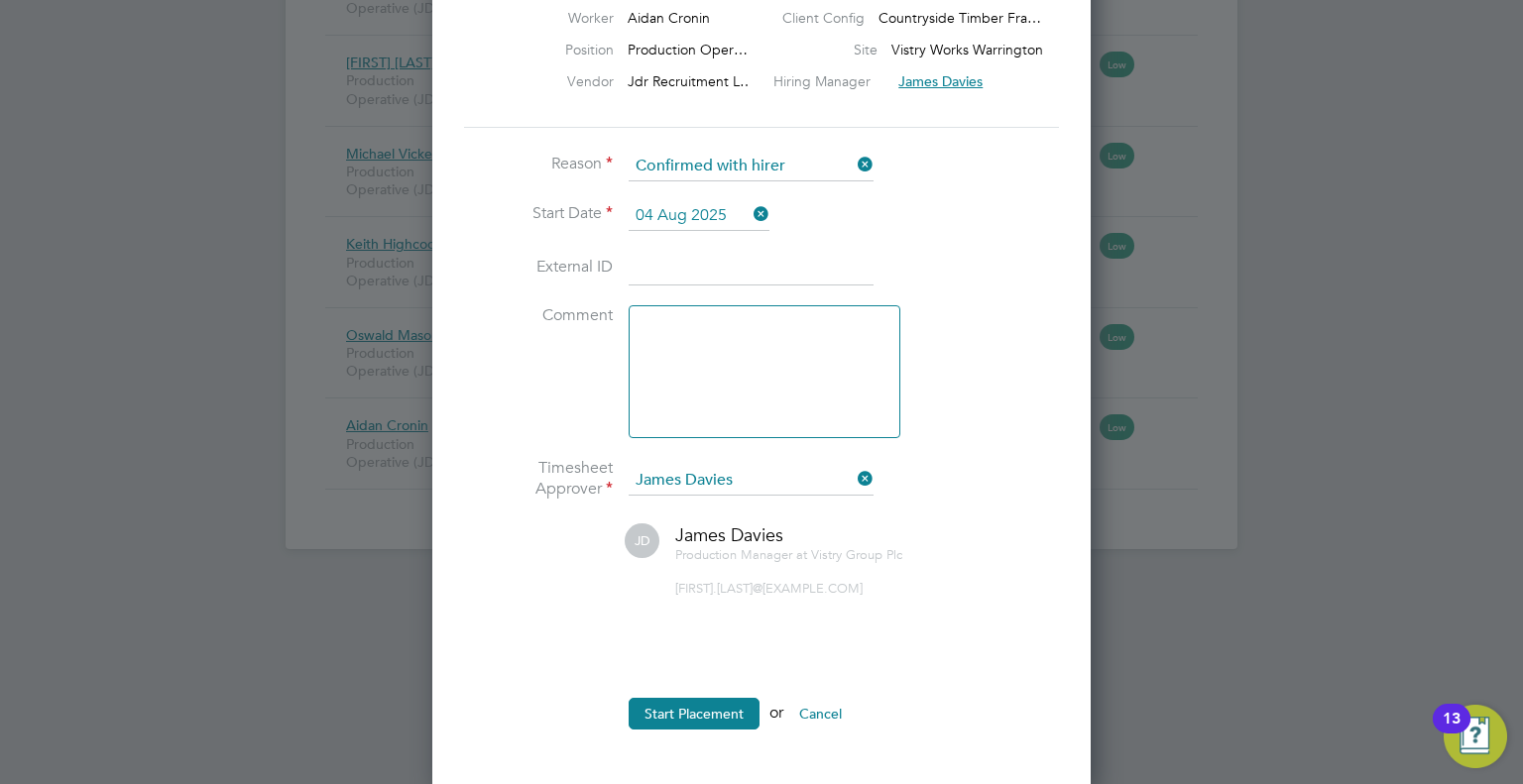 click 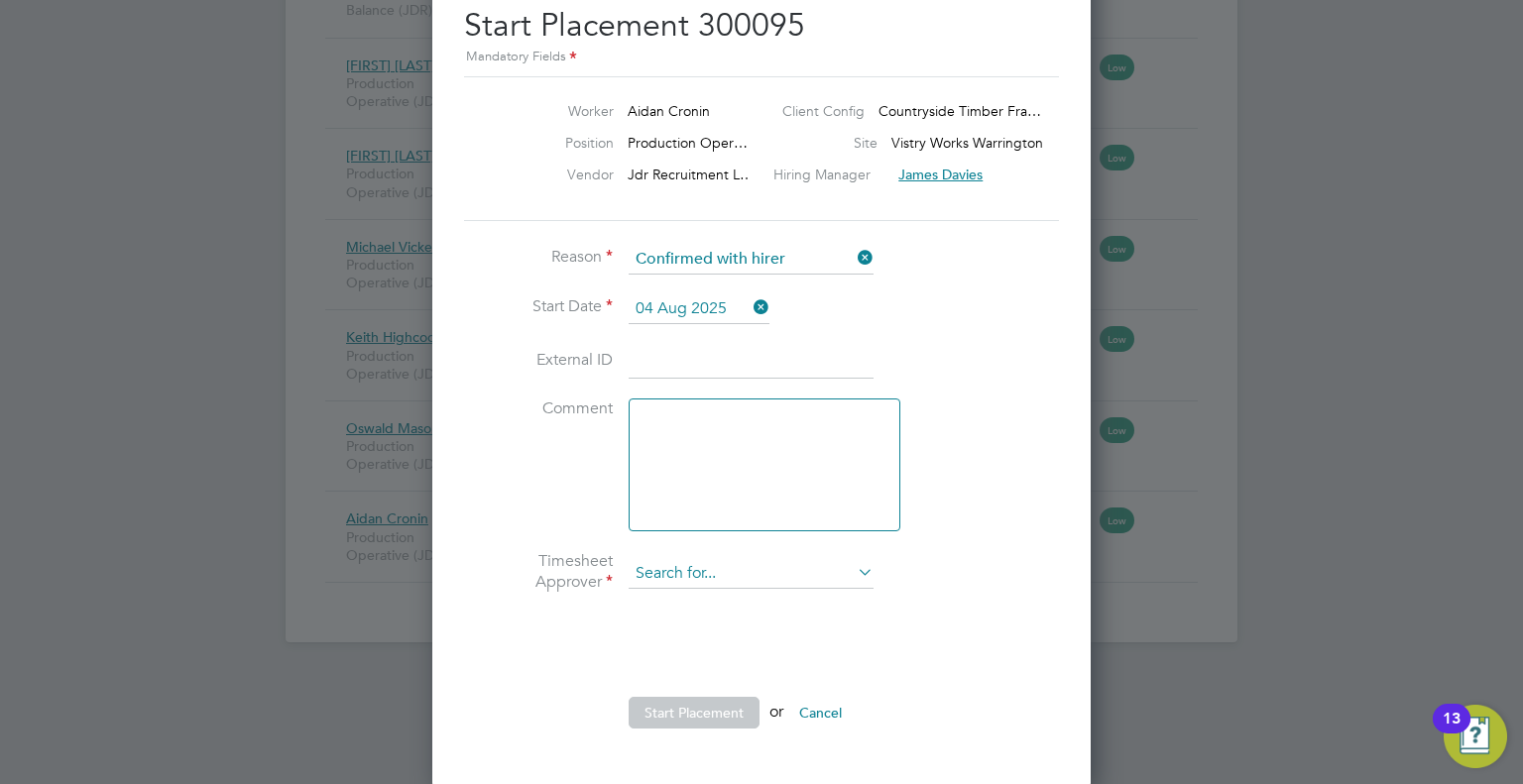 click 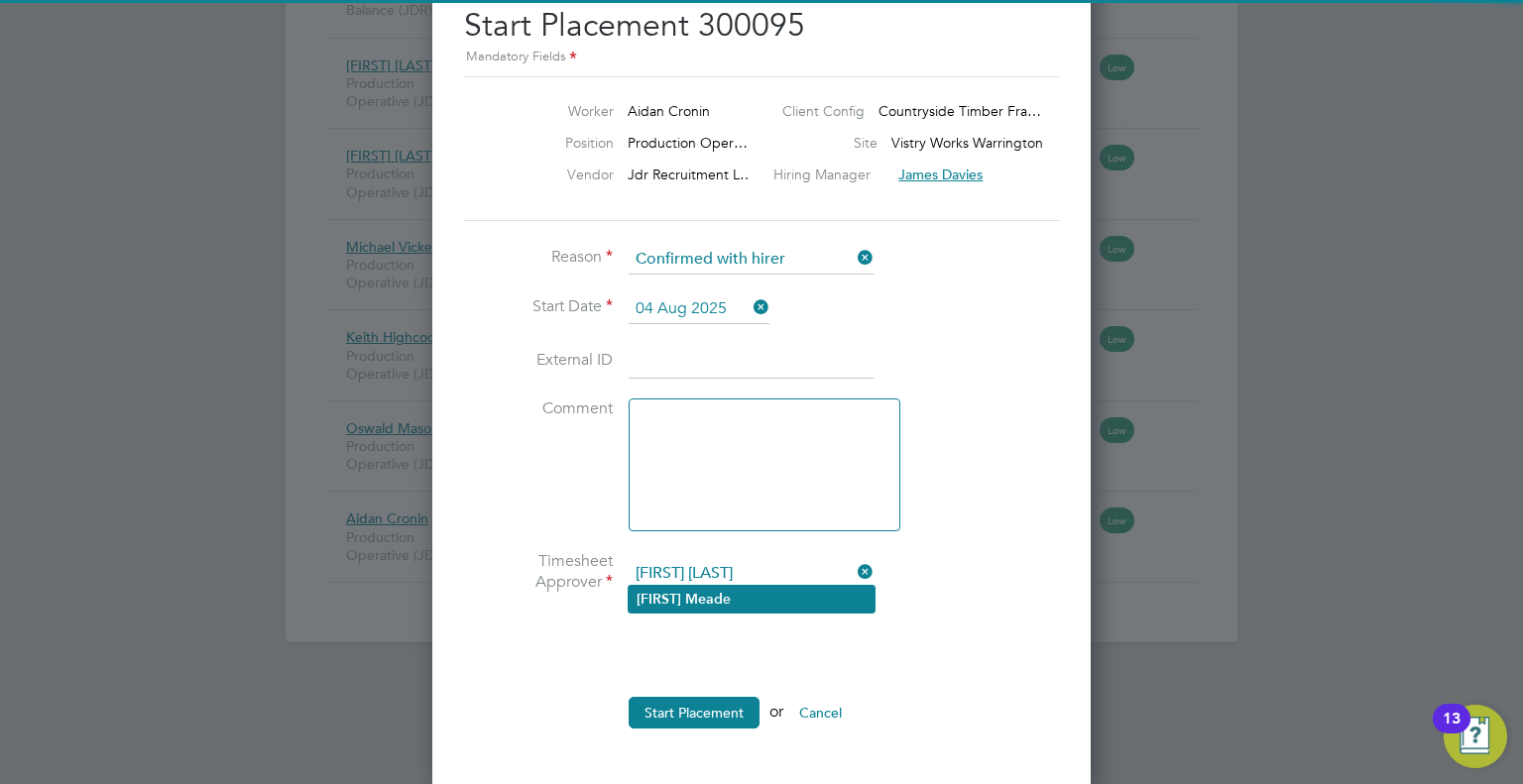 click on "[FIRST]   [LAST]" 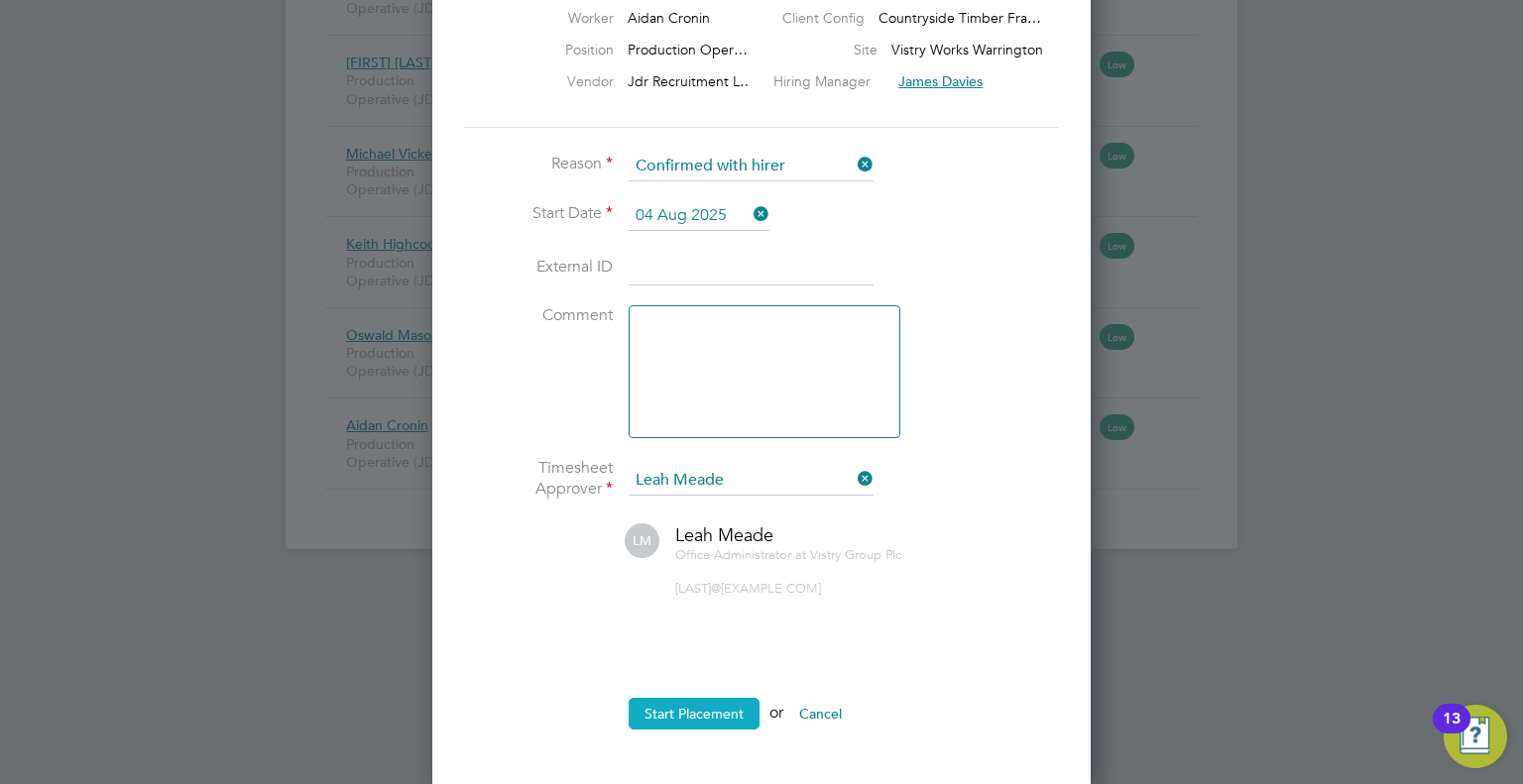 click on "Start Placement" 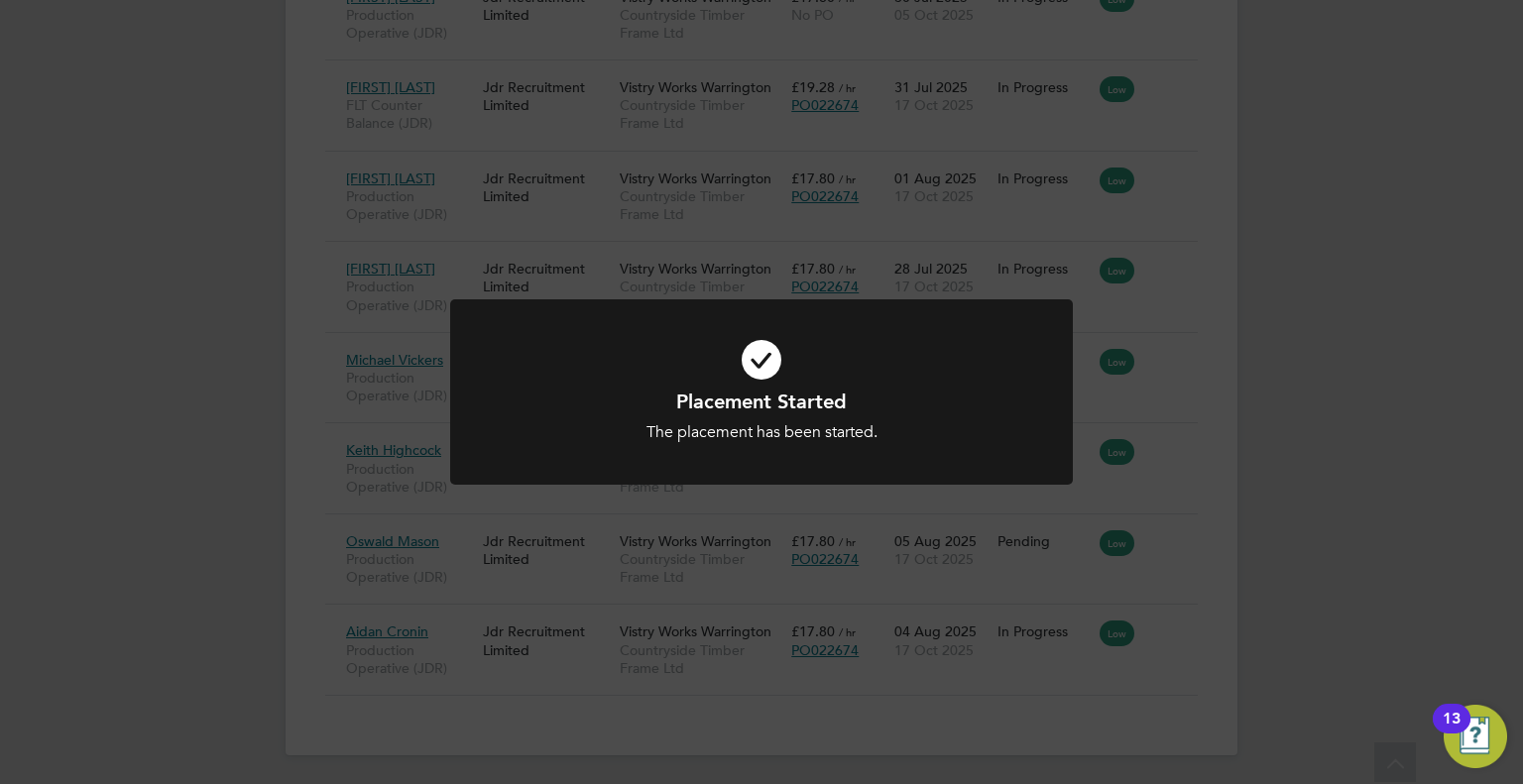 click on "Placement Started The placement has been started. Cancel Okay" 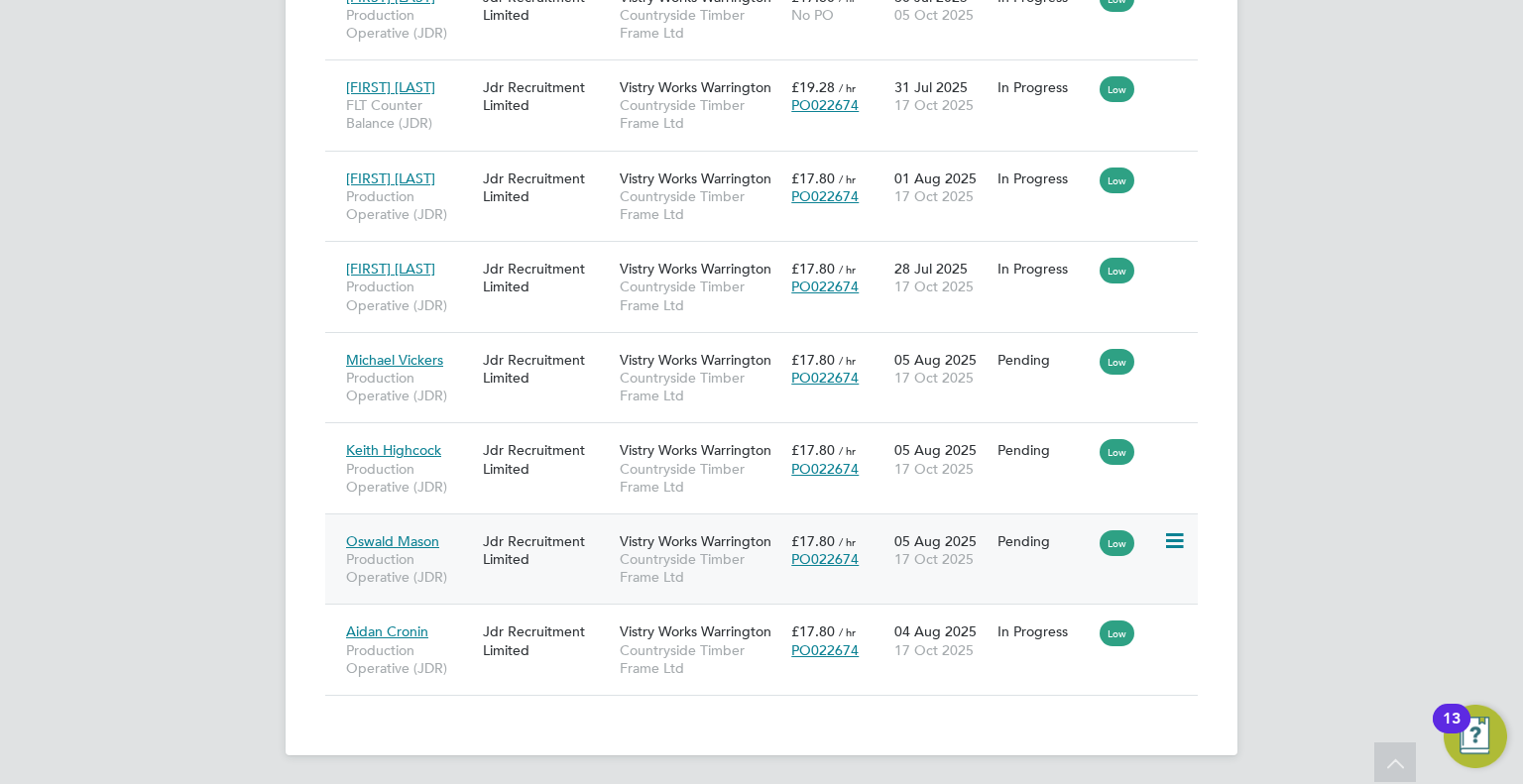 click 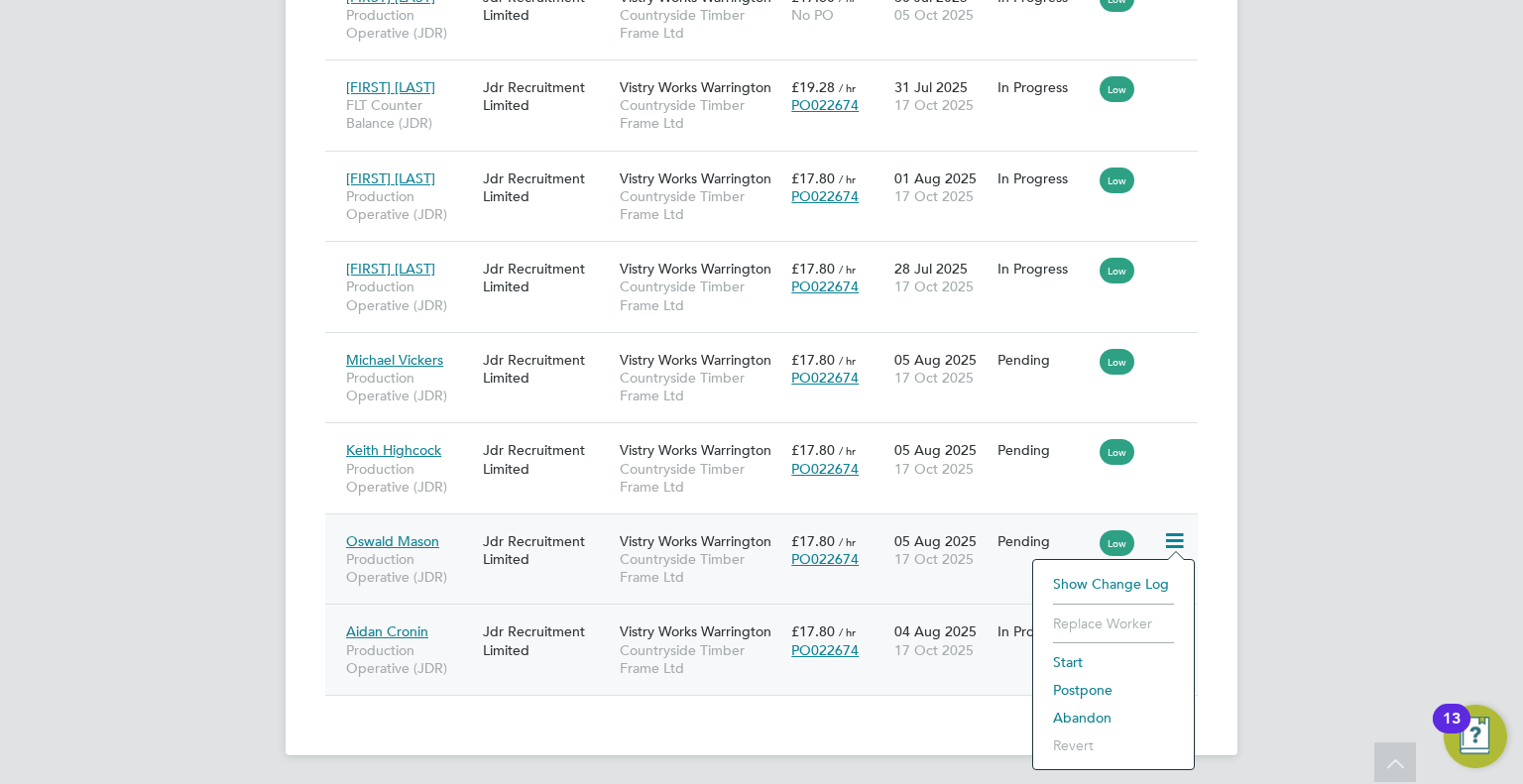 click on "Start" 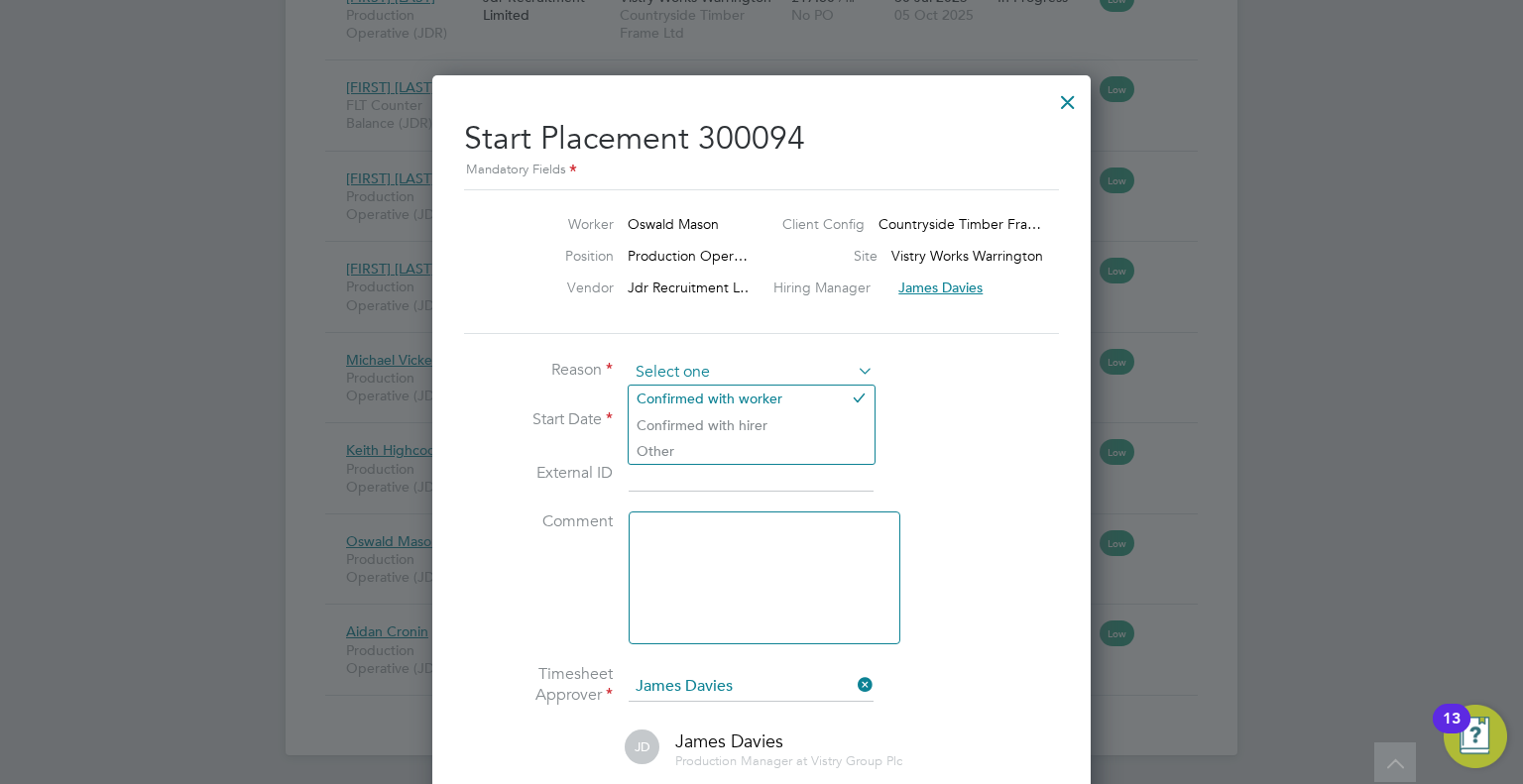 click 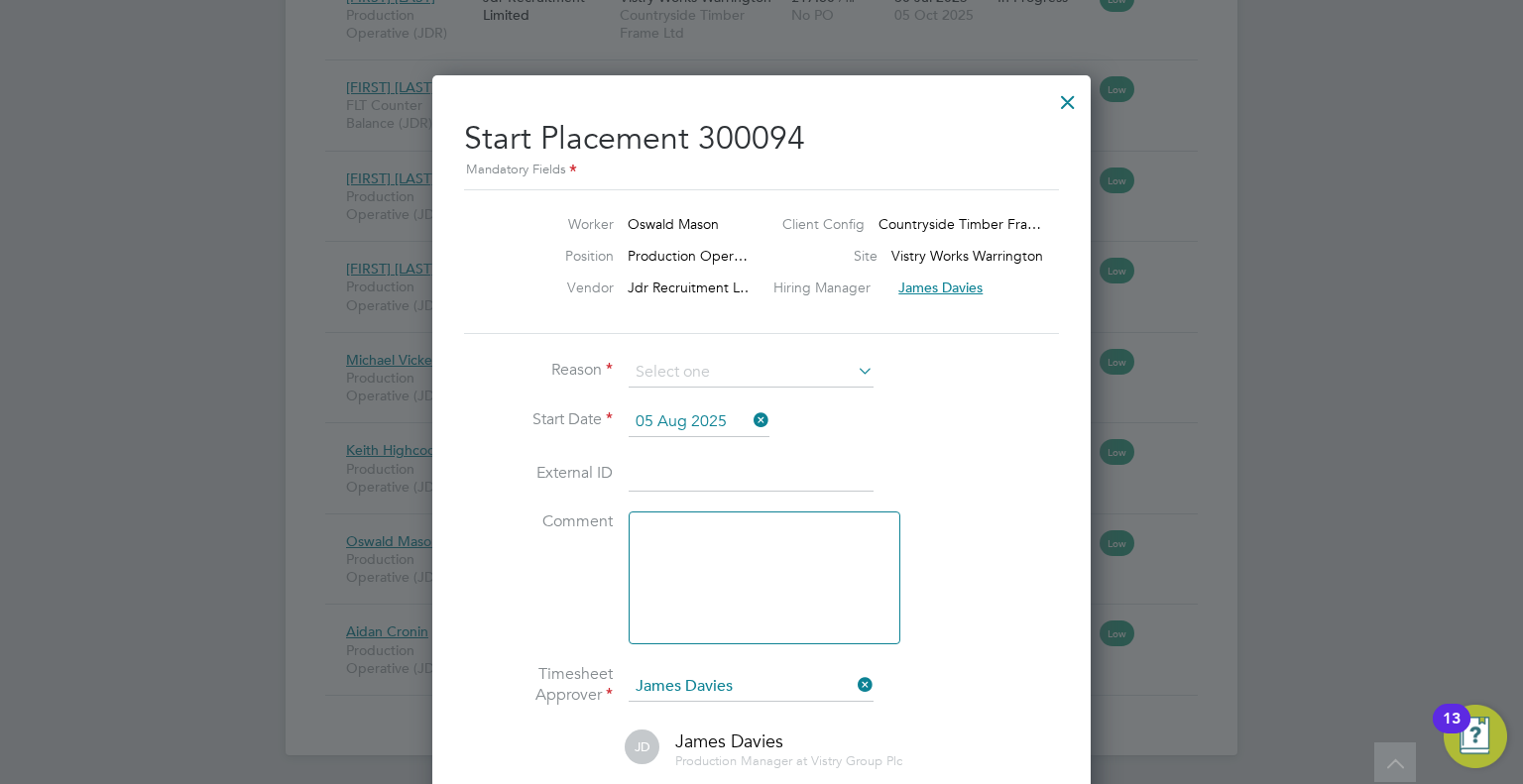 click on "Confirmed with hirer" 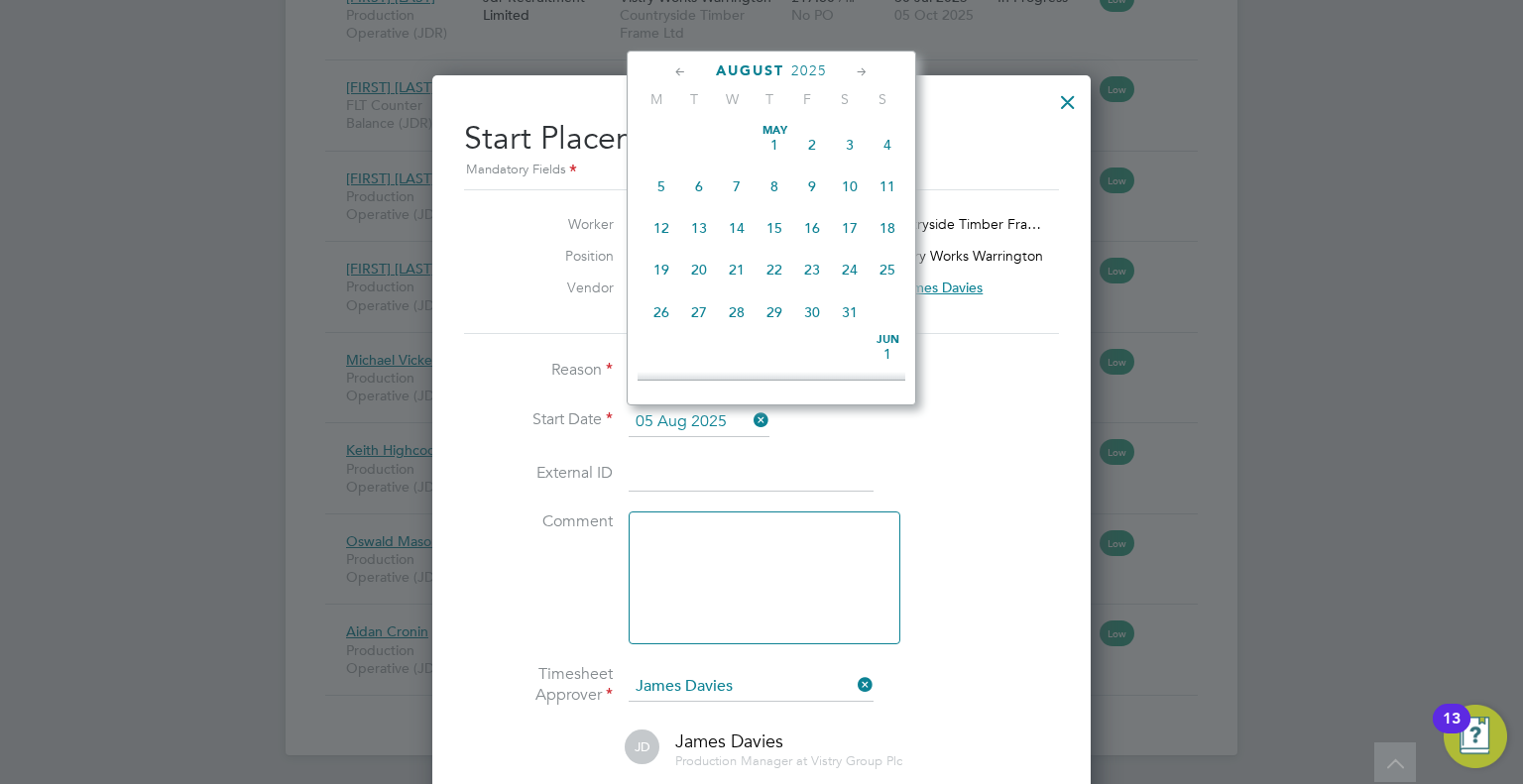 click on "05 Aug 2025" 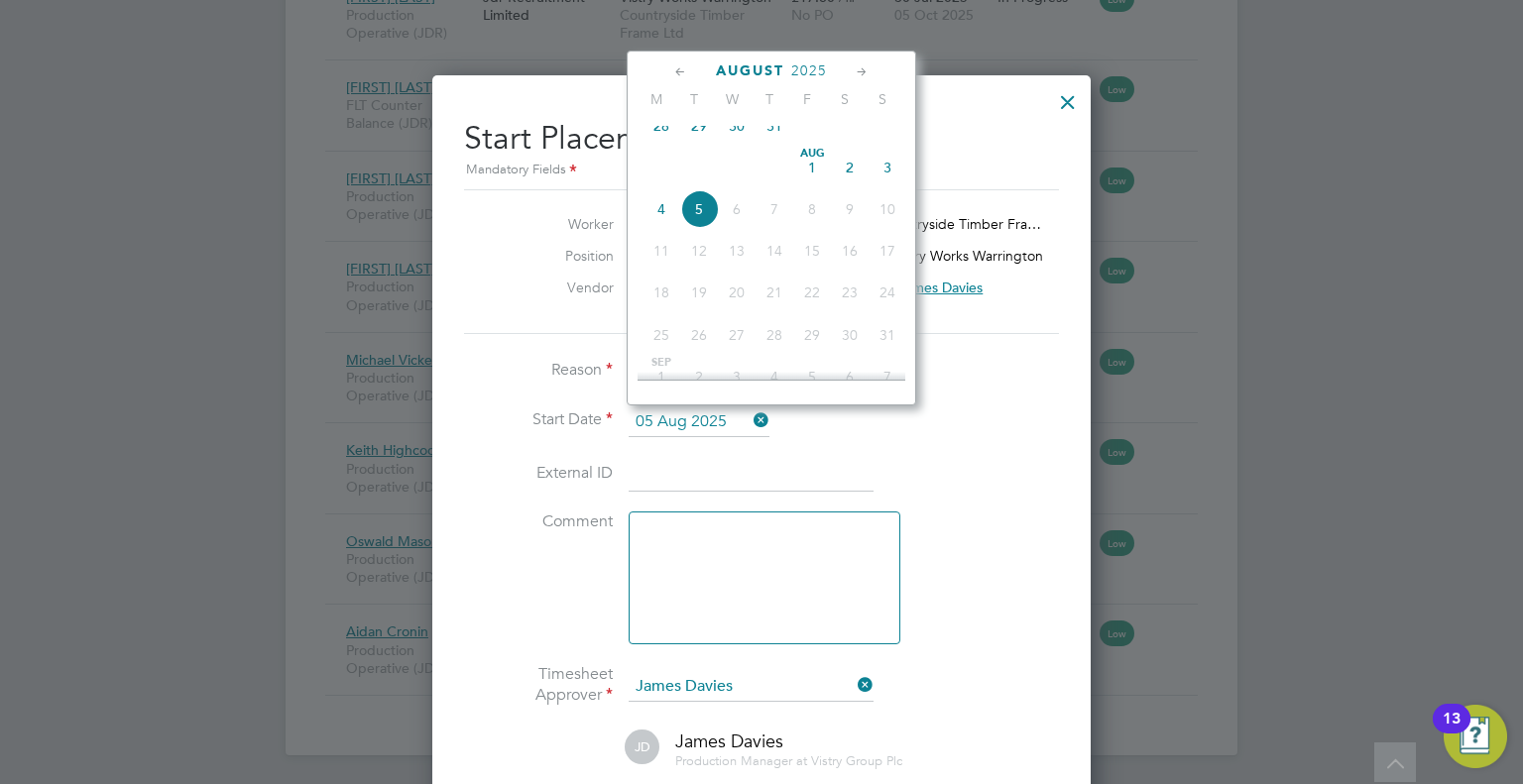 click on "5" 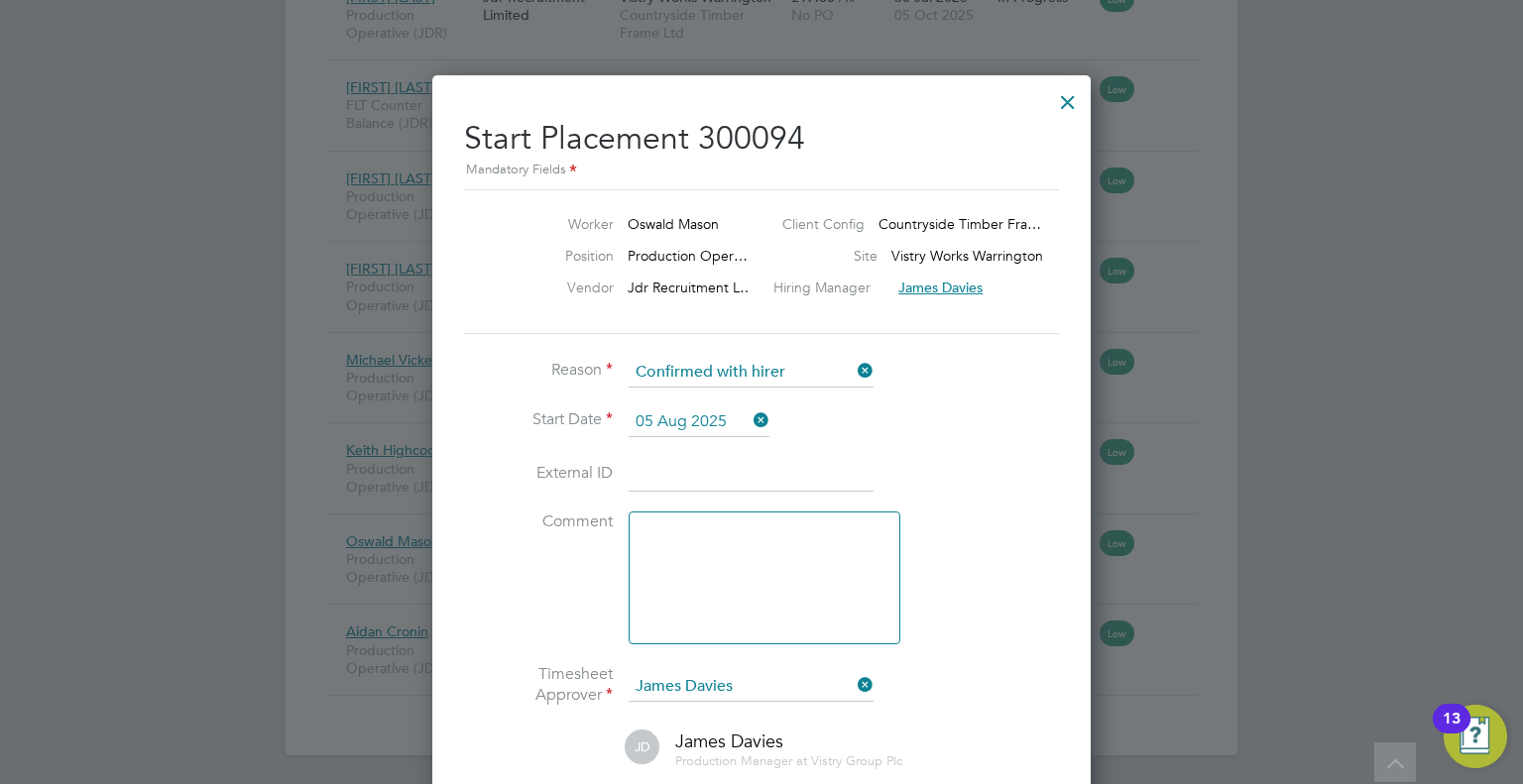 click 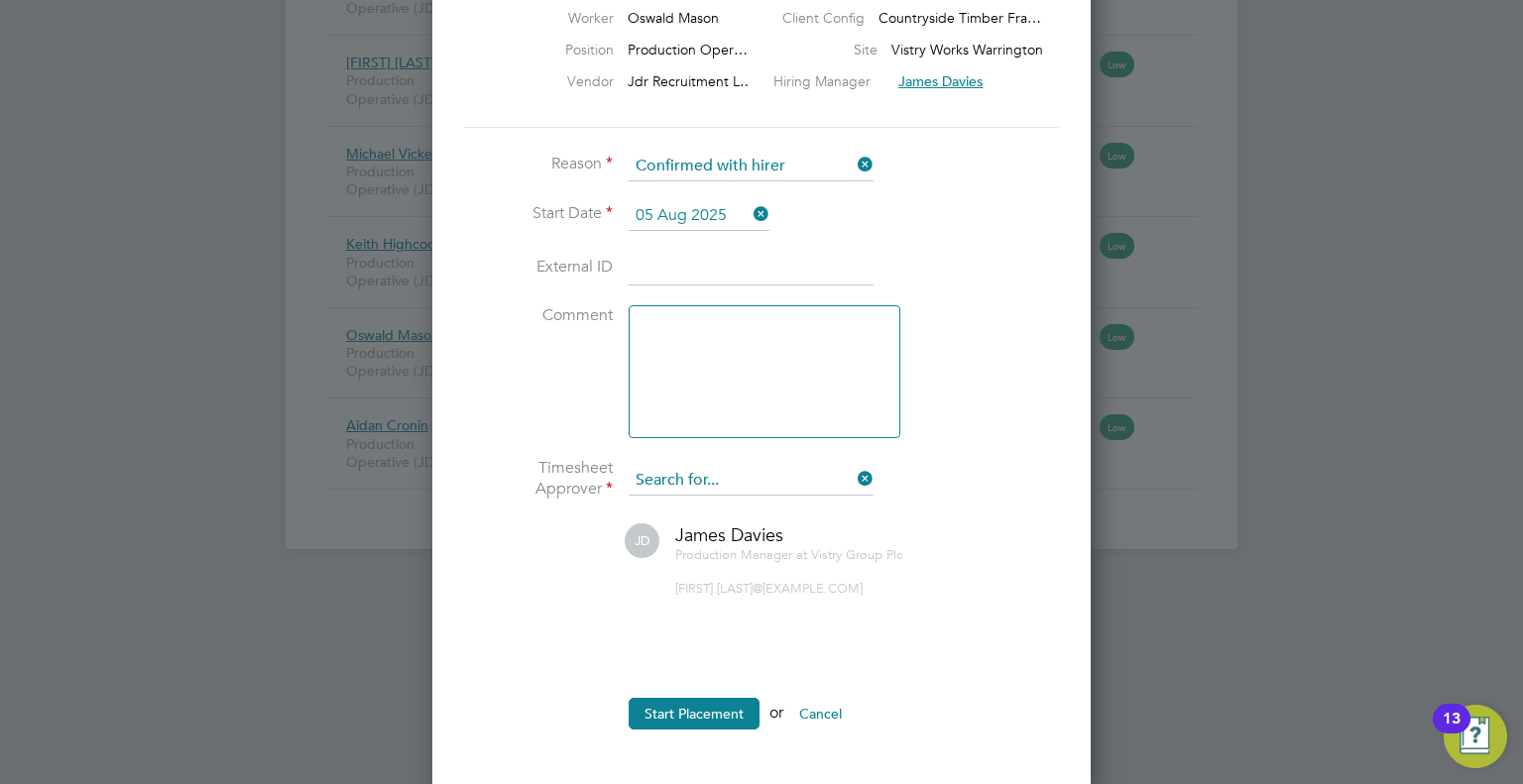 click on "Reason   Confirmed with hirer Start Date   05 Aug 2025 External ID   Comment   Timesheet Approver     JD [FIRST] [LAST] Production Manager at   Vistry Group Plc [FIRST].[LAST]@[EXAMPLE.COM]   Start Placement  or  Cancel" 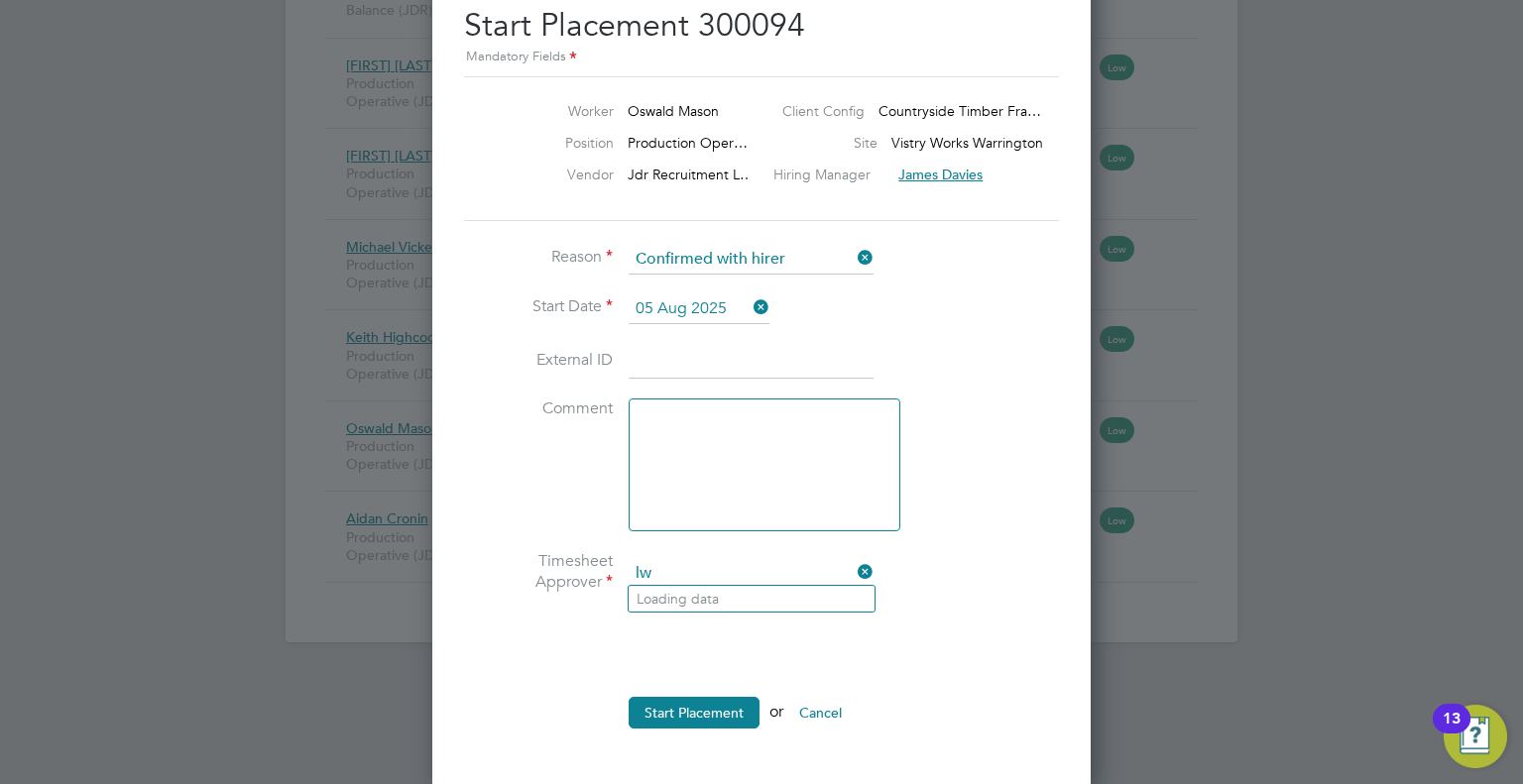 type on "l" 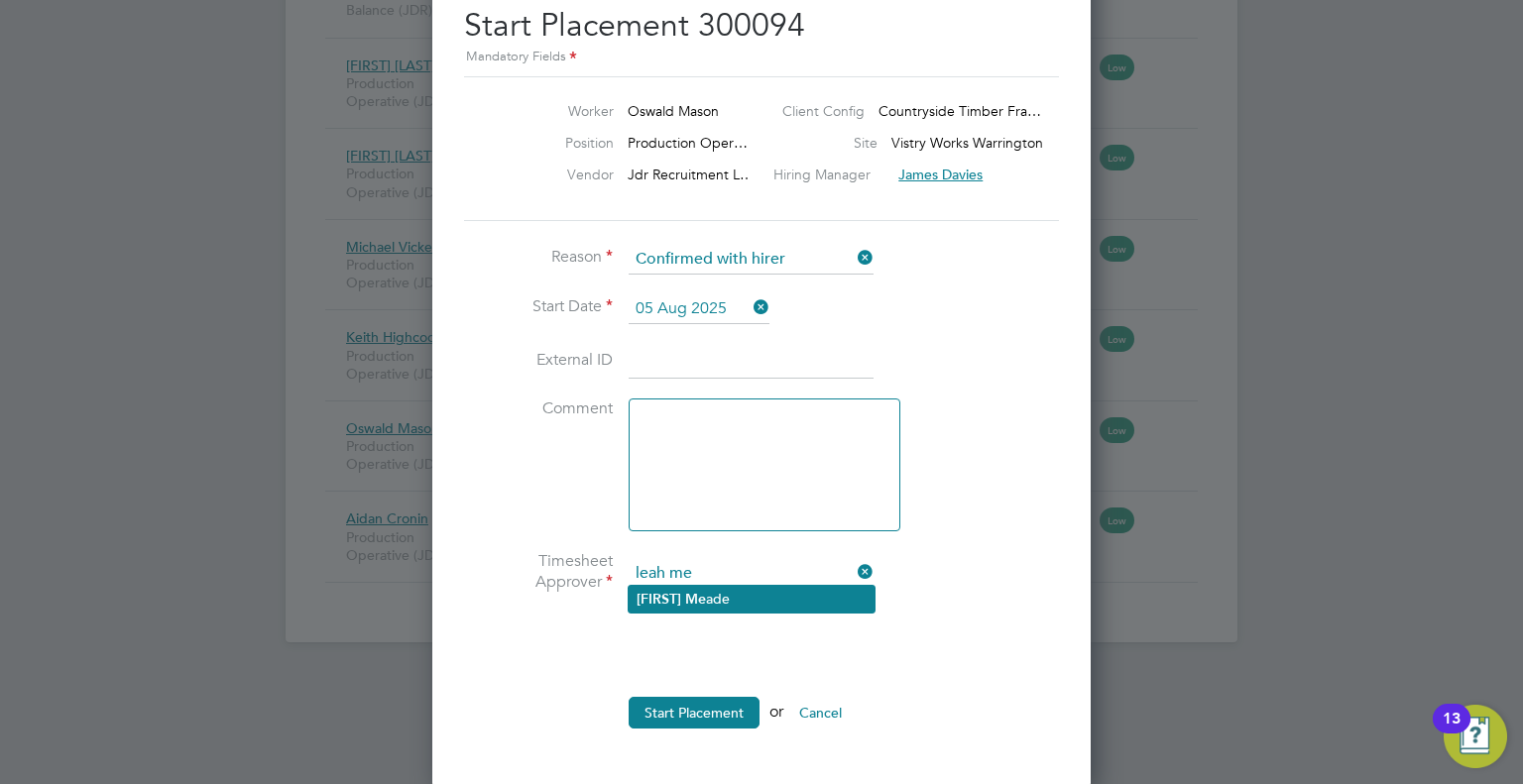 click on "[FIRST]   [LAST]" 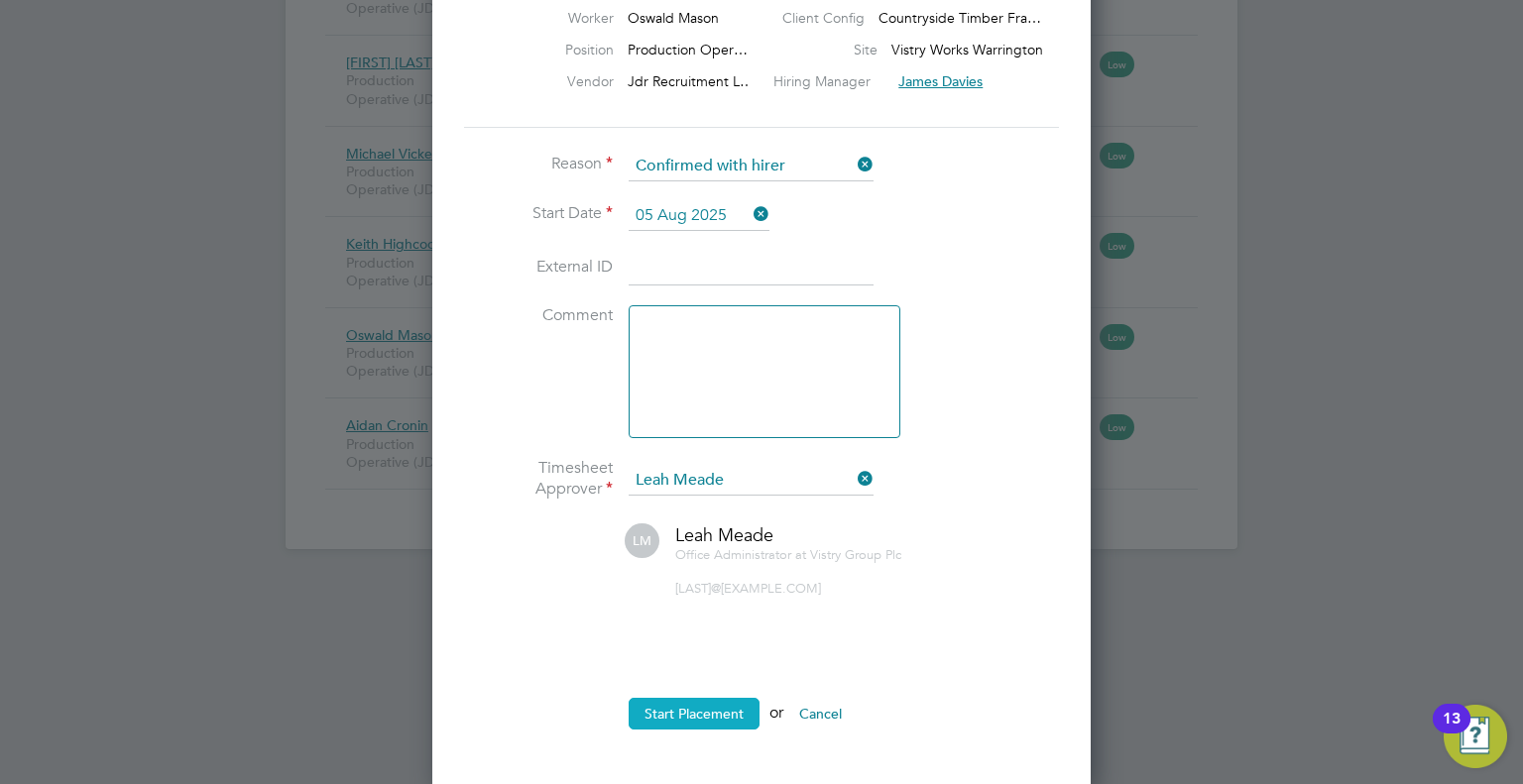 click on "Start Placement" 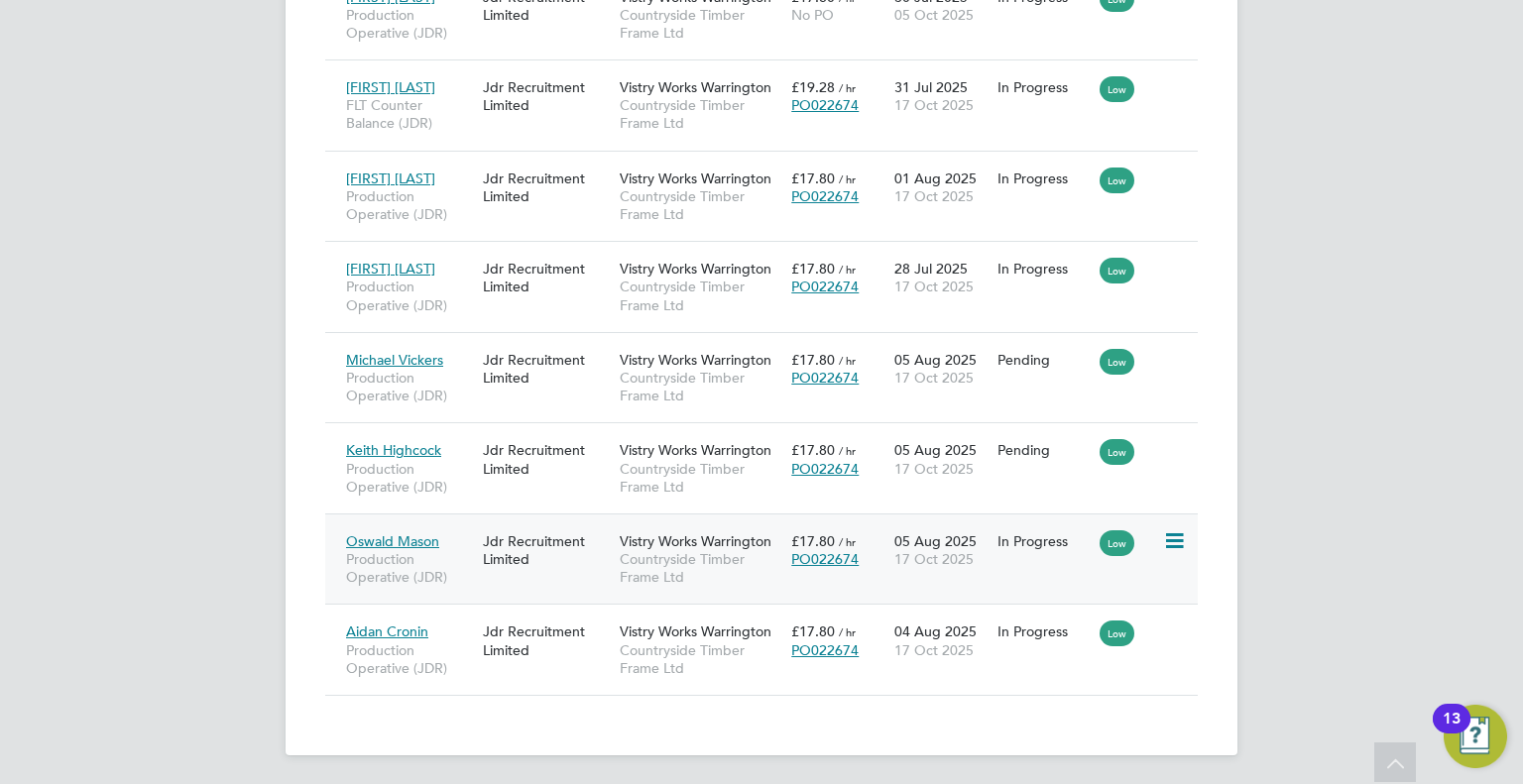 click 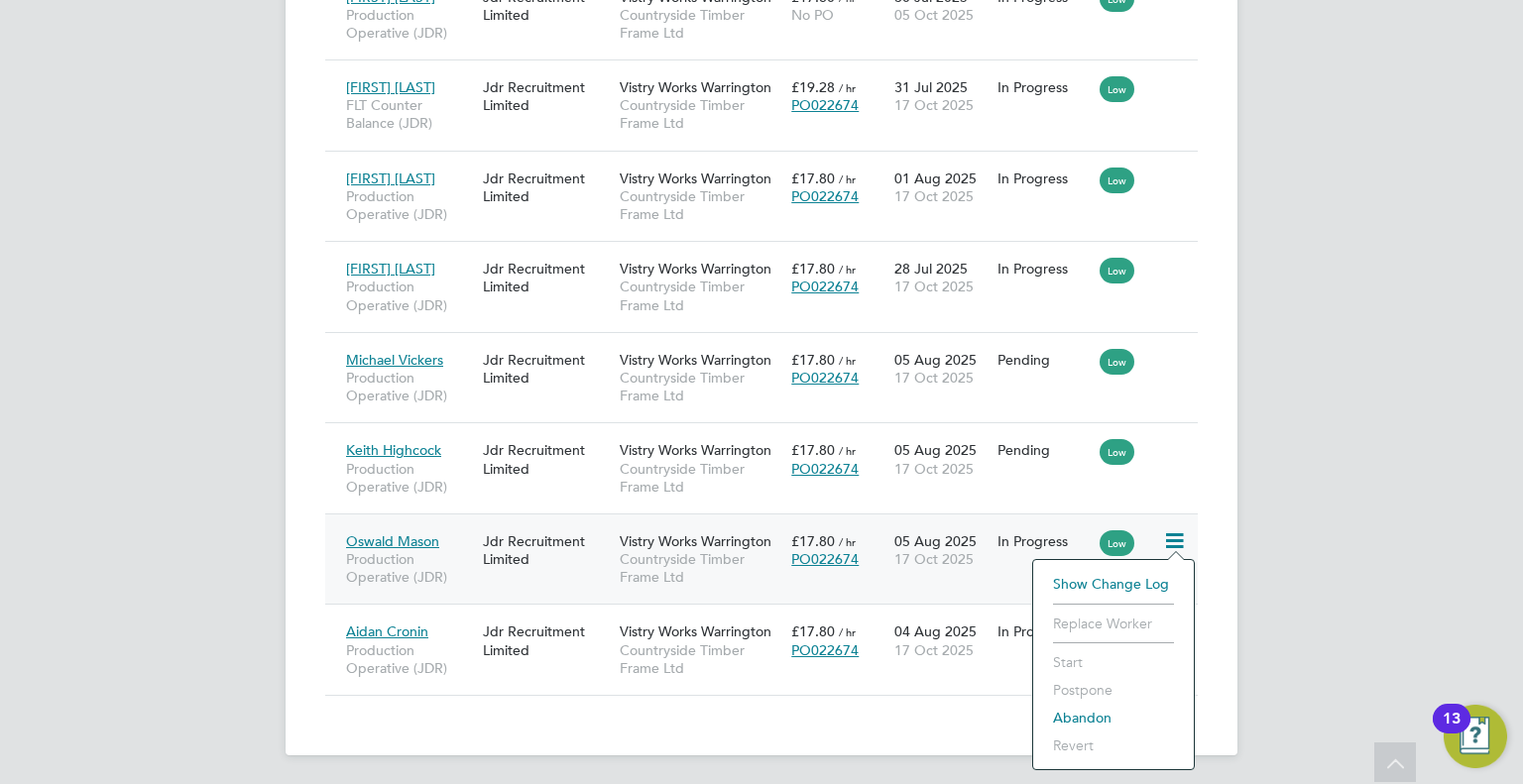 click on "Placements New Placement Placements I Follow All Placements Client Config   Vendor     Site     Worker     Hiring Manager   PO   Status   Start Date
Select date
To
Select date
Finish Date
Select date
To
Select date
Showing   16 of  16 Placements Hide Low IR35 Risks Worker  / Position Vendor Site / Client Config Charge  / PO Start  / Finish Status IR35 Risk [FIRST] [LAST] Production Operative (JDR) Jdr Recruitment Limited Vistry Works Warrington Countryside Timber Frame Ltd £17.80   / hr PO022674 07 Jul 2025 05 Oct 2025 In Progress Low [FIRST] [LAST] Production Operative (JDR) Jdr Recruitment Limited Vistry Works Warrington Countryside Timber Frame Ltd £17.80   / hr No PO 14 Jul 2025 19 Oct 2025 Abandoned Low [FIRST] [LAST] FLT Counter Balance (JDR) Jdr Recruitment Limited Vistry Works Warrington Countryside Timber Frame Ltd £19.28   / hr PO022674 14 Jul 2025 23 Jul 2025 Complete Low [FIRST] [LAST] Production Operative (JDR) Jdr Recruitment Limited £17.80   / hr Low" 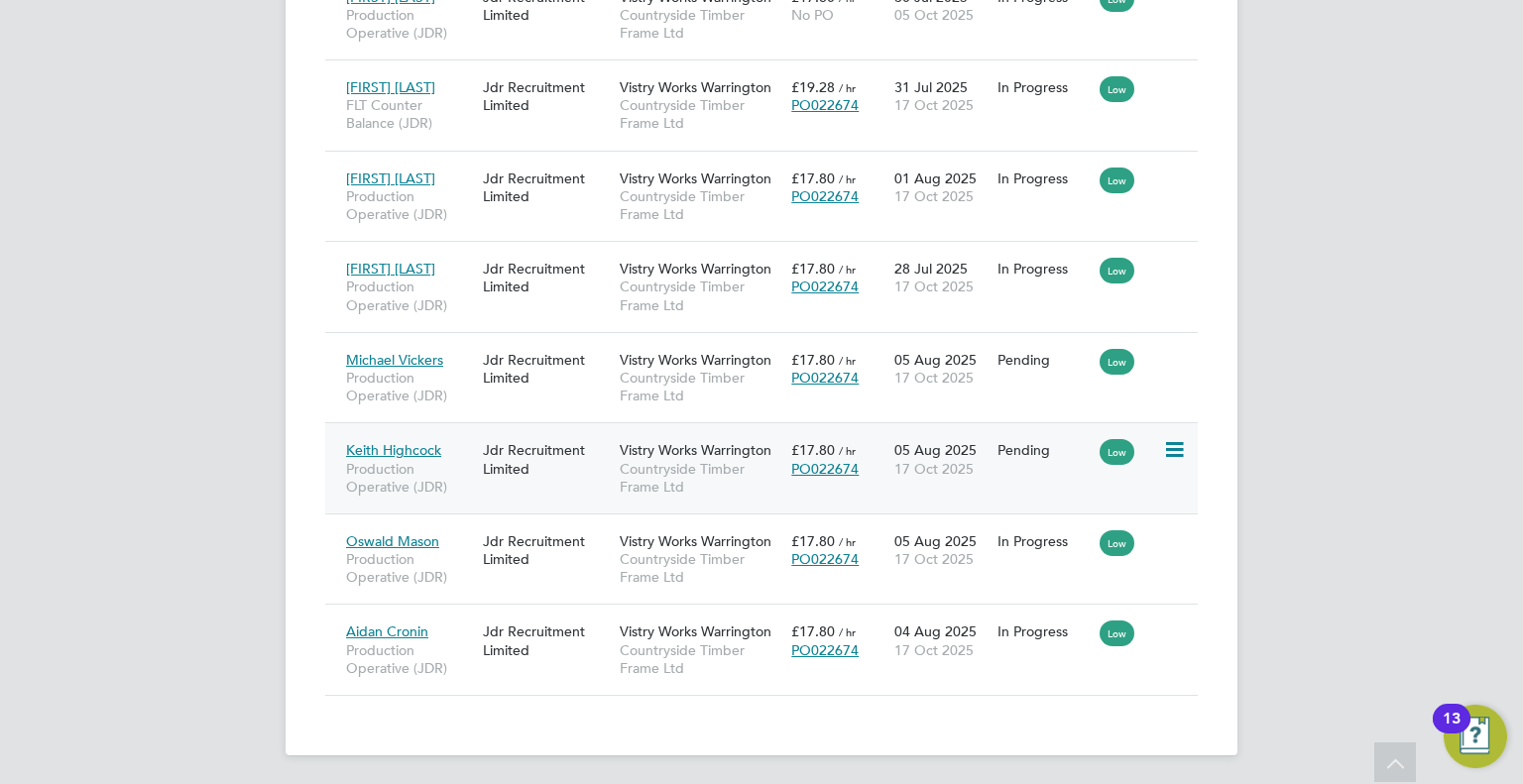 click 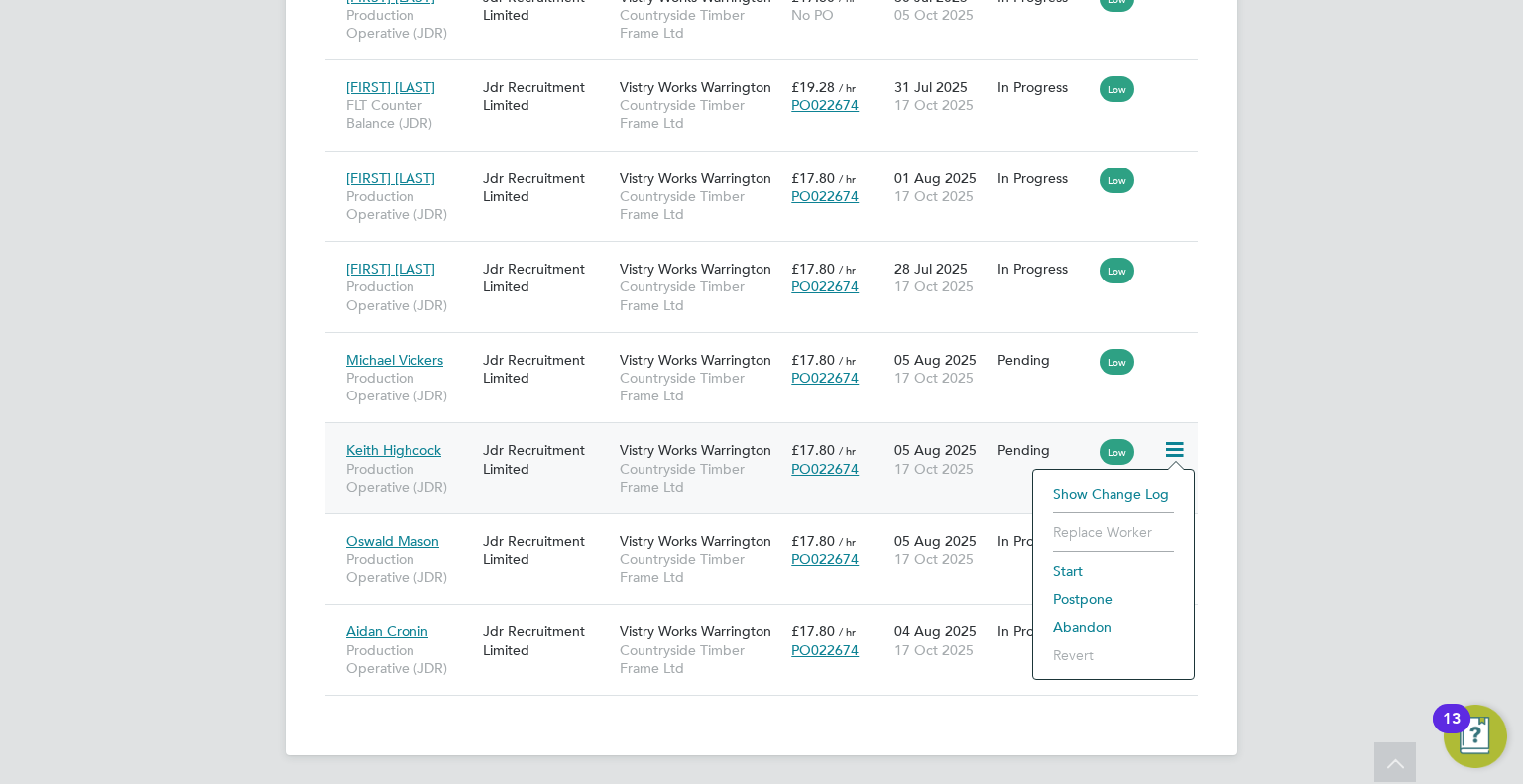 click on "Start" 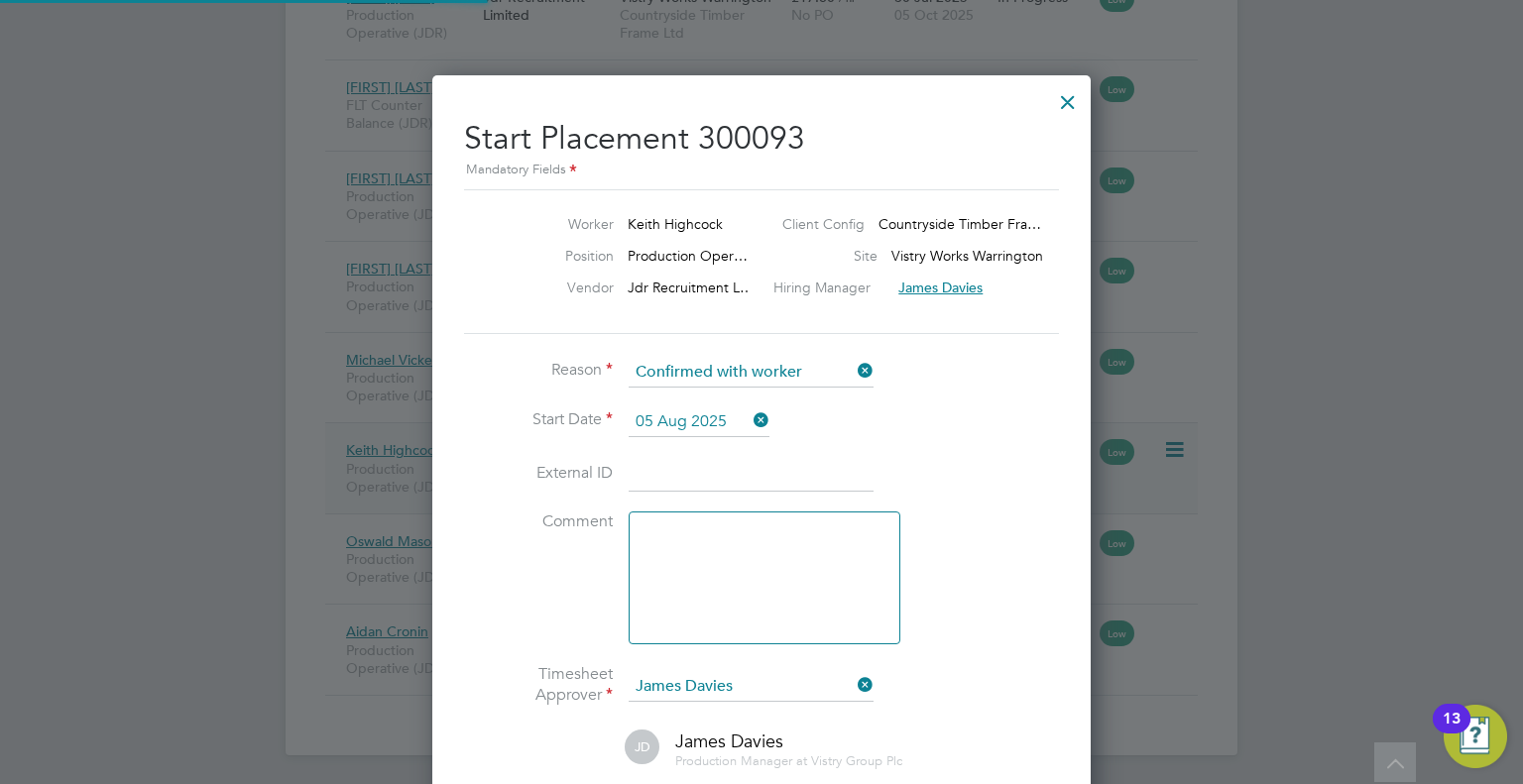scroll, scrollTop: 10, scrollLeft: 9, axis: both 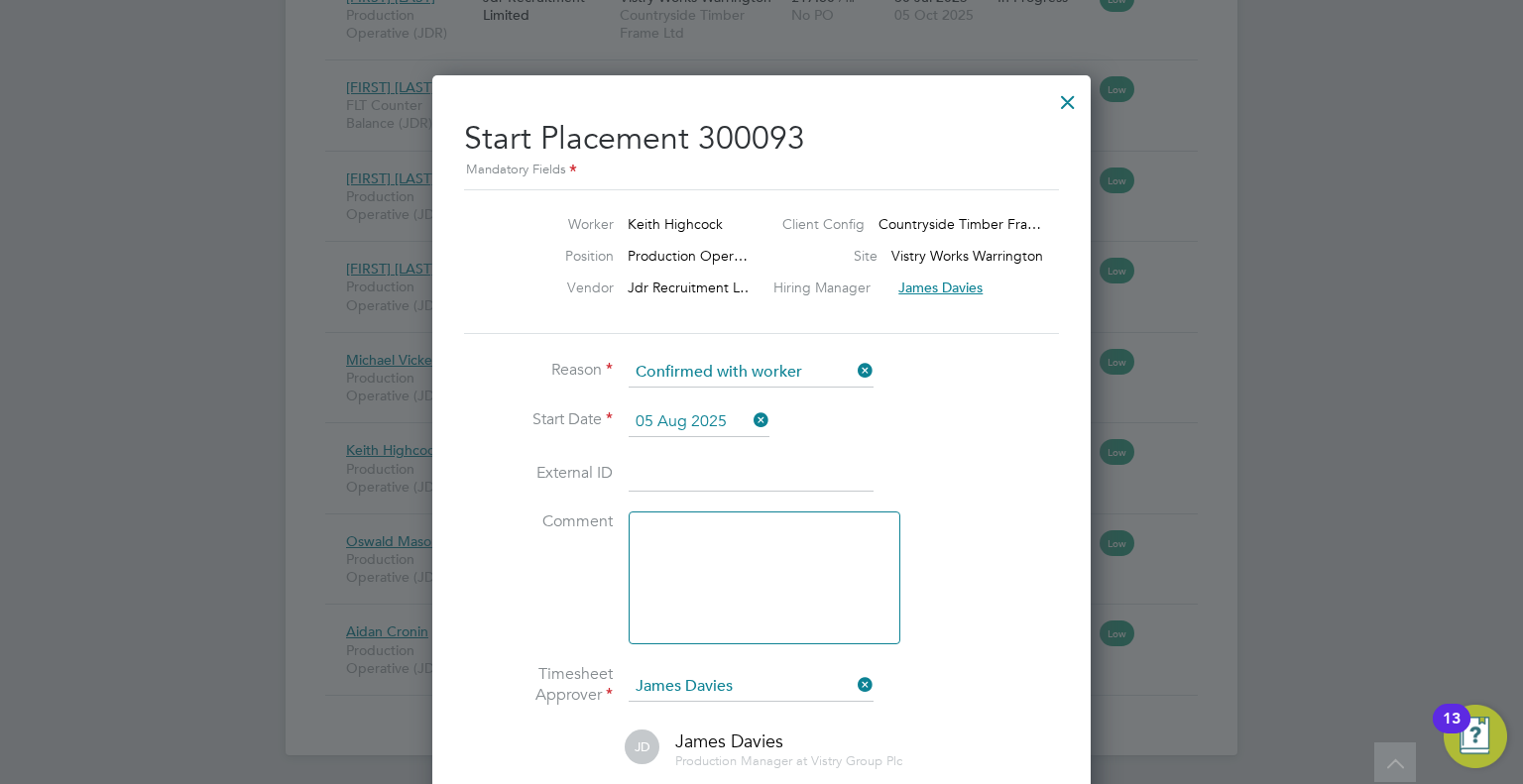 click on "05 Aug 2025" 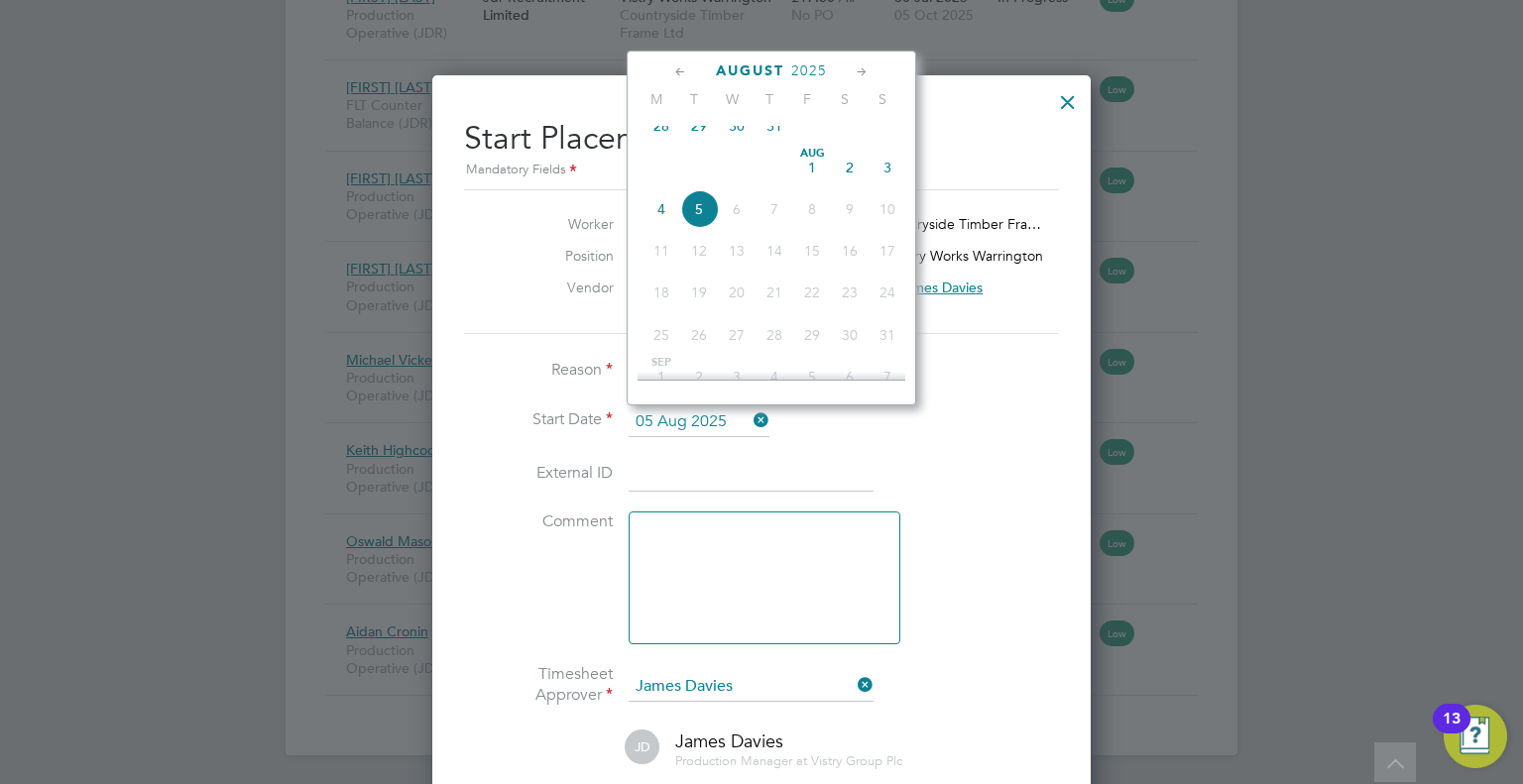 click on "5" 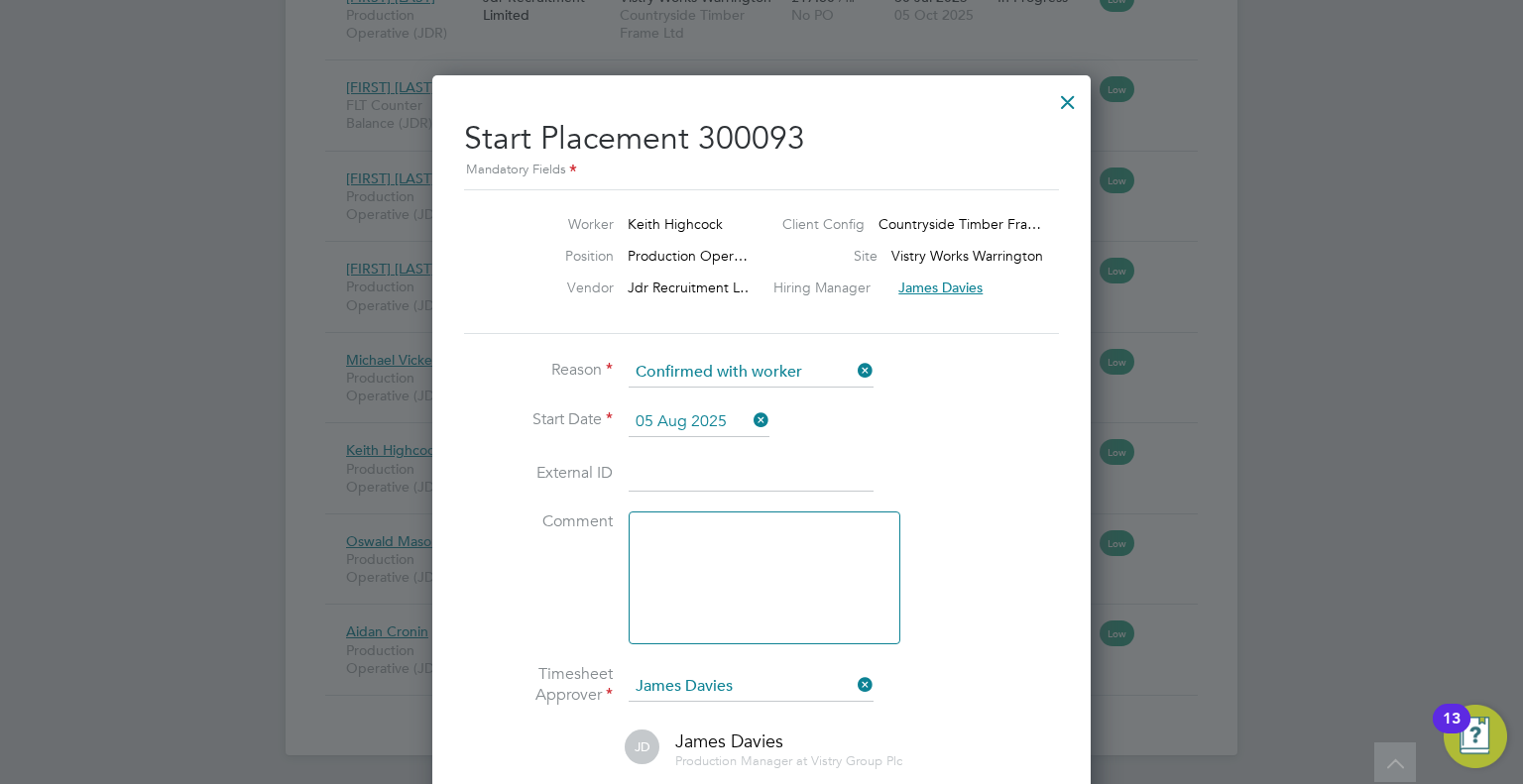 click on "Start Placement 300093 Mandatory Fields Worker   [FIRST] [LAST] Client Config   Countryside Timber Fra… Position   Production Oper… Site   Vistry Works Warrington Vendor   Jdr Recruitment L… Hiring Manager   [FIRST] [LAST] Reason   Confirmed with worker Start Date   05 Aug 2025 External ID   Comment   Timesheet Approver   [FIRST] [LAST]   JD [FIRST] [LAST] Production Manager at   Vistry Group Plc [FIRST].[LAST]@[EXAMPLE.COM]   Start Placement  or  Cancel" at bounding box center [762, 529] 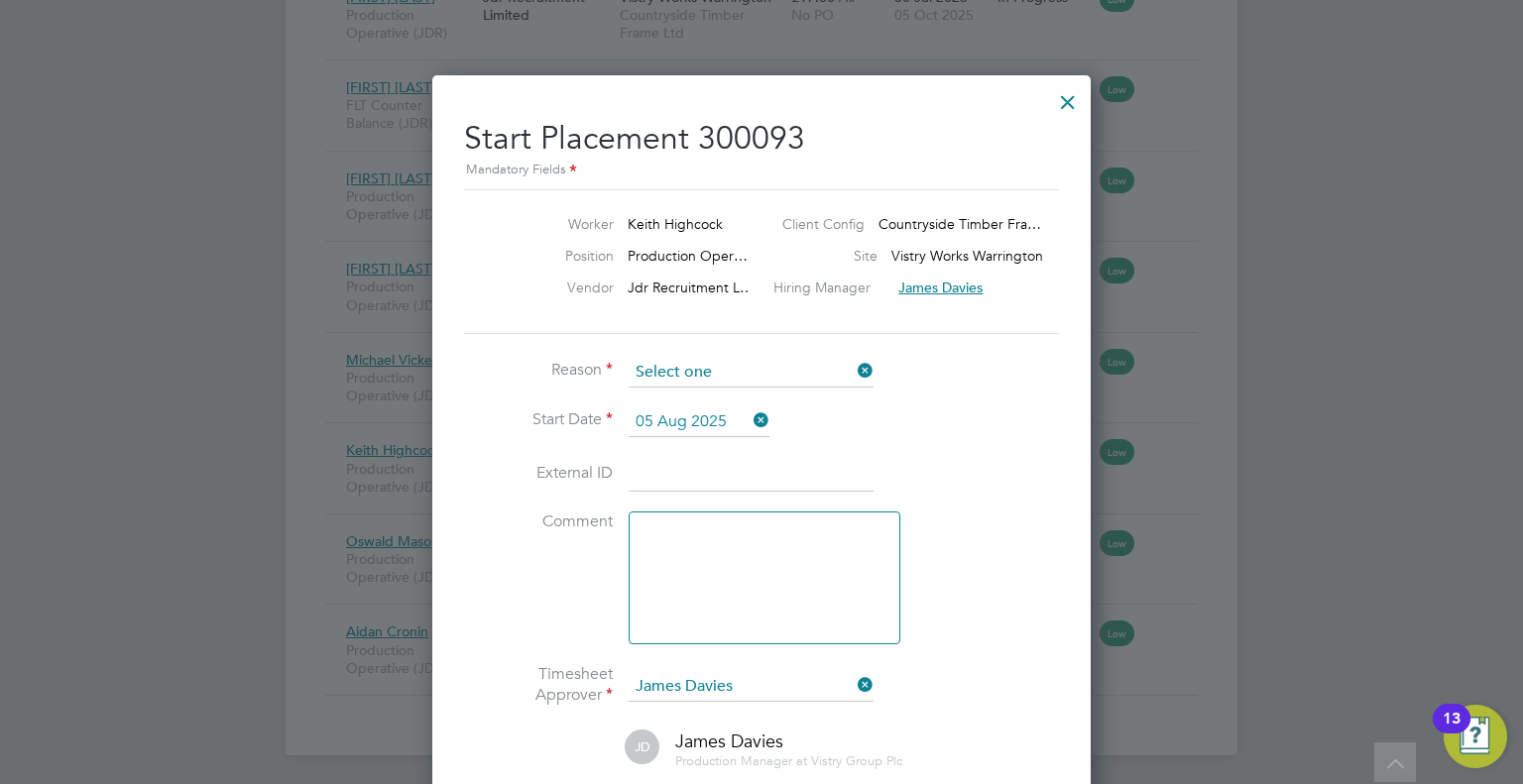 click 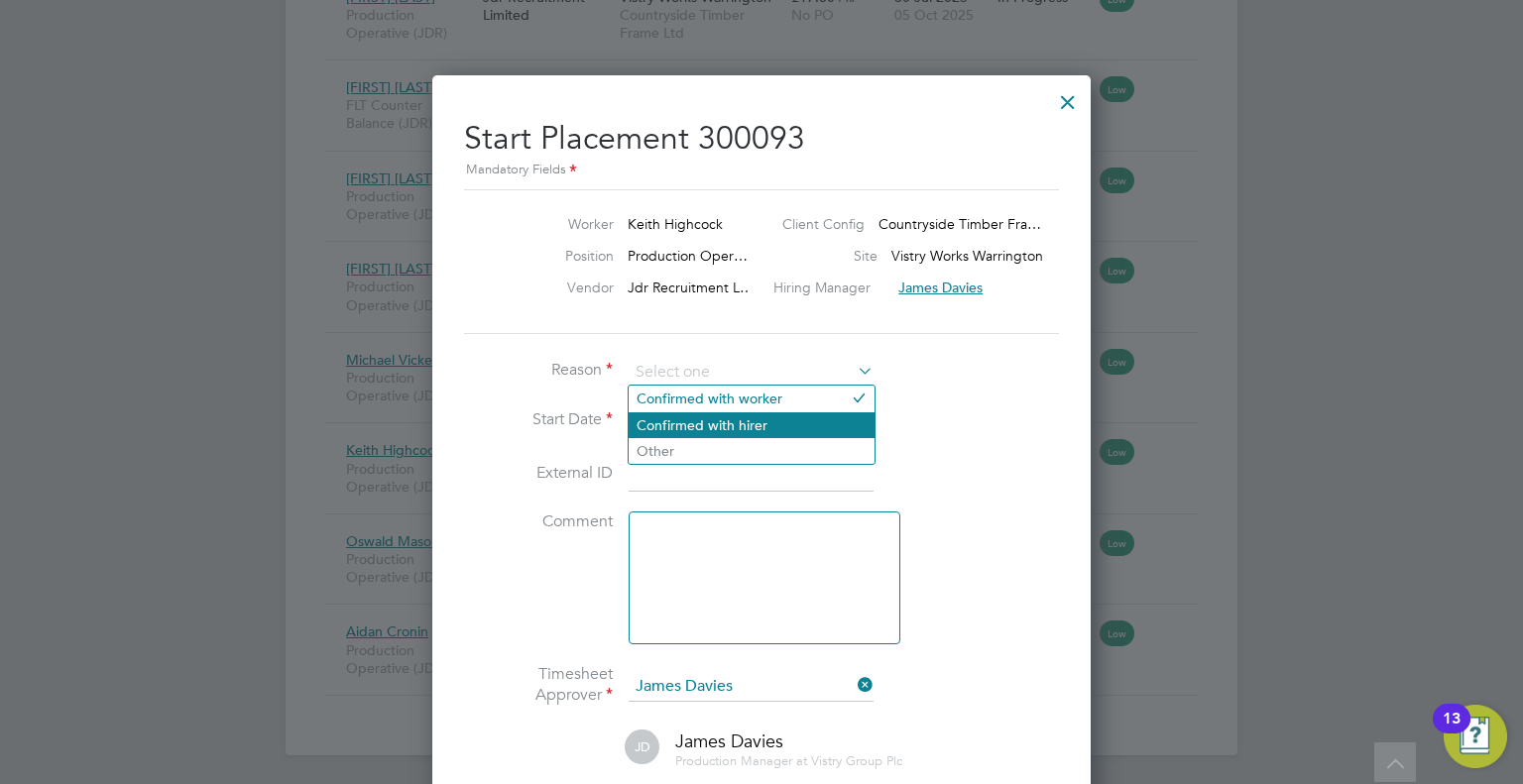 click on "Confirmed with hirer" 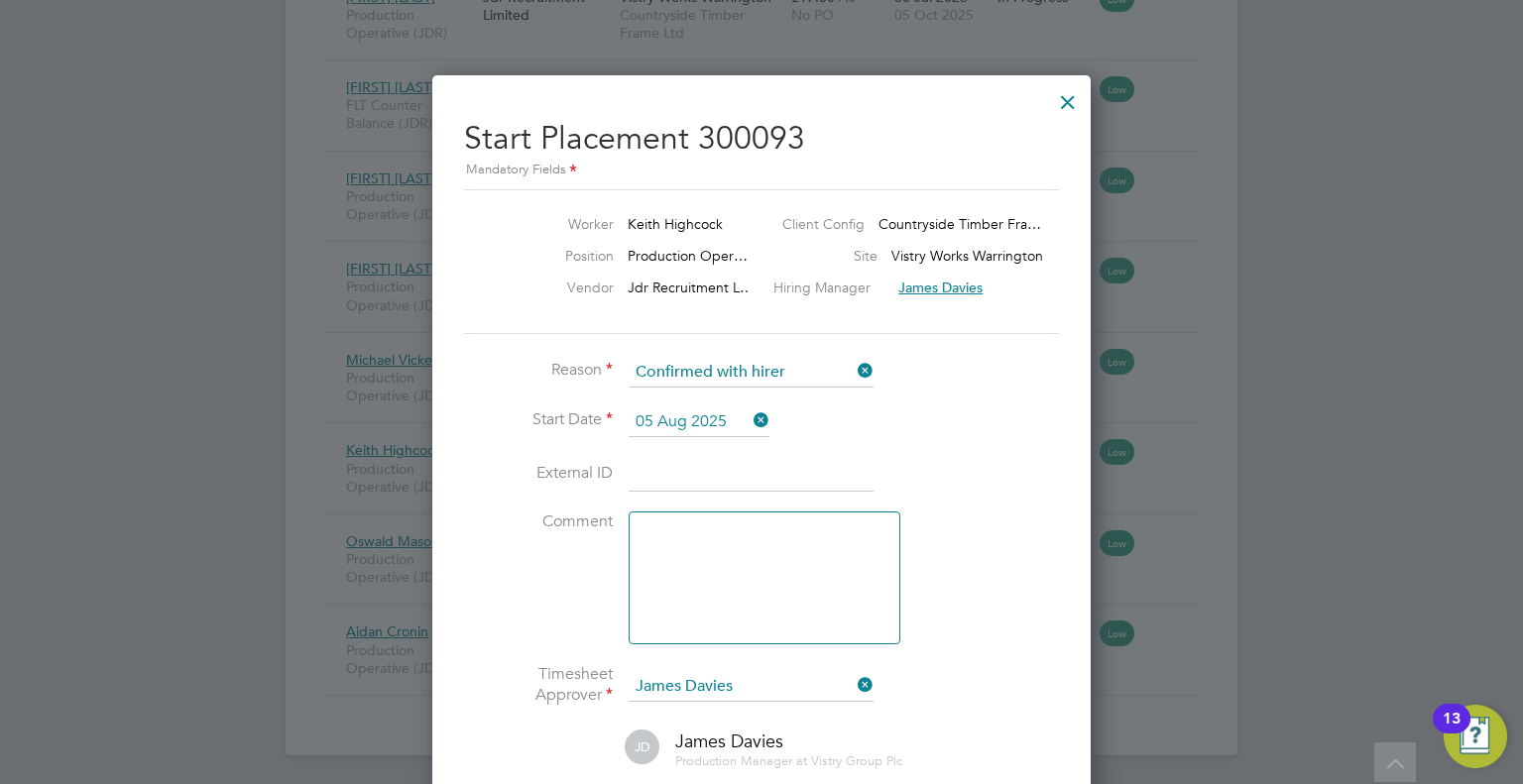 click 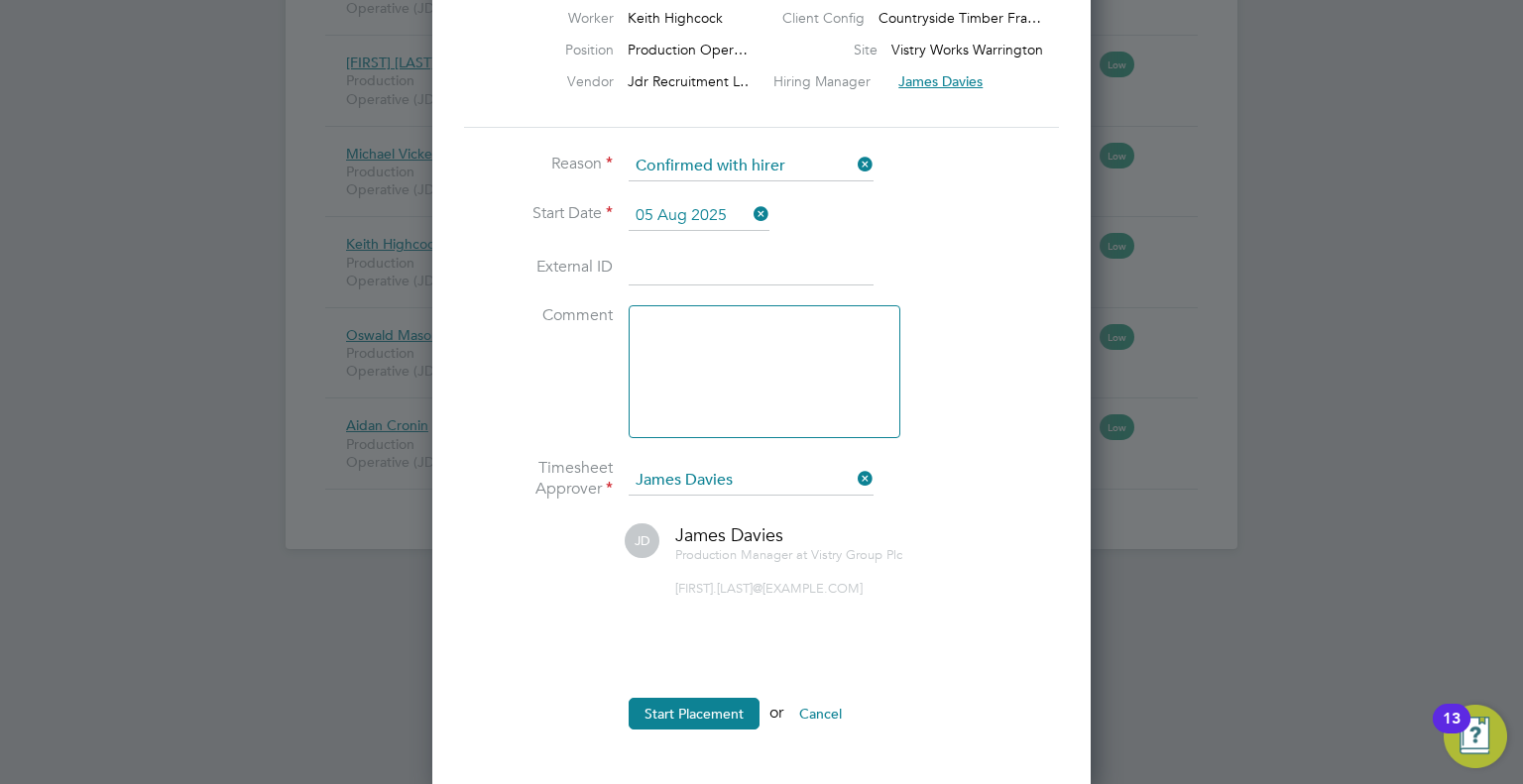 click 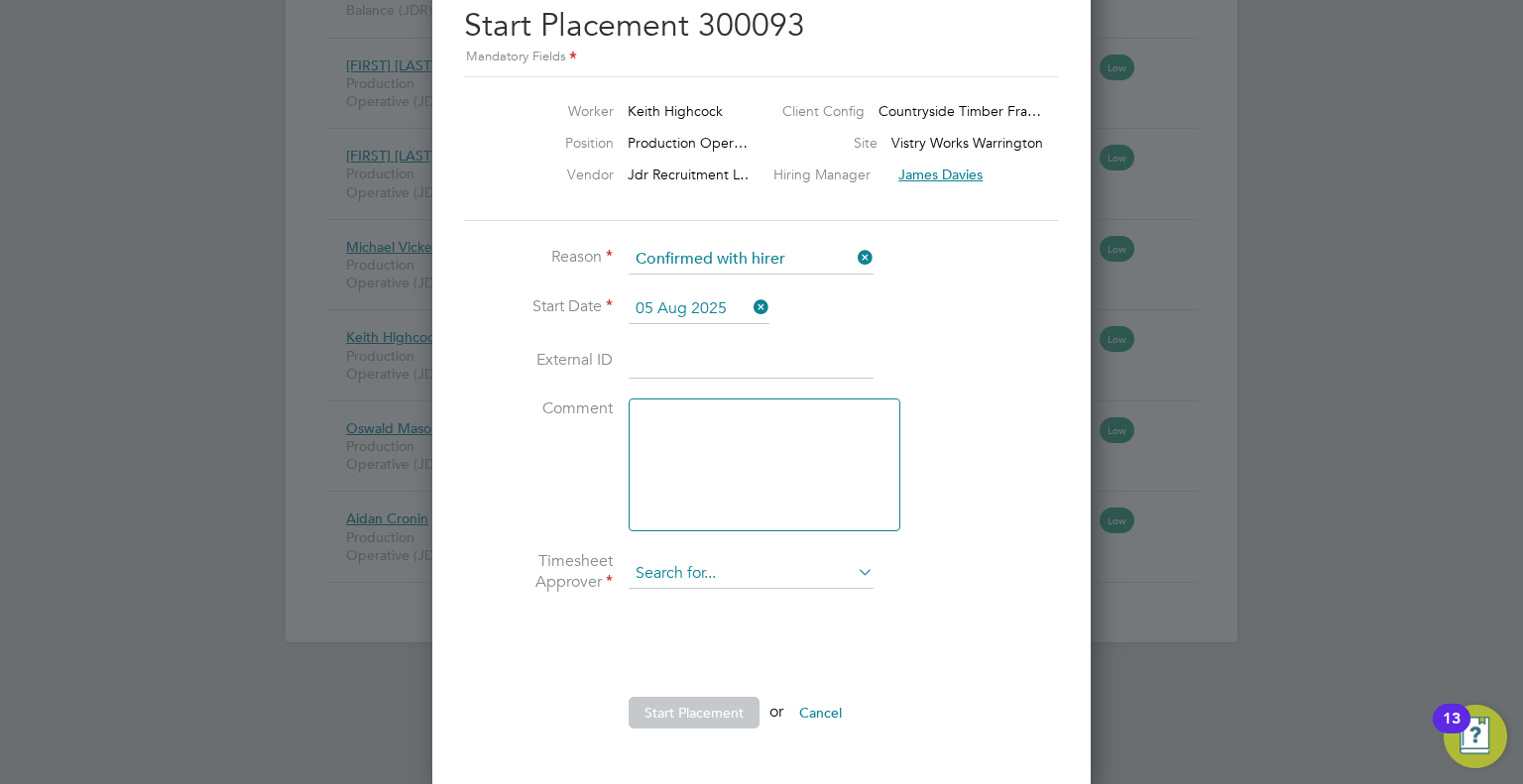 click 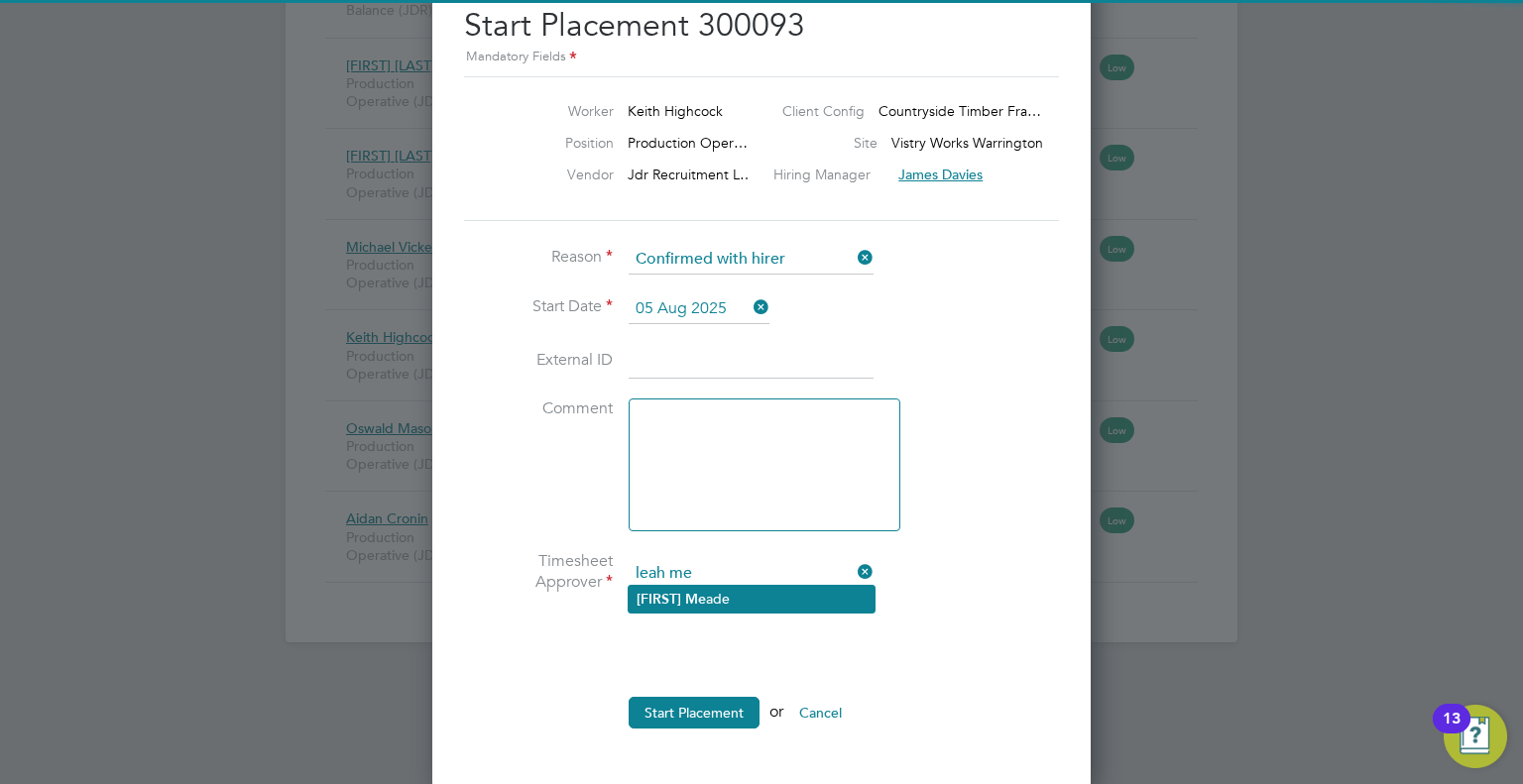 click on "[FIRST]   [LAST]" 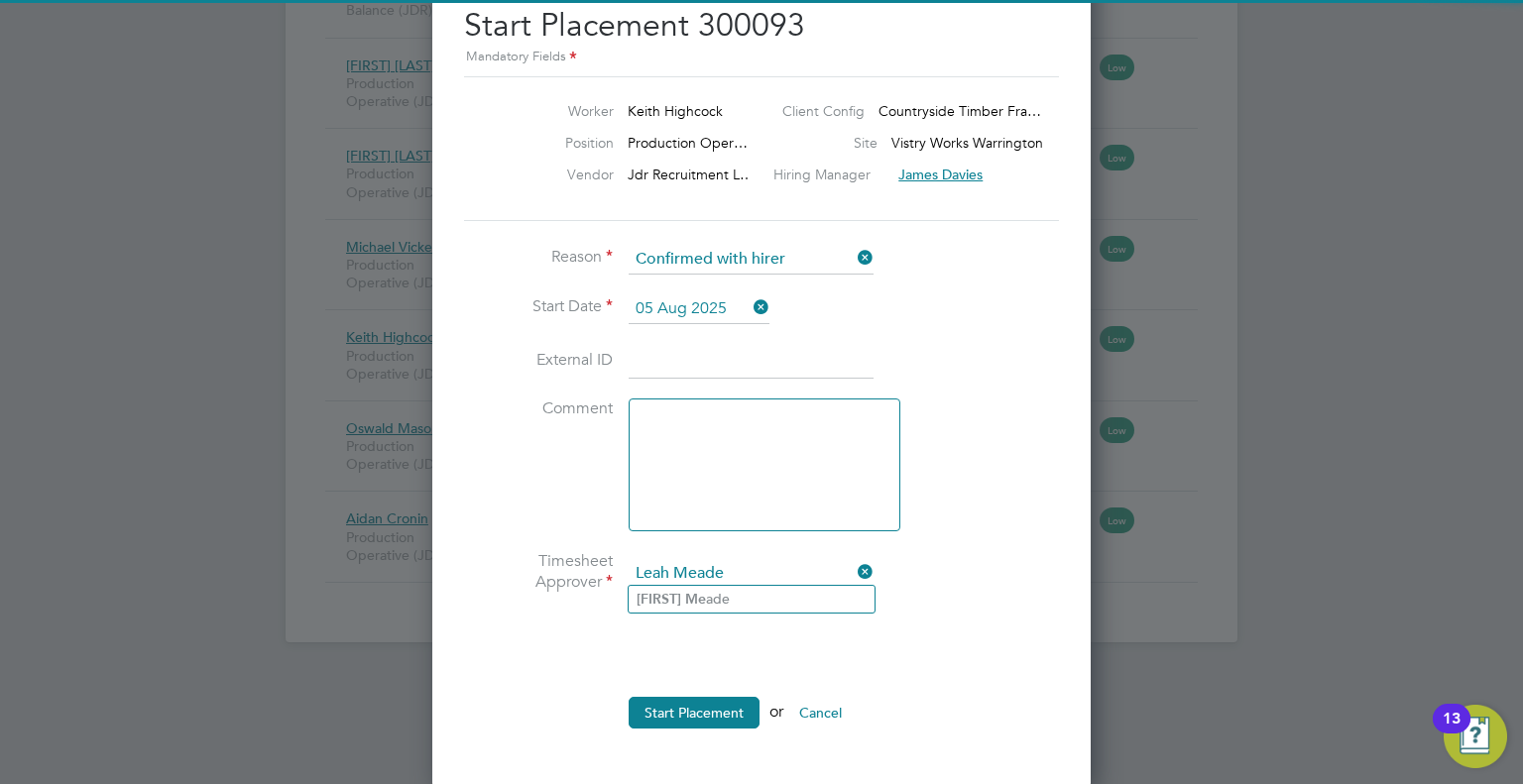 scroll, scrollTop: 10, scrollLeft: 10, axis: both 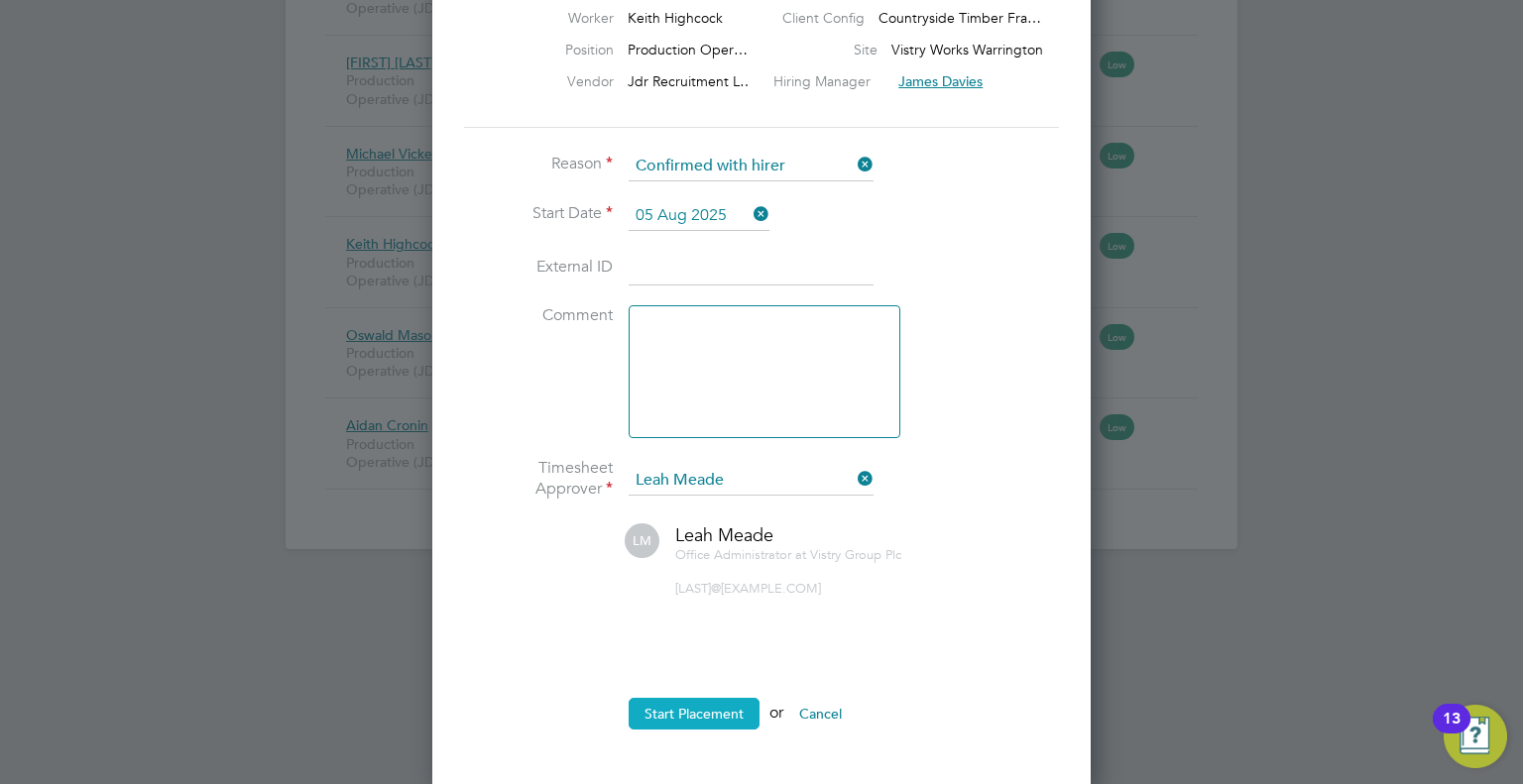 click on "Start Placement" 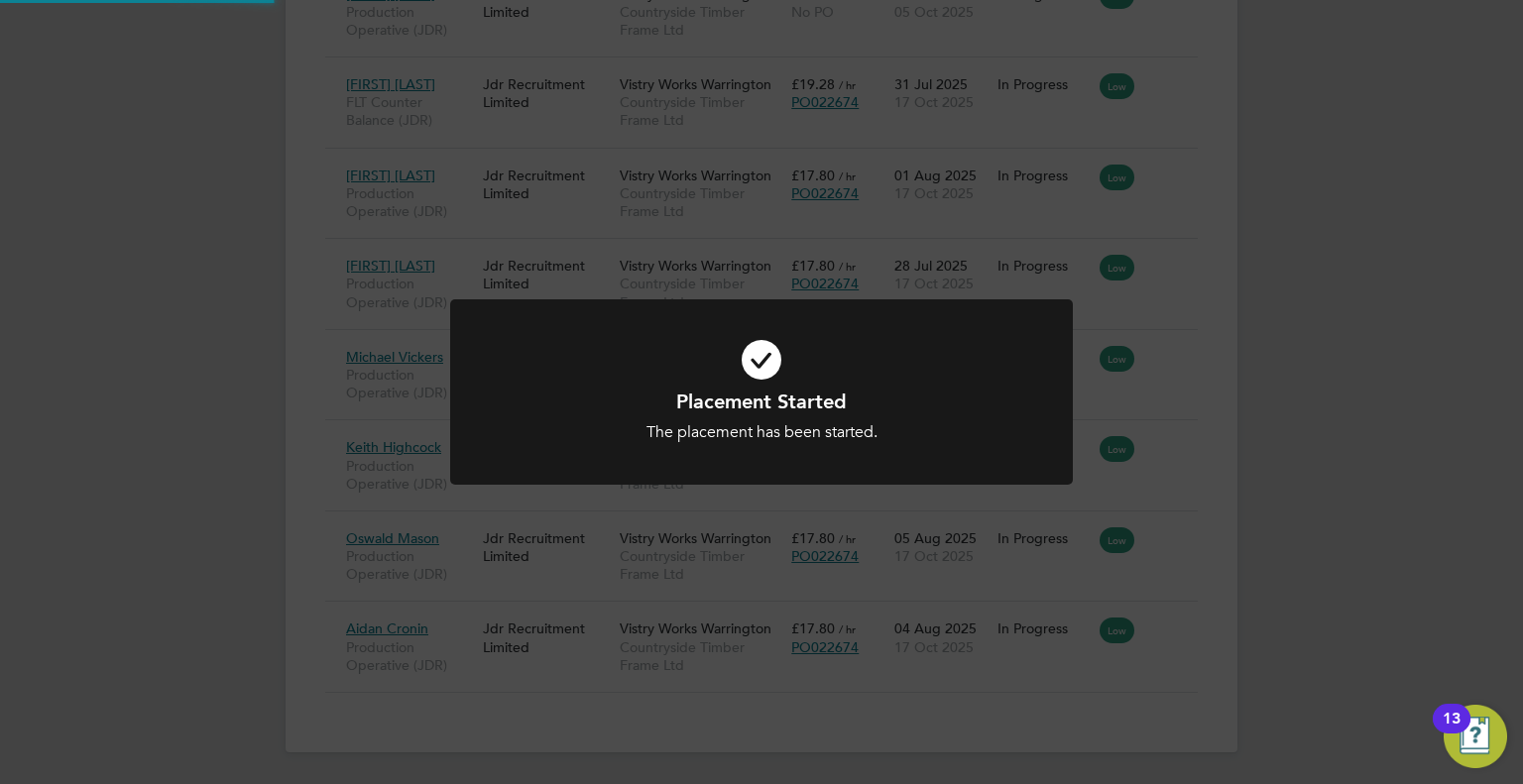 scroll, scrollTop: 1344, scrollLeft: 0, axis: vertical 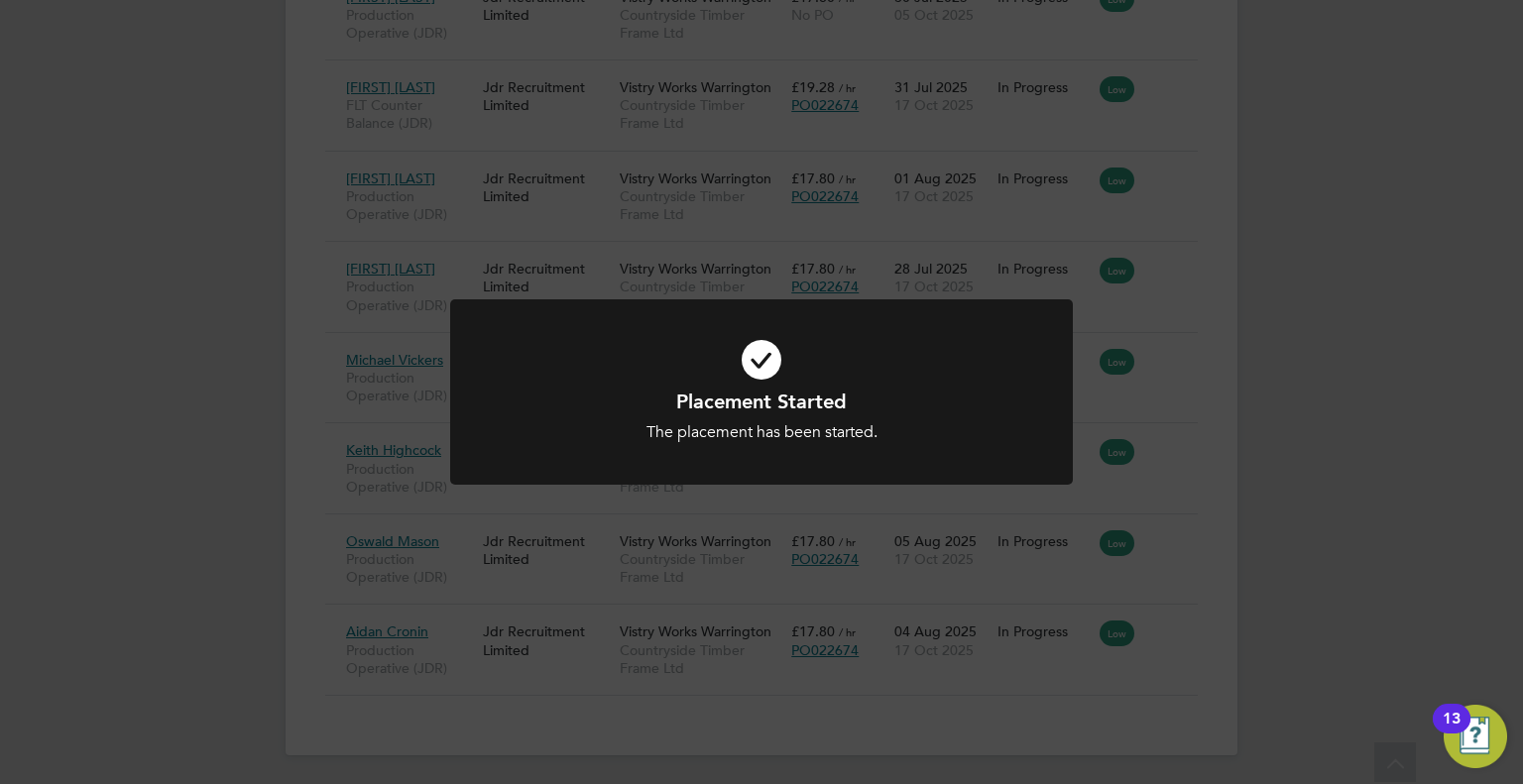 click on "Placement Started The placement has been started. Cancel Okay" 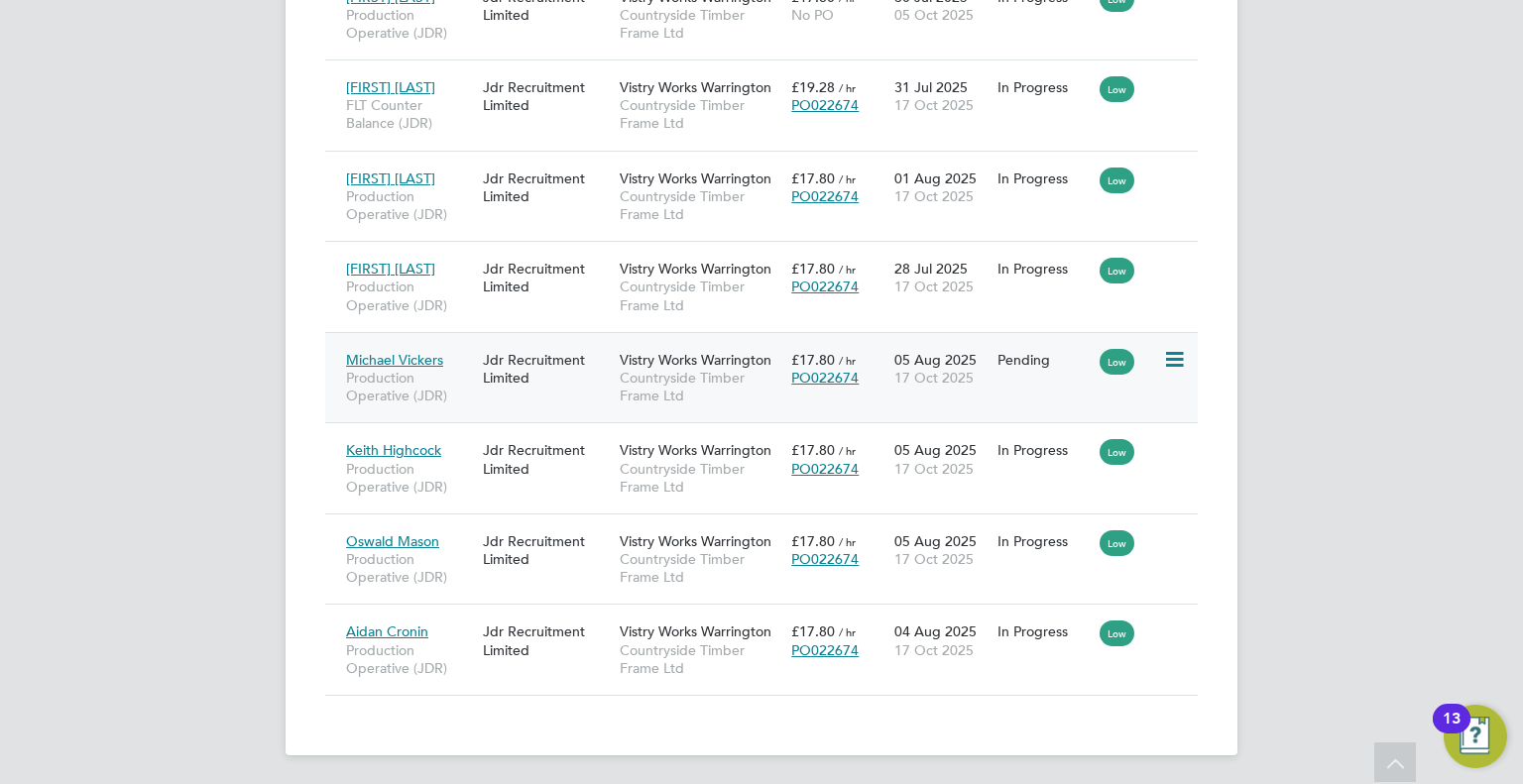 click 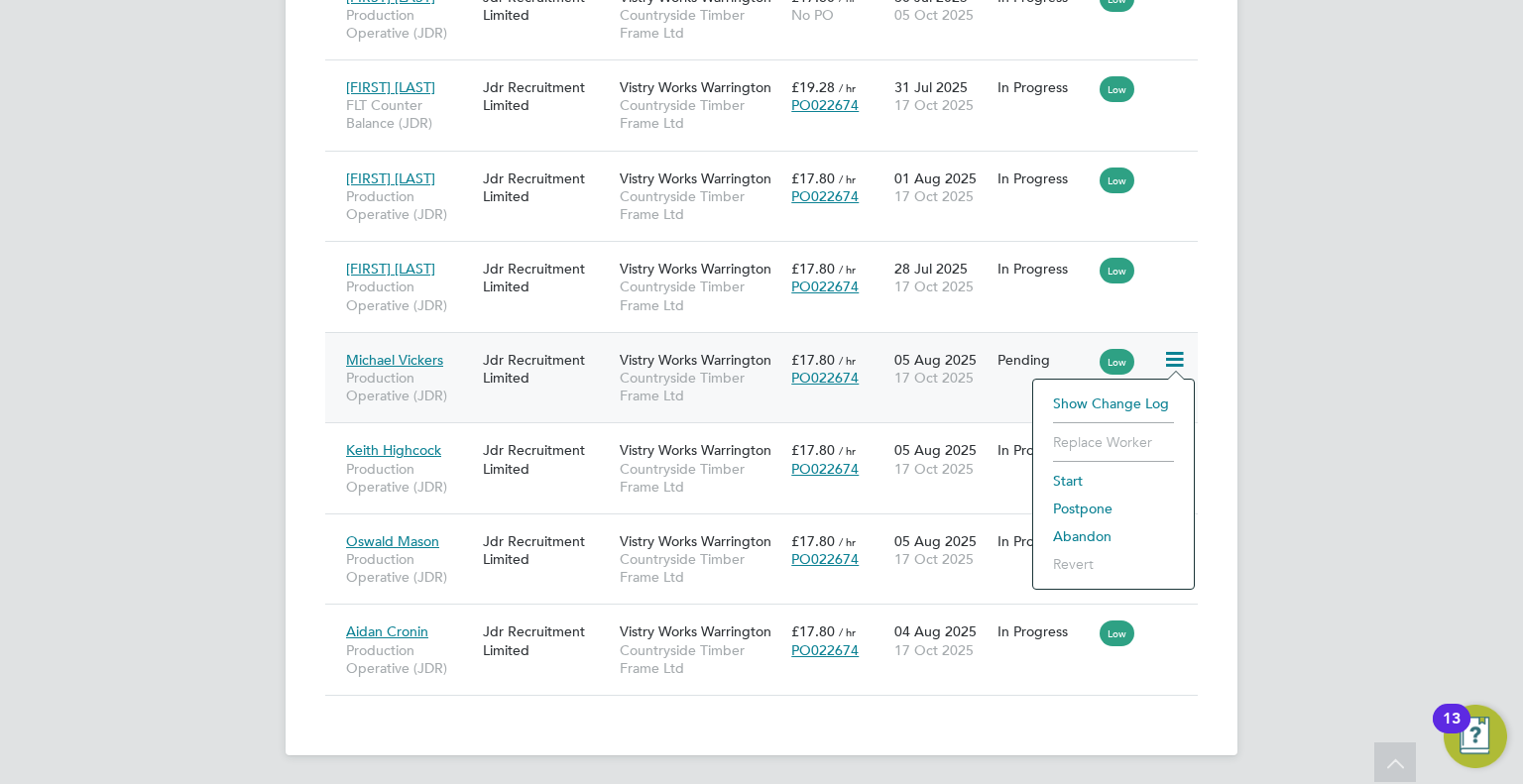 click on "Start" 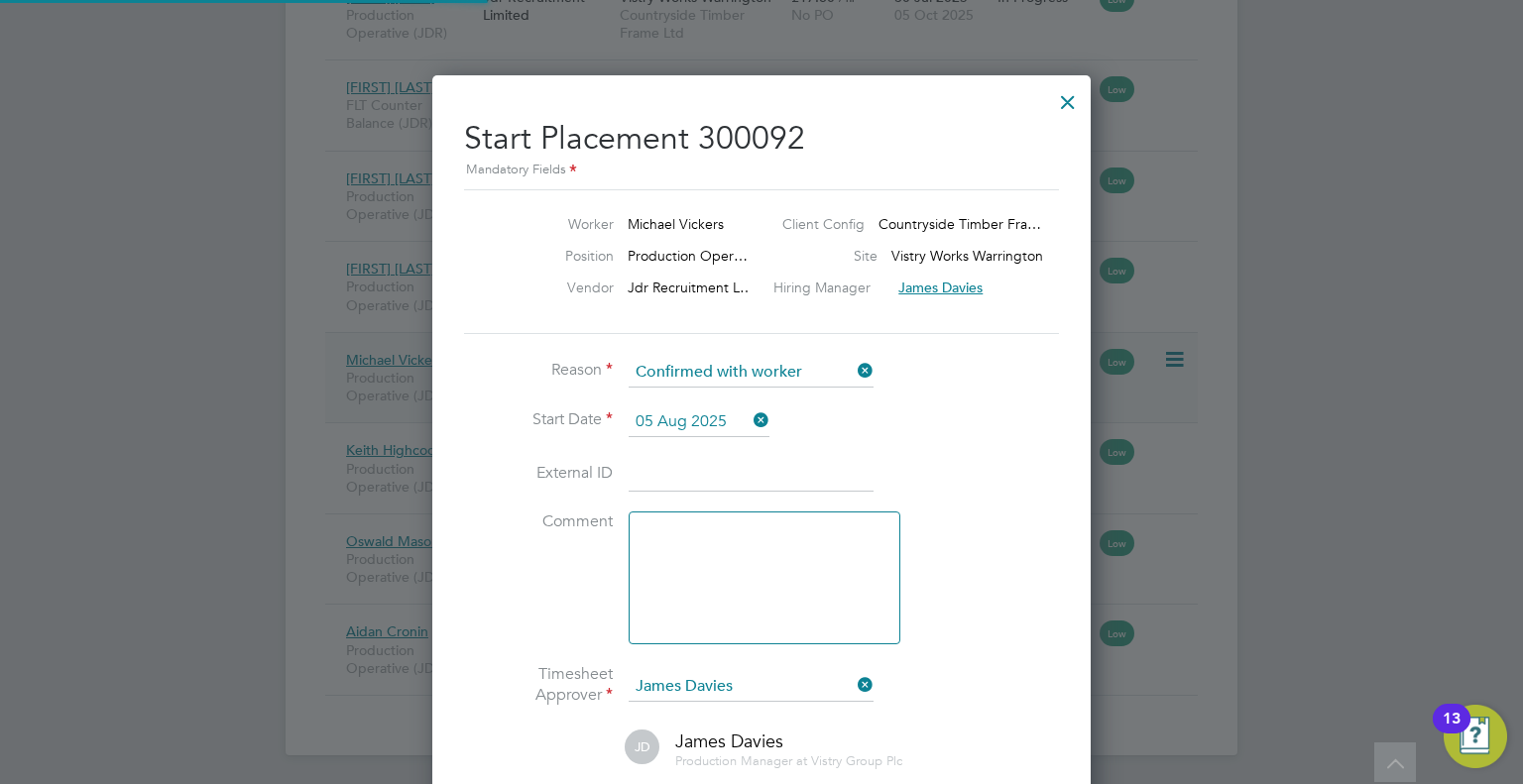 scroll, scrollTop: 10, scrollLeft: 9, axis: both 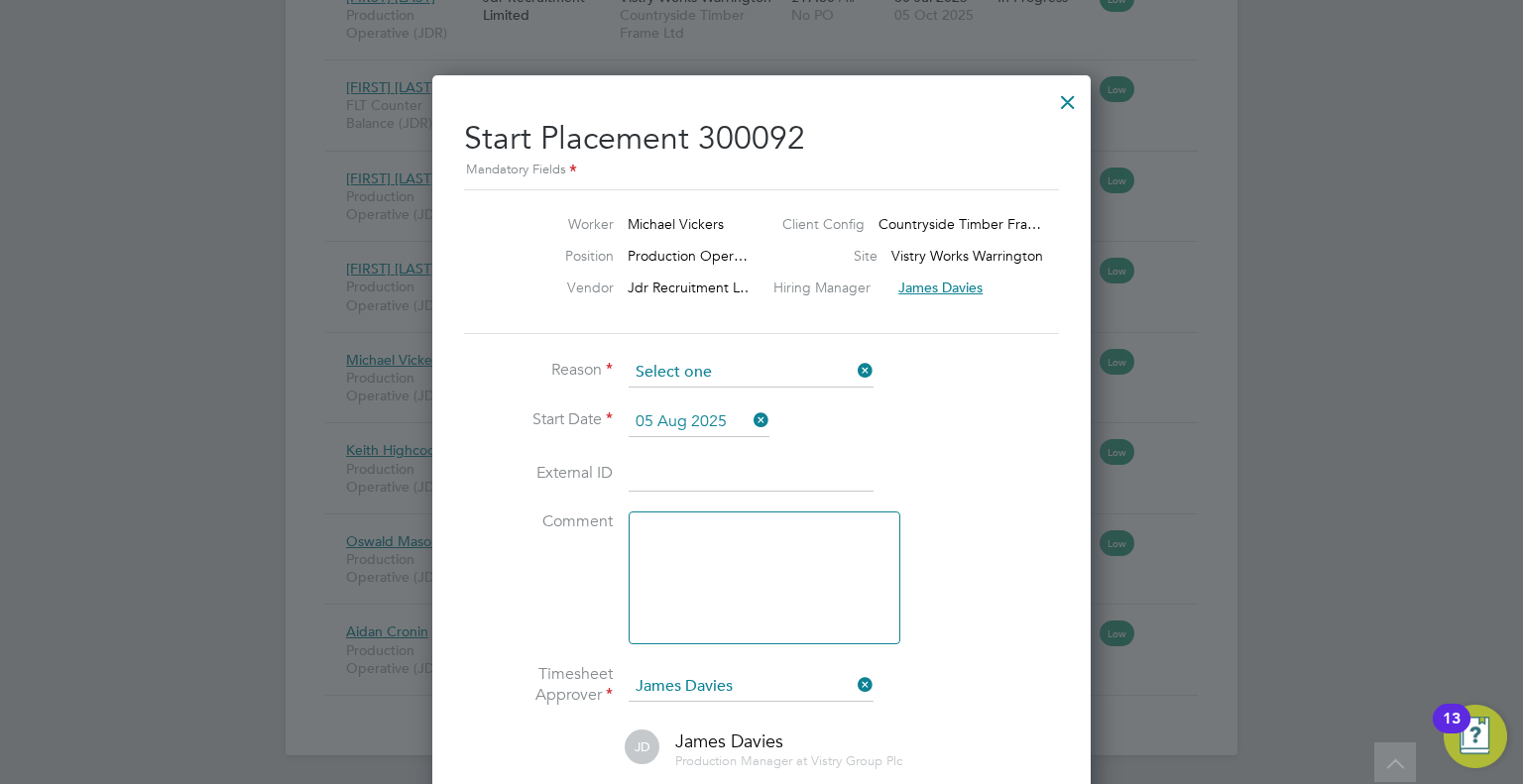 click 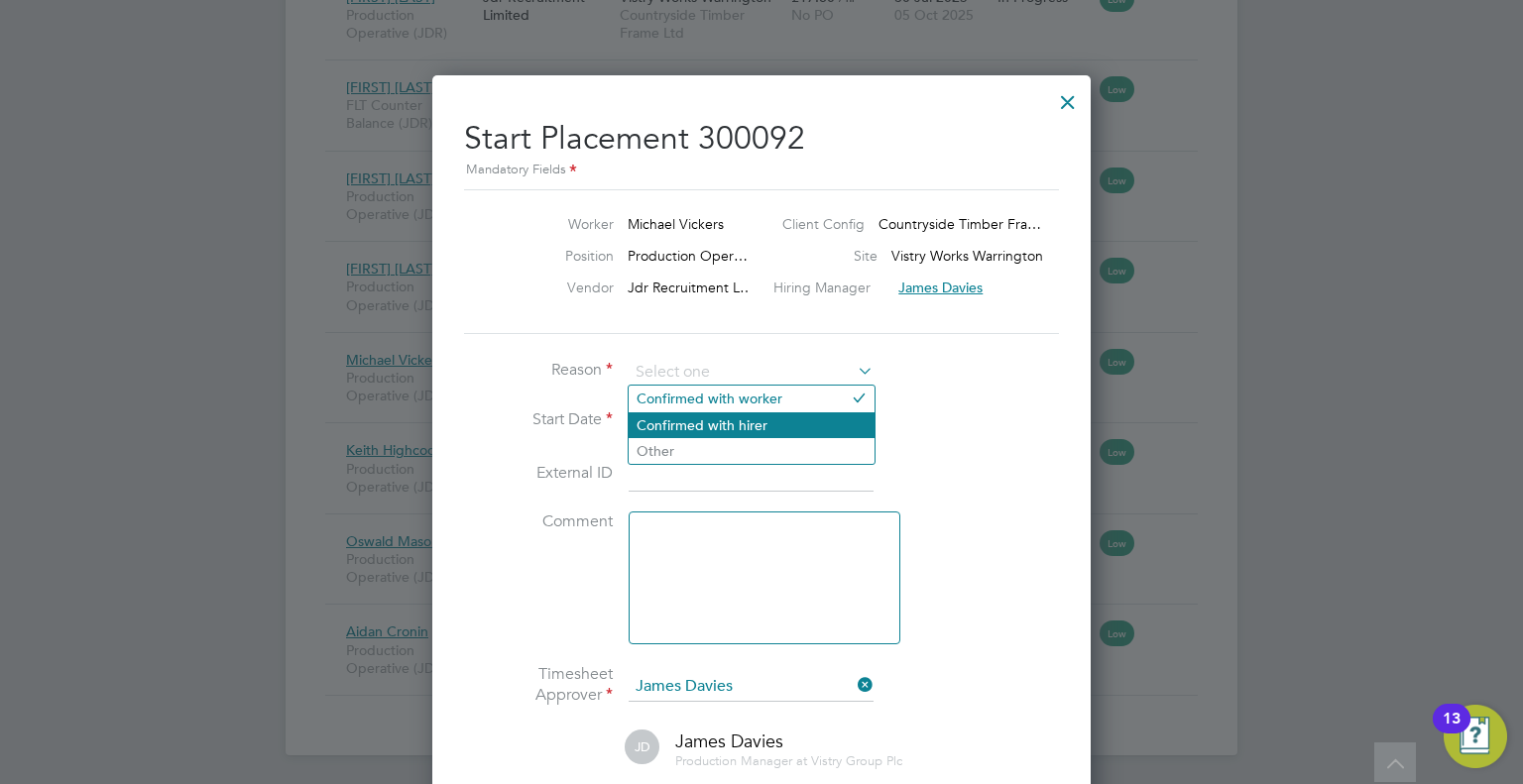 click on "Confirmed with hirer" 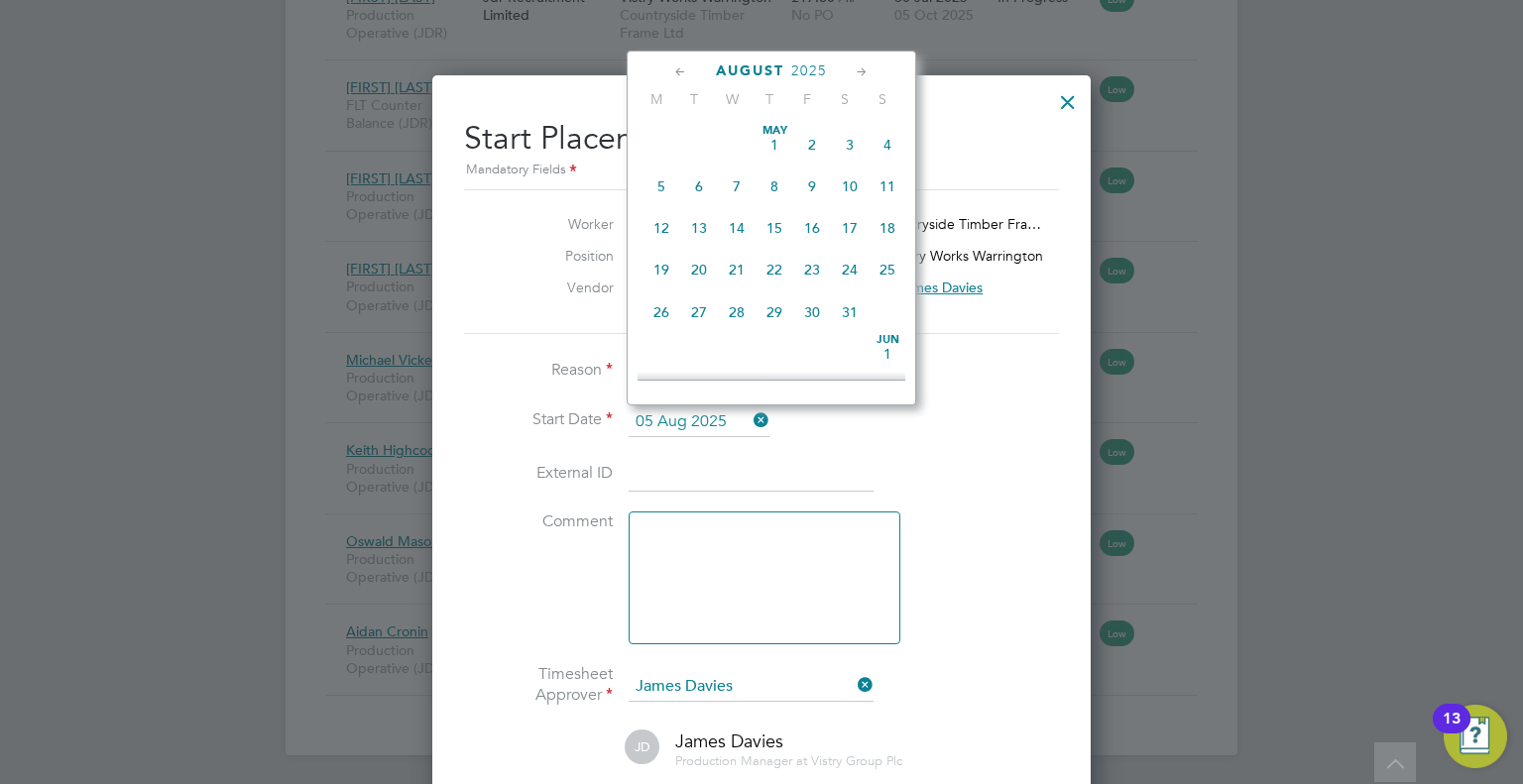 click on "05 Aug 2025" 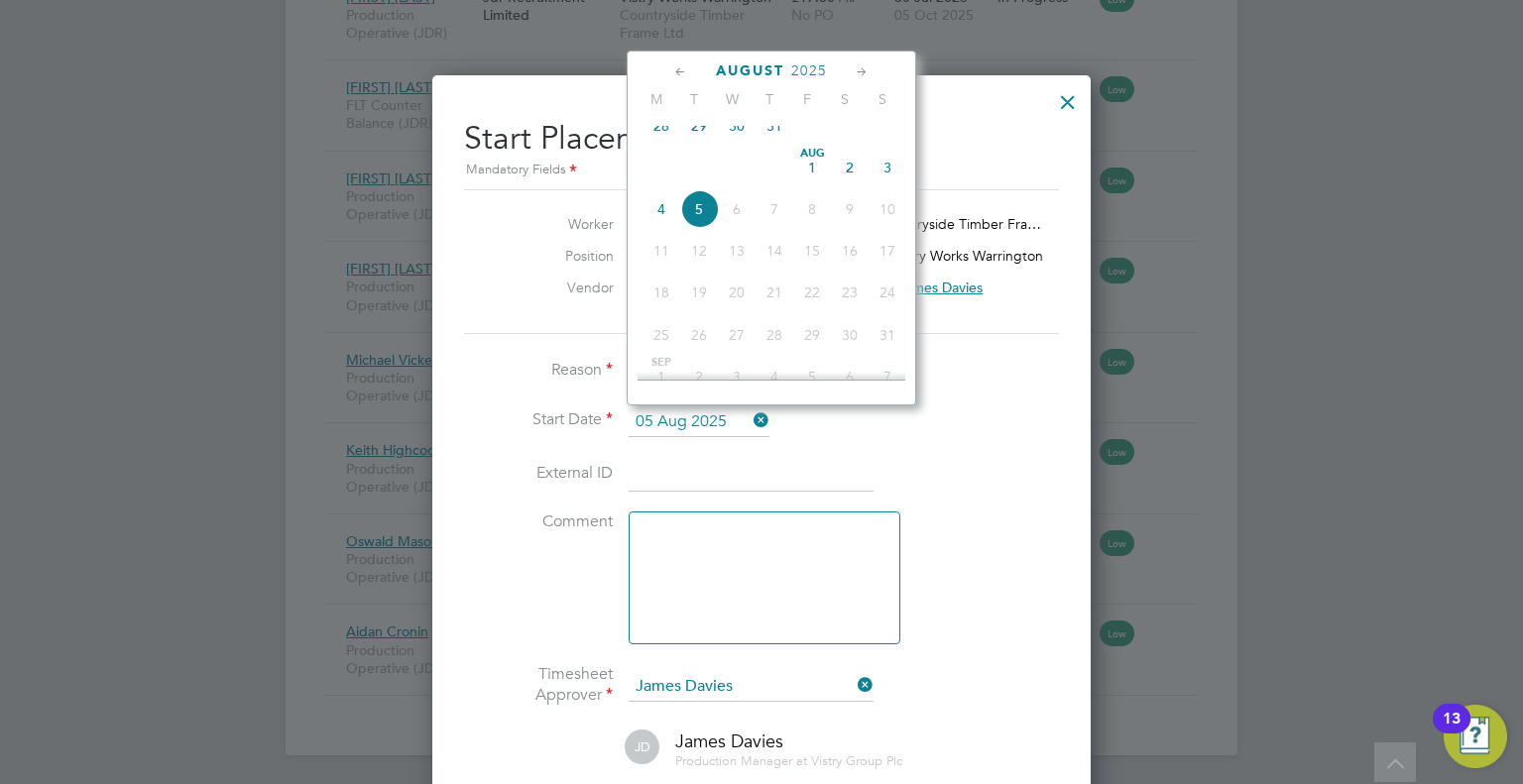 click on "5" 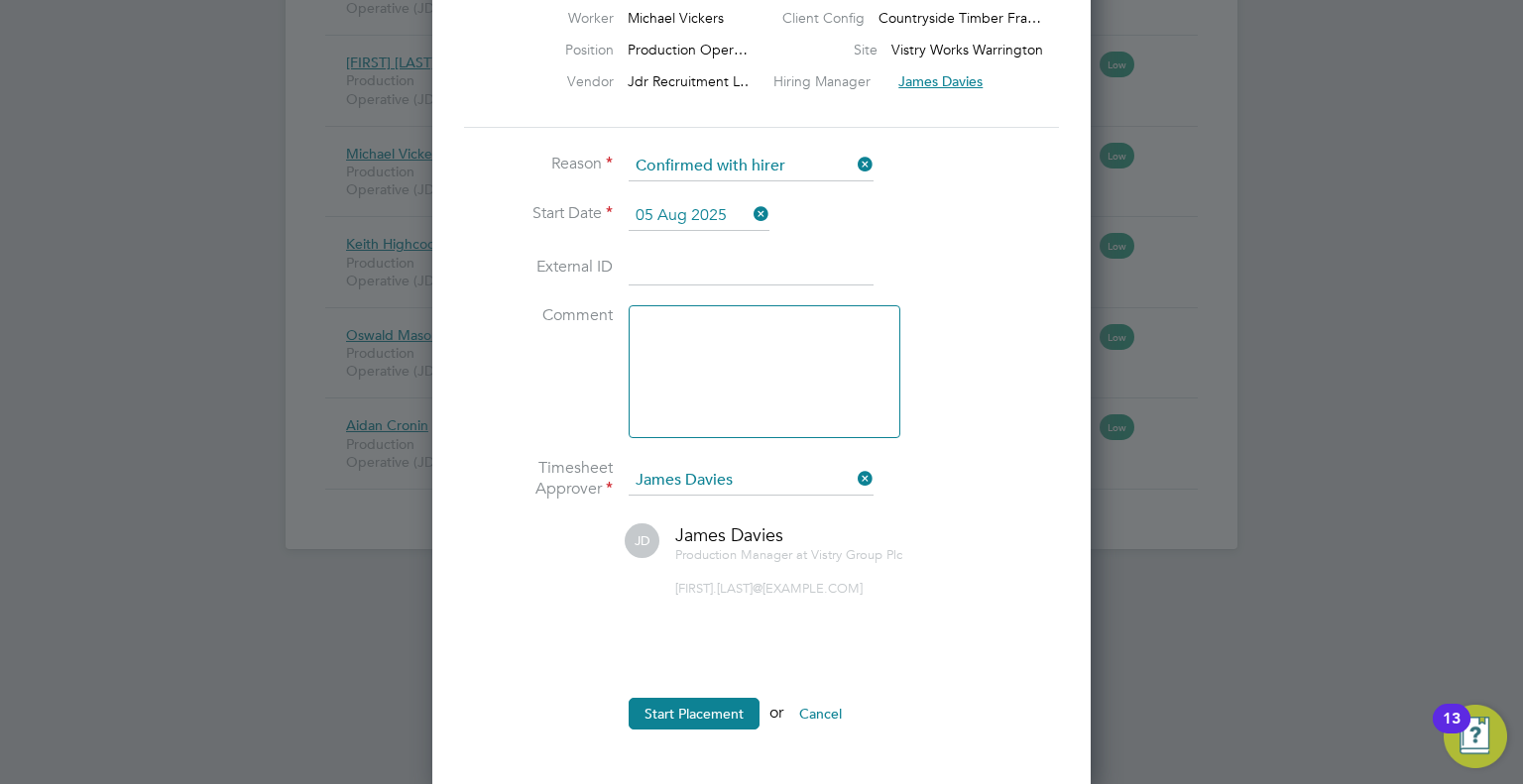 click 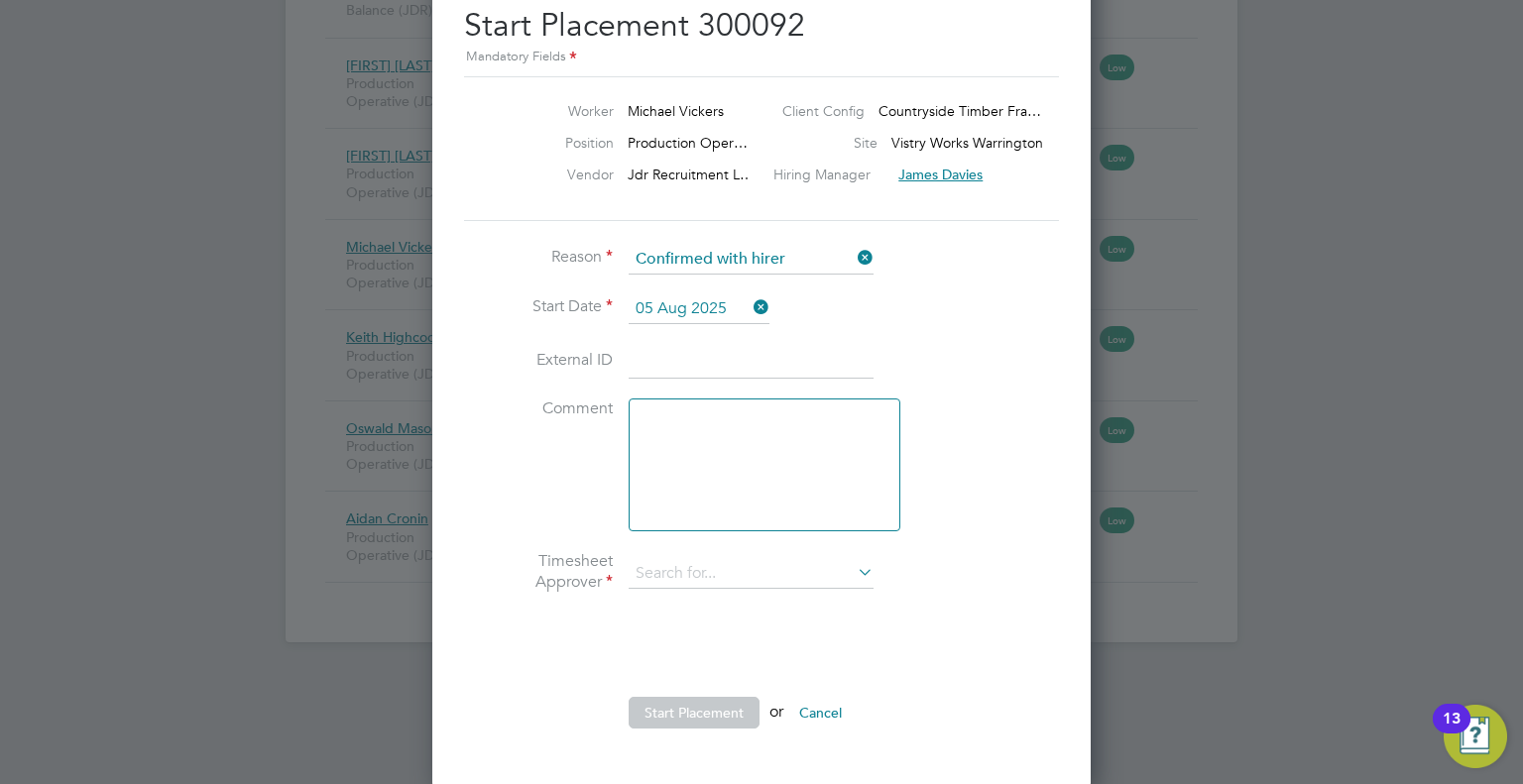 click 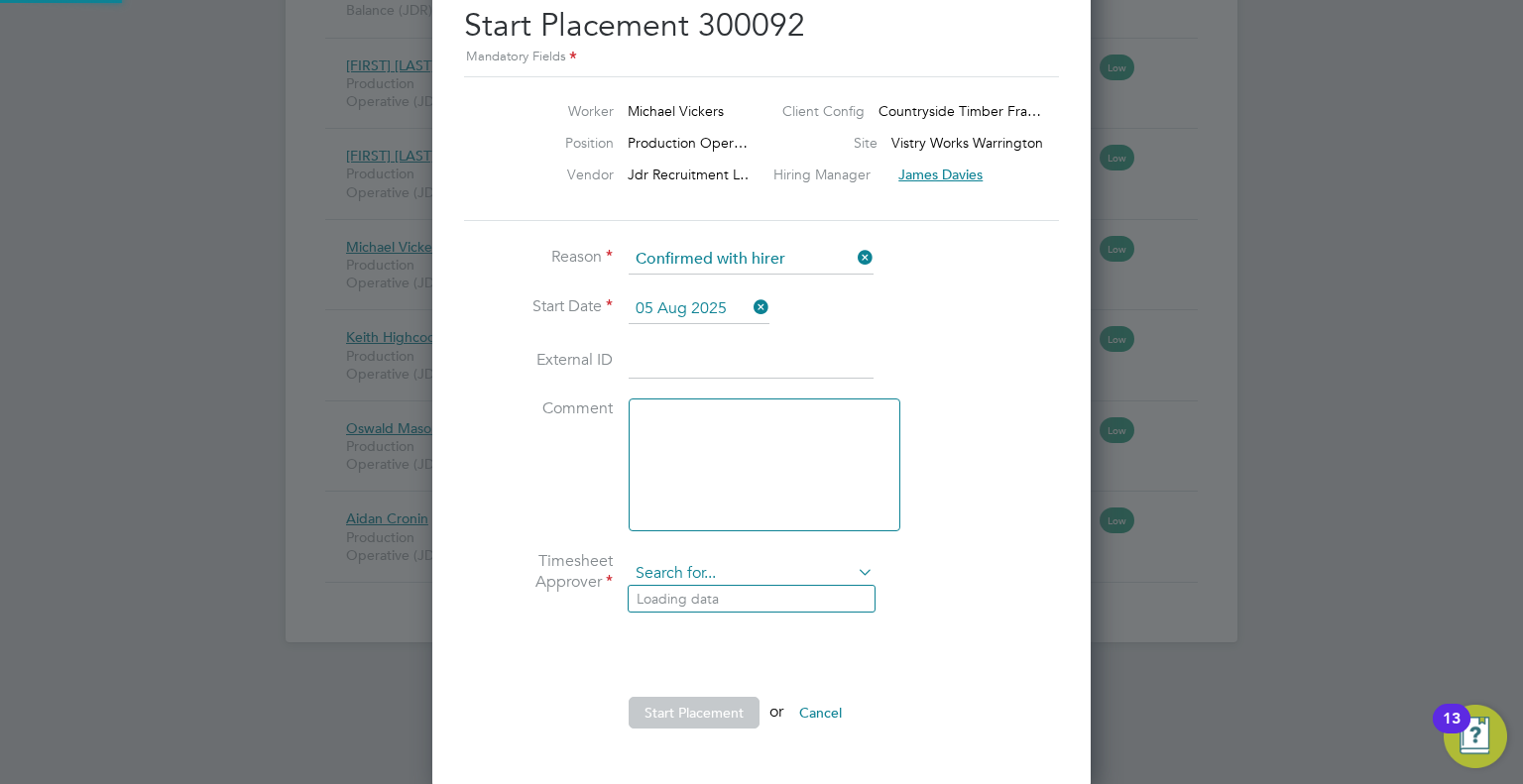 click 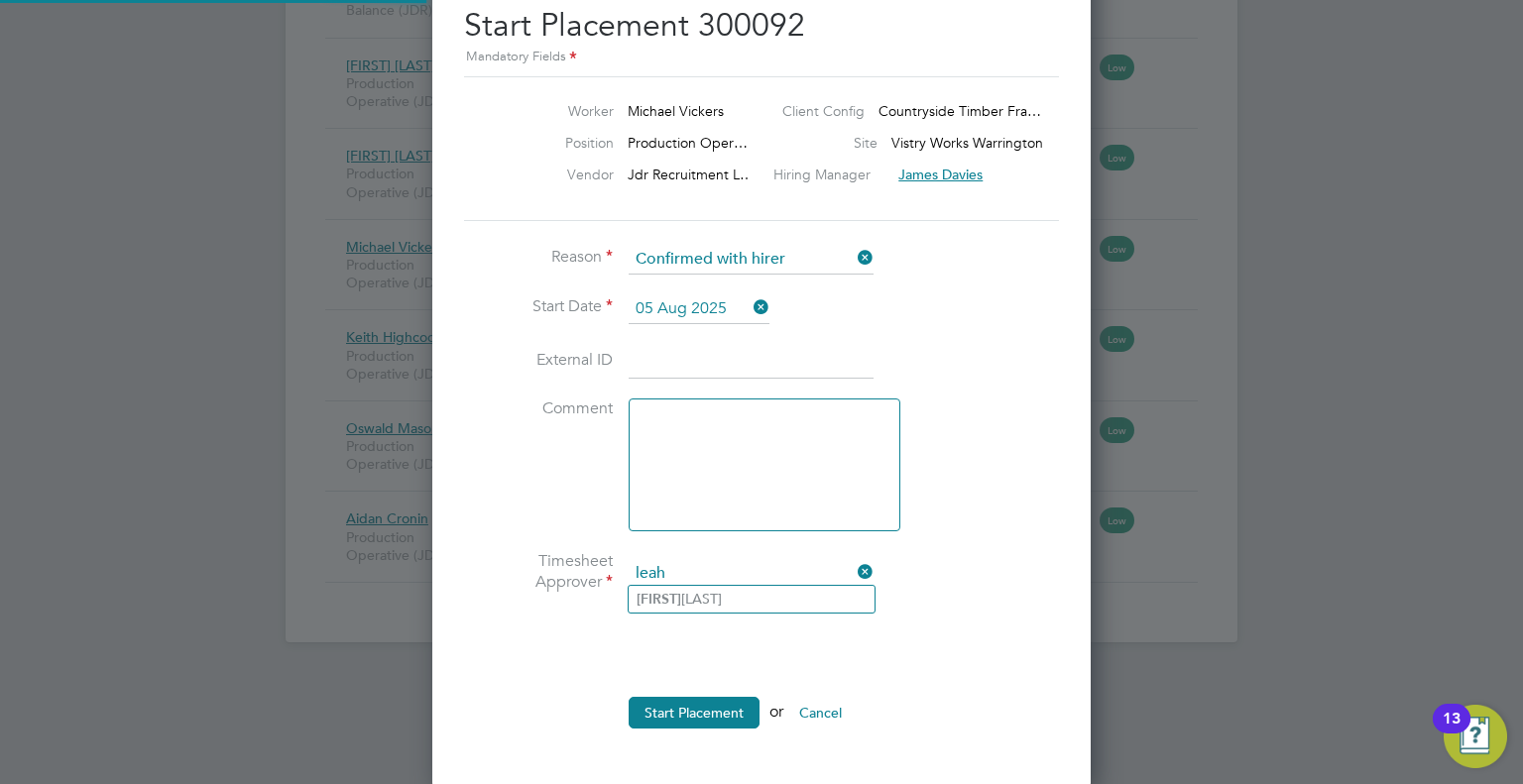 click on "[FIRST]  [LAST]" 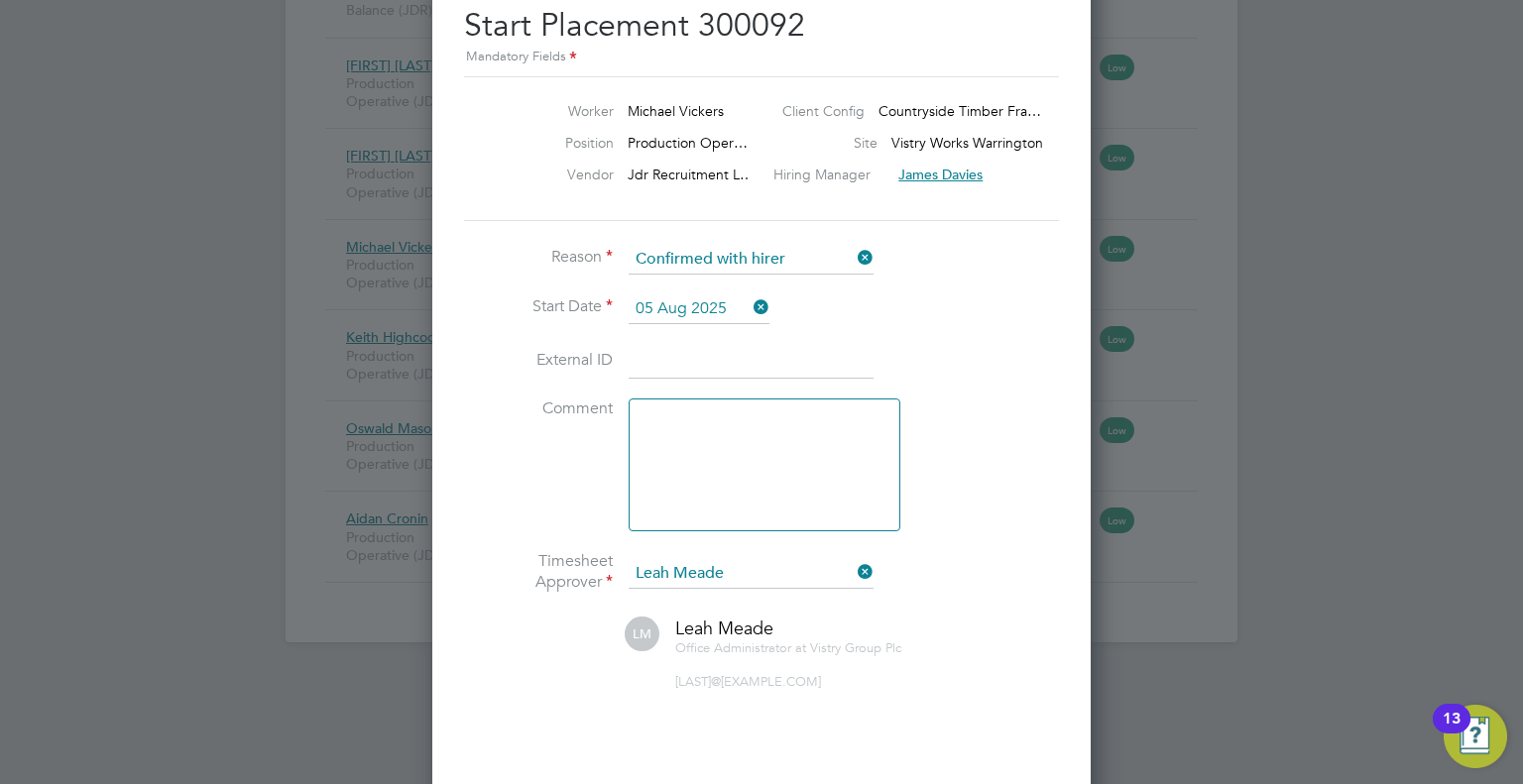 click 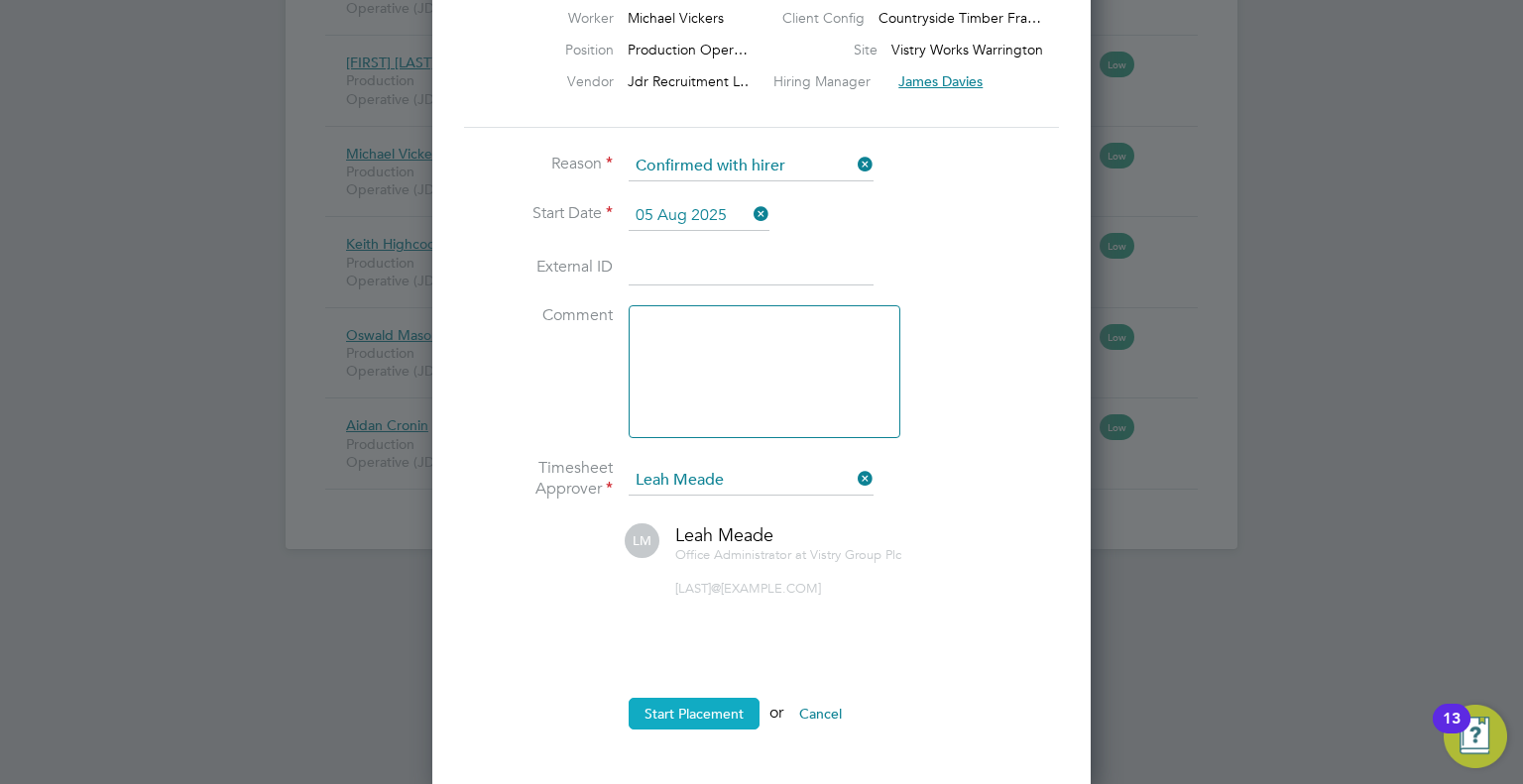click on "Start Placement" 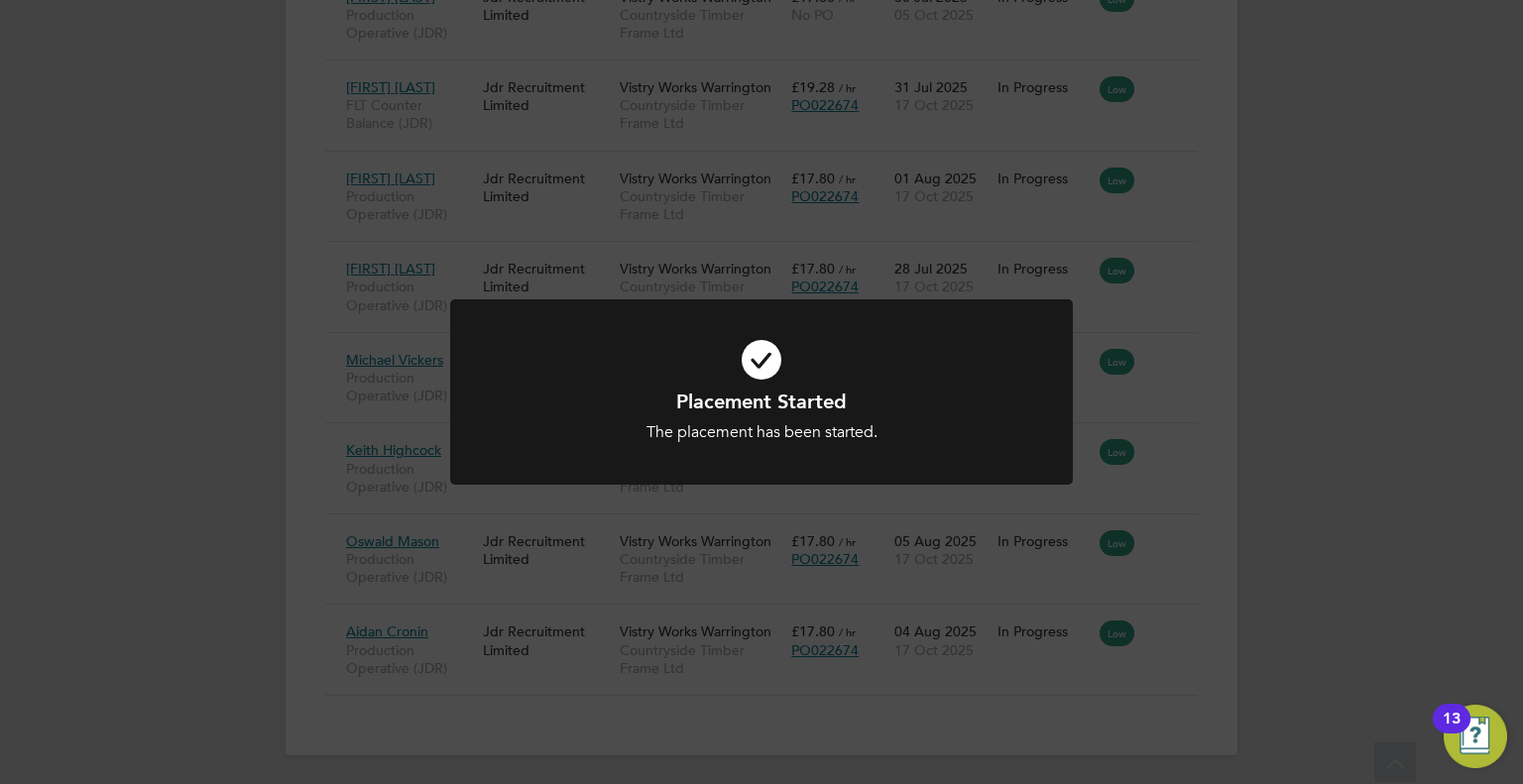 click on "Placement Started The placement has been started. Cancel Okay" 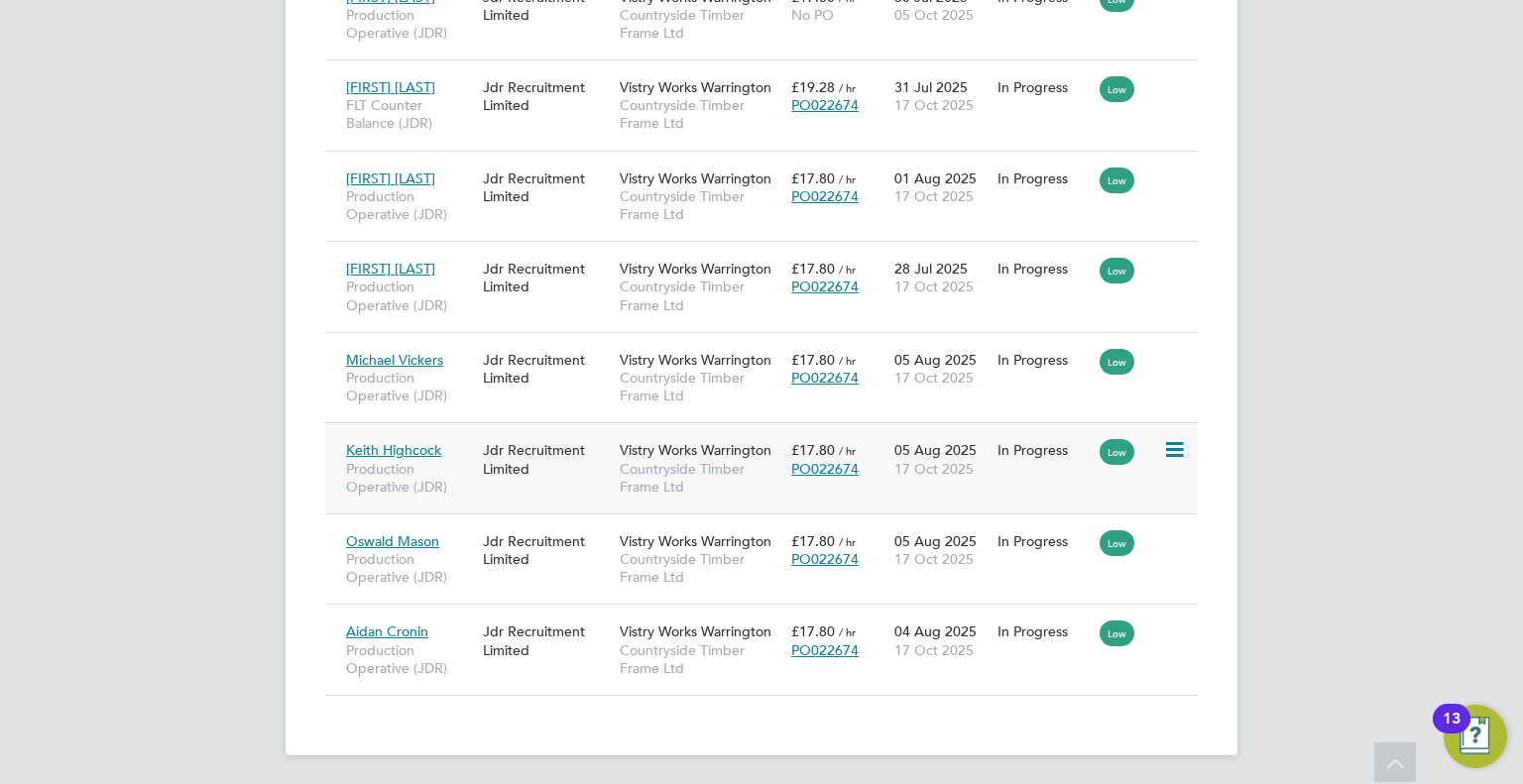 click 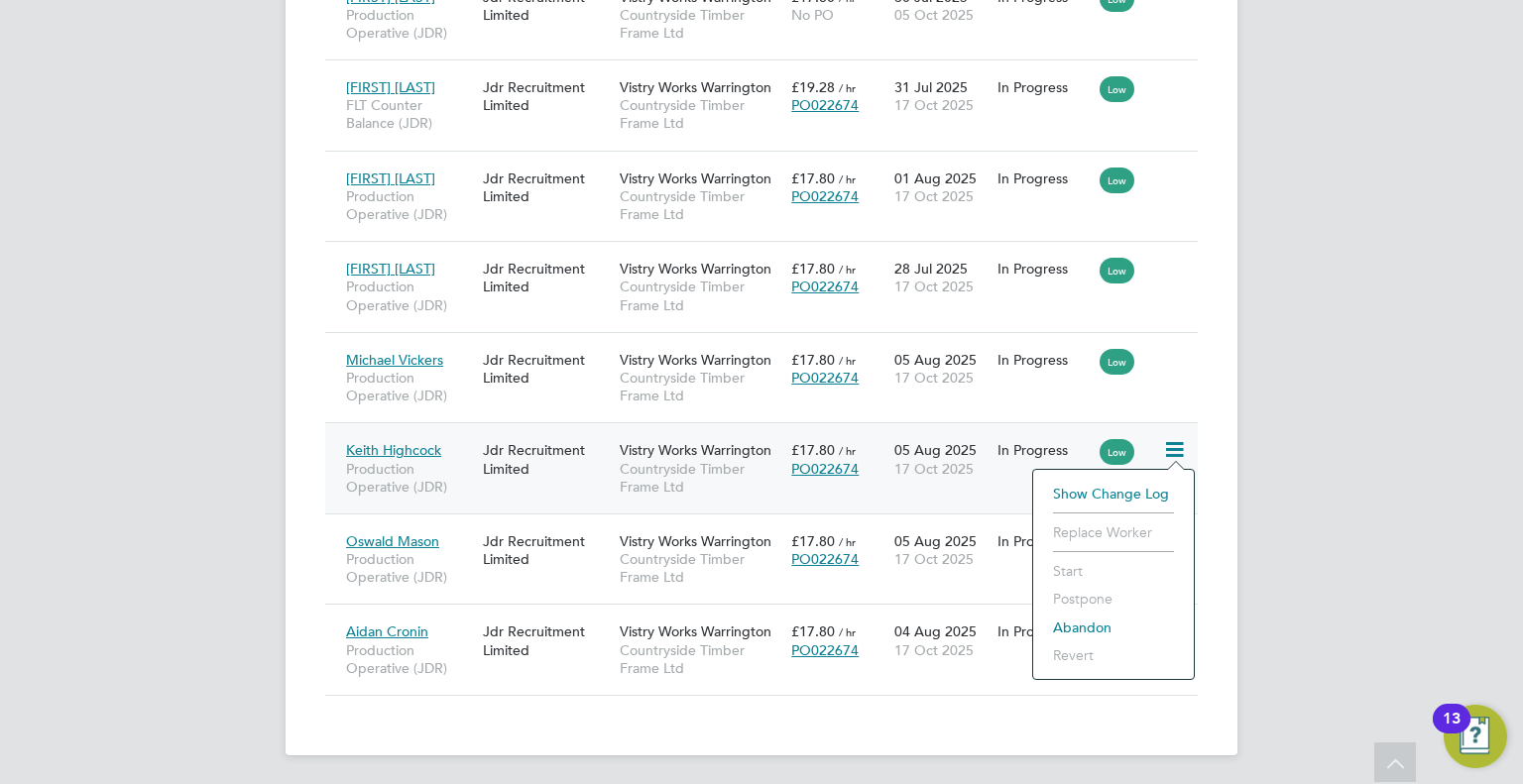 click on "Placements New Placement Placements I Follow All Placements Client Config   Vendor     Site     Worker     Hiring Manager   PO   Status   Start Date
Select date
To
Select date
Finish Date
Select date
To
Select date
Showing   16 of  16 Placements Hide Low IR35 Risks Worker  / Position Vendor Site / Client Config Charge  / PO Start  / Finish Status IR35 Risk [FIRST] [LAST] Production Operative (JDR) Jdr Recruitment Limited Vistry Works Warrington Countryside Timber Frame Ltd £17.80   / hr PO022674 07 Jul 2025 05 Oct 2025 In Progress Low [FIRST] [LAST] Production Operative (JDR) Jdr Recruitment Limited Vistry Works Warrington Countryside Timber Frame Ltd £17.80   / hr No PO 14 Jul 2025 19 Oct 2025 Abandoned Low [FIRST] [LAST] FLT Counter Balance (JDR) Jdr Recruitment Limited Vistry Works Warrington Countryside Timber Frame Ltd £19.28   / hr PO022674 14 Jul 2025 23 Jul 2025 Complete Low [FIRST] [LAST] Production Operative (JDR) Jdr Recruitment Limited £17.80   / hr Low" 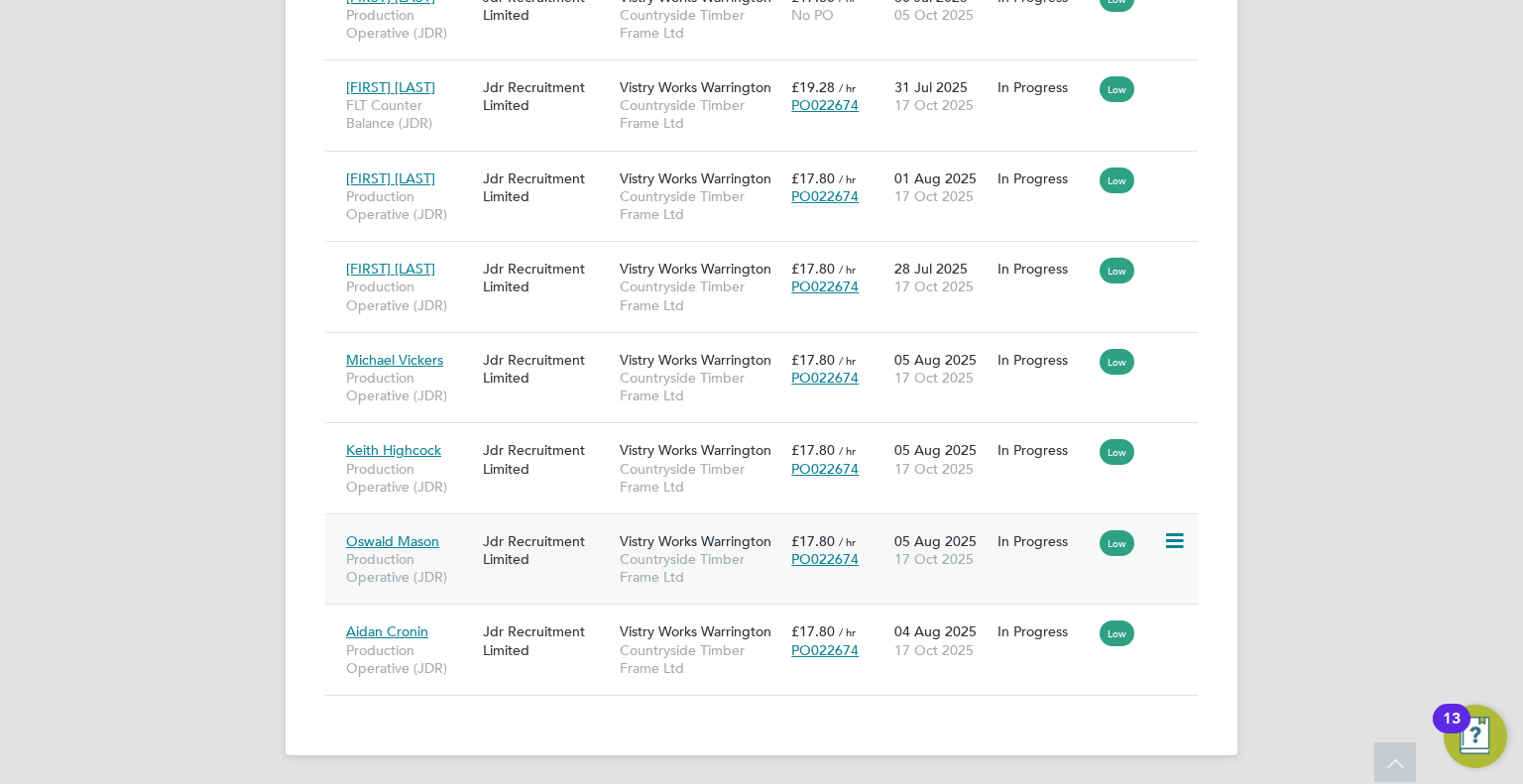 click 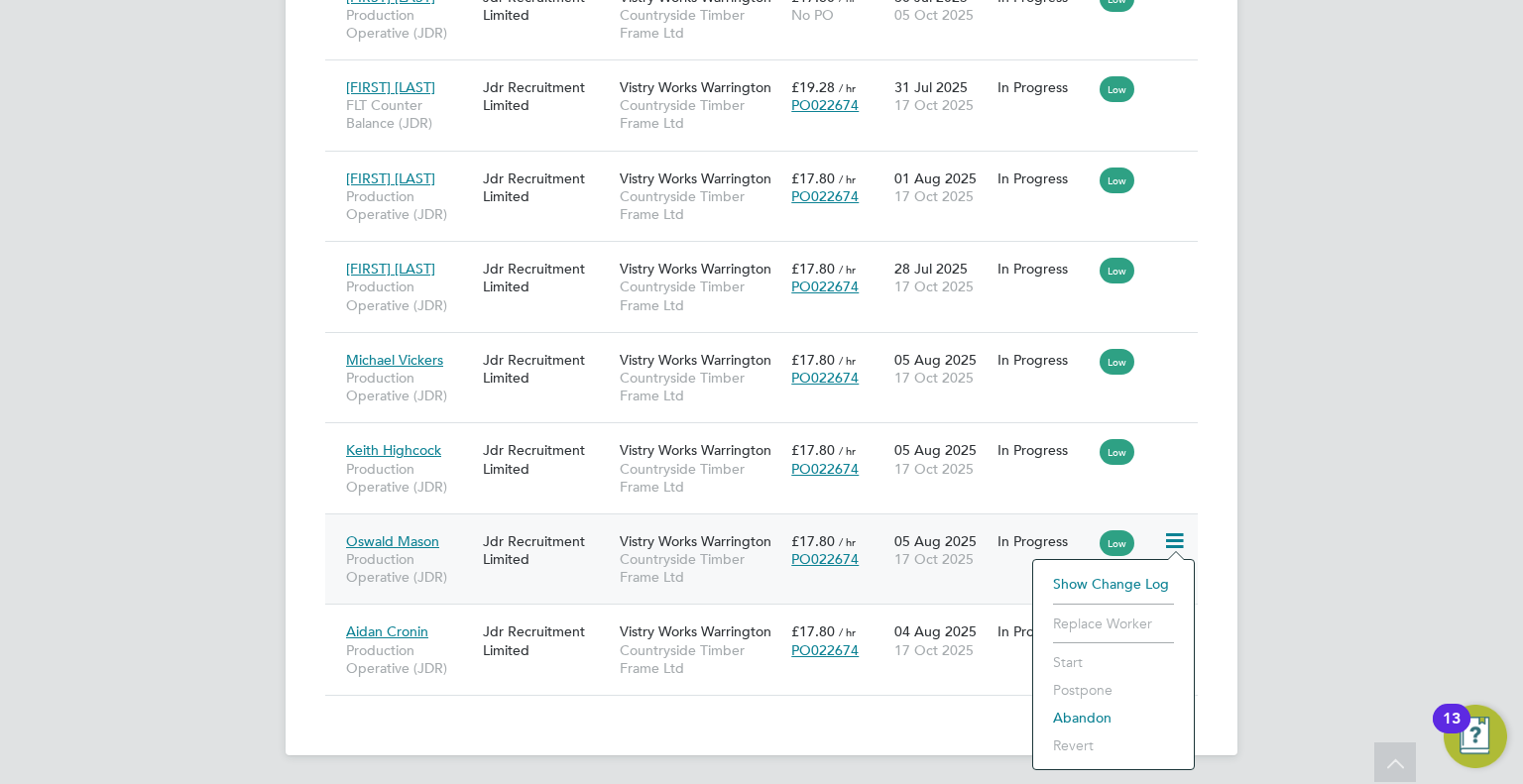 click on "Placements New Placement Placements I Follow All Placements Client Config   Vendor     Site     Worker     Hiring Manager   PO   Status   Start Date
Select date
To
Select date
Finish Date
Select date
To
Select date
Showing   16 of  16 Placements Hide Low IR35 Risks Worker  / Position Vendor Site / Client Config Charge  / PO Start  / Finish Status IR35 Risk [FIRST] [LAST] Production Operative (JDR) Jdr Recruitment Limited Vistry Works Warrington Countryside Timber Frame Ltd £17.80   / hr PO022674 07 Jul 2025 05 Oct 2025 In Progress Low [FIRST] [LAST] Production Operative (JDR) Jdr Recruitment Limited Vistry Works Warrington Countryside Timber Frame Ltd £17.80   / hr No PO 14 Jul 2025 19 Oct 2025 Abandoned Low [FIRST] [LAST] FLT Counter Balance (JDR) Jdr Recruitment Limited Vistry Works Warrington Countryside Timber Frame Ltd £19.28   / hr PO022674 14 Jul 2025 23 Jul 2025 Complete Low [FIRST] [LAST] Production Operative (JDR) Jdr Recruitment Limited £17.80   / hr Low" 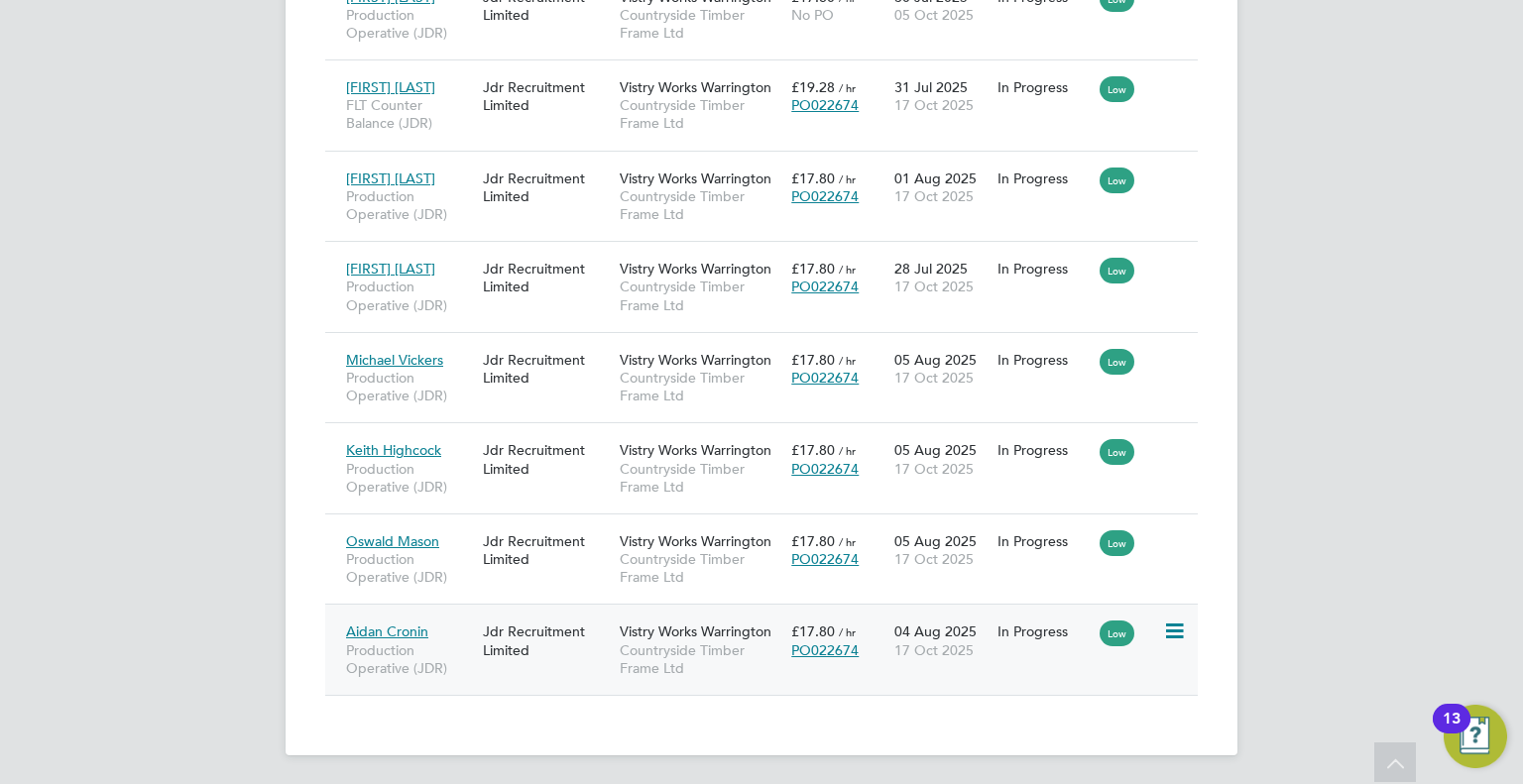 click 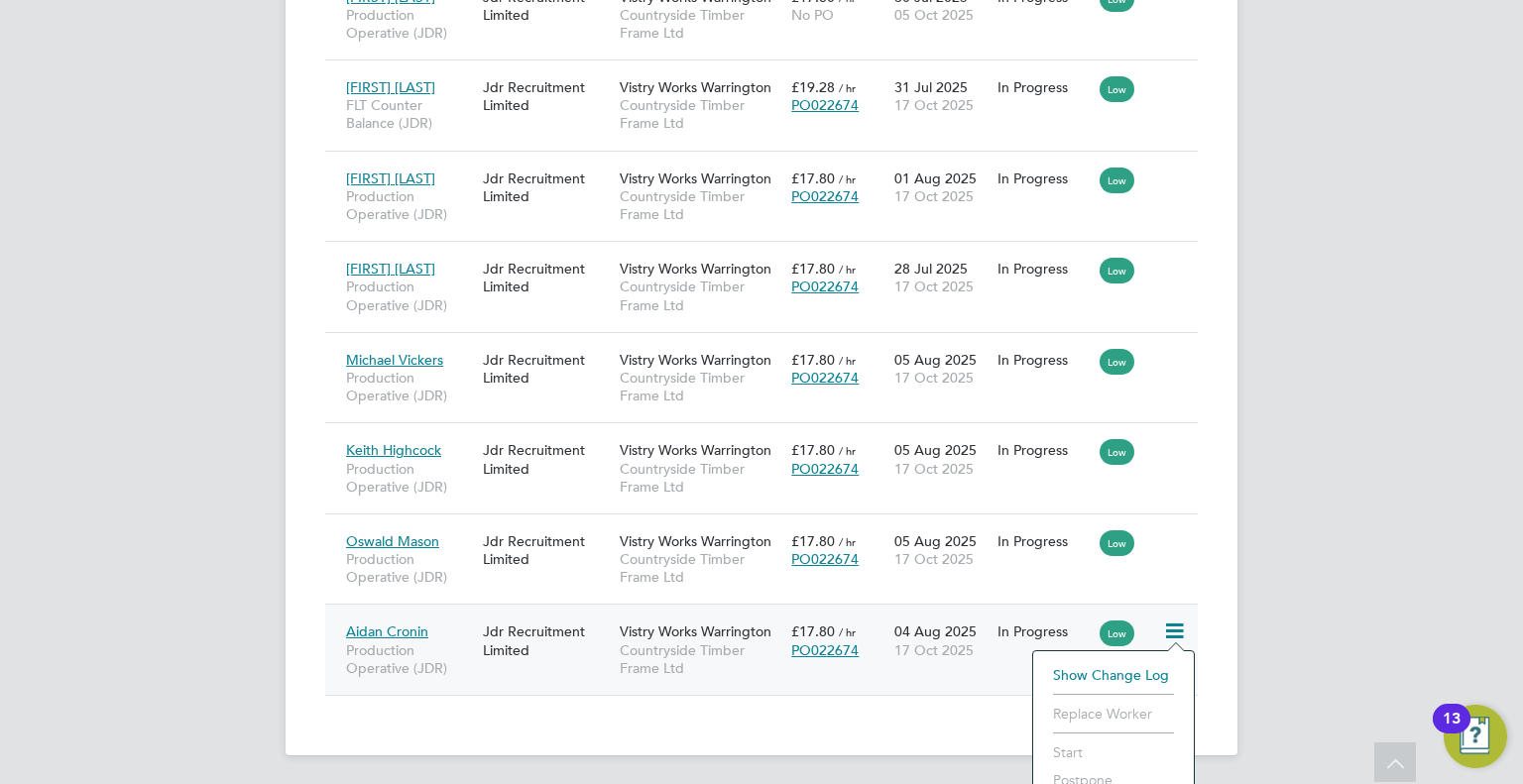 click on "Placements New Placement Placements I Follow All Placements Client Config   Vendor     Site     Worker     Hiring Manager   PO   Status   Start Date
Select date
To
Select date
Finish Date
Select date
To
Select date
Showing   16 of  16 Placements Hide Low IR35 Risks Worker  / Position Vendor Site / Client Config Charge  / PO Start  / Finish Status IR35 Risk [FIRST] [LAST] Production Operative (JDR) Jdr Recruitment Limited Vistry Works Warrington Countryside Timber Frame Ltd £17.80   / hr PO022674 07 Jul 2025 05 Oct 2025 In Progress Low [FIRST] [LAST] Production Operative (JDR) Jdr Recruitment Limited Vistry Works Warrington Countryside Timber Frame Ltd £17.80   / hr No PO 14 Jul 2025 19 Oct 2025 Abandoned Low [FIRST] [LAST] FLT Counter Balance (JDR) Jdr Recruitment Limited Vistry Works Warrington Countryside Timber Frame Ltd £19.28   / hr PO022674 14 Jul 2025 23 Jul 2025 Complete Low [FIRST] [LAST] Production Operative (JDR) Jdr Recruitment Limited £17.80   / hr Low" 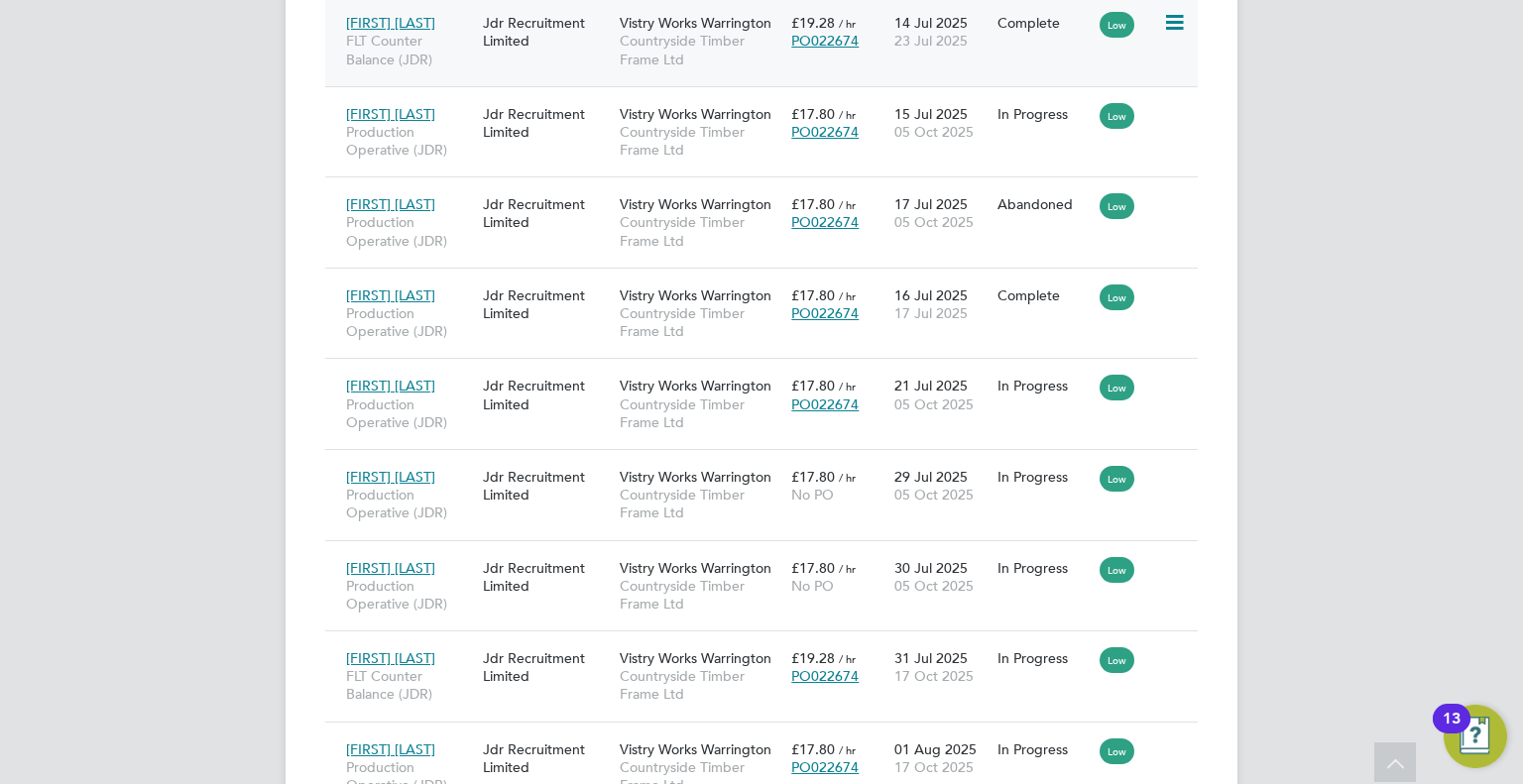 scroll, scrollTop: 749, scrollLeft: 0, axis: vertical 